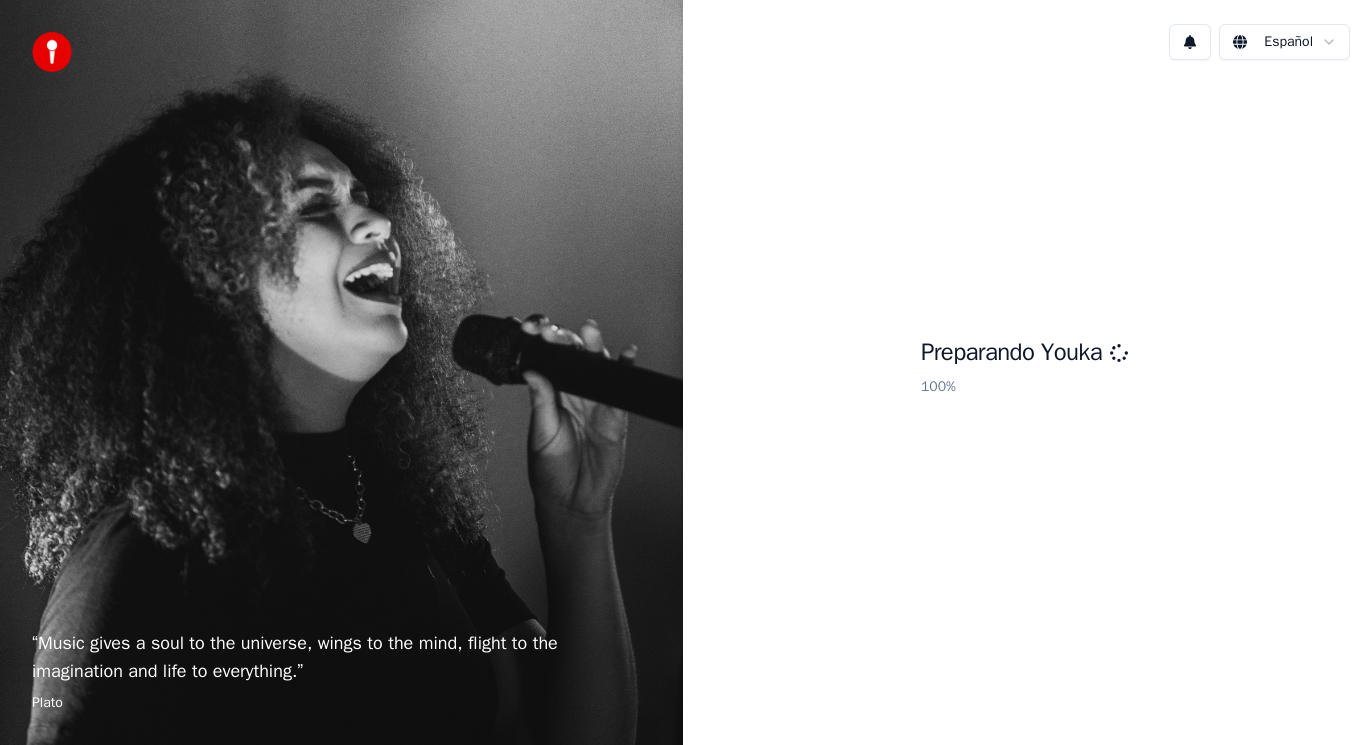 scroll, scrollTop: 0, scrollLeft: 0, axis: both 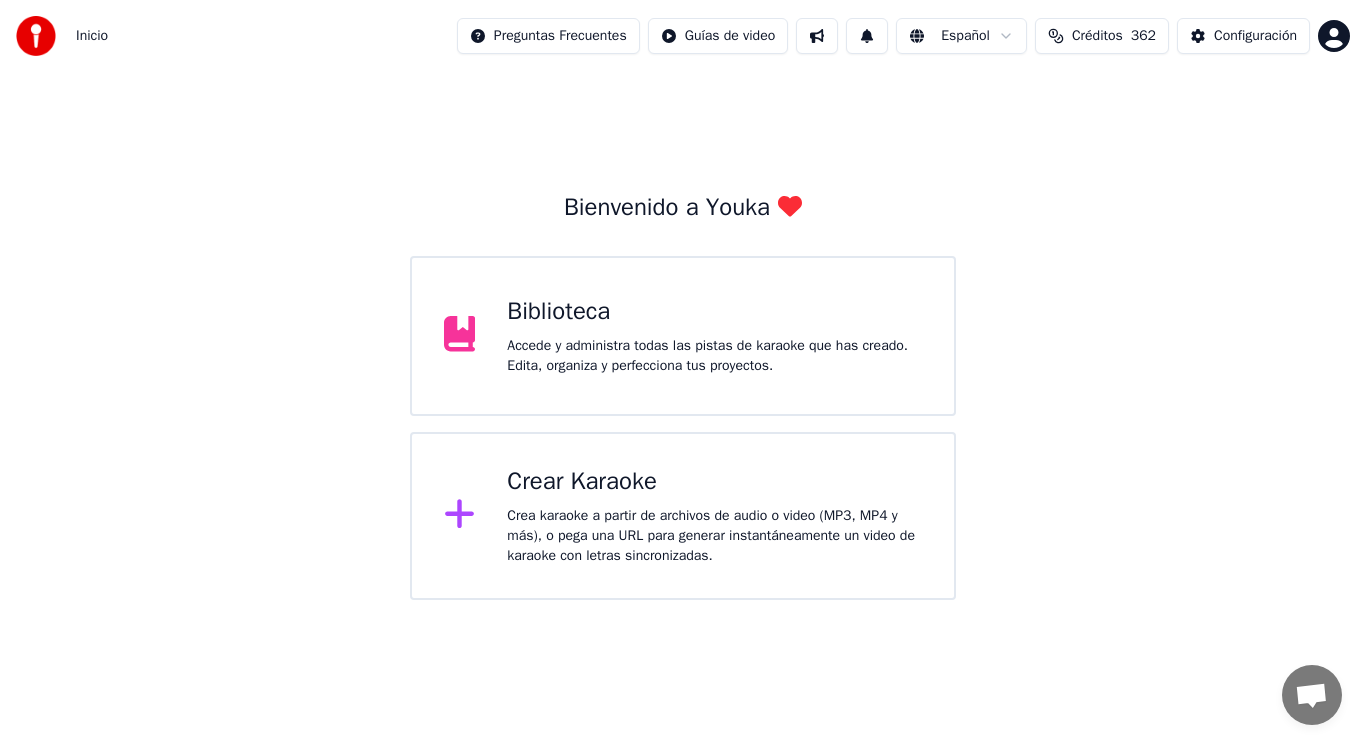 click on "Accede y administra todas las pistas de karaoke que has creado. Edita, organiza y perfecciona tus proyectos." at bounding box center [714, 356] 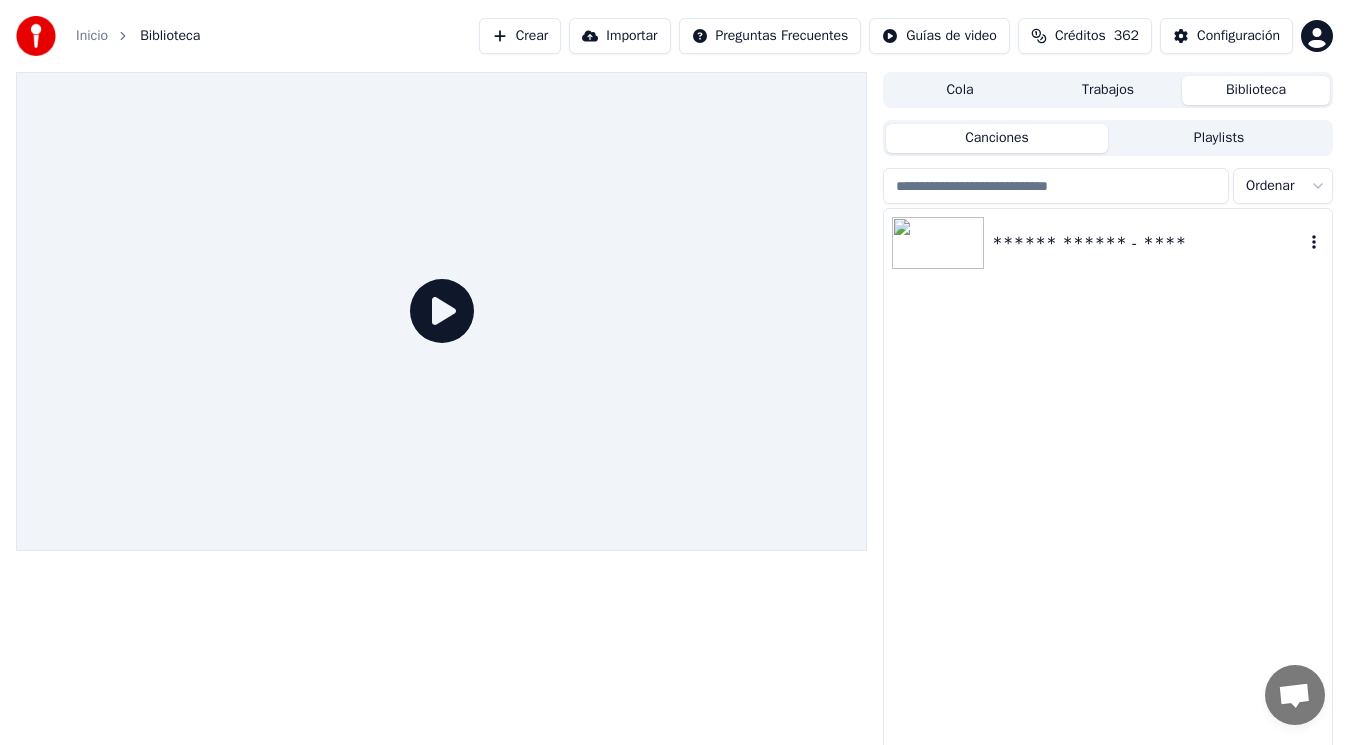 click on "Andrés Calamaro - Loco" at bounding box center [1148, 243] 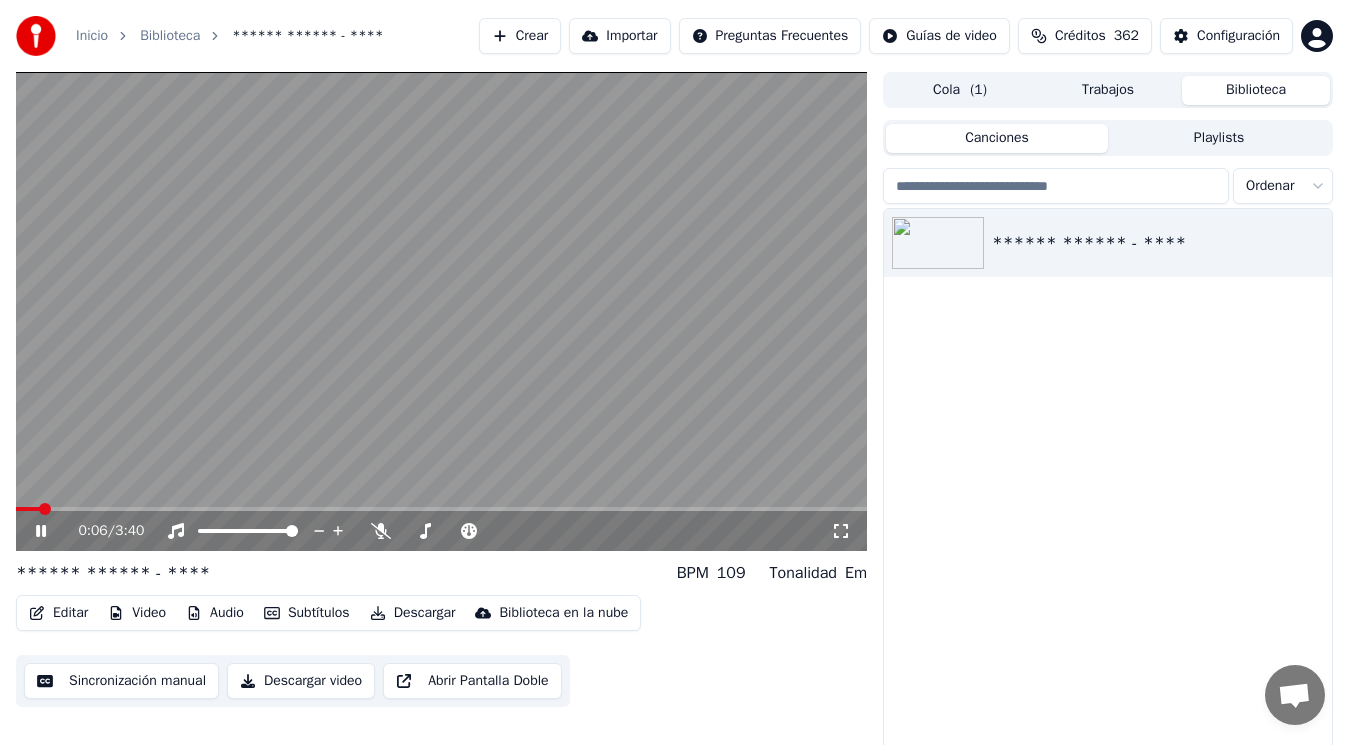 click 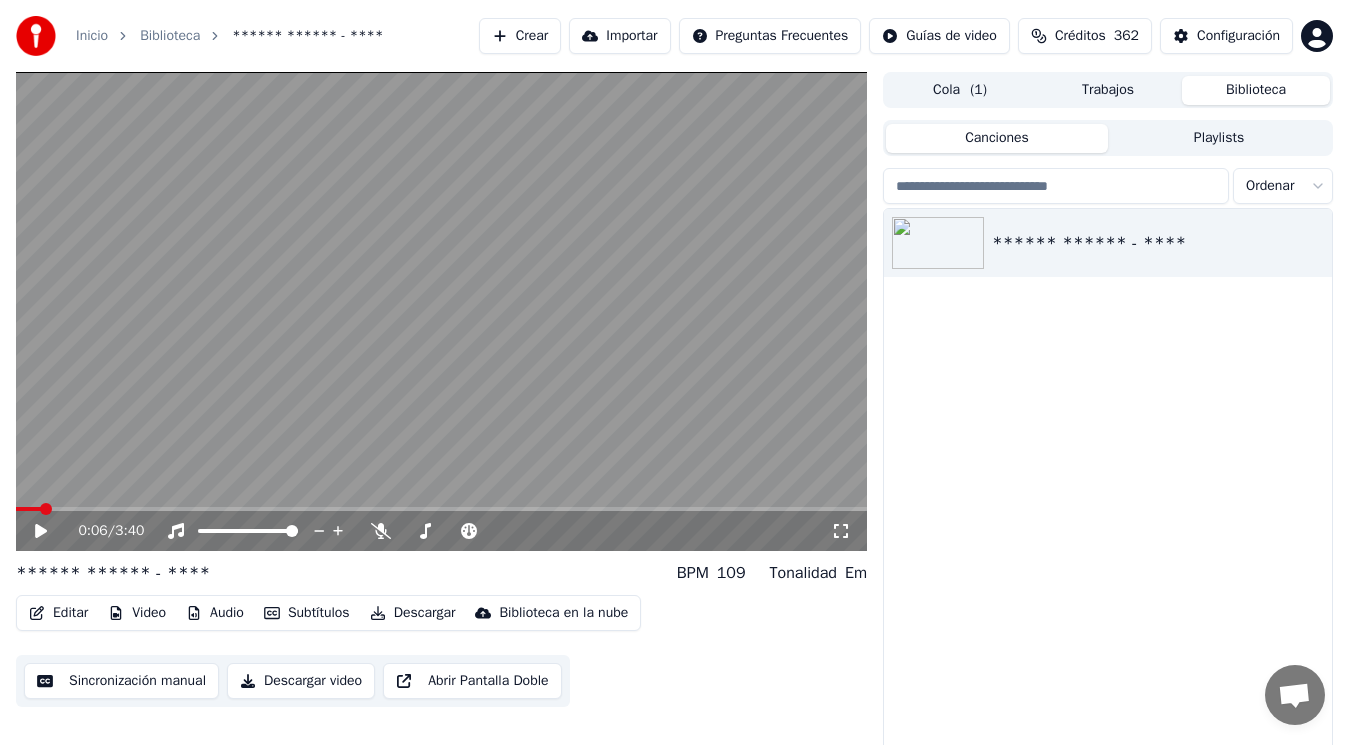 click on "Editar" at bounding box center (58, 613) 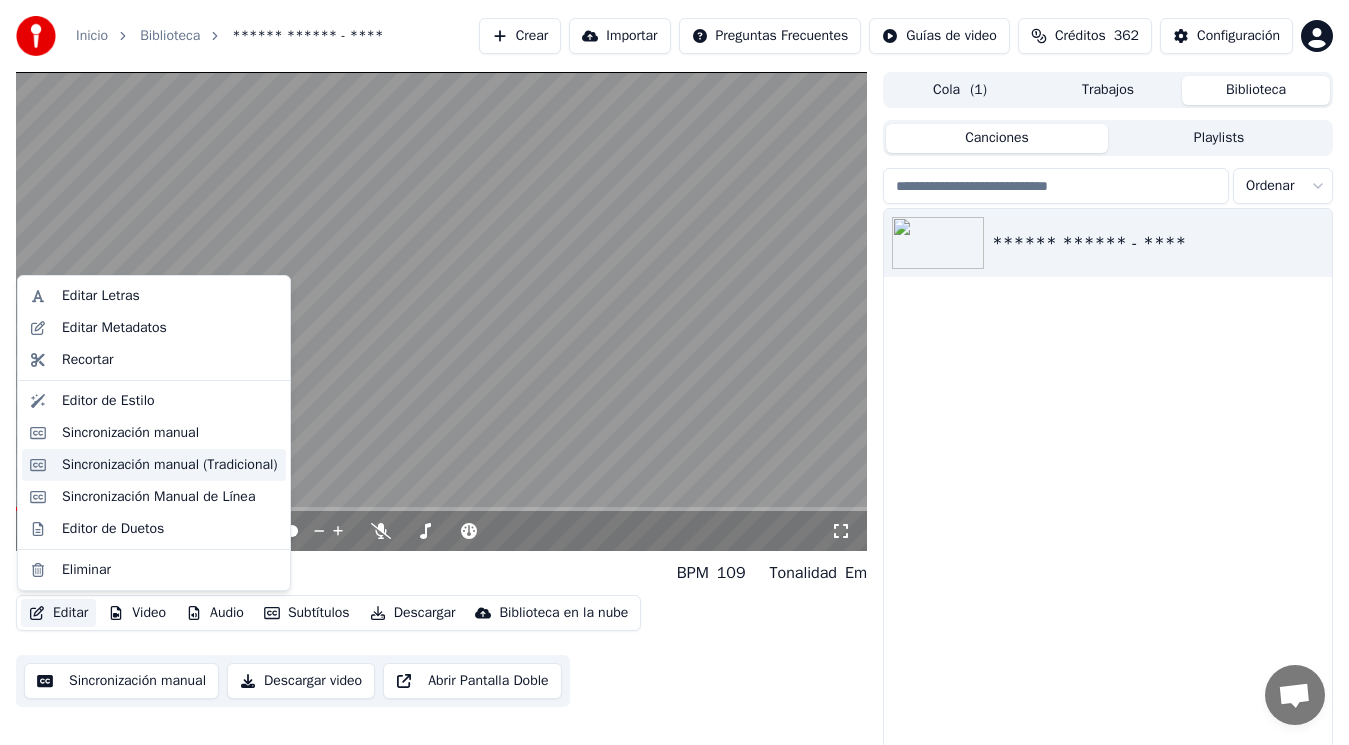 click on "Sincronización manual (Tradicional)" at bounding box center (170, 465) 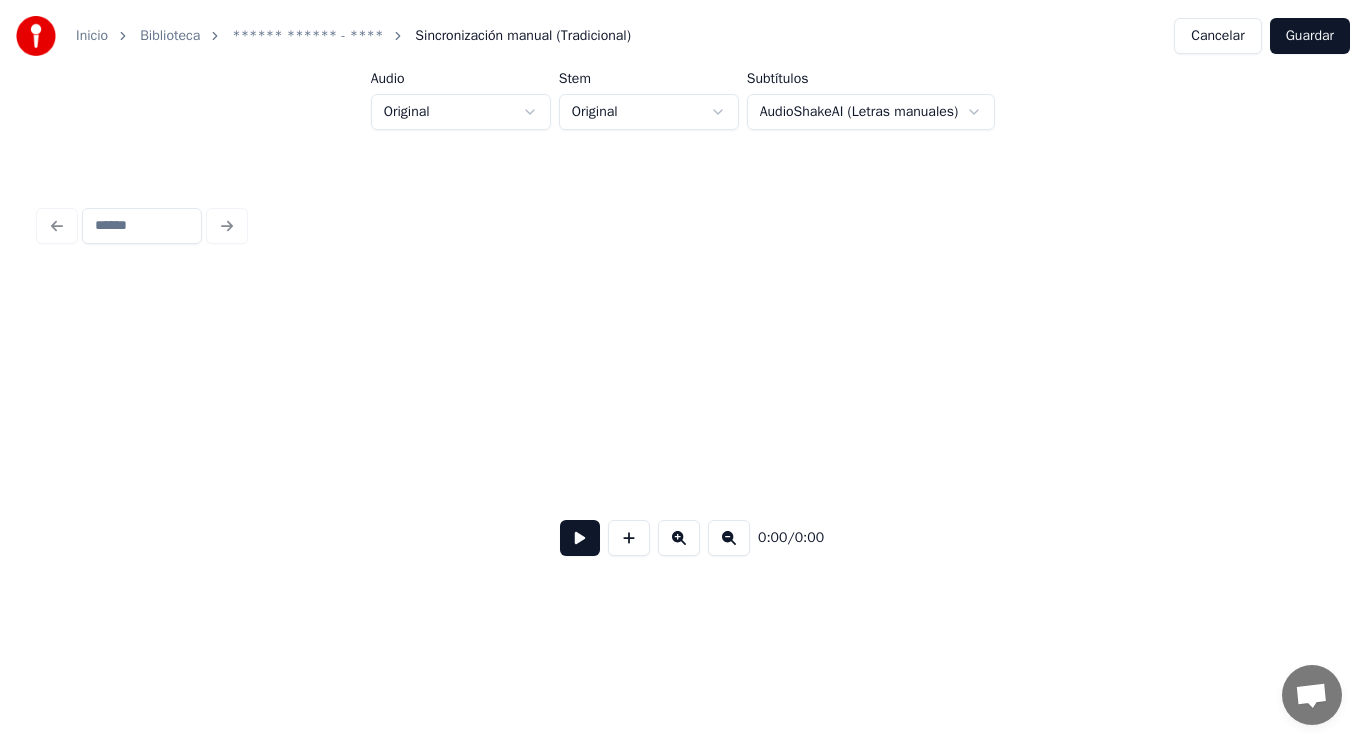 scroll, scrollTop: 0, scrollLeft: 25927, axis: horizontal 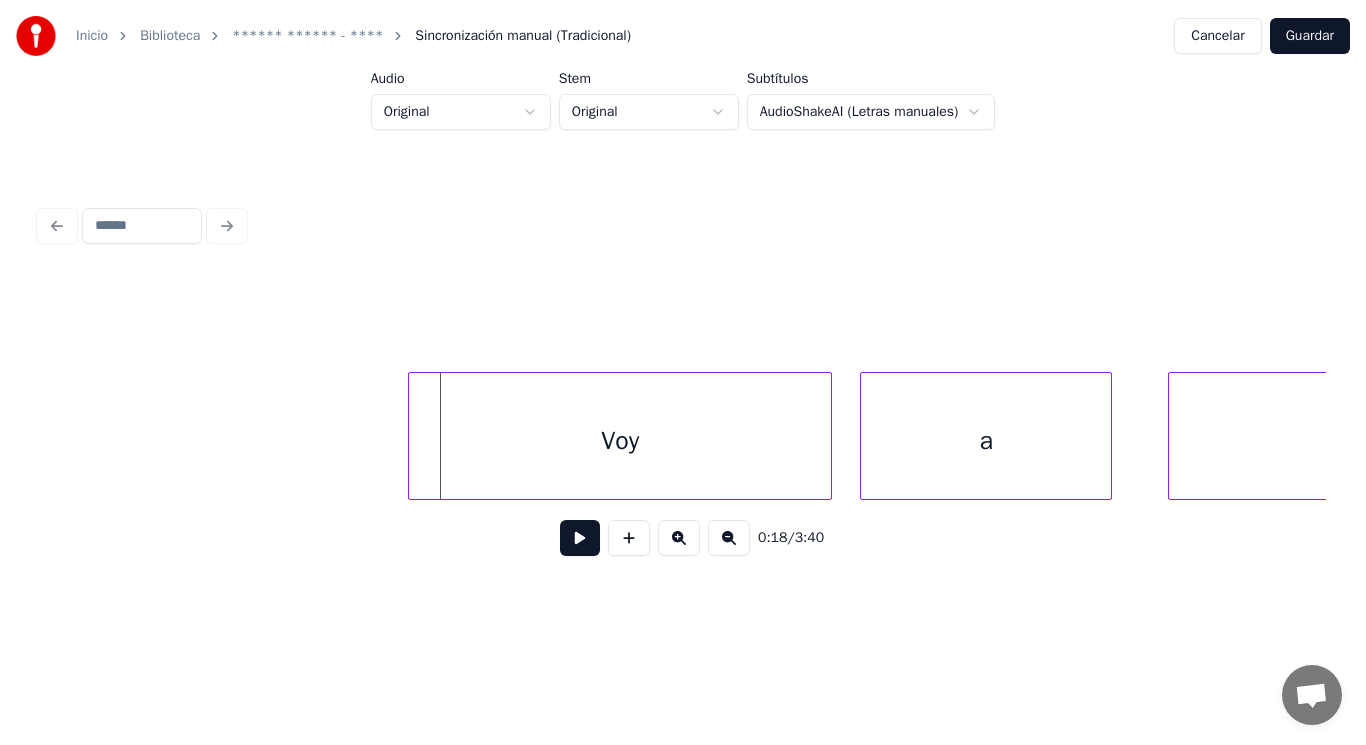 click at bounding box center (412, 436) 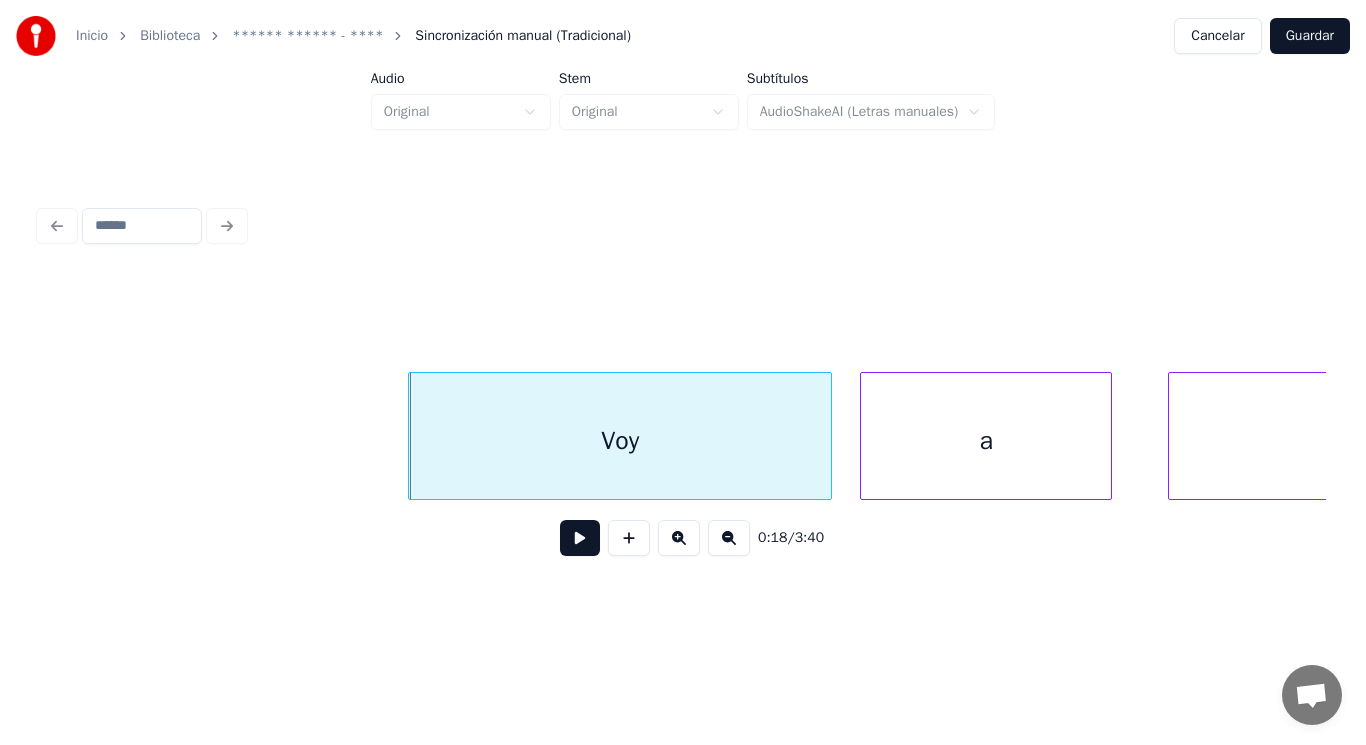 click at bounding box center [580, 538] 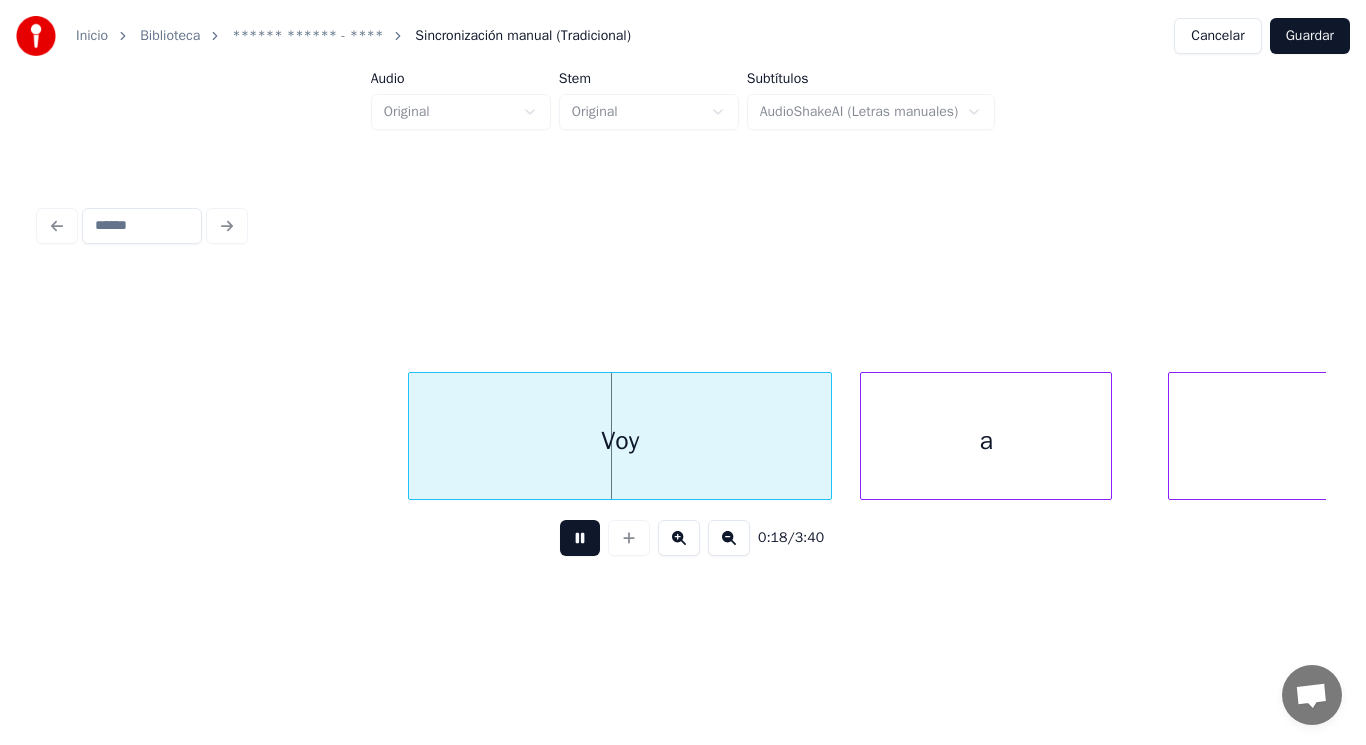 click at bounding box center (580, 538) 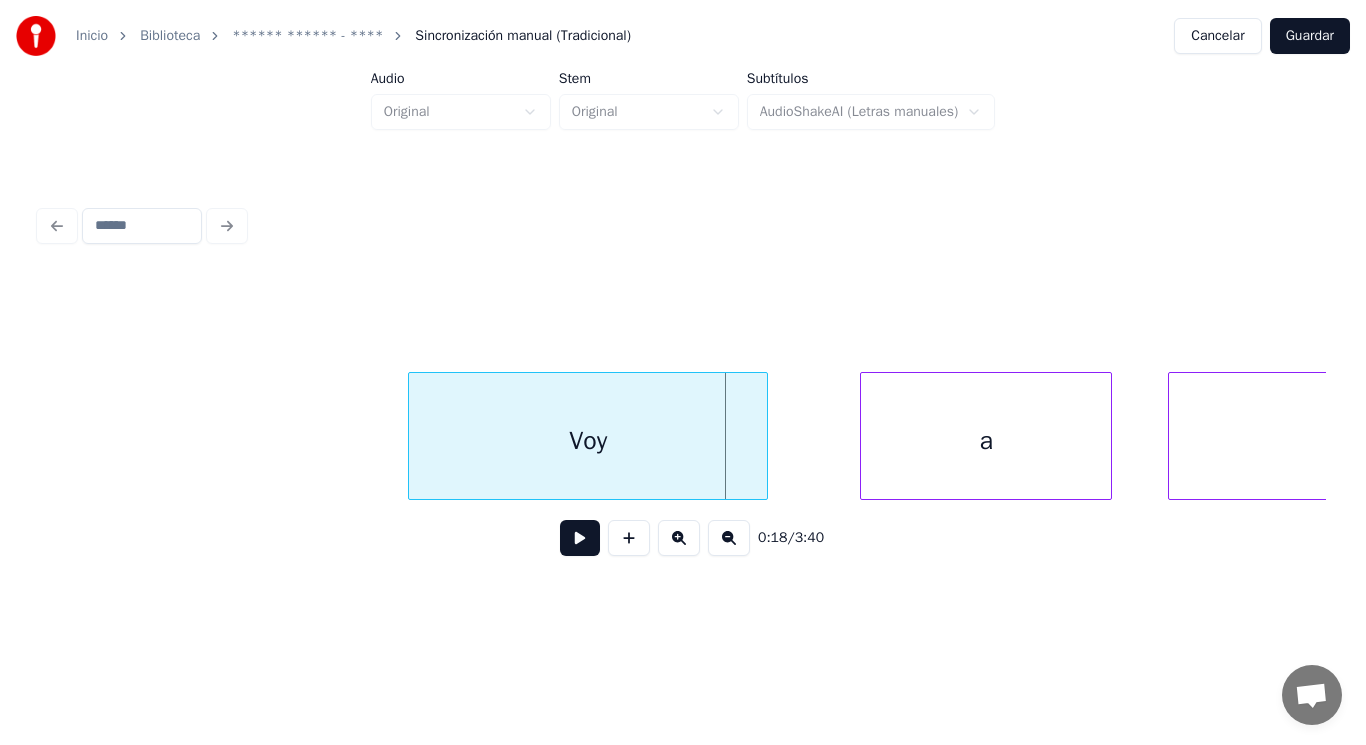 click at bounding box center (764, 436) 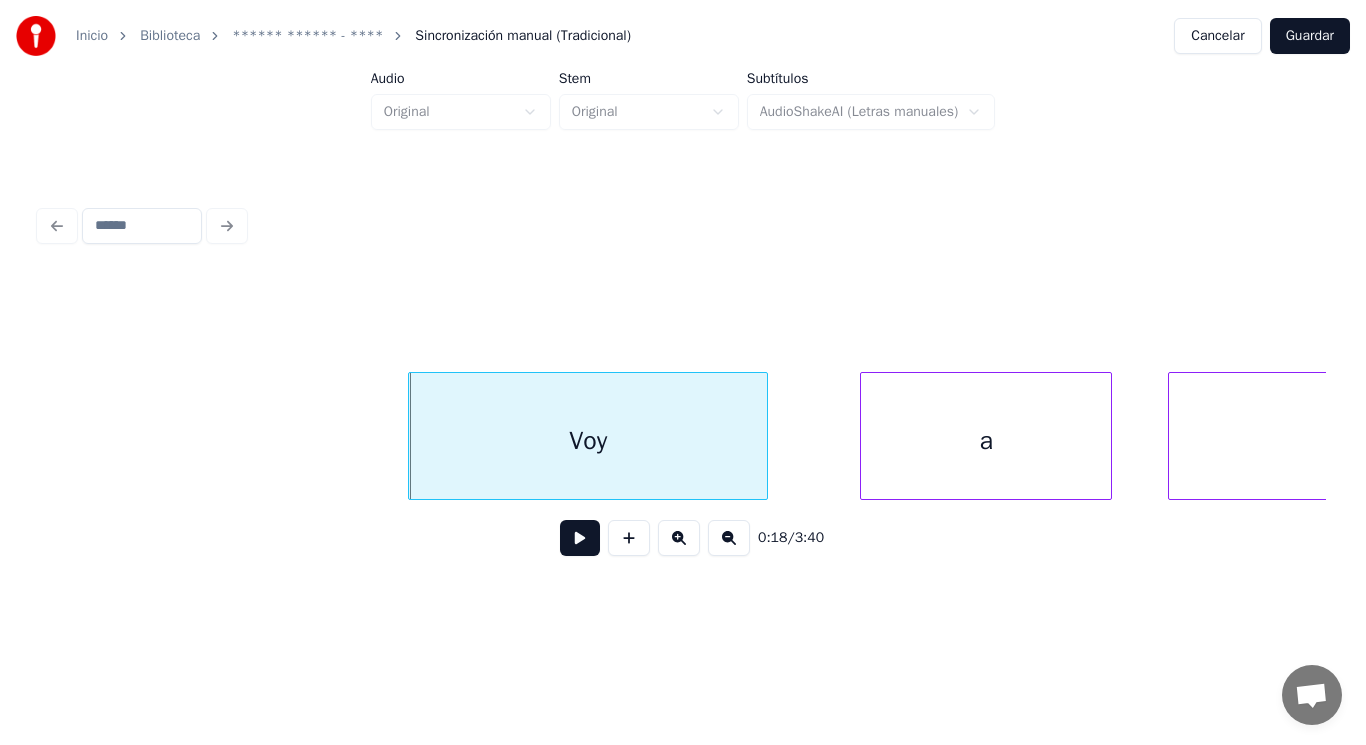 click at bounding box center (580, 538) 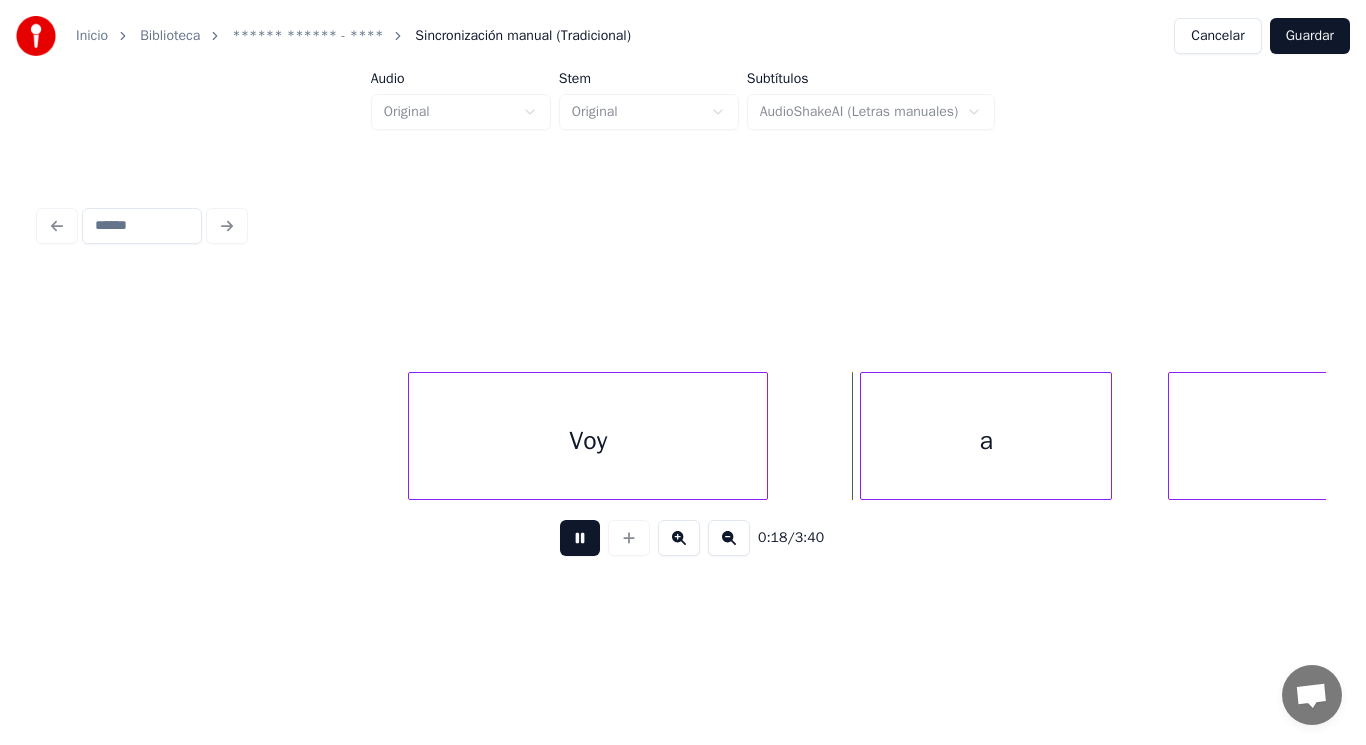 click at bounding box center [580, 538] 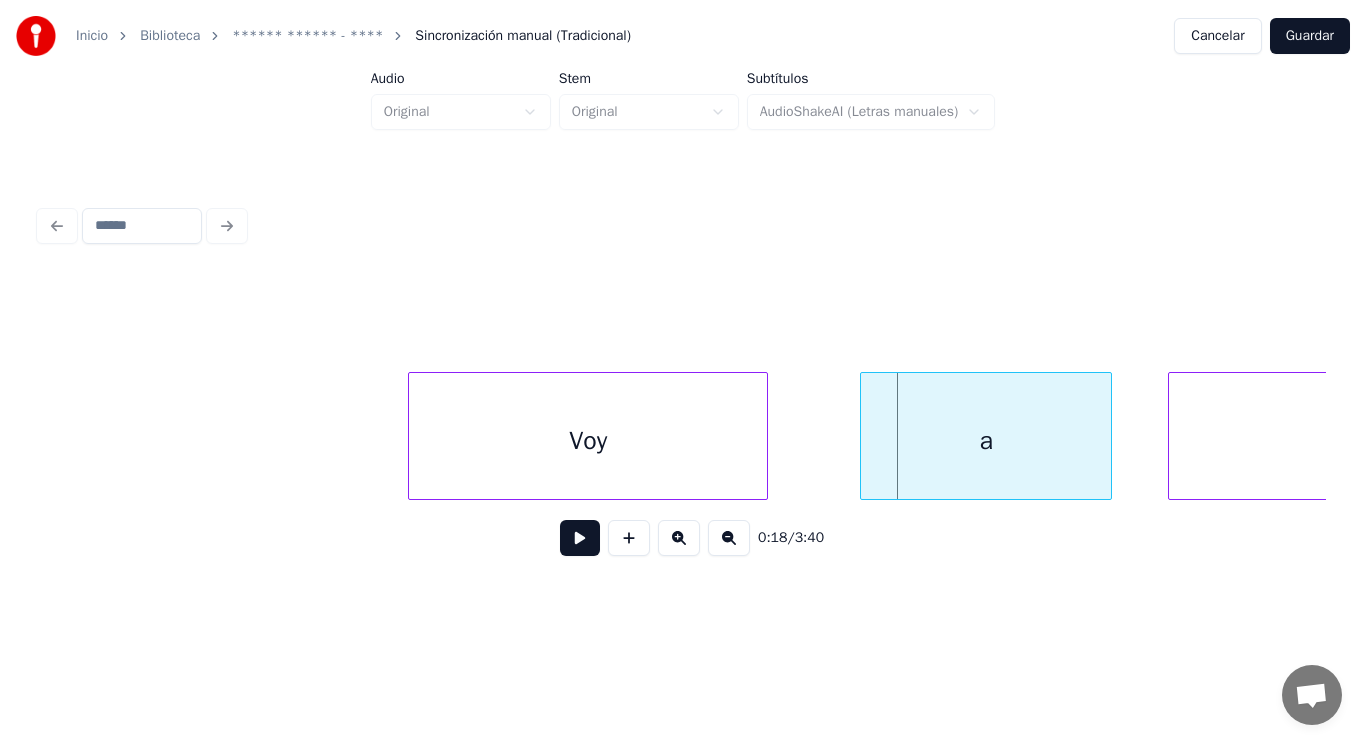 click on "Voy a salir" at bounding box center [128942, 436] 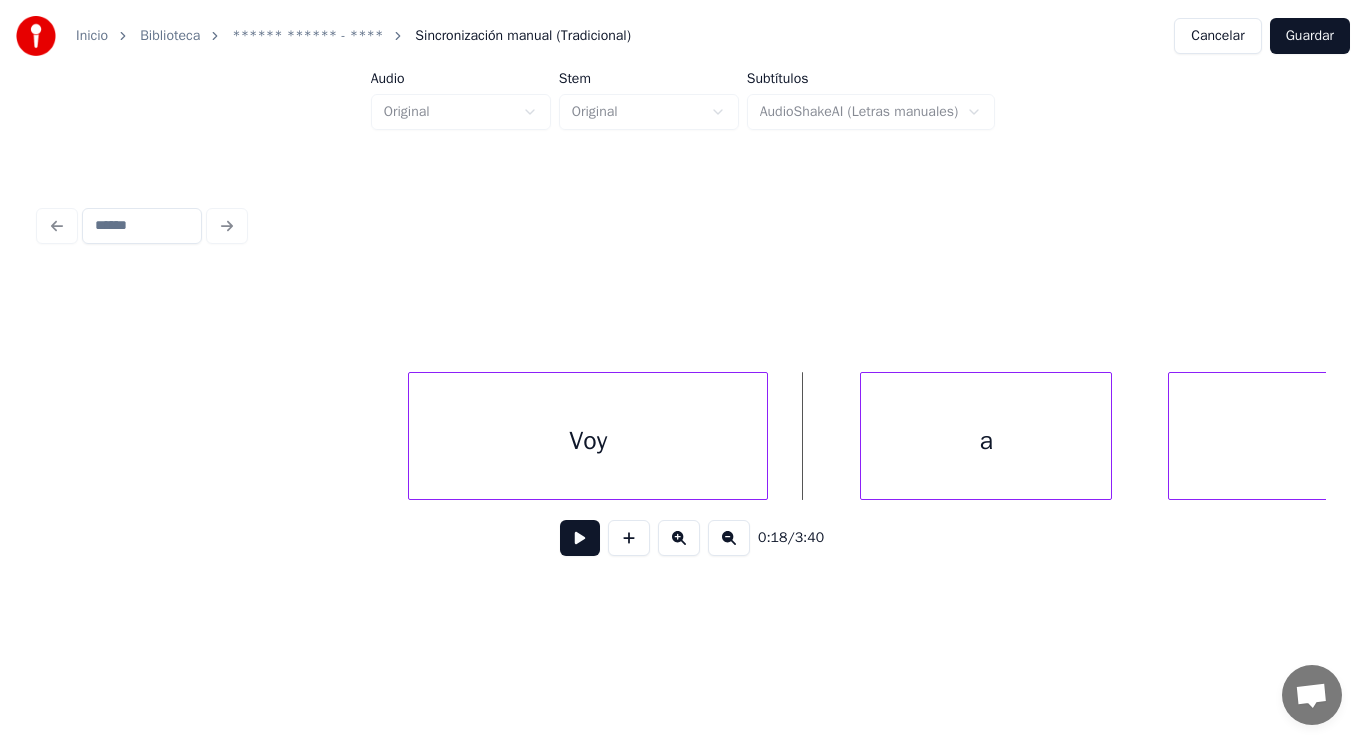 click at bounding box center (580, 538) 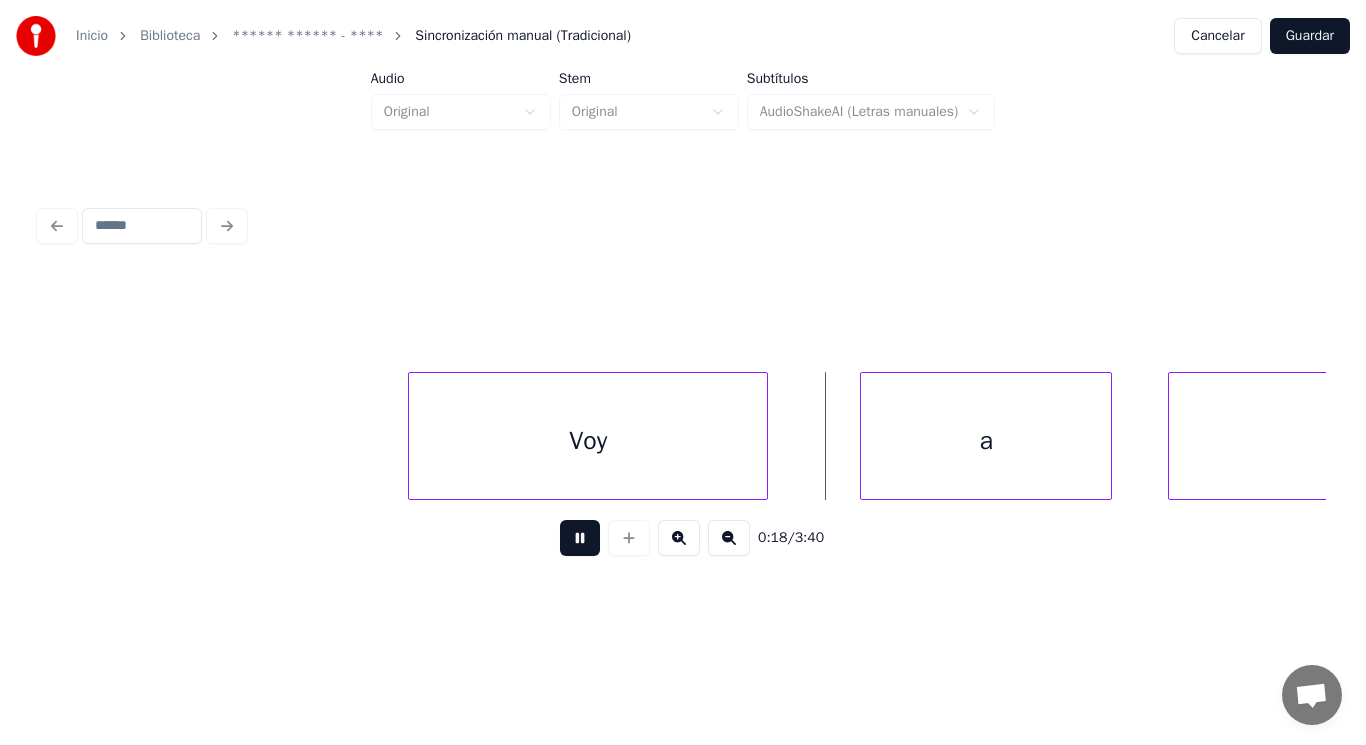 click at bounding box center [580, 538] 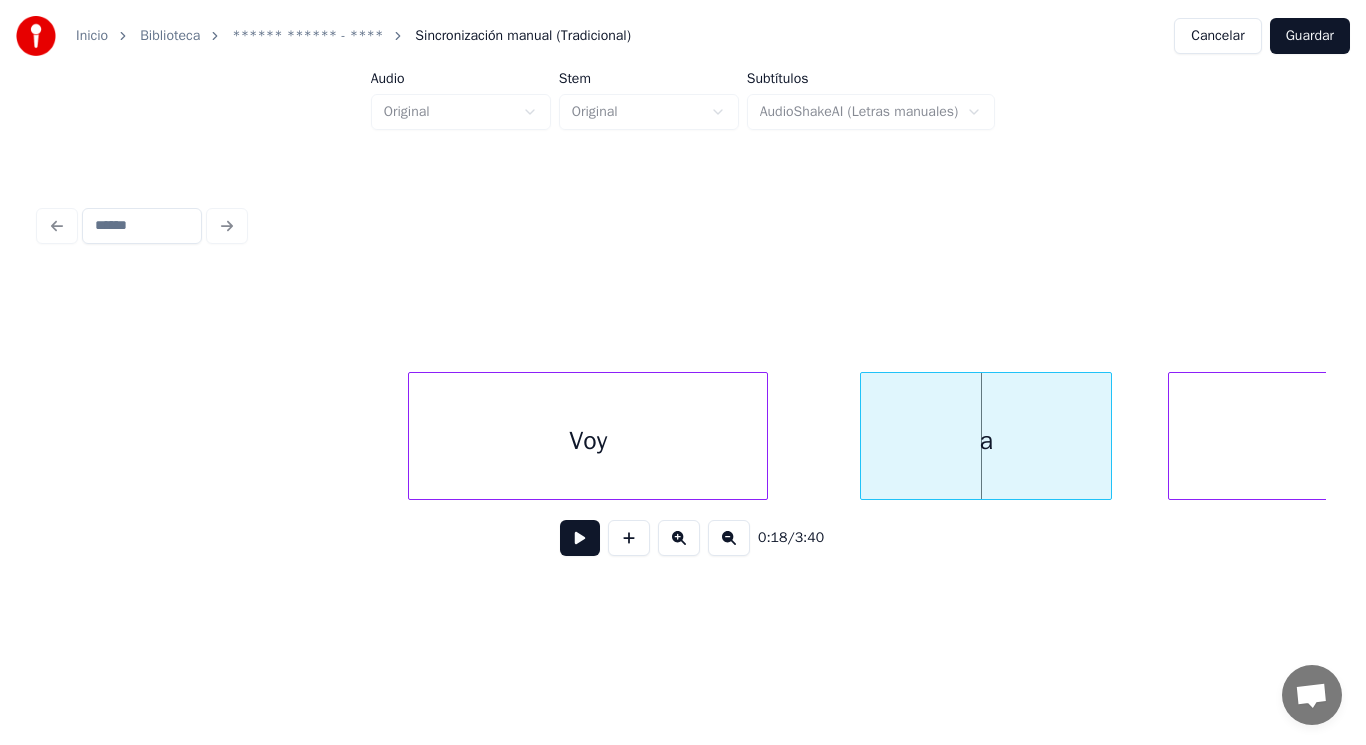 click on "Voy a salir" at bounding box center (128942, 436) 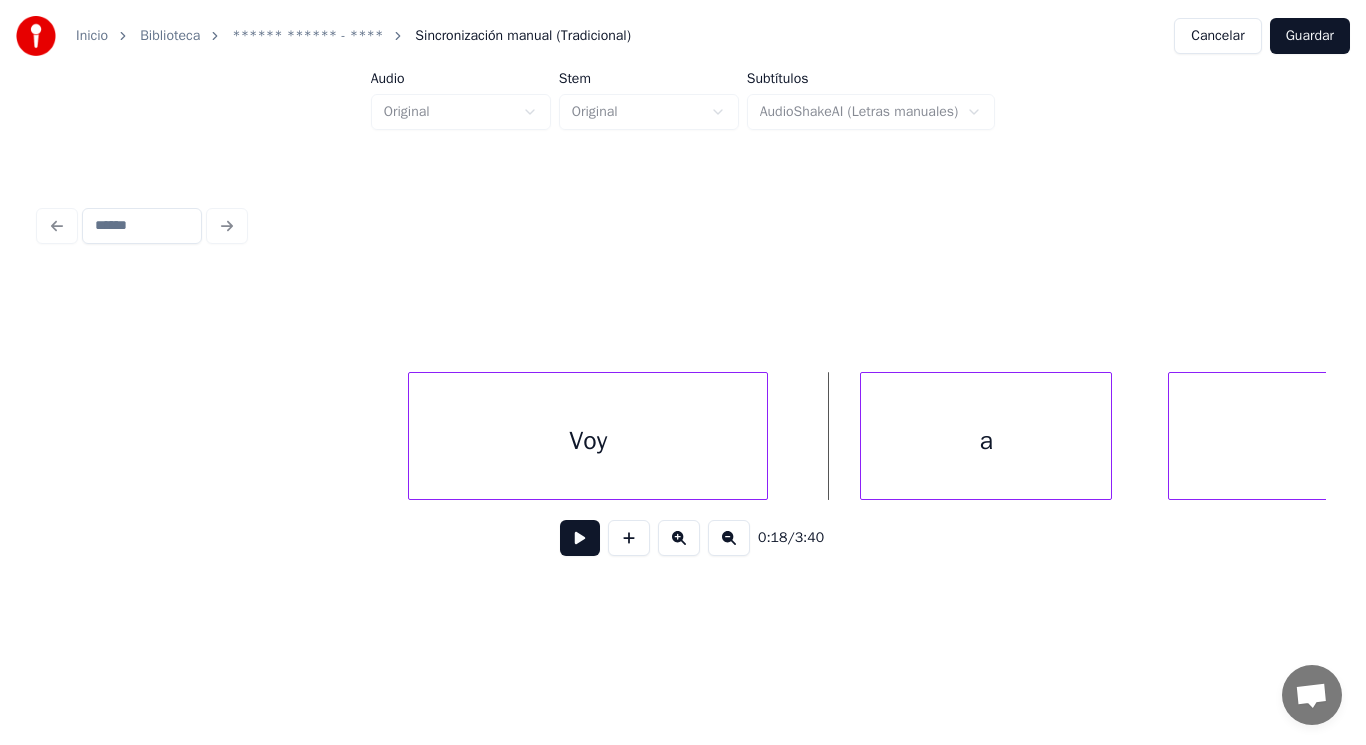 click at bounding box center (580, 538) 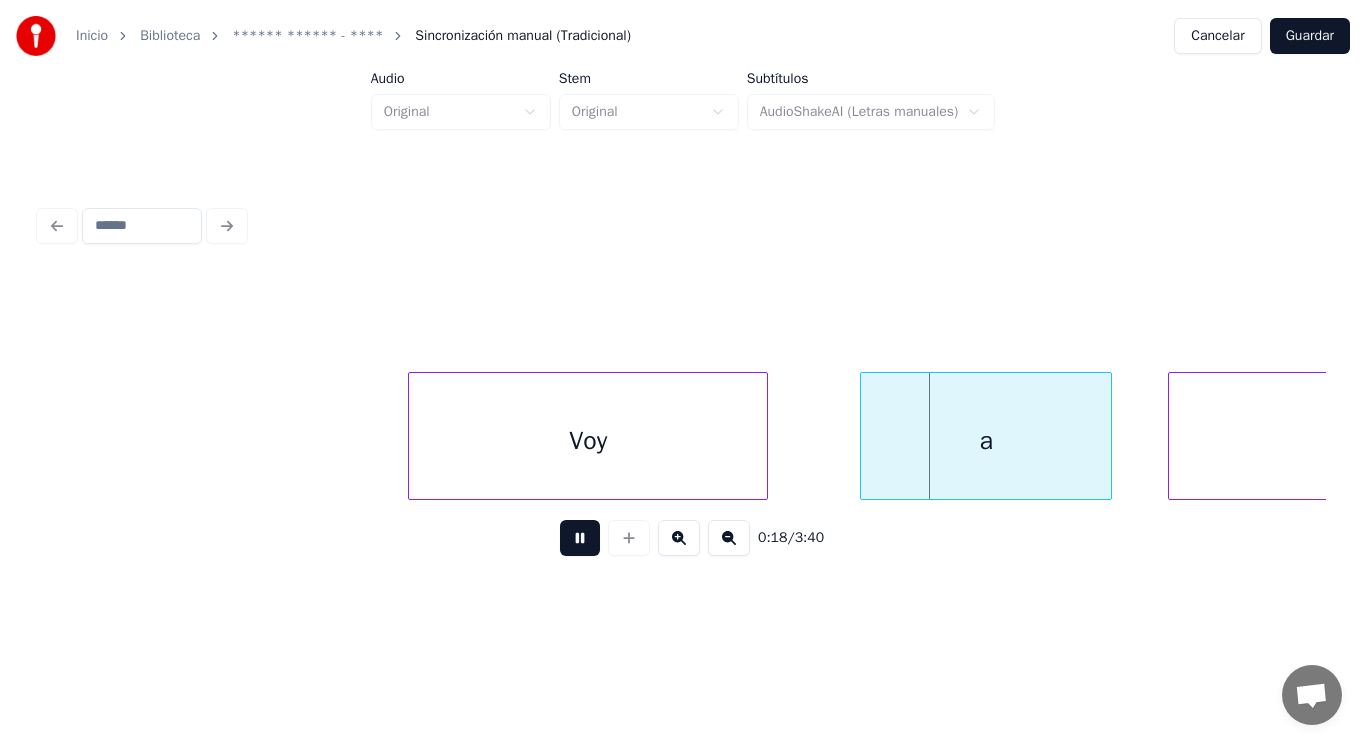 click at bounding box center [580, 538] 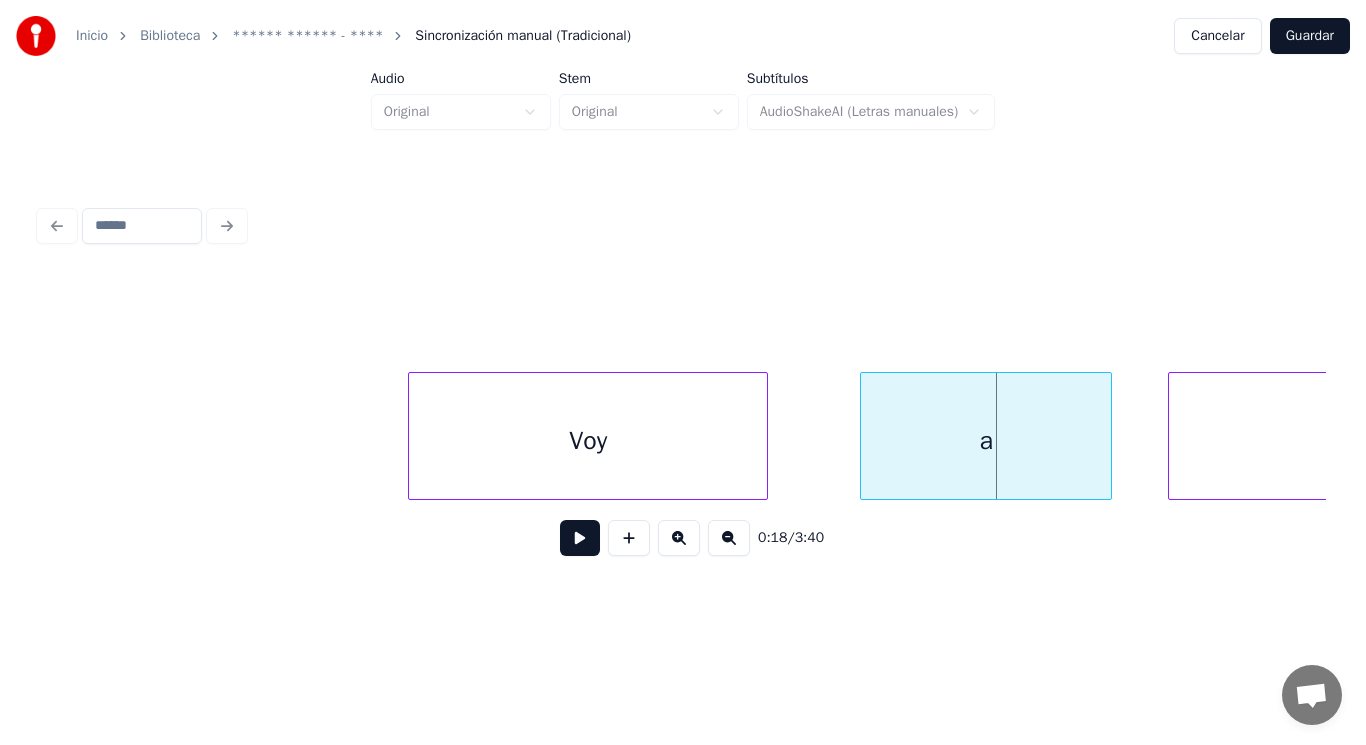 click on "a" at bounding box center (986, 441) 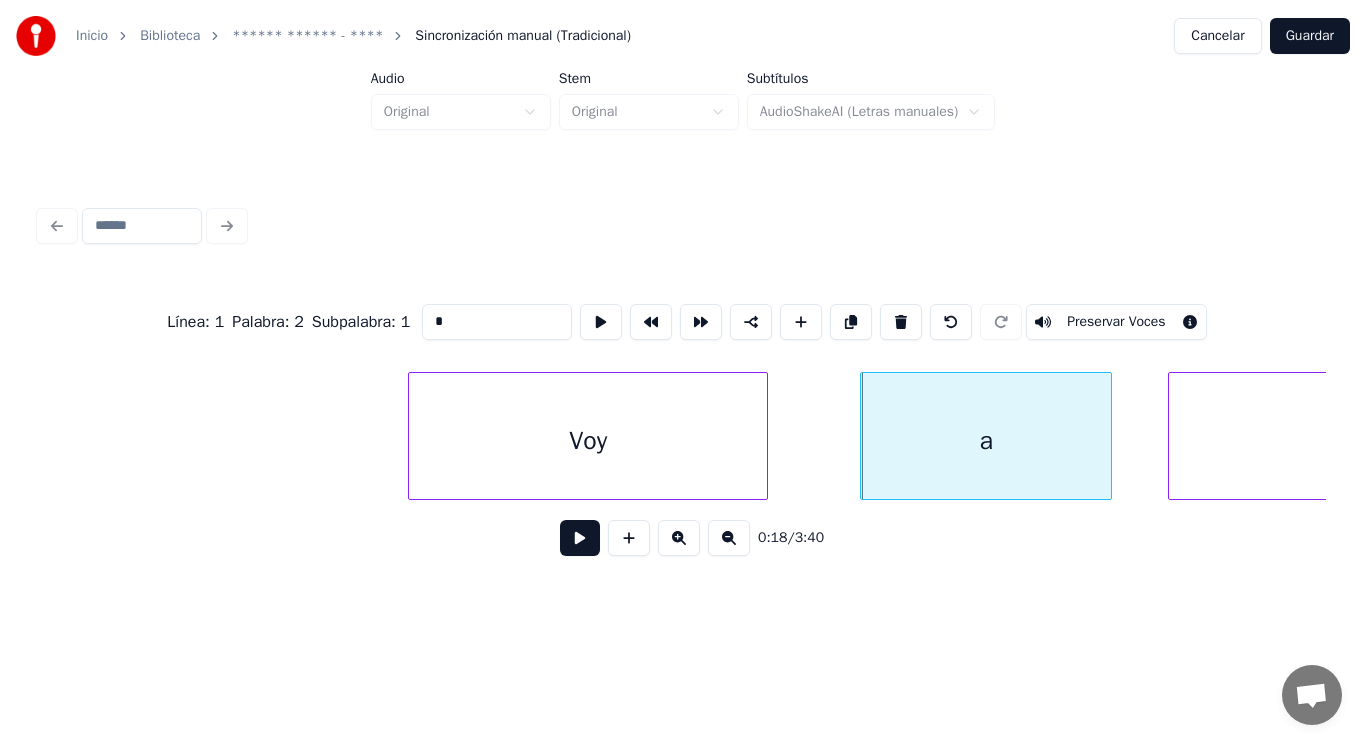 click at bounding box center (580, 538) 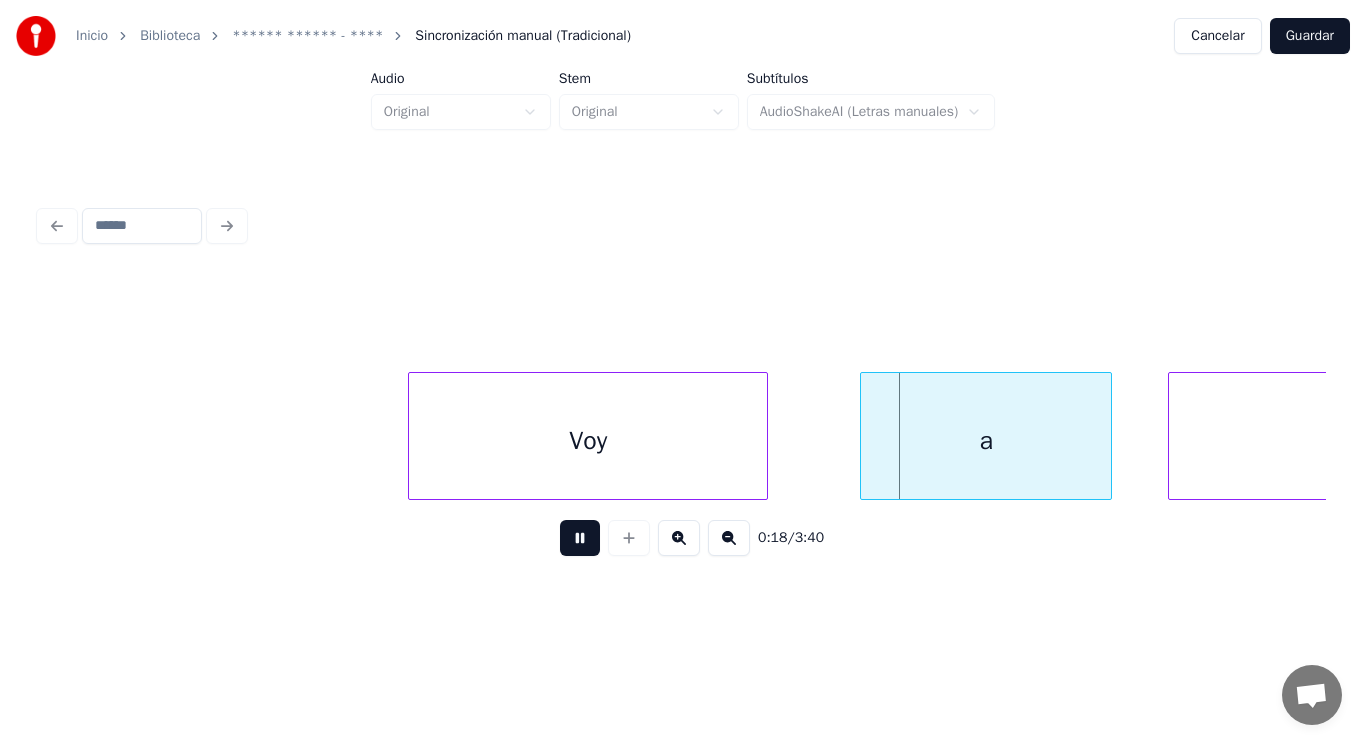 click at bounding box center [580, 538] 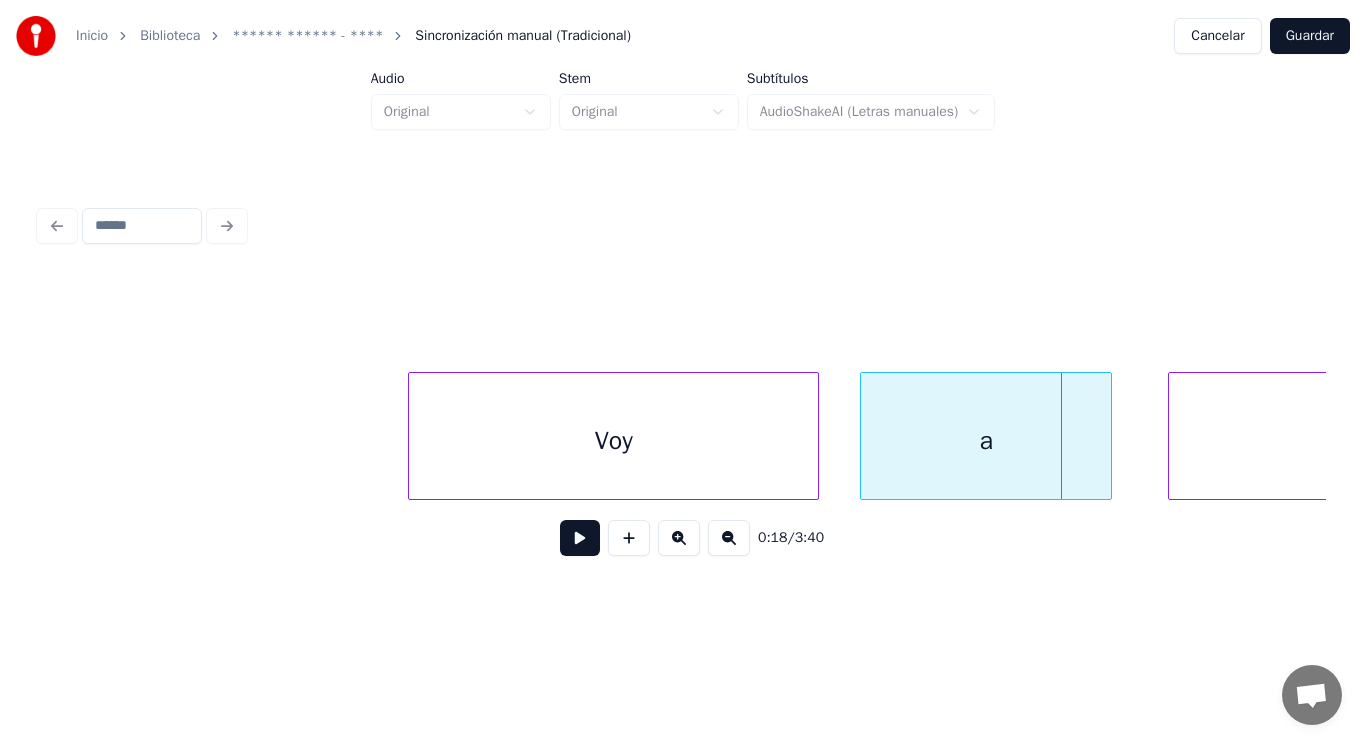 click at bounding box center [815, 436] 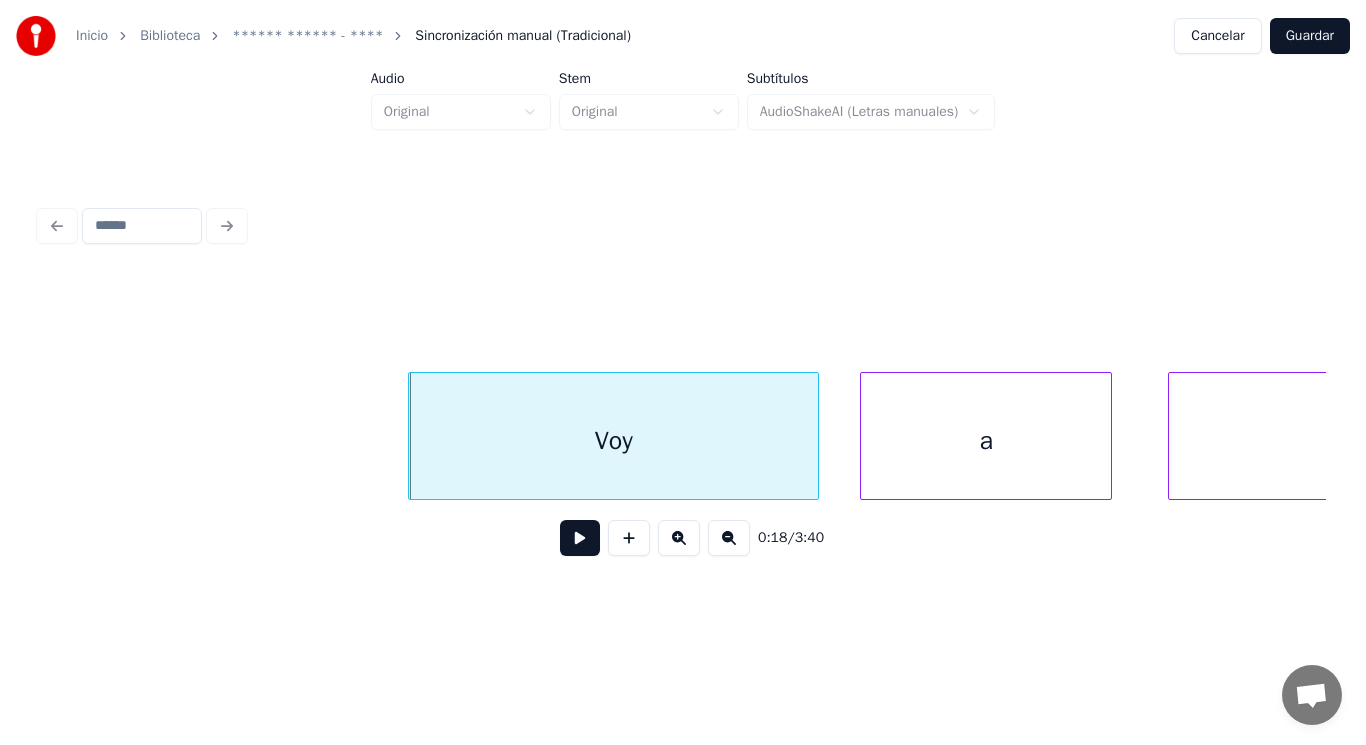 click at bounding box center [580, 538] 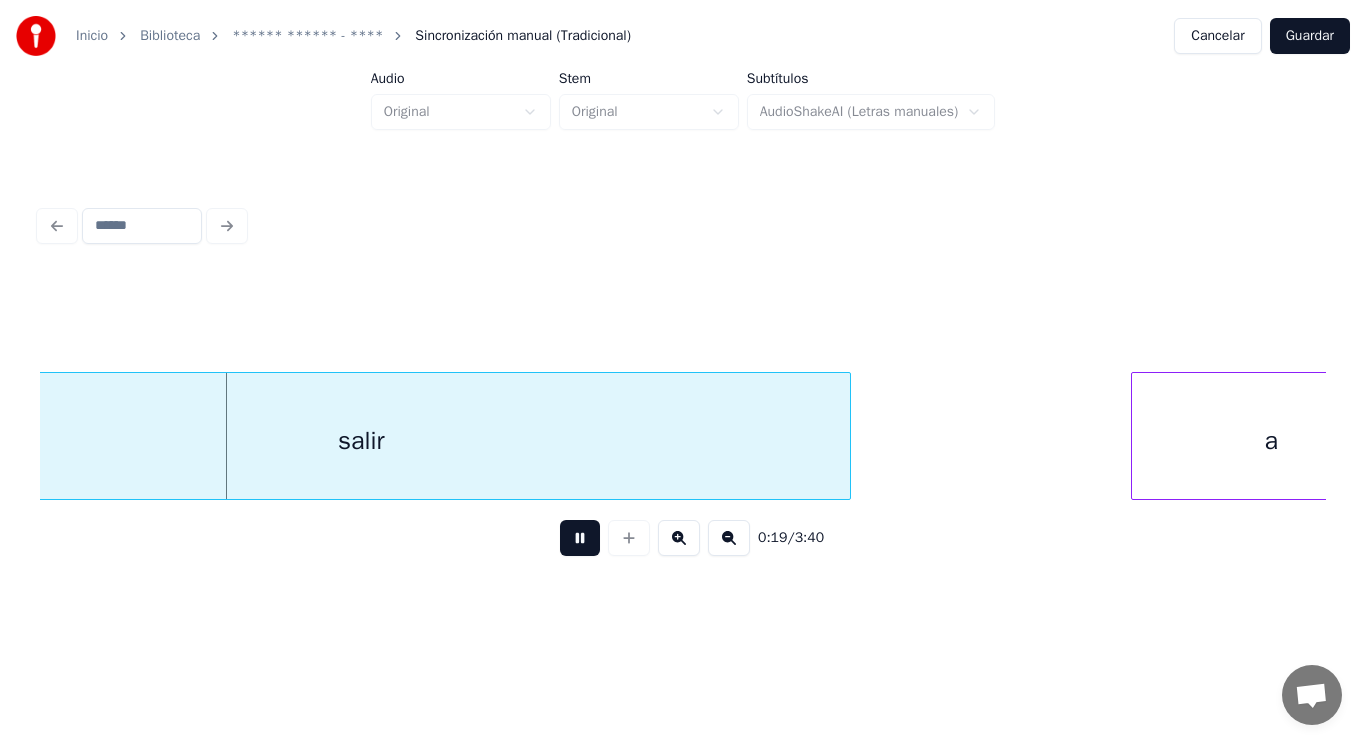 click at bounding box center [580, 538] 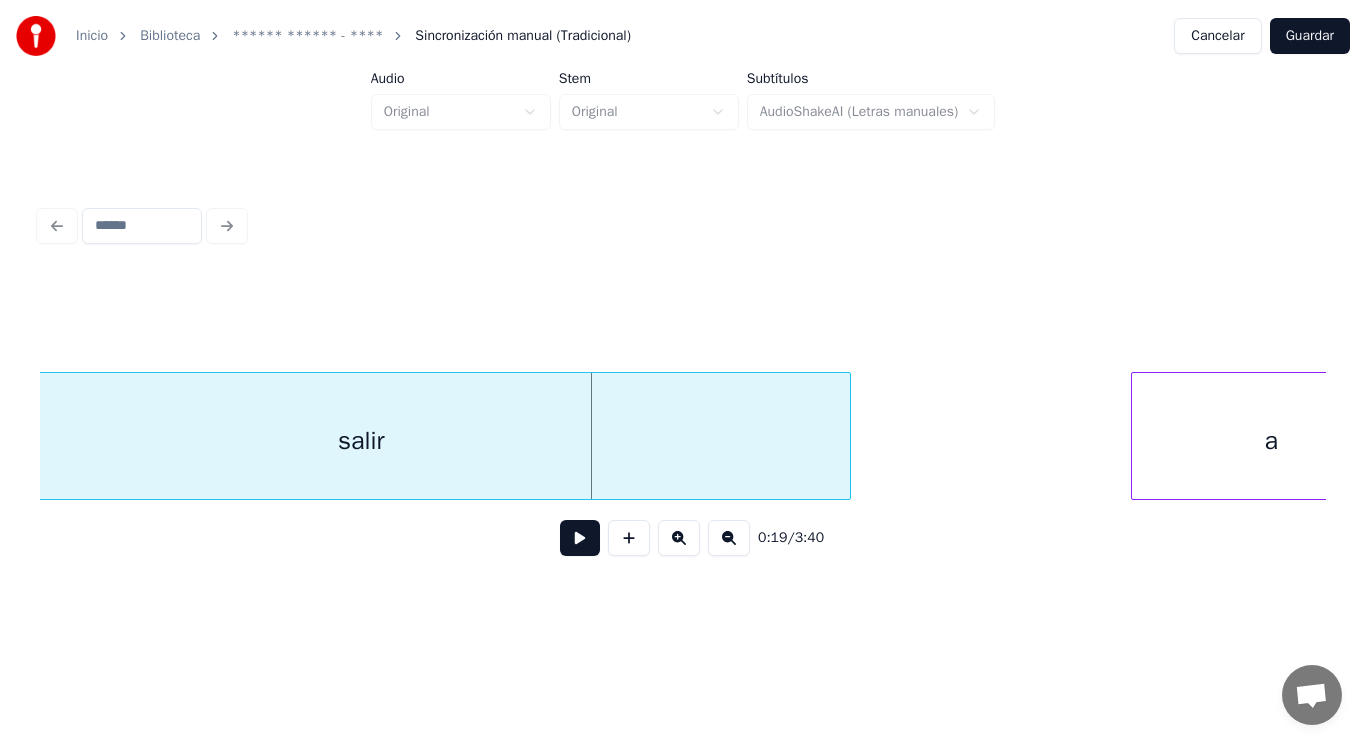 click on "salir" at bounding box center (361, 441) 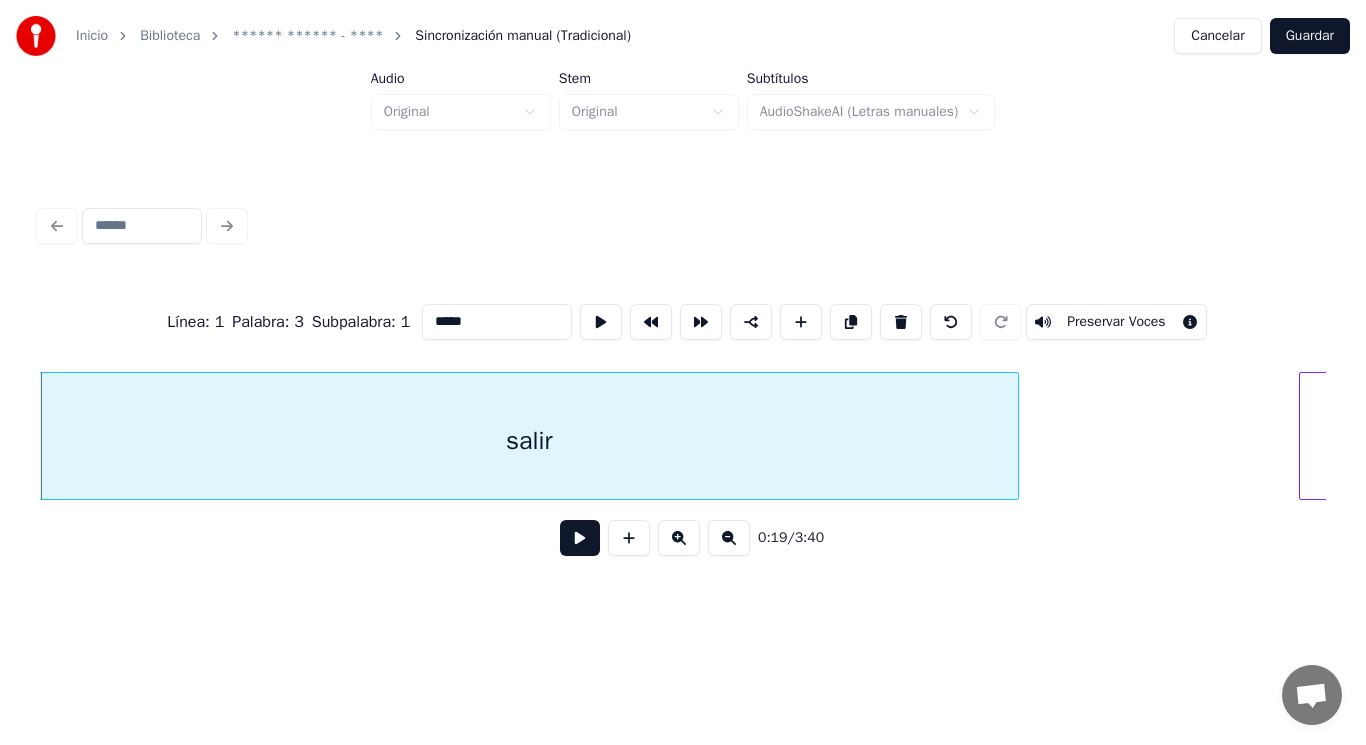 click at bounding box center (580, 538) 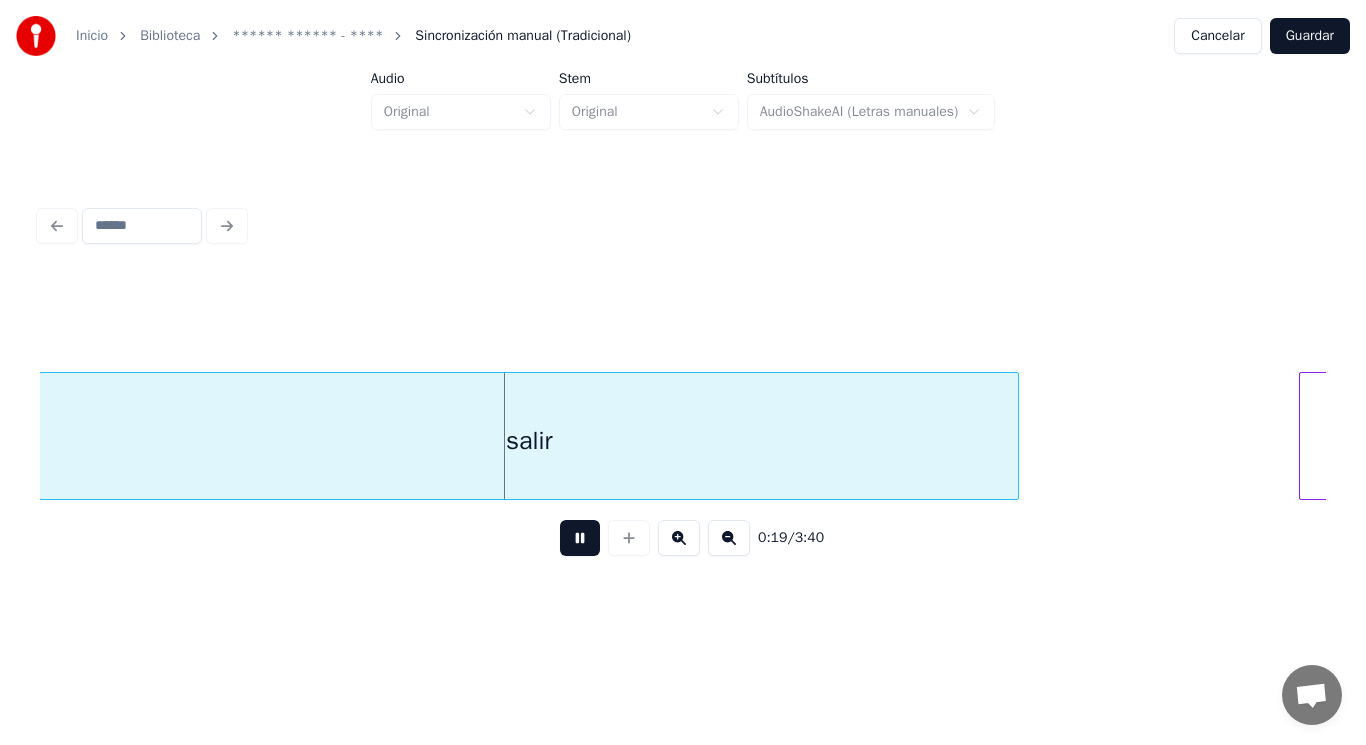 click at bounding box center [580, 538] 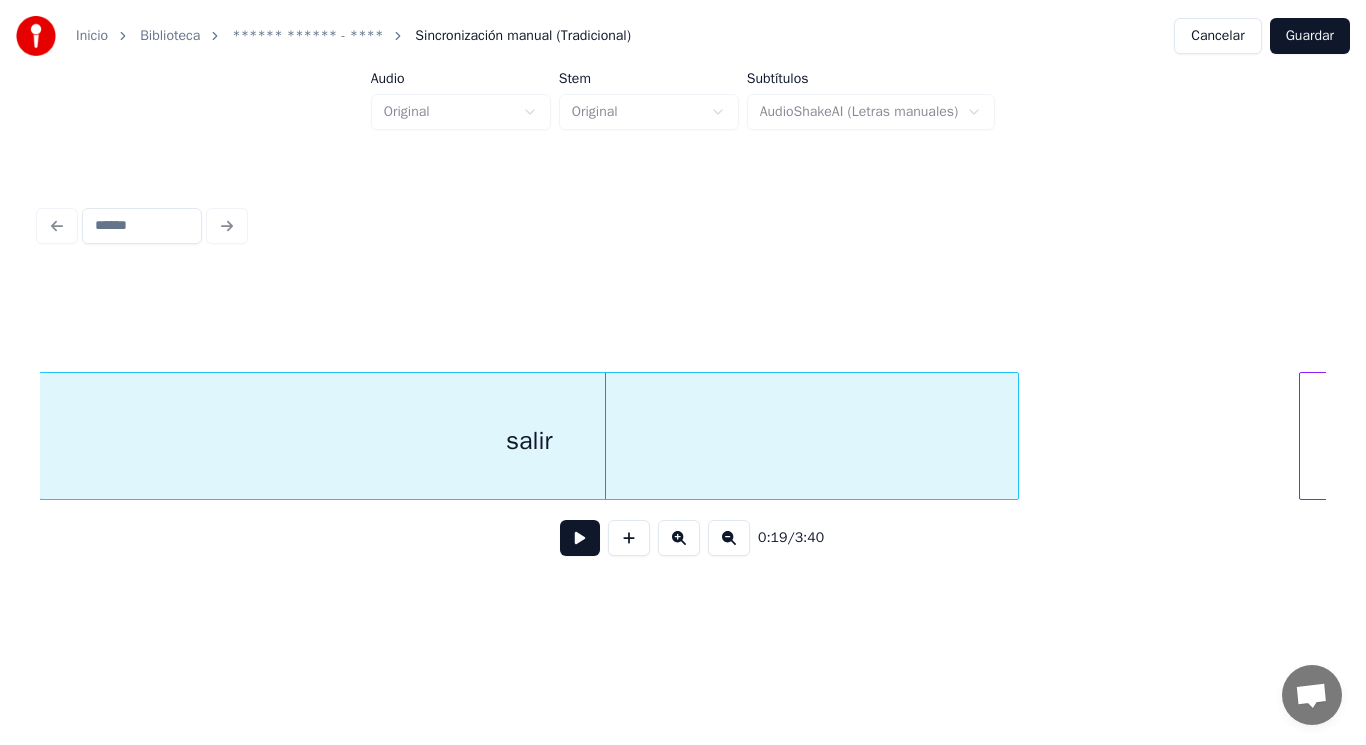click on "salir" at bounding box center [529, 441] 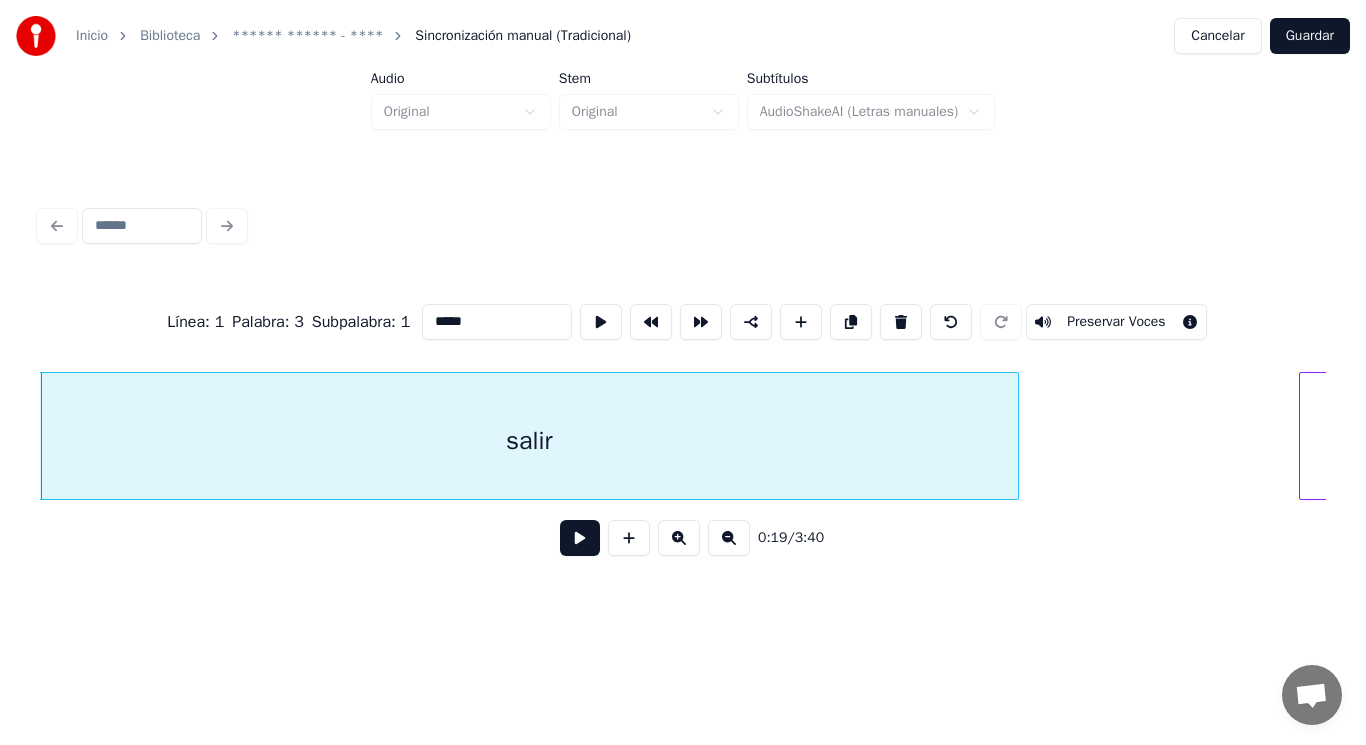 click at bounding box center [580, 538] 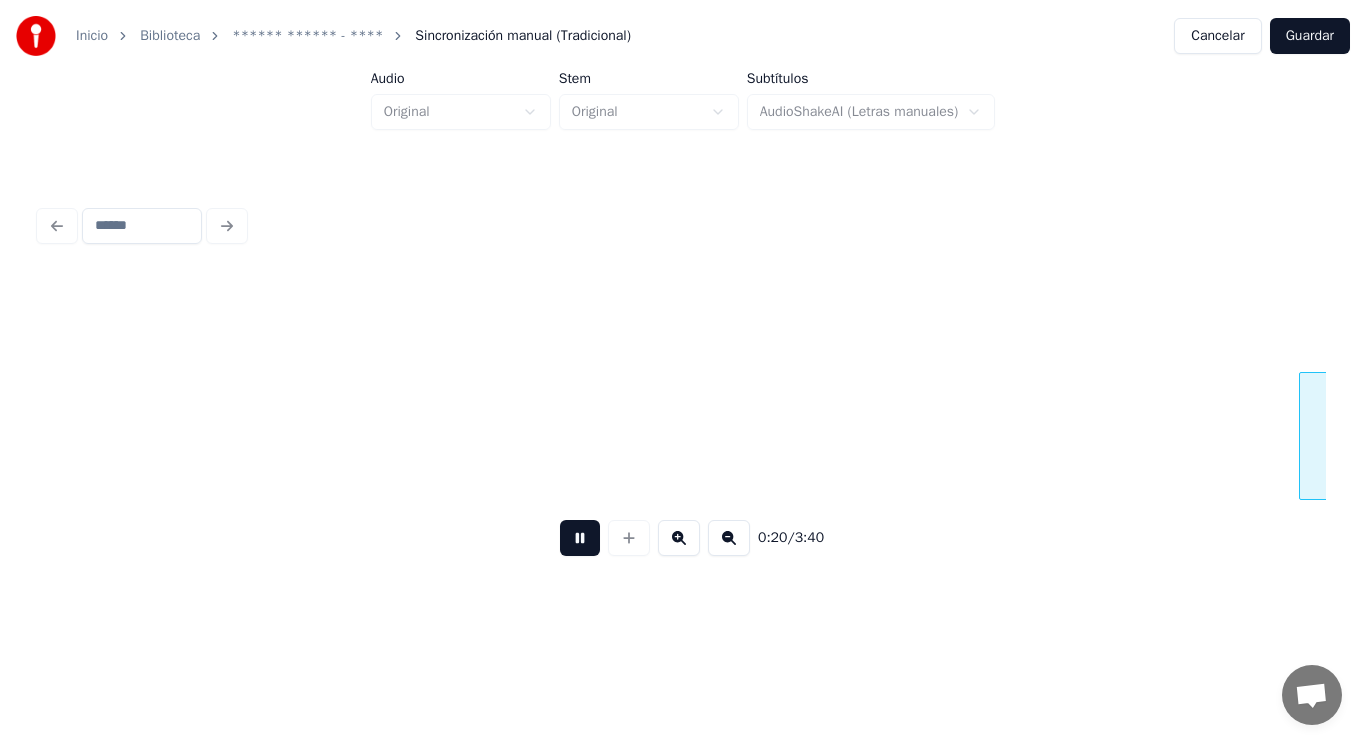 click at bounding box center (580, 538) 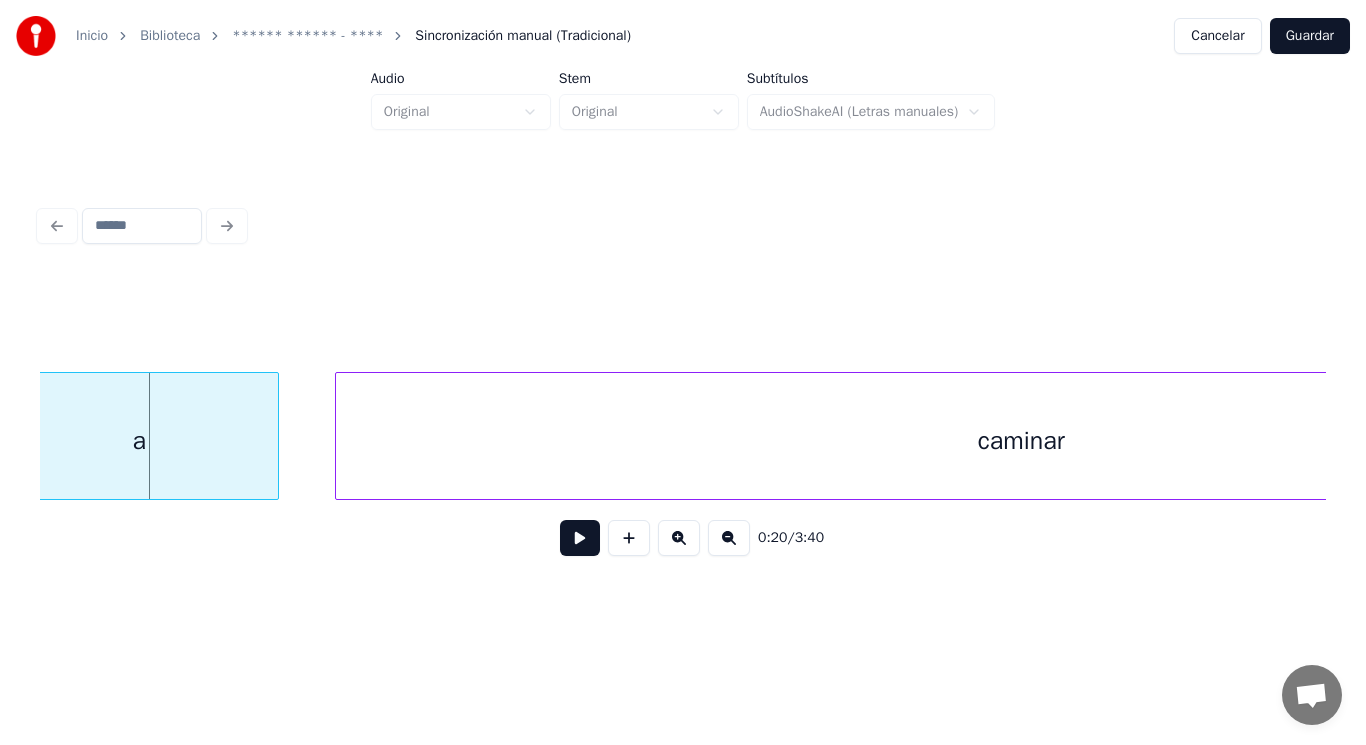 click on "a" at bounding box center (139, 441) 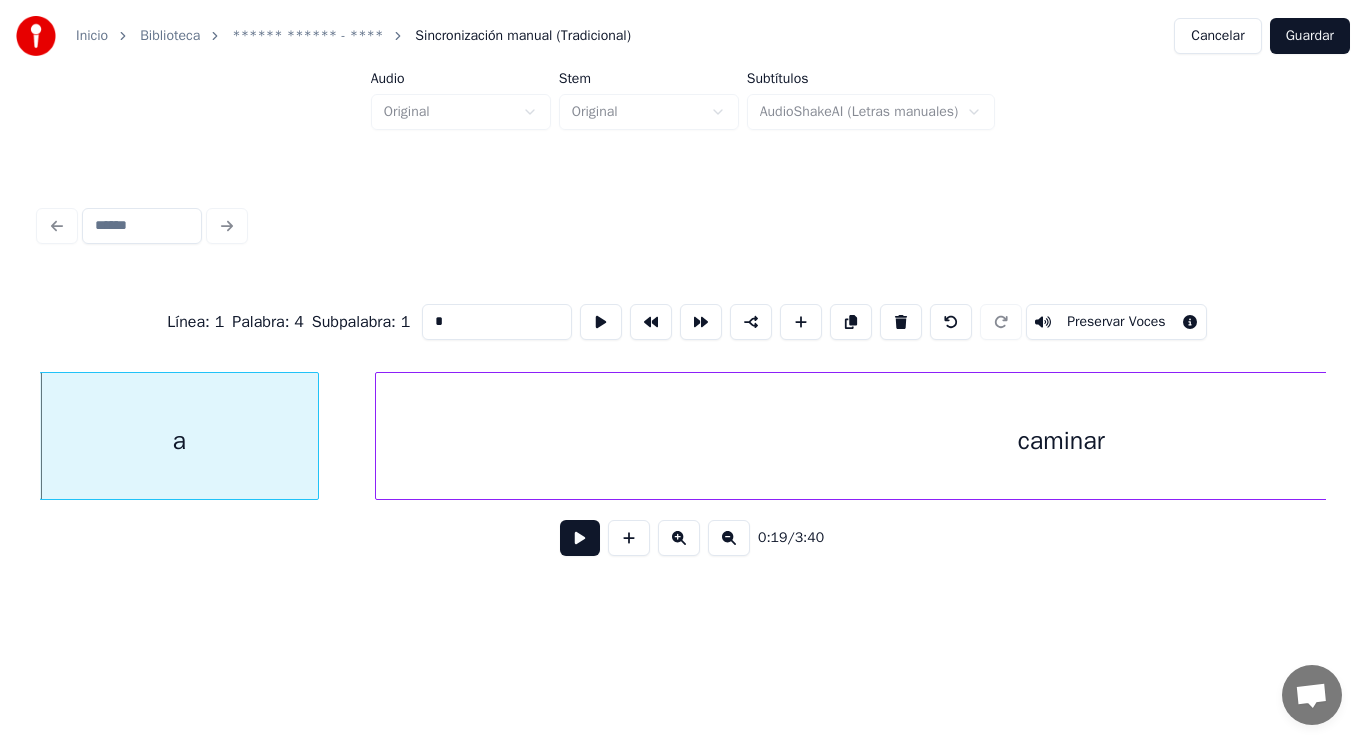 click at bounding box center (580, 538) 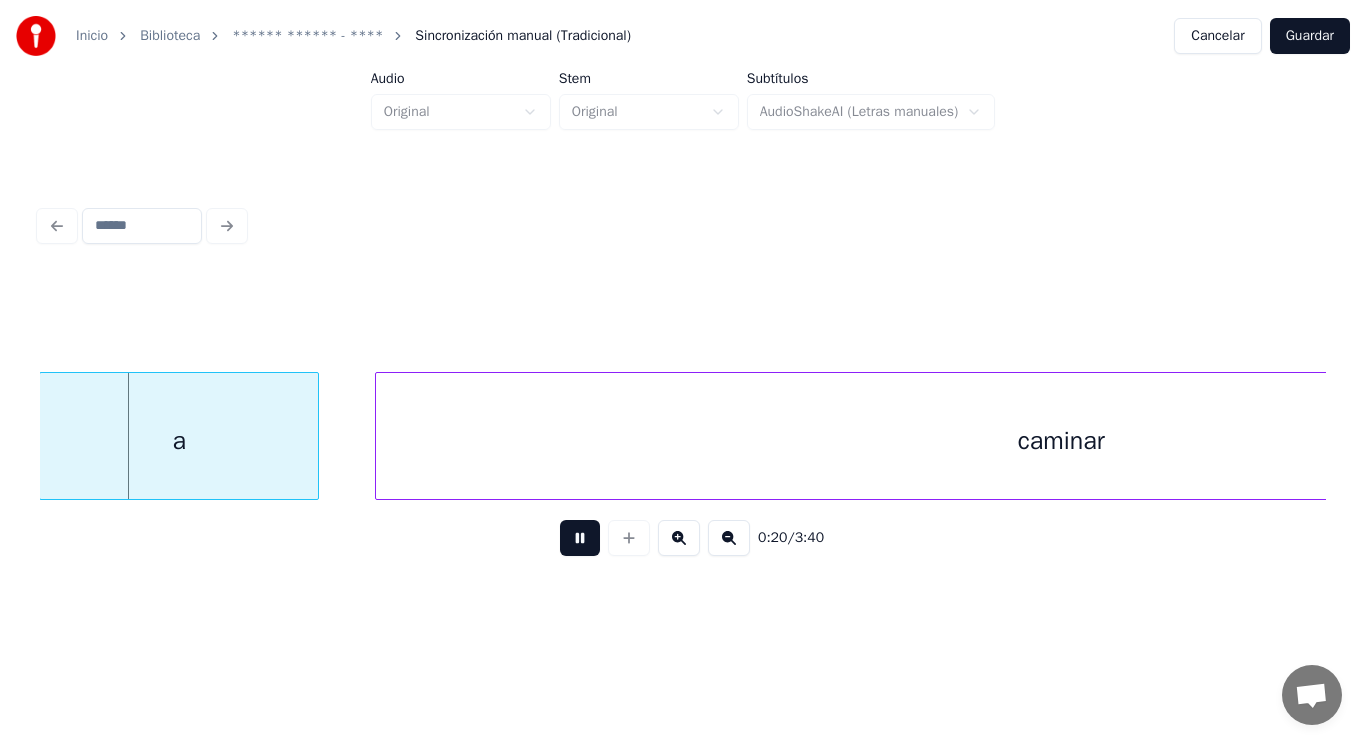 click at bounding box center [580, 538] 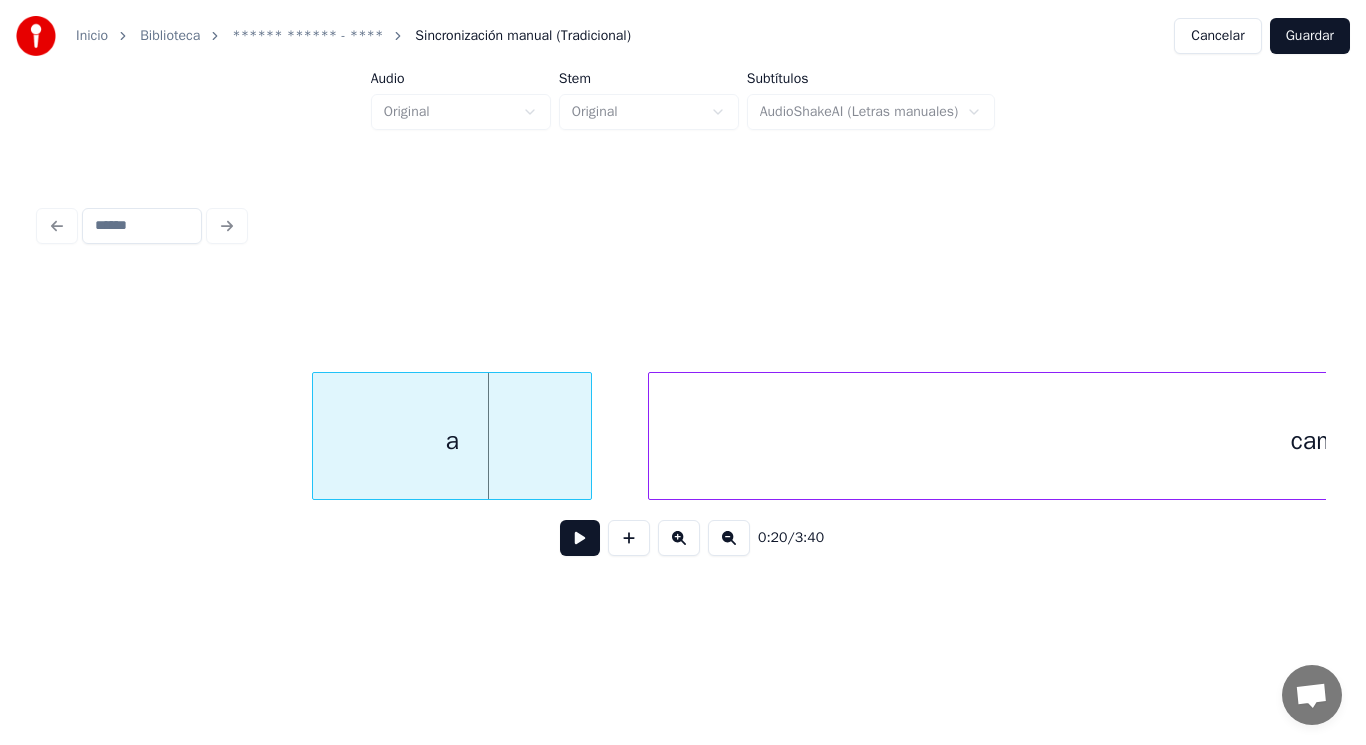 scroll, scrollTop: 0, scrollLeft: 27636, axis: horizontal 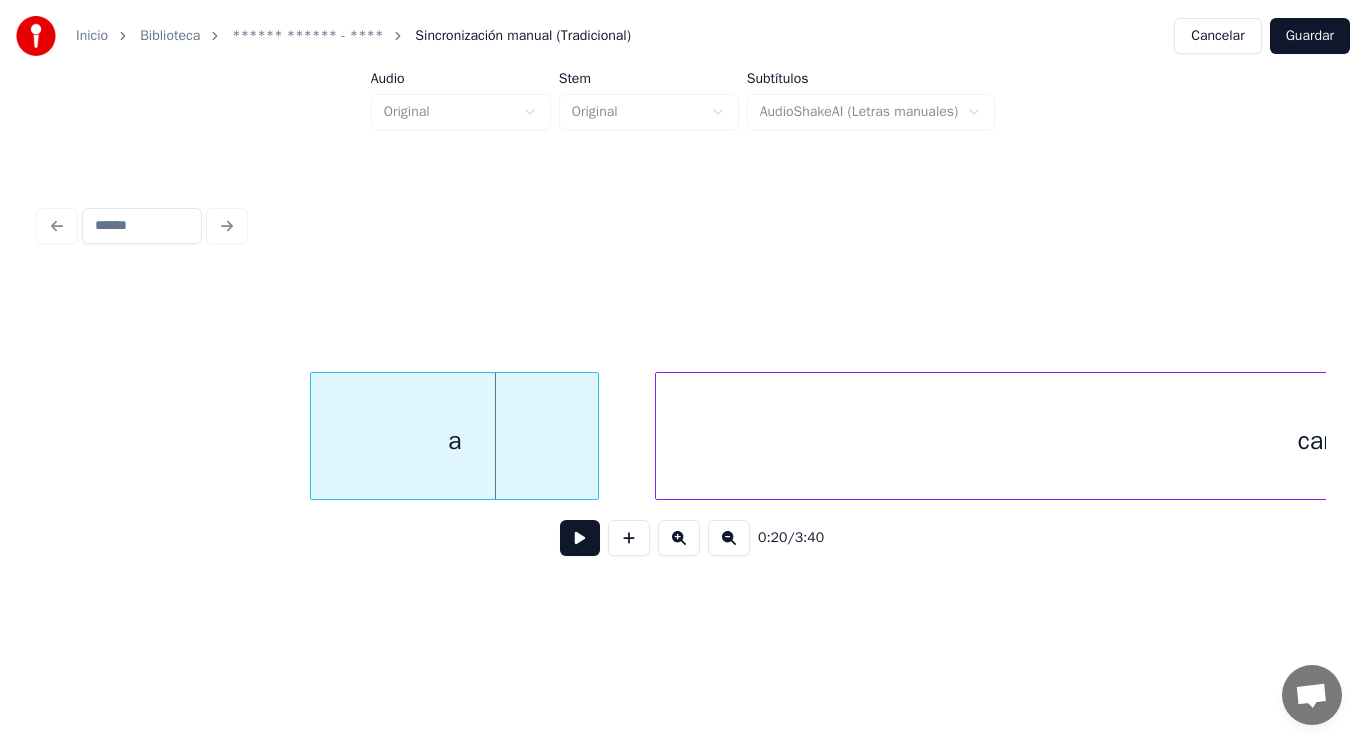 click at bounding box center [314, 436] 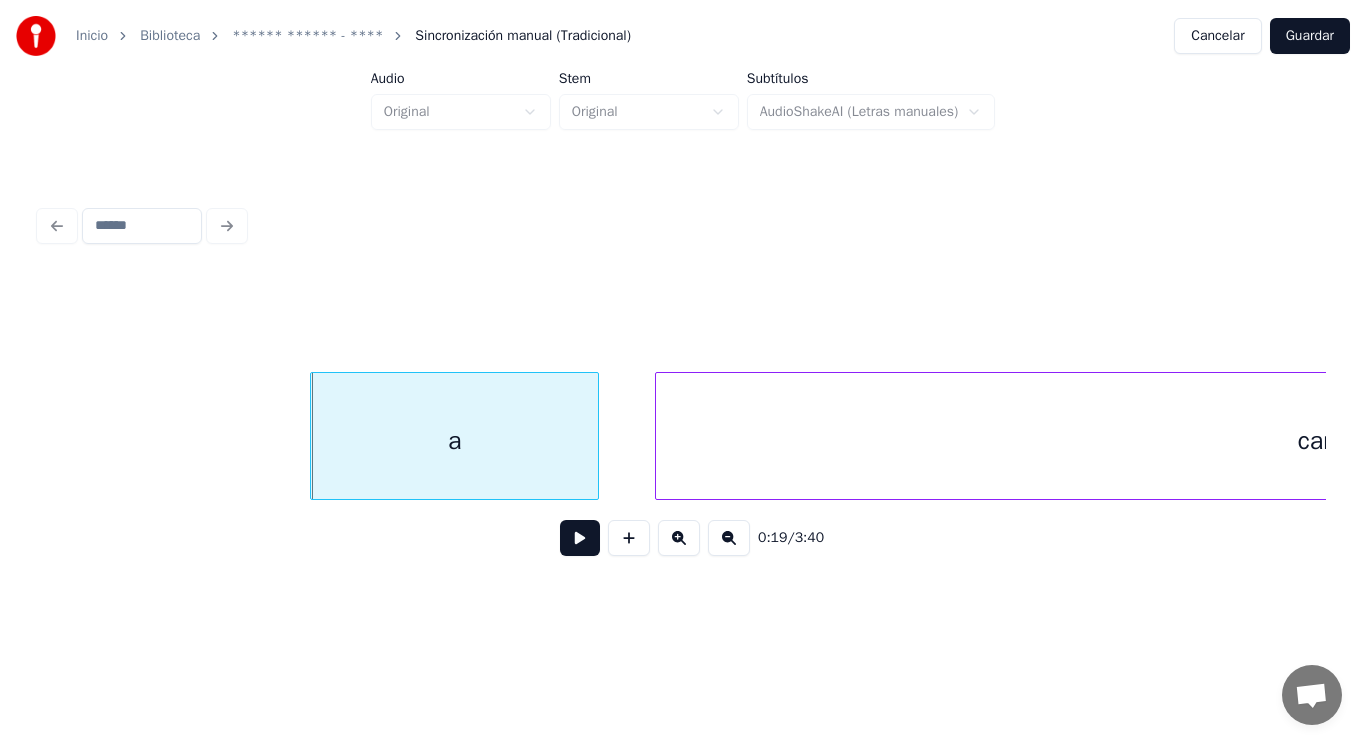 click at bounding box center (580, 538) 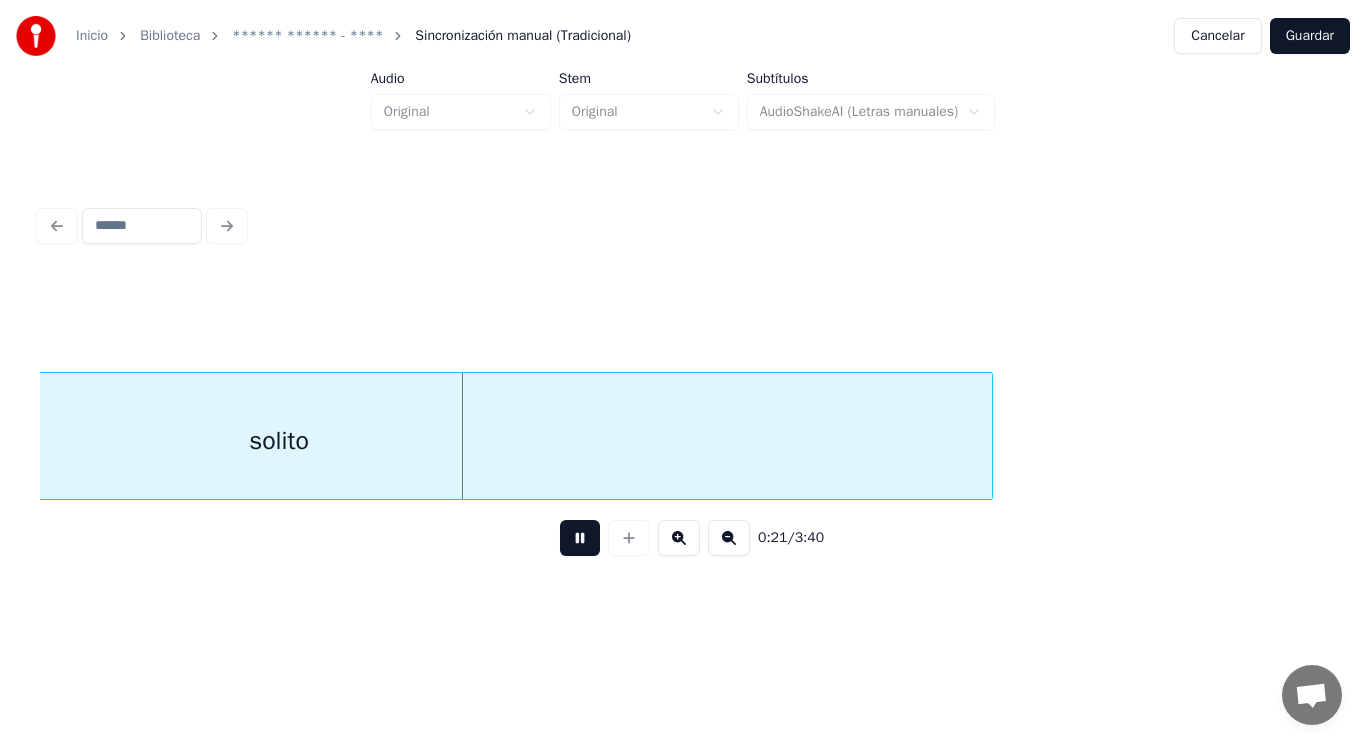 click at bounding box center (580, 538) 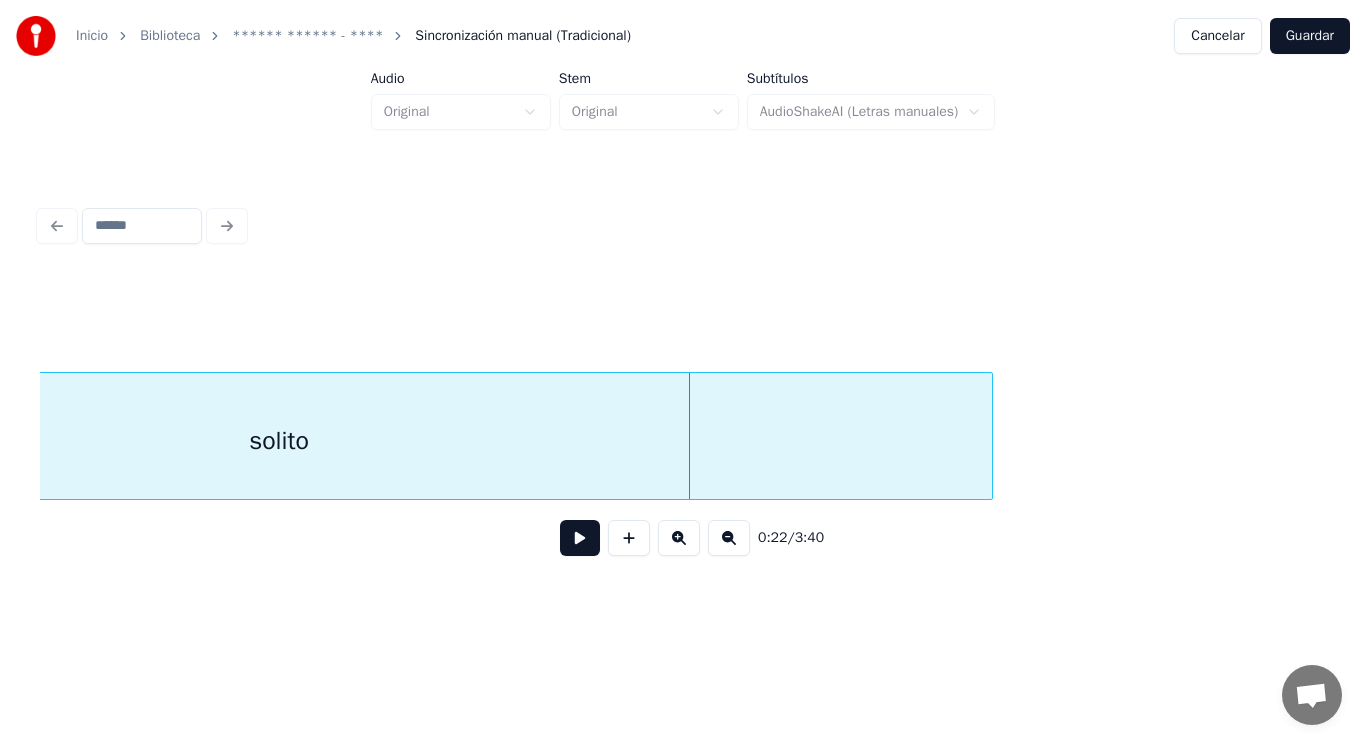 click on "solito" at bounding box center [279, 441] 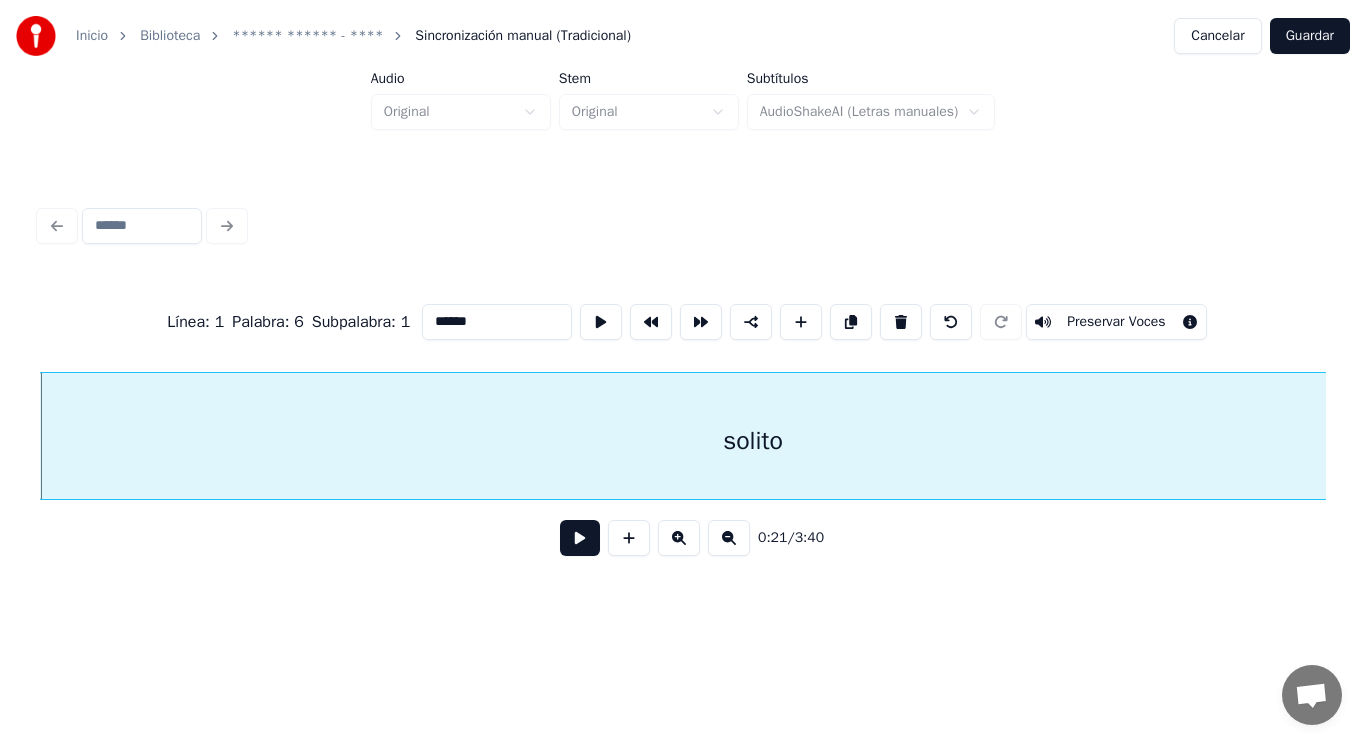 click at bounding box center (580, 538) 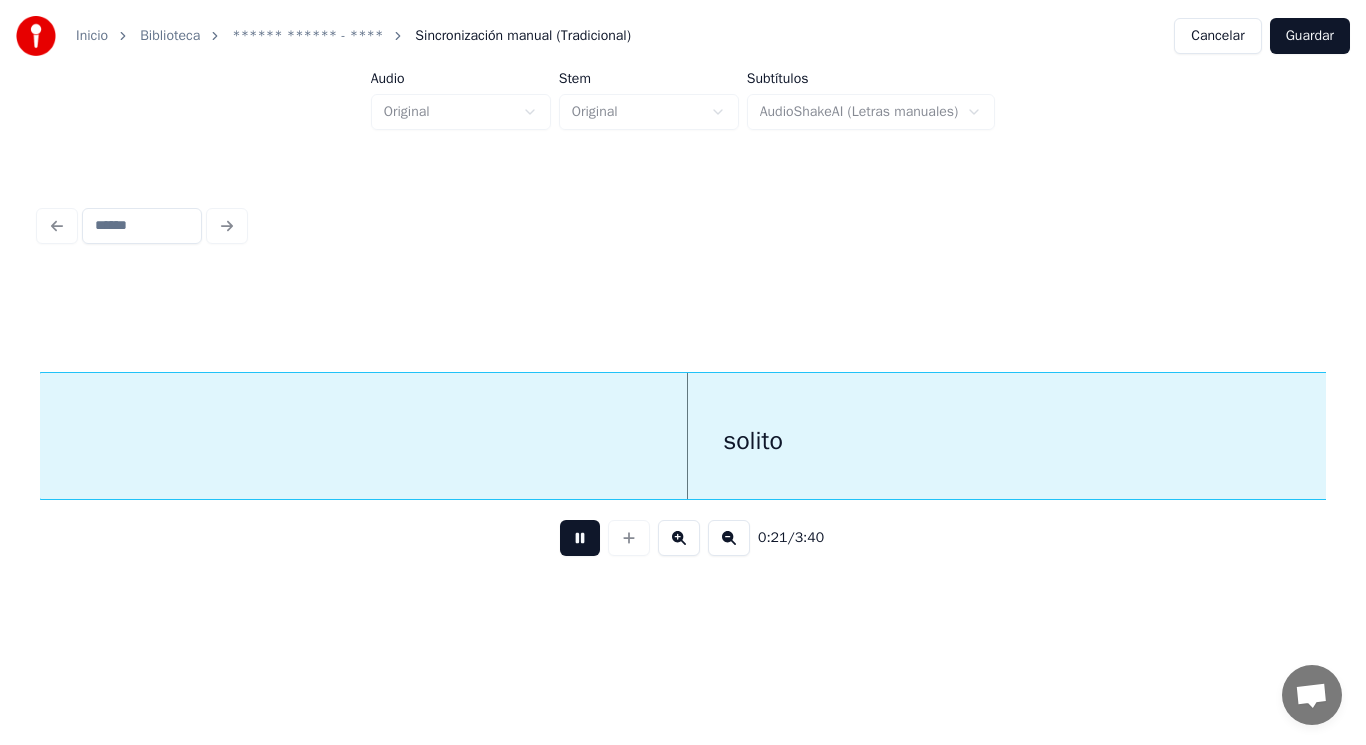 click at bounding box center [580, 538] 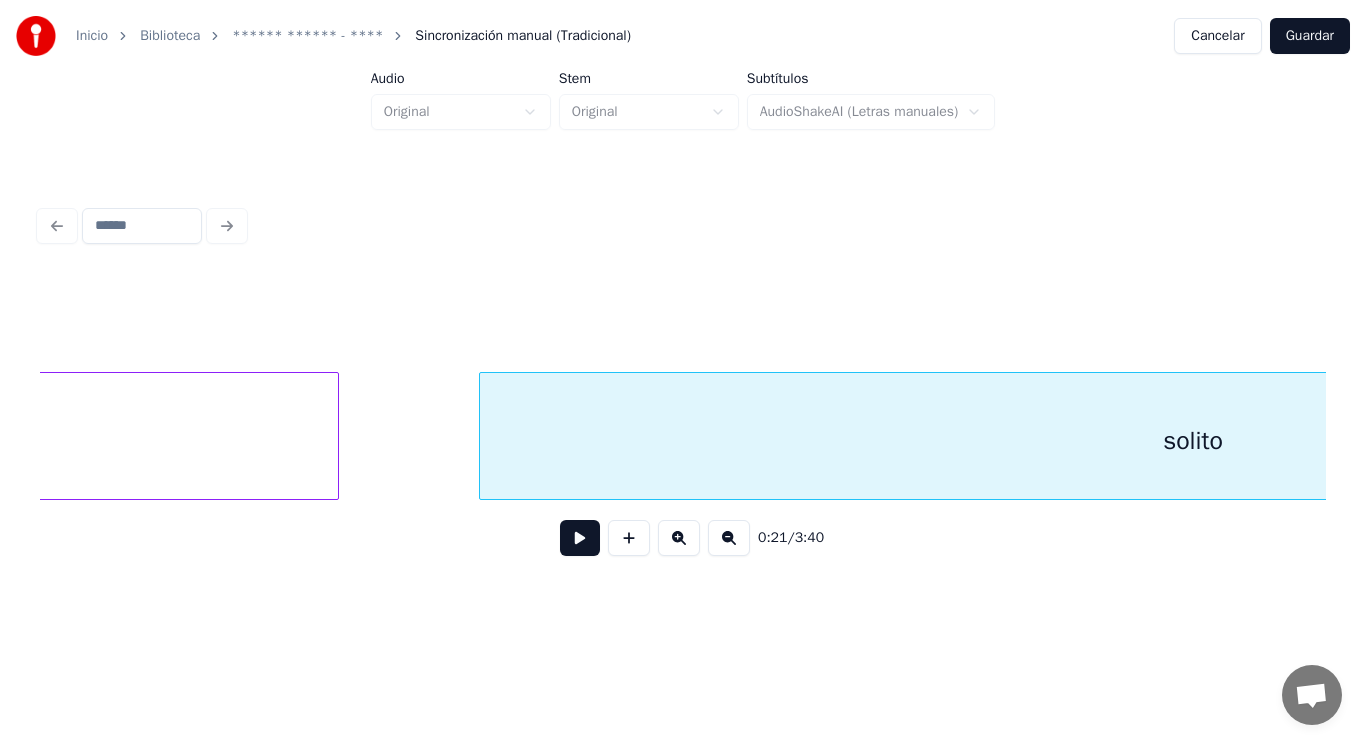 click on "caminar" at bounding box center [-347, 441] 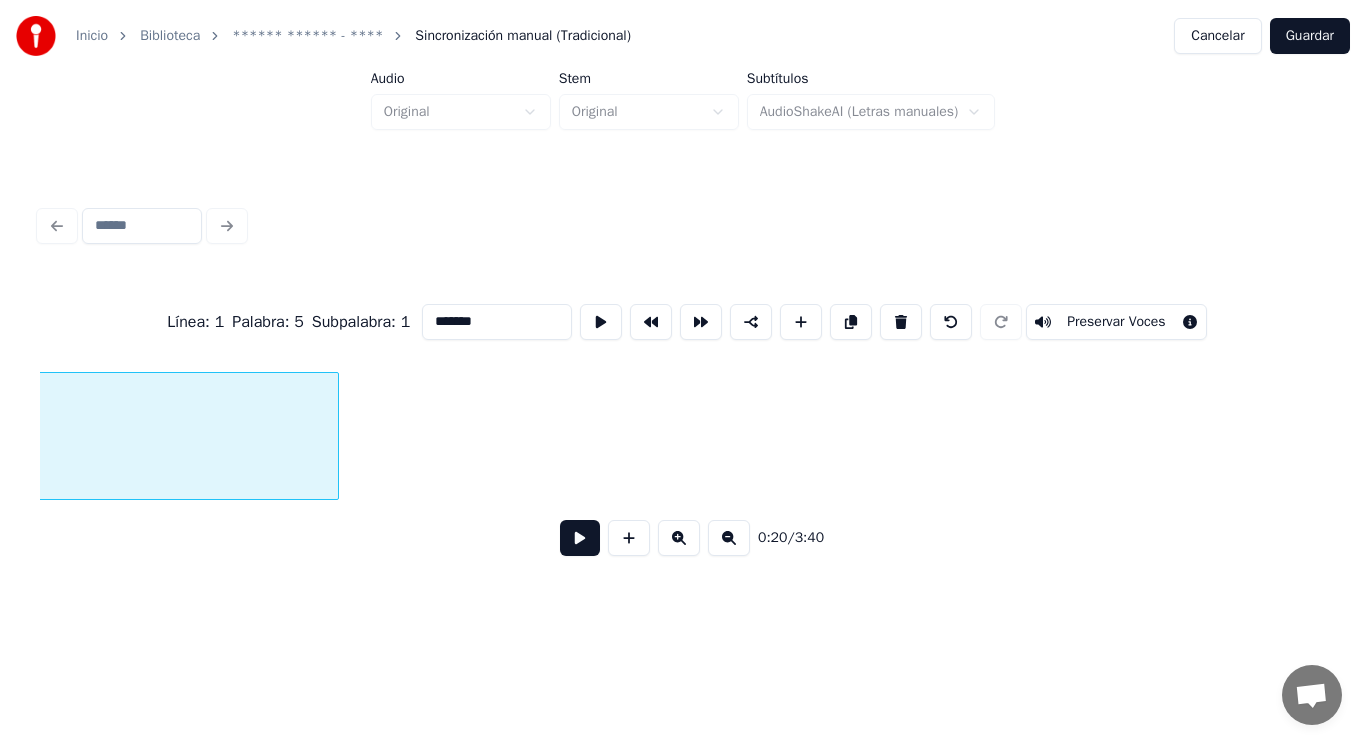 scroll, scrollTop: 0, scrollLeft: 28252, axis: horizontal 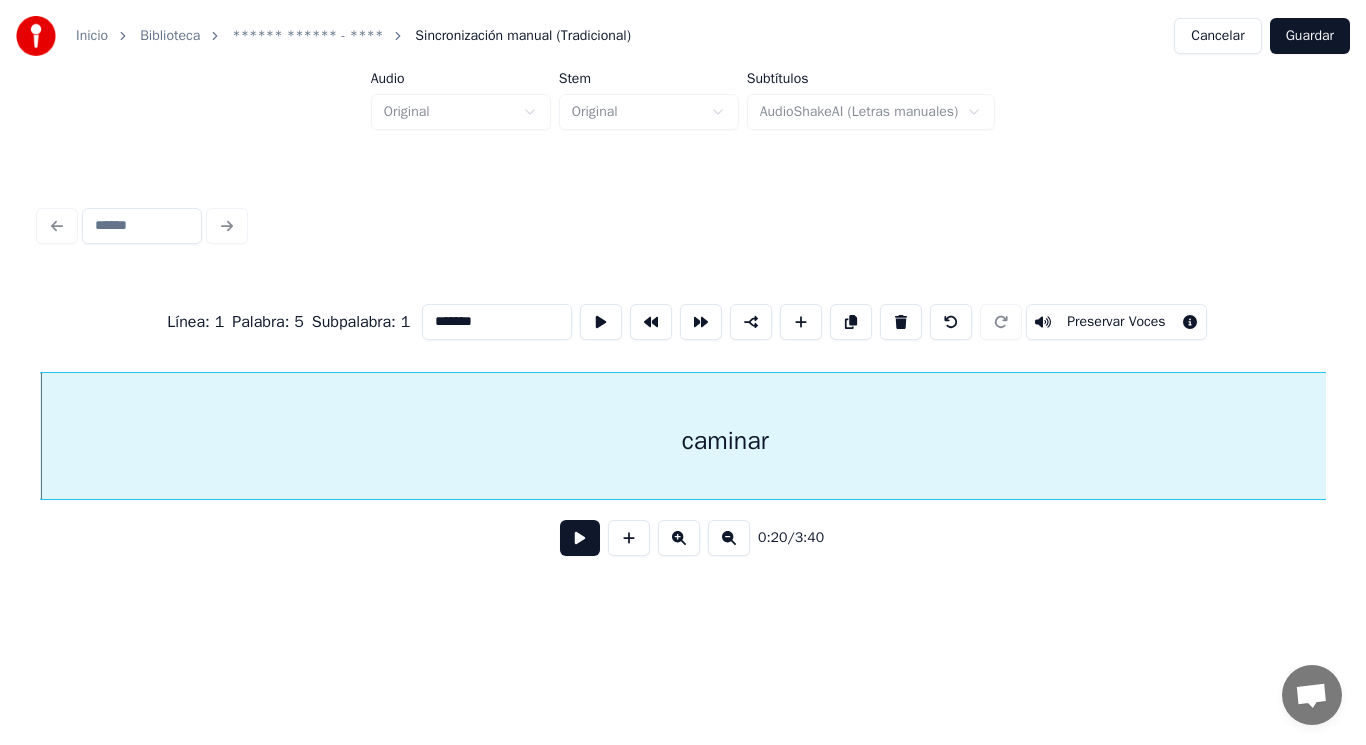 click at bounding box center [580, 538] 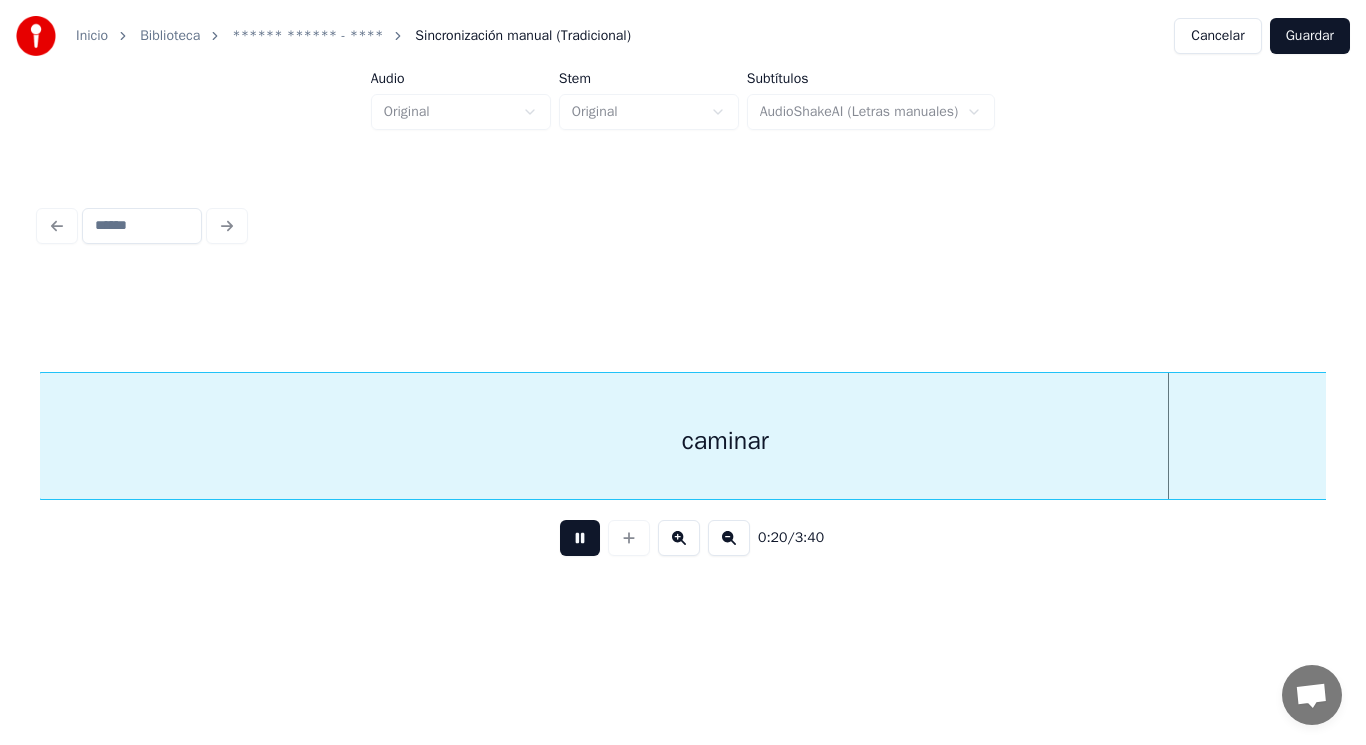 click at bounding box center (580, 538) 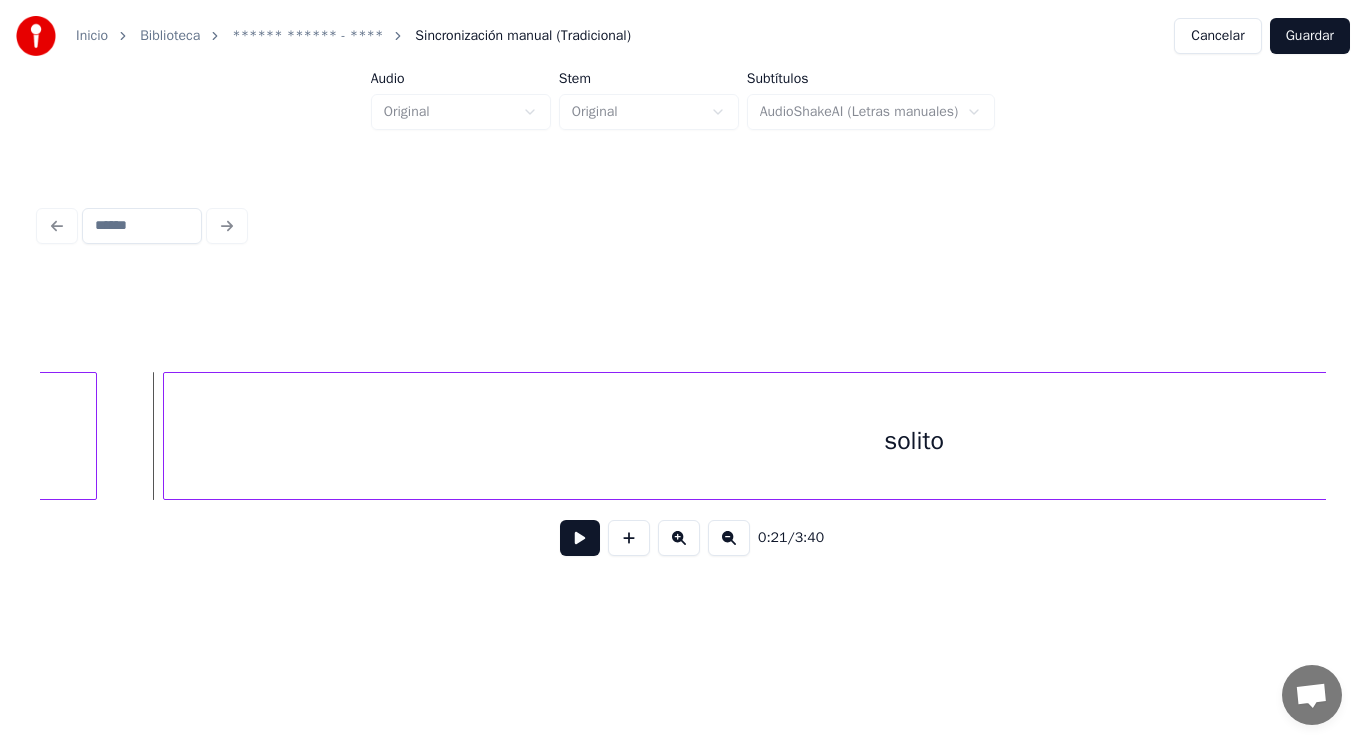 click at bounding box center [167, 436] 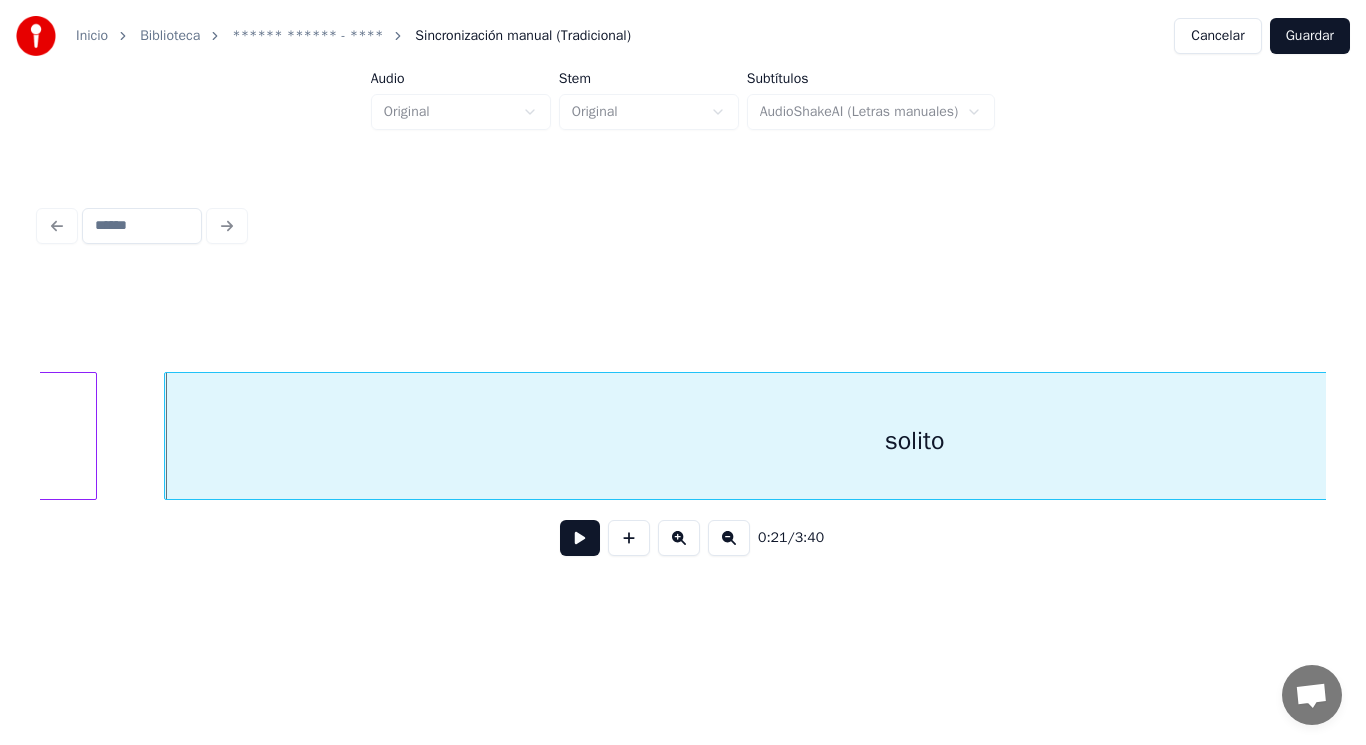 click at bounding box center [580, 538] 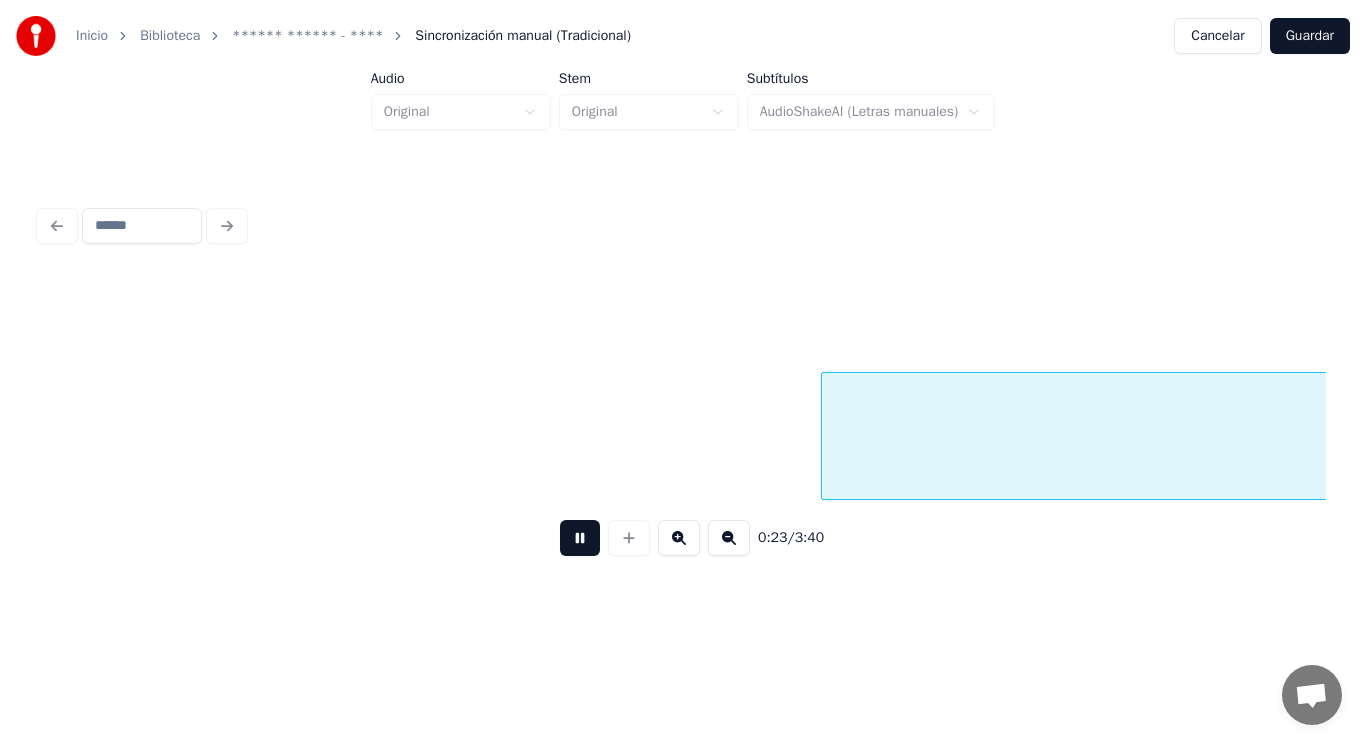 scroll, scrollTop: 0, scrollLeft: 32154, axis: horizontal 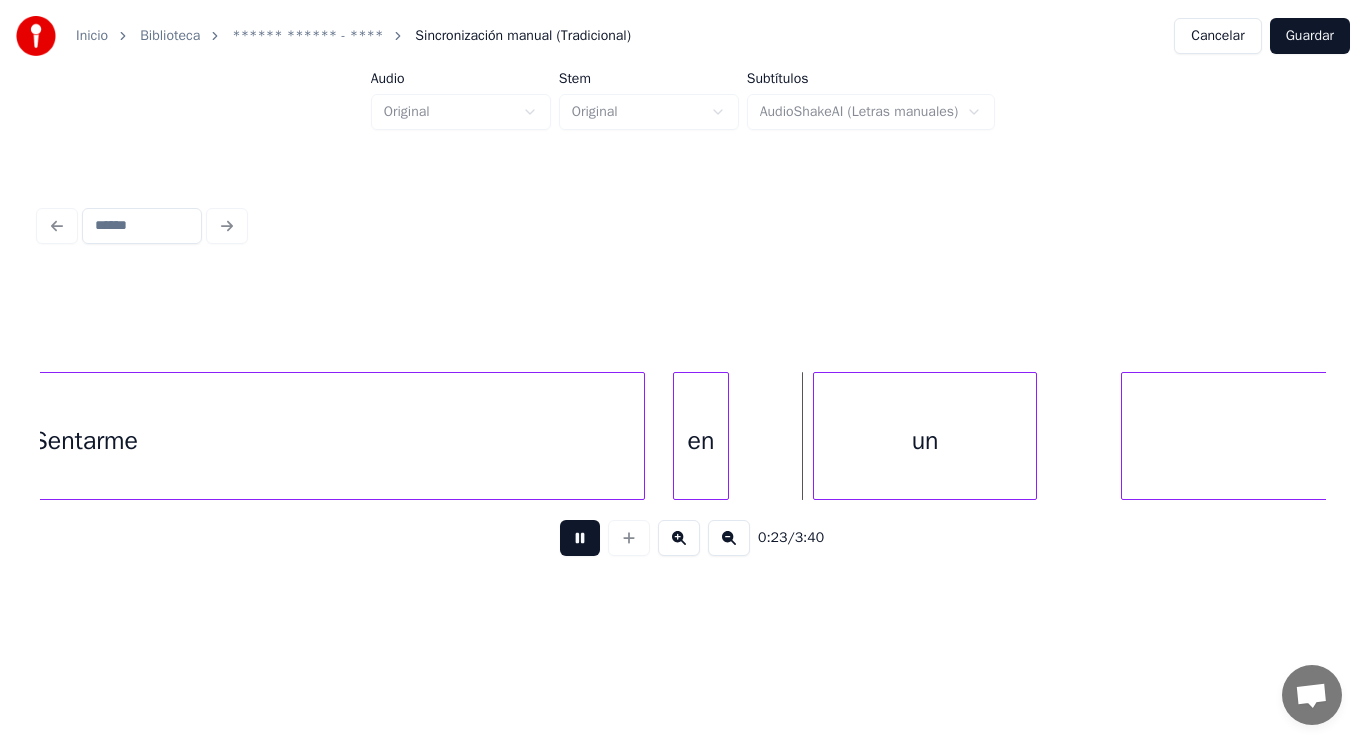 click at bounding box center [580, 538] 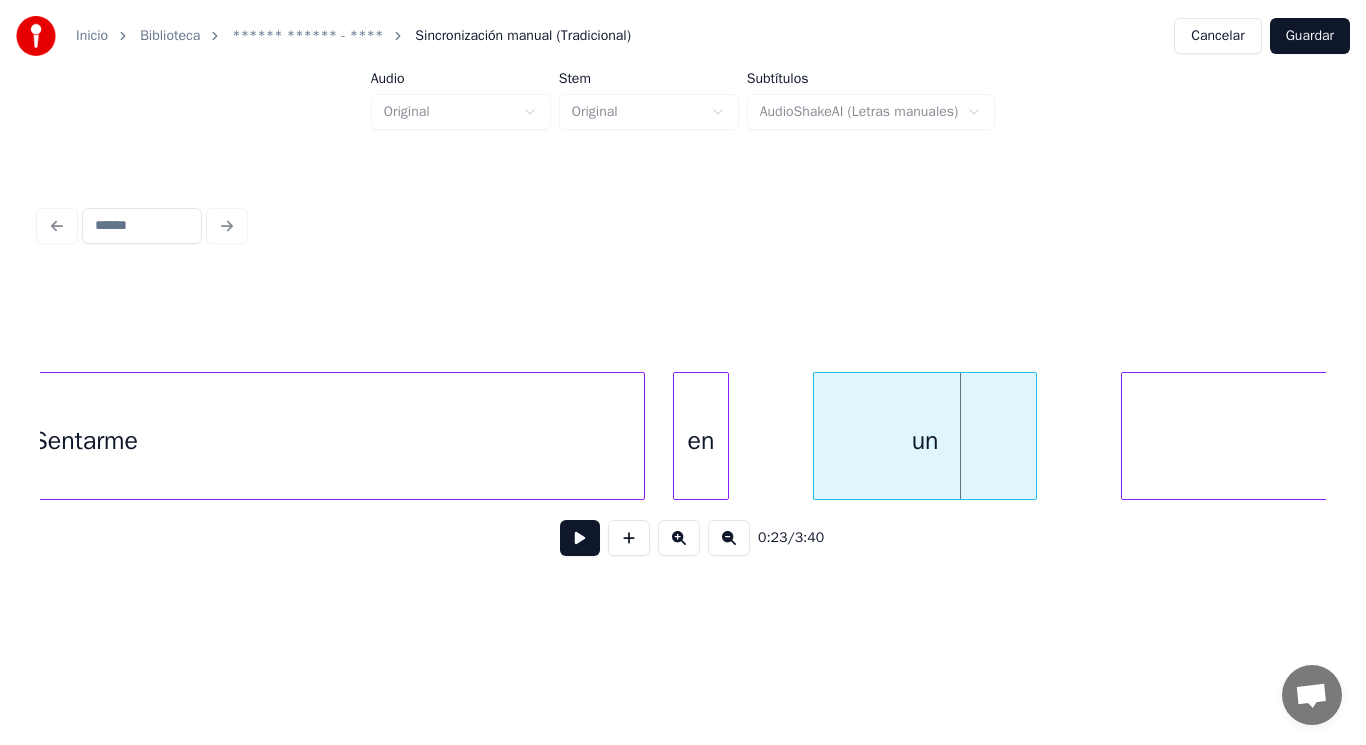 click on "Sentarme" at bounding box center [85, 441] 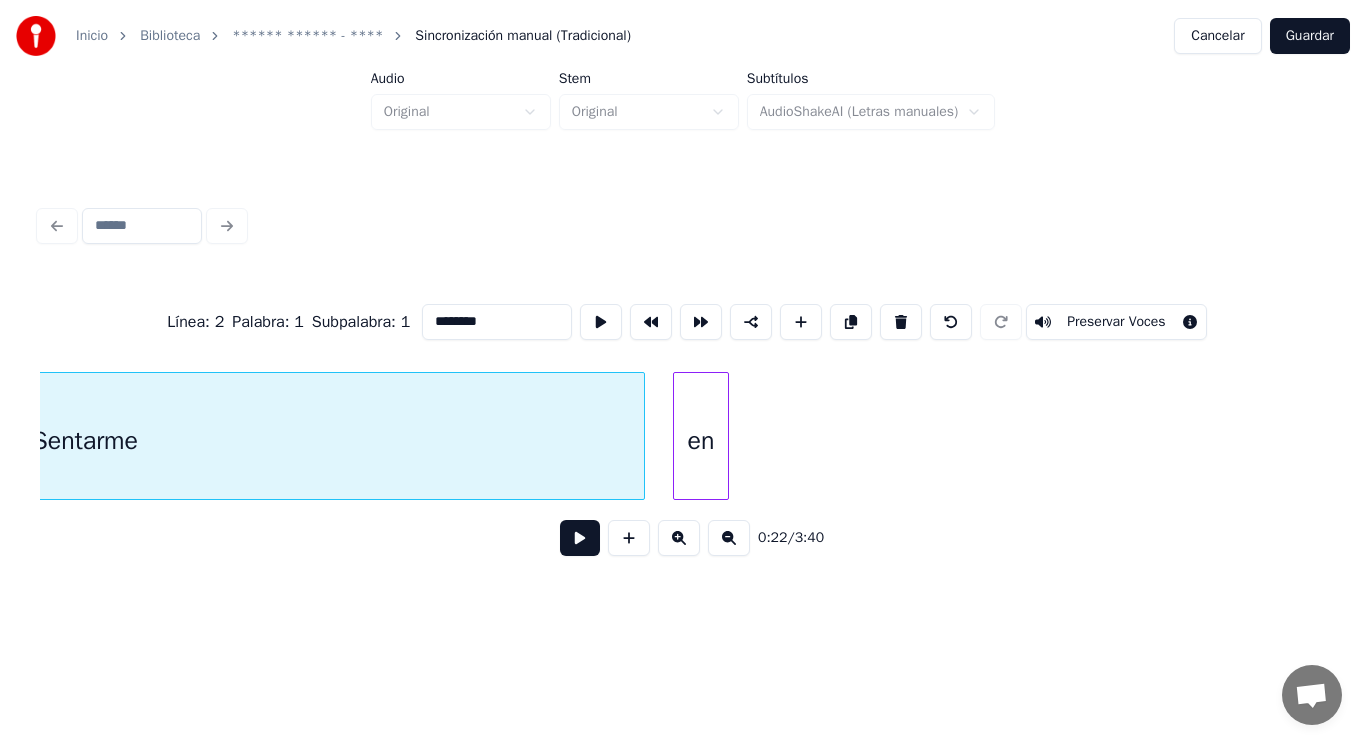 scroll, scrollTop: 0, scrollLeft: 31640, axis: horizontal 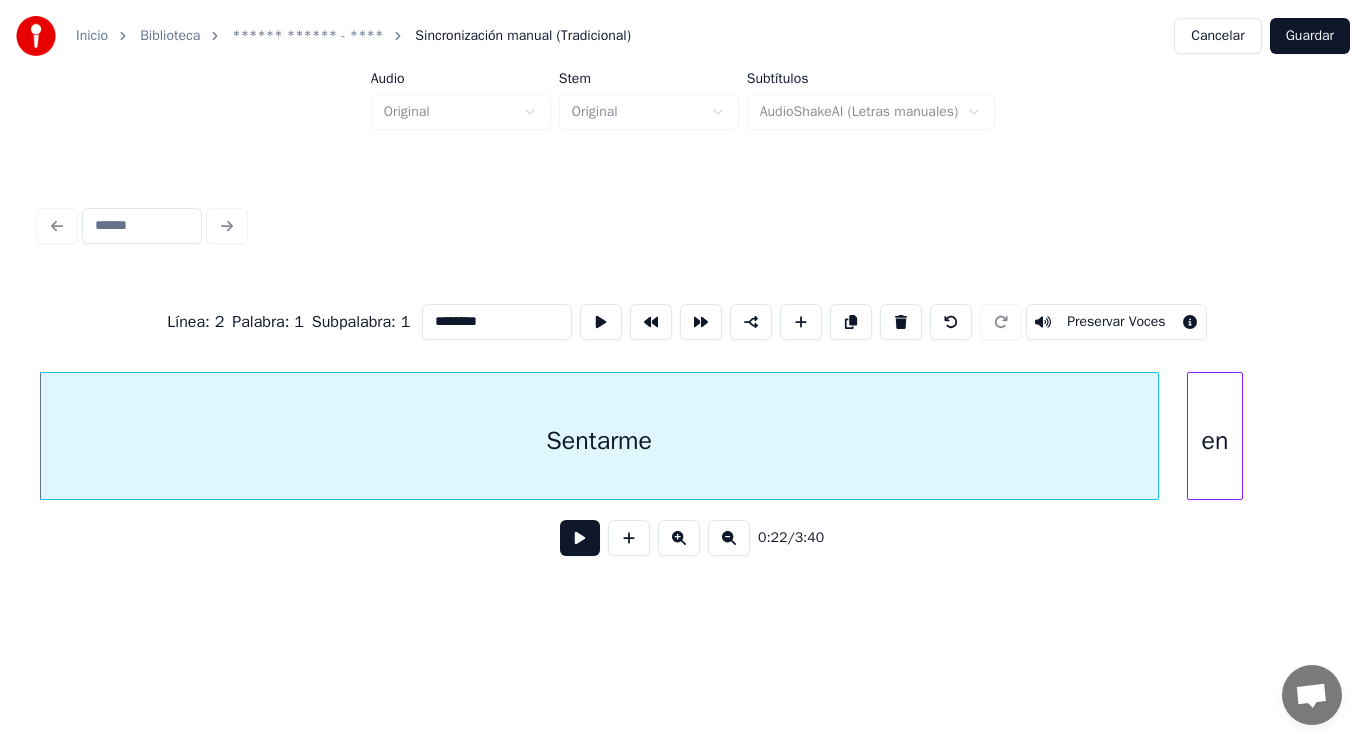 click at bounding box center [580, 538] 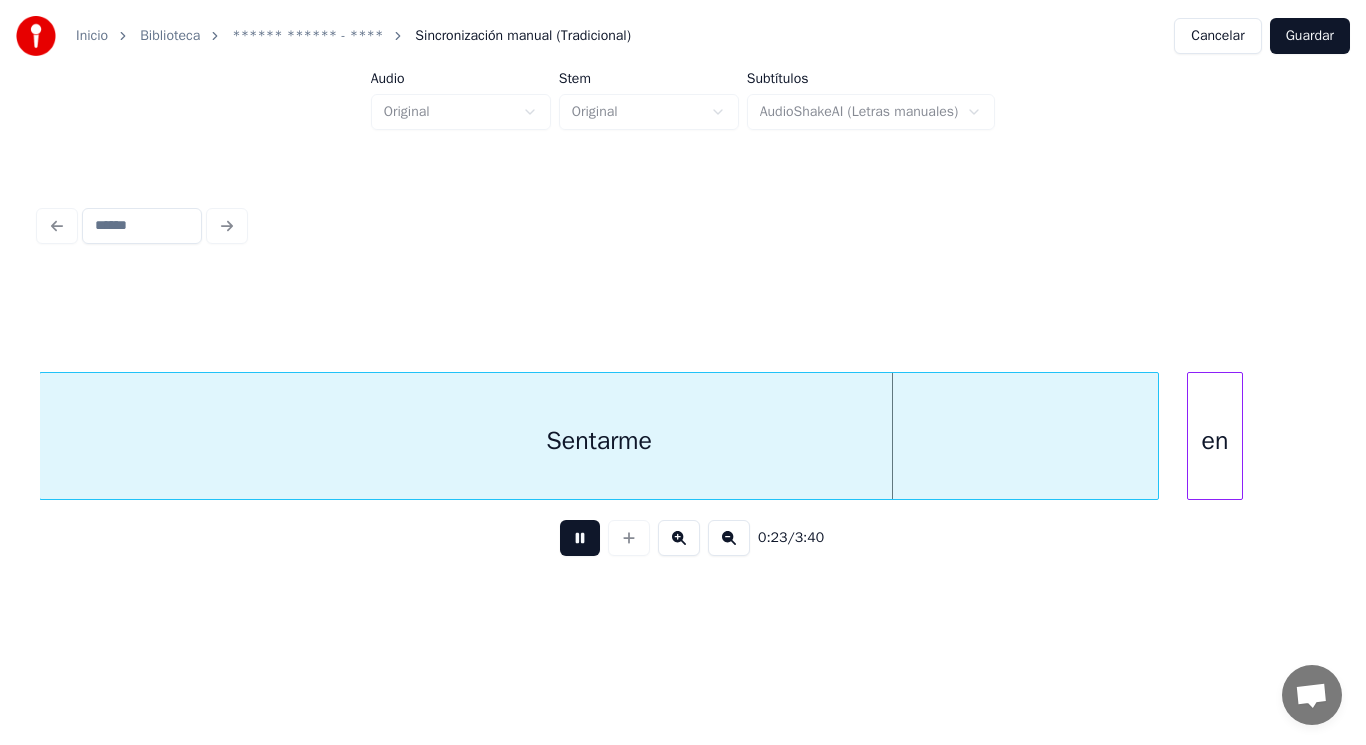 click at bounding box center (580, 538) 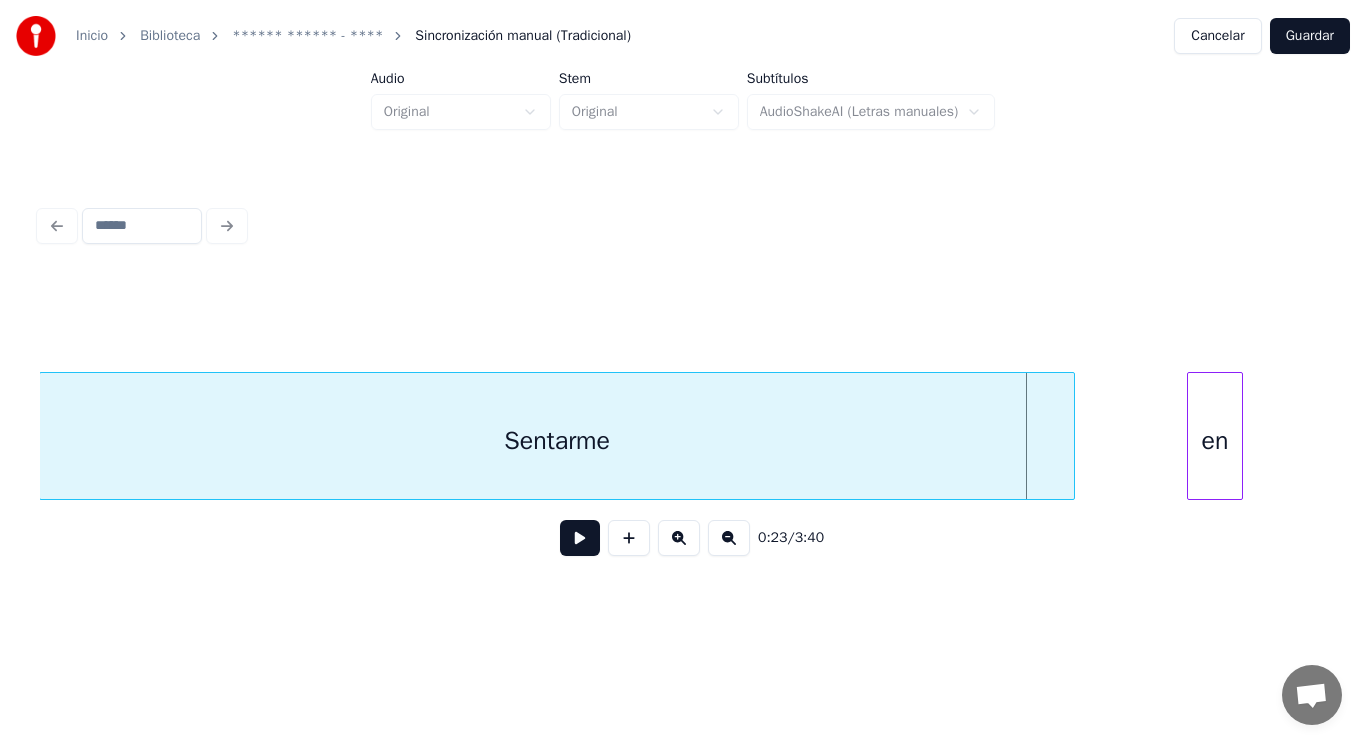 click at bounding box center (1071, 436) 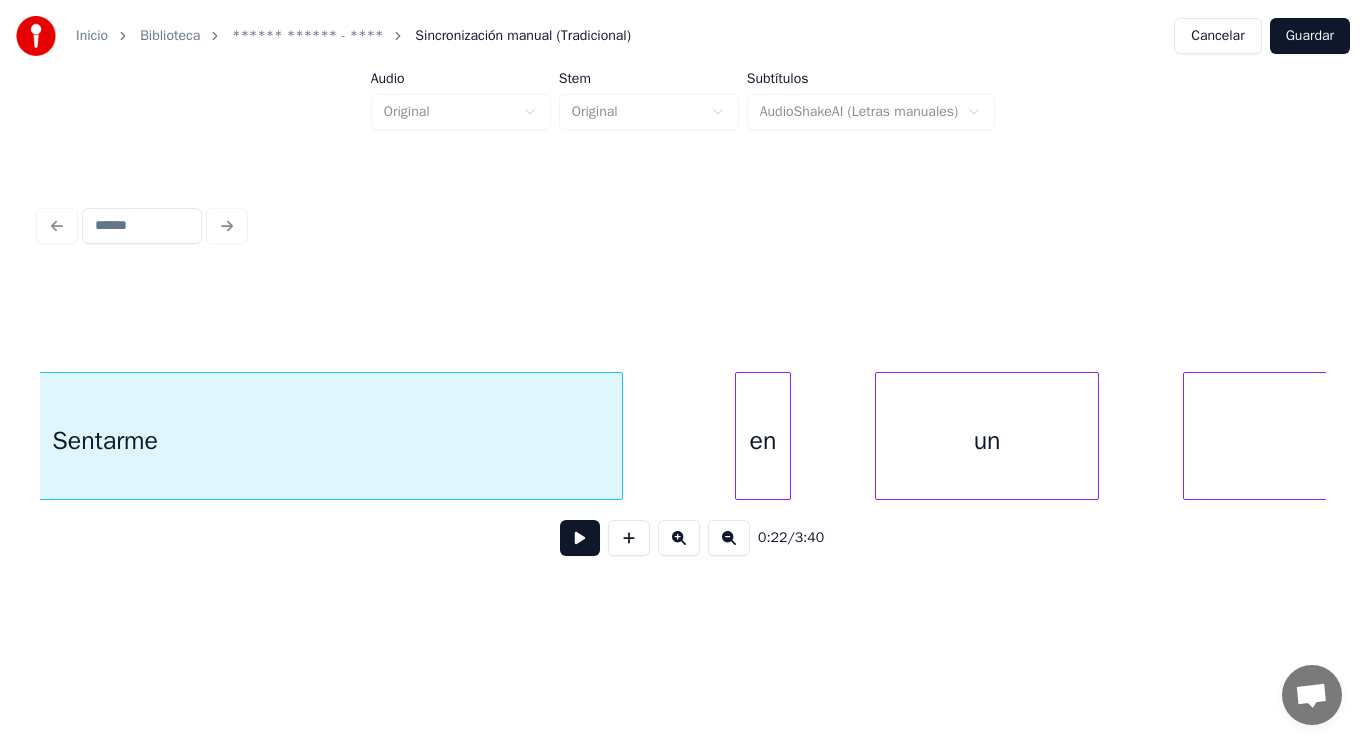 scroll, scrollTop: 0, scrollLeft: 32120, axis: horizontal 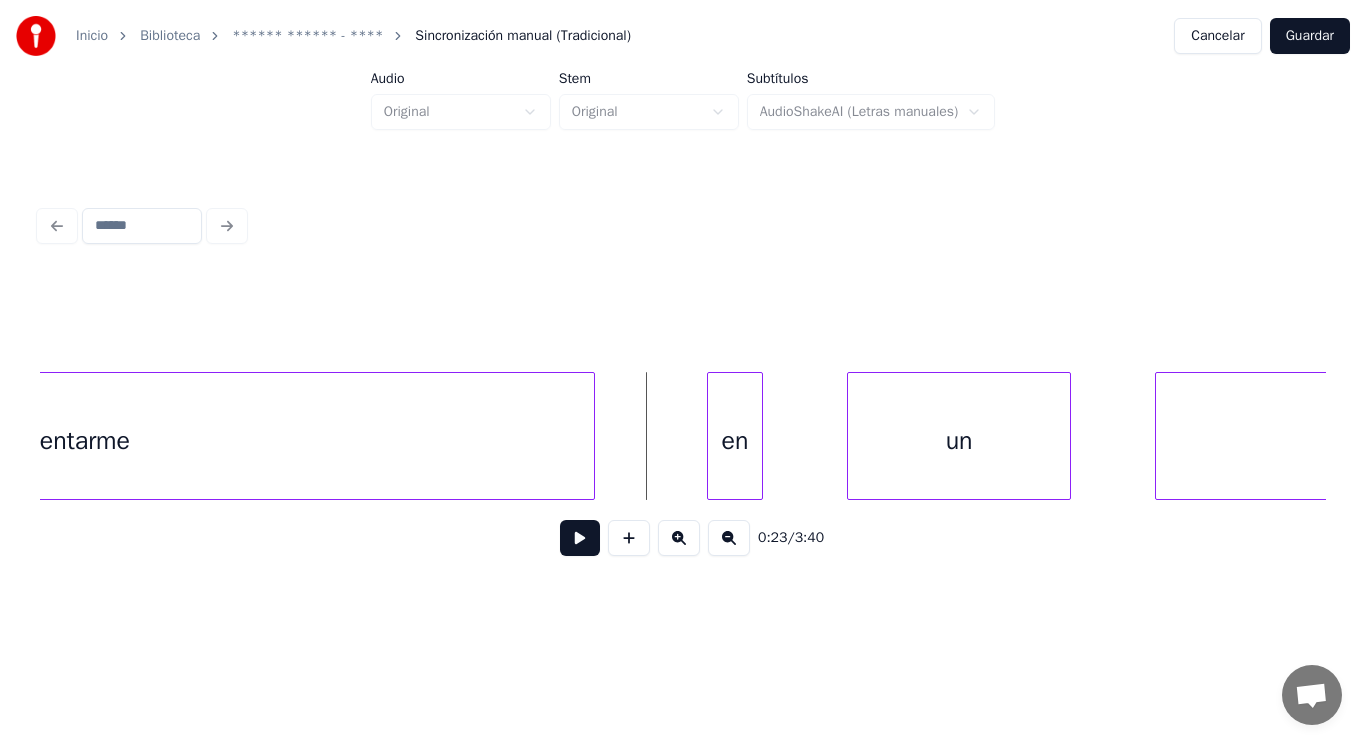click at bounding box center (580, 538) 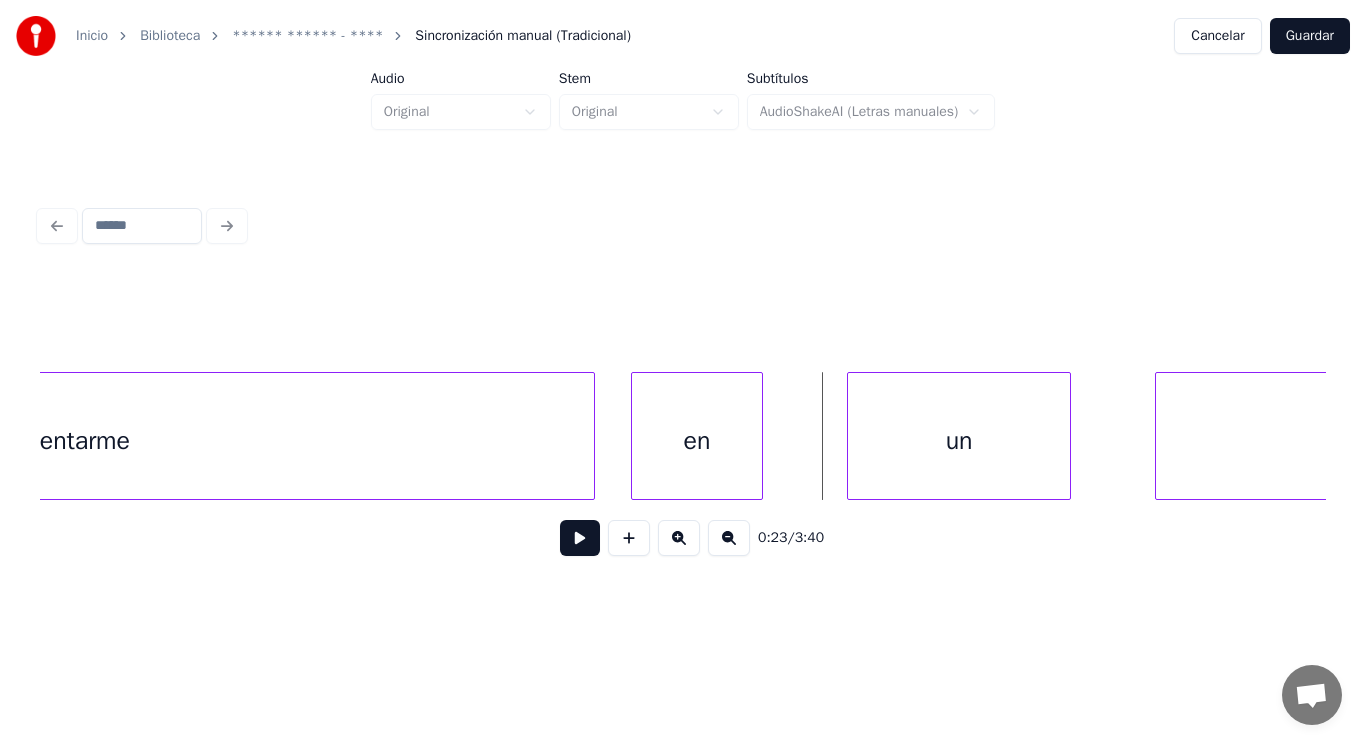 click at bounding box center [635, 436] 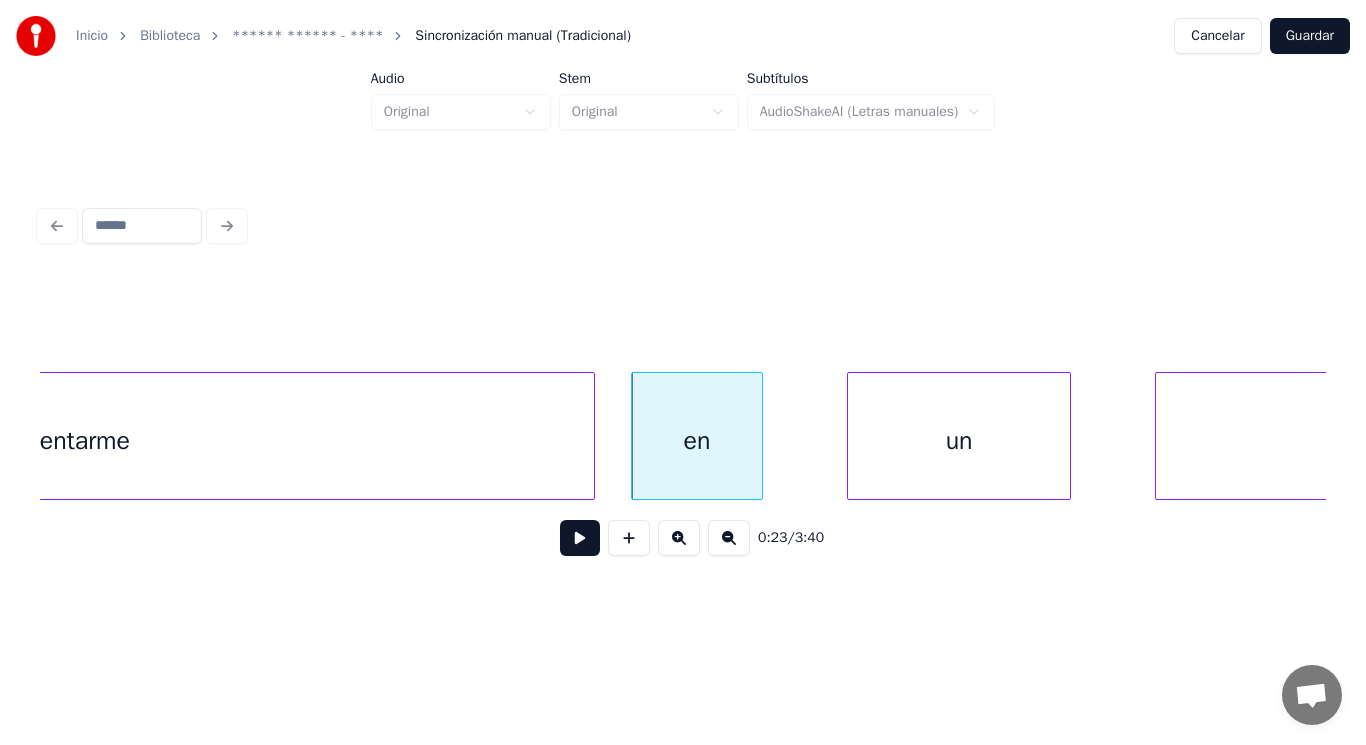click at bounding box center [580, 538] 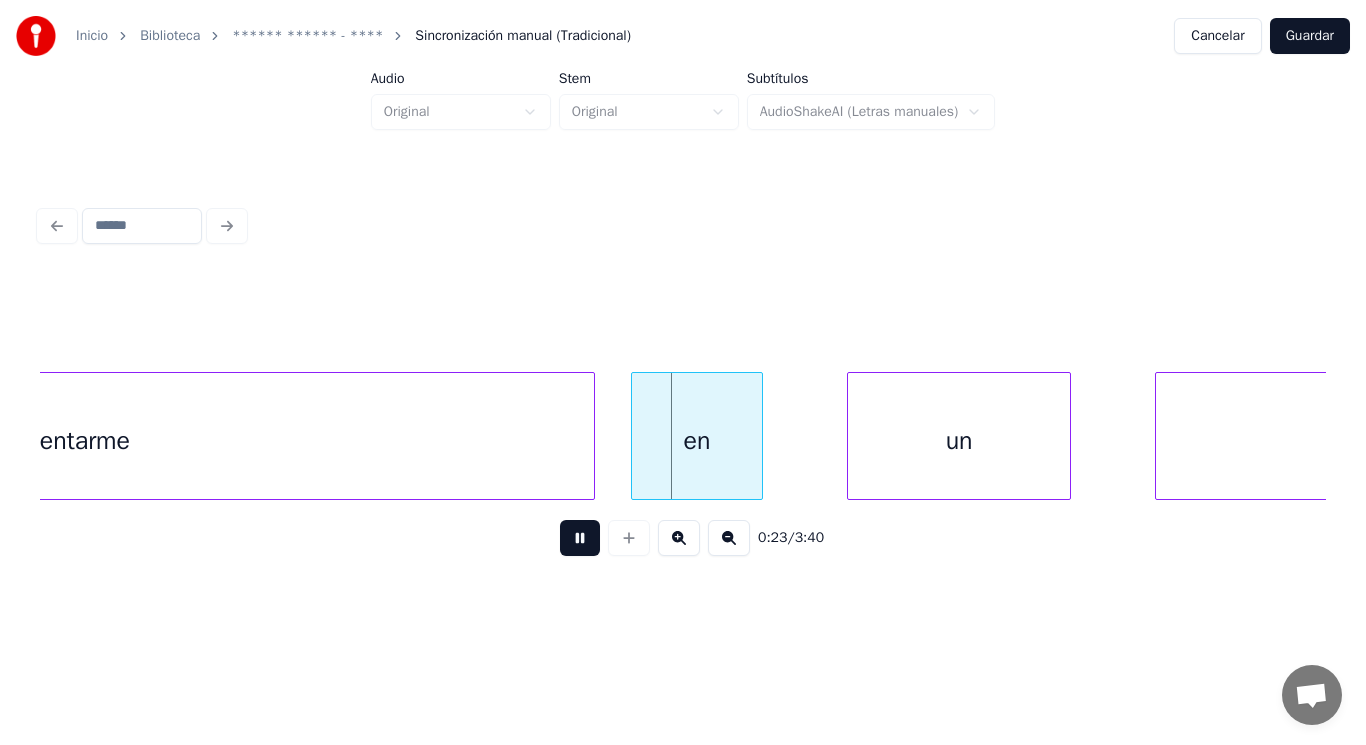 click at bounding box center [580, 538] 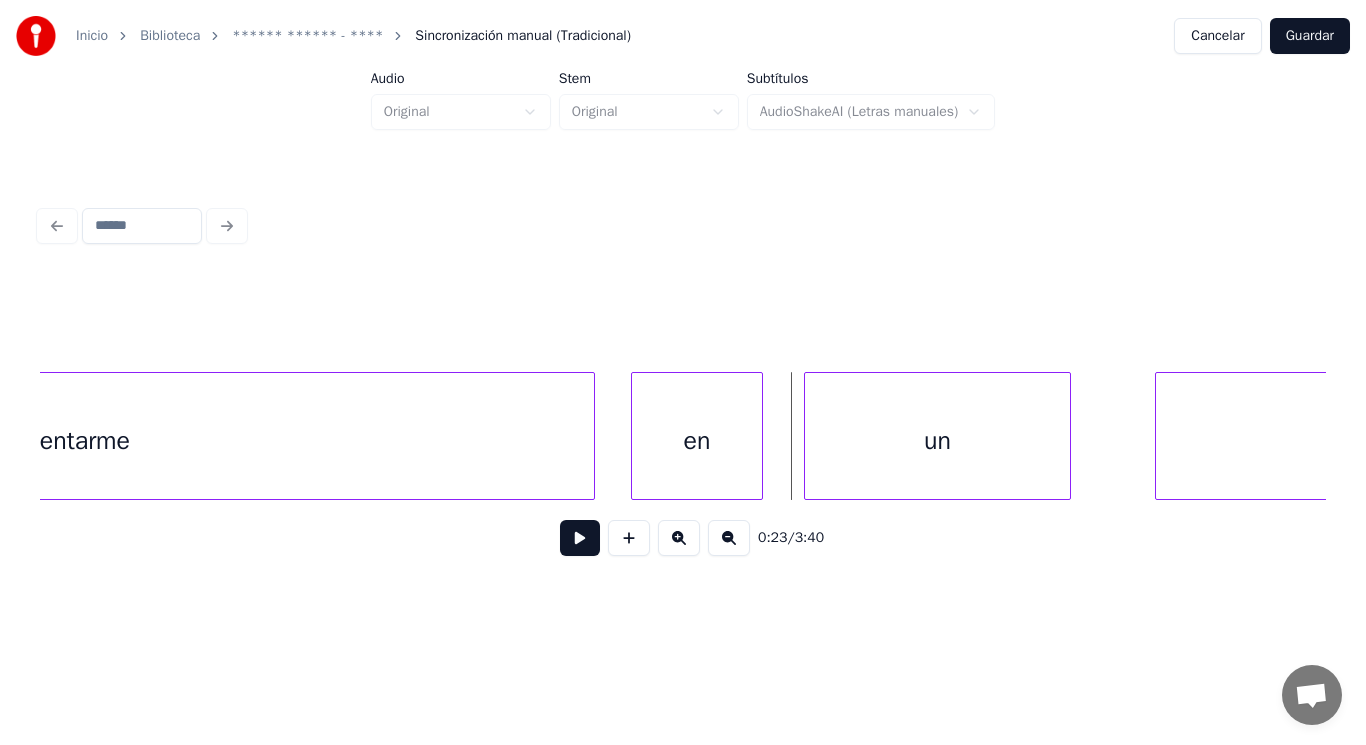 click at bounding box center [808, 436] 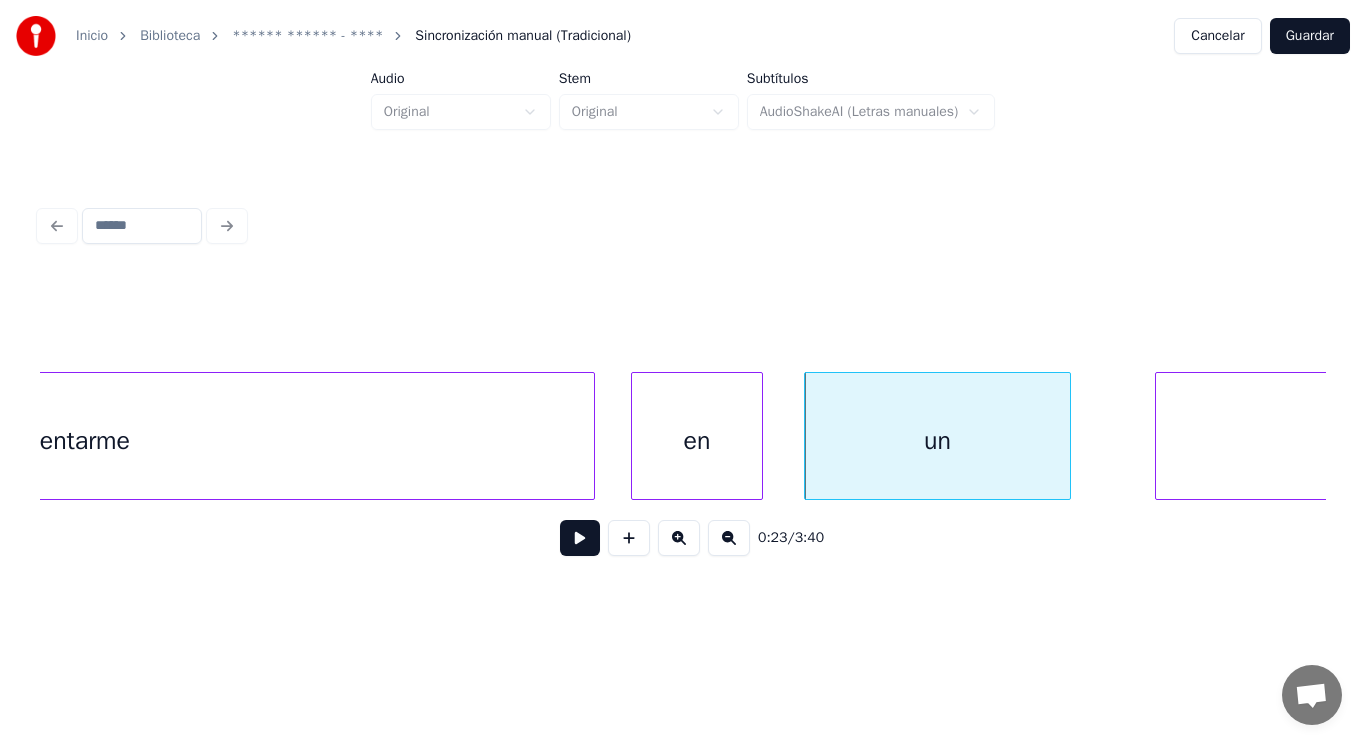 click at bounding box center (580, 538) 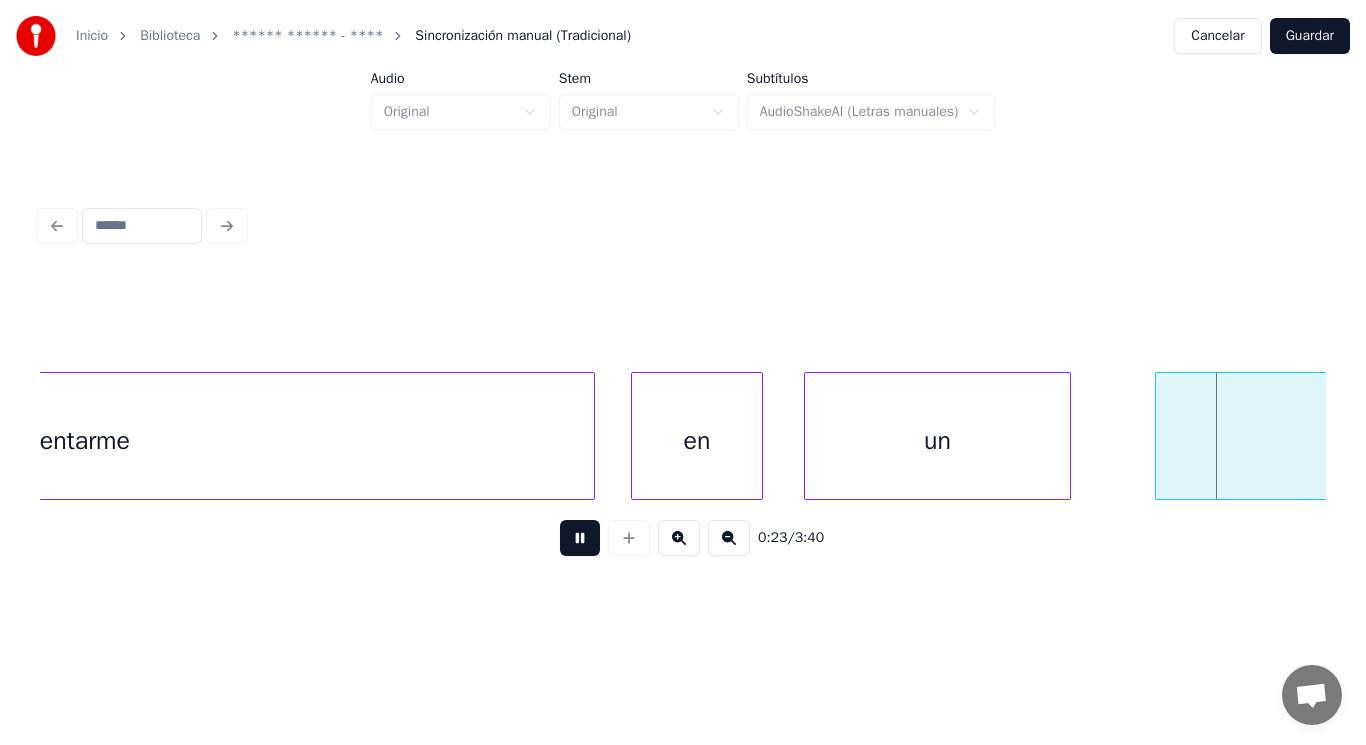 scroll, scrollTop: 0, scrollLeft: 33419, axis: horizontal 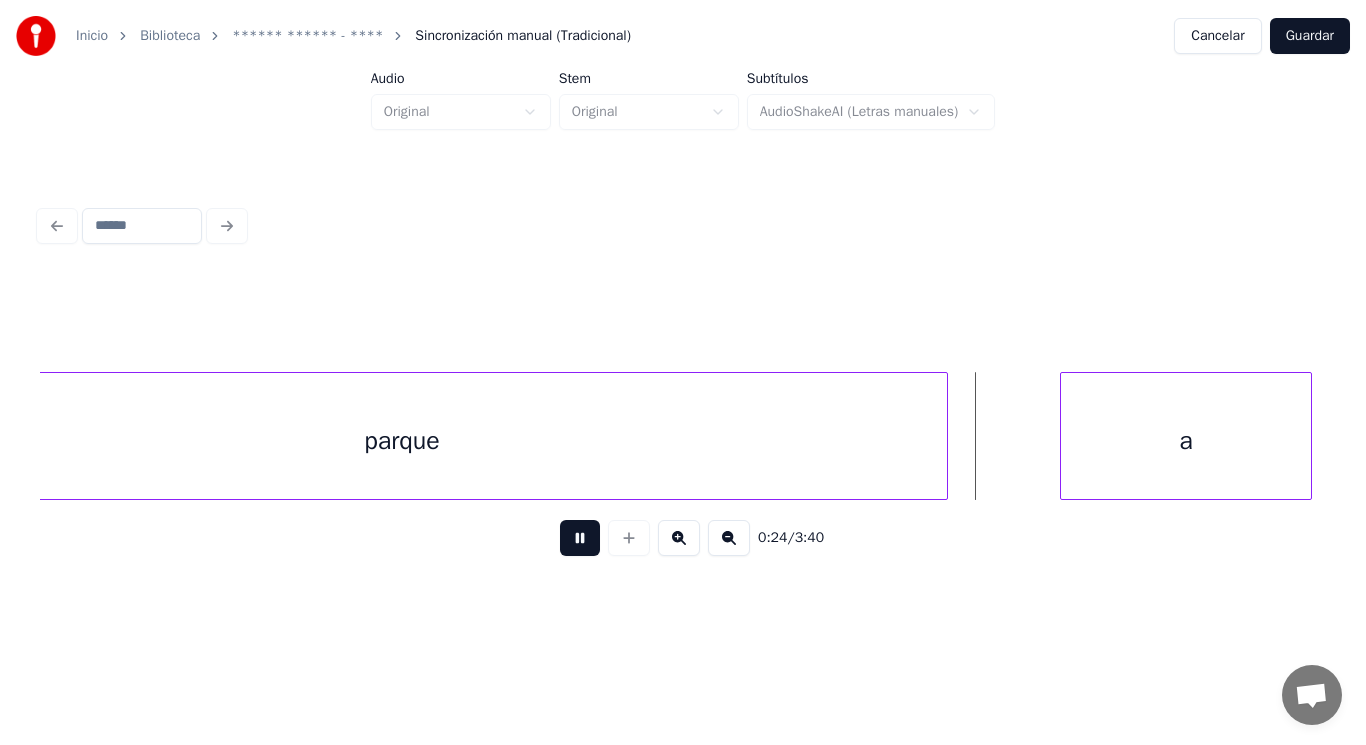 click at bounding box center [580, 538] 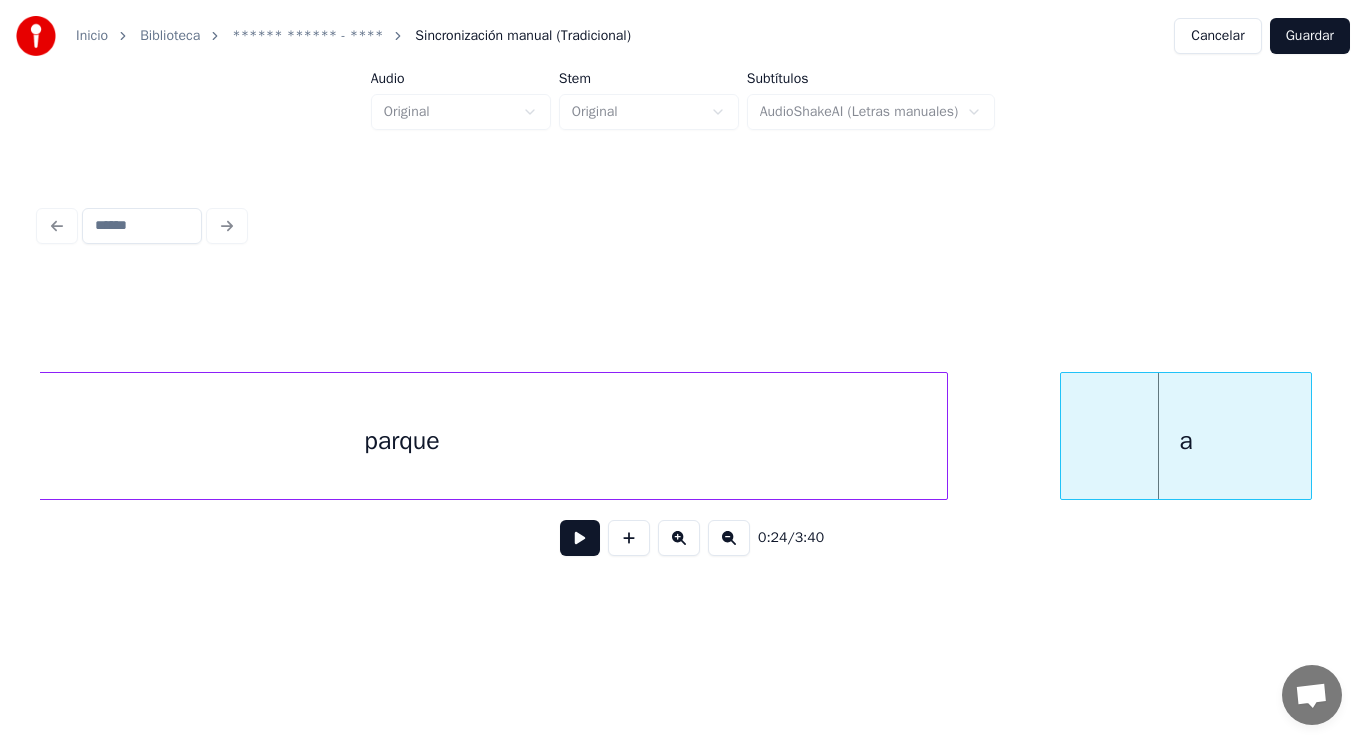 click on "a" at bounding box center [1186, 441] 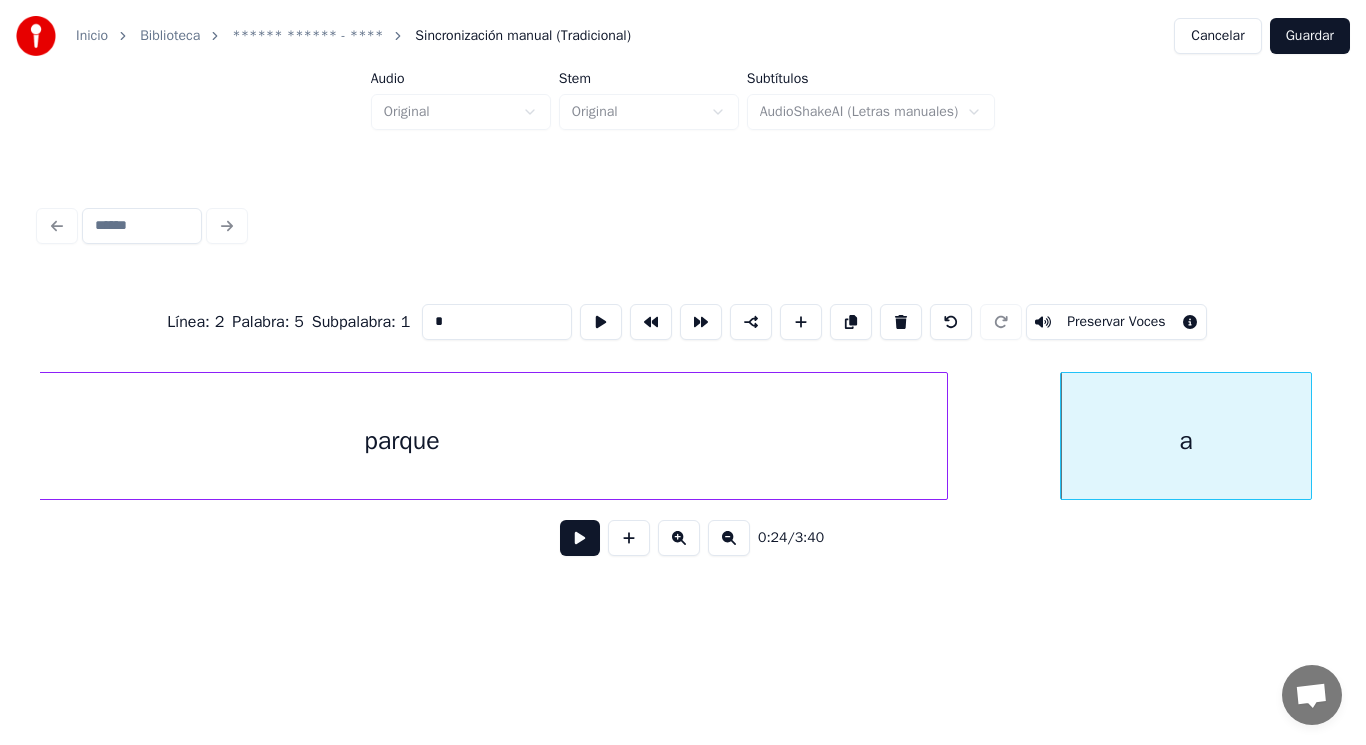 click at bounding box center [580, 538] 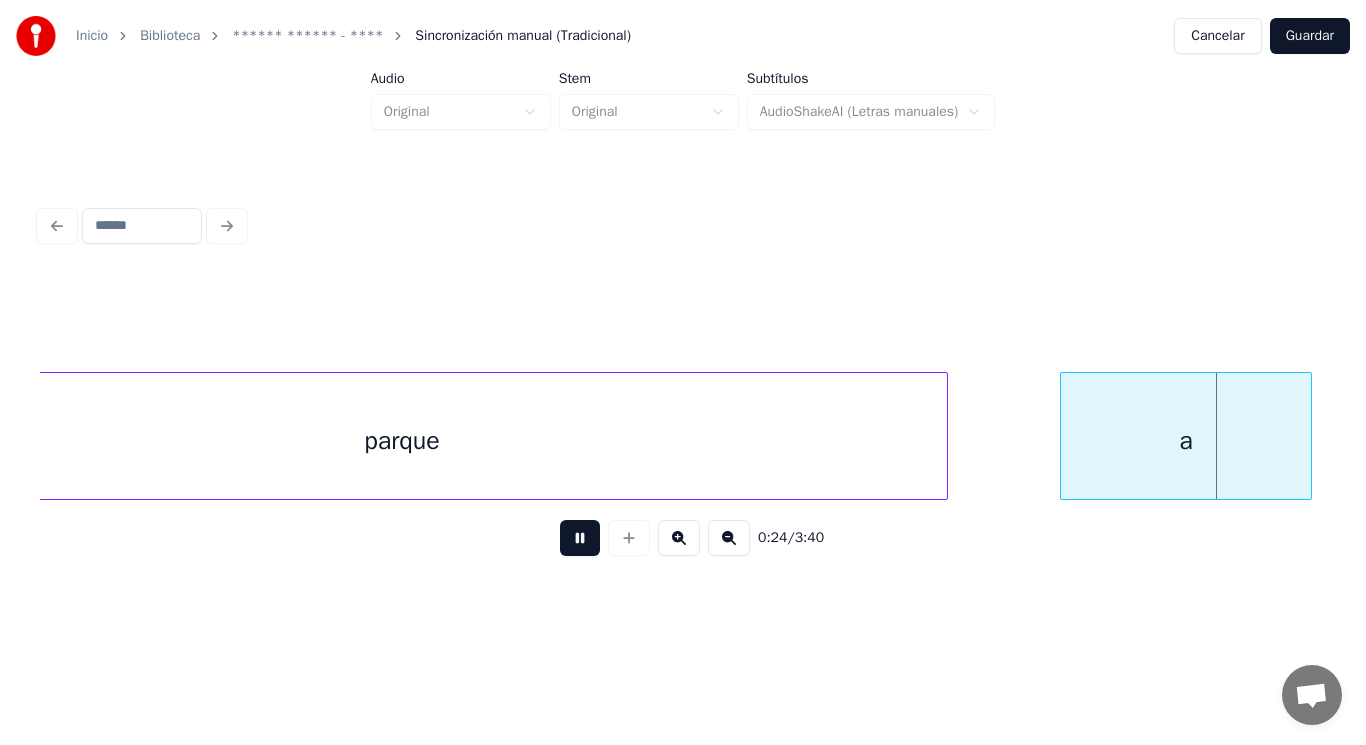 scroll, scrollTop: 0, scrollLeft: 34713, axis: horizontal 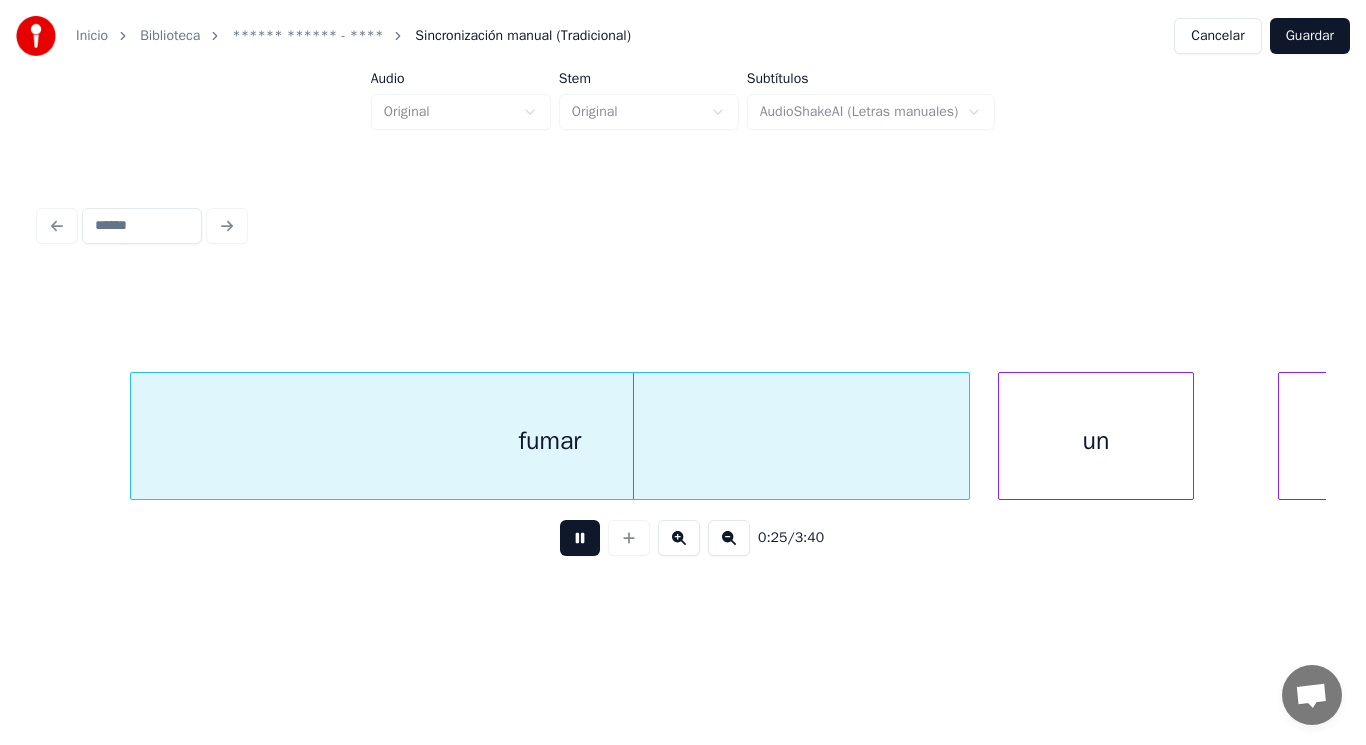 click at bounding box center [580, 538] 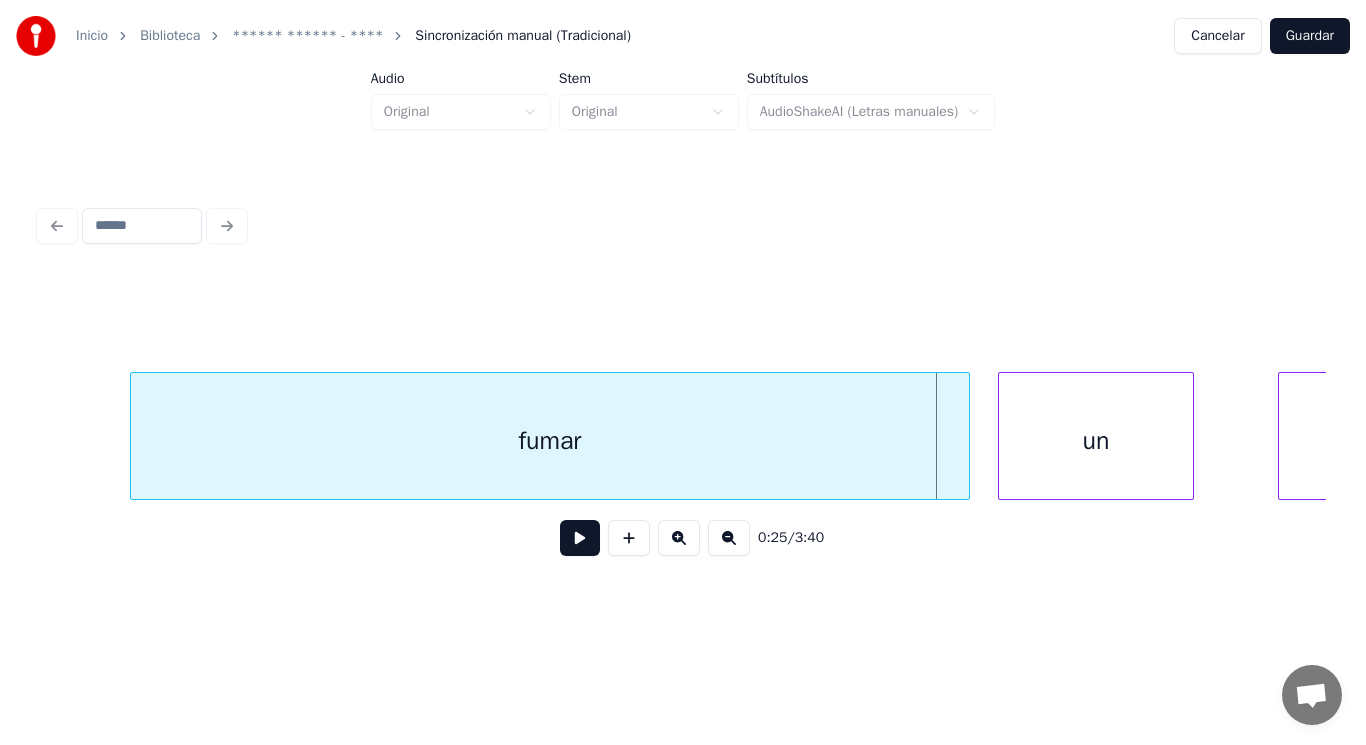click at bounding box center [966, 436] 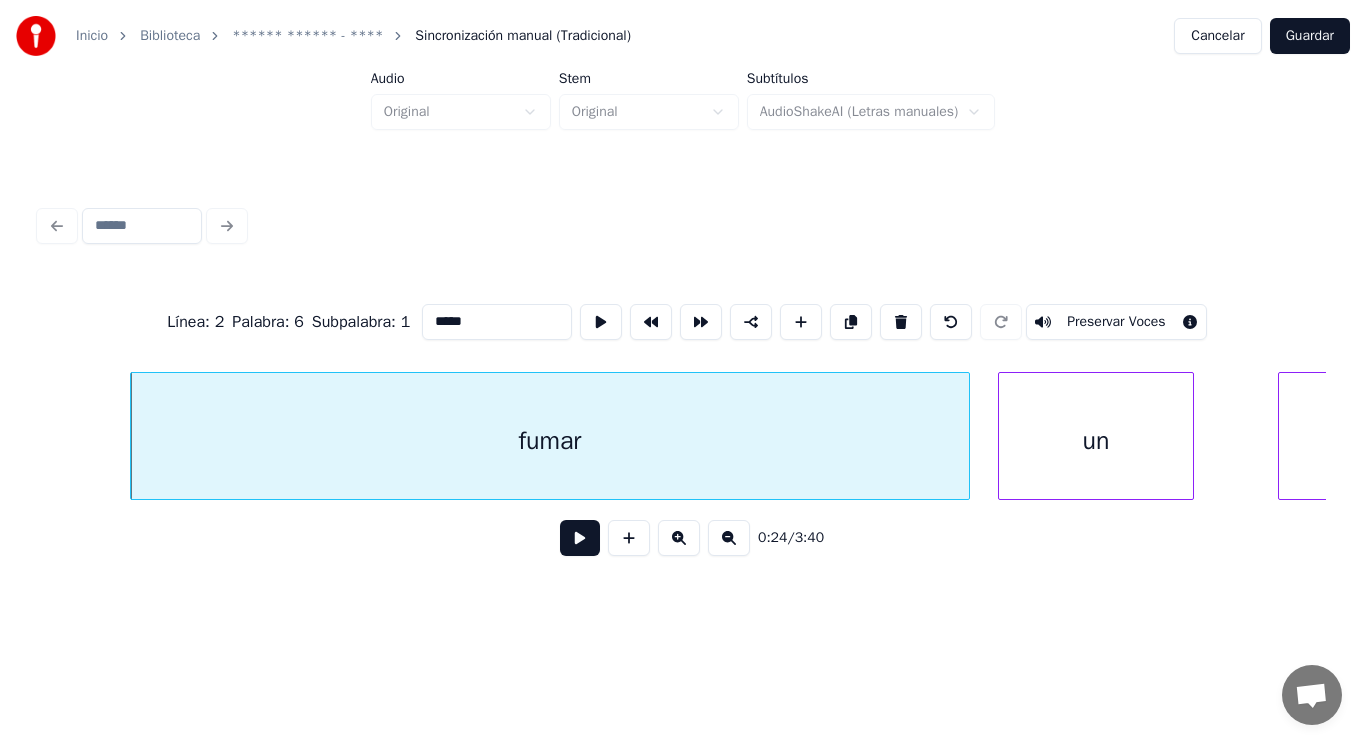 click at bounding box center [580, 538] 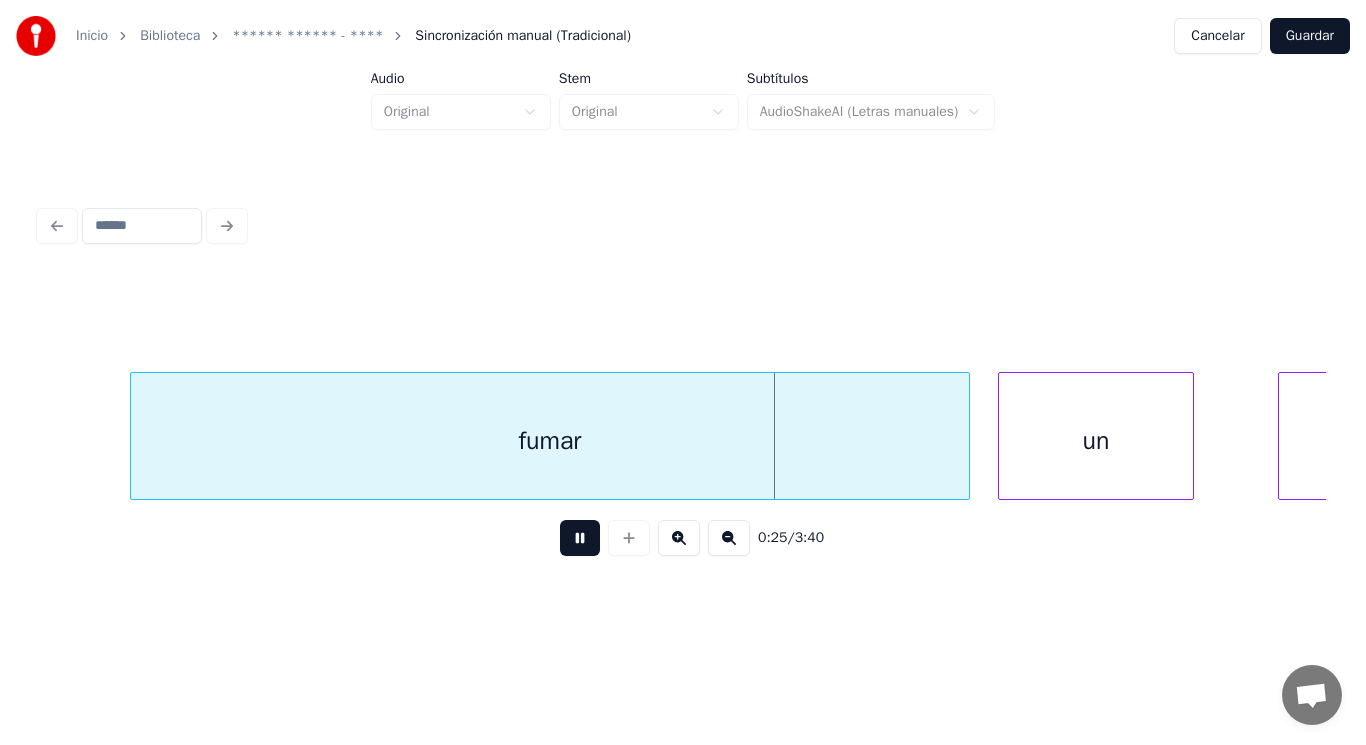 click at bounding box center [580, 538] 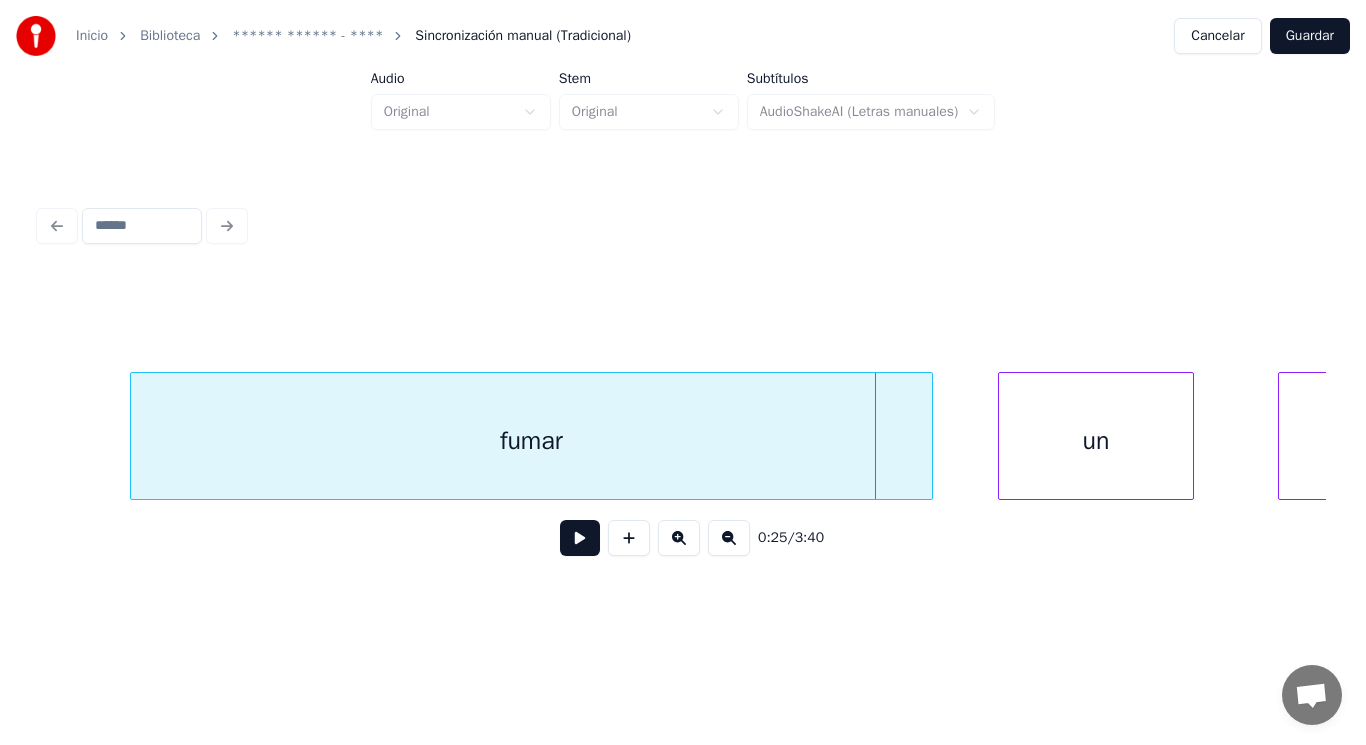 click at bounding box center [929, 436] 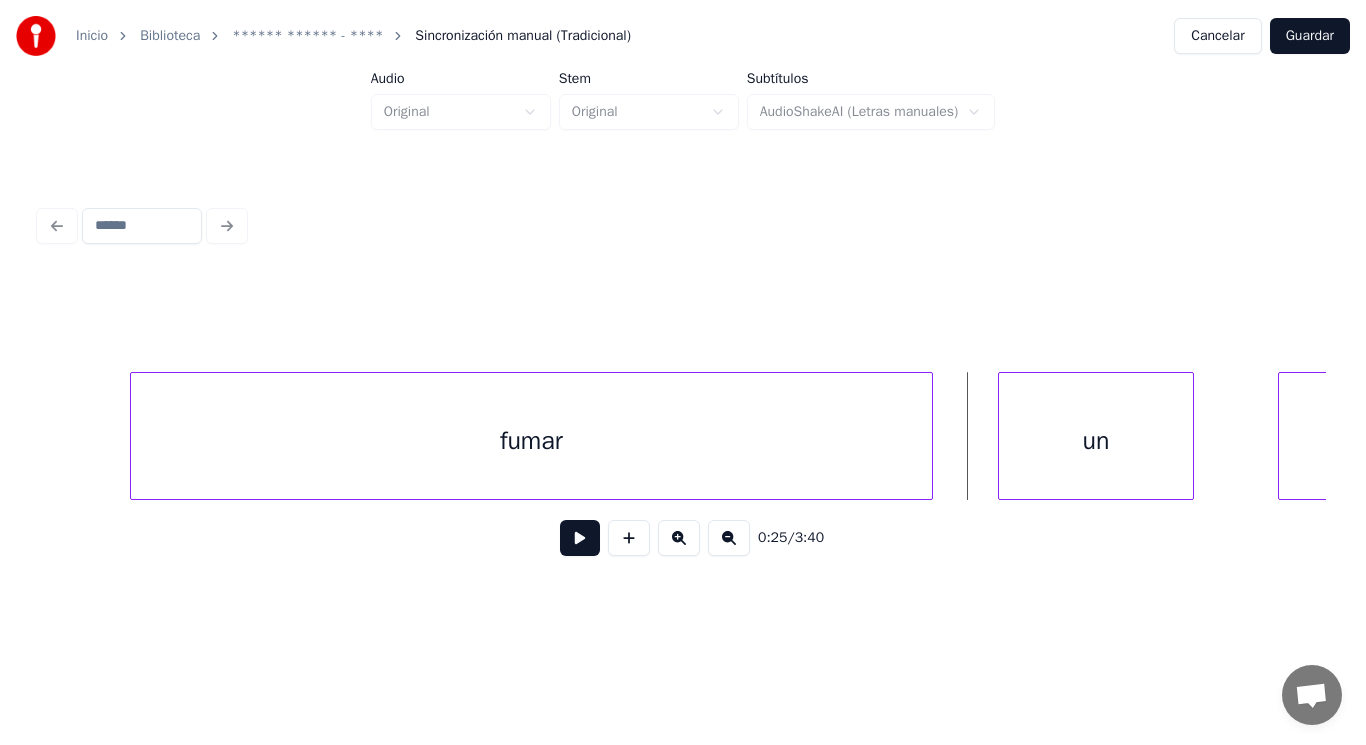 click at bounding box center [580, 538] 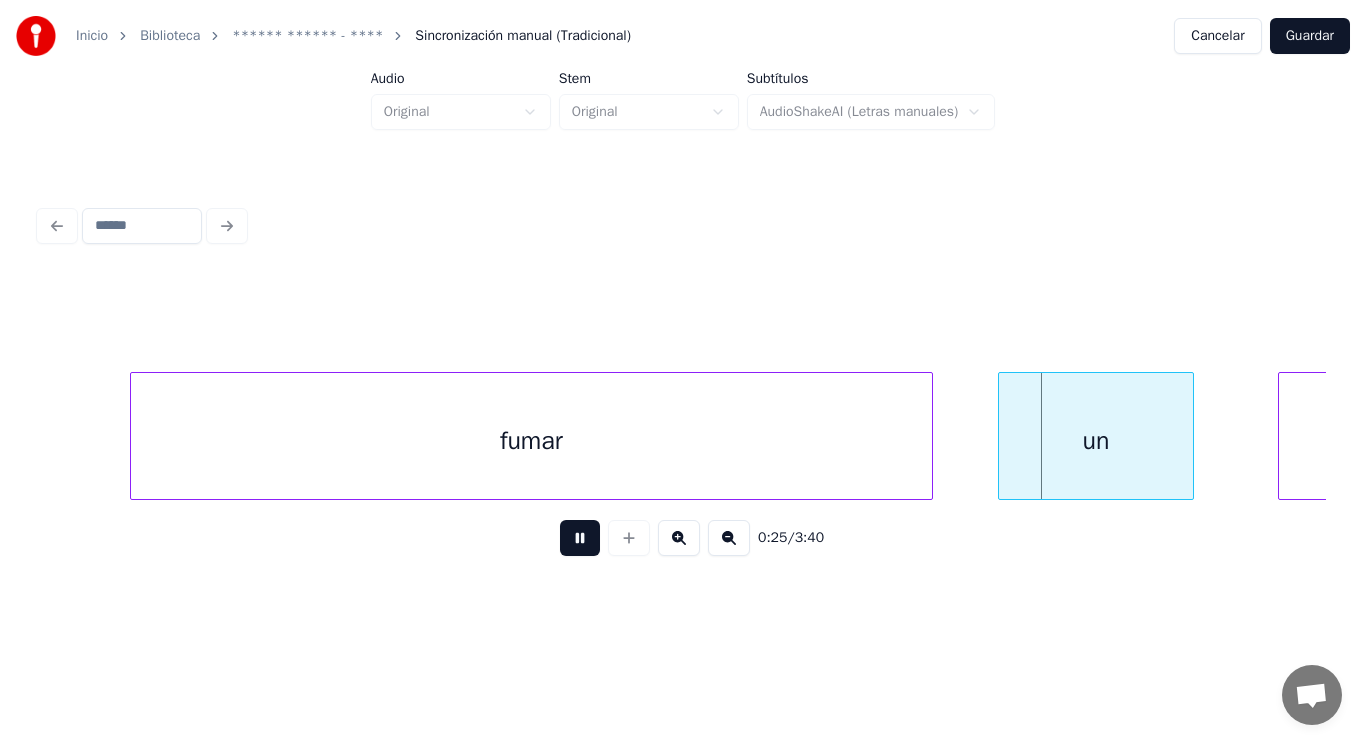 click at bounding box center (580, 538) 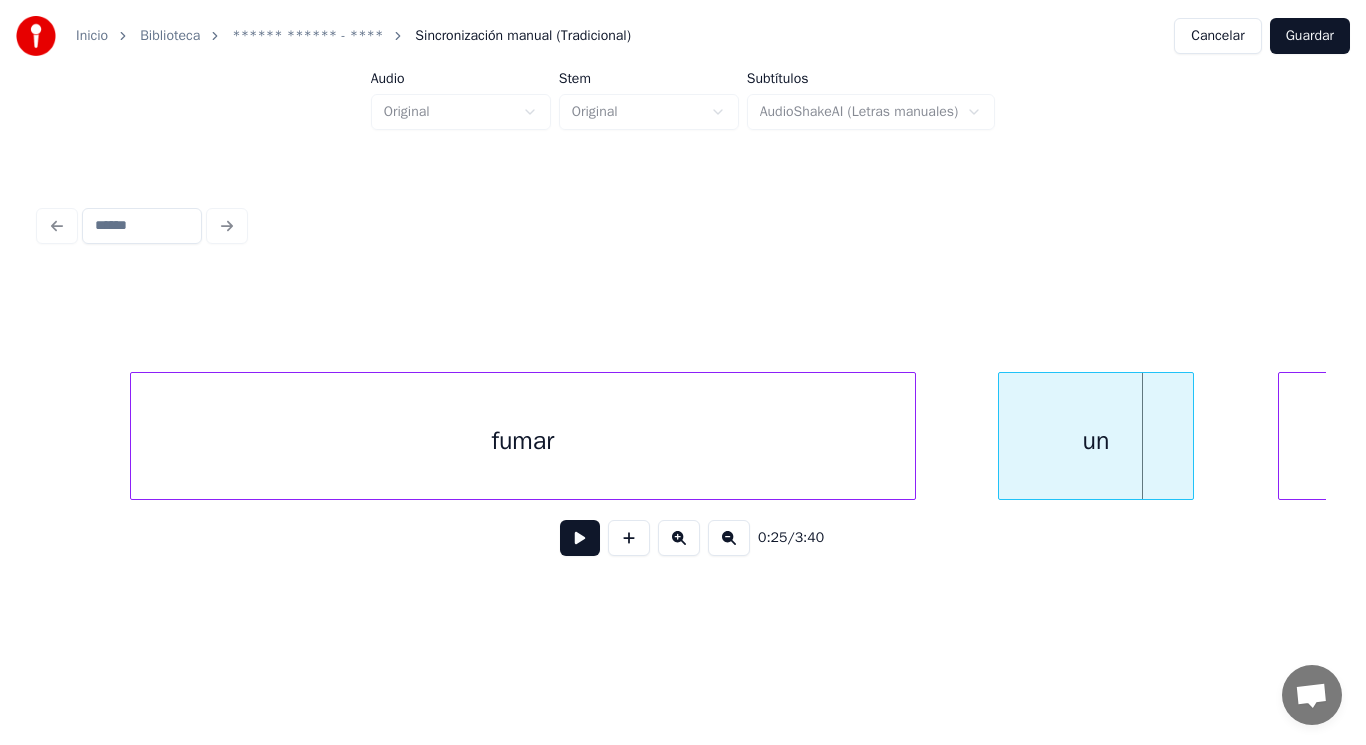 click at bounding box center [912, 436] 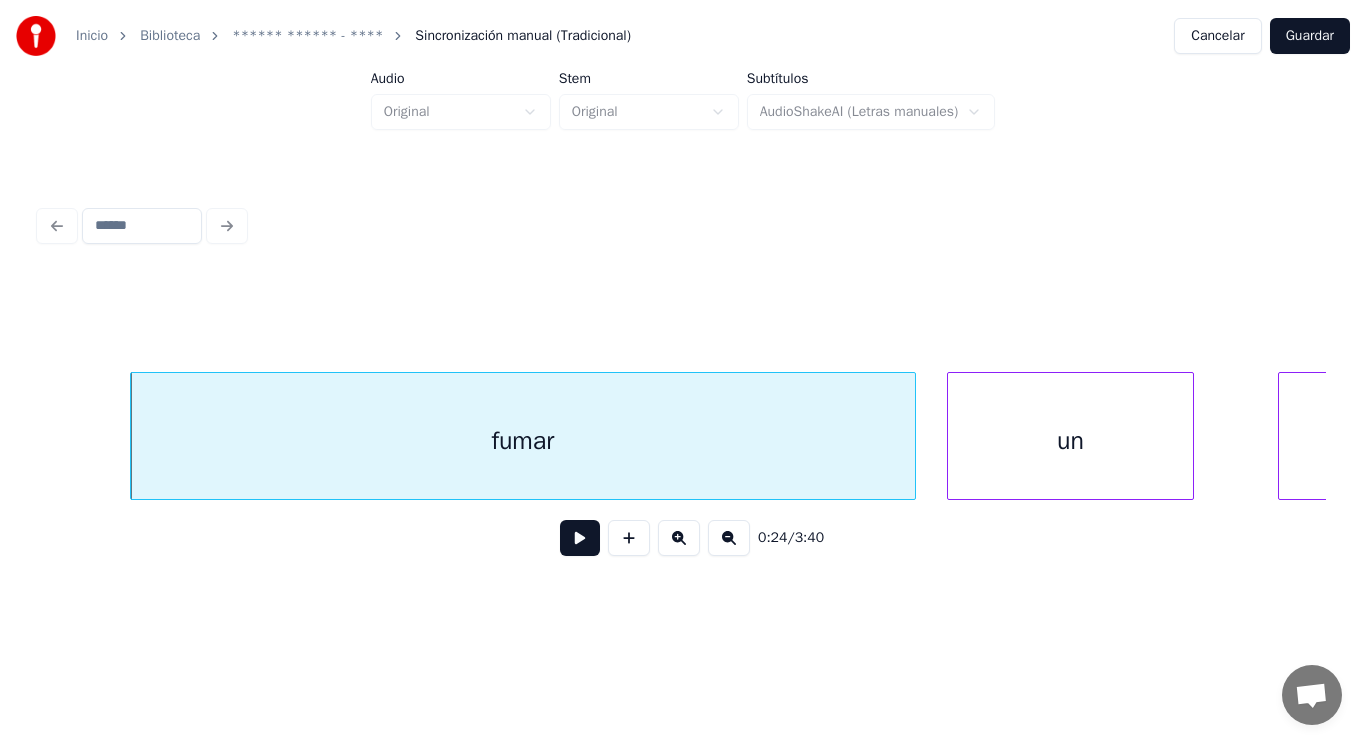 click at bounding box center [951, 436] 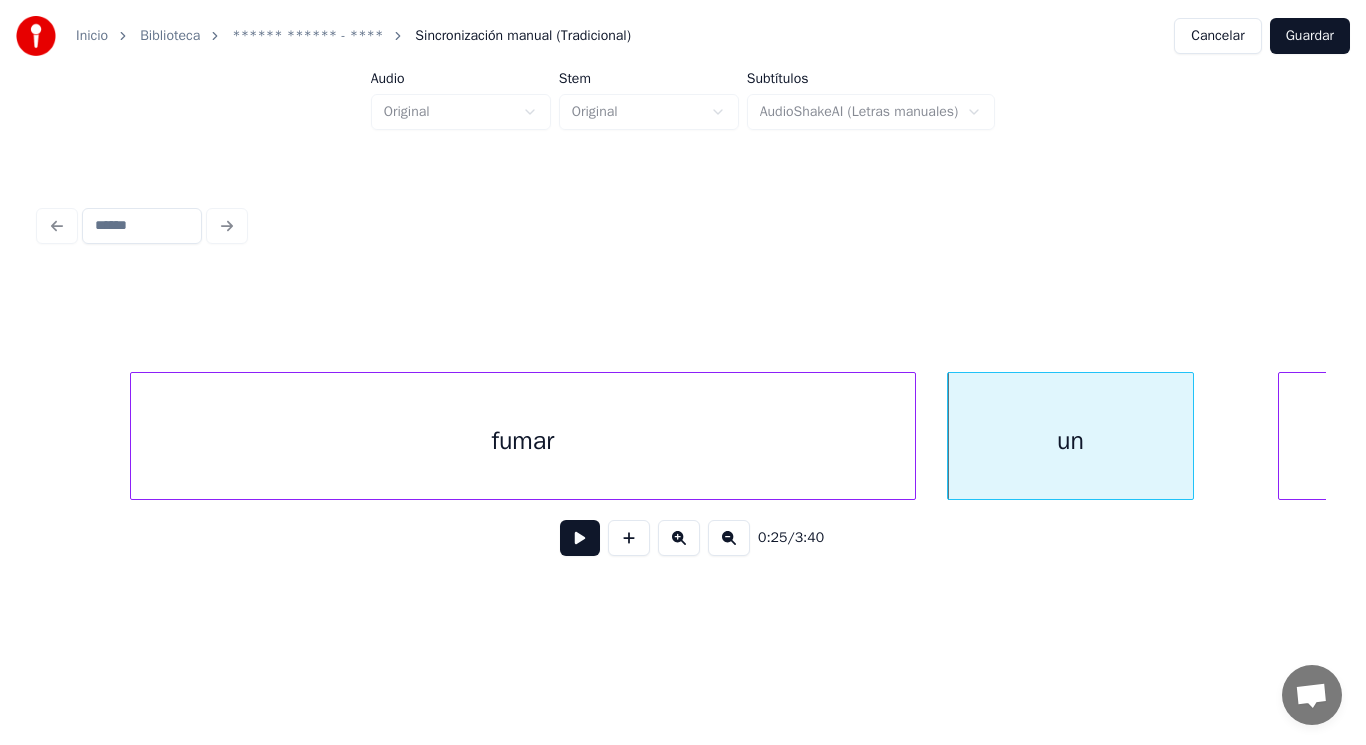 click at bounding box center (580, 538) 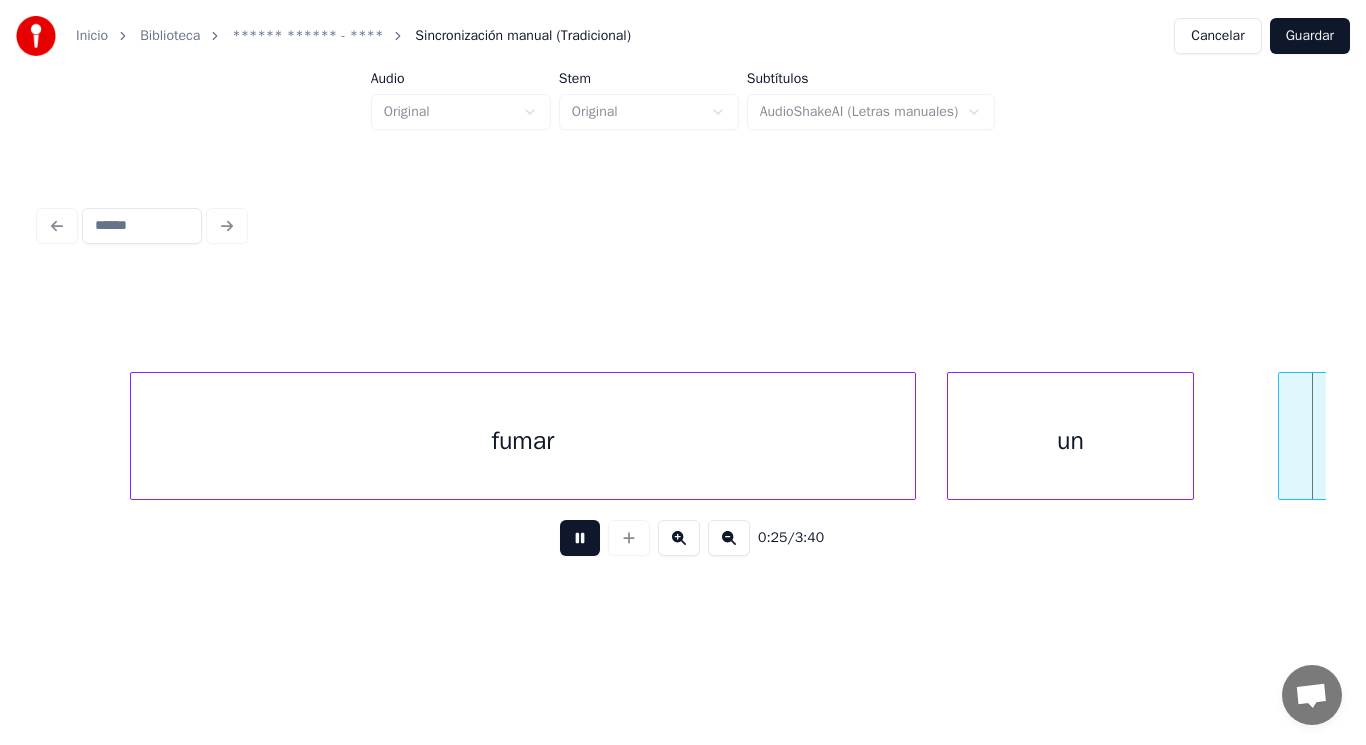 scroll, scrollTop: 0, scrollLeft: 36013, axis: horizontal 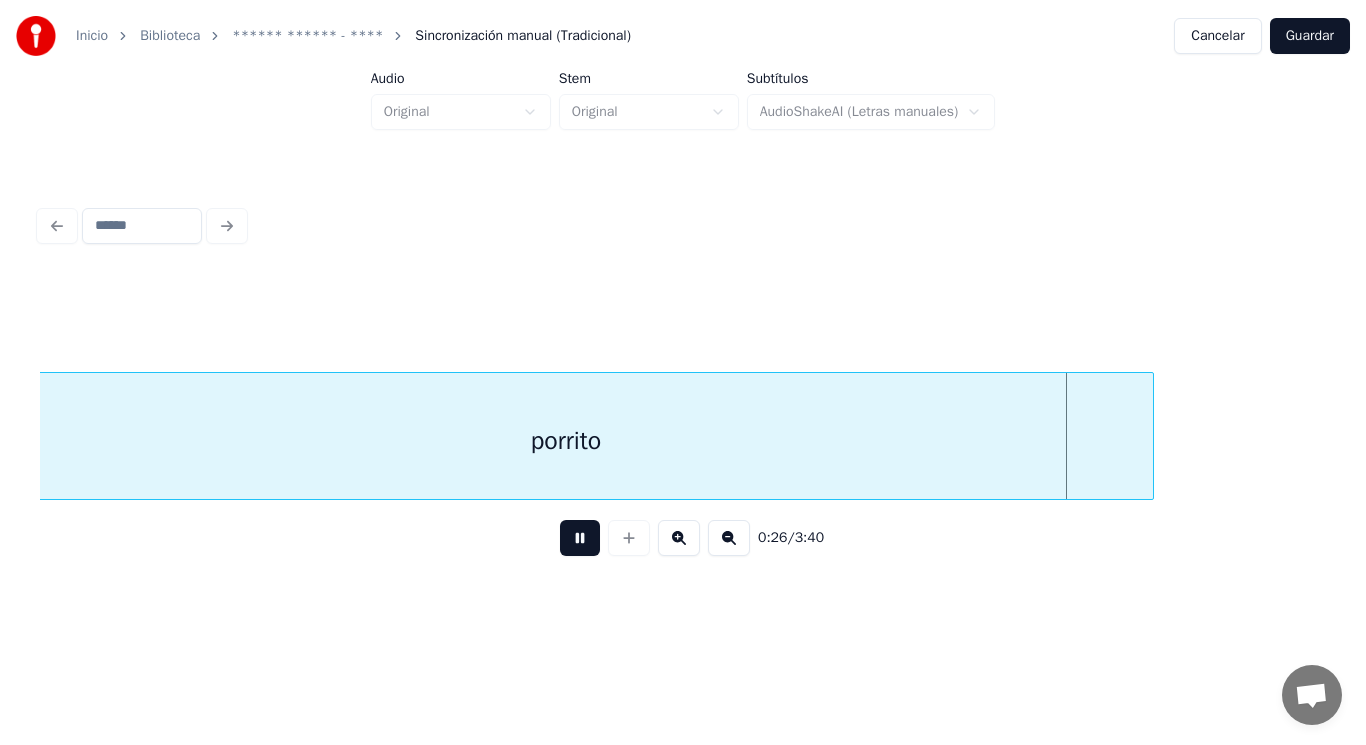 click at bounding box center [580, 538] 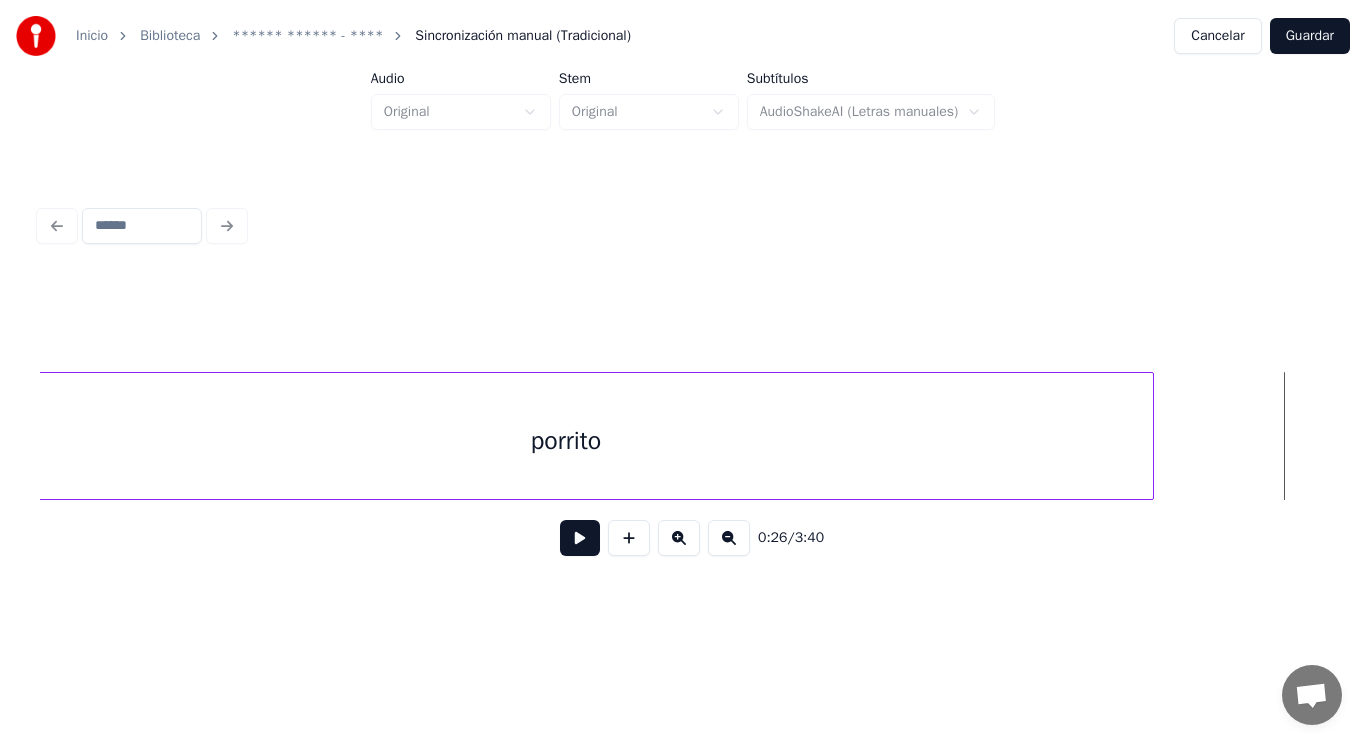 click on "porrito" at bounding box center (566, 441) 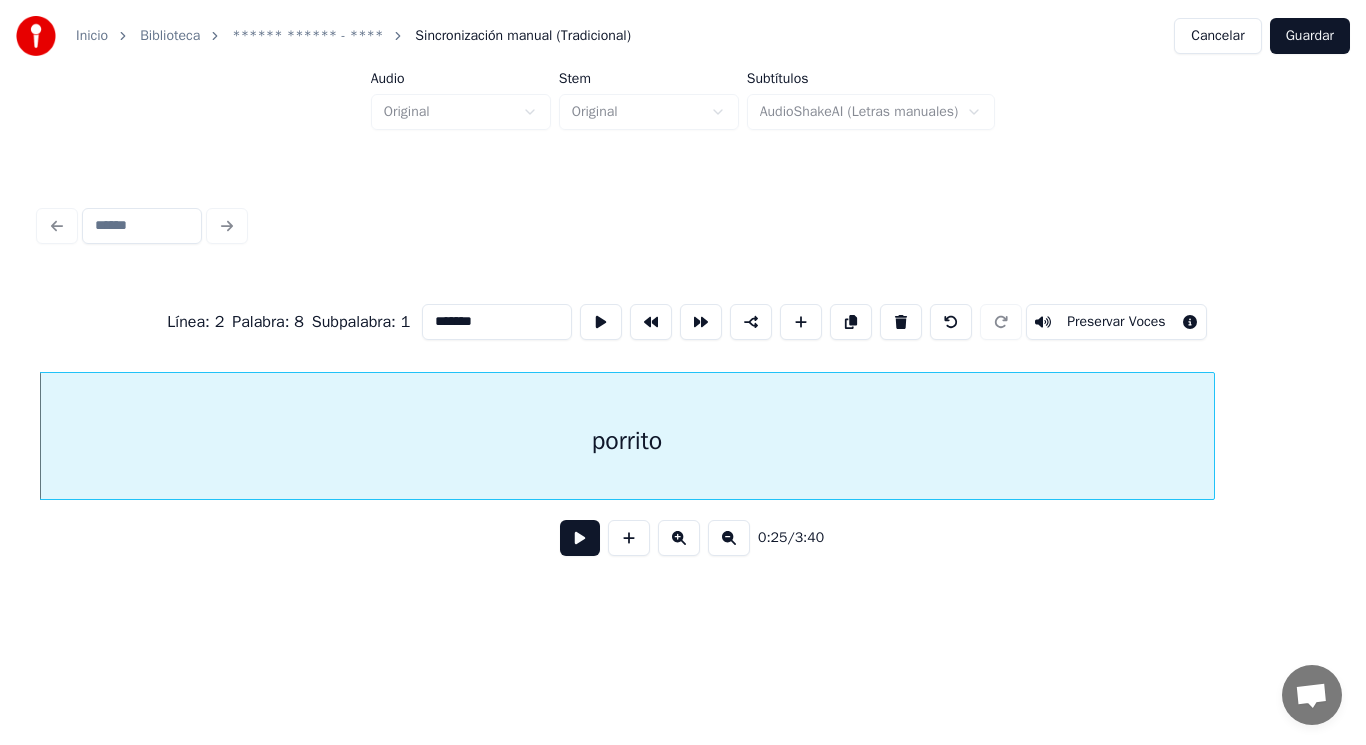click at bounding box center (580, 538) 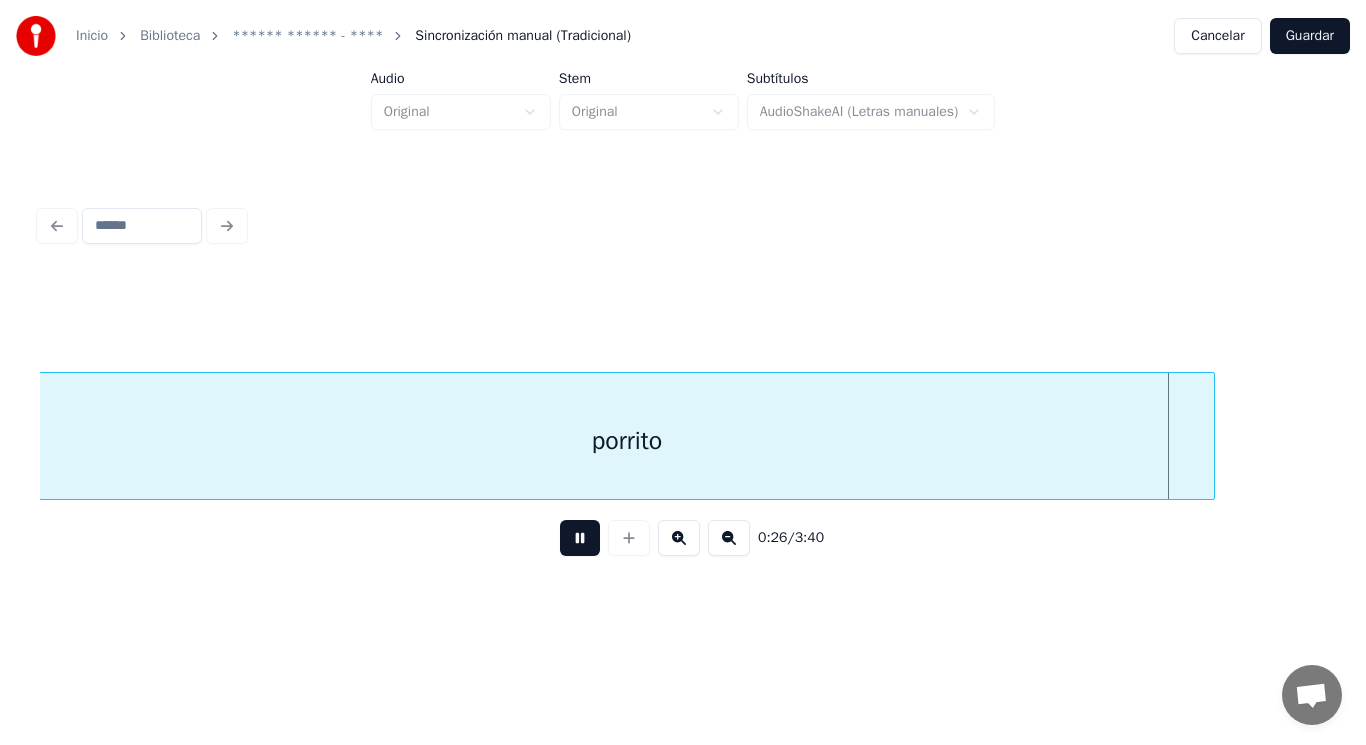 click at bounding box center [580, 538] 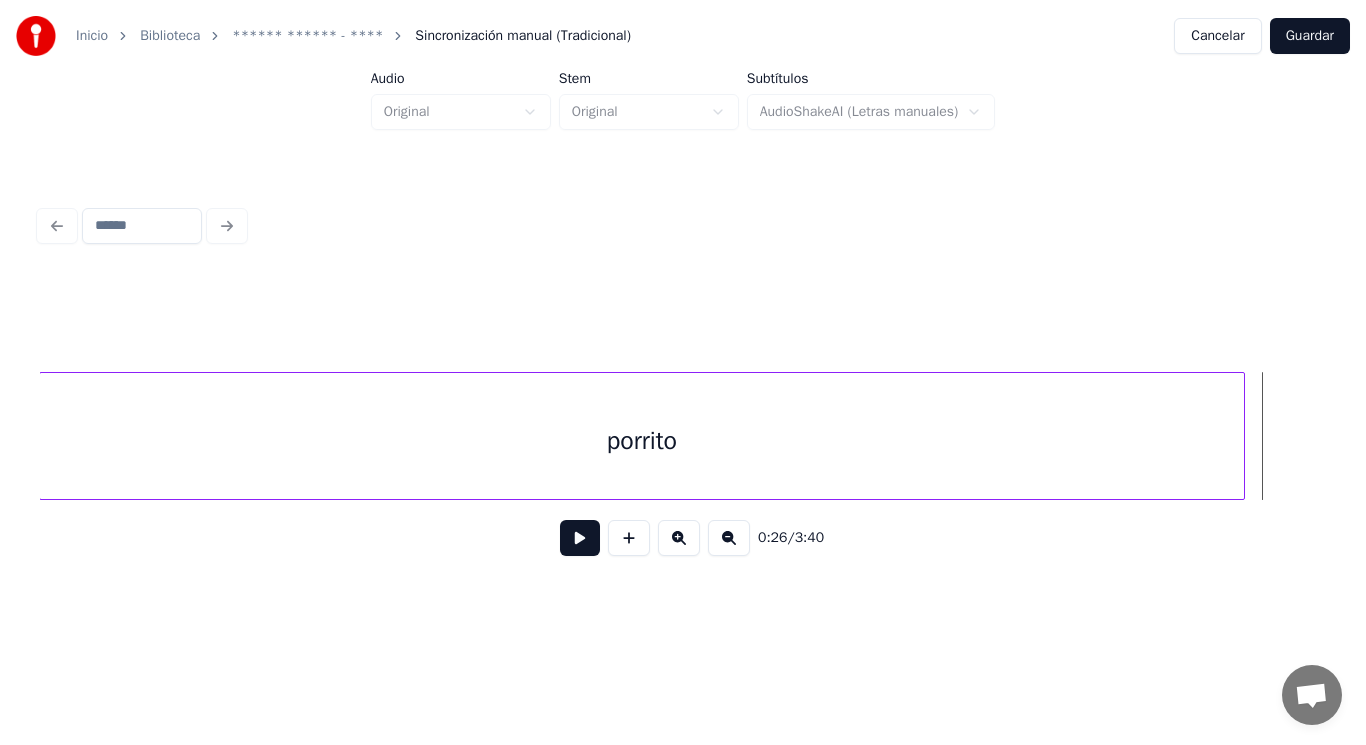 click at bounding box center (1241, 436) 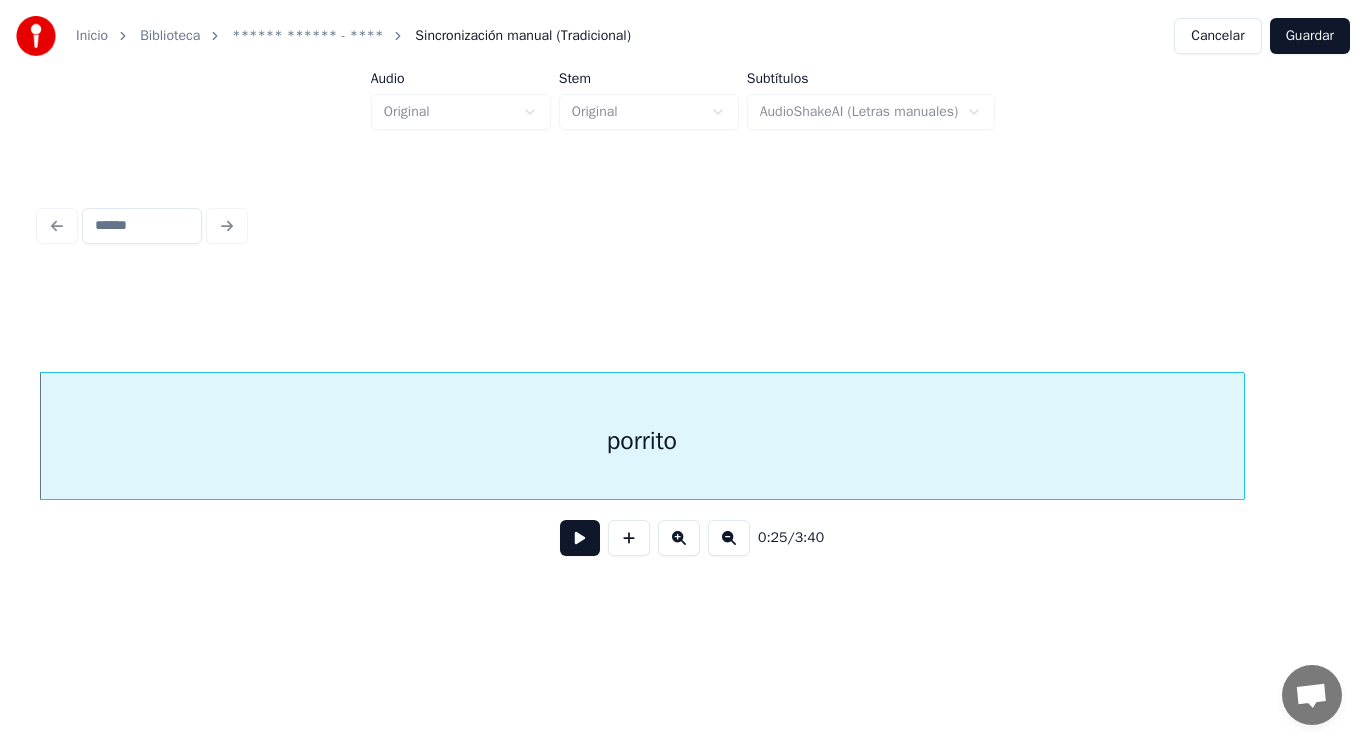 click at bounding box center (580, 538) 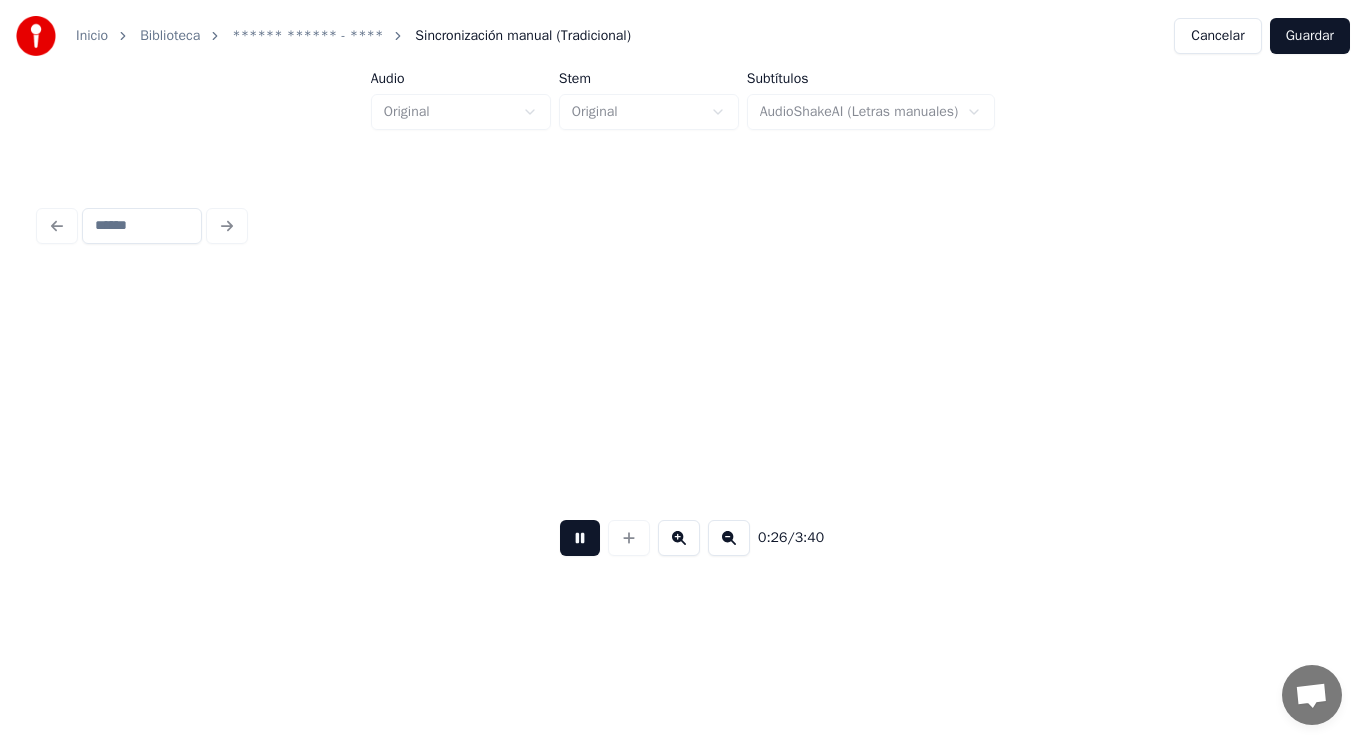 scroll, scrollTop: 0, scrollLeft: 37261, axis: horizontal 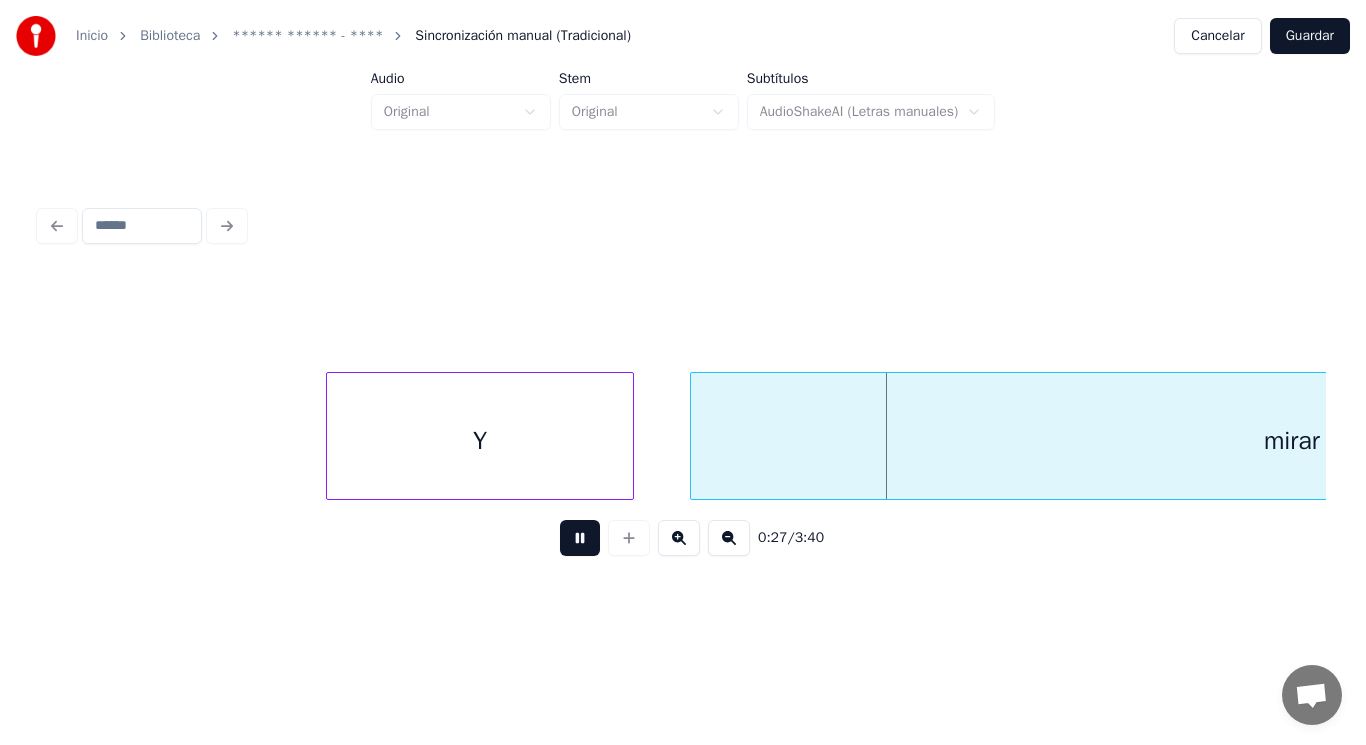 click at bounding box center (580, 538) 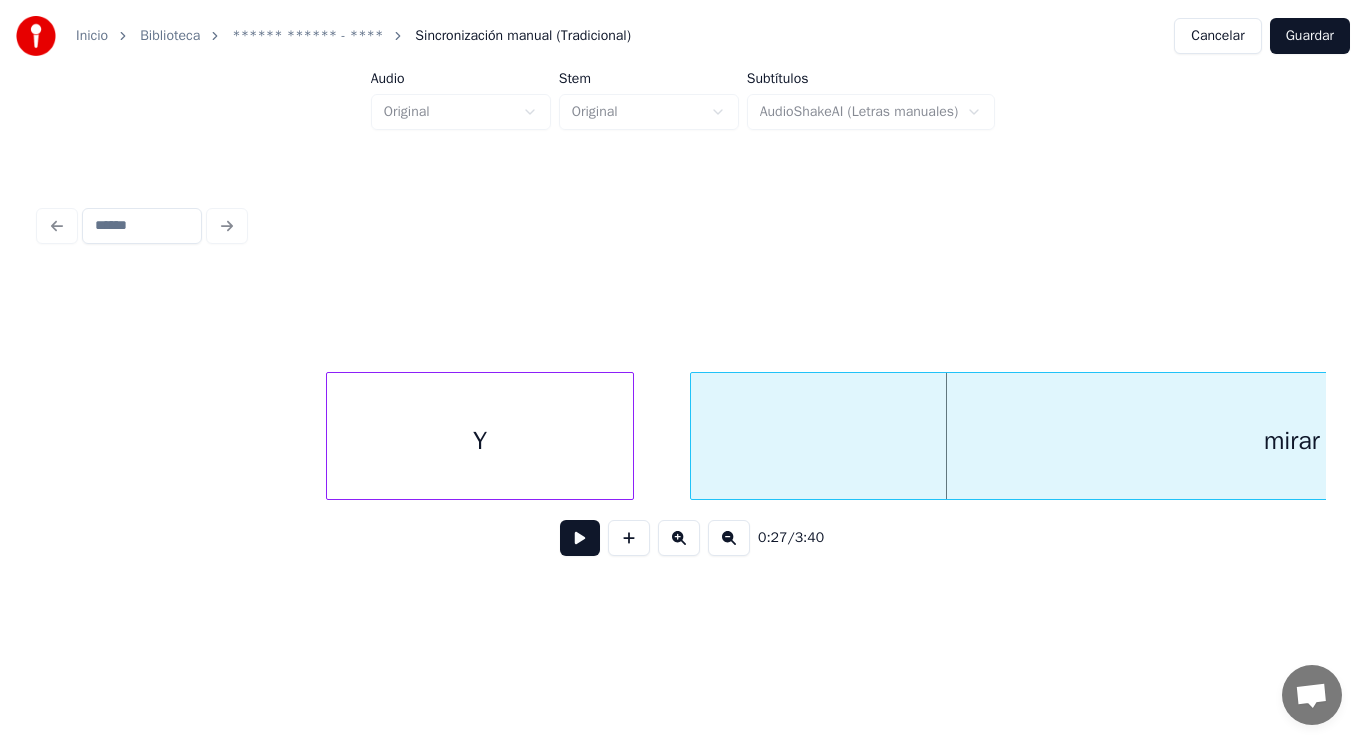 click at bounding box center (580, 538) 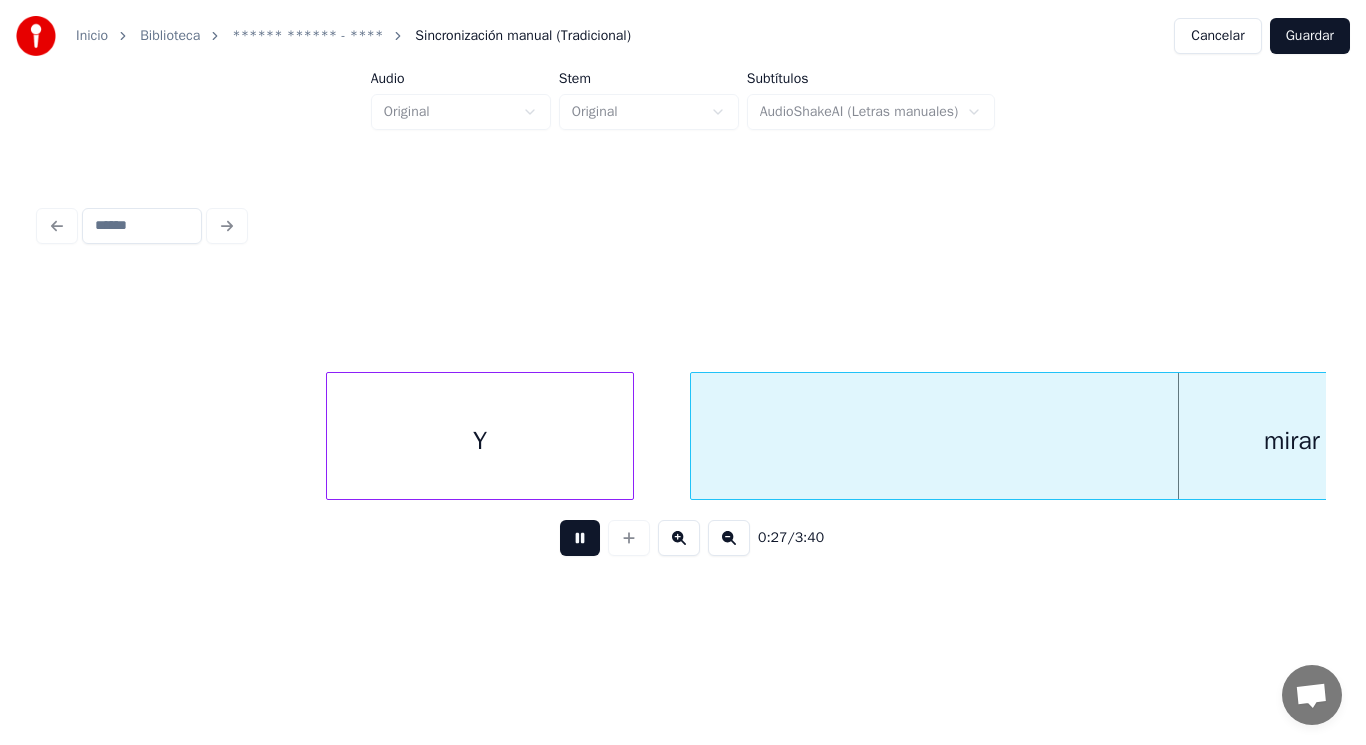 scroll, scrollTop: 0, scrollLeft: 38552, axis: horizontal 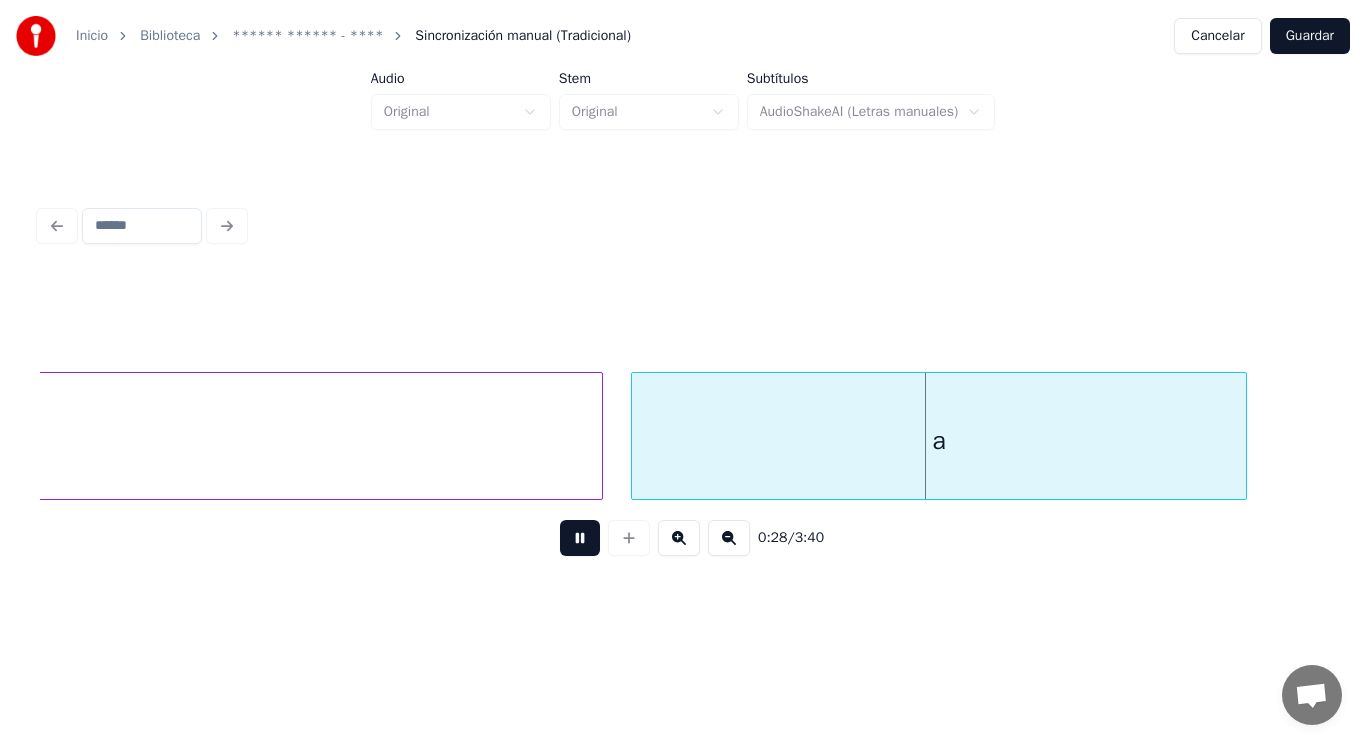 click at bounding box center (580, 538) 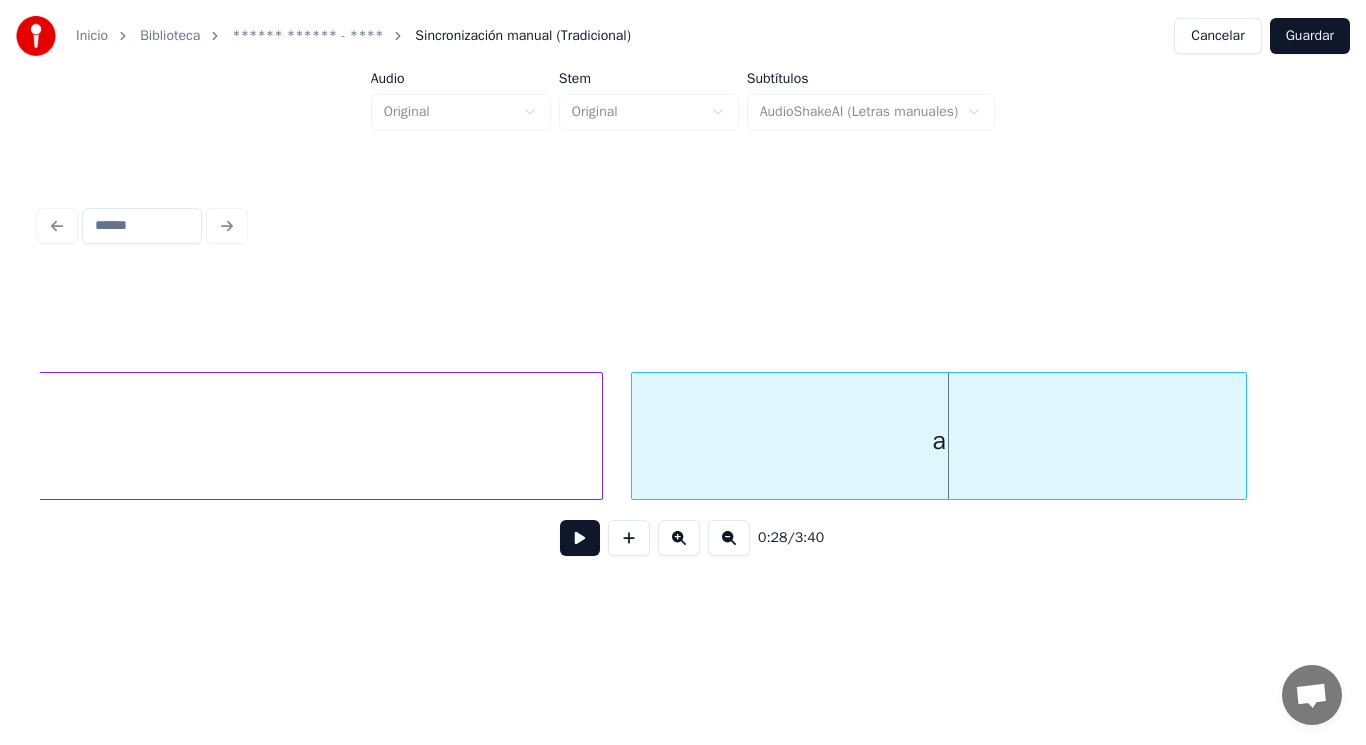 click on "a" at bounding box center (939, 441) 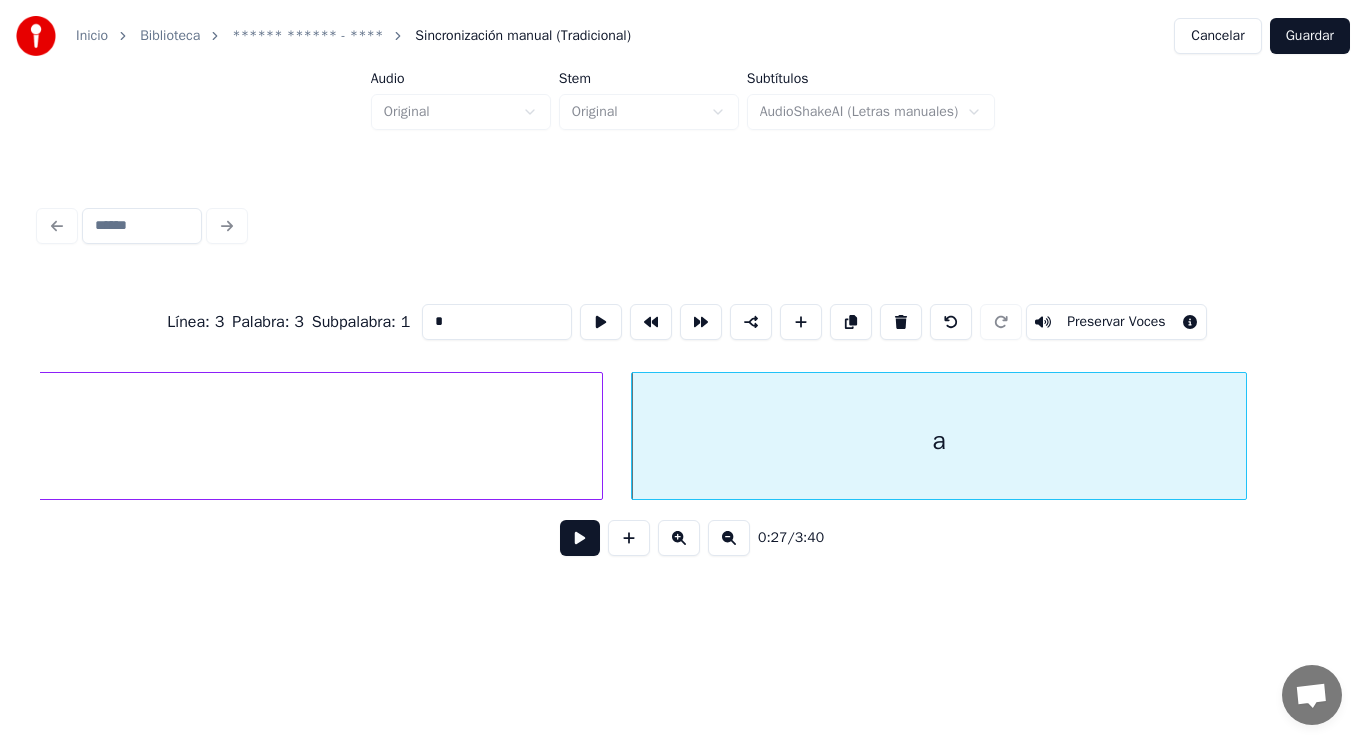click at bounding box center (580, 538) 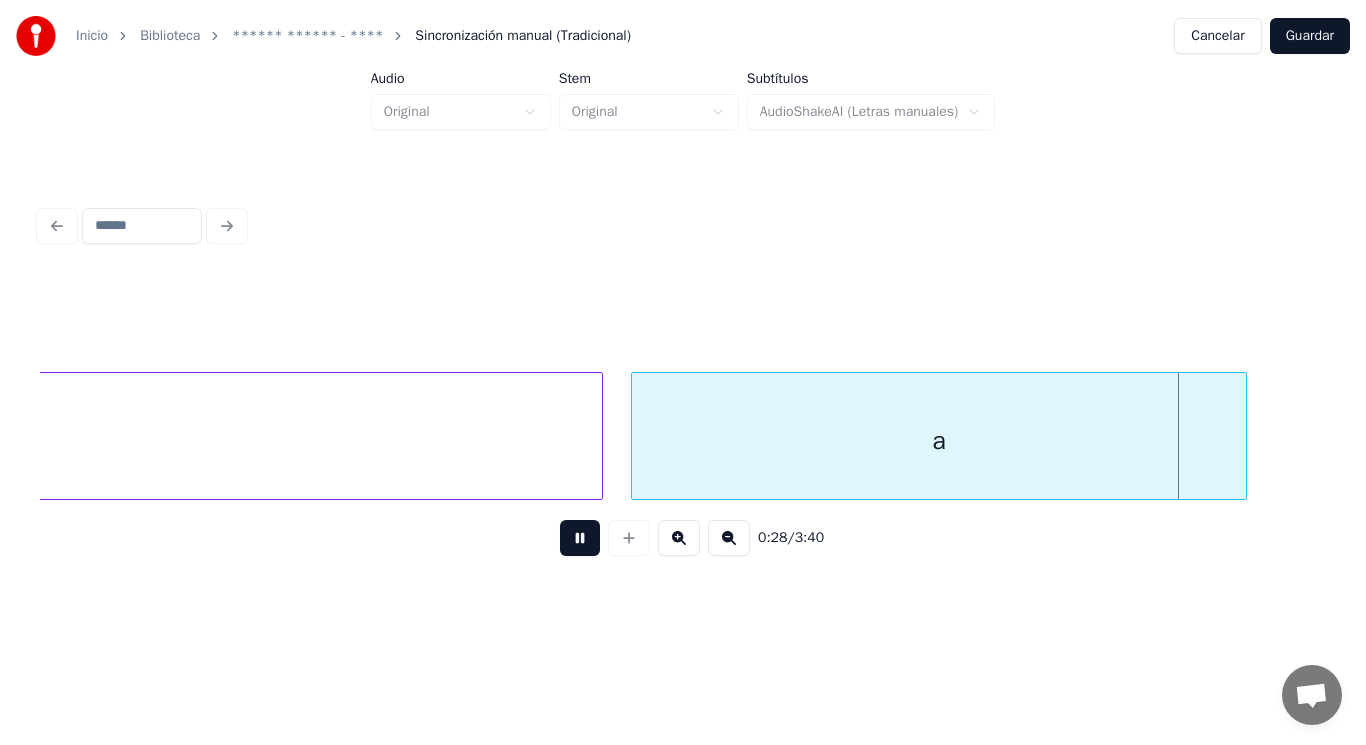 scroll, scrollTop: 0, scrollLeft: 39859, axis: horizontal 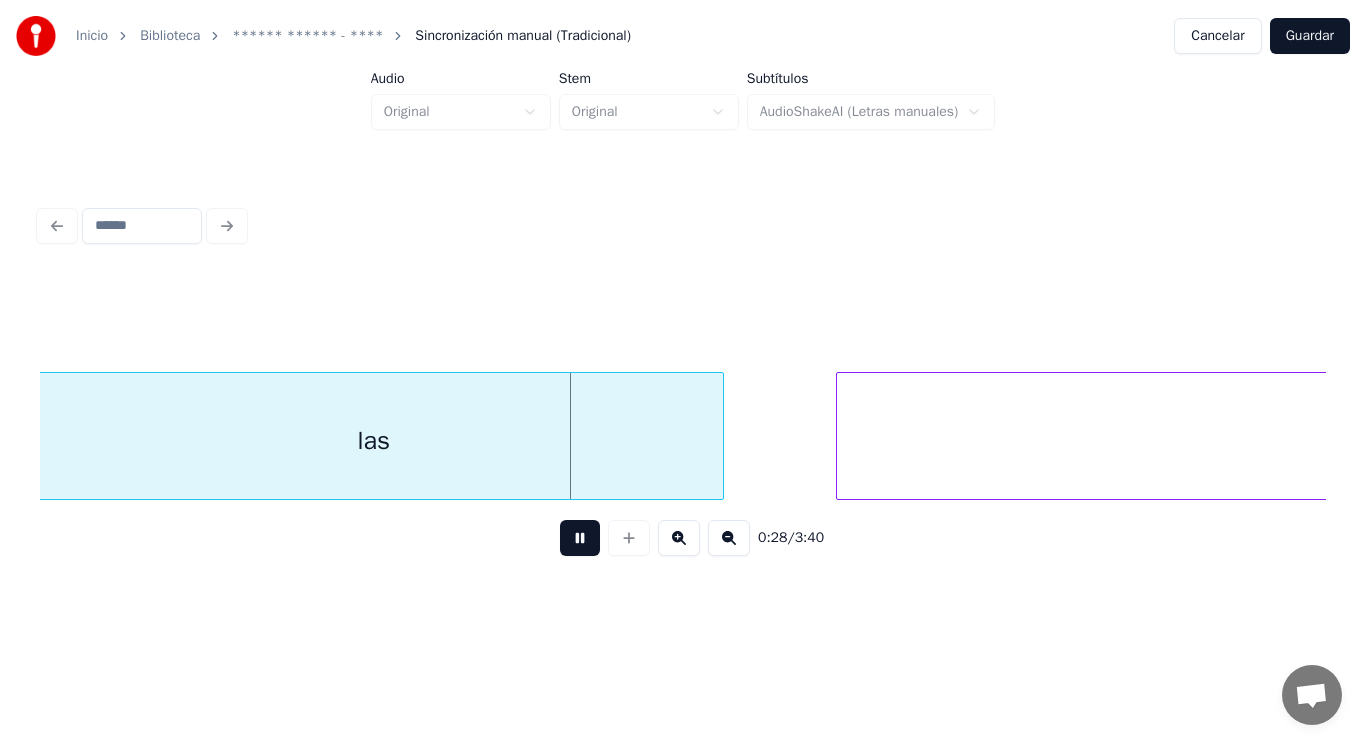 click at bounding box center [580, 538] 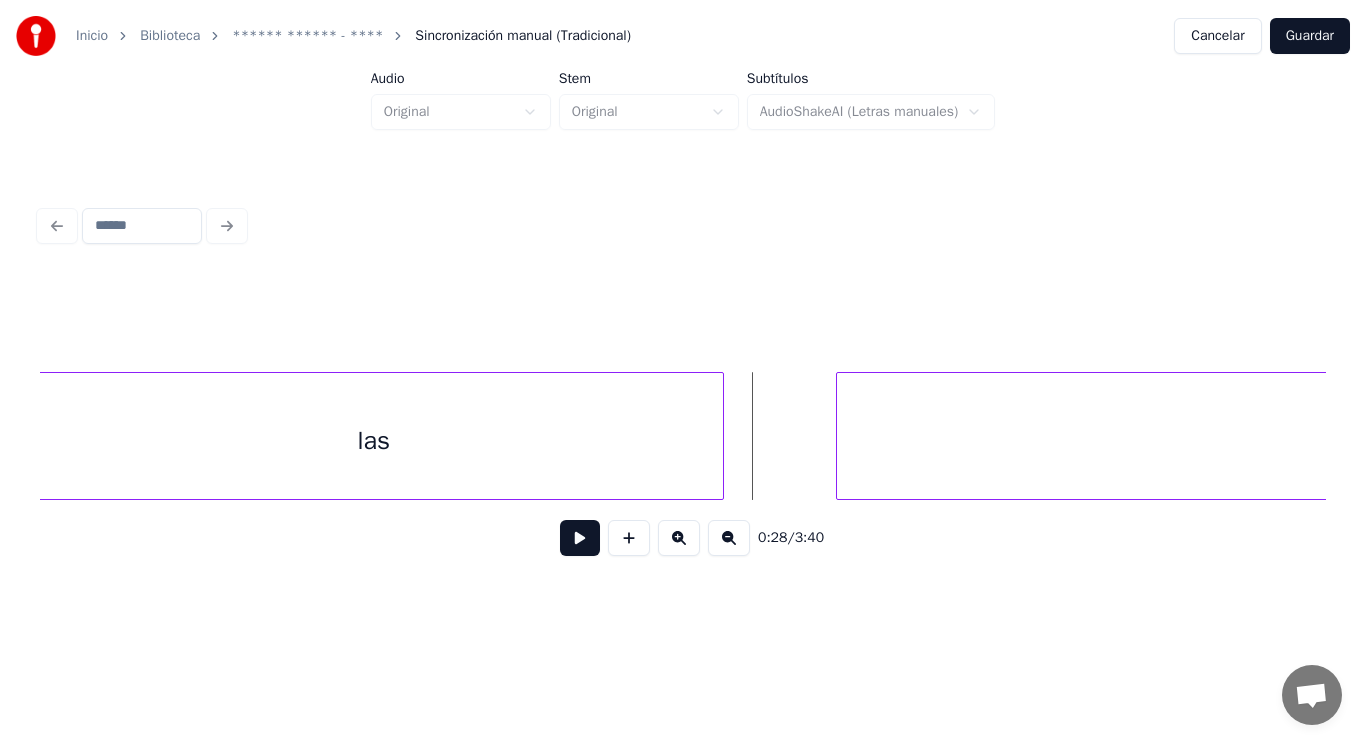 click on "las" at bounding box center [374, 441] 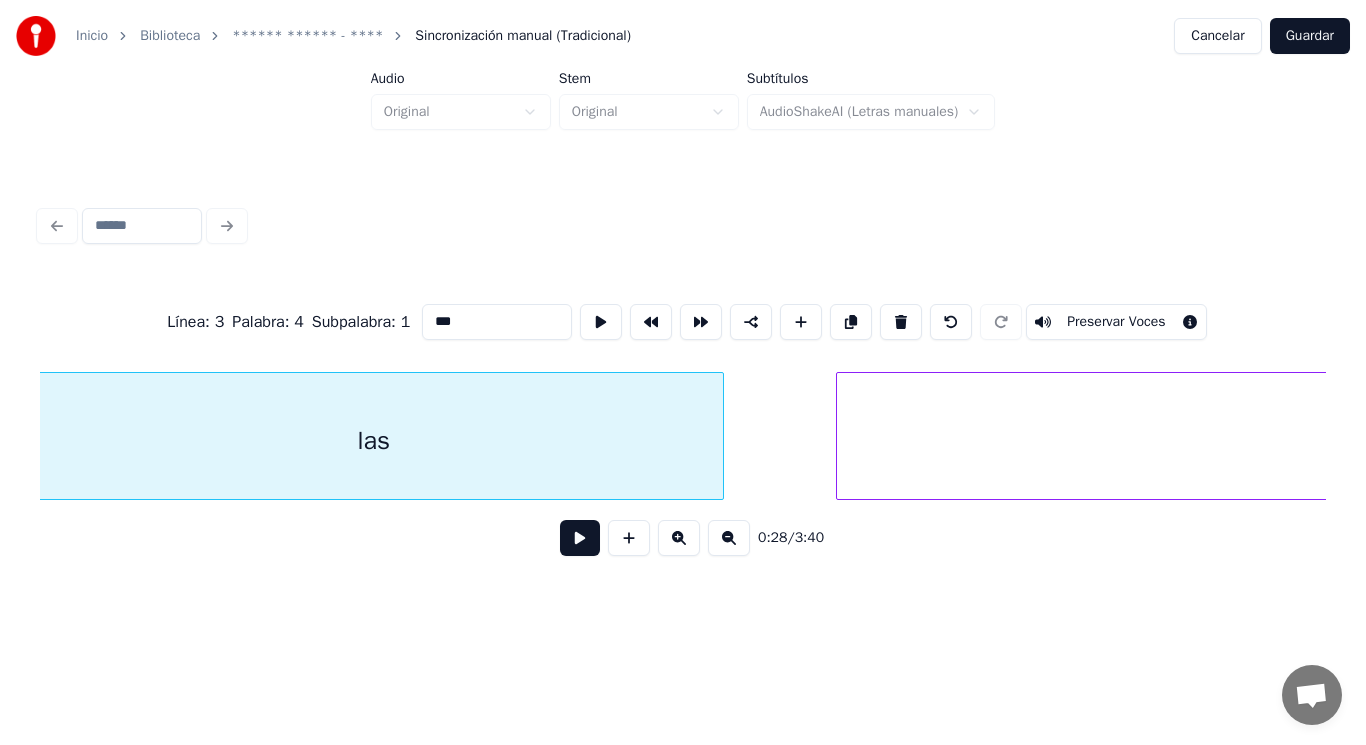 scroll, scrollTop: 0, scrollLeft: 39844, axis: horizontal 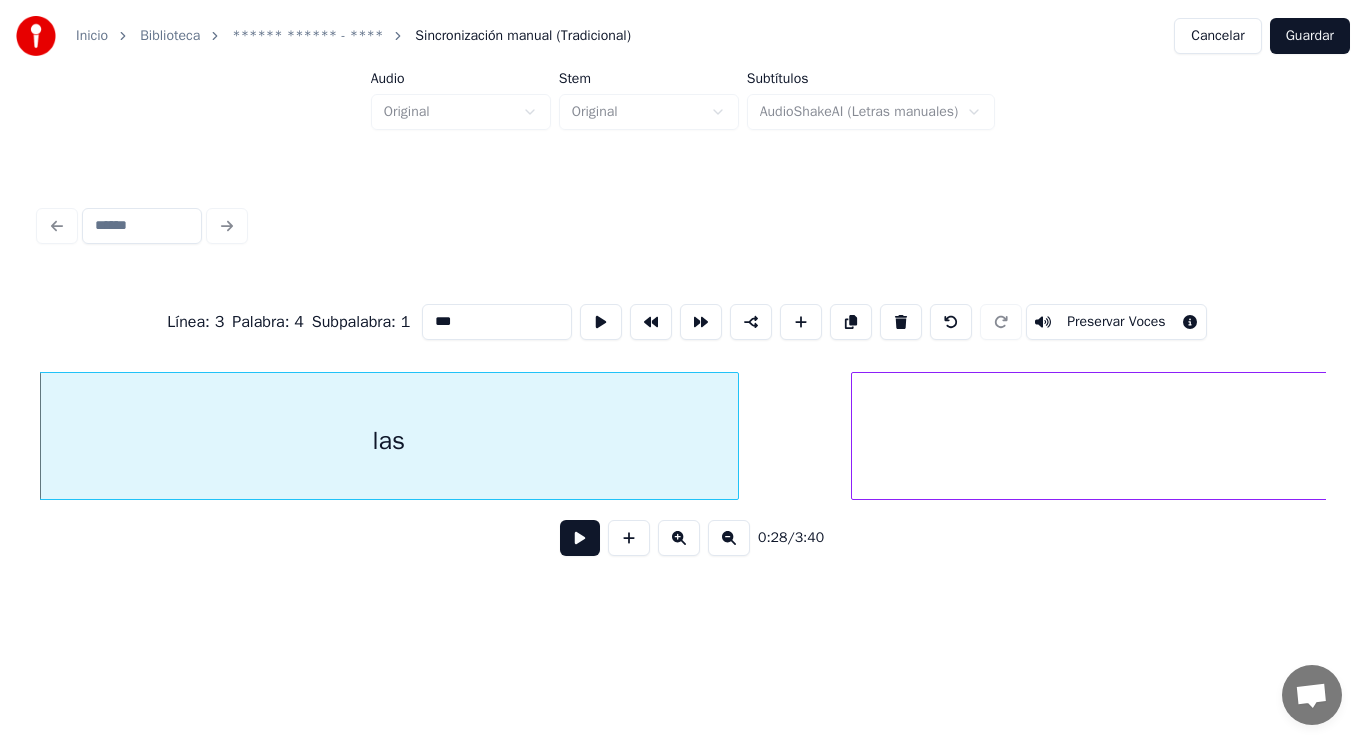 click at bounding box center (580, 538) 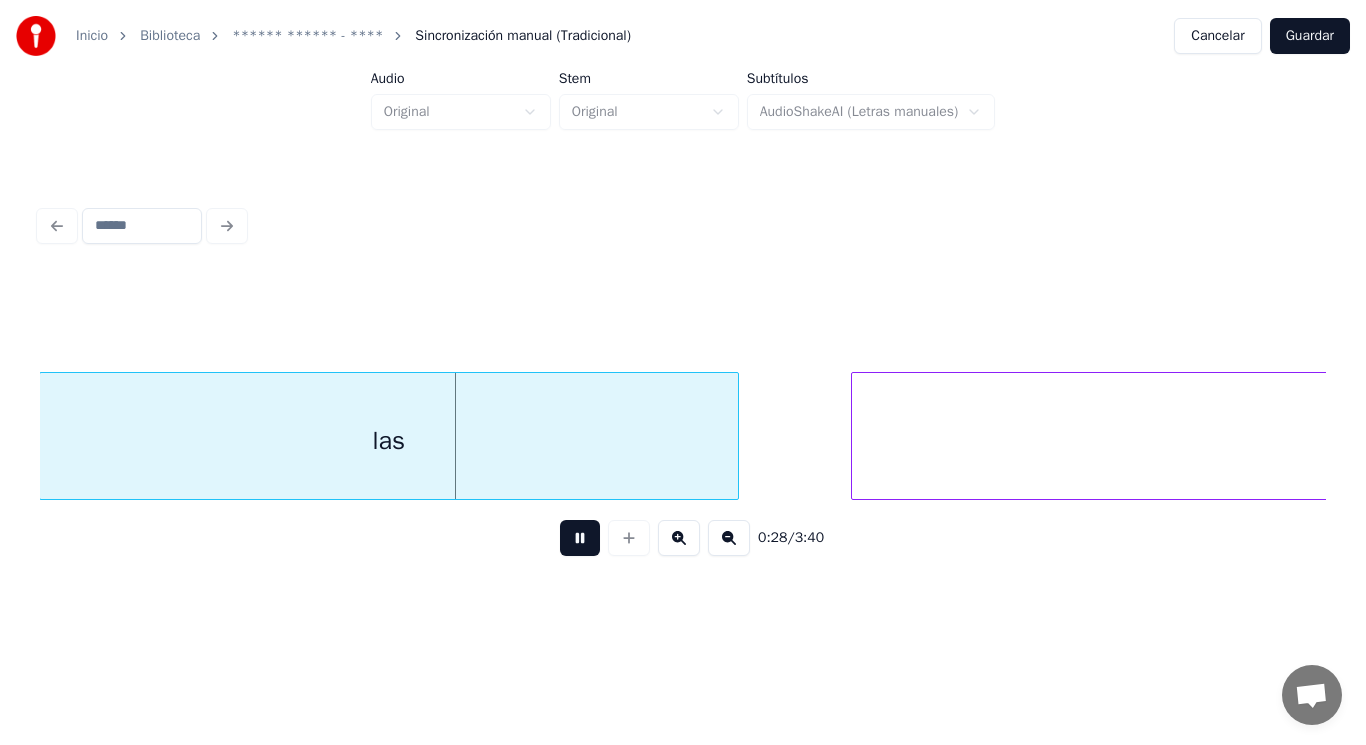 click at bounding box center [580, 538] 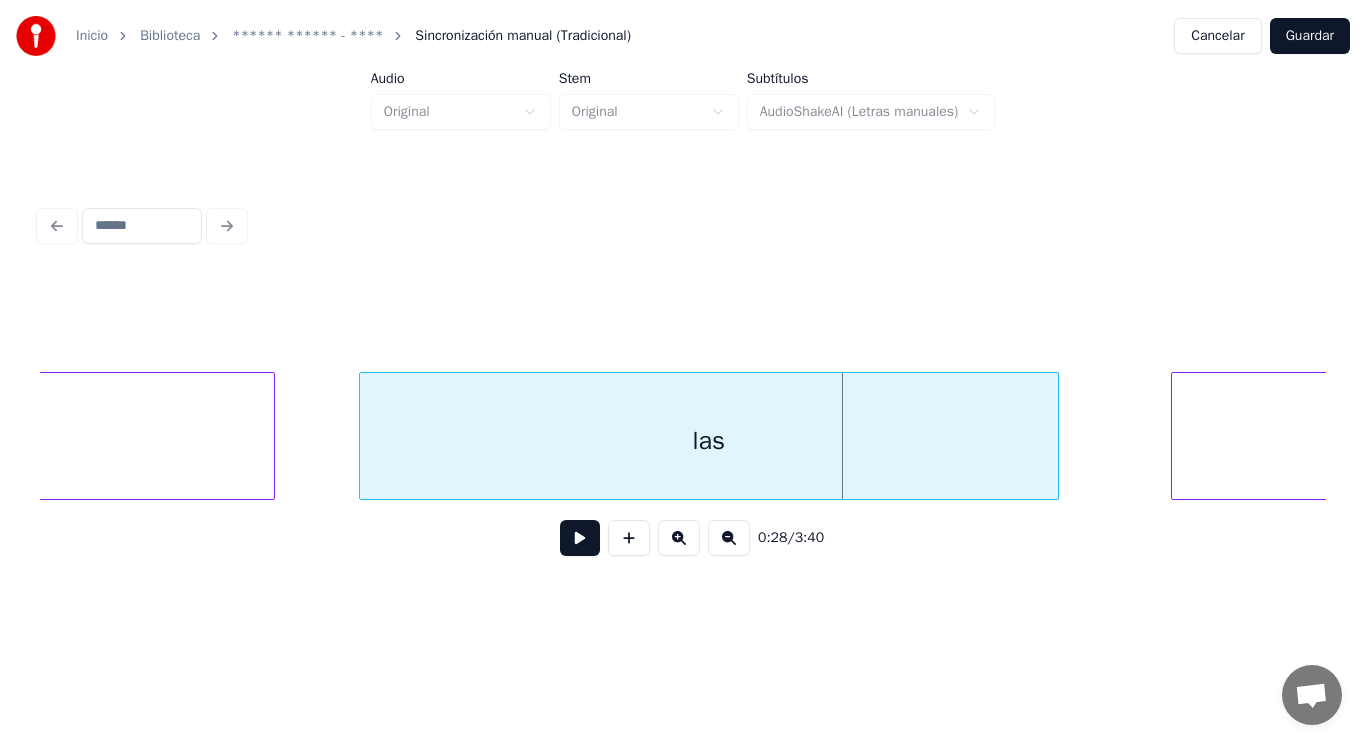 click on "a" at bounding box center [-33, 441] 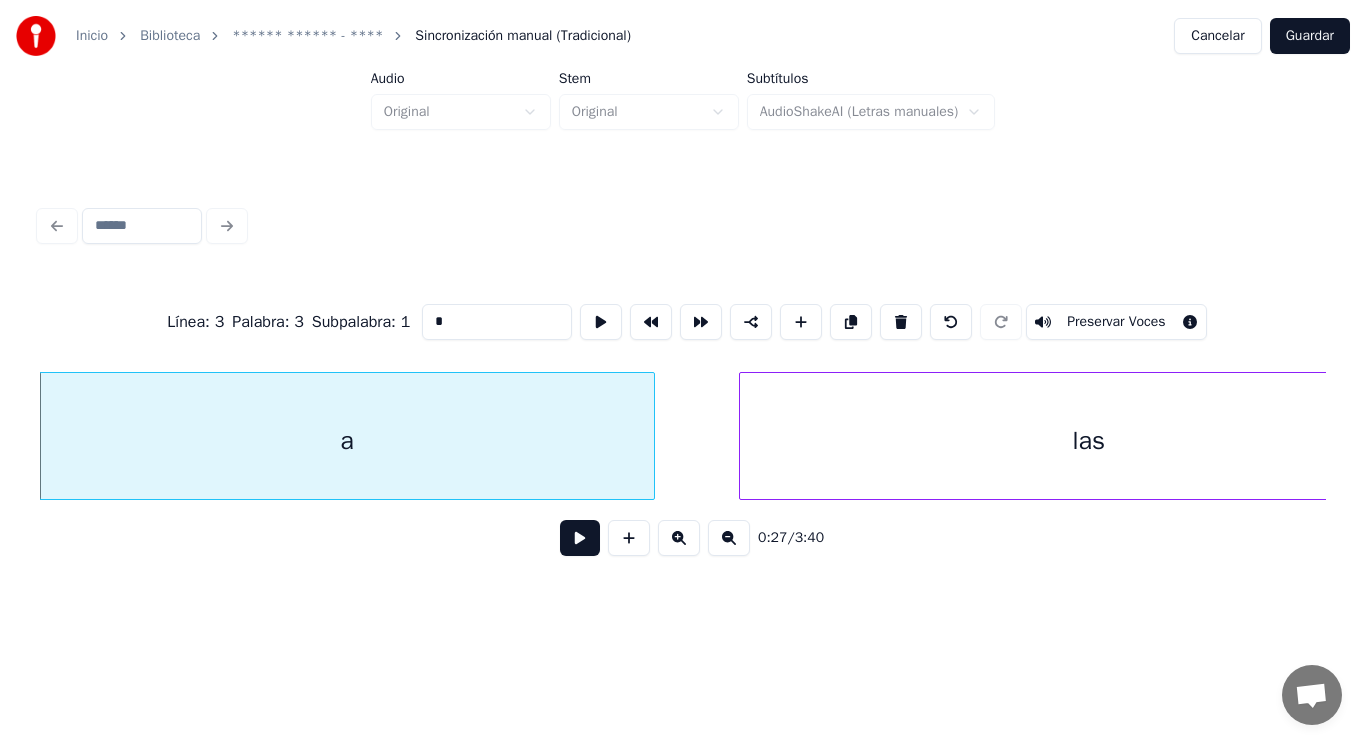 click at bounding box center (580, 538) 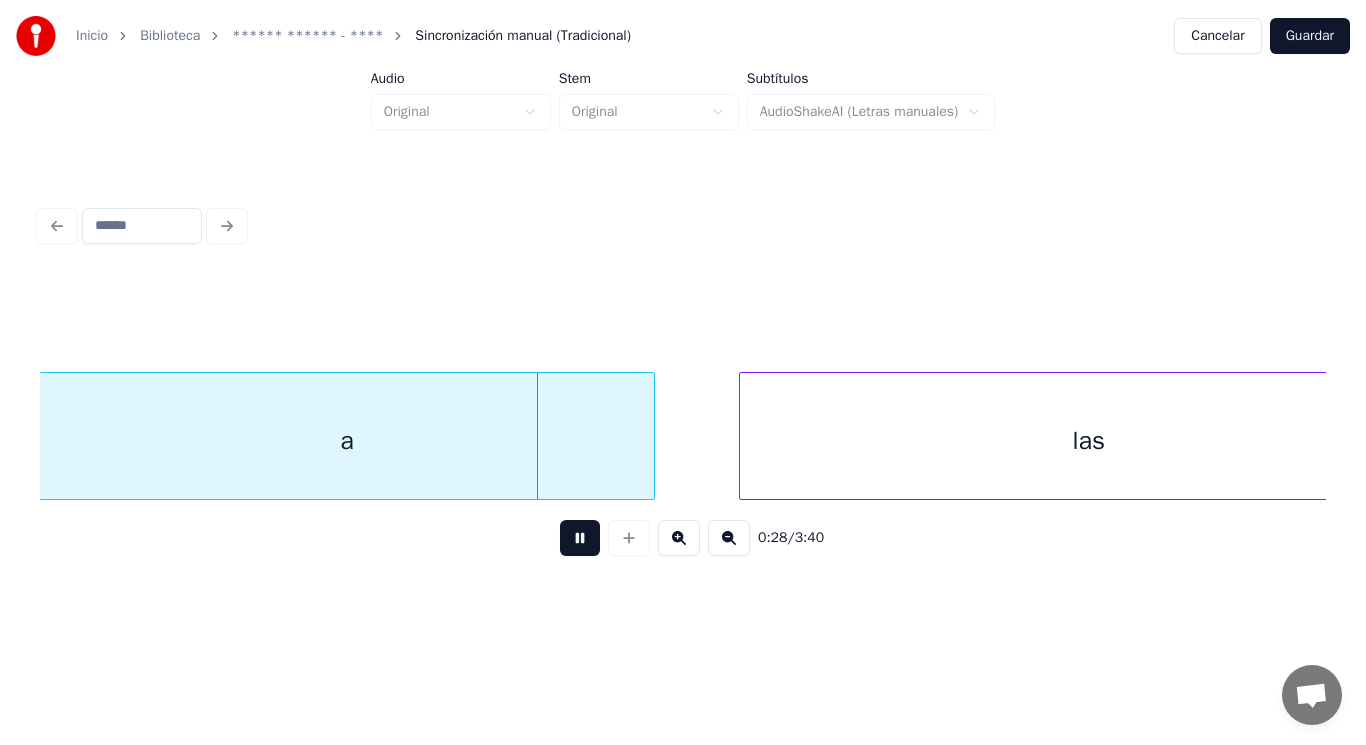 click at bounding box center (580, 538) 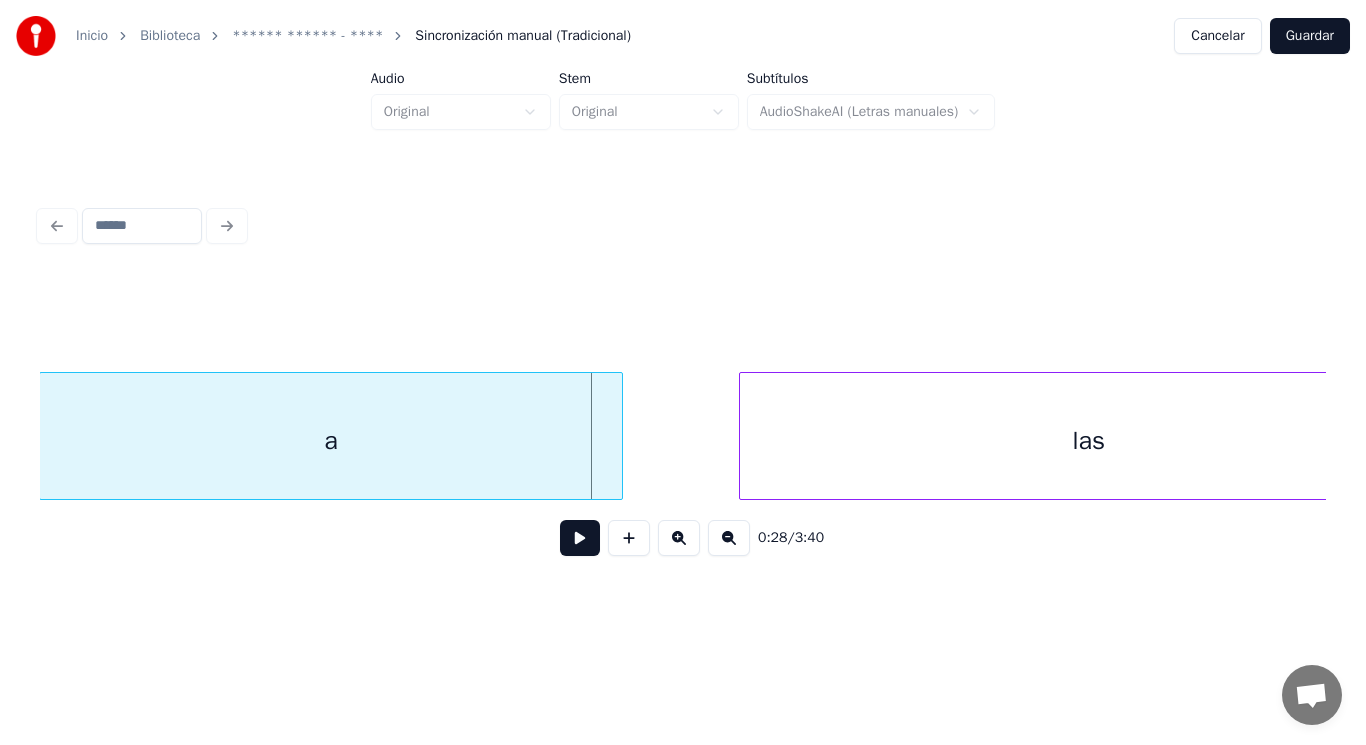 click at bounding box center (619, 436) 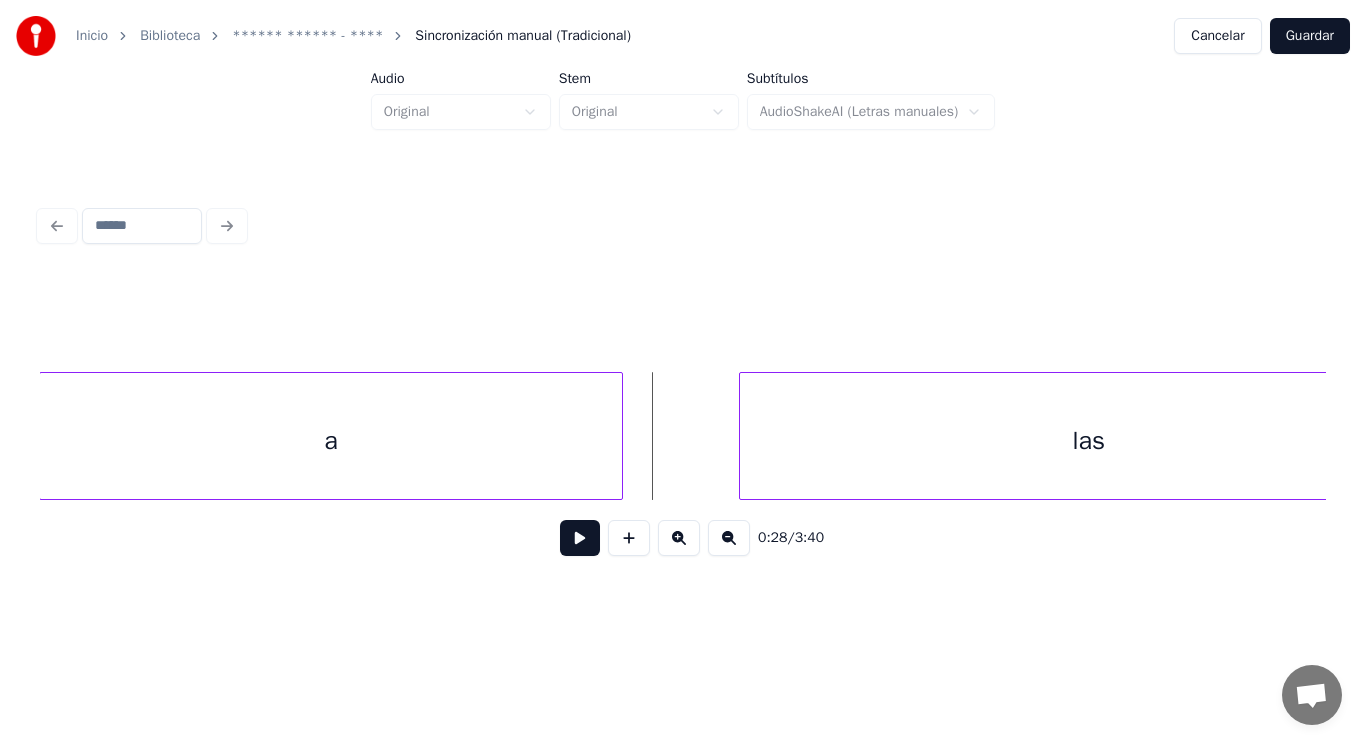click at bounding box center [580, 538] 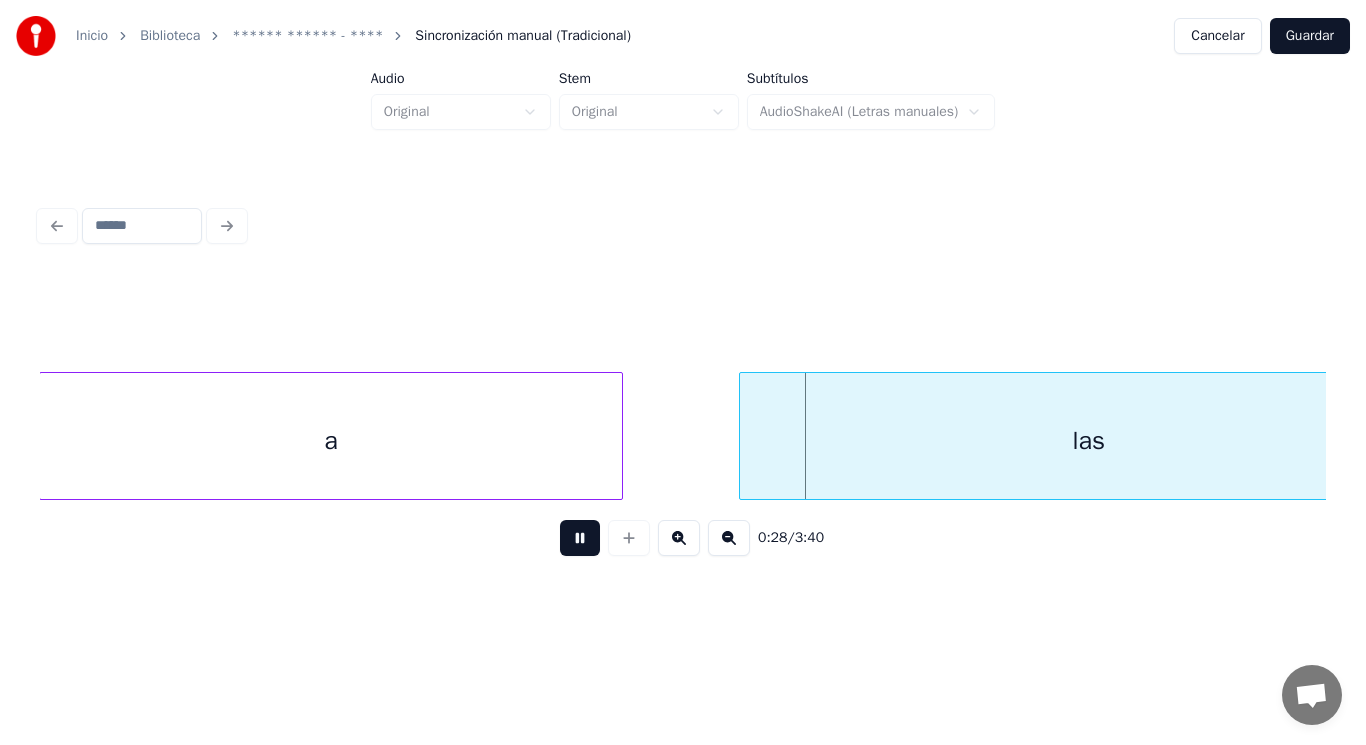 drag, startPoint x: 577, startPoint y: 542, endPoint x: 752, endPoint y: 465, distance: 191.19101 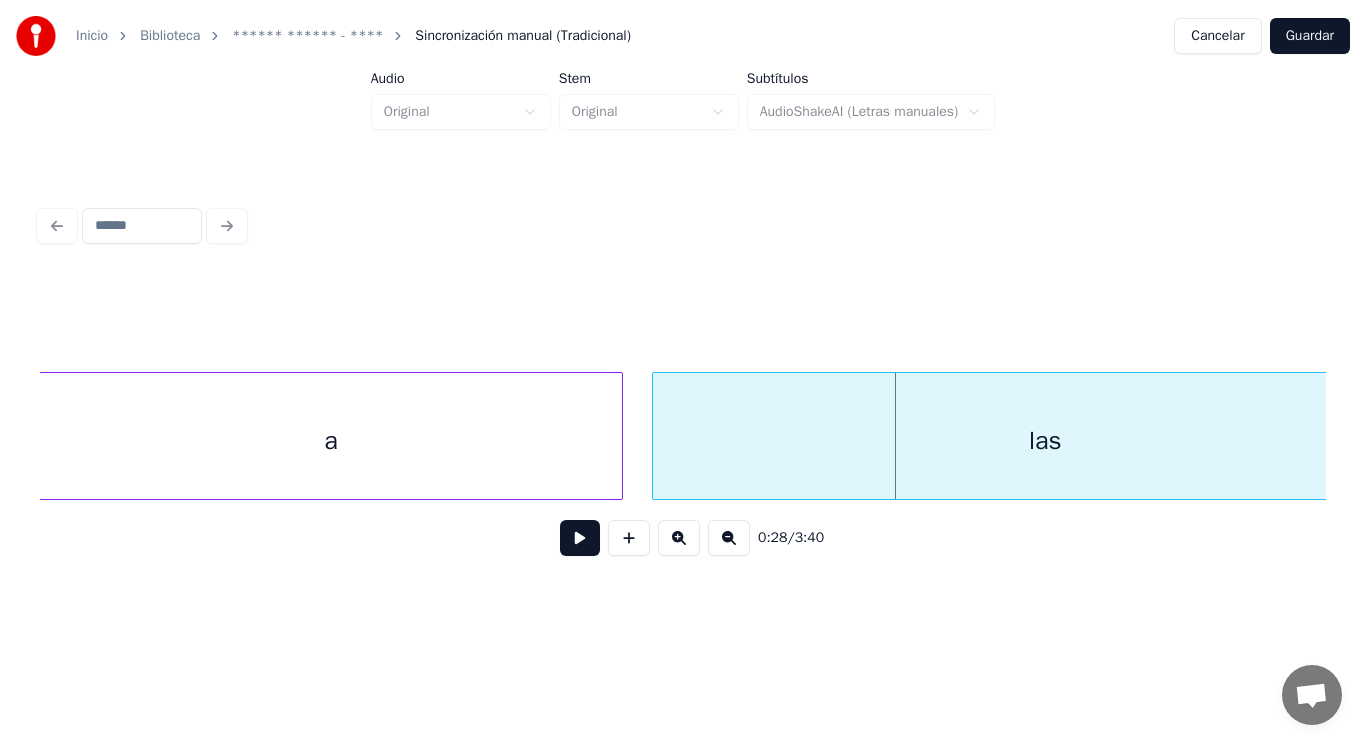 click at bounding box center [656, 436] 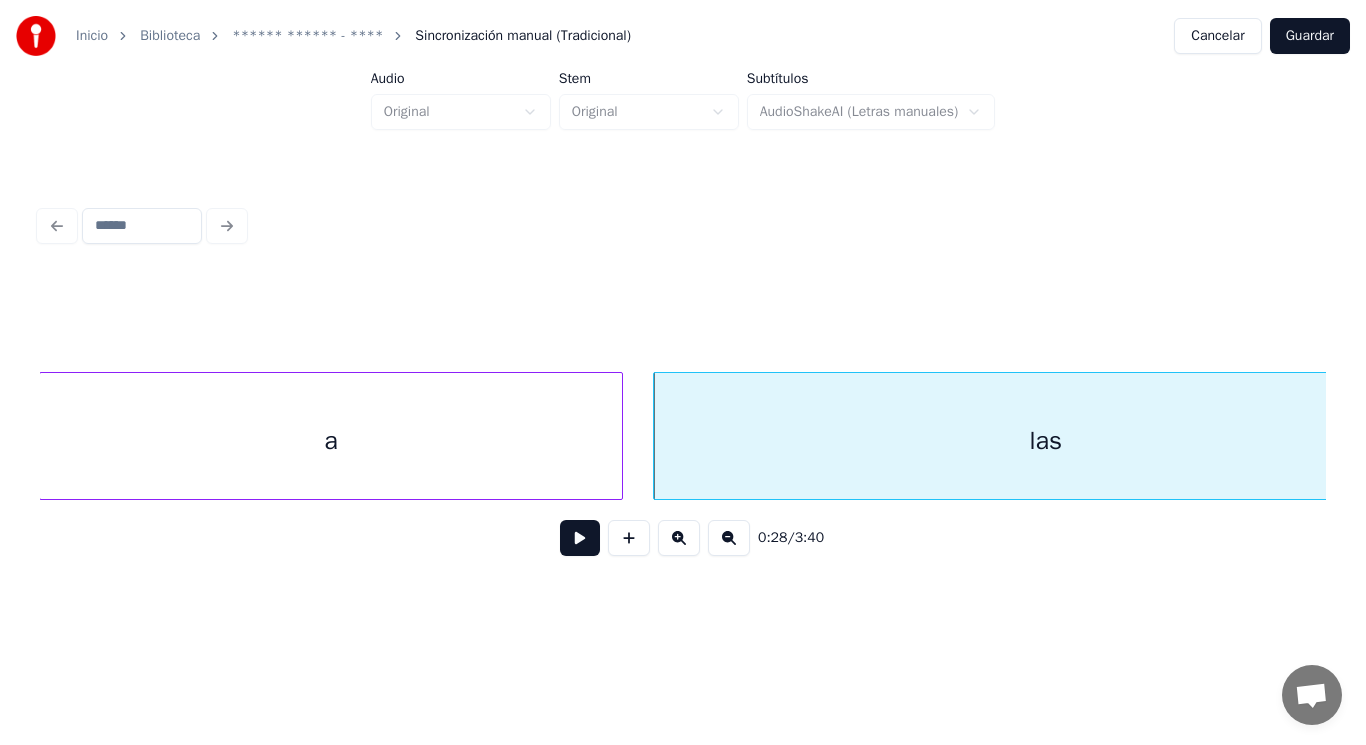 click at bounding box center (580, 538) 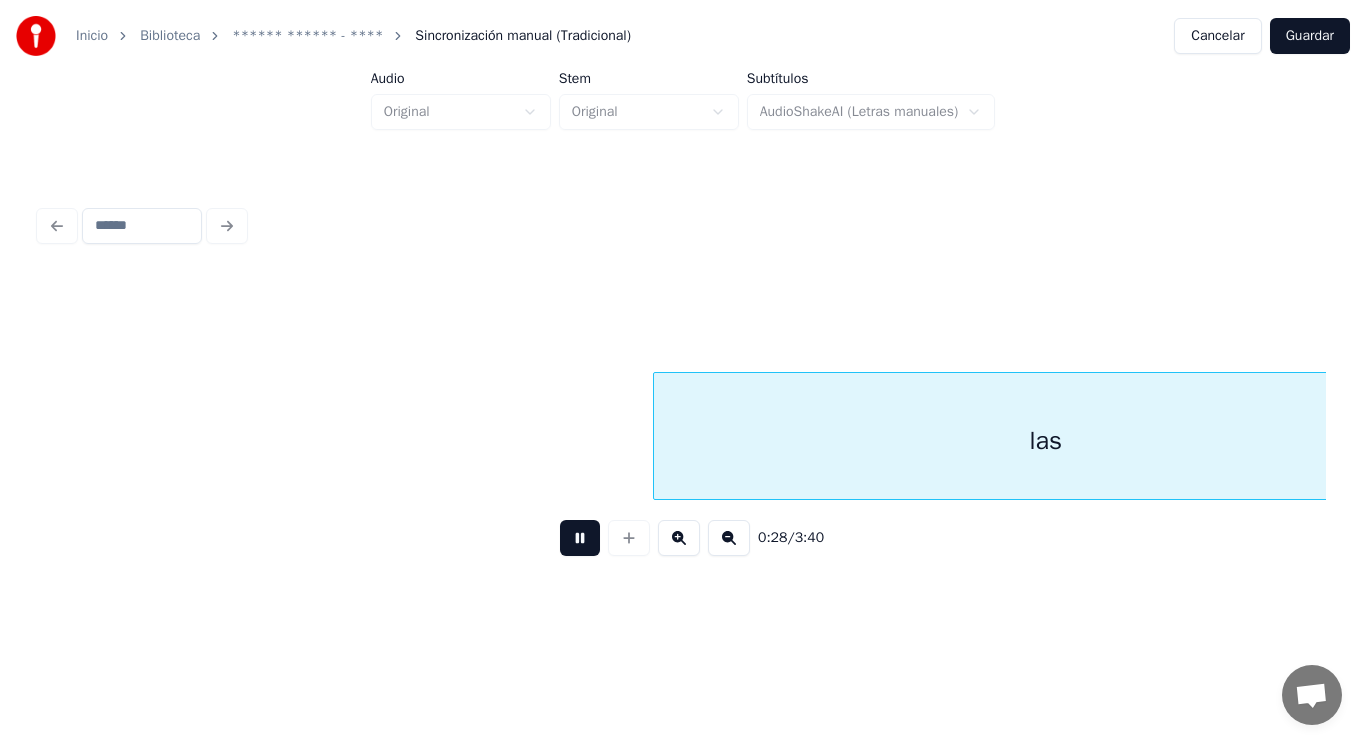 scroll, scrollTop: 0, scrollLeft: 40454, axis: horizontal 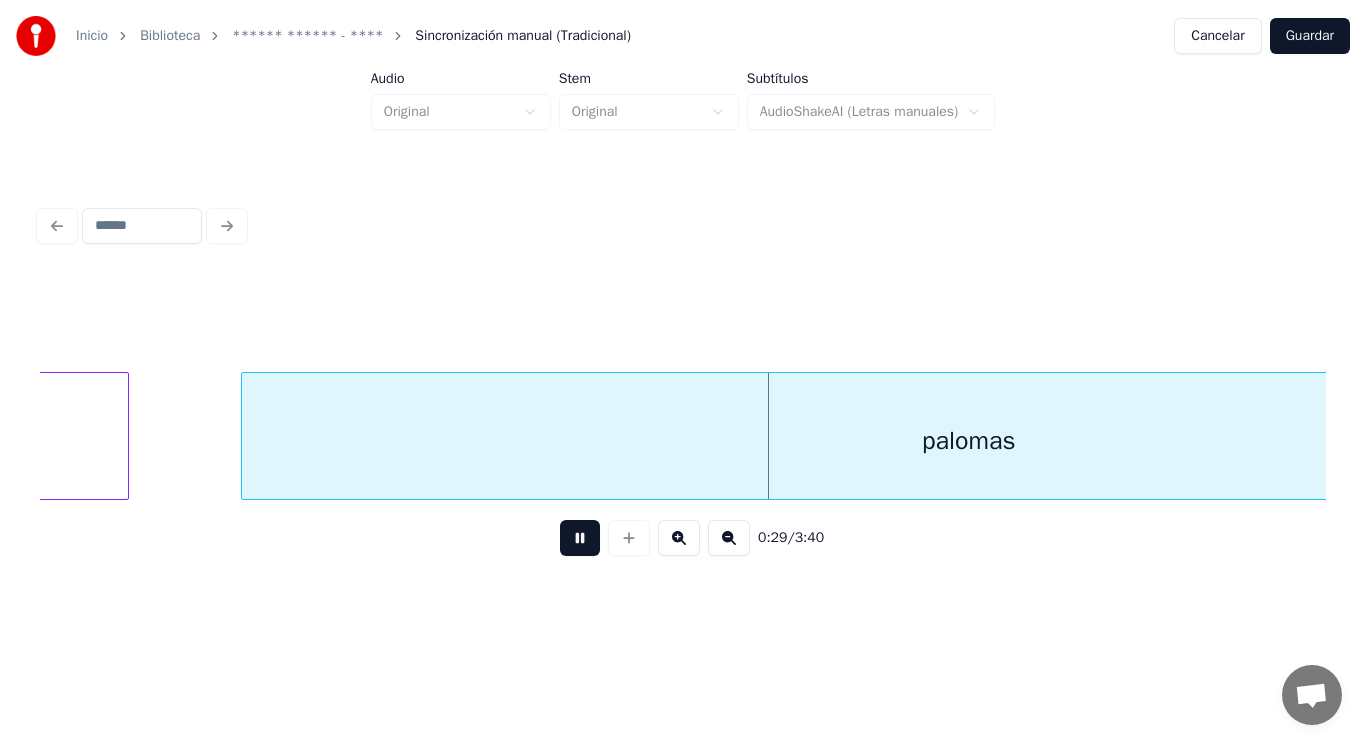 click at bounding box center (580, 538) 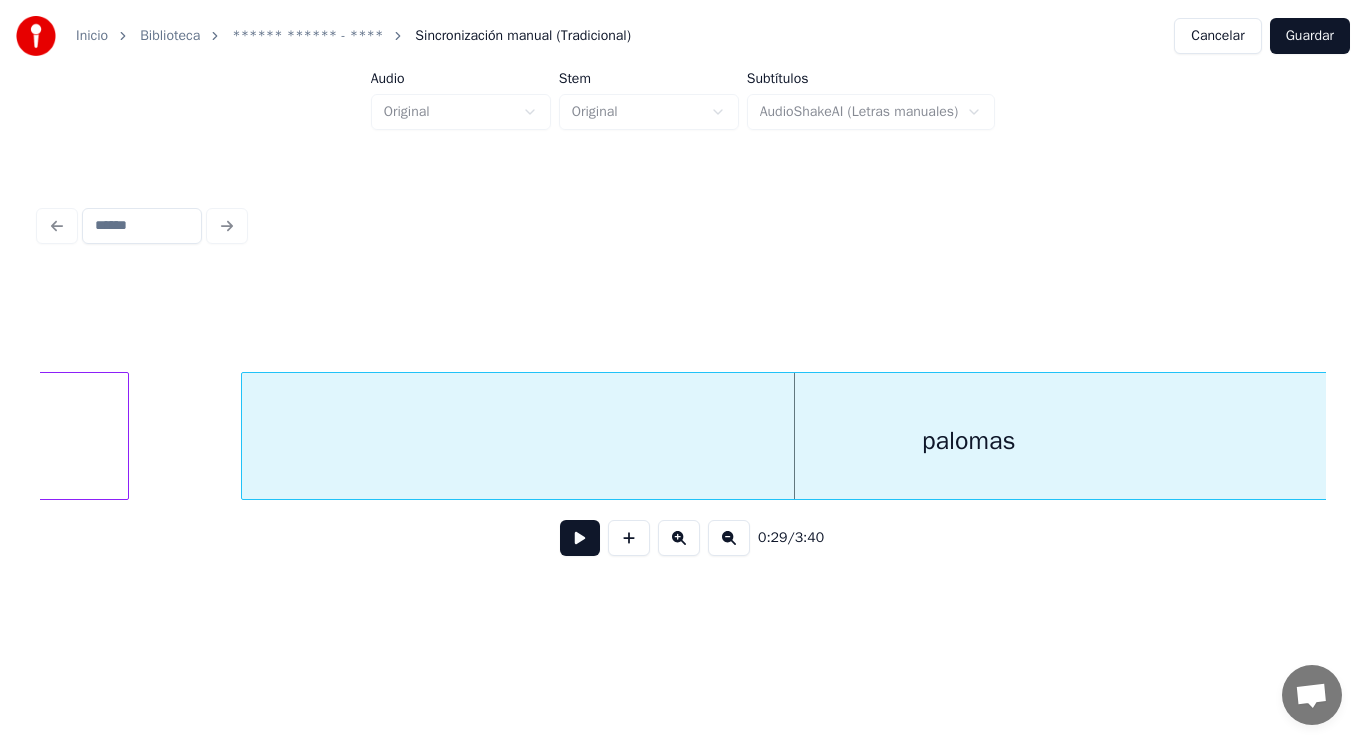 click at bounding box center [580, 538] 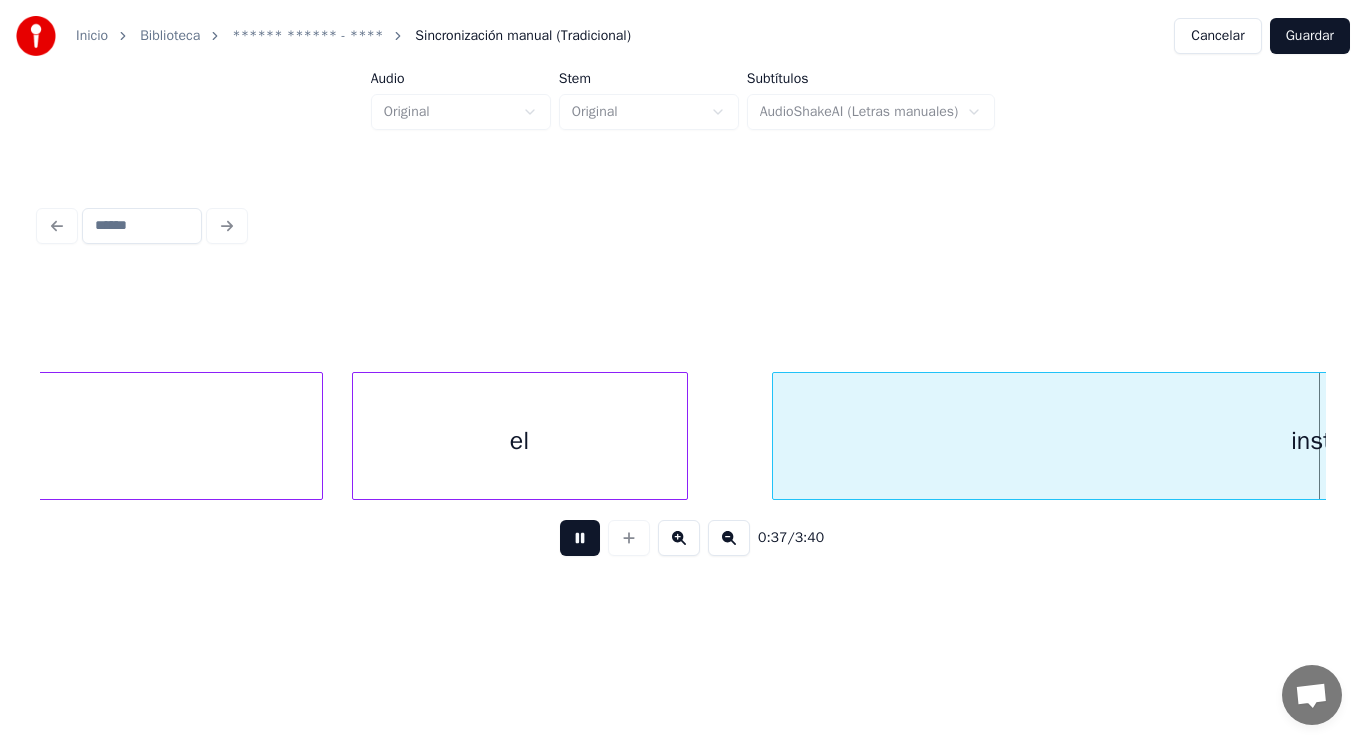scroll, scrollTop: 0, scrollLeft: 52178, axis: horizontal 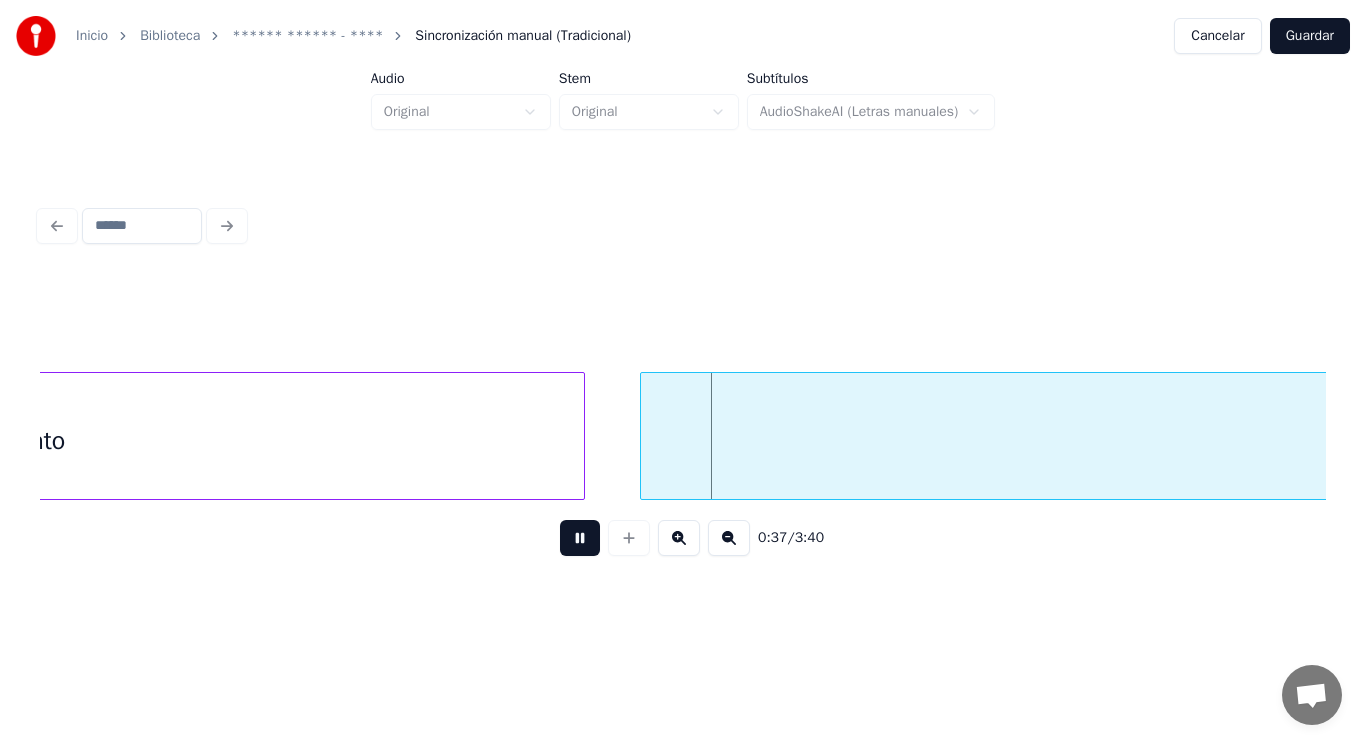 click at bounding box center (580, 538) 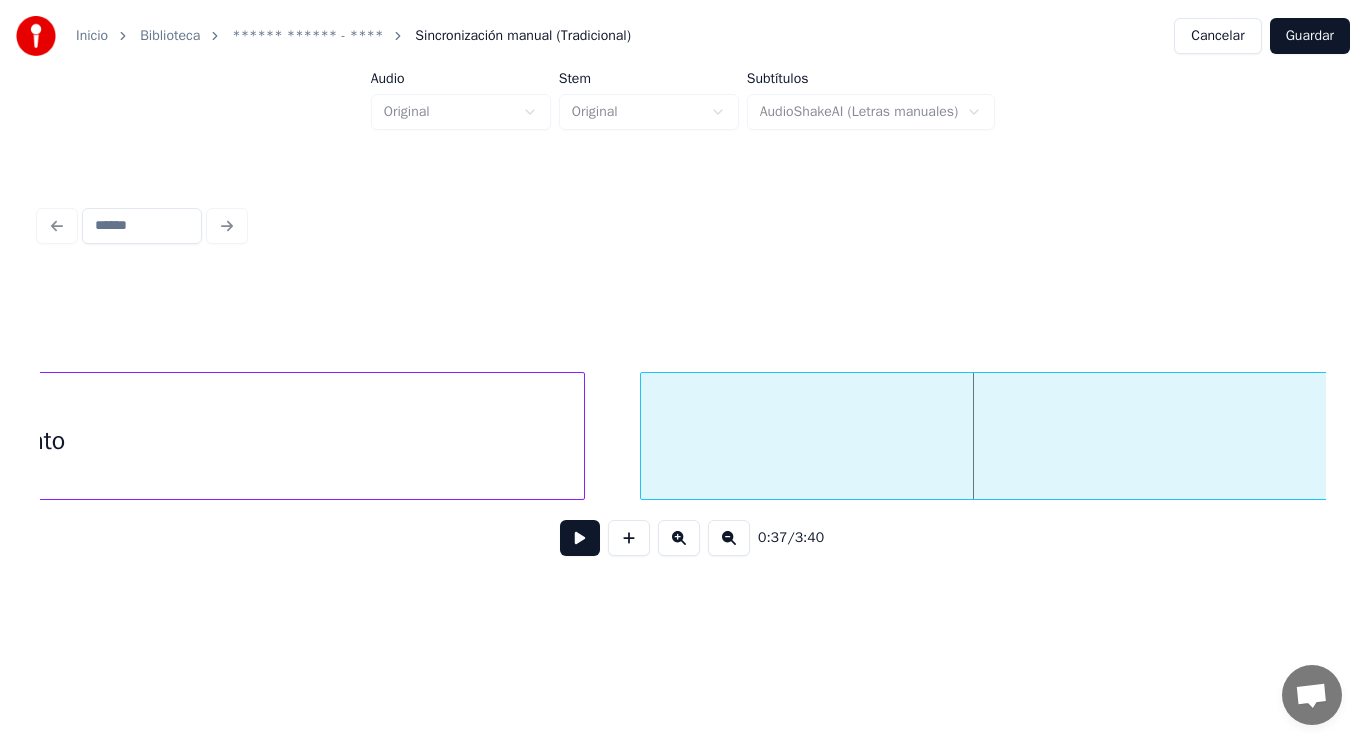 click on "instinto" at bounding box center [25, 441] 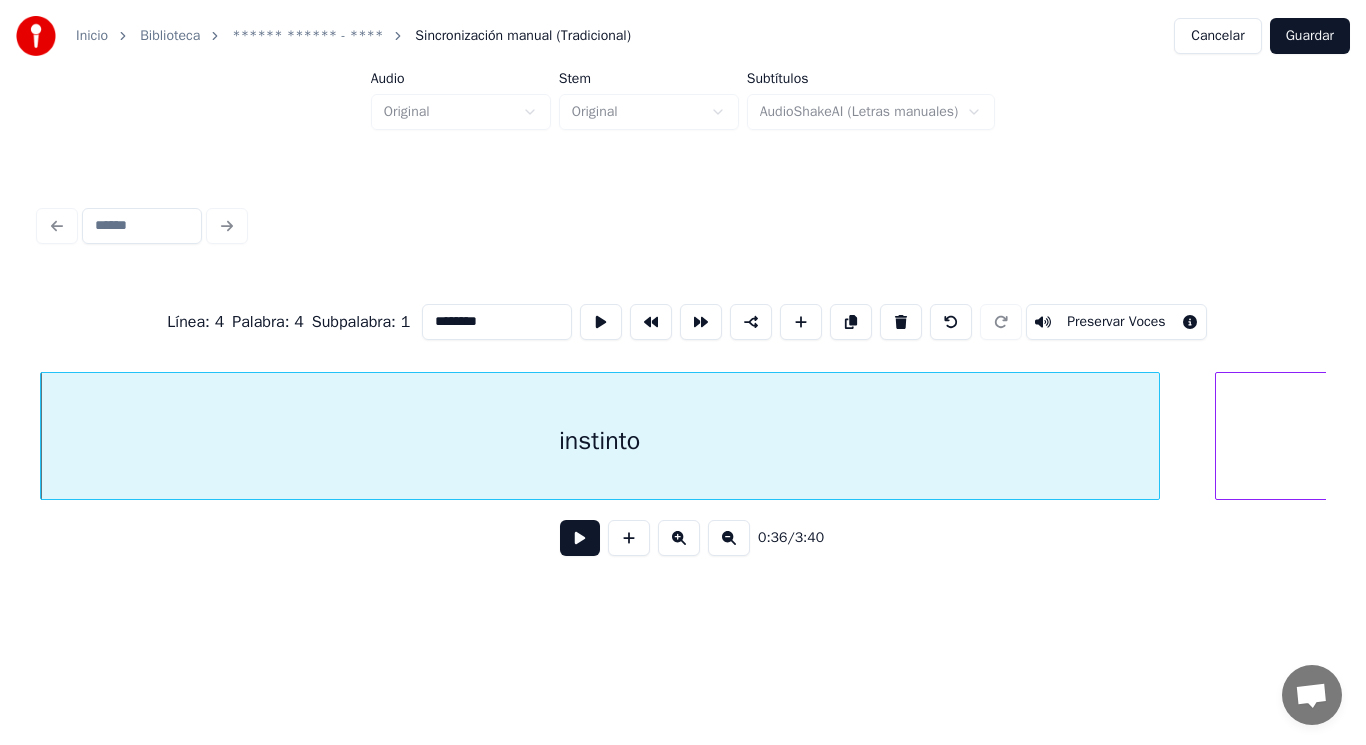 click at bounding box center [580, 538] 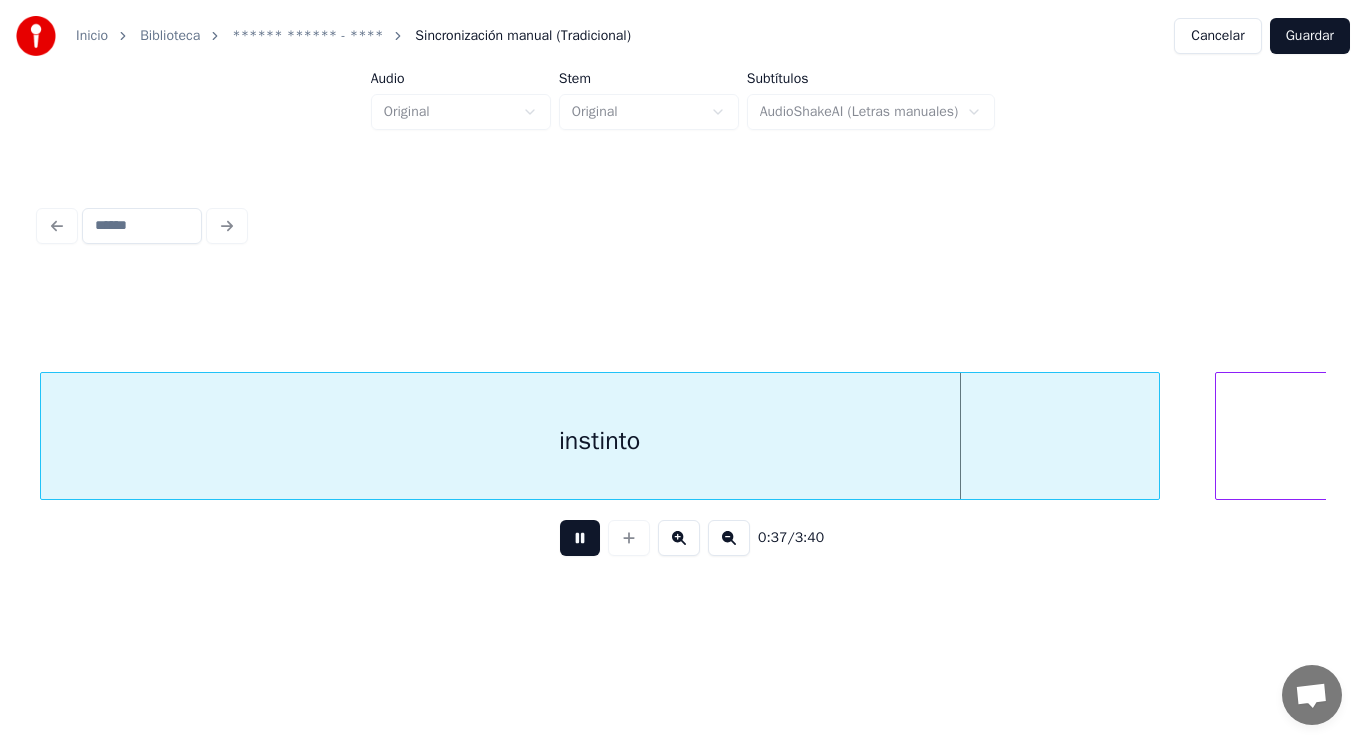 click at bounding box center (580, 538) 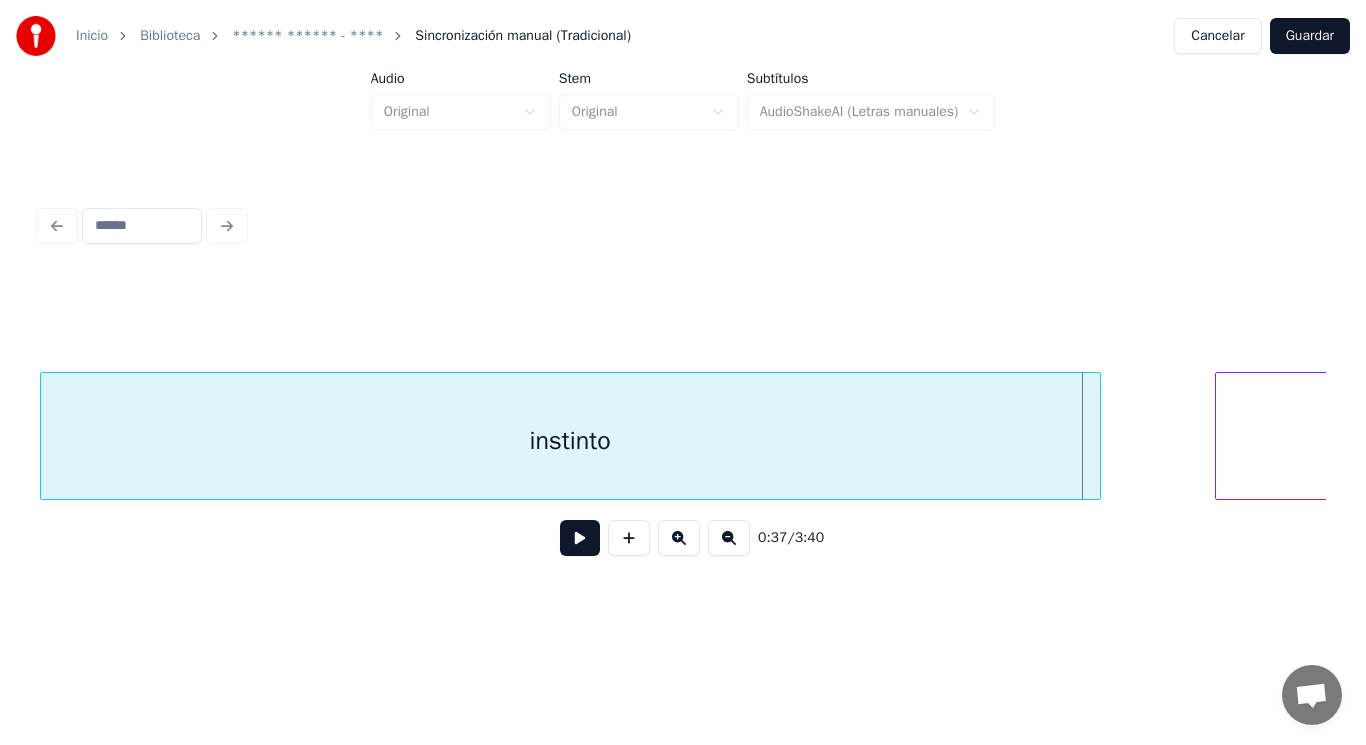 click at bounding box center [1097, 436] 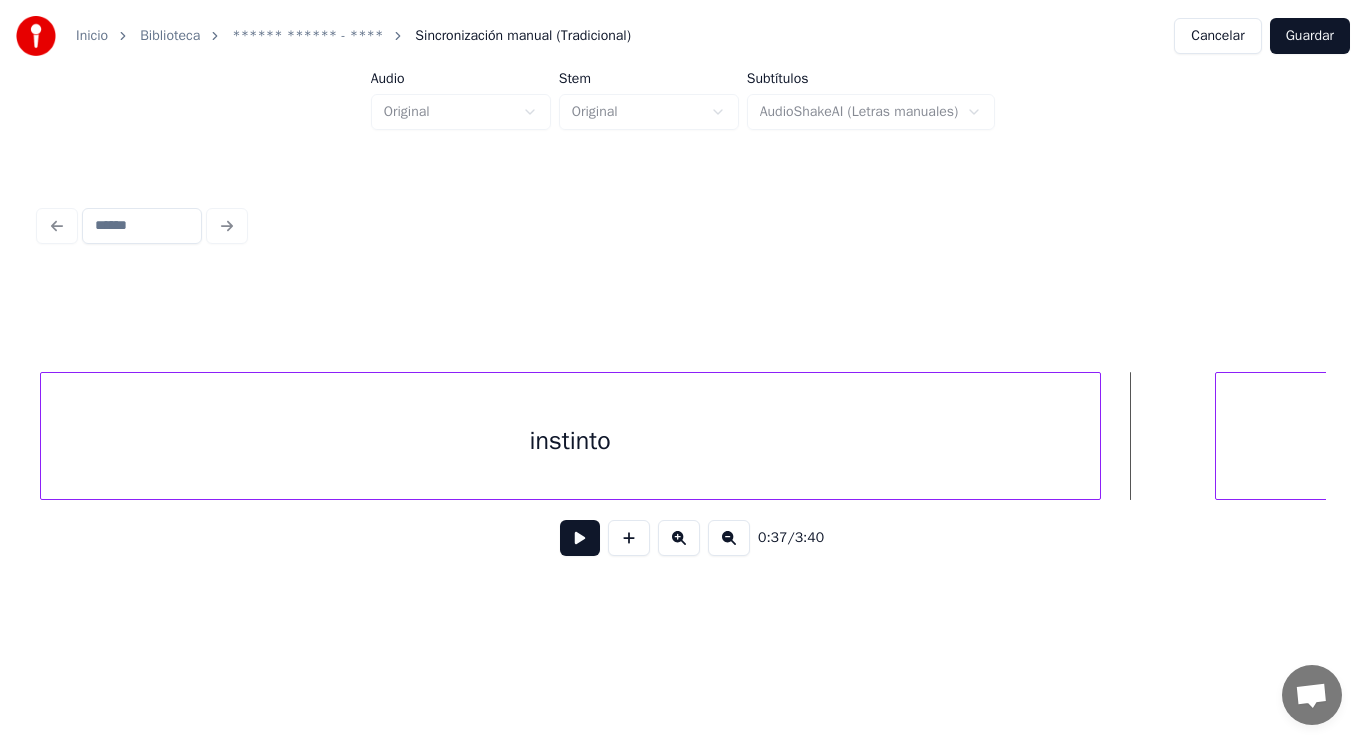 click at bounding box center (580, 538) 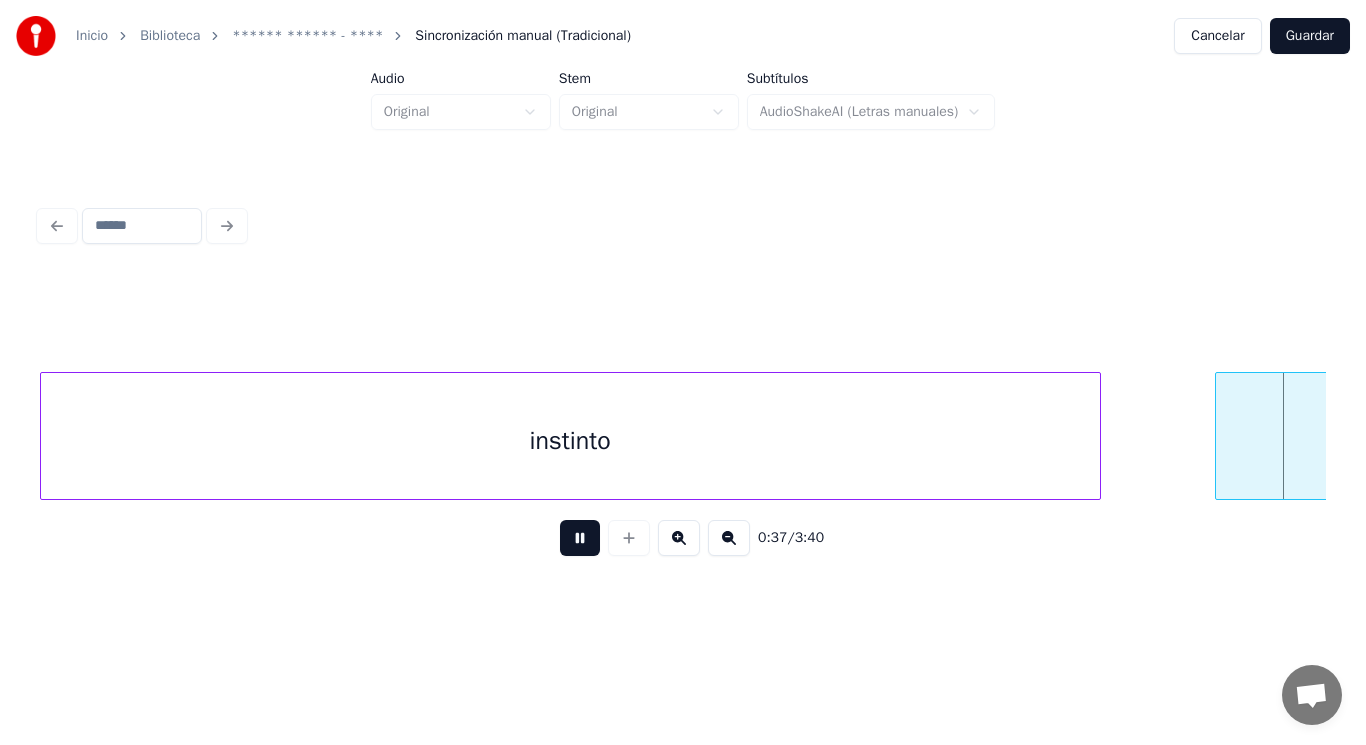 click at bounding box center [580, 538] 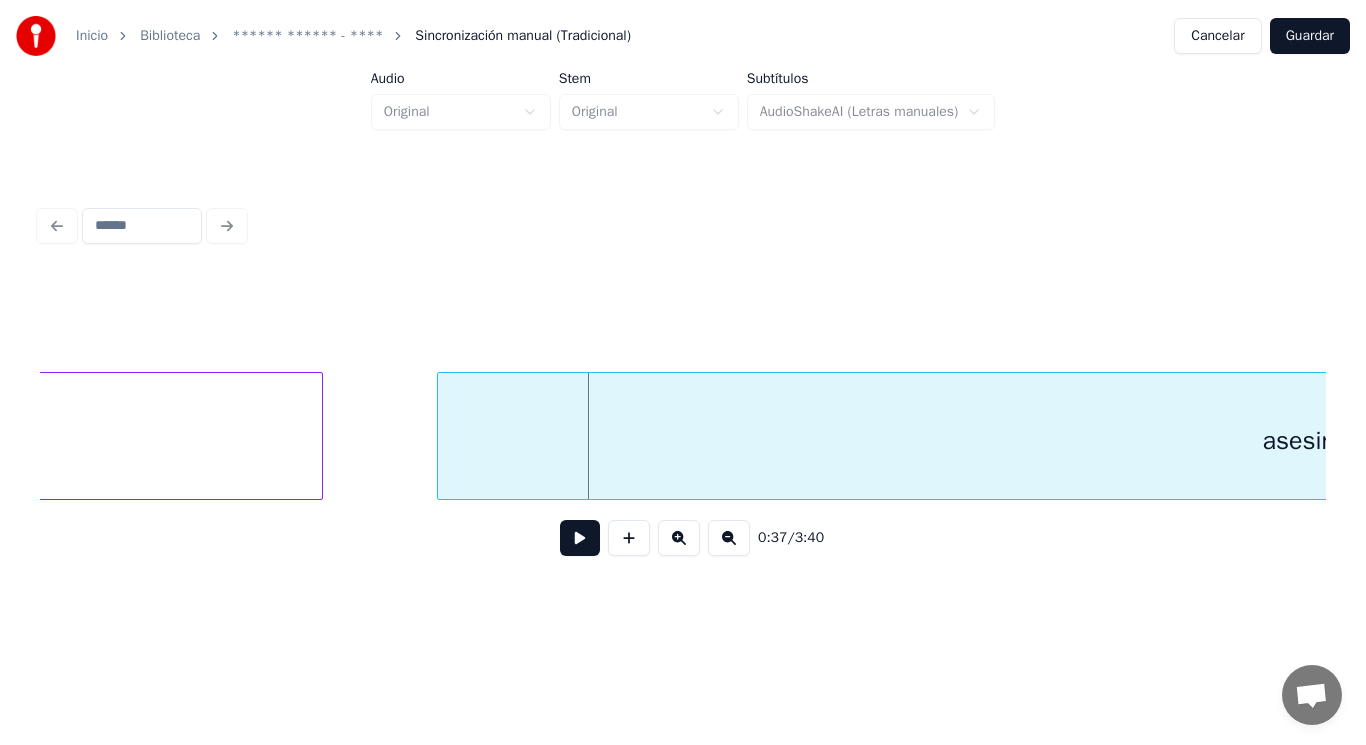scroll, scrollTop: 0, scrollLeft: 52273, axis: horizontal 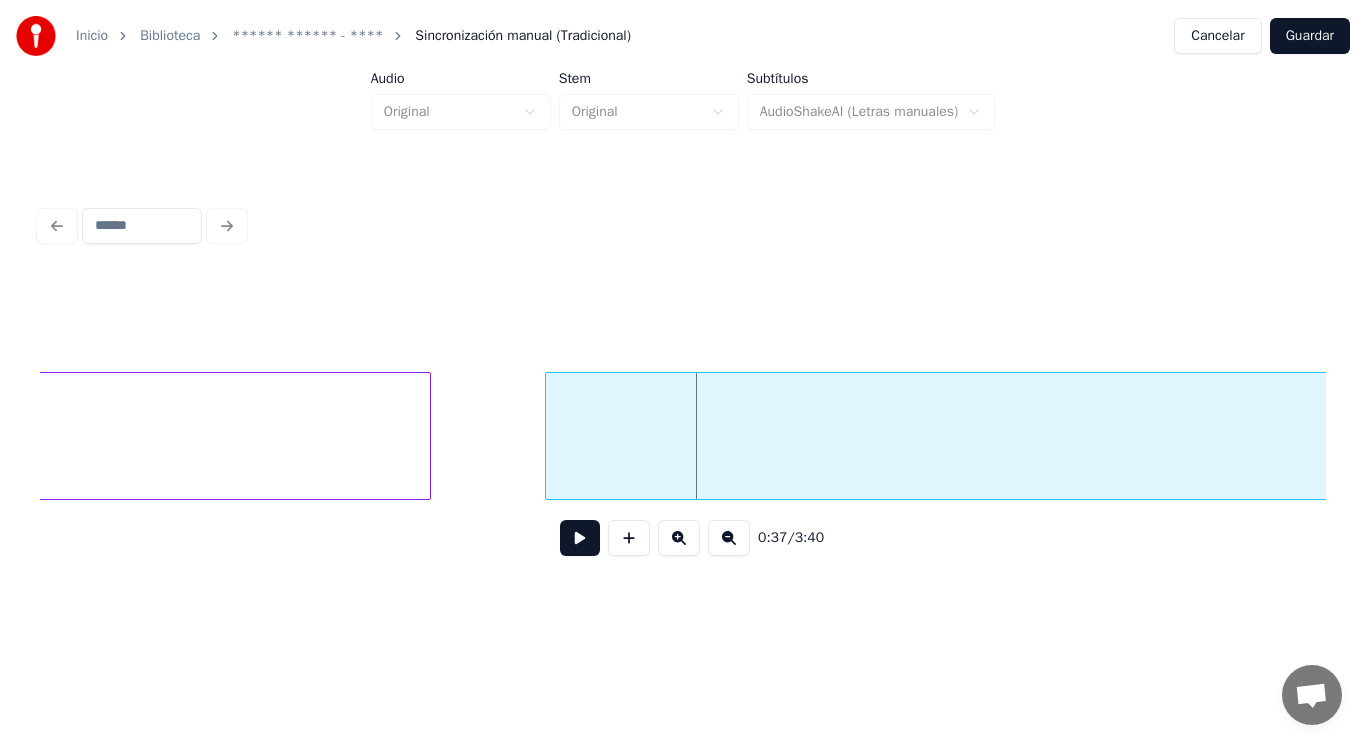 click on "asesino instinto" at bounding box center [102196, 436] 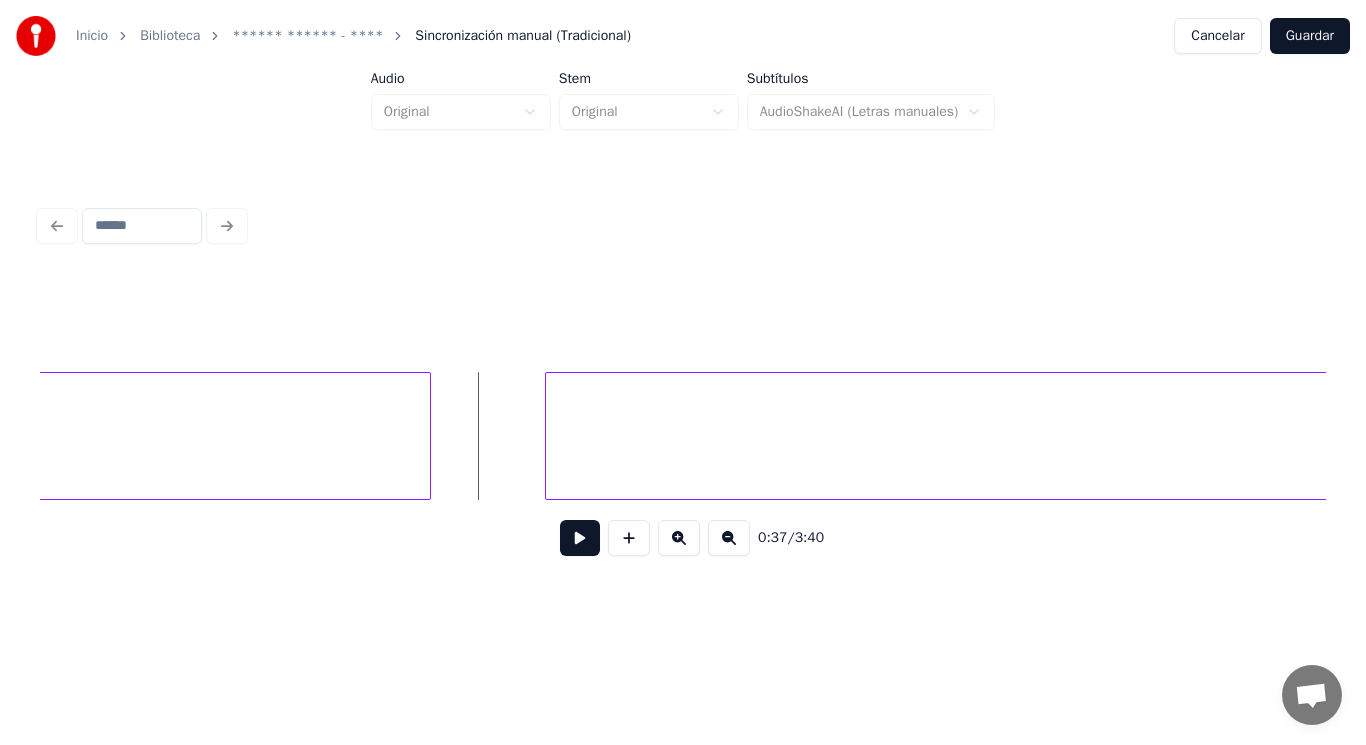 click at bounding box center (580, 538) 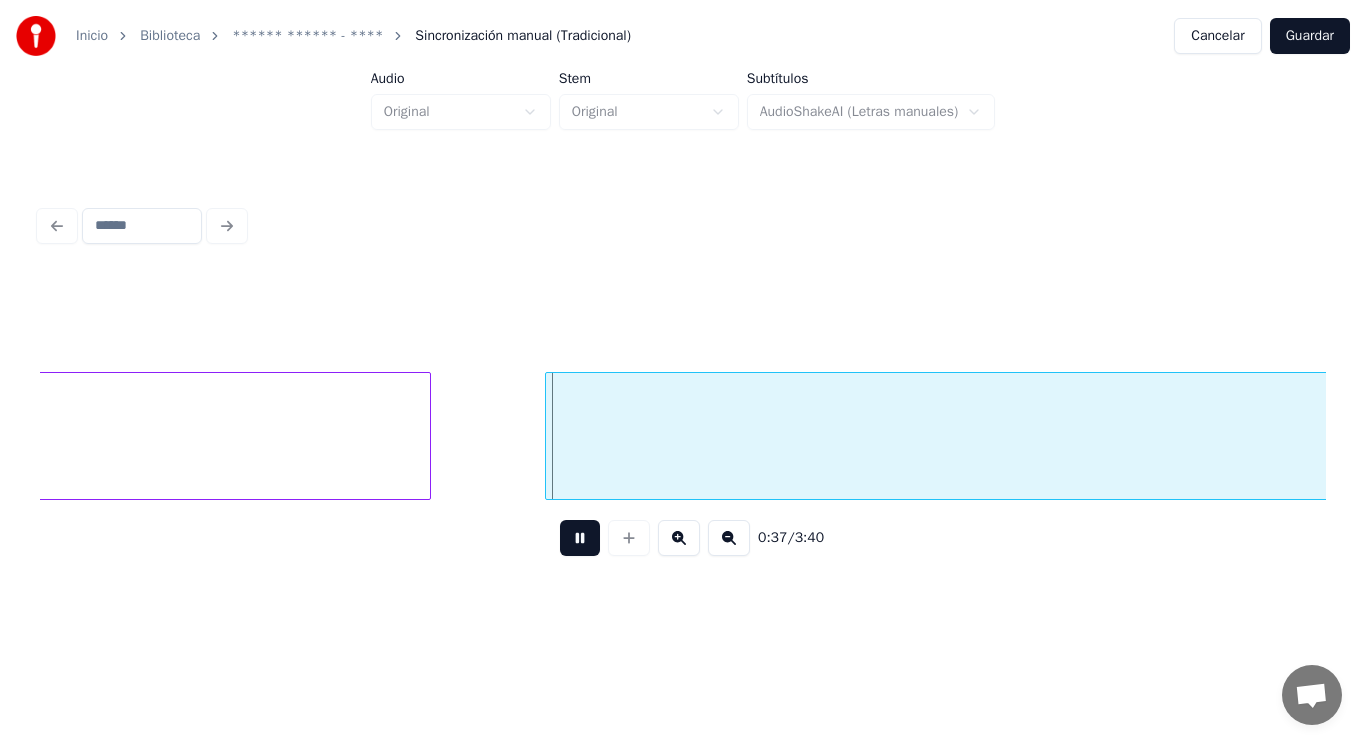 click at bounding box center [580, 538] 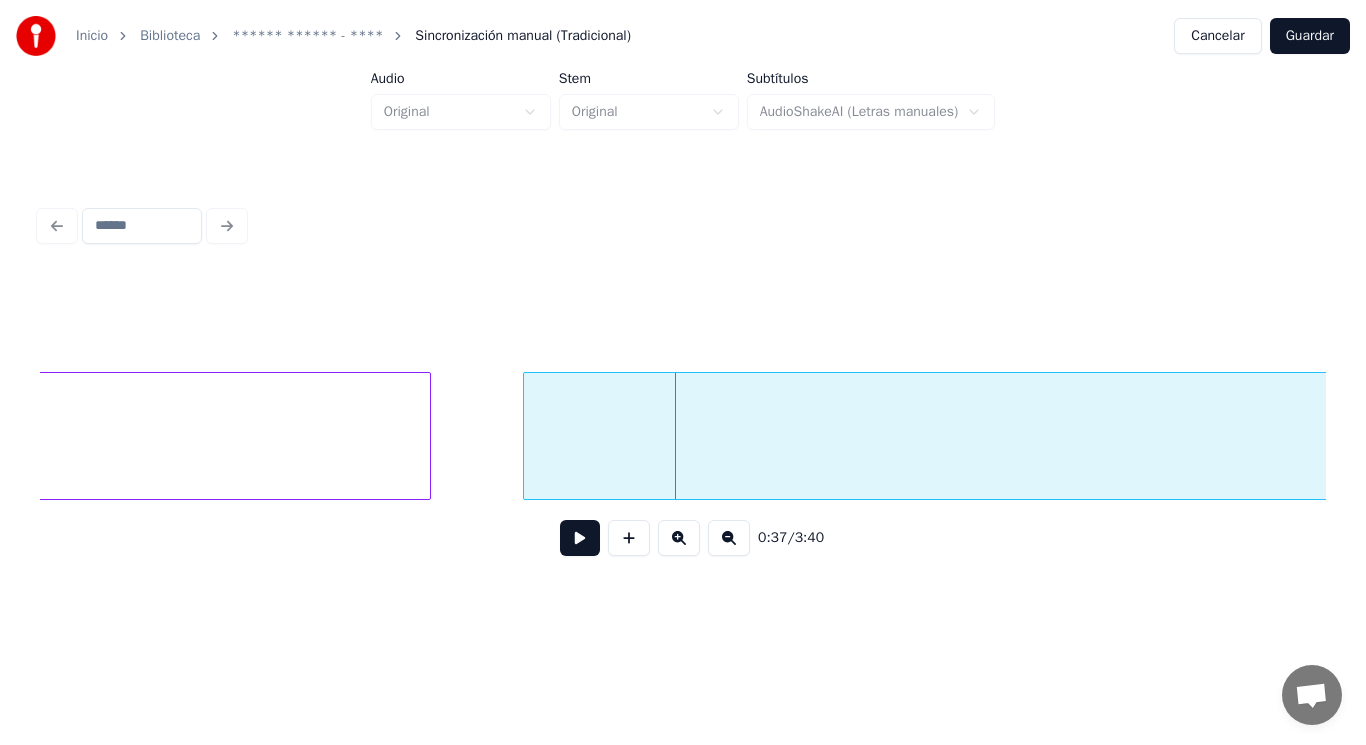 click at bounding box center [527, 436] 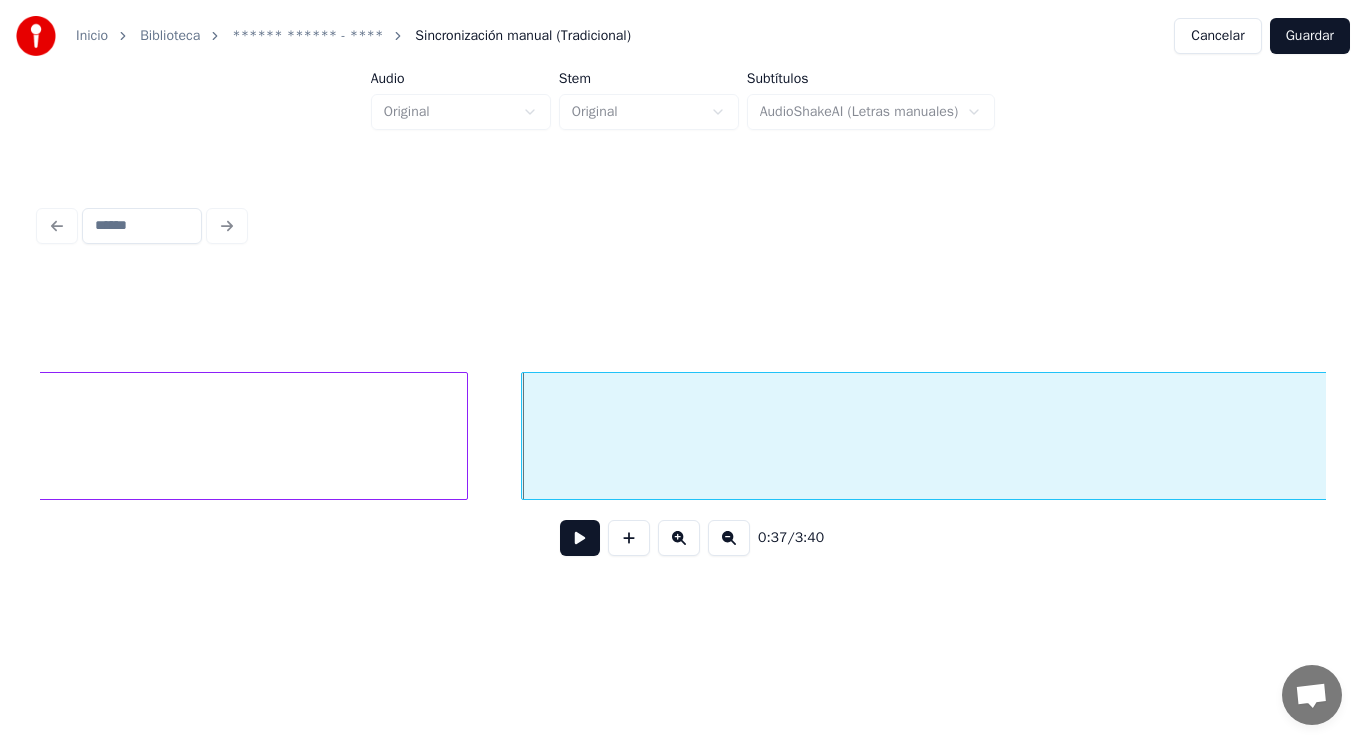 click at bounding box center [464, 436] 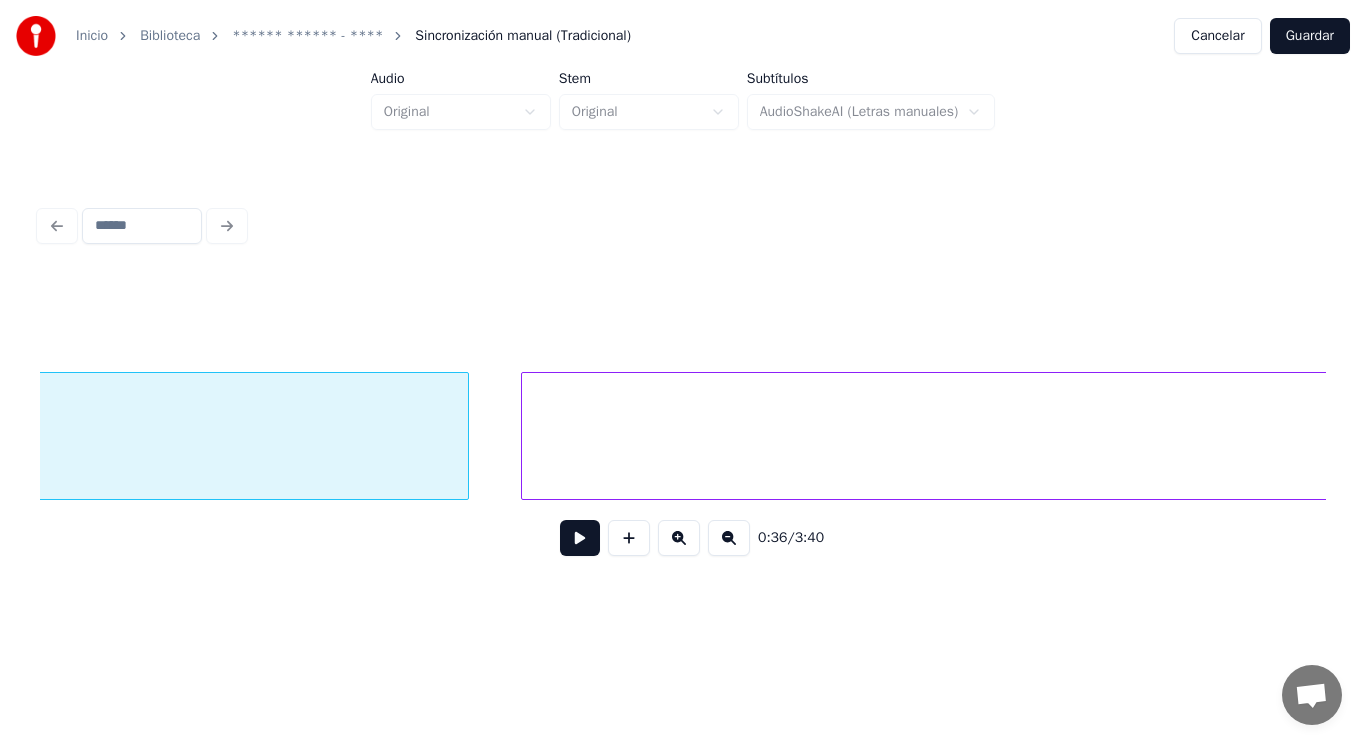 scroll, scrollTop: 0, scrollLeft: 51603, axis: horizontal 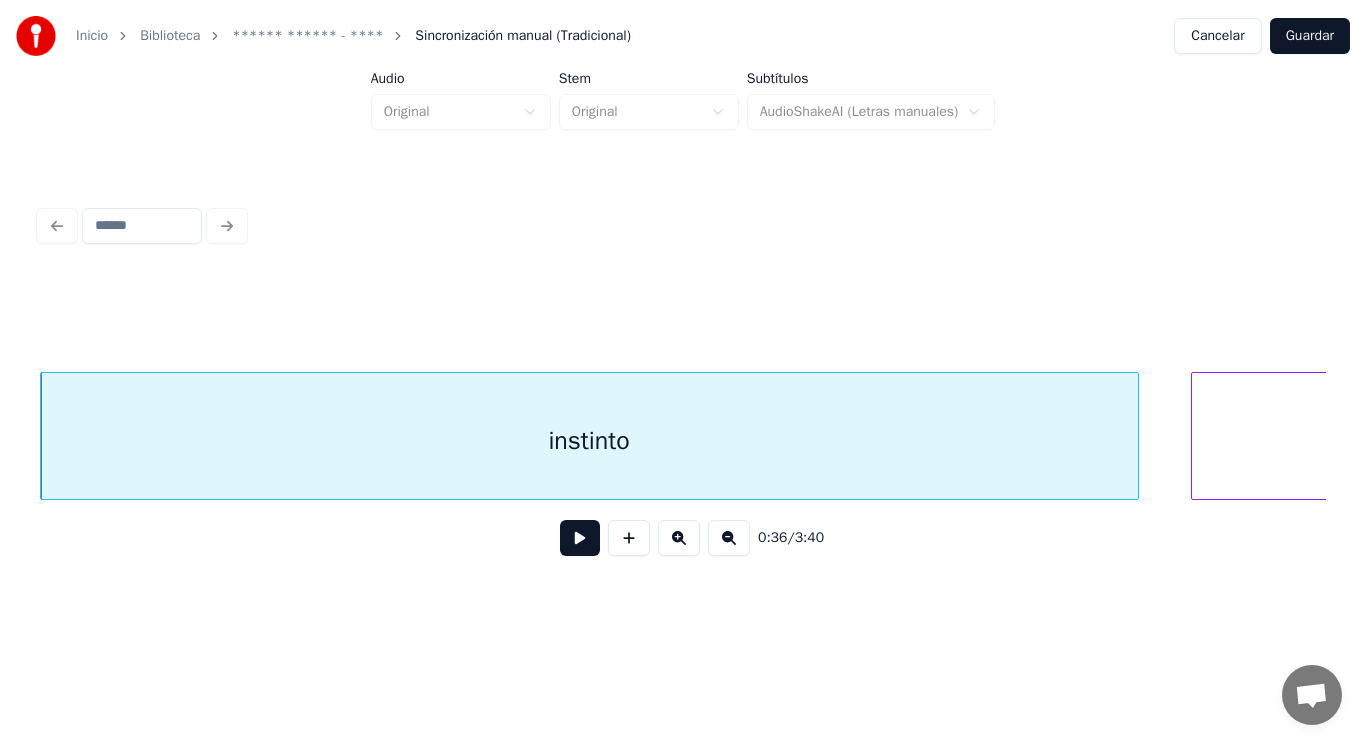 click at bounding box center [580, 538] 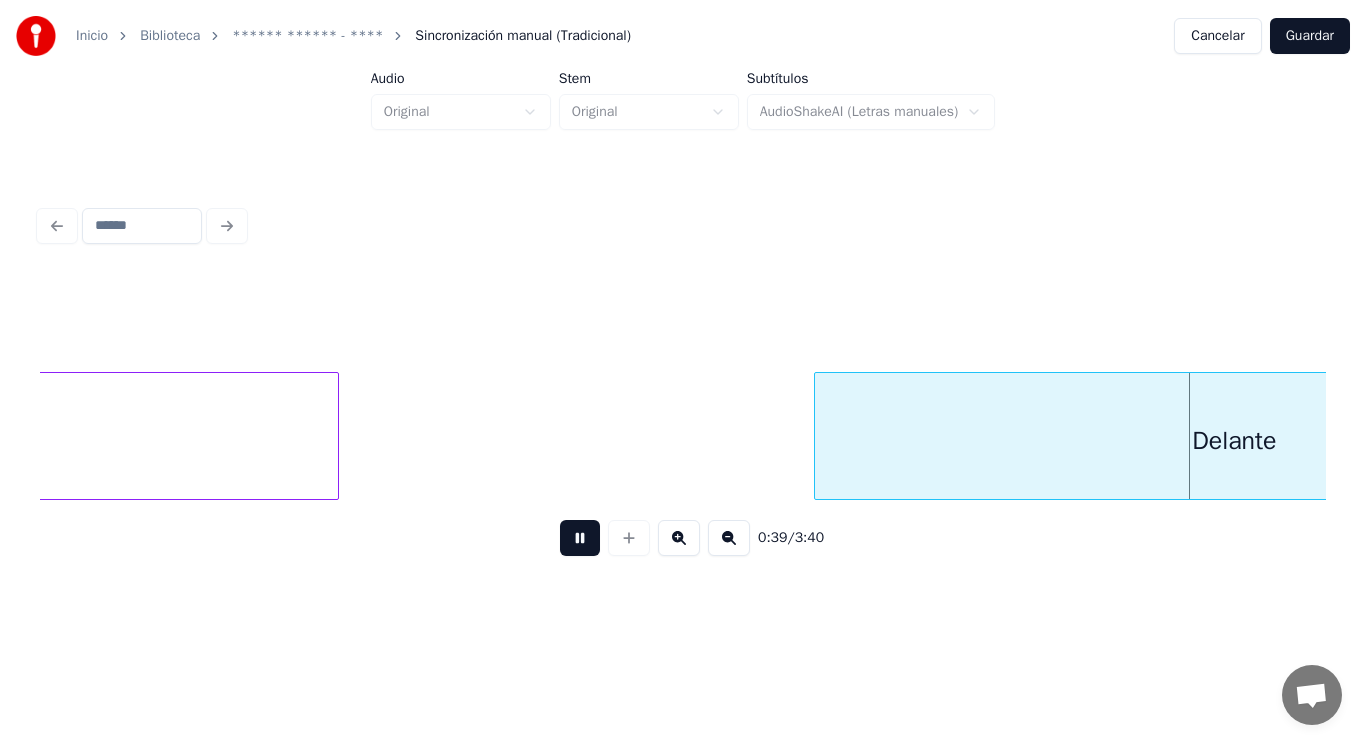 scroll, scrollTop: 0, scrollLeft: 55523, axis: horizontal 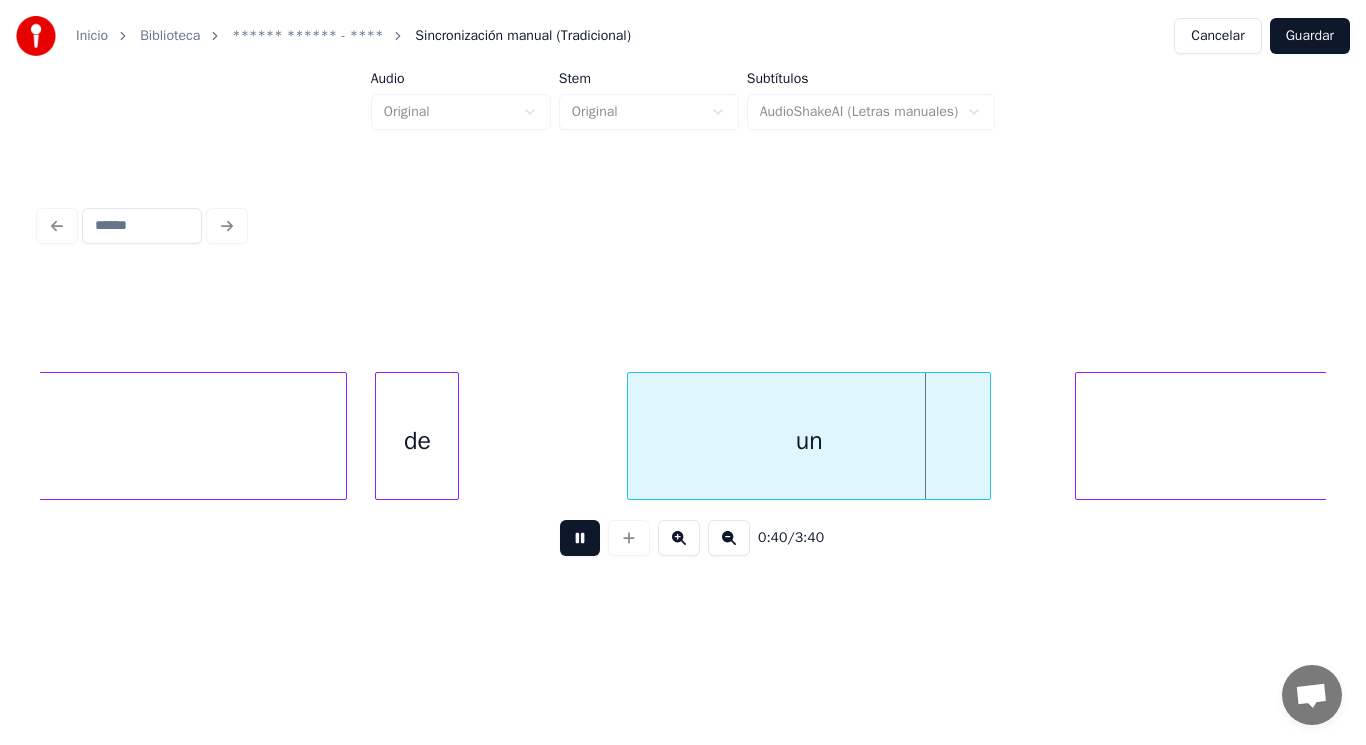 click at bounding box center (580, 538) 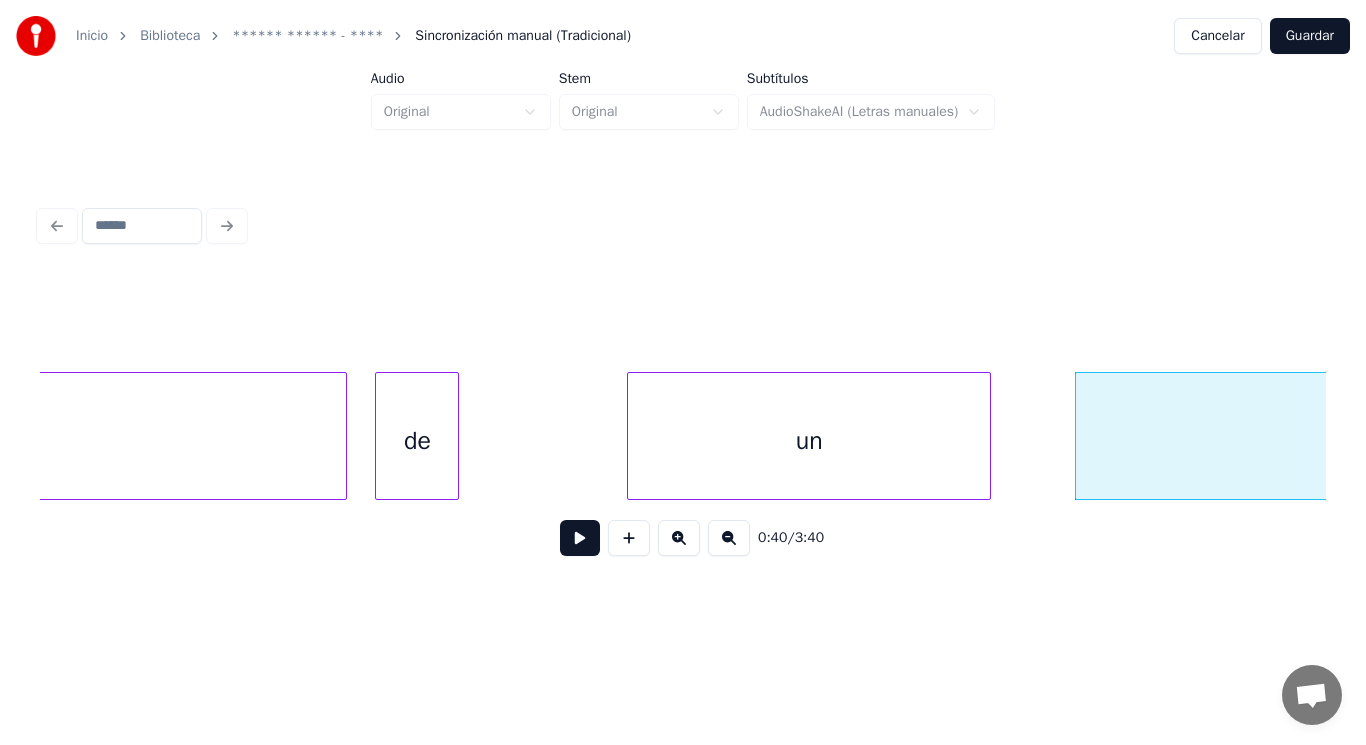 click on "de" at bounding box center (417, 441) 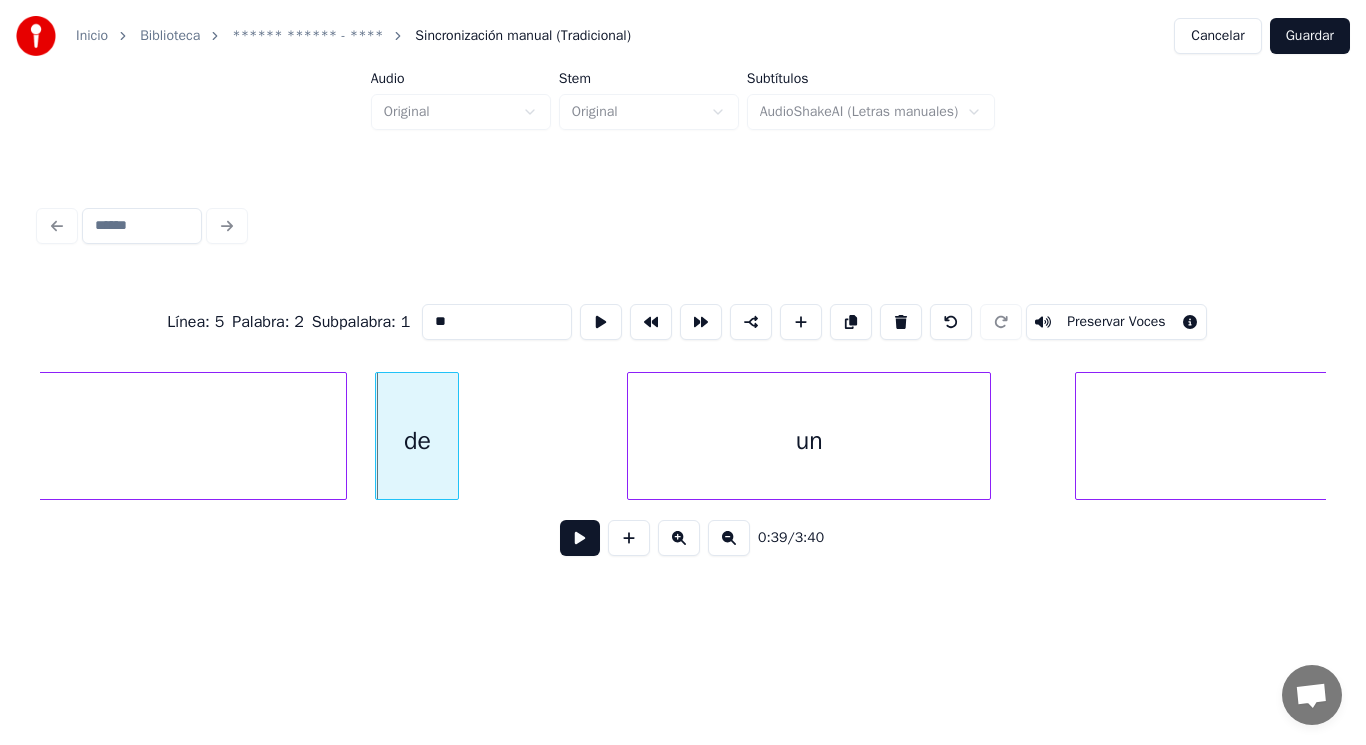 click at bounding box center (580, 538) 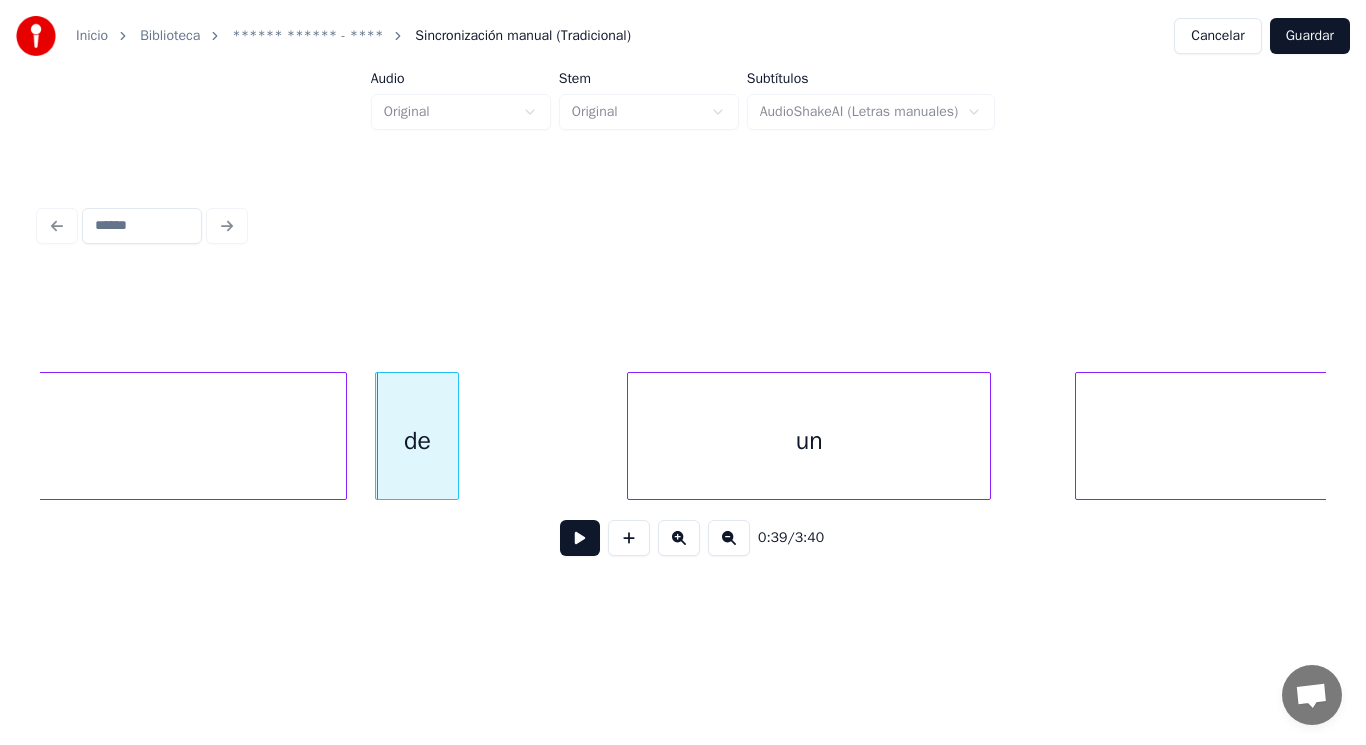 click at bounding box center (580, 538) 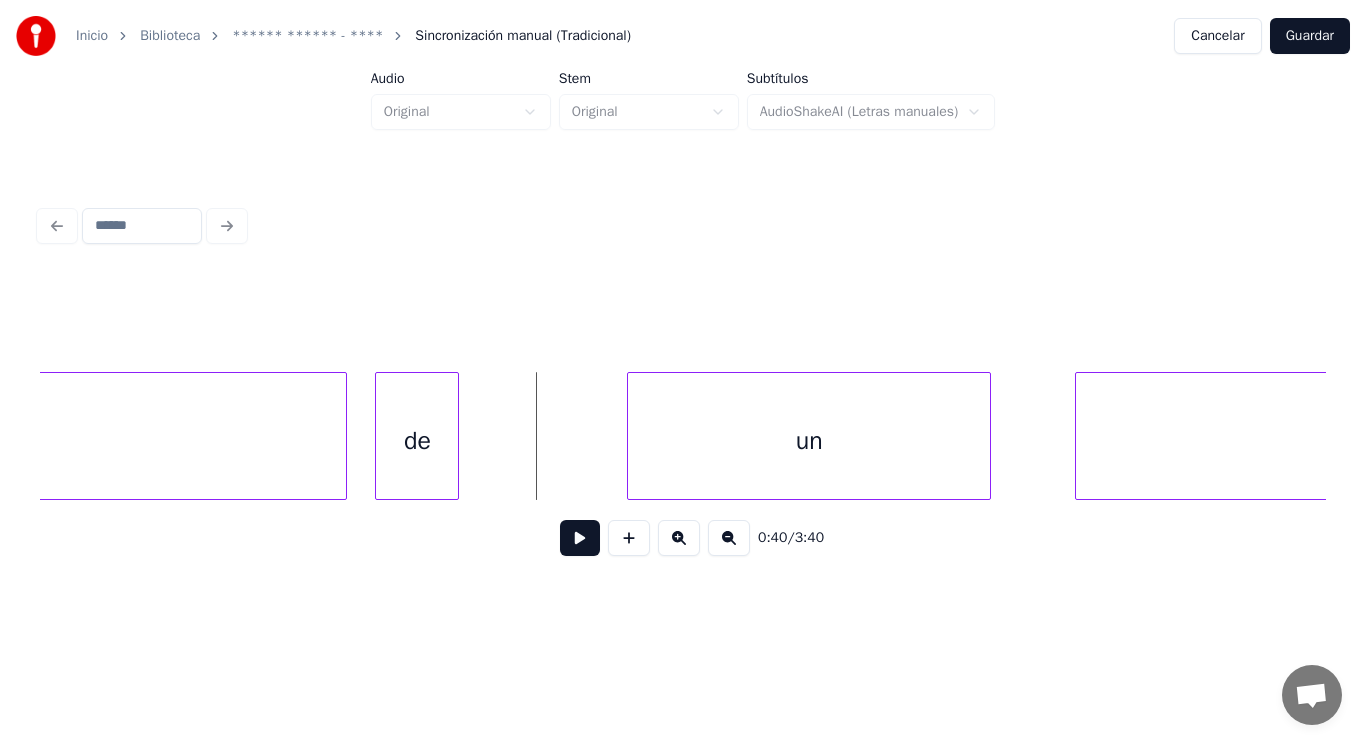 click on "Delante" at bounding box center (-73, 441) 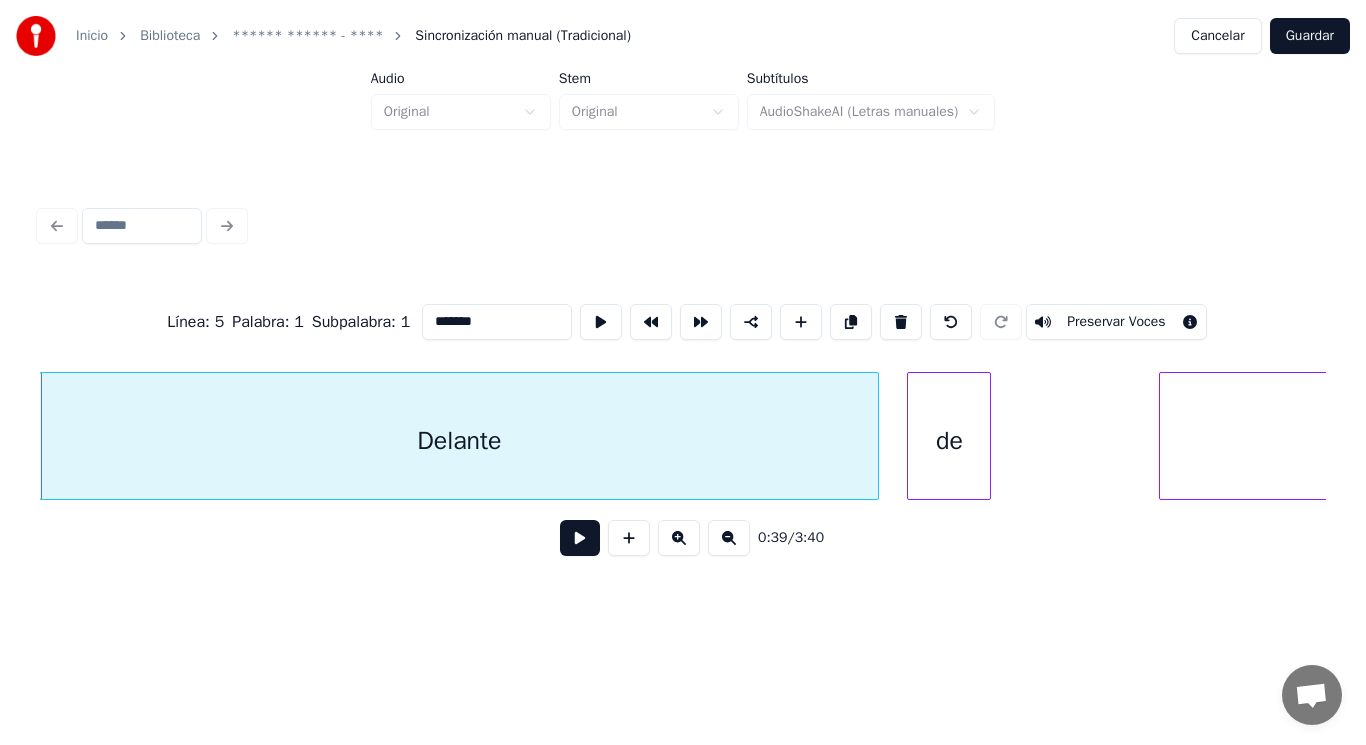 click at bounding box center [580, 538] 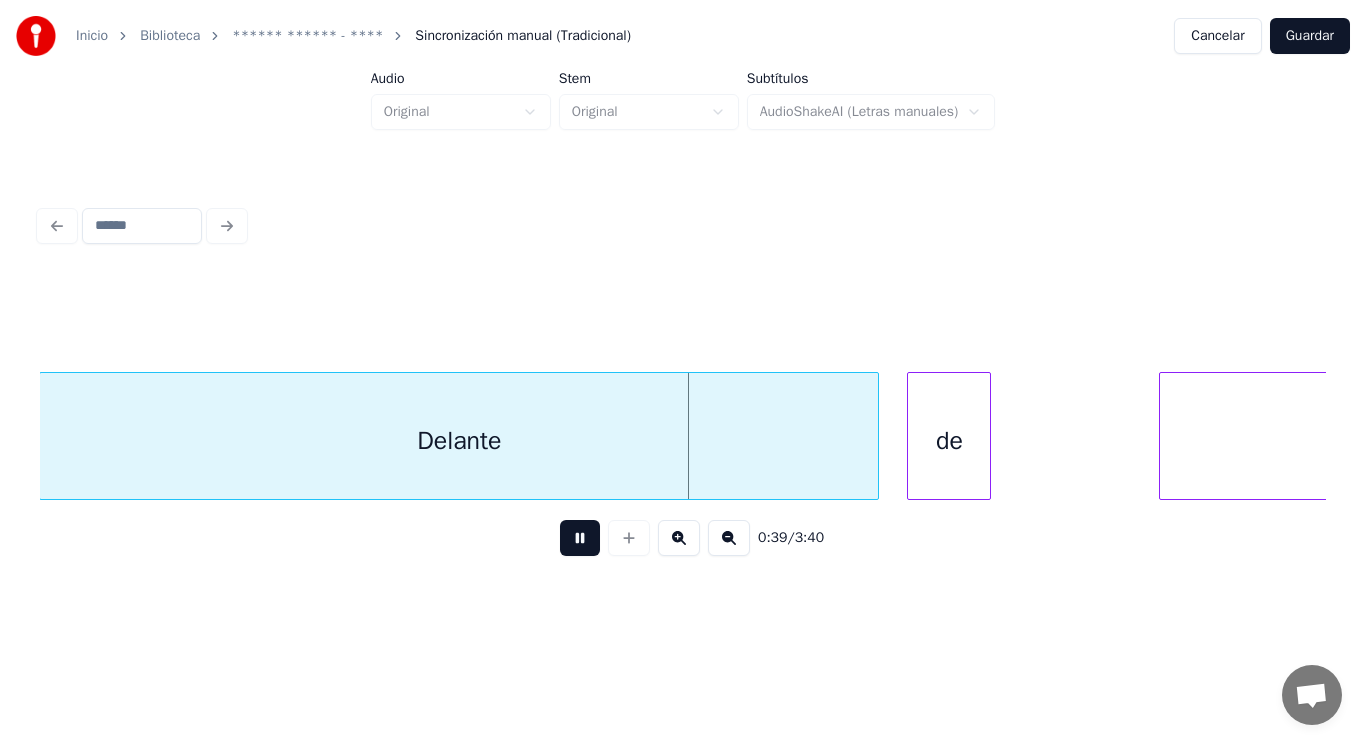click at bounding box center [580, 538] 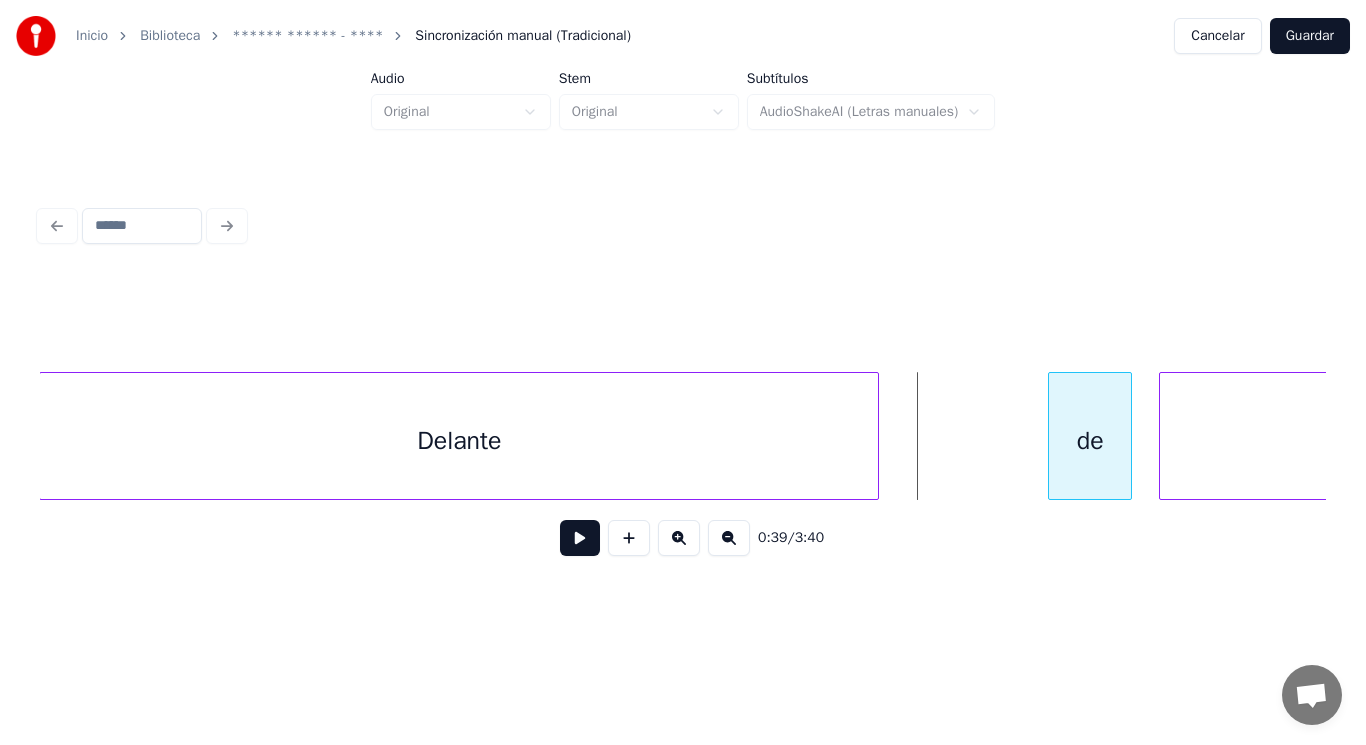 click on "de" at bounding box center (1090, 441) 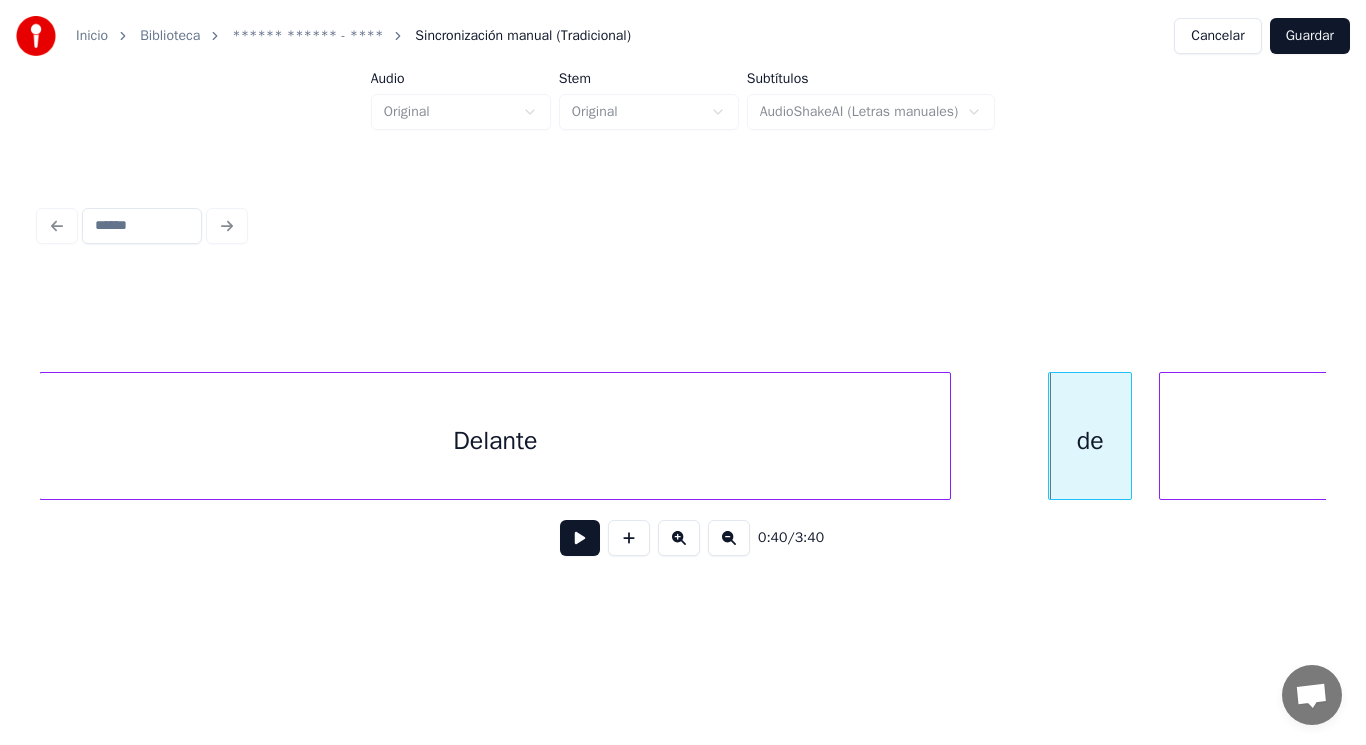 click at bounding box center [947, 436] 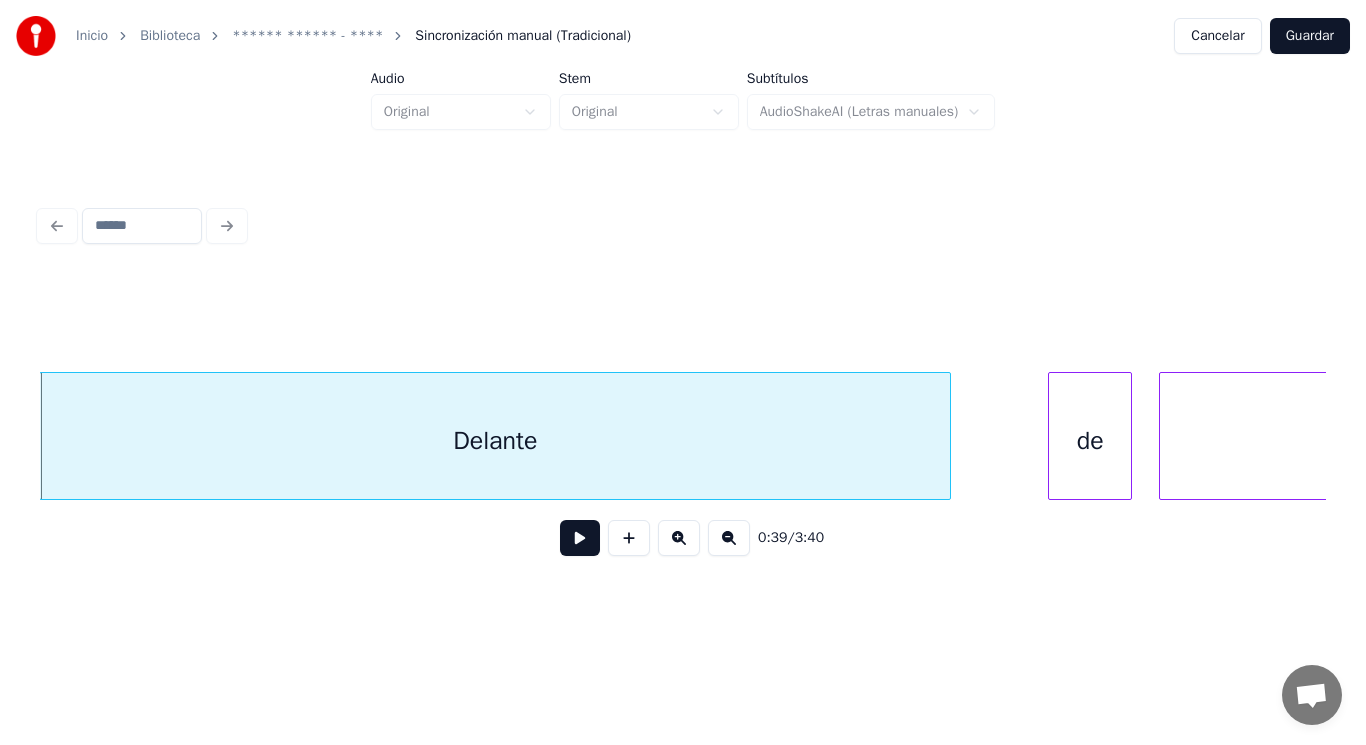 click at bounding box center (580, 538) 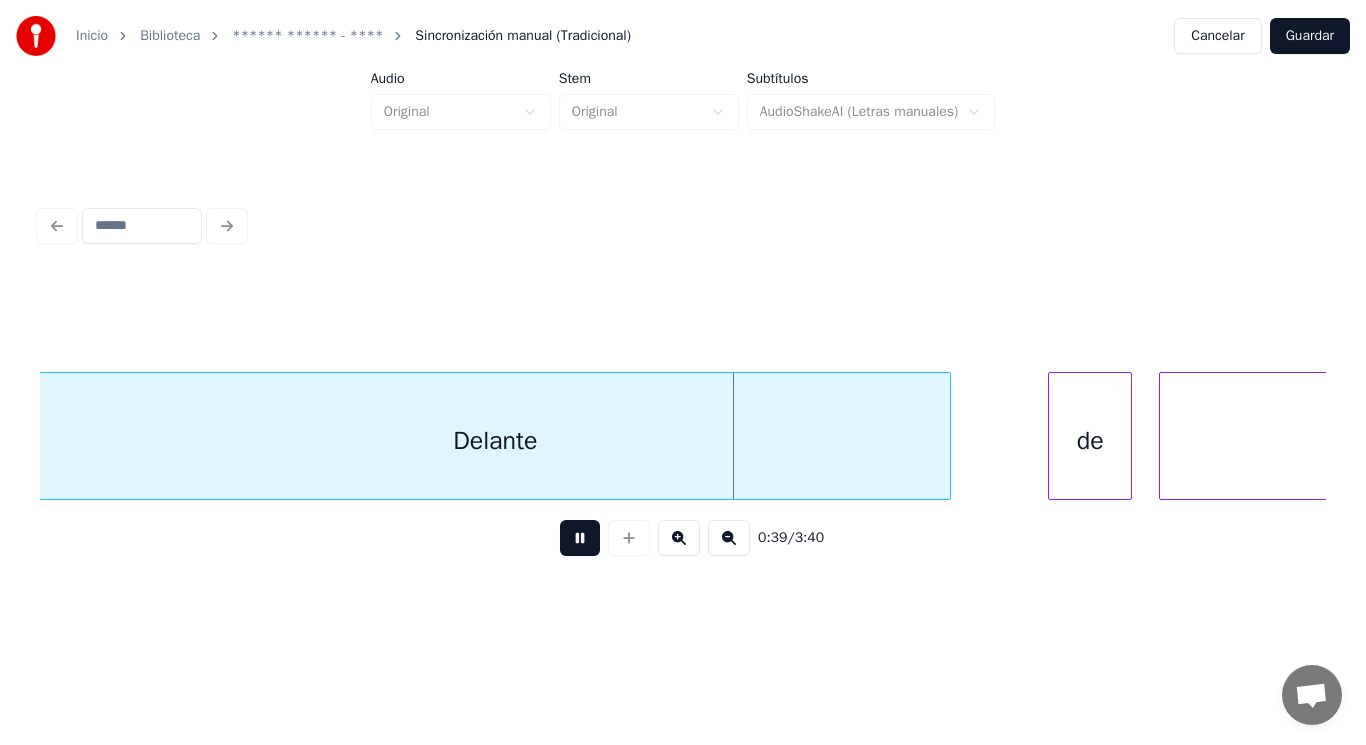 click at bounding box center (580, 538) 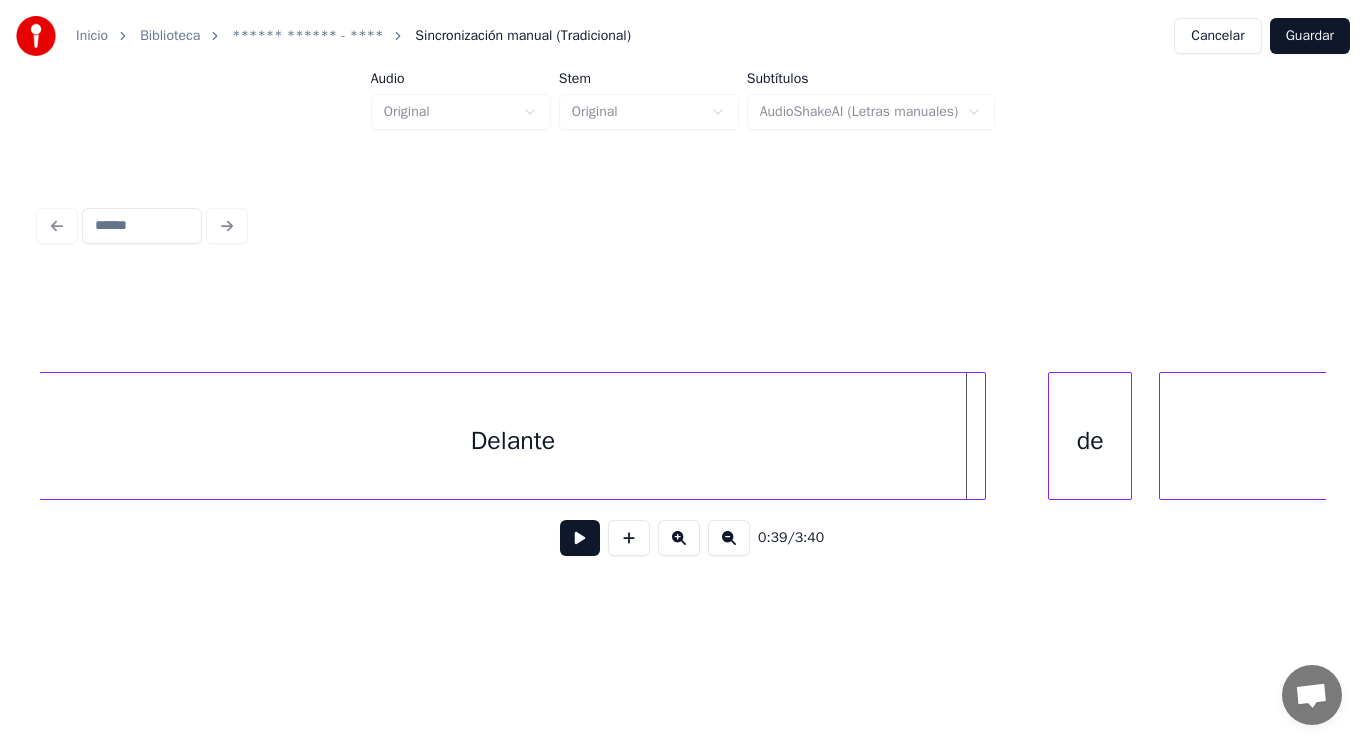 click at bounding box center [982, 436] 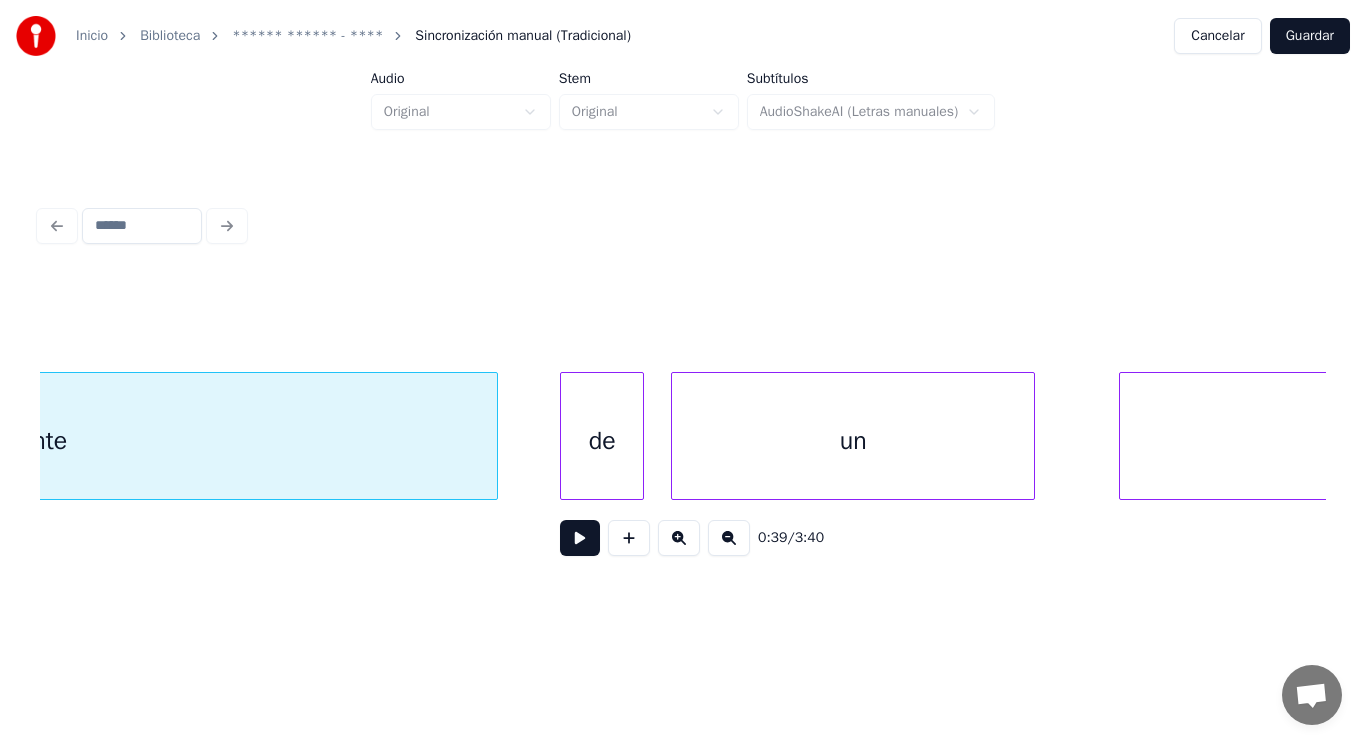 scroll, scrollTop: 0, scrollLeft: 55511, axis: horizontal 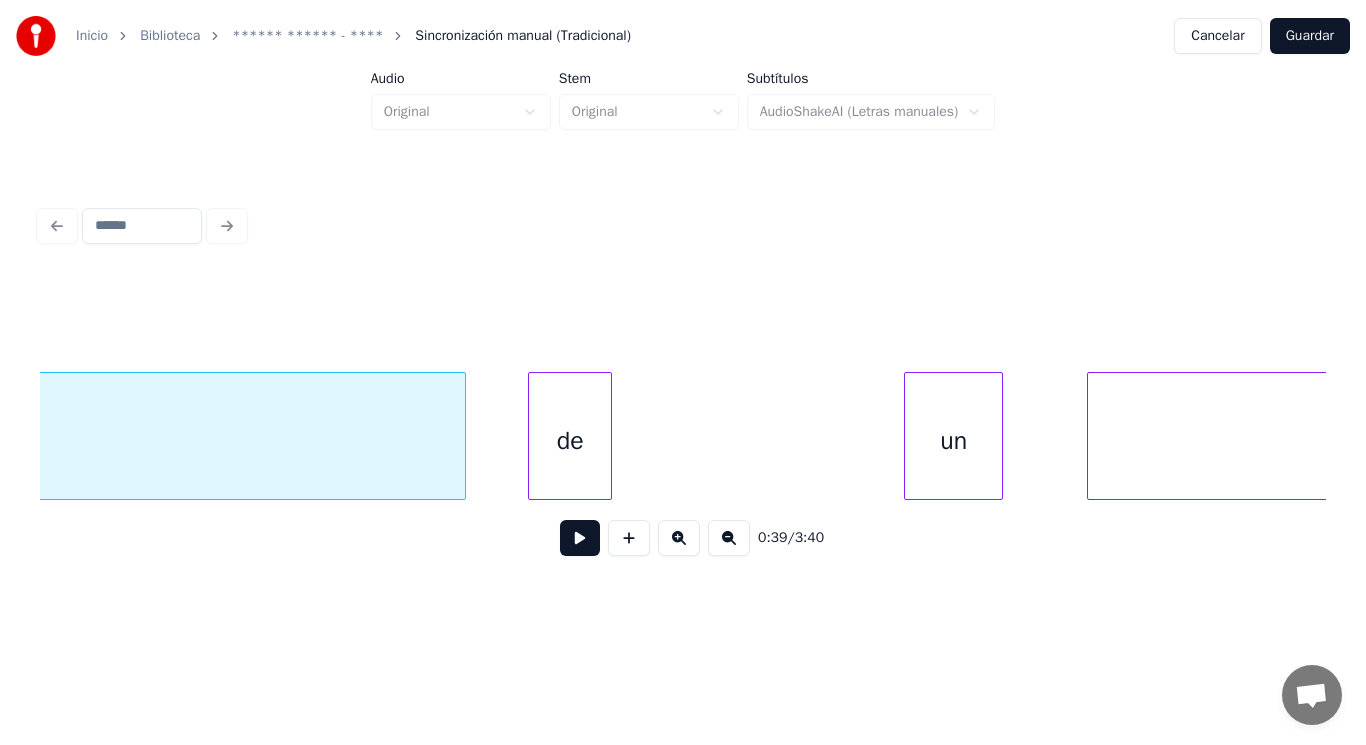 click at bounding box center (908, 436) 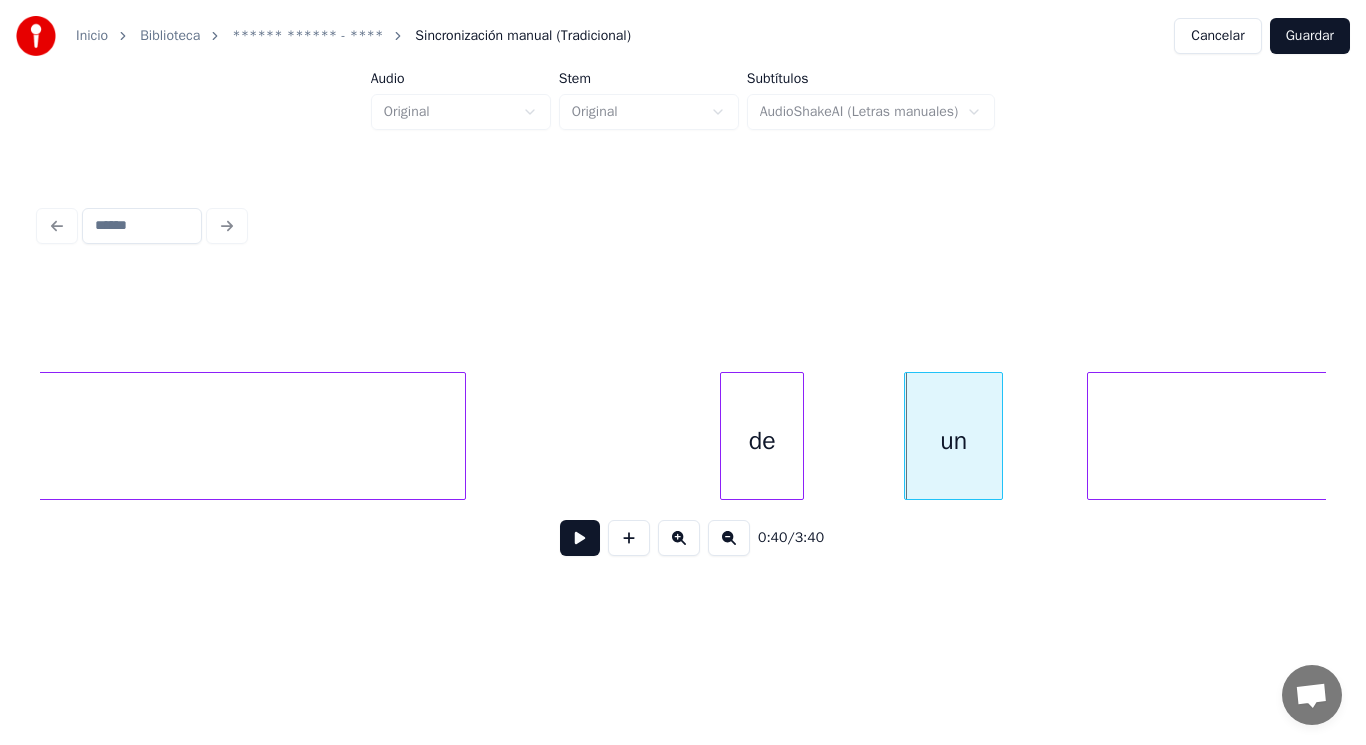 click on "de" at bounding box center [762, 441] 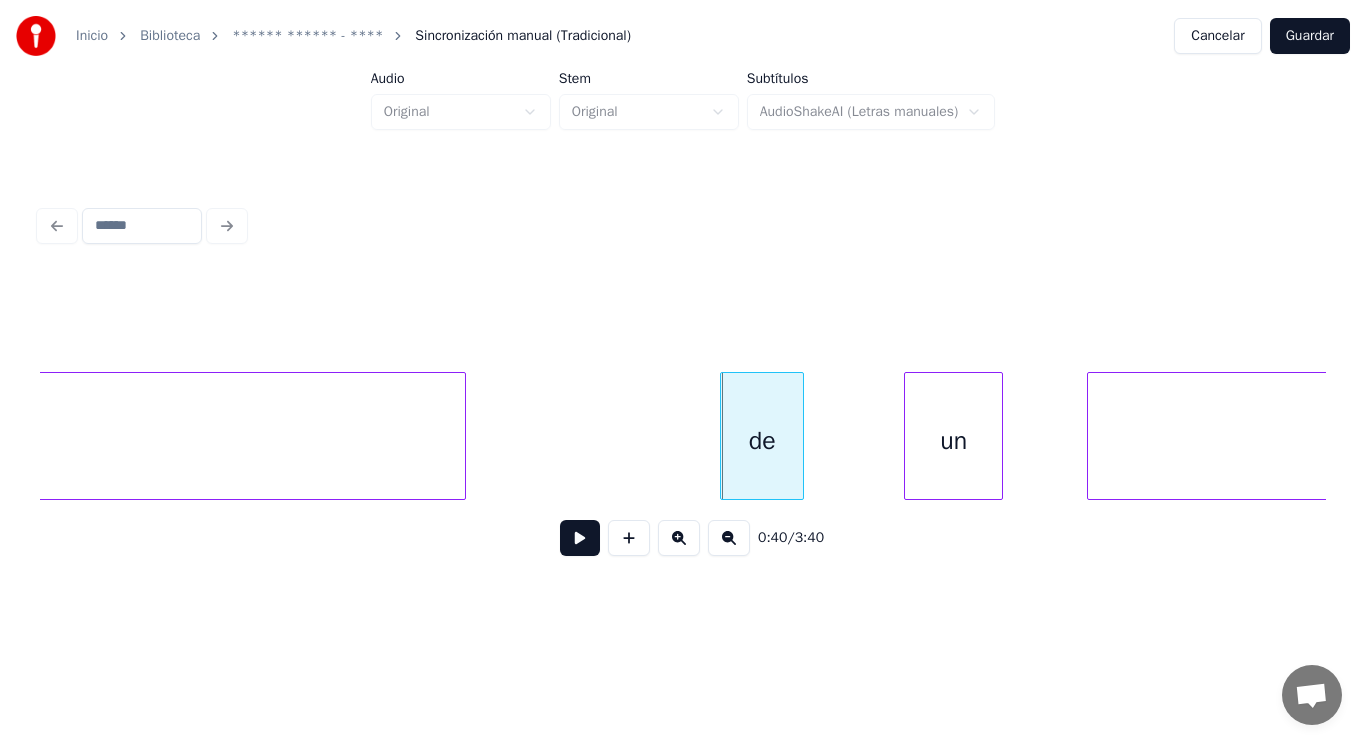 click on "Delante de un mimo," at bounding box center (98958, 436) 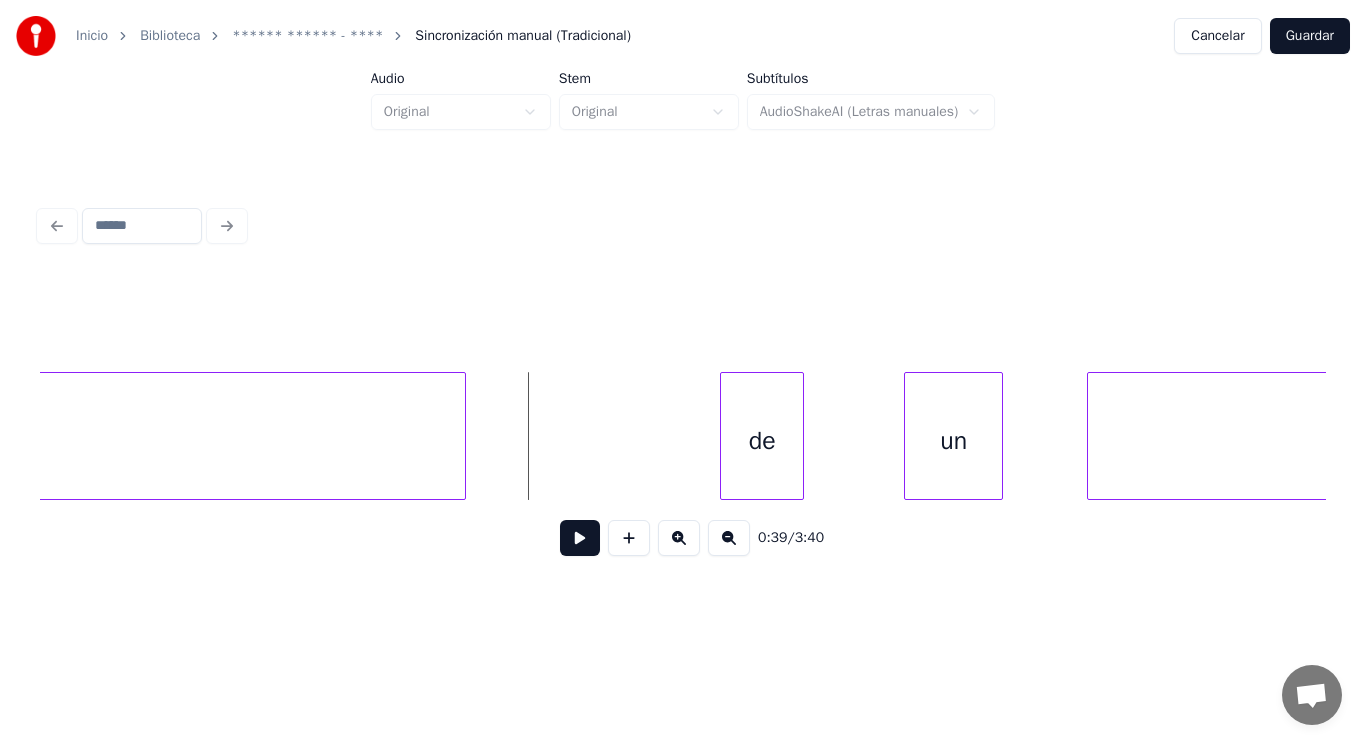 click at bounding box center (580, 538) 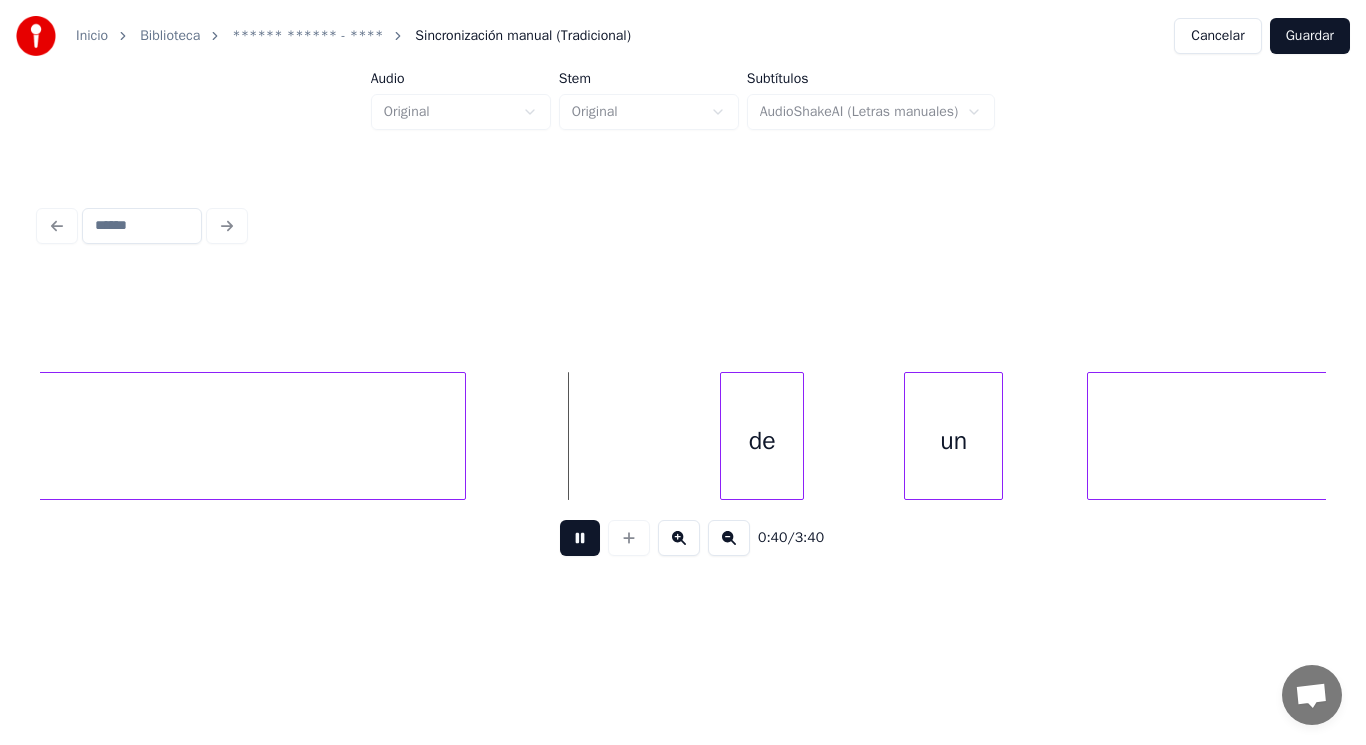 click at bounding box center (580, 538) 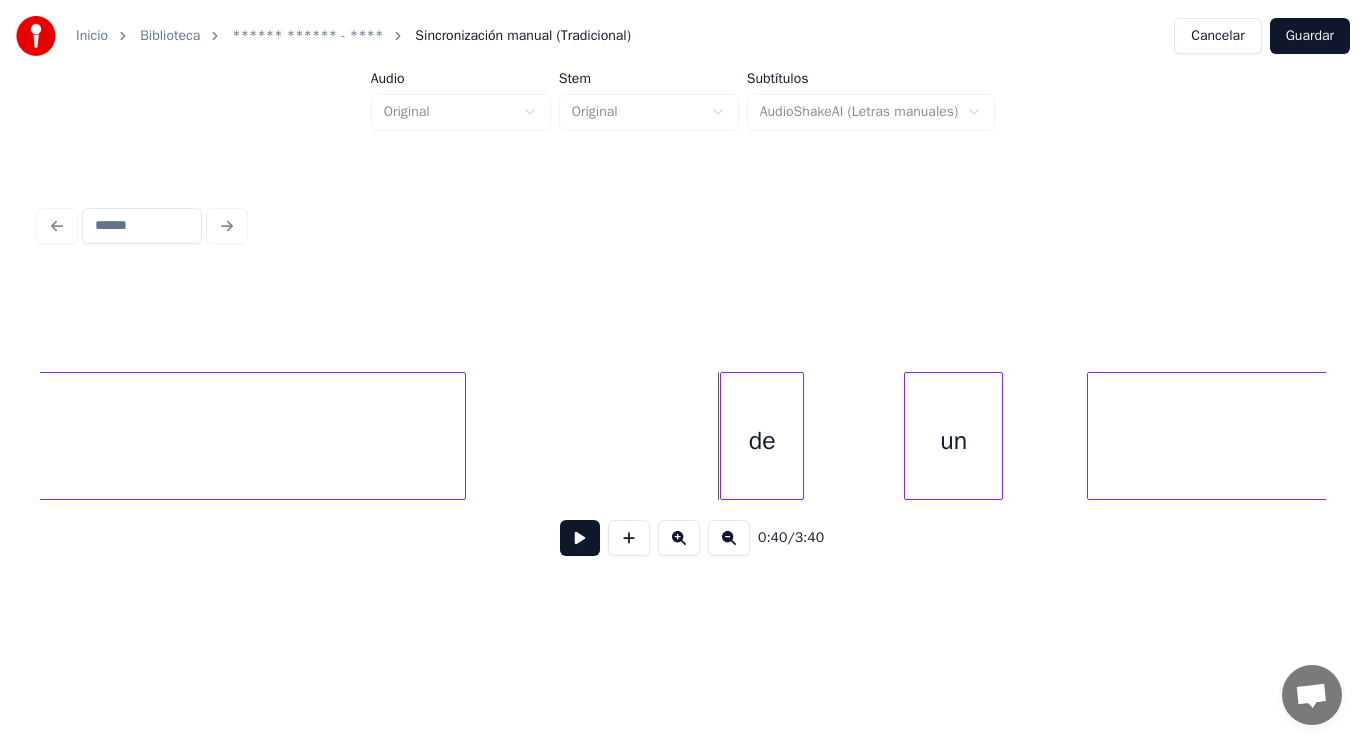 click at bounding box center (462, 436) 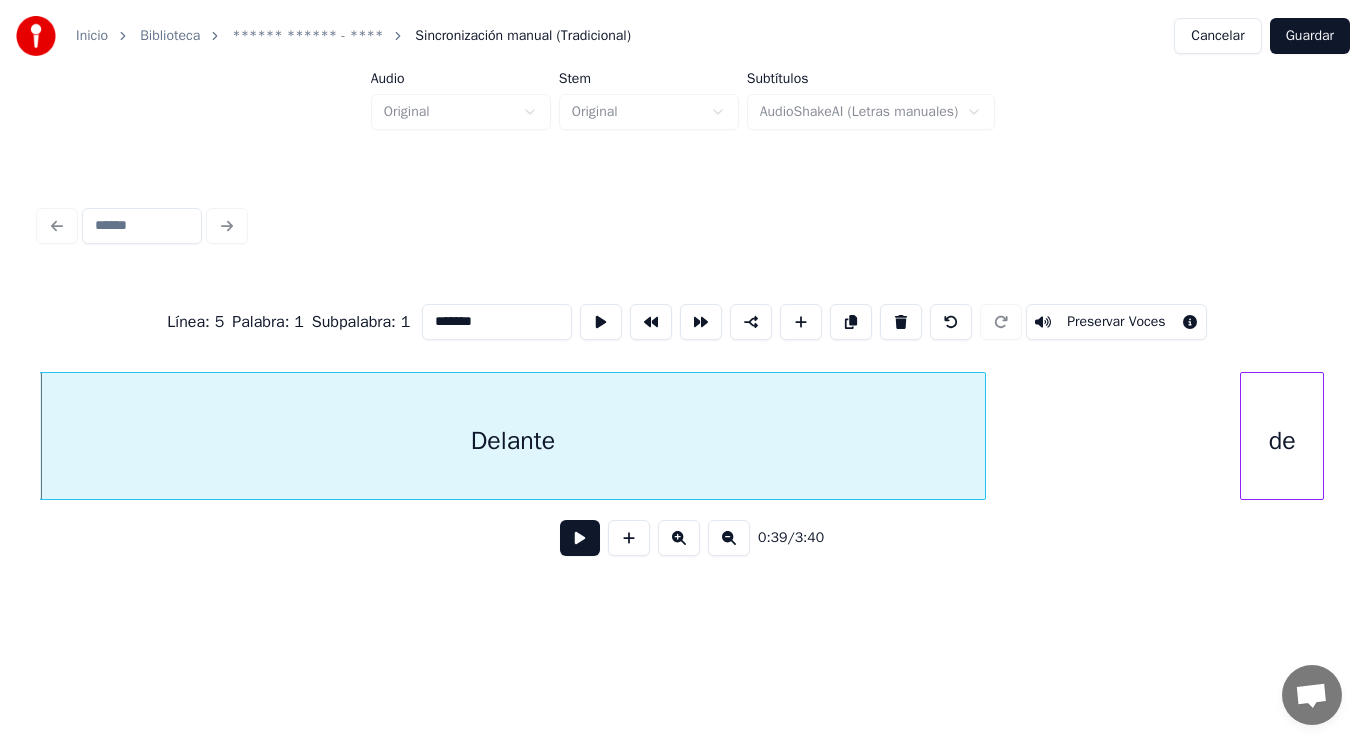 click at bounding box center [580, 538] 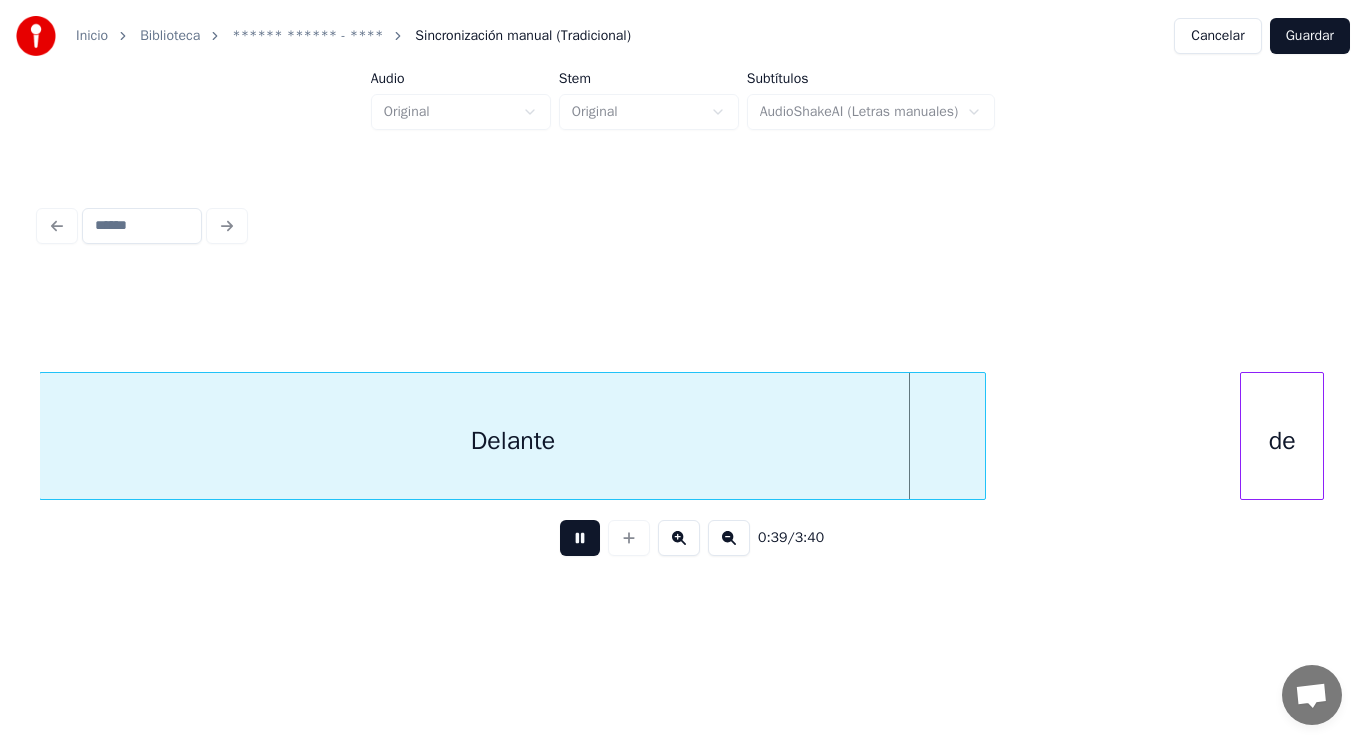 click at bounding box center [580, 538] 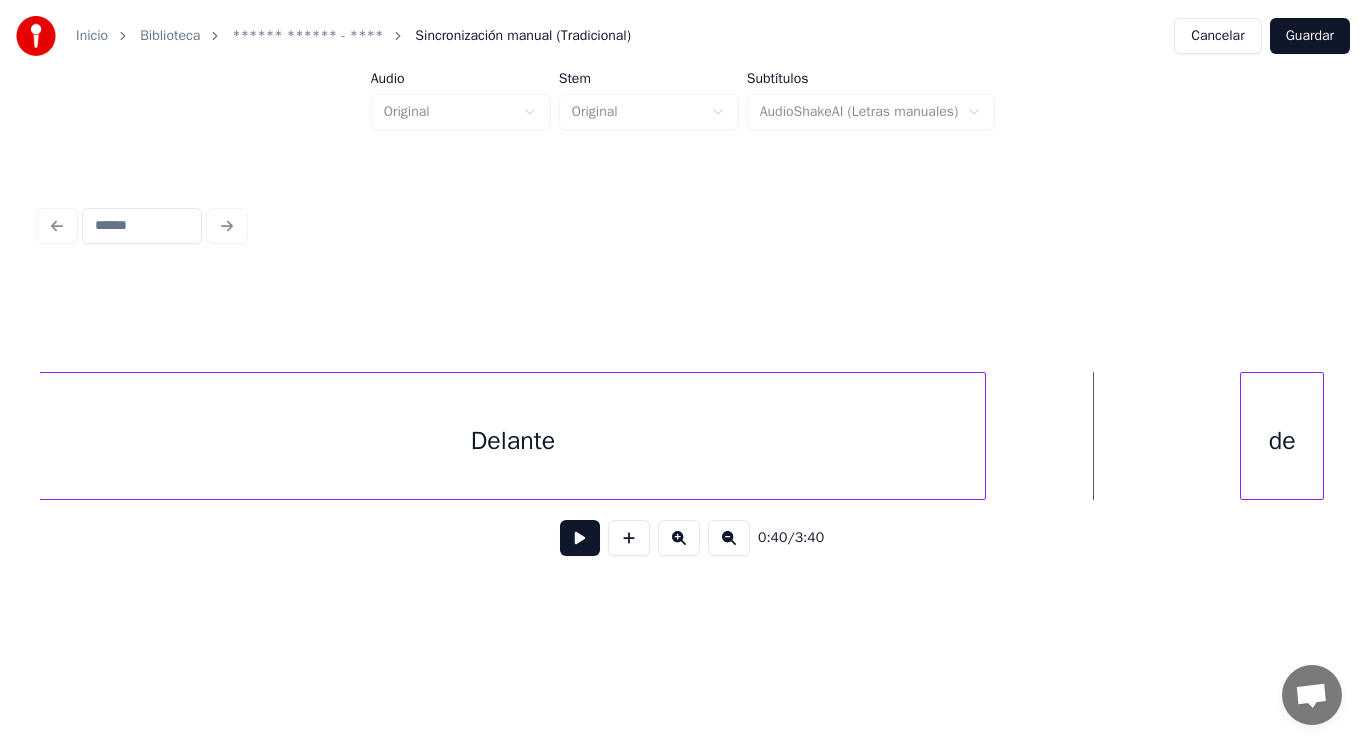 click on "Delante" at bounding box center (512, 441) 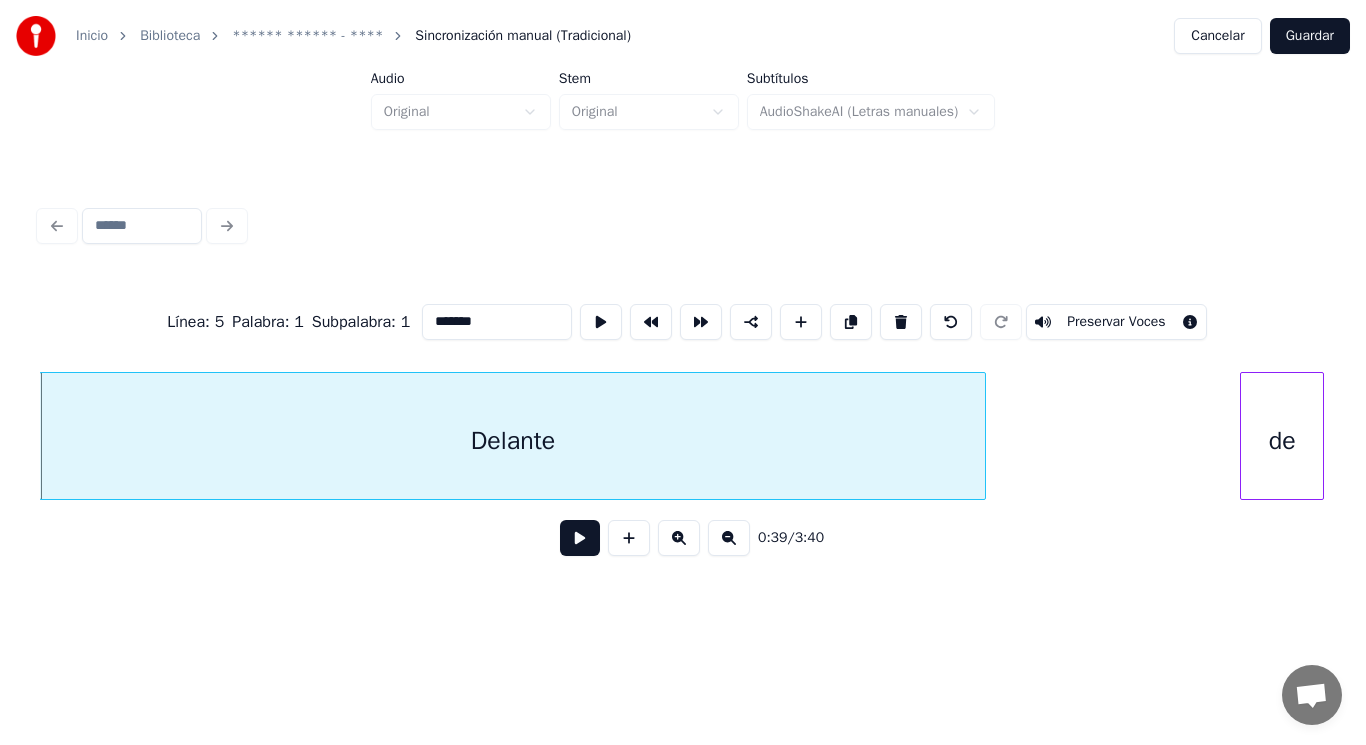 click at bounding box center (580, 538) 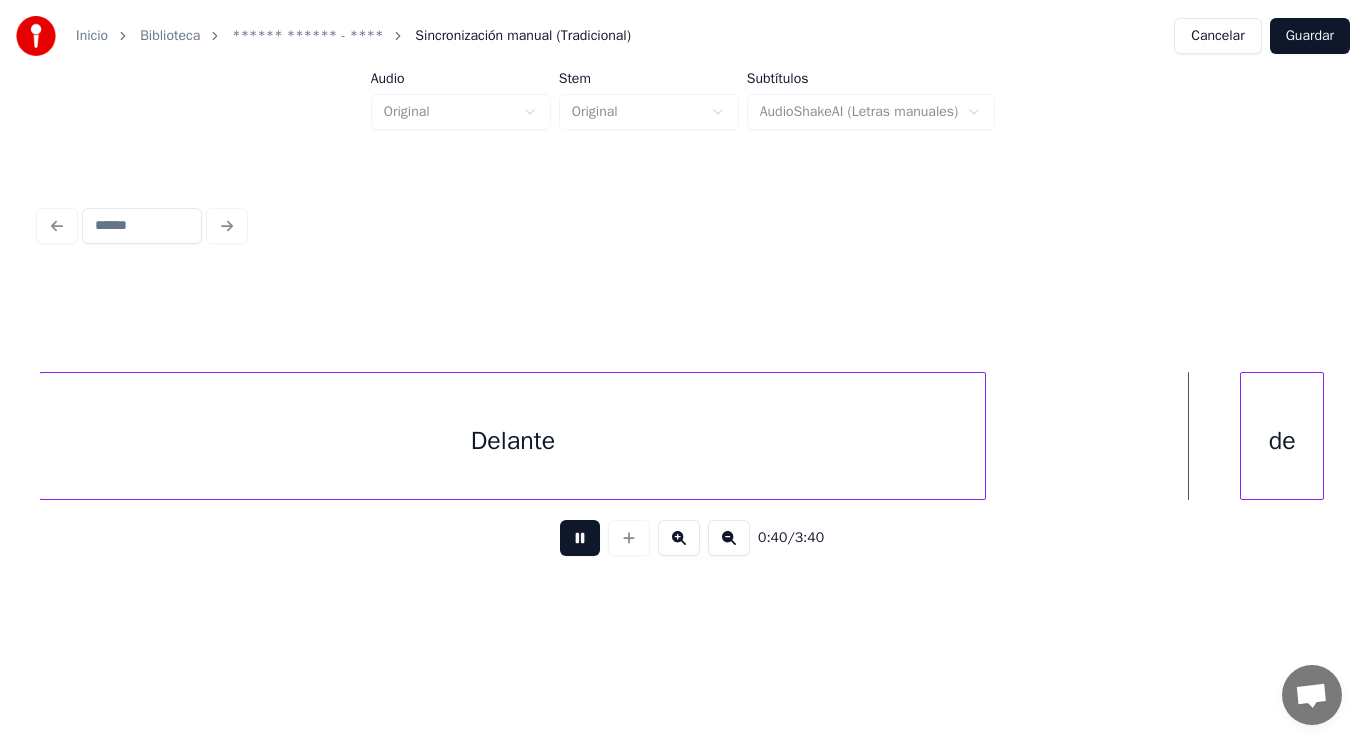 click at bounding box center (580, 538) 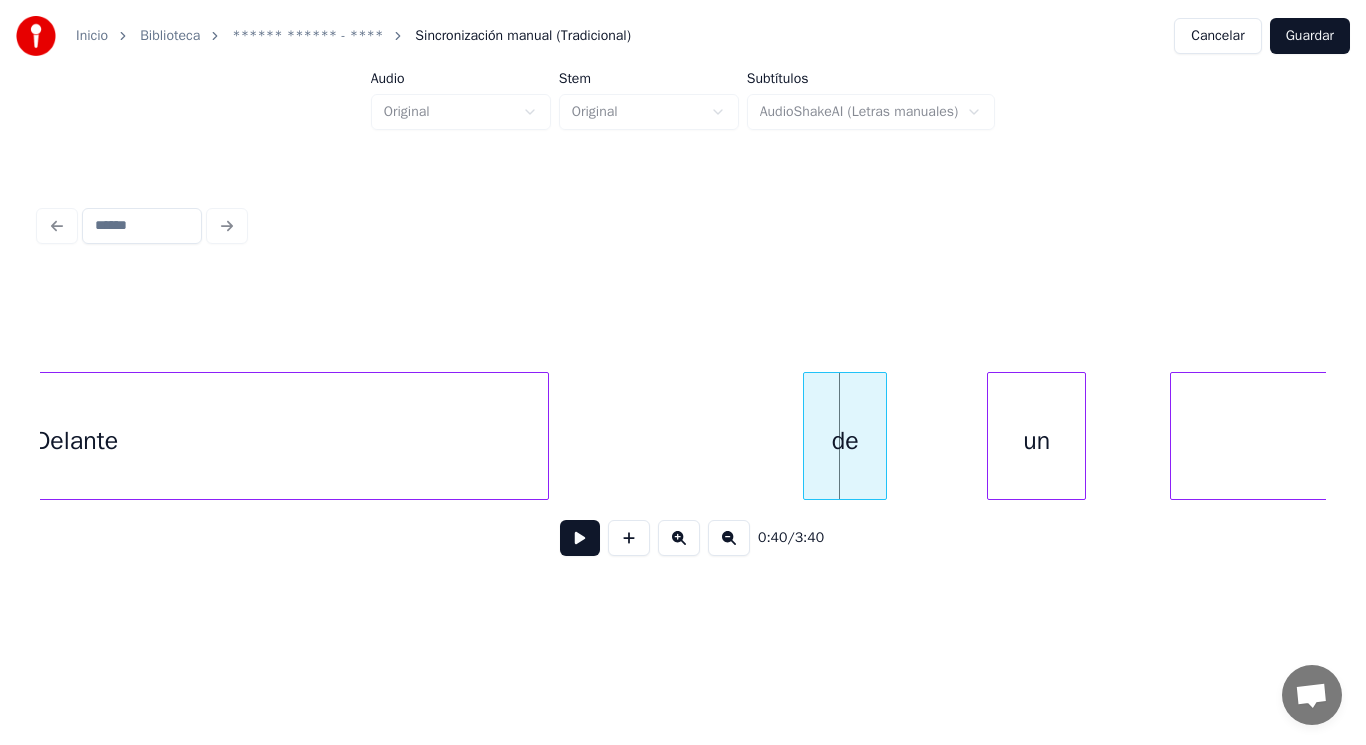 scroll, scrollTop: 0, scrollLeft: 55471, axis: horizontal 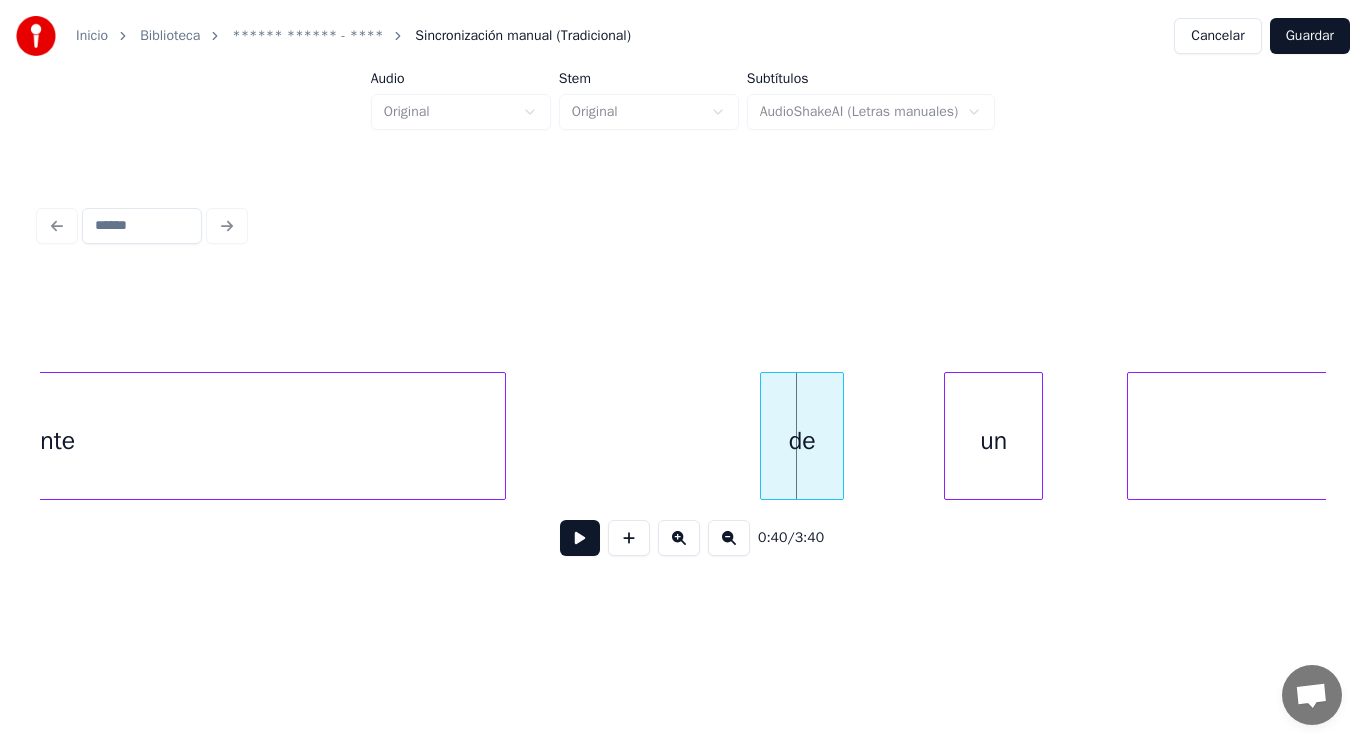 click on "Delante de un mimo," at bounding box center (98998, 436) 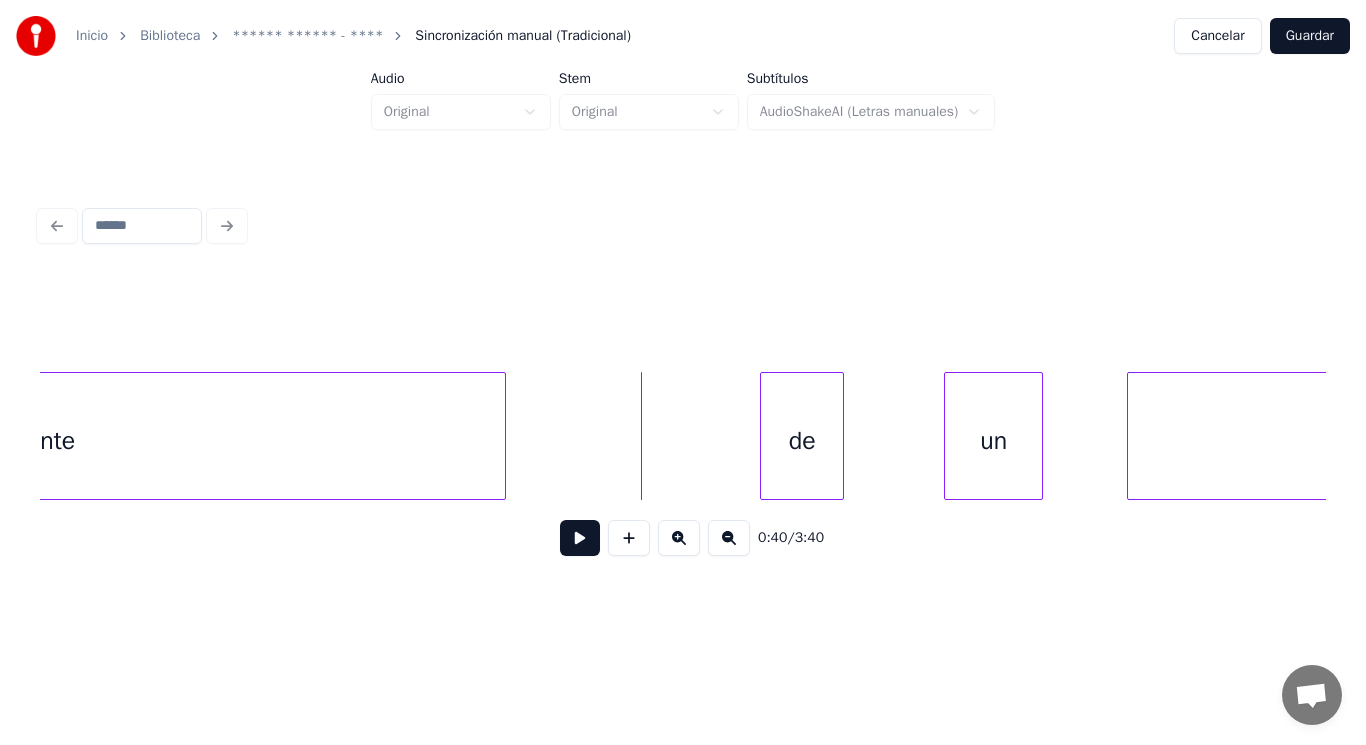click at bounding box center (580, 538) 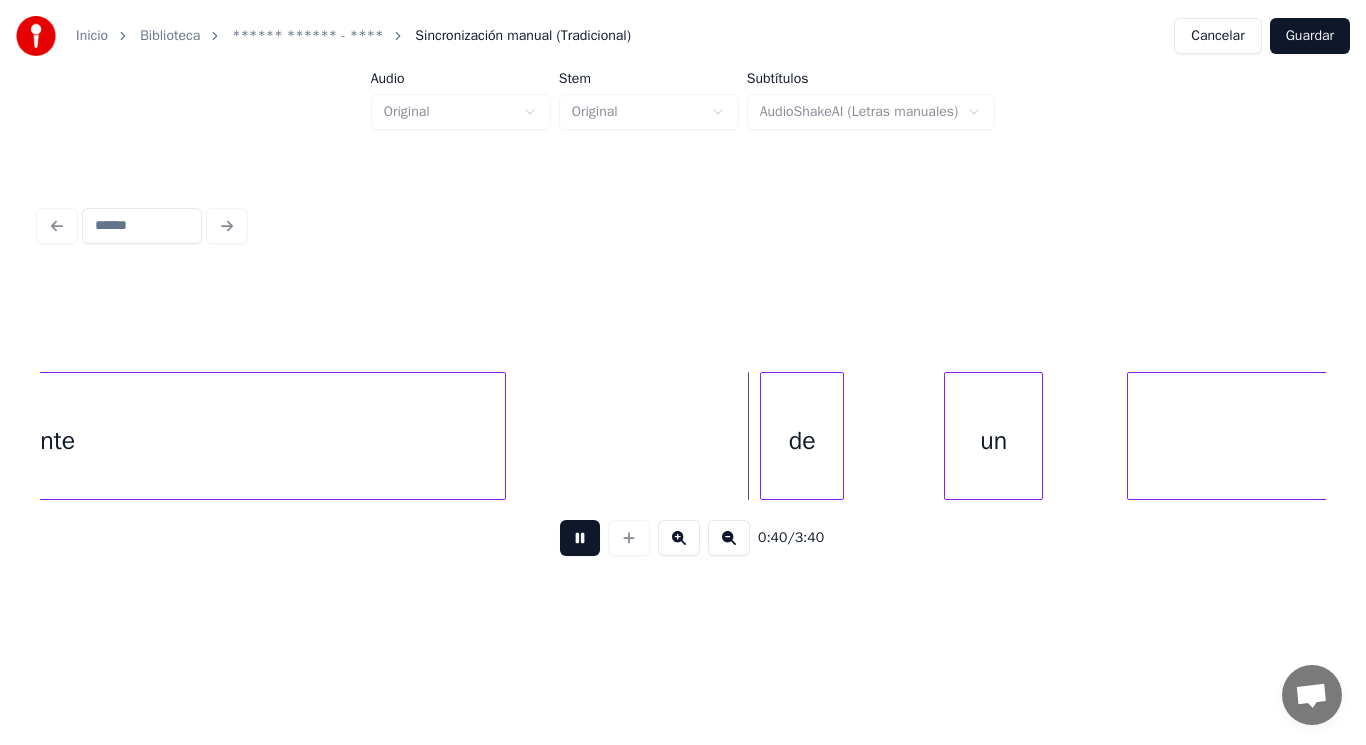click at bounding box center (580, 538) 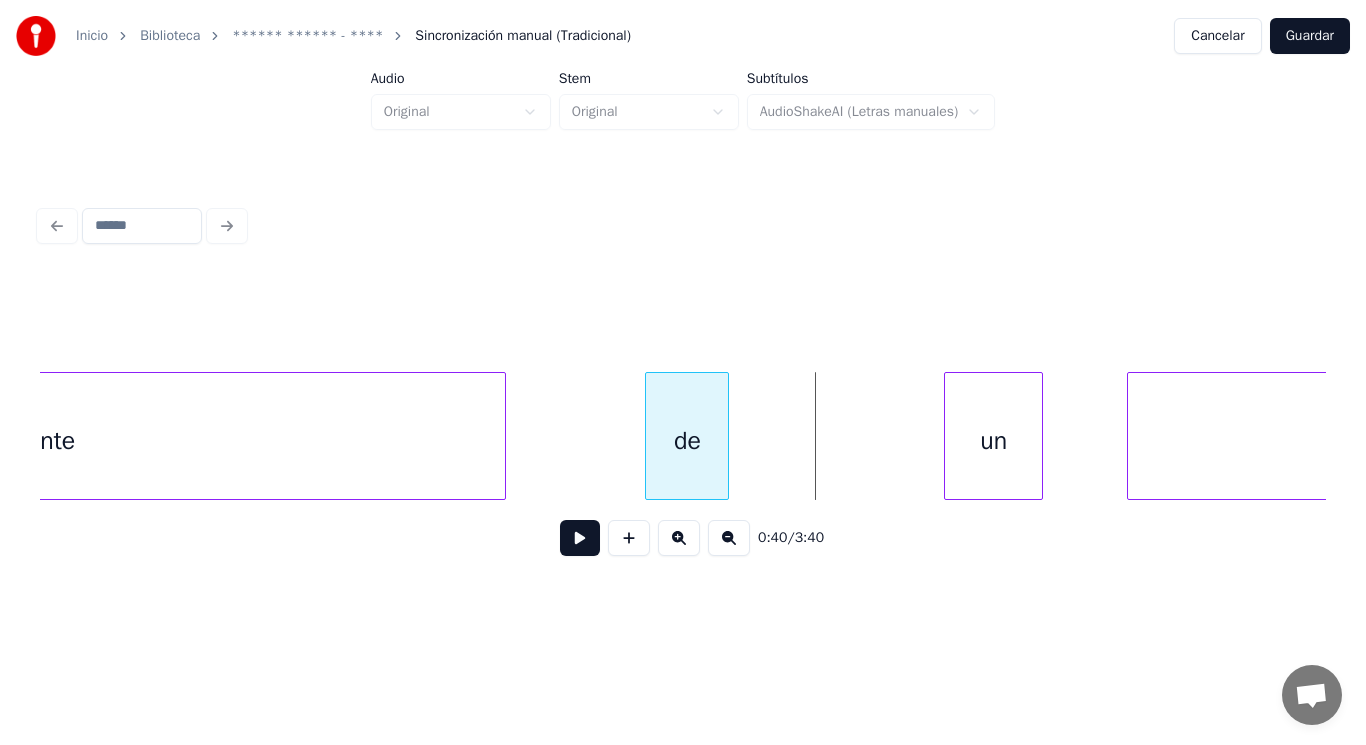 click on "de" at bounding box center (687, 441) 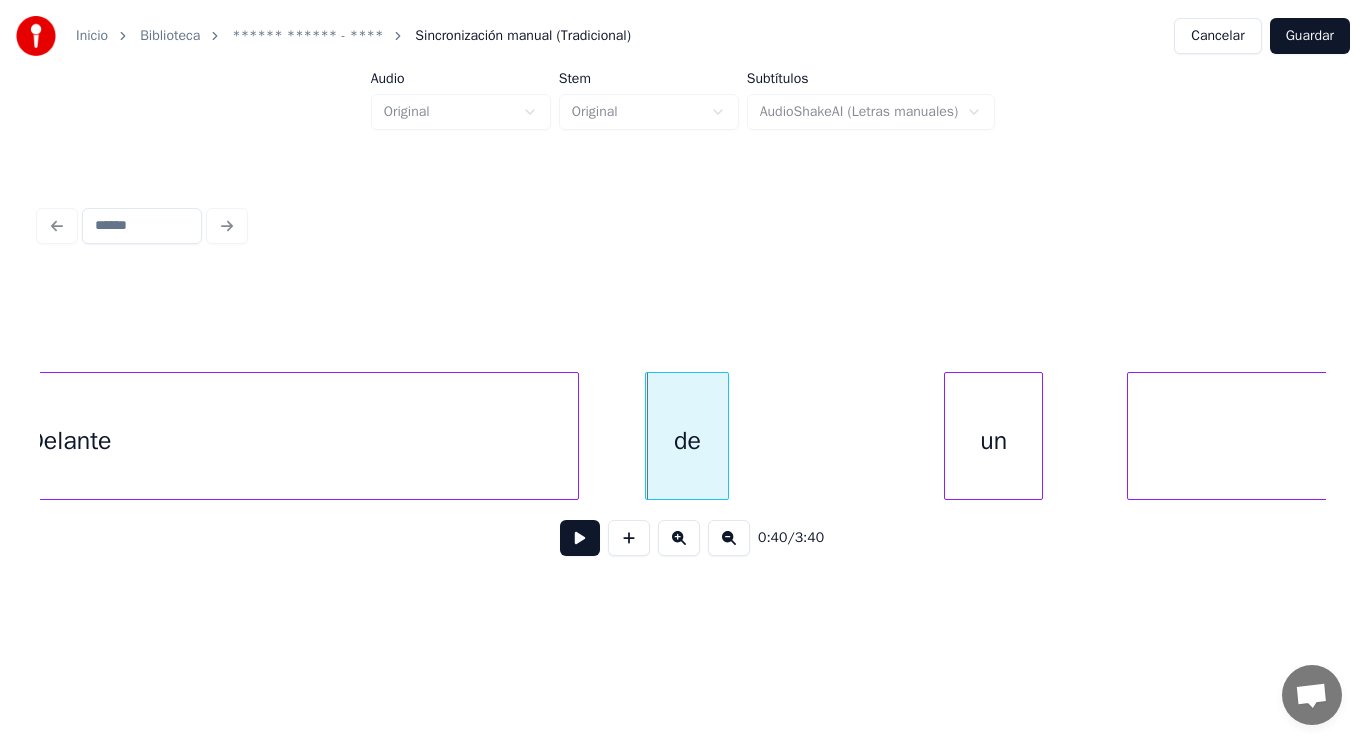 click at bounding box center (575, 436) 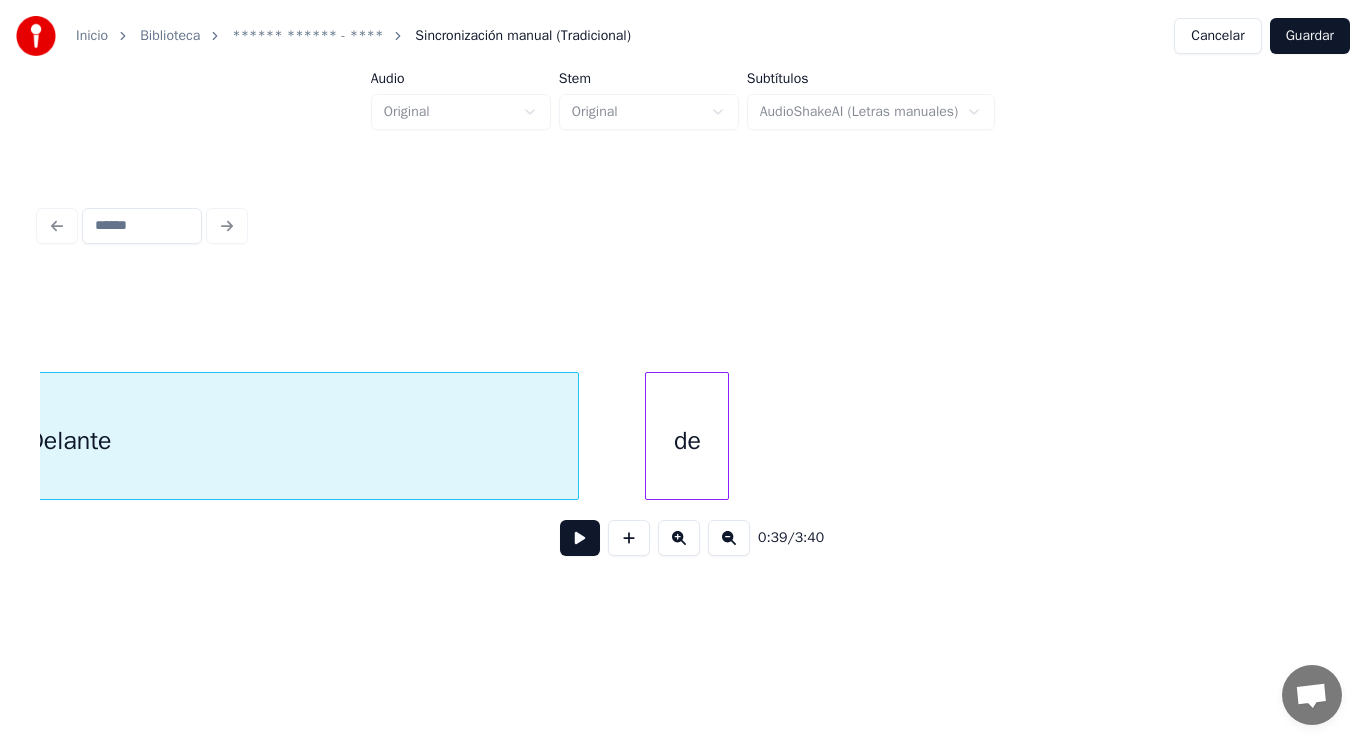 scroll, scrollTop: 0, scrollLeft: 54991, axis: horizontal 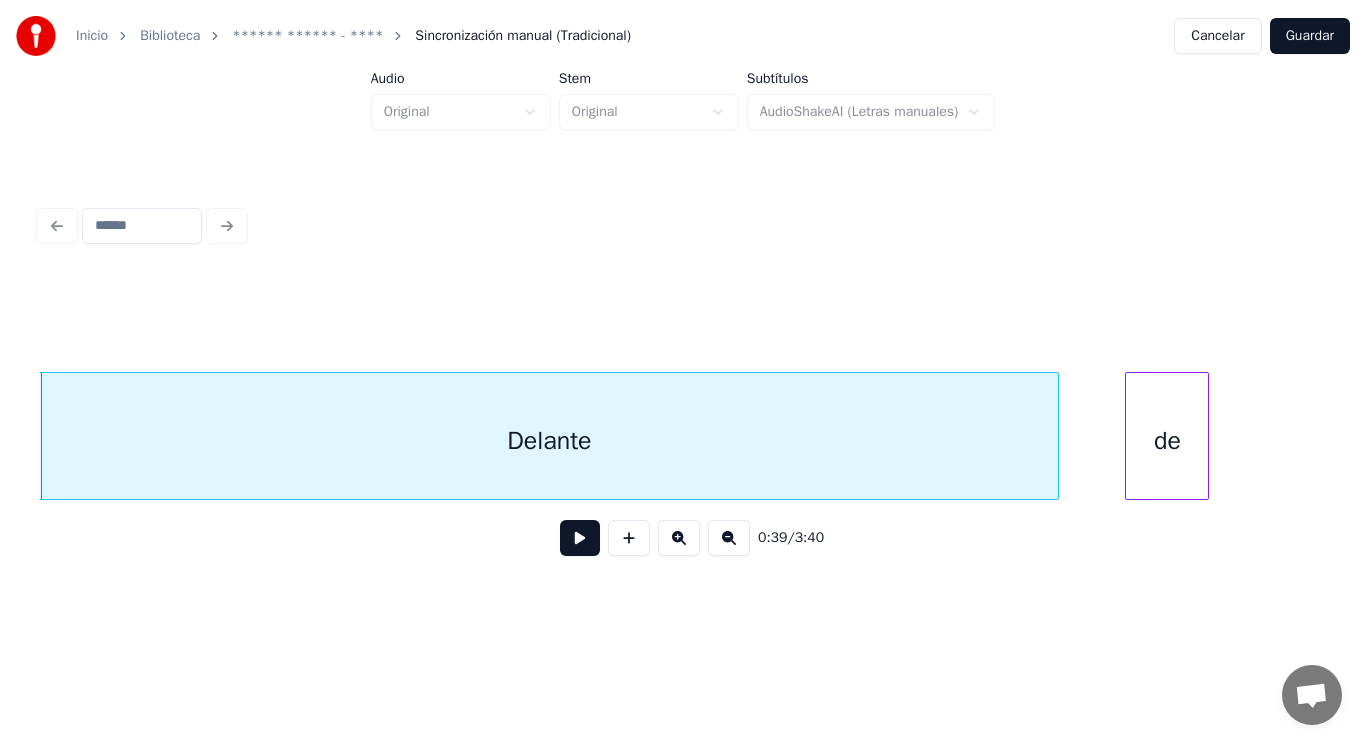 click at bounding box center (580, 538) 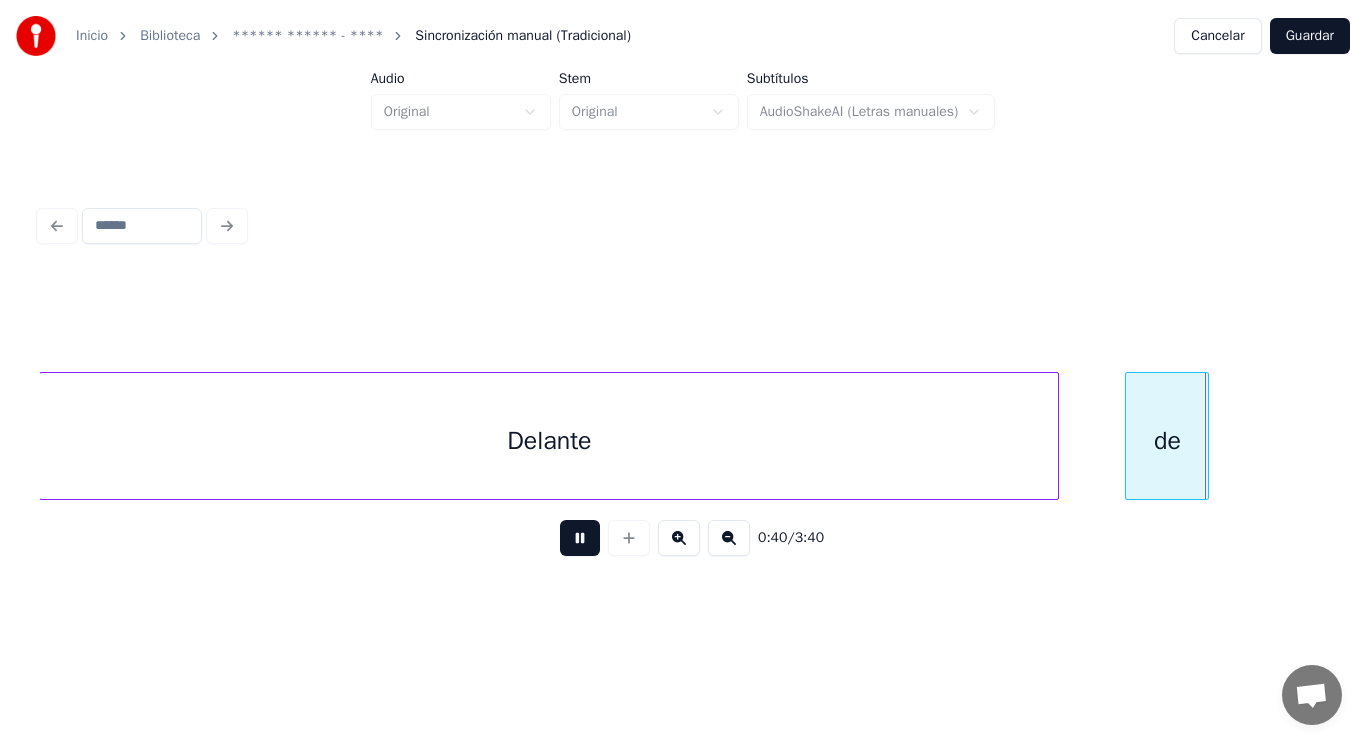 click at bounding box center (580, 538) 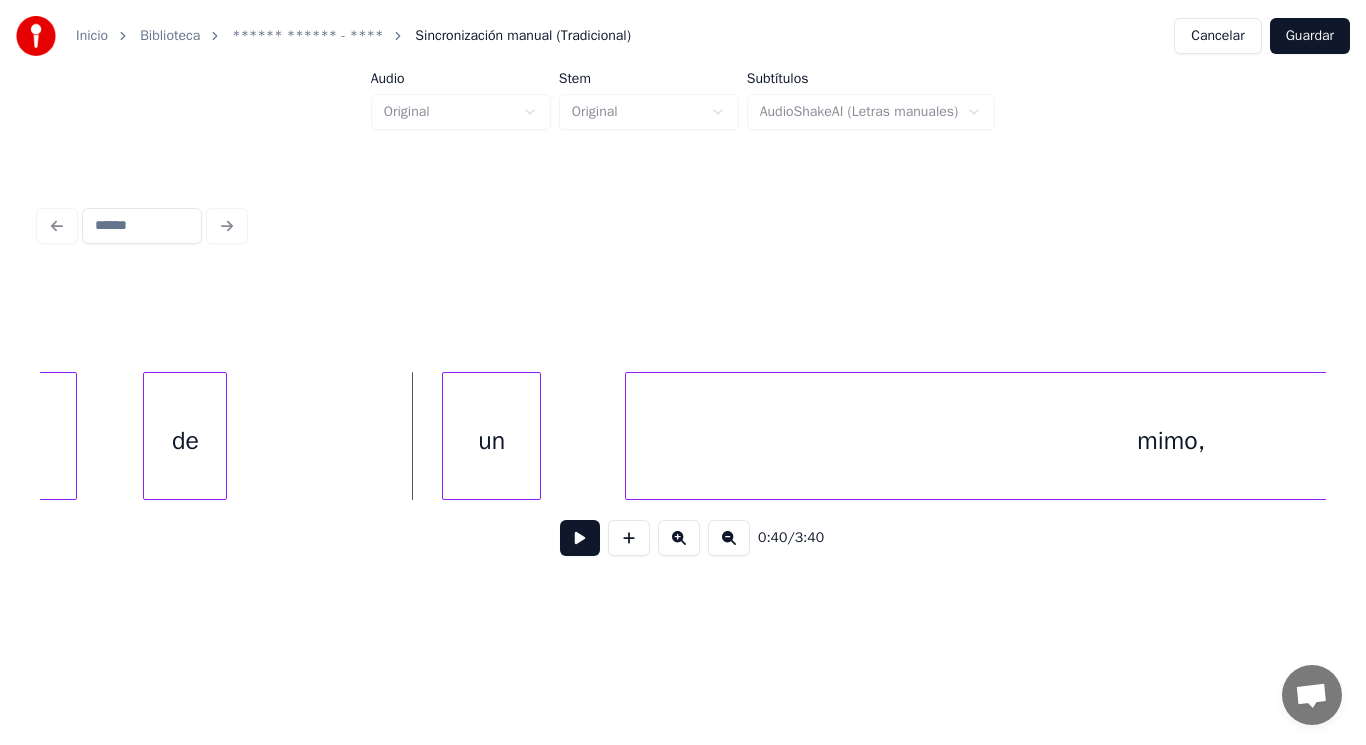 scroll, scrollTop: 0, scrollLeft: 55941, axis: horizontal 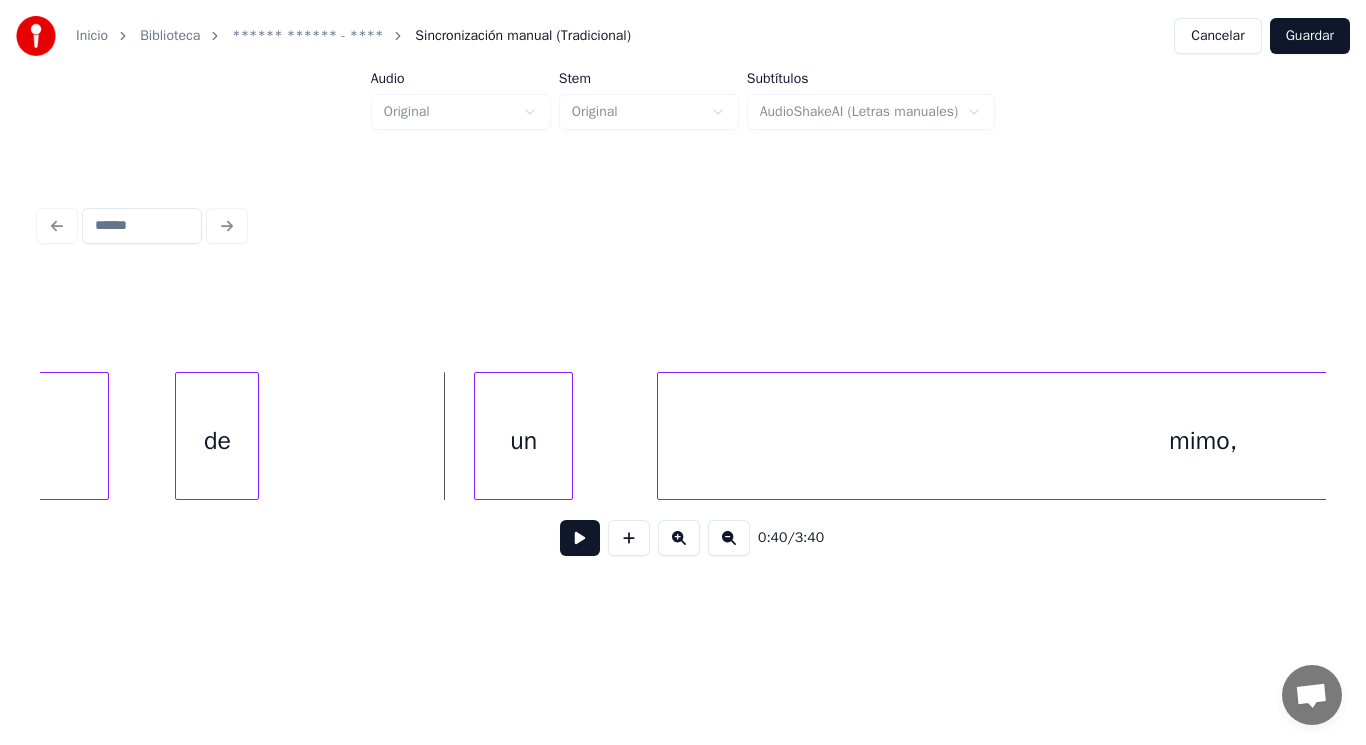 click on "un mimo, de Delante" at bounding box center (98528, 436) 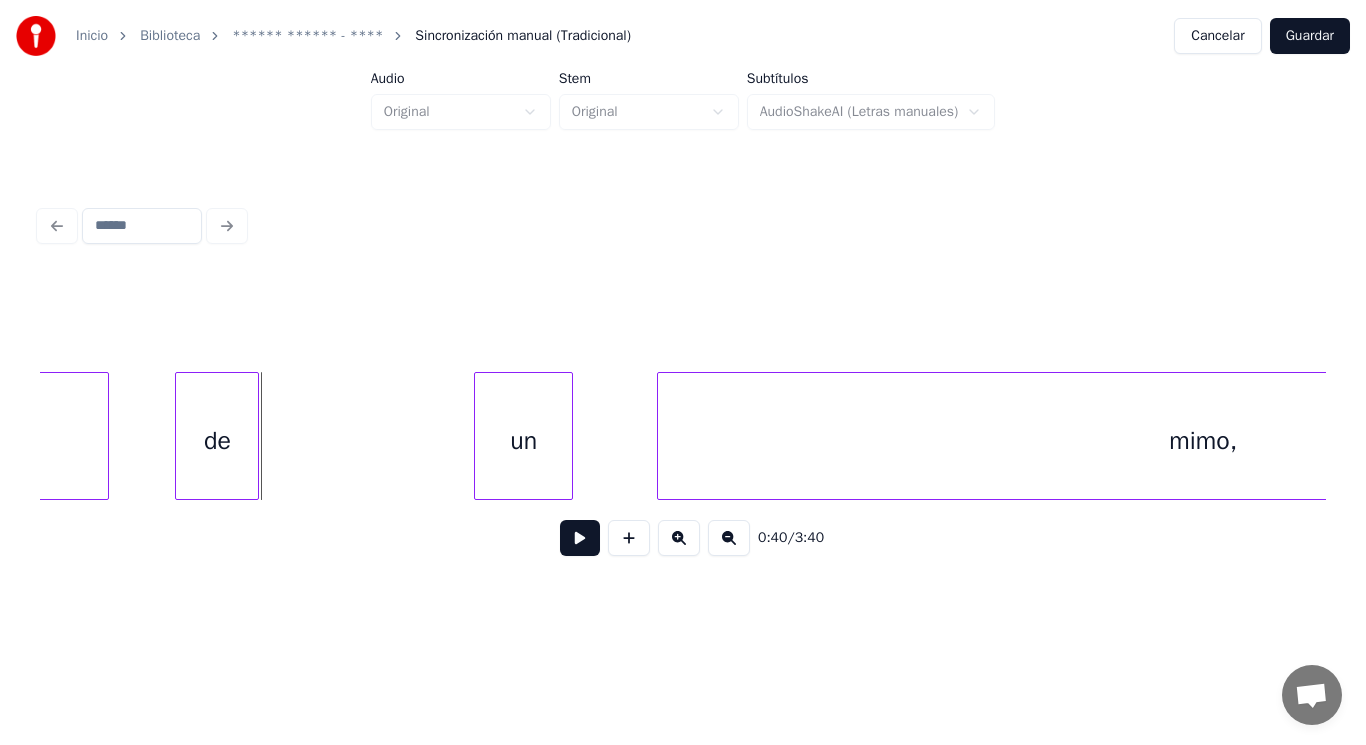 click on "de" at bounding box center [217, 441] 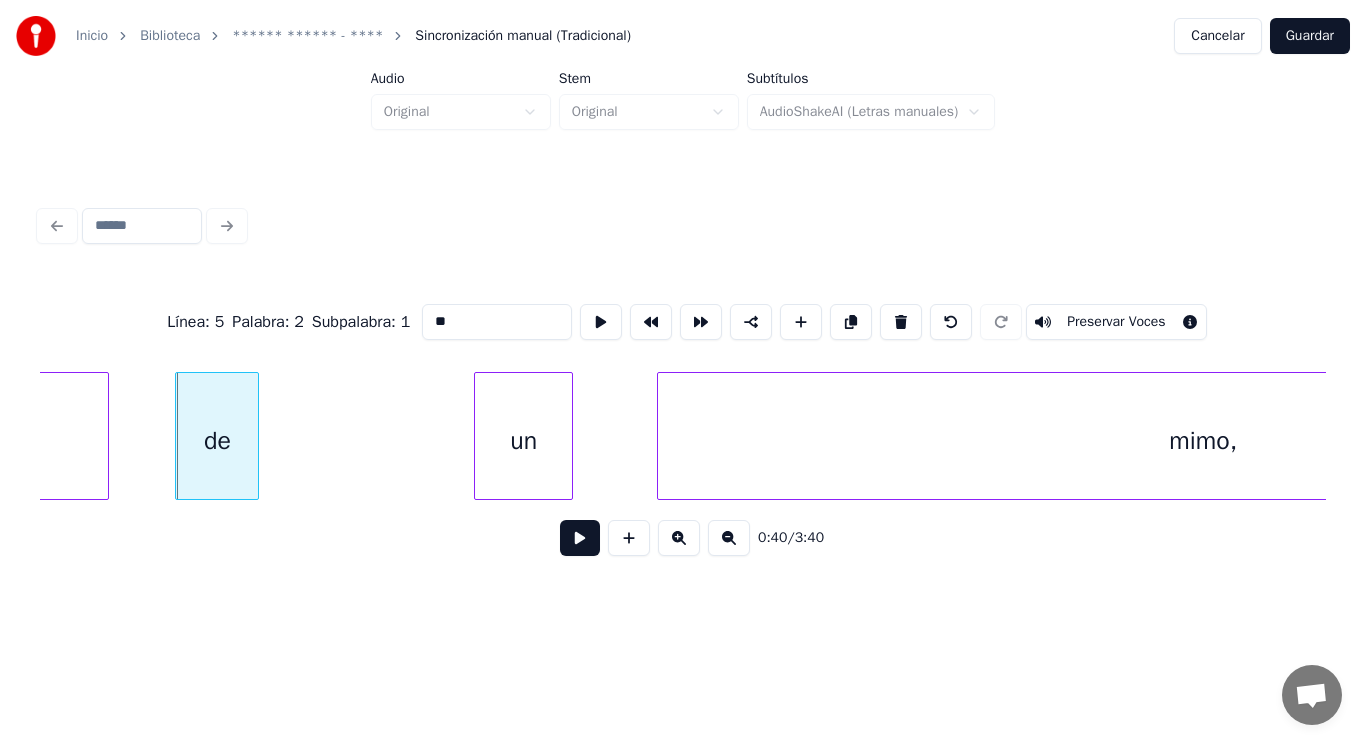 click at bounding box center (580, 538) 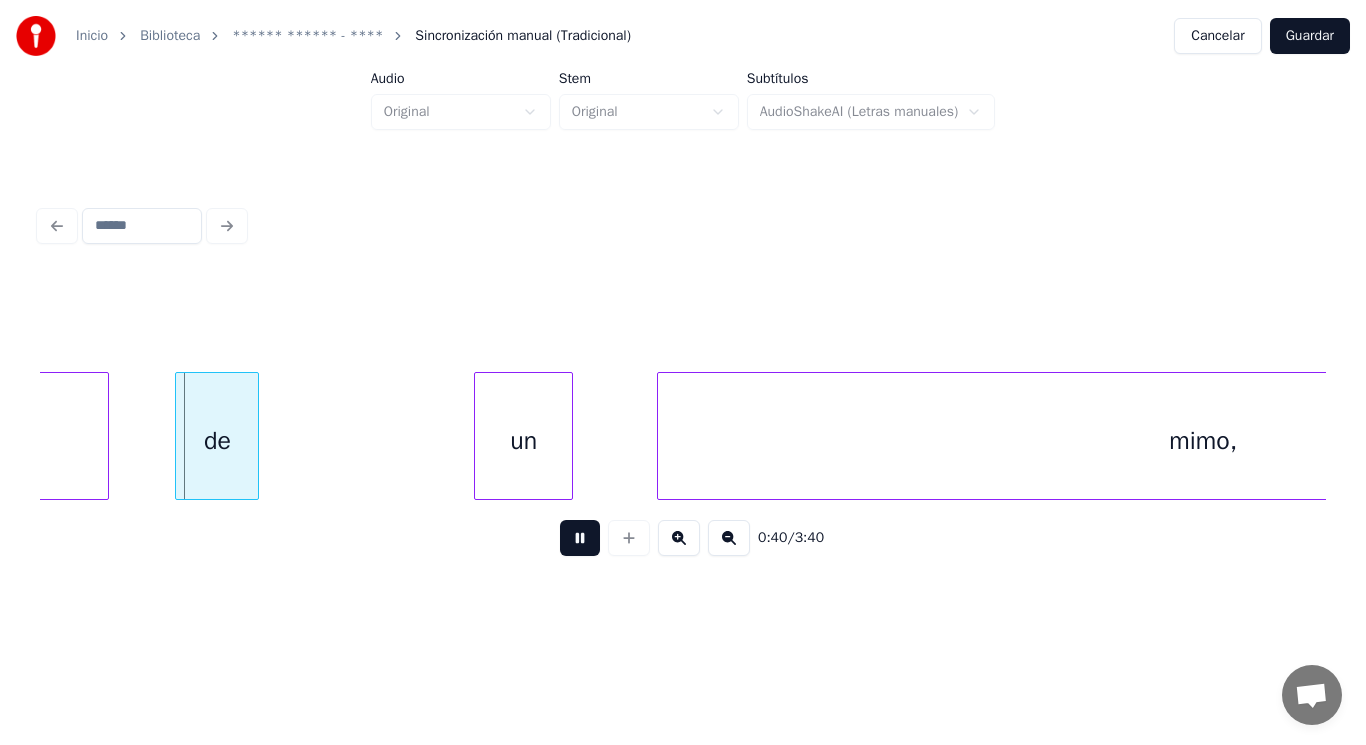 click at bounding box center (580, 538) 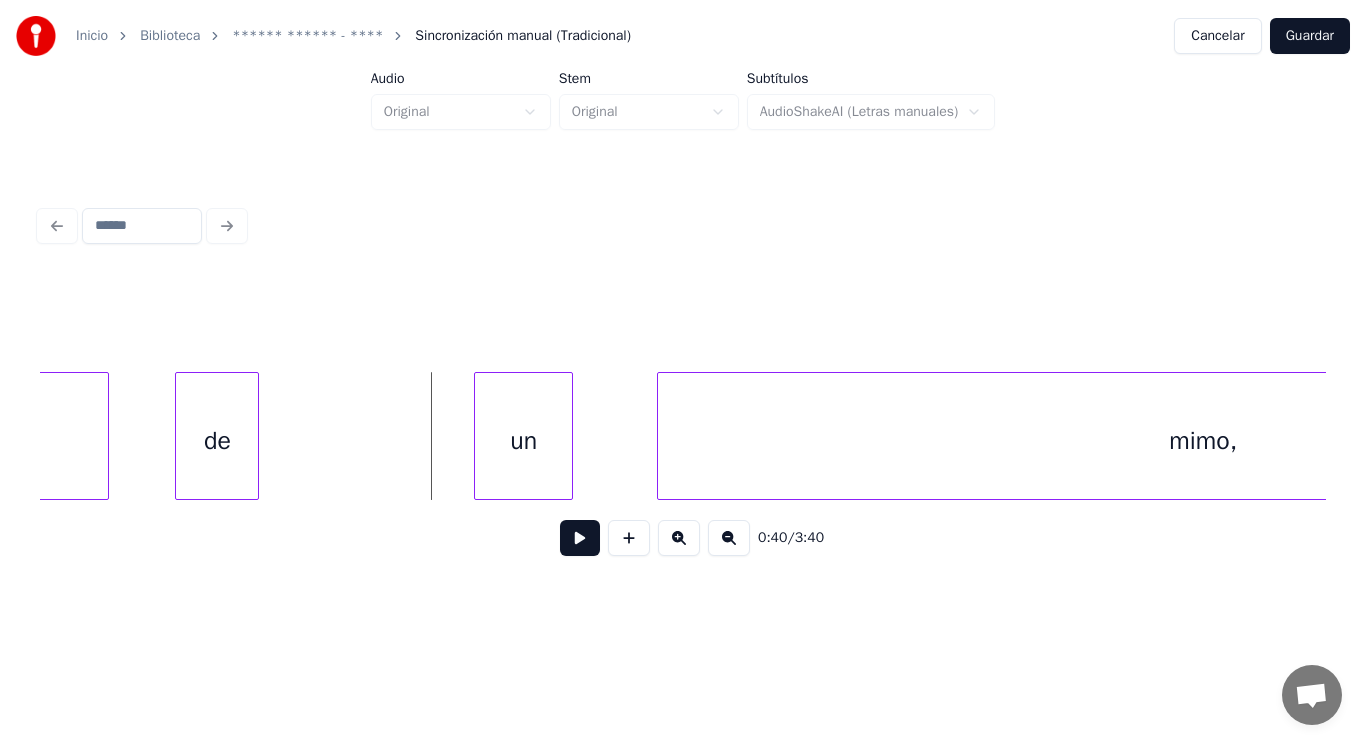 click on "un mimo, de Delante" at bounding box center (98528, 436) 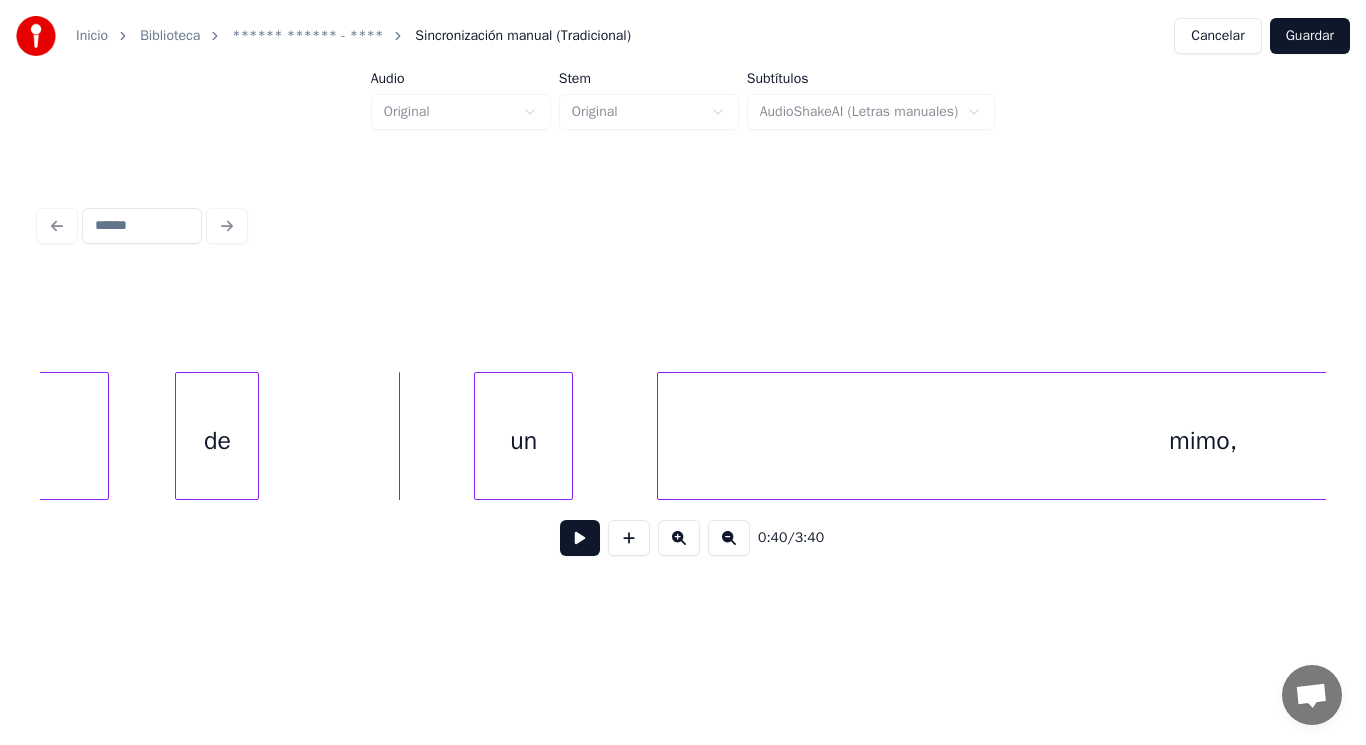click at bounding box center (580, 538) 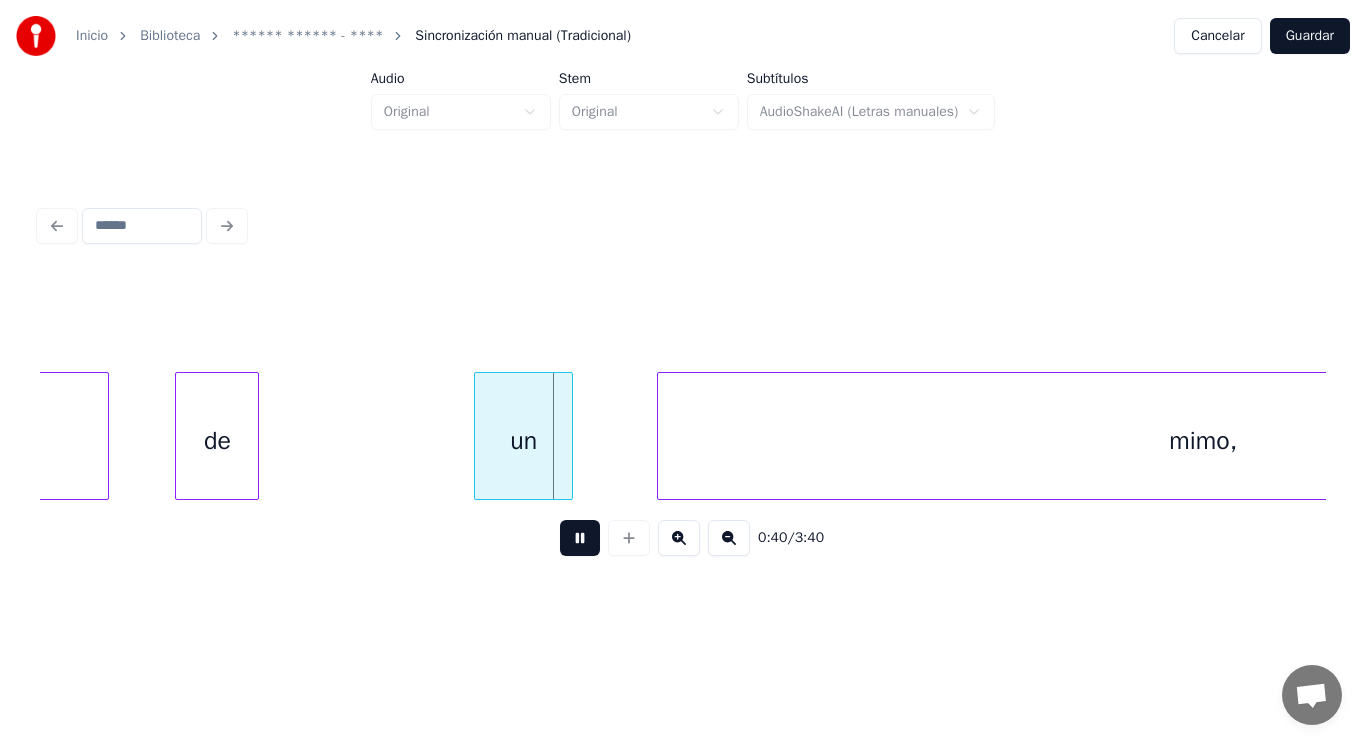 click at bounding box center (580, 538) 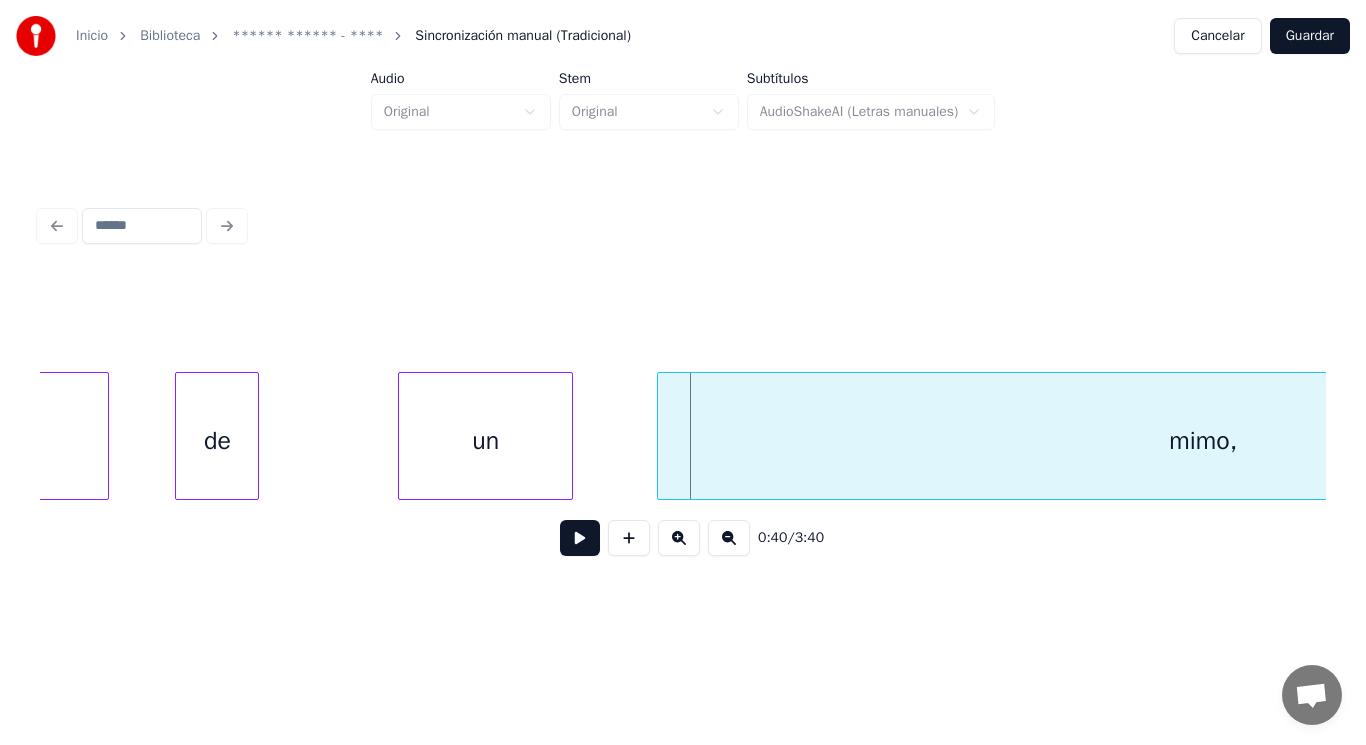 click at bounding box center [402, 436] 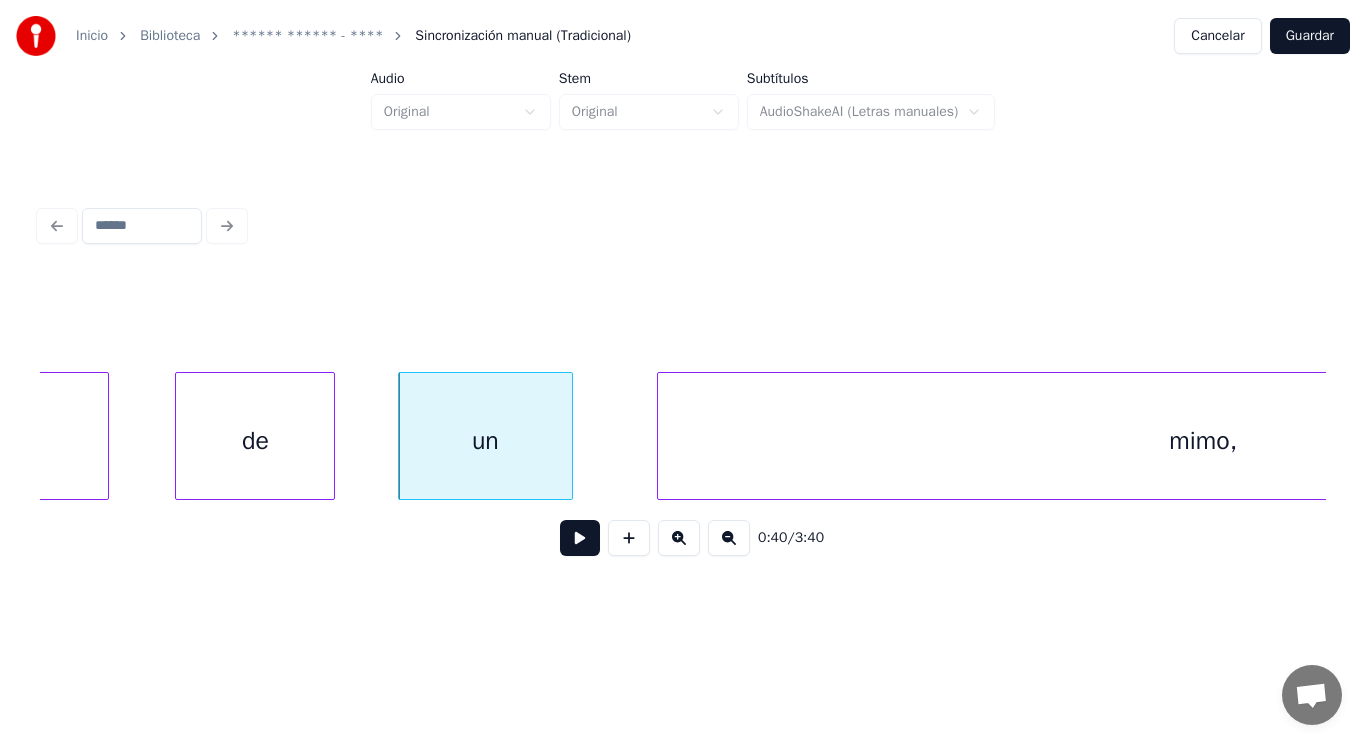 click at bounding box center (331, 436) 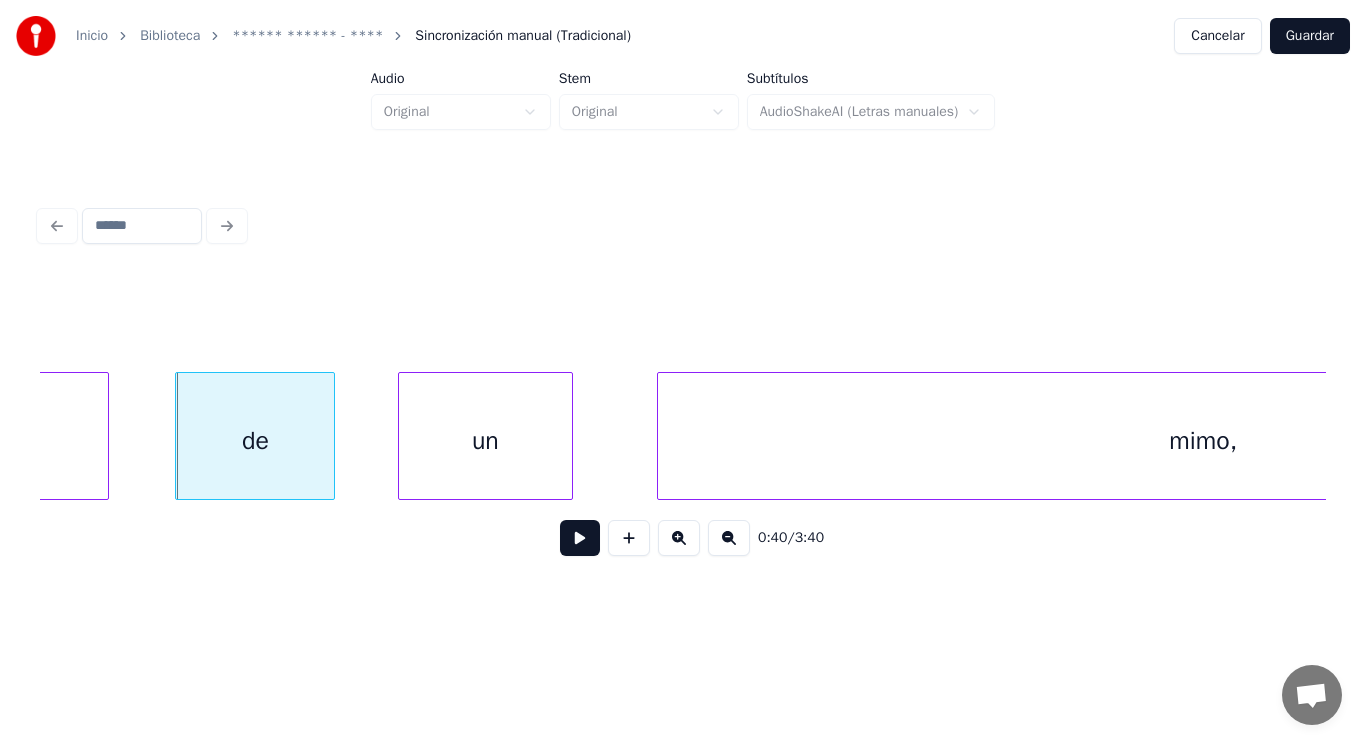 click at bounding box center (580, 538) 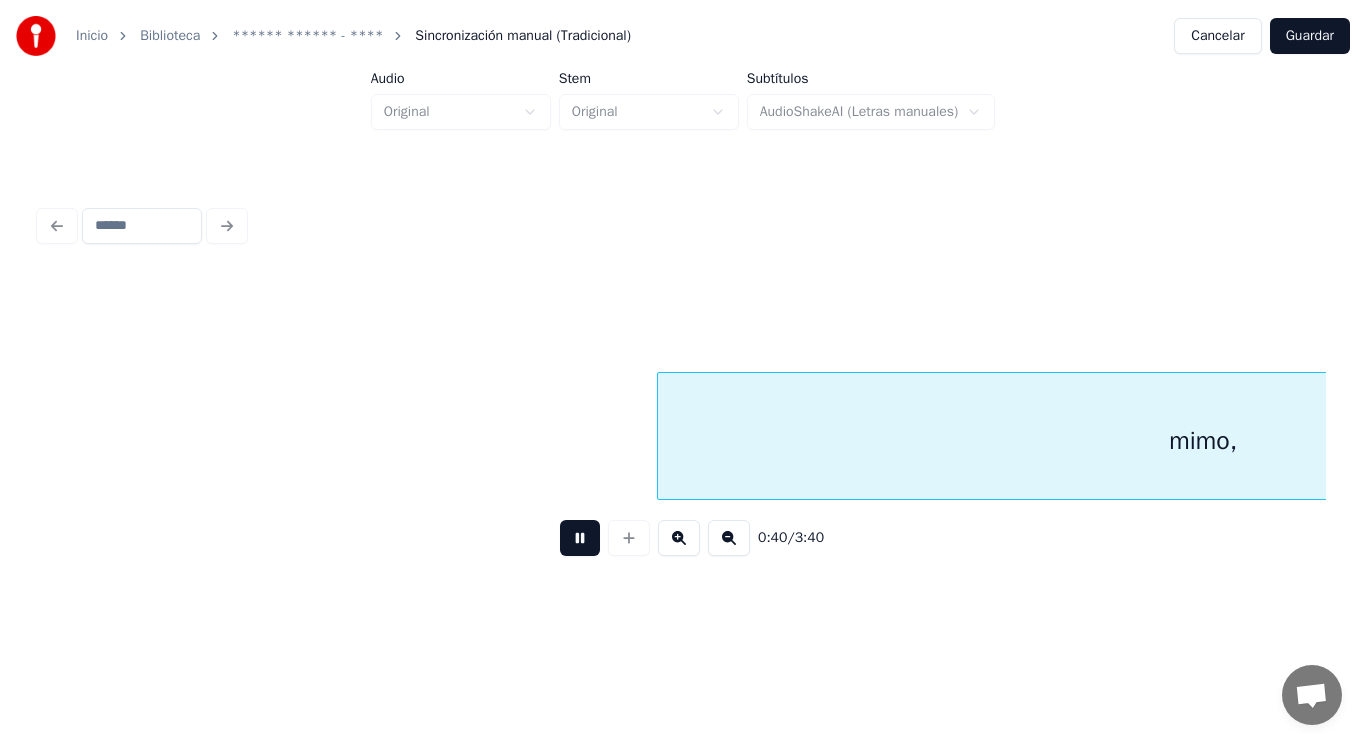 scroll, scrollTop: 0, scrollLeft: 57247, axis: horizontal 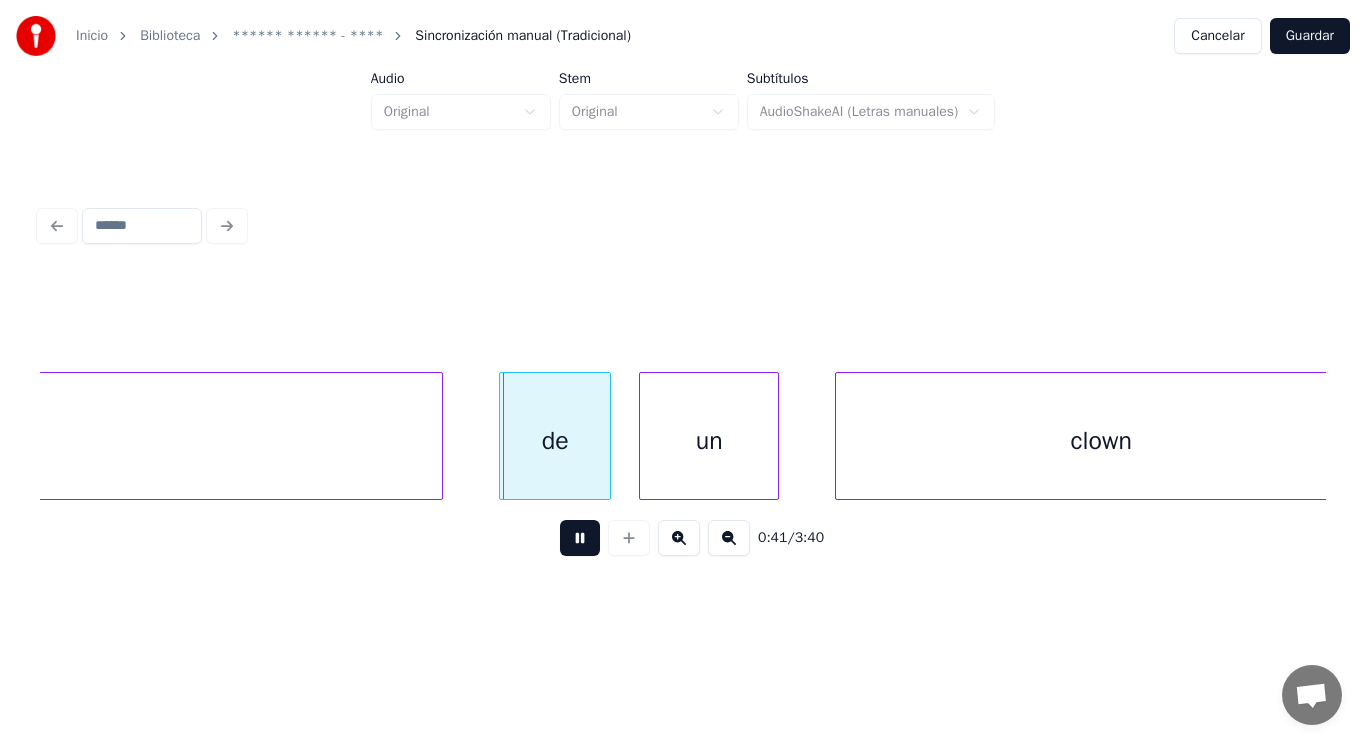click at bounding box center (580, 538) 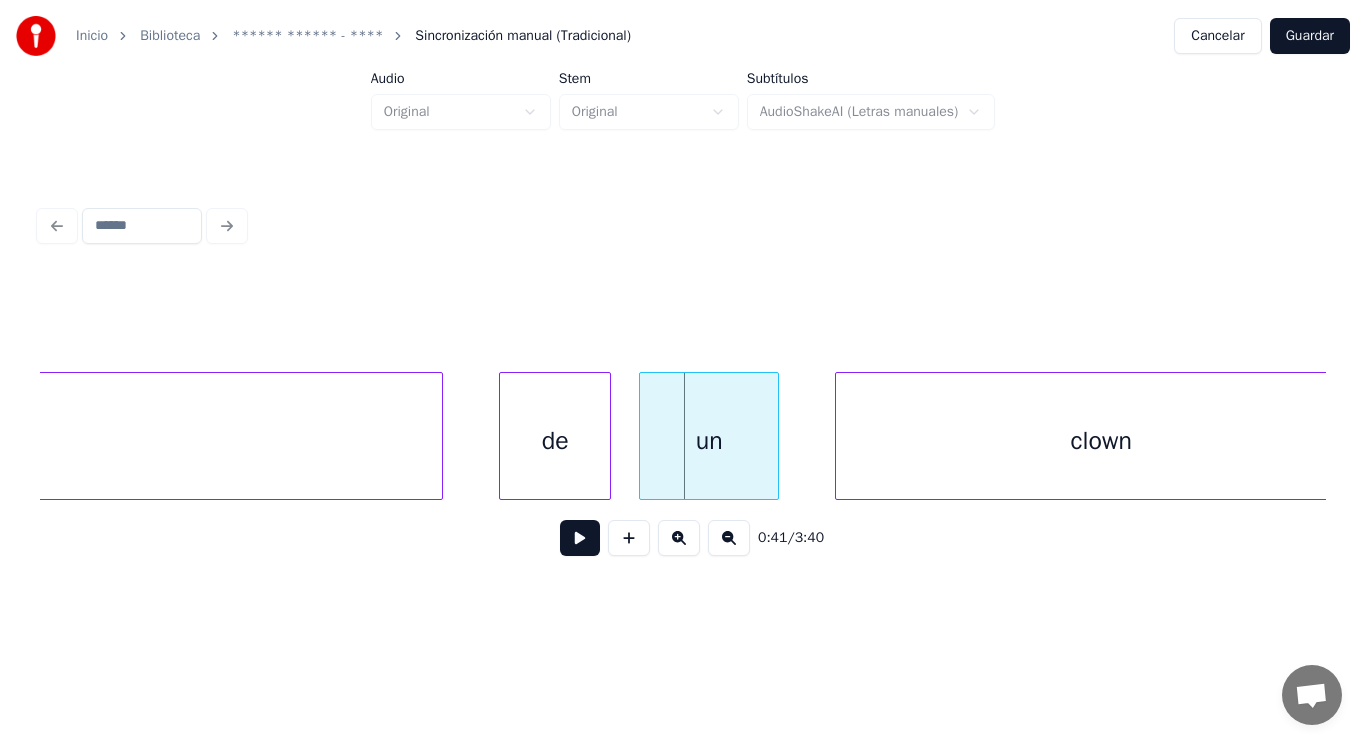 click on "mimo," at bounding box center [-103, 441] 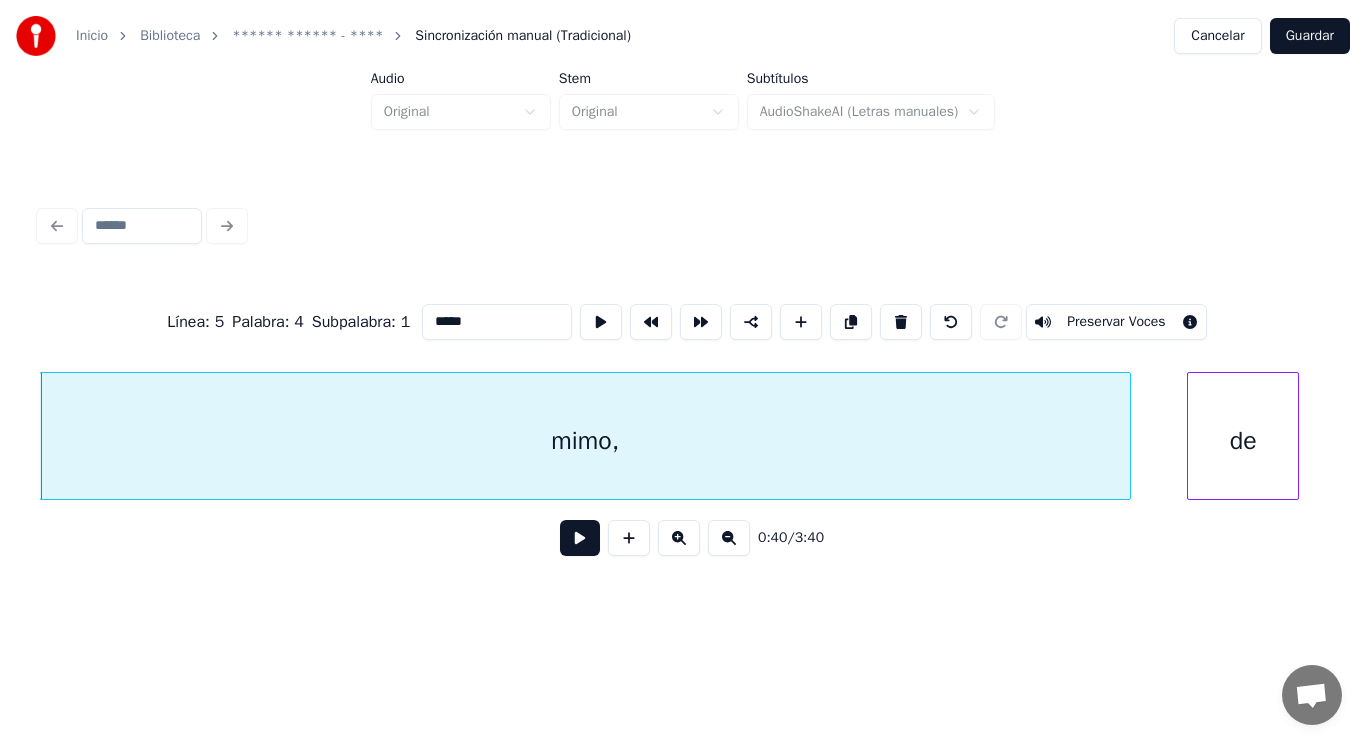 click at bounding box center [580, 538] 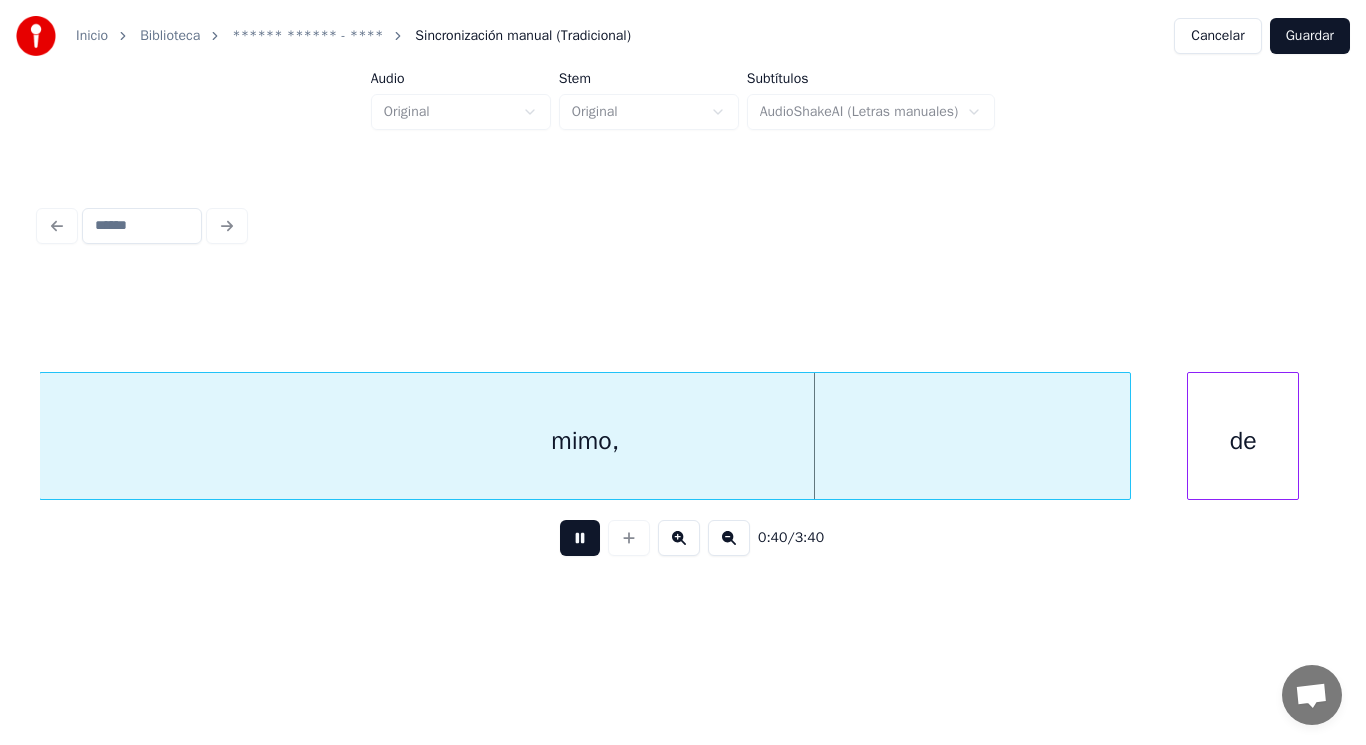 click at bounding box center (580, 538) 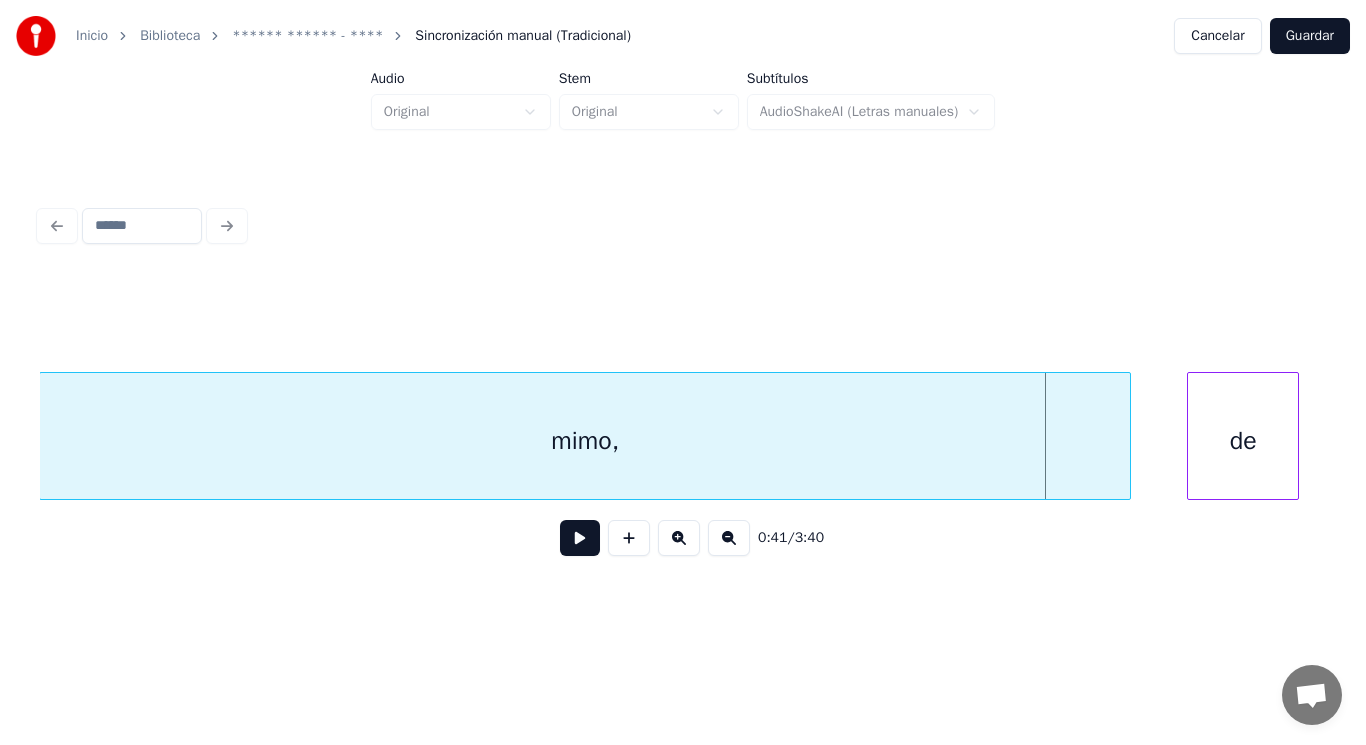 click at bounding box center [580, 538] 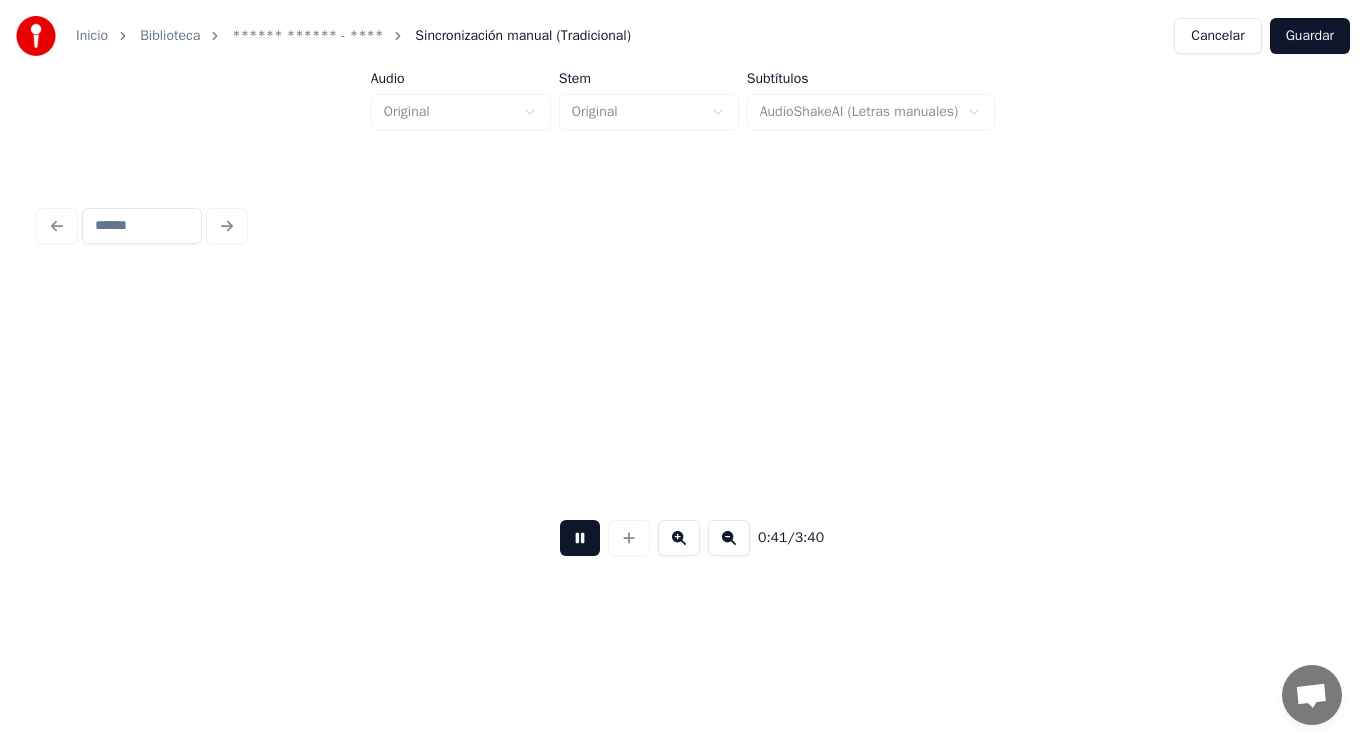 scroll, scrollTop: 0, scrollLeft: 57862, axis: horizontal 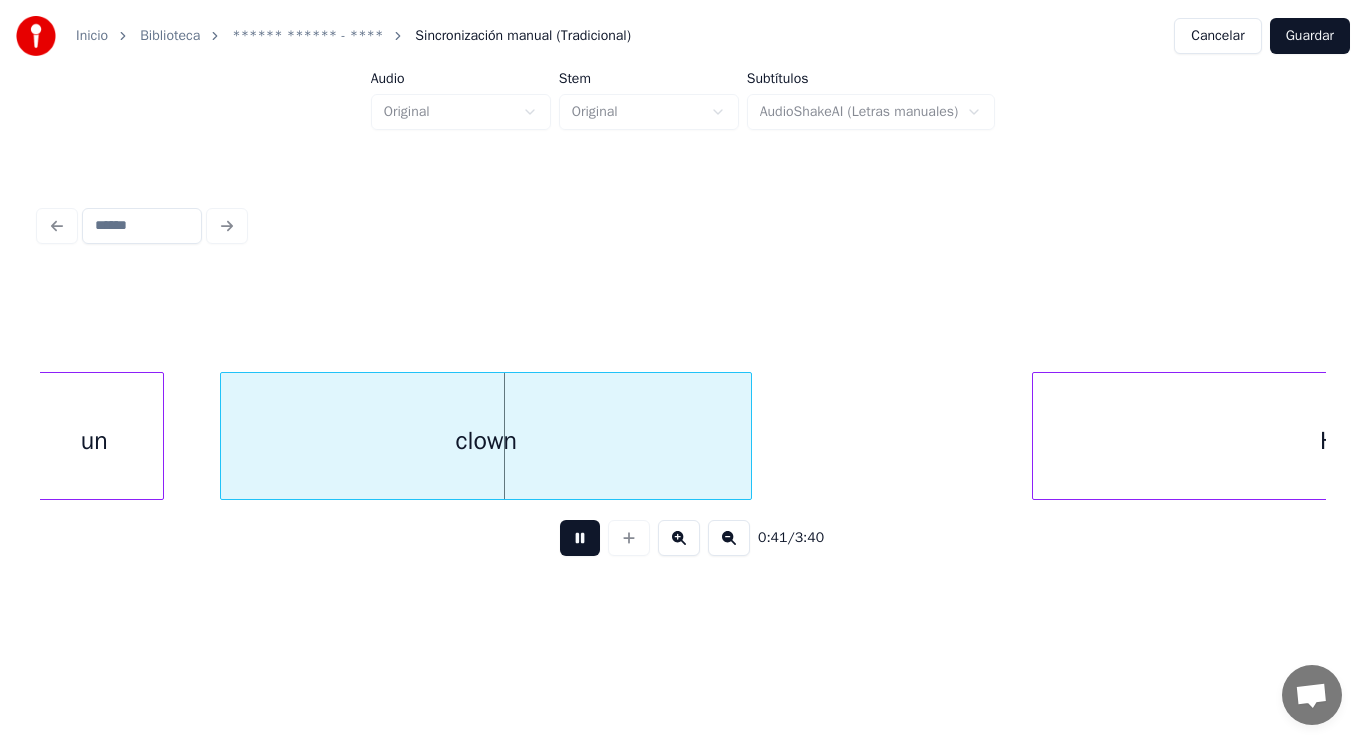 click at bounding box center [580, 538] 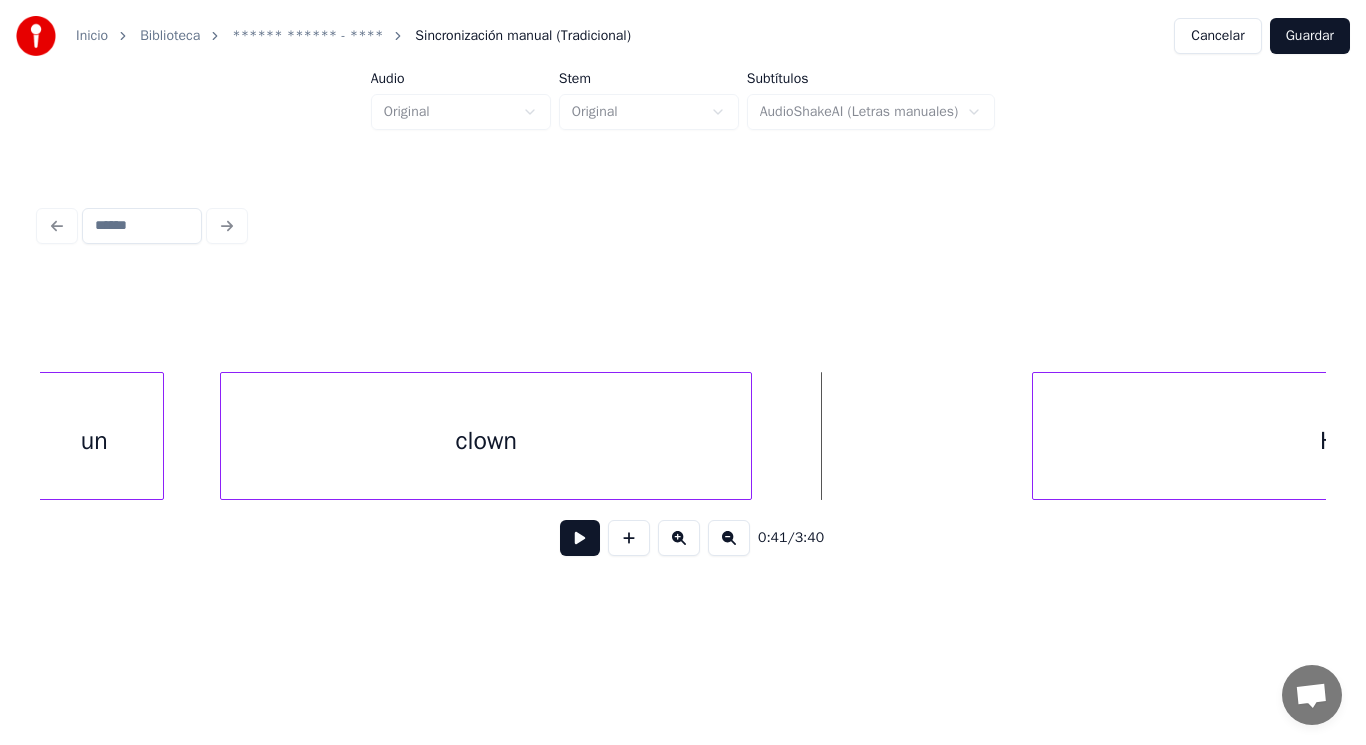 click on "clown" at bounding box center (486, 441) 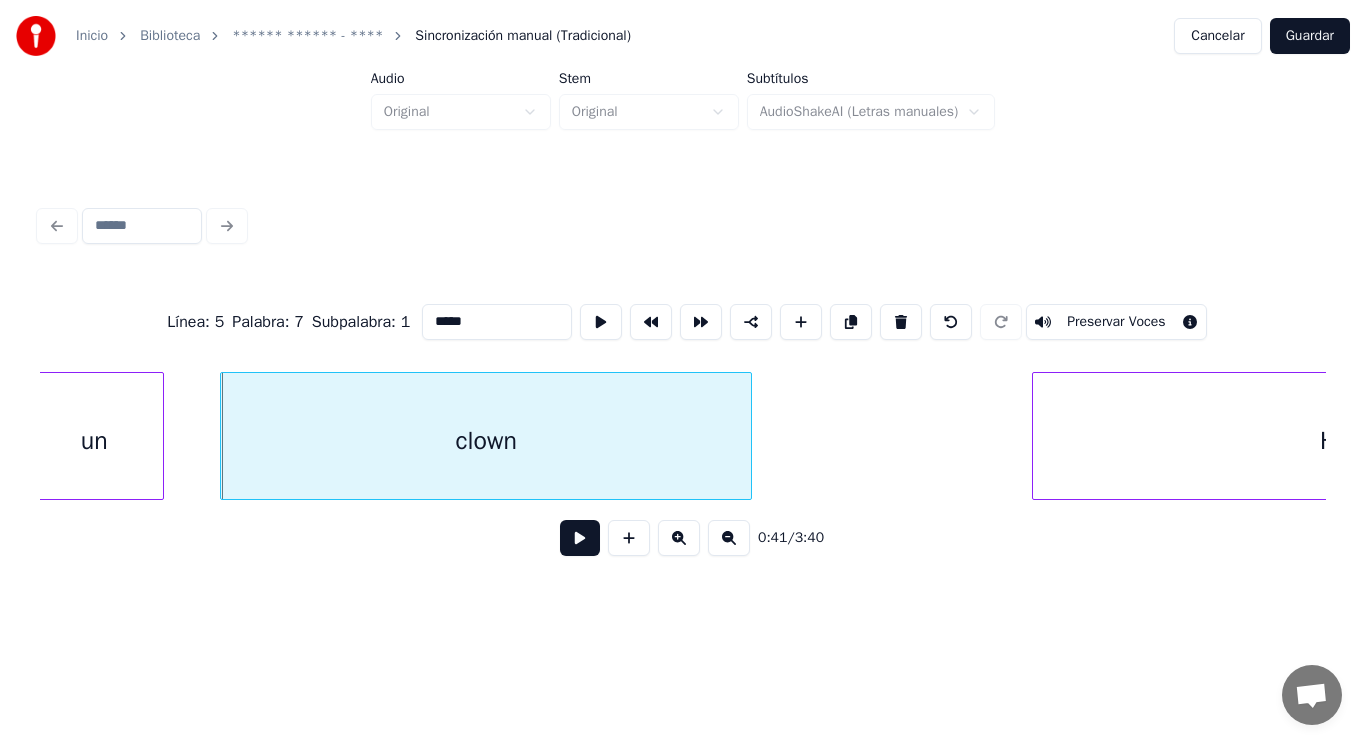 click at bounding box center [580, 538] 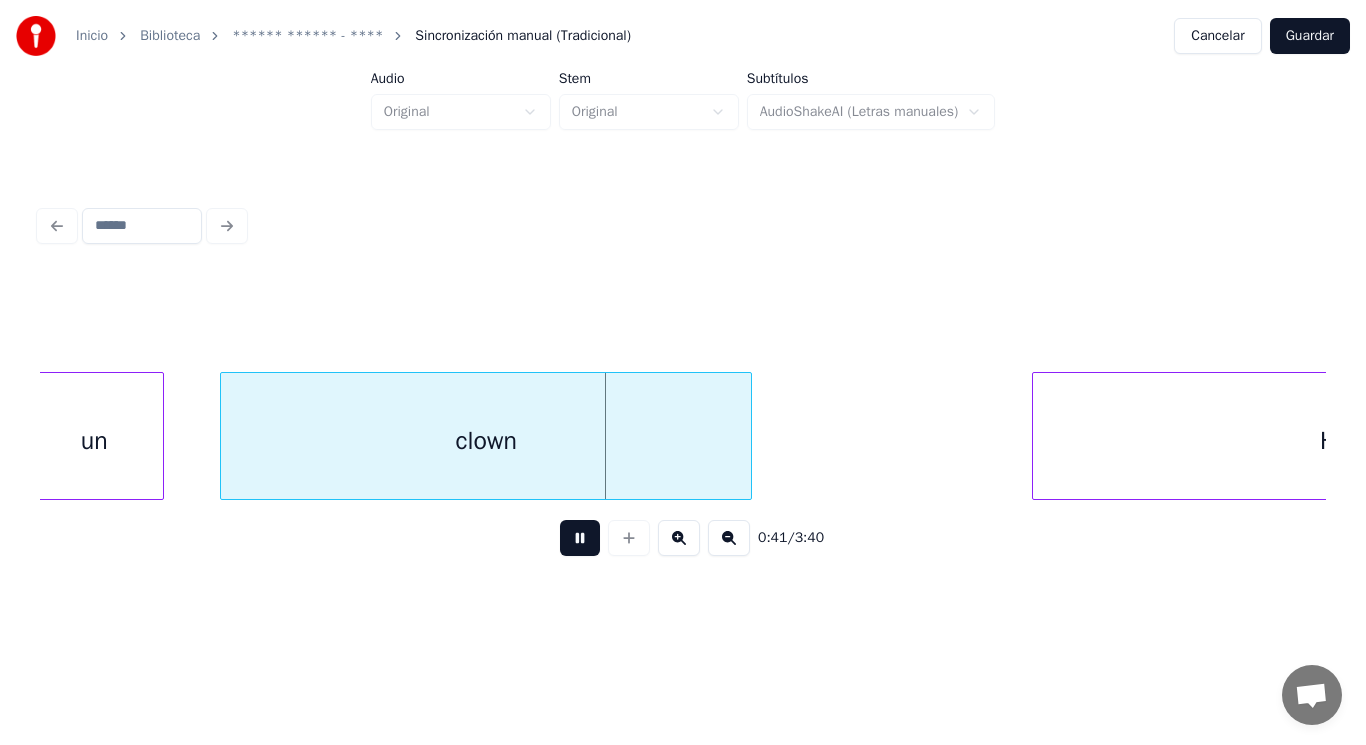 click at bounding box center [580, 538] 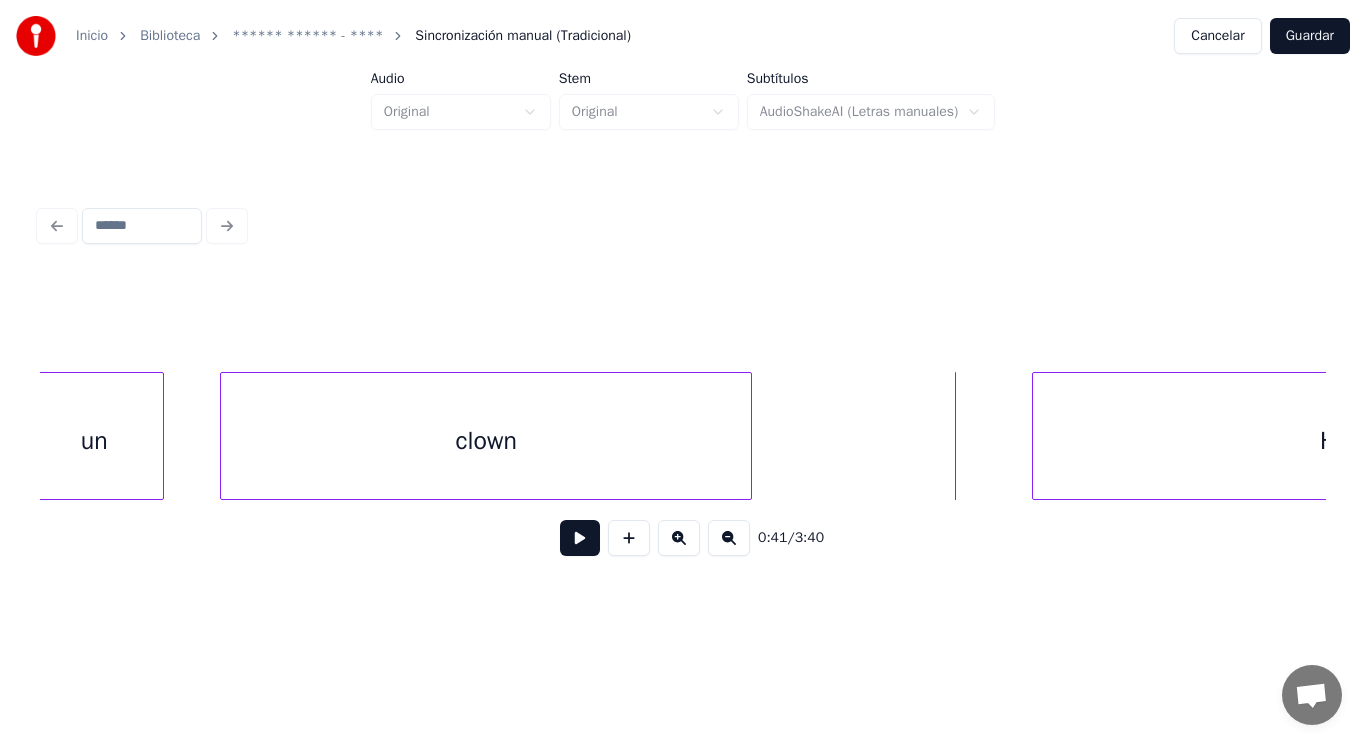click at bounding box center [580, 538] 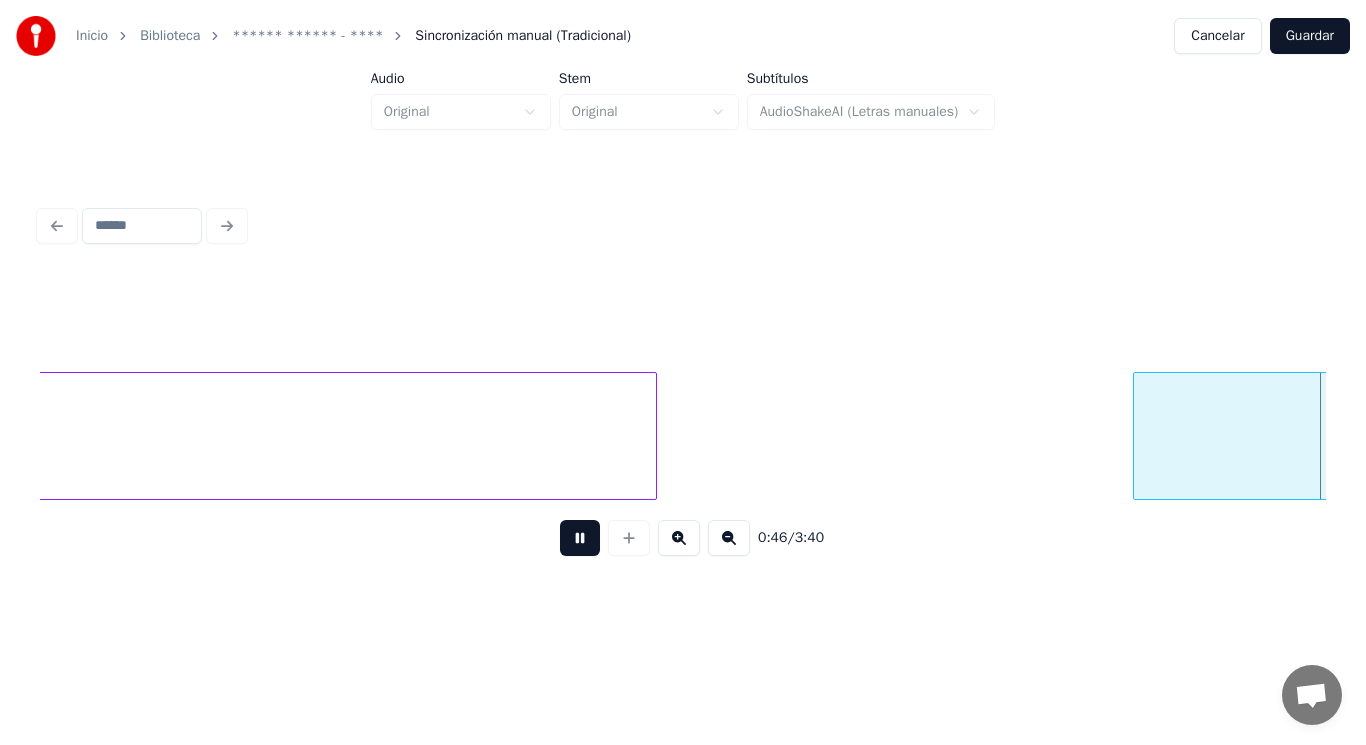 scroll, scrollTop: 0, scrollLeft: 65699, axis: horizontal 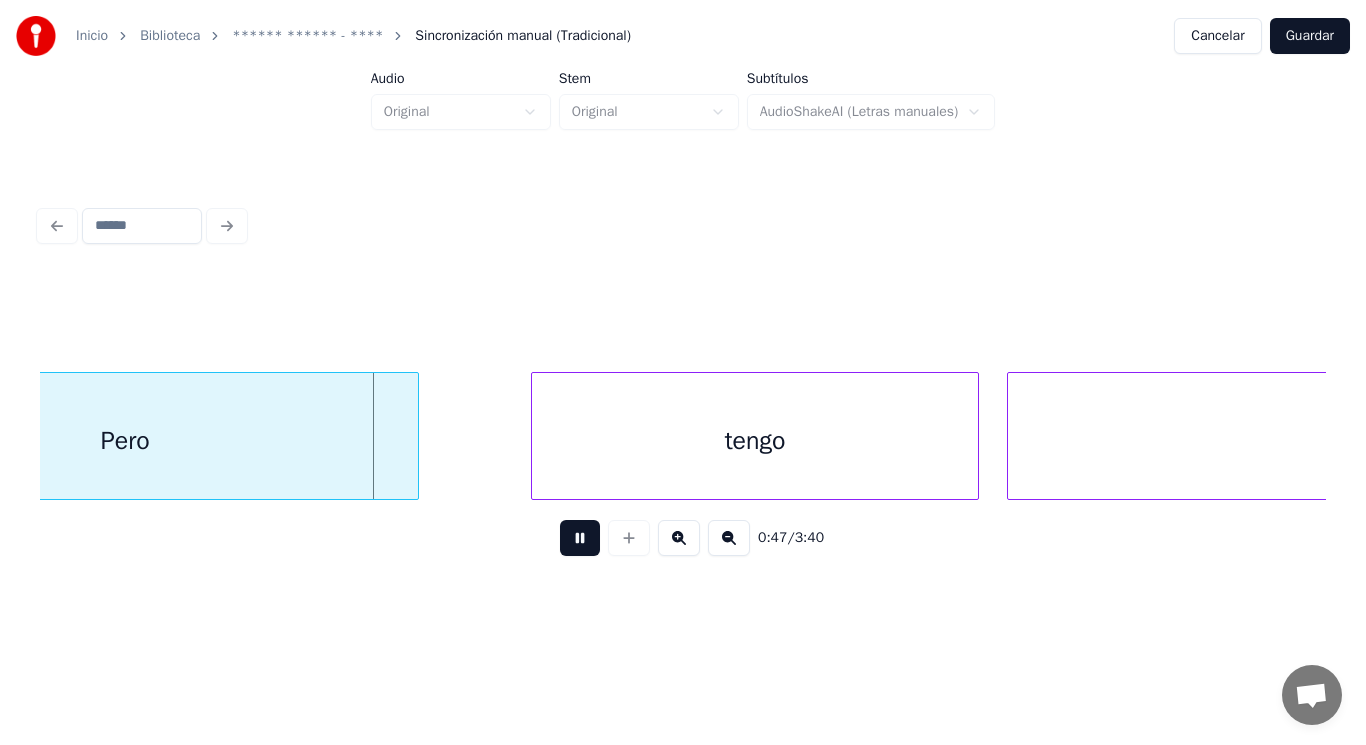 click at bounding box center (580, 538) 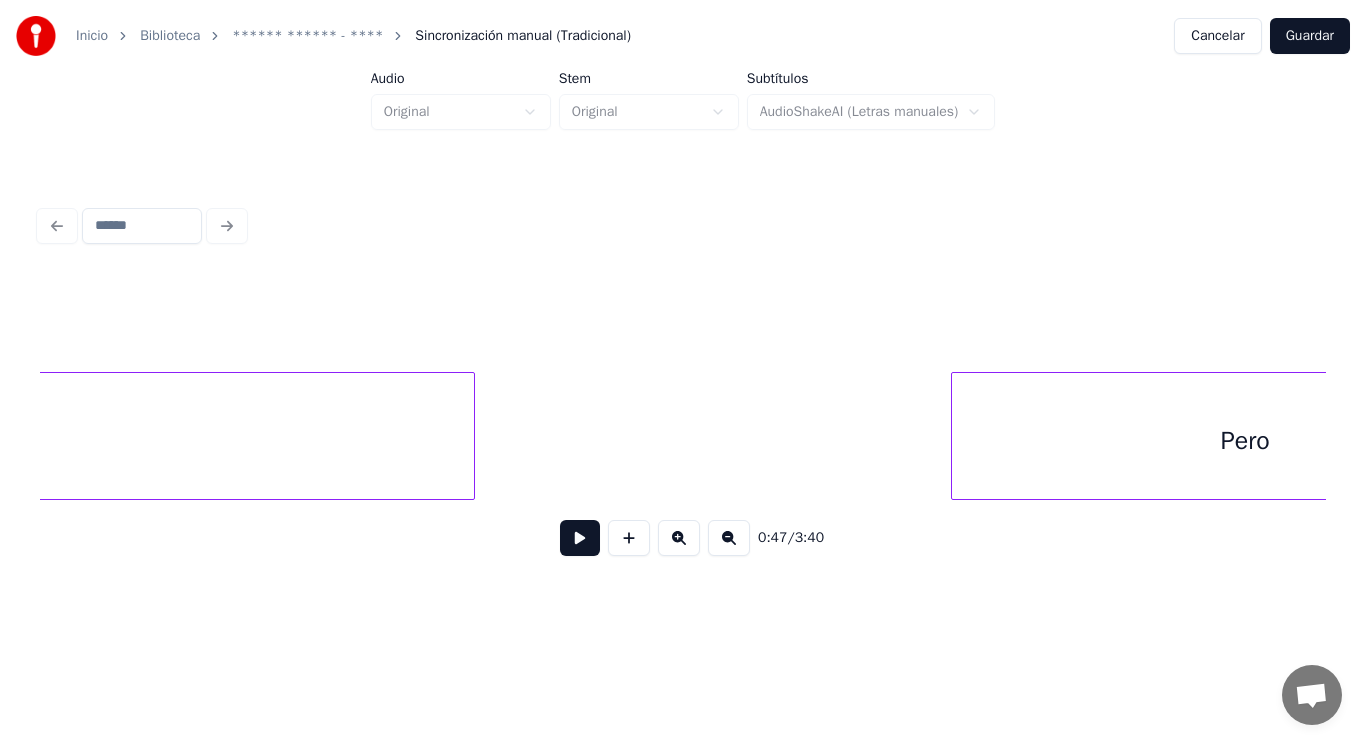click on "radical" at bounding box center (-239, 441) 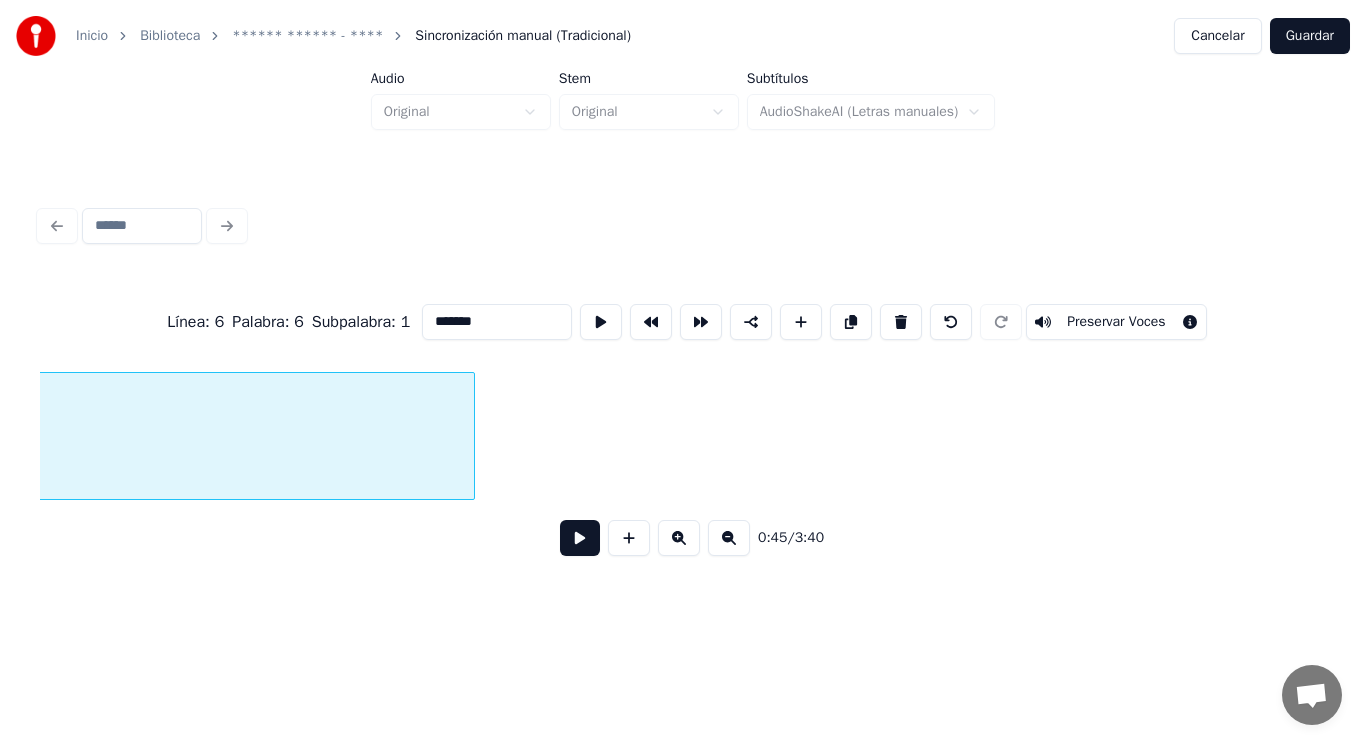scroll, scrollTop: 0, scrollLeft: 63587, axis: horizontal 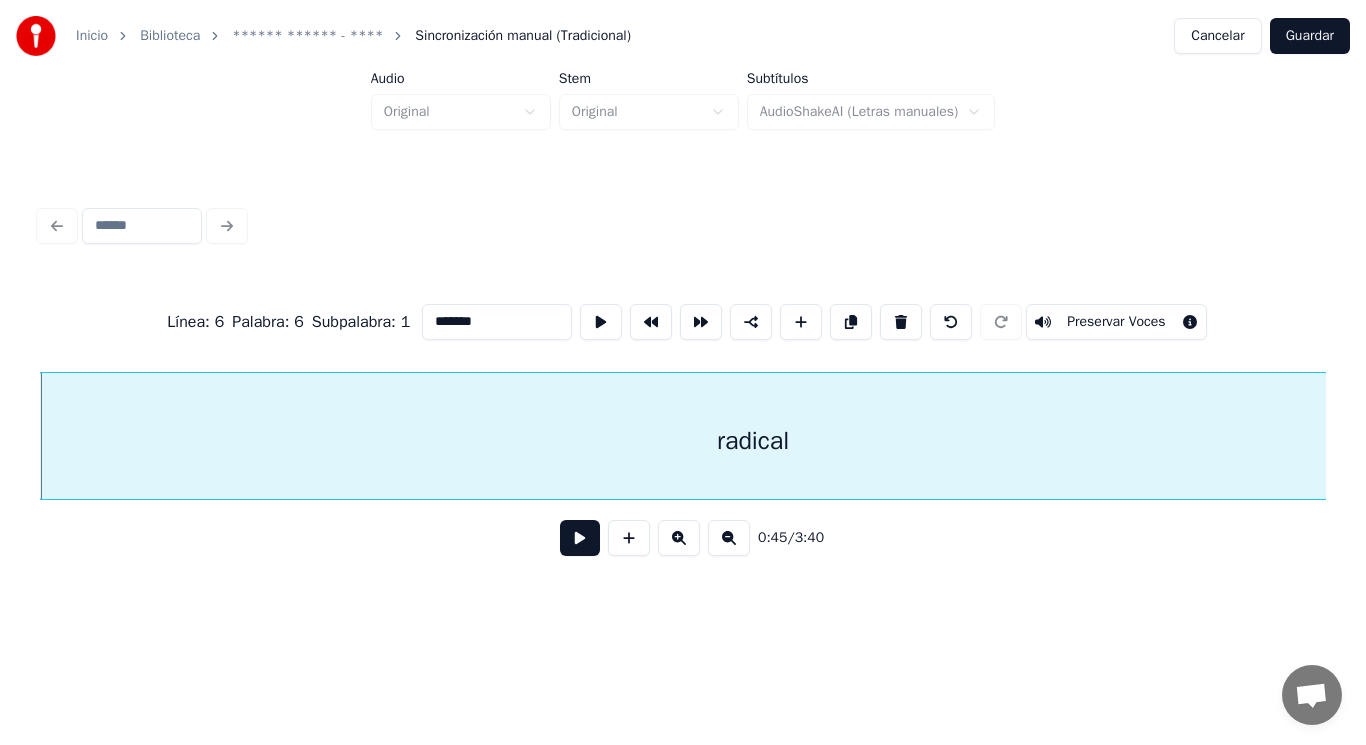 click on "*******" at bounding box center (497, 322) 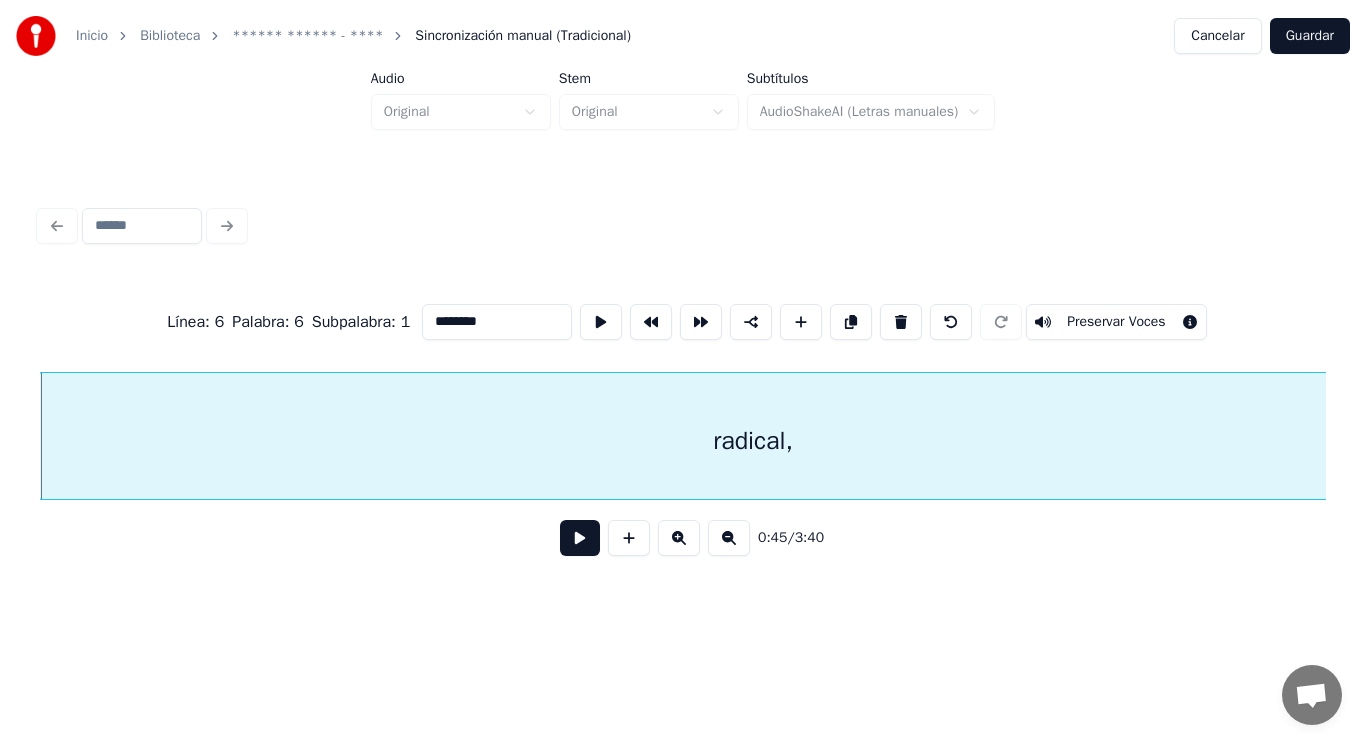 type on "********" 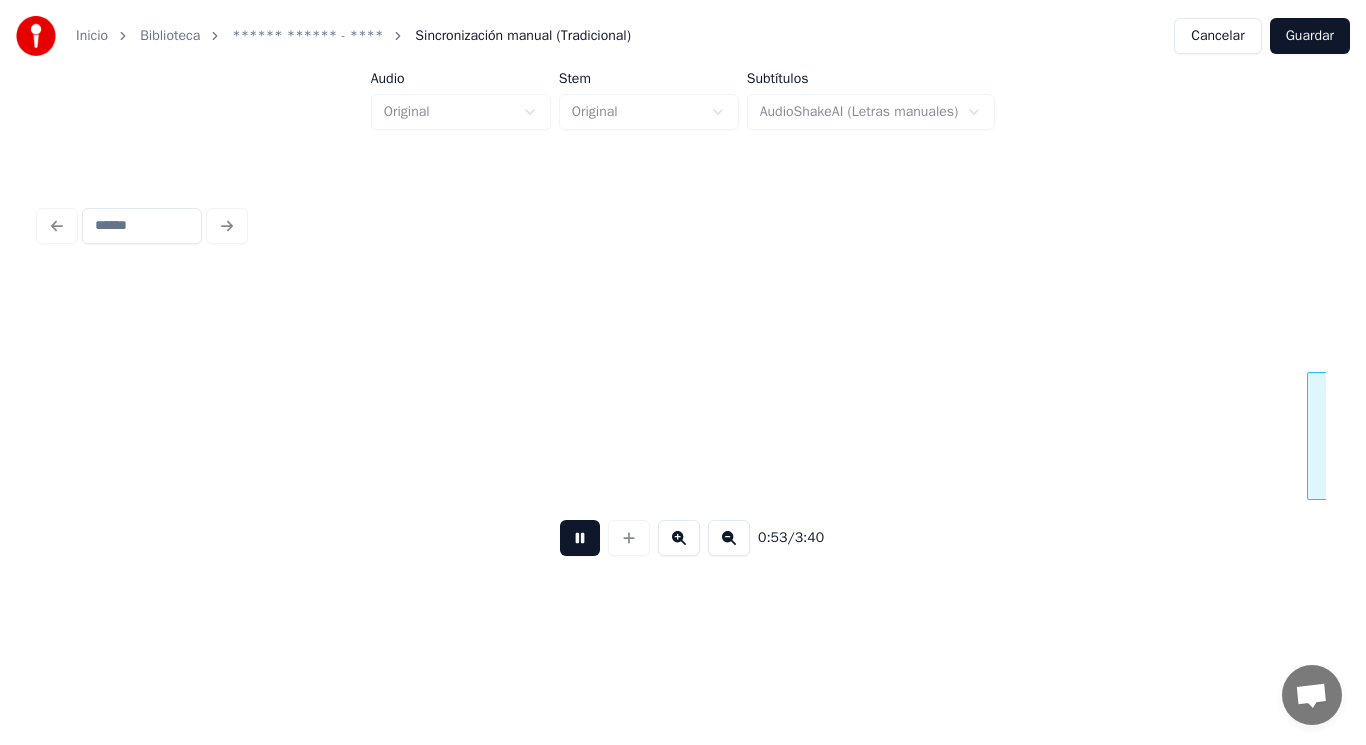 scroll, scrollTop: 0, scrollLeft: 75330, axis: horizontal 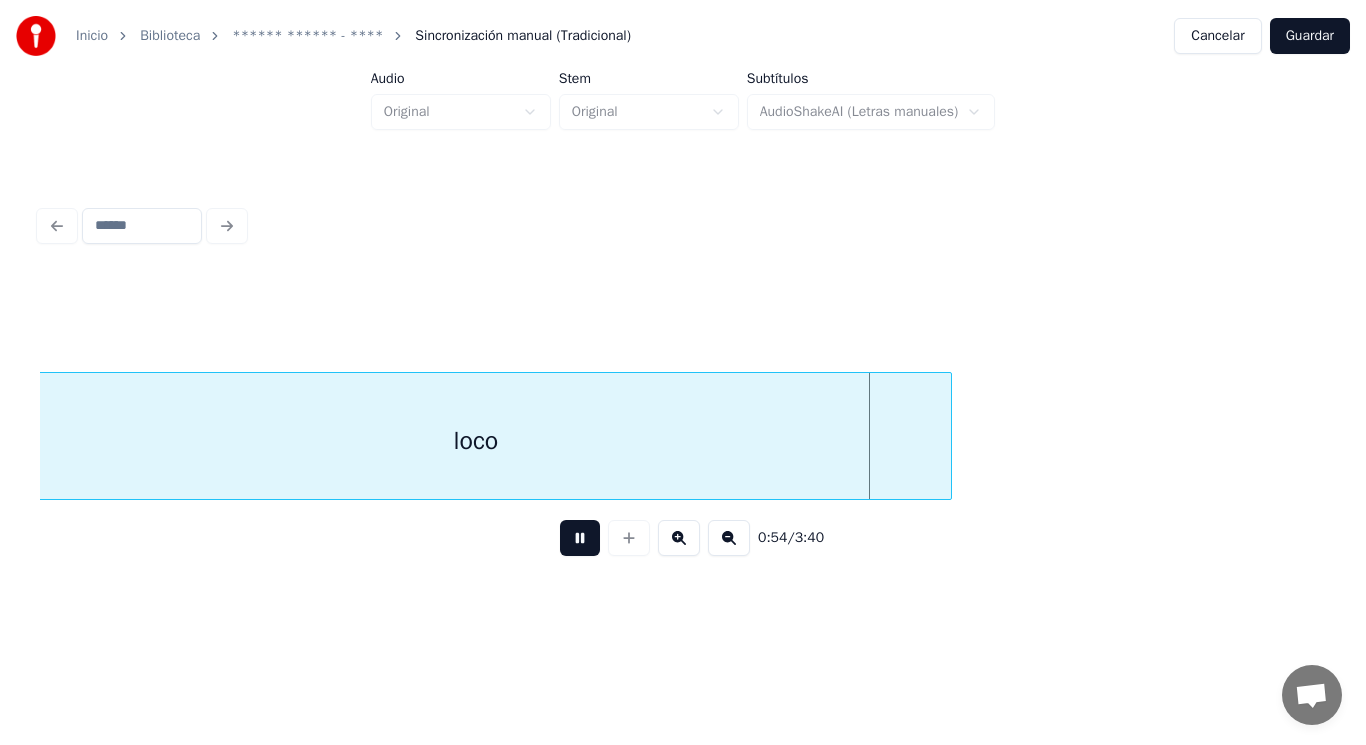 click at bounding box center [580, 538] 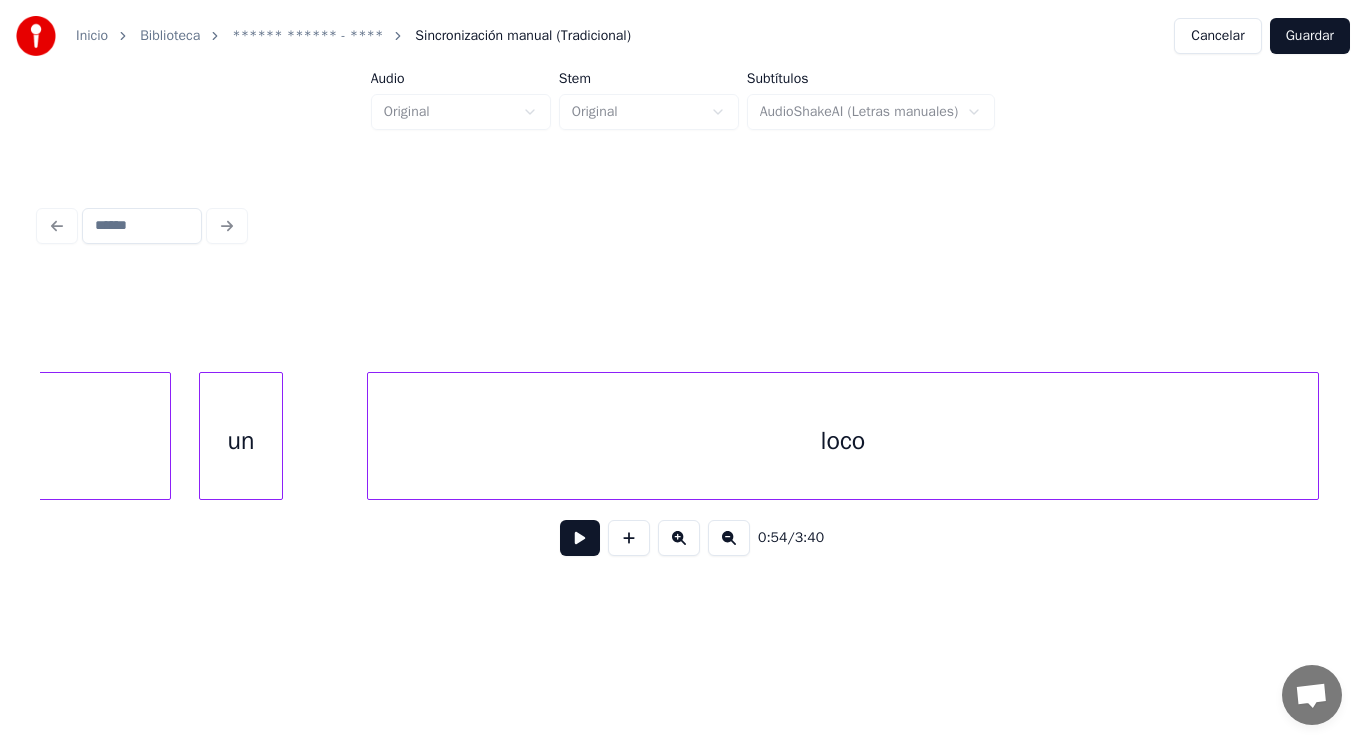 scroll, scrollTop: 0, scrollLeft: 74465, axis: horizontal 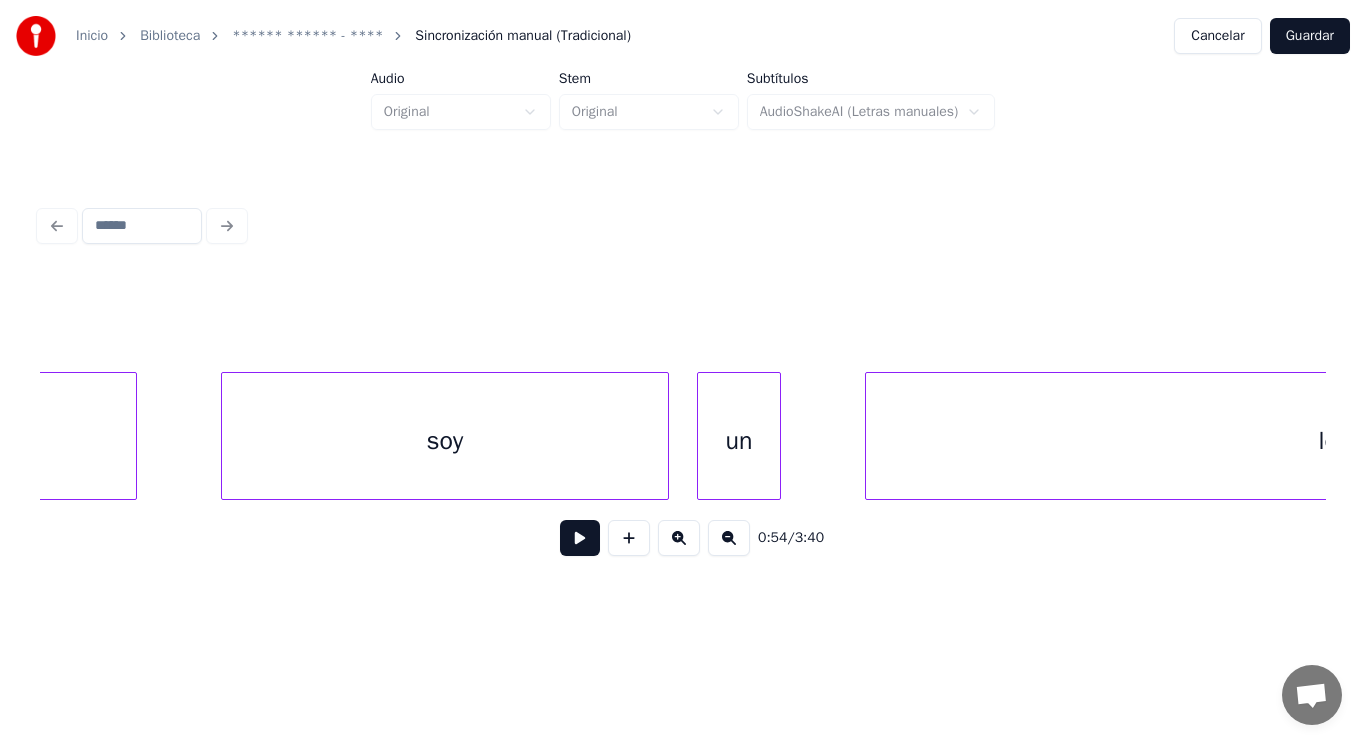 click on "soy" at bounding box center [445, 441] 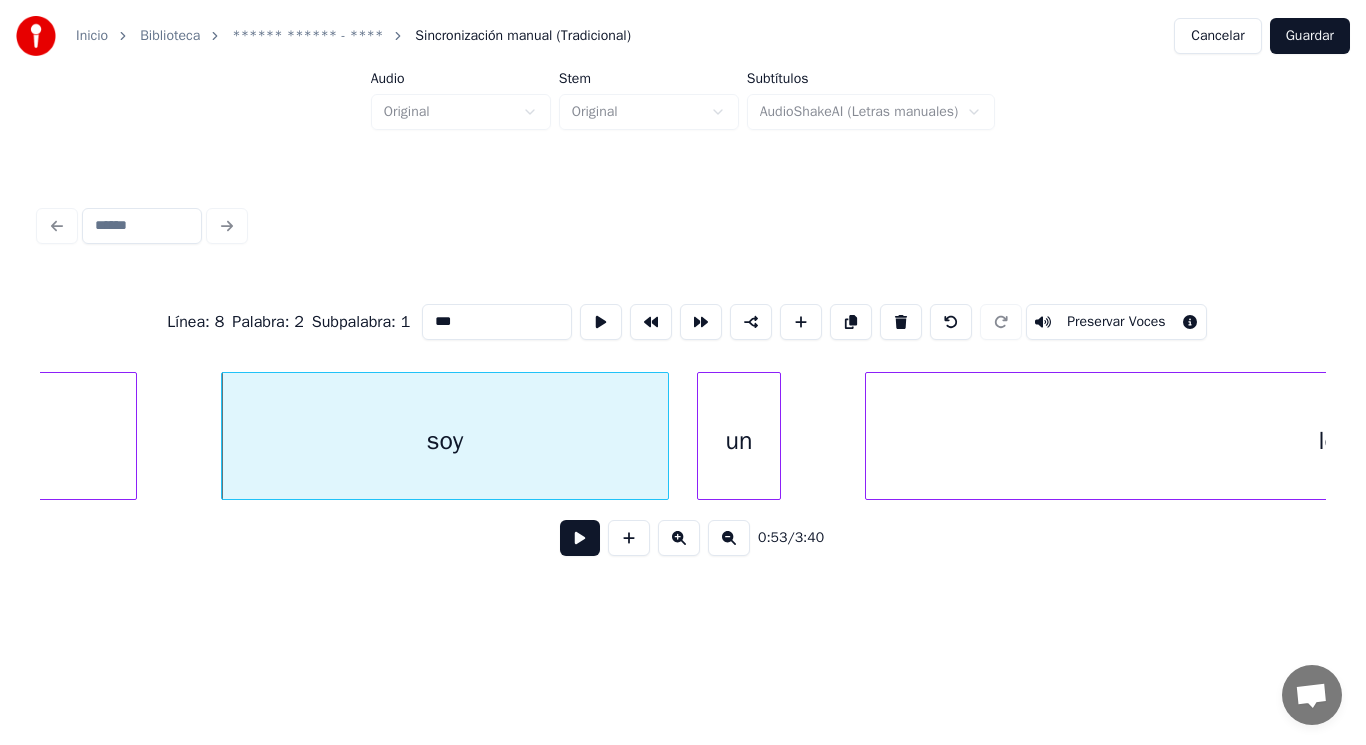 click at bounding box center (580, 538) 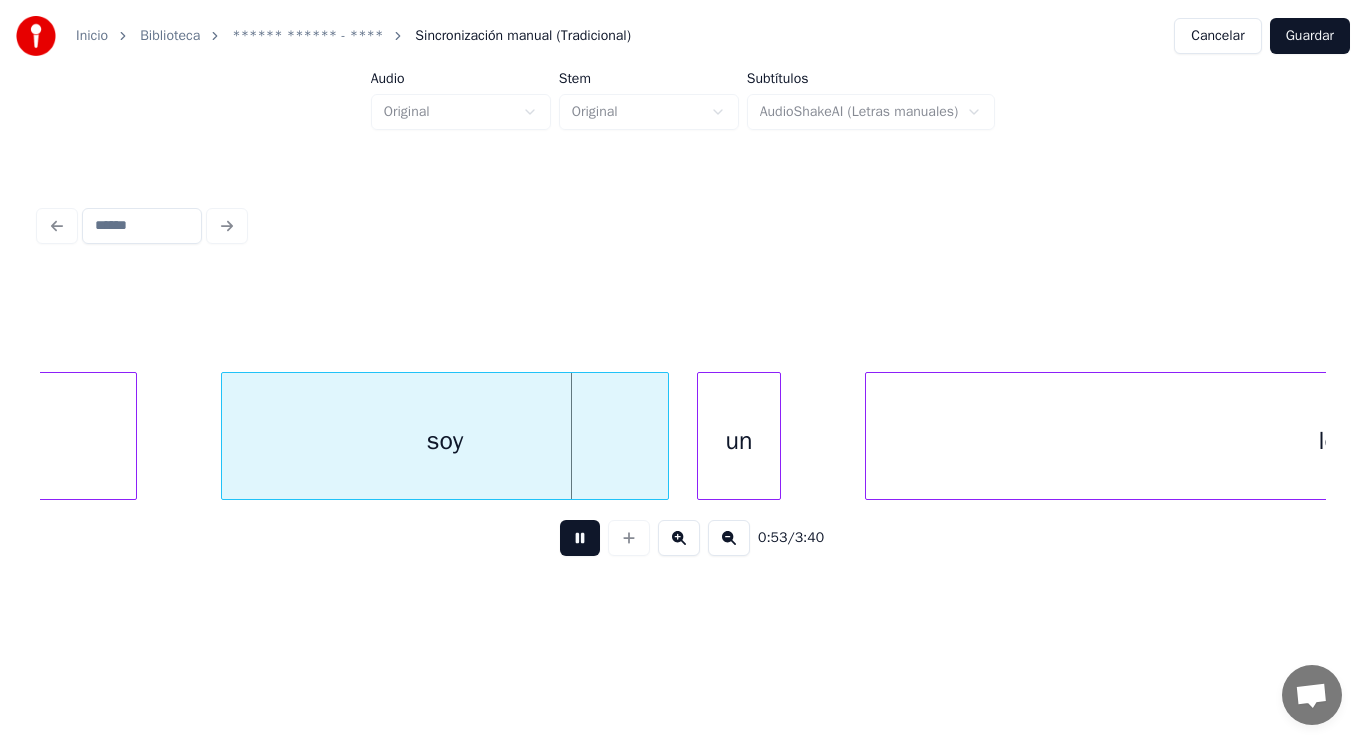 click at bounding box center [580, 538] 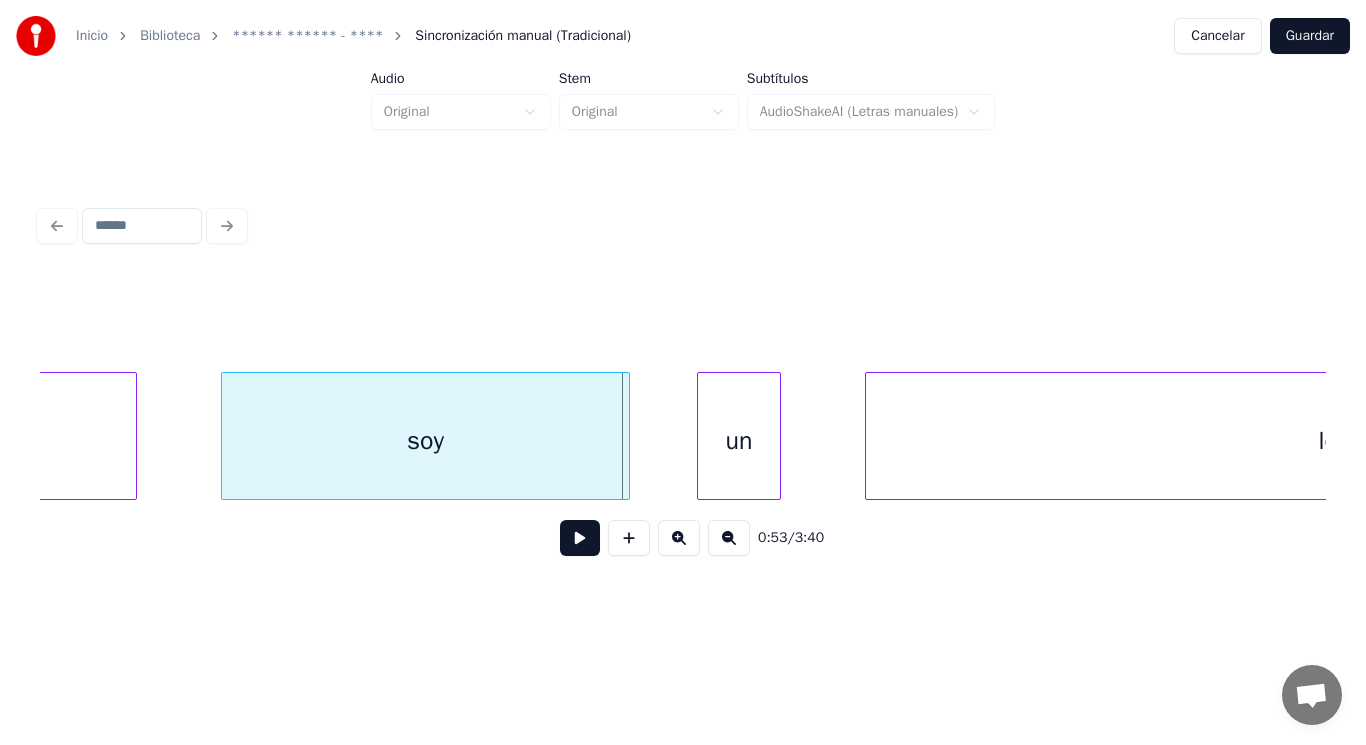 click at bounding box center (626, 436) 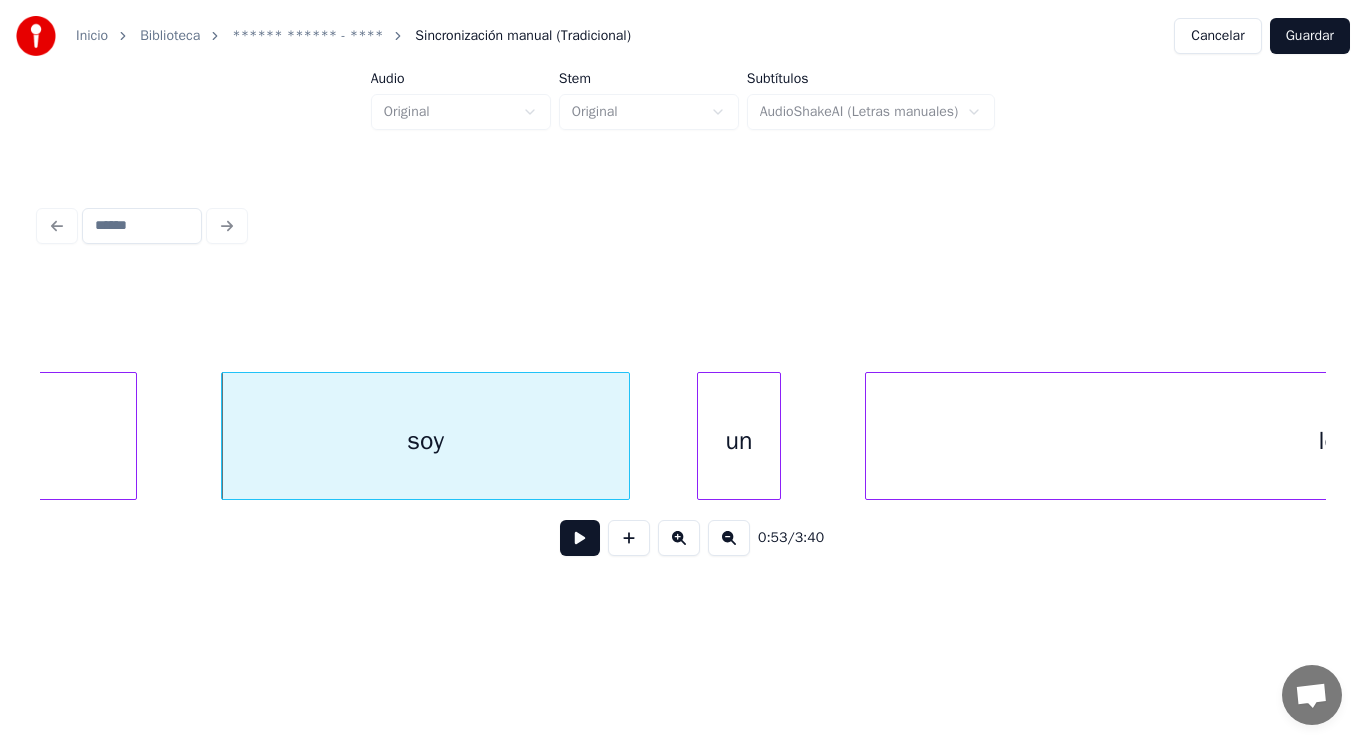 click on "loco soy un Yo" at bounding box center [80004, 436] 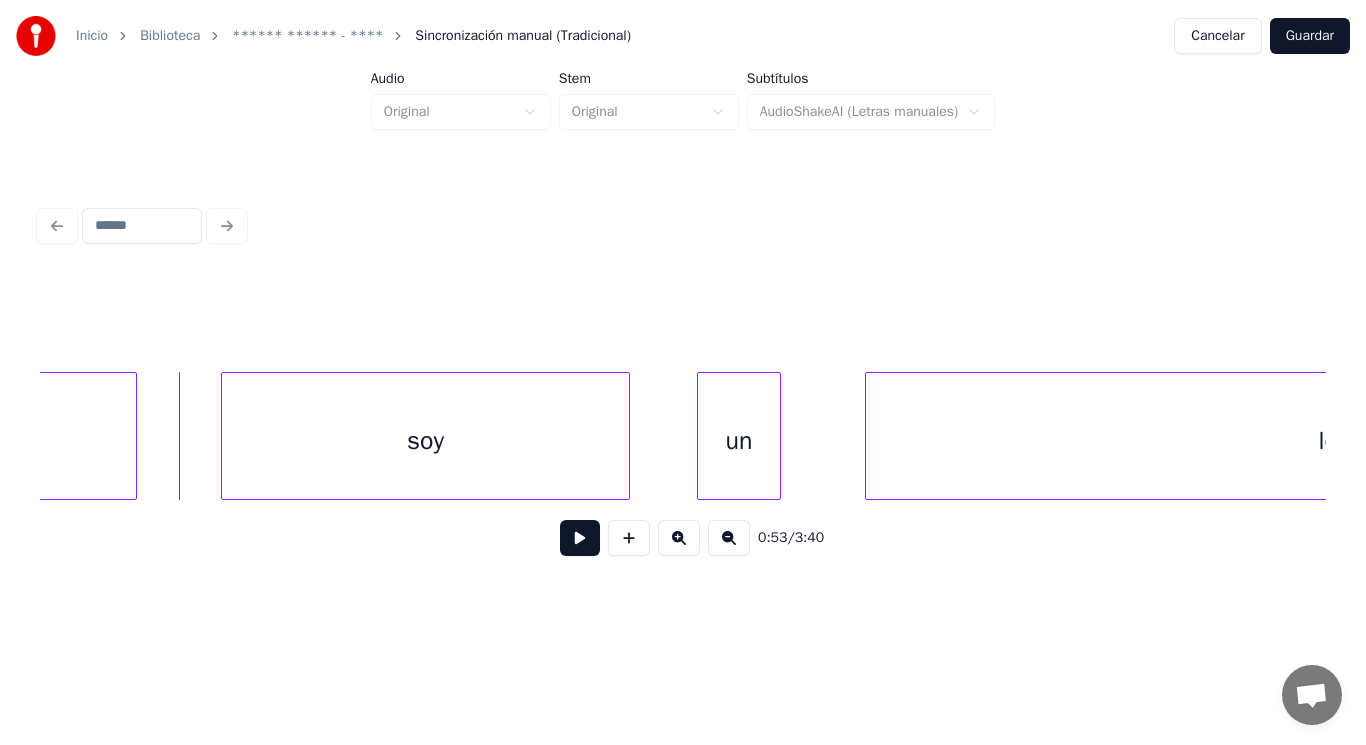 click at bounding box center [580, 538] 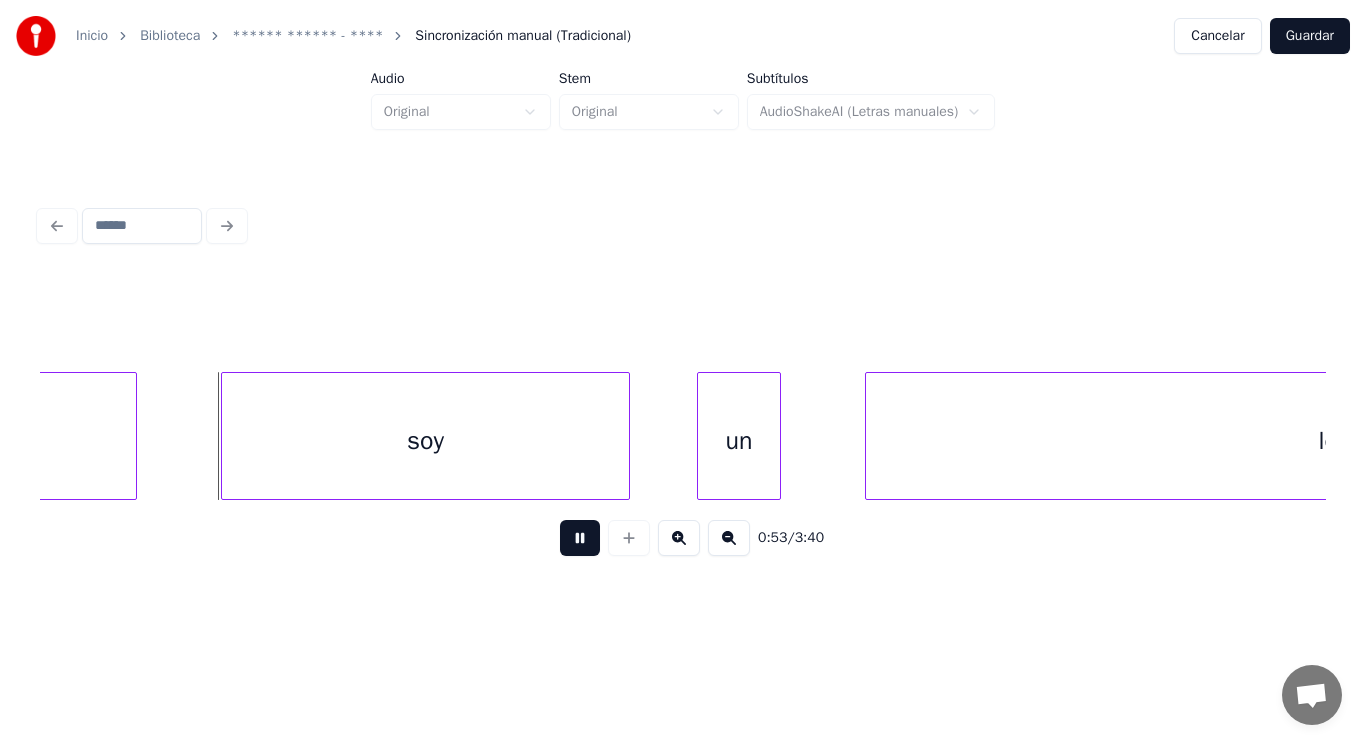 click at bounding box center (580, 538) 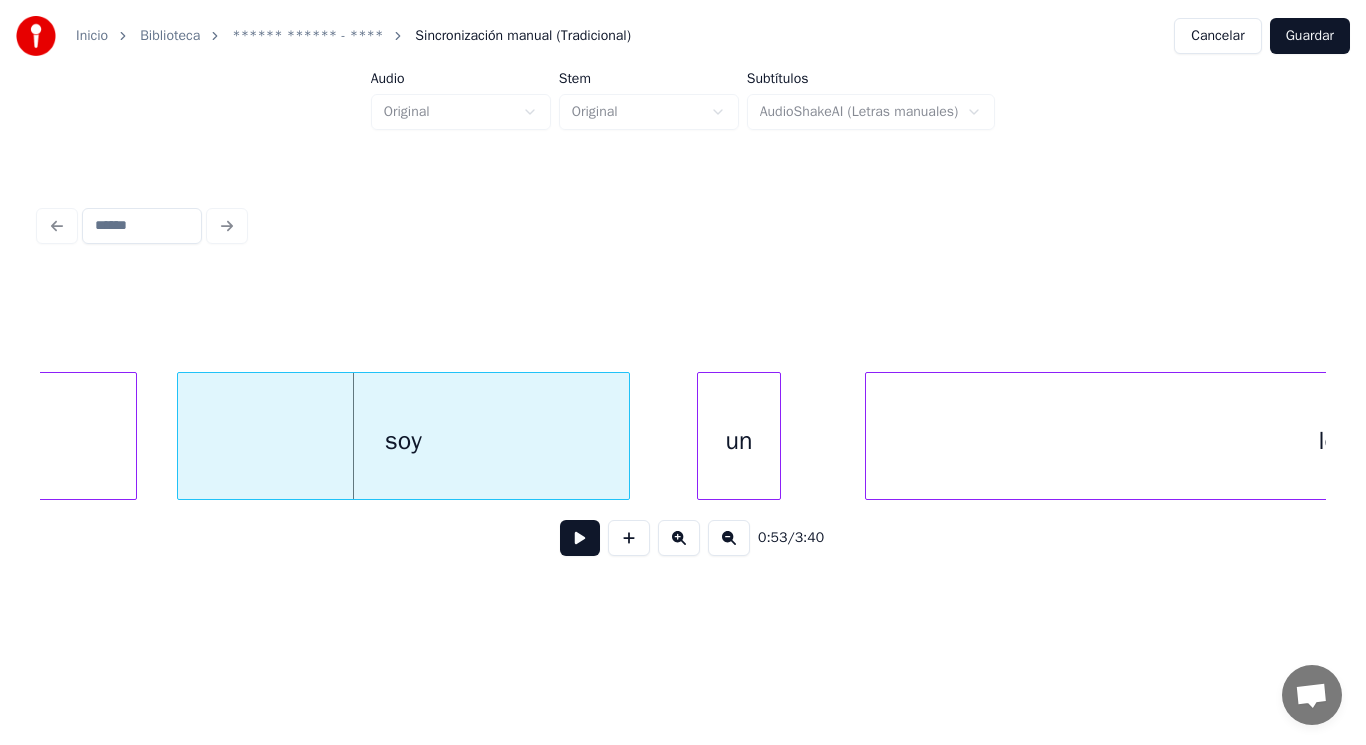 click at bounding box center [181, 436] 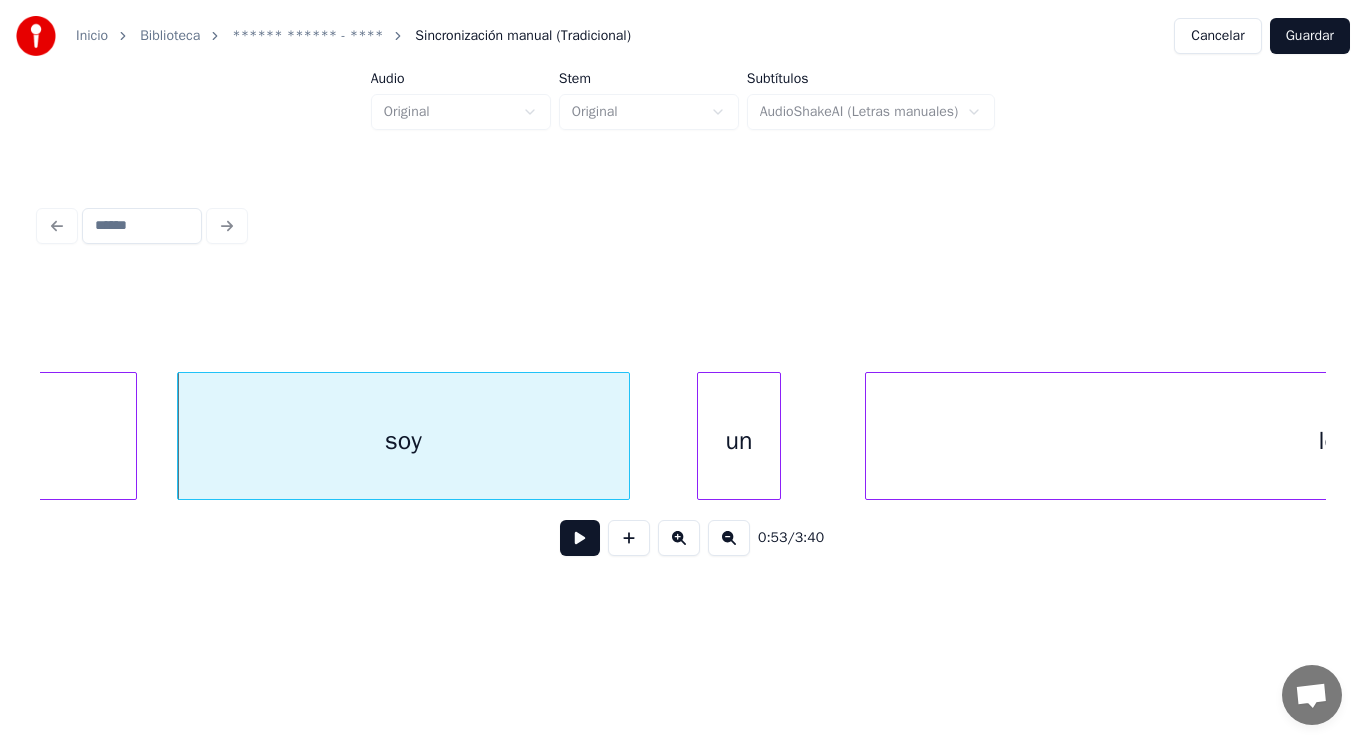 click at bounding box center [580, 538] 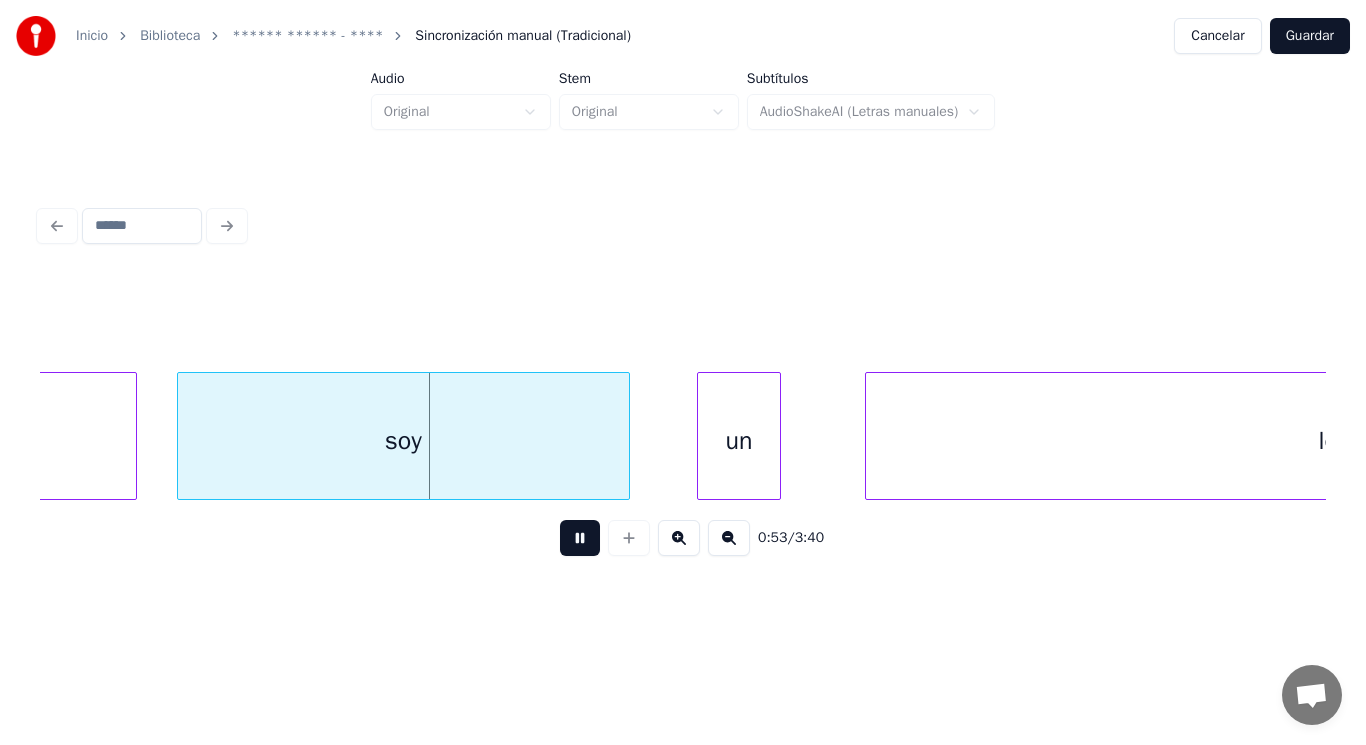 click at bounding box center (580, 538) 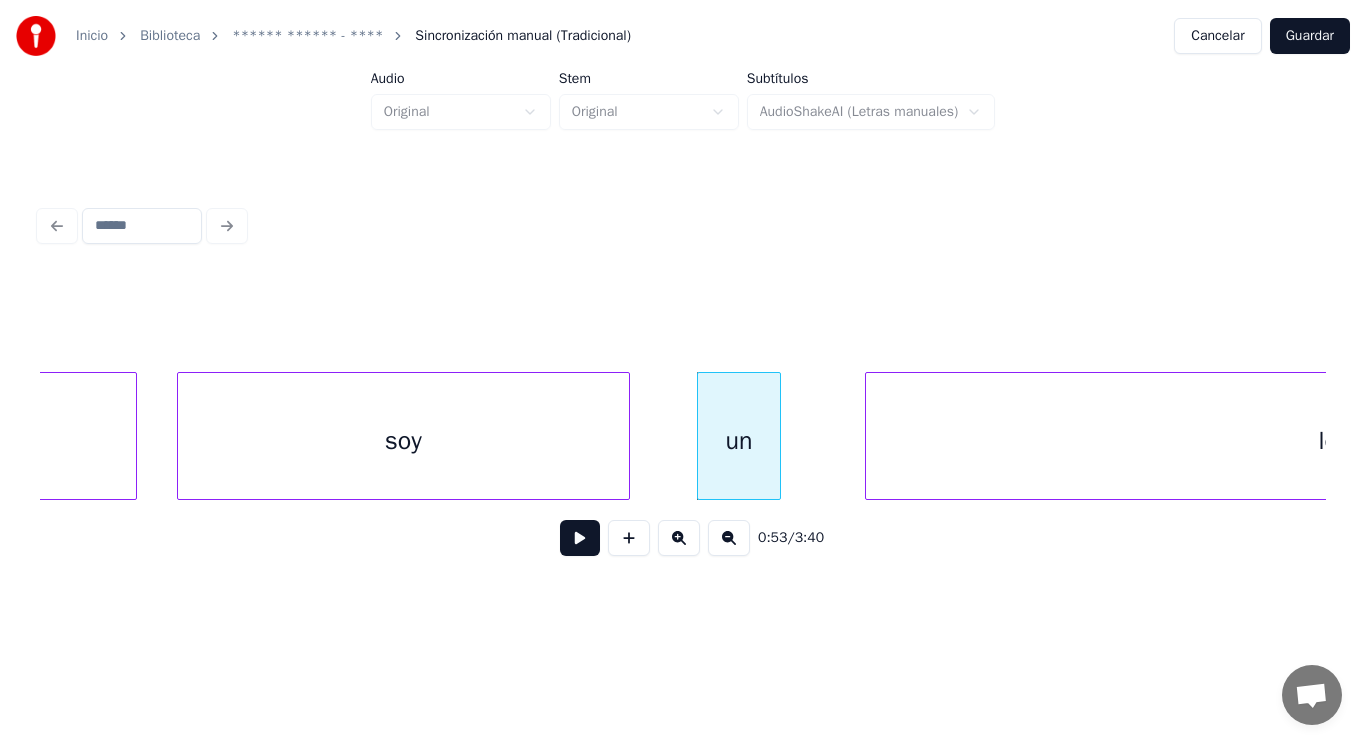click on "loco soy un Yo" at bounding box center [80004, 436] 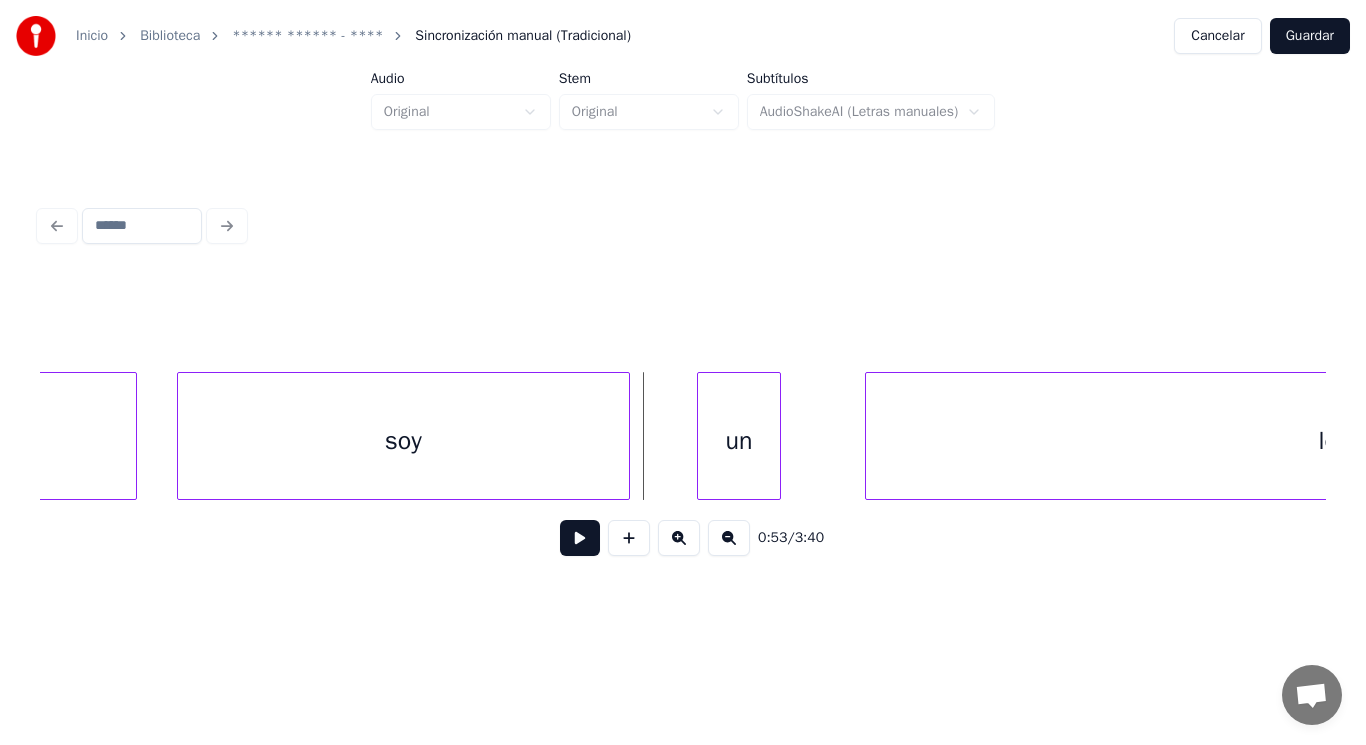 click at bounding box center (580, 538) 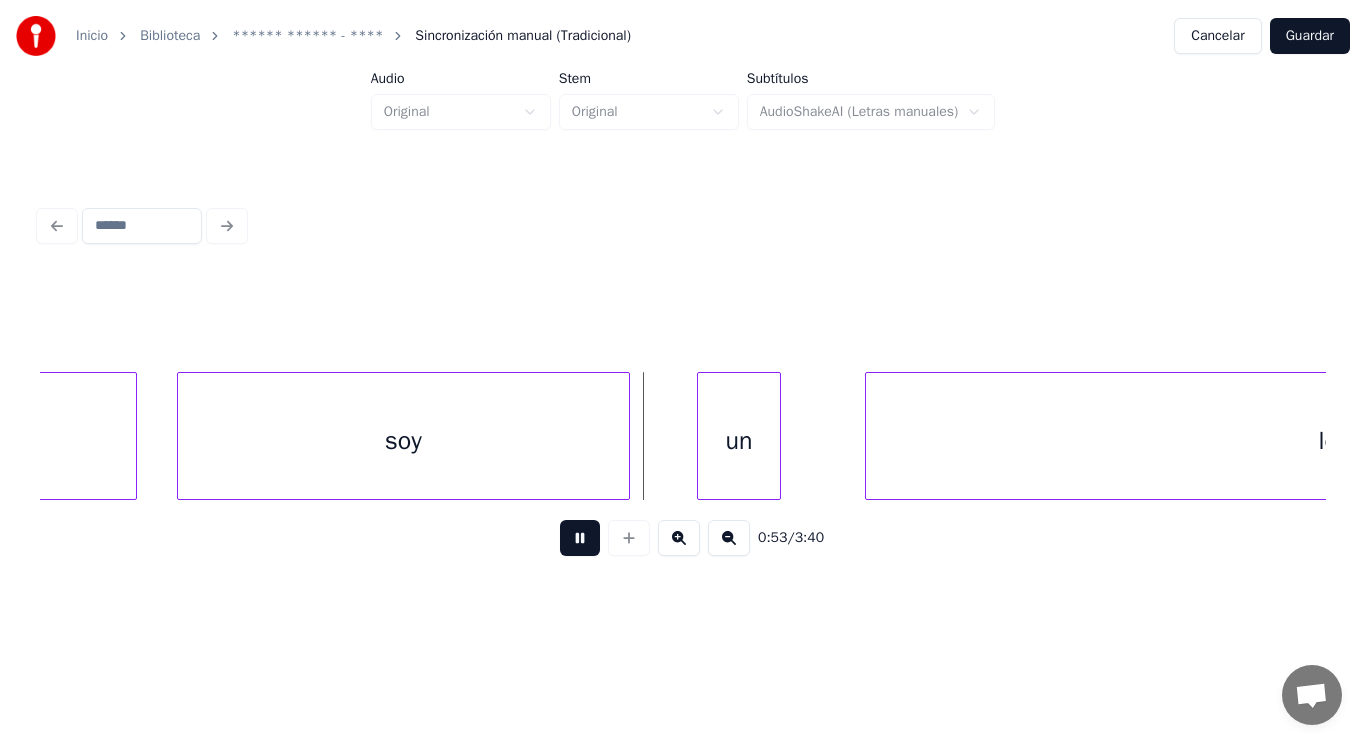 click at bounding box center (580, 538) 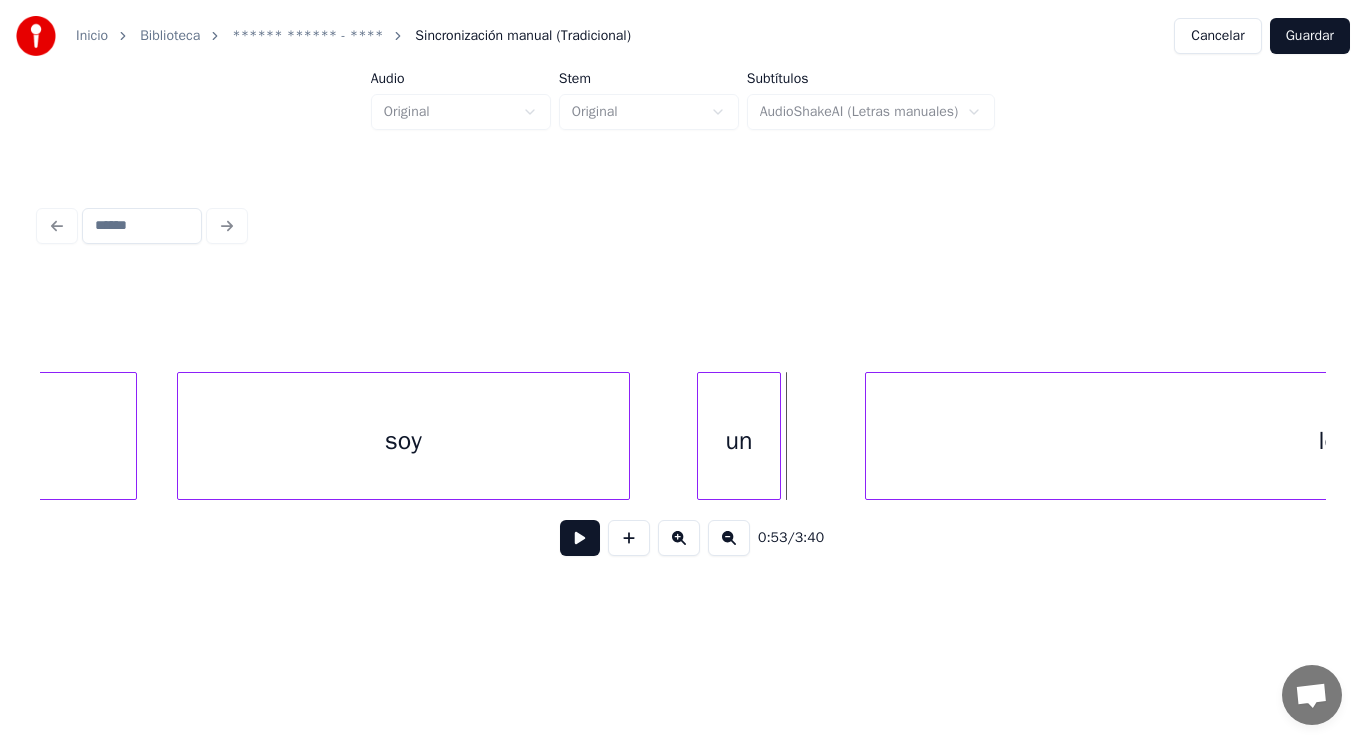 click at bounding box center [626, 436] 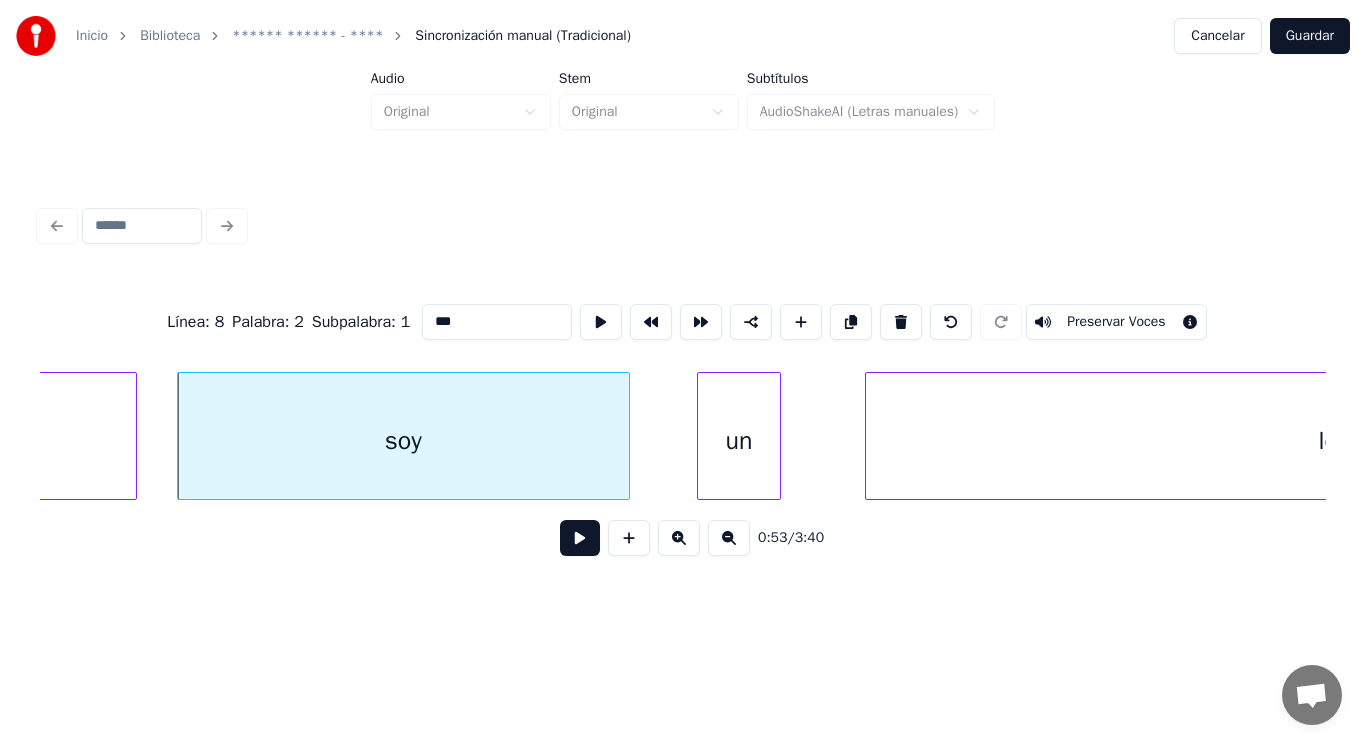 click at bounding box center [580, 538] 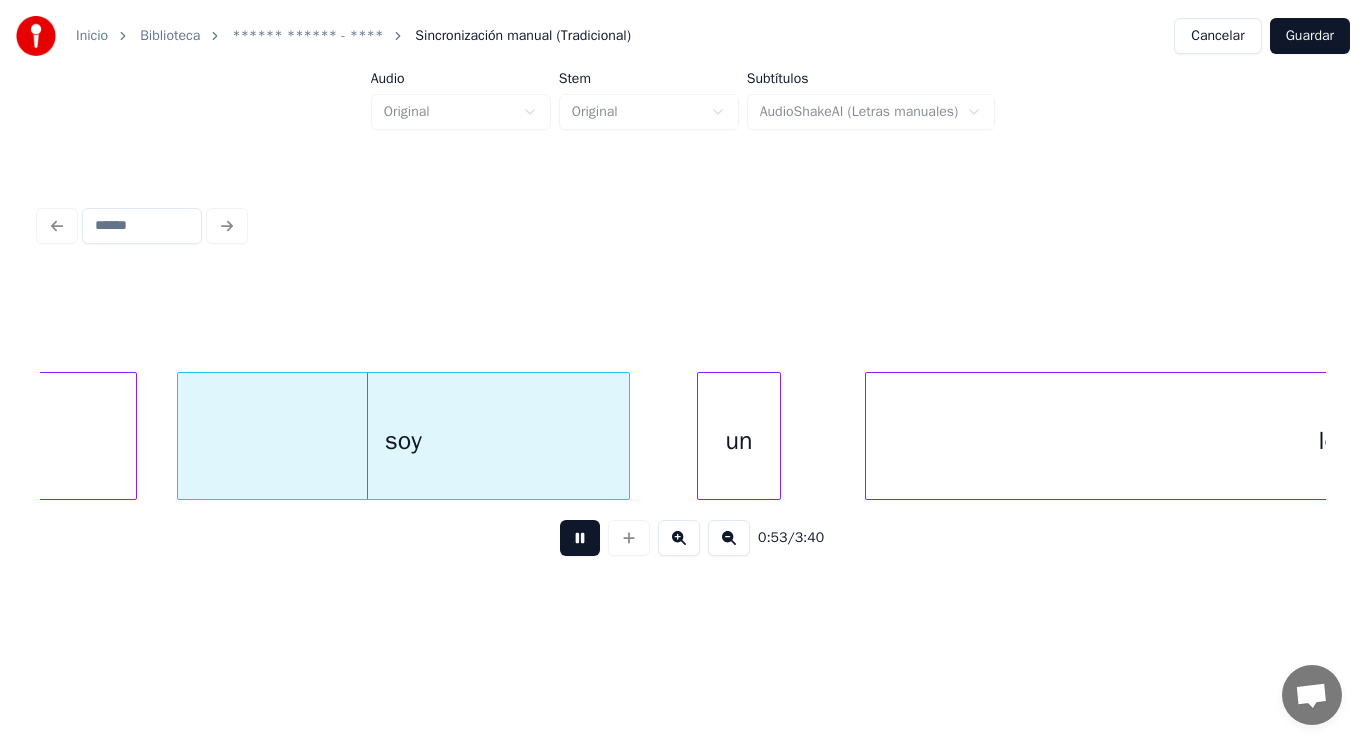 click at bounding box center [580, 538] 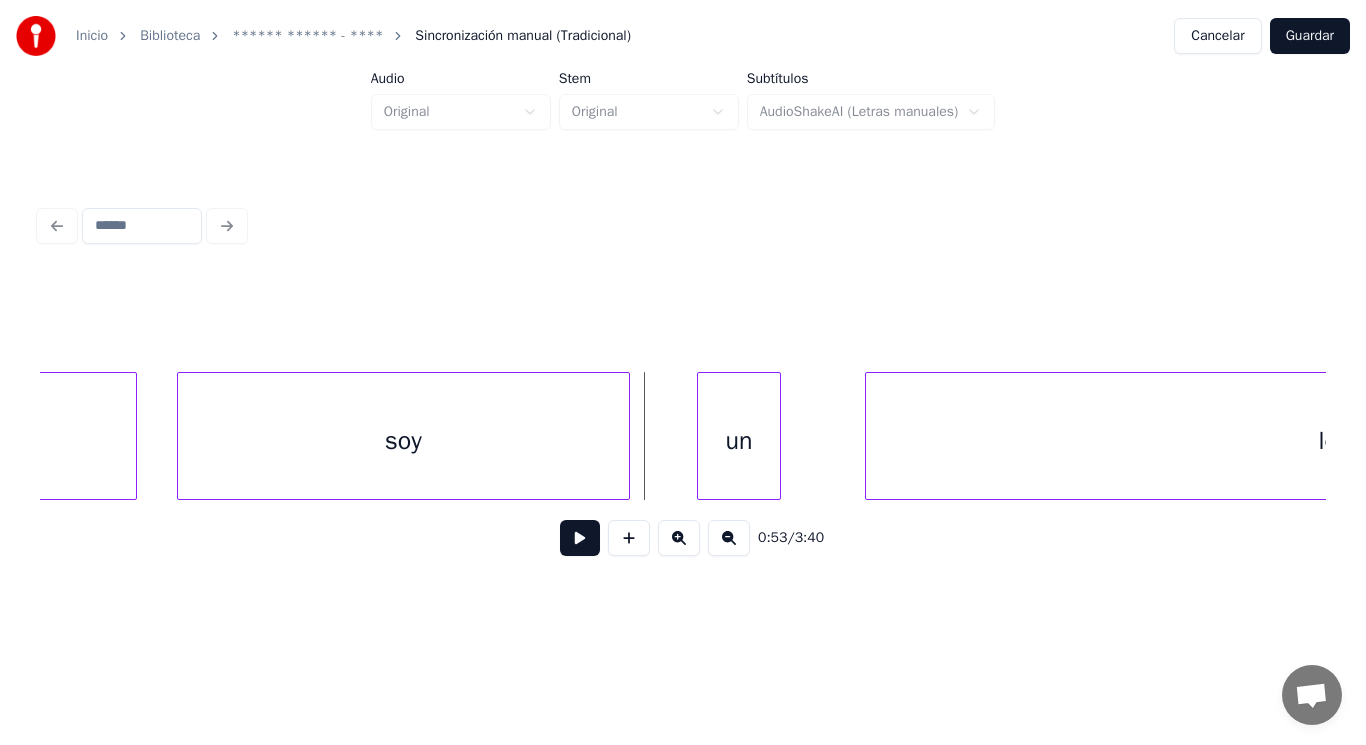 click on "soy" at bounding box center (403, 441) 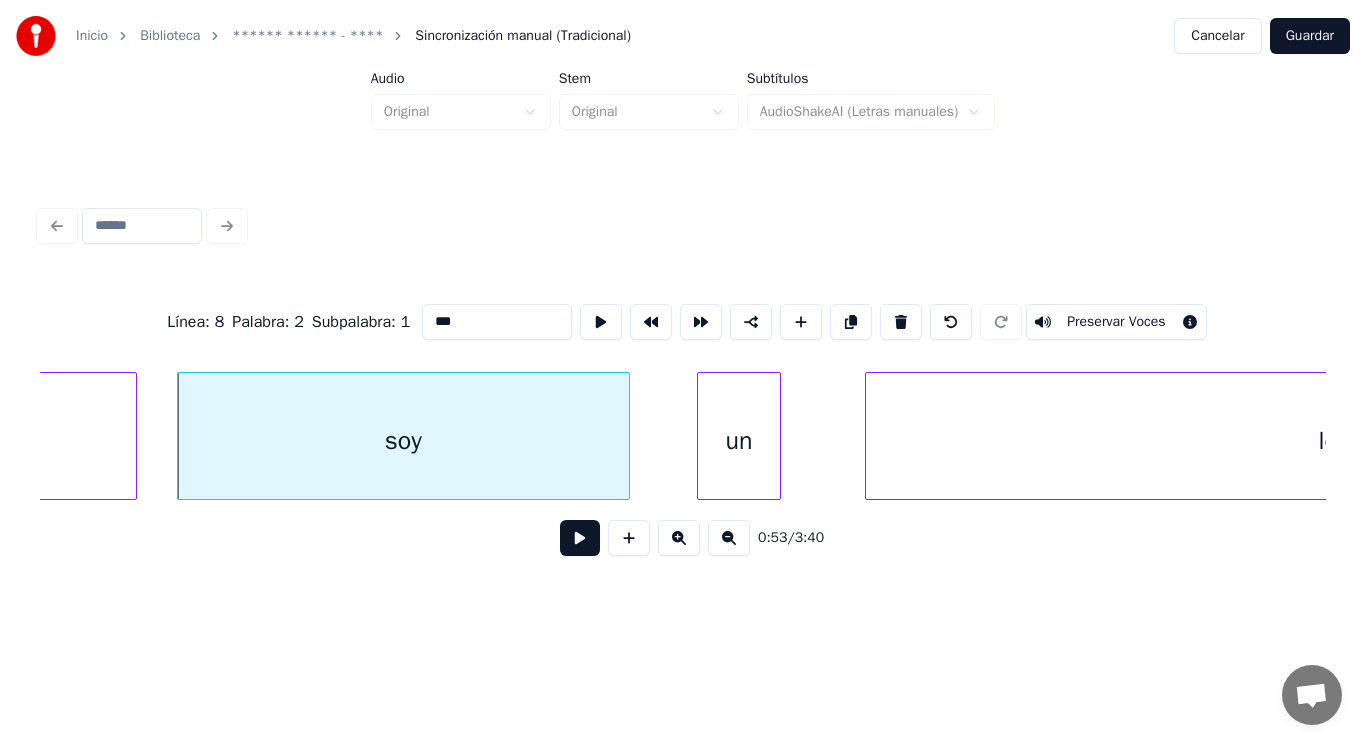 click at bounding box center (580, 538) 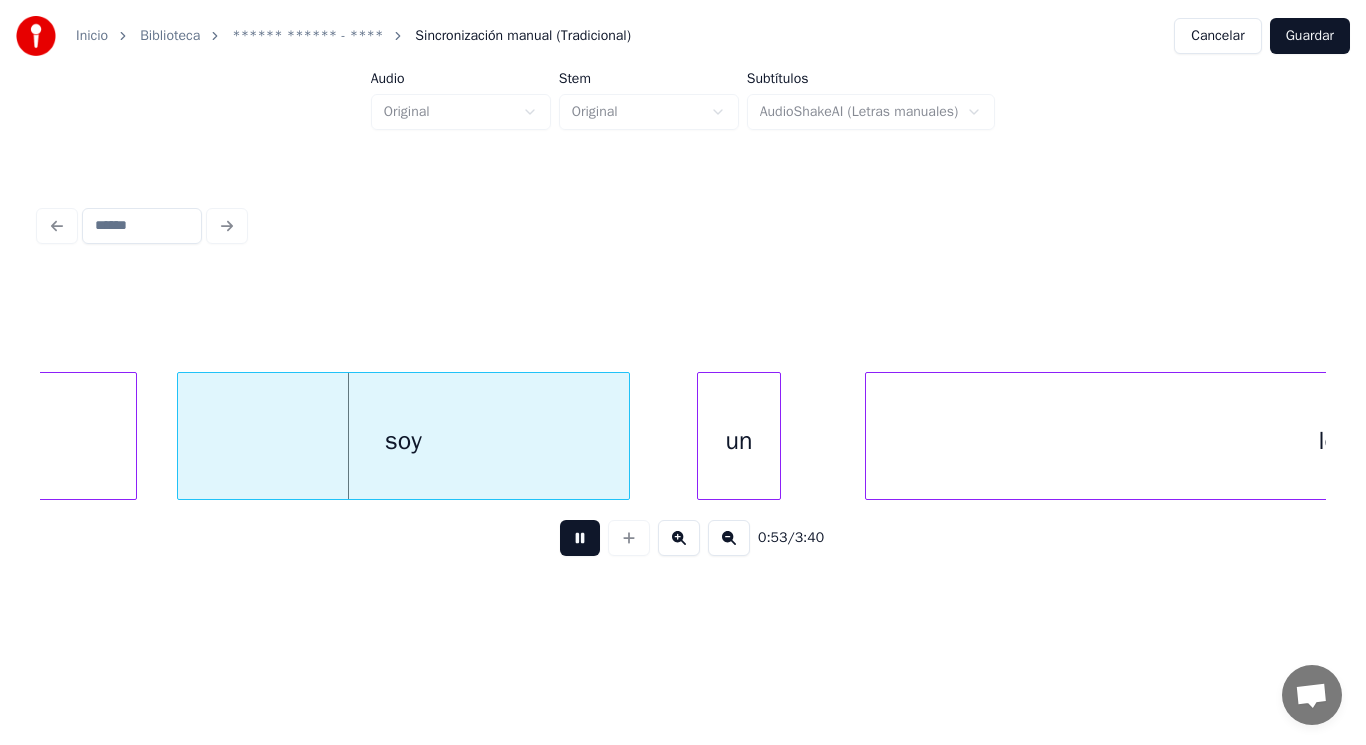 click at bounding box center [580, 538] 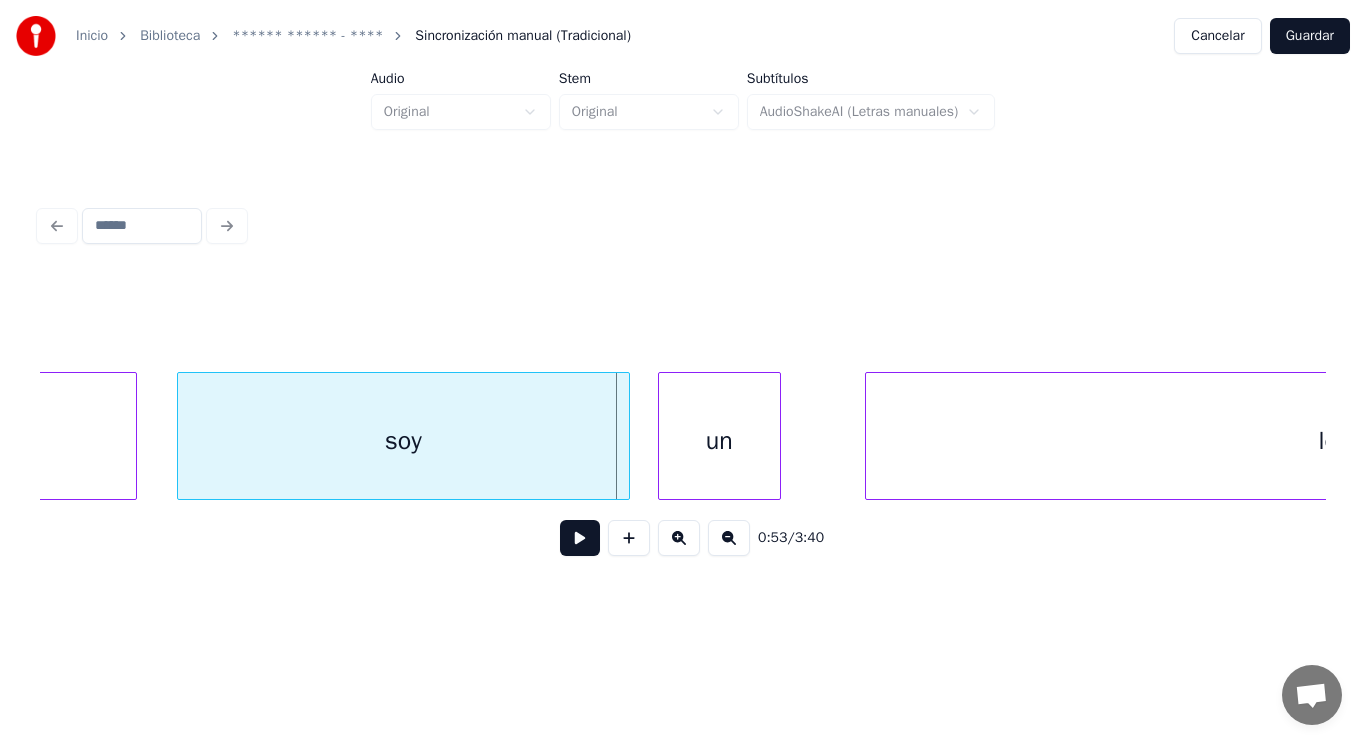 click at bounding box center (662, 436) 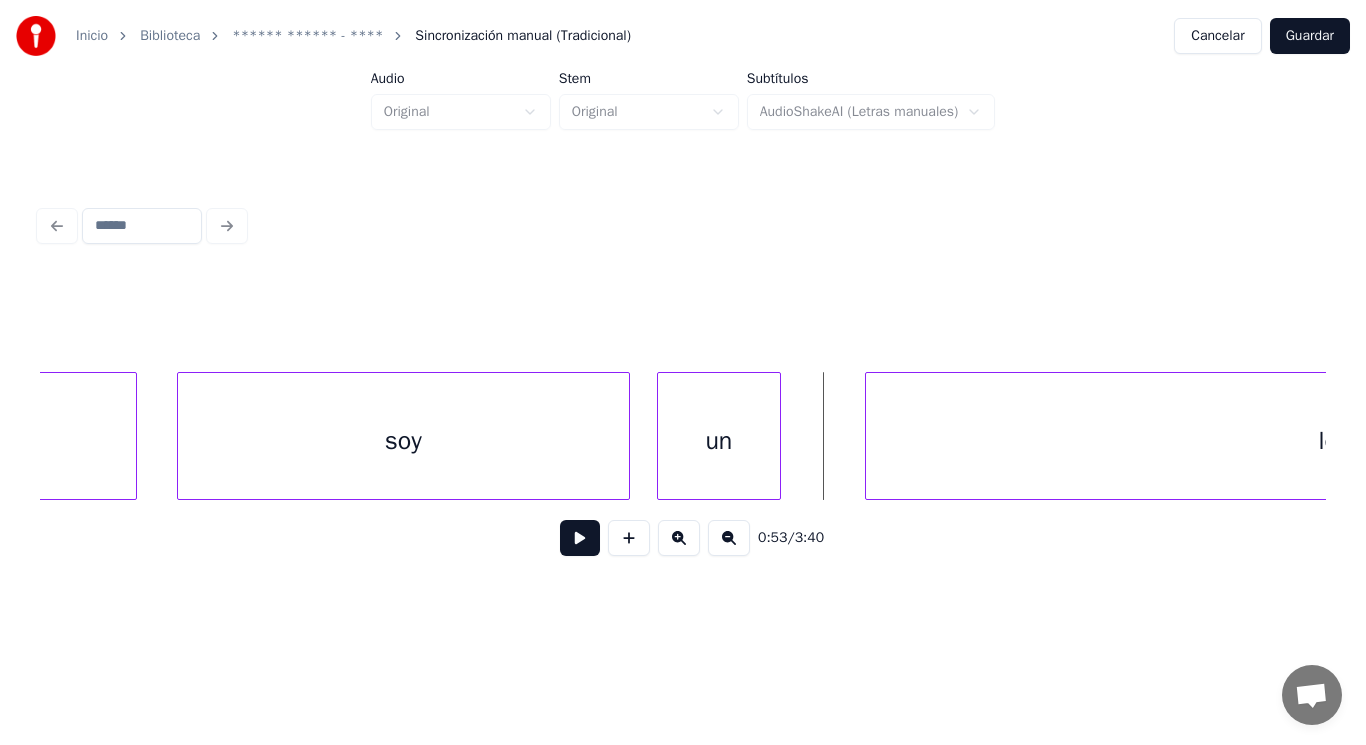 click at bounding box center [580, 538] 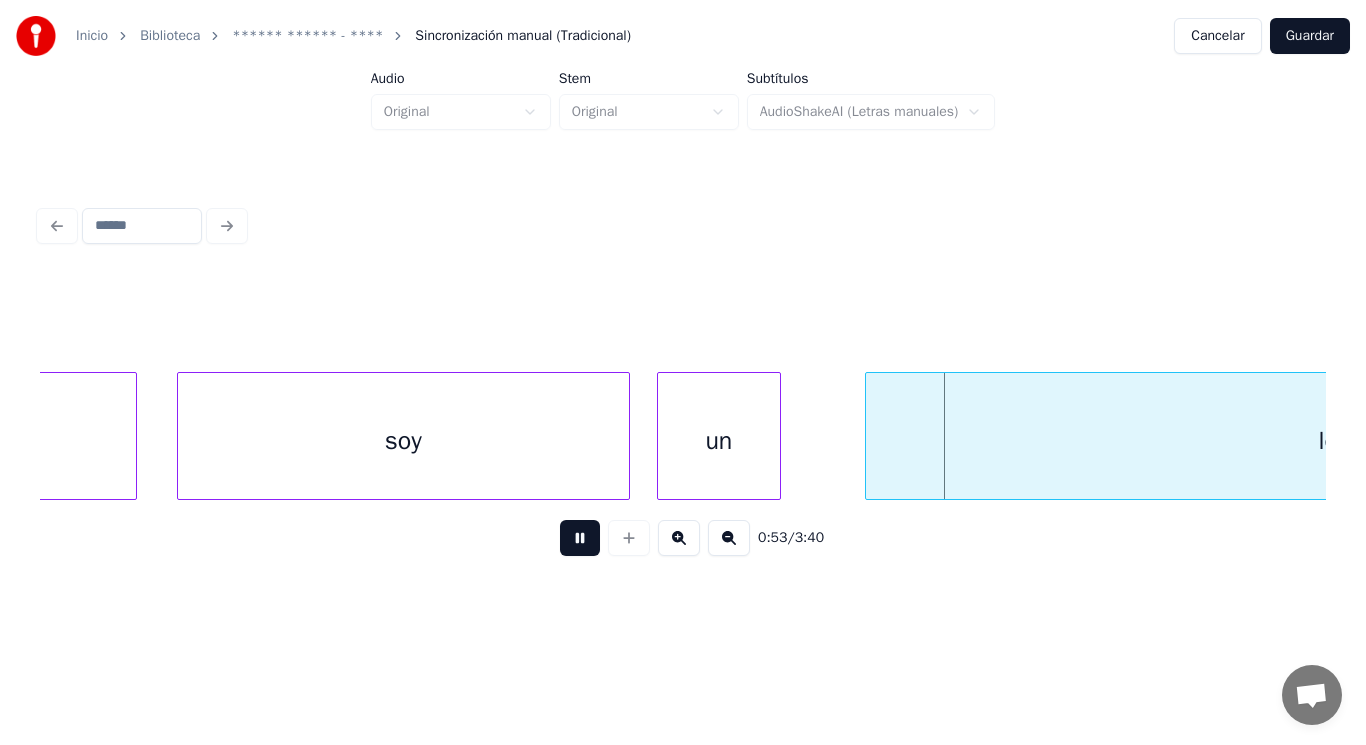 click at bounding box center (580, 538) 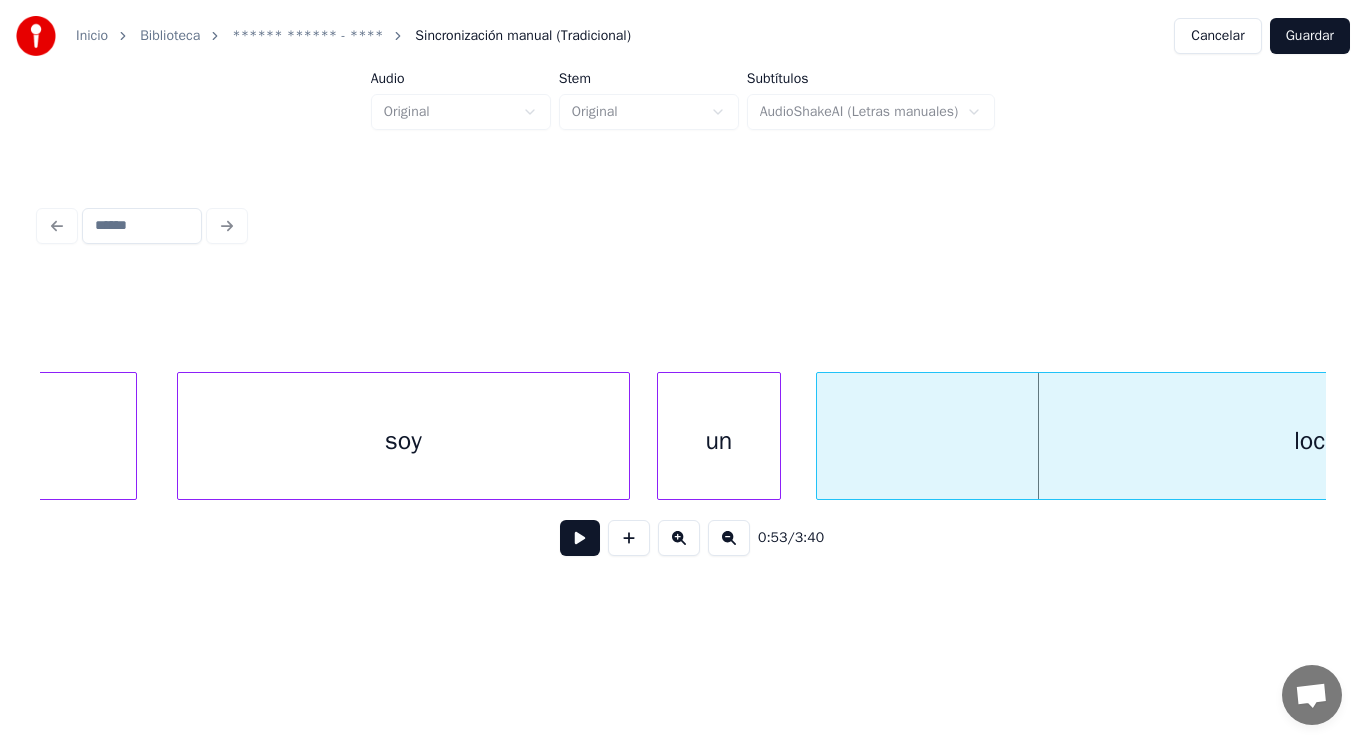 click at bounding box center (820, 436) 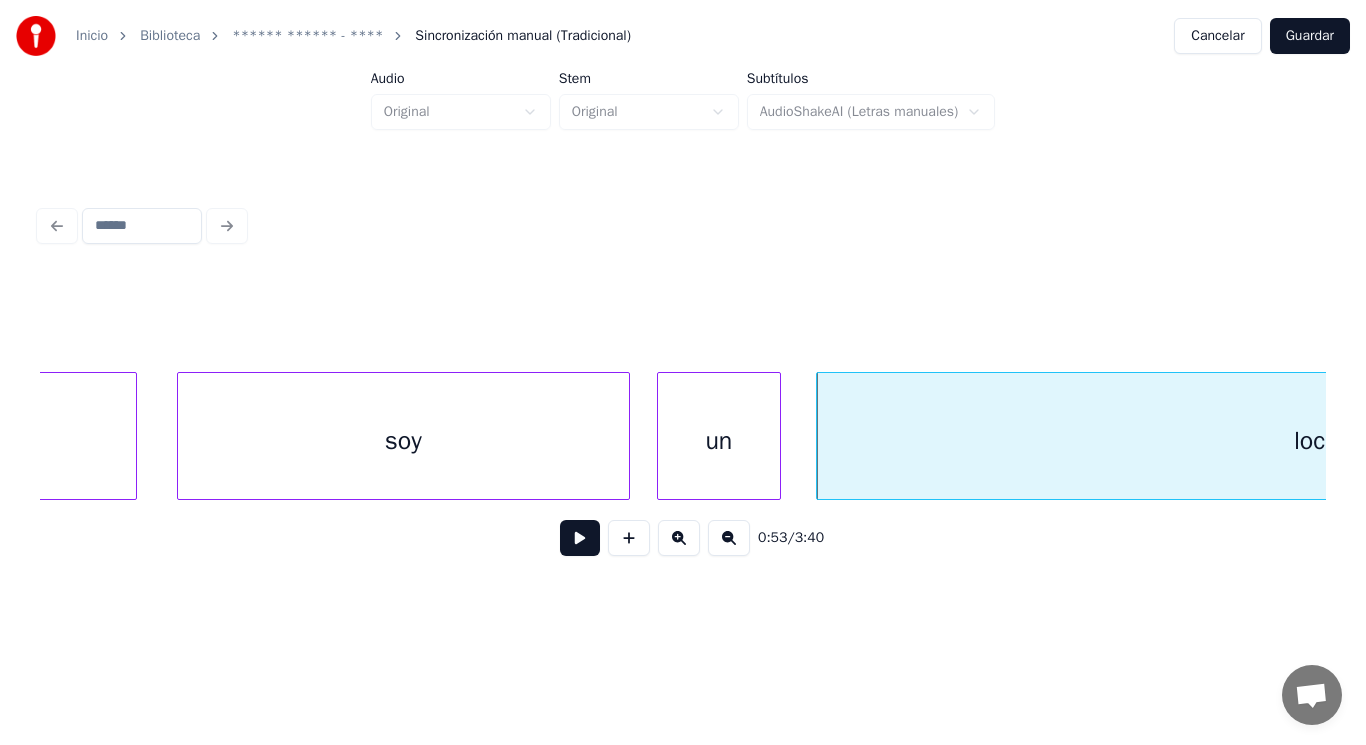 click on "un" at bounding box center (719, 441) 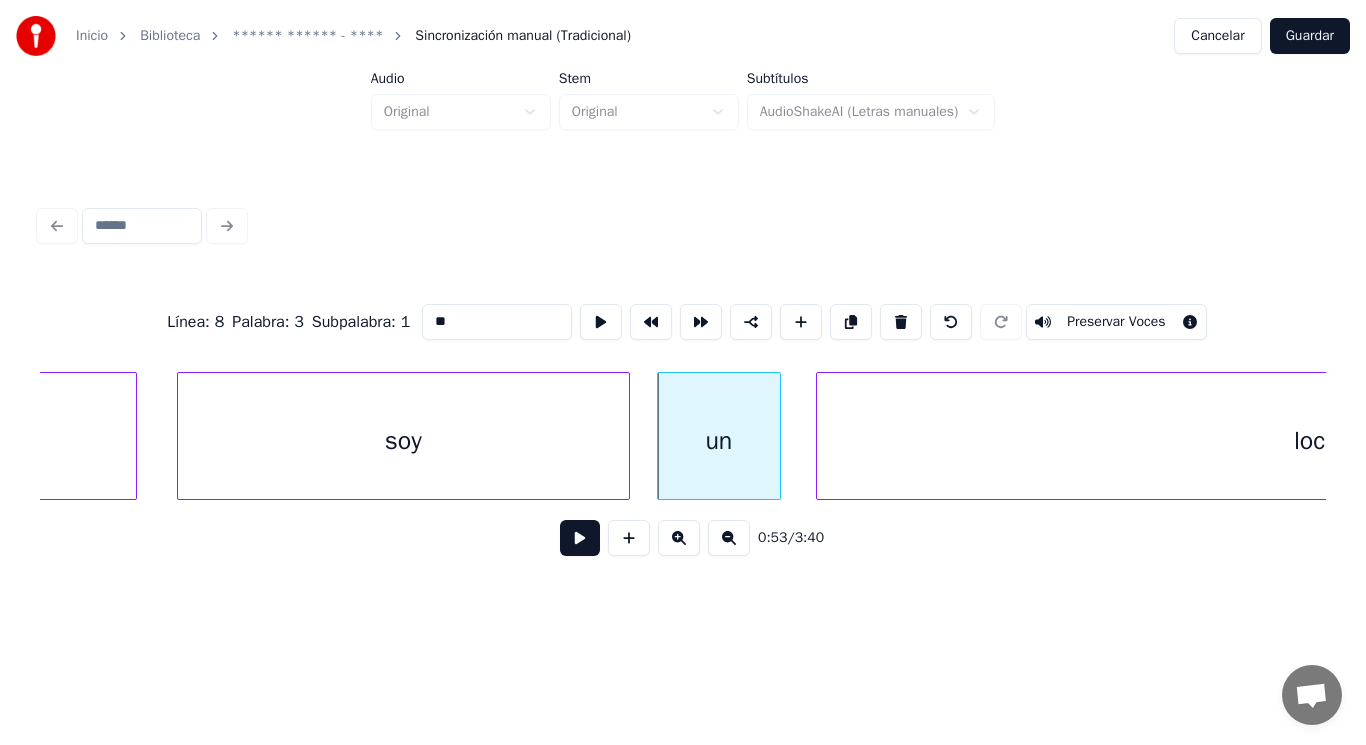 click at bounding box center (580, 538) 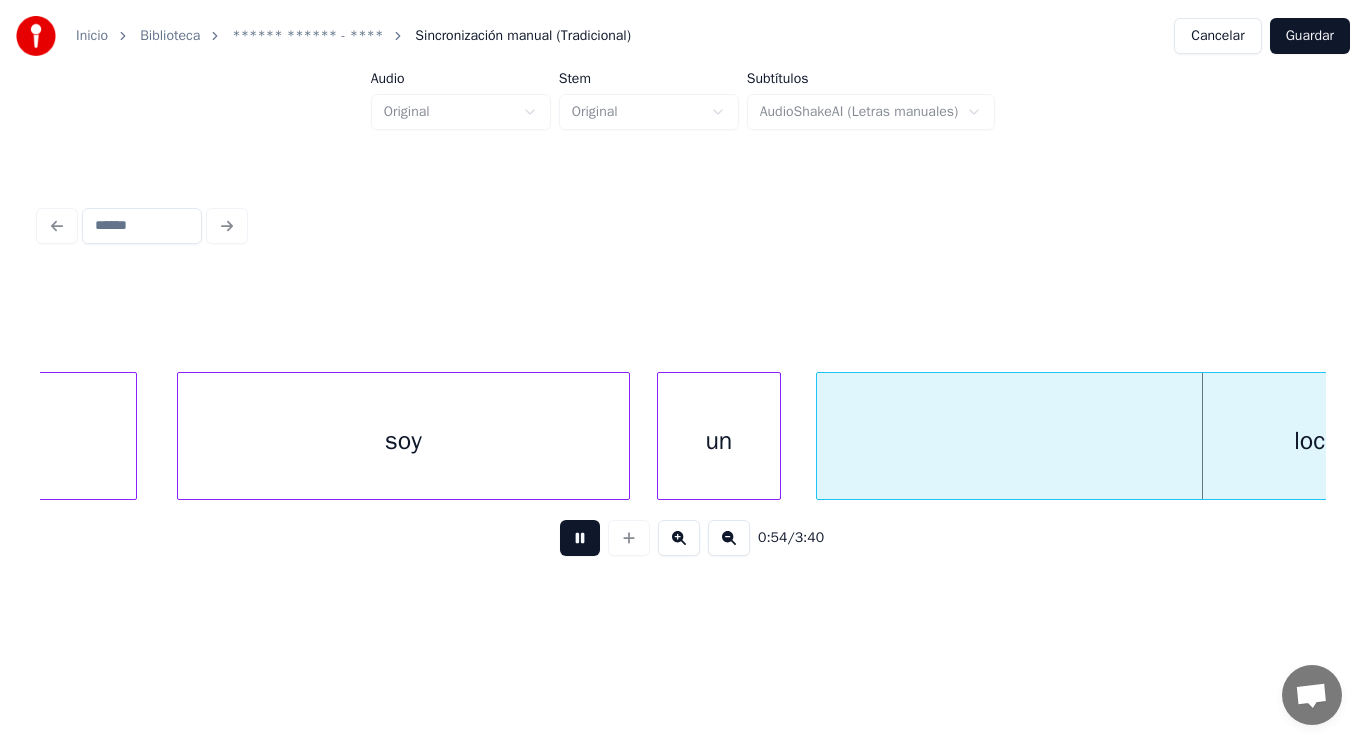 scroll, scrollTop: 0, scrollLeft: 75757, axis: horizontal 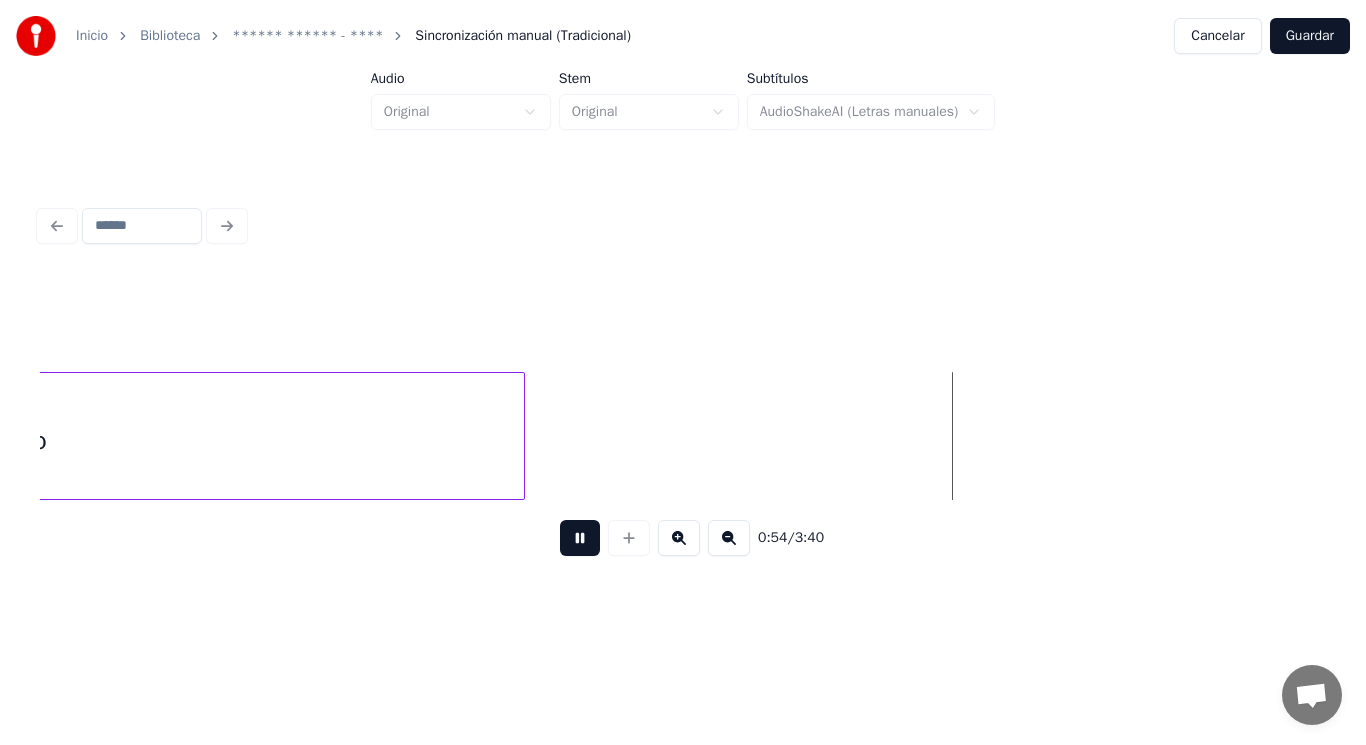 click at bounding box center [580, 538] 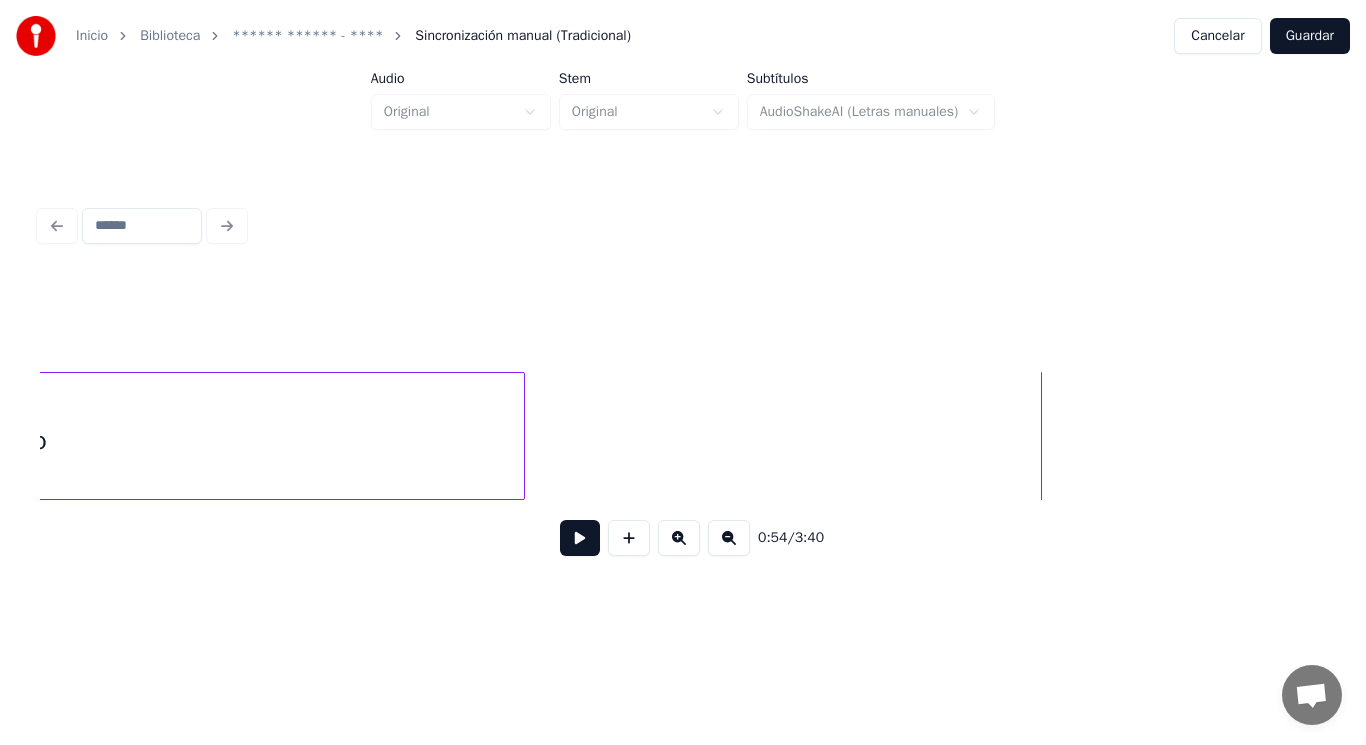 click on "loco" at bounding box center [24, 441] 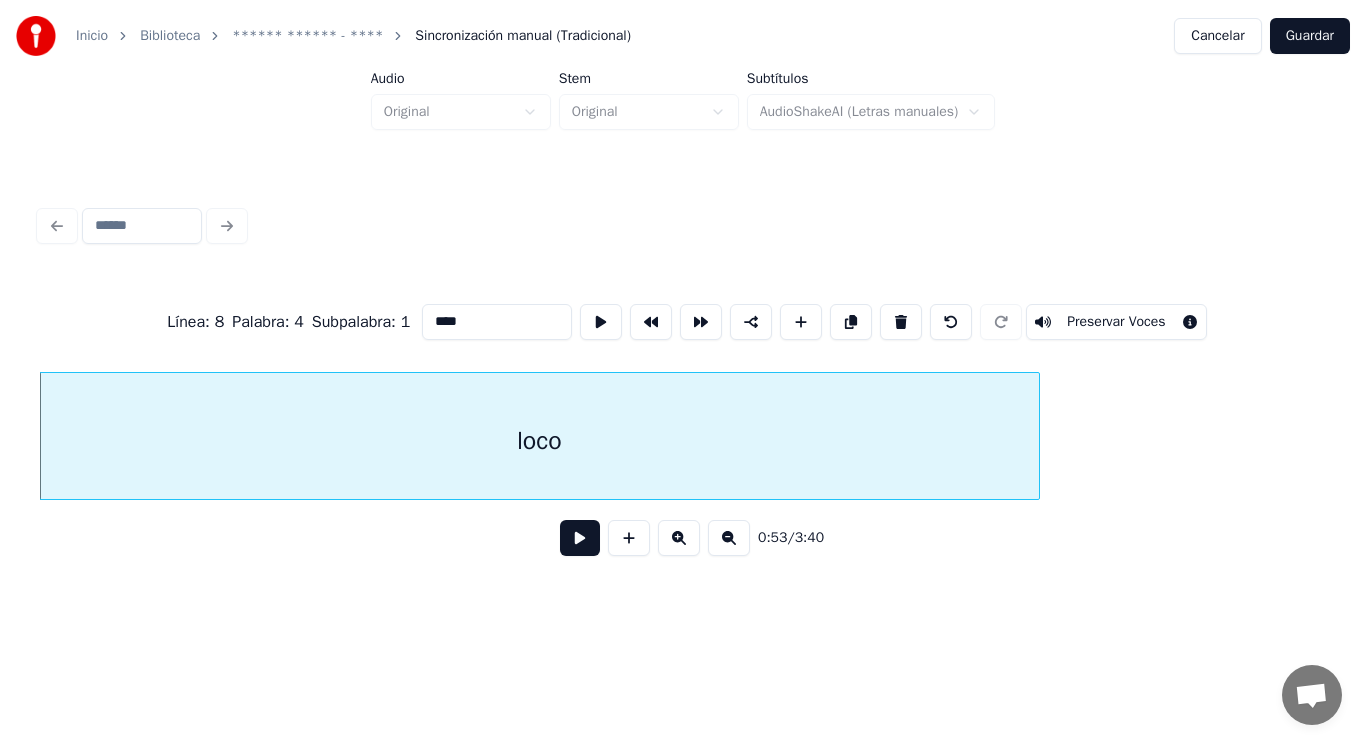 click at bounding box center (580, 538) 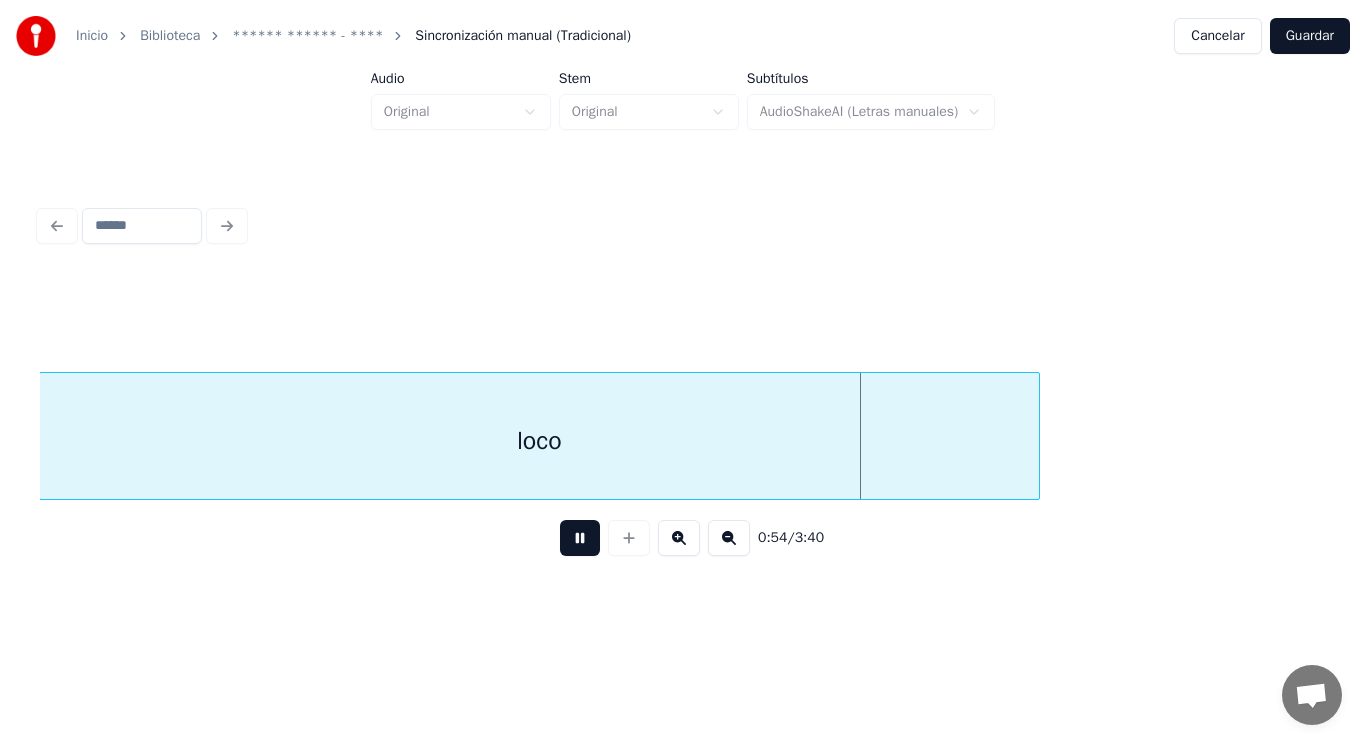 click at bounding box center [580, 538] 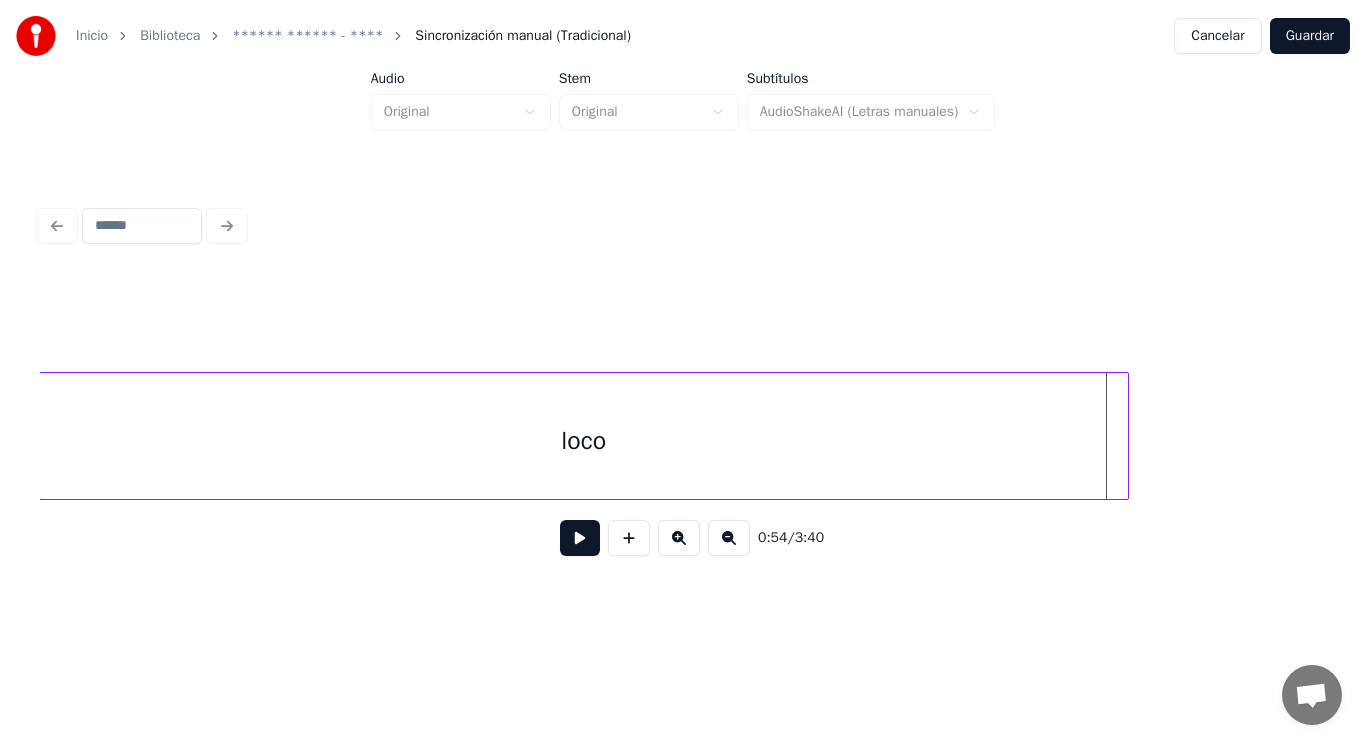 click at bounding box center [1125, 436] 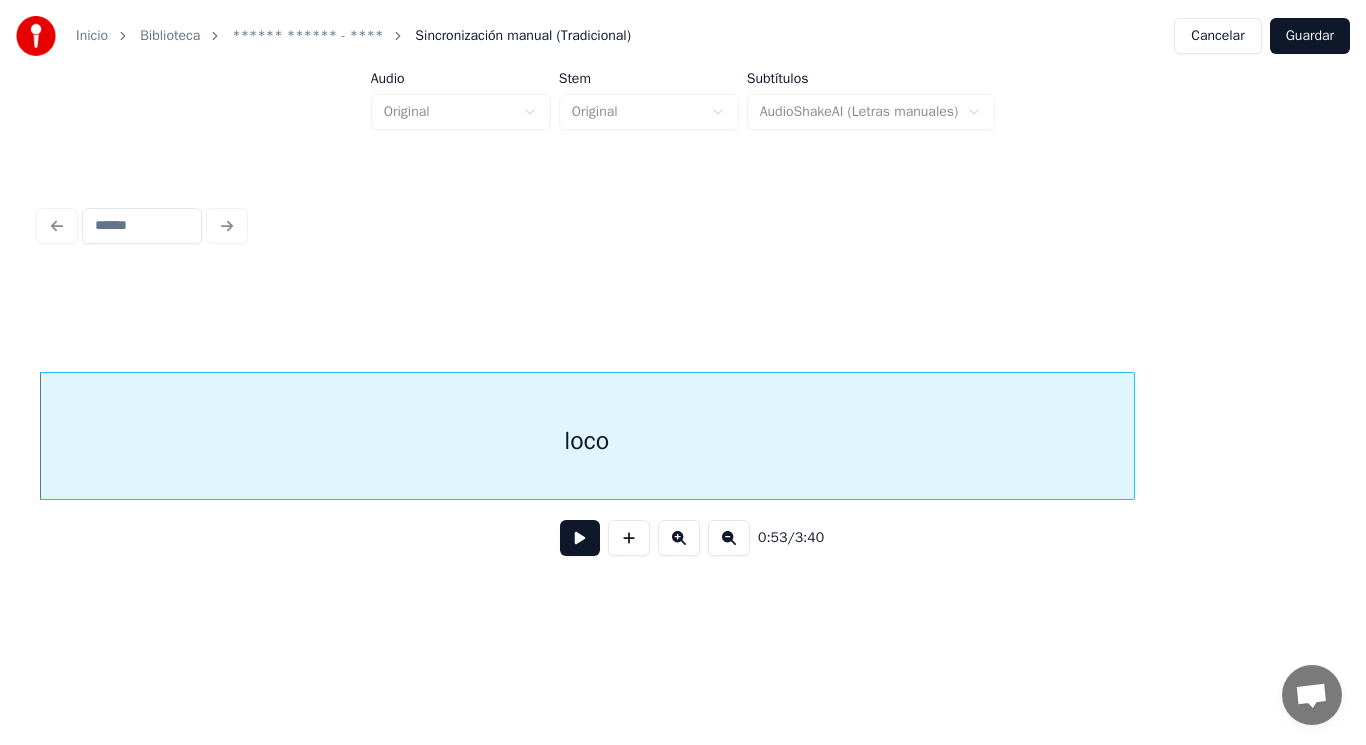click at bounding box center [580, 538] 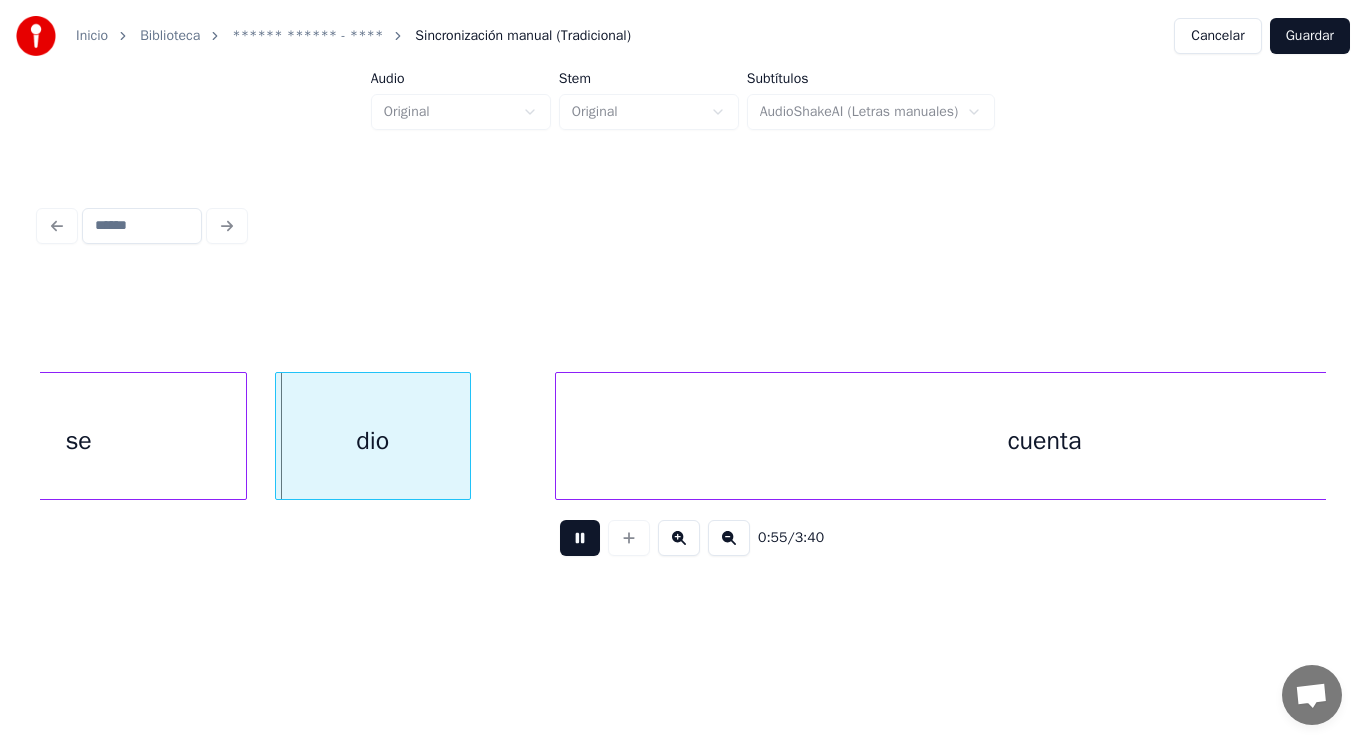 click at bounding box center [580, 538] 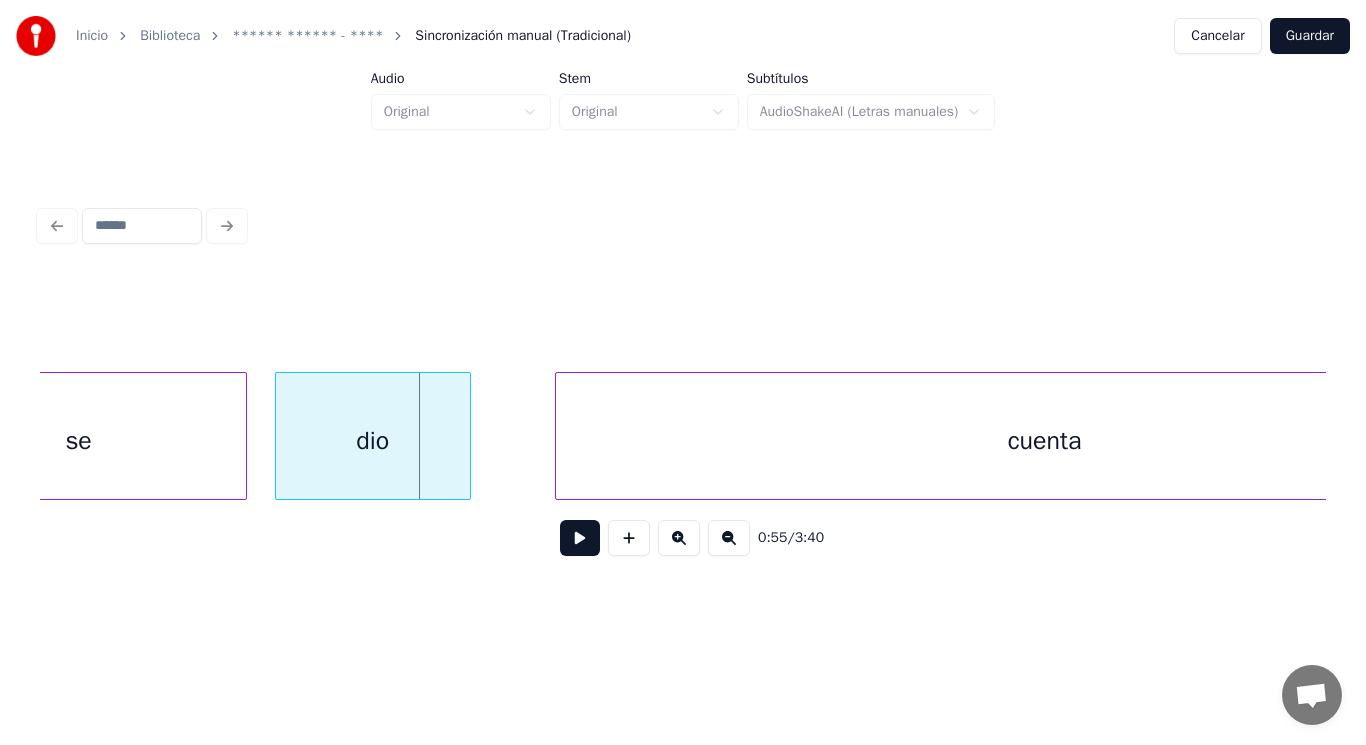 click on "se" at bounding box center (79, 441) 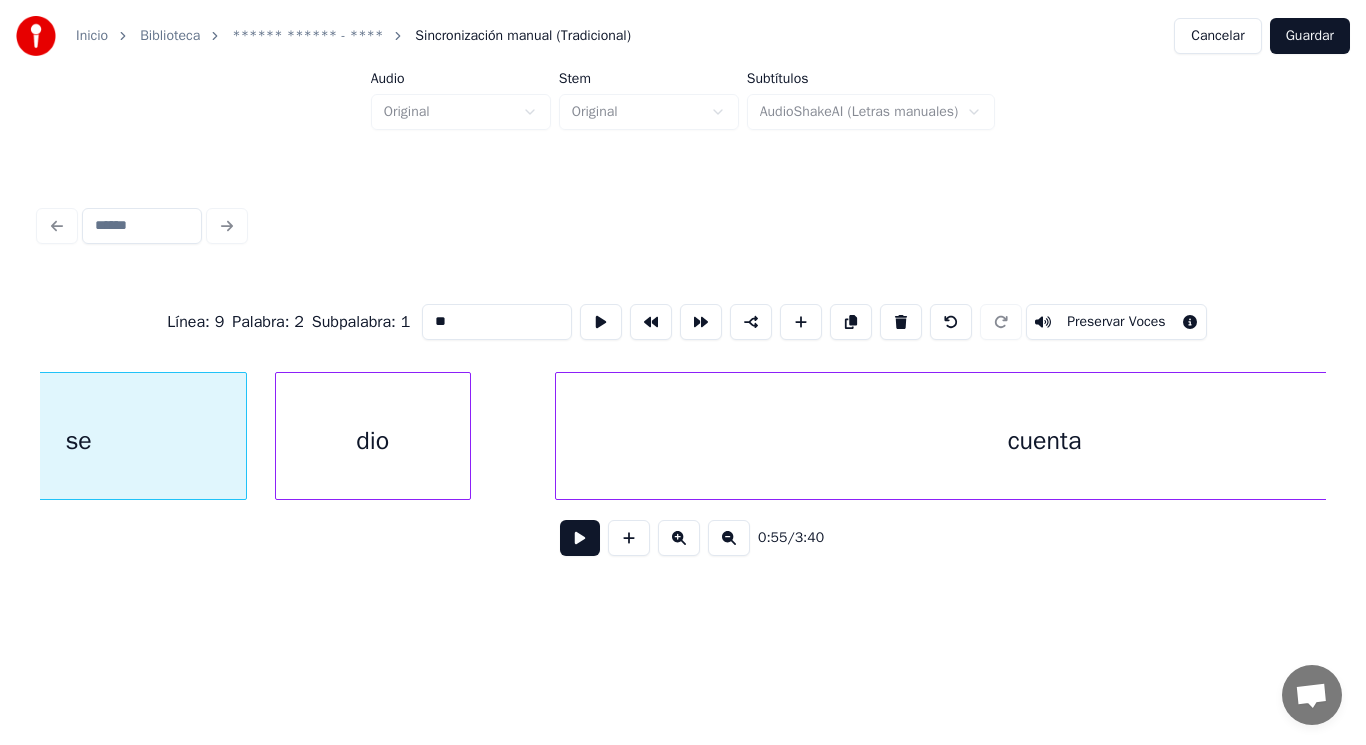 scroll, scrollTop: 0, scrollLeft: 77727, axis: horizontal 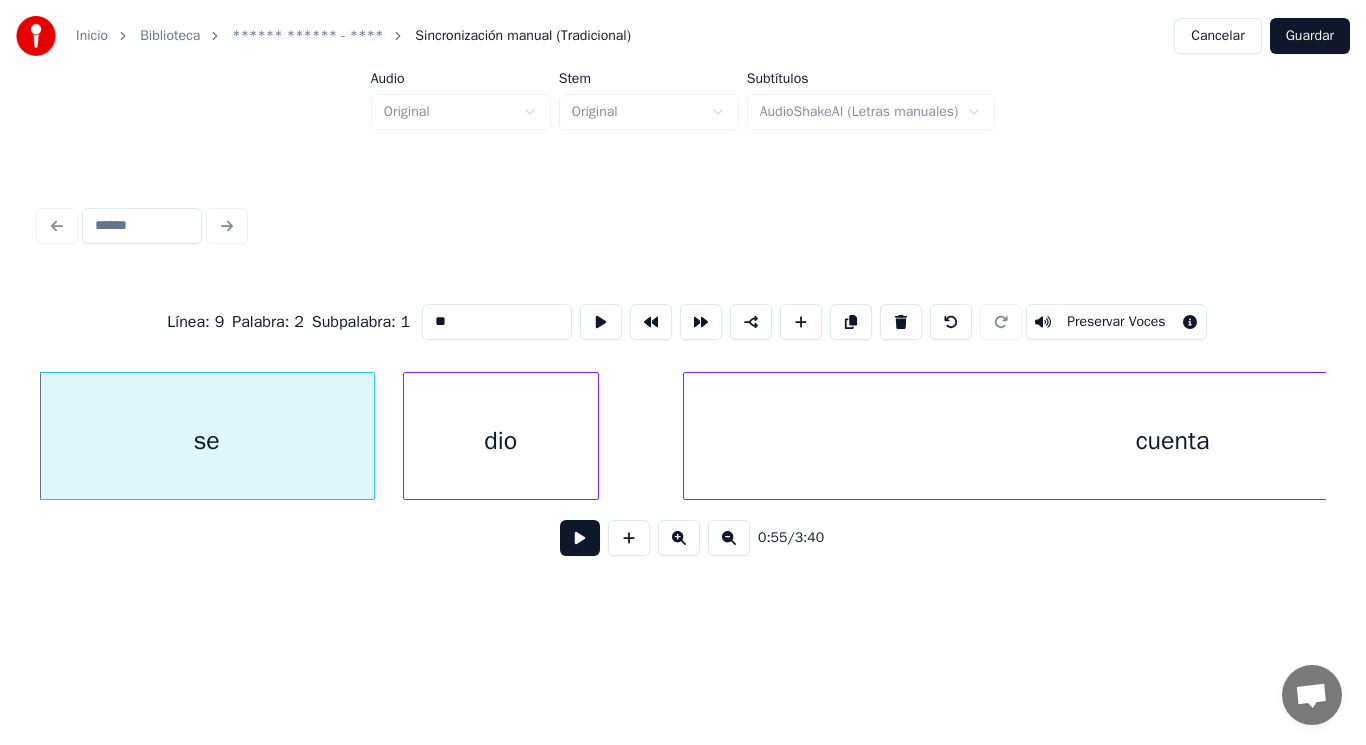 click at bounding box center [580, 538] 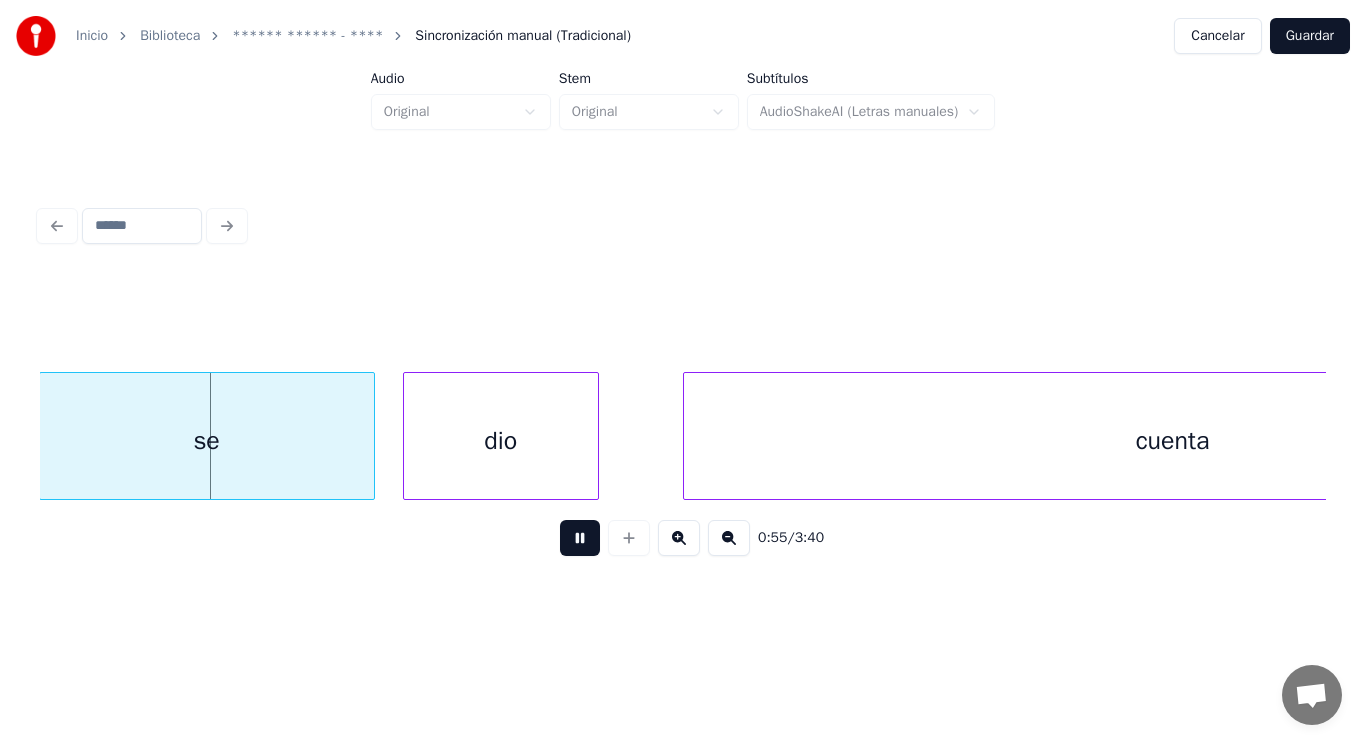 click at bounding box center (580, 538) 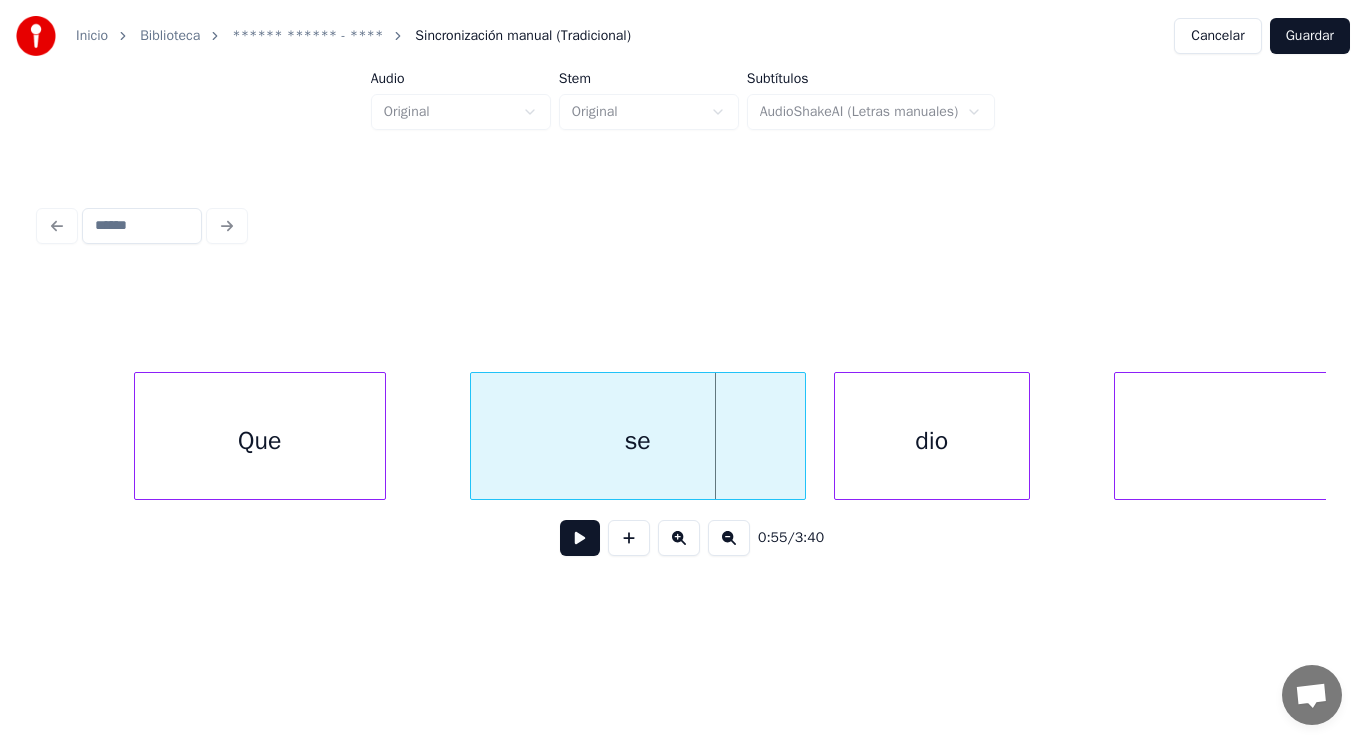 scroll, scrollTop: 0, scrollLeft: 77247, axis: horizontal 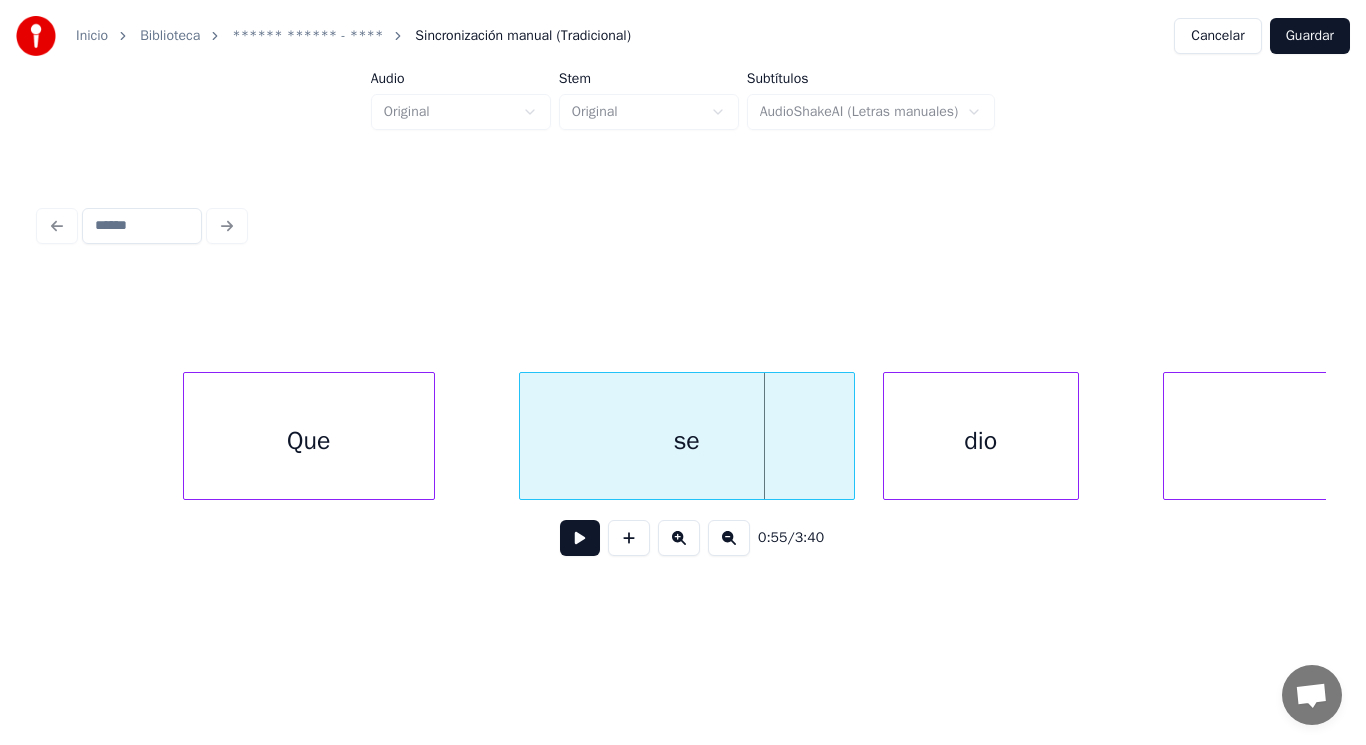 click on "Que" at bounding box center (309, 441) 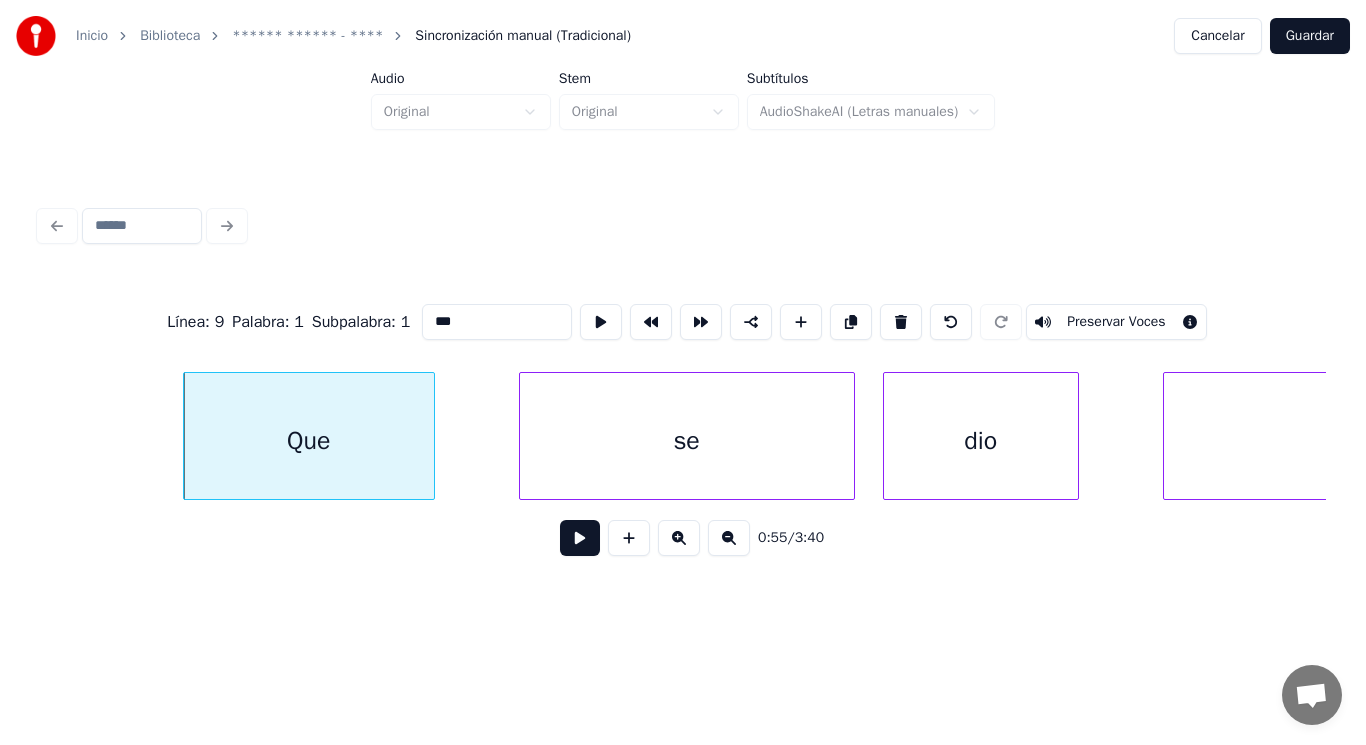 click at bounding box center [580, 538] 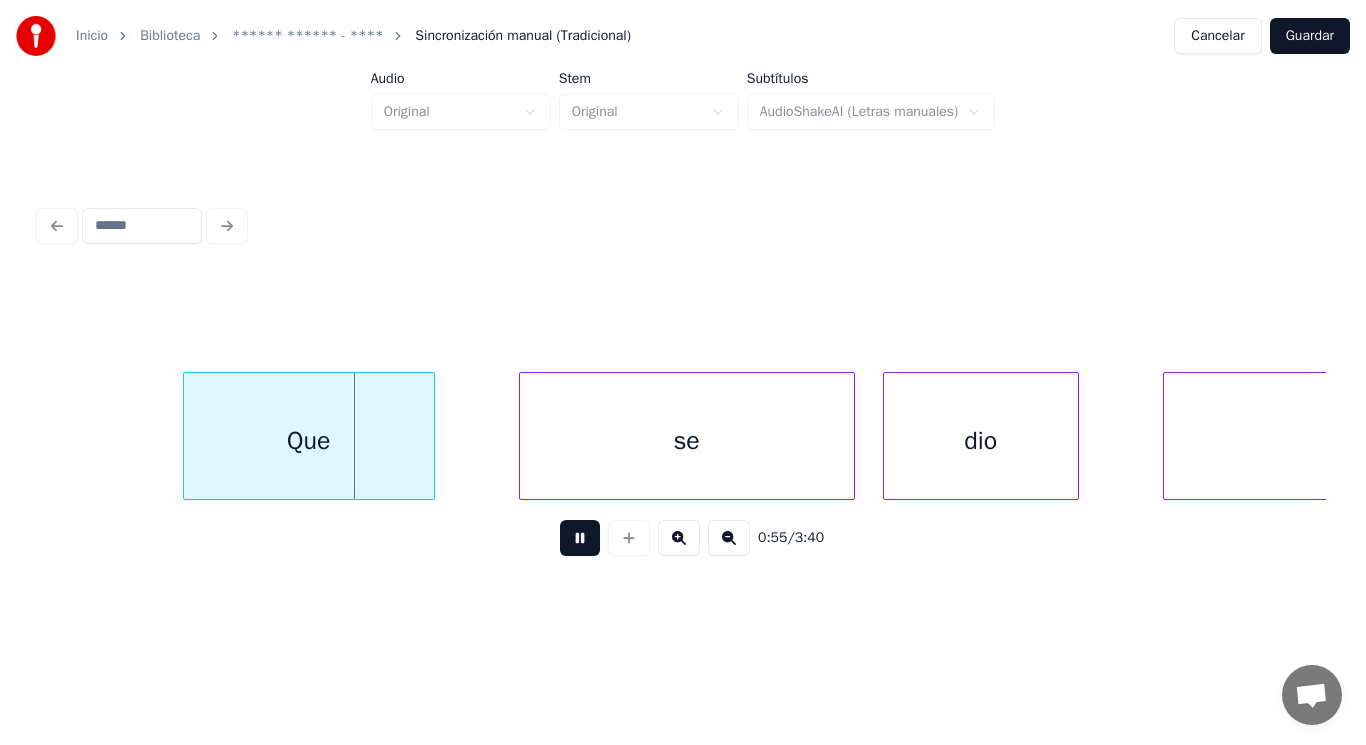 click at bounding box center (580, 538) 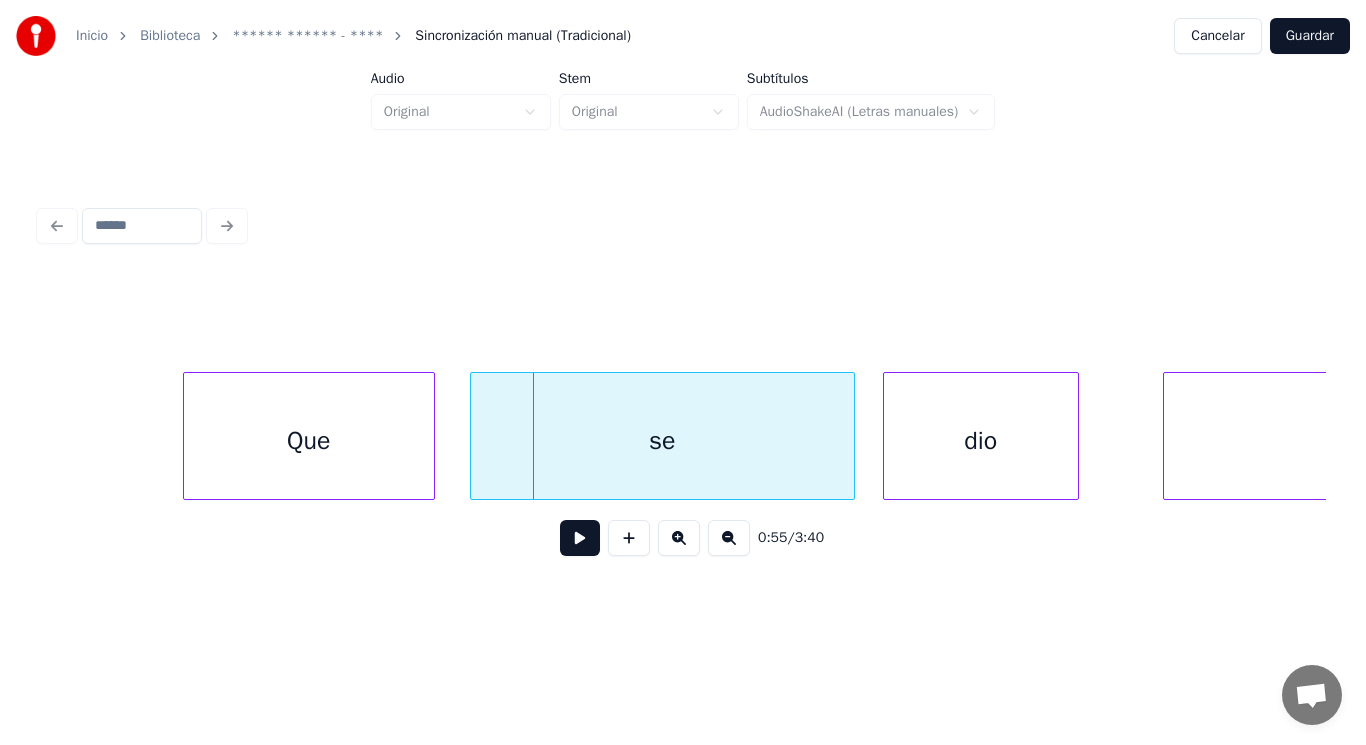 click at bounding box center [474, 436] 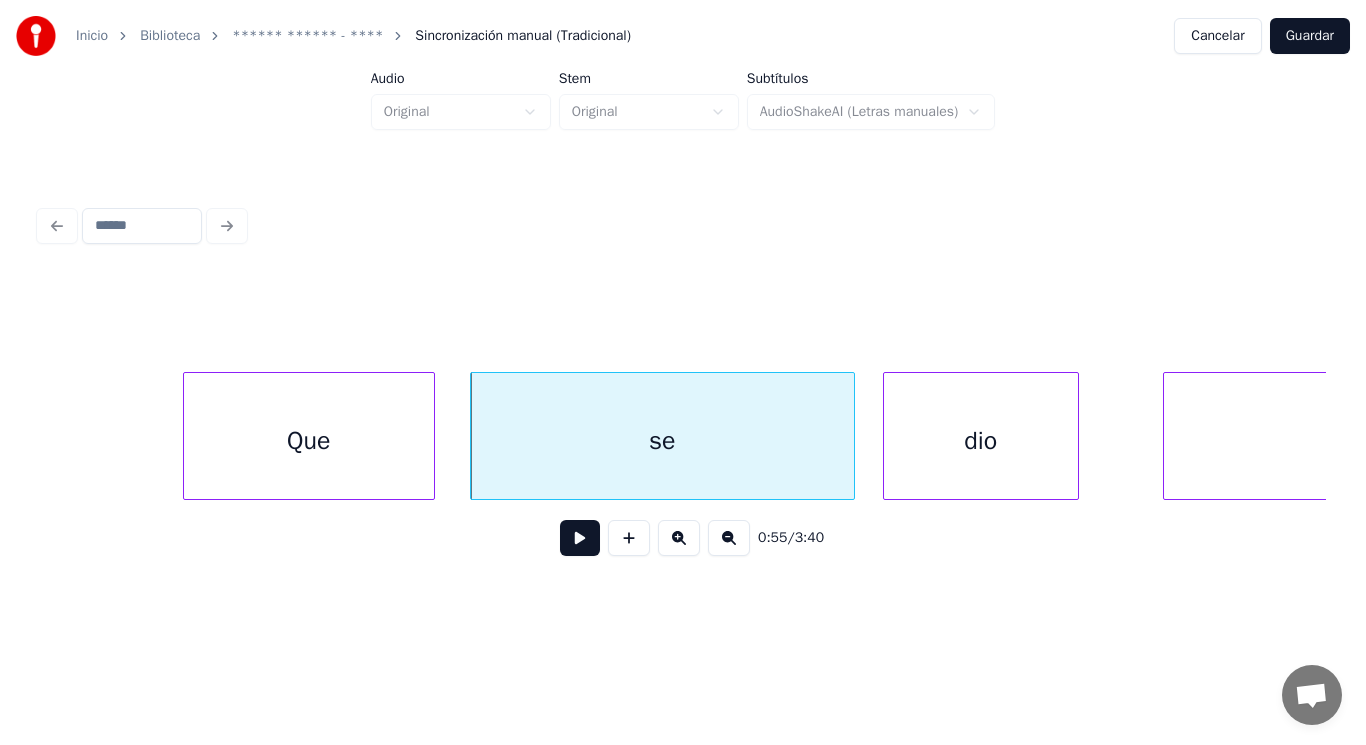 click at bounding box center [580, 538] 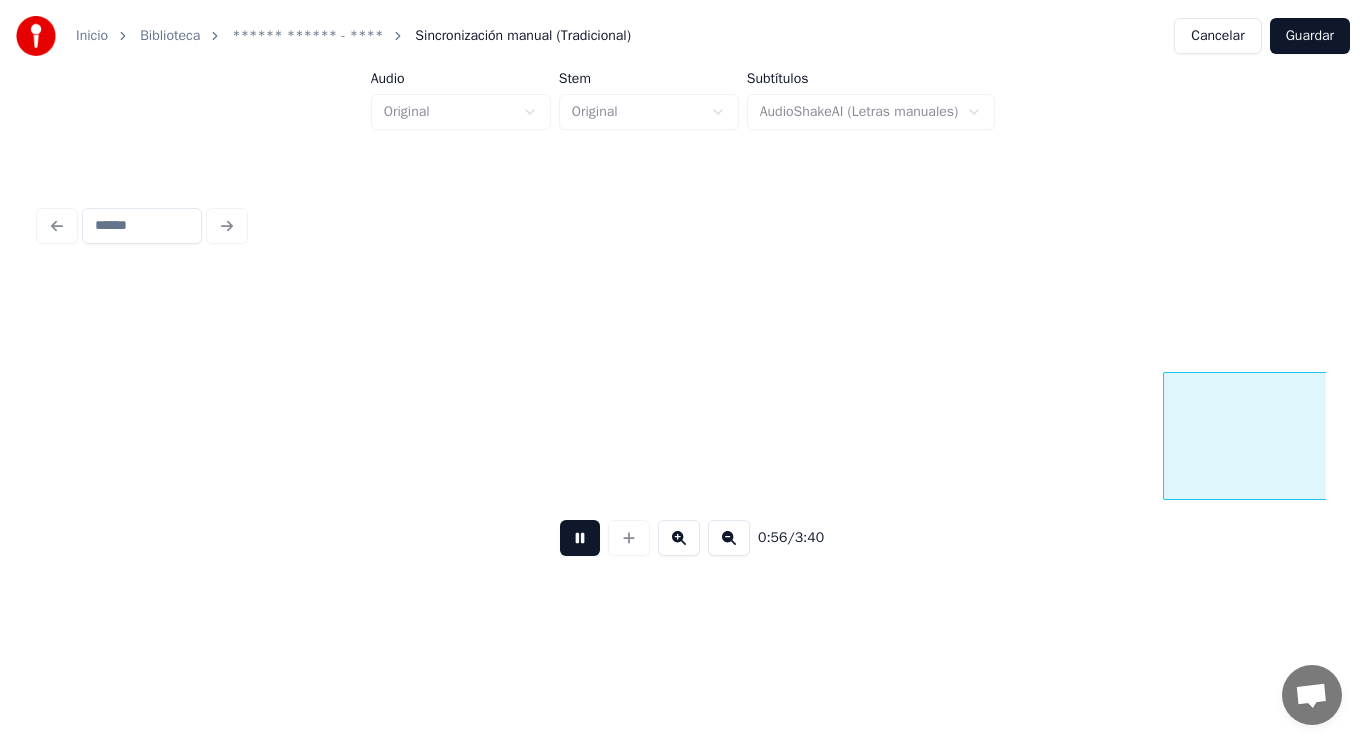 scroll, scrollTop: 0, scrollLeft: 78535, axis: horizontal 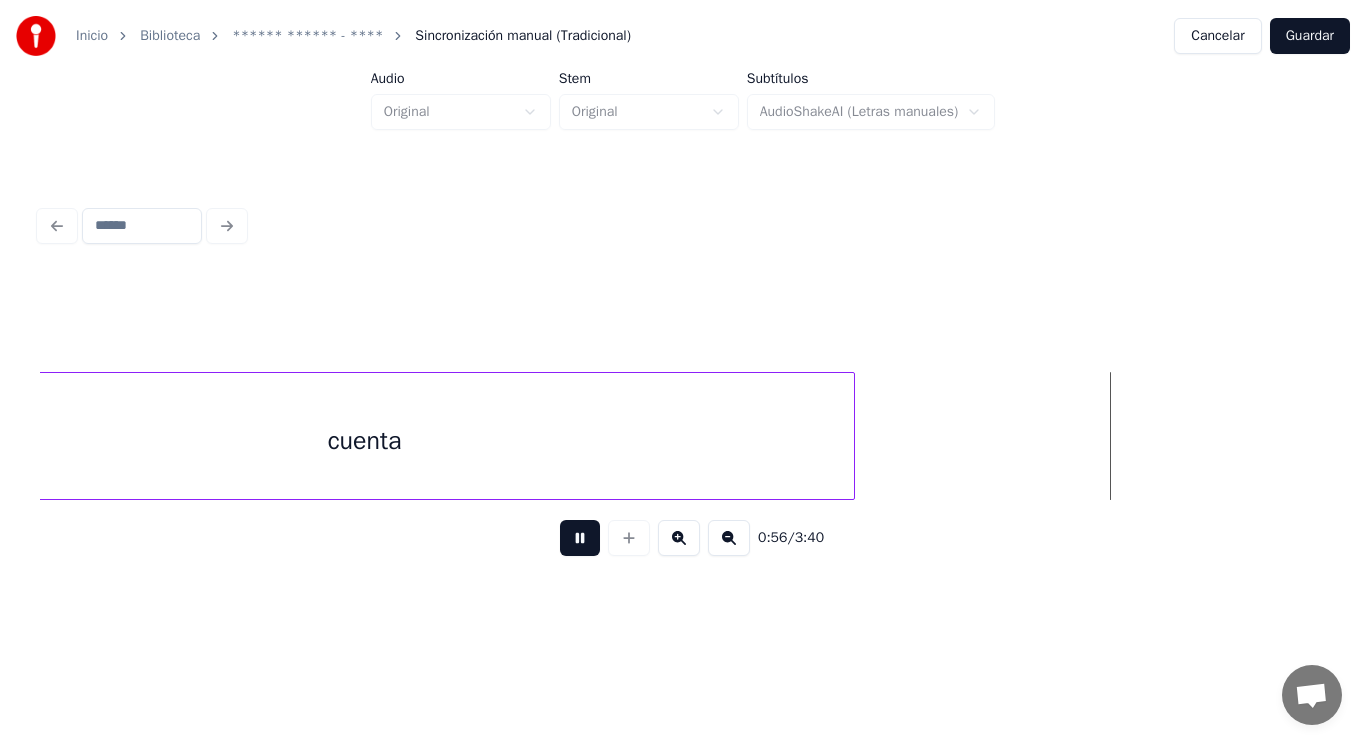 click at bounding box center [580, 538] 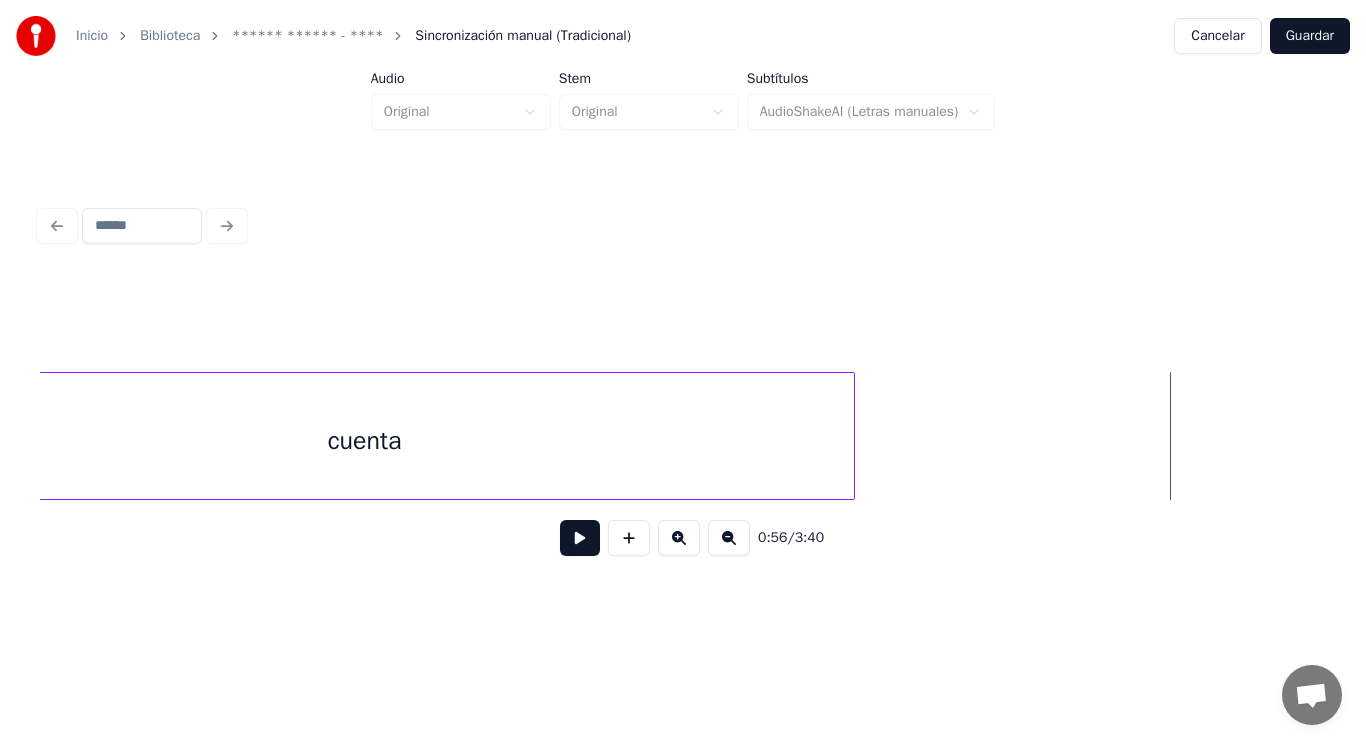 click on "cuenta" at bounding box center [365, 441] 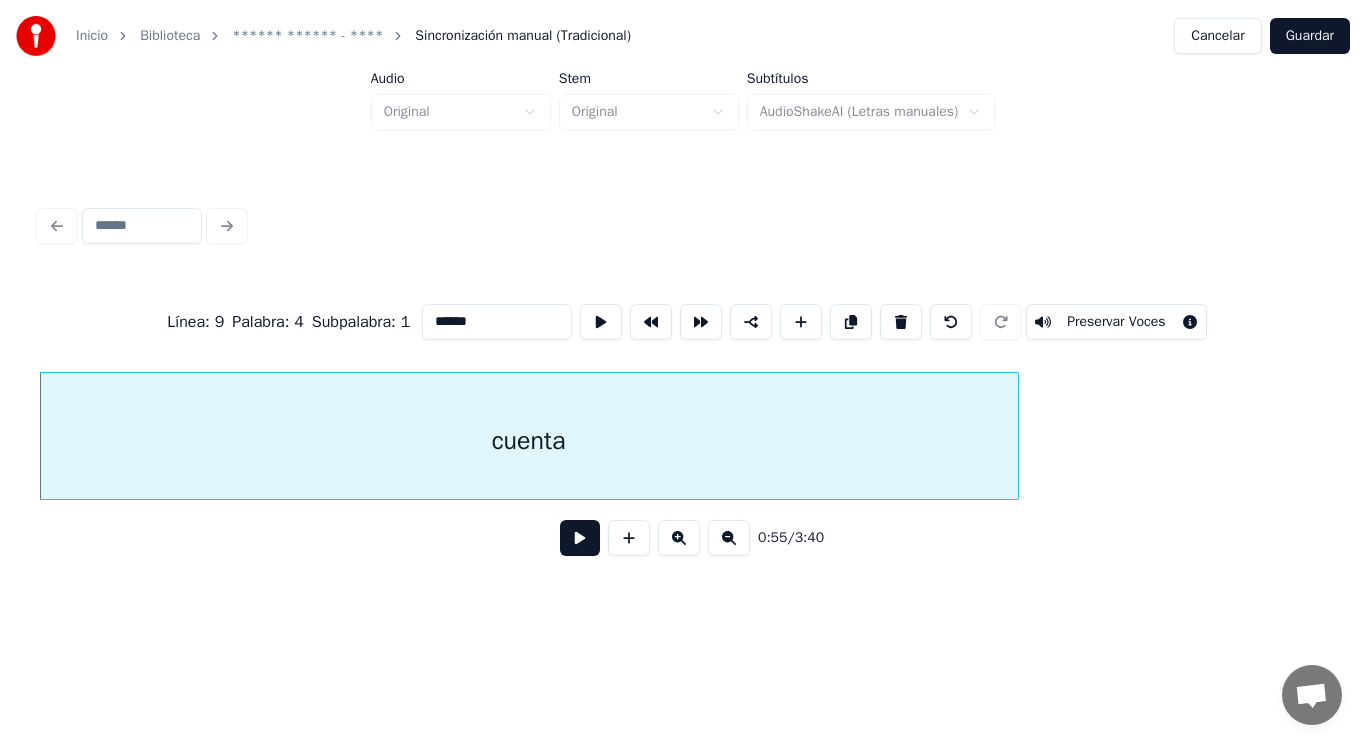 click at bounding box center (580, 538) 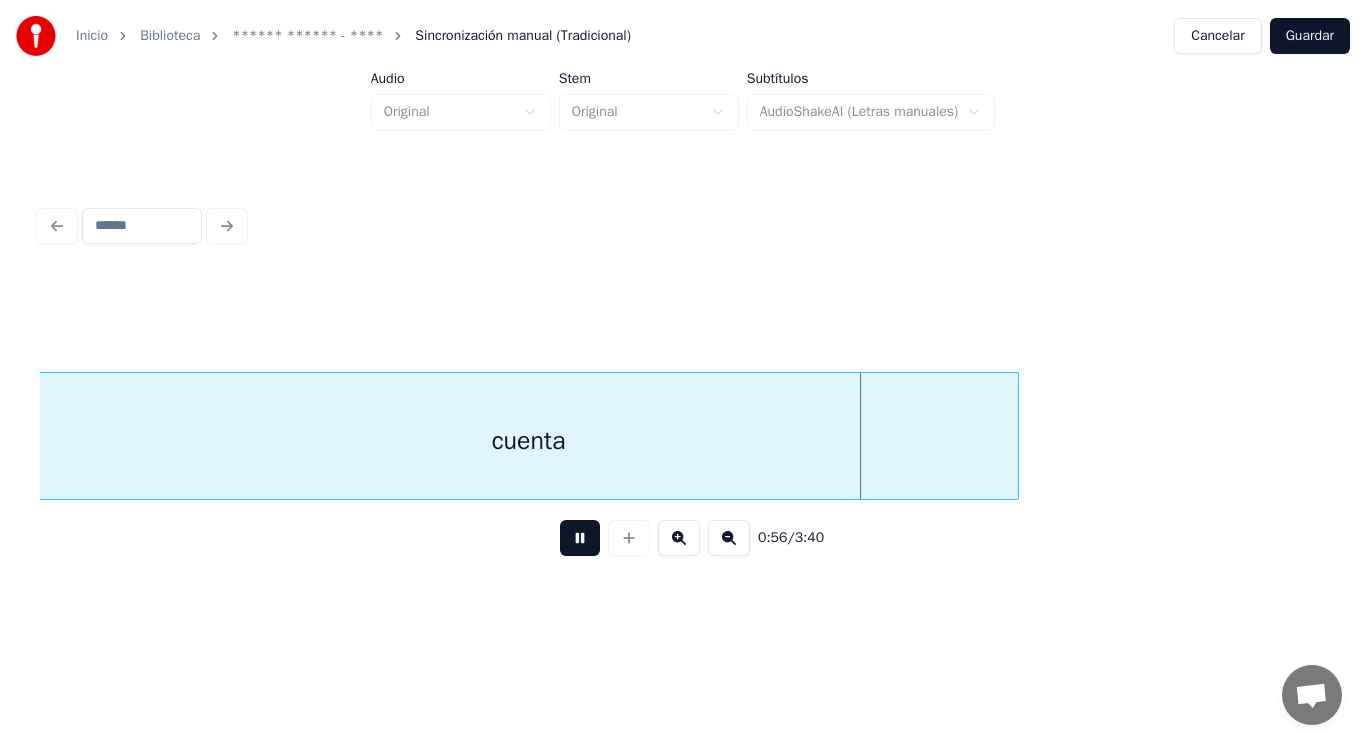 click at bounding box center [580, 538] 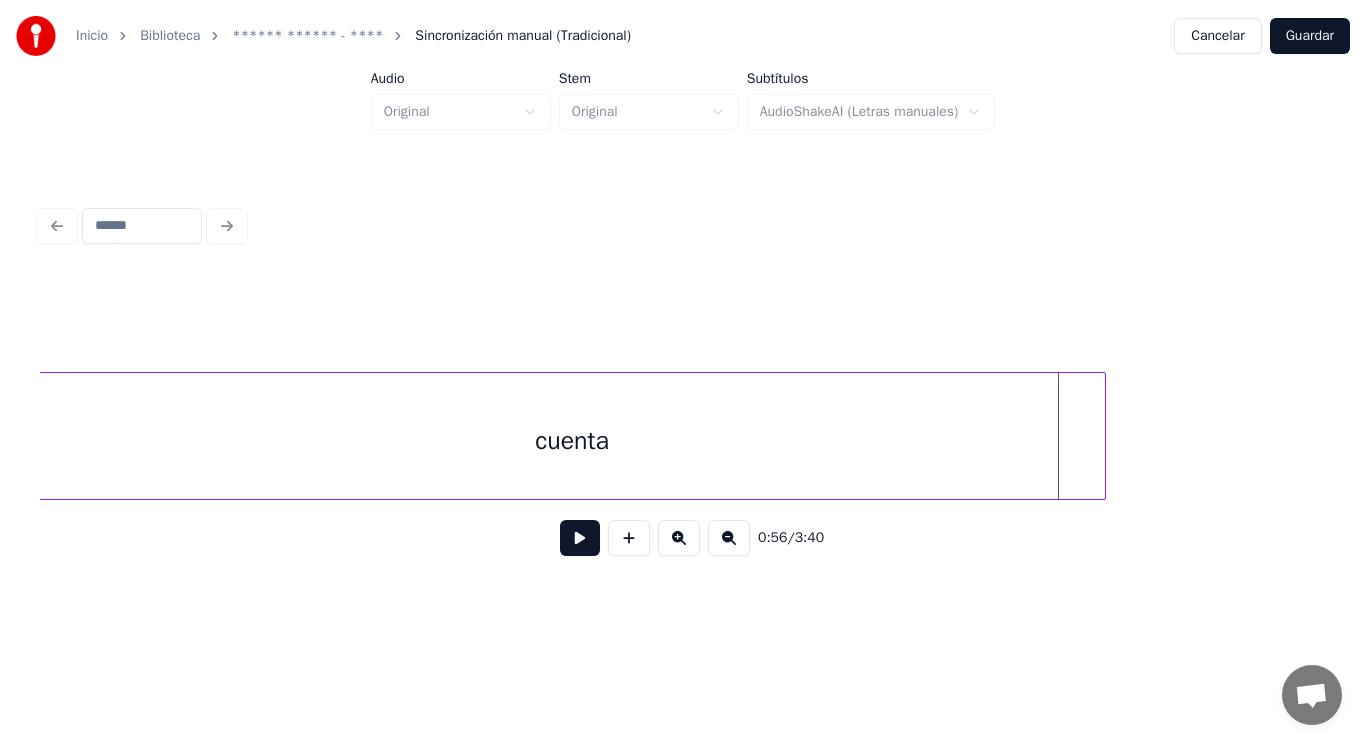 click at bounding box center [1102, 436] 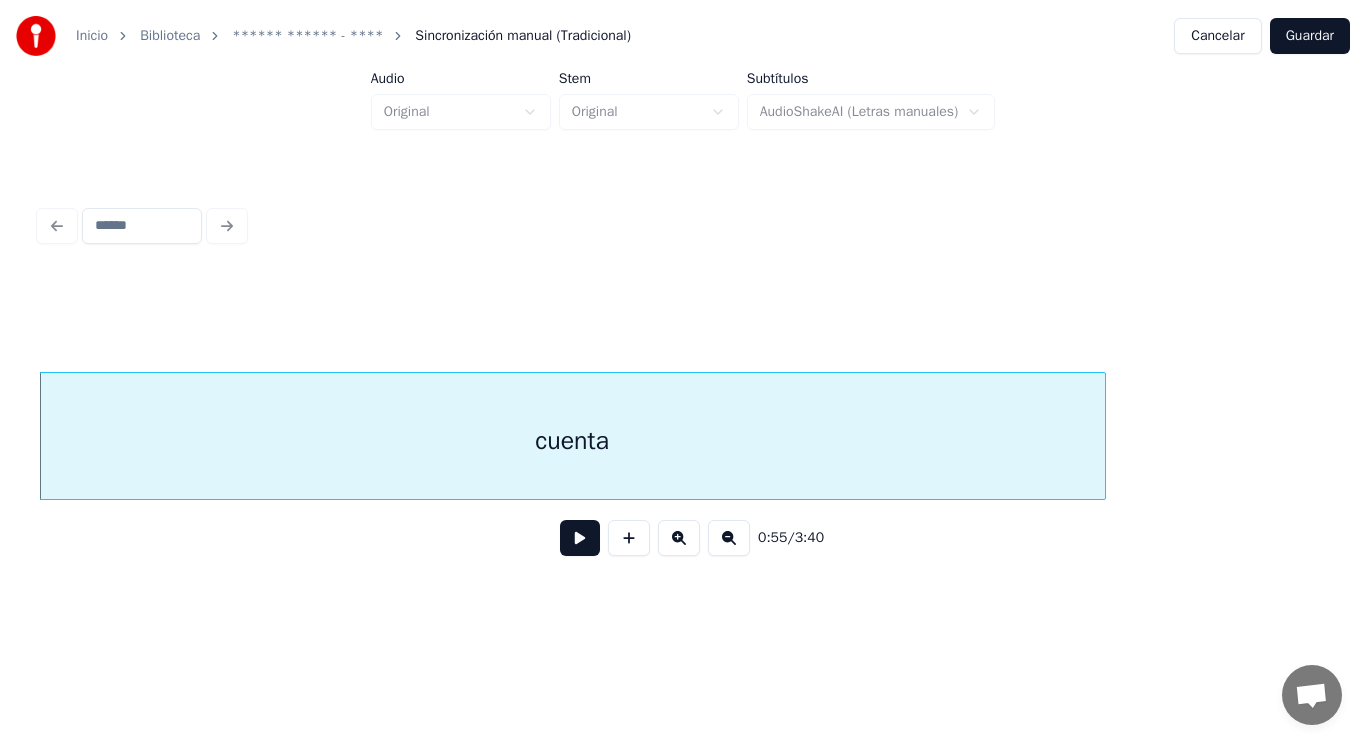 click at bounding box center (580, 538) 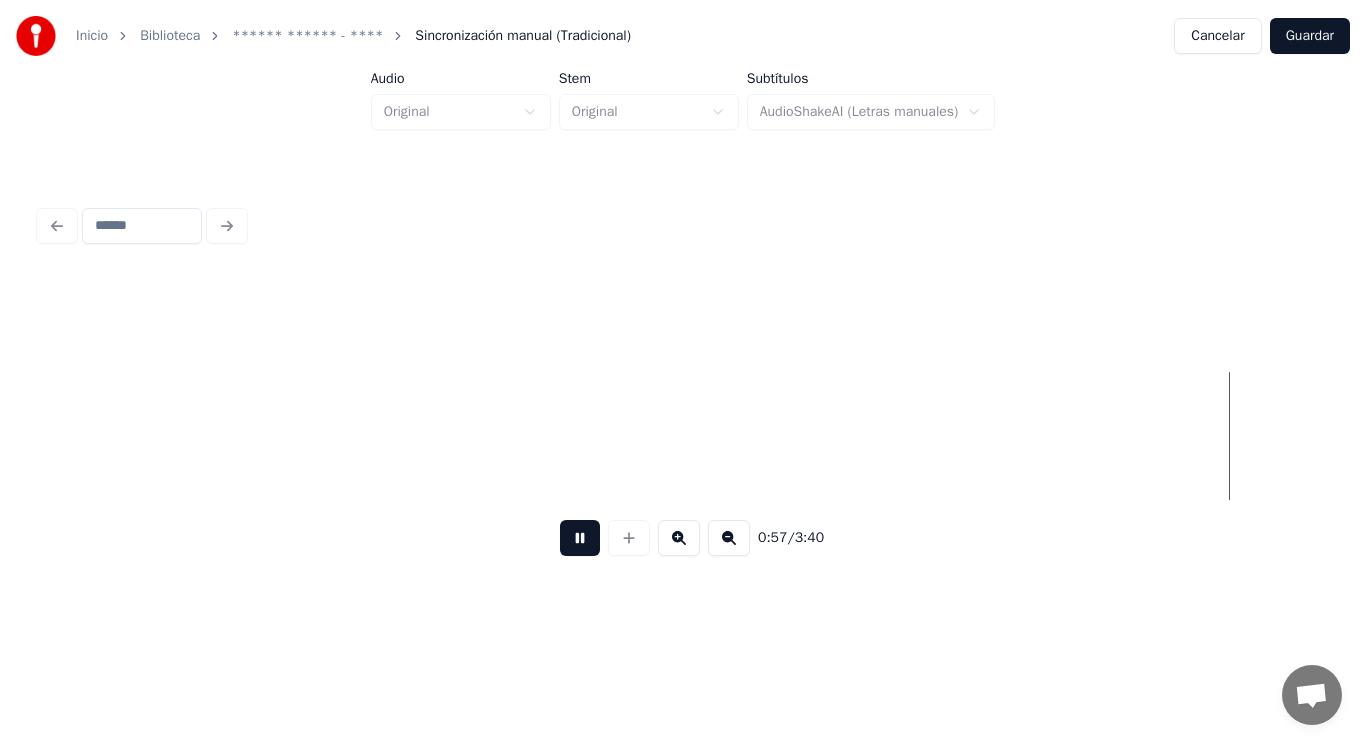 scroll, scrollTop: 0, scrollLeft: 80969, axis: horizontal 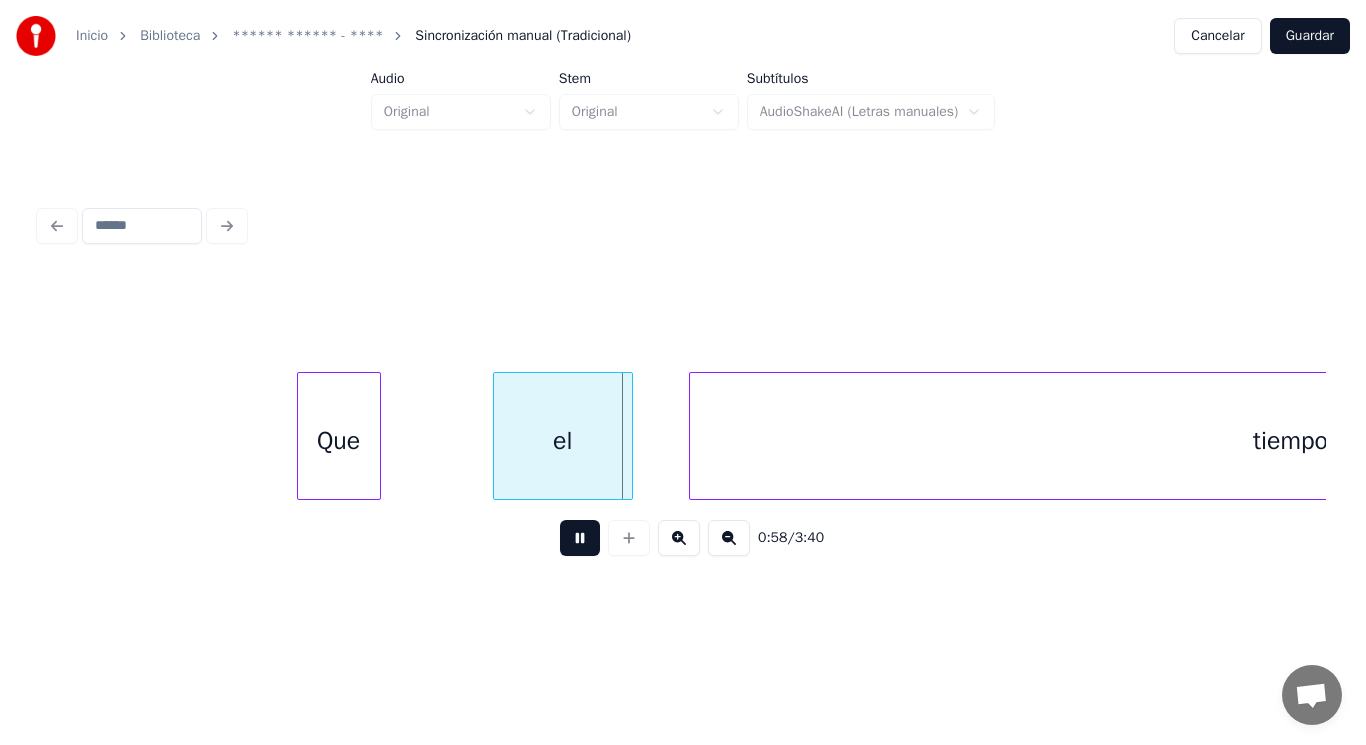 click at bounding box center [580, 538] 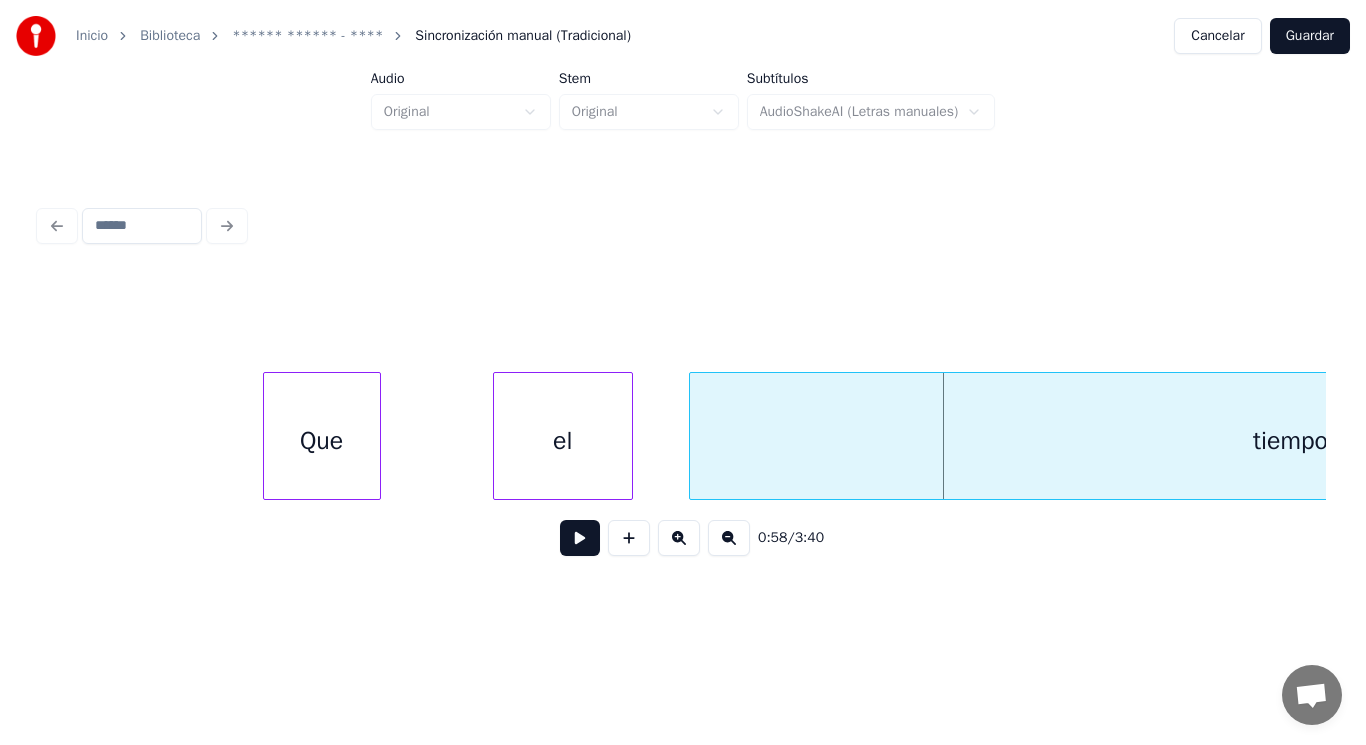 click at bounding box center (267, 436) 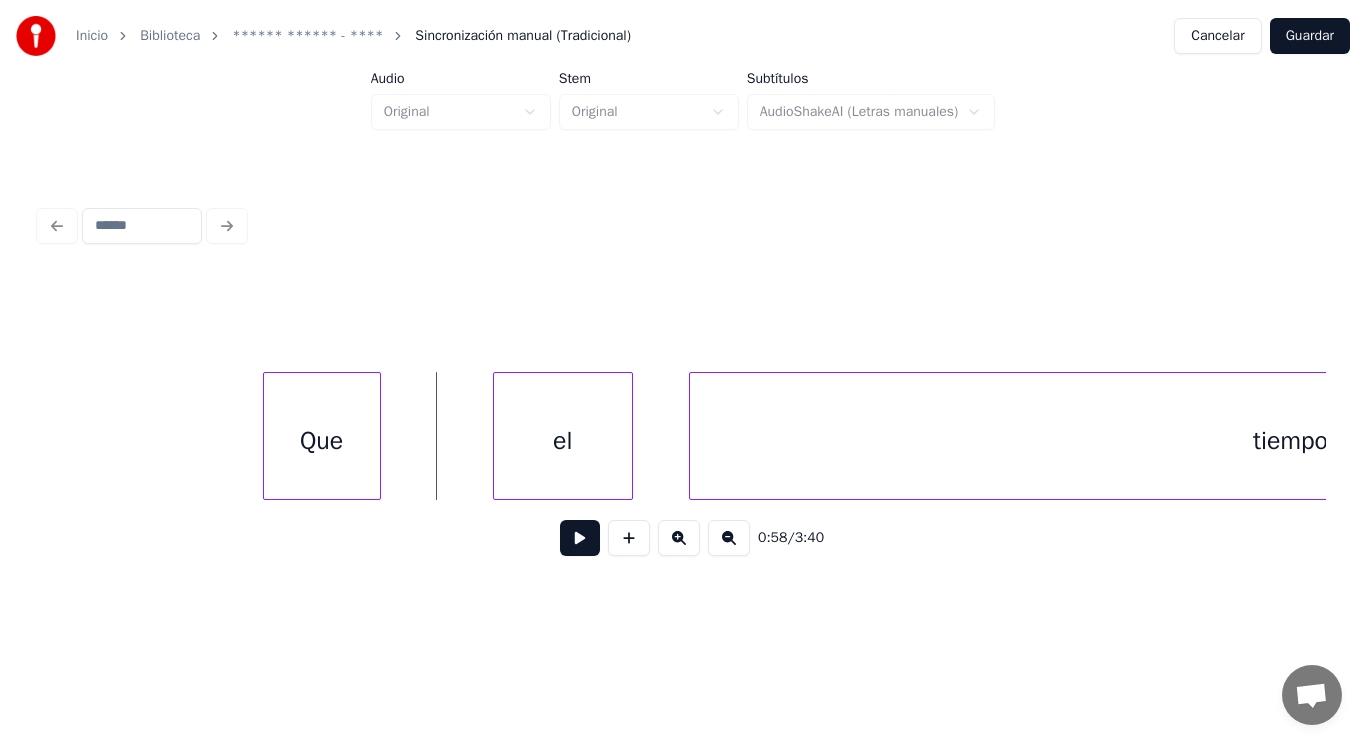 click at bounding box center [580, 538] 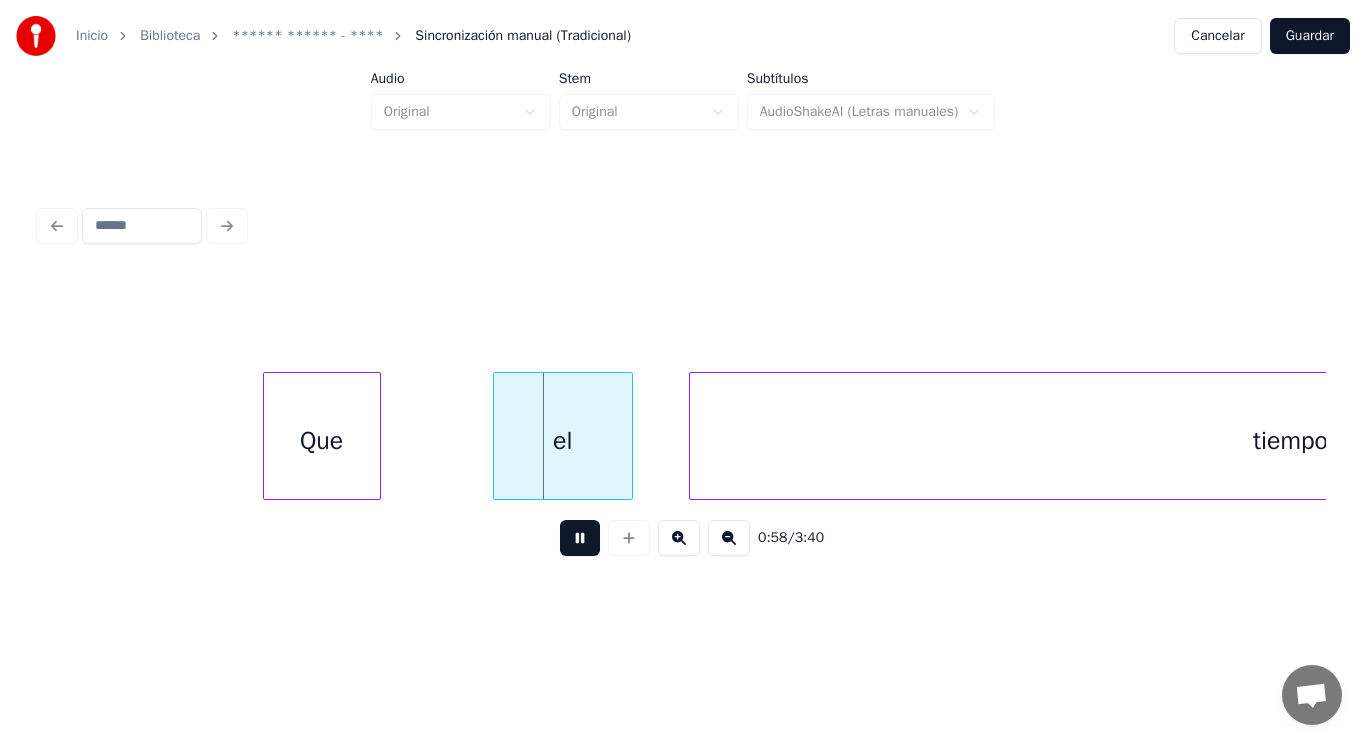 click at bounding box center [580, 538] 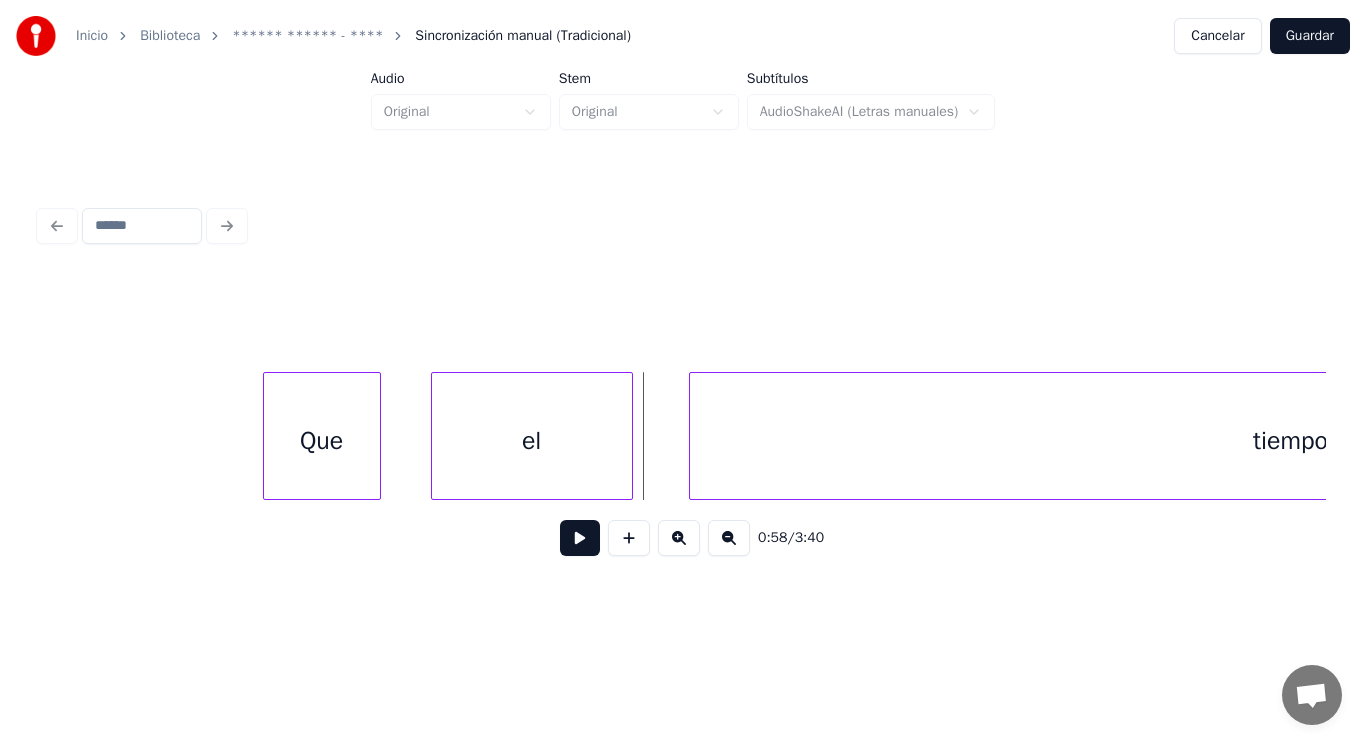 click at bounding box center [435, 436] 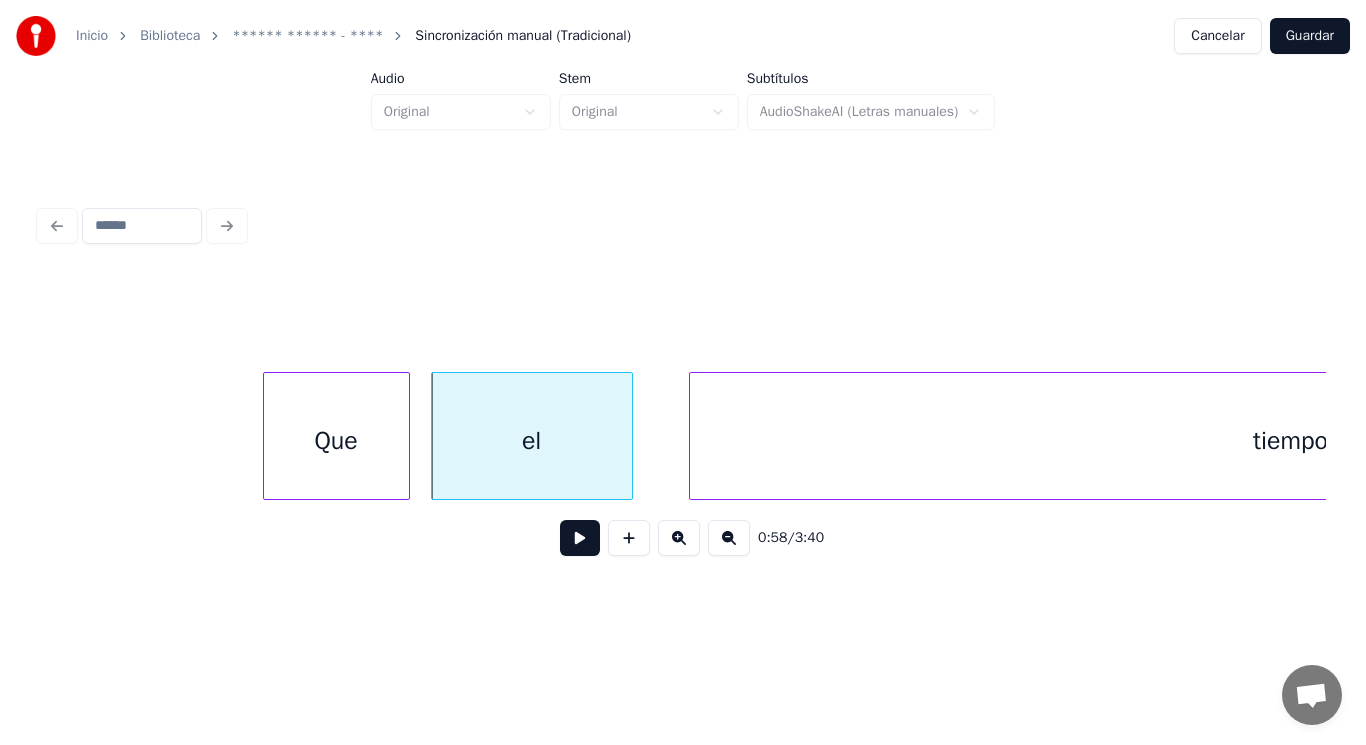 click at bounding box center (406, 436) 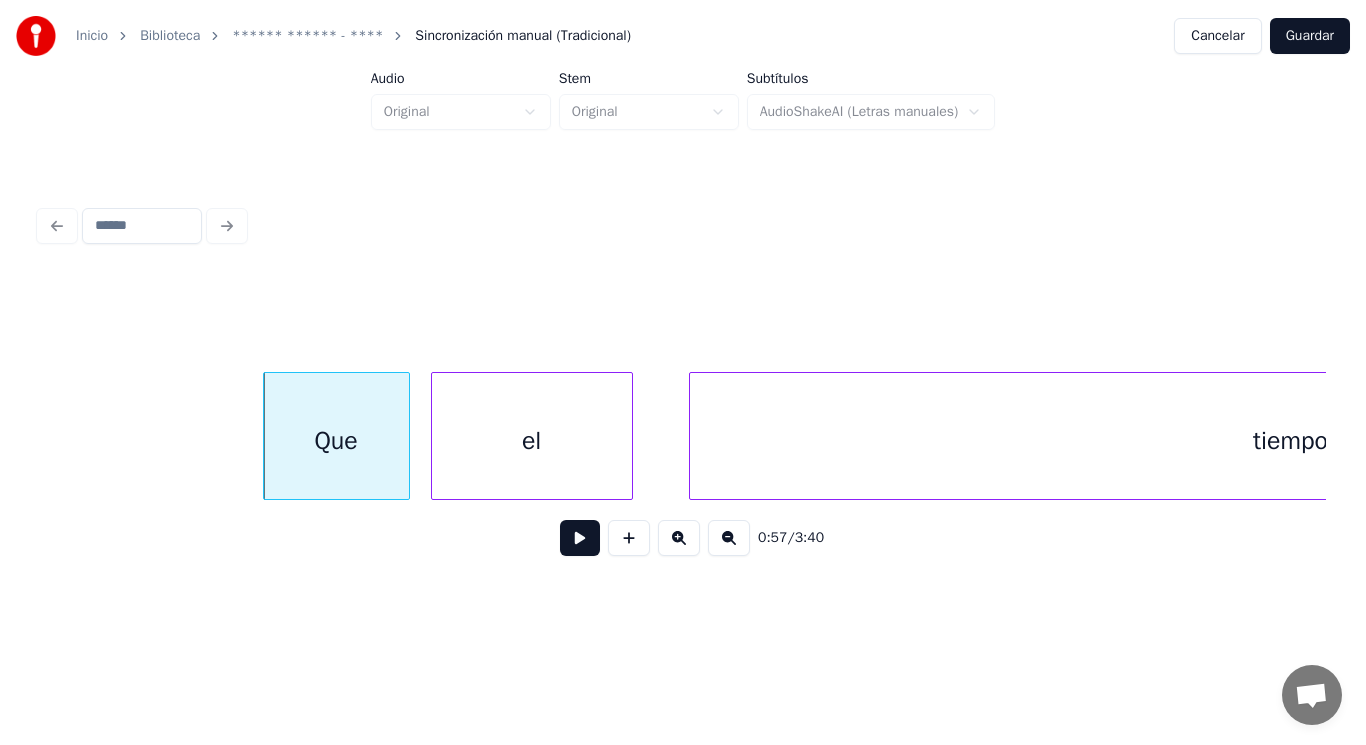 click at bounding box center [580, 538] 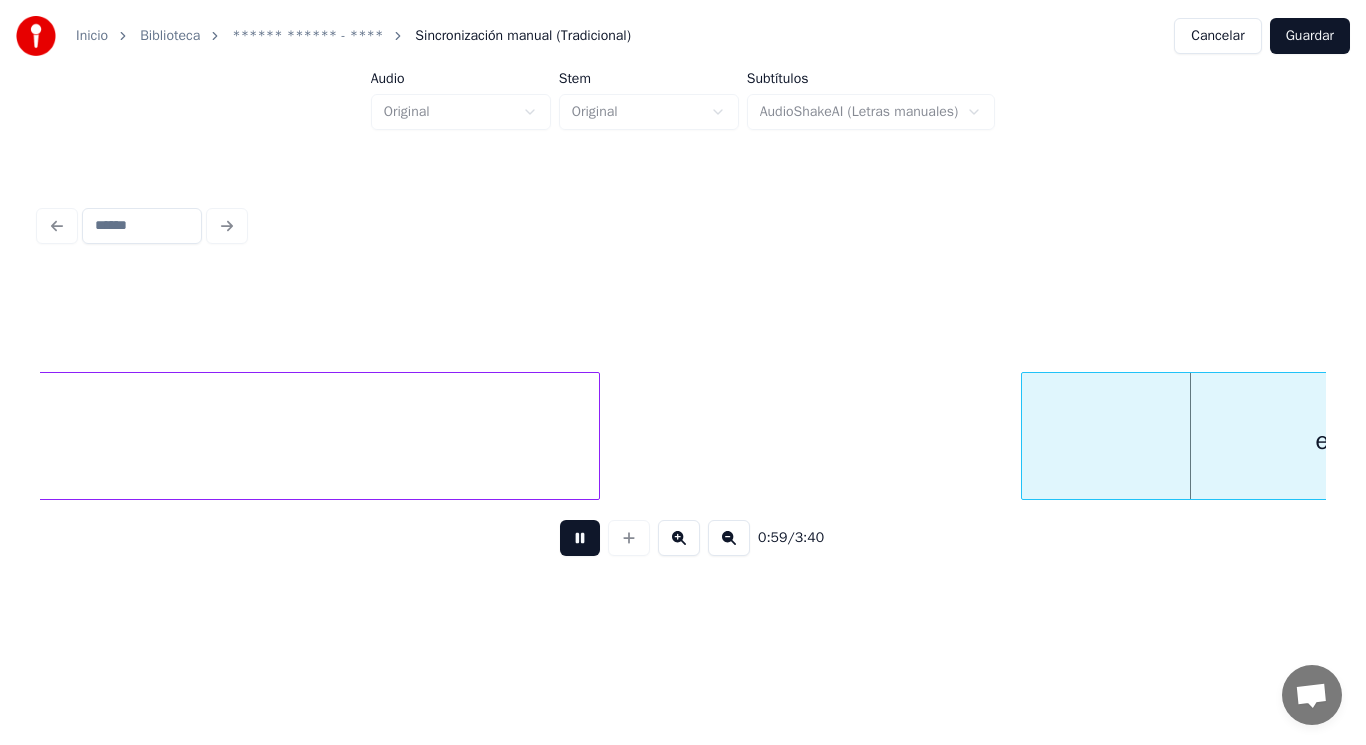 click at bounding box center [580, 538] 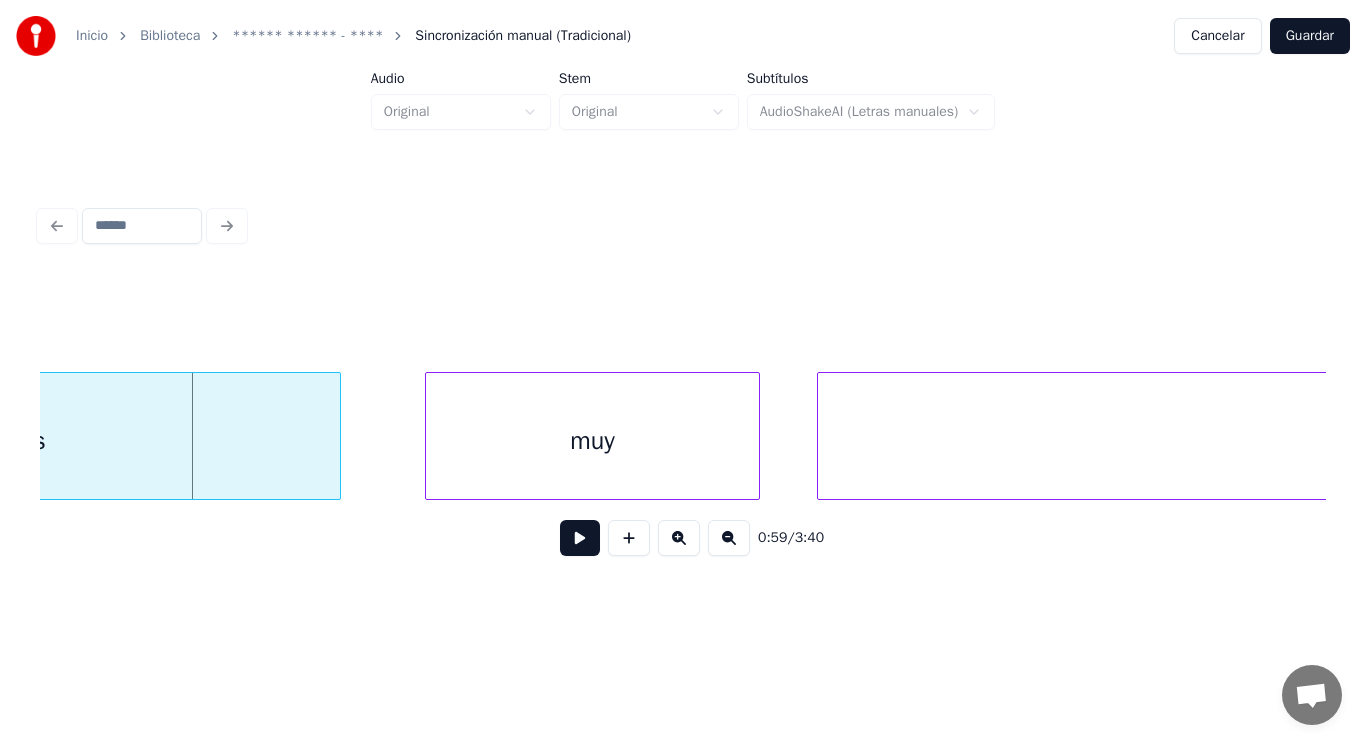click on "es" at bounding box center (33, 441) 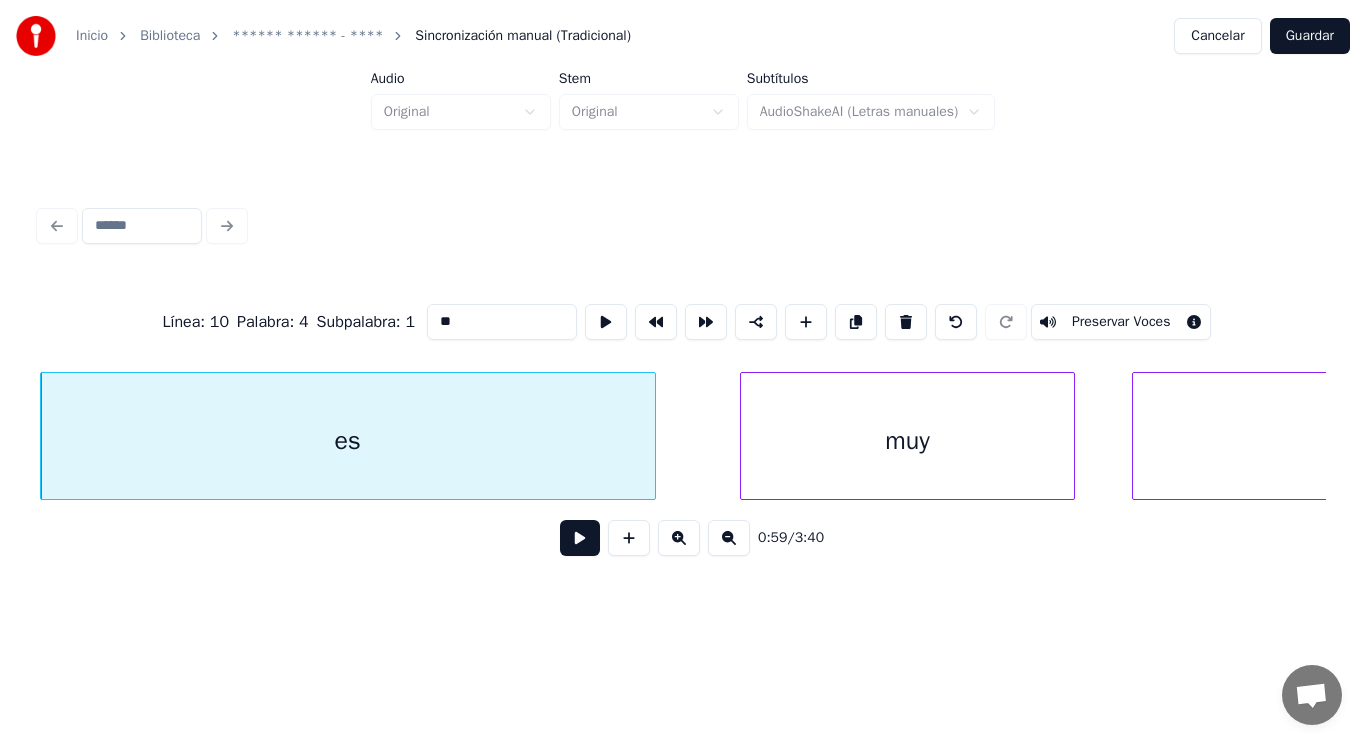 click at bounding box center [580, 538] 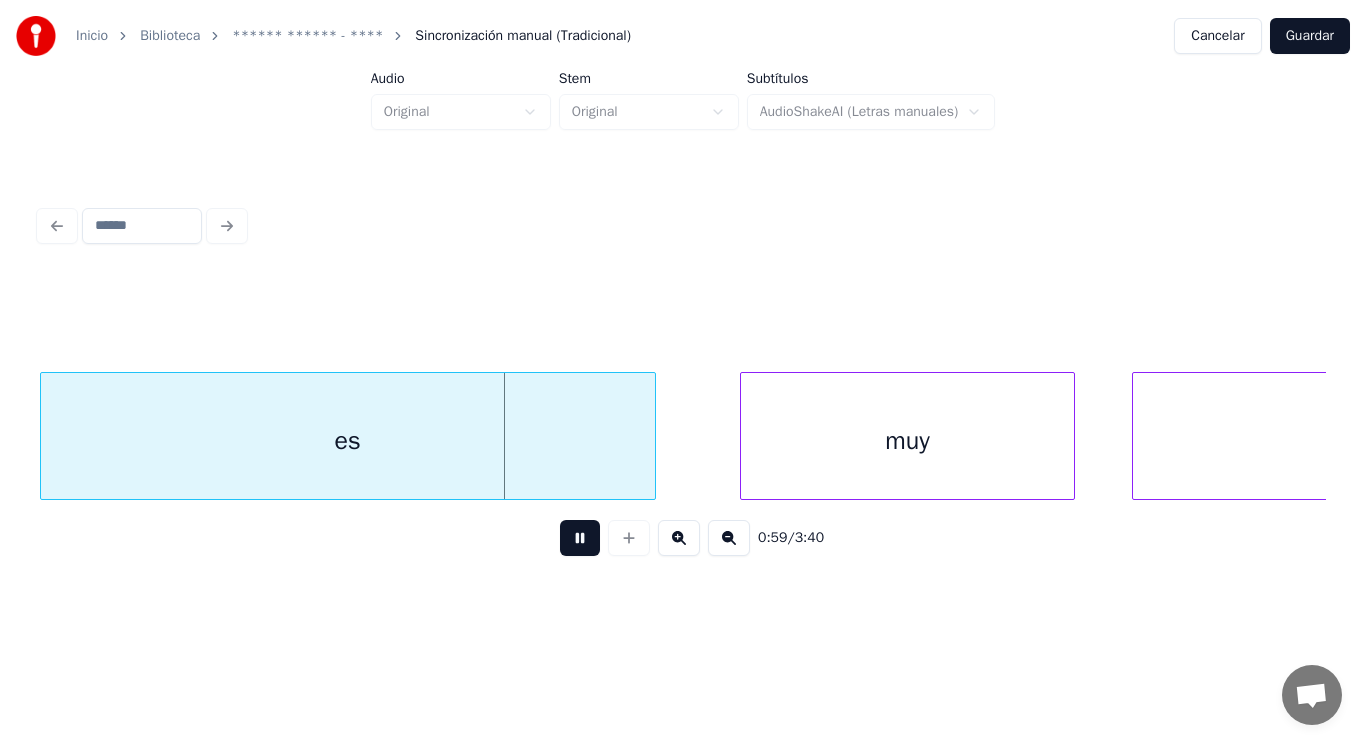 click at bounding box center (580, 538) 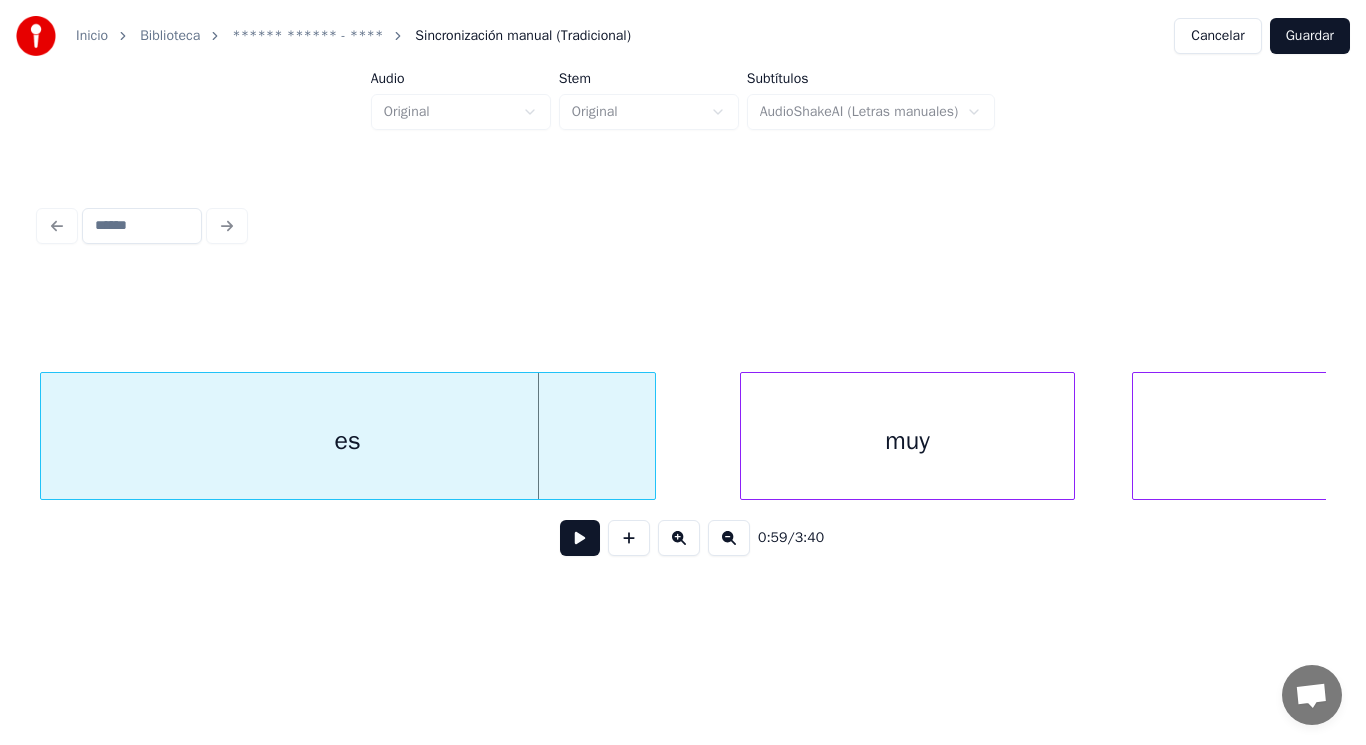 click on "es" at bounding box center [348, 441] 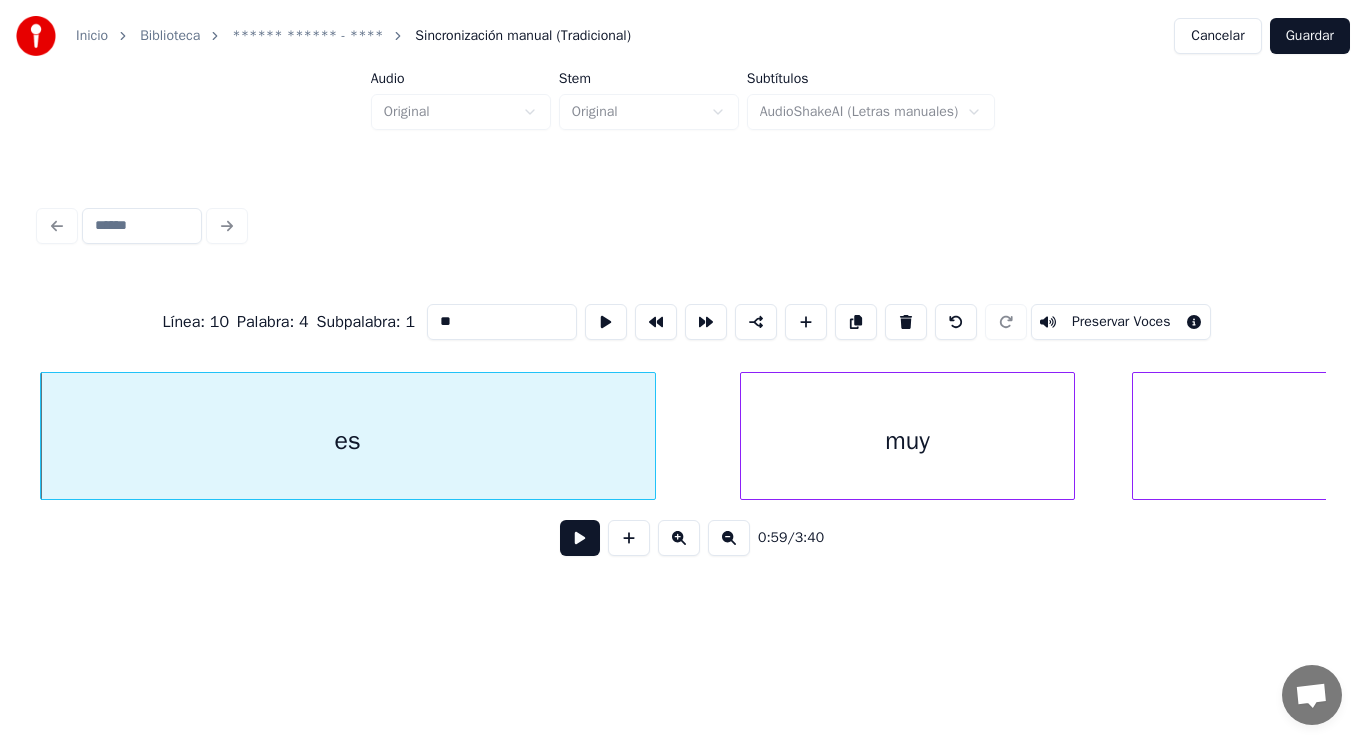 click at bounding box center (580, 538) 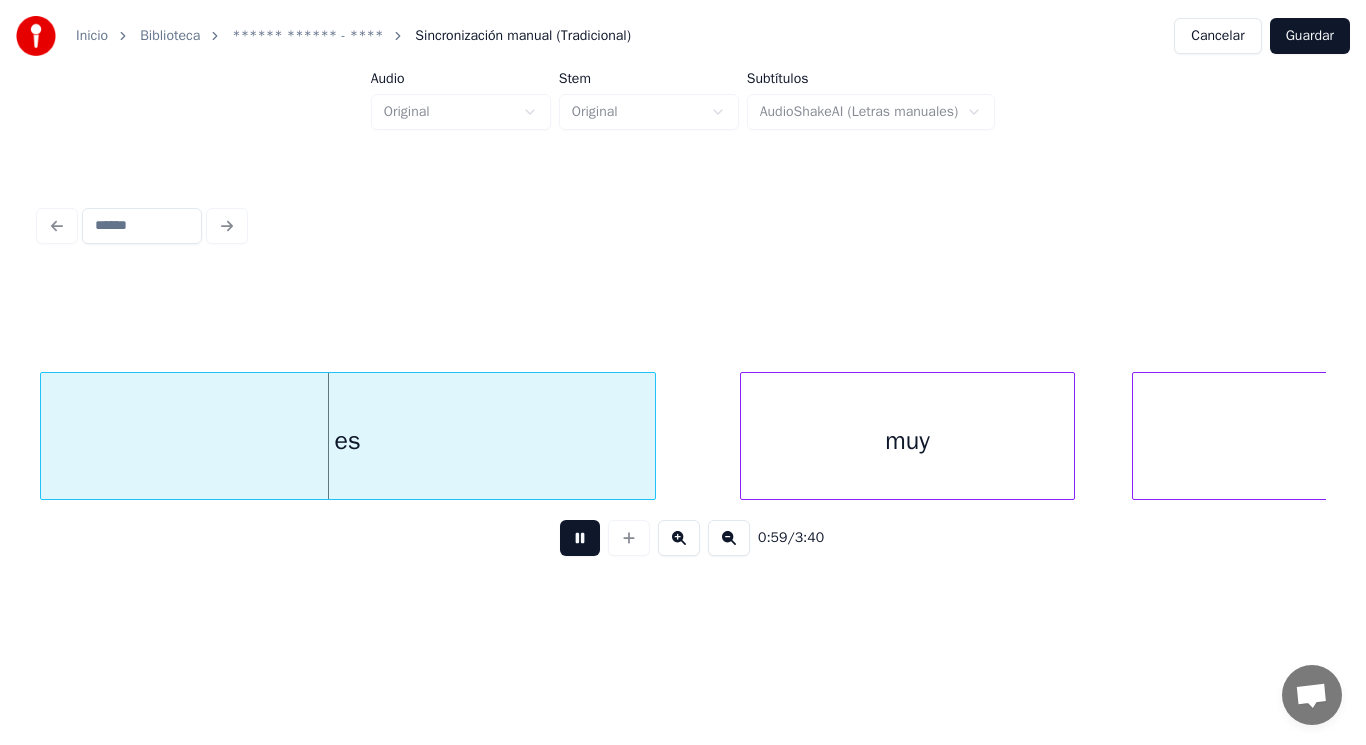 click at bounding box center (580, 538) 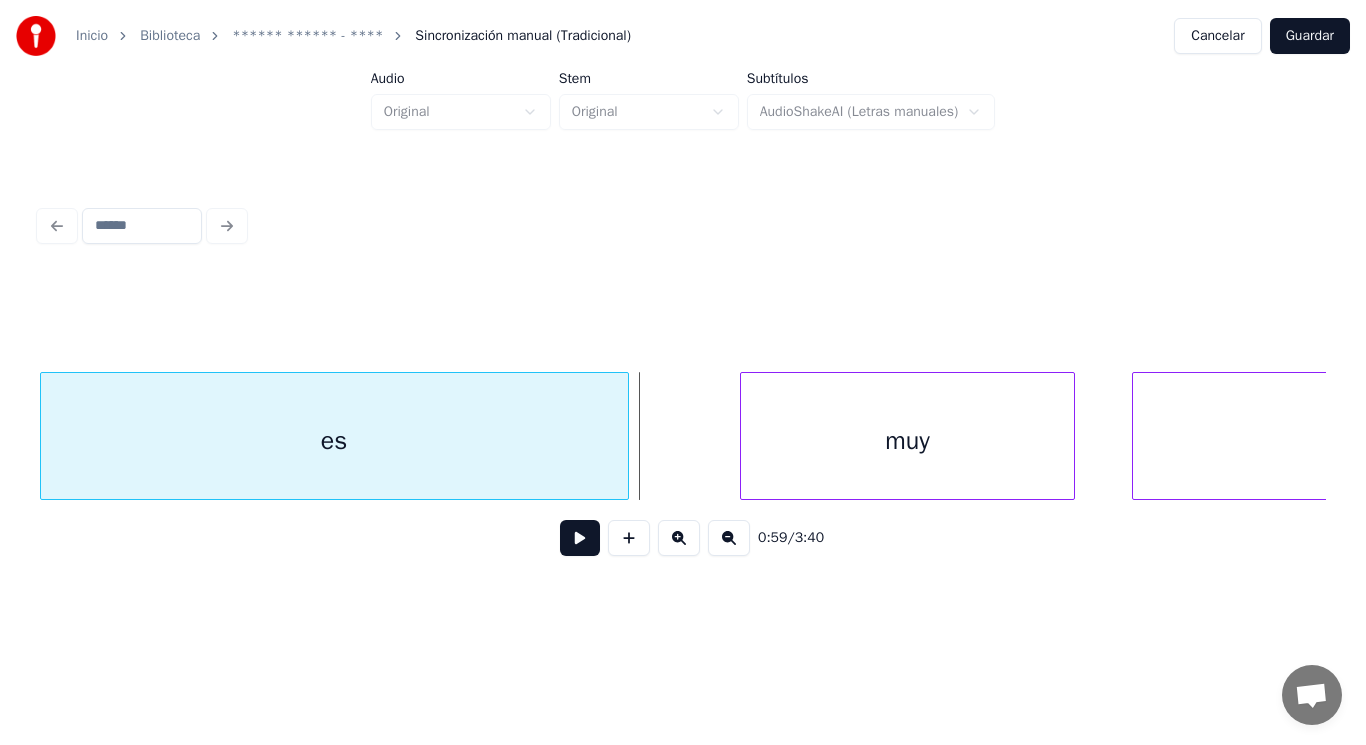 click at bounding box center [625, 436] 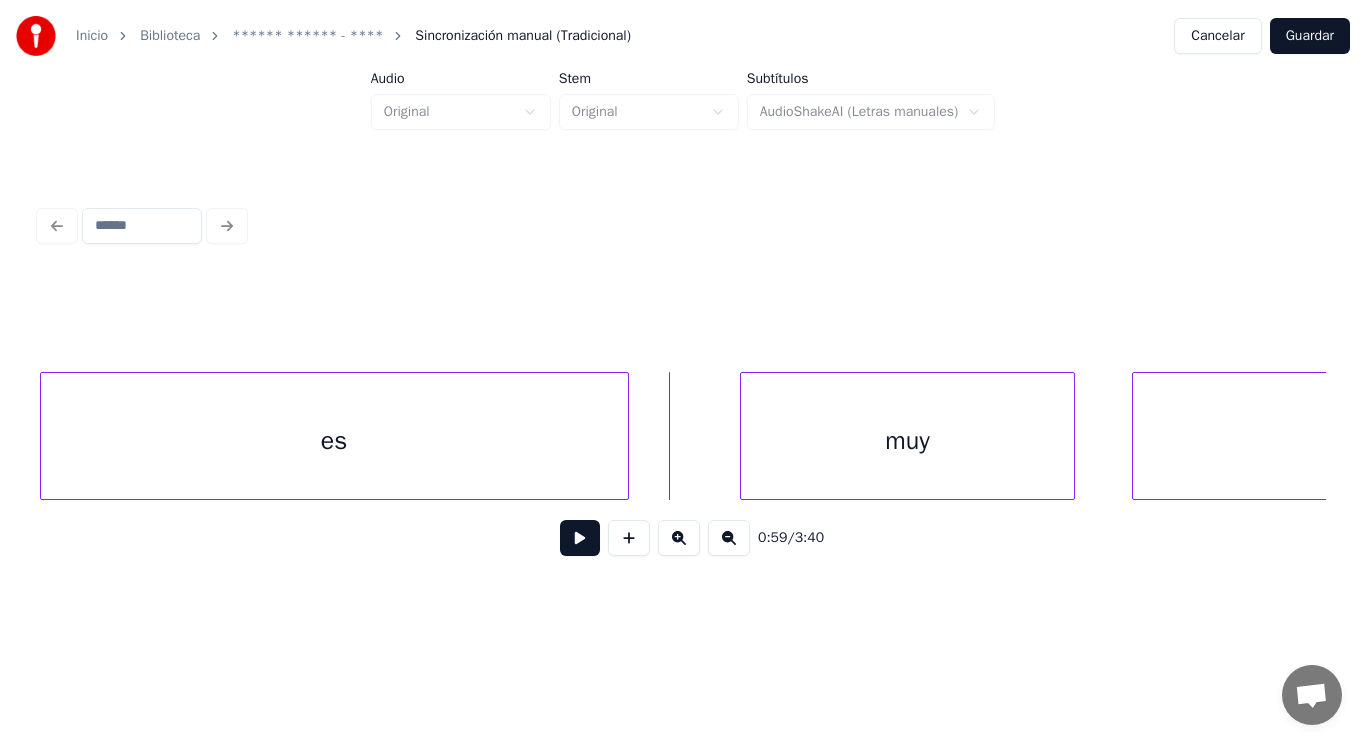 click at bounding box center (580, 538) 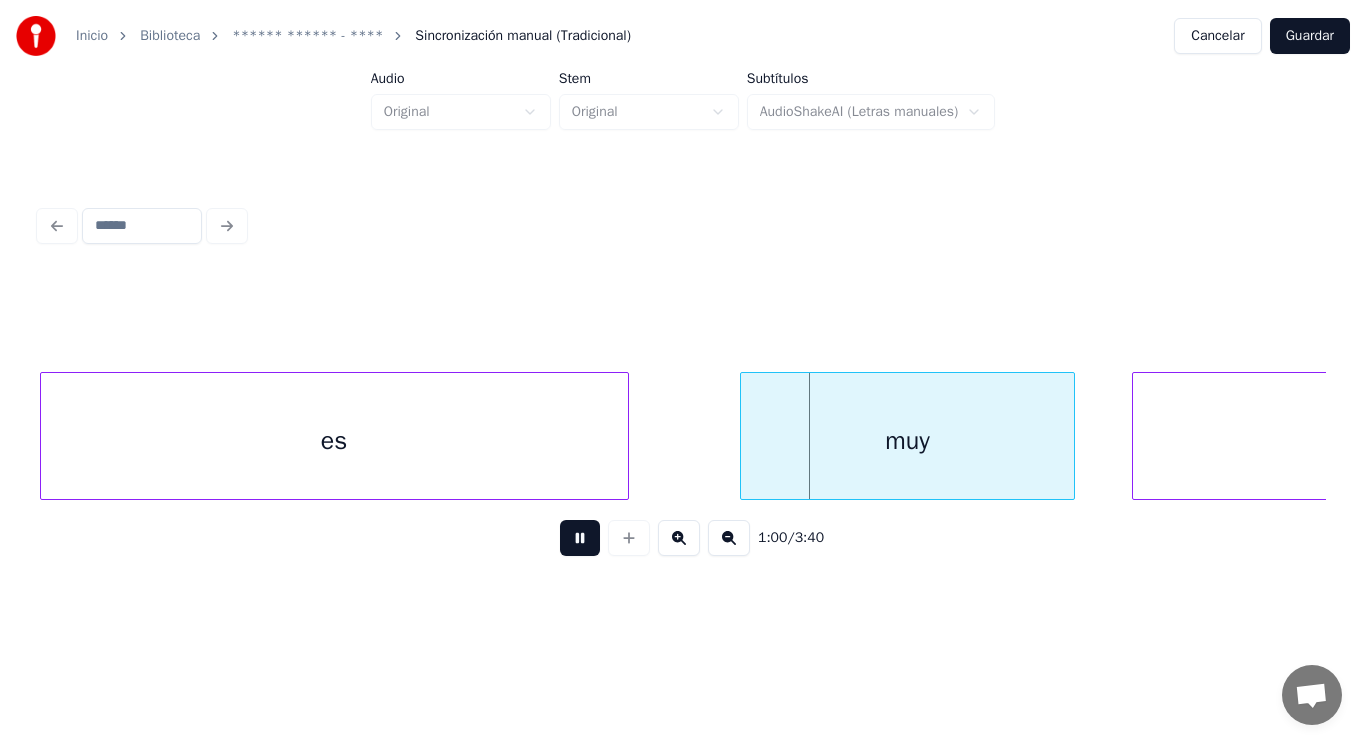 click at bounding box center (580, 538) 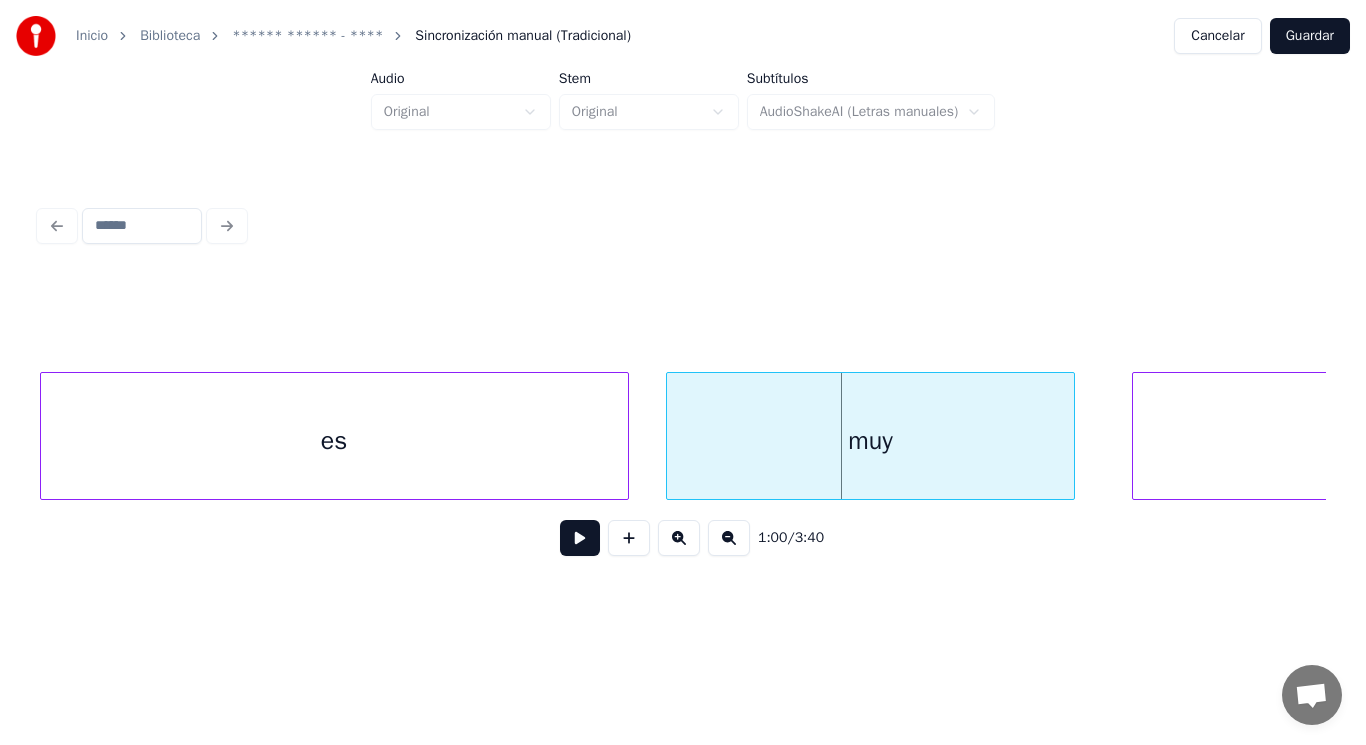 click at bounding box center [670, 436] 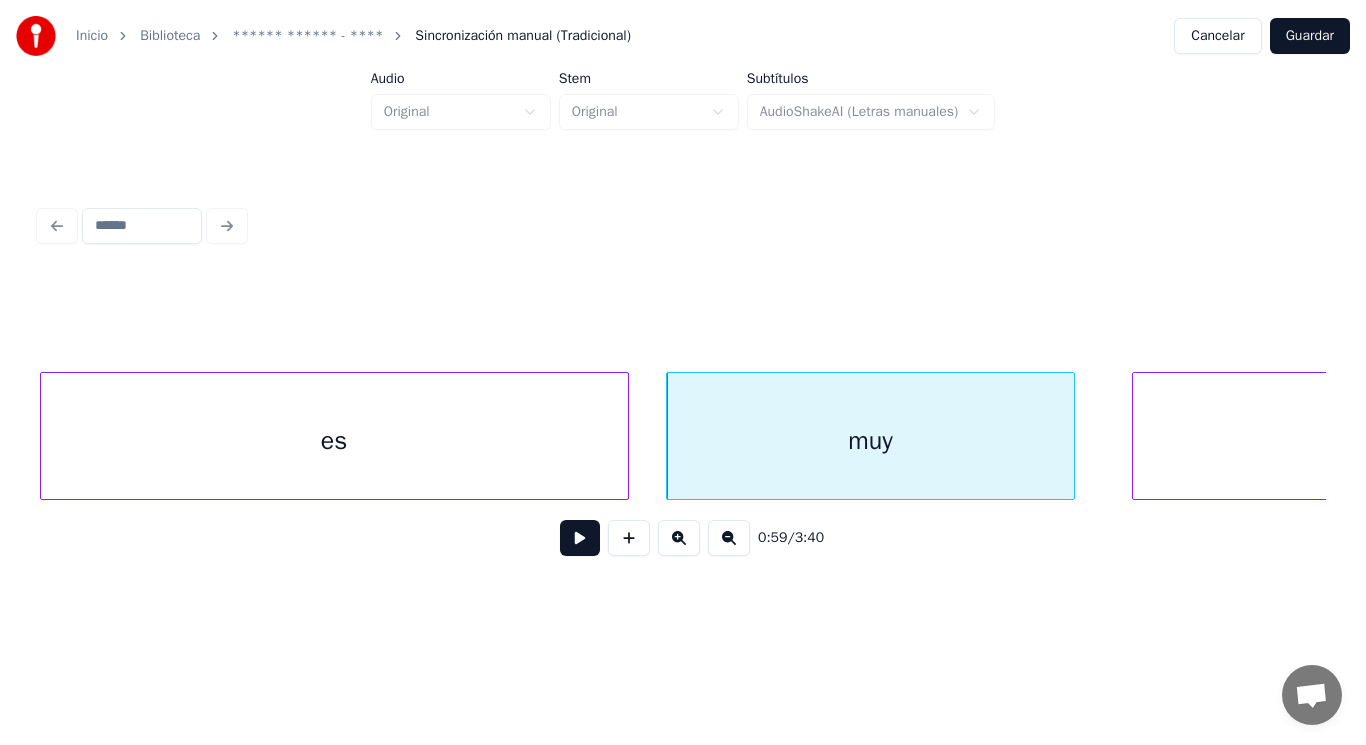 click at bounding box center (580, 538) 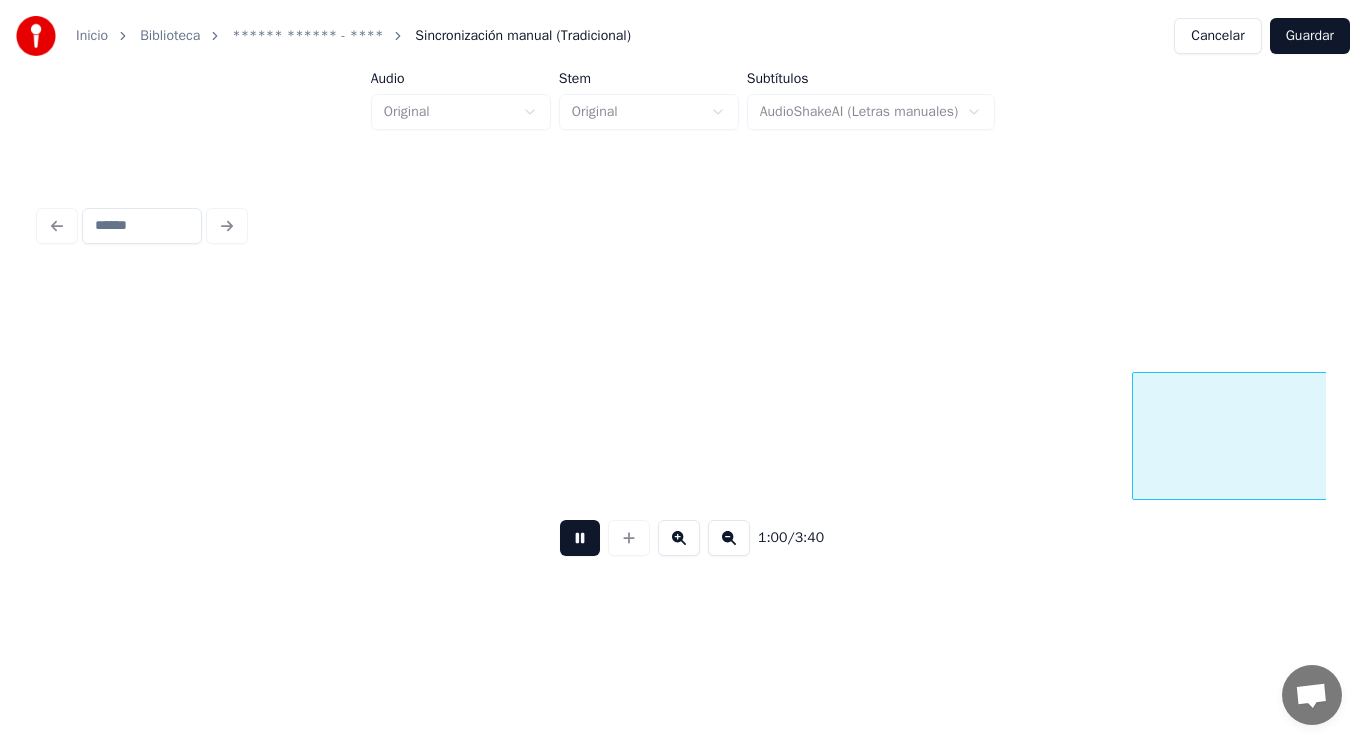 scroll, scrollTop: 0, scrollLeft: 84529, axis: horizontal 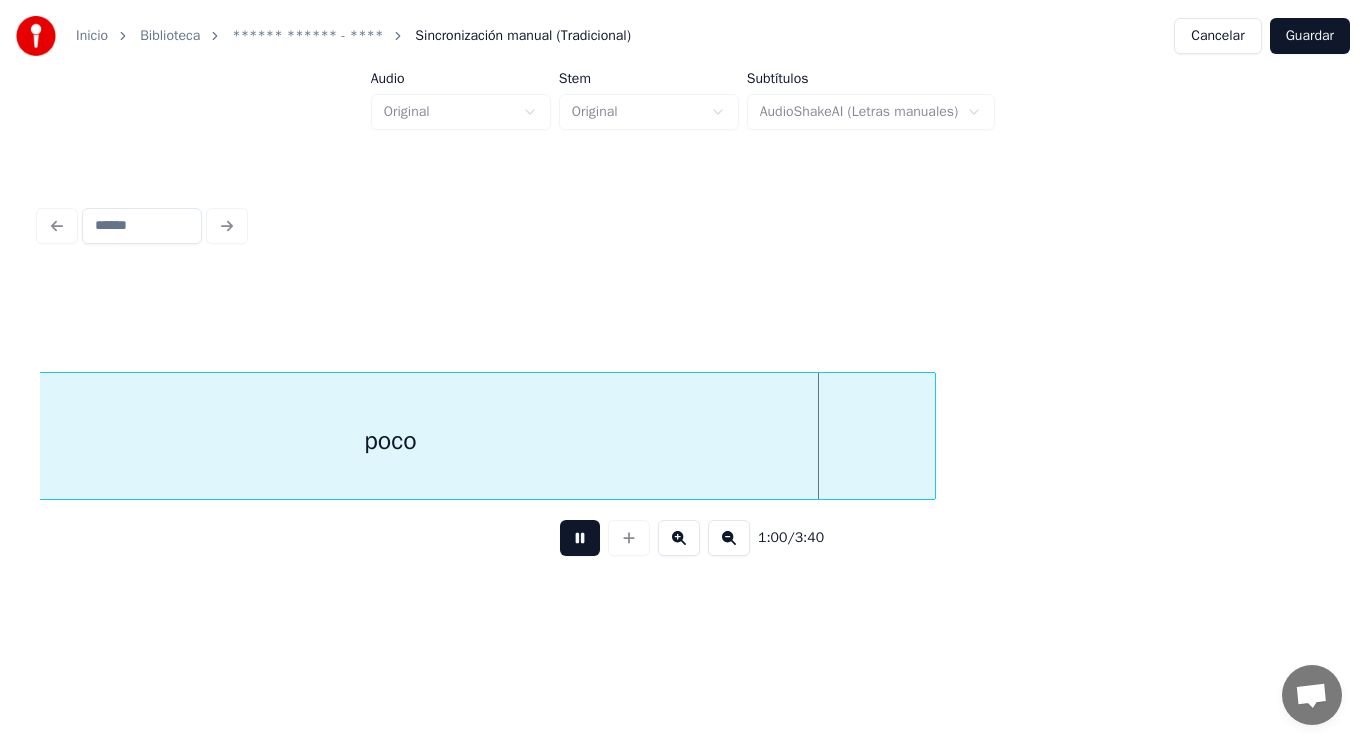 click at bounding box center [580, 538] 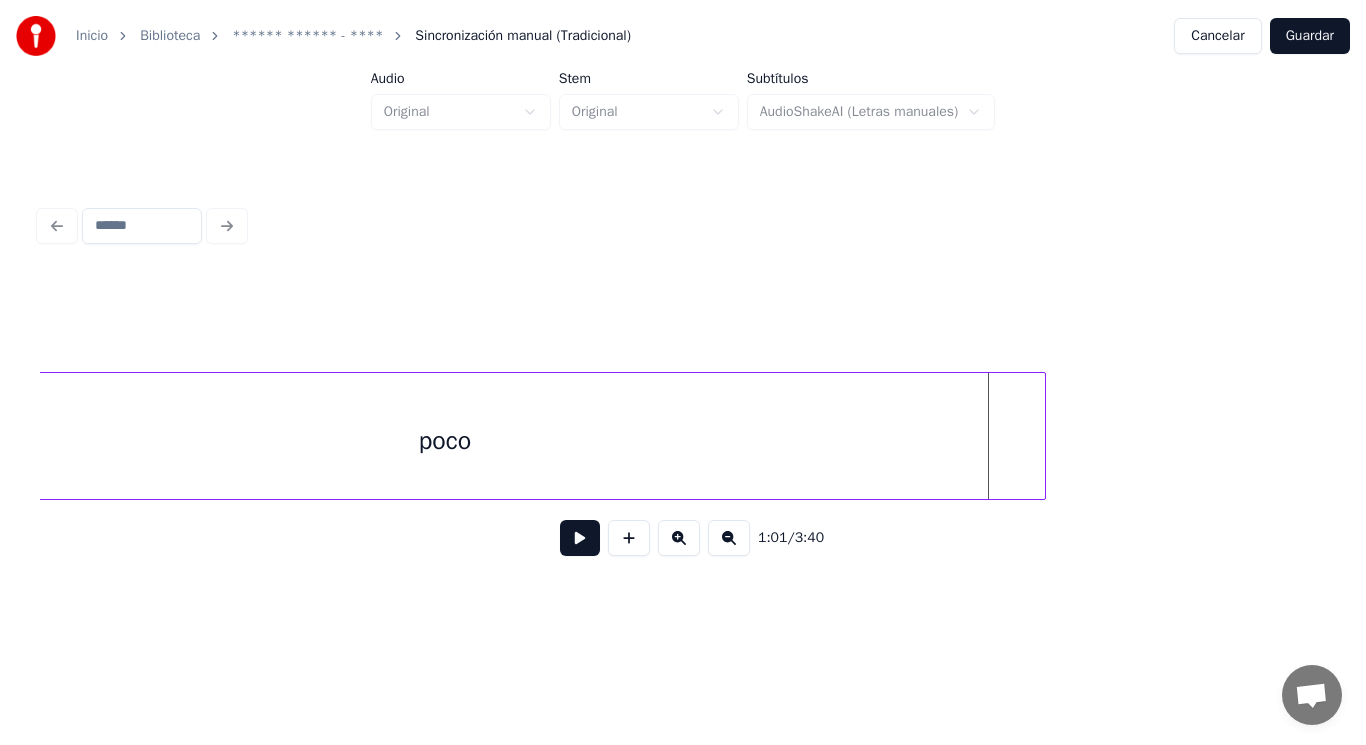 click at bounding box center [1042, 436] 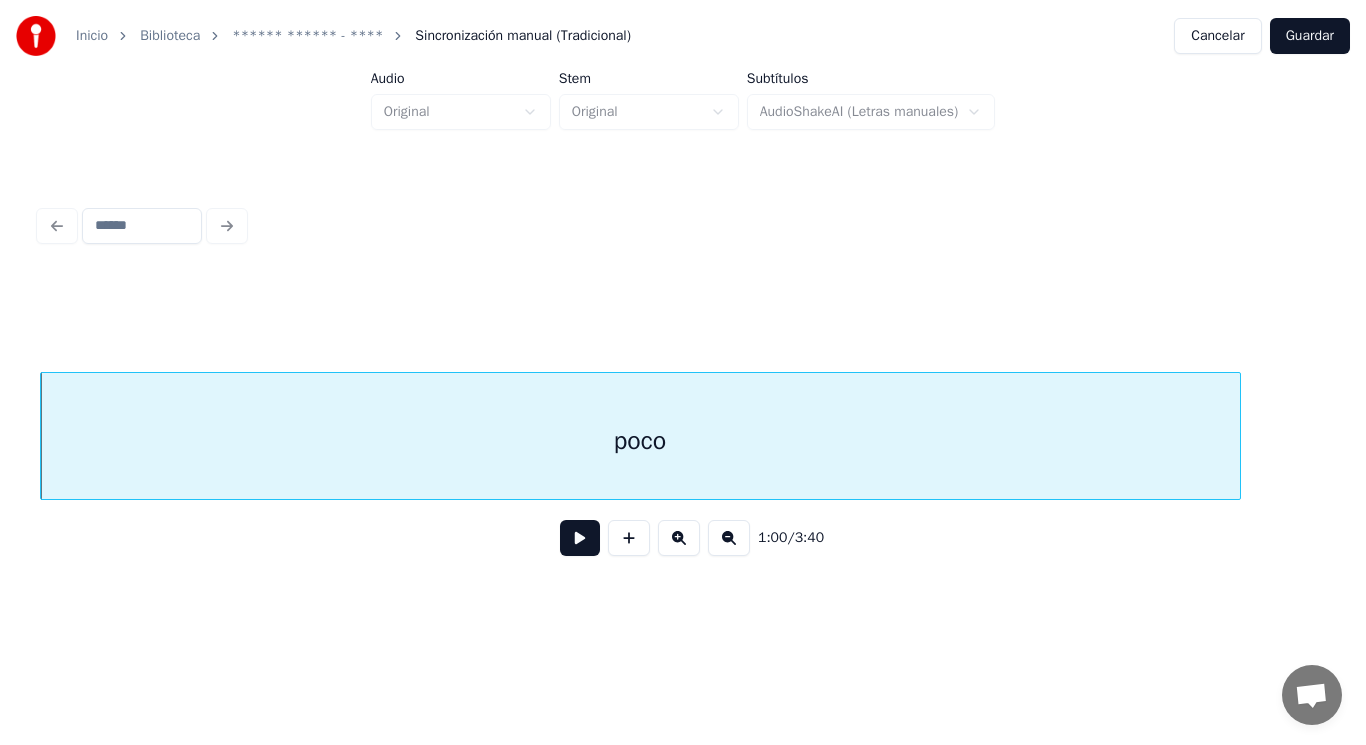 click at bounding box center [580, 538] 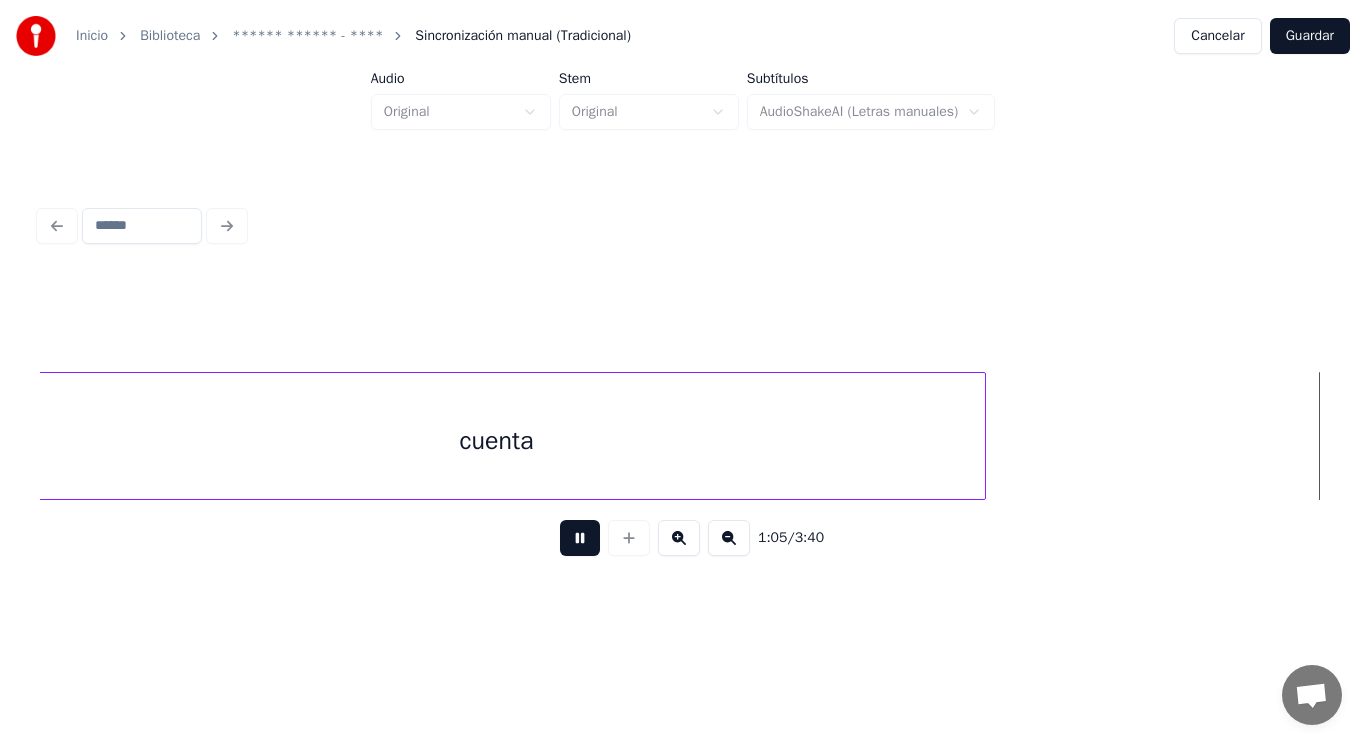 scroll, scrollTop: 0, scrollLeft: 92137, axis: horizontal 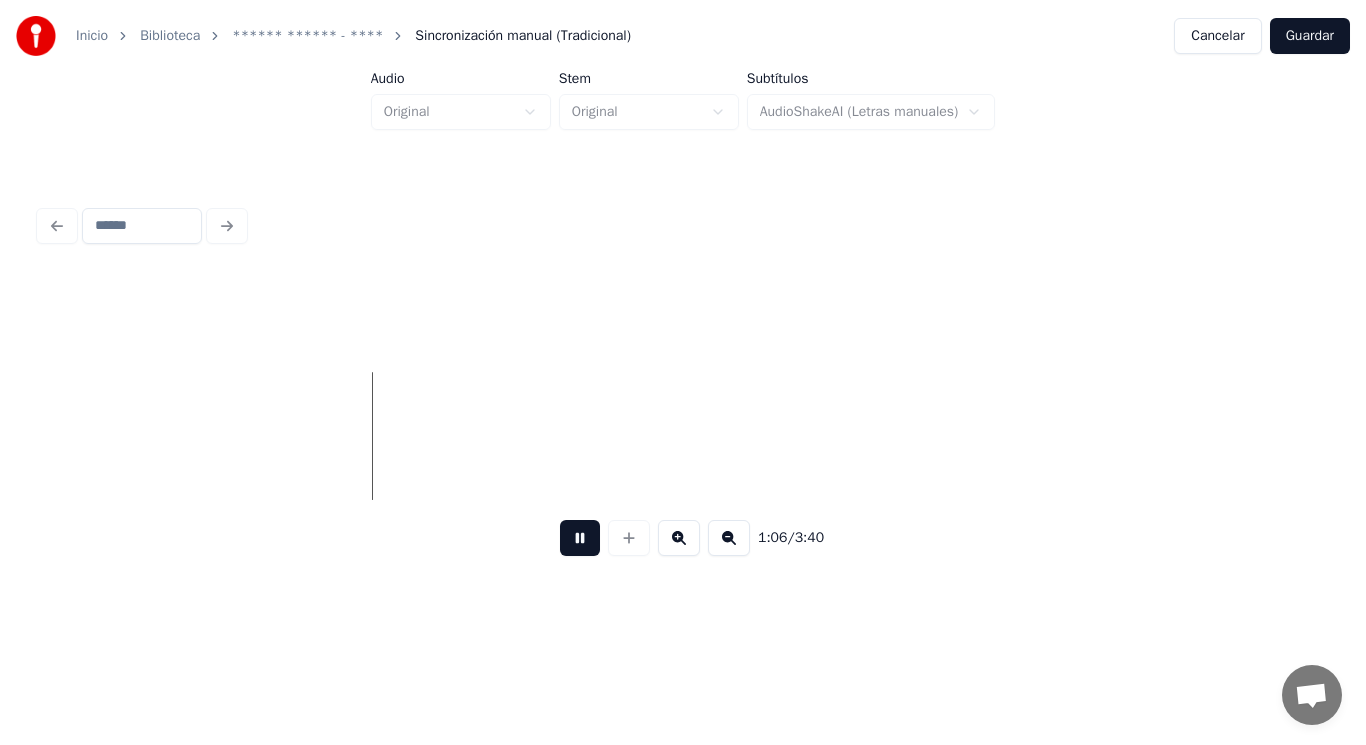 click at bounding box center (580, 538) 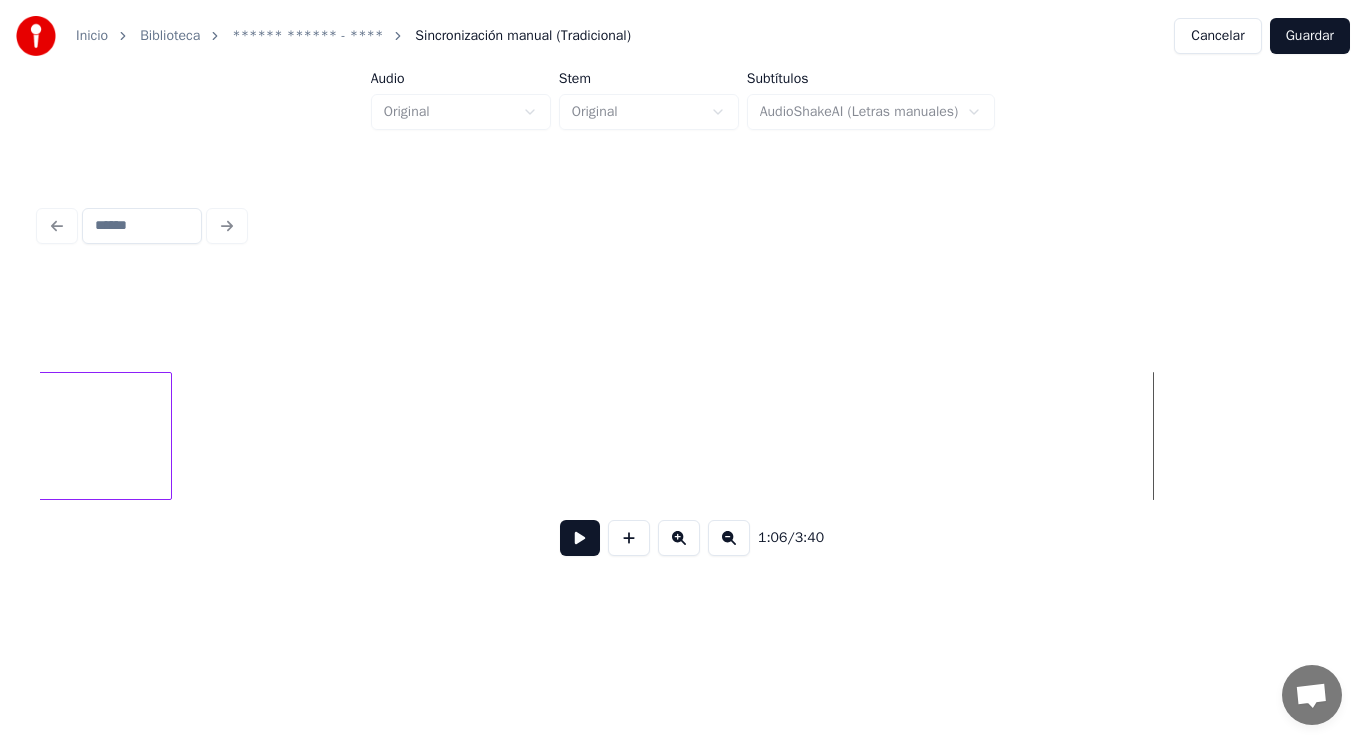 click on "cuenta" at bounding box center (-318, 441) 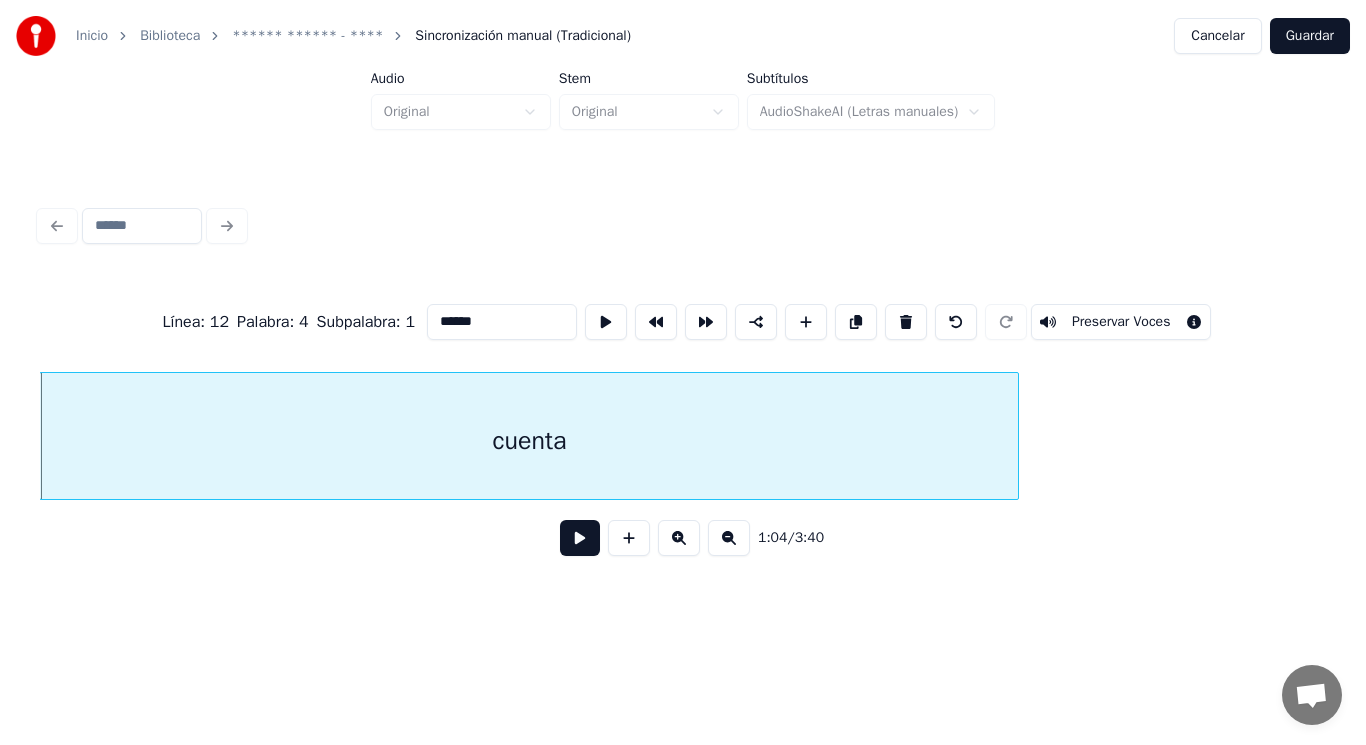 click at bounding box center [580, 538] 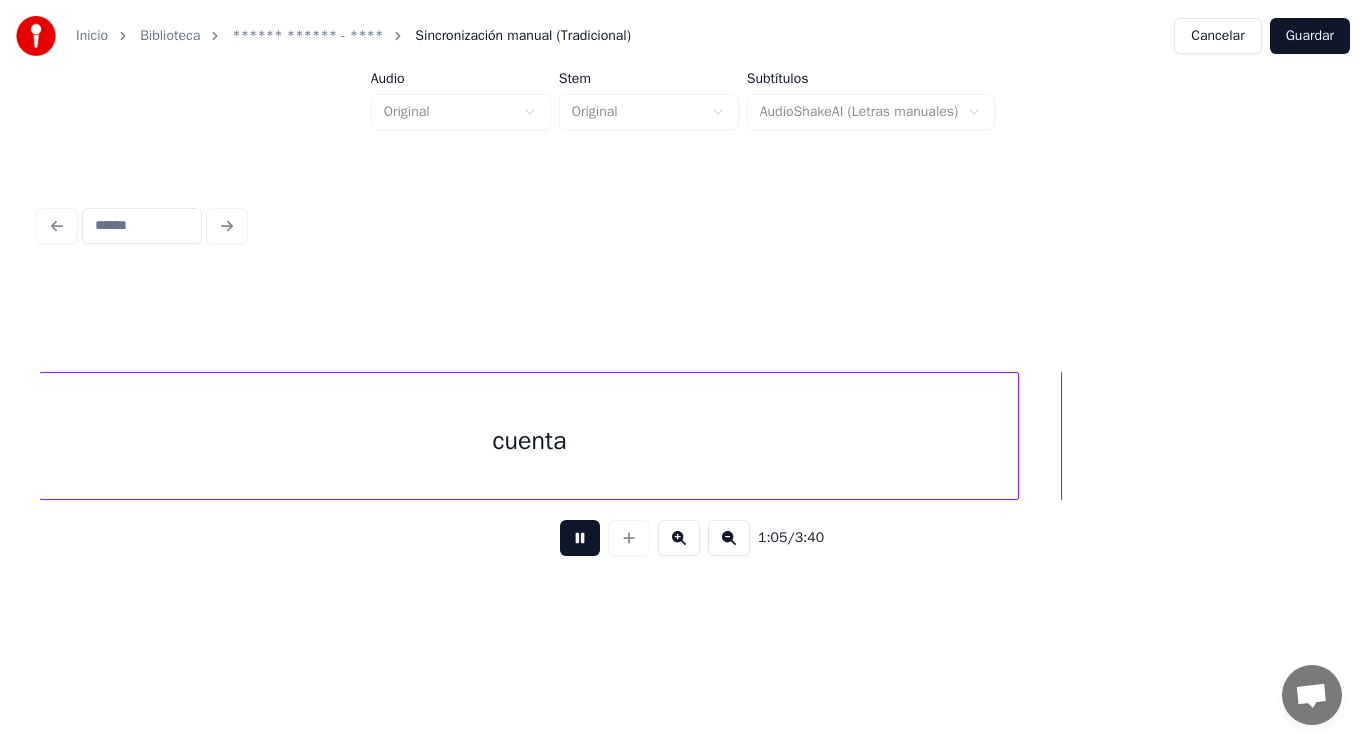 click at bounding box center [580, 538] 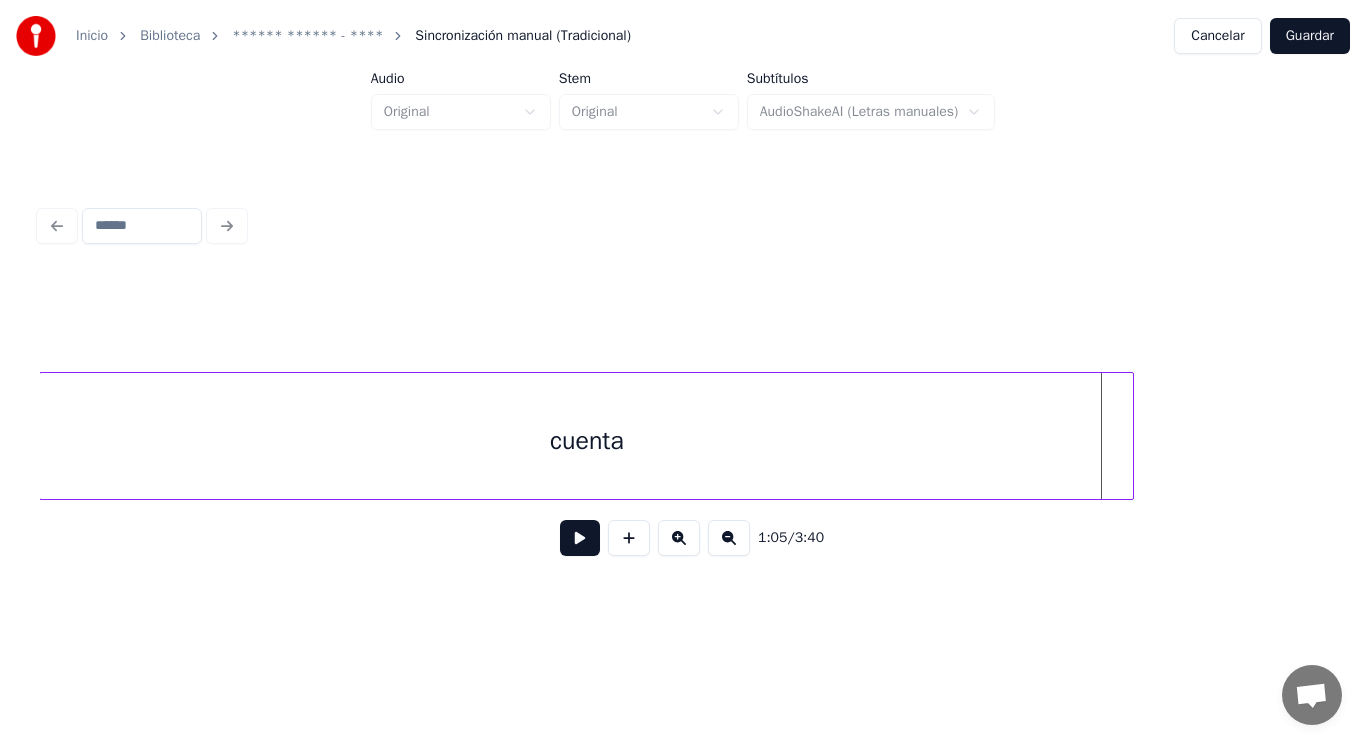 click at bounding box center [1130, 436] 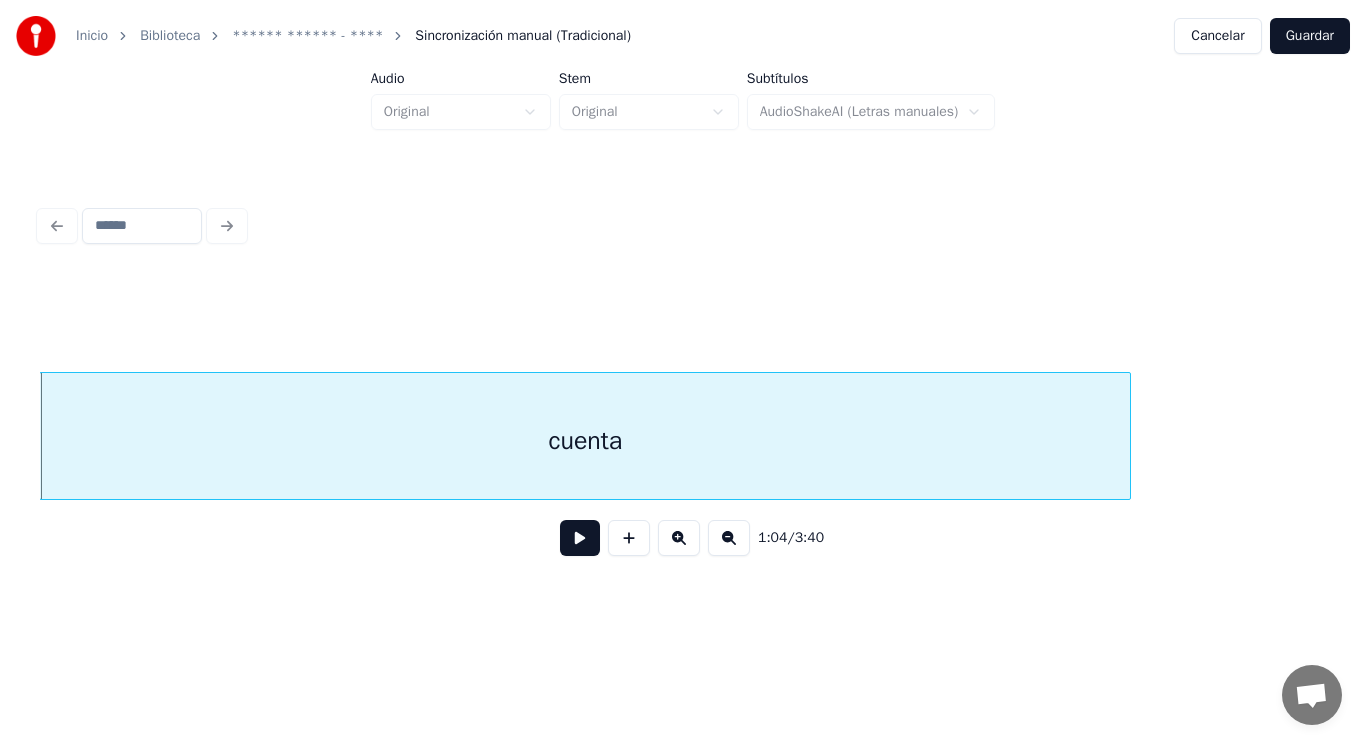 click at bounding box center (580, 538) 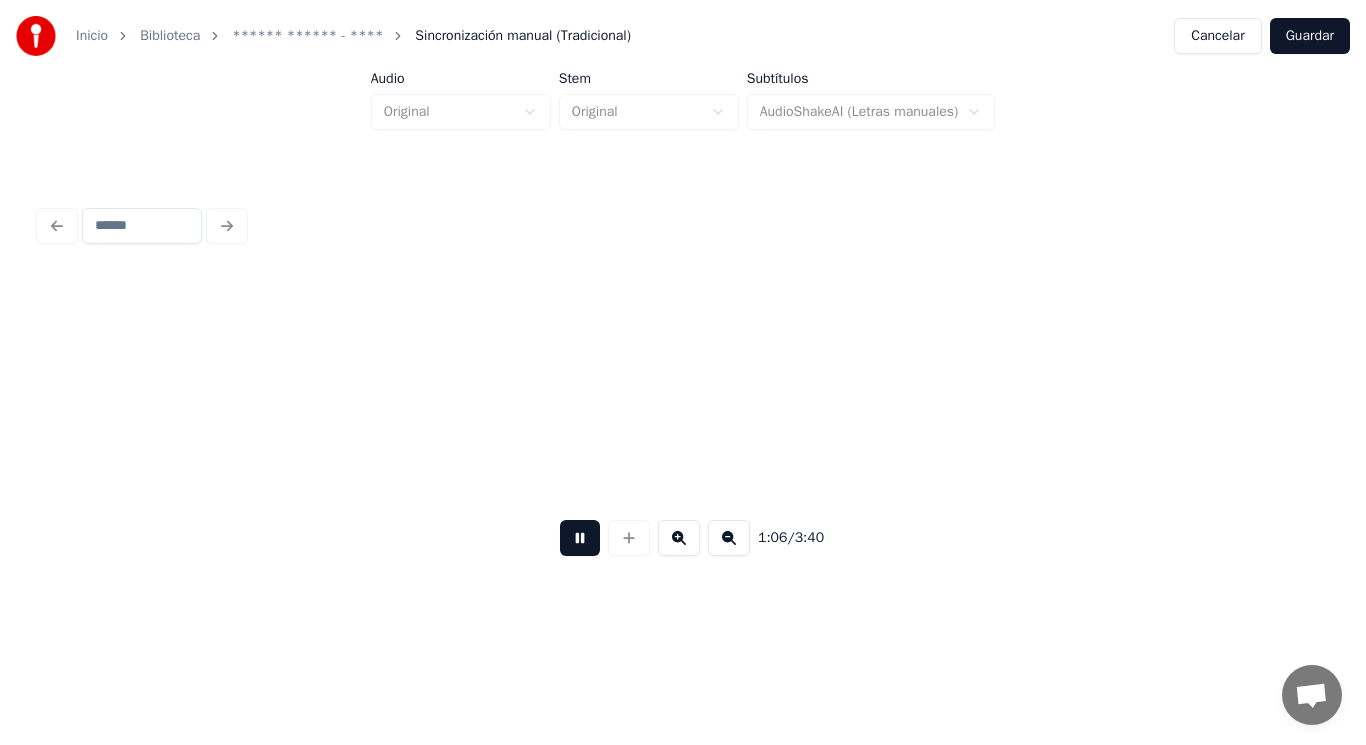 scroll, scrollTop: 0, scrollLeft: 93396, axis: horizontal 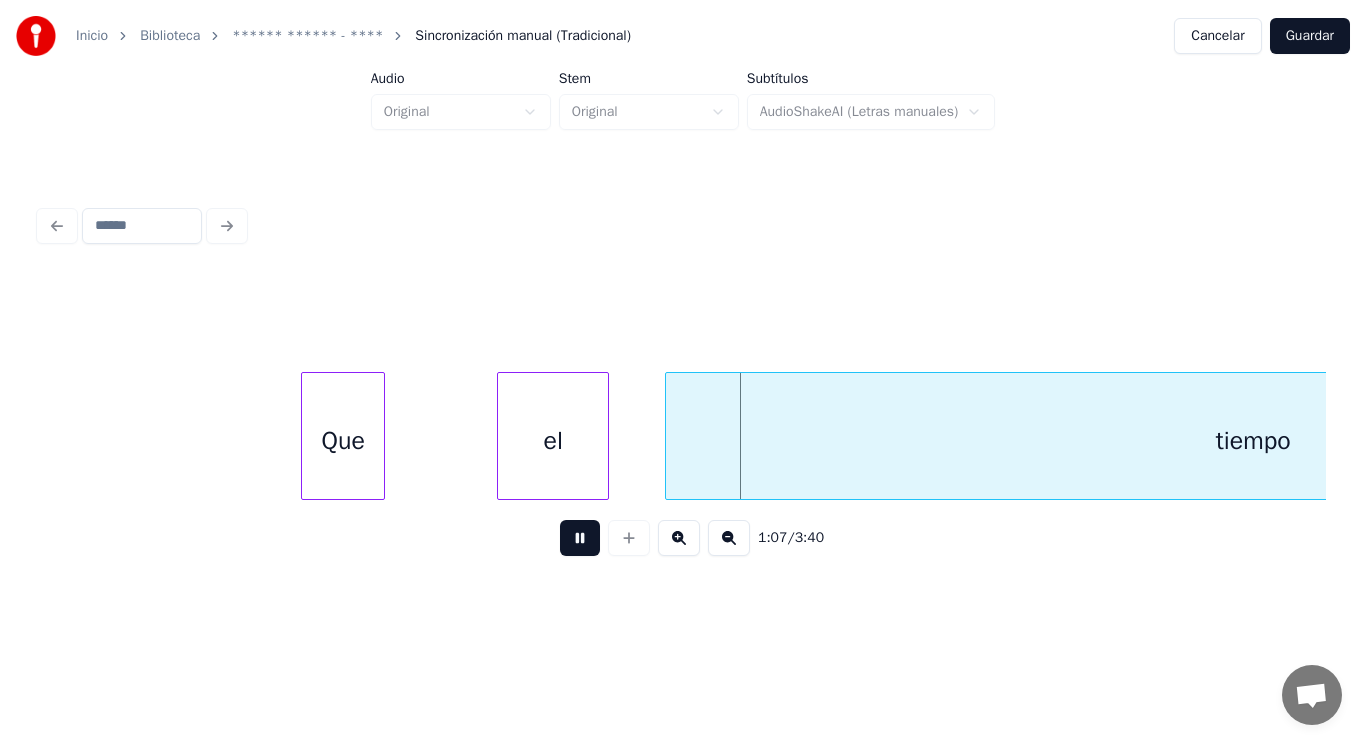 click at bounding box center [580, 538] 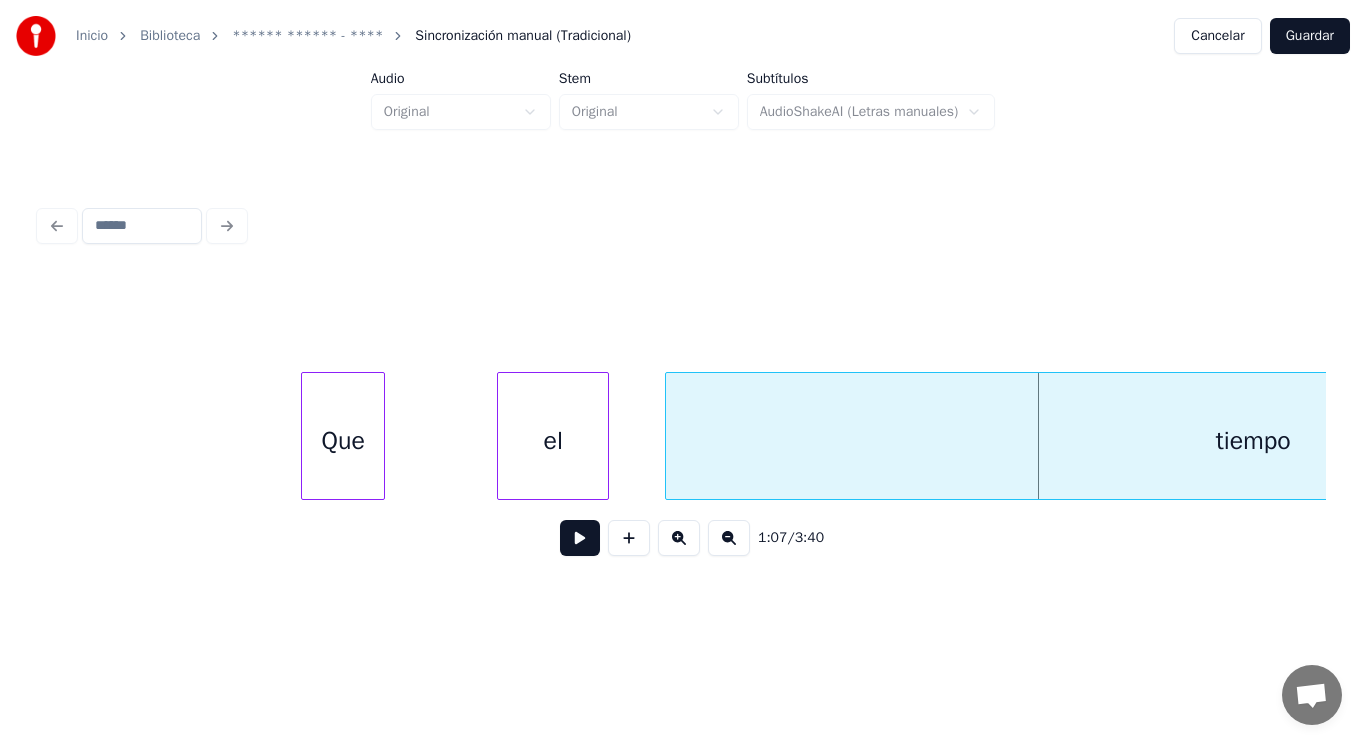 click on "Que el tiempo" at bounding box center [61073, 436] 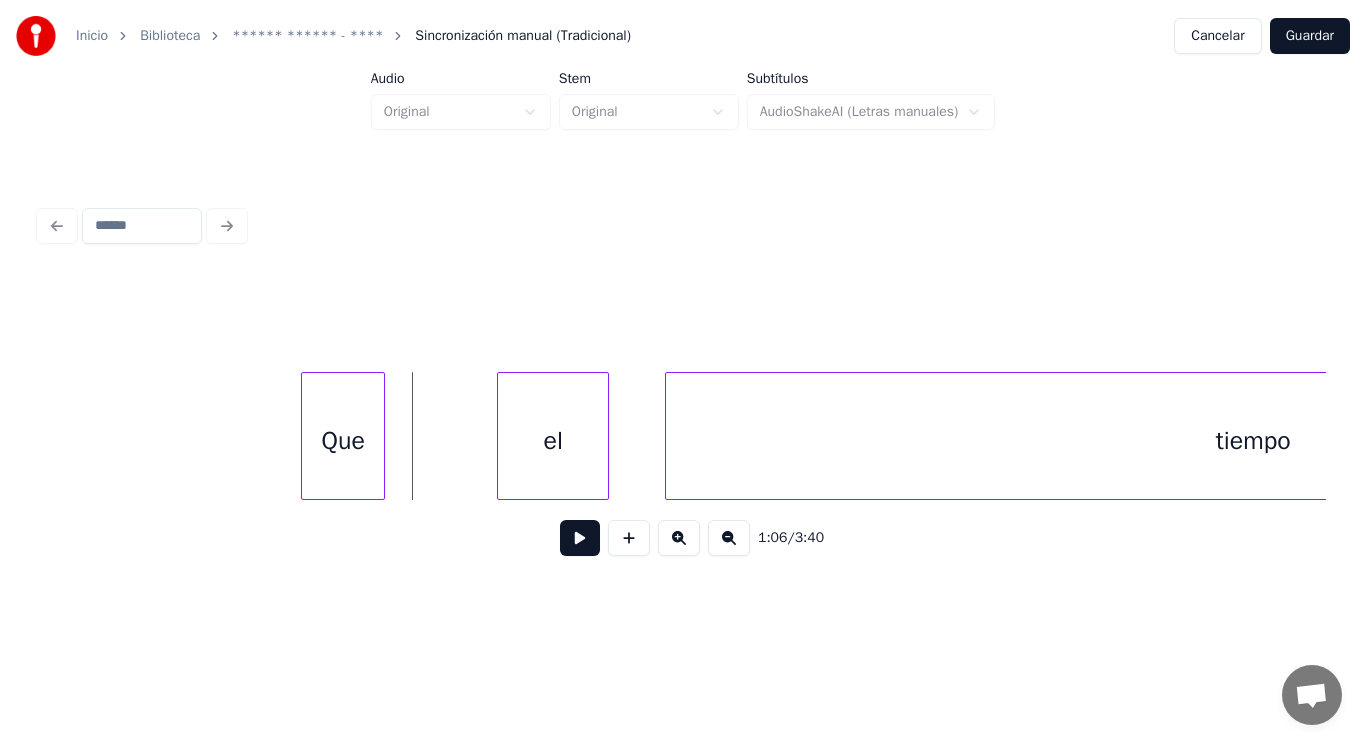 click at bounding box center [580, 538] 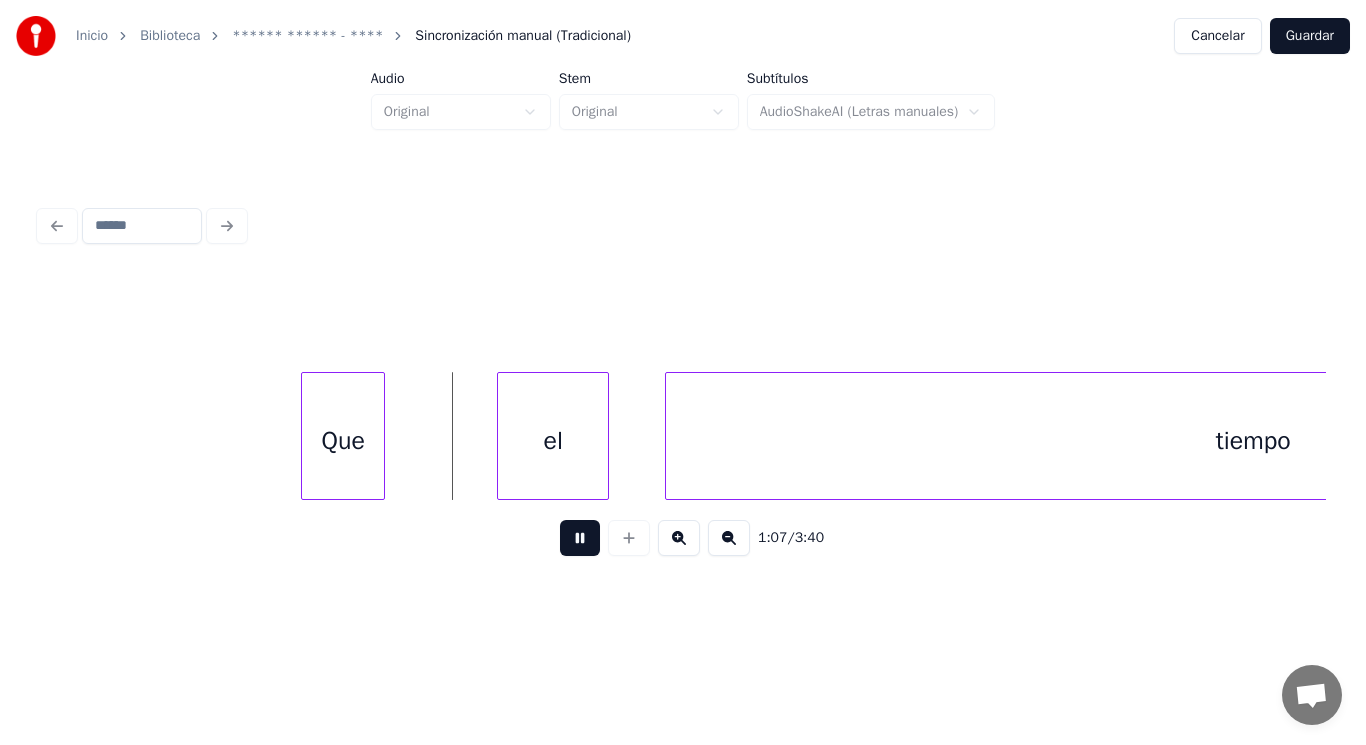 click at bounding box center (580, 538) 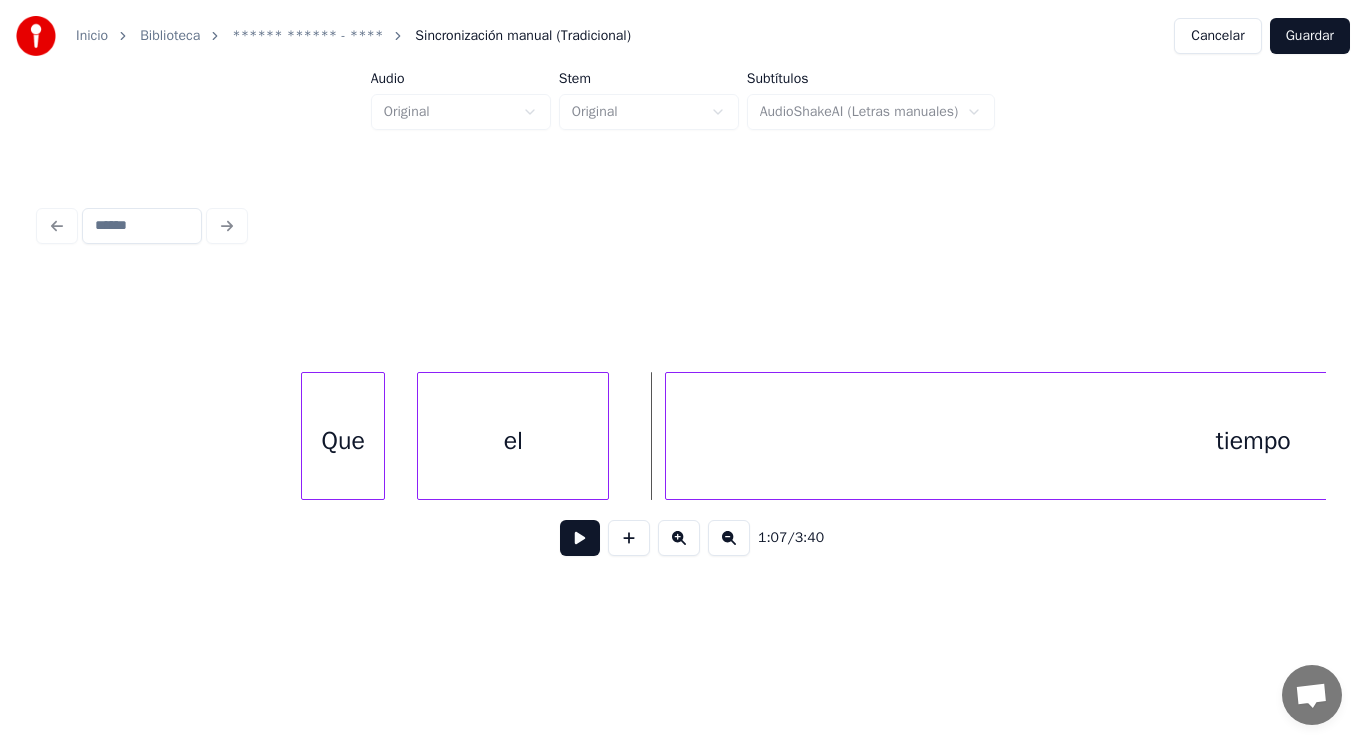 click at bounding box center [421, 436] 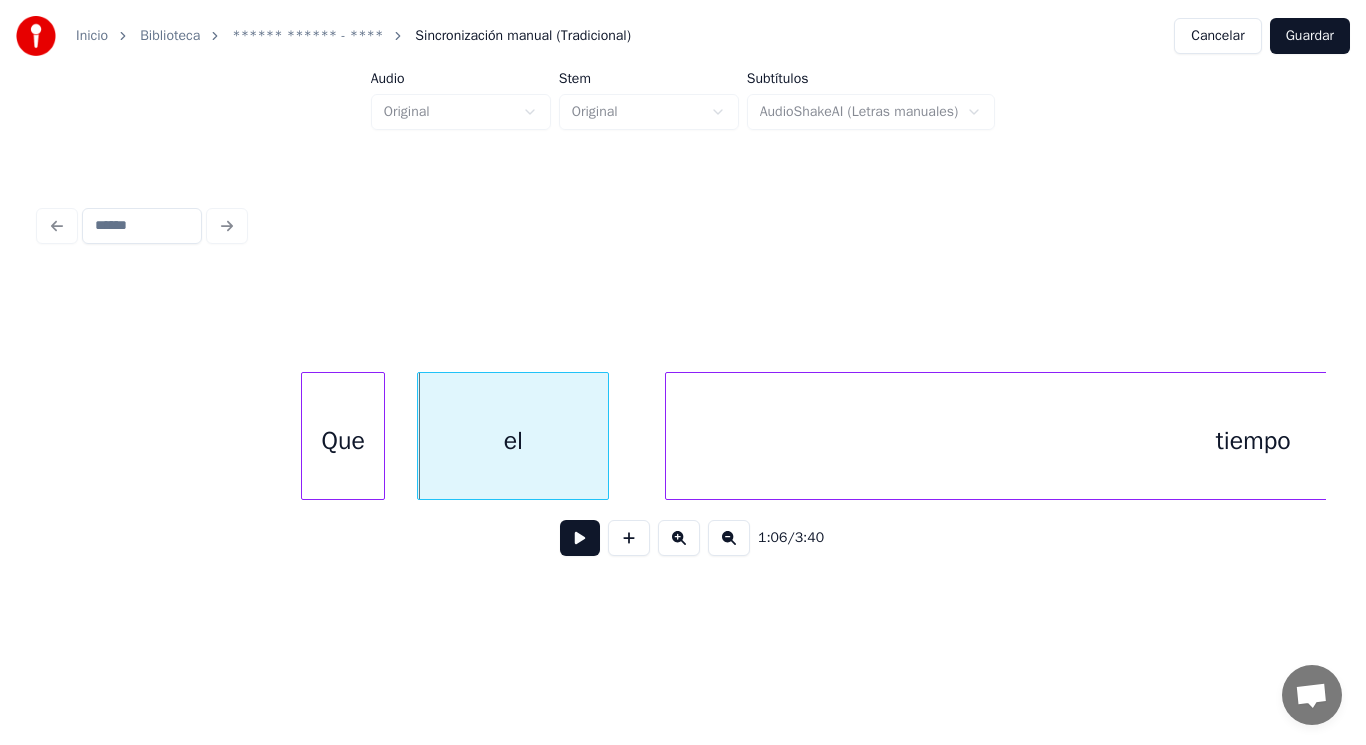click at bounding box center (580, 538) 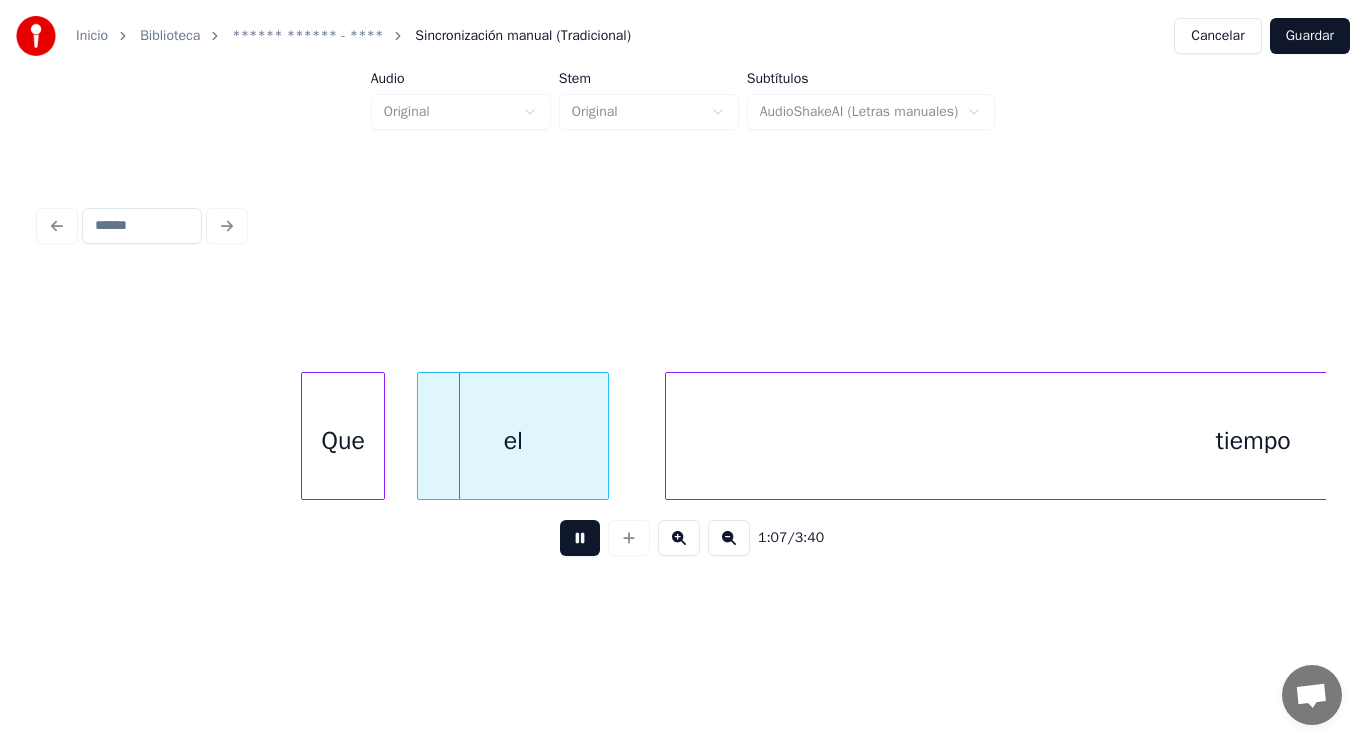 click at bounding box center [580, 538] 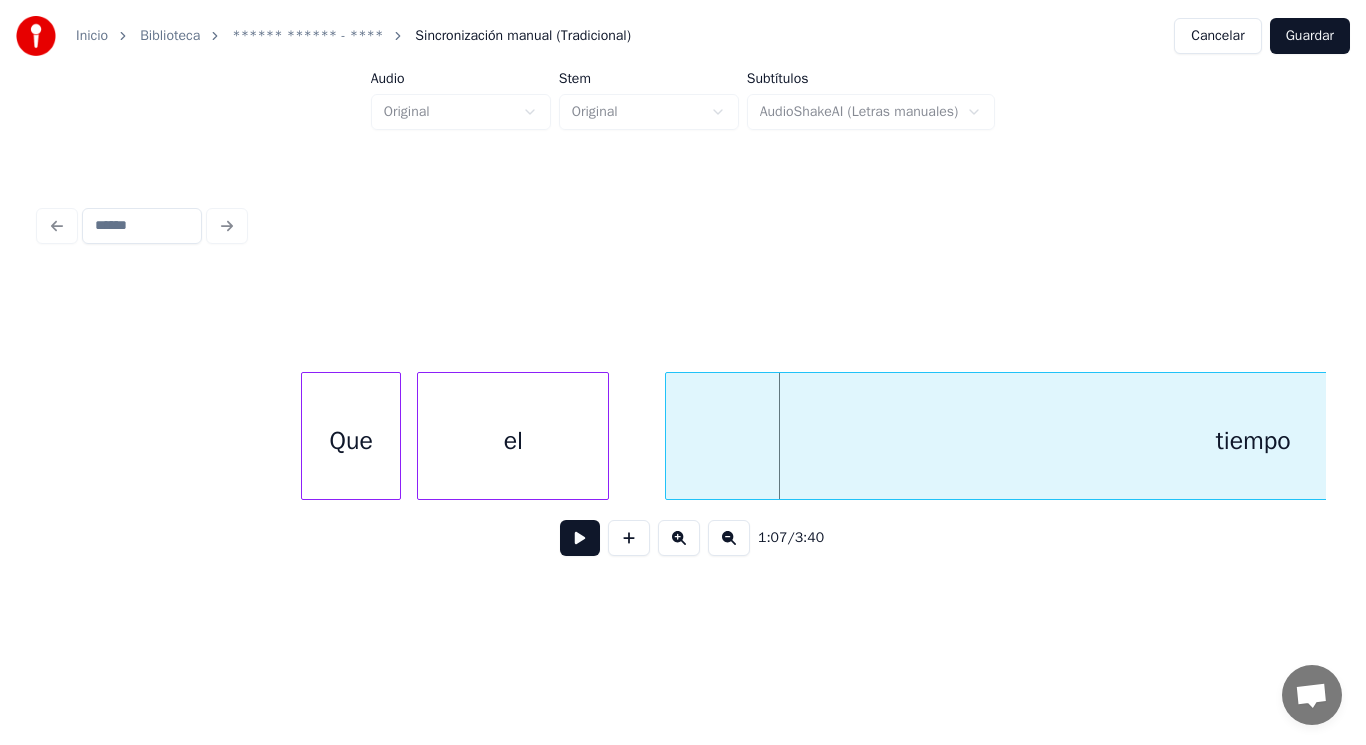 click at bounding box center [397, 436] 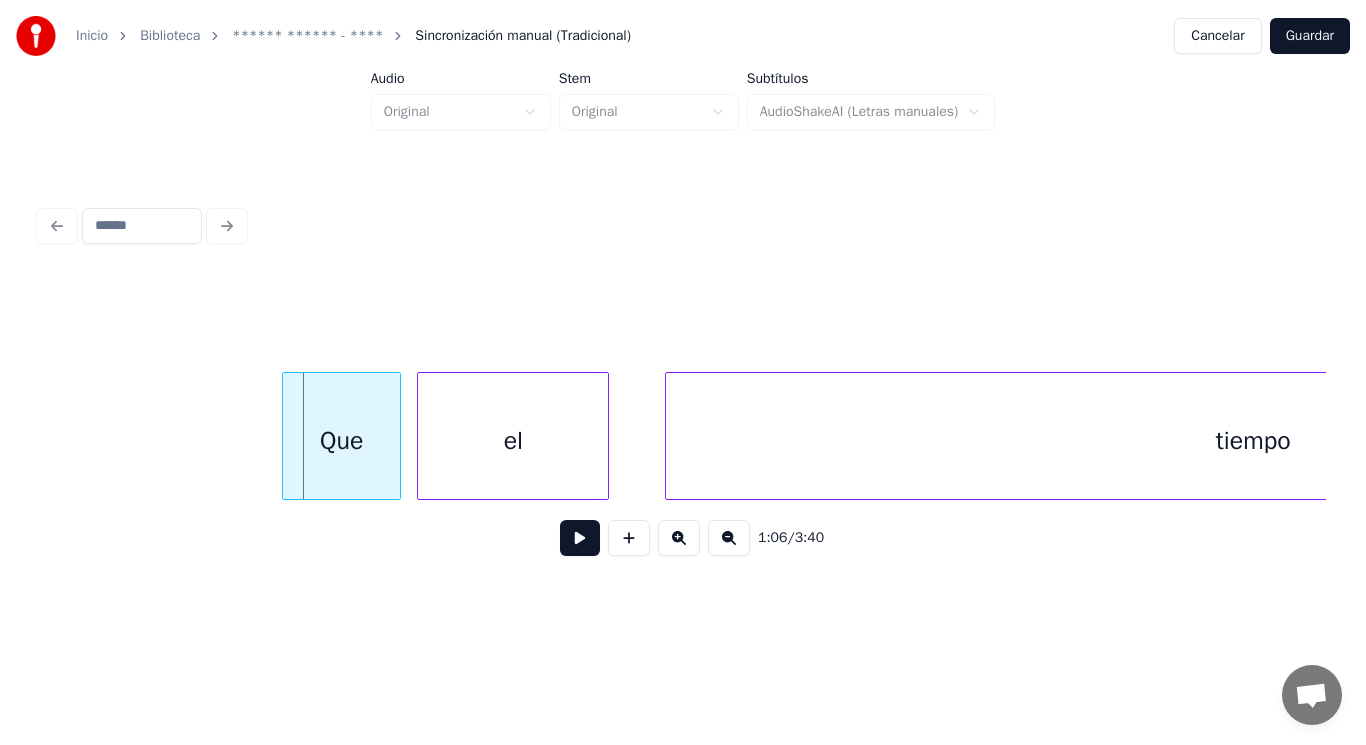 click at bounding box center (286, 436) 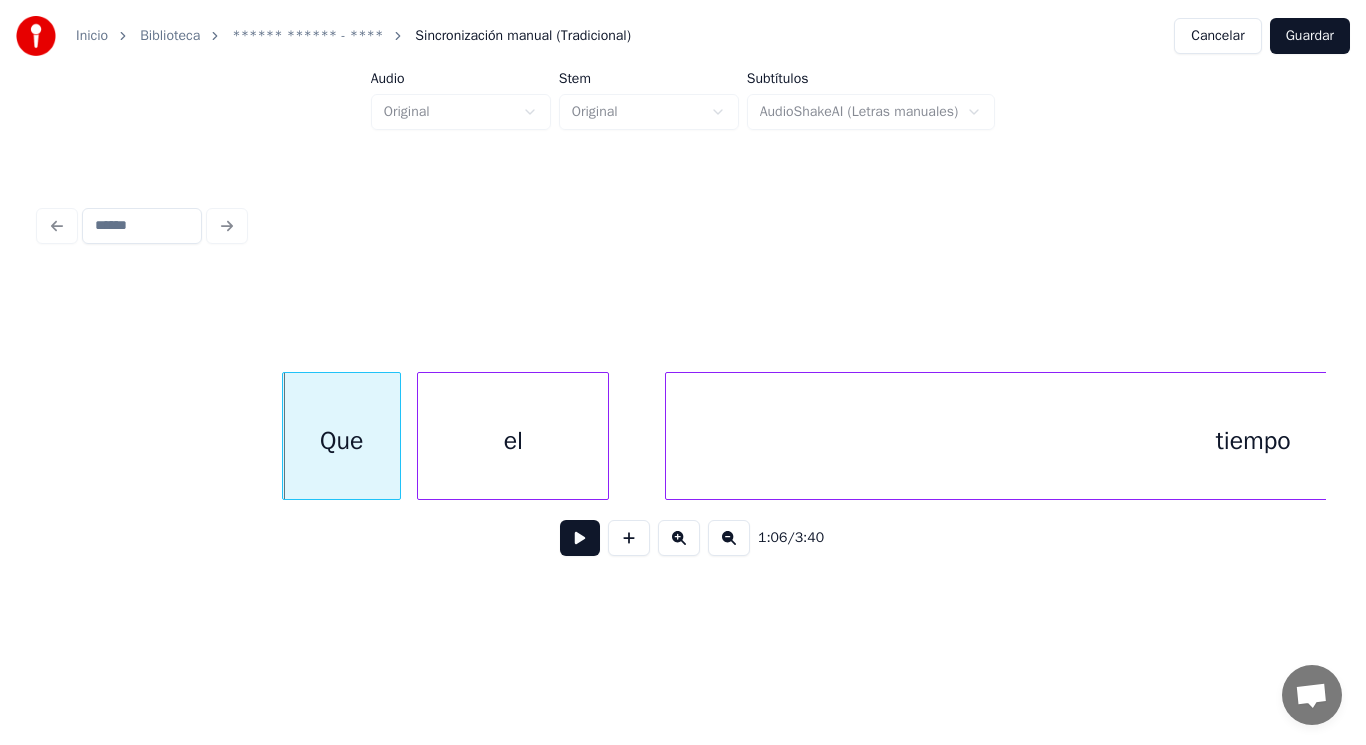 click at bounding box center [580, 538] 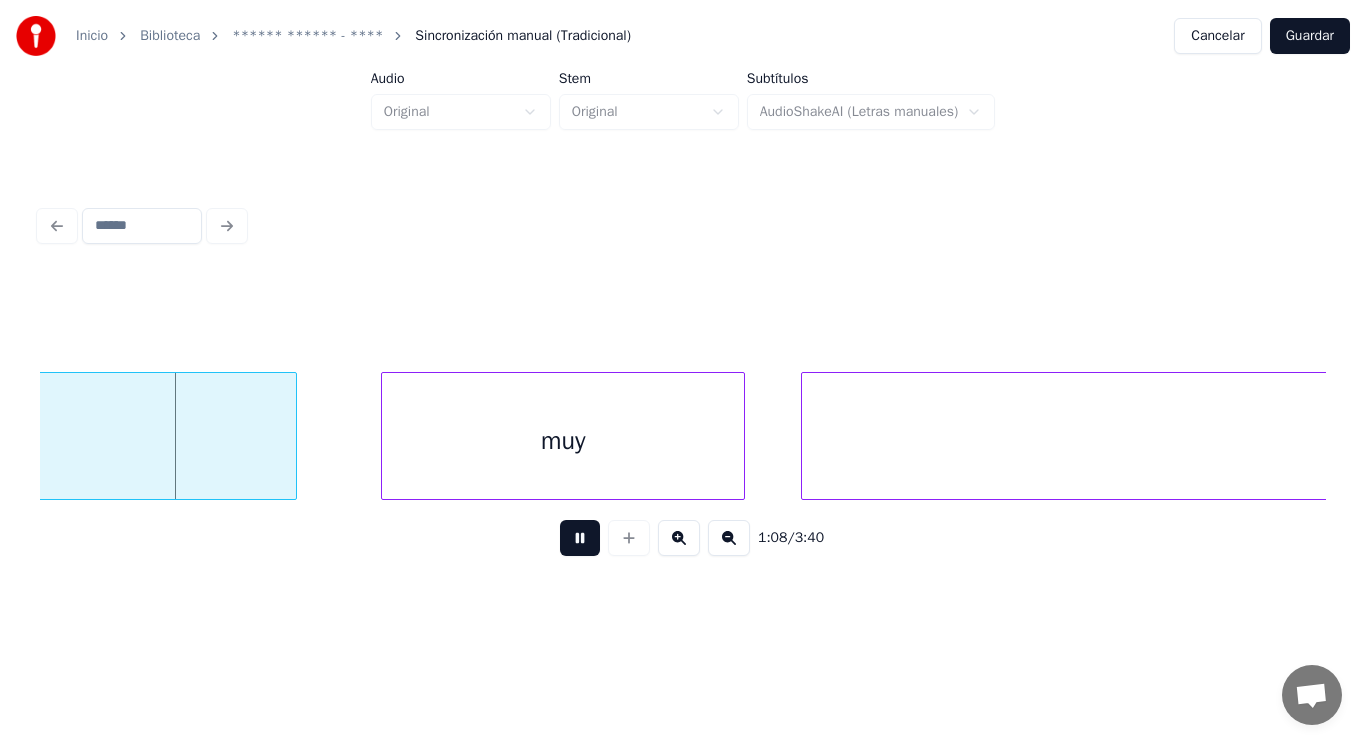 click at bounding box center [580, 538] 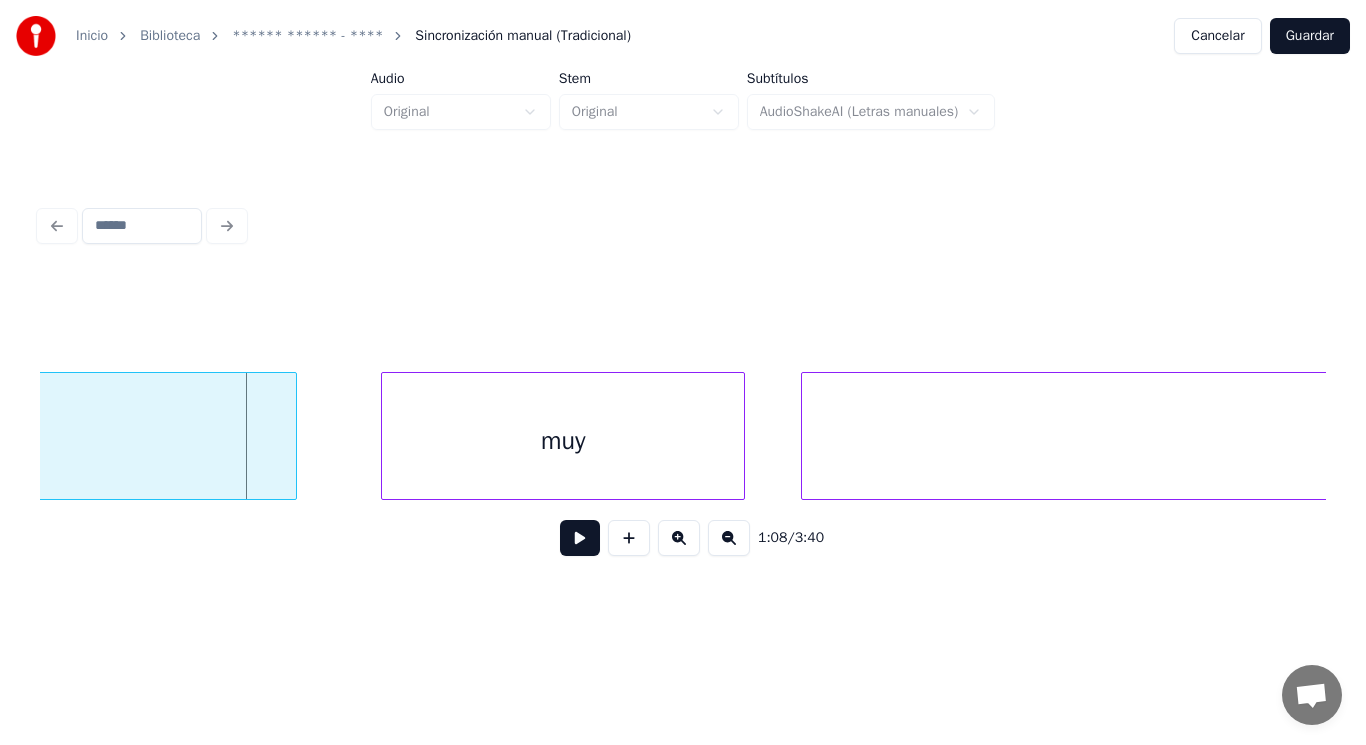 click on "es" at bounding box center [-25, 441] 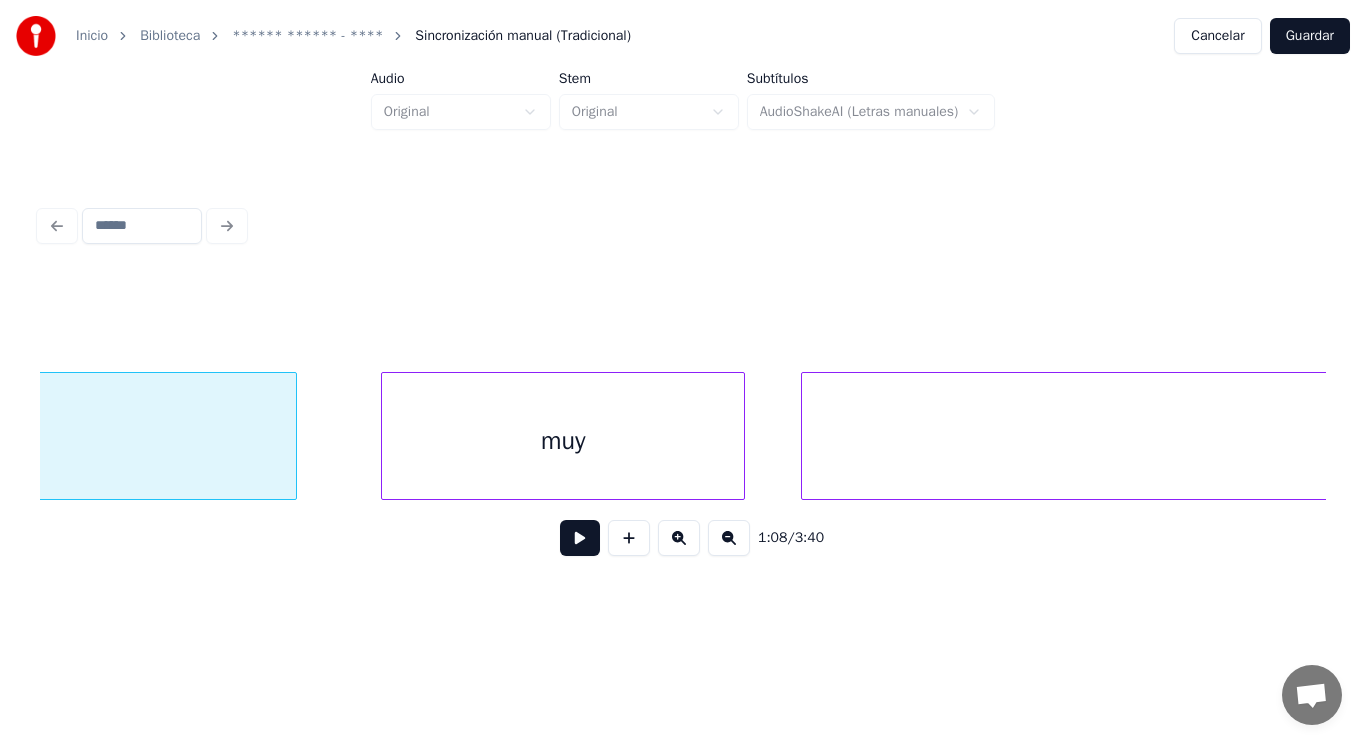 scroll, scrollTop: 0, scrollLeft: 95618, axis: horizontal 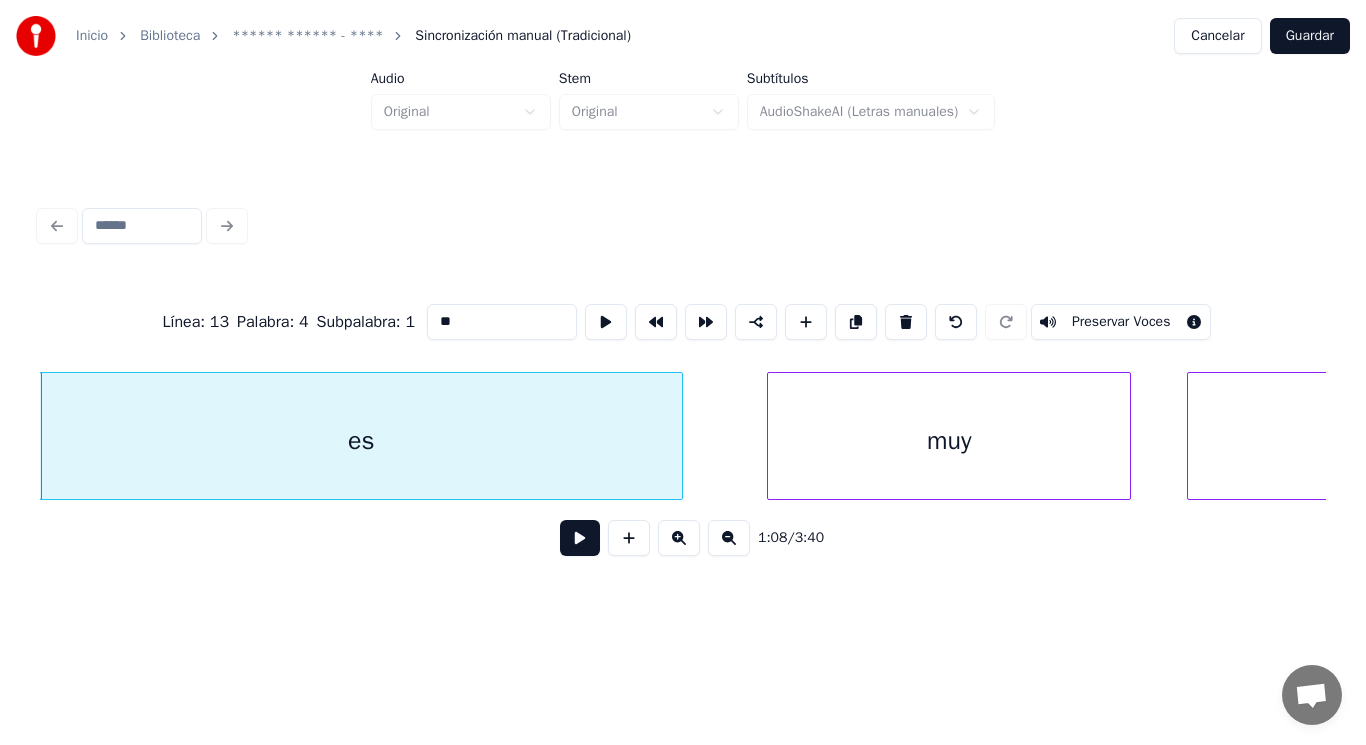 click at bounding box center [580, 538] 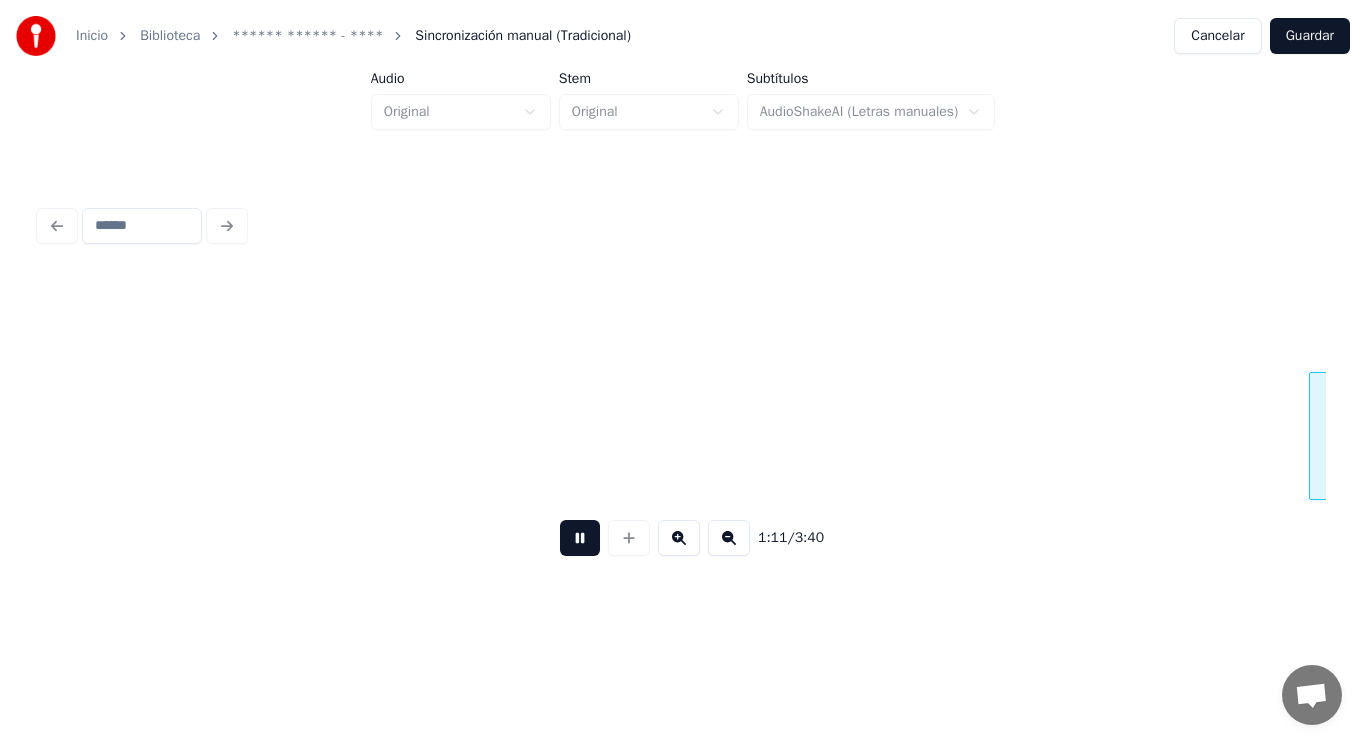 scroll, scrollTop: 0, scrollLeft: 99504, axis: horizontal 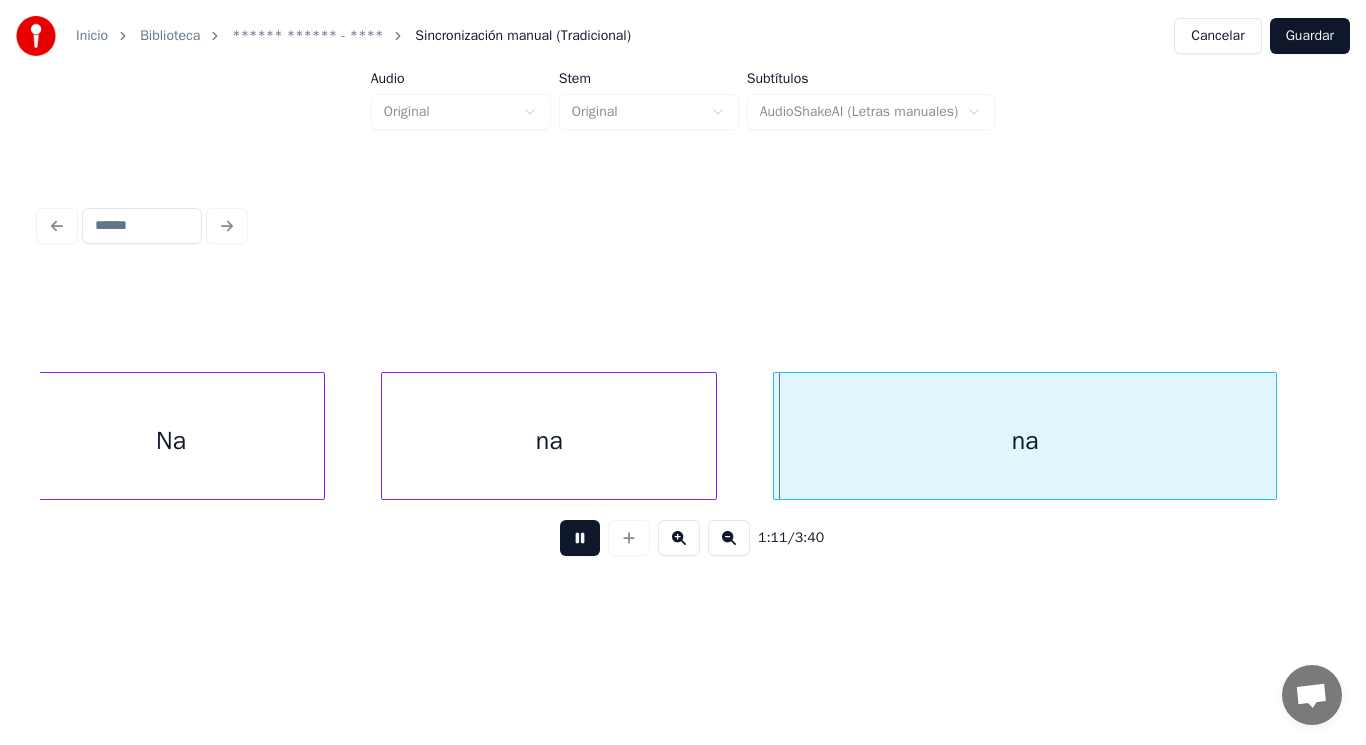 click at bounding box center (580, 538) 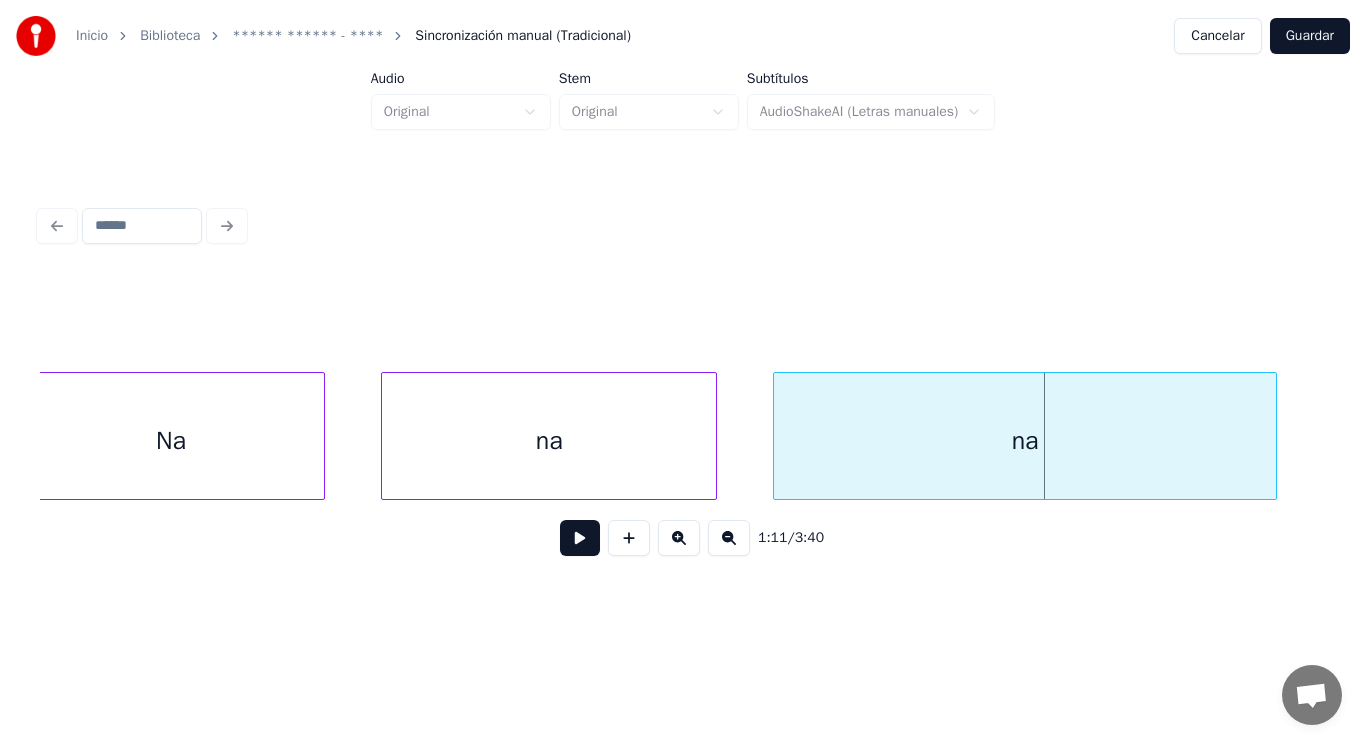 click on "Na" at bounding box center [171, 441] 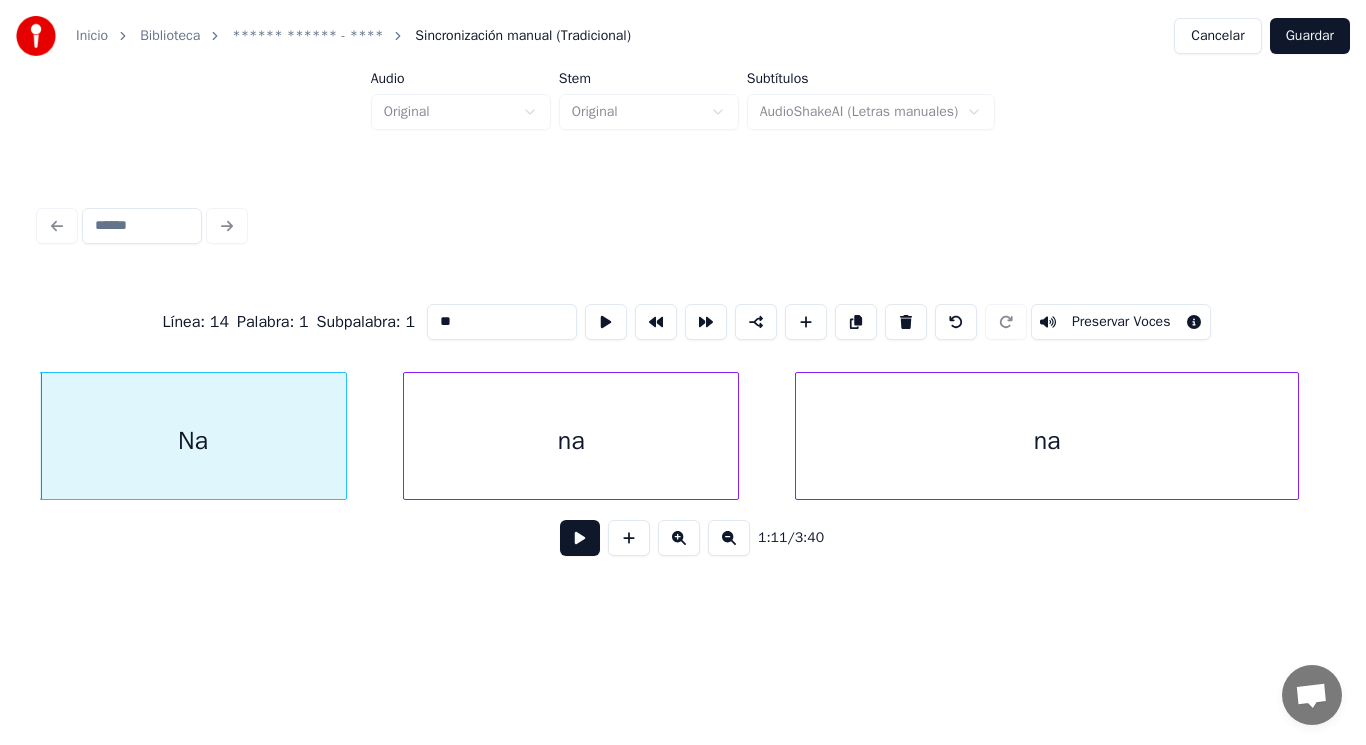 click at bounding box center (580, 538) 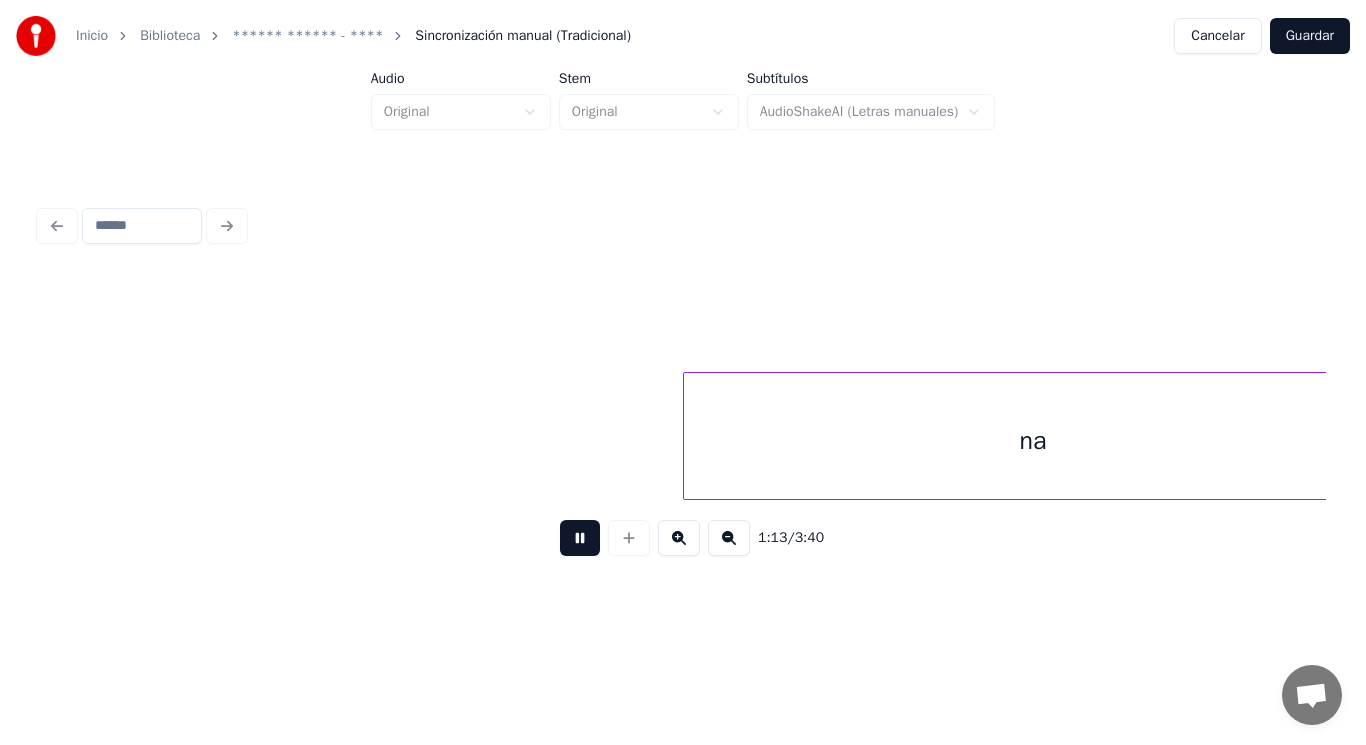 scroll, scrollTop: 0, scrollLeft: 102077, axis: horizontal 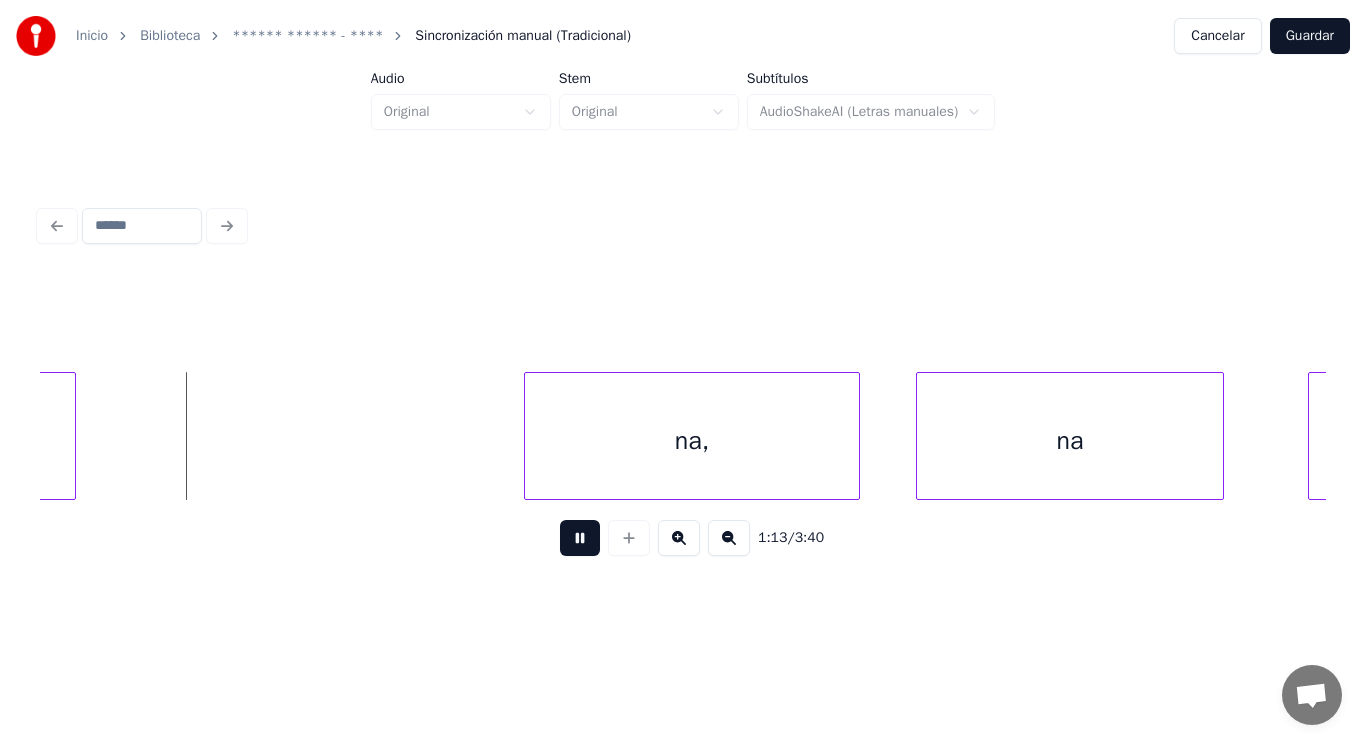 click at bounding box center [580, 538] 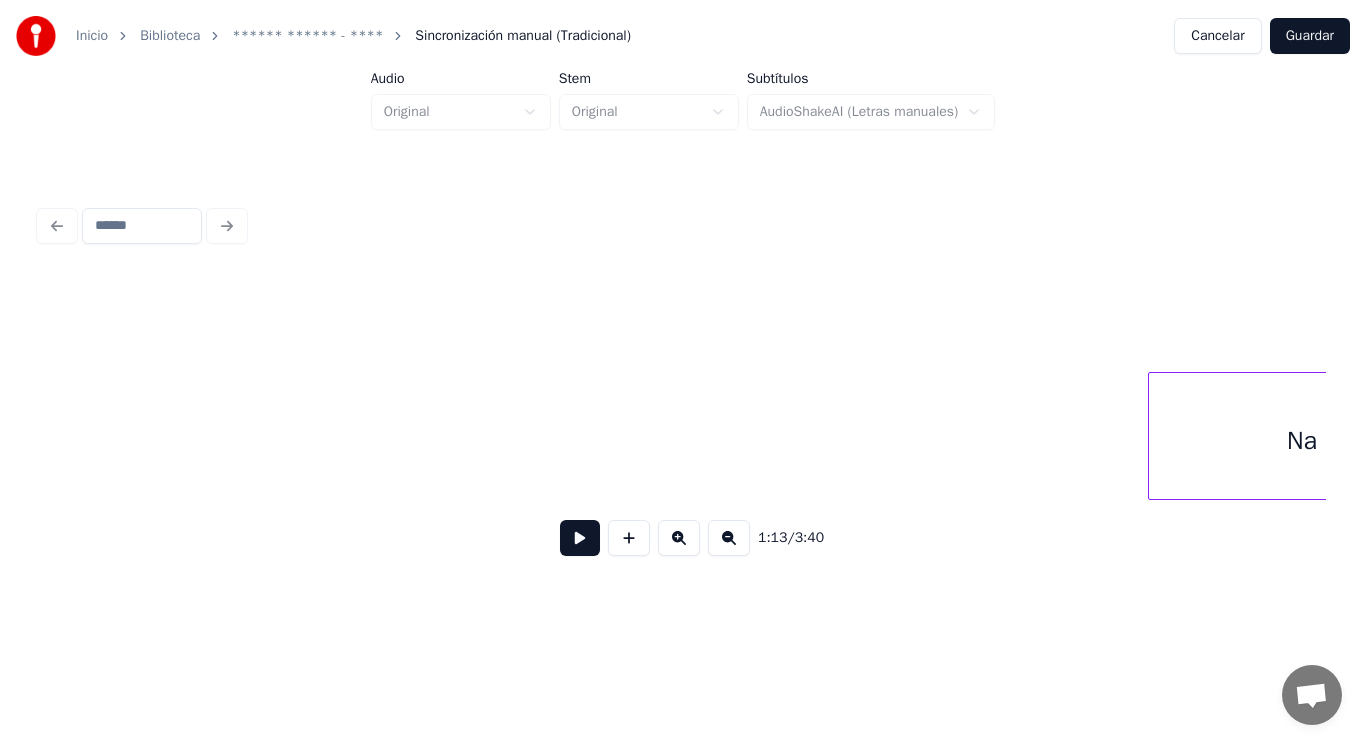 scroll, scrollTop: 0, scrollLeft: 99369, axis: horizontal 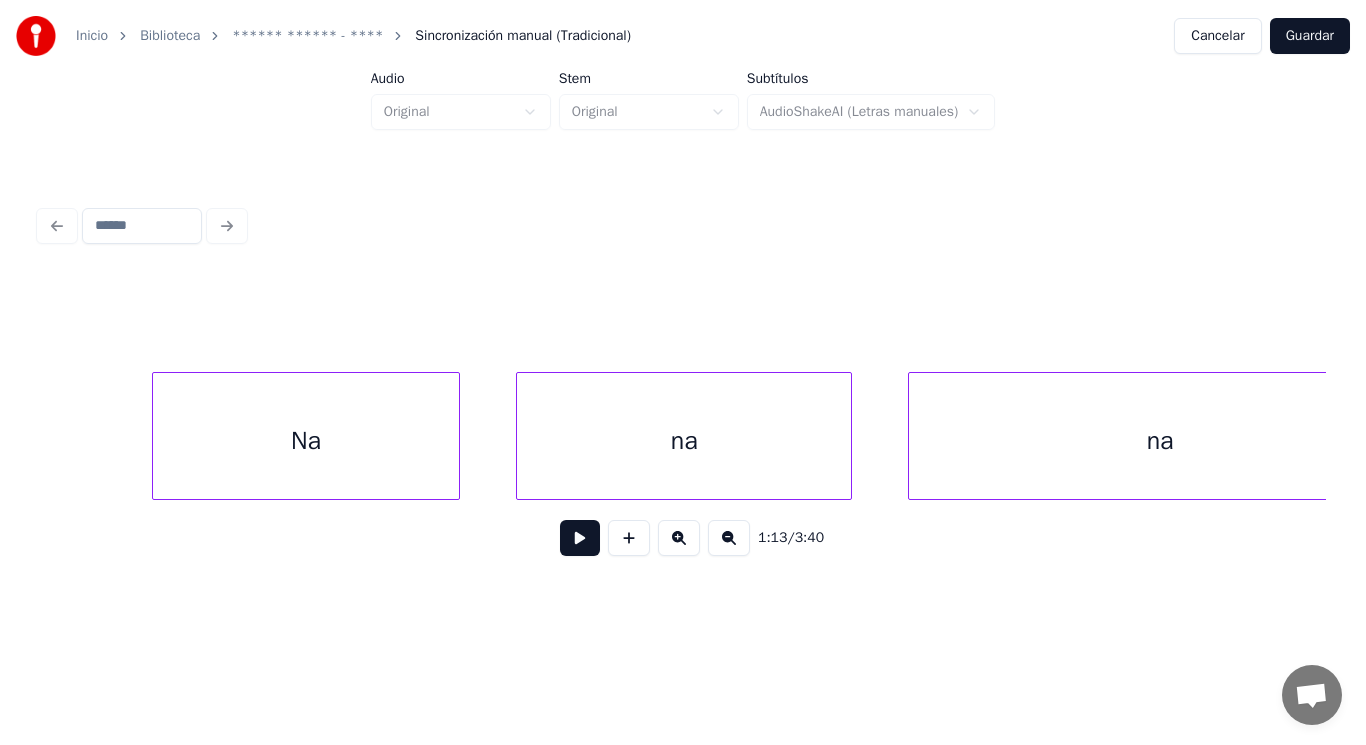 click on "Na" at bounding box center (306, 441) 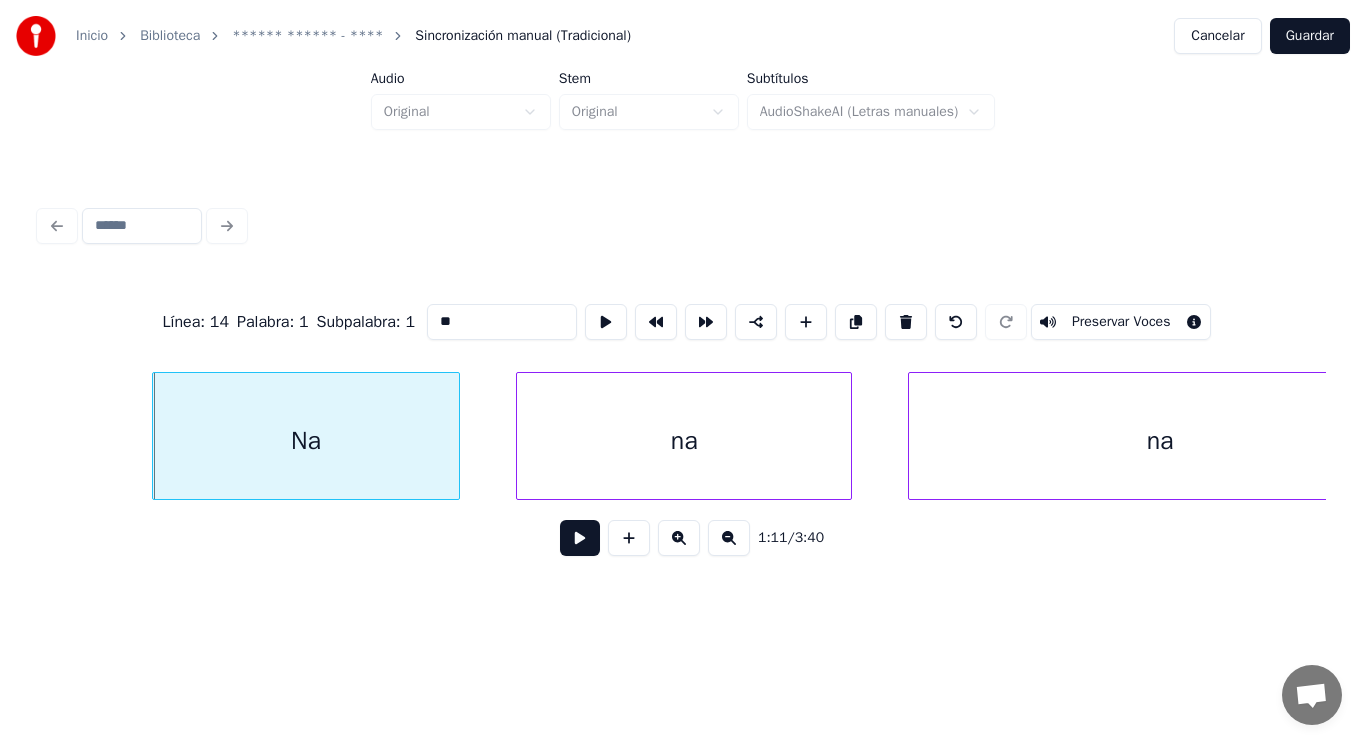 click on "**" at bounding box center (502, 322) 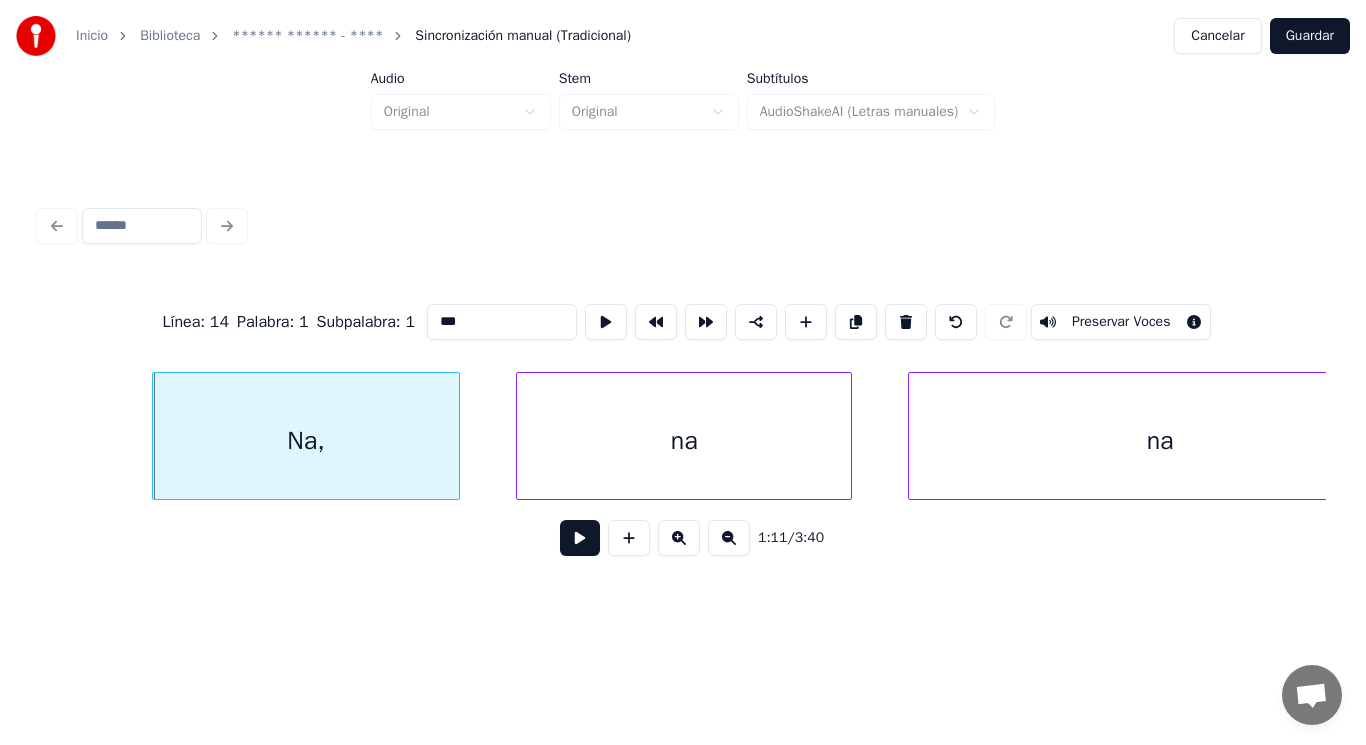click on "na" at bounding box center [684, 441] 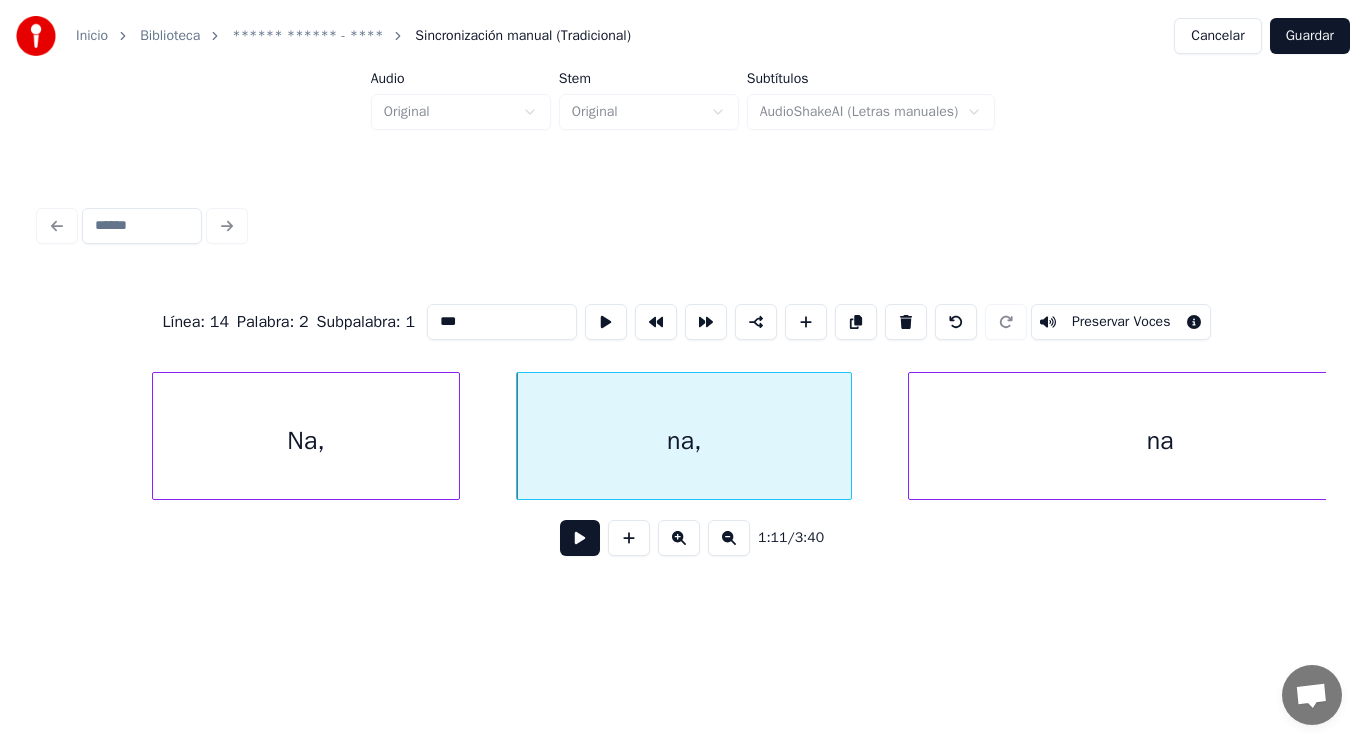click on "na" at bounding box center [1160, 441] 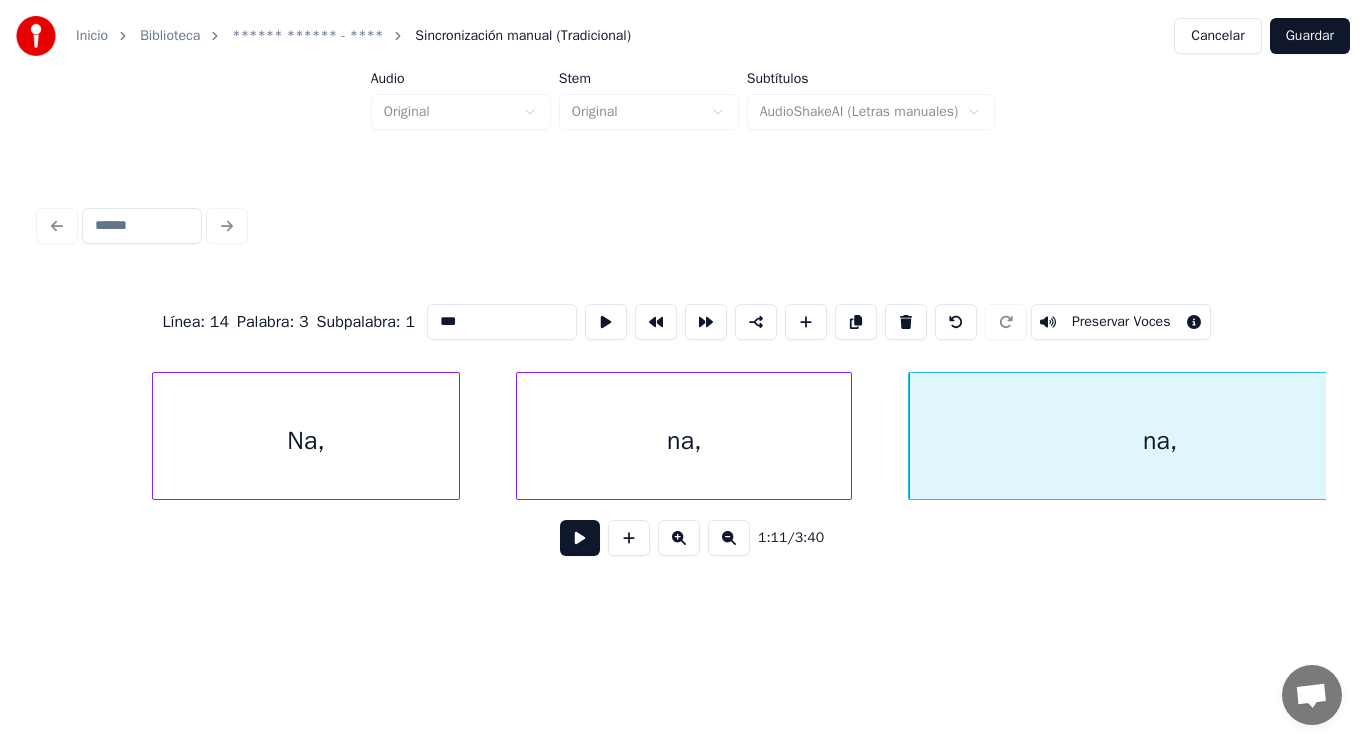 type on "***" 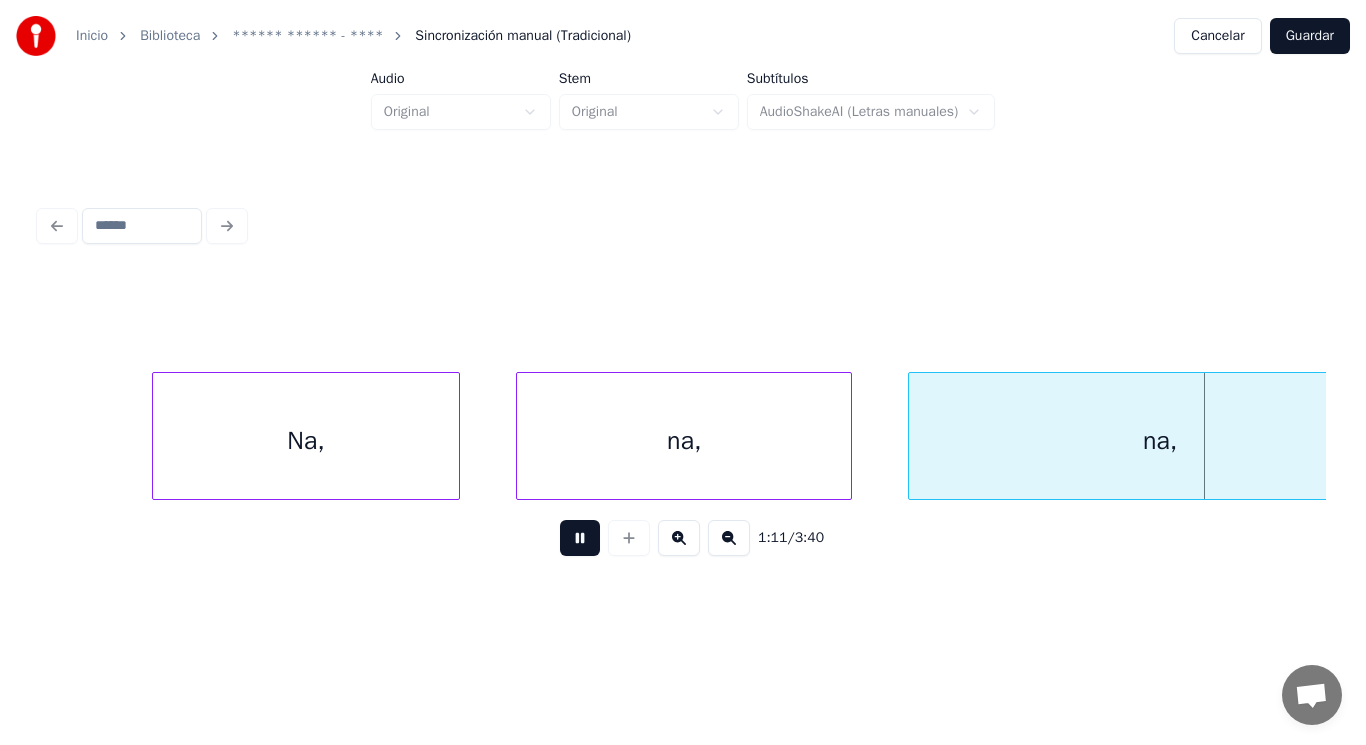 scroll, scrollTop: 0, scrollLeft: 100656, axis: horizontal 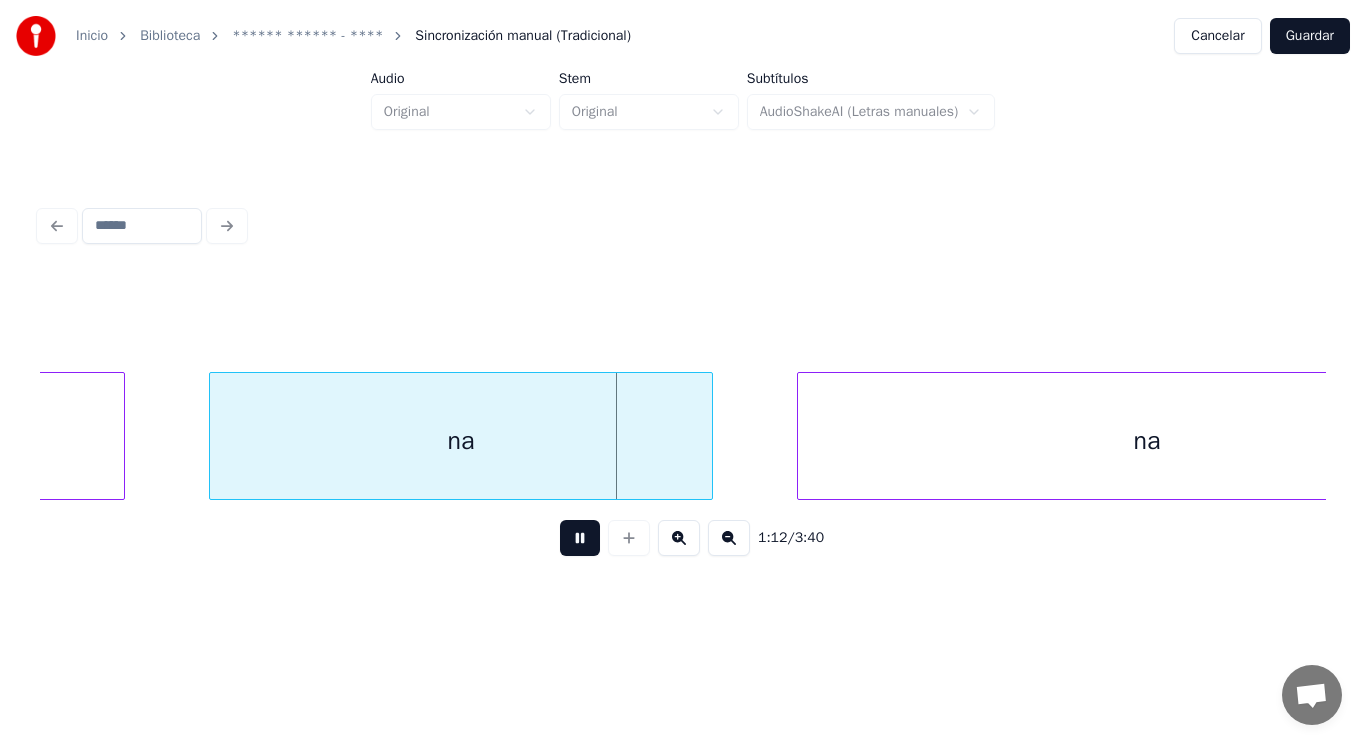 click at bounding box center [580, 538] 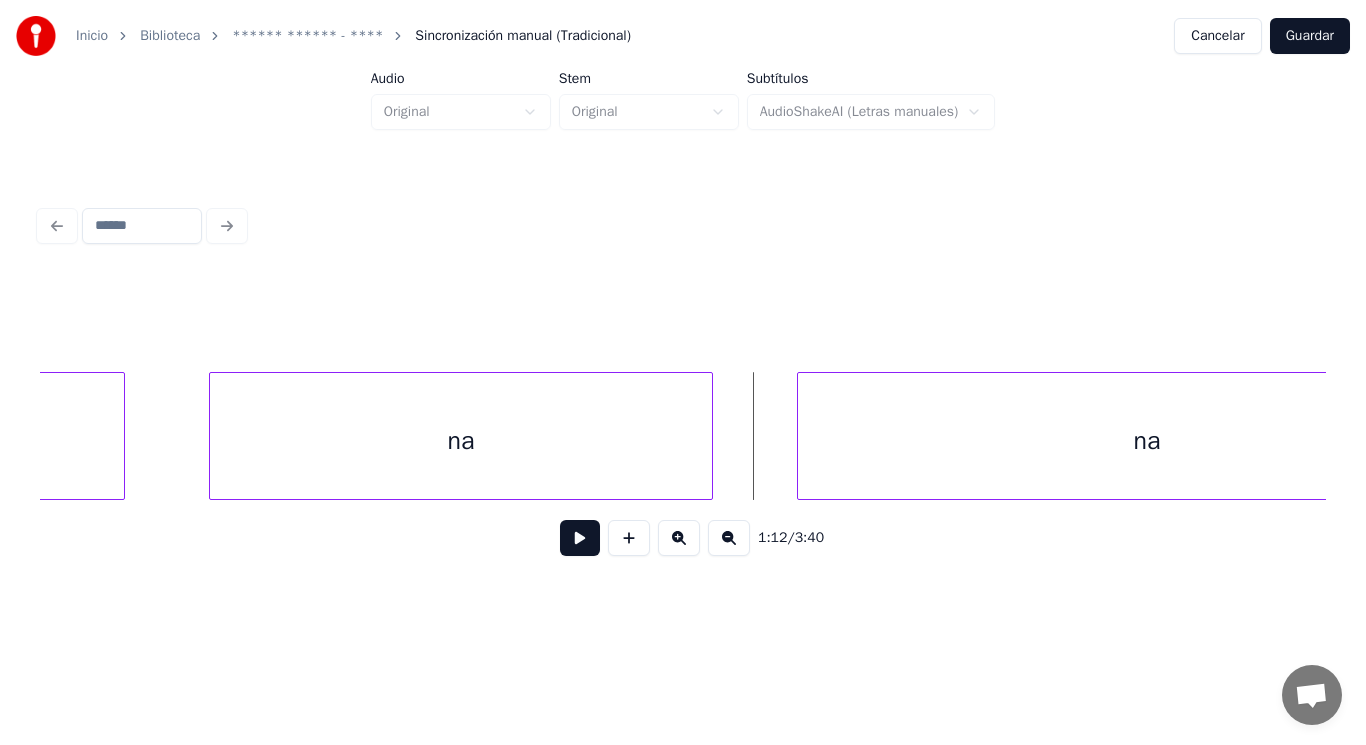 click on "na" at bounding box center [461, 441] 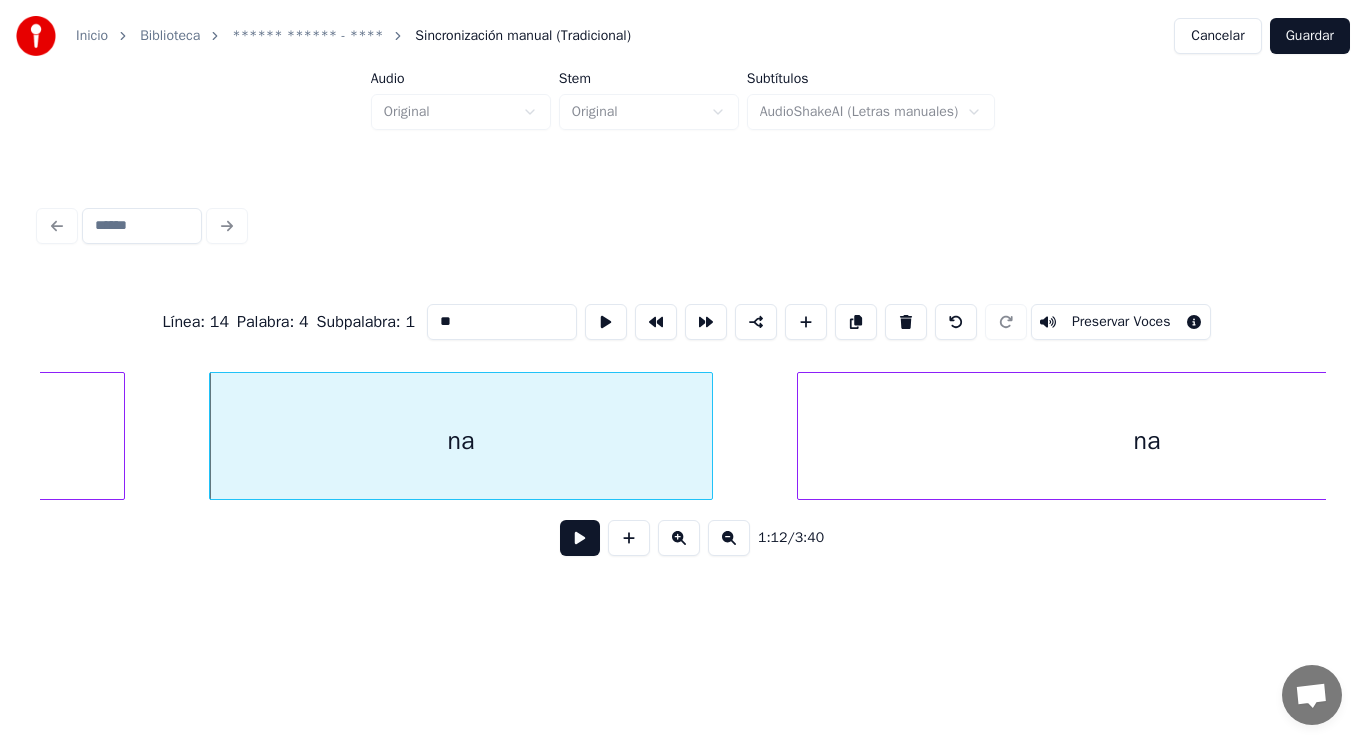 click on "**" at bounding box center (502, 322) 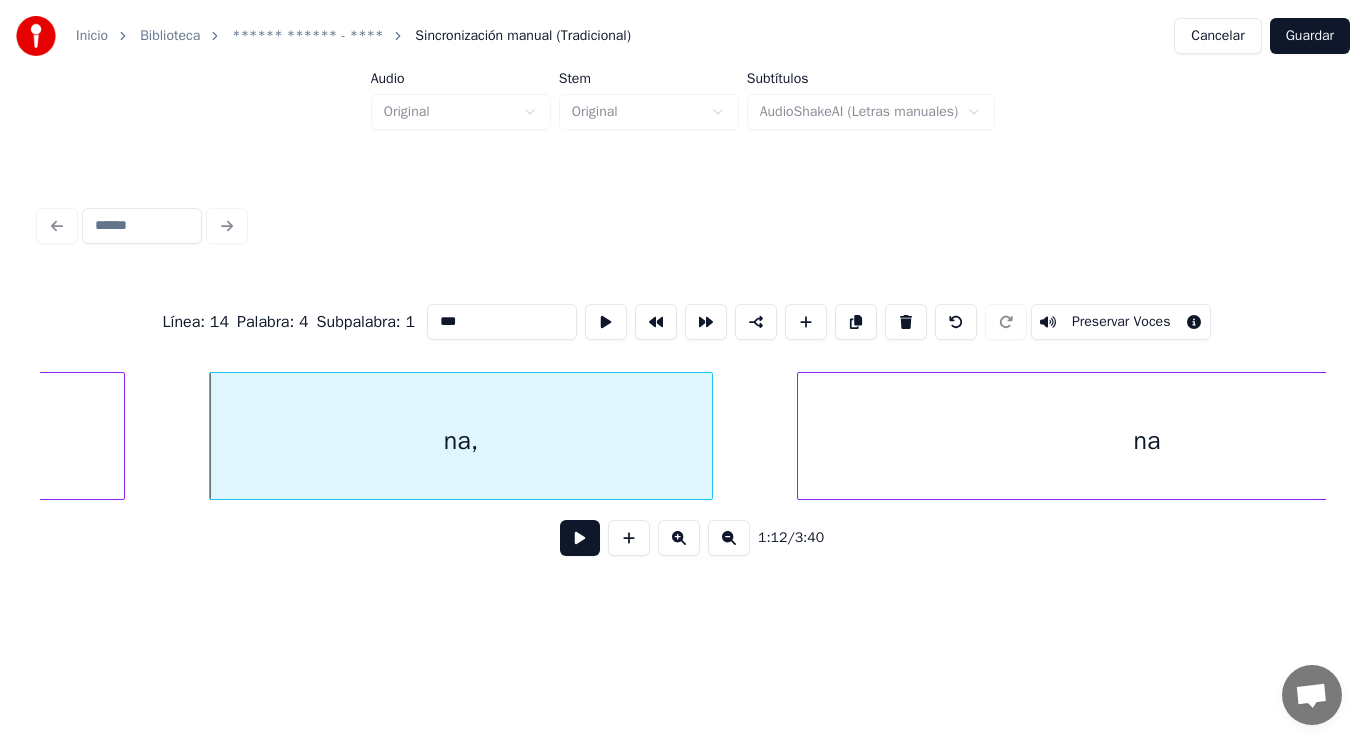 click on "na" at bounding box center (1147, 441) 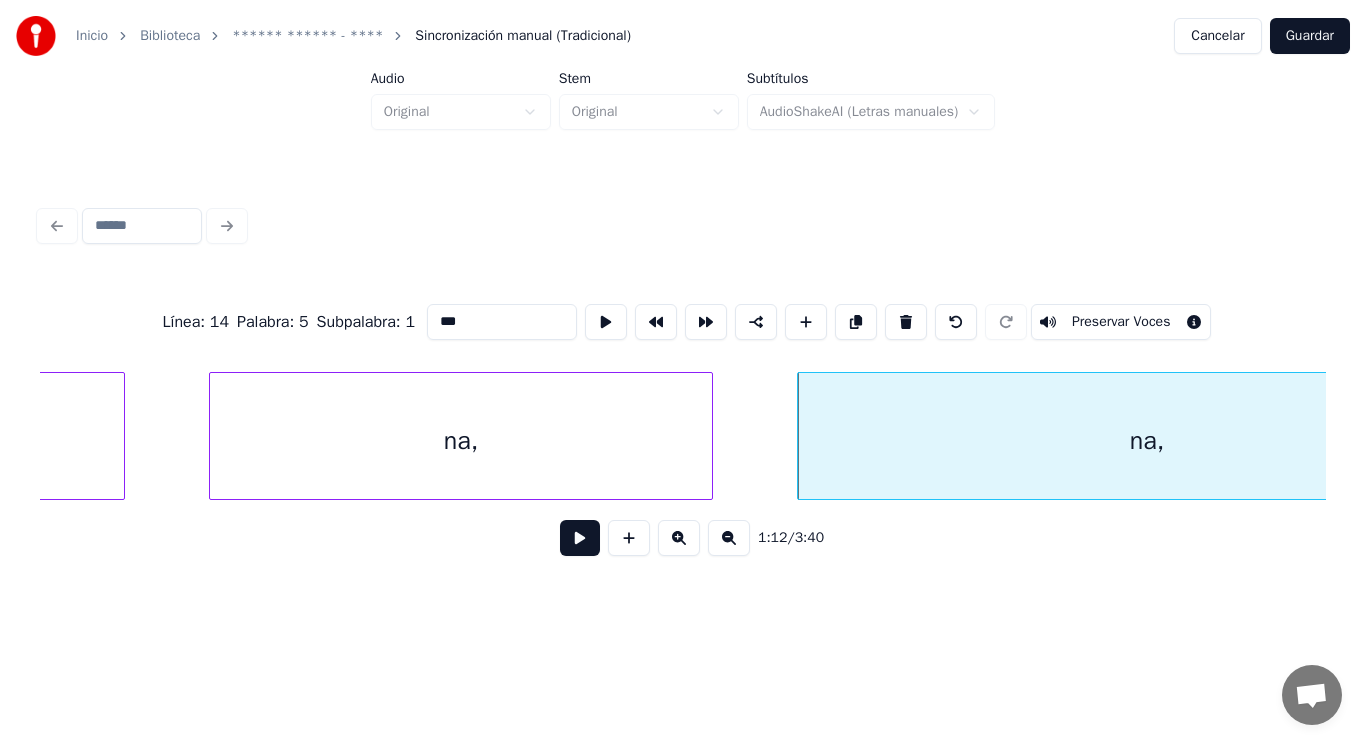 click on "na," at bounding box center [461, 441] 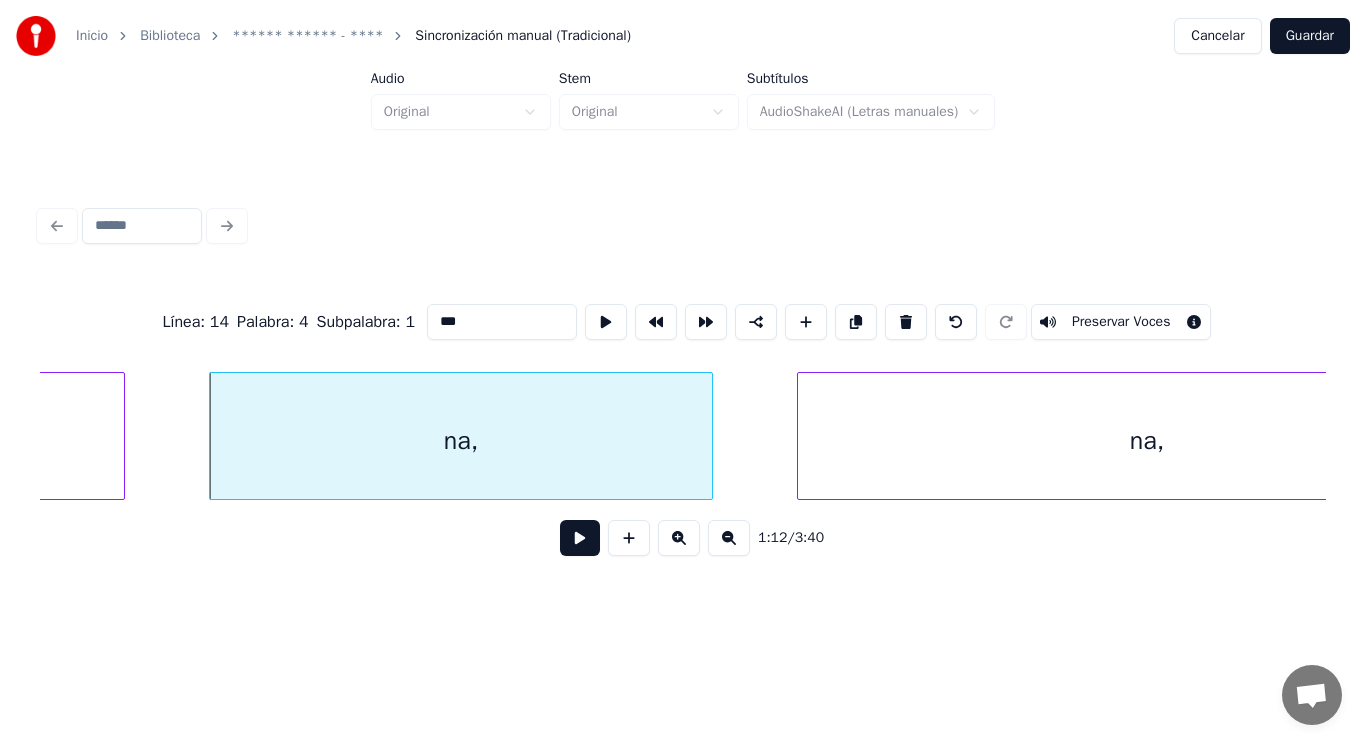type on "***" 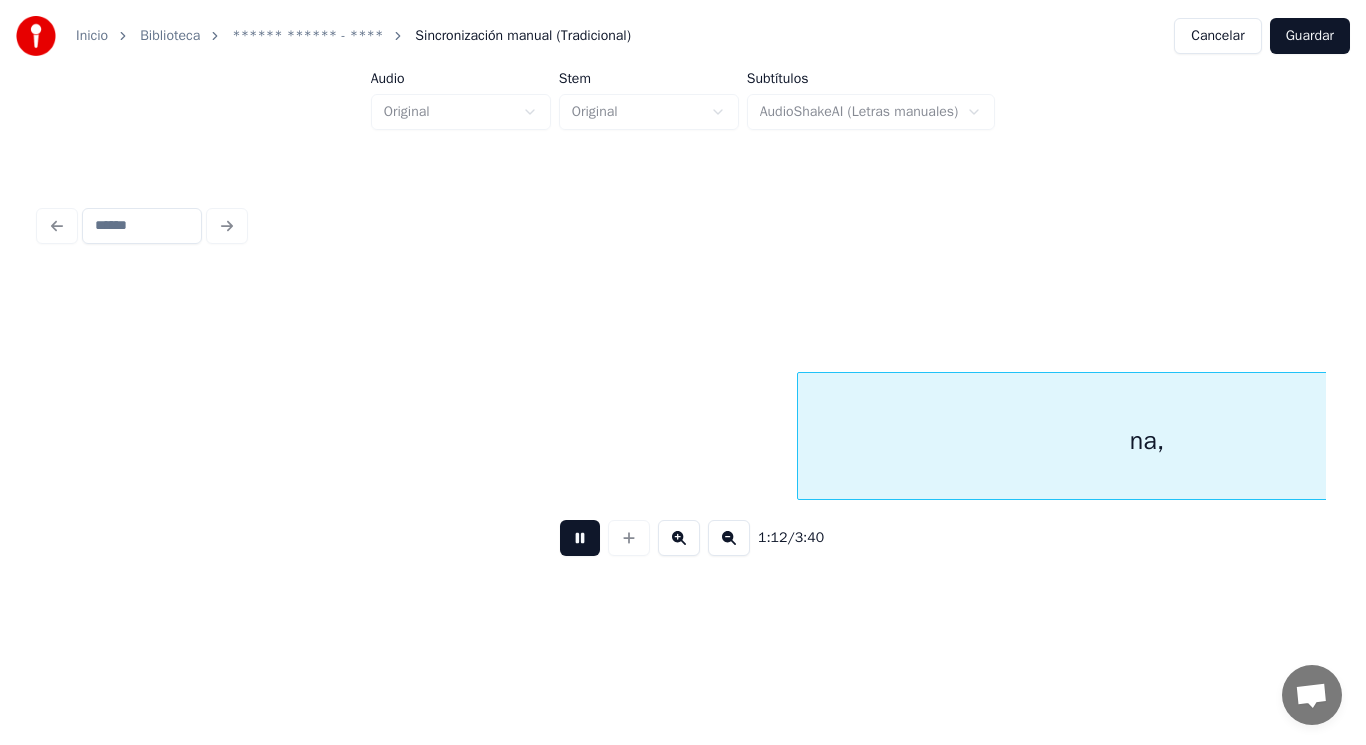 scroll, scrollTop: 0, scrollLeft: 101957, axis: horizontal 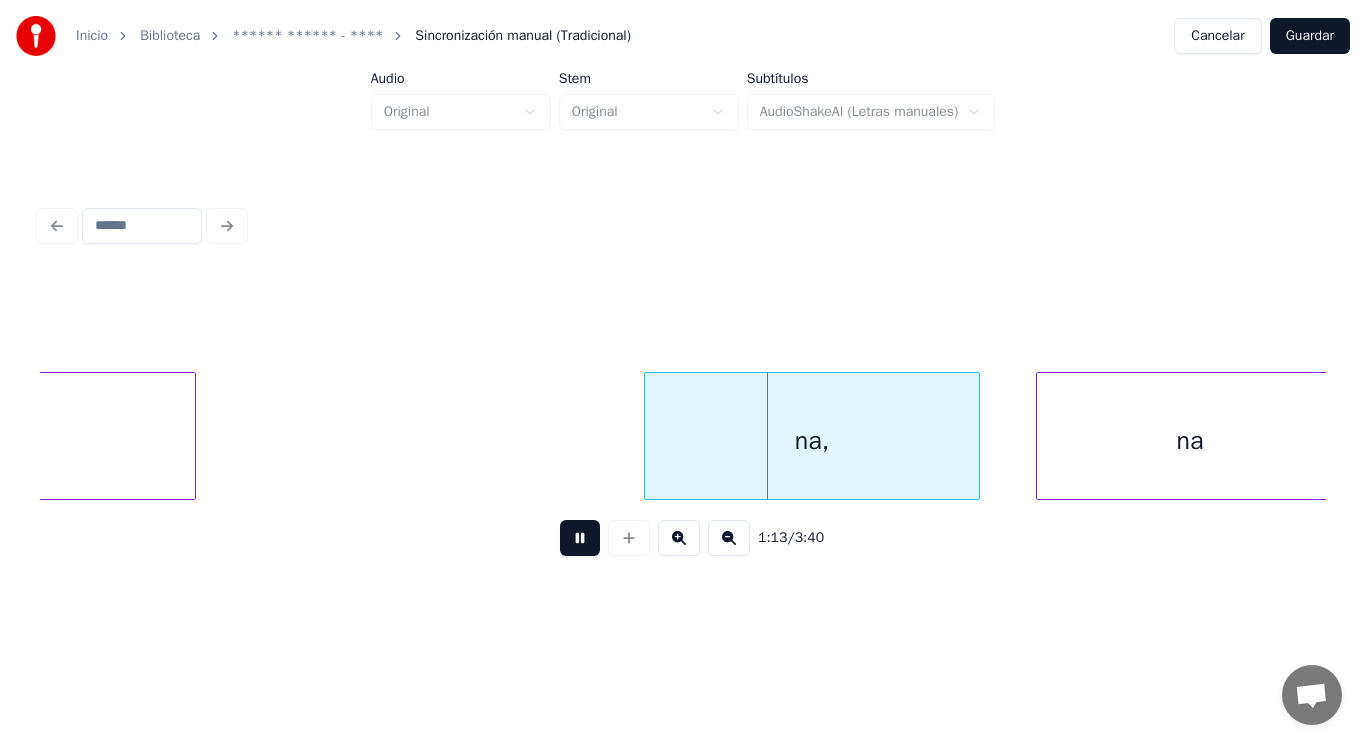 click at bounding box center (580, 538) 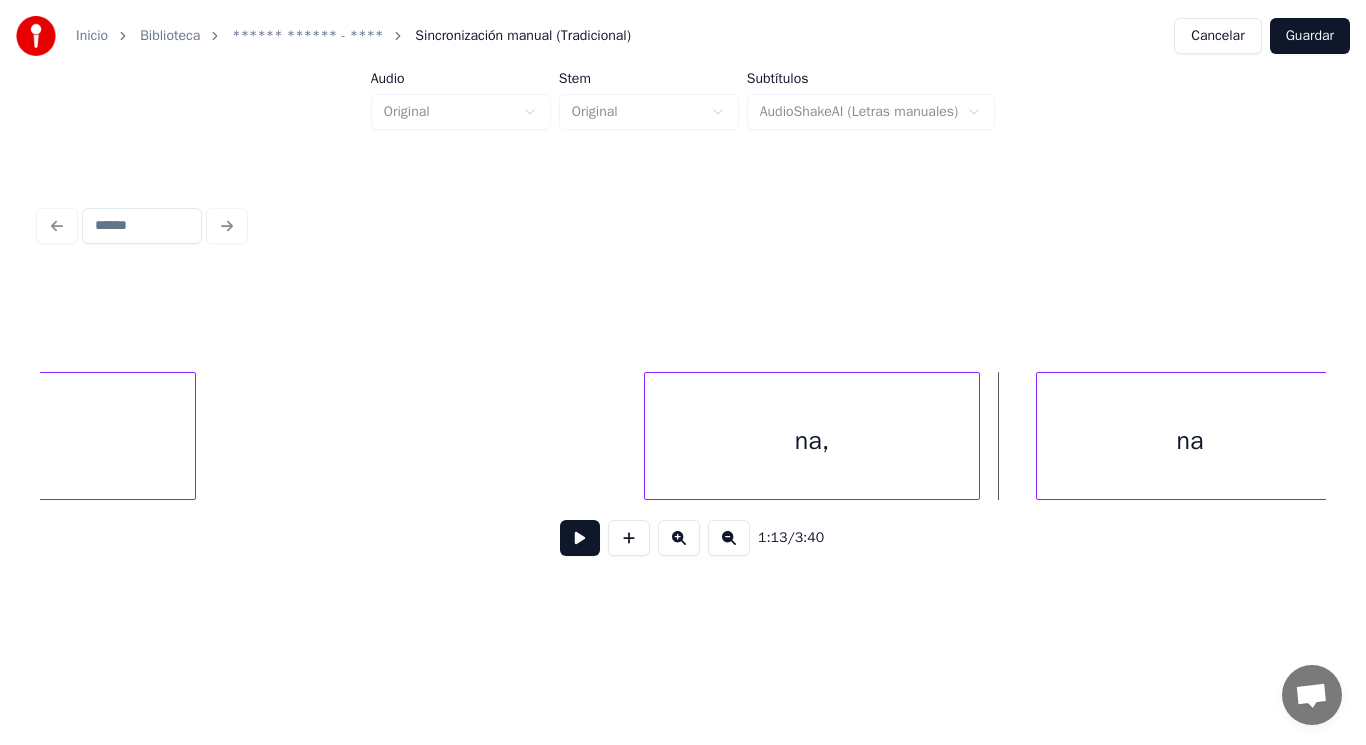 click on "na," at bounding box center (812, 441) 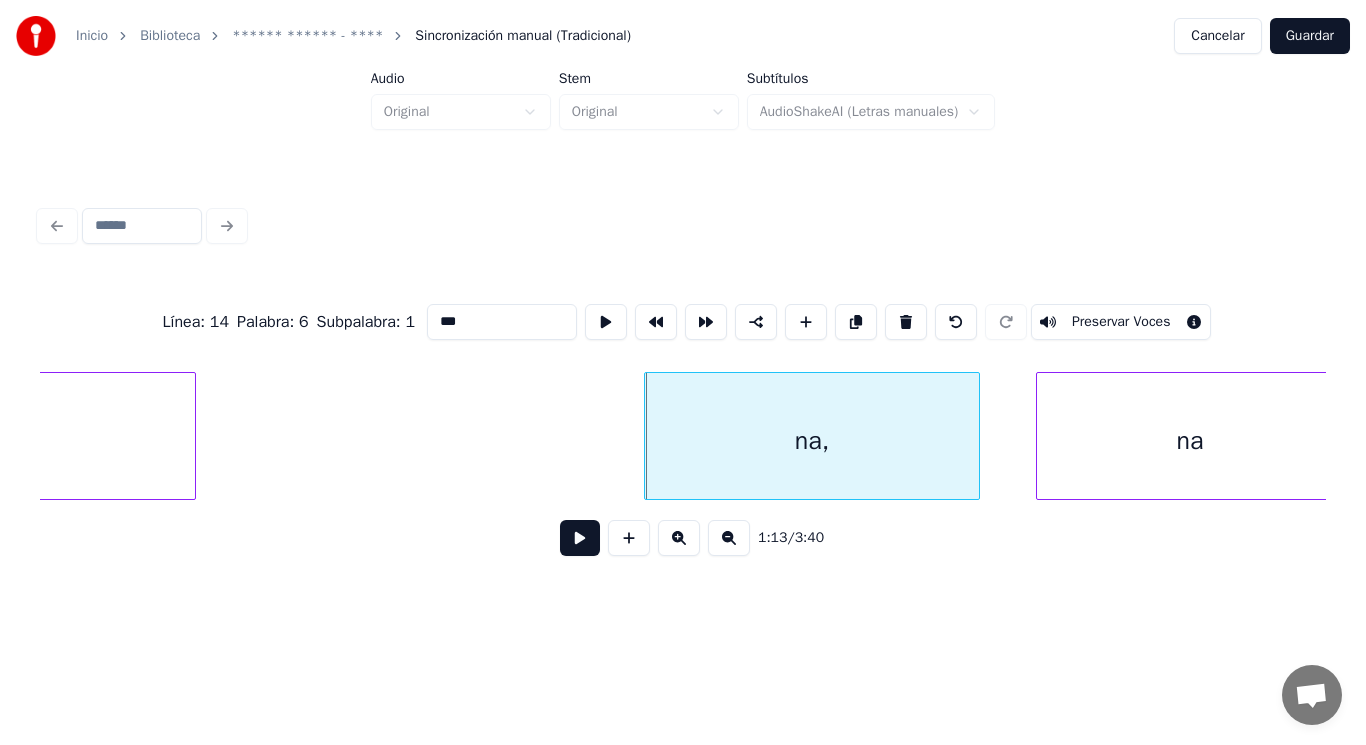 click at bounding box center (580, 538) 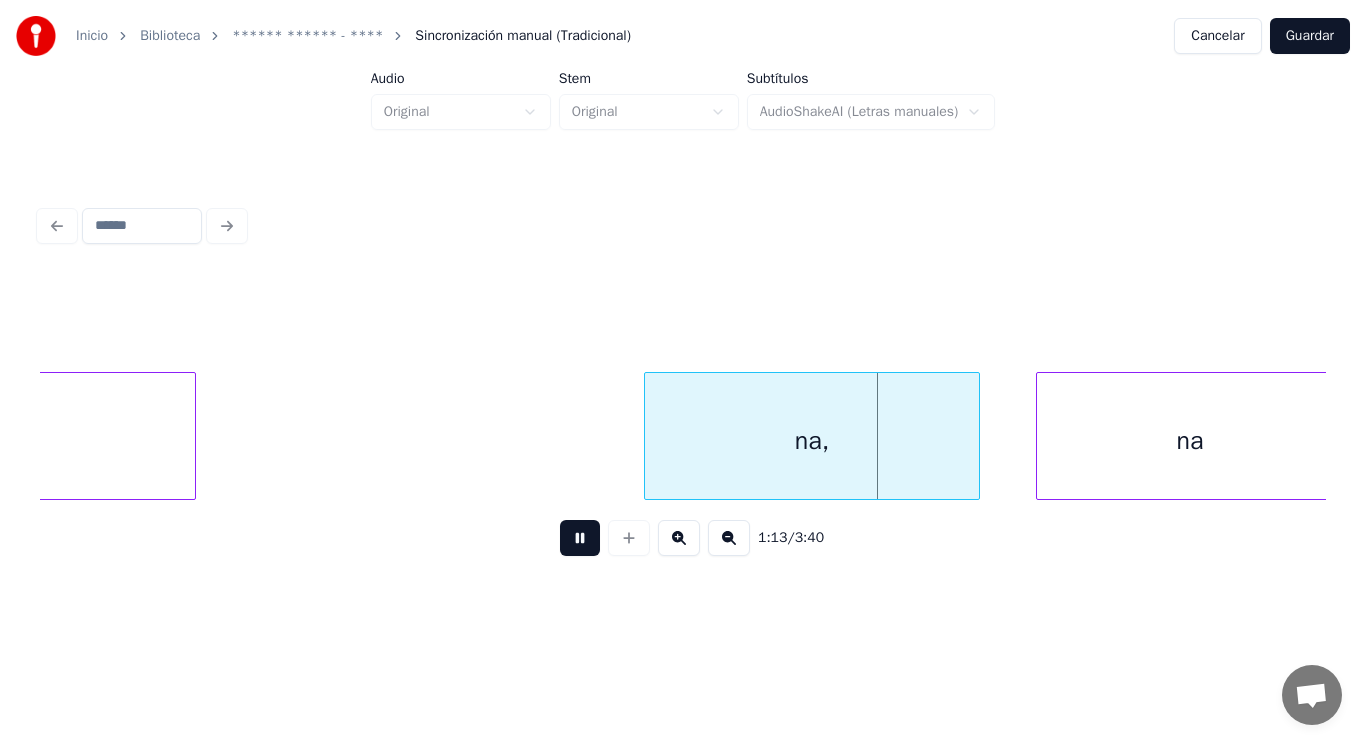 click at bounding box center (580, 538) 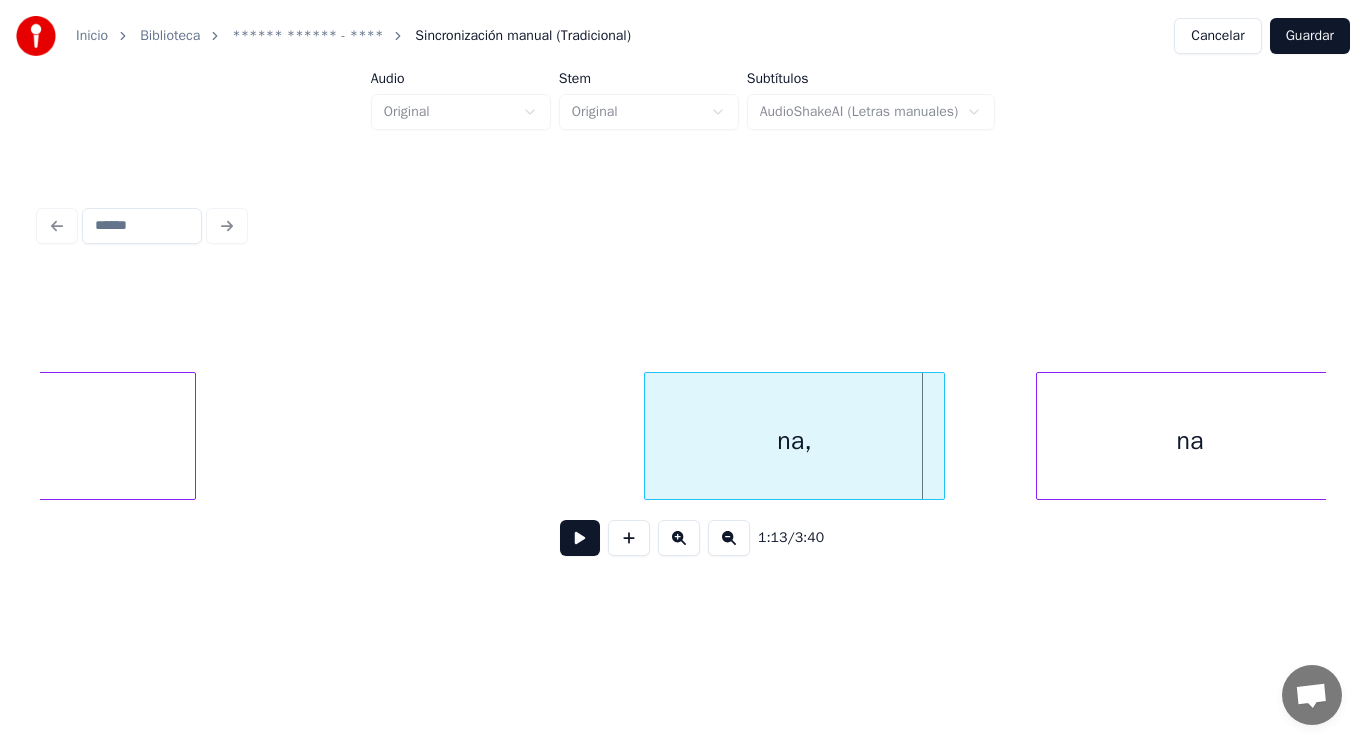 click at bounding box center [941, 436] 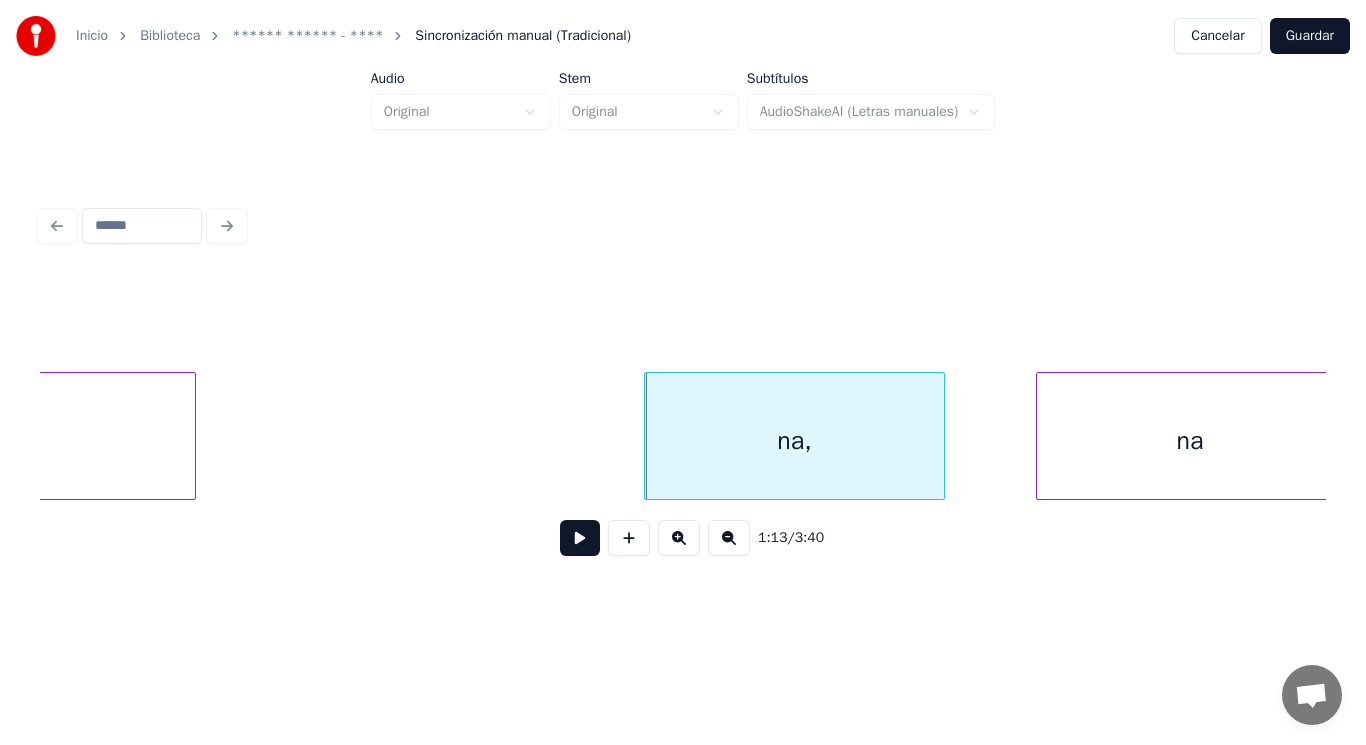 click at bounding box center (580, 538) 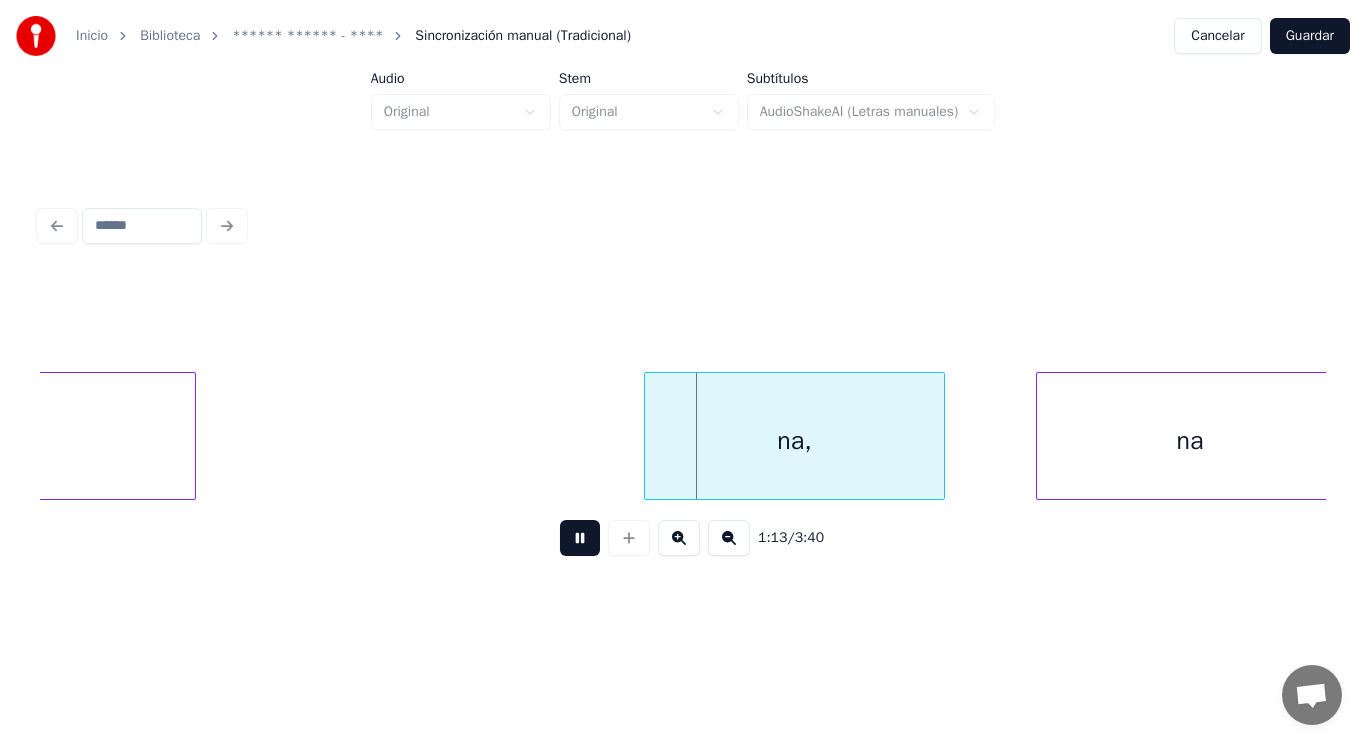 click at bounding box center [580, 538] 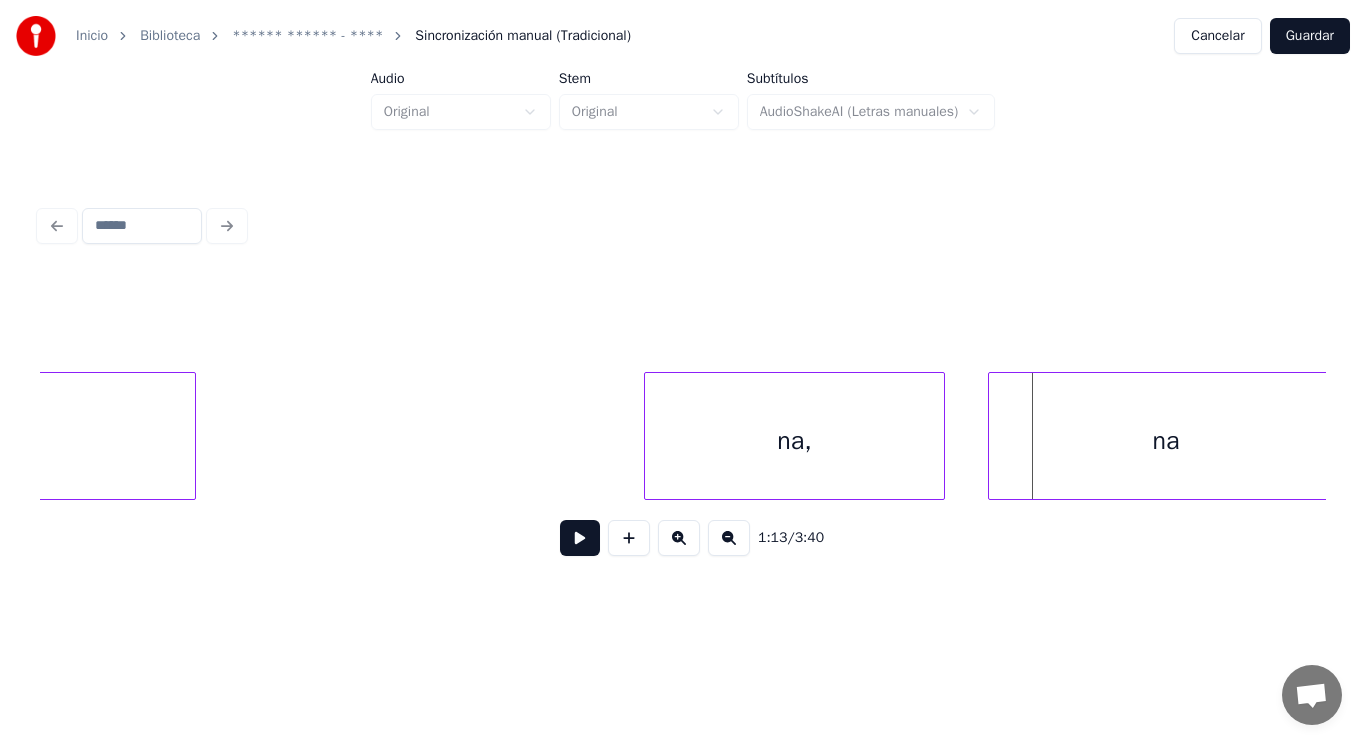 click at bounding box center [992, 436] 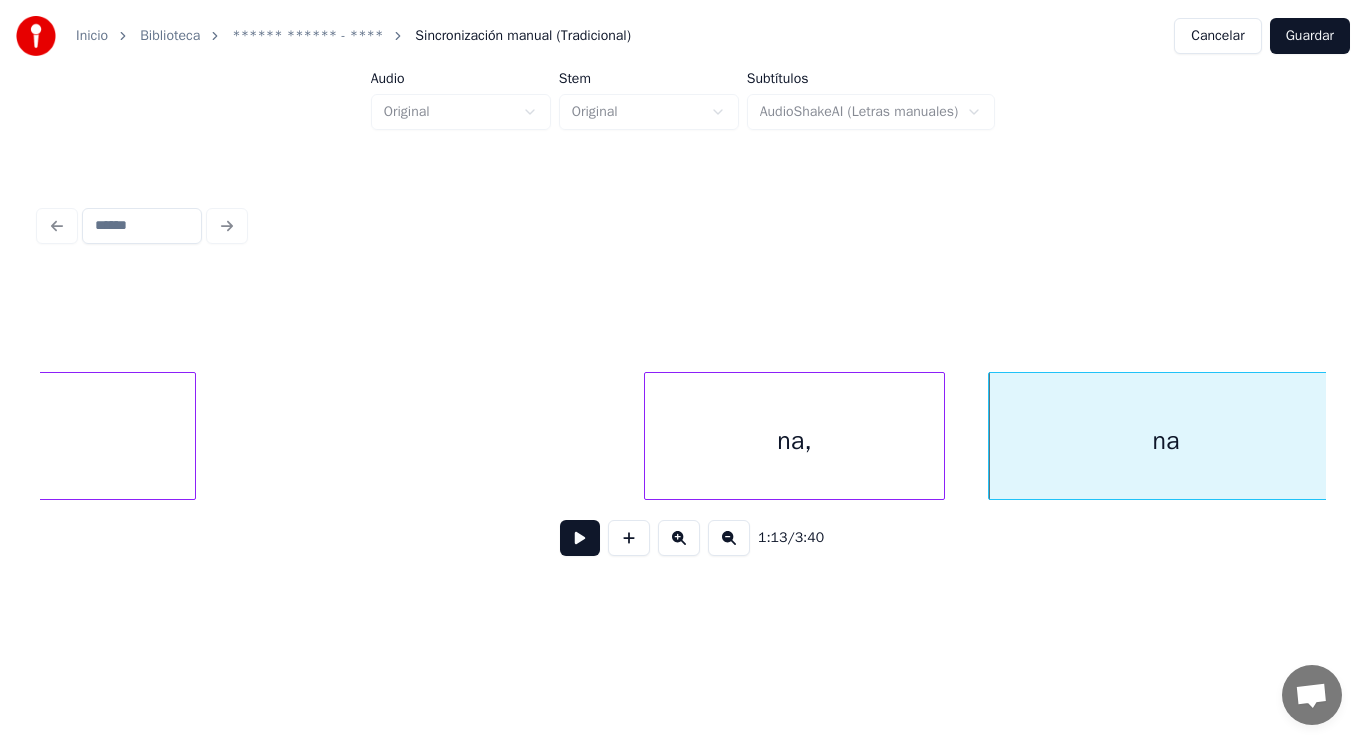 click on "na" at bounding box center (1166, 441) 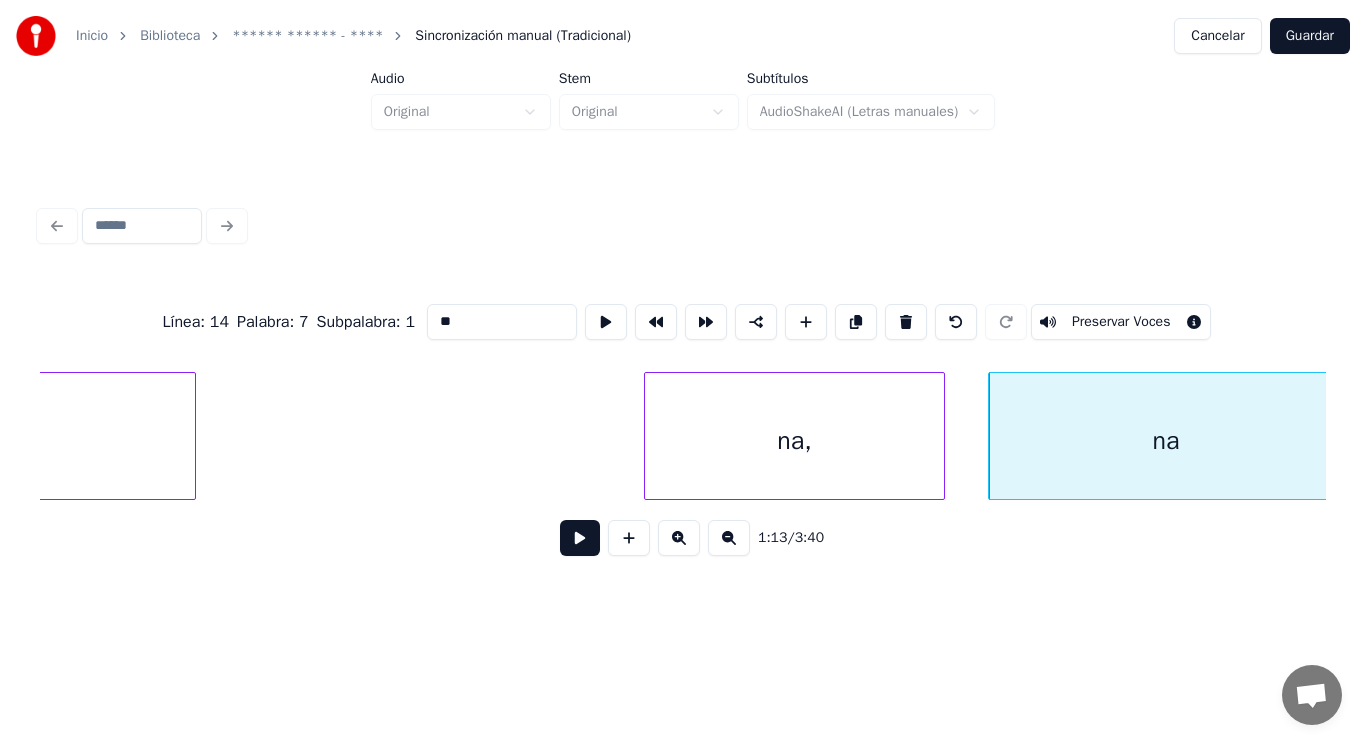 click on "**" at bounding box center [502, 322] 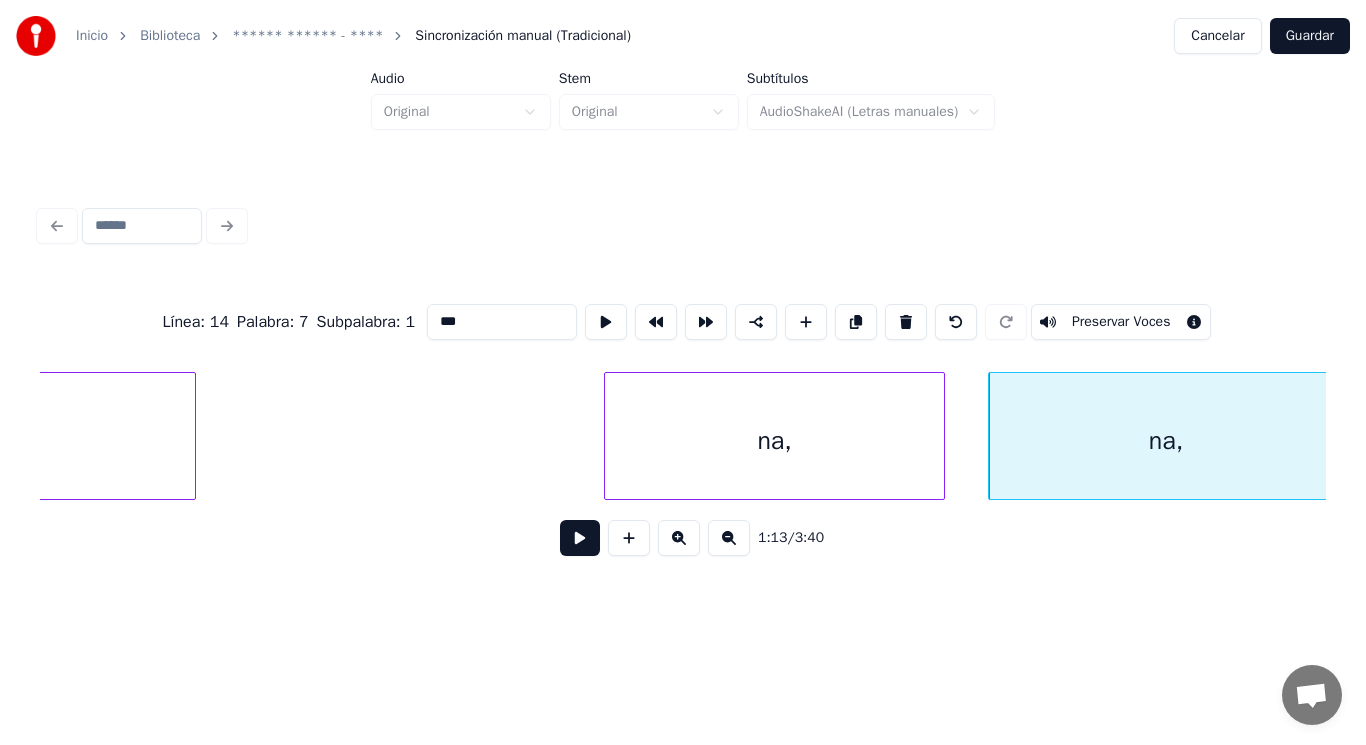 click at bounding box center [608, 436] 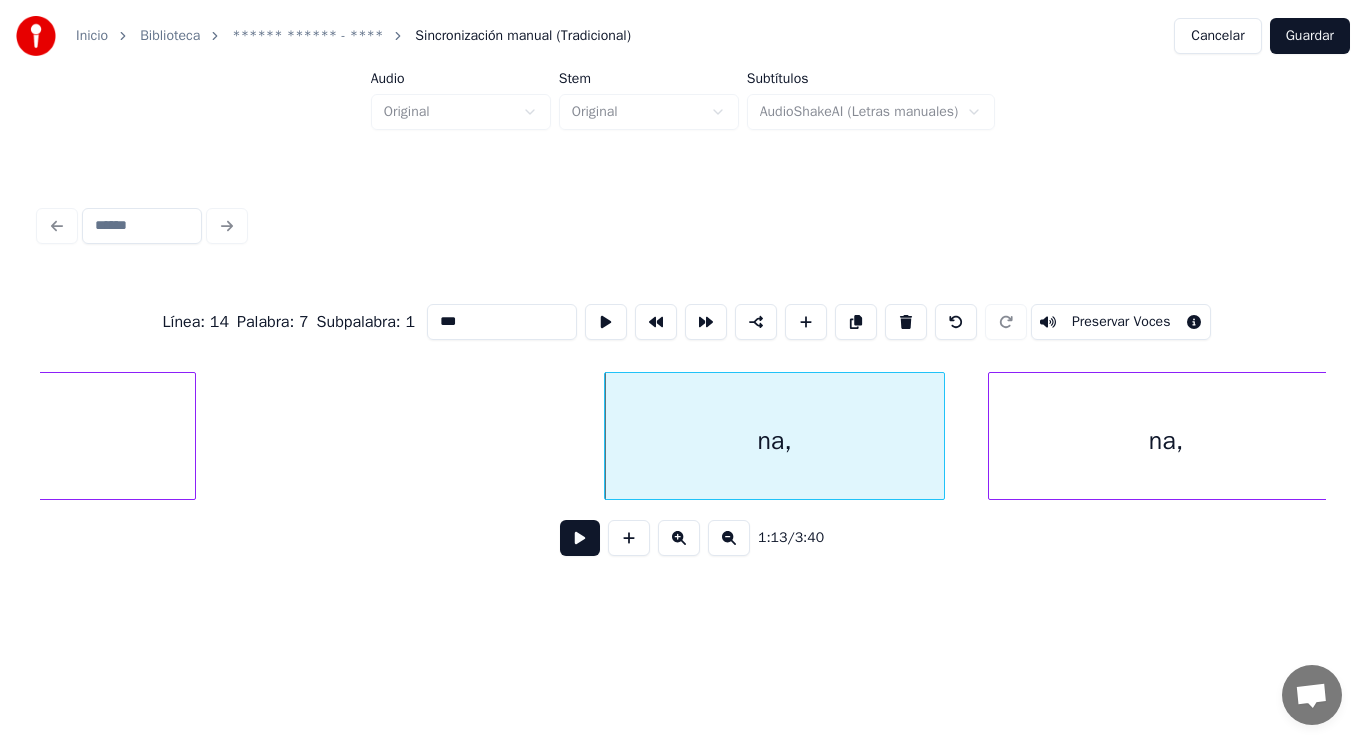 type on "***" 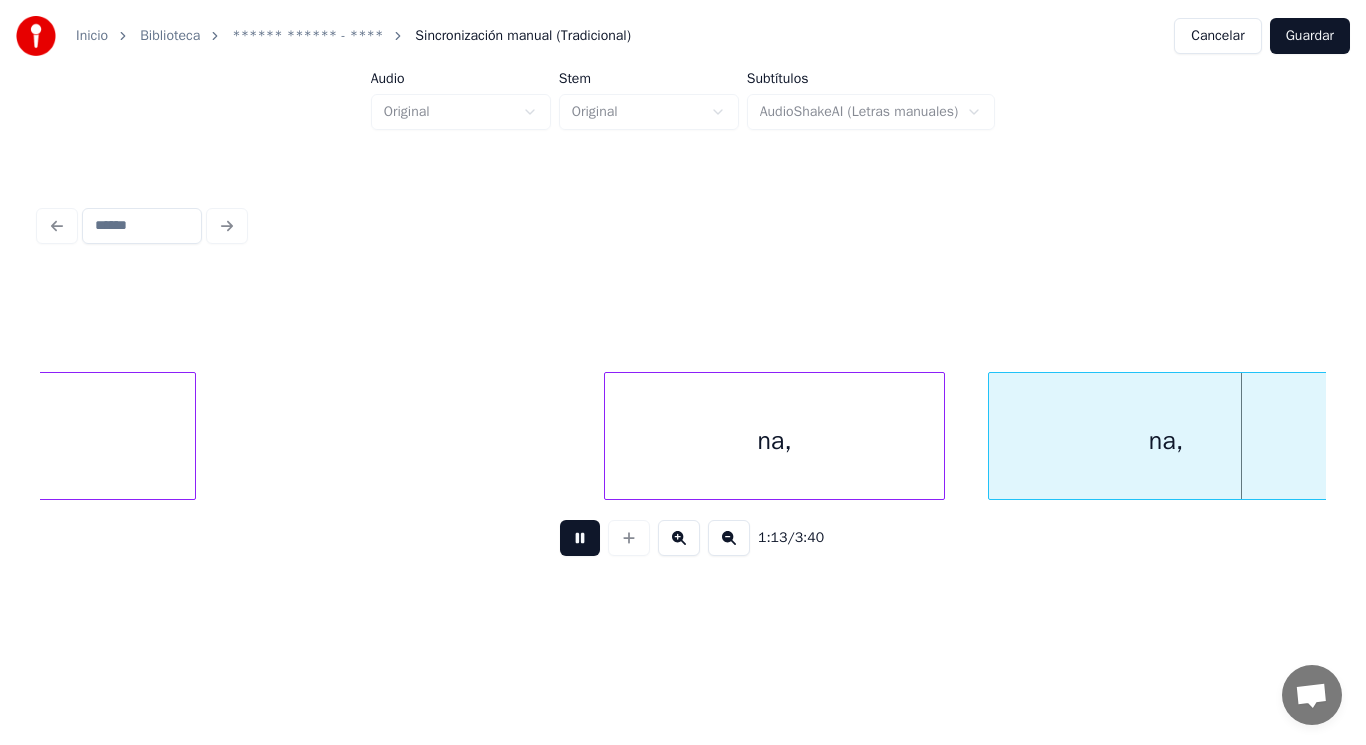 scroll, scrollTop: 0, scrollLeft: 103253, axis: horizontal 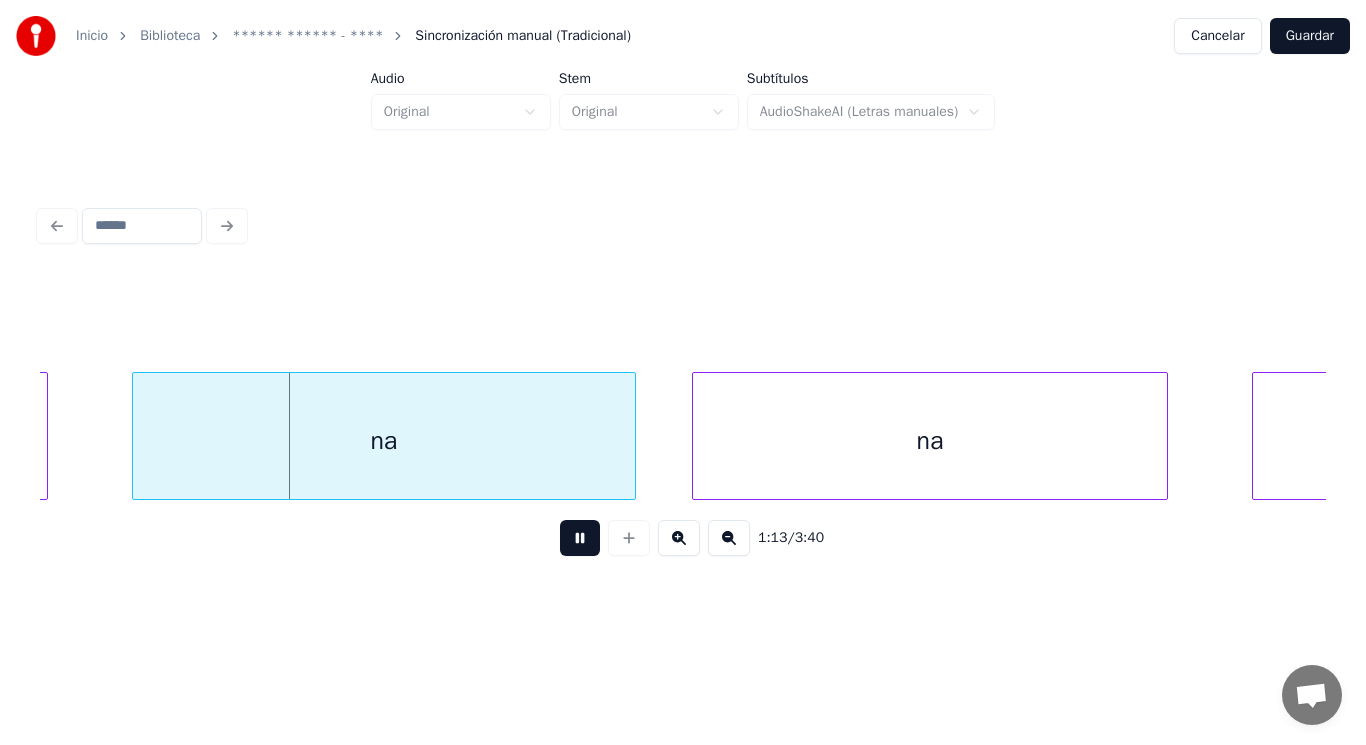 click at bounding box center (580, 538) 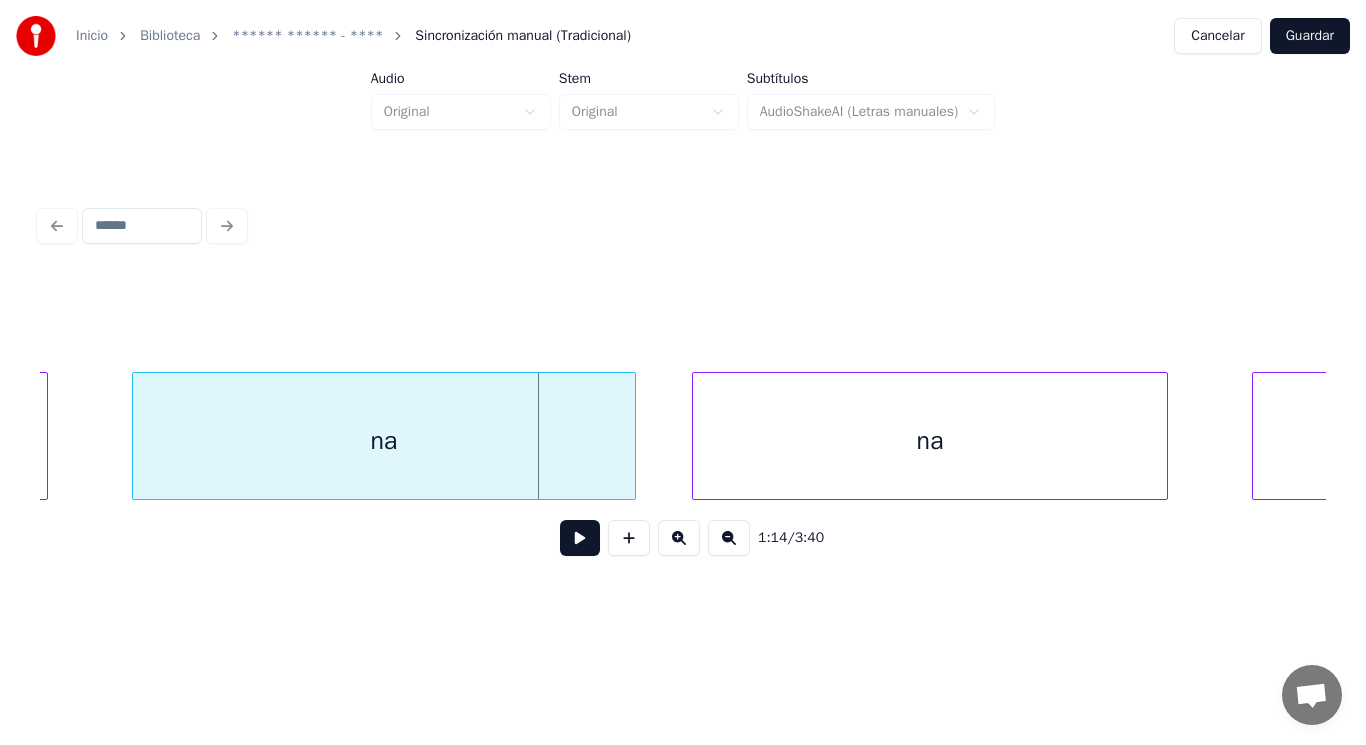 click on "na" at bounding box center (384, 441) 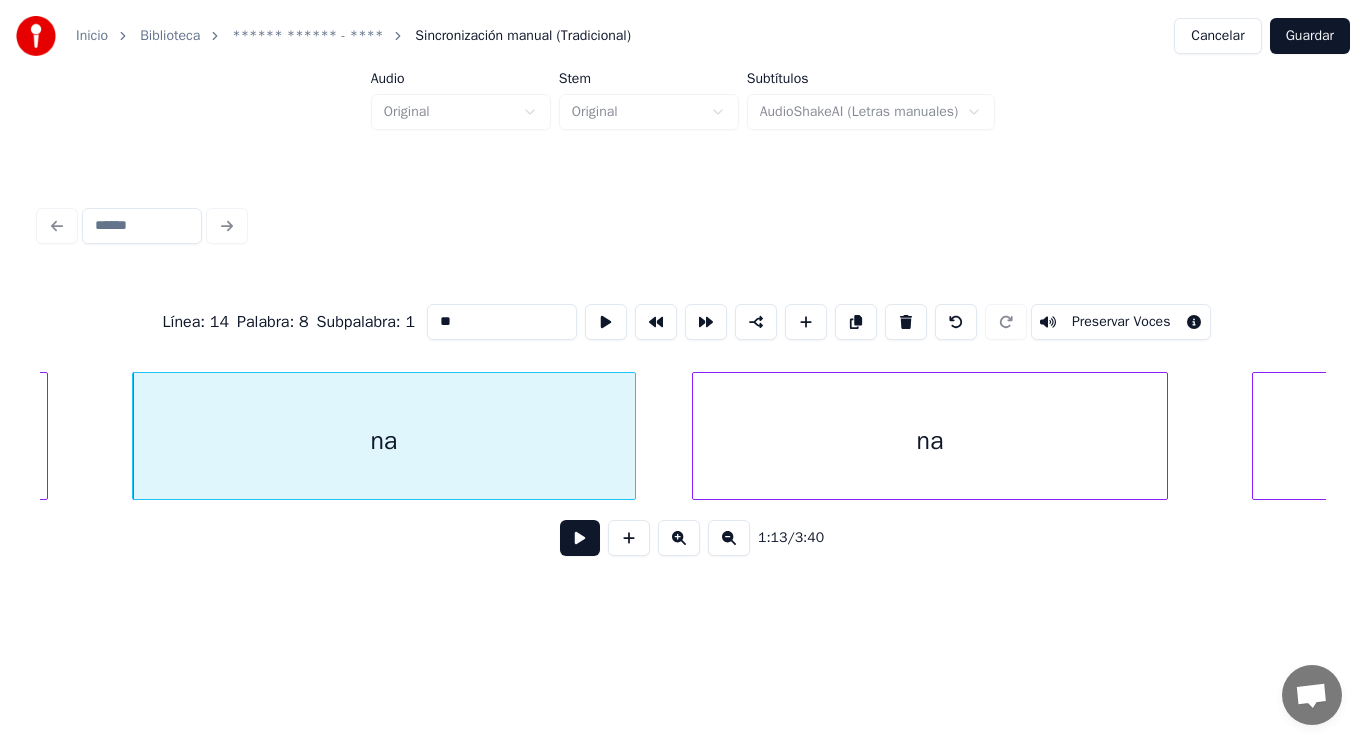 click on "**" at bounding box center [502, 322] 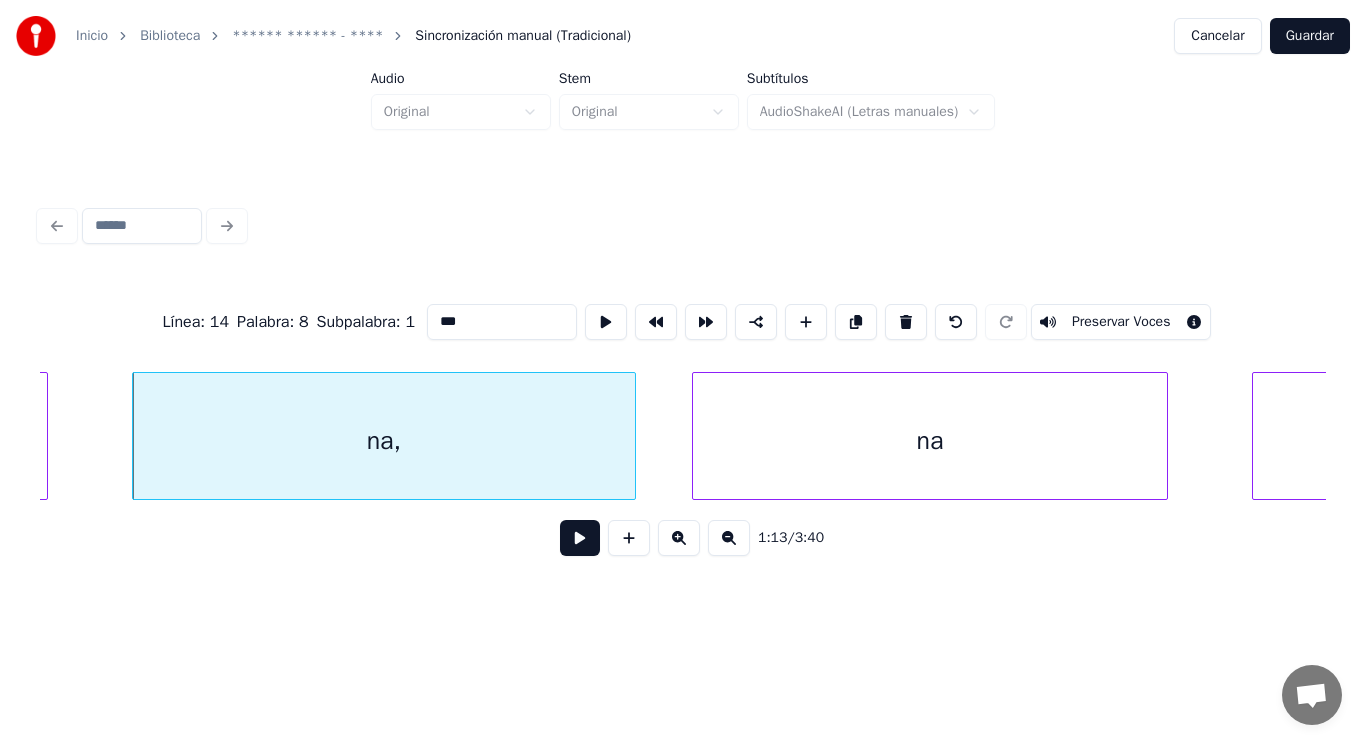 type on "***" 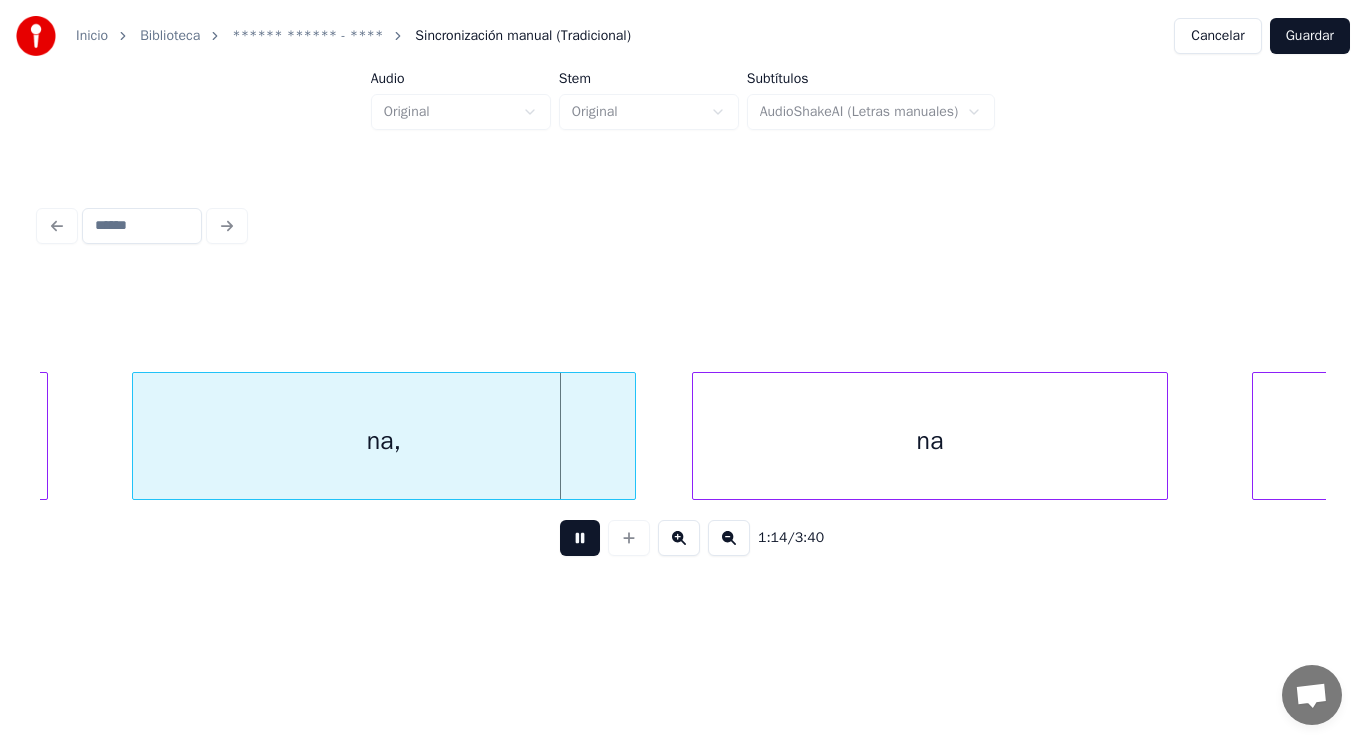 click at bounding box center [580, 538] 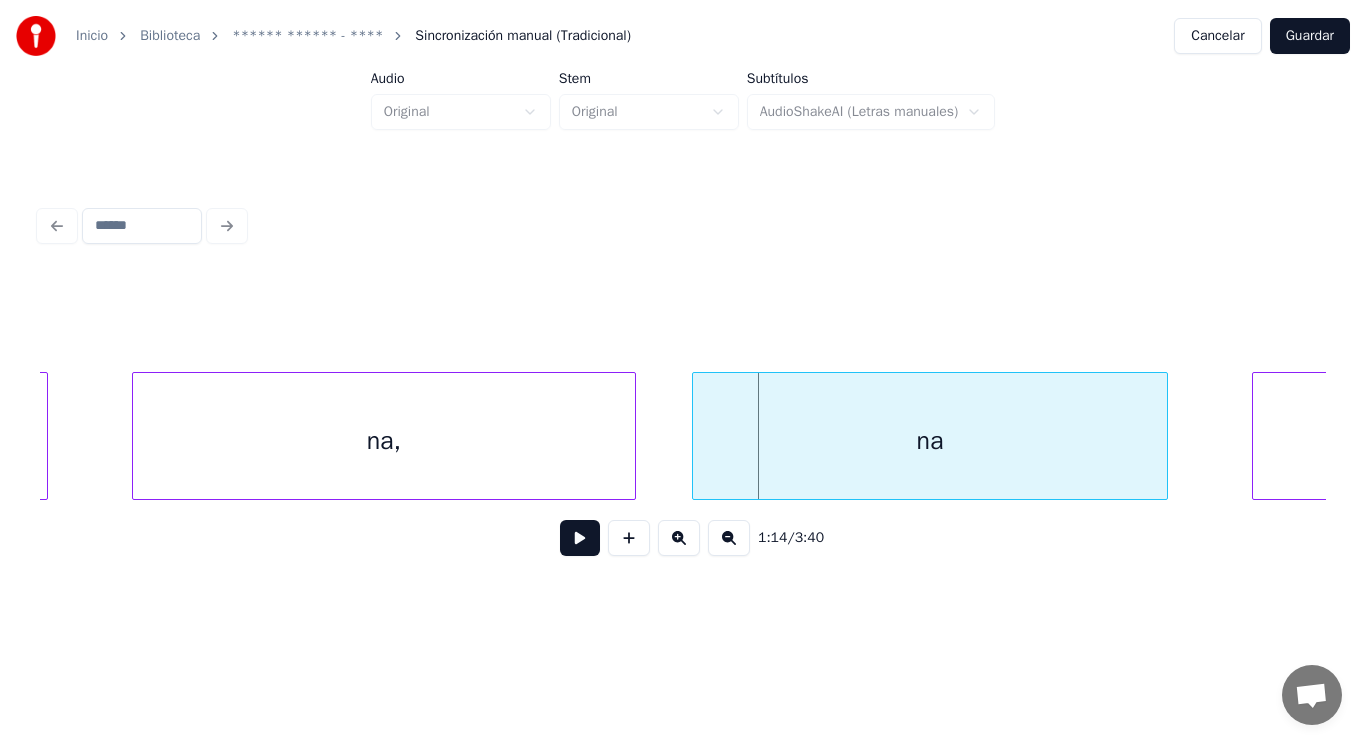 click on "na," at bounding box center [384, 441] 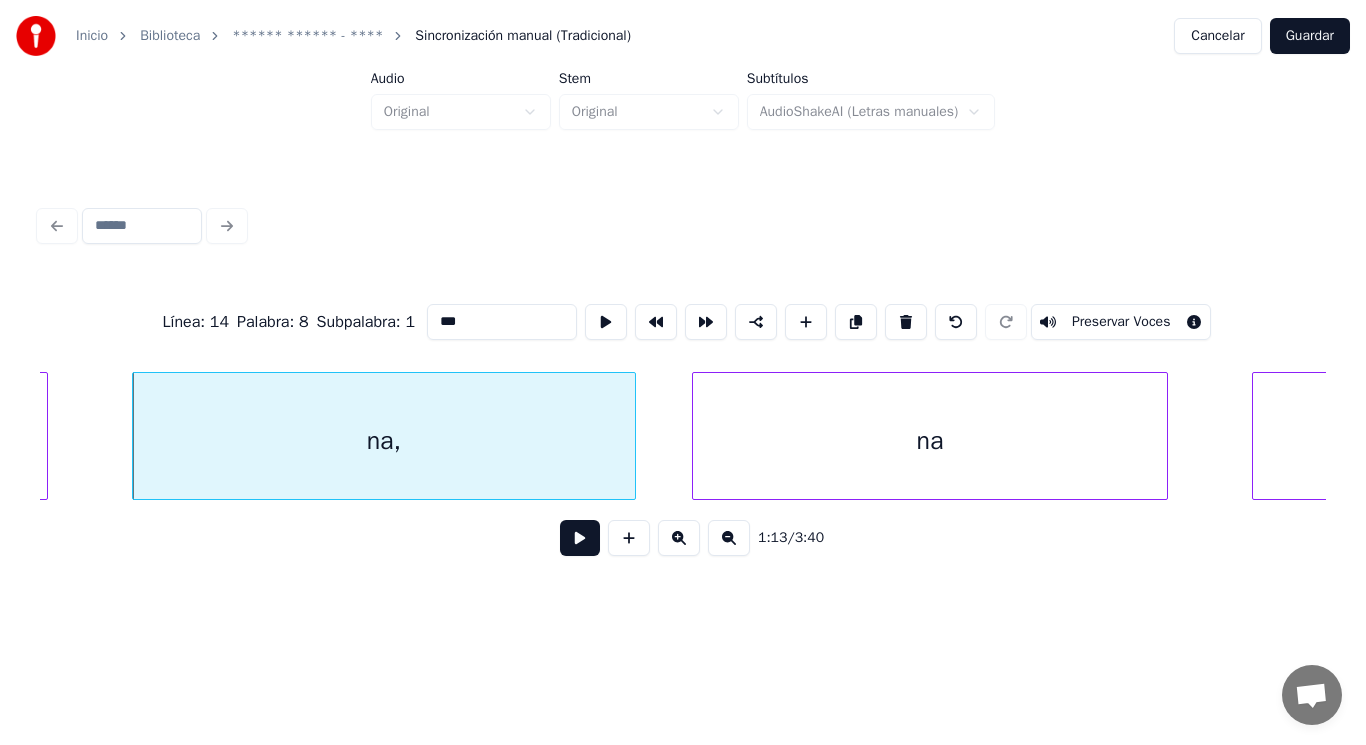 click at bounding box center [580, 538] 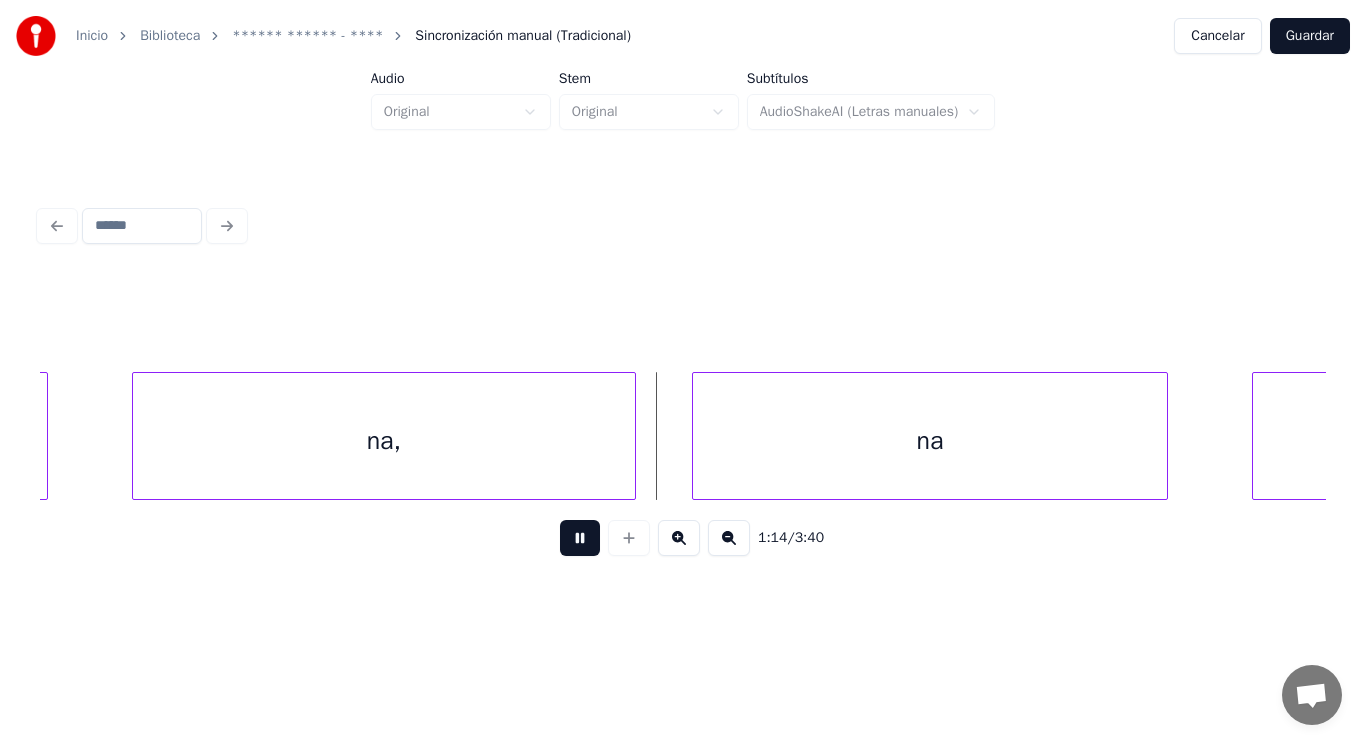 click at bounding box center [580, 538] 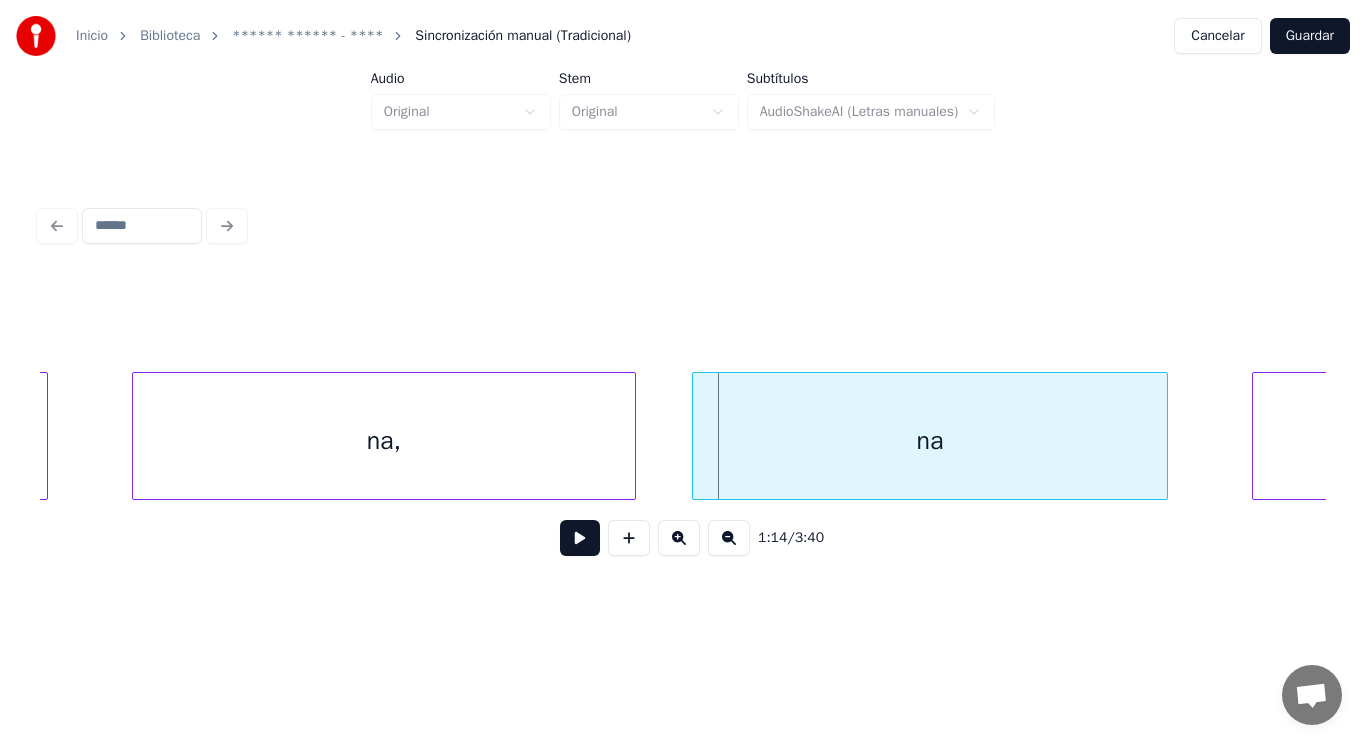 click on "na" at bounding box center (930, 441) 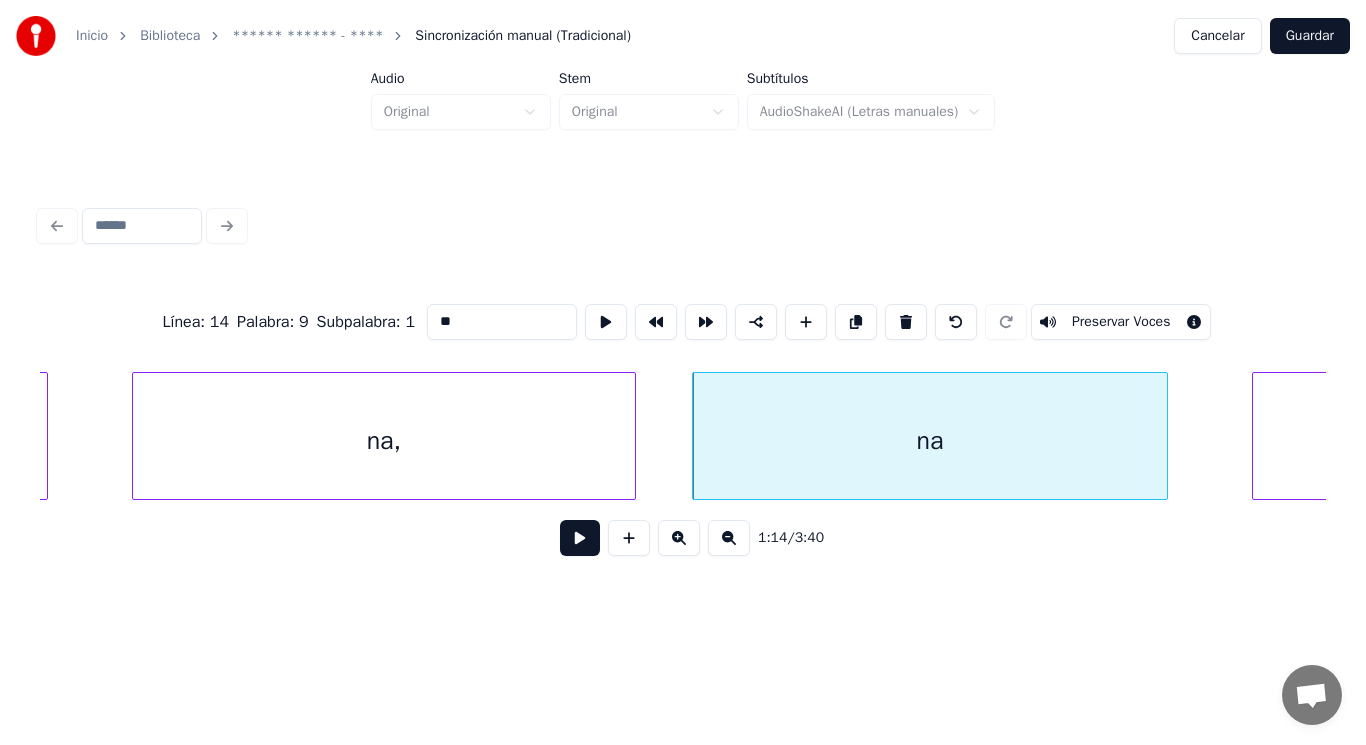 click on "**" at bounding box center (502, 322) 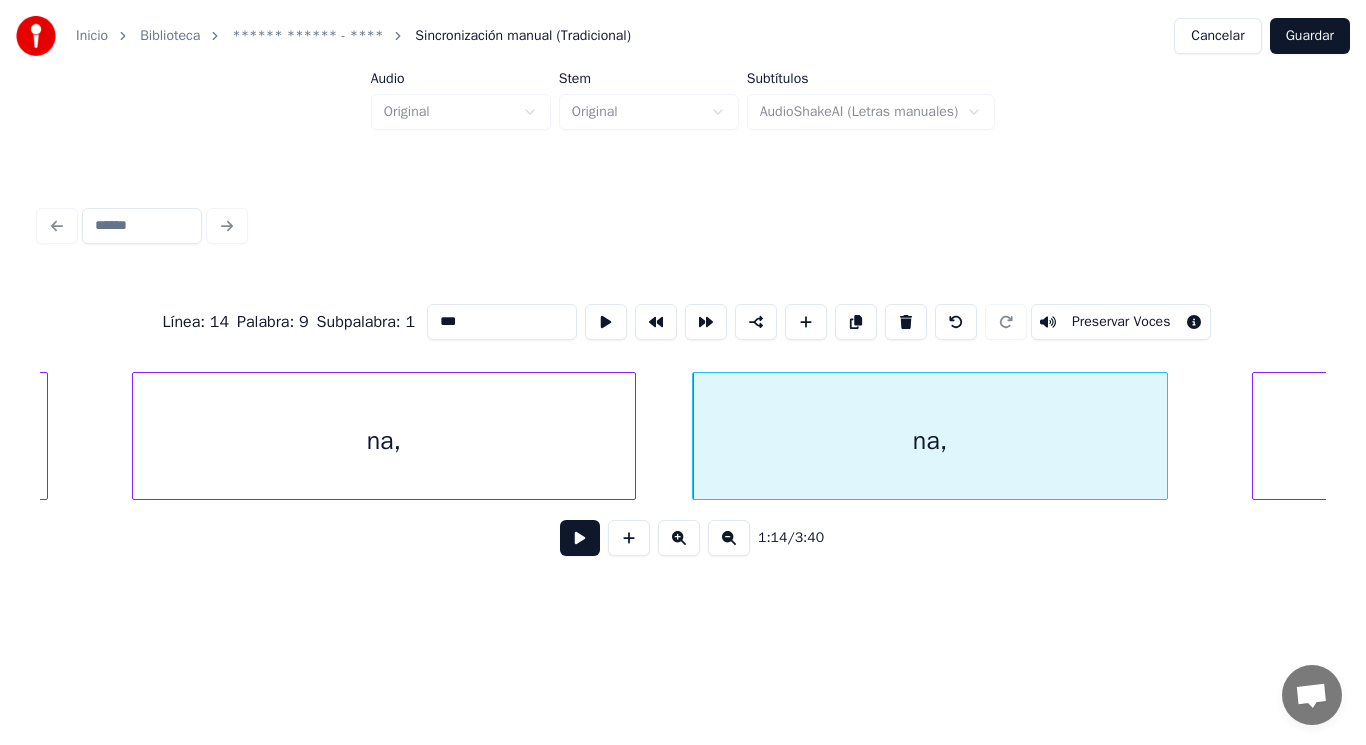 type on "***" 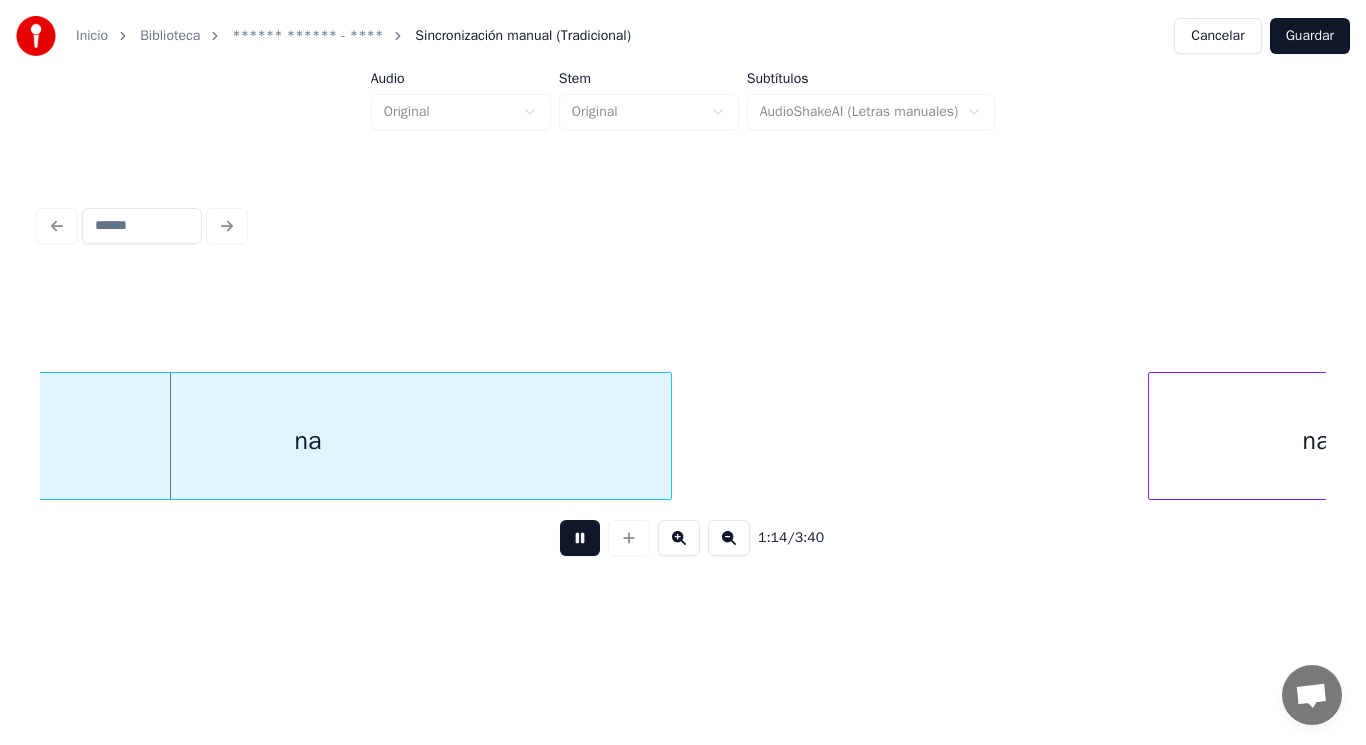 click at bounding box center (580, 538) 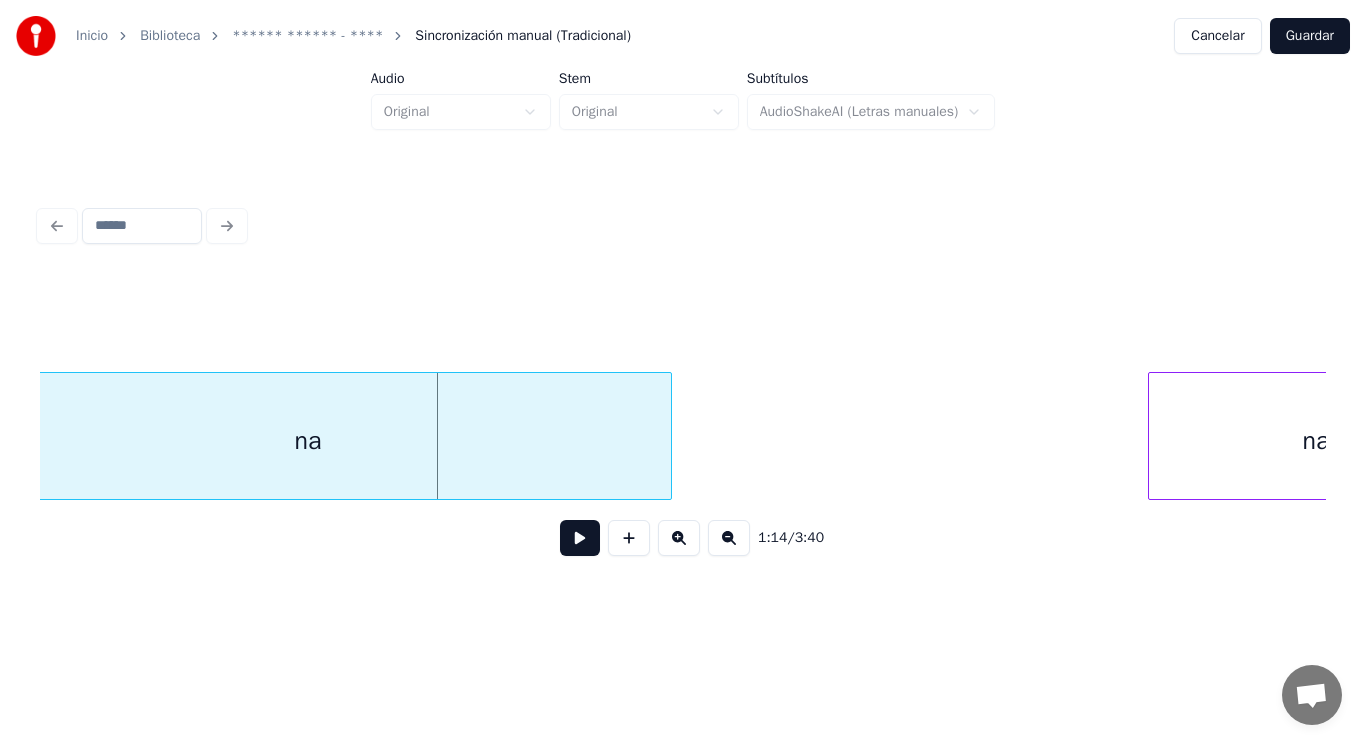 click on "na" at bounding box center (308, 441) 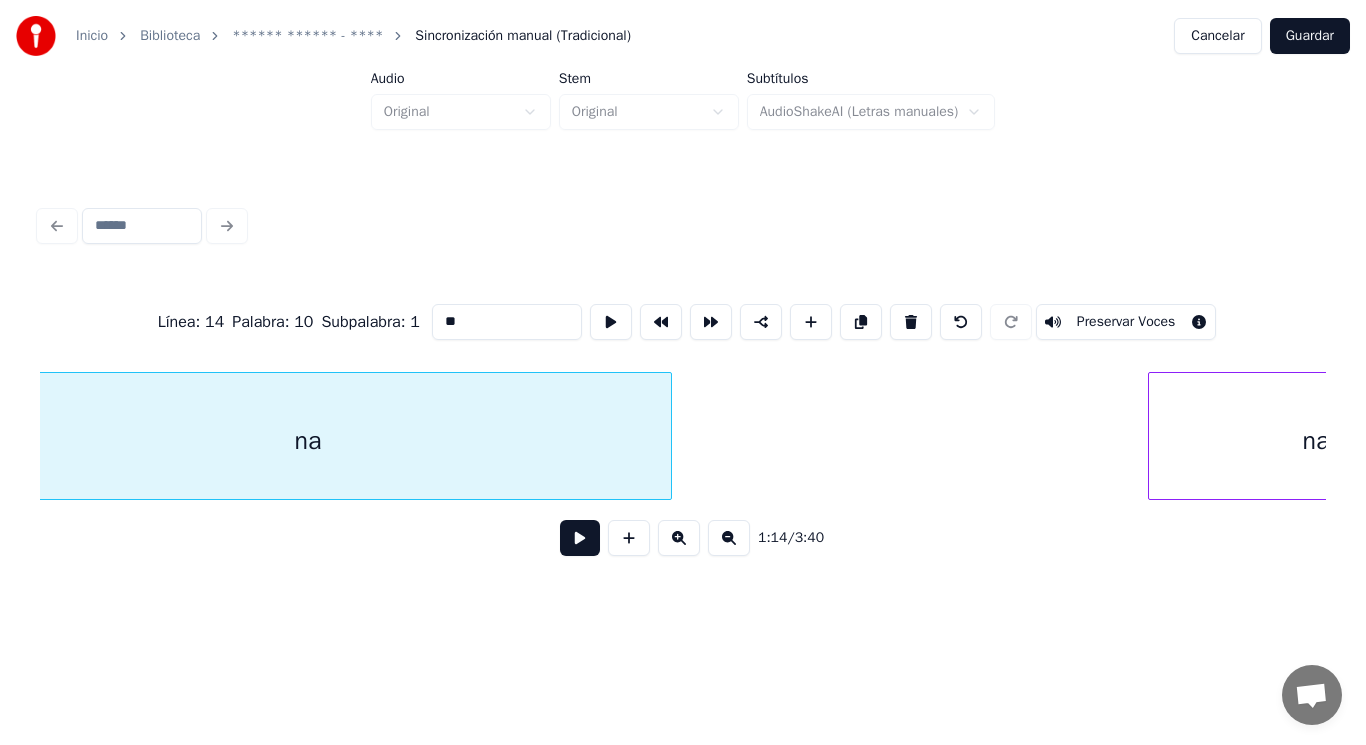 scroll, scrollTop: 0, scrollLeft: 104466, axis: horizontal 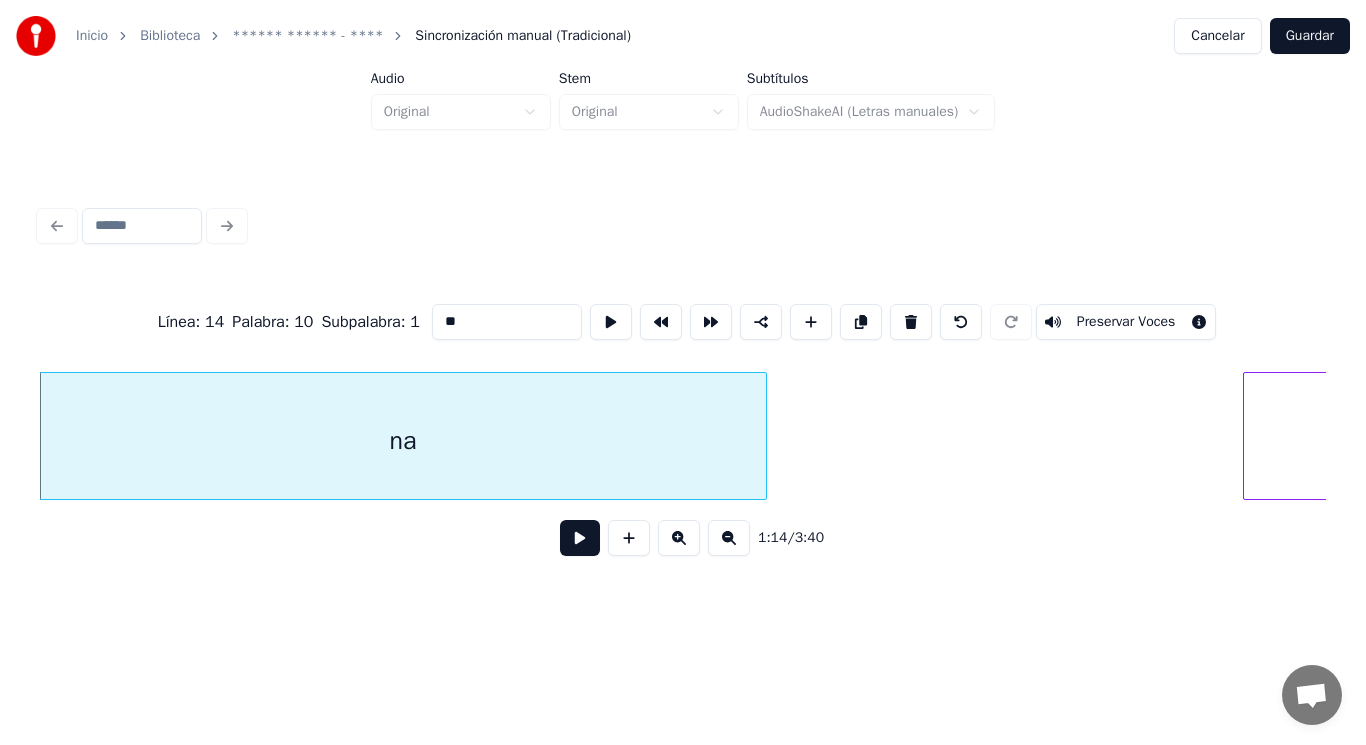 click on "**" at bounding box center (507, 322) 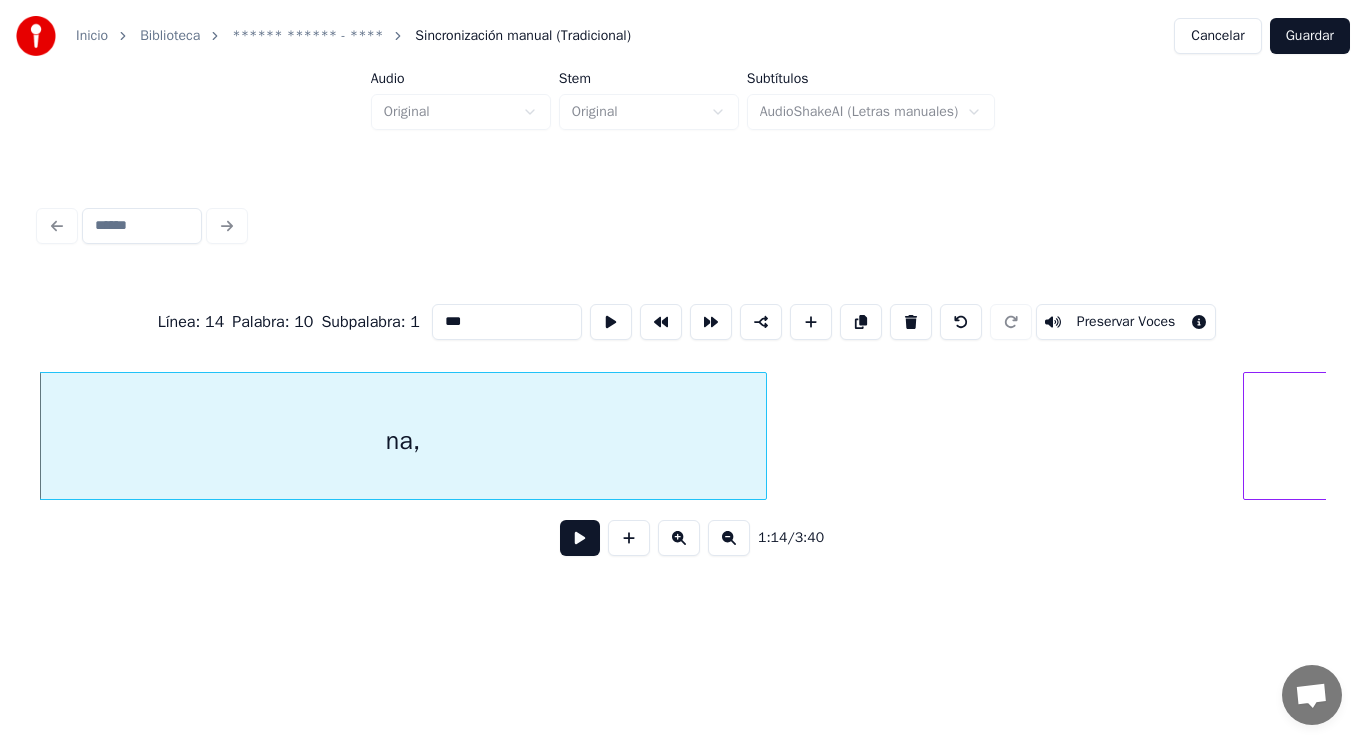 type on "***" 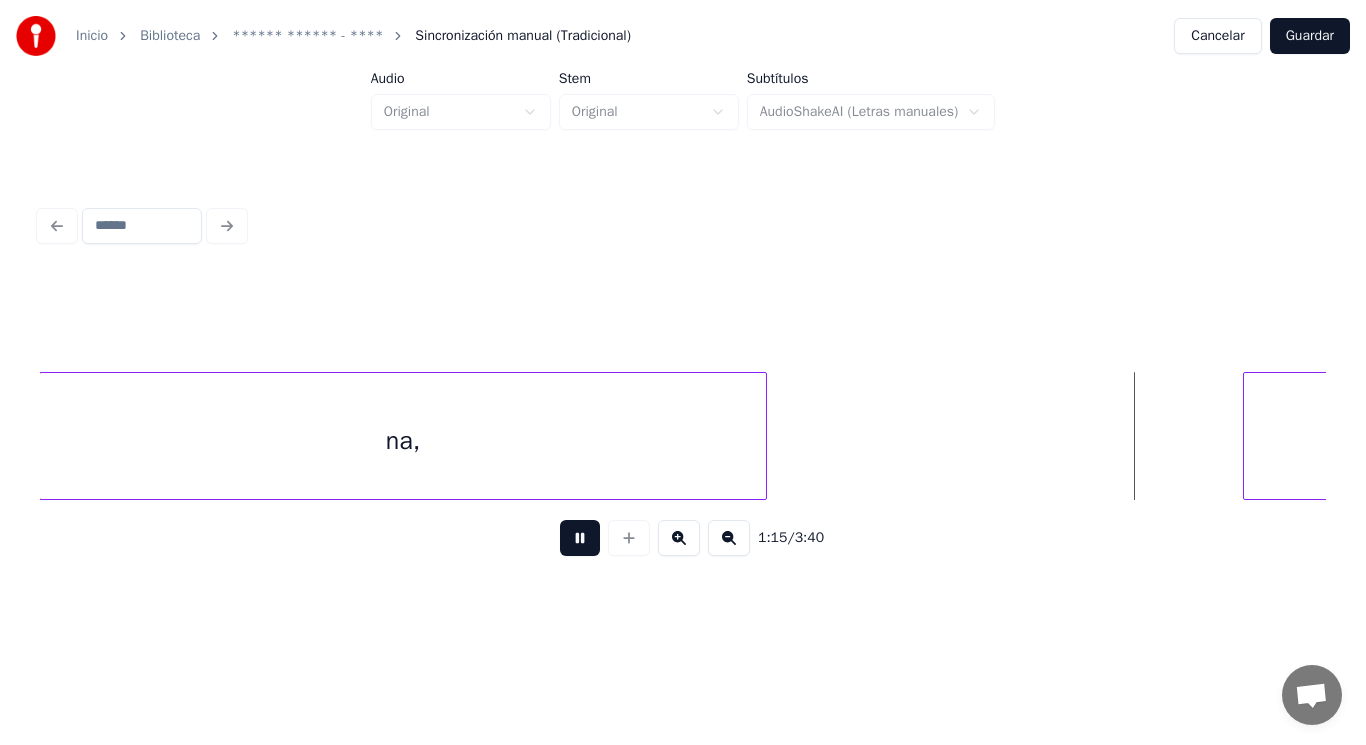 click at bounding box center [580, 538] 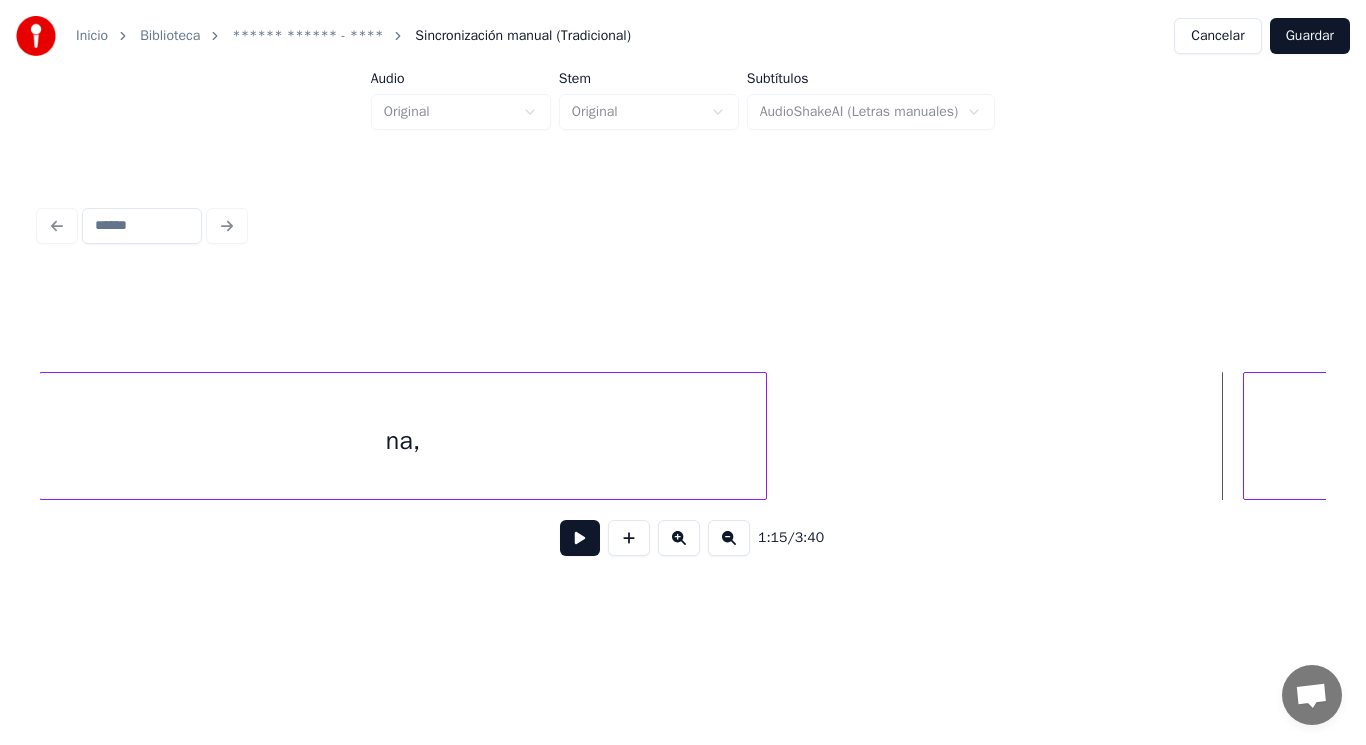 click at bounding box center [580, 538] 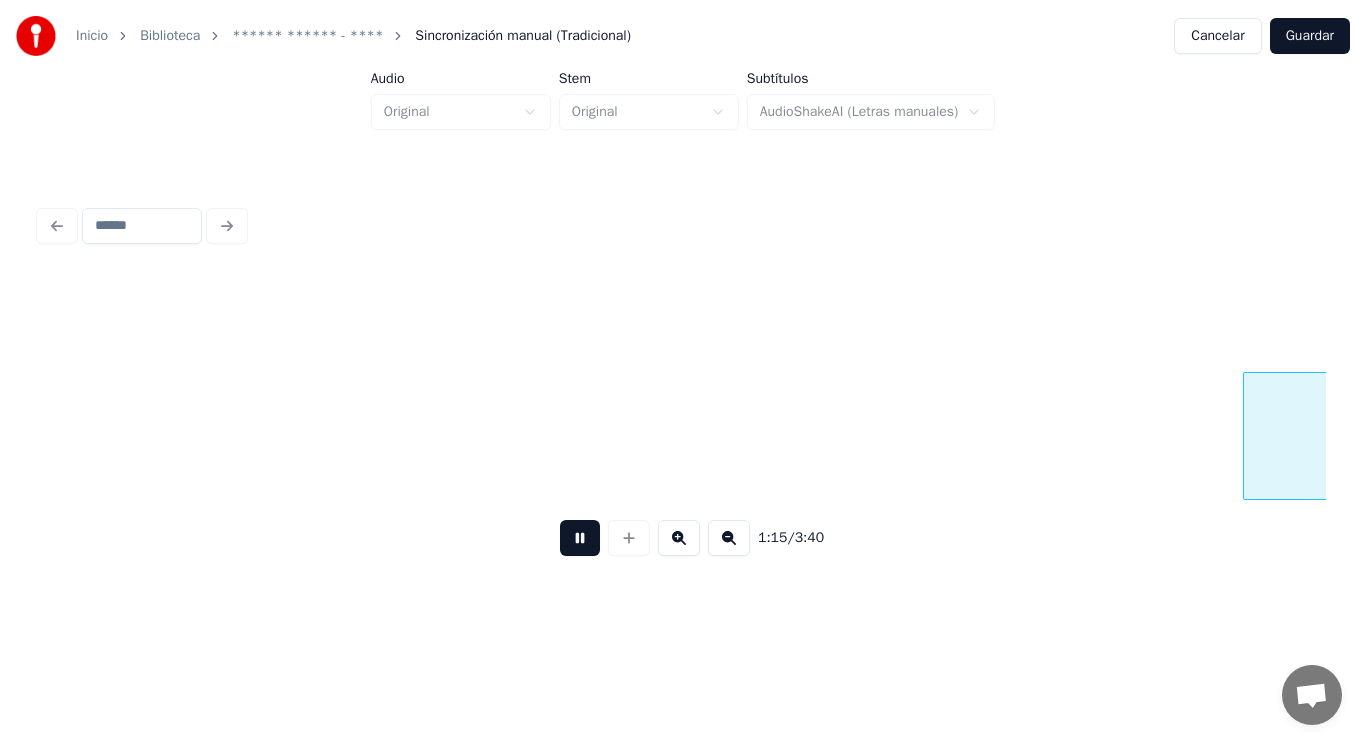 scroll, scrollTop: 0, scrollLeft: 105760, axis: horizontal 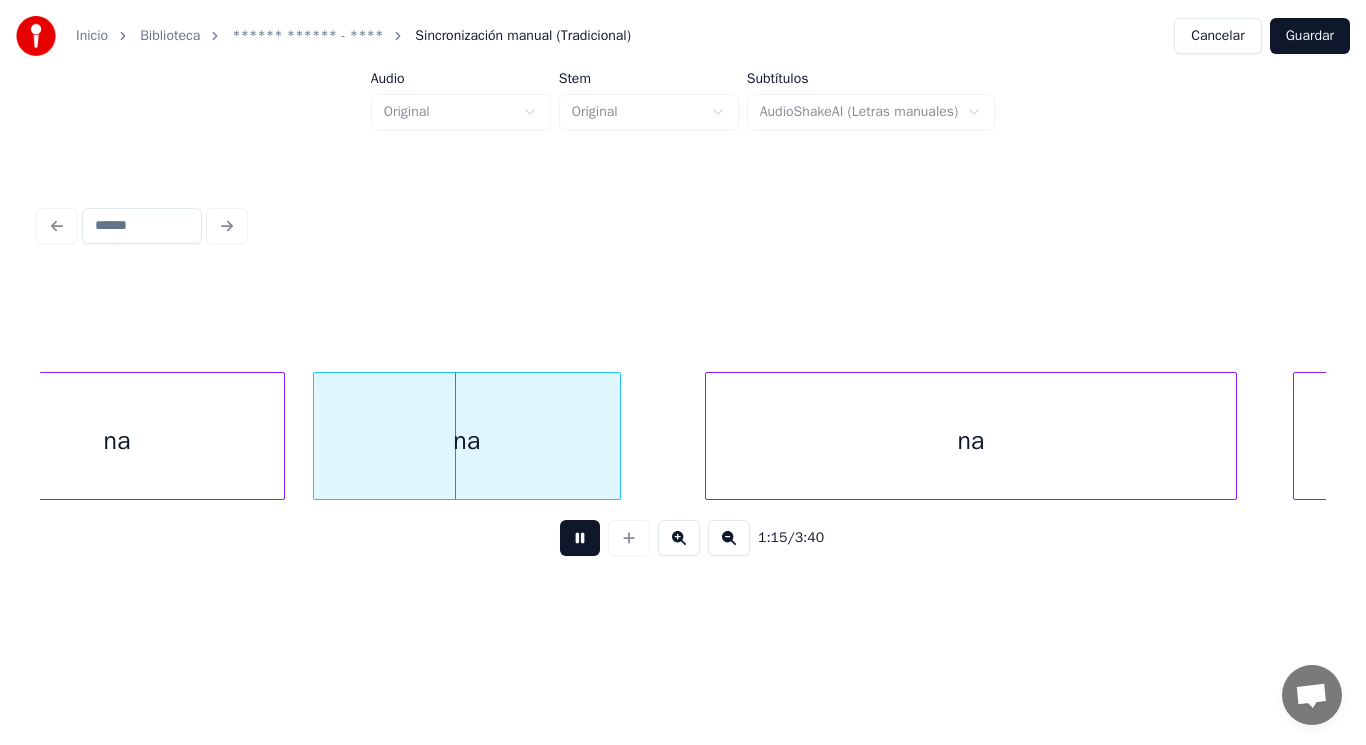 click at bounding box center (580, 538) 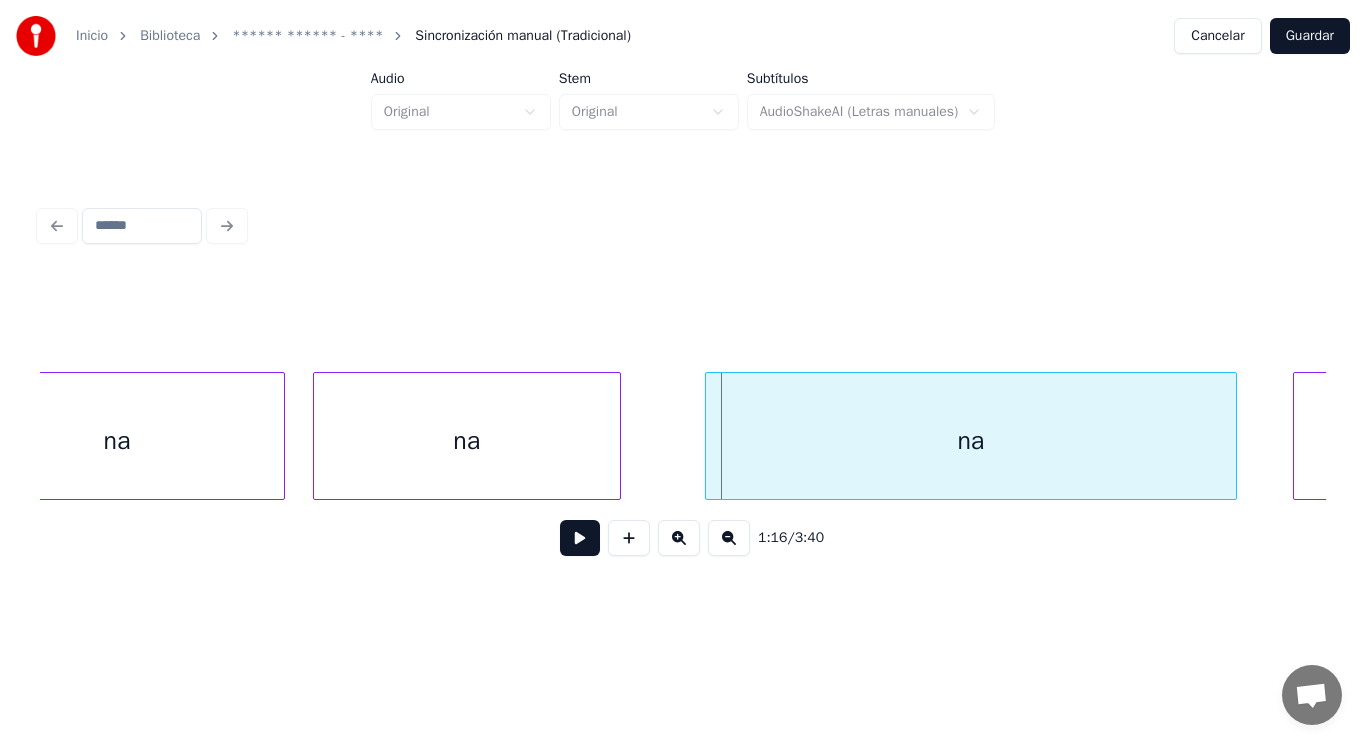 click on "na" at bounding box center (117, 441) 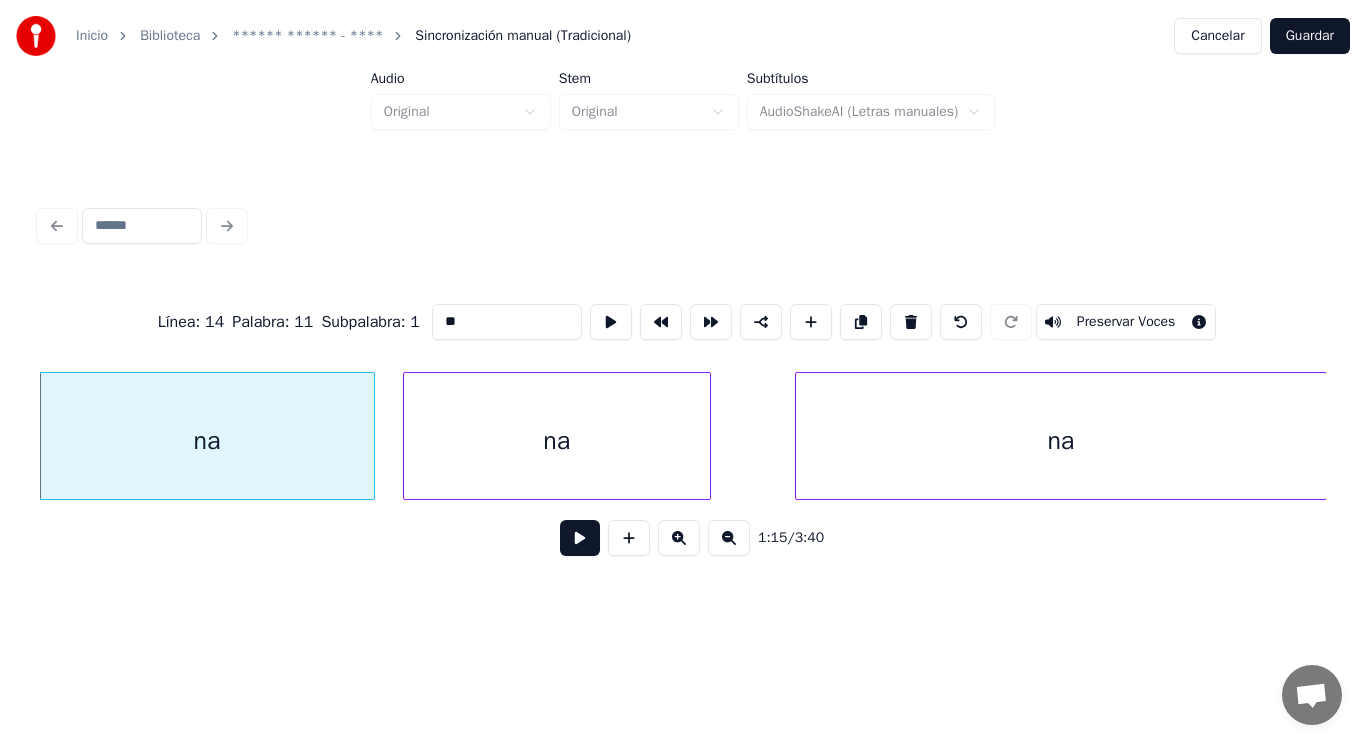 click on "**" at bounding box center (507, 322) 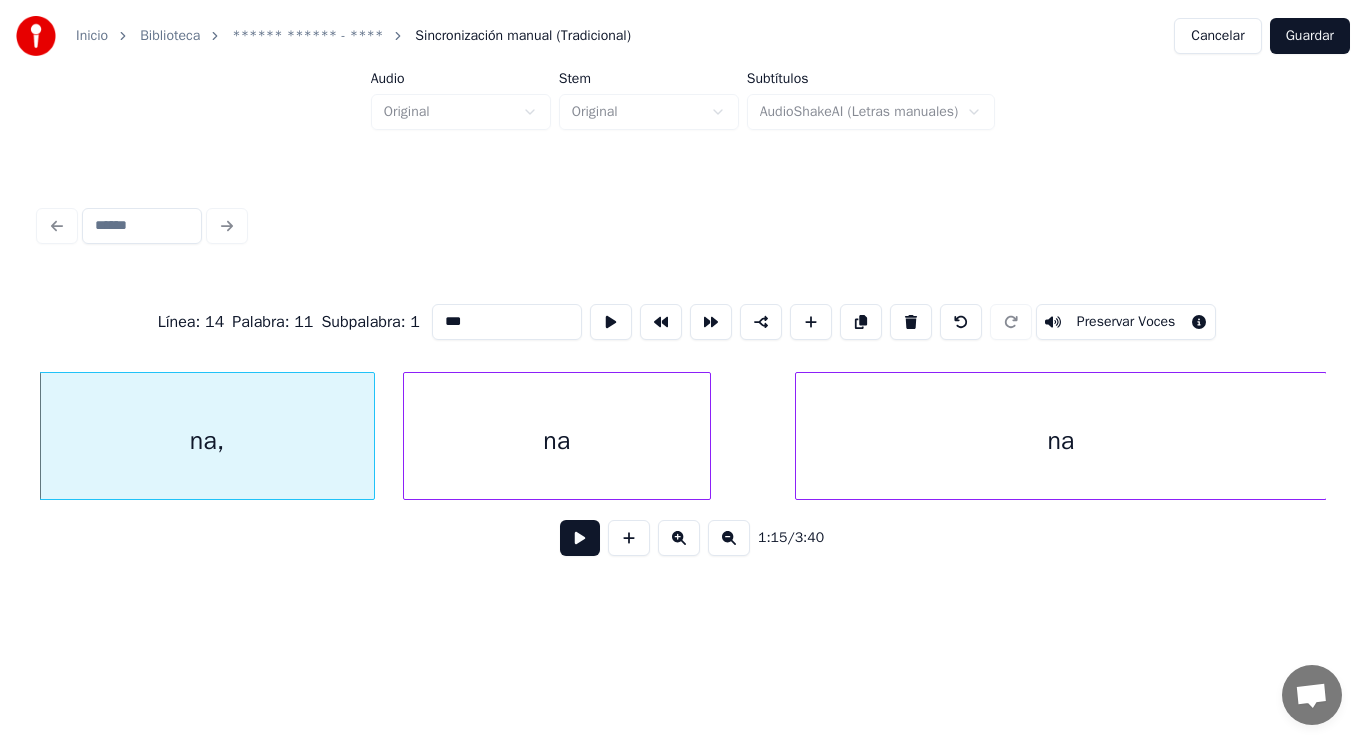click on "na" at bounding box center [557, 441] 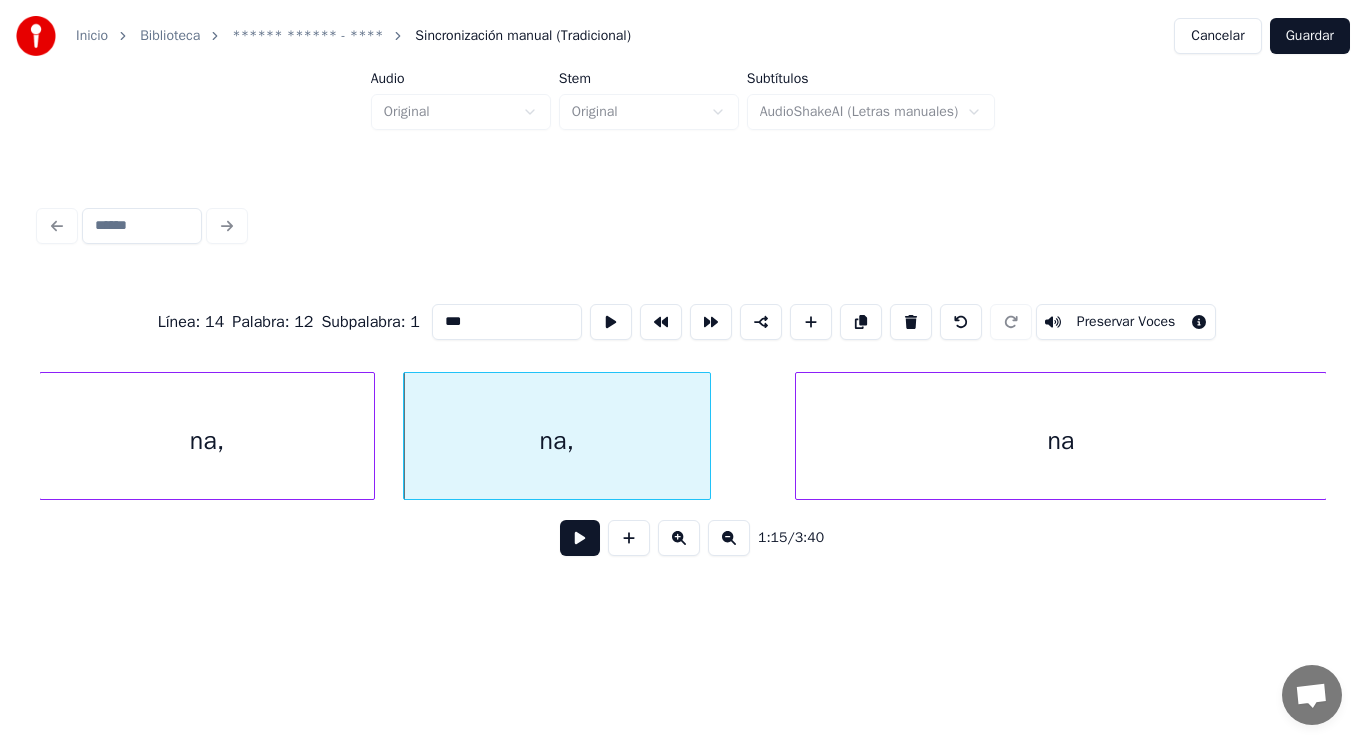 click on "na" at bounding box center (1061, 441) 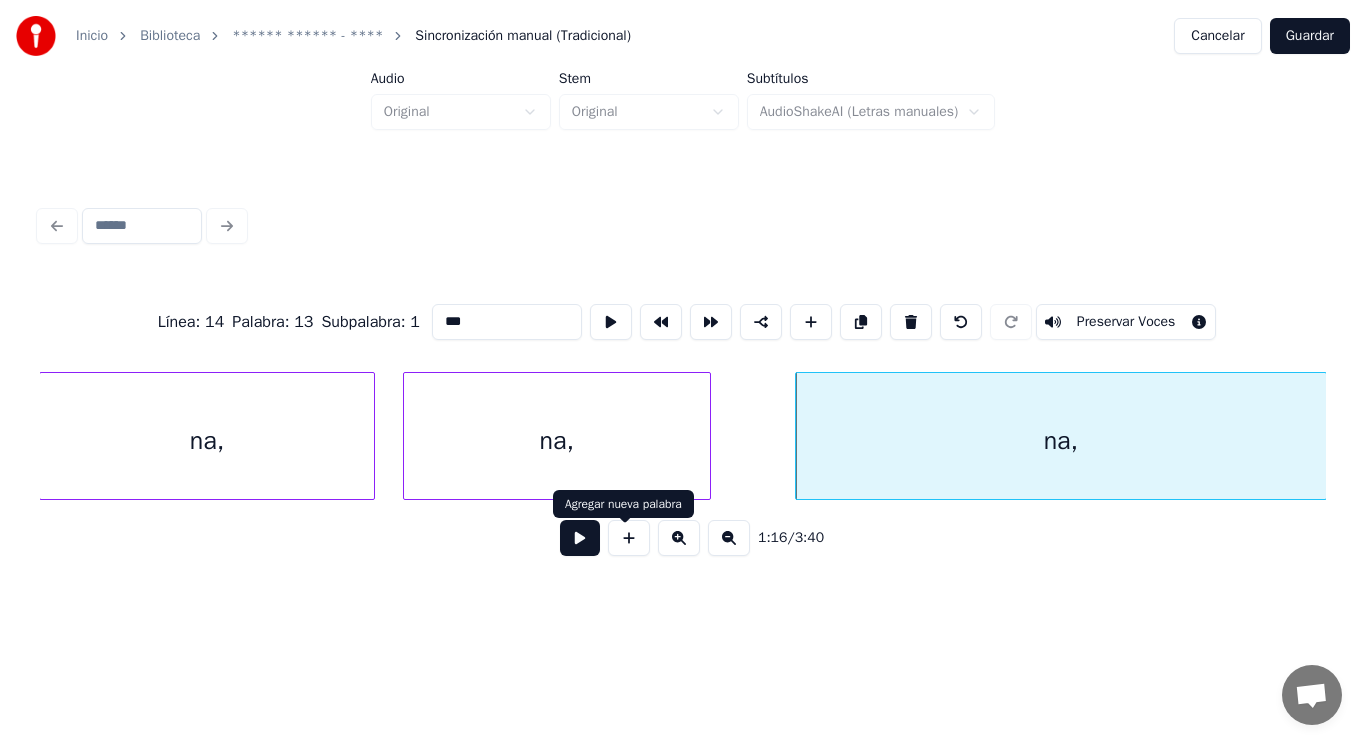 type on "***" 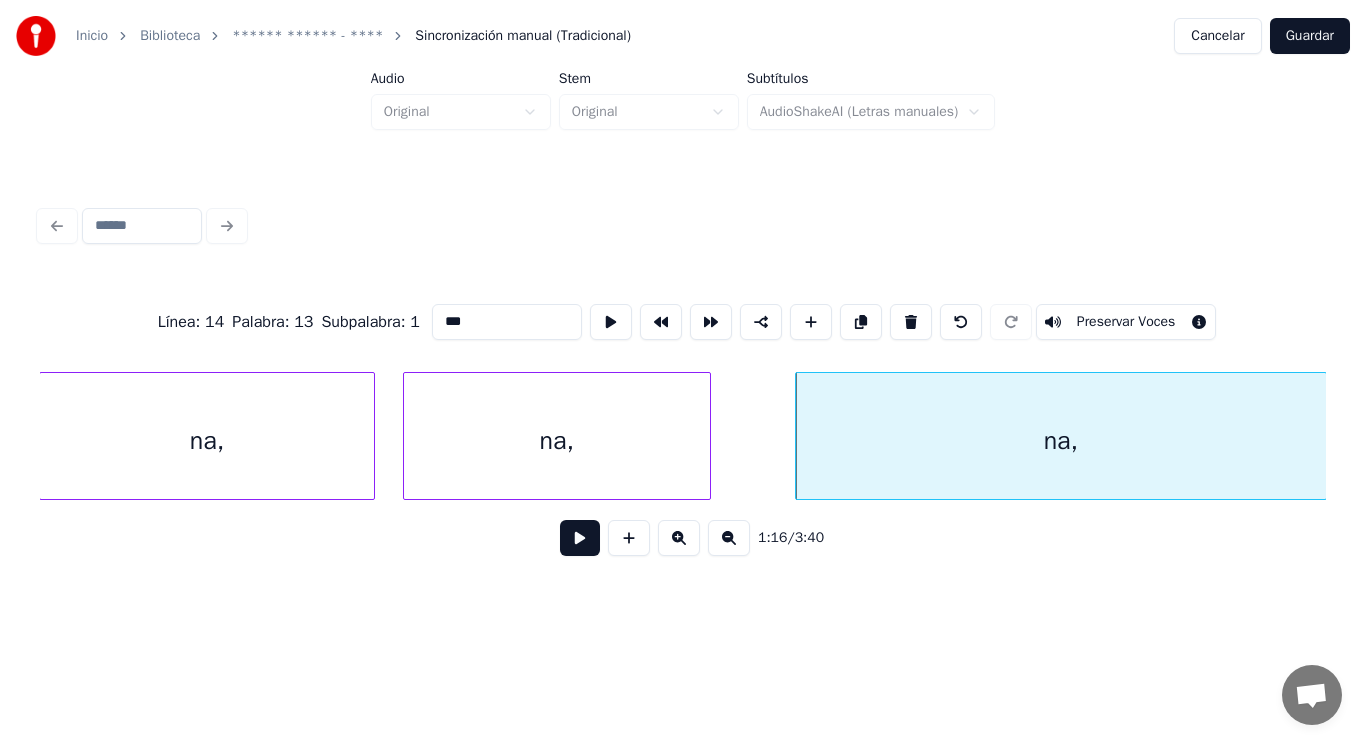 click at bounding box center (580, 538) 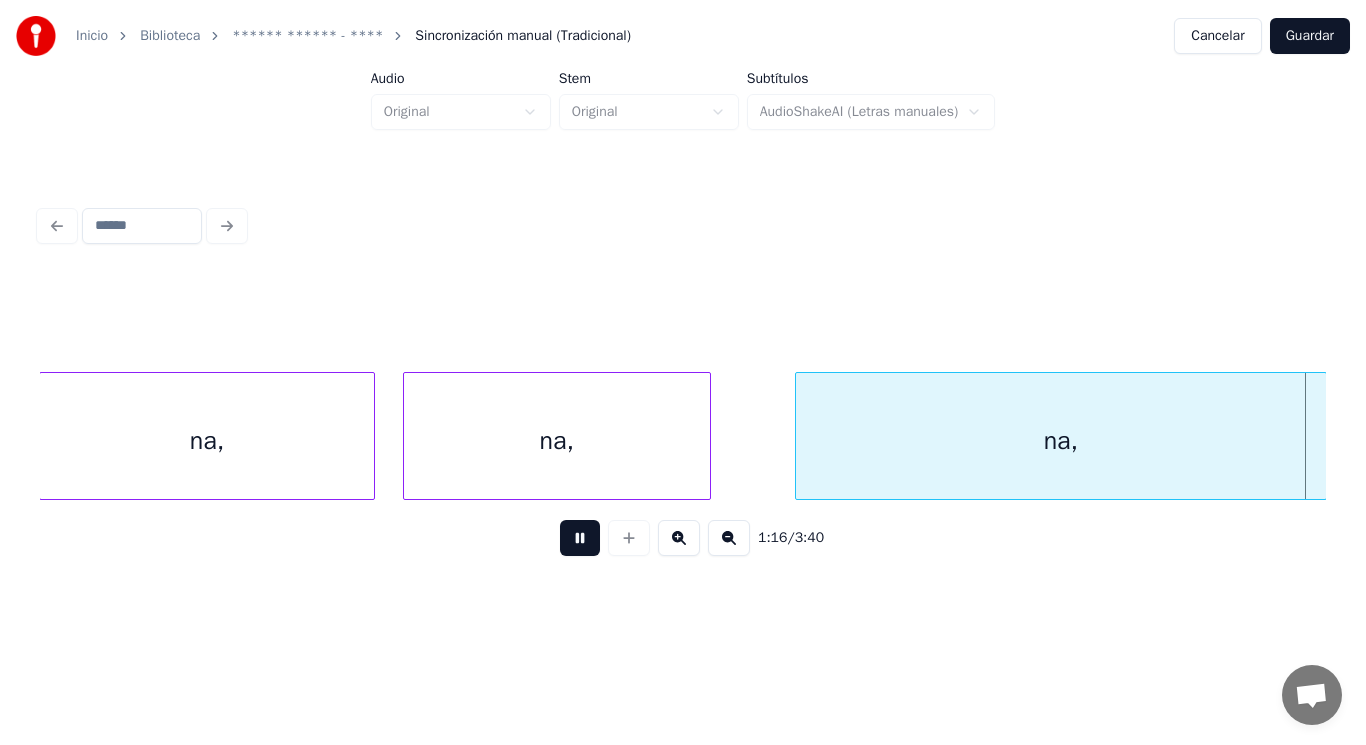 scroll, scrollTop: 0, scrollLeft: 106962, axis: horizontal 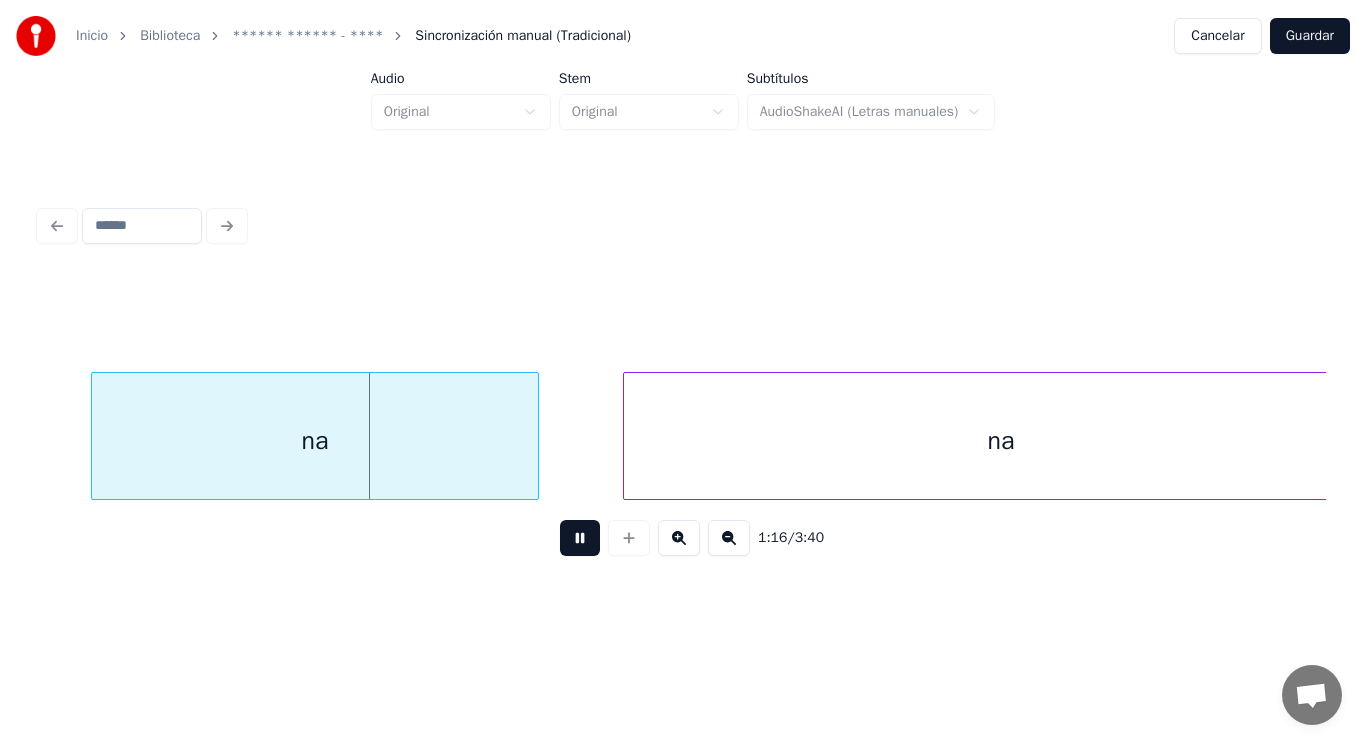 click at bounding box center [580, 538] 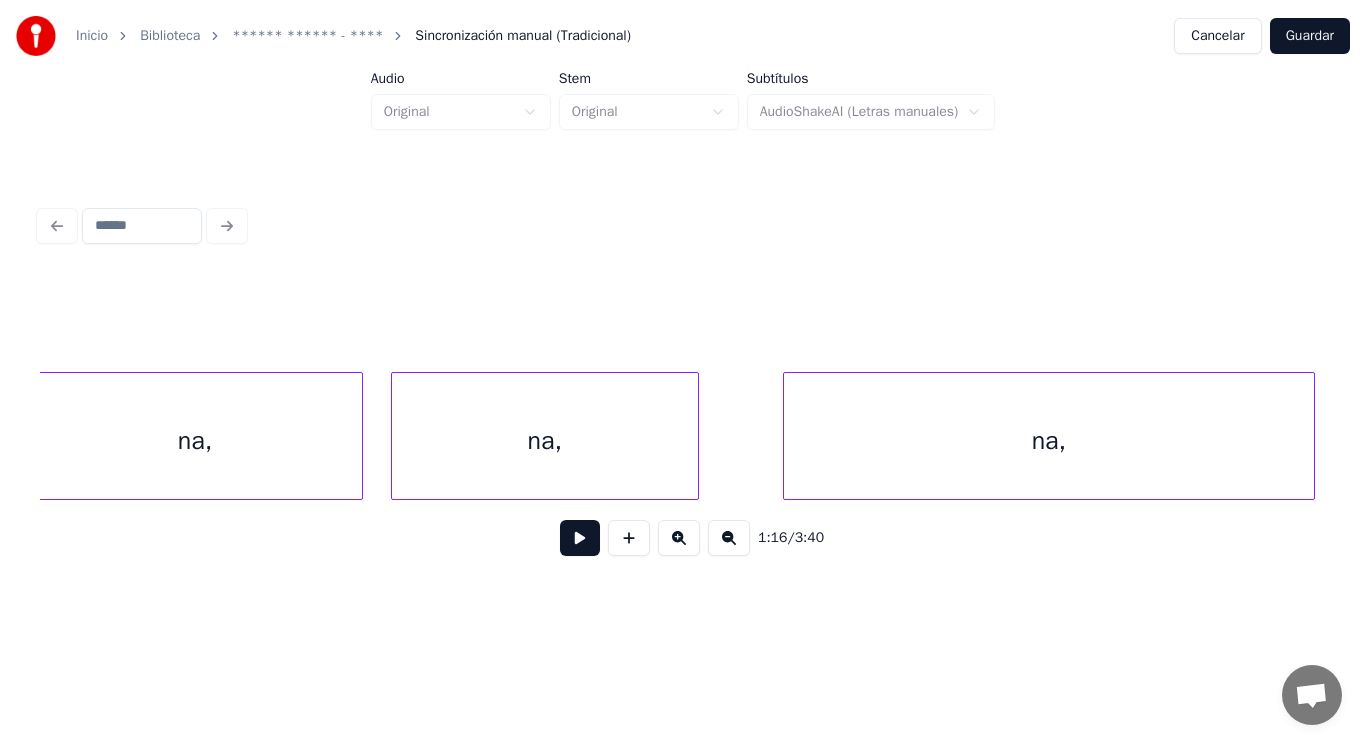 click on "na," at bounding box center (195, 441) 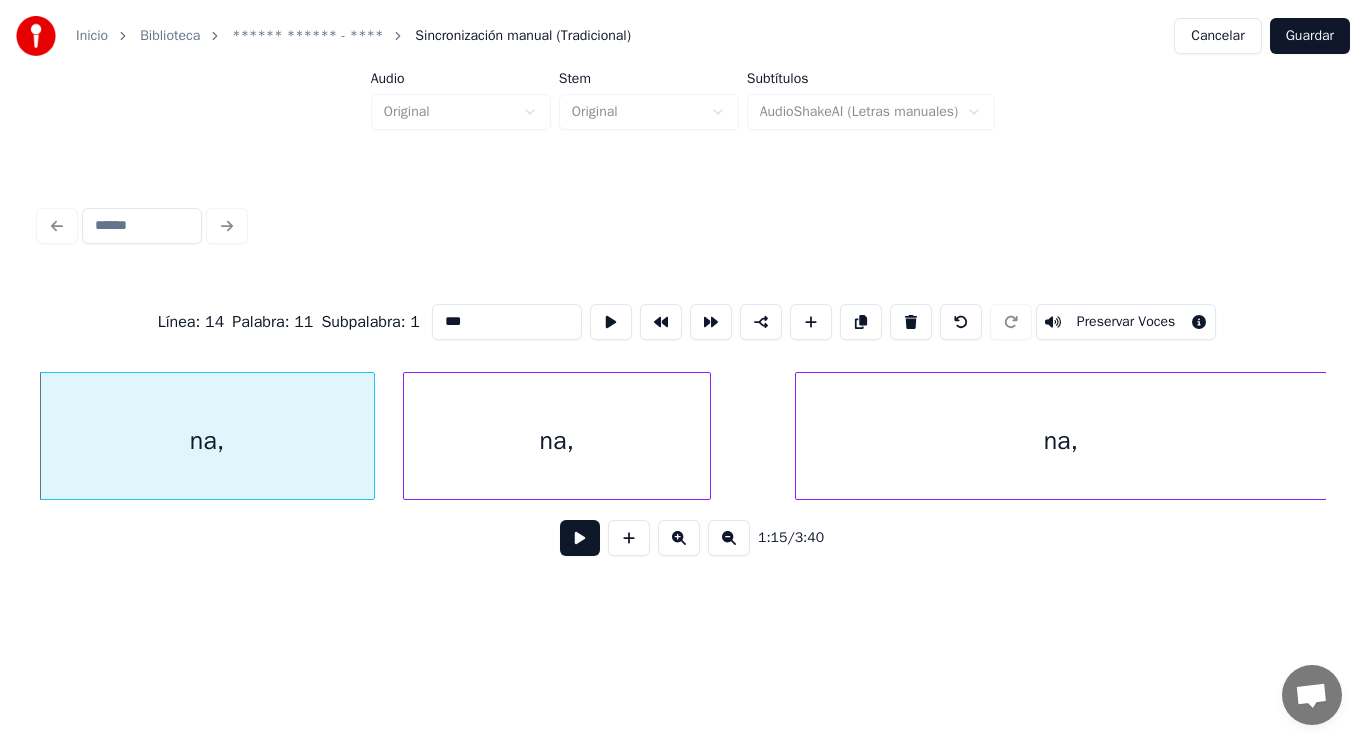 click at bounding box center (580, 538) 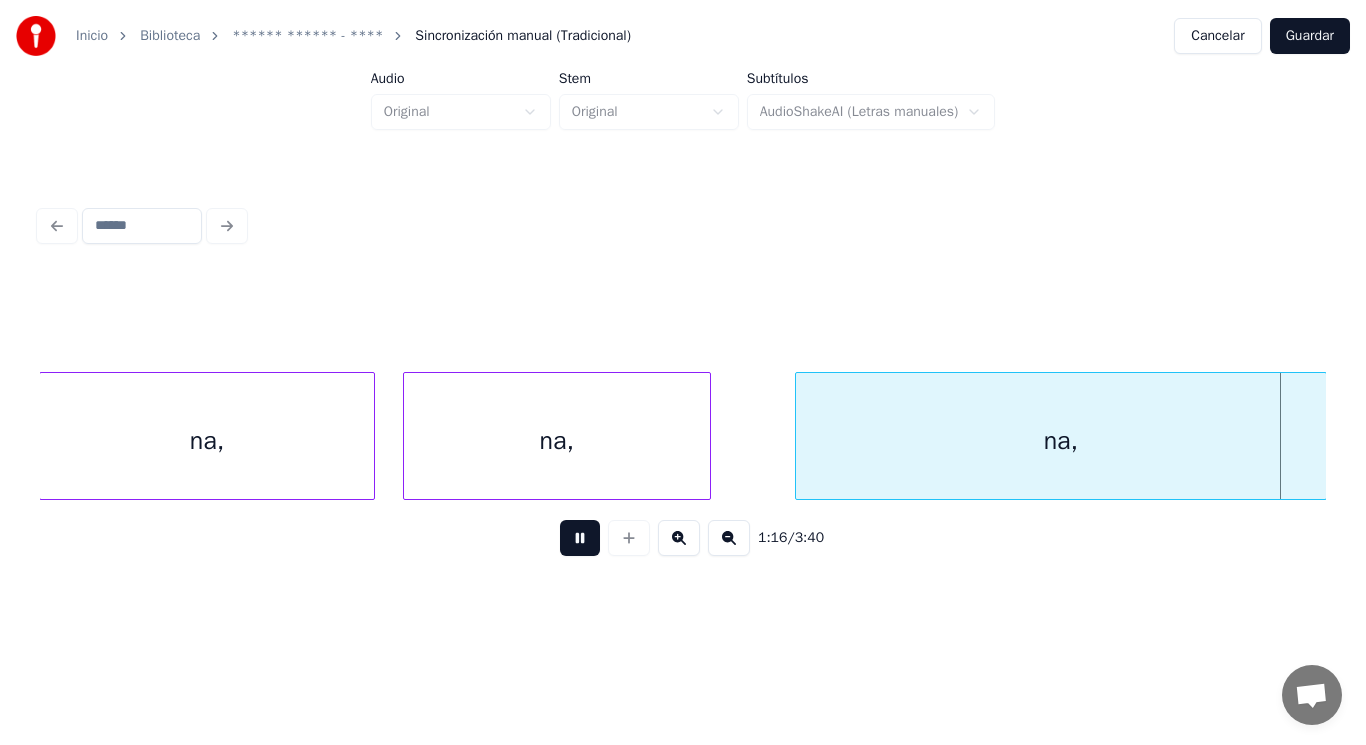 scroll, scrollTop: 0, scrollLeft: 106972, axis: horizontal 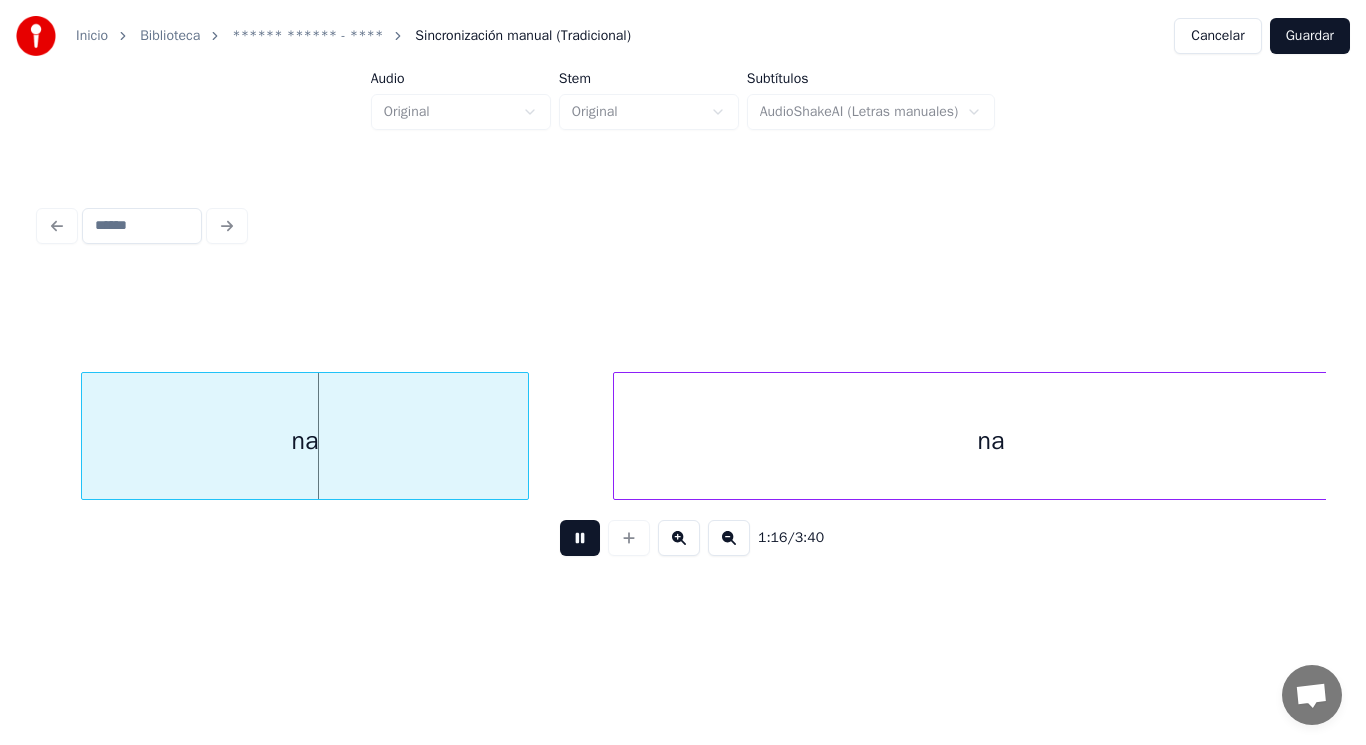 click at bounding box center [580, 538] 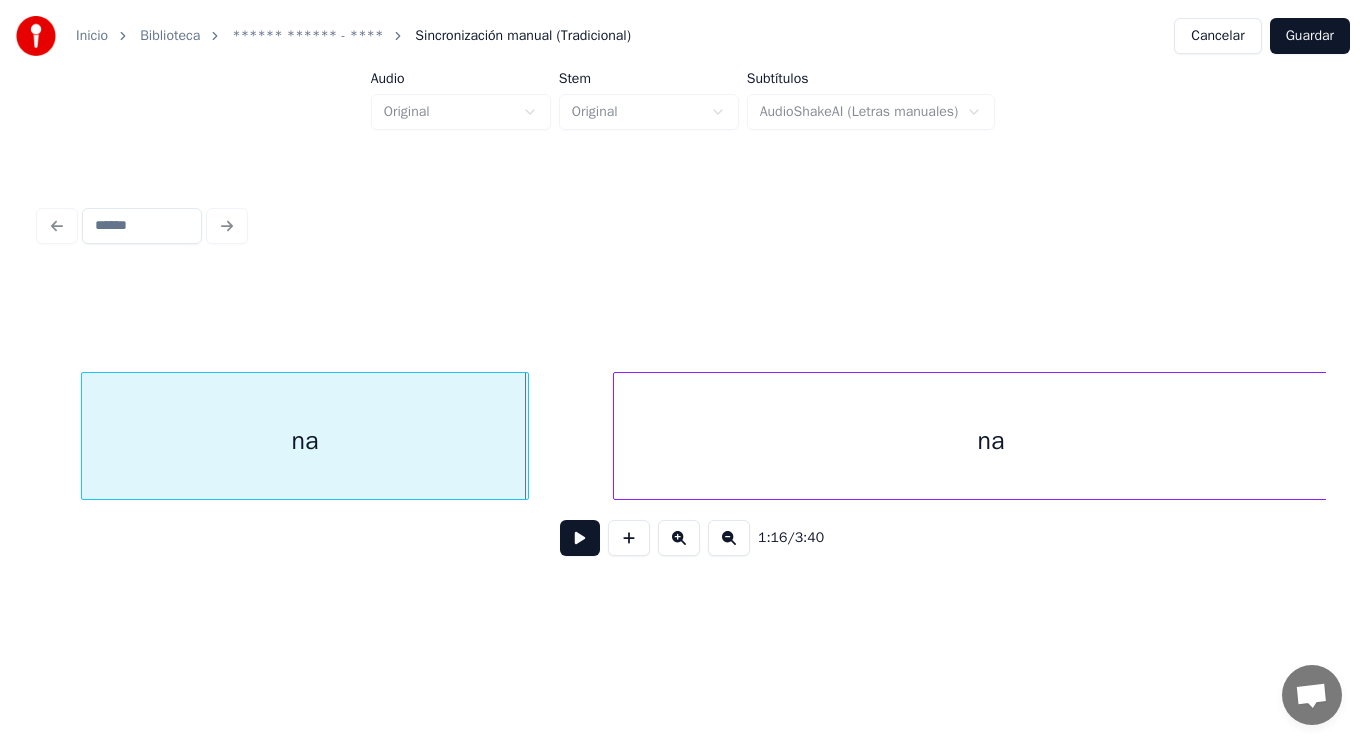 click on "na" at bounding box center (305, 441) 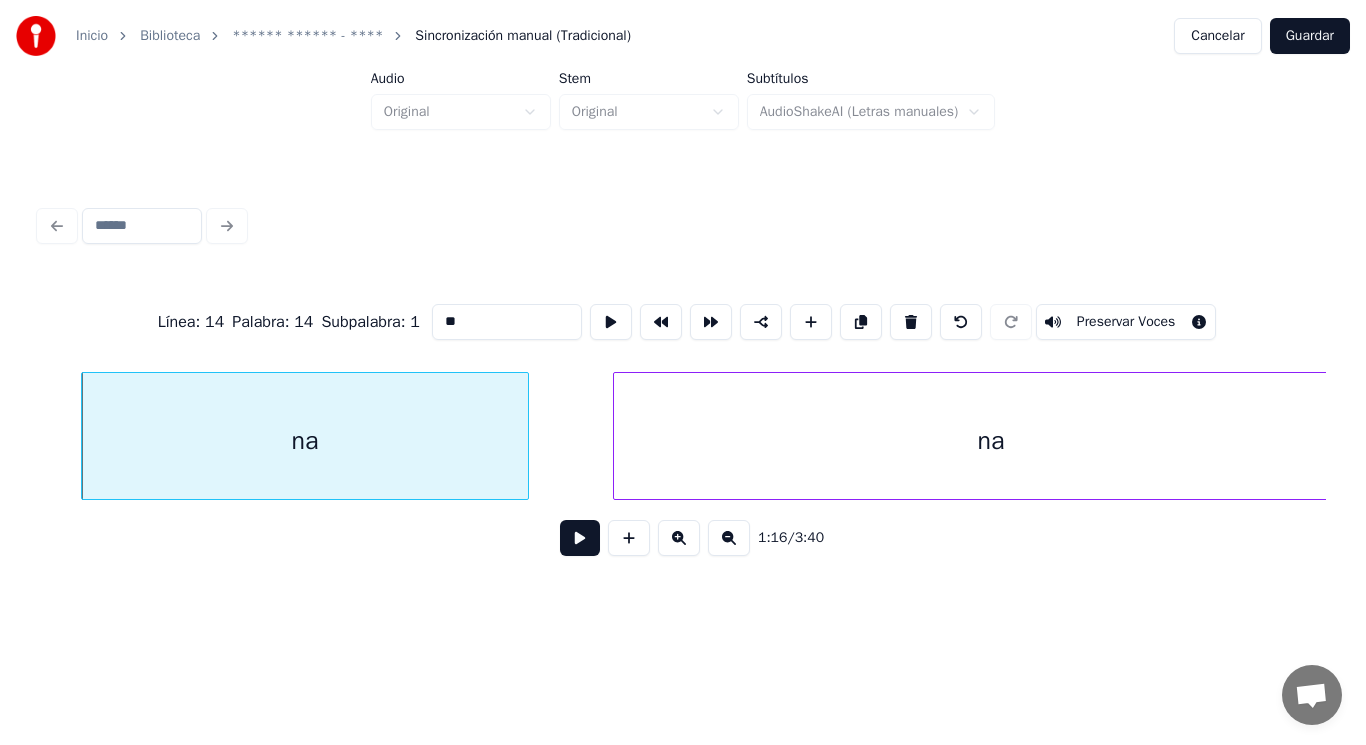 click on "**" at bounding box center (507, 322) 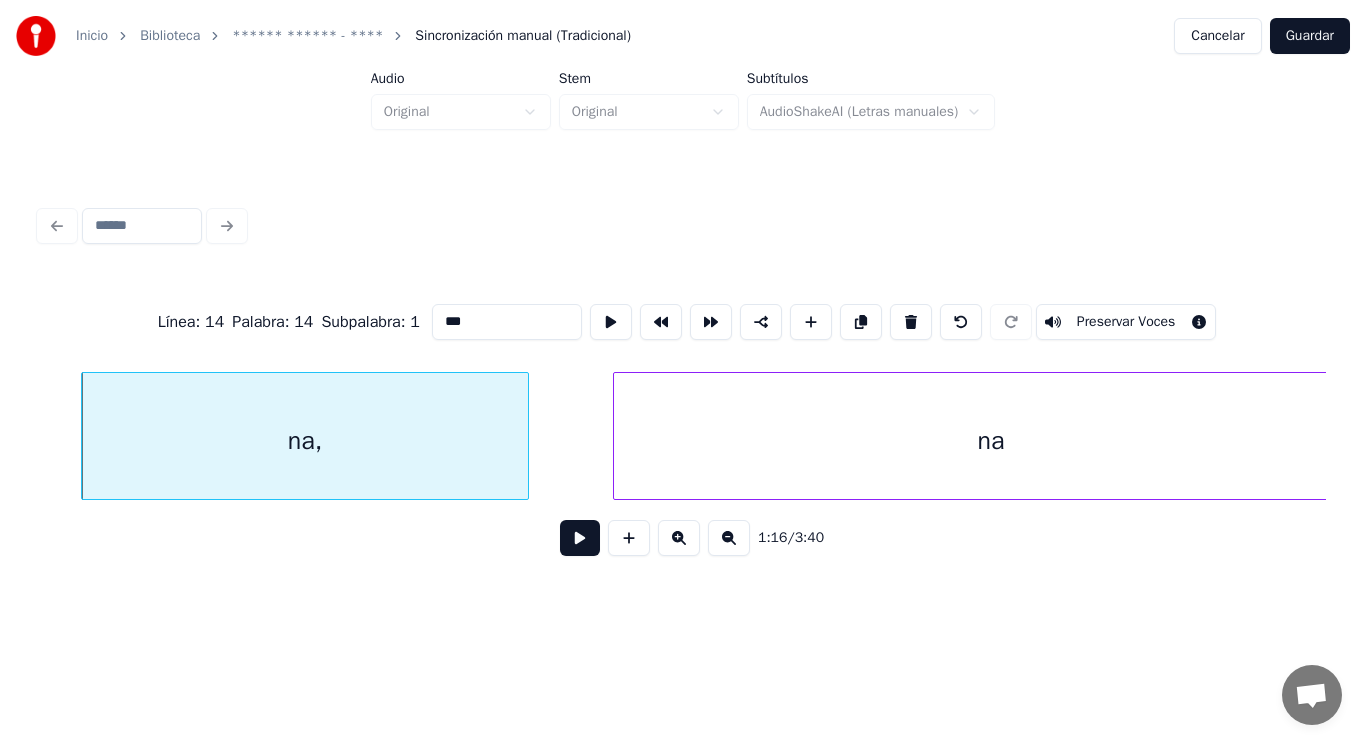 type on "***" 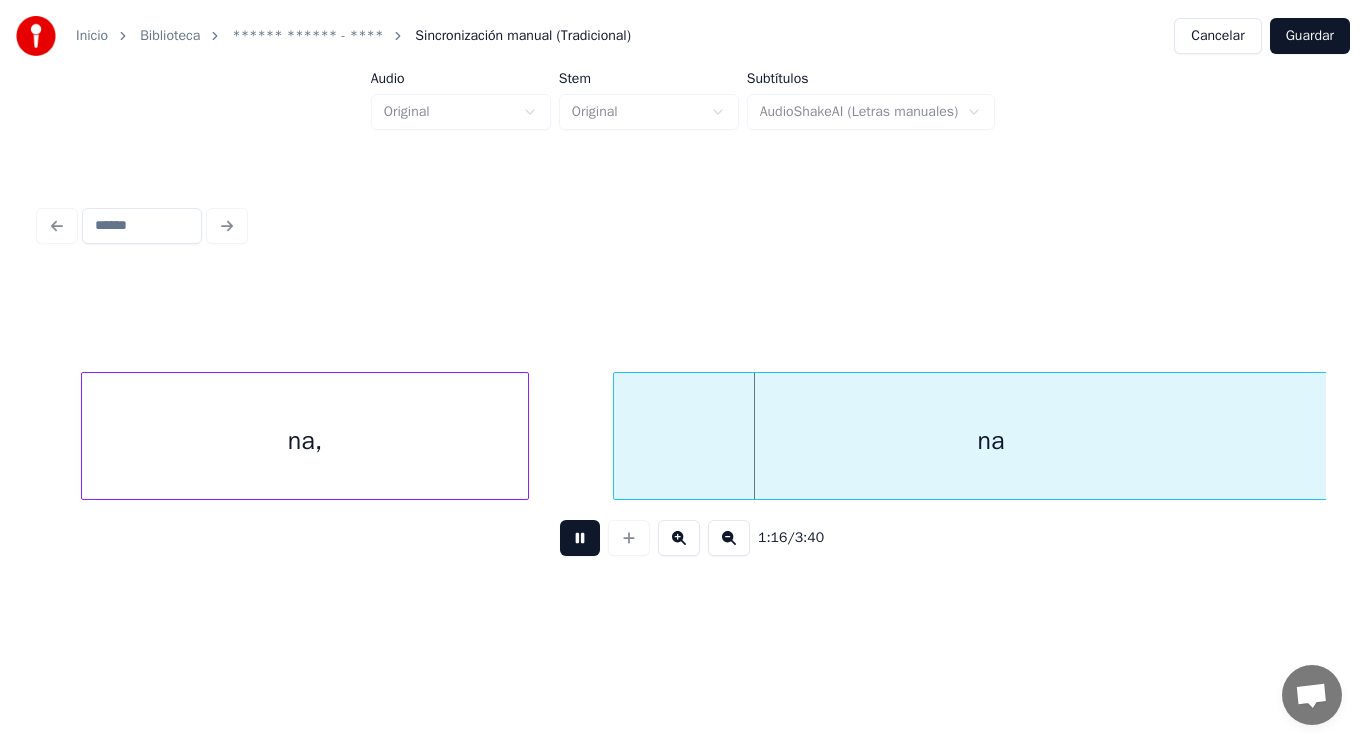 click at bounding box center (580, 538) 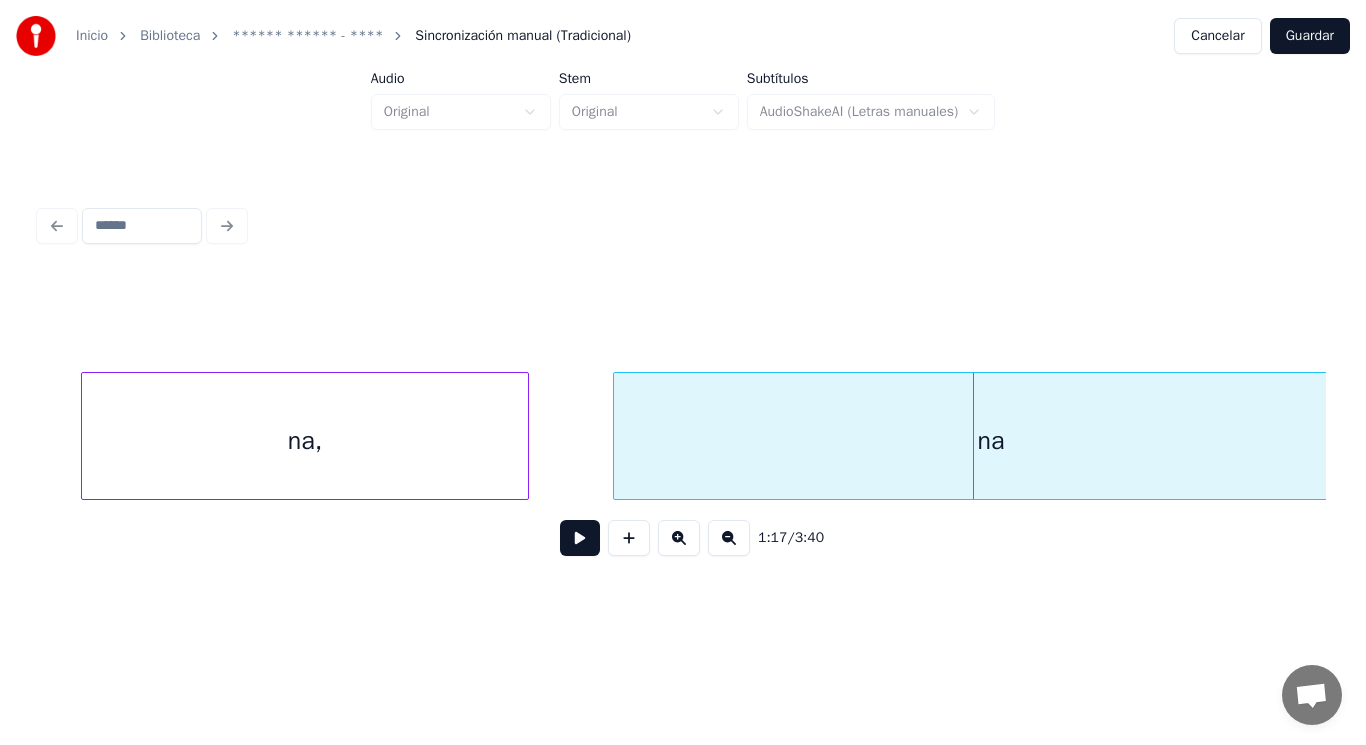 click on "na" at bounding box center [991, 441] 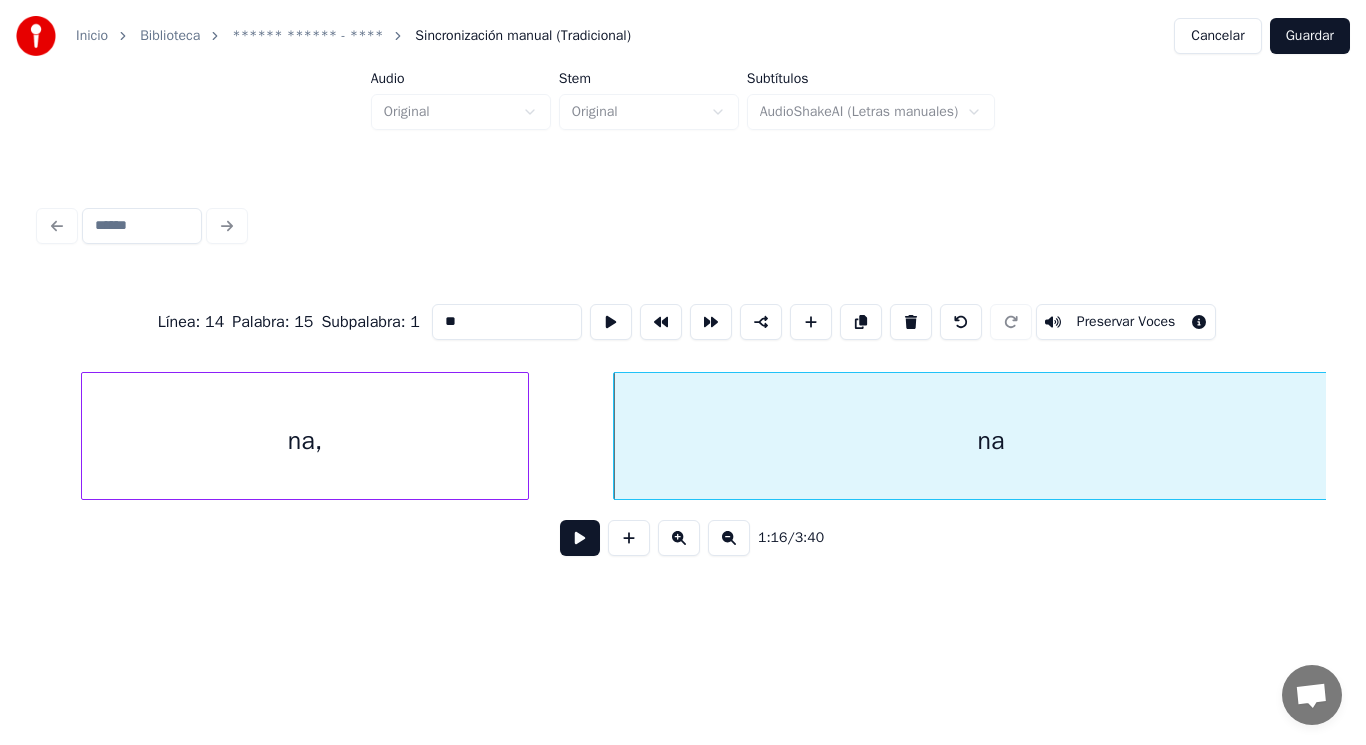 click on "**" at bounding box center [507, 322] 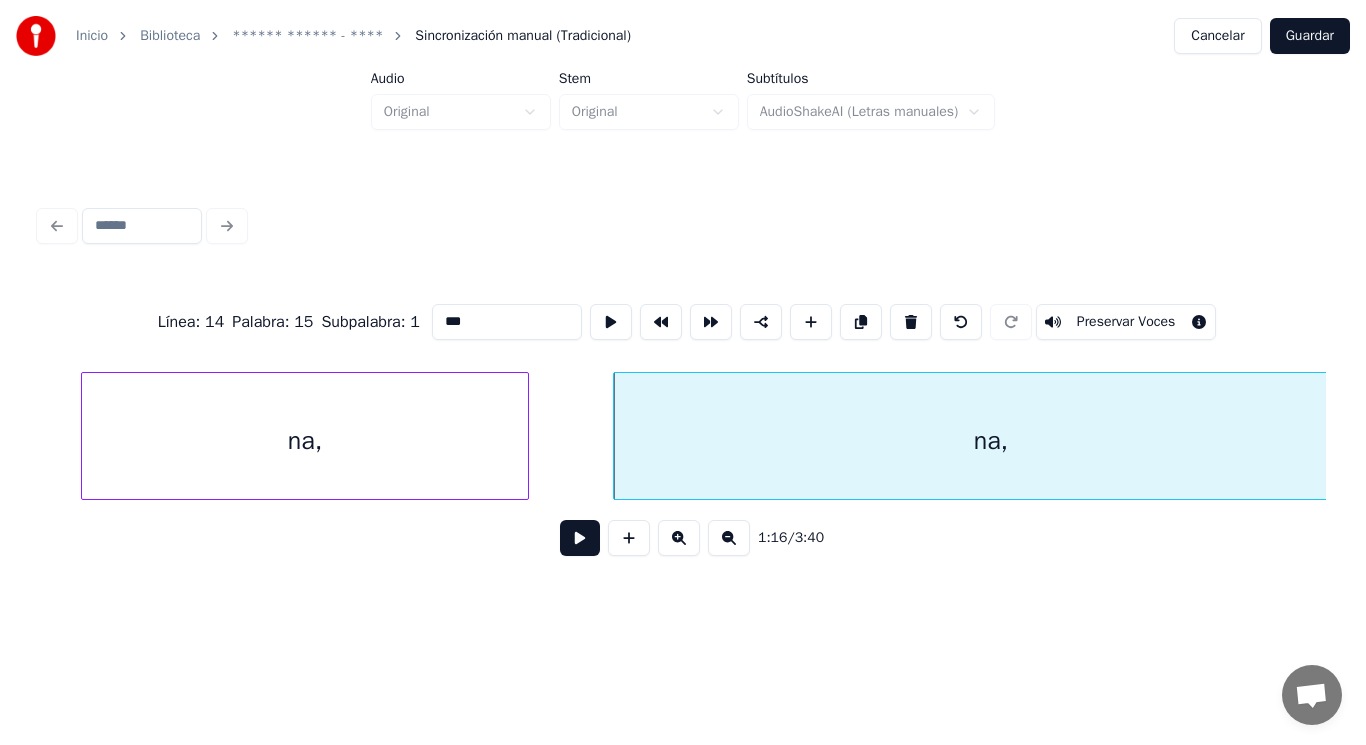 click on "na," at bounding box center [305, 441] 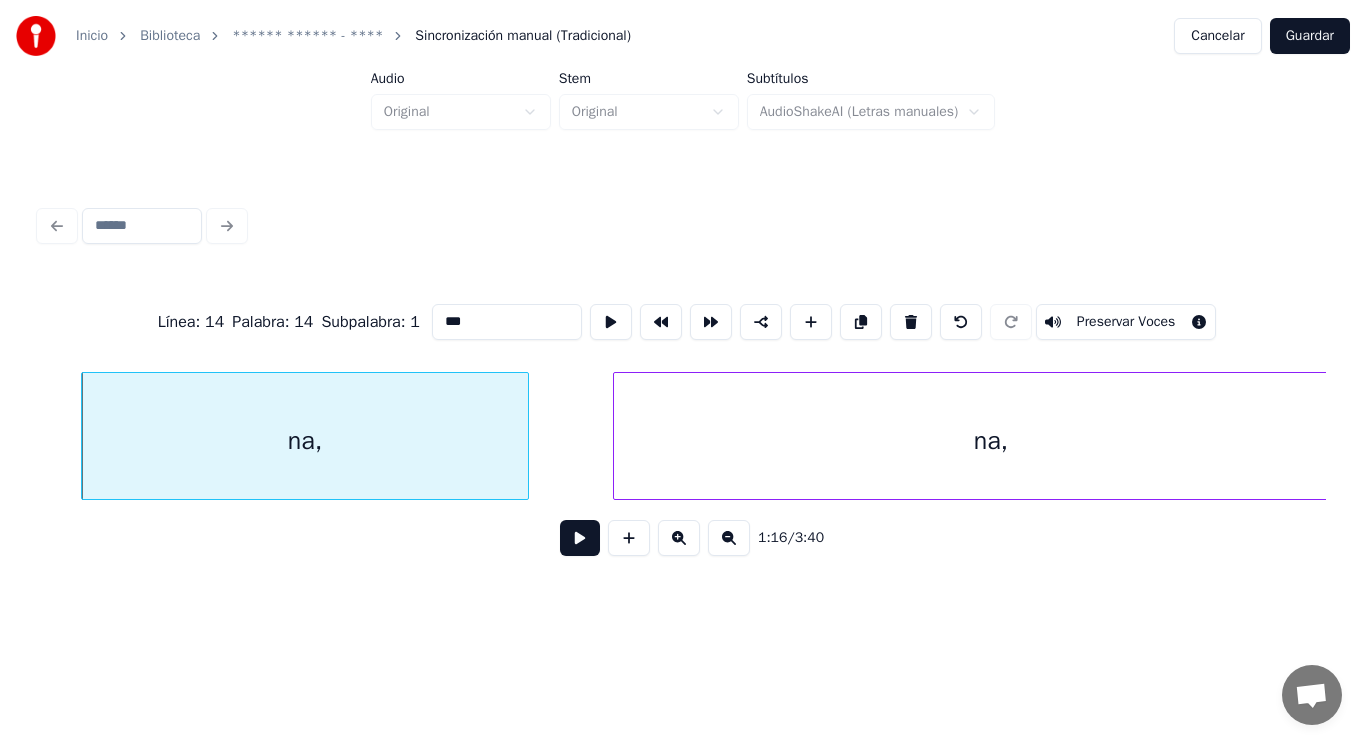 type on "***" 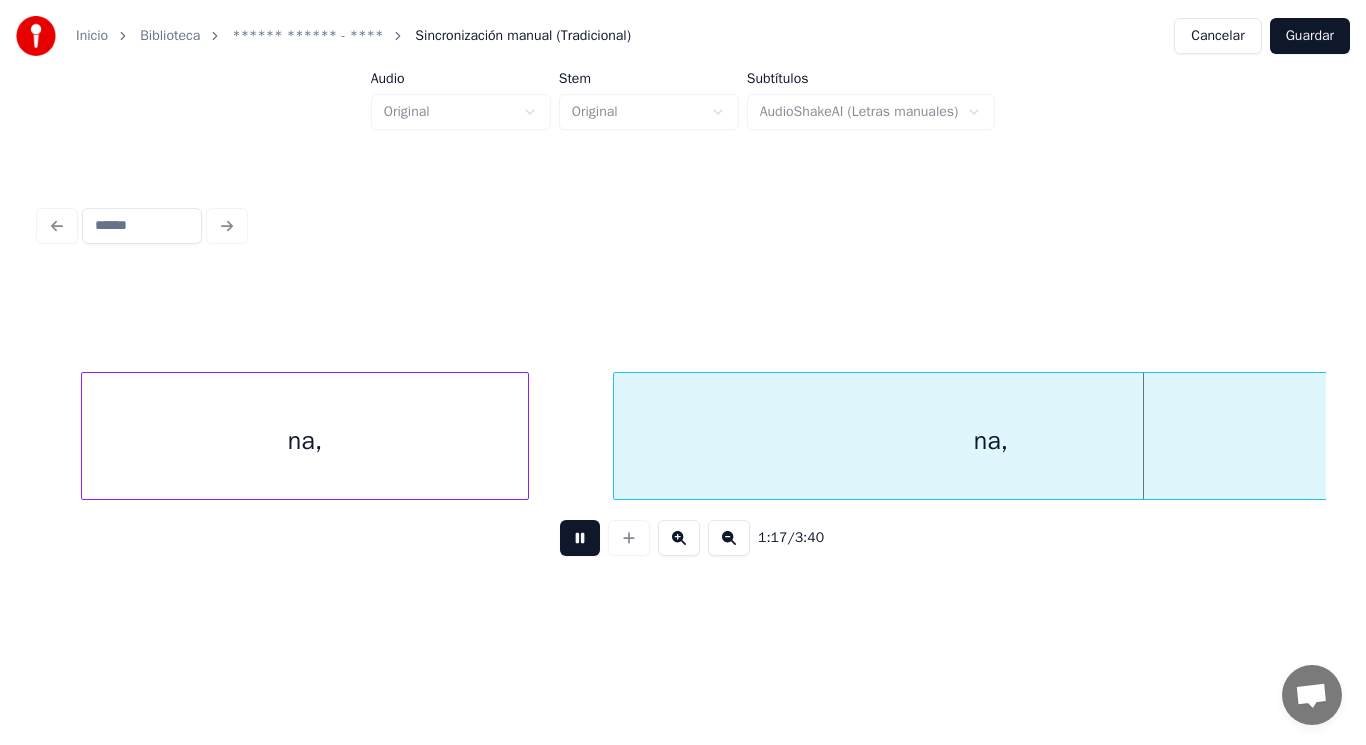 scroll, scrollTop: 0, scrollLeft: 108261, axis: horizontal 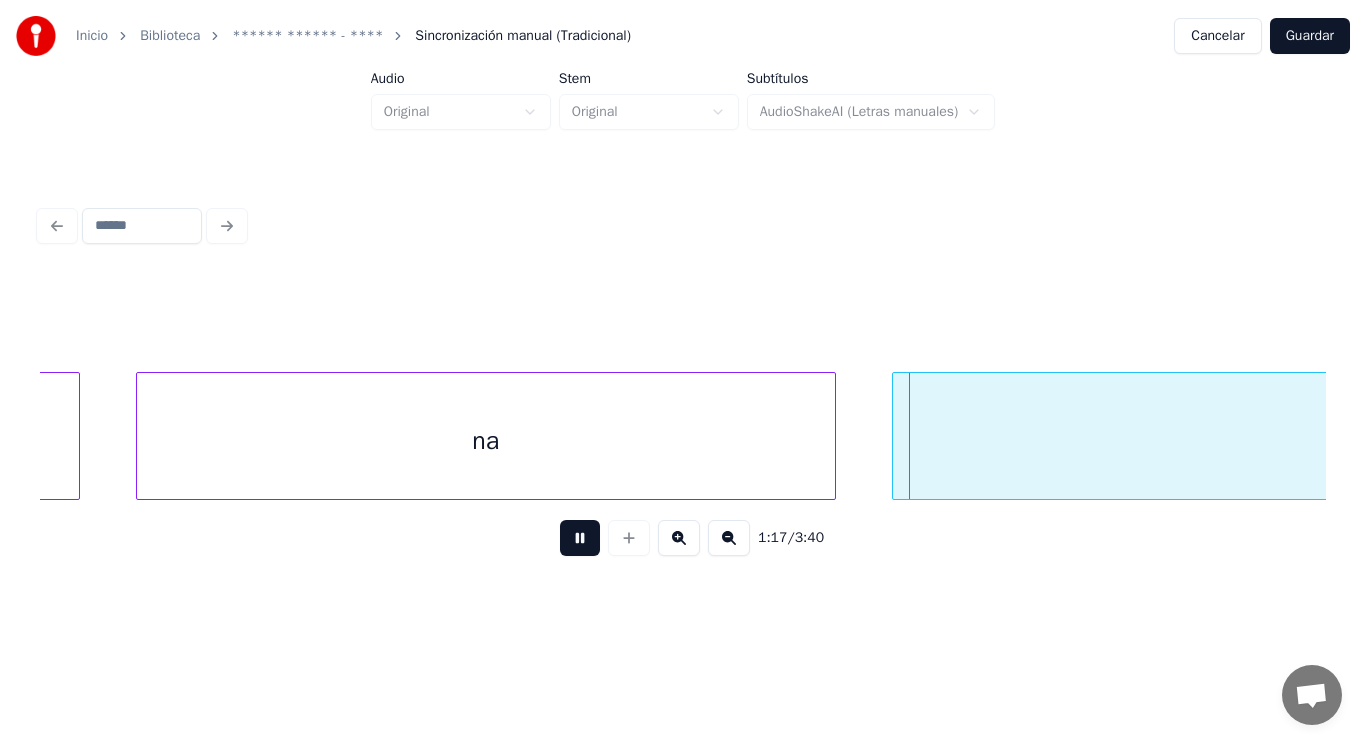 click at bounding box center (580, 538) 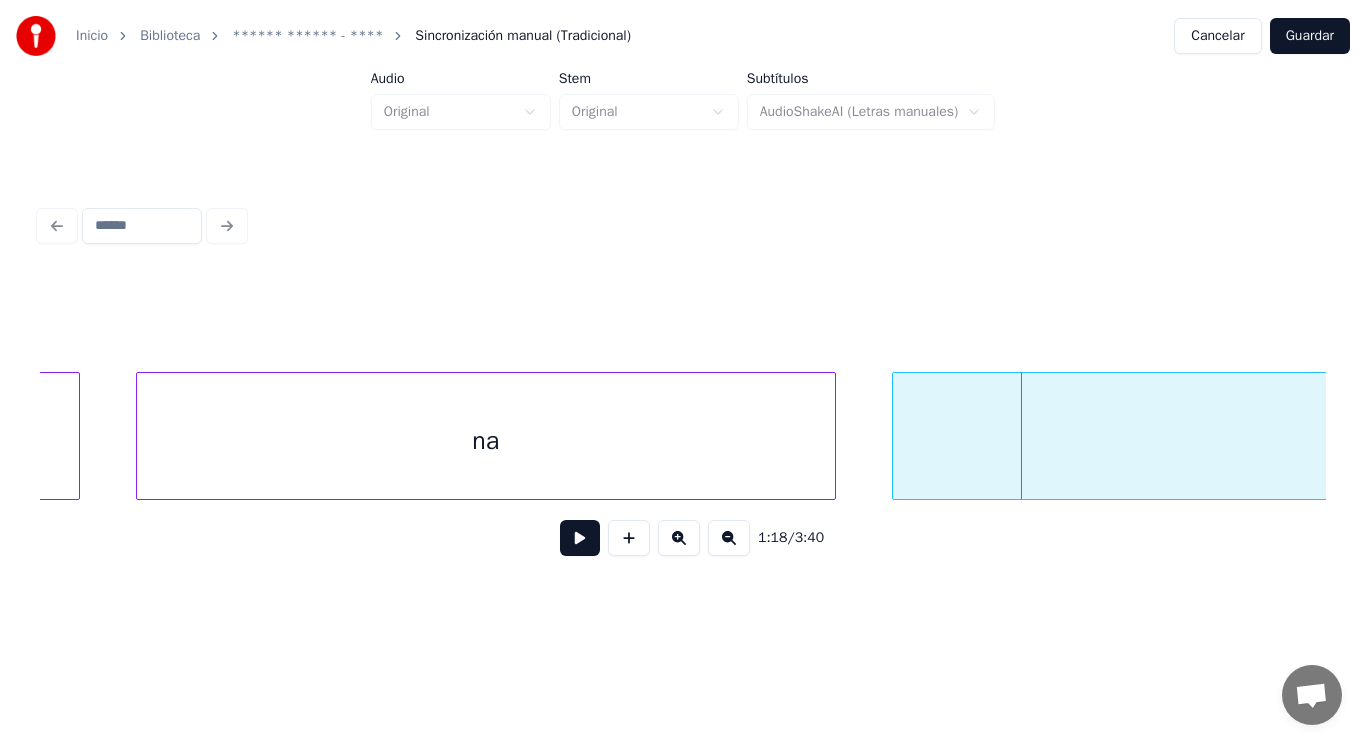click on "na" at bounding box center [486, 441] 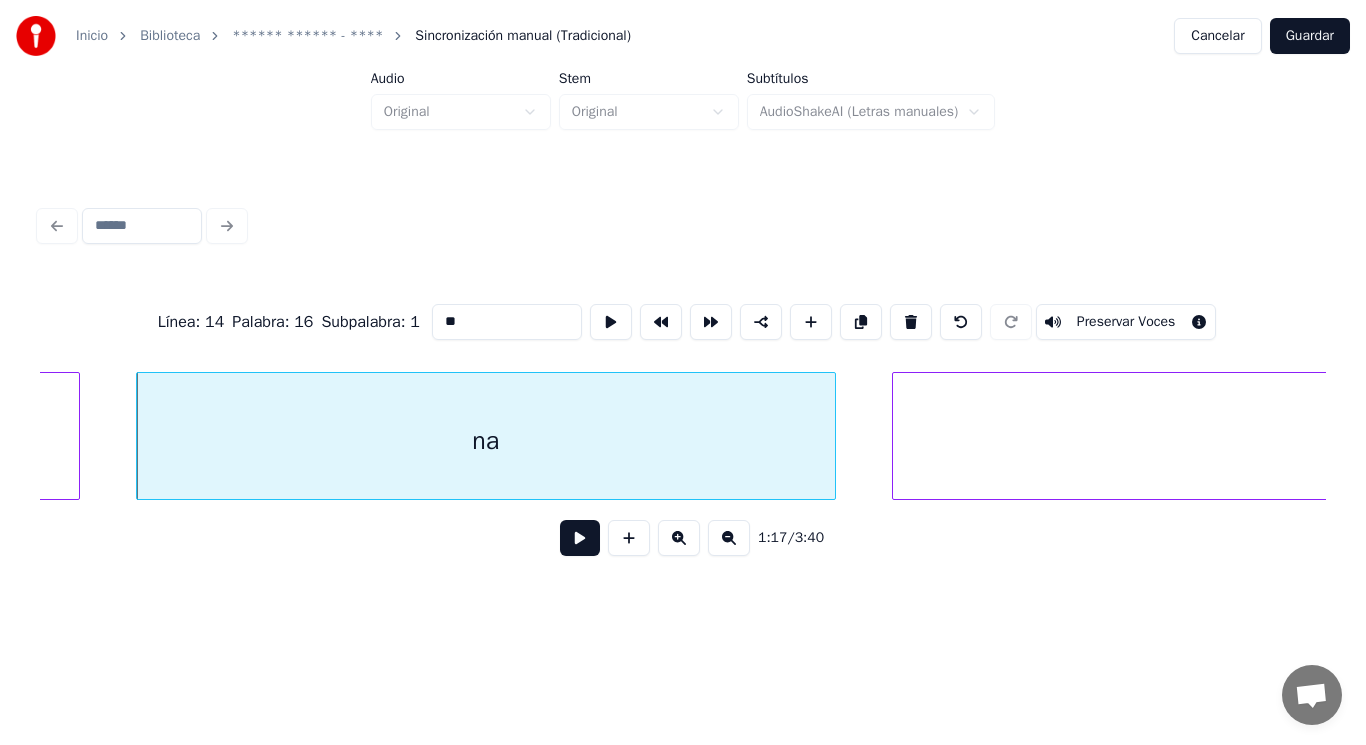 click on "**" at bounding box center [507, 322] 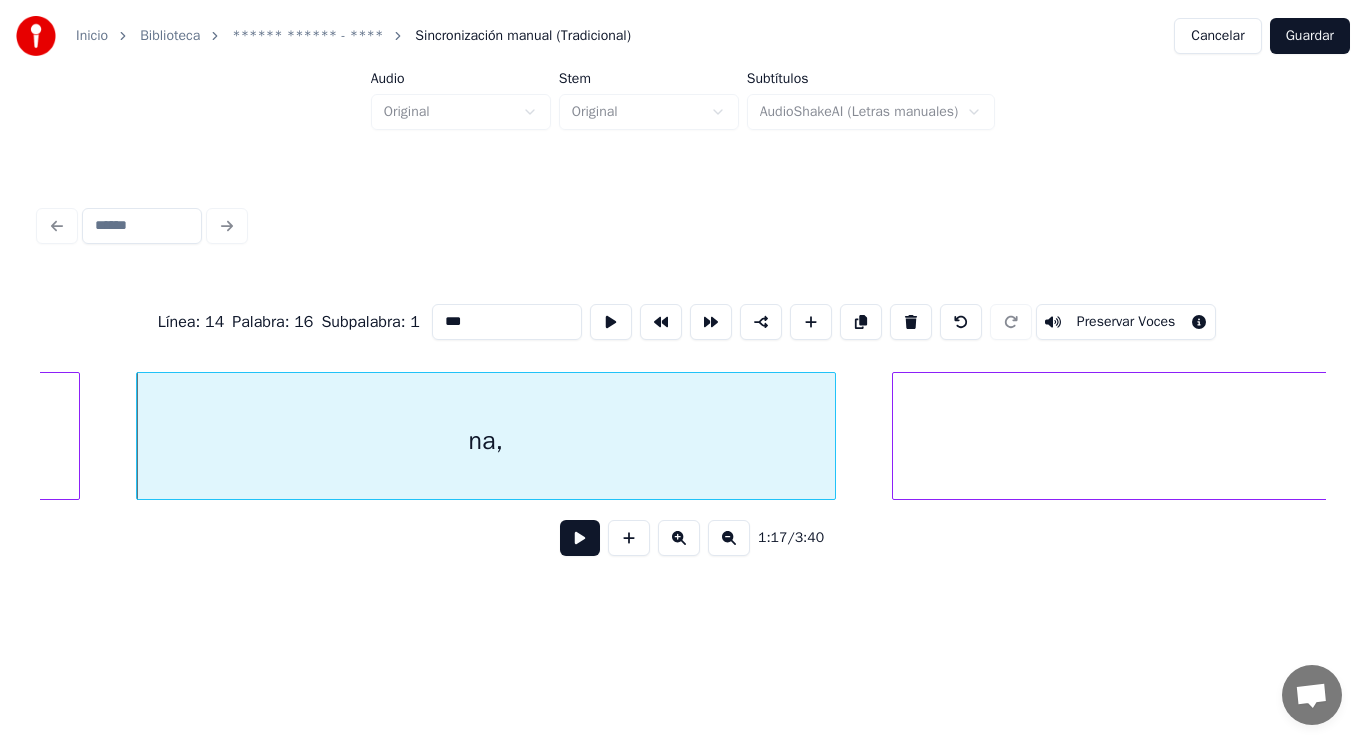 click on "na" at bounding box center (1452, 441) 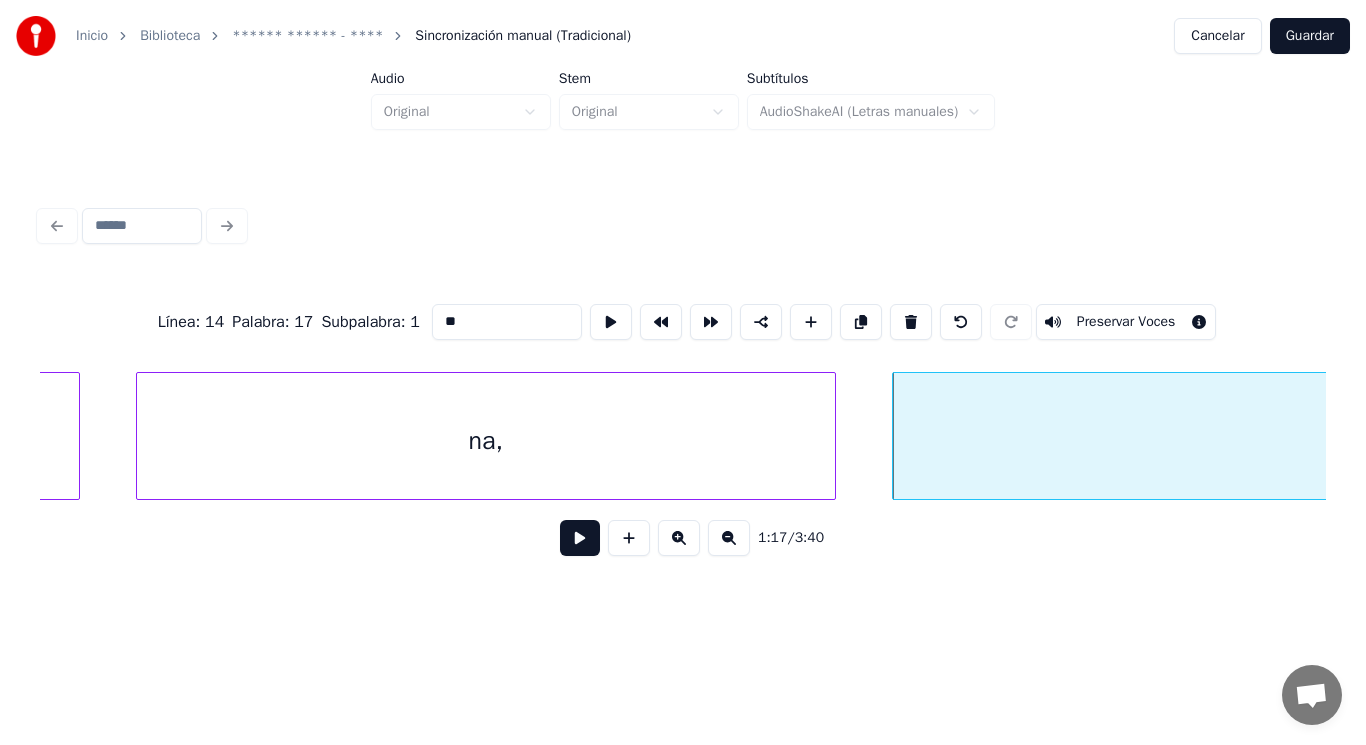 click on "na" at bounding box center [1452, 441] 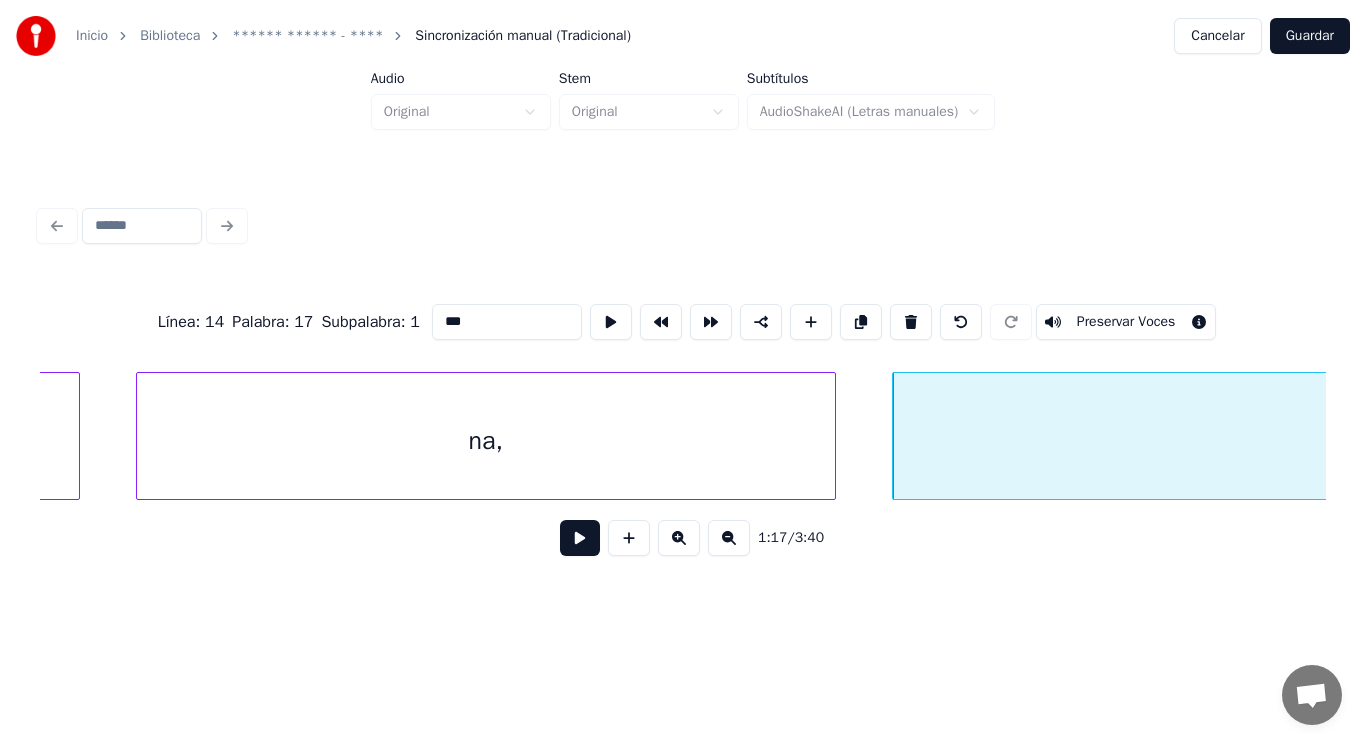 click on "na," at bounding box center (486, 441) 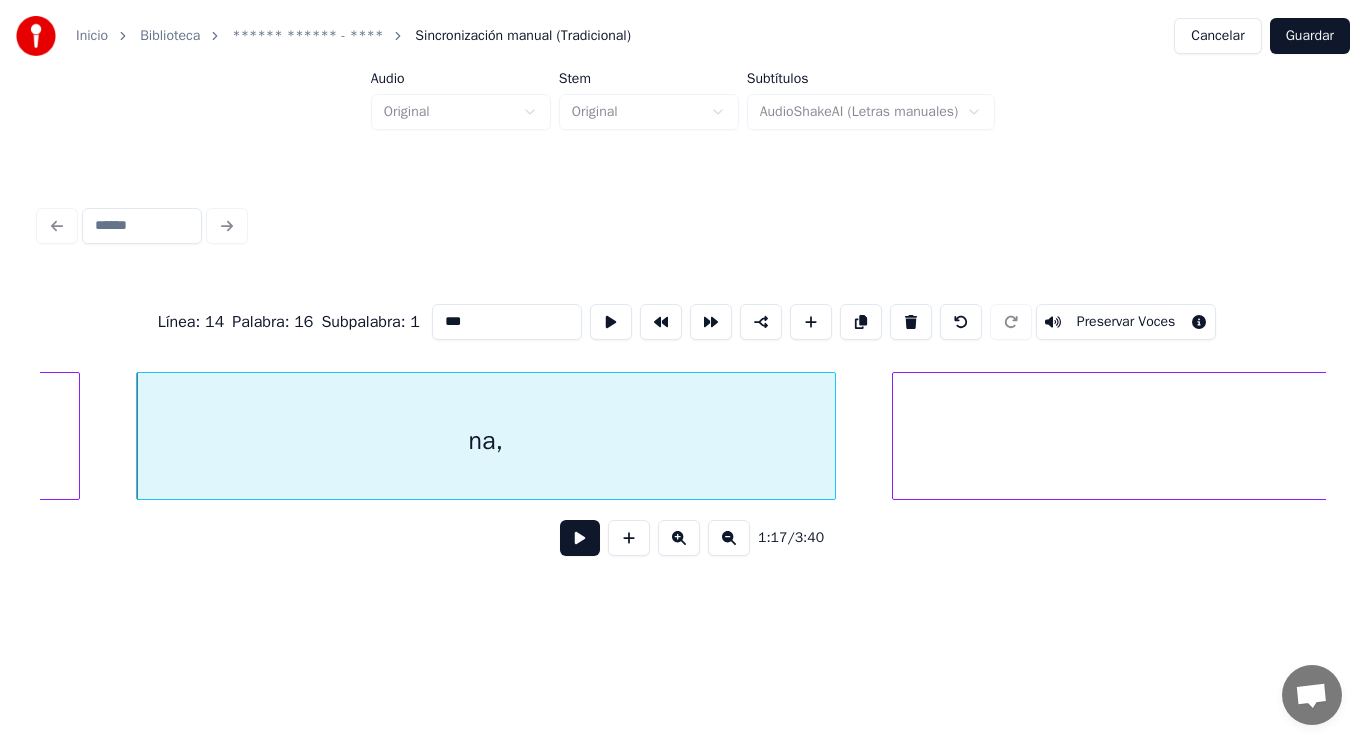 type on "***" 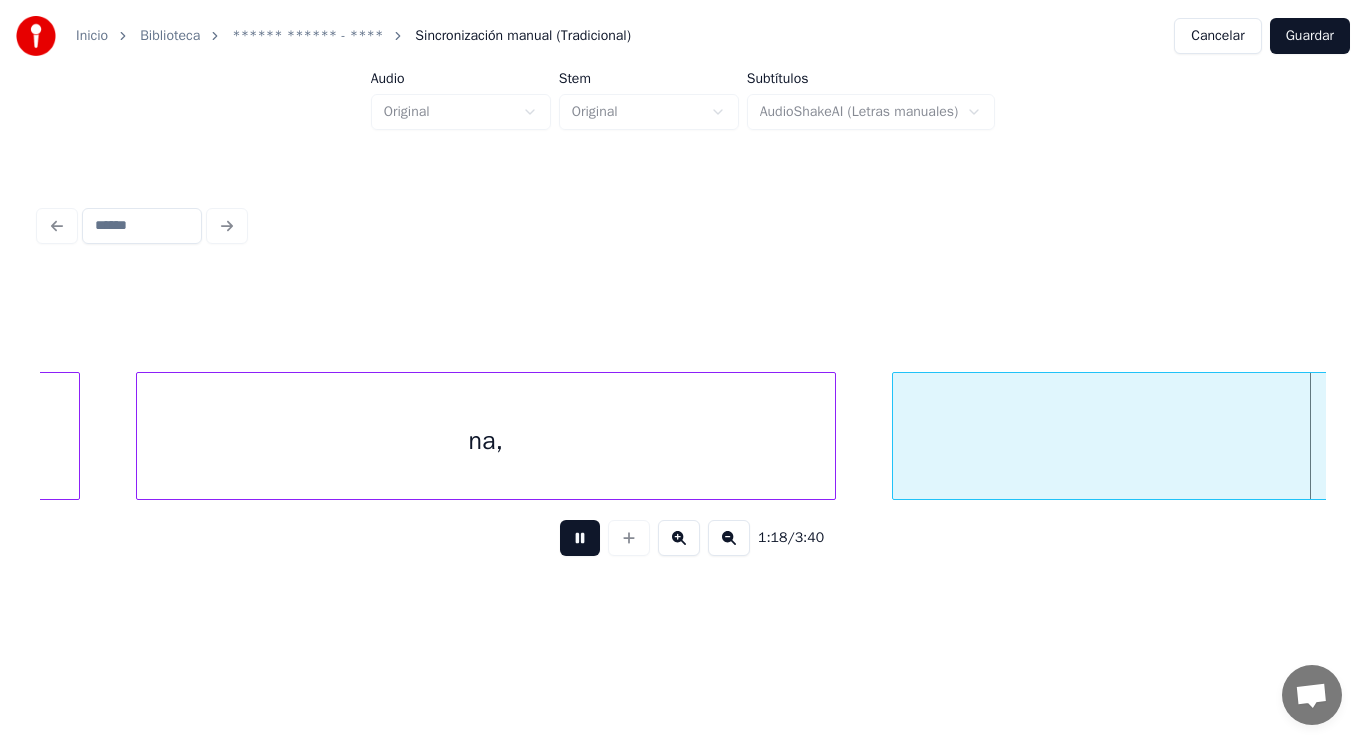 scroll, scrollTop: 0, scrollLeft: 109570, axis: horizontal 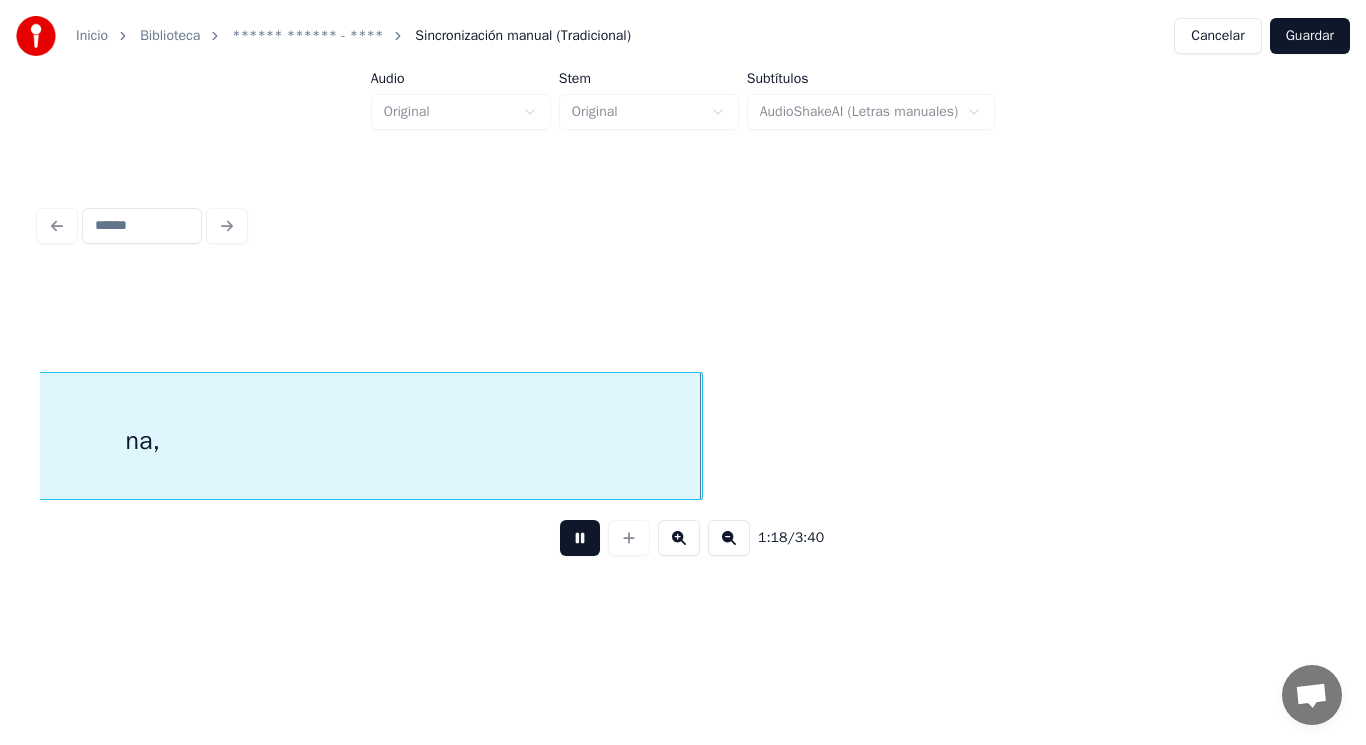 click at bounding box center (580, 538) 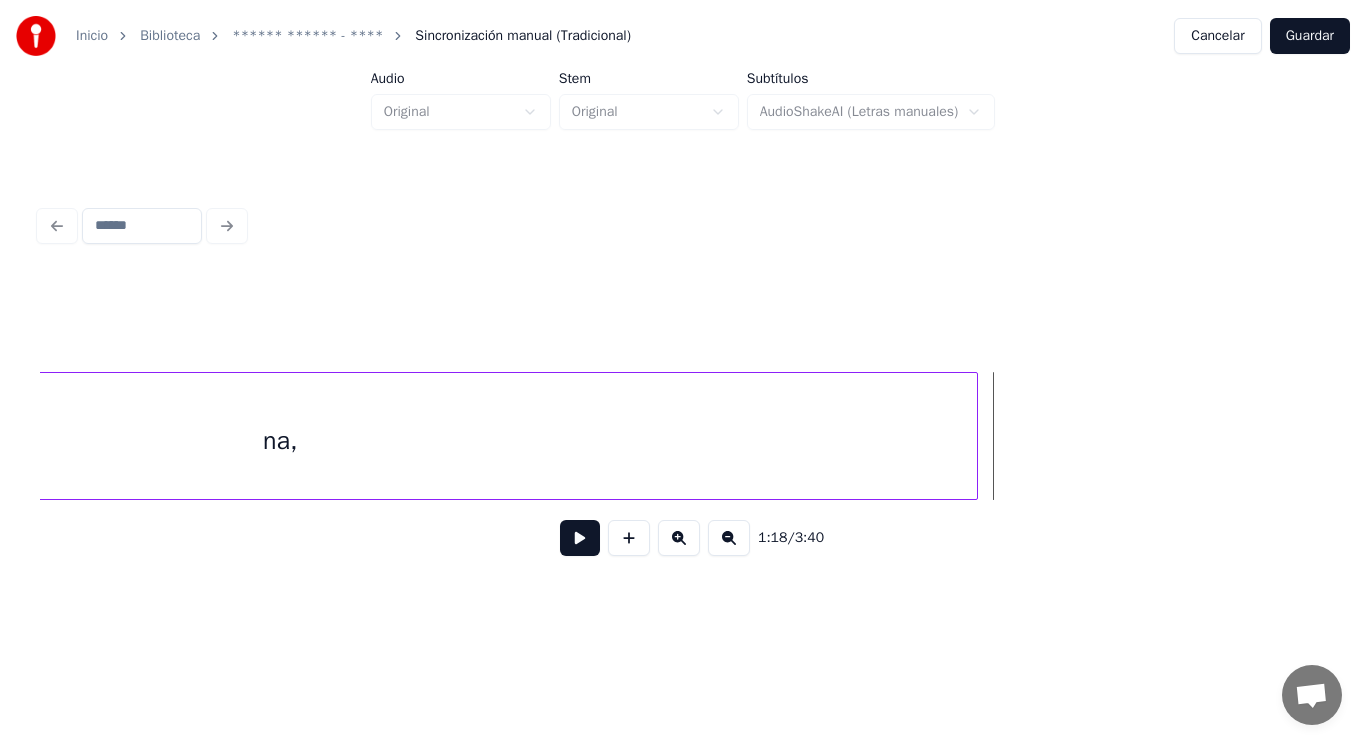 click at bounding box center (974, 436) 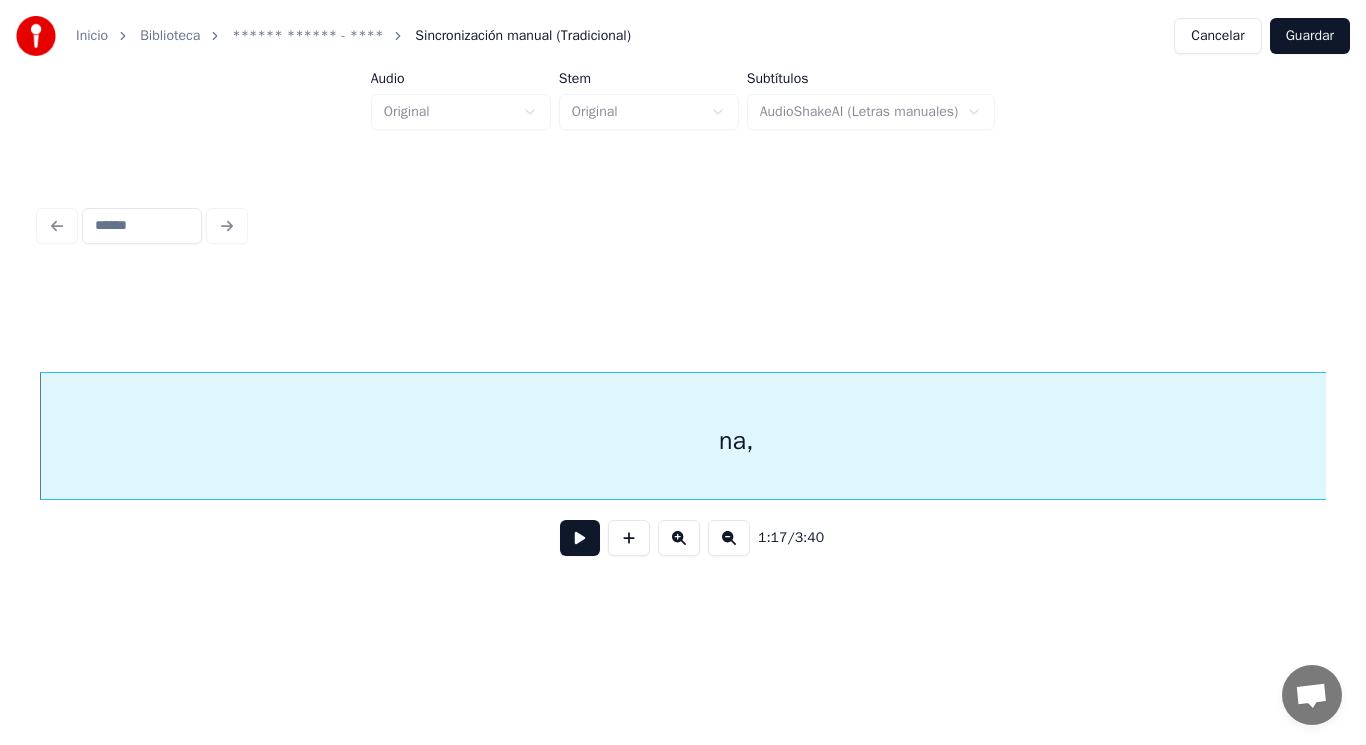 click at bounding box center (580, 538) 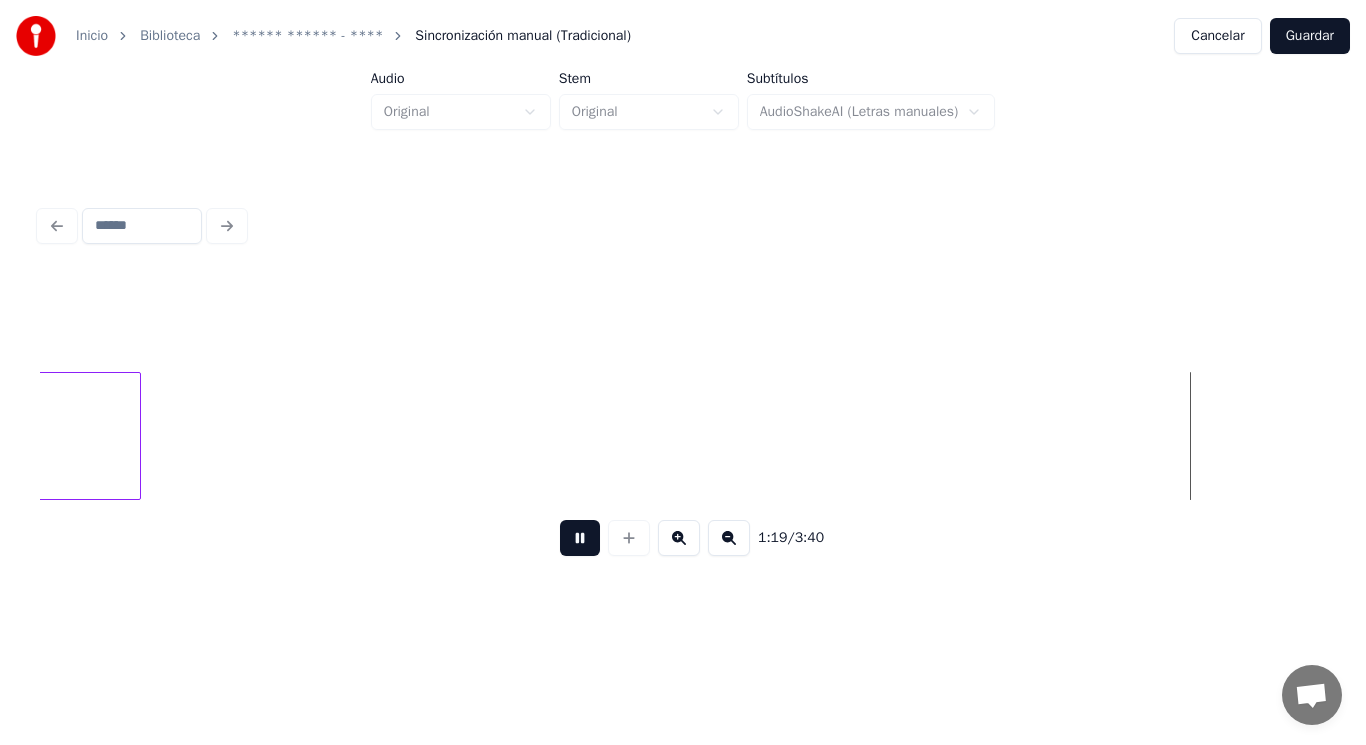 scroll, scrollTop: 0, scrollLeft: 111715, axis: horizontal 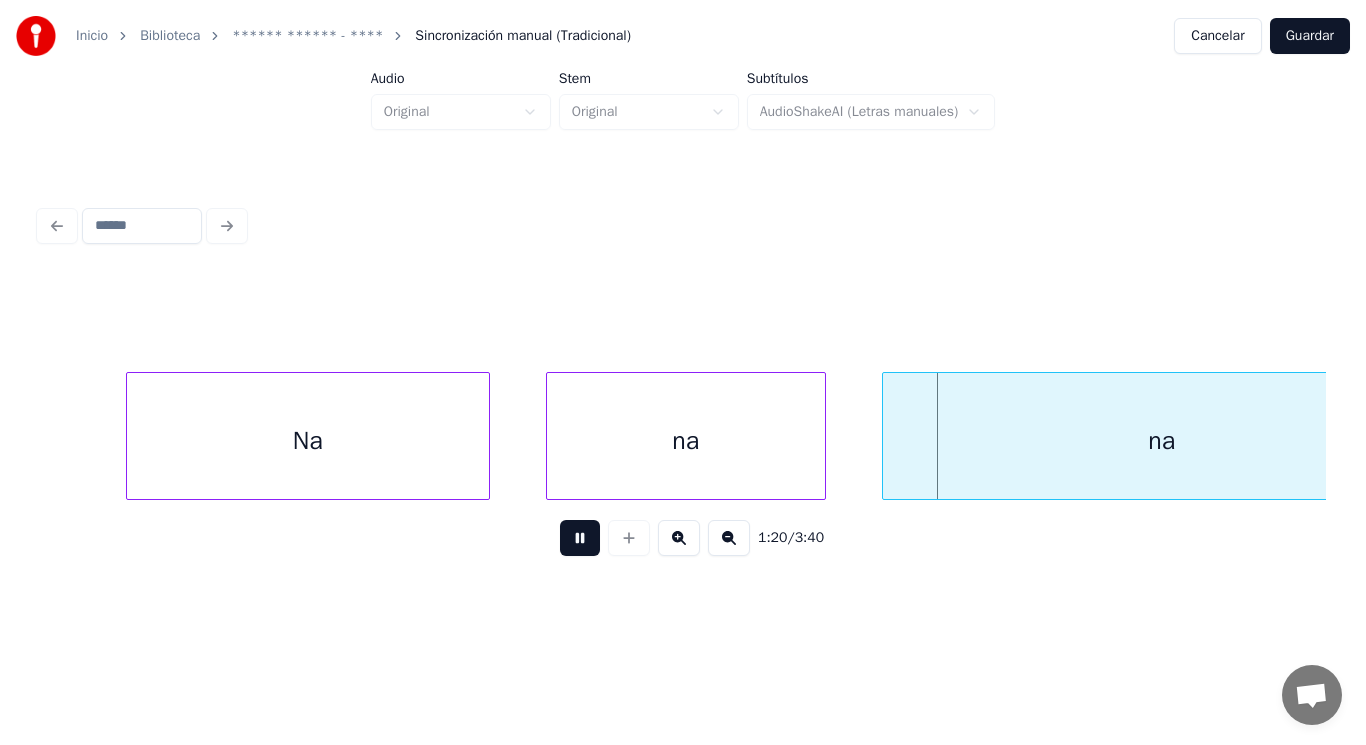click at bounding box center (580, 538) 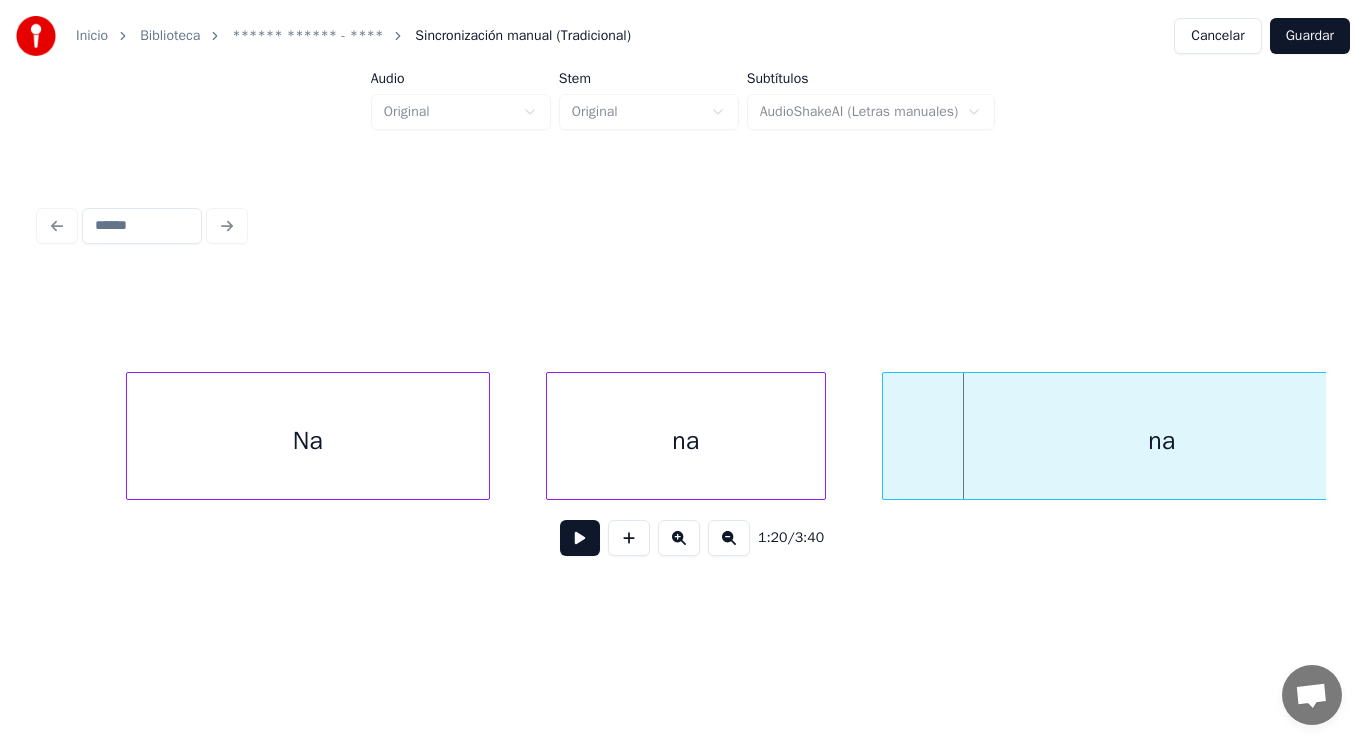 click on "Na" at bounding box center [308, 441] 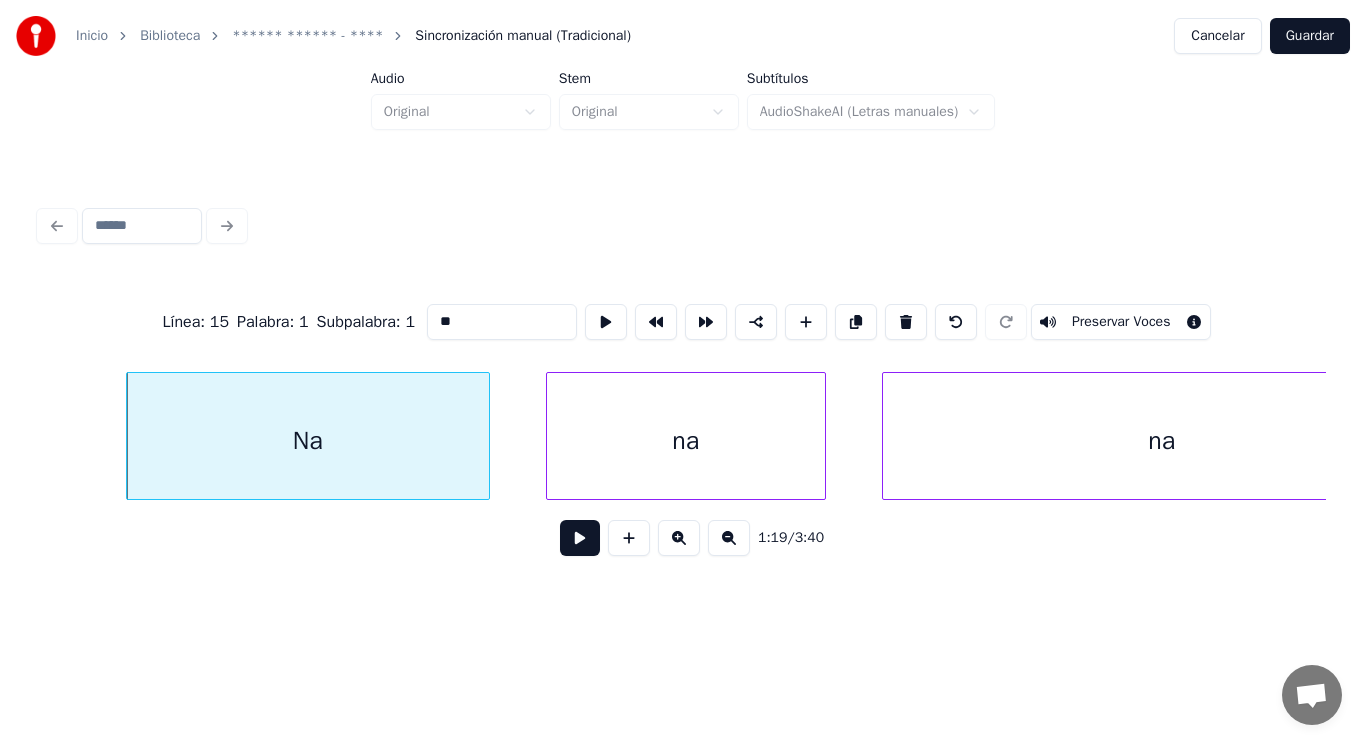 click on "**" at bounding box center (502, 322) 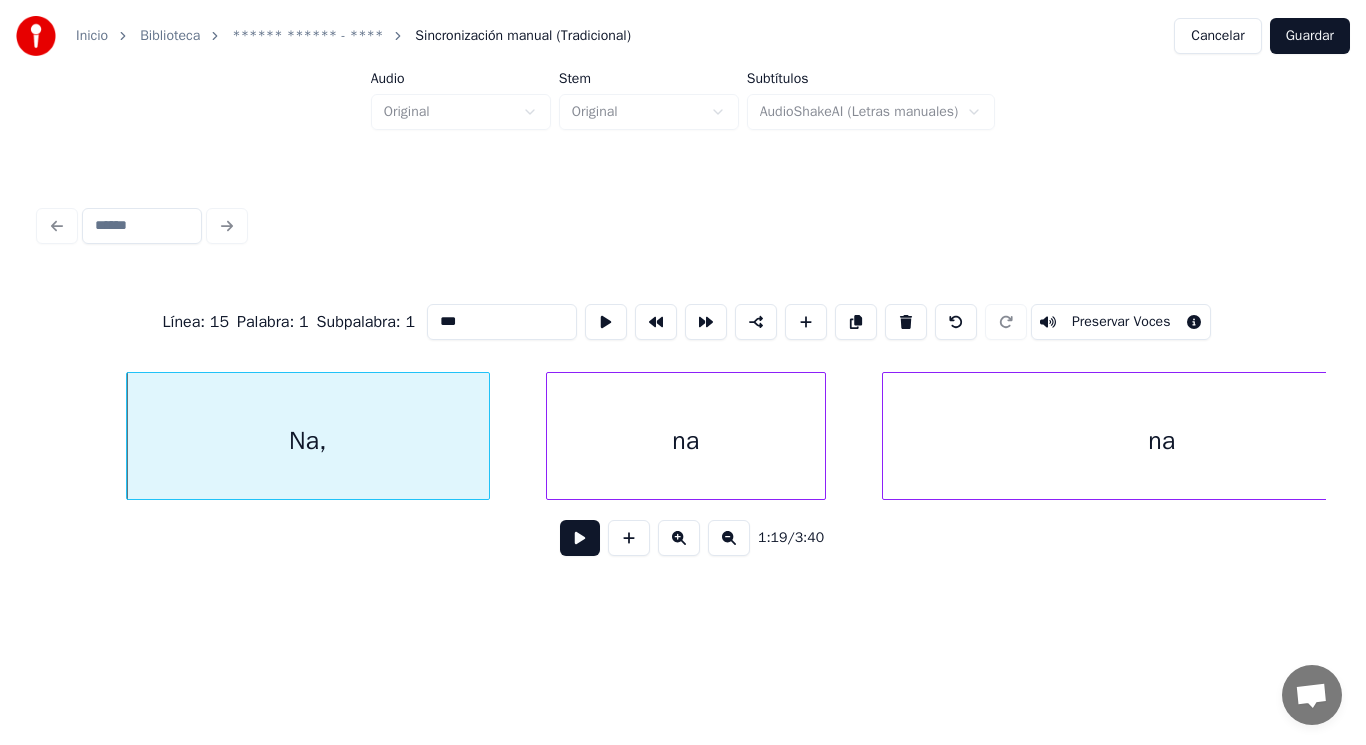 click on "na" at bounding box center [686, 441] 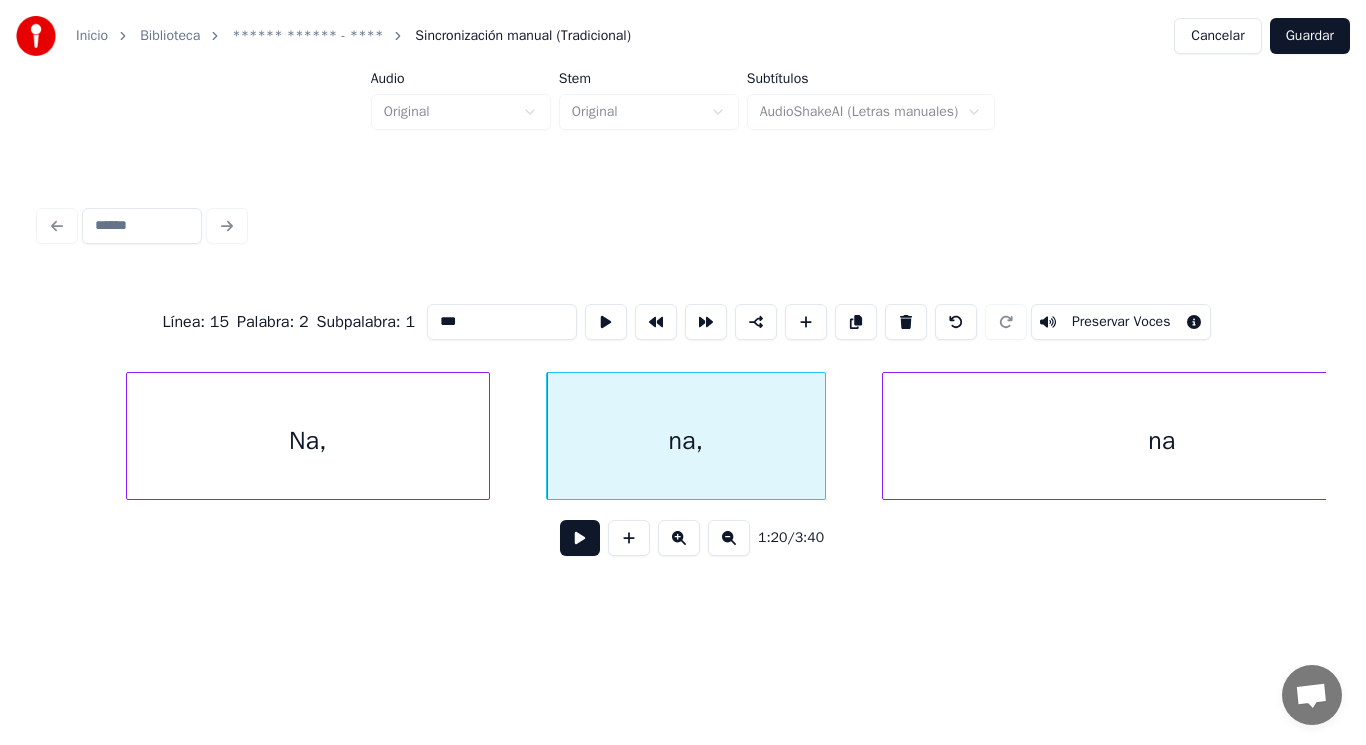 click on "na" at bounding box center (1162, 441) 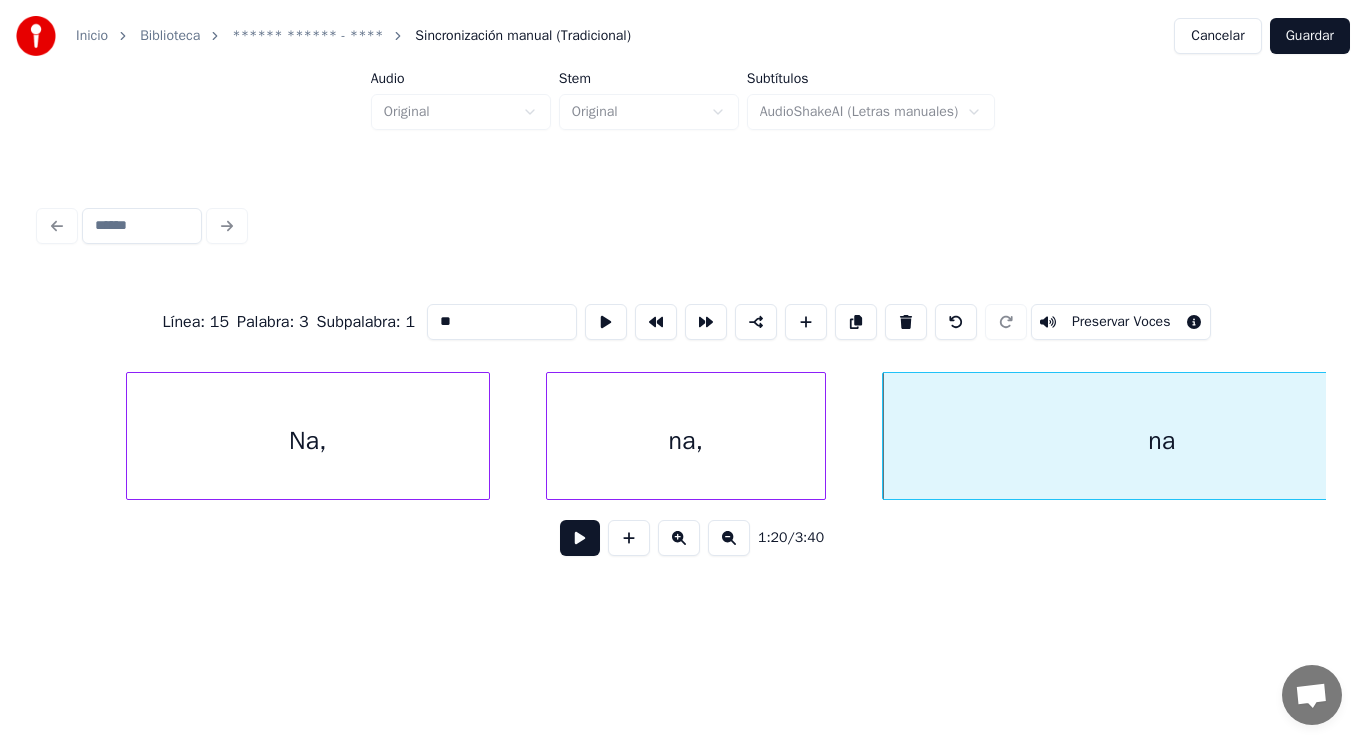 click on "na" at bounding box center (1162, 441) 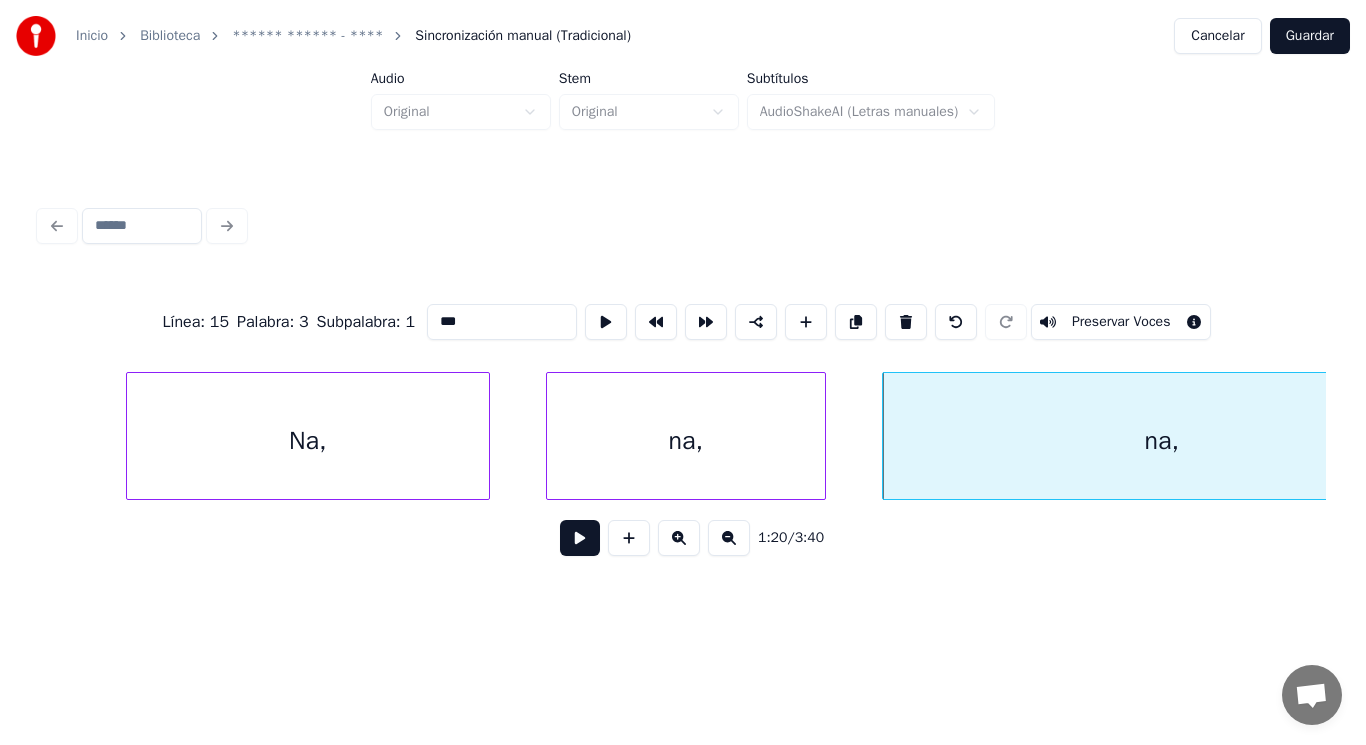 click on "Na," at bounding box center (308, 441) 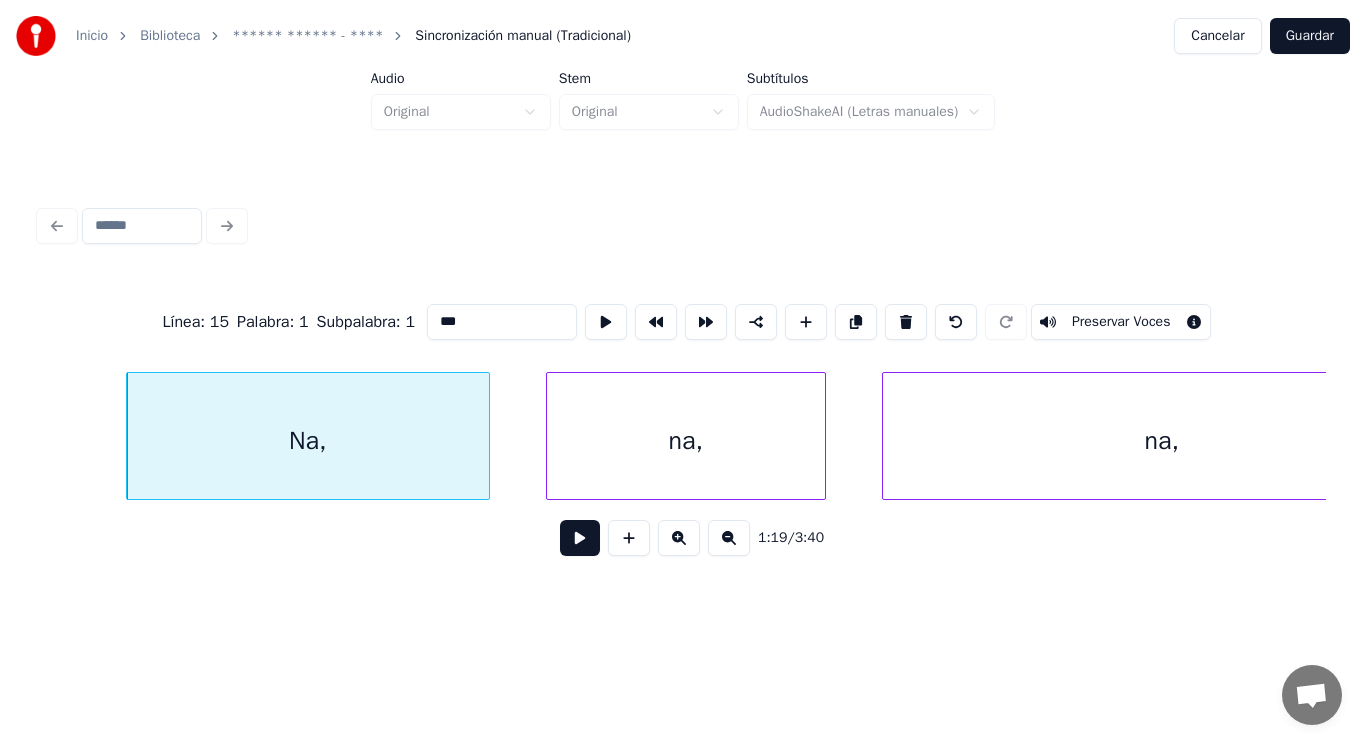 type on "***" 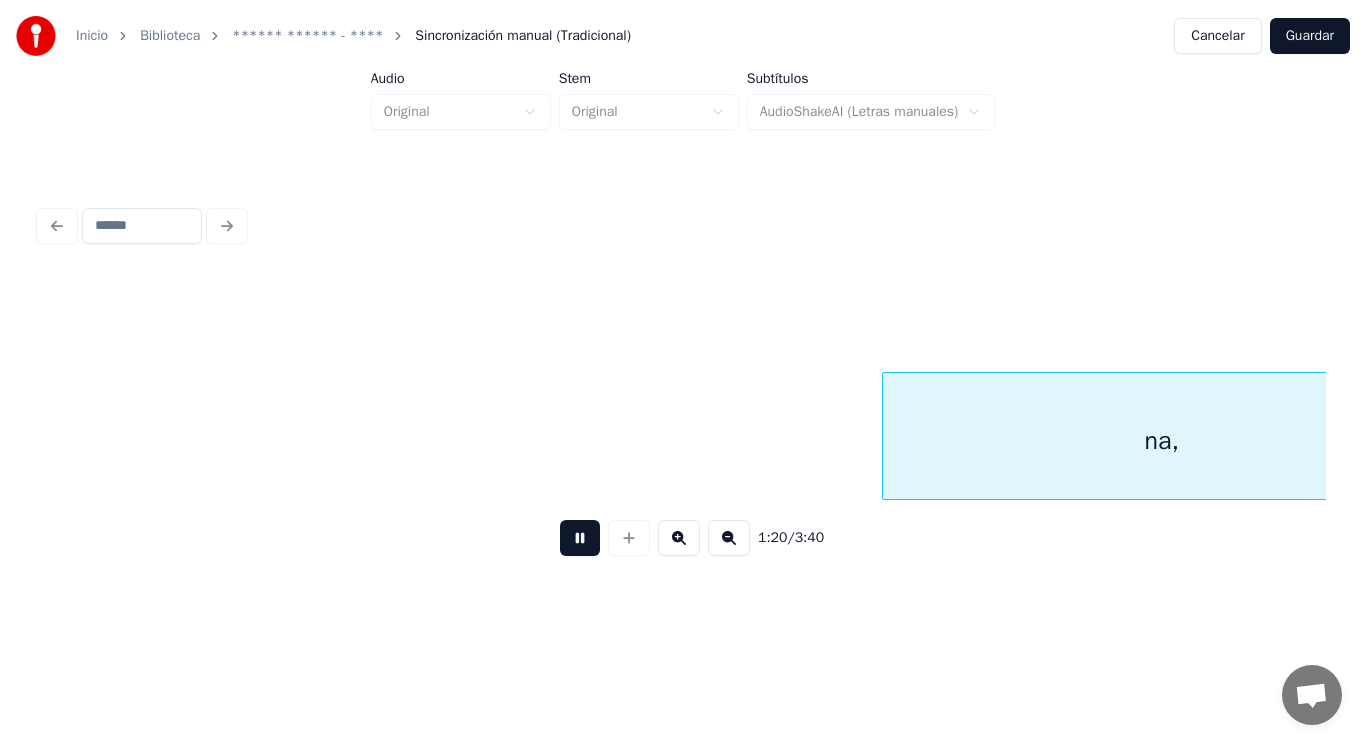 scroll, scrollTop: 0, scrollLeft: 113011, axis: horizontal 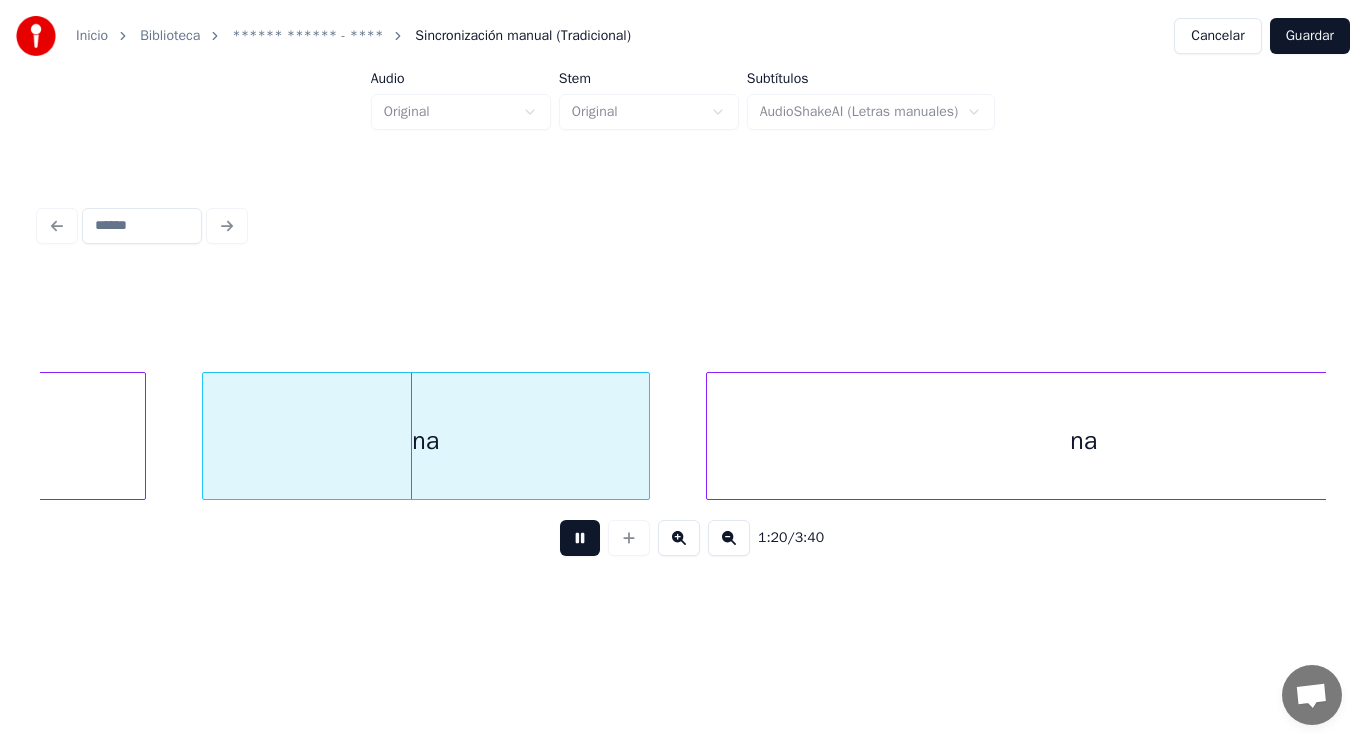 click at bounding box center [580, 538] 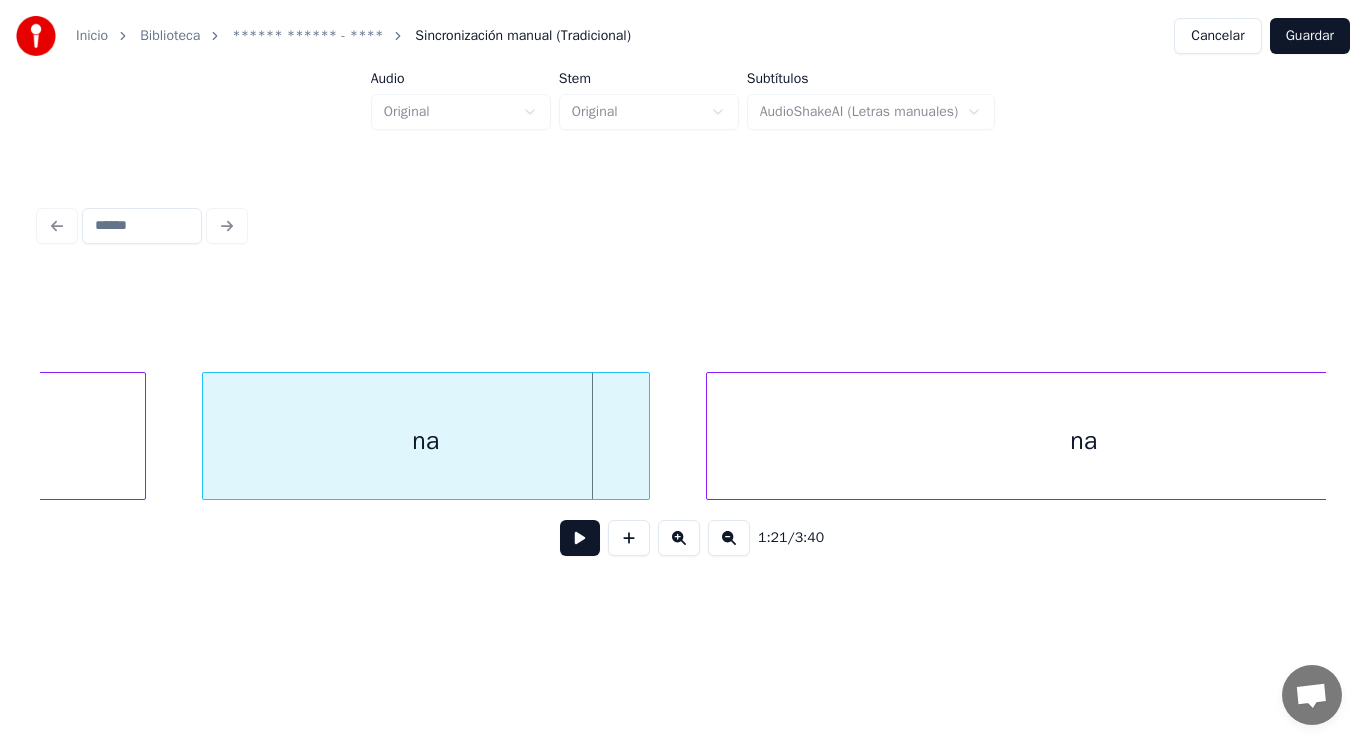 click on "na" at bounding box center [426, 441] 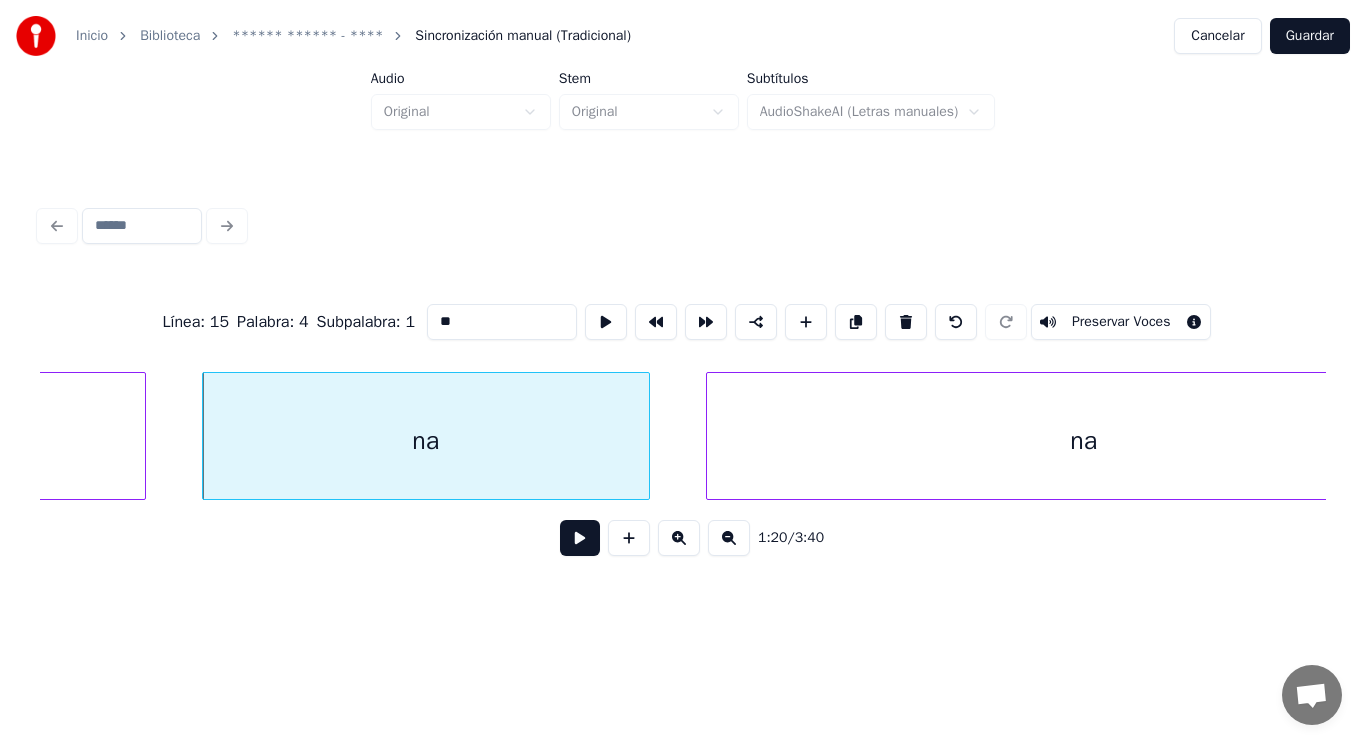 click on "**" at bounding box center (502, 322) 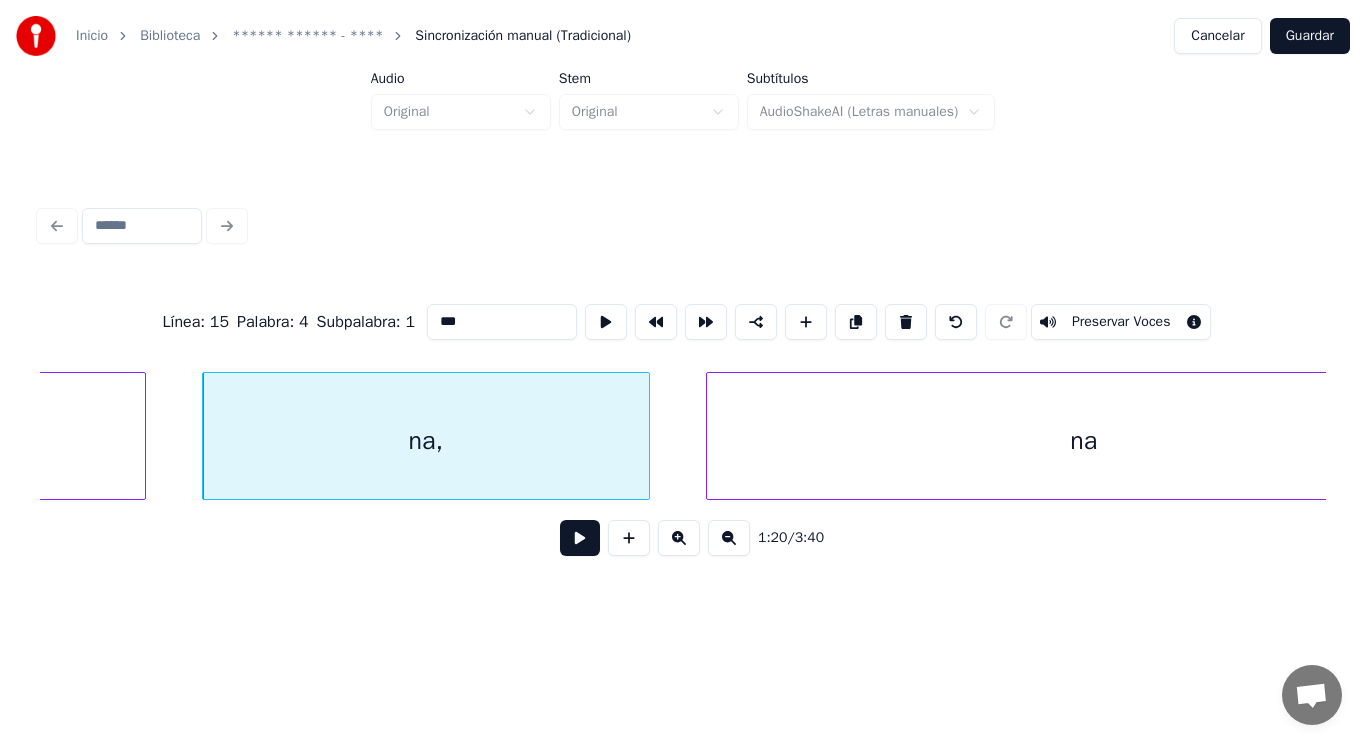 click on "na" at bounding box center [1084, 441] 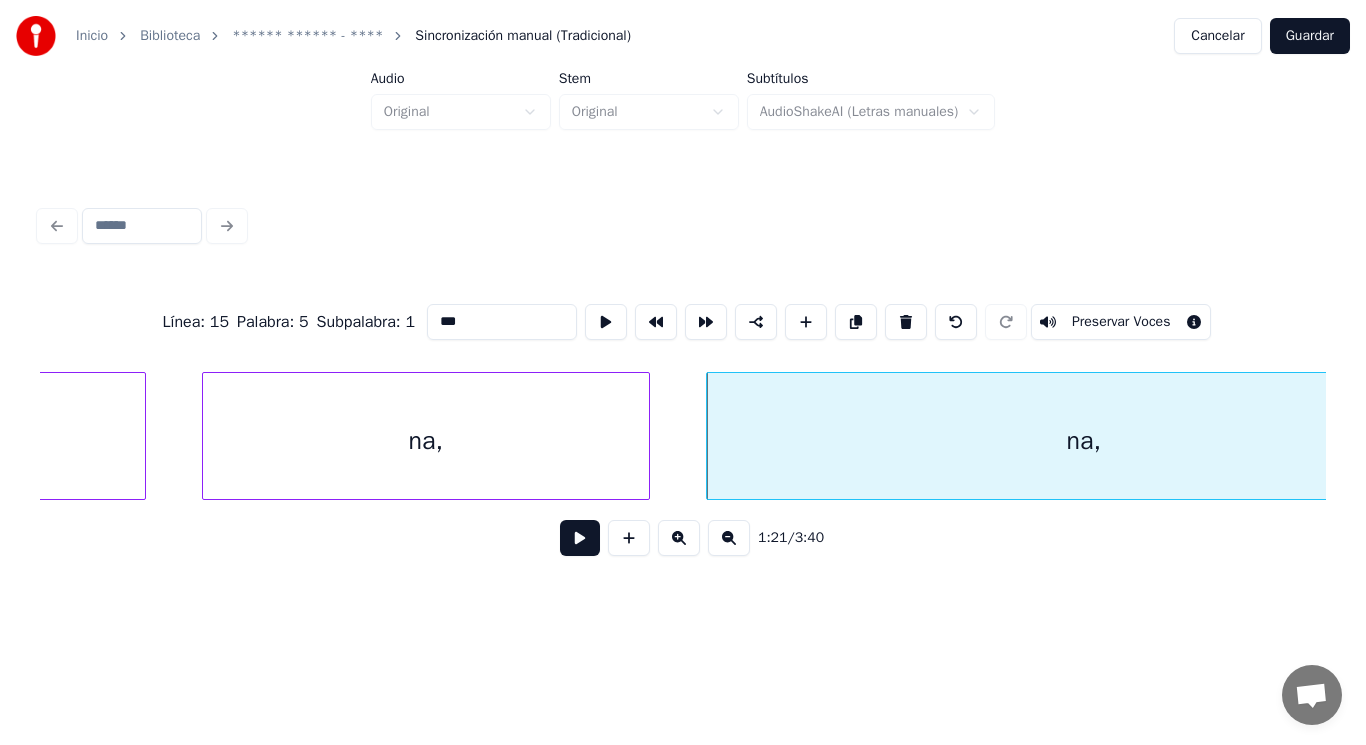 click on "na," at bounding box center [426, 441] 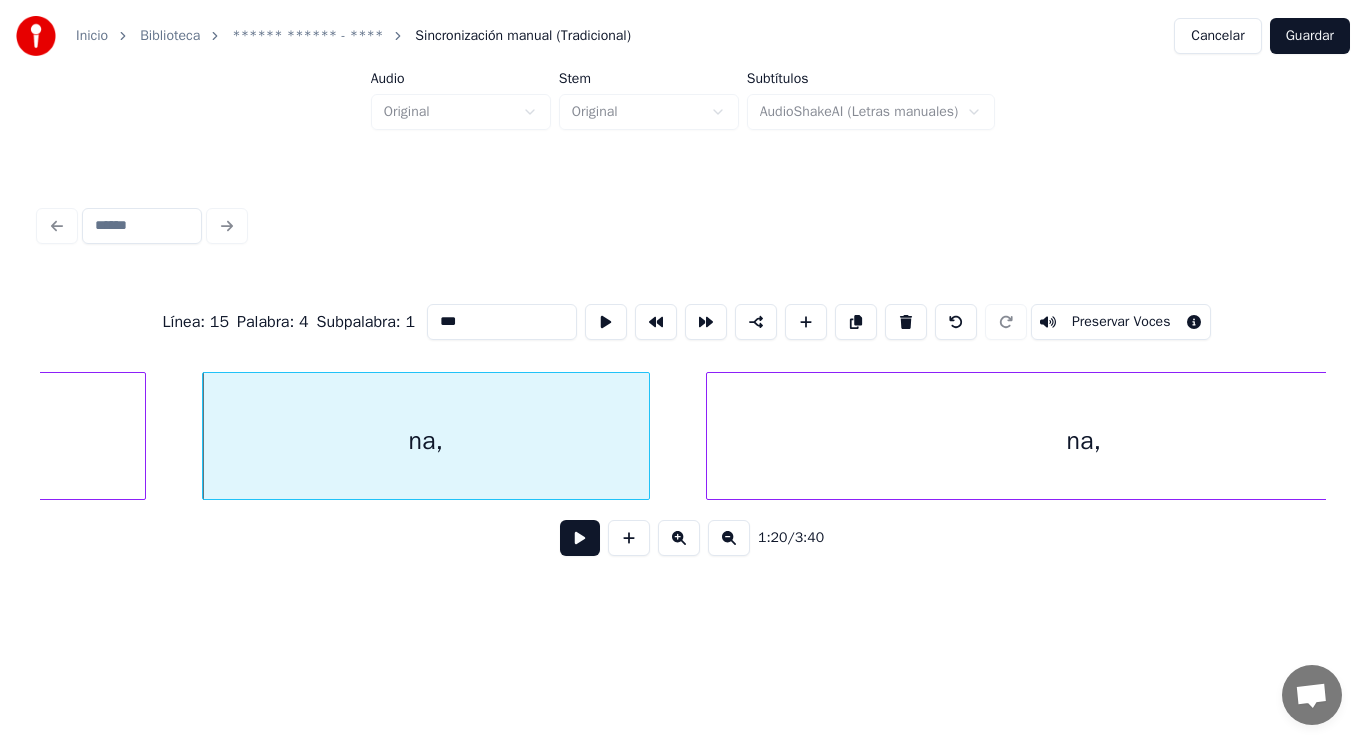 type on "***" 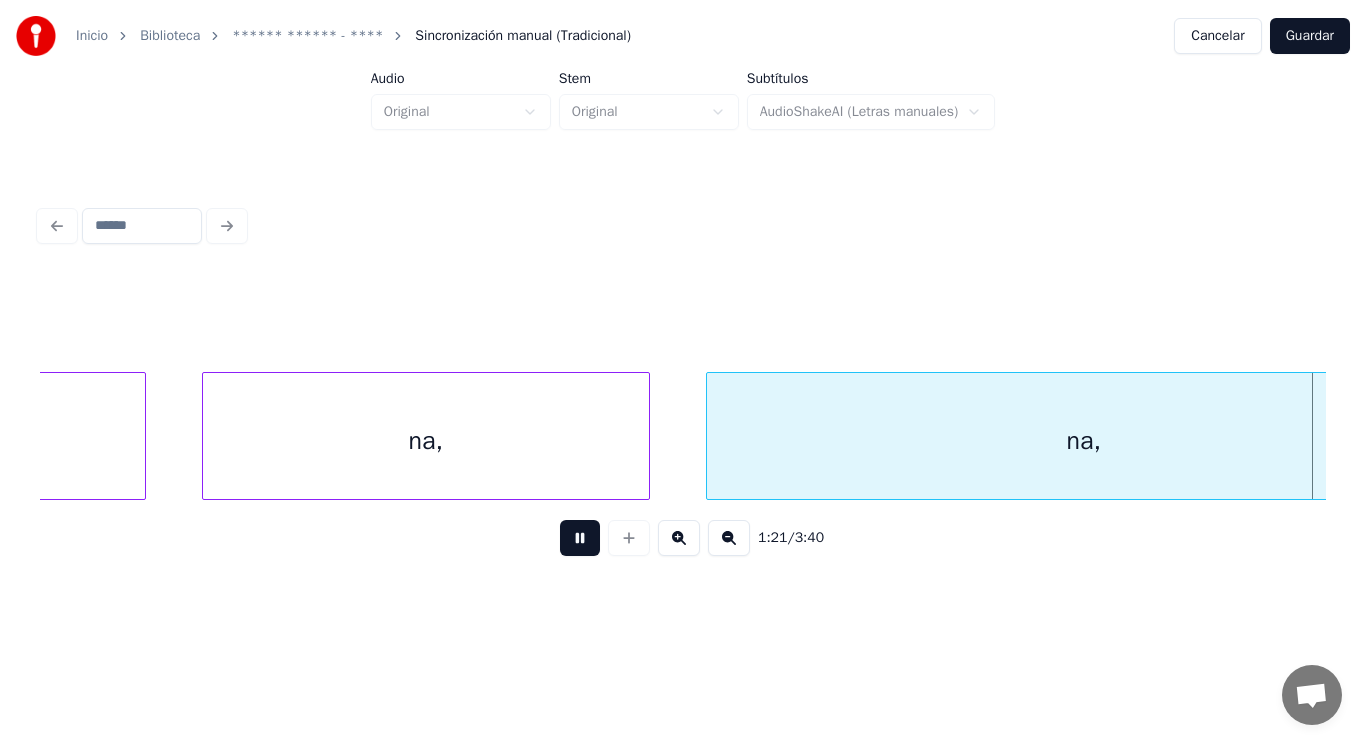 scroll, scrollTop: 0, scrollLeft: 114306, axis: horizontal 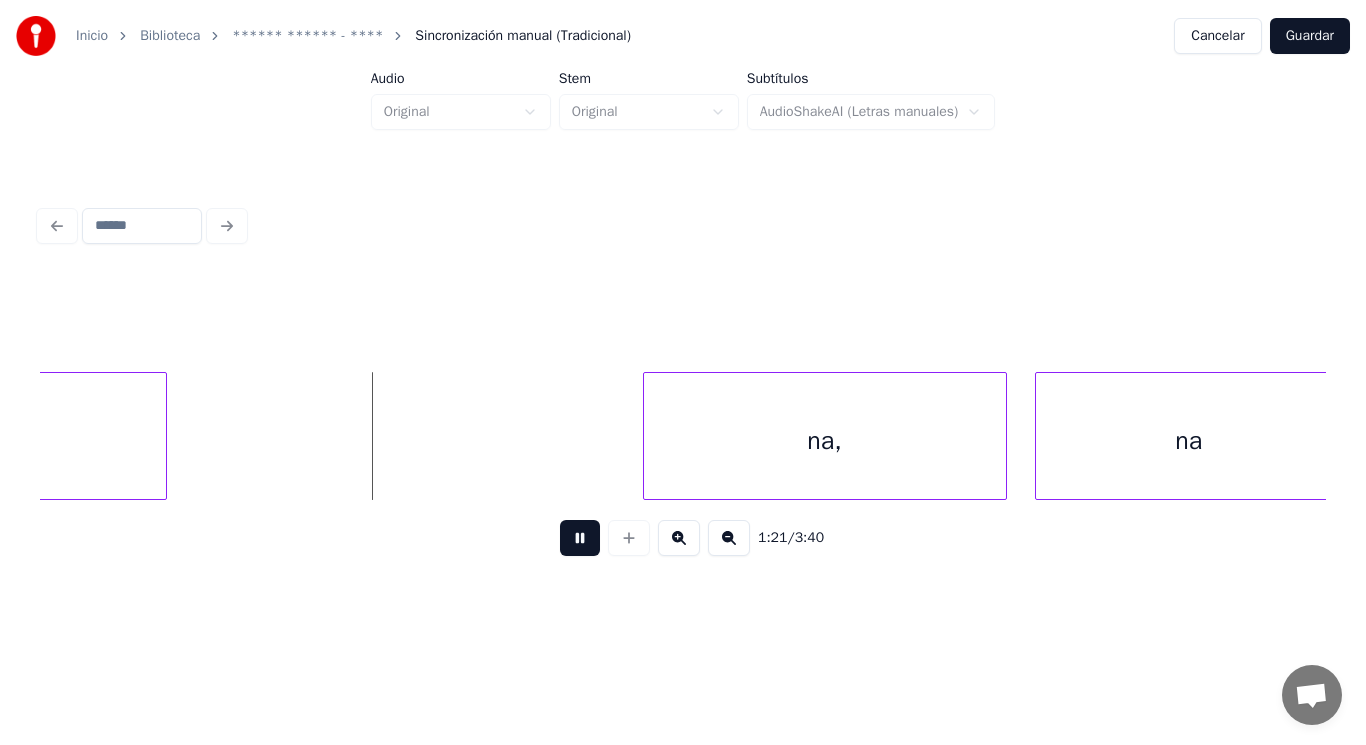click at bounding box center [580, 538] 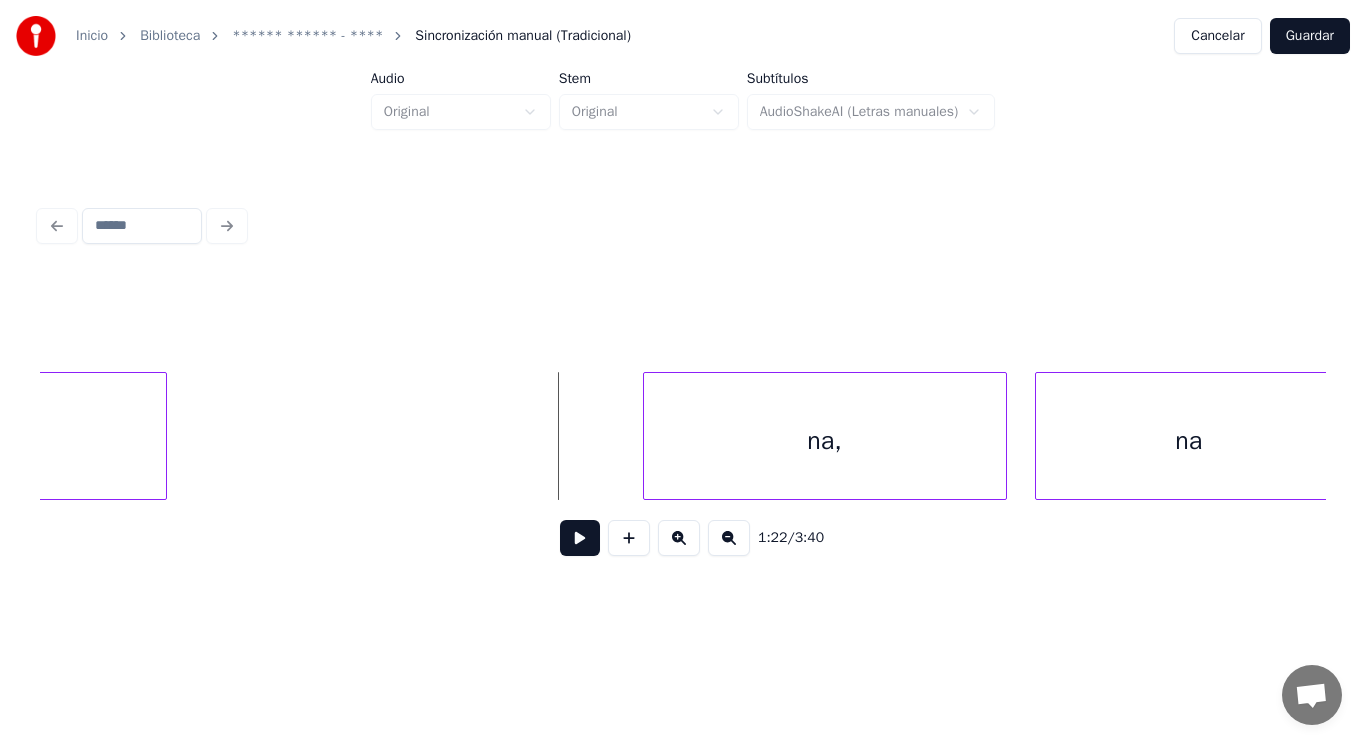 click on "na" at bounding box center (1189, 441) 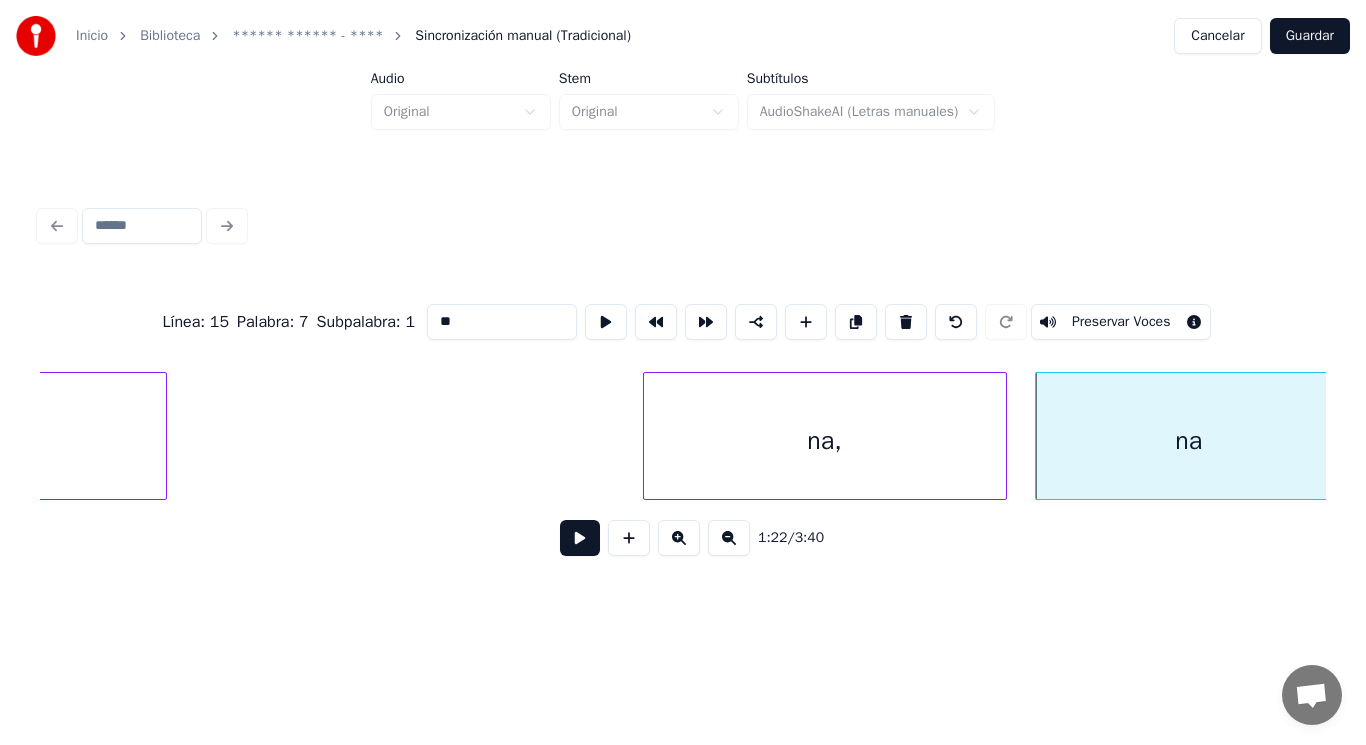 click on "**" at bounding box center [502, 322] 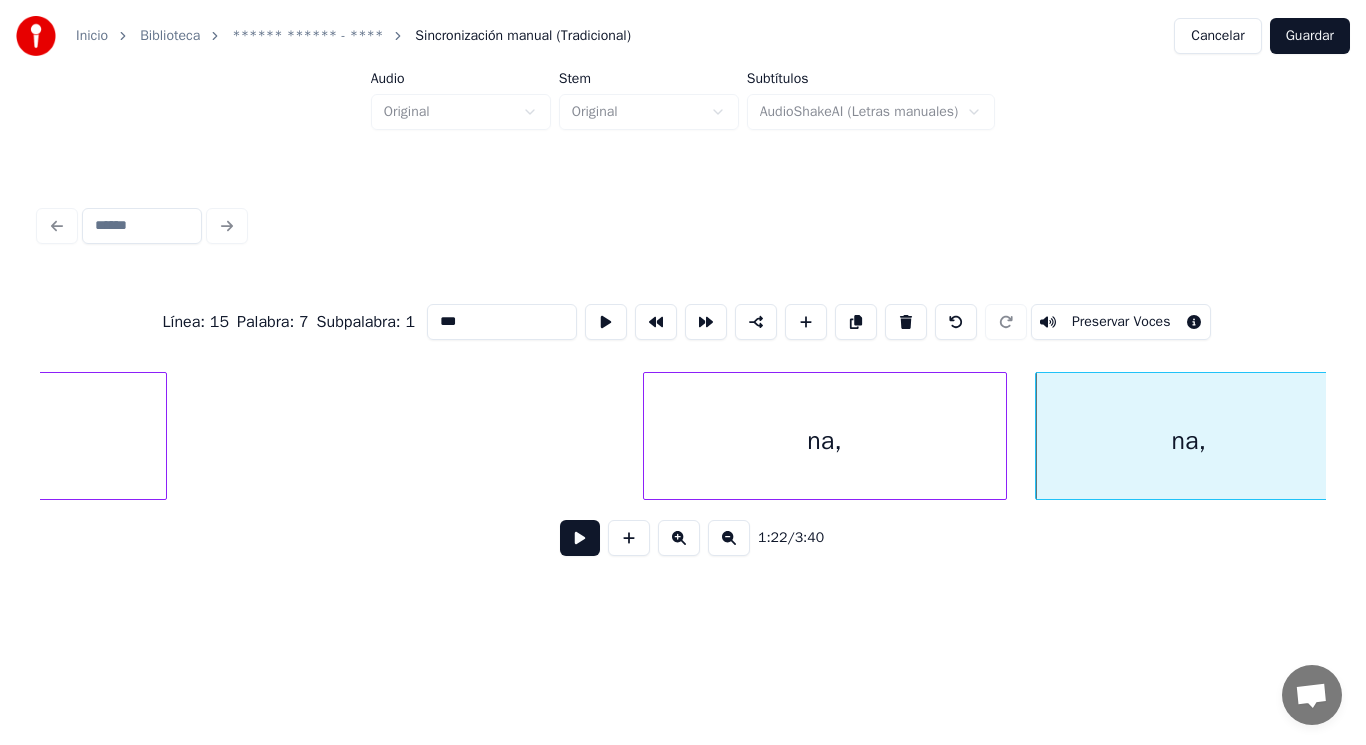click on "na," at bounding box center [825, 441] 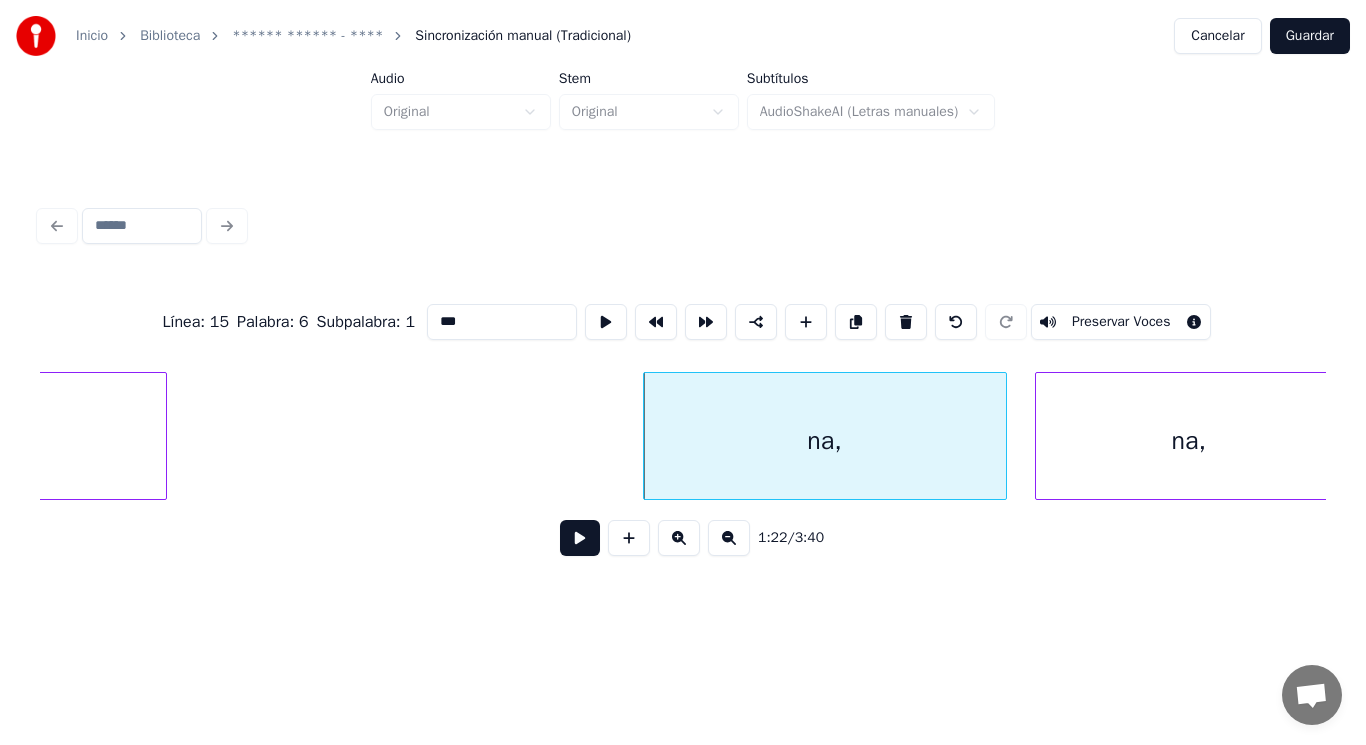 type on "***" 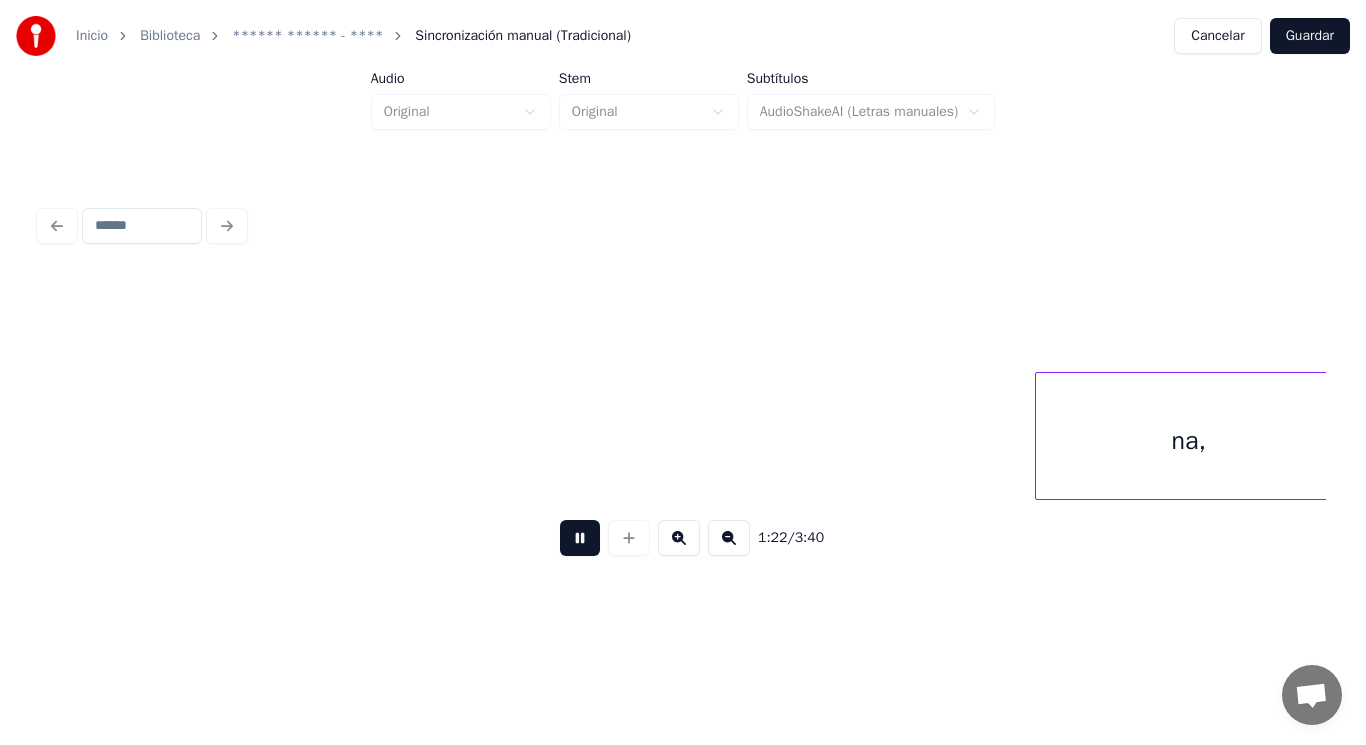 scroll, scrollTop: 0, scrollLeft: 115601, axis: horizontal 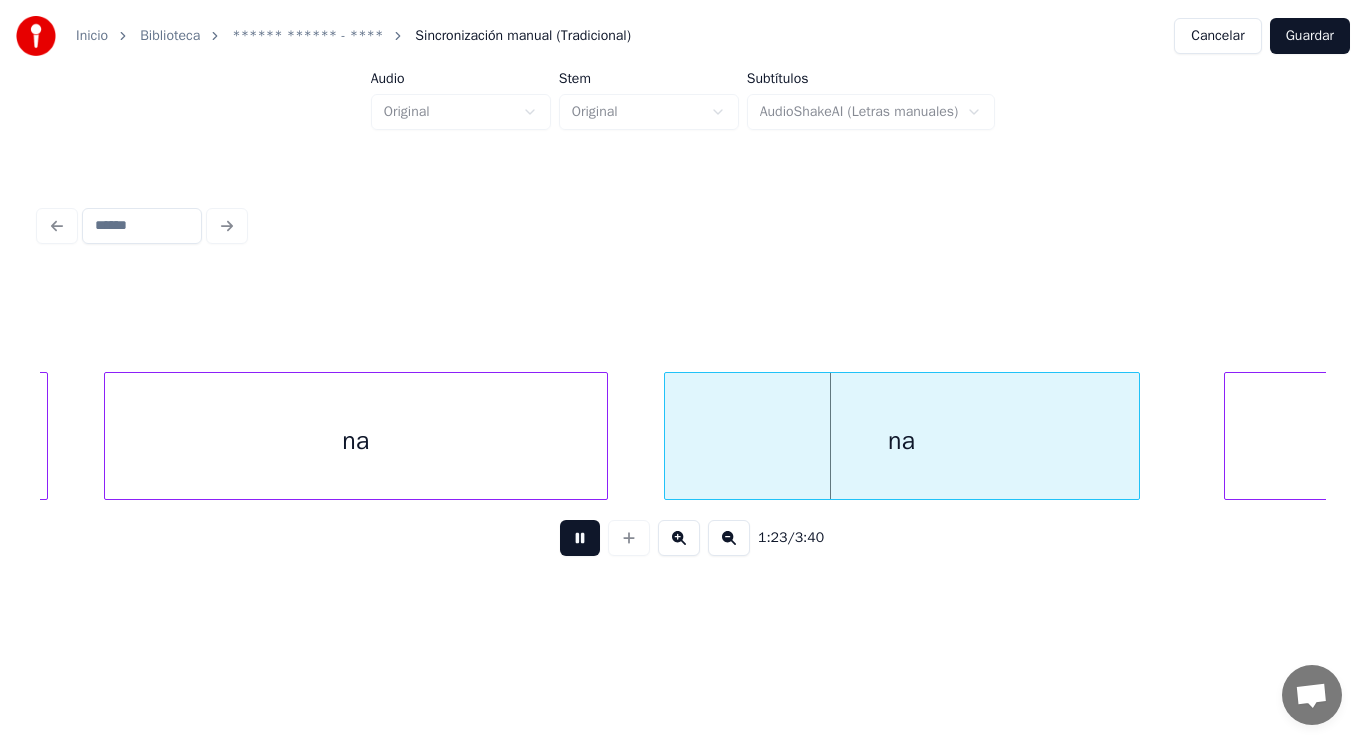 click at bounding box center [580, 538] 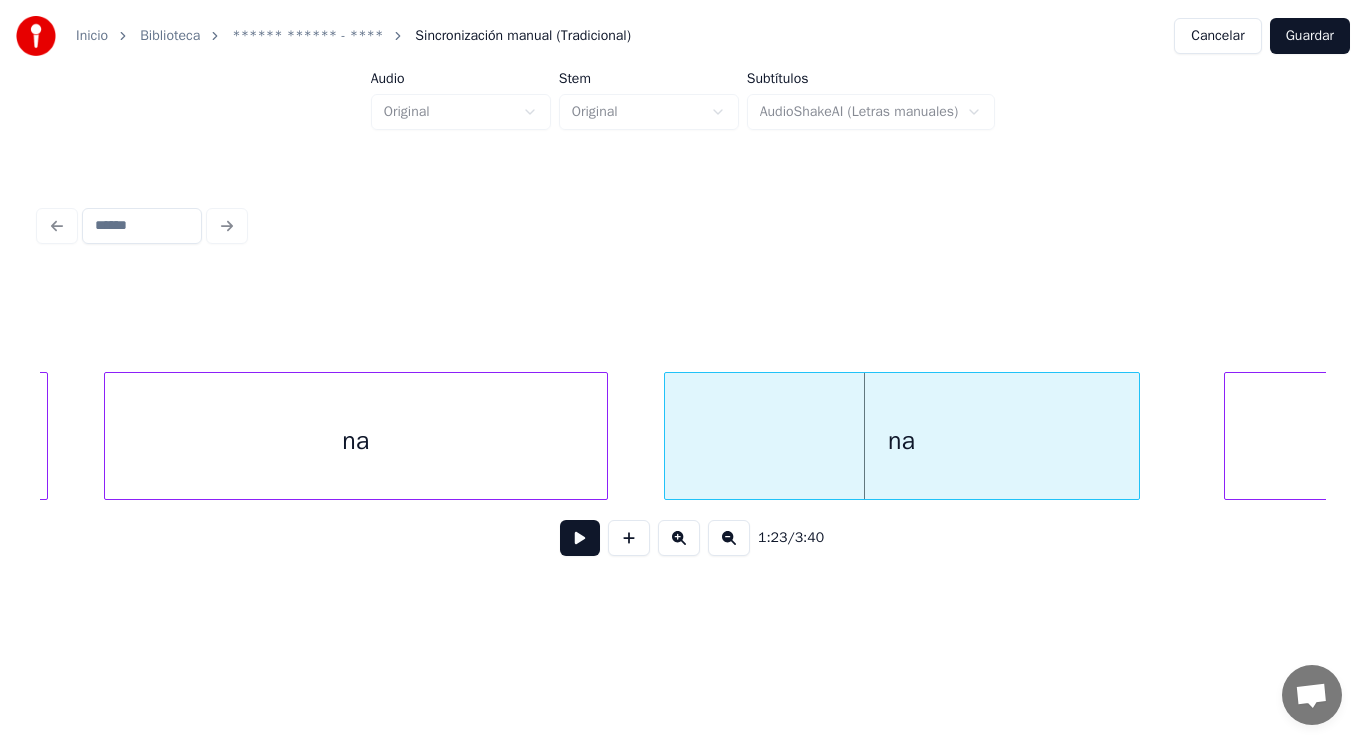 click on "na" at bounding box center (356, 441) 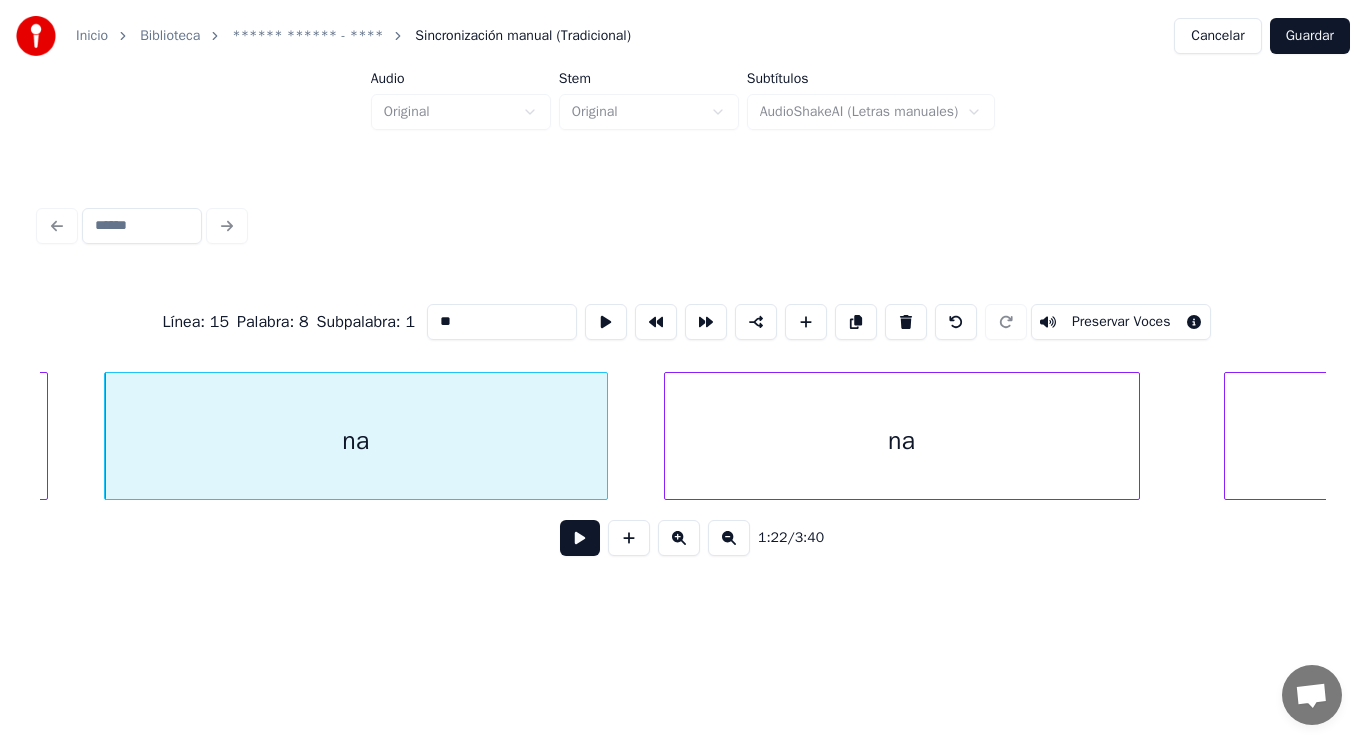 click on "**" at bounding box center (502, 322) 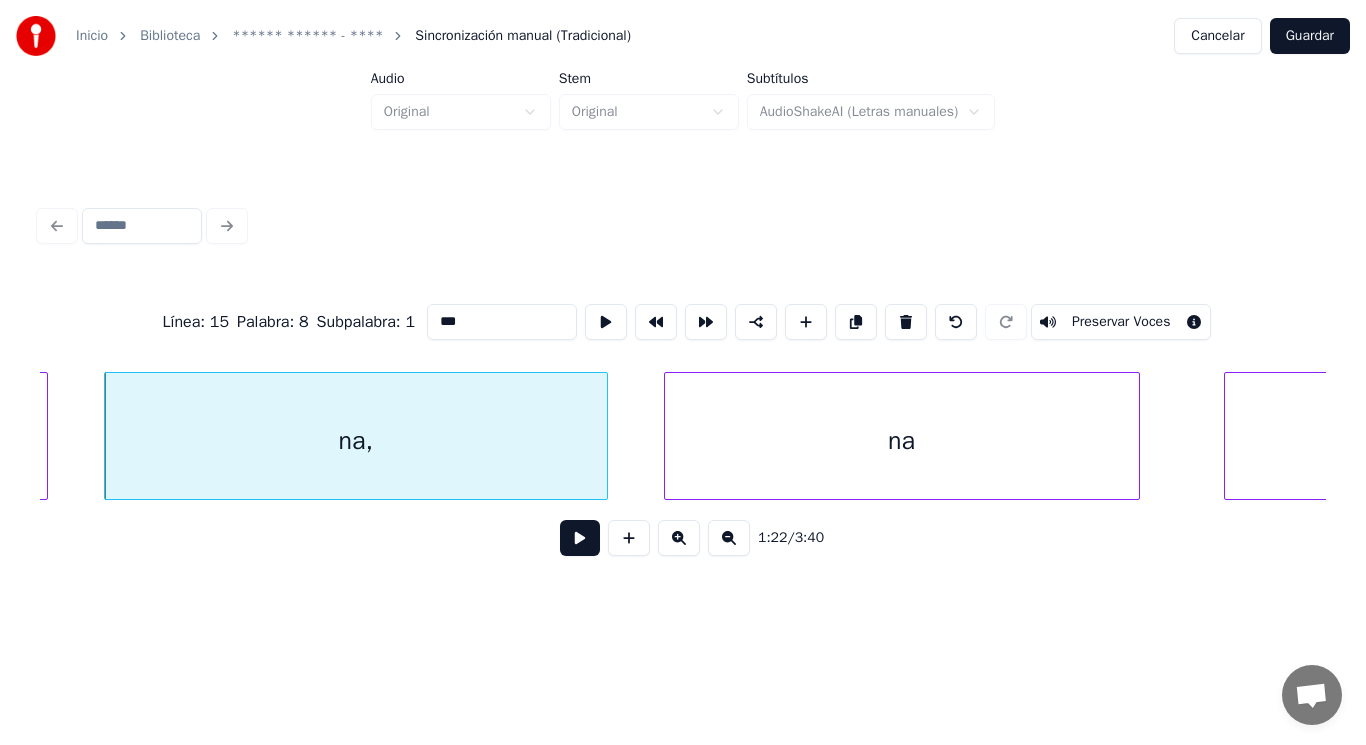 click on "na" at bounding box center [902, 441] 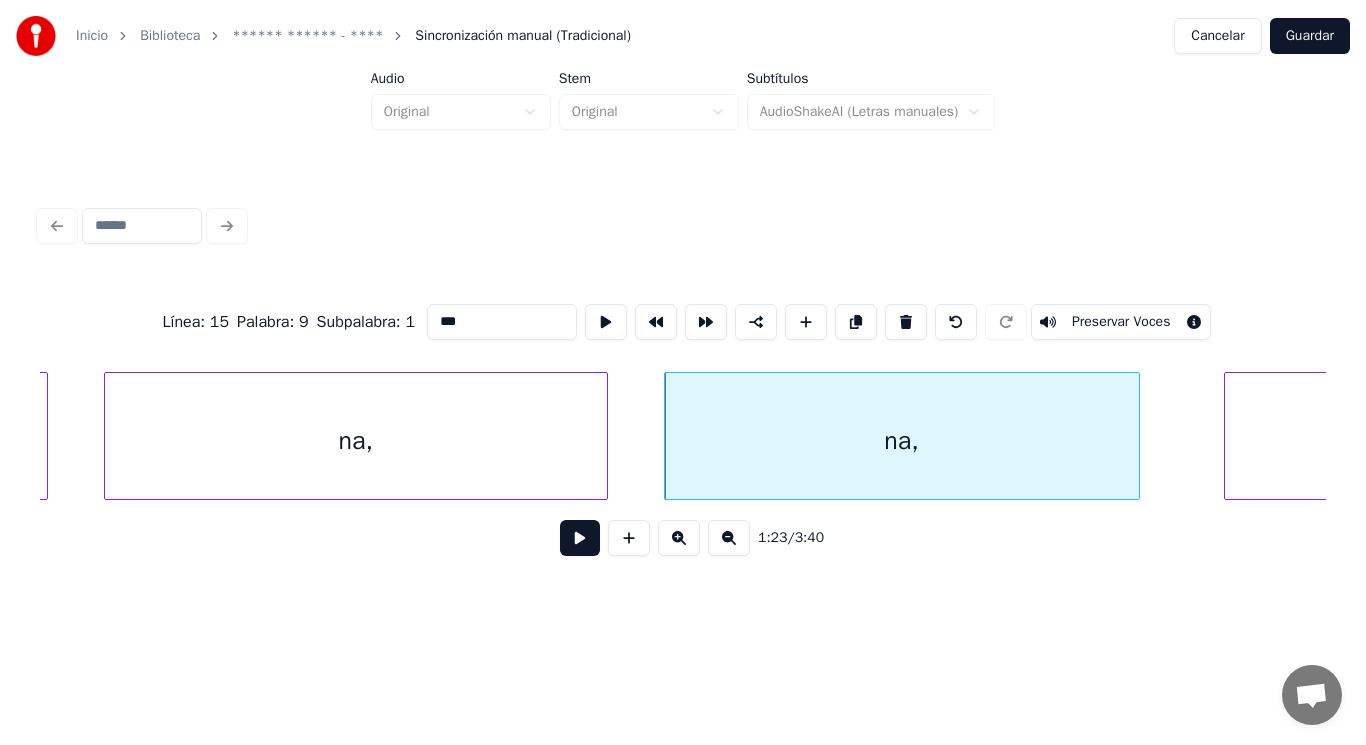 click on "na" at bounding box center (1476, 441) 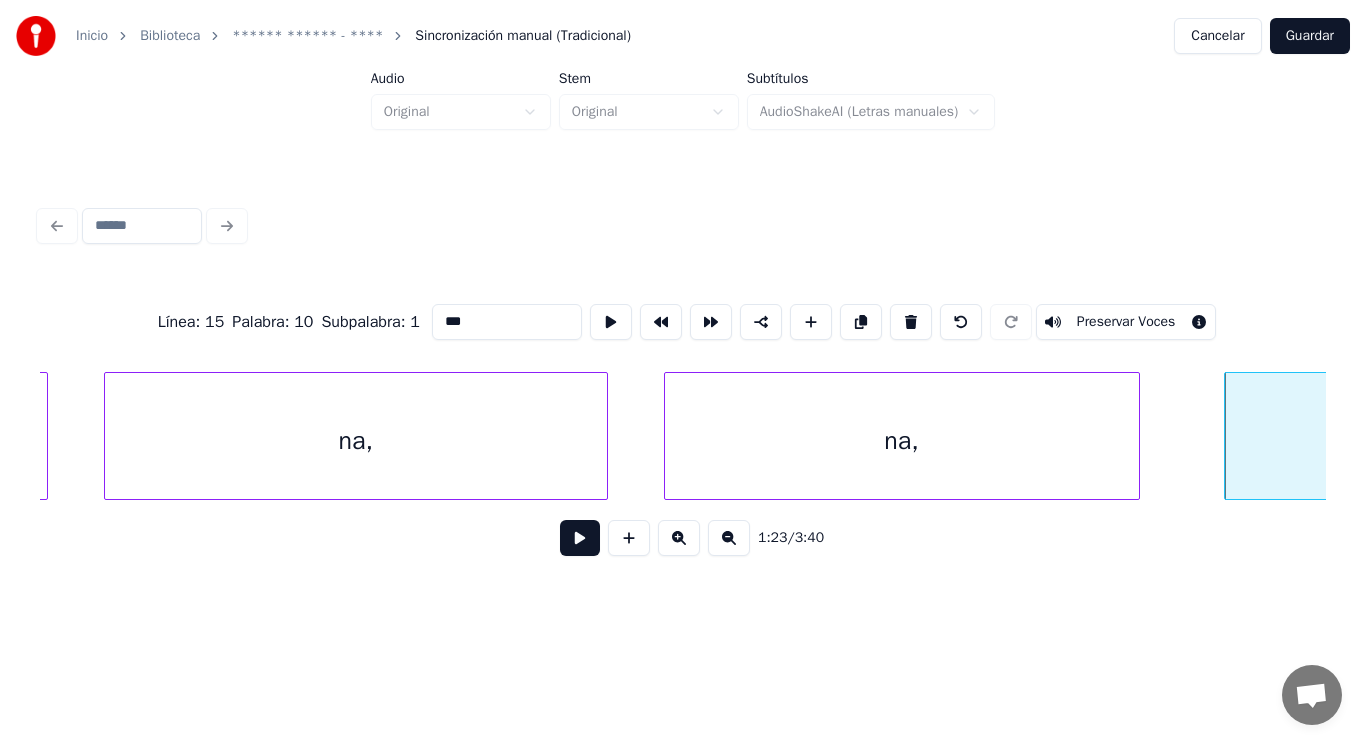 click on "na," at bounding box center [356, 441] 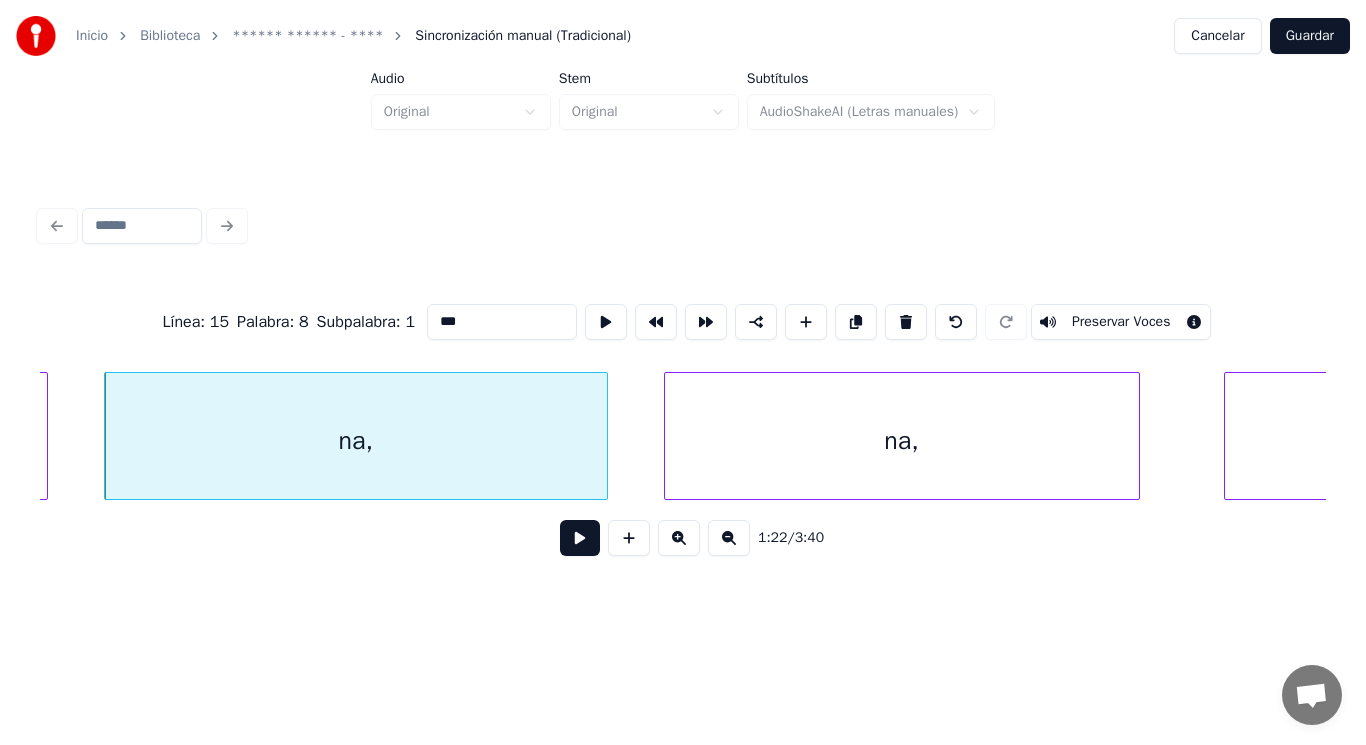 type on "***" 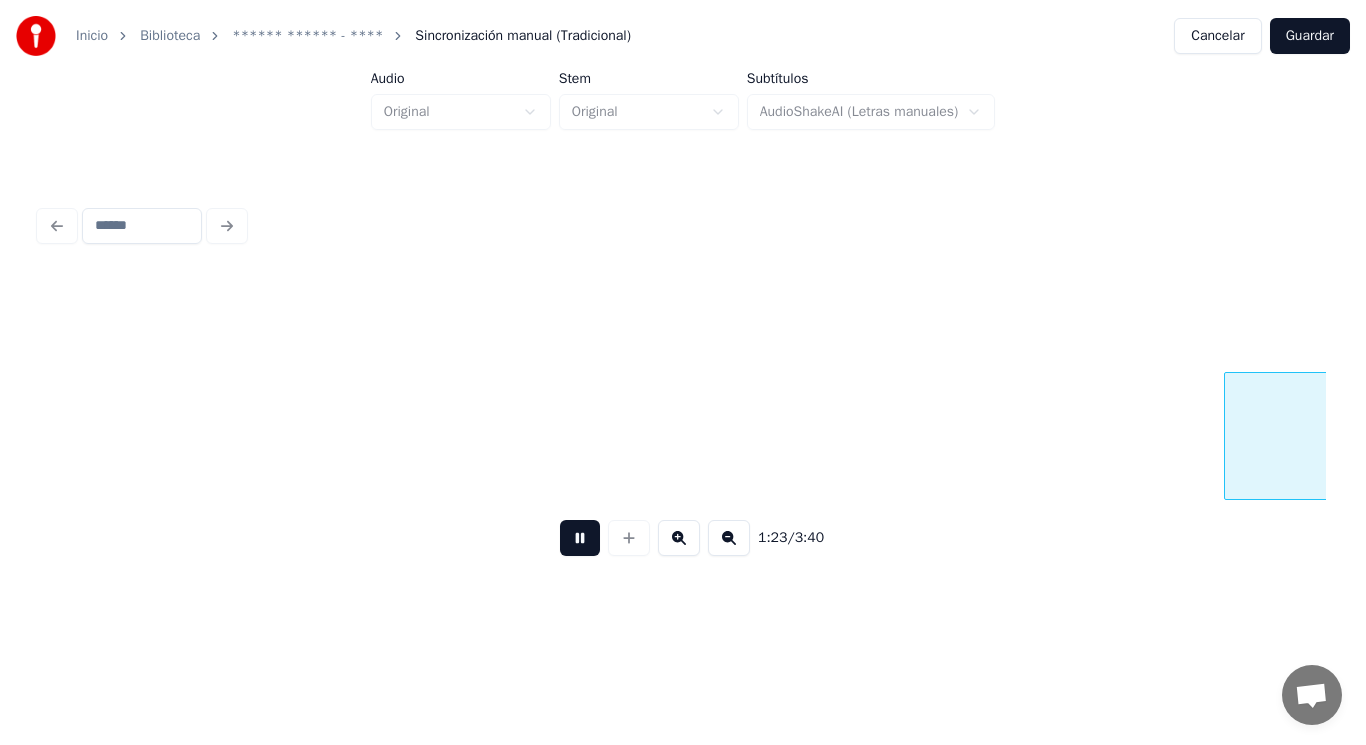 scroll, scrollTop: 0, scrollLeft: 116888, axis: horizontal 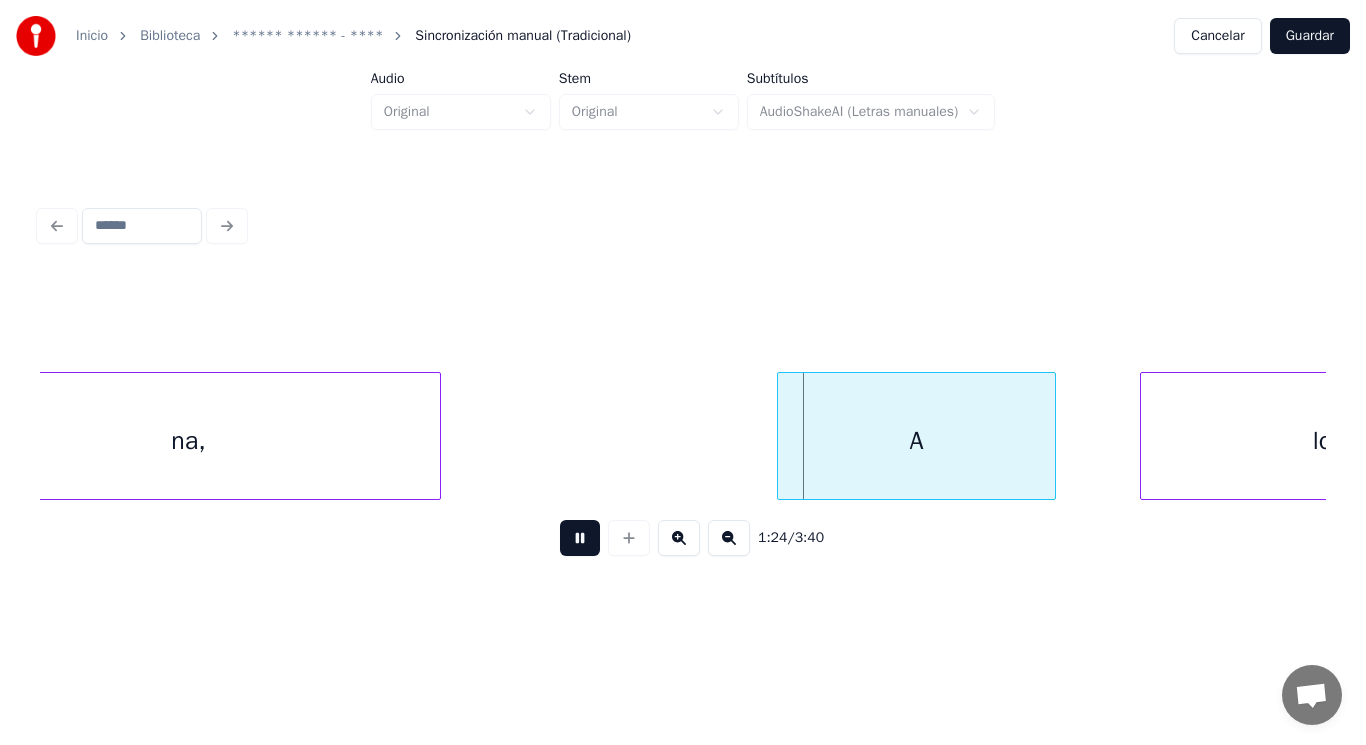 click at bounding box center [580, 538] 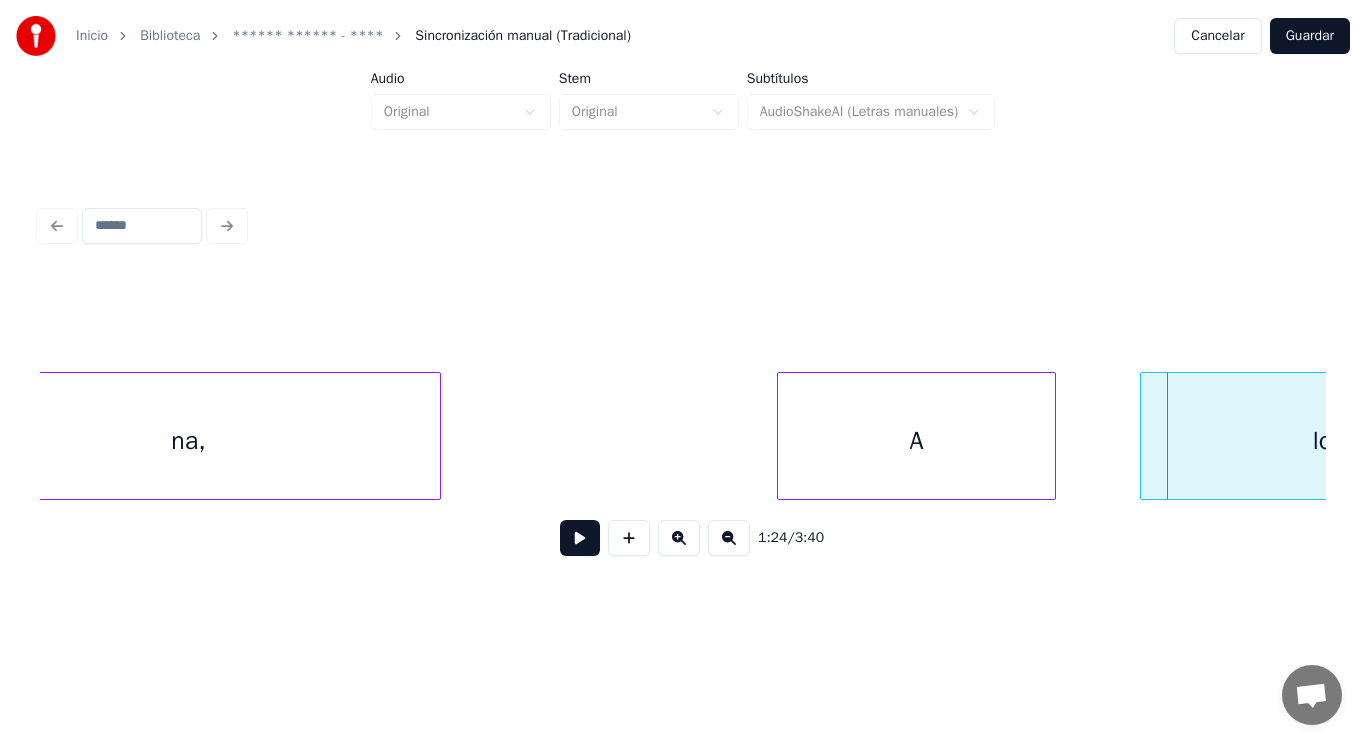 click on "na, A lo" at bounding box center [37581, 436] 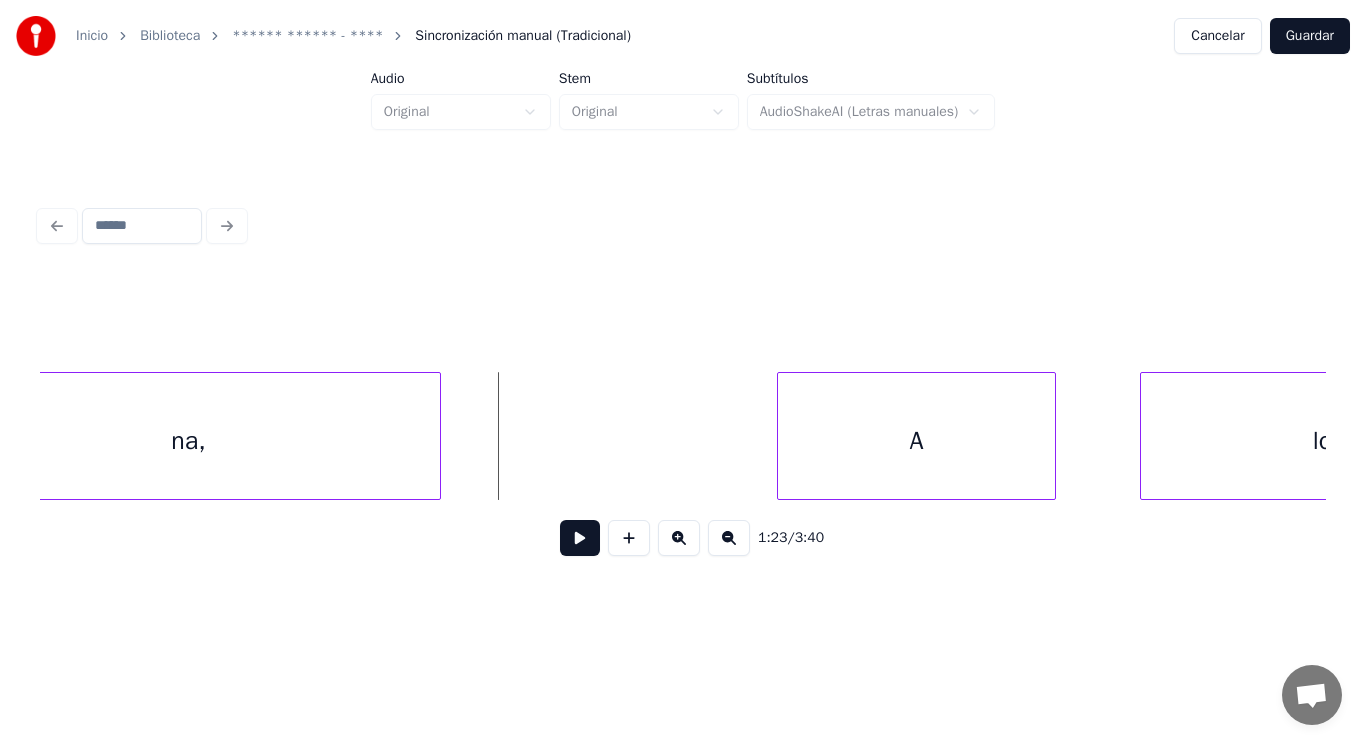 click at bounding box center [580, 538] 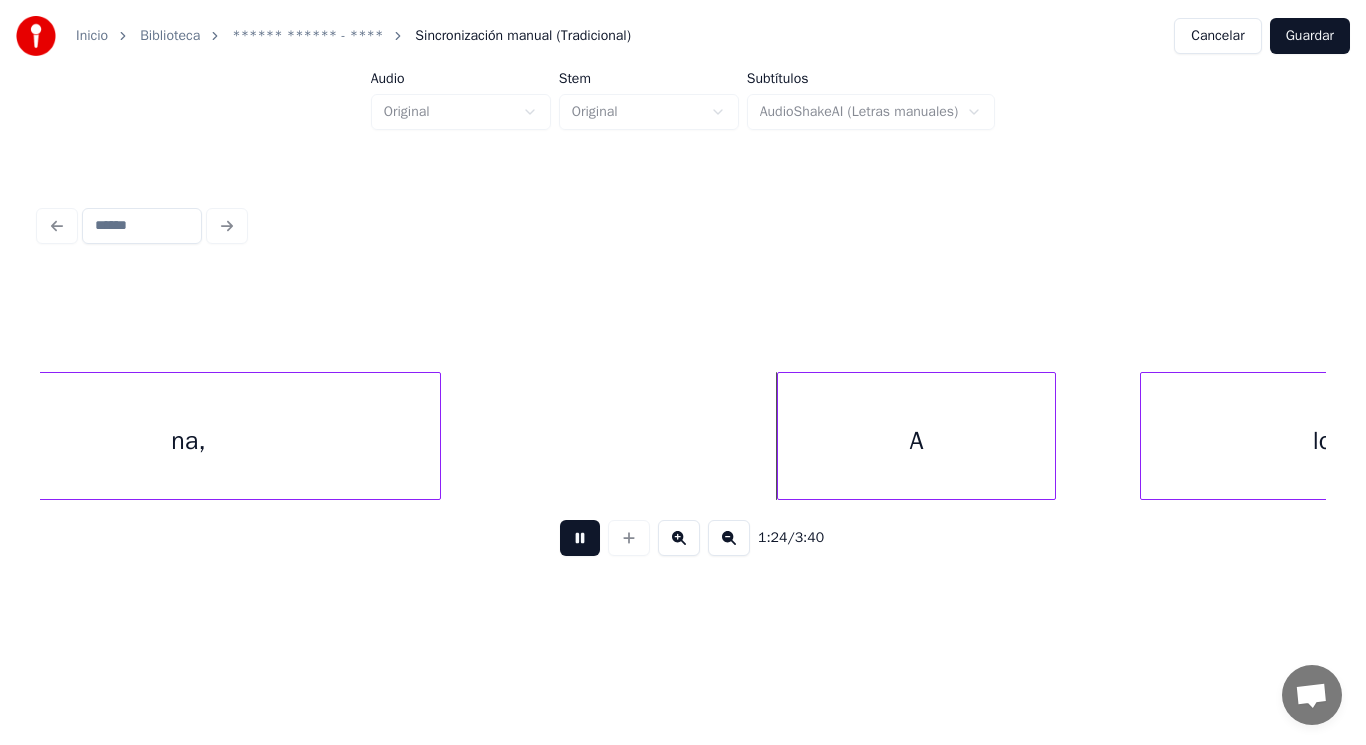 click at bounding box center [580, 538] 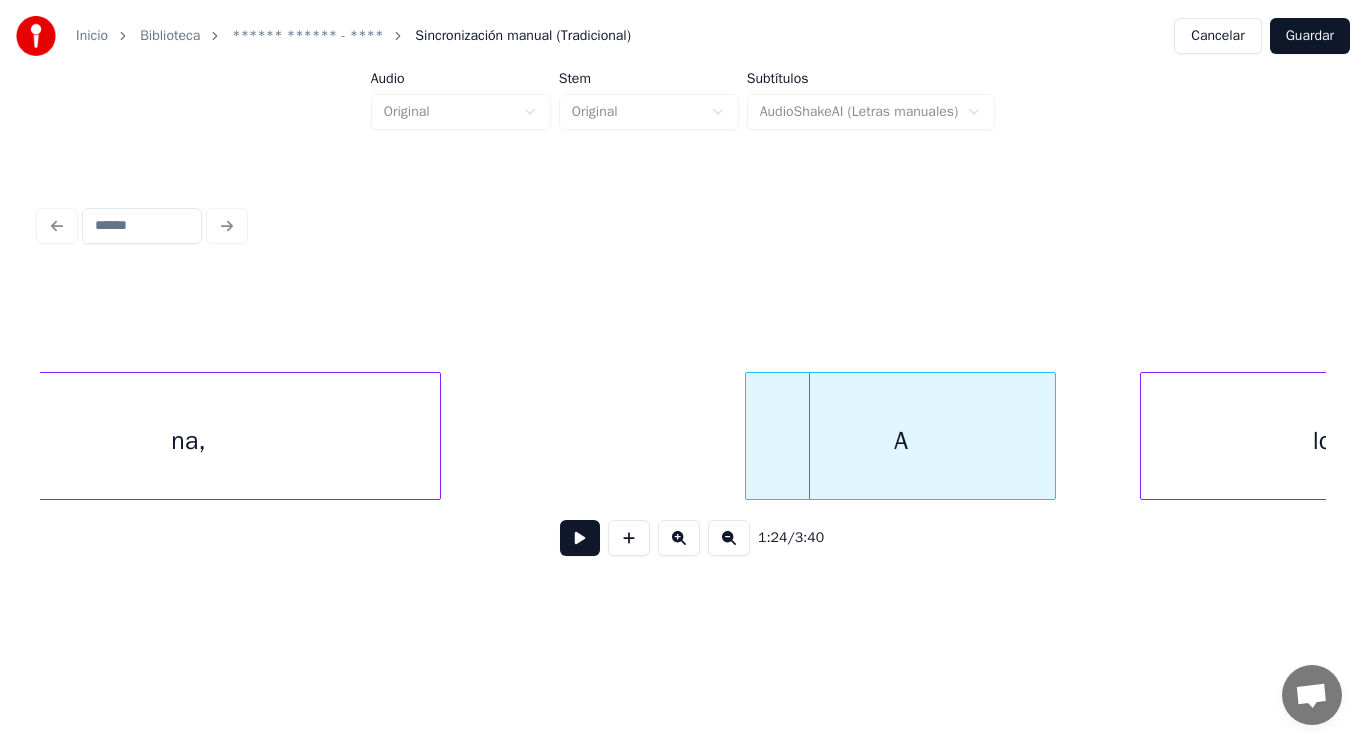 click at bounding box center (749, 436) 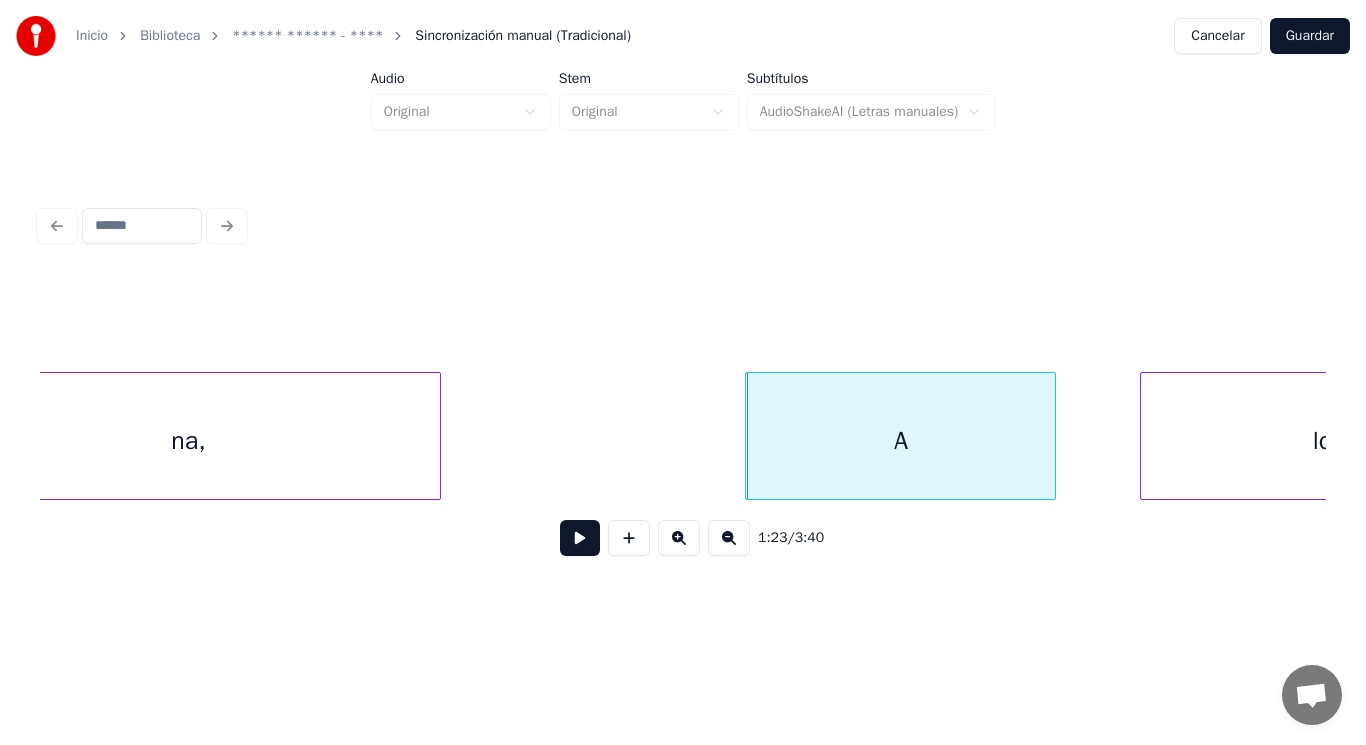 click at bounding box center (580, 538) 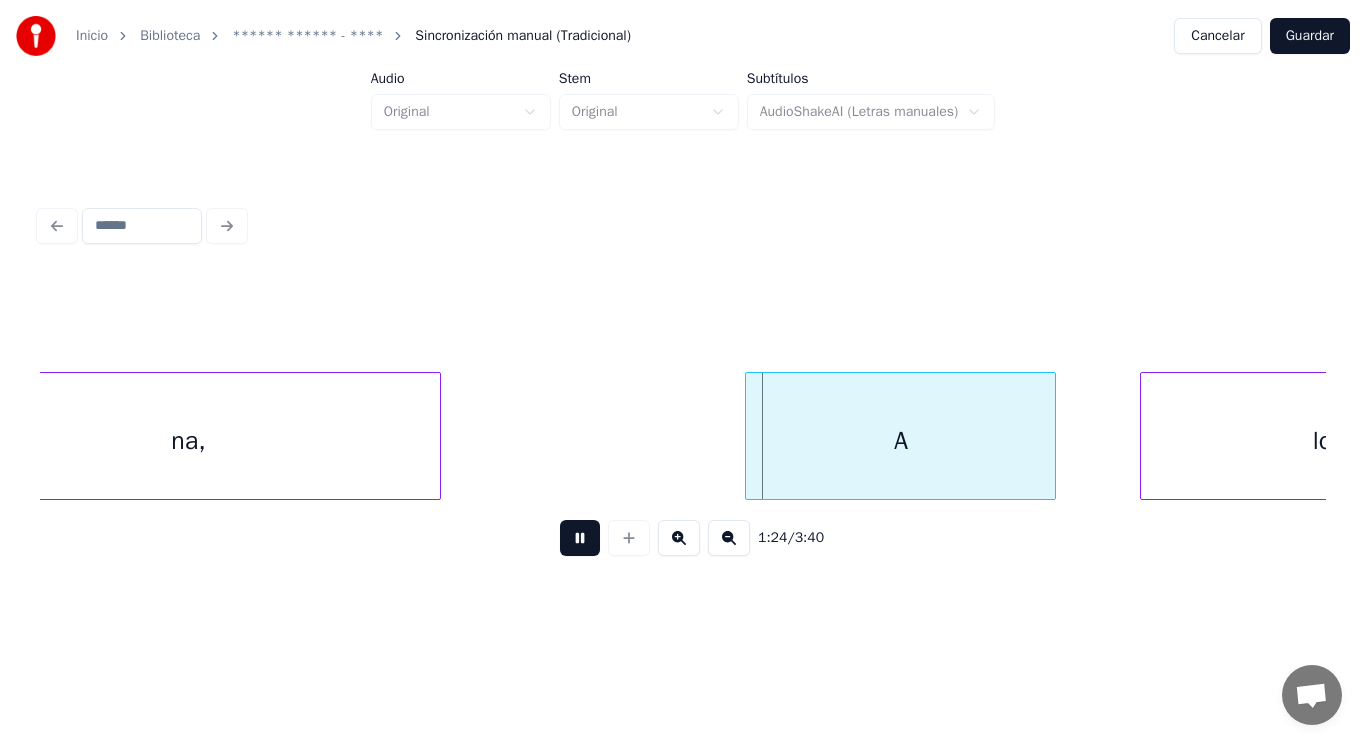 click at bounding box center (580, 538) 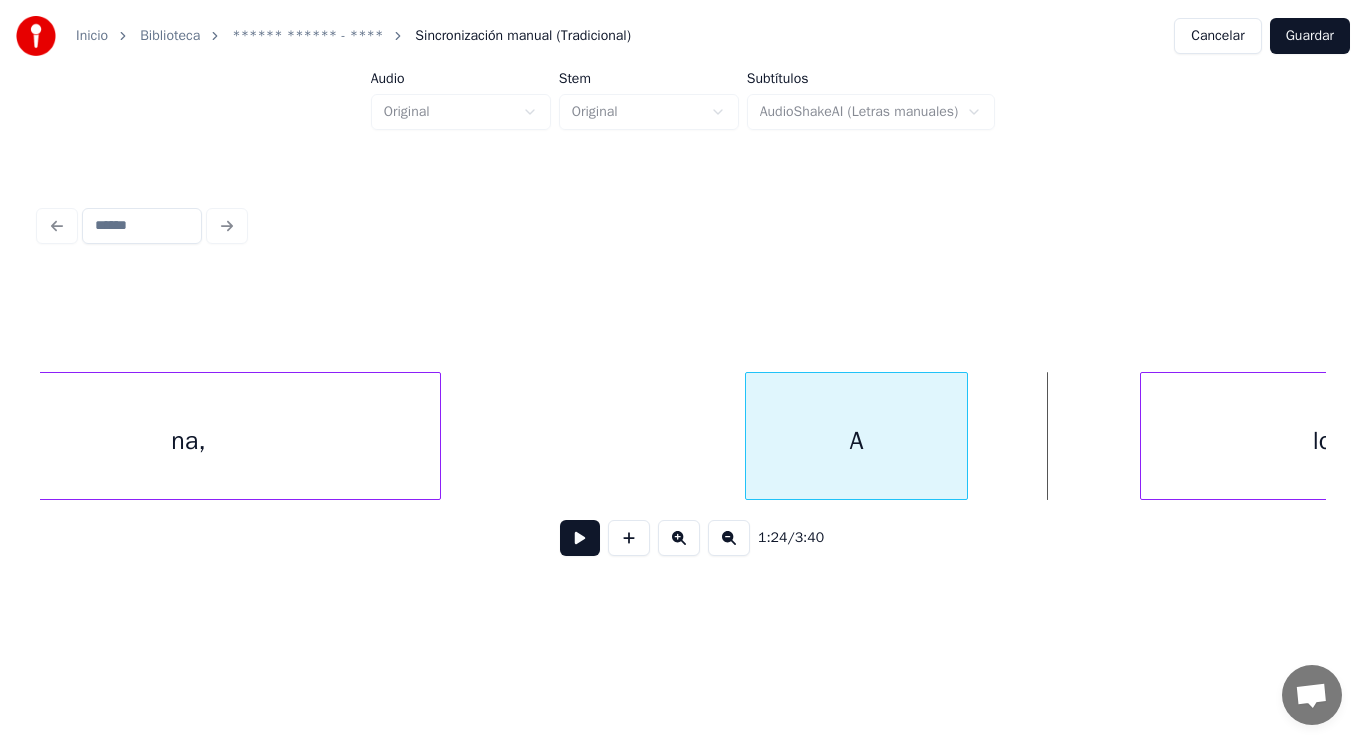 click at bounding box center [964, 436] 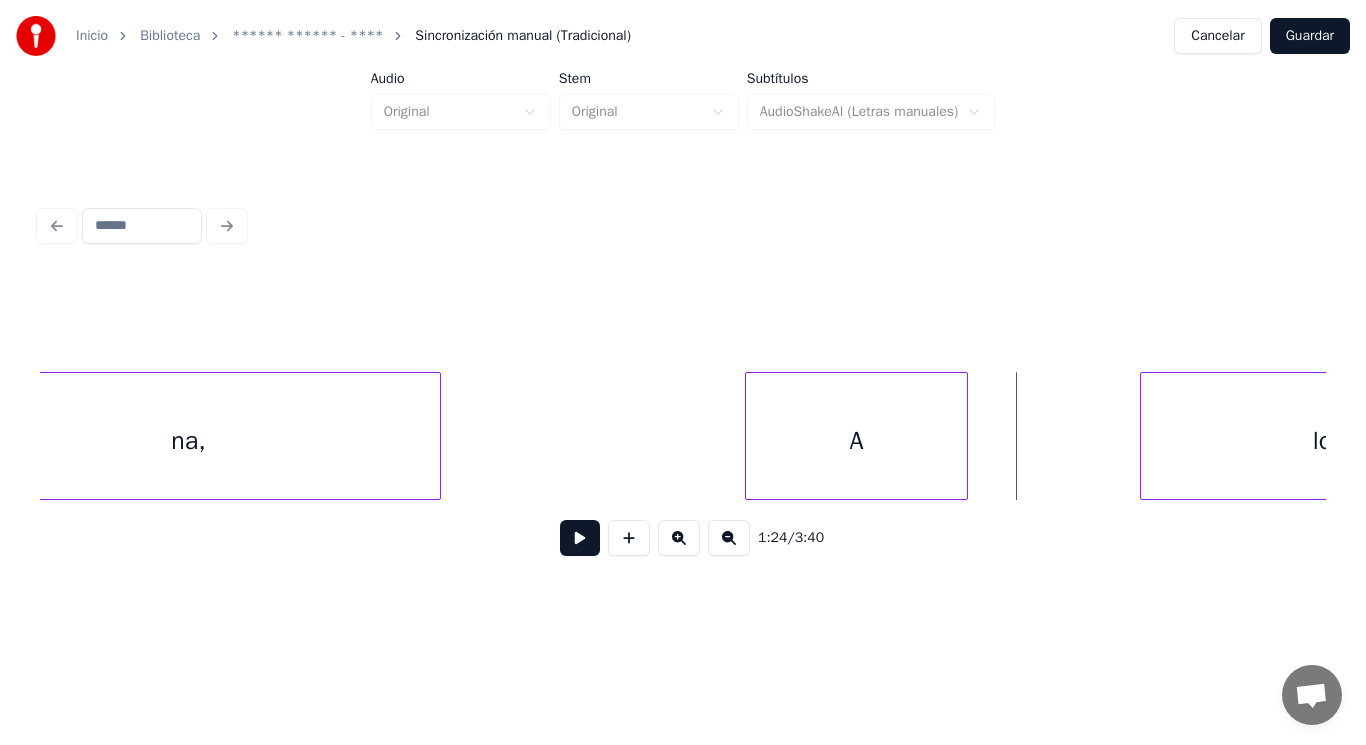 click at bounding box center (580, 538) 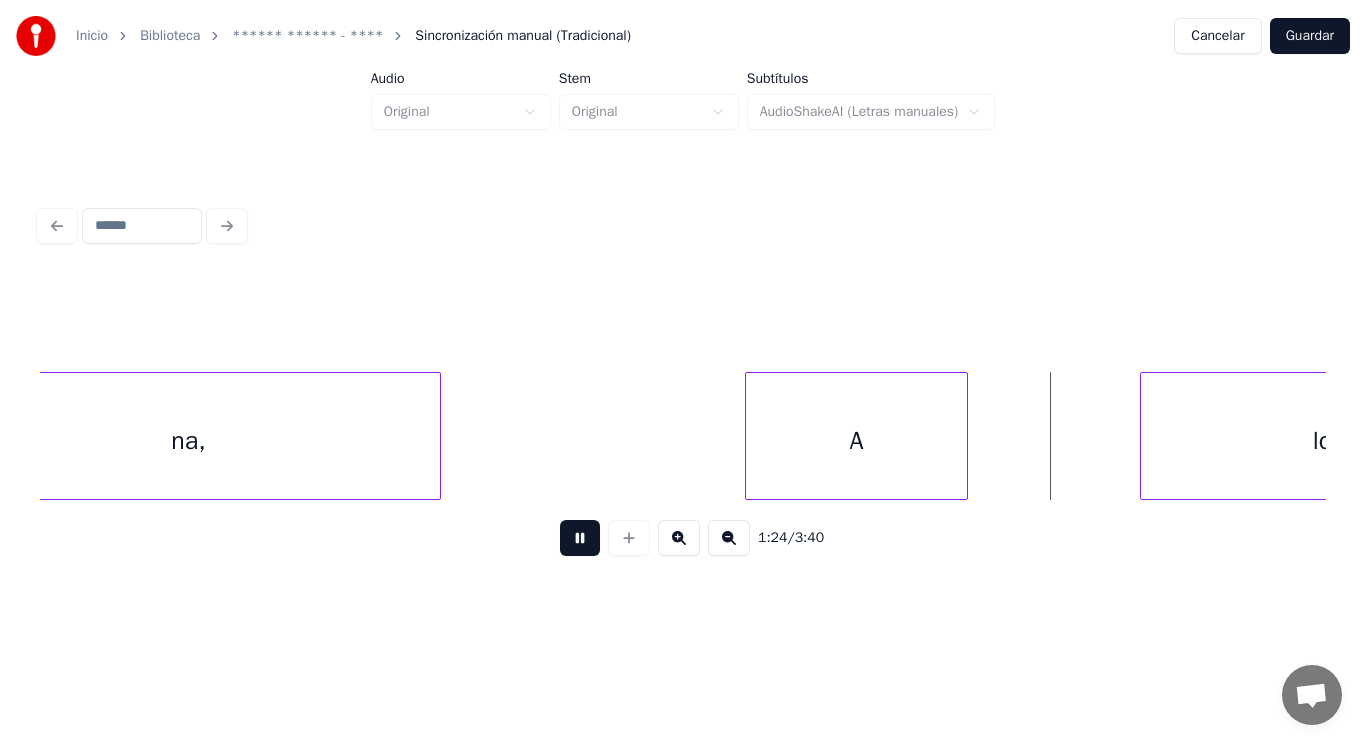 click at bounding box center [580, 538] 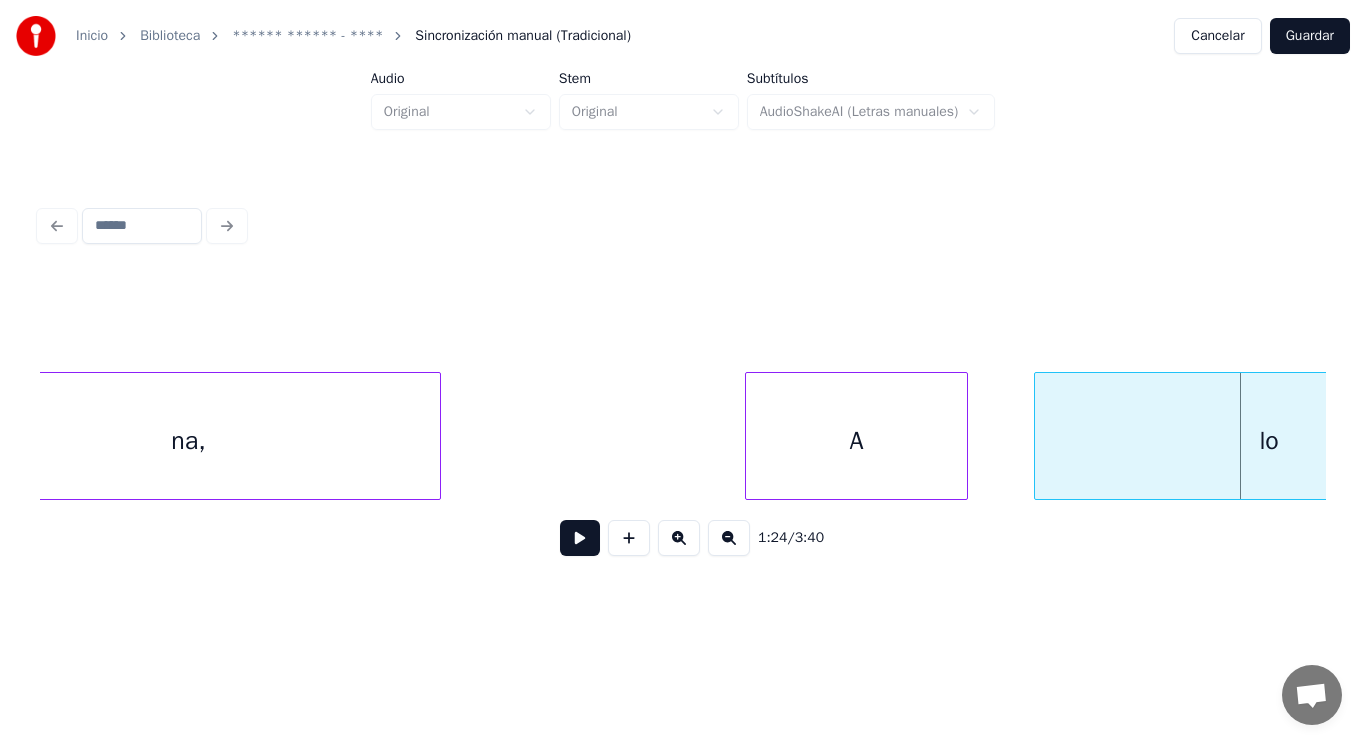 click at bounding box center [1038, 436] 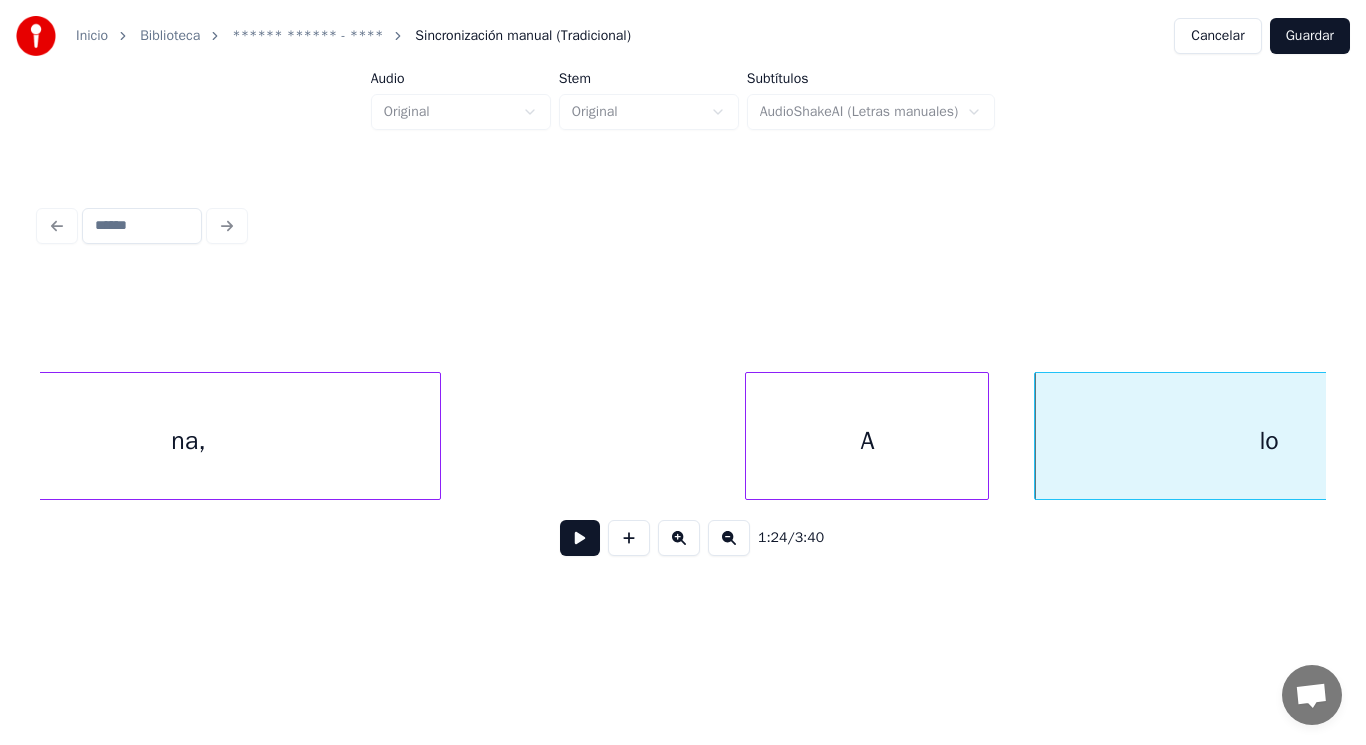 click at bounding box center (985, 436) 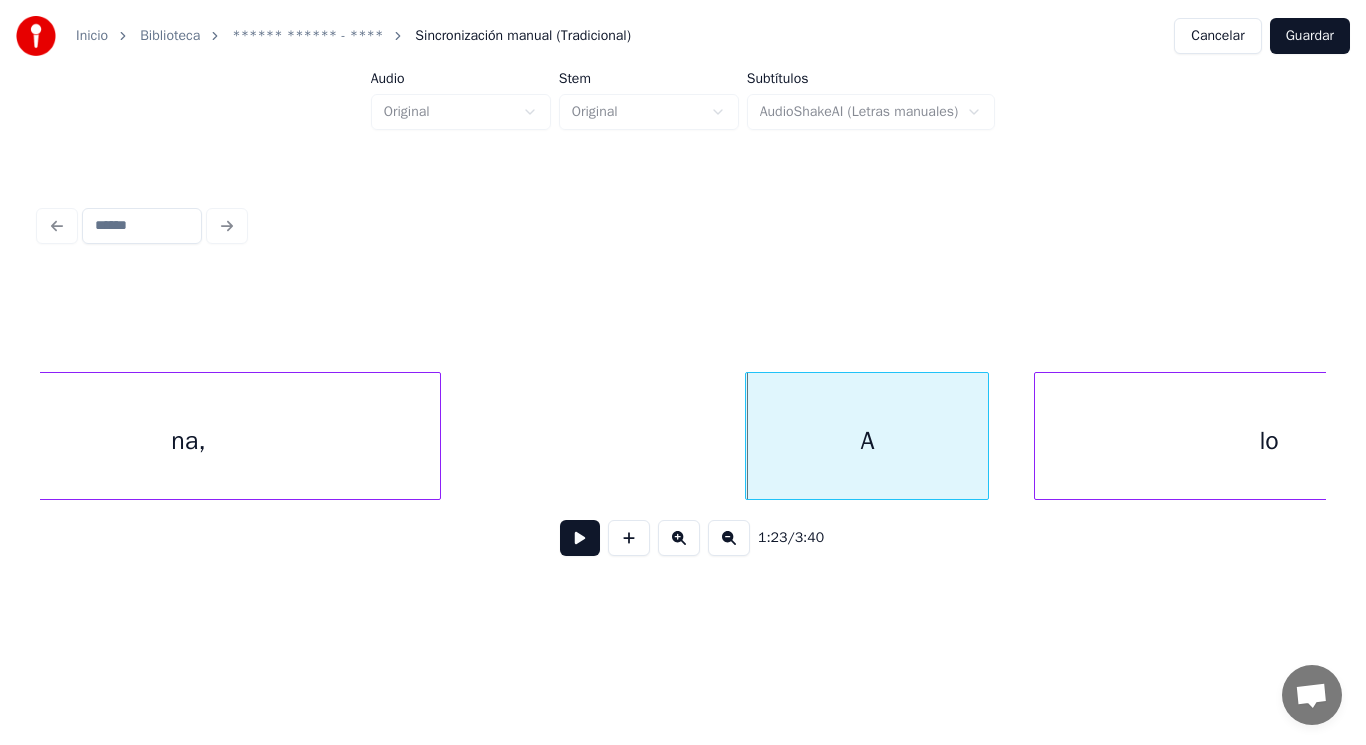 click at bounding box center (580, 538) 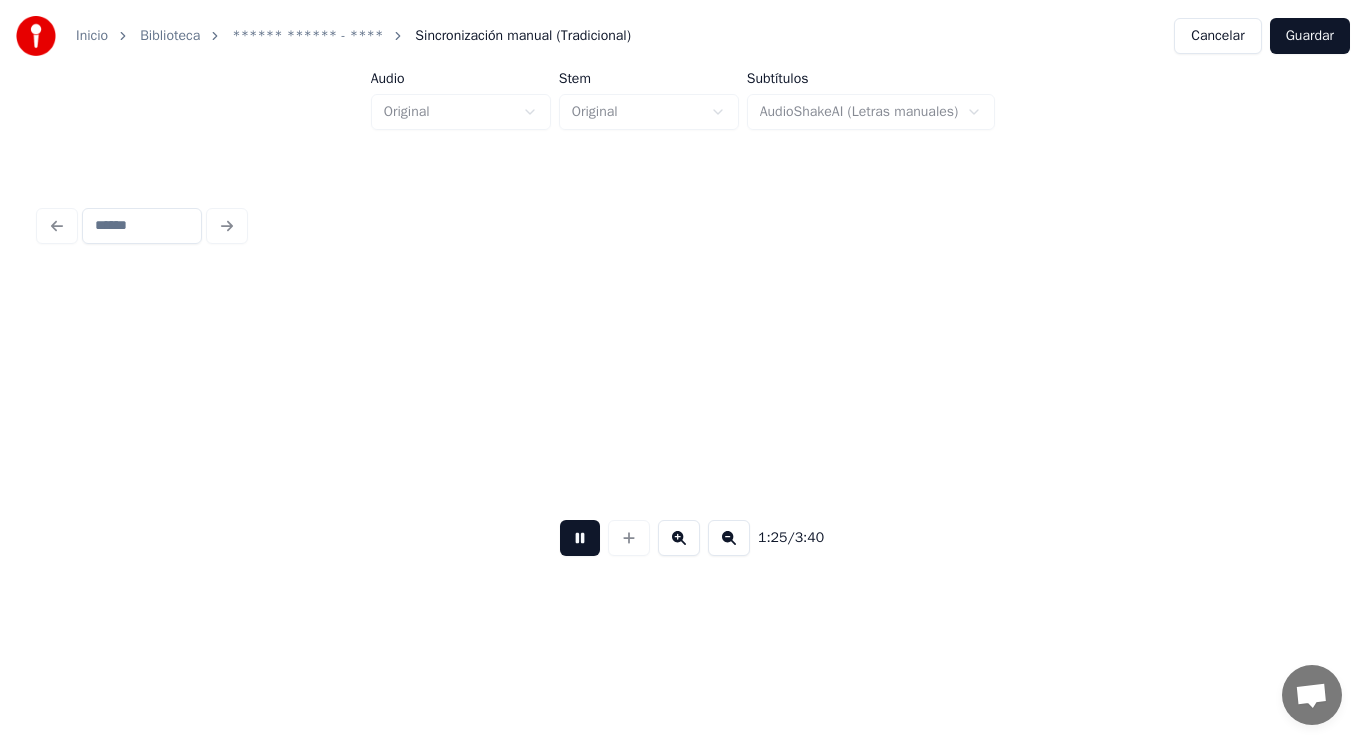 scroll, scrollTop: 0, scrollLeft: 119498, axis: horizontal 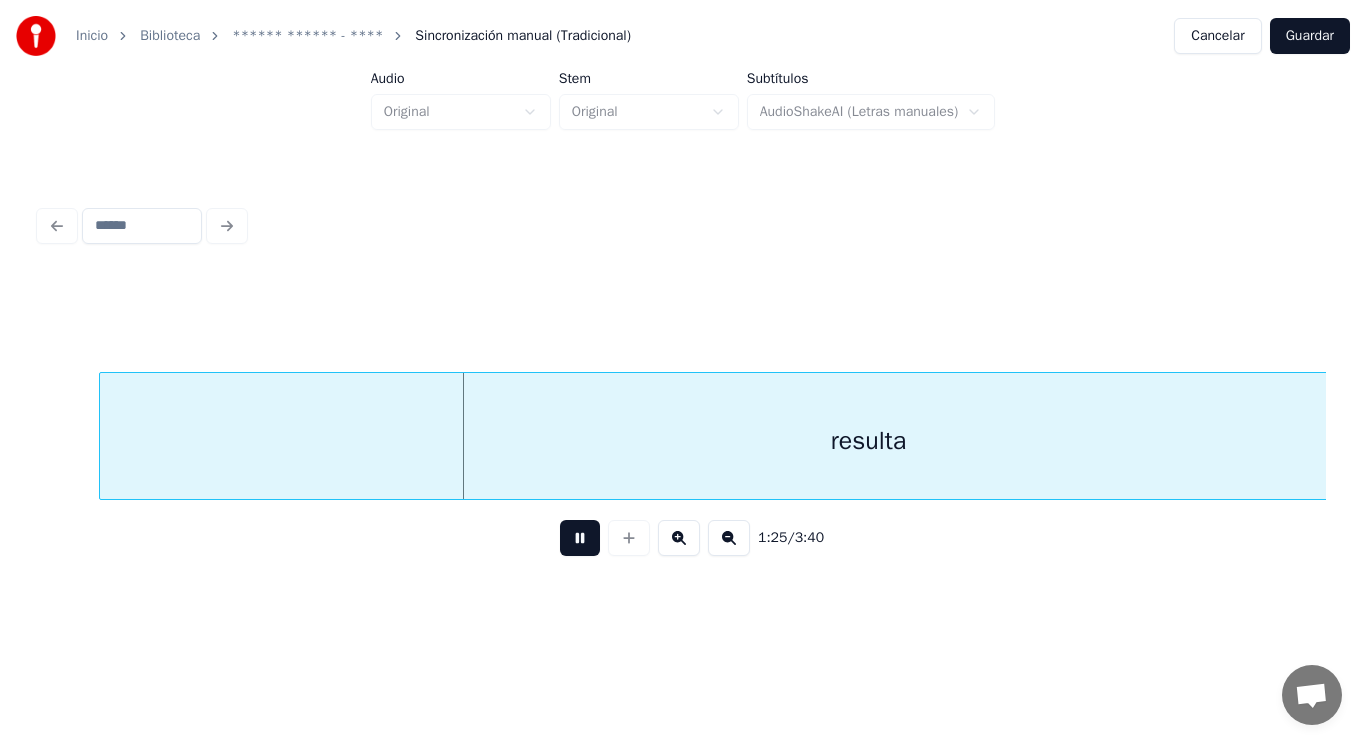 click at bounding box center [580, 538] 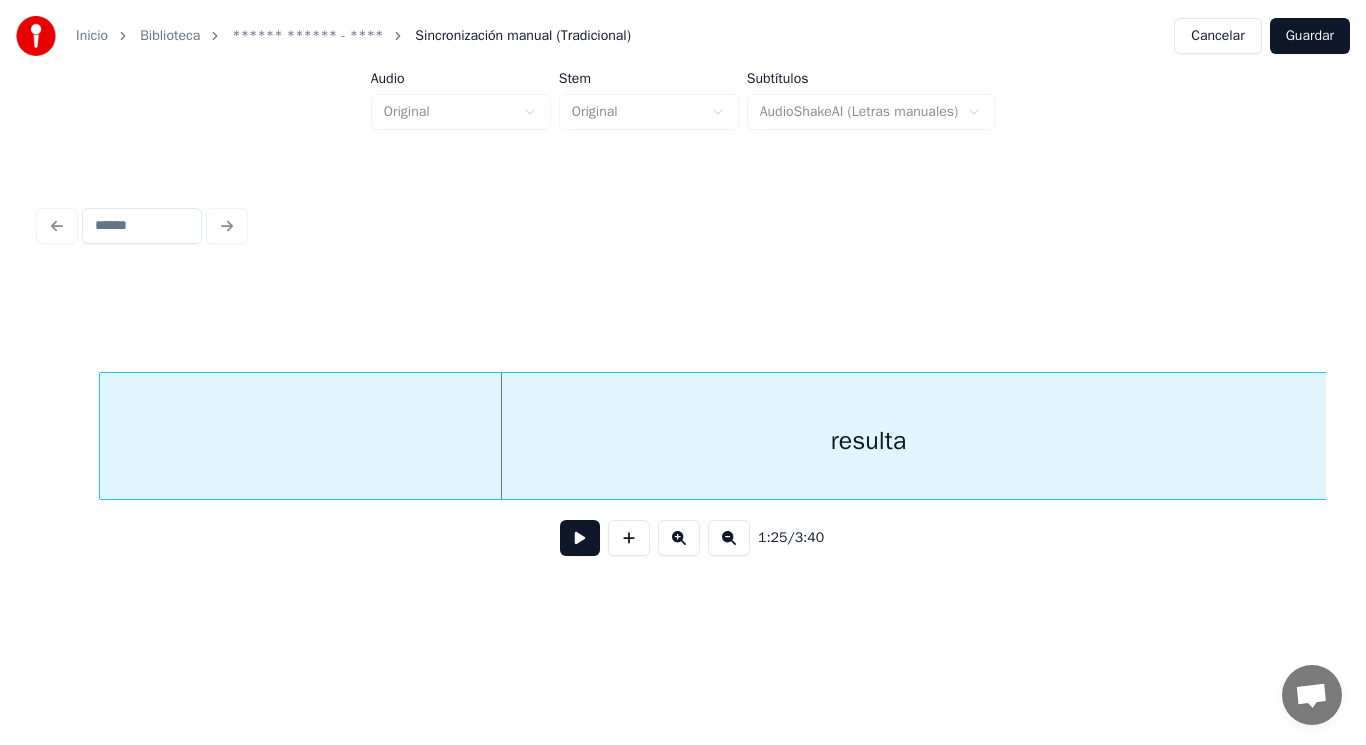 click on "resulta" at bounding box center (869, 441) 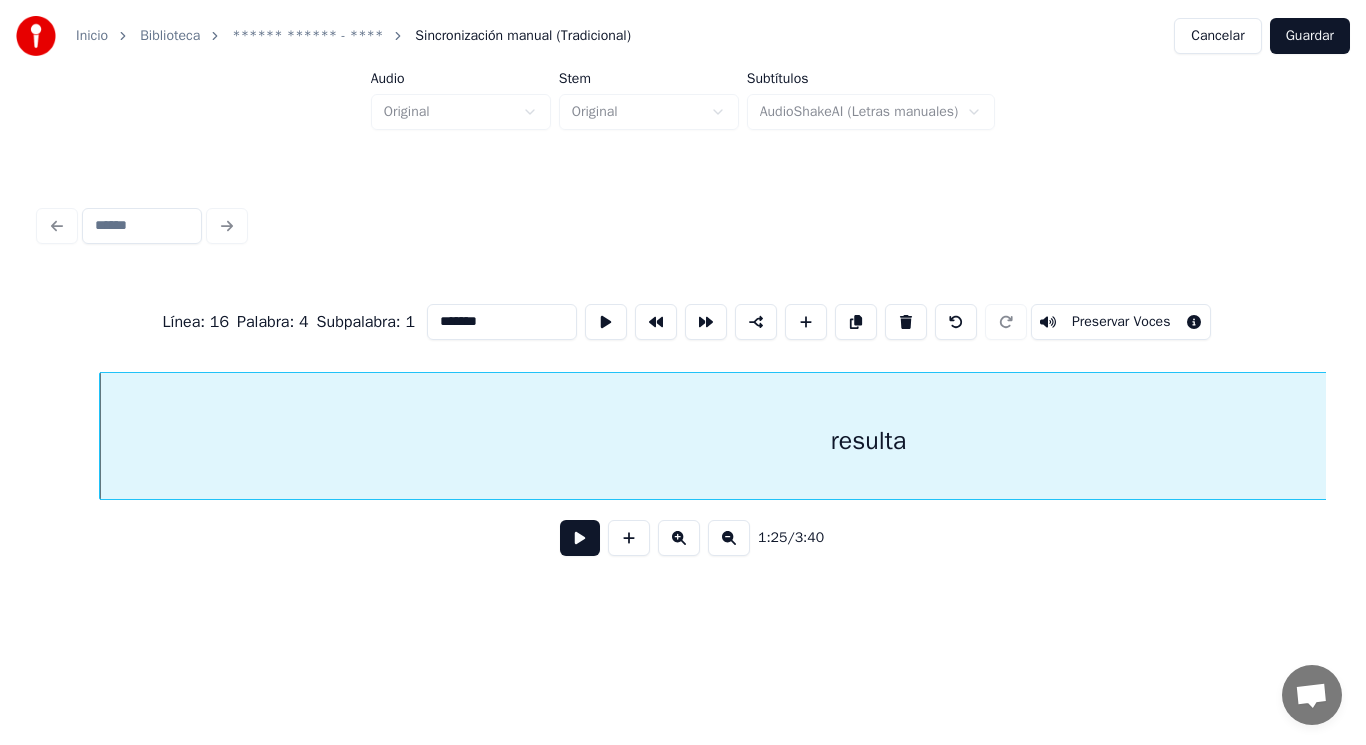 click at bounding box center (580, 538) 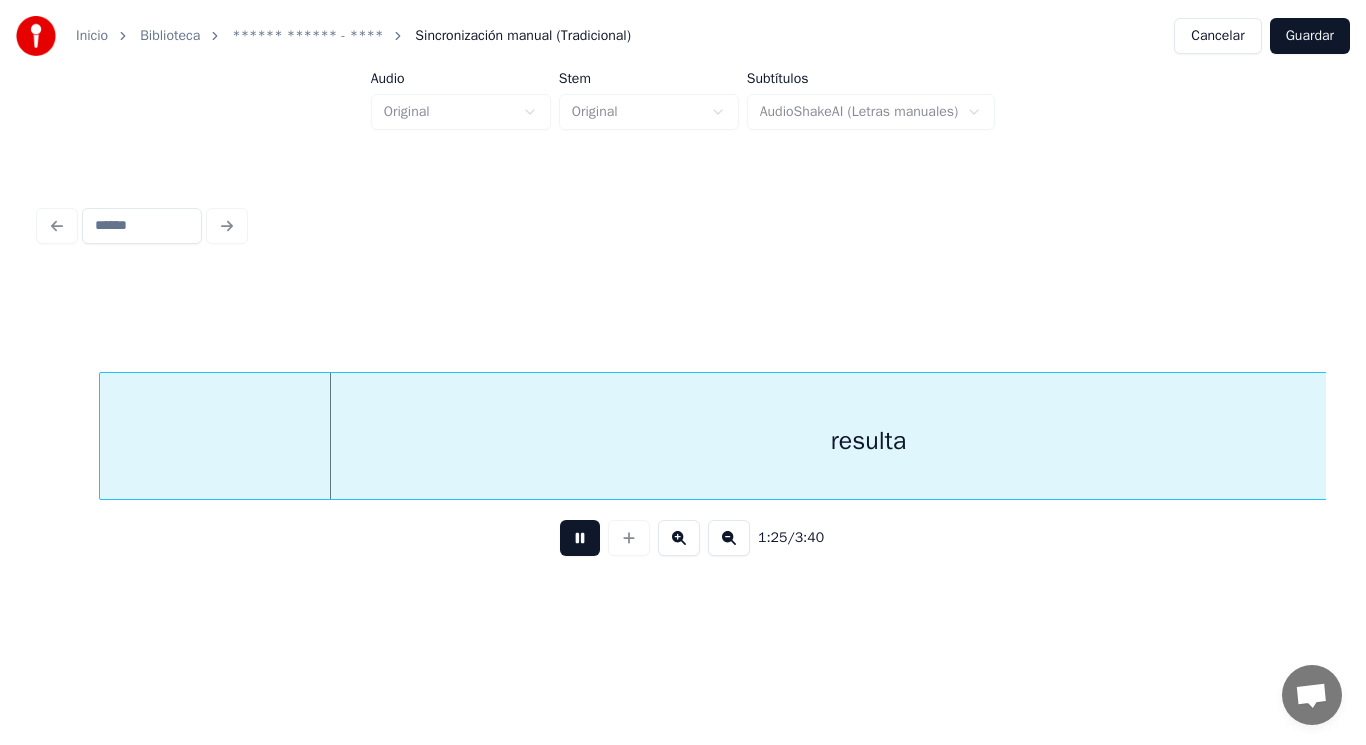 click at bounding box center [580, 538] 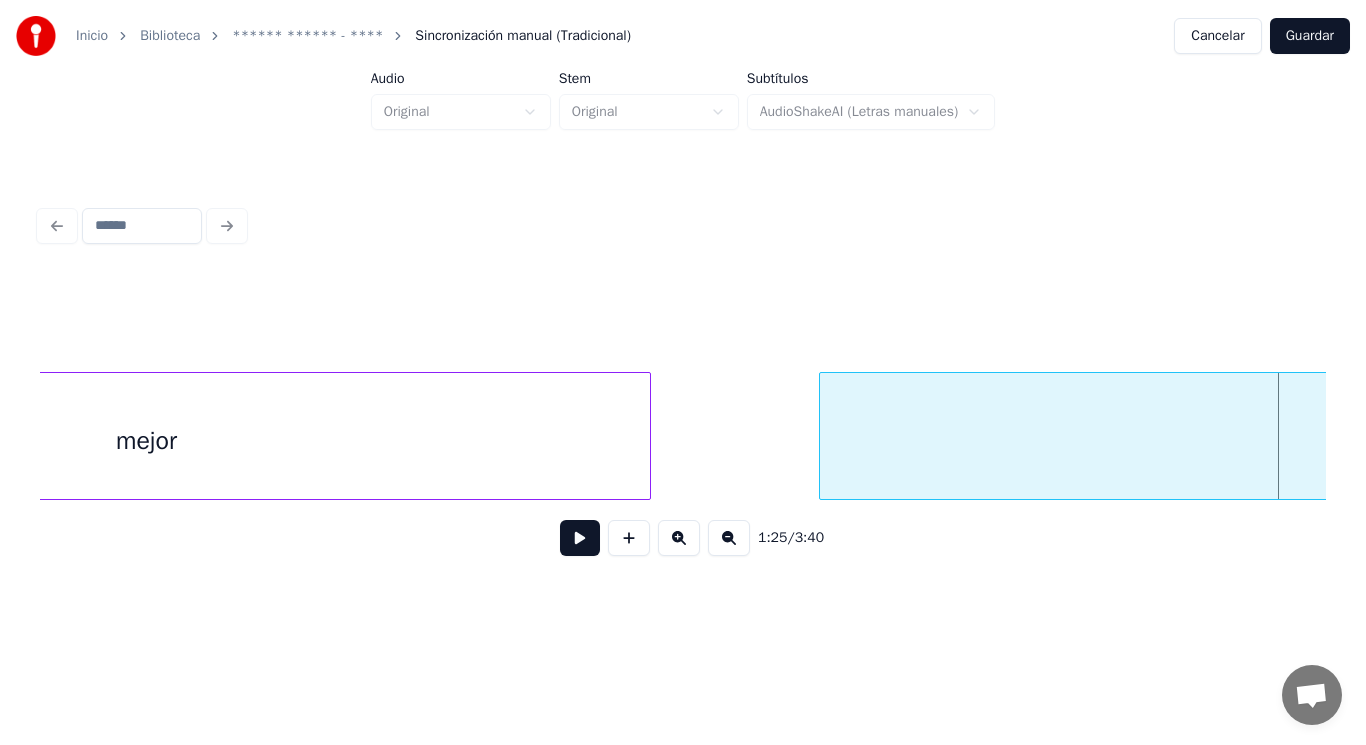 click on "mejor" at bounding box center (146, 441) 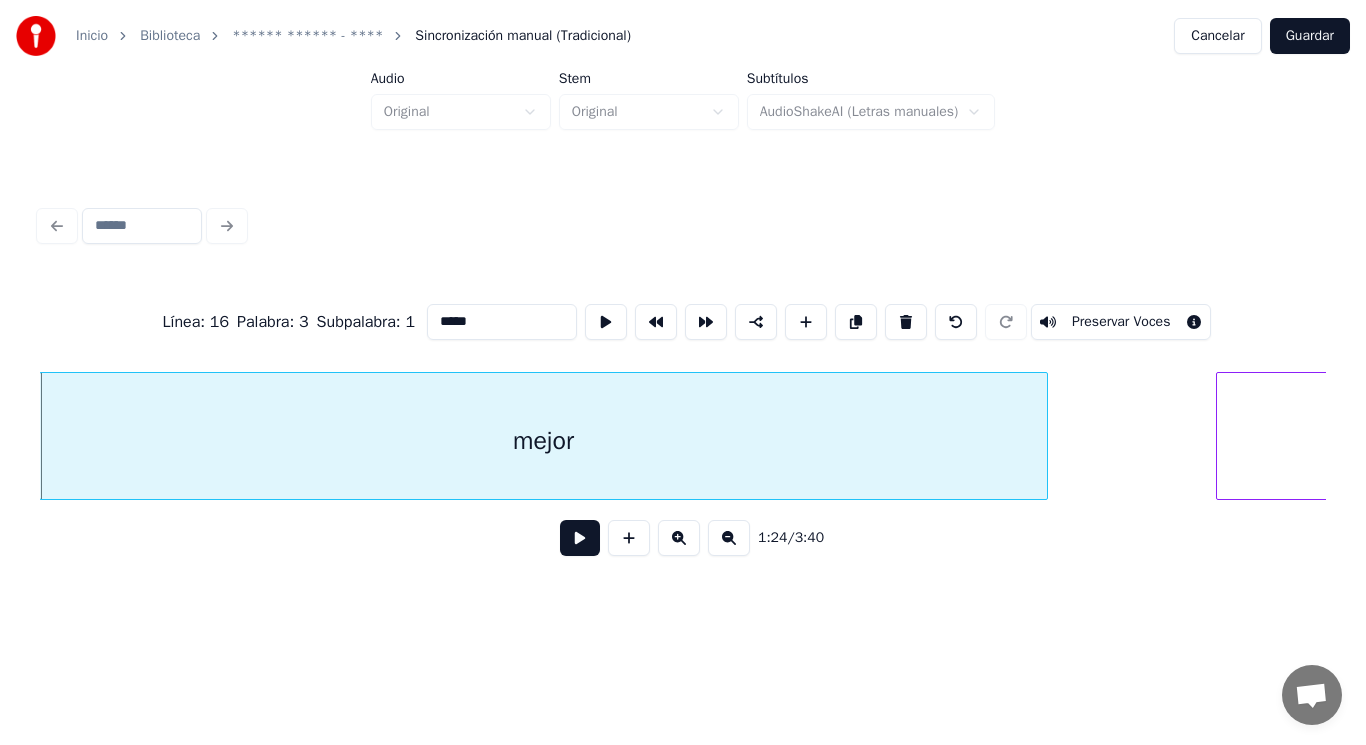 click at bounding box center (580, 538) 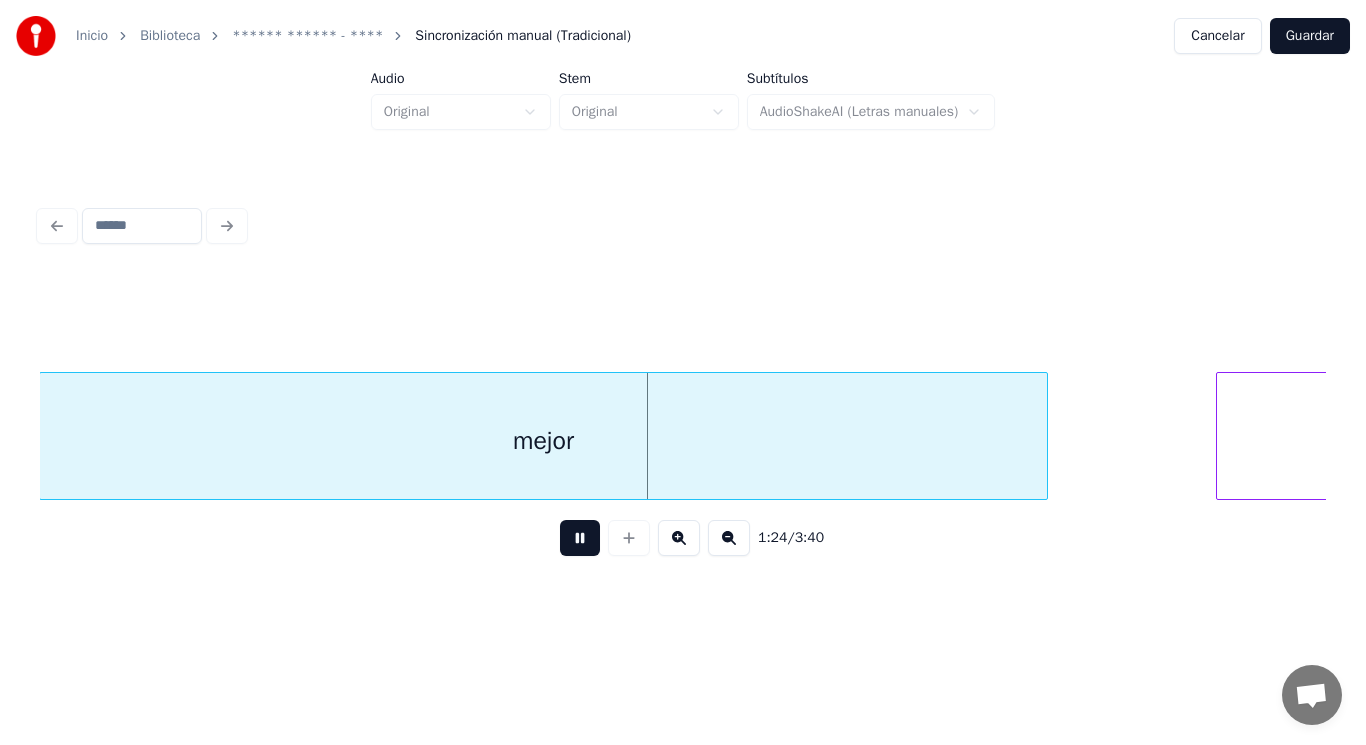 click at bounding box center [580, 538] 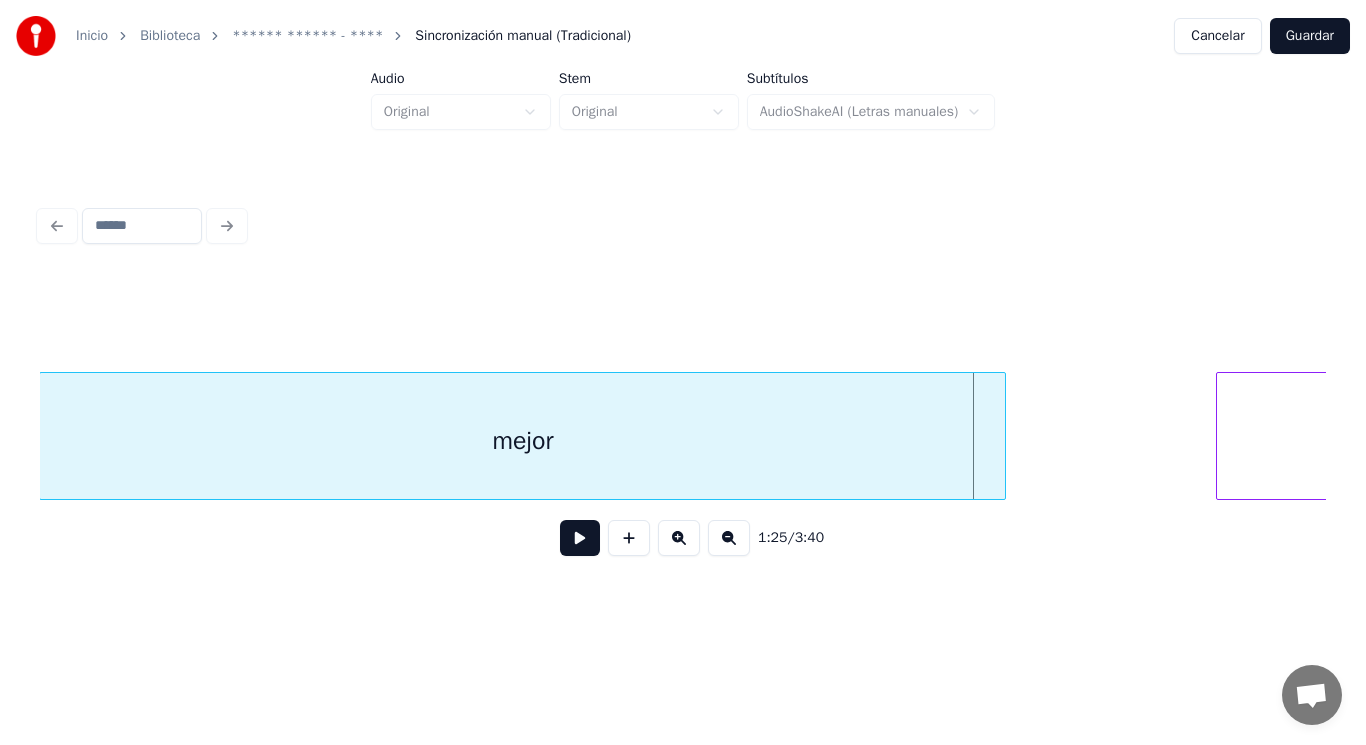 click at bounding box center (1002, 436) 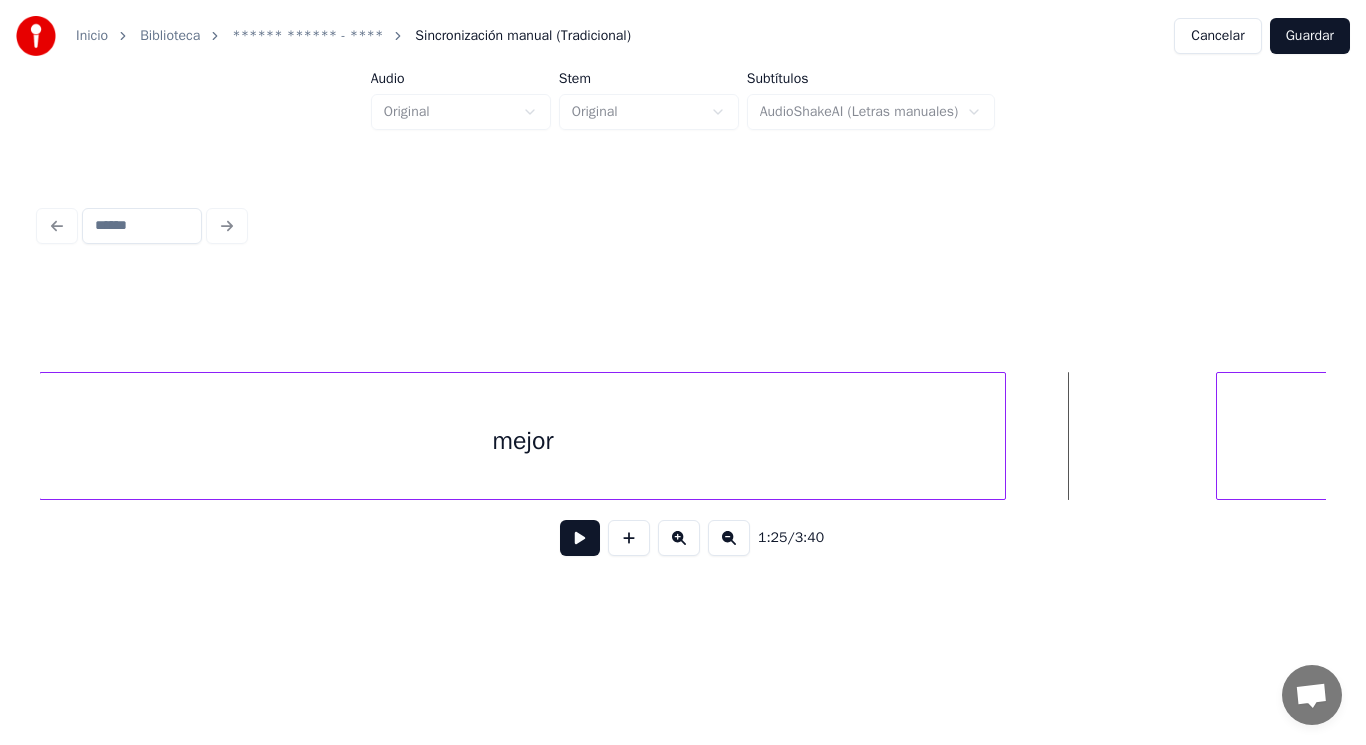 click at bounding box center (580, 538) 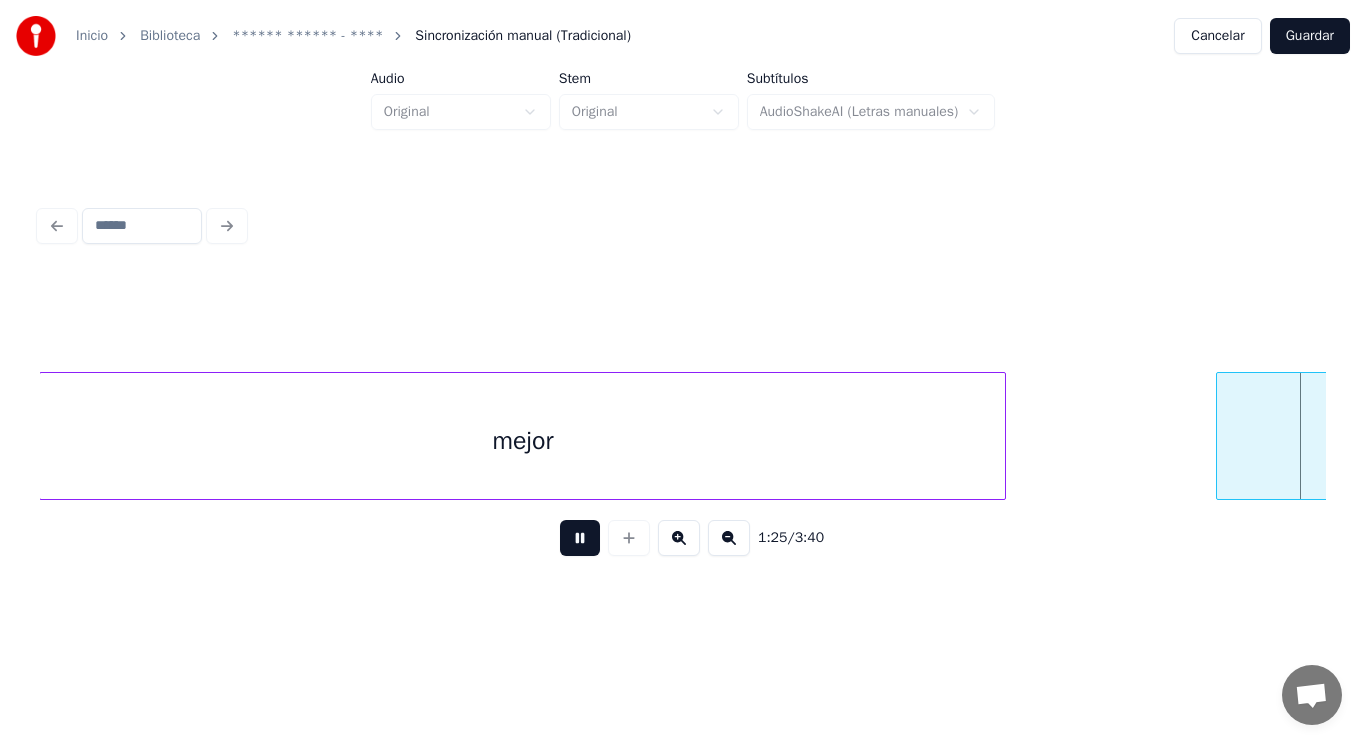 click at bounding box center [580, 538] 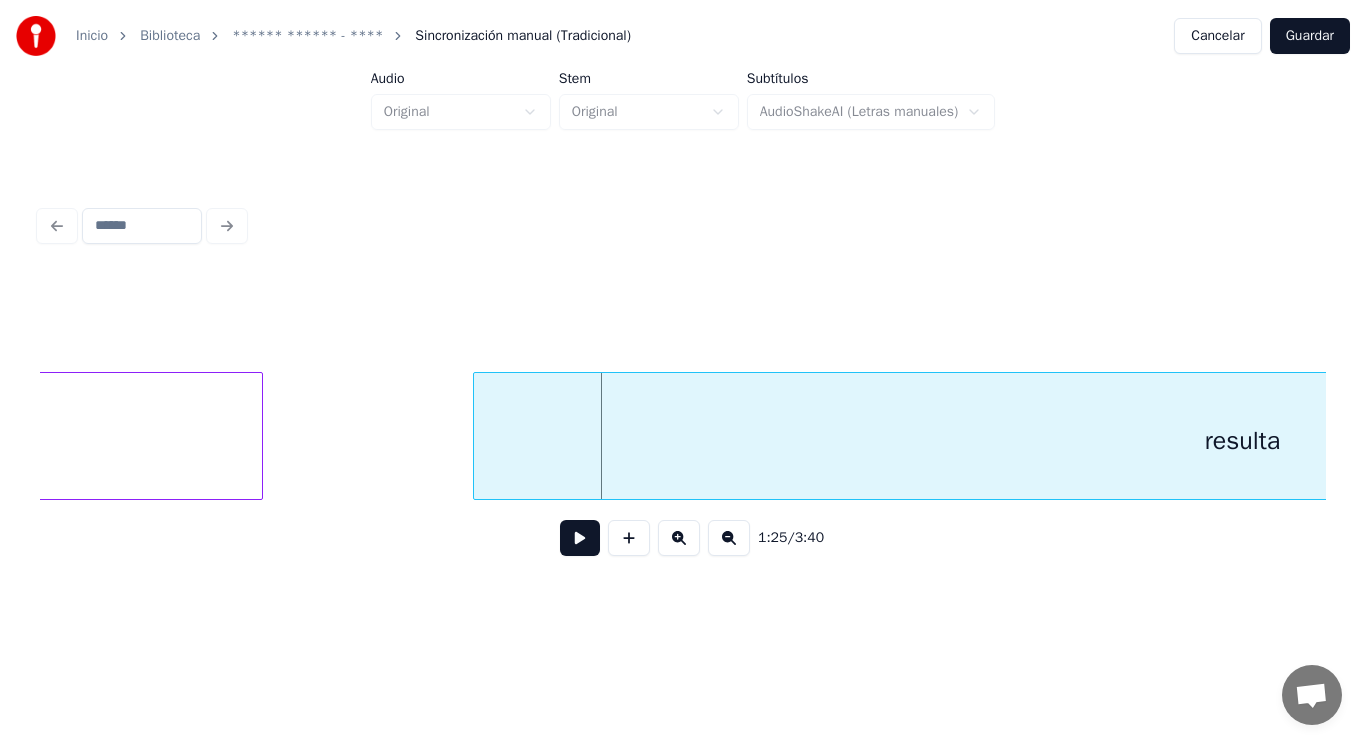 scroll, scrollTop: 0, scrollLeft: 118993, axis: horizontal 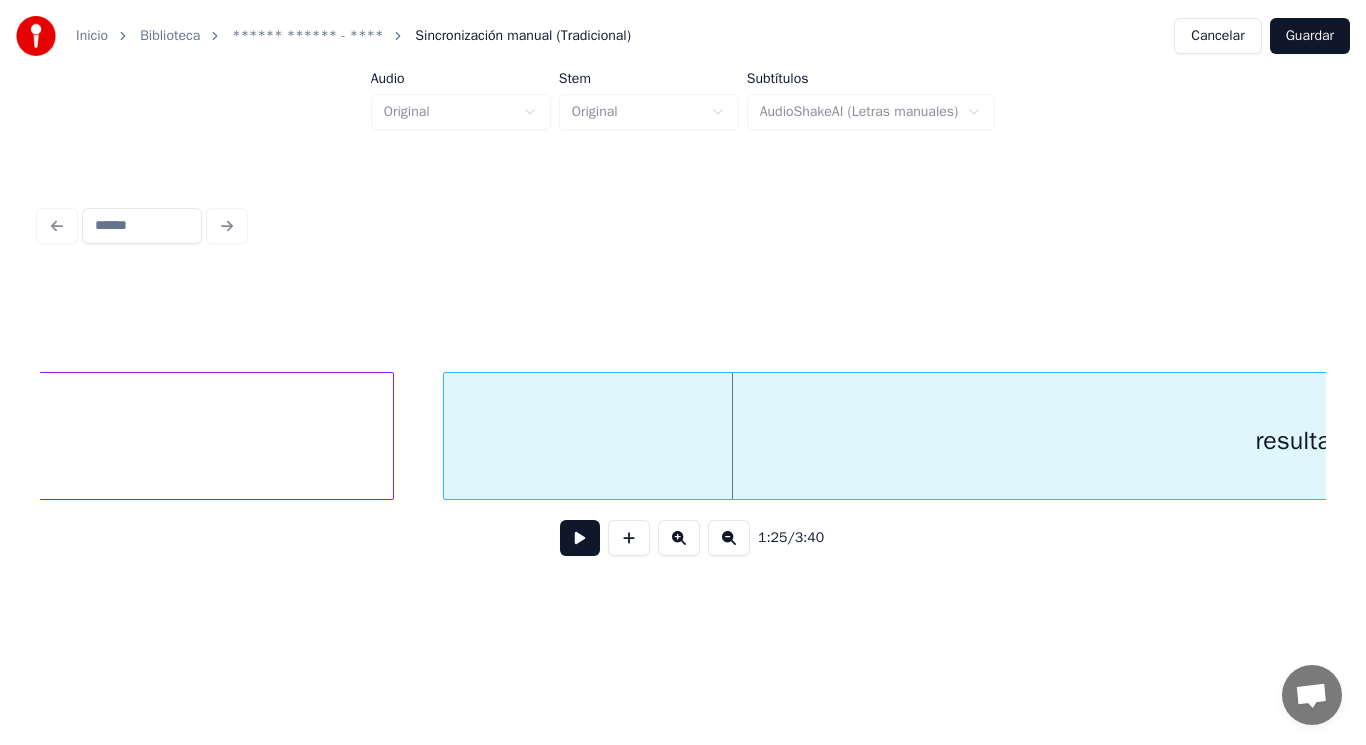 click at bounding box center [447, 436] 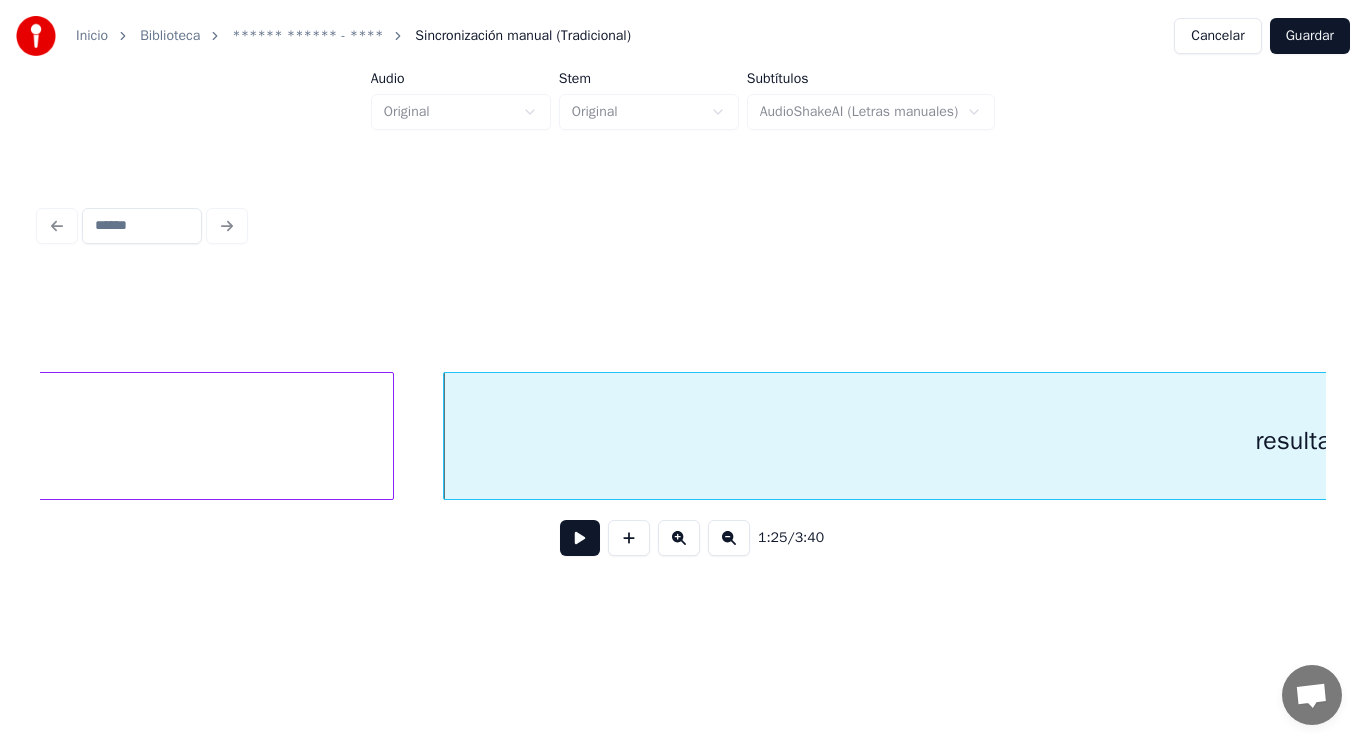 click at bounding box center [580, 538] 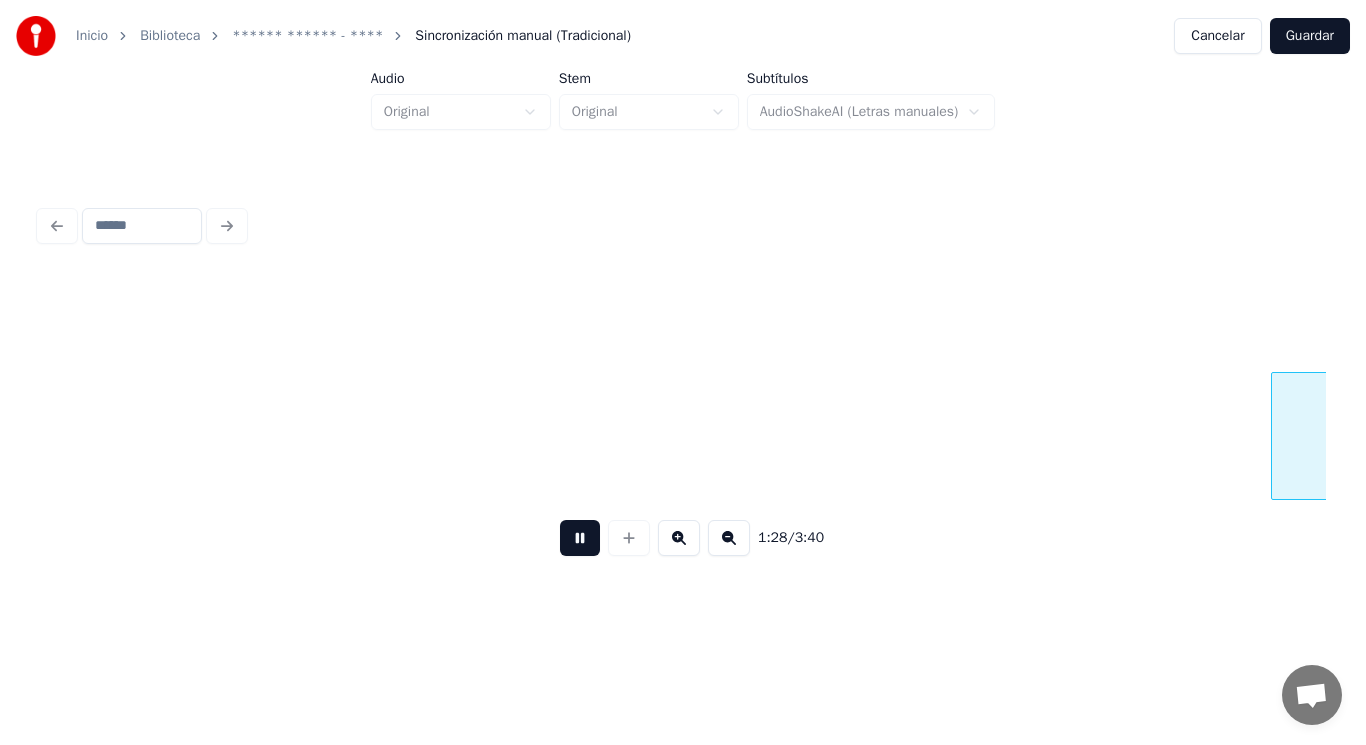 scroll, scrollTop: 0, scrollLeft: 124219, axis: horizontal 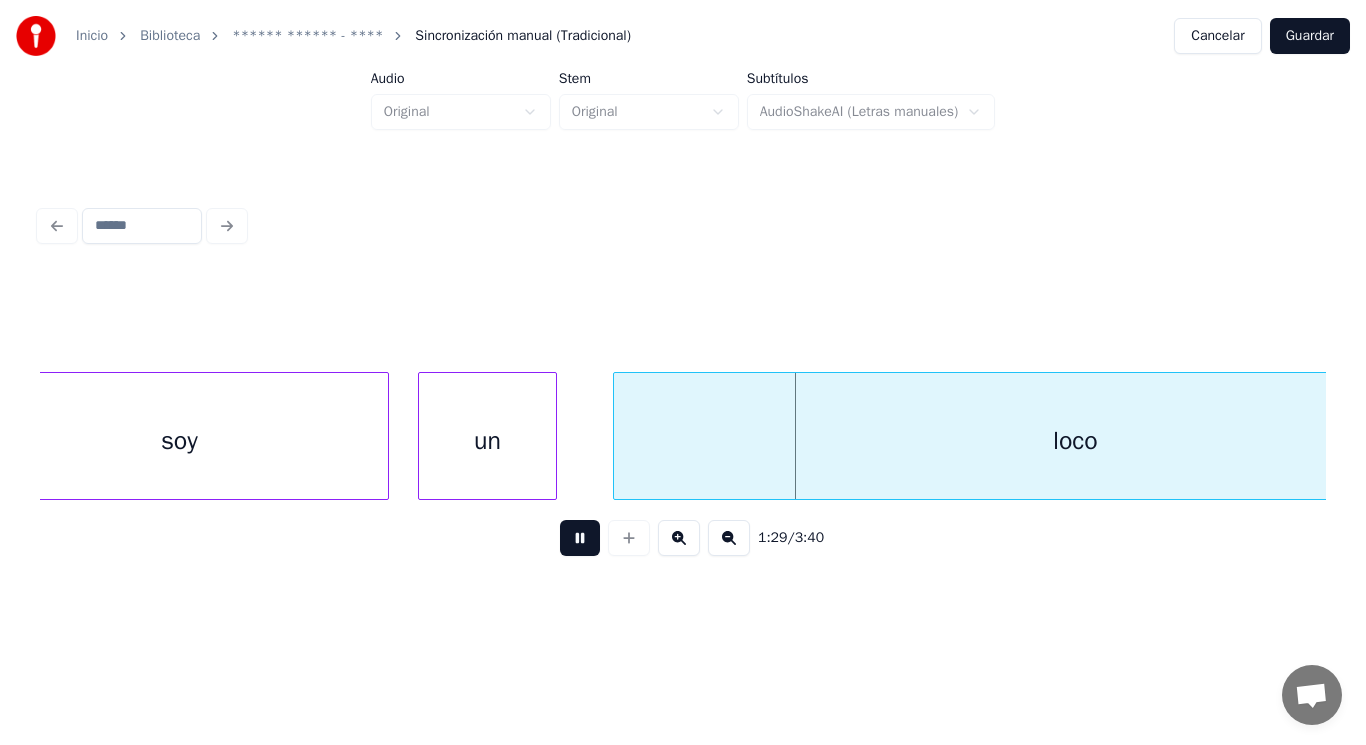 click at bounding box center [580, 538] 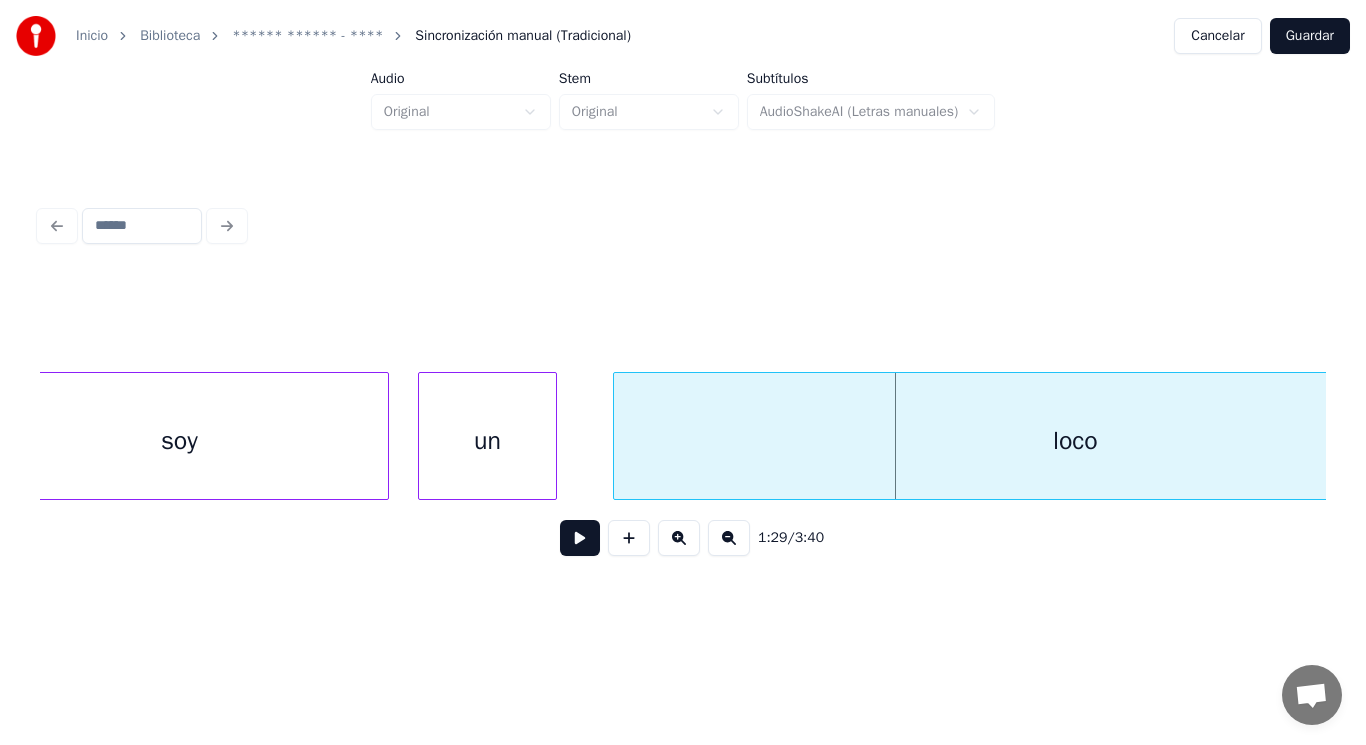 click on "soy" at bounding box center (179, 441) 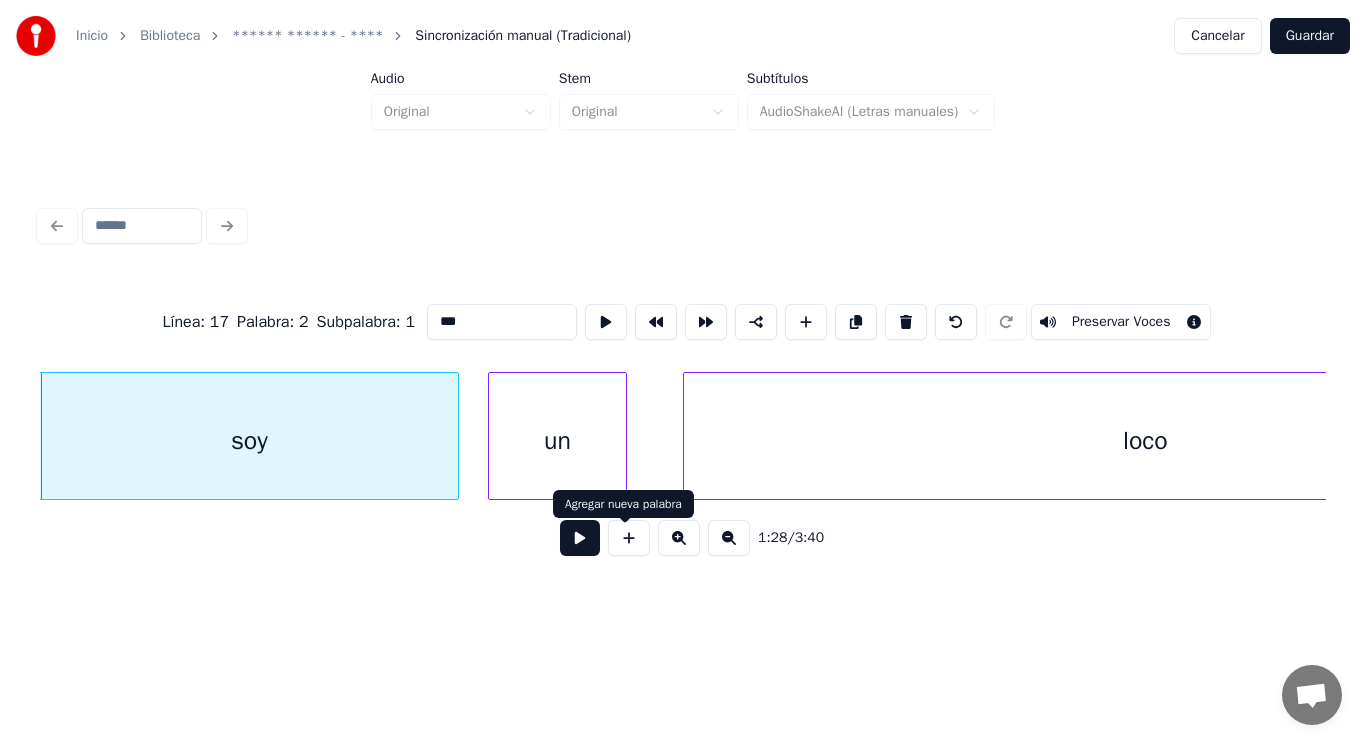click at bounding box center [580, 538] 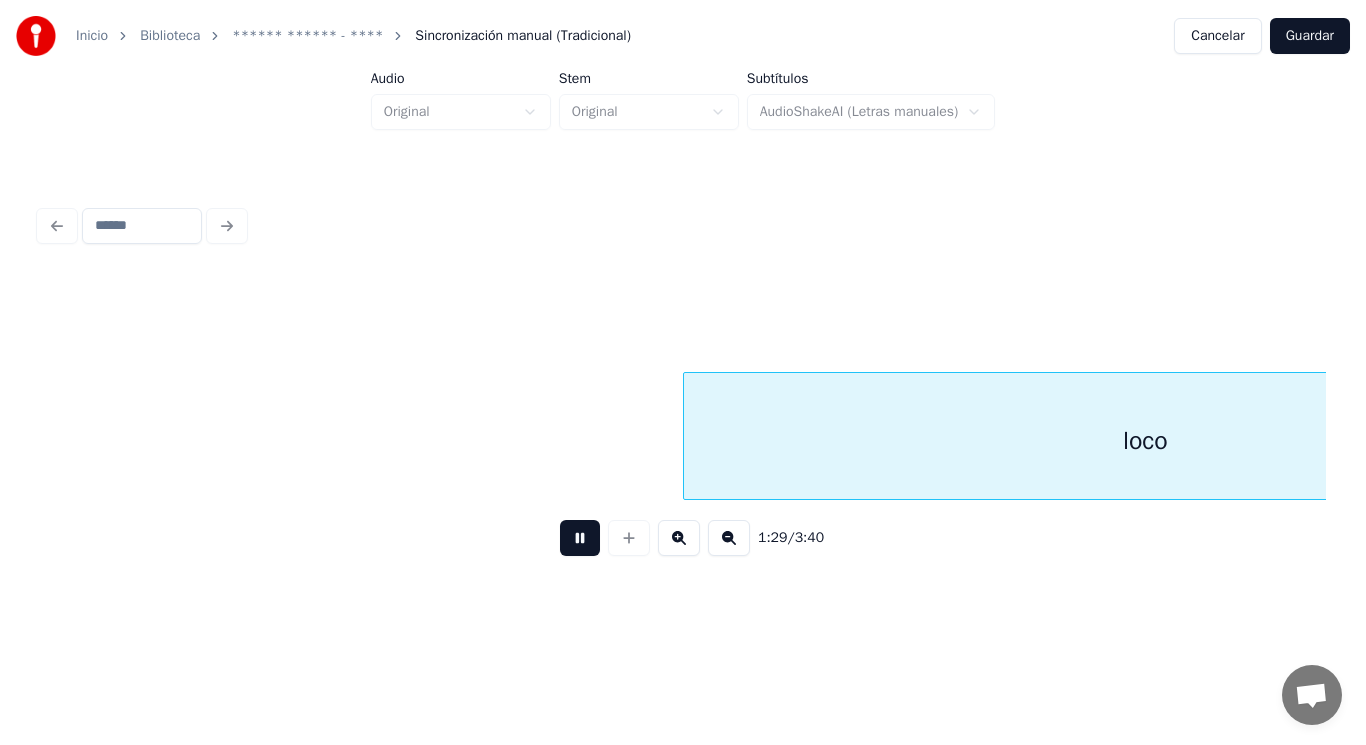 click at bounding box center [580, 538] 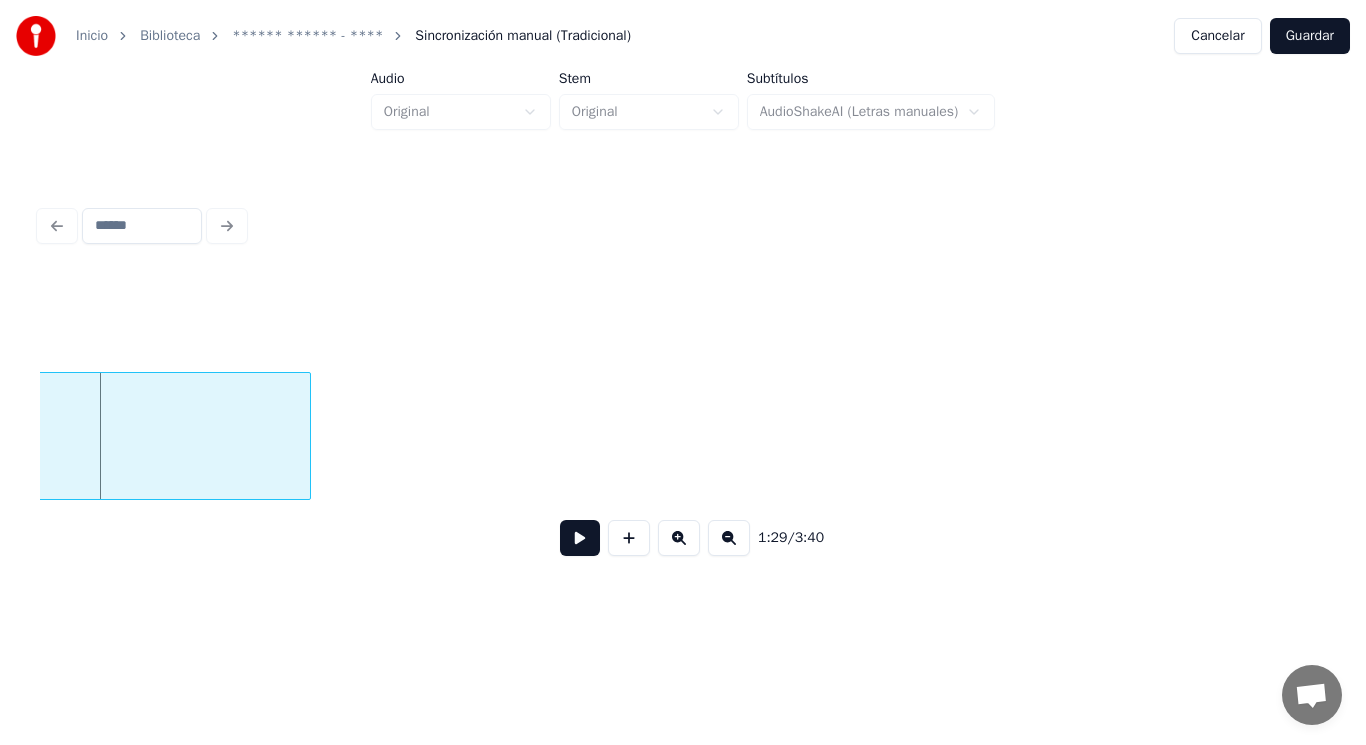 click at bounding box center [580, 538] 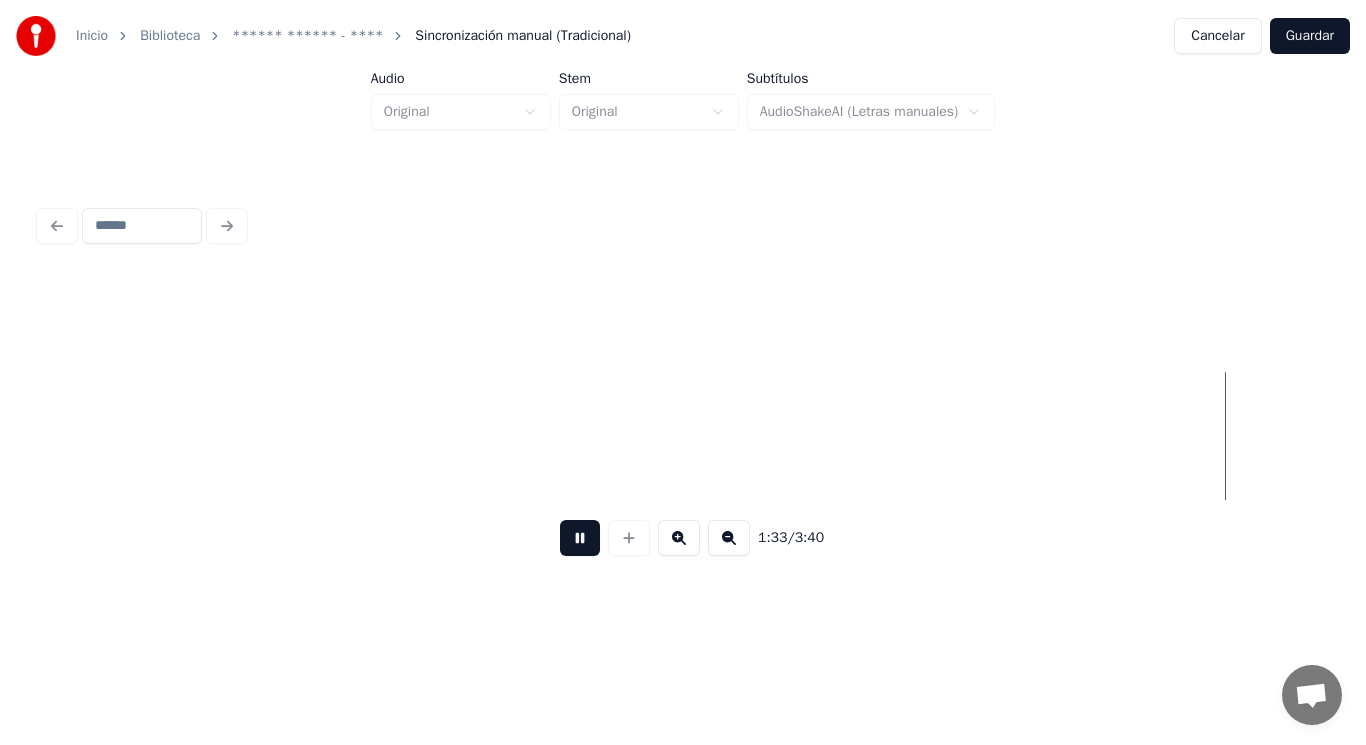 scroll, scrollTop: 0, scrollLeft: 130658, axis: horizontal 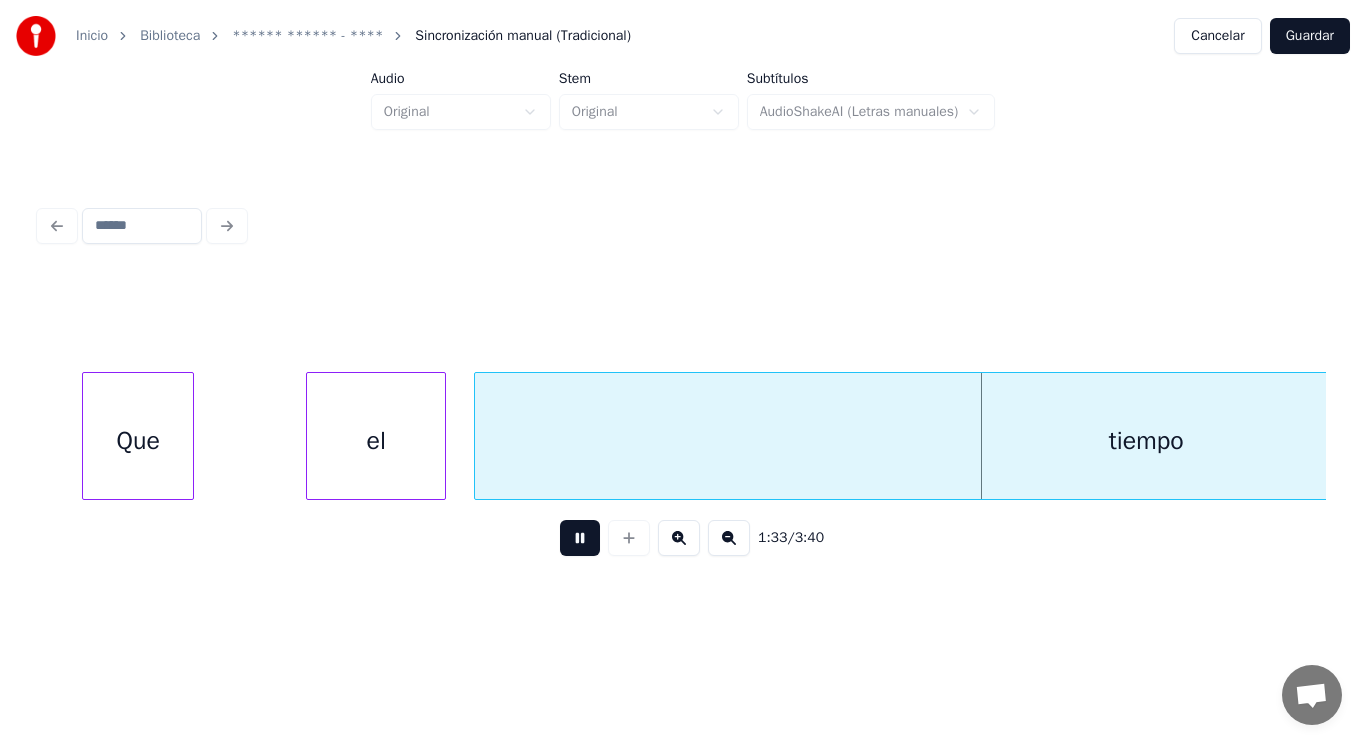 click at bounding box center [580, 538] 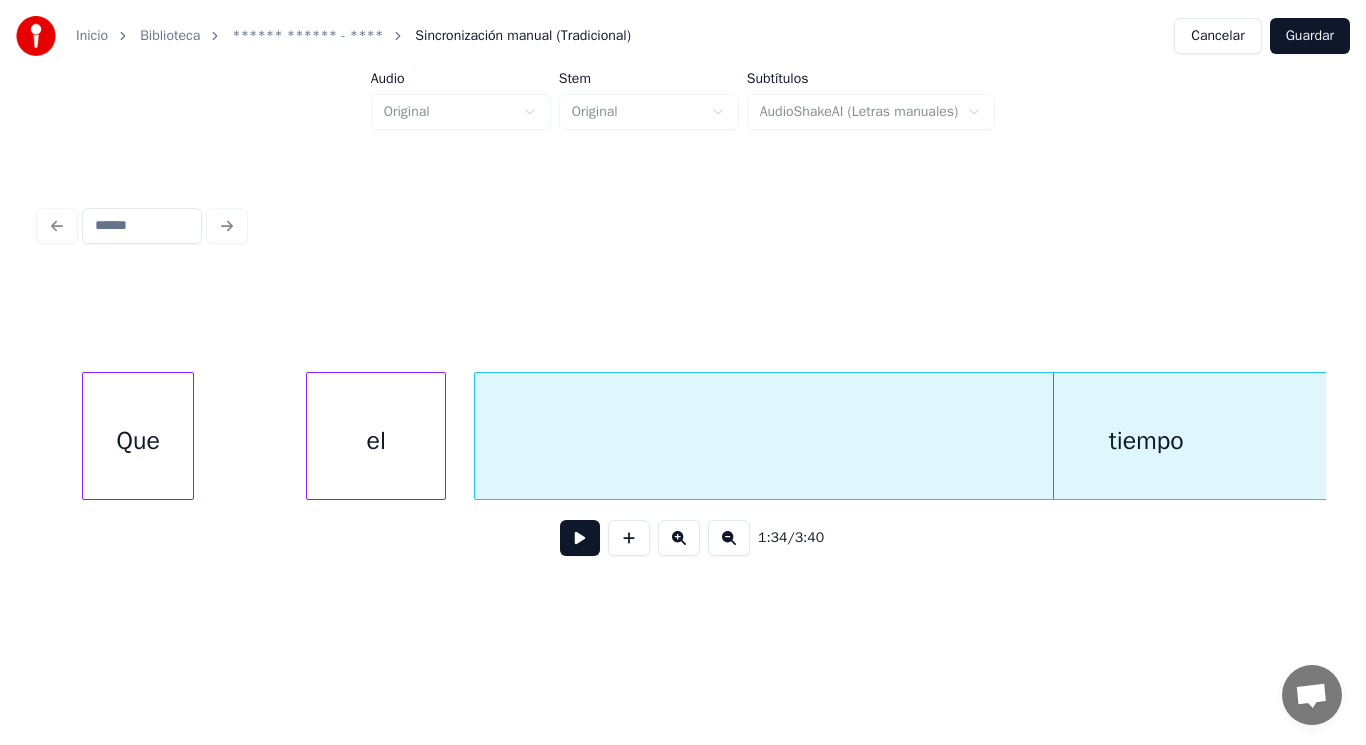 click on "Que el tiempo" at bounding box center [23811, 436] 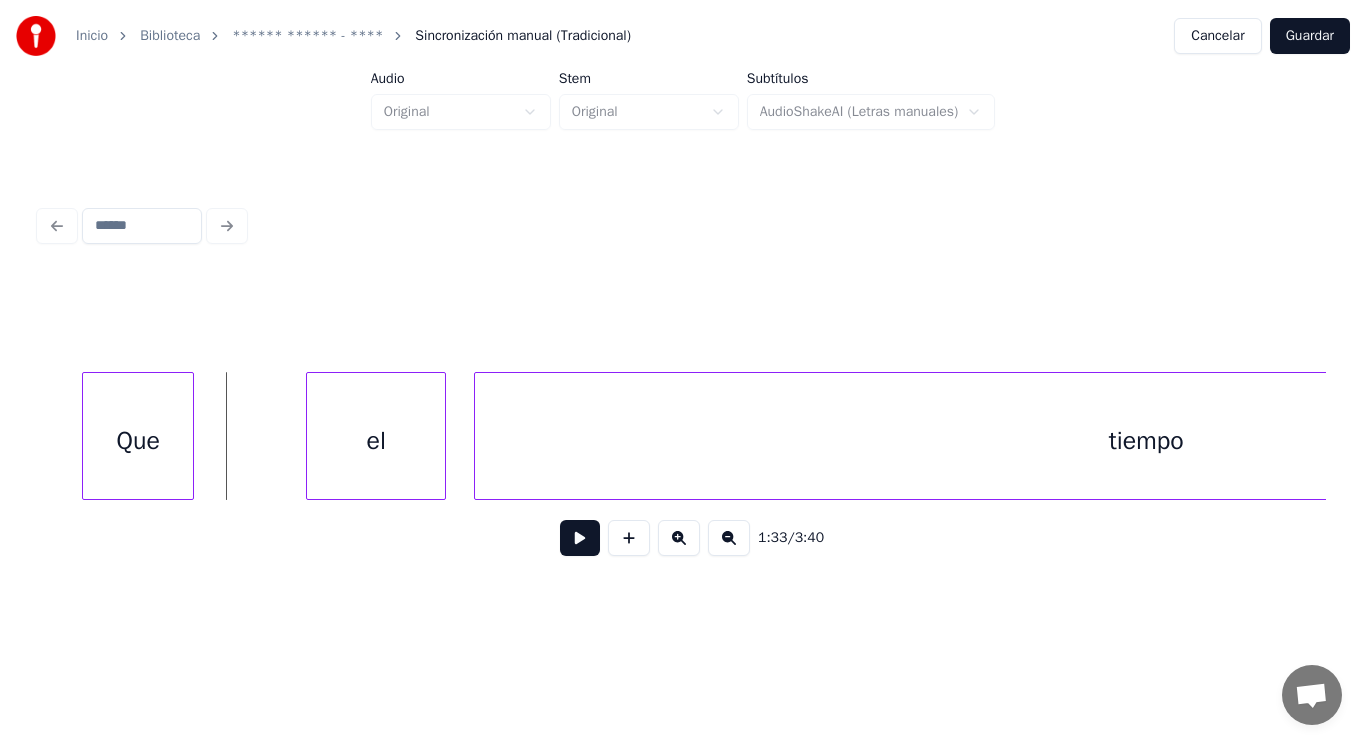 click at bounding box center [580, 538] 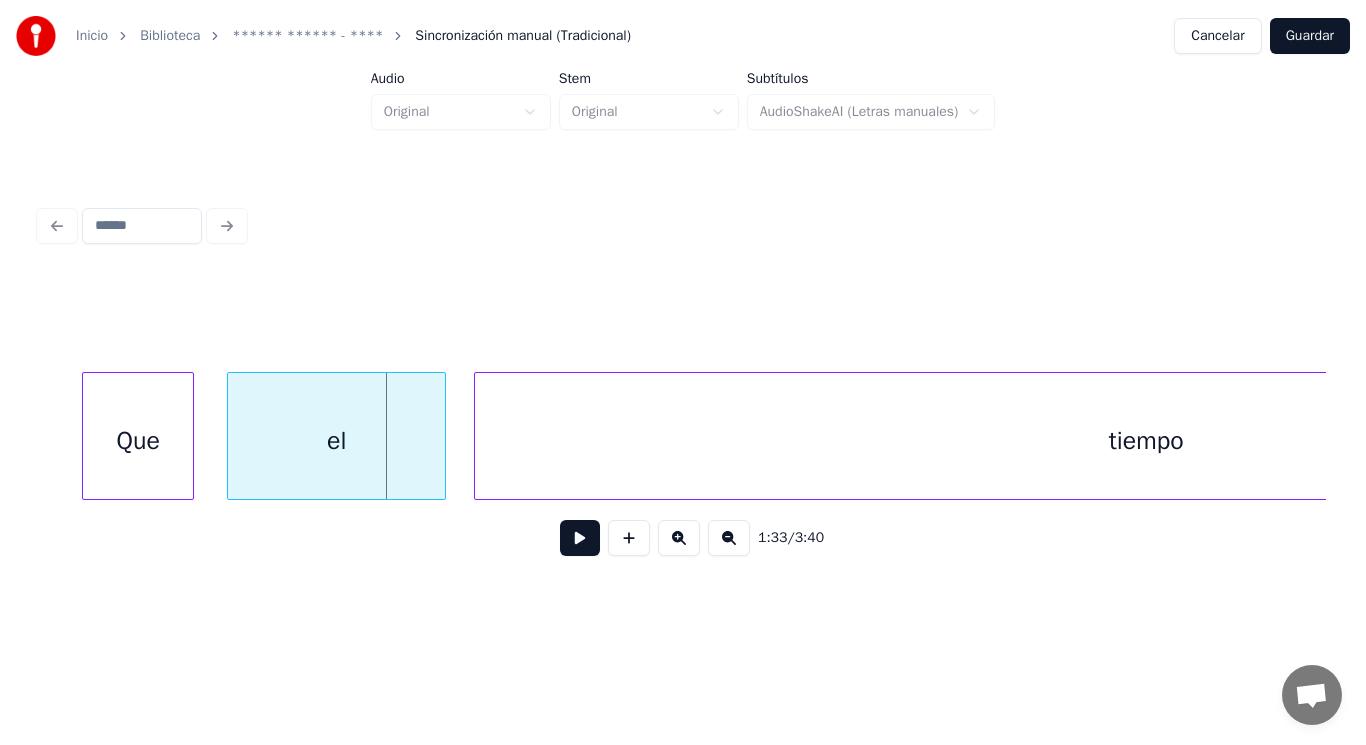 click at bounding box center (231, 436) 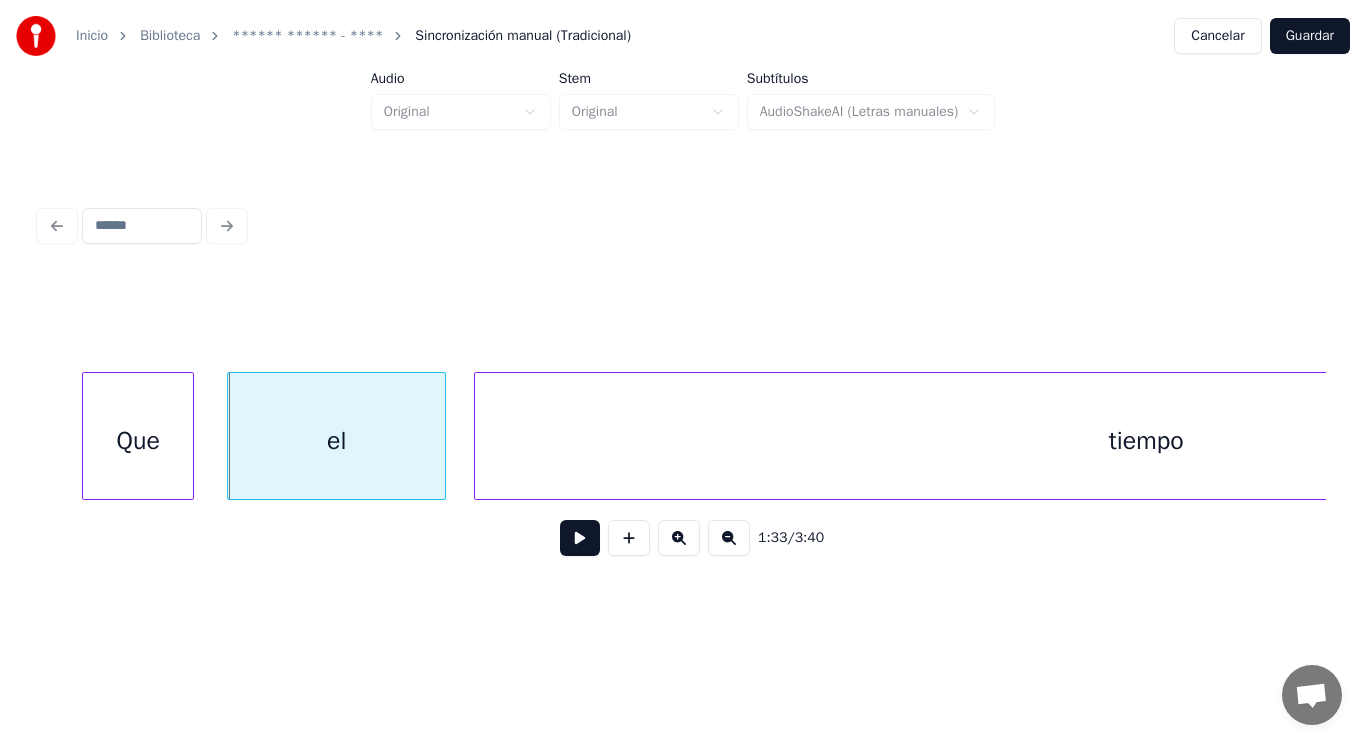 click at bounding box center [580, 538] 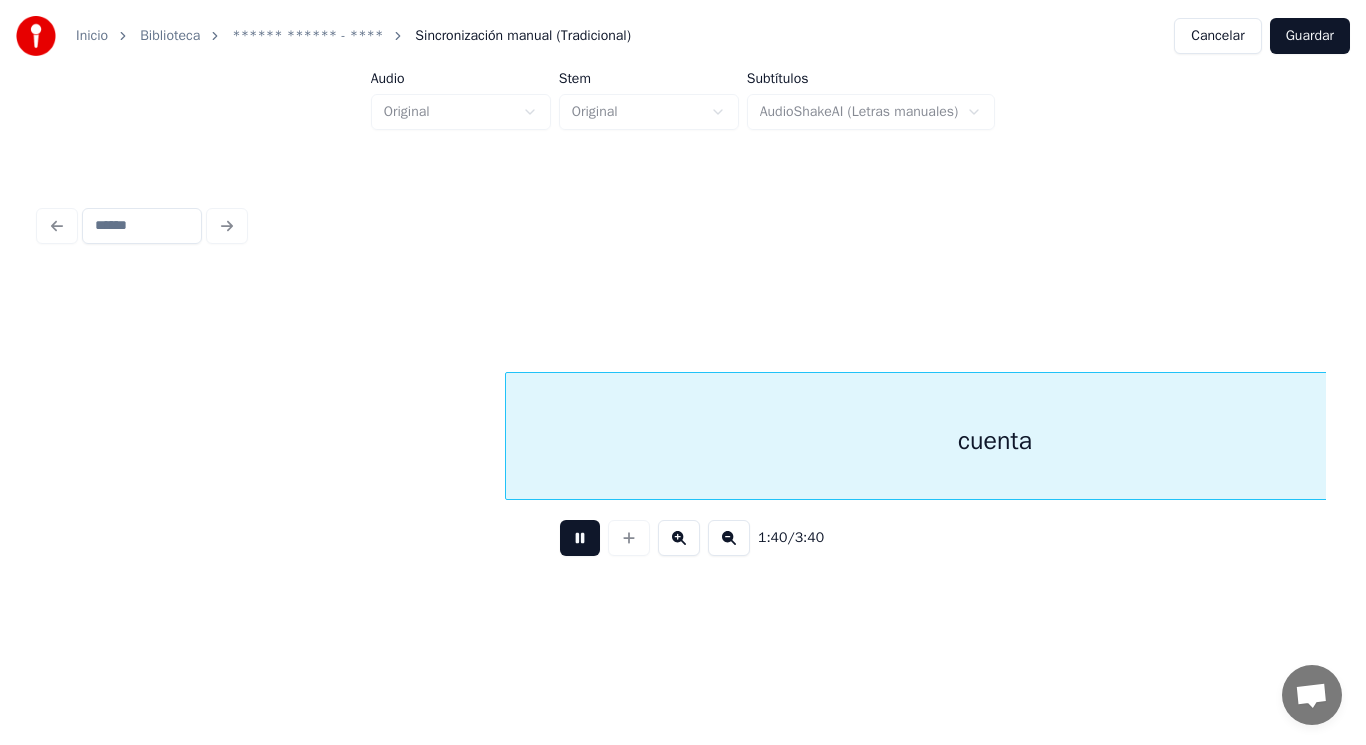 scroll, scrollTop: 0, scrollLeft: 141074, axis: horizontal 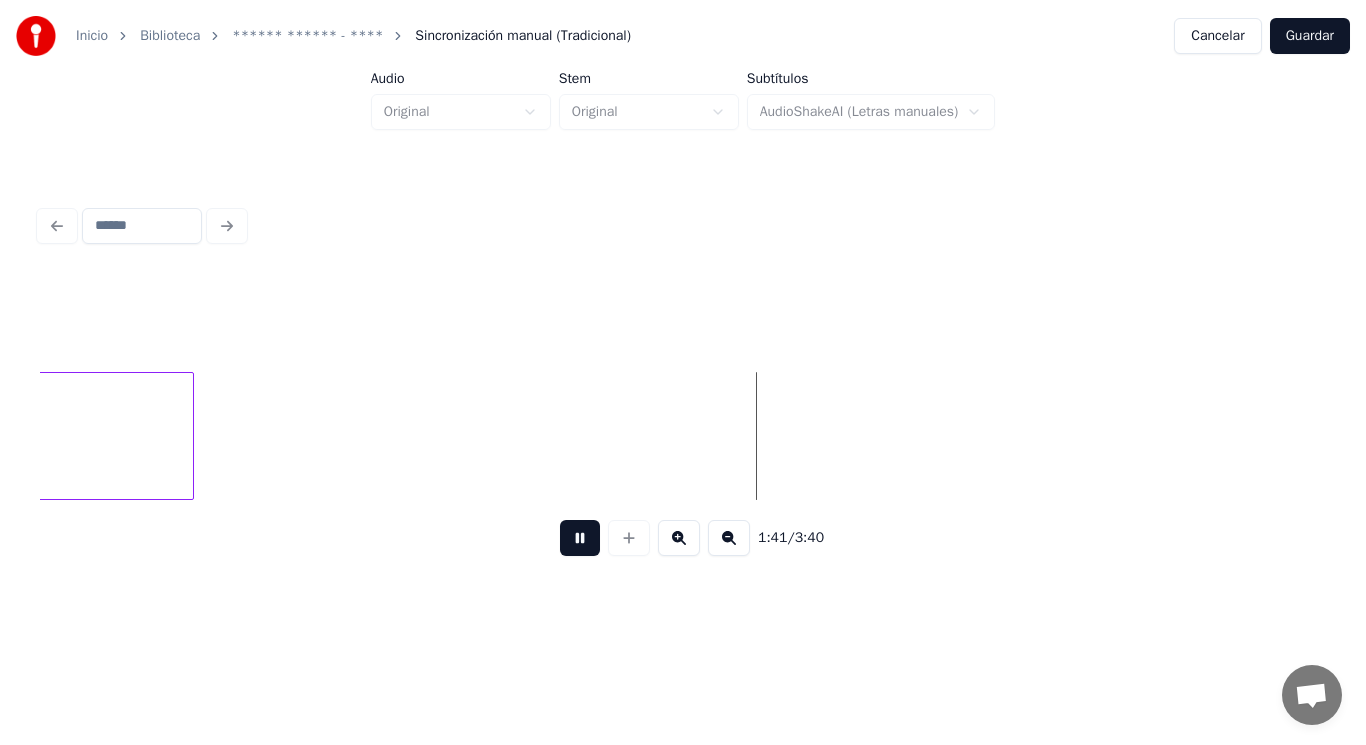 click at bounding box center (580, 538) 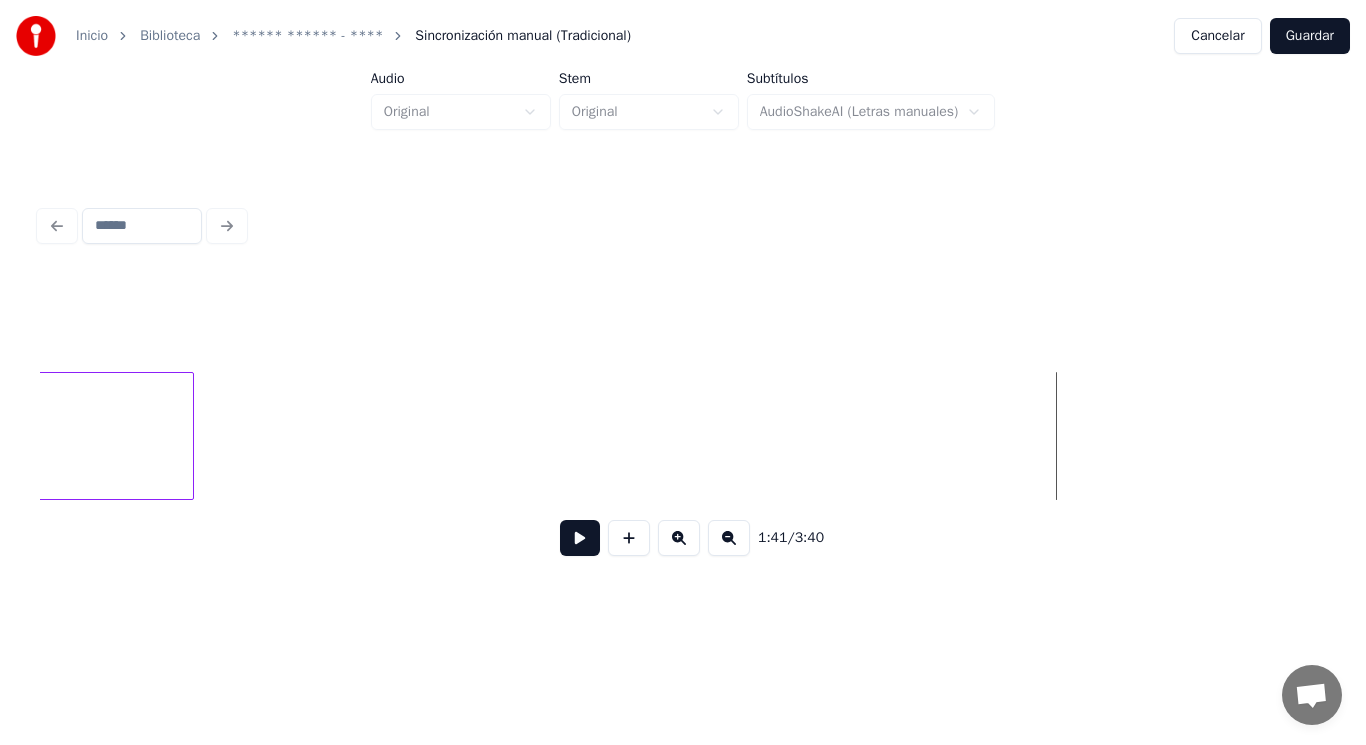 click on "cuenta" at bounding box center [-296, 441] 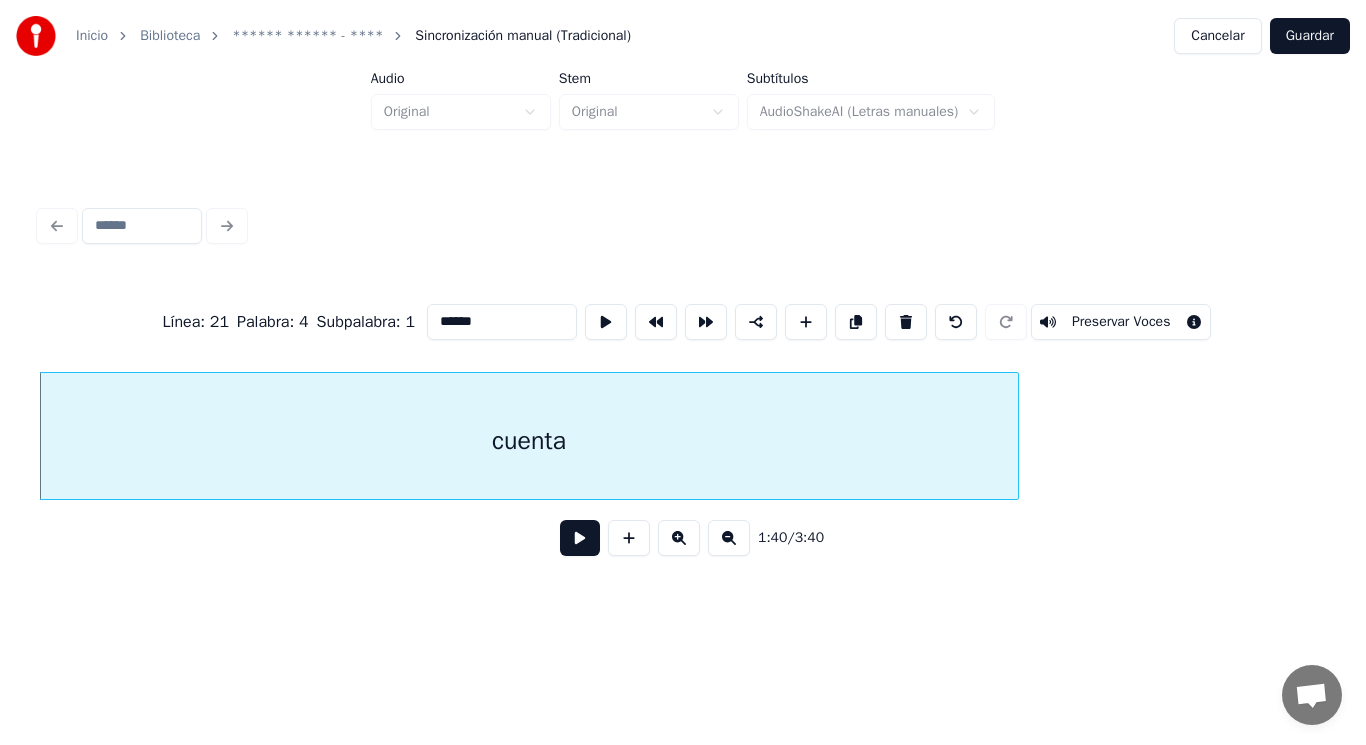 click at bounding box center [580, 538] 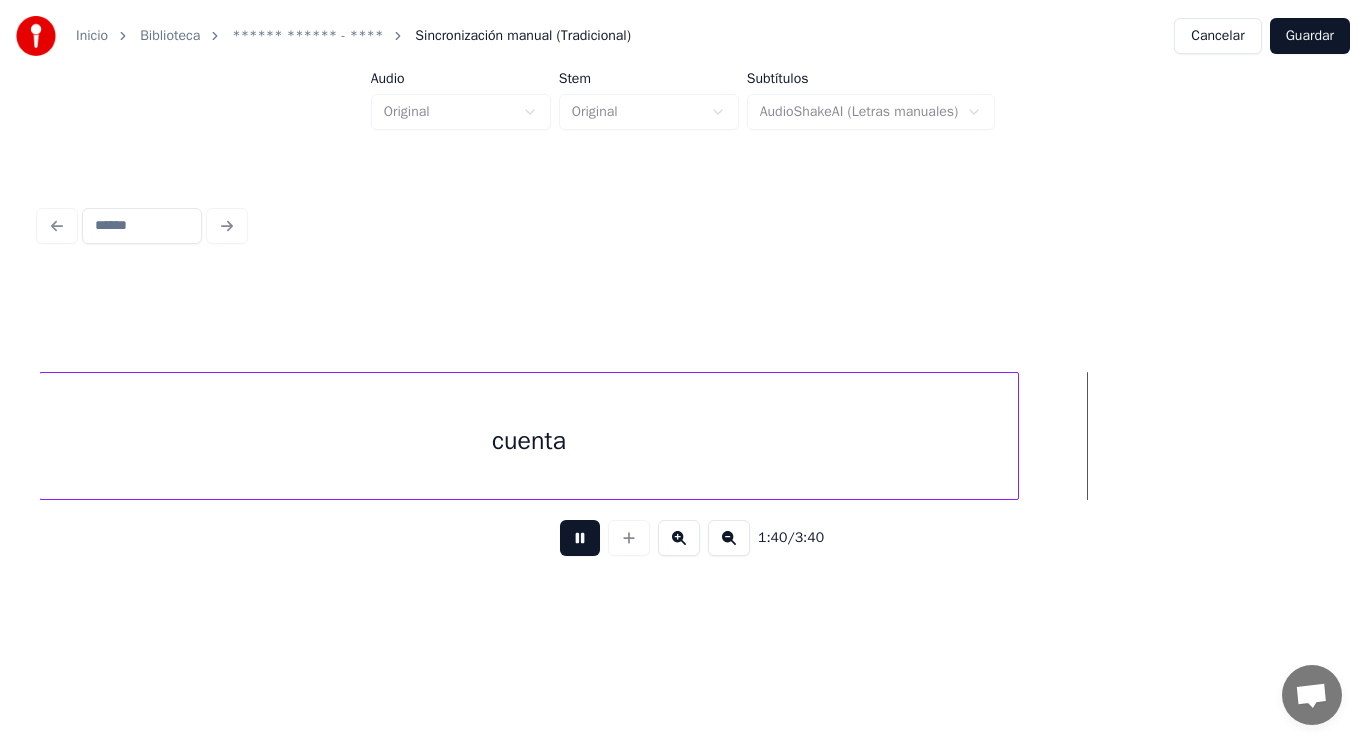 click at bounding box center (580, 538) 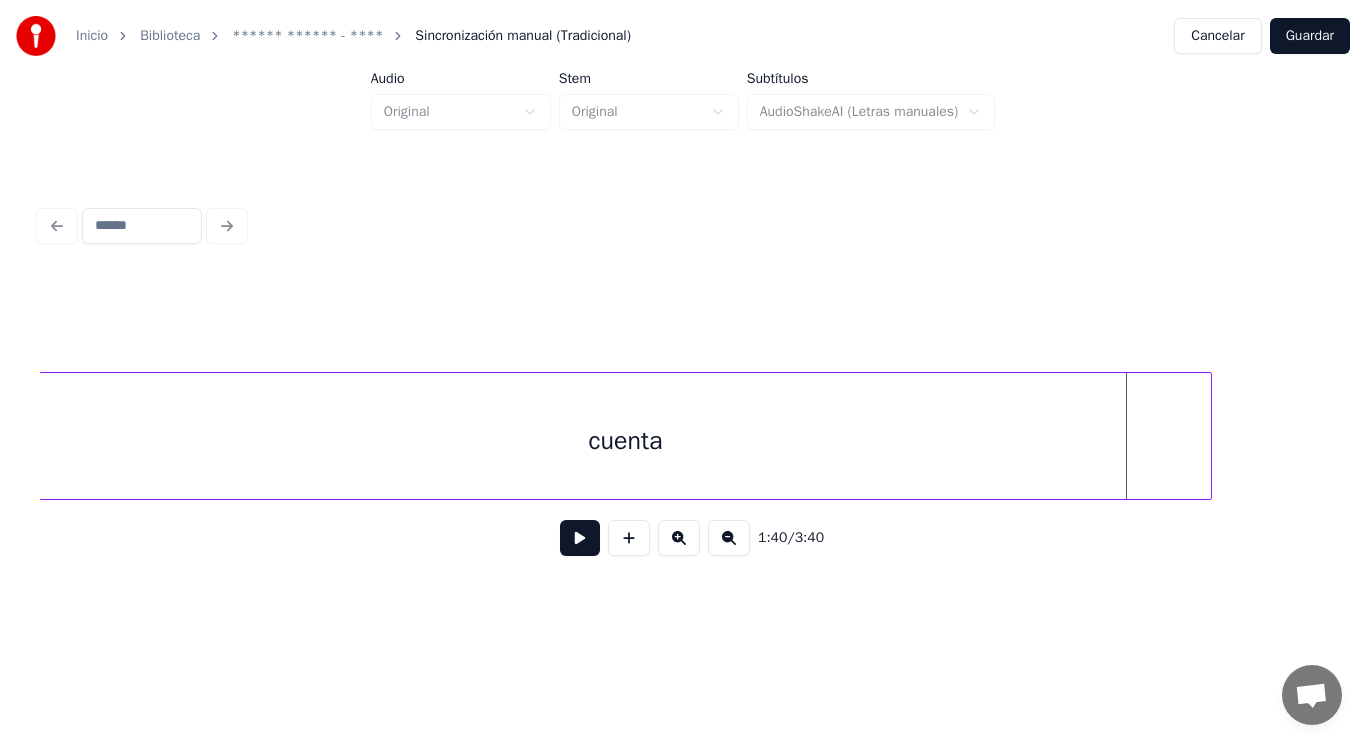 click at bounding box center [1208, 436] 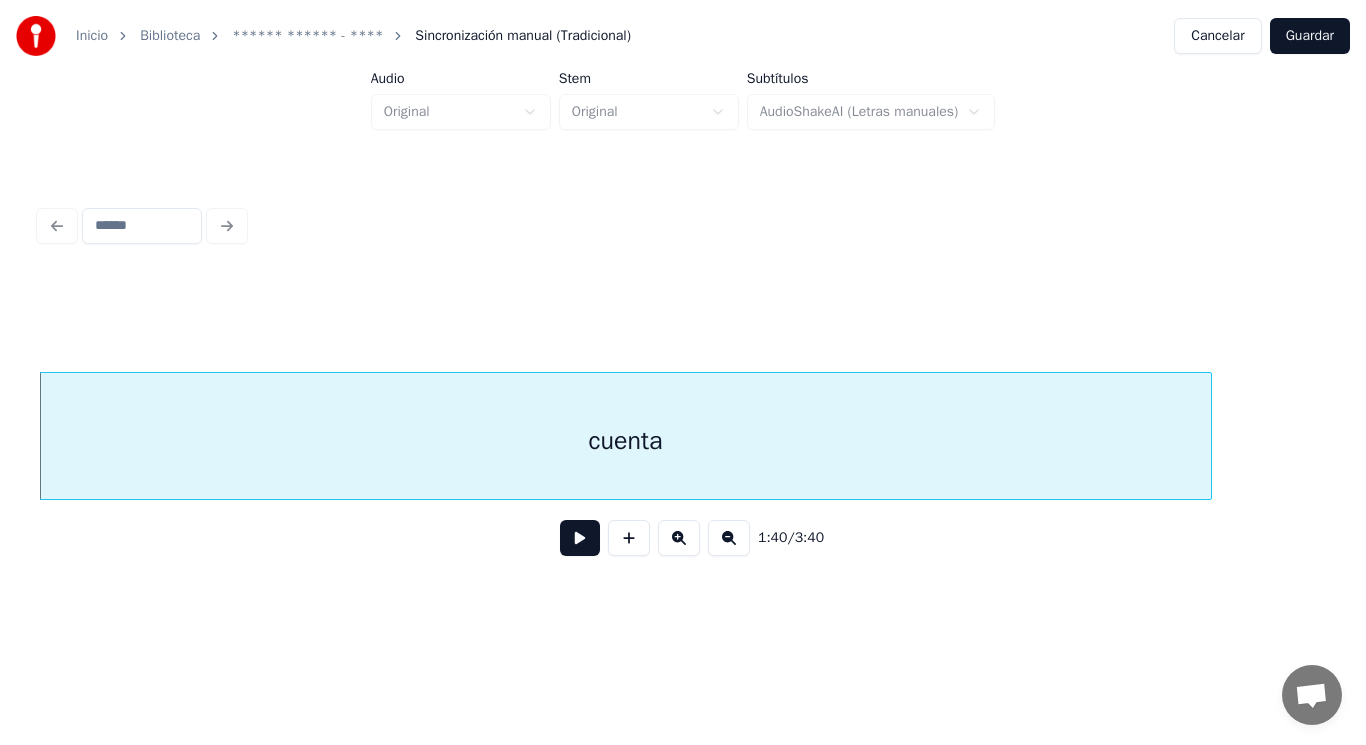 click at bounding box center [580, 538] 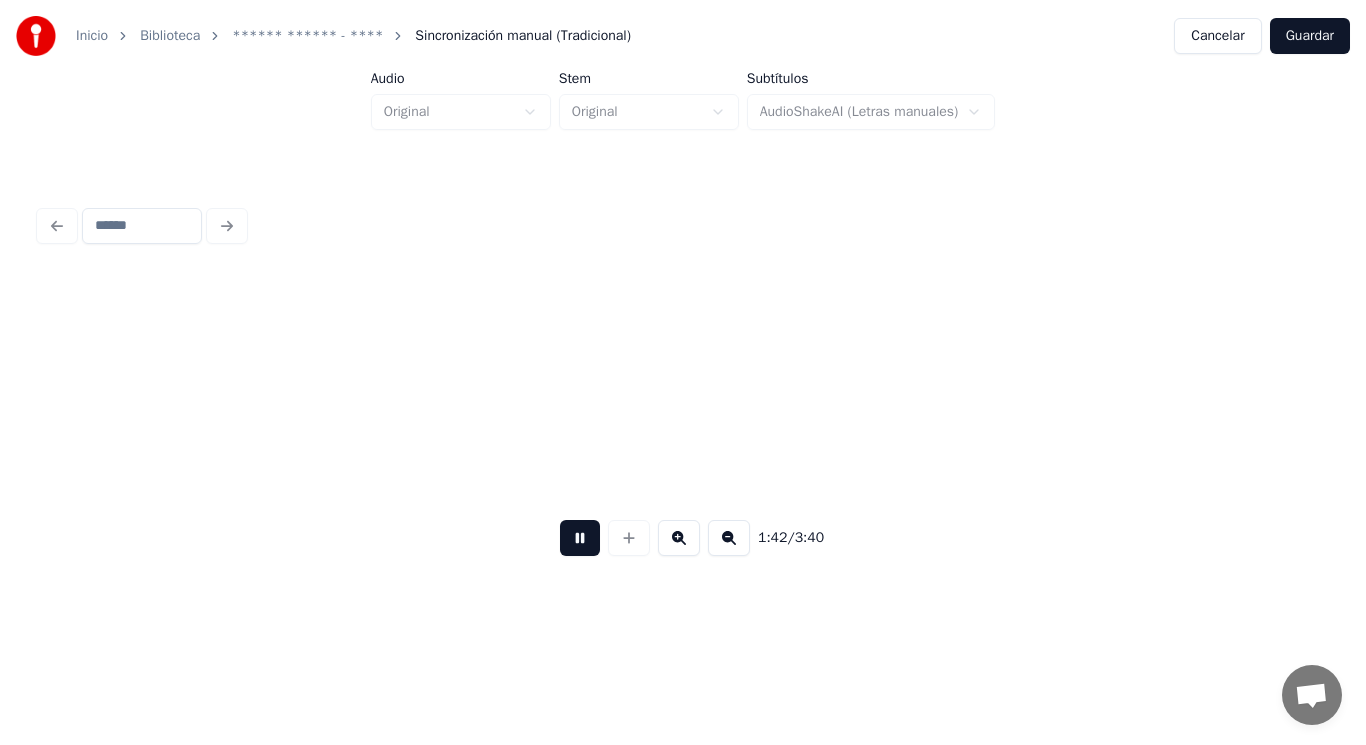 scroll, scrollTop: 0, scrollLeft: 142842, axis: horizontal 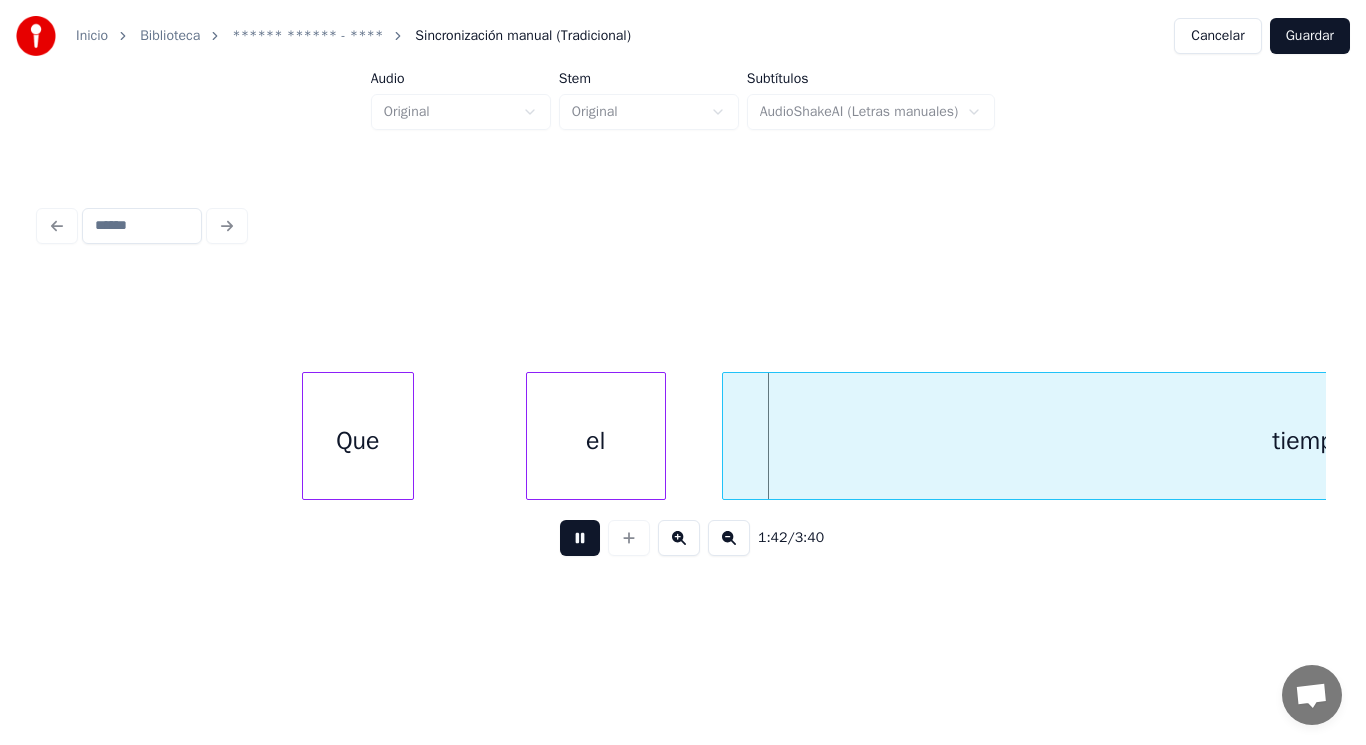 click at bounding box center (580, 538) 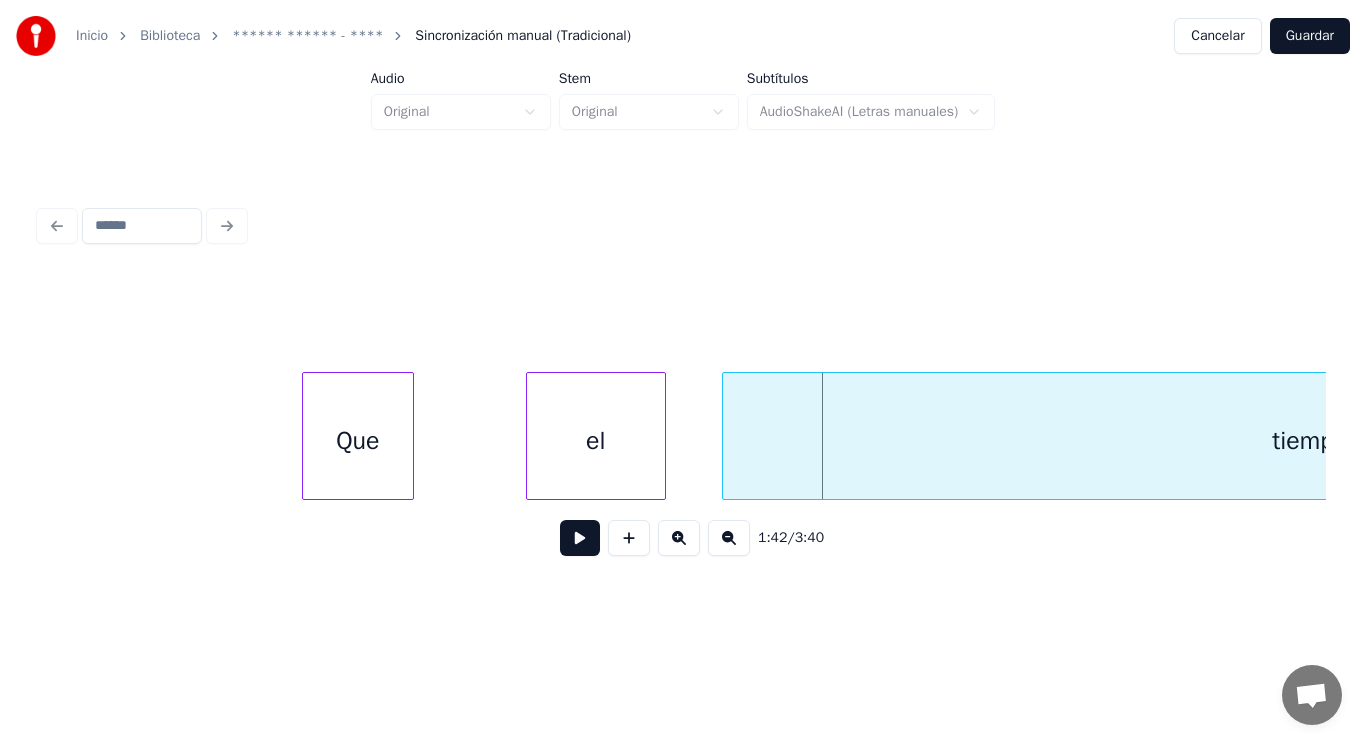 click on "Que el tiempo" at bounding box center [11627, 436] 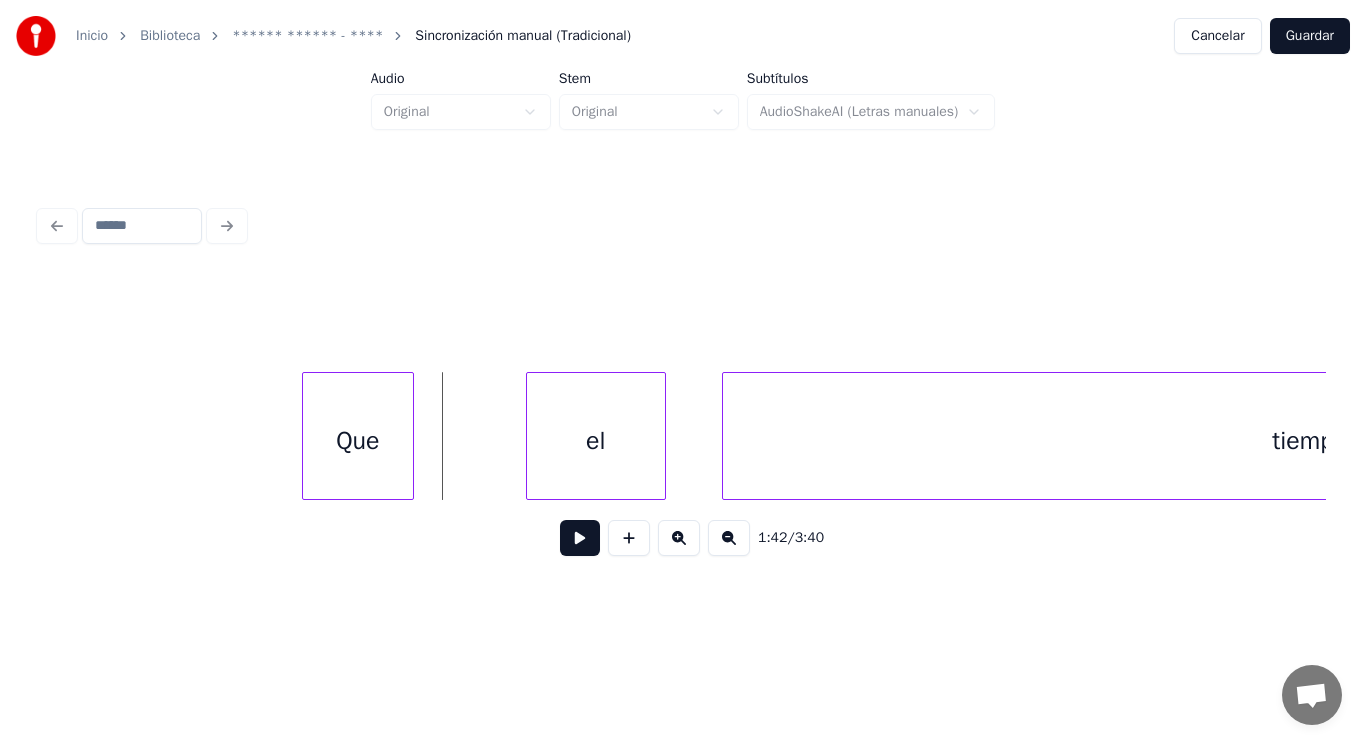 click at bounding box center [580, 538] 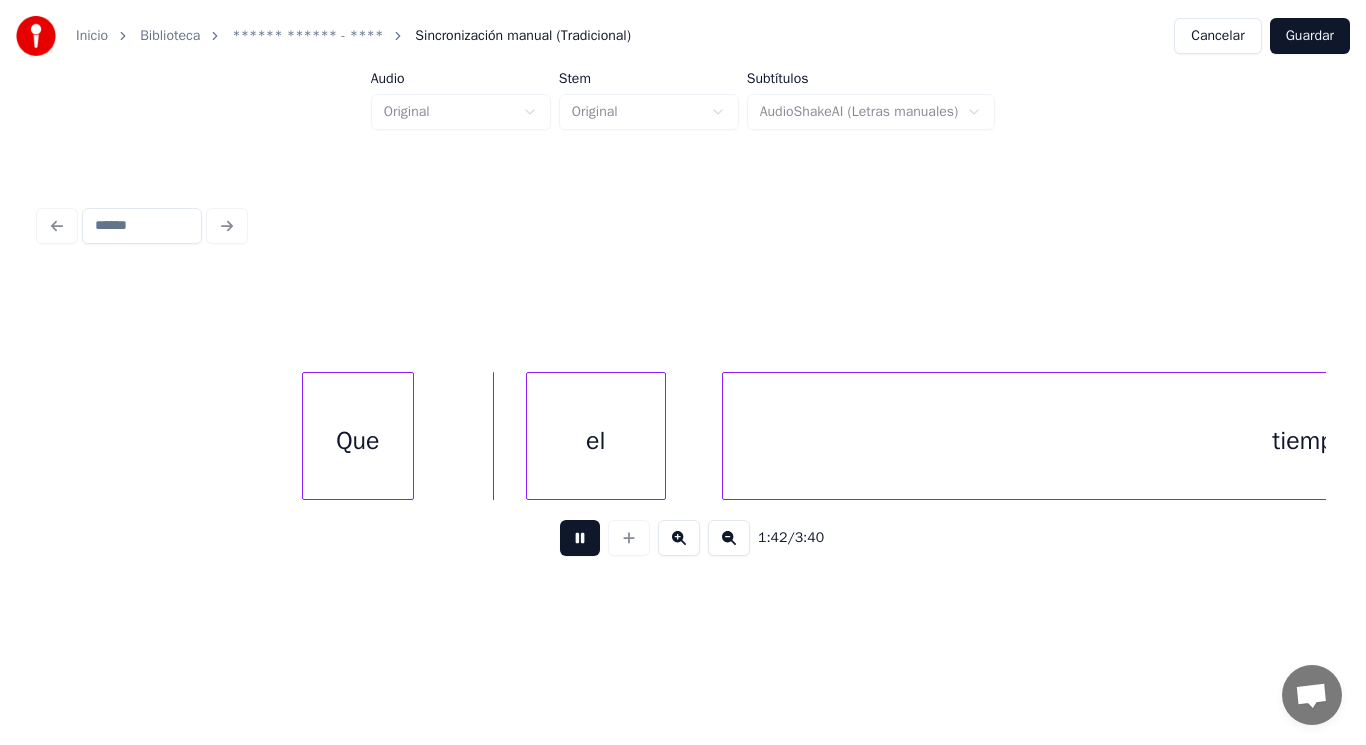click at bounding box center [580, 538] 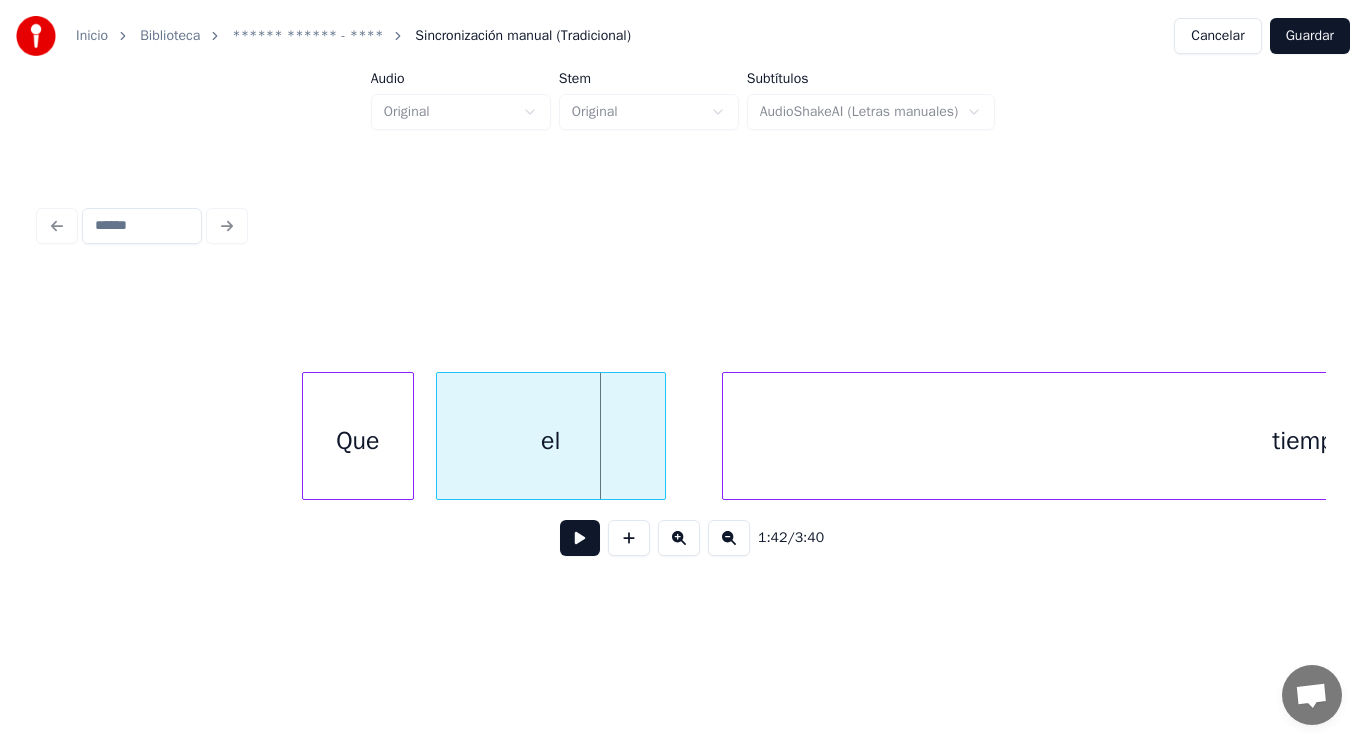 click at bounding box center [440, 436] 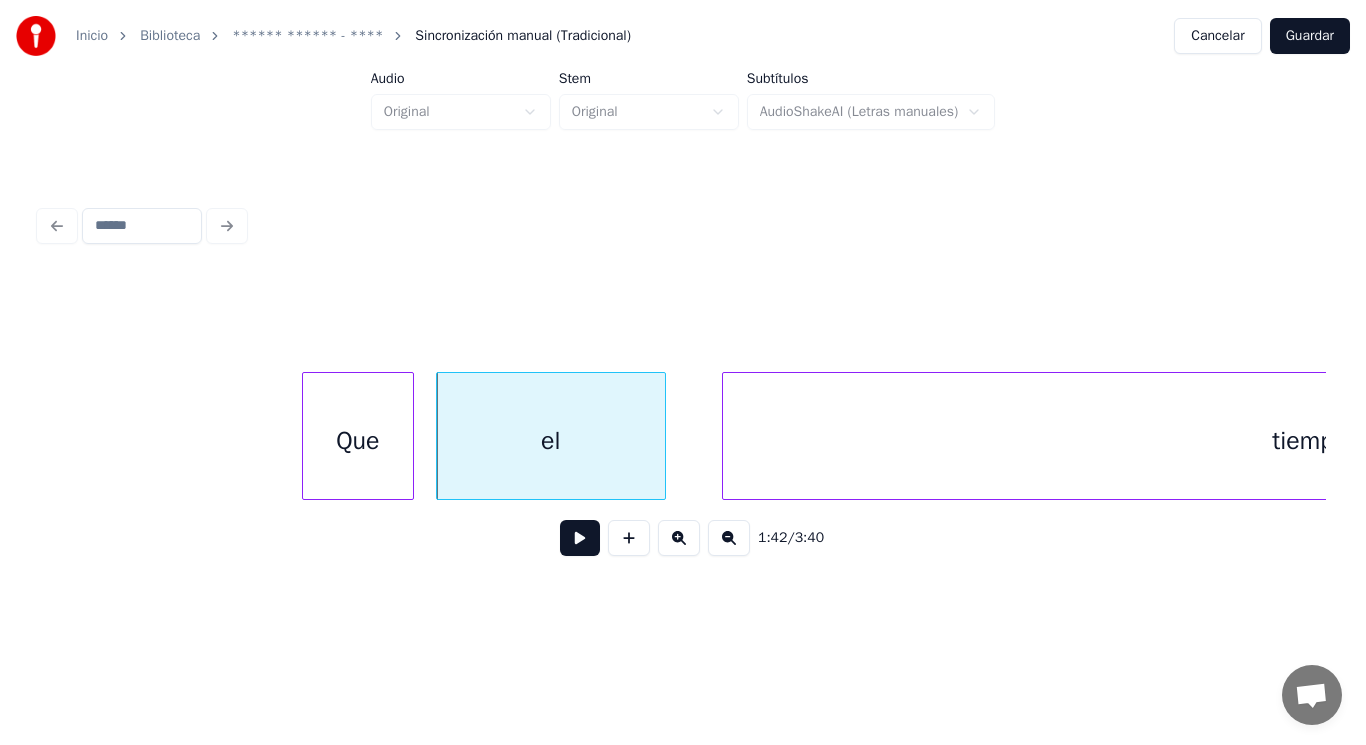 click at bounding box center [580, 538] 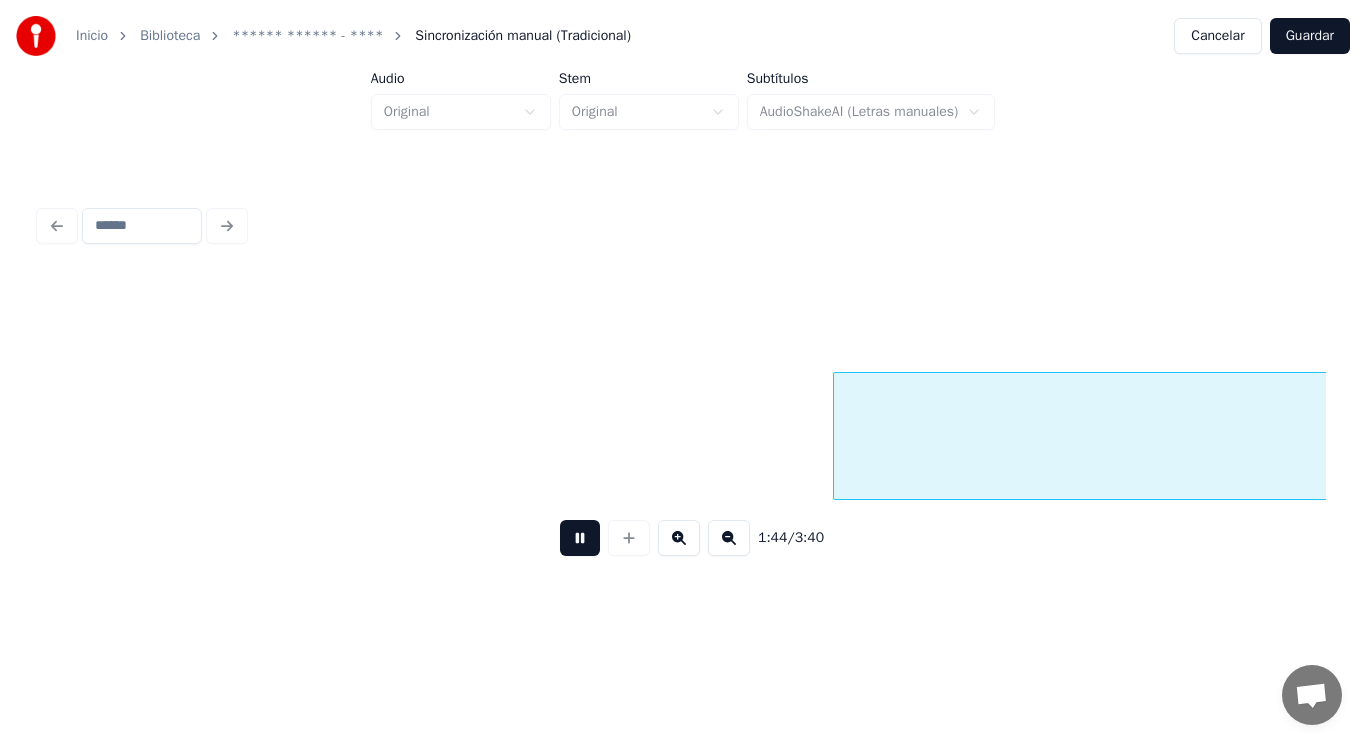 scroll, scrollTop: 0, scrollLeft: 146754, axis: horizontal 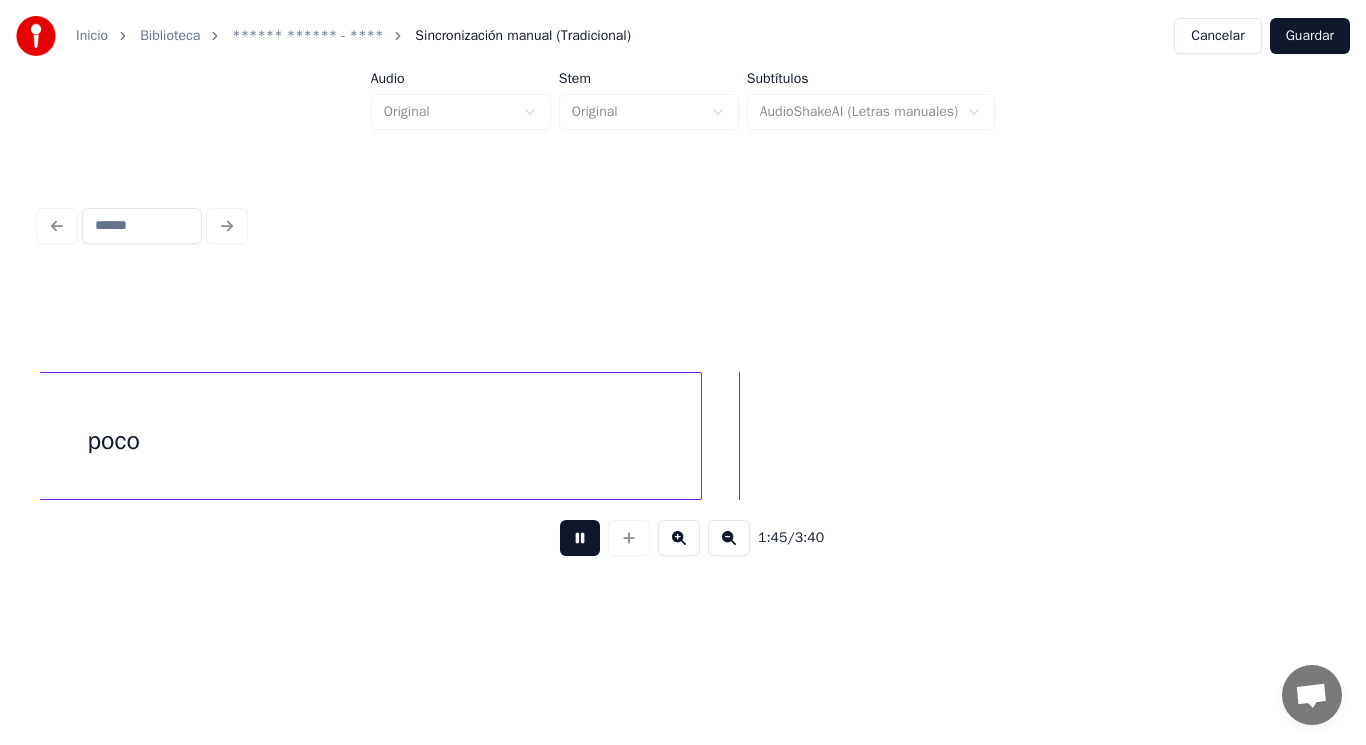 click at bounding box center [580, 538] 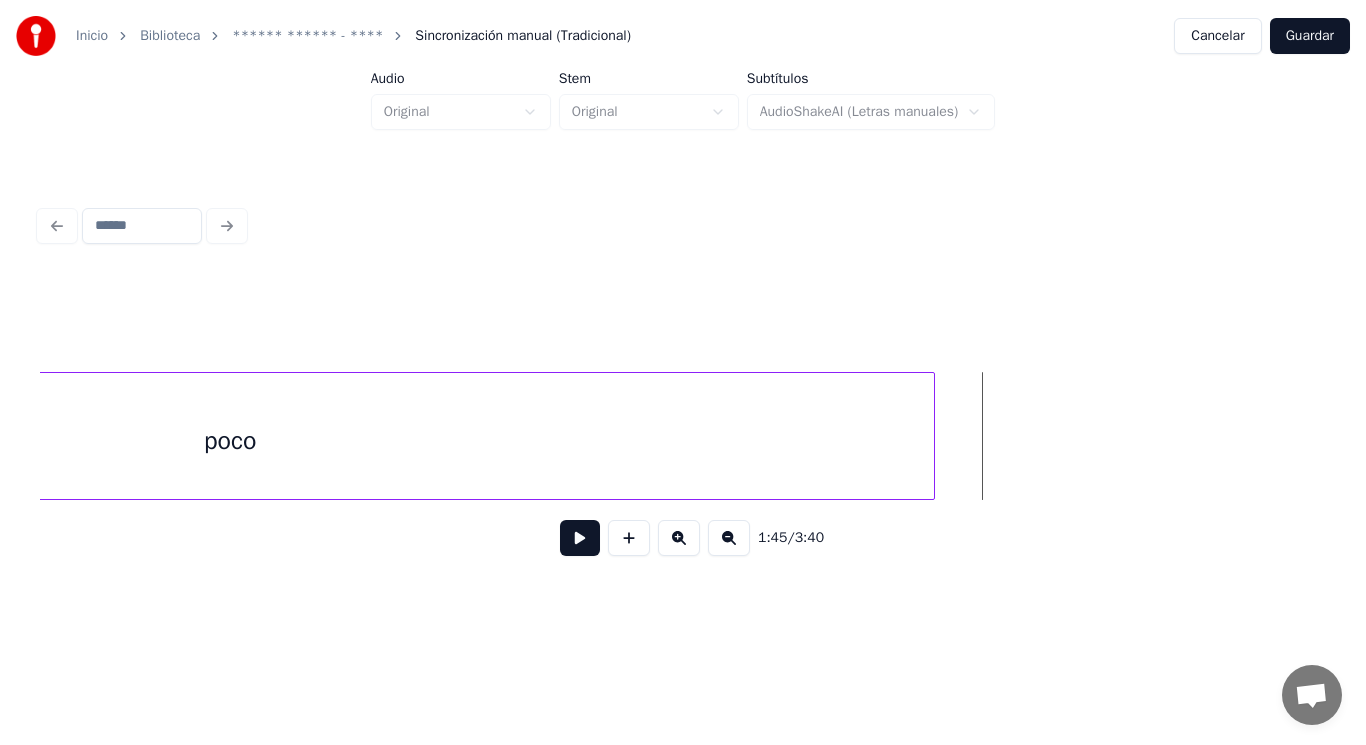 click at bounding box center (931, 436) 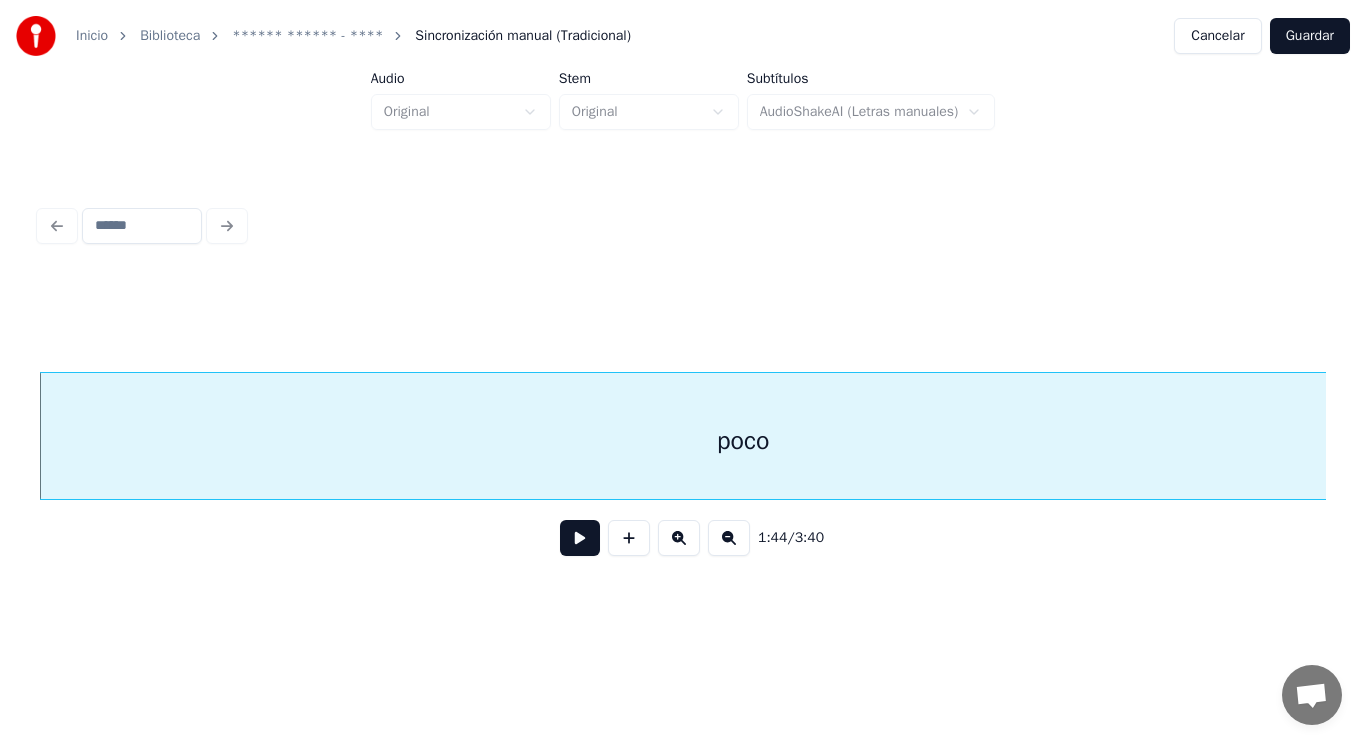 click at bounding box center (580, 538) 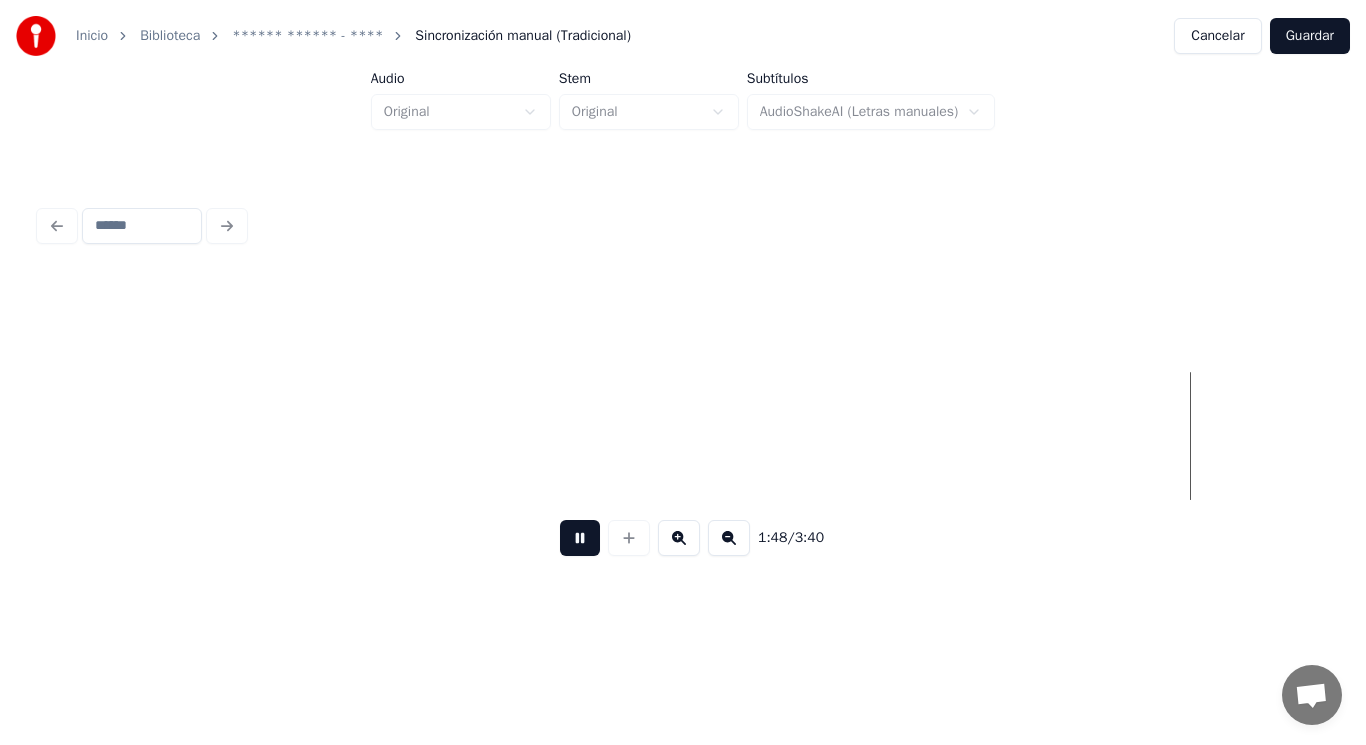 scroll, scrollTop: 0, scrollLeft: 151454, axis: horizontal 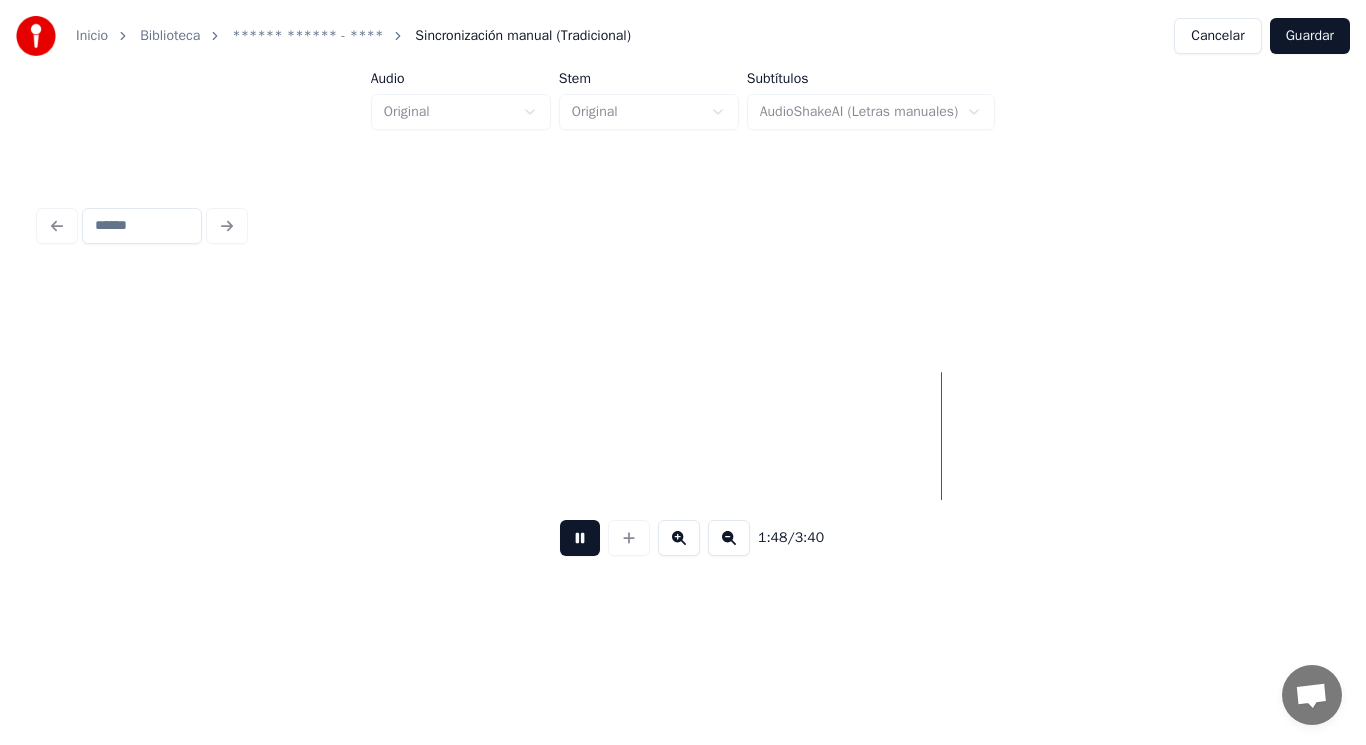 click at bounding box center [580, 538] 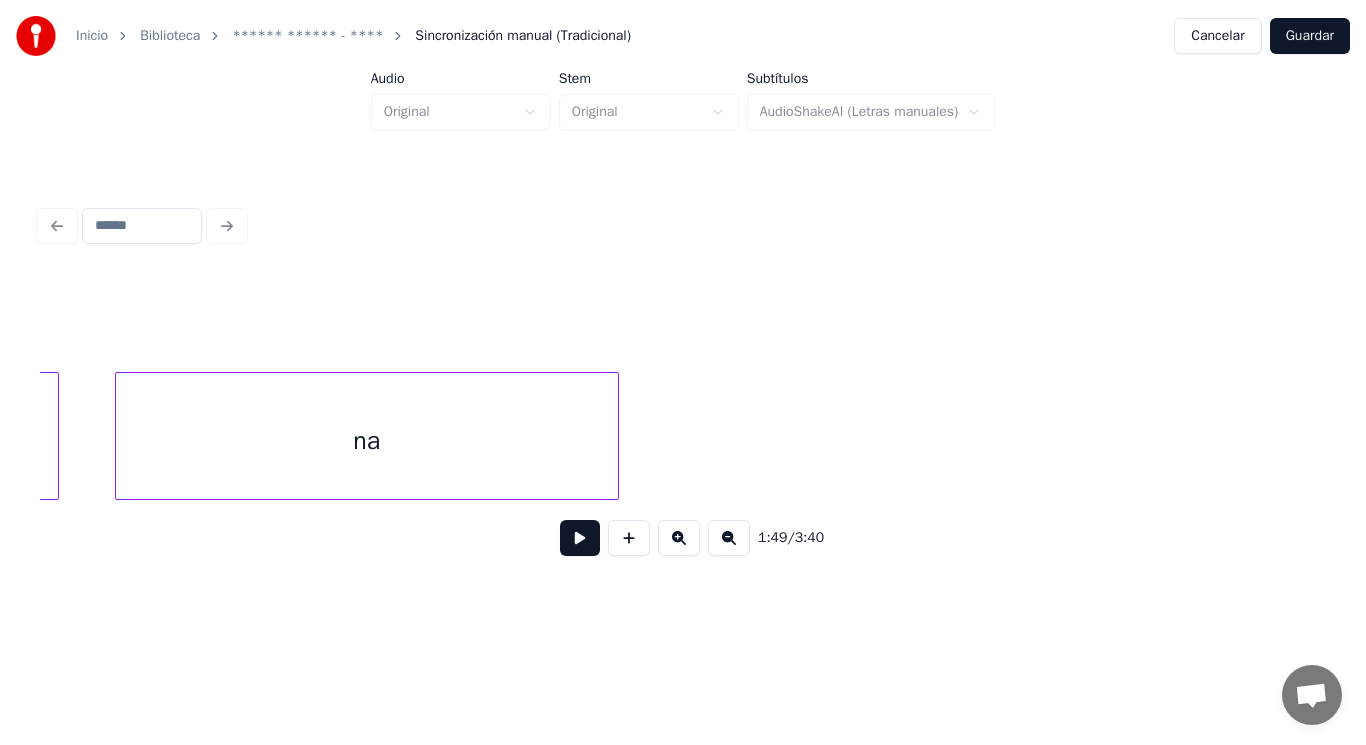 scroll, scrollTop: 0, scrollLeft: 173087, axis: horizontal 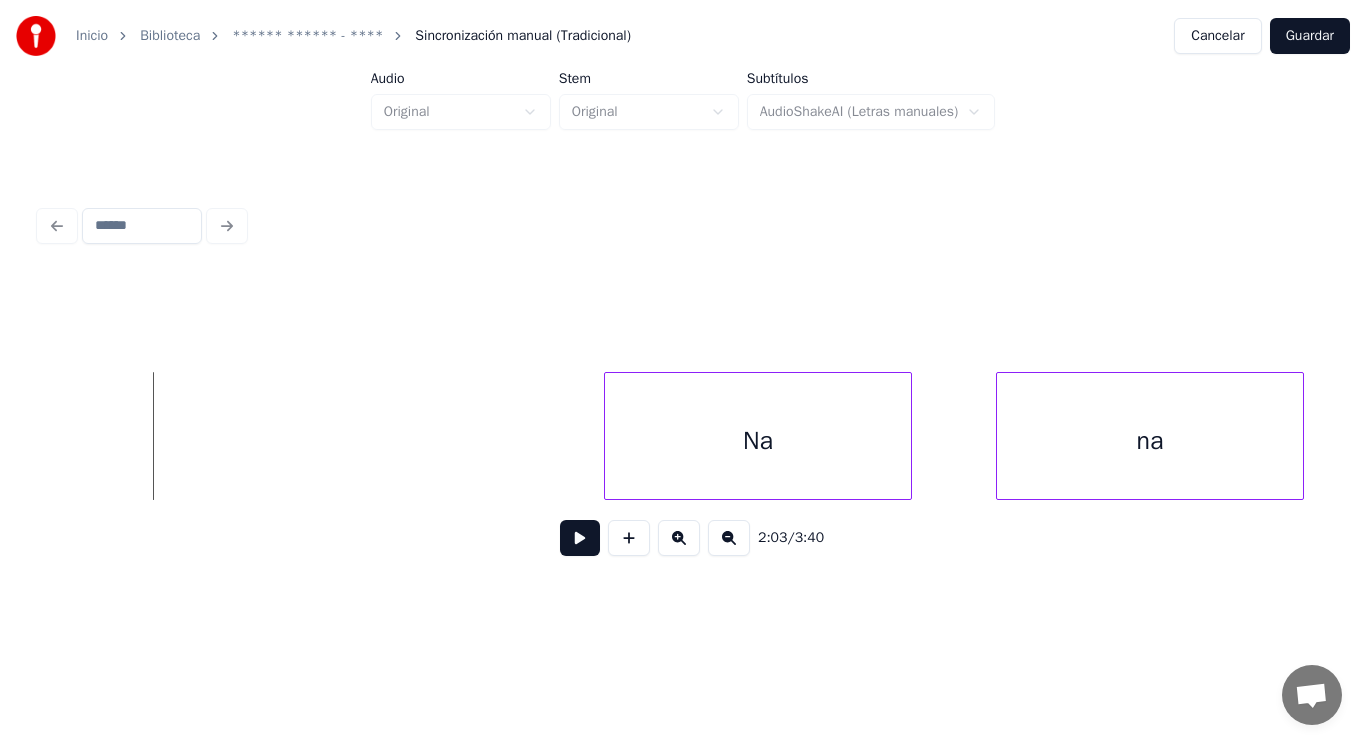 click at bounding box center (580, 538) 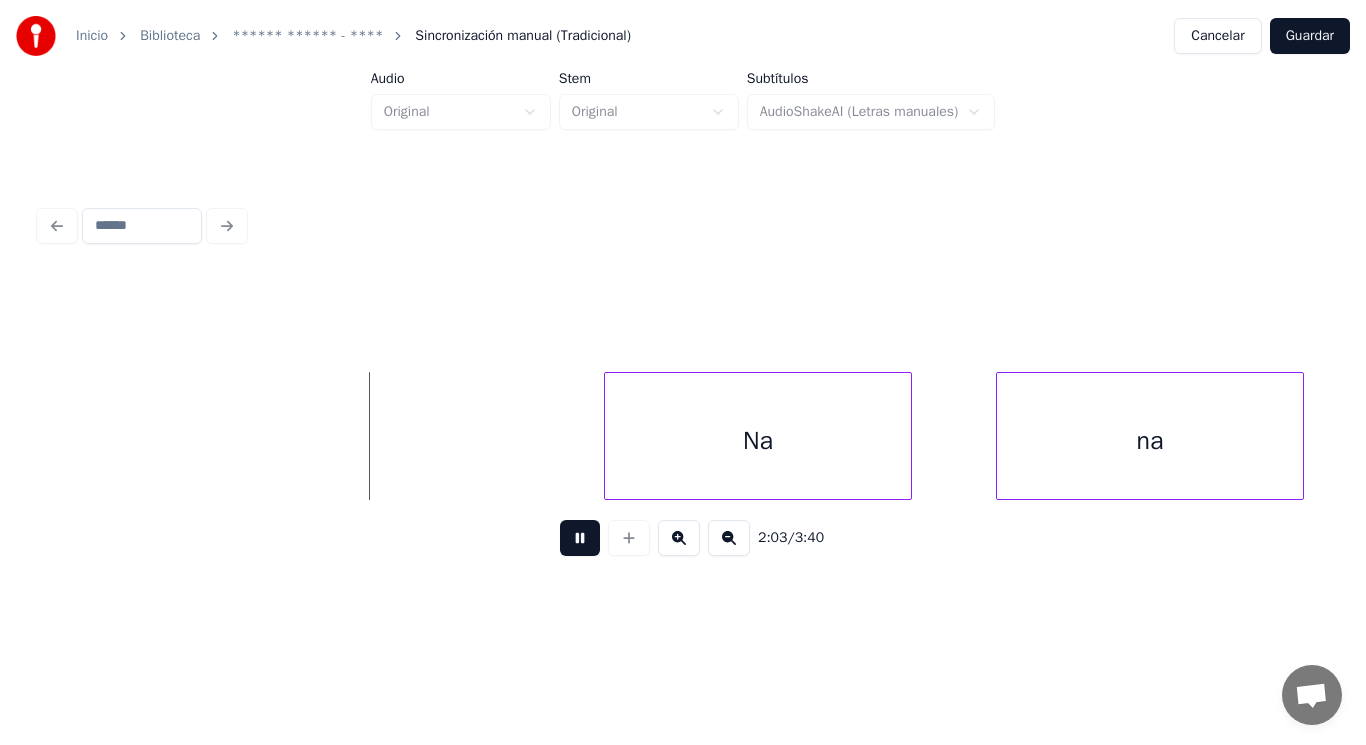 click at bounding box center [580, 538] 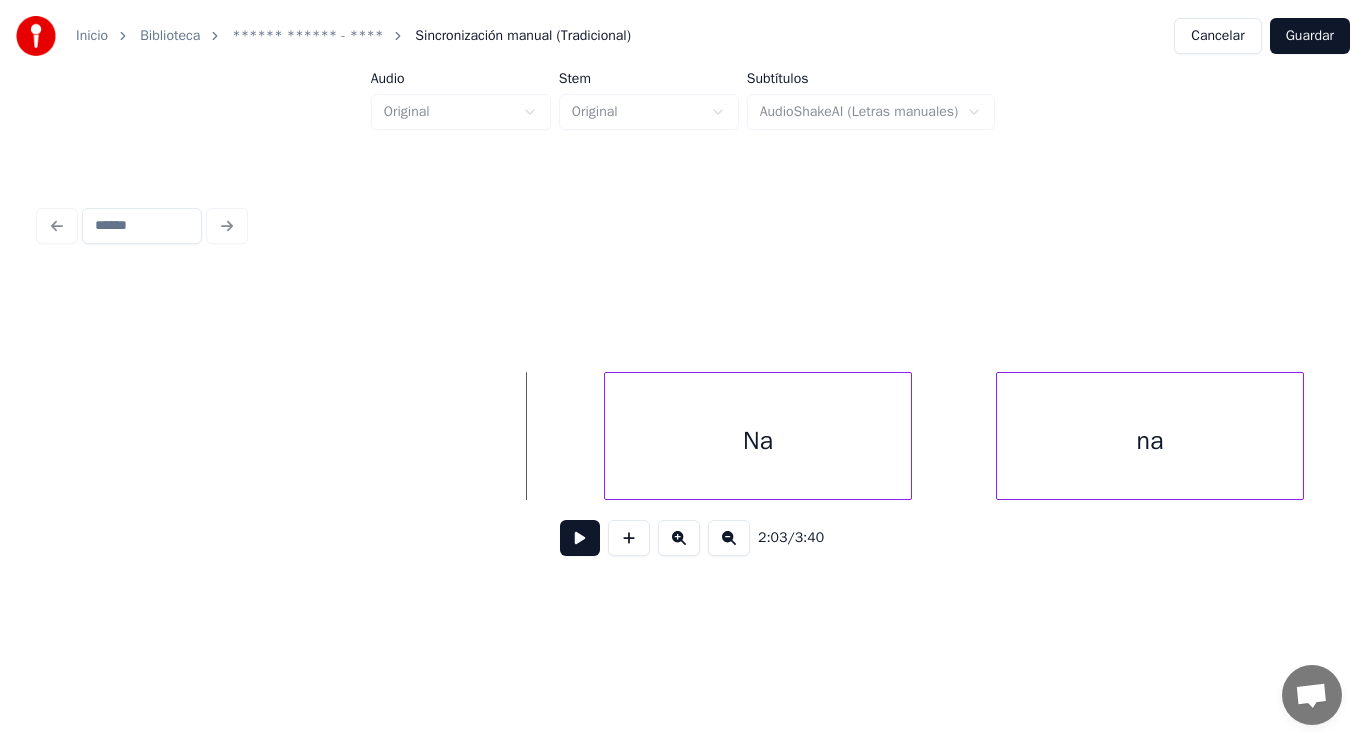 click on "2:03  /  3:40" at bounding box center [683, 538] 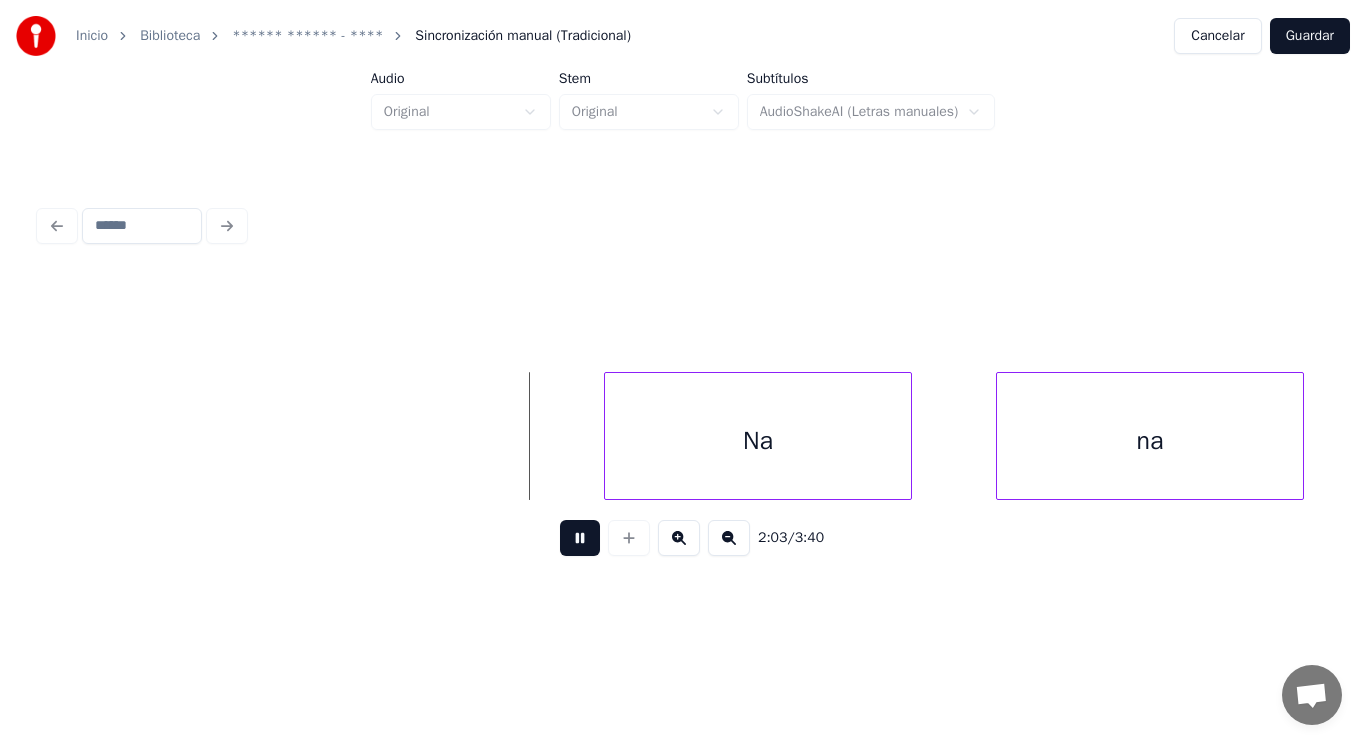 click at bounding box center [580, 538] 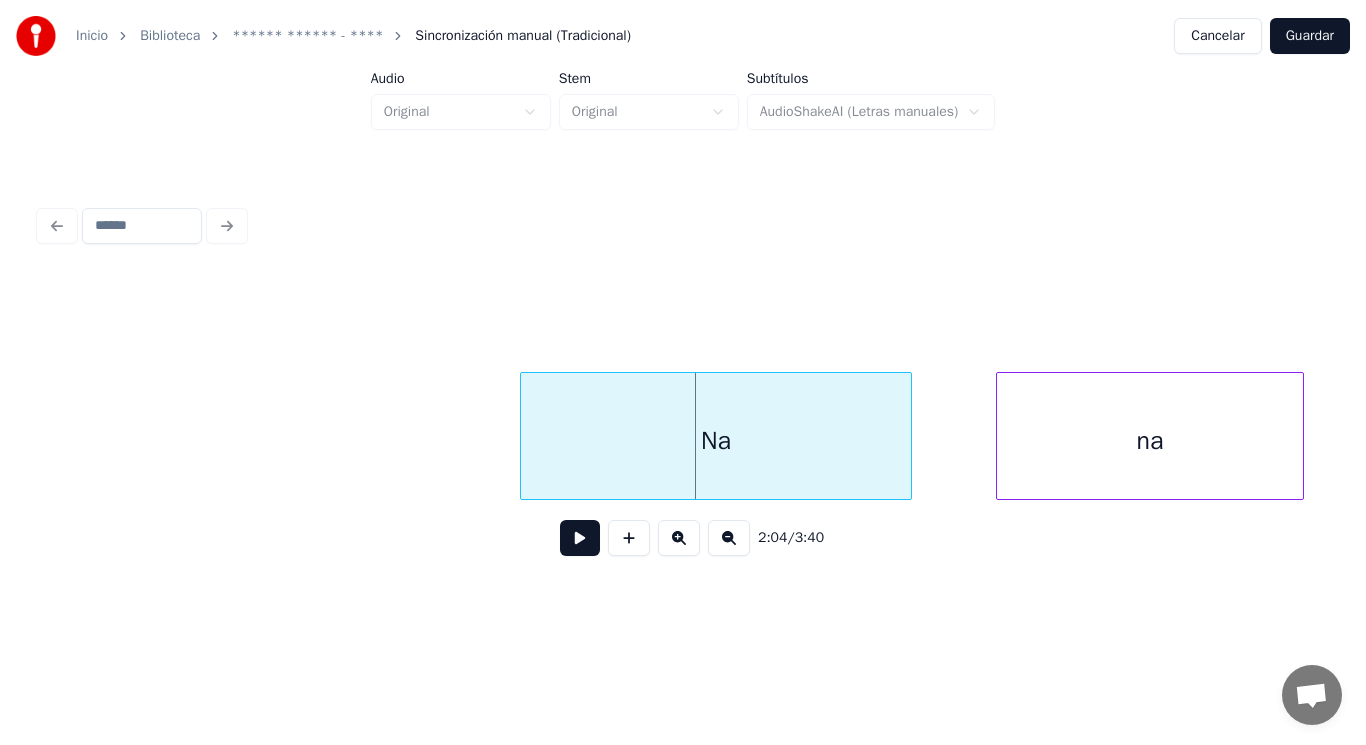 click at bounding box center (524, 436) 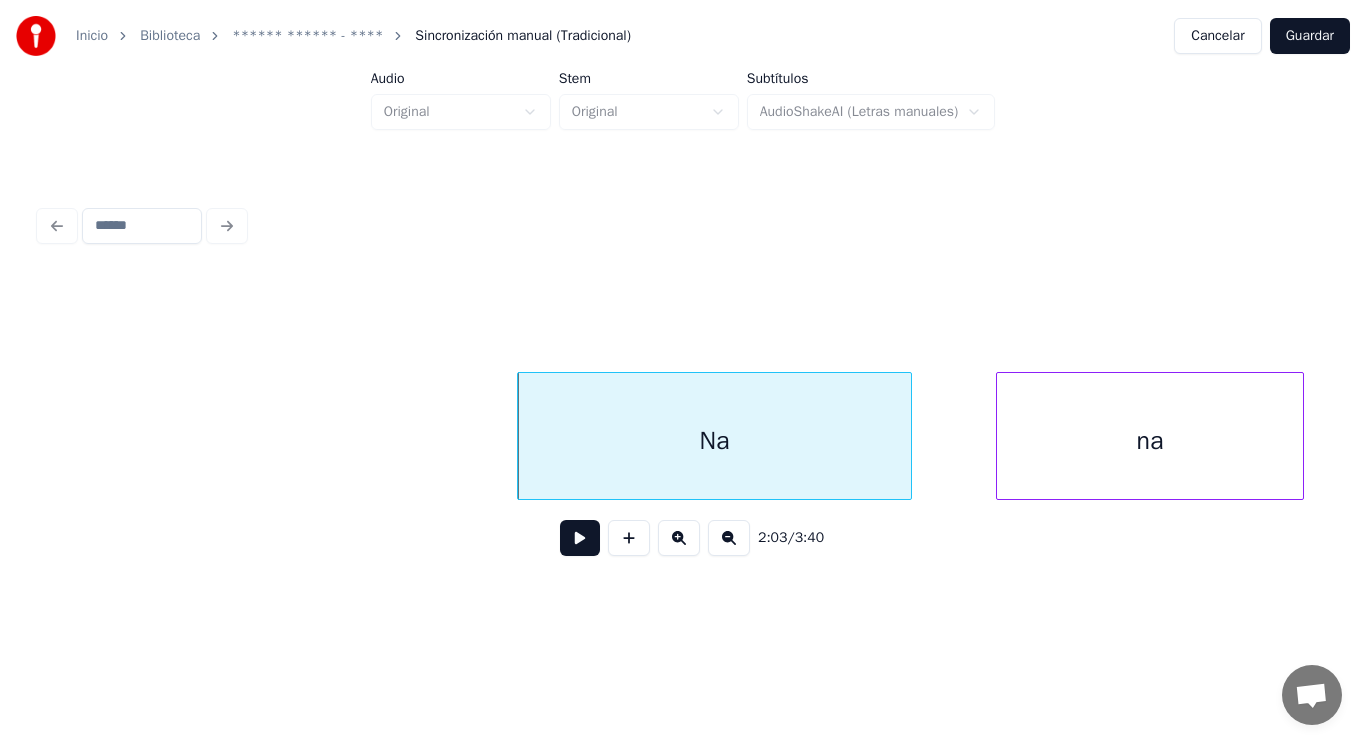 click on "Na" at bounding box center [714, 441] 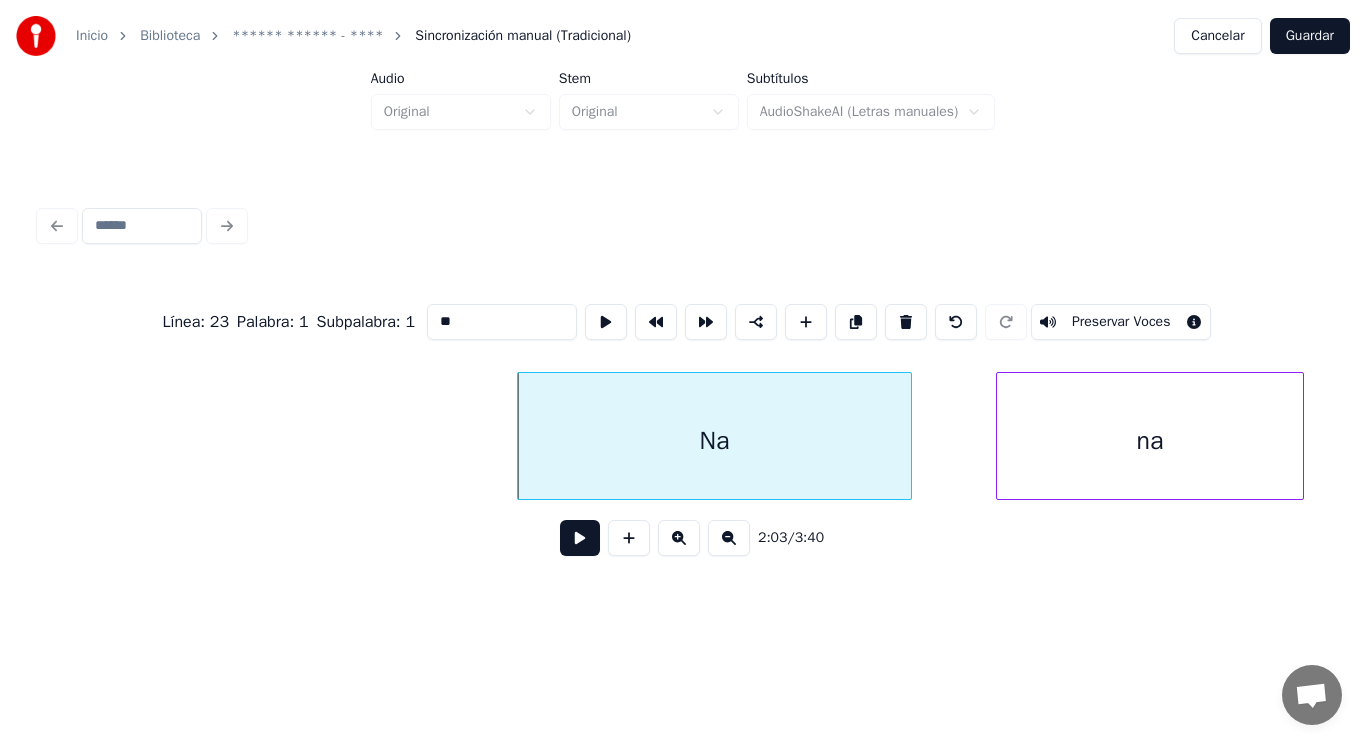 click on "**" at bounding box center [502, 322] 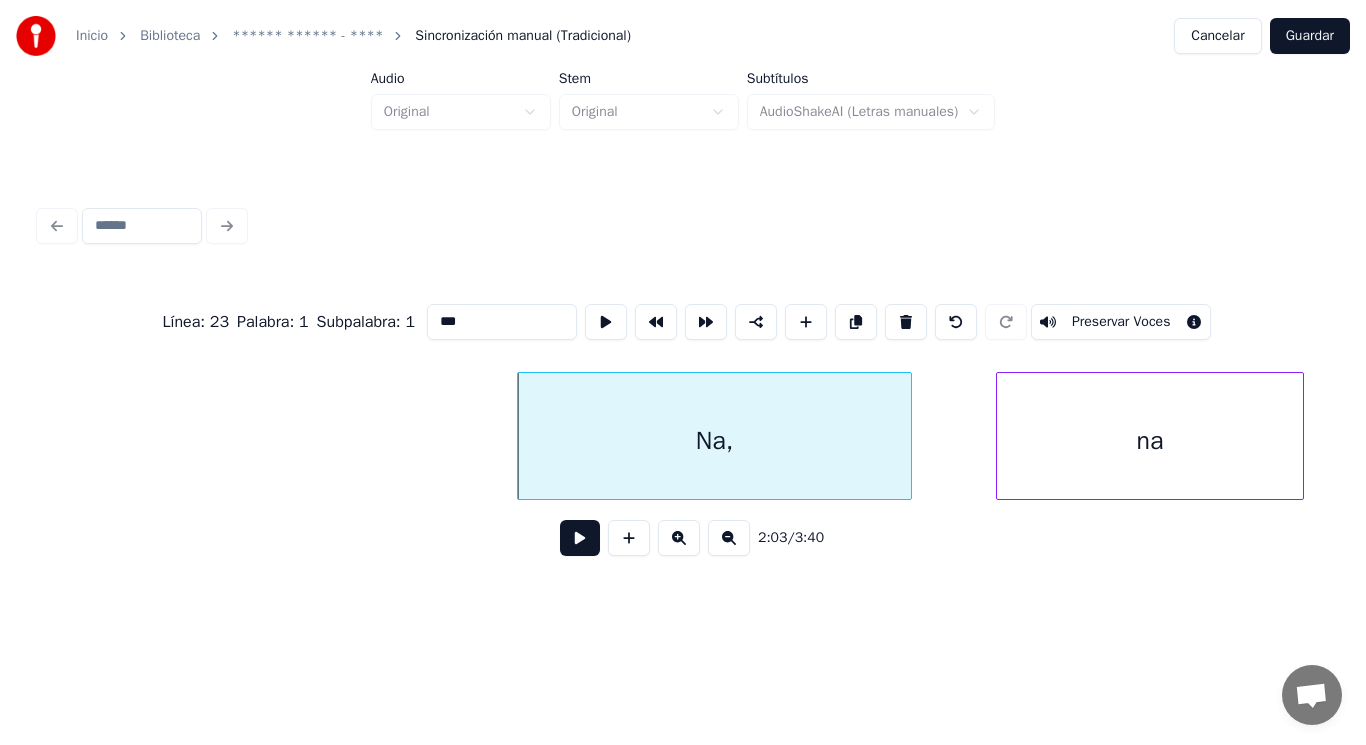 click on "na" at bounding box center [1150, 441] 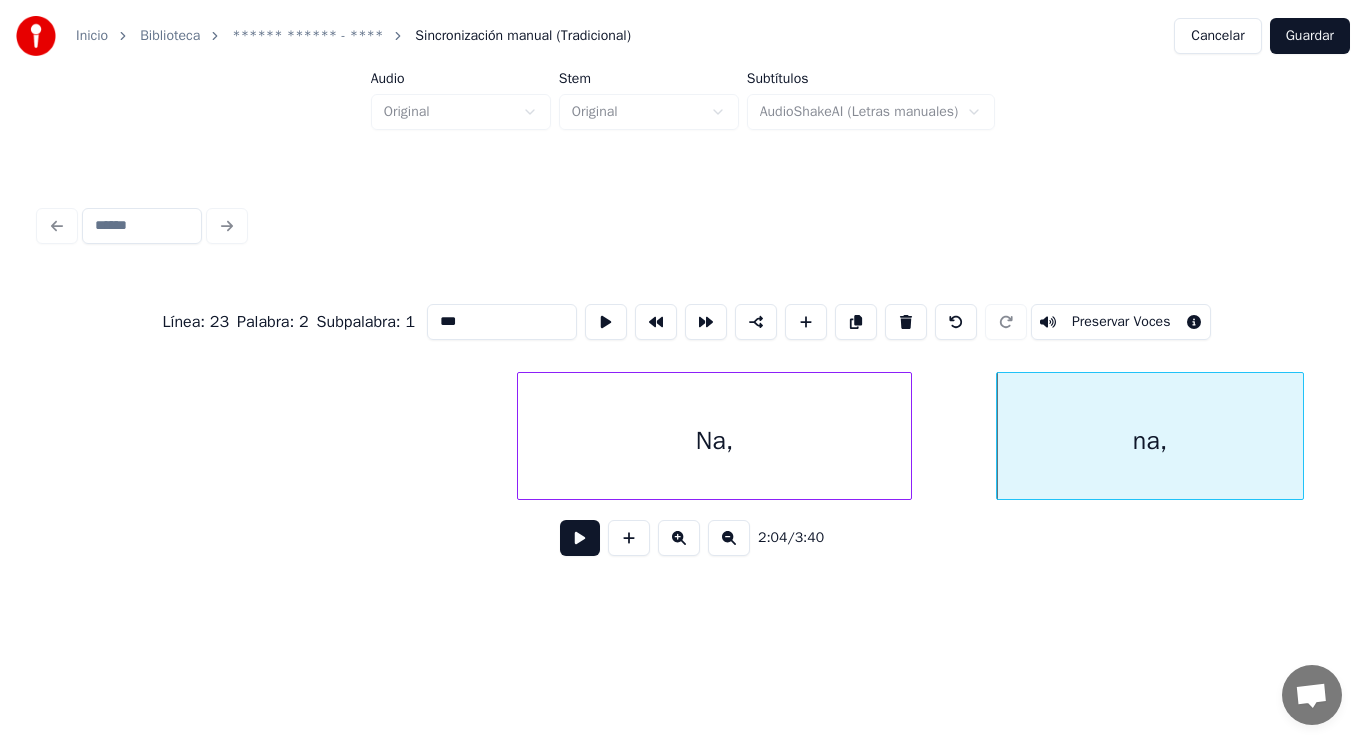 click on "Na," at bounding box center [714, 441] 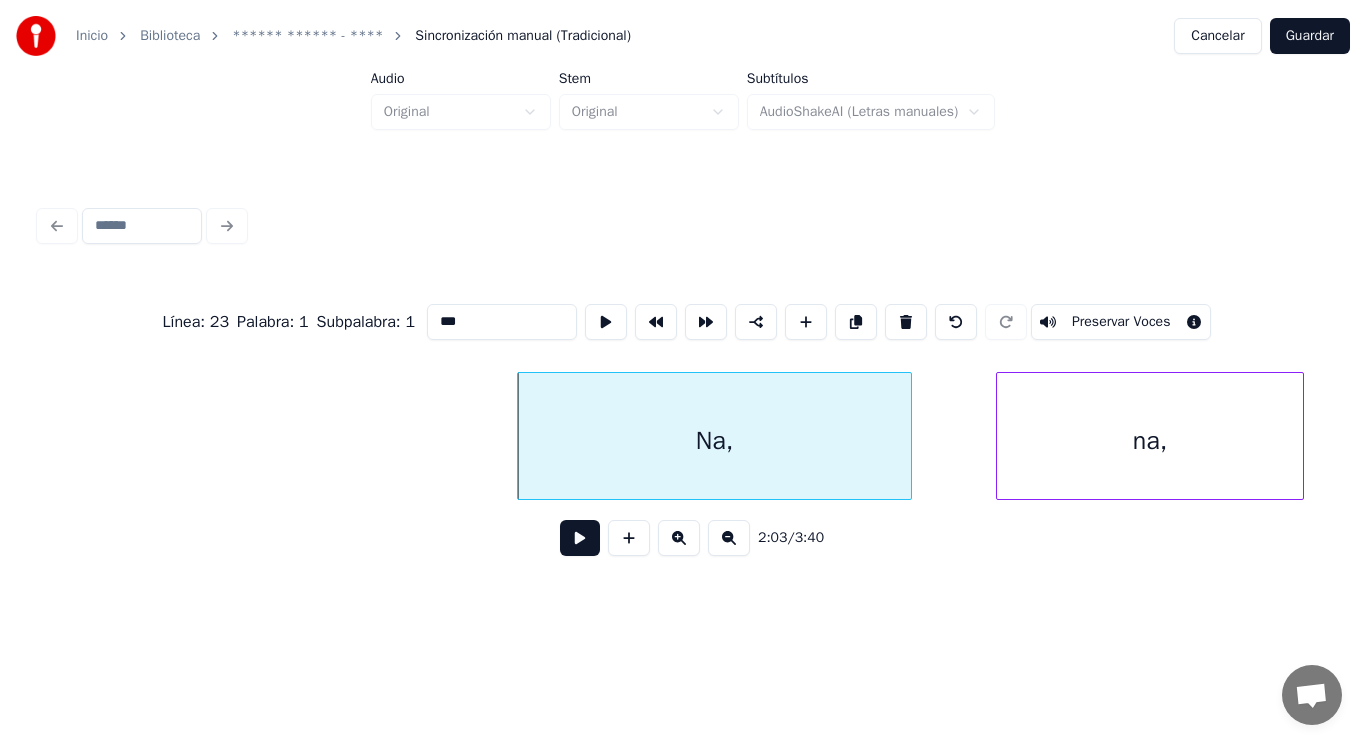 type on "***" 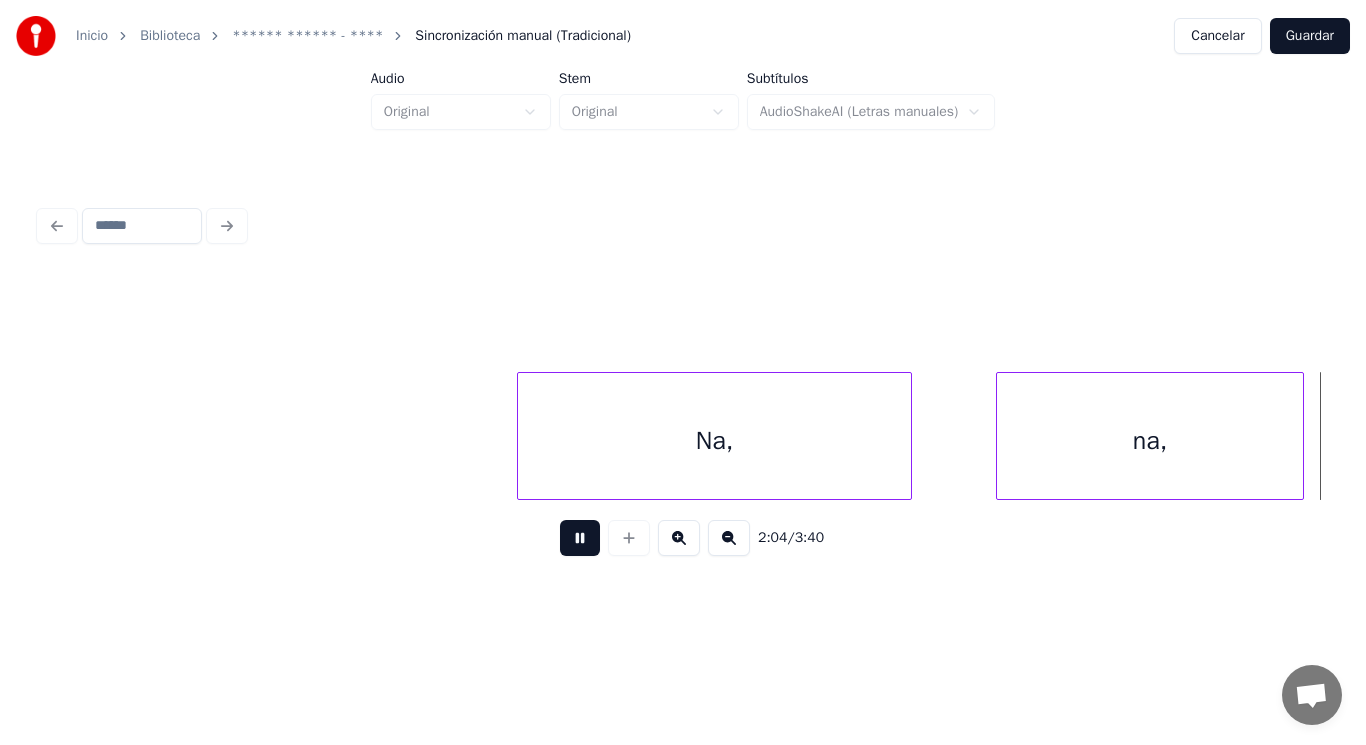 scroll, scrollTop: 0, scrollLeft: 174389, axis: horizontal 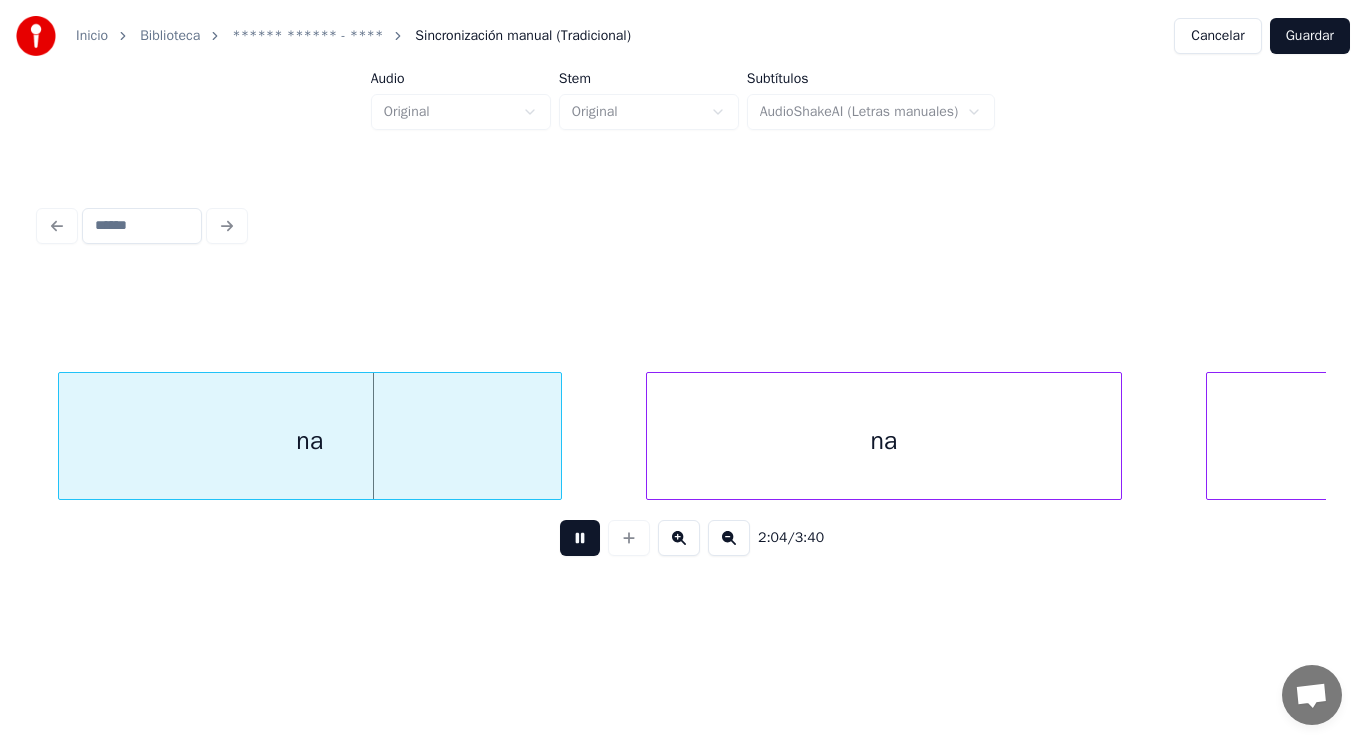 click at bounding box center [580, 538] 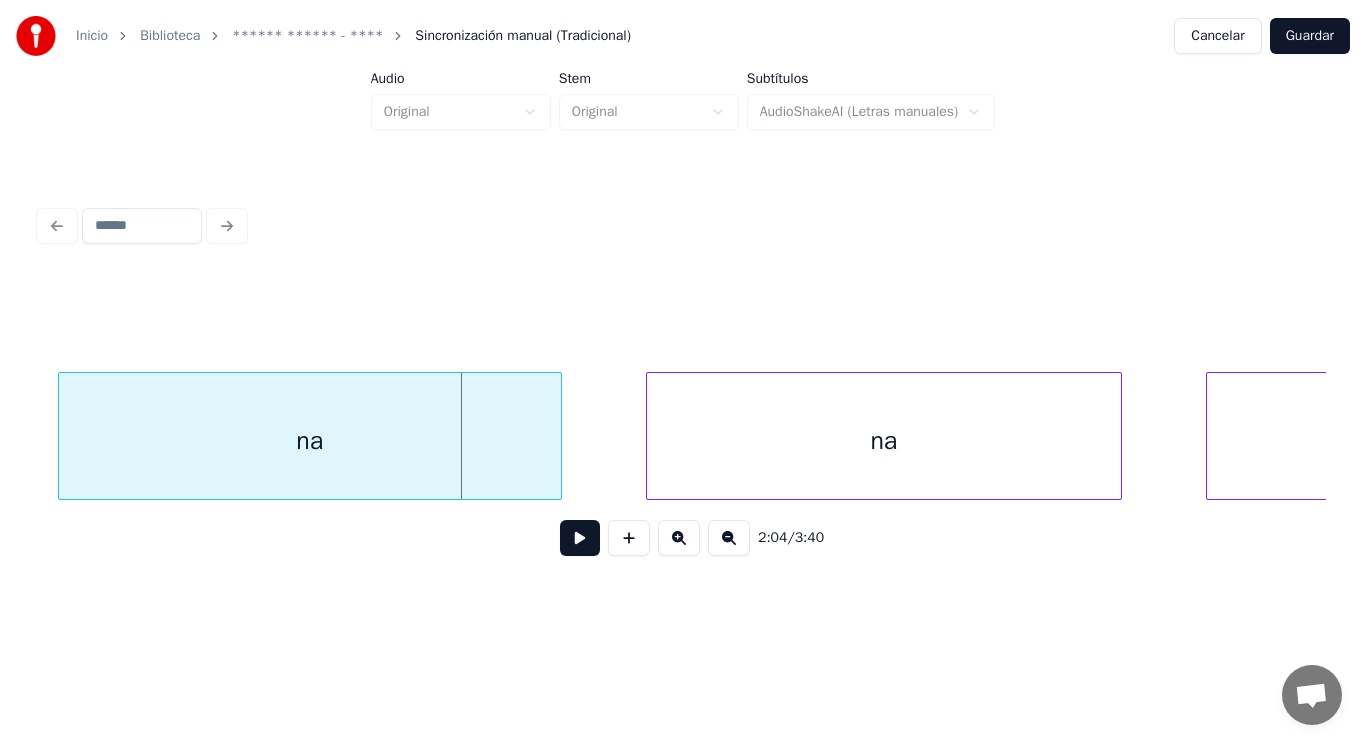 click on "na" at bounding box center [310, 441] 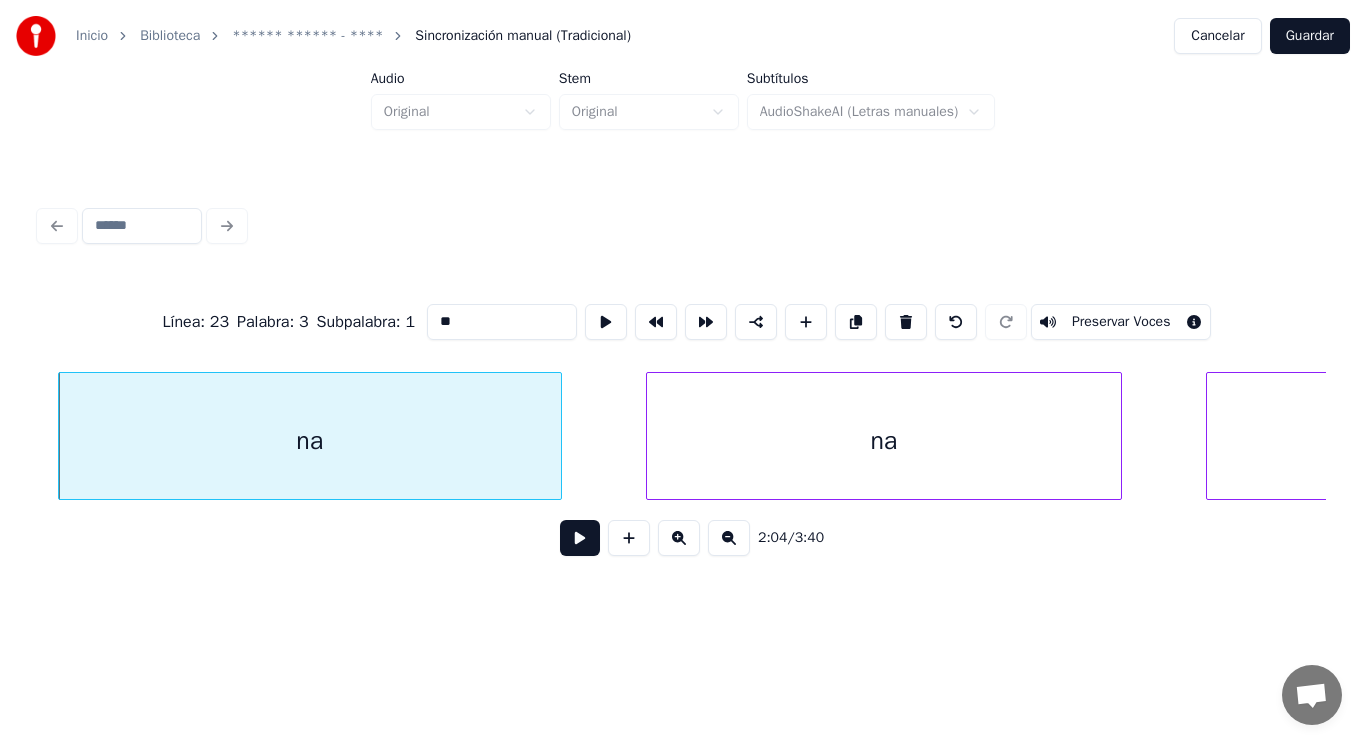 click on "**" at bounding box center (502, 322) 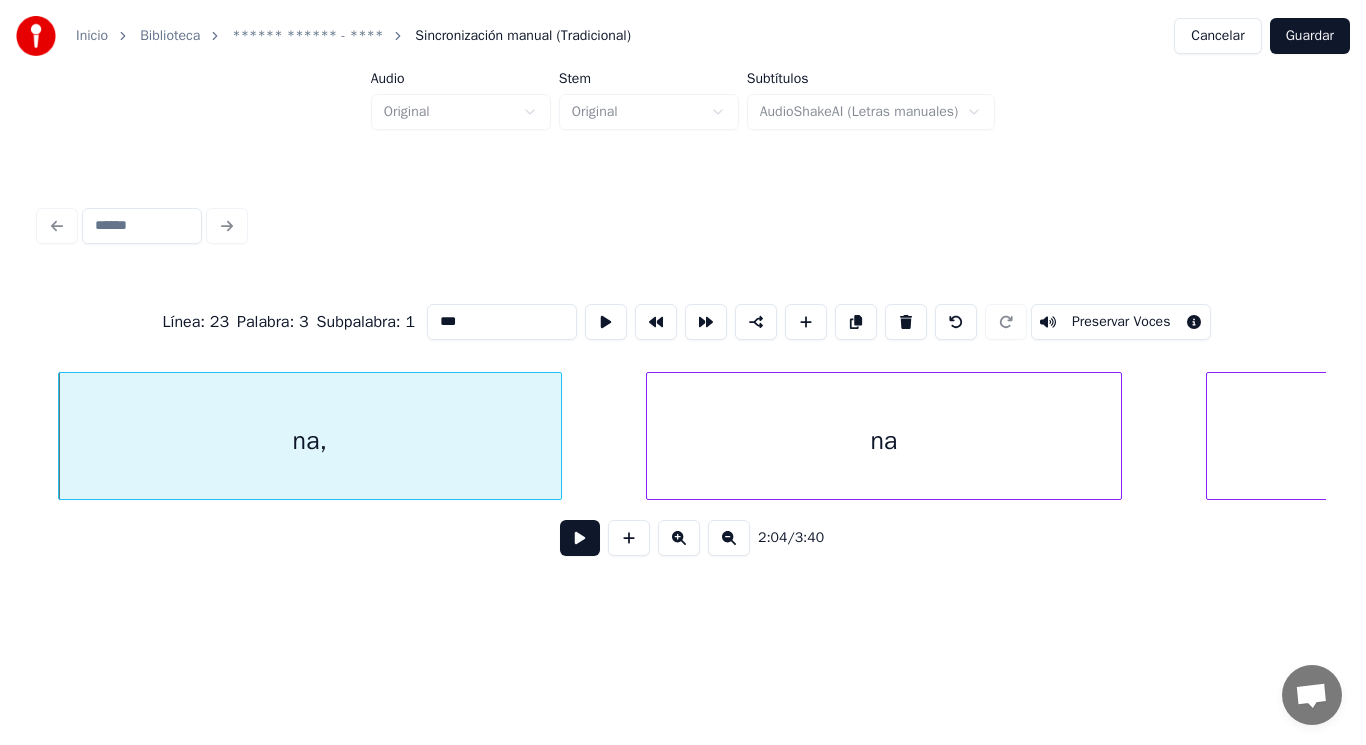 click on "na" at bounding box center [884, 441] 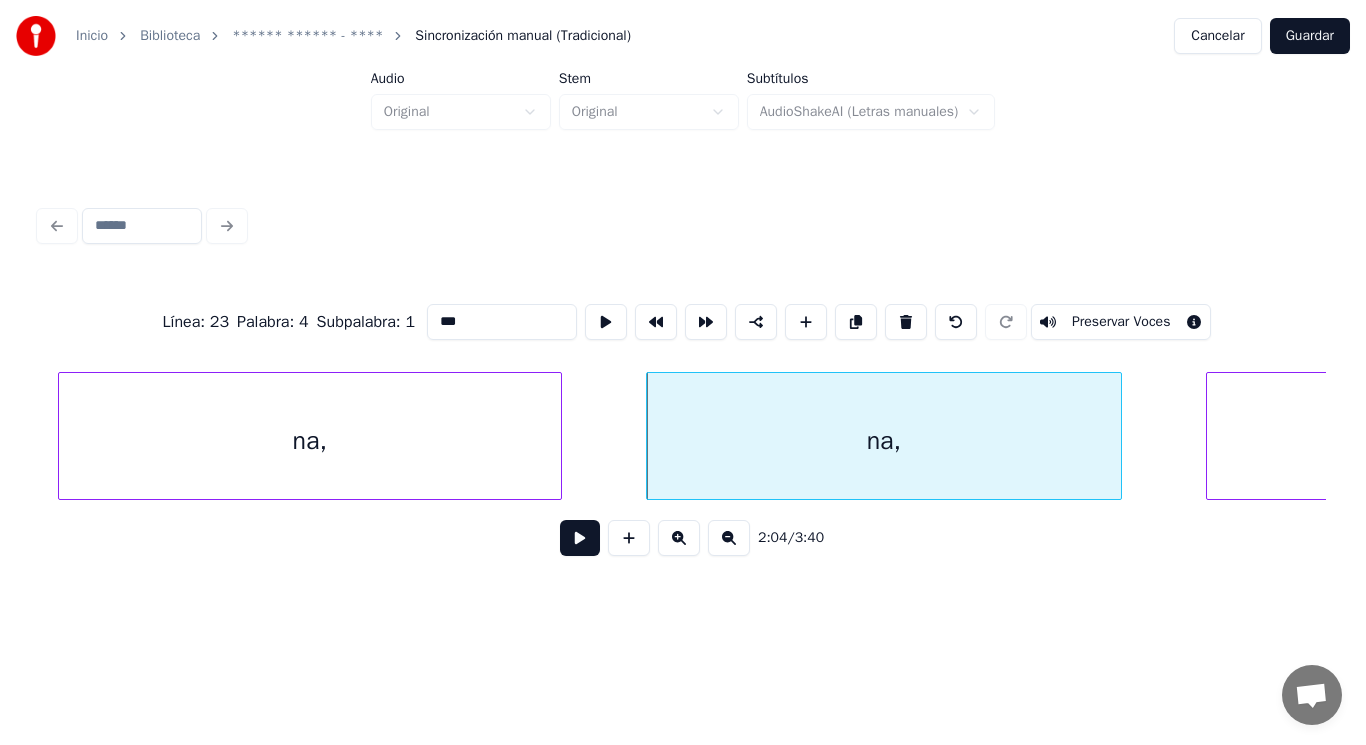 click on "na" at bounding box center (1570, 441) 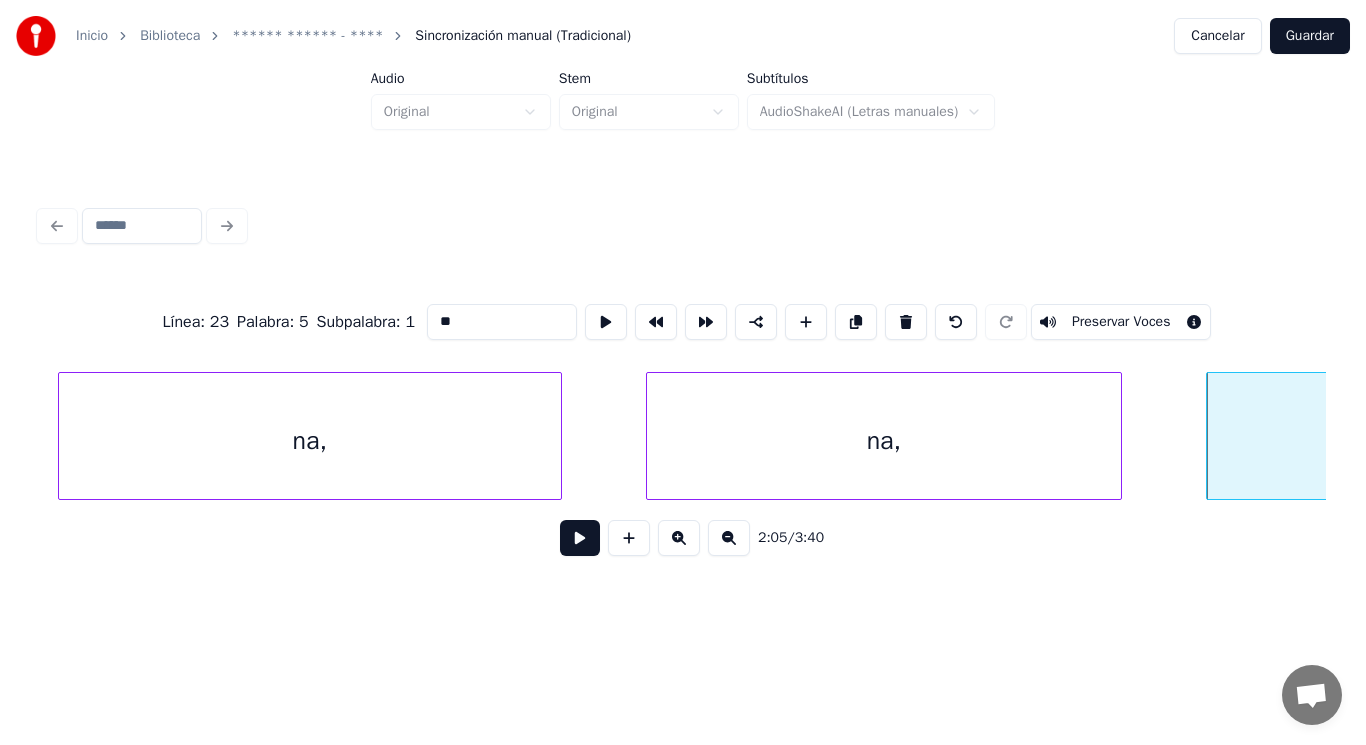 click on "**" at bounding box center (502, 322) 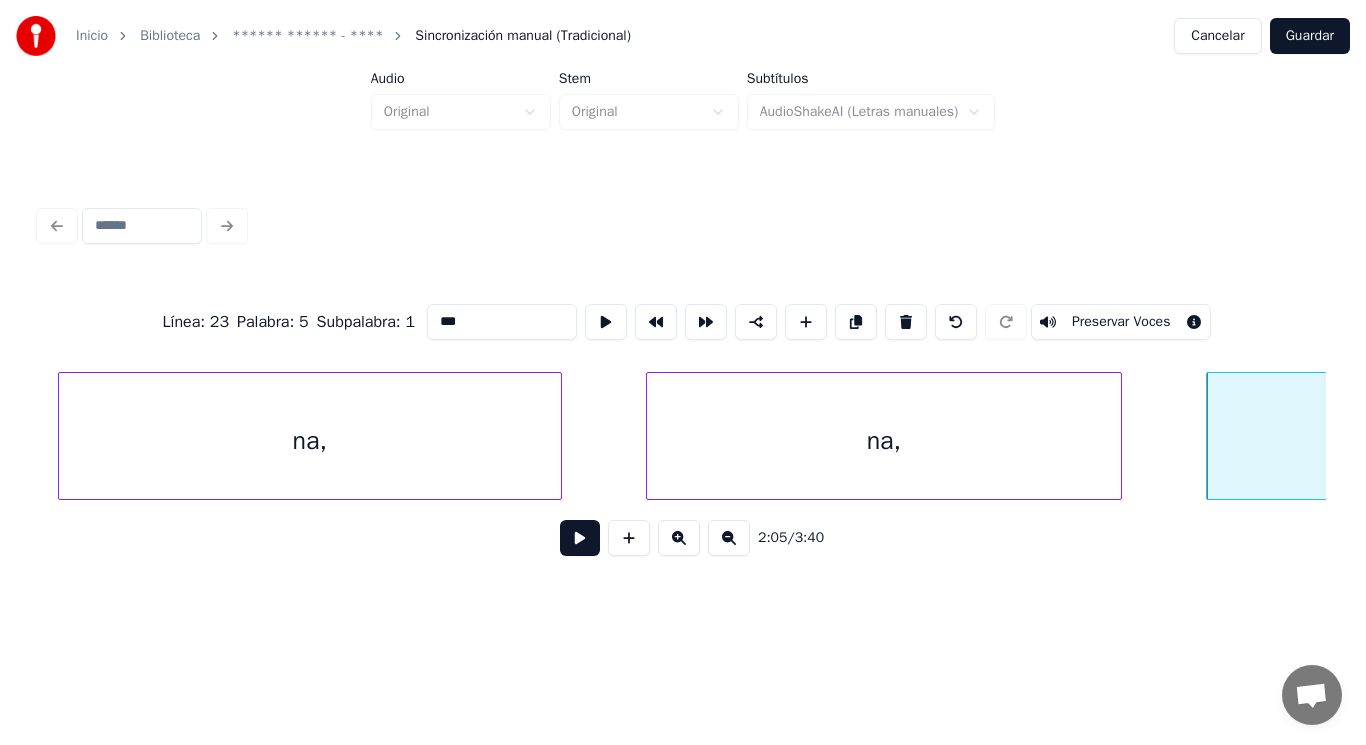 click on "na," at bounding box center [310, 441] 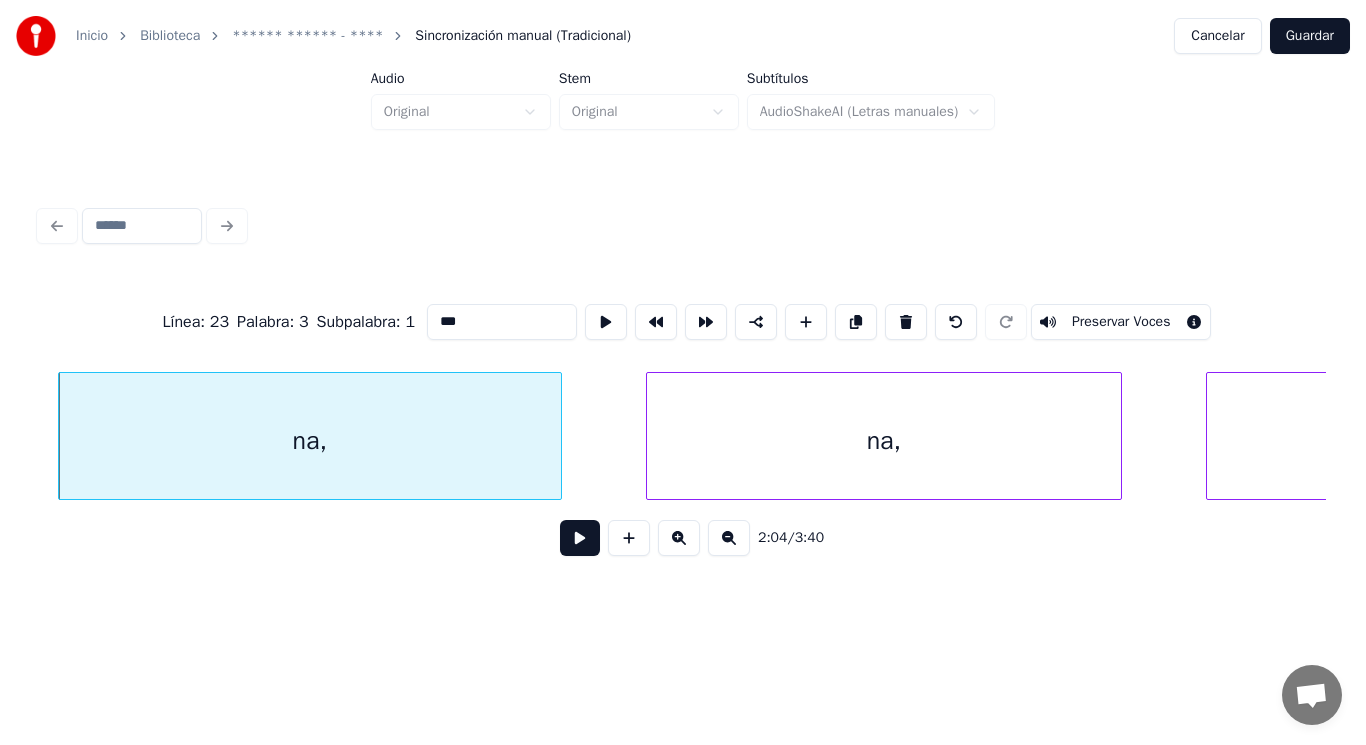 type on "***" 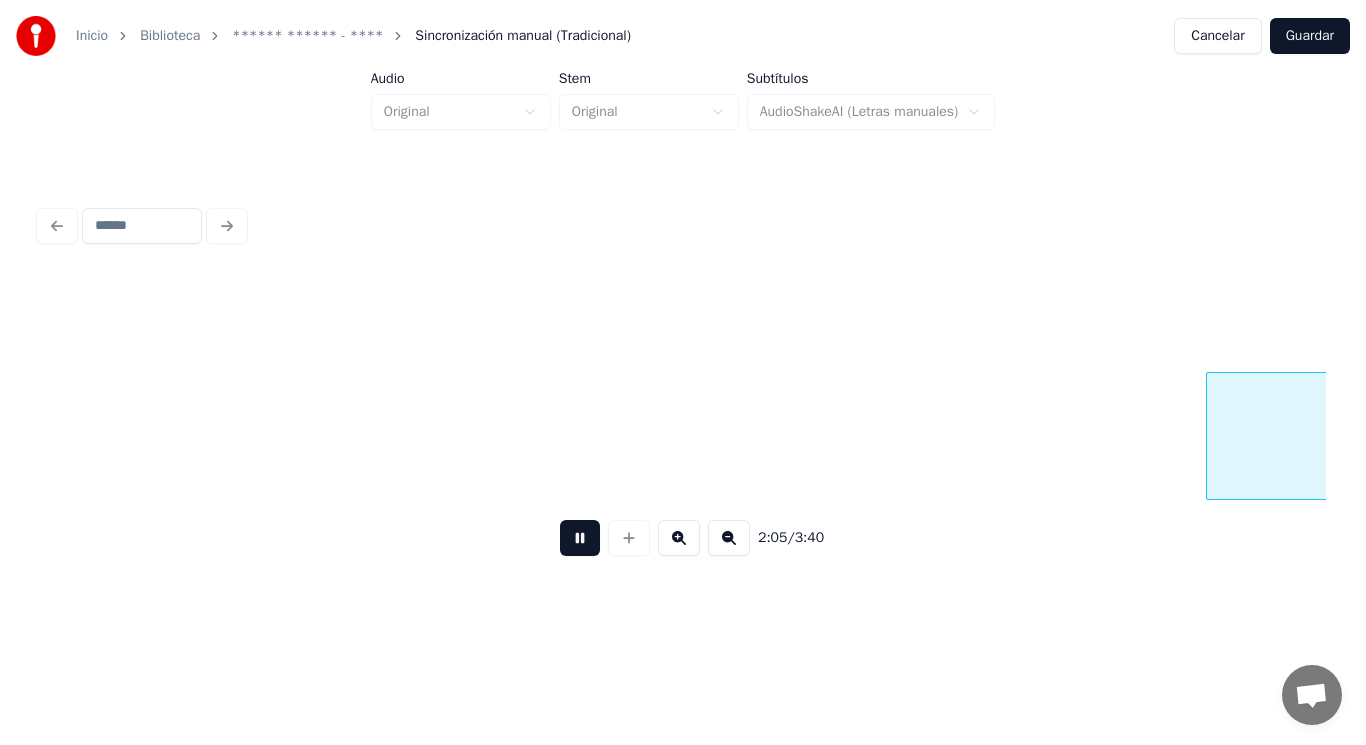 scroll, scrollTop: 0, scrollLeft: 175680, axis: horizontal 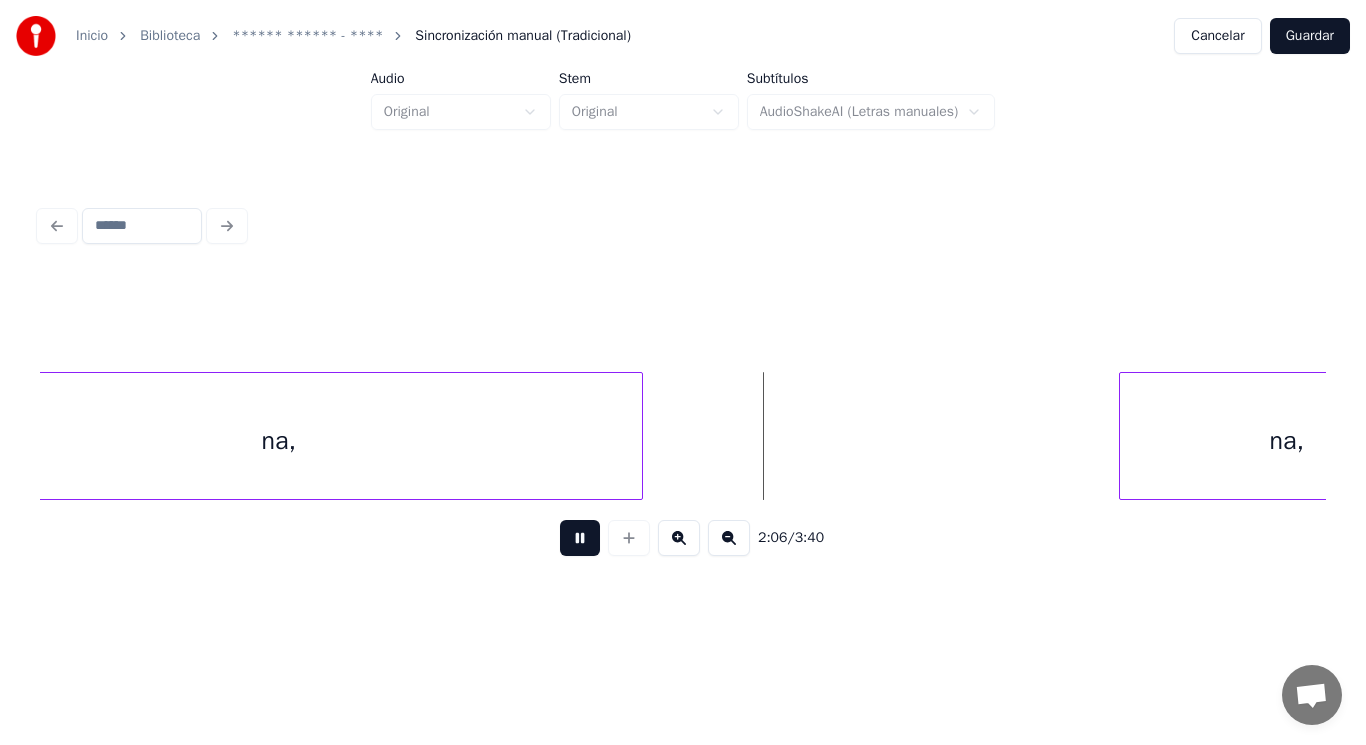click at bounding box center [580, 538] 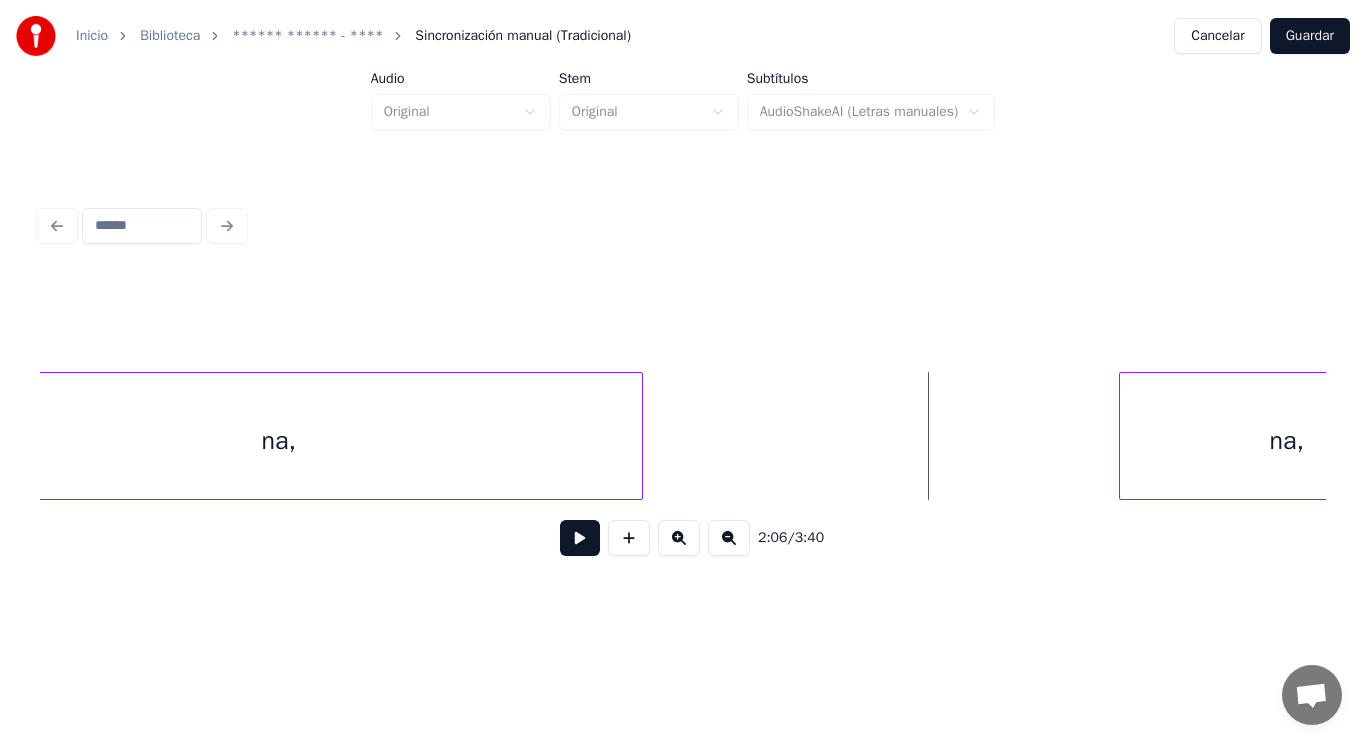 click at bounding box center [580, 538] 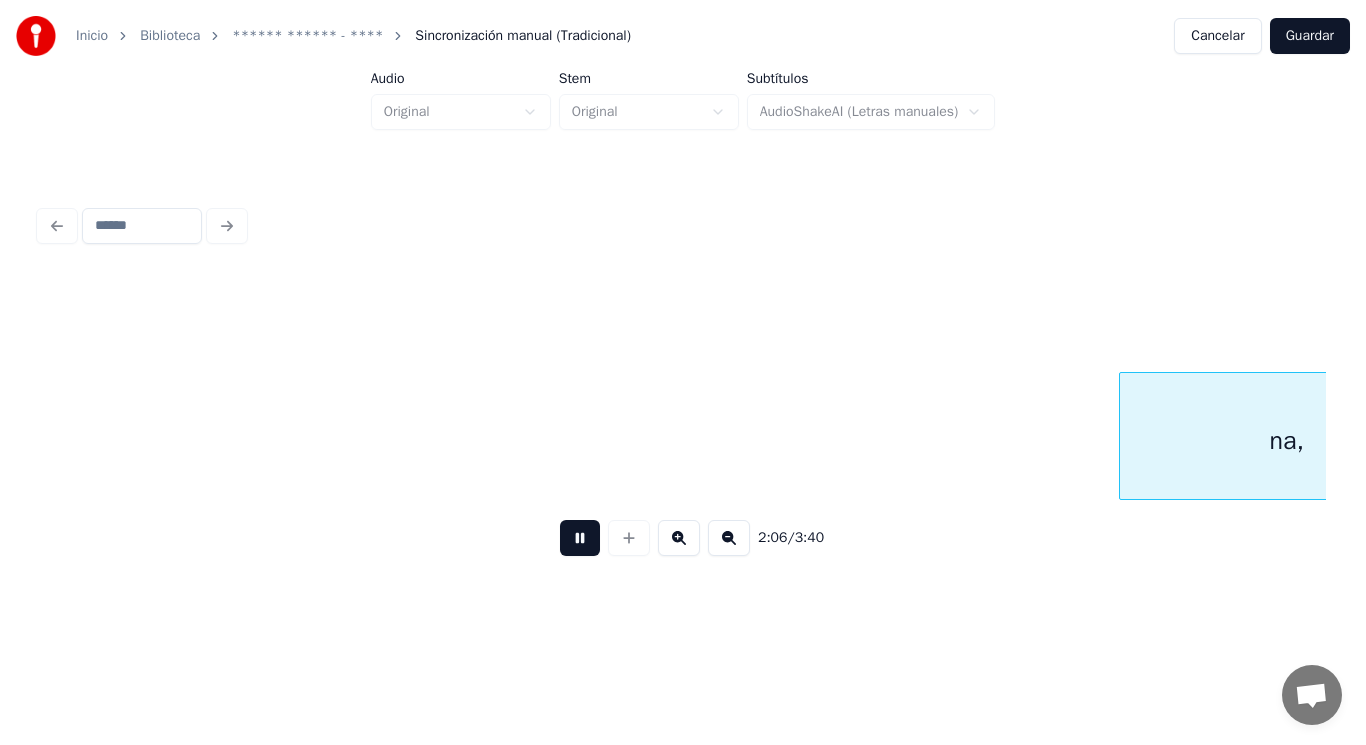 scroll, scrollTop: 0, scrollLeft: 176990, axis: horizontal 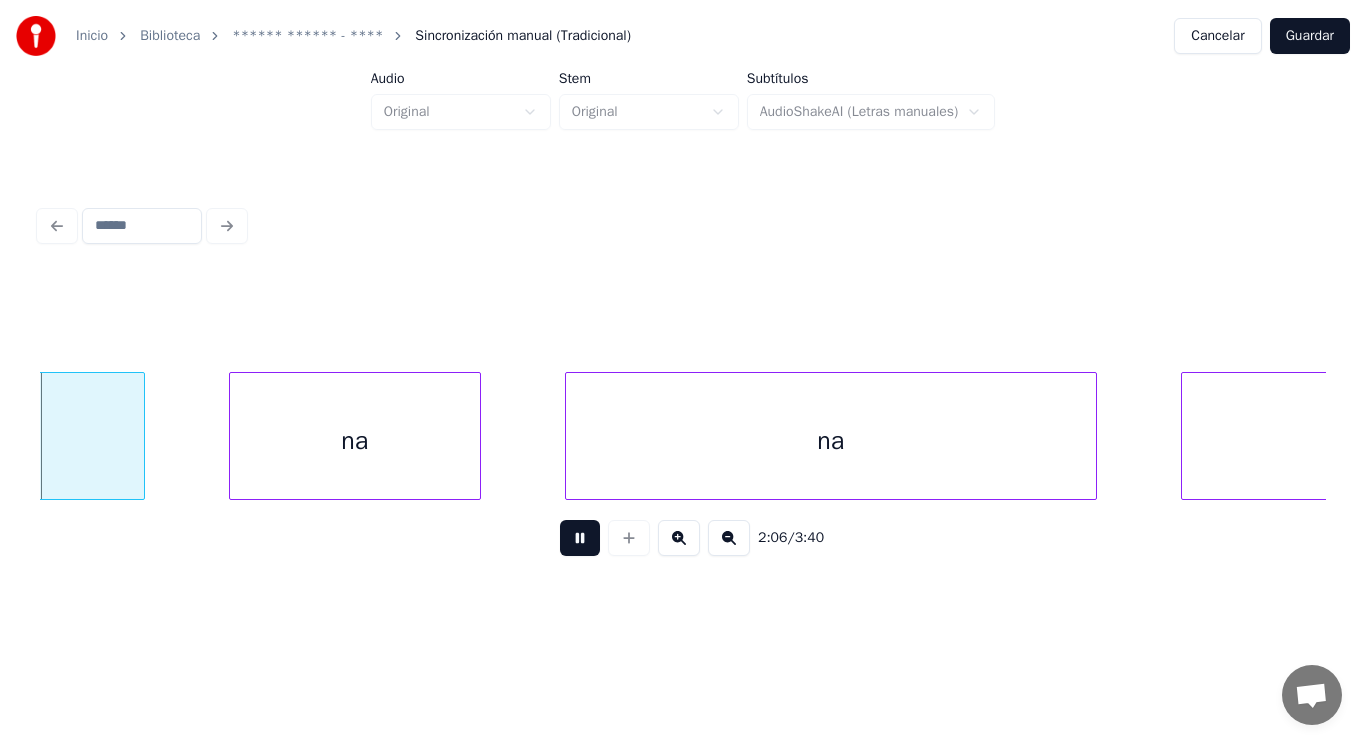 click at bounding box center [580, 538] 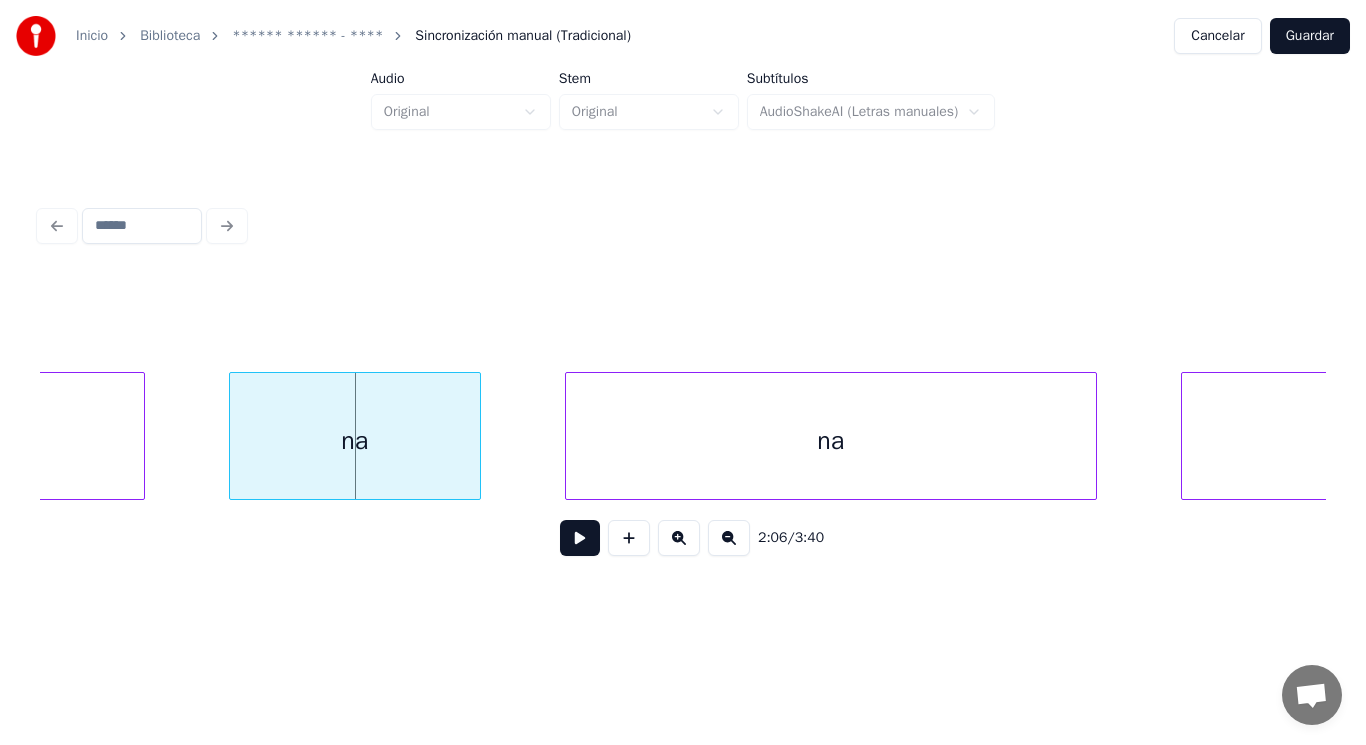 click on "na" at bounding box center (355, 441) 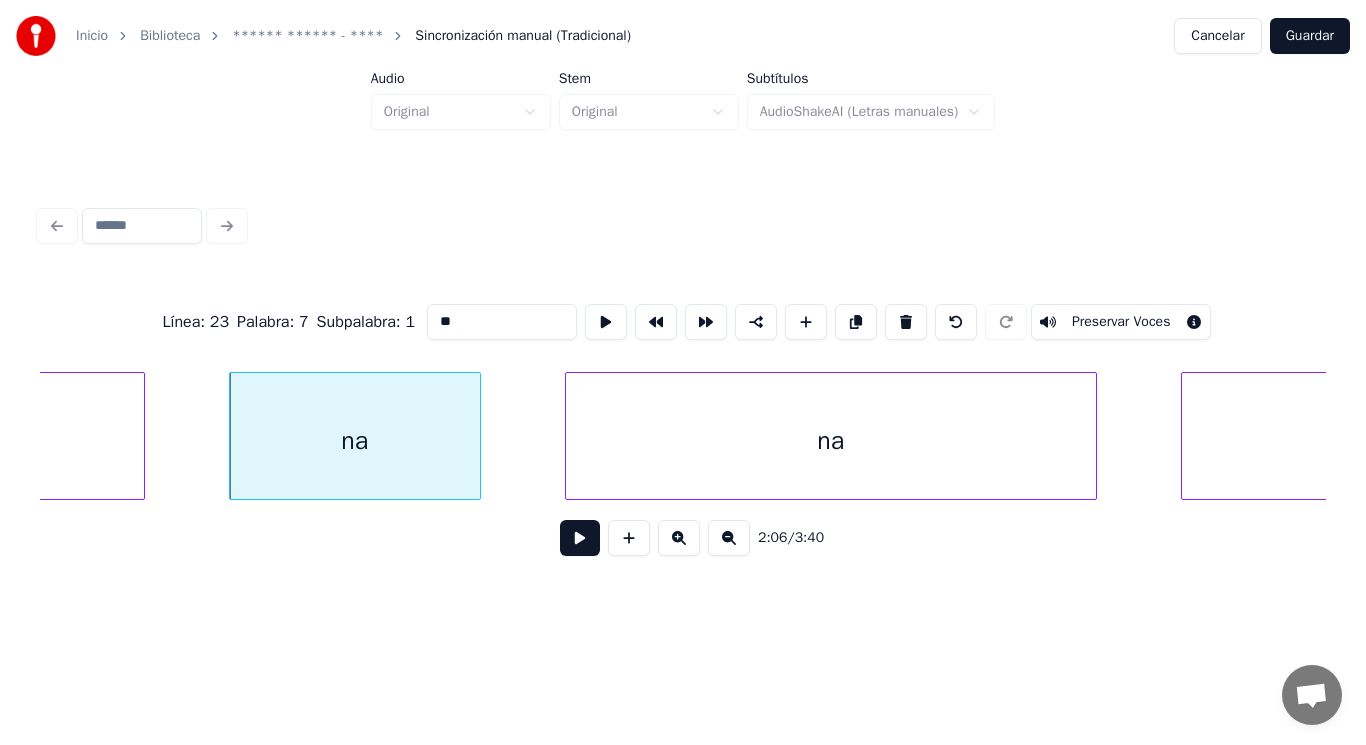 click on "**" at bounding box center (502, 322) 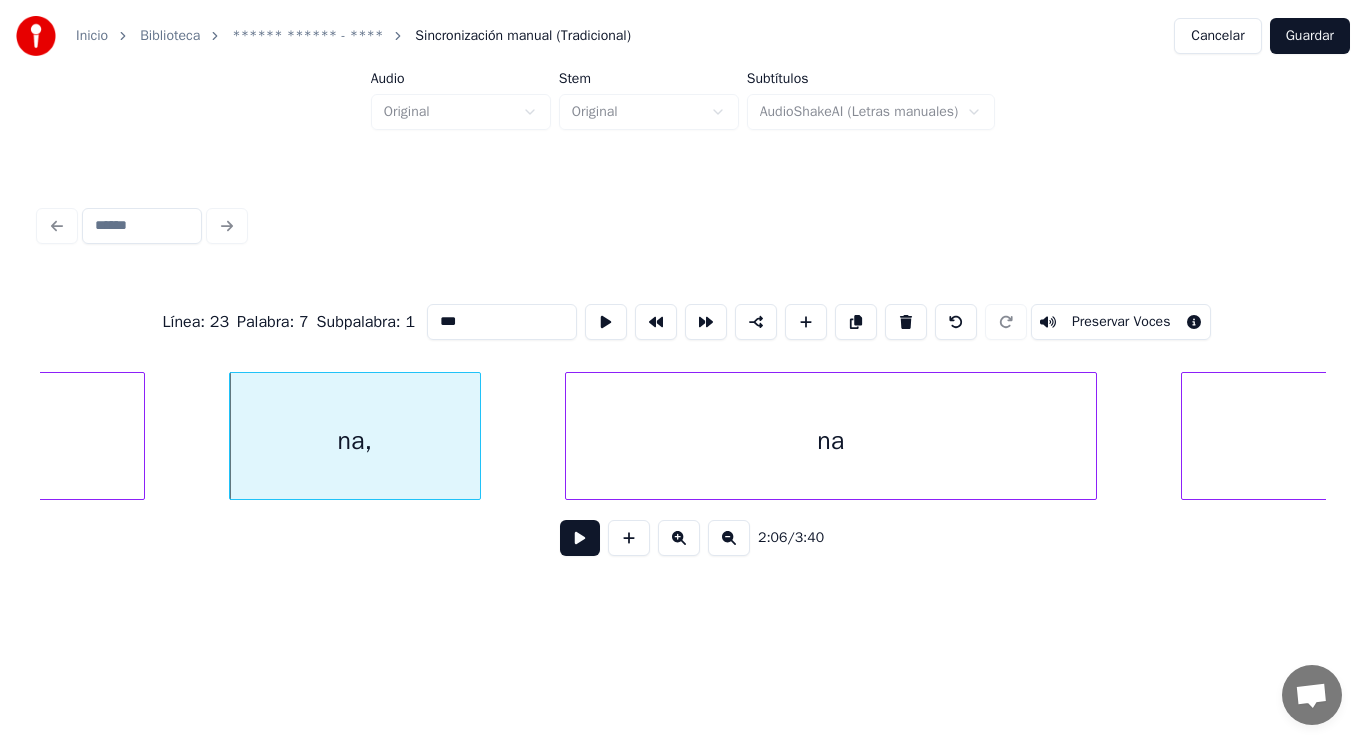type on "***" 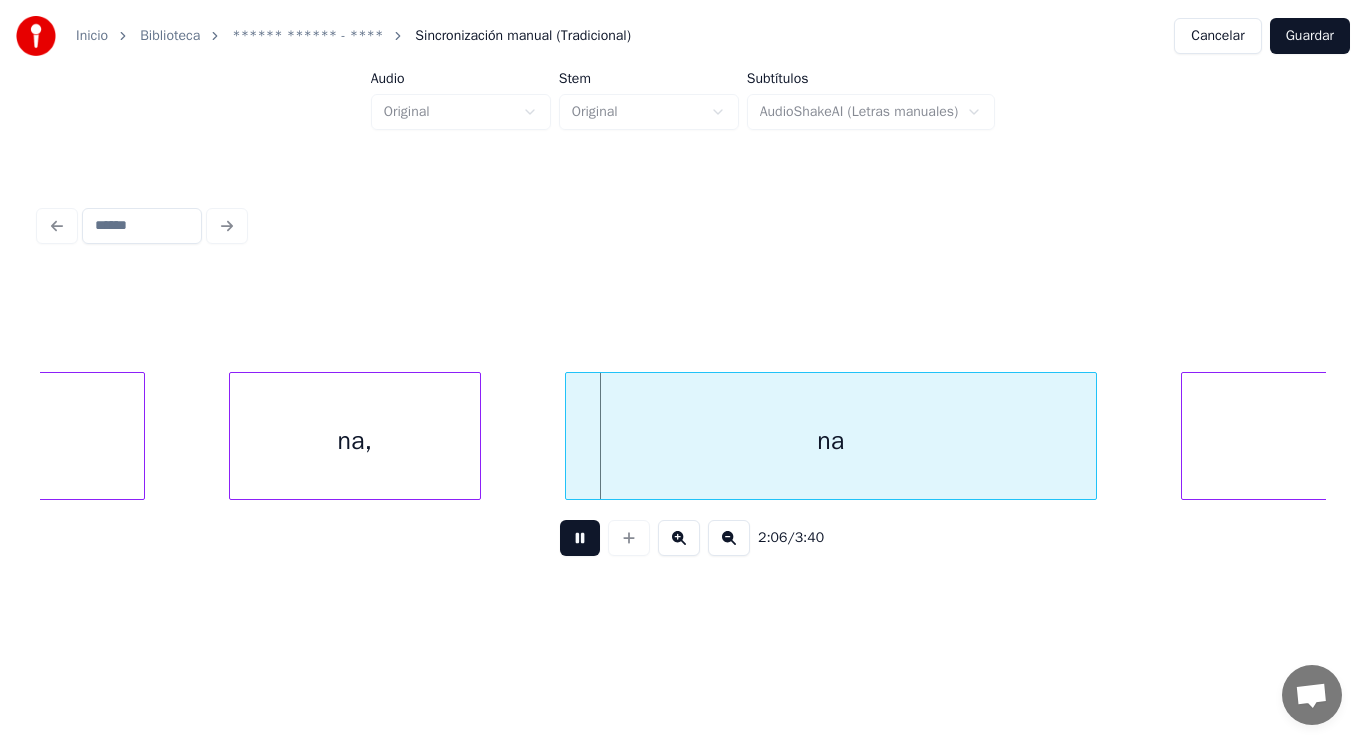 click at bounding box center [580, 538] 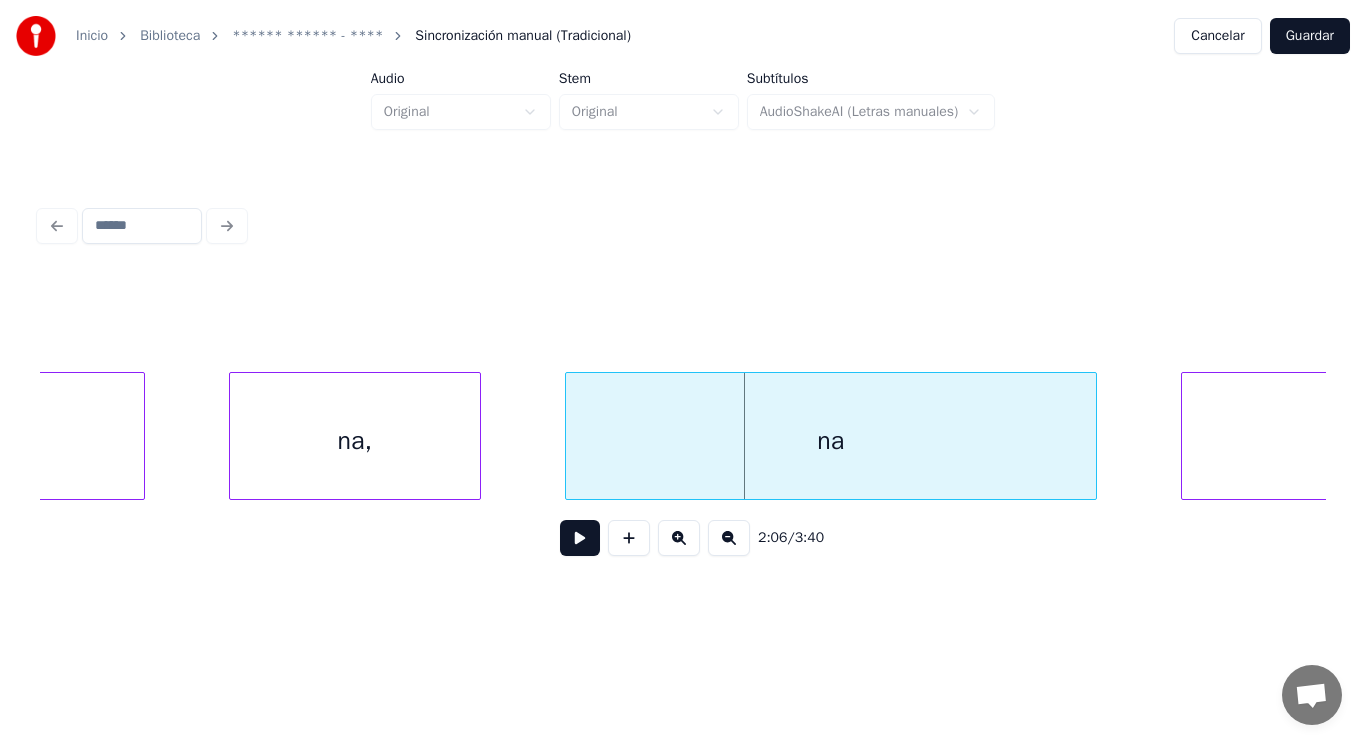 click on "na," at bounding box center [355, 441] 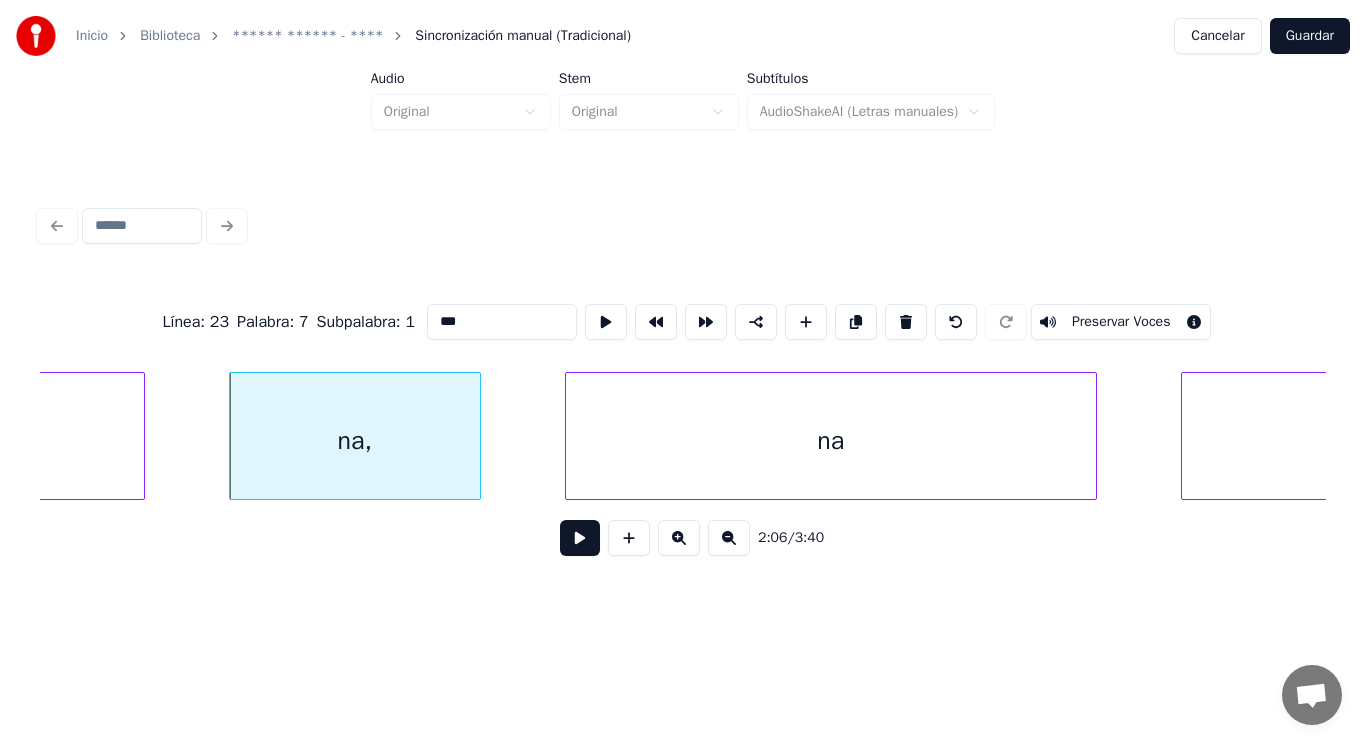 click at bounding box center (580, 538) 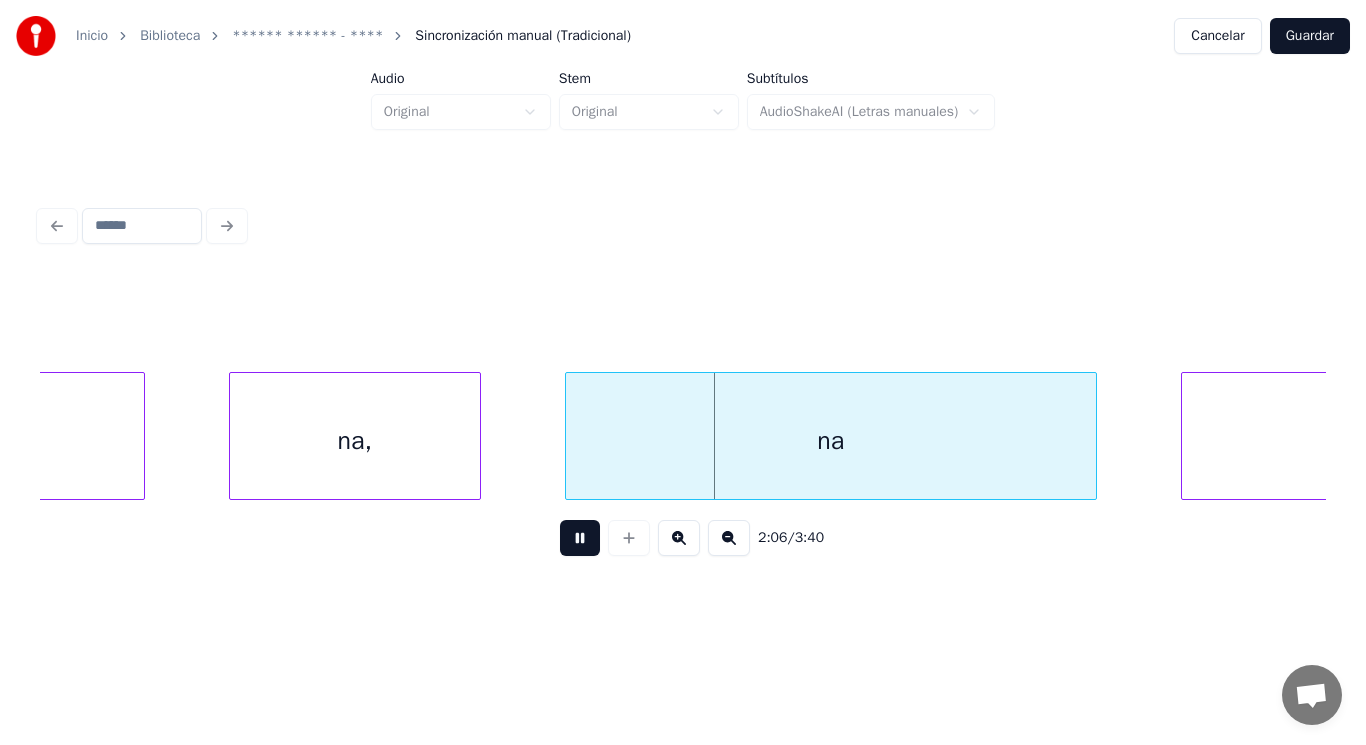 click at bounding box center [580, 538] 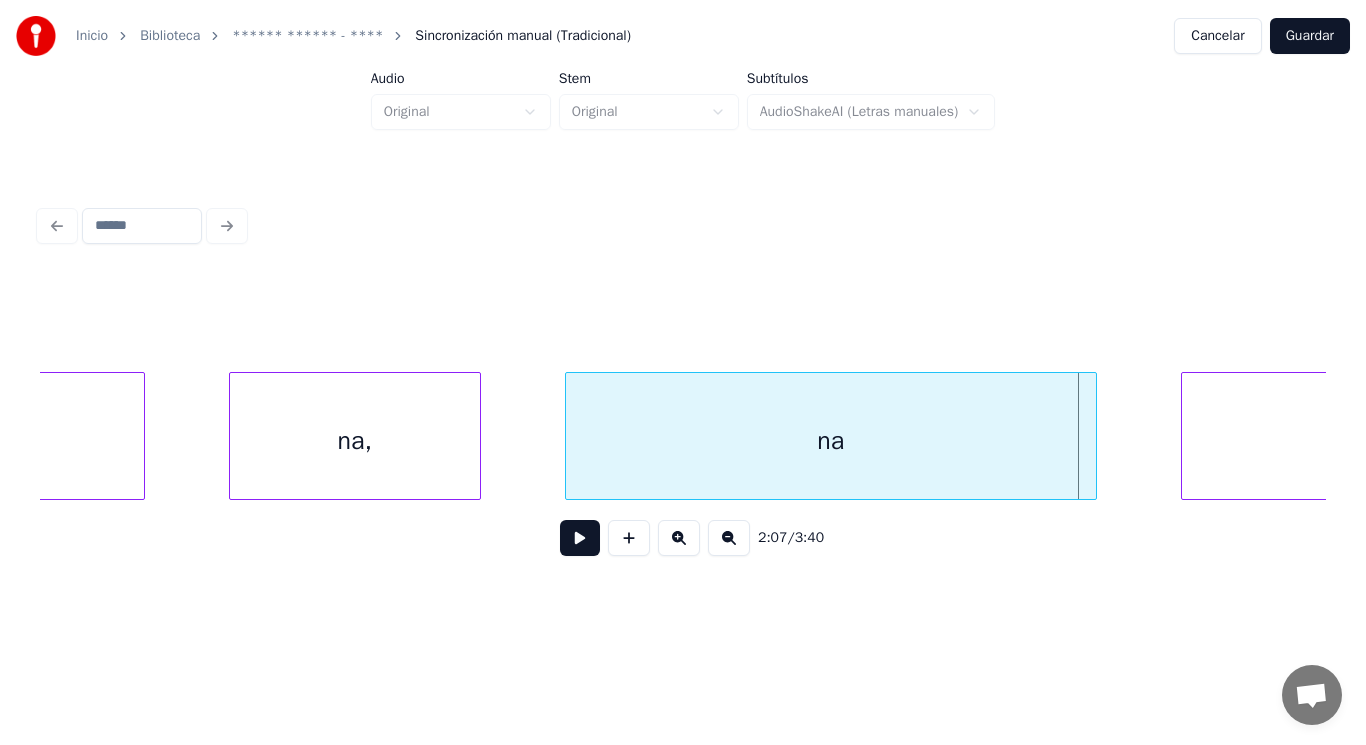 click on "na," at bounding box center [-23, 441] 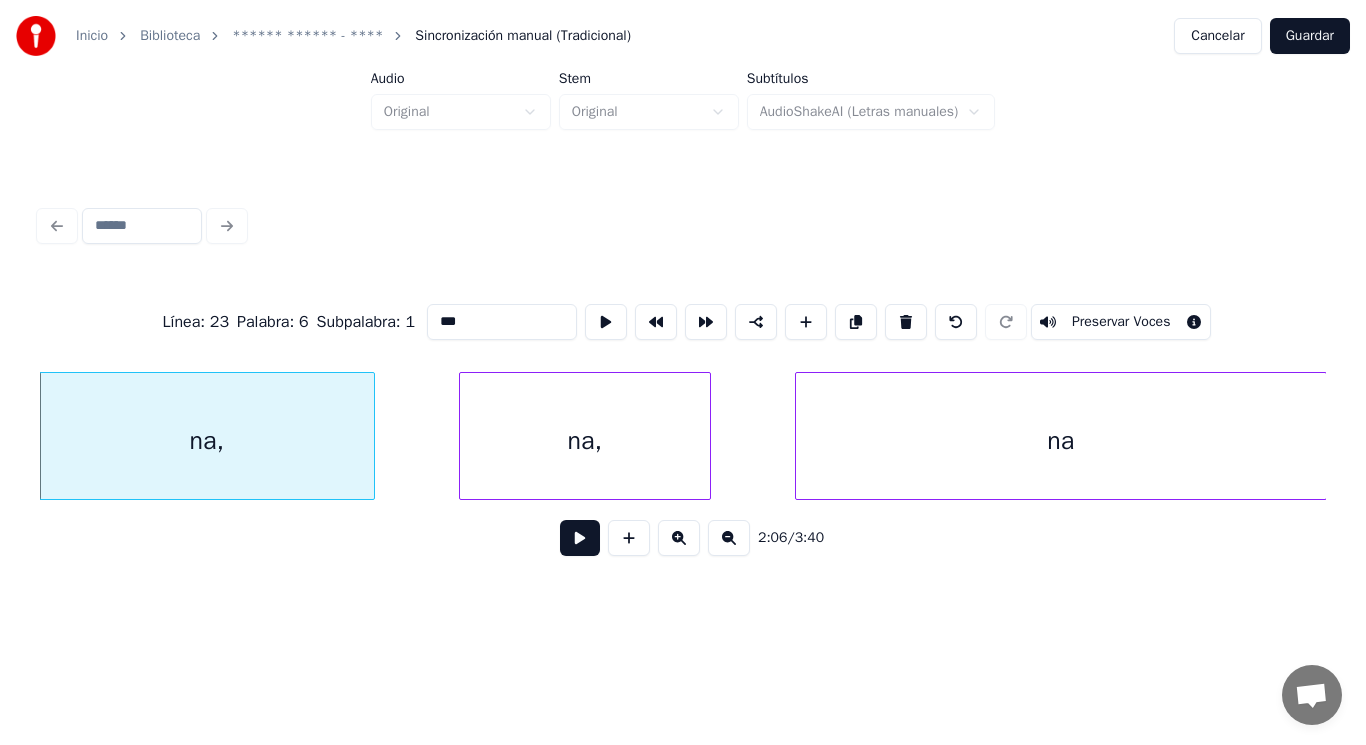 click at bounding box center [580, 538] 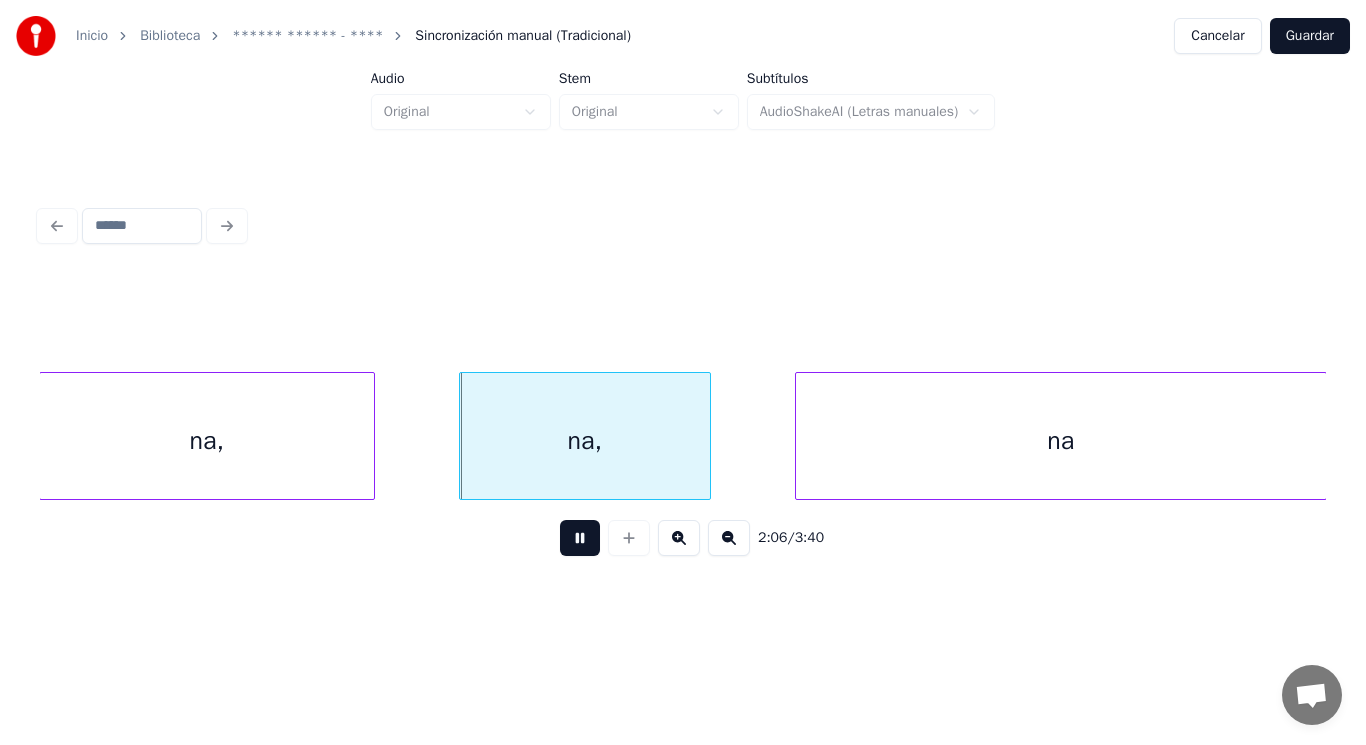 click at bounding box center [580, 538] 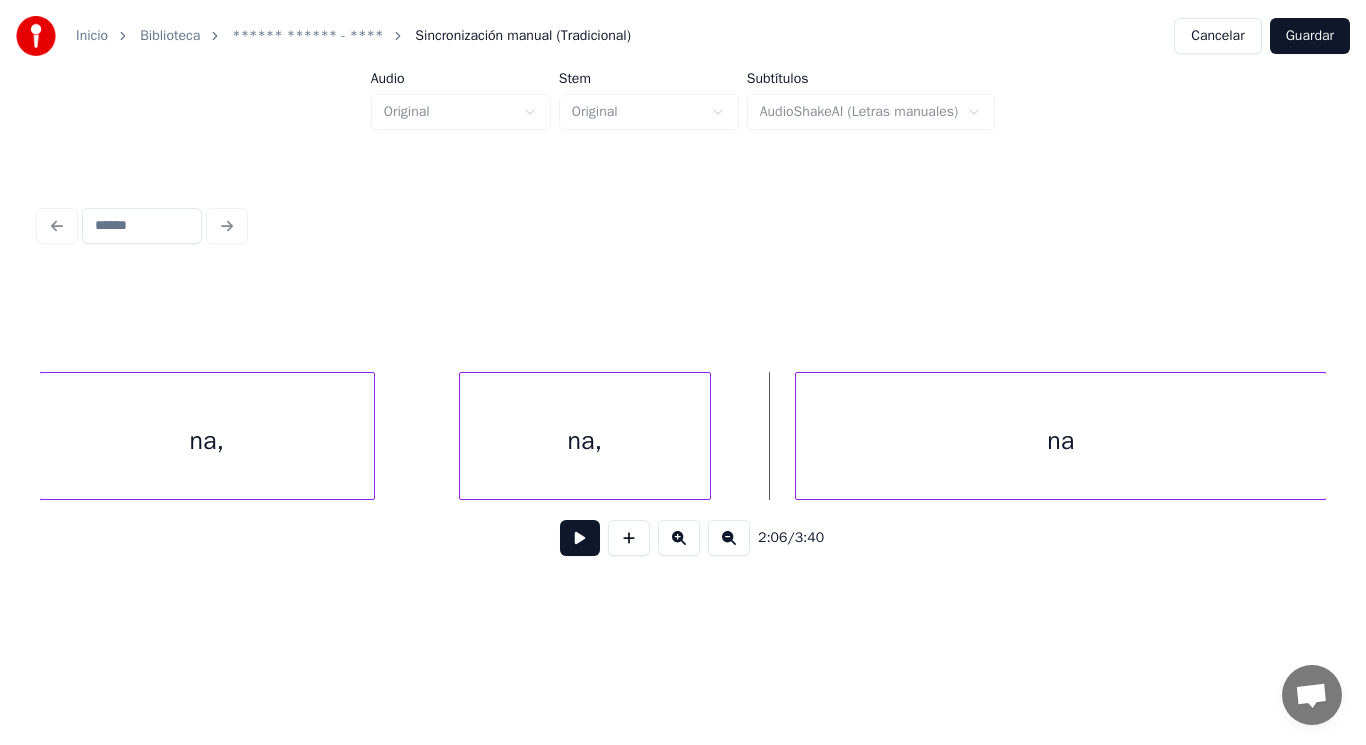 click on "na," at bounding box center [207, 441] 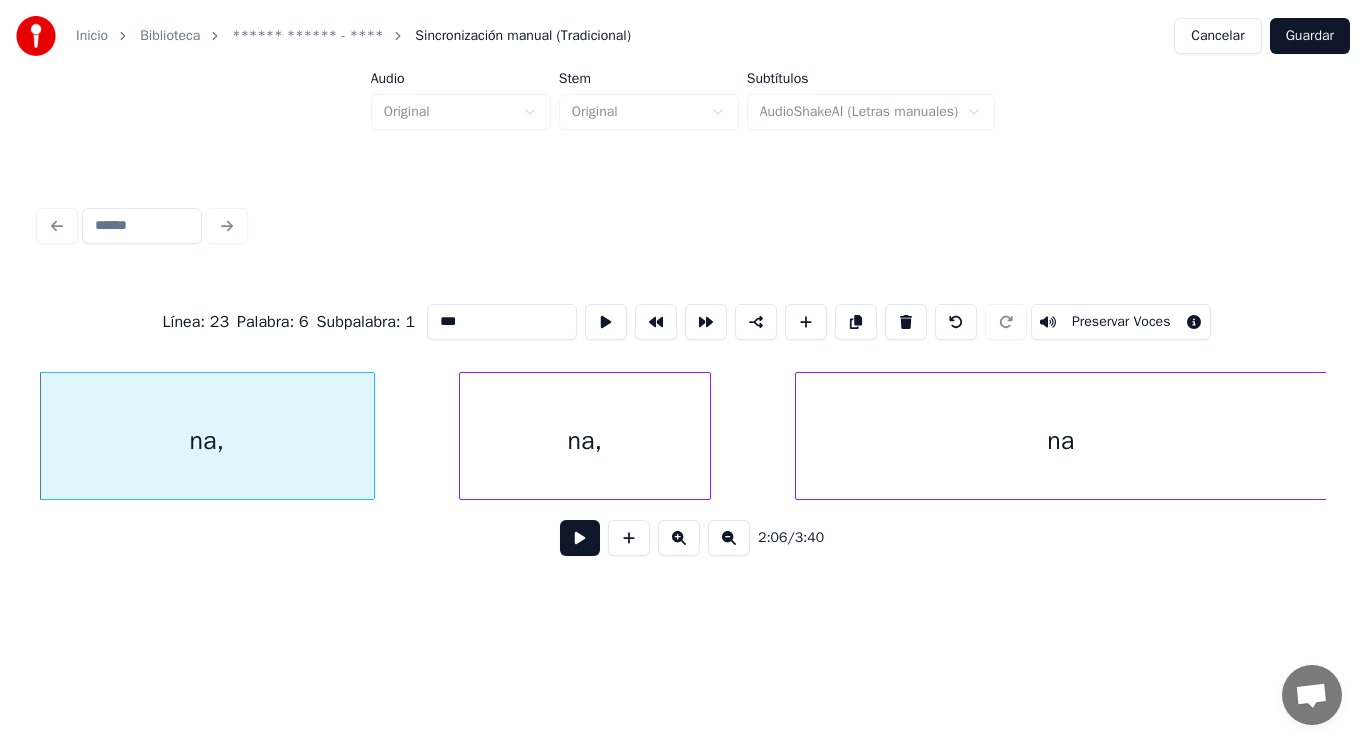 click at bounding box center [580, 538] 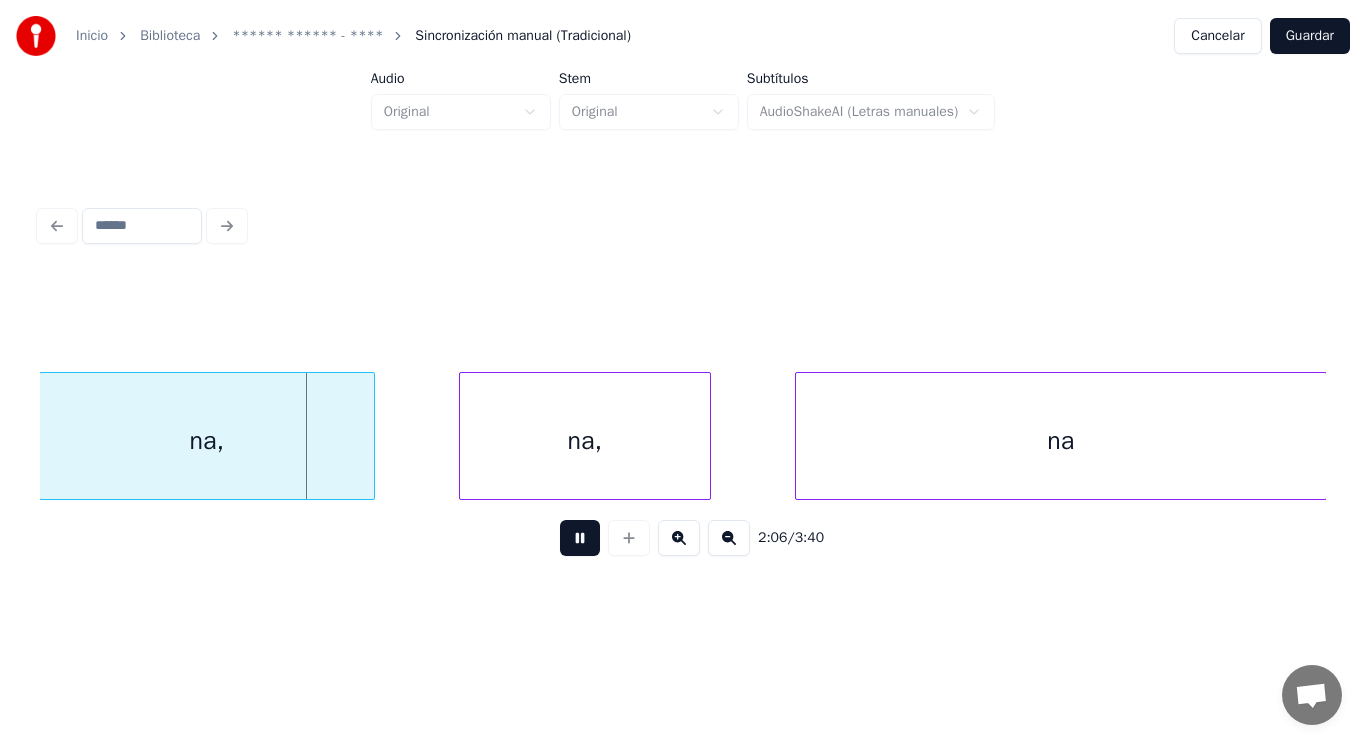 click at bounding box center (580, 538) 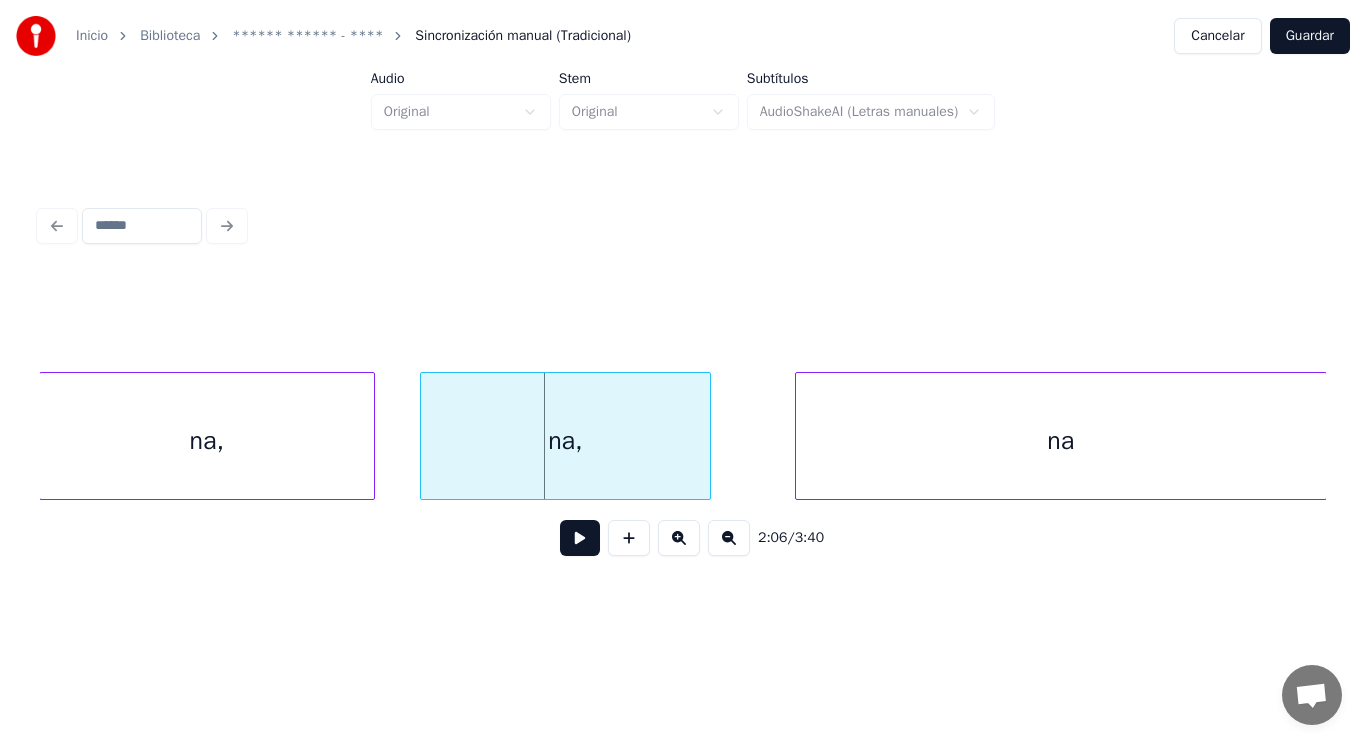 click at bounding box center [424, 436] 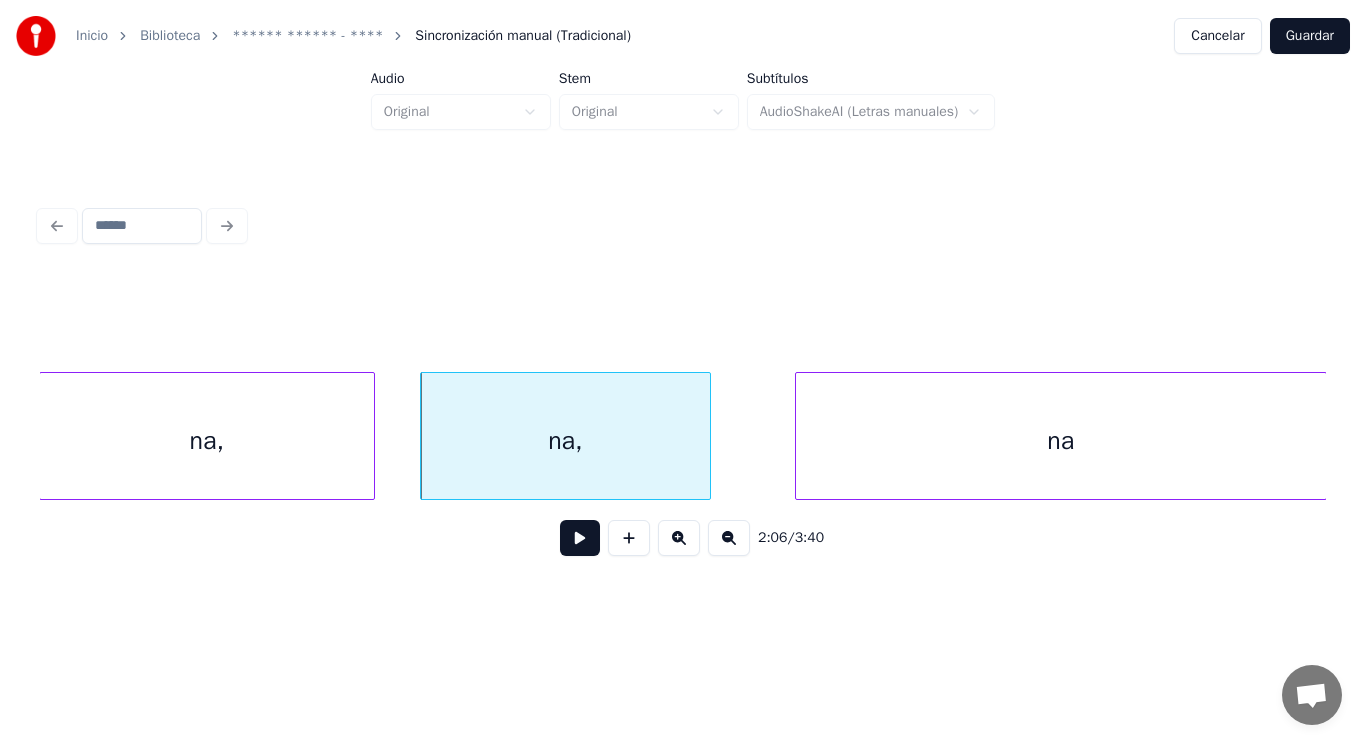 click on "na," at bounding box center (207, 441) 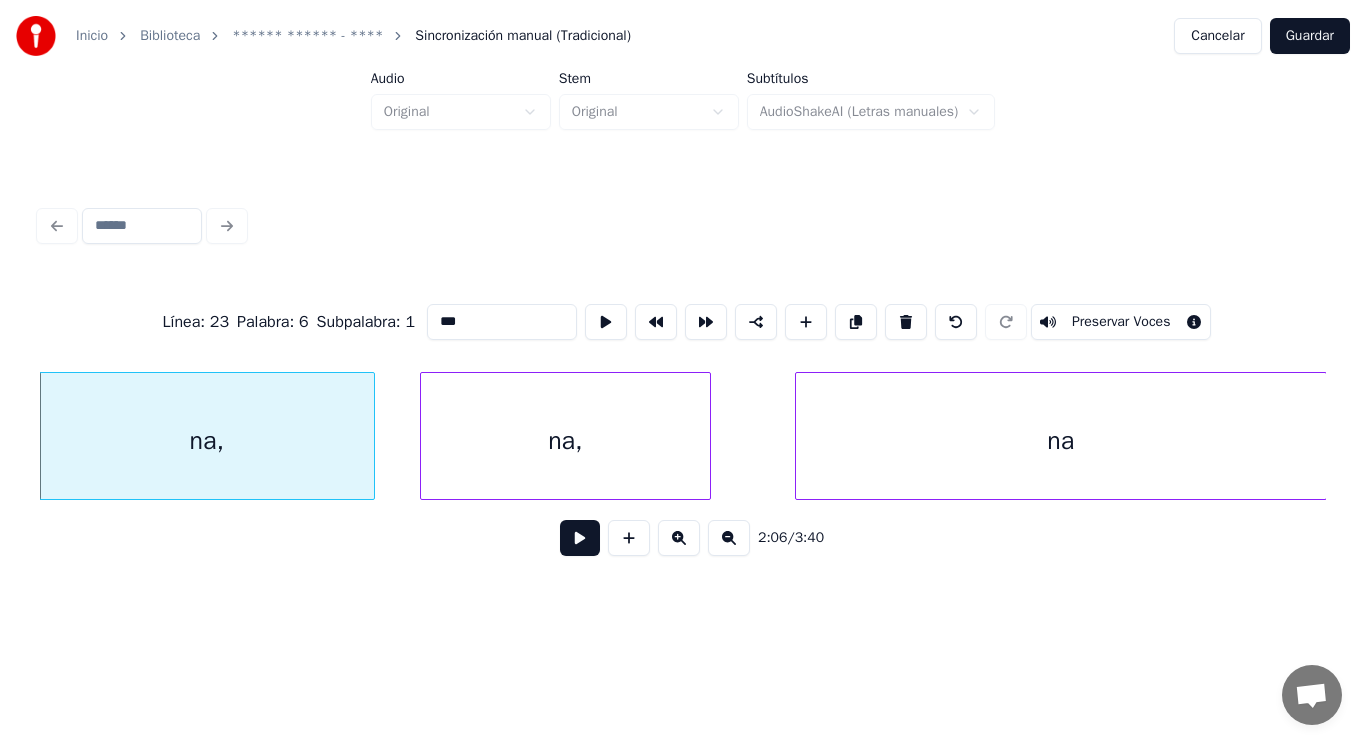 click at bounding box center (580, 538) 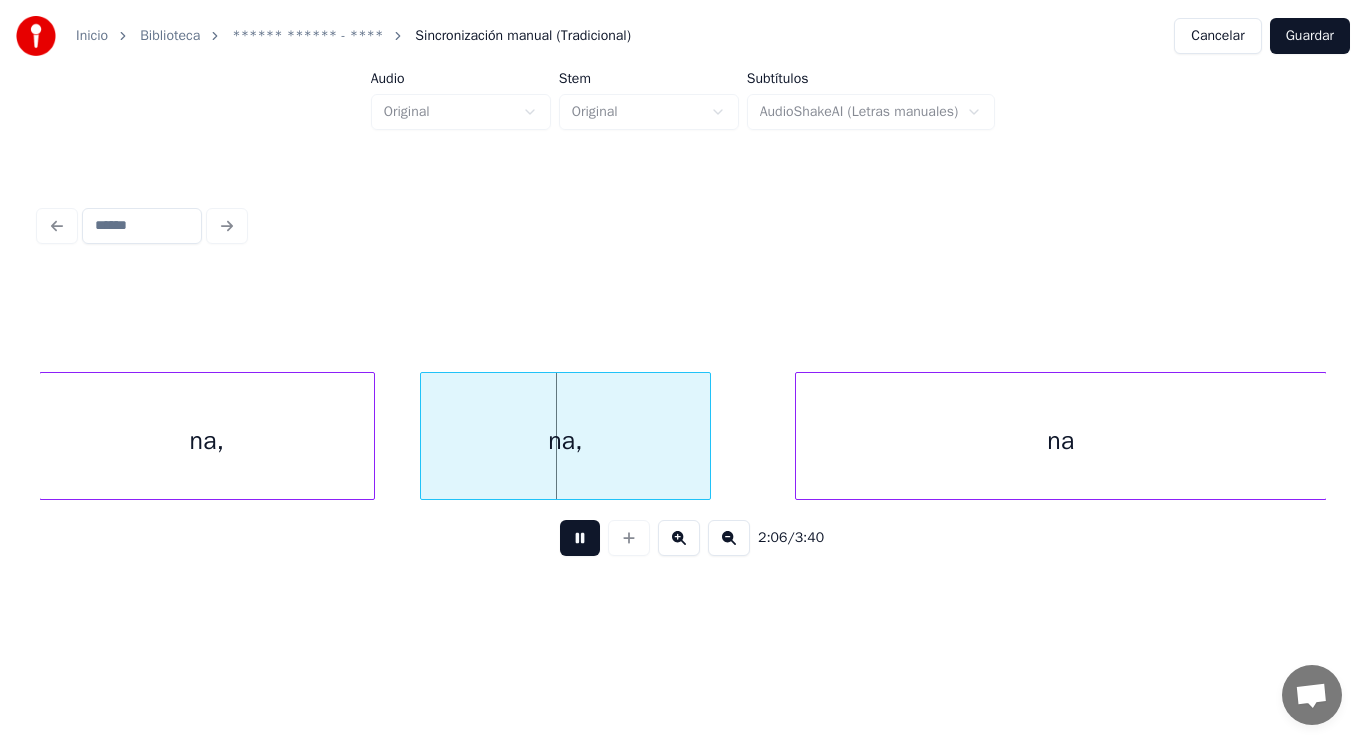 click at bounding box center (580, 538) 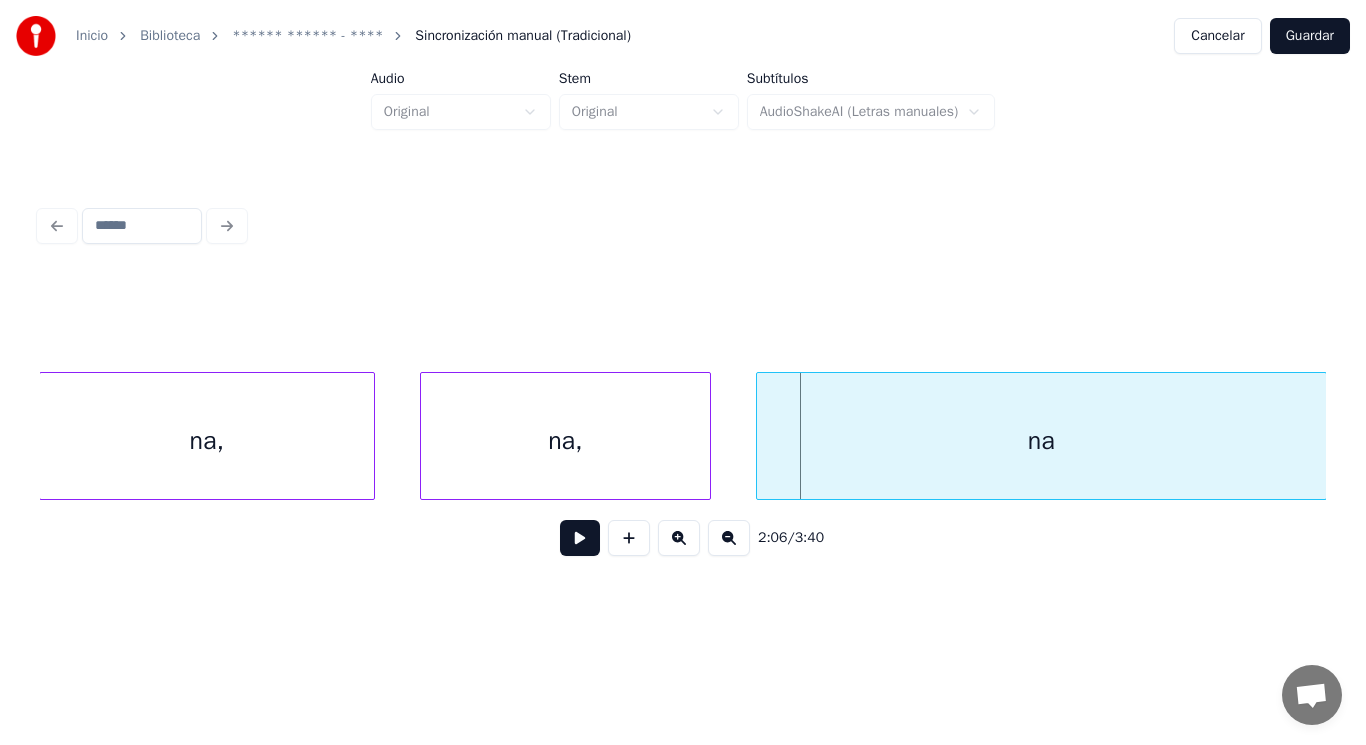click at bounding box center [760, 436] 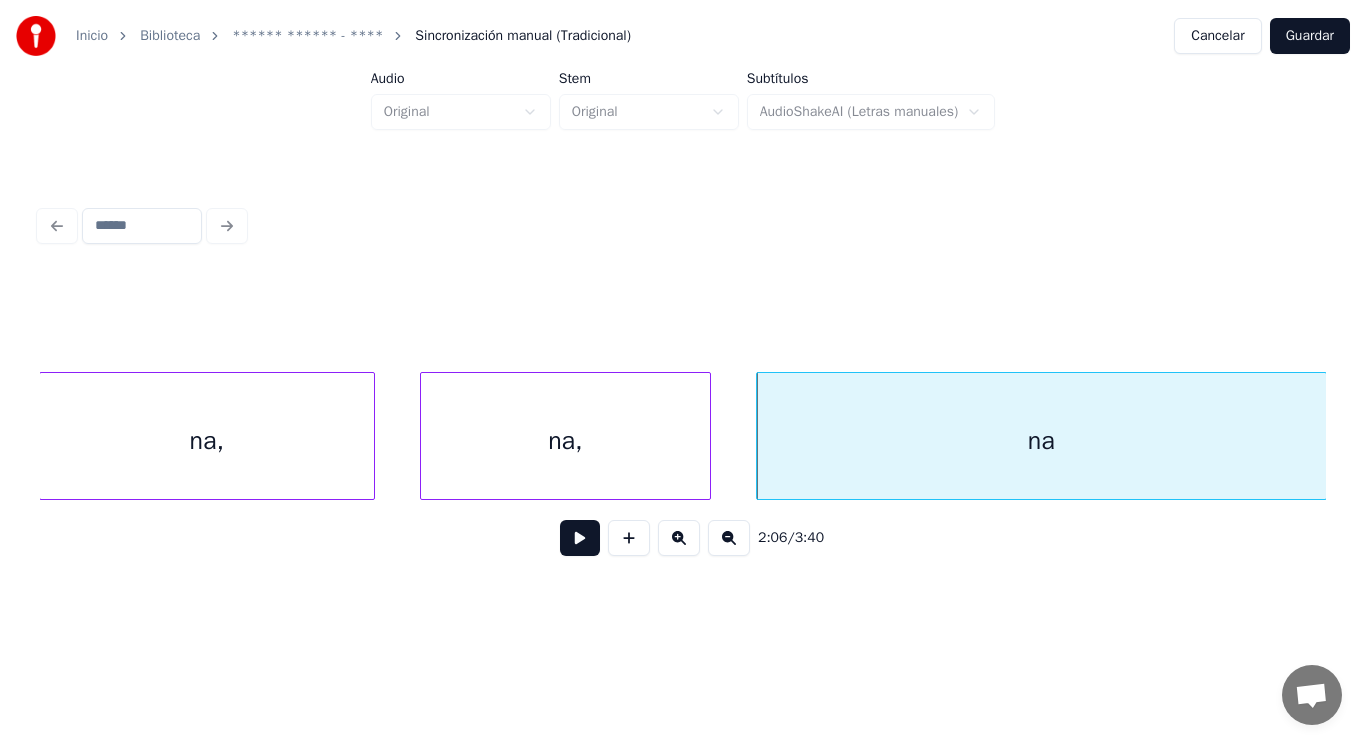 click on "na" at bounding box center (1041, 441) 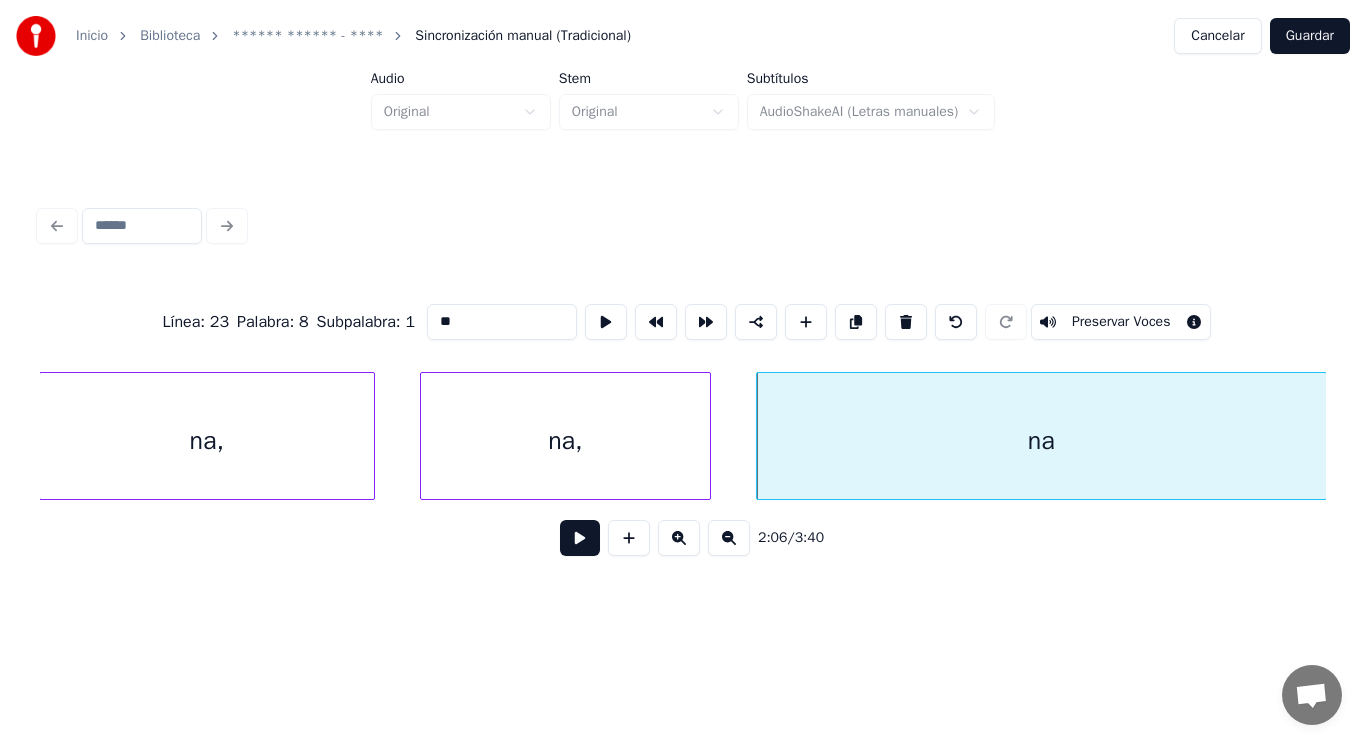 click on "**" at bounding box center [502, 322] 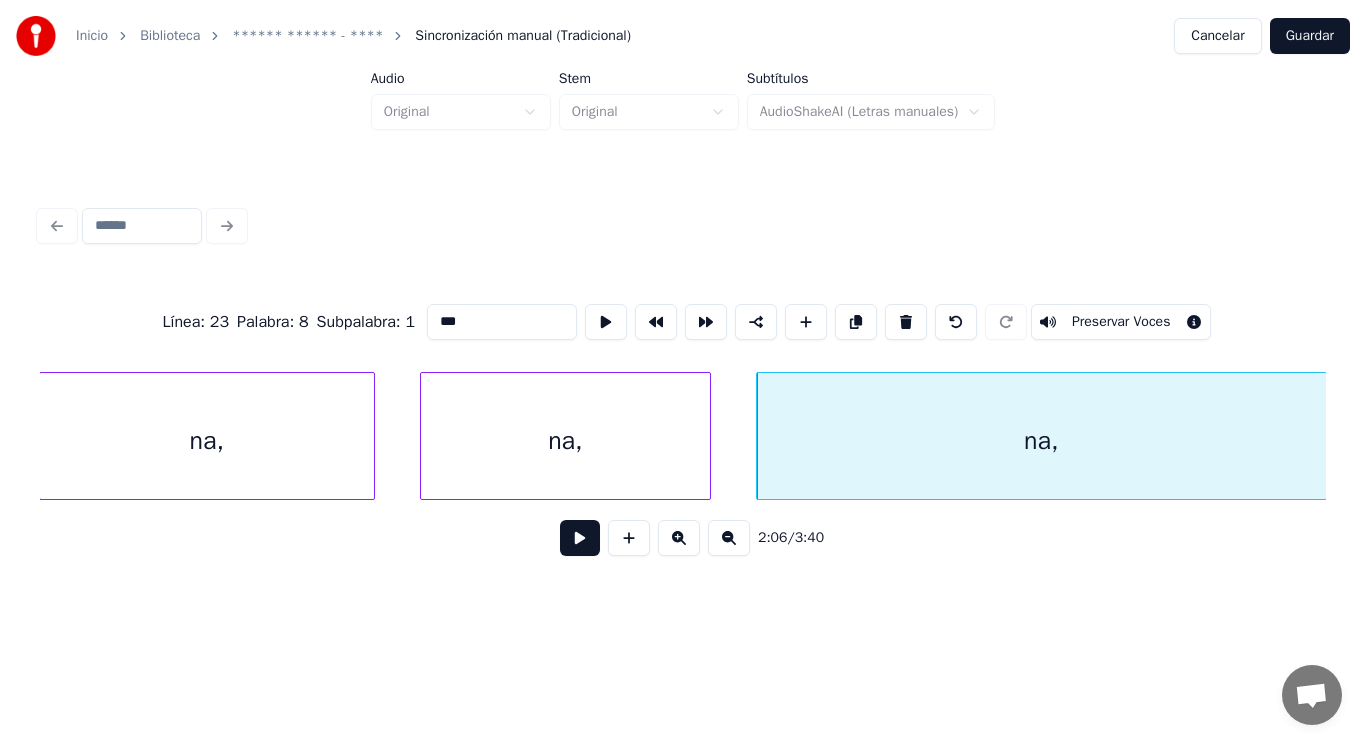 click on "na," at bounding box center [207, 441] 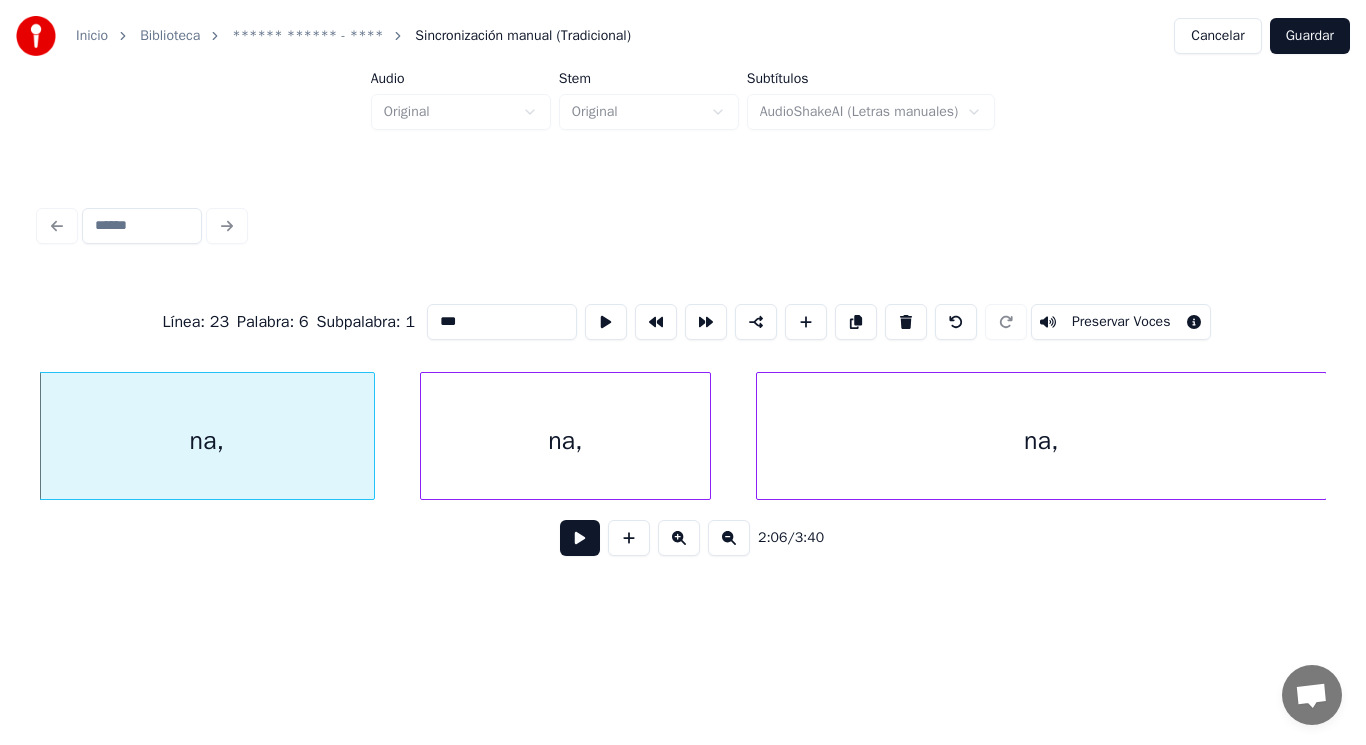 type on "***" 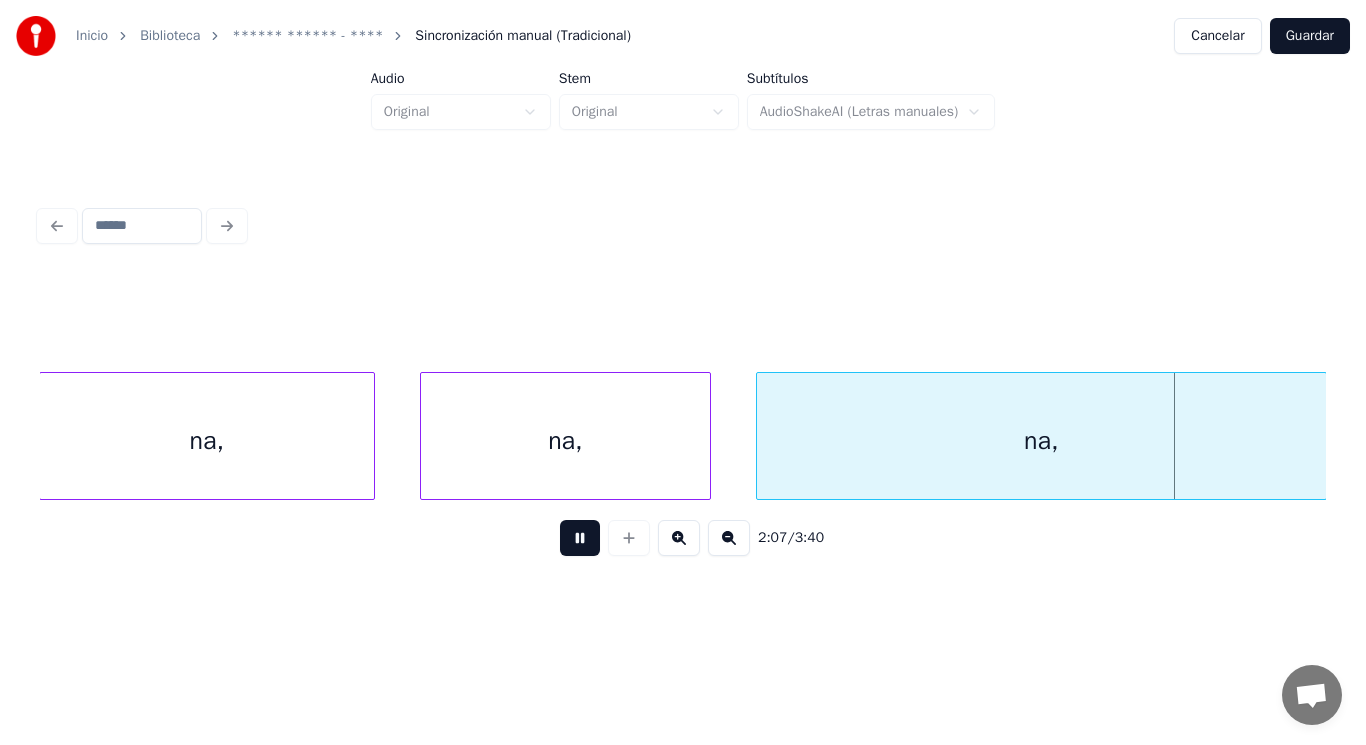 scroll, scrollTop: 0, scrollLeft: 178052, axis: horizontal 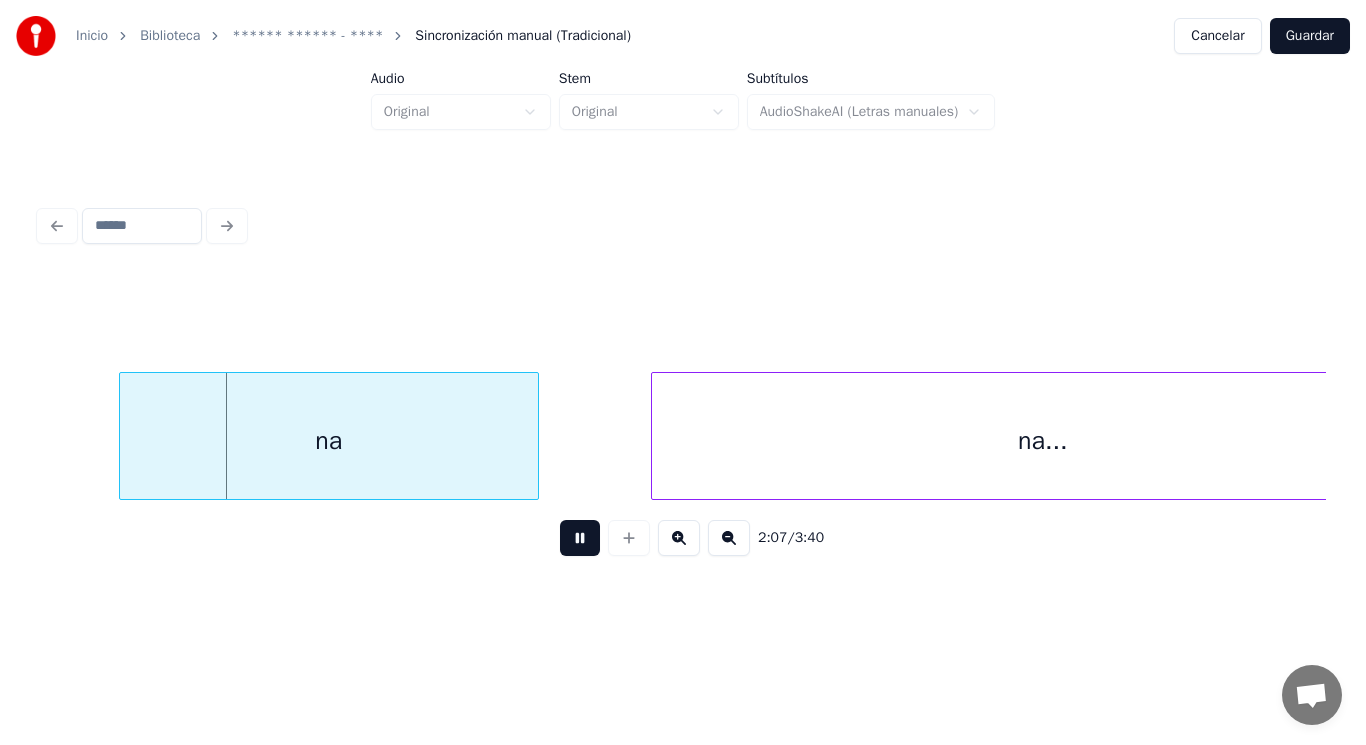 click at bounding box center (580, 538) 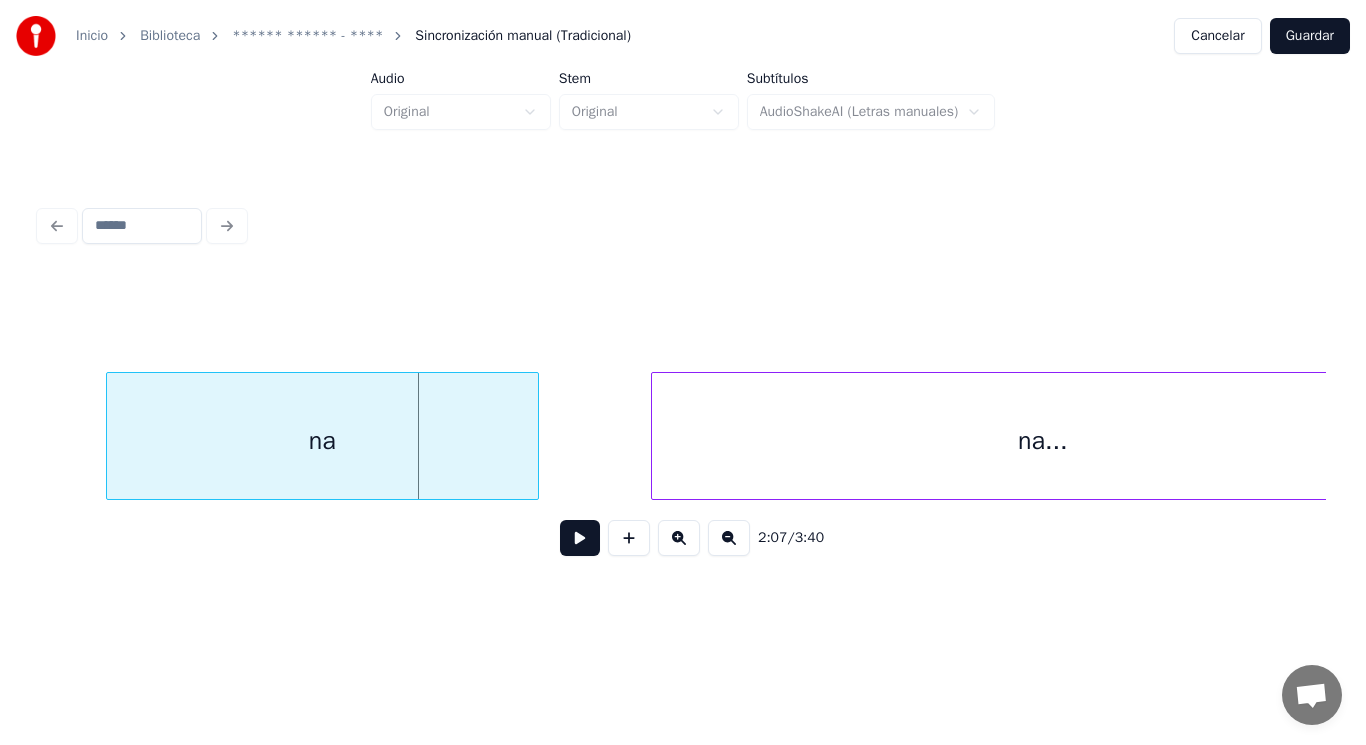 click at bounding box center (110, 436) 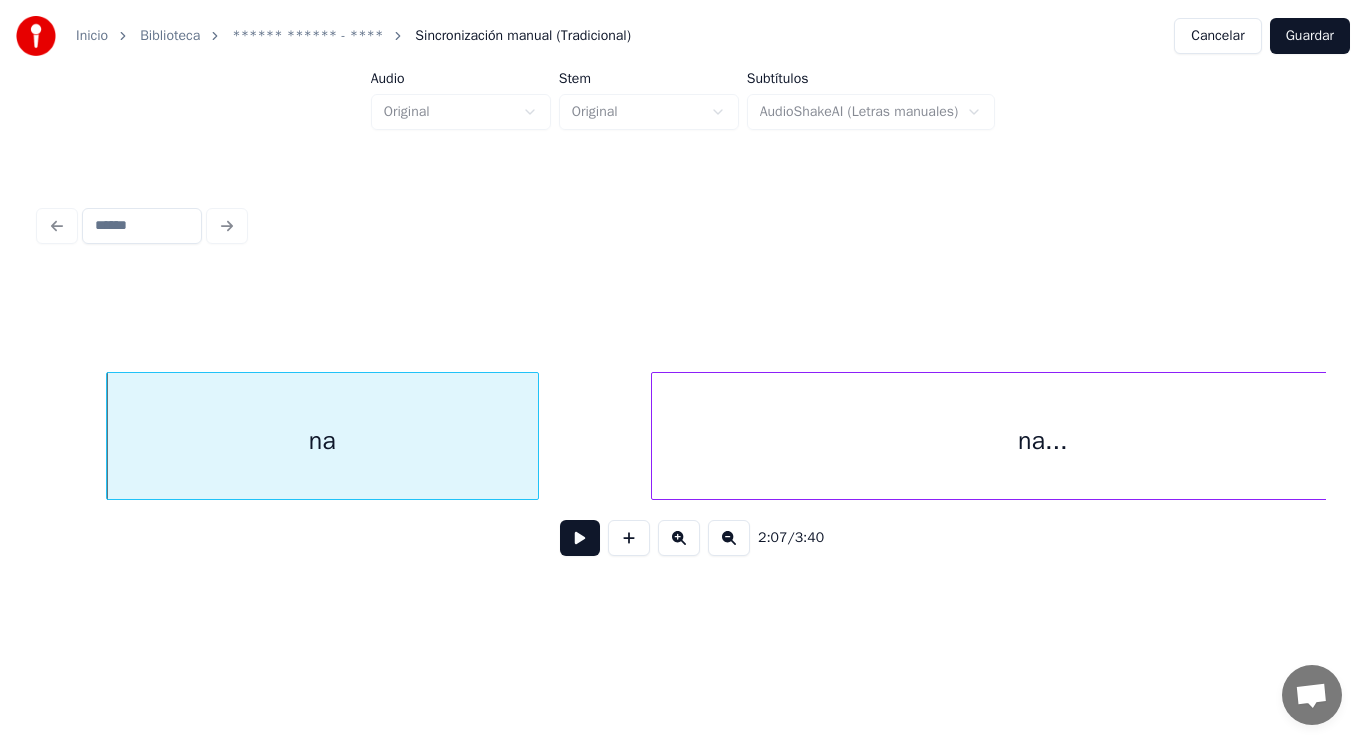 click on "na" at bounding box center [322, 441] 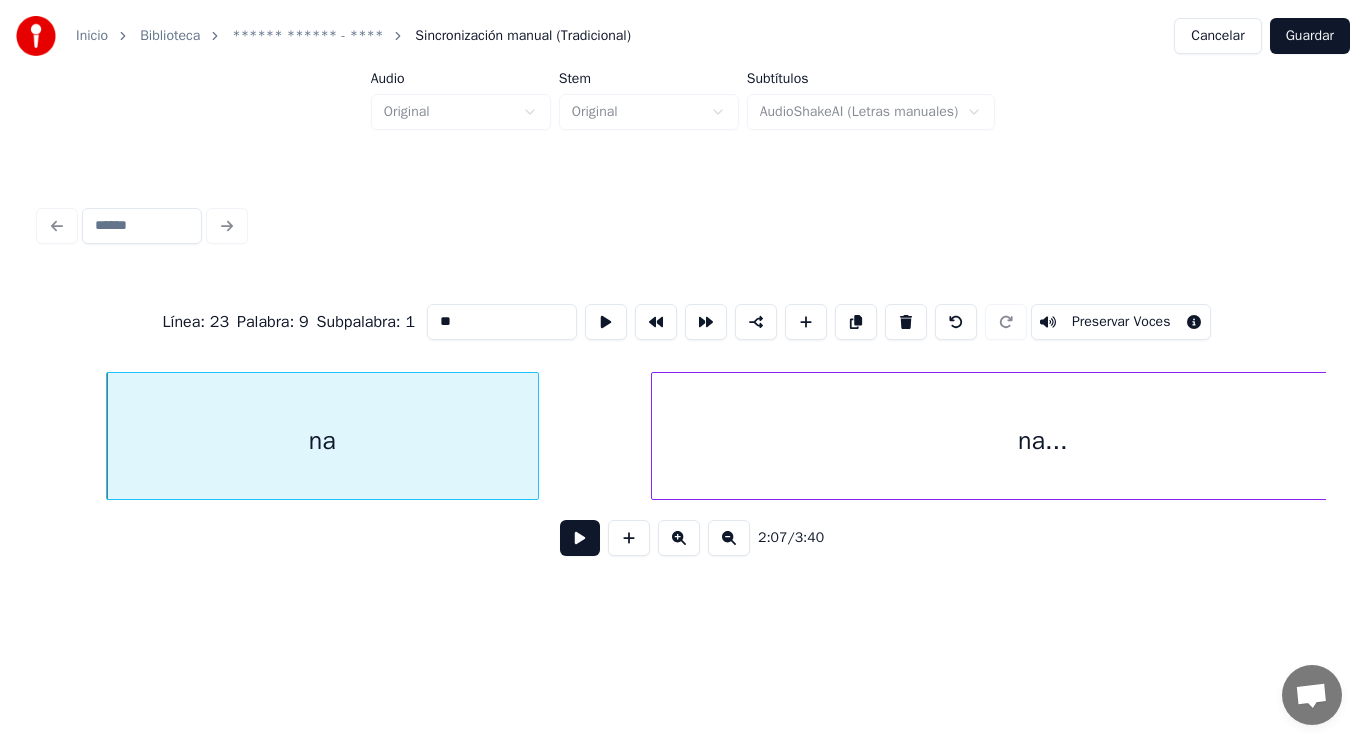 click on "**" at bounding box center (502, 322) 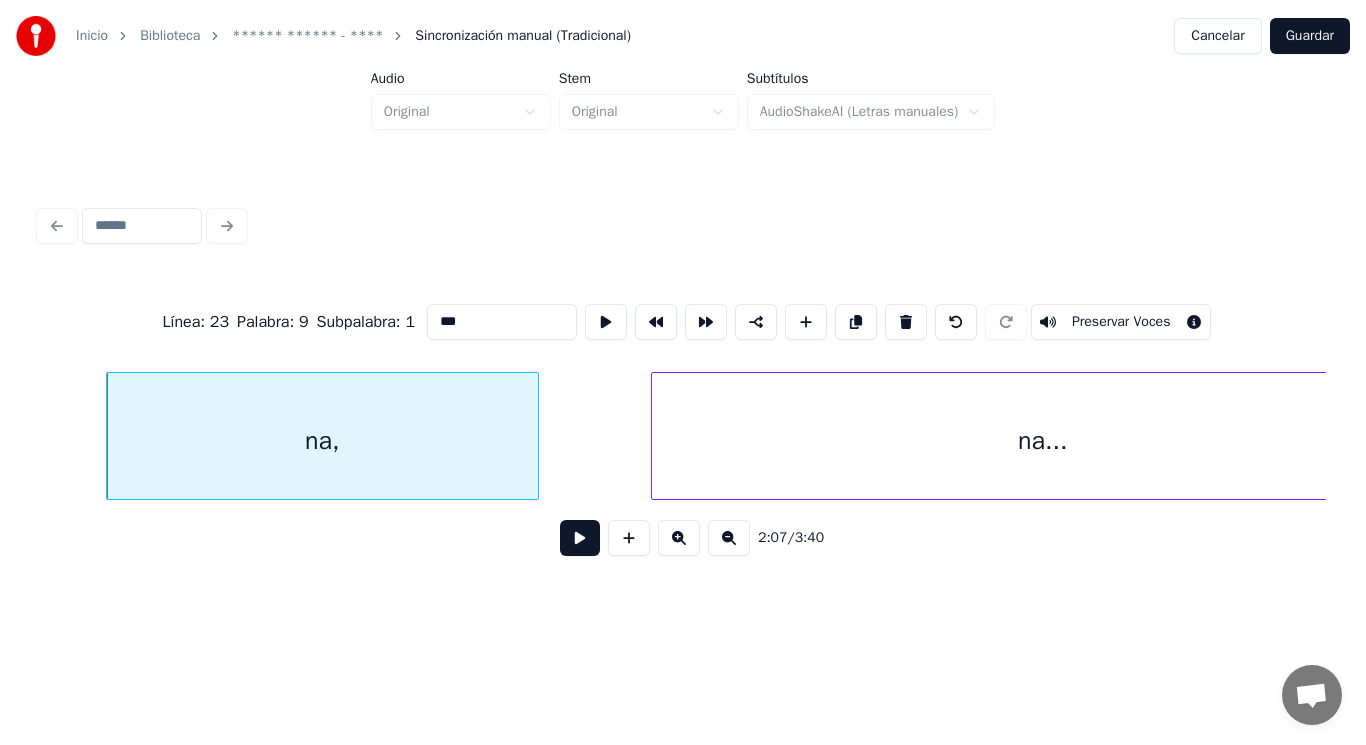type on "***" 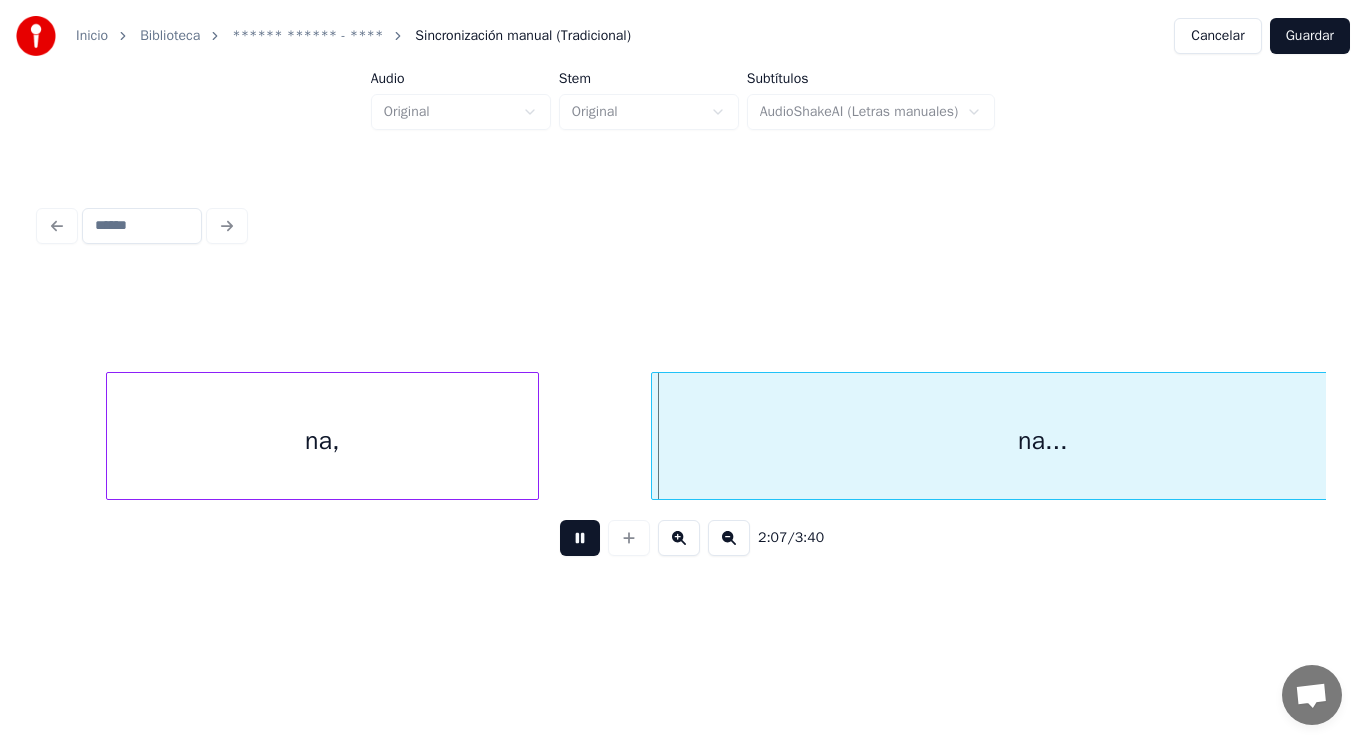 click at bounding box center [580, 538] 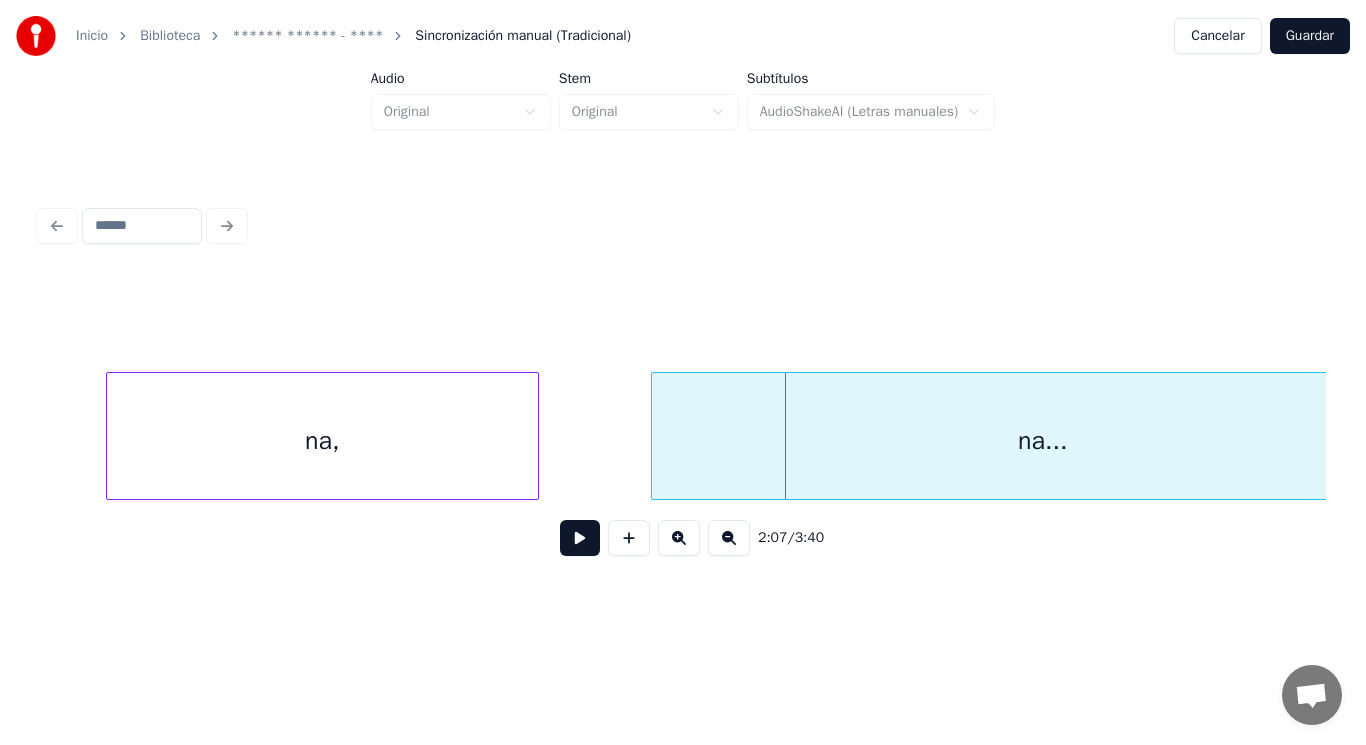 drag, startPoint x: 601, startPoint y: 452, endPoint x: 559, endPoint y: 552, distance: 108.461975 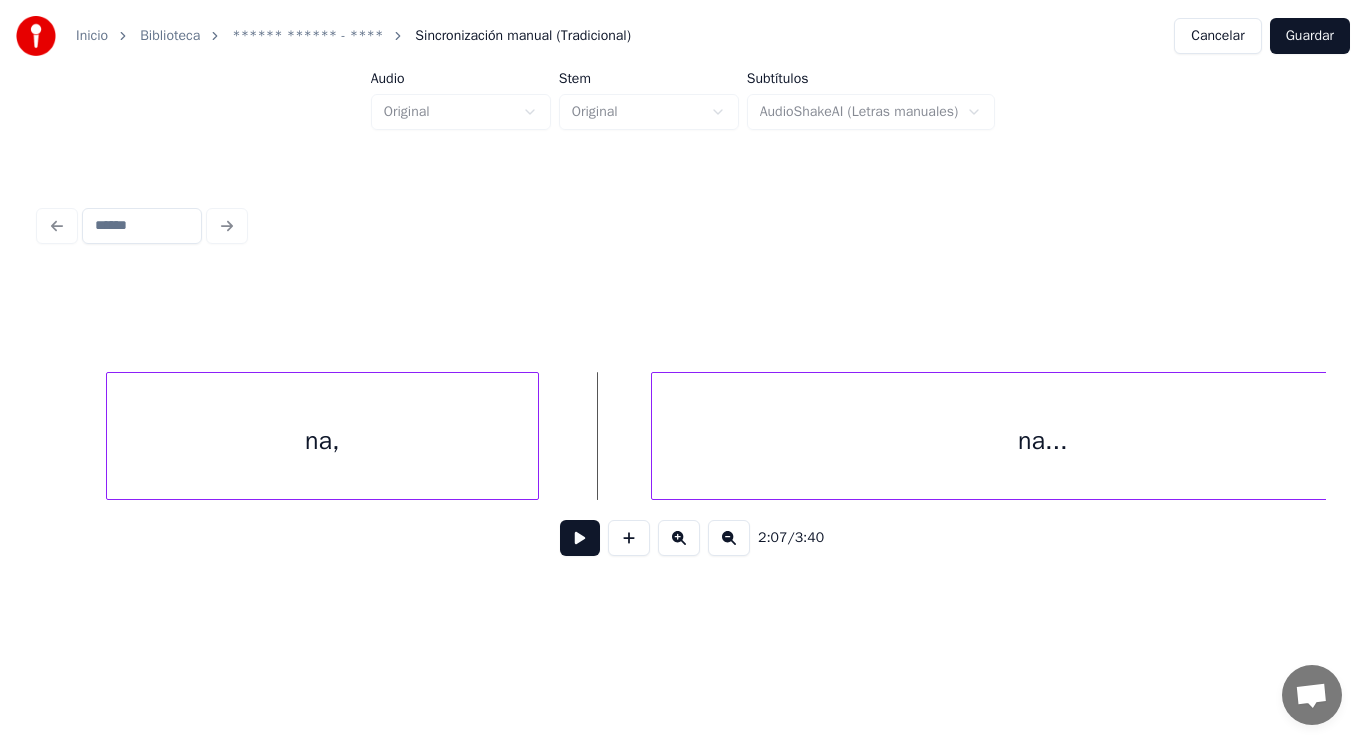 click on "2:07  /  3:40" at bounding box center [683, 538] 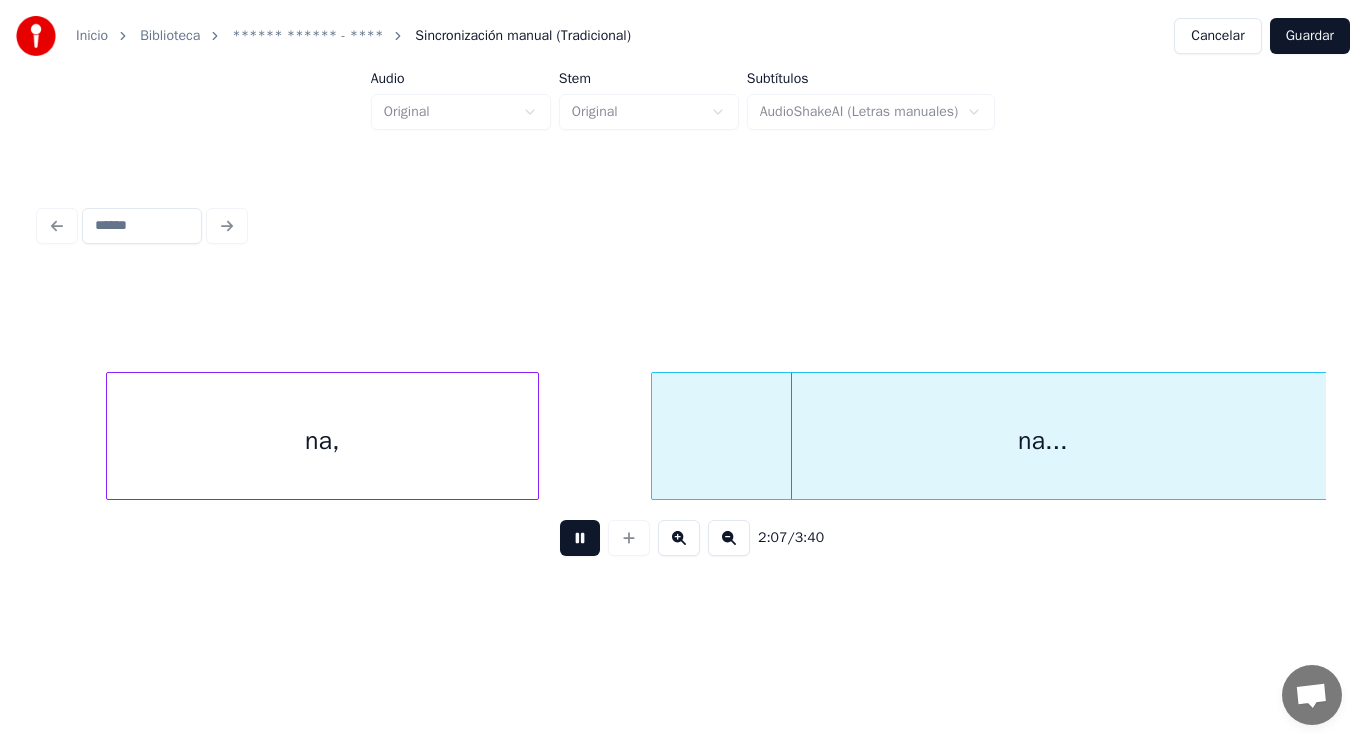click at bounding box center (580, 538) 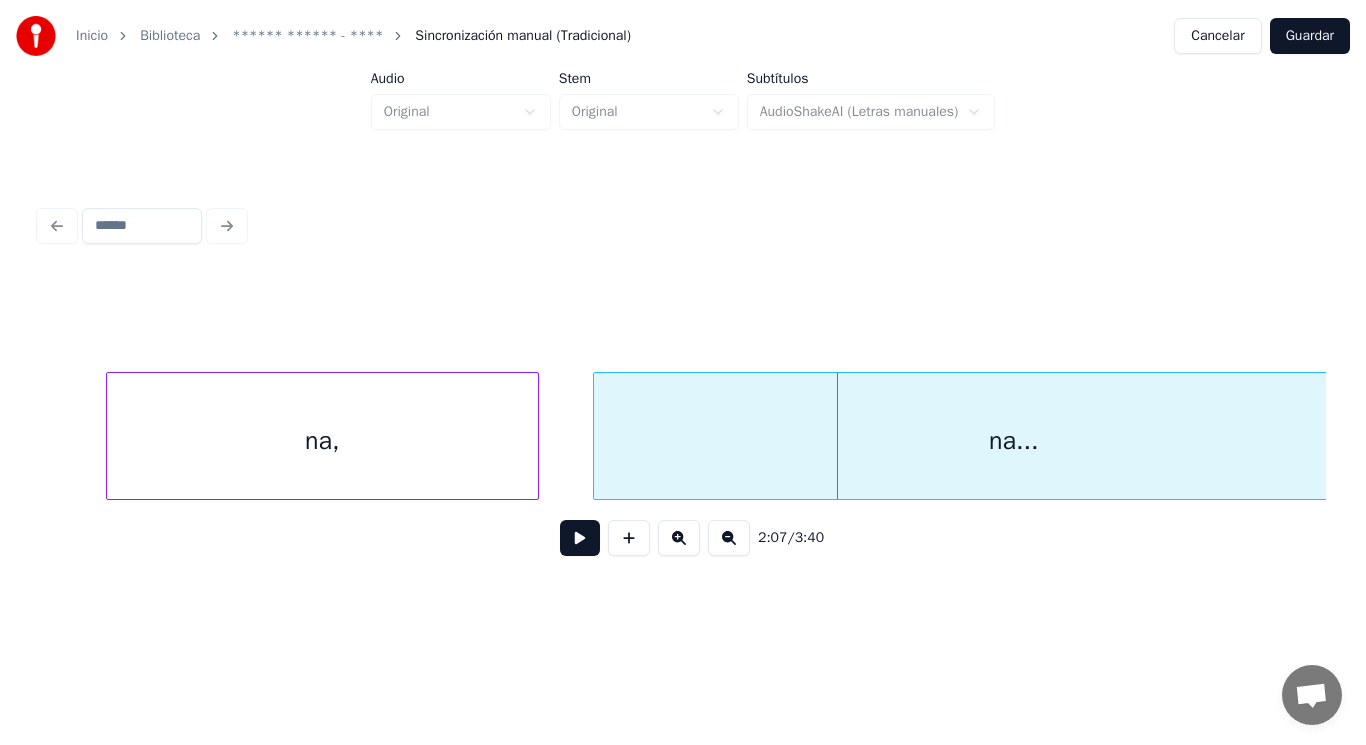 click at bounding box center (597, 436) 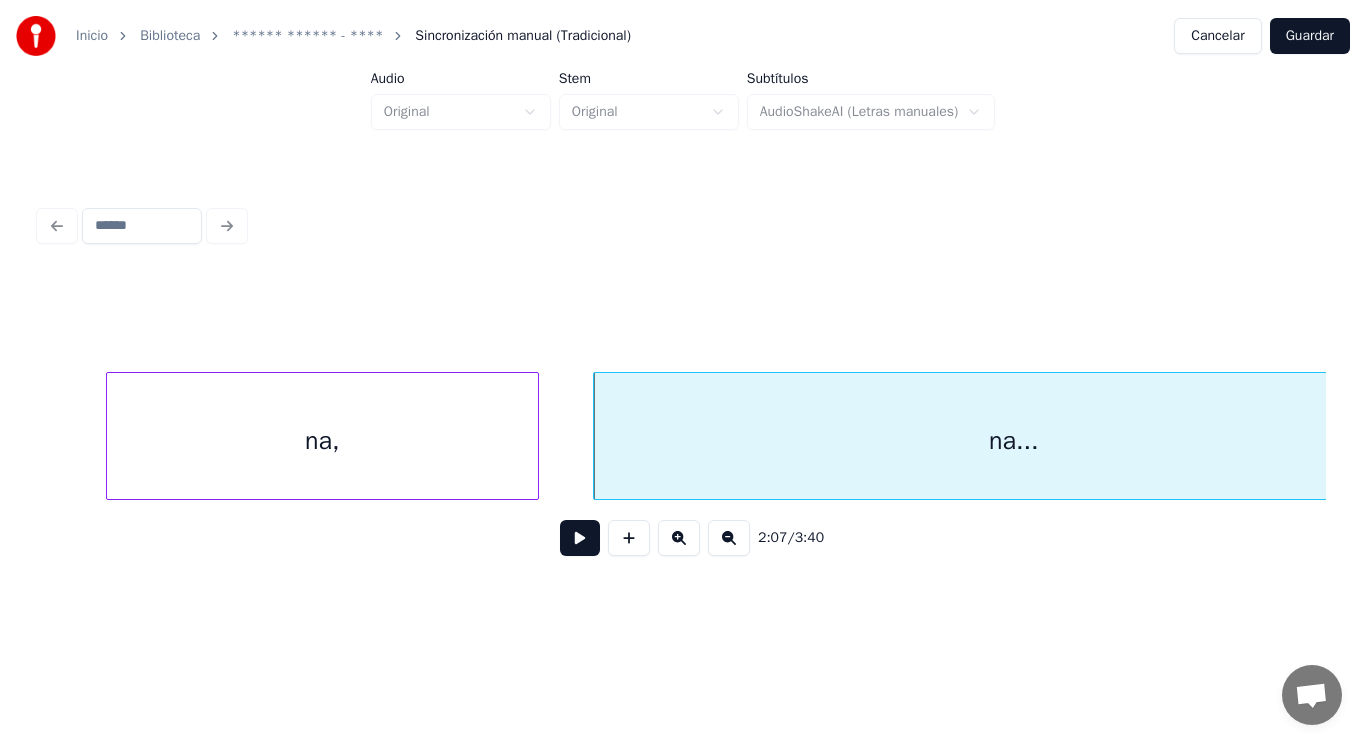 click at bounding box center (580, 538) 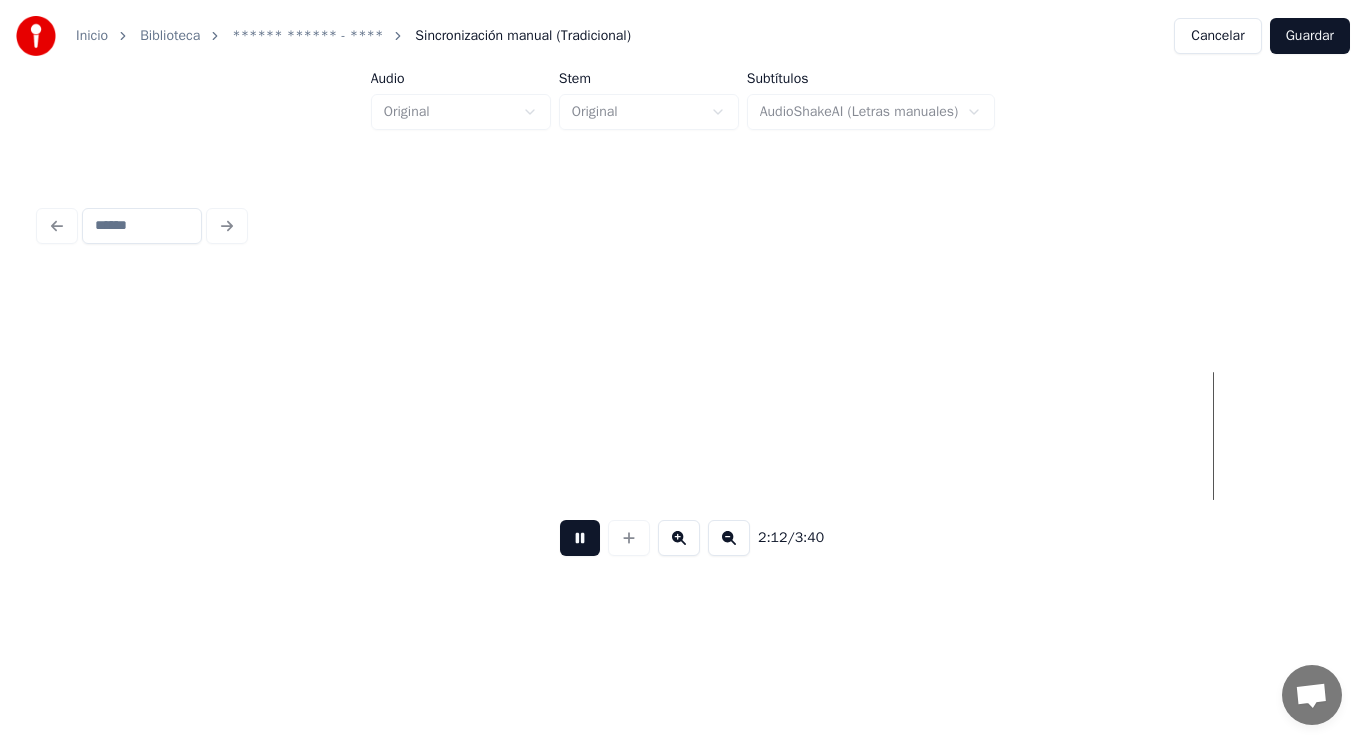 scroll, scrollTop: 0, scrollLeft: 185867, axis: horizontal 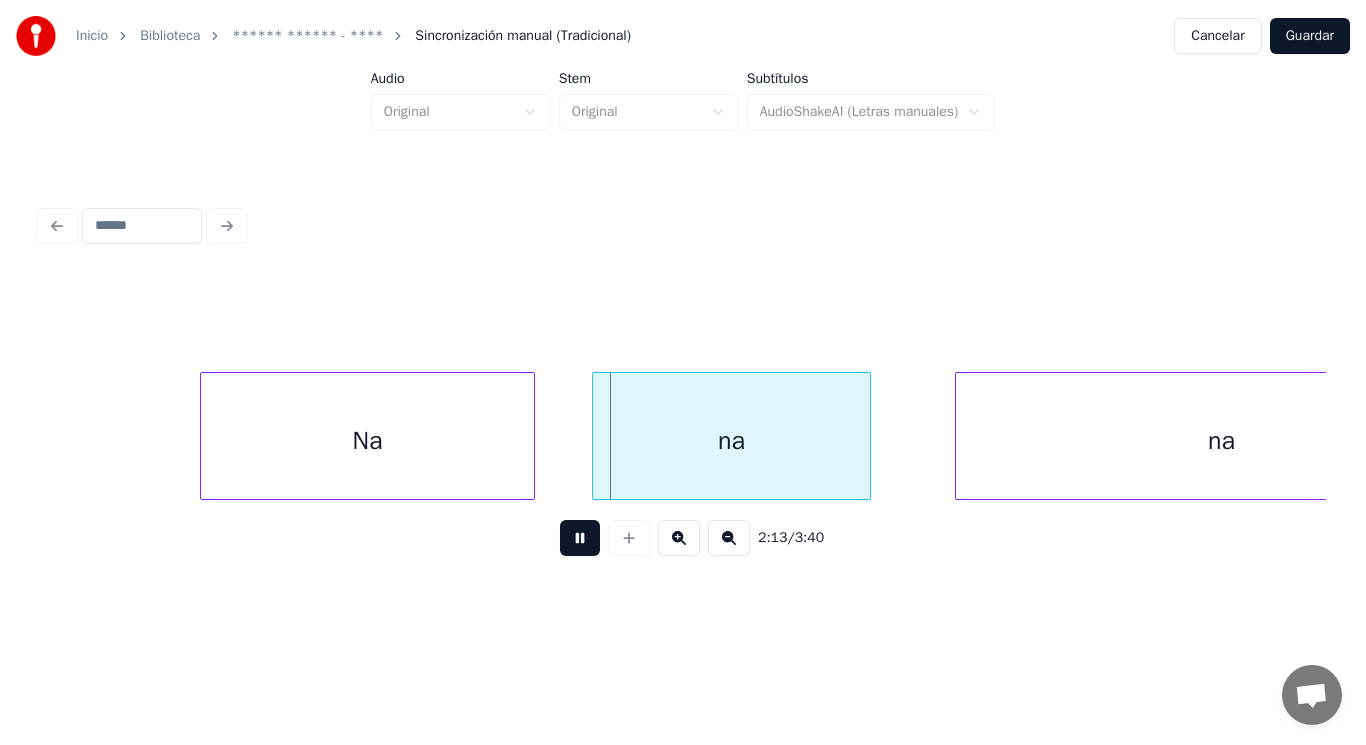 click at bounding box center [580, 538] 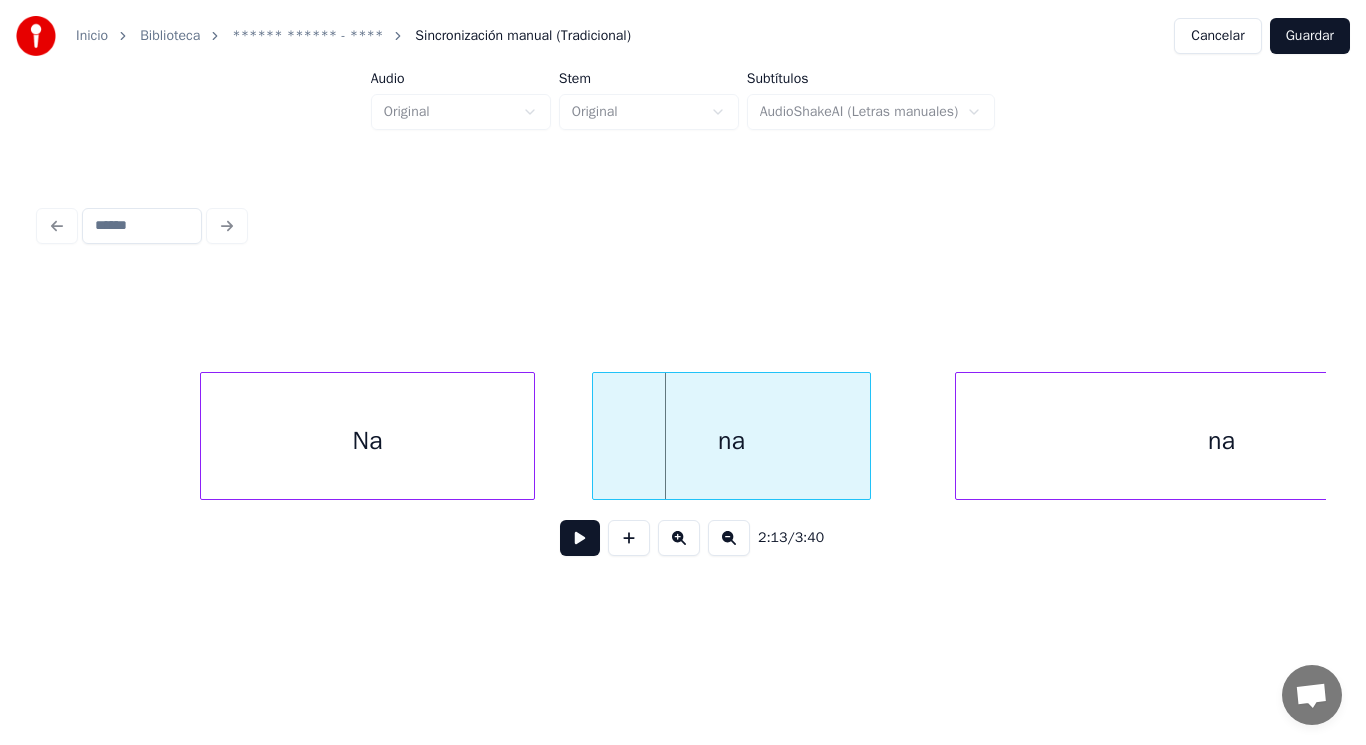 click on "Na" at bounding box center (368, 441) 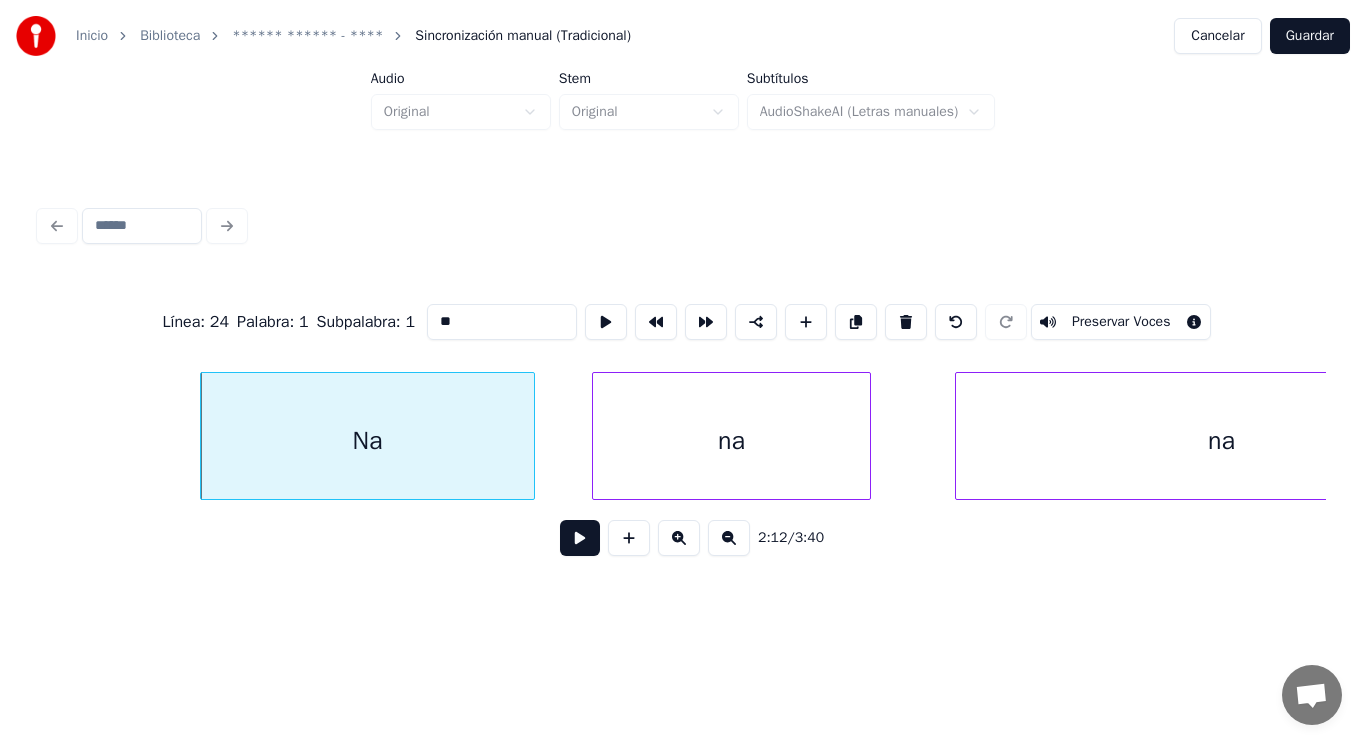 click on "**" at bounding box center [502, 322] 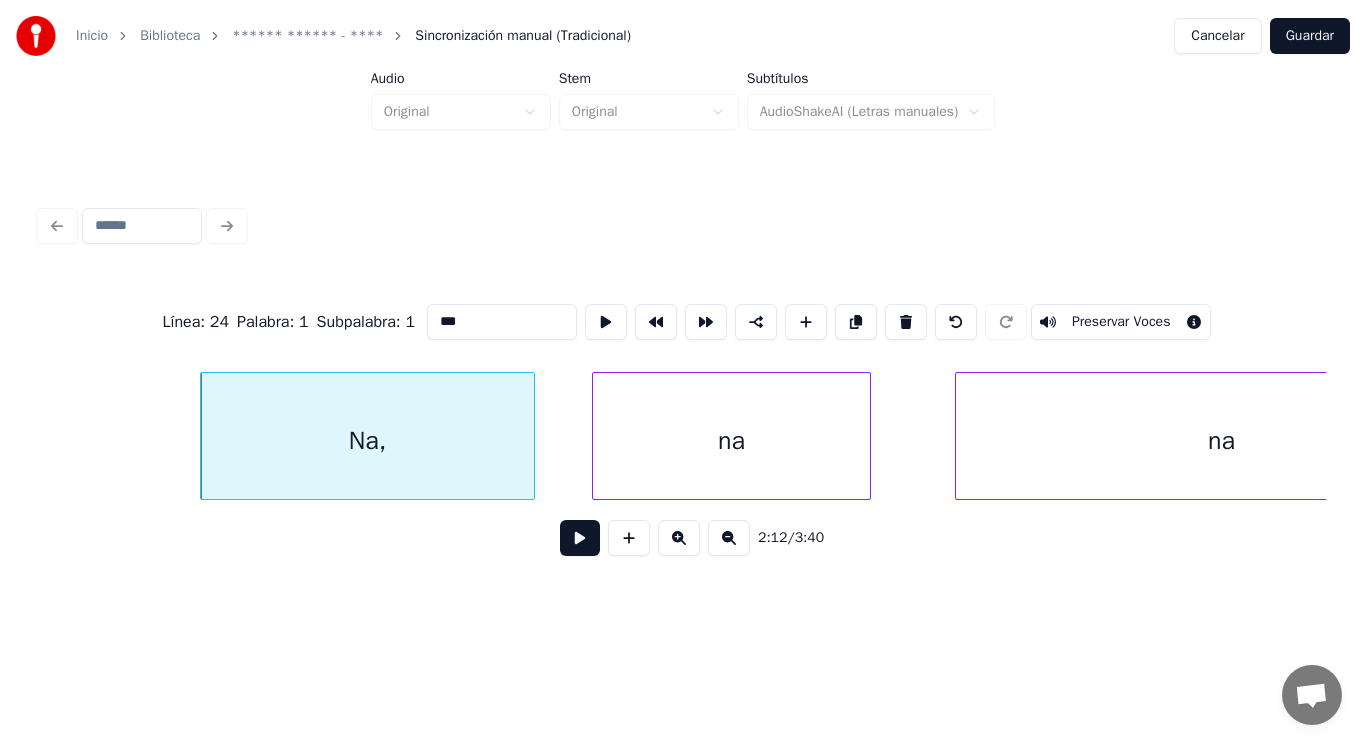 click on "na" at bounding box center (732, 441) 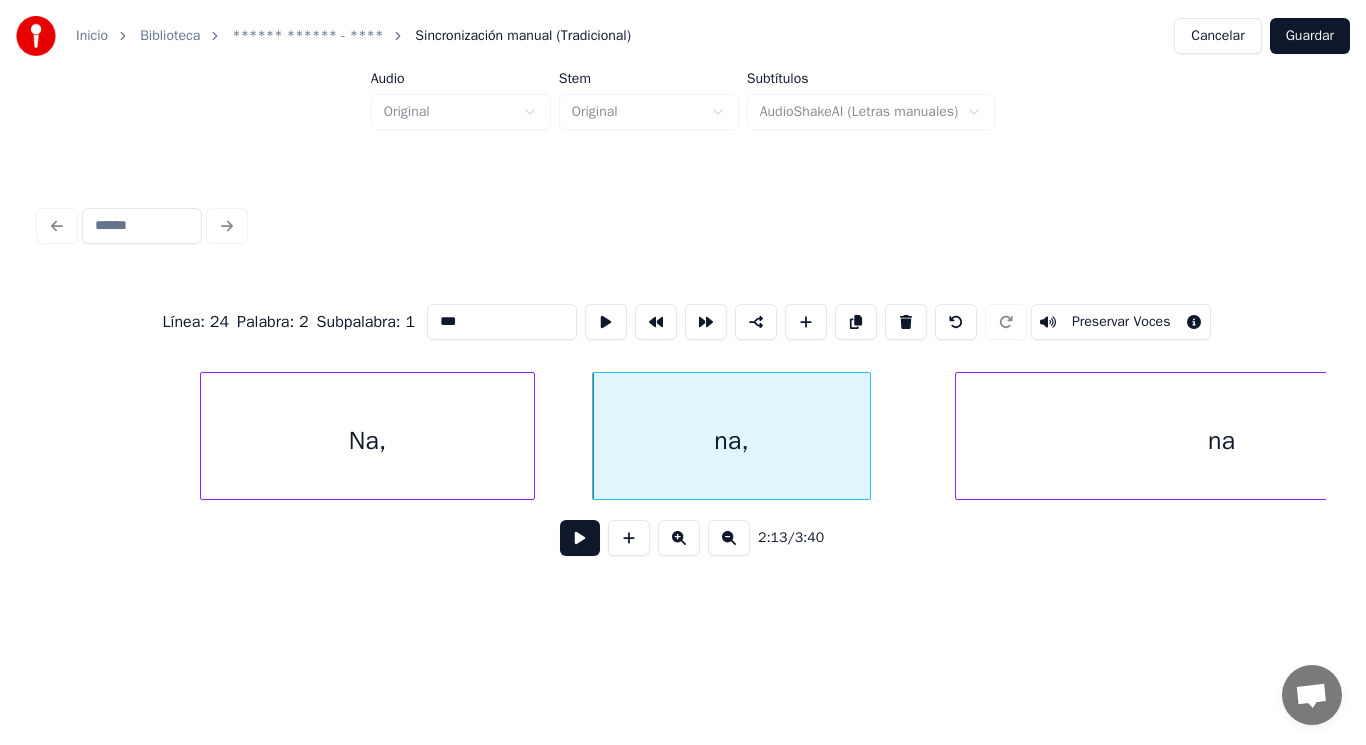 click on "na" at bounding box center (1221, 441) 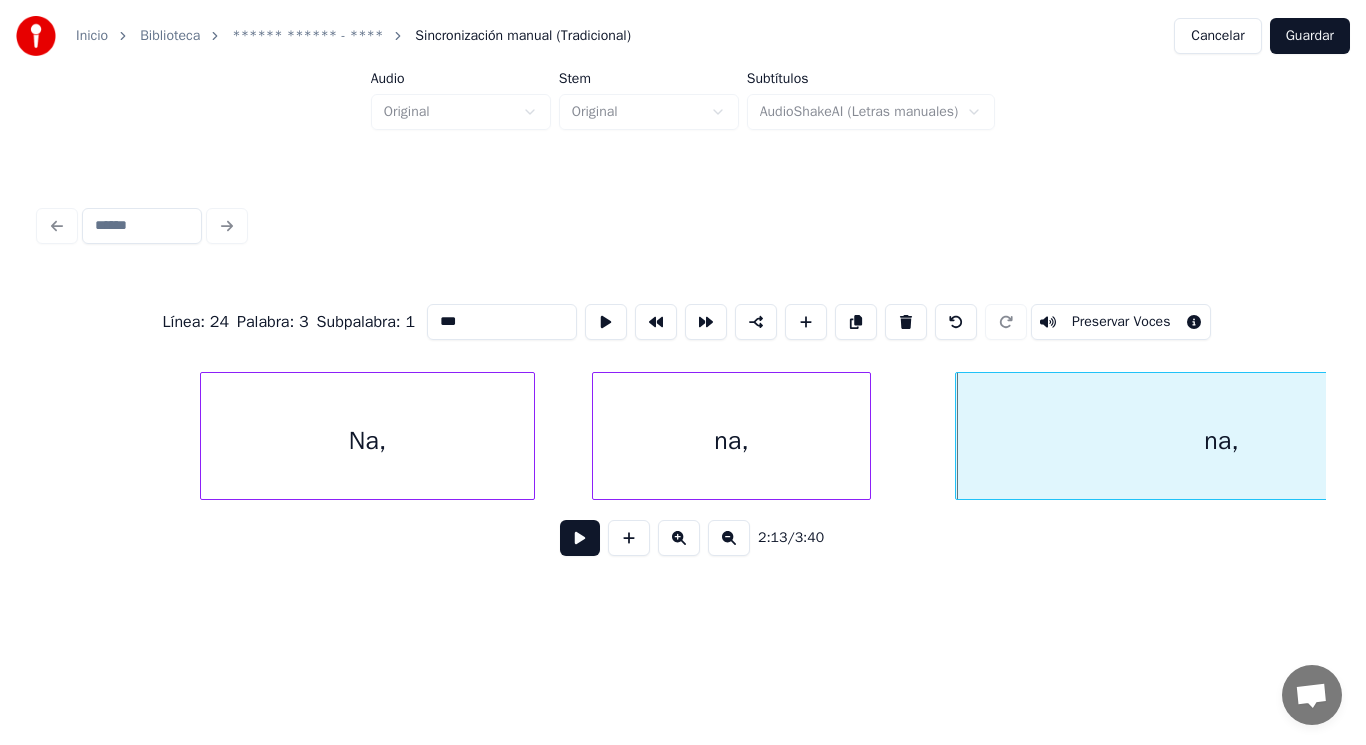 click on "Na," at bounding box center [368, 441] 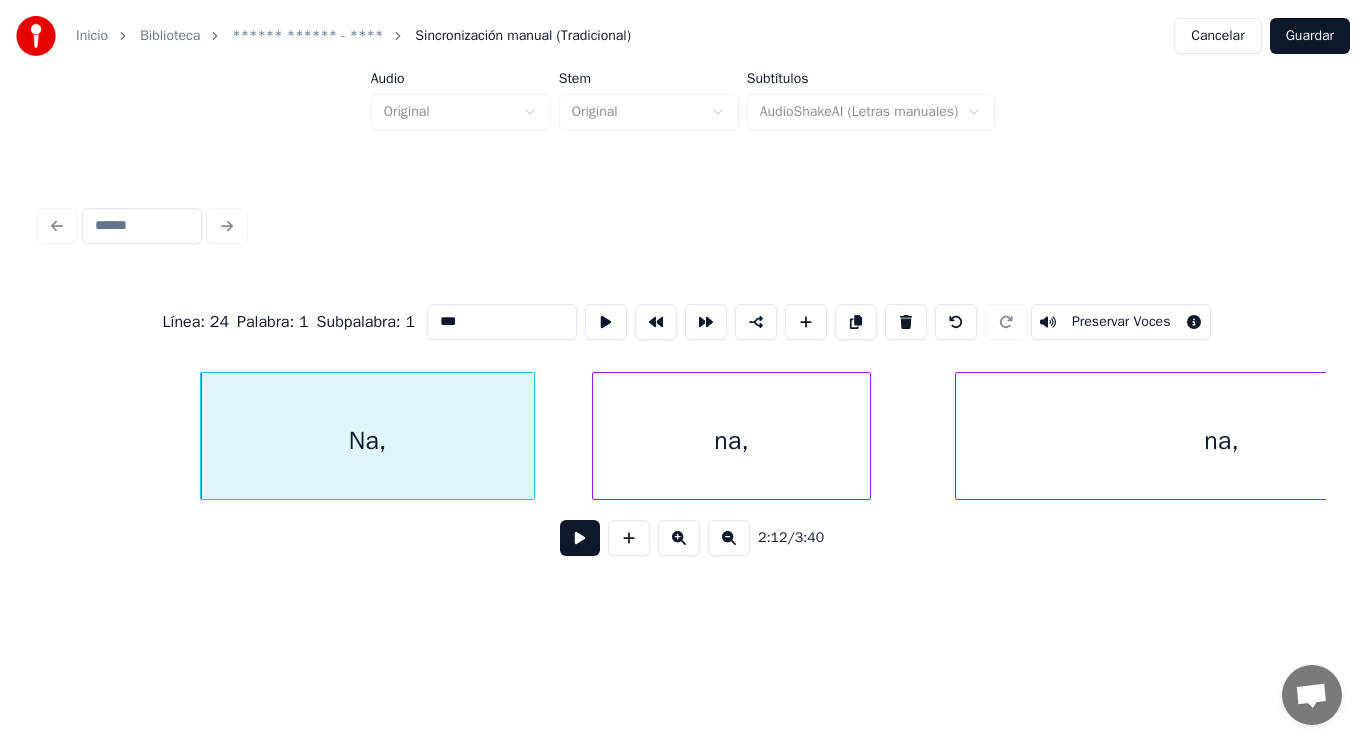 type on "***" 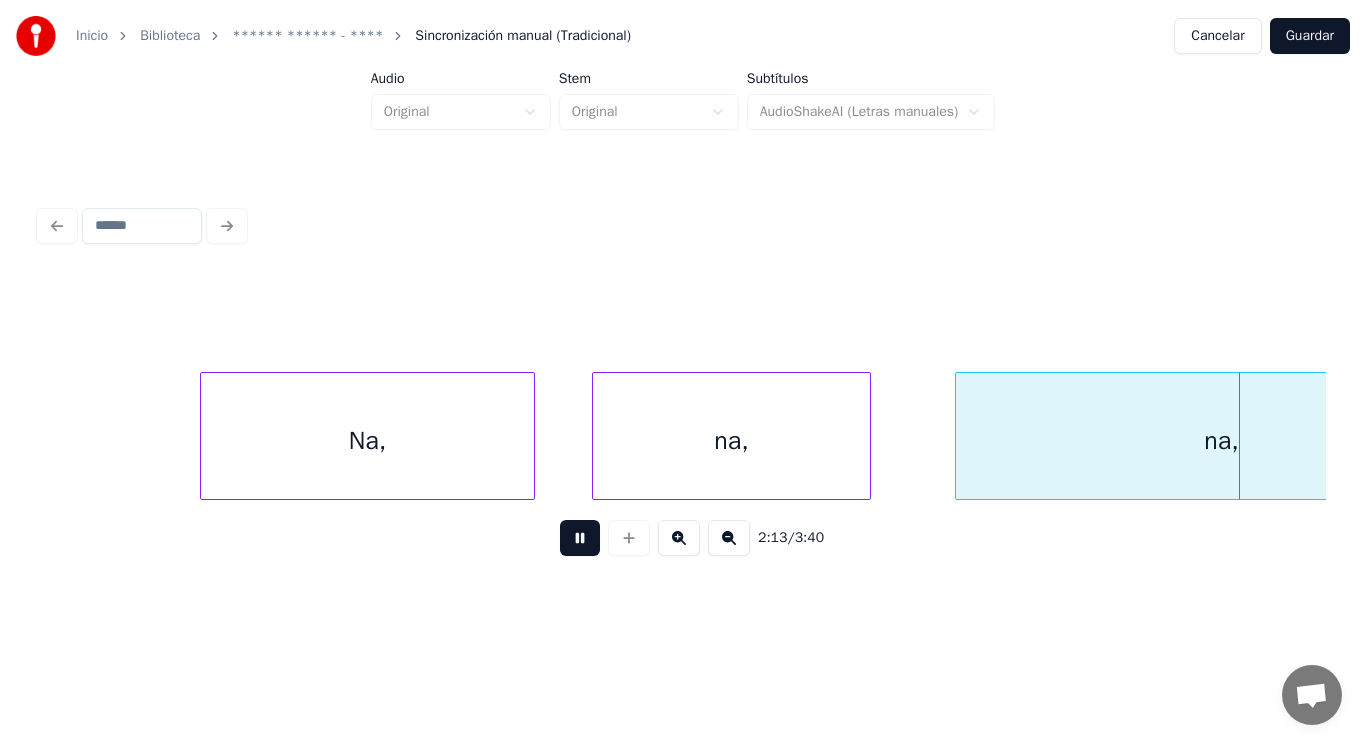 scroll, scrollTop: 0, scrollLeft: 187157, axis: horizontal 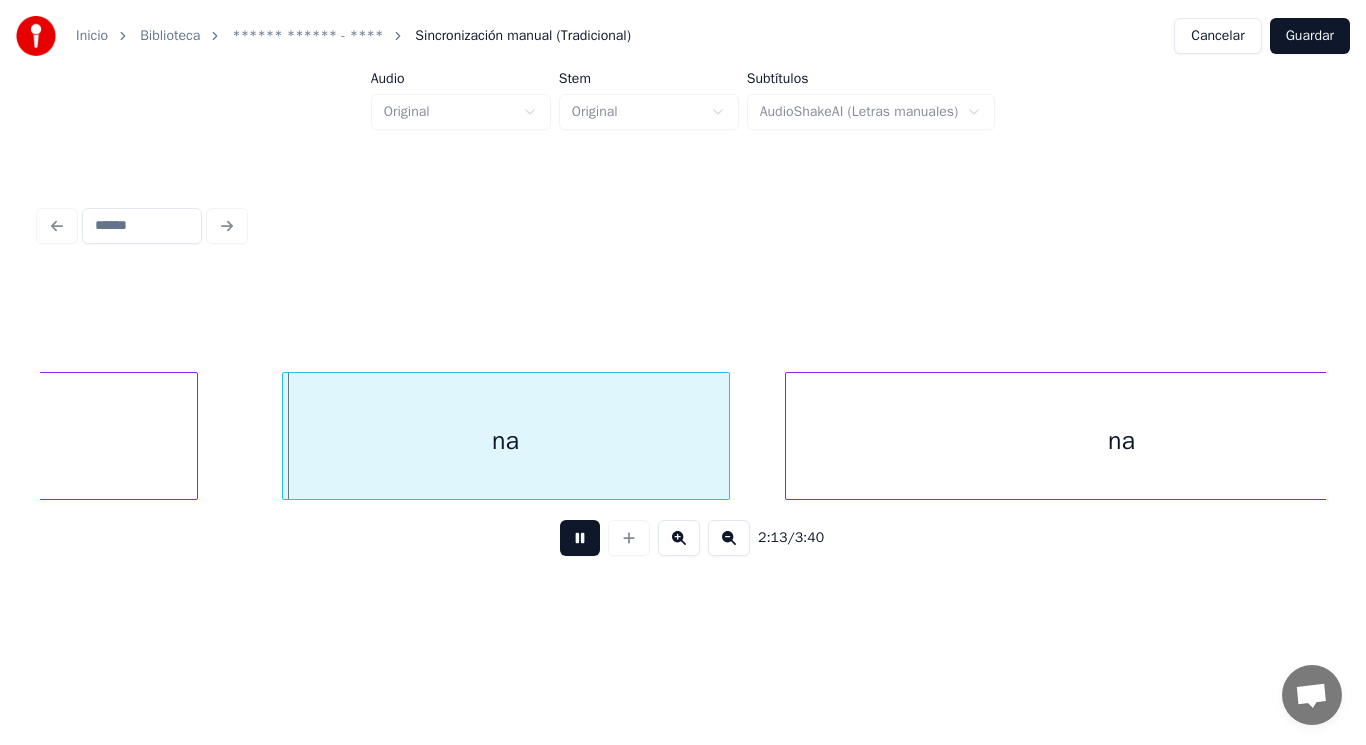 click at bounding box center [580, 538] 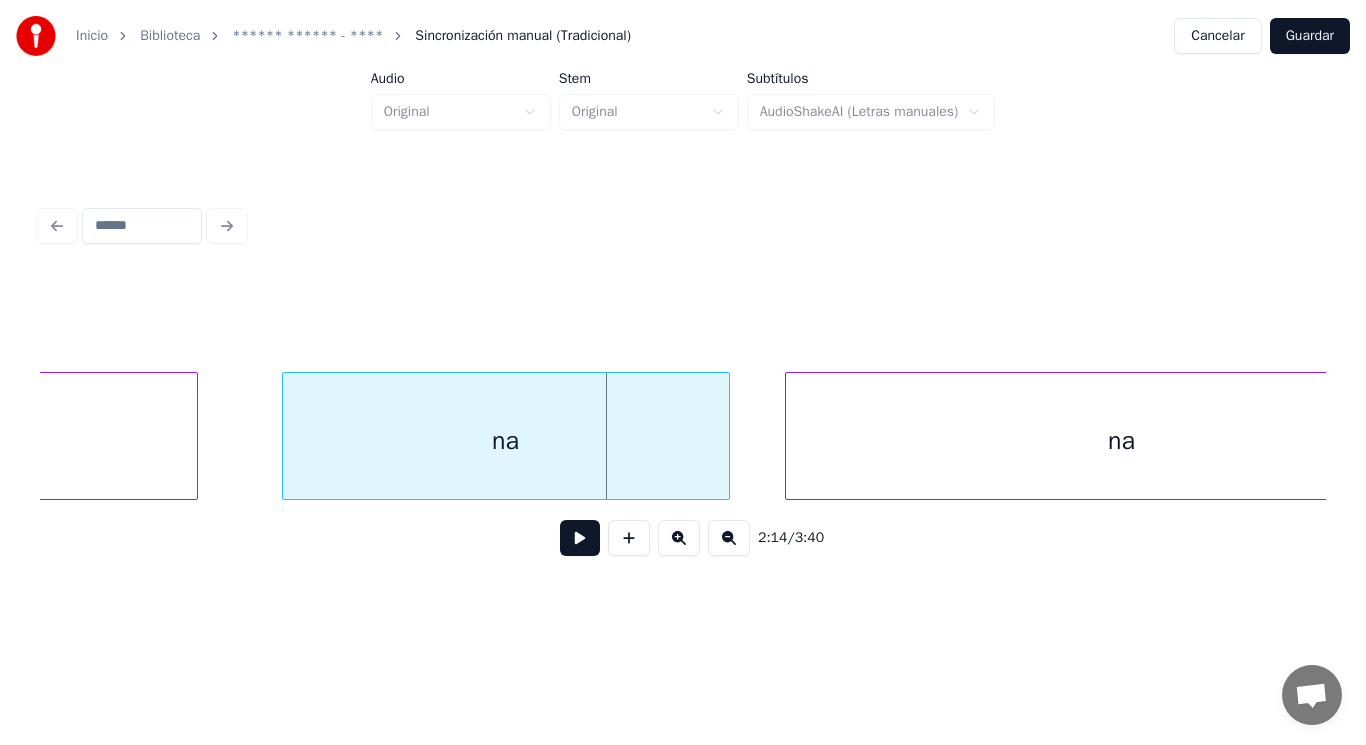 click on "na" at bounding box center [506, 441] 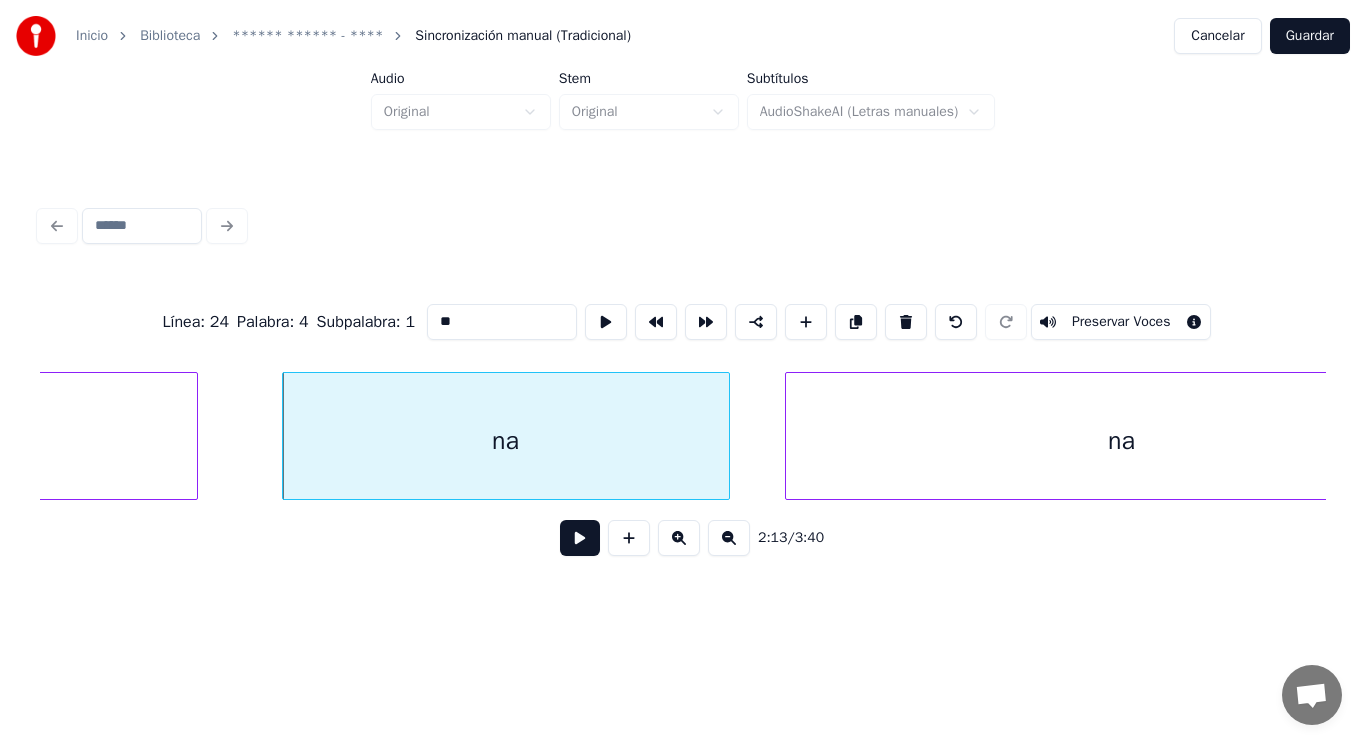 click on "**" at bounding box center [502, 322] 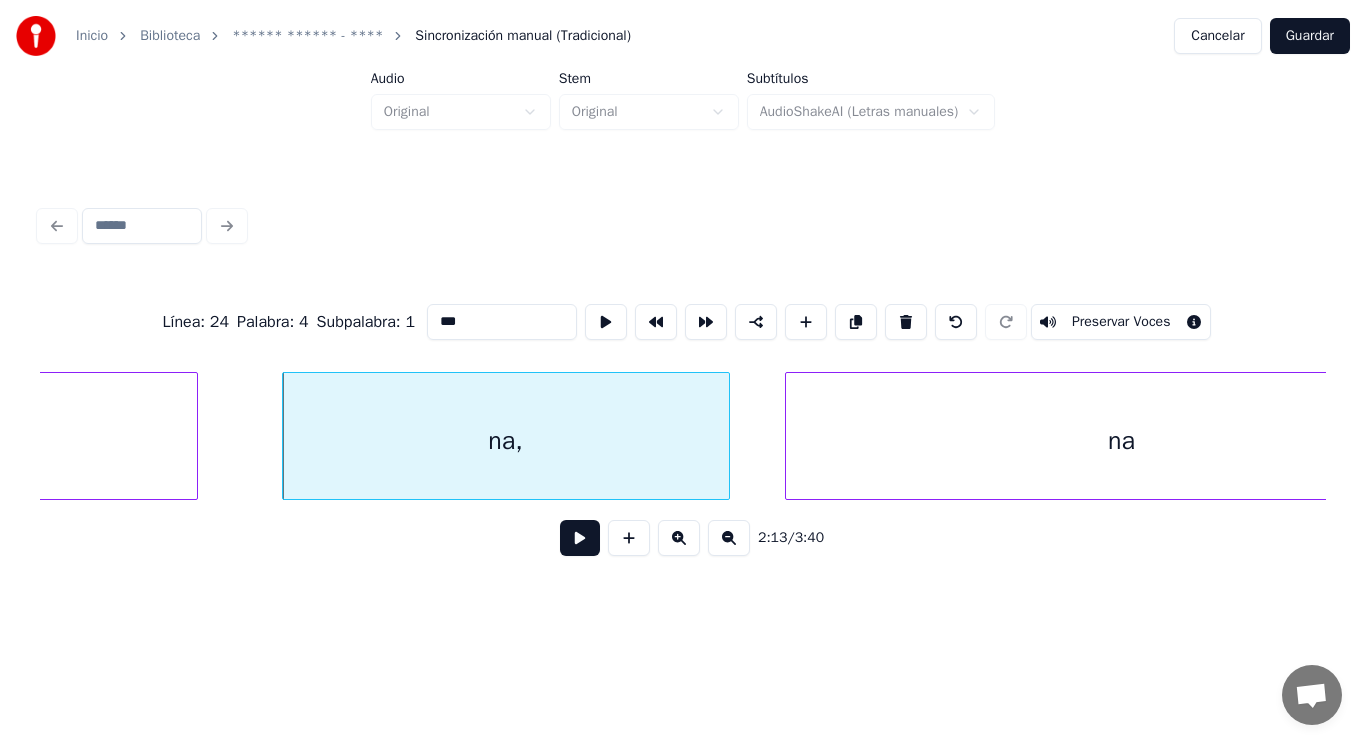 click on "na" at bounding box center [1121, 441] 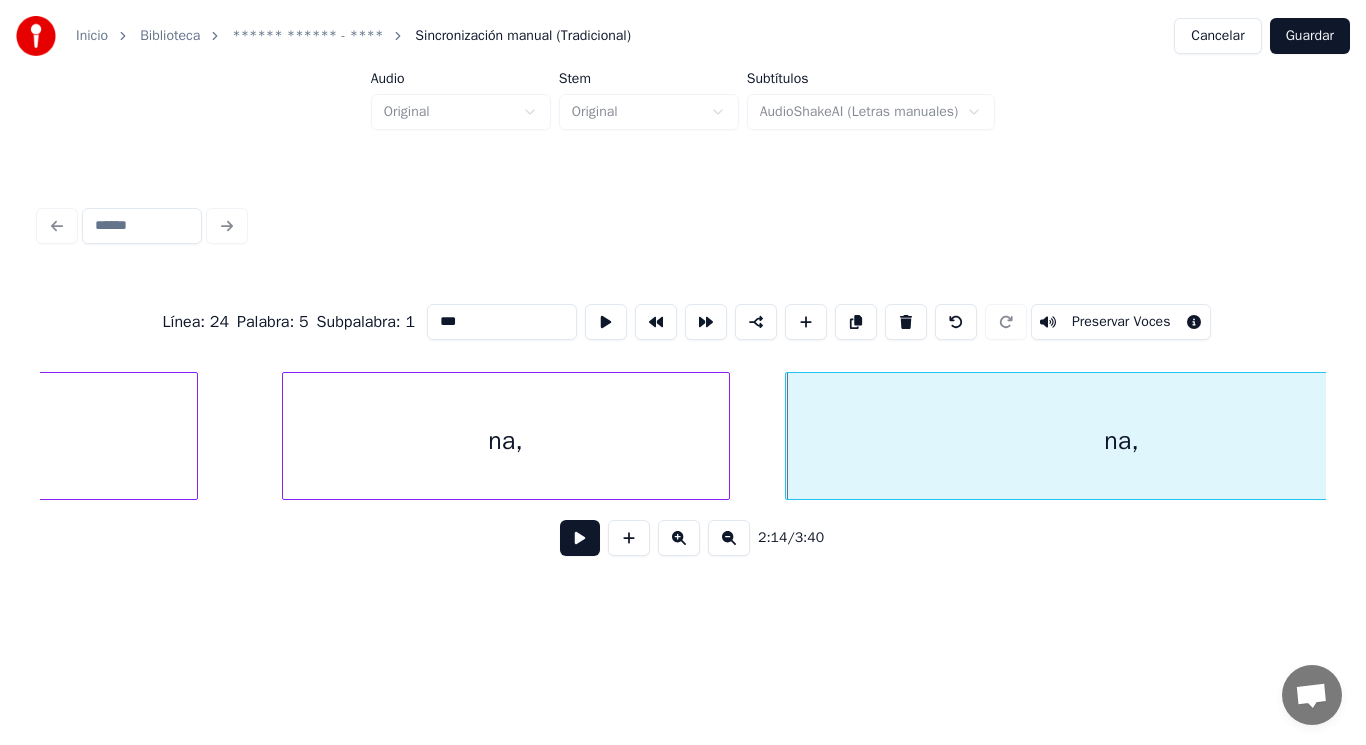 type on "***" 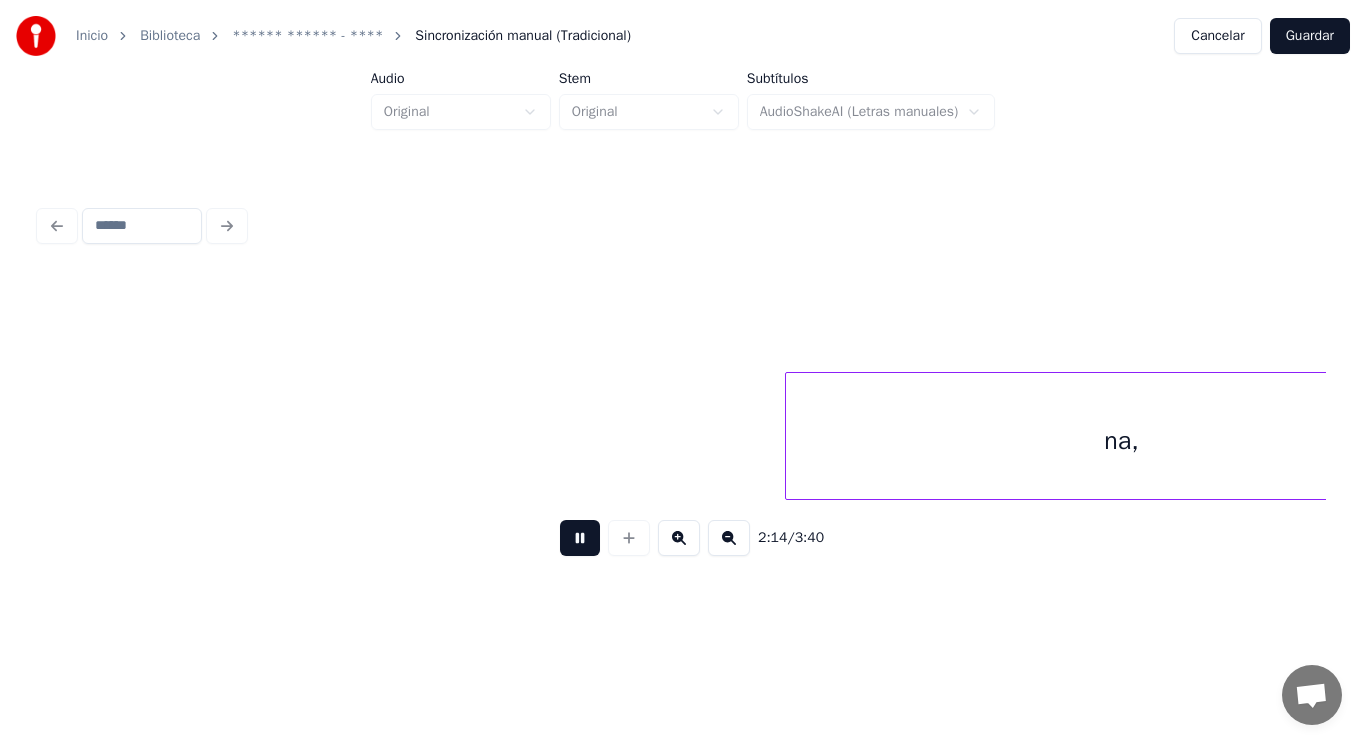 scroll, scrollTop: 0, scrollLeft: 188452, axis: horizontal 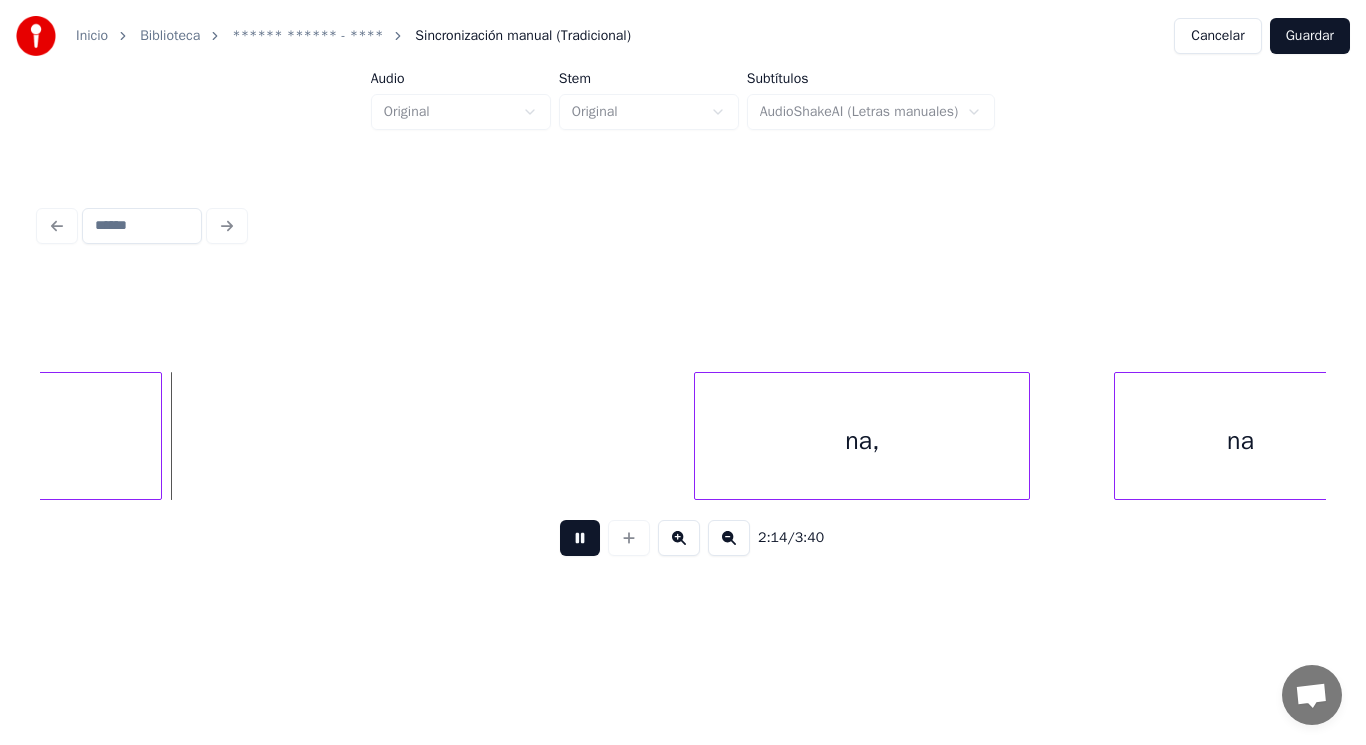 click at bounding box center [580, 538] 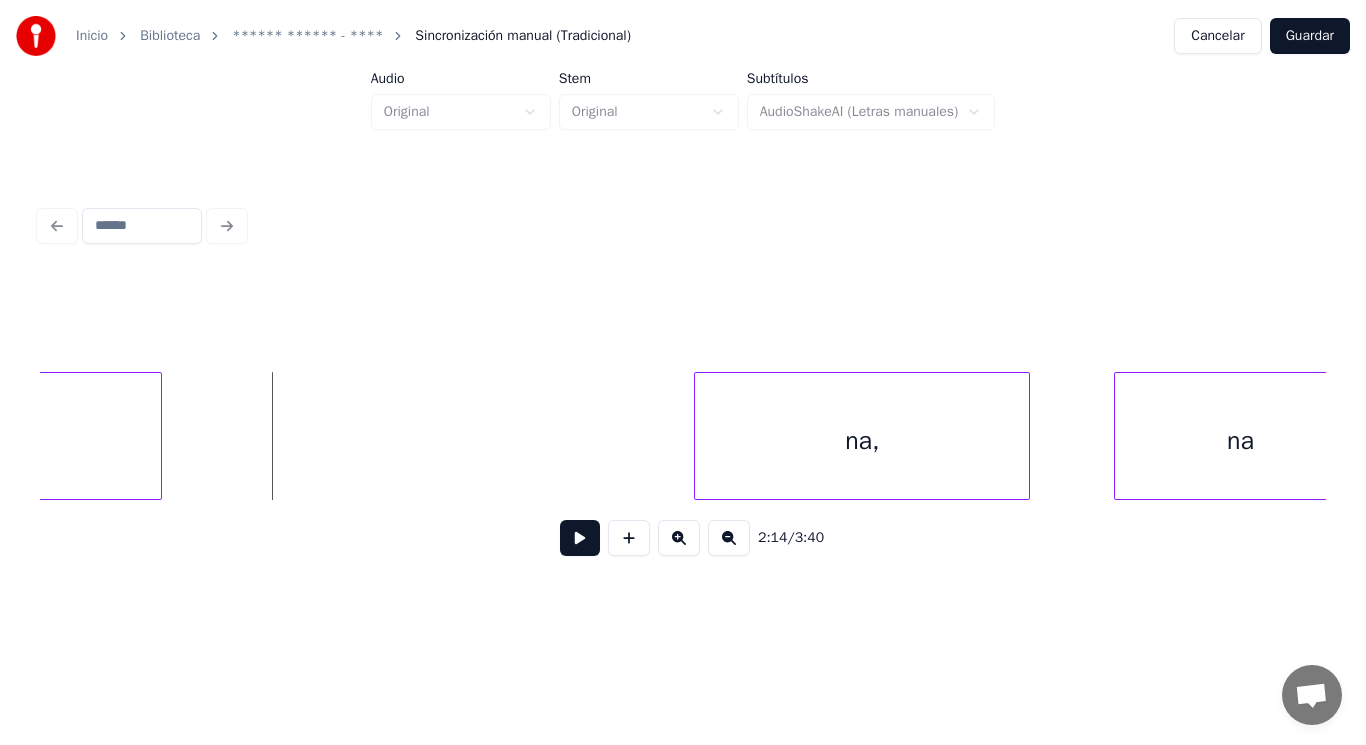 click at bounding box center (580, 538) 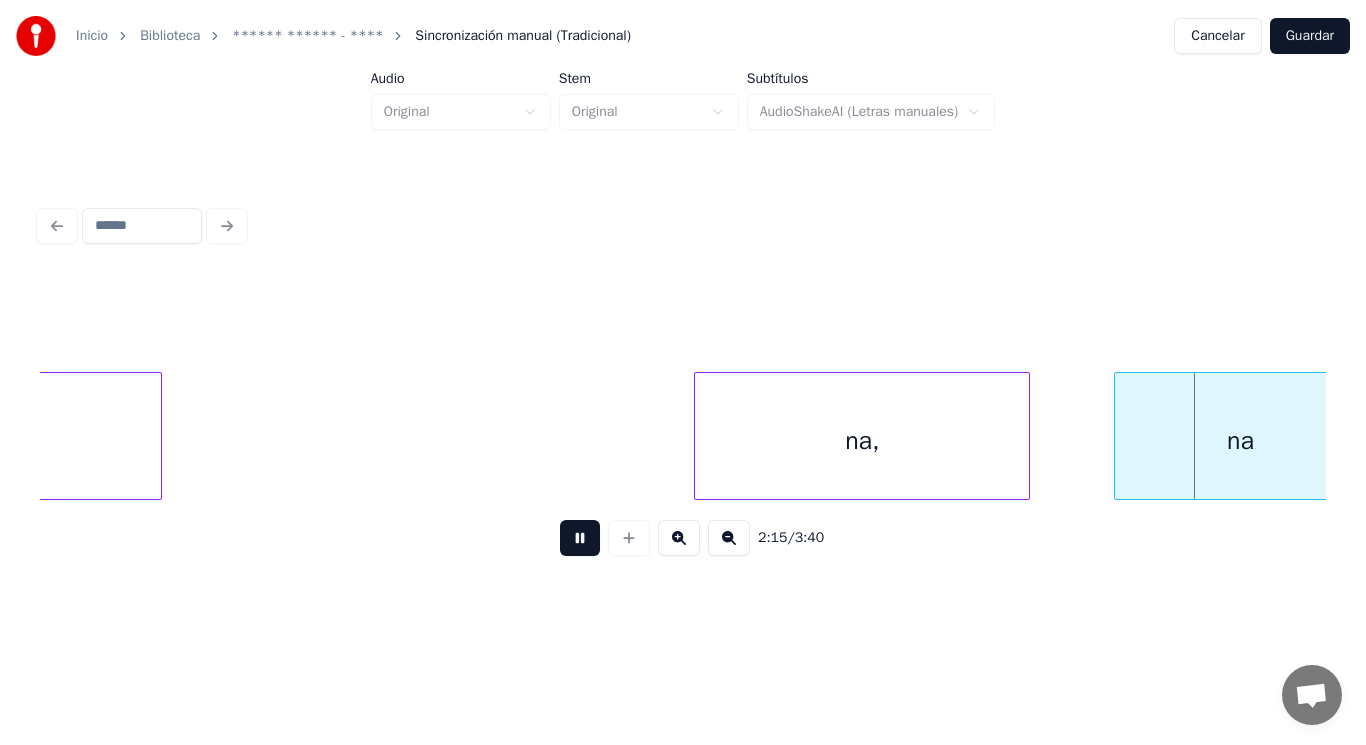 click at bounding box center (580, 538) 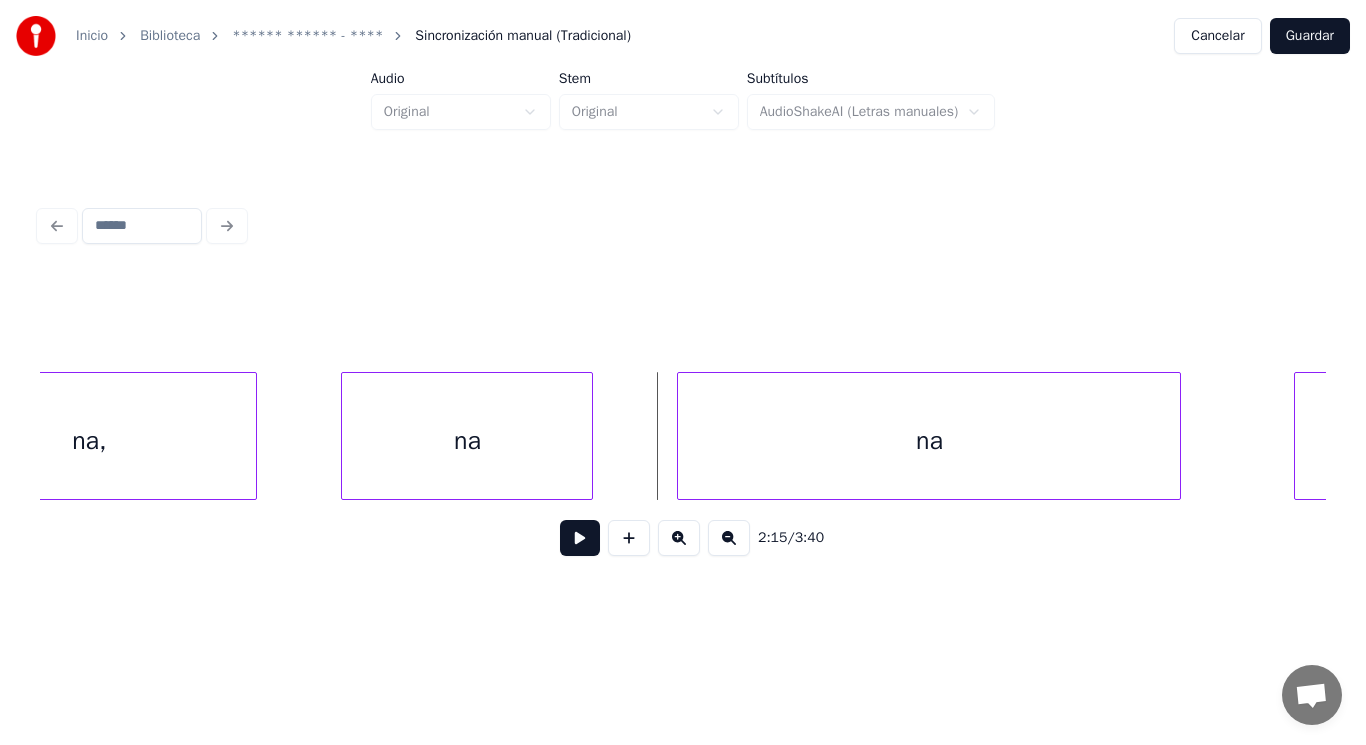 scroll, scrollTop: 0, scrollLeft: 189152, axis: horizontal 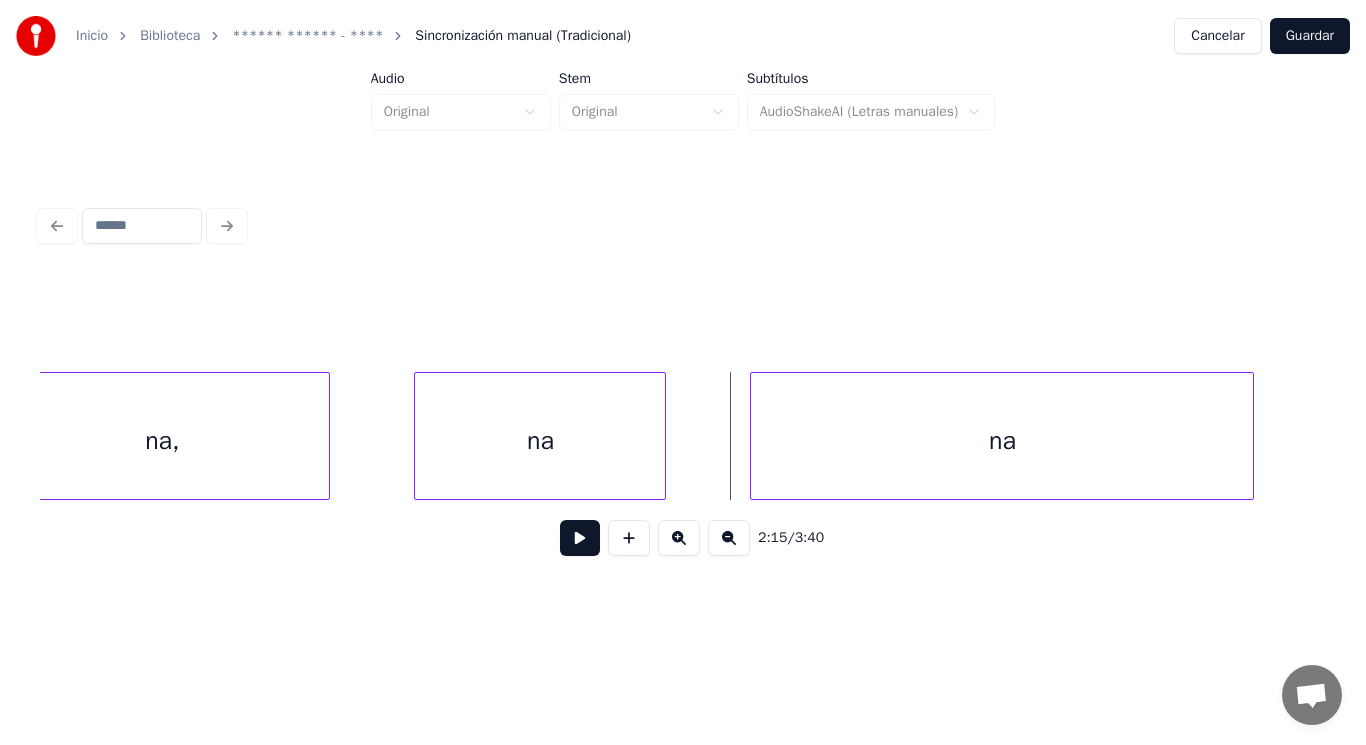 click on "na" at bounding box center (540, 441) 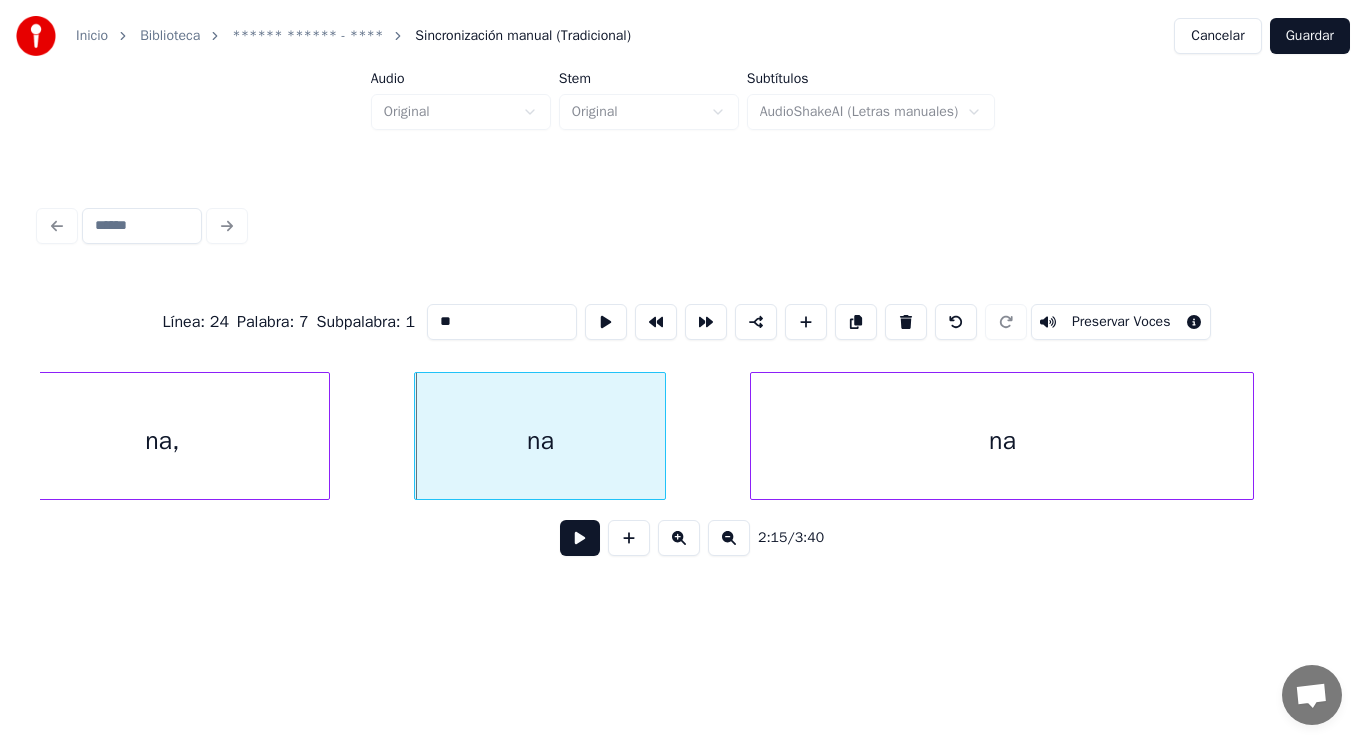 click on "**" at bounding box center [502, 322] 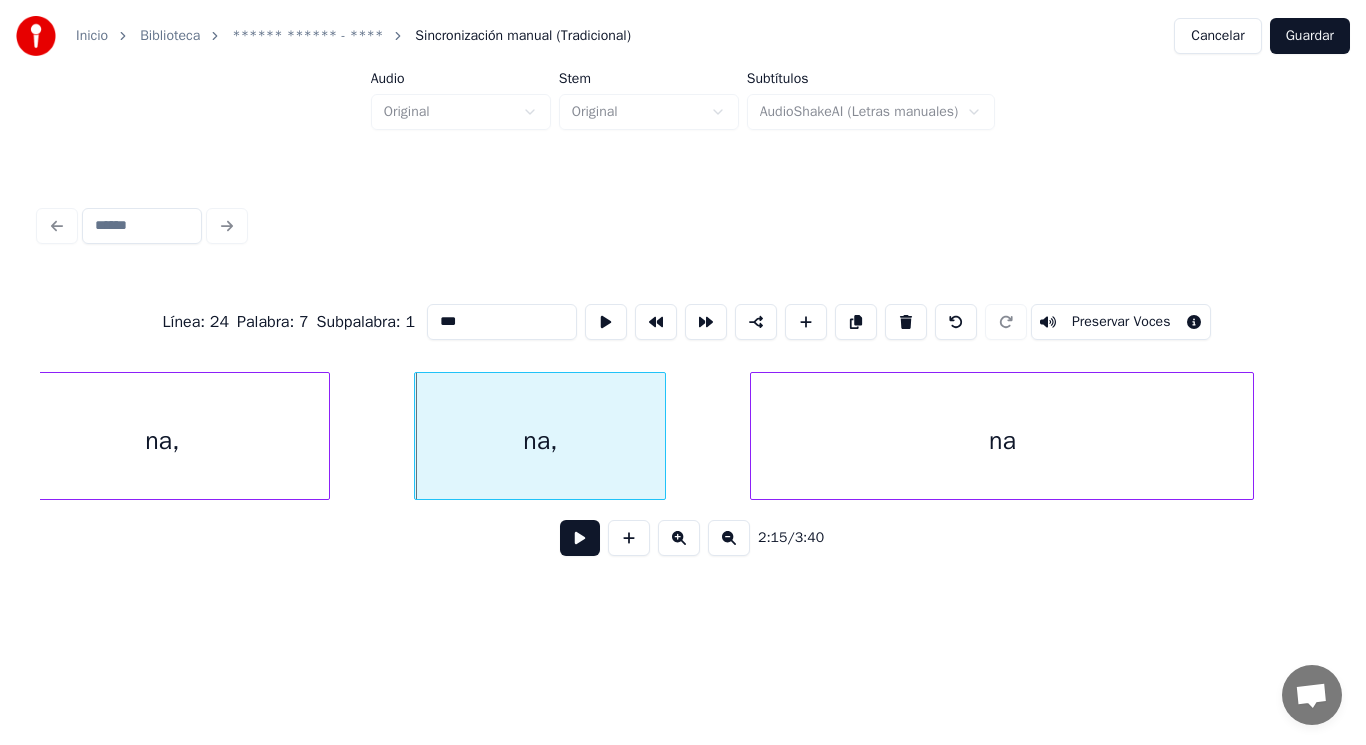 click on "na" at bounding box center [1002, 441] 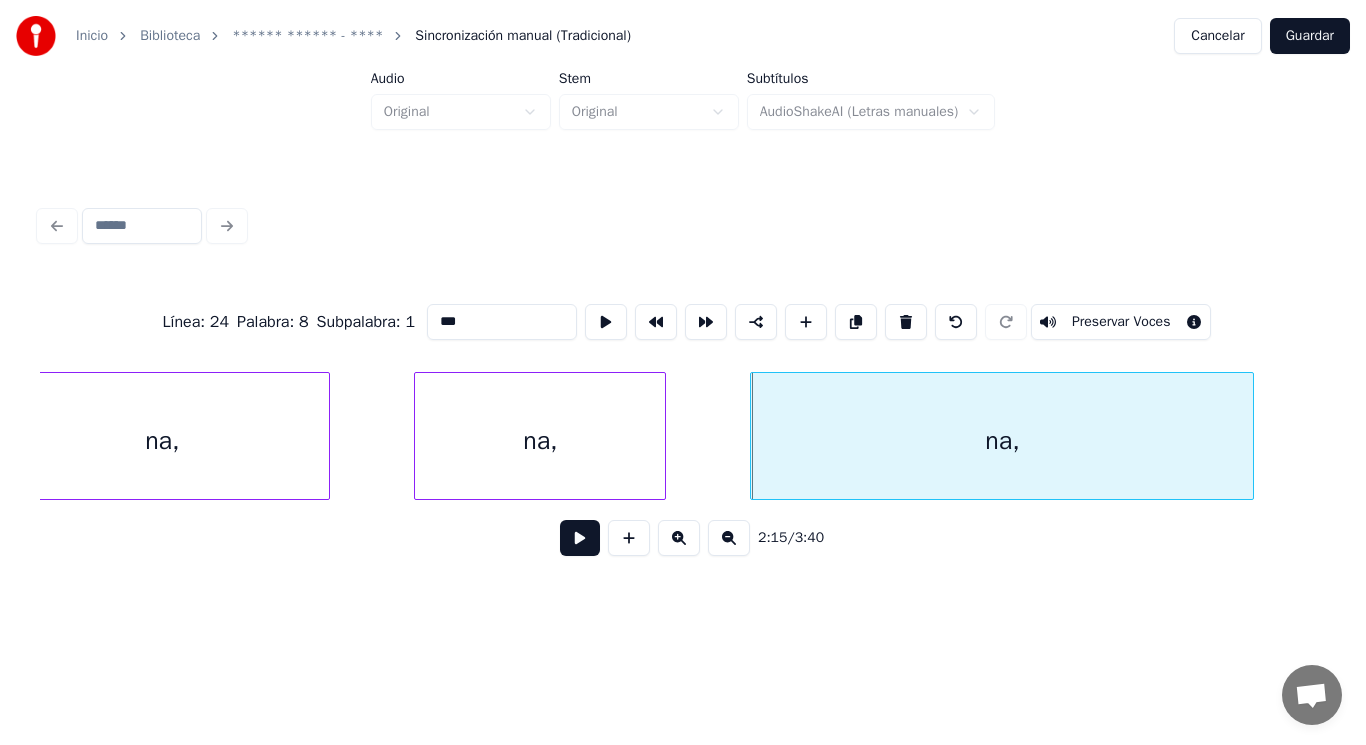 click on "na," at bounding box center [540, 441] 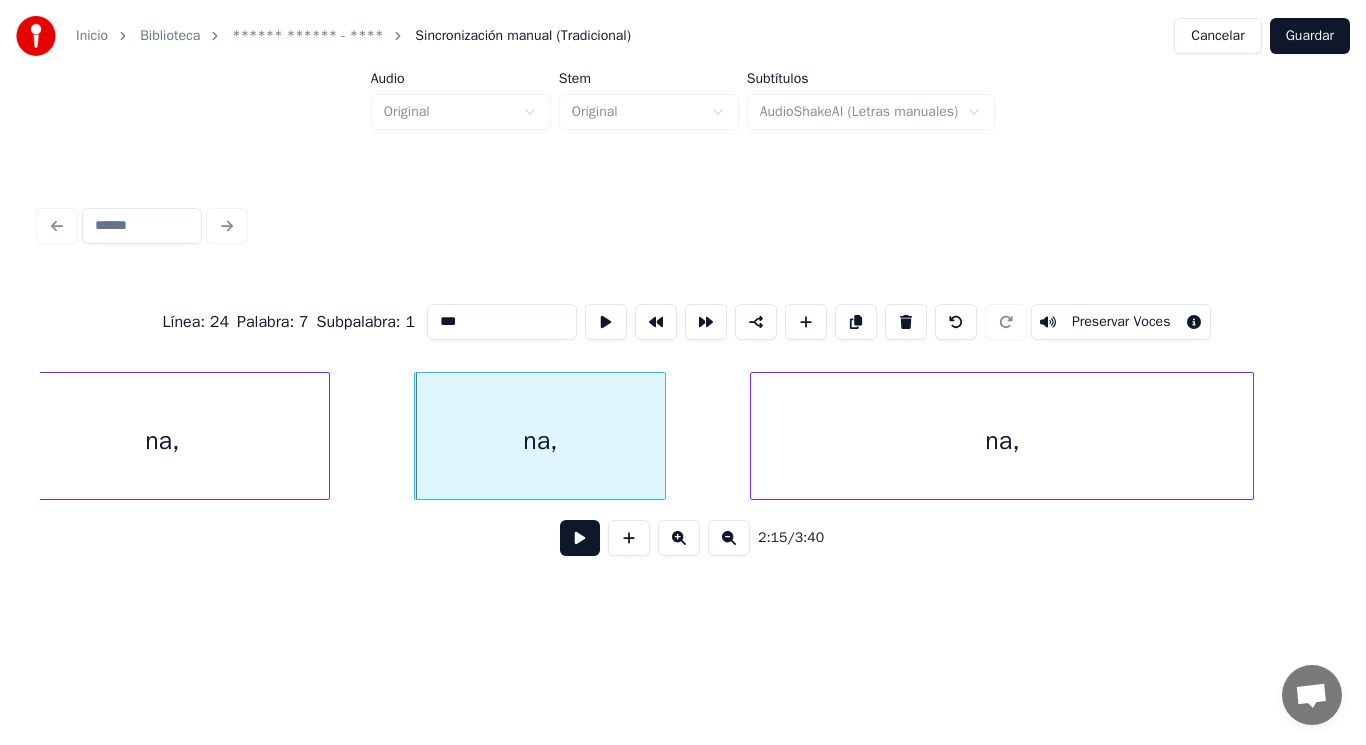 type on "***" 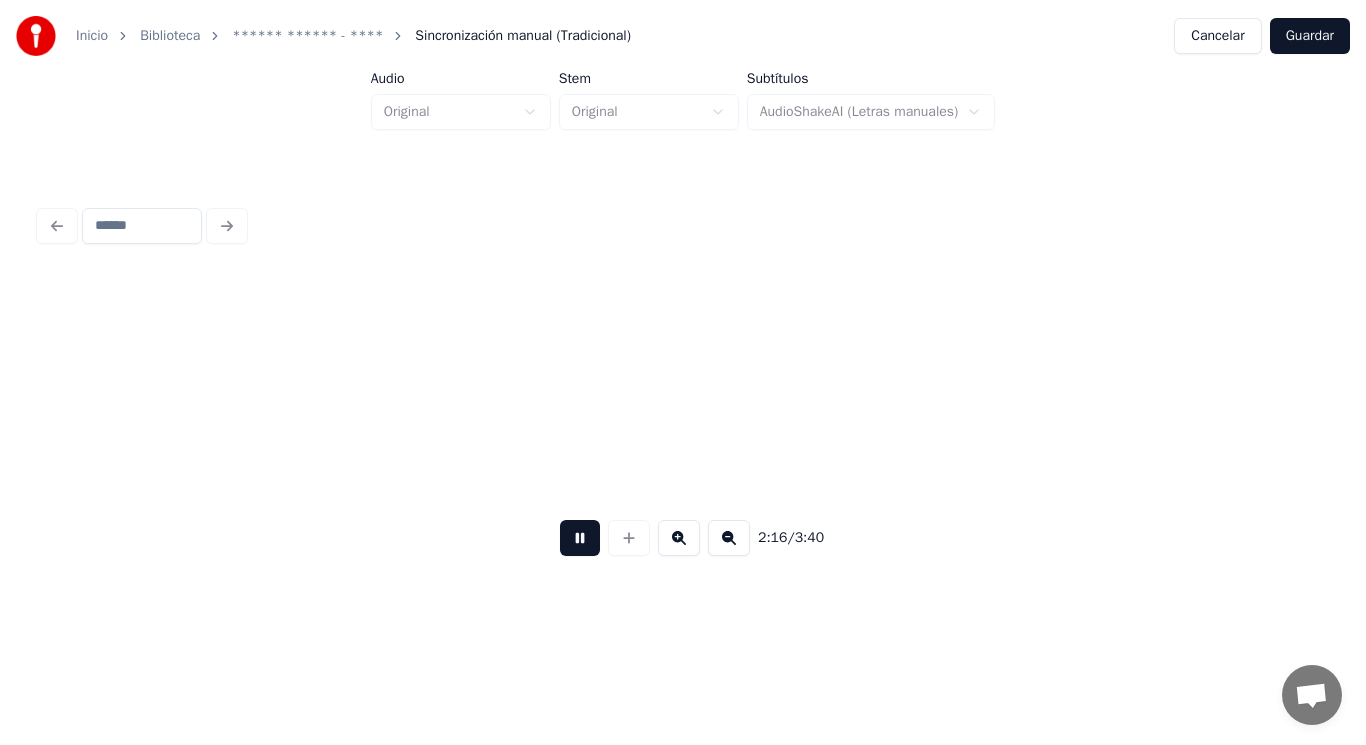scroll, scrollTop: 0, scrollLeft: 190453, axis: horizontal 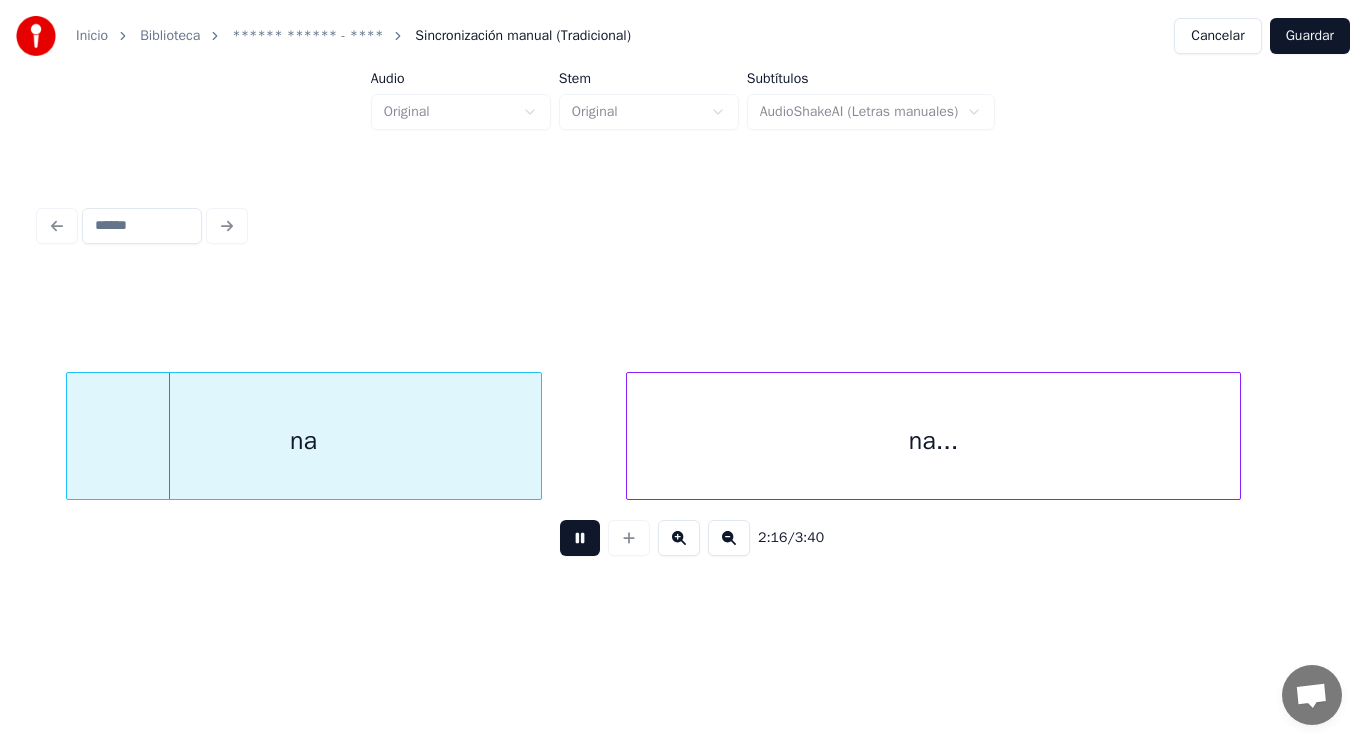 click at bounding box center (580, 538) 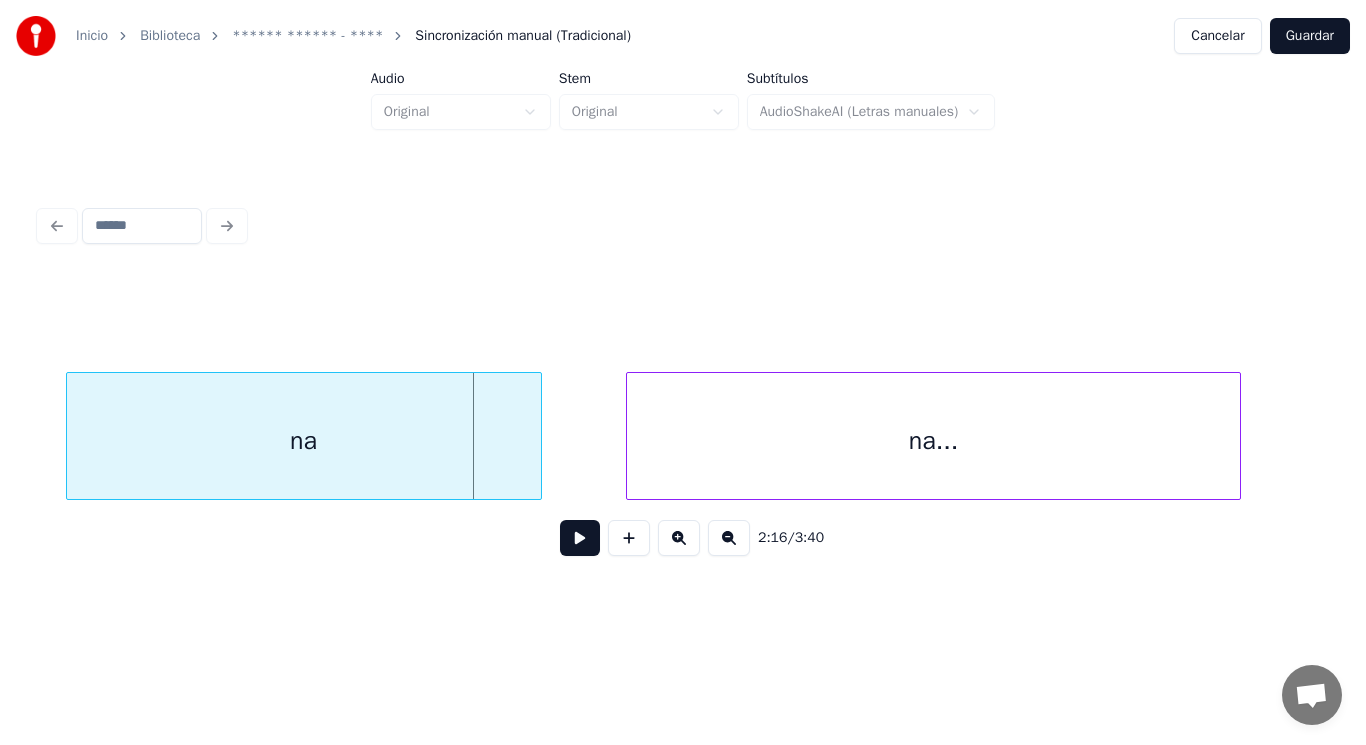 click on "na" at bounding box center [304, 441] 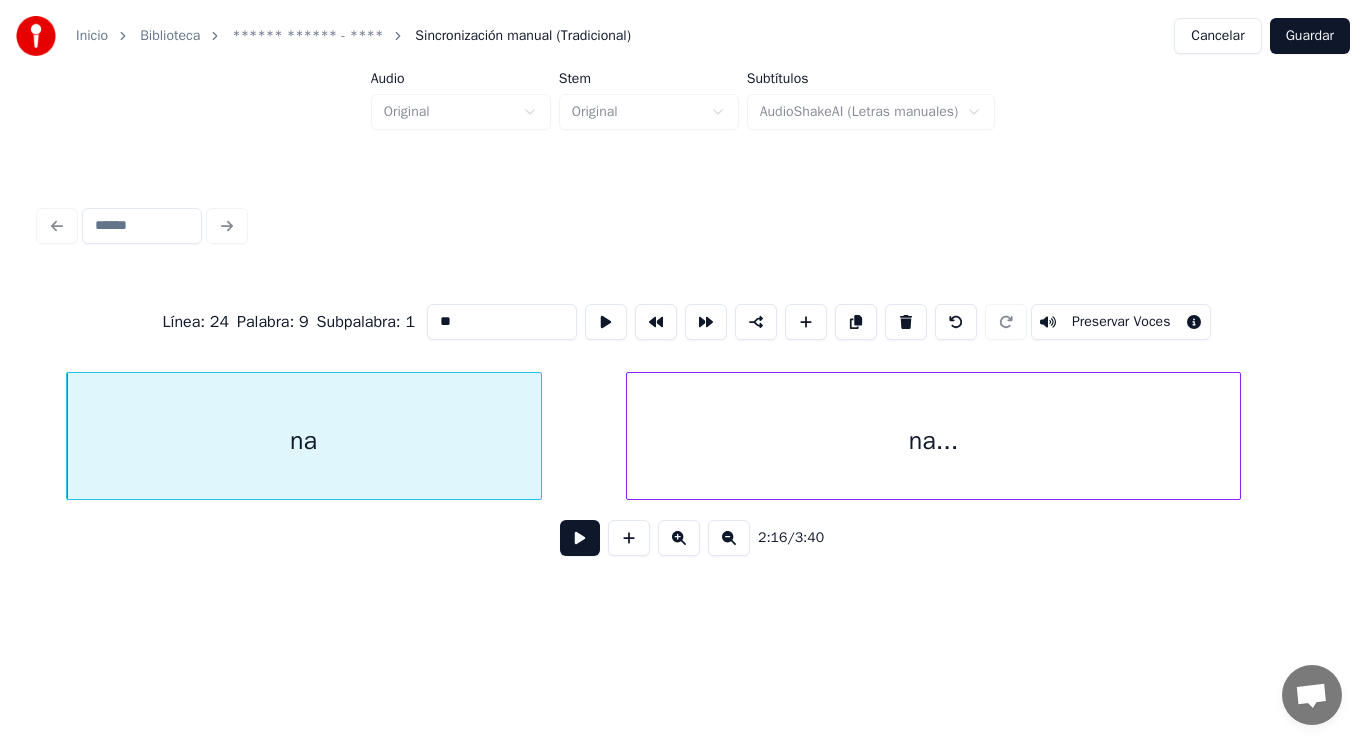 click on "**" at bounding box center [502, 322] 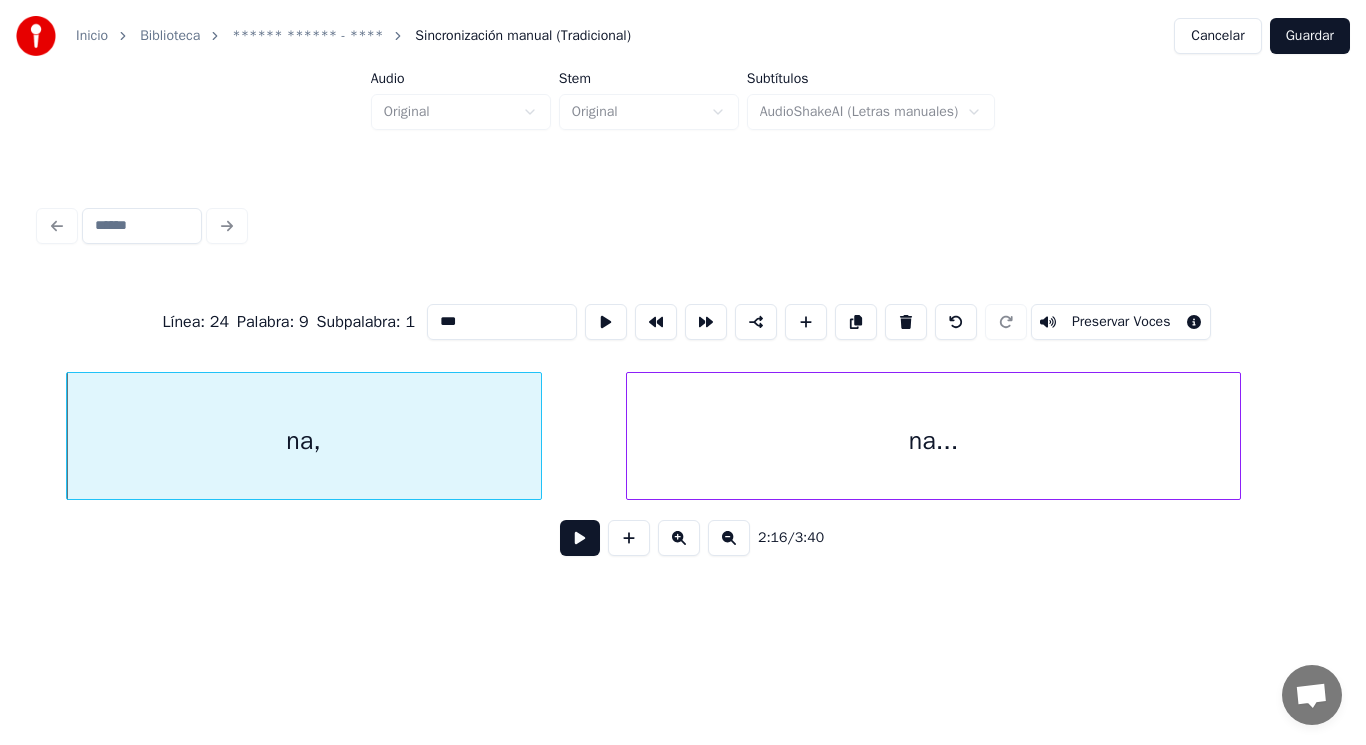 type on "***" 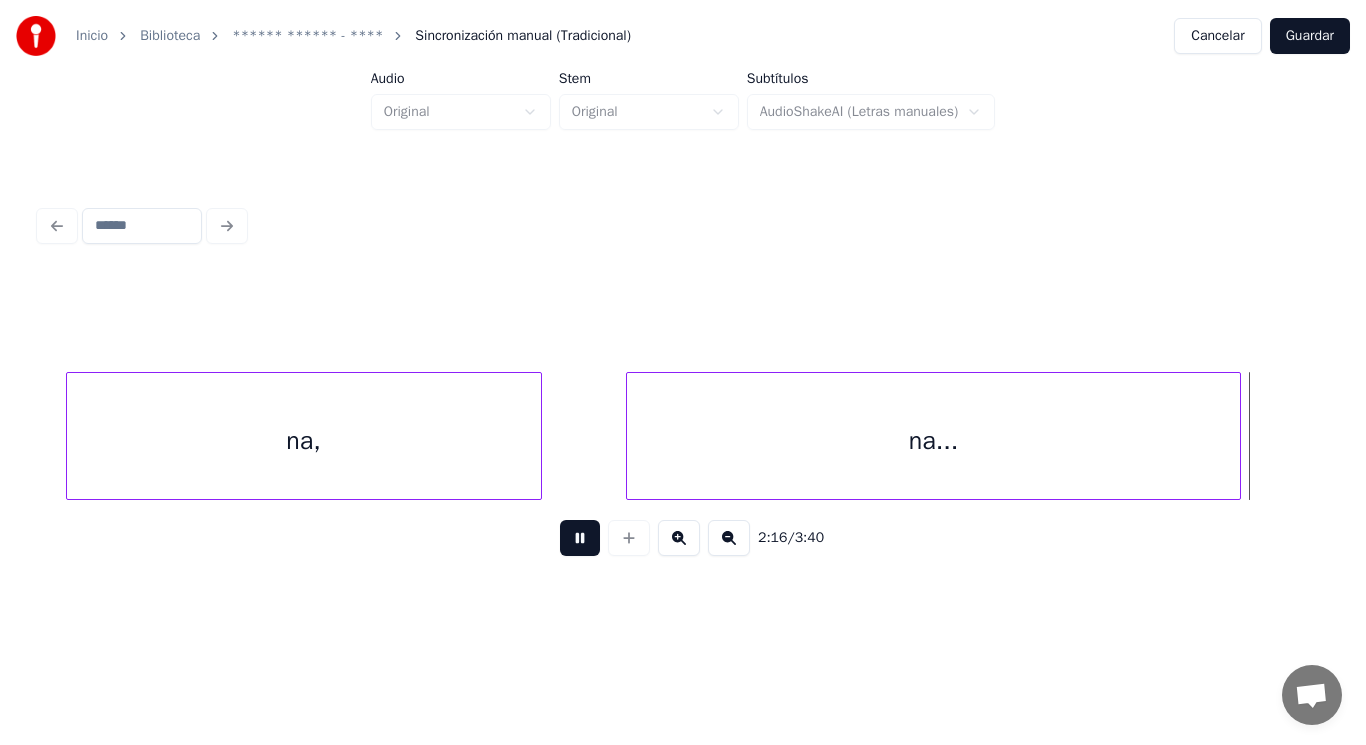 scroll, scrollTop: 0, scrollLeft: 191757, axis: horizontal 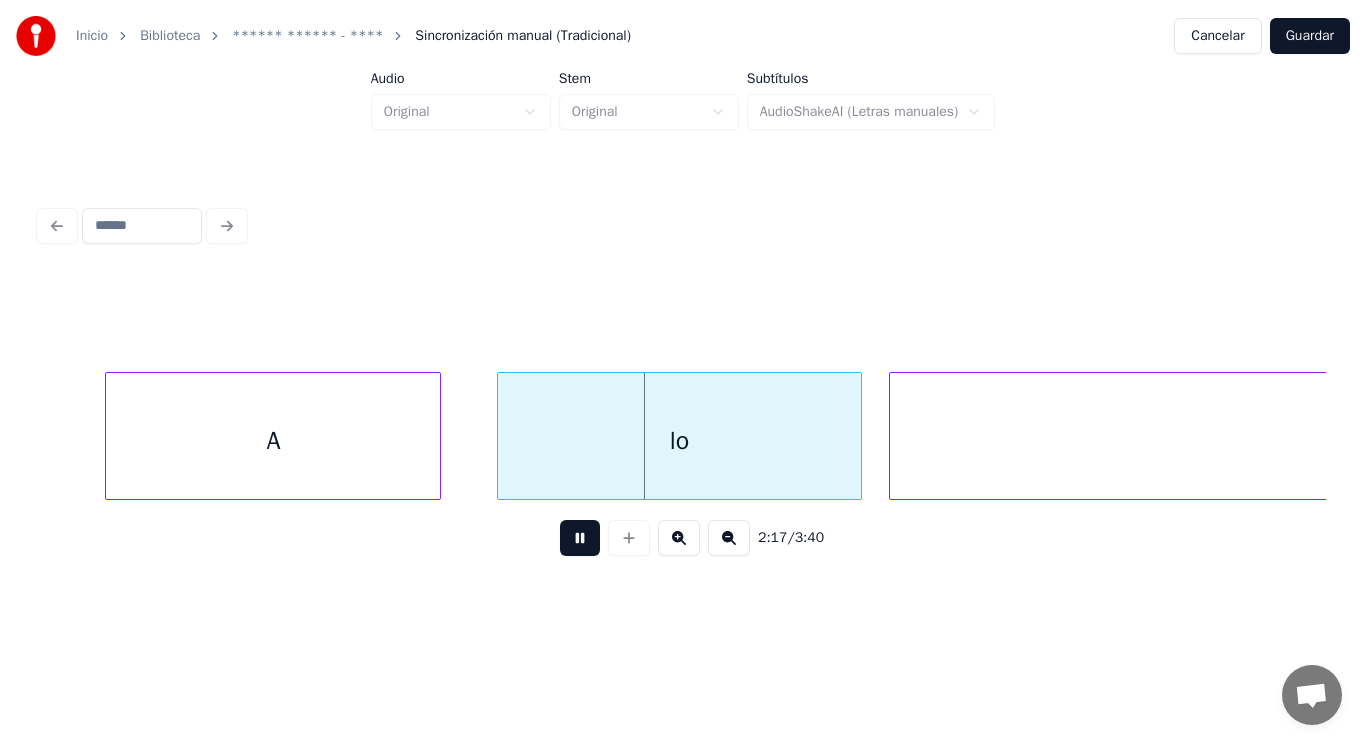 click at bounding box center (580, 538) 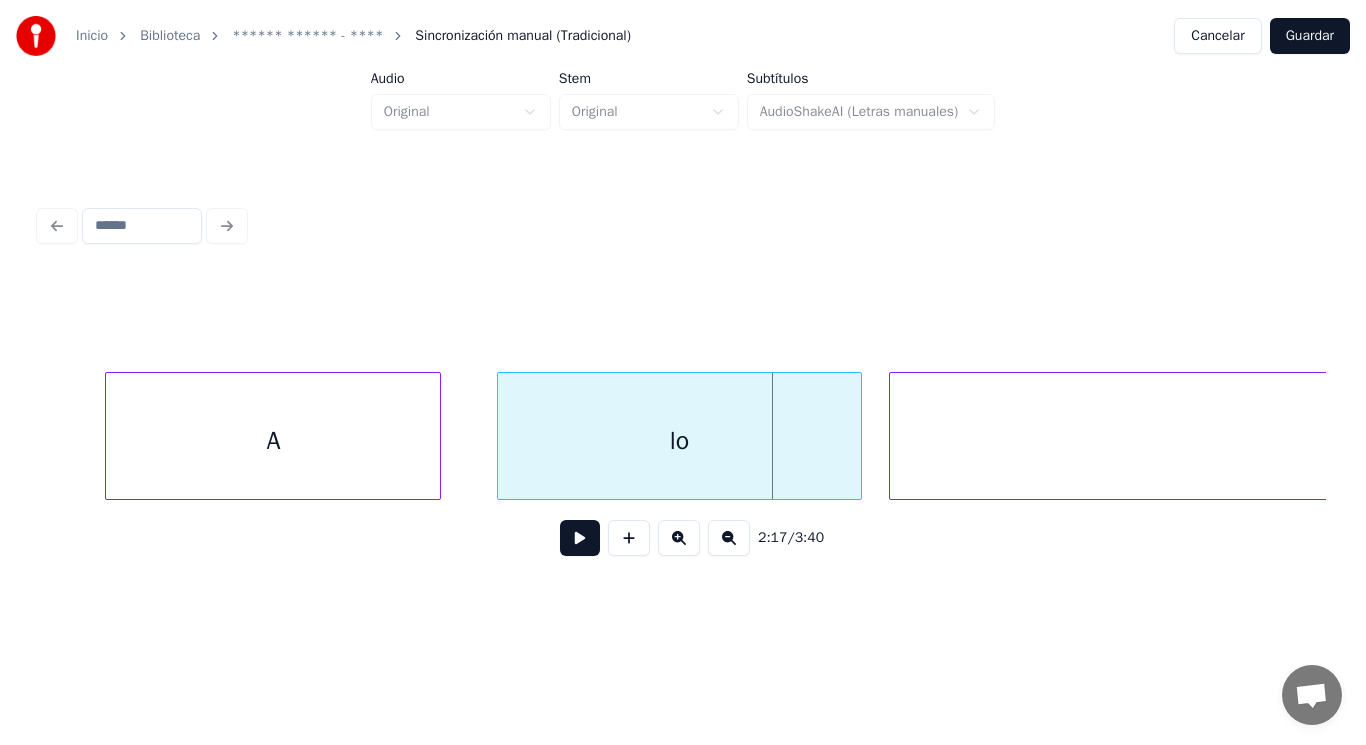 click at bounding box center (580, 538) 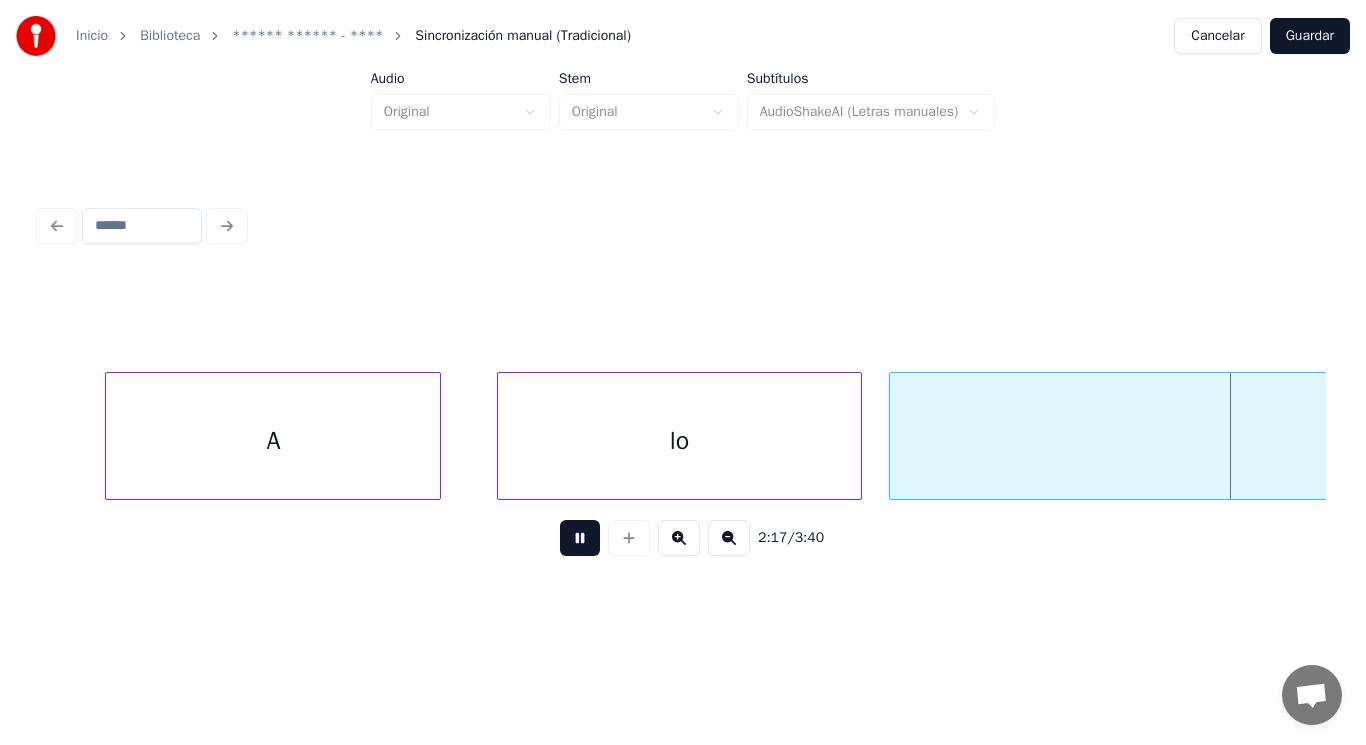 scroll, scrollTop: 0, scrollLeft: 193052, axis: horizontal 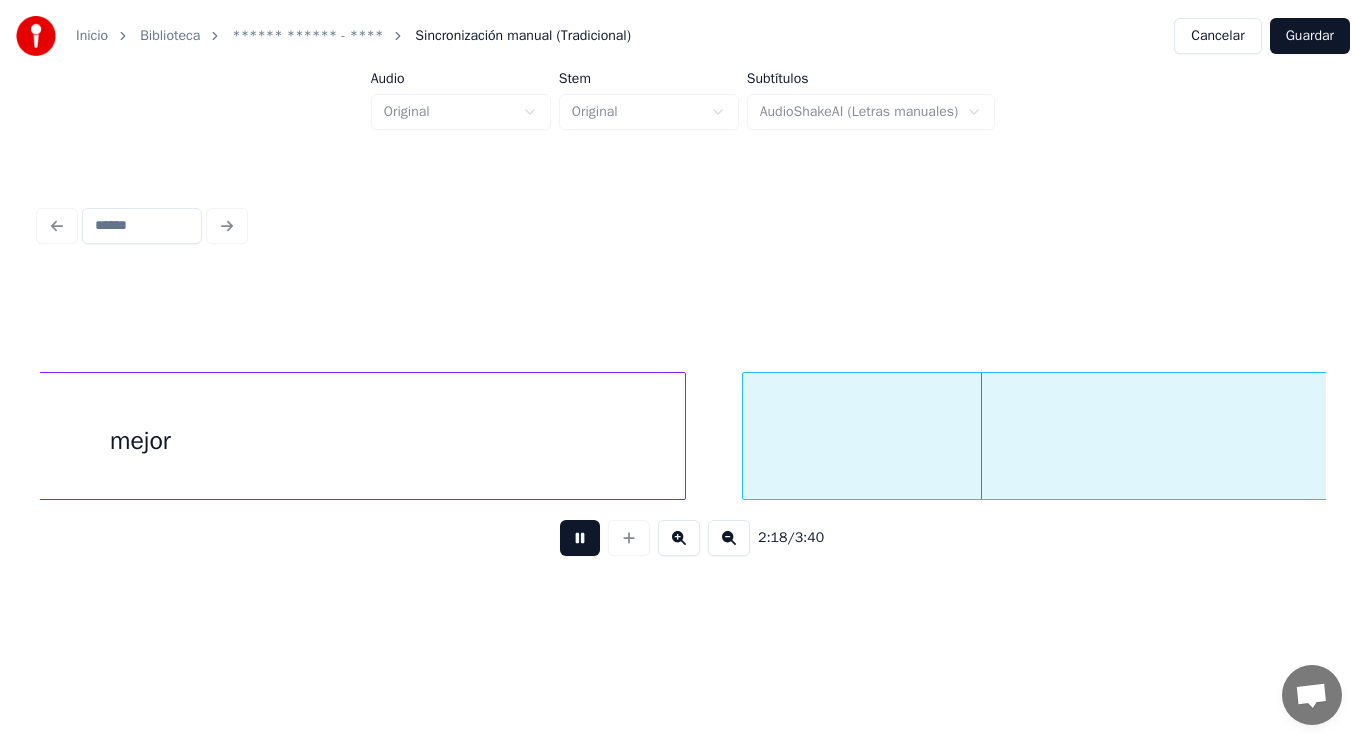 click at bounding box center (580, 538) 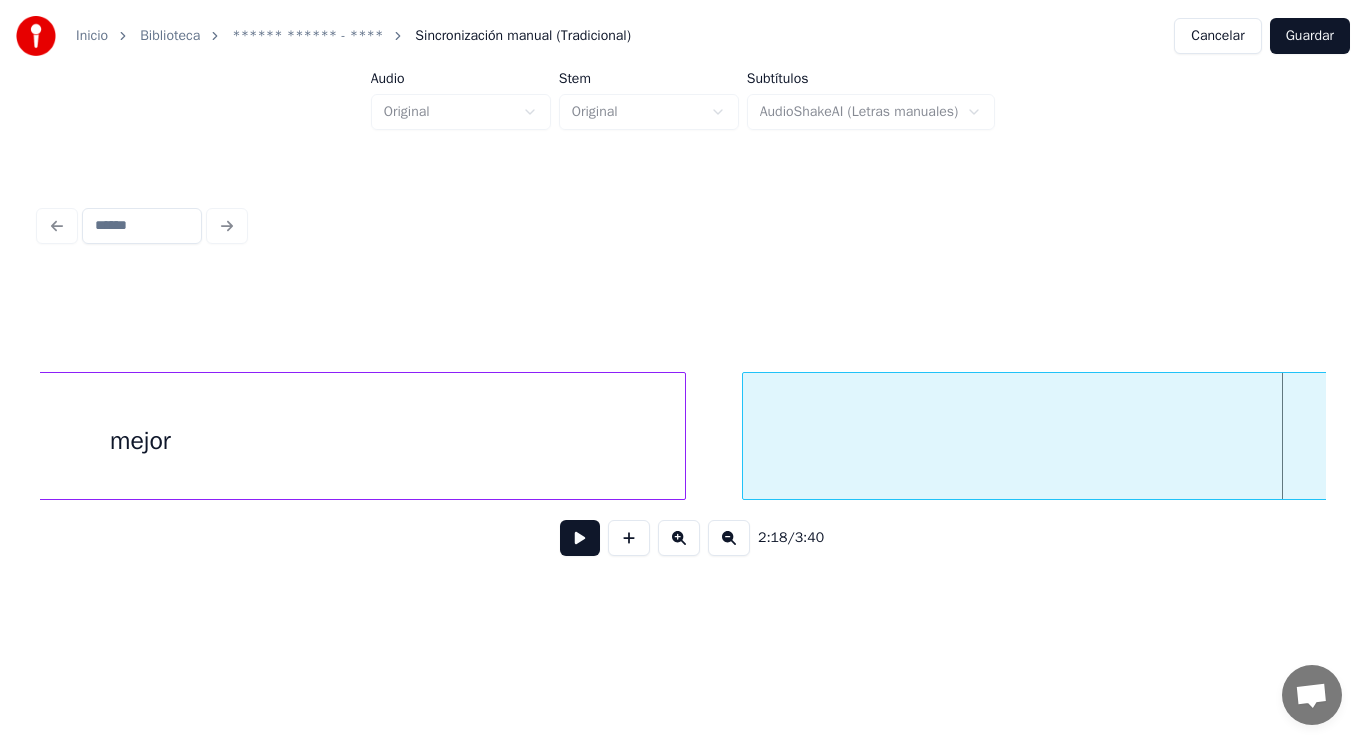 click on "mejor" at bounding box center [140, 441] 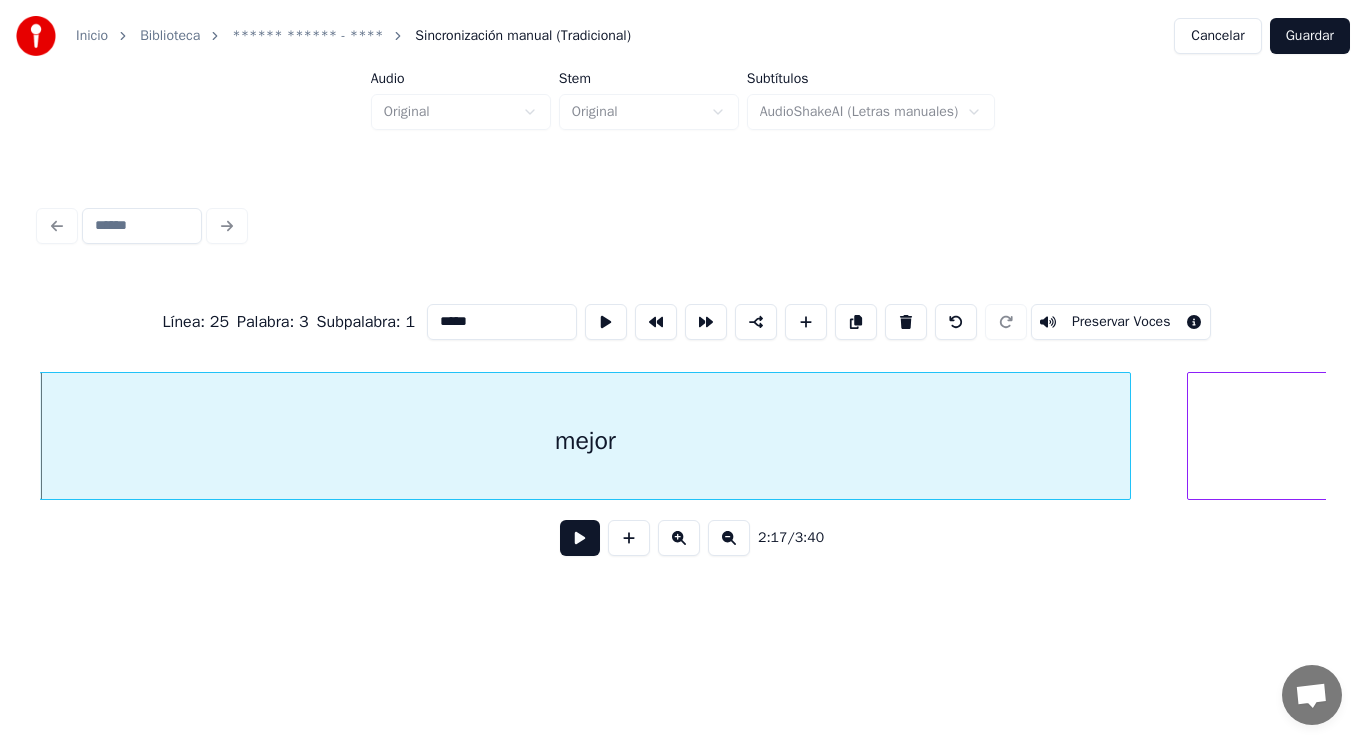 click at bounding box center (580, 538) 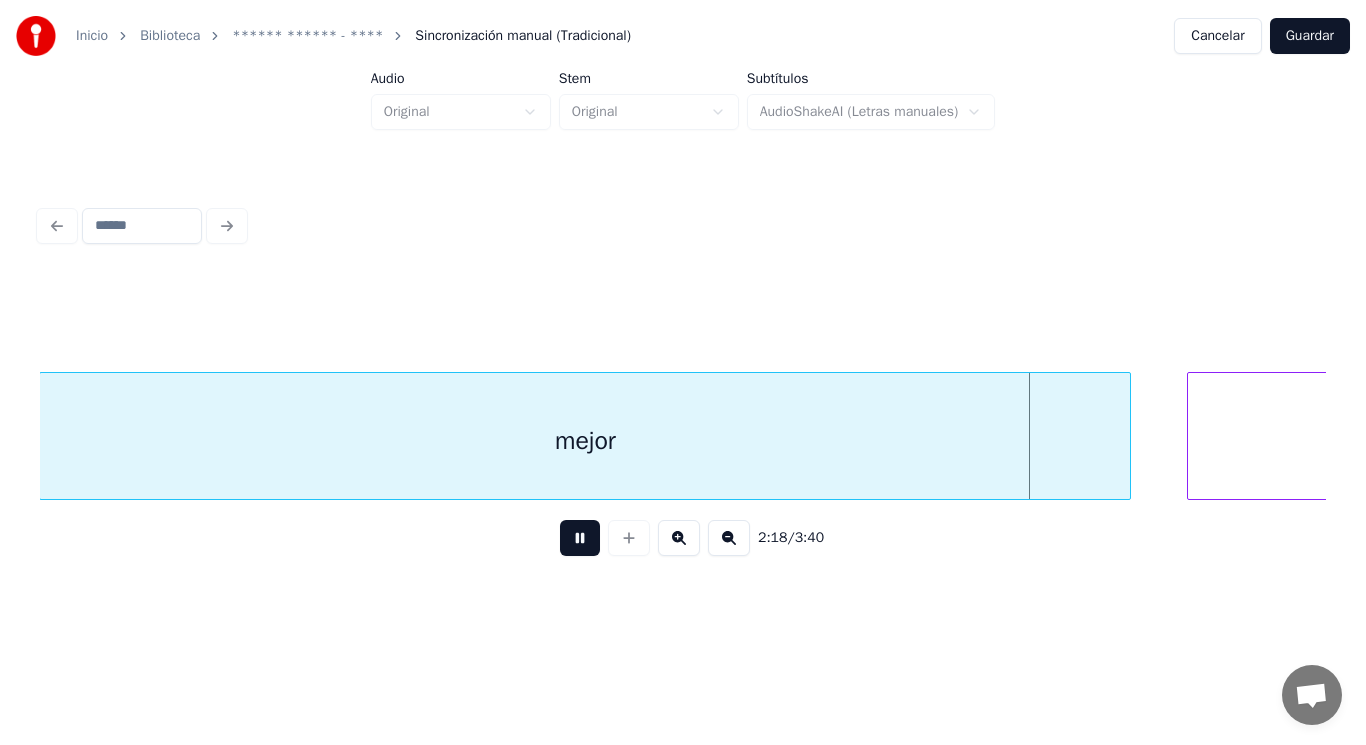 click at bounding box center (580, 538) 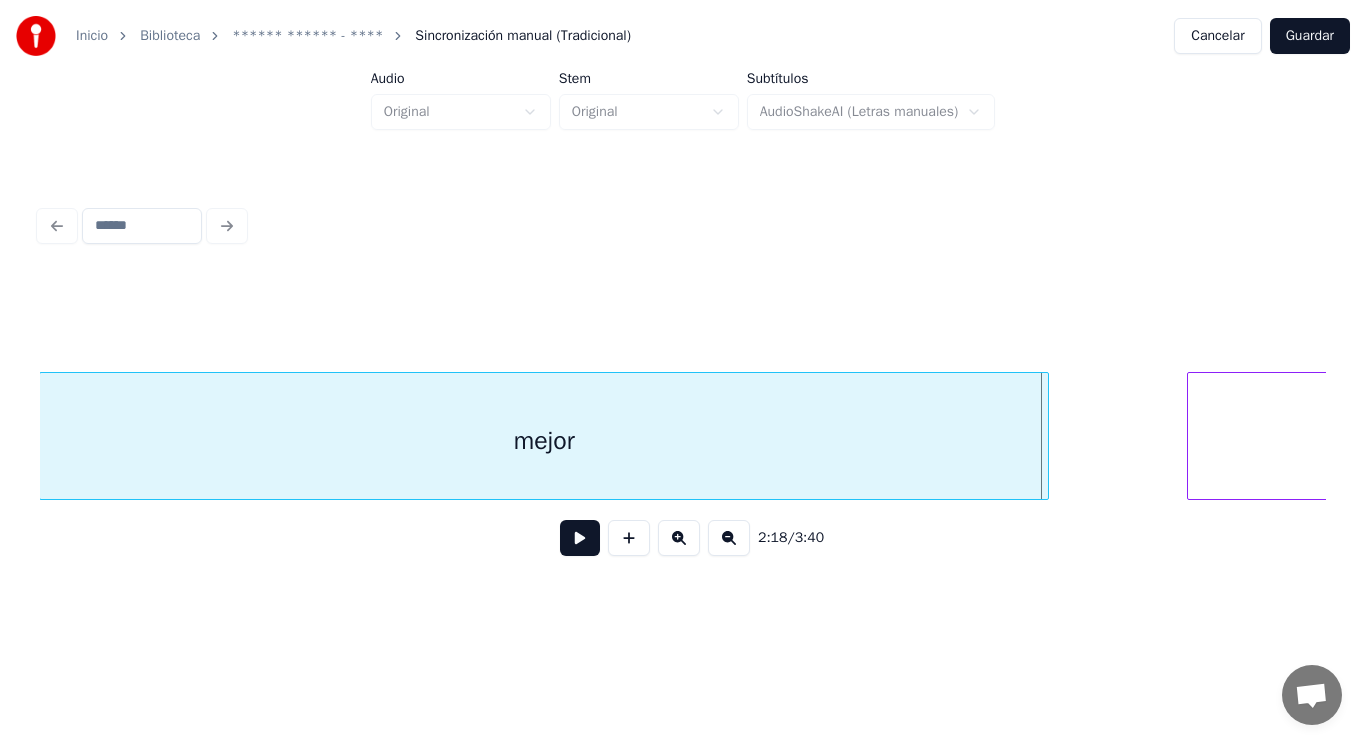 click at bounding box center (1045, 436) 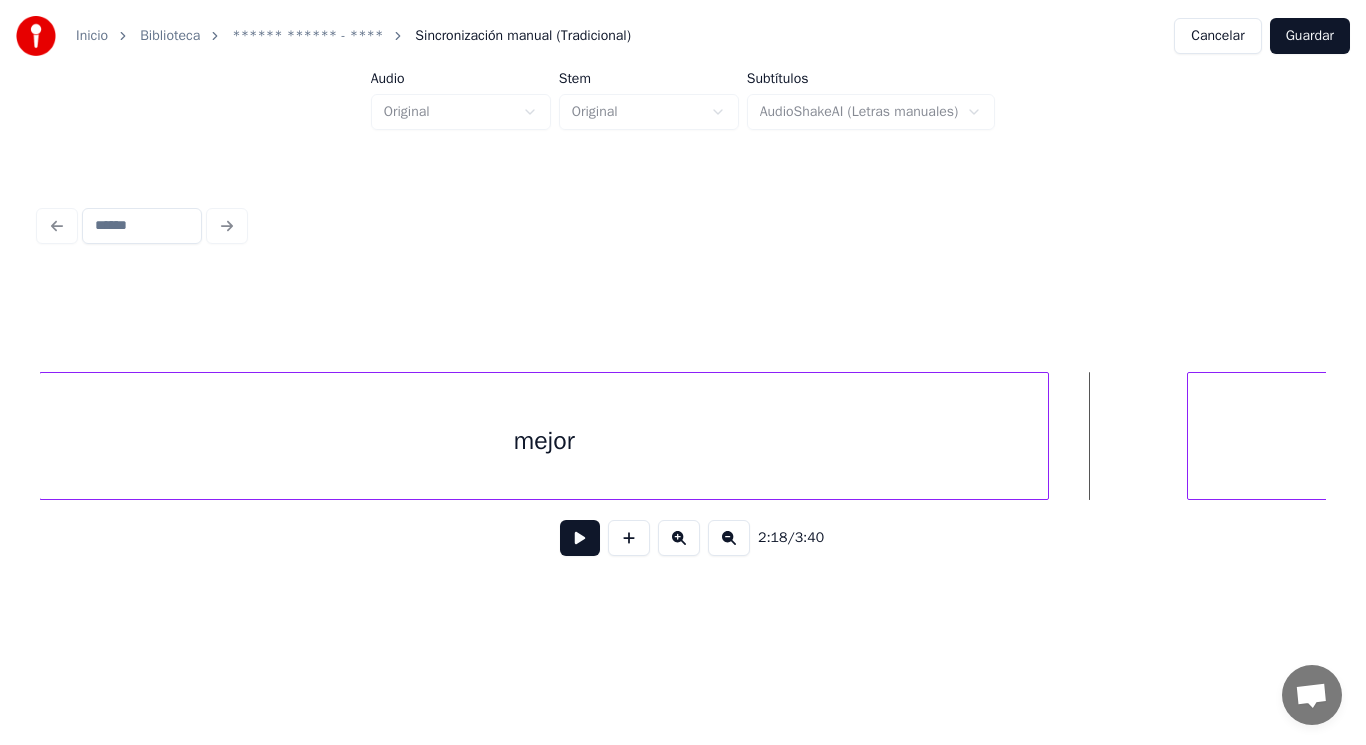 click at bounding box center [580, 538] 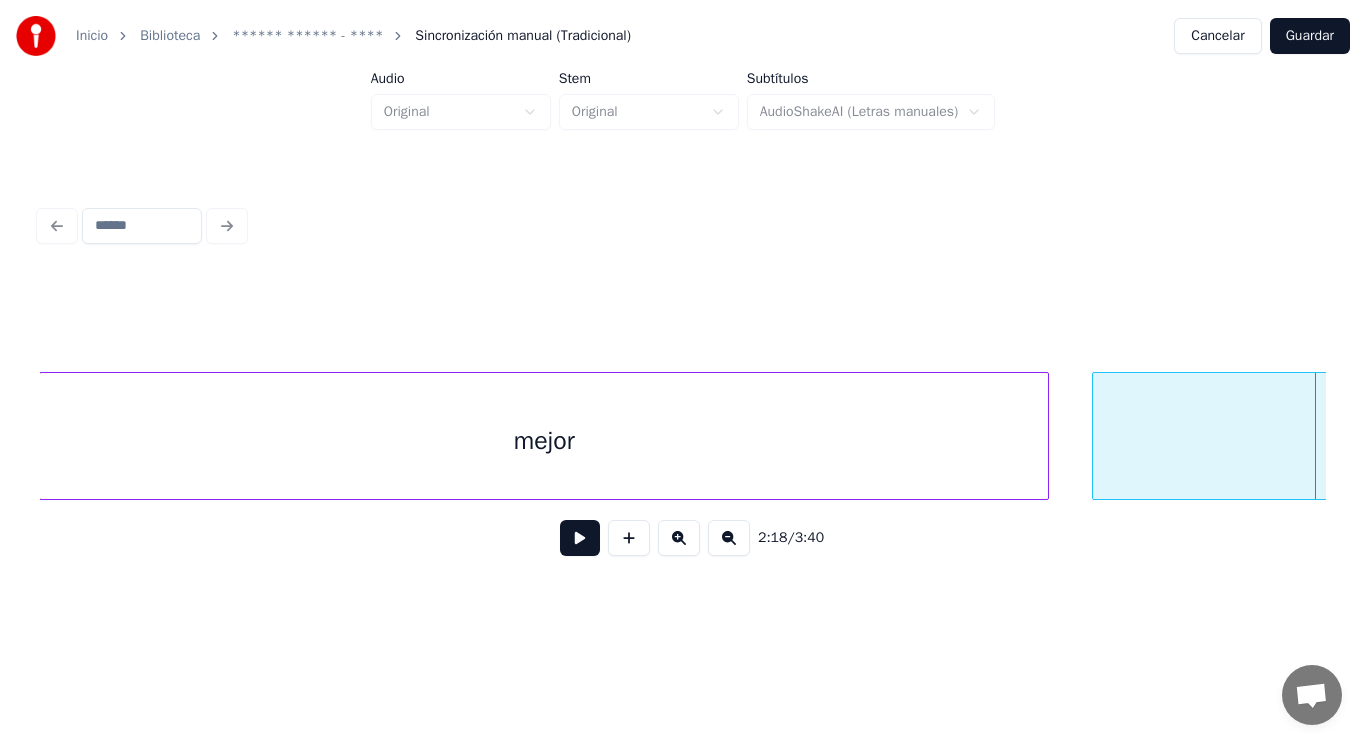 click at bounding box center (1096, 436) 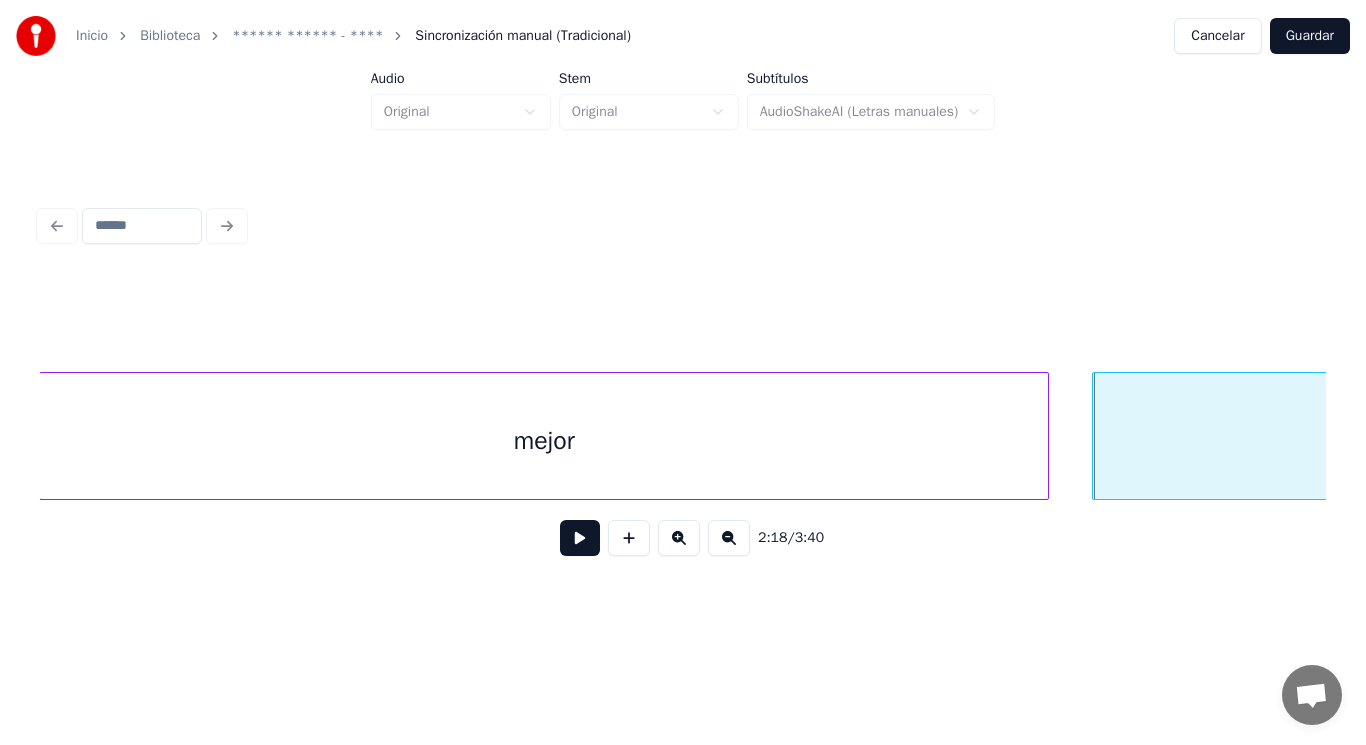 click at bounding box center [580, 538] 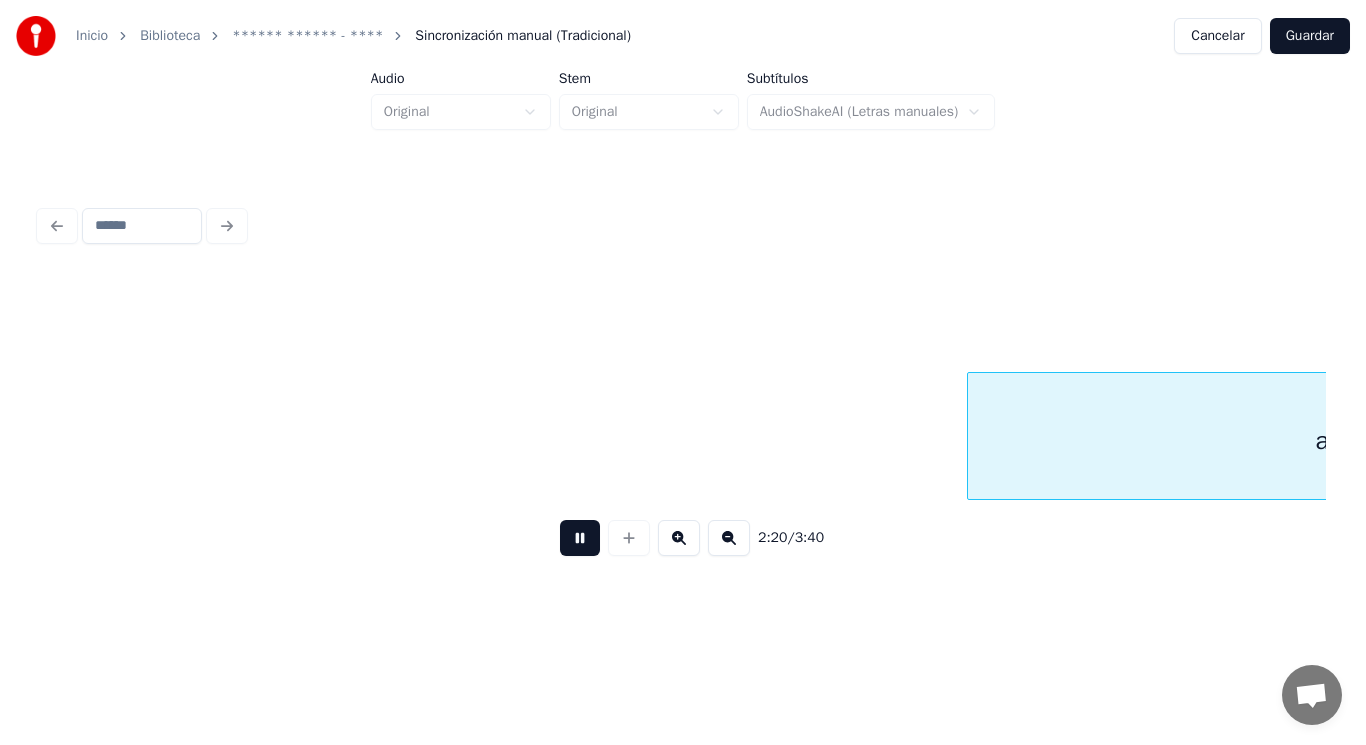scroll, scrollTop: 0, scrollLeft: 196515, axis: horizontal 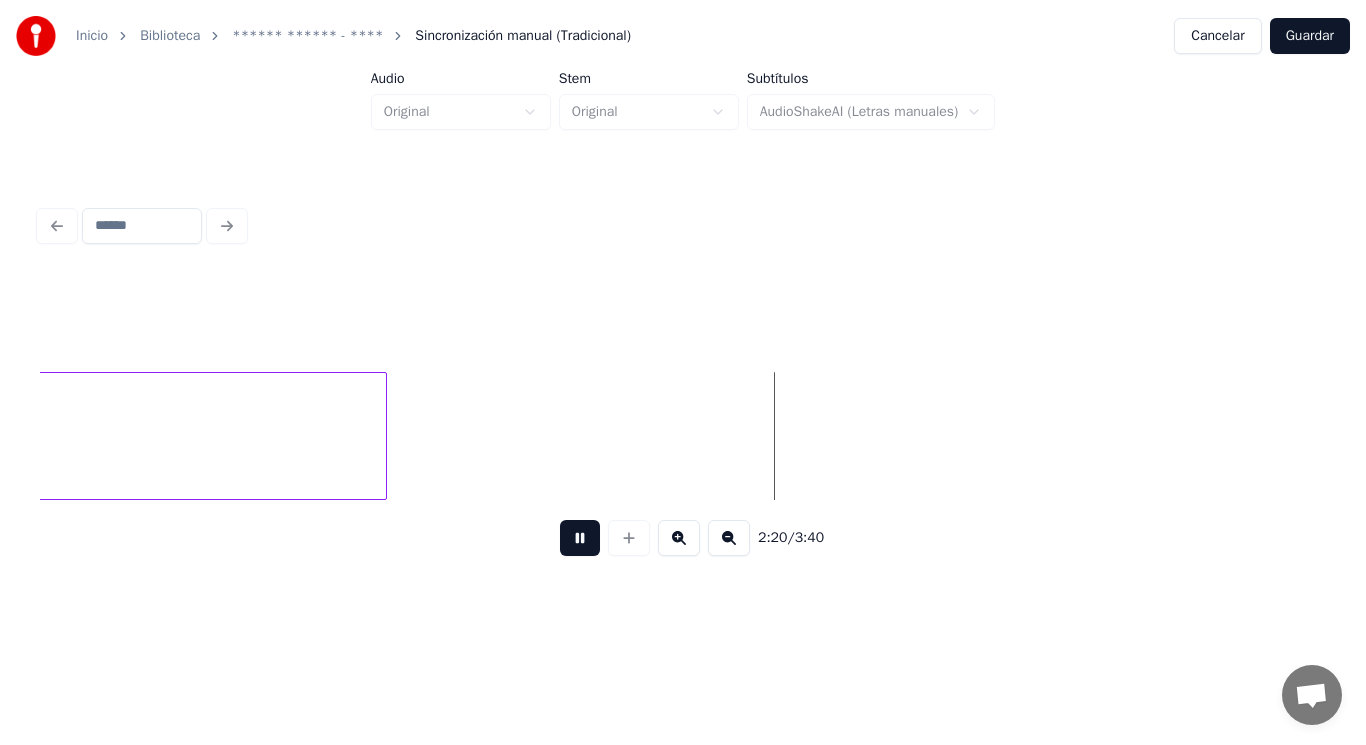 click at bounding box center [580, 538] 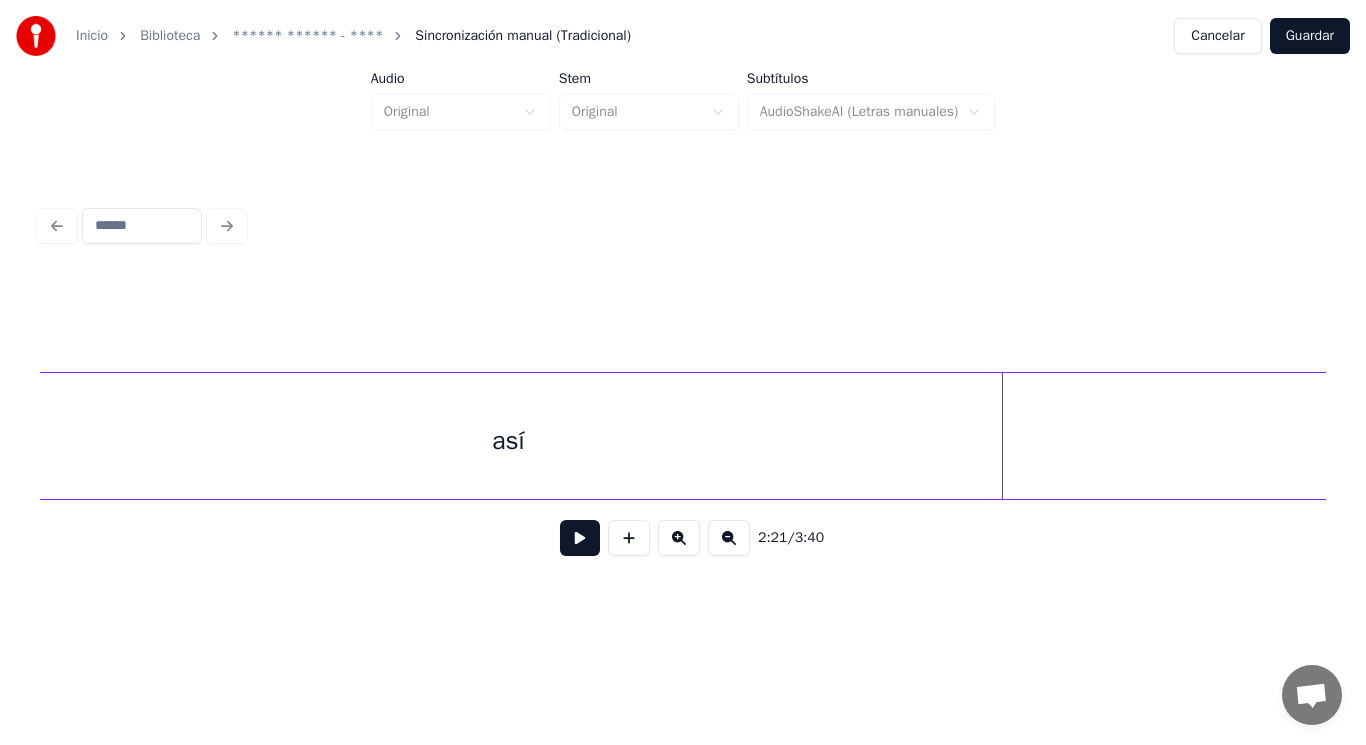 click on "Inicio Biblioteca Andrés Calamaro - Loco Sincronización manual (Tradicional) Cancelar Guardar Audio Original Stem Original Subtítulos AudioShakeAI (Letras manuales) 2:21  /  3:40" at bounding box center [683, 304] 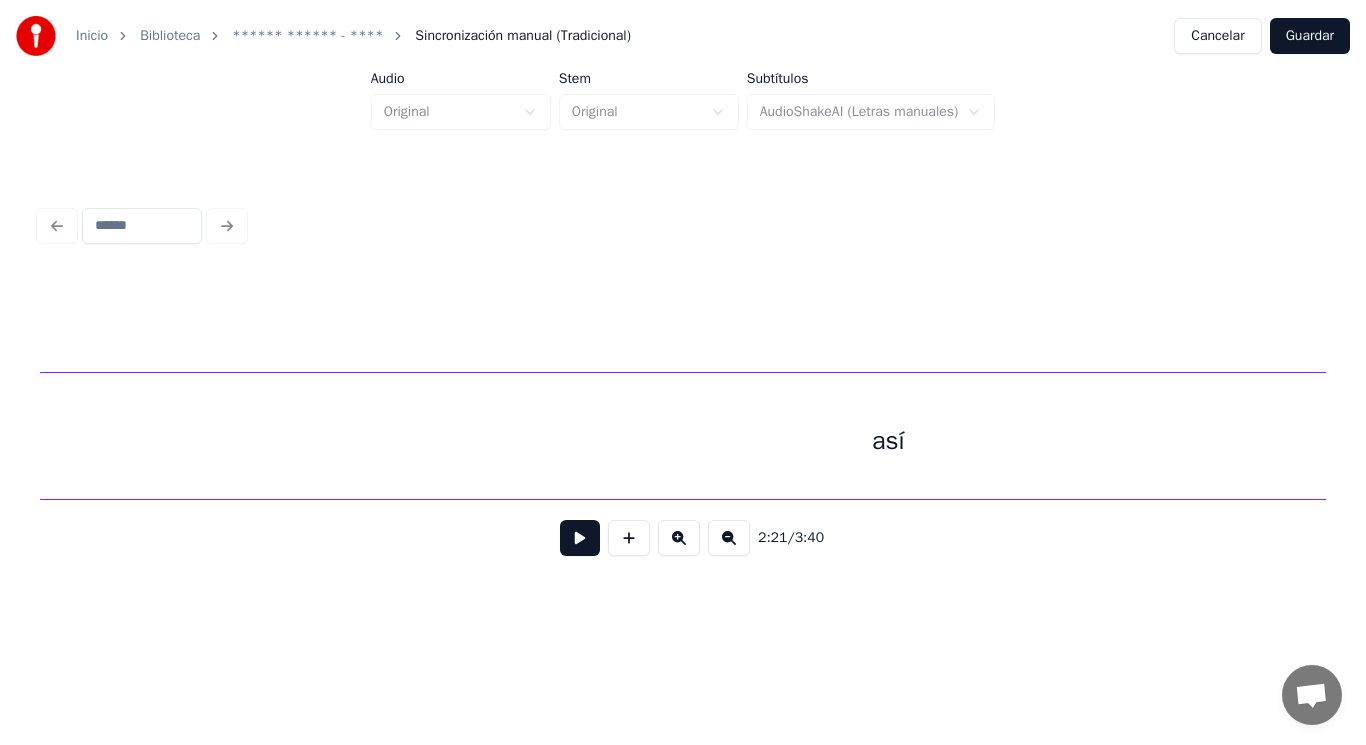 click on "Inicio Biblioteca Andrés Calamaro - Loco Sincronización manual (Tradicional) Cancelar Guardar Audio Original Stem Original Subtítulos AudioShakeAI (Letras manuales) 2:21  /  3:40" at bounding box center (683, 304) 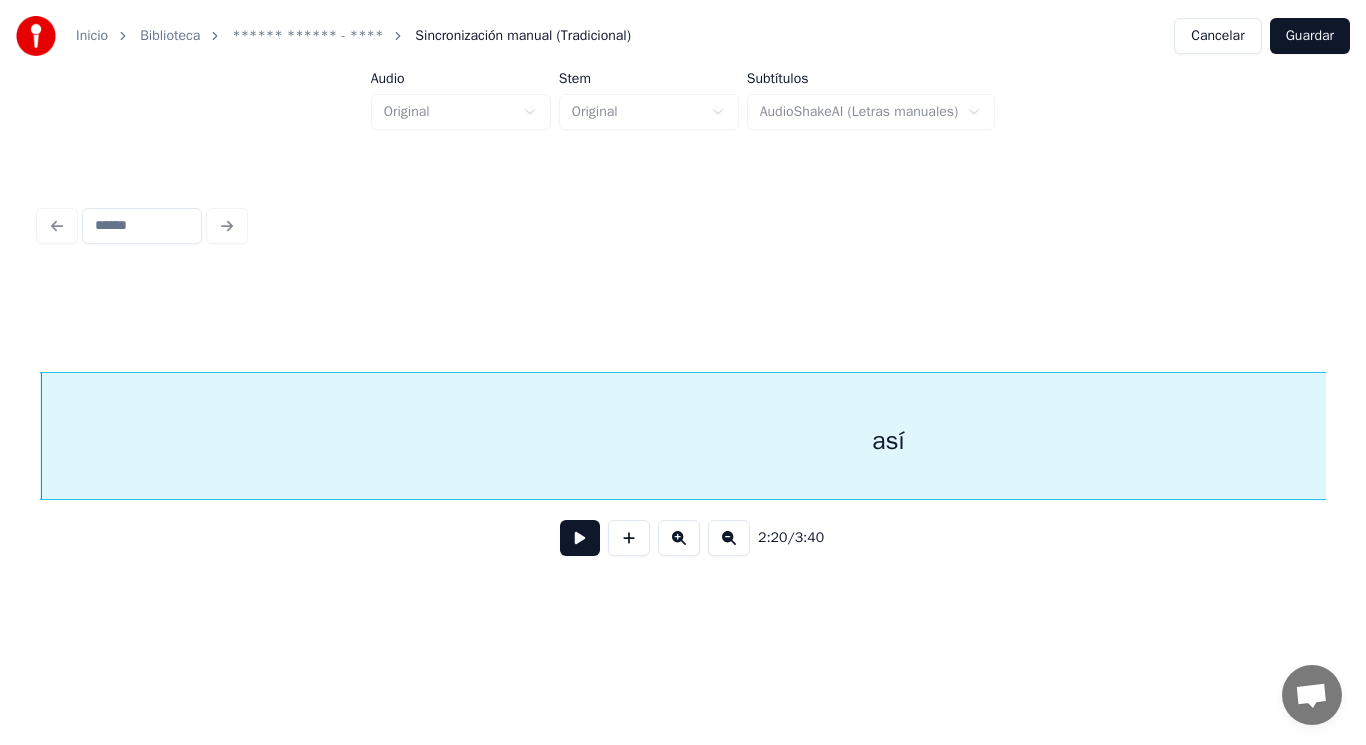 click on "así" at bounding box center (888, 441) 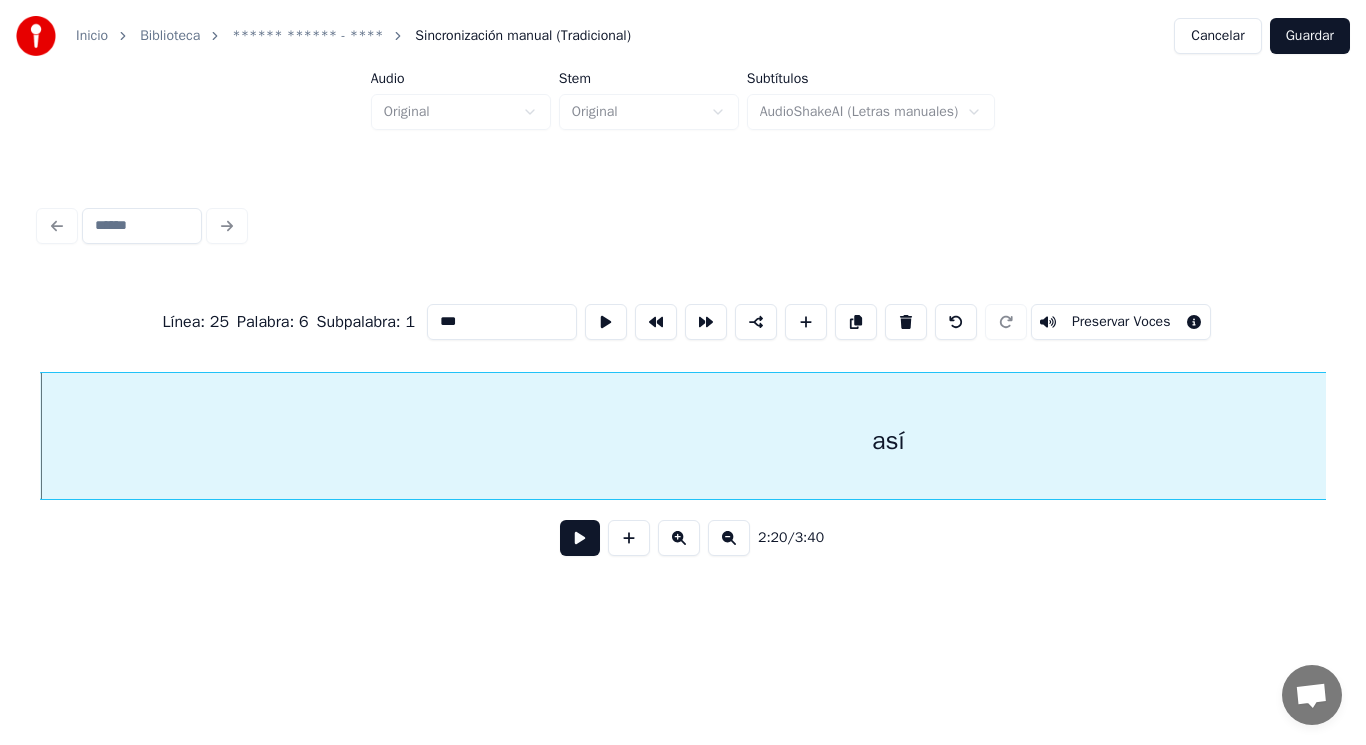 click on "***" at bounding box center (502, 322) 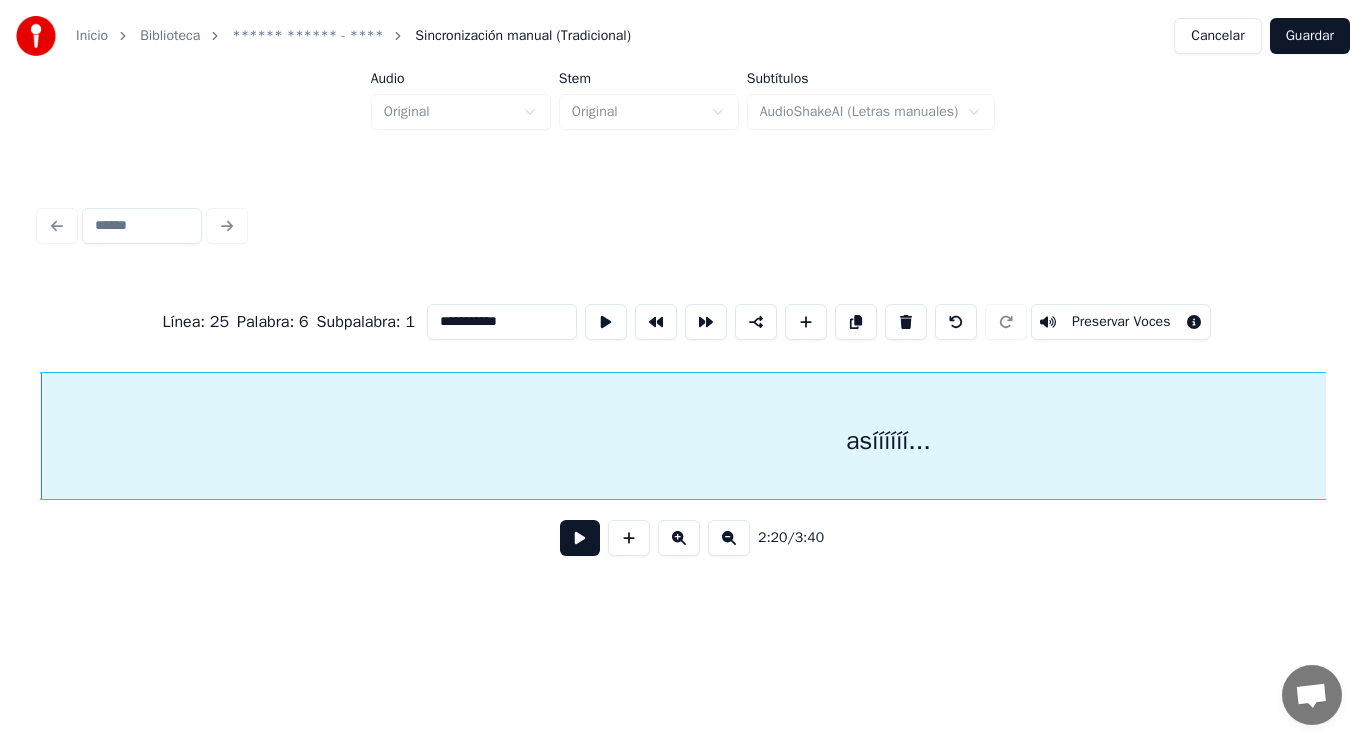 click on "asíííííí..." at bounding box center [888, 441] 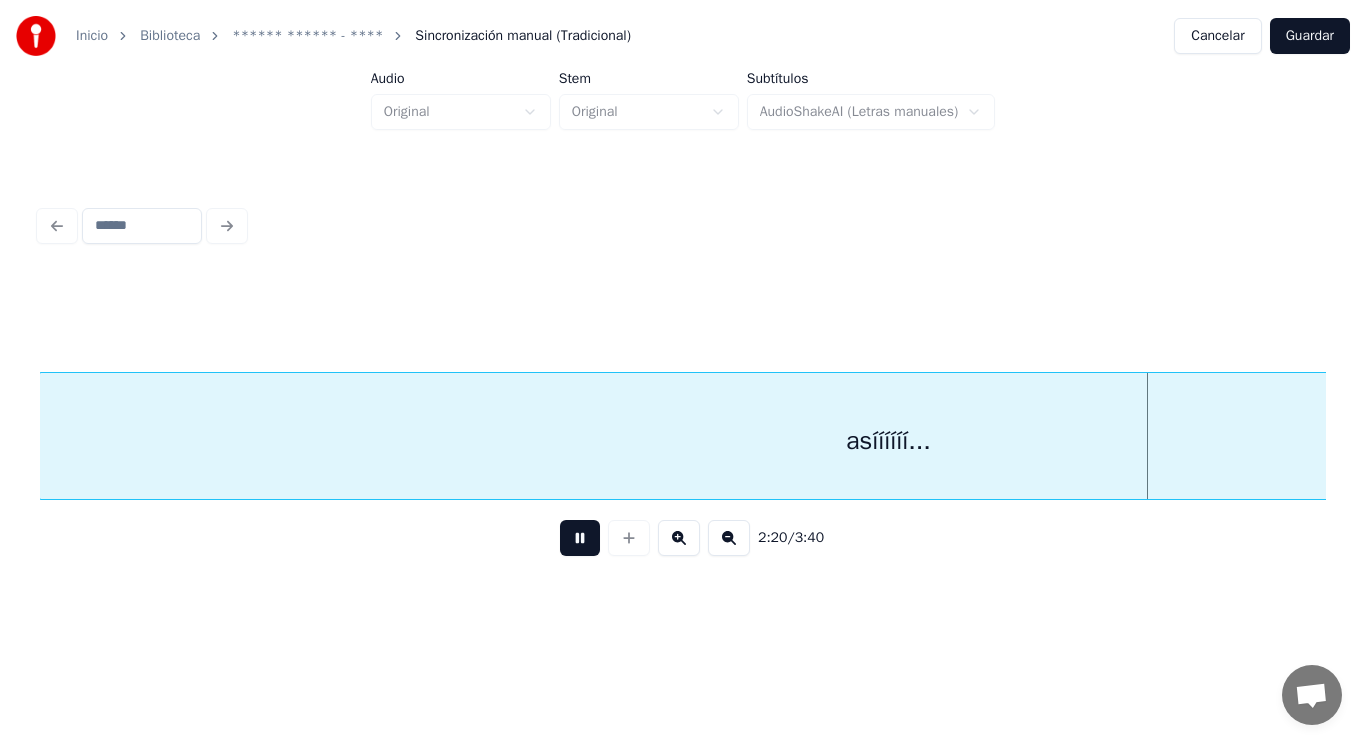 scroll, scrollTop: 0, scrollLeft: 197427, axis: horizontal 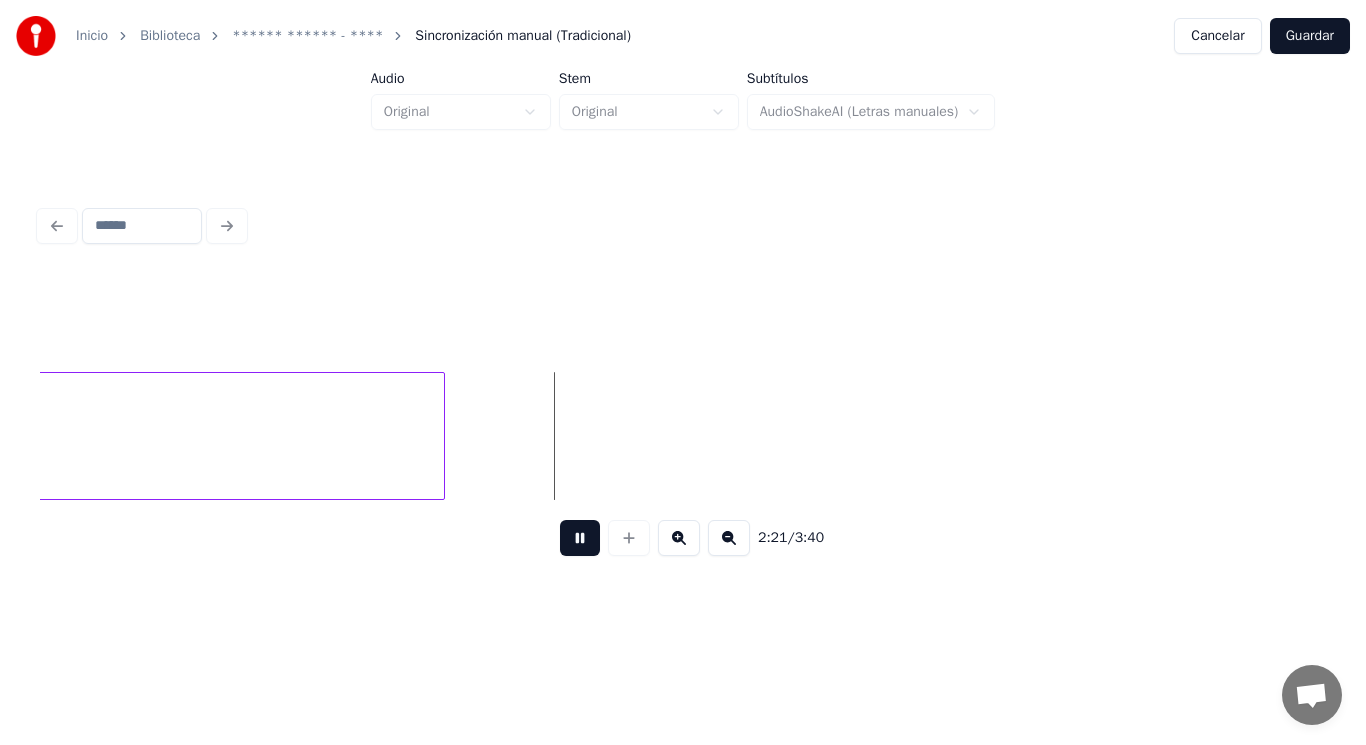 click at bounding box center (580, 538) 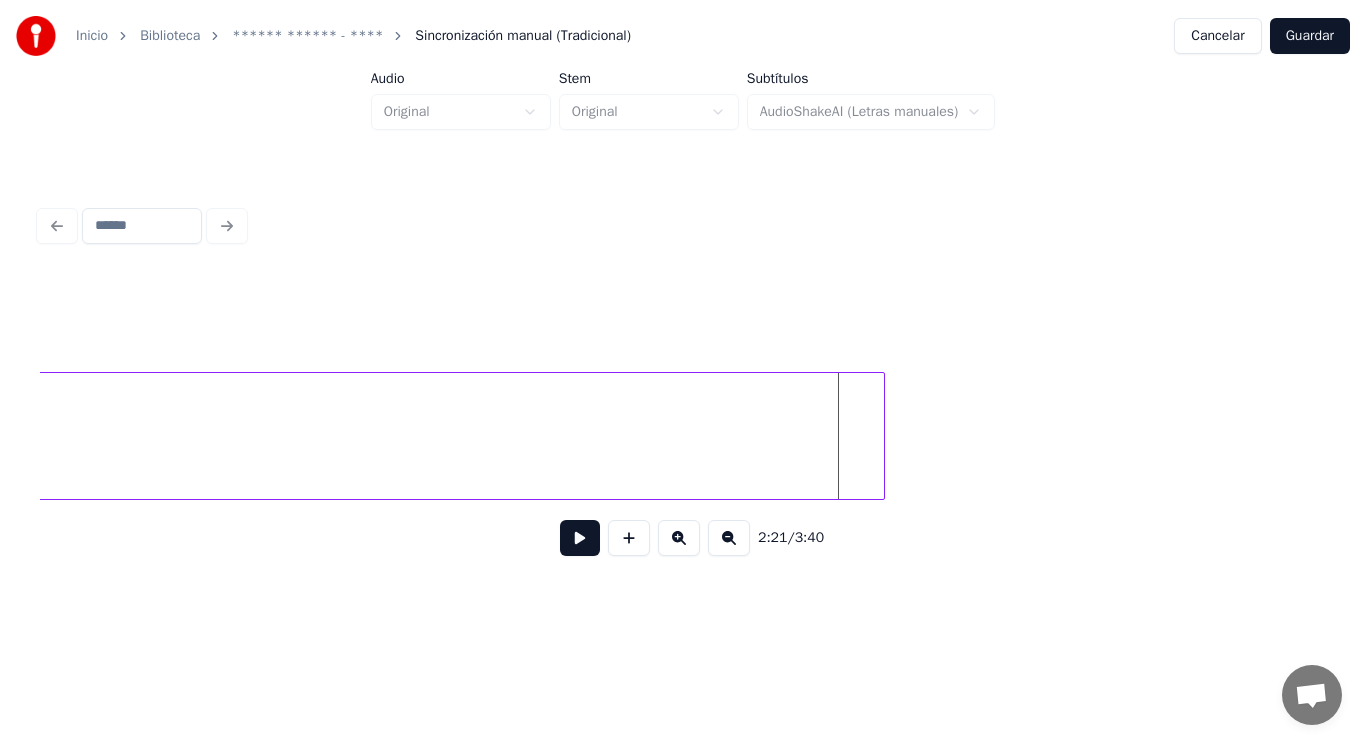 click at bounding box center (881, 436) 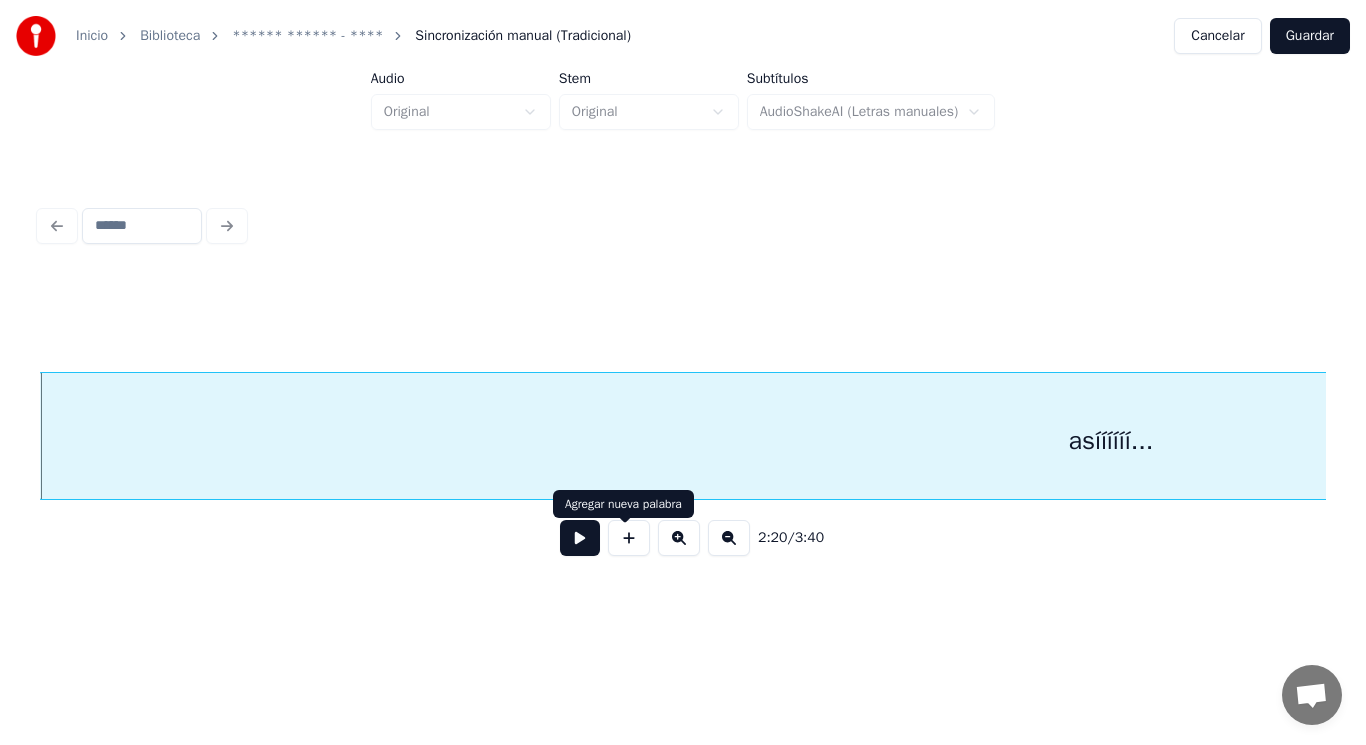click at bounding box center (580, 538) 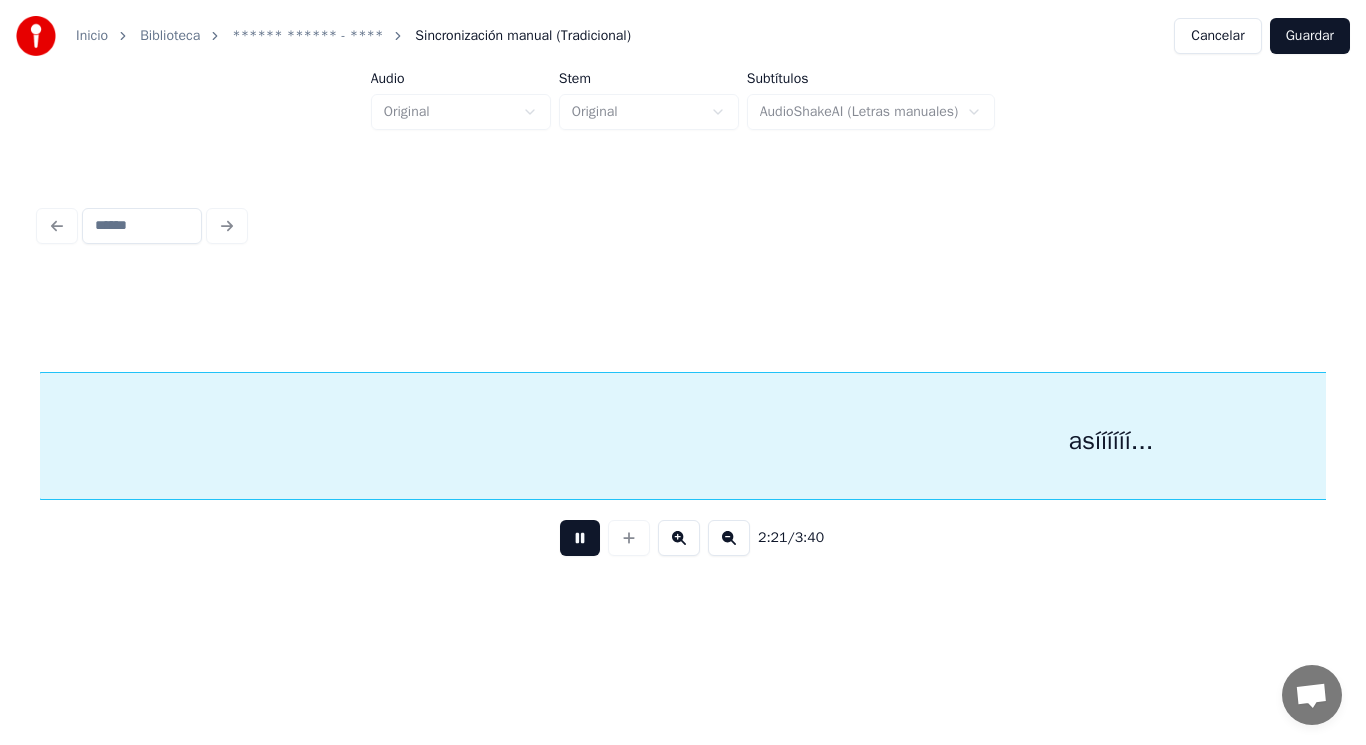 scroll, scrollTop: 0, scrollLeft: 197427, axis: horizontal 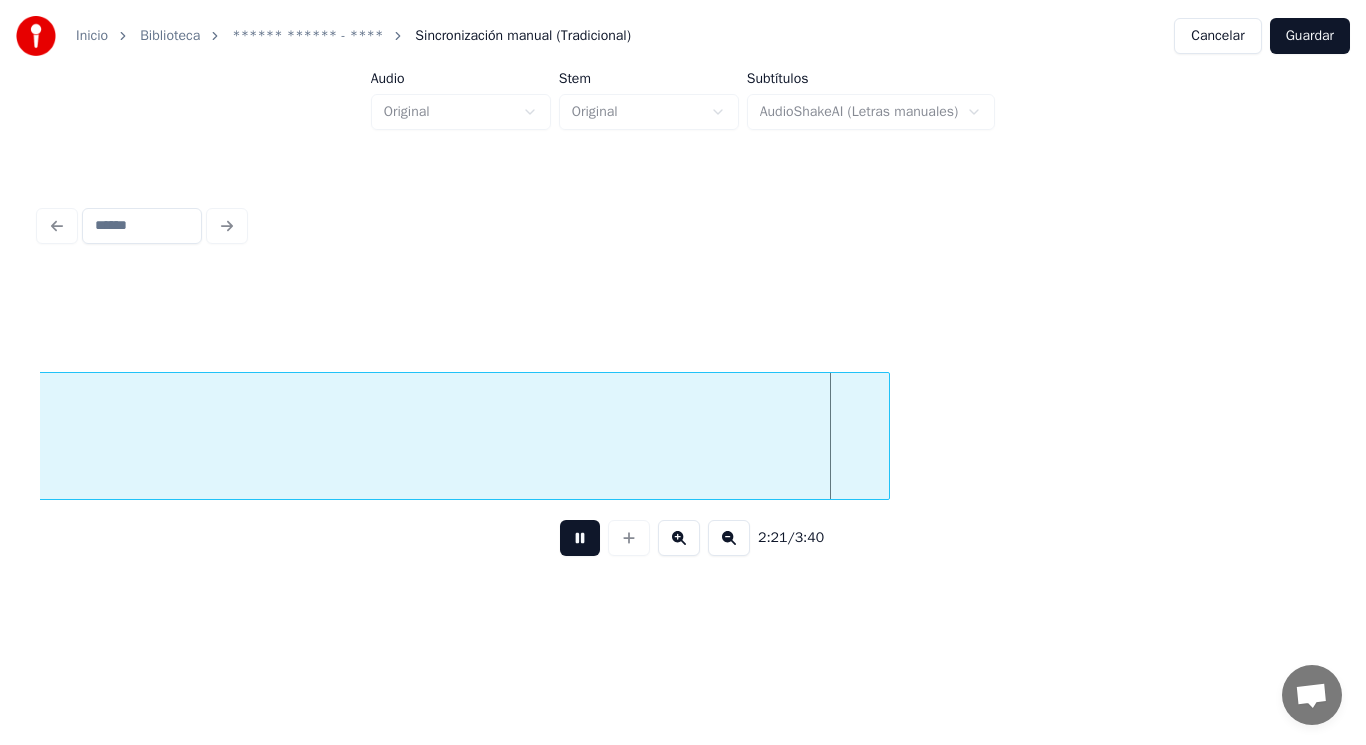 click at bounding box center (580, 538) 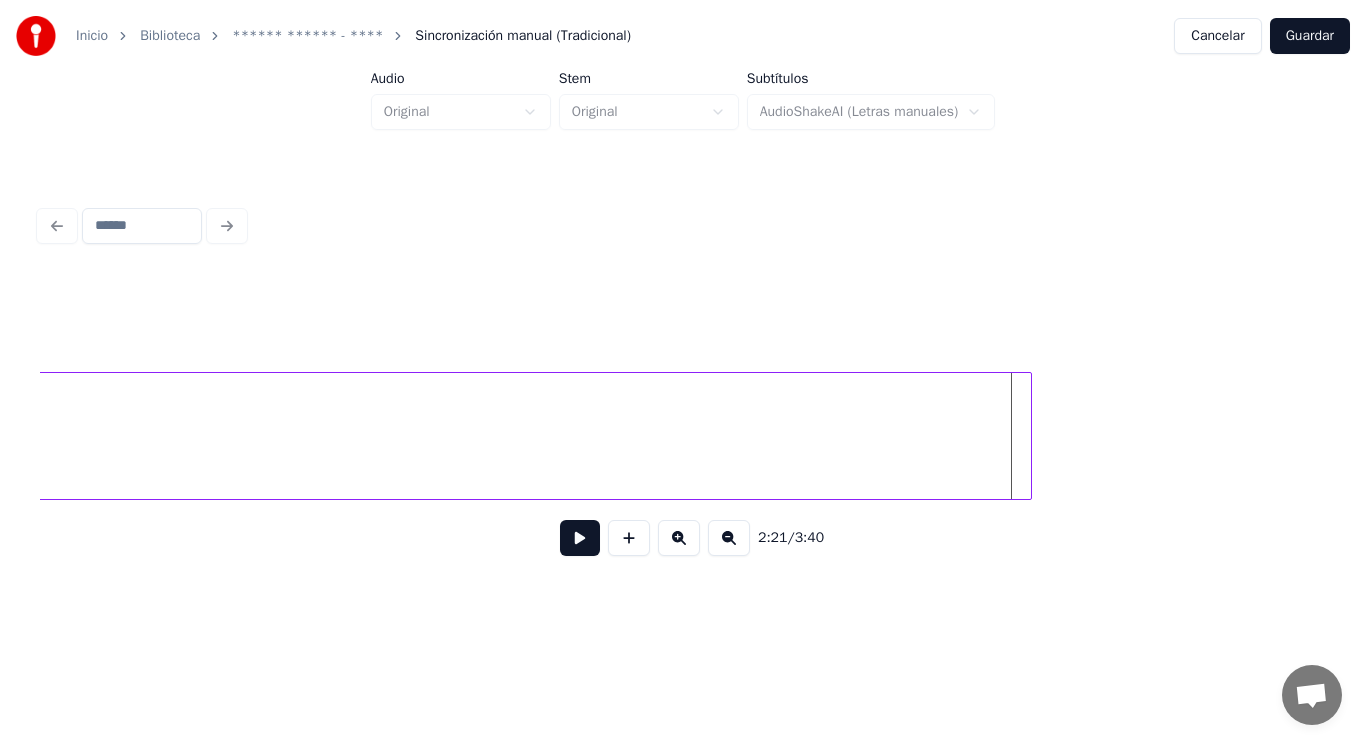 click at bounding box center (1028, 436) 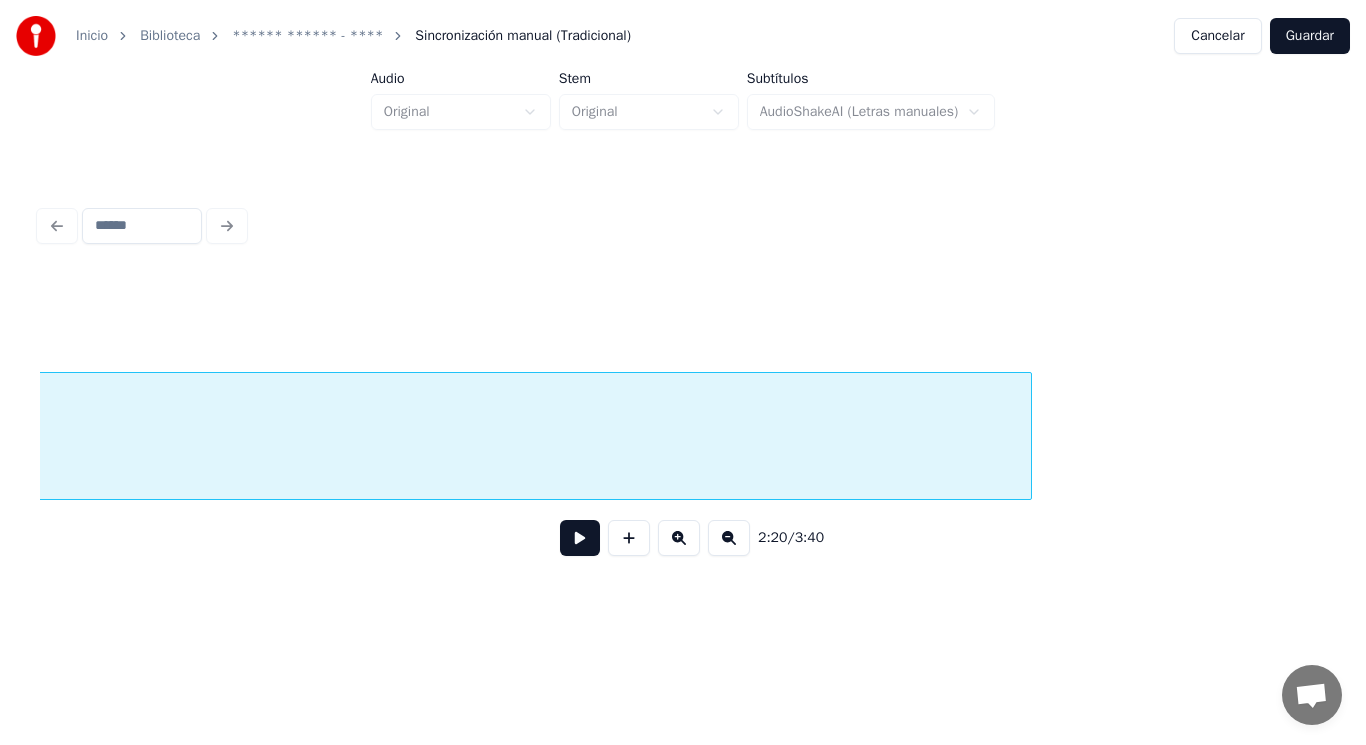 scroll, scrollTop: 0, scrollLeft: 196135, axis: horizontal 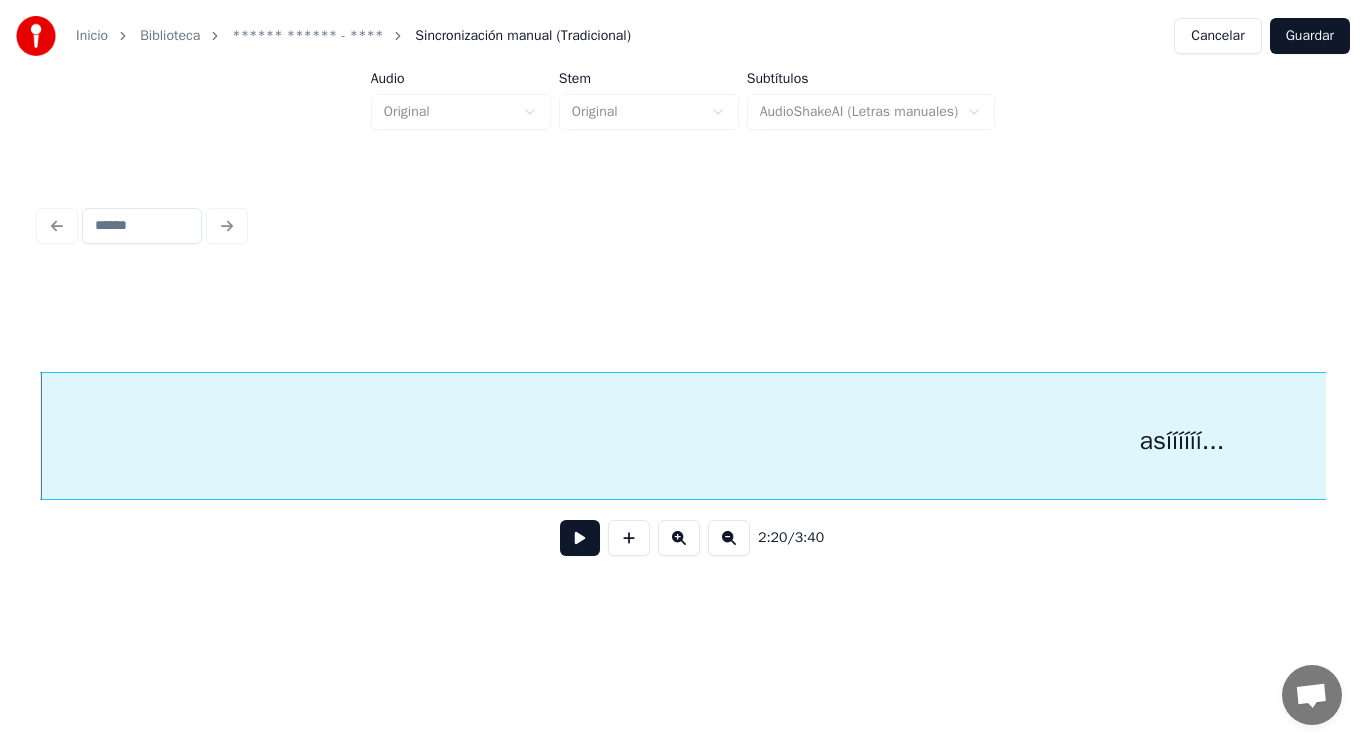 click at bounding box center [580, 538] 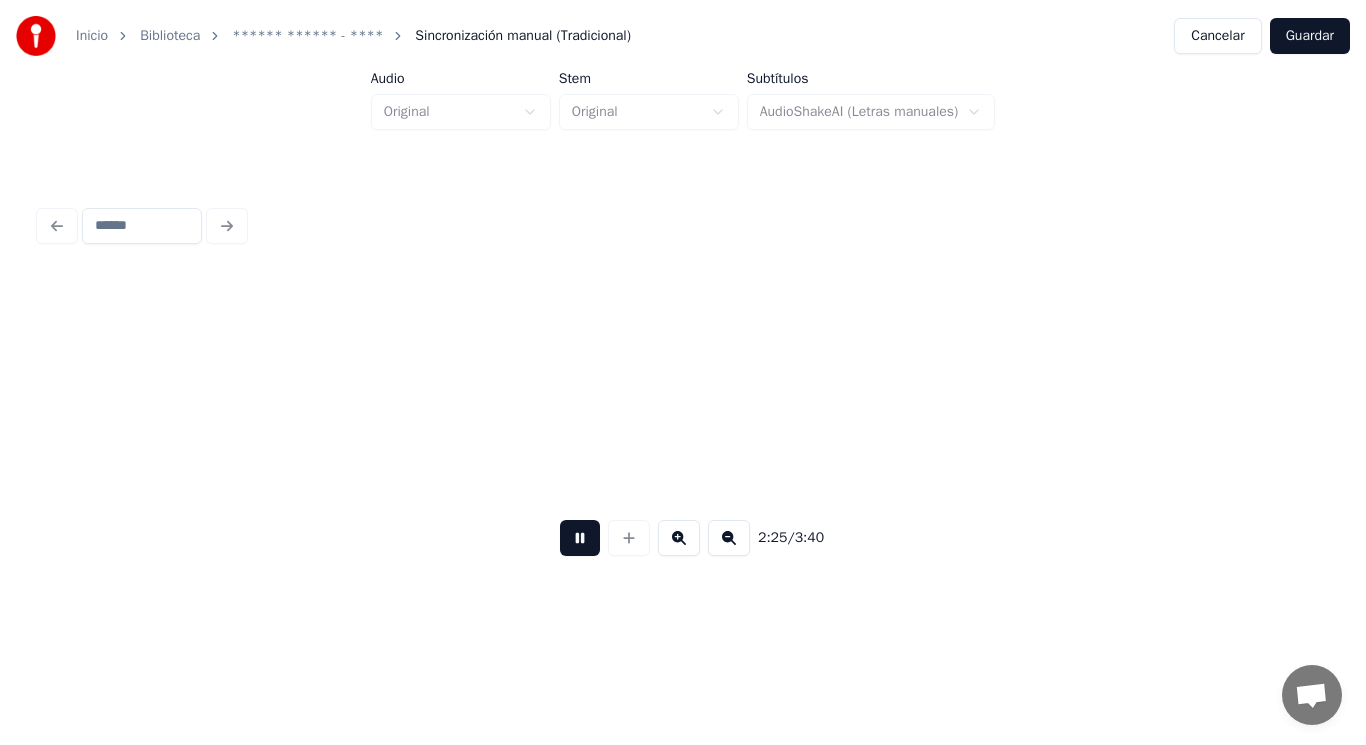 scroll, scrollTop: 0, scrollLeft: 203952, axis: horizontal 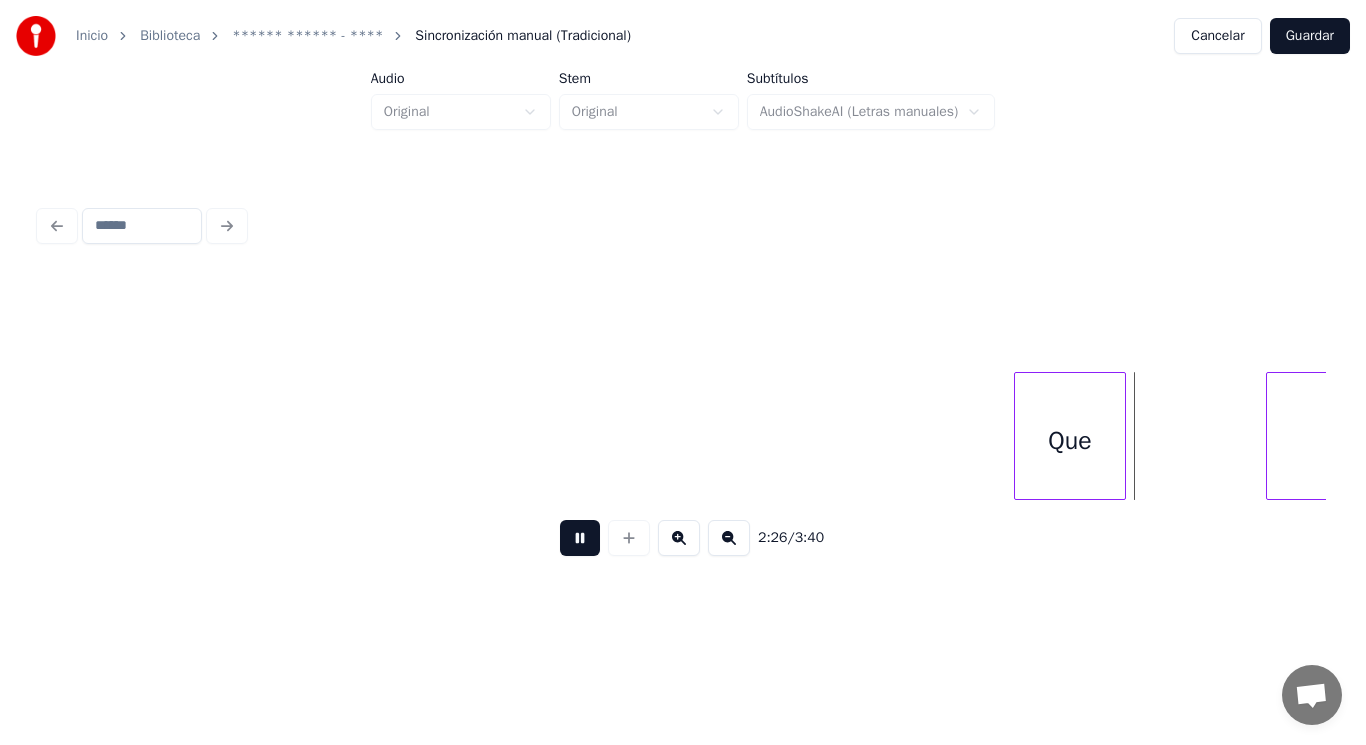 click at bounding box center (580, 538) 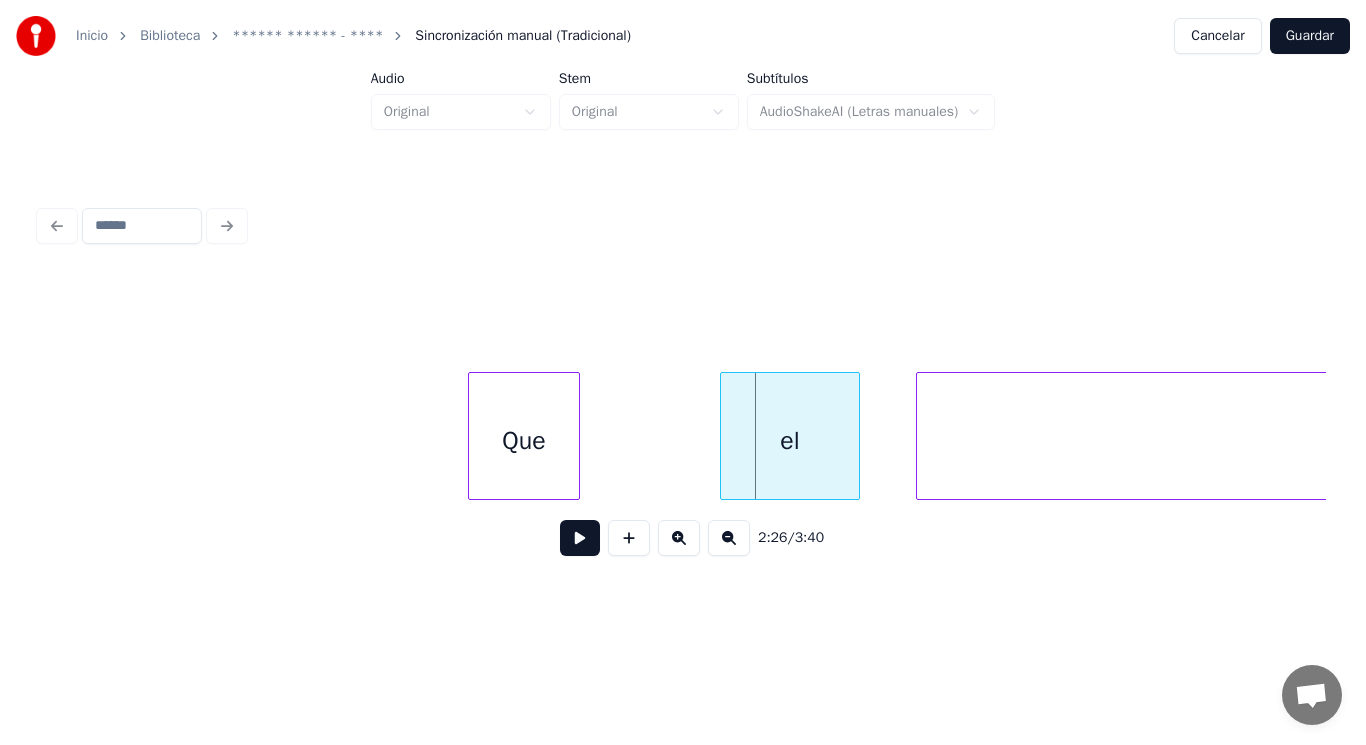 scroll, scrollTop: 0, scrollLeft: 204592, axis: horizontal 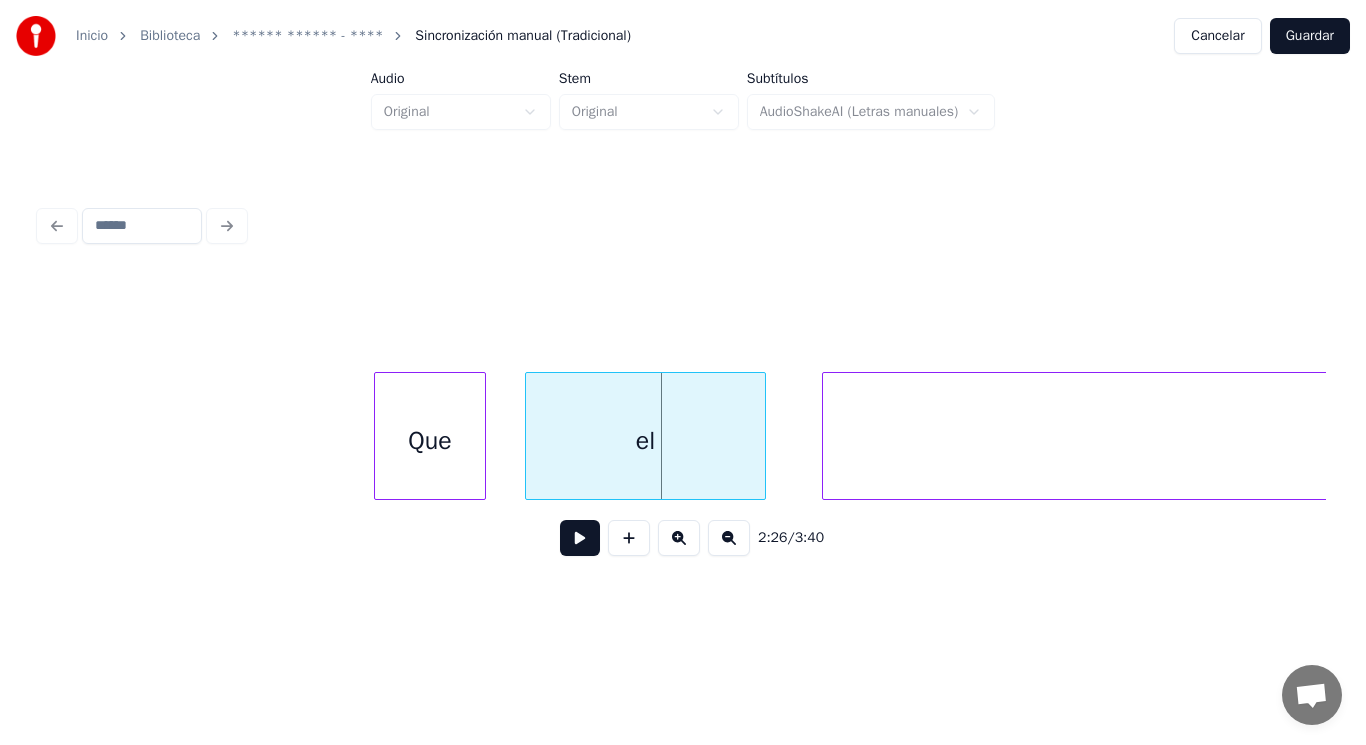 click at bounding box center (529, 436) 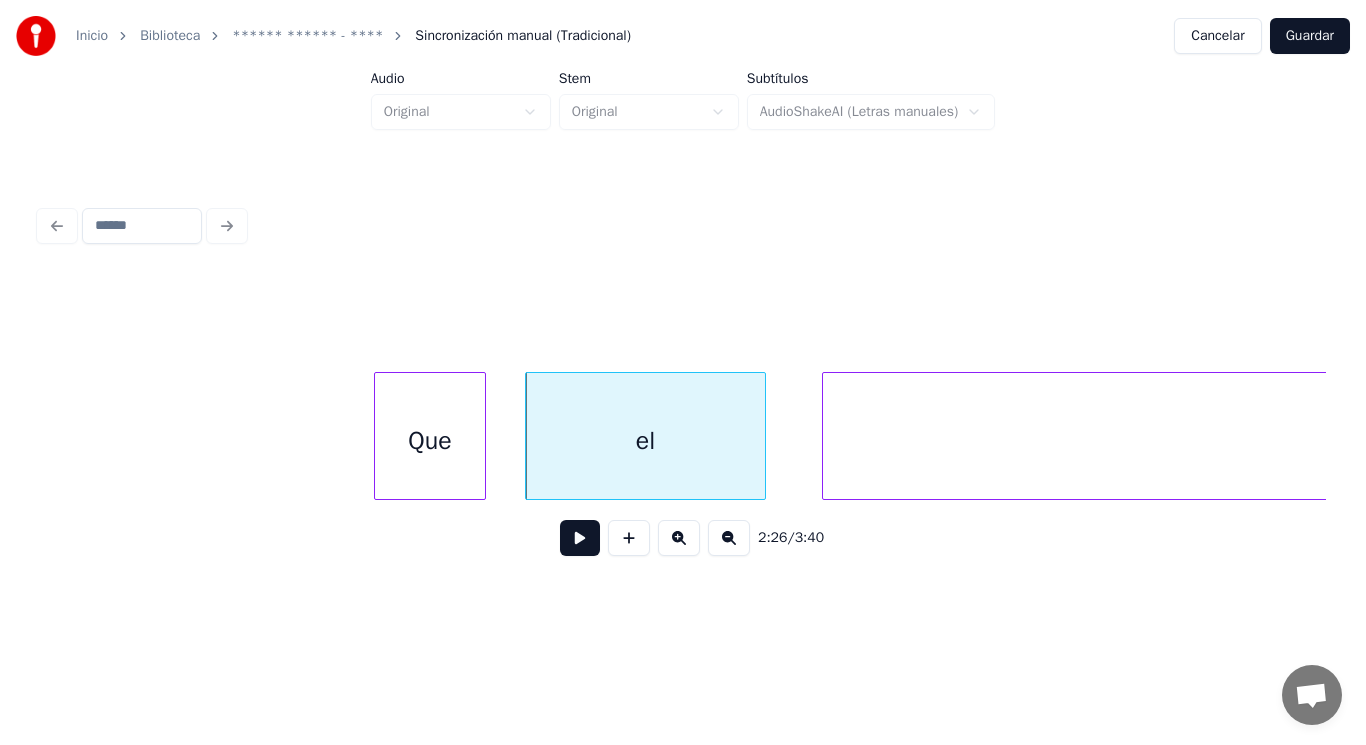 click at bounding box center (580, 538) 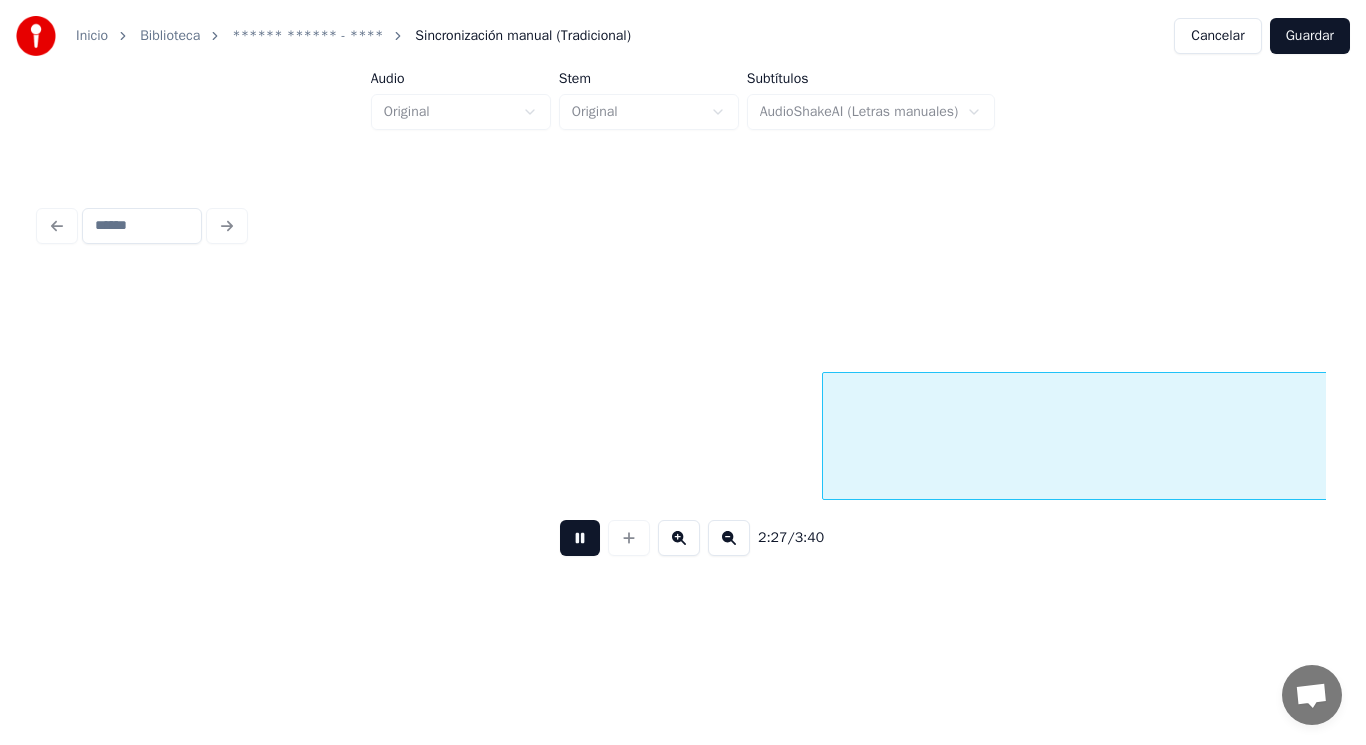 scroll, scrollTop: 0, scrollLeft: 205898, axis: horizontal 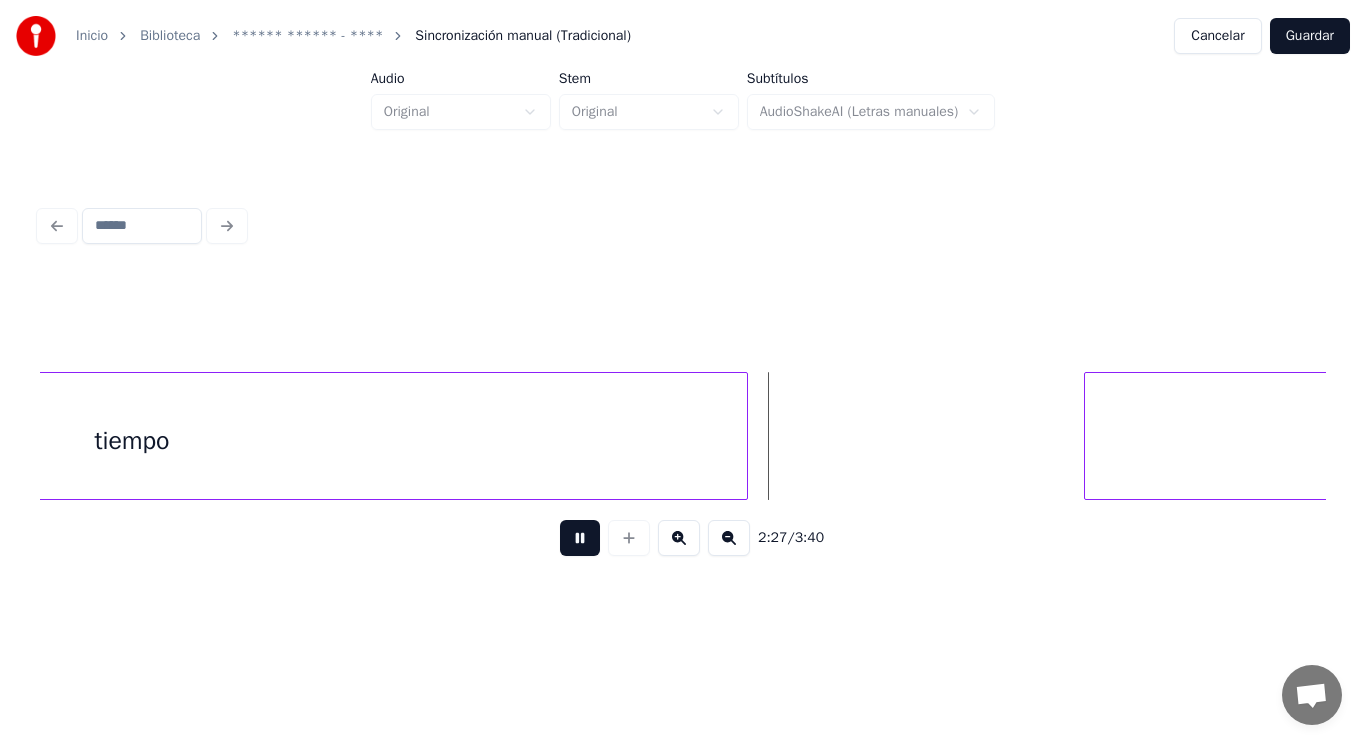click at bounding box center [580, 538] 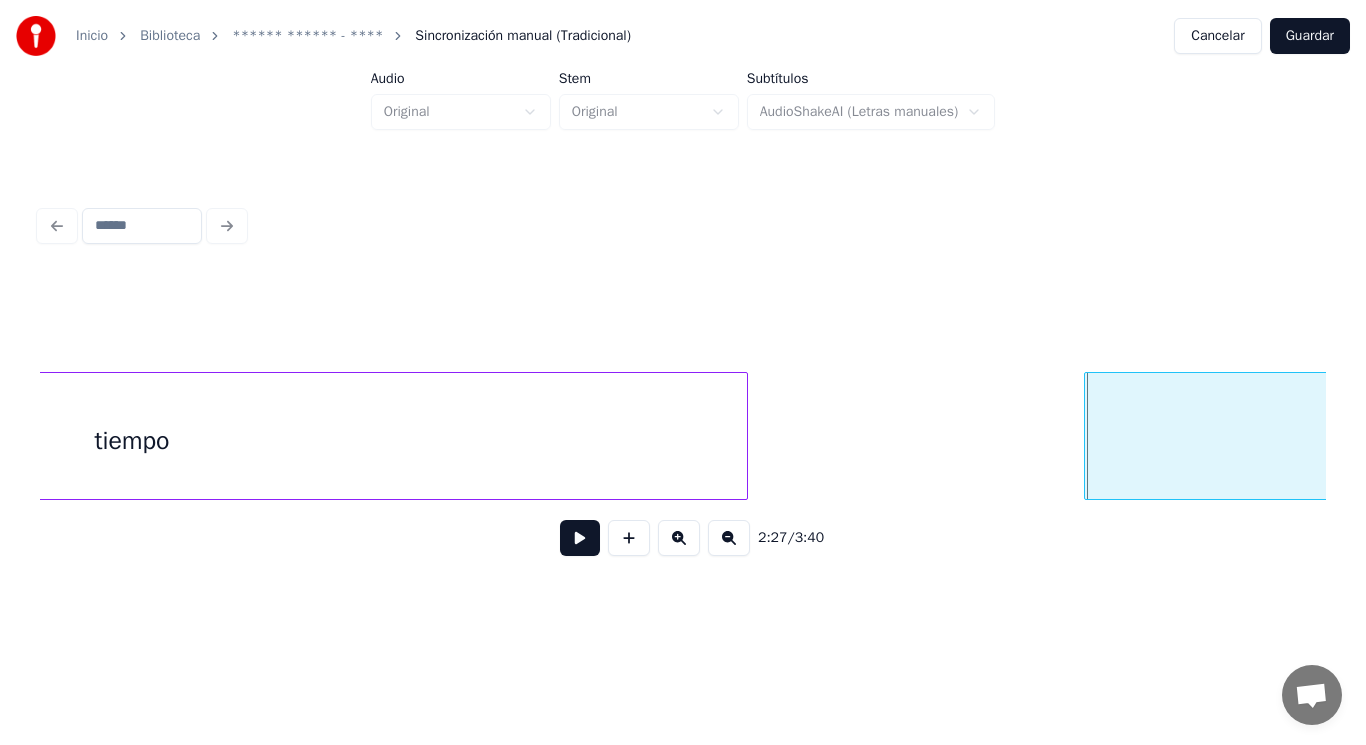 click at bounding box center (580, 538) 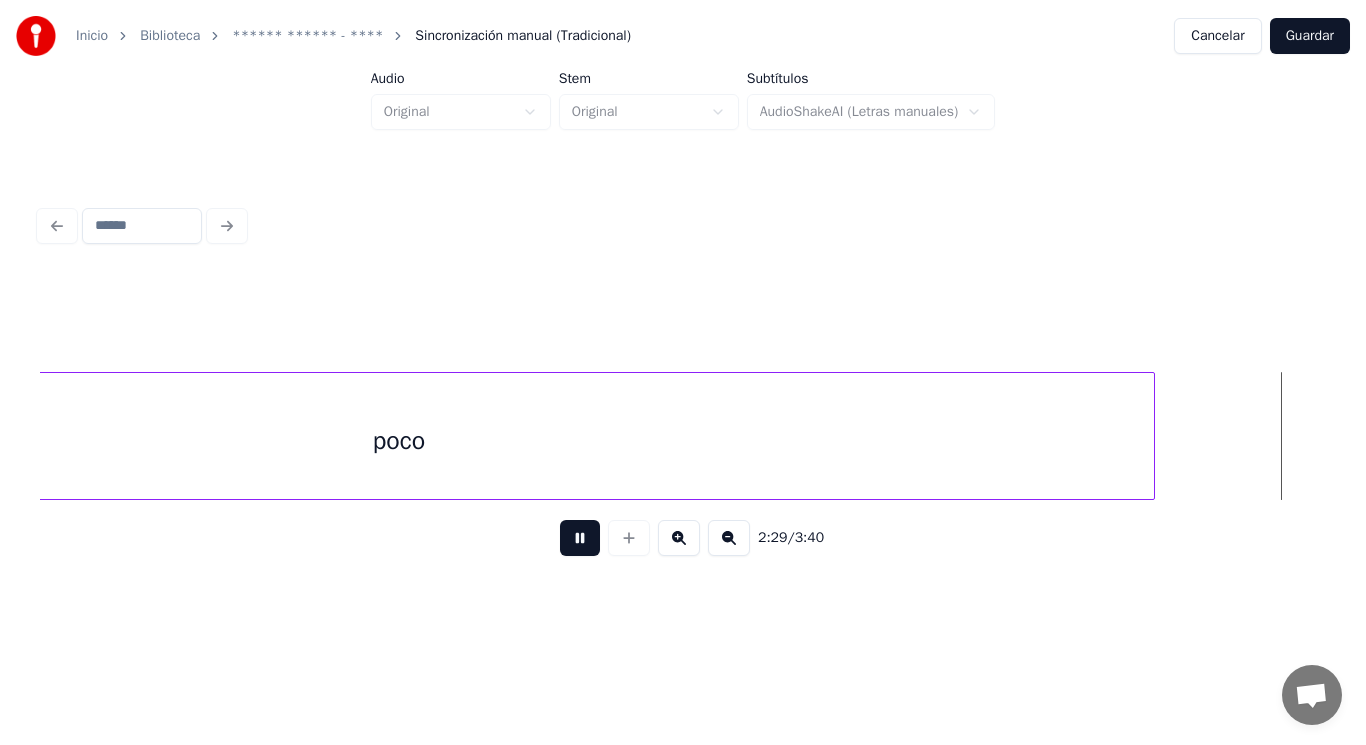 scroll, scrollTop: 0, scrollLeft: 209795, axis: horizontal 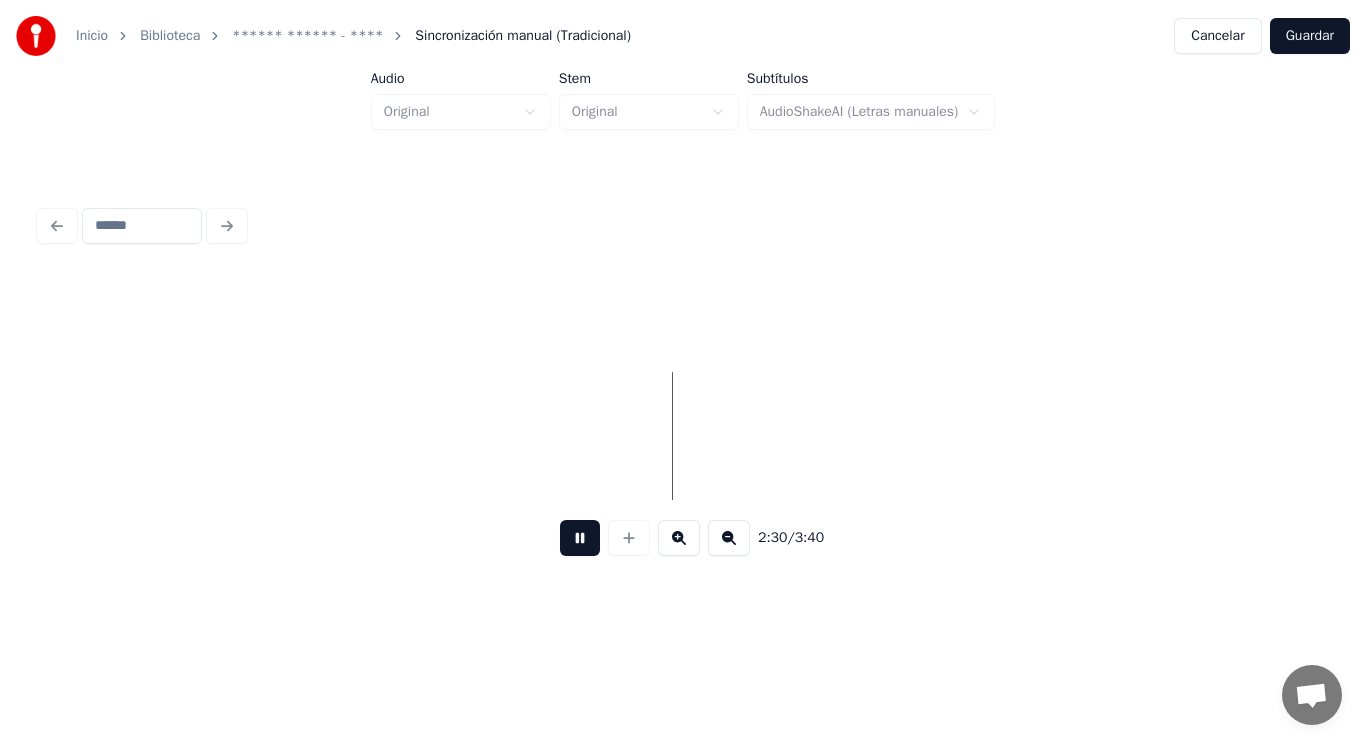 click at bounding box center [580, 538] 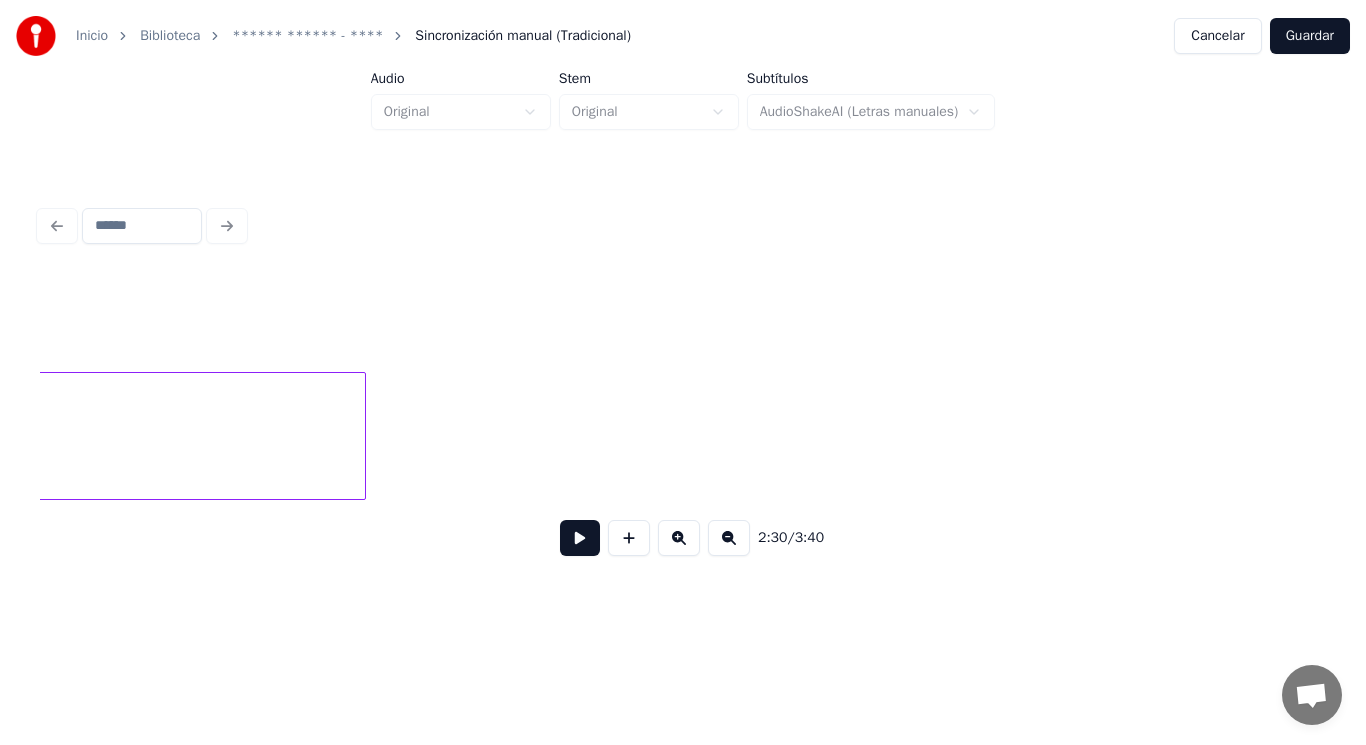 scroll, scrollTop: 0, scrollLeft: 209275, axis: horizontal 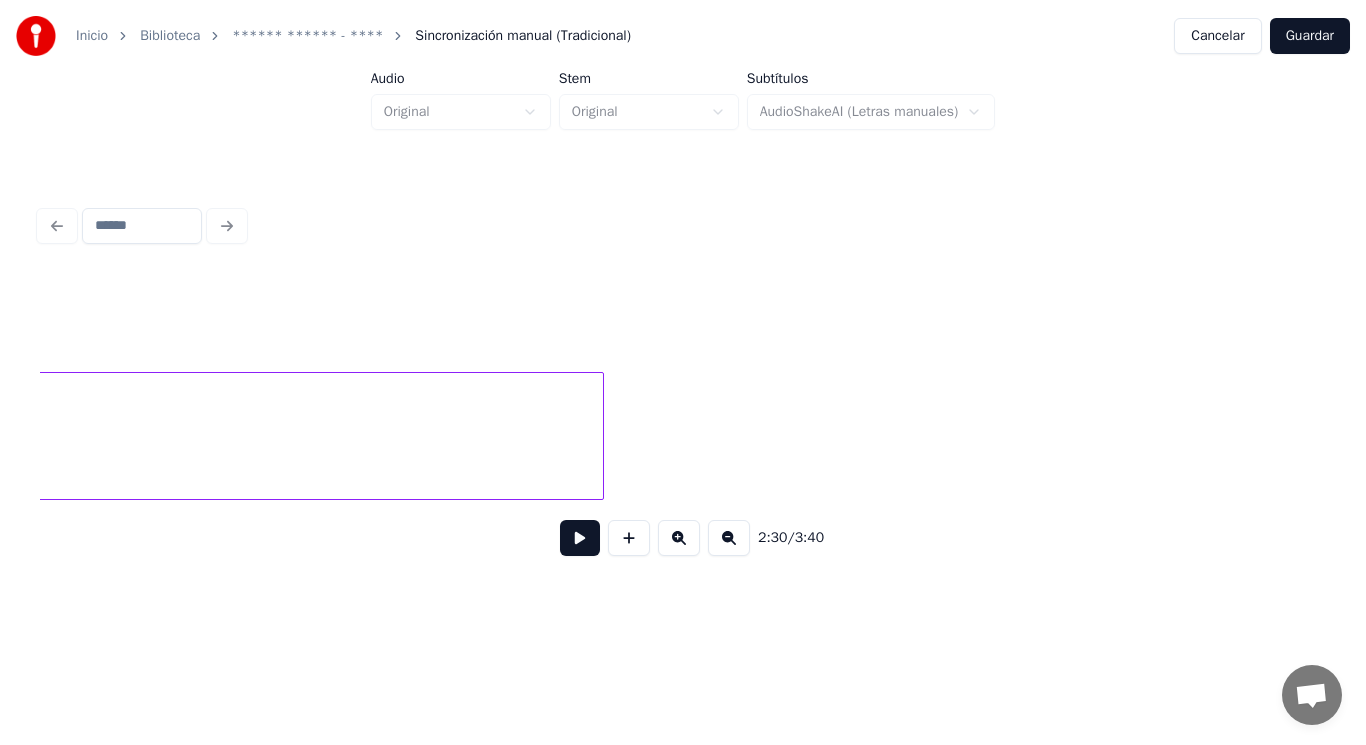 click at bounding box center [600, 436] 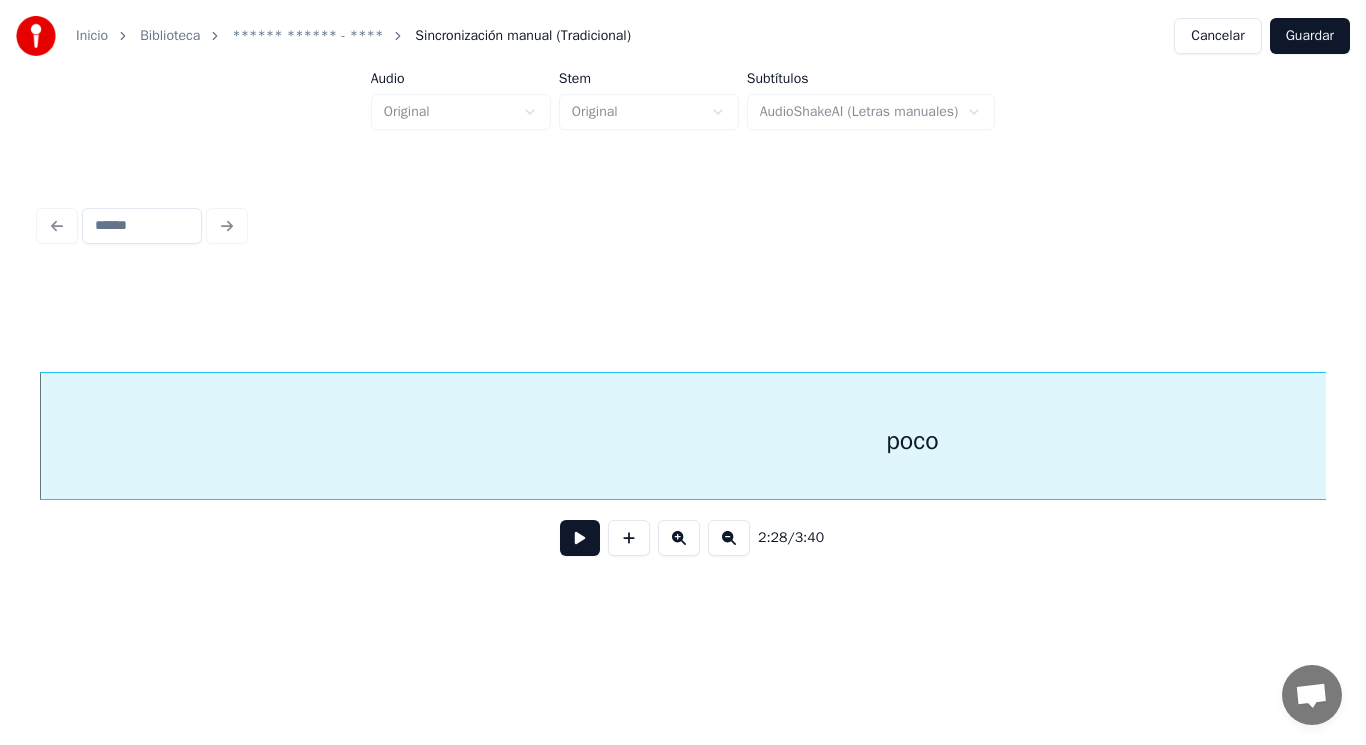 click at bounding box center (580, 538) 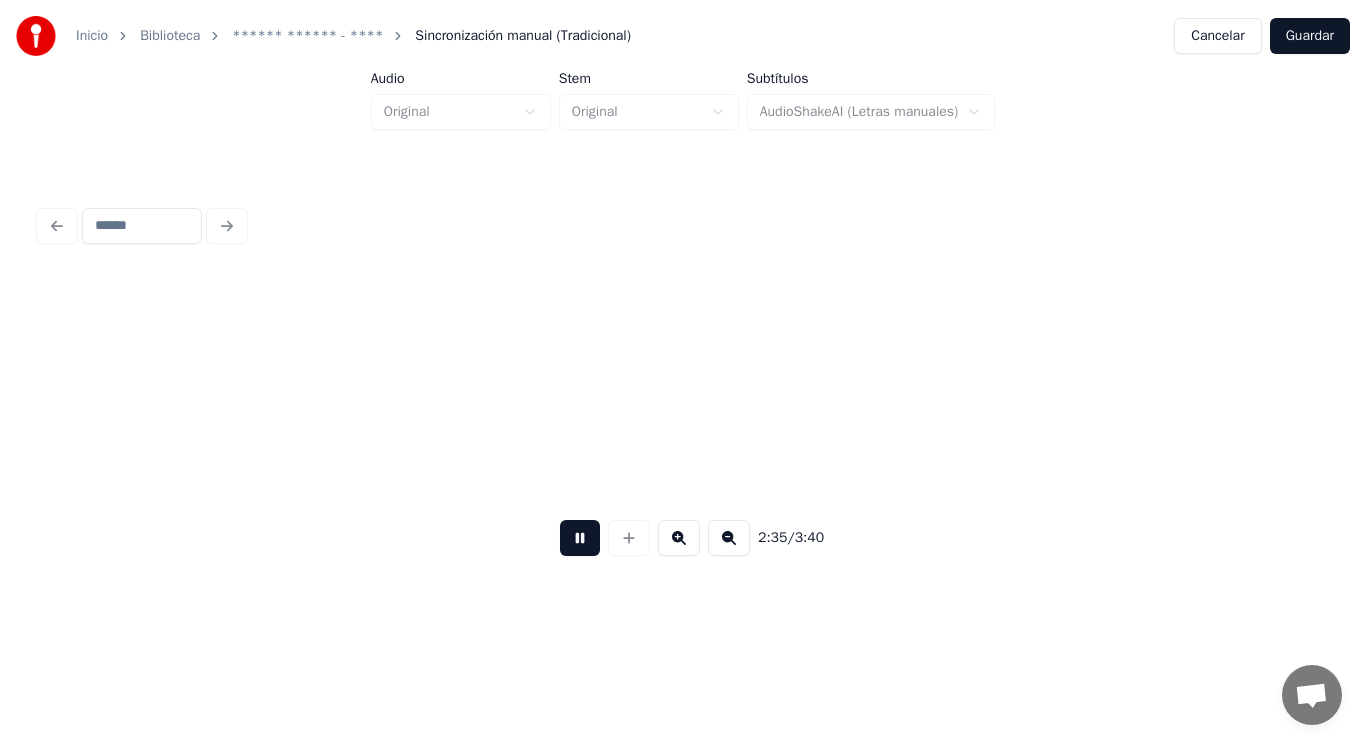 scroll, scrollTop: 0, scrollLeft: 217206, axis: horizontal 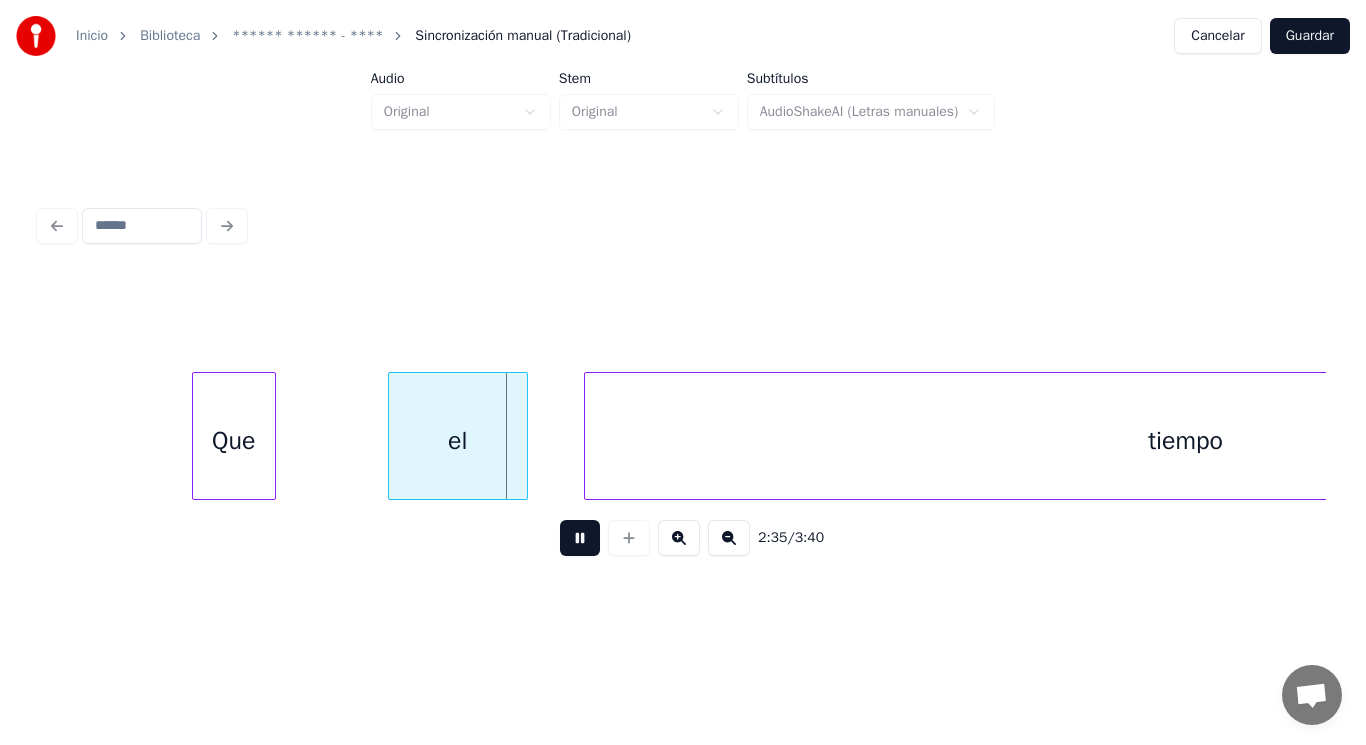 click at bounding box center [580, 538] 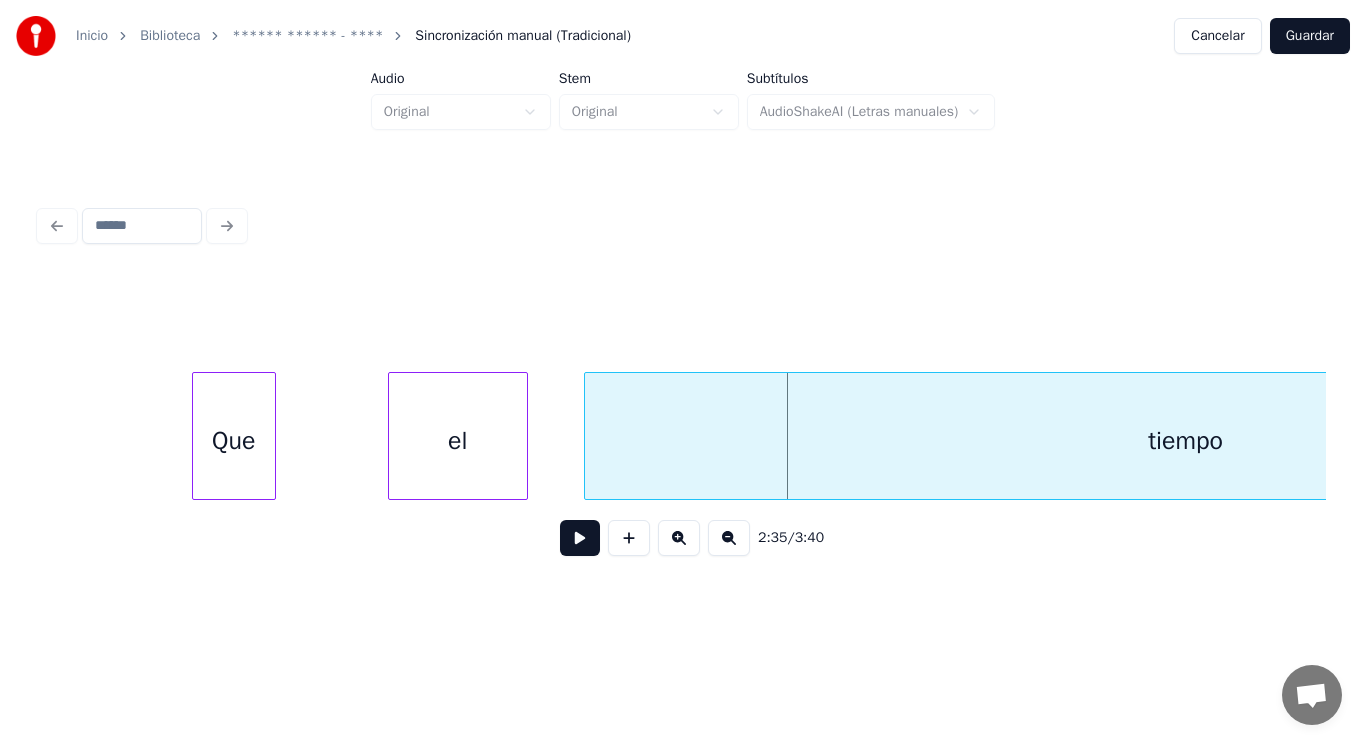 click on "Que el tiempo" at bounding box center [-62737, 436] 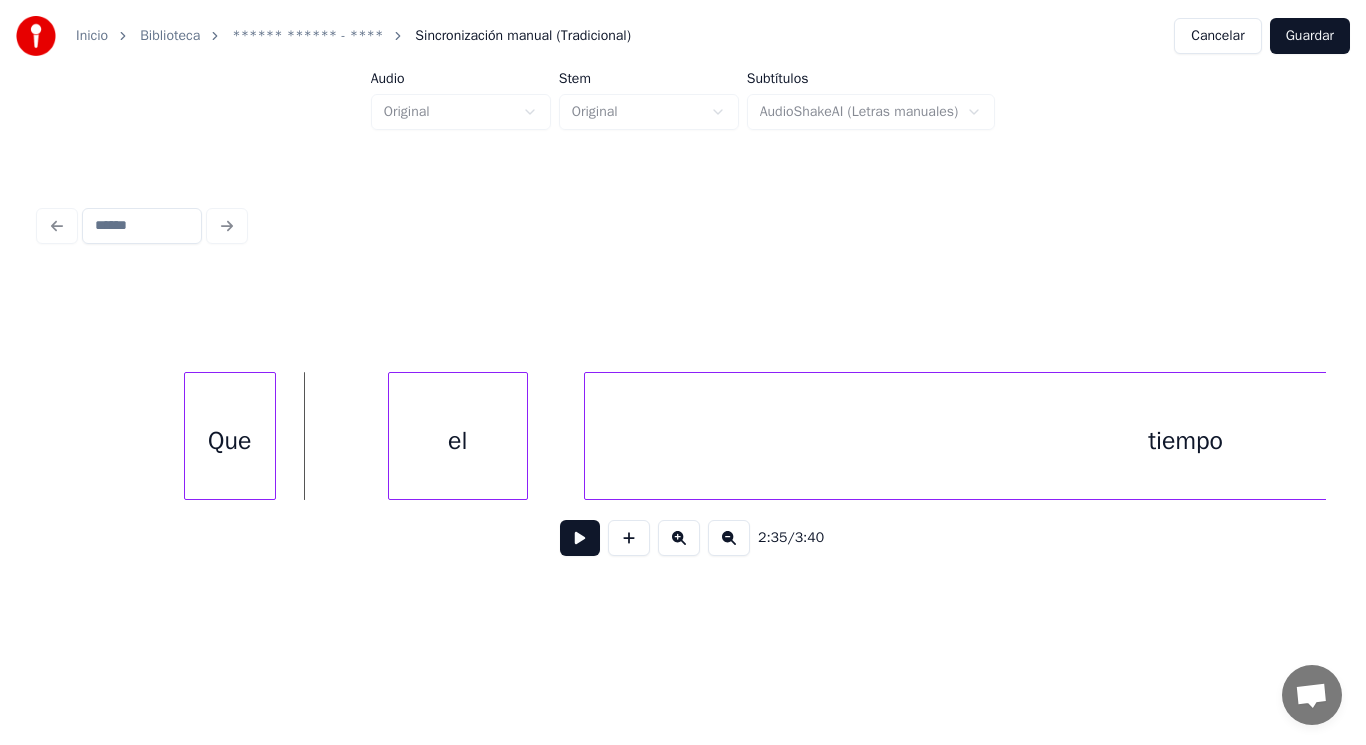 click at bounding box center (188, 436) 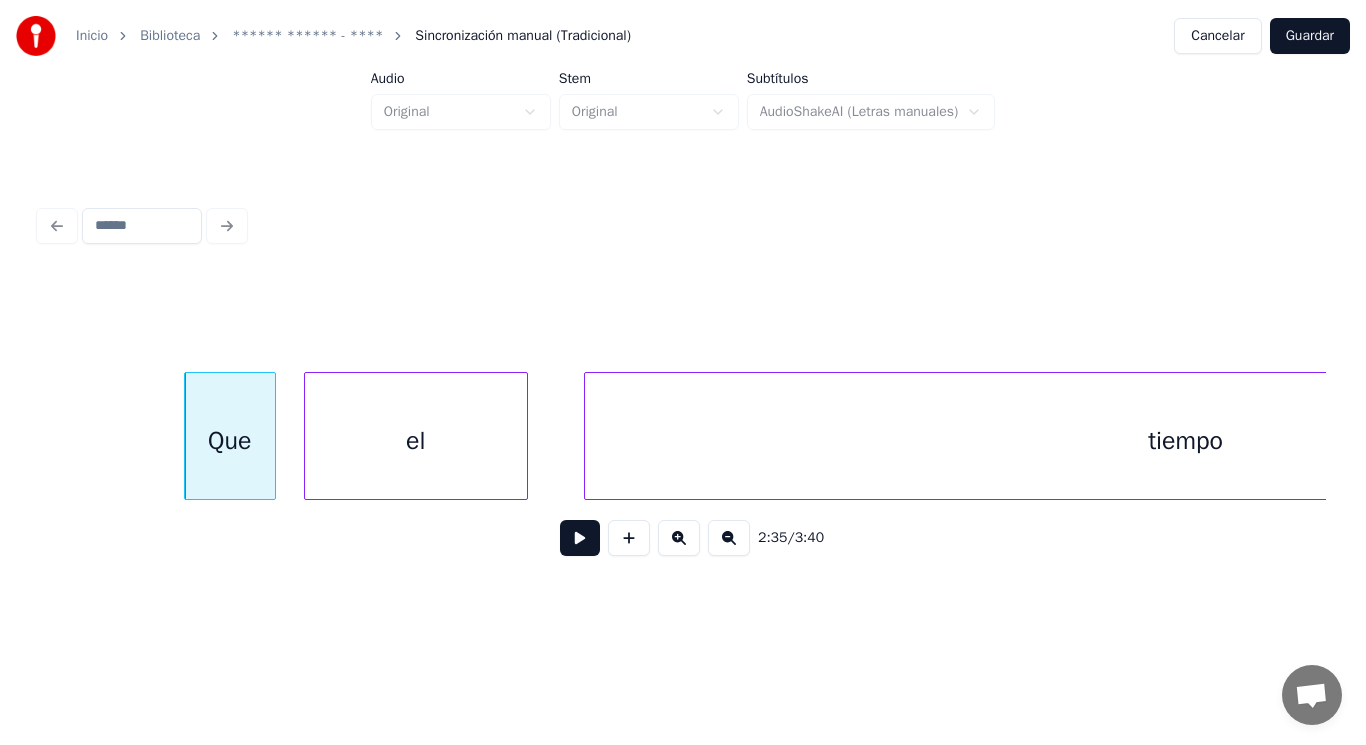 click at bounding box center (308, 436) 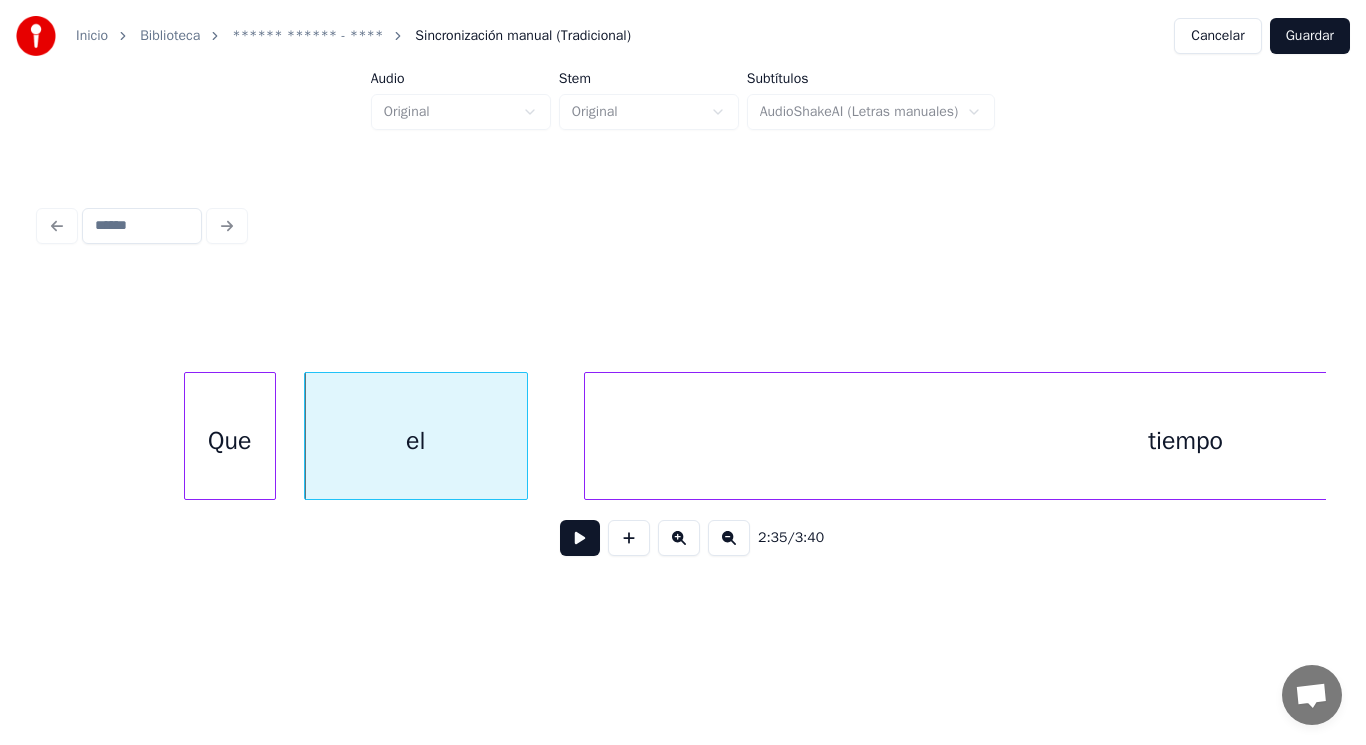 click at bounding box center (580, 538) 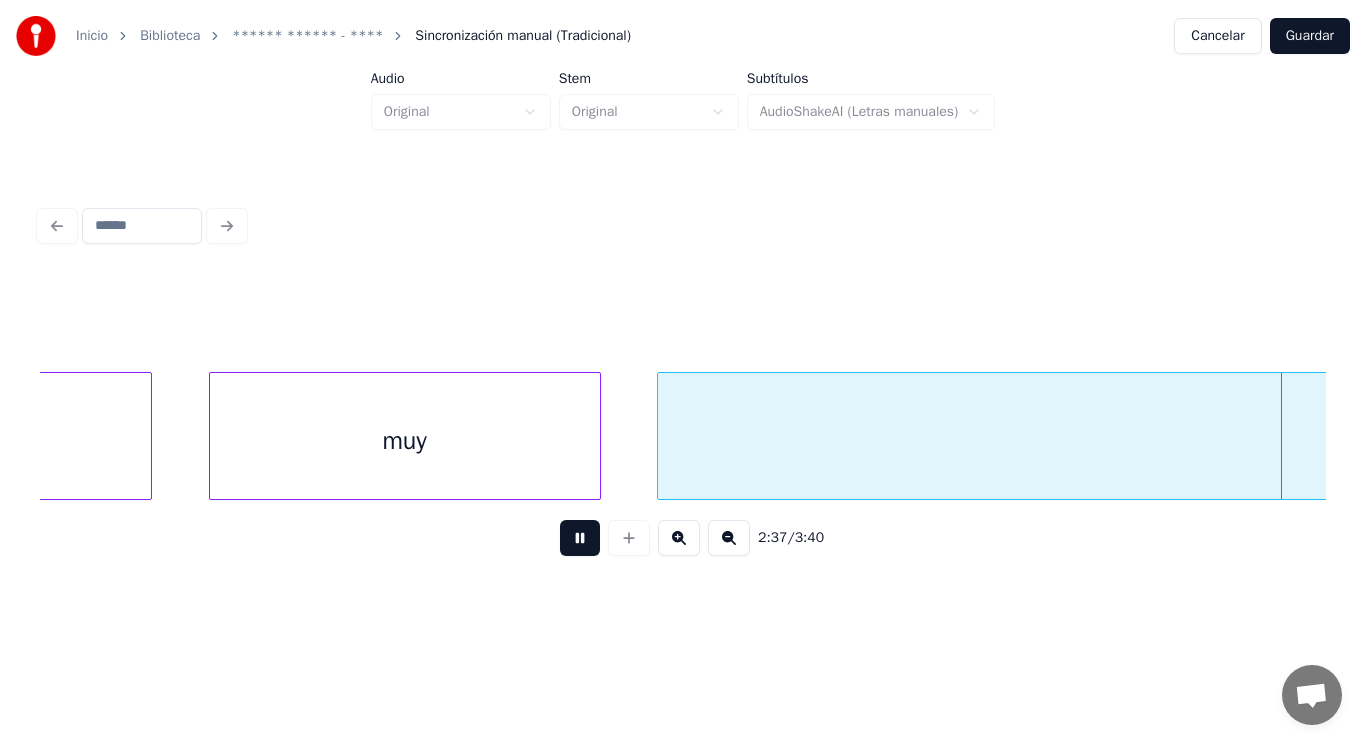 scroll, scrollTop: 0, scrollLeft: 221096, axis: horizontal 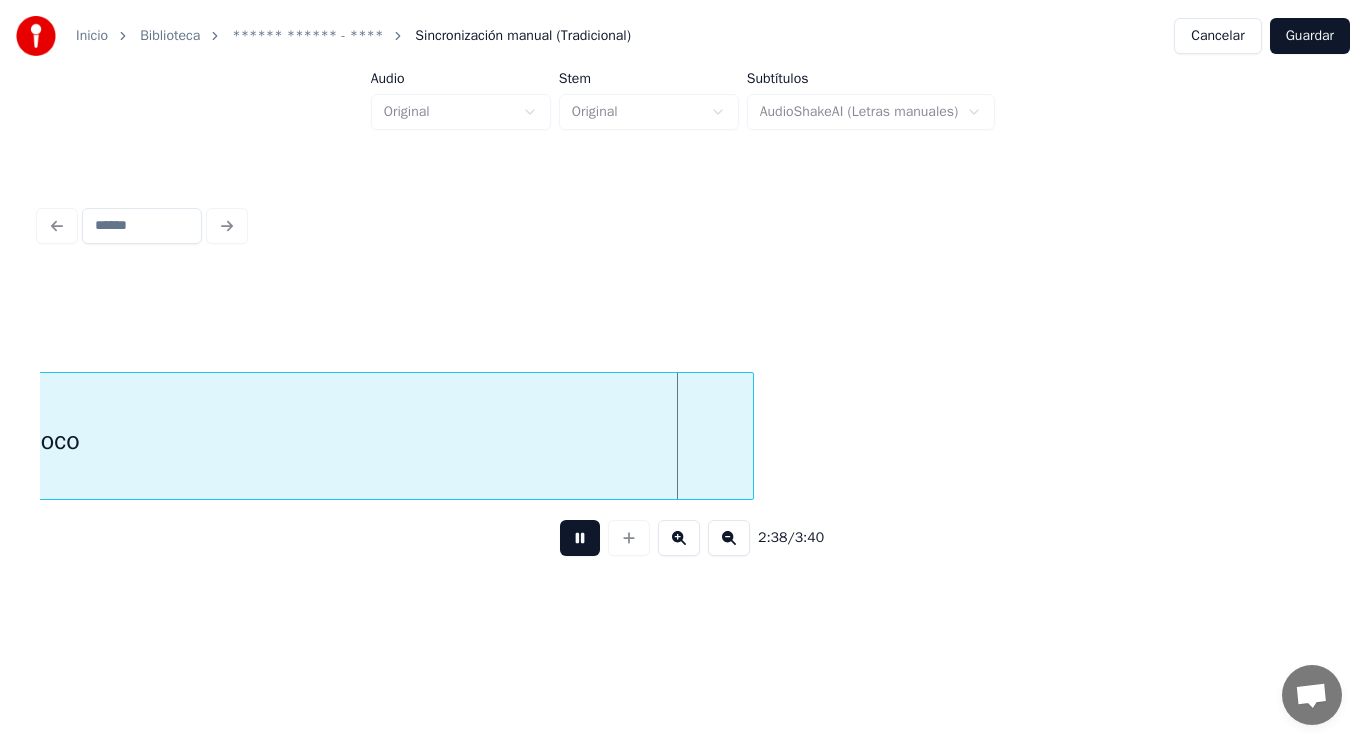 click at bounding box center (580, 538) 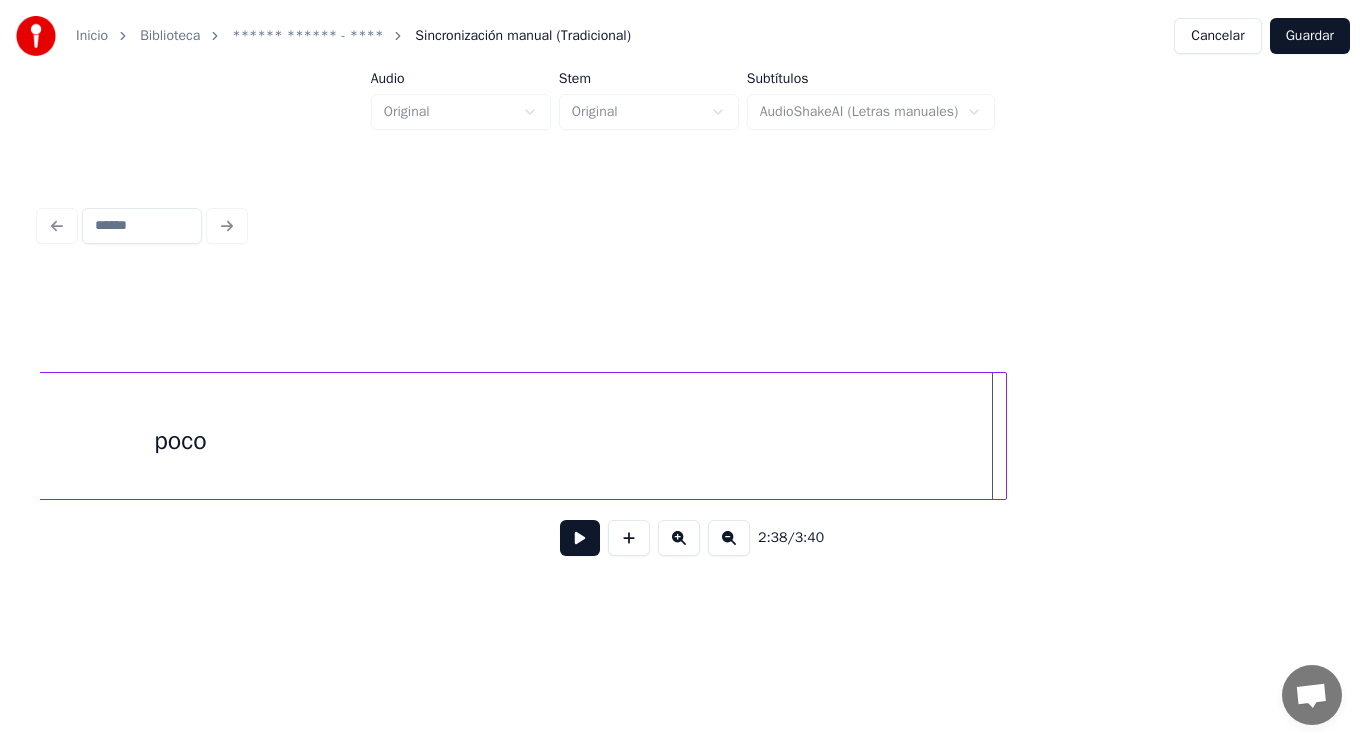 click at bounding box center (1003, 436) 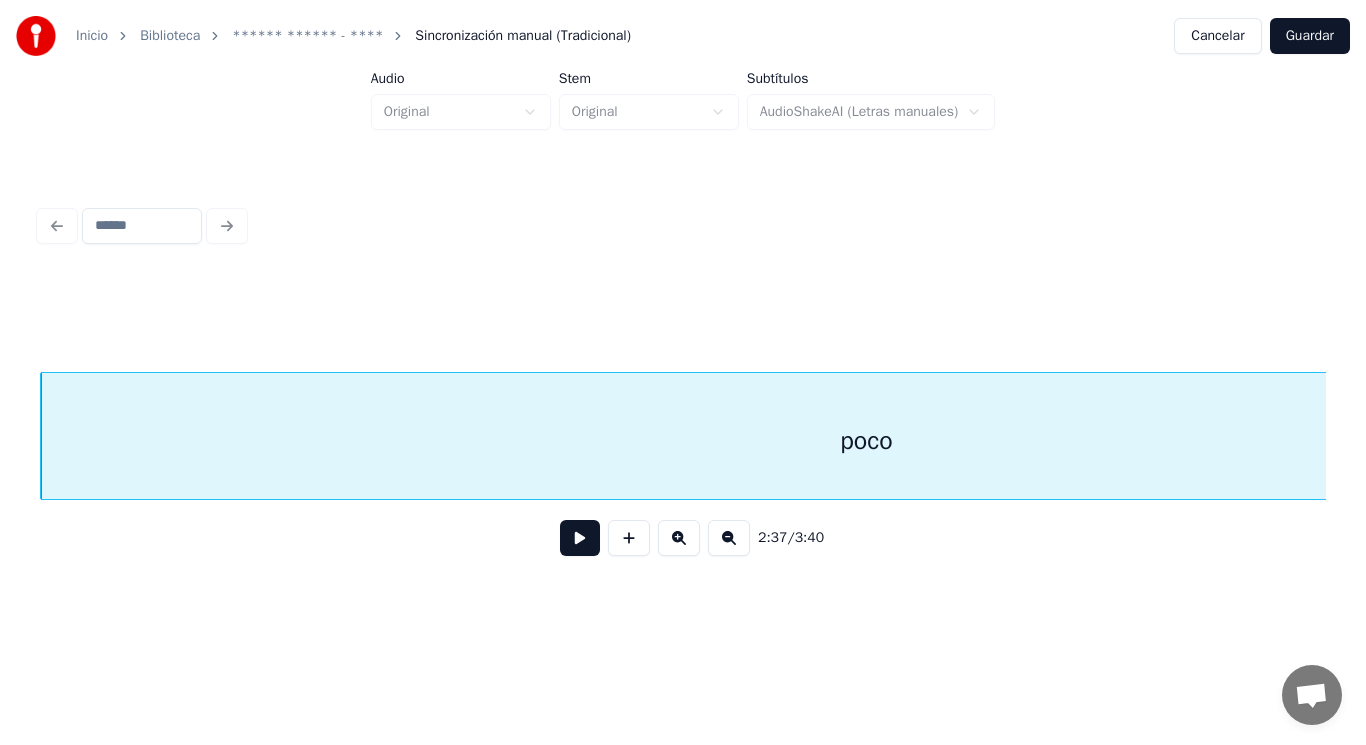 click at bounding box center (580, 538) 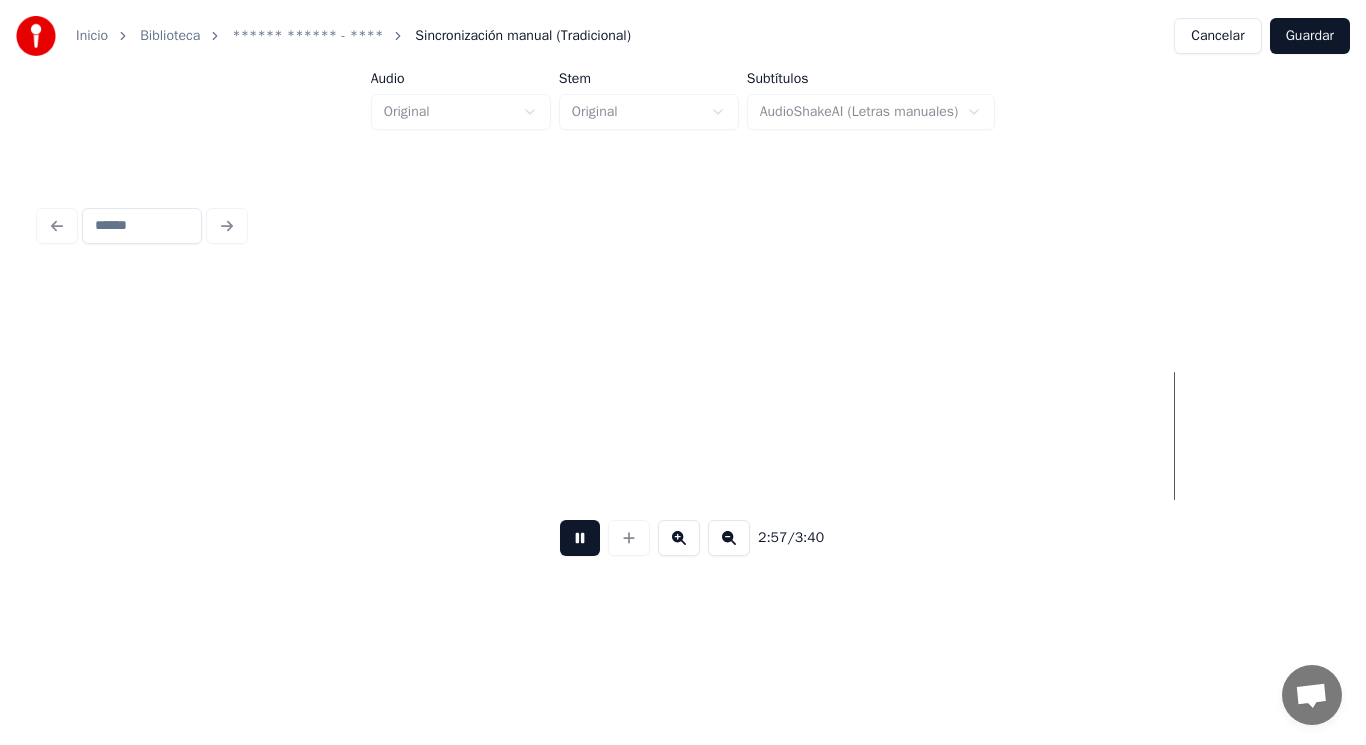 scroll, scrollTop: 0, scrollLeft: 249114, axis: horizontal 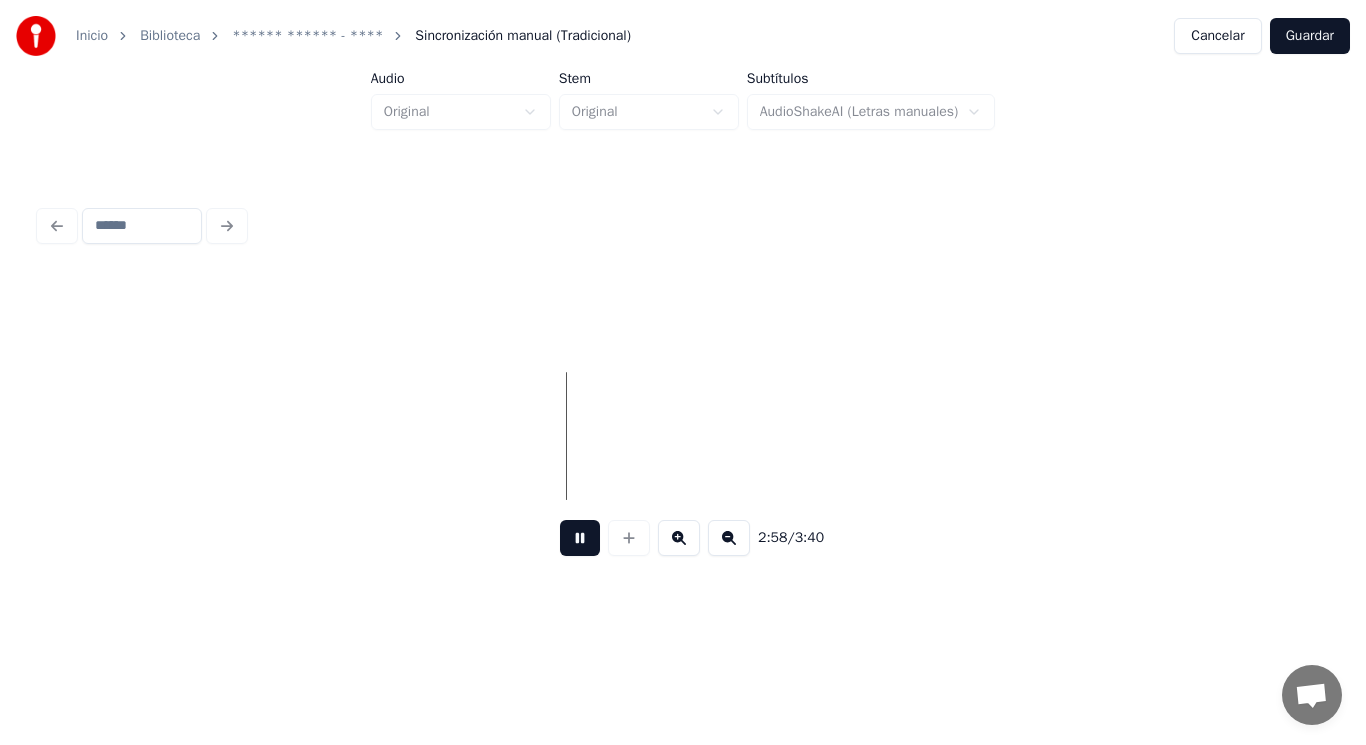 click at bounding box center (580, 538) 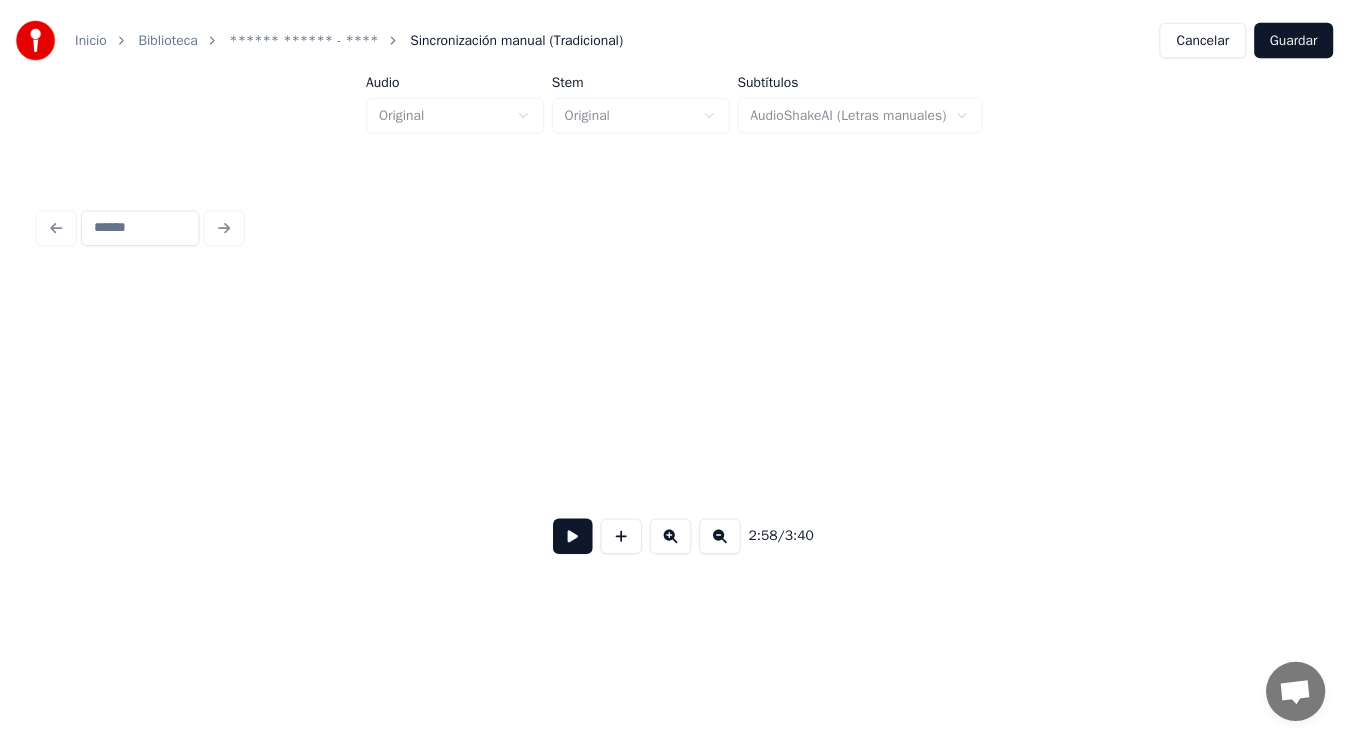 scroll, scrollTop: 0, scrollLeft: 305082, axis: horizontal 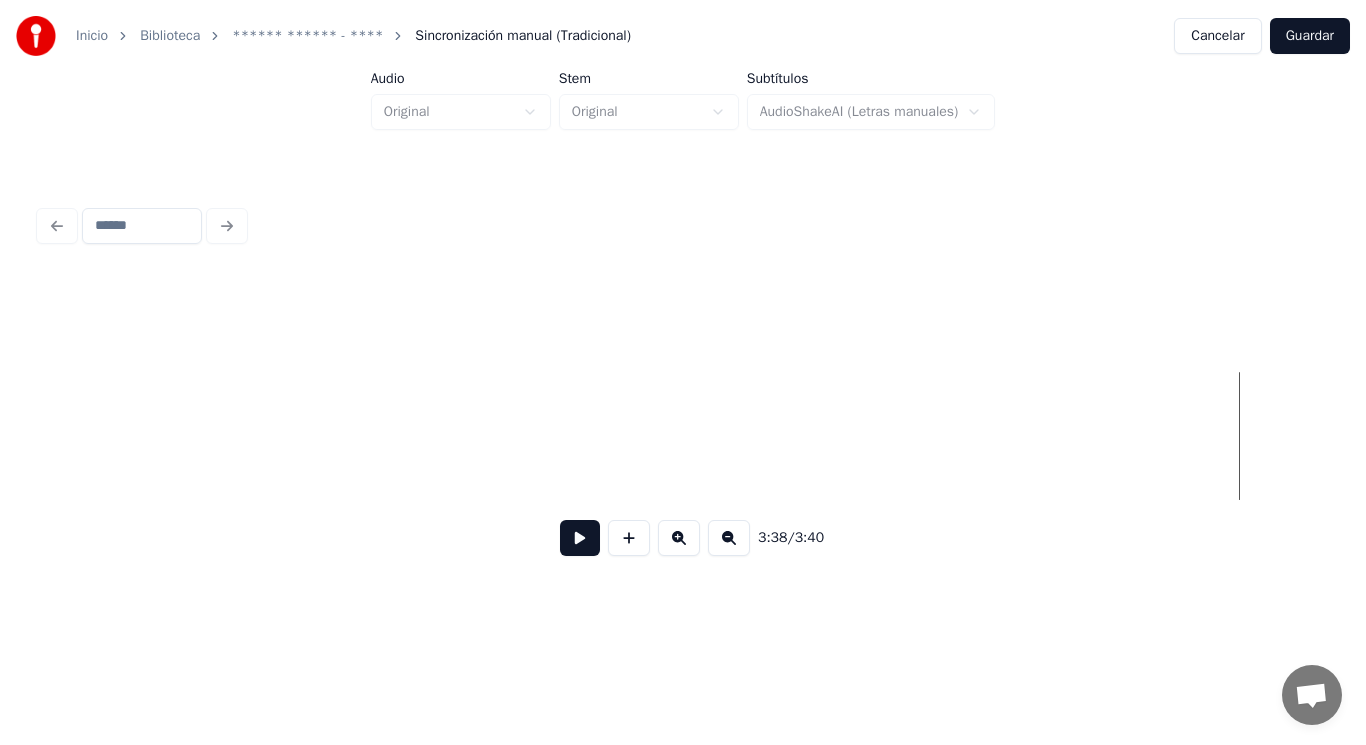 click on "Guardar" at bounding box center (1310, 36) 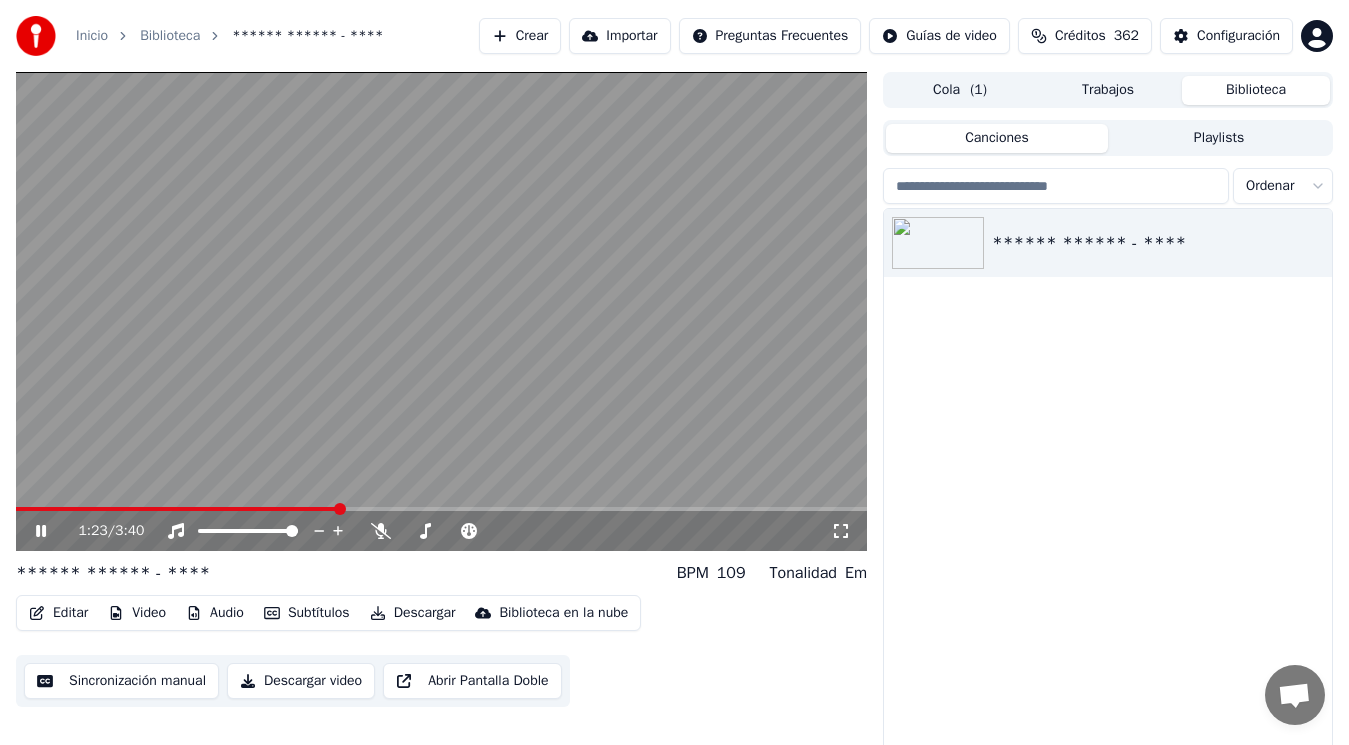 click 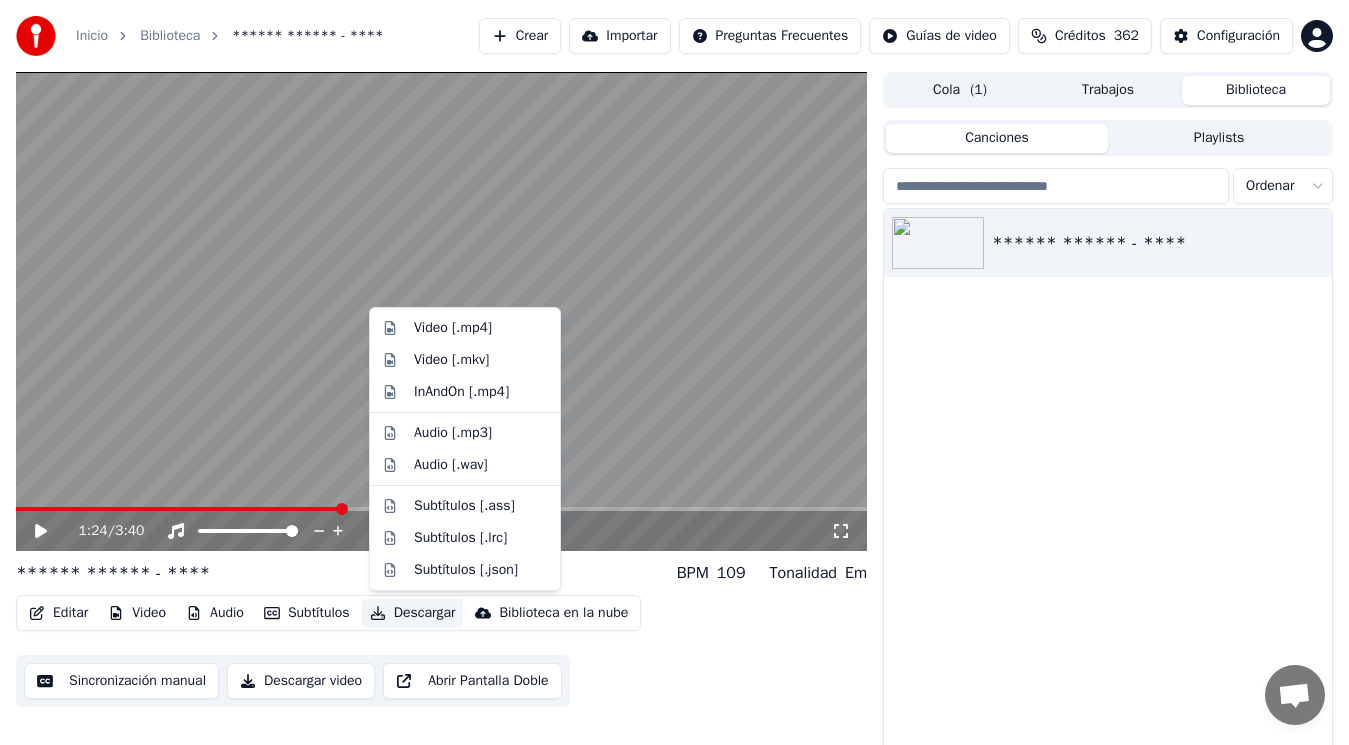 click on "Descargar" at bounding box center (413, 613) 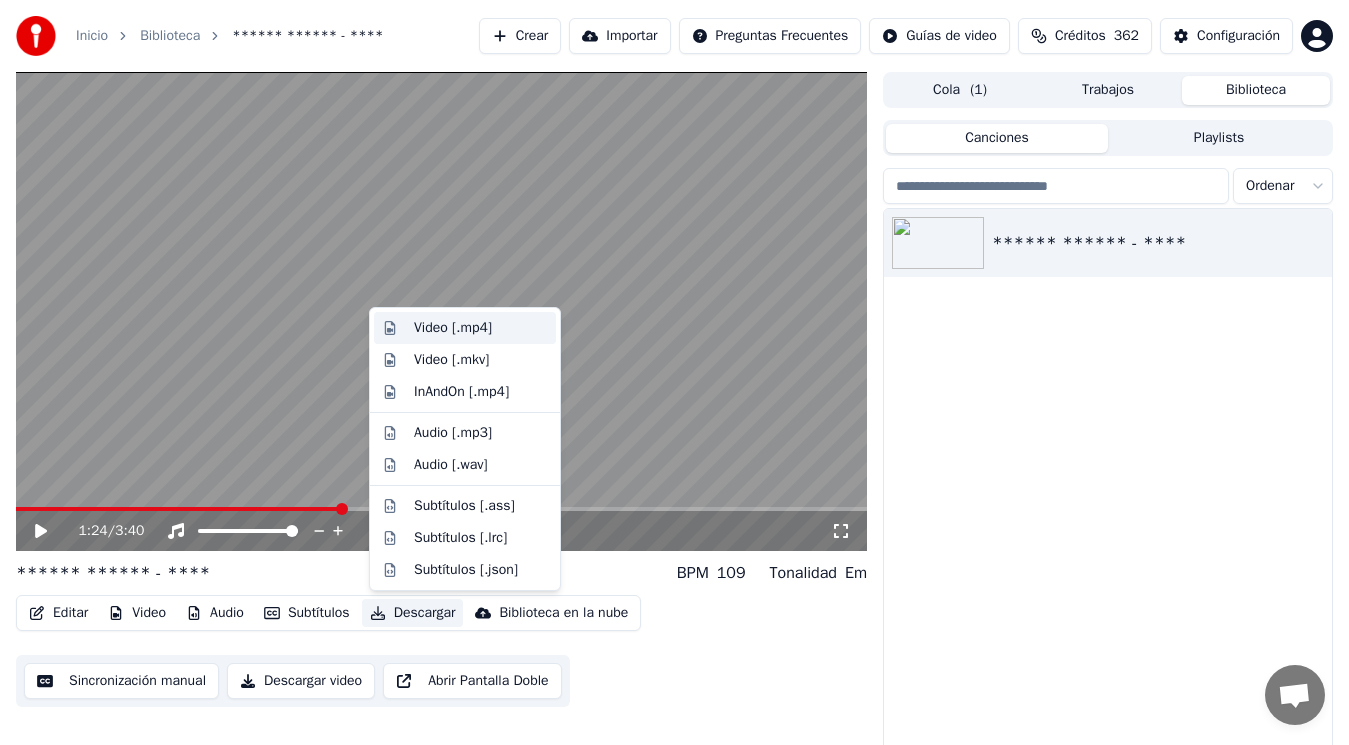 click on "Video [.mp4]" at bounding box center (453, 328) 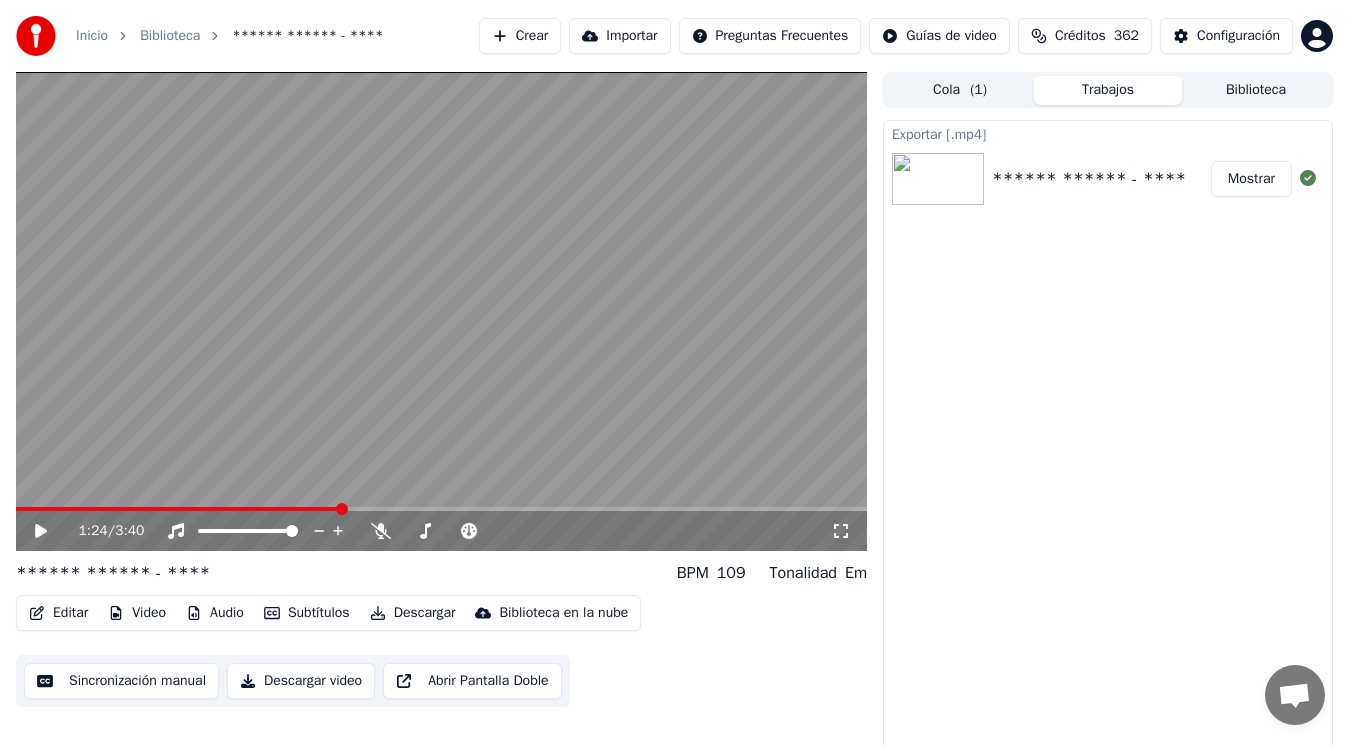 click on "Mostrar" at bounding box center (1251, 179) 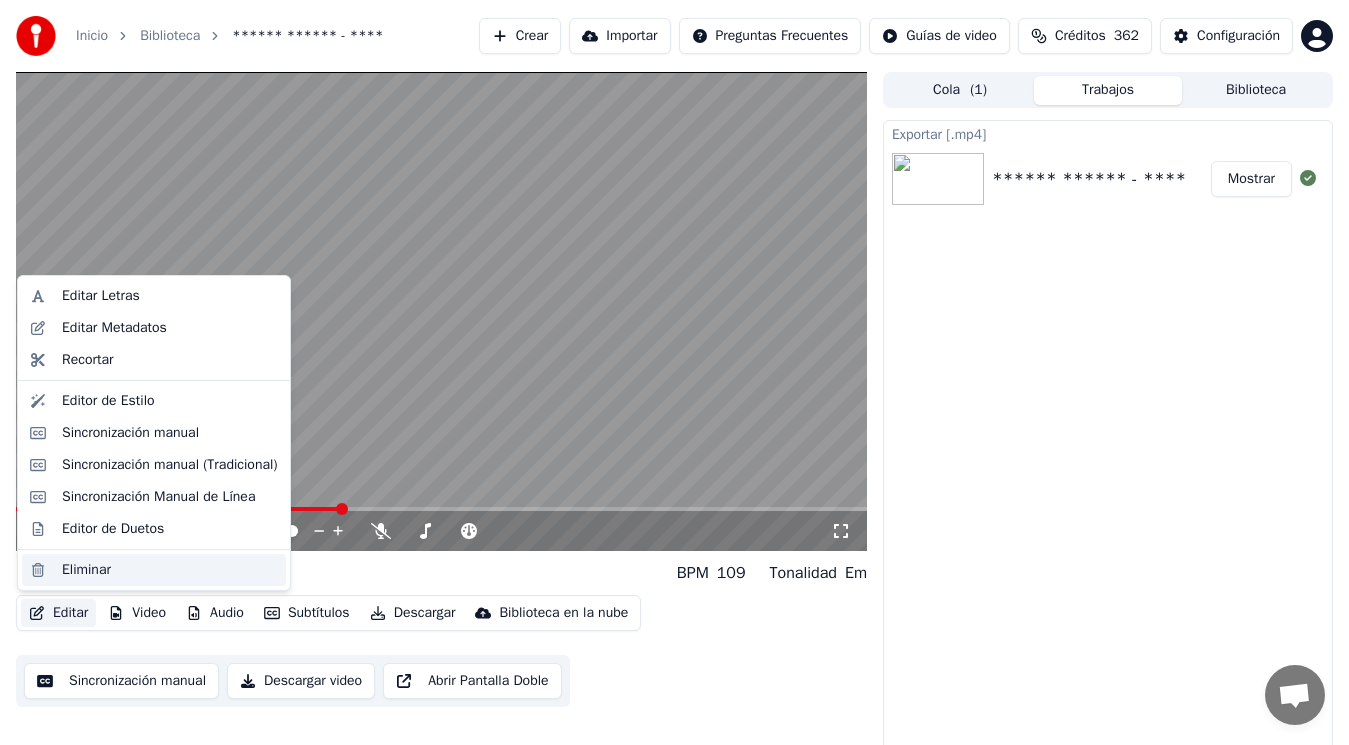 click on "Eliminar" at bounding box center [86, 570] 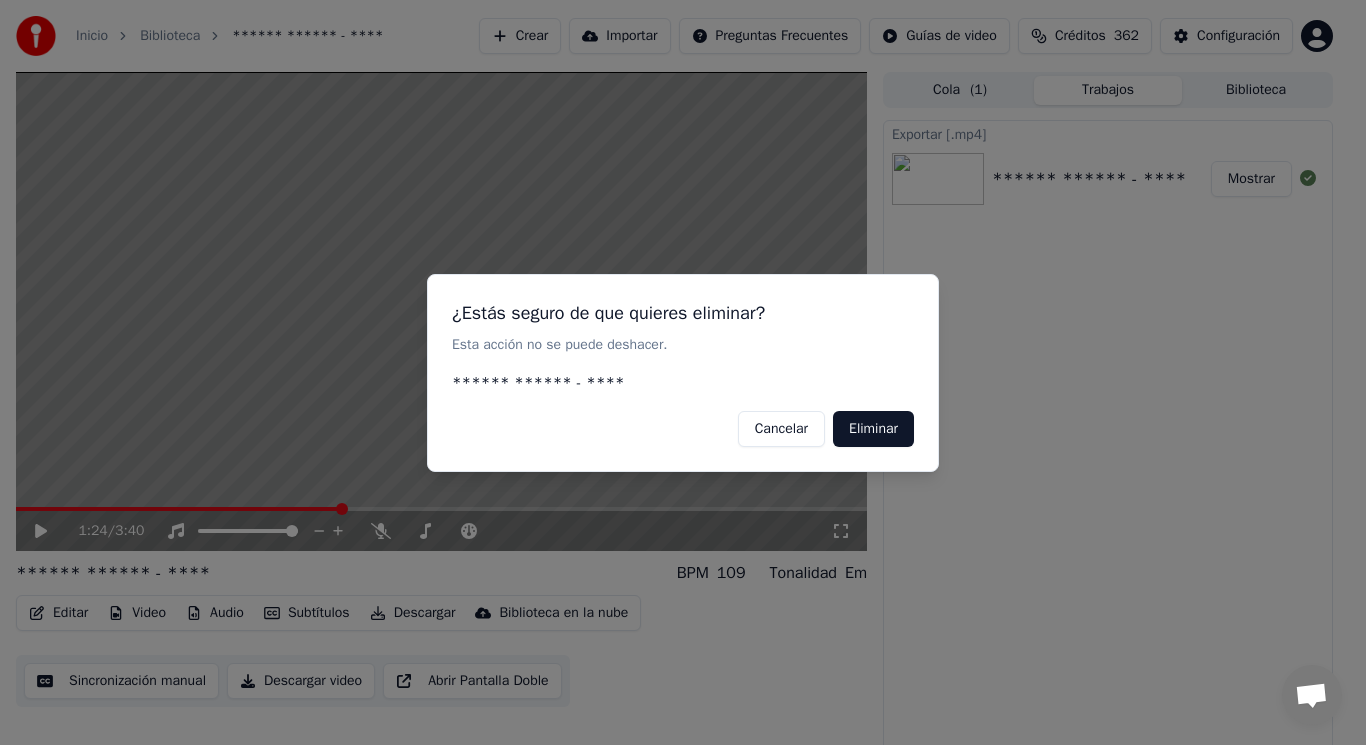 click on "Eliminar" at bounding box center [873, 428] 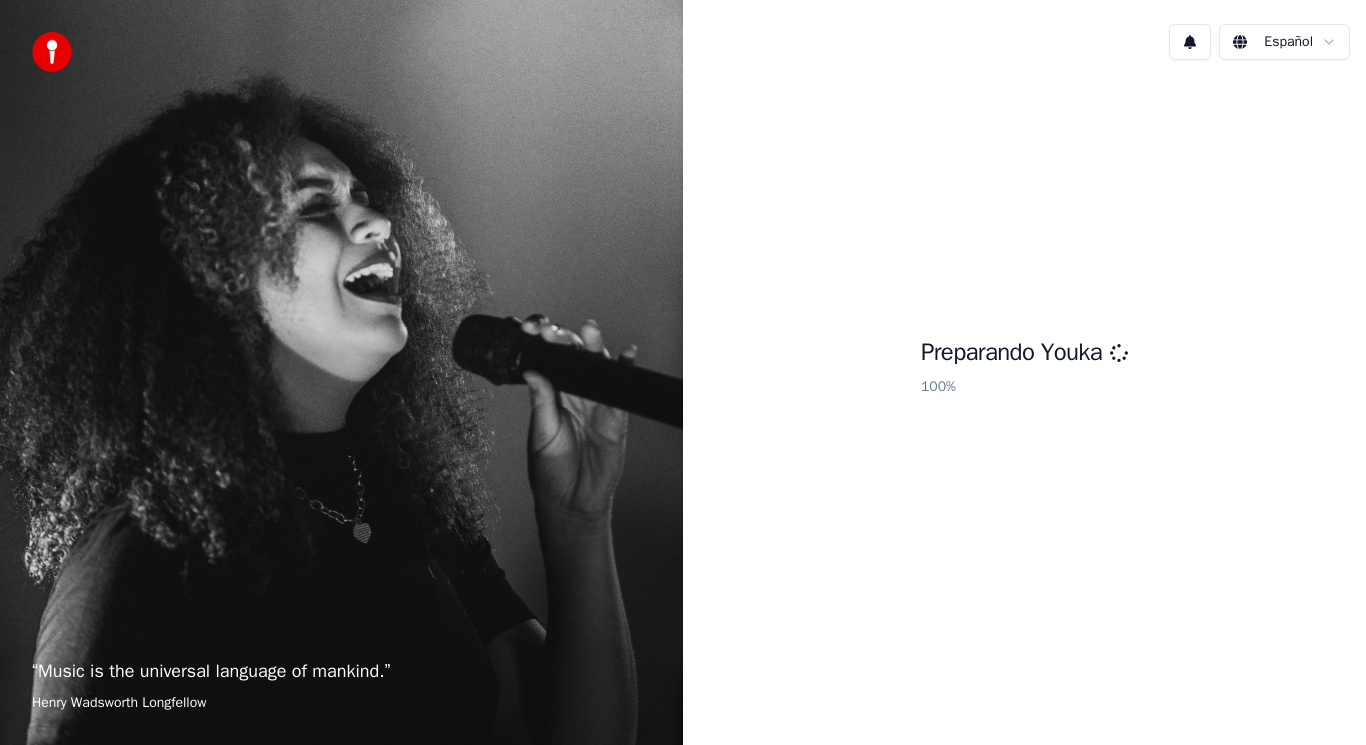 scroll, scrollTop: 0, scrollLeft: 0, axis: both 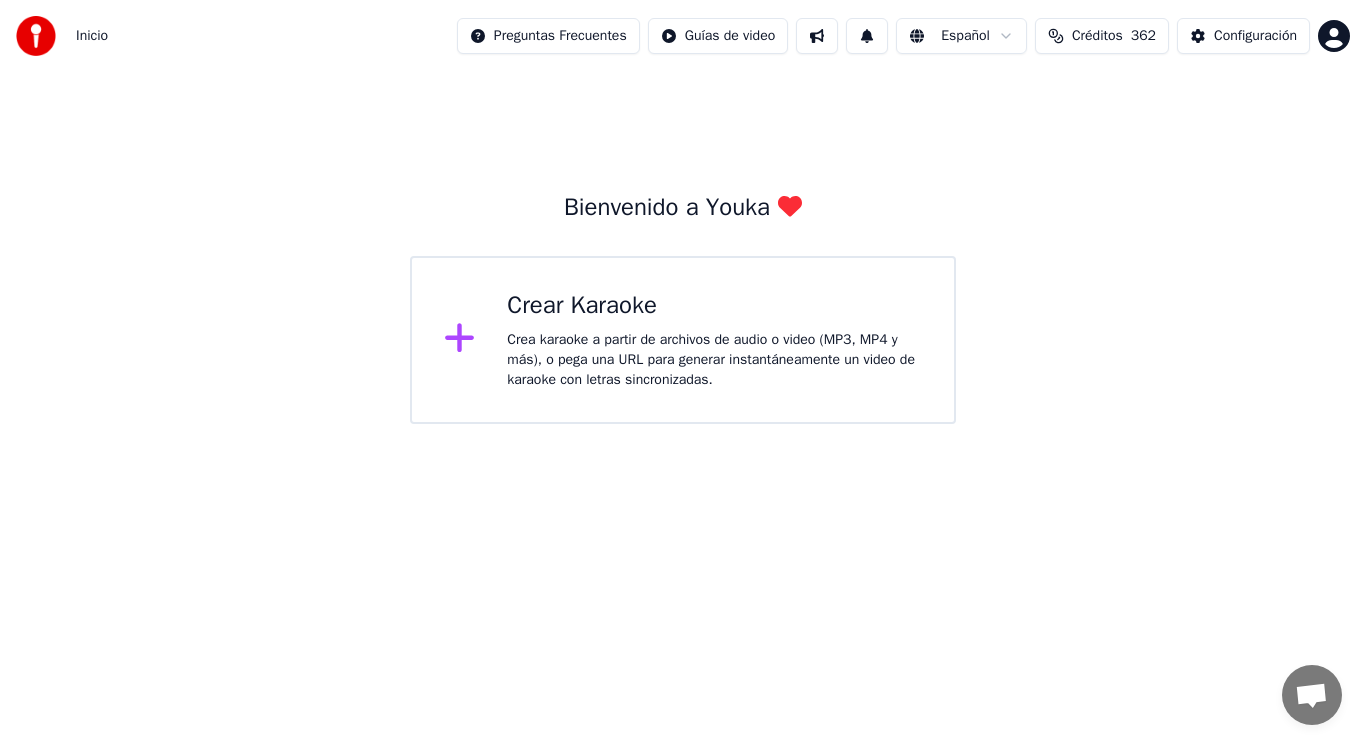 click on "Crea karaoke a partir de archivos de audio o video (MP3, MP4 y más), o pega una URL para generar instantáneamente un video de karaoke con letras sincronizadas." at bounding box center (714, 360) 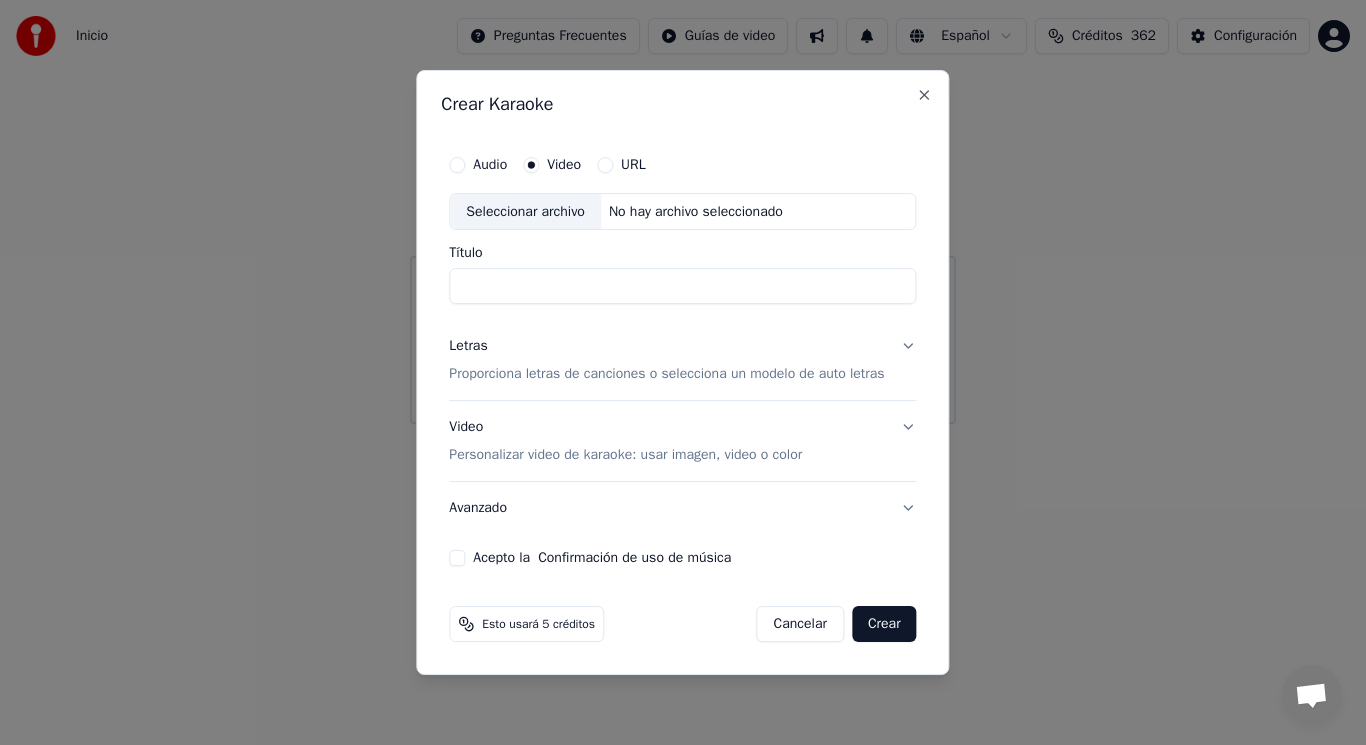click on "Seleccionar archivo" at bounding box center (525, 212) 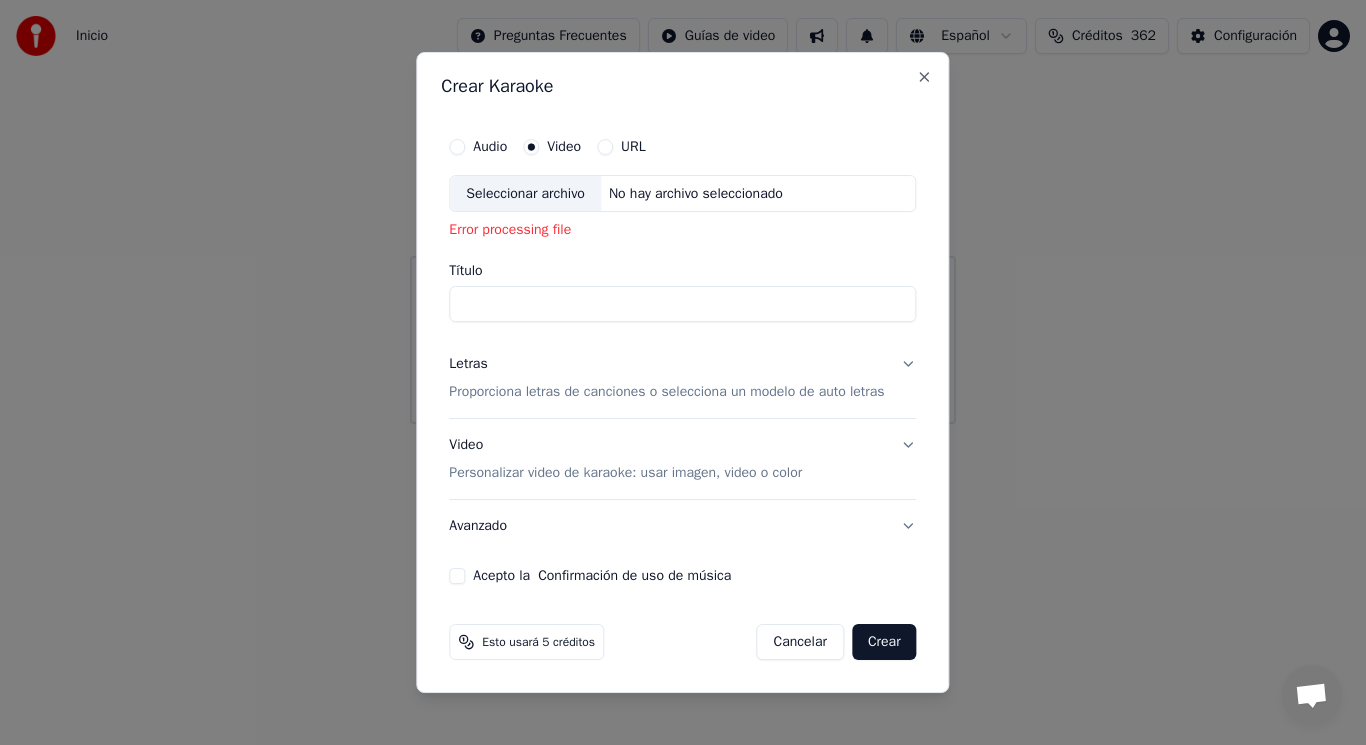 click on "Seleccionar archivo" at bounding box center (525, 194) 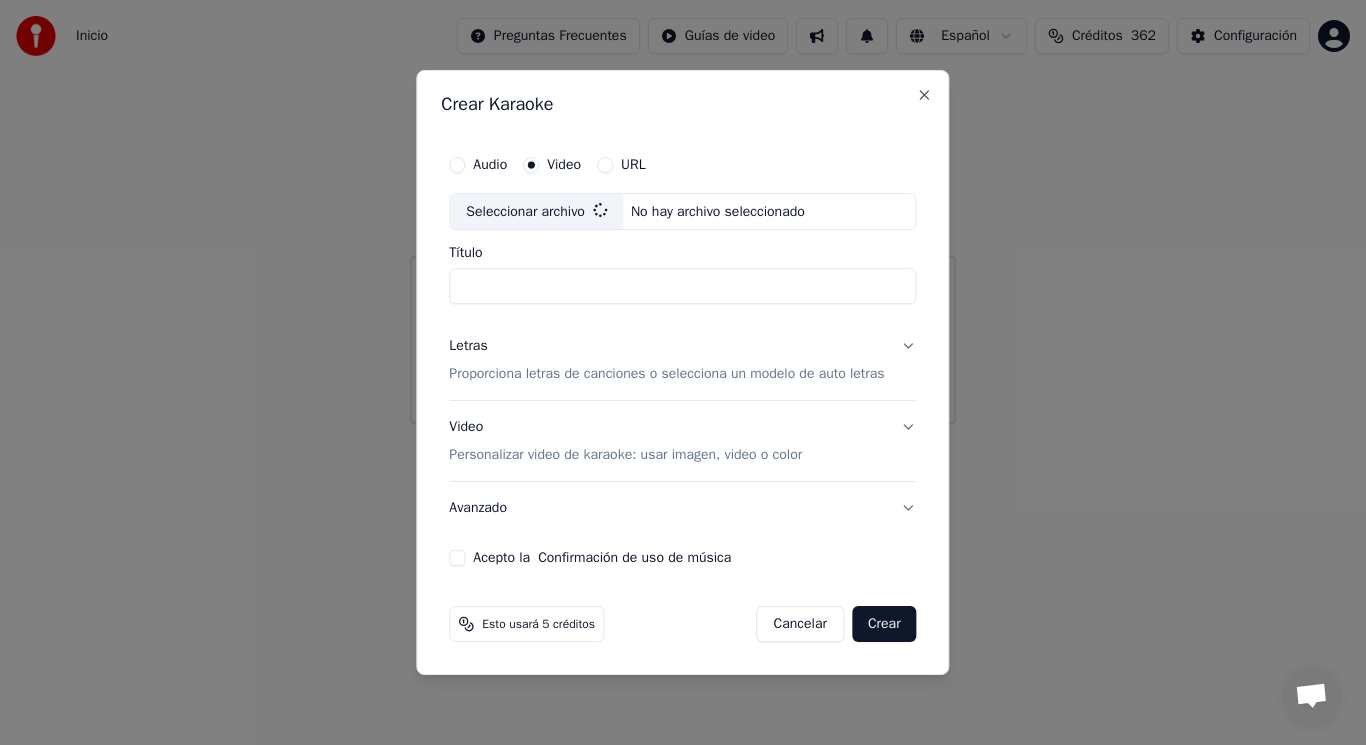 type on "**********" 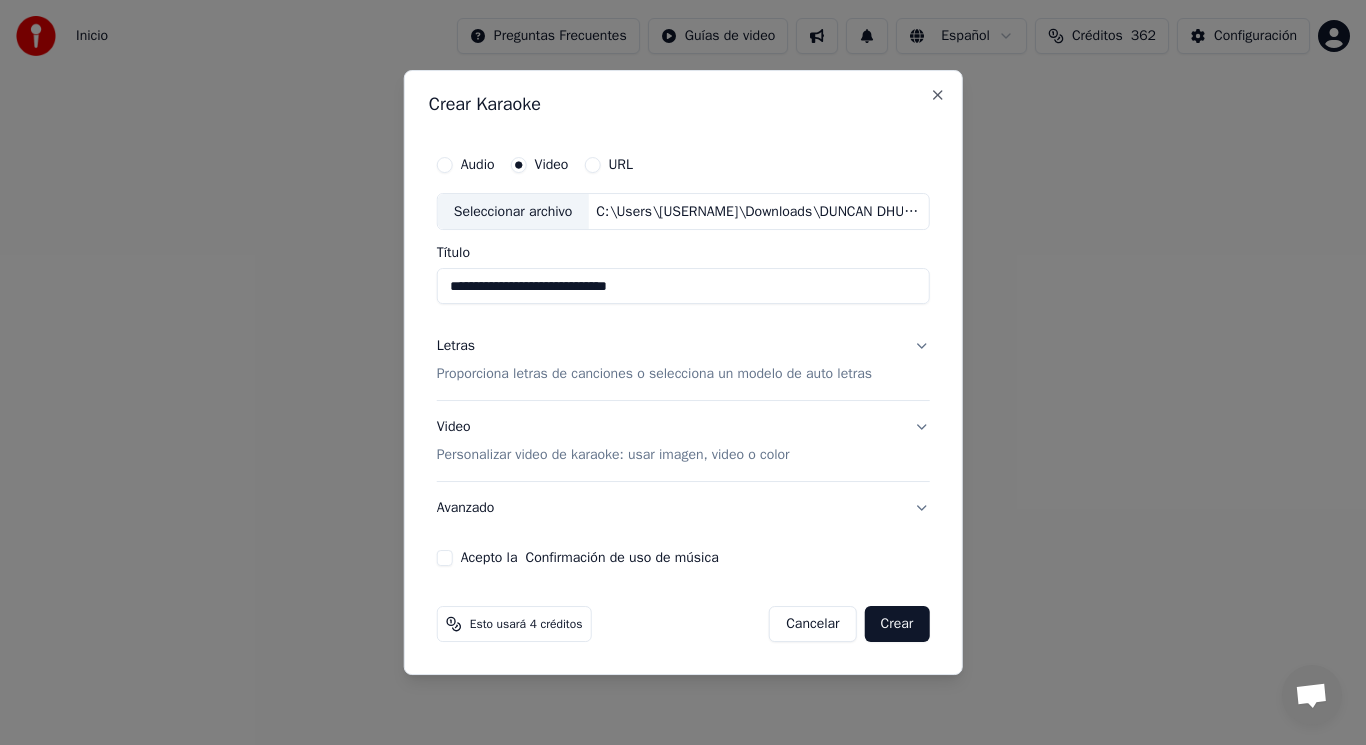 click on "Letras Proporciona letras de canciones o selecciona un modelo de auto letras" at bounding box center (683, 361) 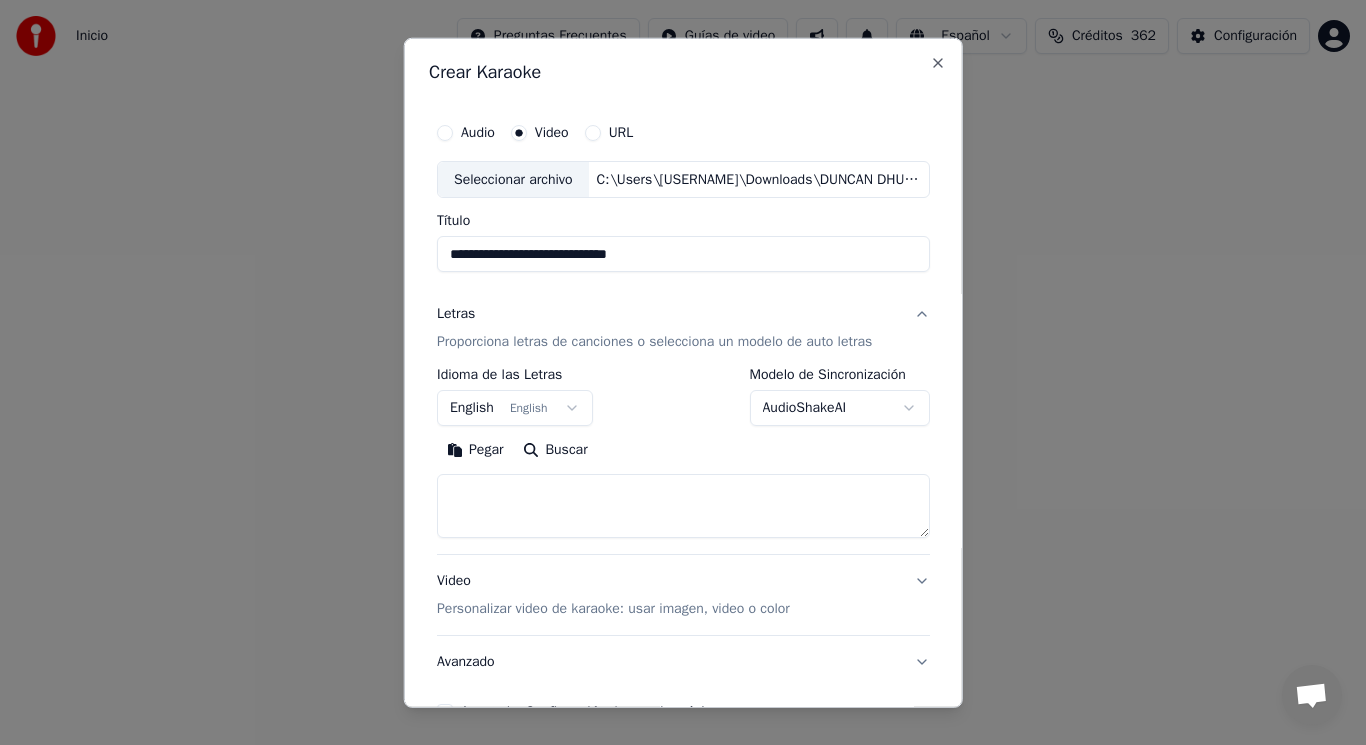 click on "English English" at bounding box center (515, 408) 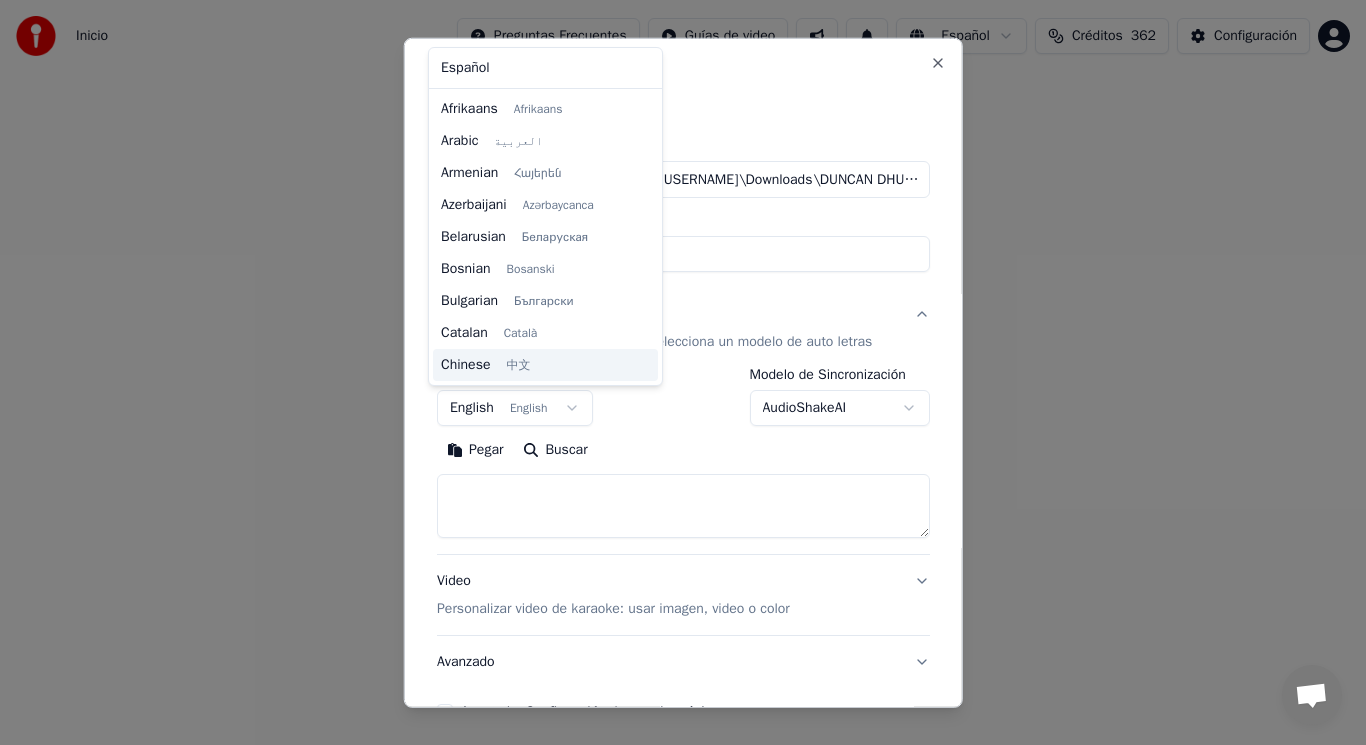 scroll, scrollTop: 160, scrollLeft: 0, axis: vertical 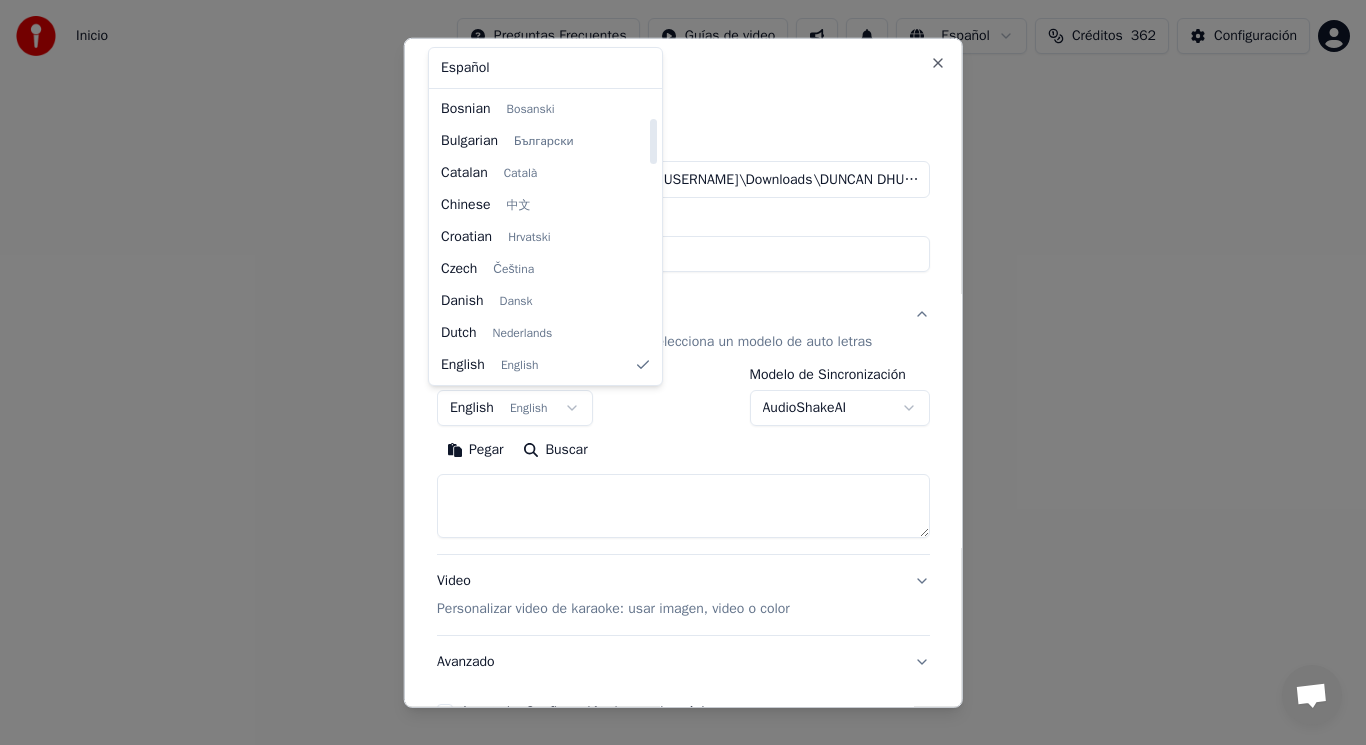 select on "**" 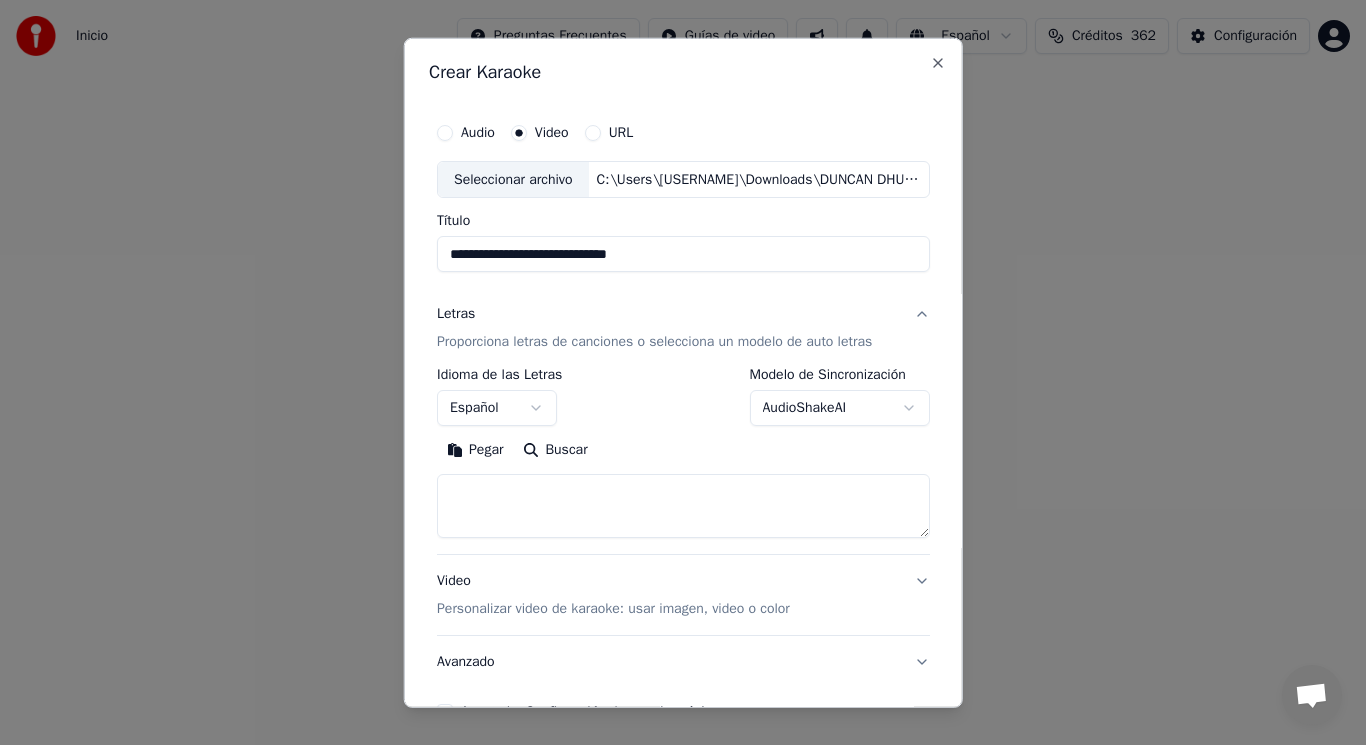 click at bounding box center [683, 506] 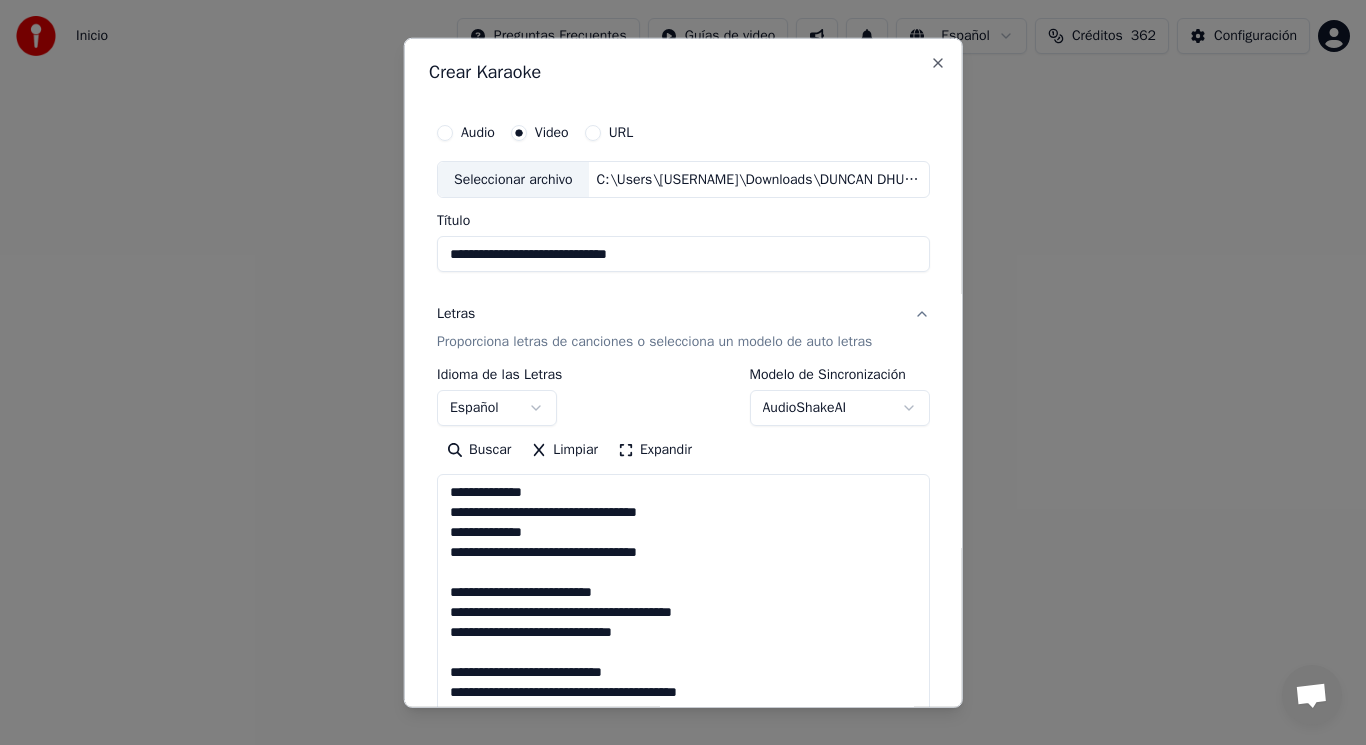 scroll, scrollTop: 445, scrollLeft: 0, axis: vertical 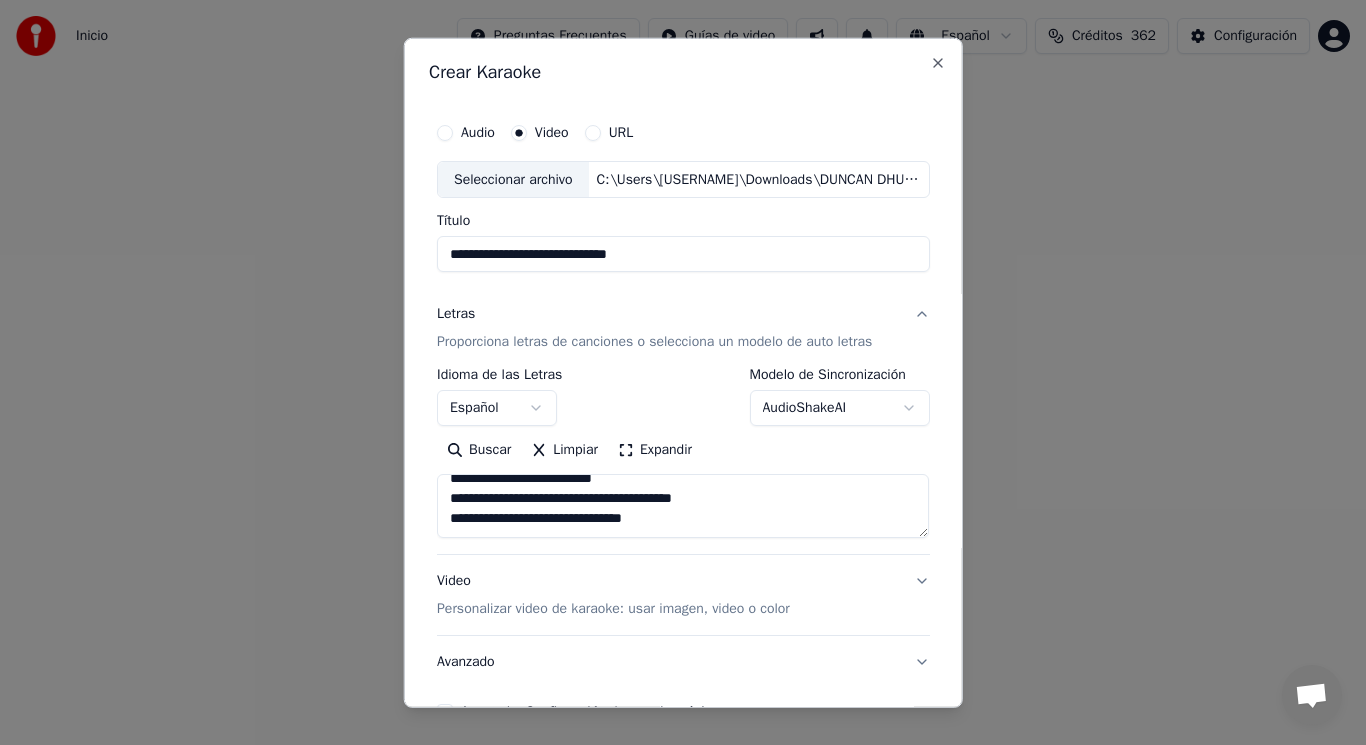 paste on "**********" 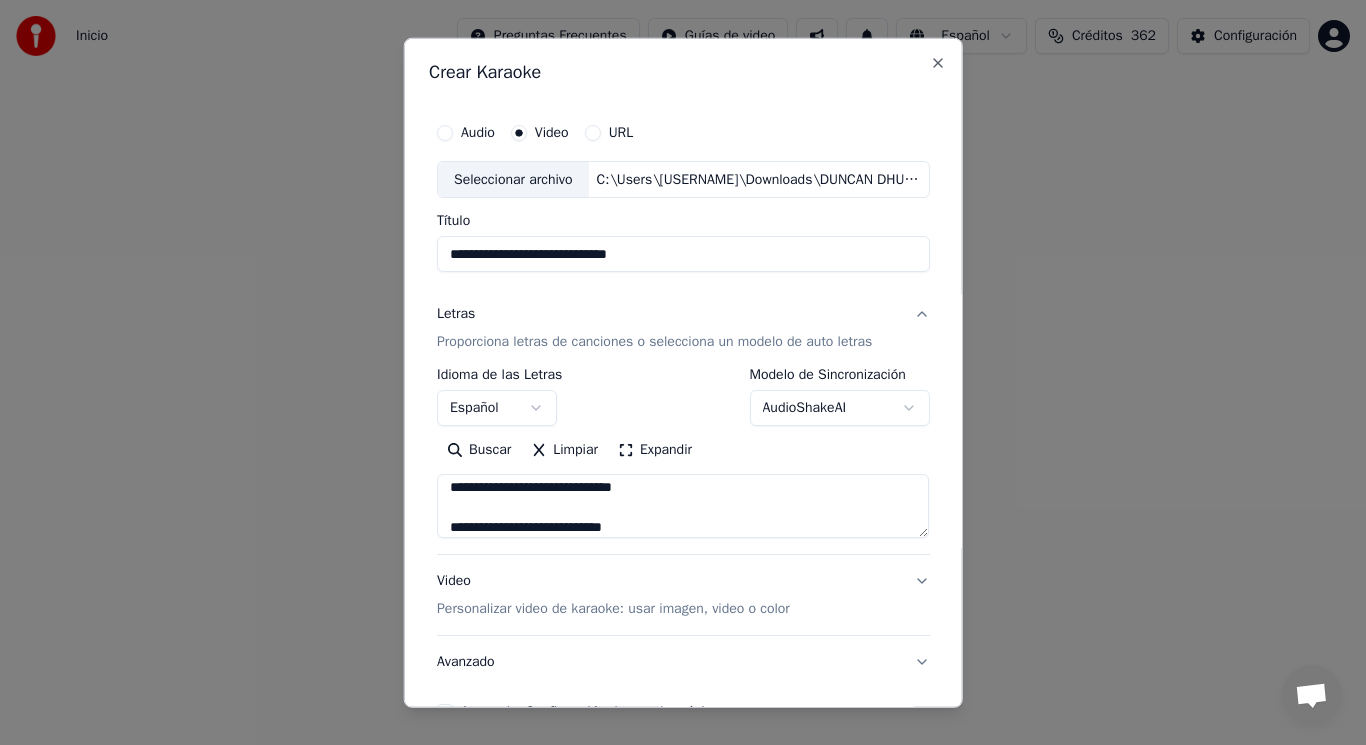scroll, scrollTop: 705, scrollLeft: 0, axis: vertical 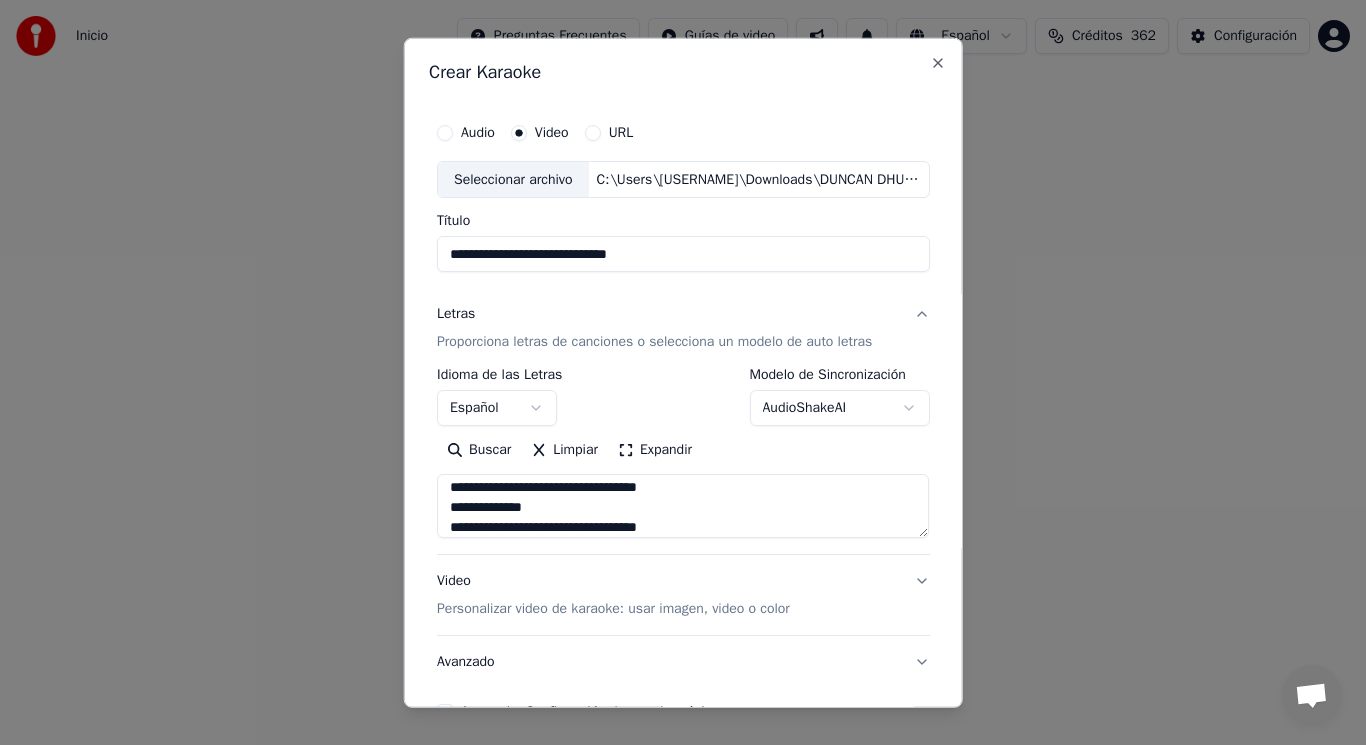 type on "**********" 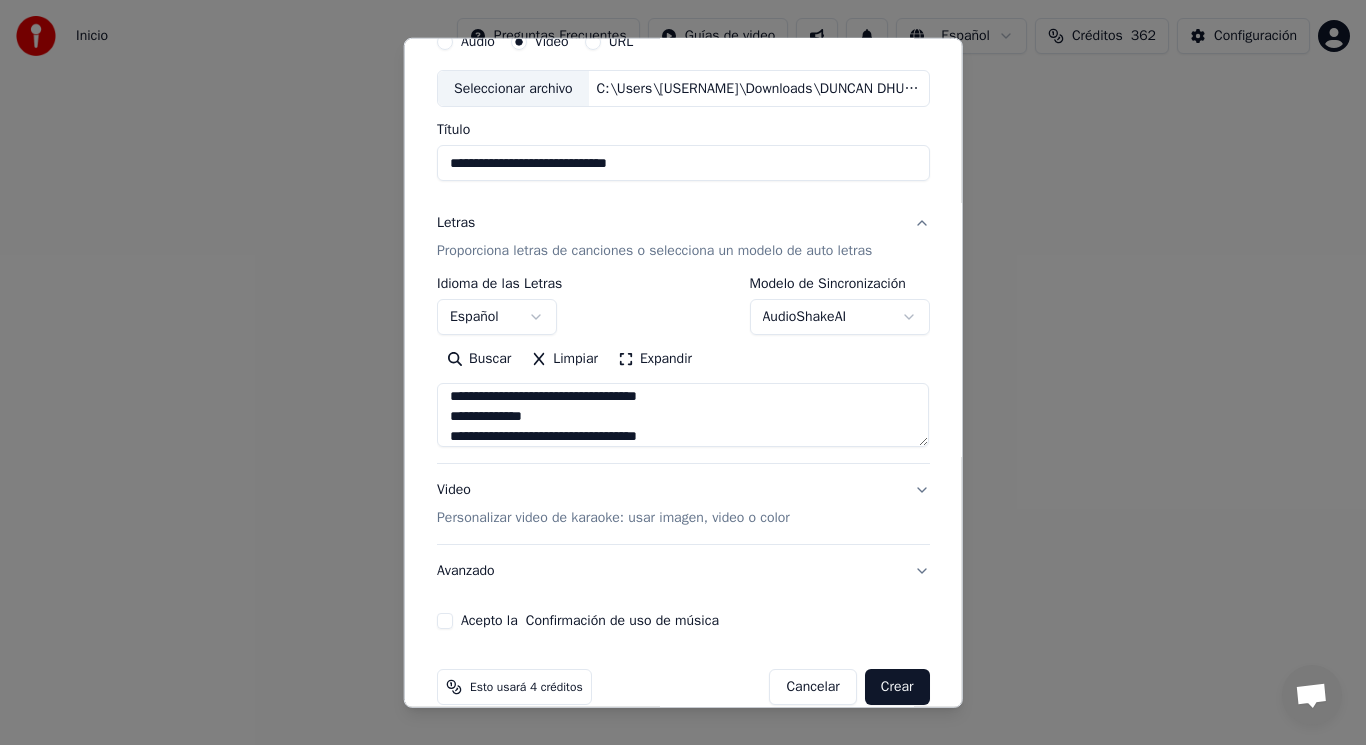 scroll, scrollTop: 121, scrollLeft: 0, axis: vertical 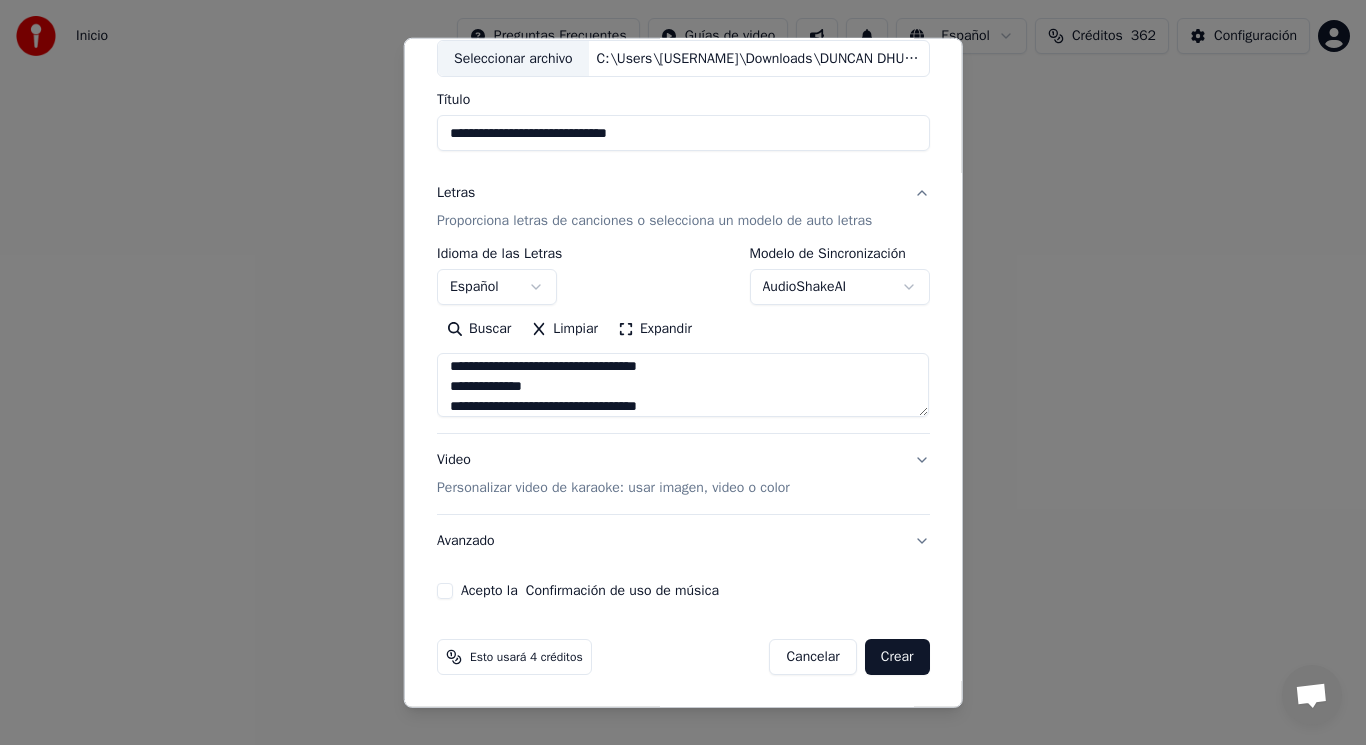 click on "Acepto la   Confirmación de uso de música" at bounding box center (445, 591) 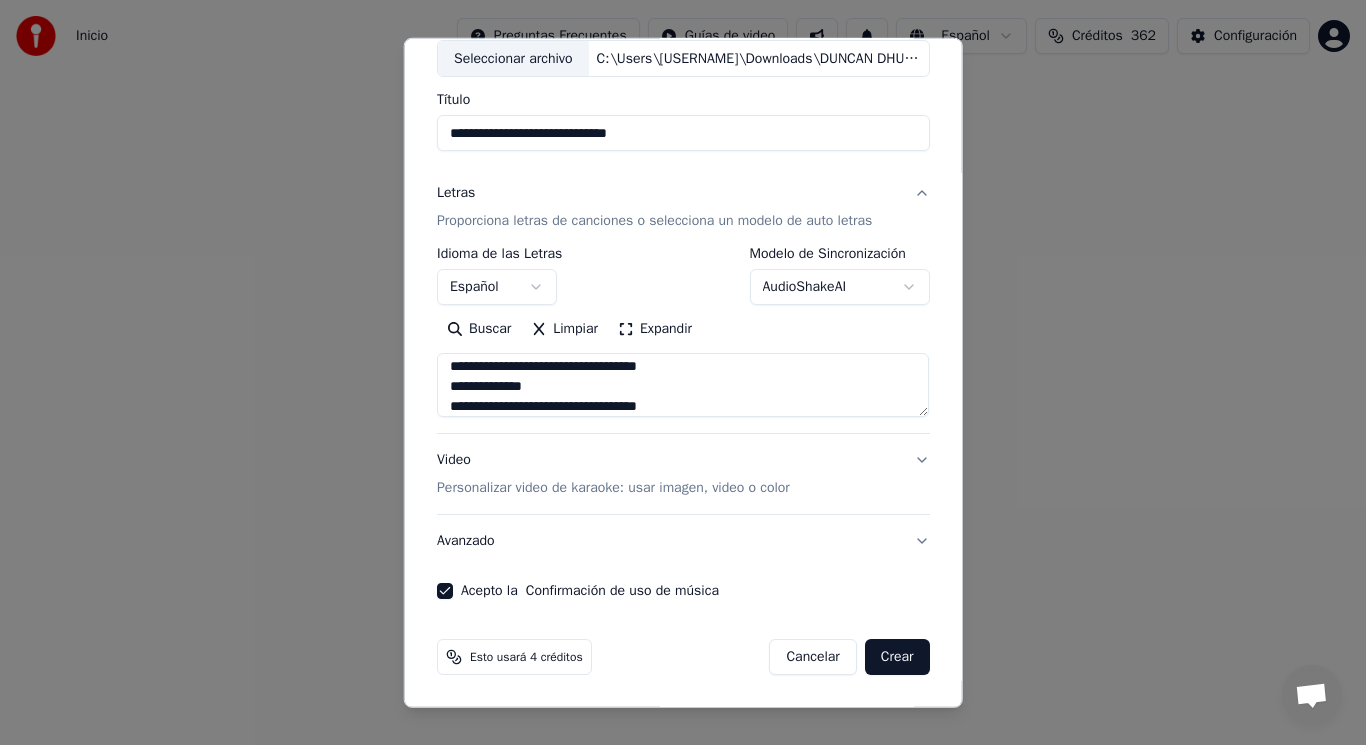 click on "Crear" at bounding box center [897, 657] 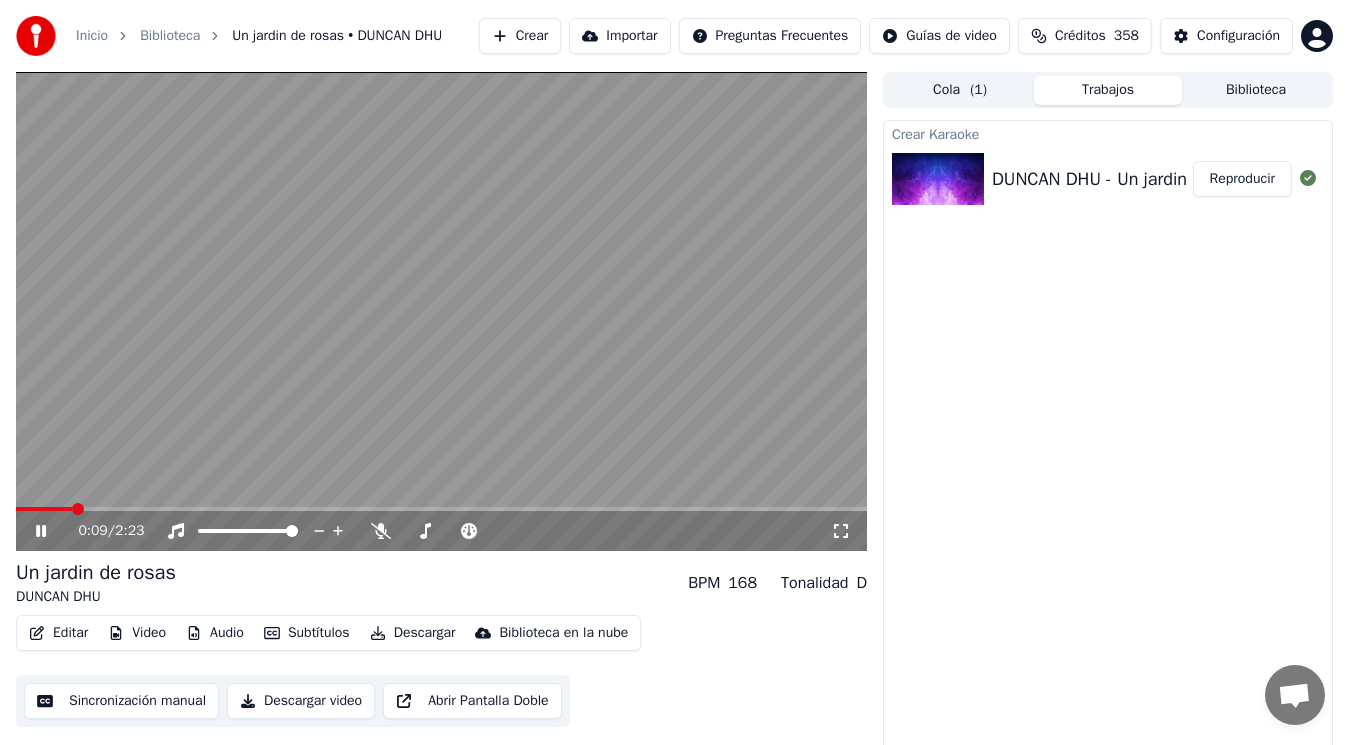 click 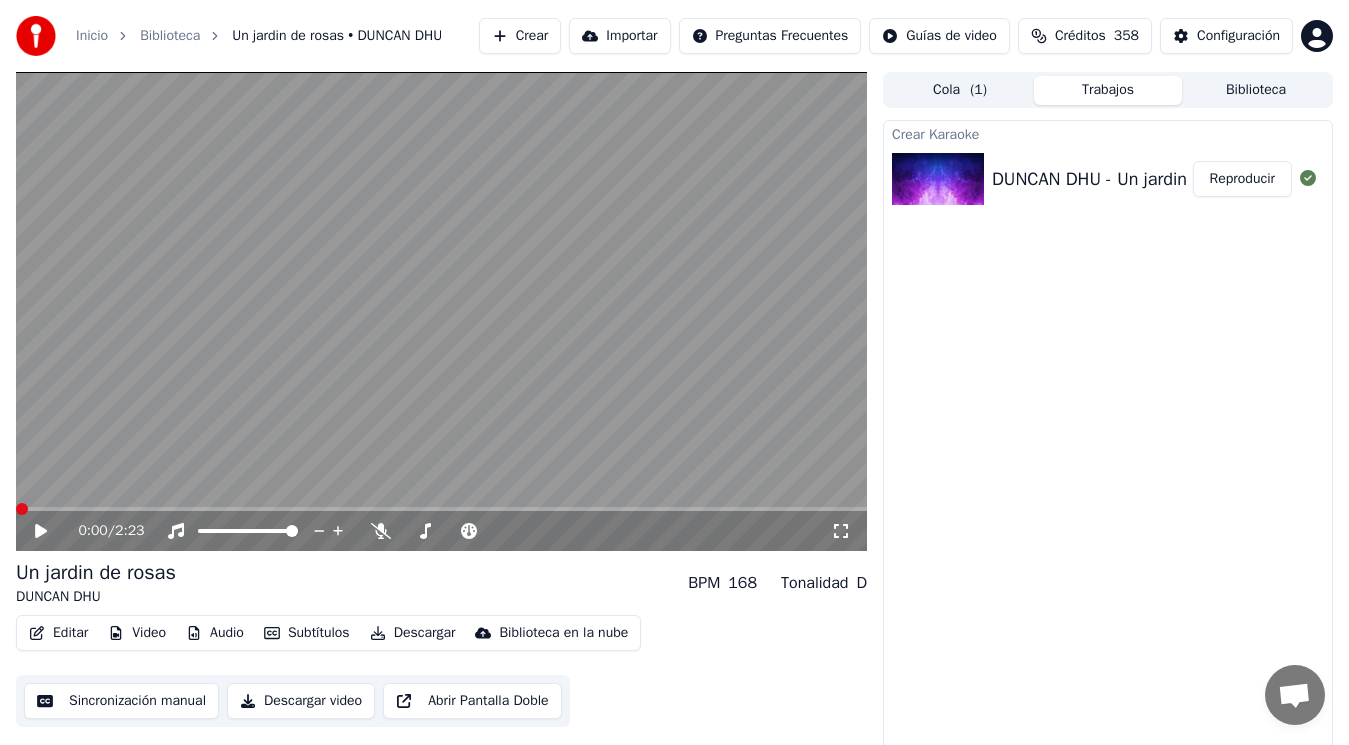 click at bounding box center (22, 509) 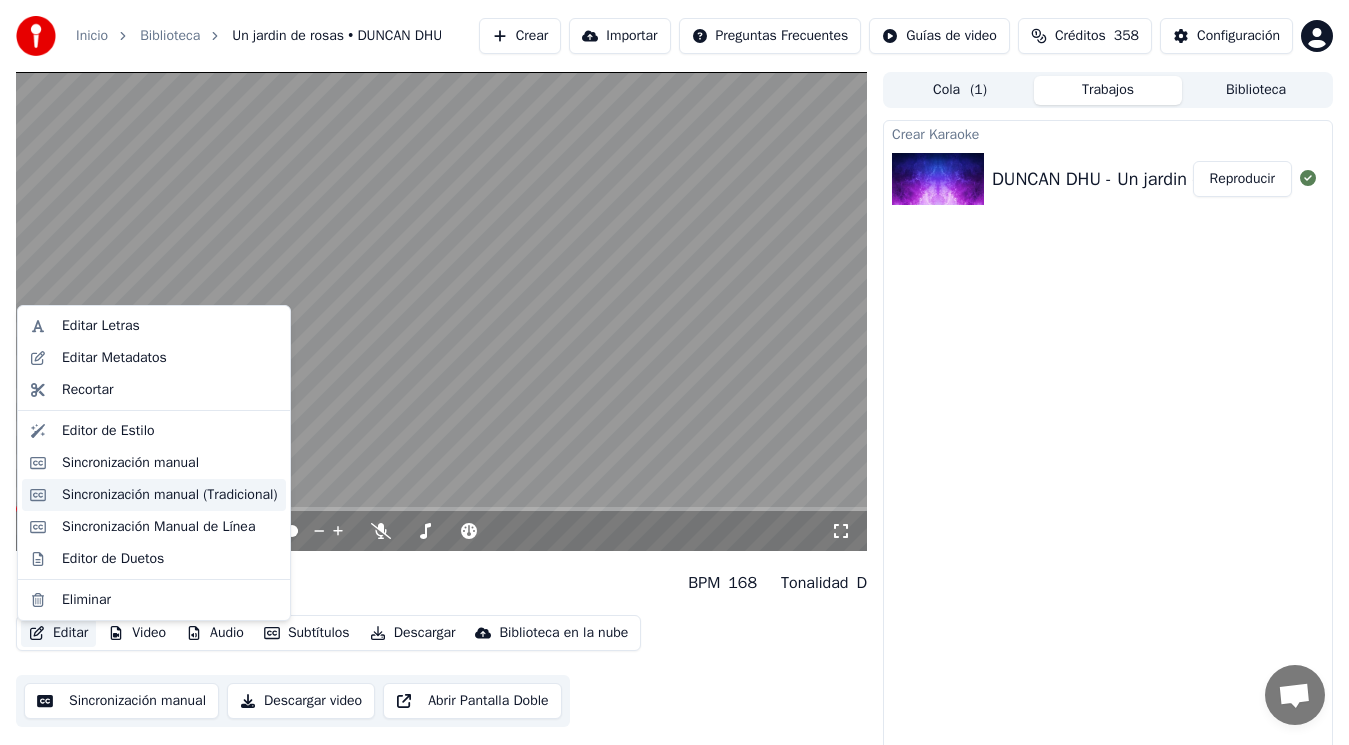 click on "Sincronización manual (Tradicional)" at bounding box center (170, 495) 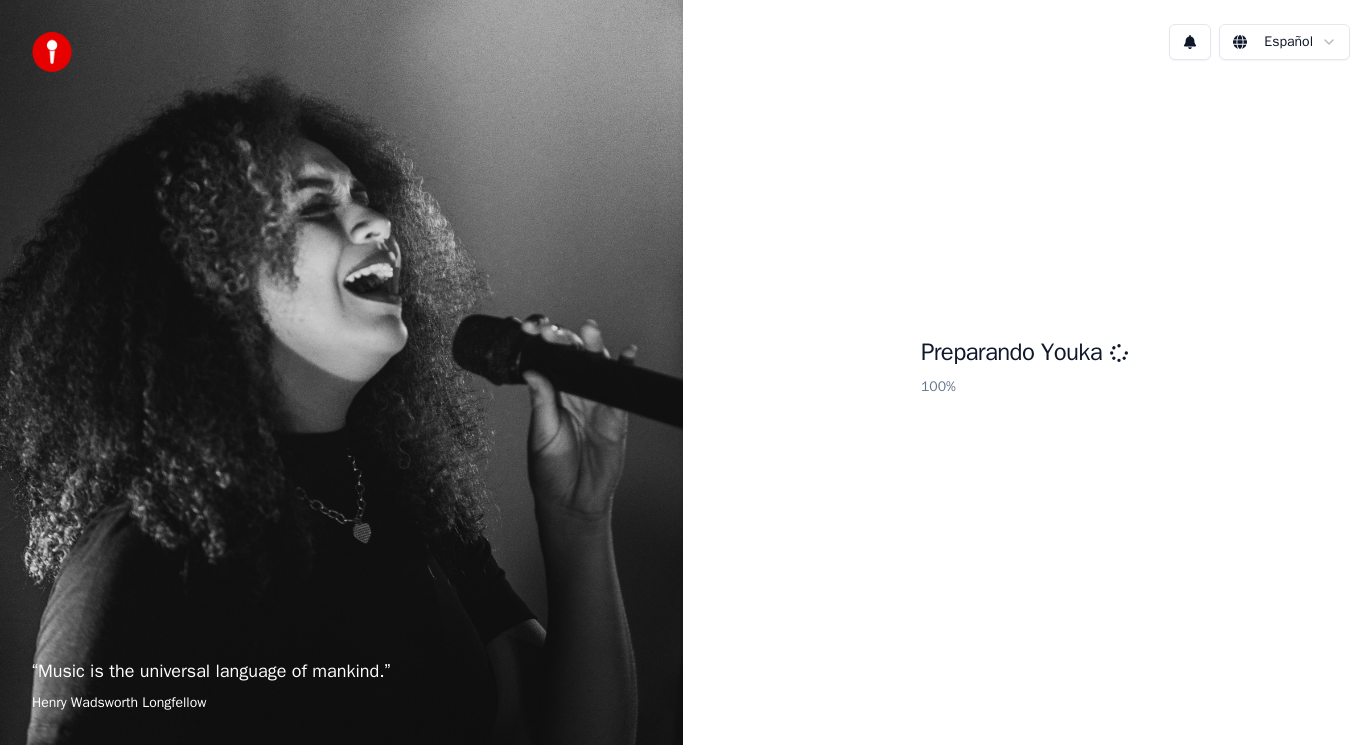 scroll, scrollTop: 0, scrollLeft: 0, axis: both 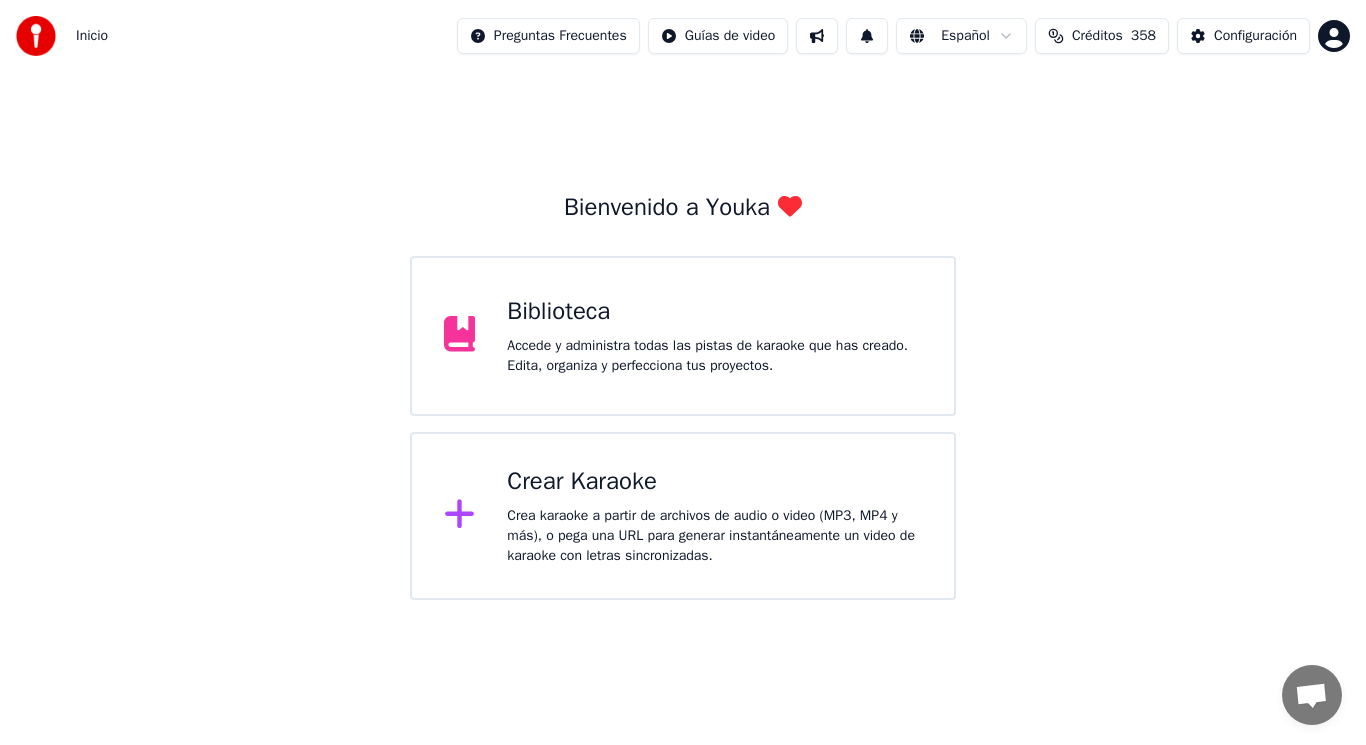 click on "Biblioteca Accede y administra todas las pistas de karaoke que has creado. Edita, organiza y perfecciona tus proyectos." at bounding box center [683, 336] 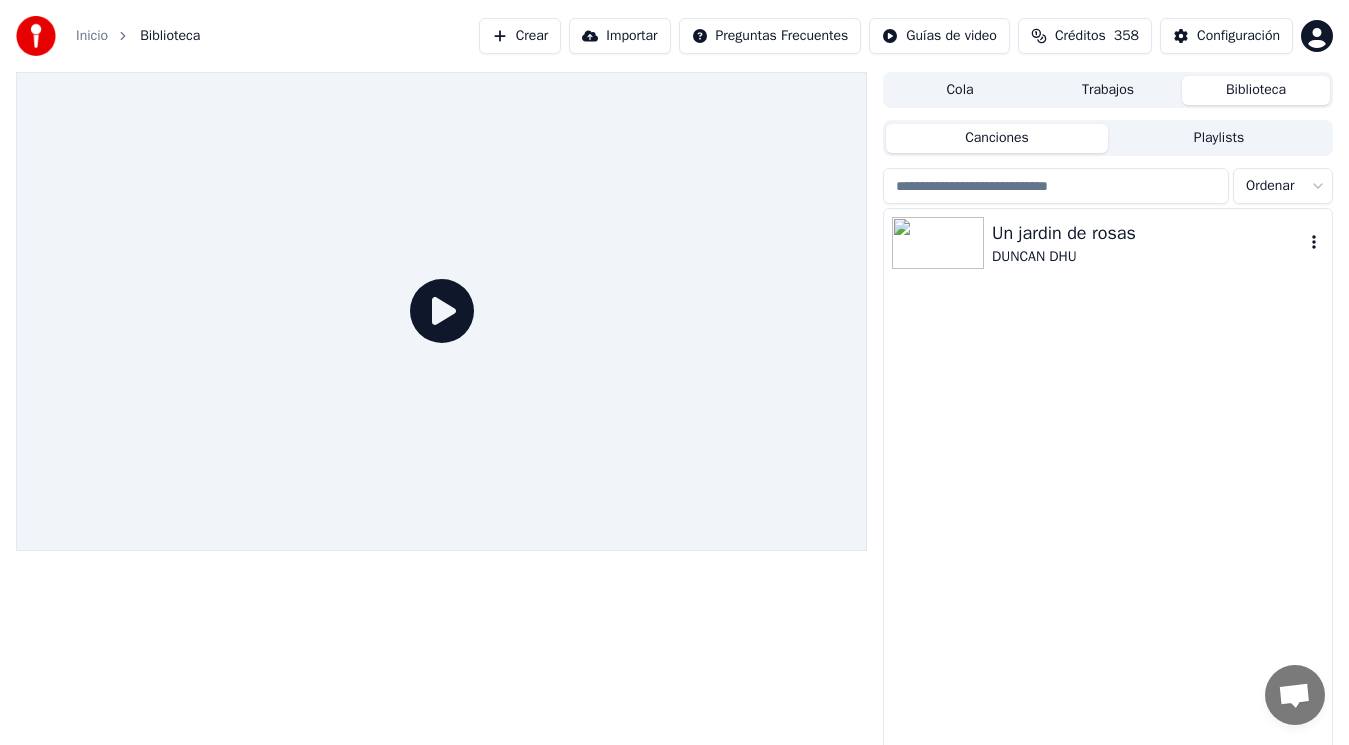 click on "Un jardin de rosas" at bounding box center [1148, 233] 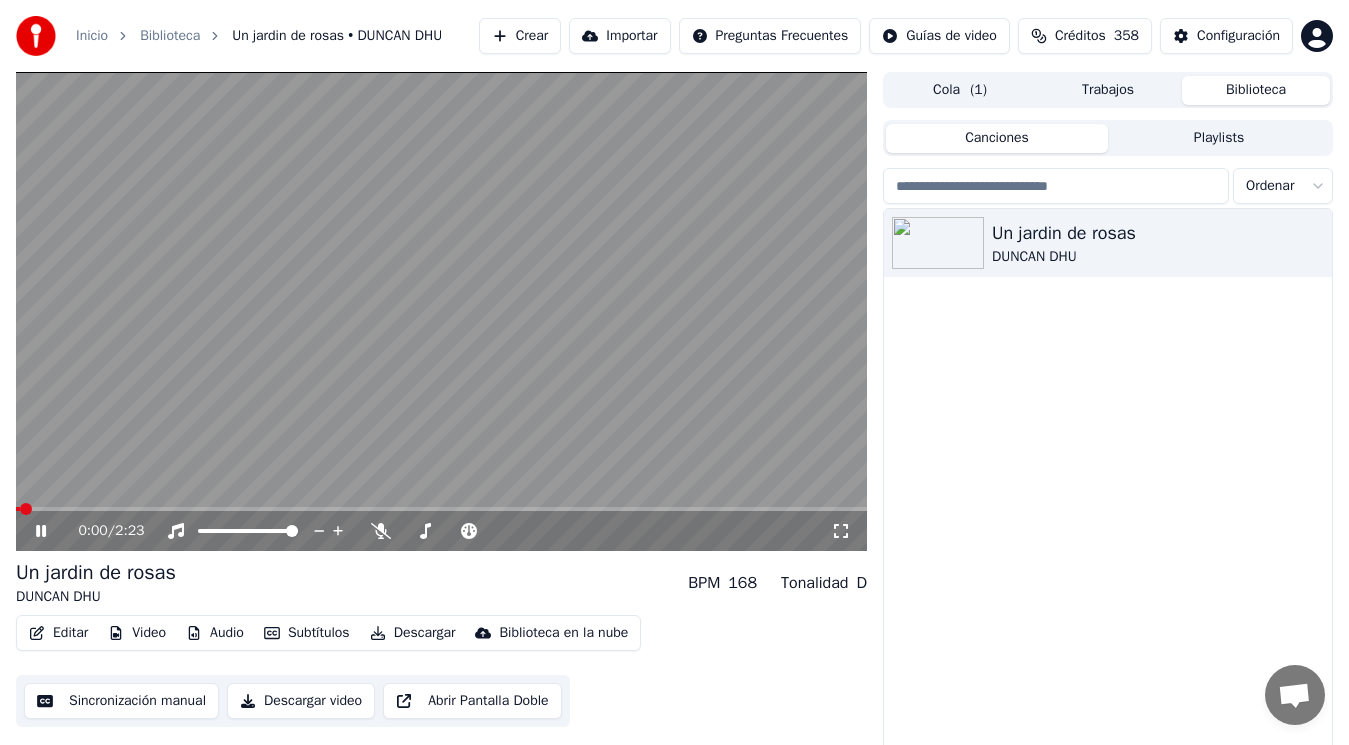 click 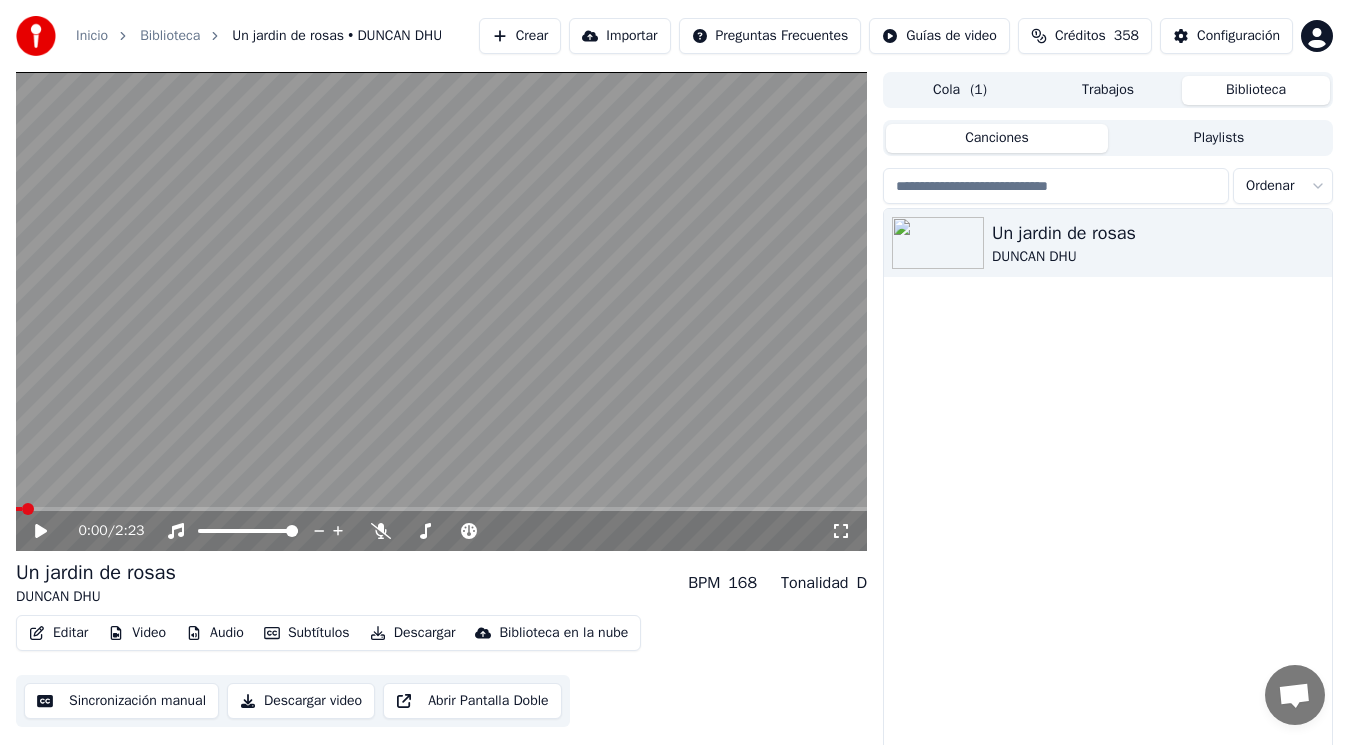 click on "Editar" at bounding box center [58, 633] 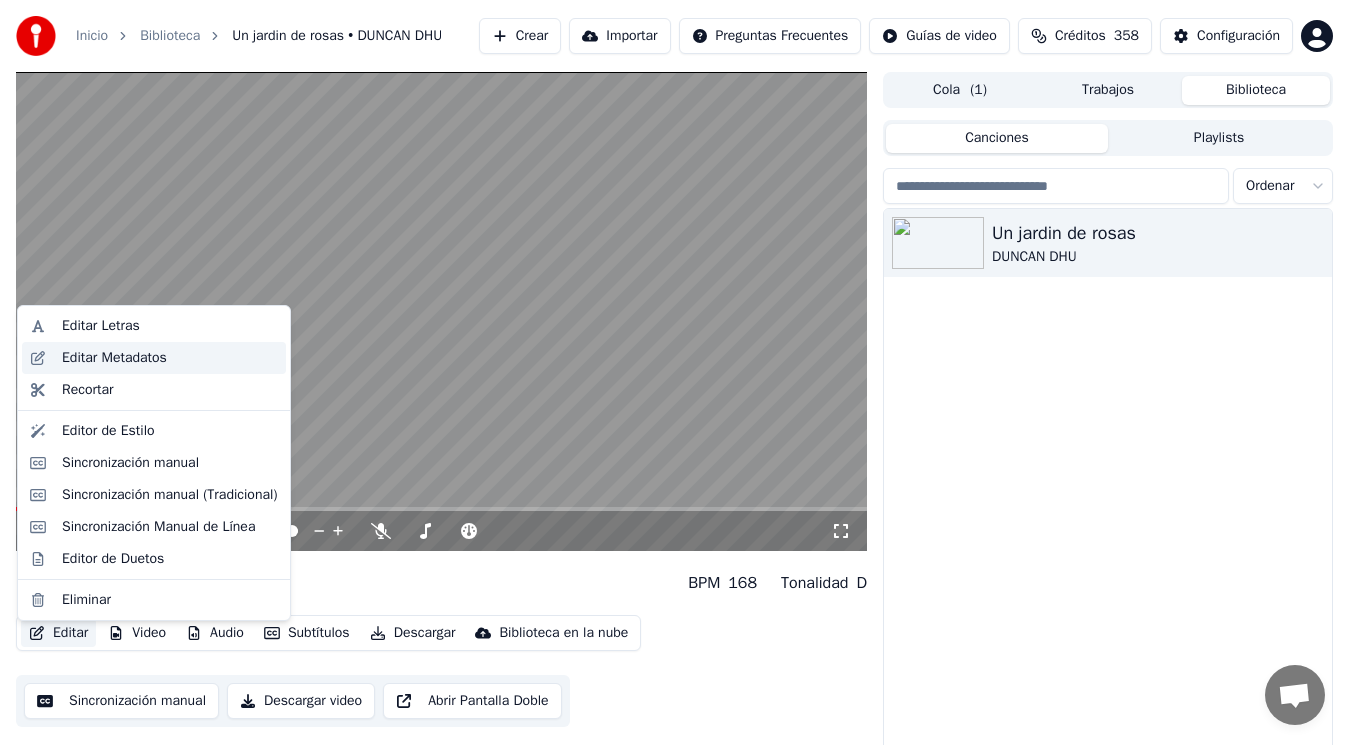 click on "Editar Metadatos" at bounding box center (114, 358) 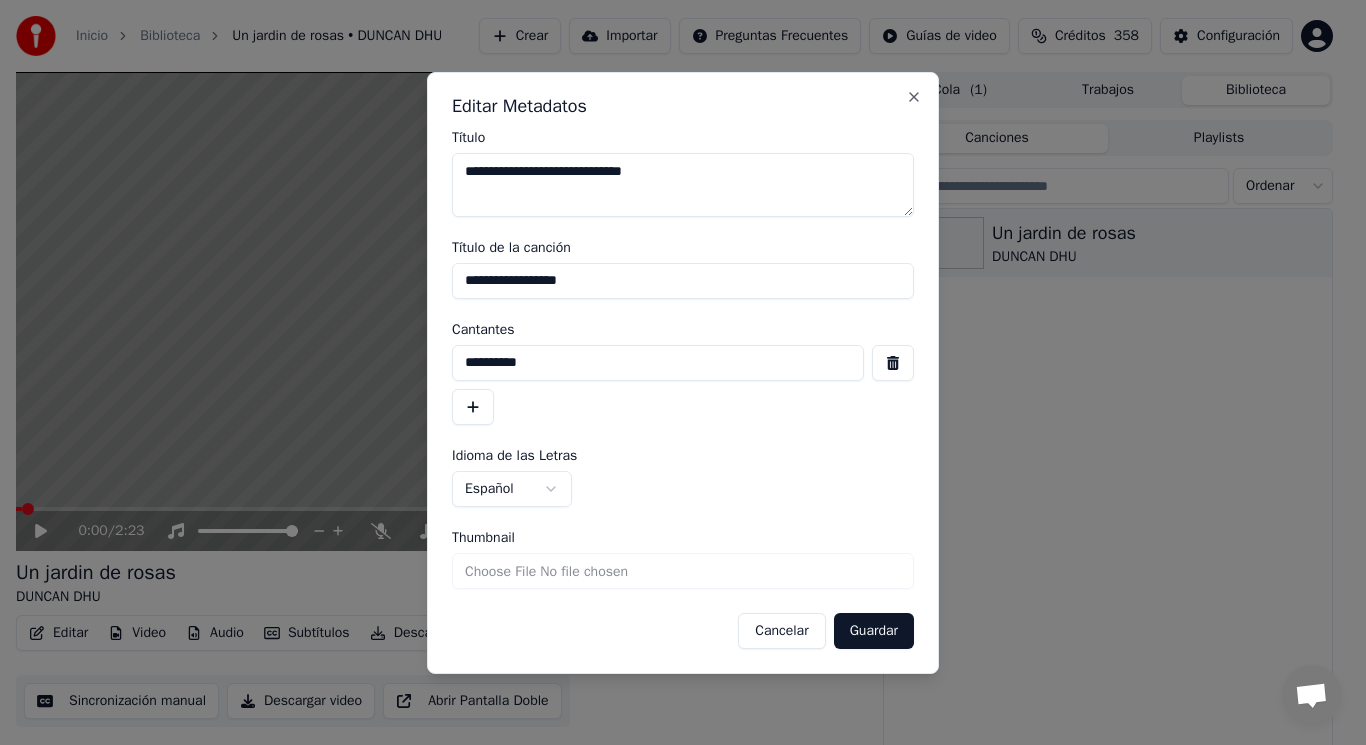 click at bounding box center [893, 363] 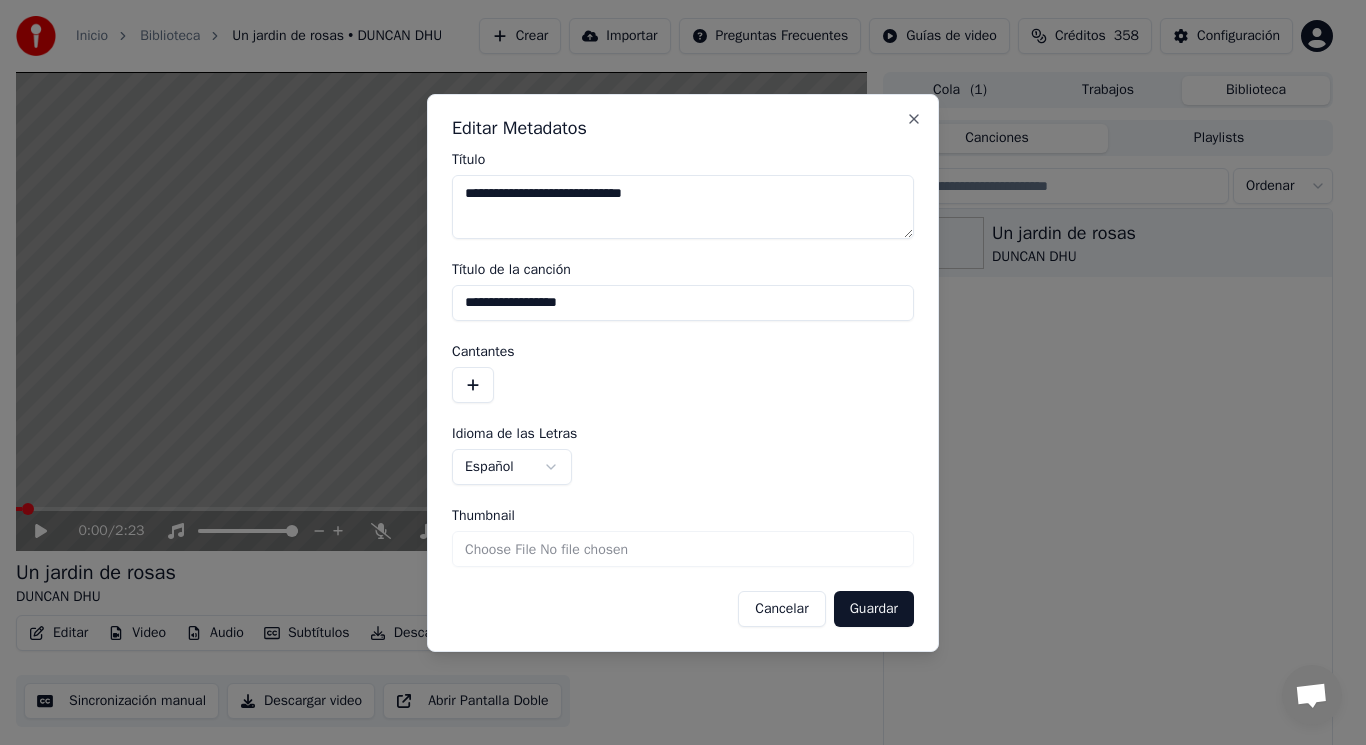 drag, startPoint x: 606, startPoint y: 301, endPoint x: 320, endPoint y: 308, distance: 286.08566 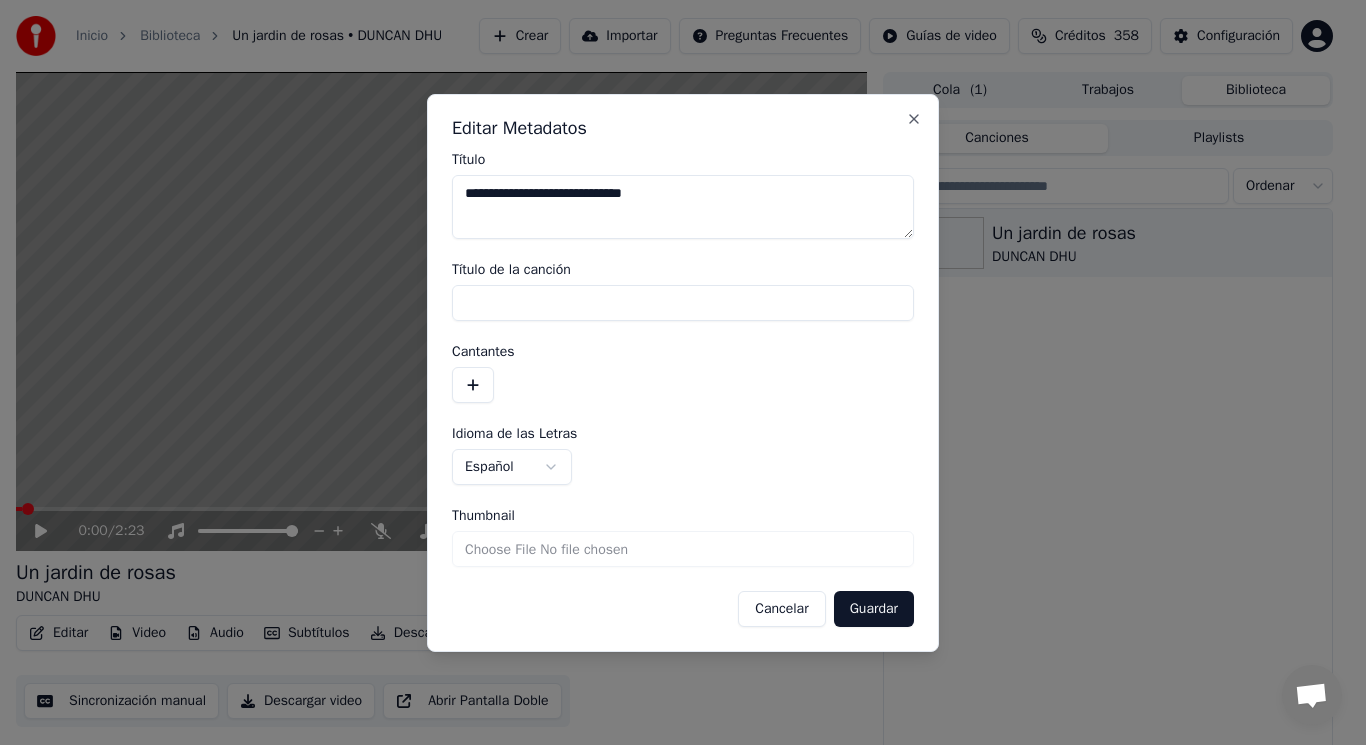type 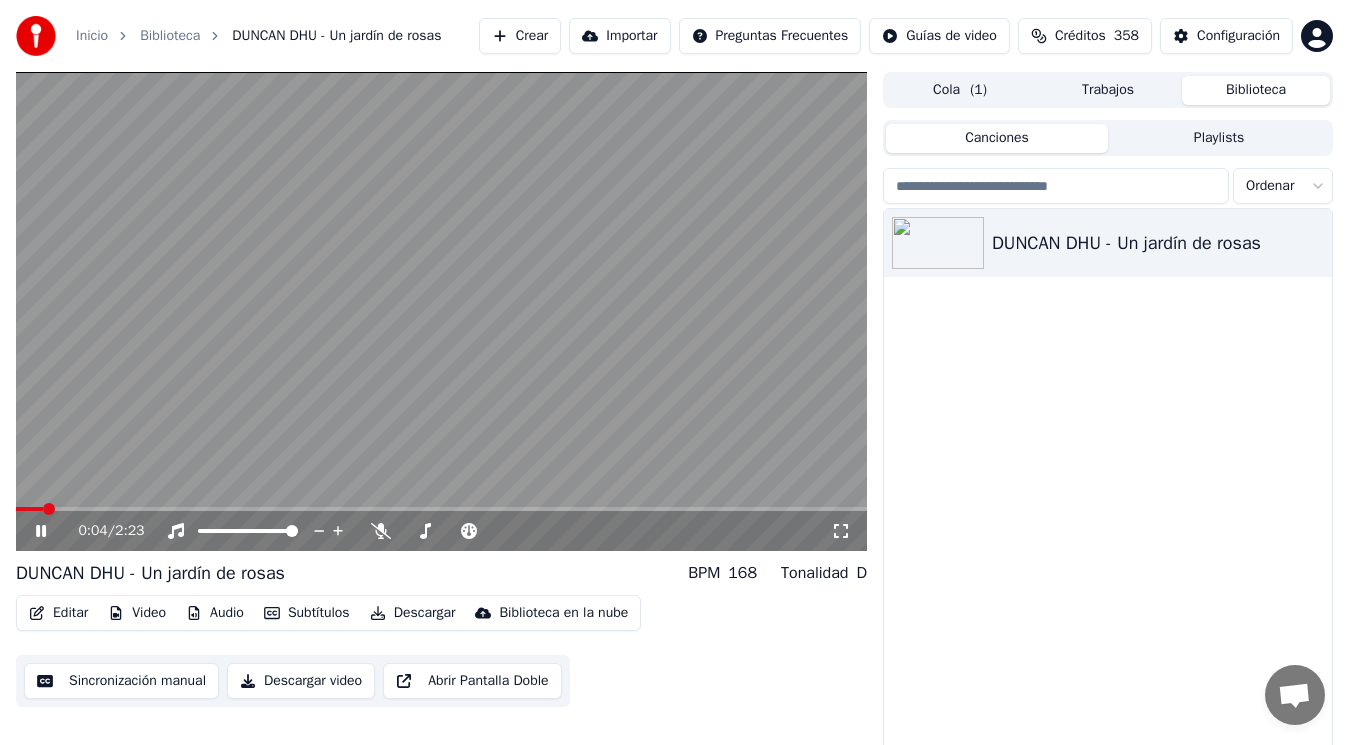 click 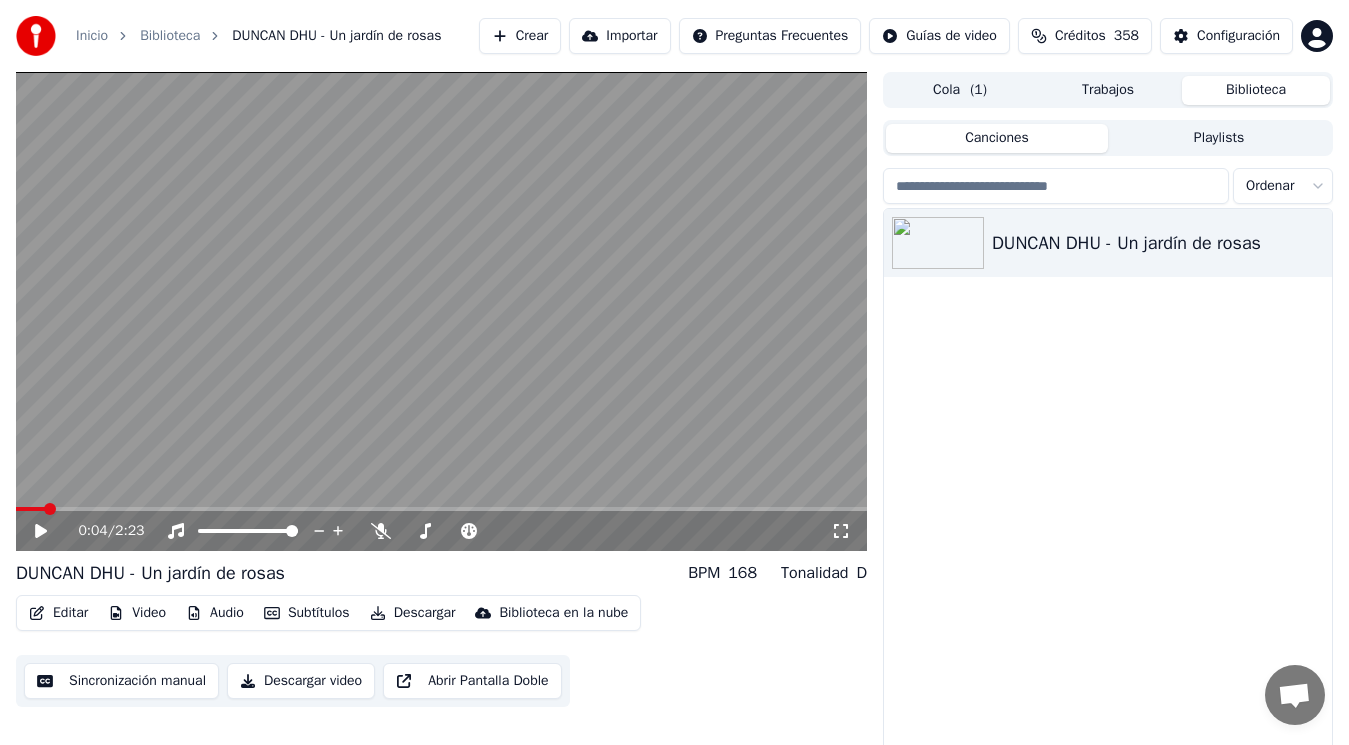 click on "Editar" at bounding box center [58, 613] 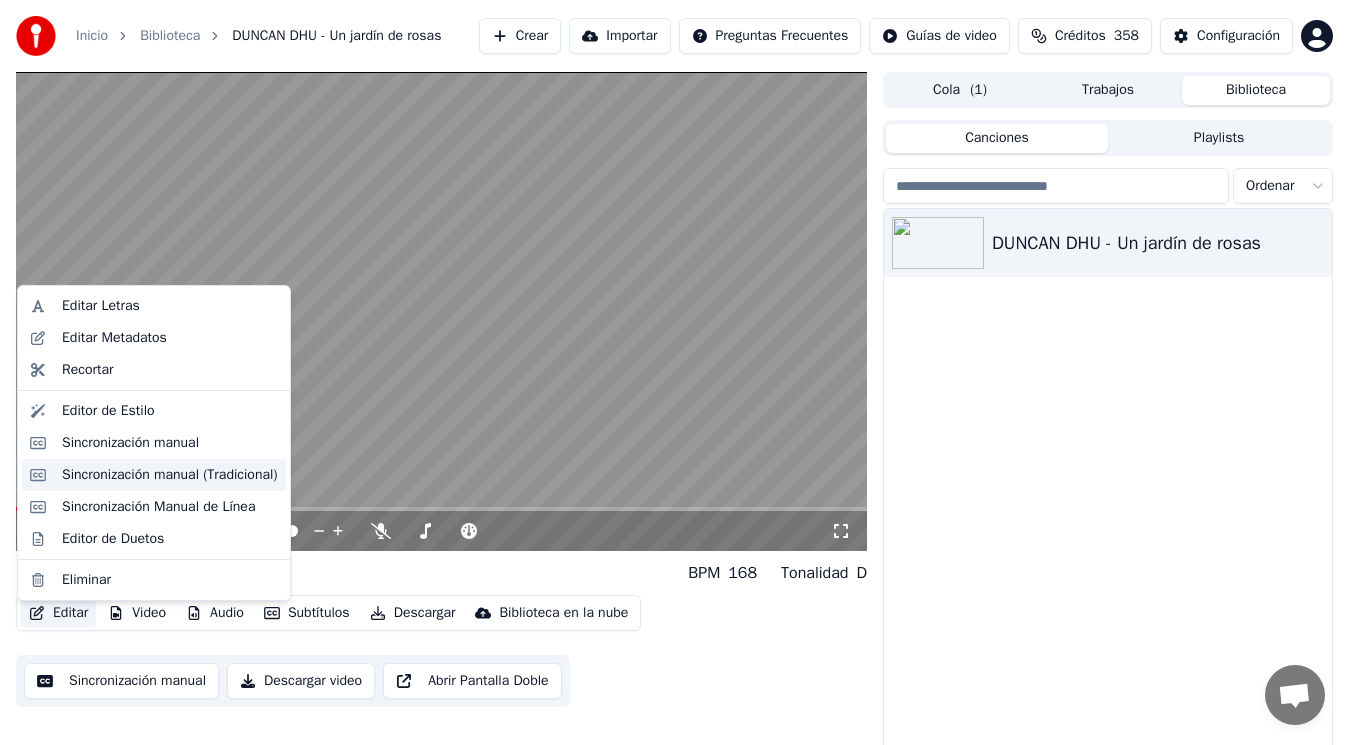 click on "Sincronización manual (Tradicional)" at bounding box center [170, 475] 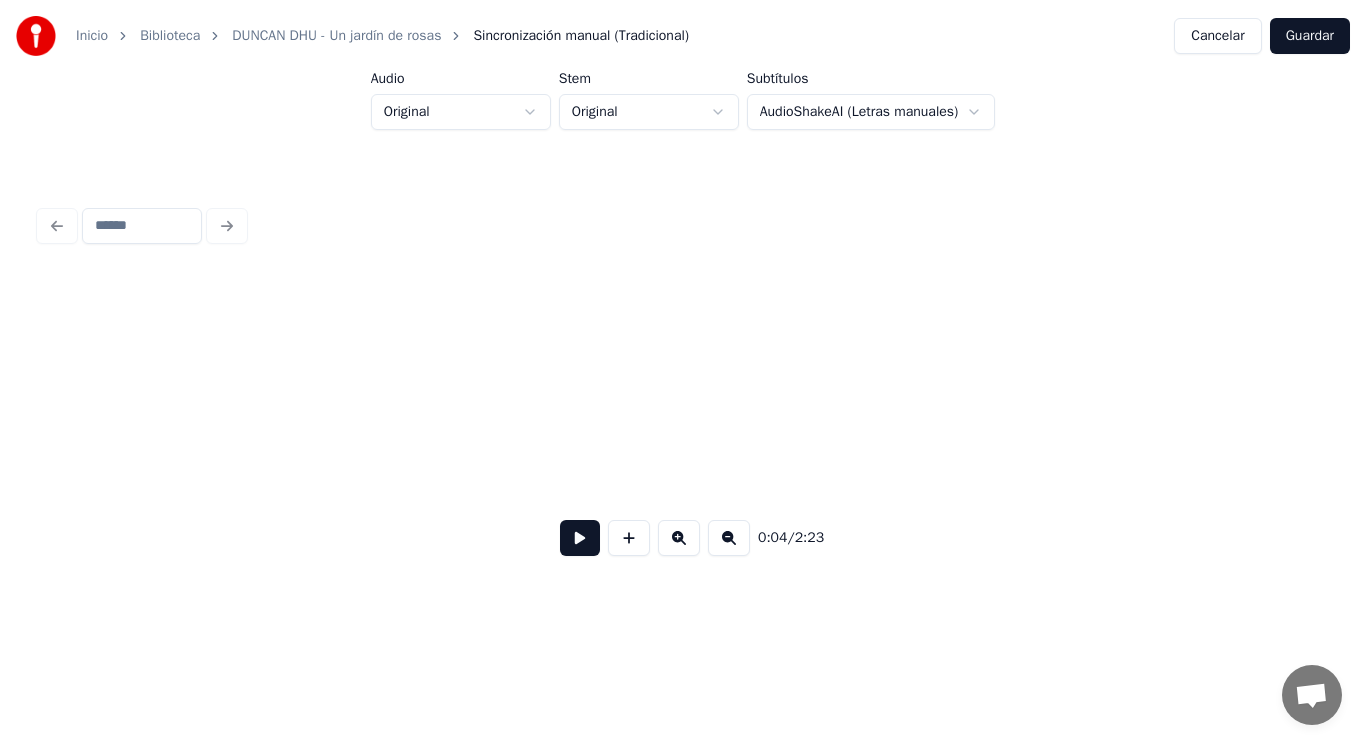scroll, scrollTop: 0, scrollLeft: 6355, axis: horizontal 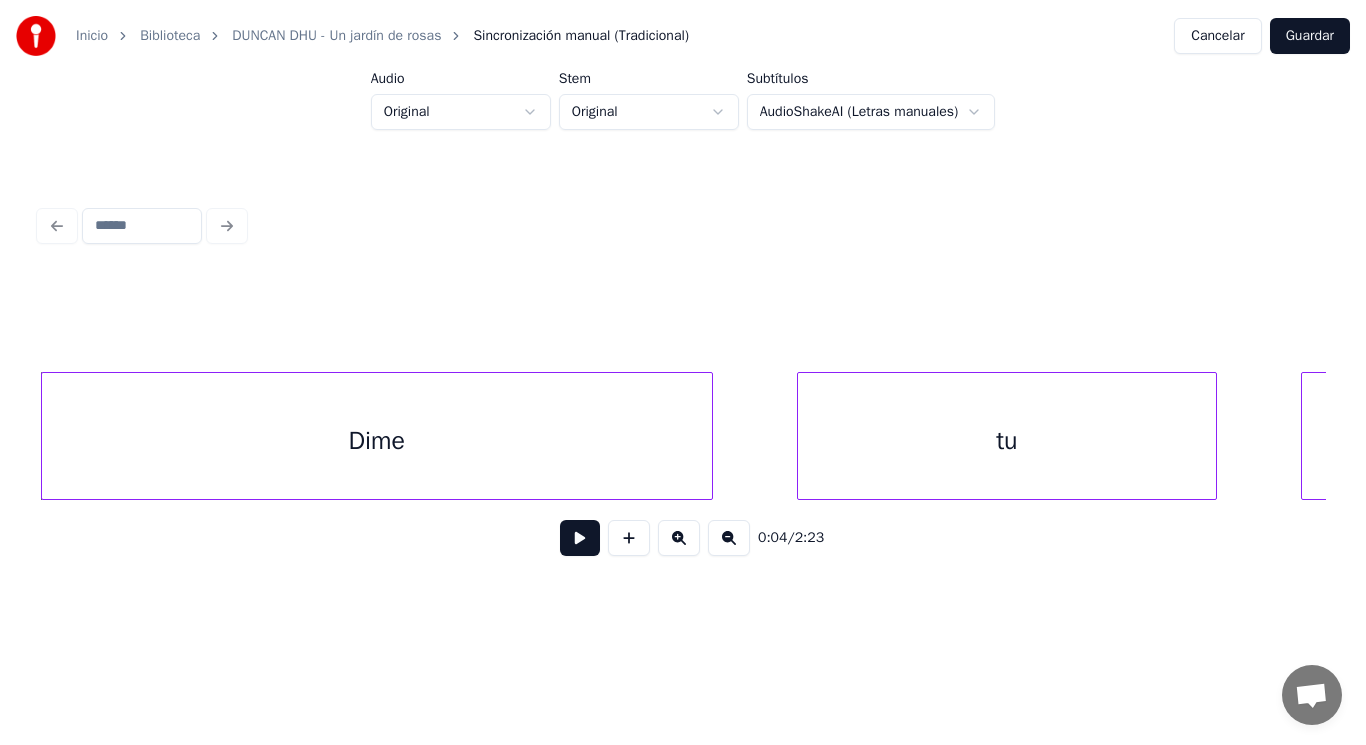 click on "Dime" at bounding box center (377, 441) 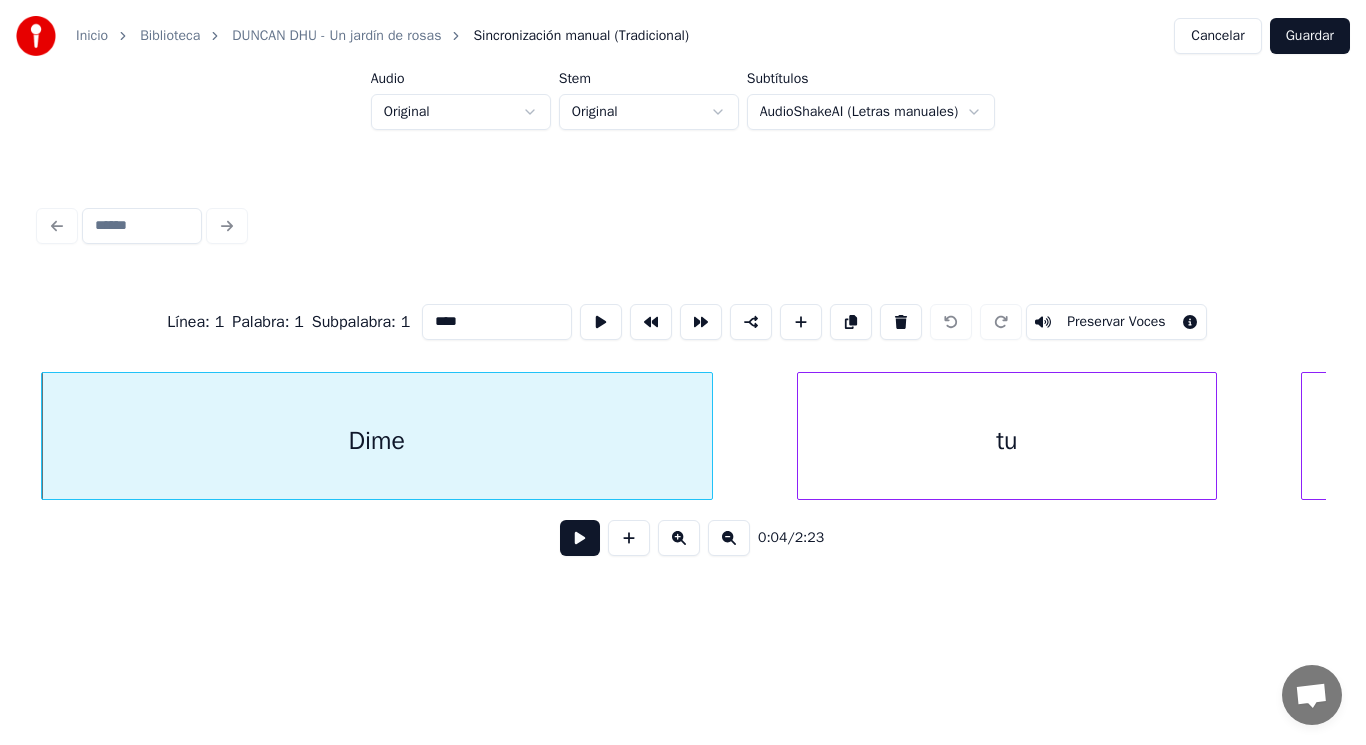 click at bounding box center (580, 538) 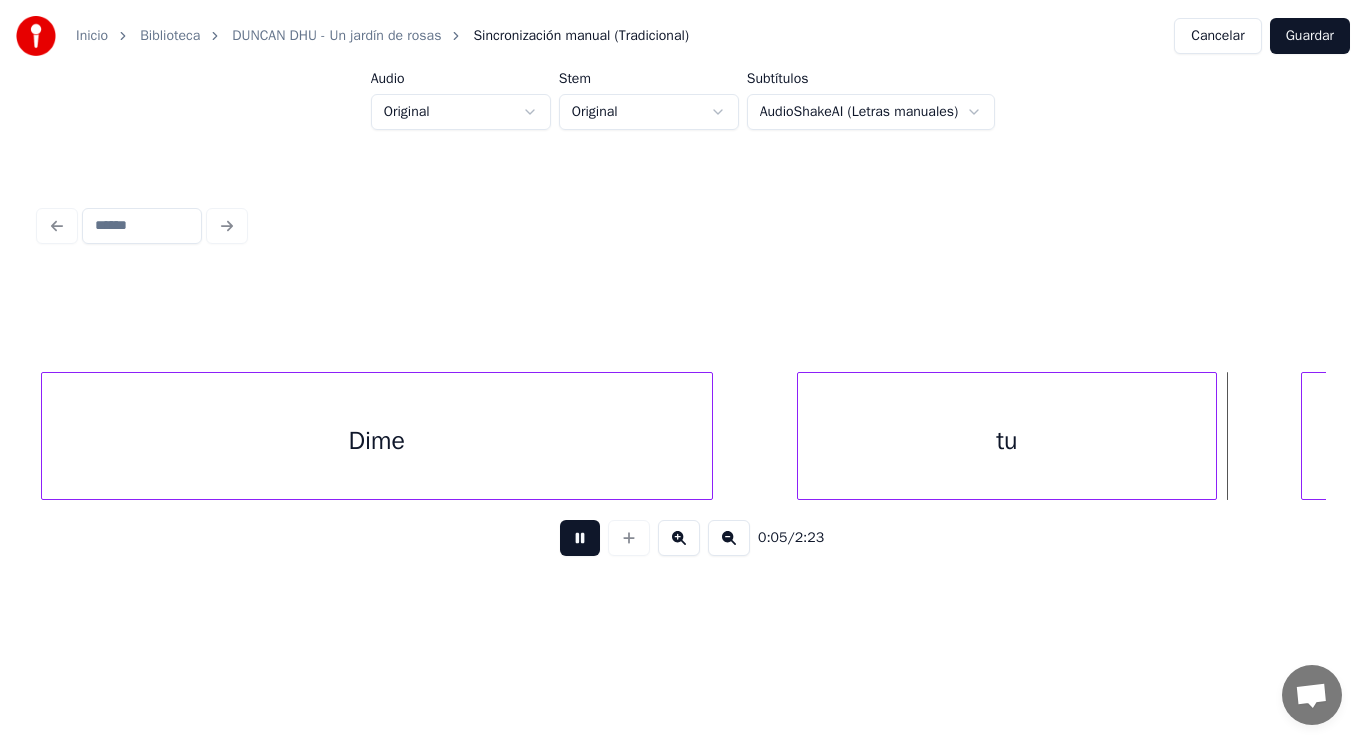 scroll, scrollTop: 0, scrollLeft: 7660, axis: horizontal 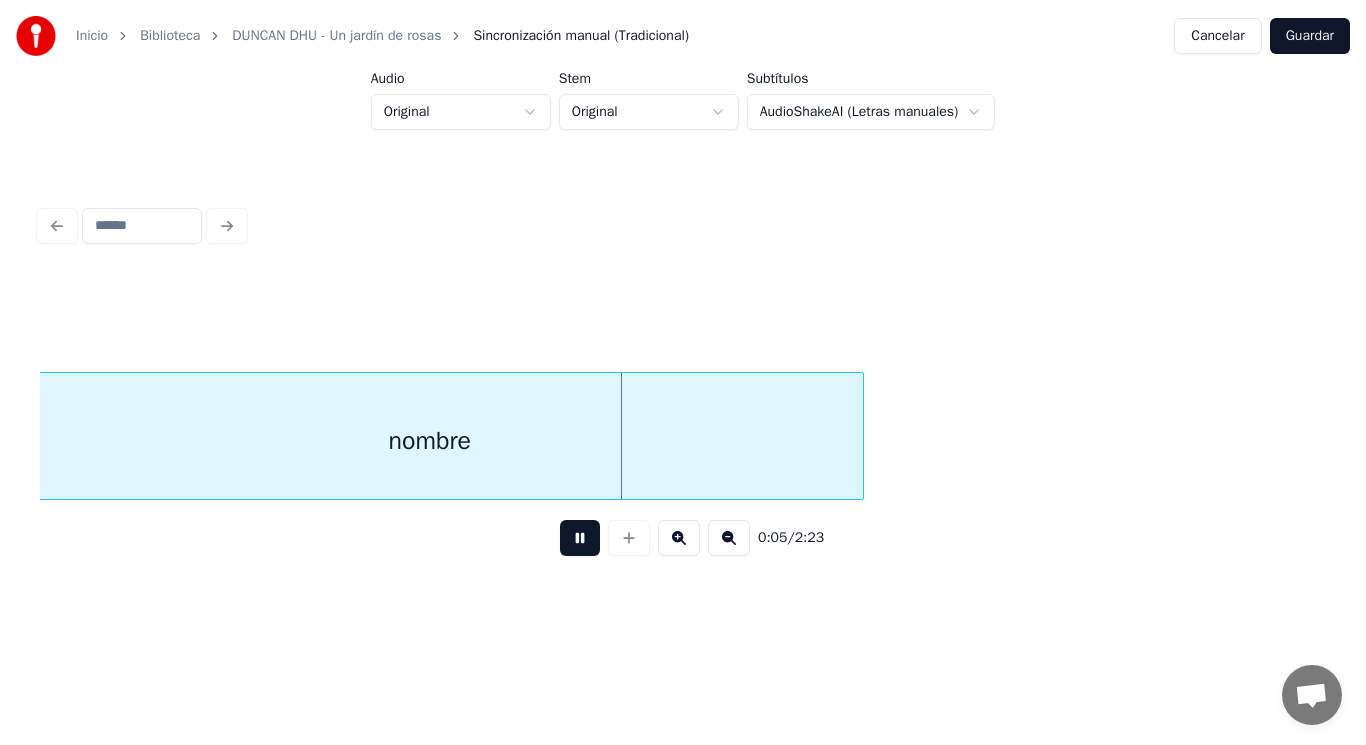 drag, startPoint x: 563, startPoint y: 549, endPoint x: 554, endPoint y: 474, distance: 75.53807 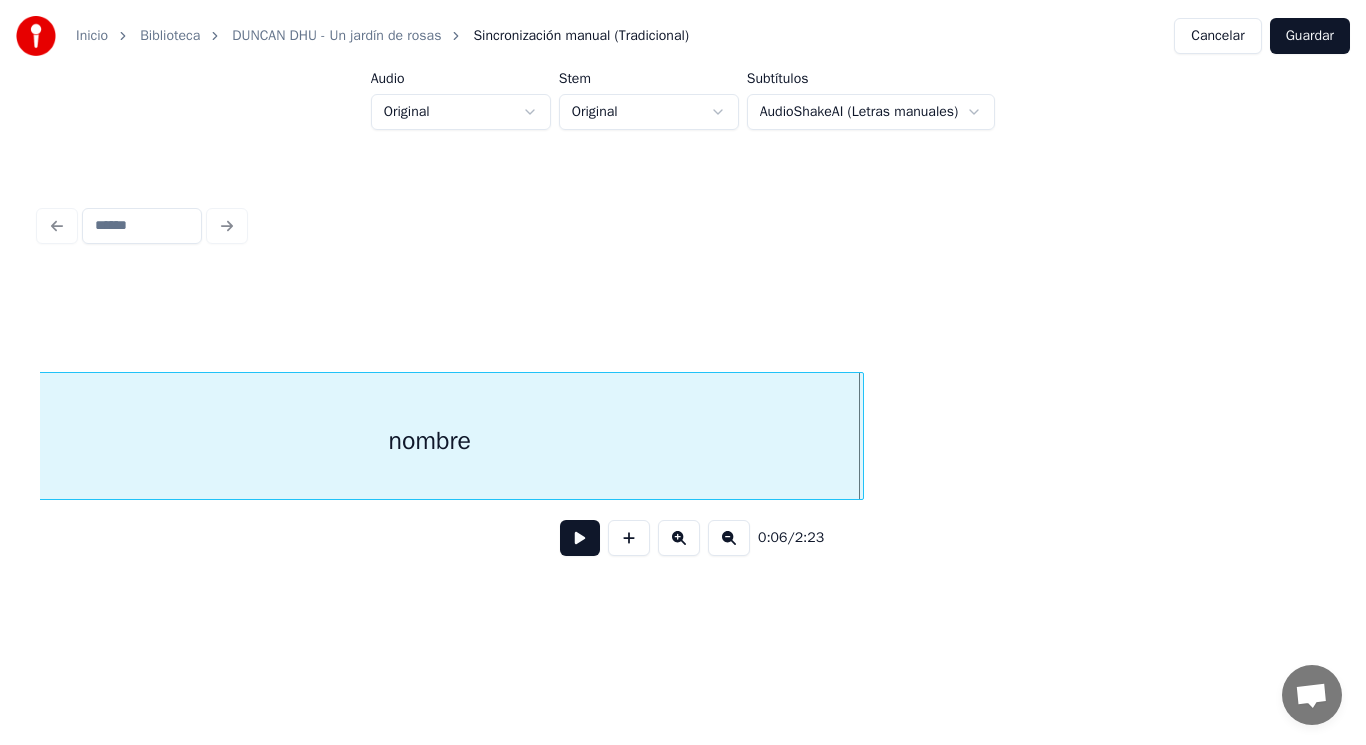 click on "nombre" at bounding box center [430, 441] 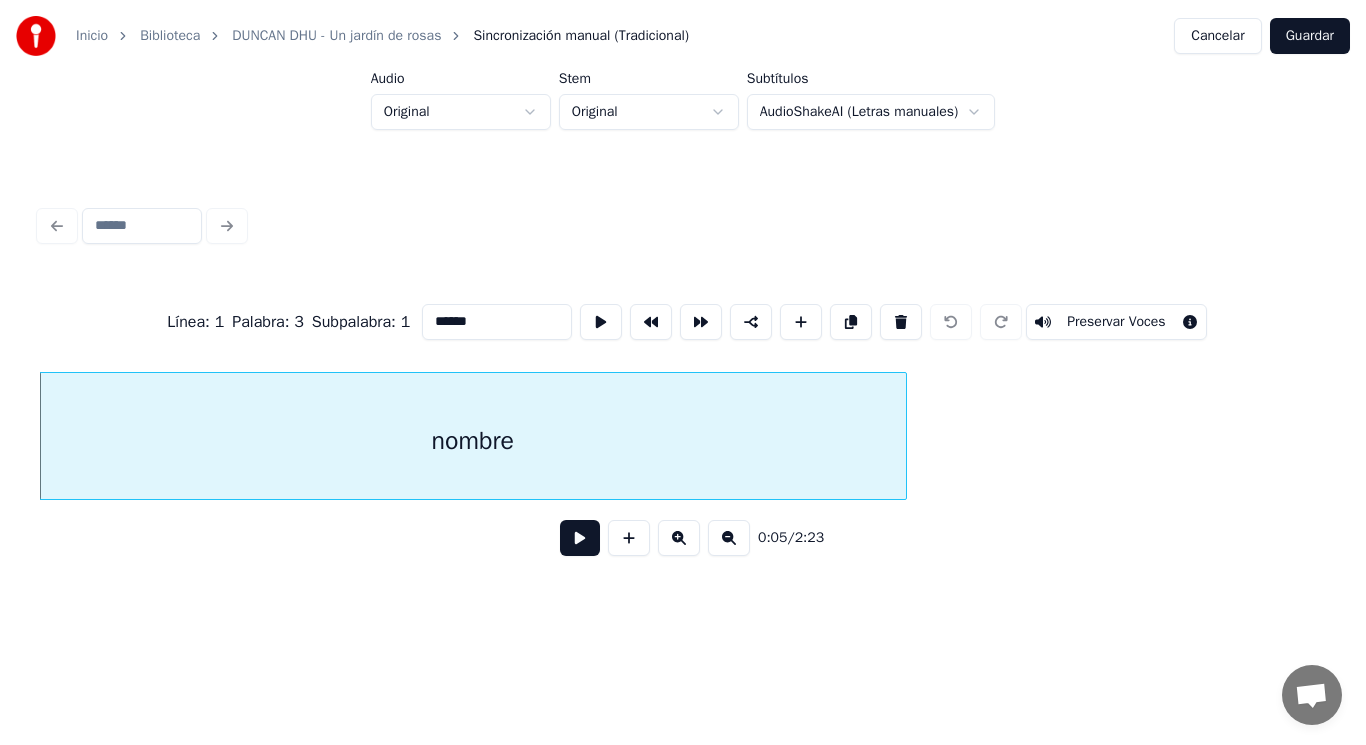click at bounding box center [580, 538] 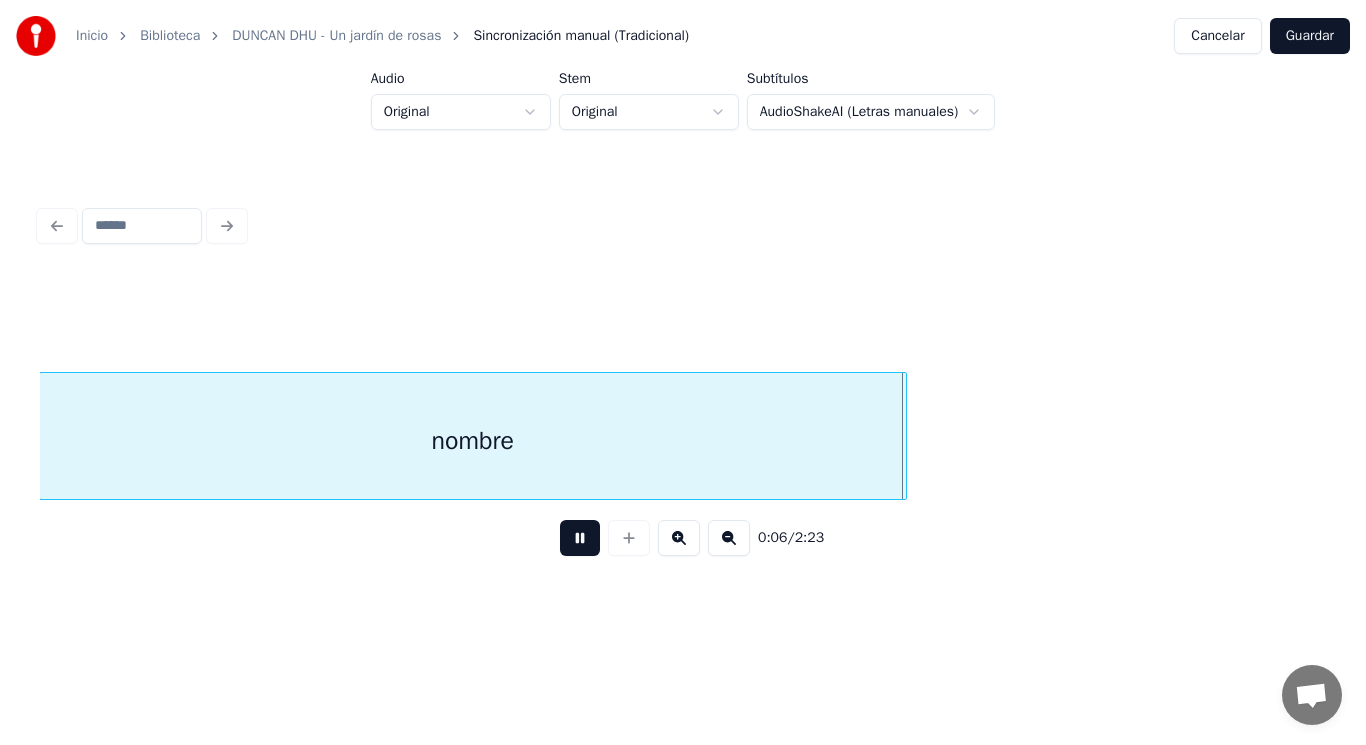 click at bounding box center [580, 538] 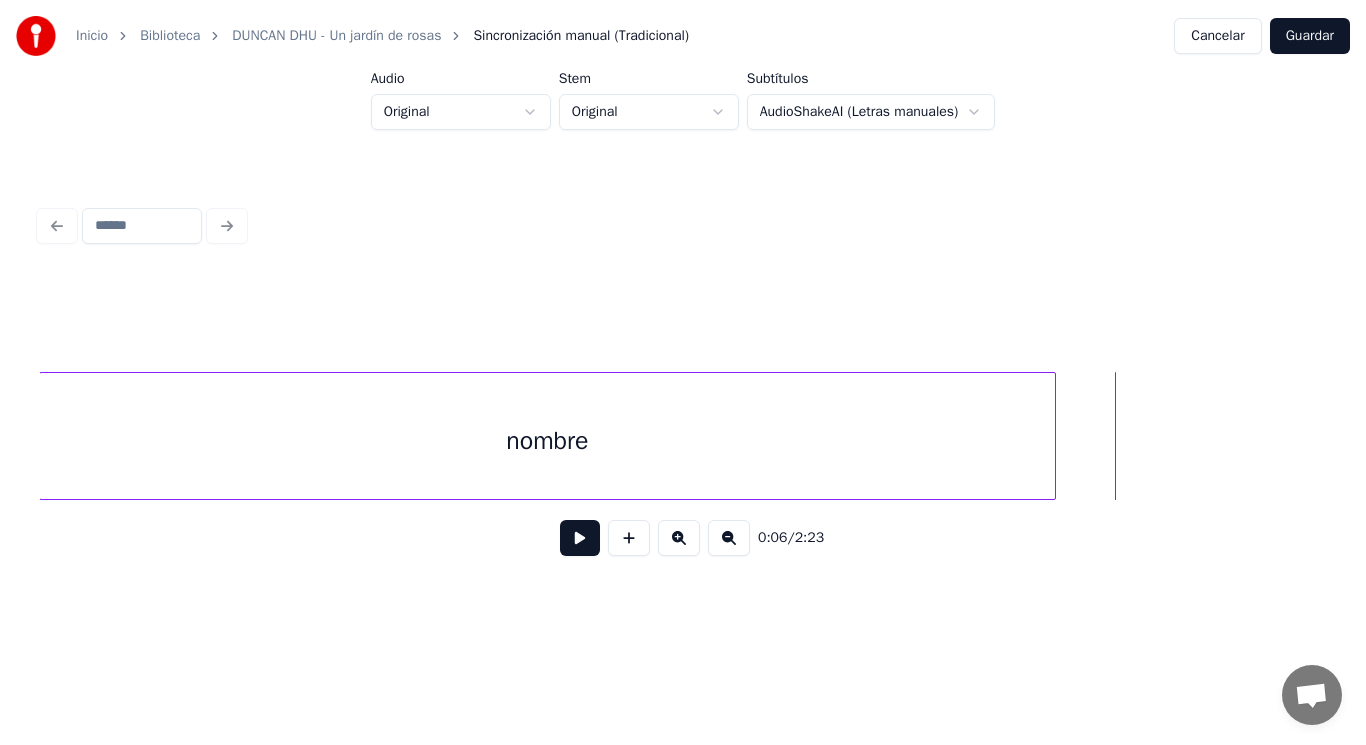 click at bounding box center [1052, 436] 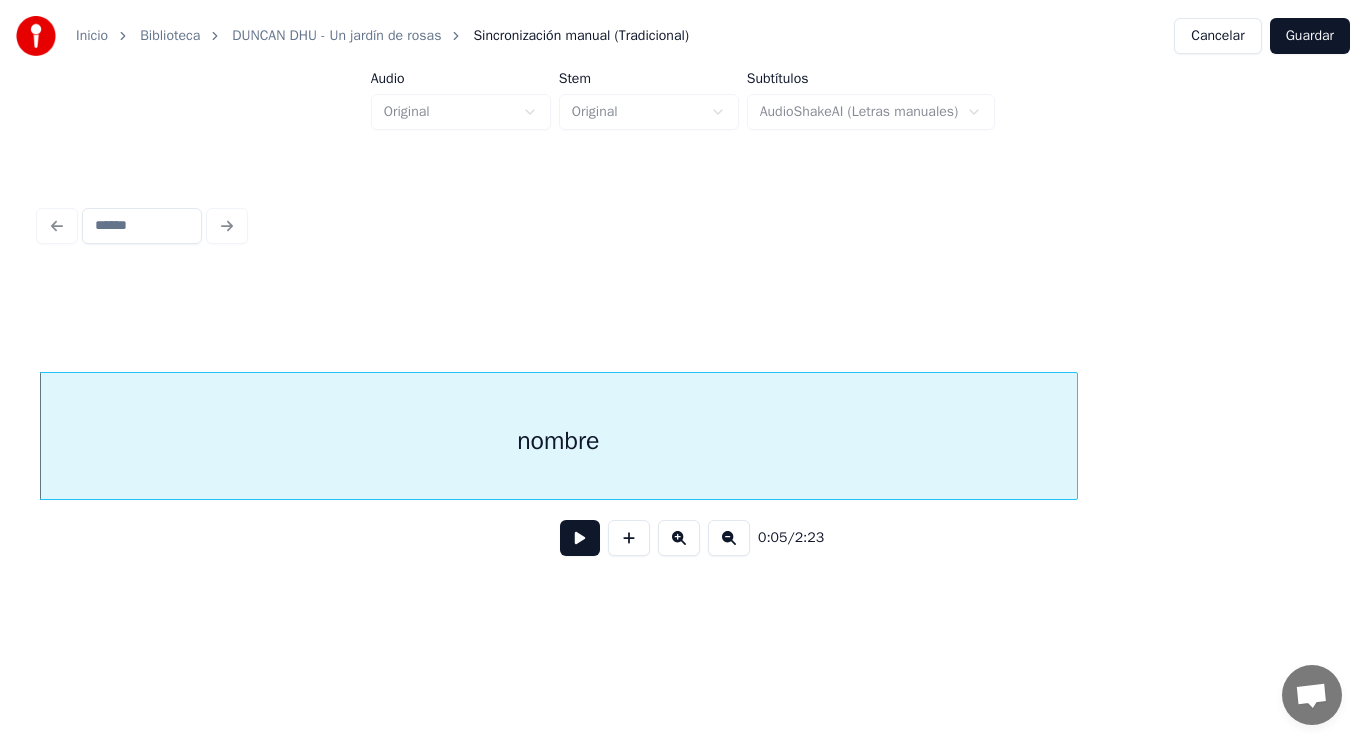 click at bounding box center (580, 538) 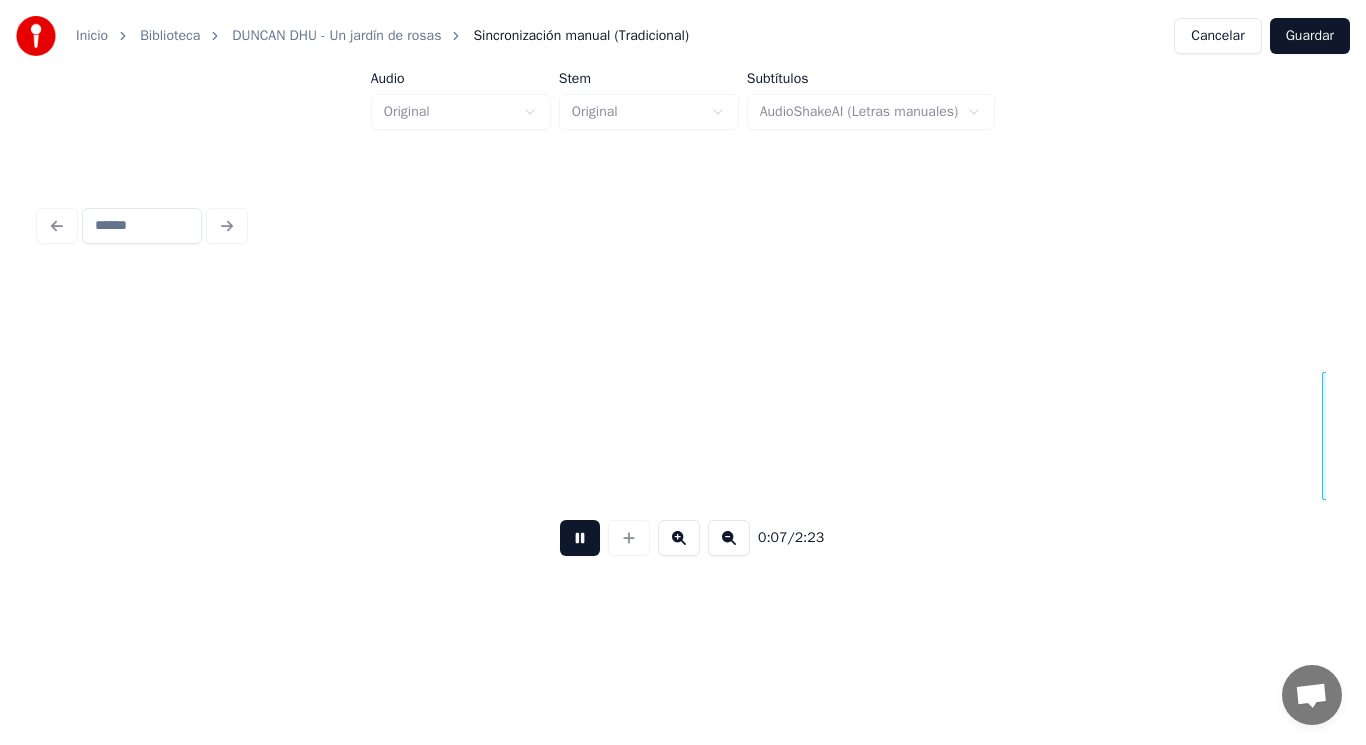 scroll, scrollTop: 0, scrollLeft: 10218, axis: horizontal 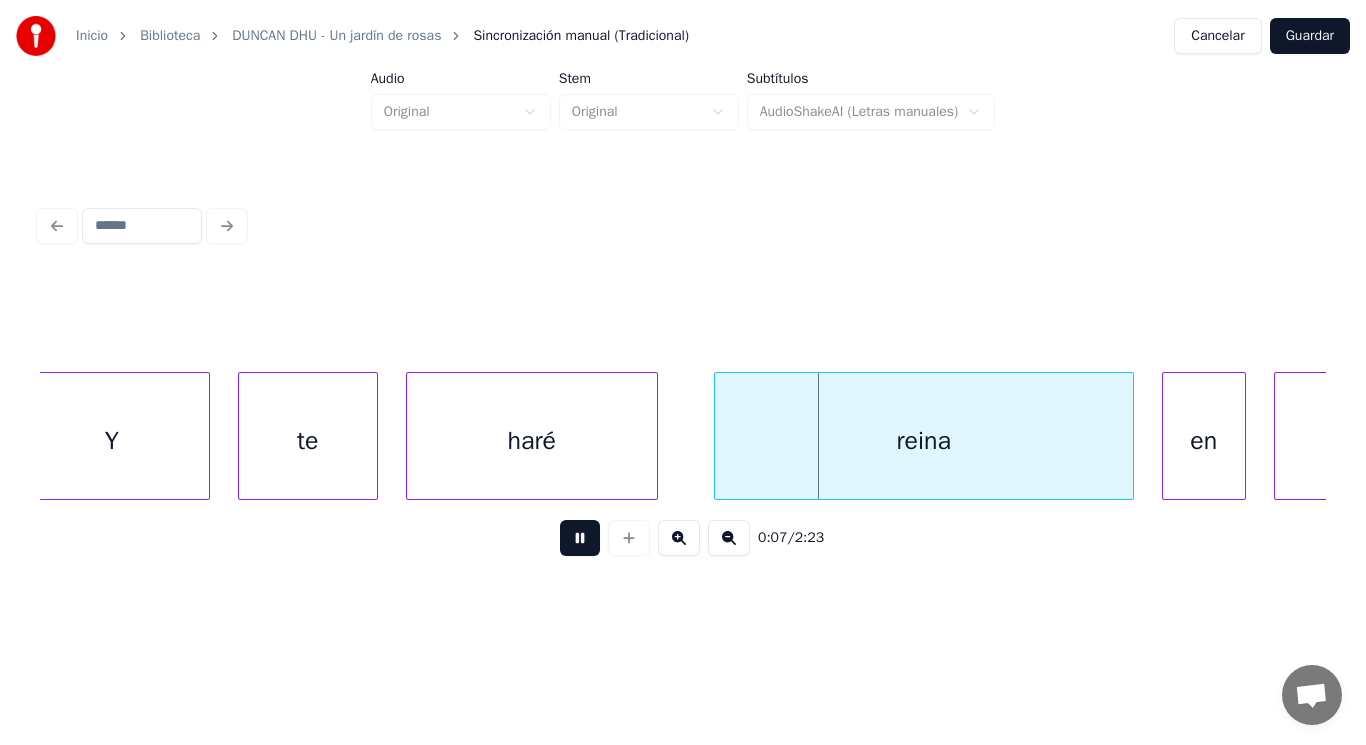 click at bounding box center (580, 538) 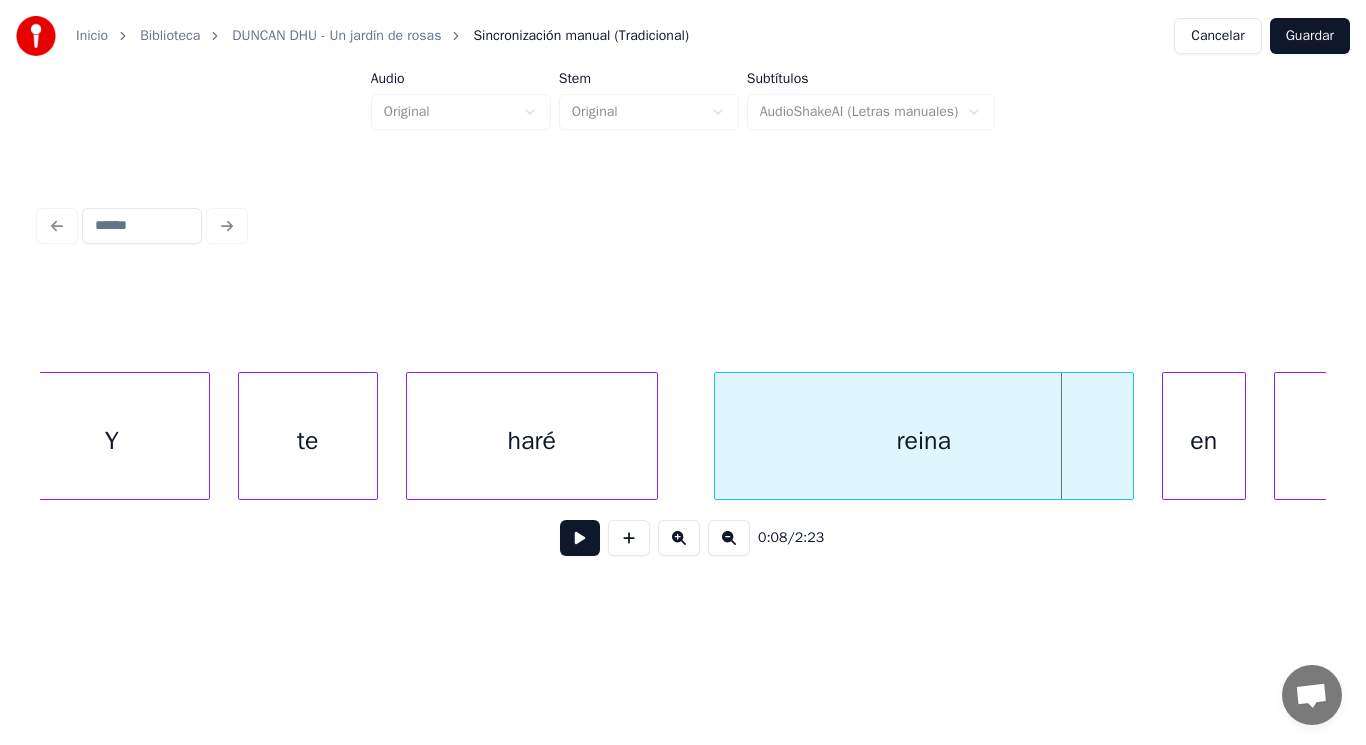 click at bounding box center [580, 538] 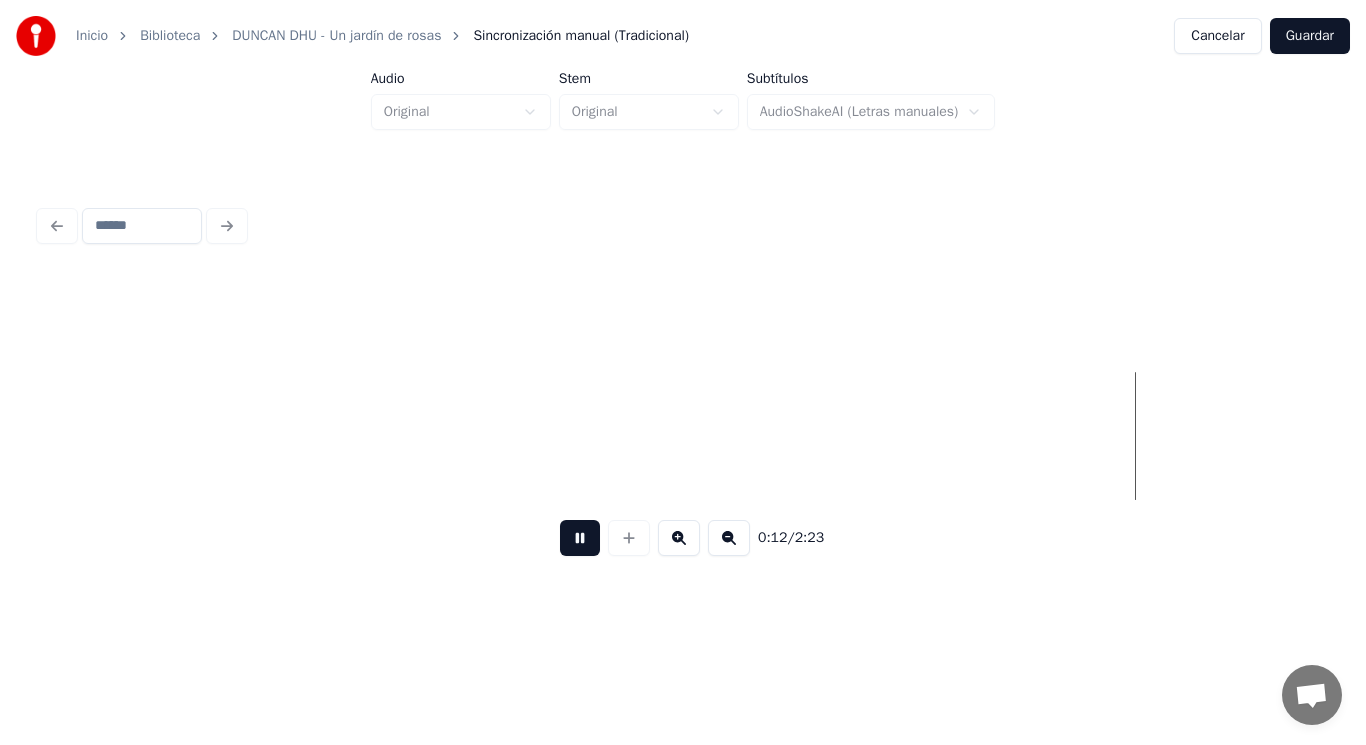 click at bounding box center (580, 538) 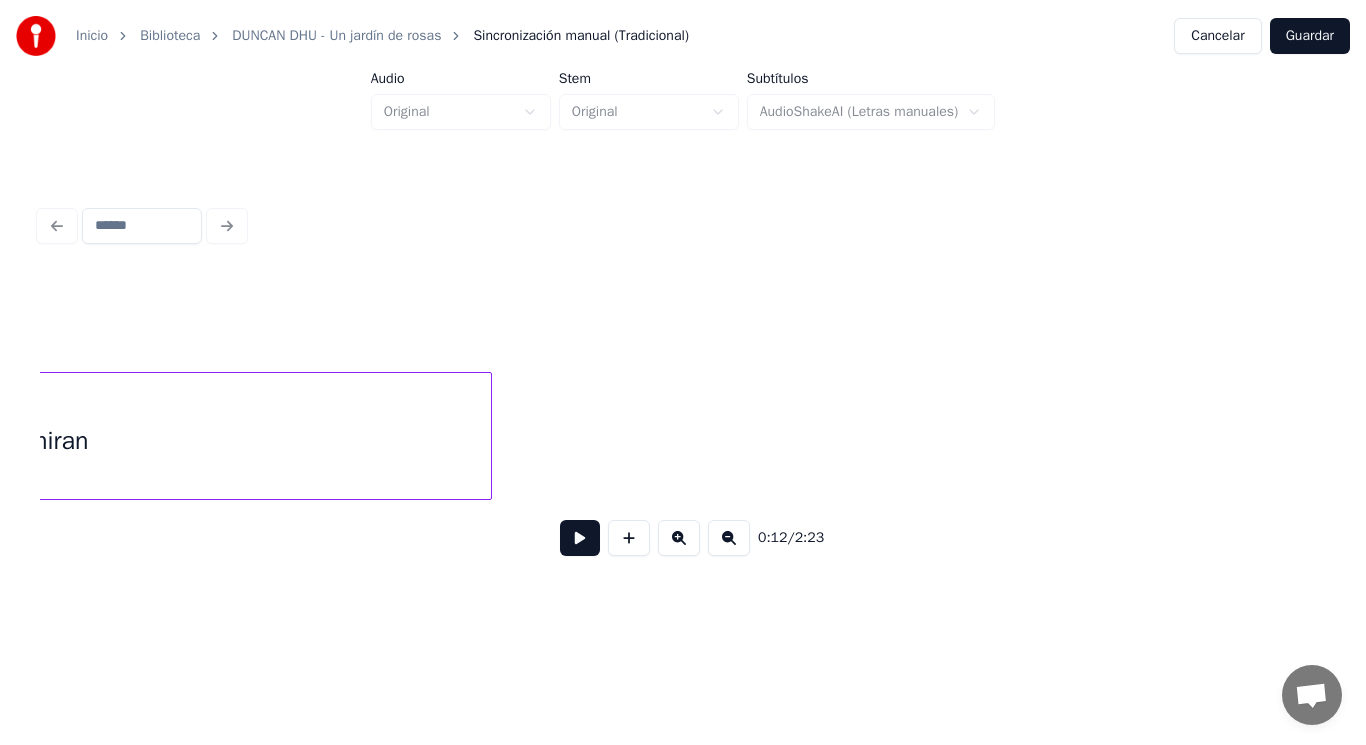 click on "miran" at bounding box center (58, 441) 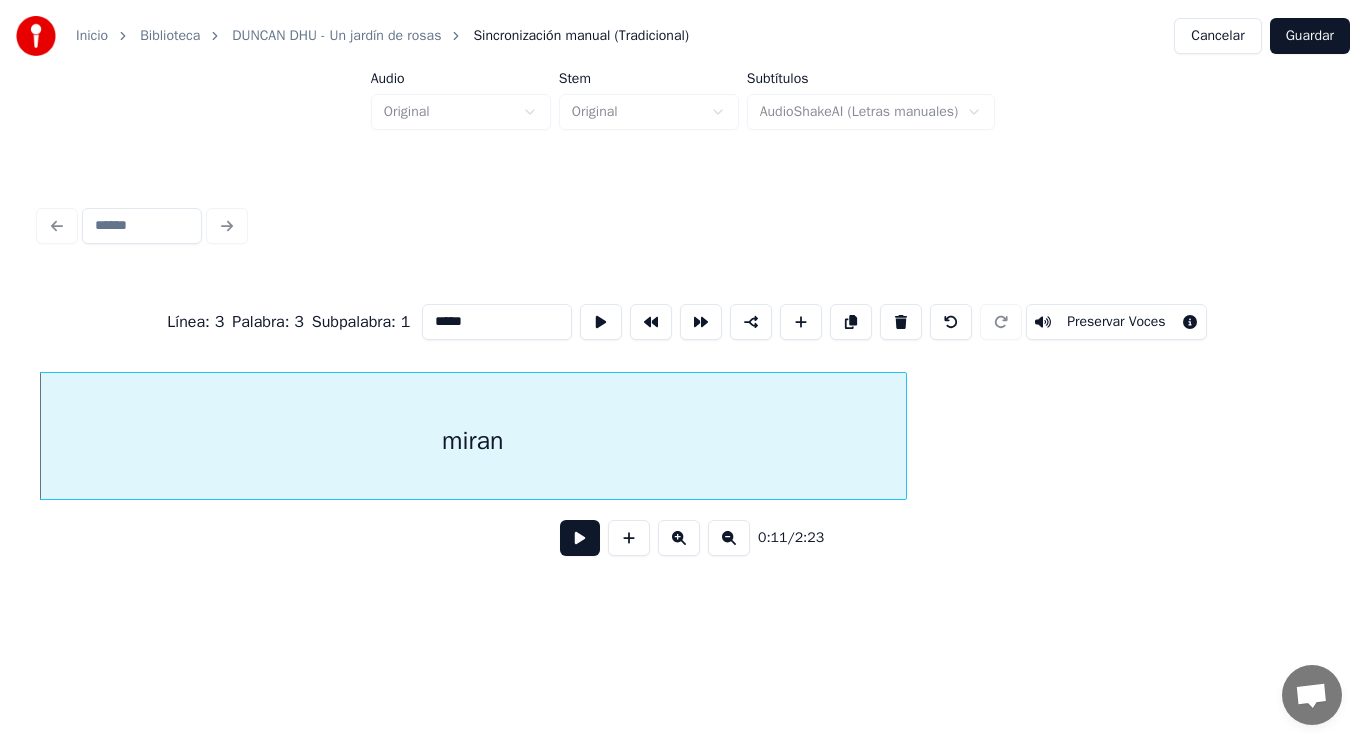 click at bounding box center (580, 538) 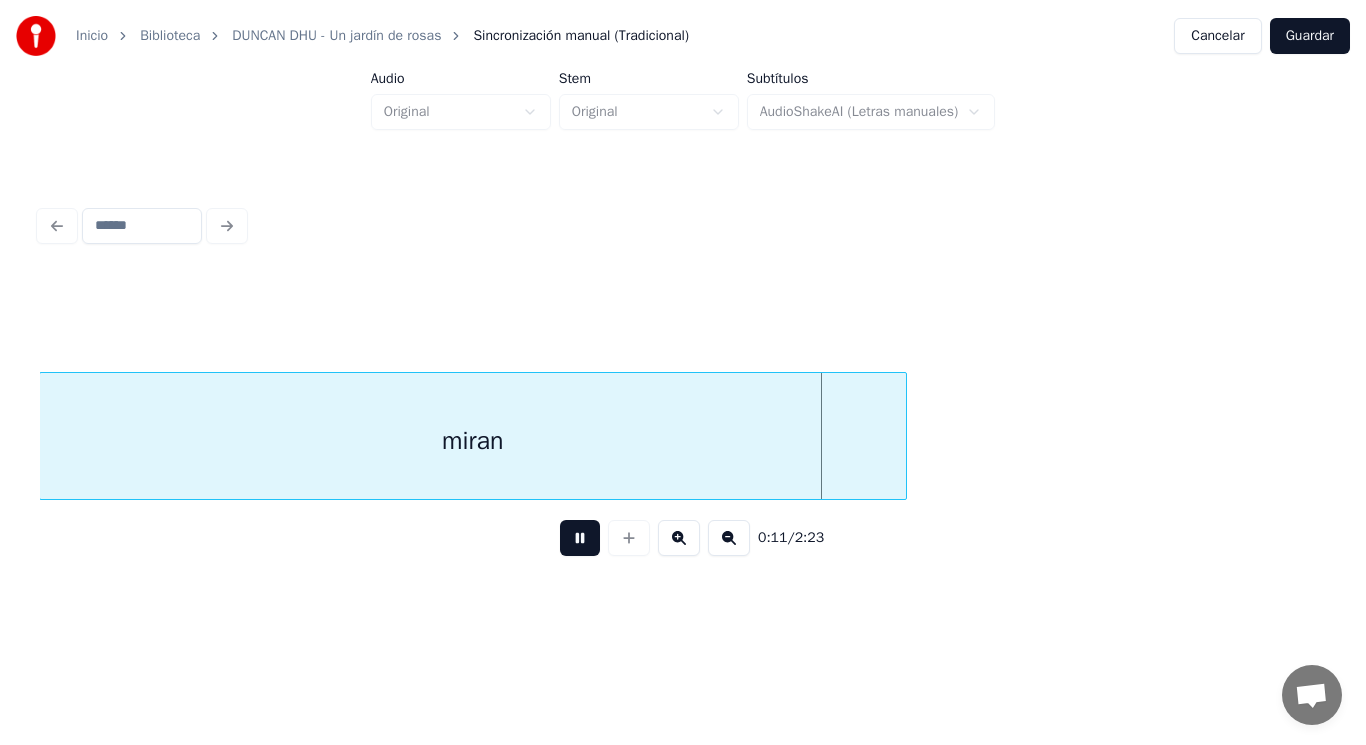 click at bounding box center (580, 538) 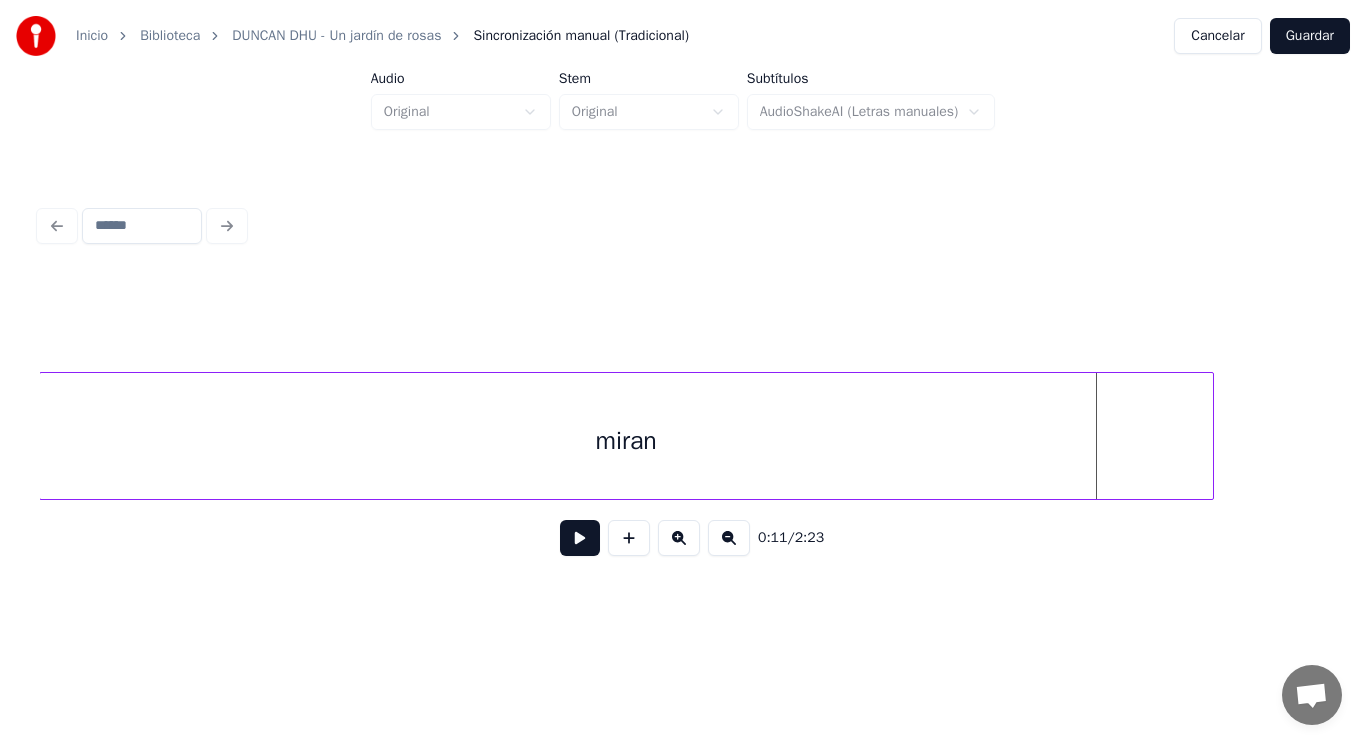 click at bounding box center [1210, 436] 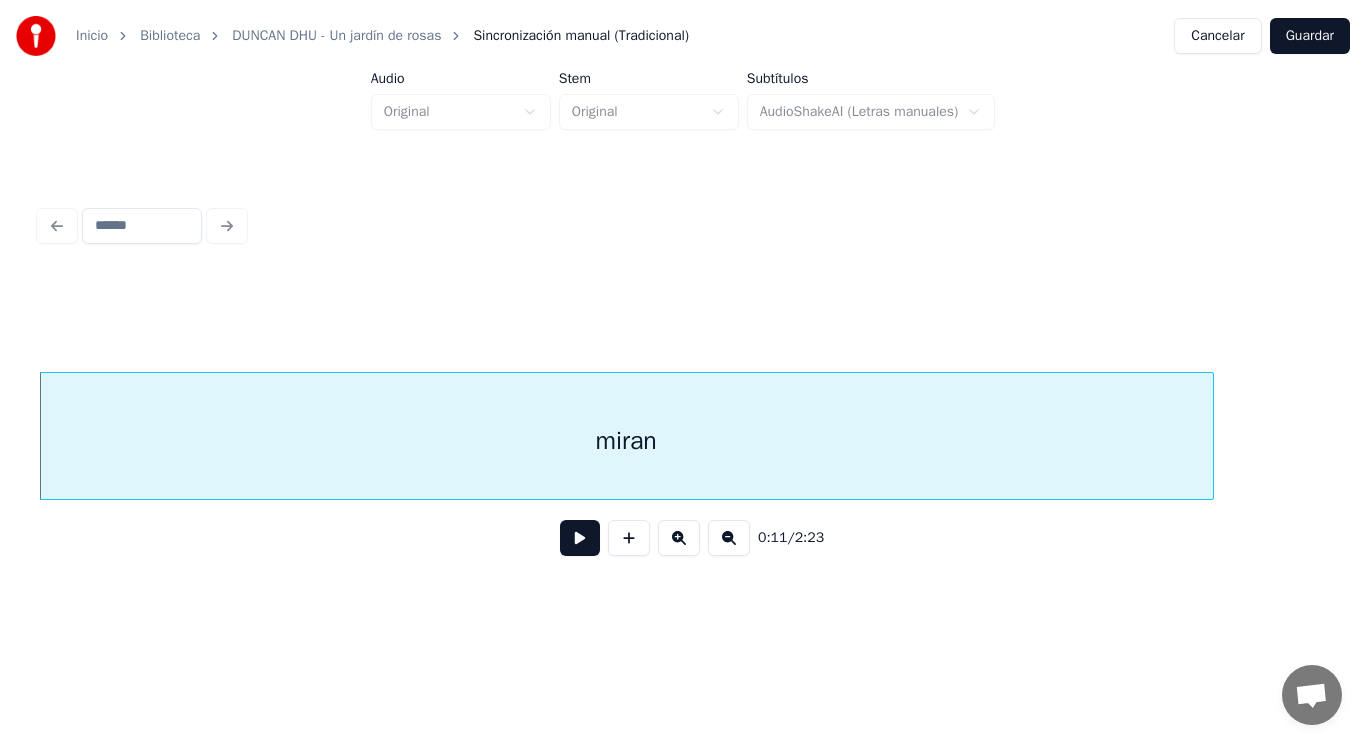 click at bounding box center [580, 538] 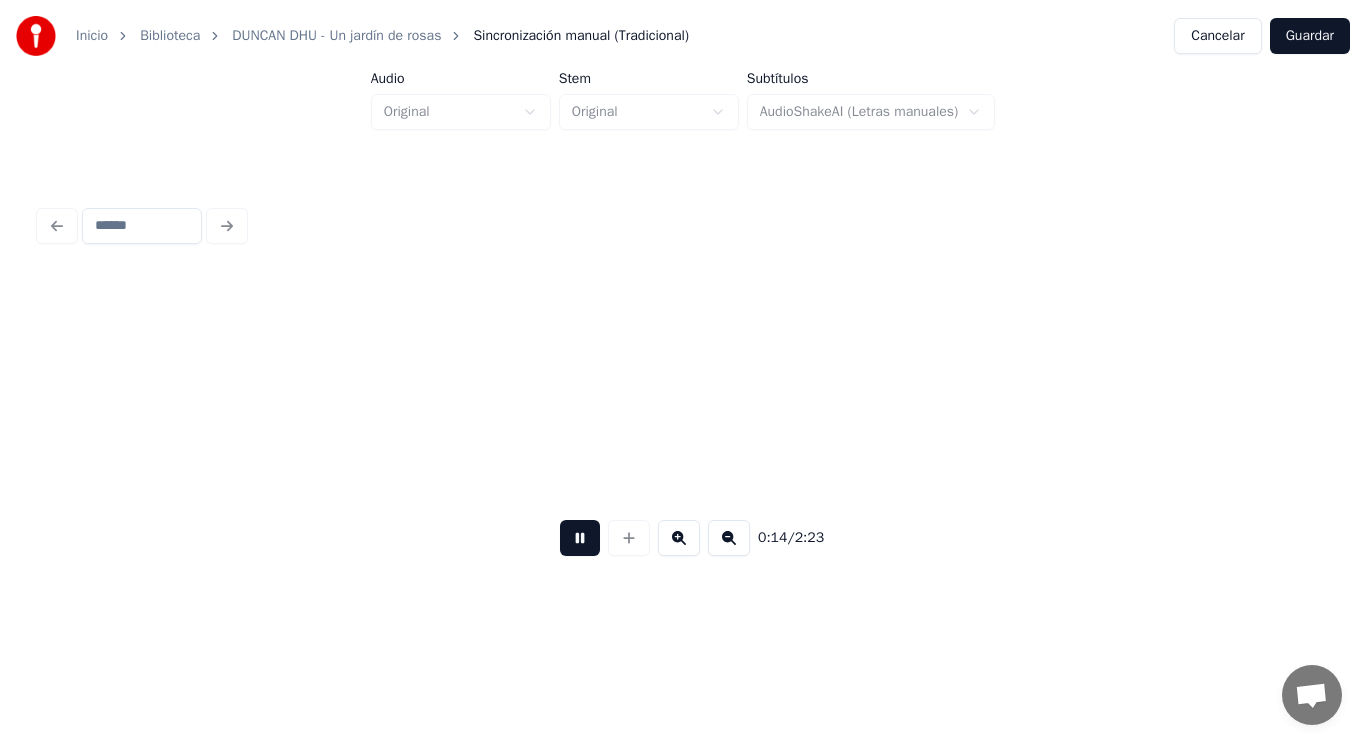 scroll, scrollTop: 0, scrollLeft: 19650, axis: horizontal 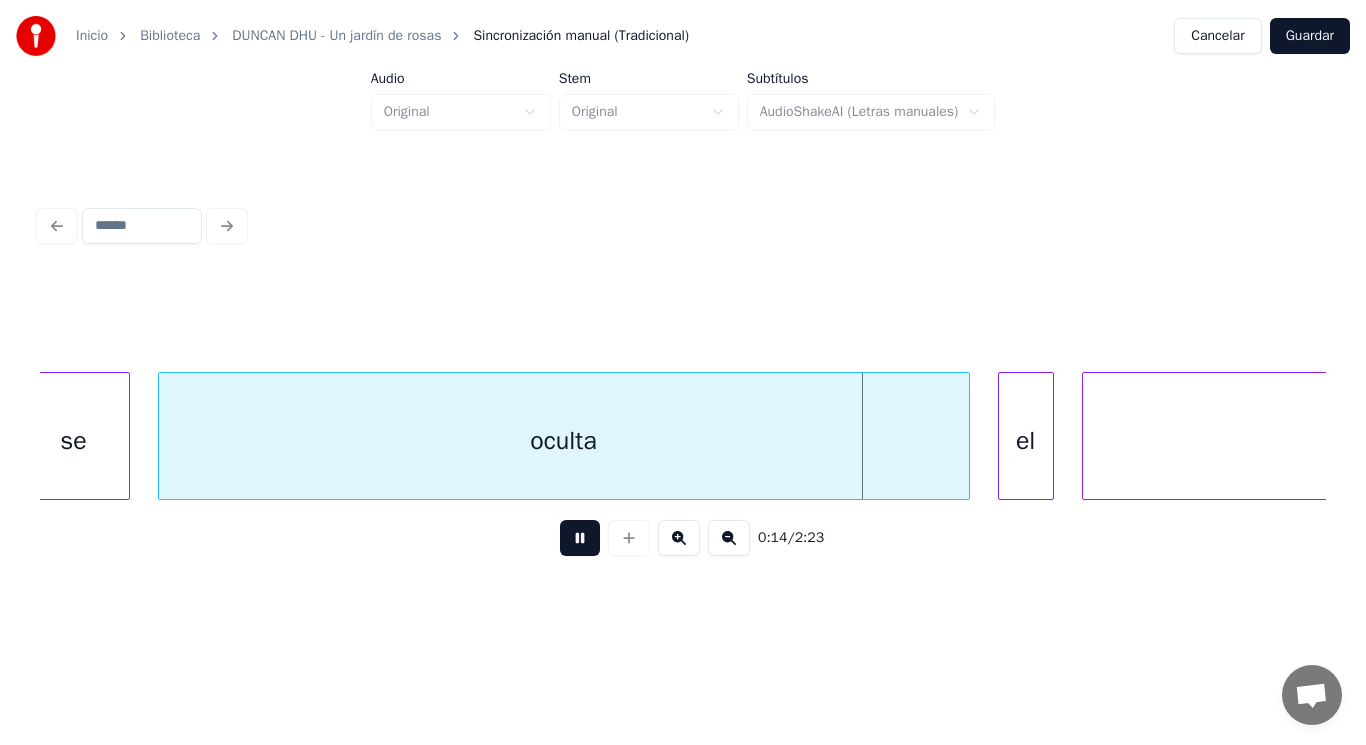 click at bounding box center [580, 538] 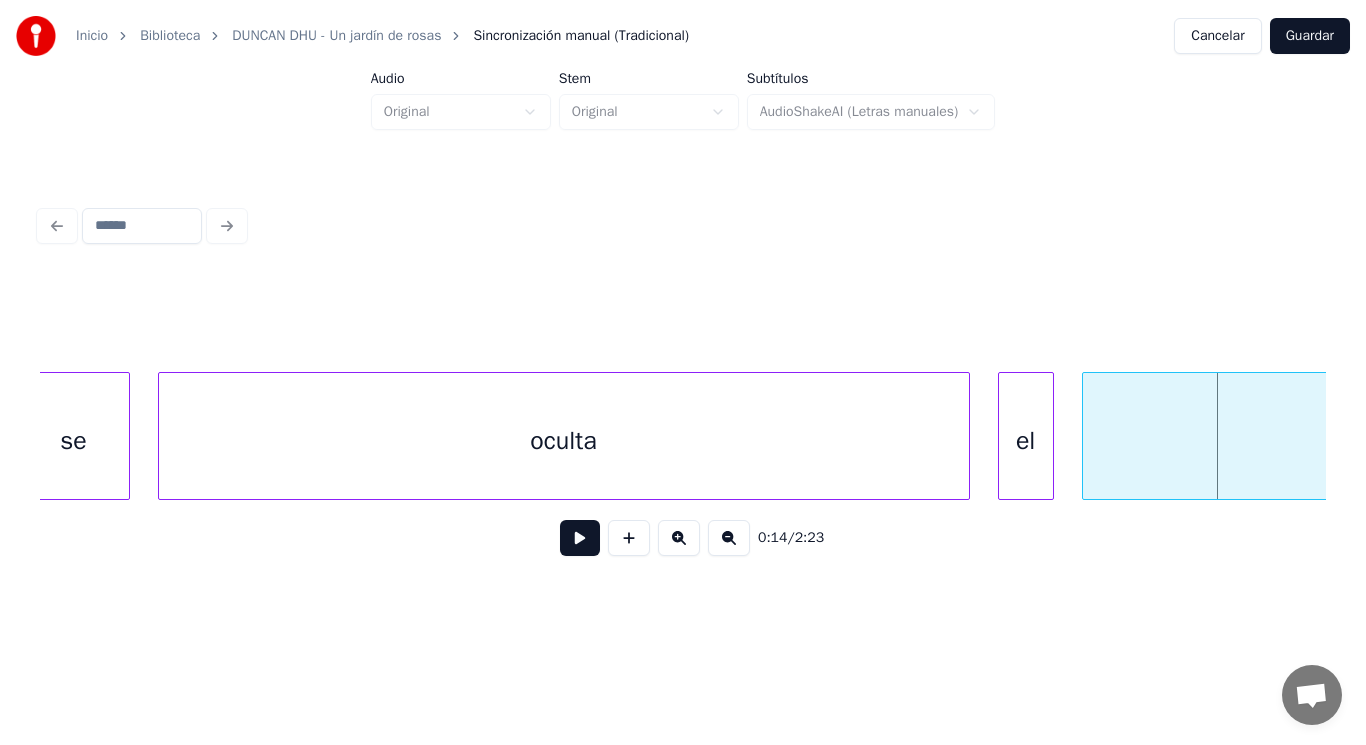 click on "se" at bounding box center (74, 441) 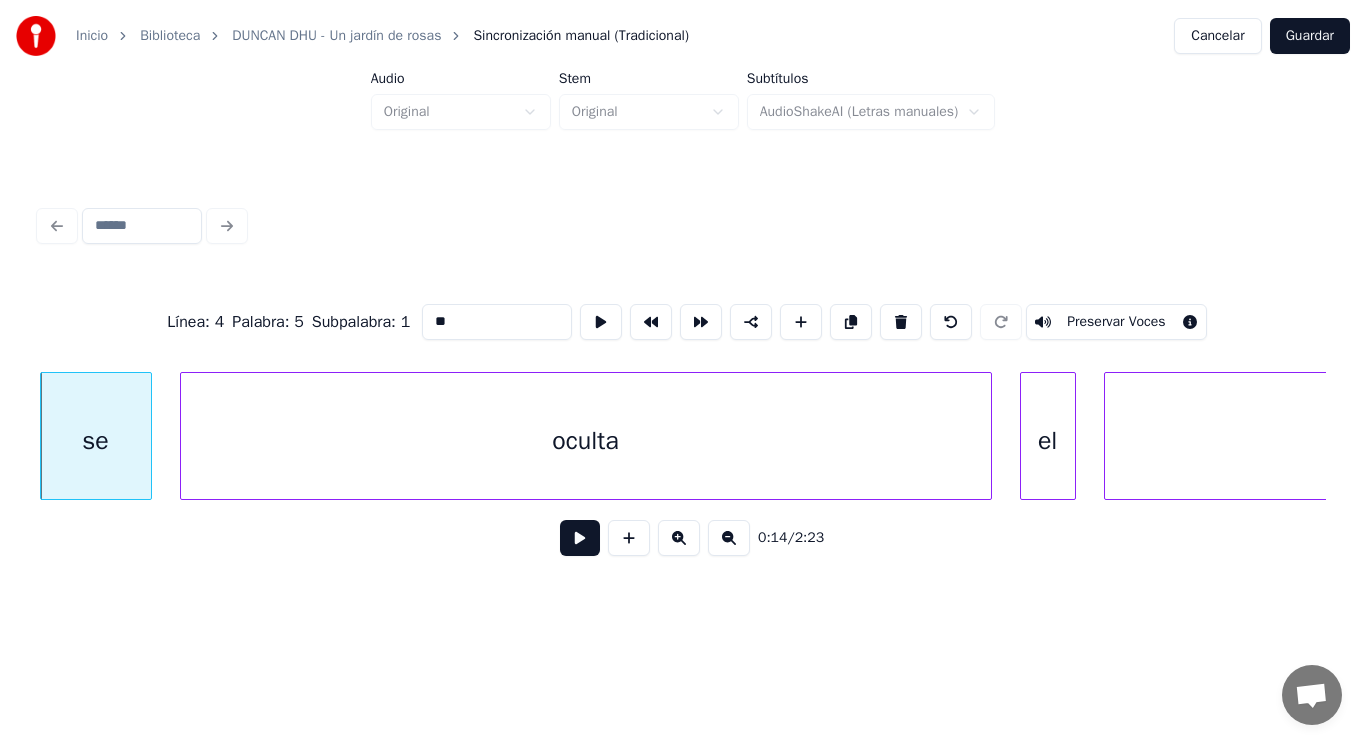 click at bounding box center (580, 538) 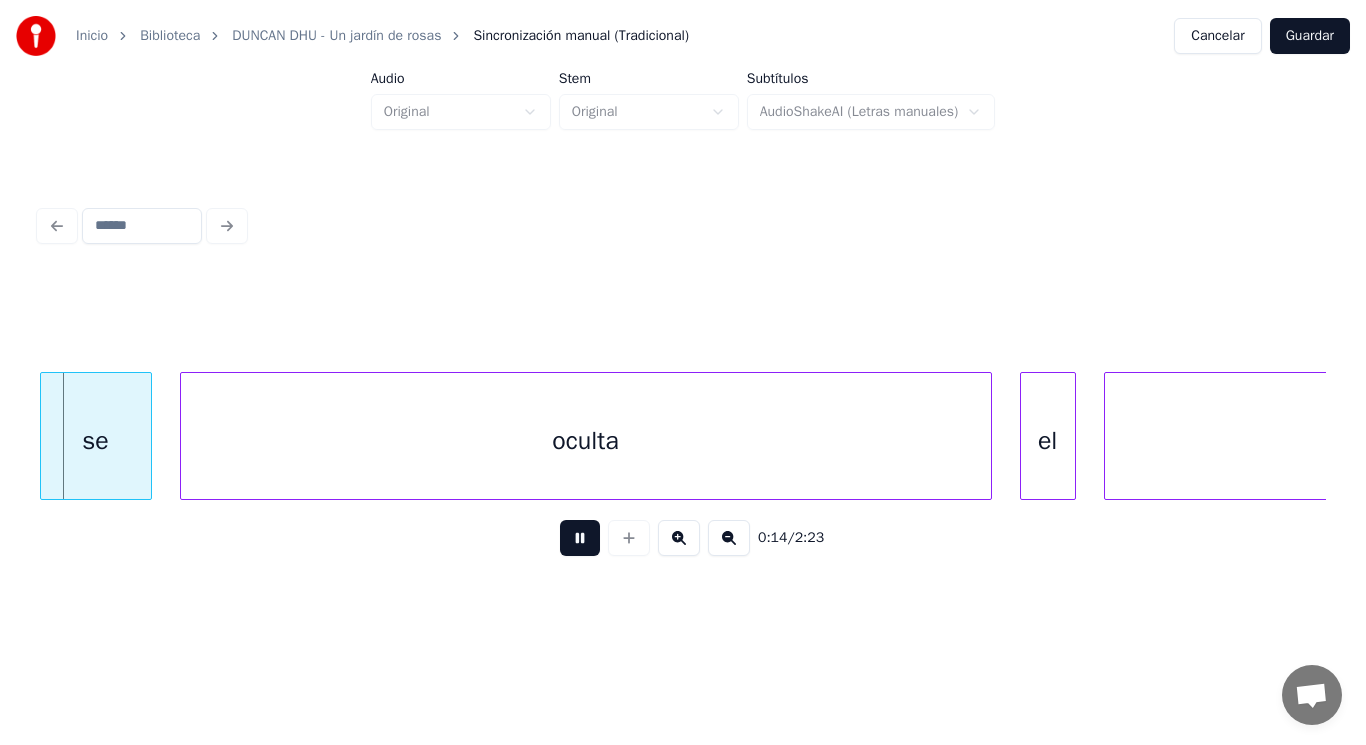 click at bounding box center [580, 538] 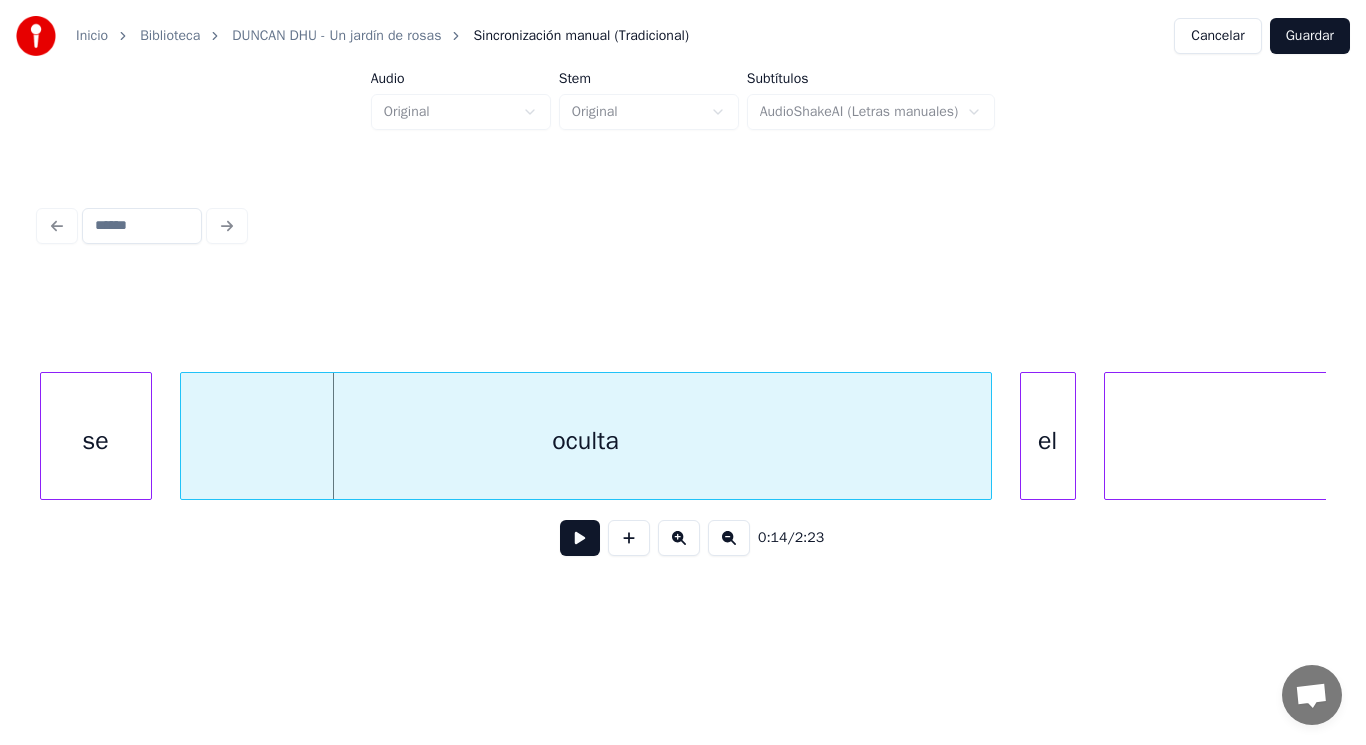 click on "oculta" at bounding box center [586, 441] 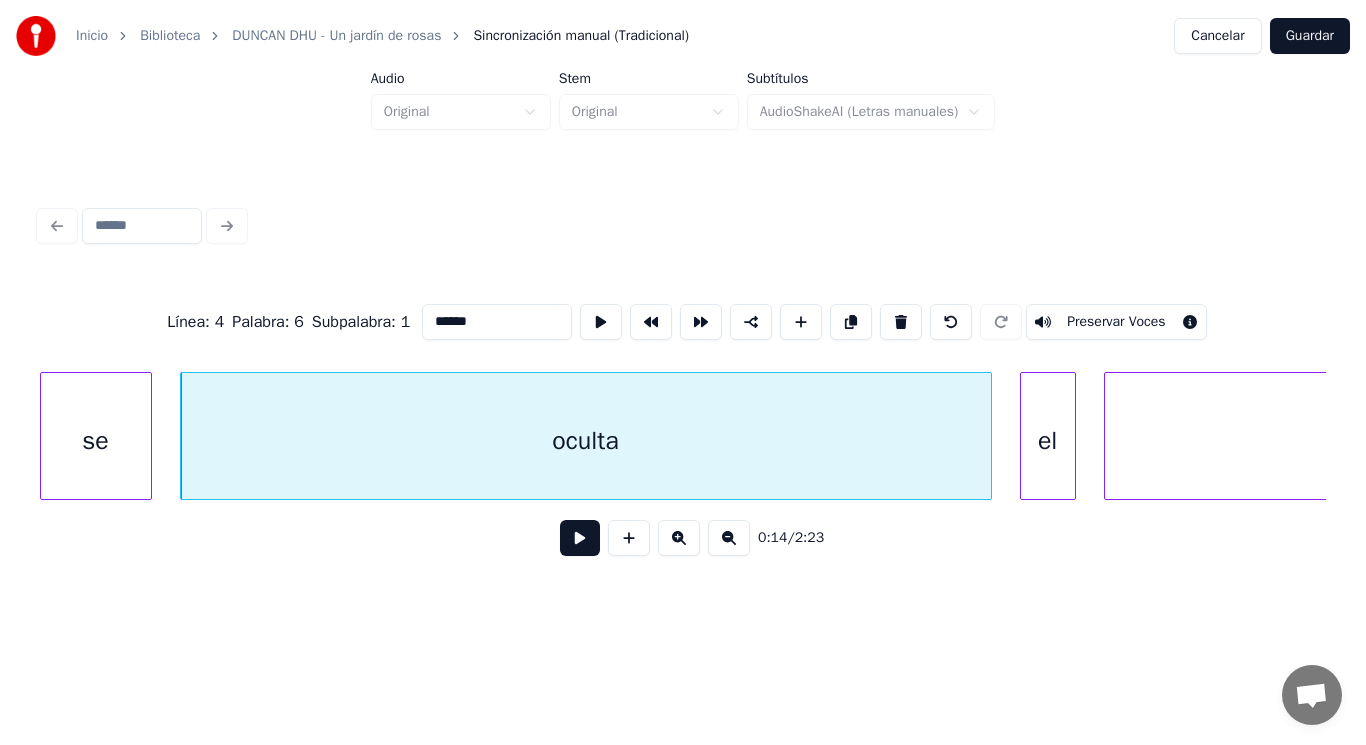 click at bounding box center (580, 538) 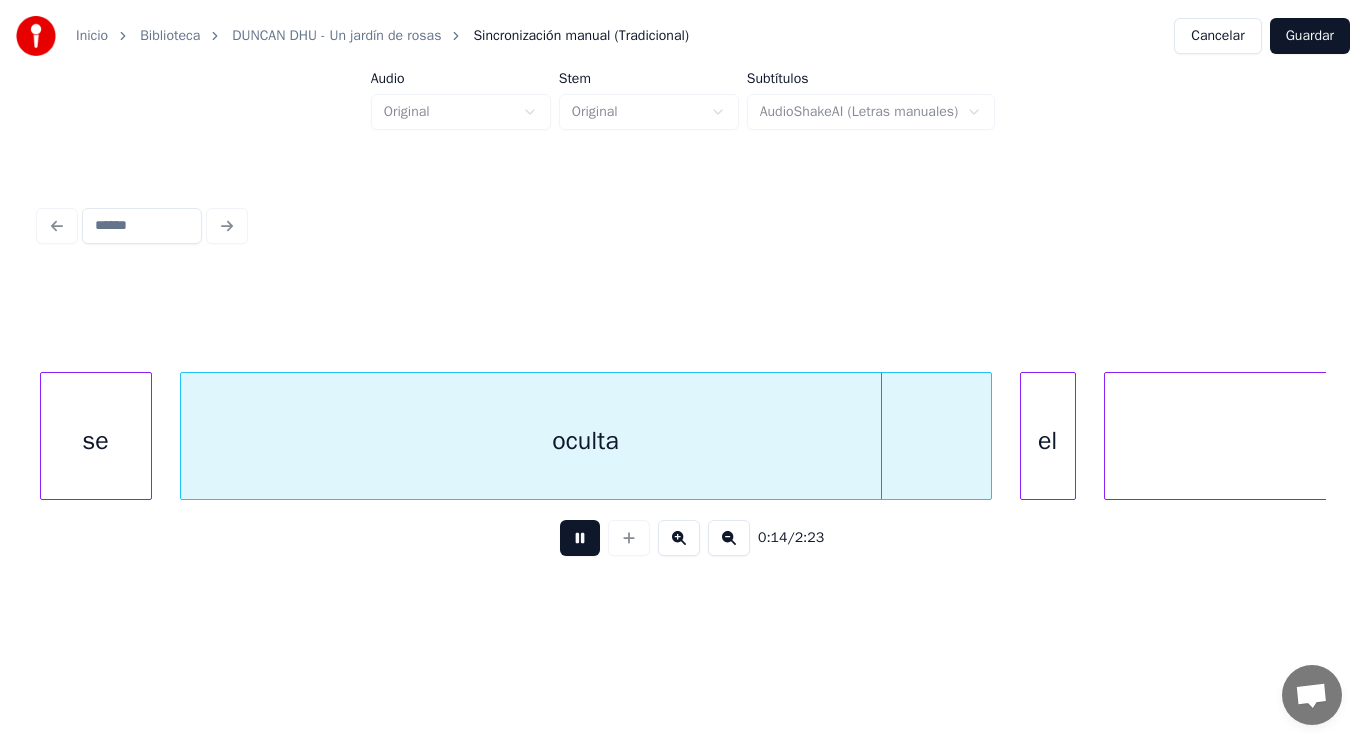 click at bounding box center [580, 538] 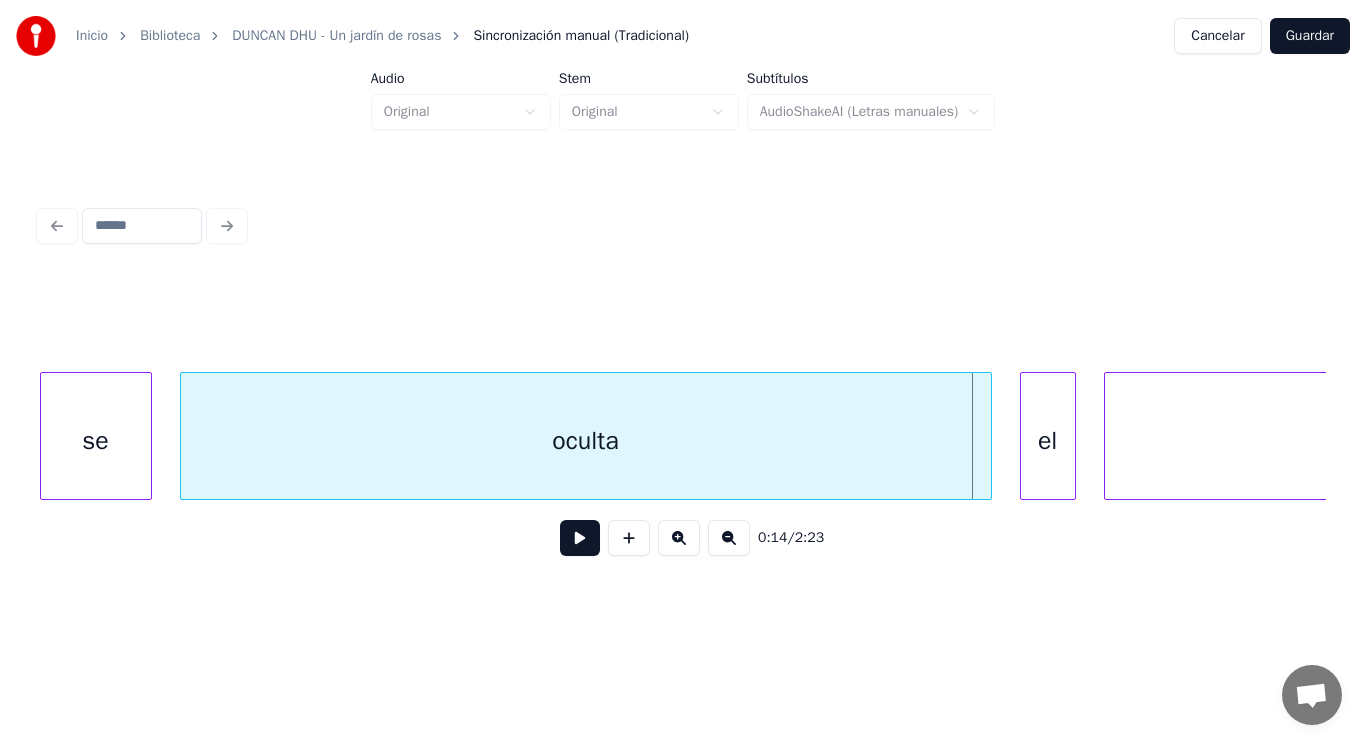 click on "se" at bounding box center [96, 441] 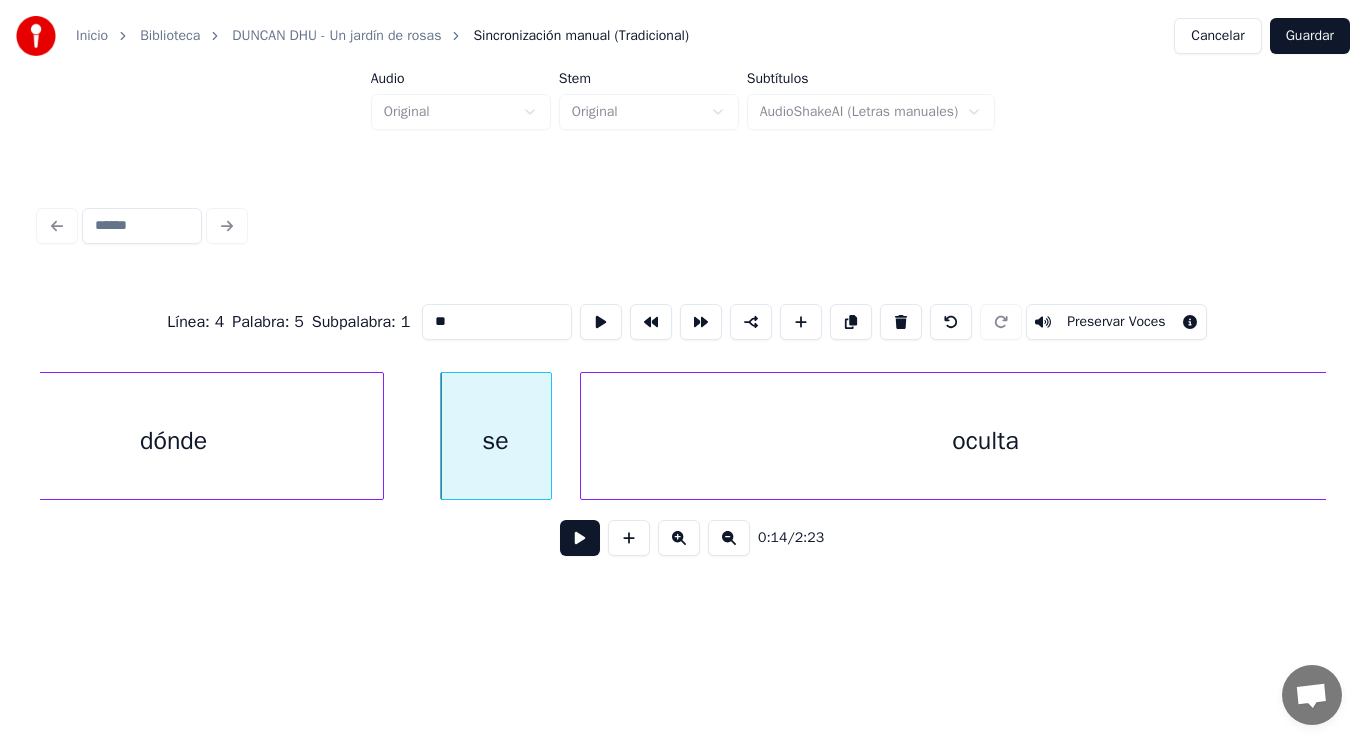 click on "dónde" at bounding box center (174, 441) 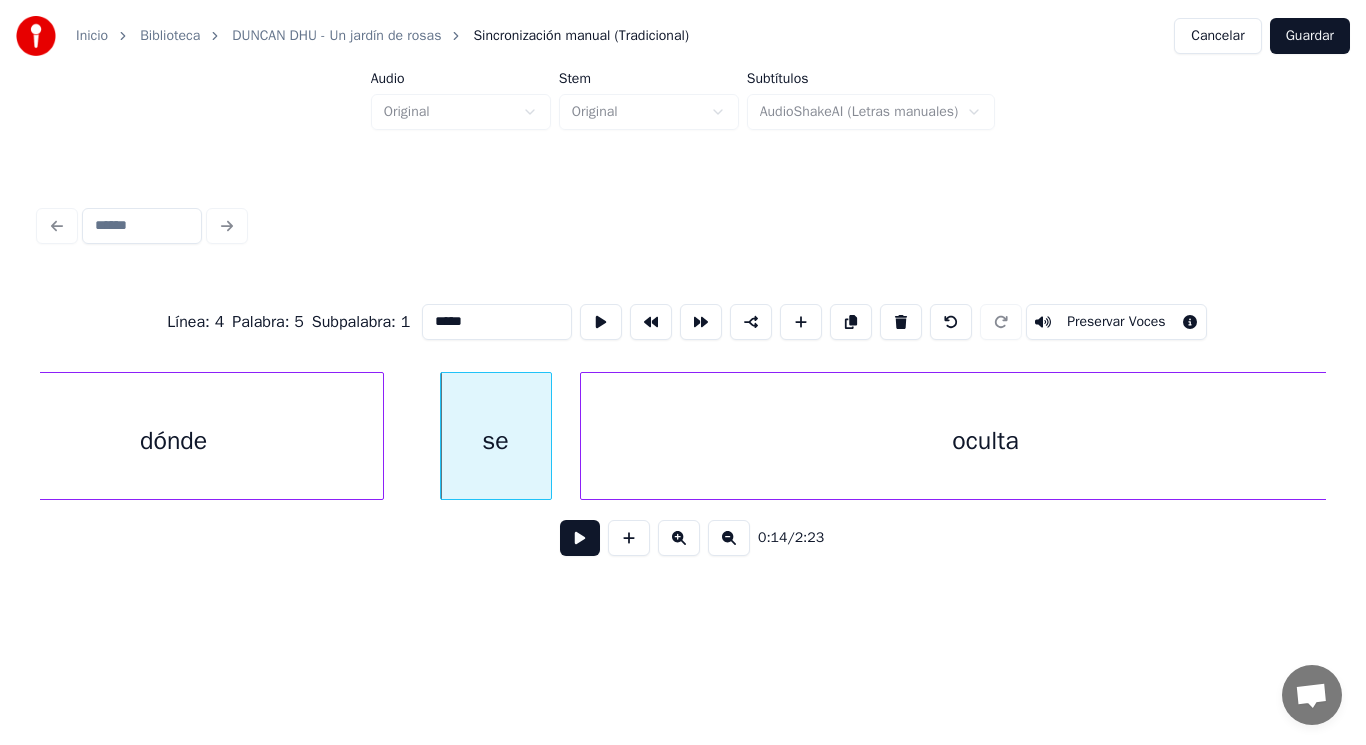 scroll, scrollTop: 0, scrollLeft: 19152, axis: horizontal 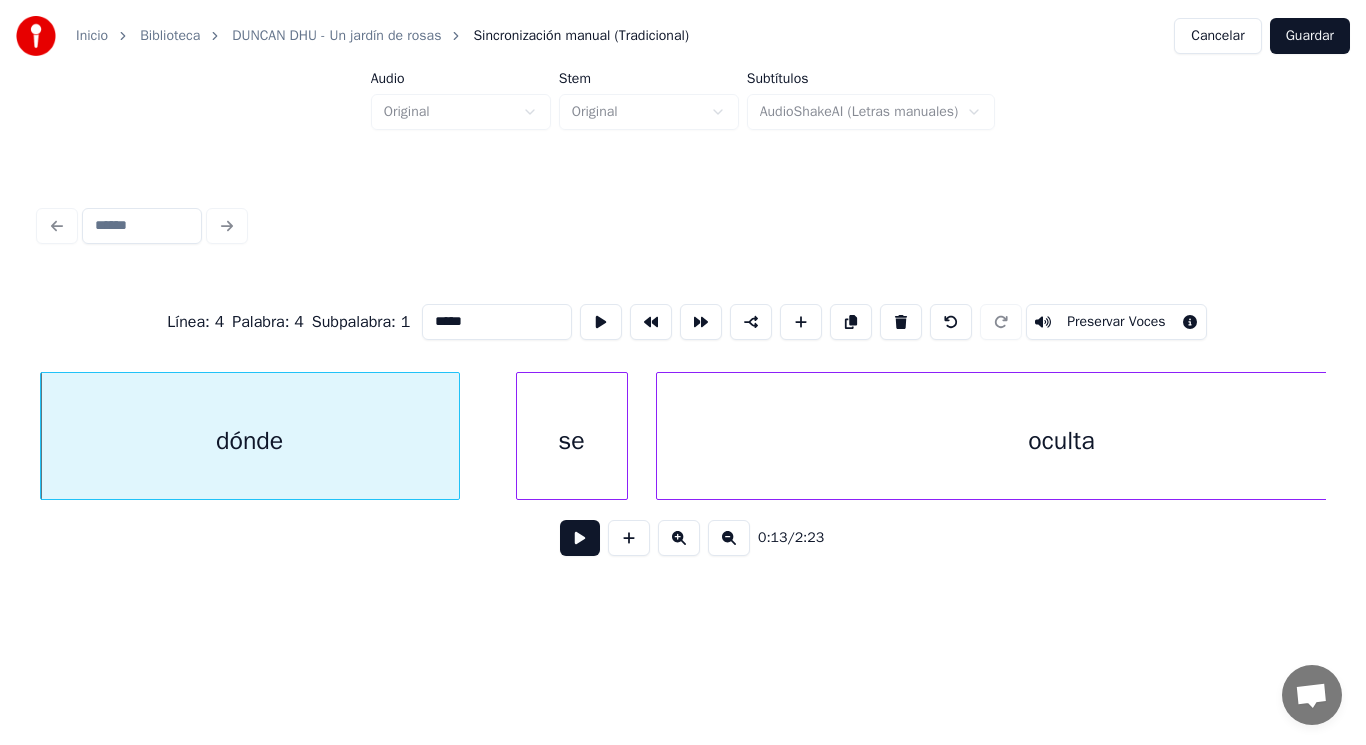 click at bounding box center (580, 538) 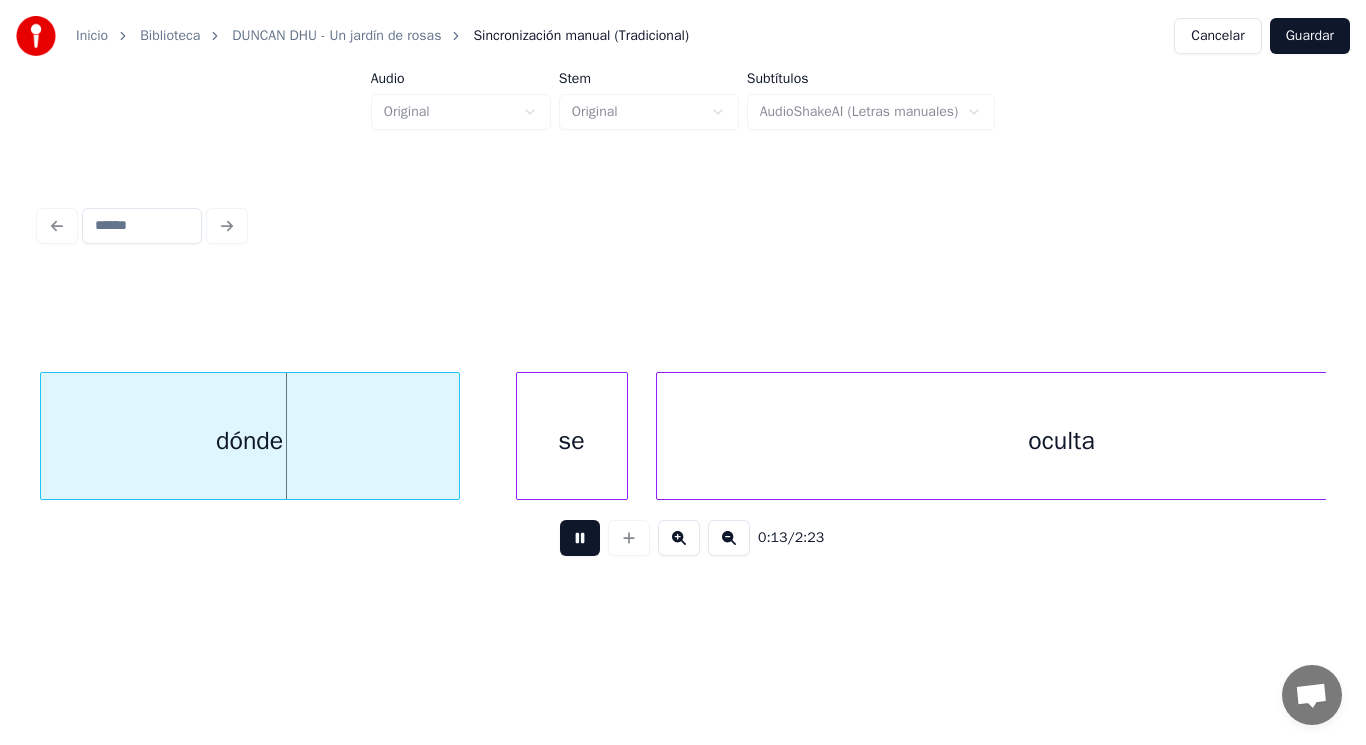 click at bounding box center (580, 538) 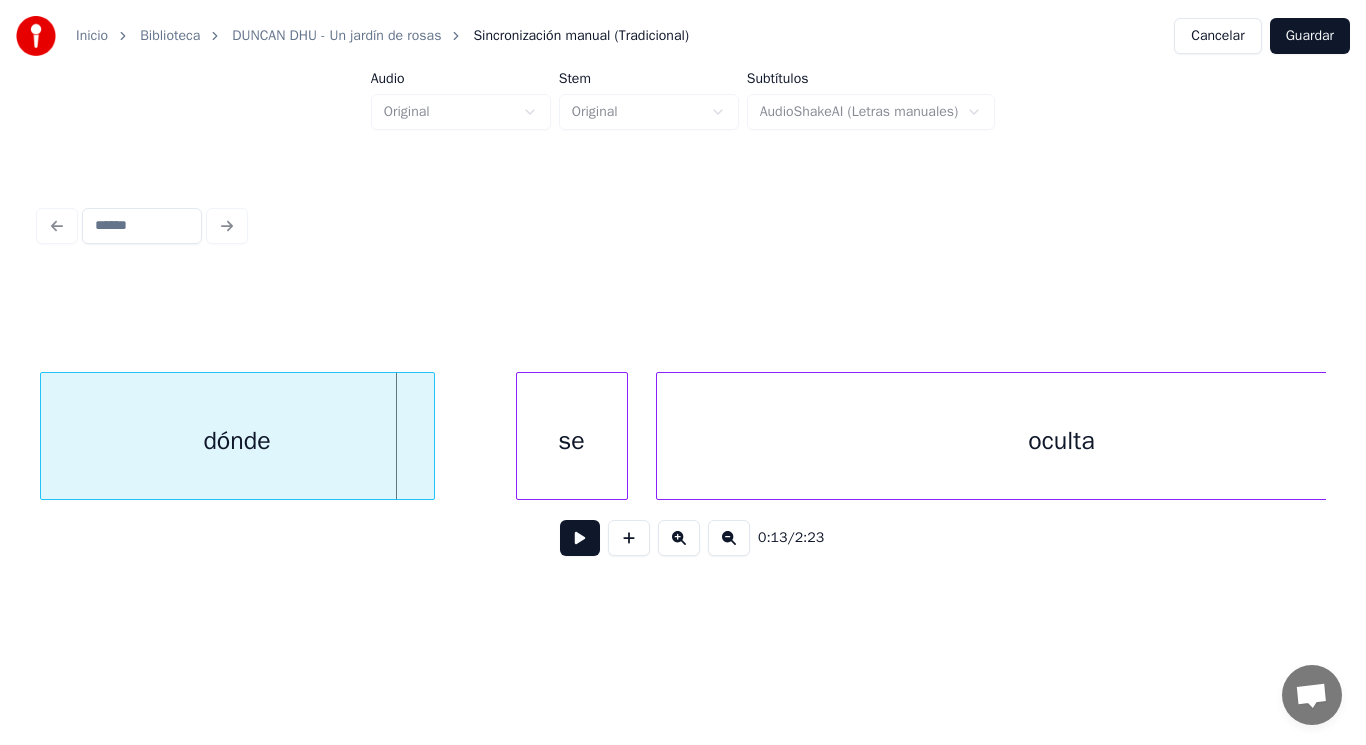 click at bounding box center (431, 436) 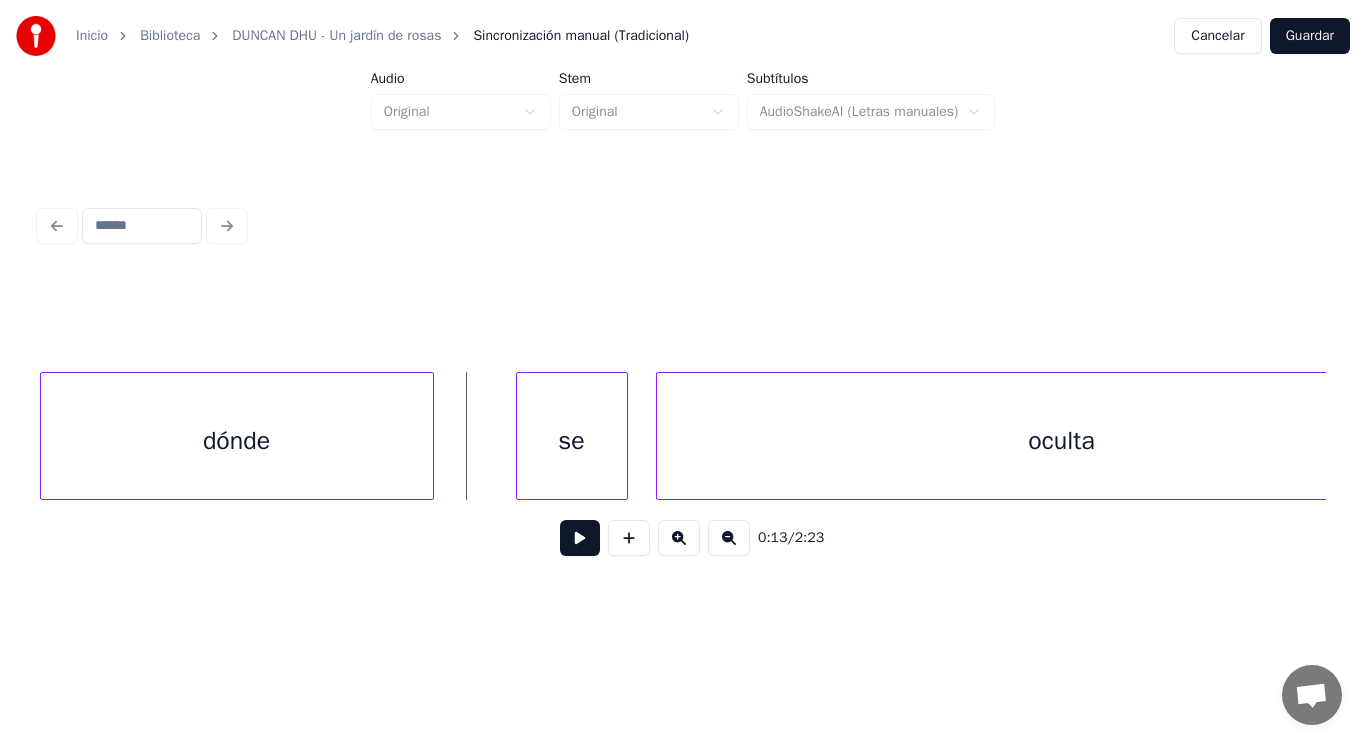 click at bounding box center (580, 538) 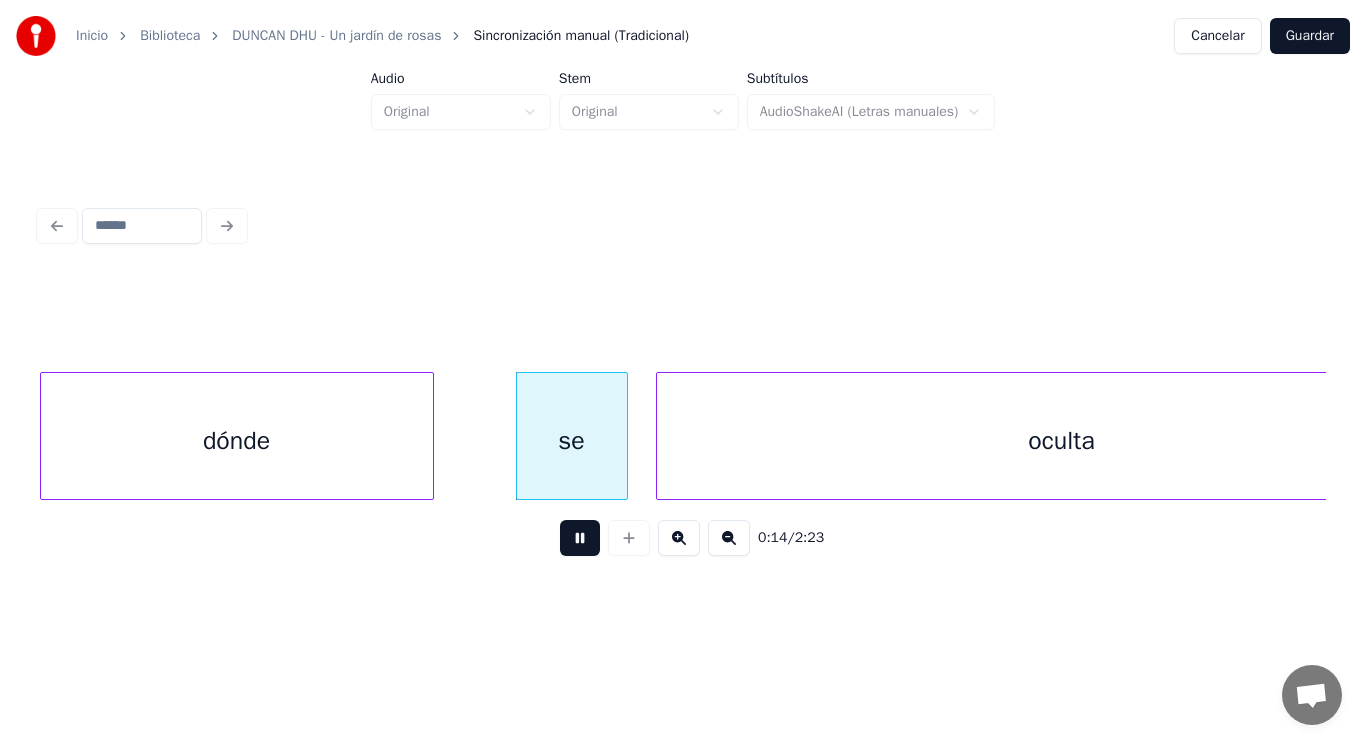 click at bounding box center [580, 538] 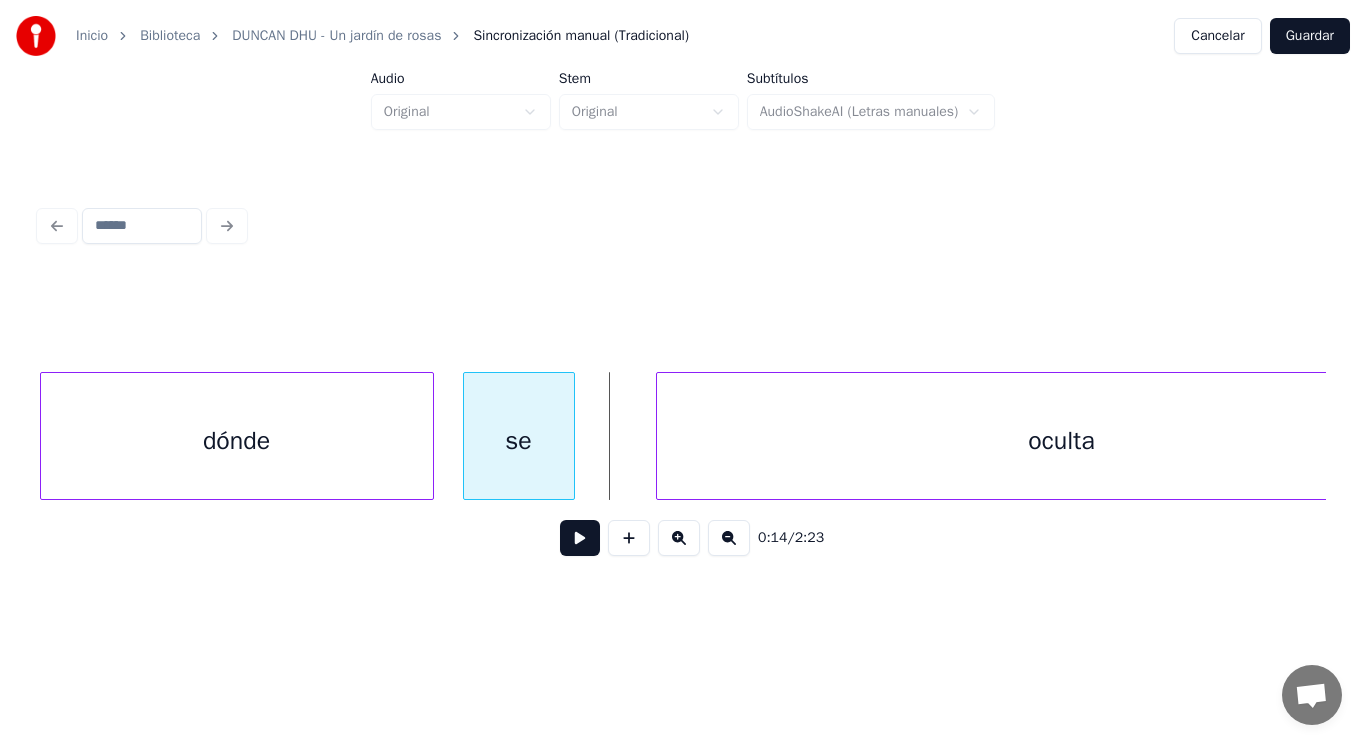 click on "se" at bounding box center (519, 441) 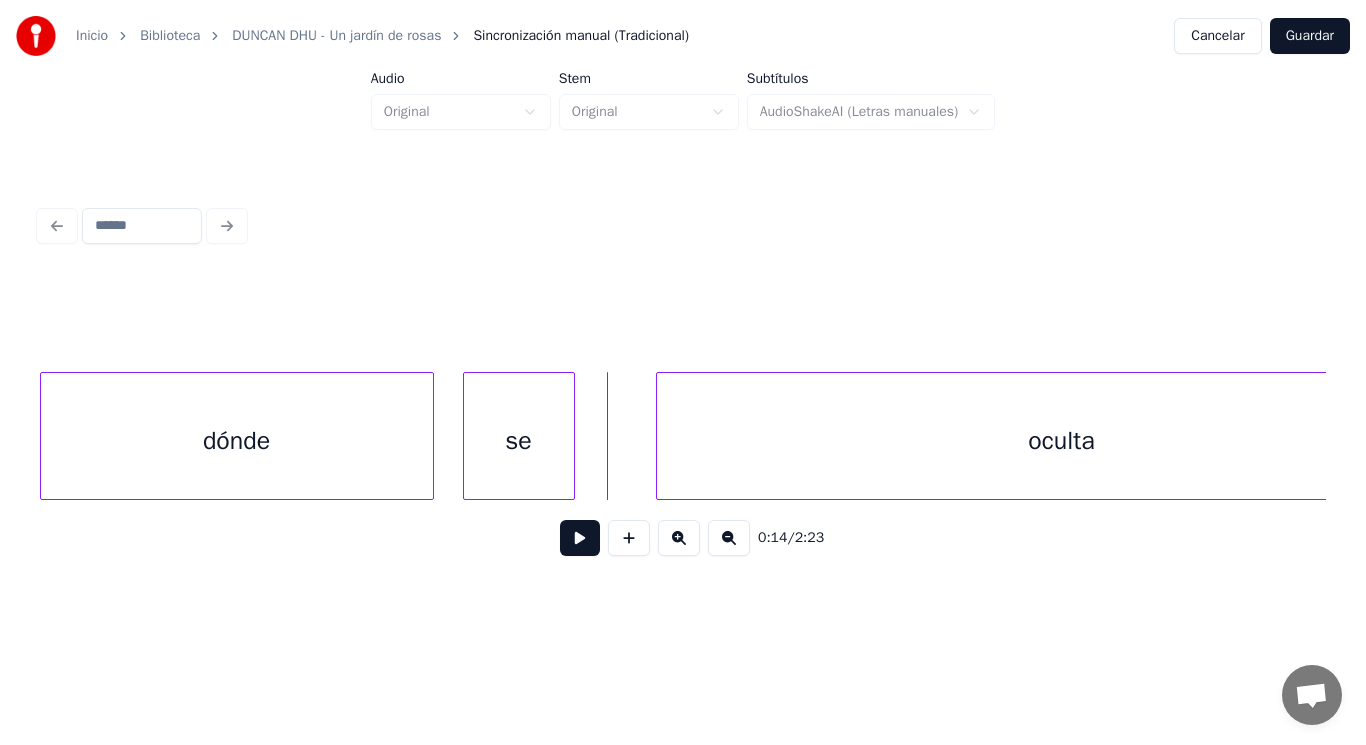 click at bounding box center (580, 538) 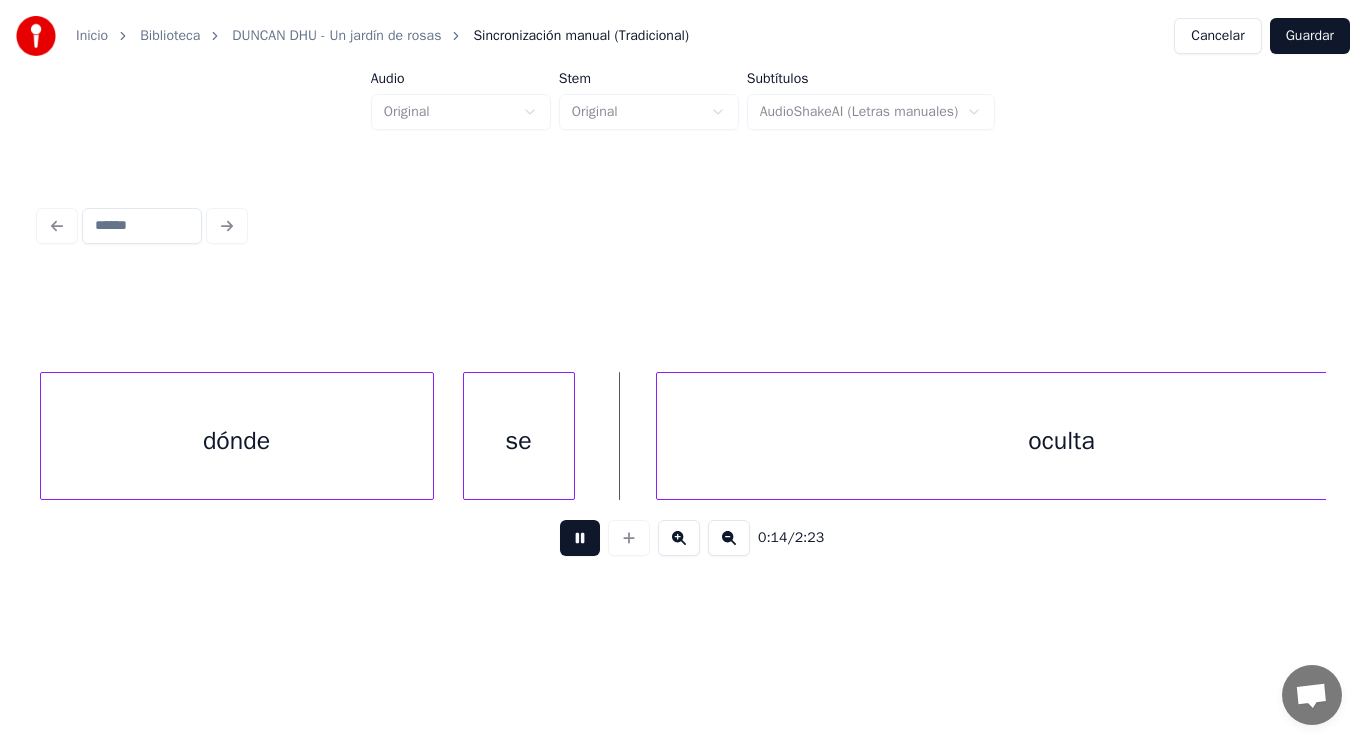 click at bounding box center [580, 538] 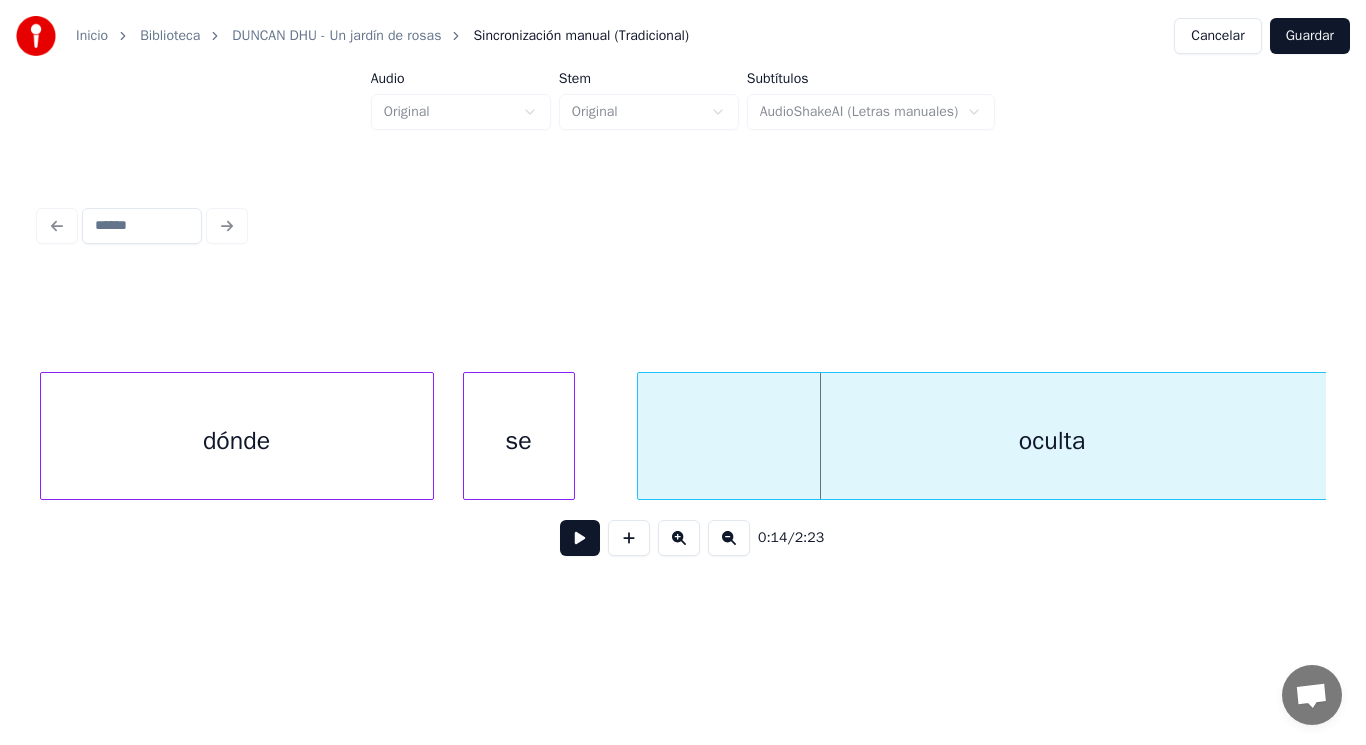 click at bounding box center (641, 436) 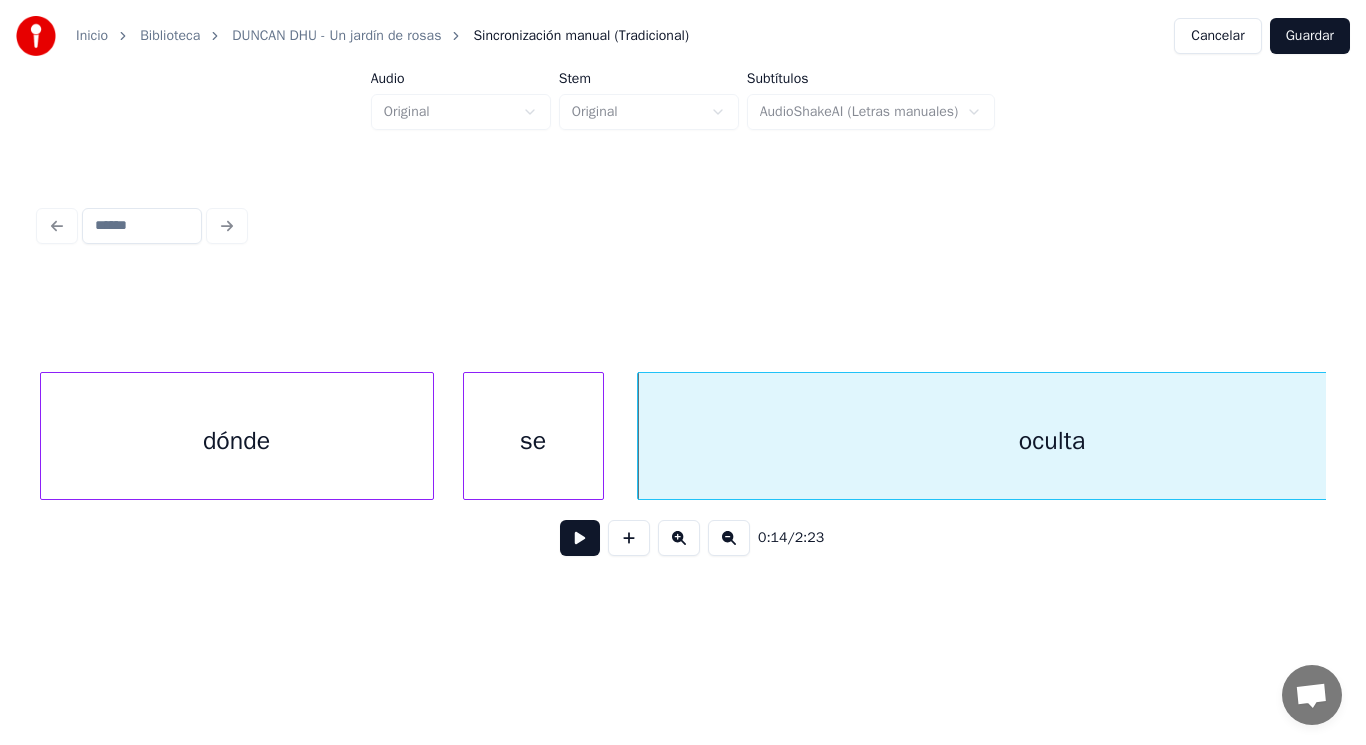 click at bounding box center (600, 436) 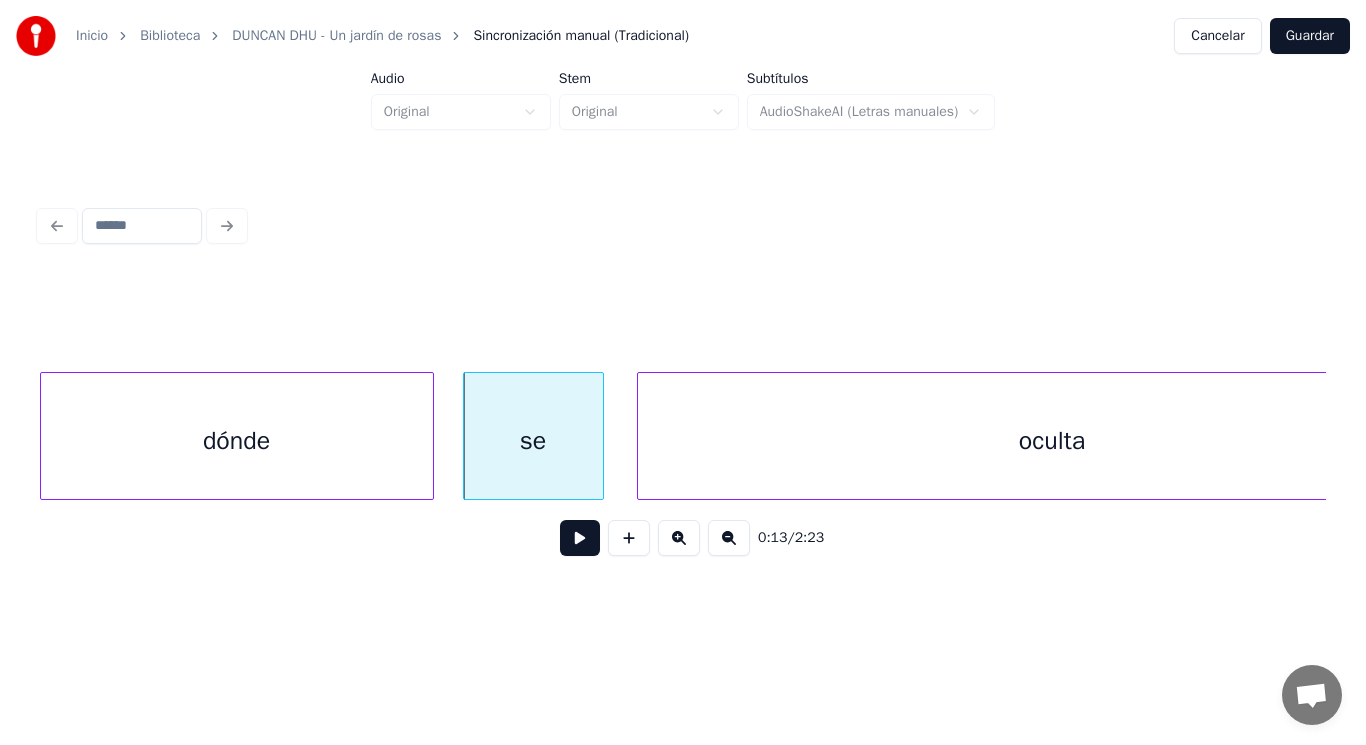 click at bounding box center [580, 538] 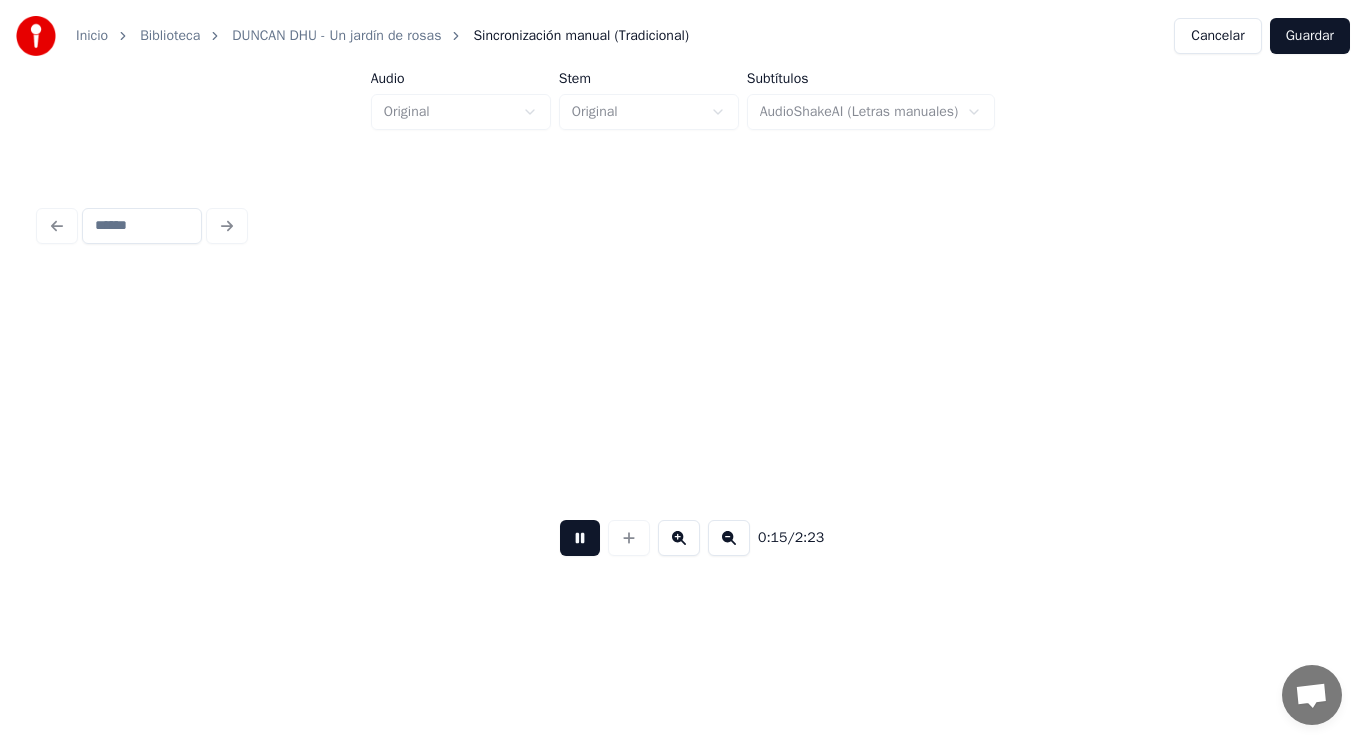scroll, scrollTop: 0, scrollLeft: 21752, axis: horizontal 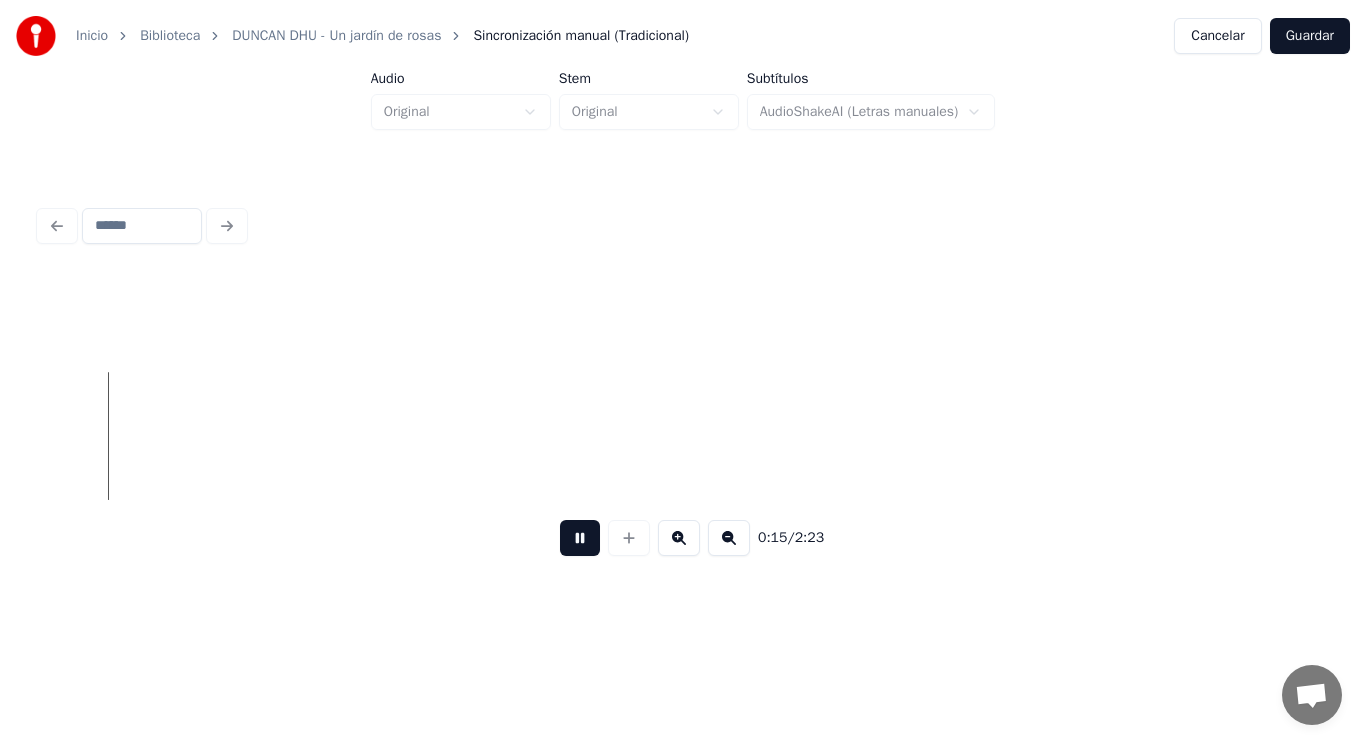 click at bounding box center (580, 538) 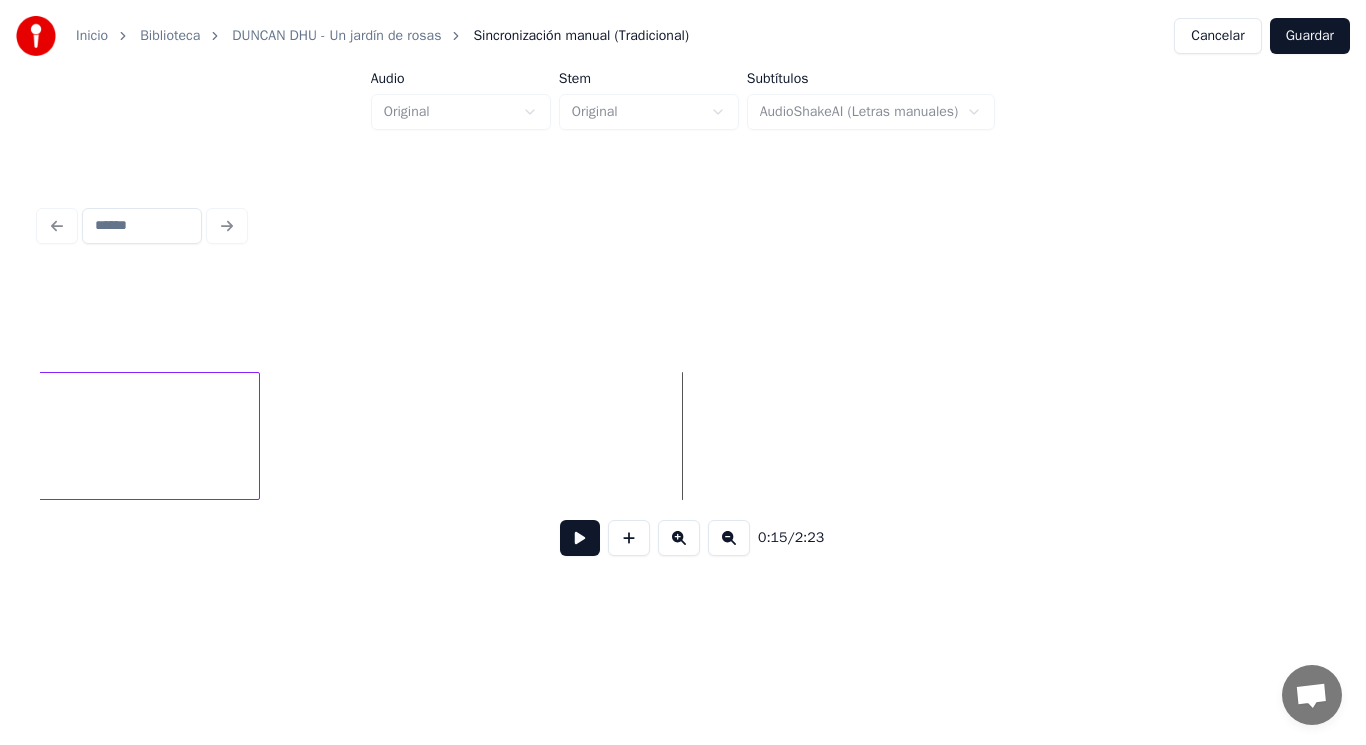 click on "día" at bounding box center [-160, 441] 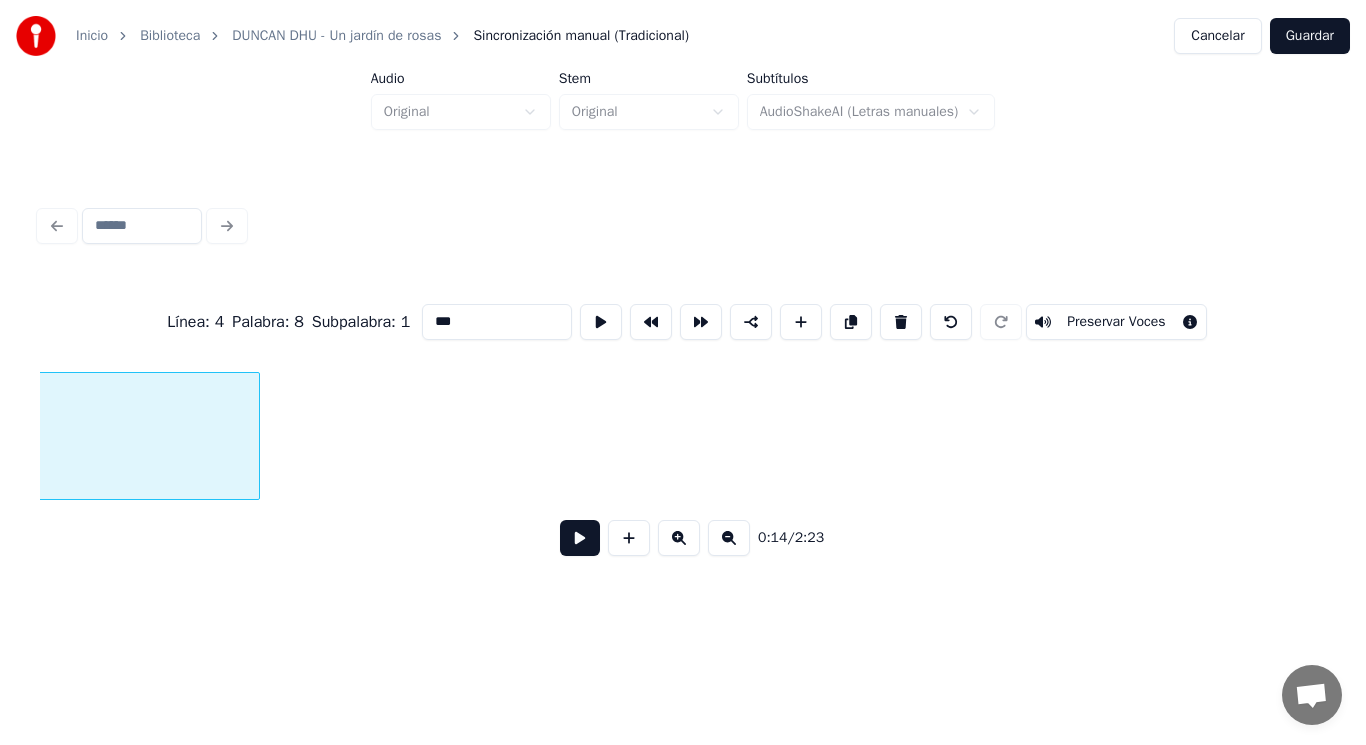 scroll, scrollTop: 0, scrollLeft: 20692, axis: horizontal 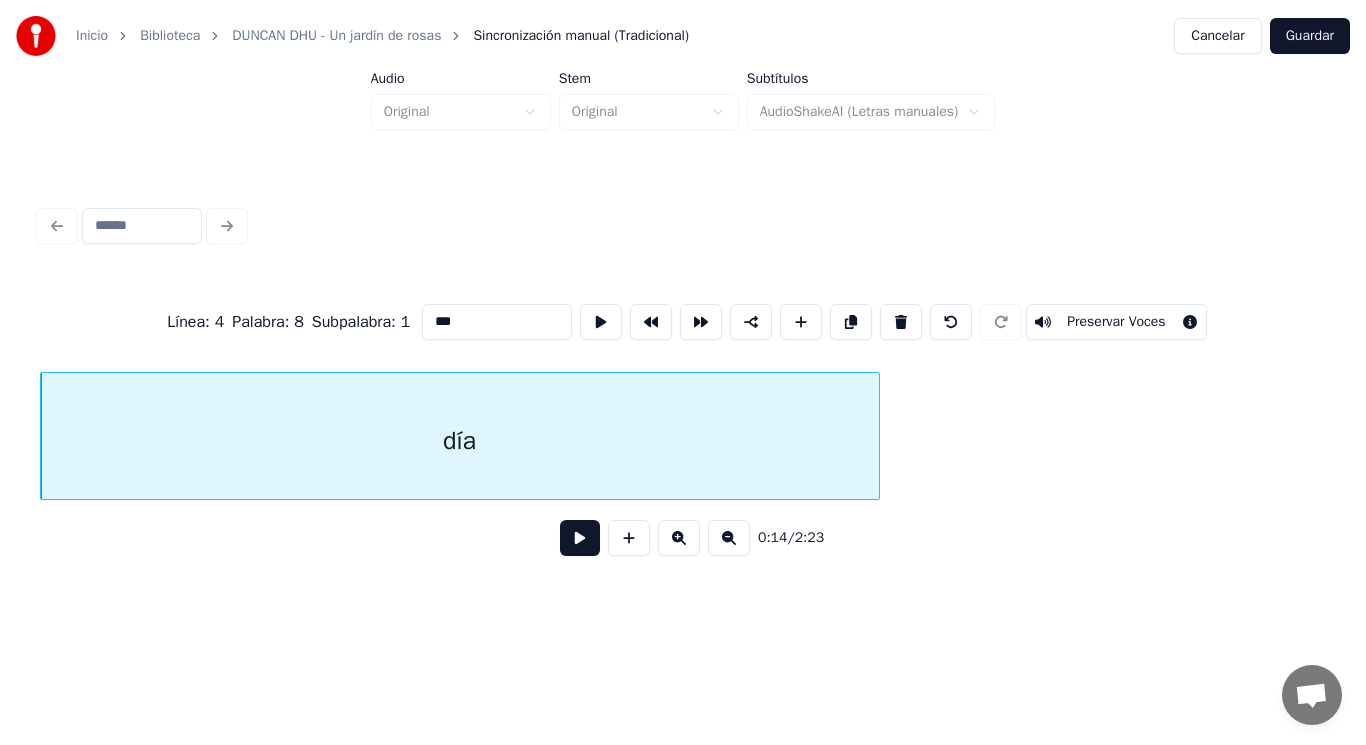 click at bounding box center [580, 538] 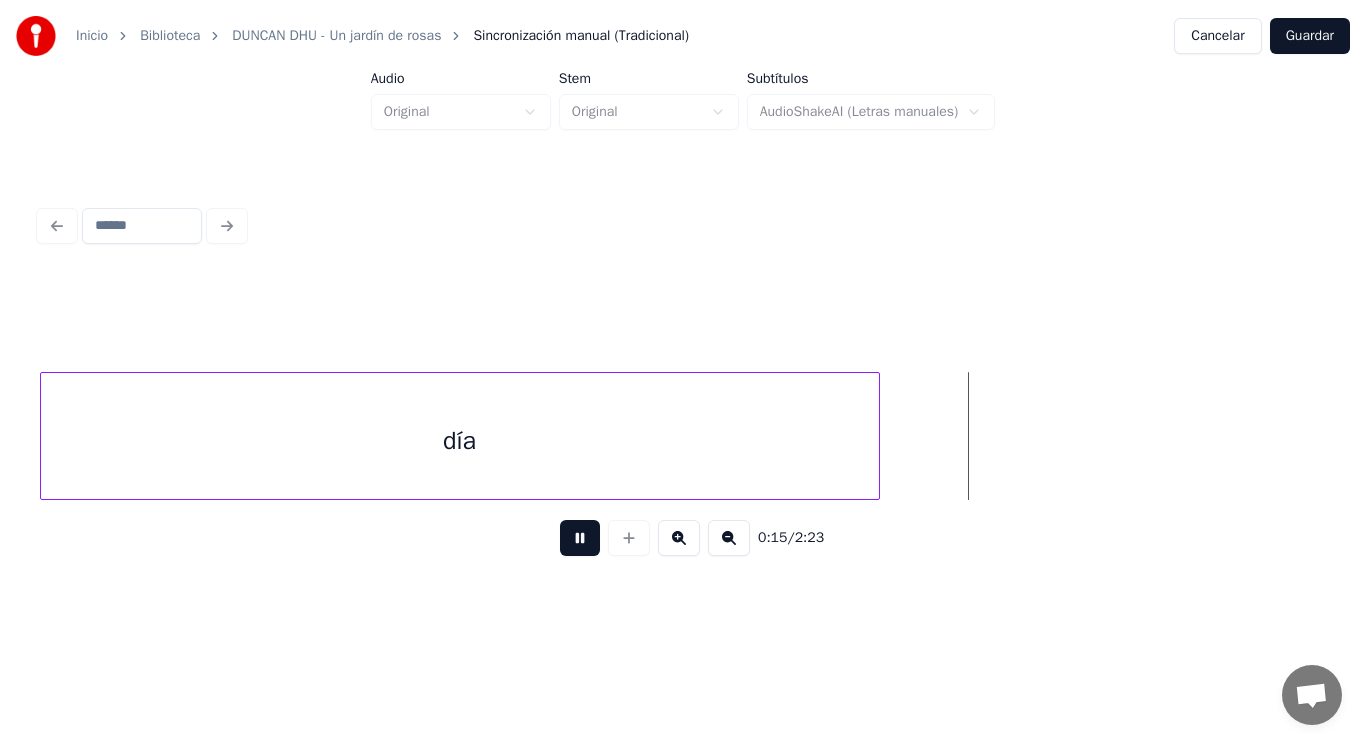 drag, startPoint x: 565, startPoint y: 543, endPoint x: 909, endPoint y: 482, distance: 349.36658 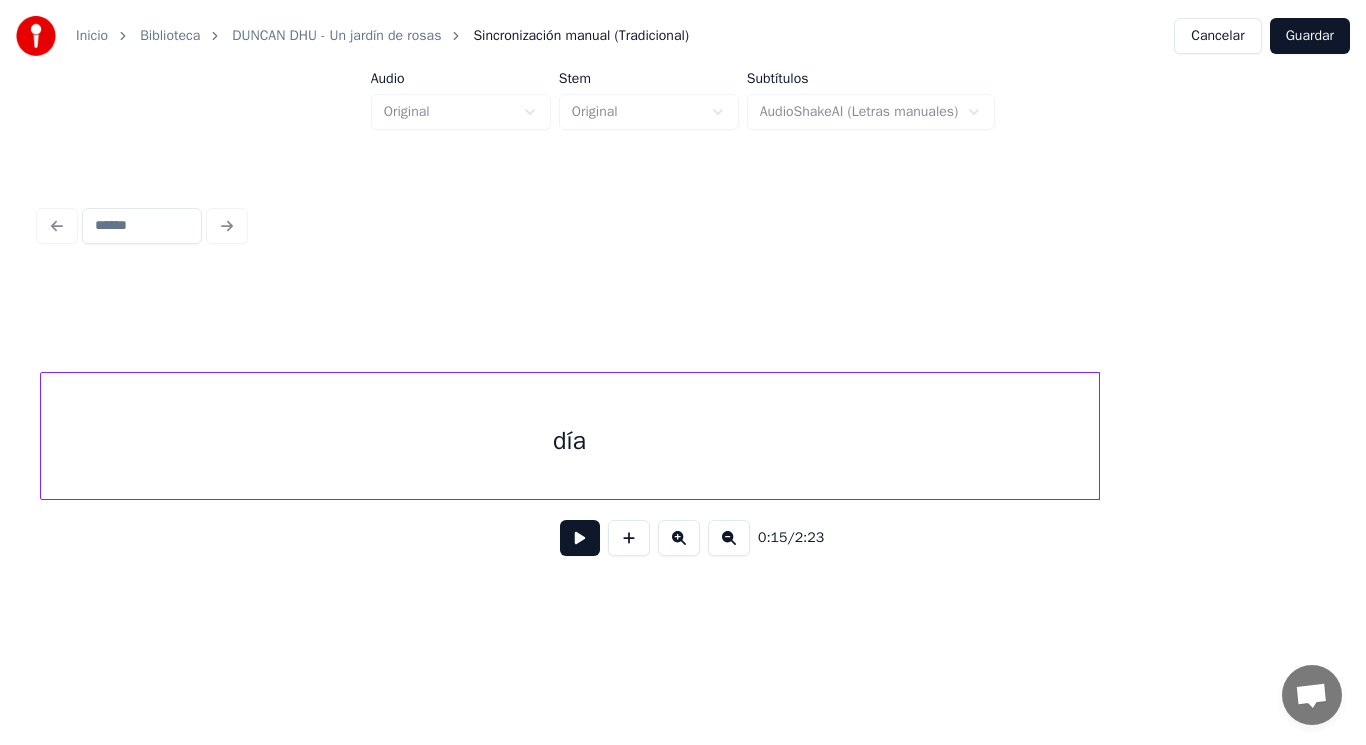 click at bounding box center [1096, 436] 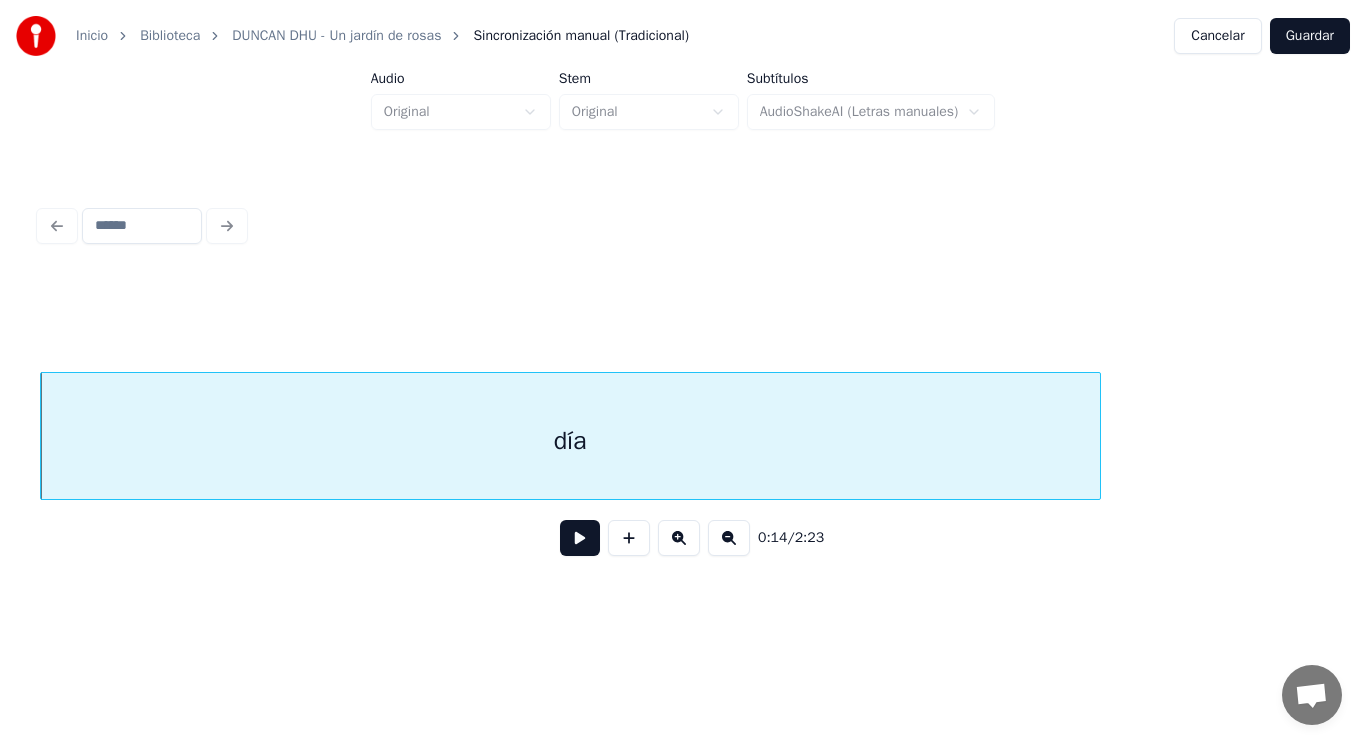 click at bounding box center [580, 538] 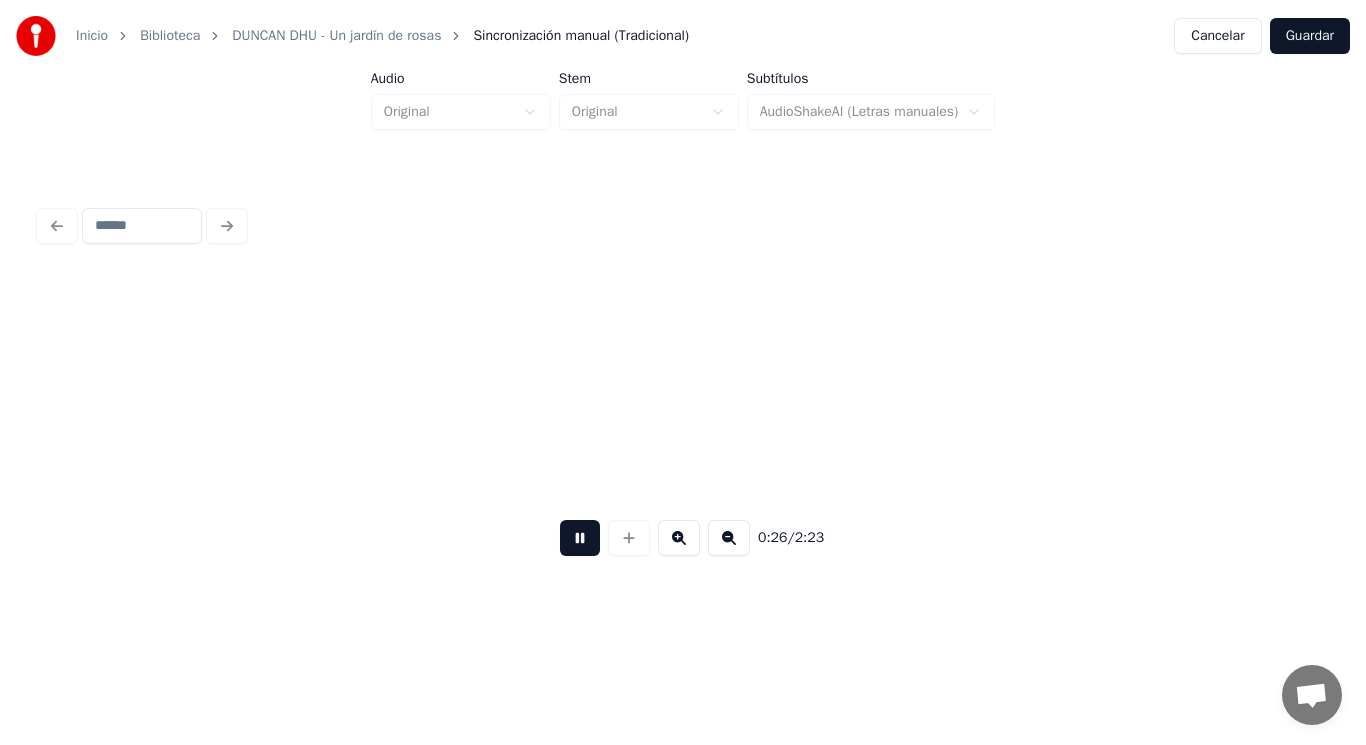 scroll, scrollTop: 0, scrollLeft: 37662, axis: horizontal 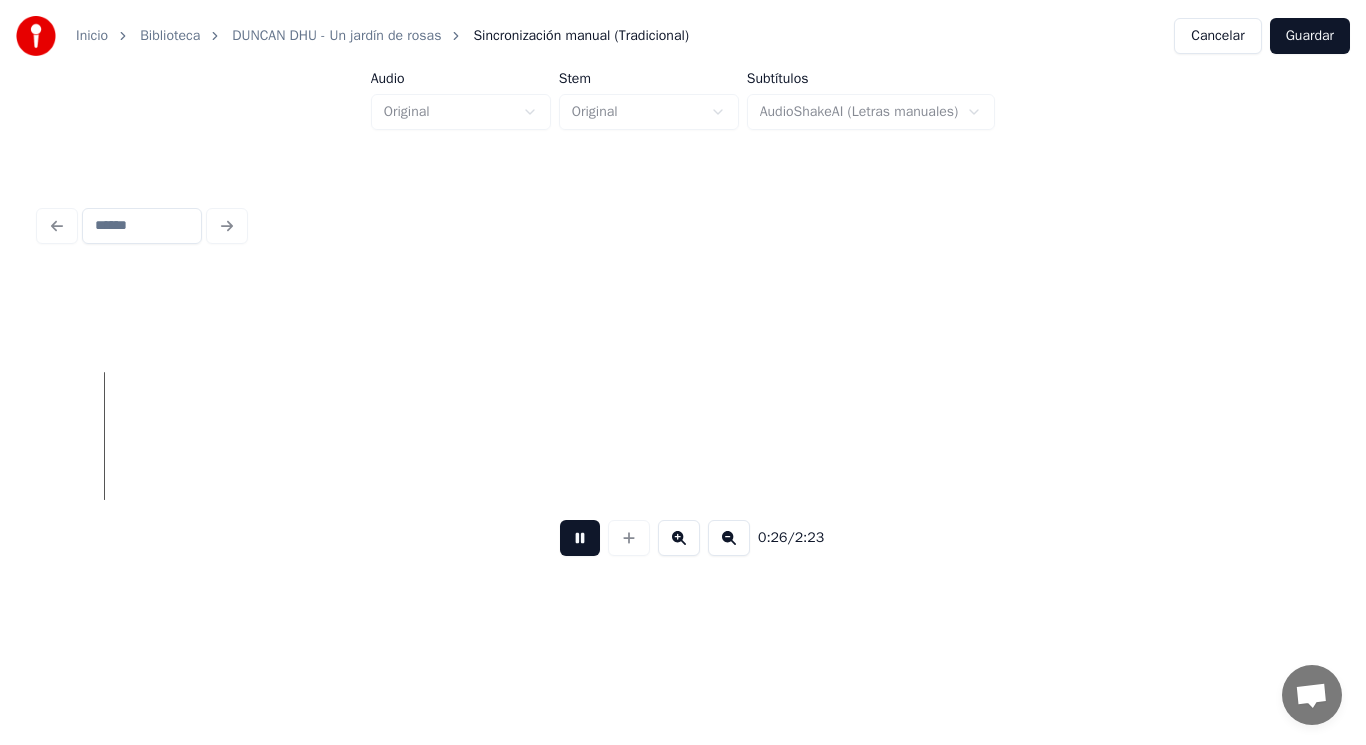 click at bounding box center (580, 538) 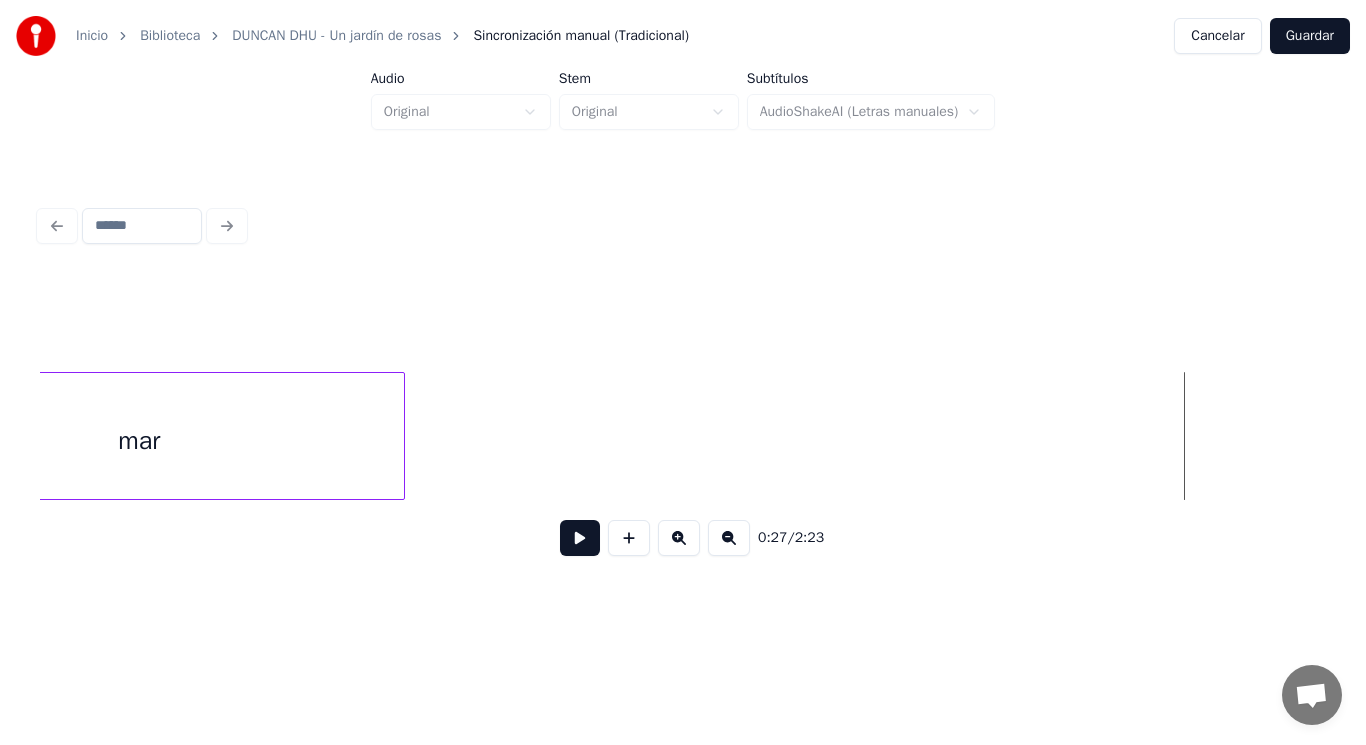 click on "mar" at bounding box center [139, 441] 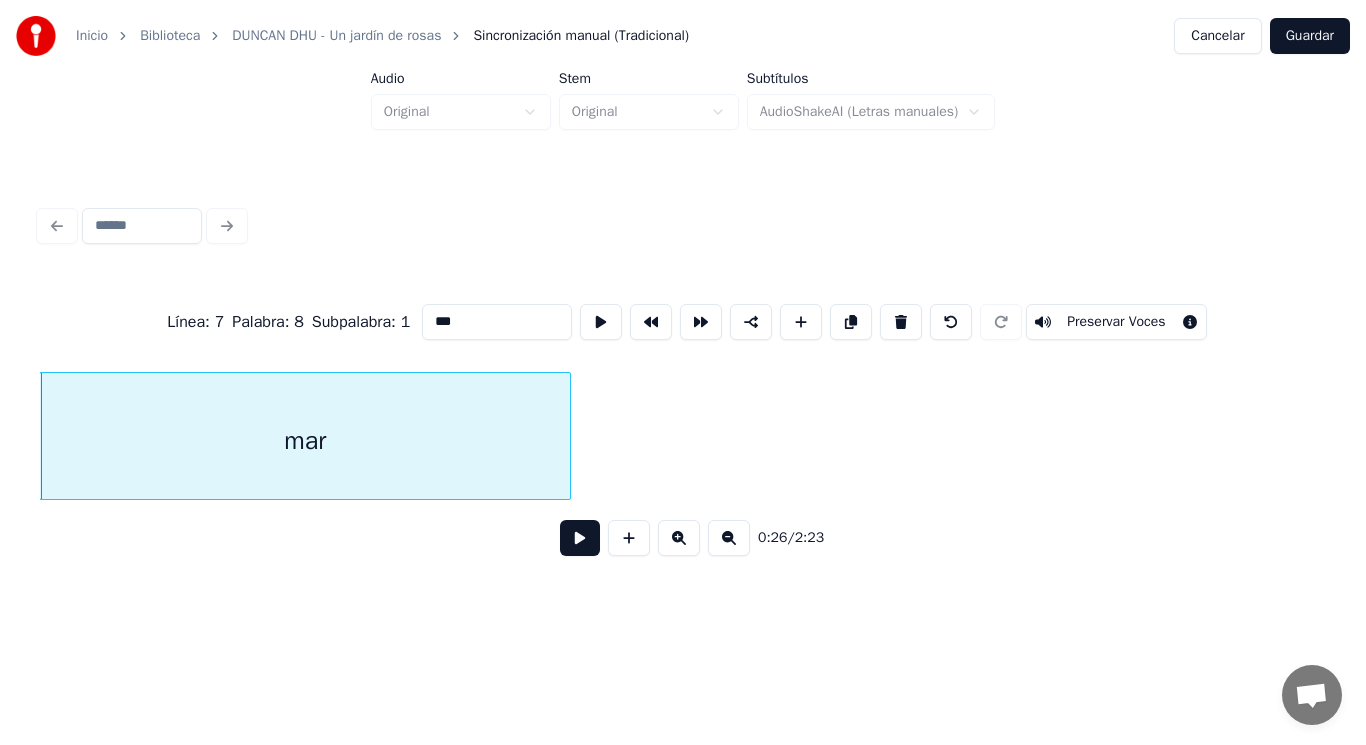 click at bounding box center (580, 538) 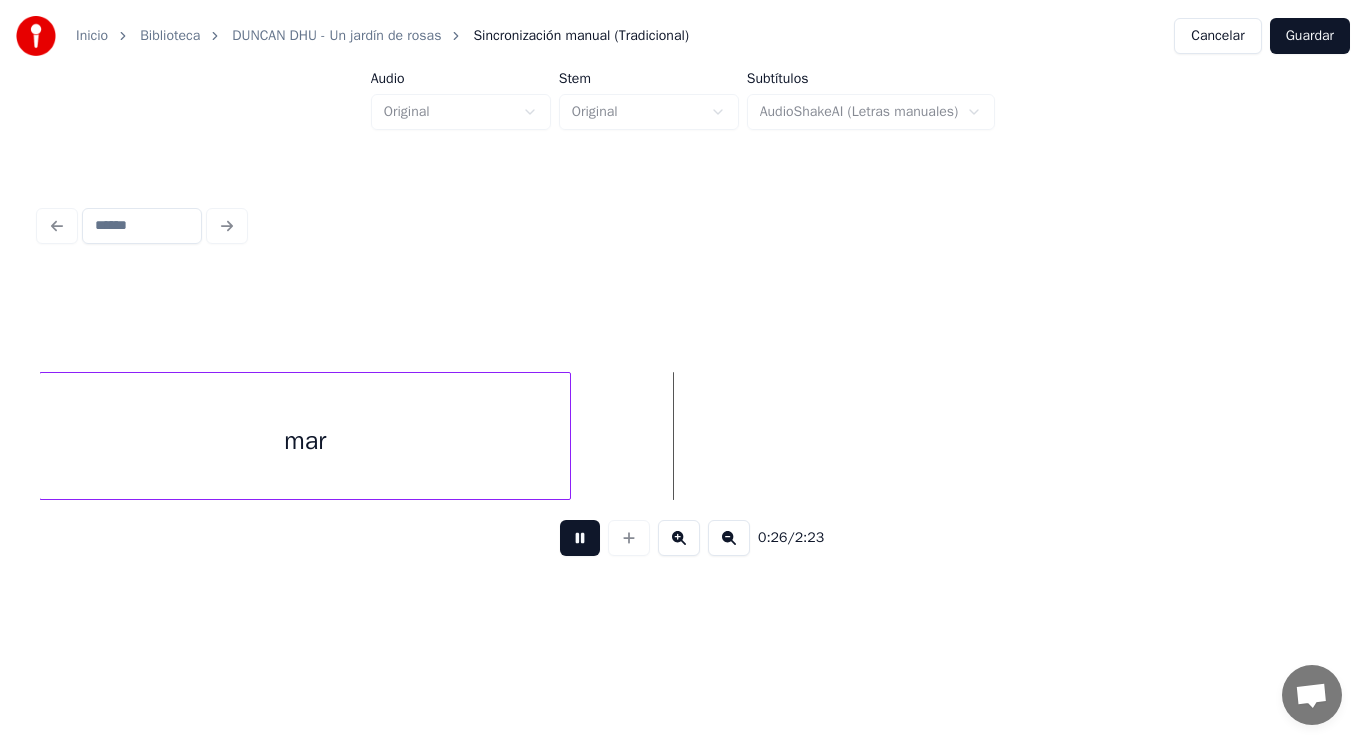click at bounding box center [580, 538] 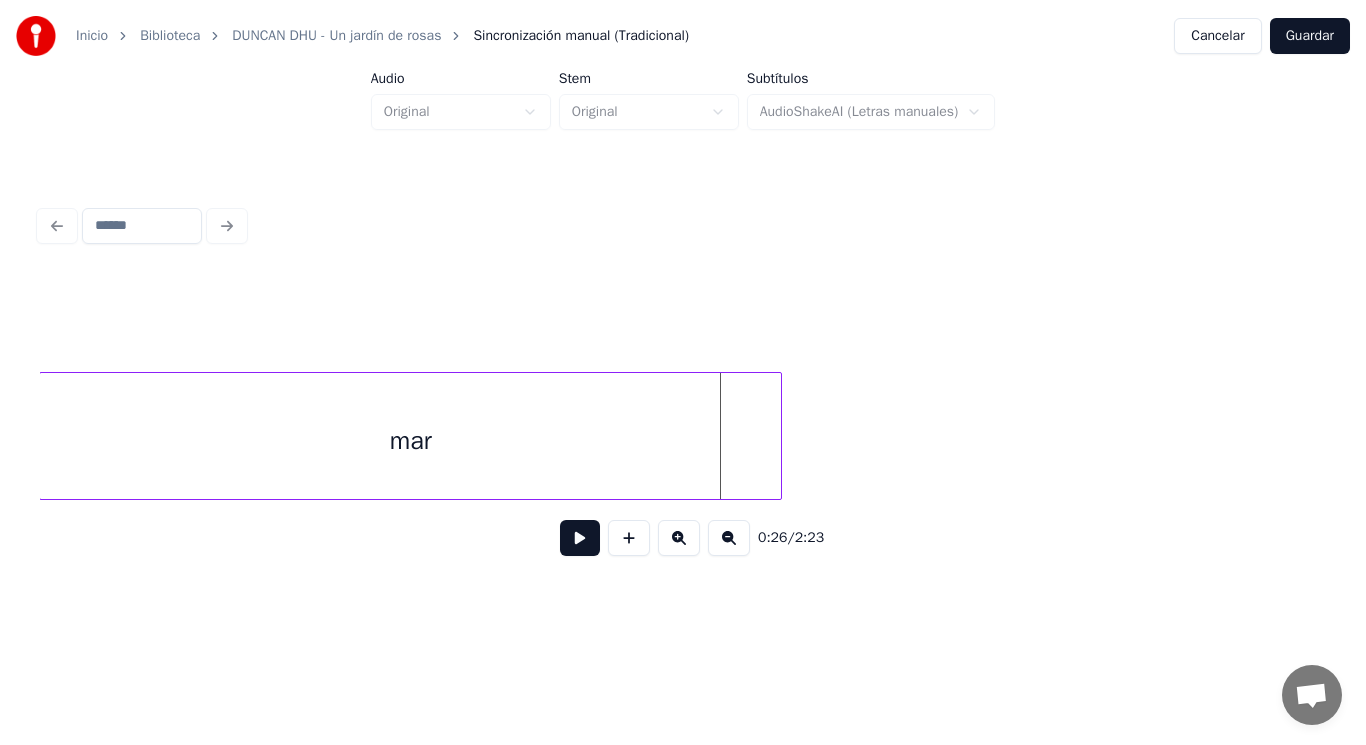 click at bounding box center [778, 436] 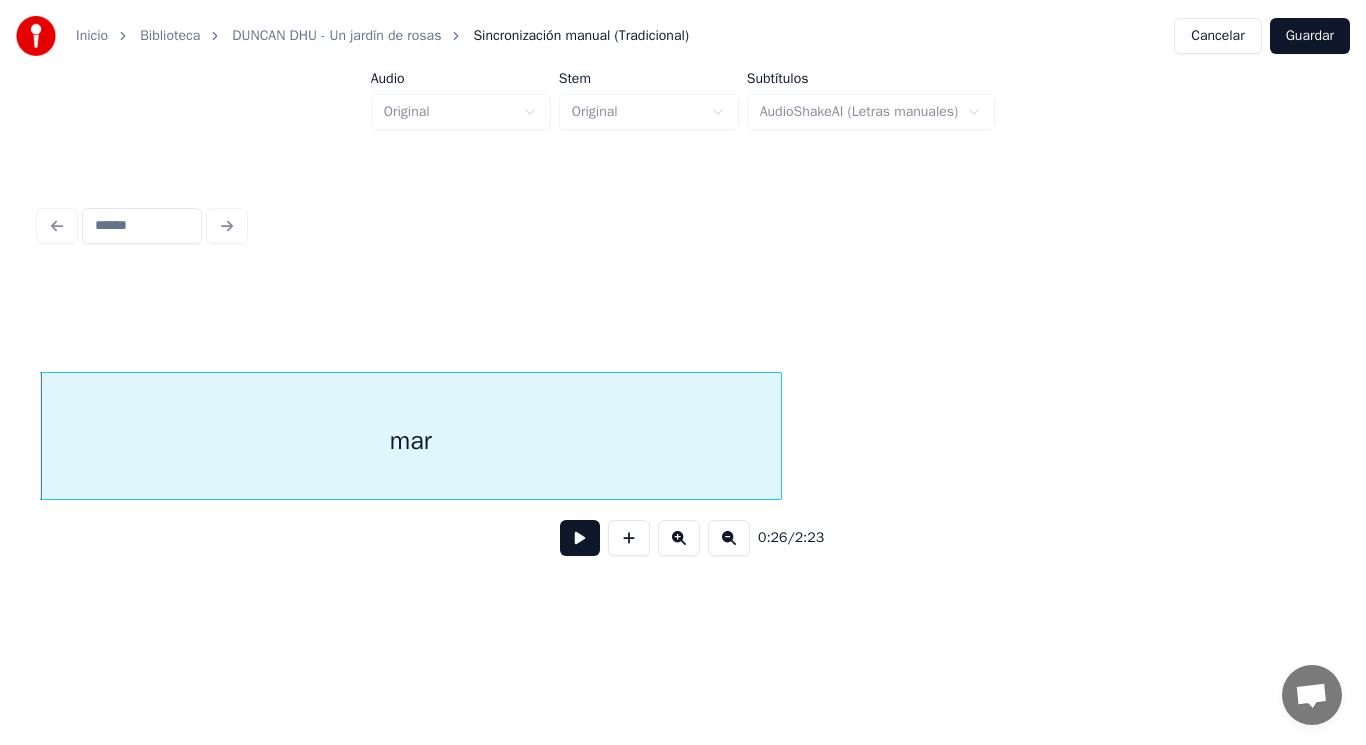 click at bounding box center [580, 538] 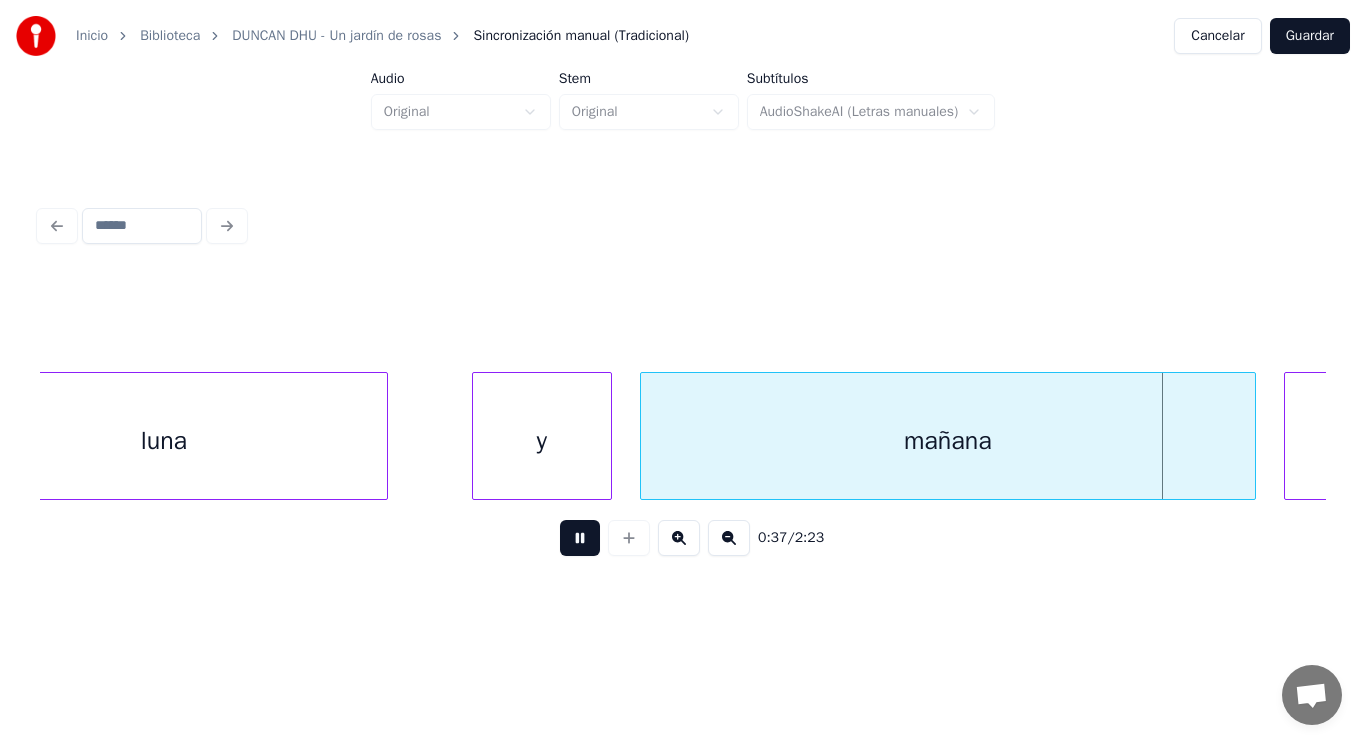 scroll, scrollTop: 0, scrollLeft: 52394, axis: horizontal 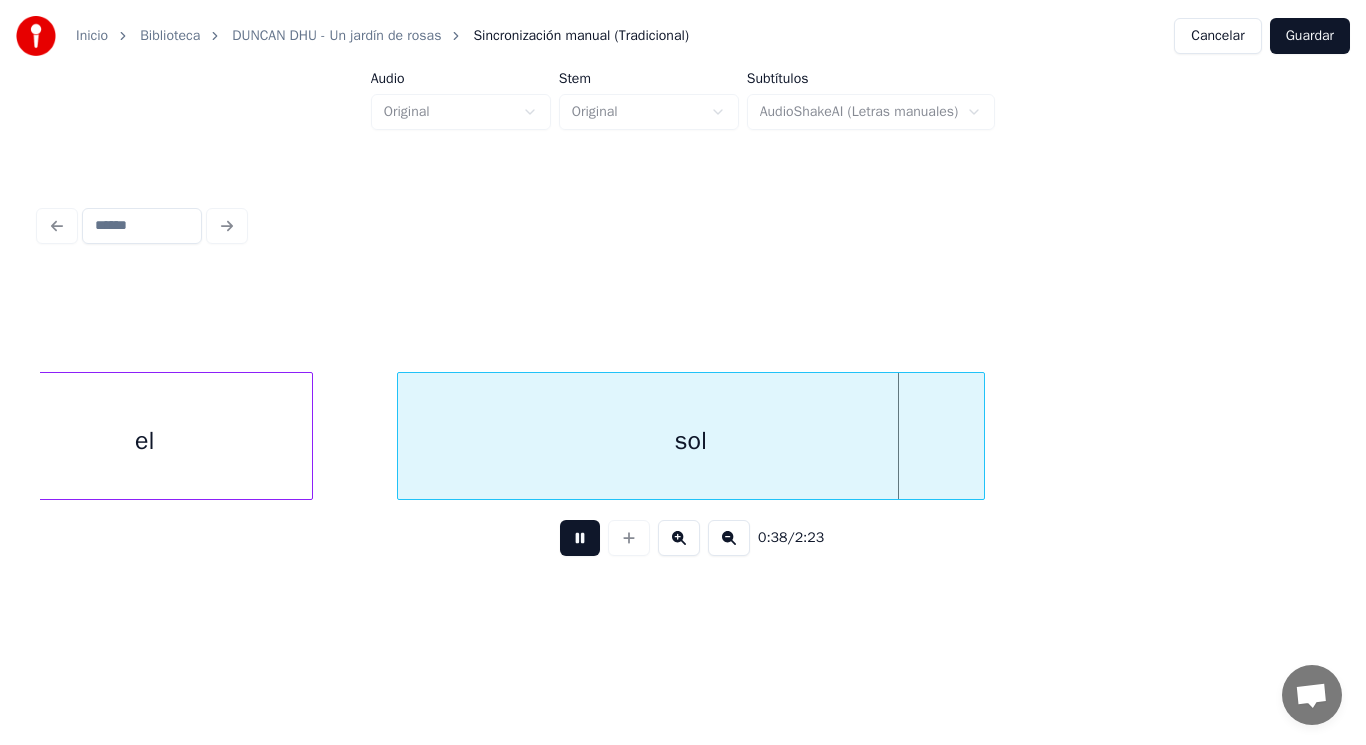 click at bounding box center [580, 538] 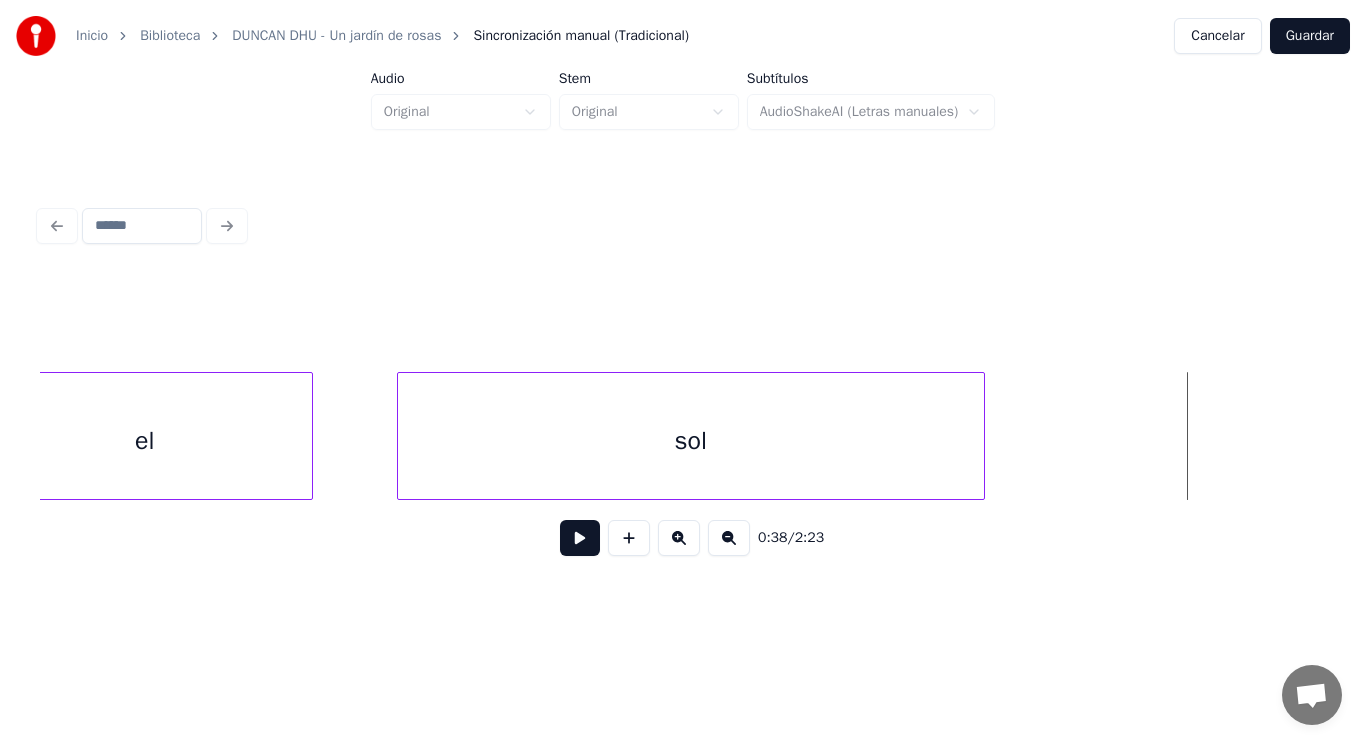 click on "el" at bounding box center (145, 441) 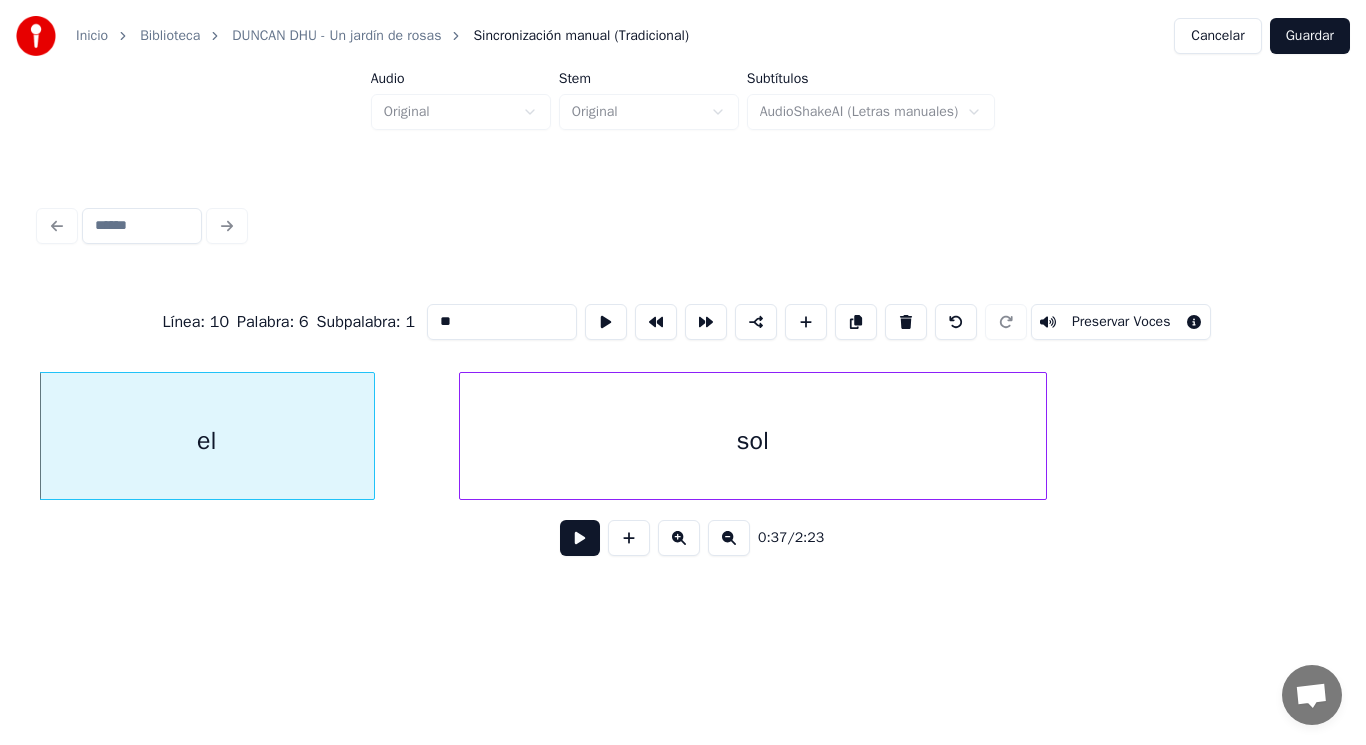 click at bounding box center [580, 538] 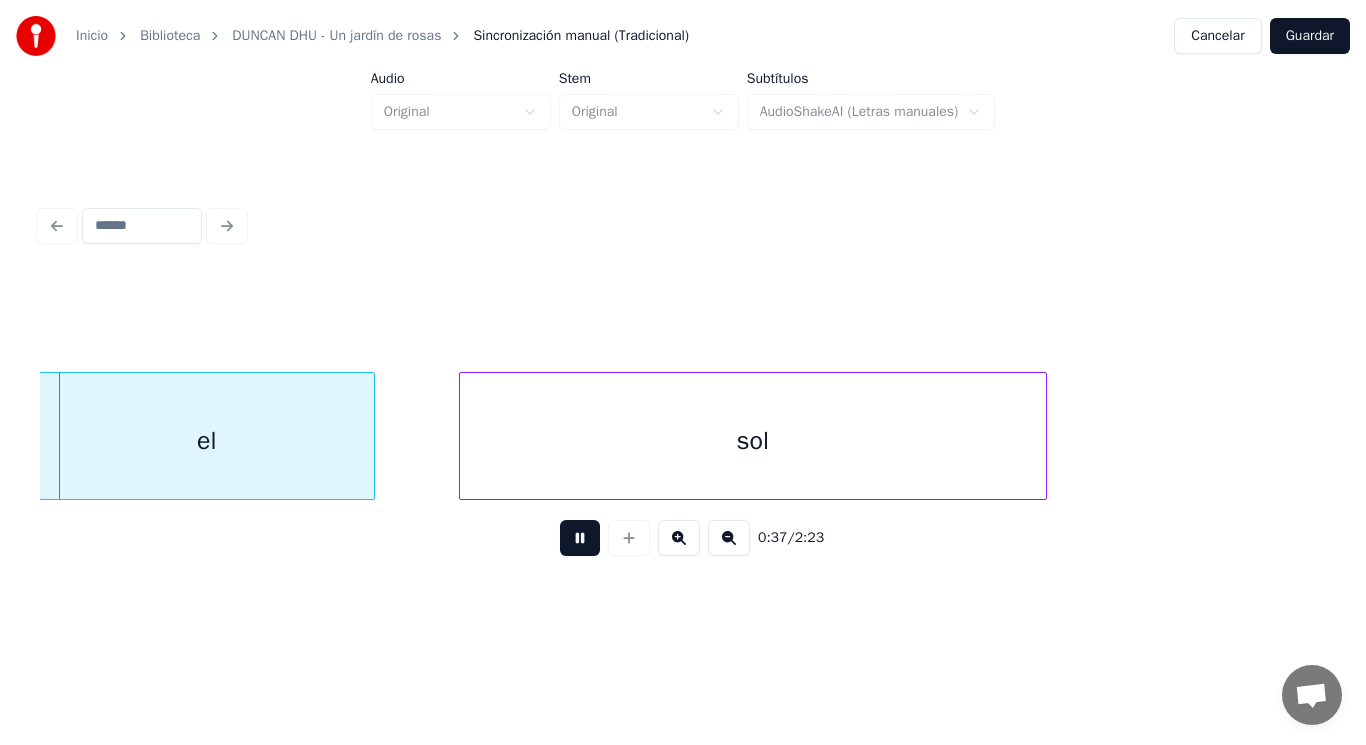 click at bounding box center (580, 538) 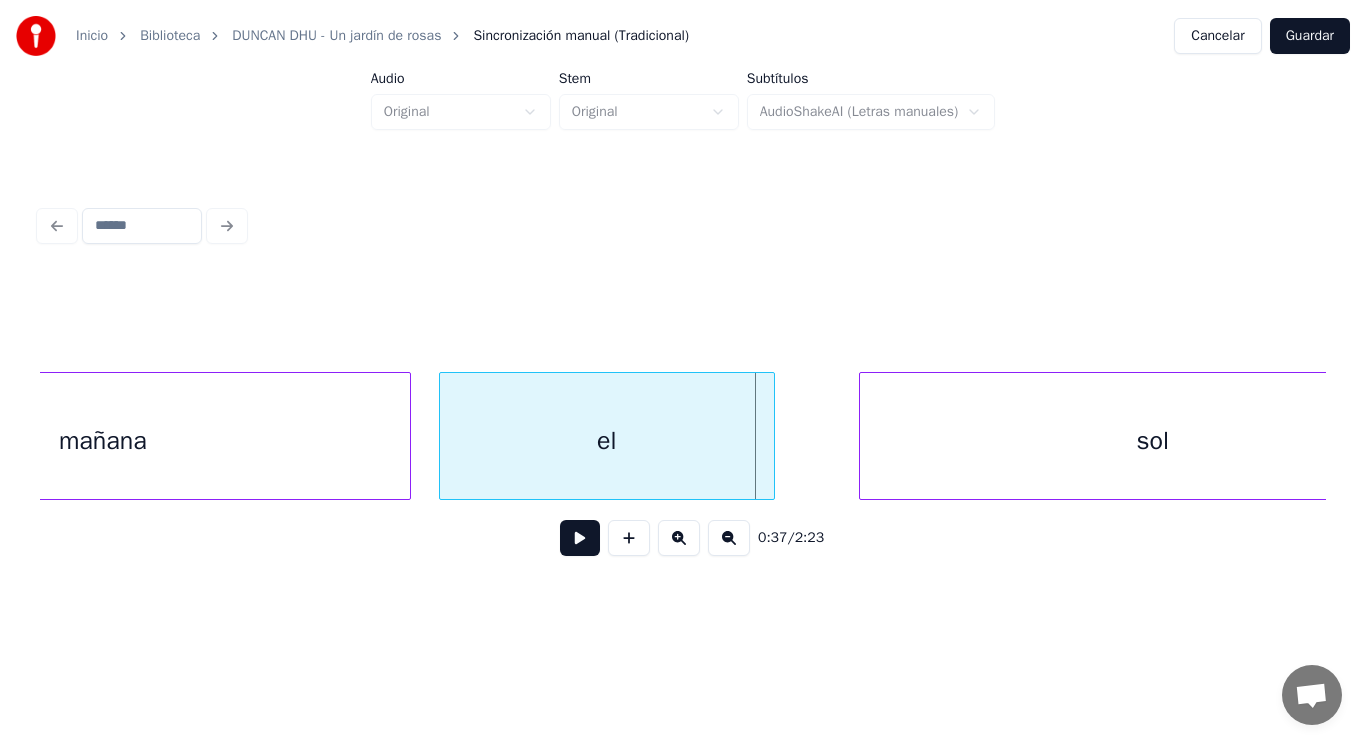click on "mañana" at bounding box center (103, 441) 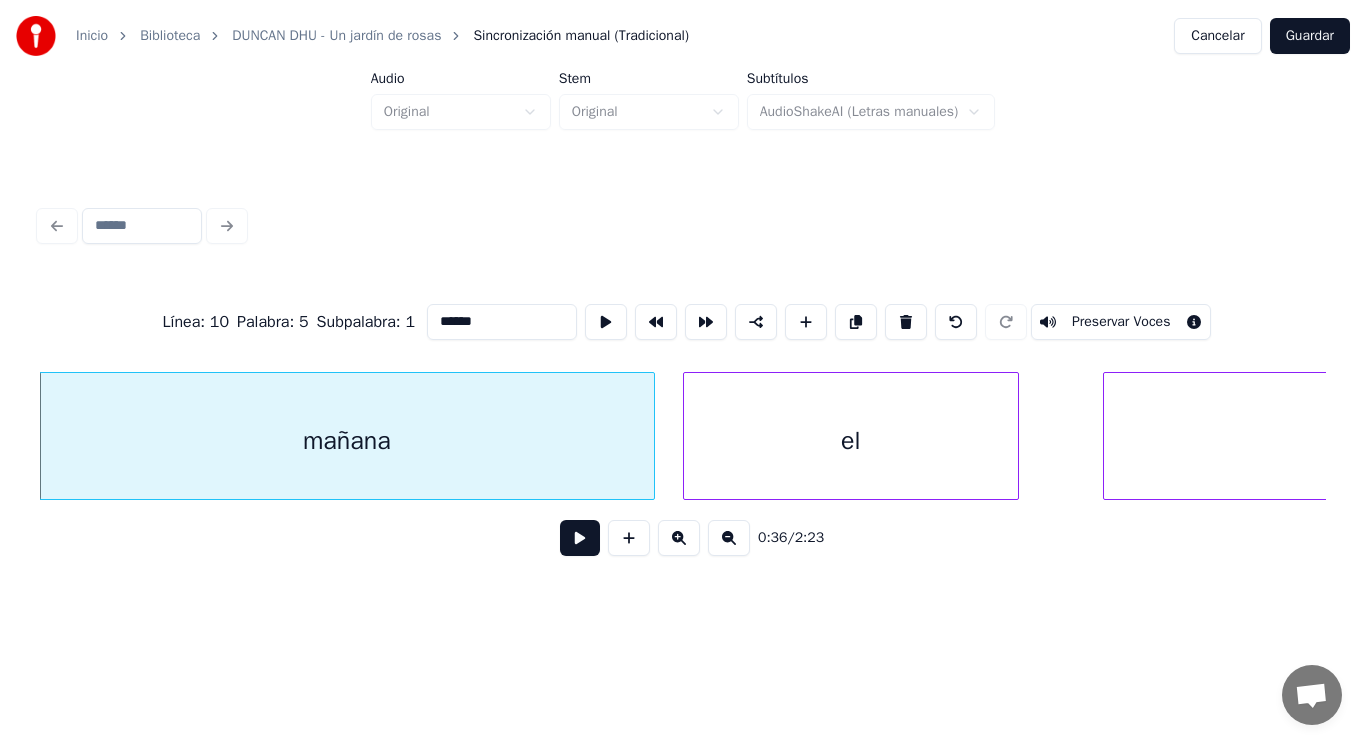 click at bounding box center (580, 538) 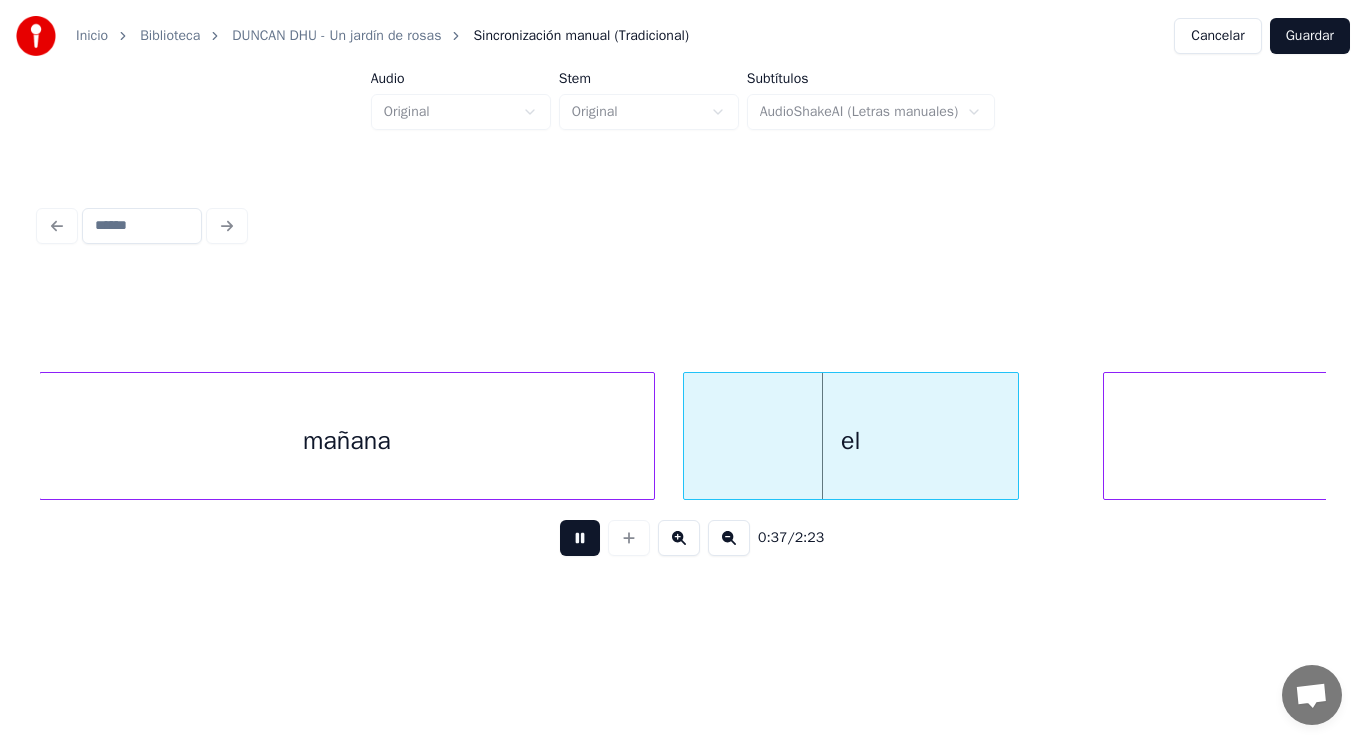 click at bounding box center (580, 538) 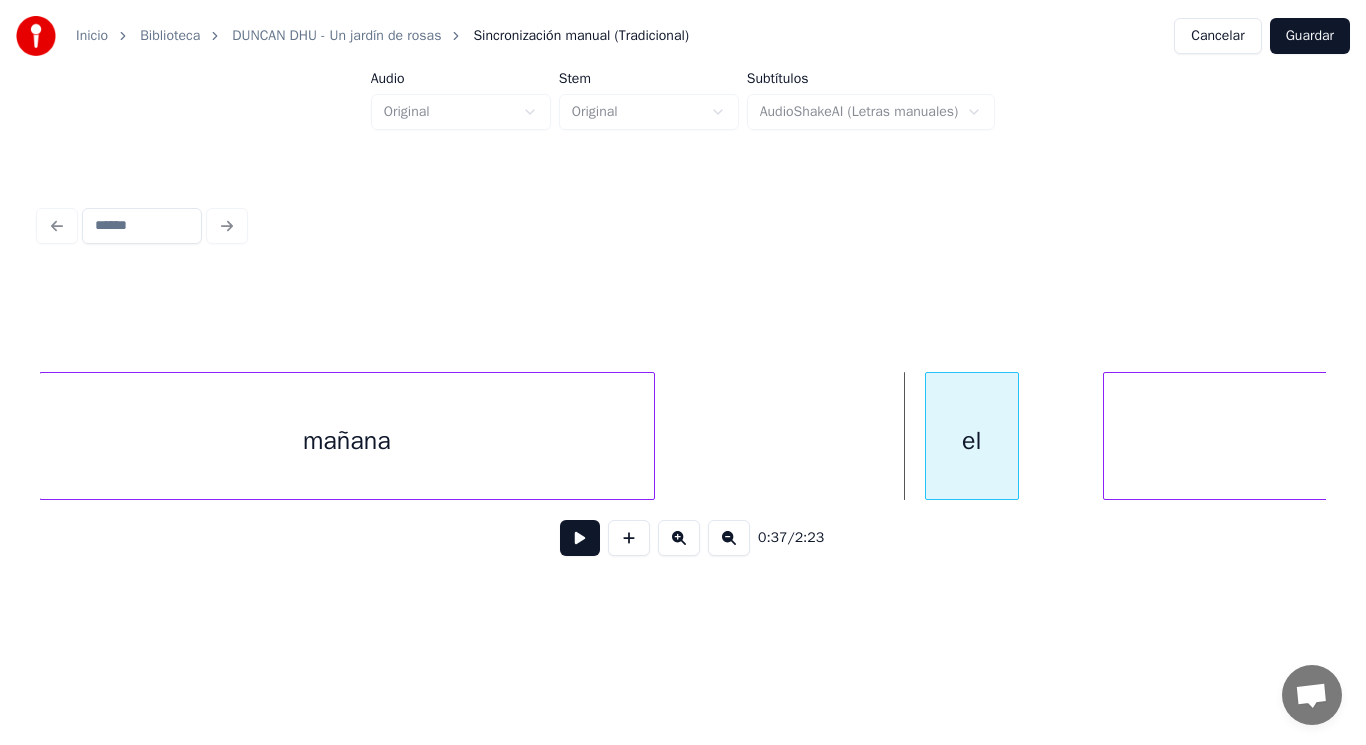 click at bounding box center [929, 436] 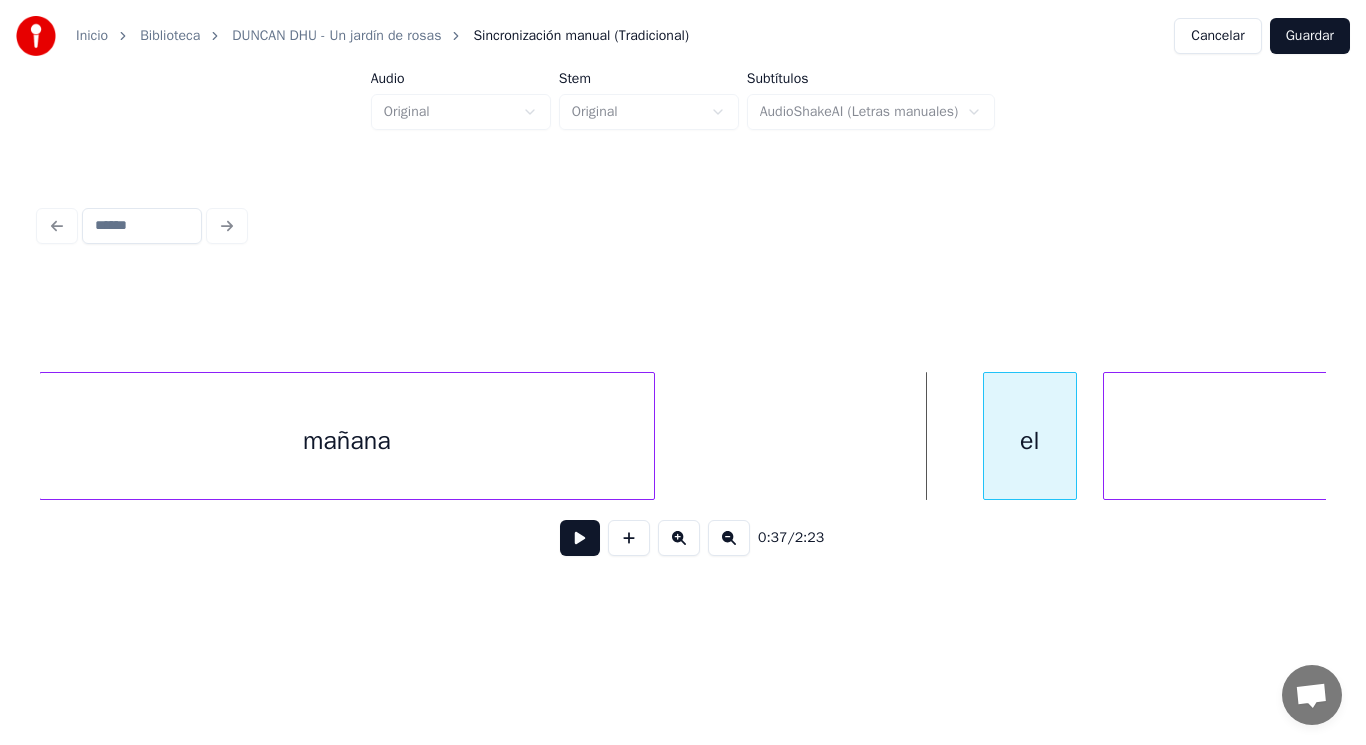 click on "el" at bounding box center (1030, 441) 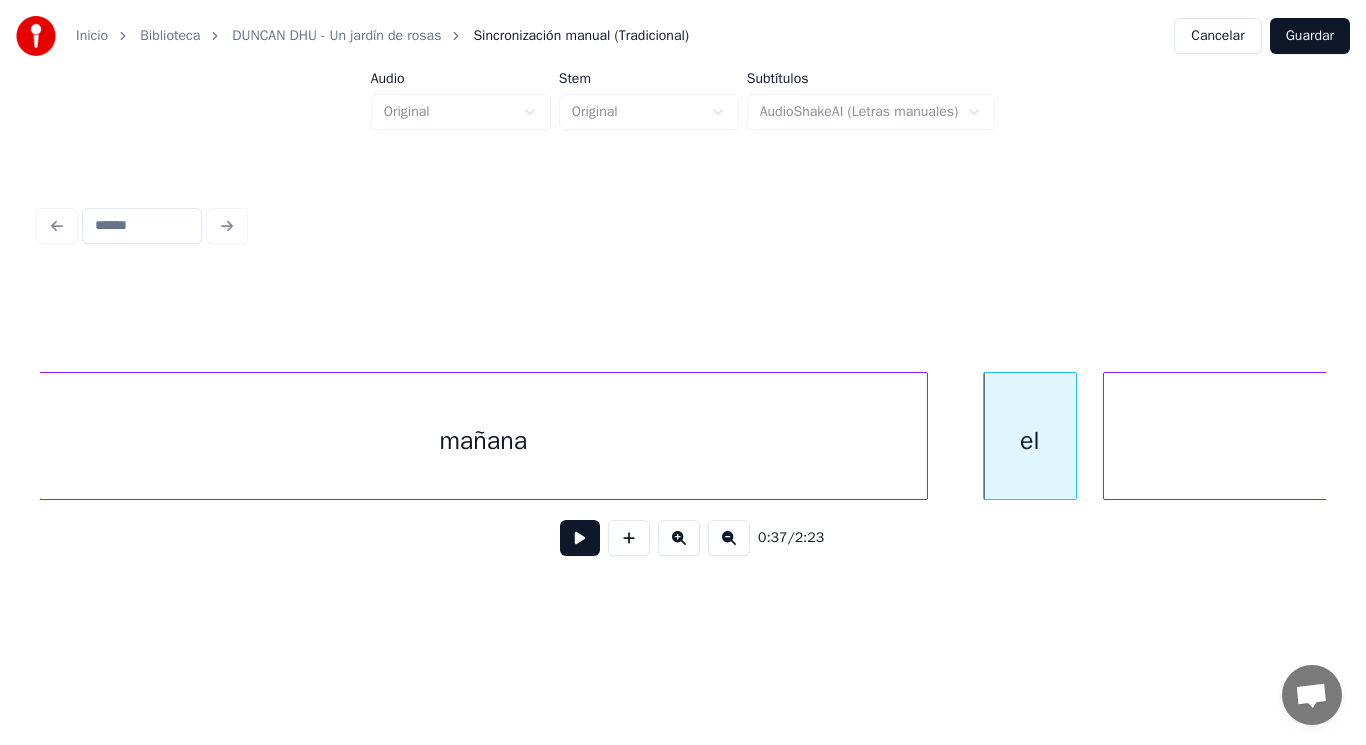 click at bounding box center [924, 436] 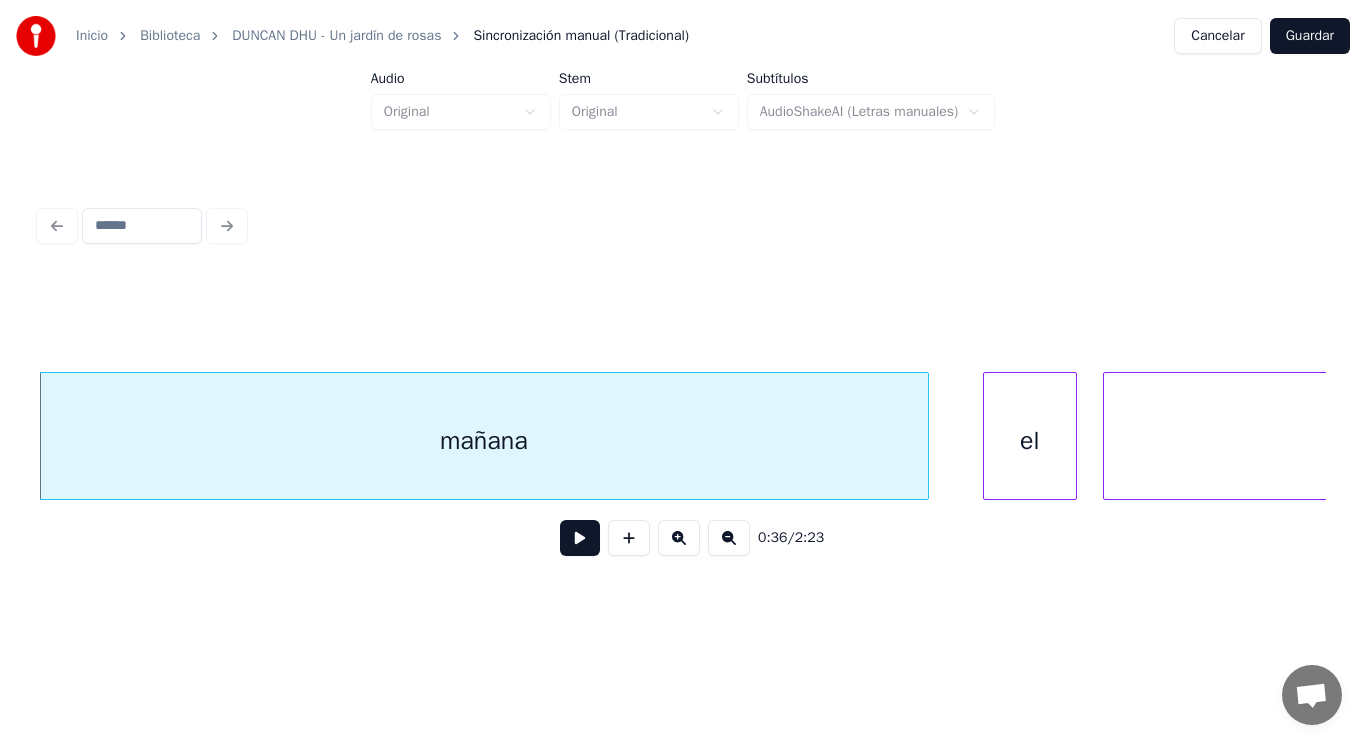 click at bounding box center (580, 538) 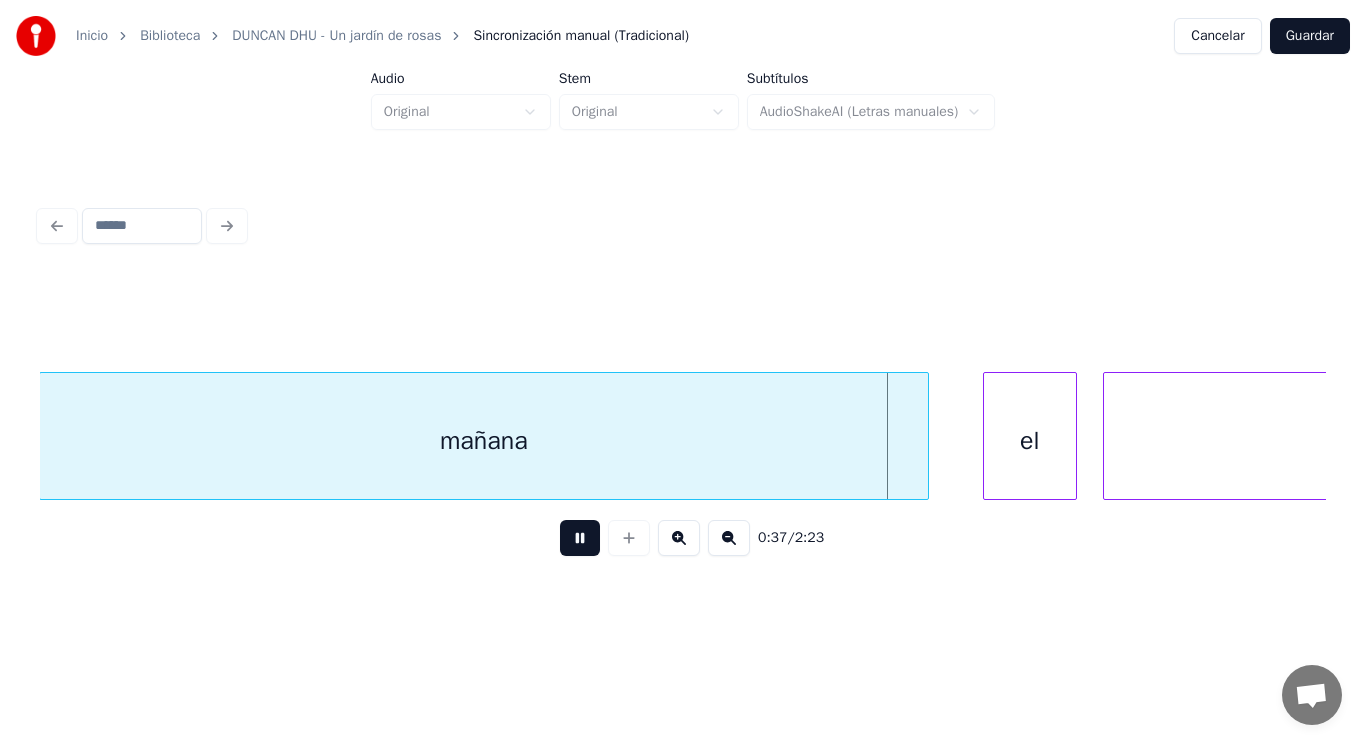 click at bounding box center (580, 538) 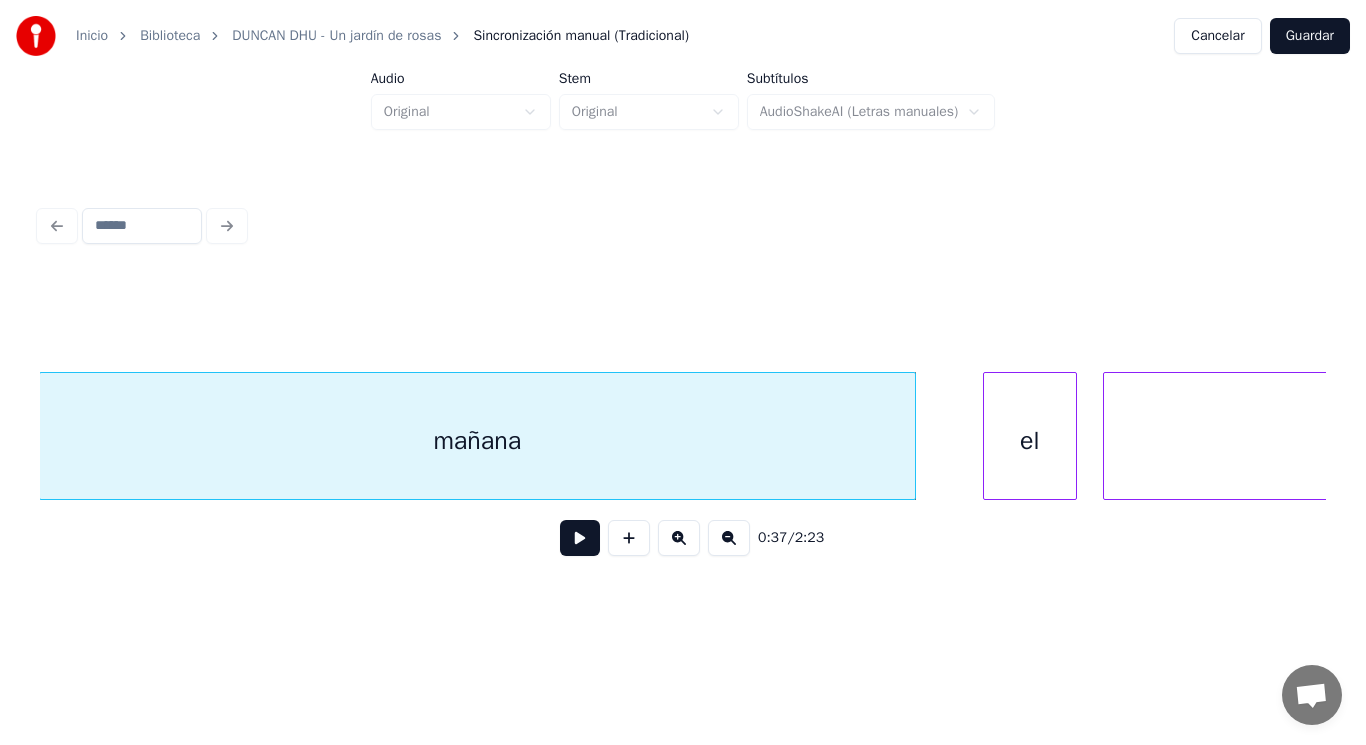 click at bounding box center [912, 436] 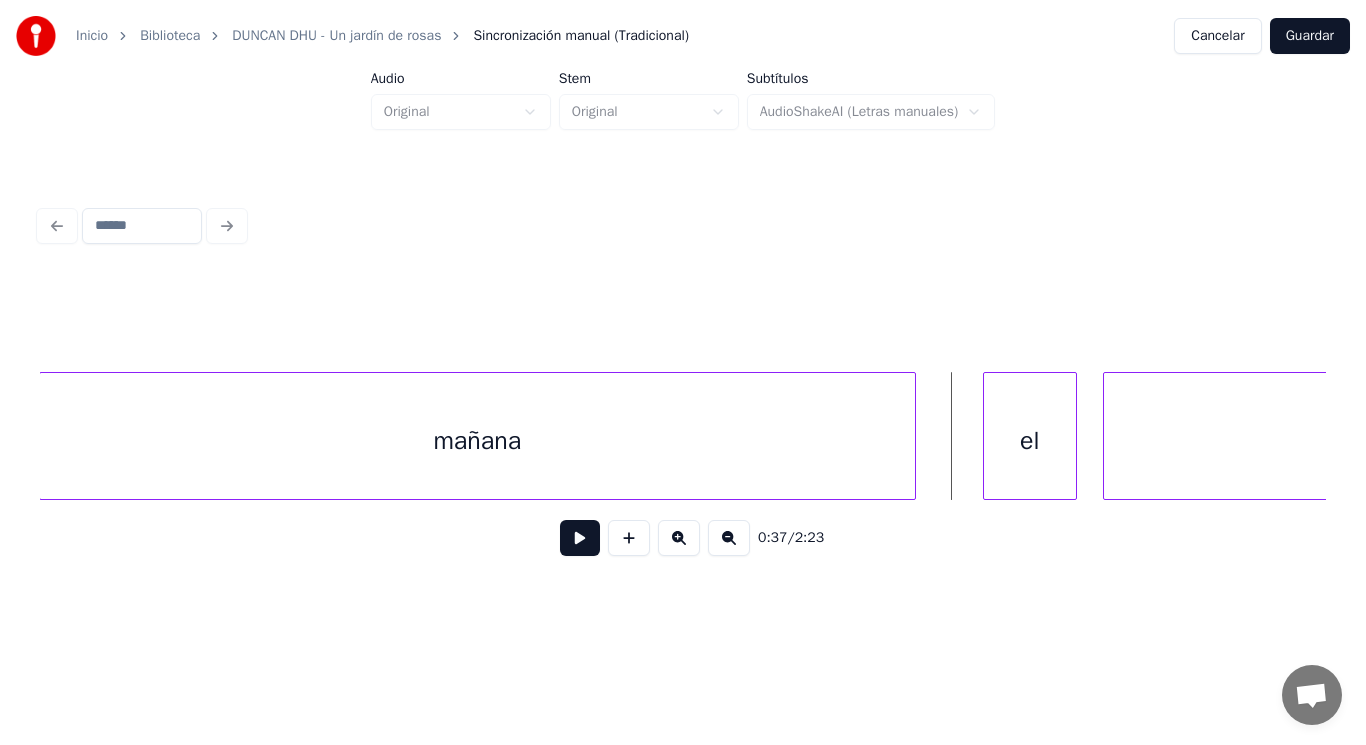 click at bounding box center (580, 538) 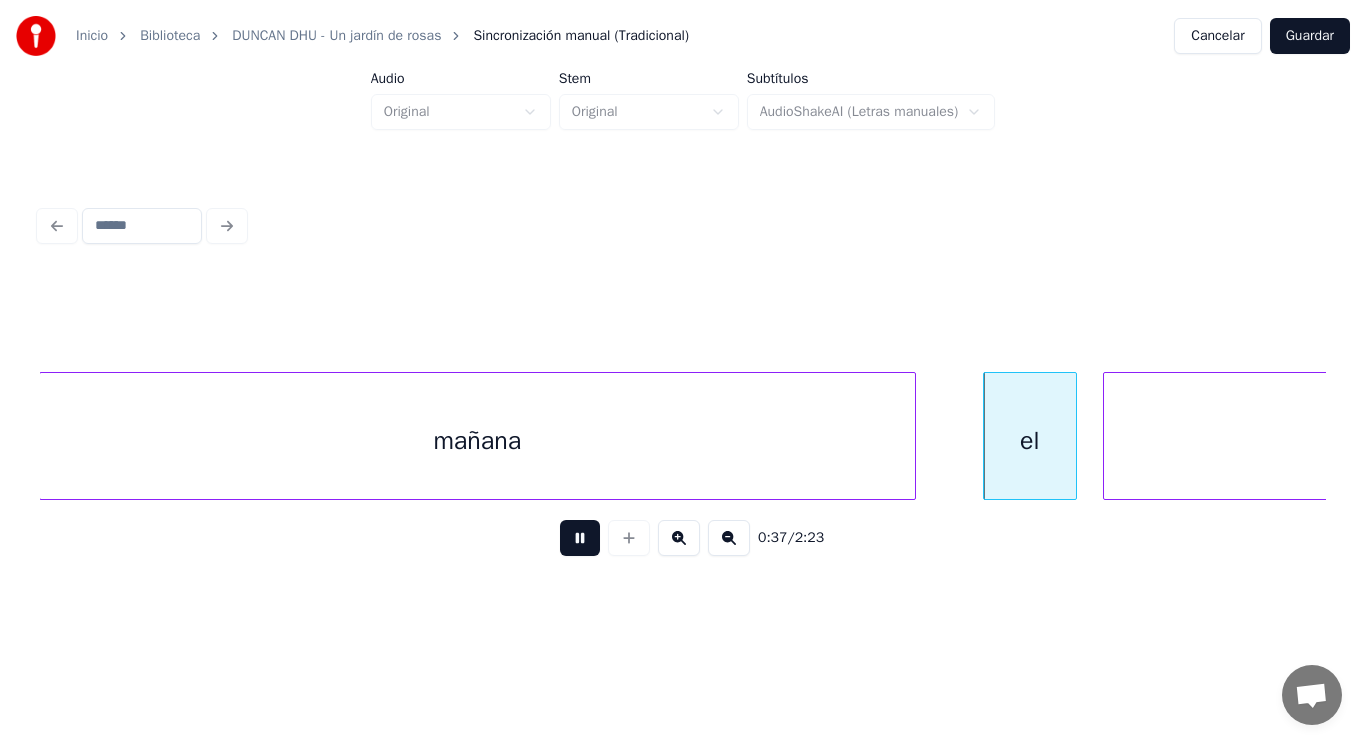 click at bounding box center (580, 538) 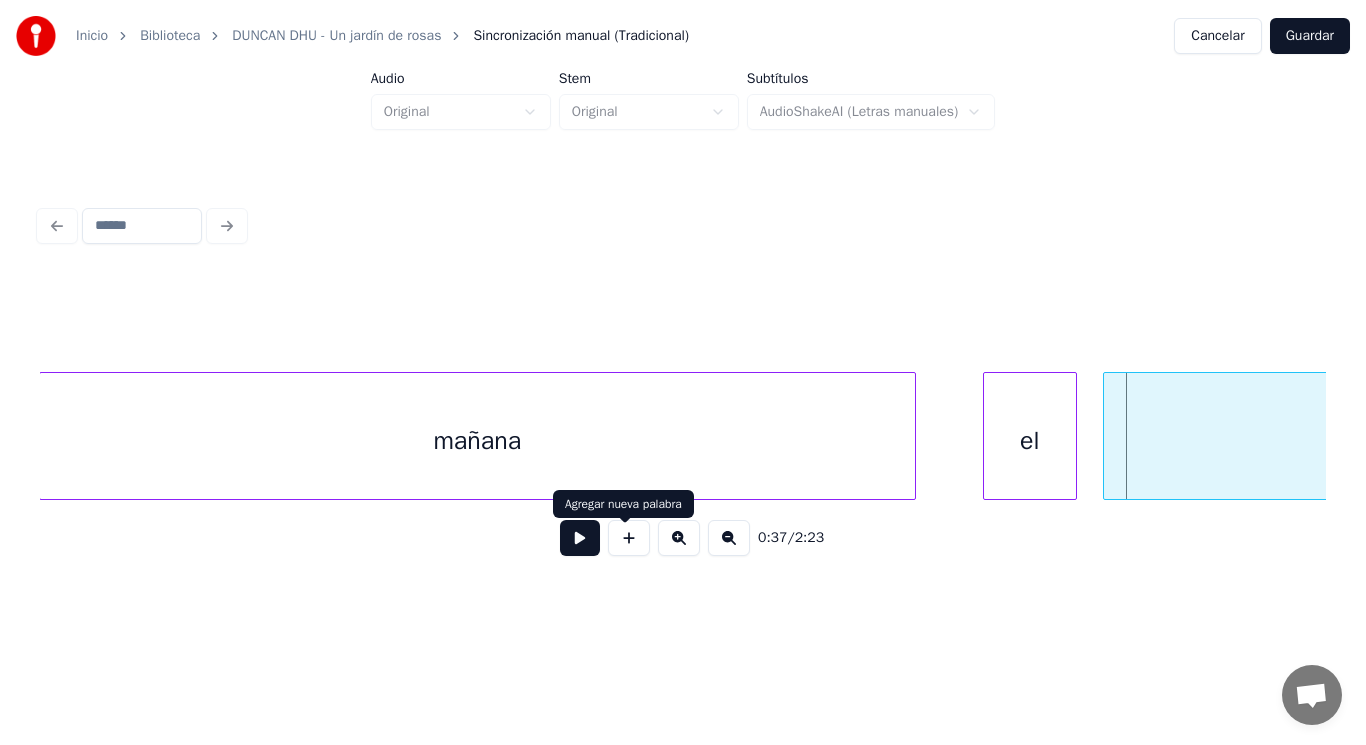 click on "mañana" at bounding box center [477, 441] 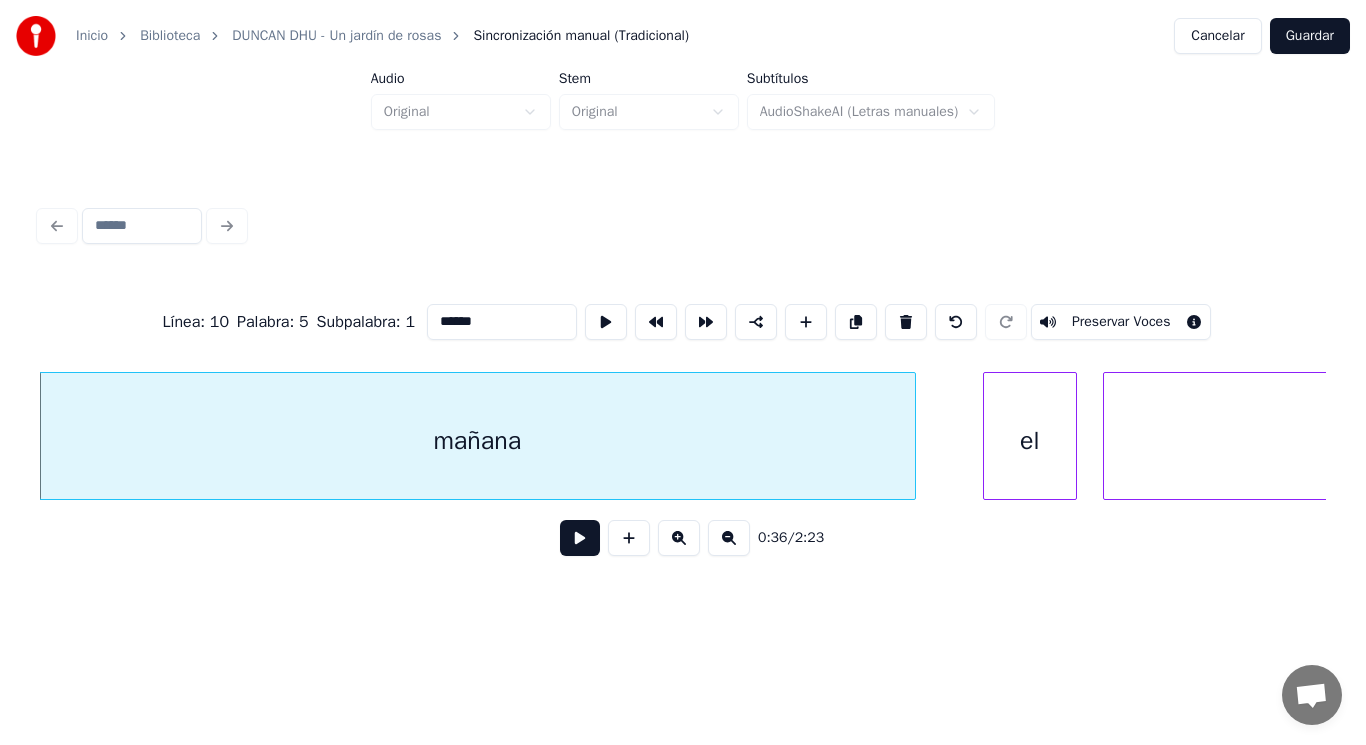 click at bounding box center (580, 538) 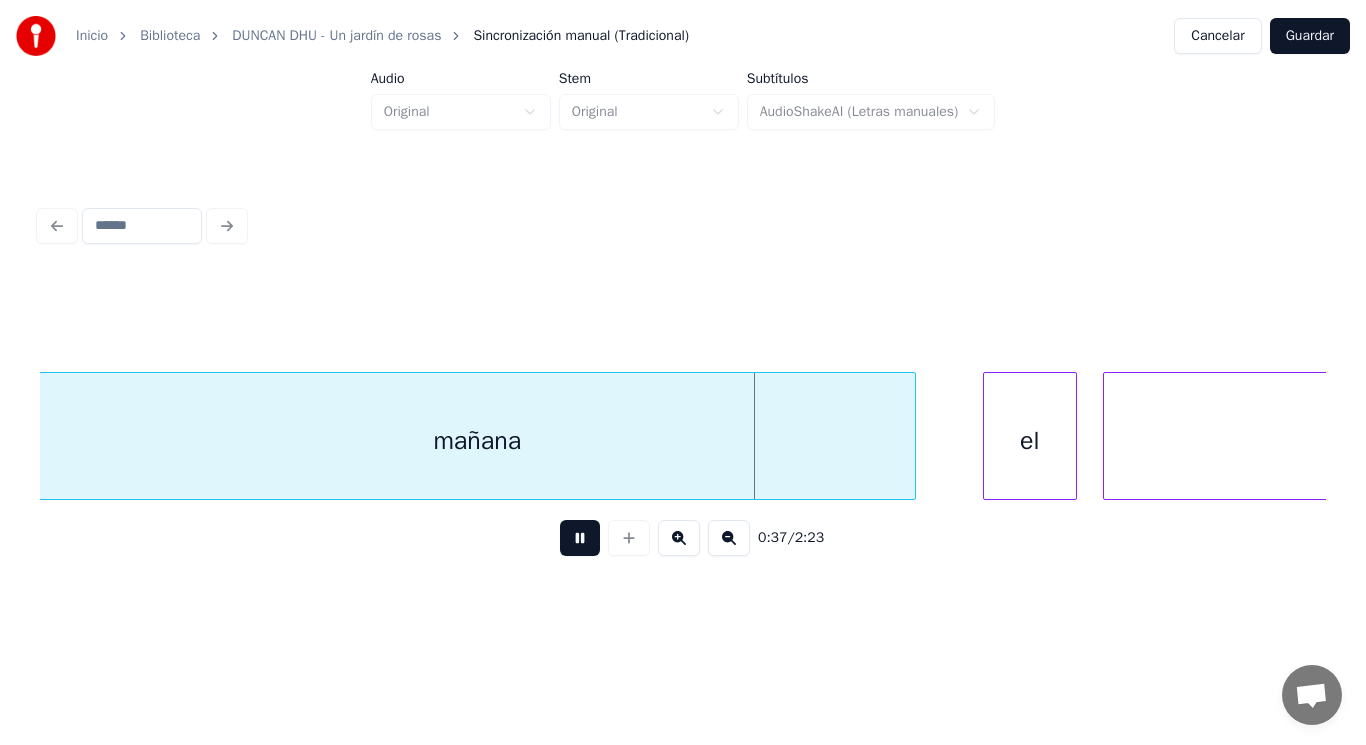 click at bounding box center (580, 538) 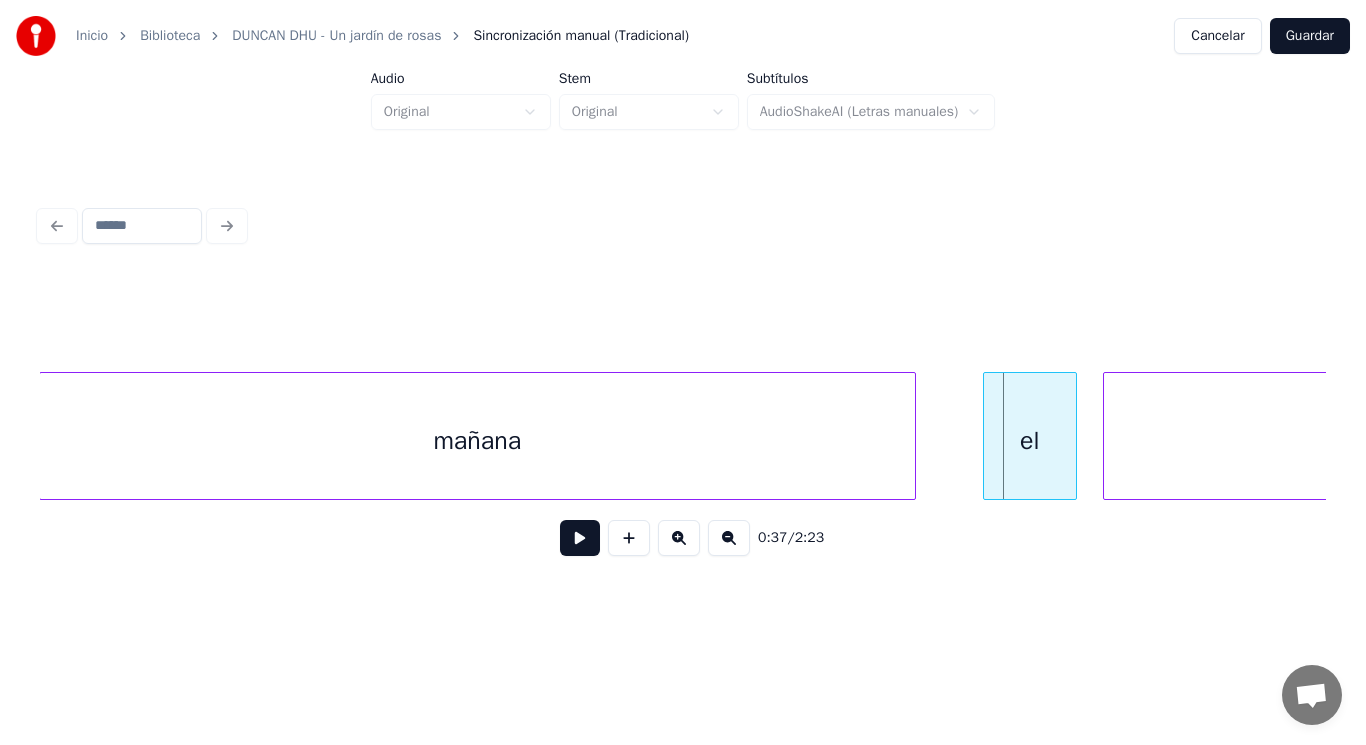 click on "el" at bounding box center [1030, 441] 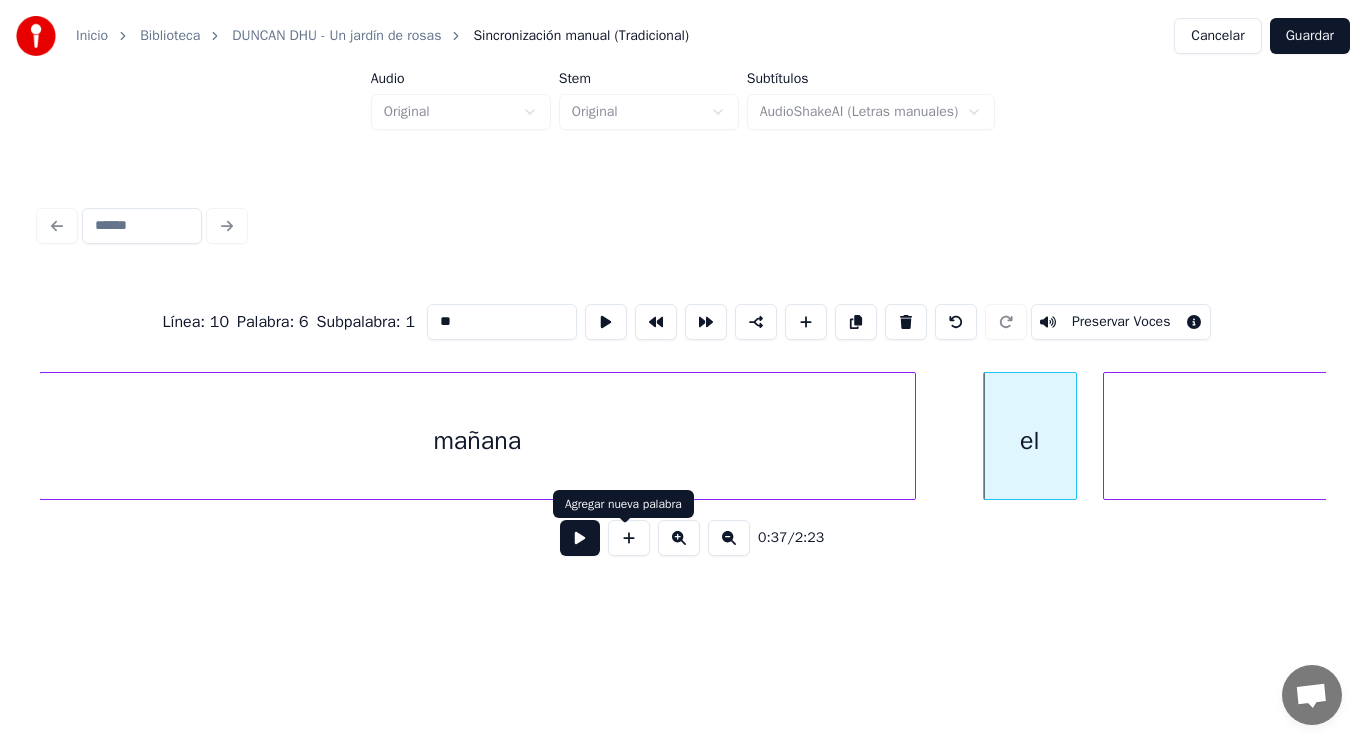 click at bounding box center [580, 538] 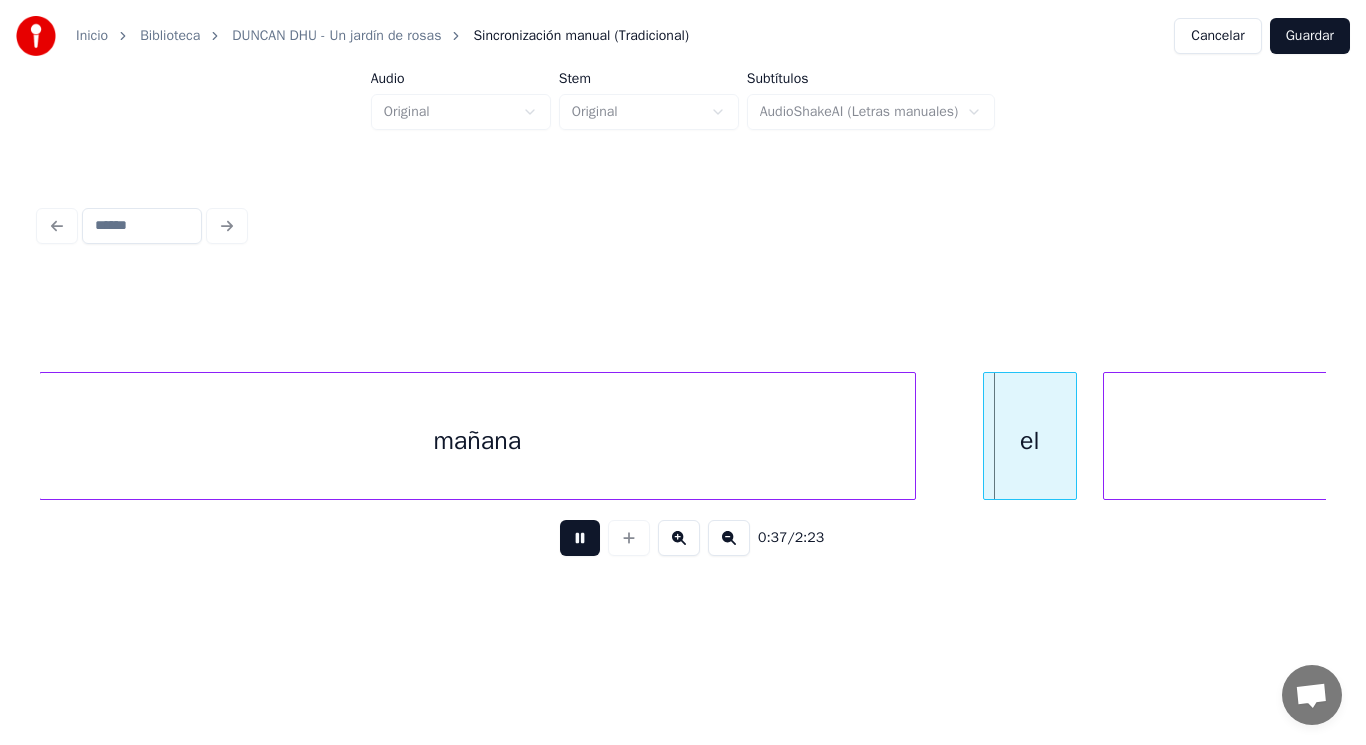 click at bounding box center (580, 538) 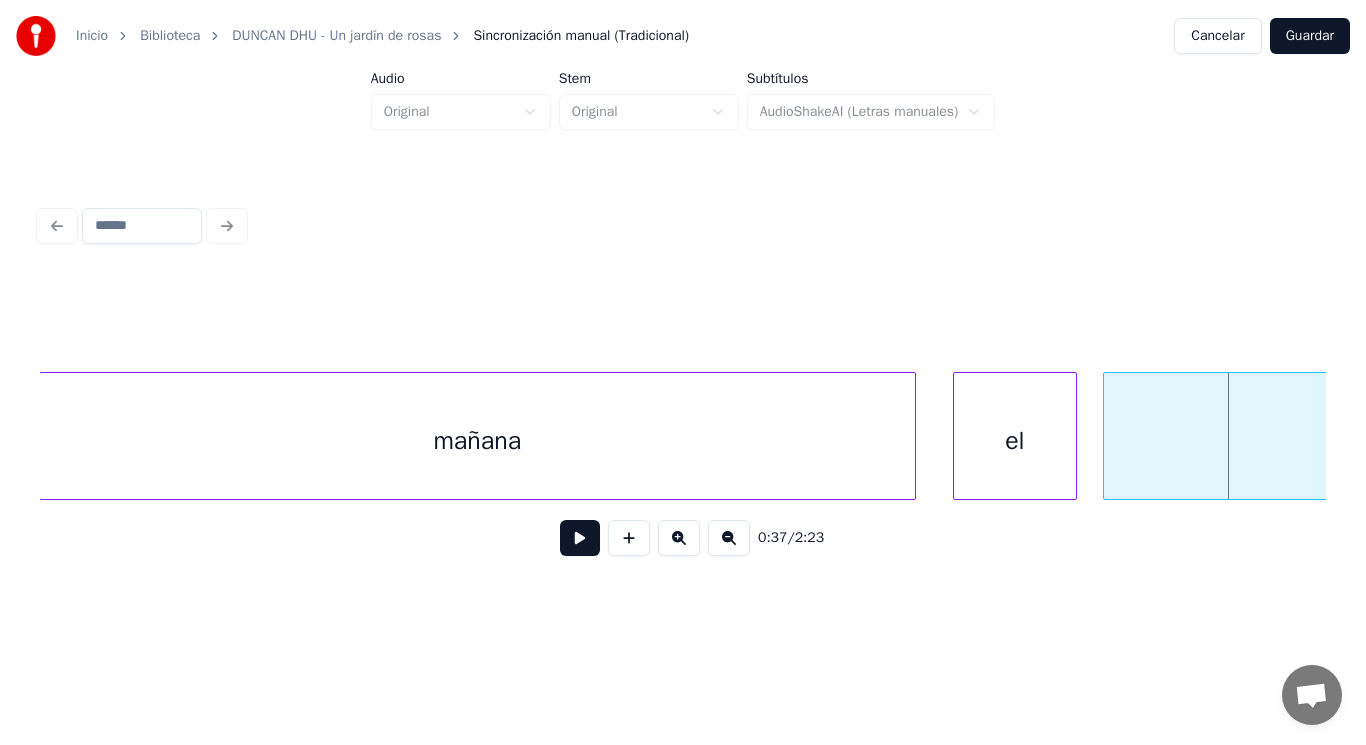 click at bounding box center (957, 436) 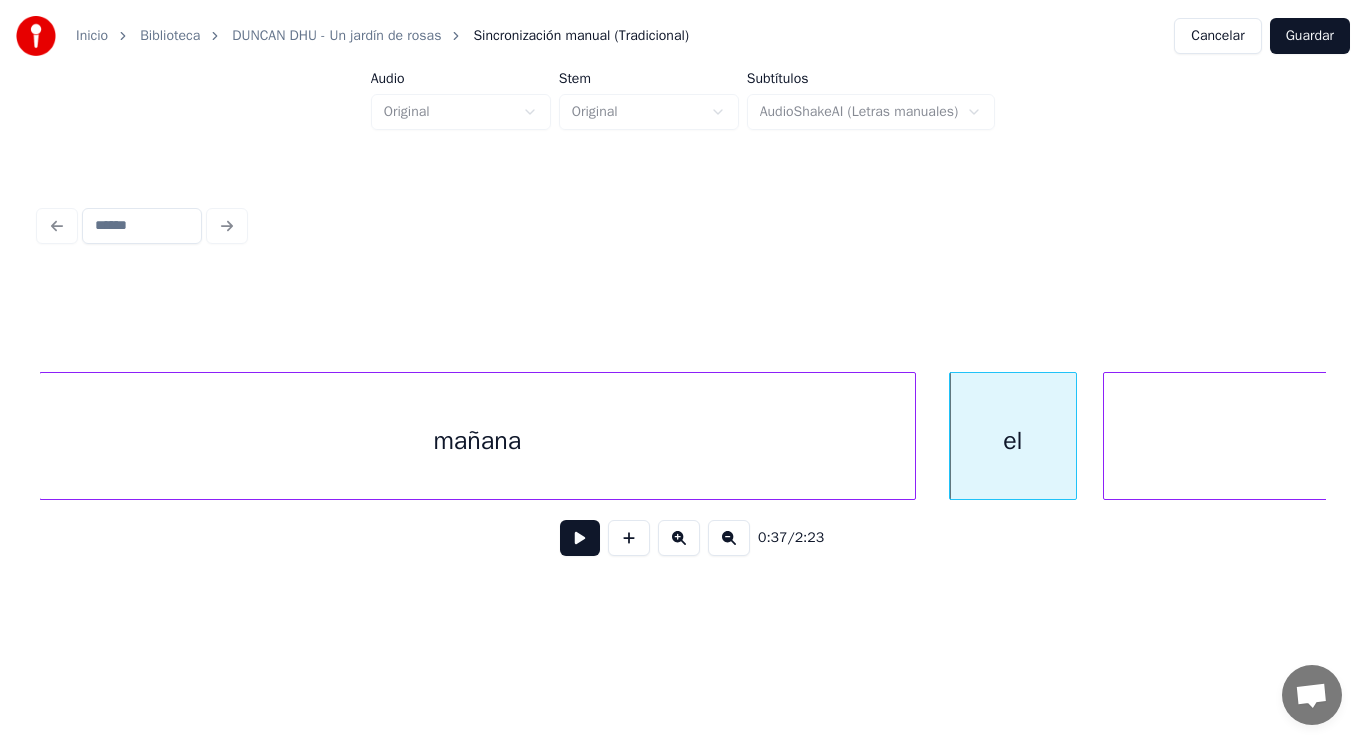 click on "sol" at bounding box center (1397, 441) 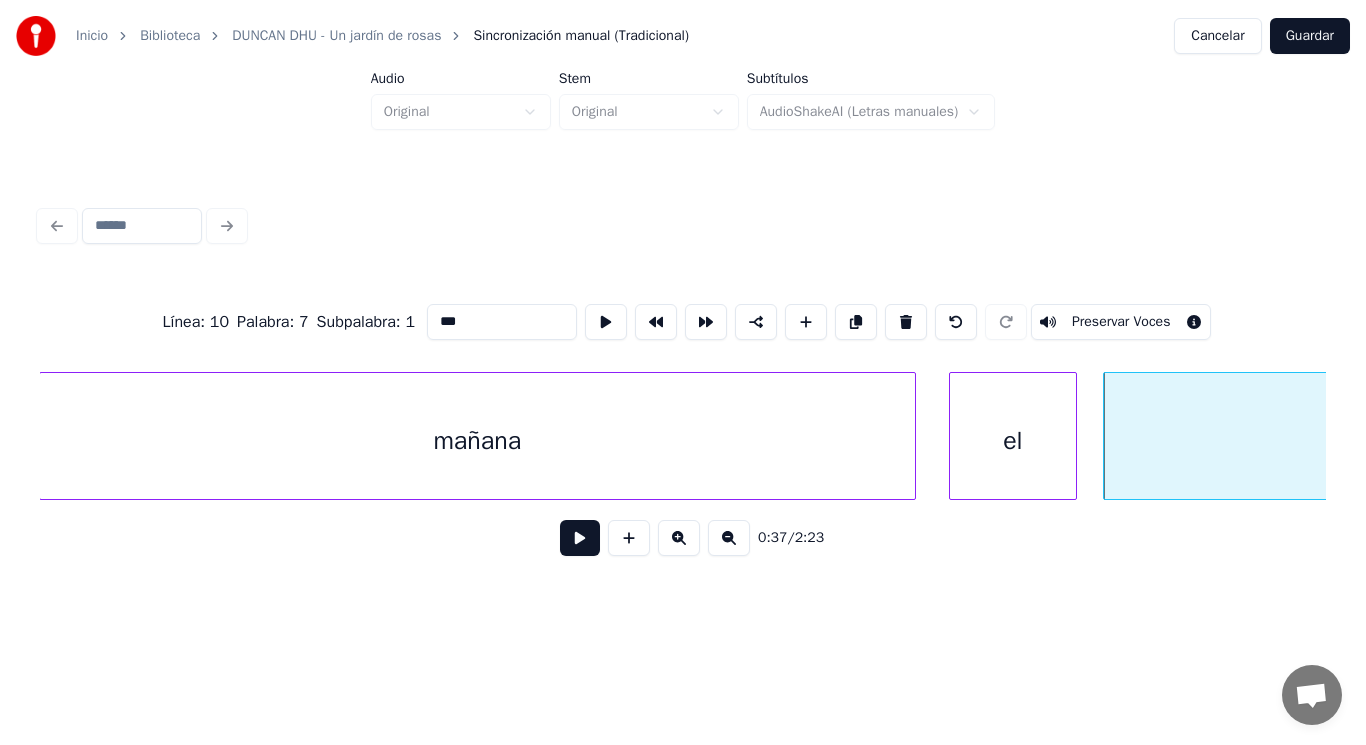 click at bounding box center (580, 538) 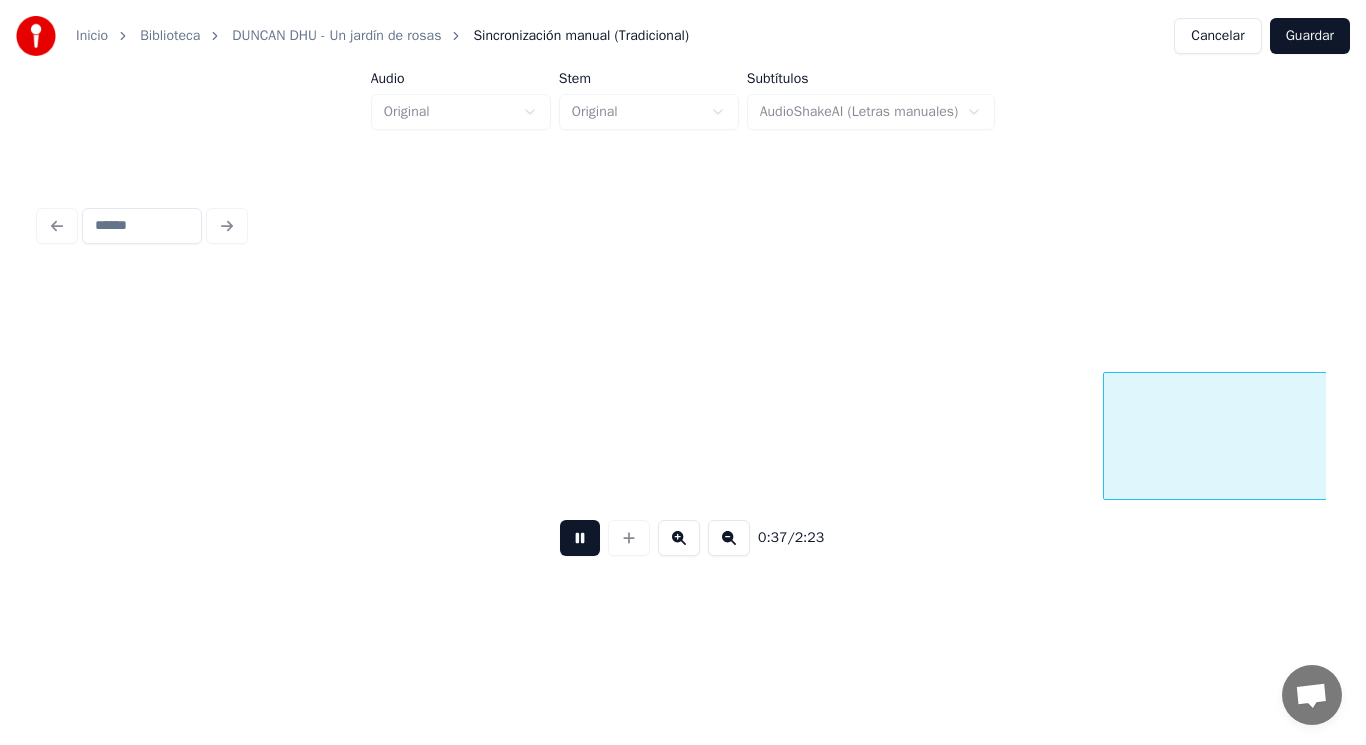 scroll, scrollTop: 0, scrollLeft: 52994, axis: horizontal 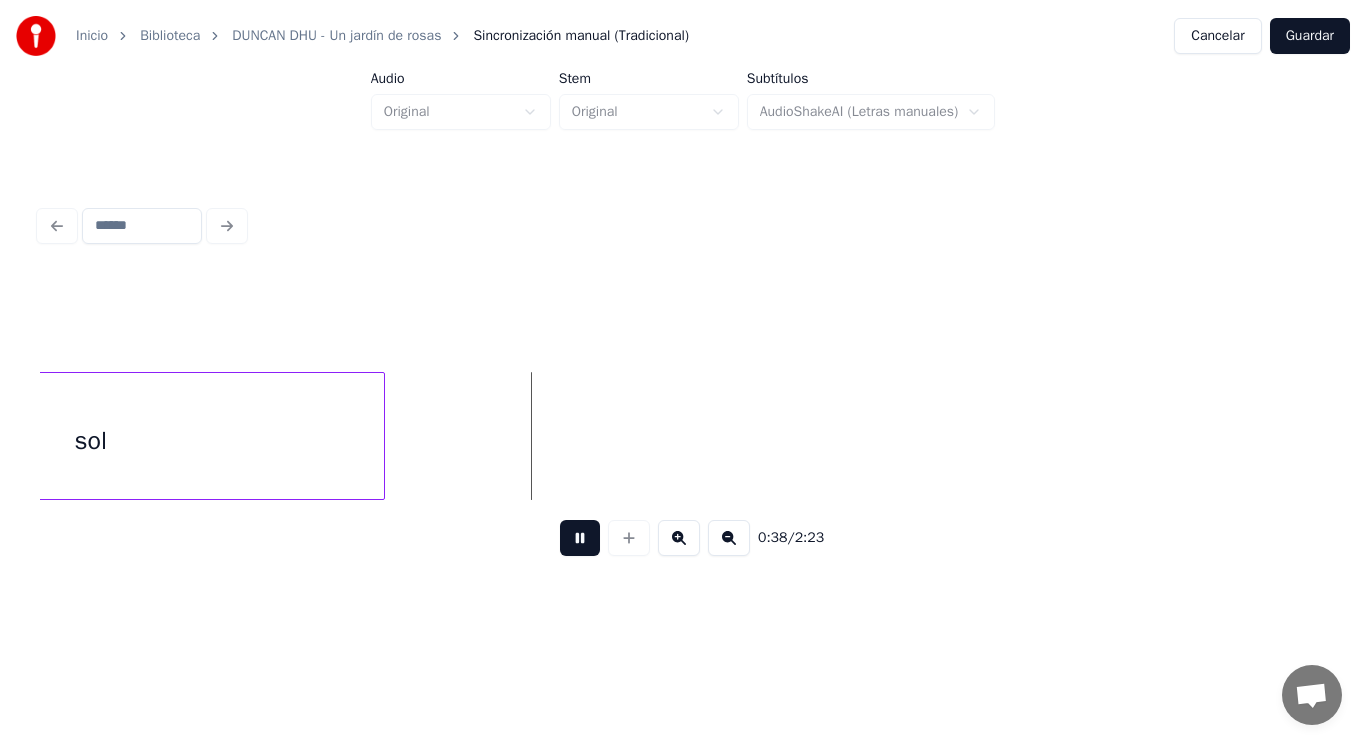click at bounding box center [580, 538] 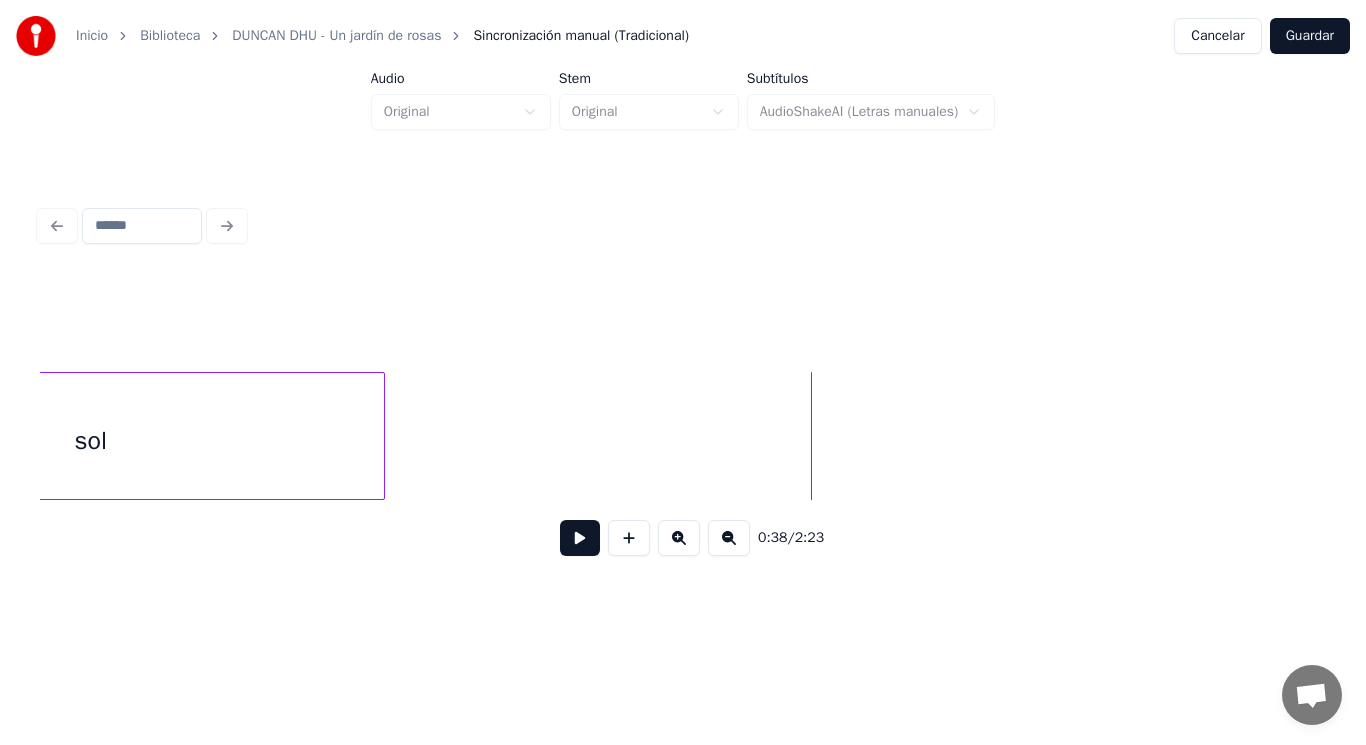 click on "sol" at bounding box center [91, 441] 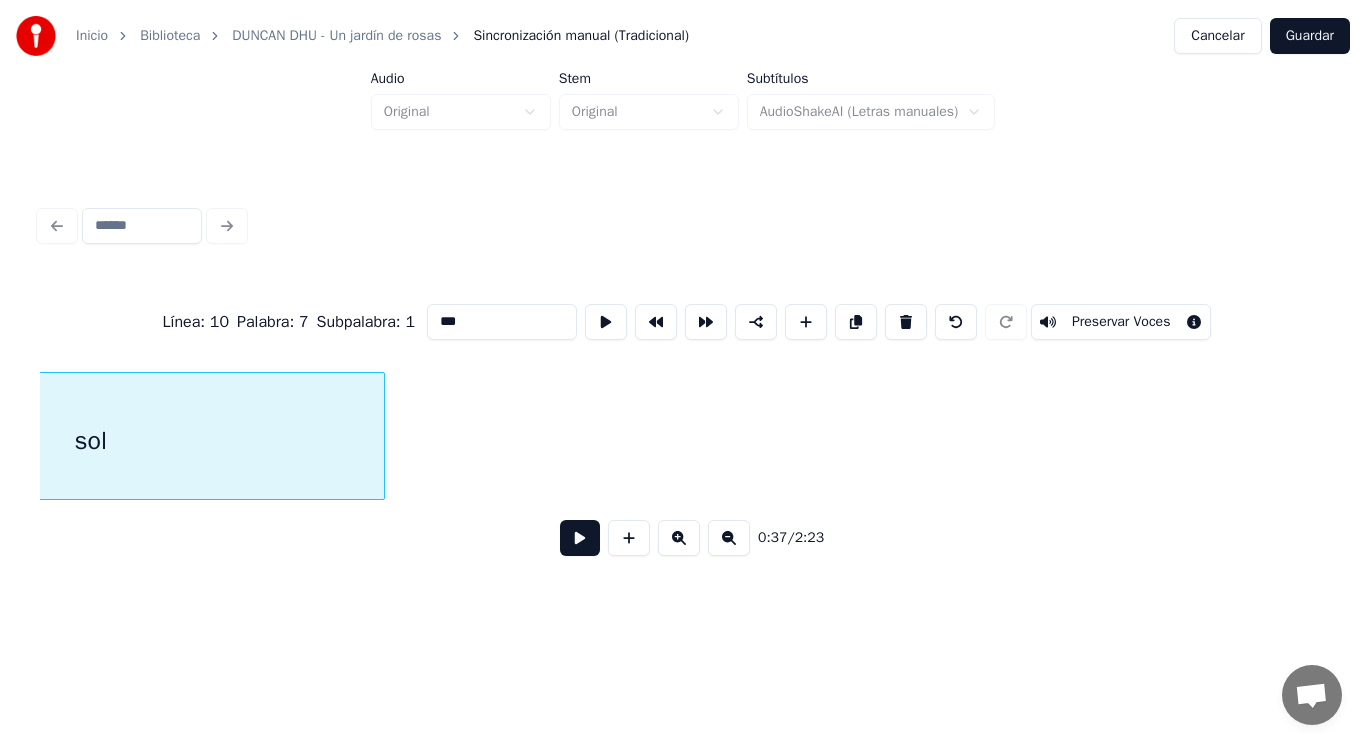 scroll, scrollTop: 0, scrollLeft: 52752, axis: horizontal 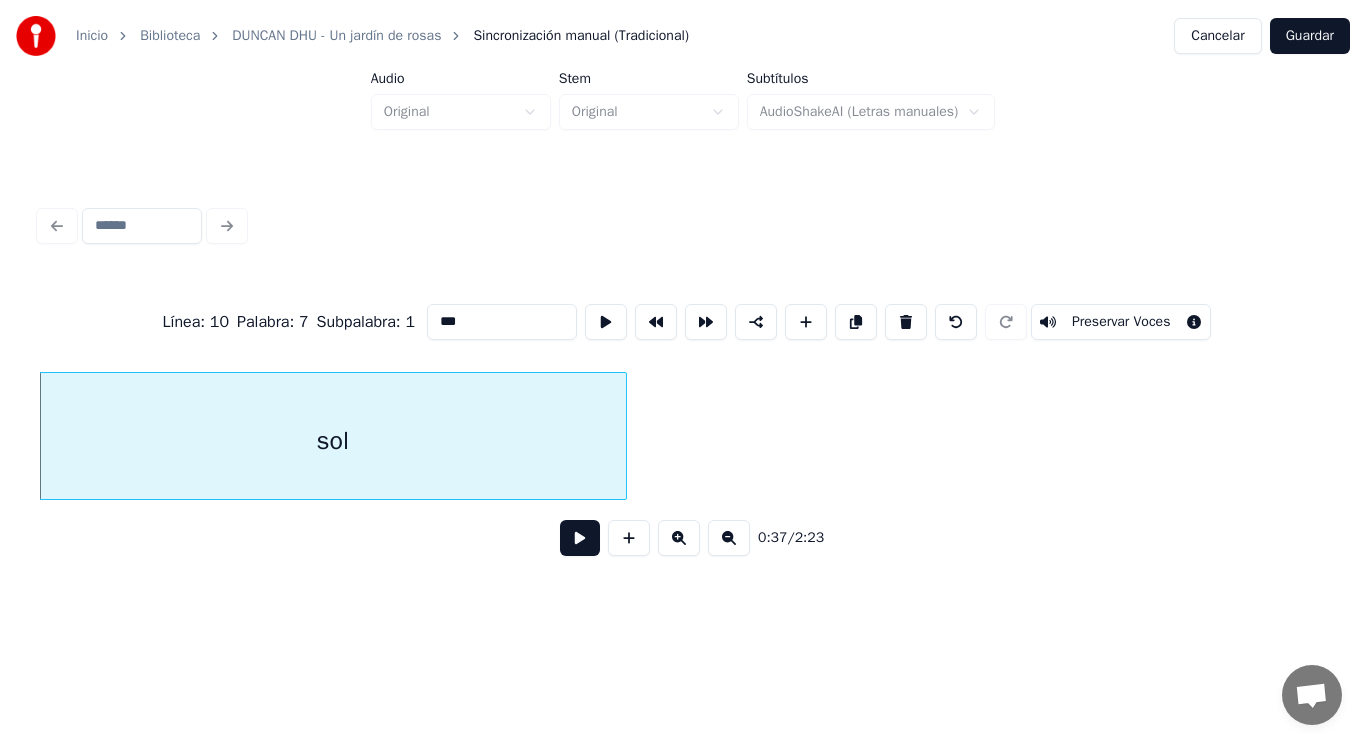 click at bounding box center [580, 538] 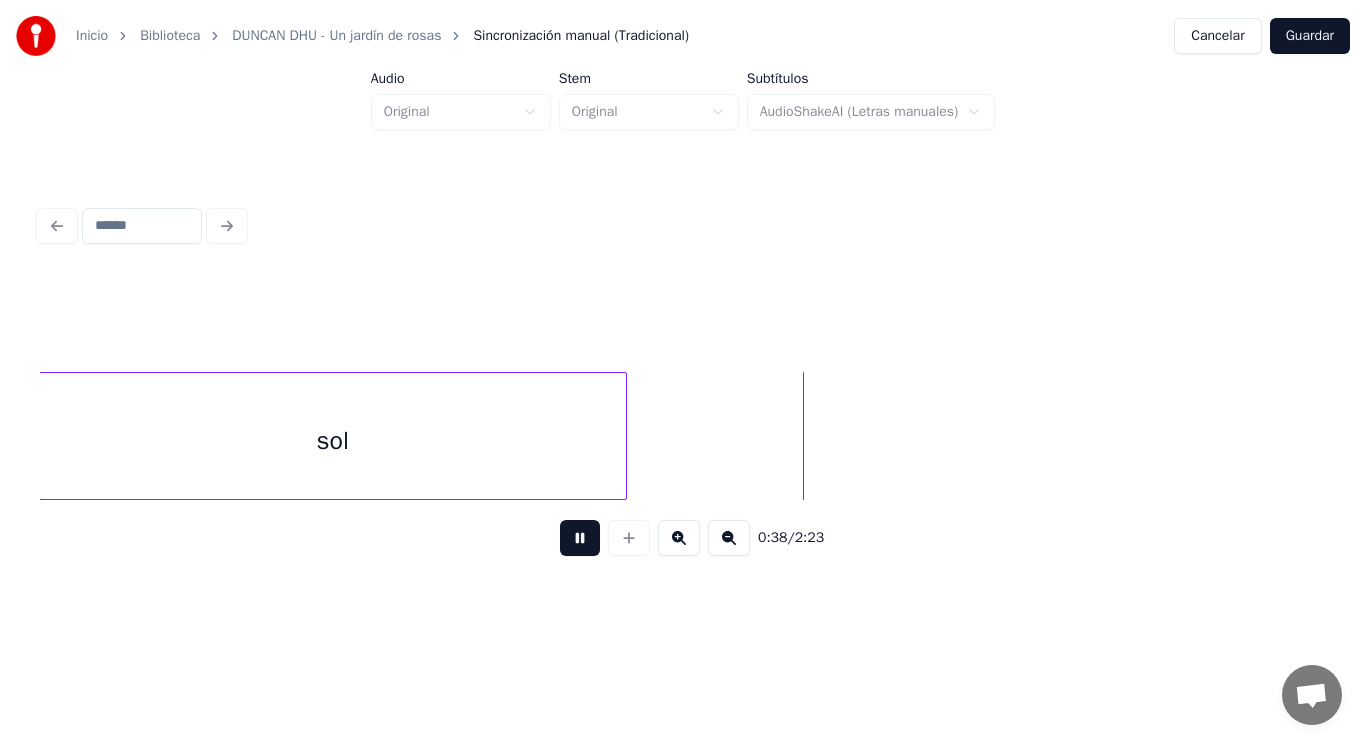 click at bounding box center [580, 538] 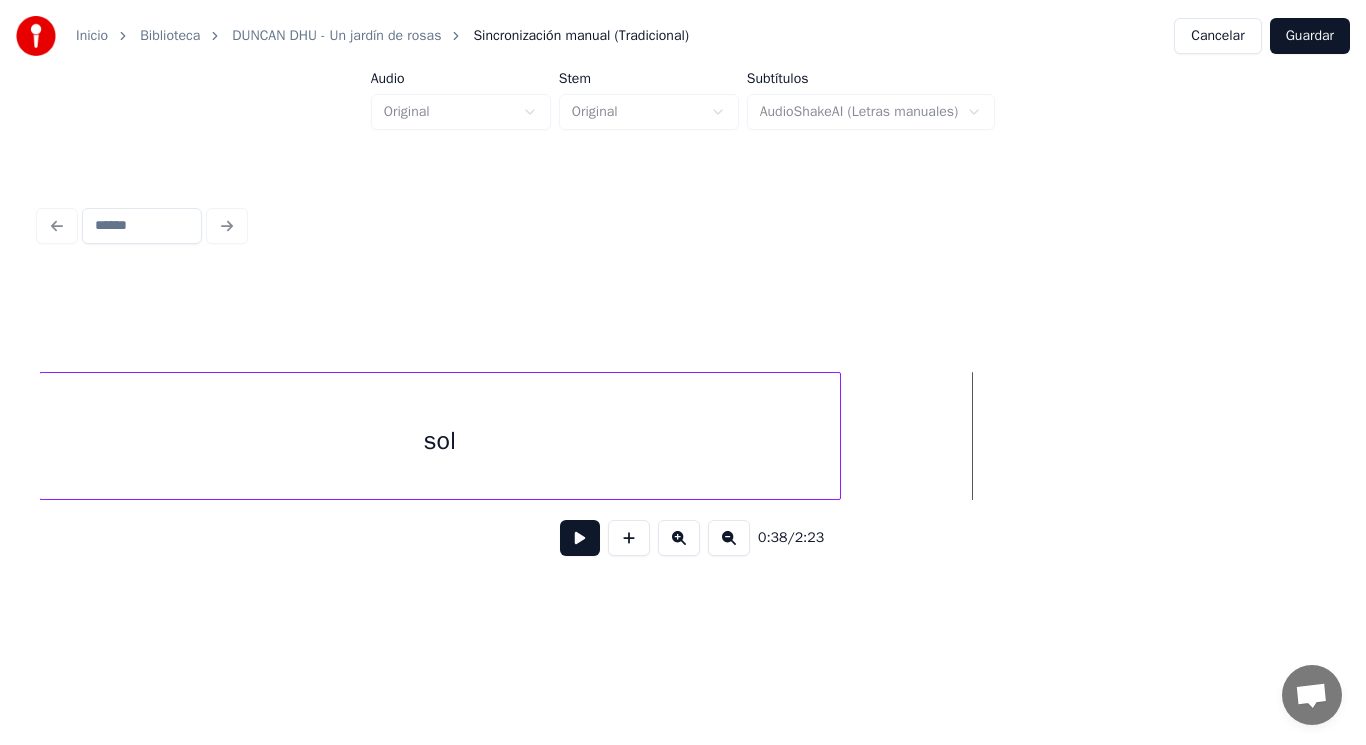 click at bounding box center (837, 436) 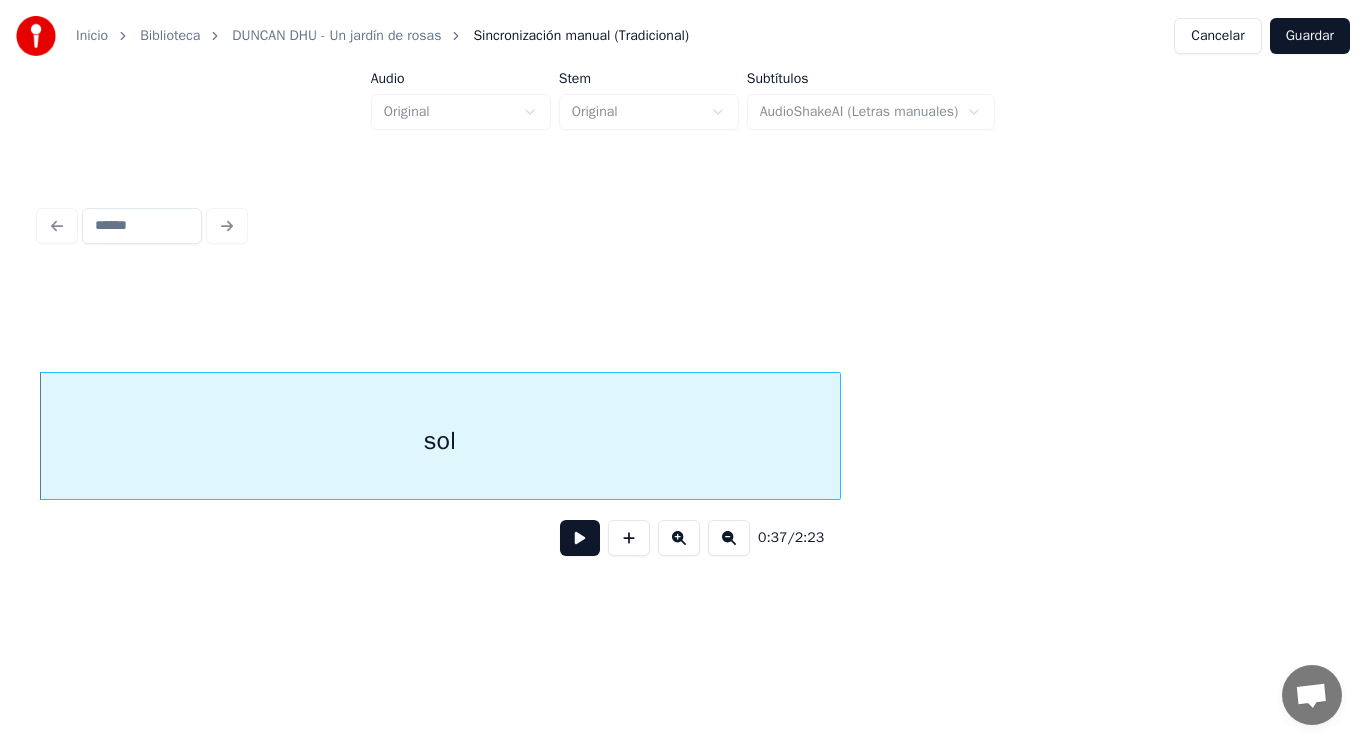 click at bounding box center (580, 538) 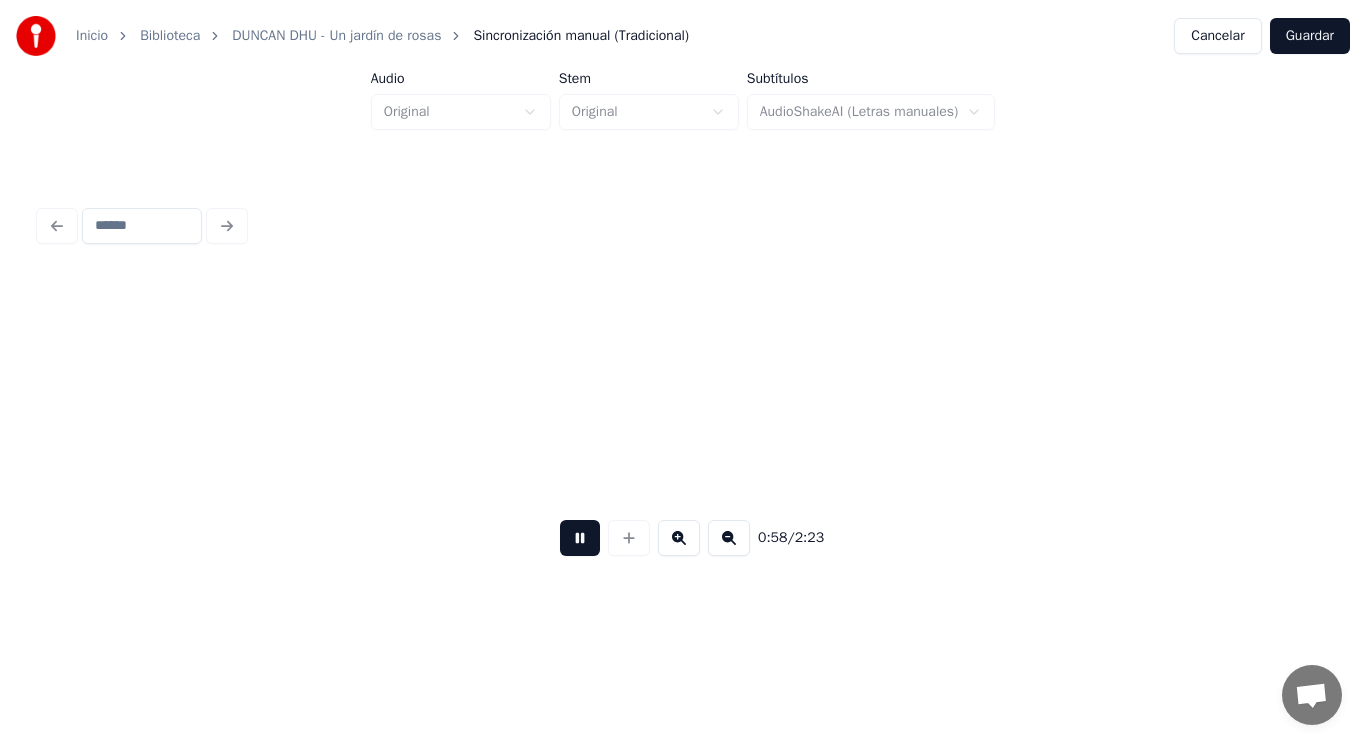 scroll, scrollTop: 0, scrollLeft: 81439, axis: horizontal 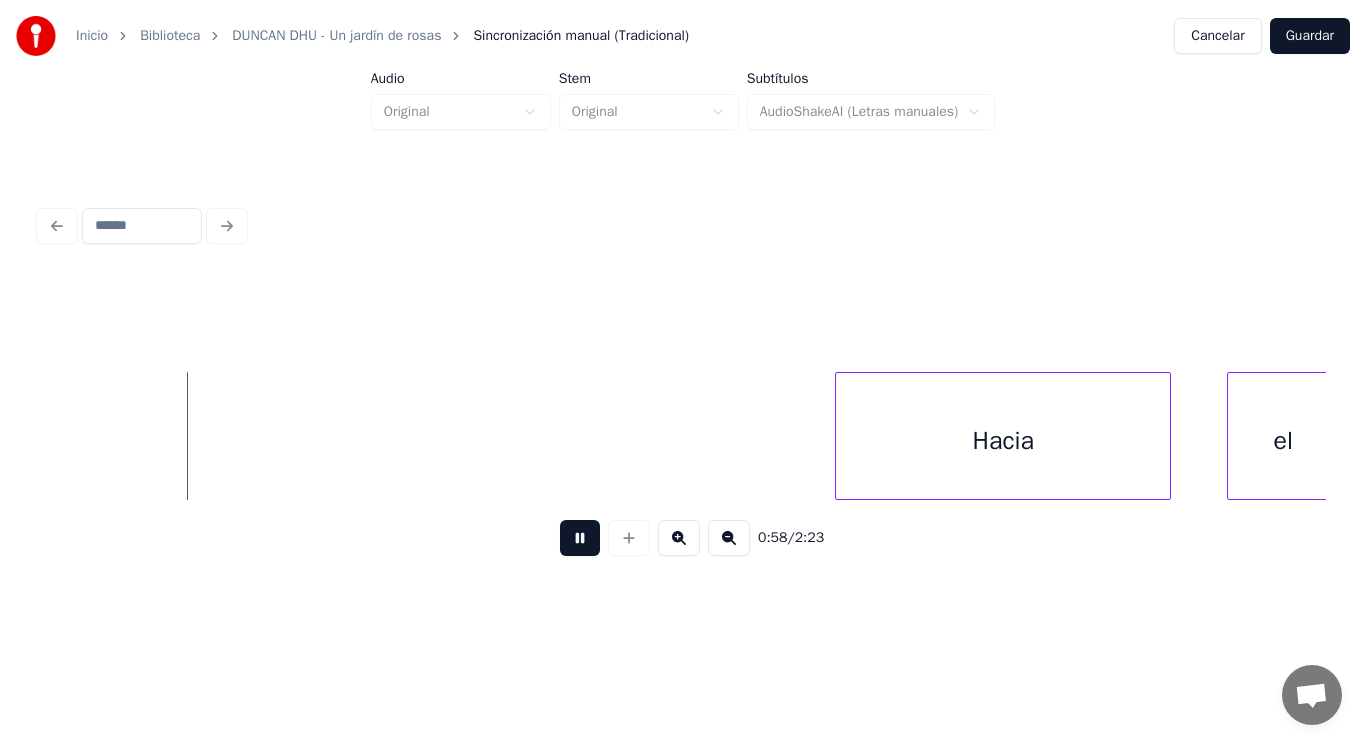 click at bounding box center (580, 538) 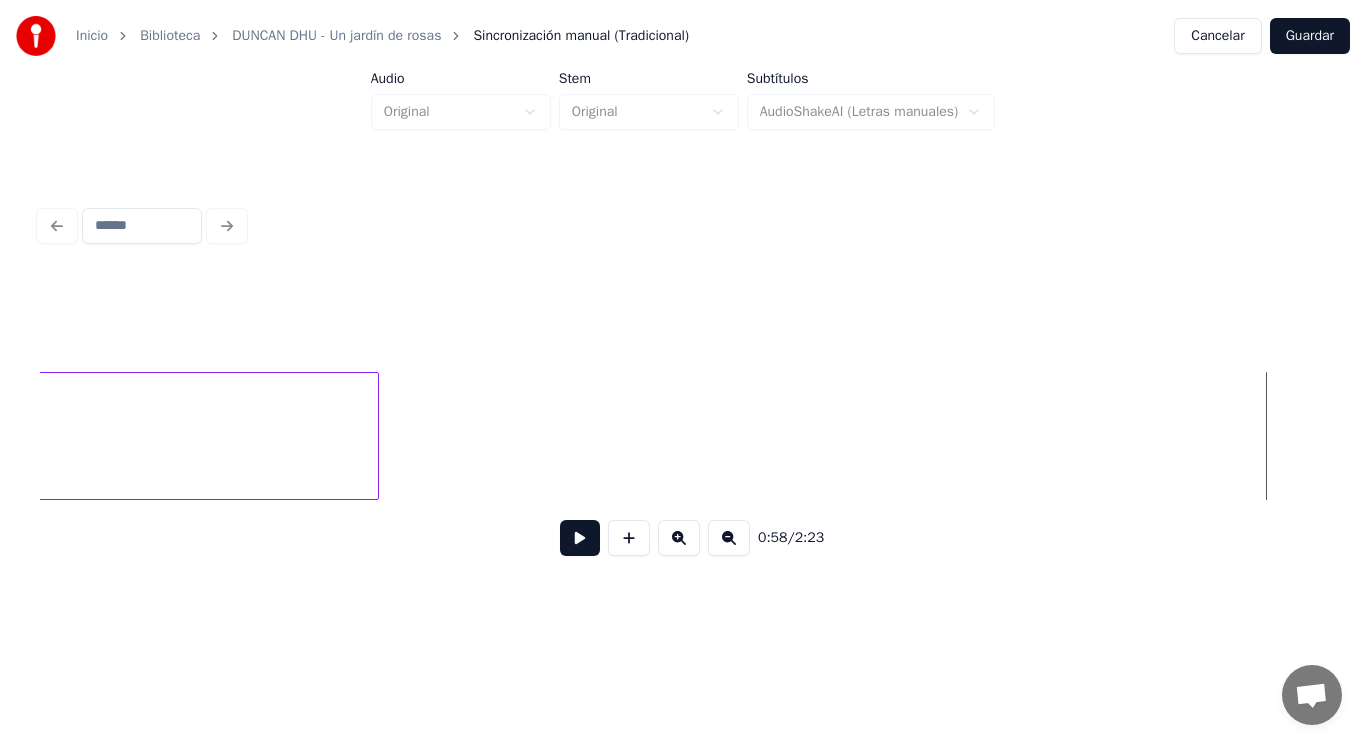click on "miran" at bounding box center [-125, 441] 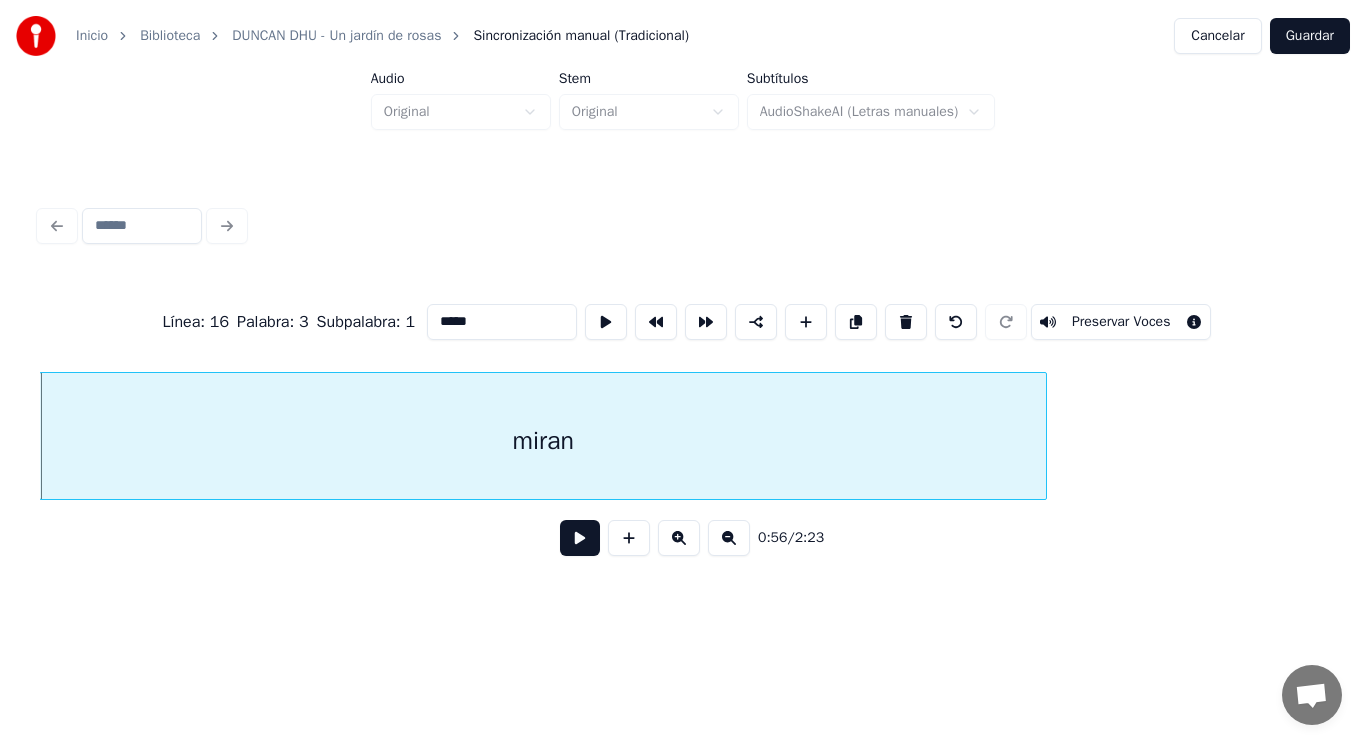 click at bounding box center [580, 538] 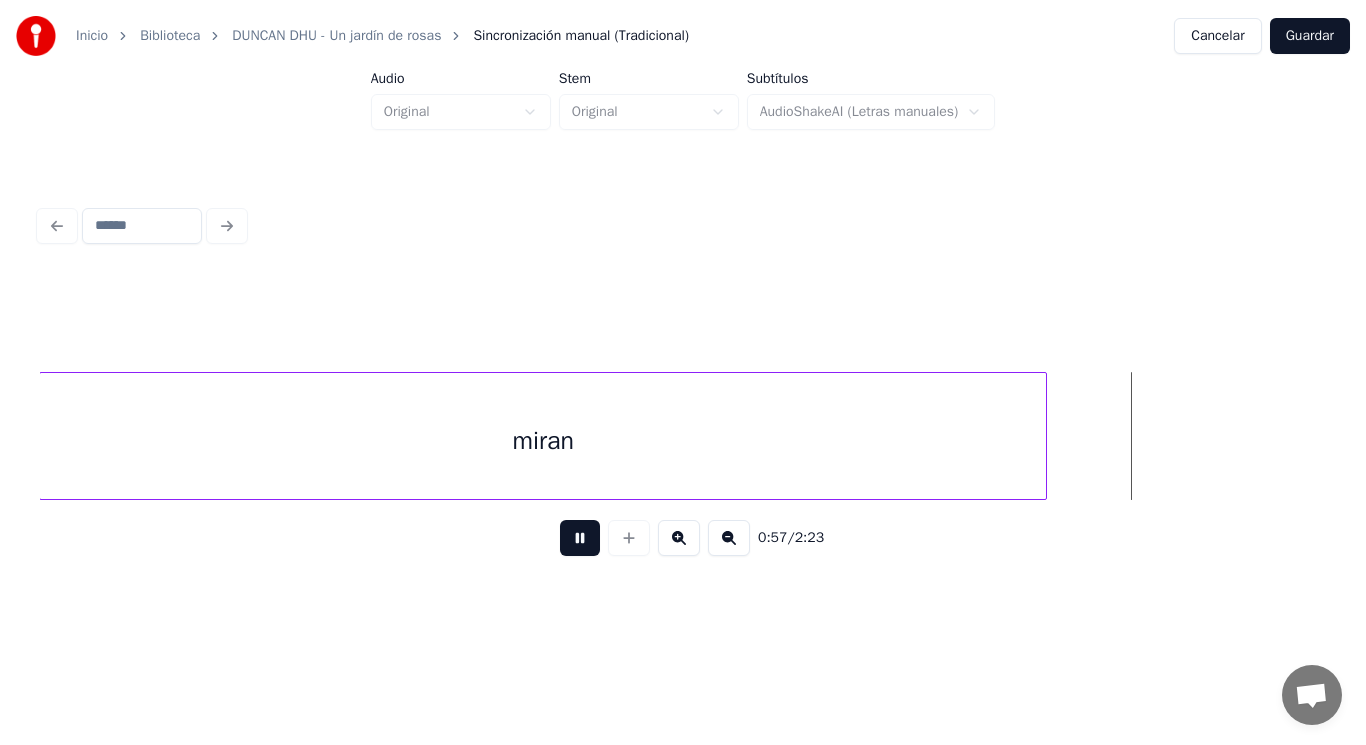 click at bounding box center [580, 538] 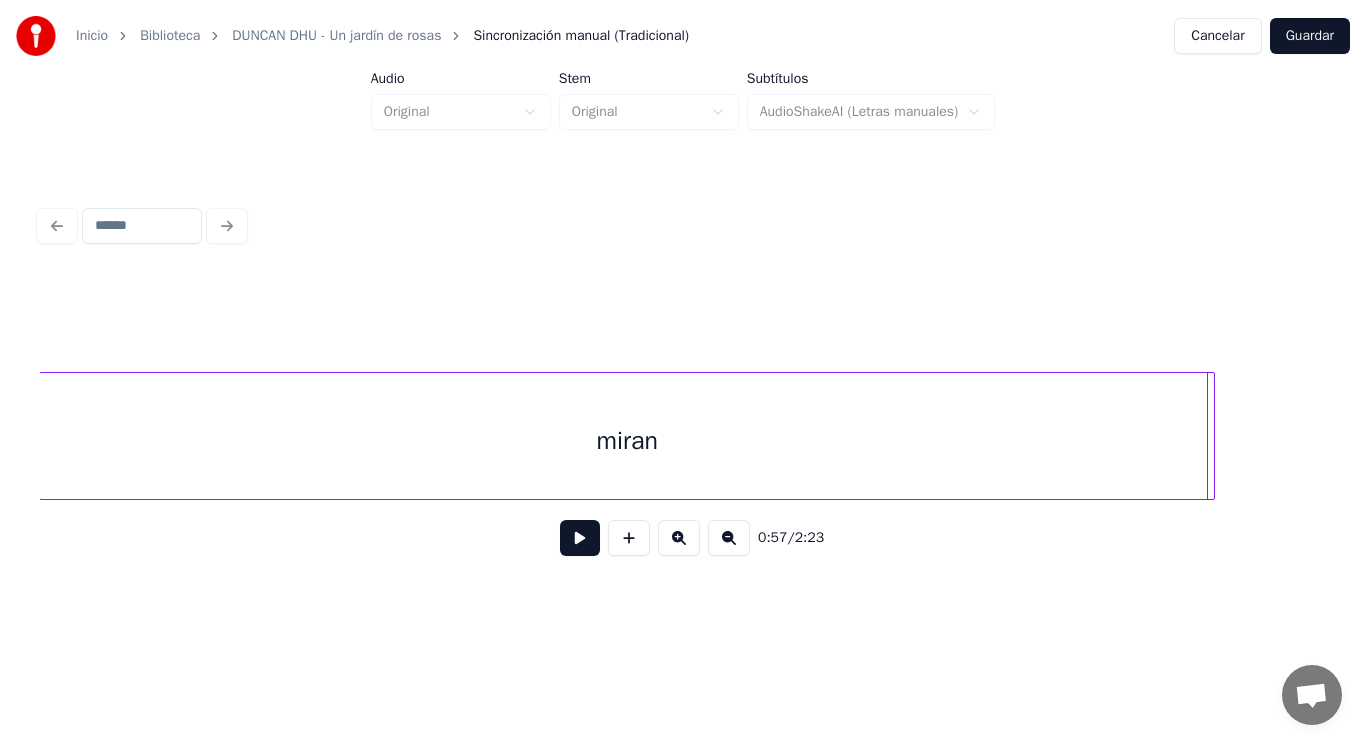 click at bounding box center [1211, 436] 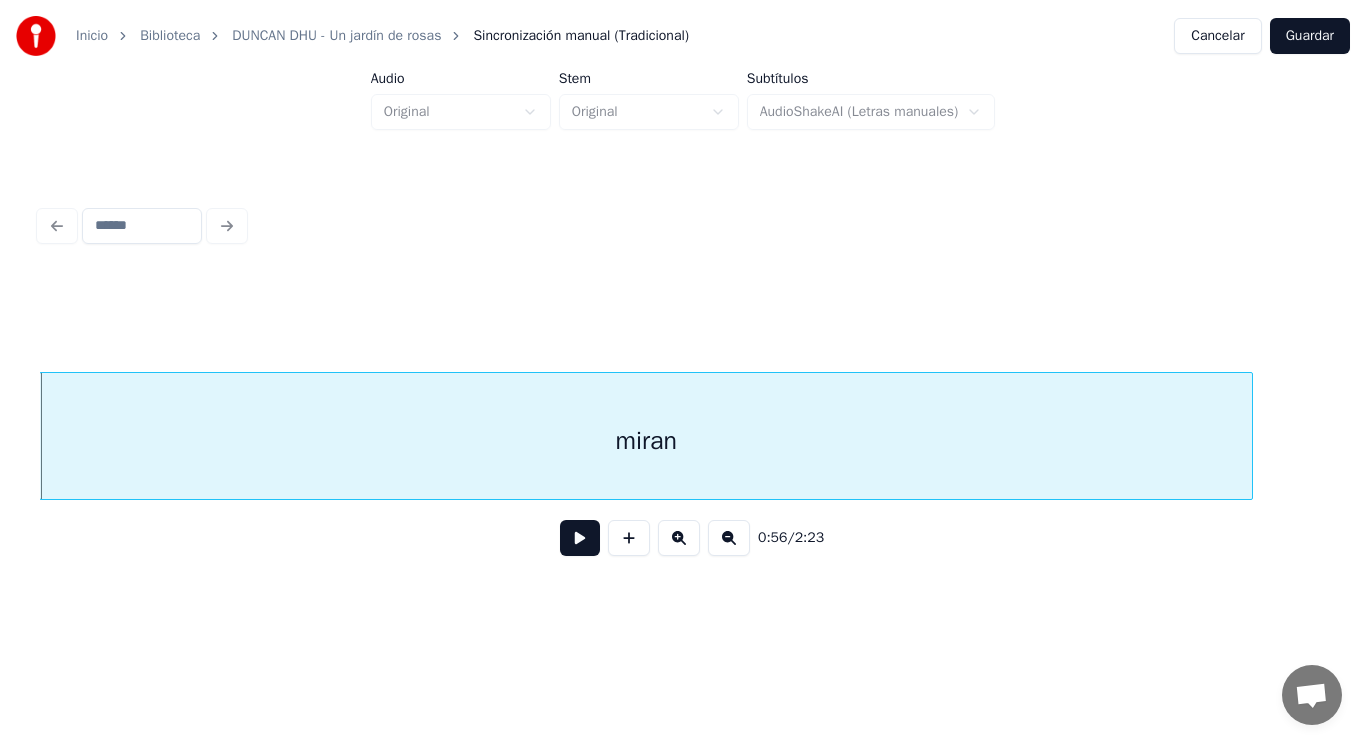 click at bounding box center (580, 538) 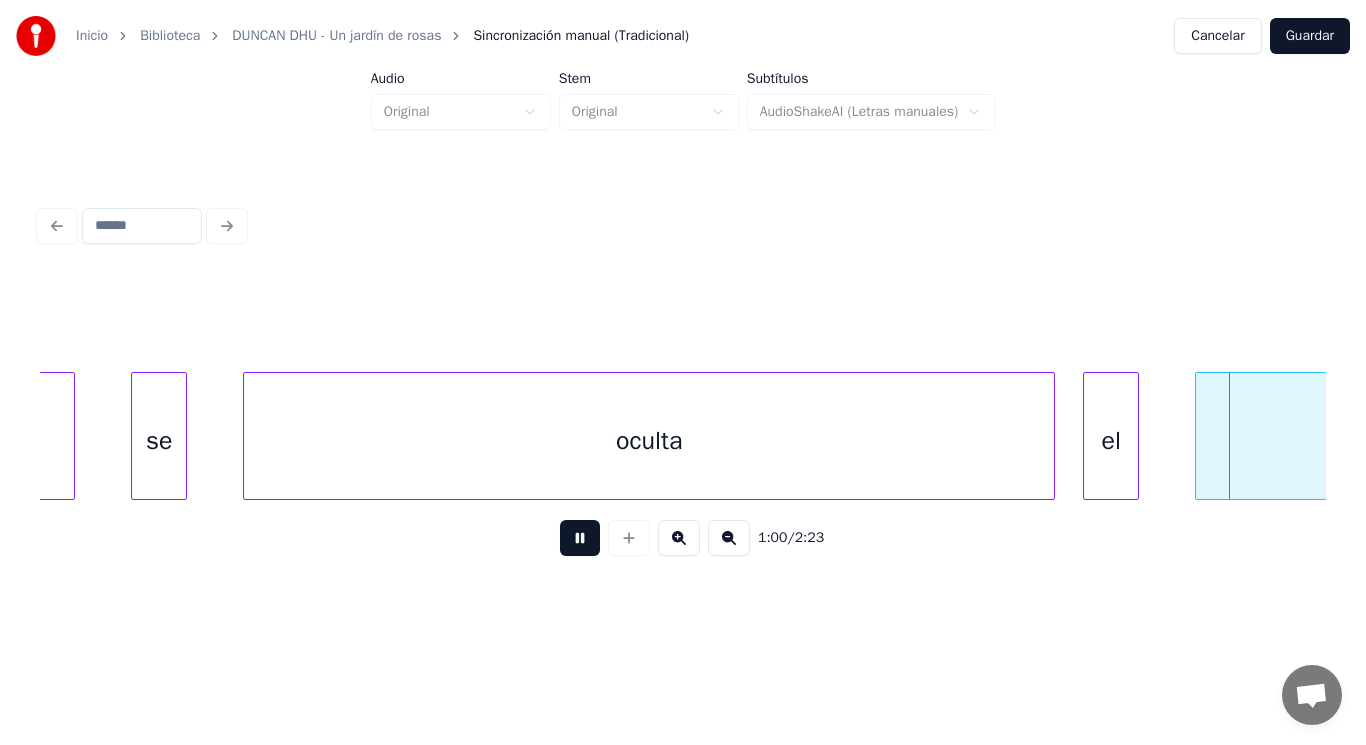 click at bounding box center [580, 538] 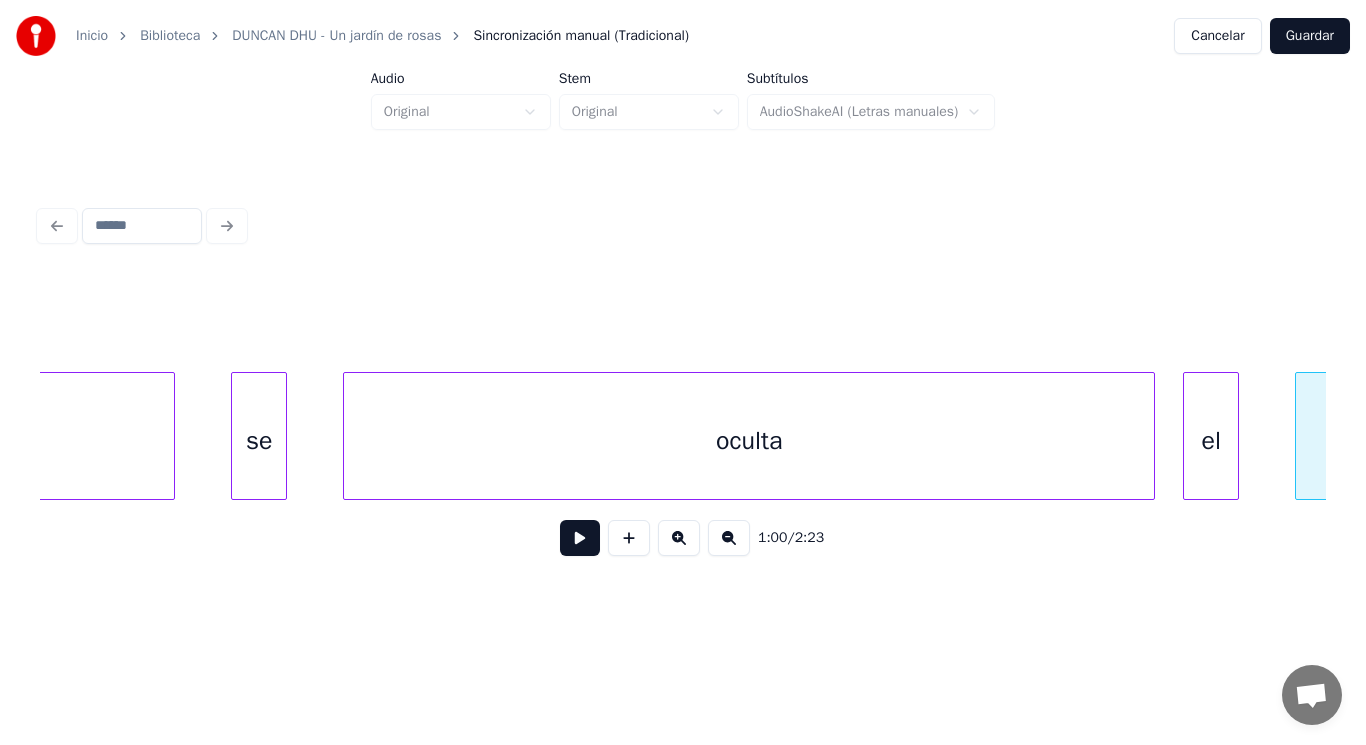 scroll, scrollTop: 0, scrollLeft: 83553, axis: horizontal 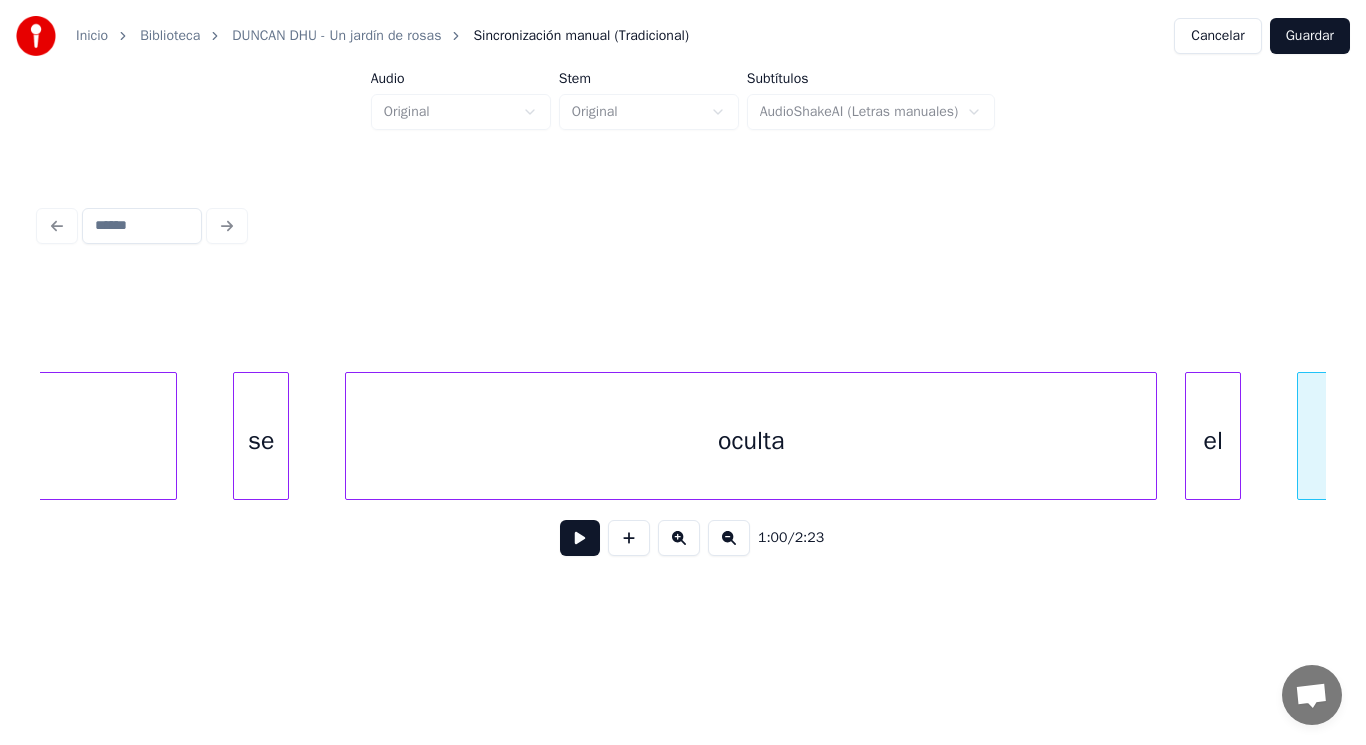 click on "oculta" at bounding box center (751, 441) 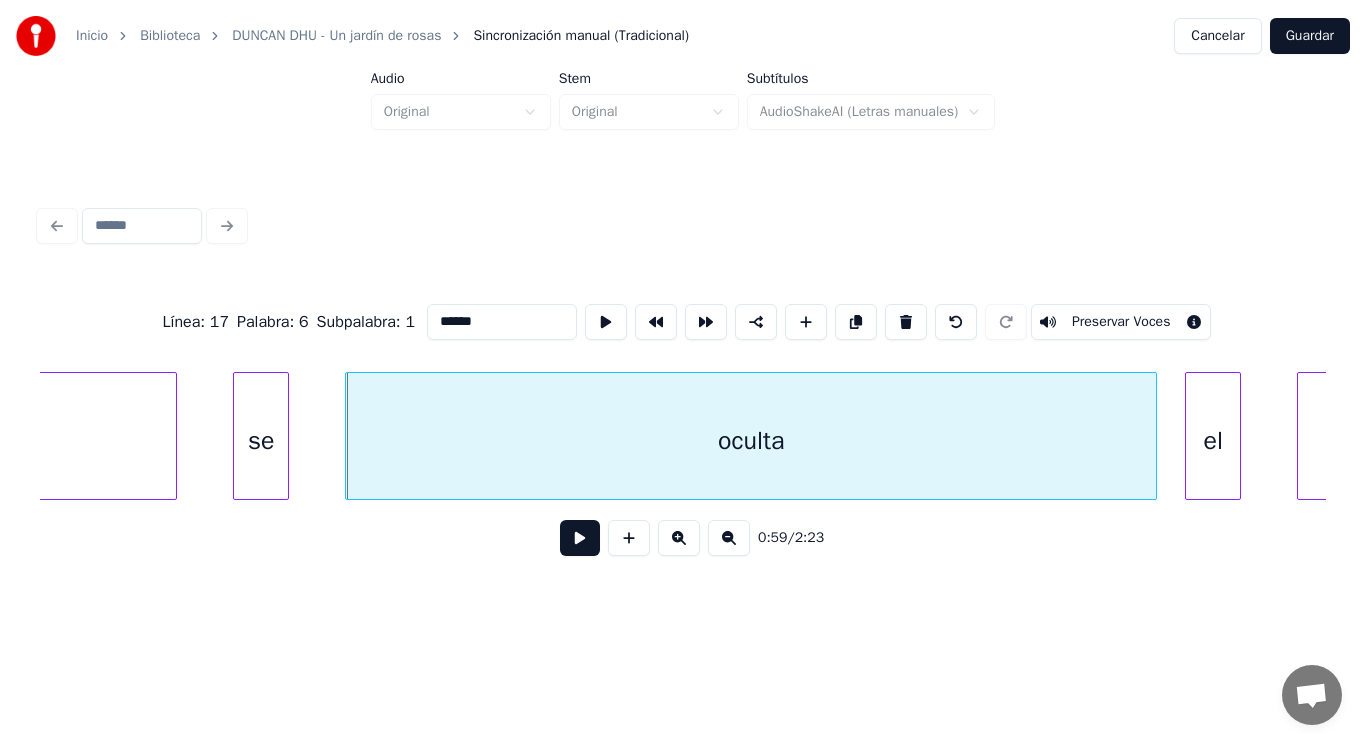 click at bounding box center (580, 538) 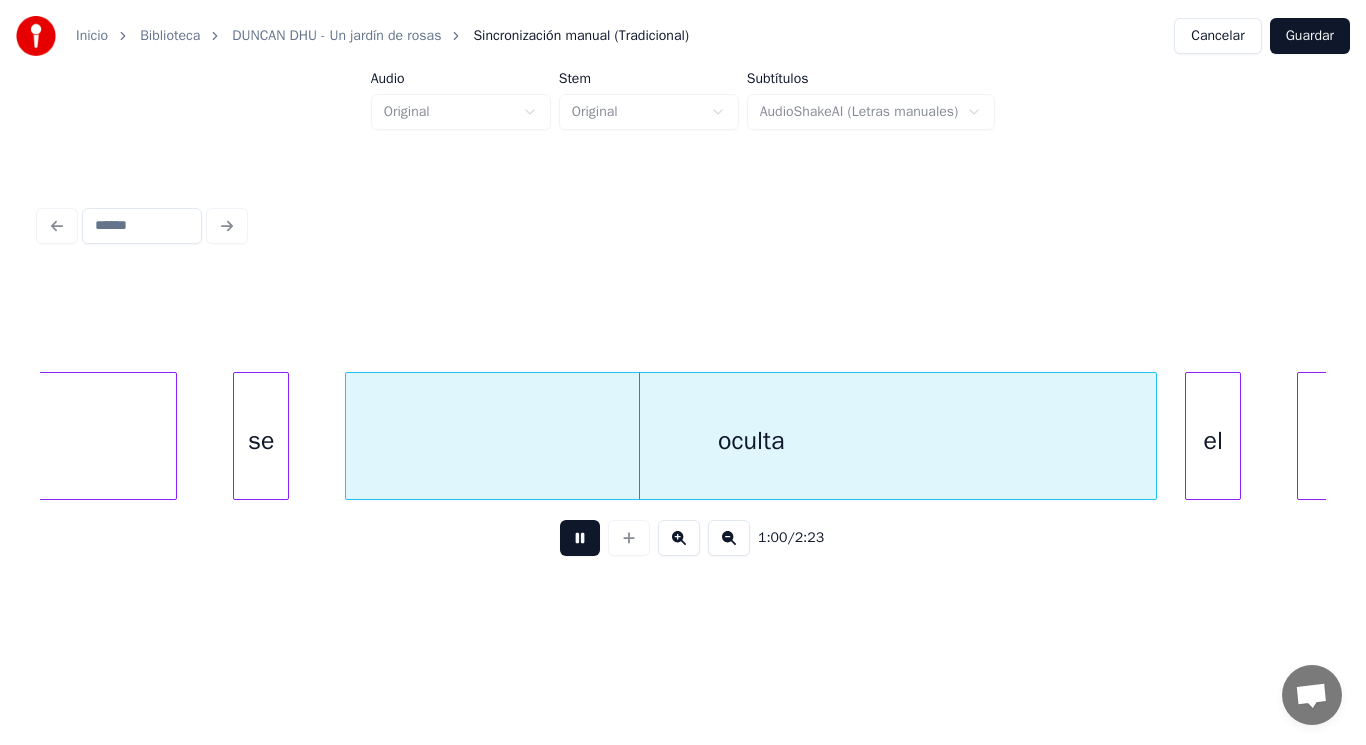click at bounding box center [580, 538] 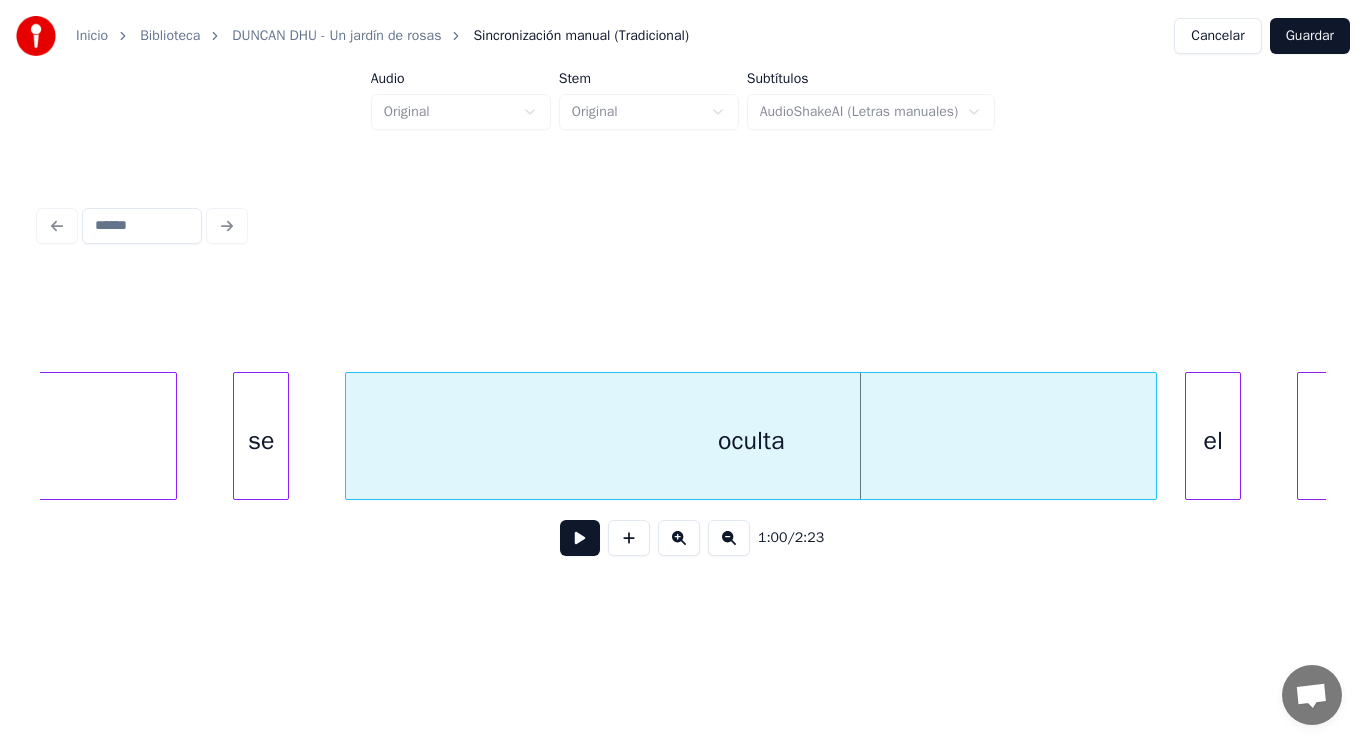 click on "oculta" at bounding box center (751, 441) 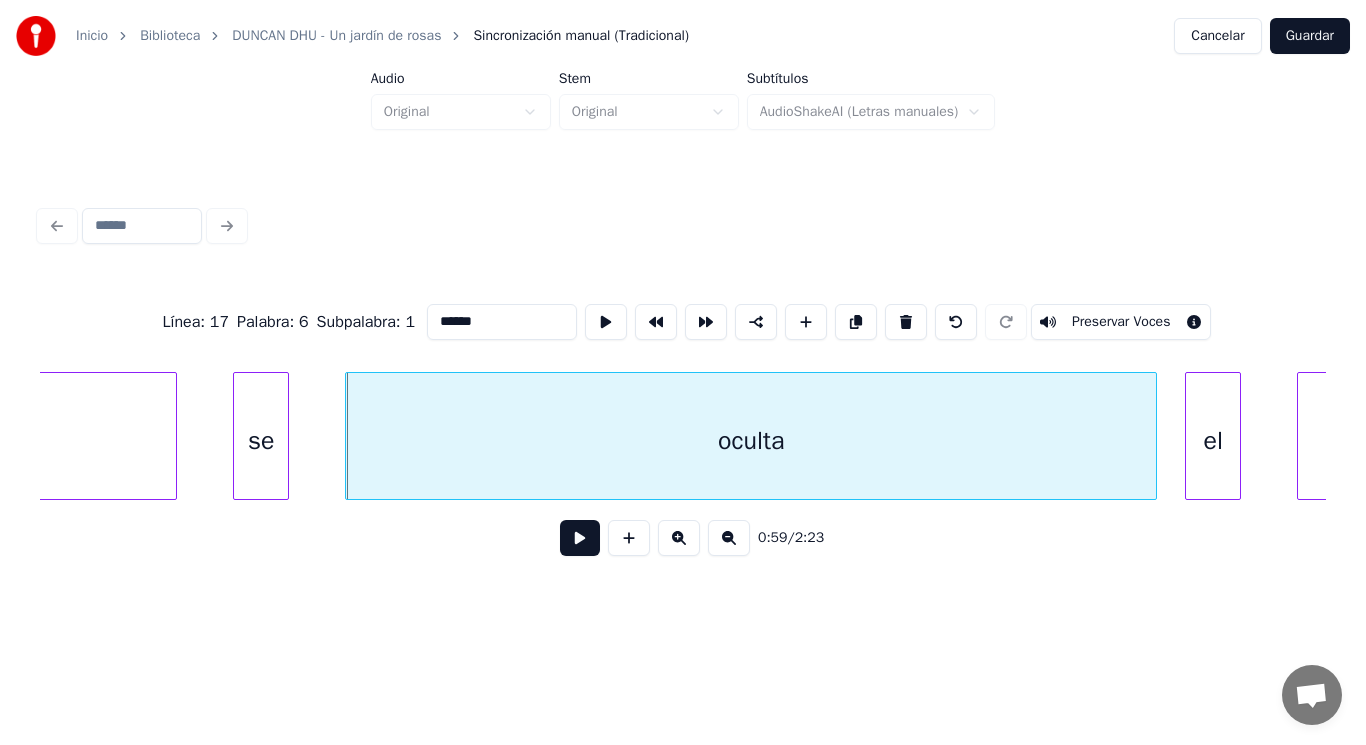 click on "se" at bounding box center [261, 441] 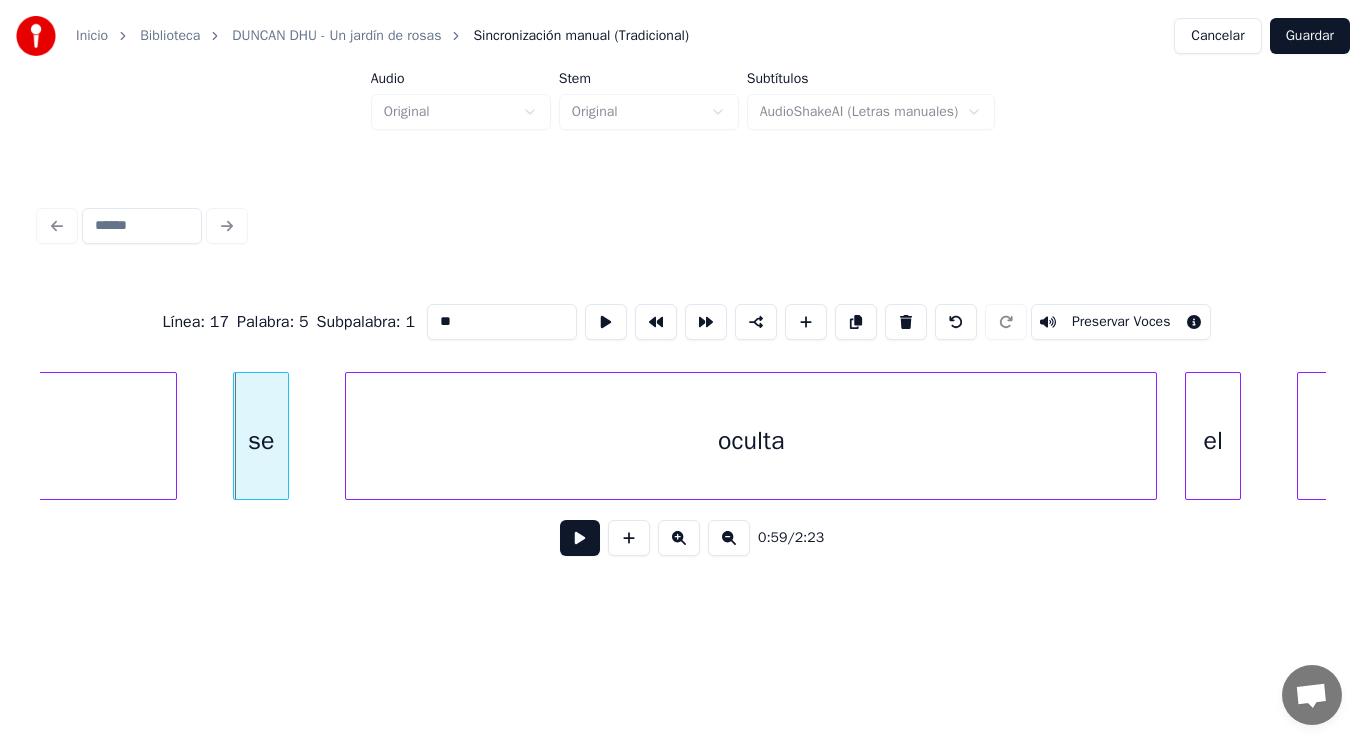 click at bounding box center [580, 538] 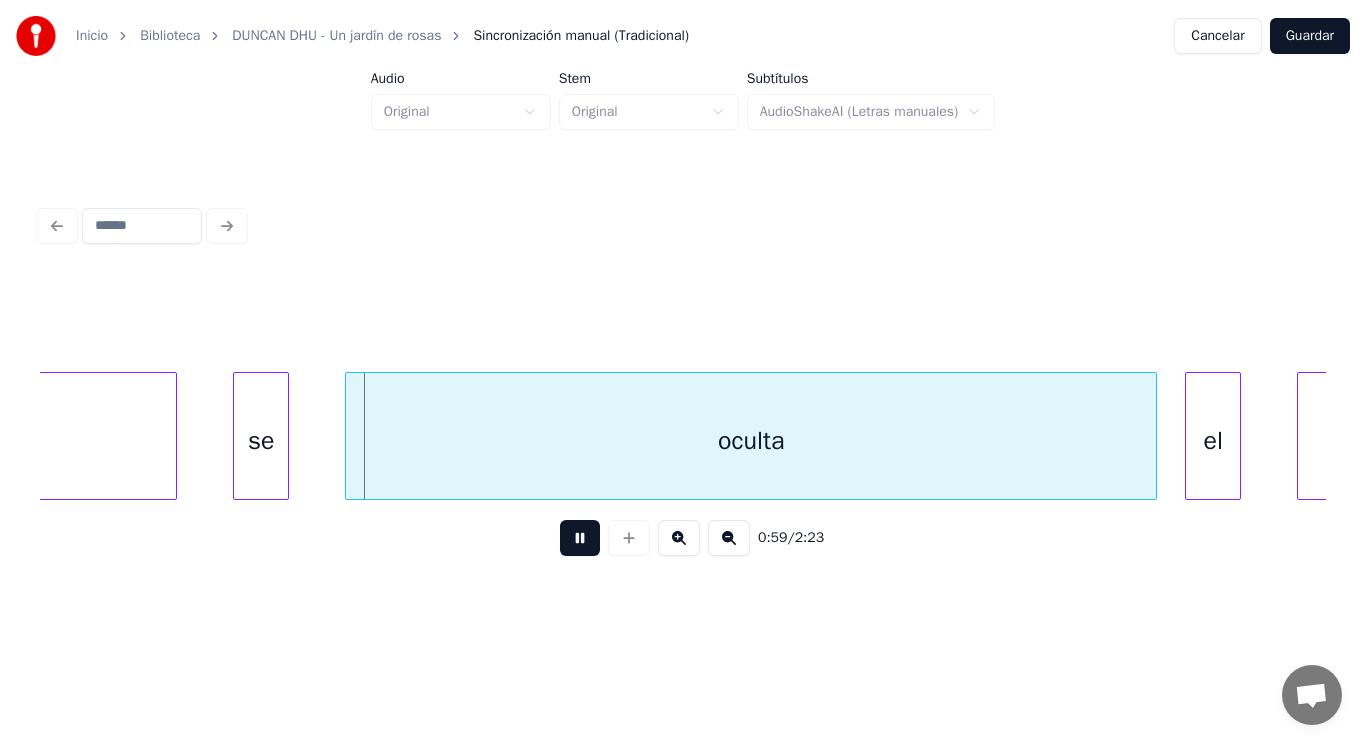 click at bounding box center [580, 538] 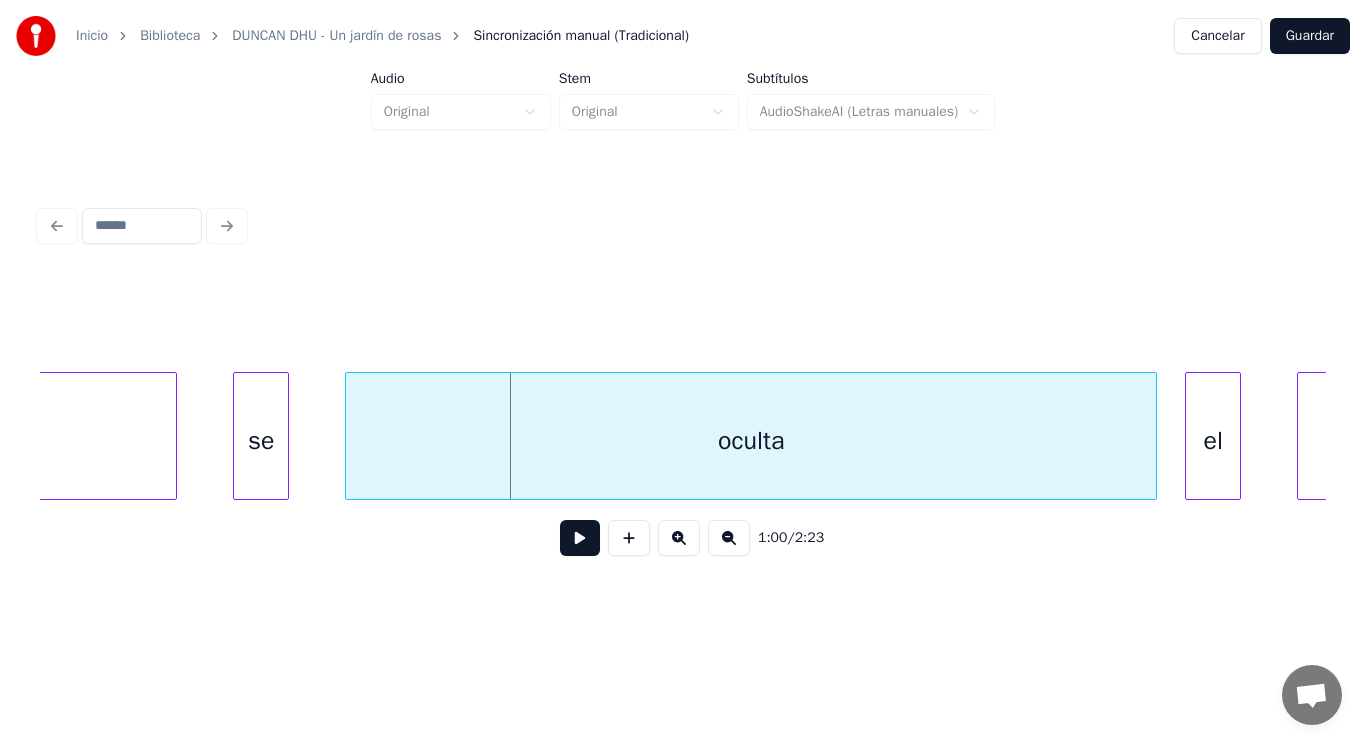 click on "oculta" at bounding box center [751, 441] 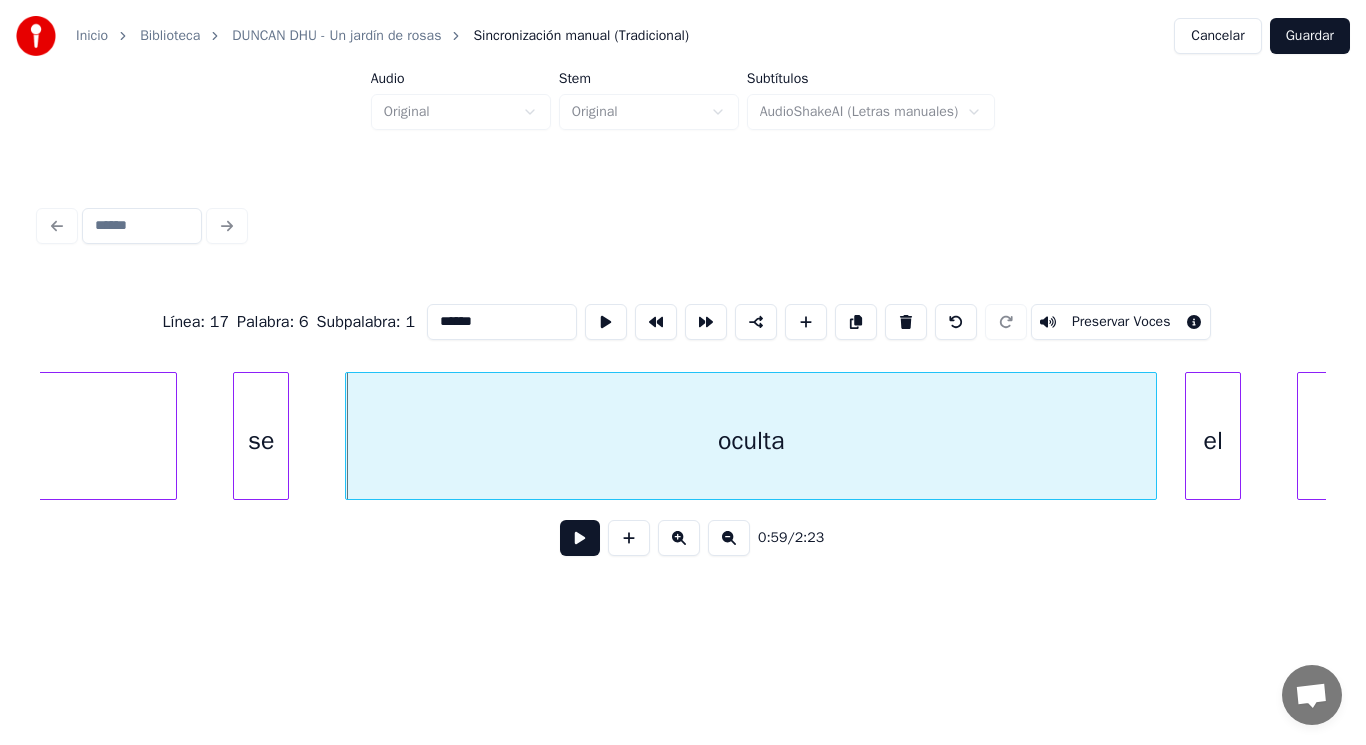 click at bounding box center [580, 538] 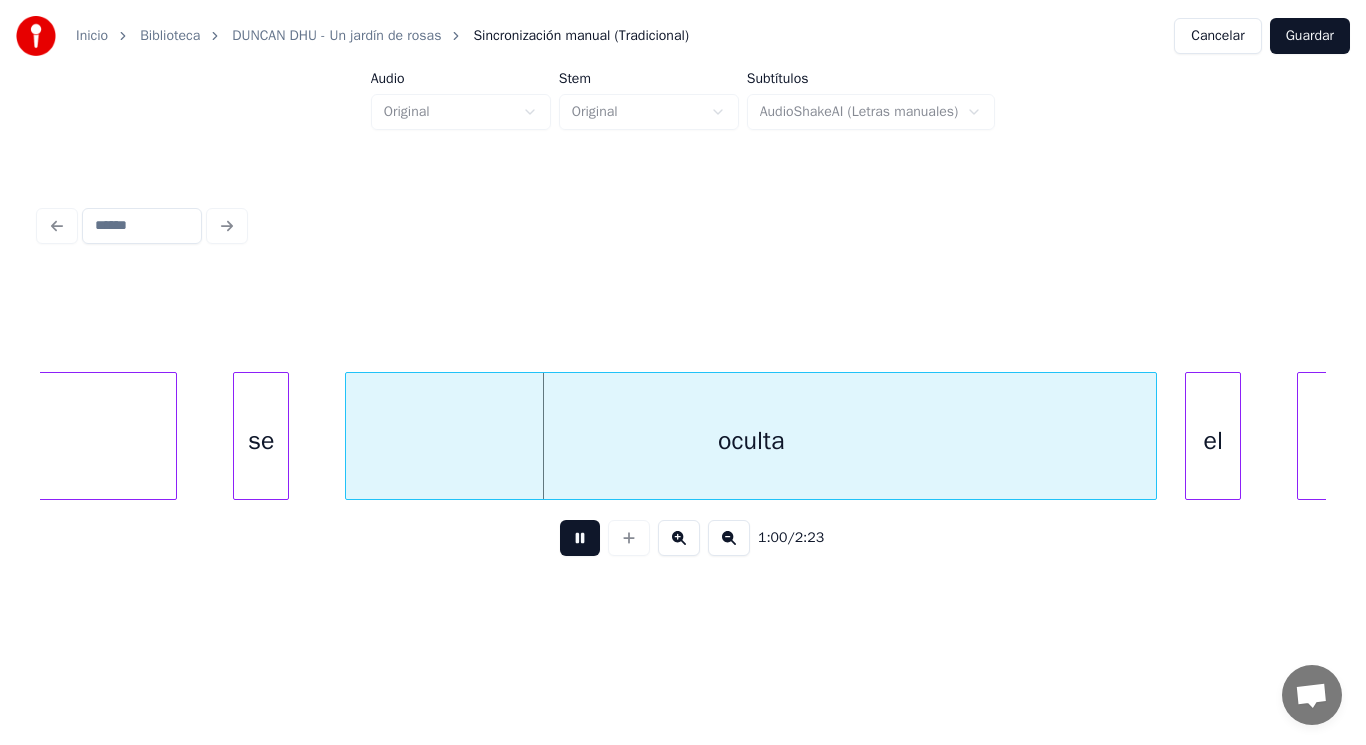 click at bounding box center (580, 538) 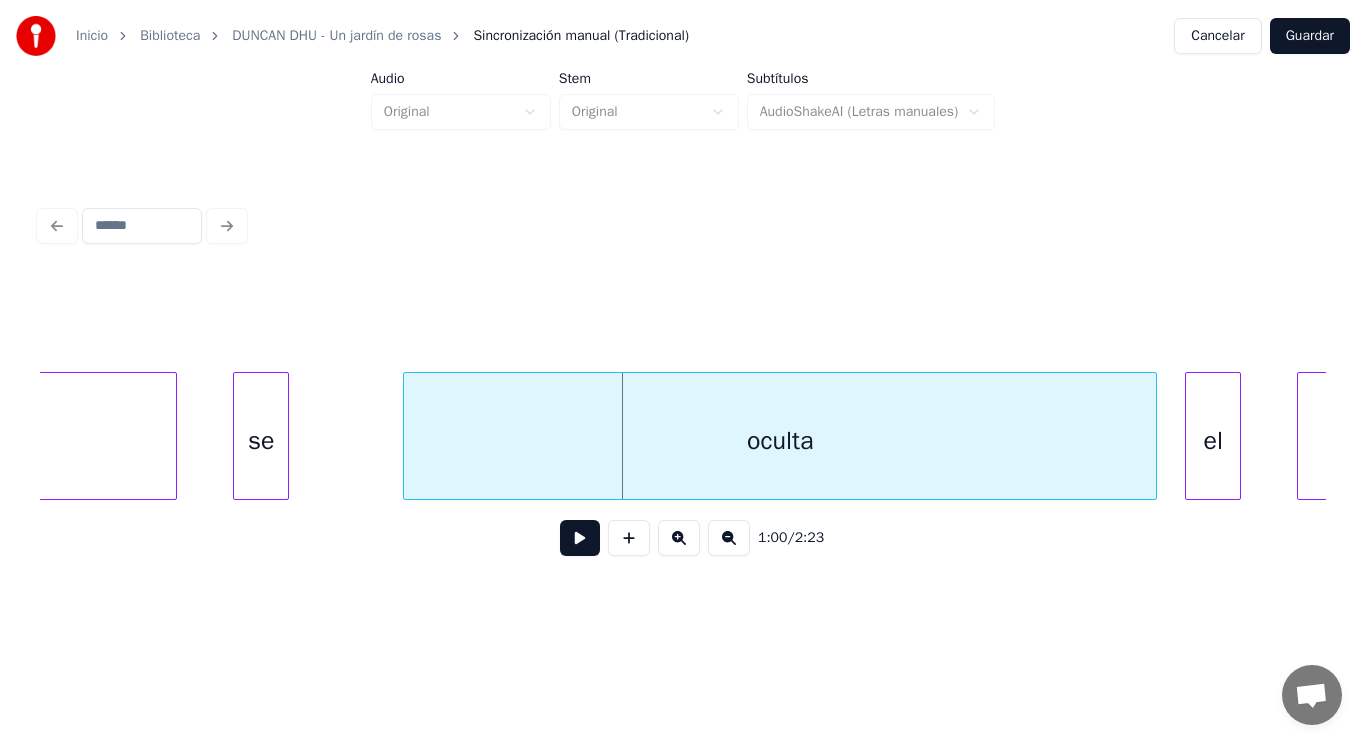 click at bounding box center [407, 436] 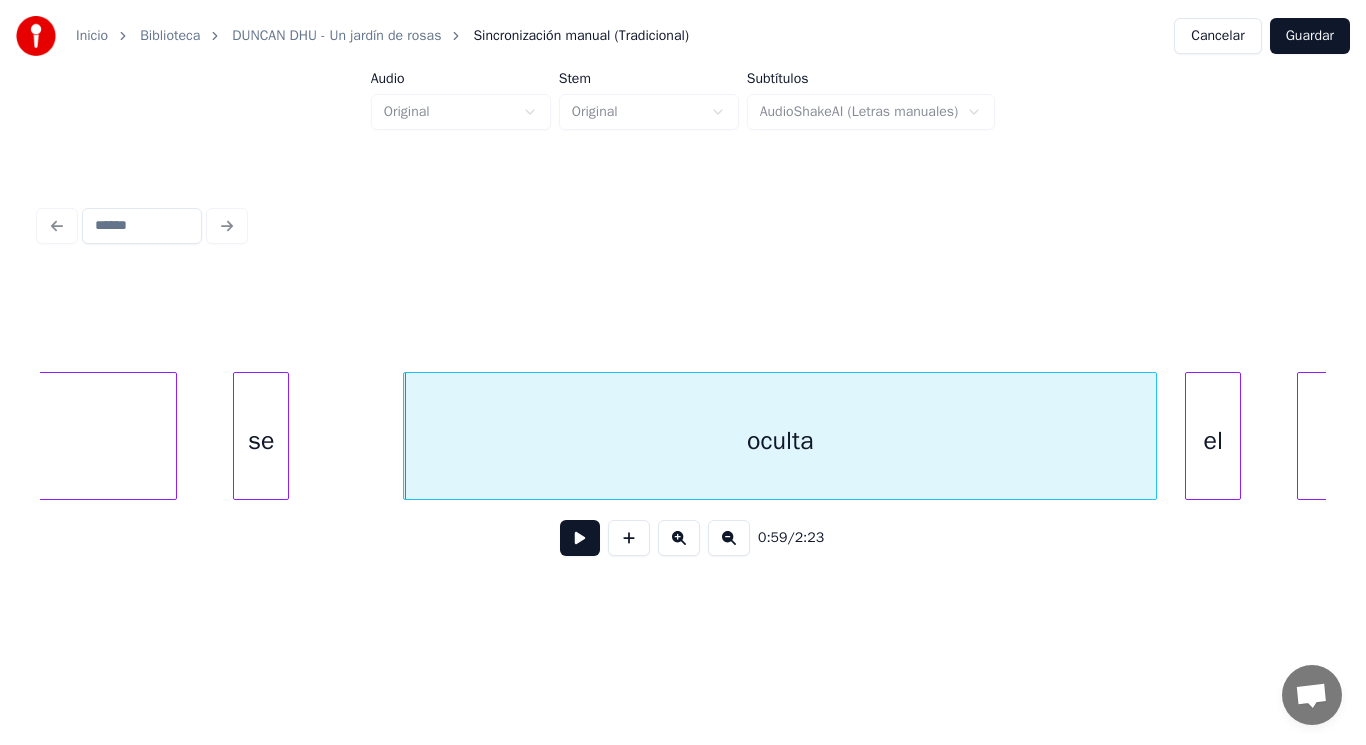 click at bounding box center [580, 538] 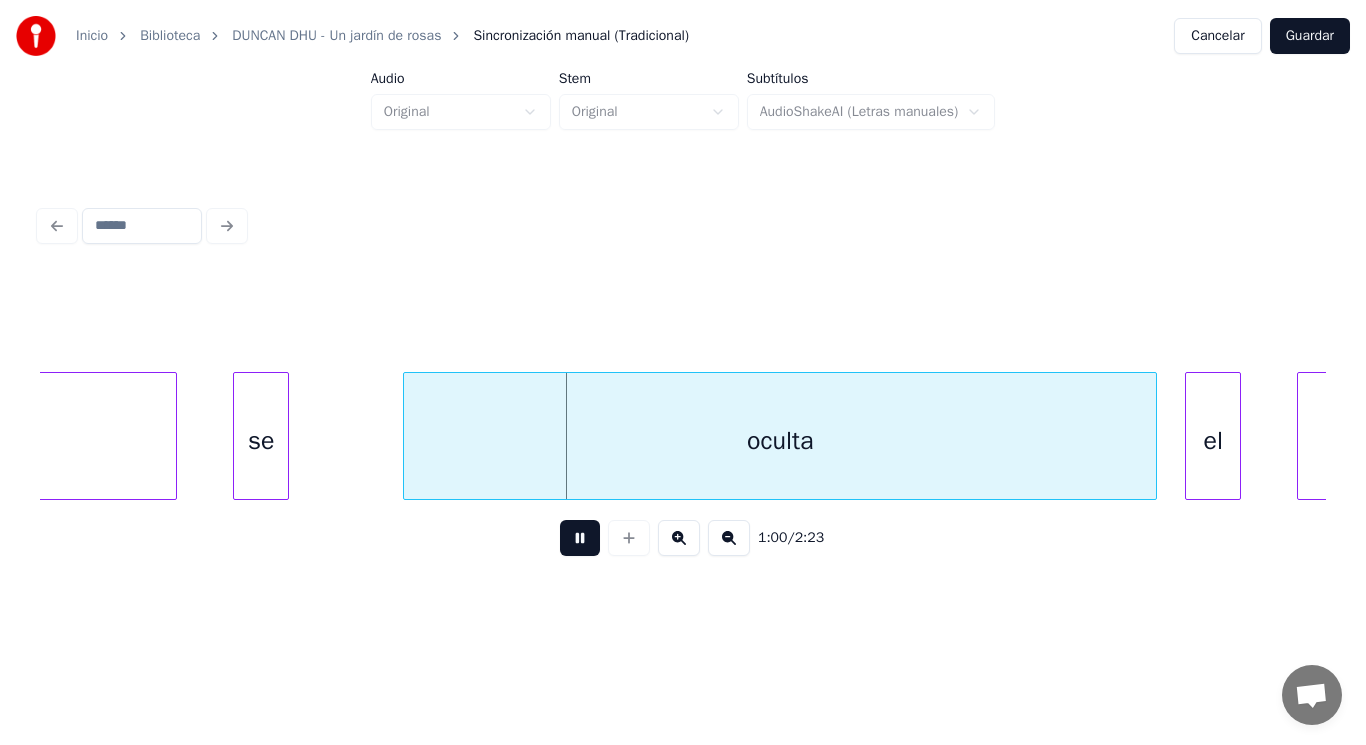 click at bounding box center [580, 538] 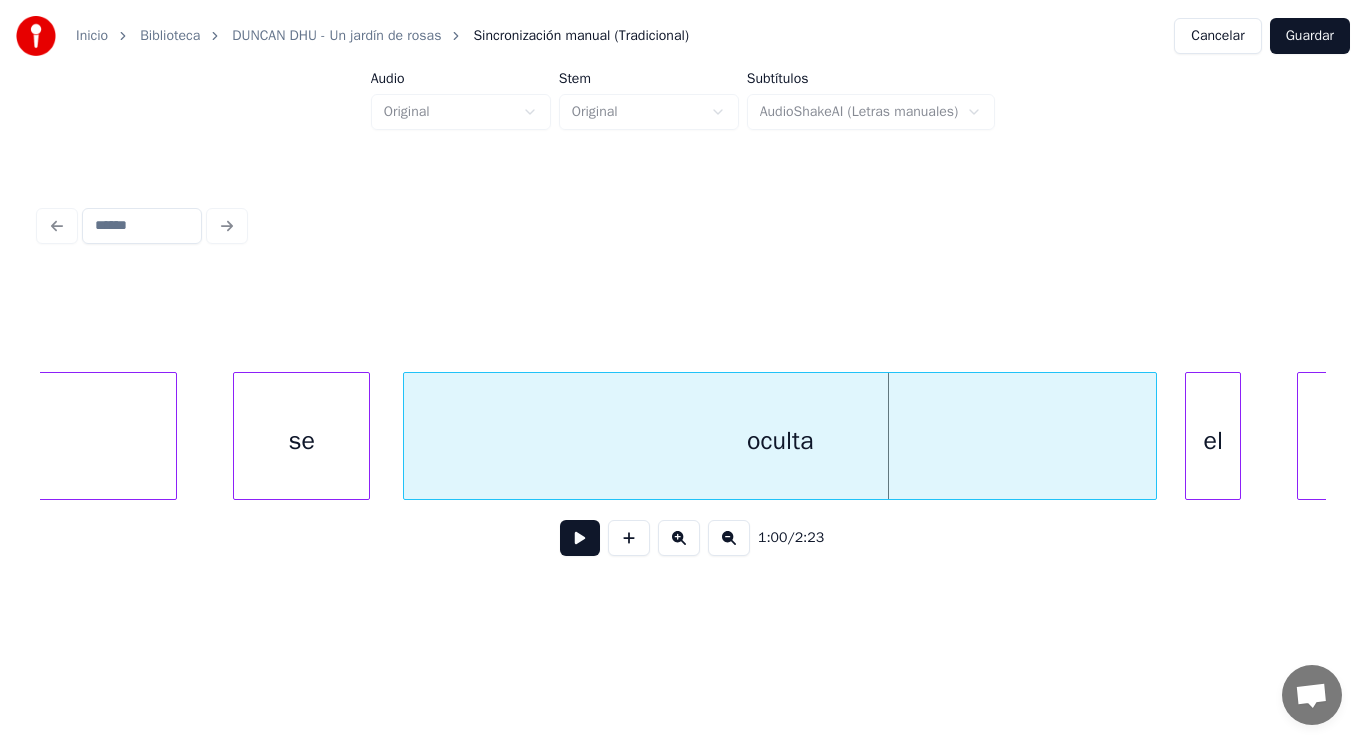 click at bounding box center (366, 436) 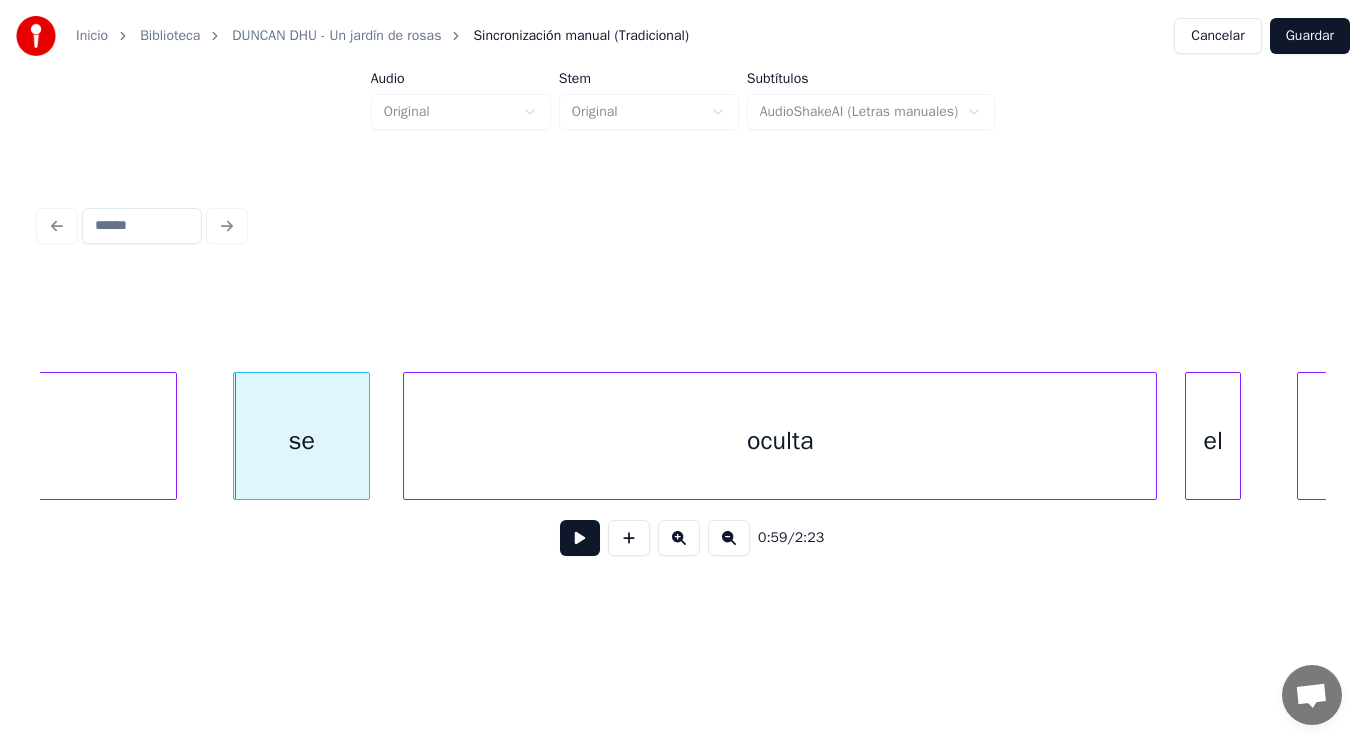 click at bounding box center (580, 538) 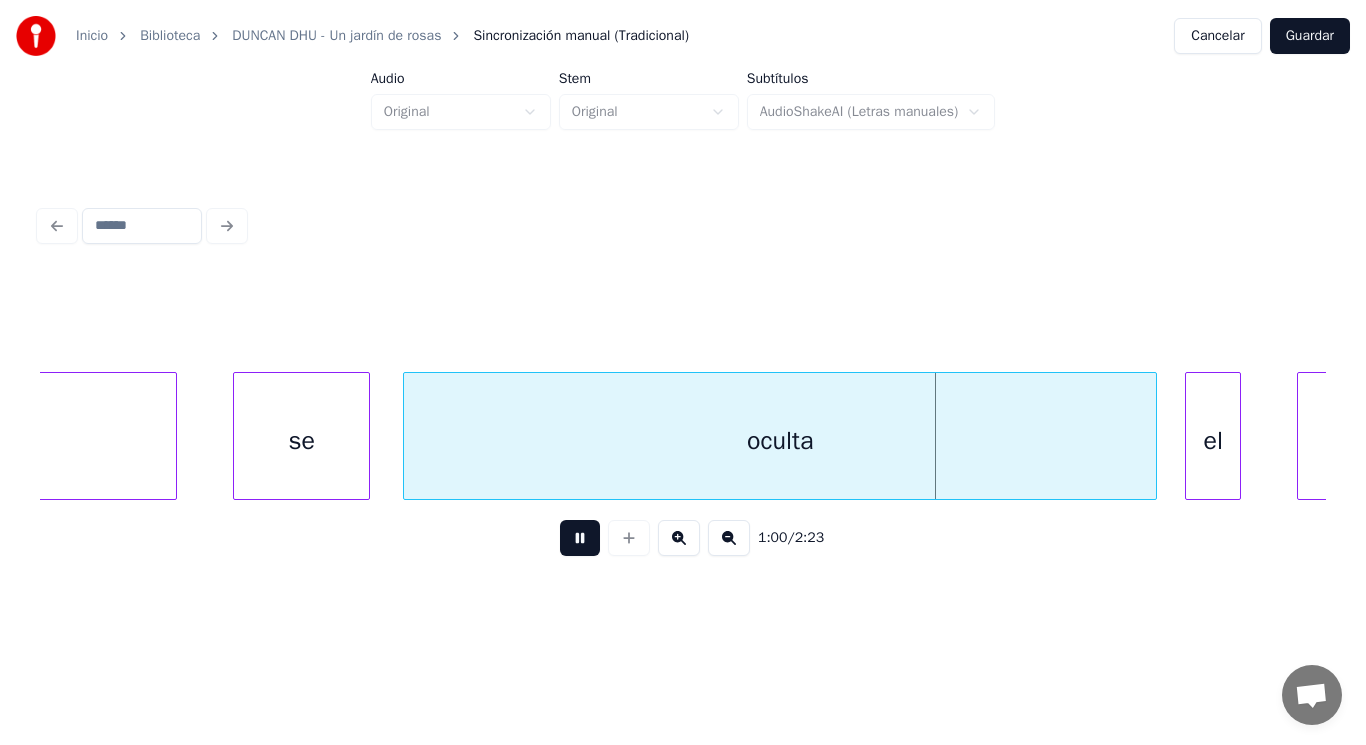 click at bounding box center [580, 538] 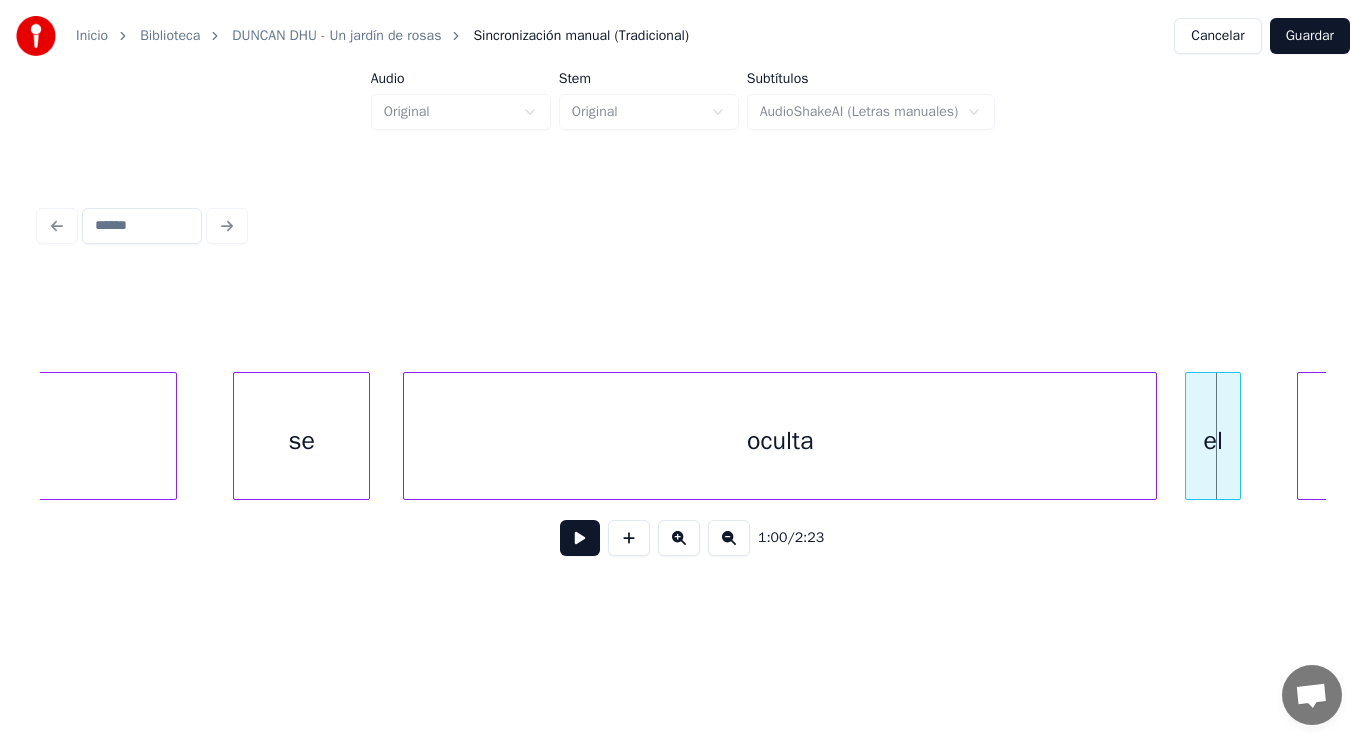 click on "el" at bounding box center (1213, 441) 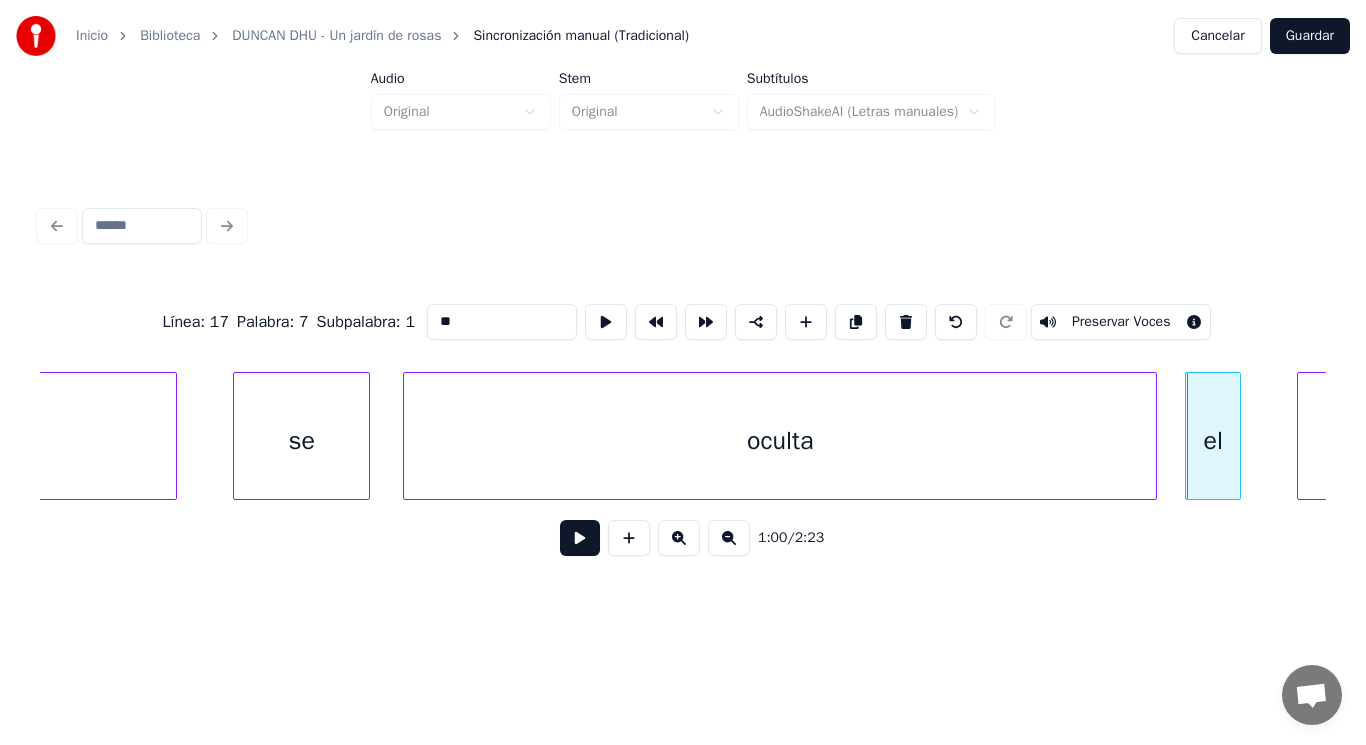 click at bounding box center (580, 538) 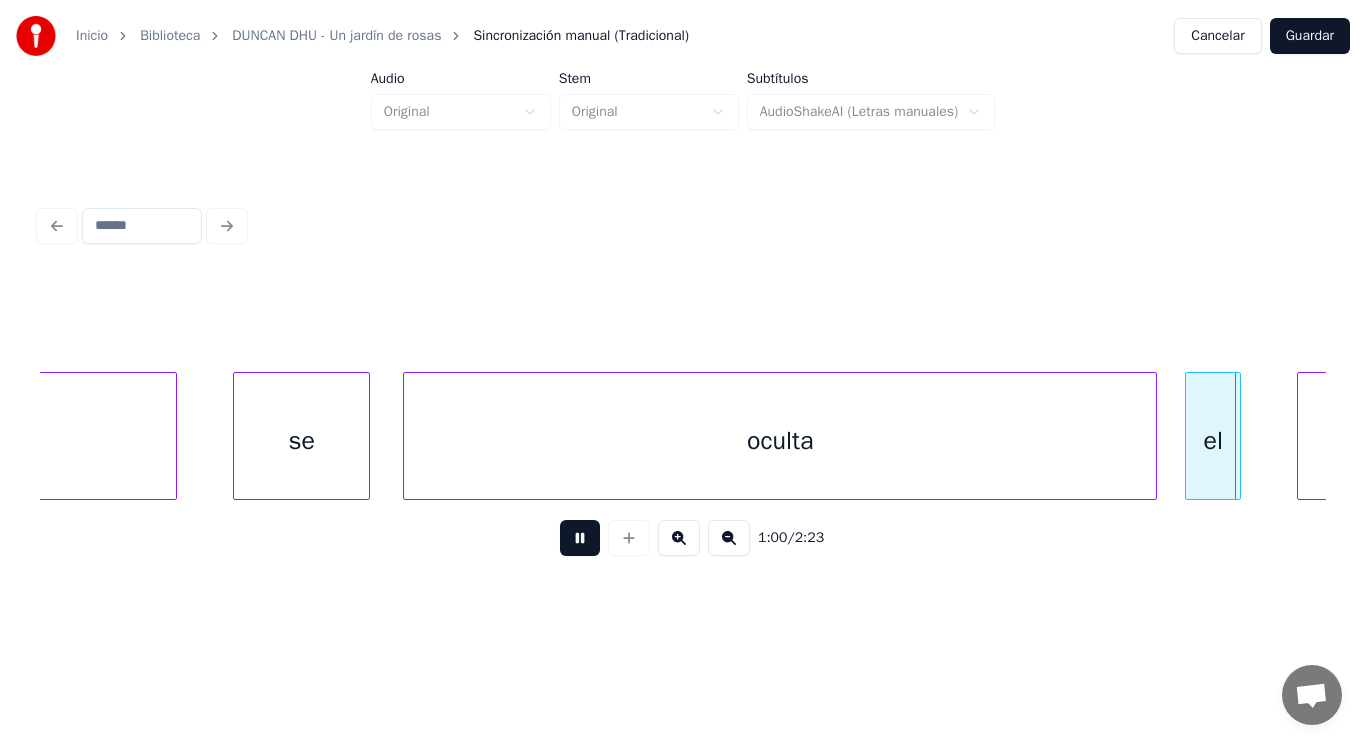 click at bounding box center (580, 538) 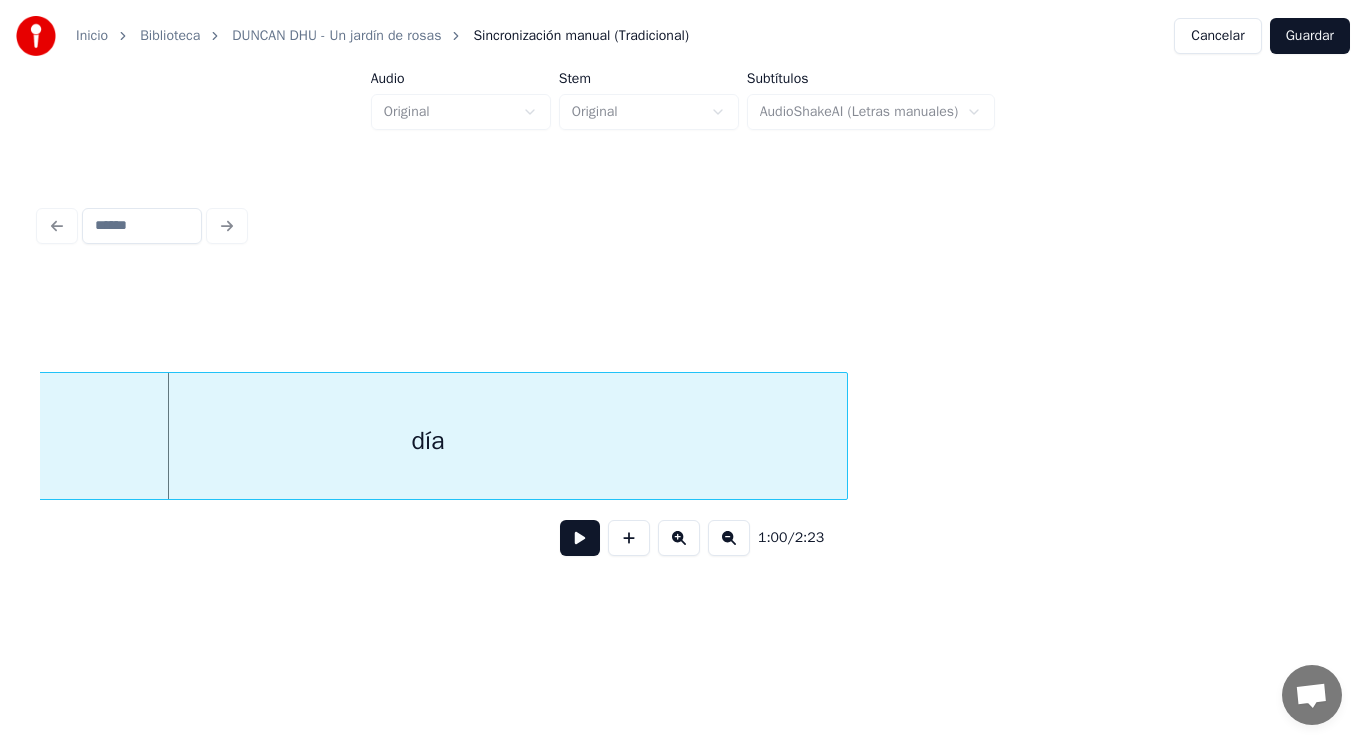 click on "día" at bounding box center (428, 441) 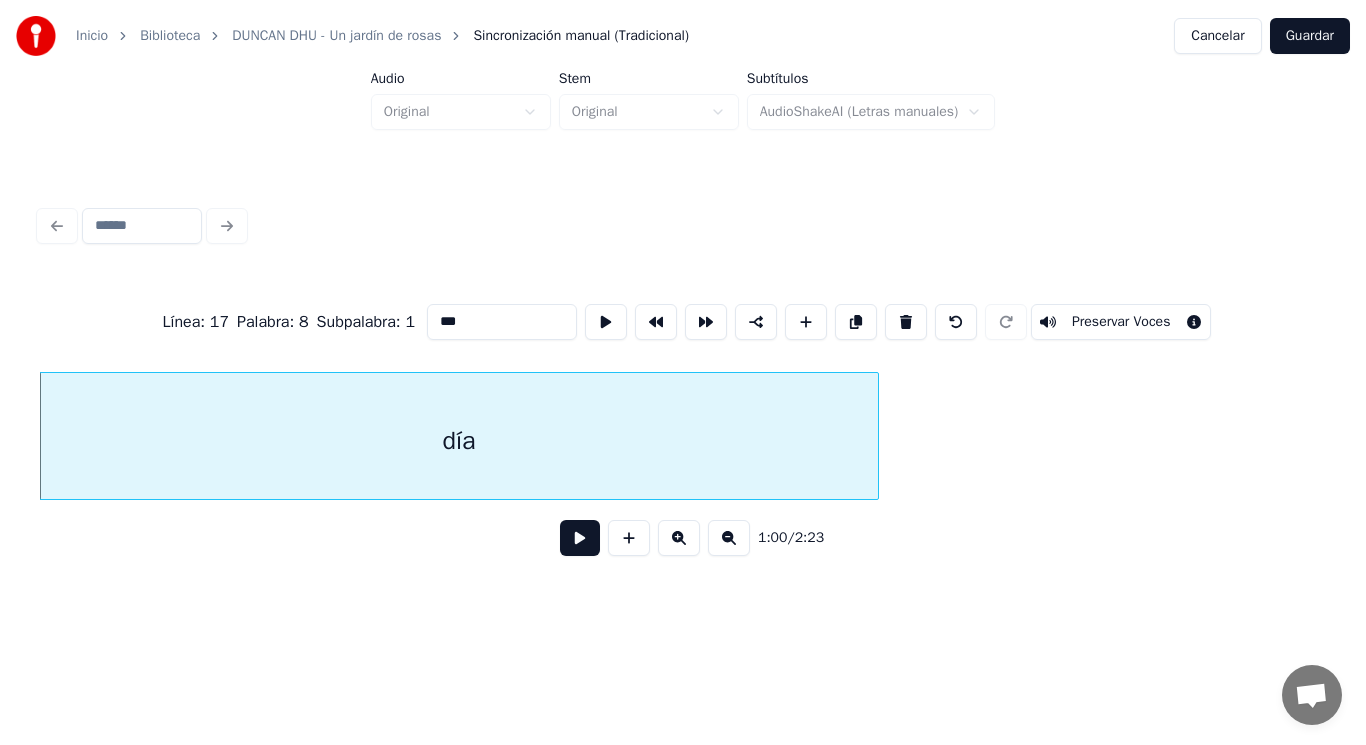 click at bounding box center (580, 538) 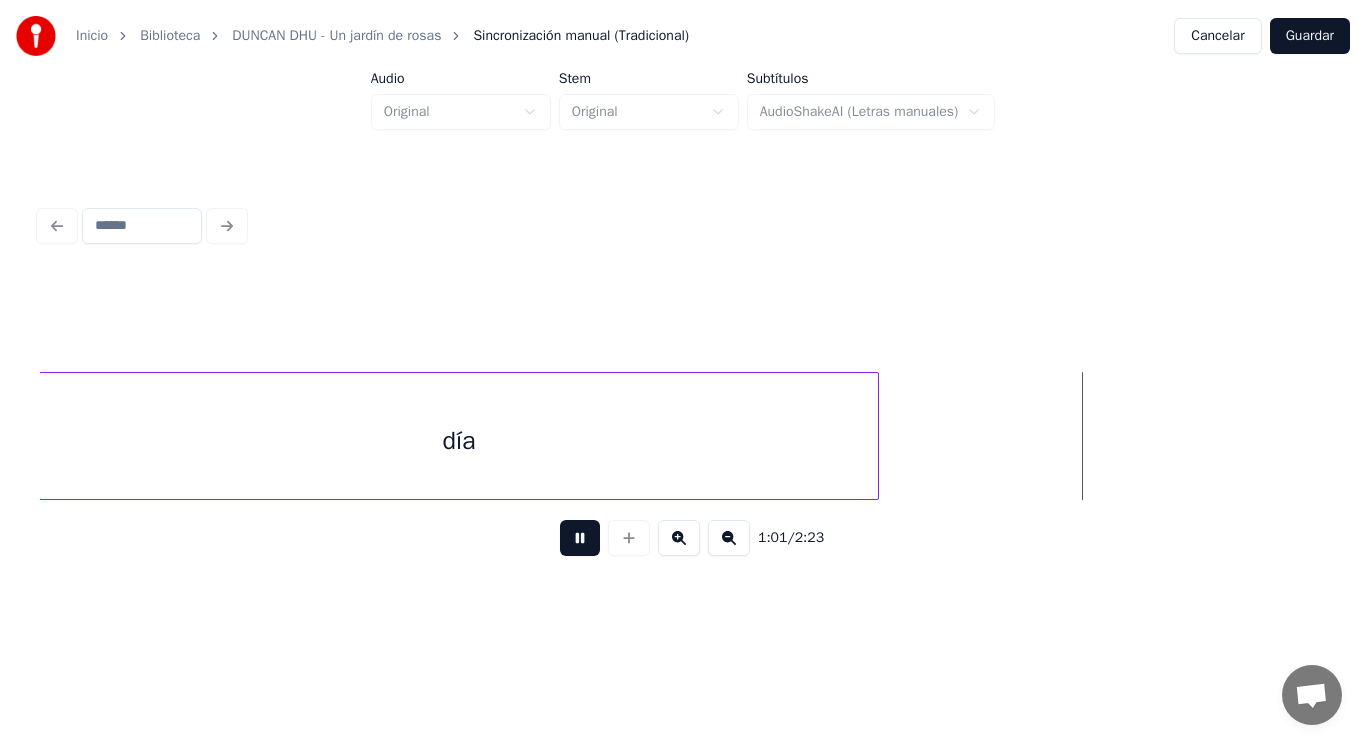 click at bounding box center (580, 538) 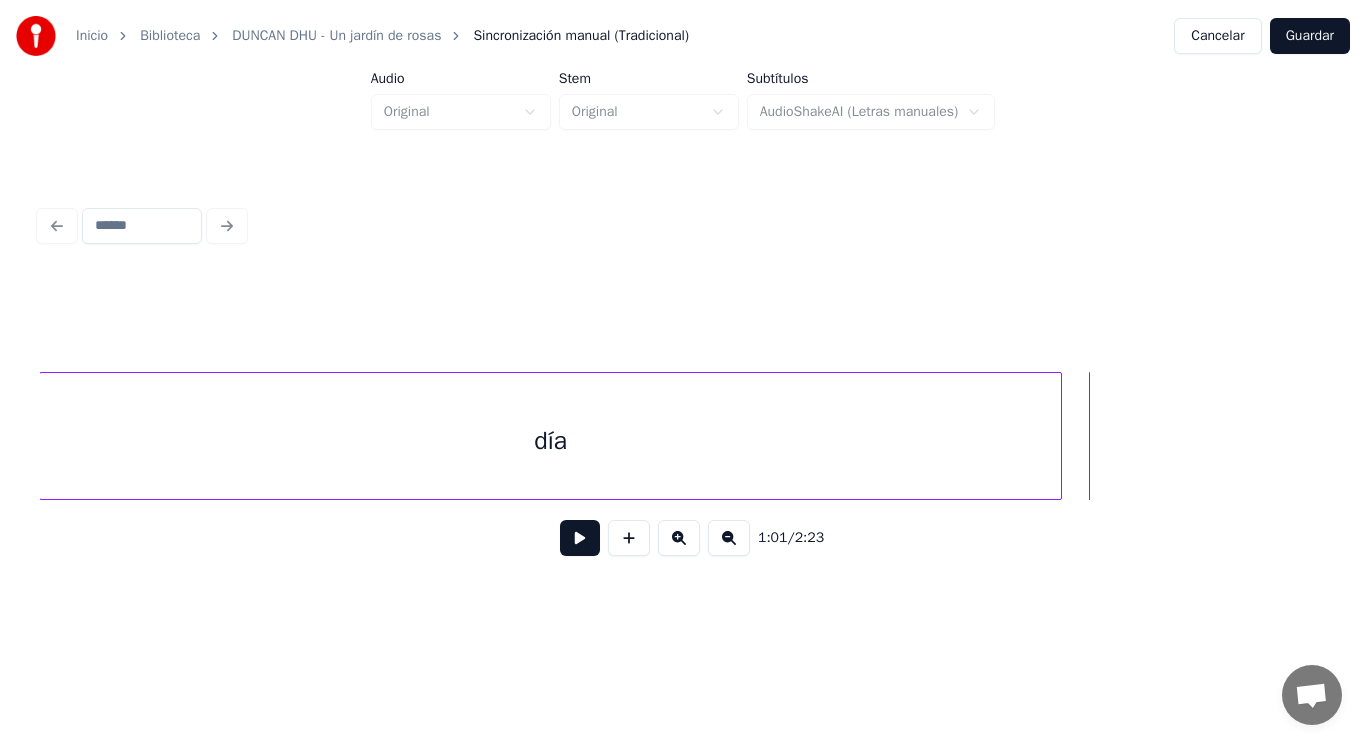 click at bounding box center (1058, 436) 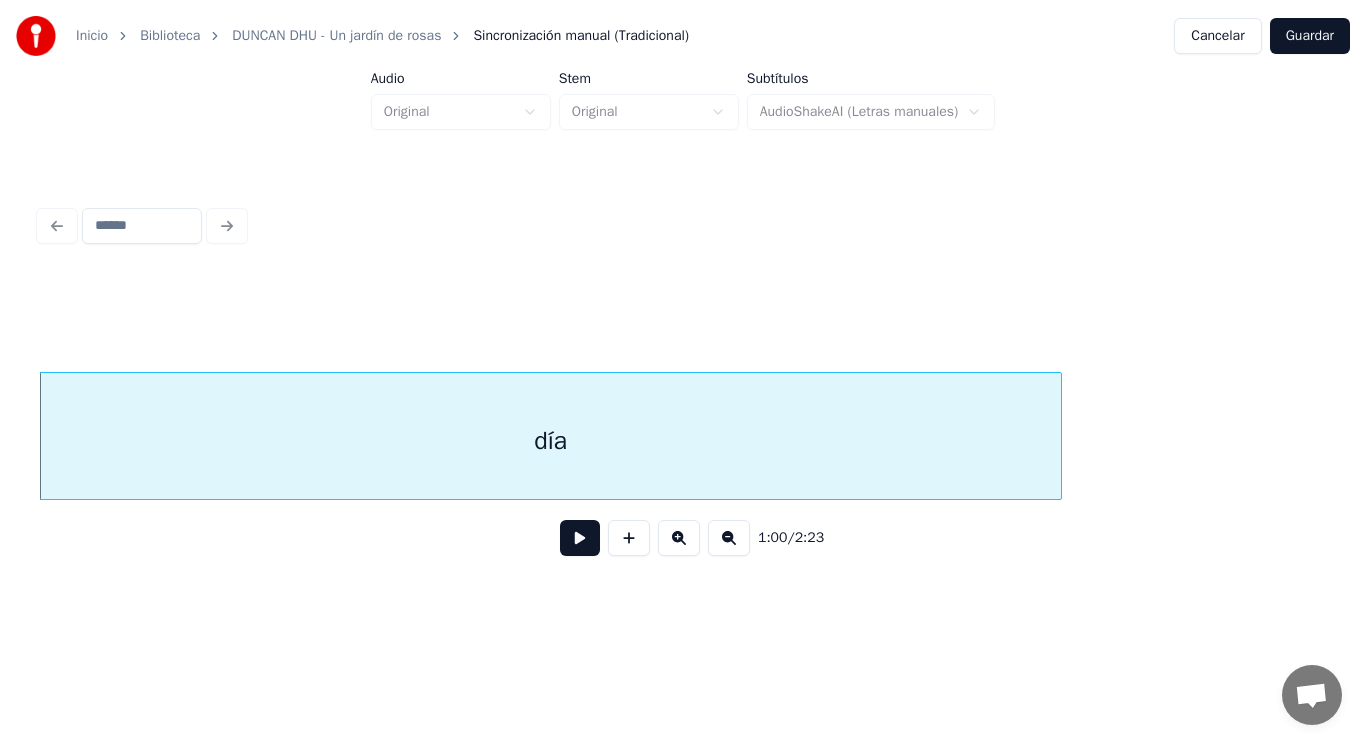 click at bounding box center [580, 538] 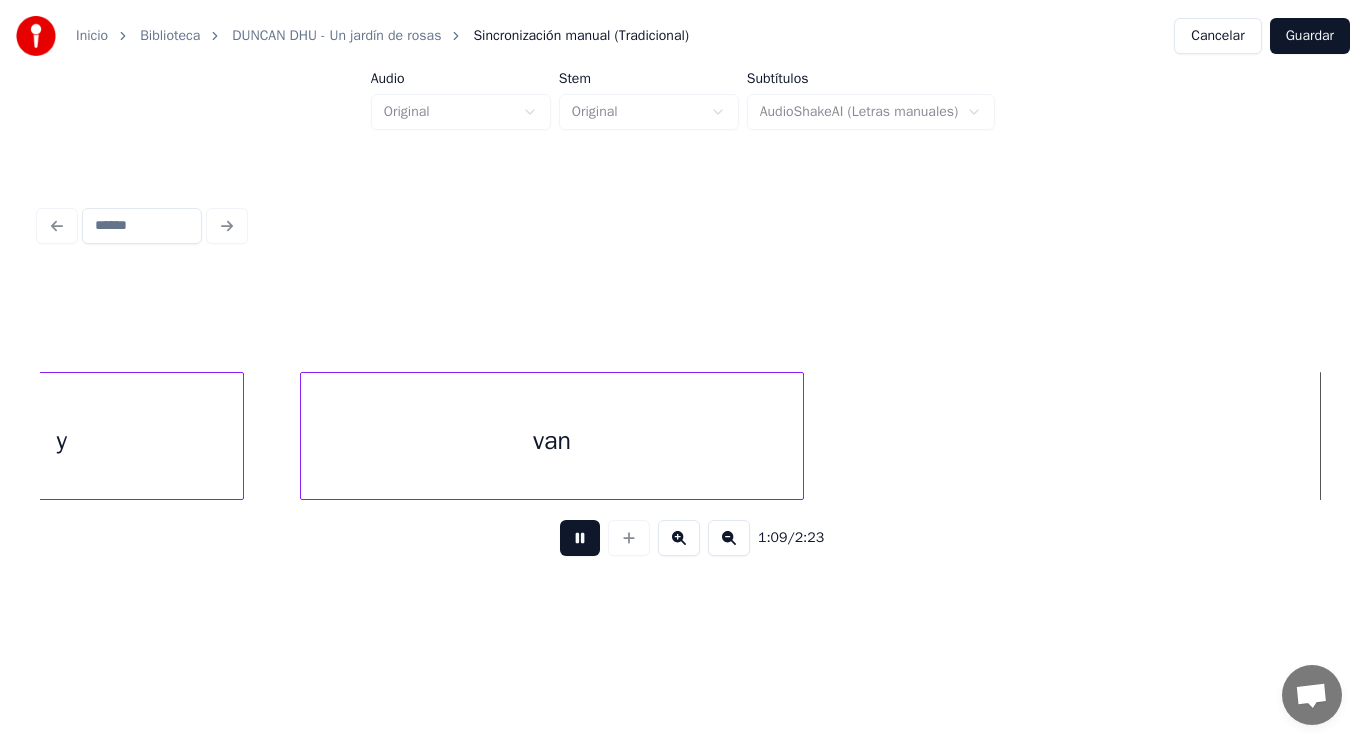 click at bounding box center (580, 538) 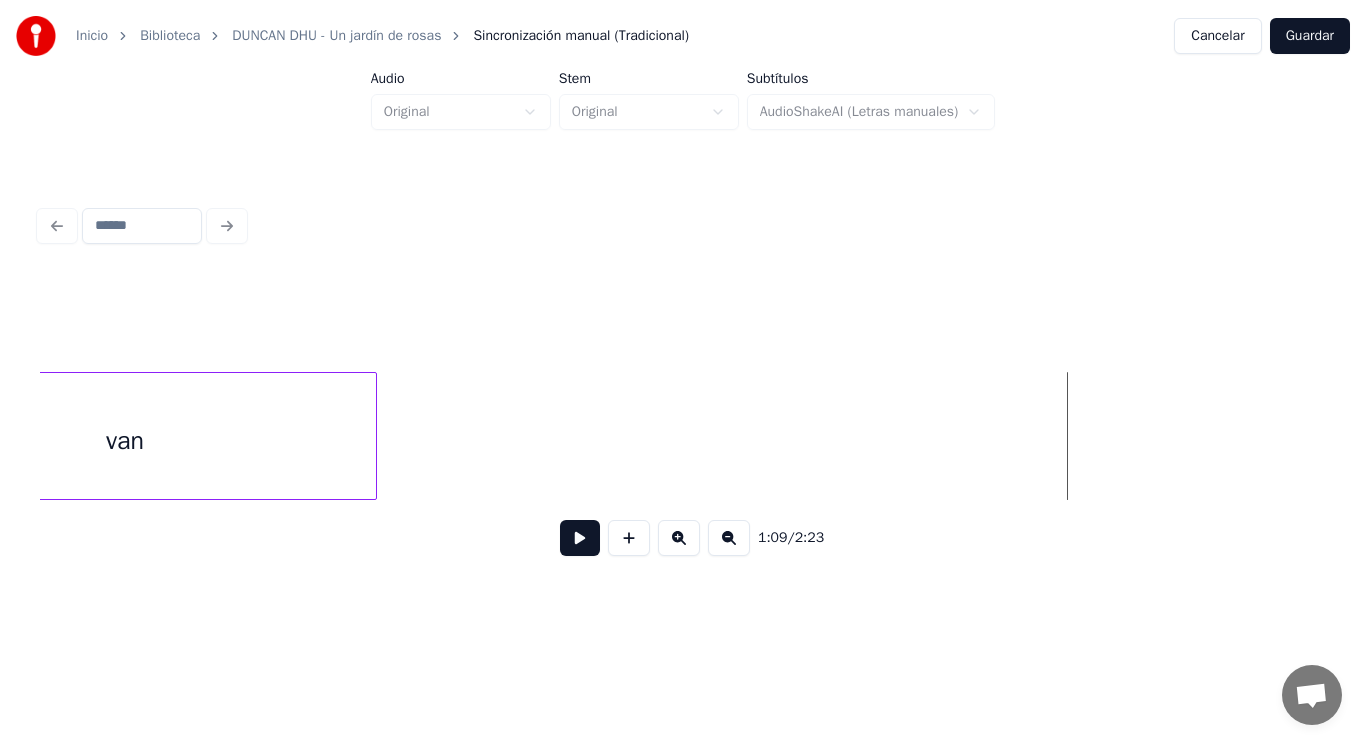 click on "van" at bounding box center [125, 441] 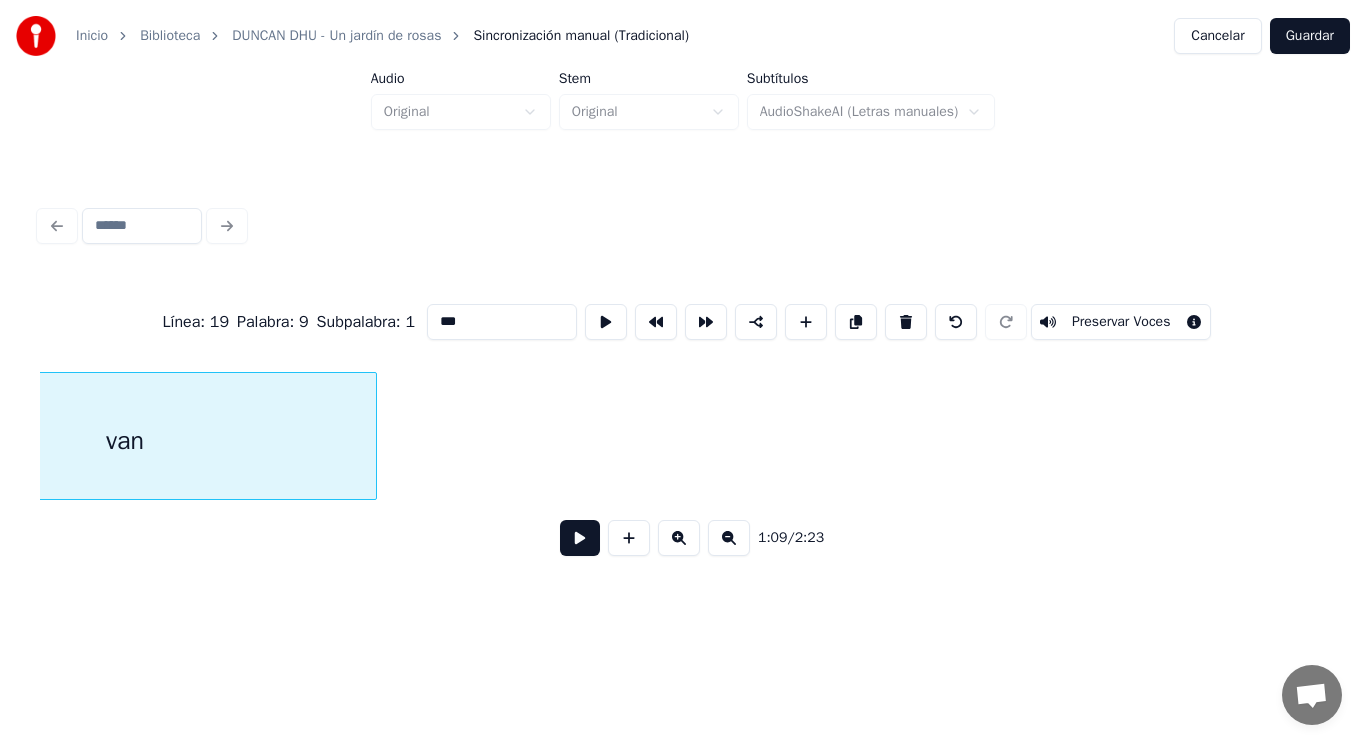 scroll, scrollTop: 0, scrollLeft: 96795, axis: horizontal 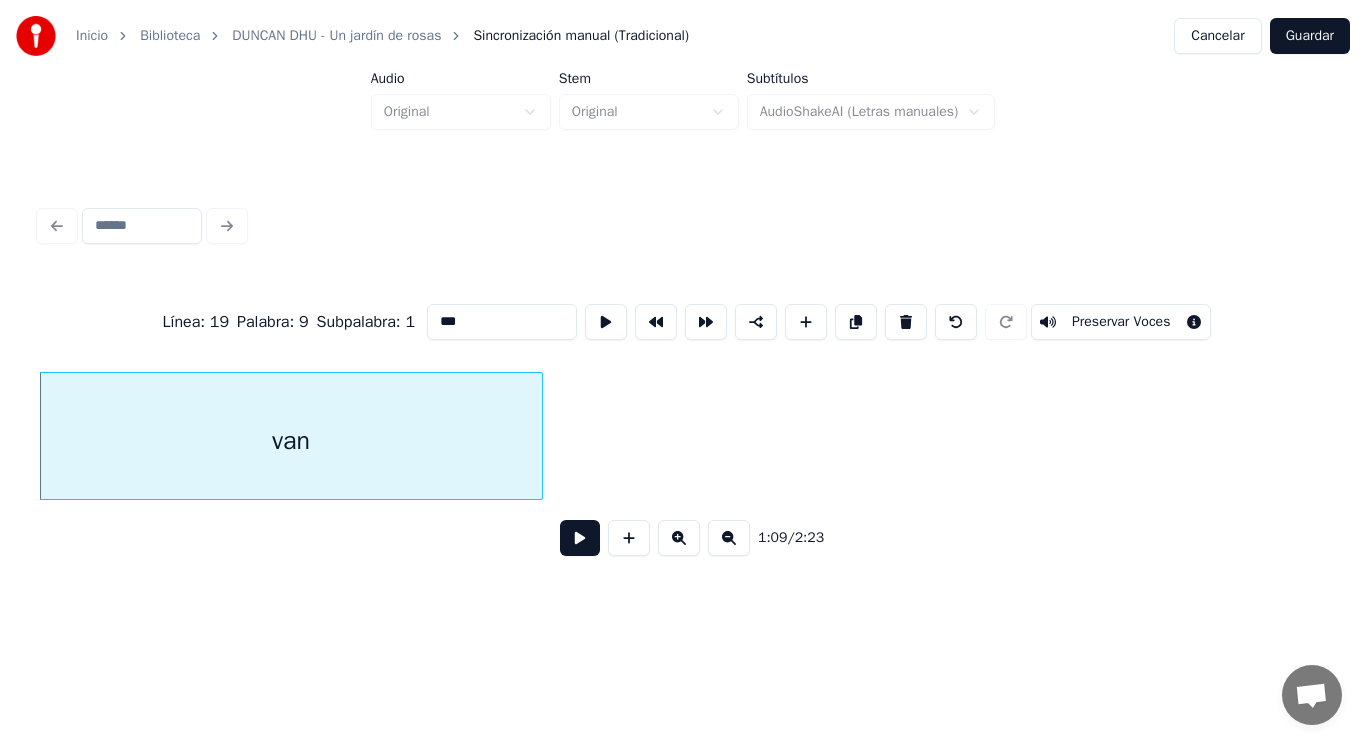 click at bounding box center [580, 538] 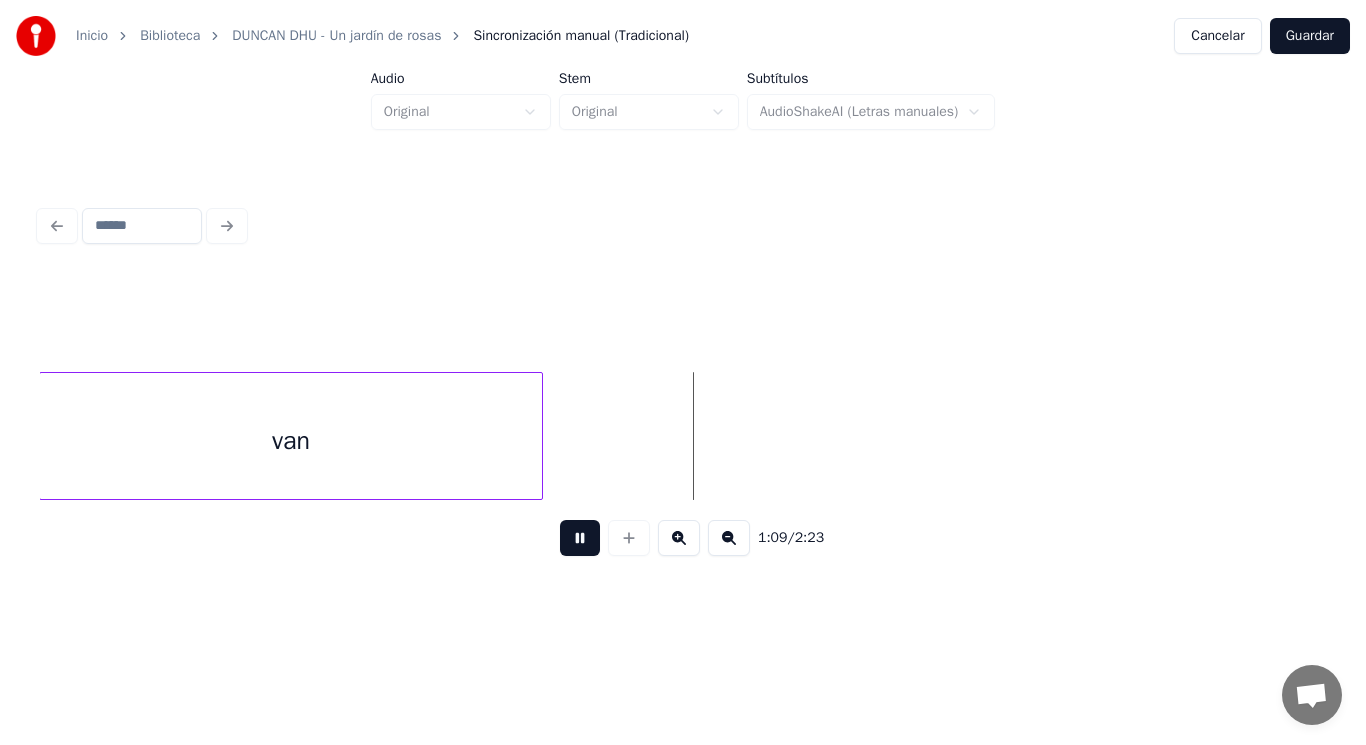 click at bounding box center (580, 538) 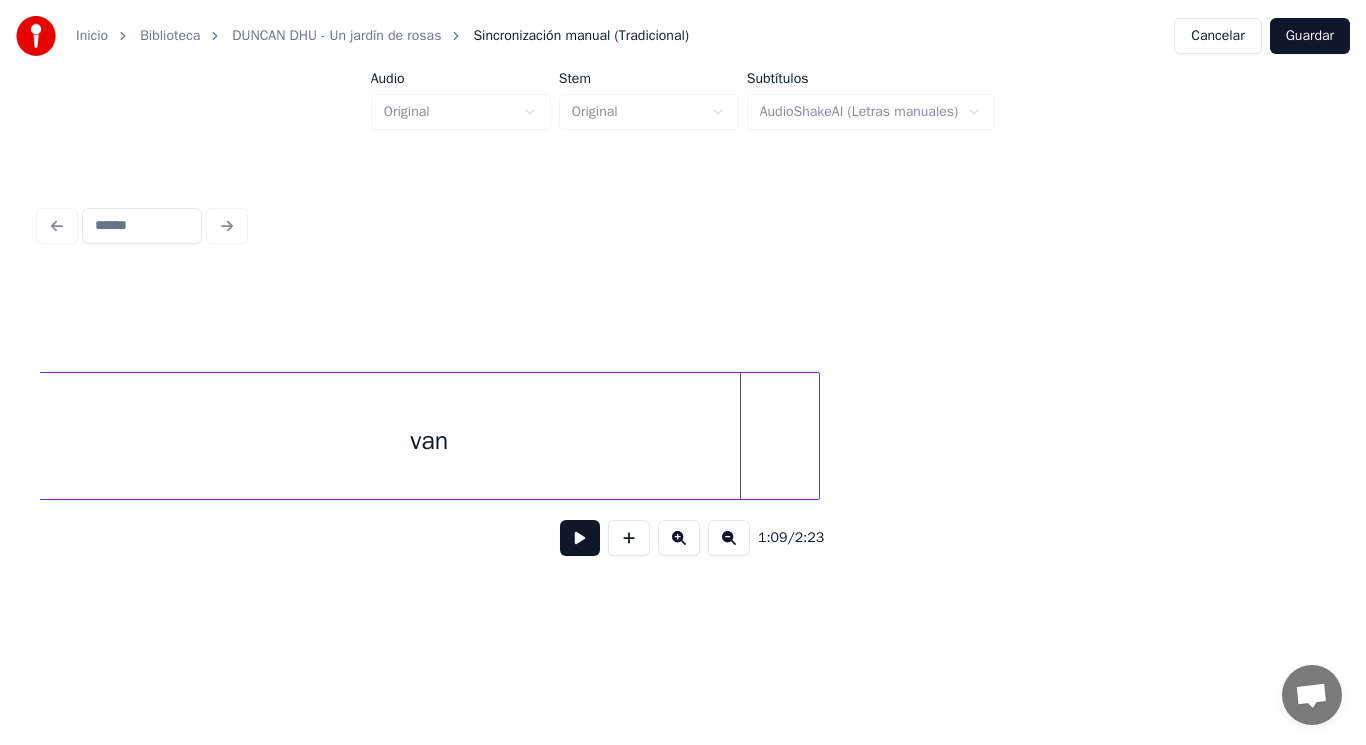 click at bounding box center [816, 436] 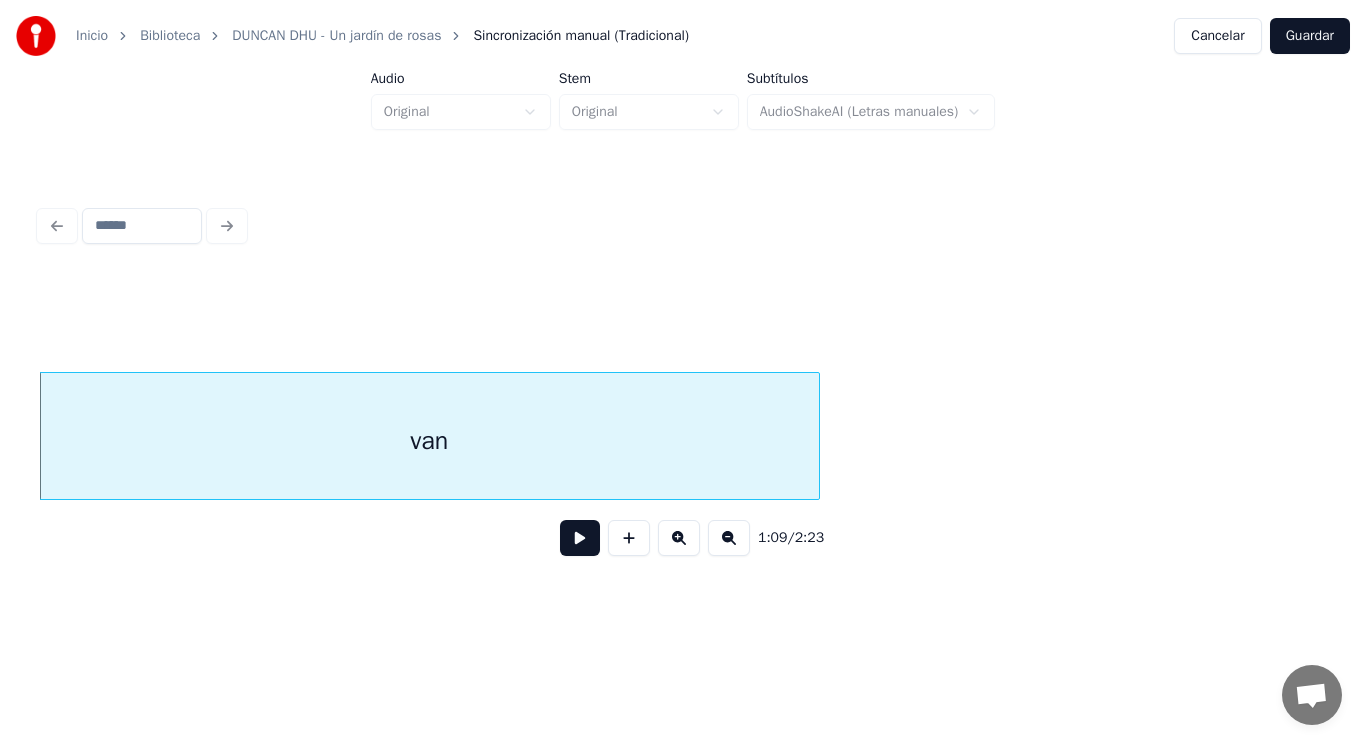 click at bounding box center [580, 538] 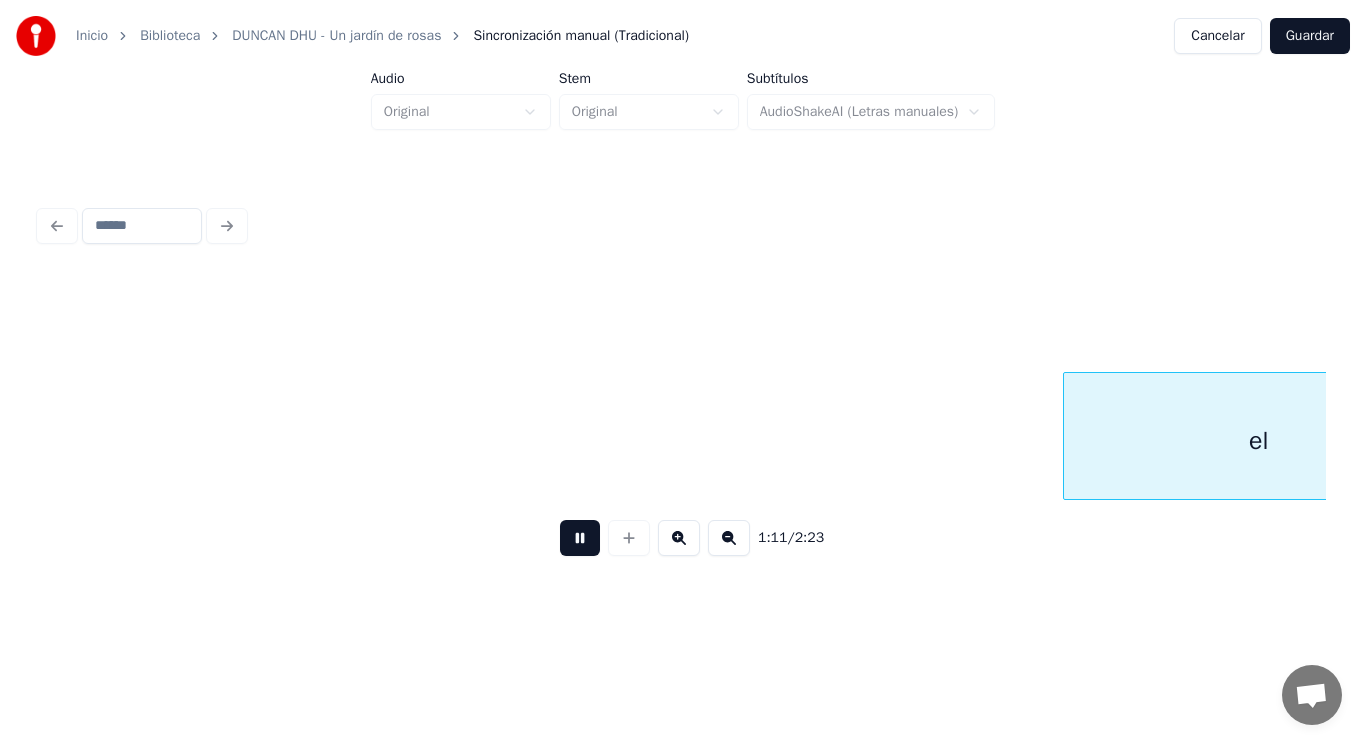 click at bounding box center [580, 538] 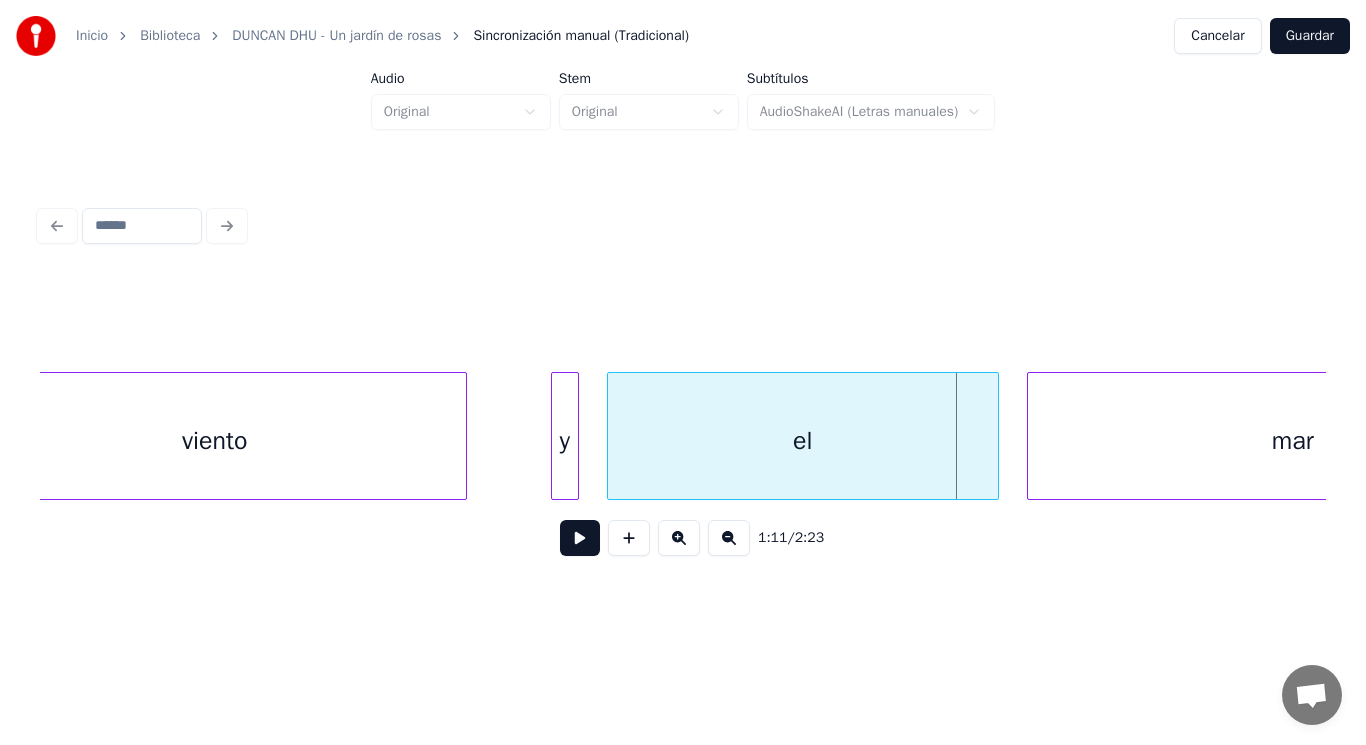 click on "viento" at bounding box center (215, 441) 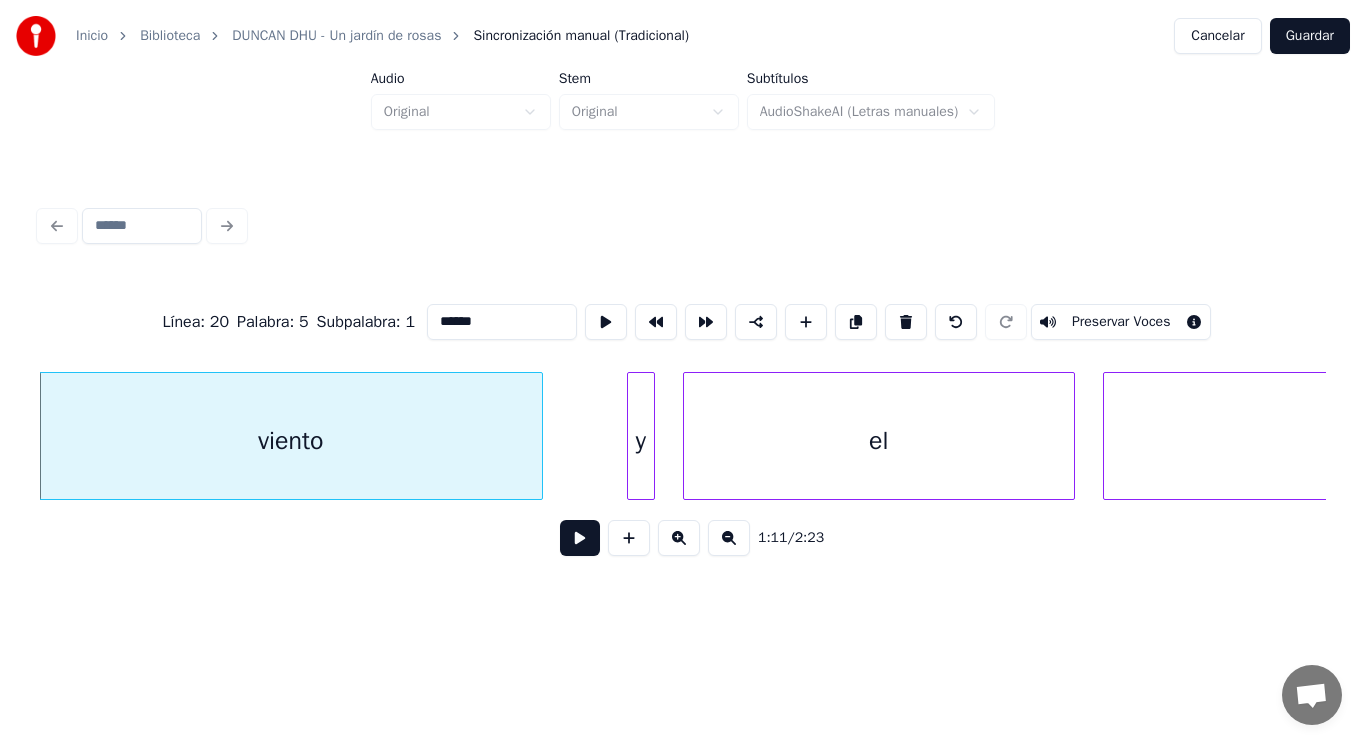 click at bounding box center (580, 538) 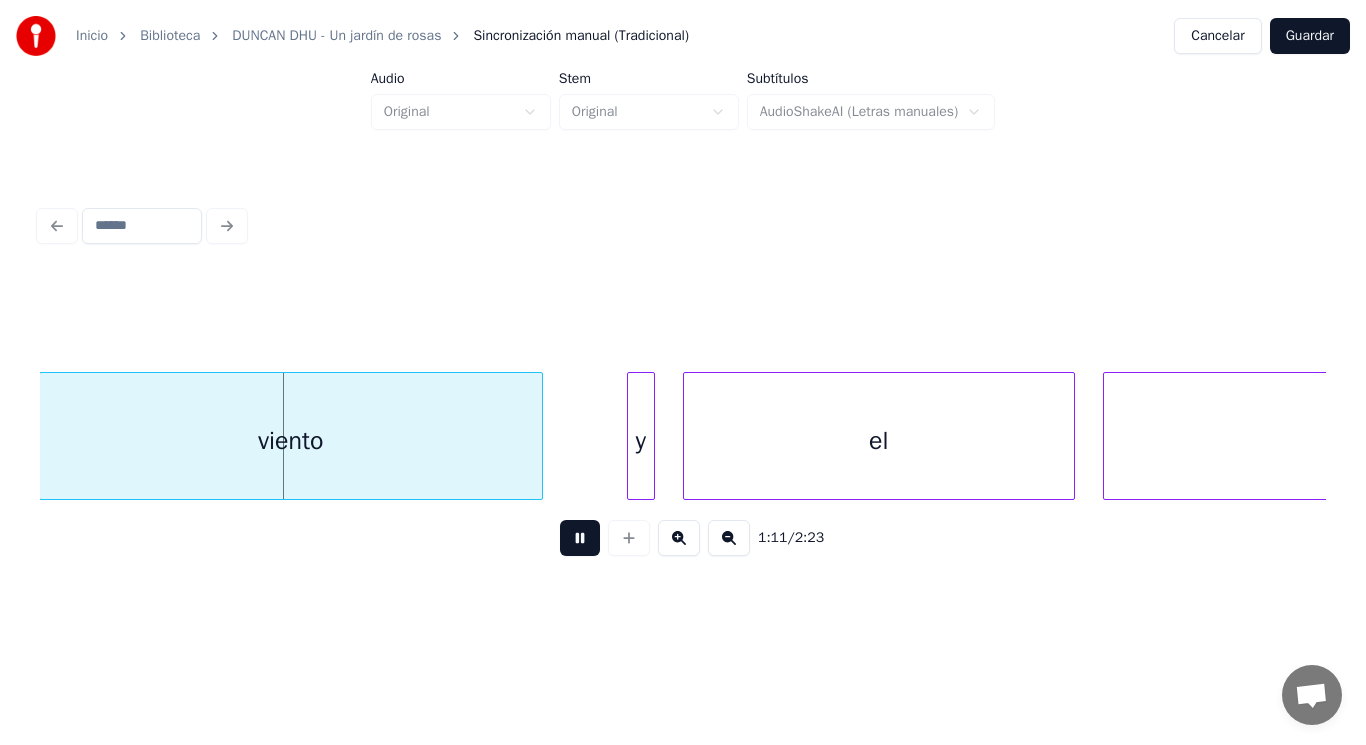 click at bounding box center (580, 538) 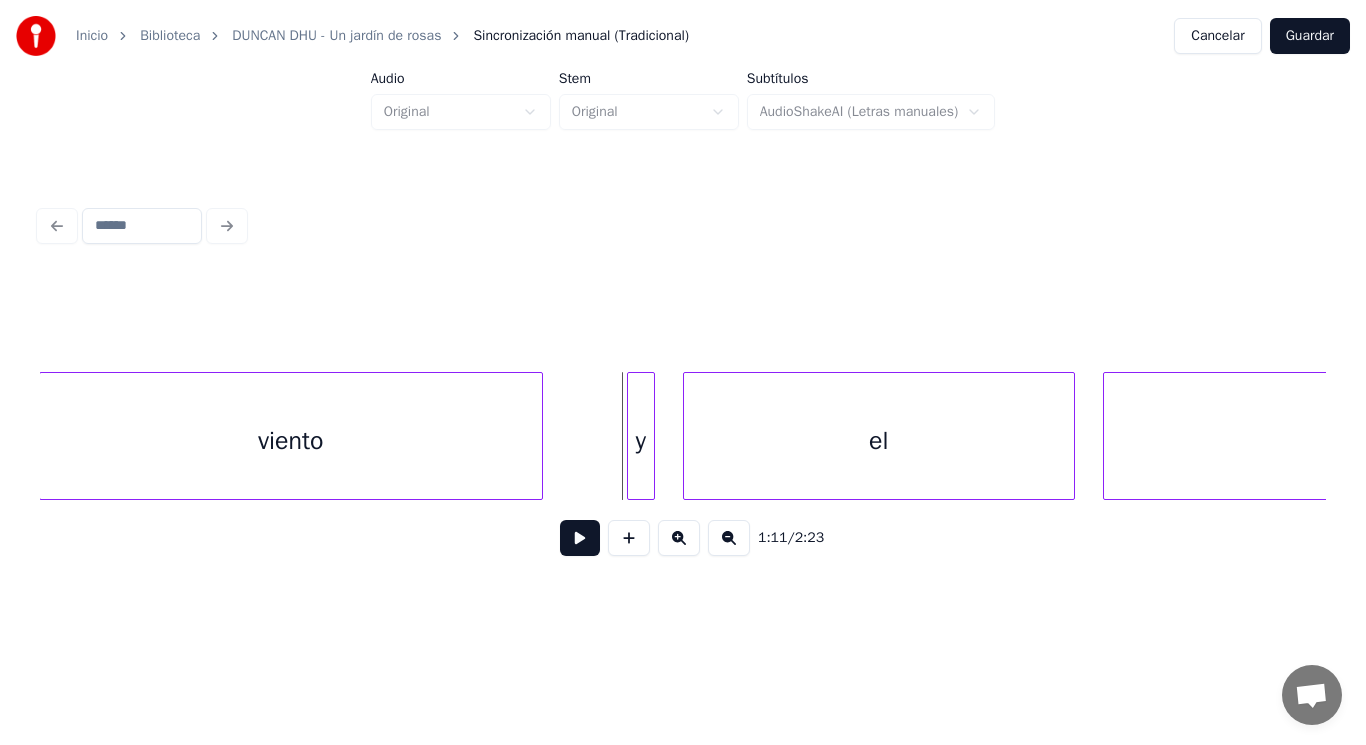 click on "el mar y viento" at bounding box center (662, 436) 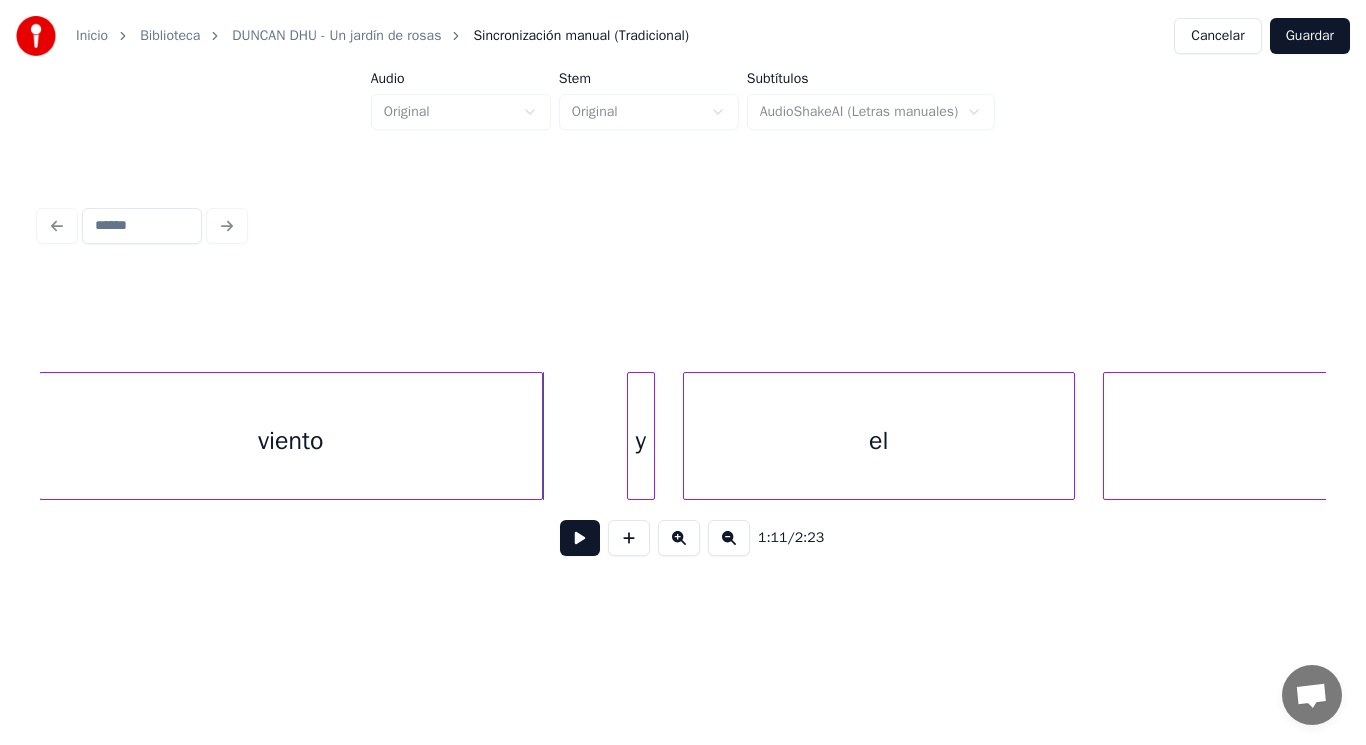 click on "viento" at bounding box center (291, 441) 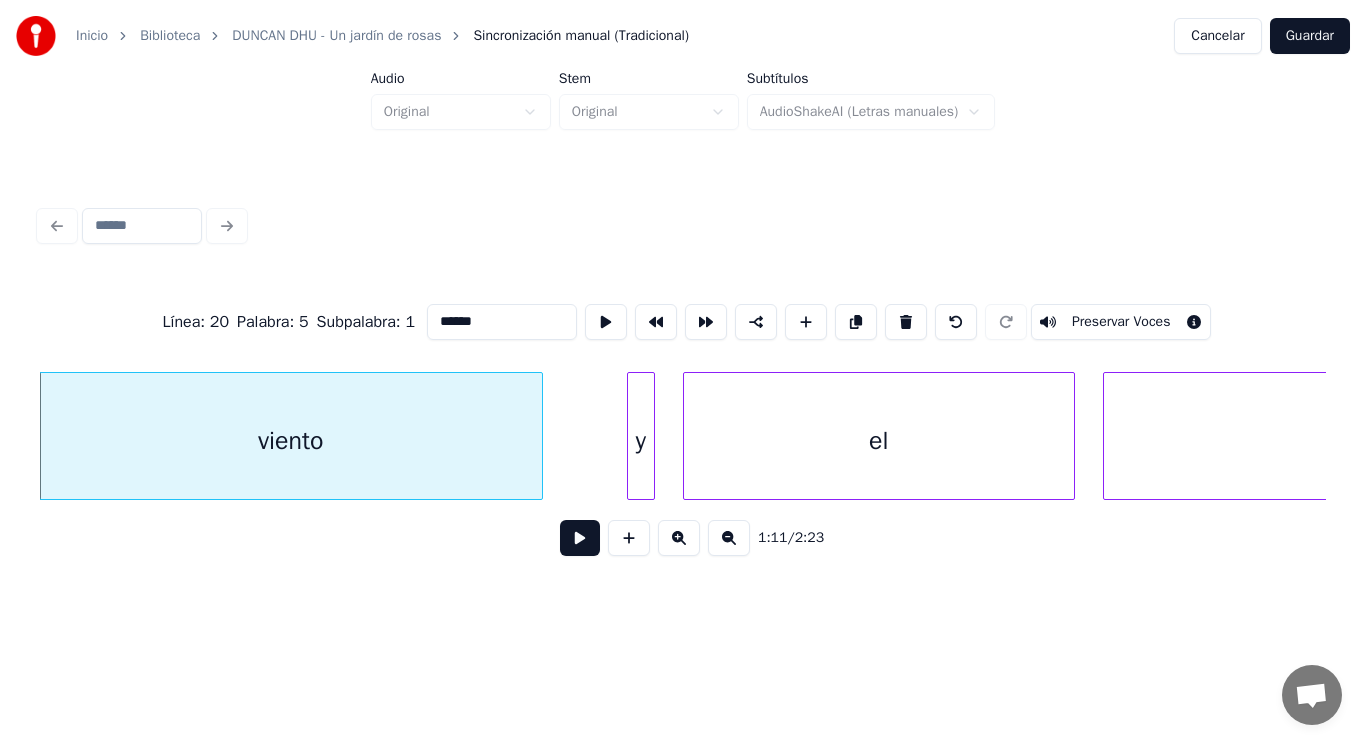 click at bounding box center (580, 538) 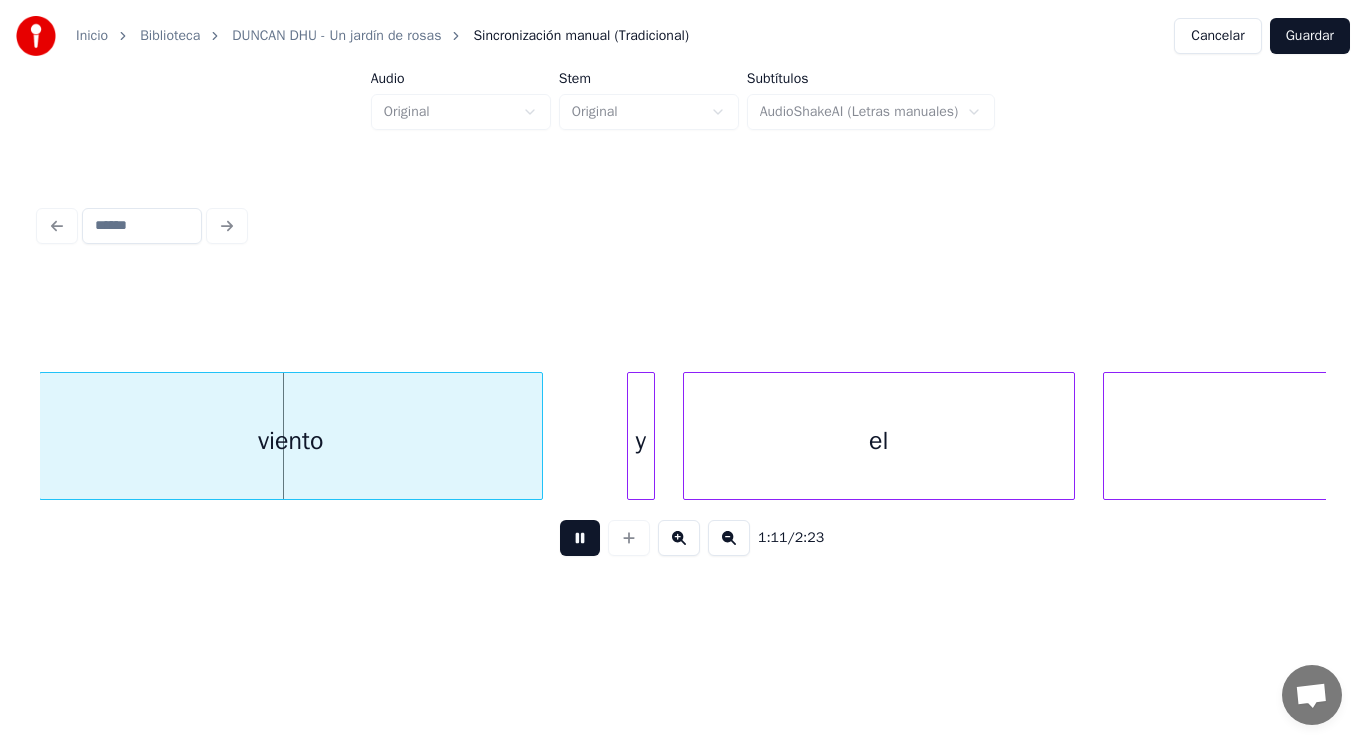 click at bounding box center [580, 538] 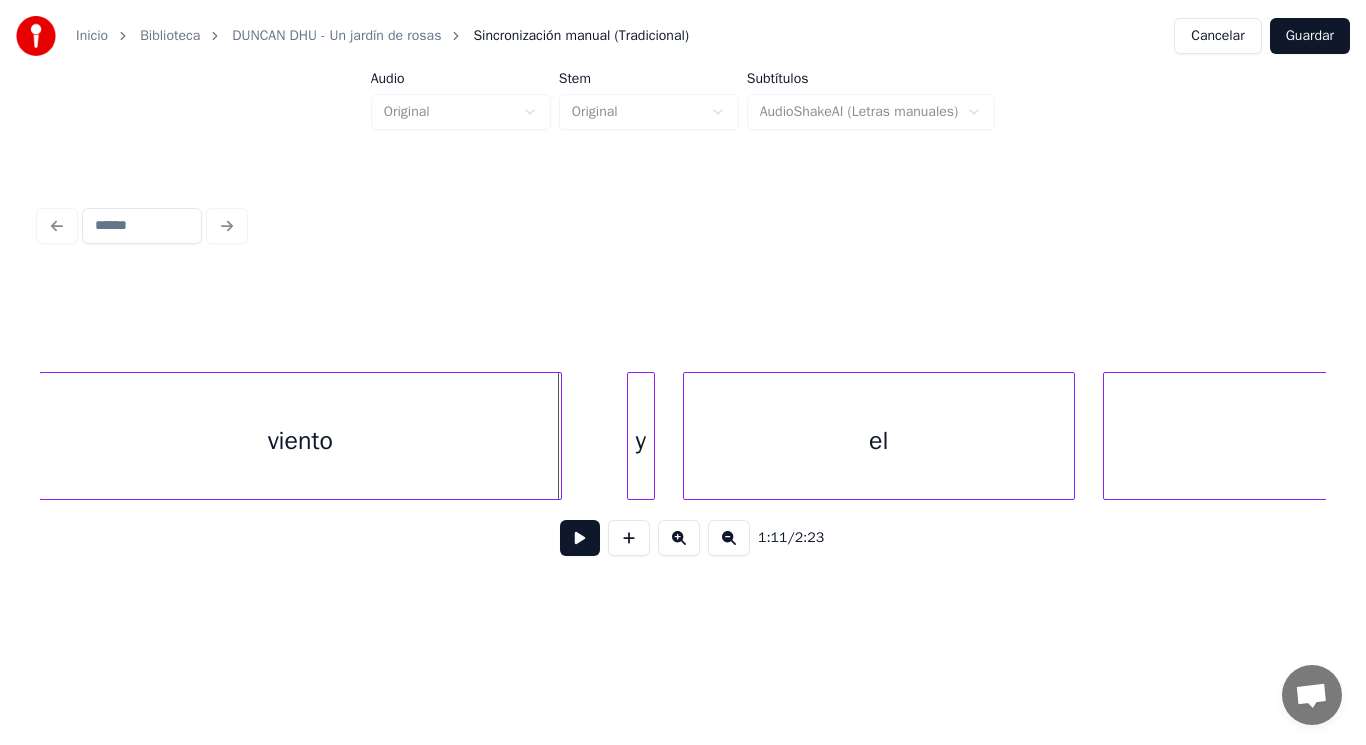 click at bounding box center [558, 436] 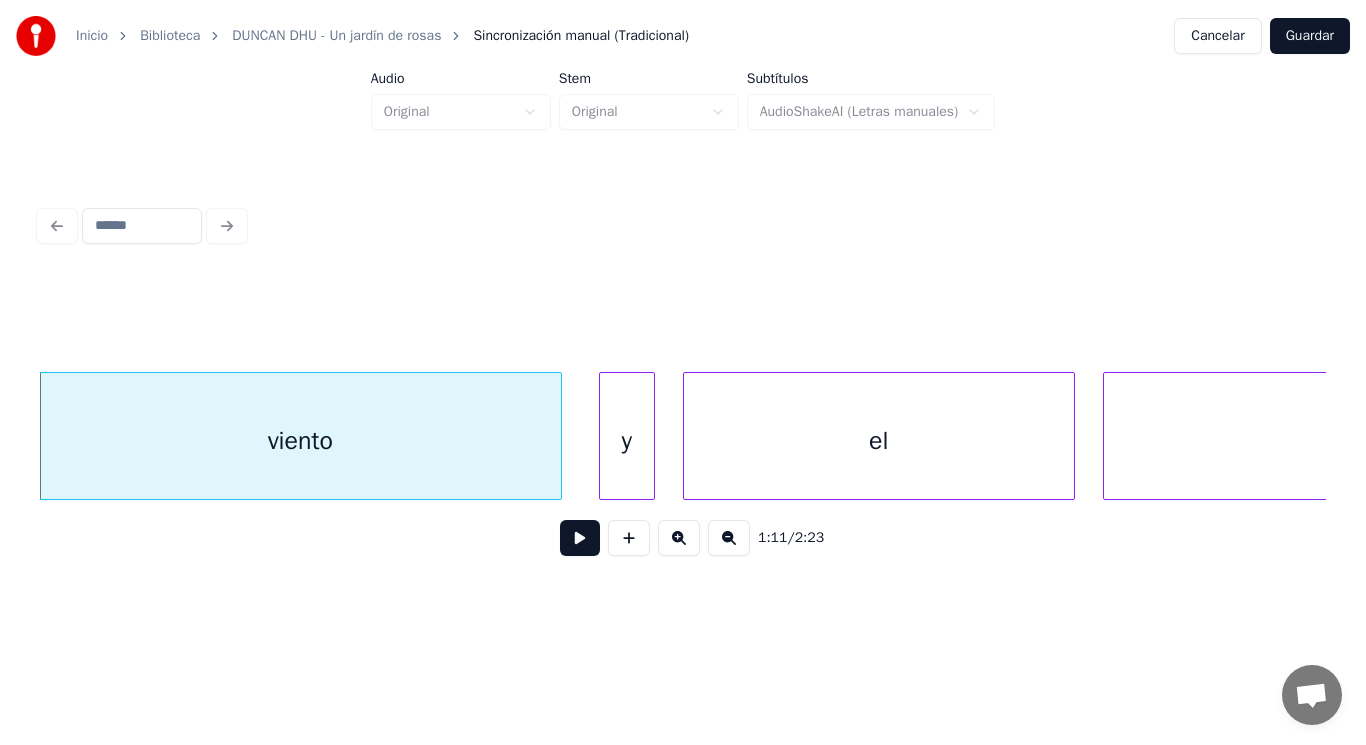 click at bounding box center (603, 436) 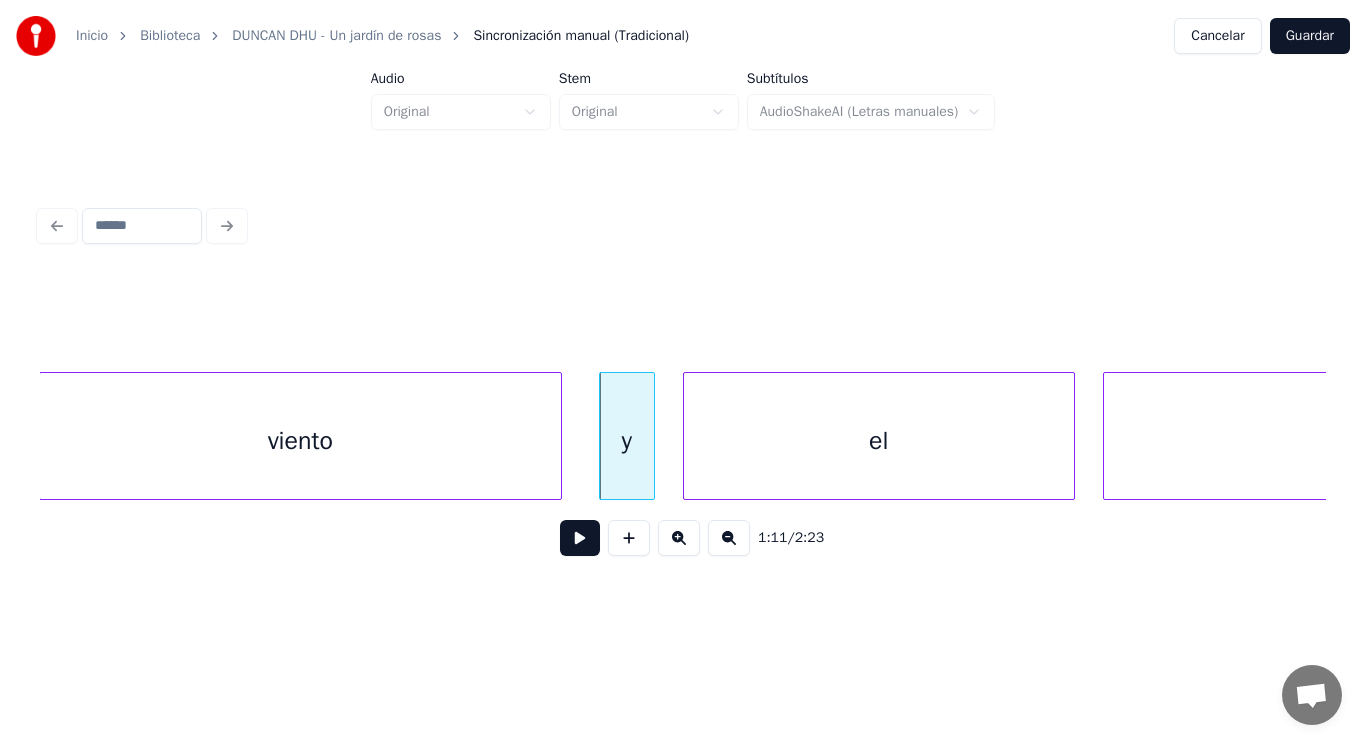 click on "el" at bounding box center [879, 441] 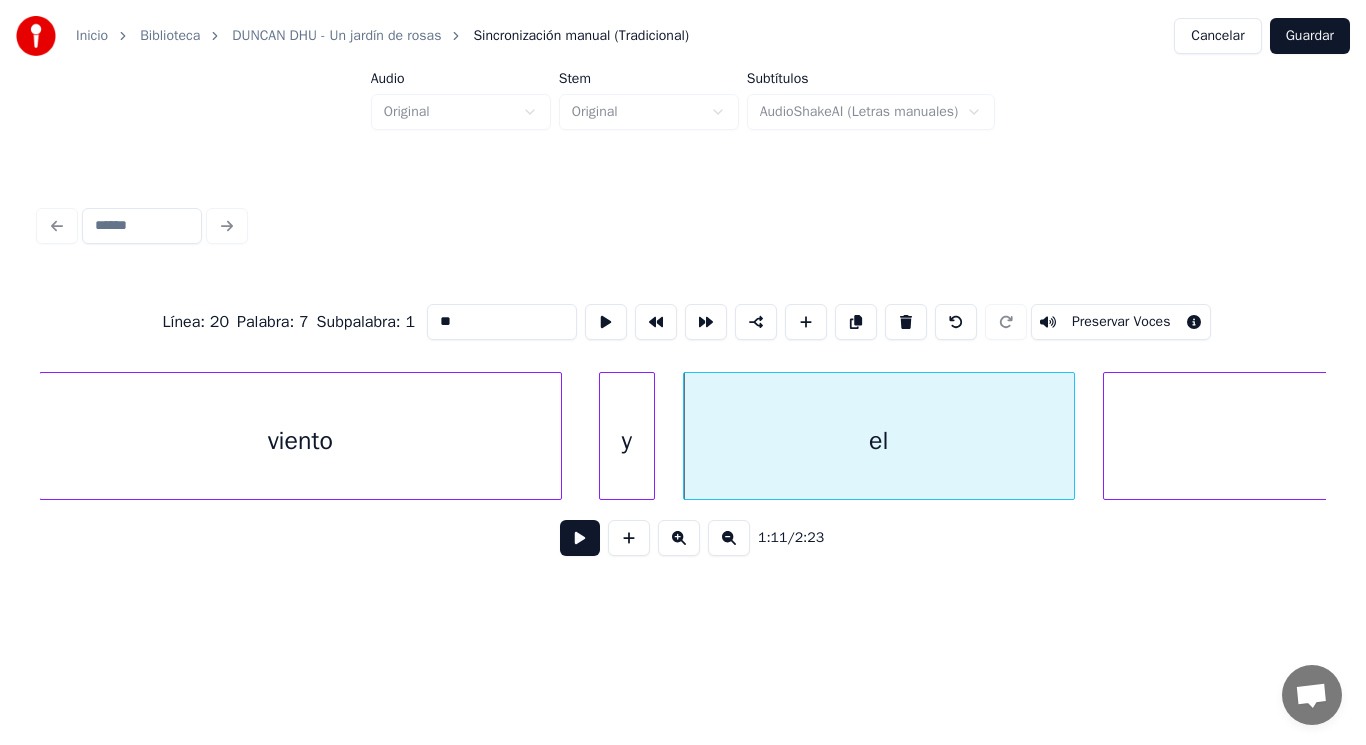 click at bounding box center [580, 538] 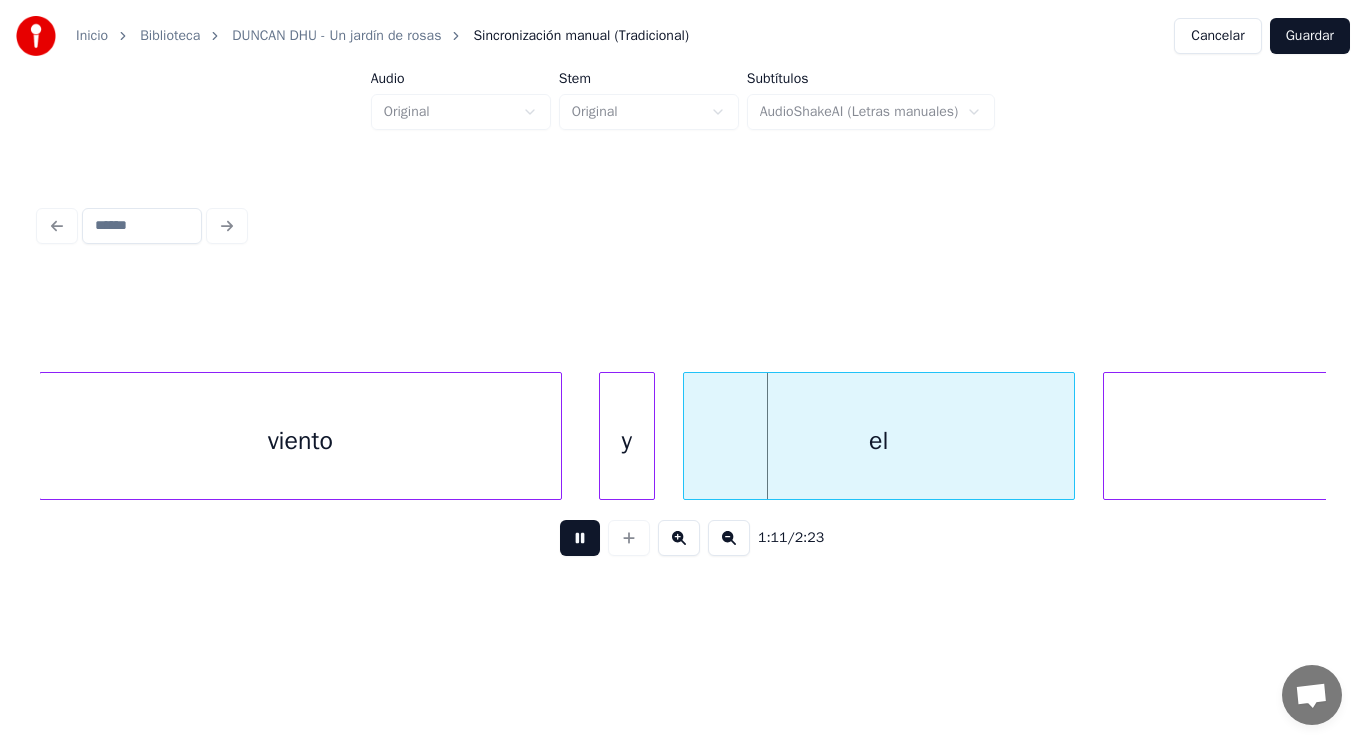 click at bounding box center (580, 538) 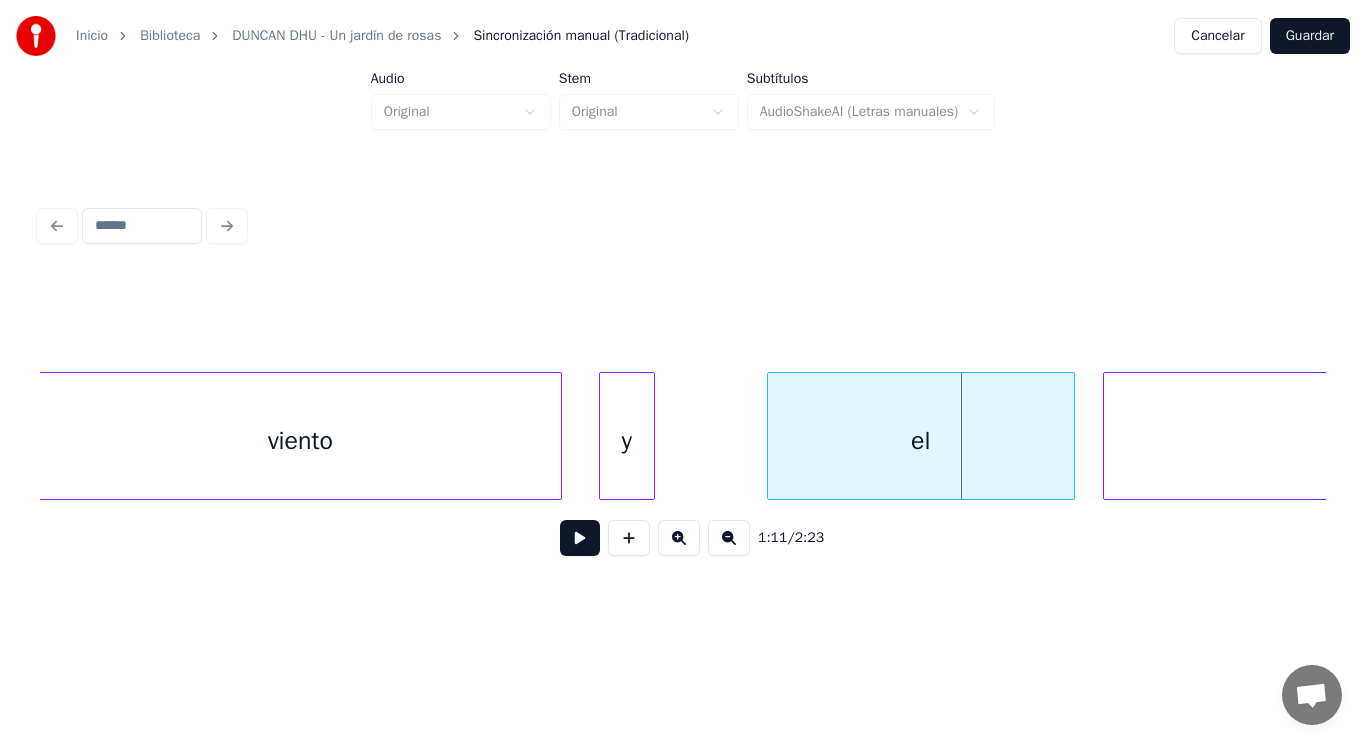 click at bounding box center (771, 436) 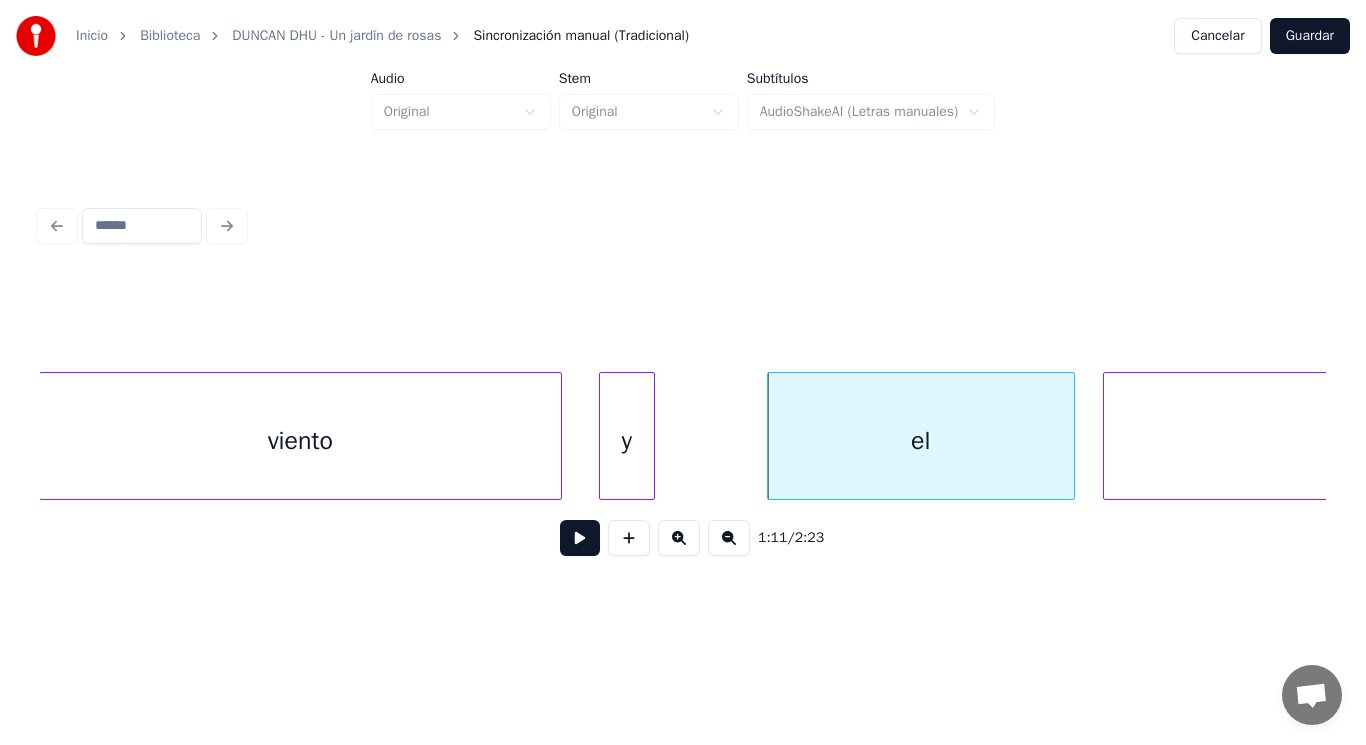 click at bounding box center [580, 538] 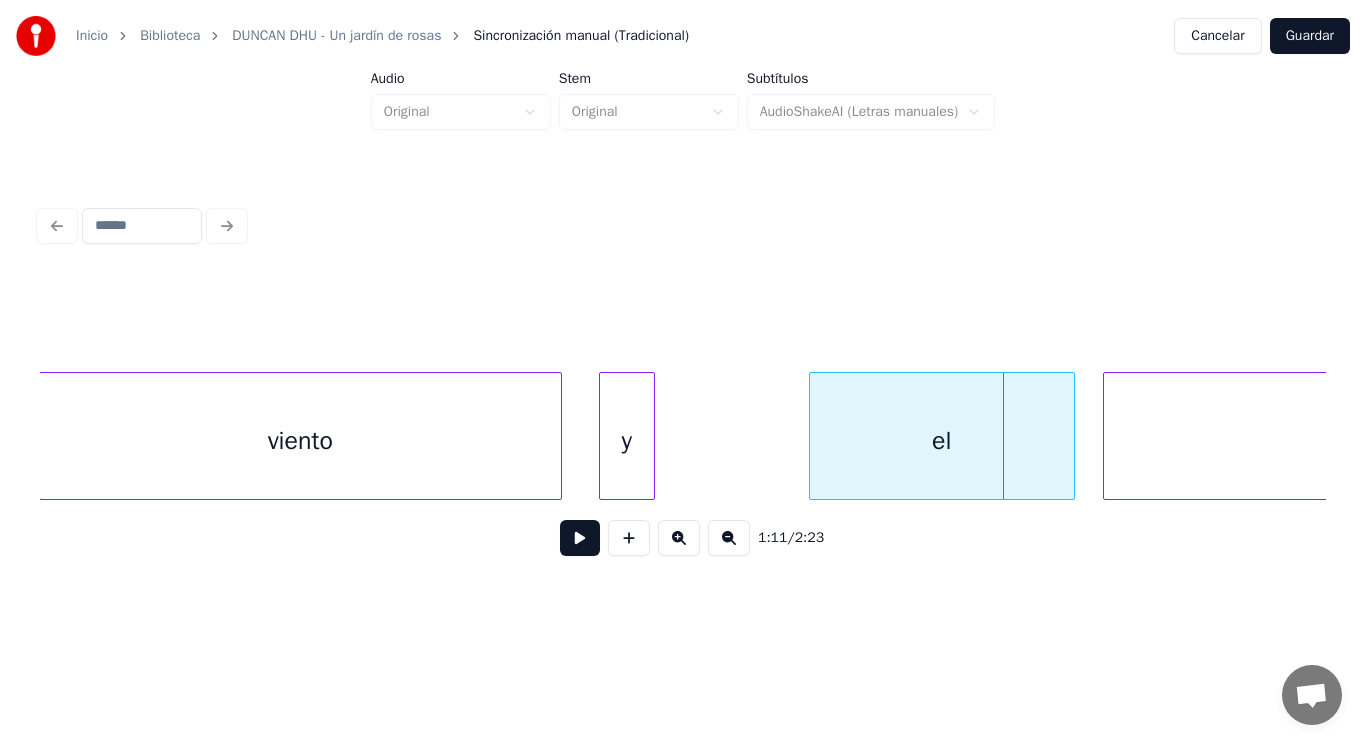 click at bounding box center (813, 436) 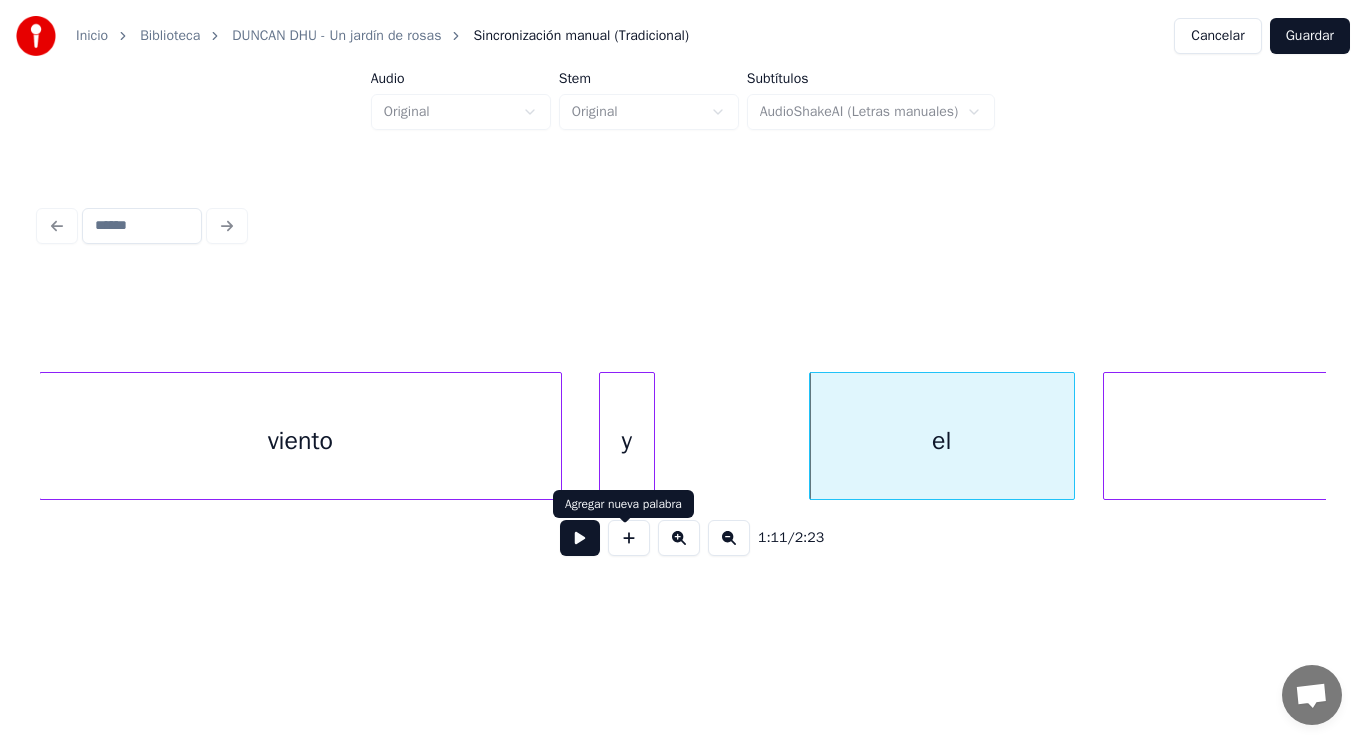 click at bounding box center (580, 538) 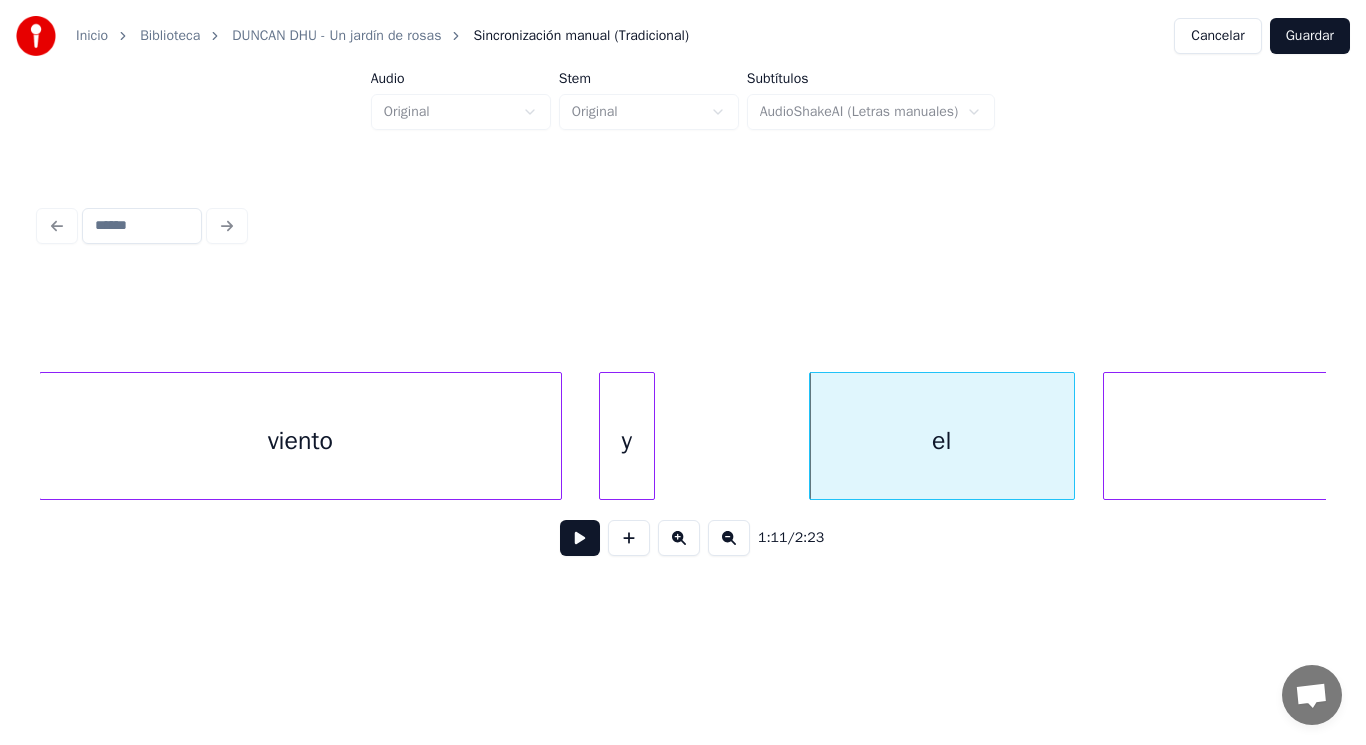 click at bounding box center [580, 538] 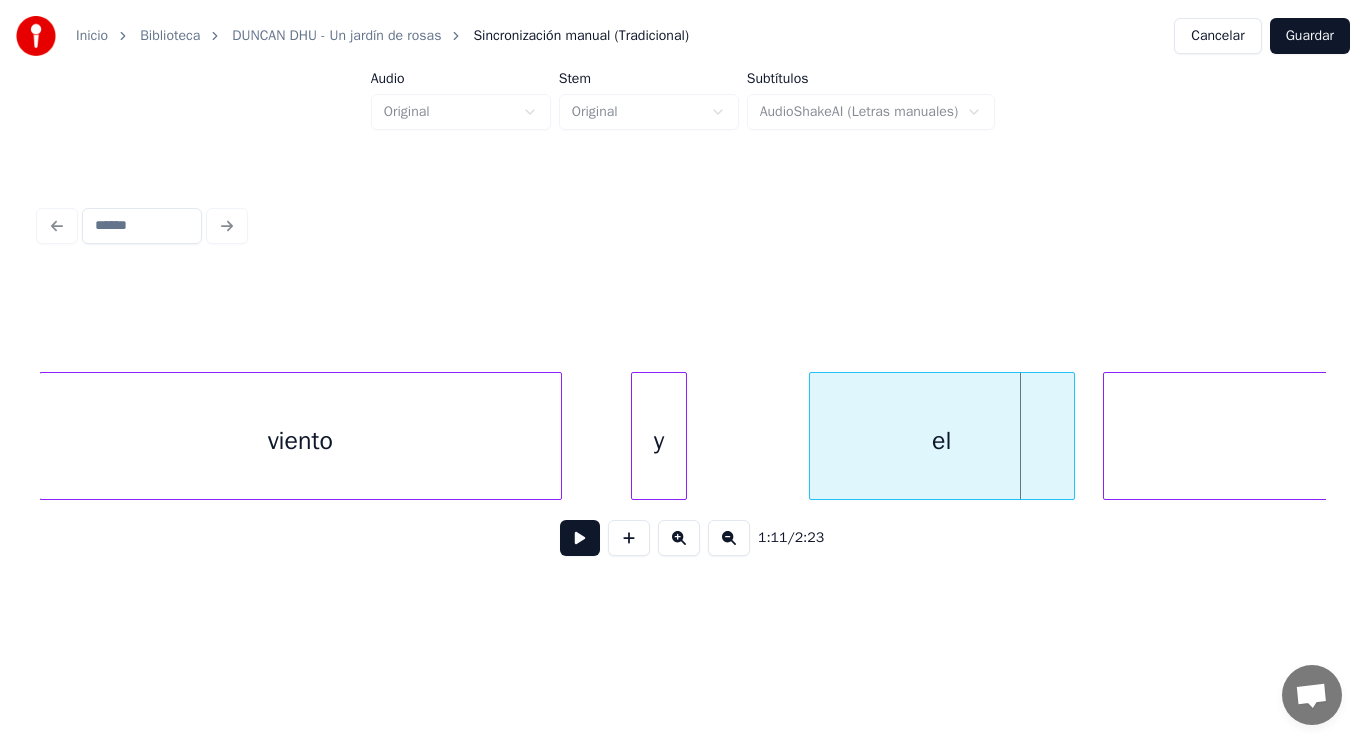 click on "y" at bounding box center (659, 441) 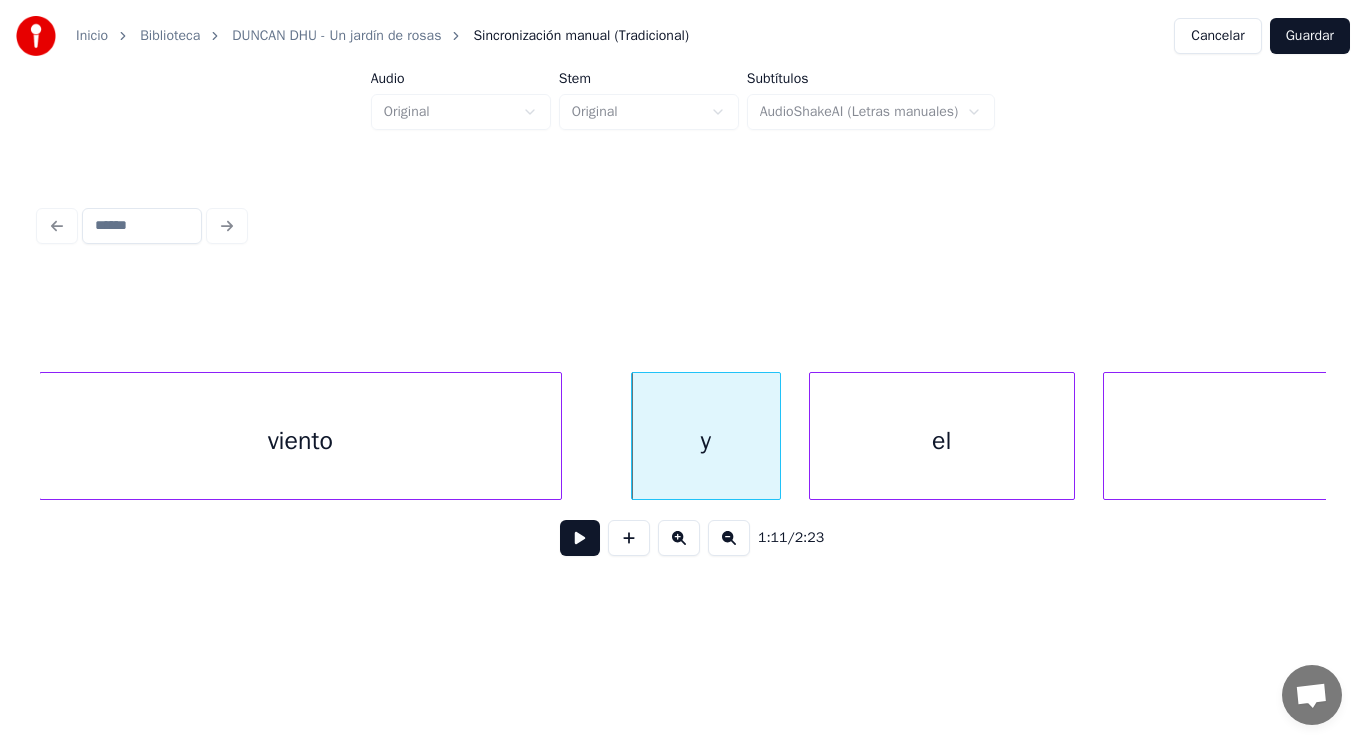 click at bounding box center [777, 436] 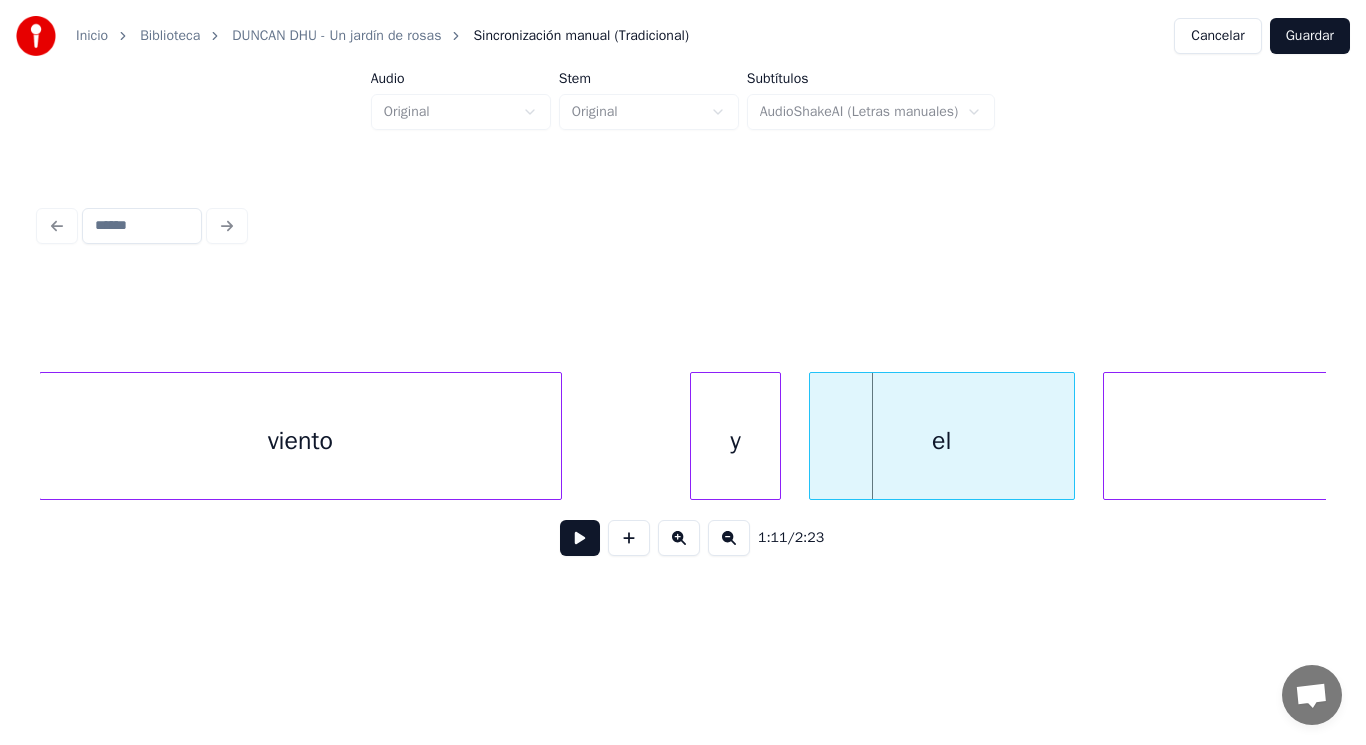 click at bounding box center (694, 436) 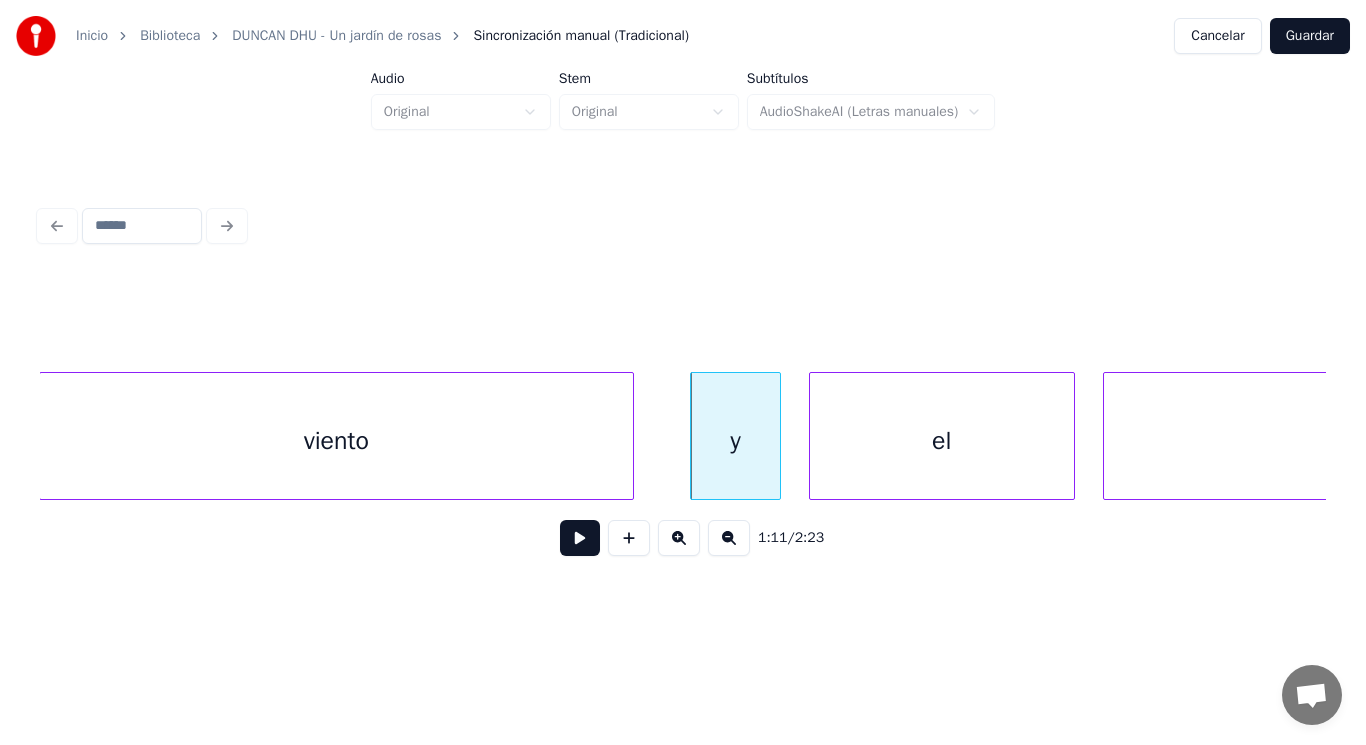 click at bounding box center [630, 436] 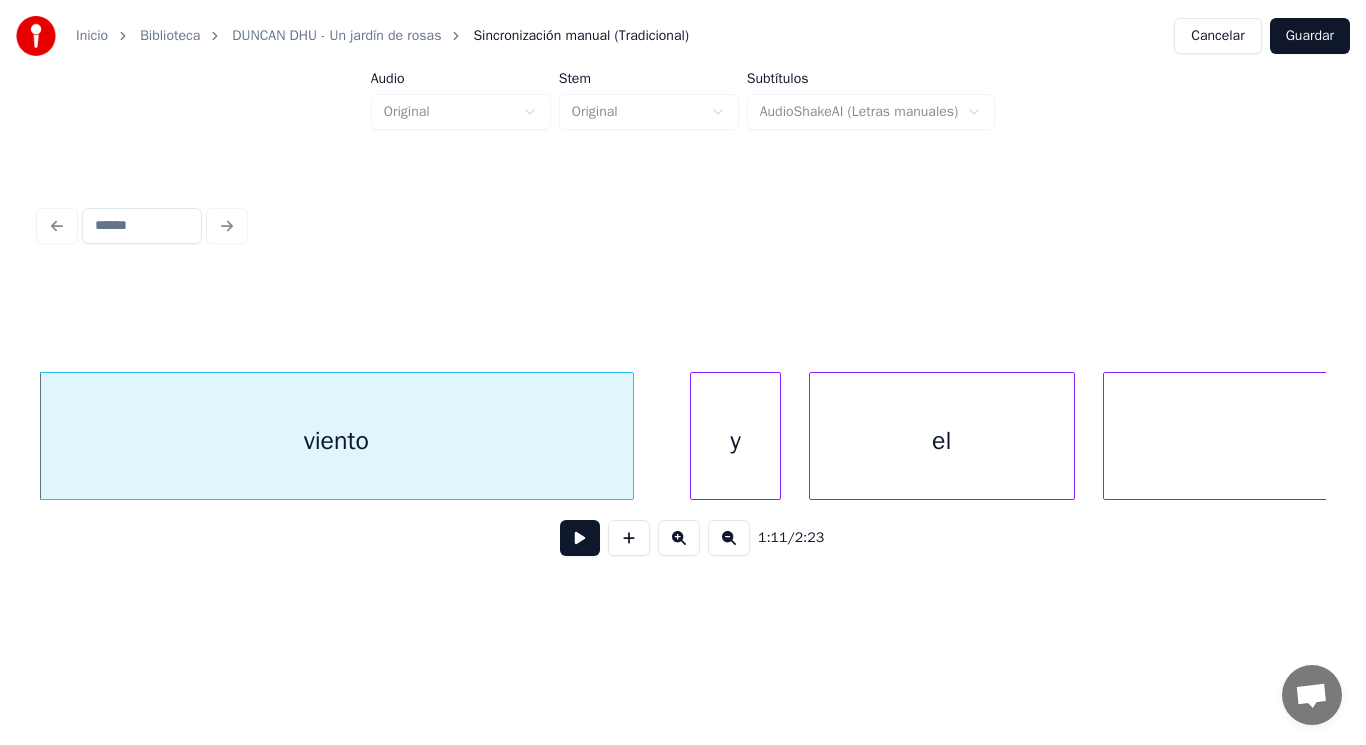 click at bounding box center (580, 538) 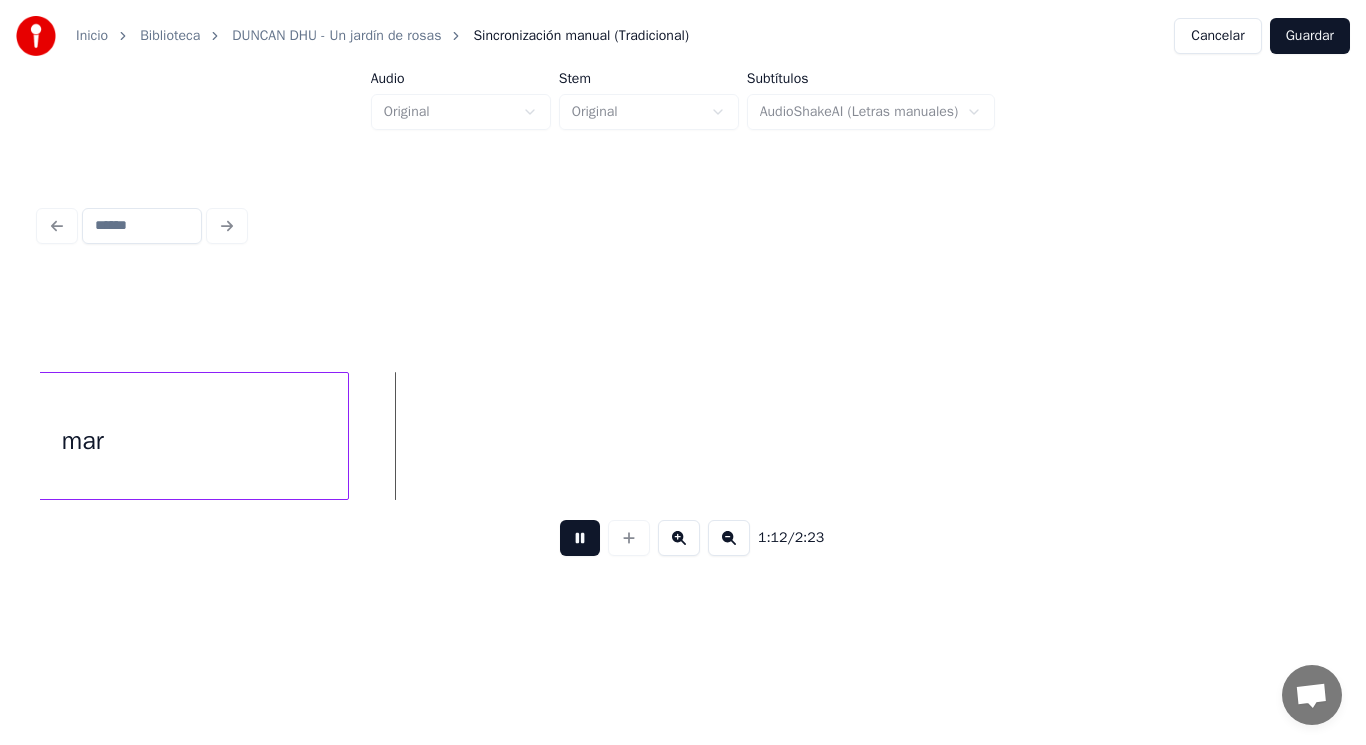 click at bounding box center [580, 538] 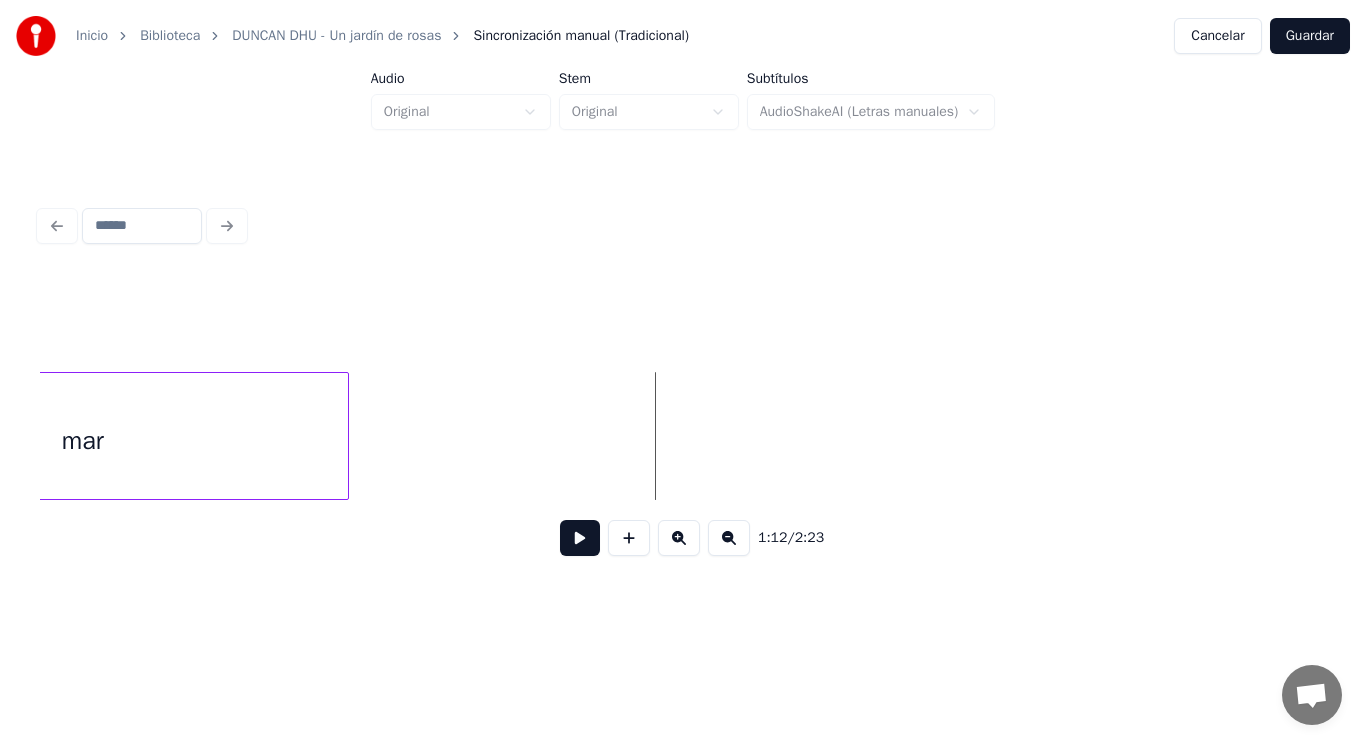 click on "mar" at bounding box center (83, 441) 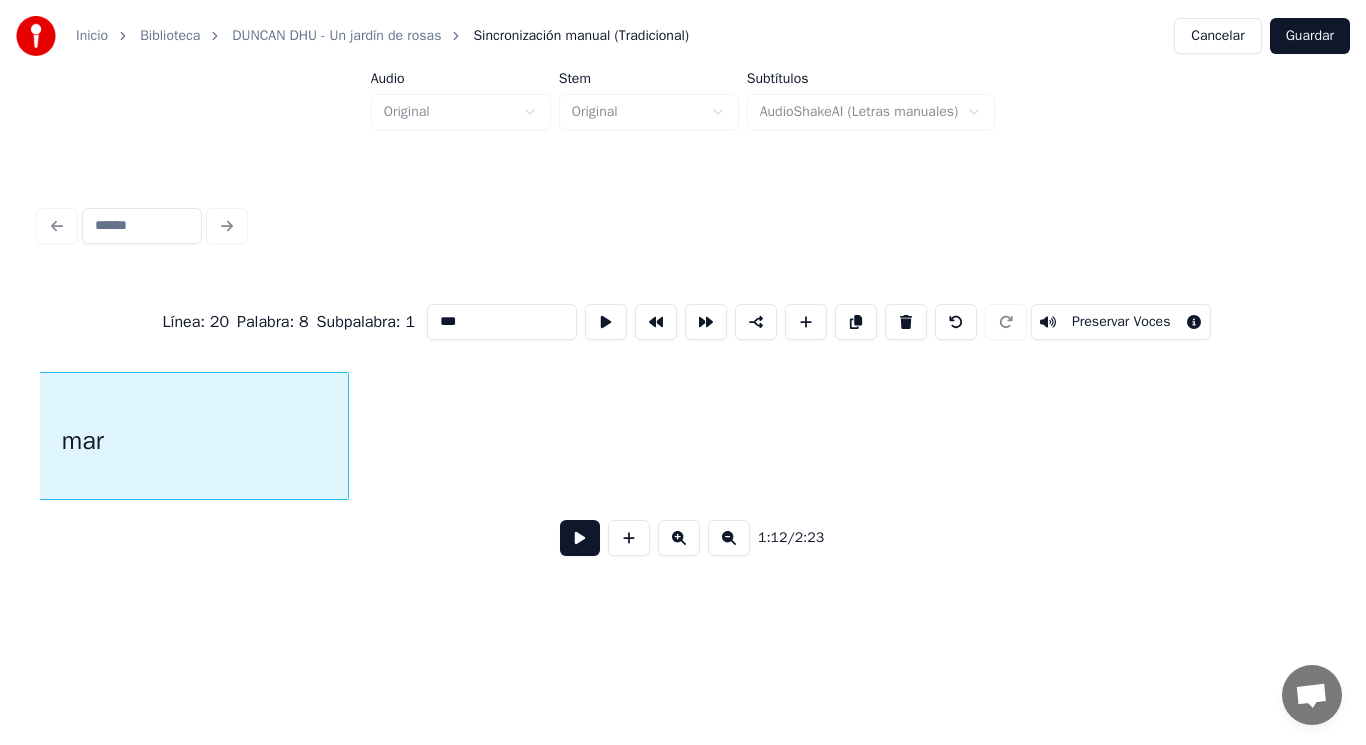 scroll, scrollTop: 0, scrollLeft: 100827, axis: horizontal 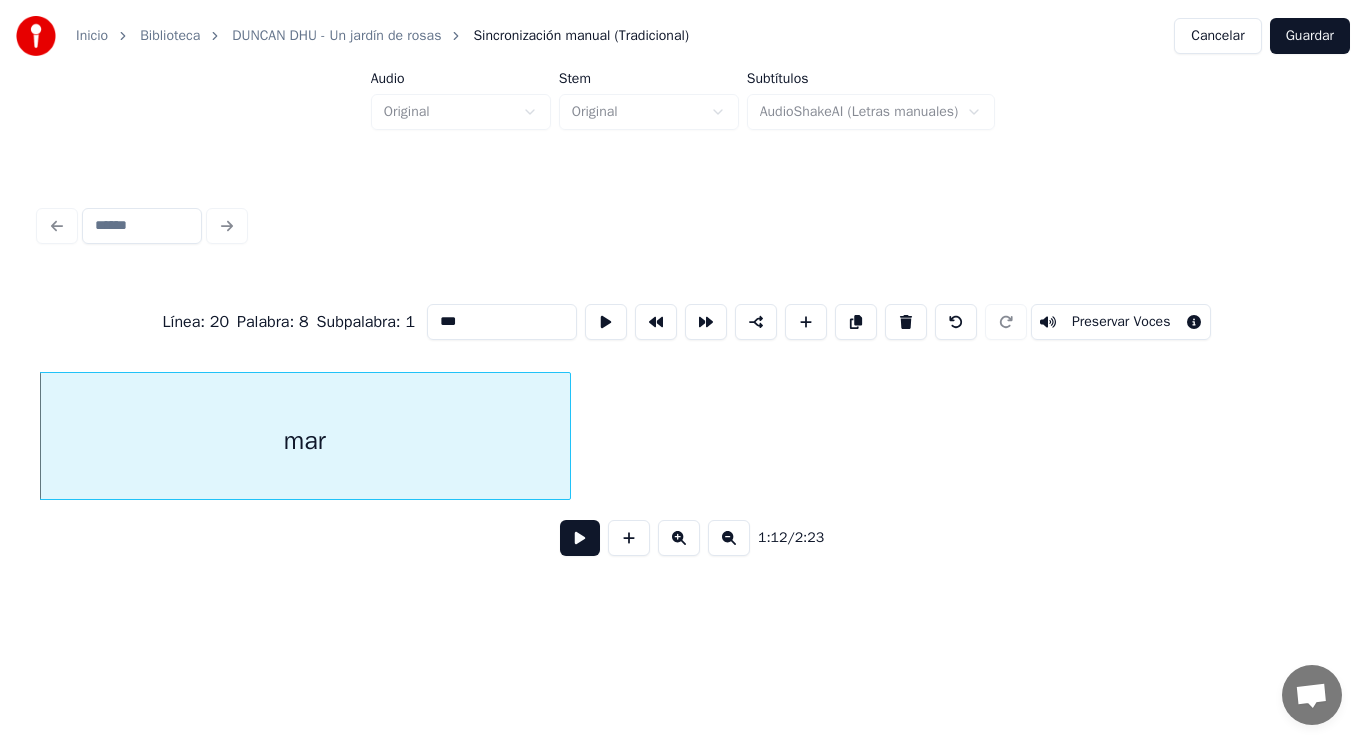 click at bounding box center (580, 538) 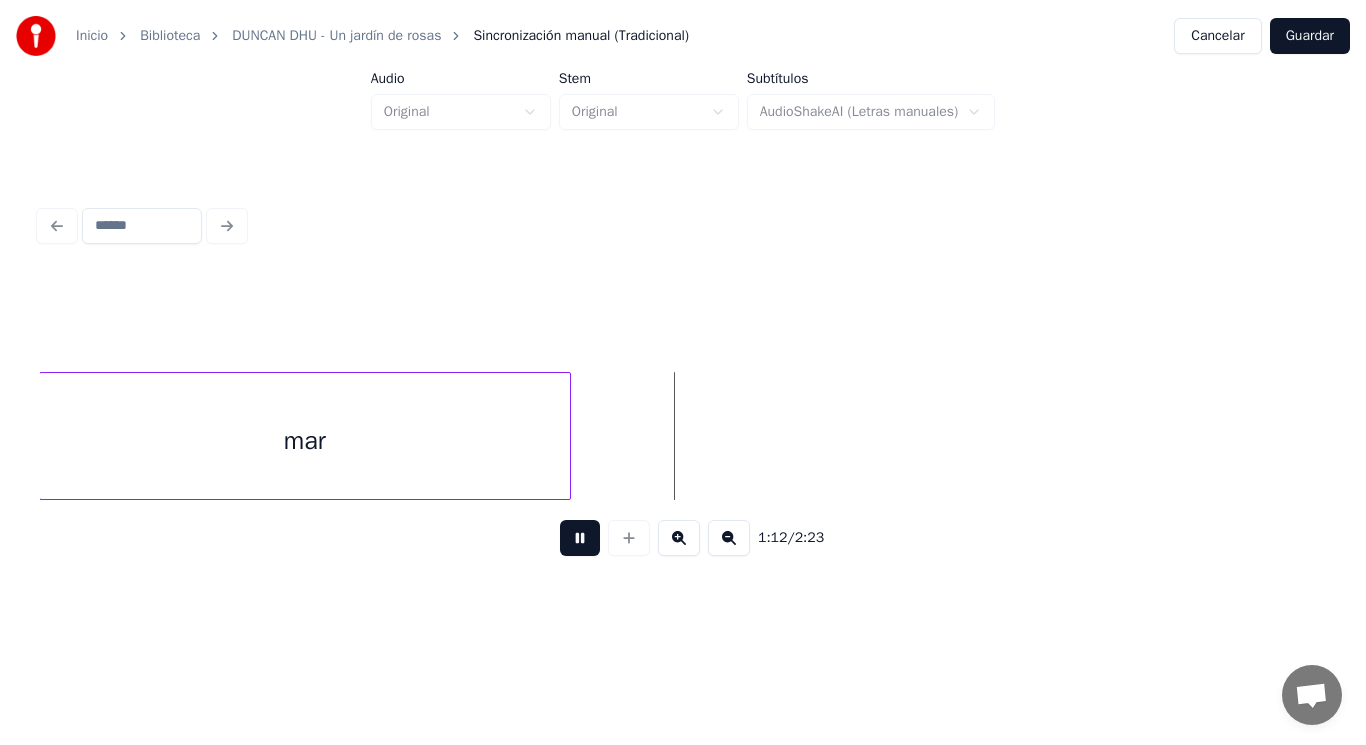 click at bounding box center (580, 538) 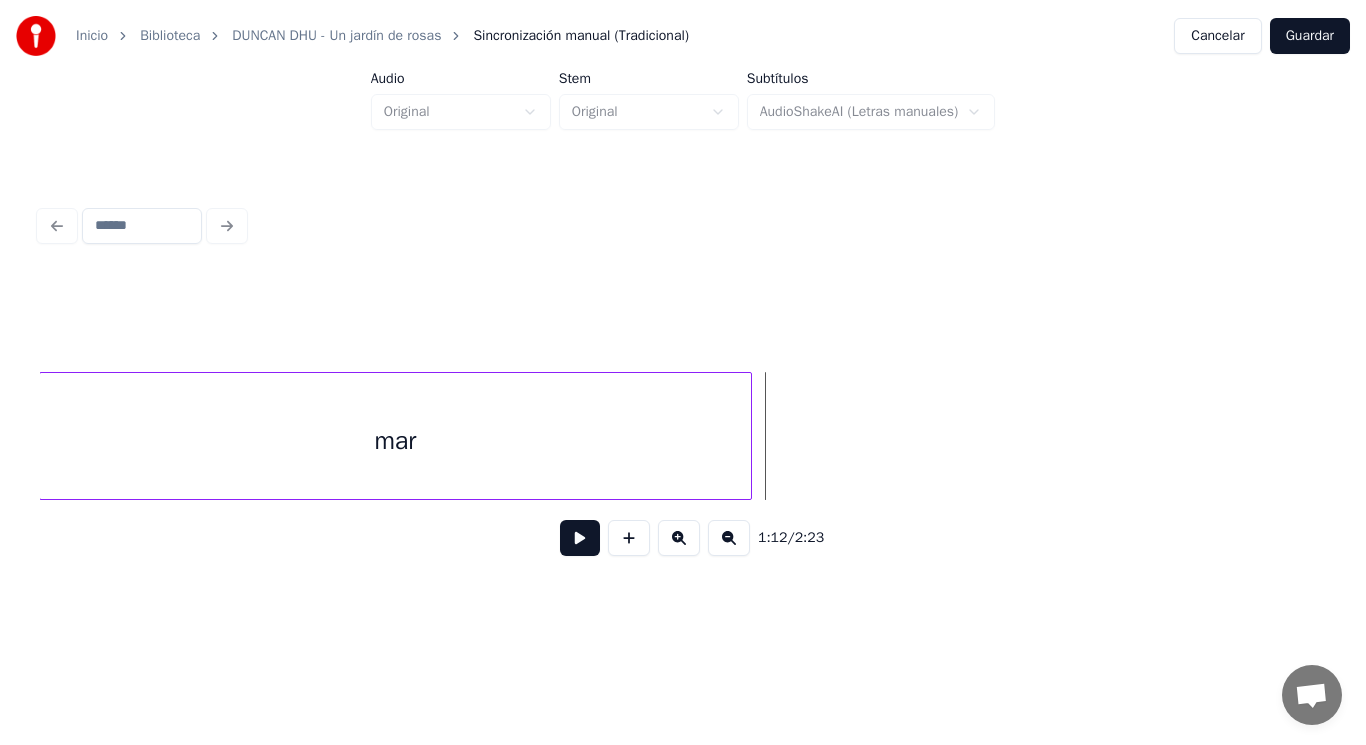 click at bounding box center (748, 436) 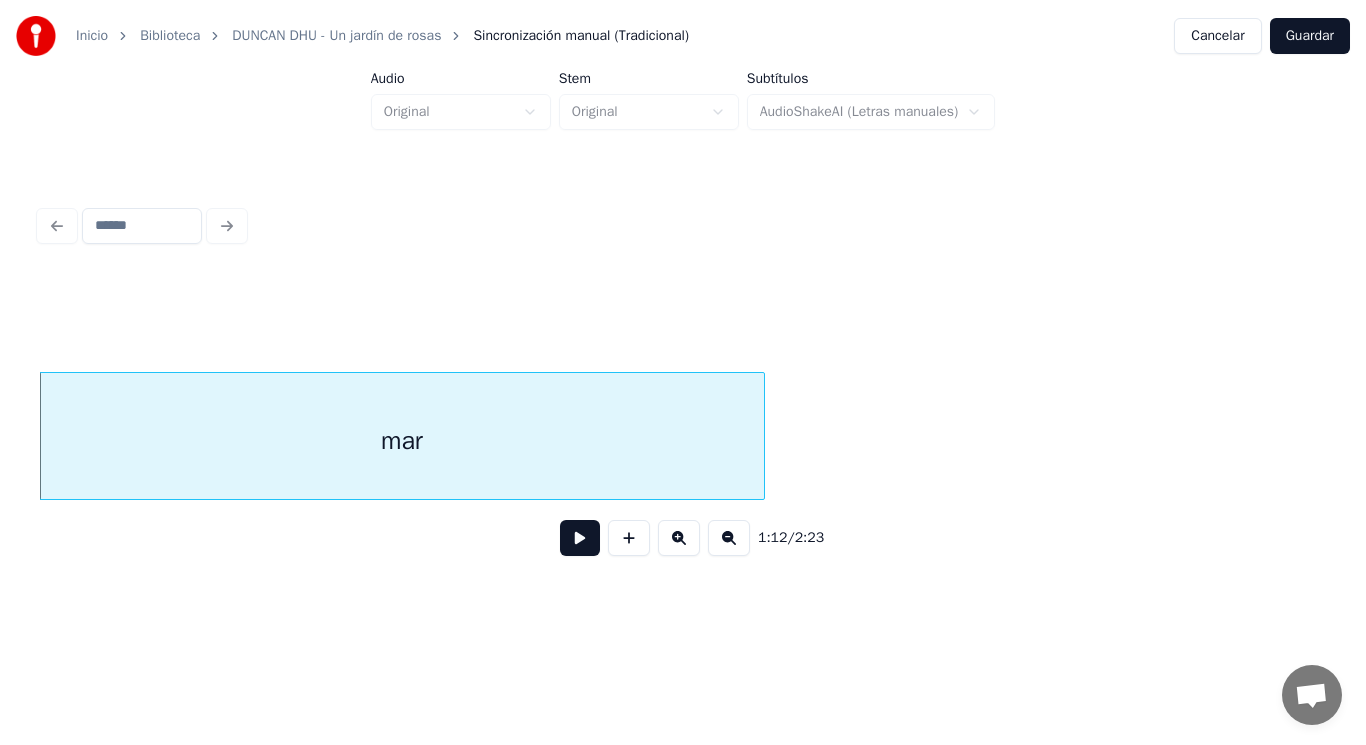 click at bounding box center [580, 538] 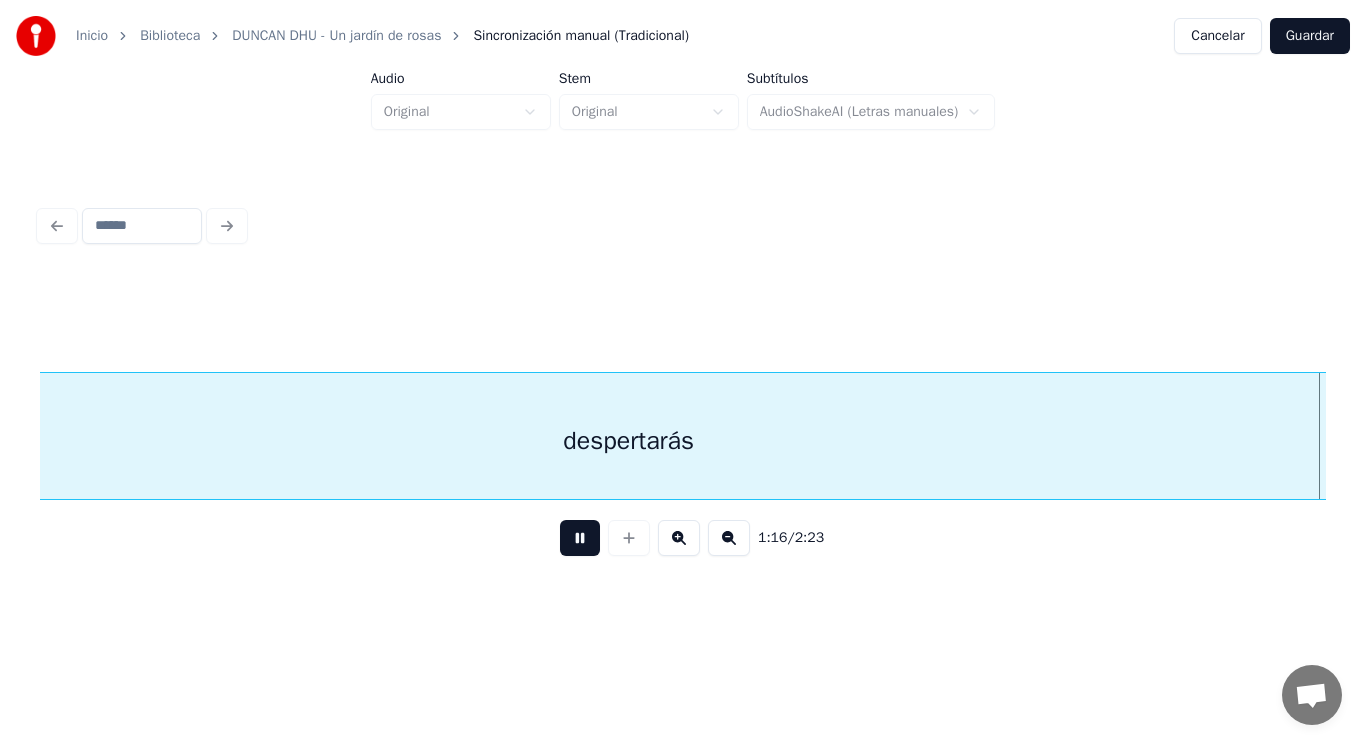 scroll, scrollTop: 0, scrollLeft: 107325, axis: horizontal 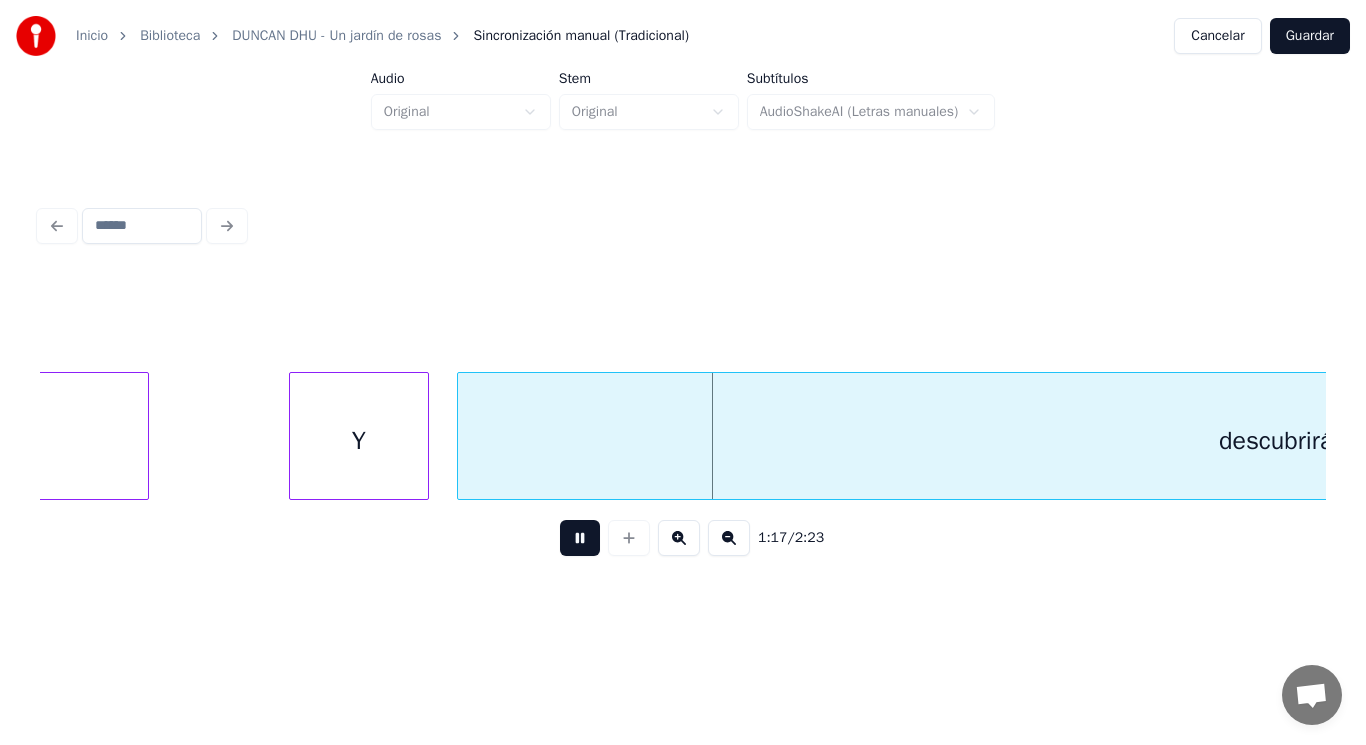 click at bounding box center [580, 538] 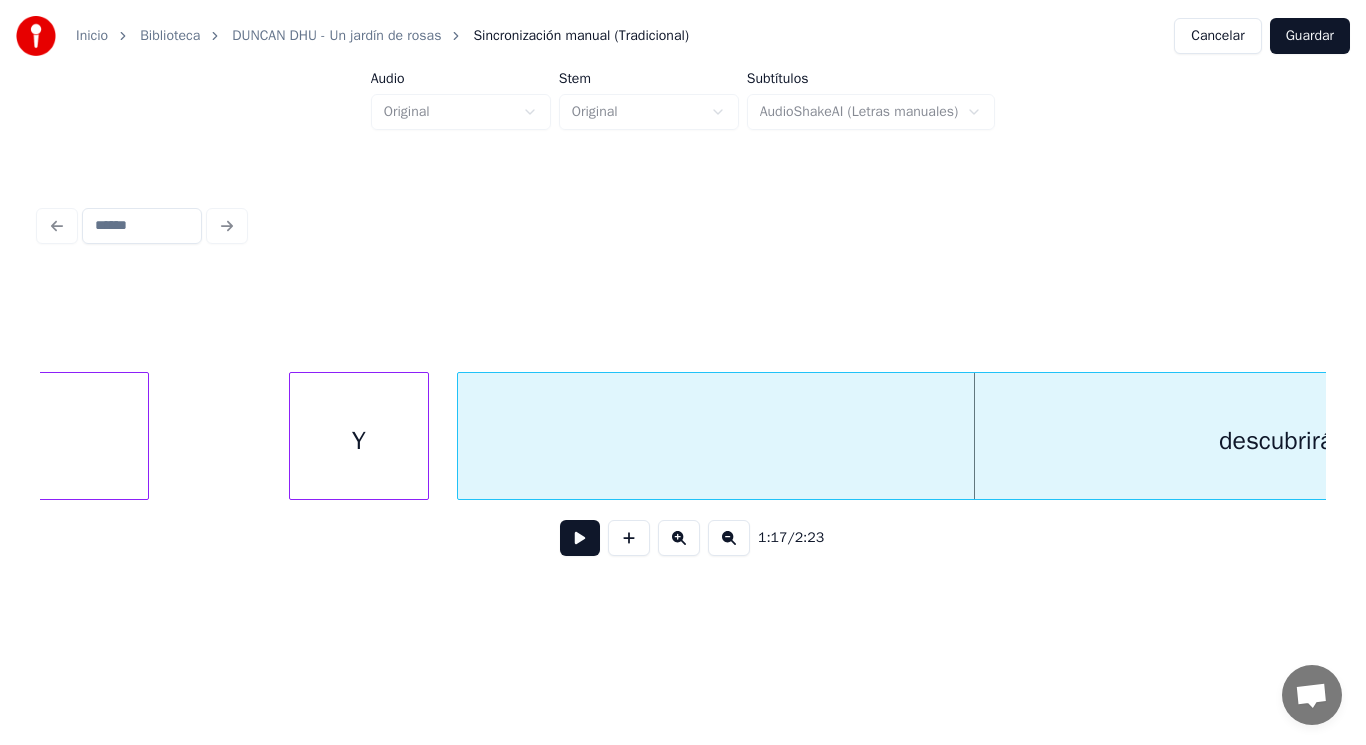 click on "Y" at bounding box center [359, 441] 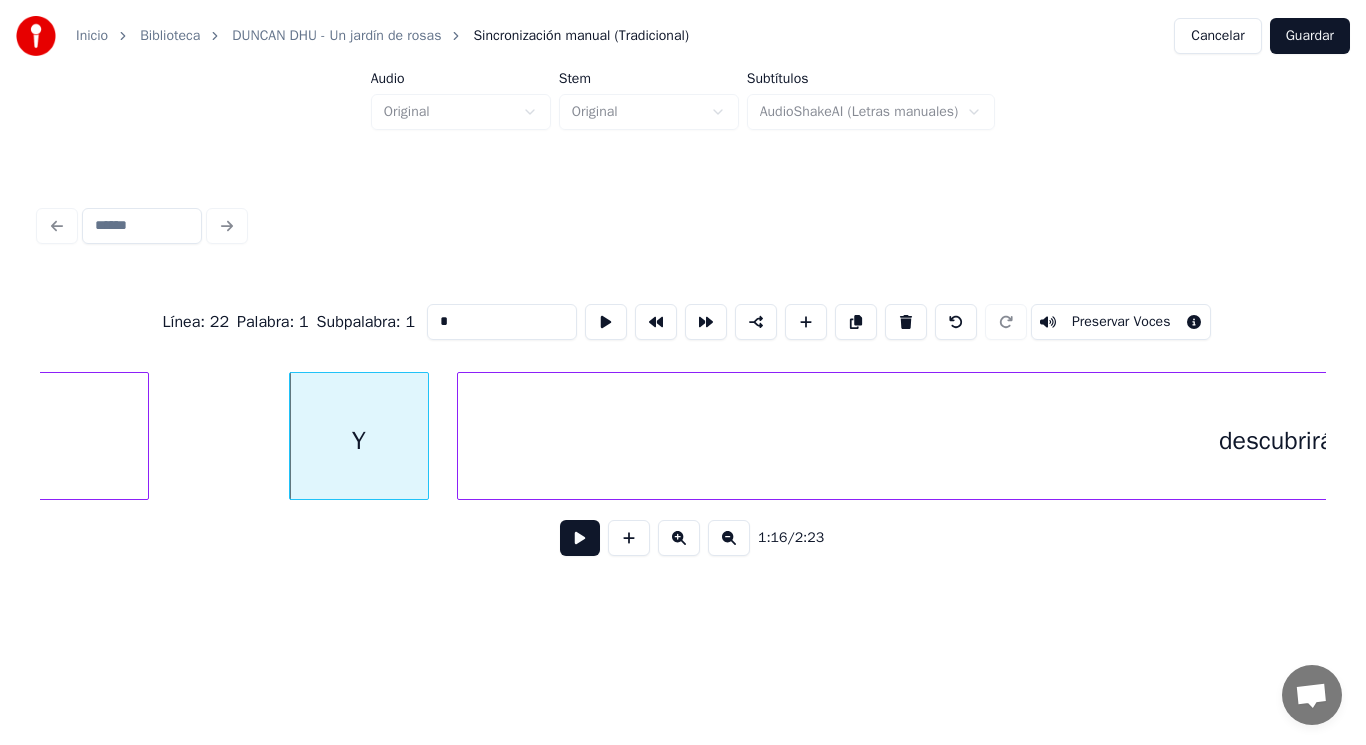 click at bounding box center [580, 538] 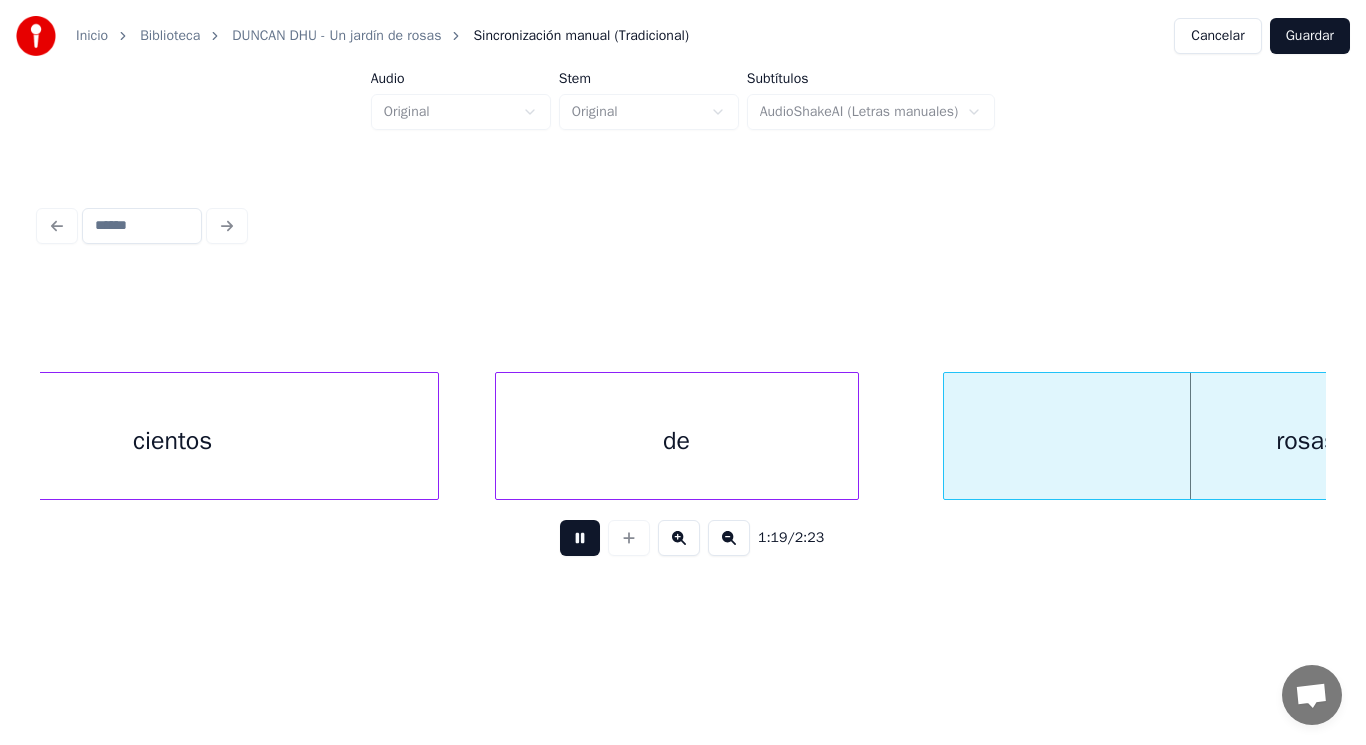 scroll, scrollTop: 0, scrollLeft: 111219, axis: horizontal 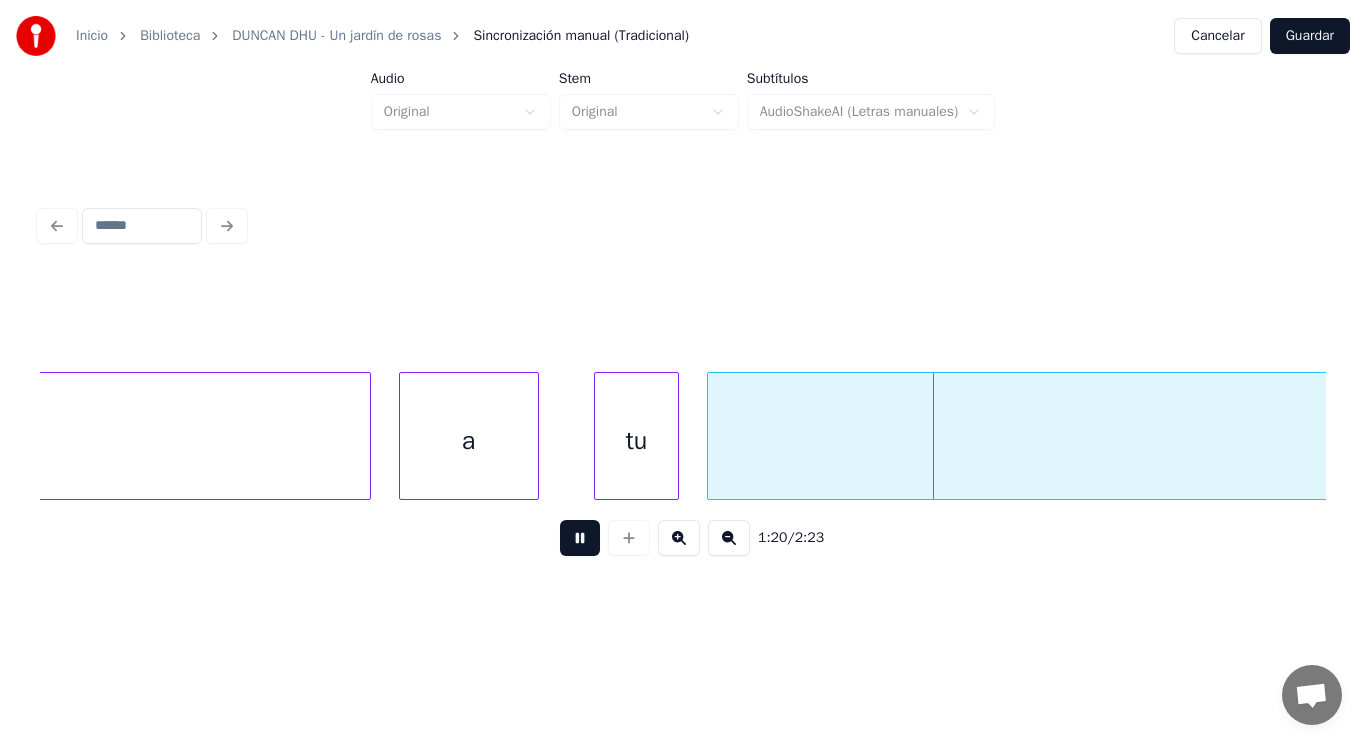 click at bounding box center (580, 538) 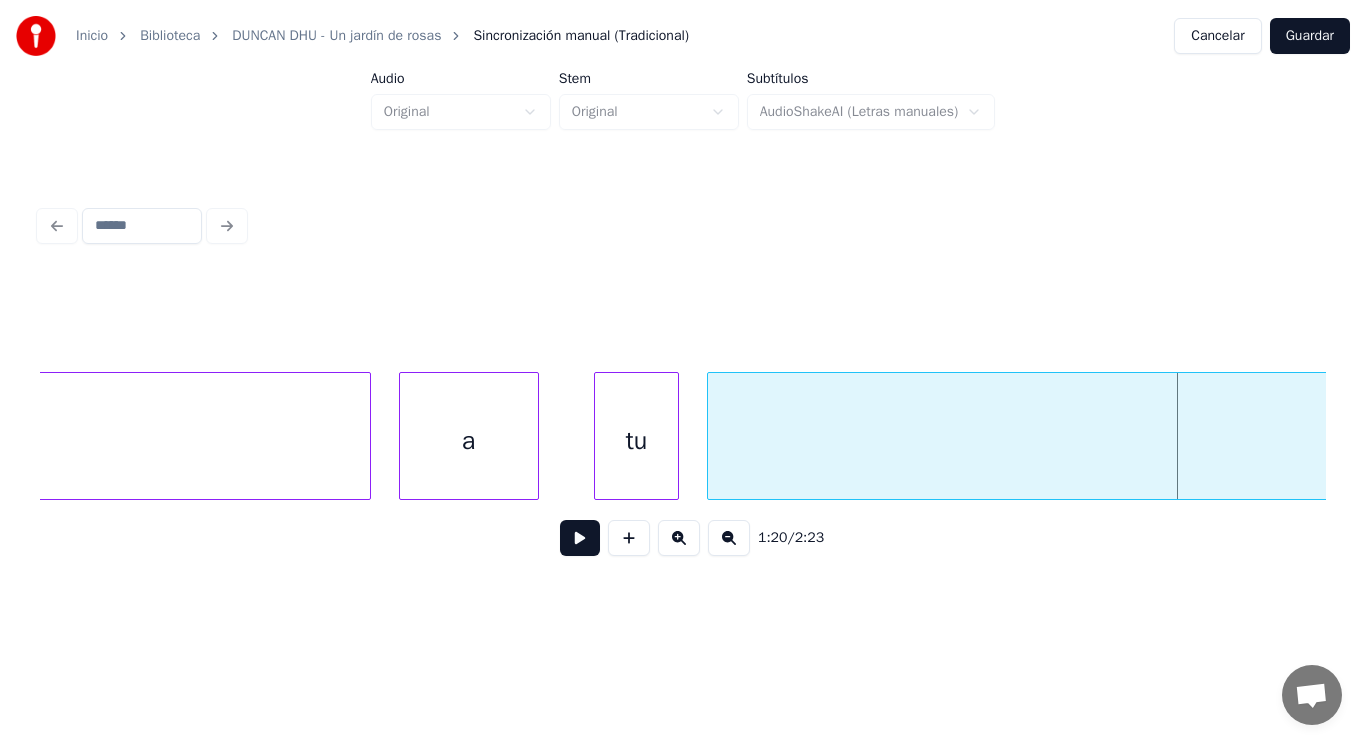 click at bounding box center [580, 538] 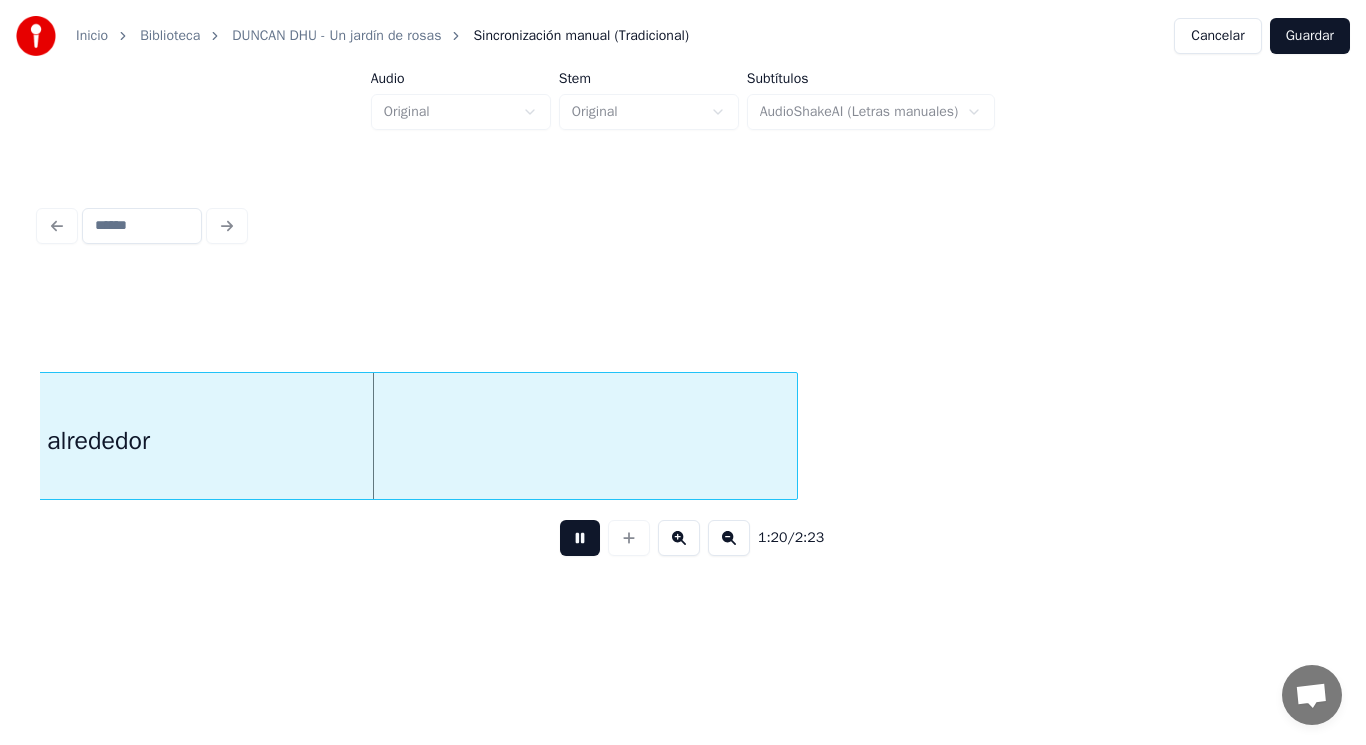 click at bounding box center (580, 538) 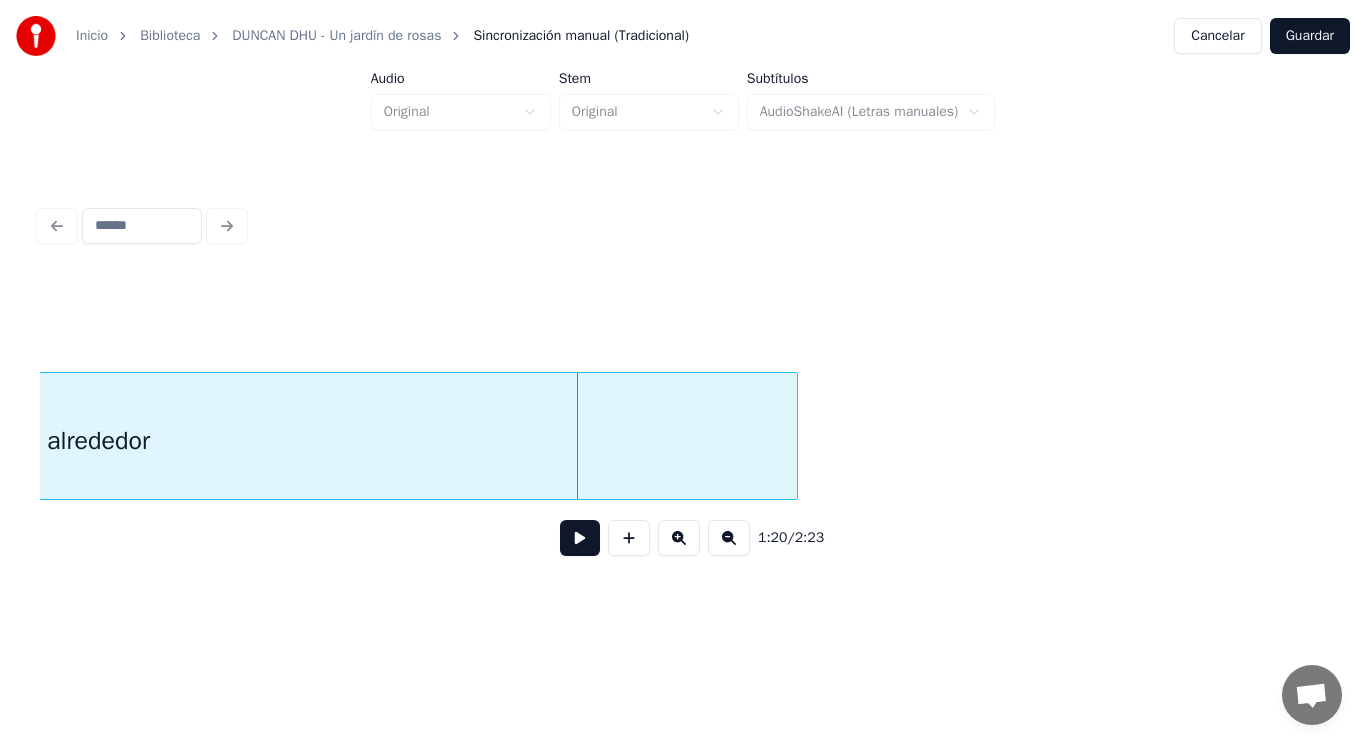 click on "alrededor" at bounding box center [99, 441] 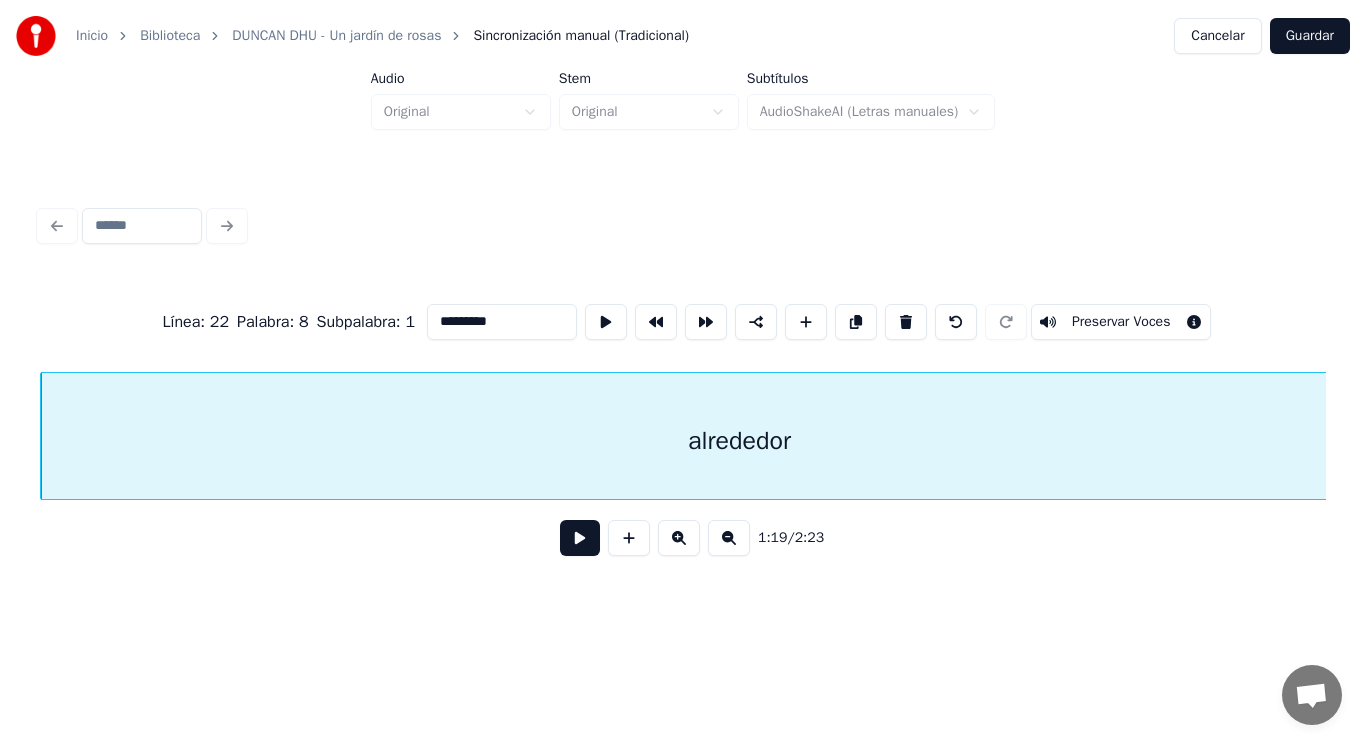 click at bounding box center [580, 538] 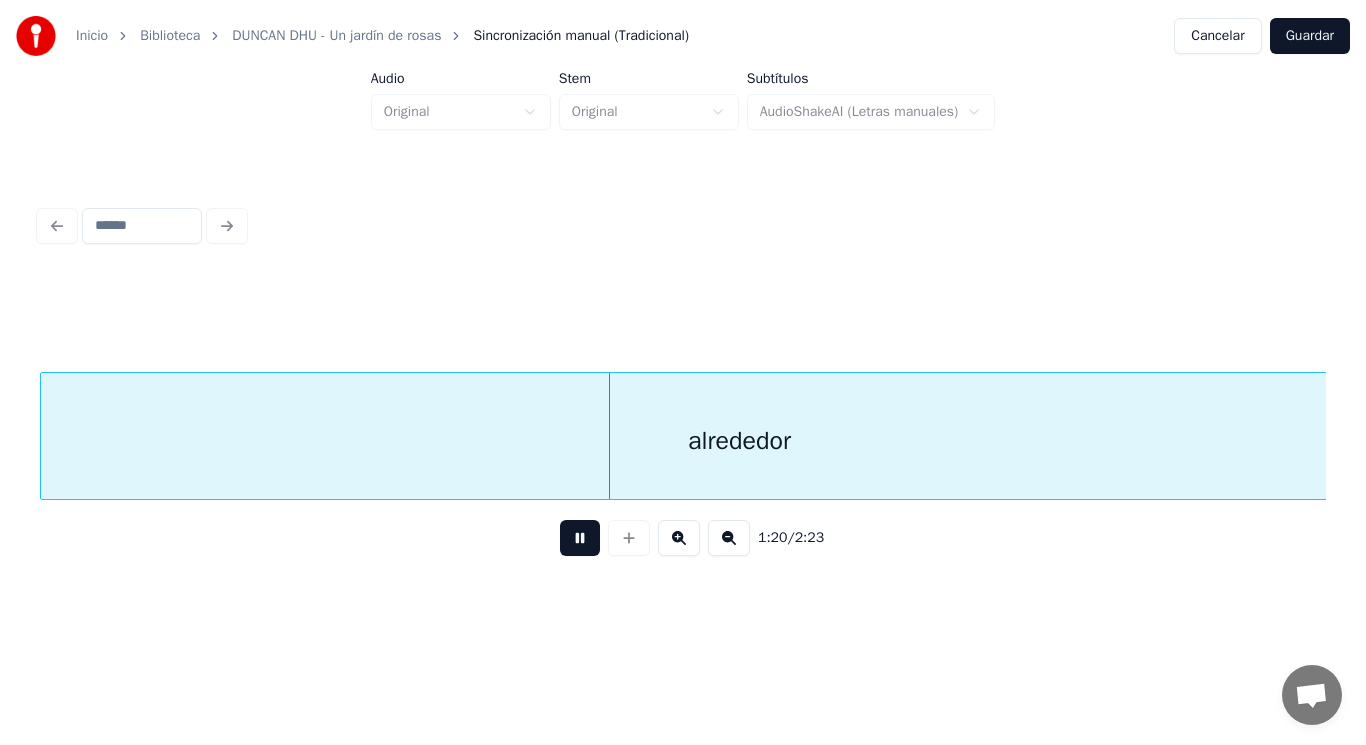 click at bounding box center (580, 538) 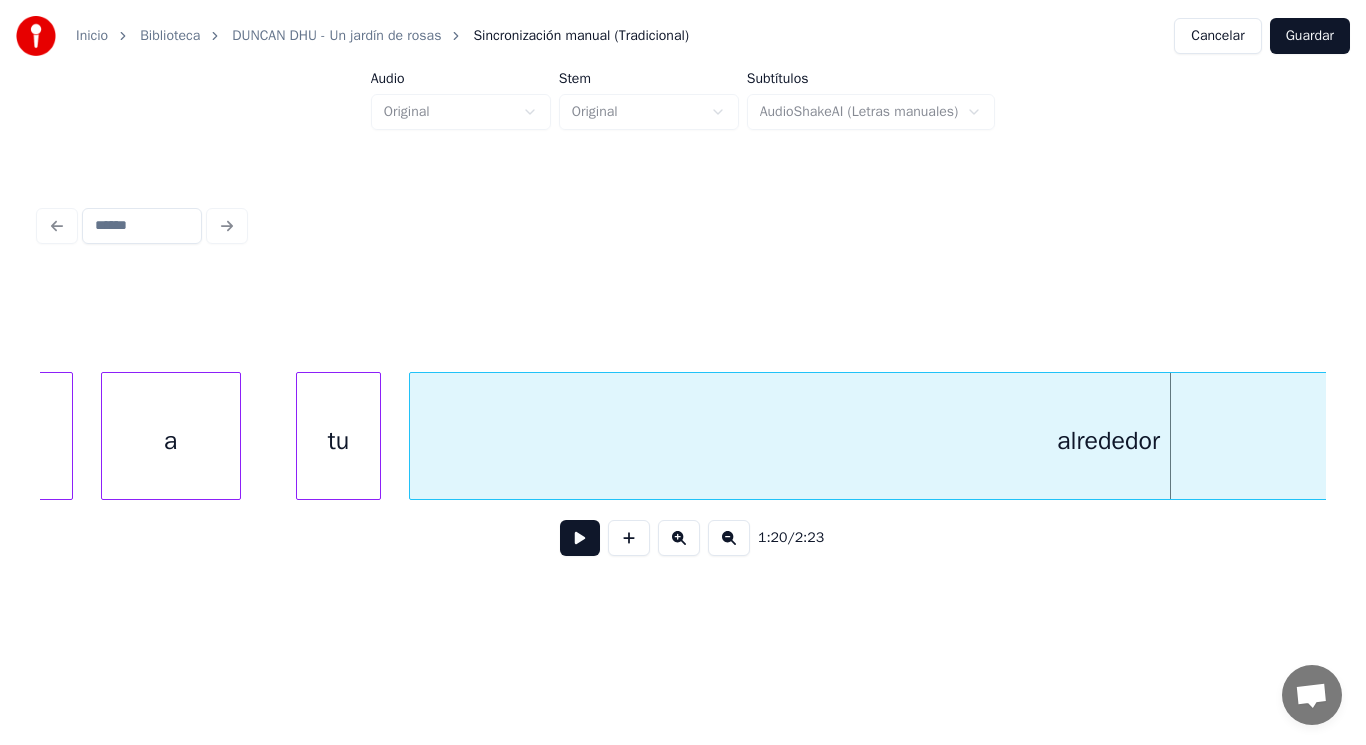 scroll, scrollTop: 0, scrollLeft: 111406, axis: horizontal 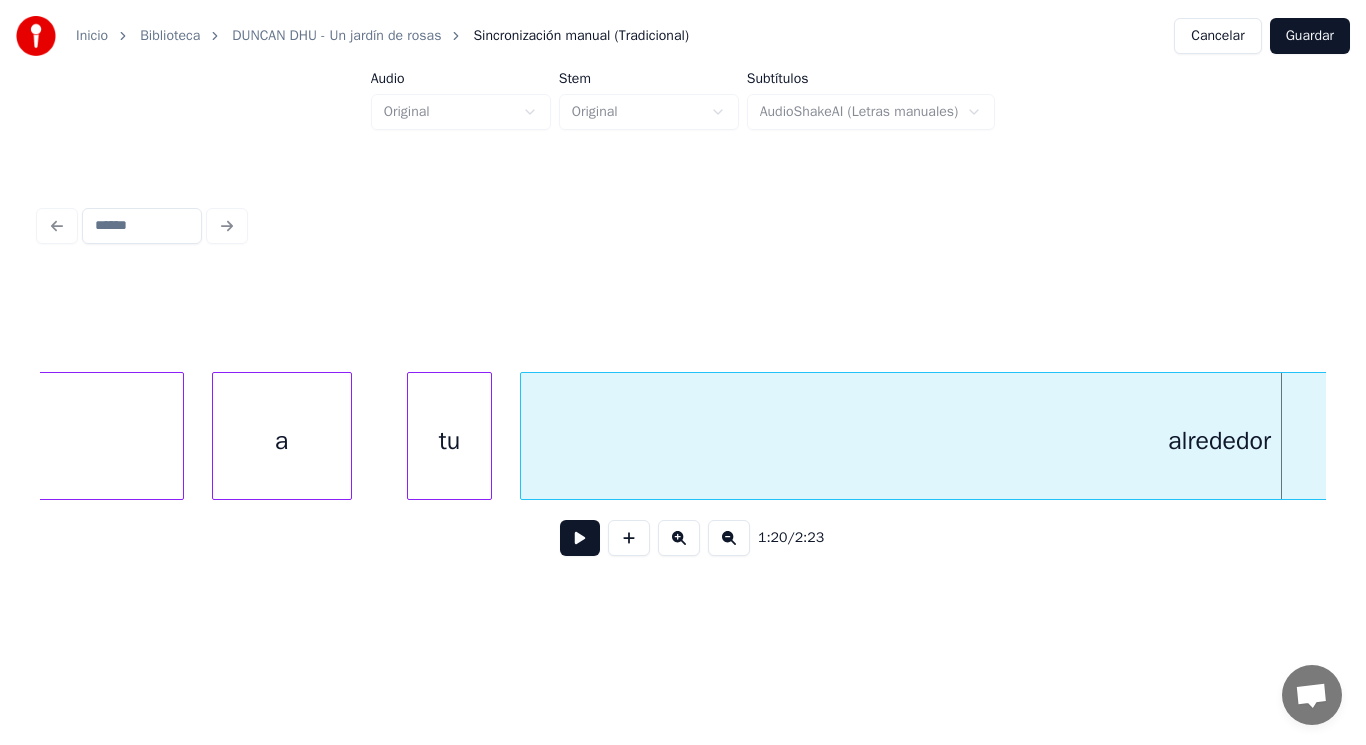 click on "a" at bounding box center (282, 441) 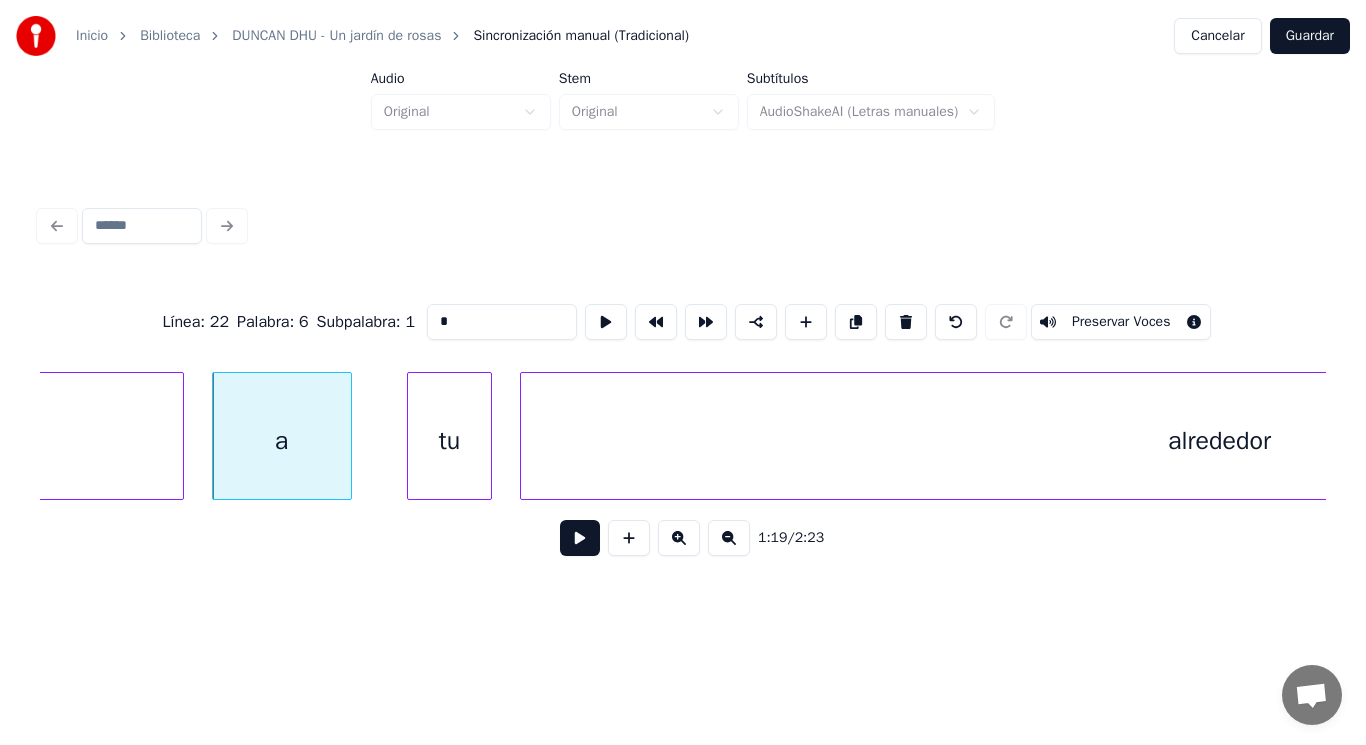 click at bounding box center (580, 538) 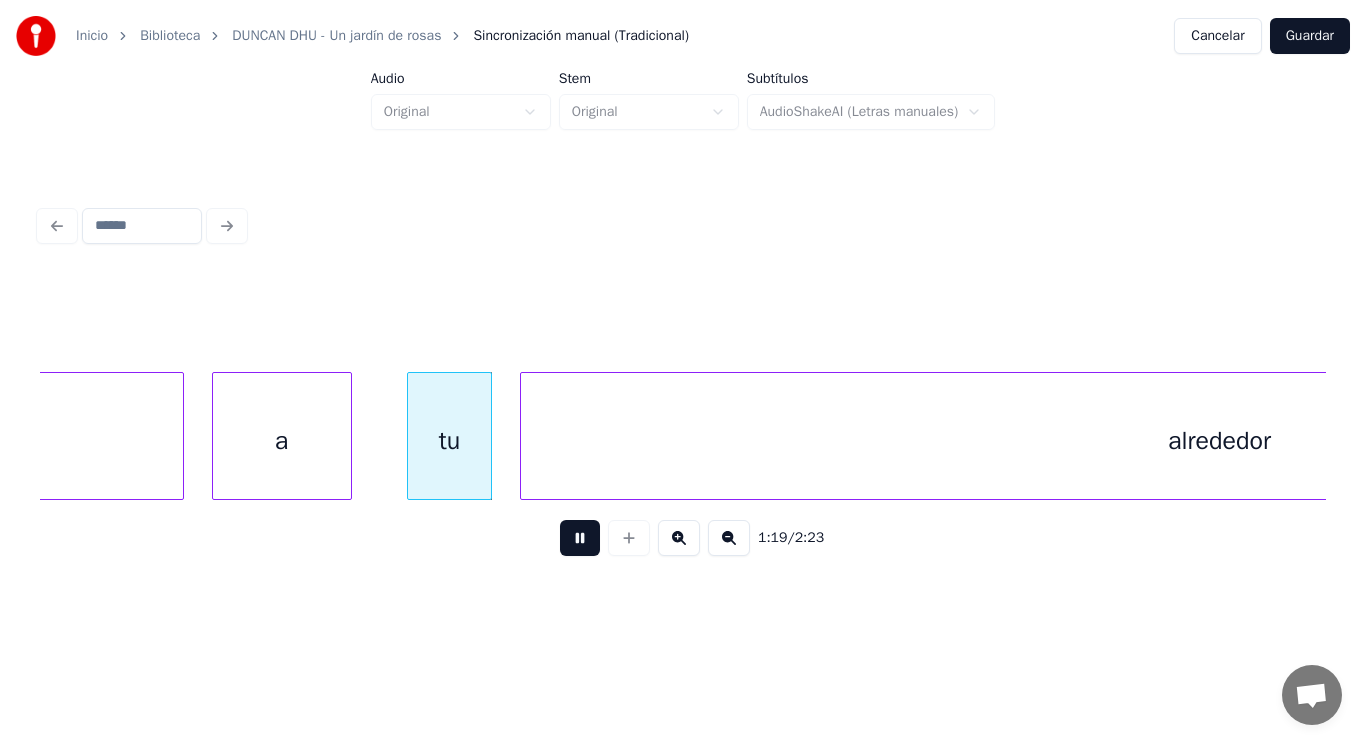 click at bounding box center [580, 538] 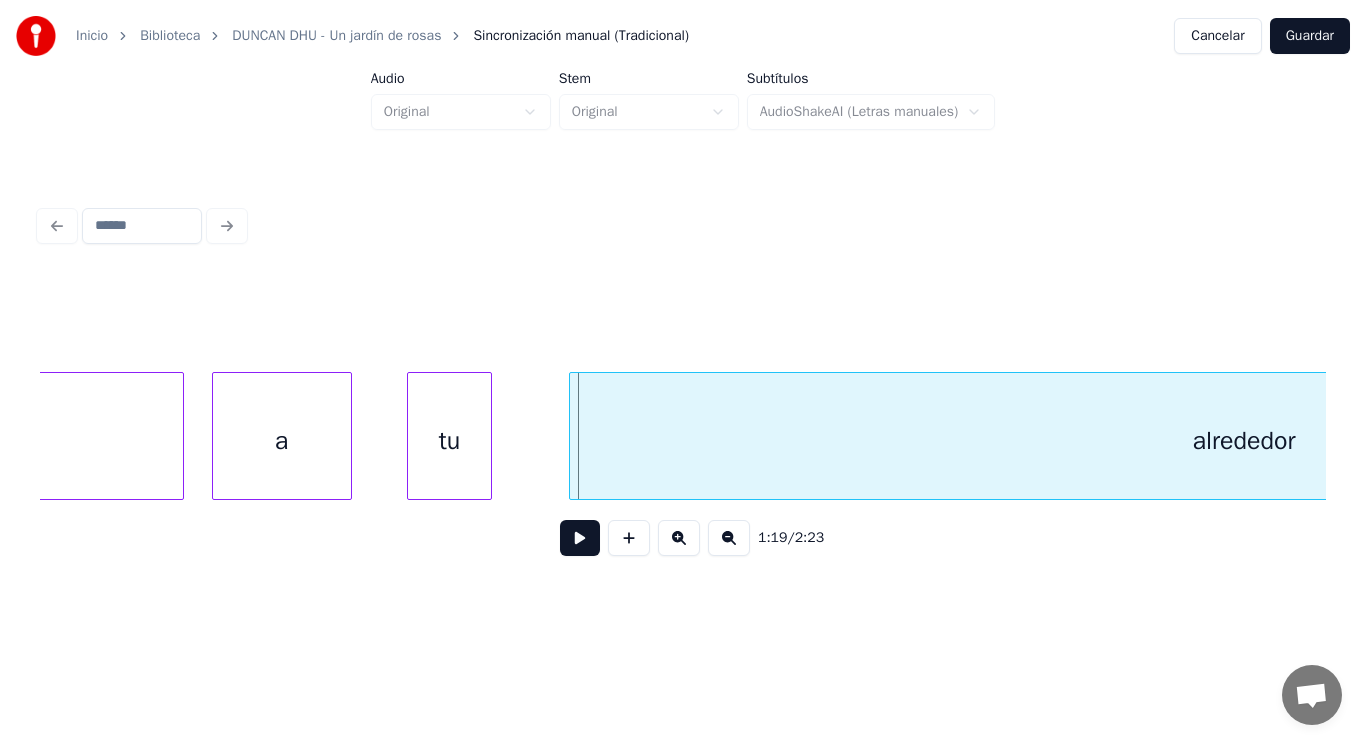 click at bounding box center (573, 436) 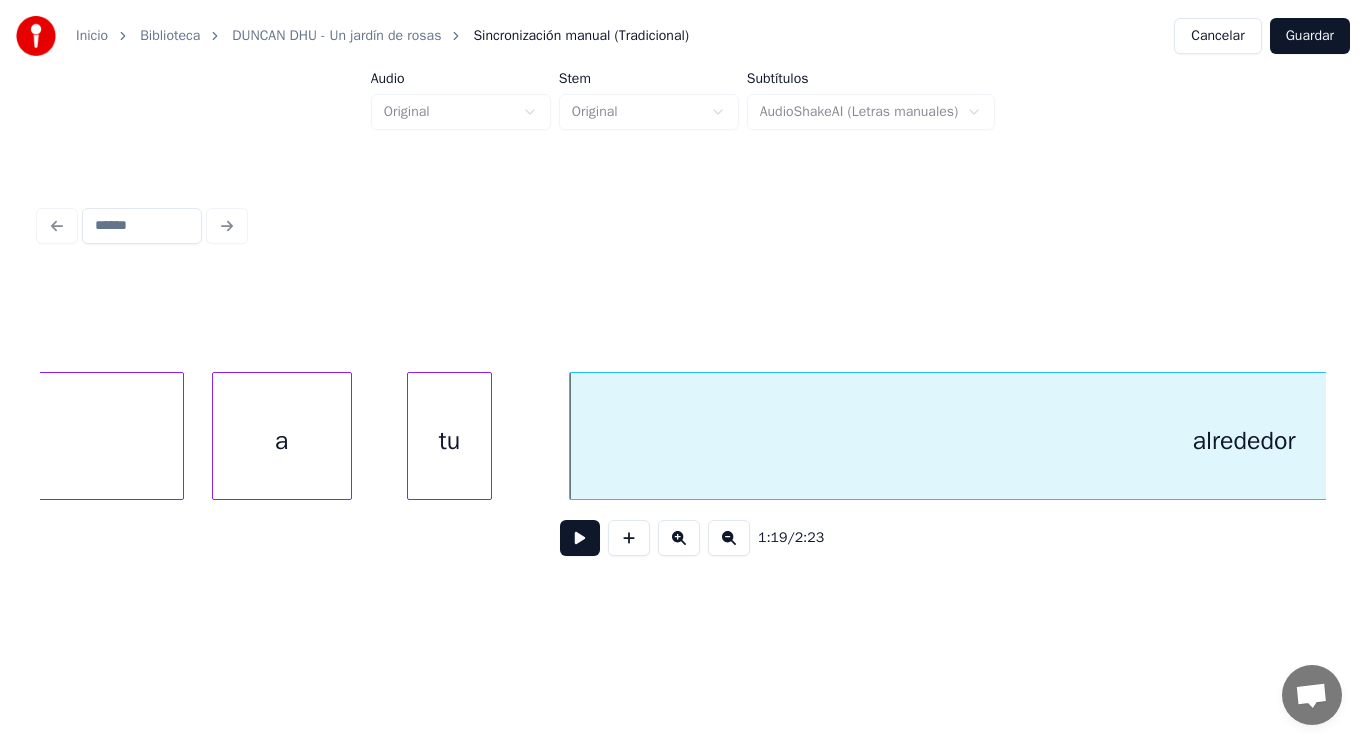 click at bounding box center [580, 538] 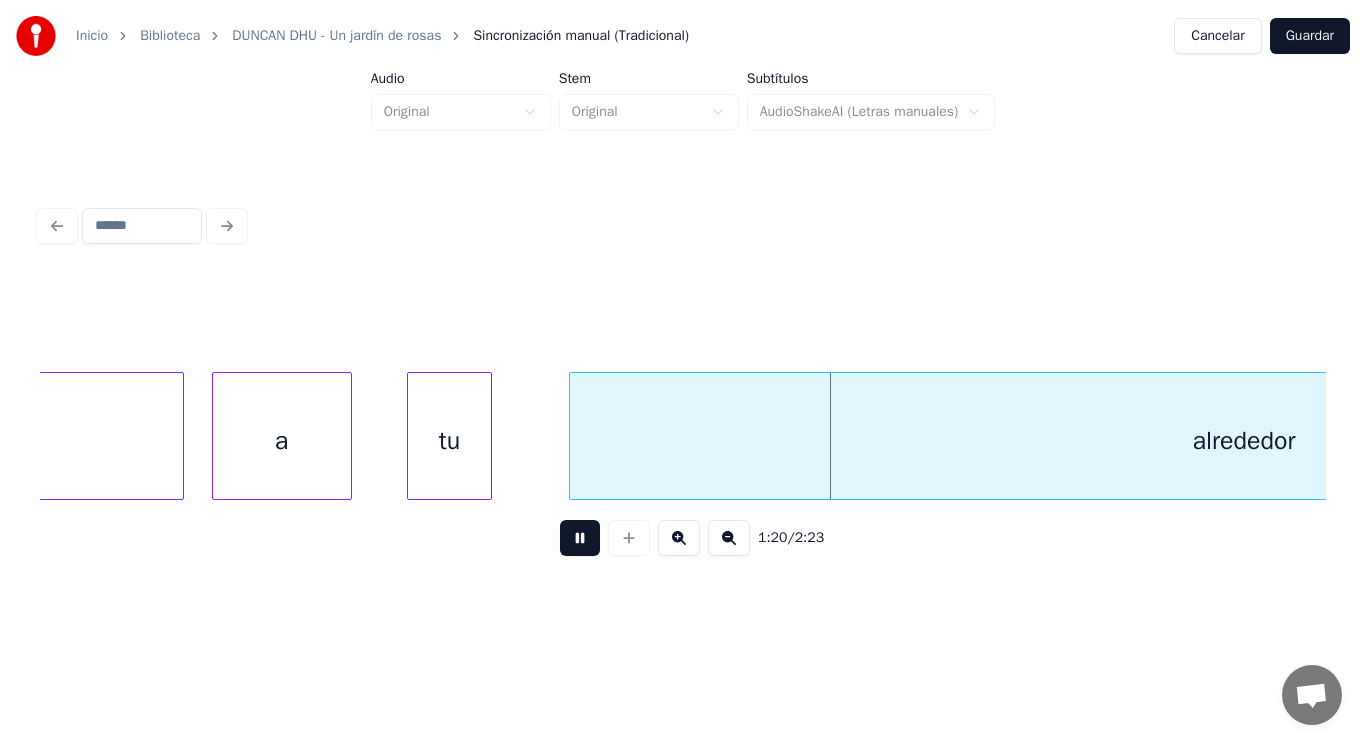 click at bounding box center [580, 538] 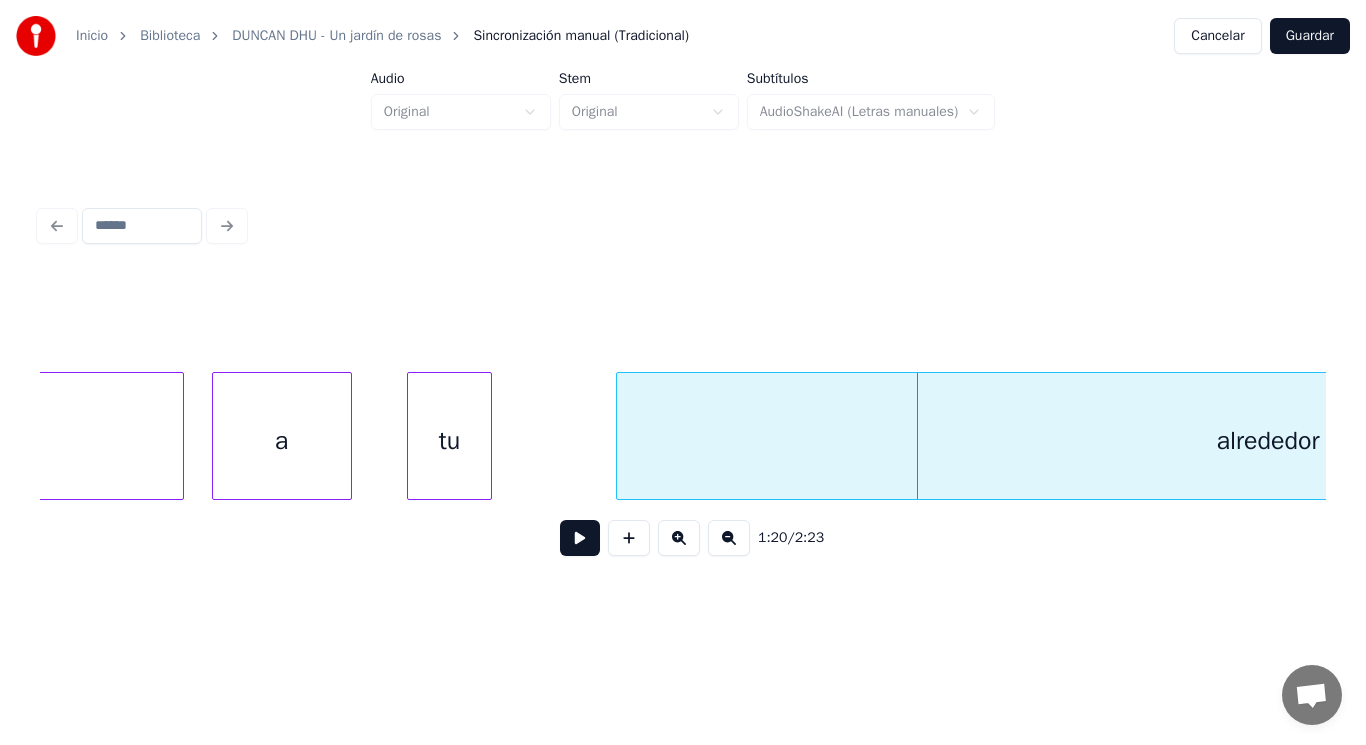 click at bounding box center [620, 436] 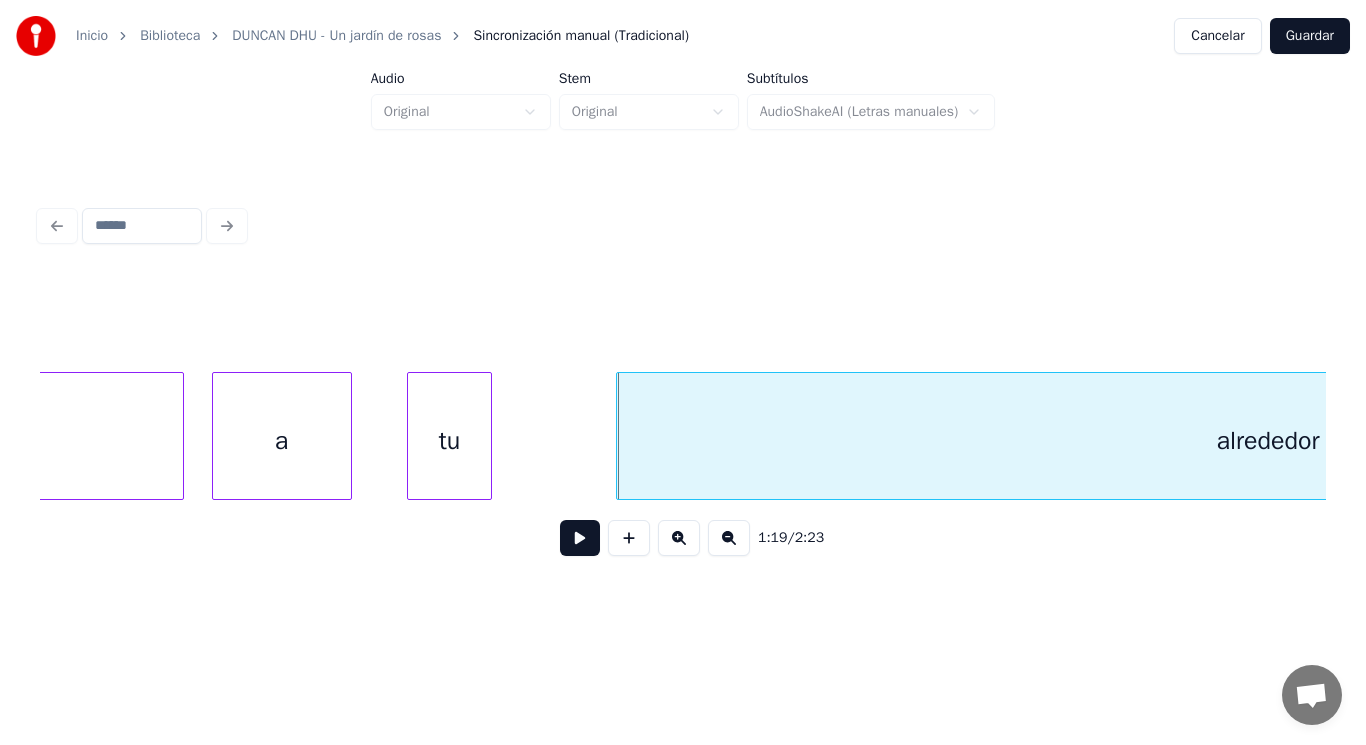 click at bounding box center (580, 538) 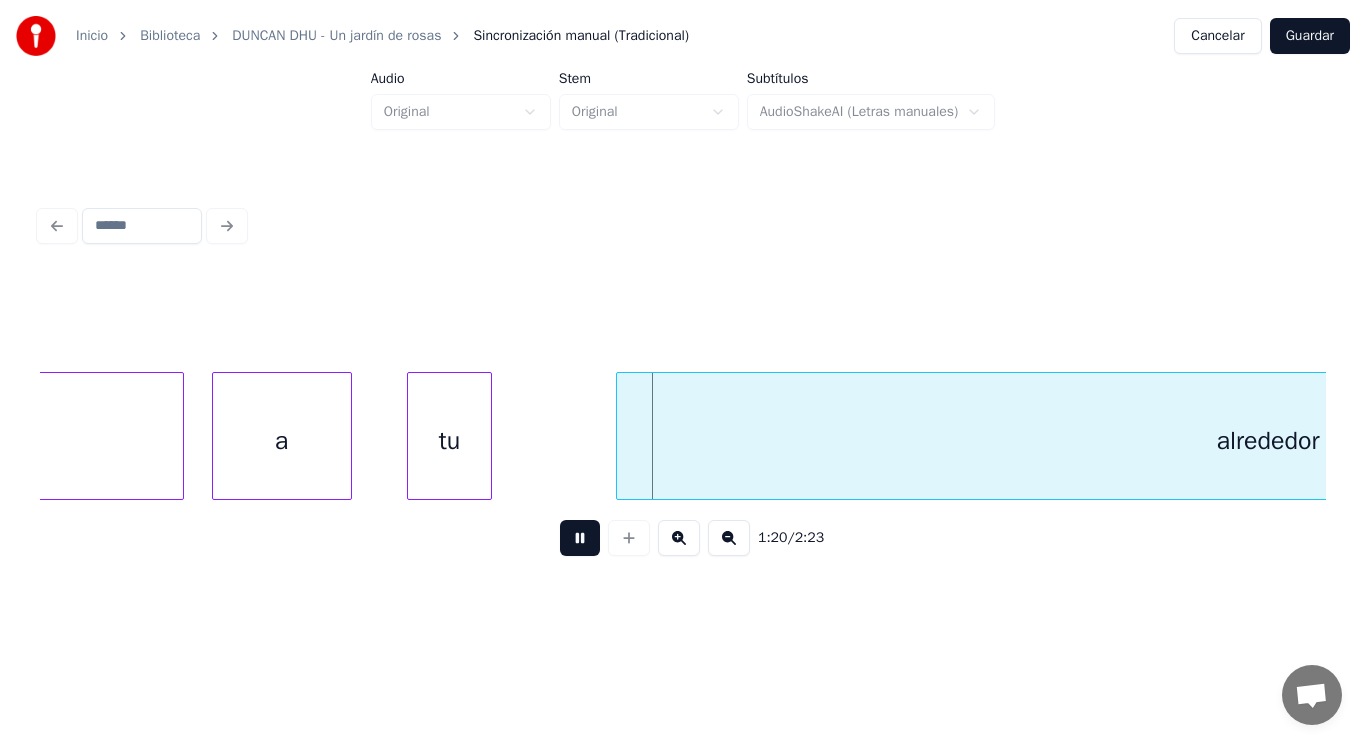 click at bounding box center (580, 538) 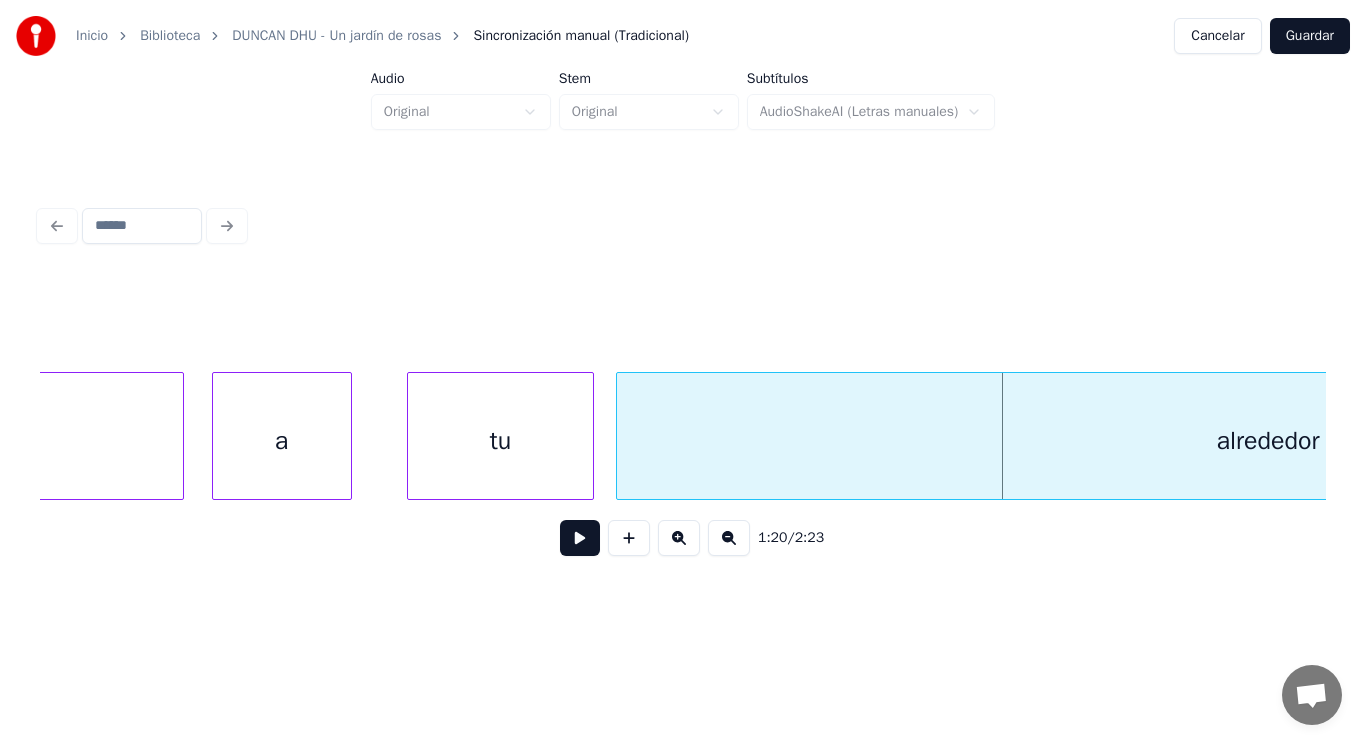 click at bounding box center [590, 436] 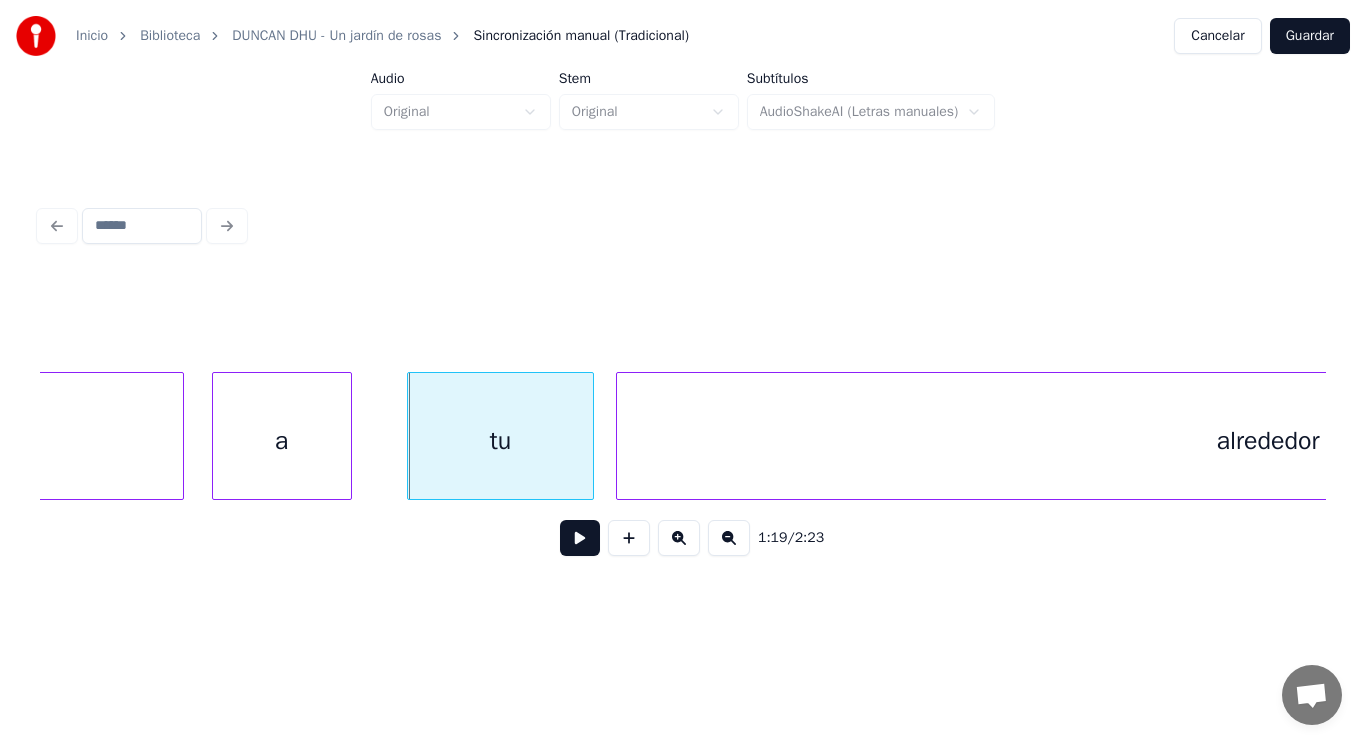 click at bounding box center [580, 538] 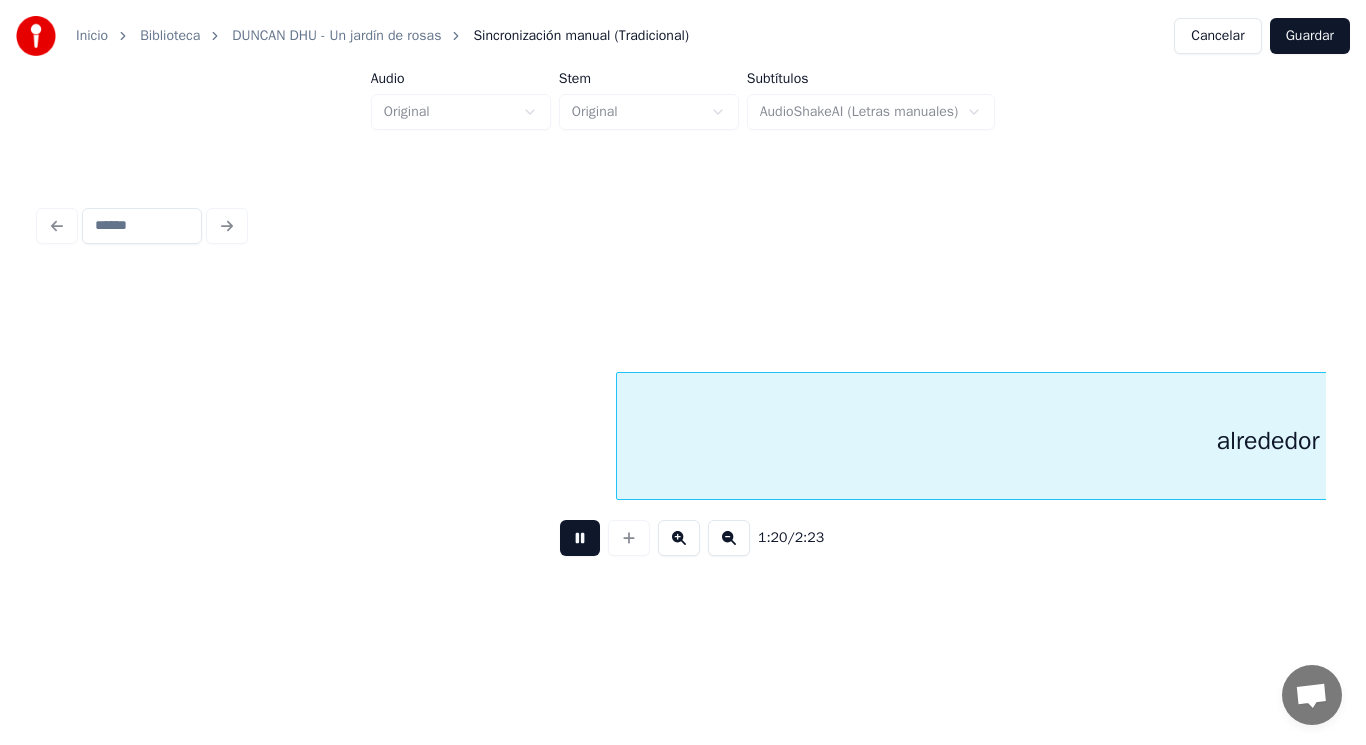 scroll, scrollTop: 0, scrollLeft: 112703, axis: horizontal 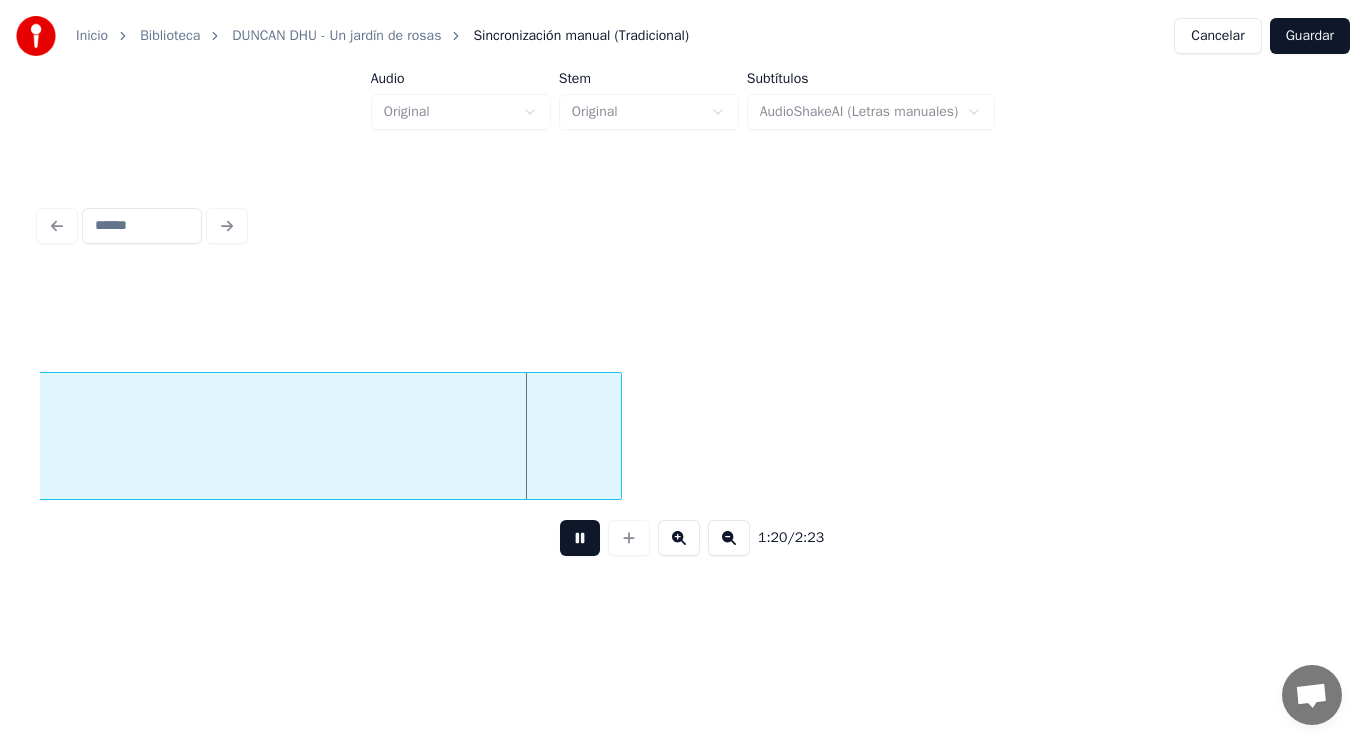 click at bounding box center (580, 538) 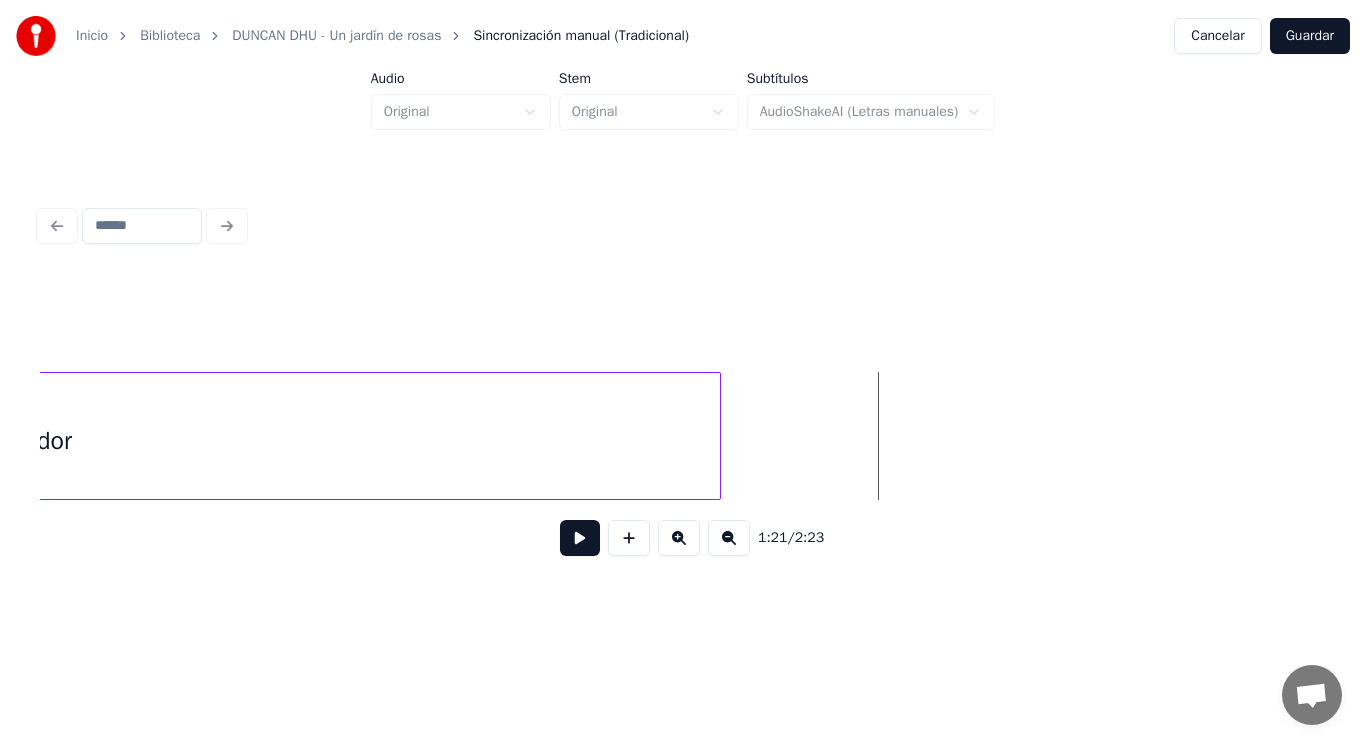 click at bounding box center [717, 436] 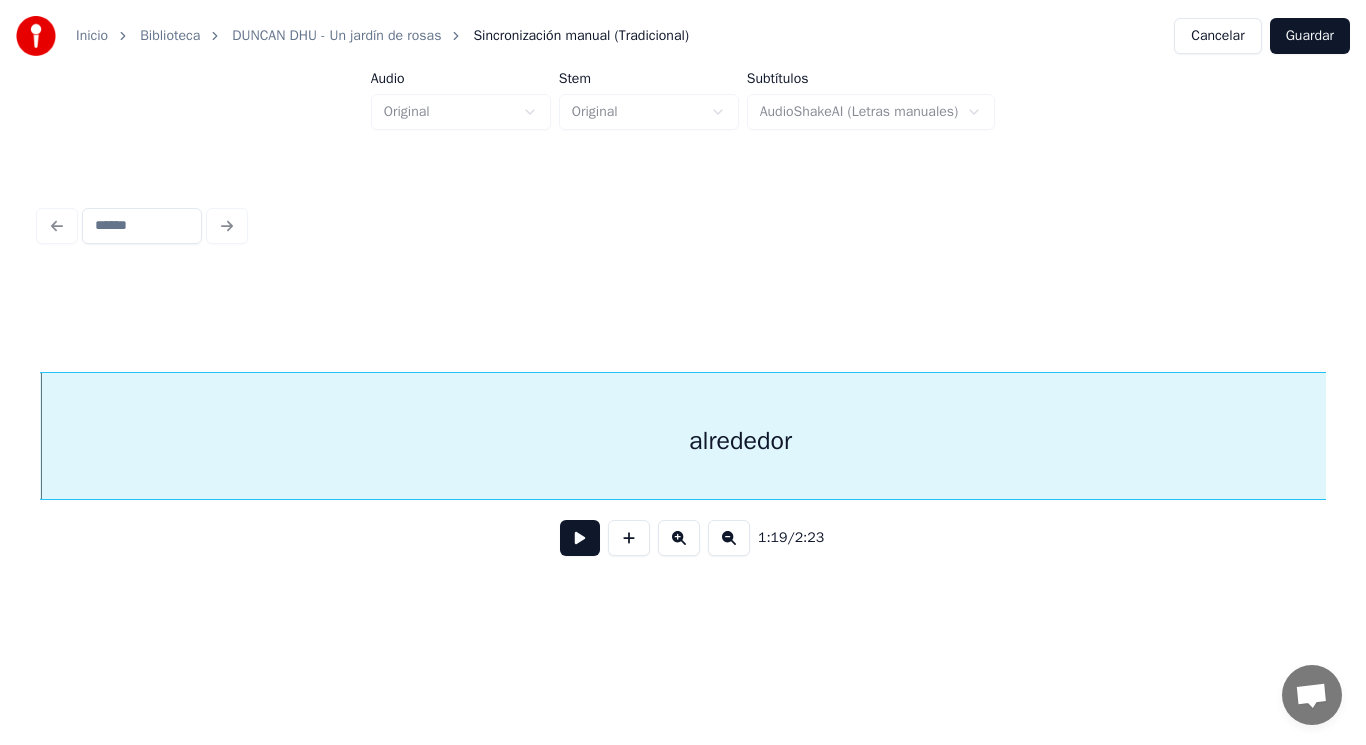 click at bounding box center (580, 538) 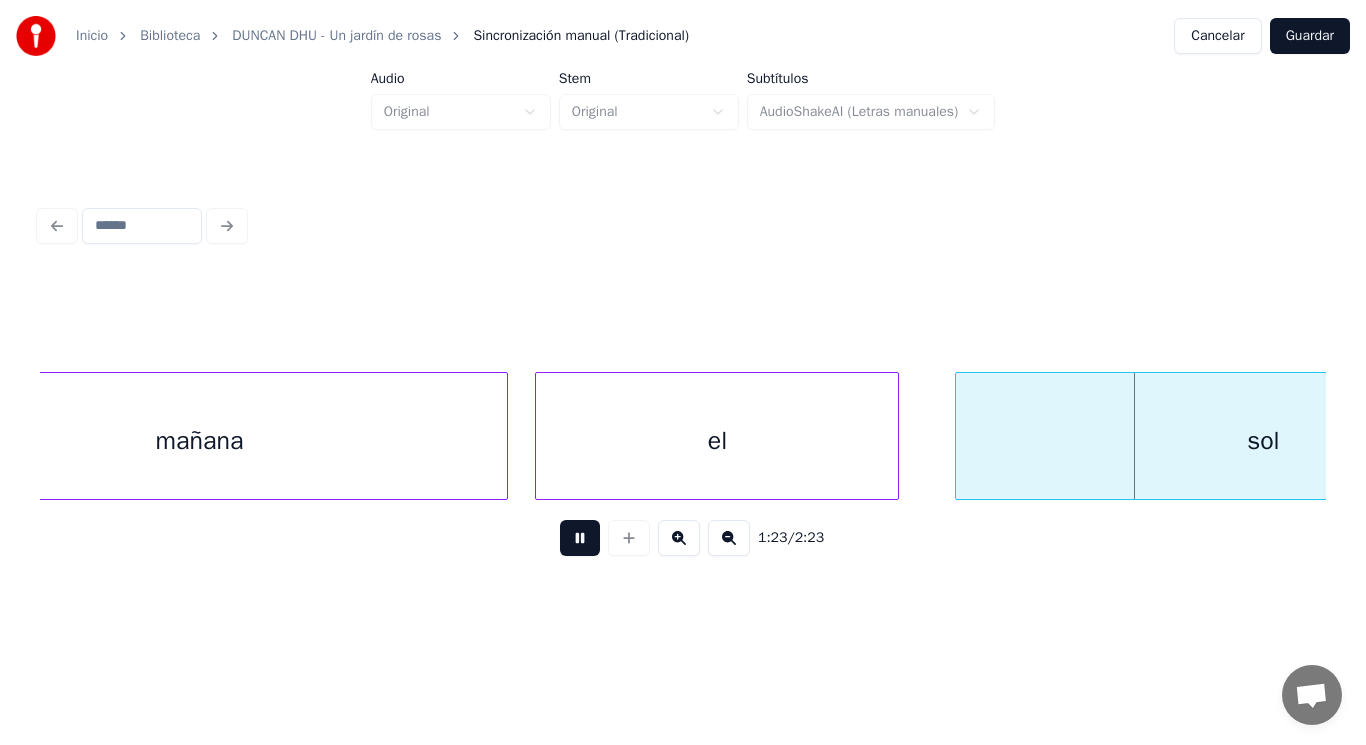 scroll, scrollTop: 0, scrollLeft: 117189, axis: horizontal 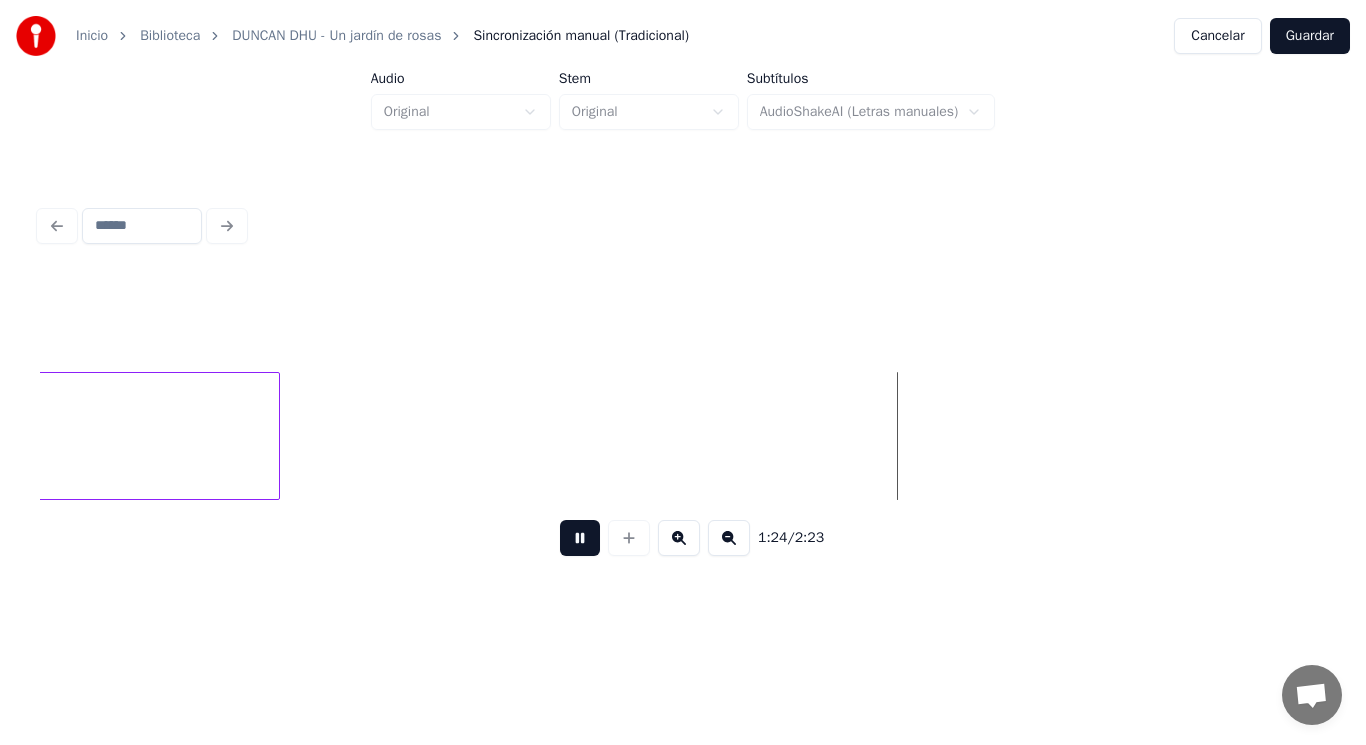 click at bounding box center [580, 538] 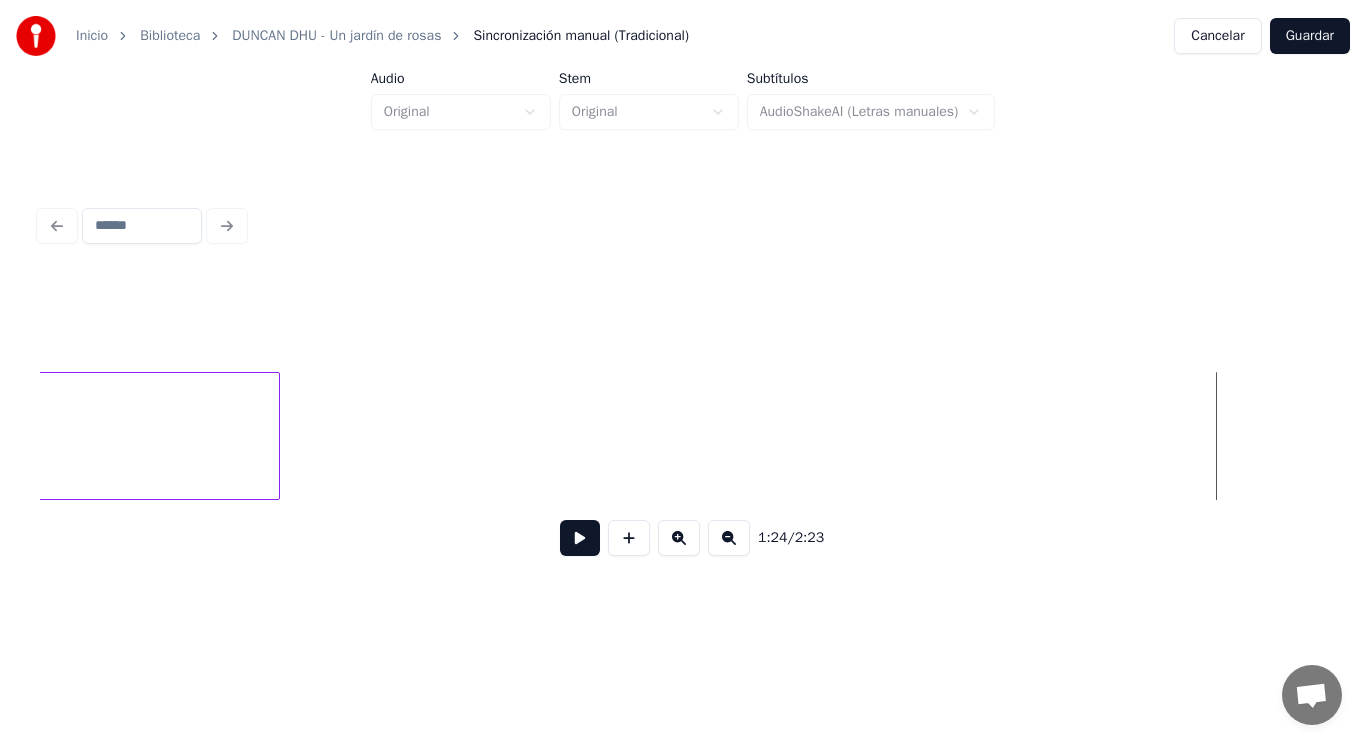 click at bounding box center (276, 436) 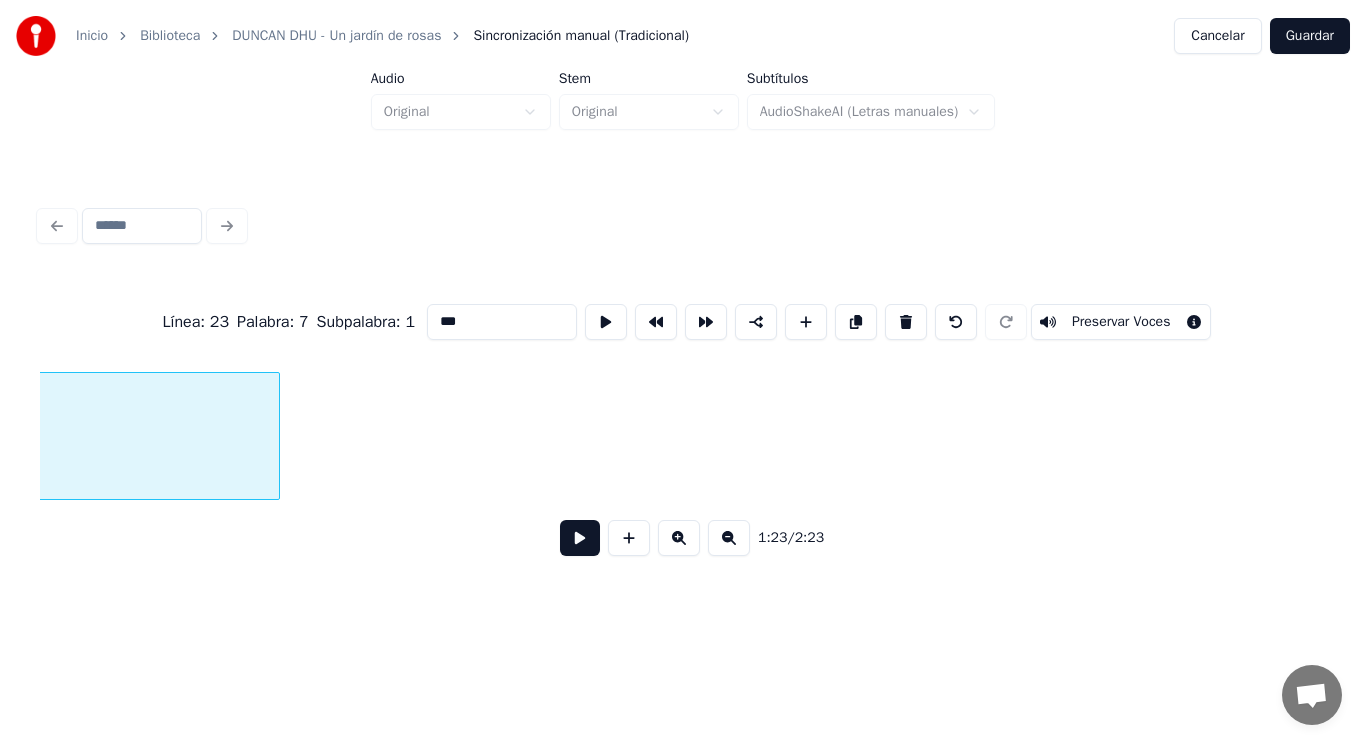 scroll, scrollTop: 0, scrollLeft: 116814, axis: horizontal 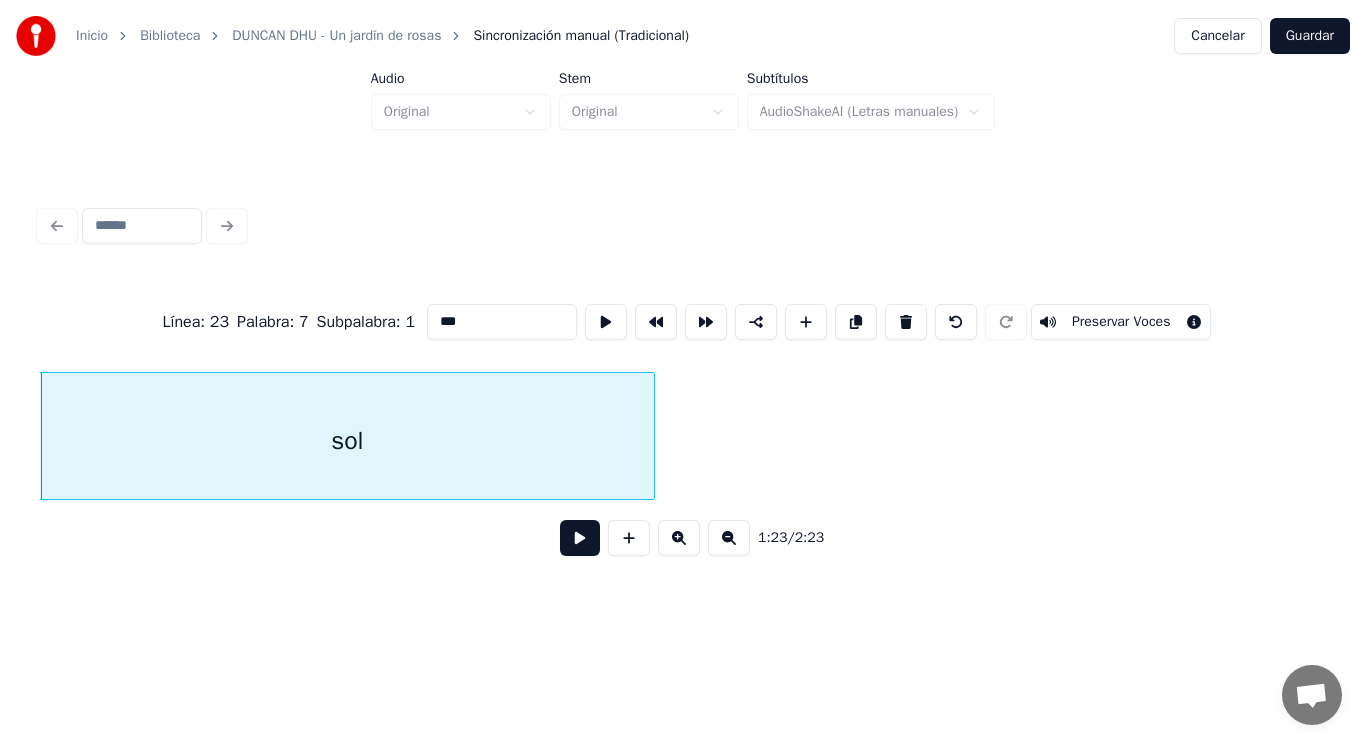 click at bounding box center [580, 538] 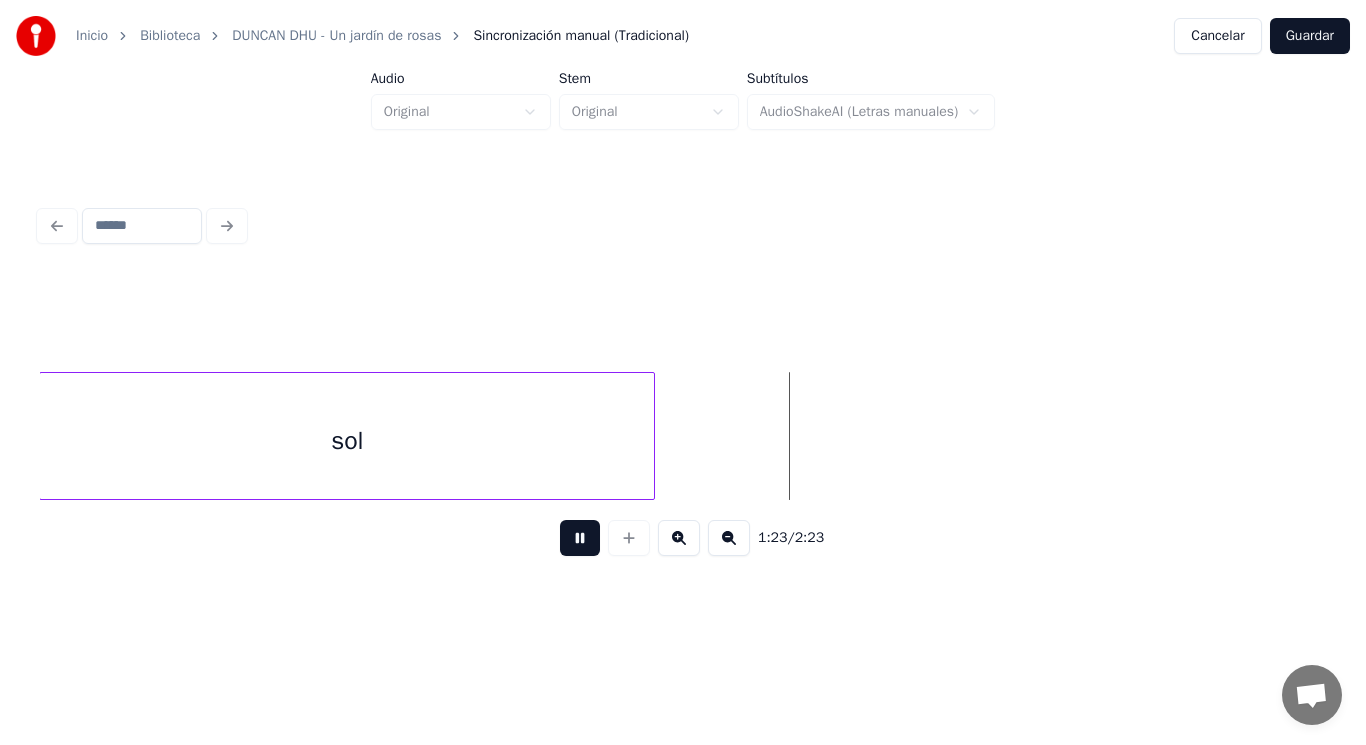 click at bounding box center [580, 538] 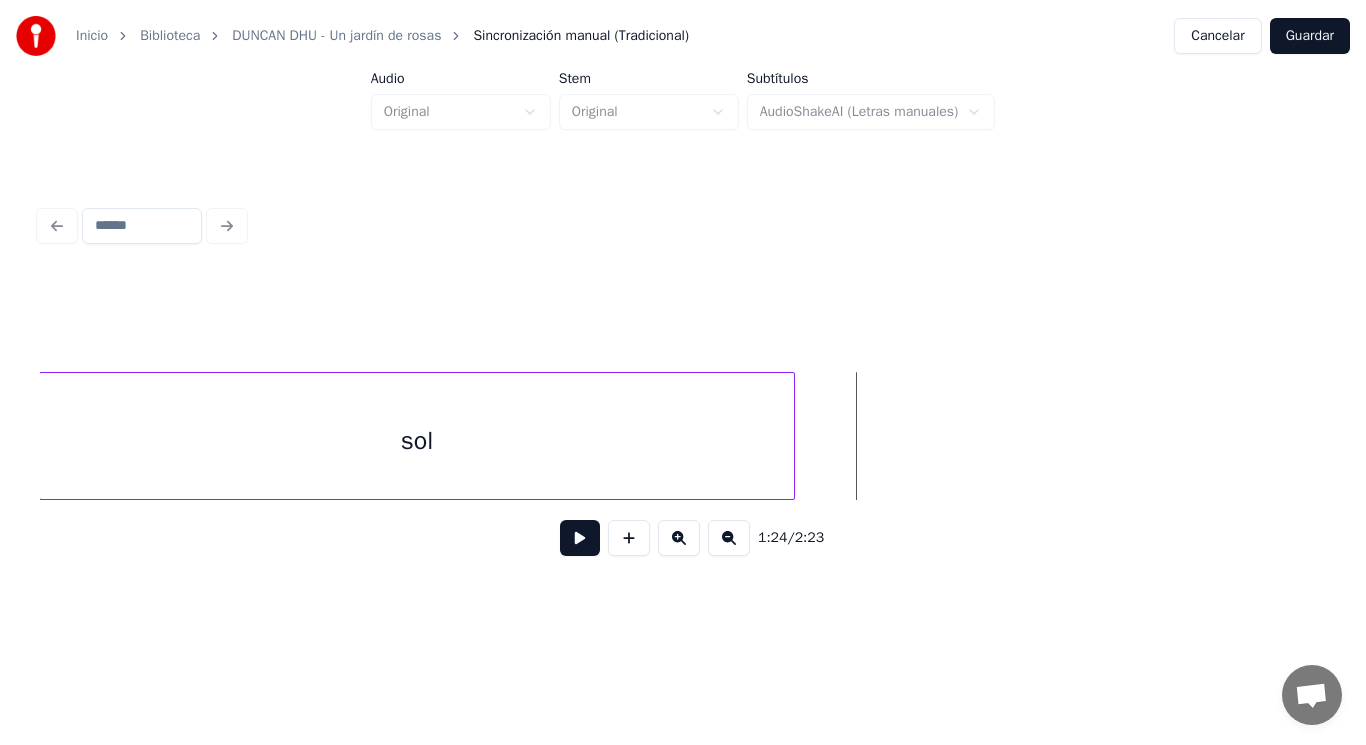 click at bounding box center [791, 436] 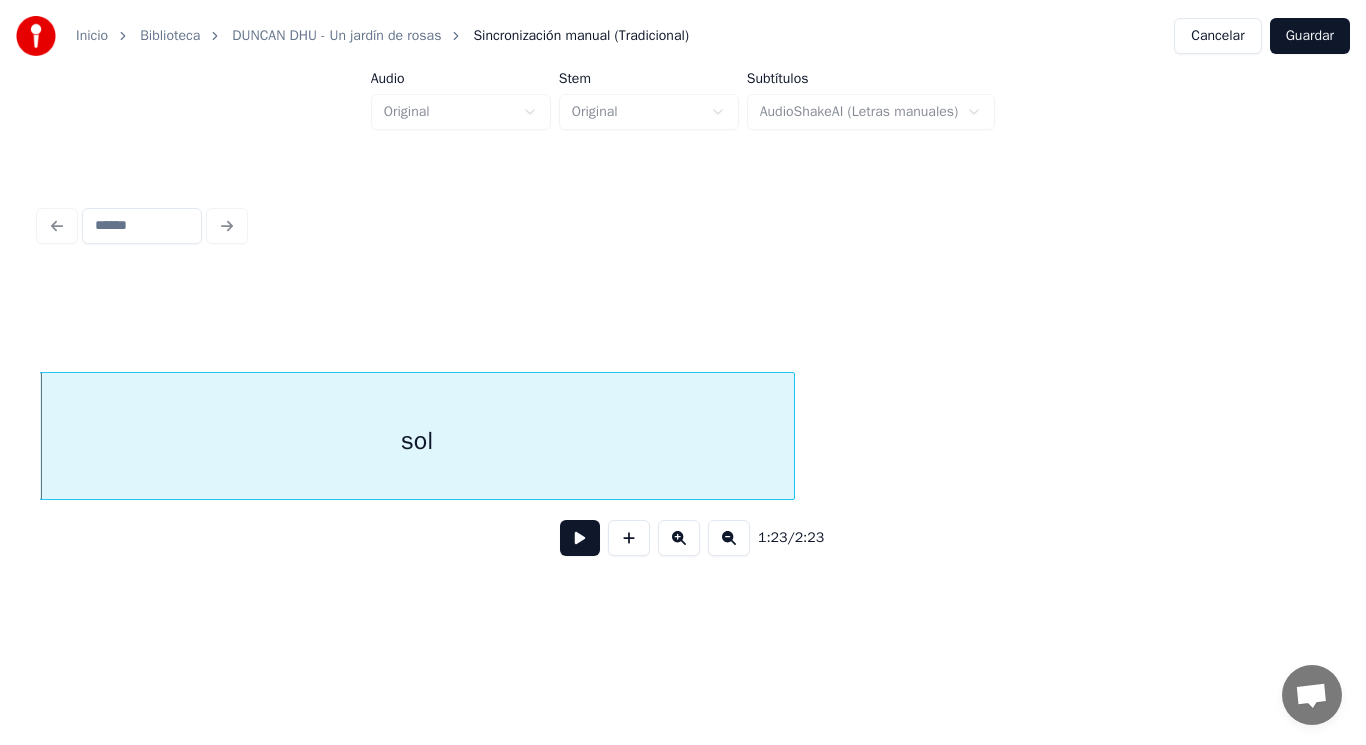 click at bounding box center (580, 538) 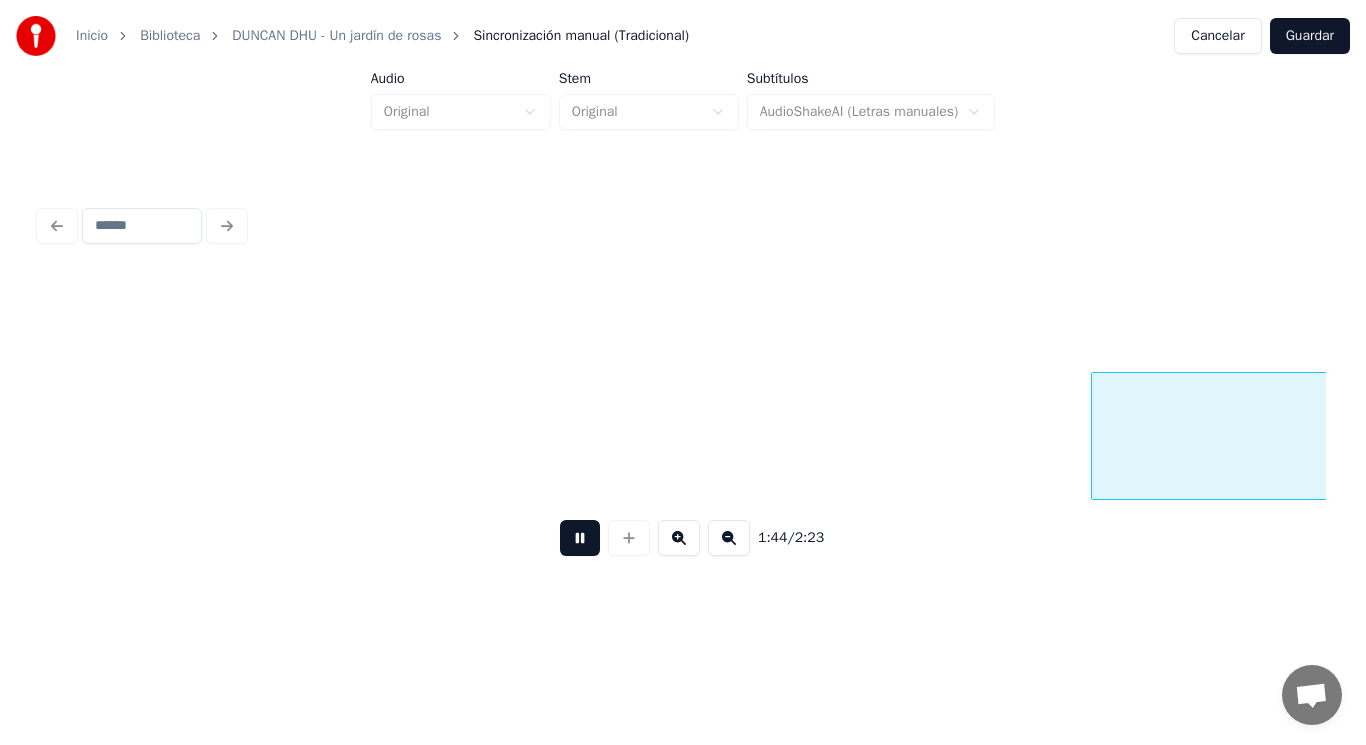 scroll, scrollTop: 0, scrollLeft: 146805, axis: horizontal 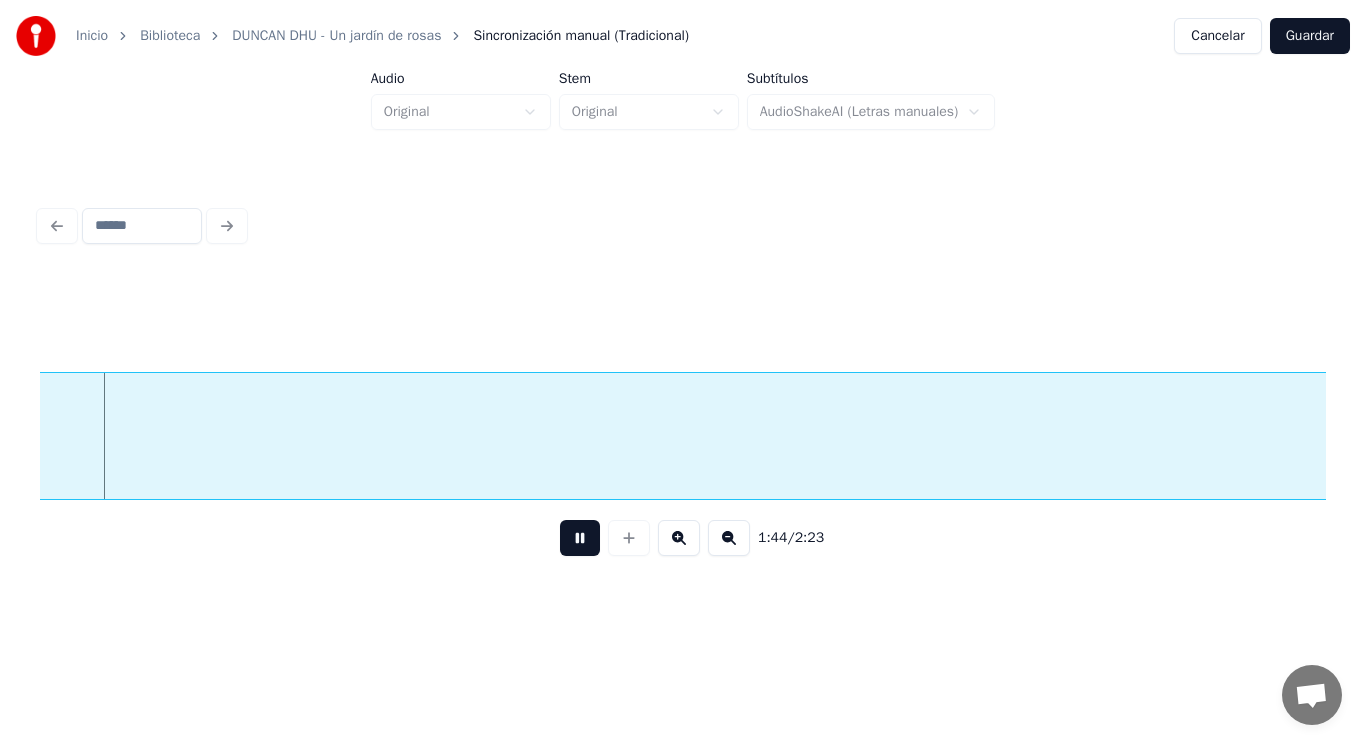 click at bounding box center [580, 538] 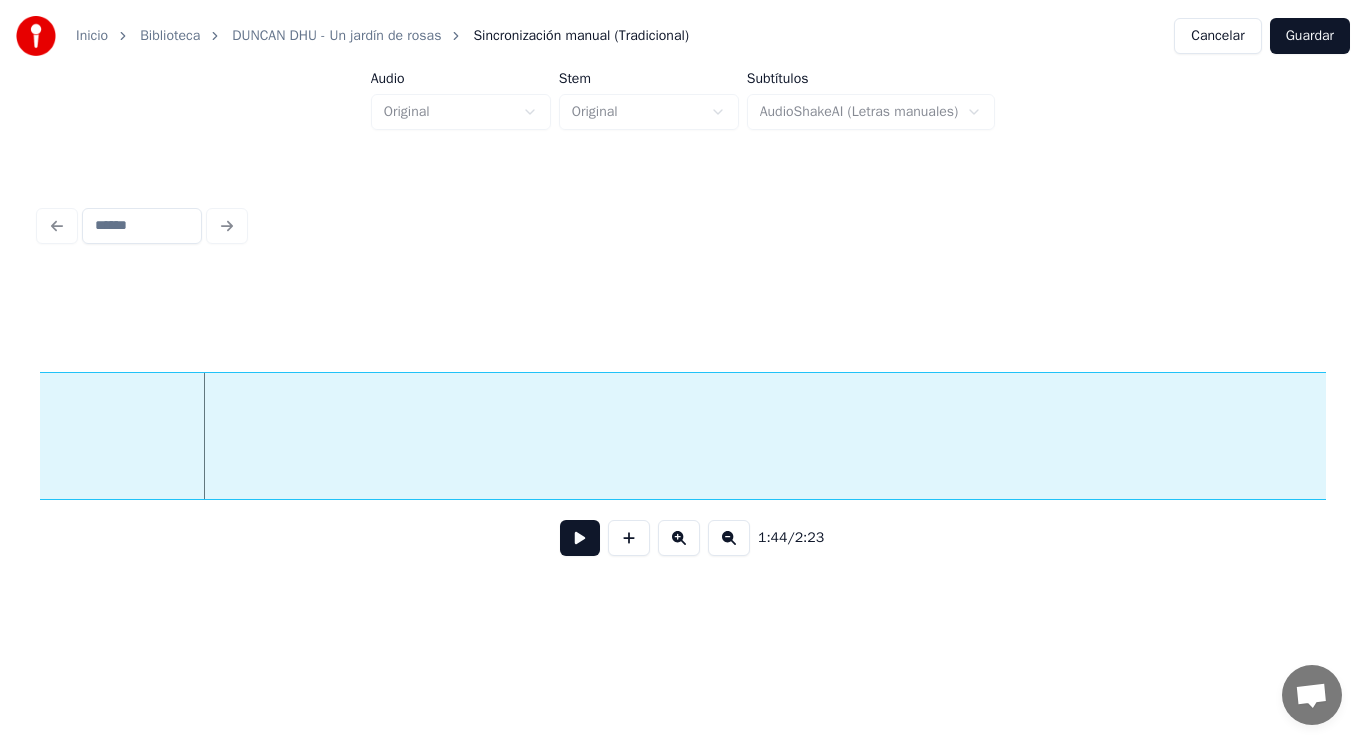 click on "Hacia" at bounding box center (1366, 441) 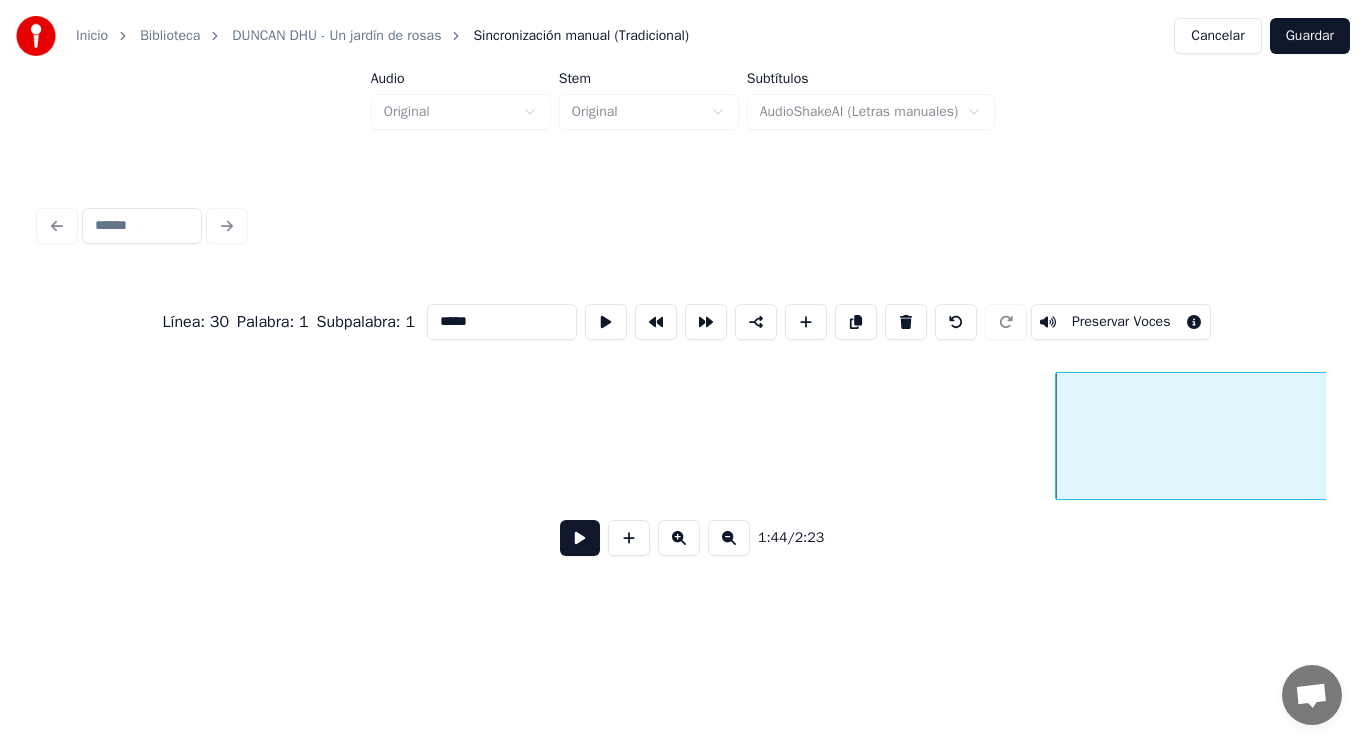scroll, scrollTop: 0, scrollLeft: 145696, axis: horizontal 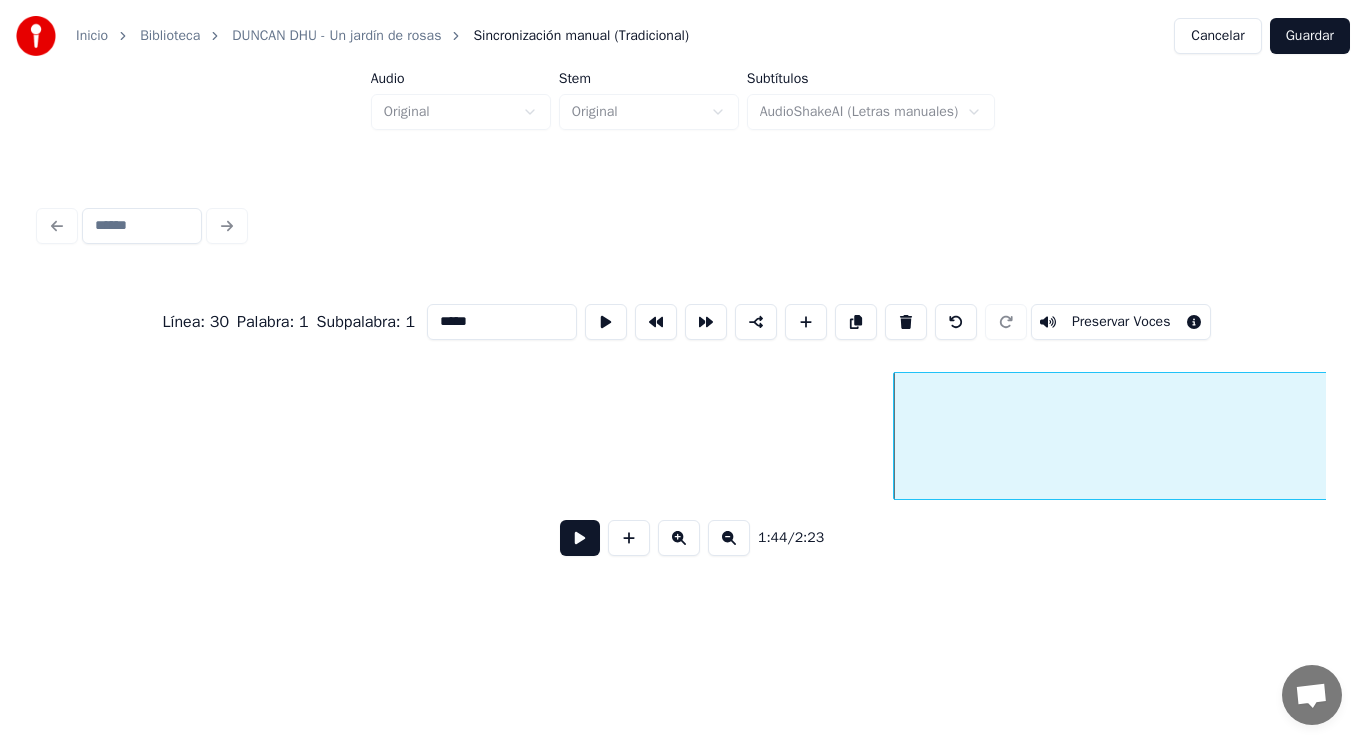 click on "Hacia" at bounding box center (2475, 441) 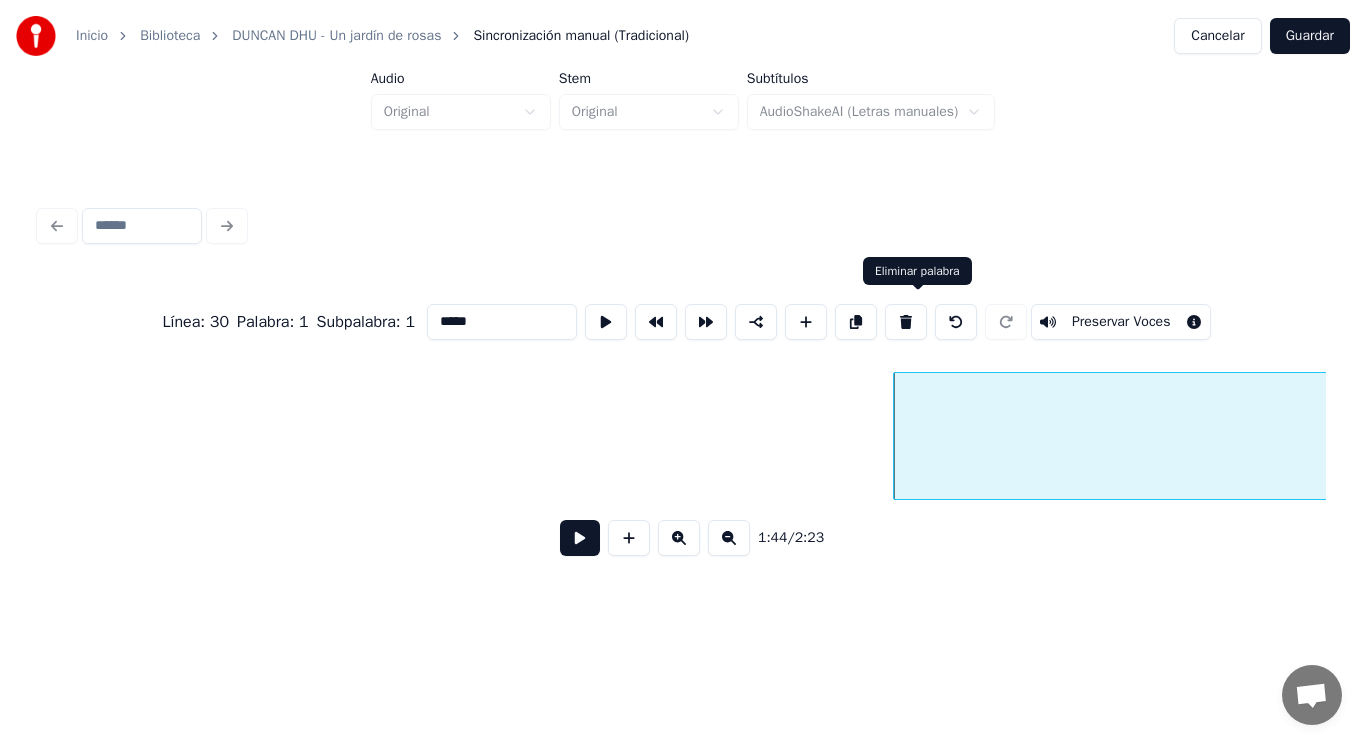 click at bounding box center (906, 322) 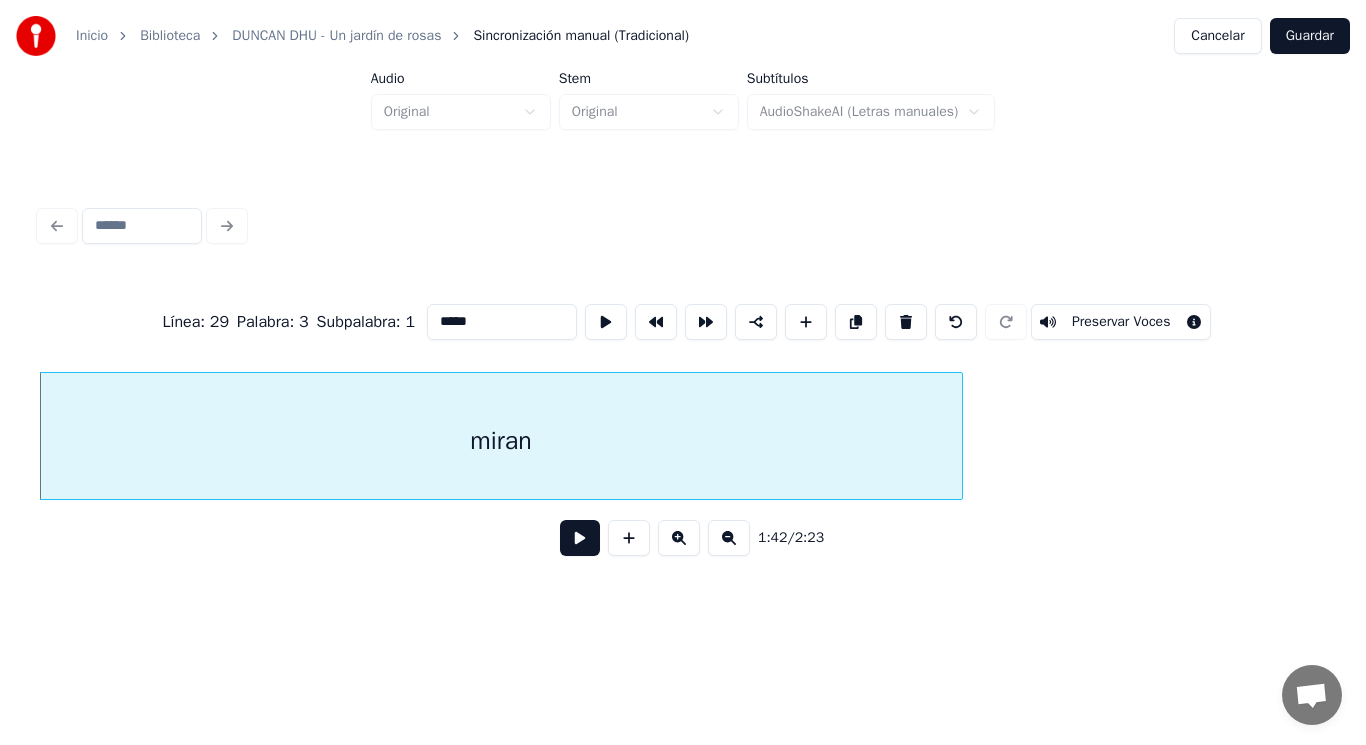 click at bounding box center (580, 538) 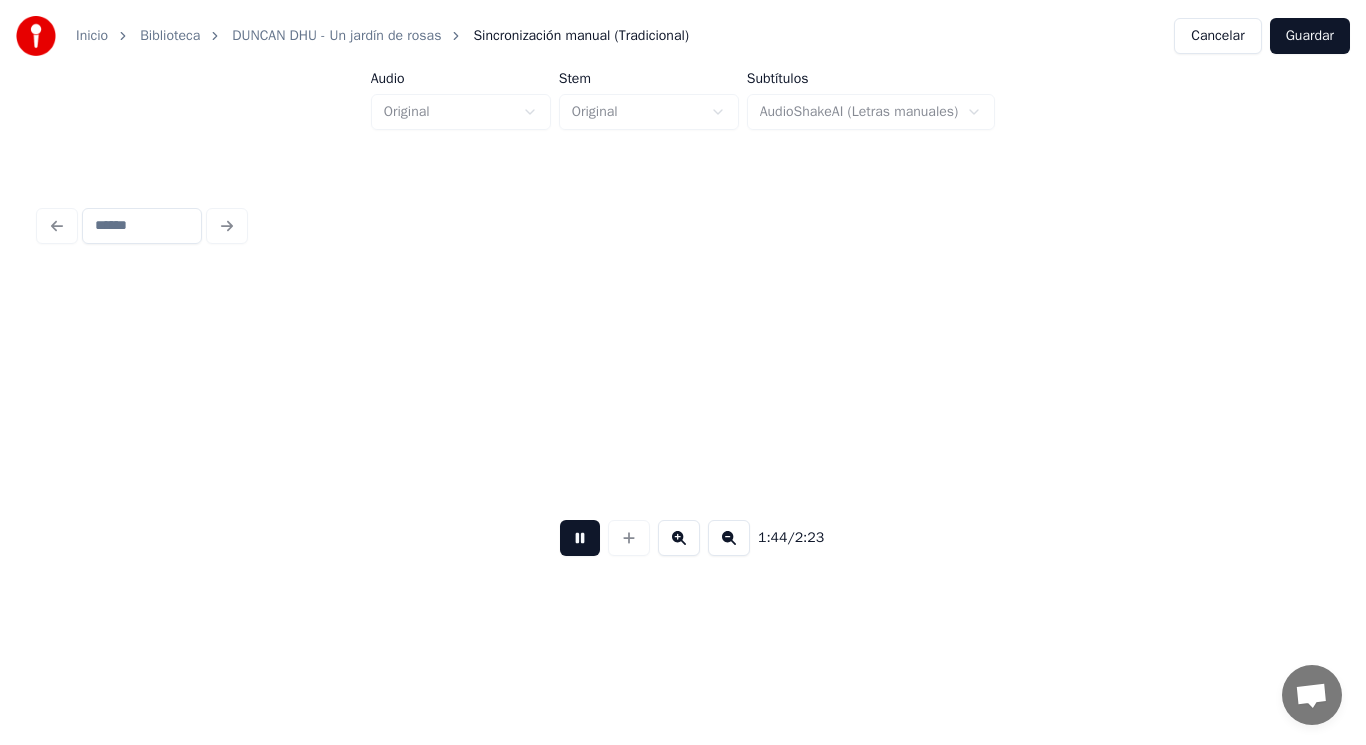 scroll, scrollTop: 0, scrollLeft: 146455, axis: horizontal 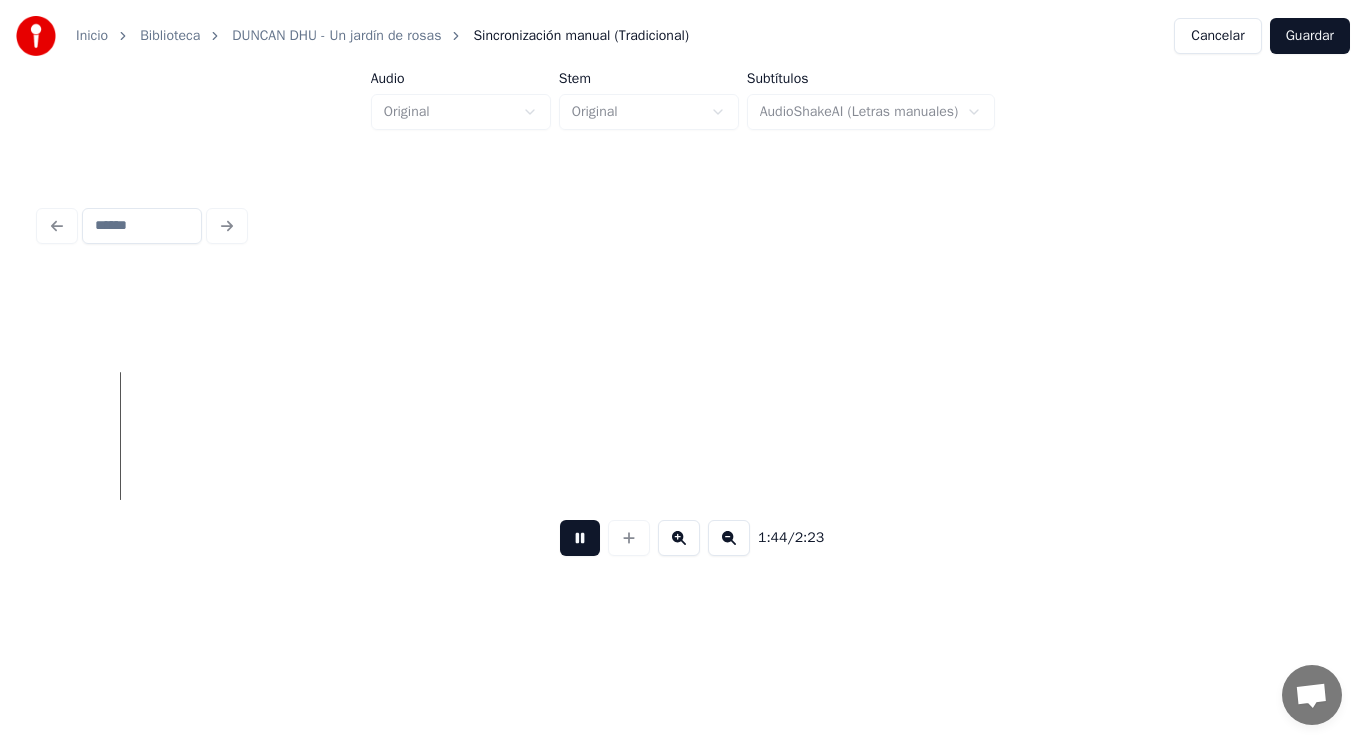click at bounding box center [580, 538] 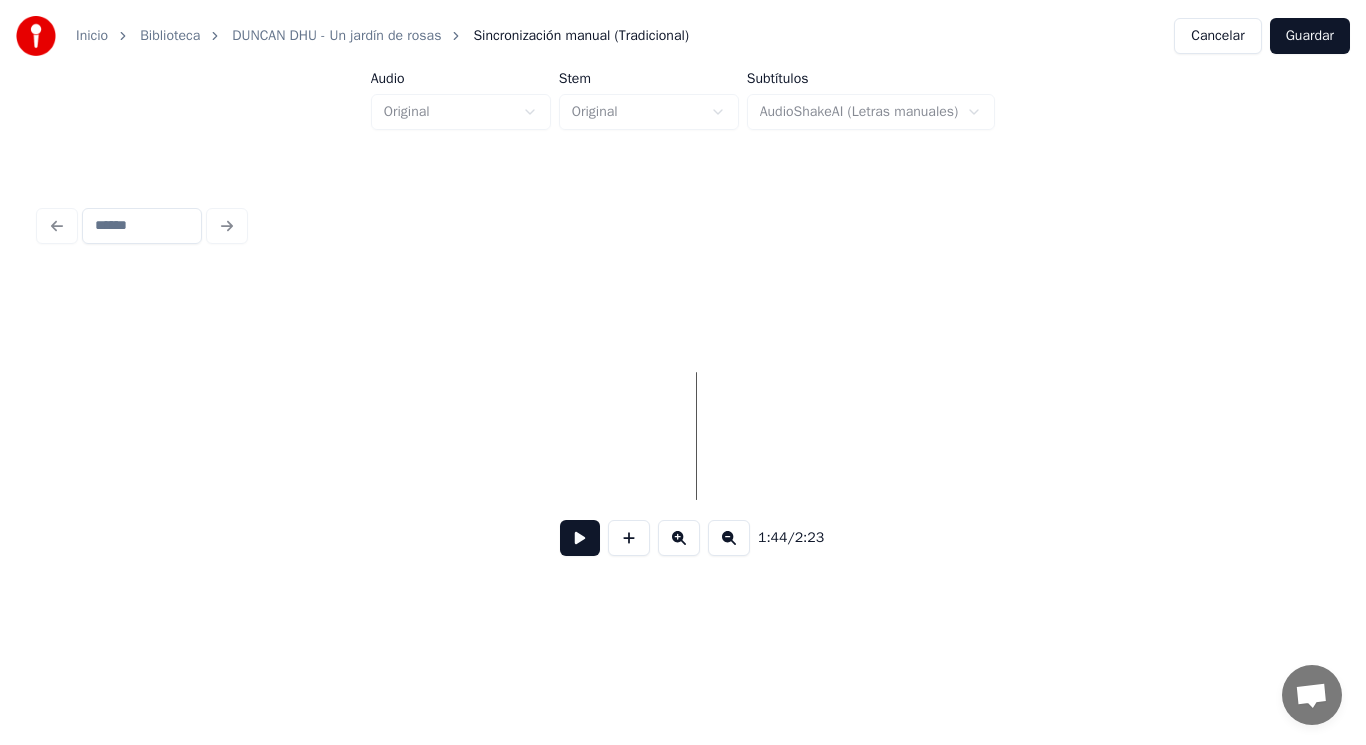 scroll, scrollTop: 0, scrollLeft: 145975, axis: horizontal 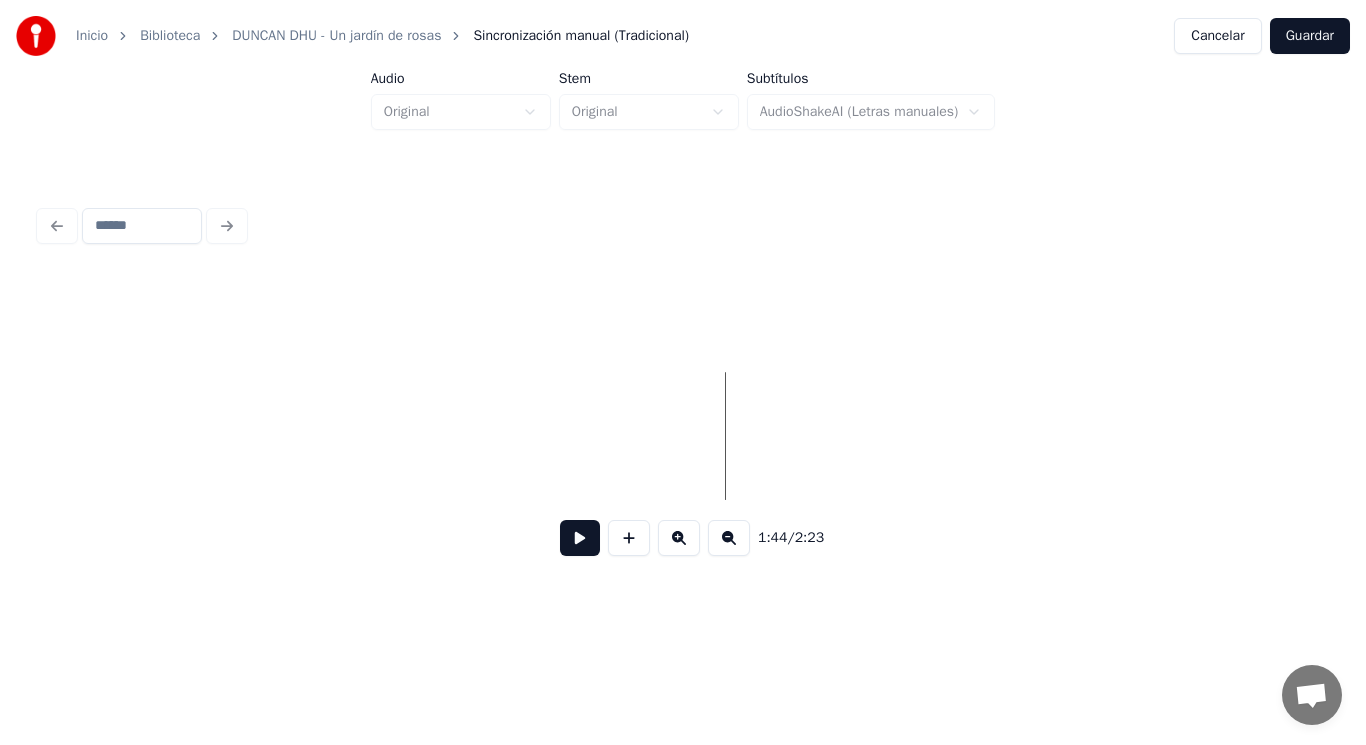 click at bounding box center (-45550, 436) 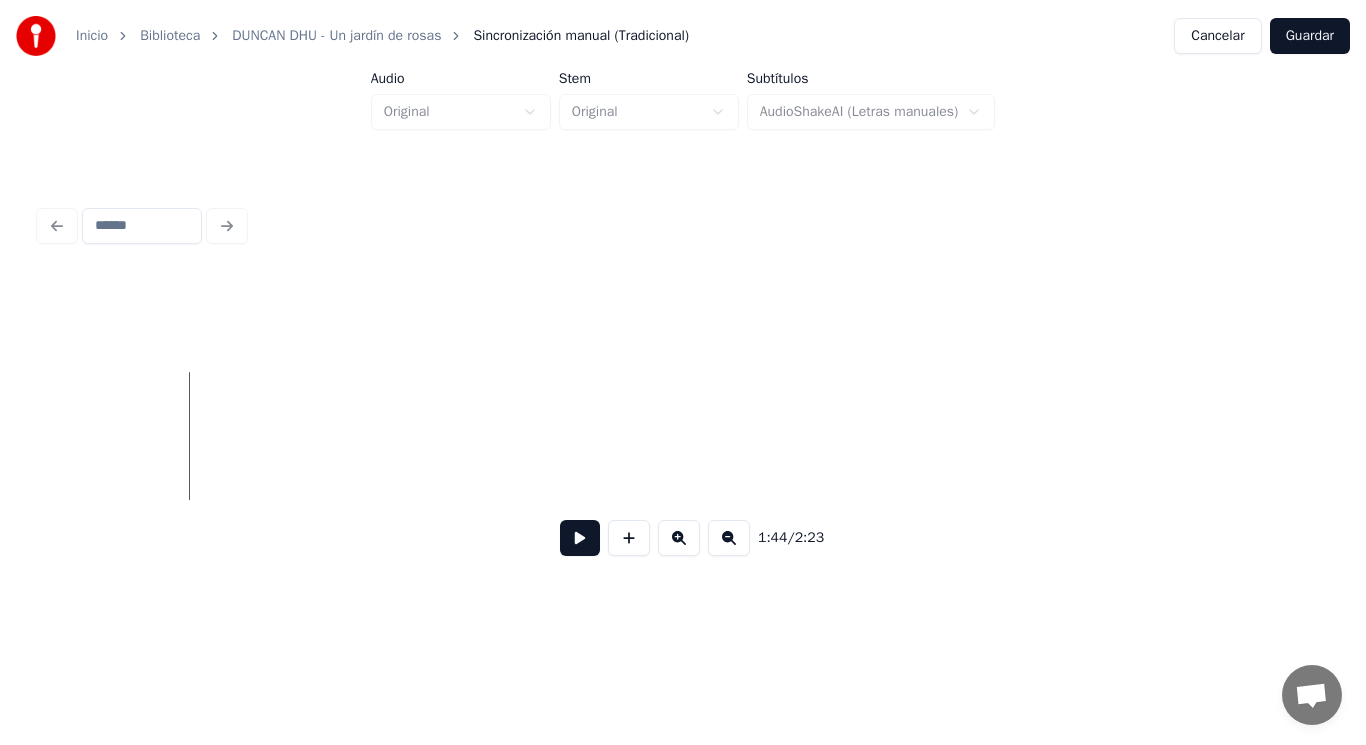 click at bounding box center (580, 538) 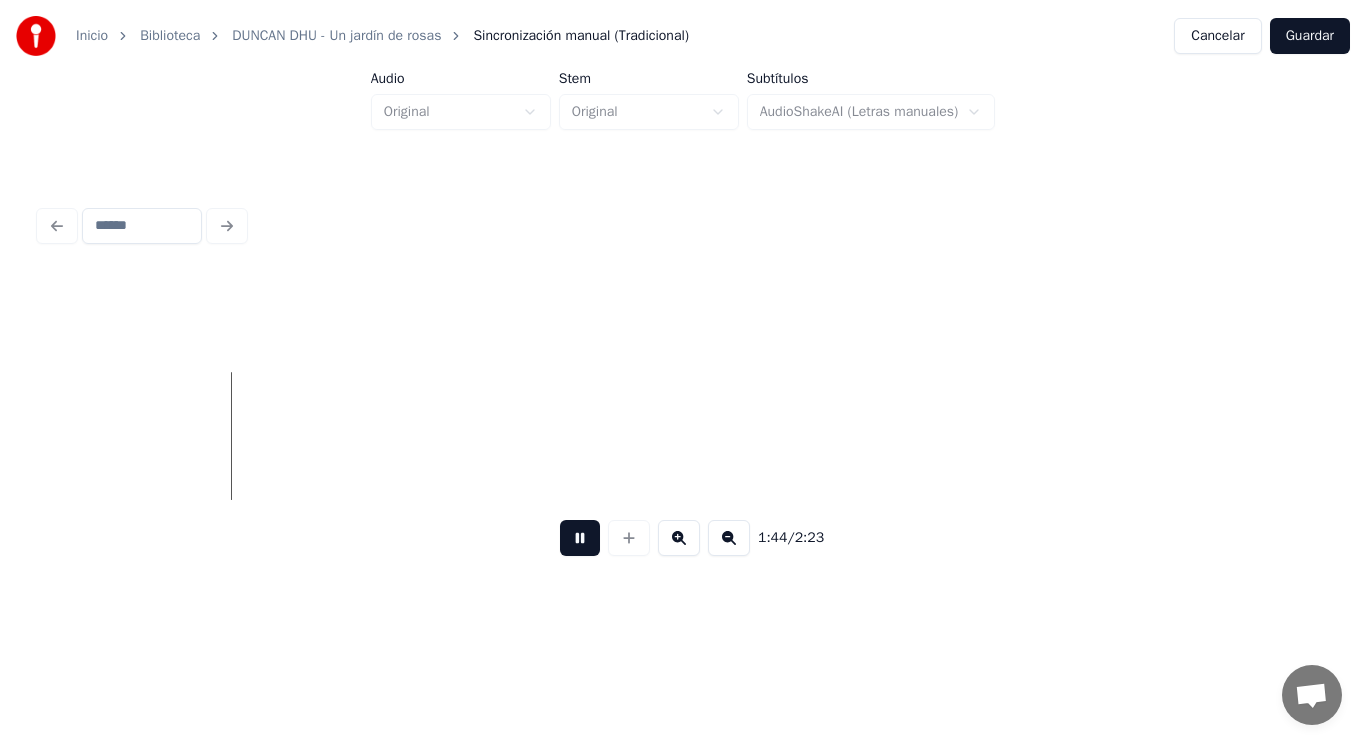 click at bounding box center (580, 538) 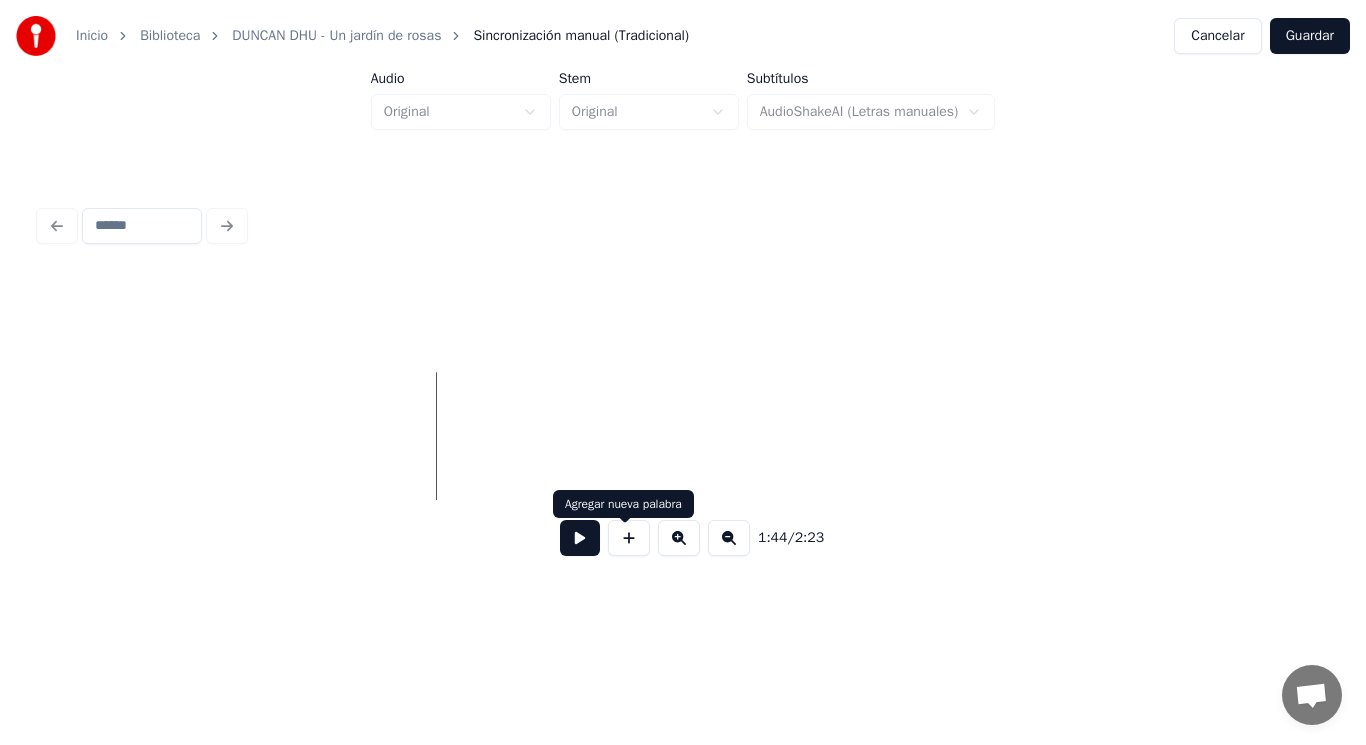 click at bounding box center [629, 538] 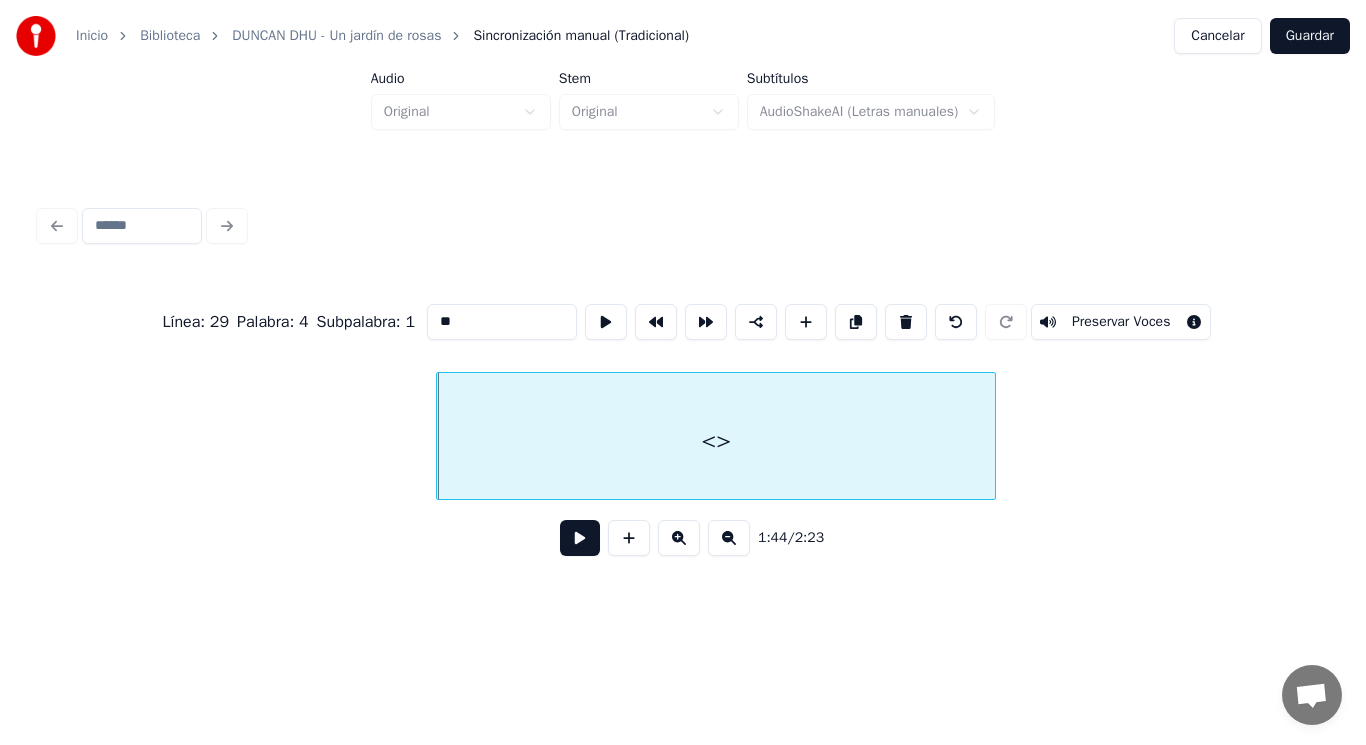 drag, startPoint x: 423, startPoint y: 313, endPoint x: 270, endPoint y: 313, distance: 153 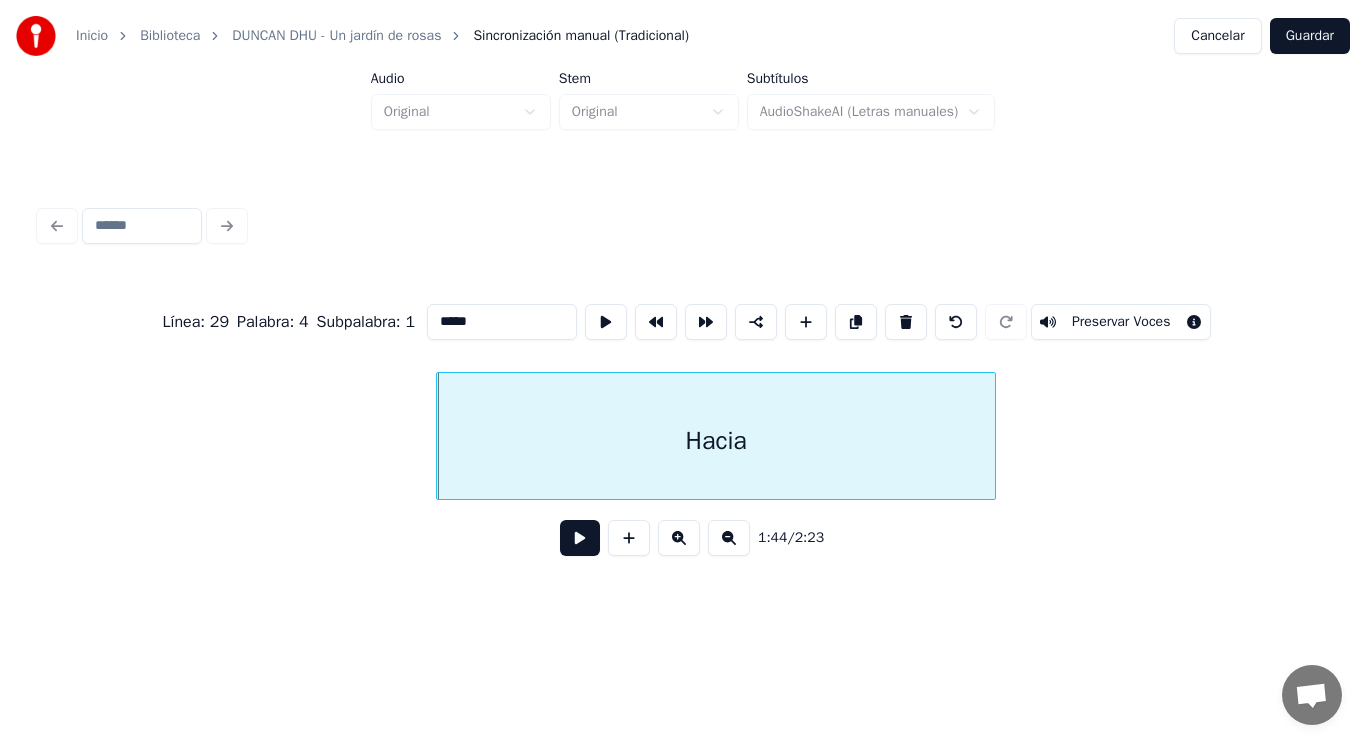 type on "*****" 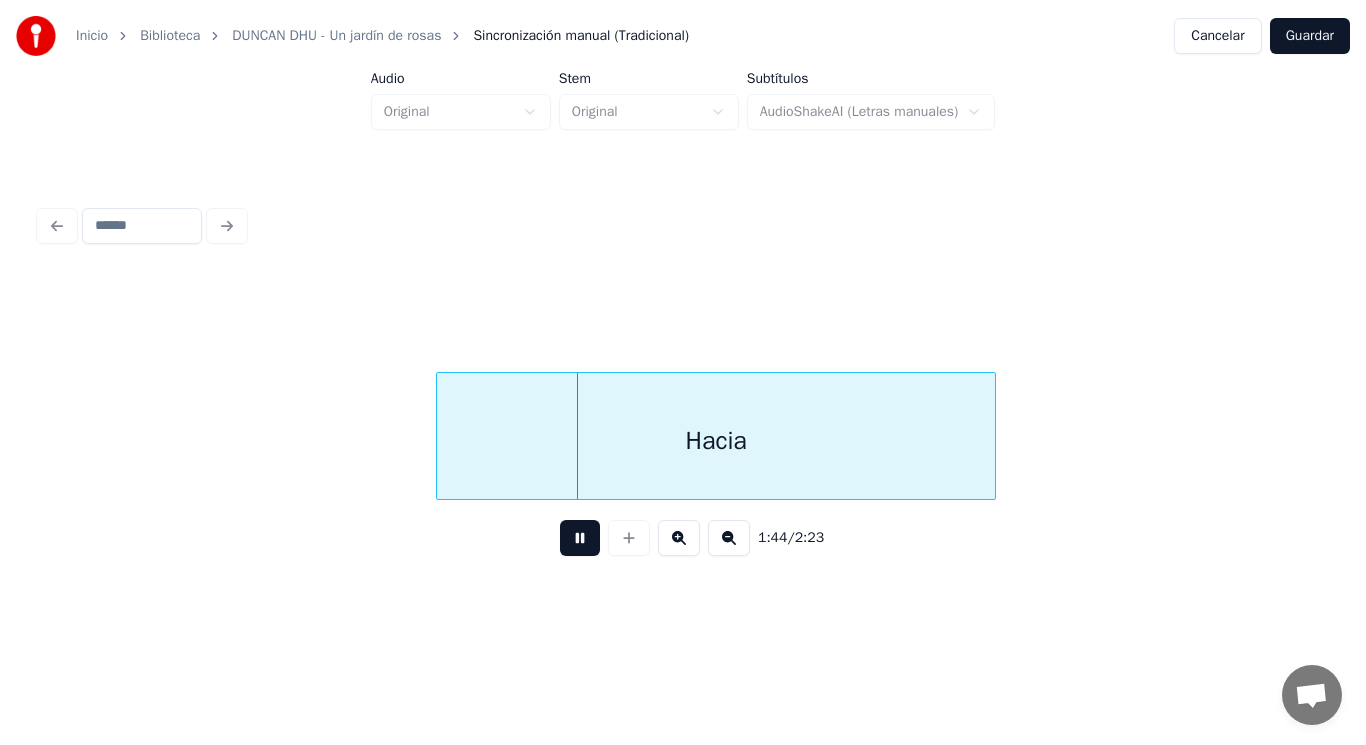 click at bounding box center [580, 538] 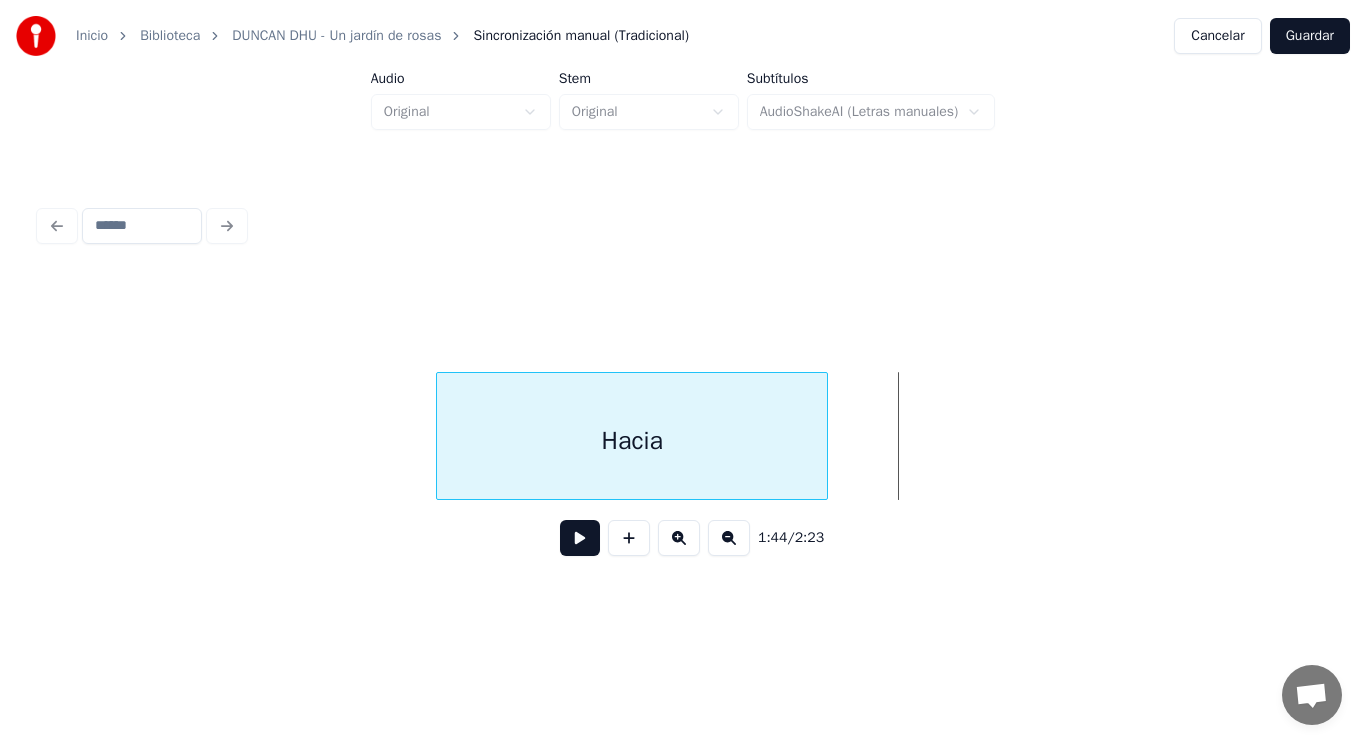 click at bounding box center (824, 436) 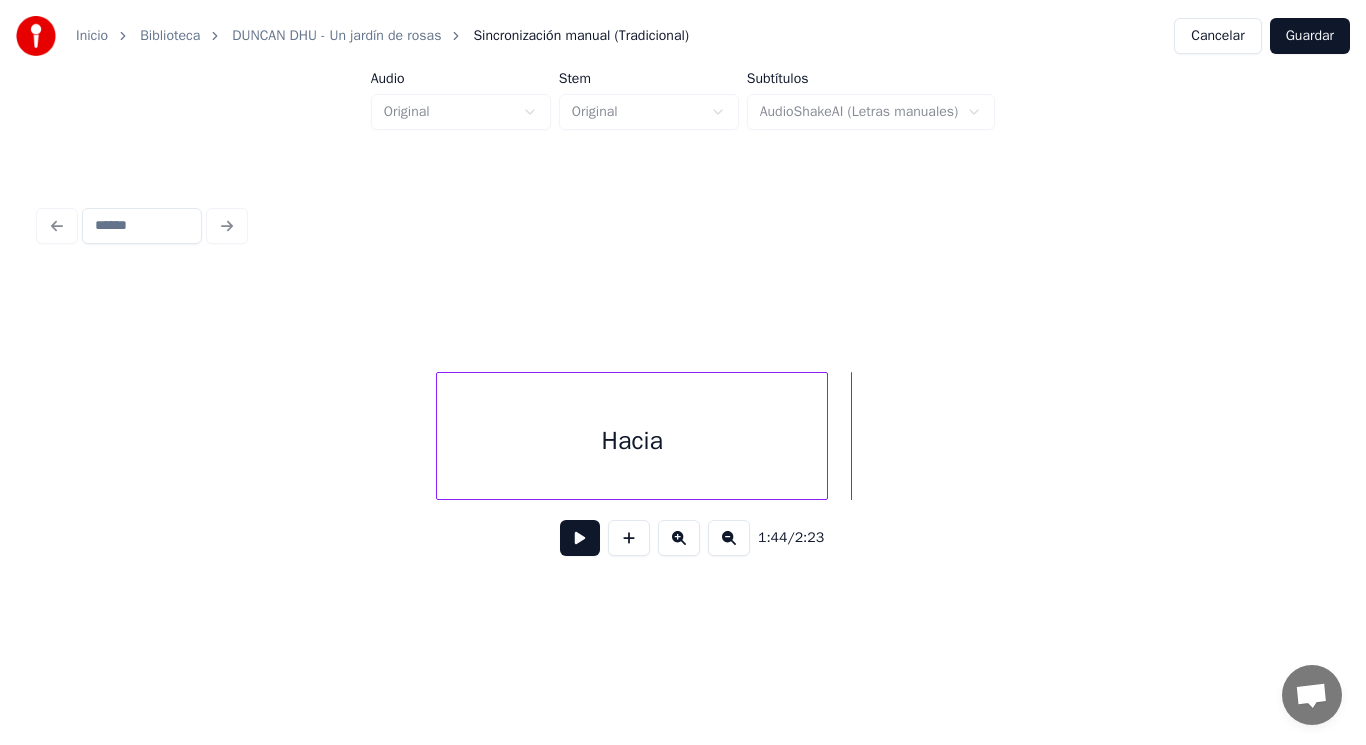 click at bounding box center (580, 538) 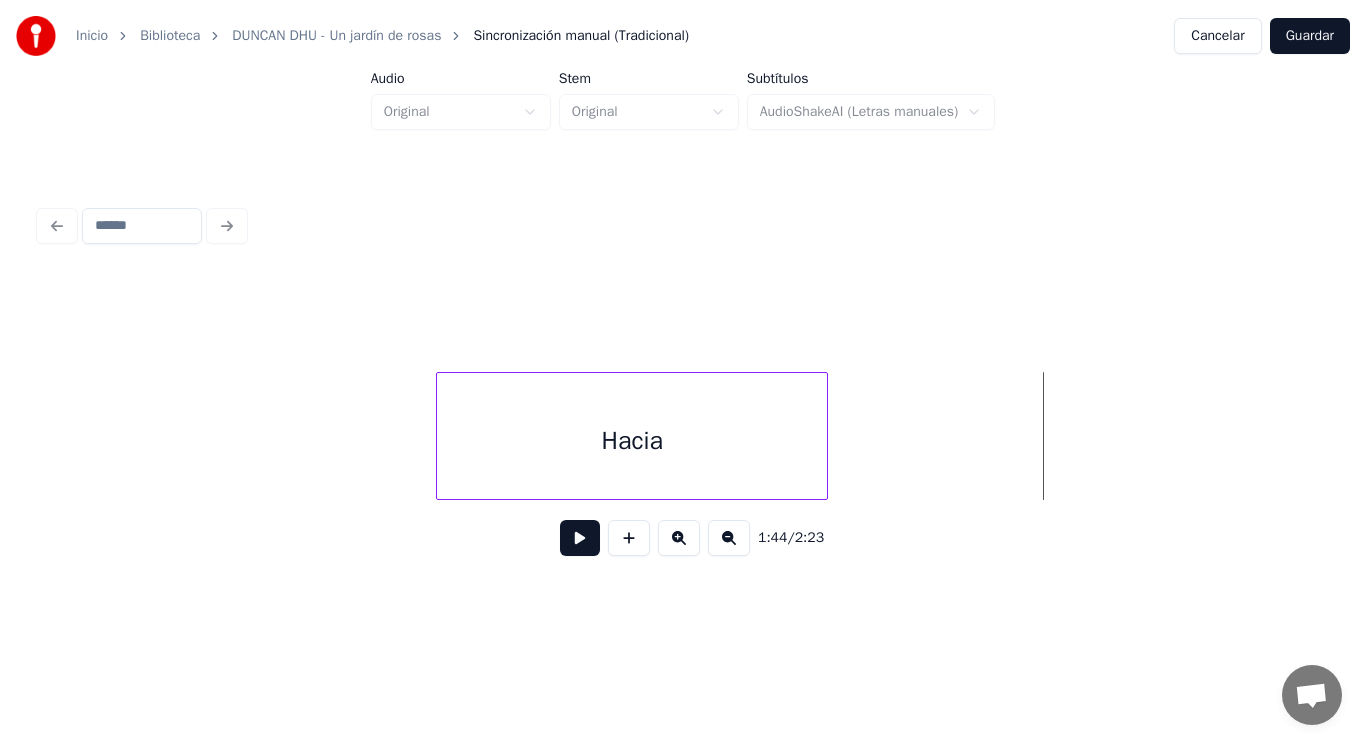 click on "Hacia" at bounding box center [-45550, 436] 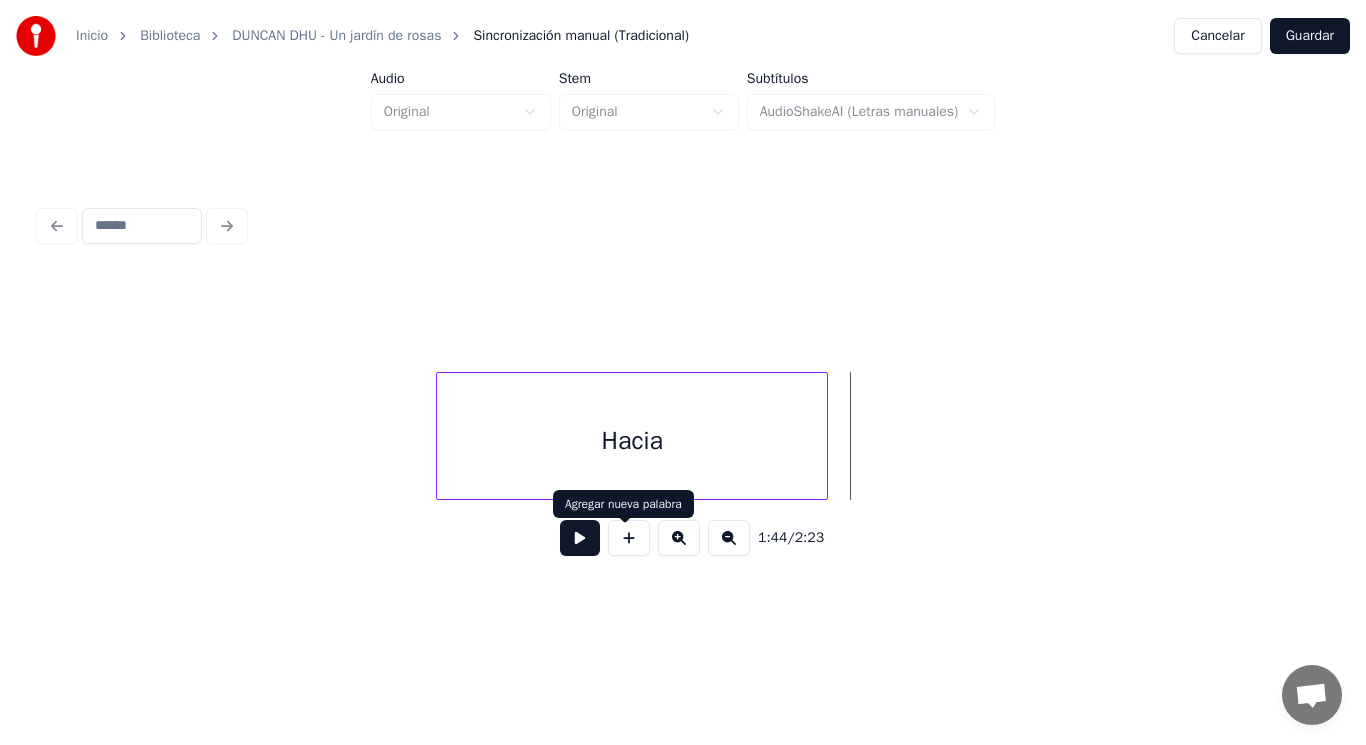 click at bounding box center (629, 538) 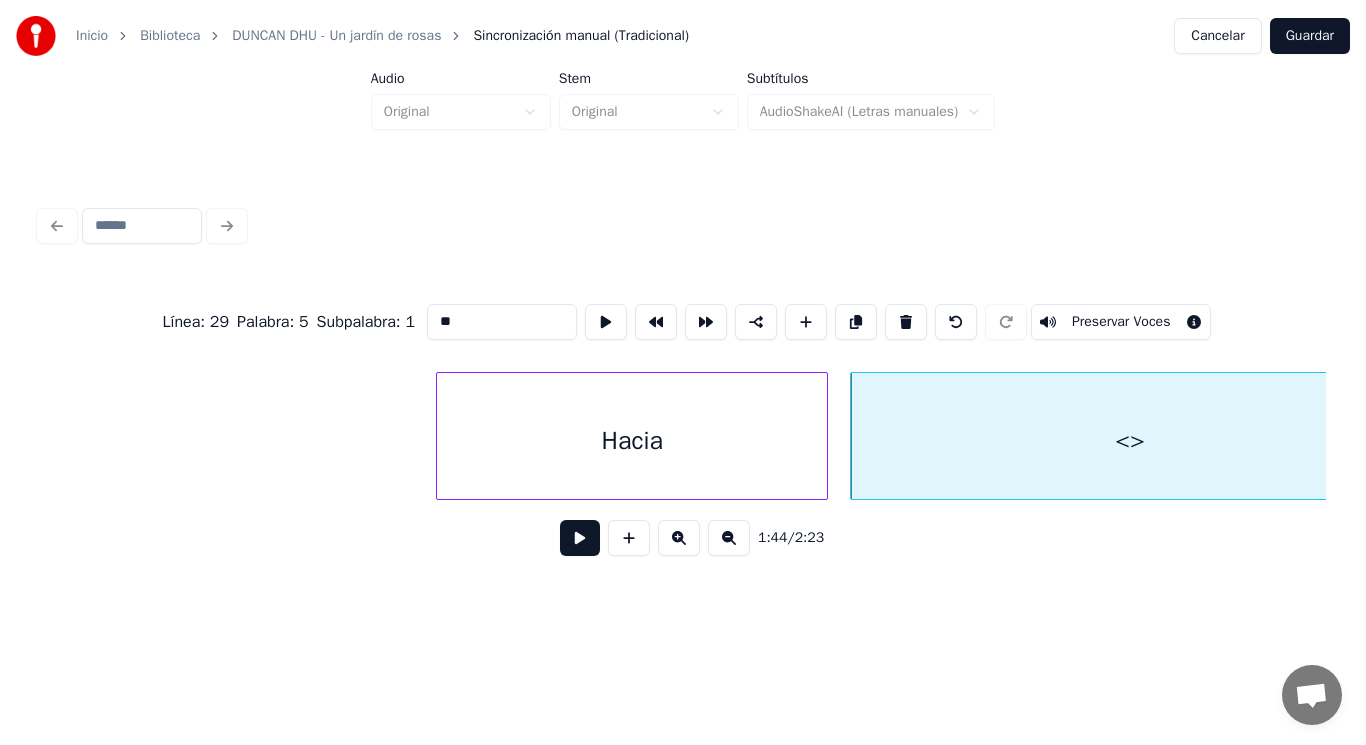 drag, startPoint x: 431, startPoint y: 309, endPoint x: 297, endPoint y: 314, distance: 134.09325 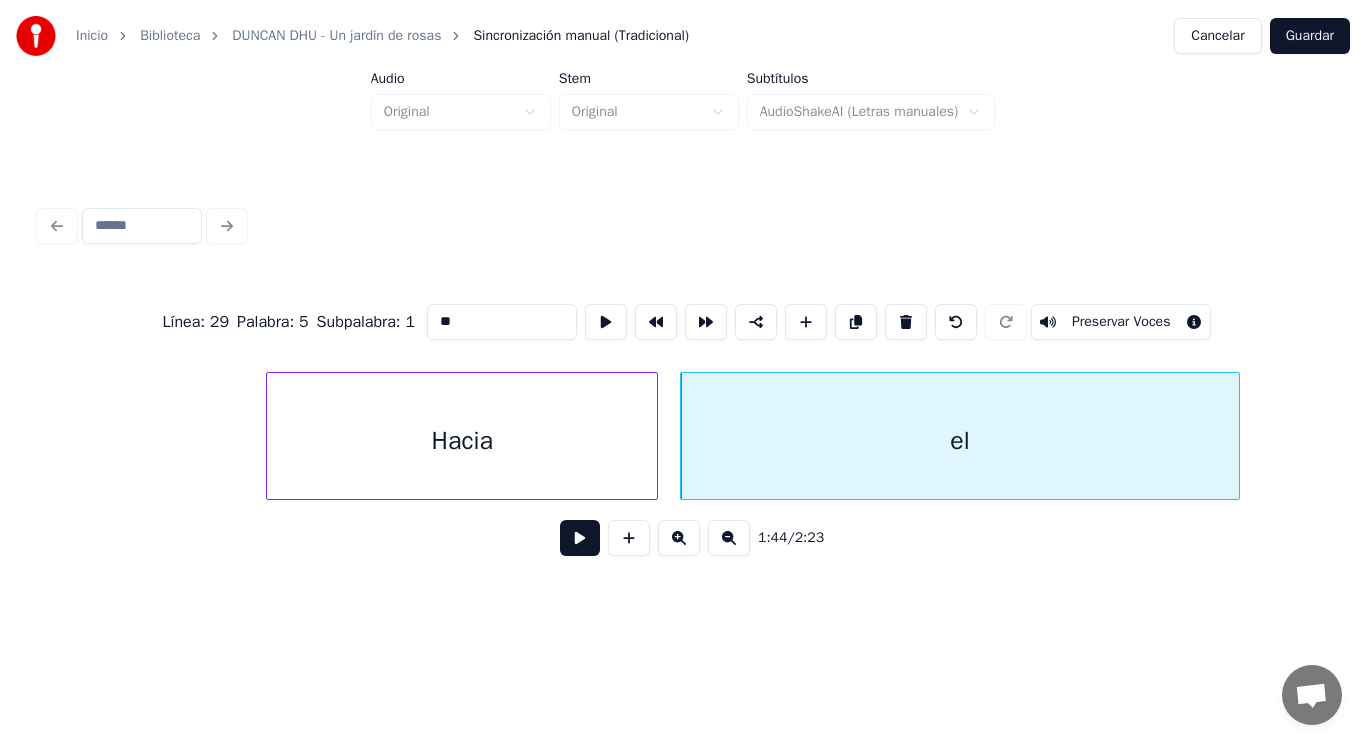 scroll, scrollTop: 0, scrollLeft: 146255, axis: horizontal 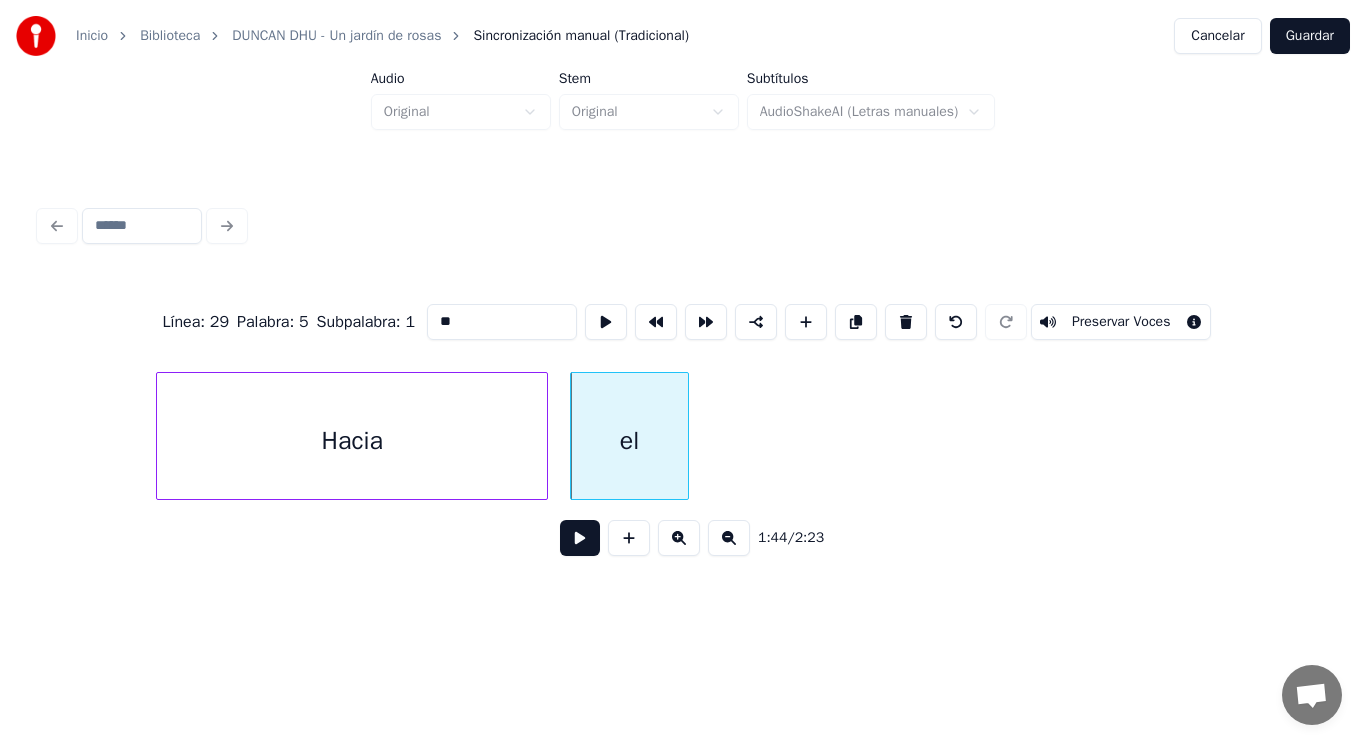 click at bounding box center (685, 436) 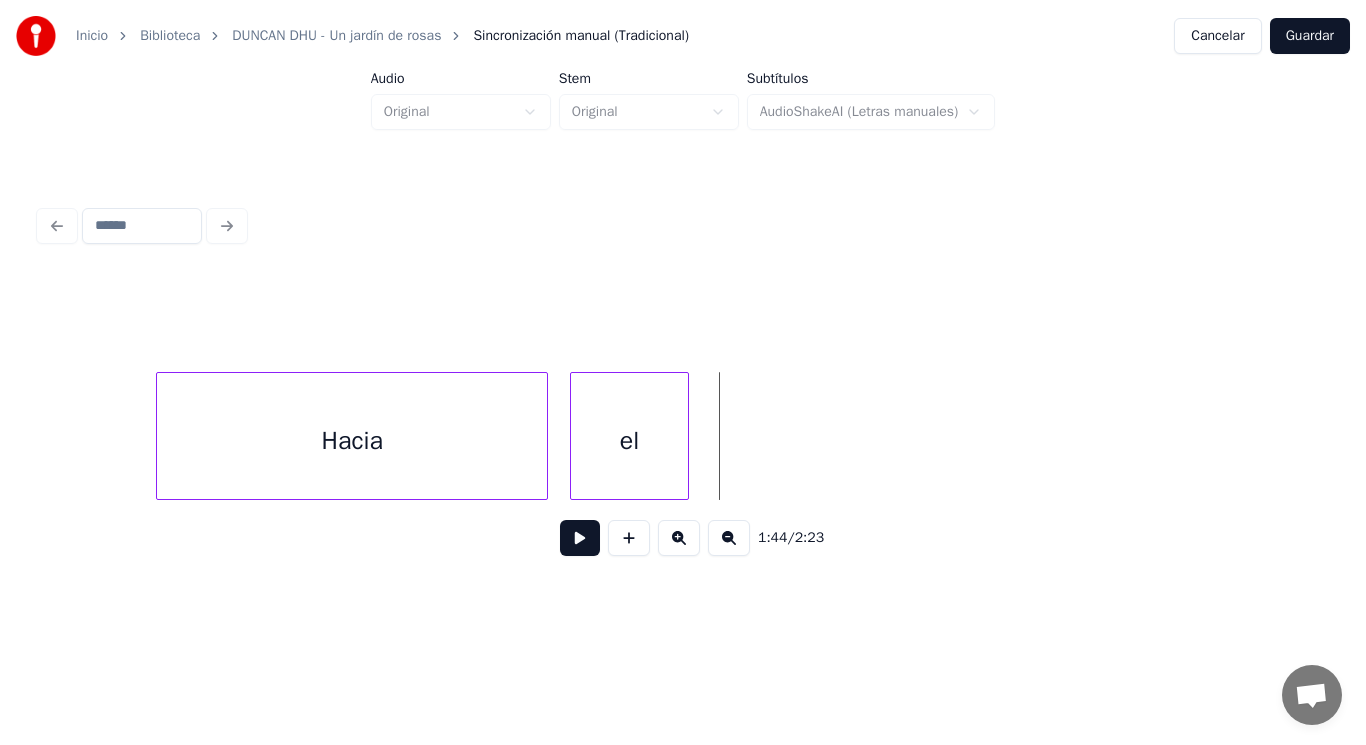 click at bounding box center (580, 538) 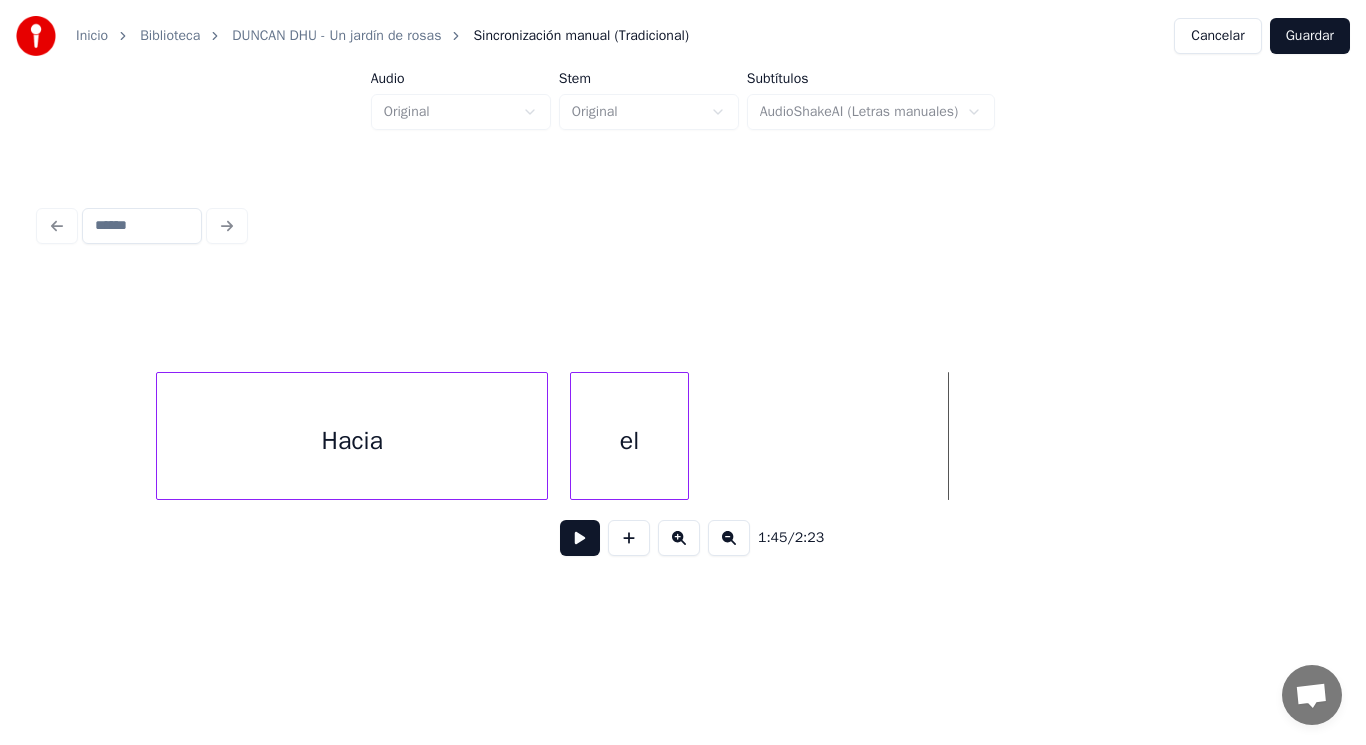 click on "Hacia el" at bounding box center [-45830, 436] 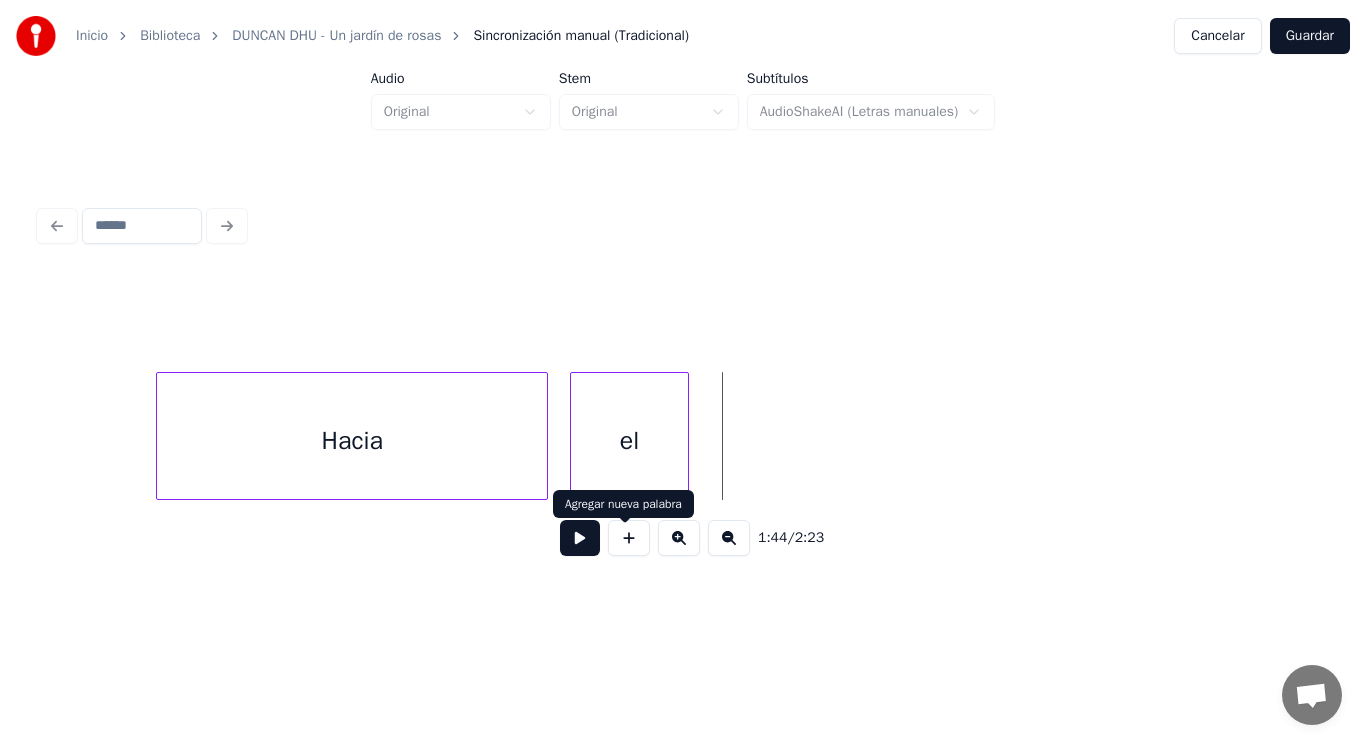 click at bounding box center (629, 538) 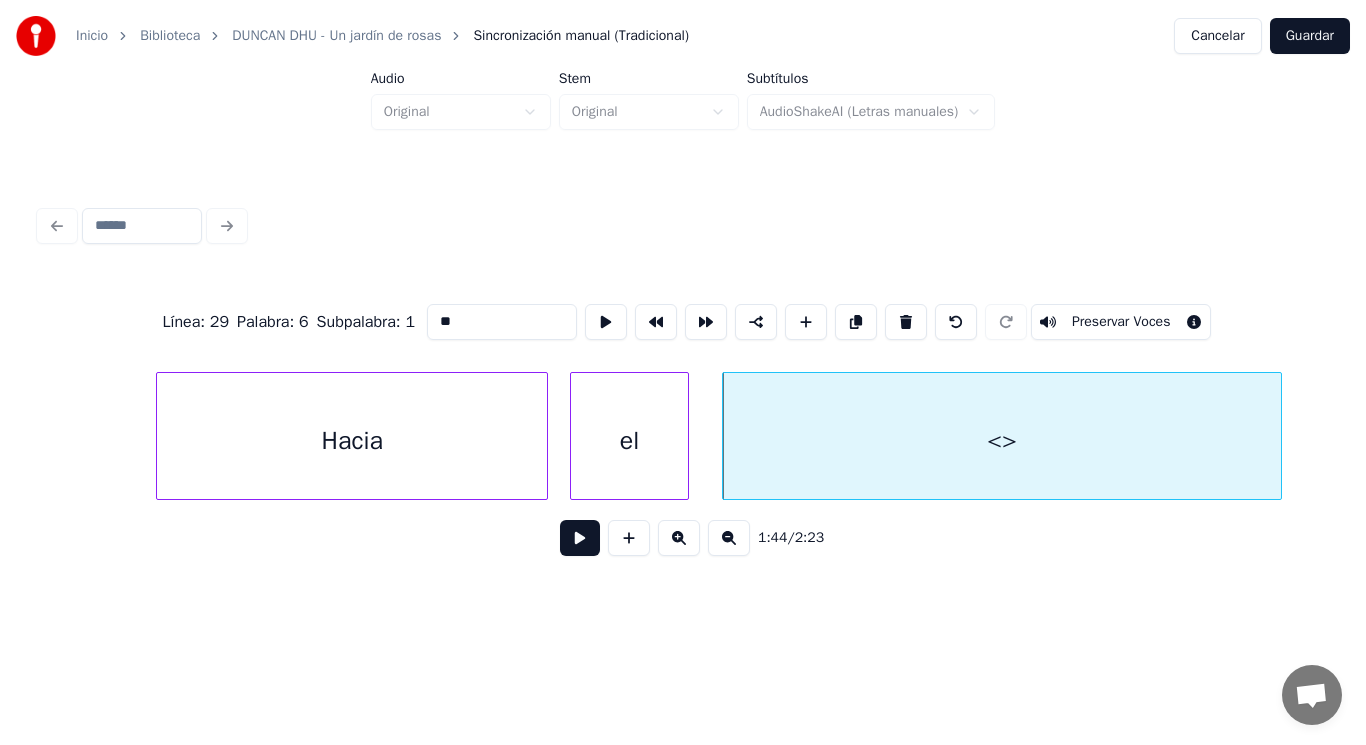 drag, startPoint x: 425, startPoint y: 318, endPoint x: 300, endPoint y: 320, distance: 125.016 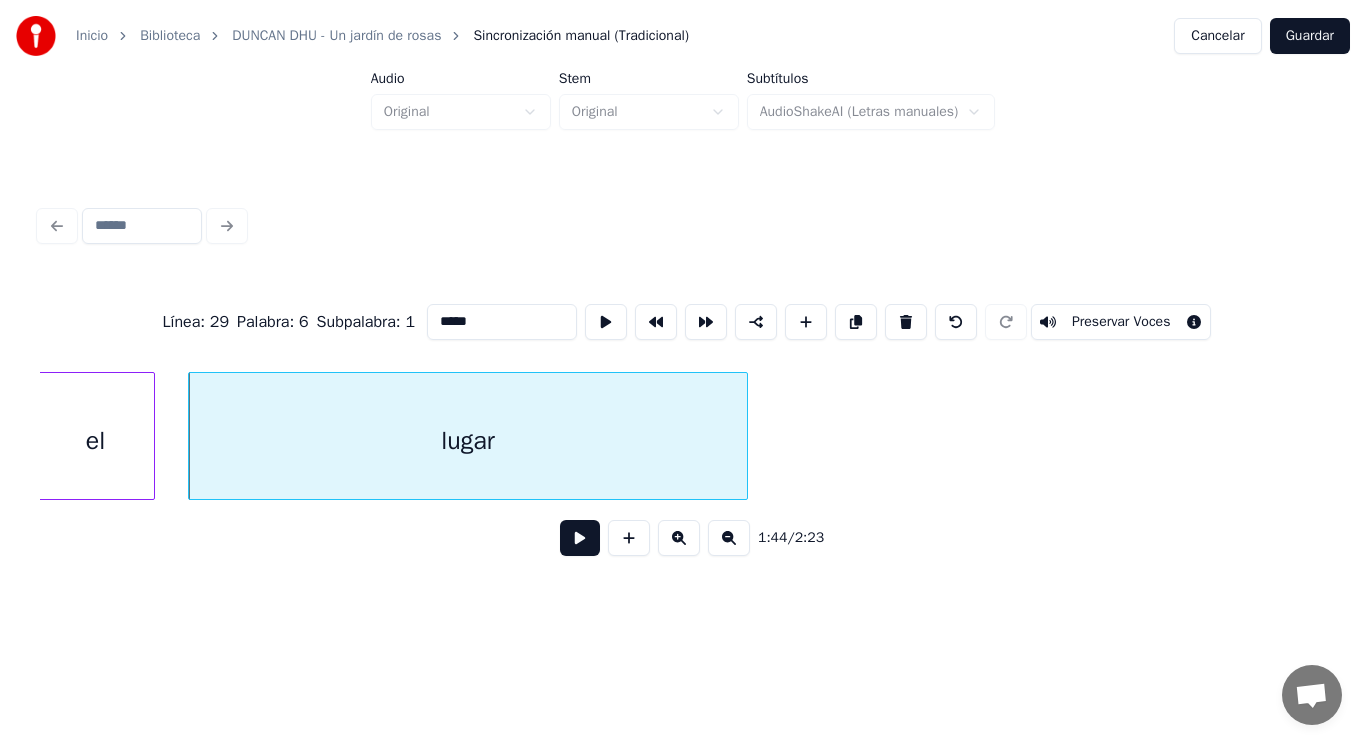 scroll, scrollTop: 0, scrollLeft: 146815, axis: horizontal 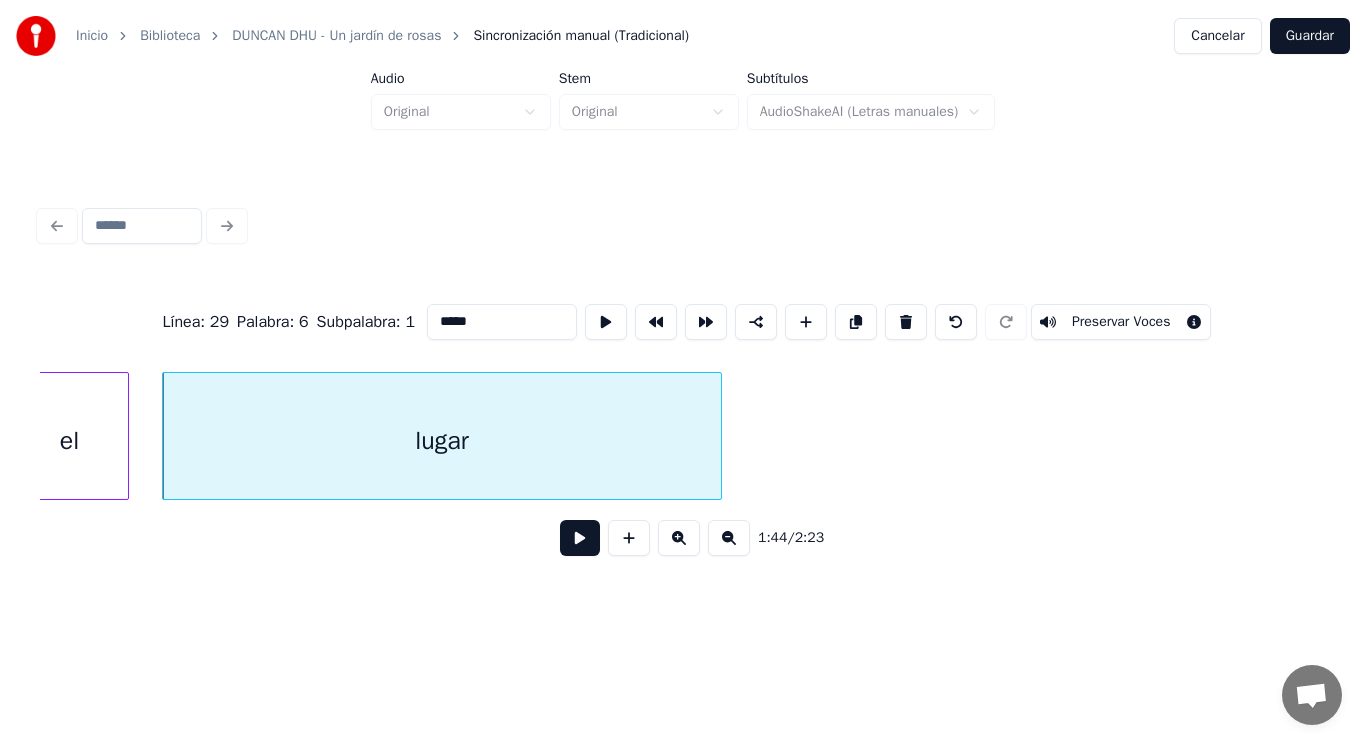 type on "*****" 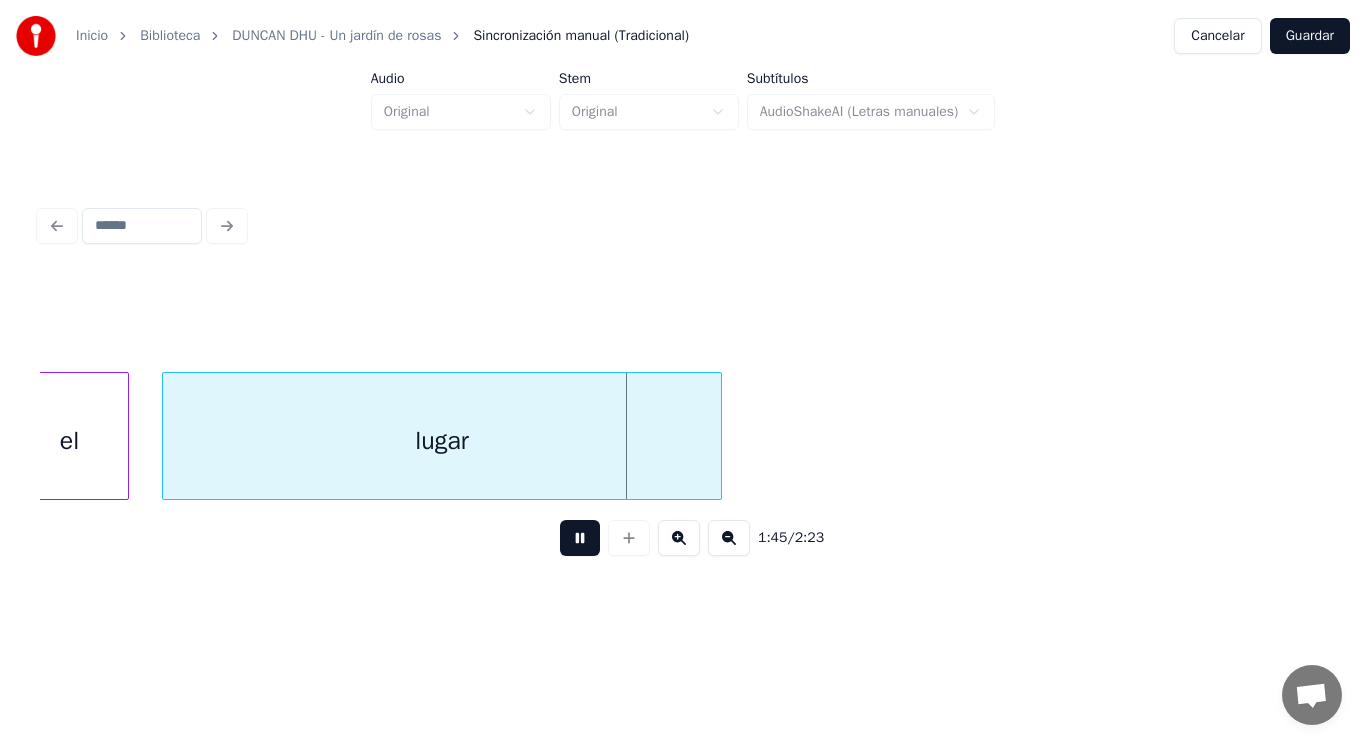 click at bounding box center (580, 538) 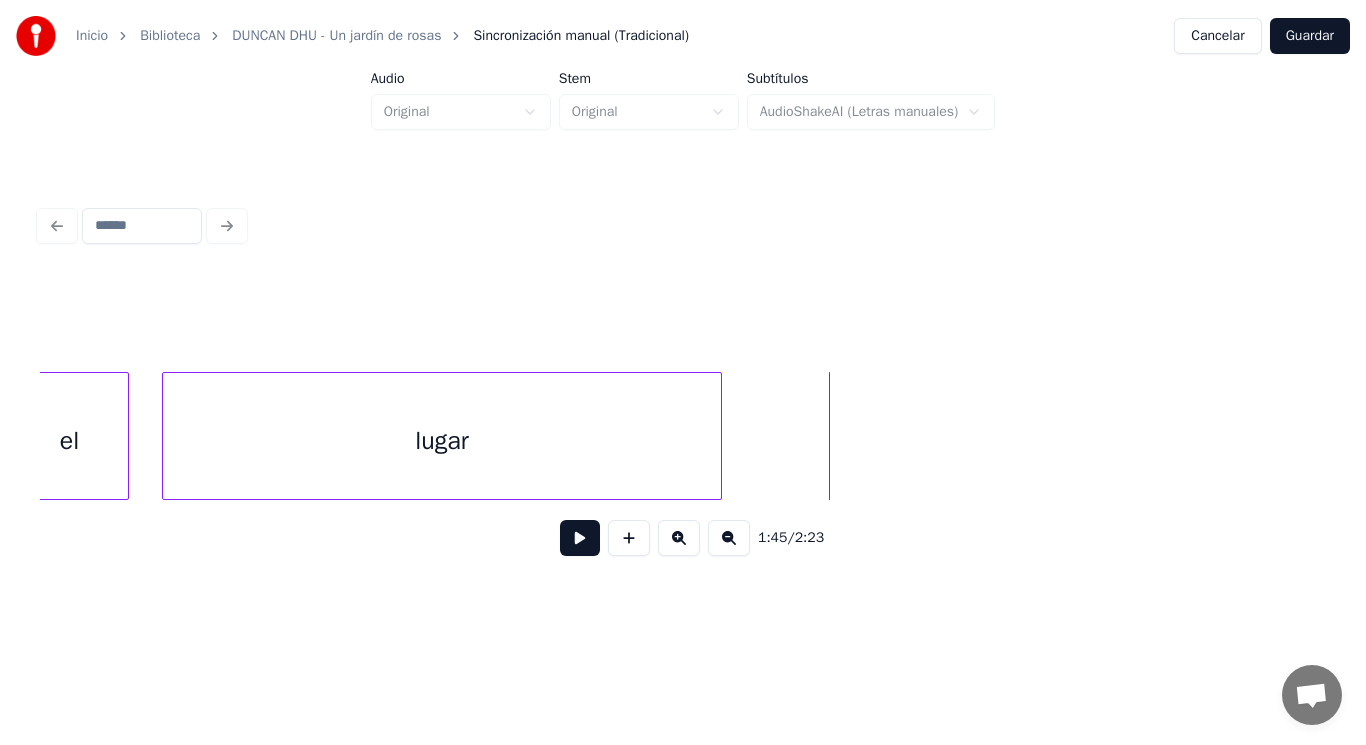 click on "lugar" at bounding box center [442, 441] 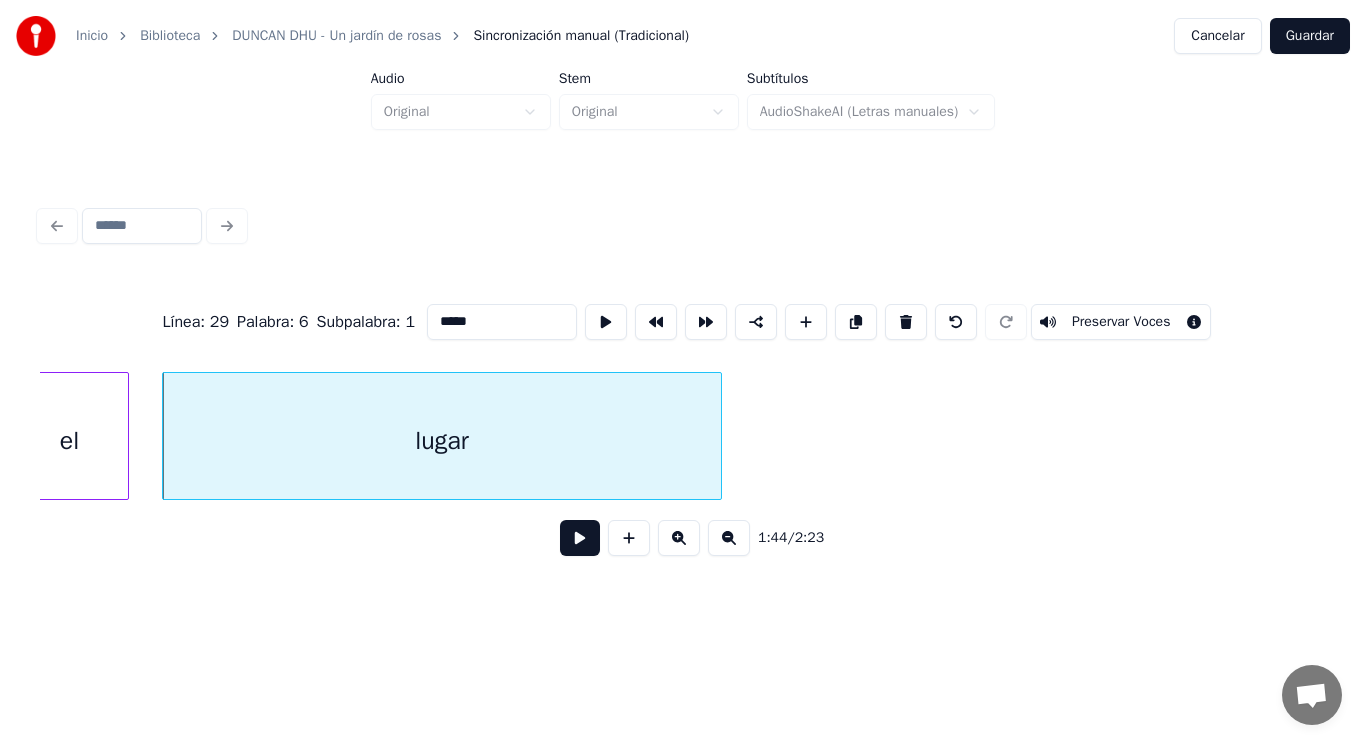 click at bounding box center (580, 538) 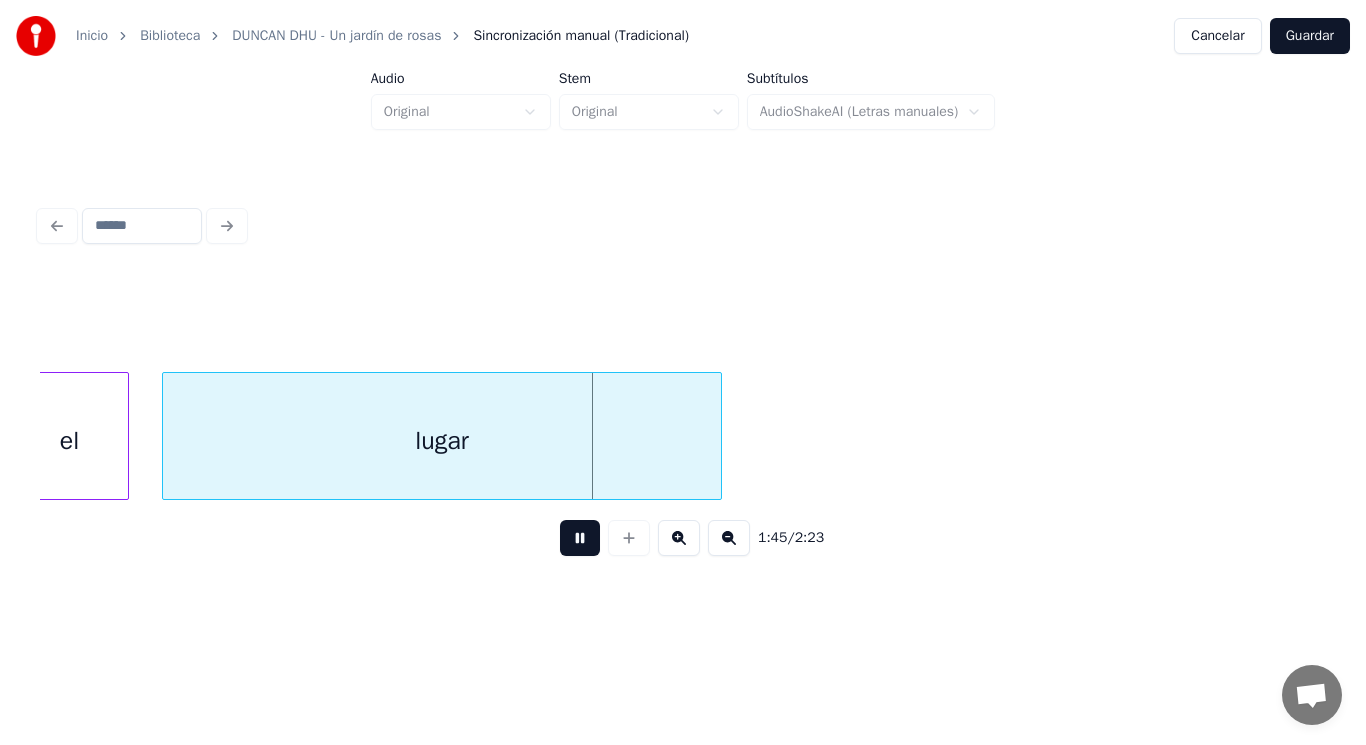 click at bounding box center [580, 538] 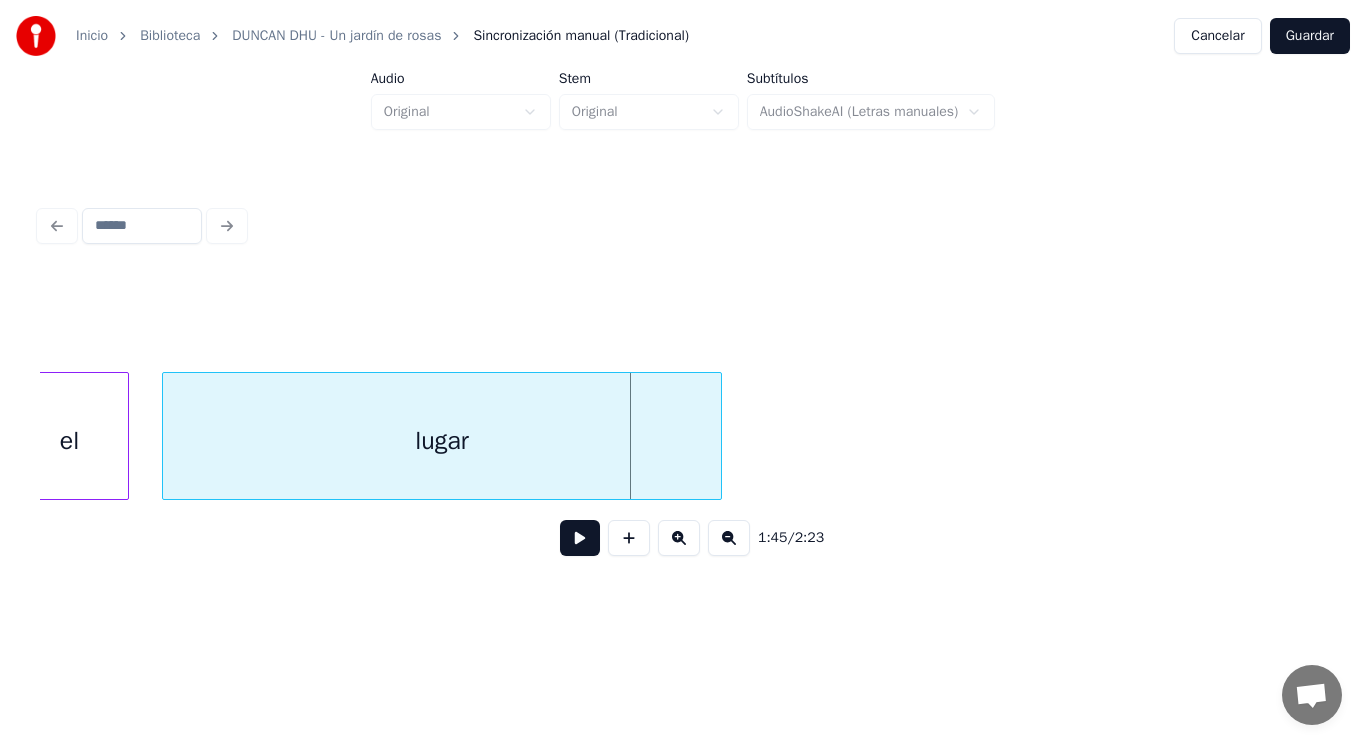 click on "lugar" at bounding box center [442, 441] 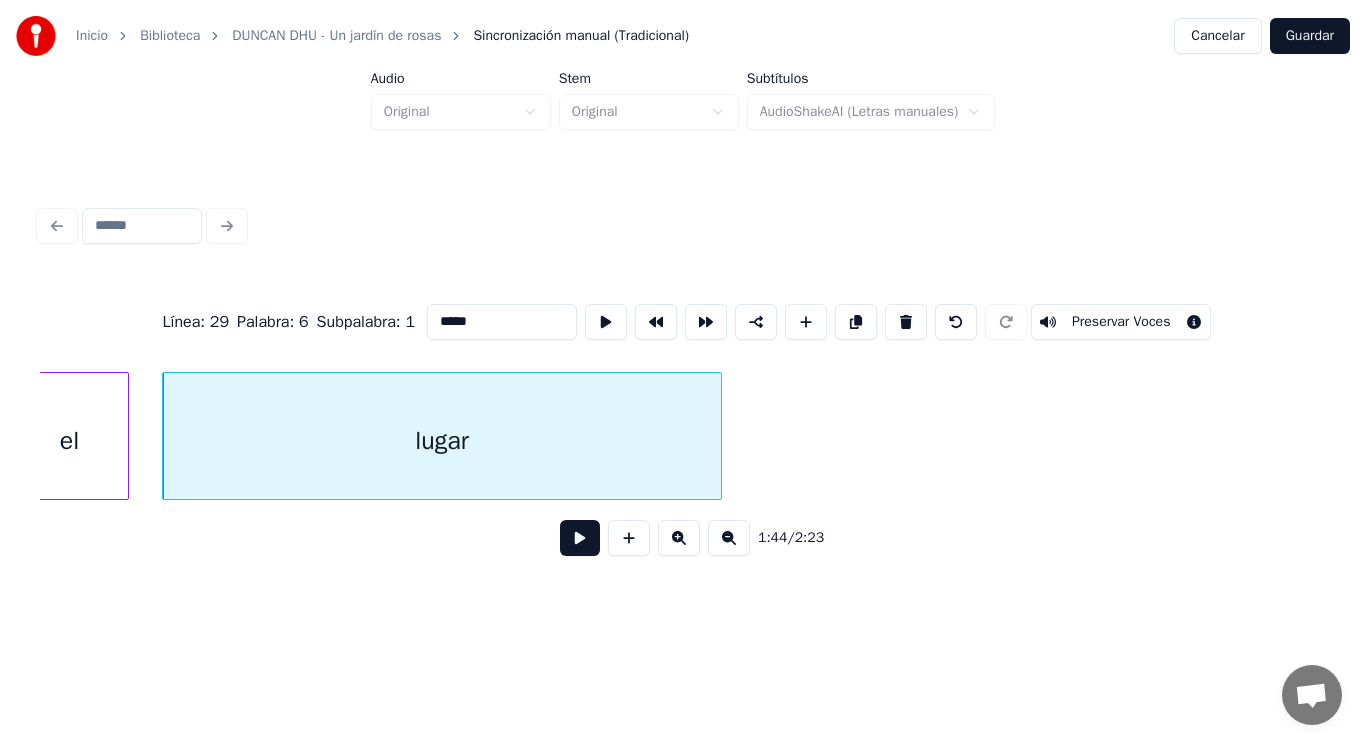 click at bounding box center (580, 538) 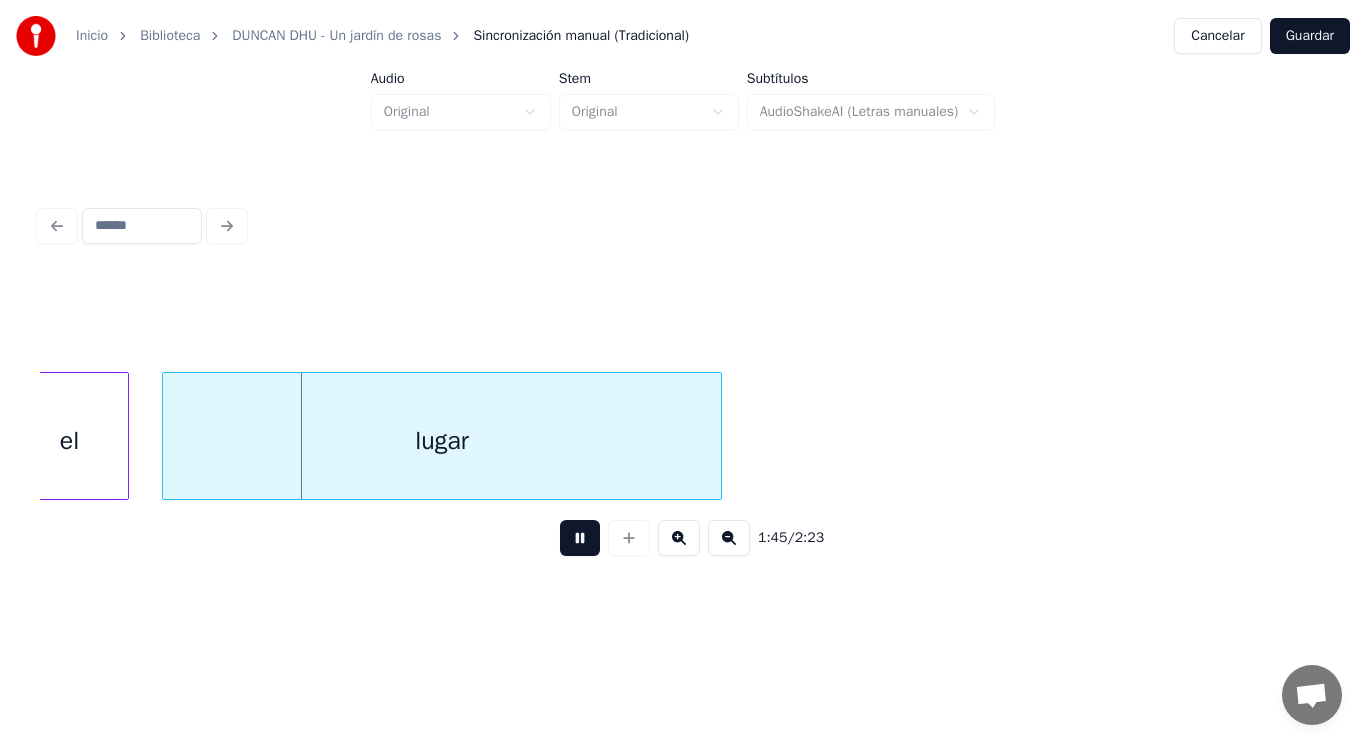 click at bounding box center (580, 538) 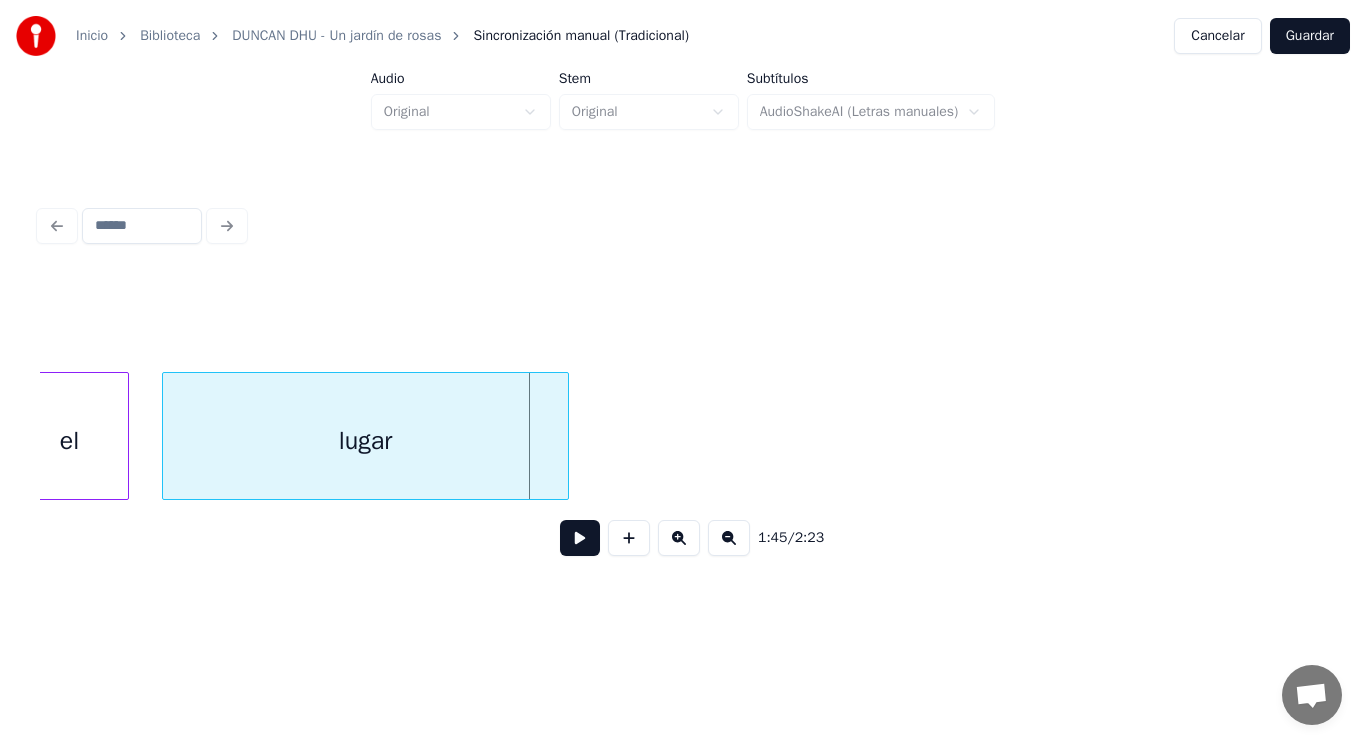 click at bounding box center [565, 436] 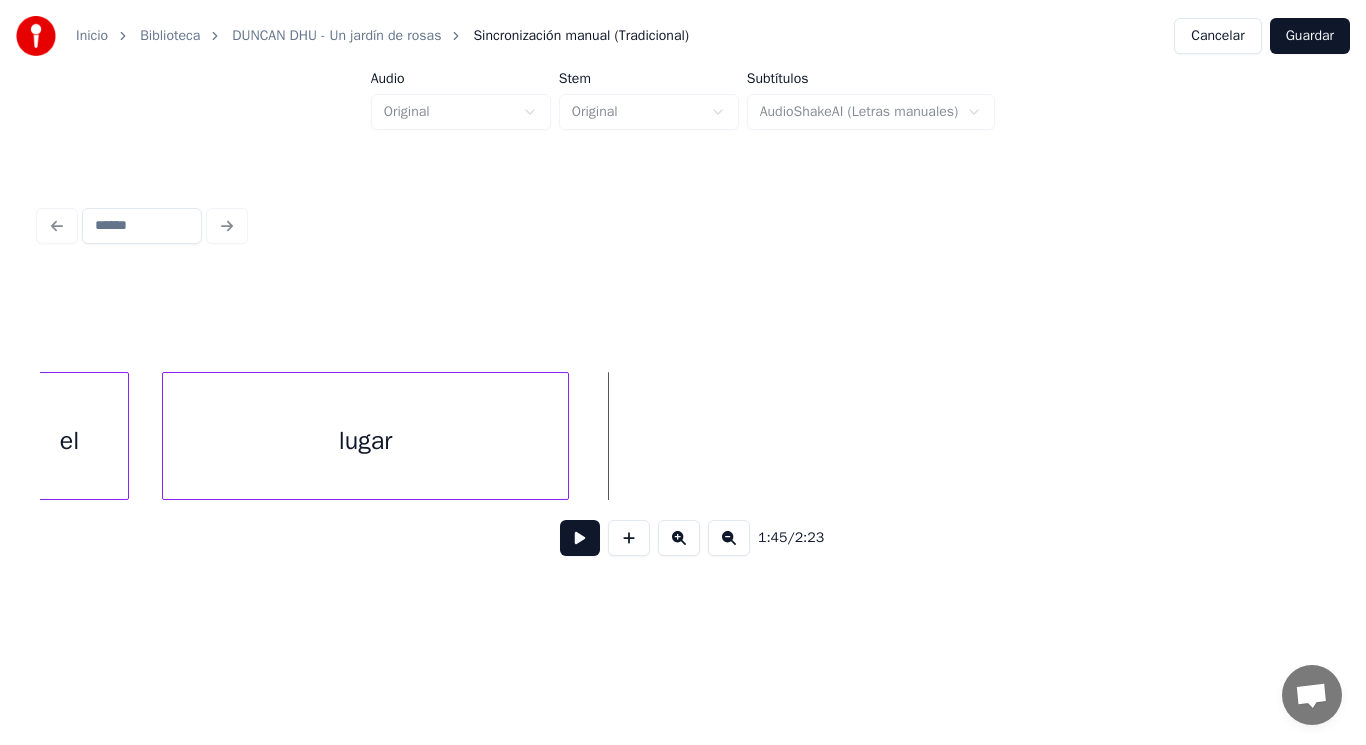 click at bounding box center (580, 538) 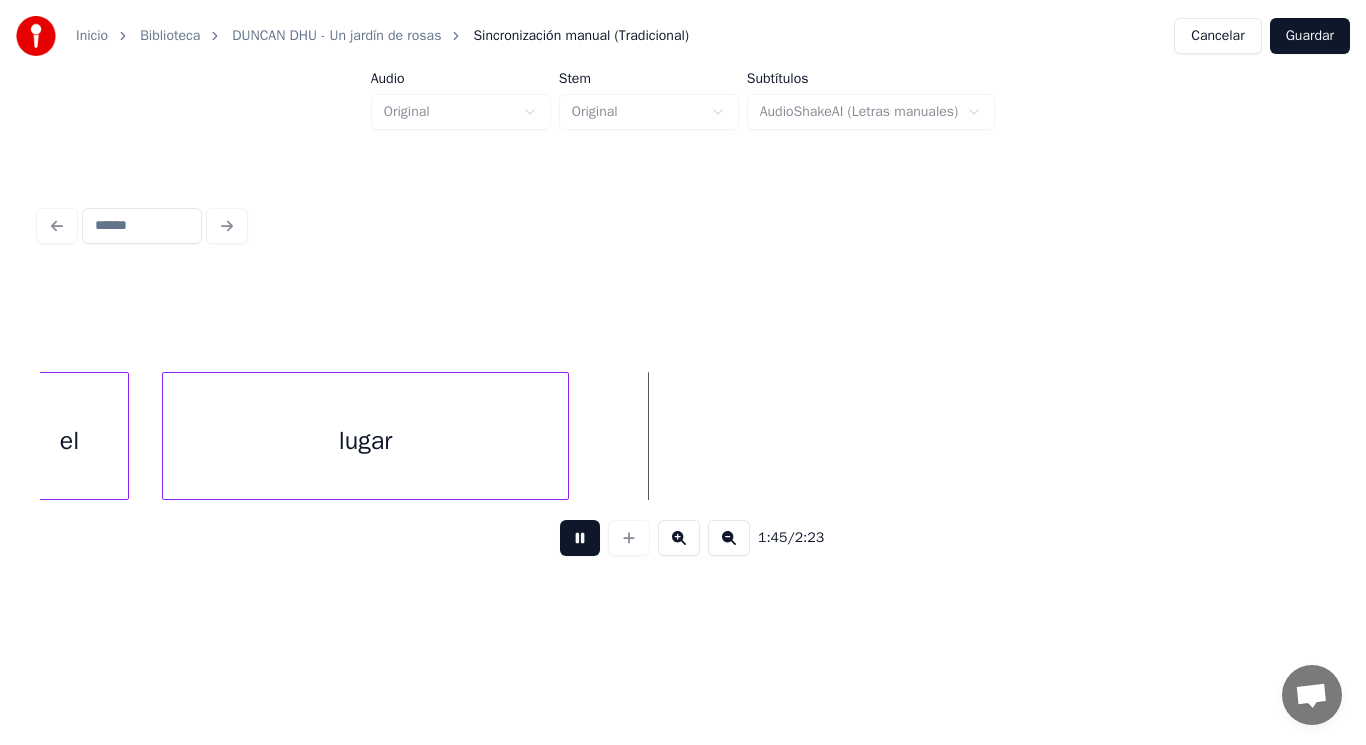 click at bounding box center [580, 538] 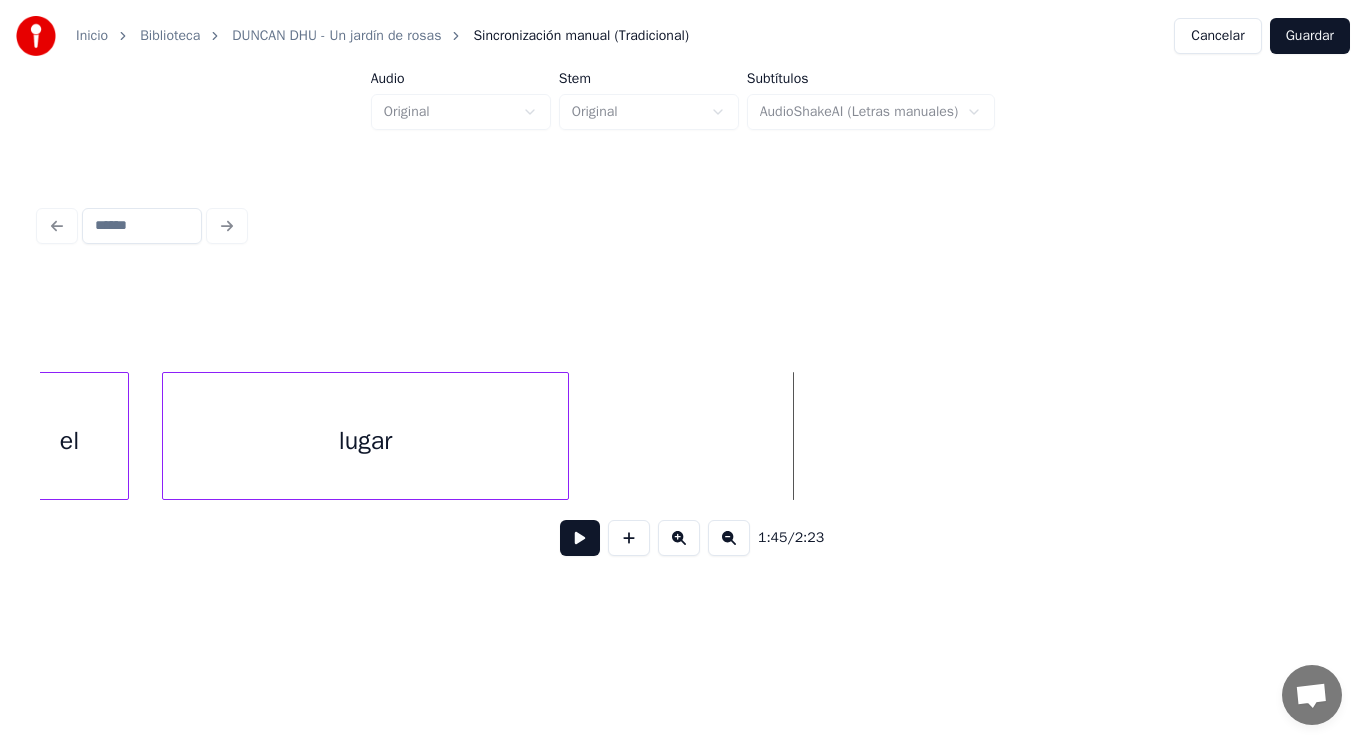 click on "el lugar" at bounding box center [-46390, 436] 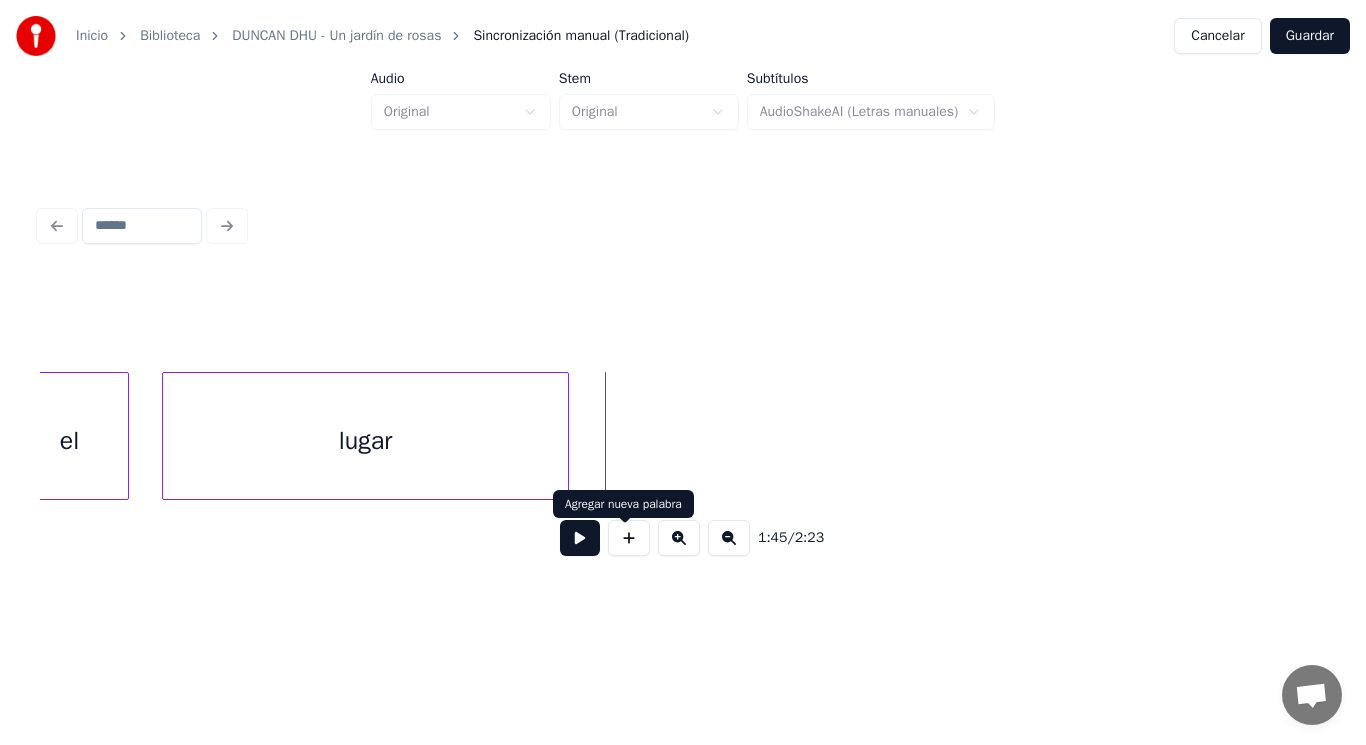 click at bounding box center (629, 538) 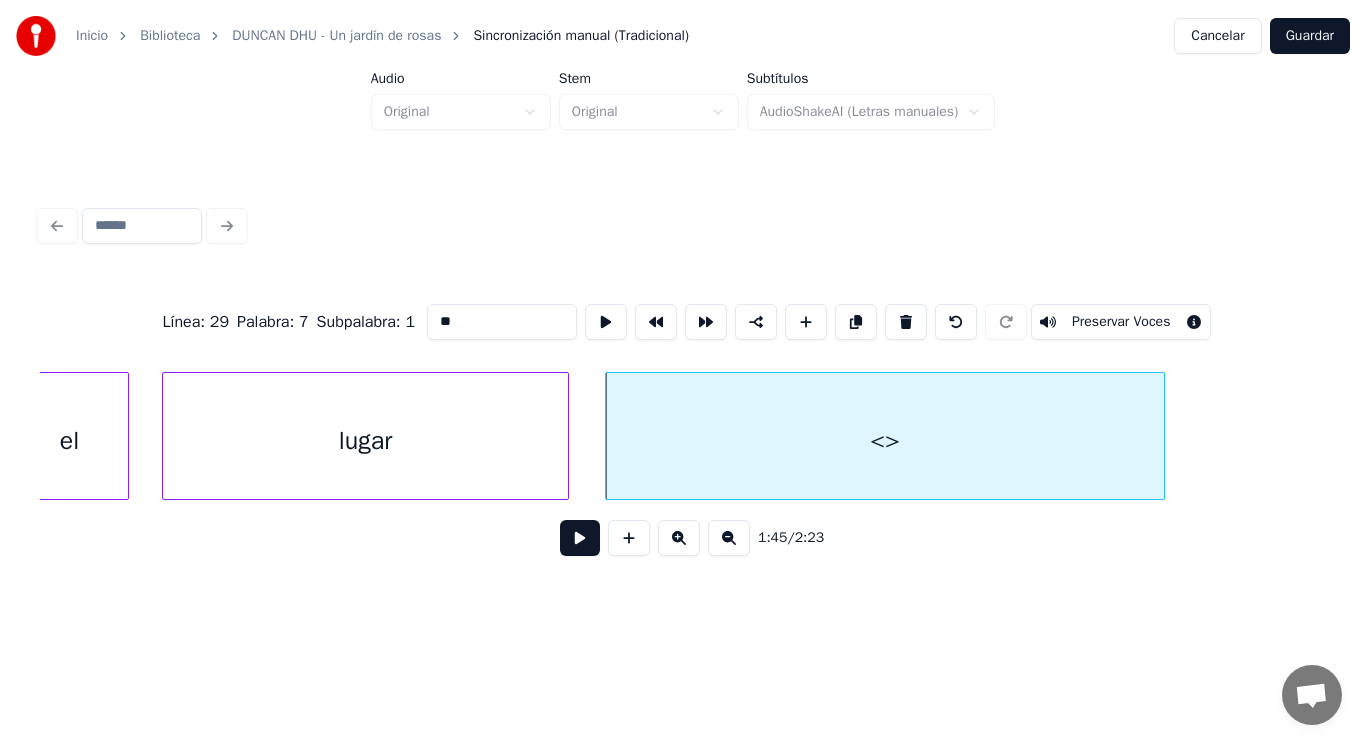 drag, startPoint x: 429, startPoint y: 315, endPoint x: 319, endPoint y: 316, distance: 110.00455 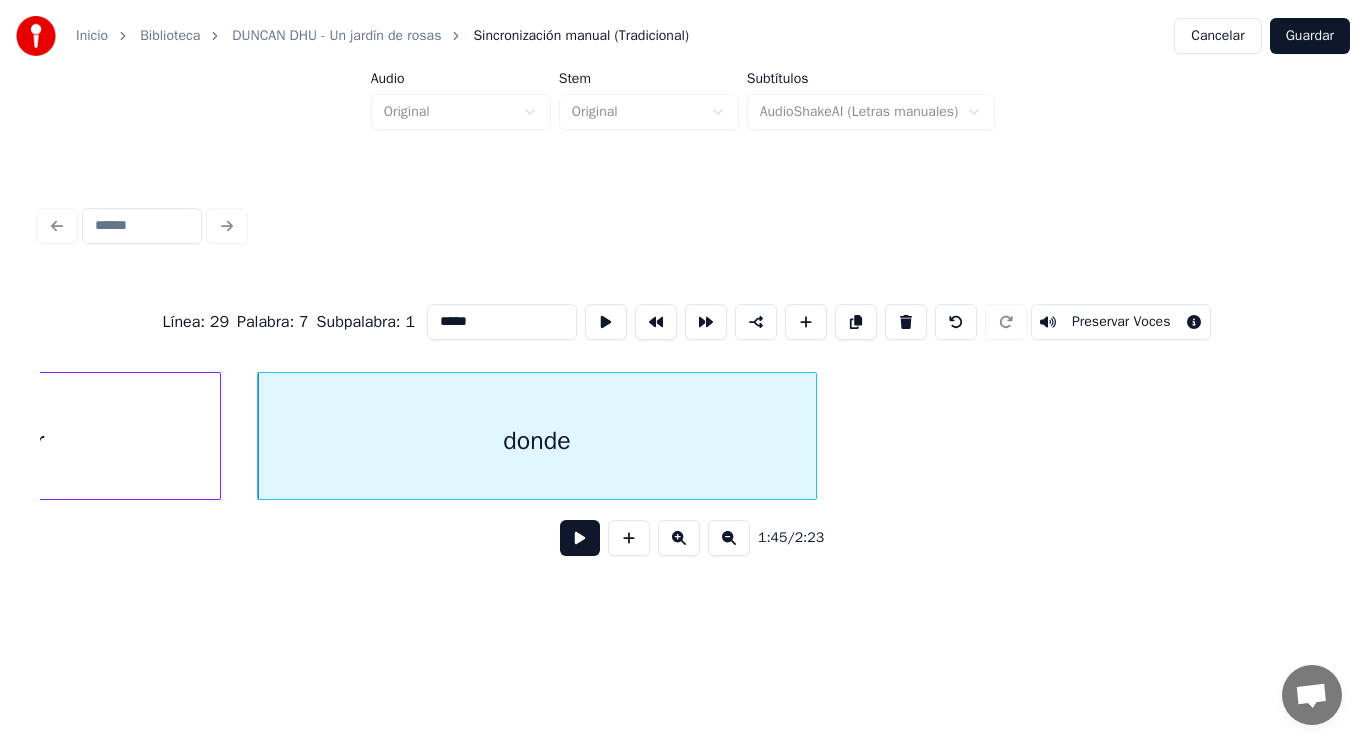 scroll, scrollTop: 0, scrollLeft: 147175, axis: horizontal 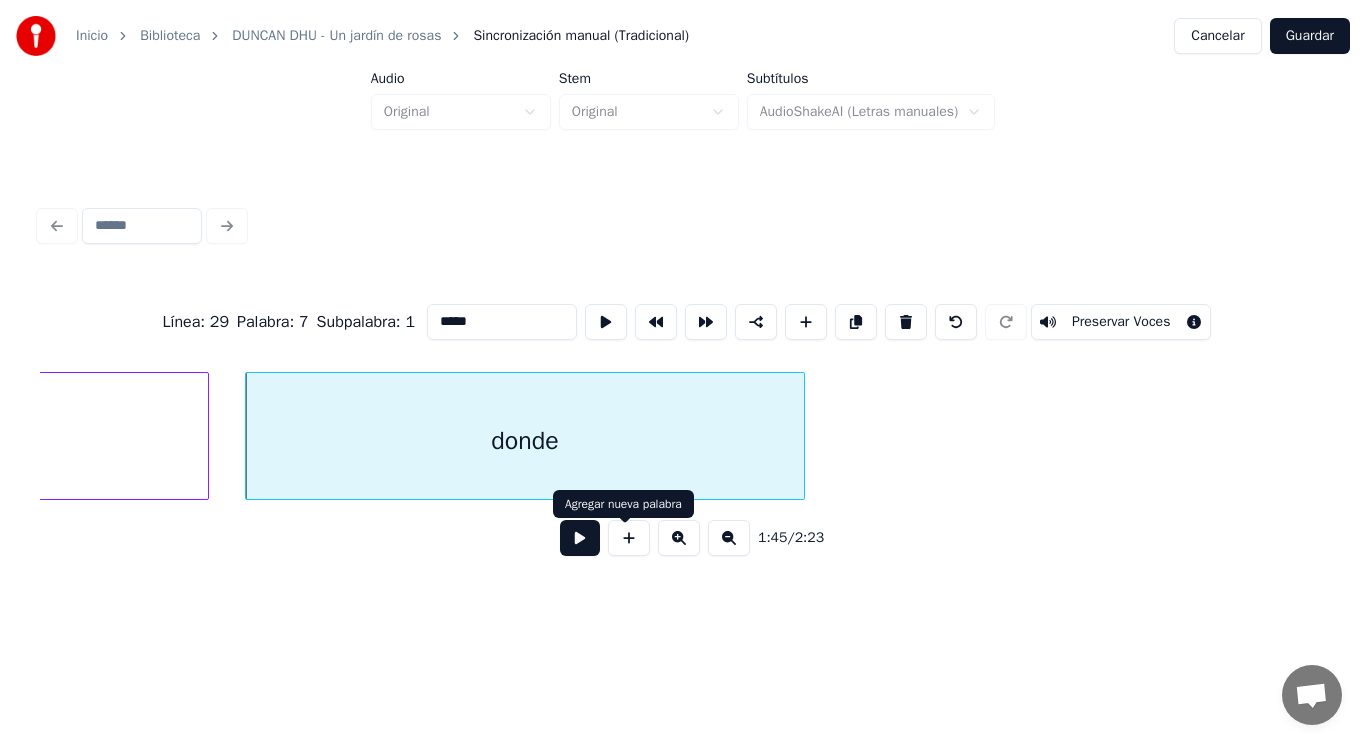 type on "*****" 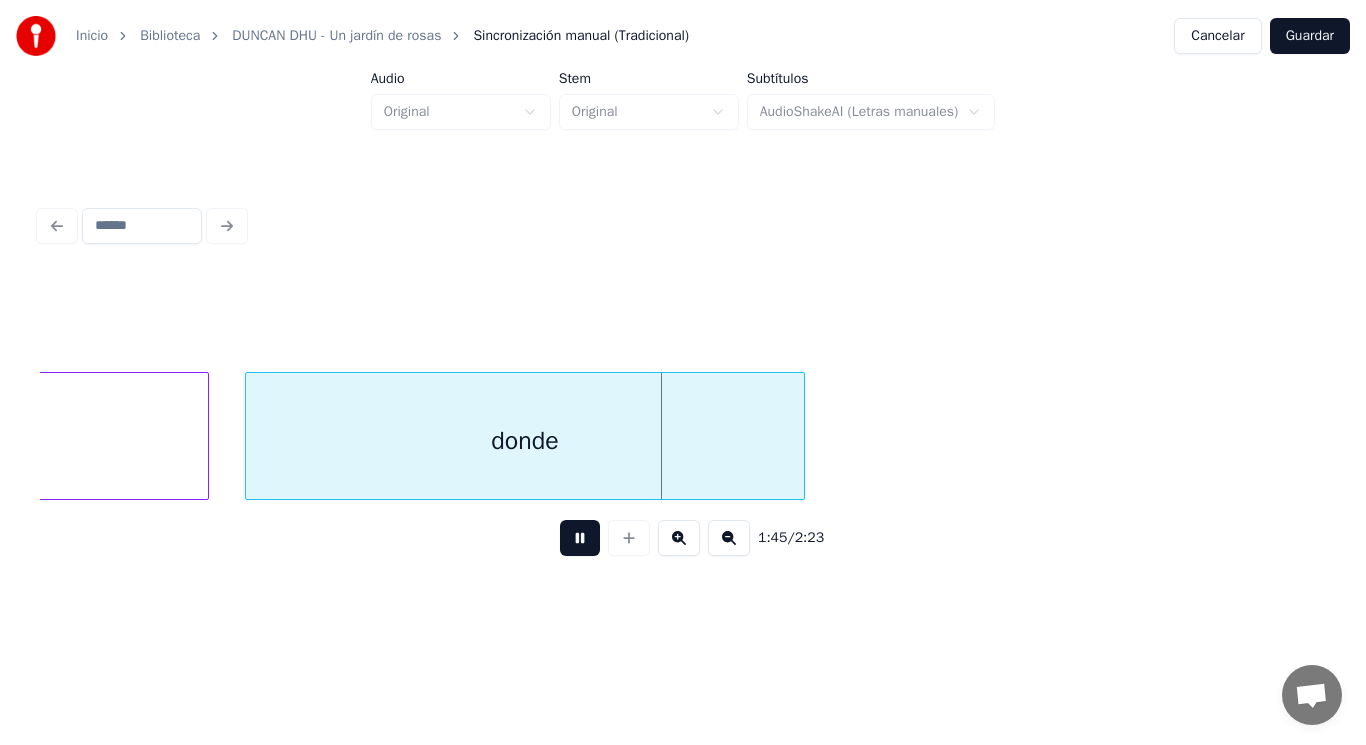 click at bounding box center (580, 538) 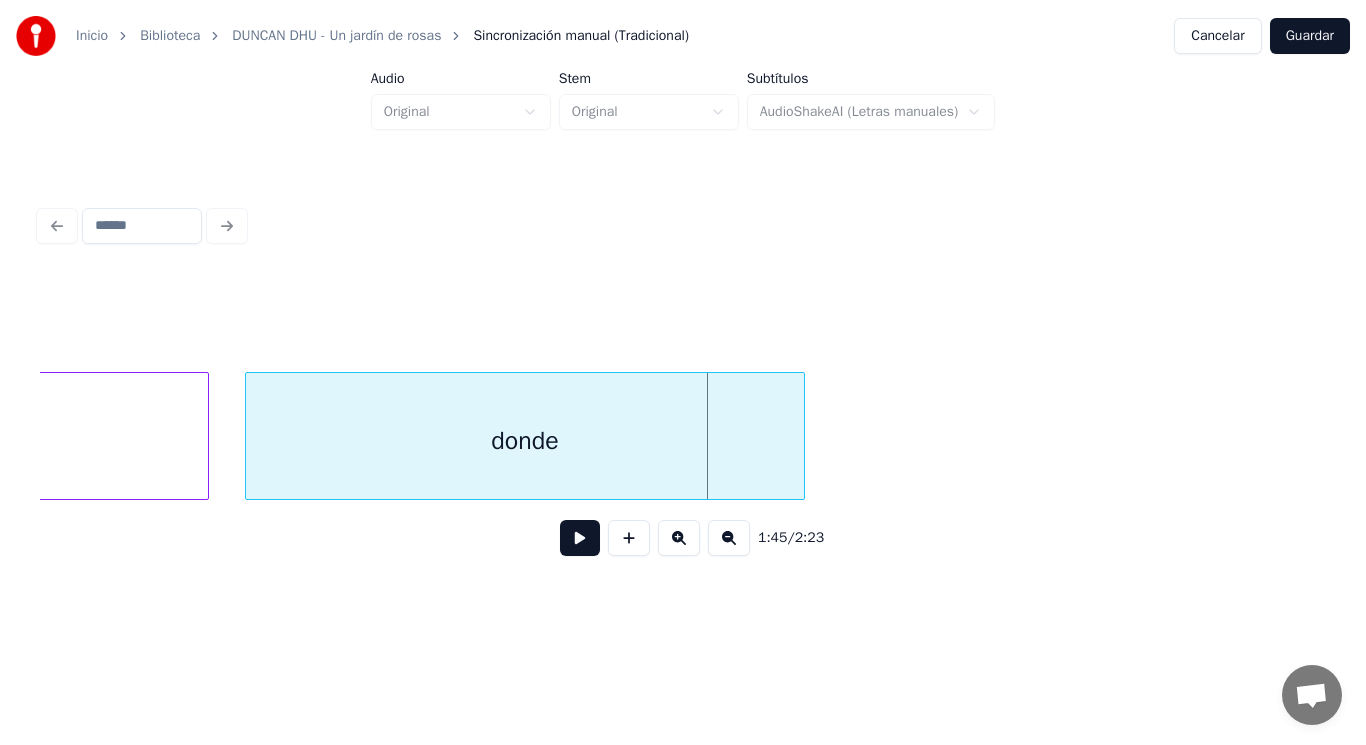 click on "donde" at bounding box center [525, 441] 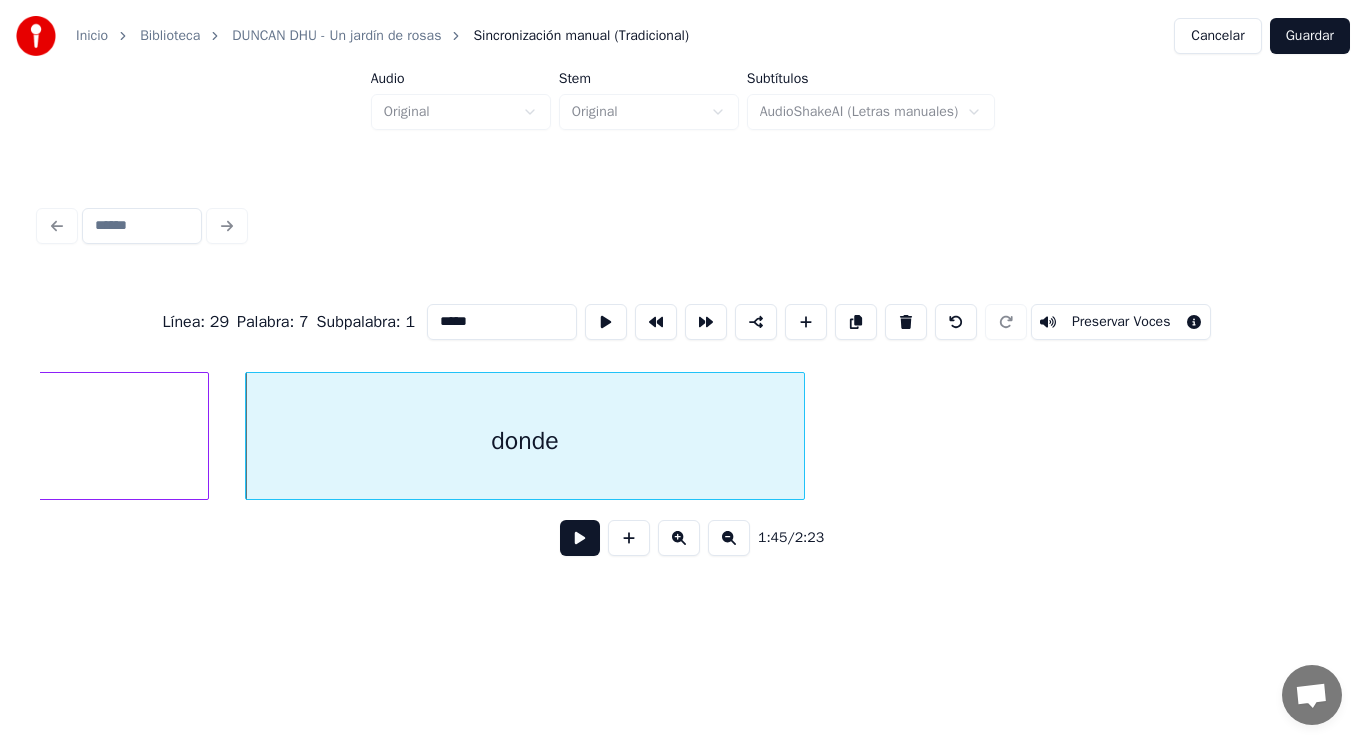 click at bounding box center [580, 538] 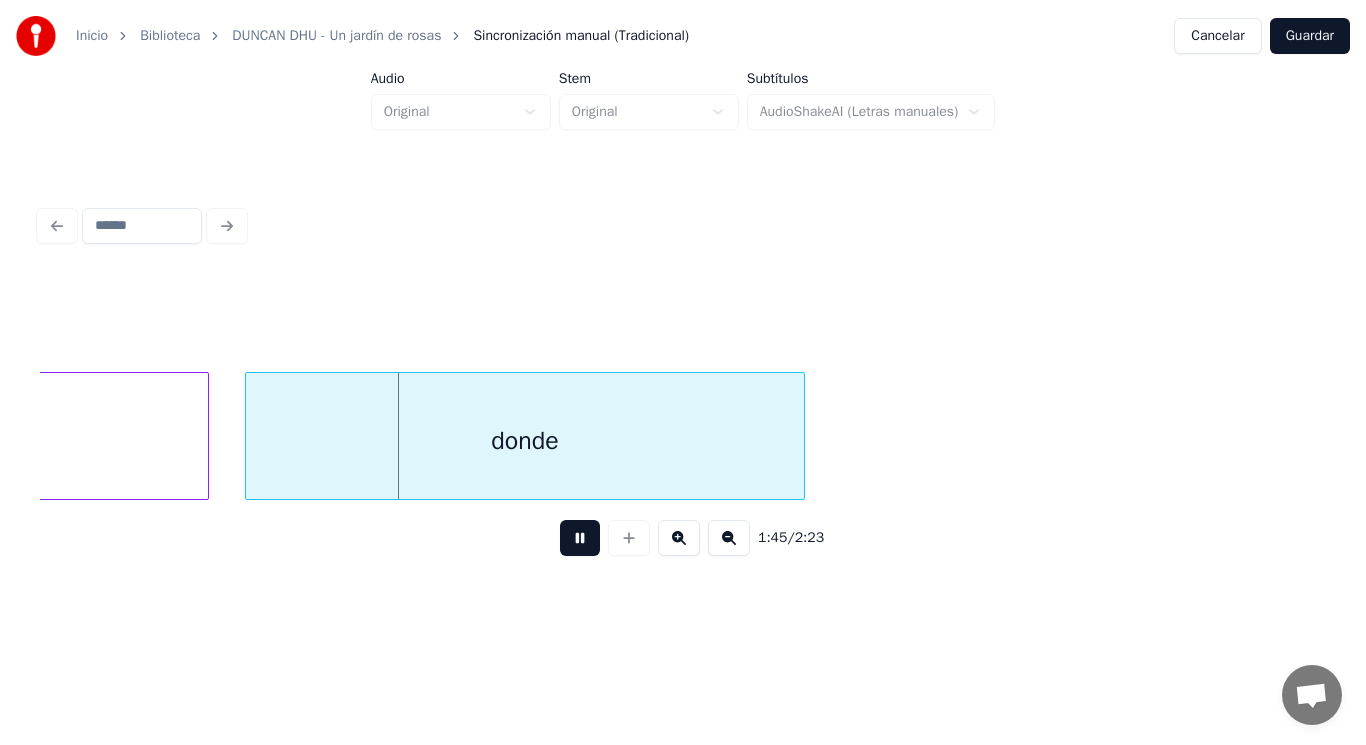 click at bounding box center (580, 538) 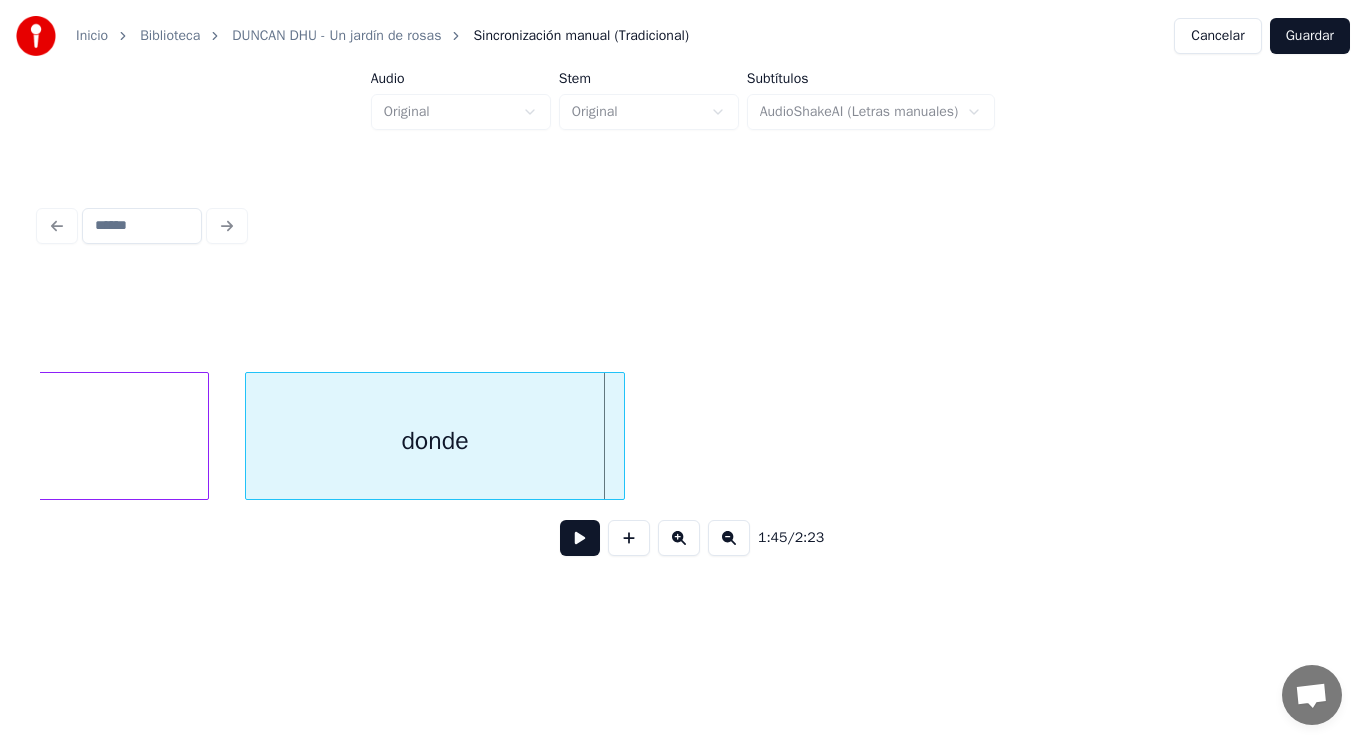 click at bounding box center [621, 436] 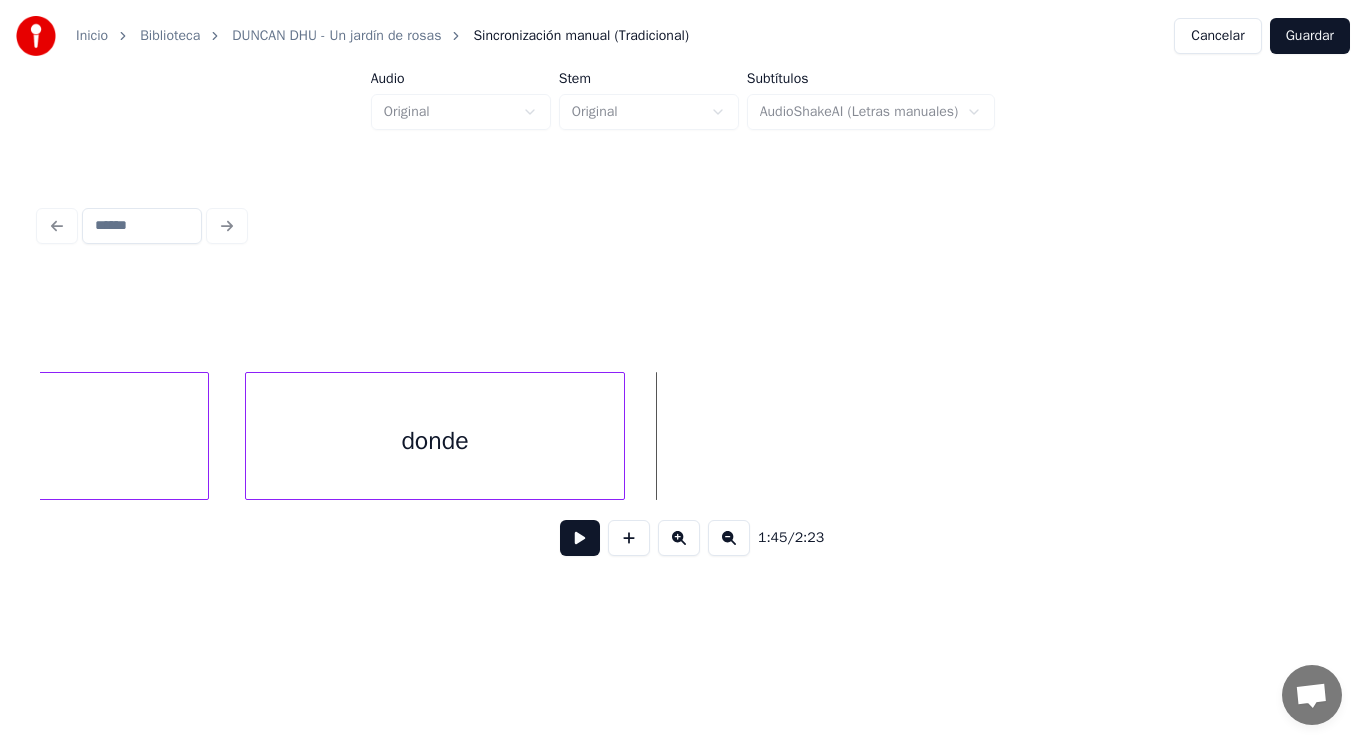 click at bounding box center (580, 538) 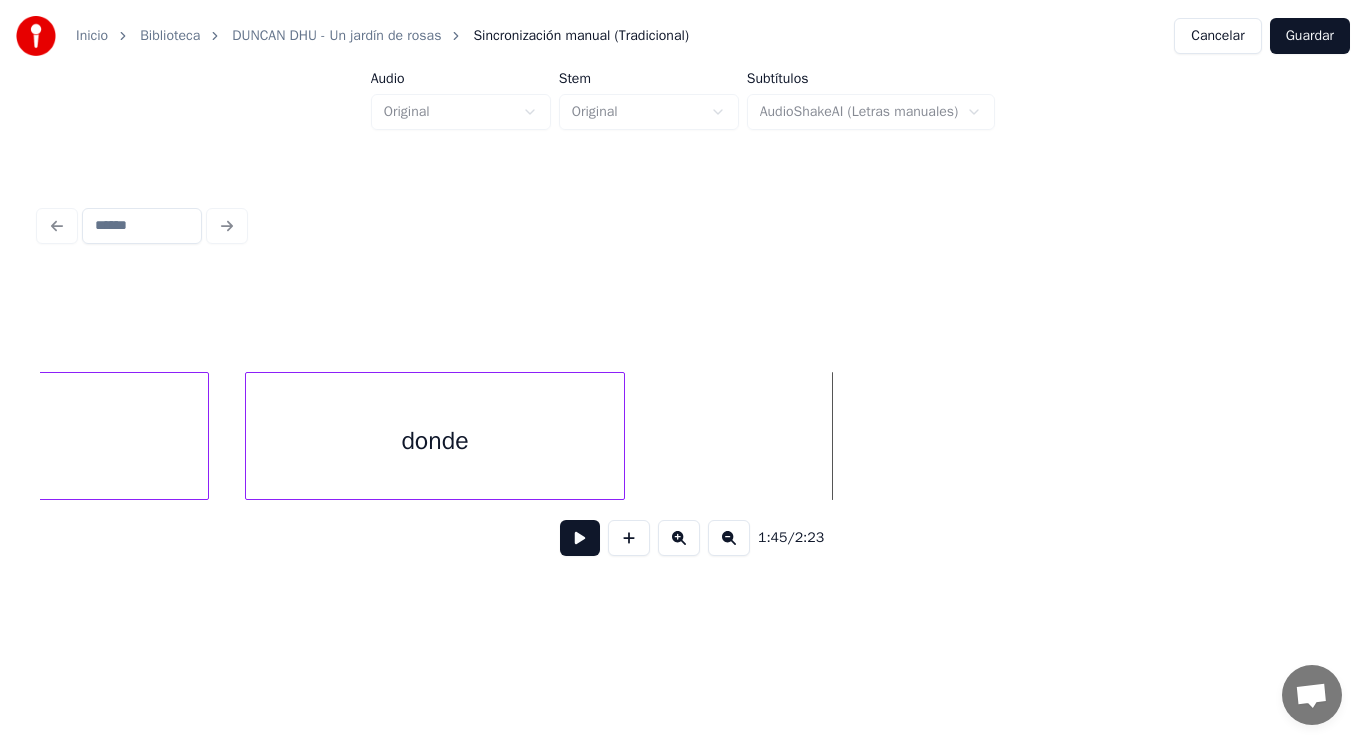 click on "lugar donde" at bounding box center (-46750, 436) 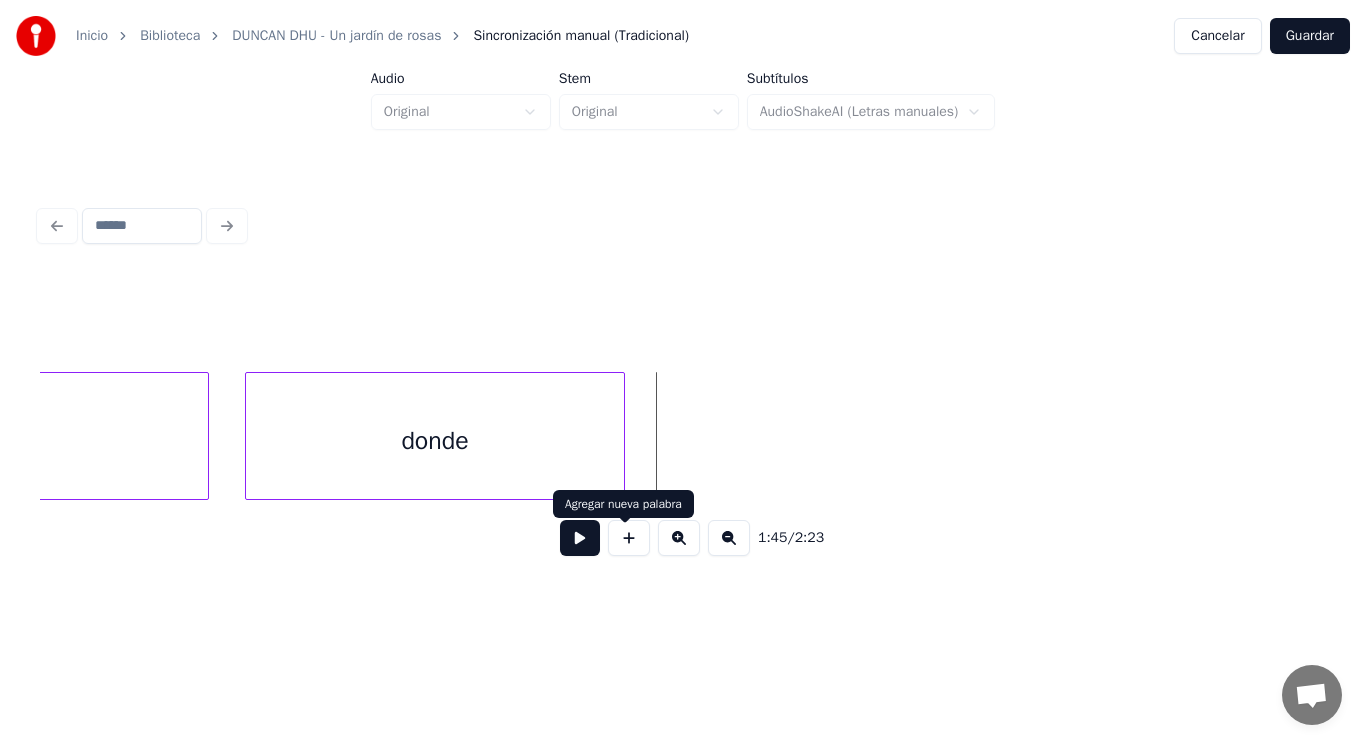 click at bounding box center (629, 538) 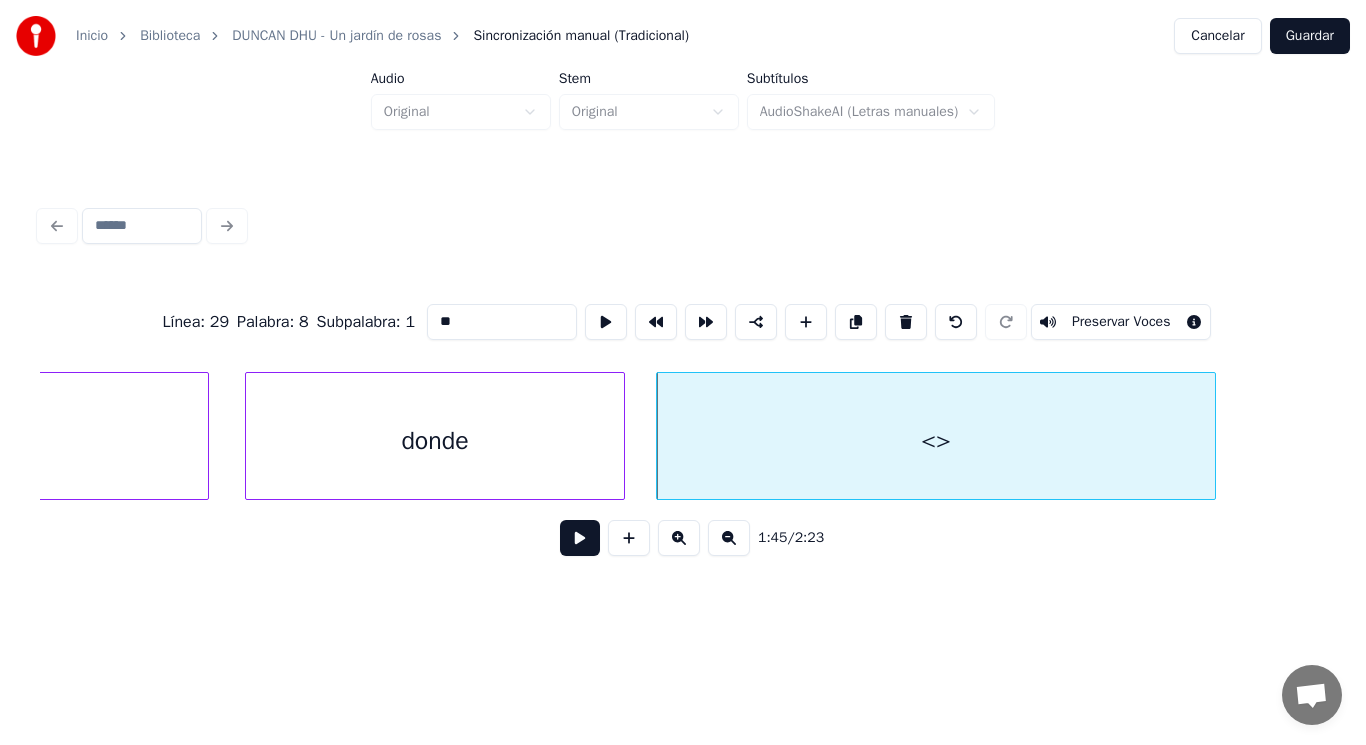 drag, startPoint x: 427, startPoint y: 308, endPoint x: 302, endPoint y: 313, distance: 125.09996 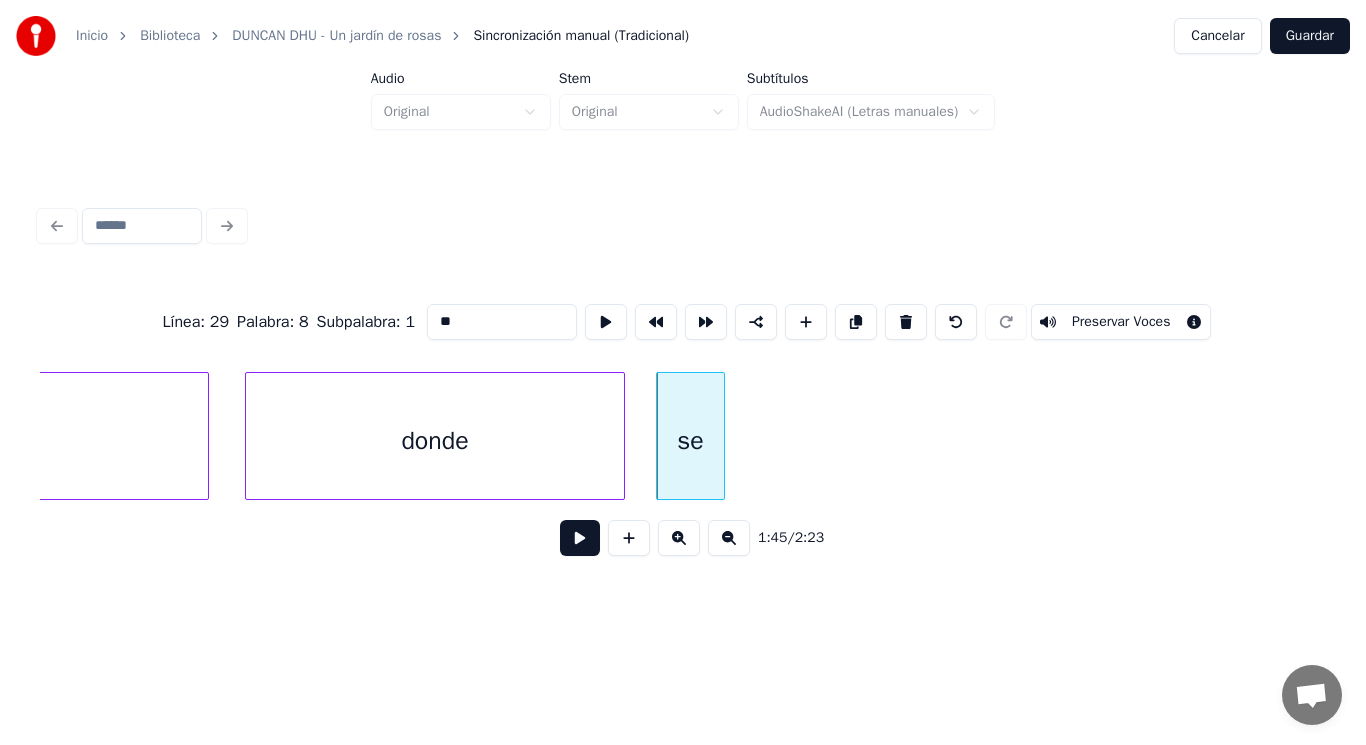 click at bounding box center (721, 436) 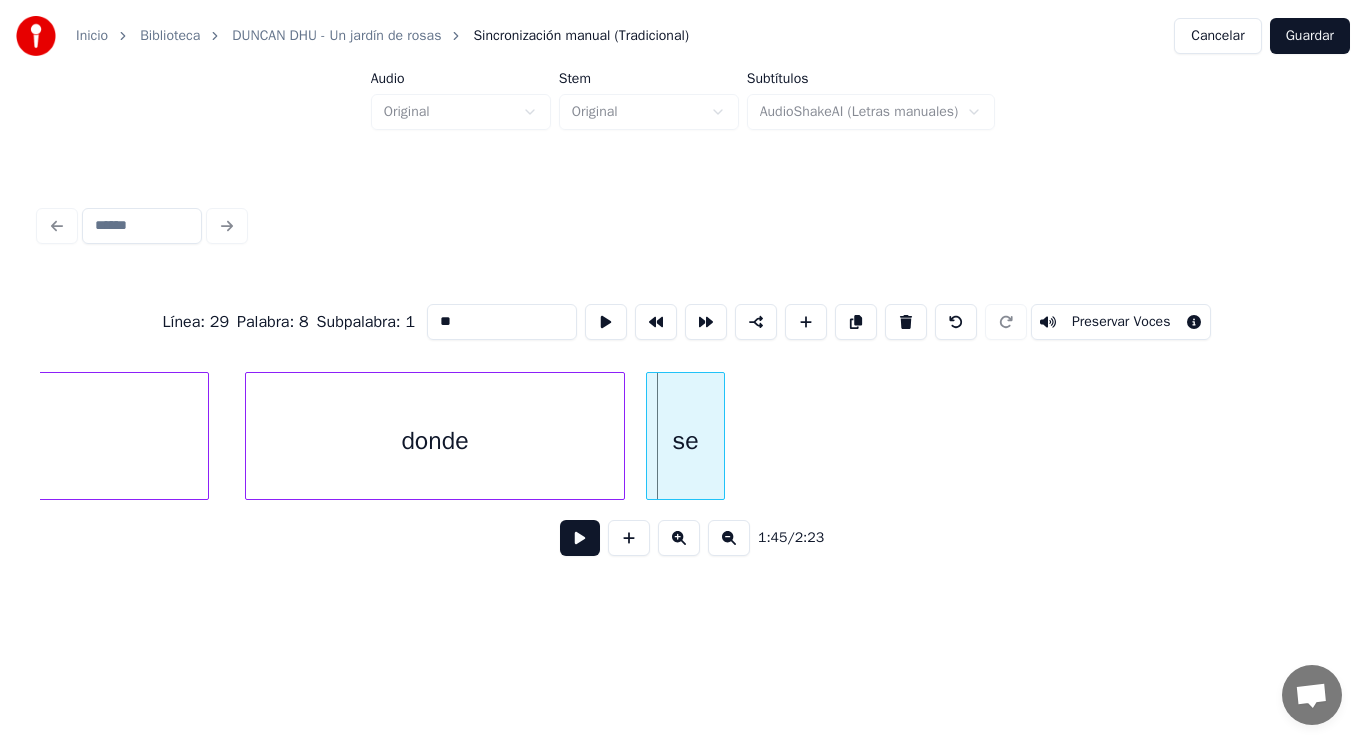 click at bounding box center (650, 436) 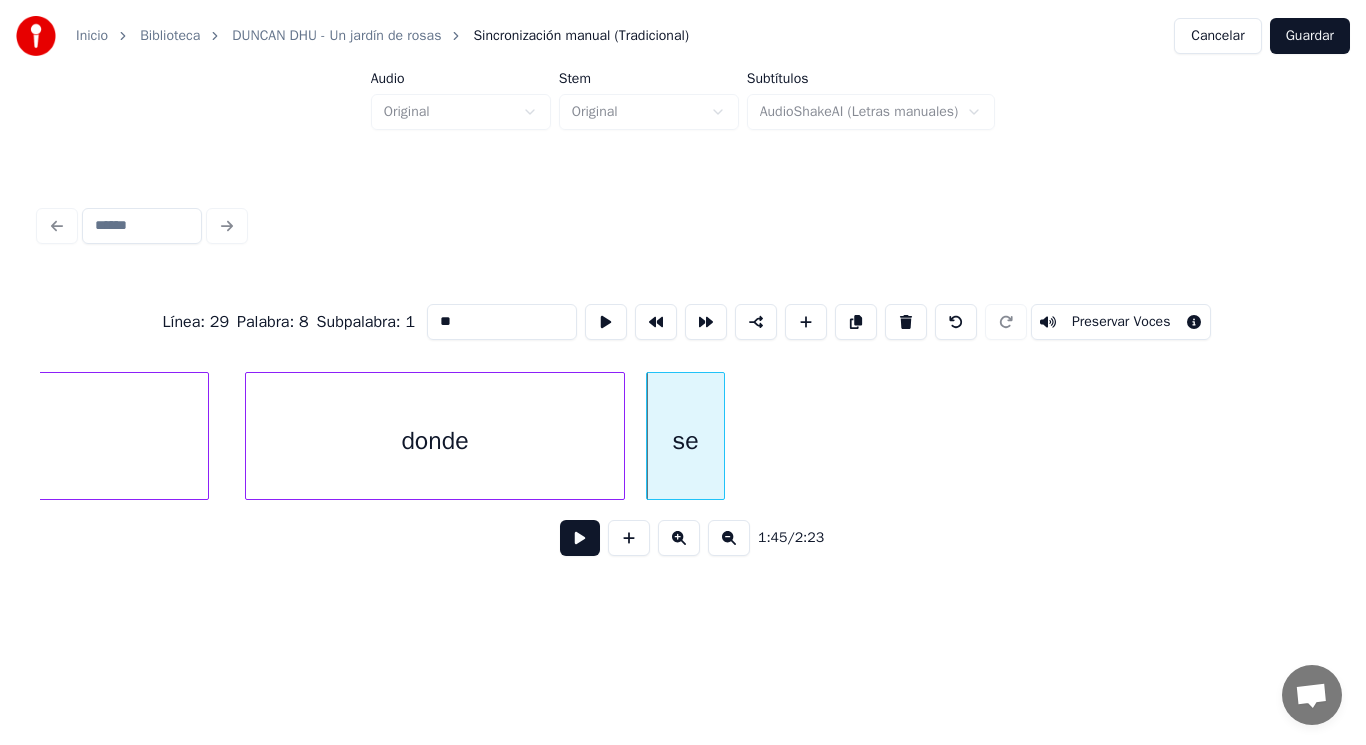 type on "**" 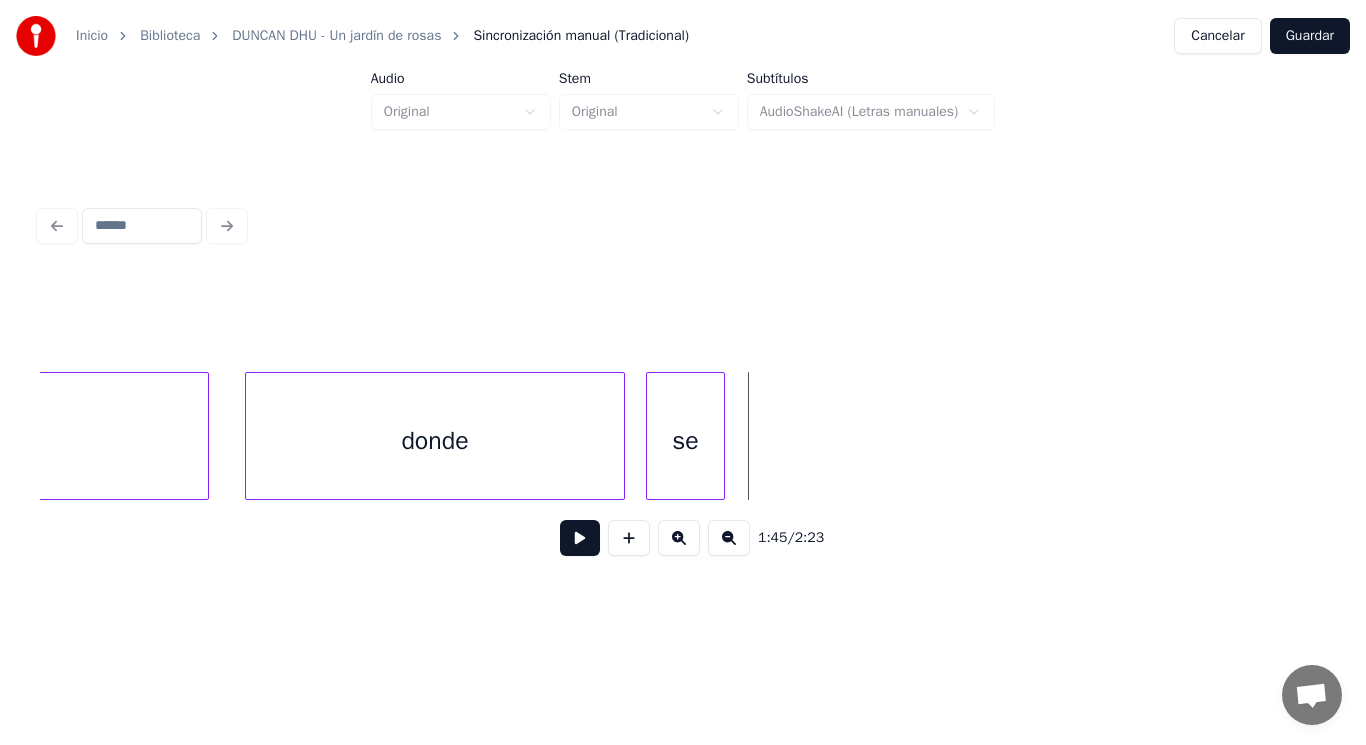 click at bounding box center (580, 538) 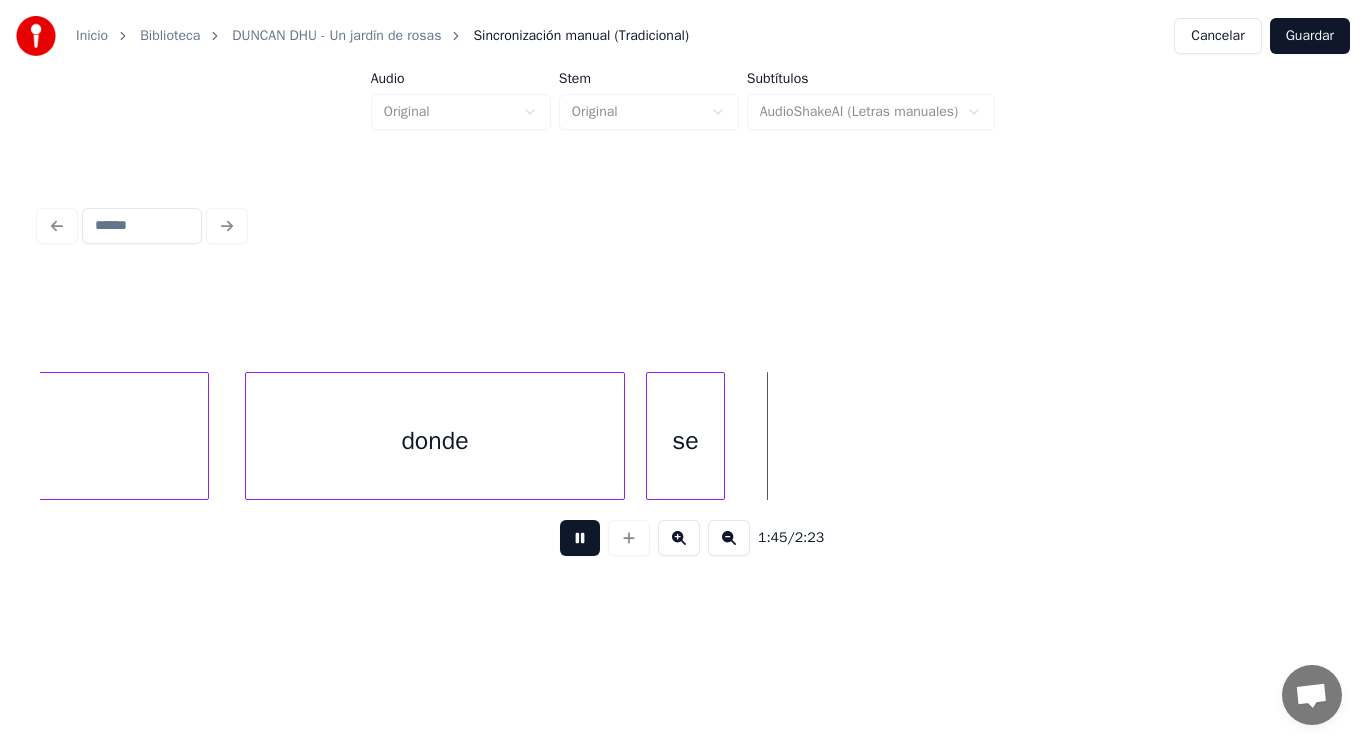 click at bounding box center (580, 538) 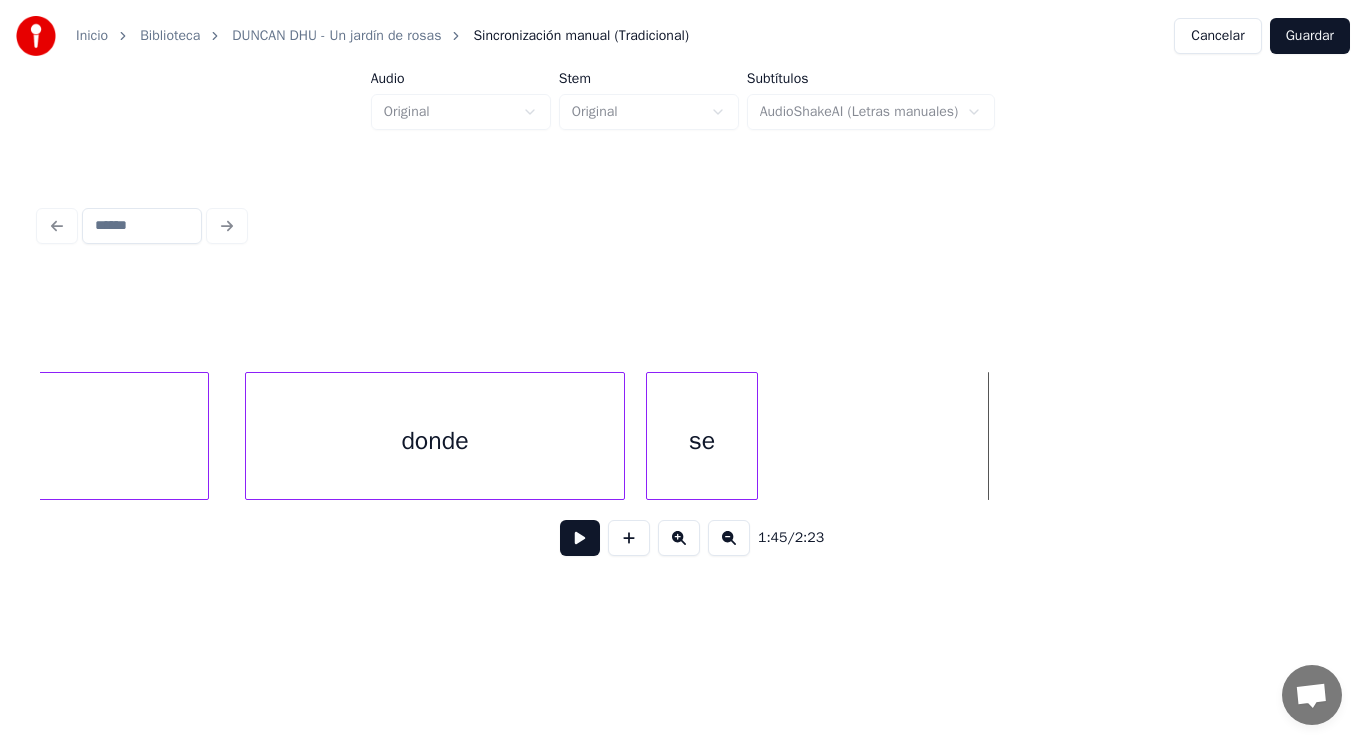 click at bounding box center (754, 436) 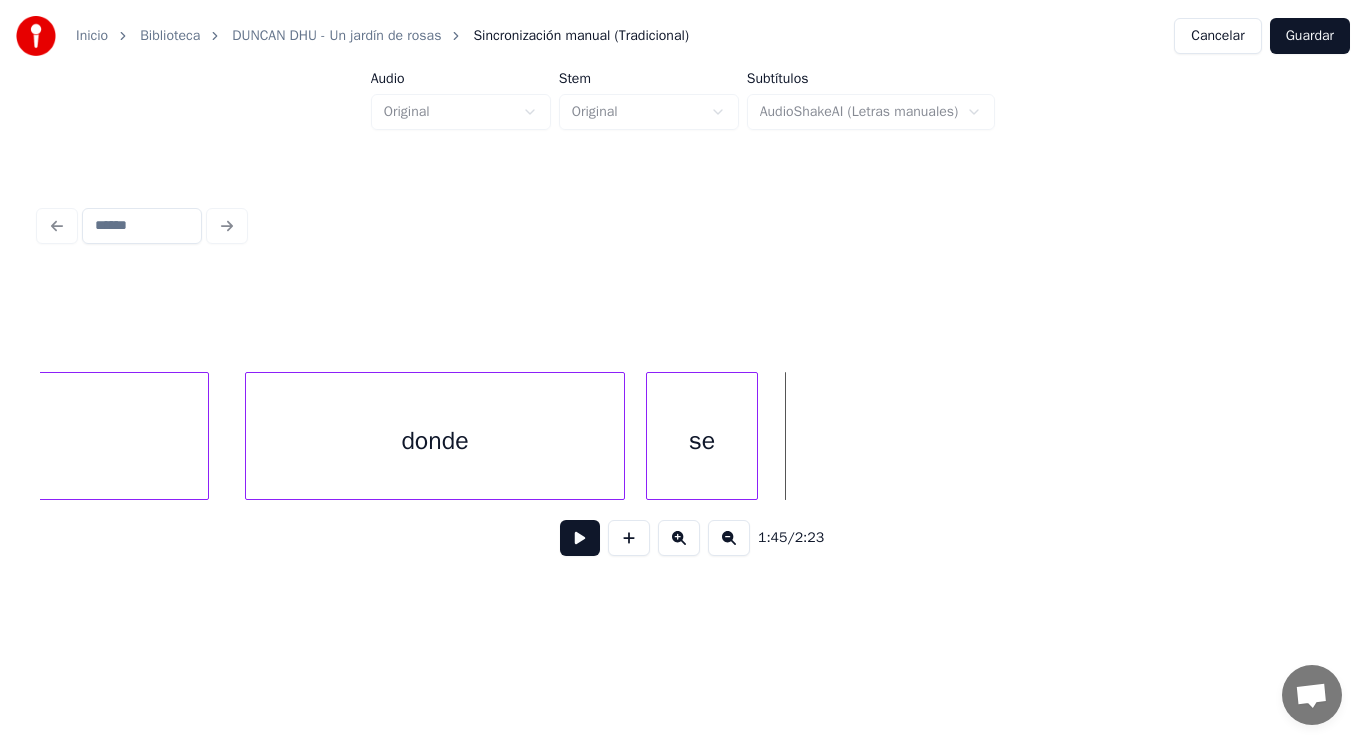 click at bounding box center (580, 538) 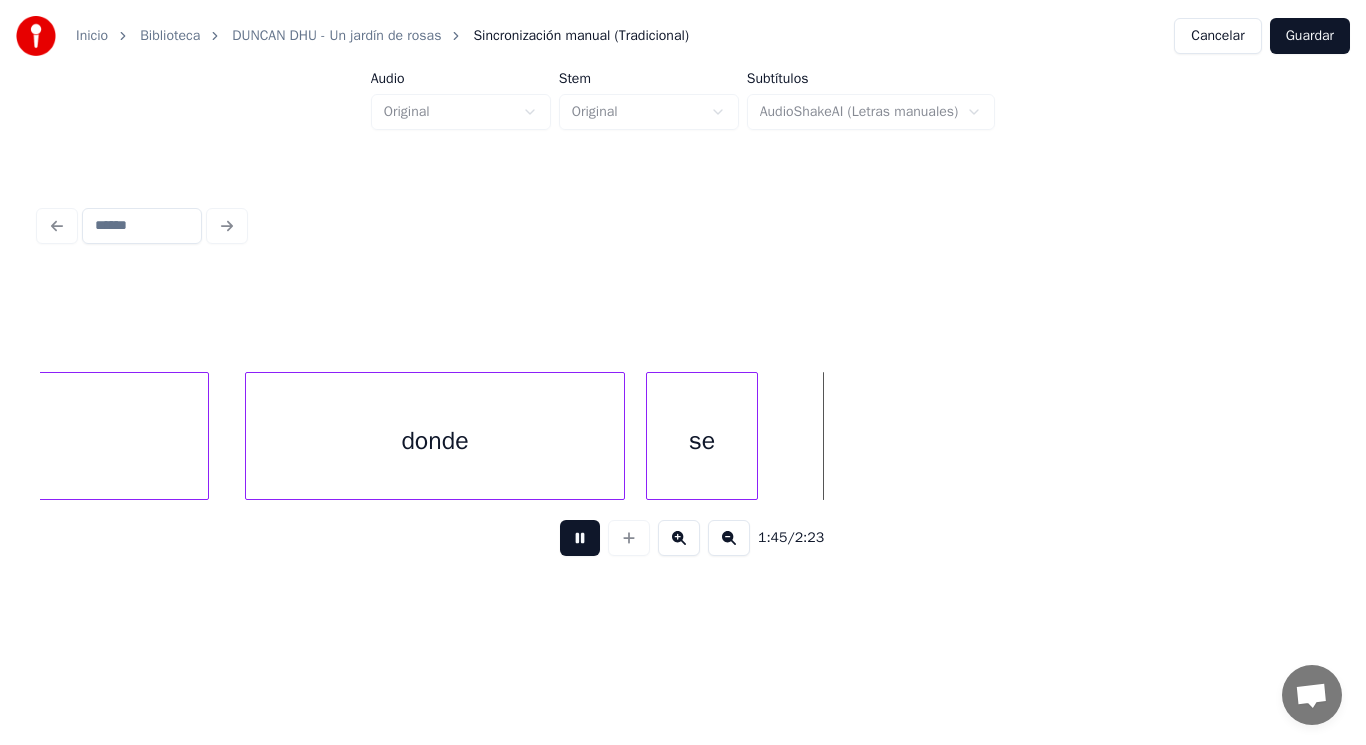 click at bounding box center [580, 538] 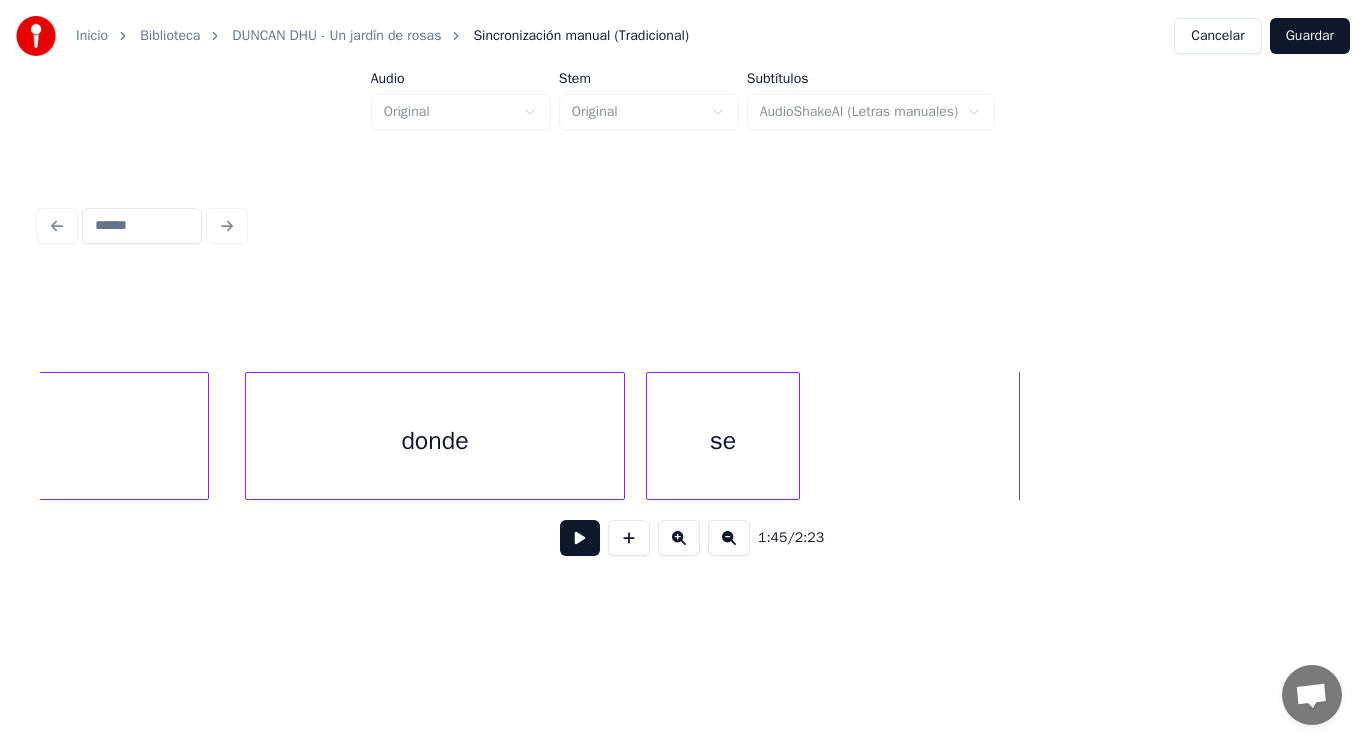 click at bounding box center [796, 436] 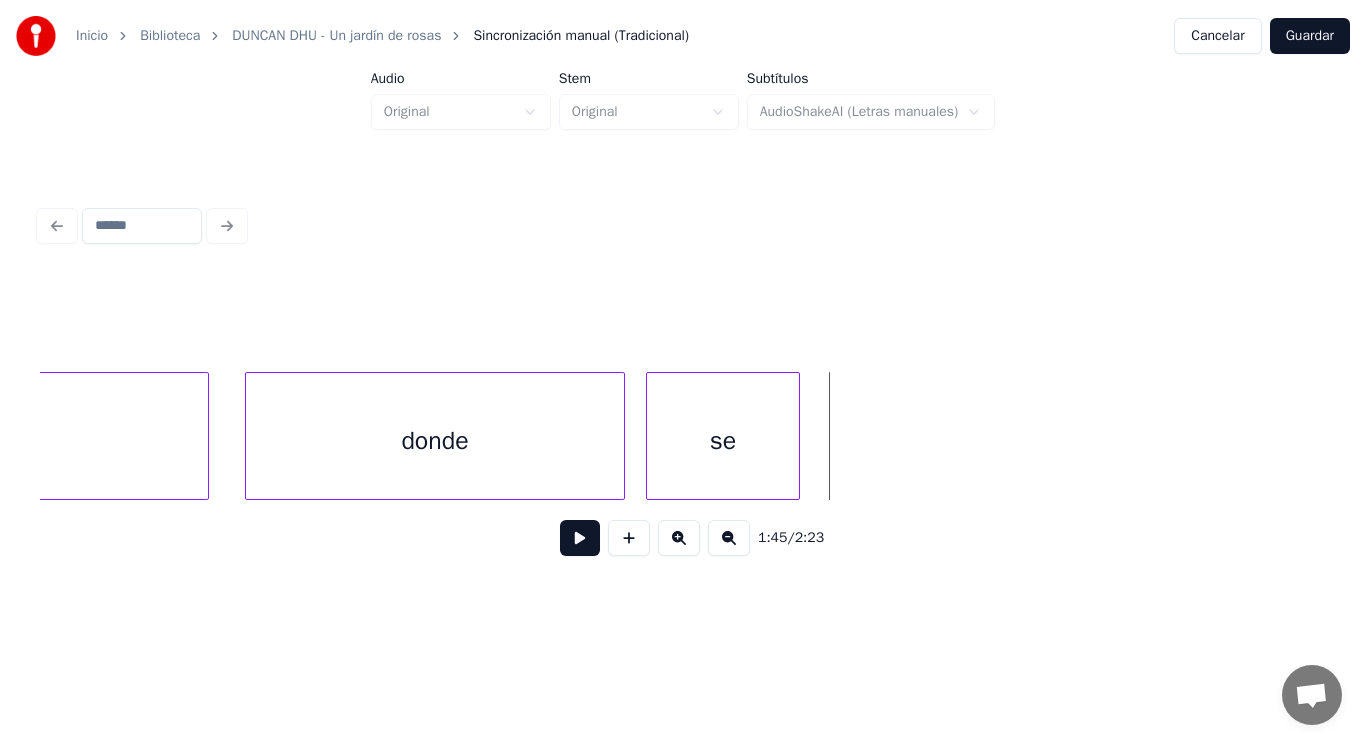 click on "1:45  /  2:23" at bounding box center [683, 538] 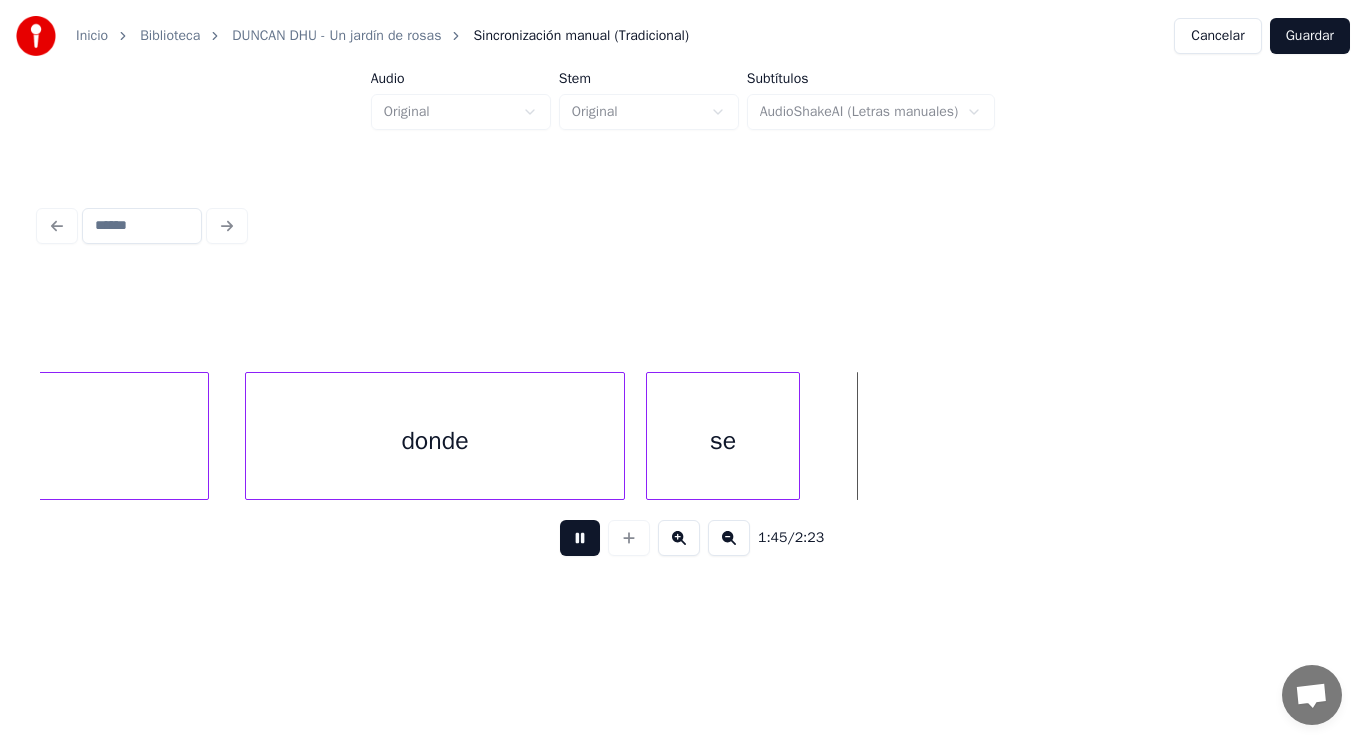 click at bounding box center (580, 538) 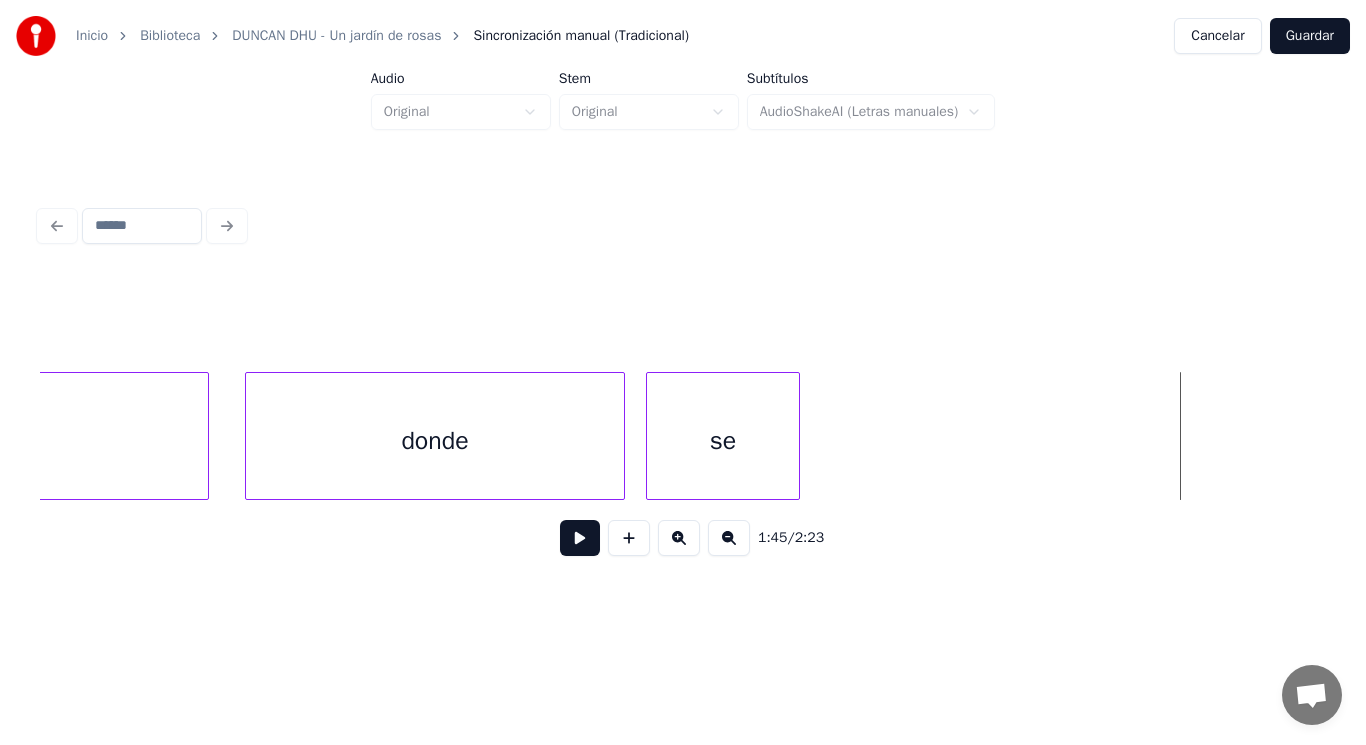 click on "lugar donde se" at bounding box center (-46750, 436) 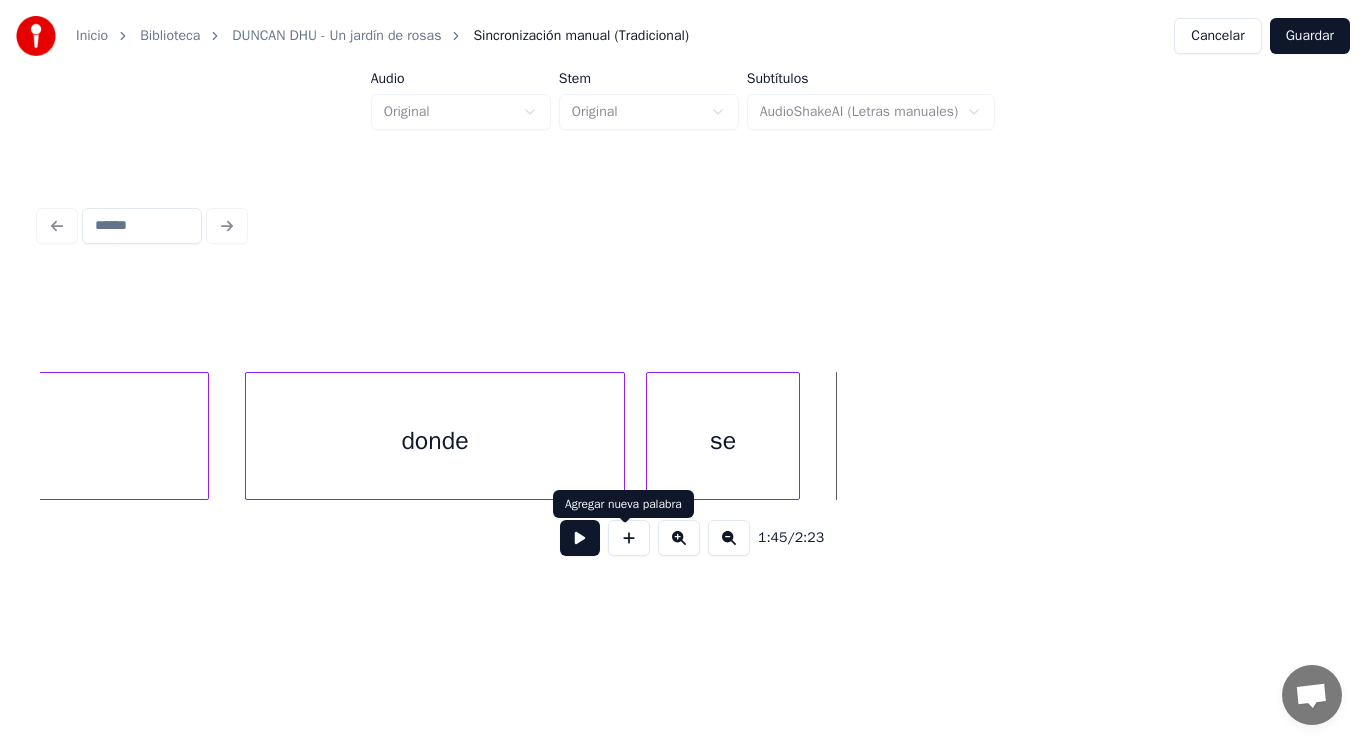 click at bounding box center [629, 538] 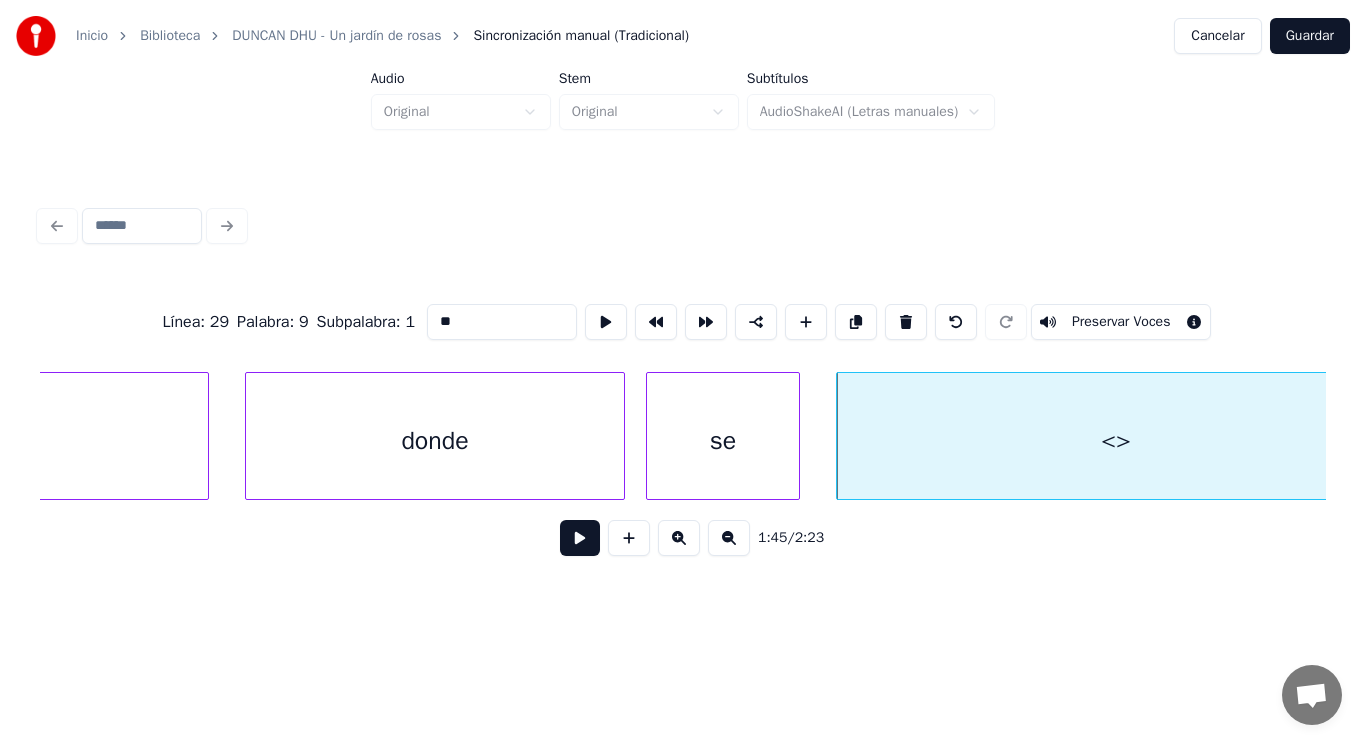 drag, startPoint x: 428, startPoint y: 309, endPoint x: 325, endPoint y: 321, distance: 103.69667 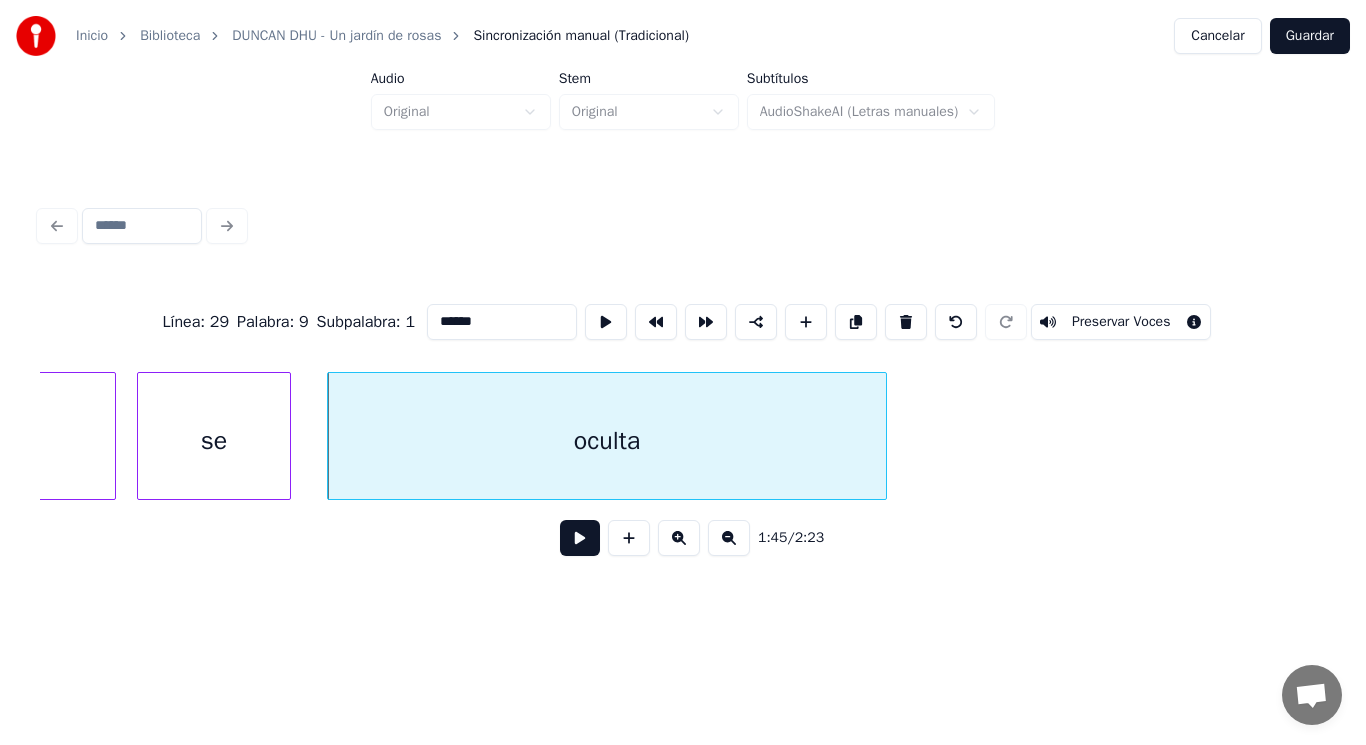 scroll, scrollTop: 0, scrollLeft: 147695, axis: horizontal 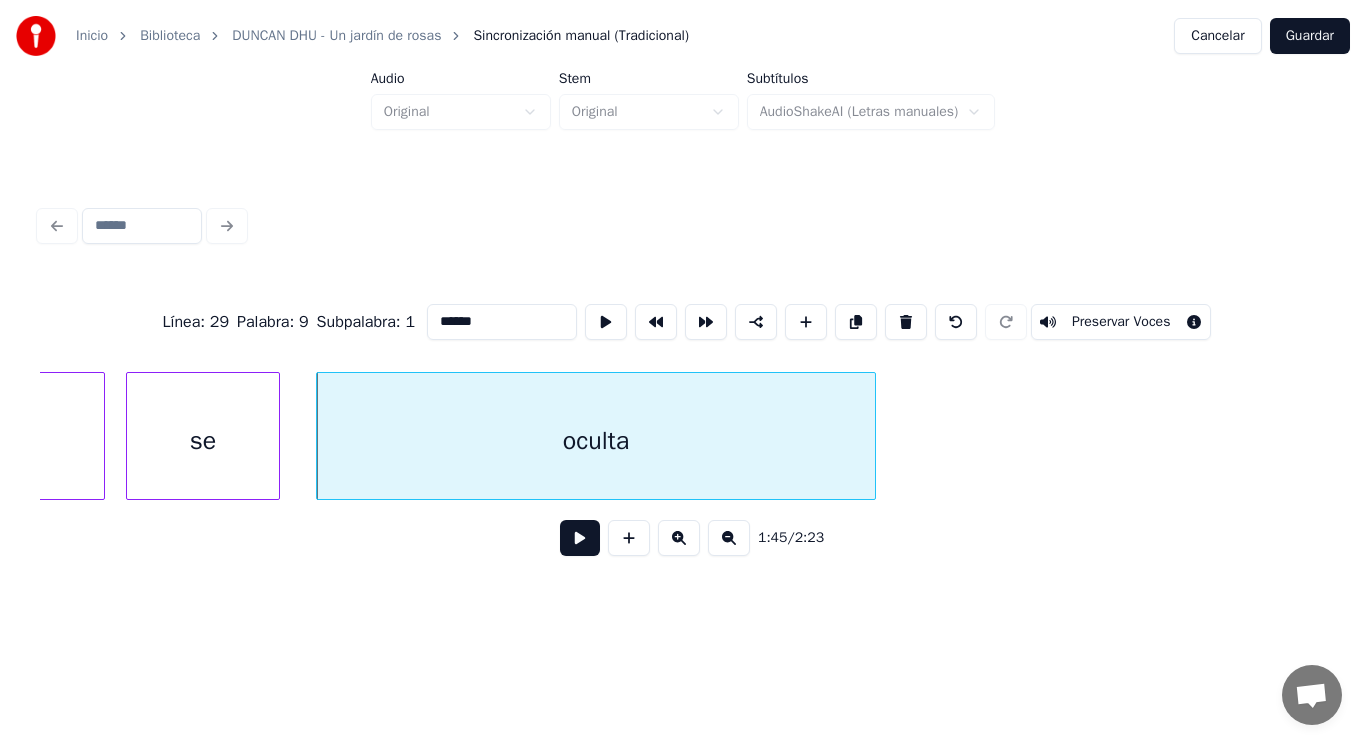type on "******" 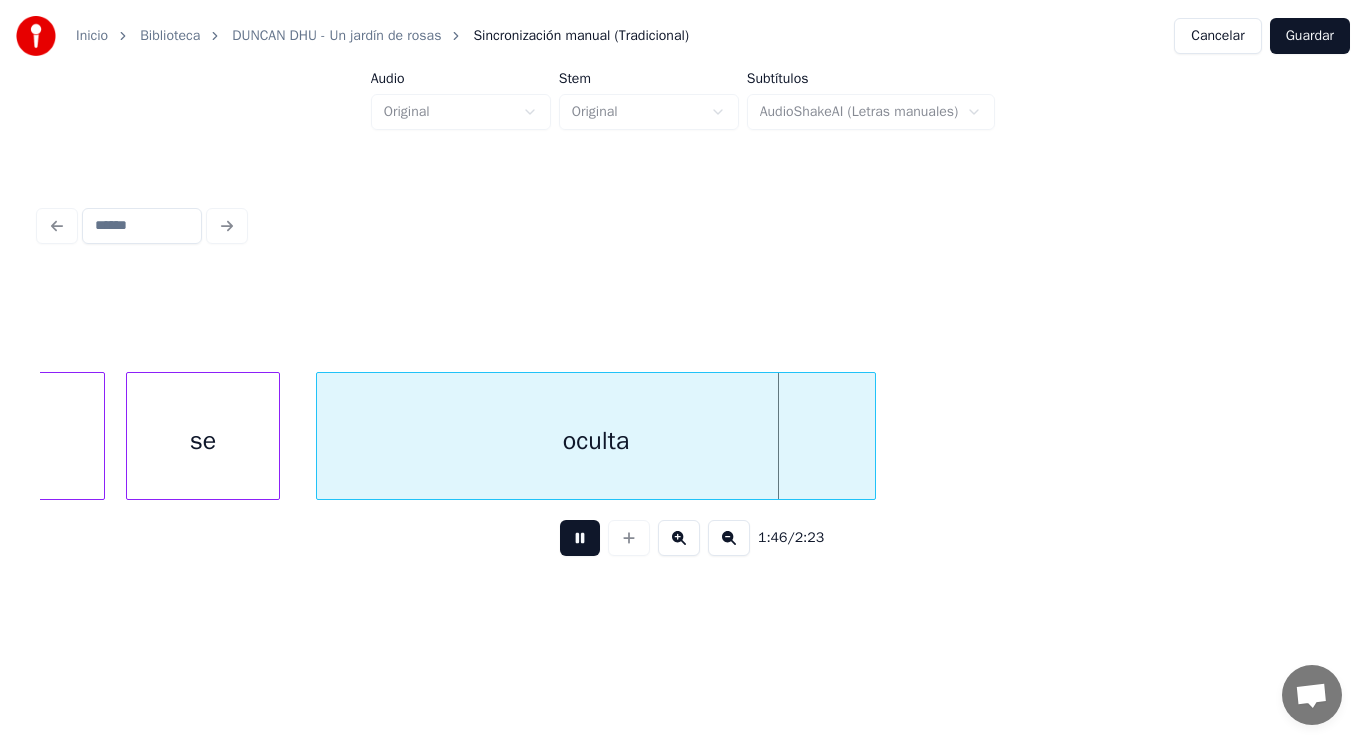 click at bounding box center (580, 538) 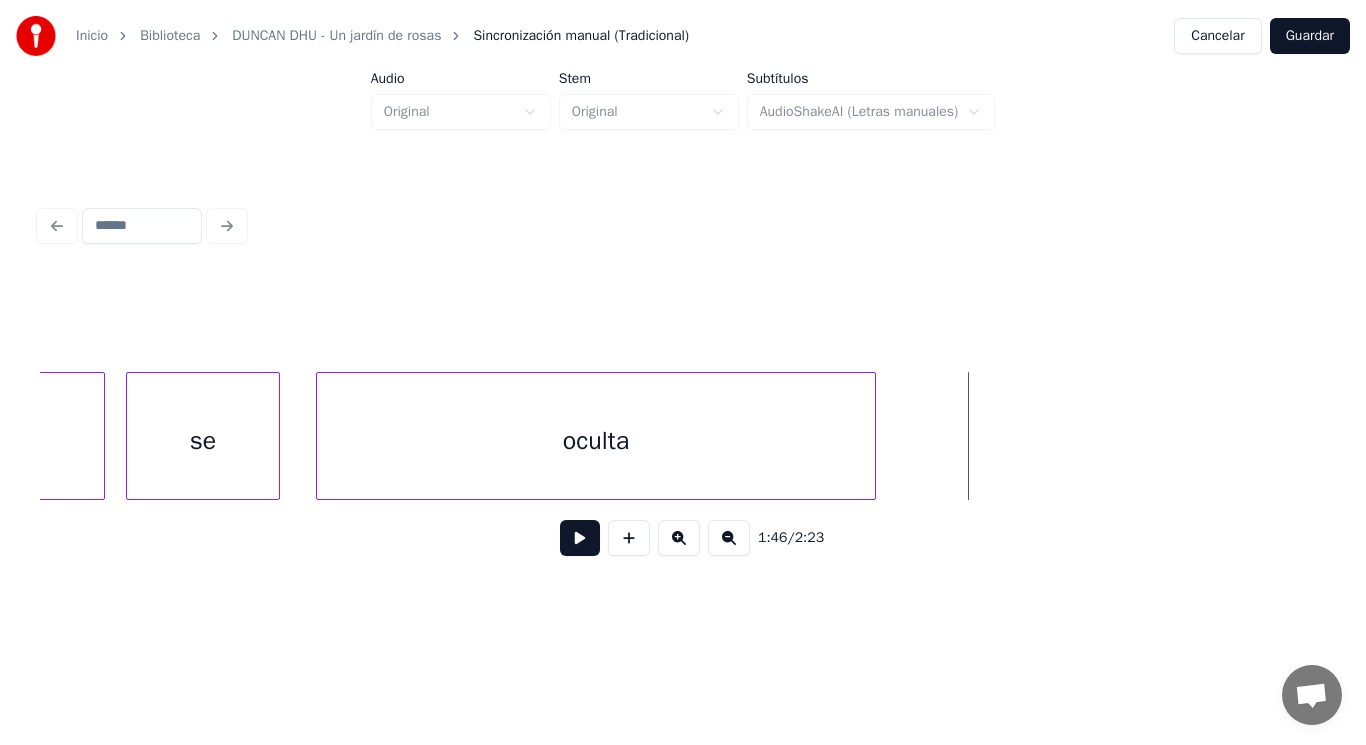 click on "oculta" at bounding box center [596, 441] 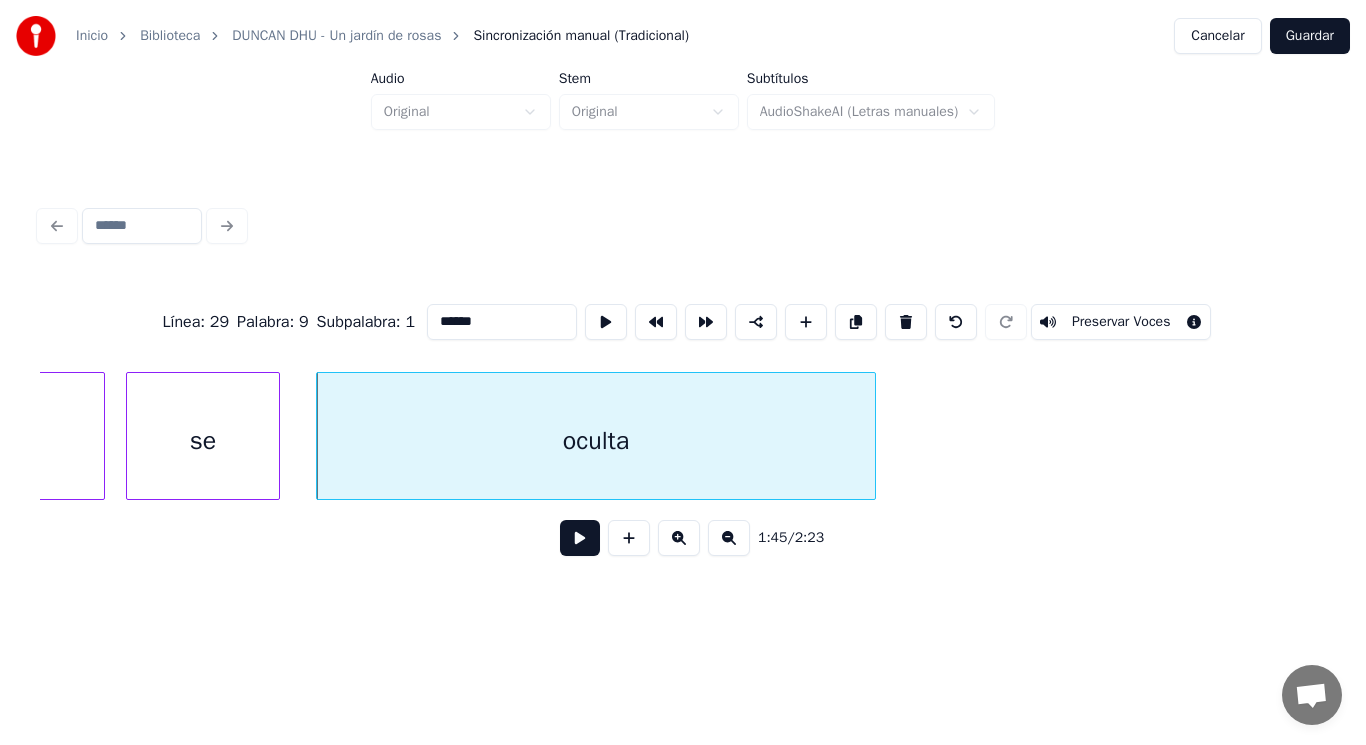 click at bounding box center (580, 538) 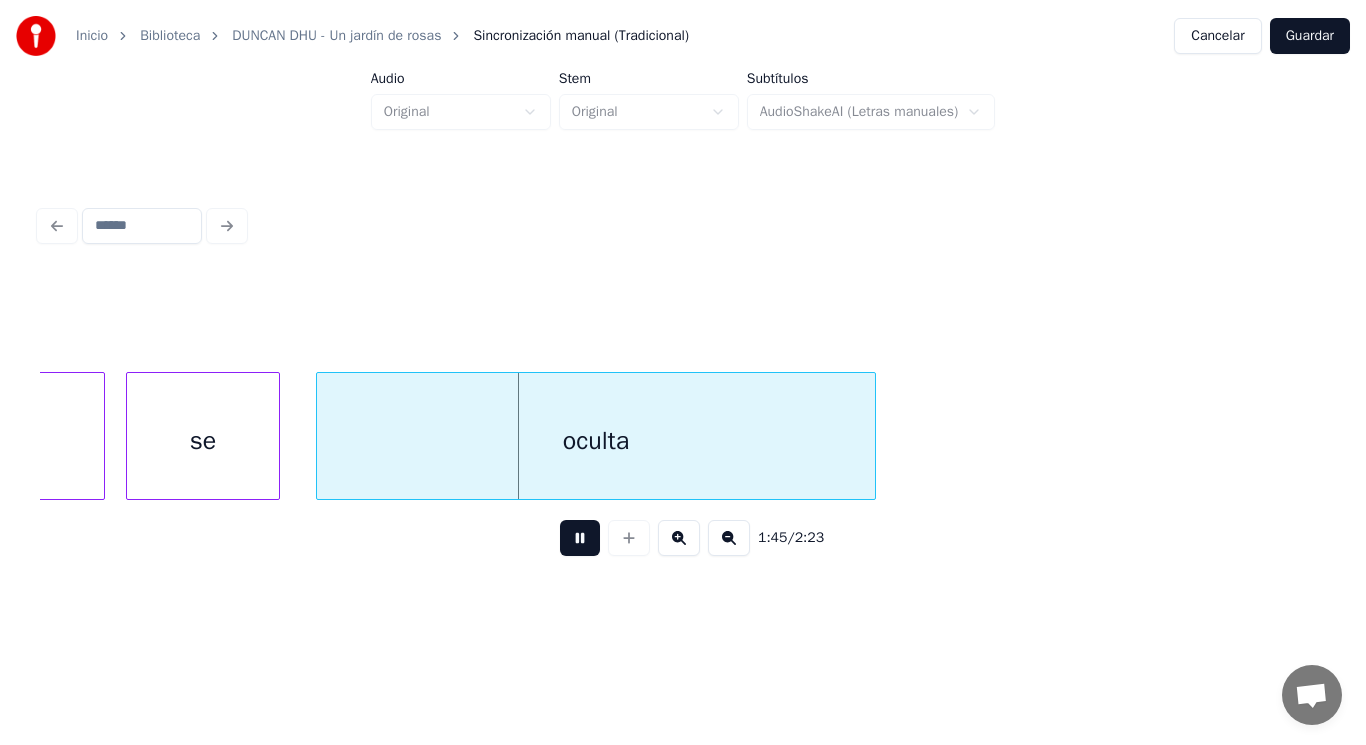 click at bounding box center [580, 538] 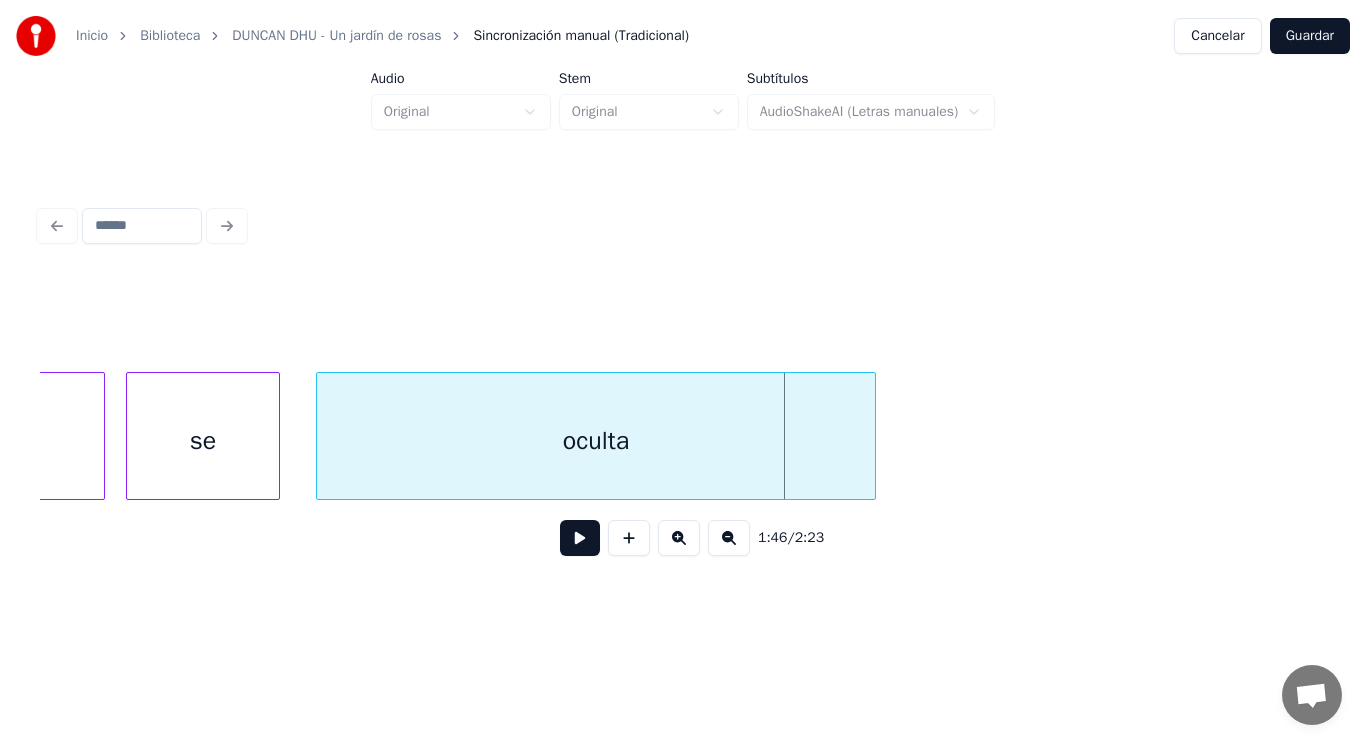 click on "se" at bounding box center [203, 441] 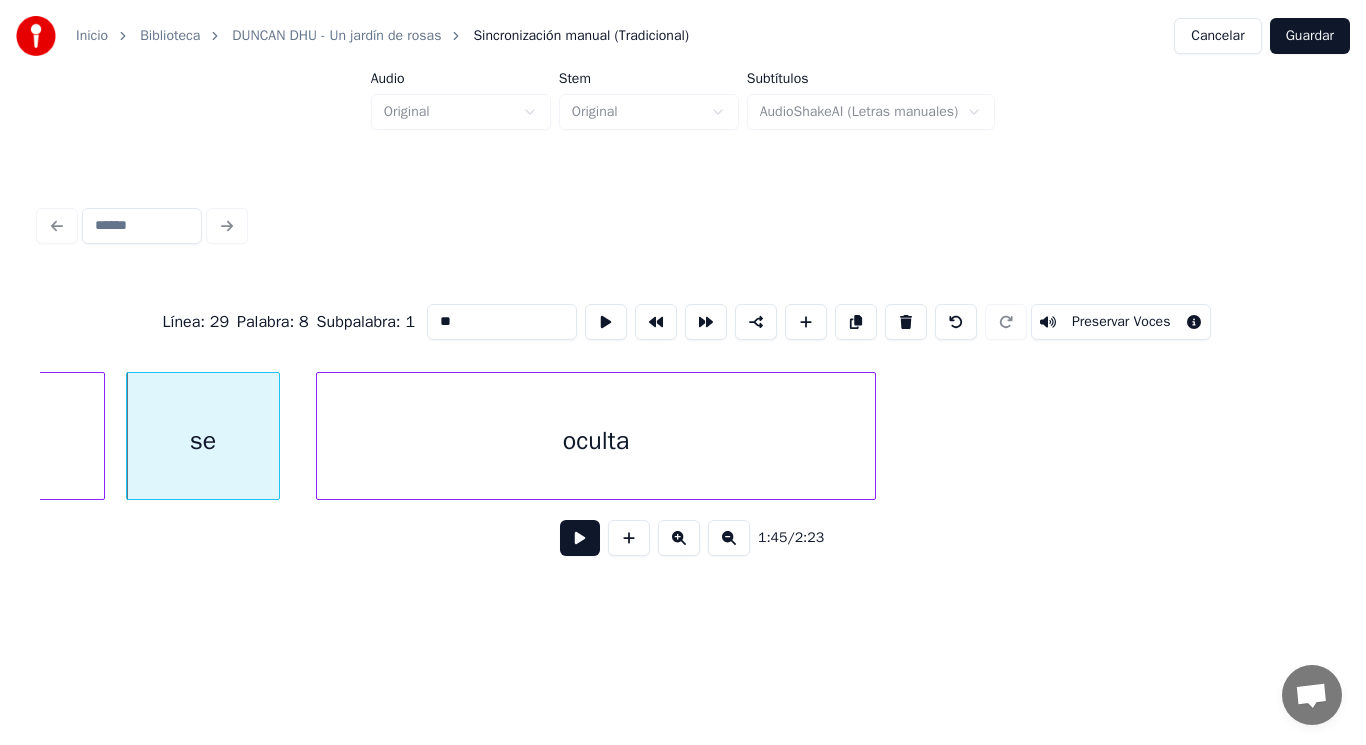 click at bounding box center [580, 538] 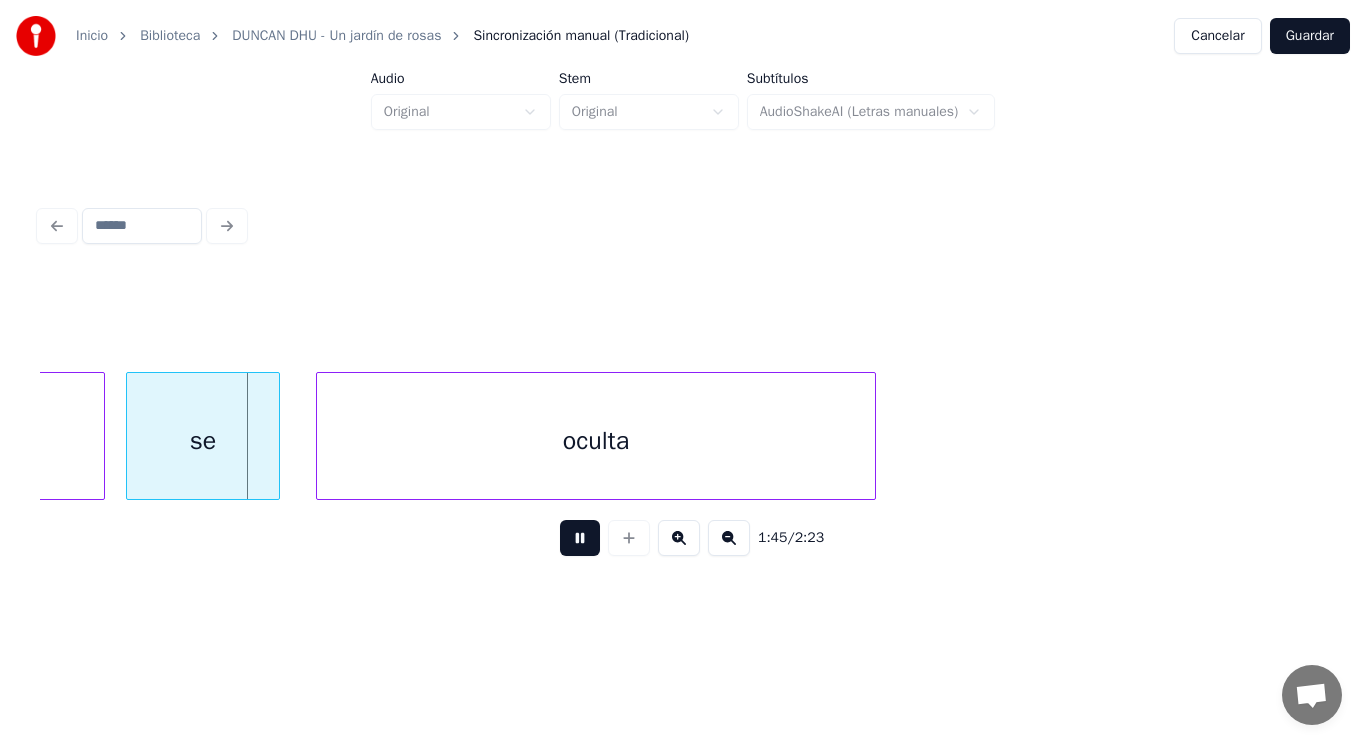click at bounding box center (580, 538) 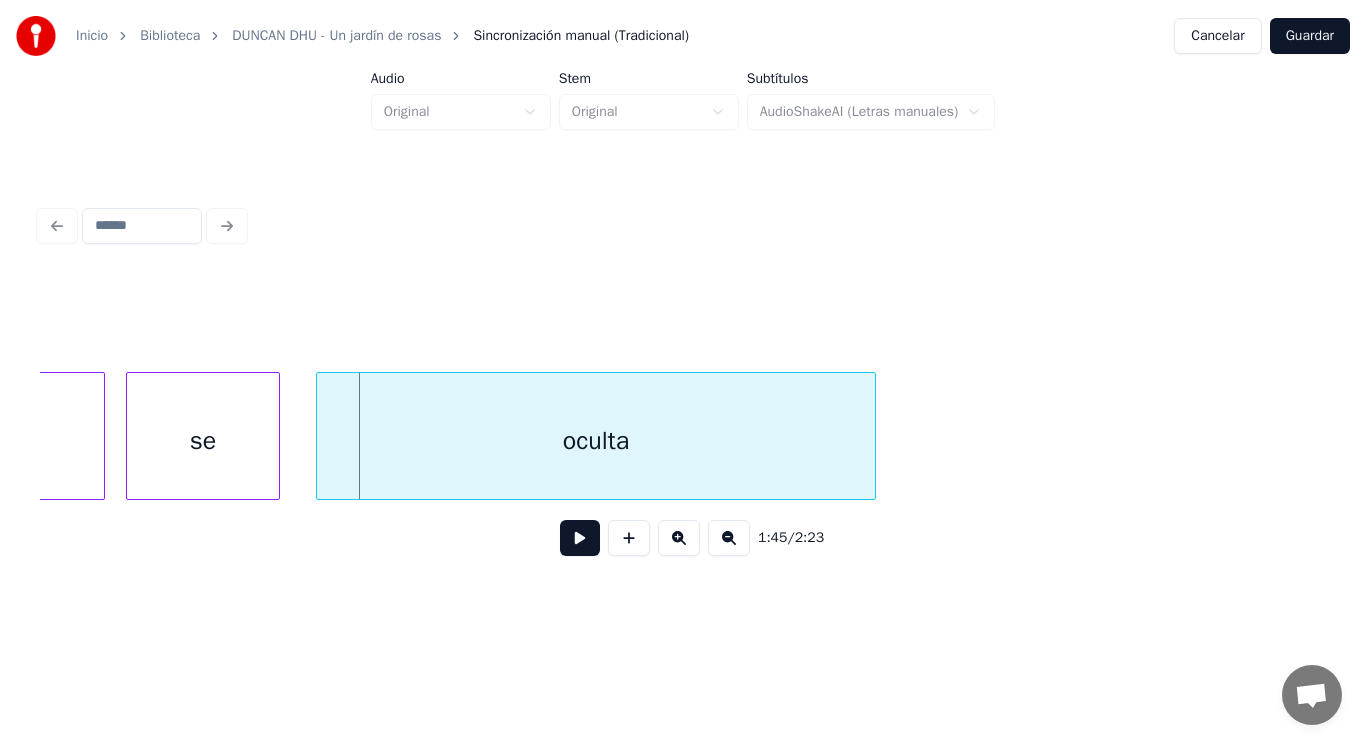 click on "oculta" at bounding box center [596, 441] 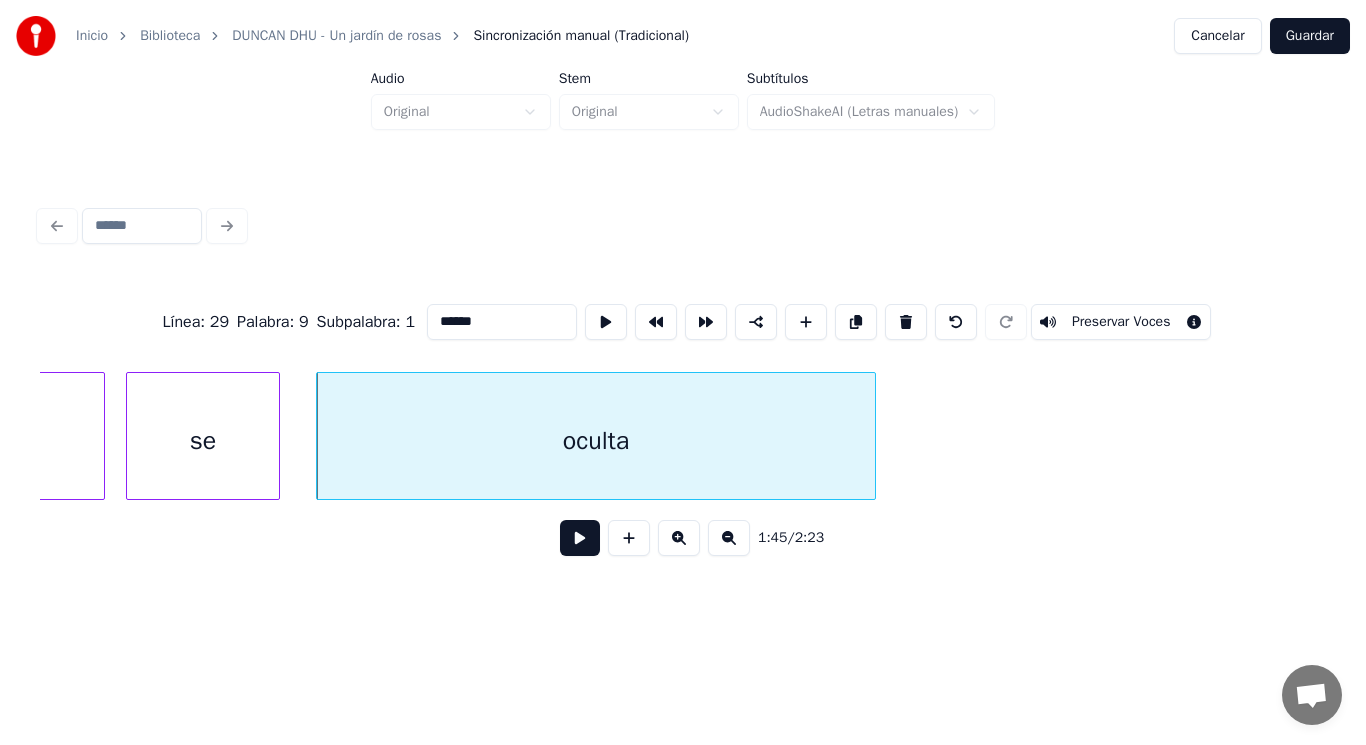 click at bounding box center (580, 538) 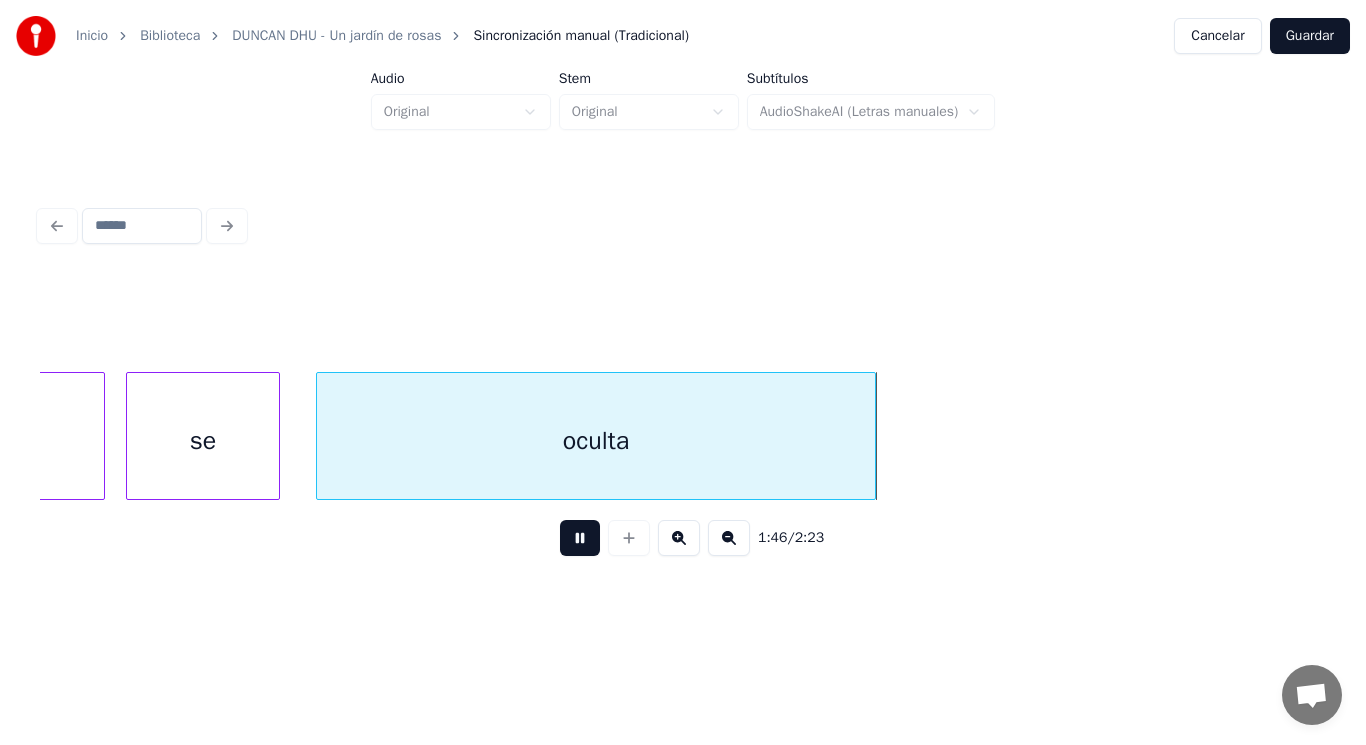 click at bounding box center (580, 538) 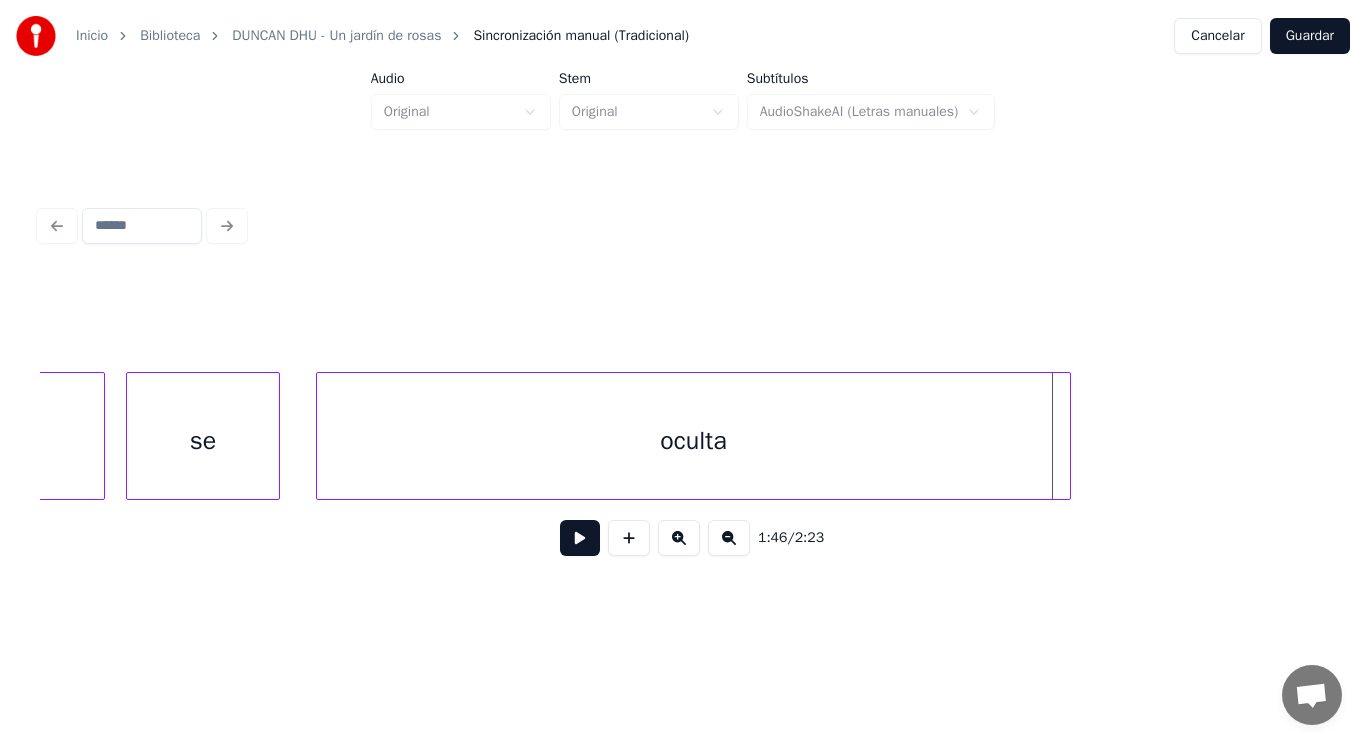 click at bounding box center [1067, 436] 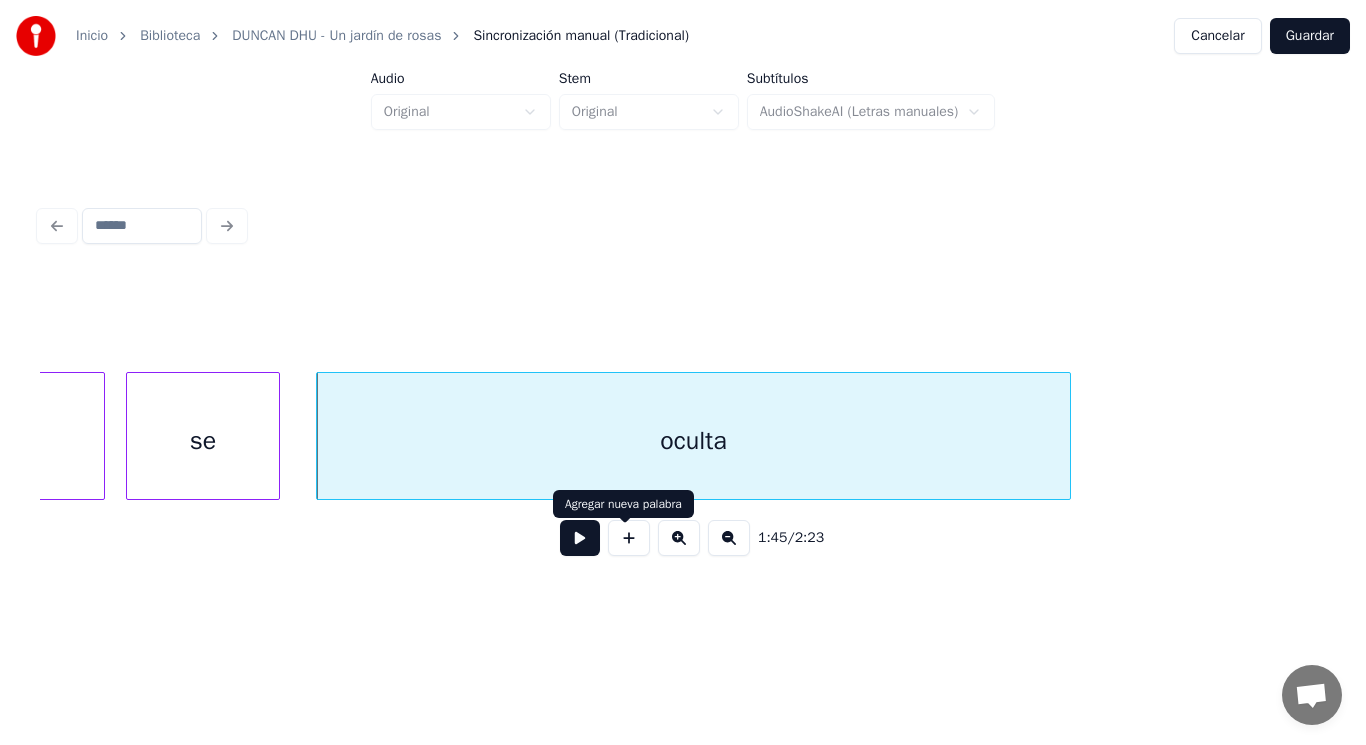 click at bounding box center (580, 538) 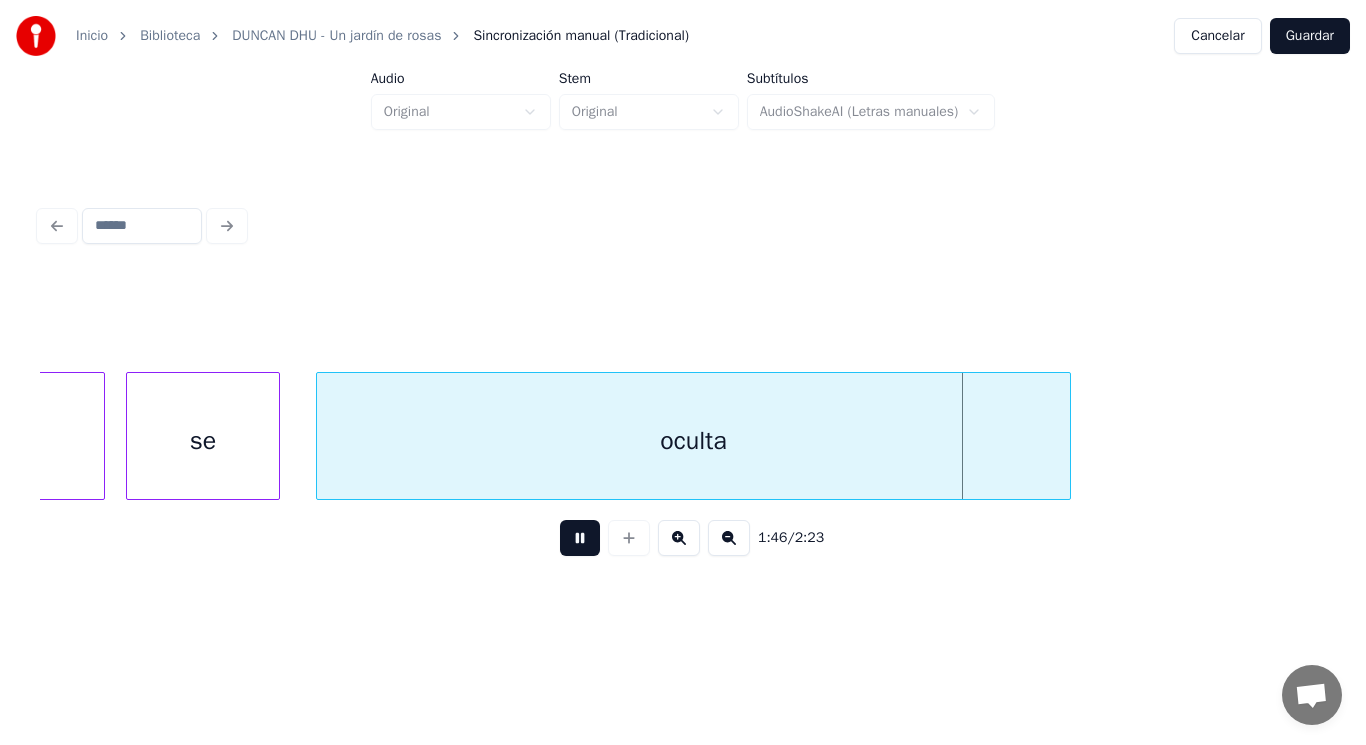 click at bounding box center (580, 538) 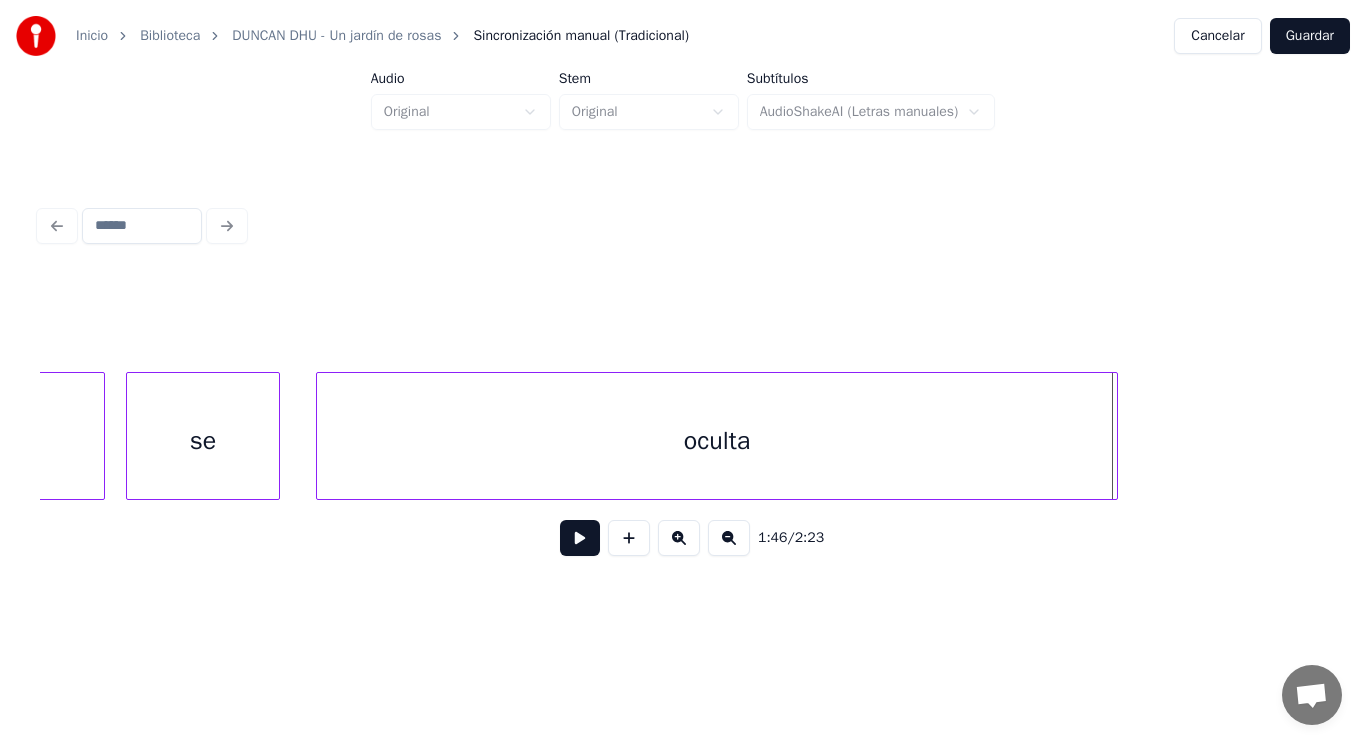 click at bounding box center [1114, 436] 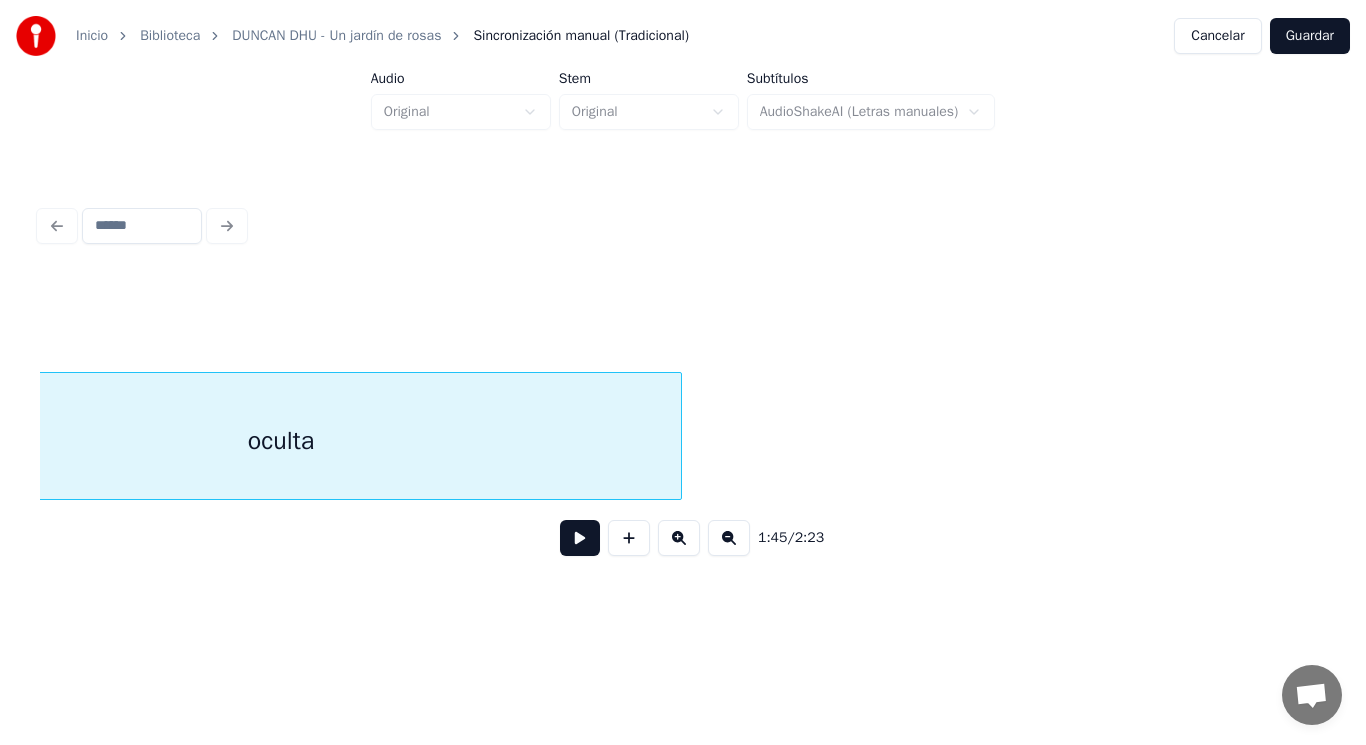 scroll, scrollTop: 0, scrollLeft: 148175, axis: horizontal 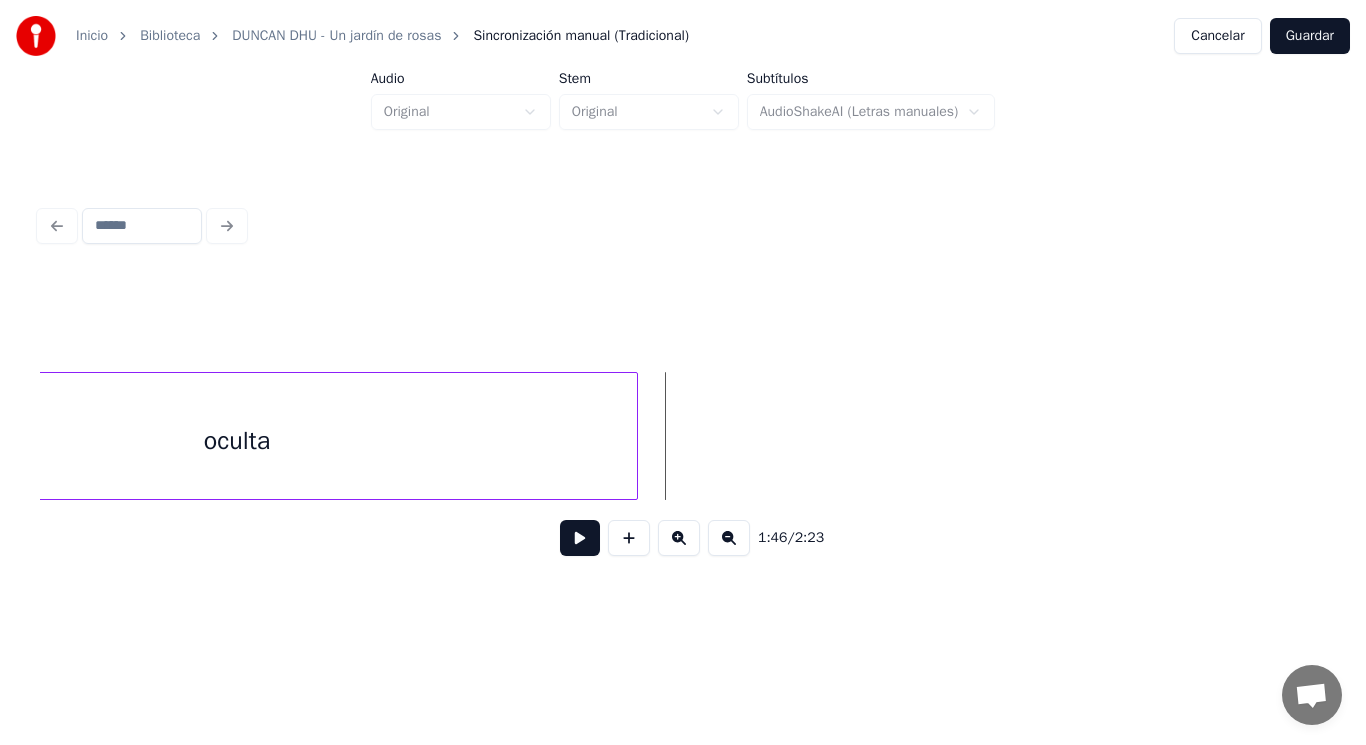 click at bounding box center [580, 538] 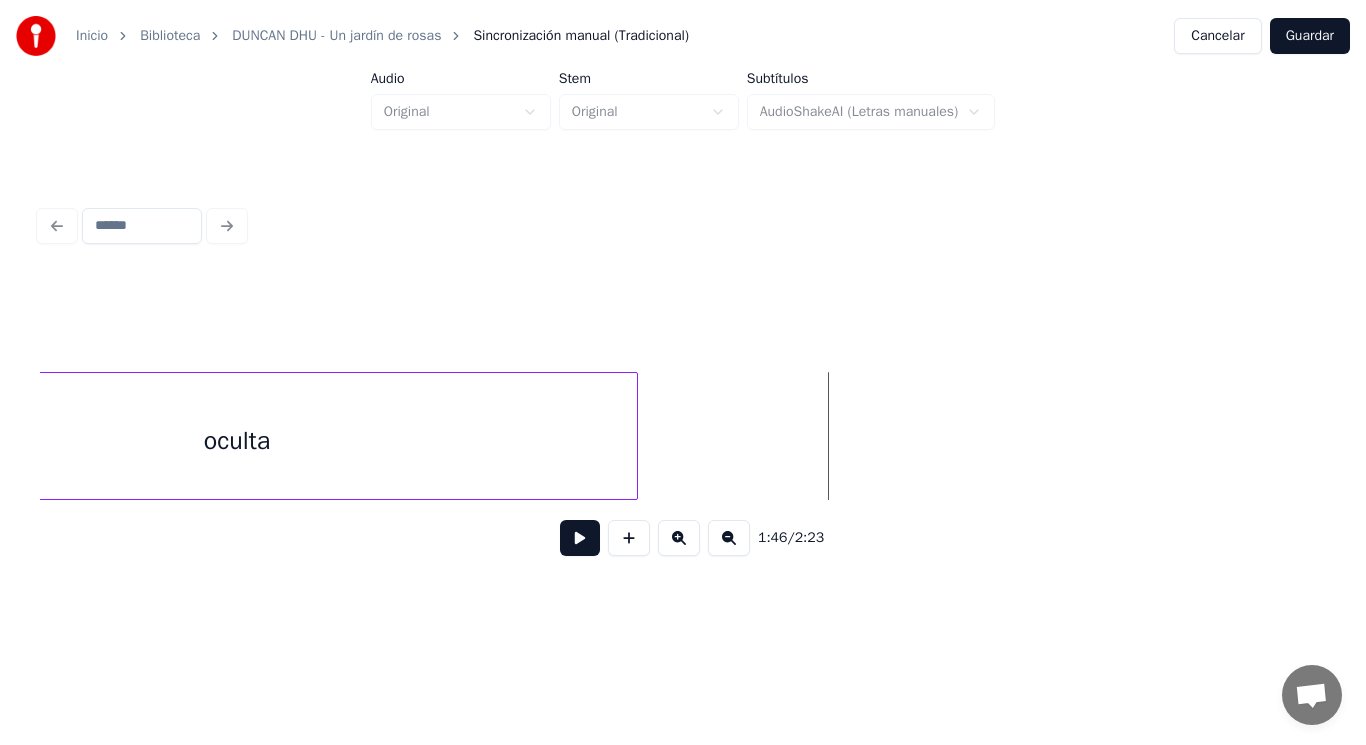 click on "oculta" at bounding box center [-47750, 436] 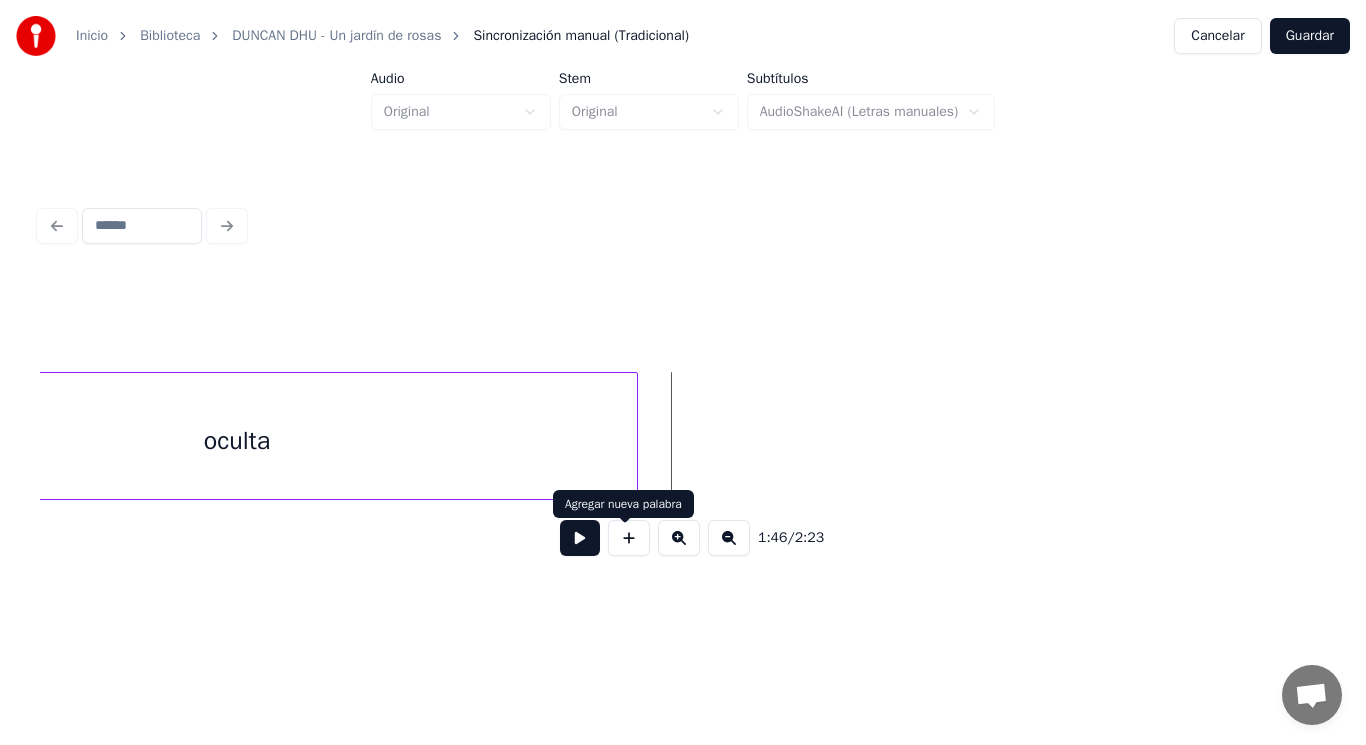 click at bounding box center (629, 538) 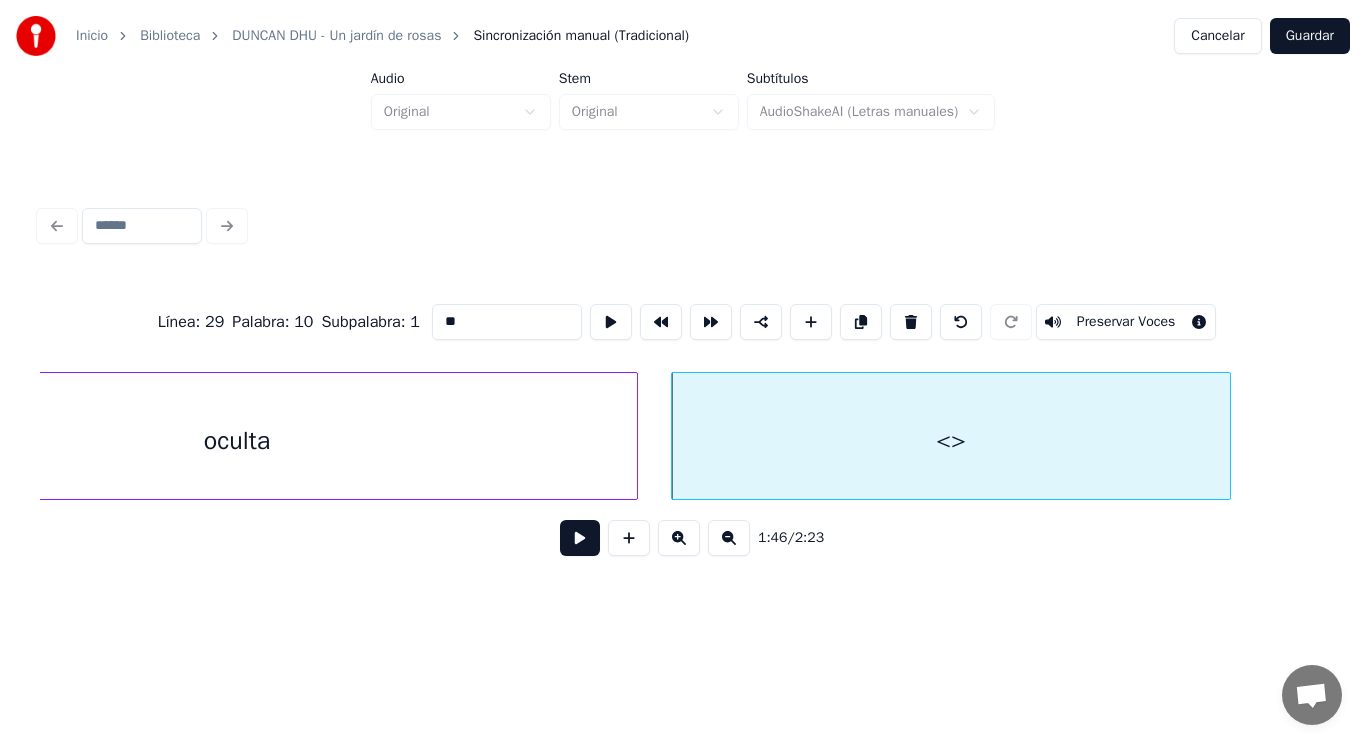 drag, startPoint x: 430, startPoint y: 314, endPoint x: 270, endPoint y: 318, distance: 160.04999 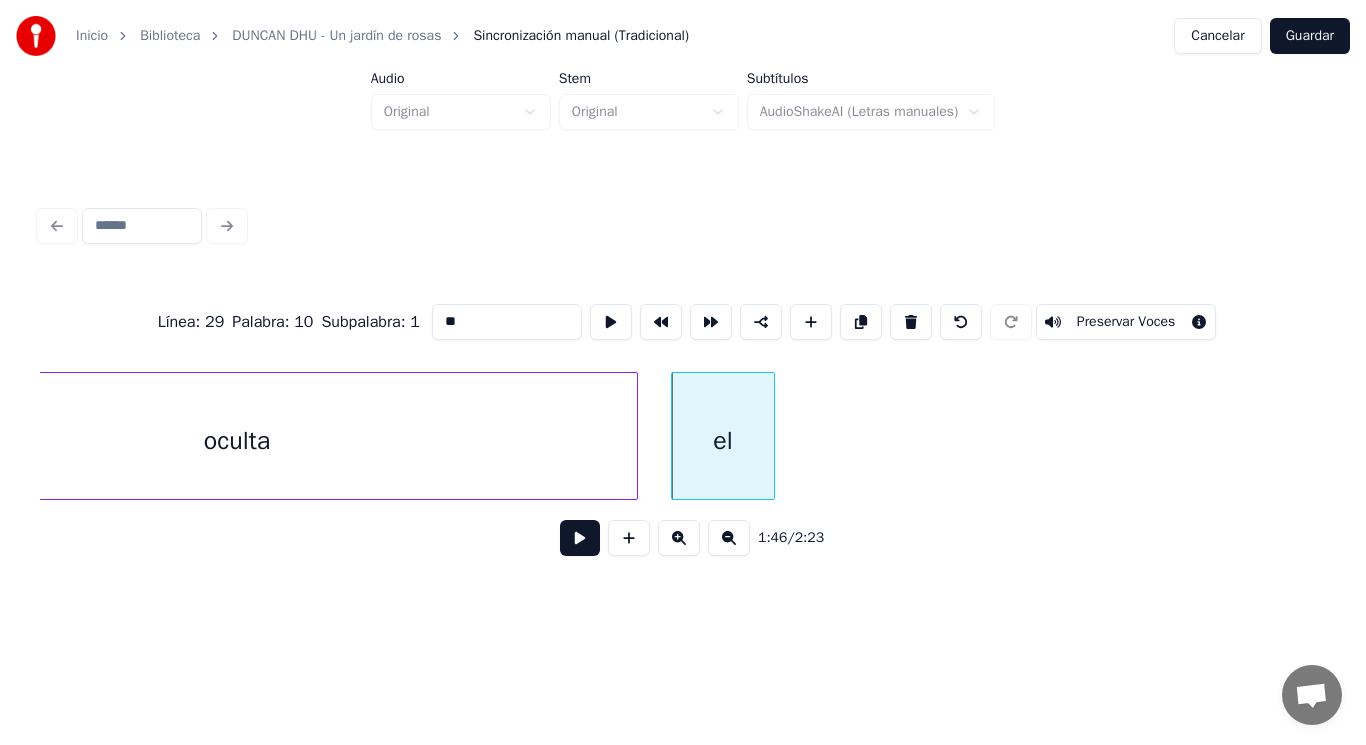 click at bounding box center (771, 436) 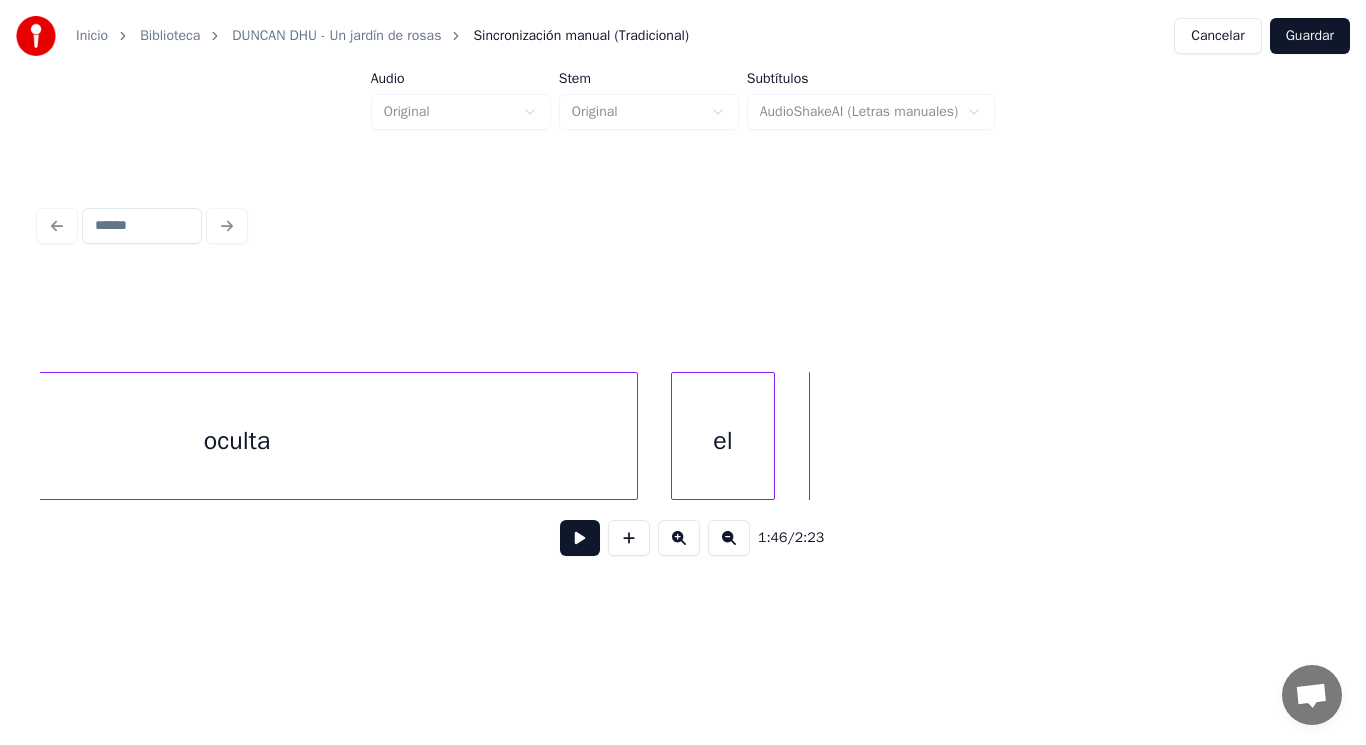 click at bounding box center (580, 538) 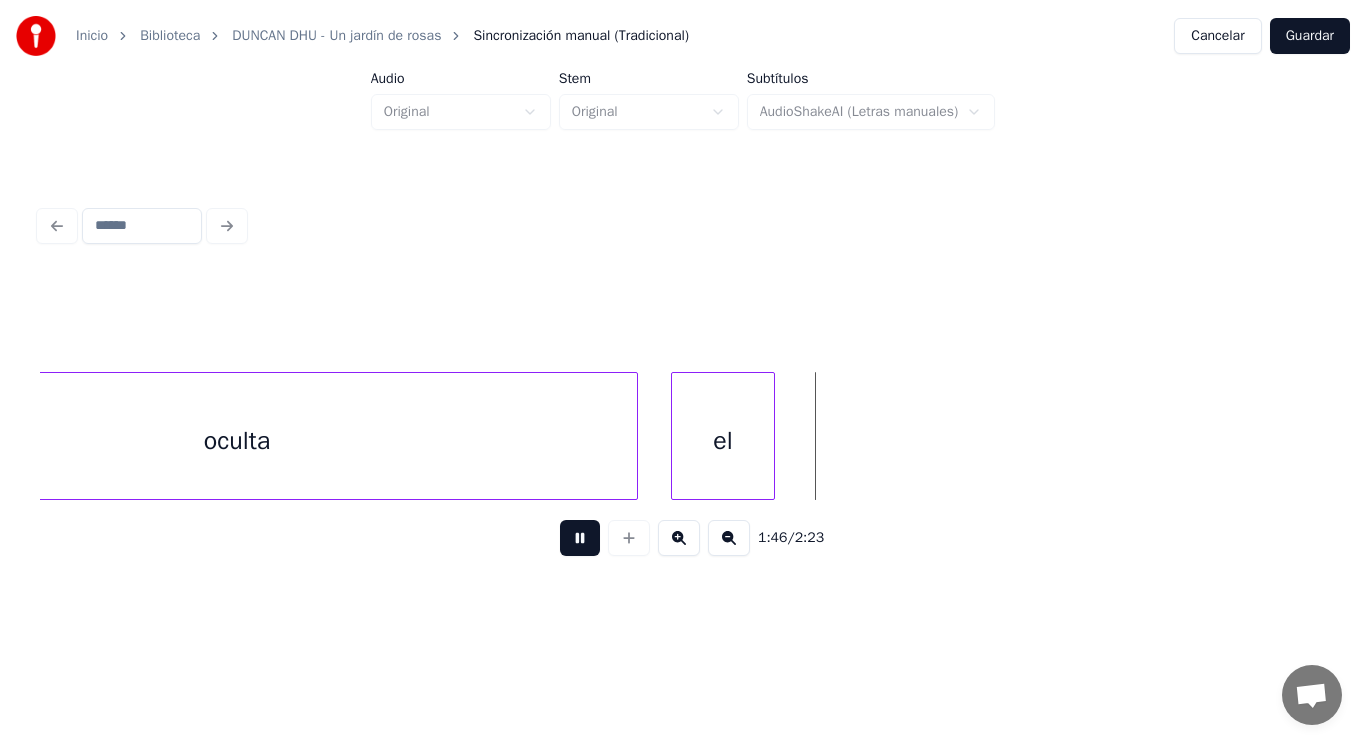 click at bounding box center (580, 538) 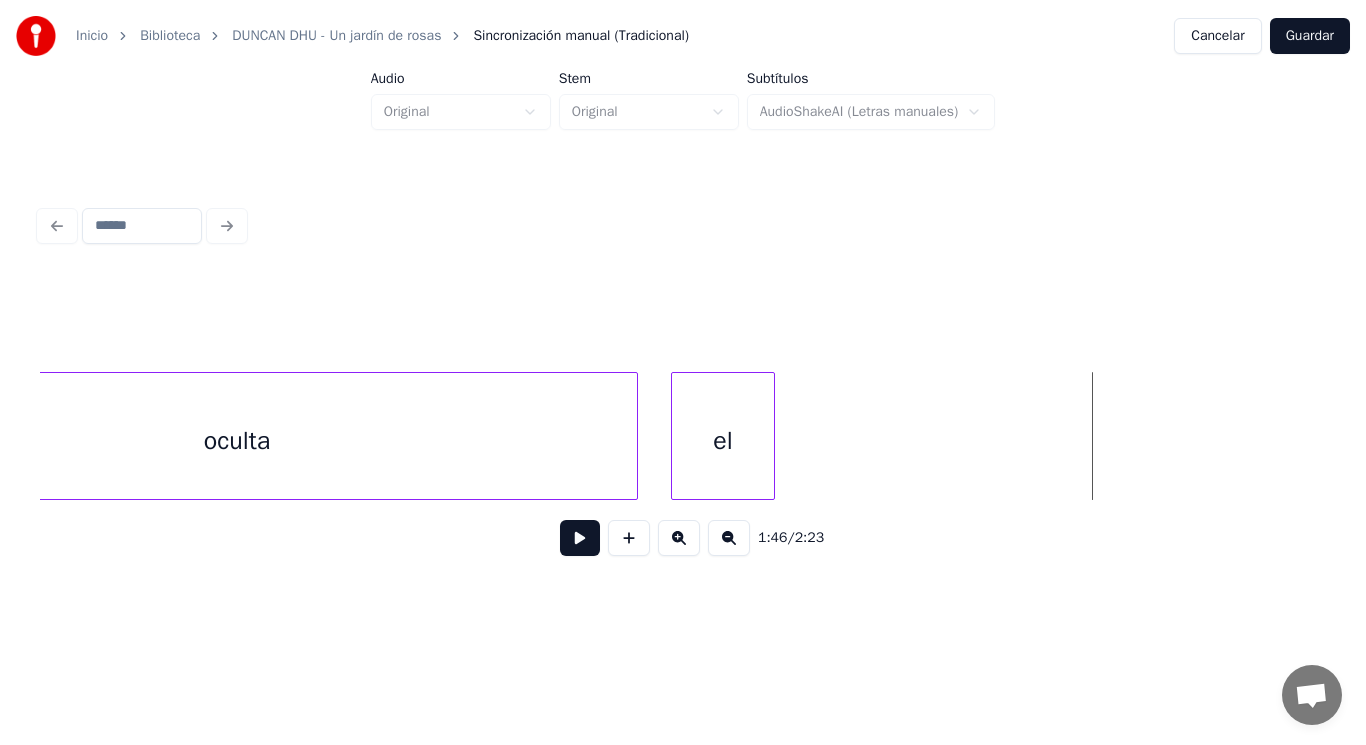 click on "oculta el" at bounding box center [-47750, 436] 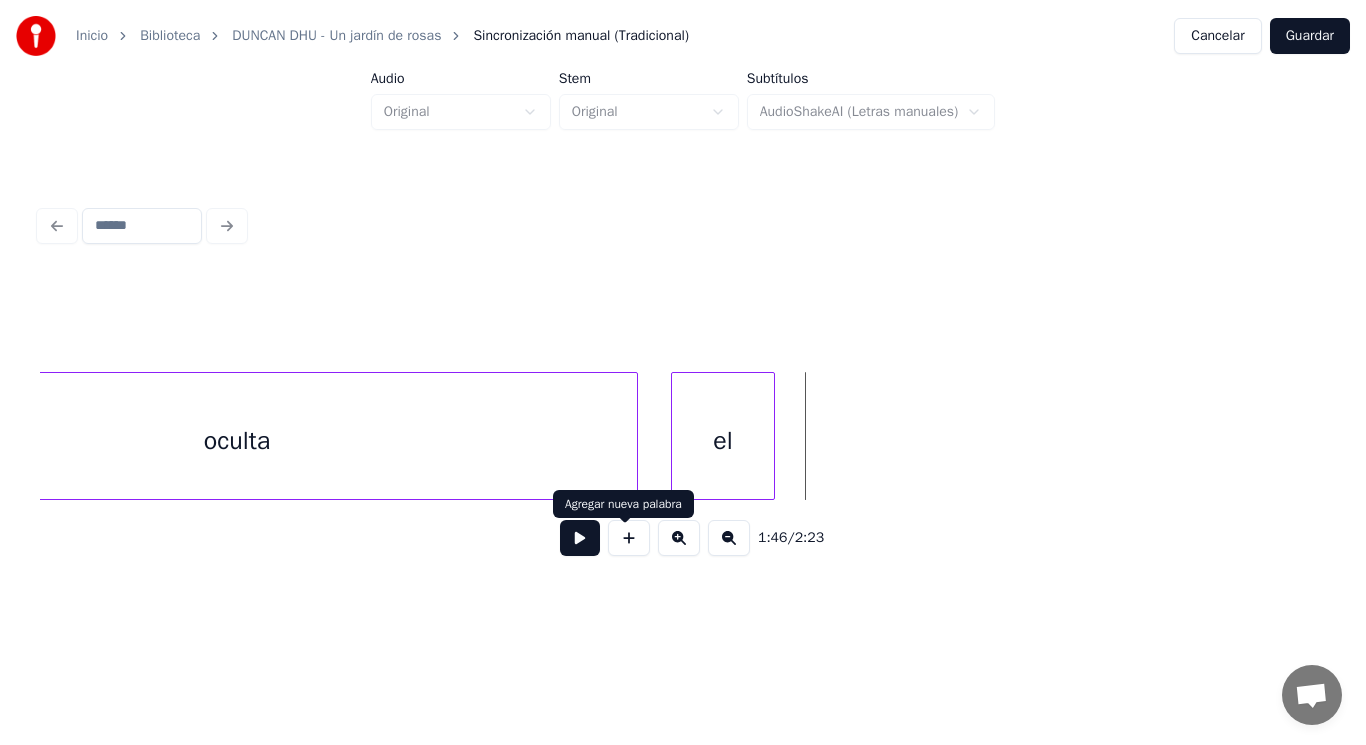 click at bounding box center [629, 538] 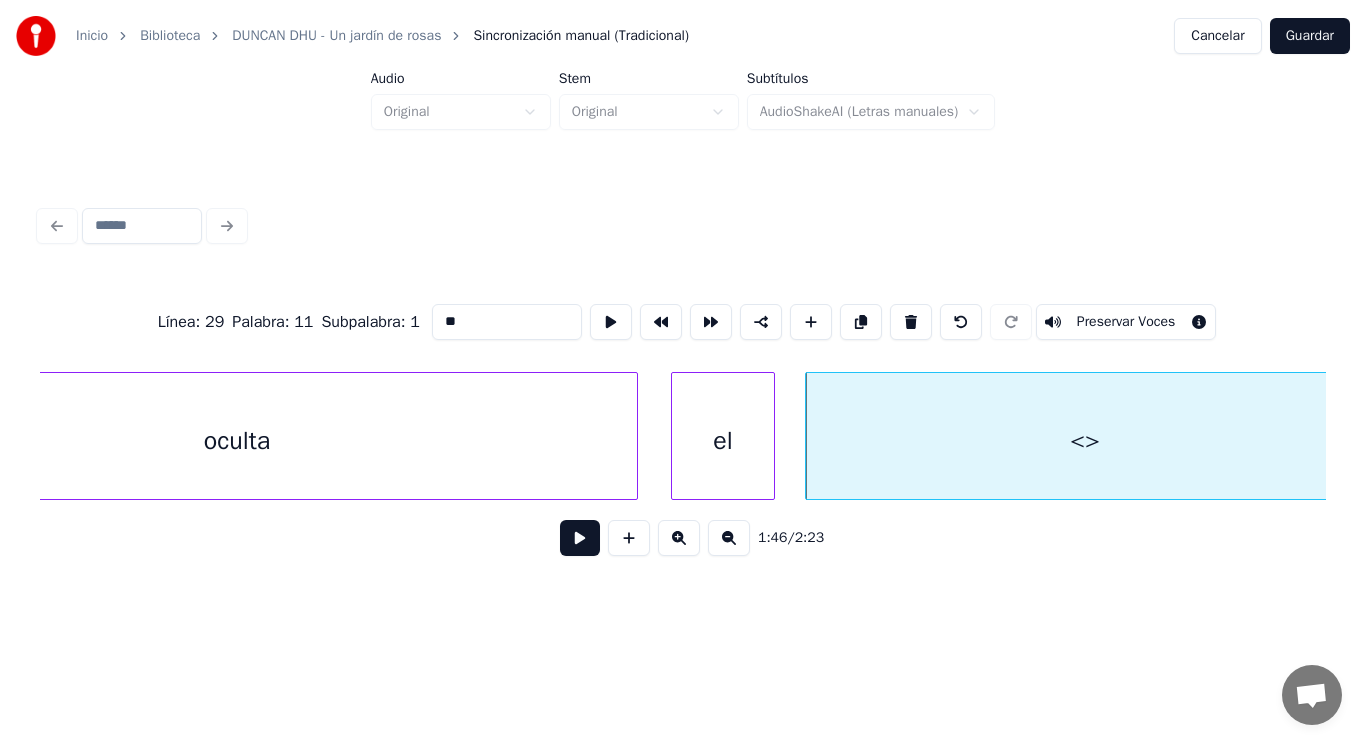 drag, startPoint x: 429, startPoint y: 321, endPoint x: 351, endPoint y: 319, distance: 78.025635 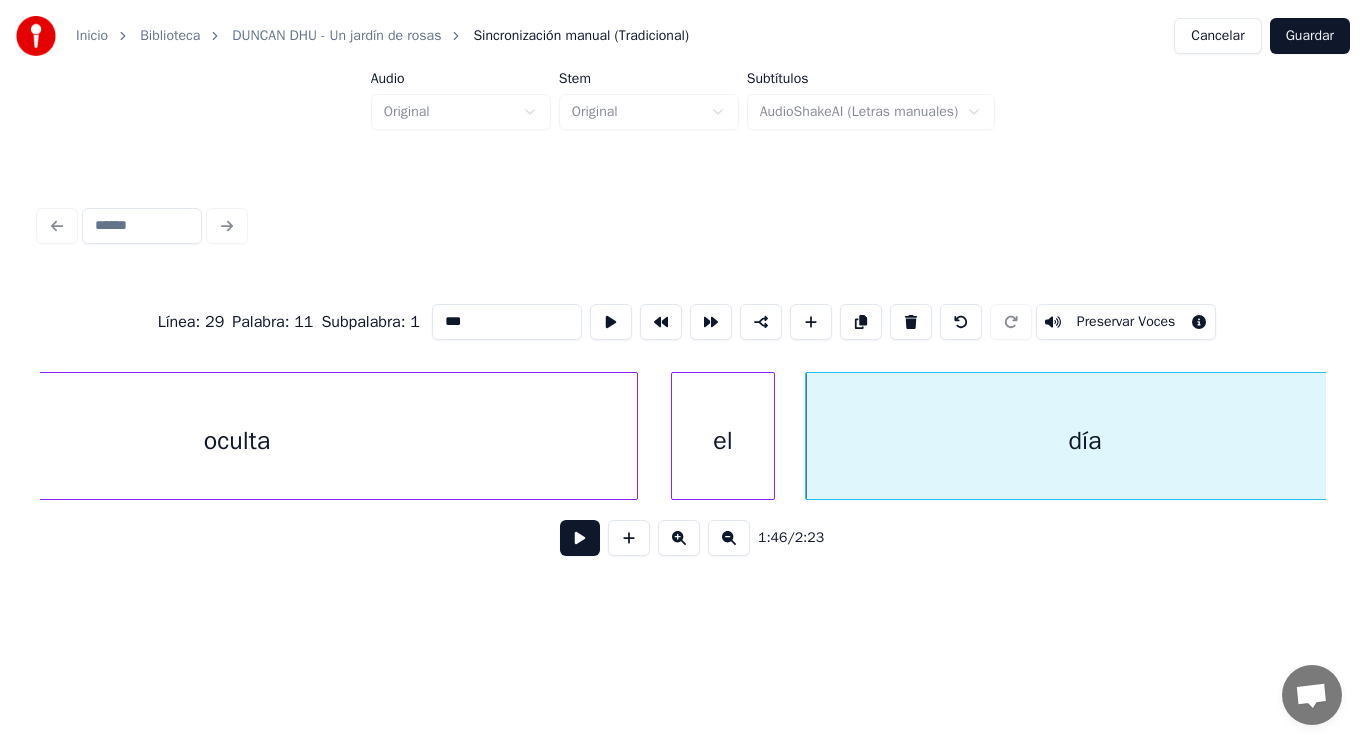 type on "***" 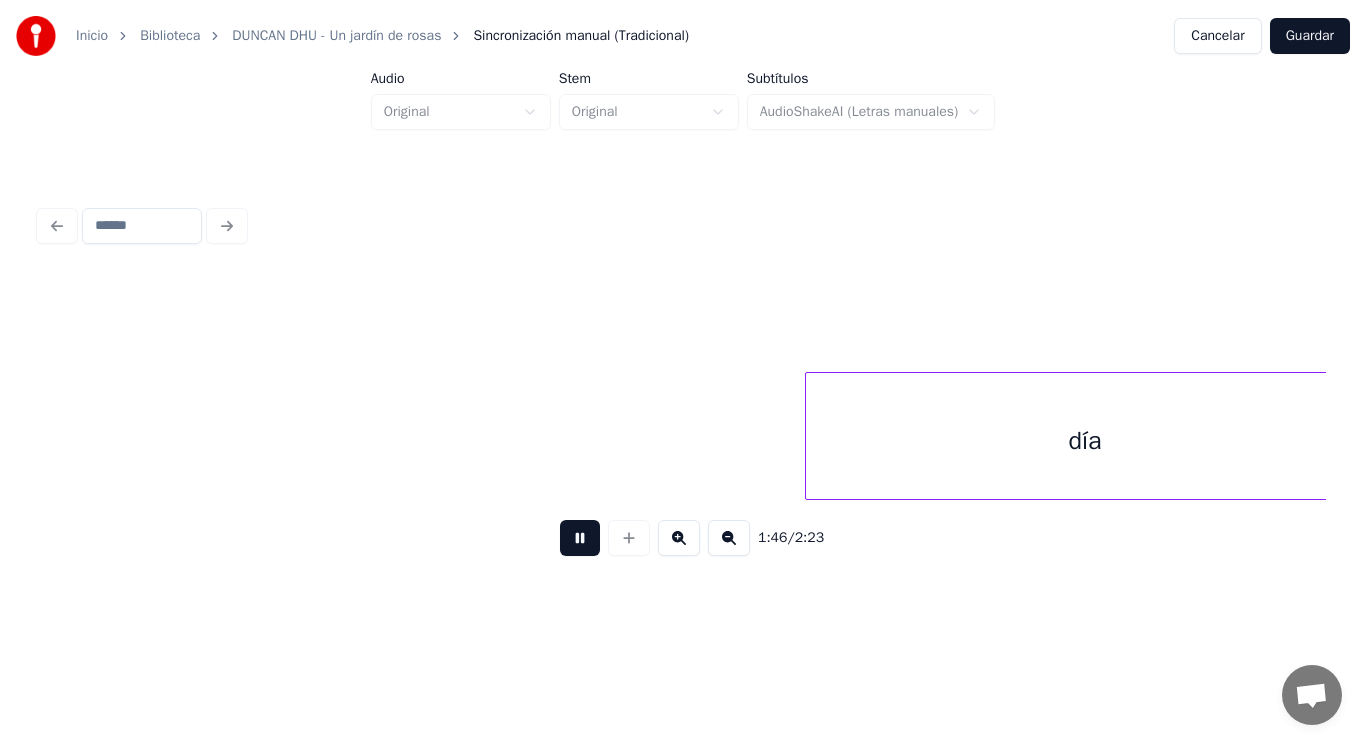 scroll, scrollTop: 0, scrollLeft: 149484, axis: horizontal 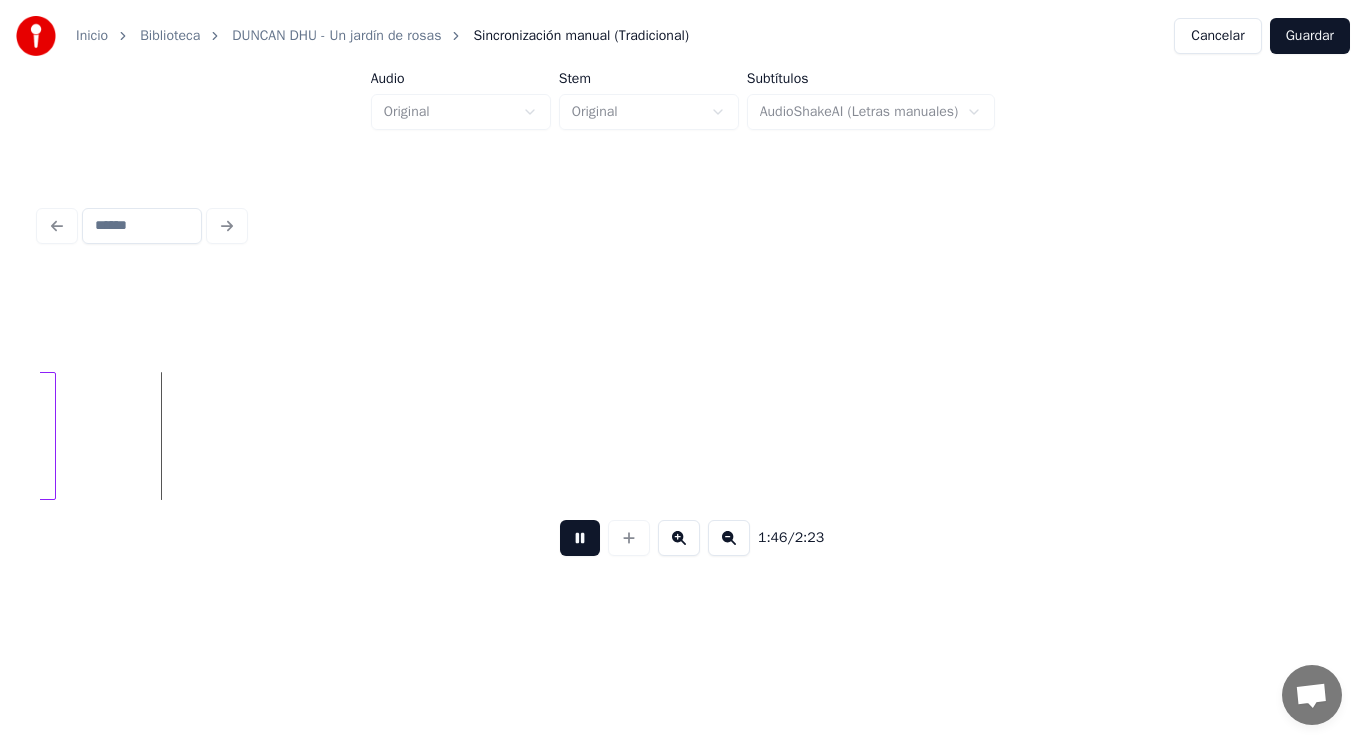 click at bounding box center [580, 538] 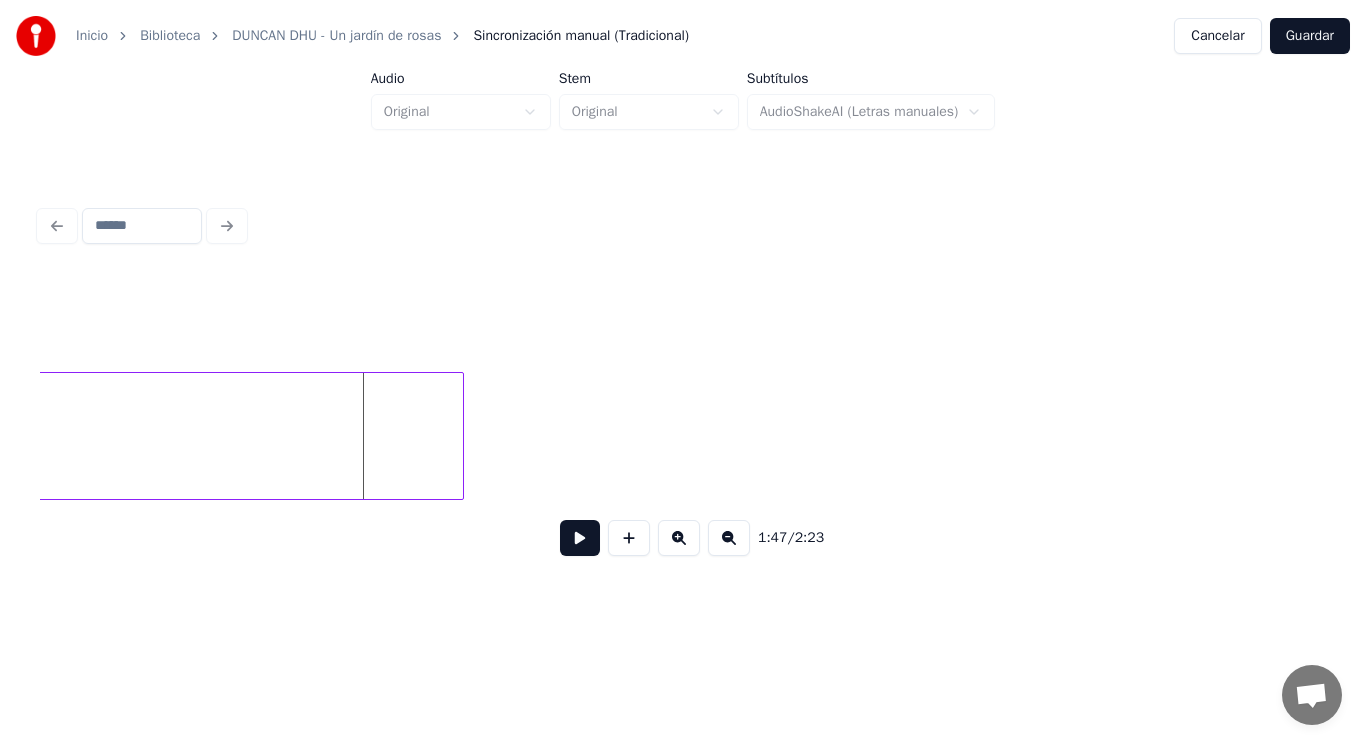 click at bounding box center [460, 436] 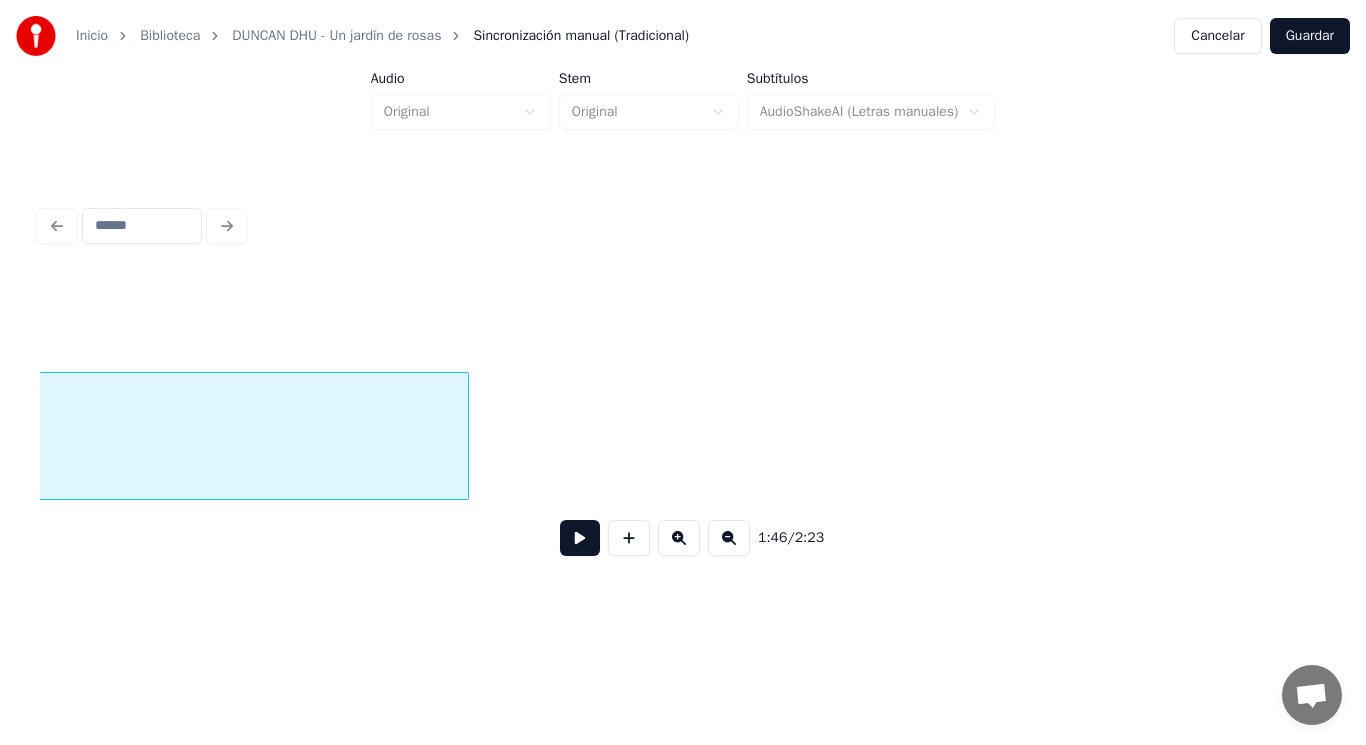 scroll, scrollTop: 0, scrollLeft: 148941, axis: horizontal 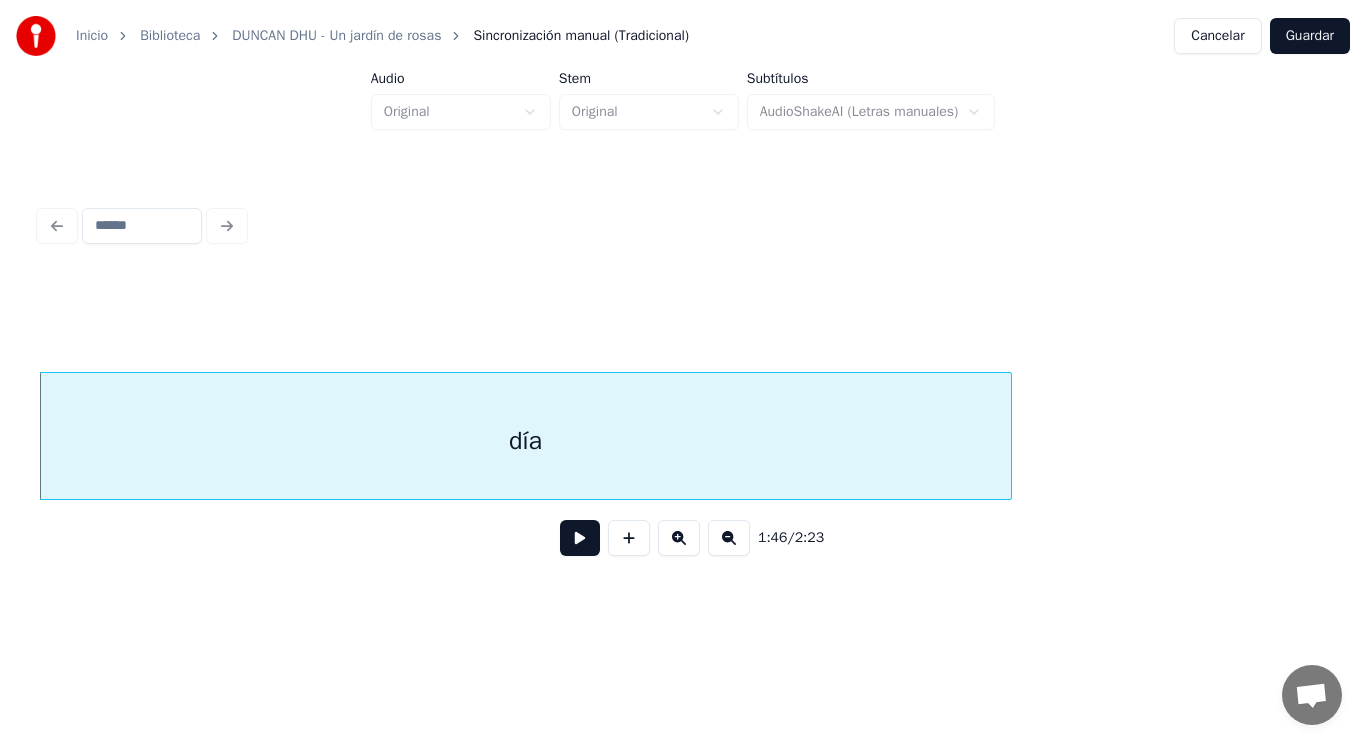 click at bounding box center (580, 538) 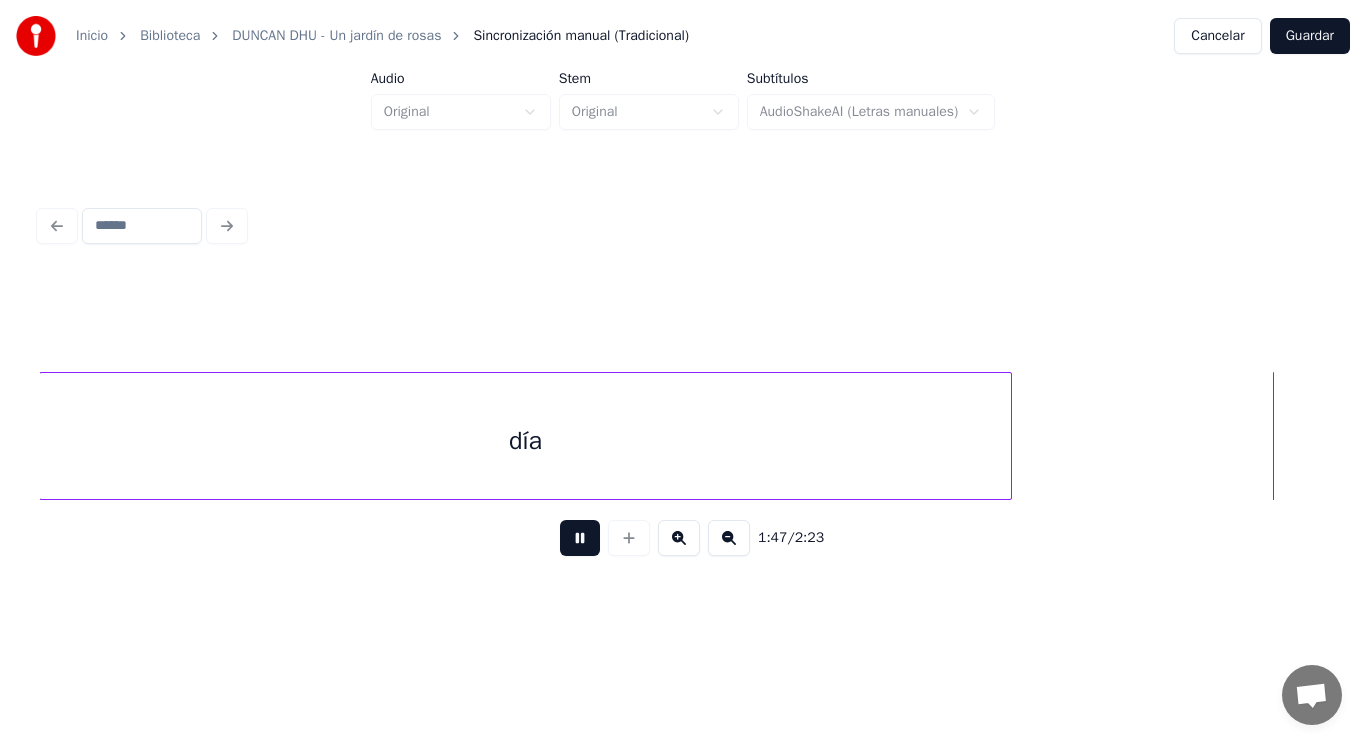 scroll, scrollTop: 0, scrollLeft: 150236, axis: horizontal 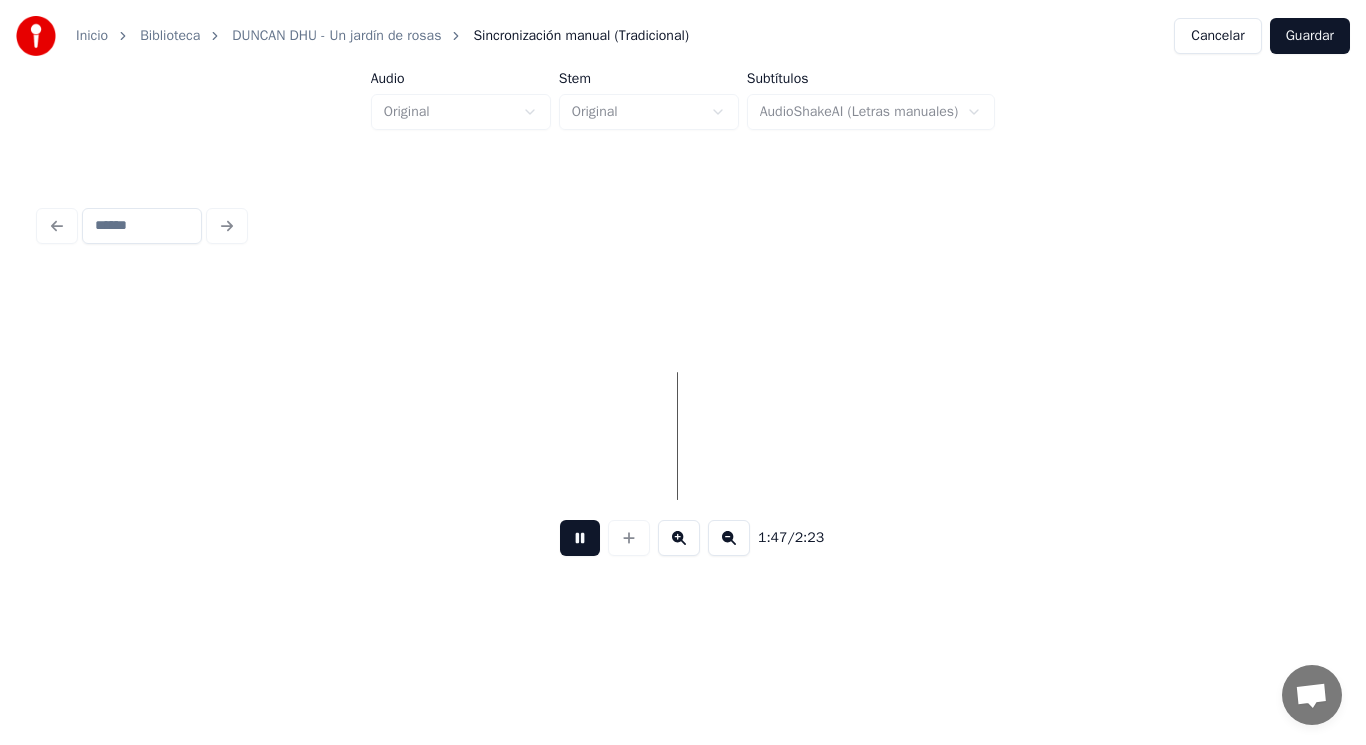 click at bounding box center [580, 538] 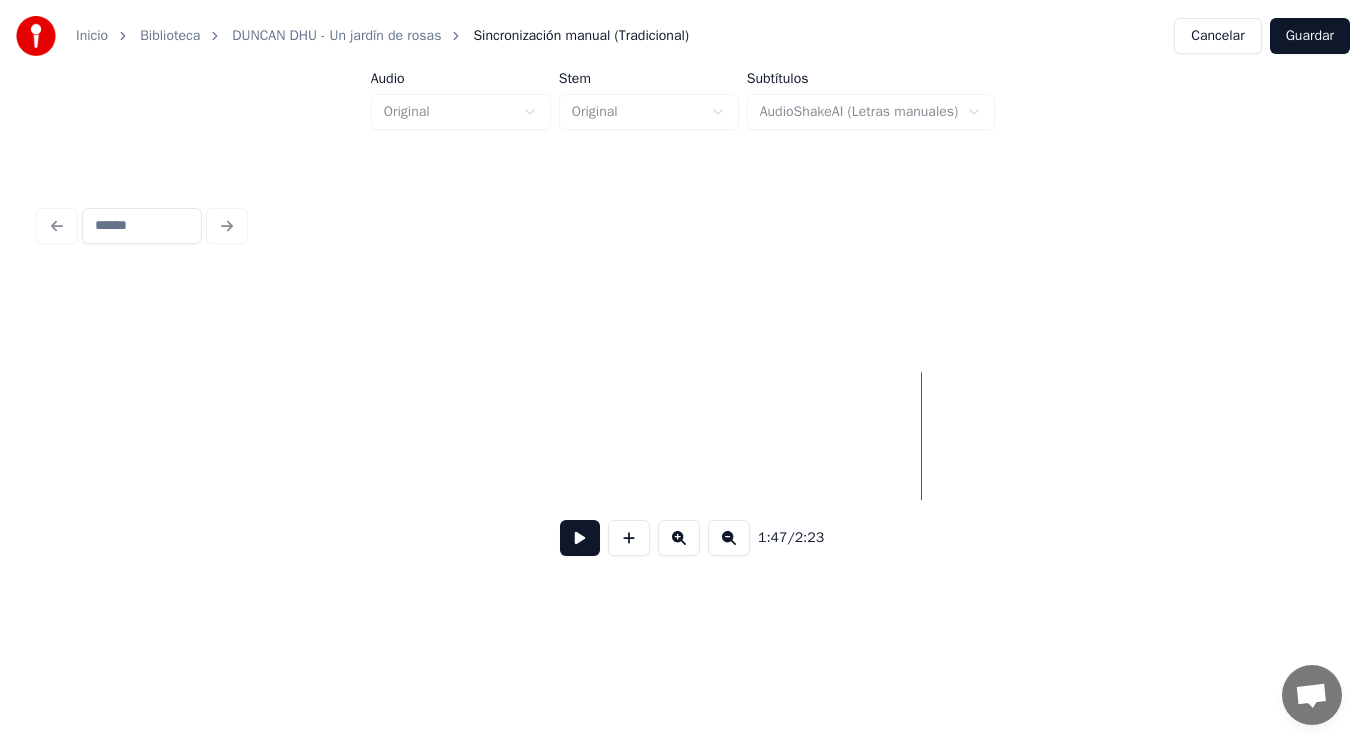 click at bounding box center (-49811, 436) 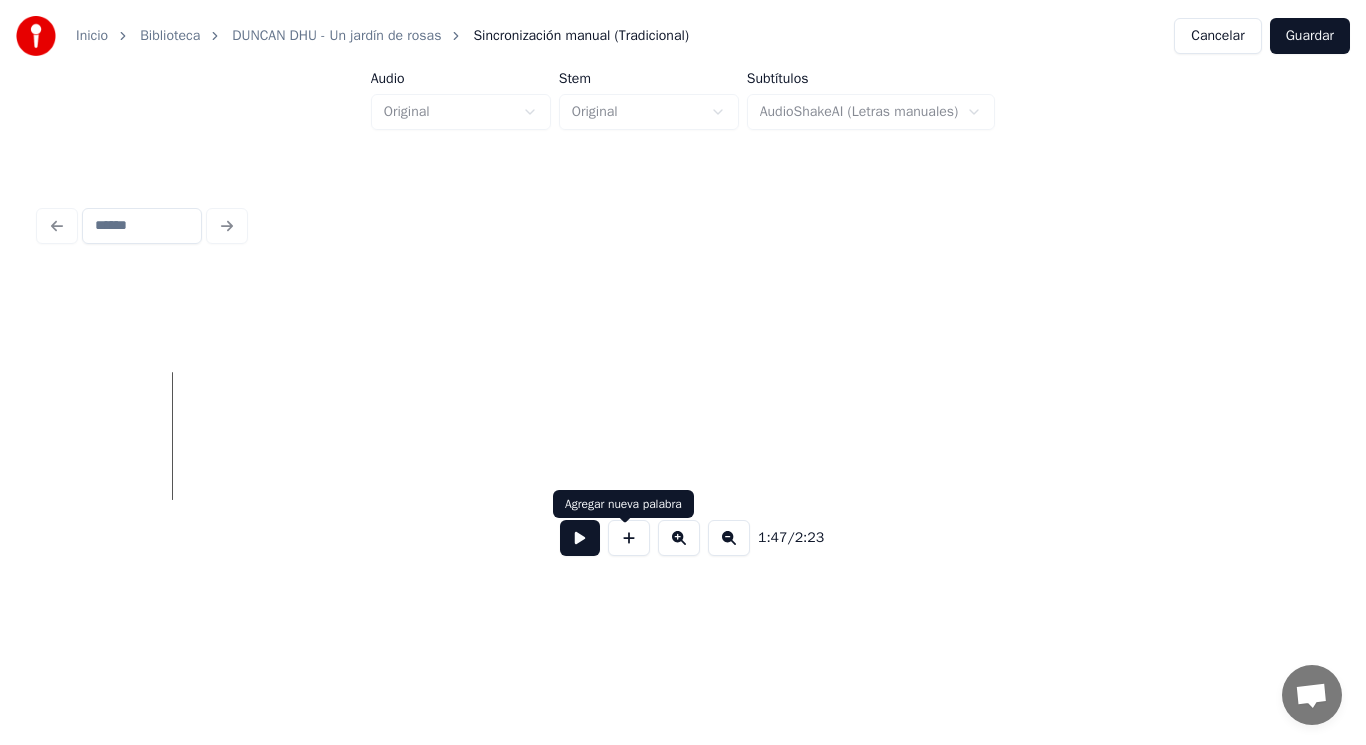 click at bounding box center [629, 538] 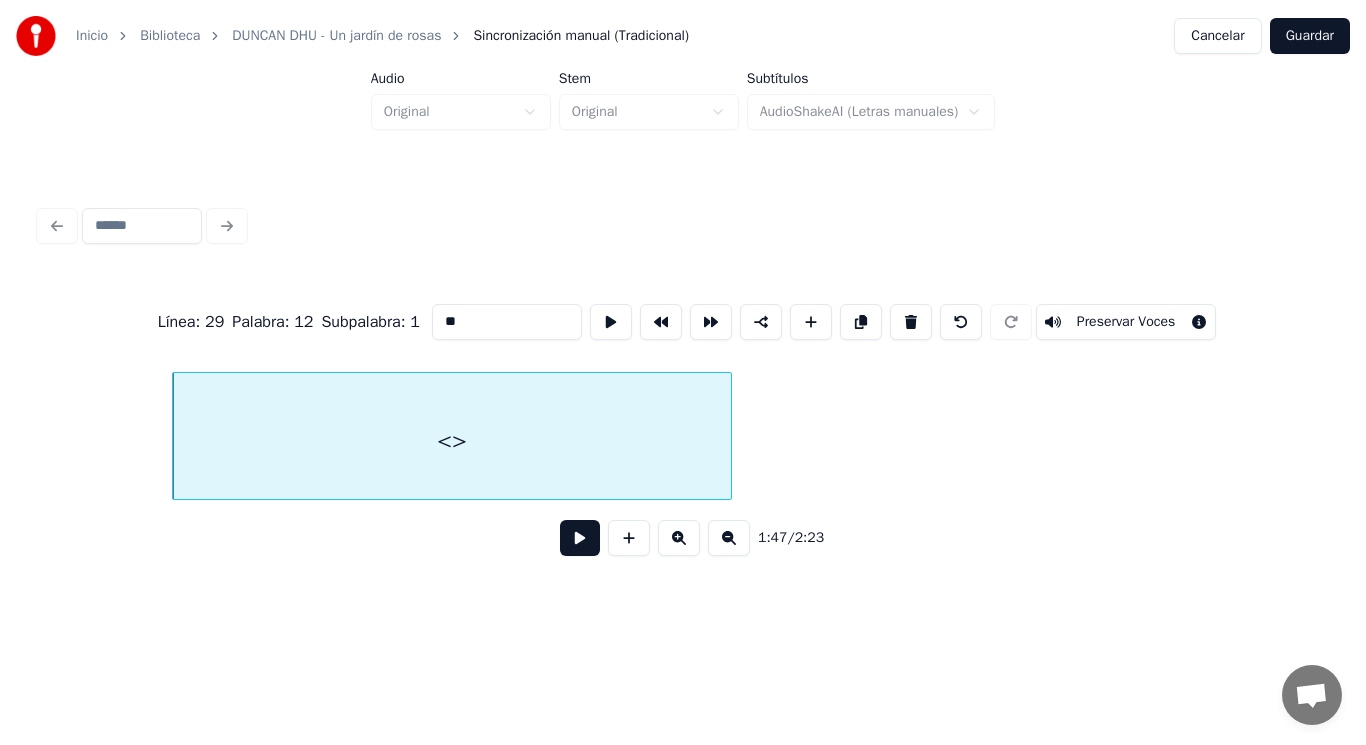 drag, startPoint x: 451, startPoint y: 308, endPoint x: 264, endPoint y: 314, distance: 187.09624 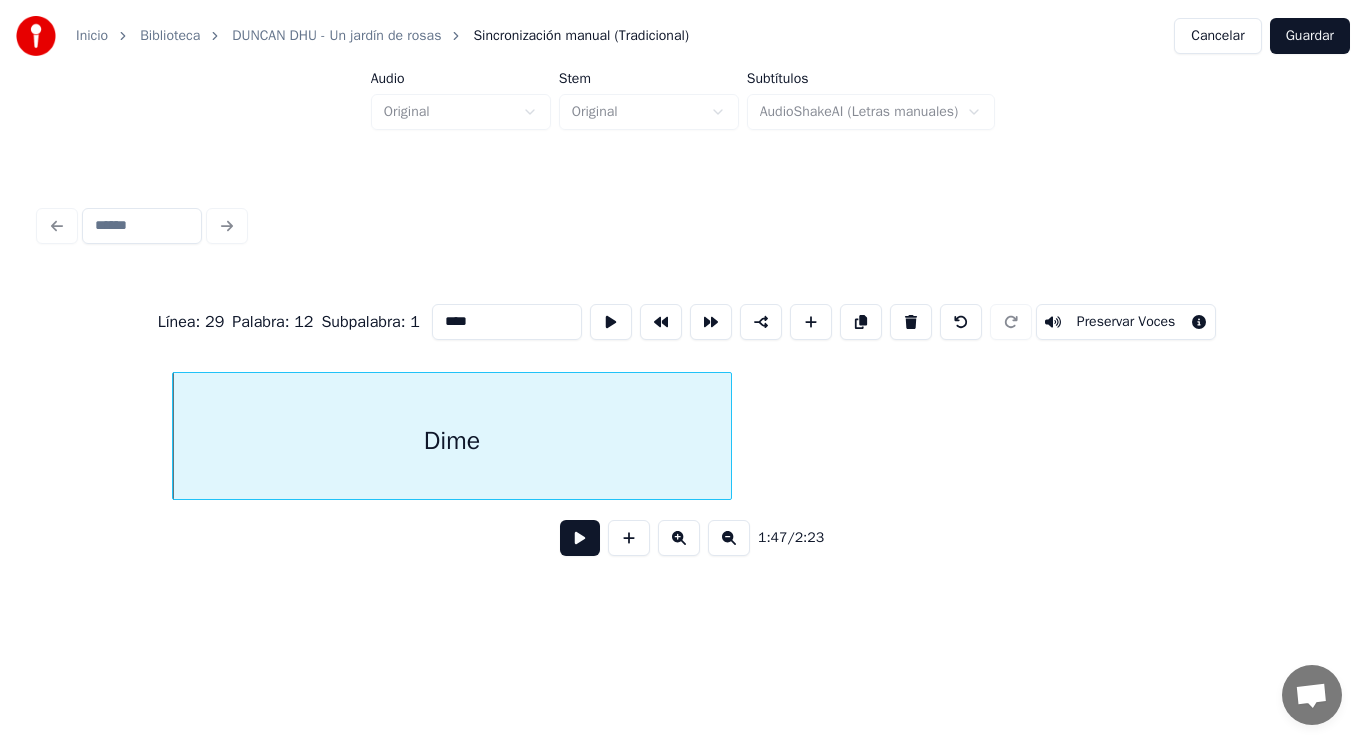 type on "****" 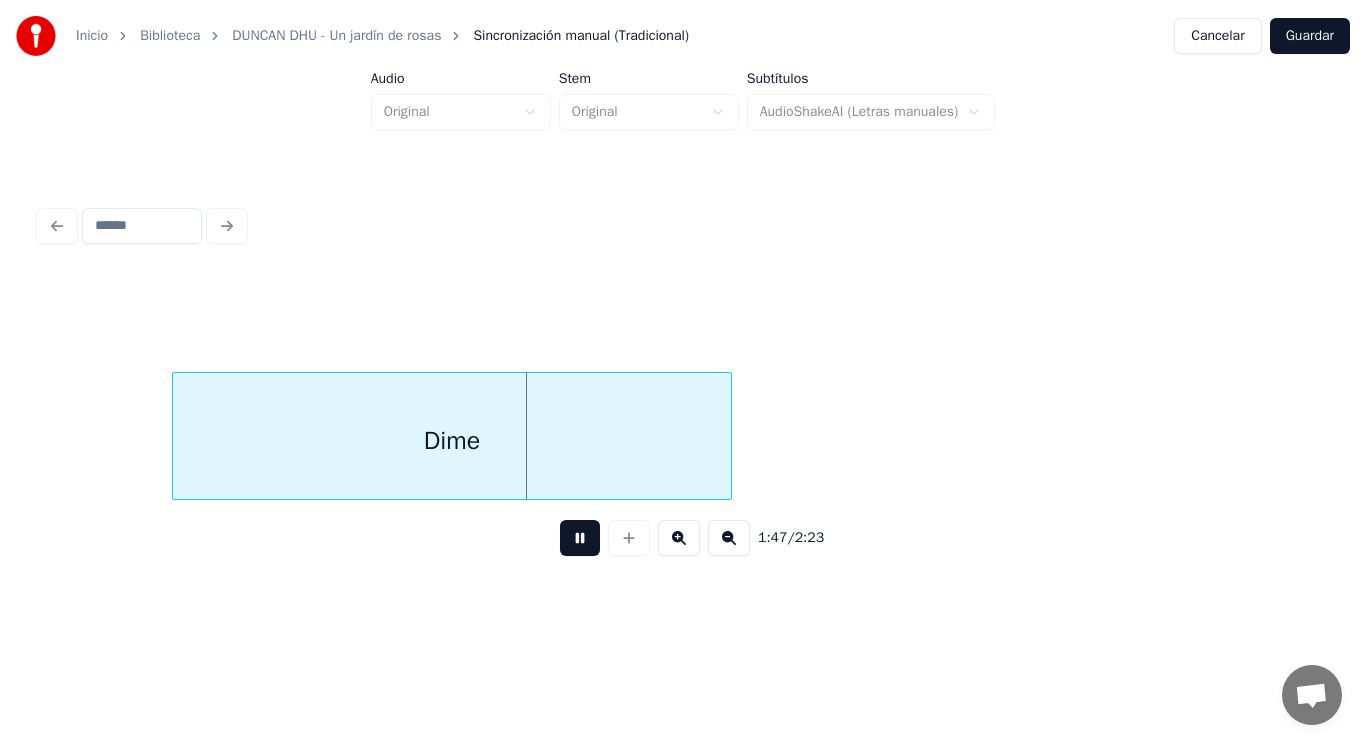 click at bounding box center (580, 538) 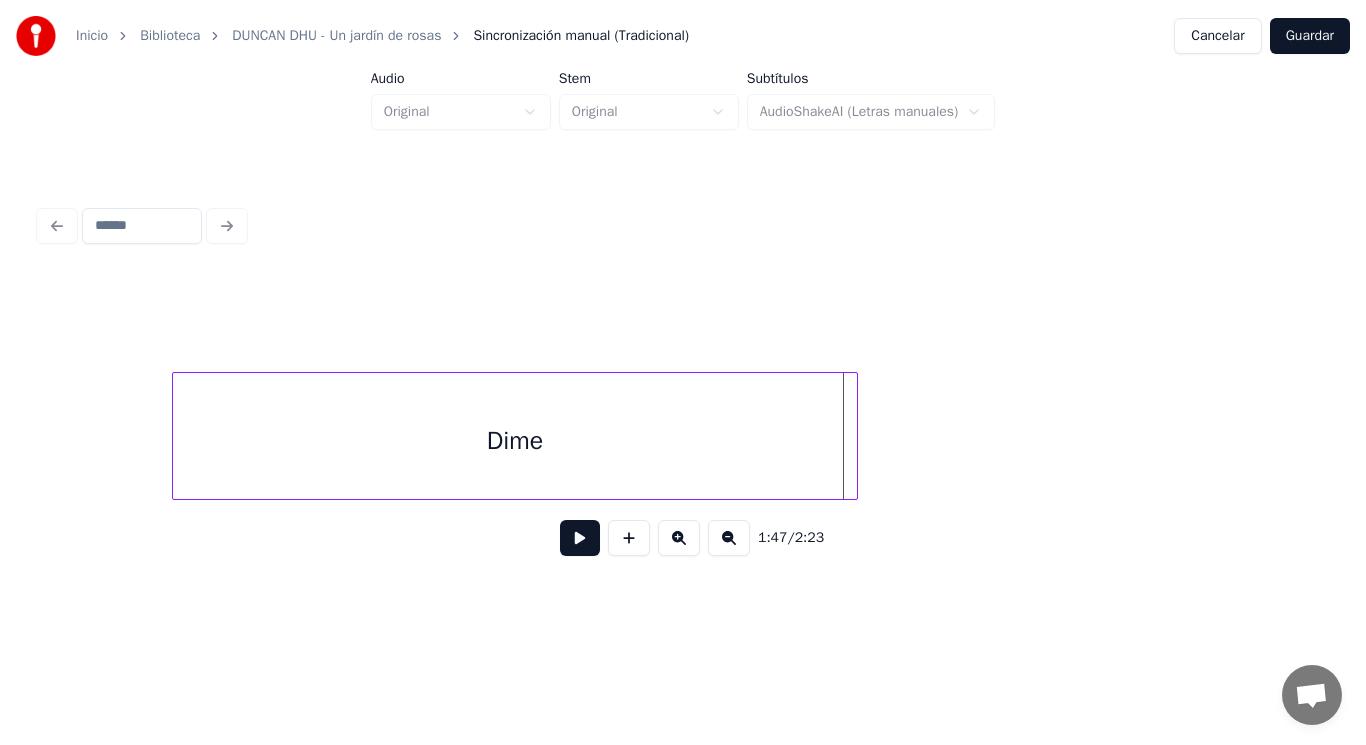 click at bounding box center (854, 436) 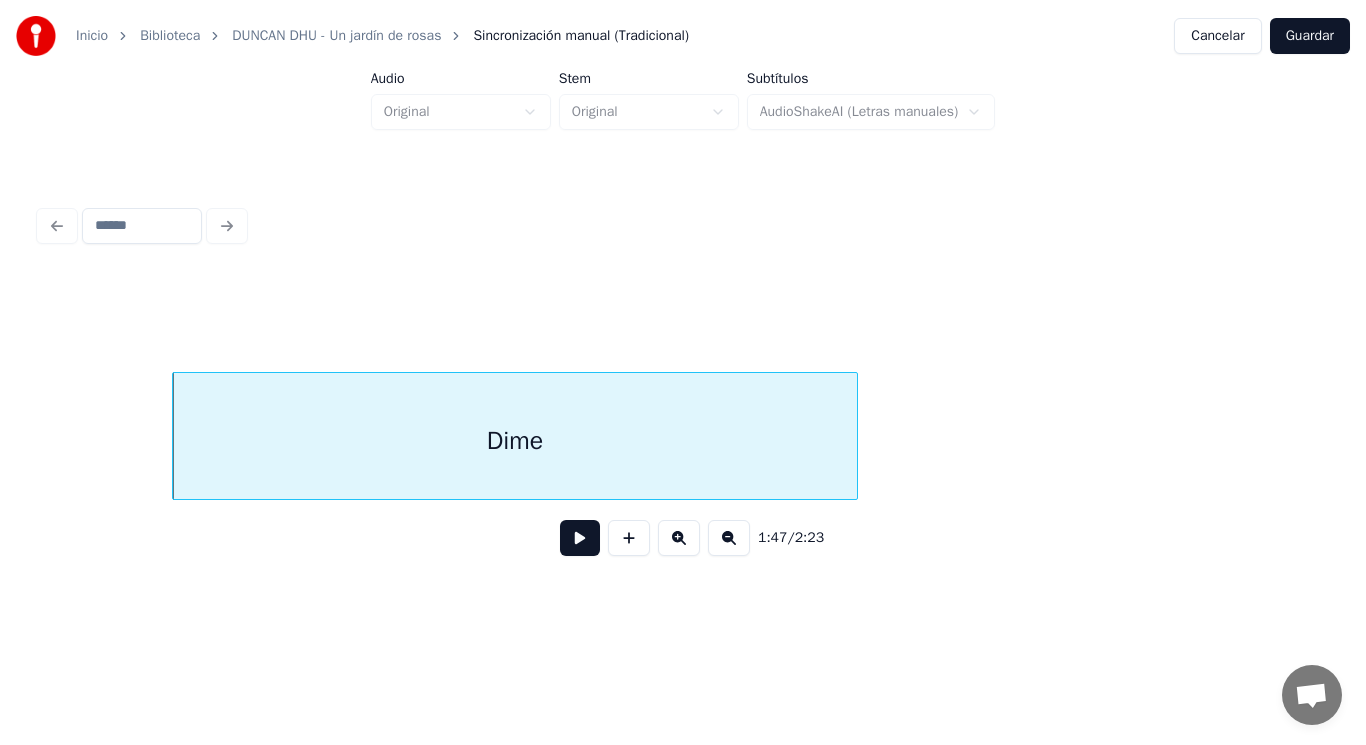 click at bounding box center [580, 538] 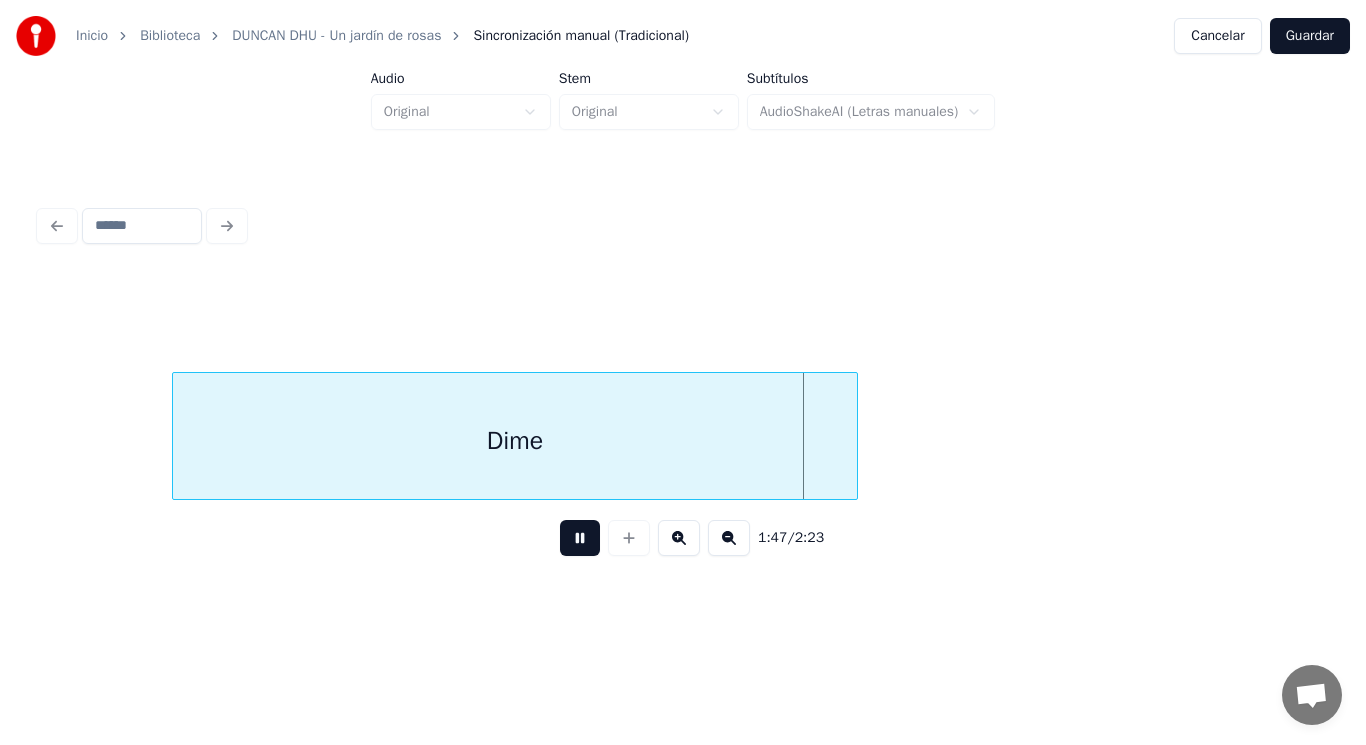 click at bounding box center (580, 538) 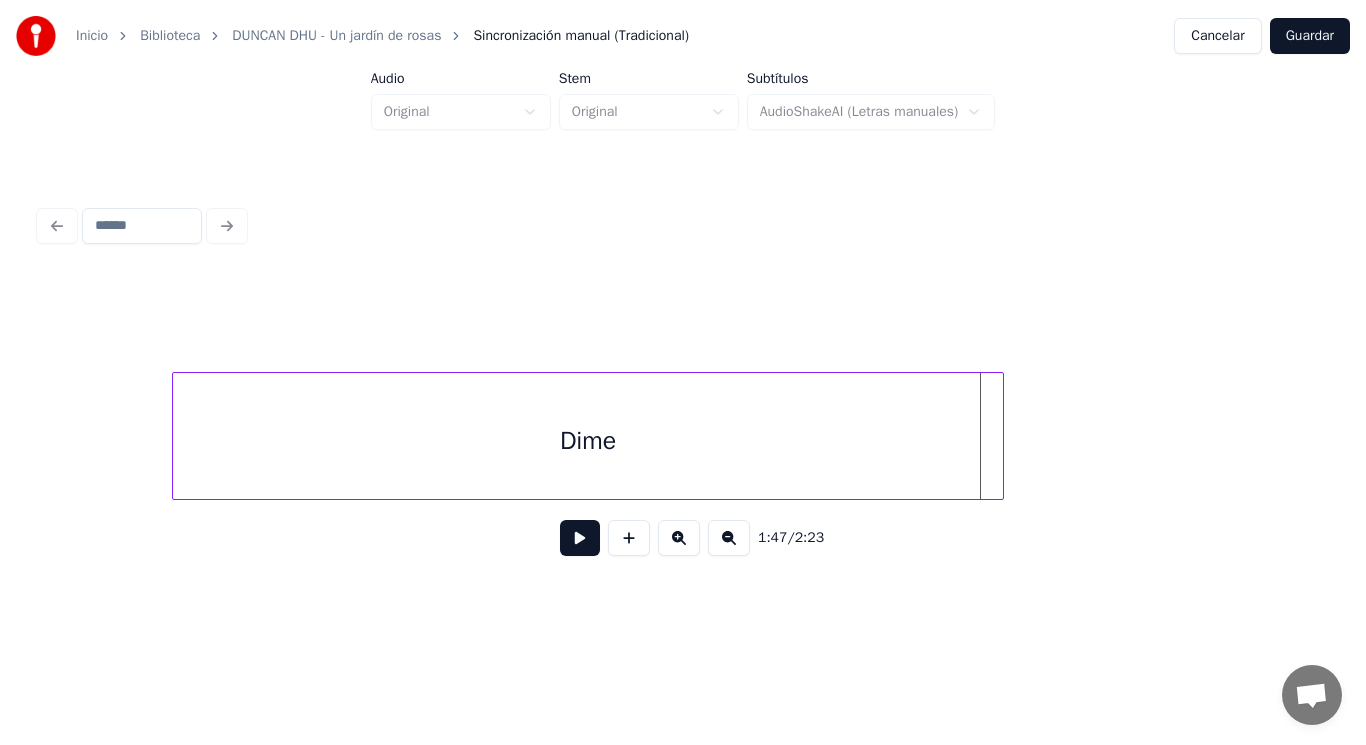 click at bounding box center [1000, 436] 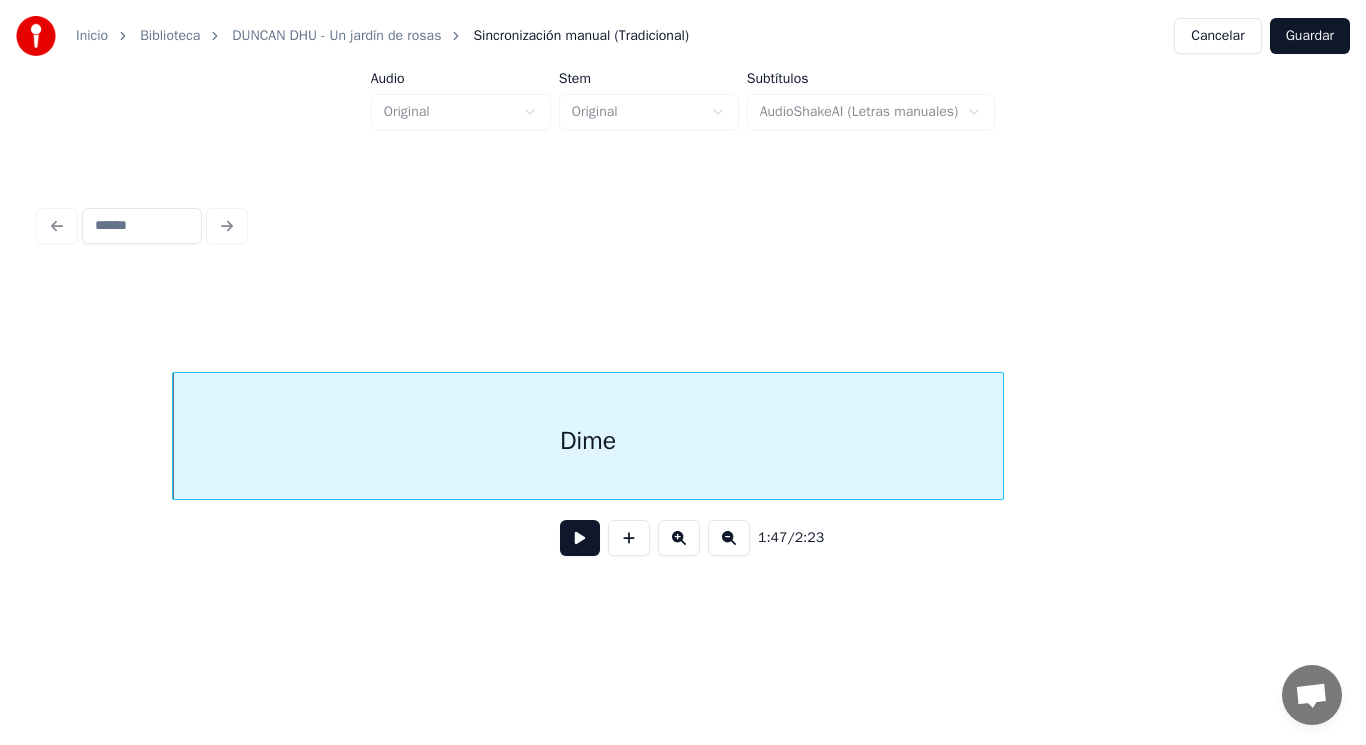 click at bounding box center (580, 538) 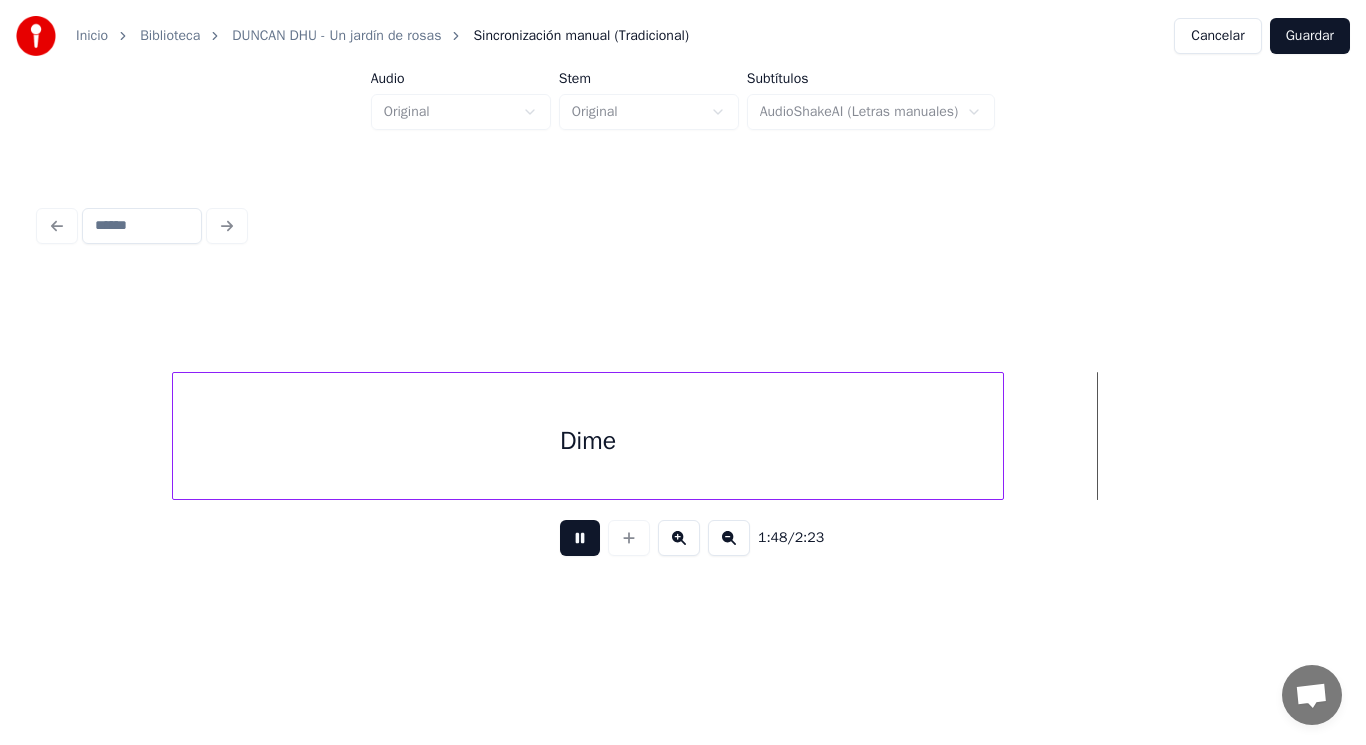 click at bounding box center [580, 538] 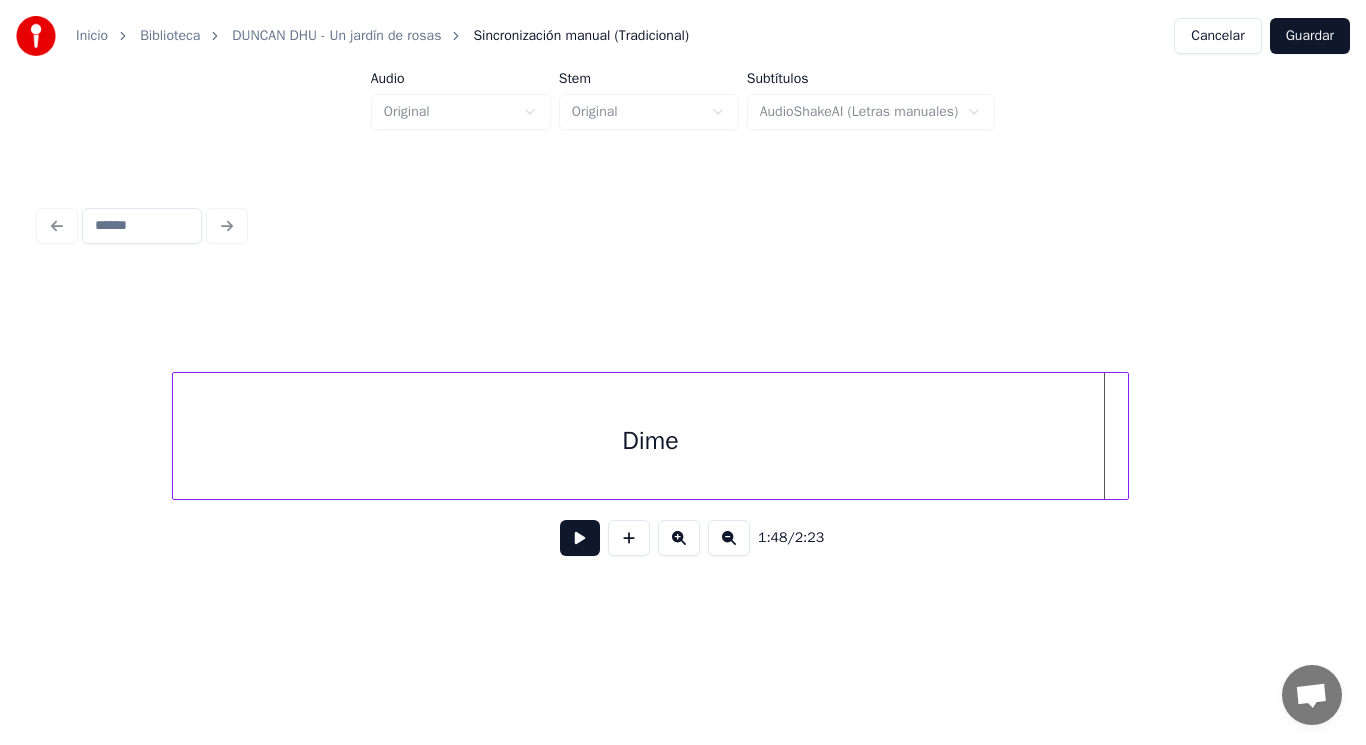 click at bounding box center (1125, 436) 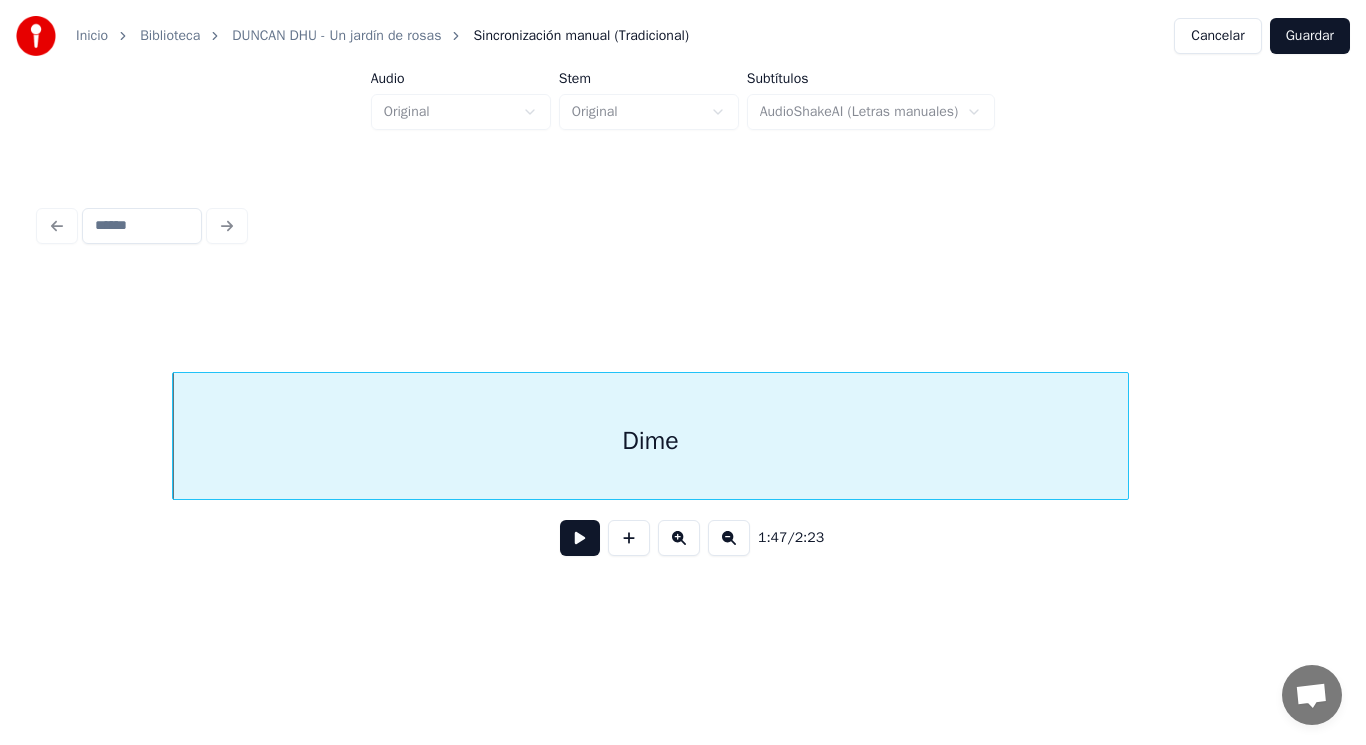 click at bounding box center [580, 538] 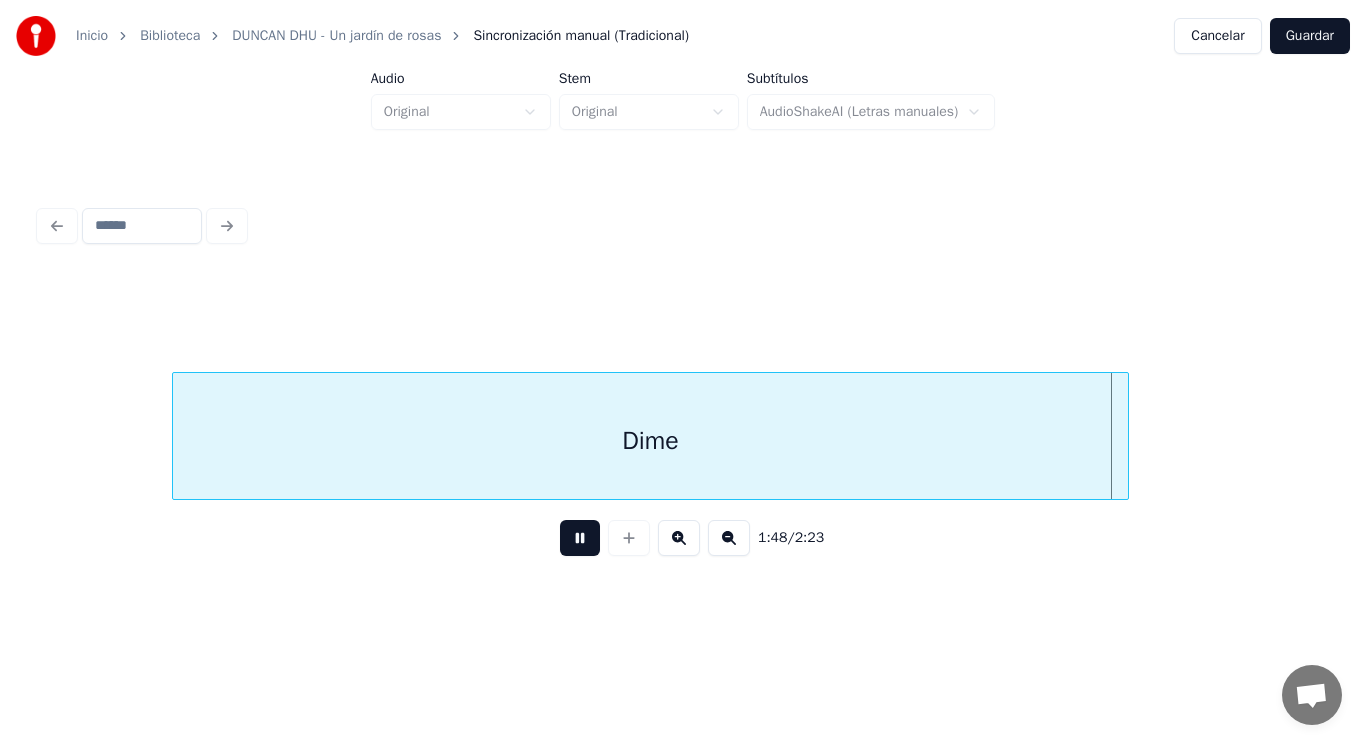 click at bounding box center [580, 538] 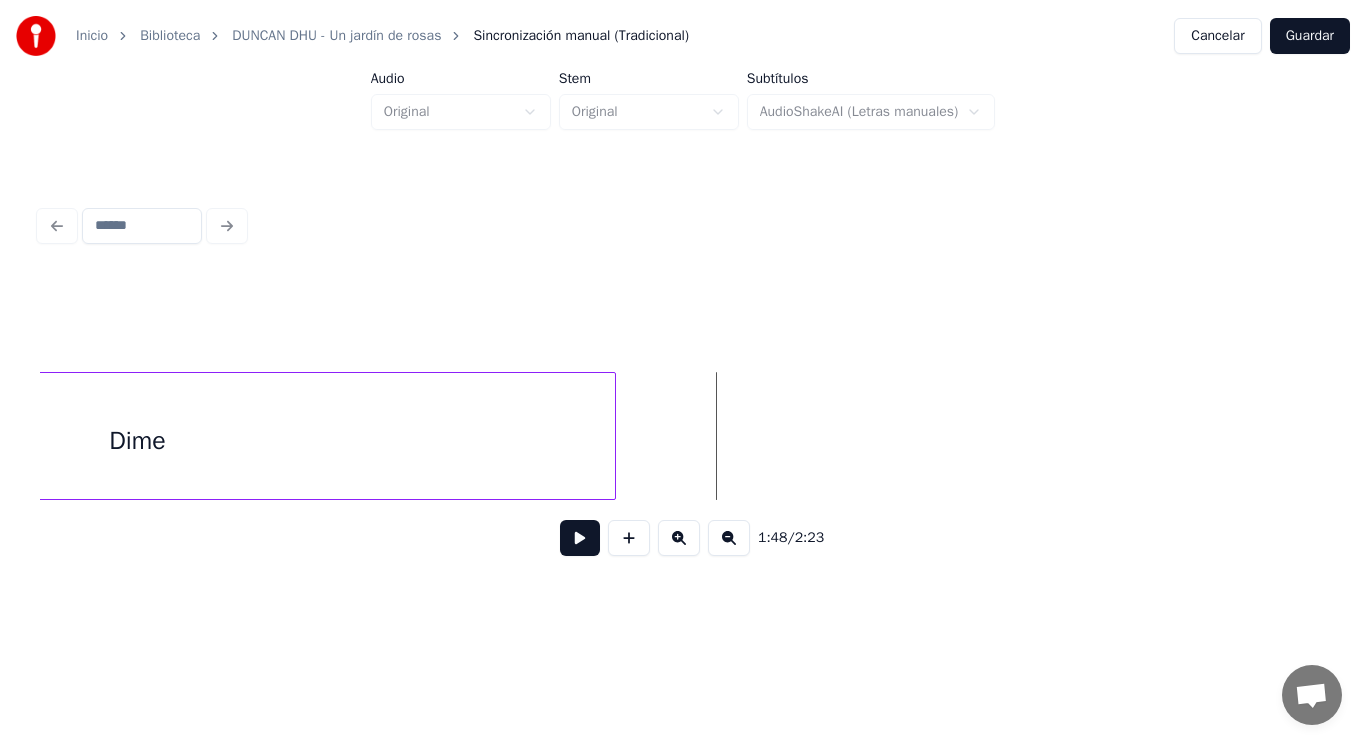 scroll, scrollTop: 0, scrollLeft: 150836, axis: horizontal 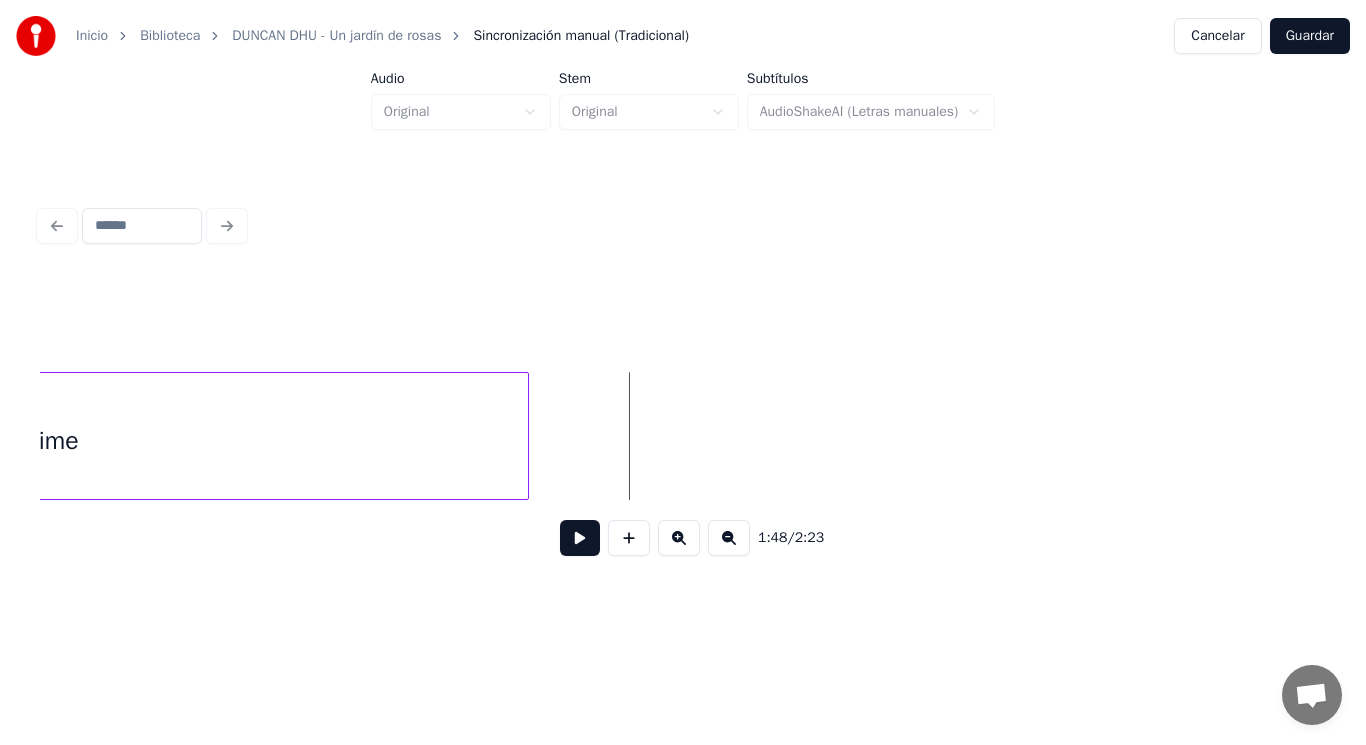 click on "Dime" at bounding box center (-50411, 436) 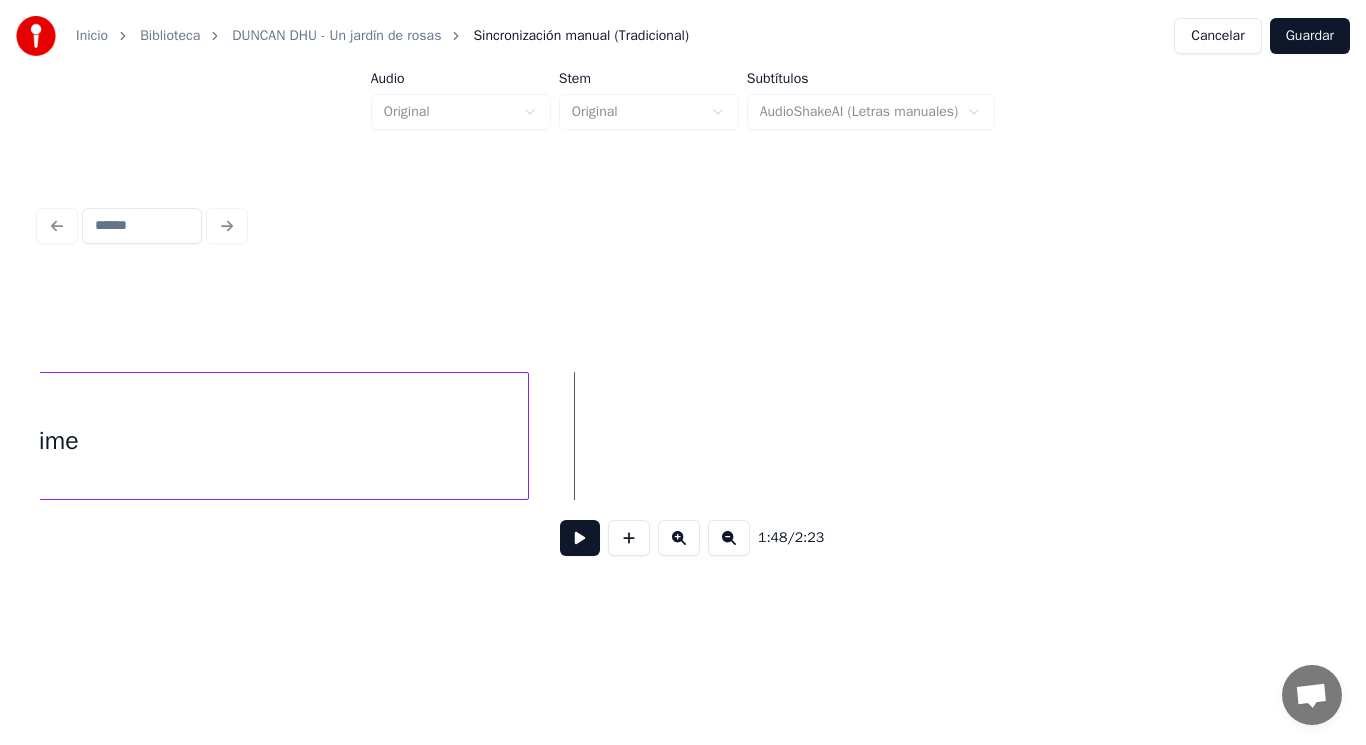 click at bounding box center [580, 538] 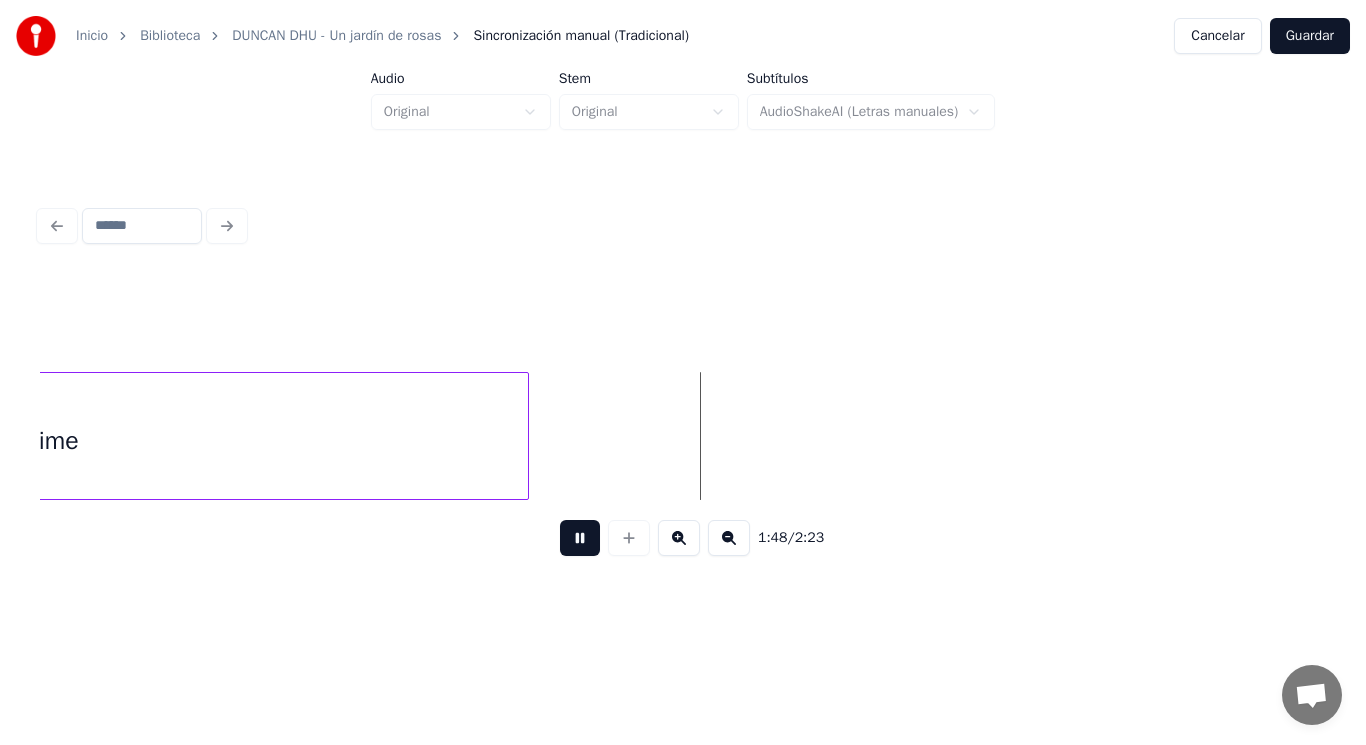 click at bounding box center (580, 538) 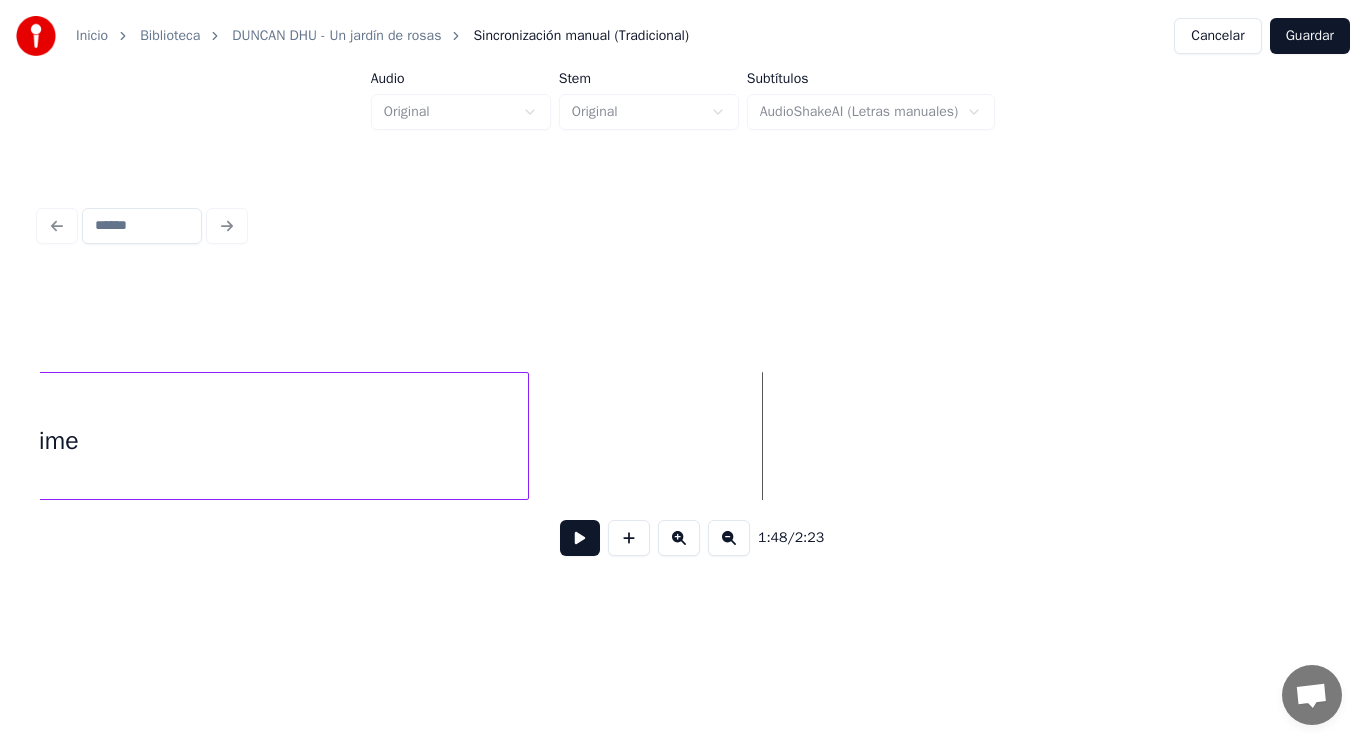 click on "Dime" at bounding box center [-50411, 436] 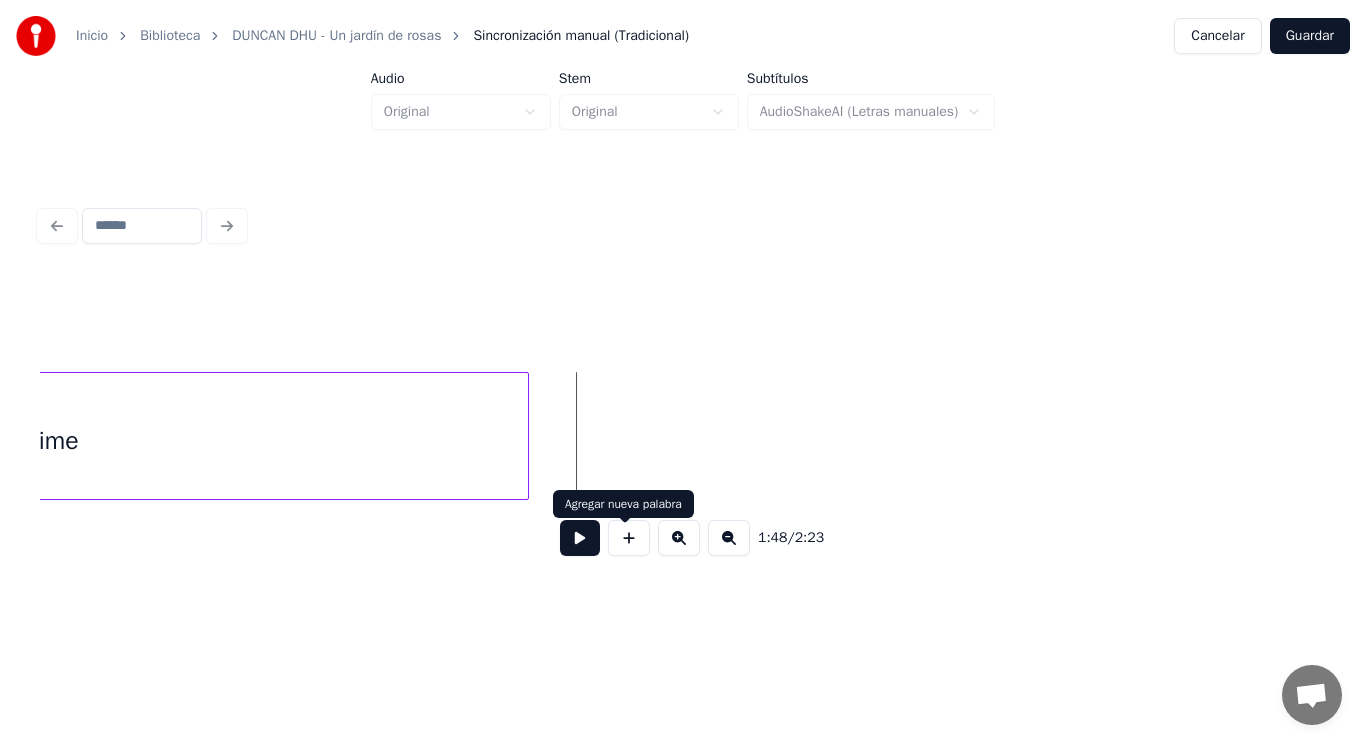 click at bounding box center (629, 538) 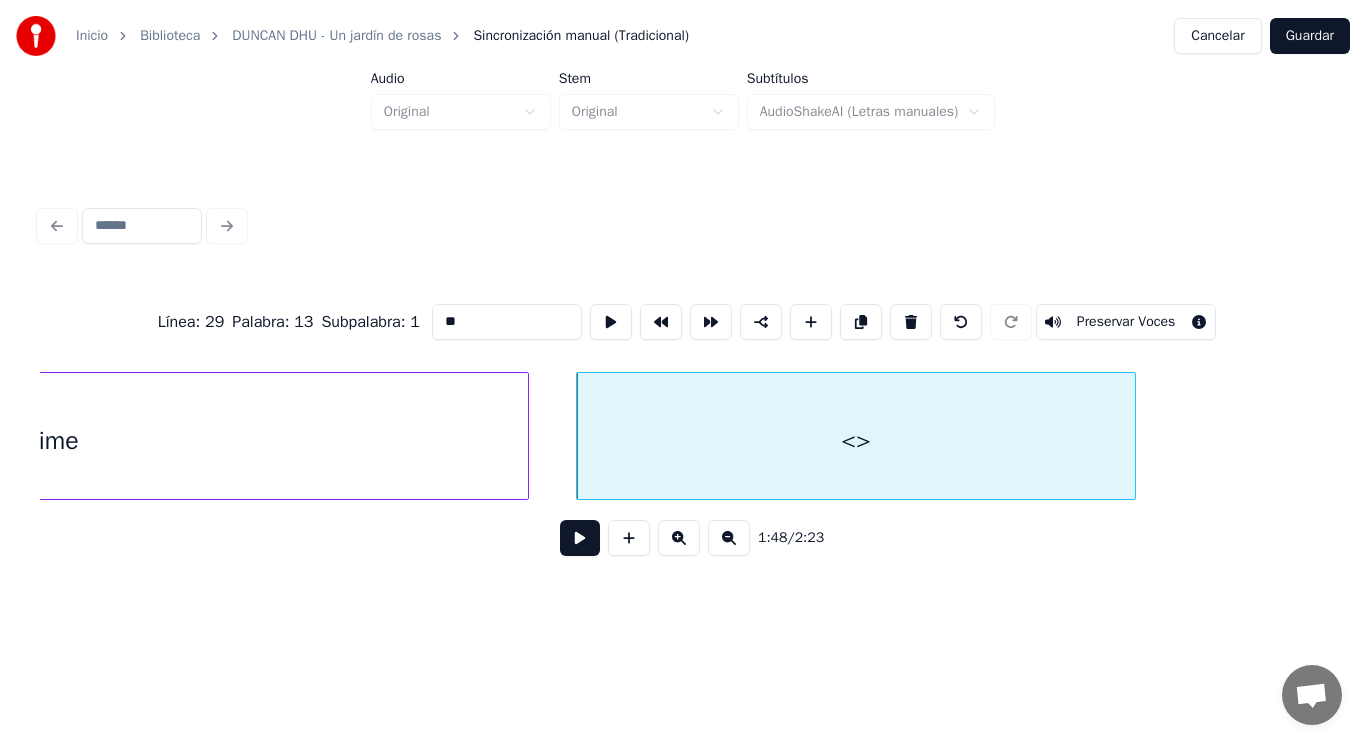 drag, startPoint x: 438, startPoint y: 317, endPoint x: 372, endPoint y: 314, distance: 66.068146 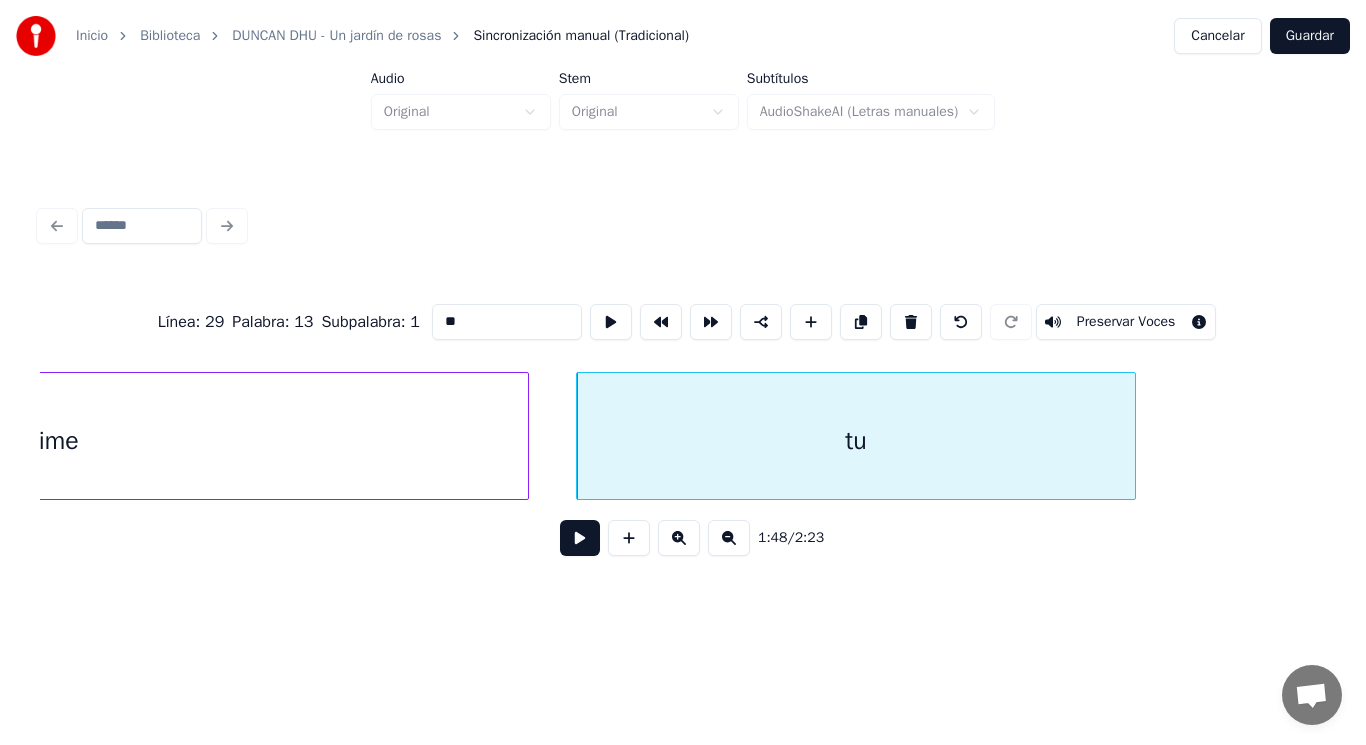 type on "**" 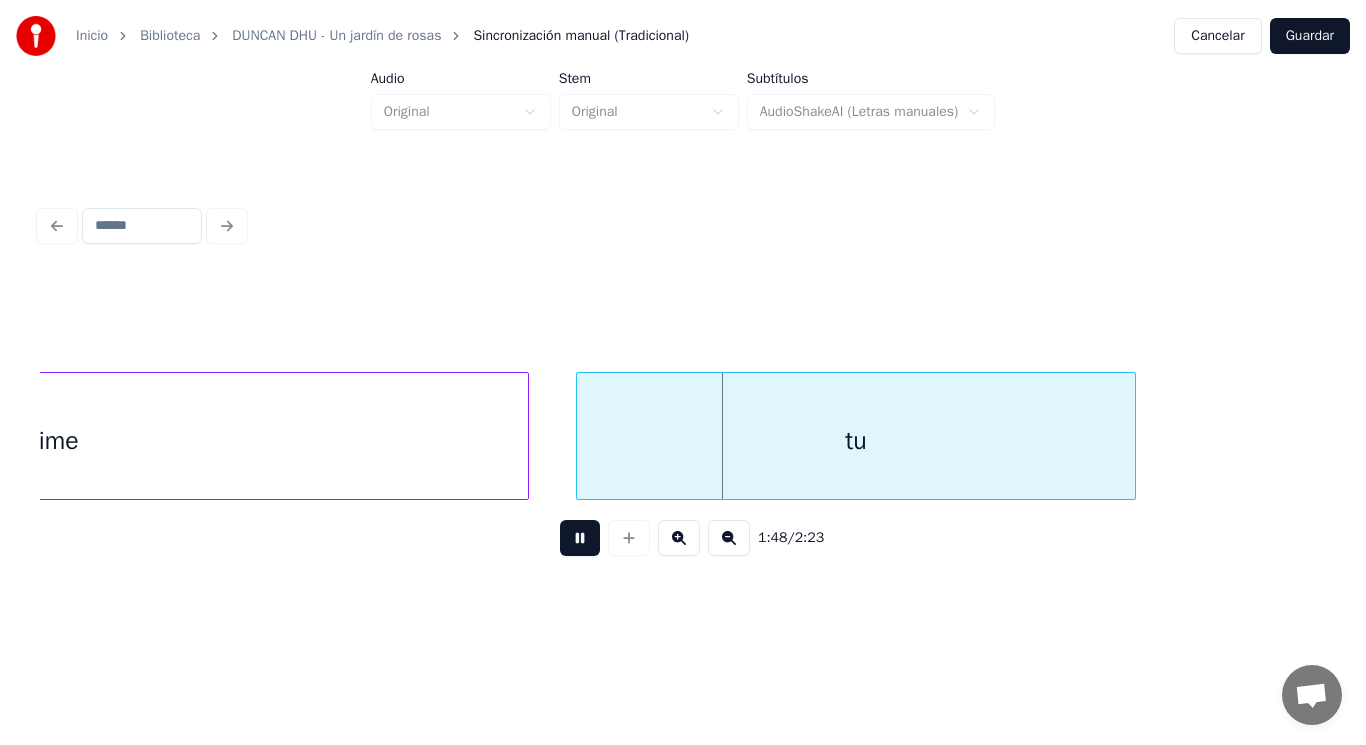 click at bounding box center (580, 538) 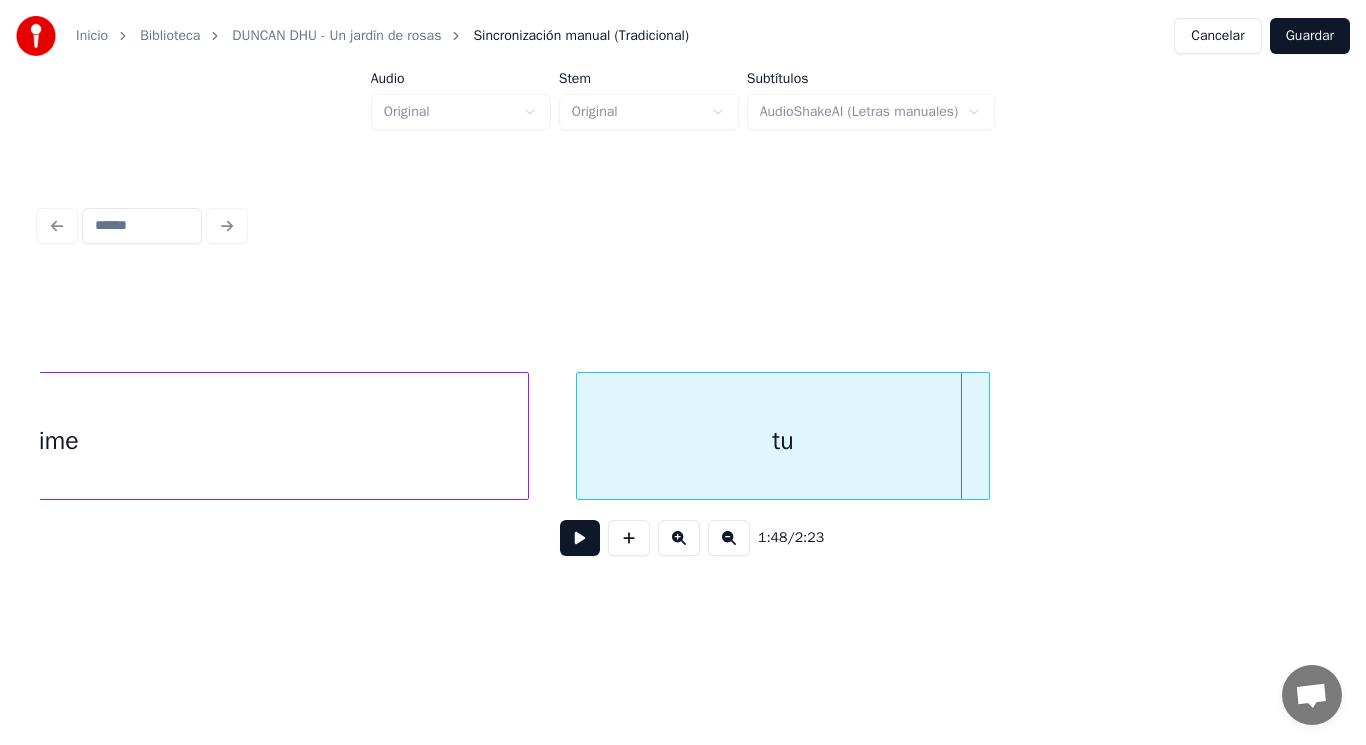 click at bounding box center (986, 436) 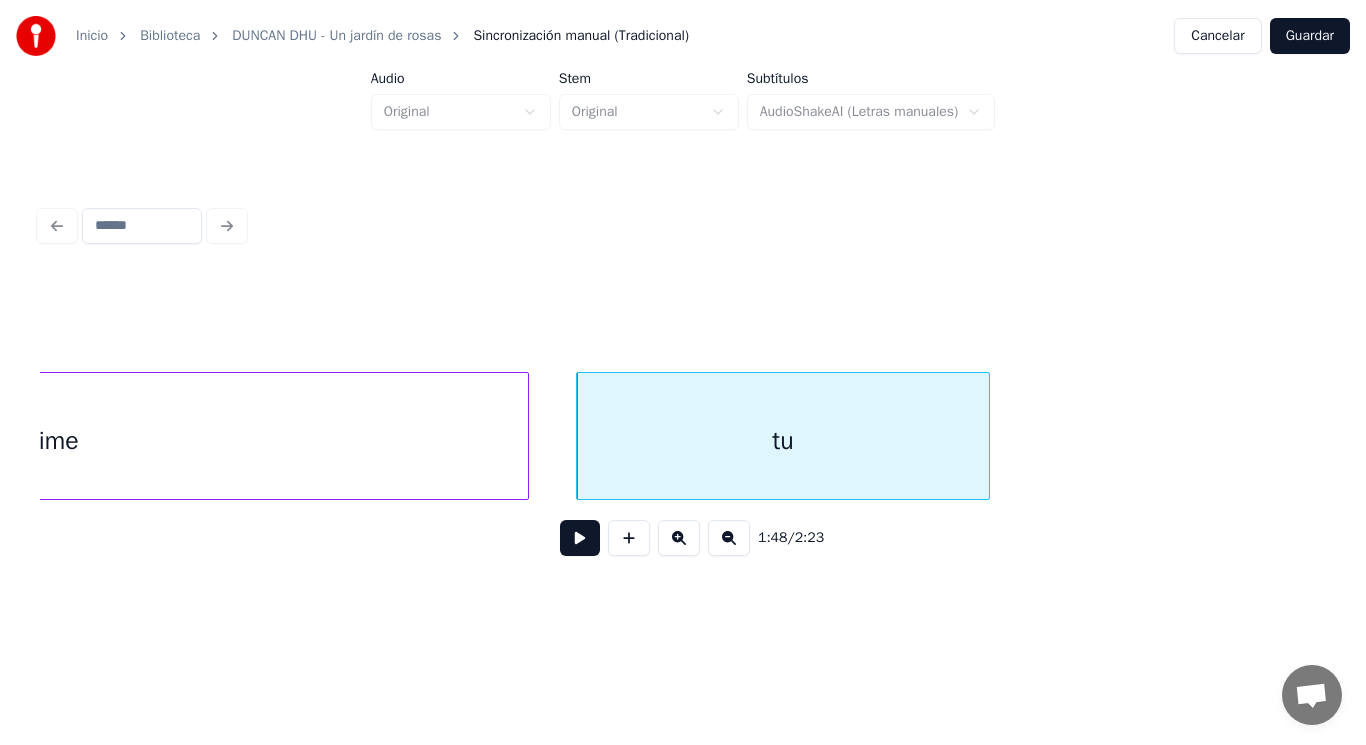 click at bounding box center [580, 538] 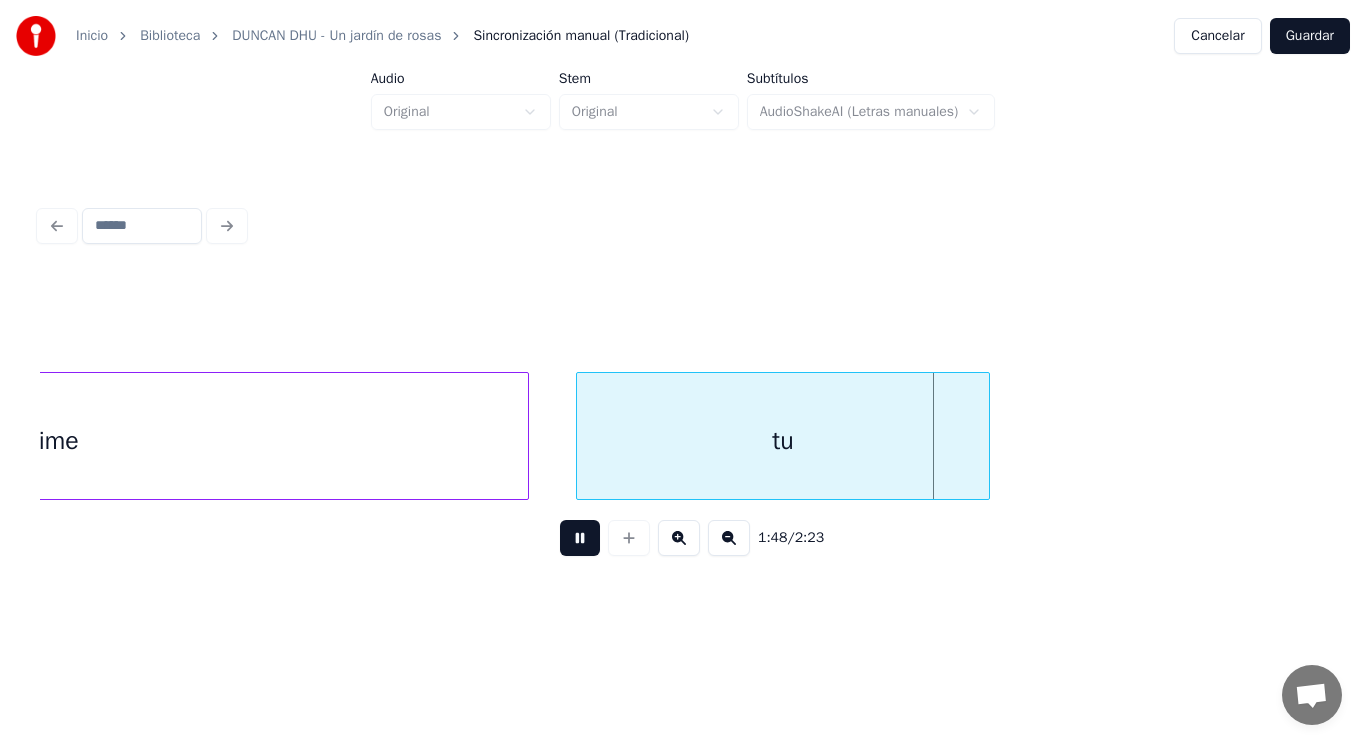 click at bounding box center [580, 538] 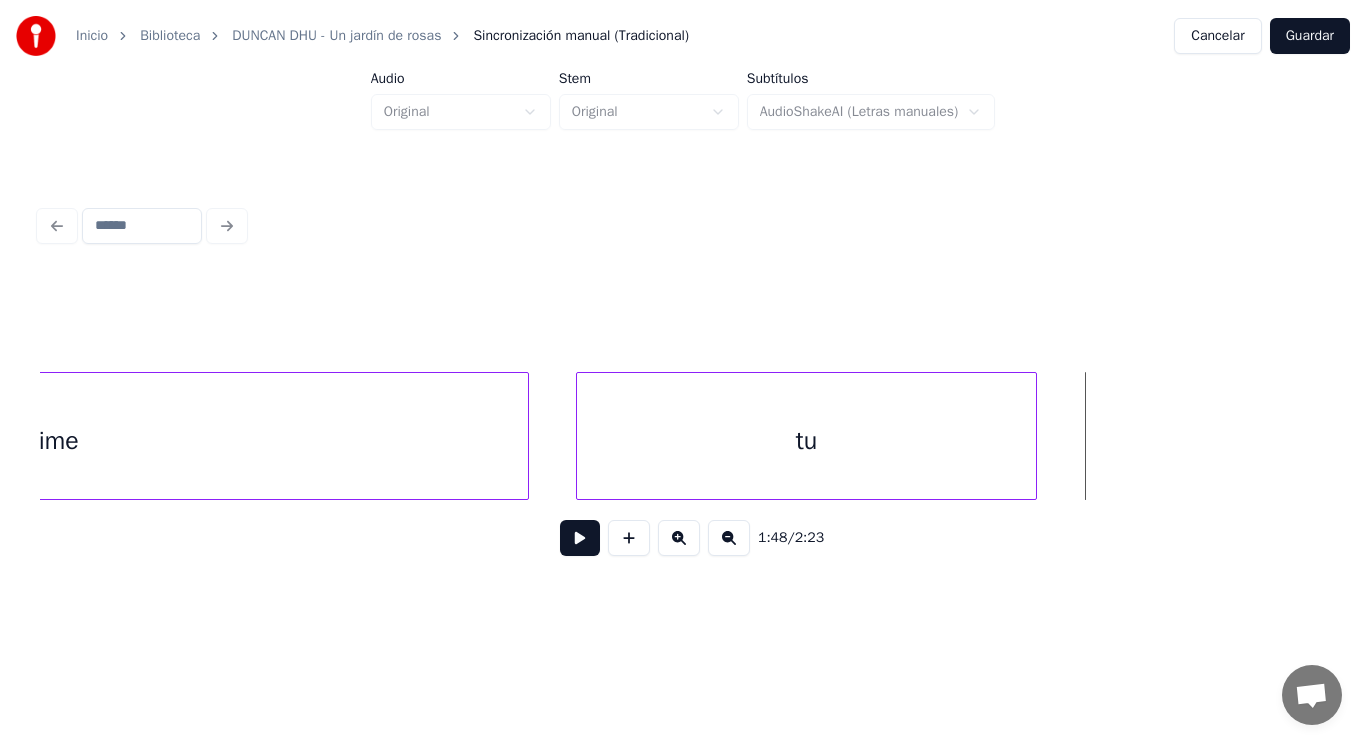 click at bounding box center [1033, 436] 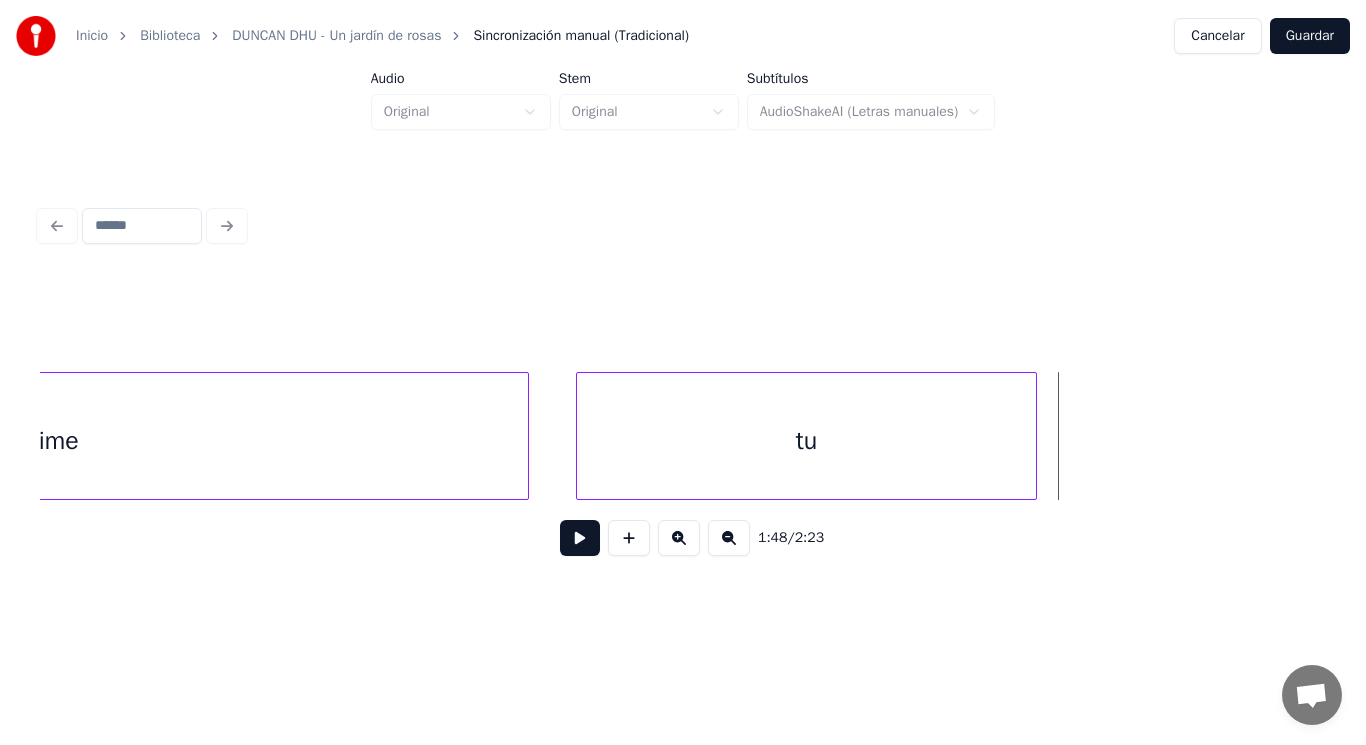click at bounding box center (580, 538) 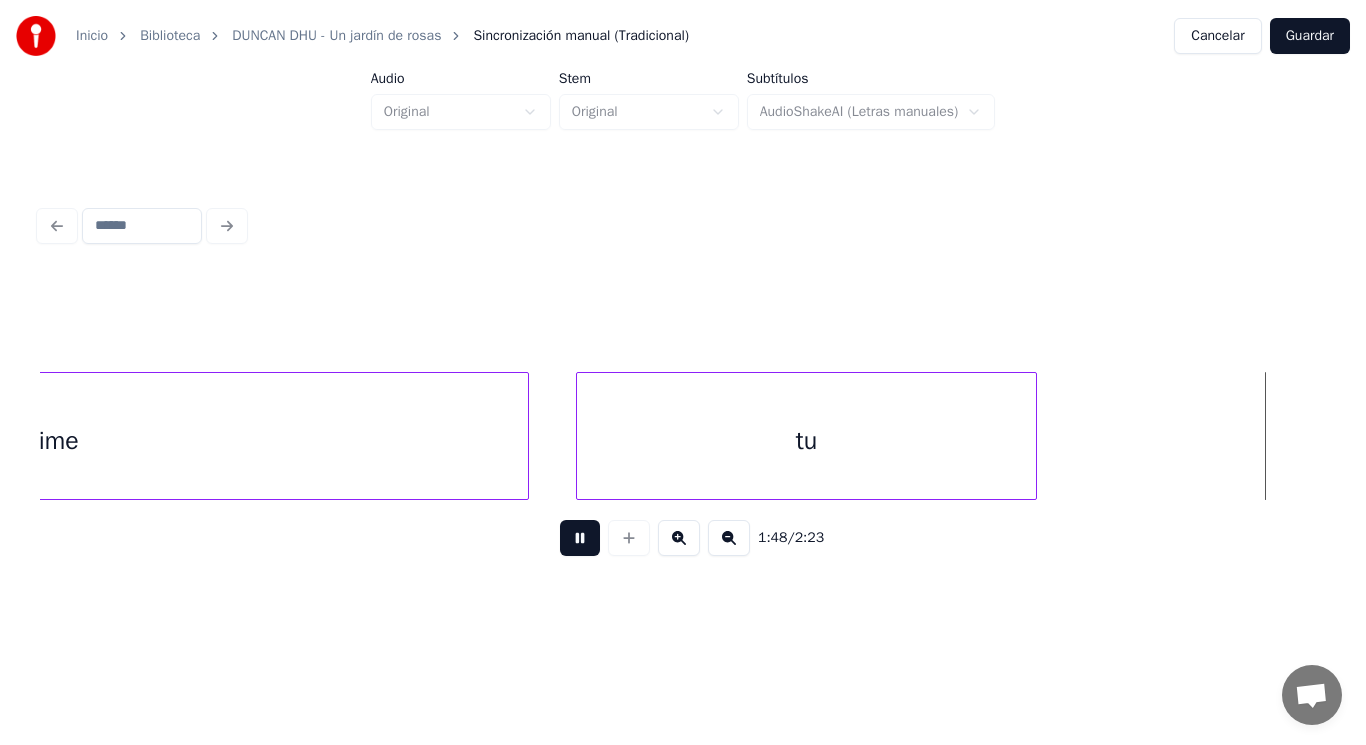 click at bounding box center [580, 538] 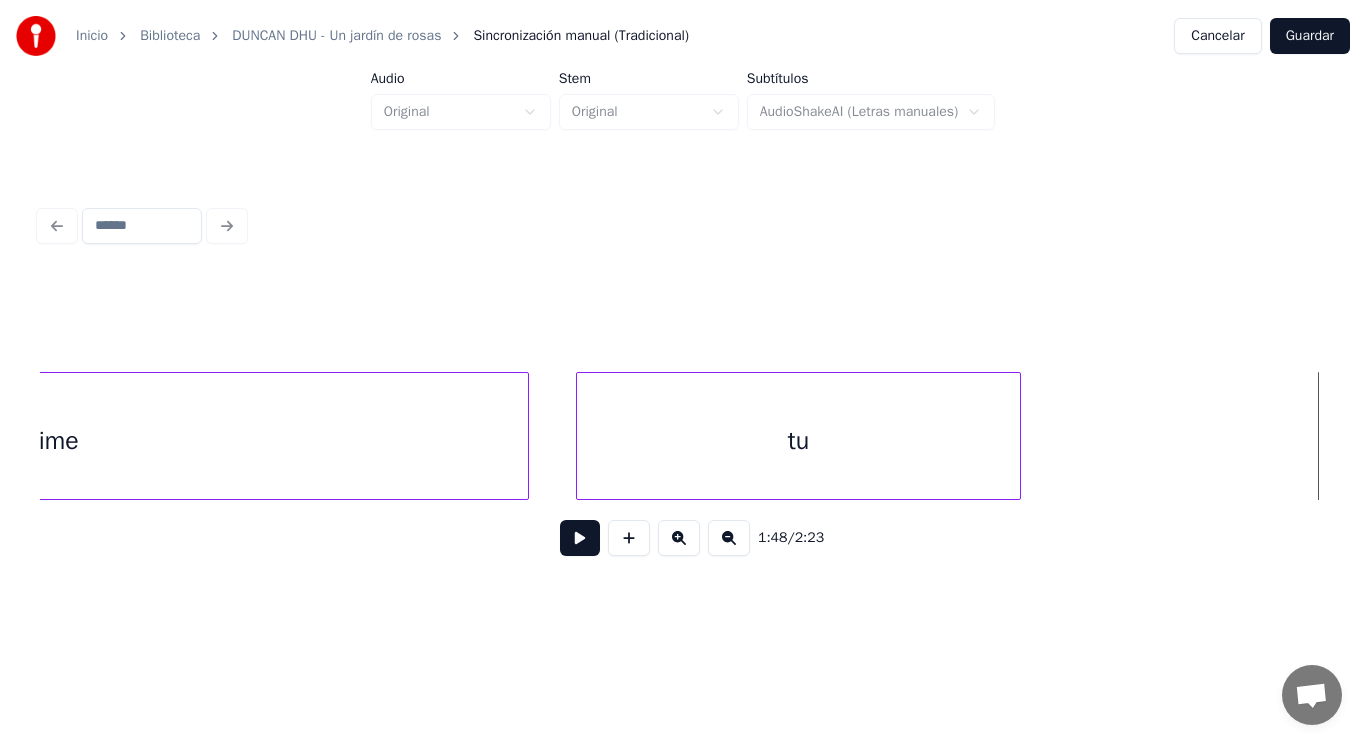 click at bounding box center (1017, 436) 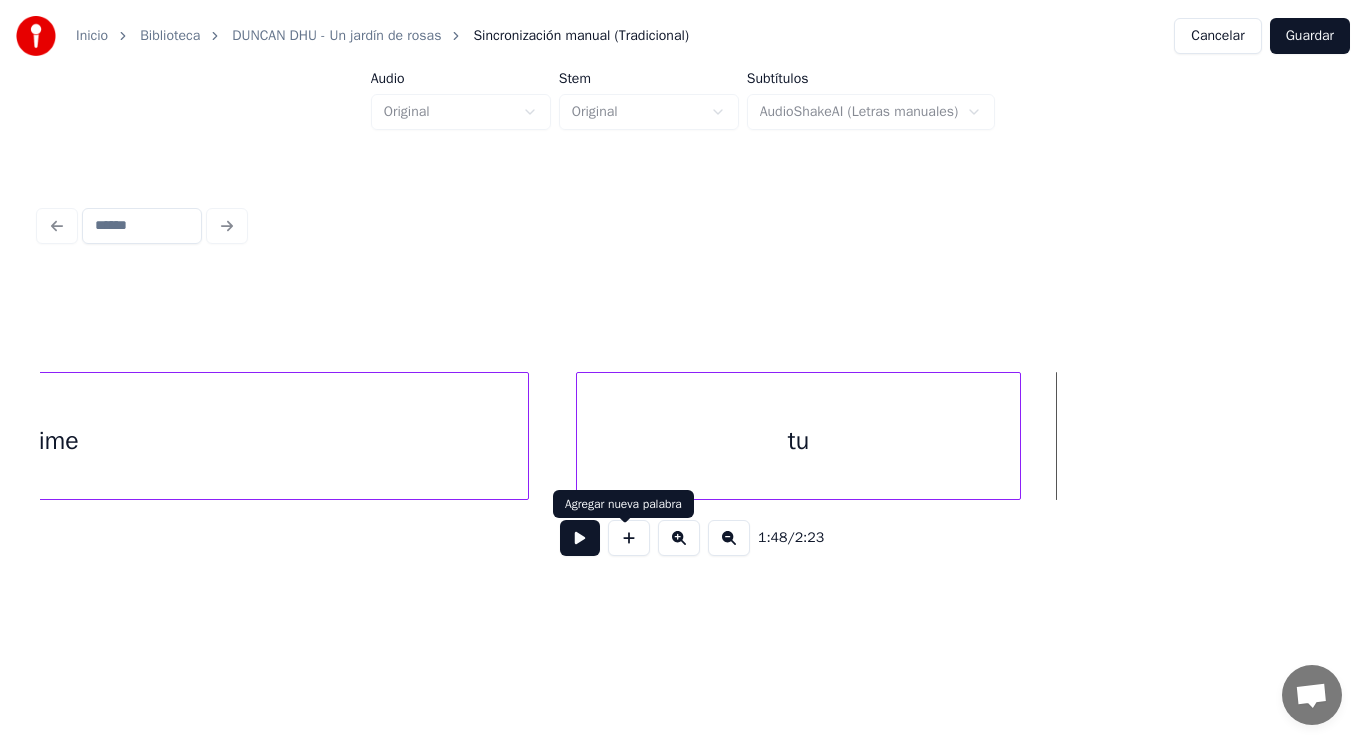 click at bounding box center (629, 538) 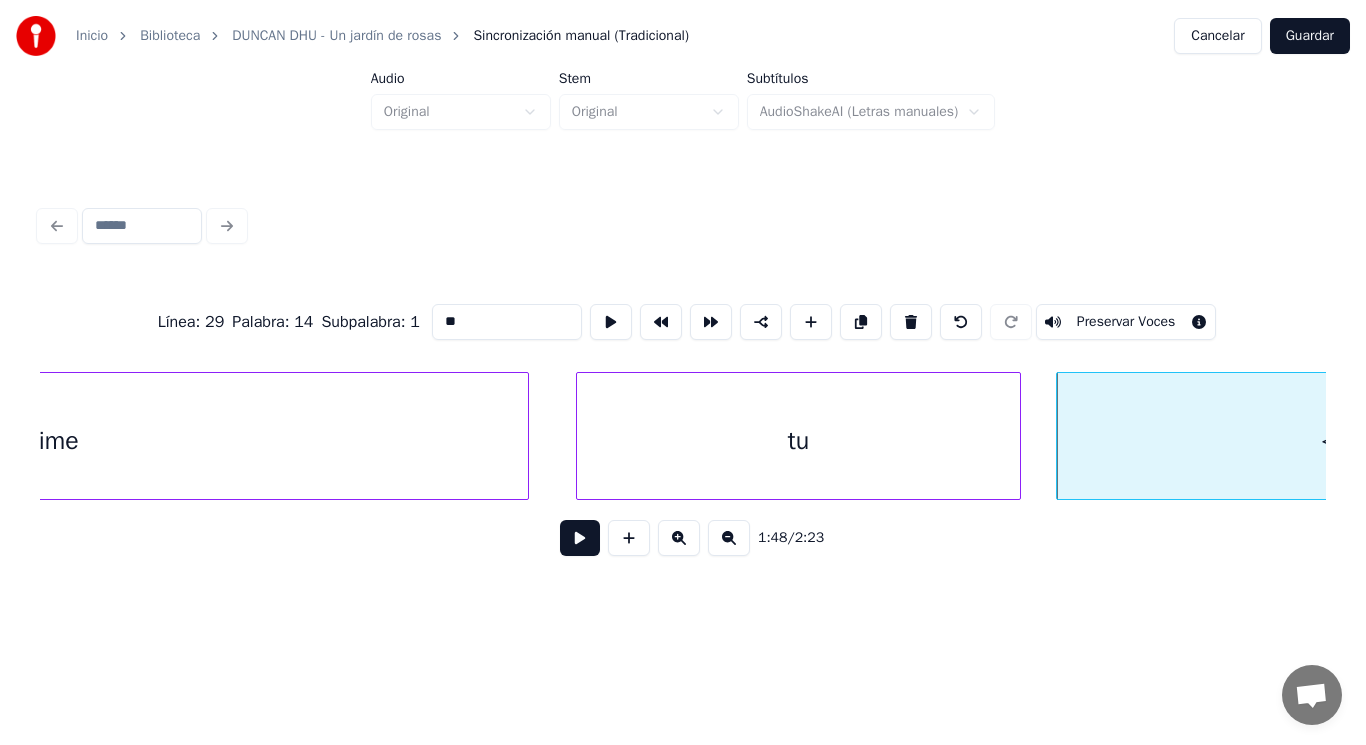drag, startPoint x: 445, startPoint y: 312, endPoint x: 287, endPoint y: 317, distance: 158.0791 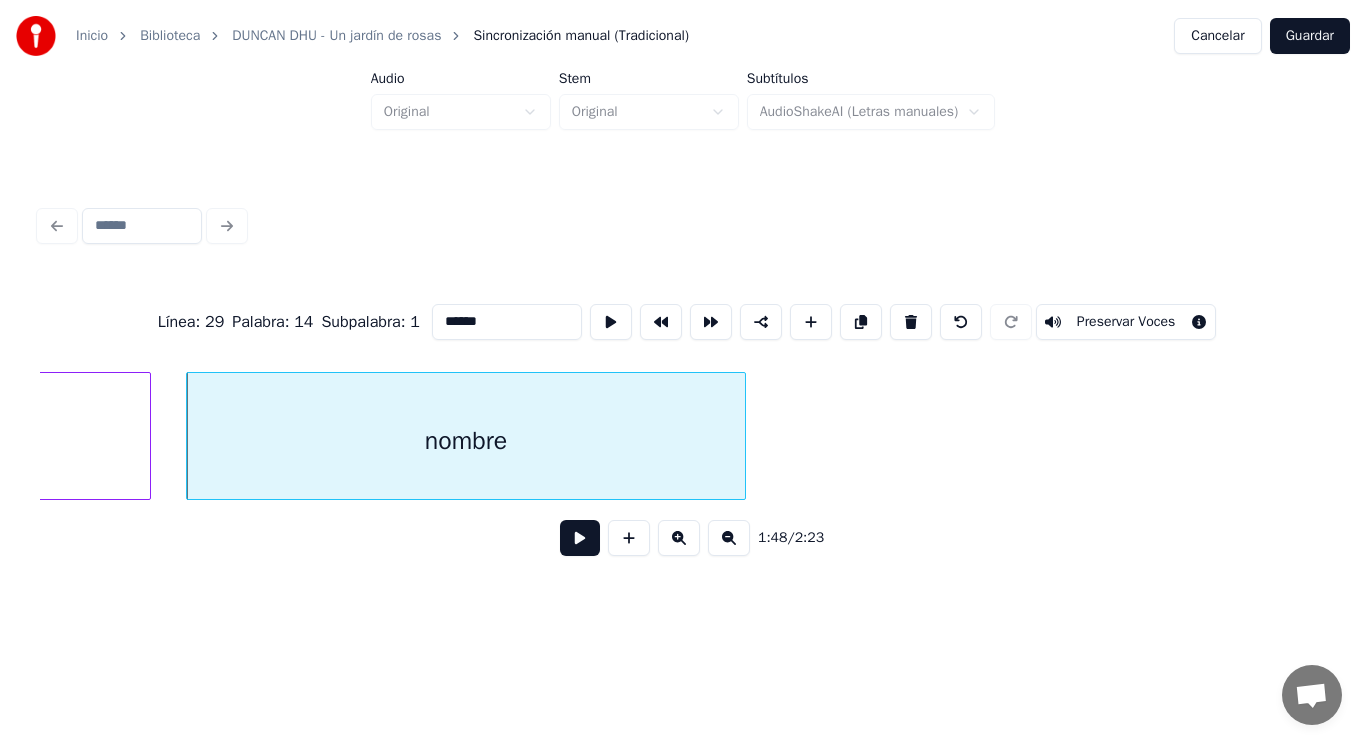 scroll, scrollTop: 0, scrollLeft: 151716, axis: horizontal 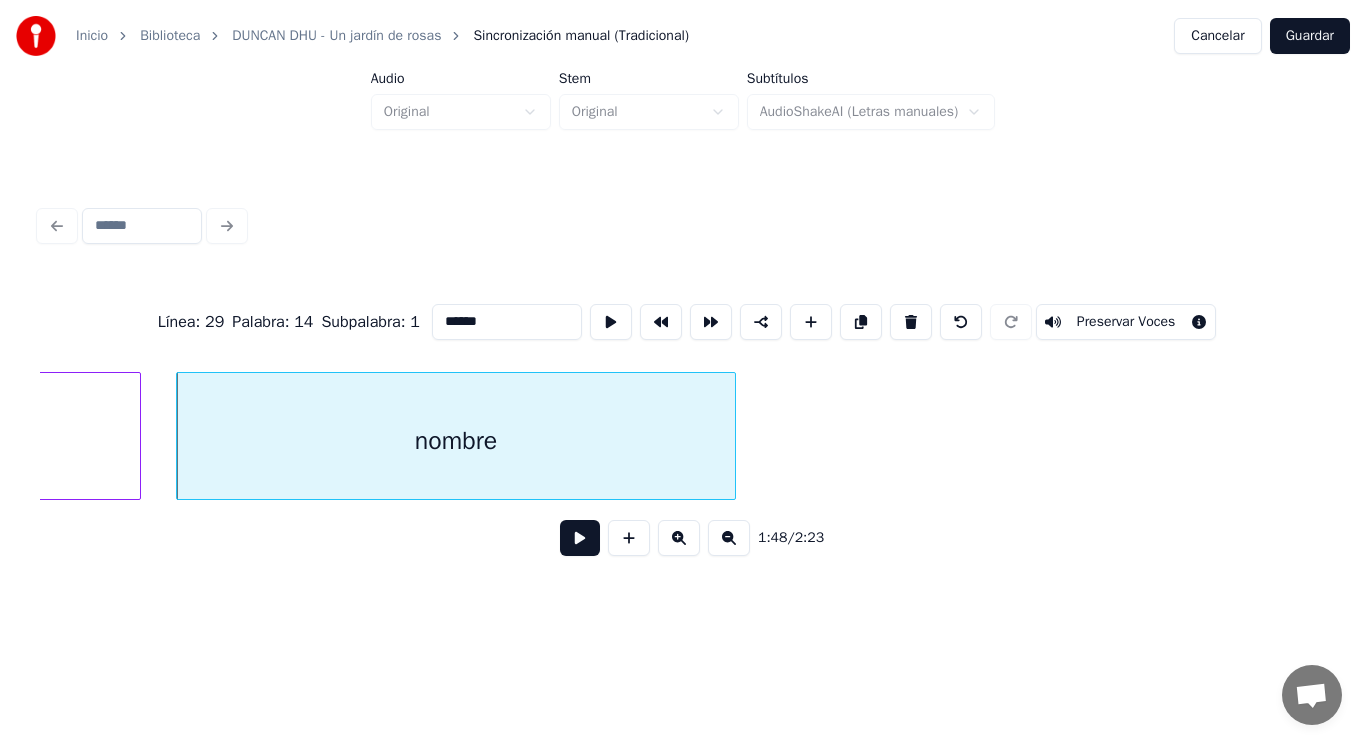 type on "******" 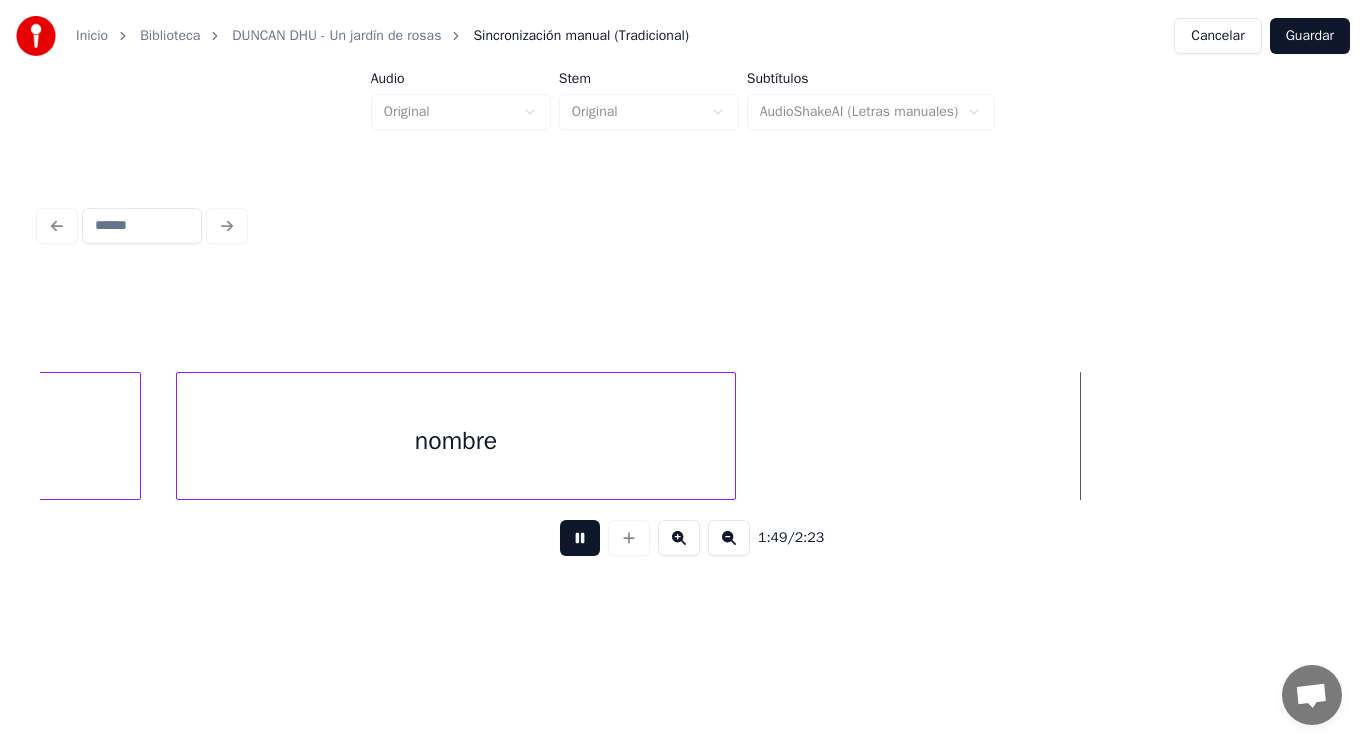 click at bounding box center [580, 538] 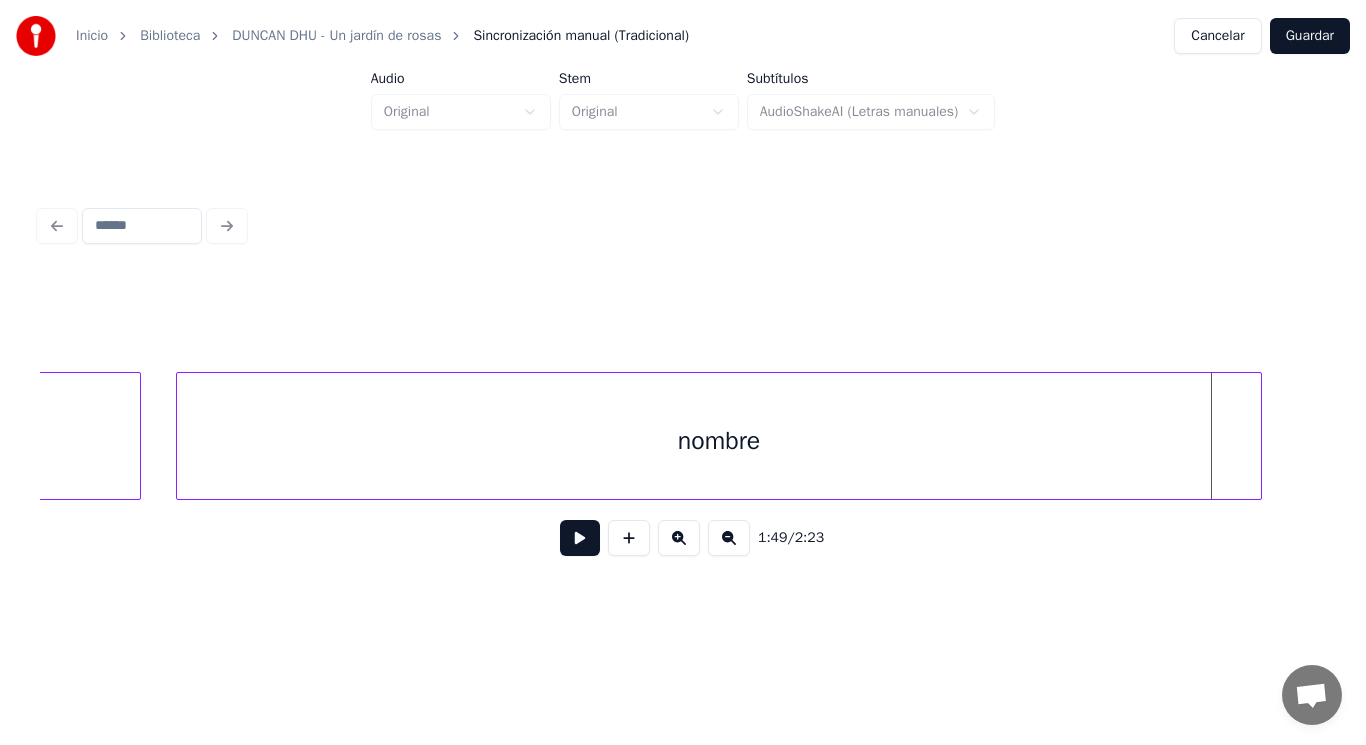 click at bounding box center [1258, 436] 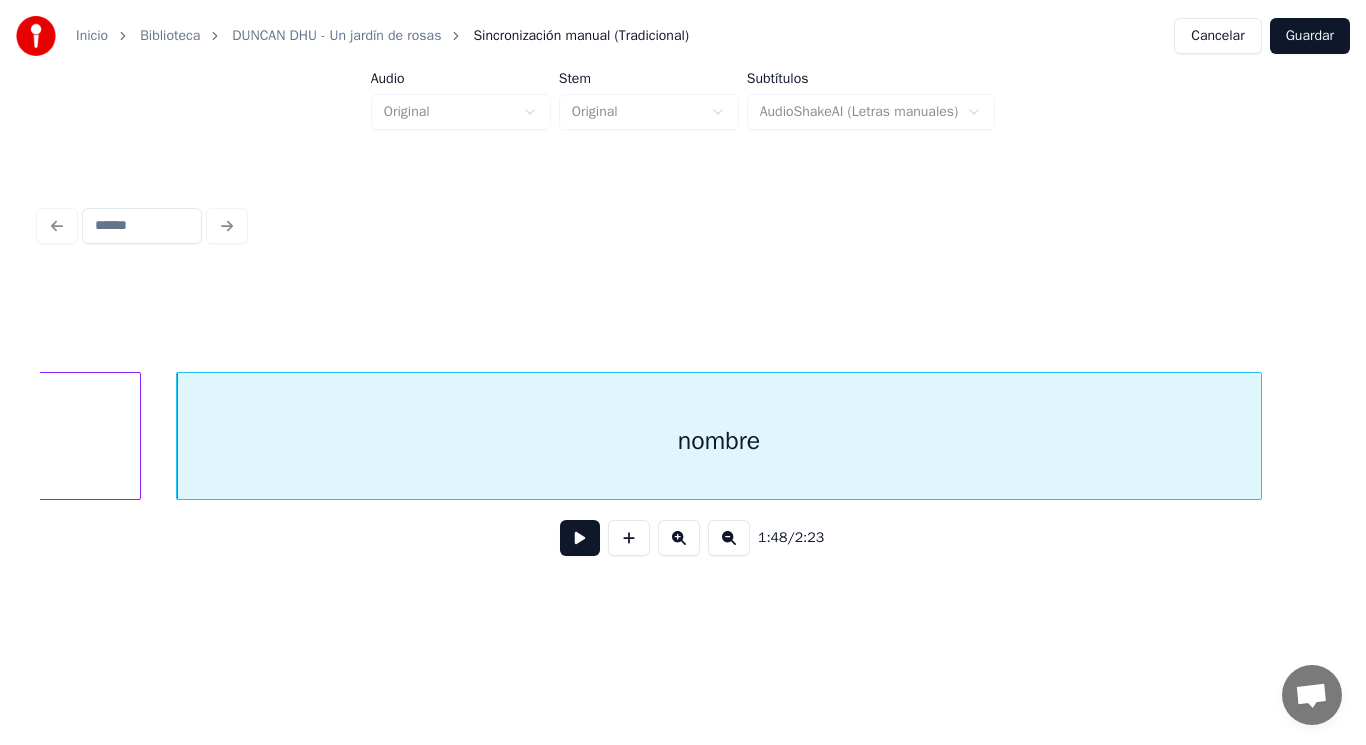 click at bounding box center (580, 538) 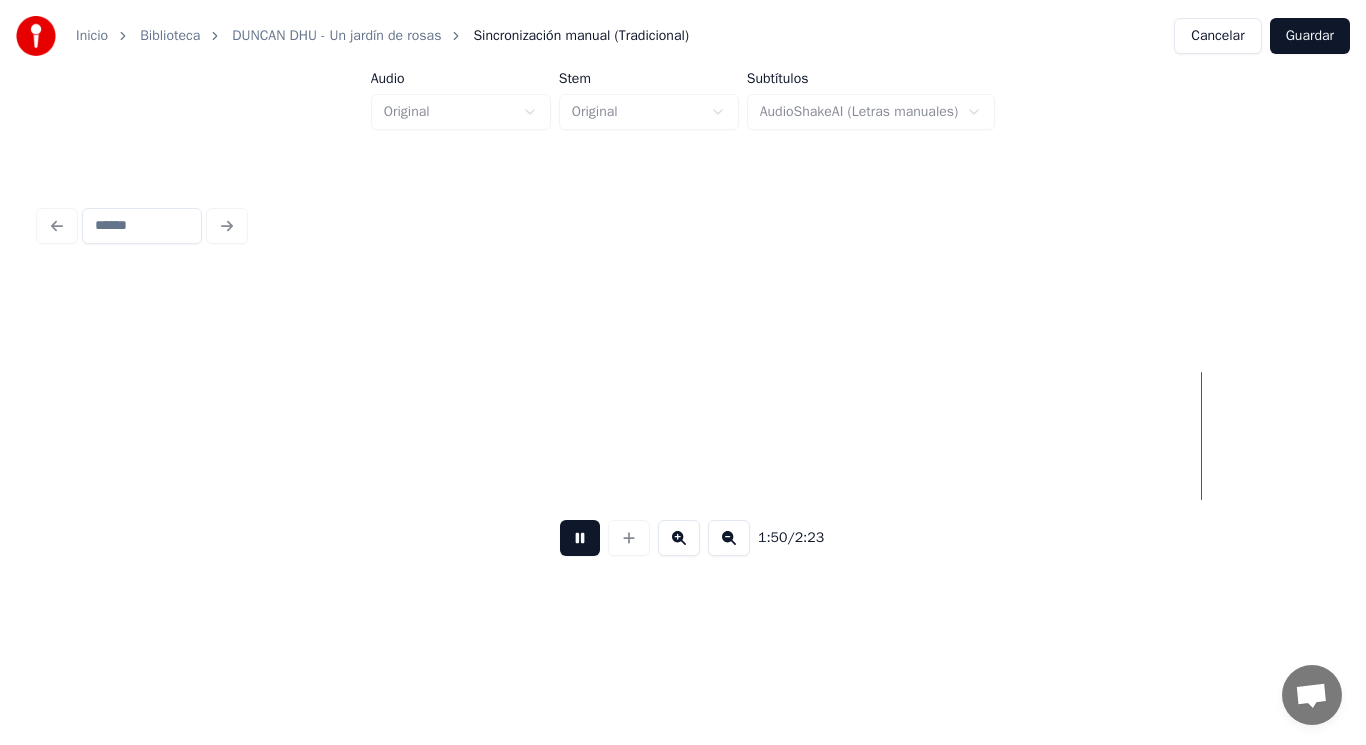 scroll, scrollTop: 0, scrollLeft: 154319, axis: horizontal 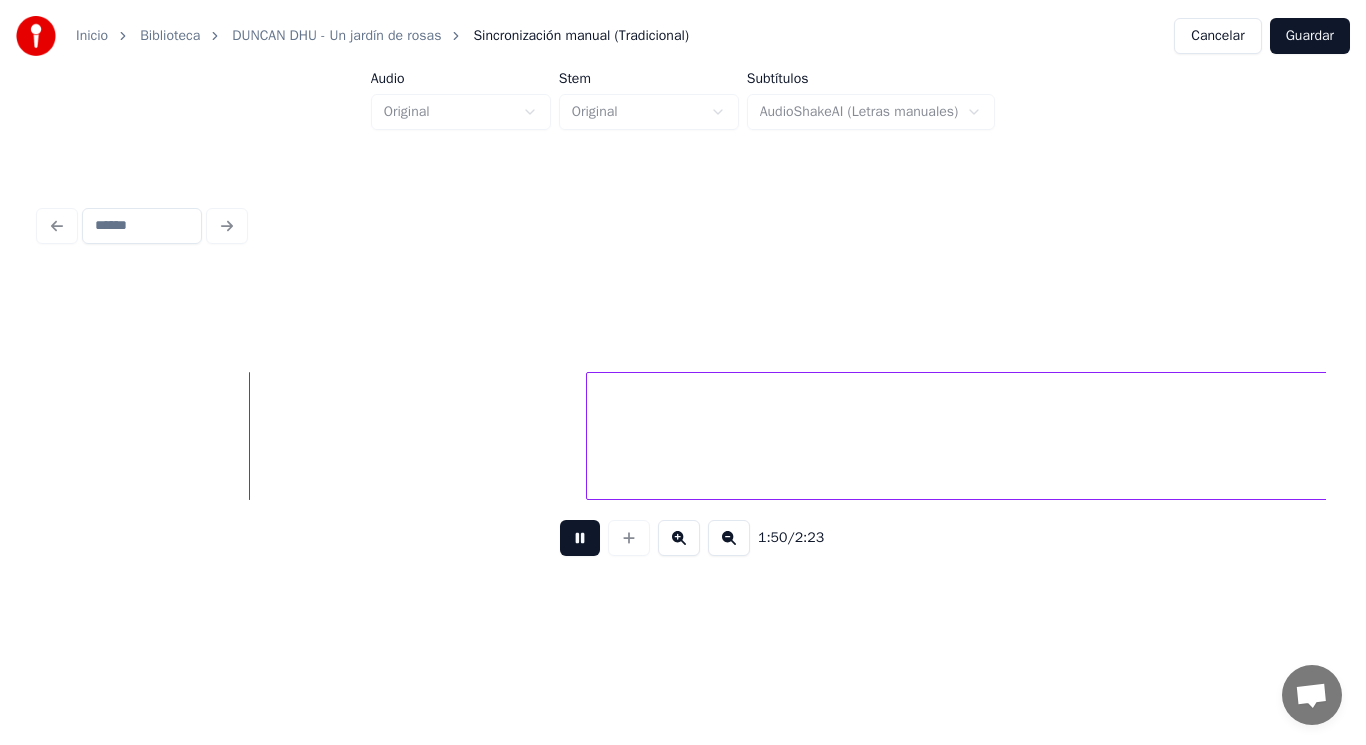 click at bounding box center [580, 538] 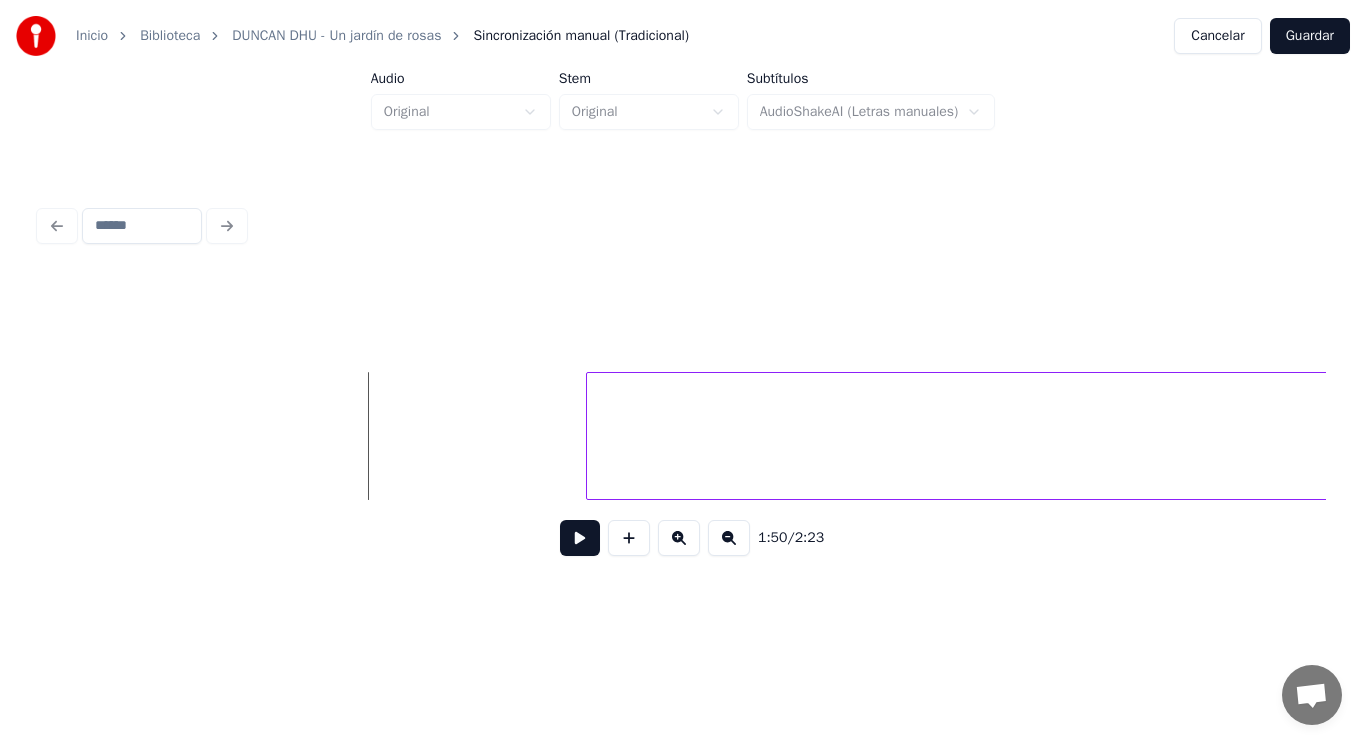 click on "el" at bounding box center [2154, 441] 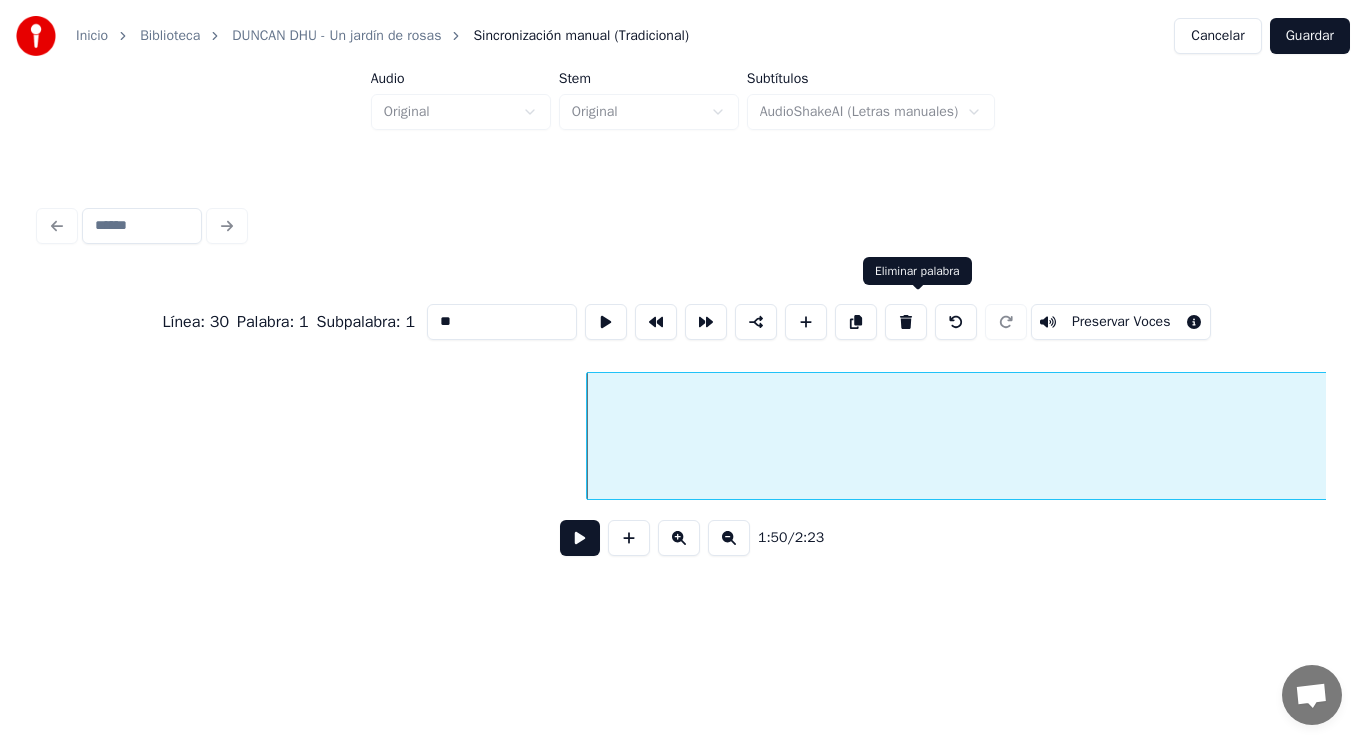 click at bounding box center (906, 322) 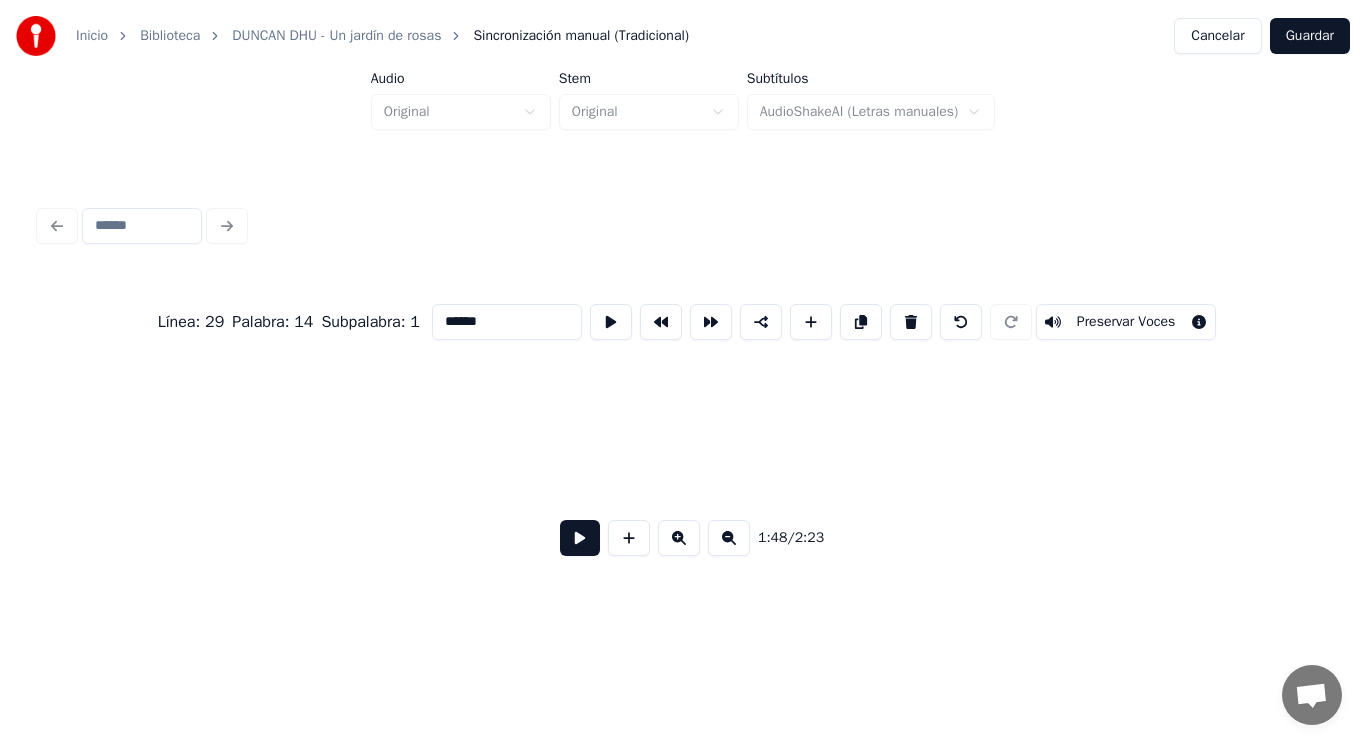 scroll, scrollTop: 0, scrollLeft: 151853, axis: horizontal 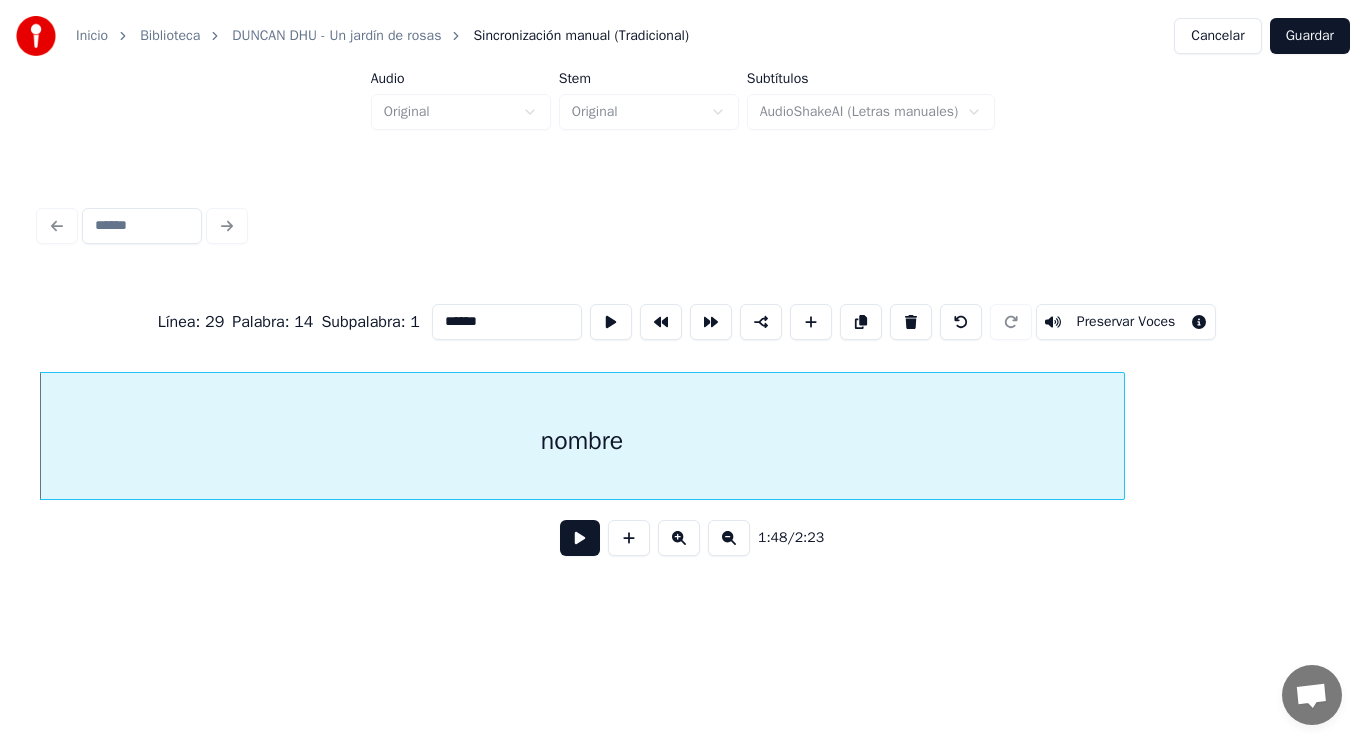 click at bounding box center (580, 538) 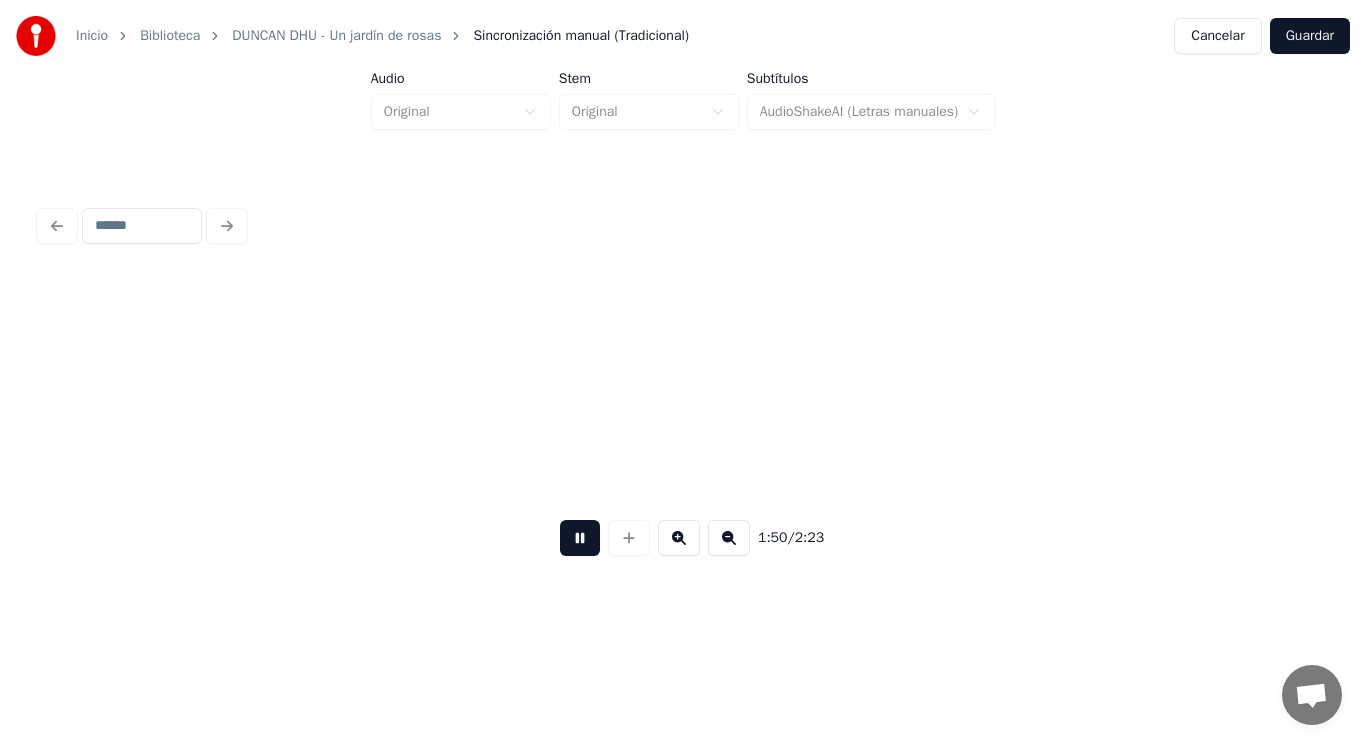 click at bounding box center [580, 538] 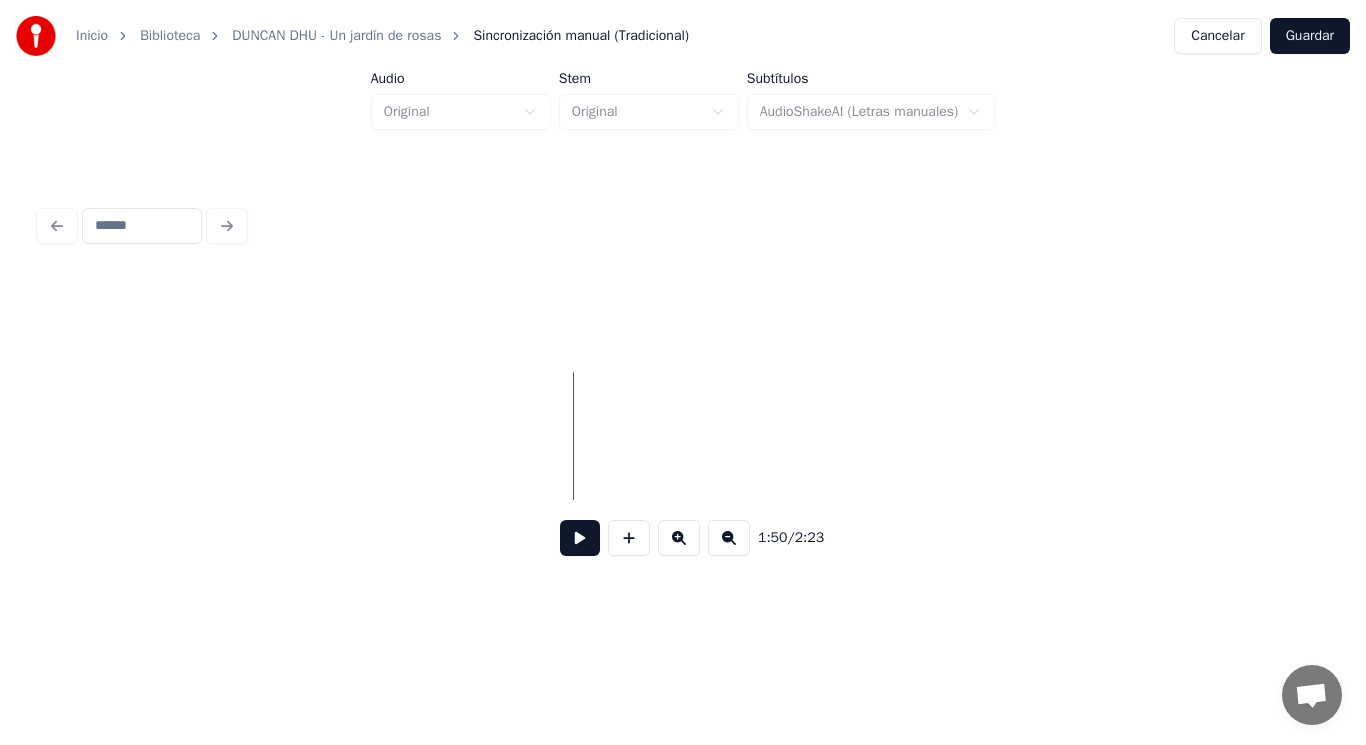 scroll, scrollTop: 0, scrollLeft: 154068, axis: horizontal 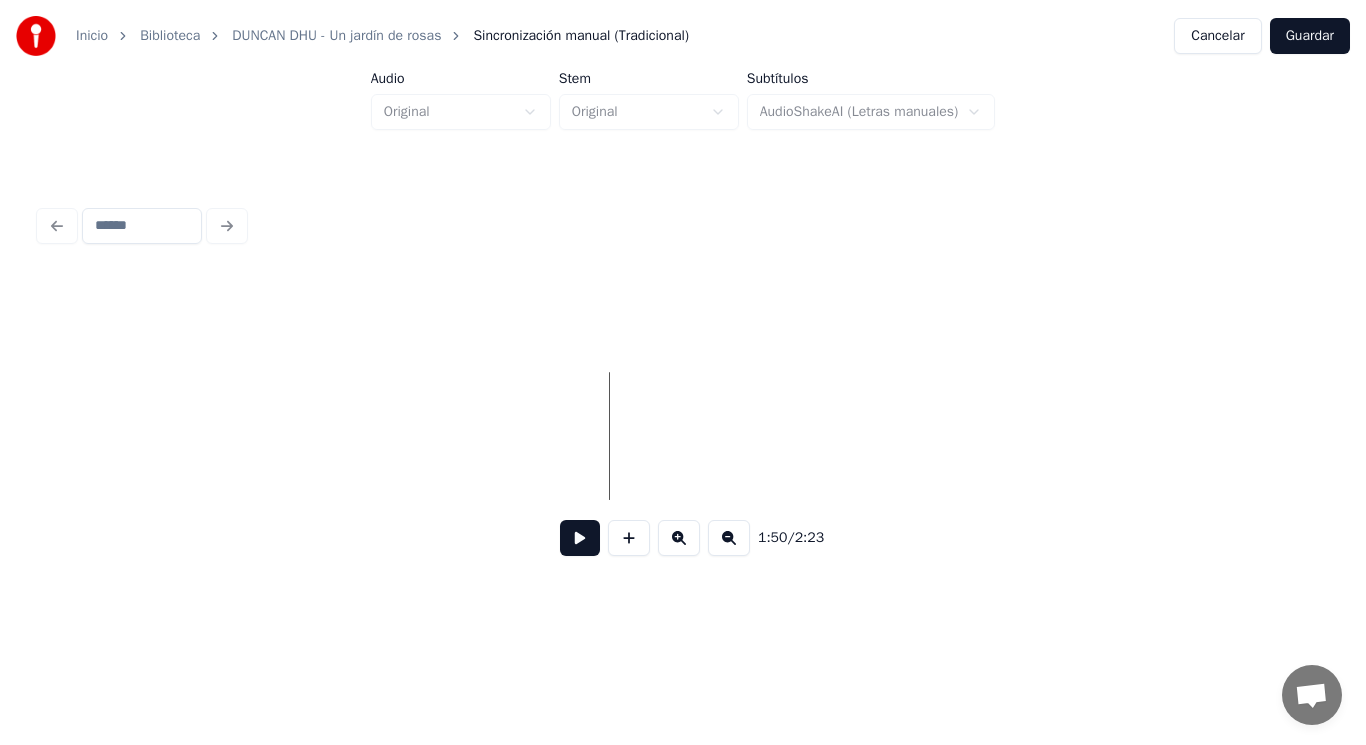 click at bounding box center [-53643, 436] 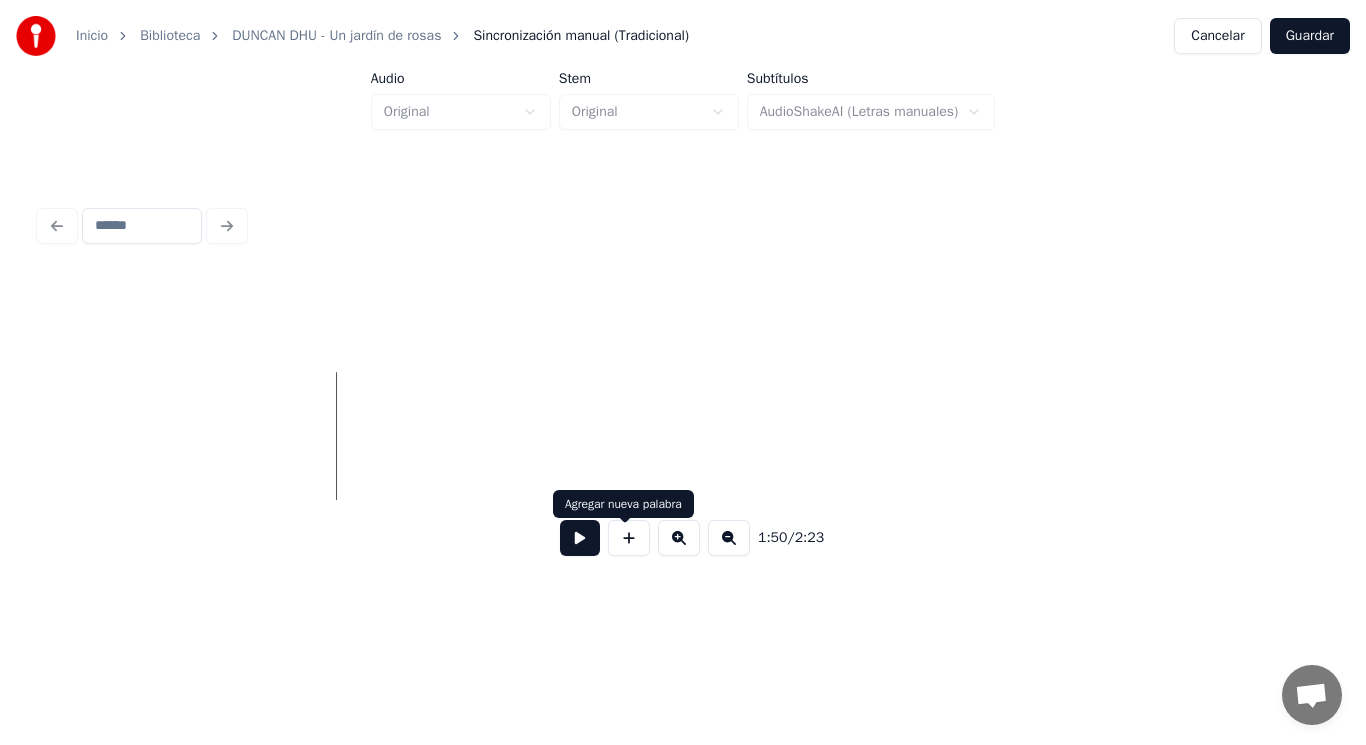 click at bounding box center (629, 538) 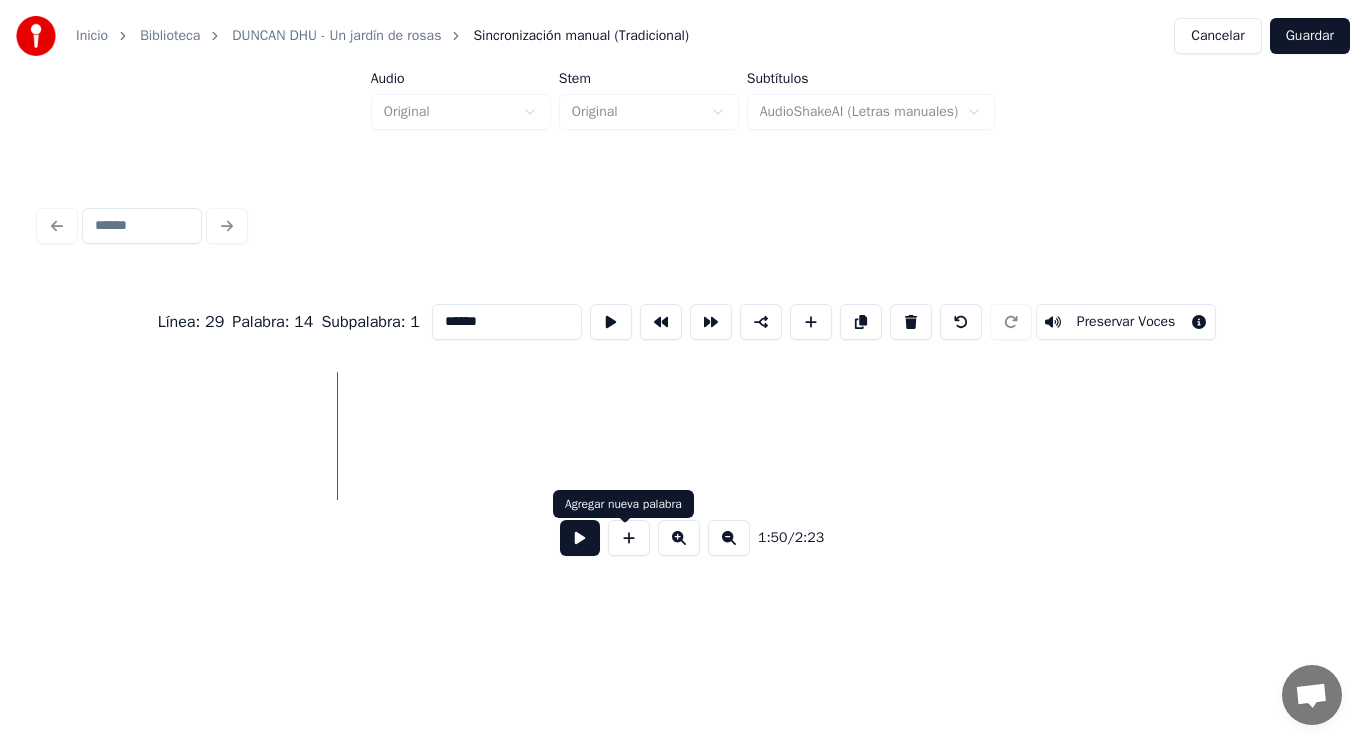 type on "**" 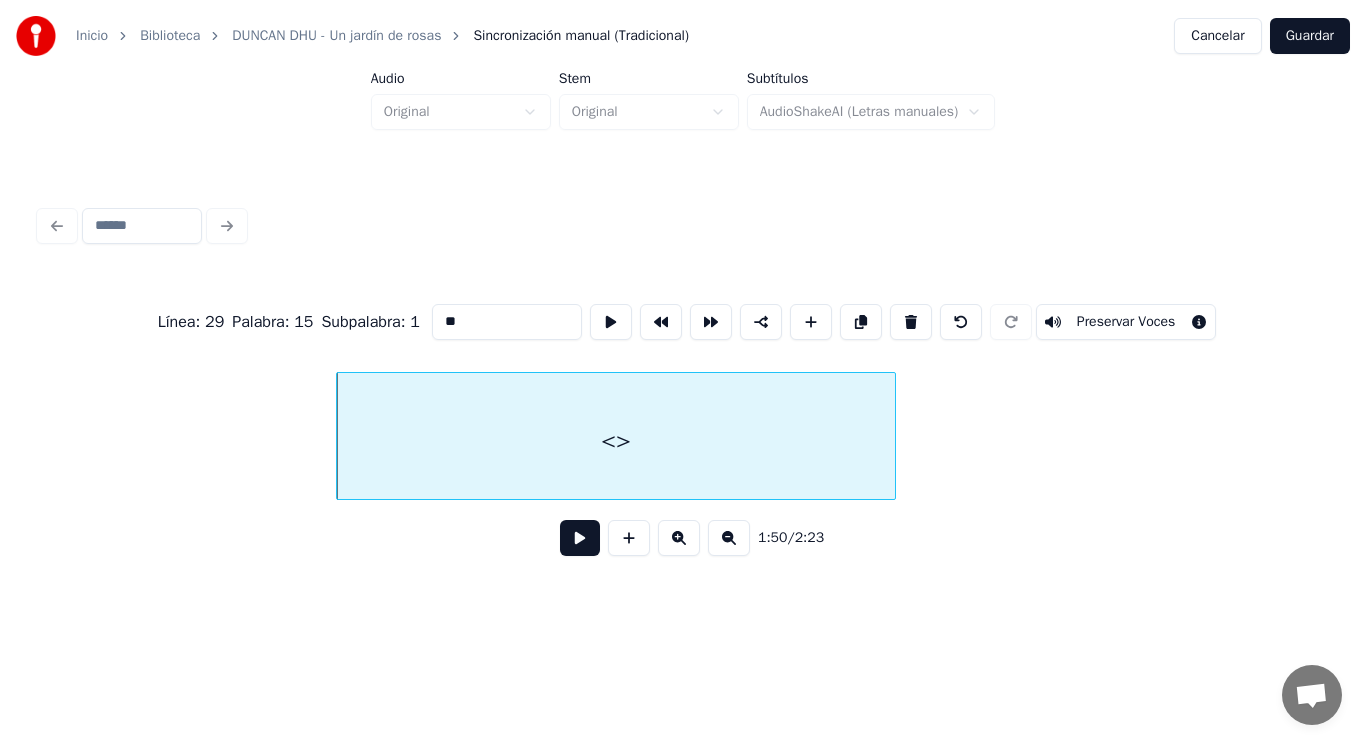 drag, startPoint x: 447, startPoint y: 310, endPoint x: 292, endPoint y: 317, distance: 155.15799 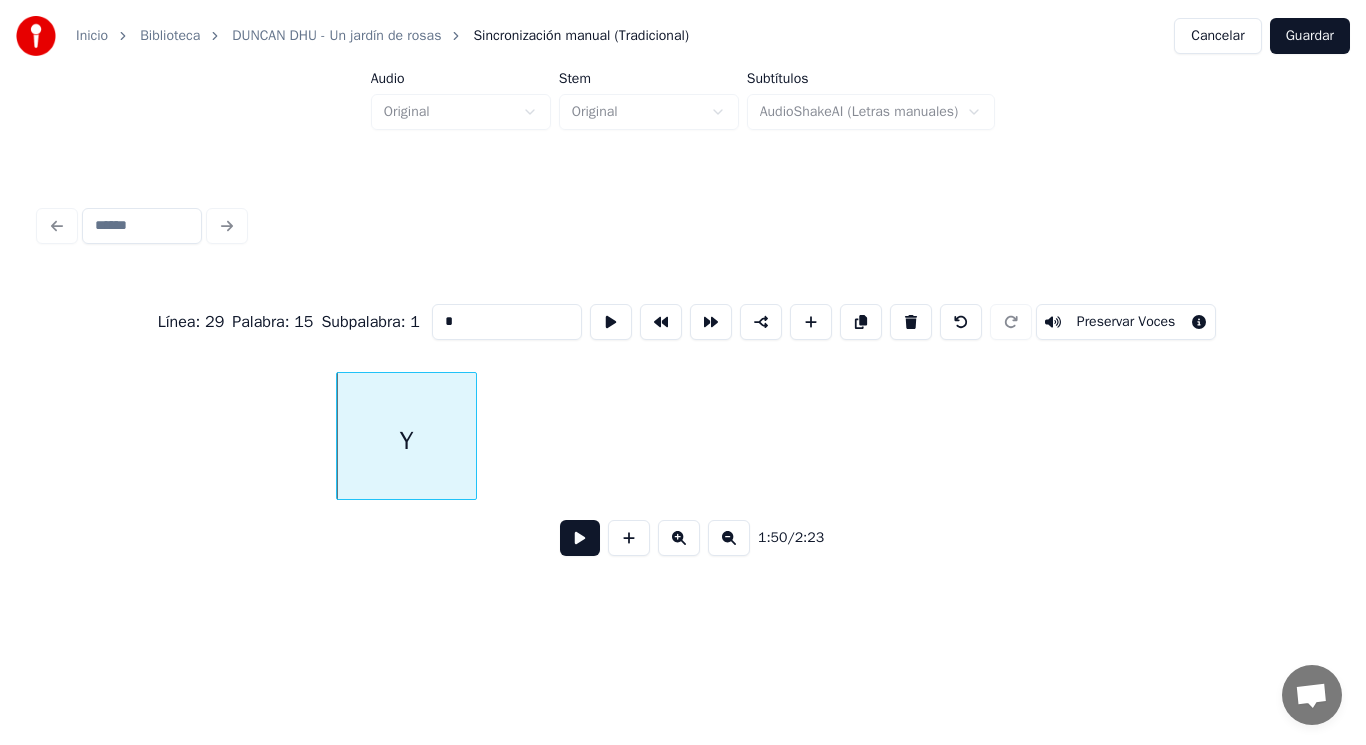click at bounding box center (473, 436) 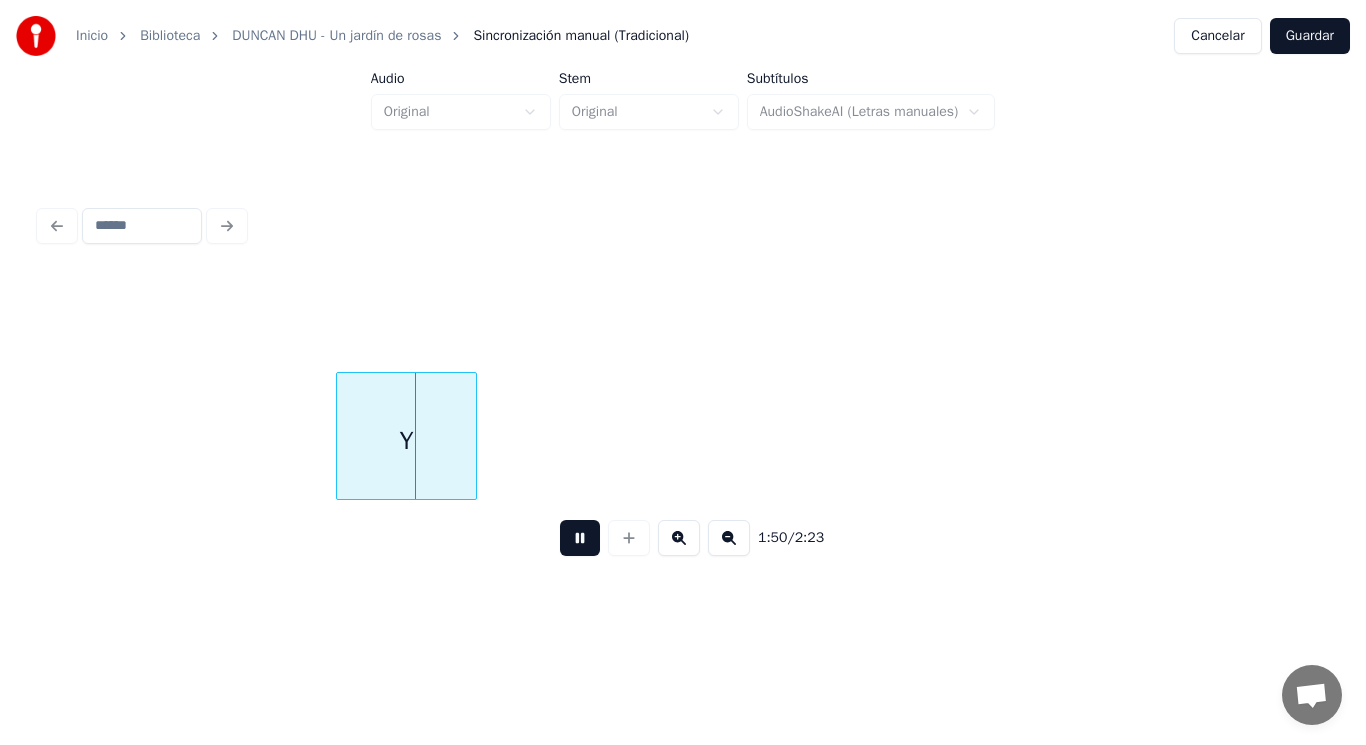 click at bounding box center (580, 538) 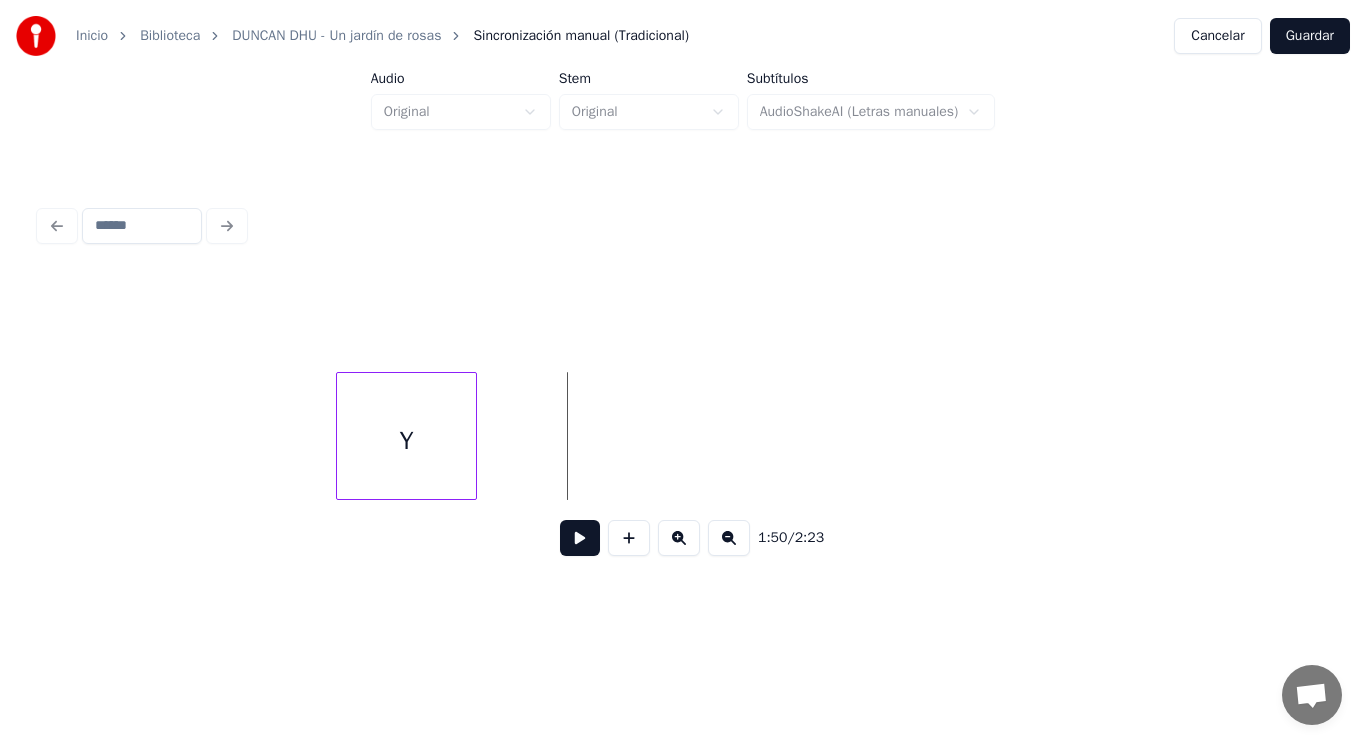 click on "Y" at bounding box center (-53643, 436) 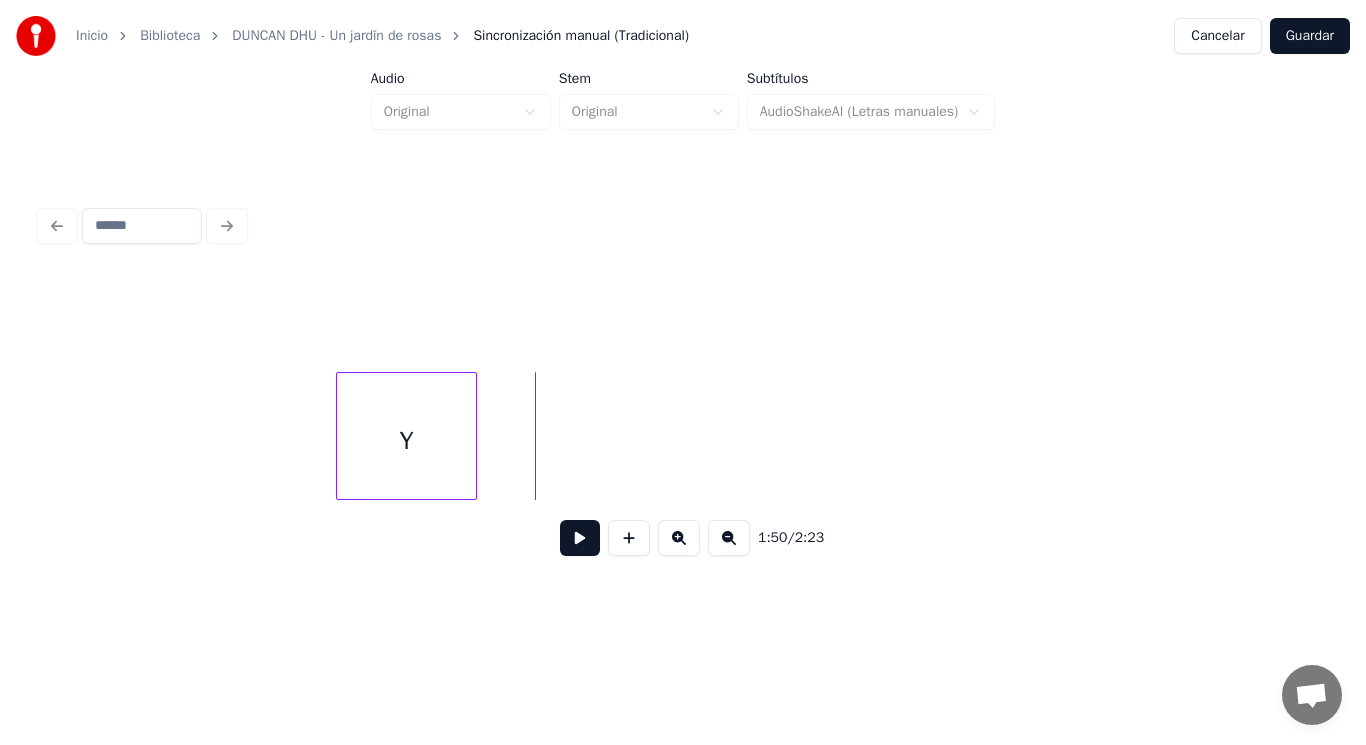 click at bounding box center [580, 538] 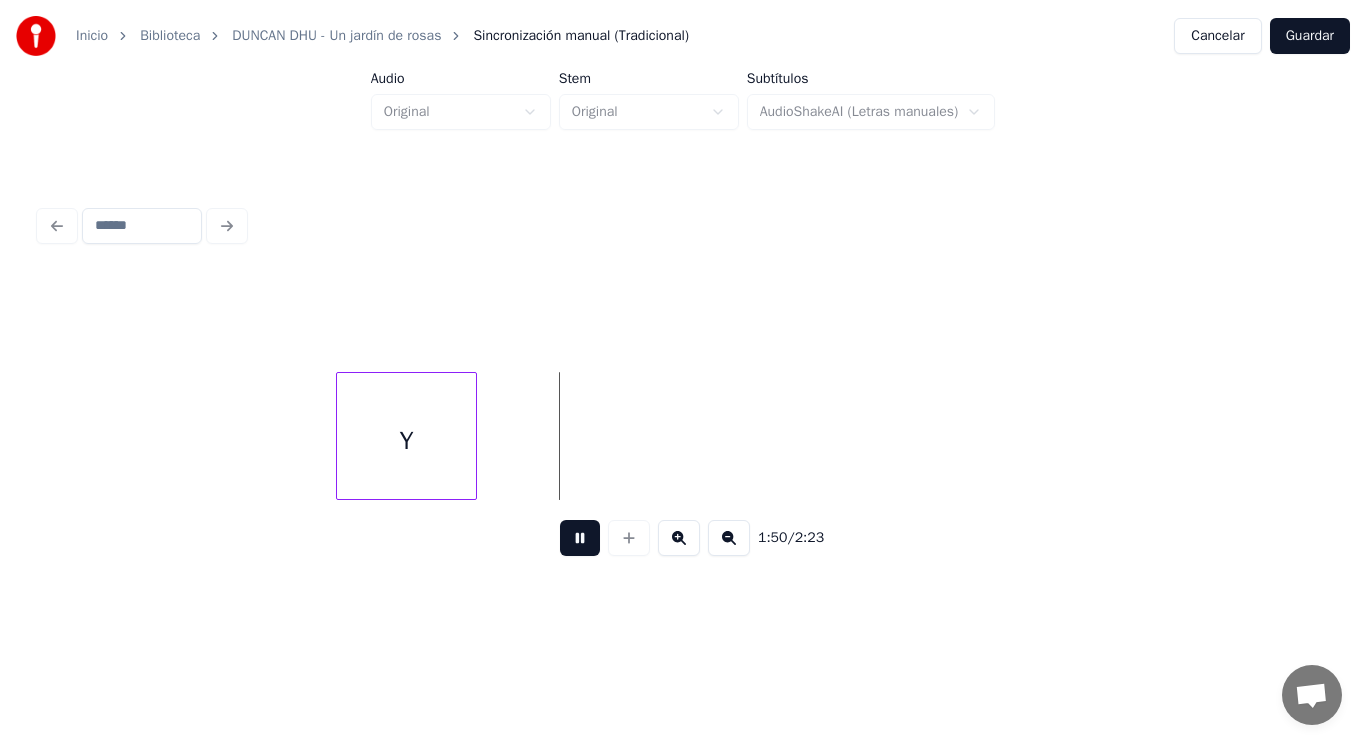 click at bounding box center (580, 538) 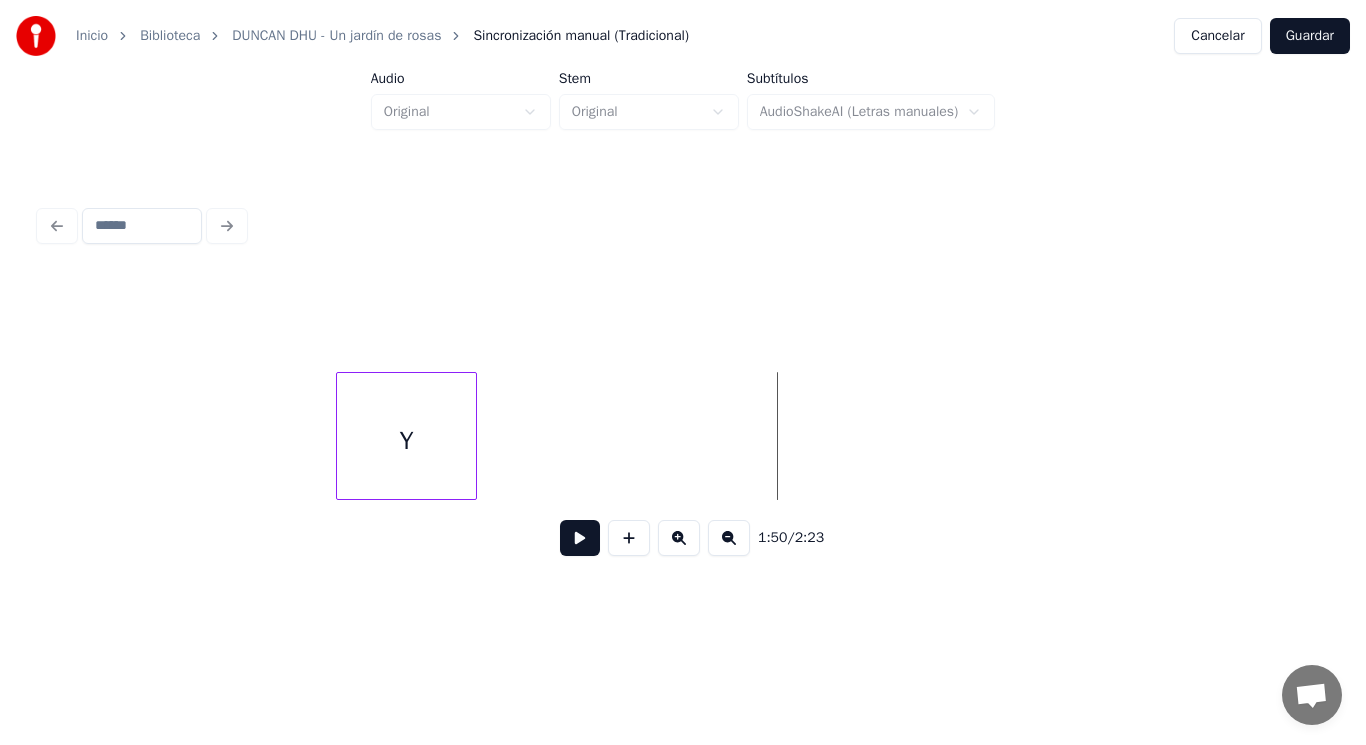click on "Y" at bounding box center [-53643, 436] 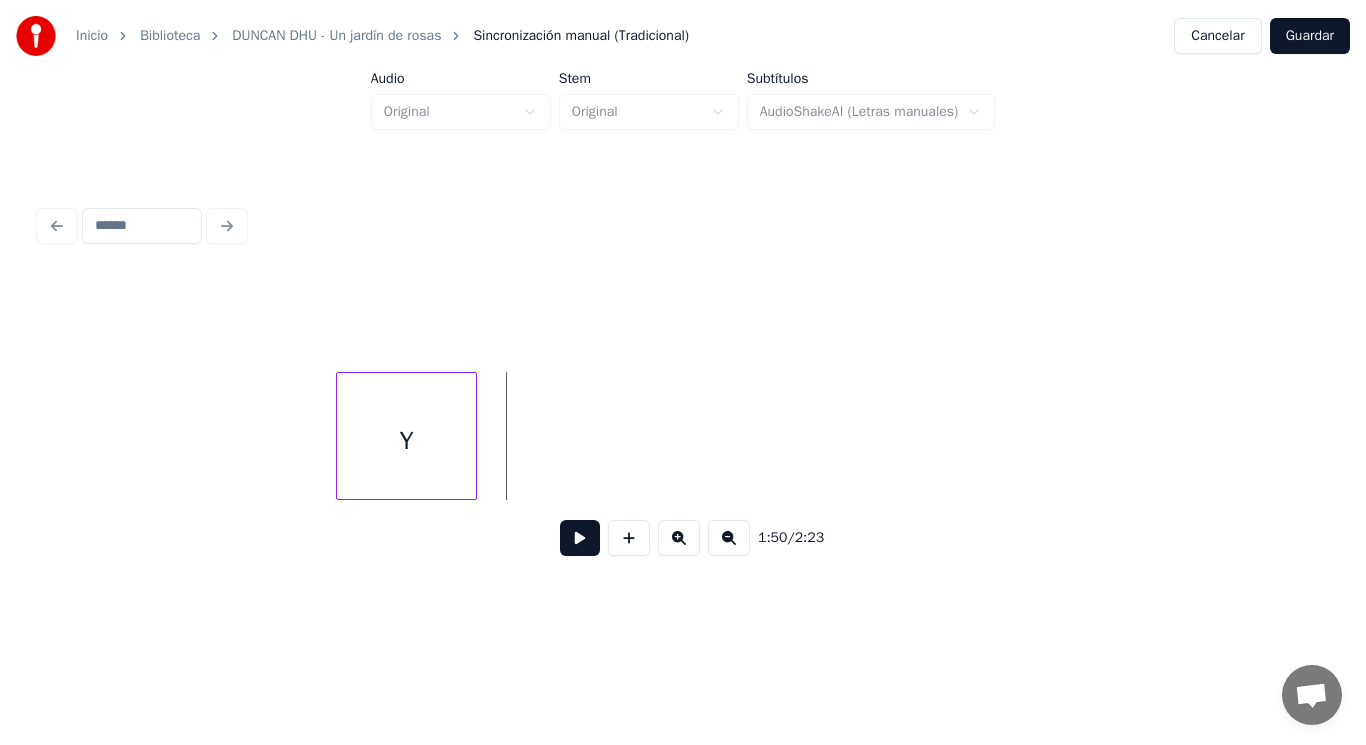 click at bounding box center (580, 538) 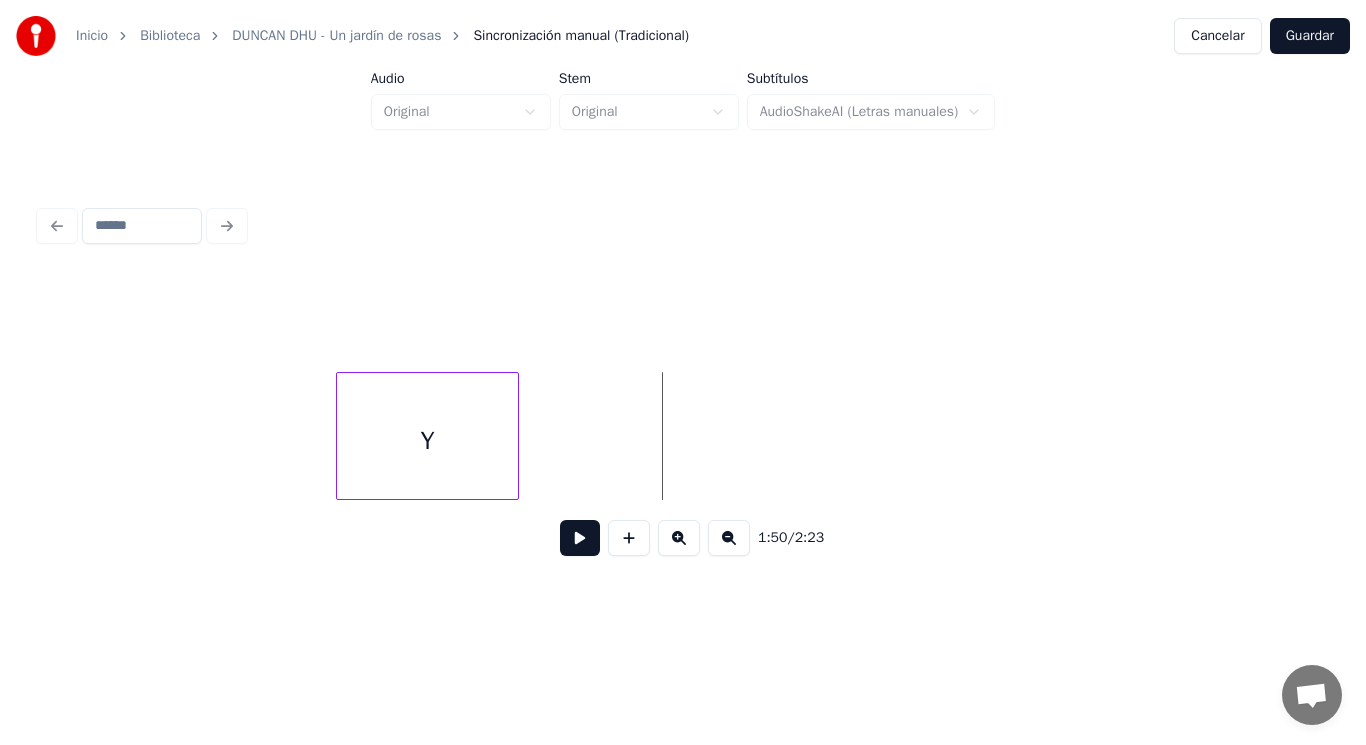 click at bounding box center (515, 436) 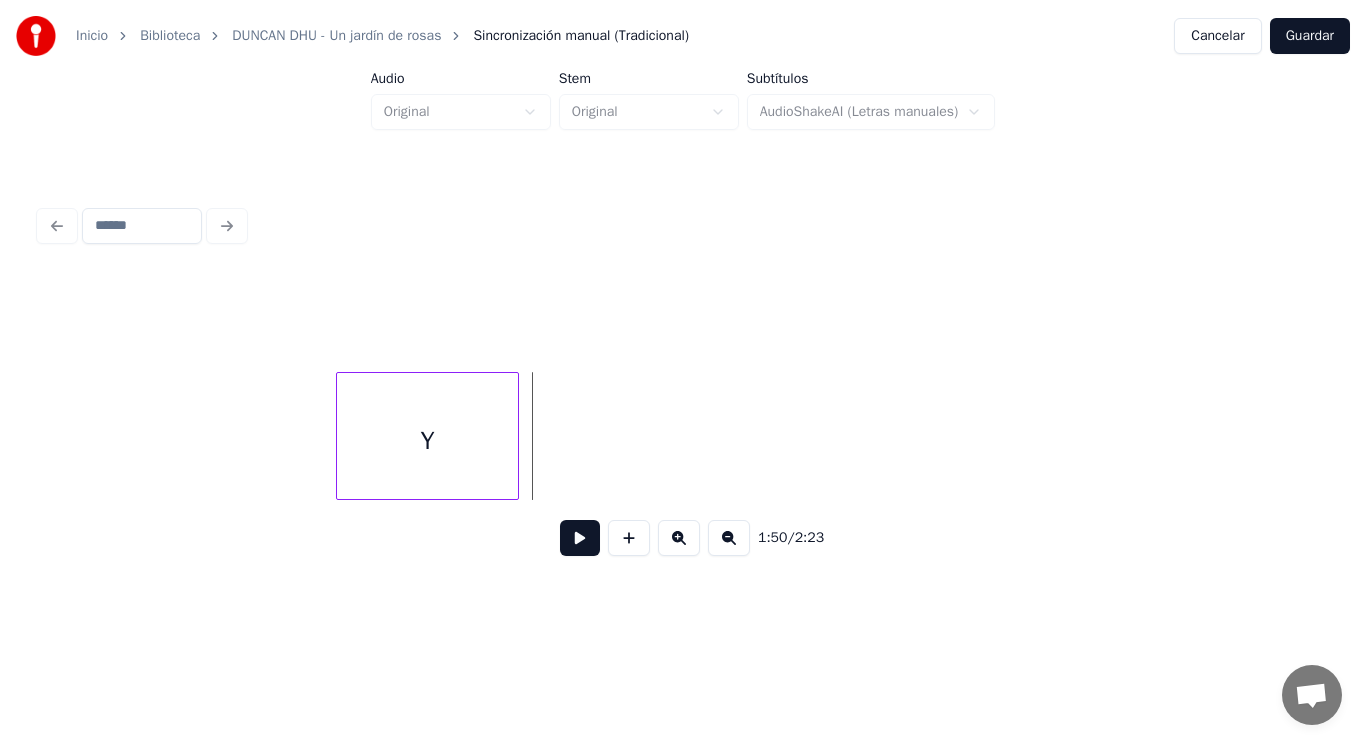 click at bounding box center (580, 538) 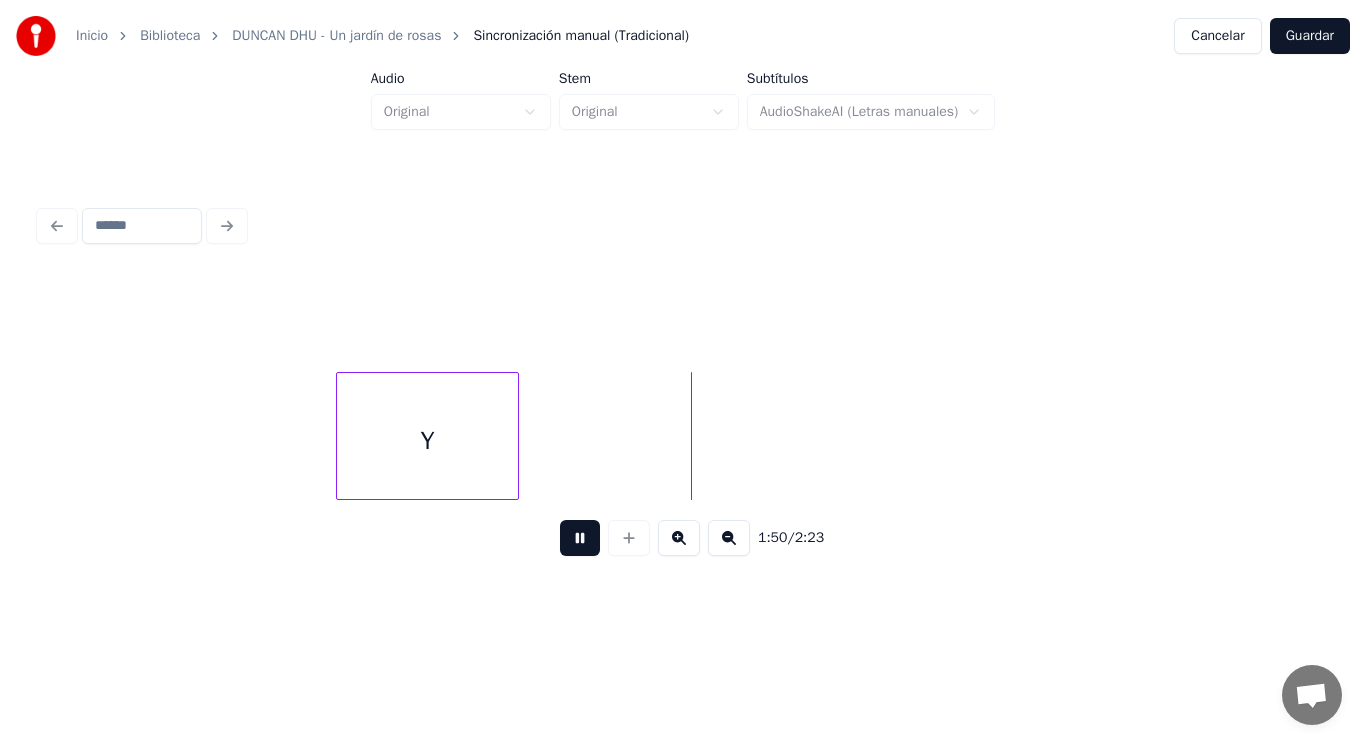 click at bounding box center (580, 538) 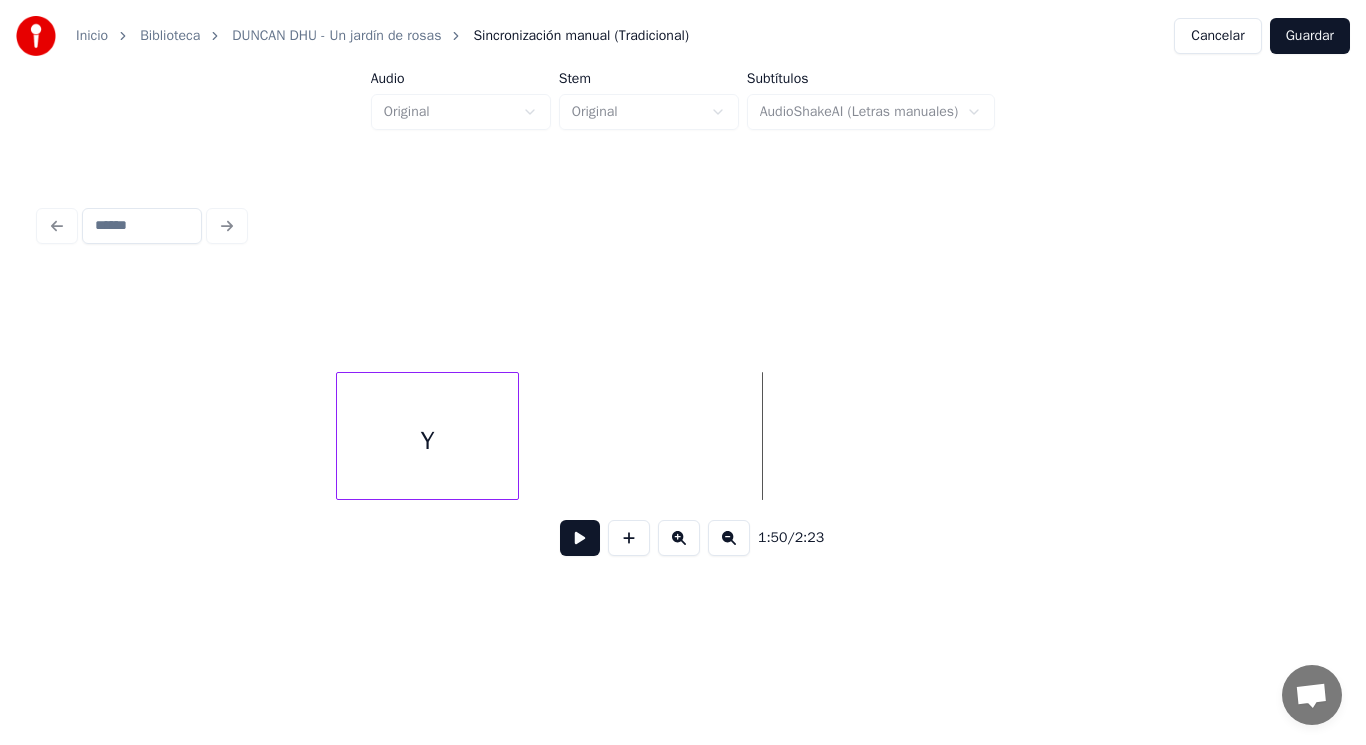 click on "Y" at bounding box center (-53643, 436) 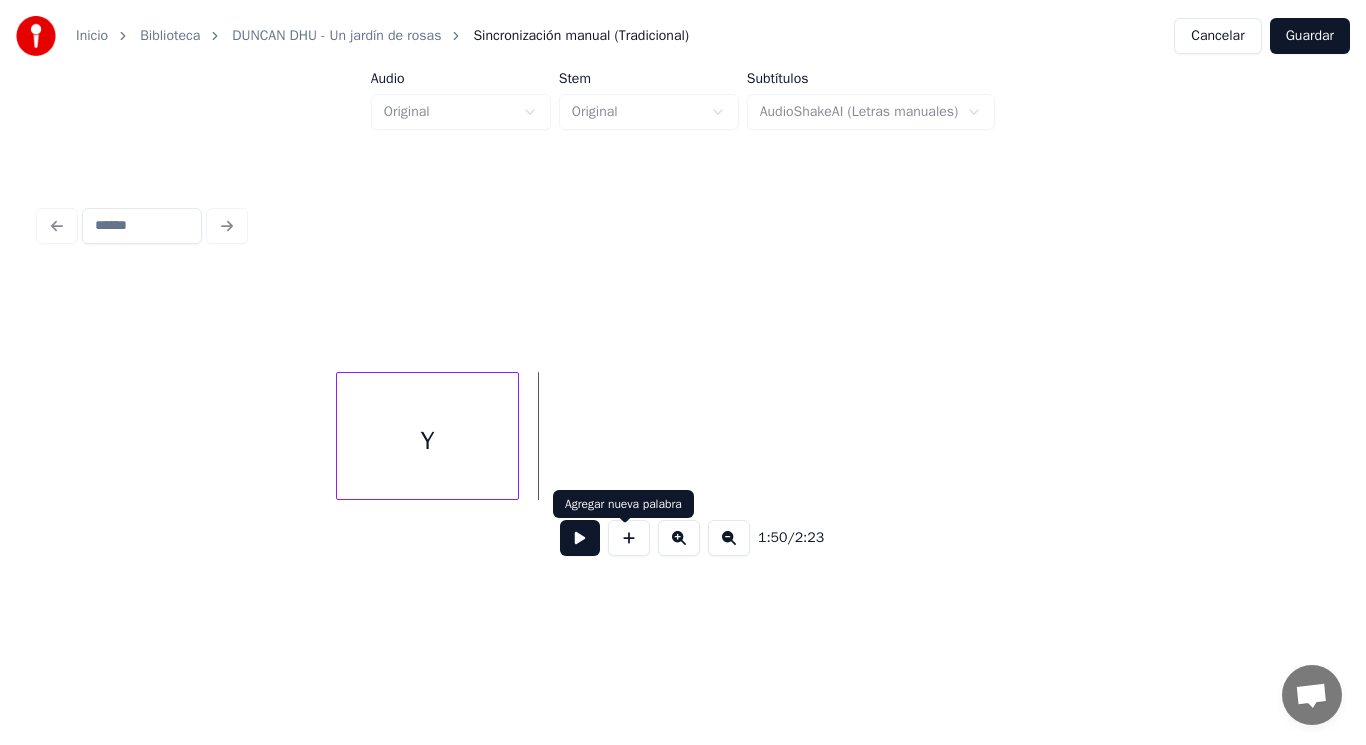 click at bounding box center [629, 538] 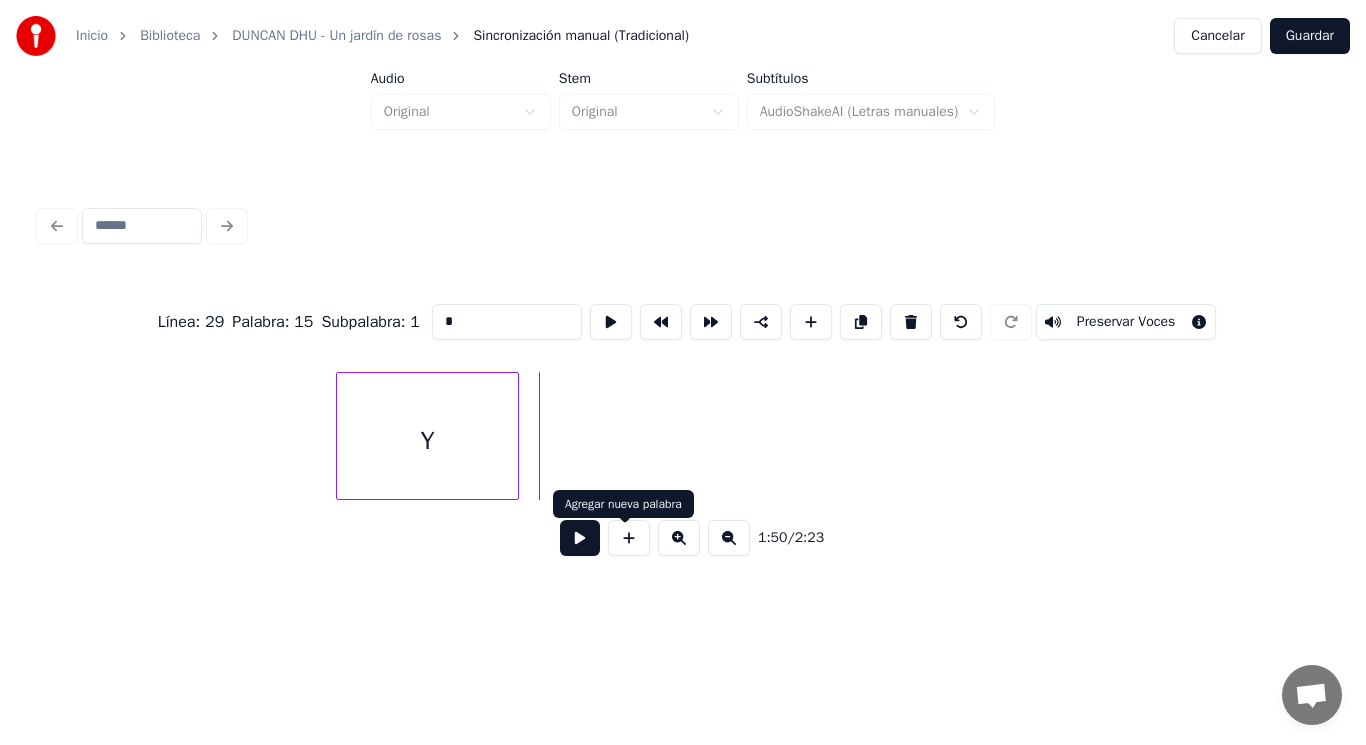 type on "**" 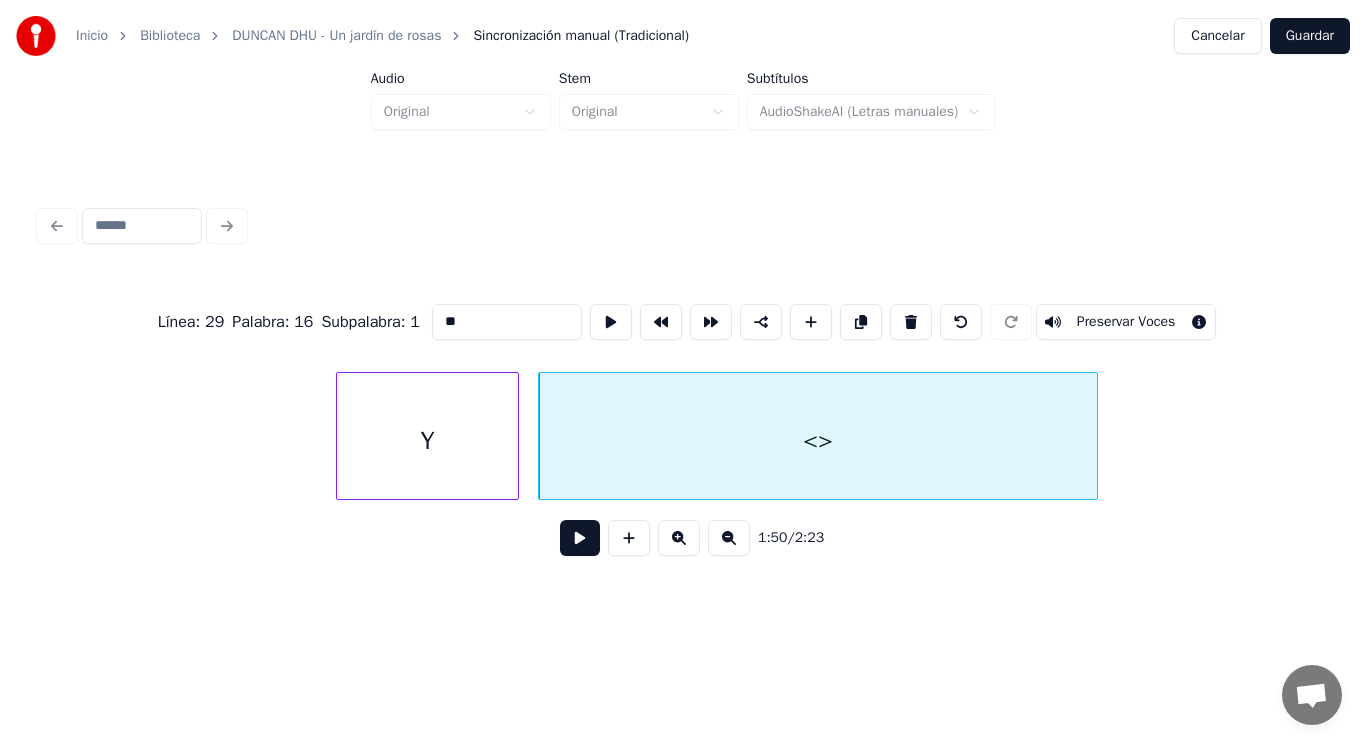 drag, startPoint x: 436, startPoint y: 313, endPoint x: 354, endPoint y: 310, distance: 82.05486 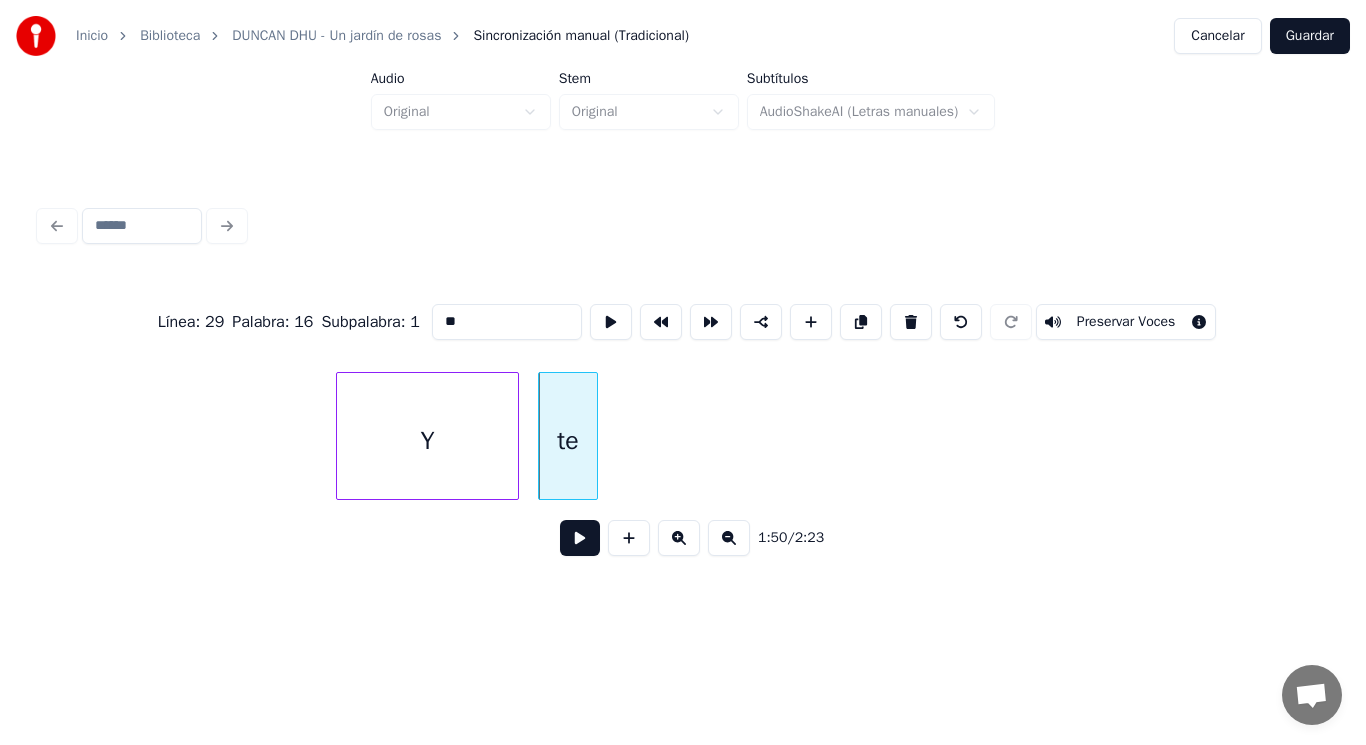 click at bounding box center [594, 436] 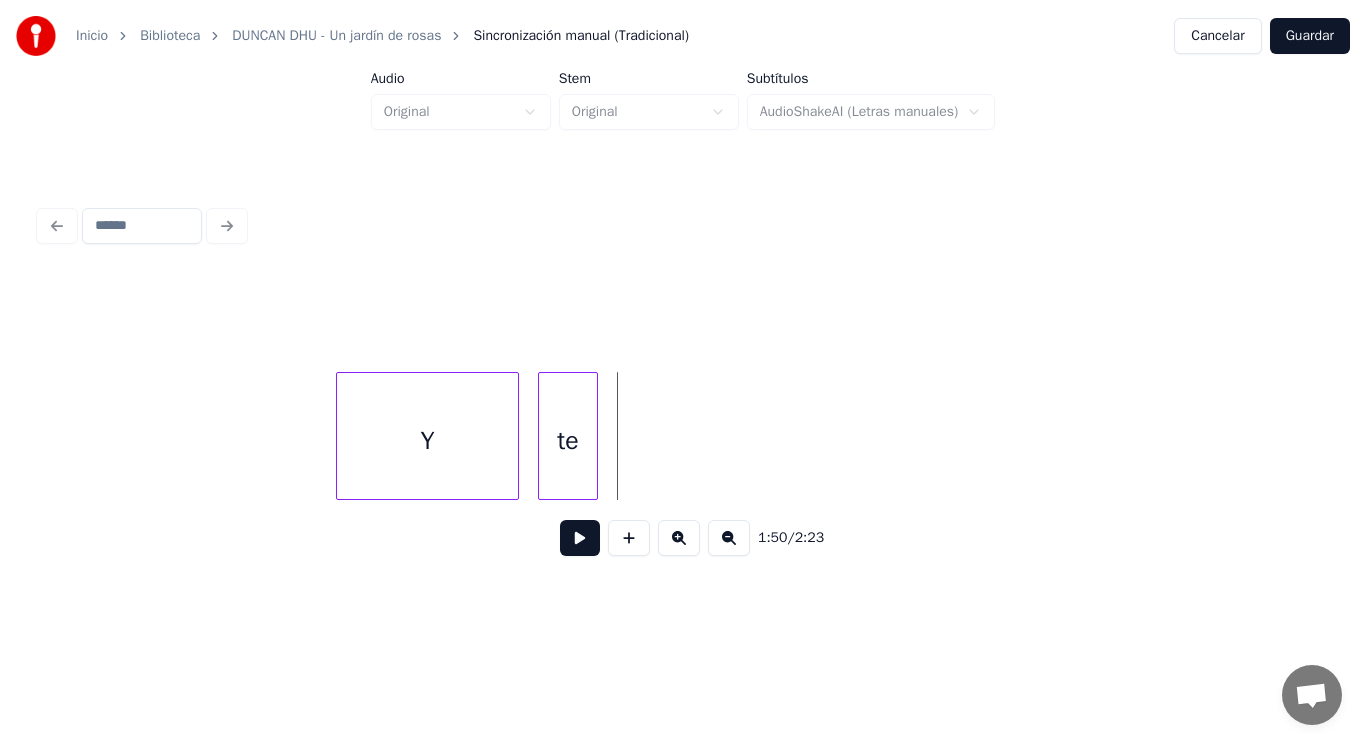 click at bounding box center [580, 538] 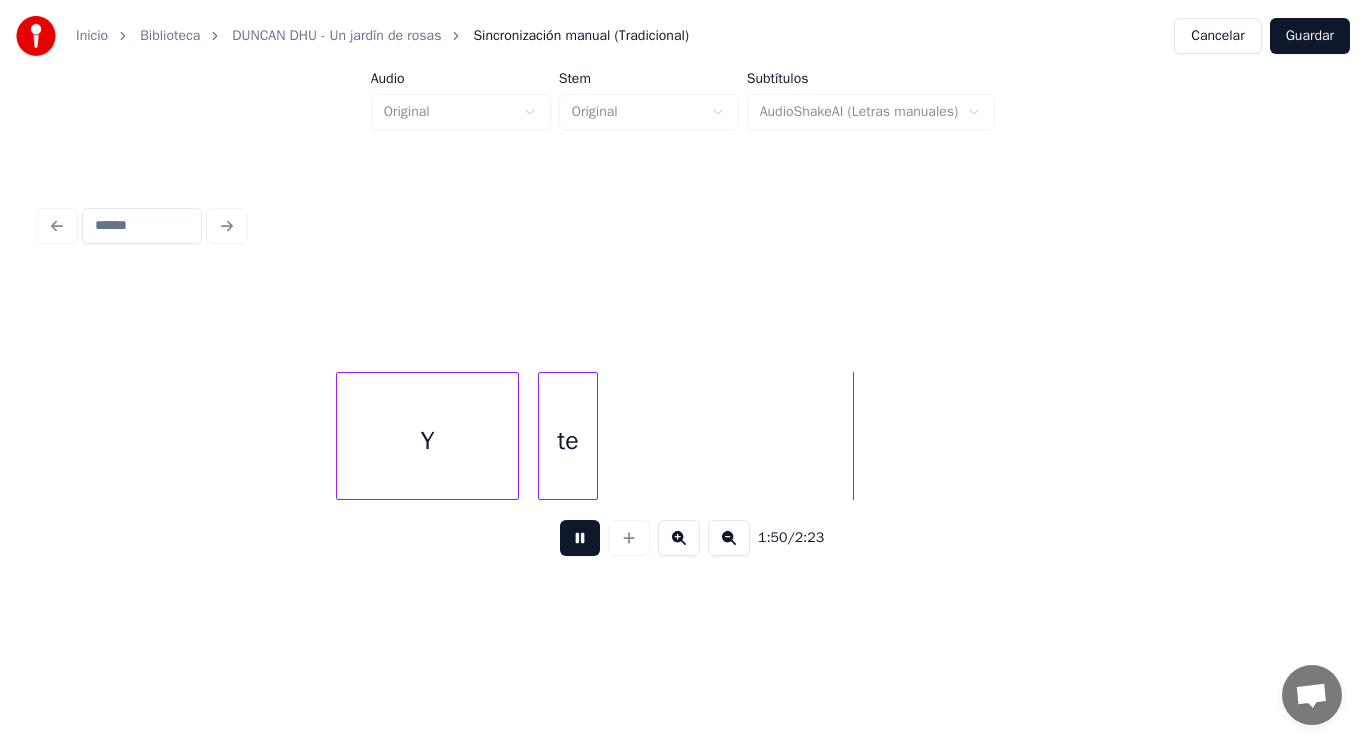 click at bounding box center [580, 538] 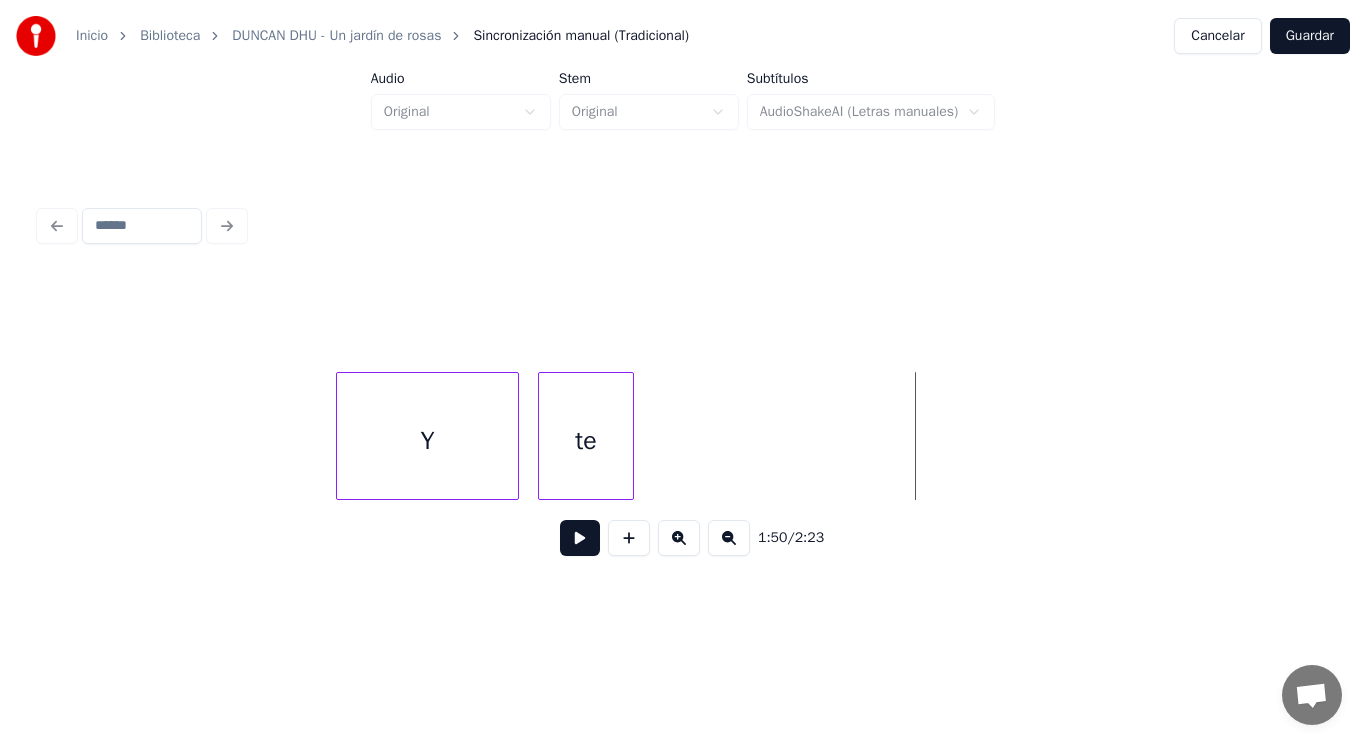 click at bounding box center (630, 436) 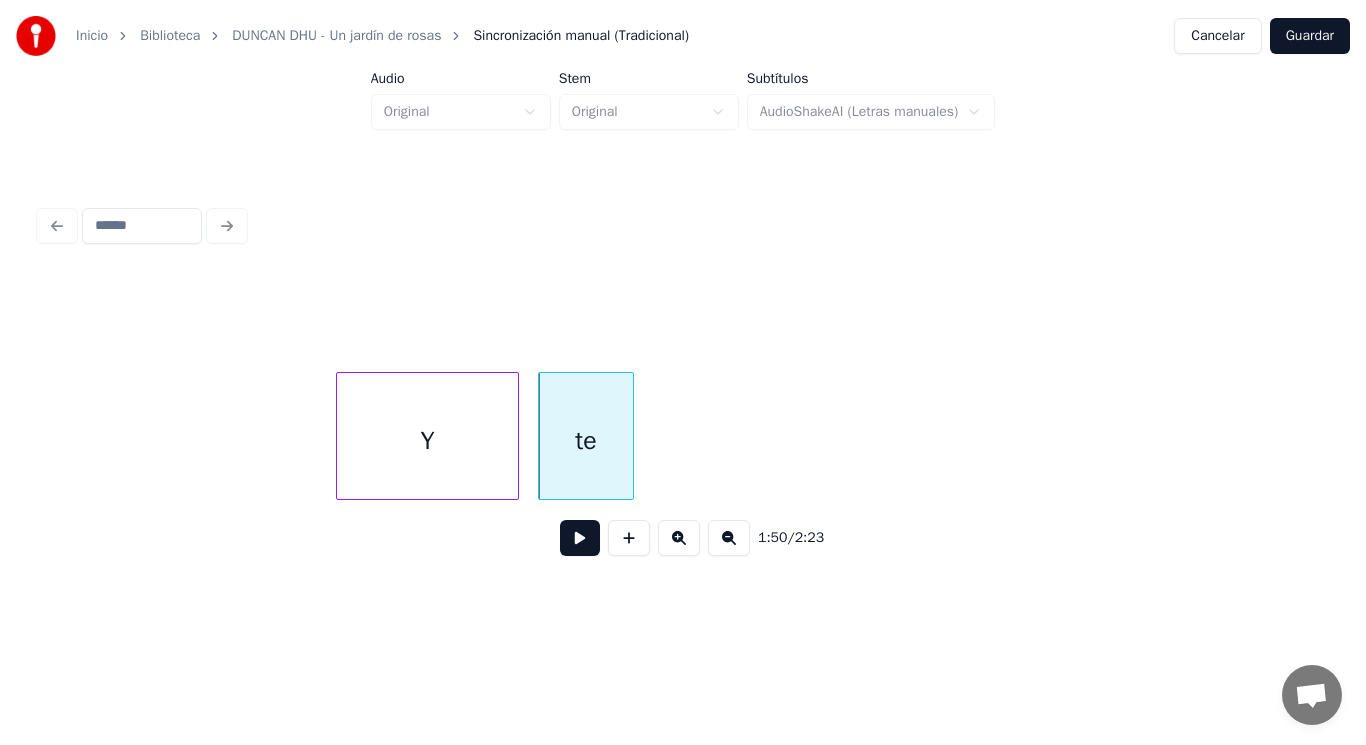 click at bounding box center [580, 538] 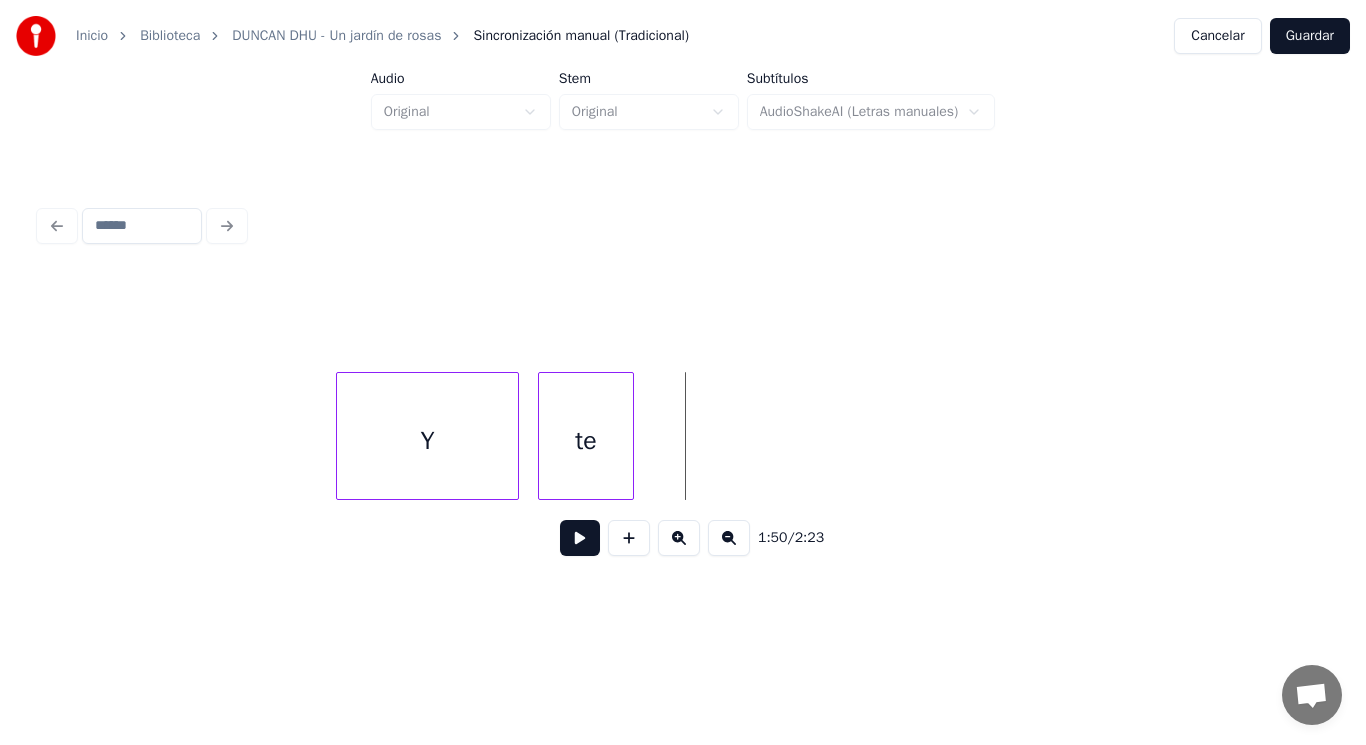 click on "Y te" at bounding box center [-53643, 436] 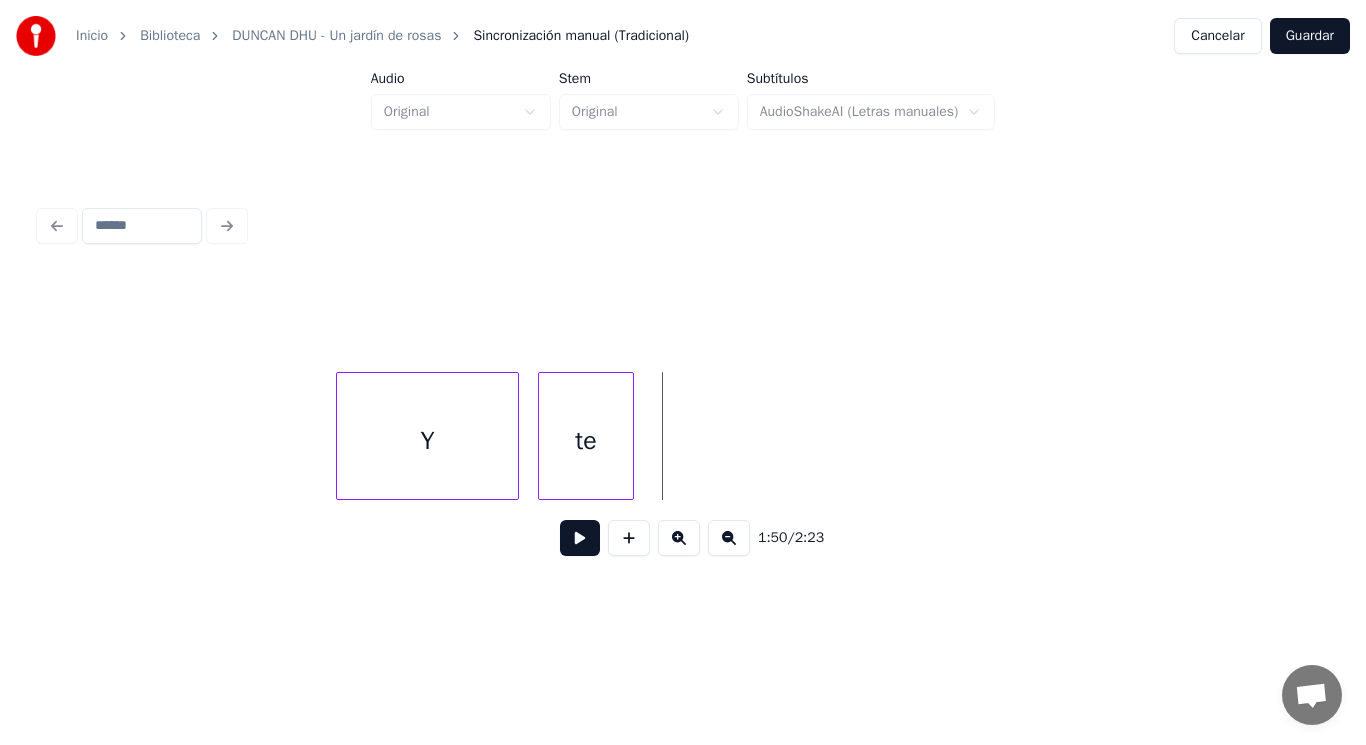 click at bounding box center (580, 538) 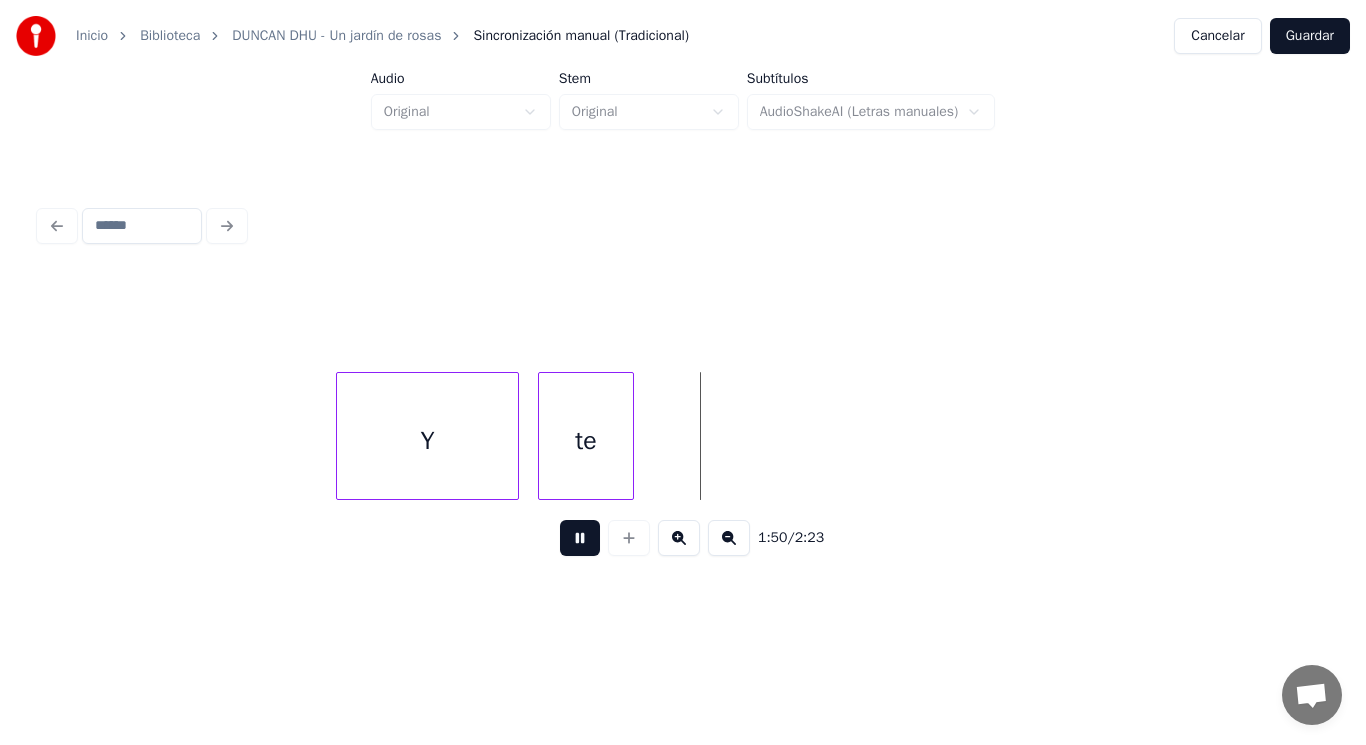 click at bounding box center [580, 538] 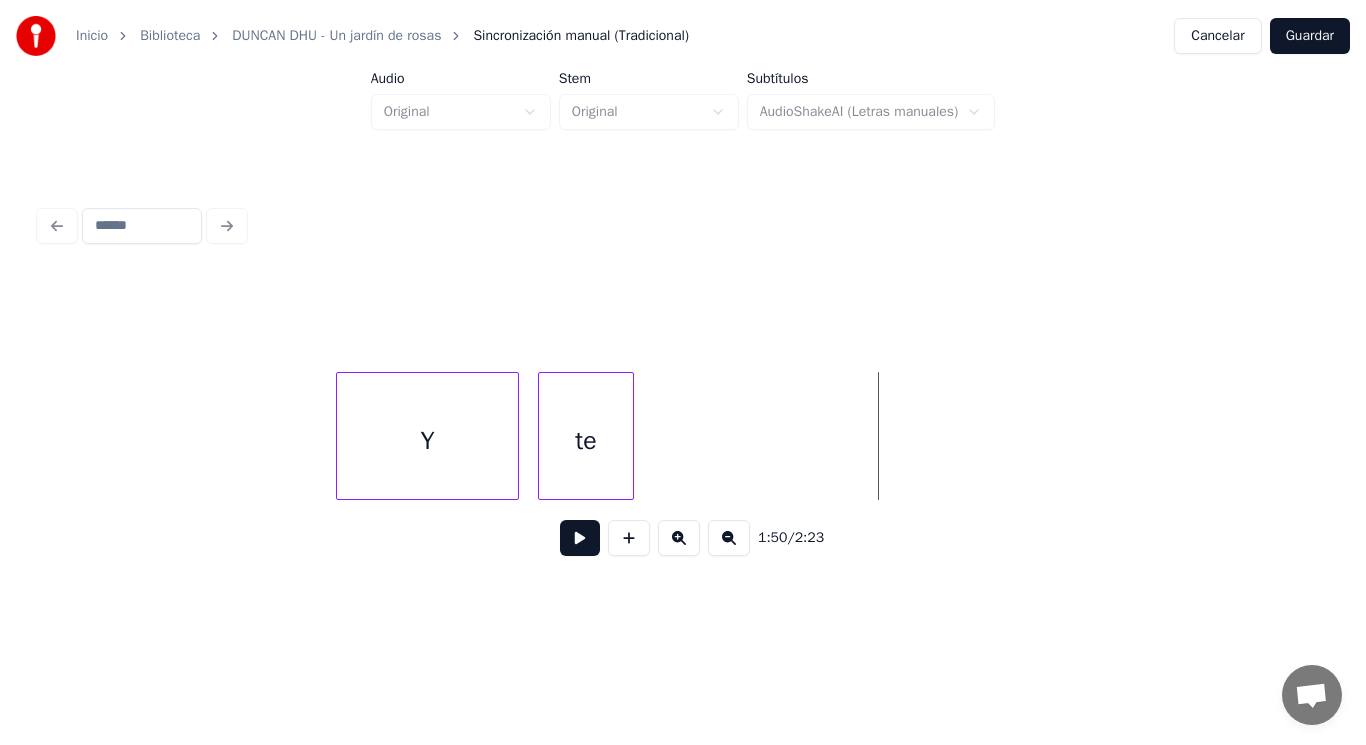 click on "Y te" at bounding box center (-53643, 436) 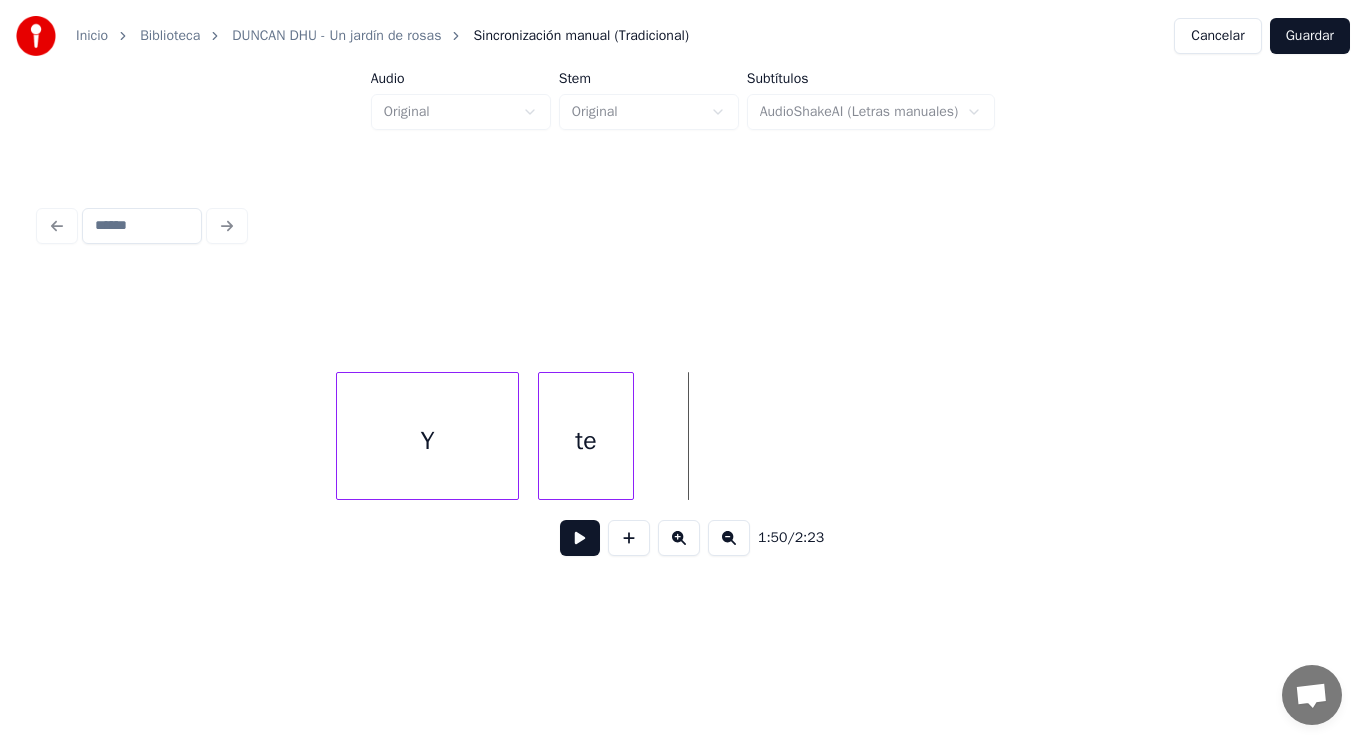 click at bounding box center [580, 538] 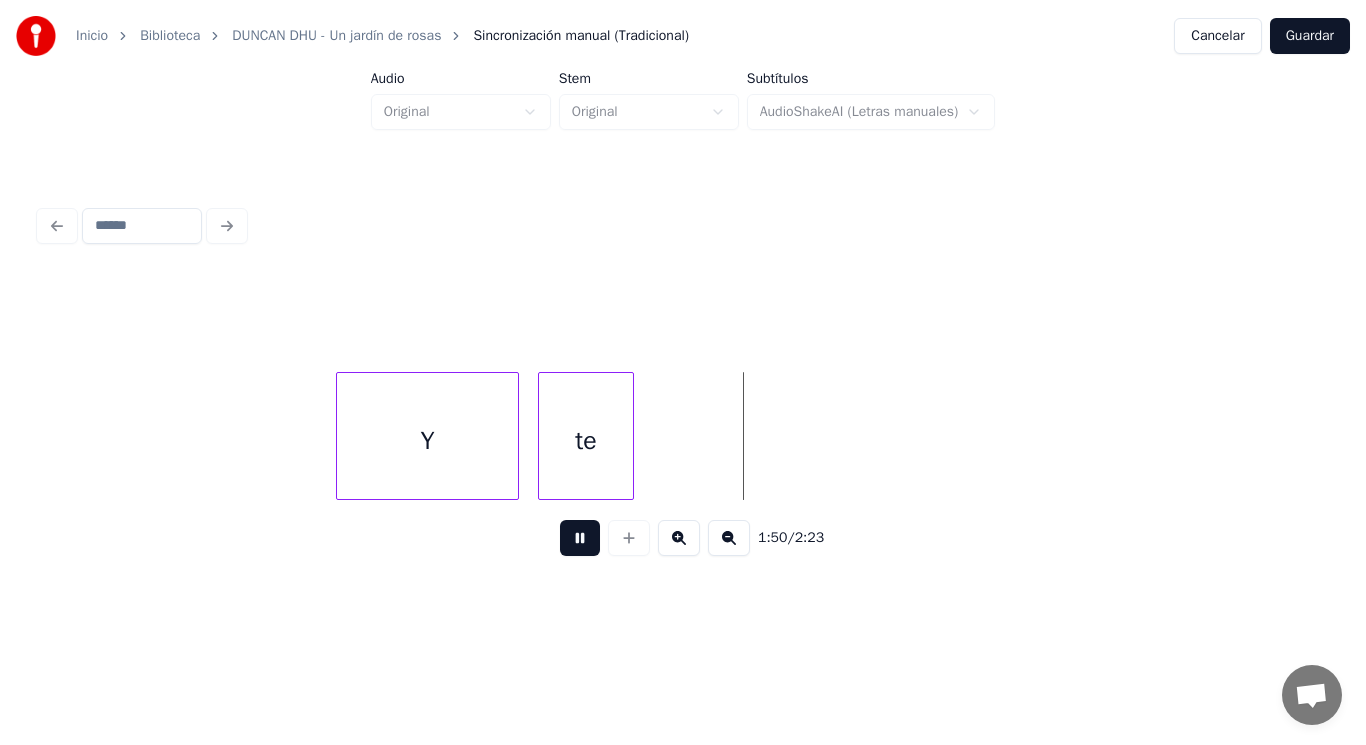 click at bounding box center (580, 538) 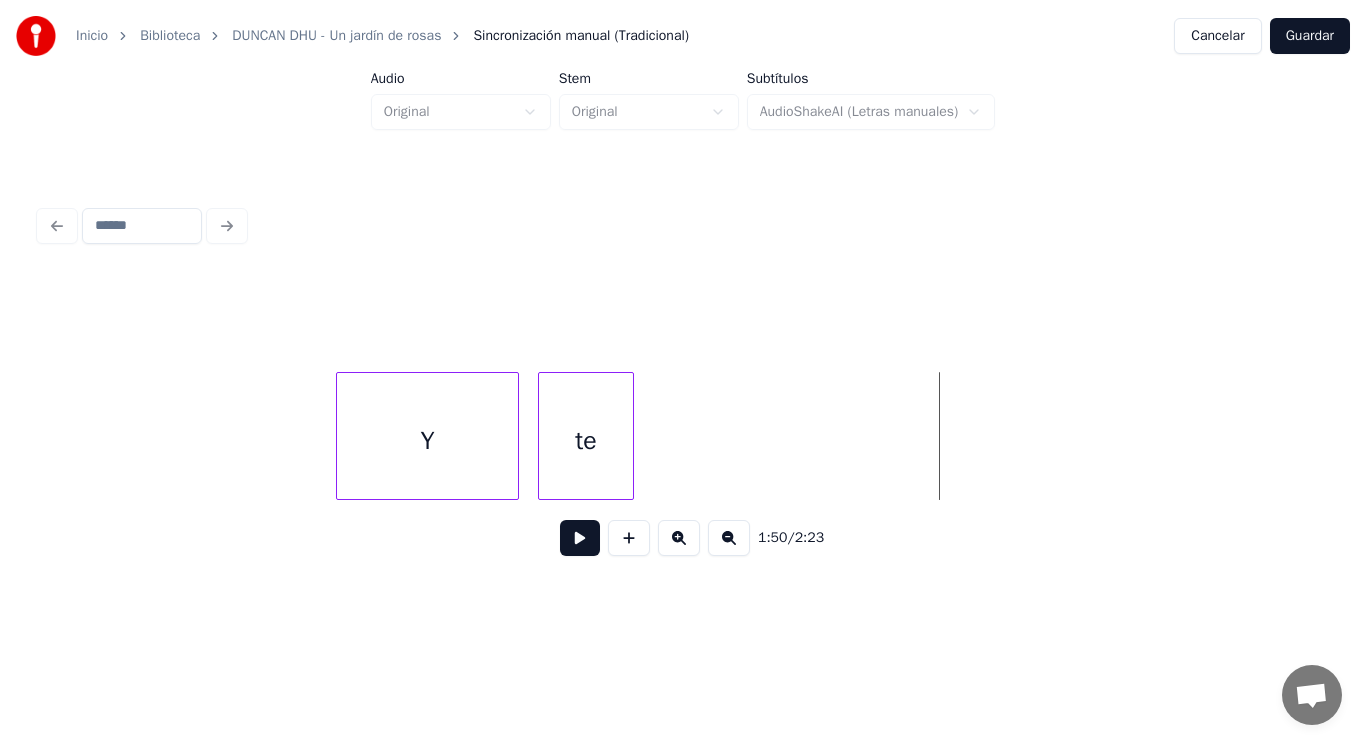 click on "Y te" at bounding box center [-53643, 436] 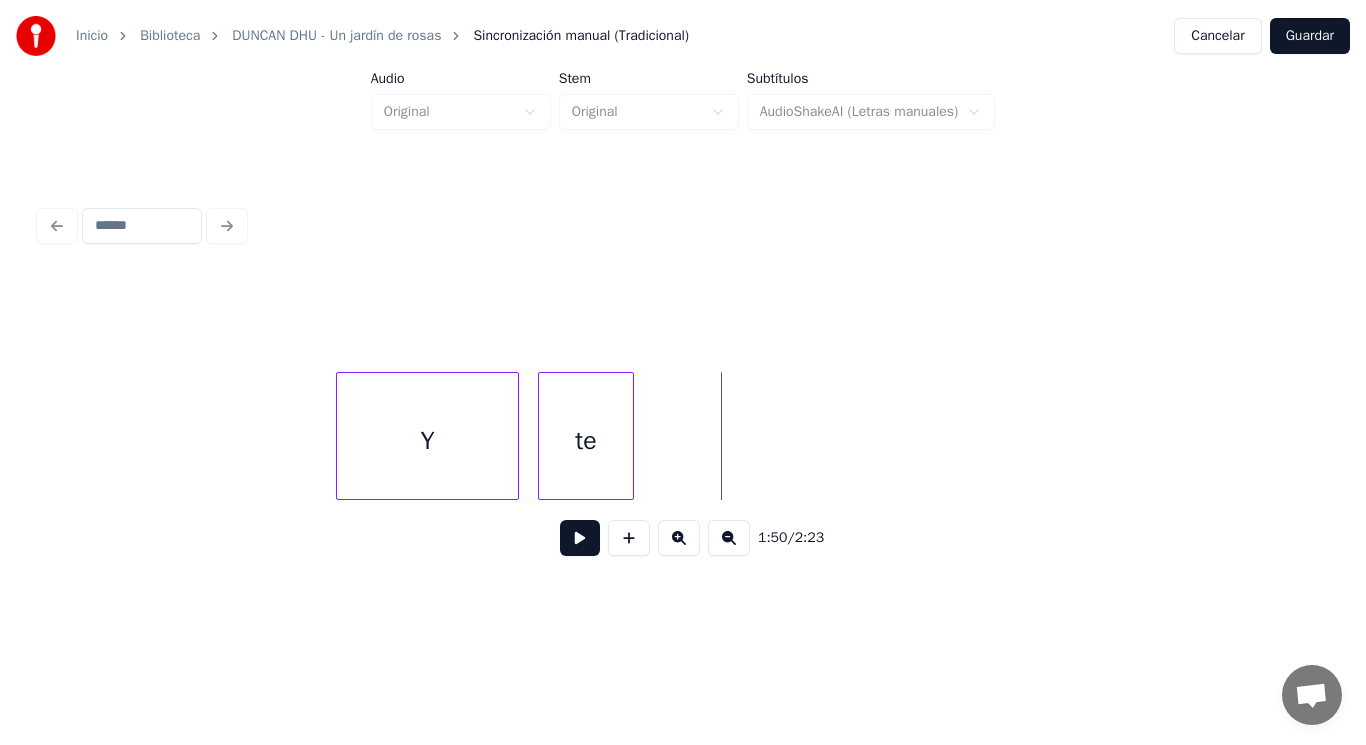 click at bounding box center (580, 538) 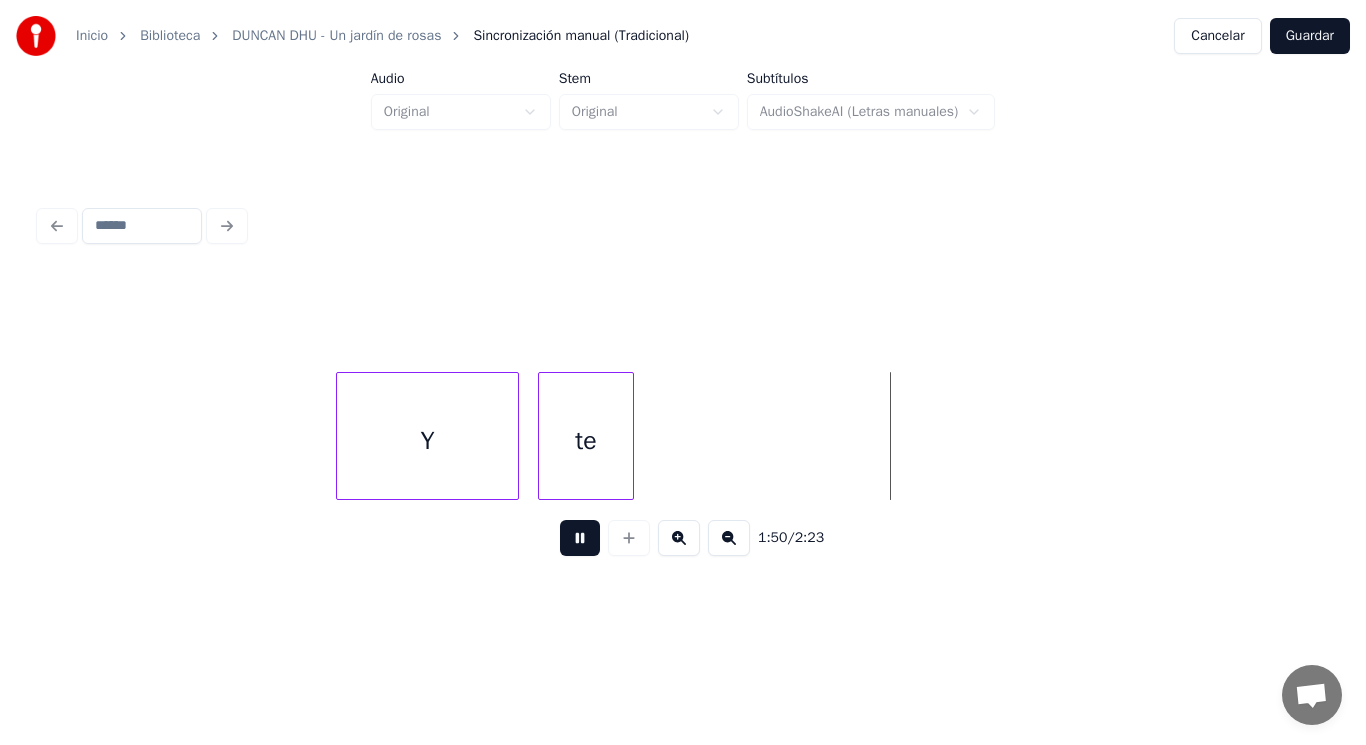 click at bounding box center [580, 538] 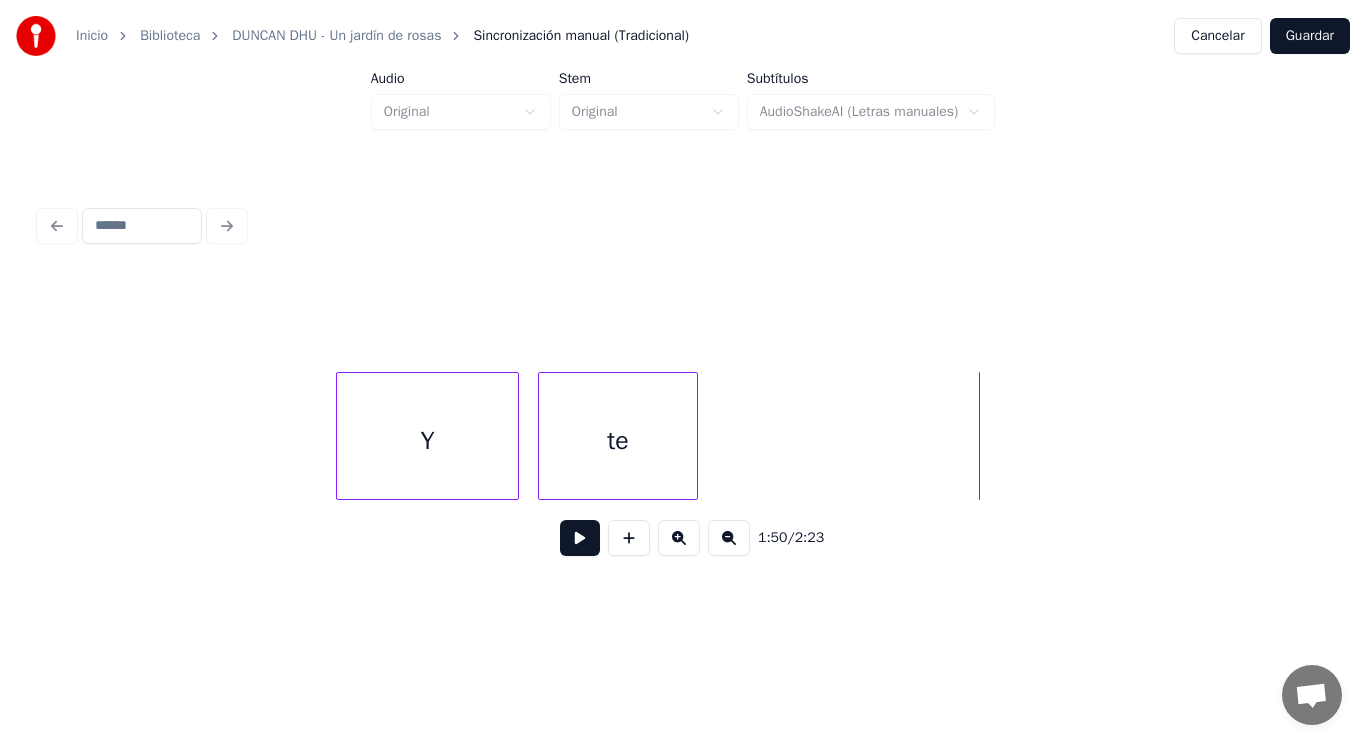 click at bounding box center [694, 436] 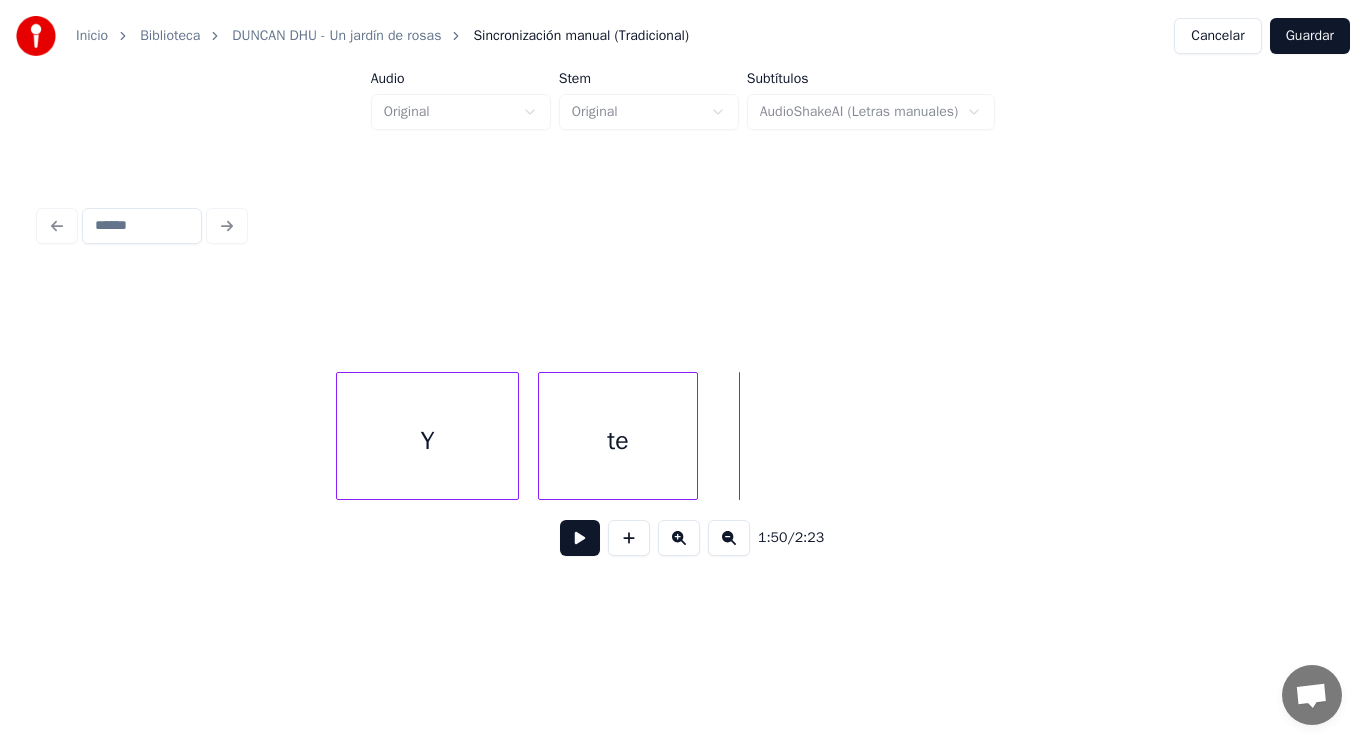 click at bounding box center (580, 538) 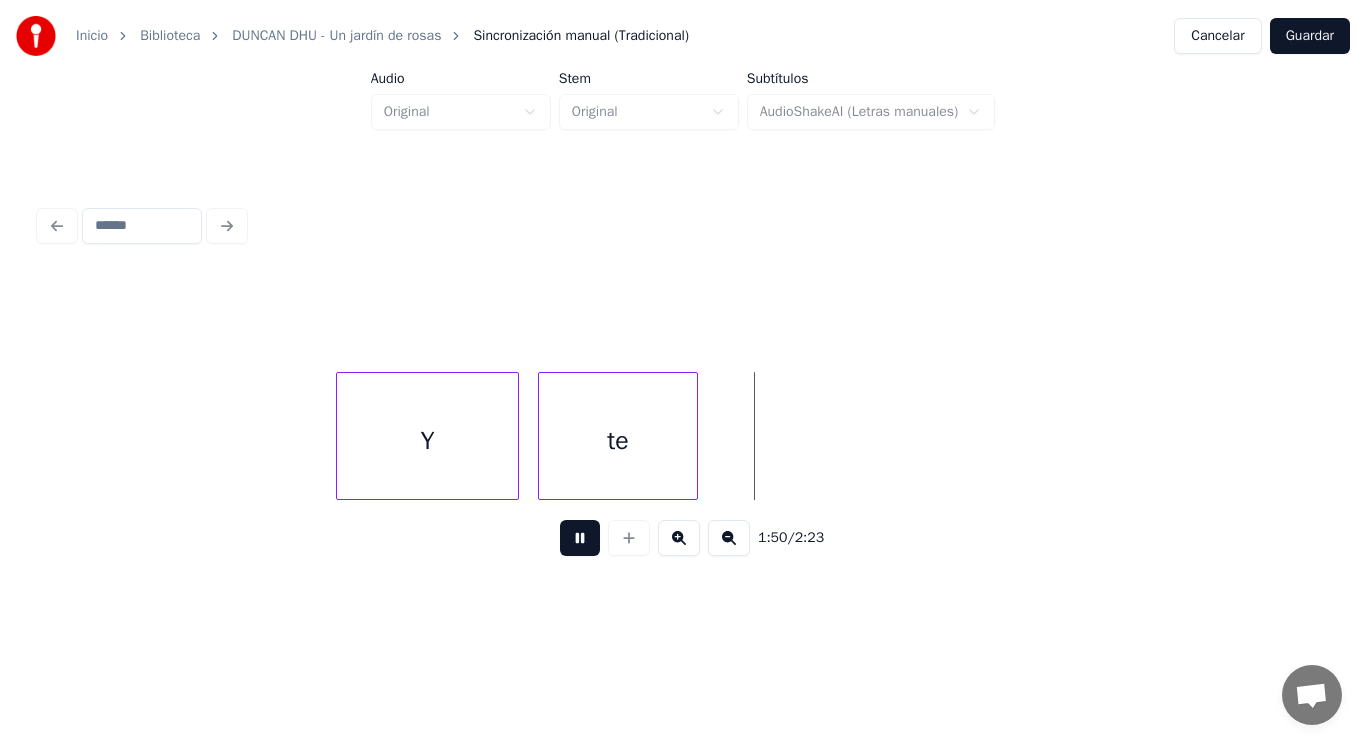 click at bounding box center (580, 538) 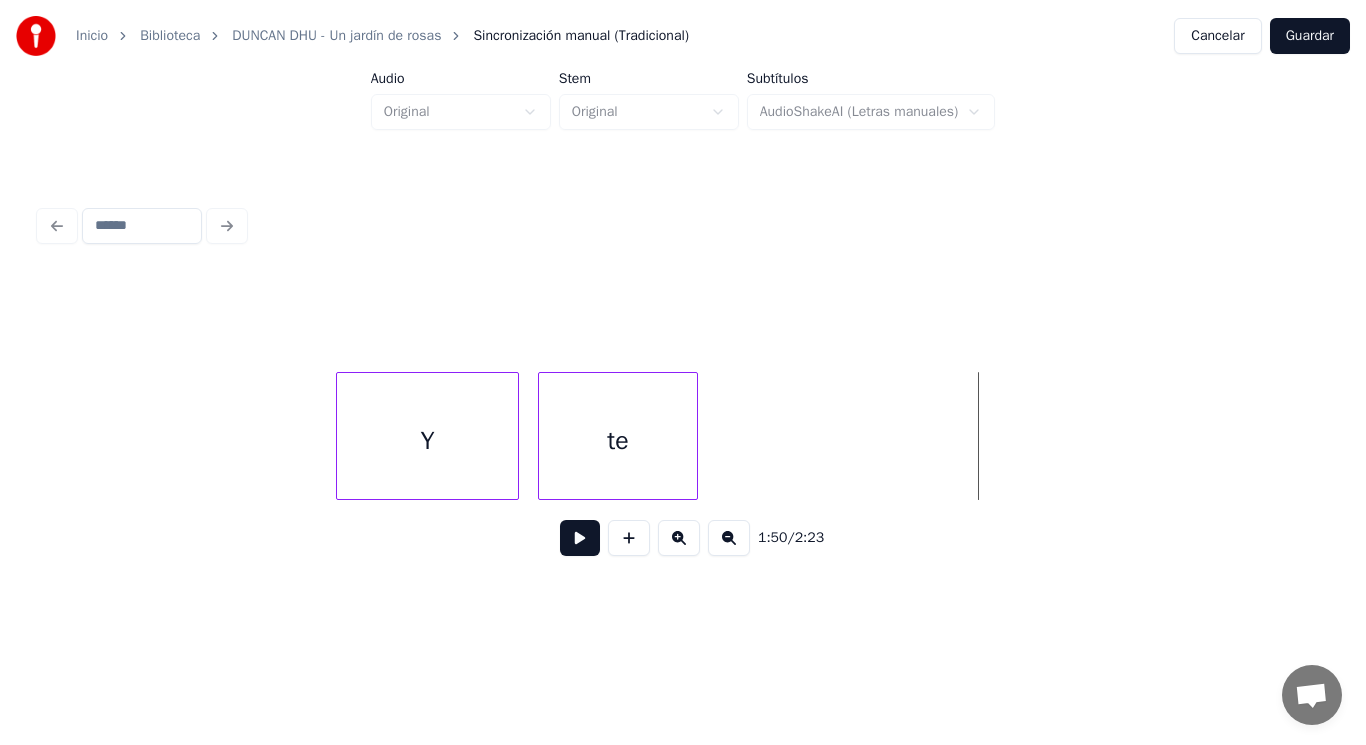 click on "Y te" at bounding box center (-53643, 436) 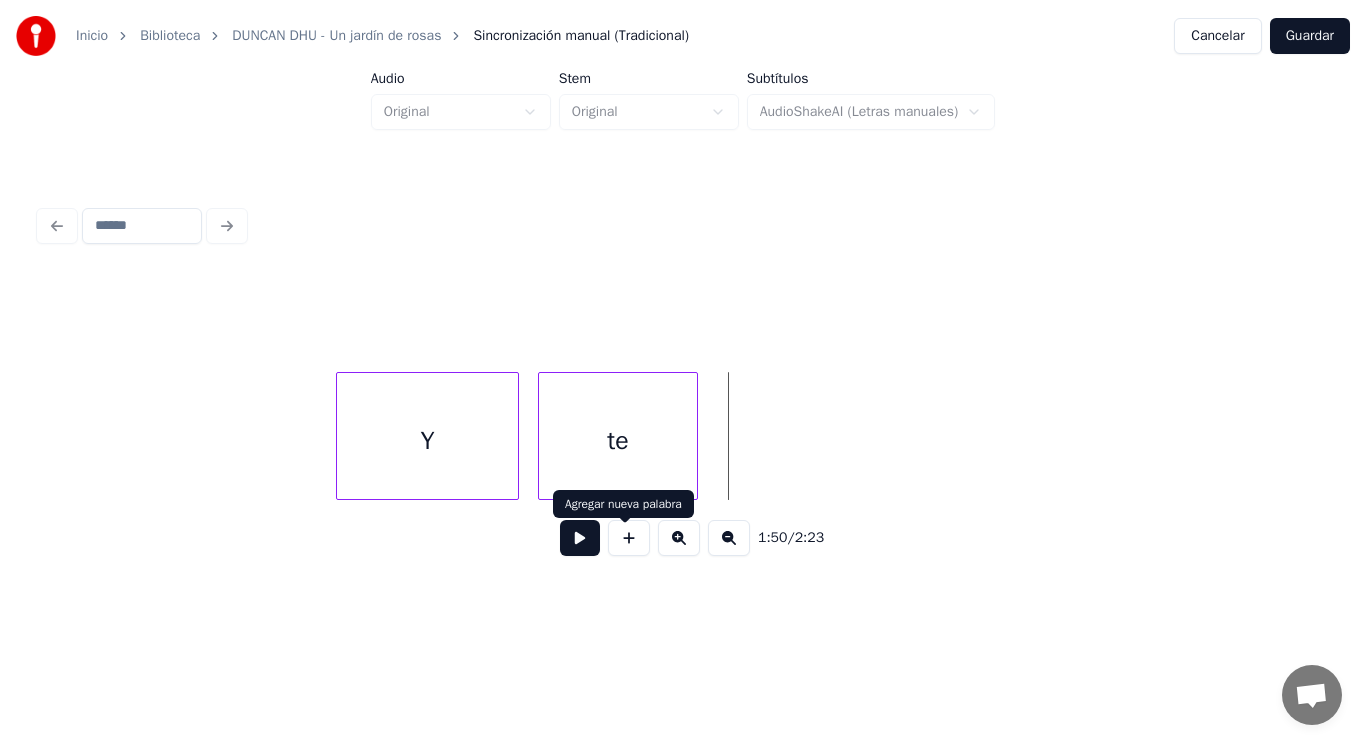 click at bounding box center [629, 538] 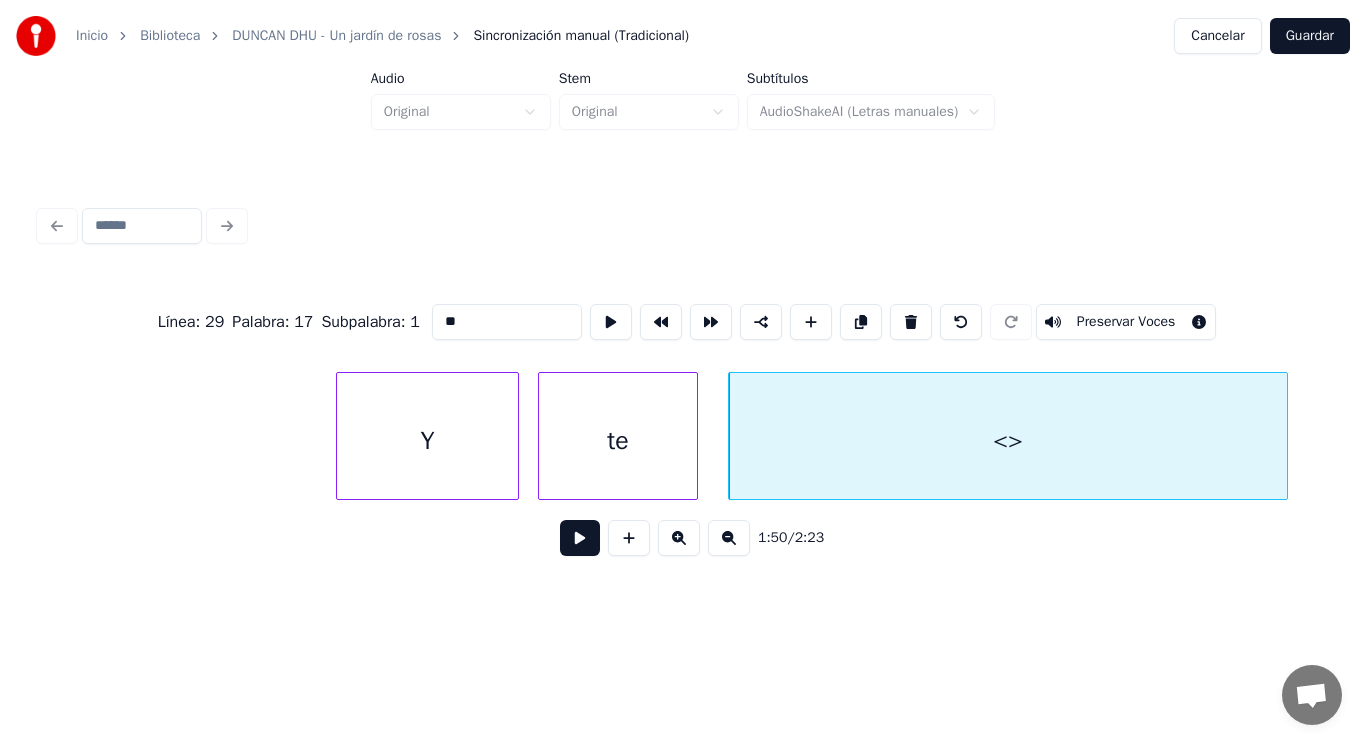 drag, startPoint x: 438, startPoint y: 315, endPoint x: 320, endPoint y: 317, distance: 118.016945 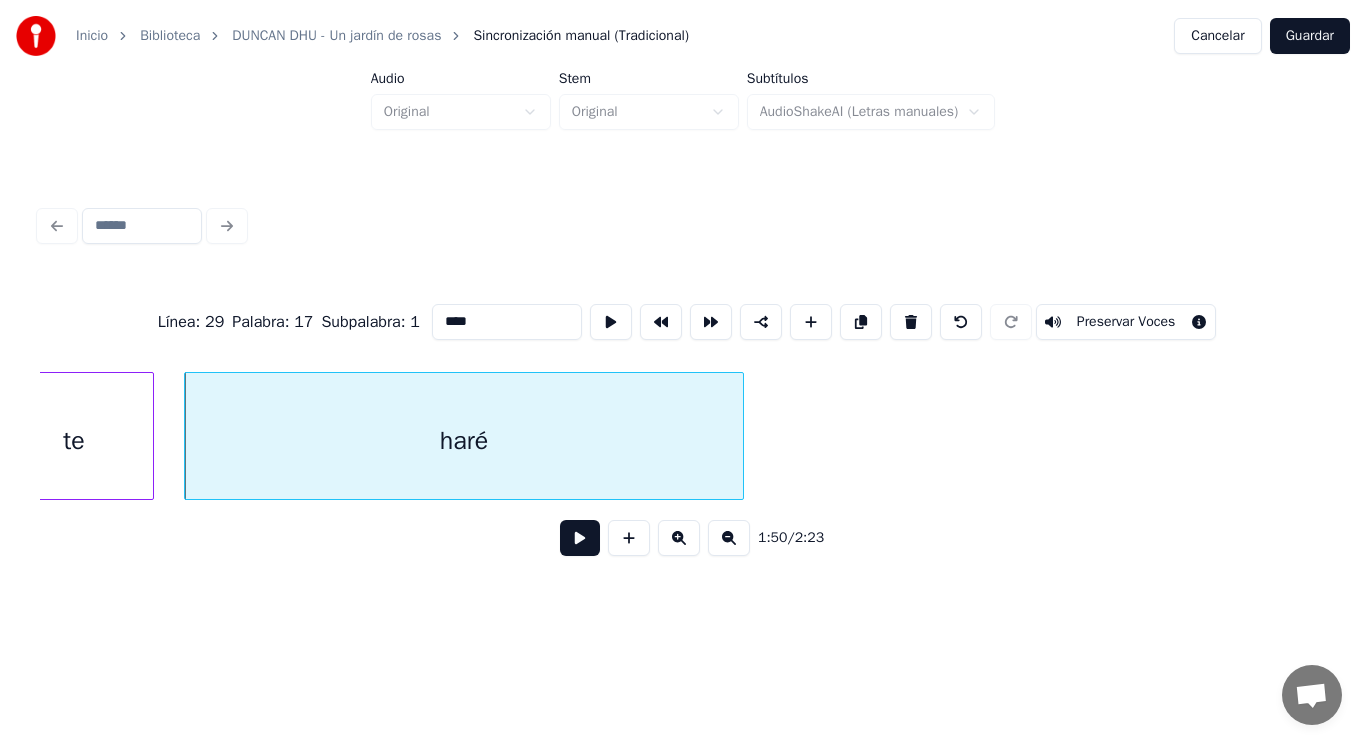 scroll, scrollTop: 0, scrollLeft: 154628, axis: horizontal 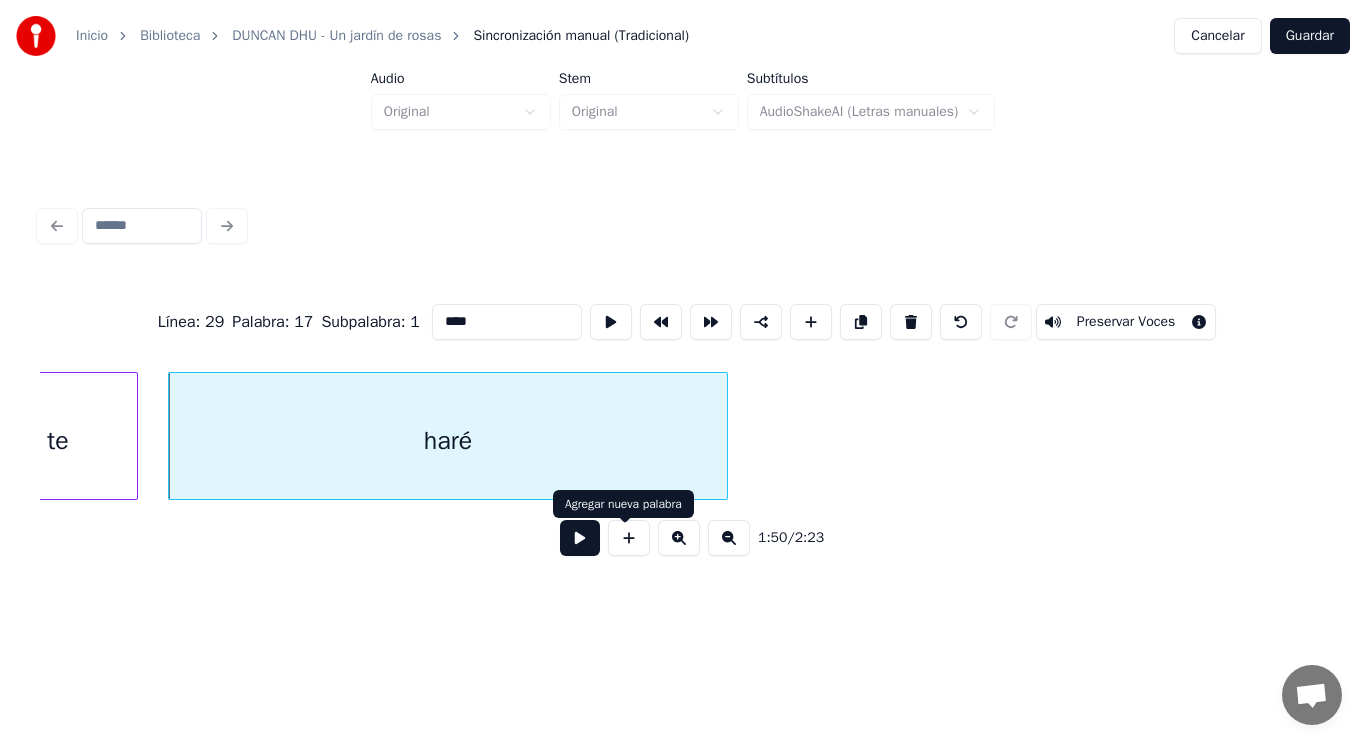 type on "****" 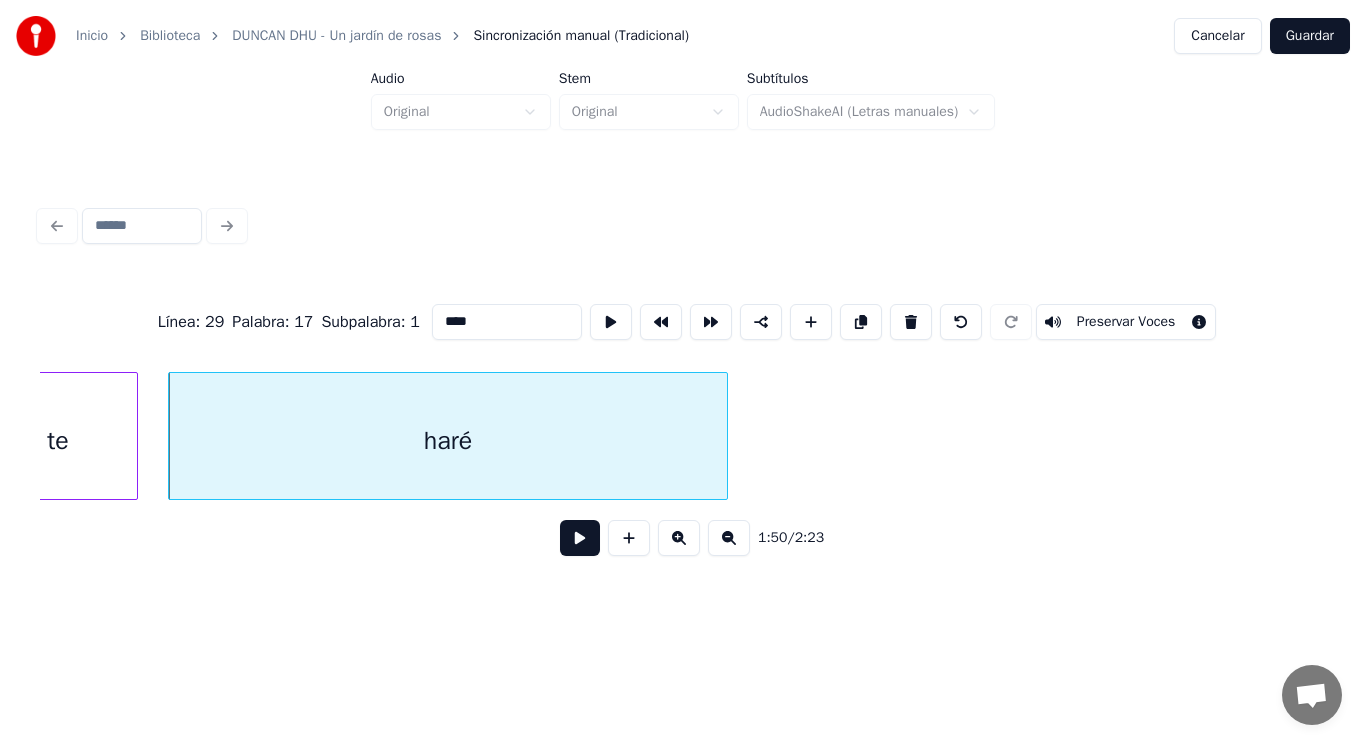 click at bounding box center (580, 538) 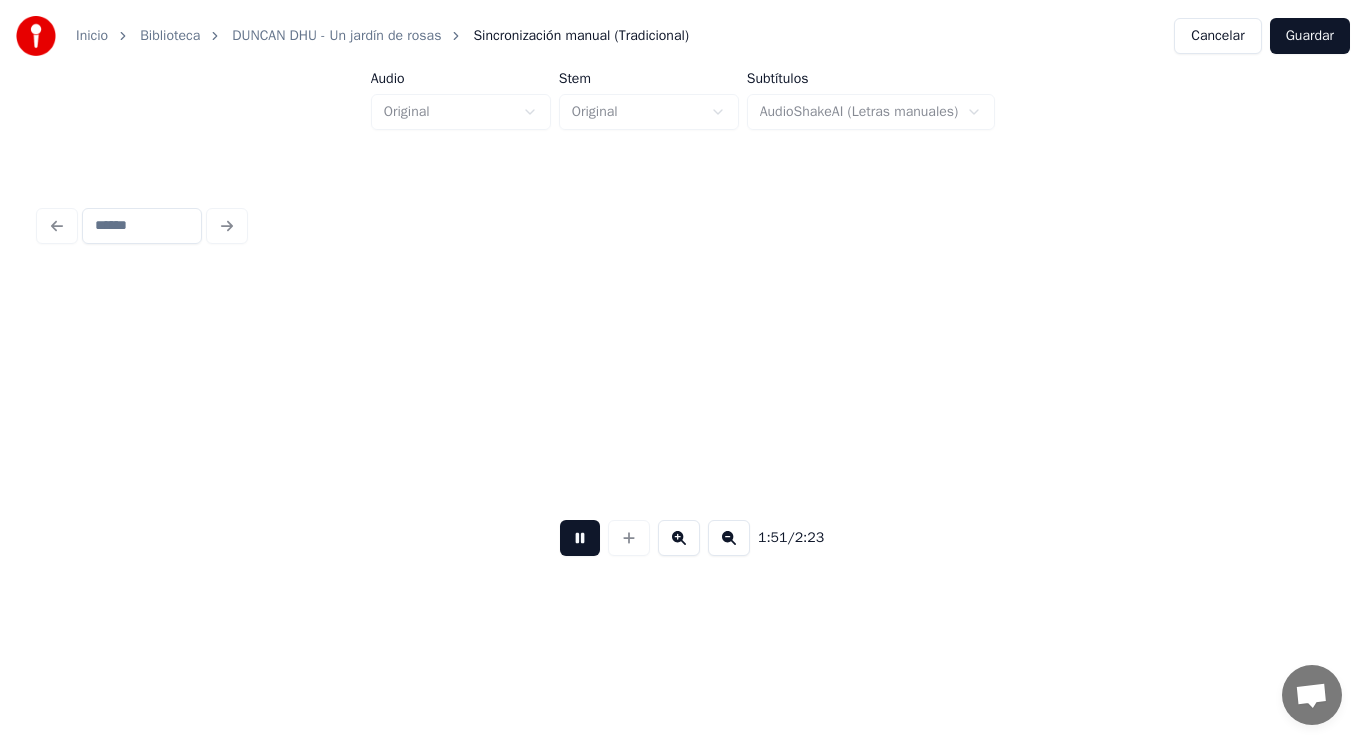 scroll, scrollTop: 0, scrollLeft: 155923, axis: horizontal 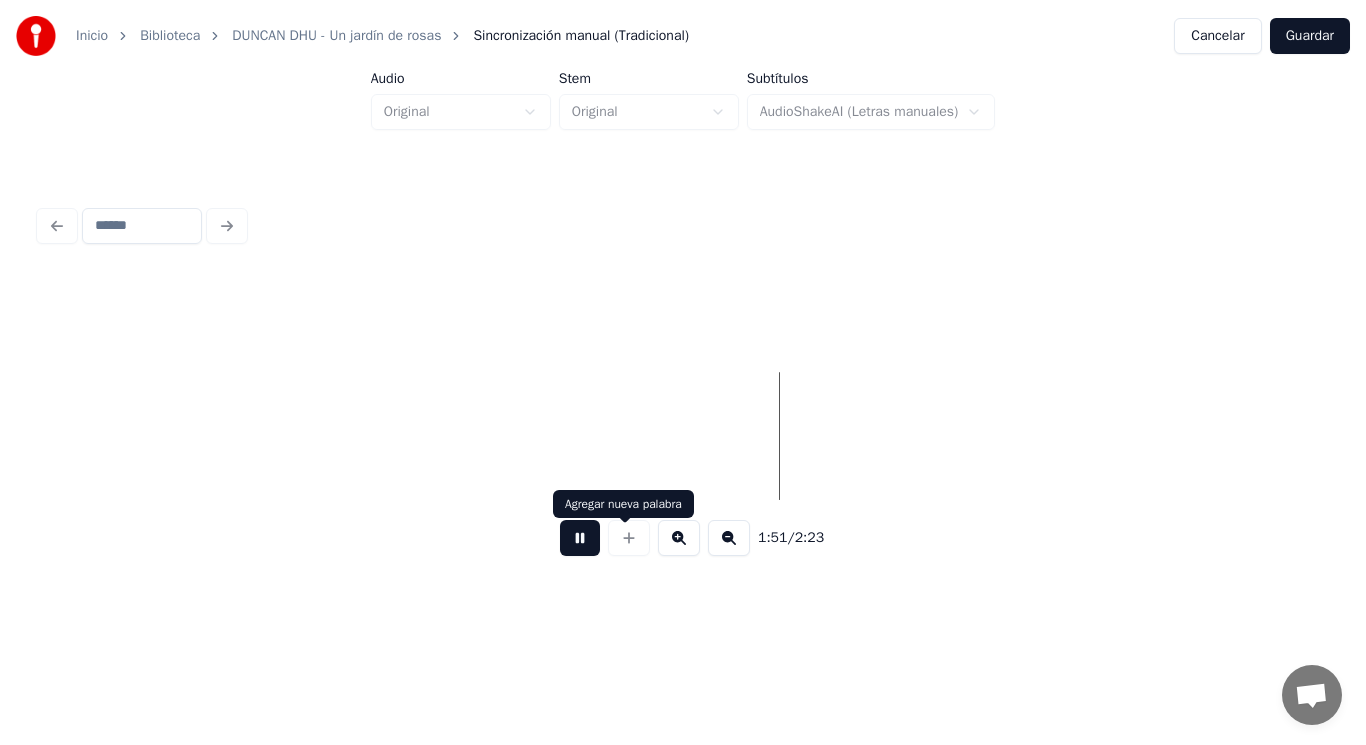 click at bounding box center [580, 538] 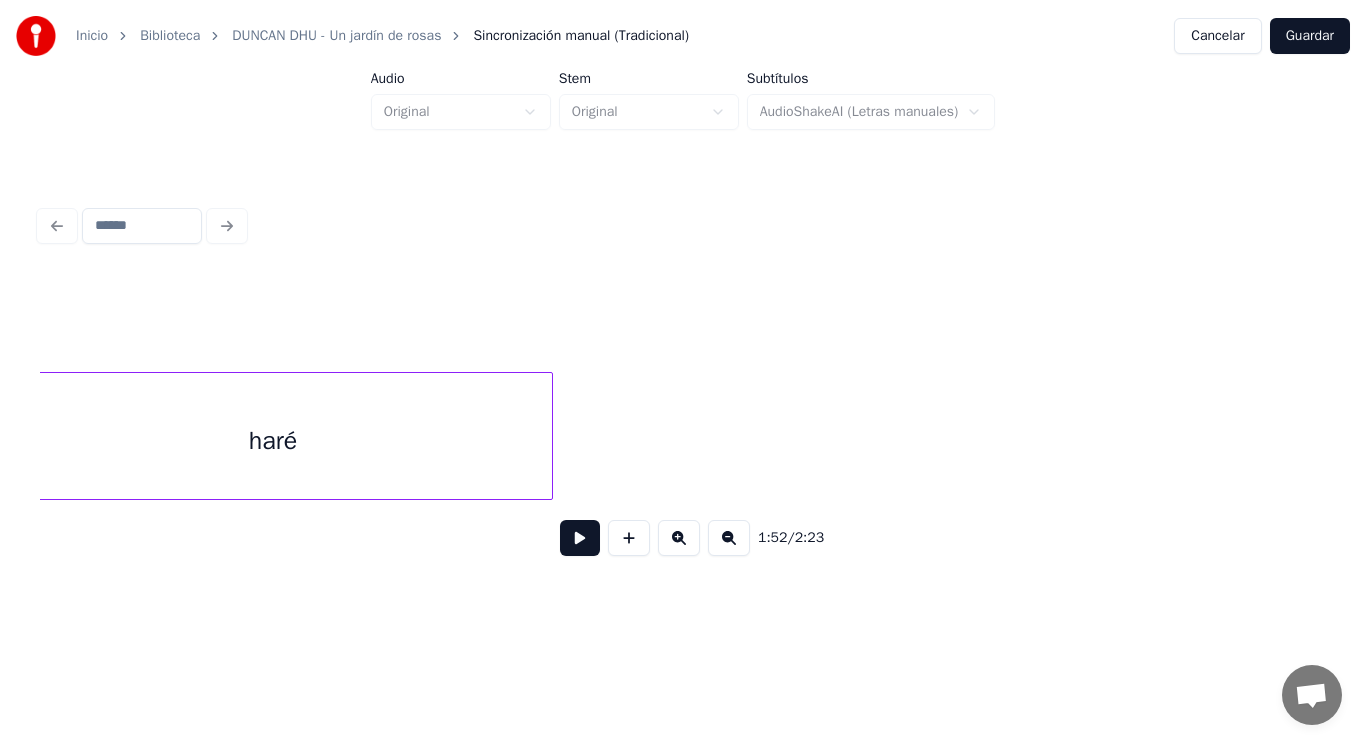 click on "haré" at bounding box center [273, 441] 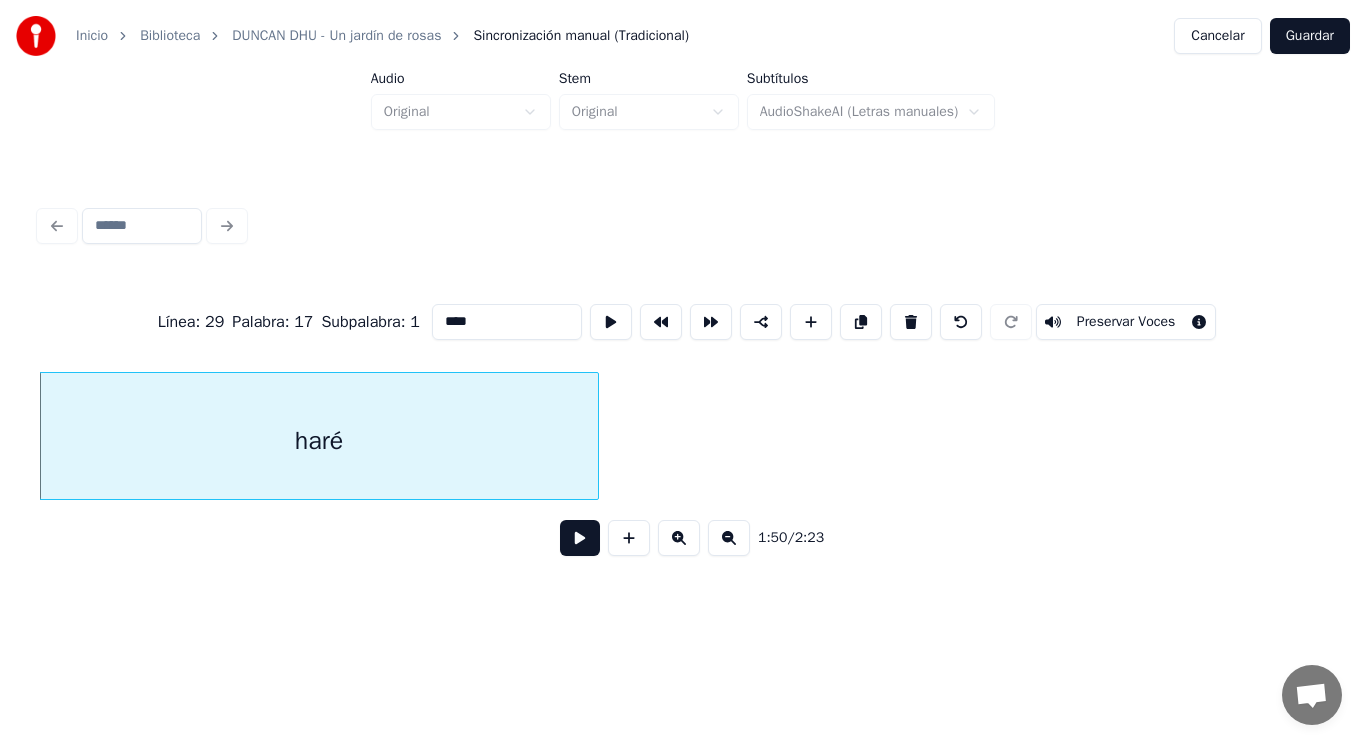 click at bounding box center [580, 538] 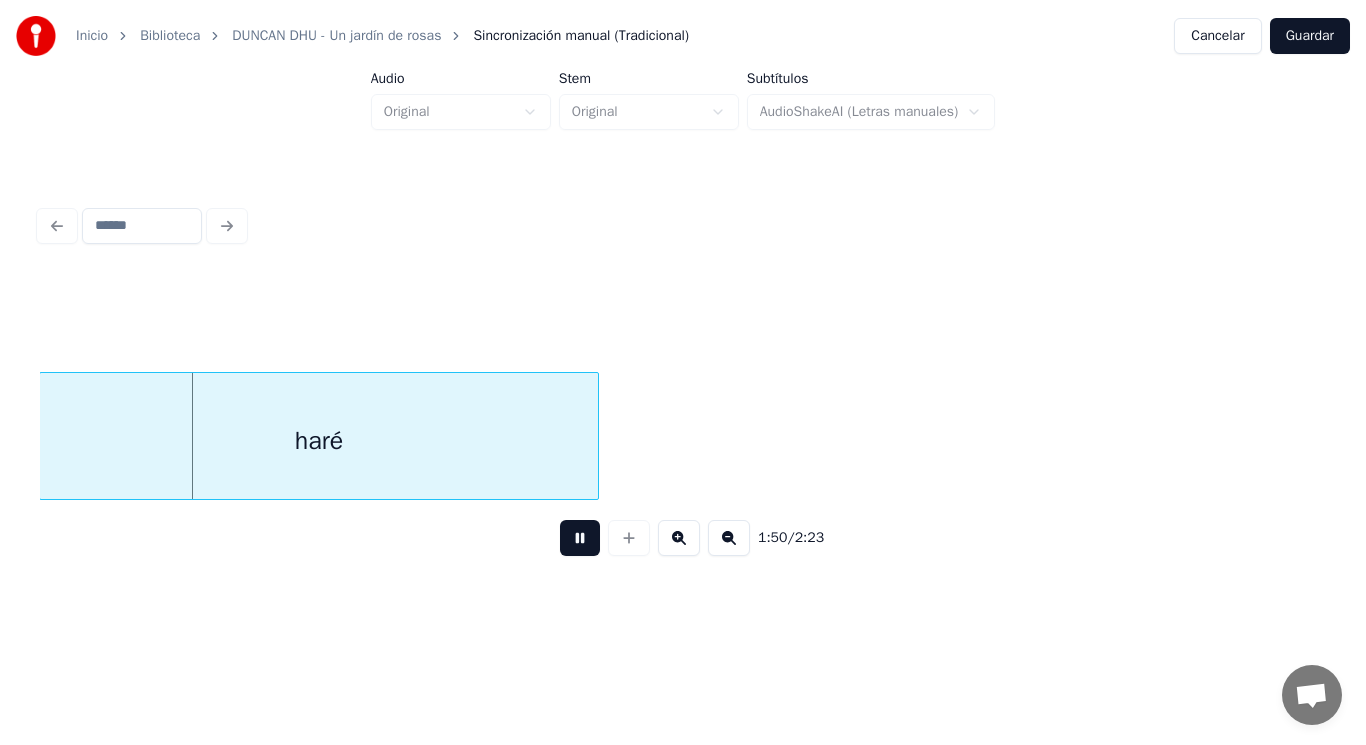 click at bounding box center (580, 538) 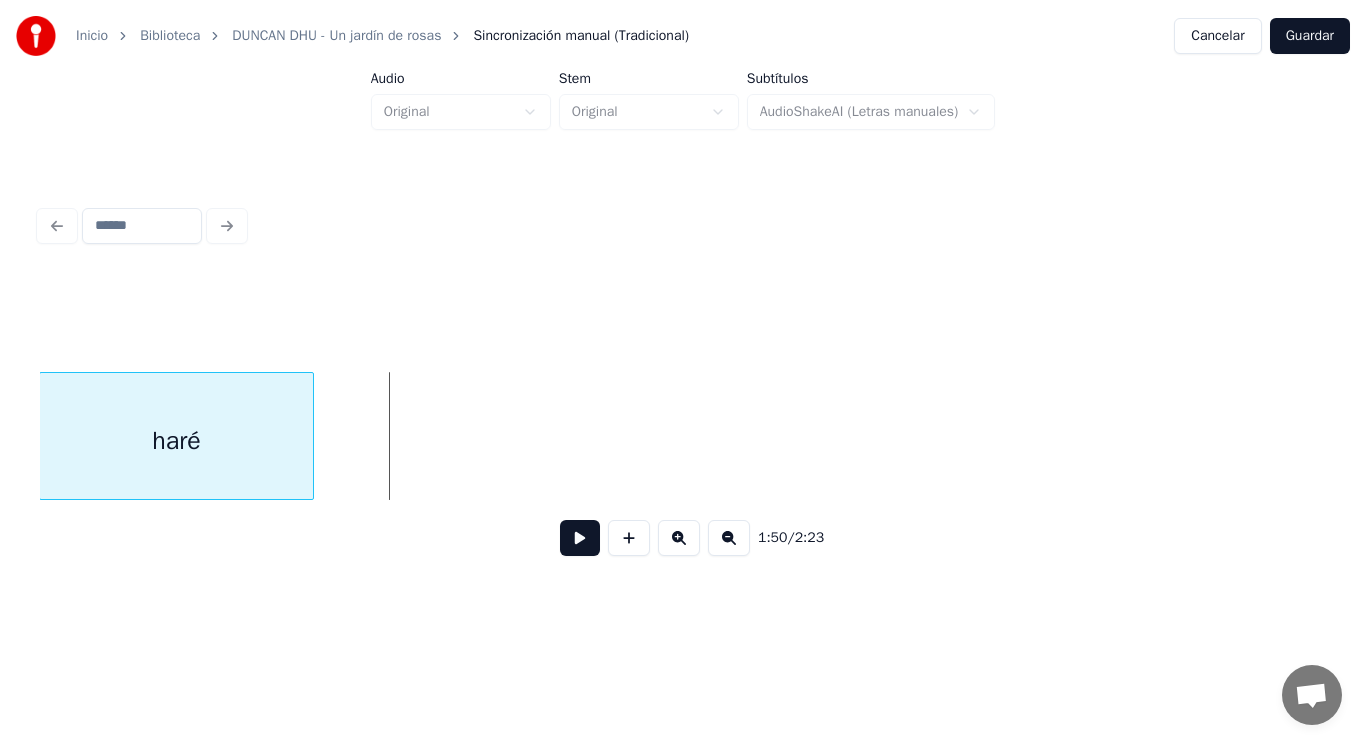 click at bounding box center (310, 436) 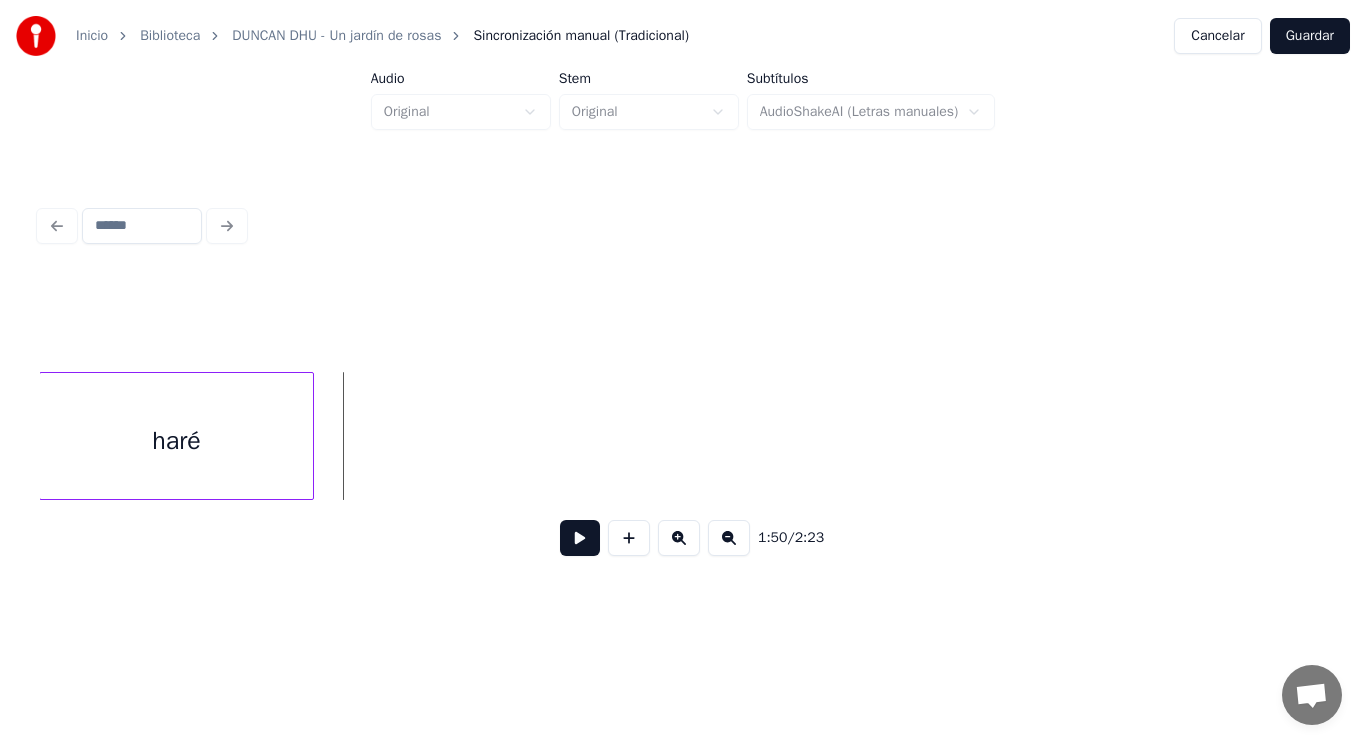 click at bounding box center (580, 538) 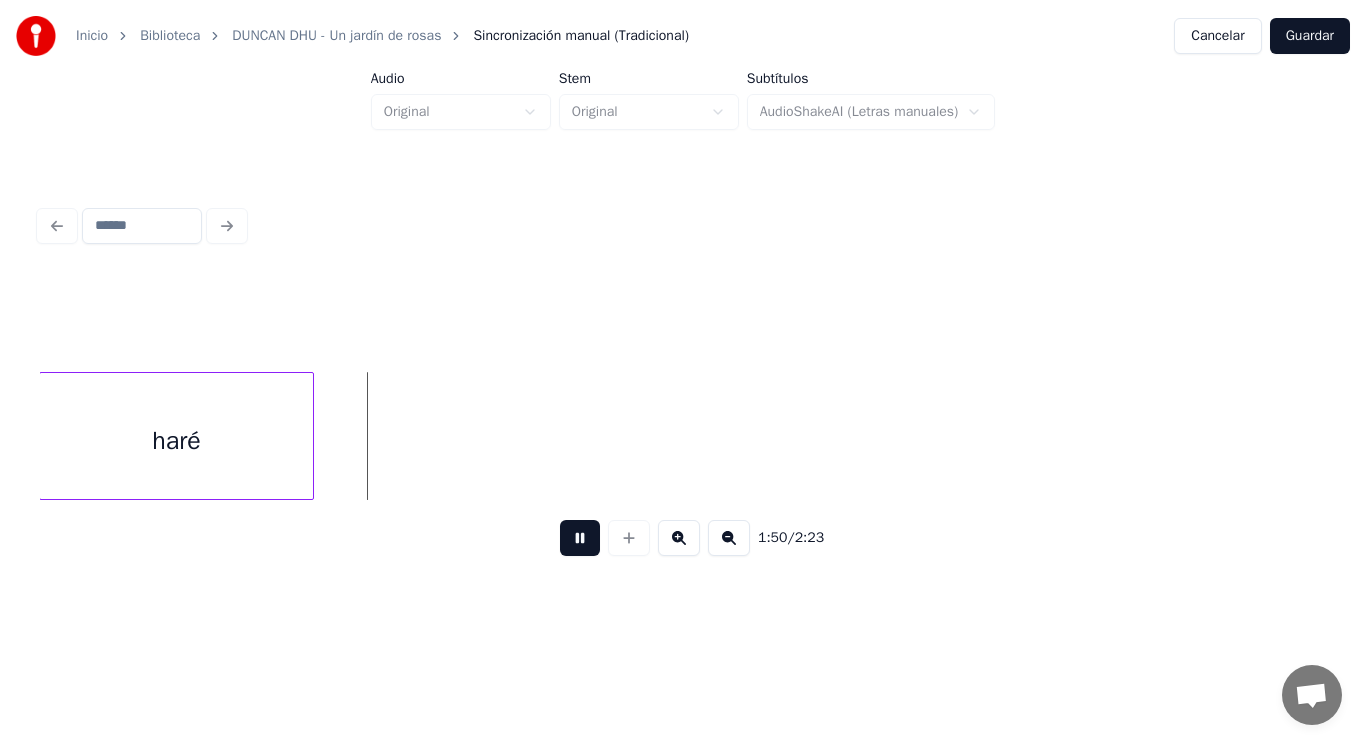 click at bounding box center (580, 538) 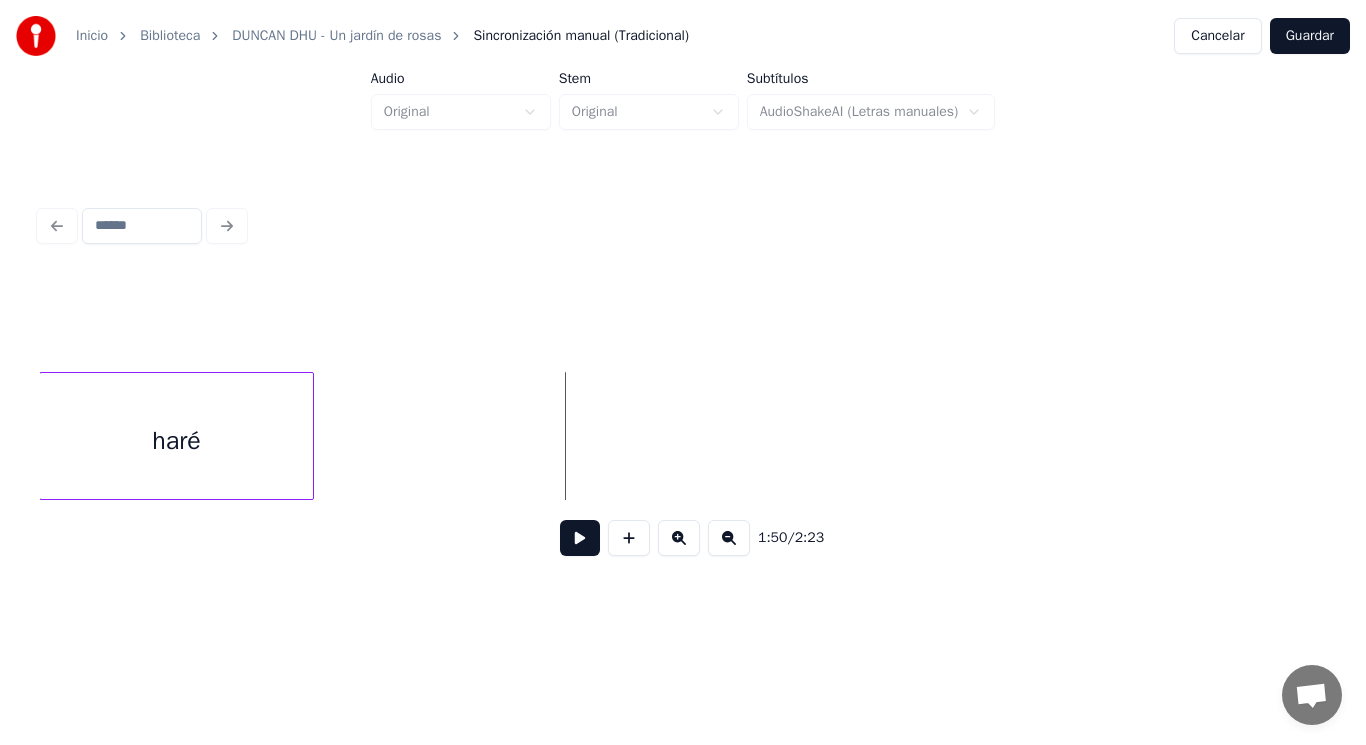 click on "haré" at bounding box center [-54332, 436] 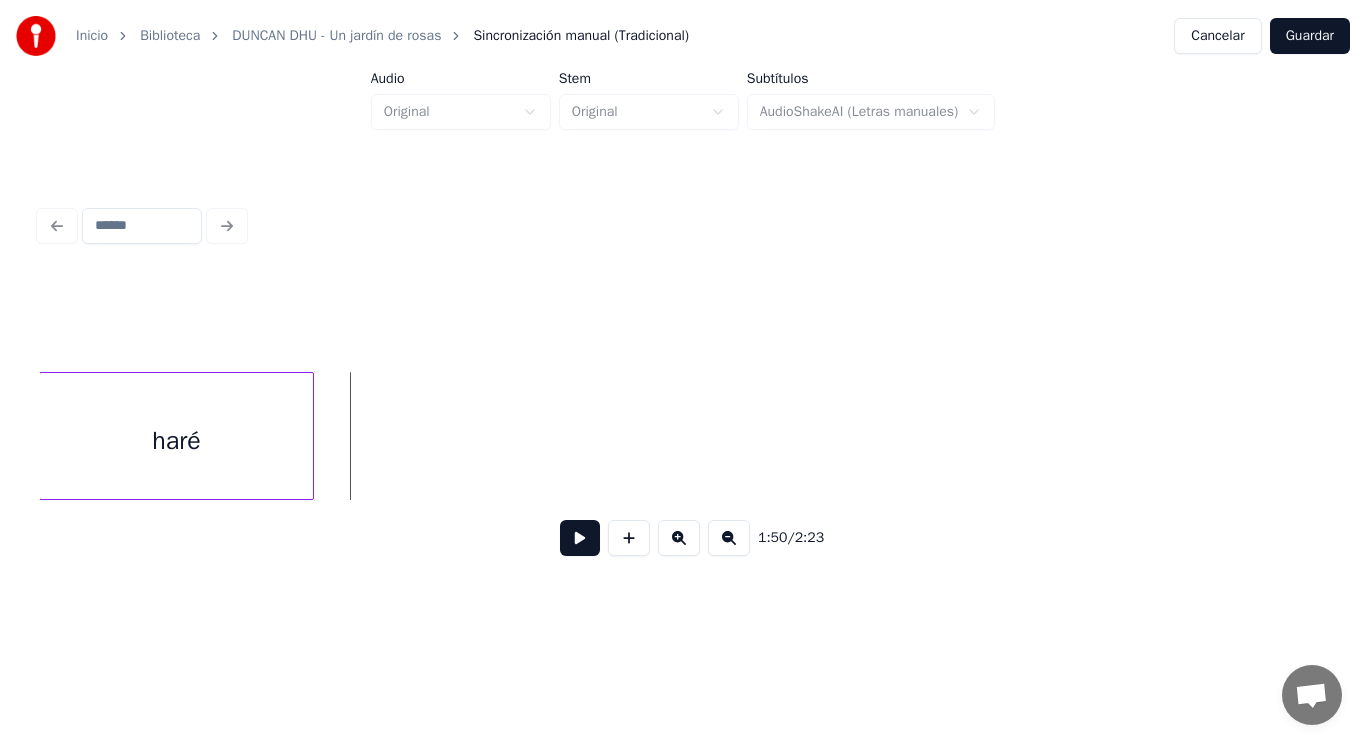 click on "haré" at bounding box center [176, 441] 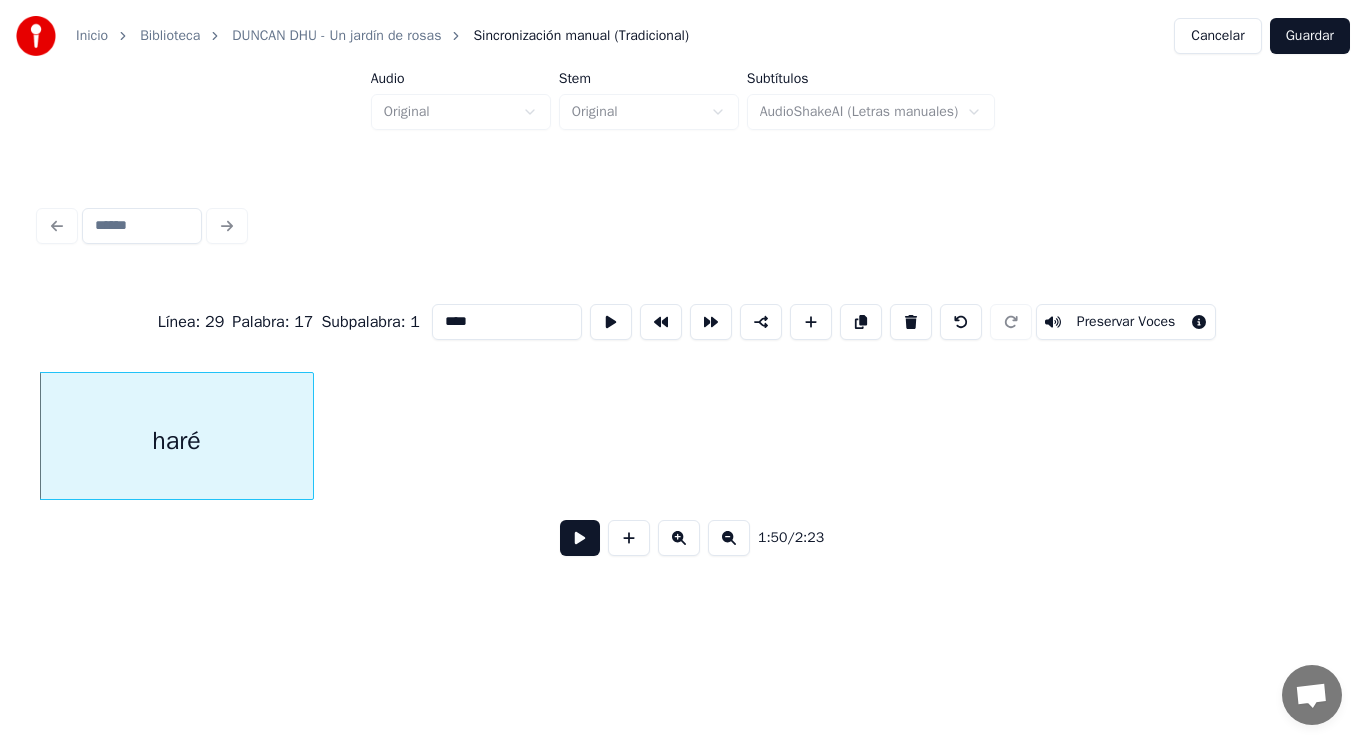 click at bounding box center [580, 538] 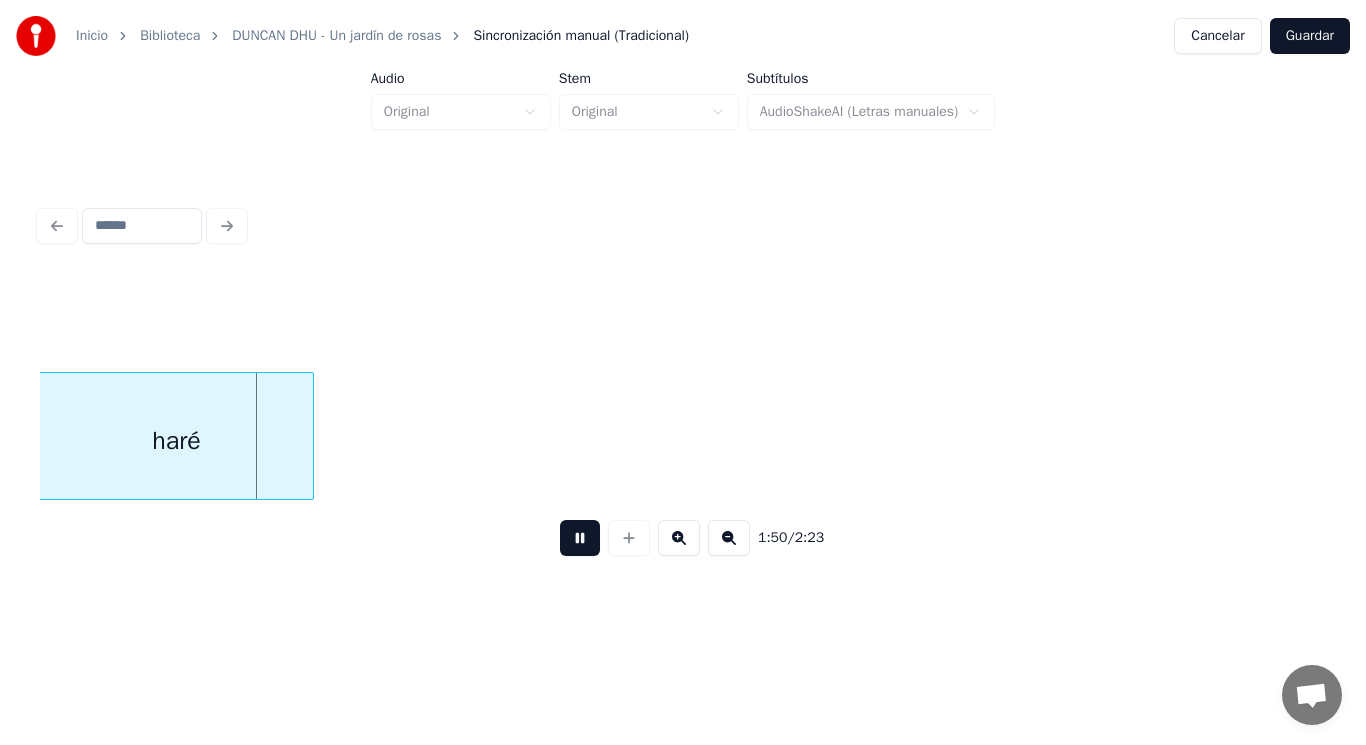click at bounding box center [580, 538] 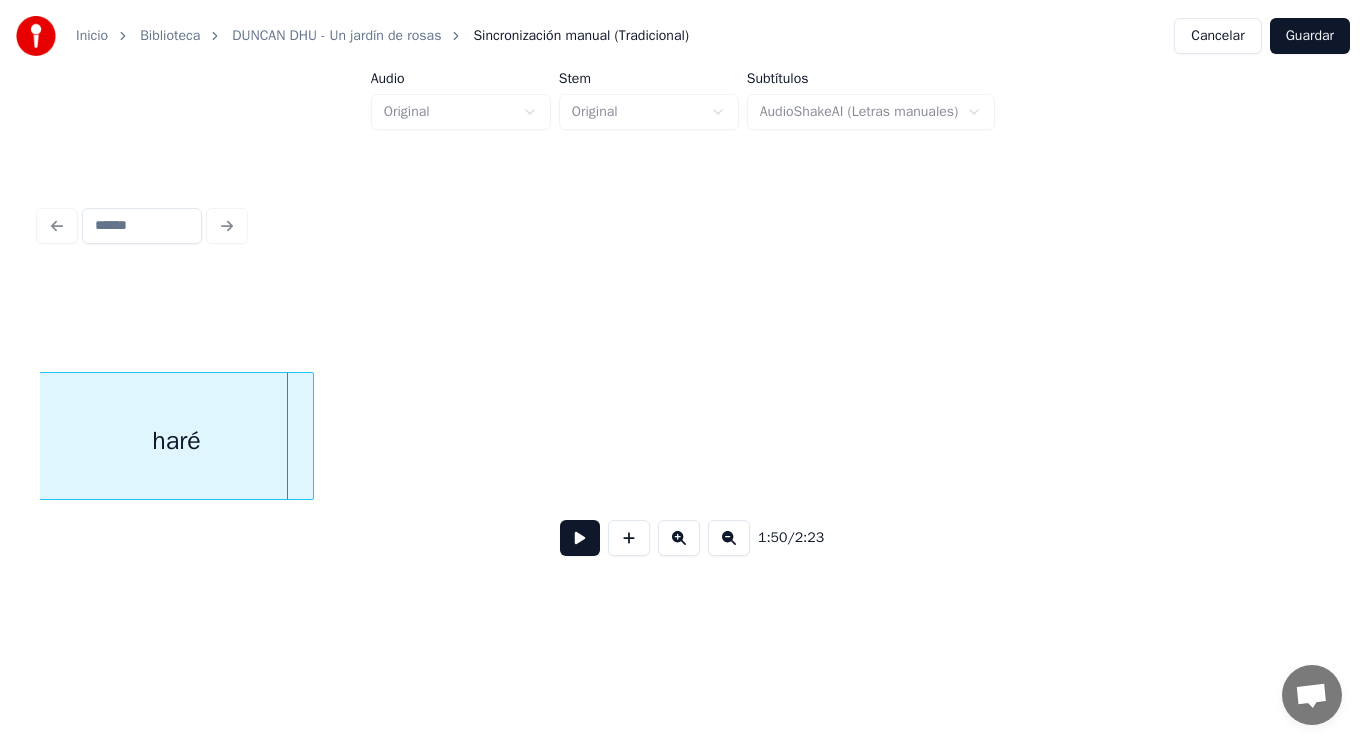 click at bounding box center (310, 436) 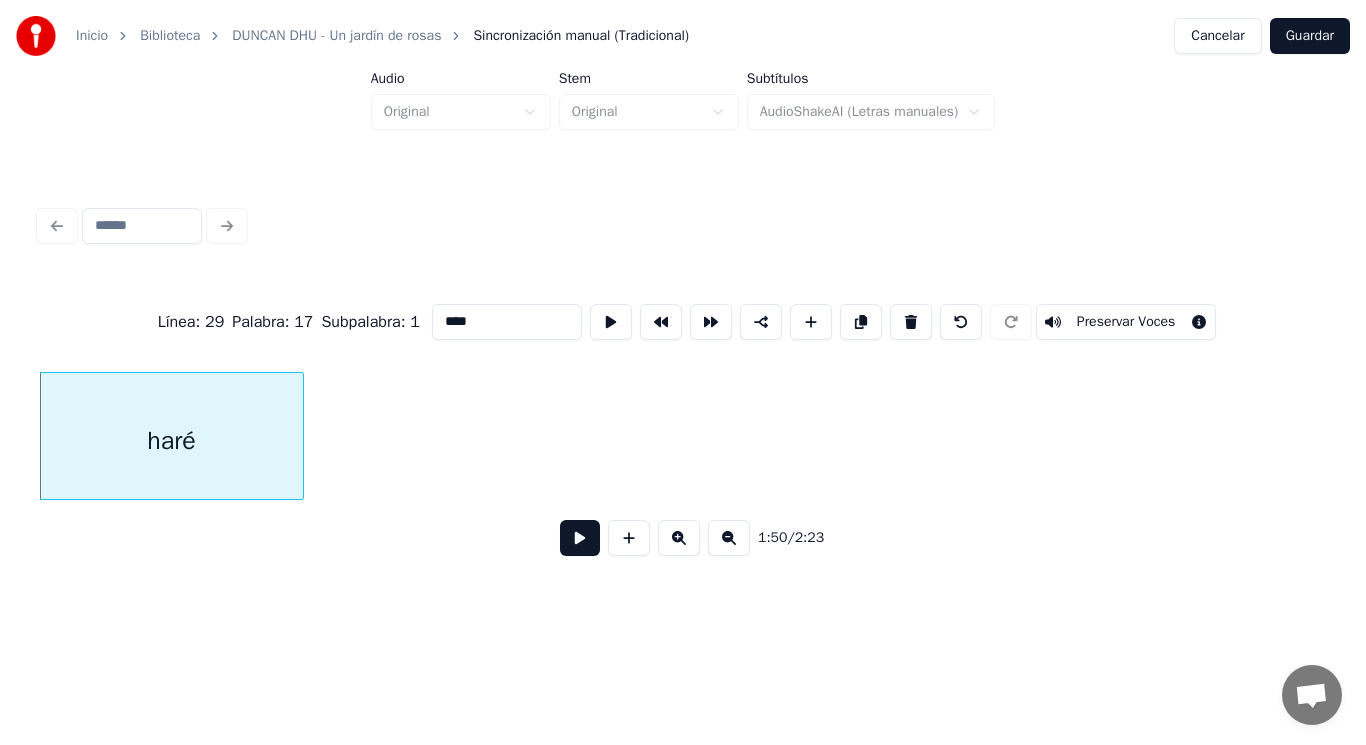 click at bounding box center (300, 436) 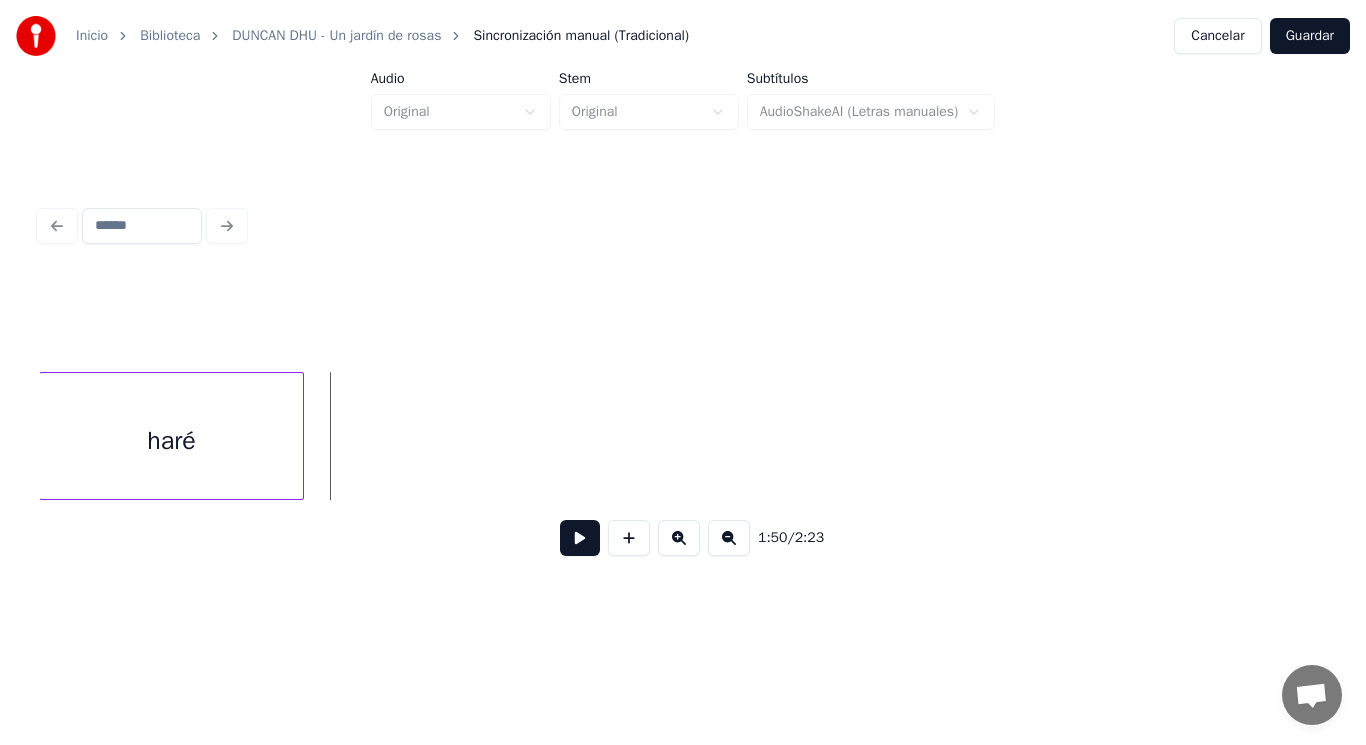 click at bounding box center (580, 538) 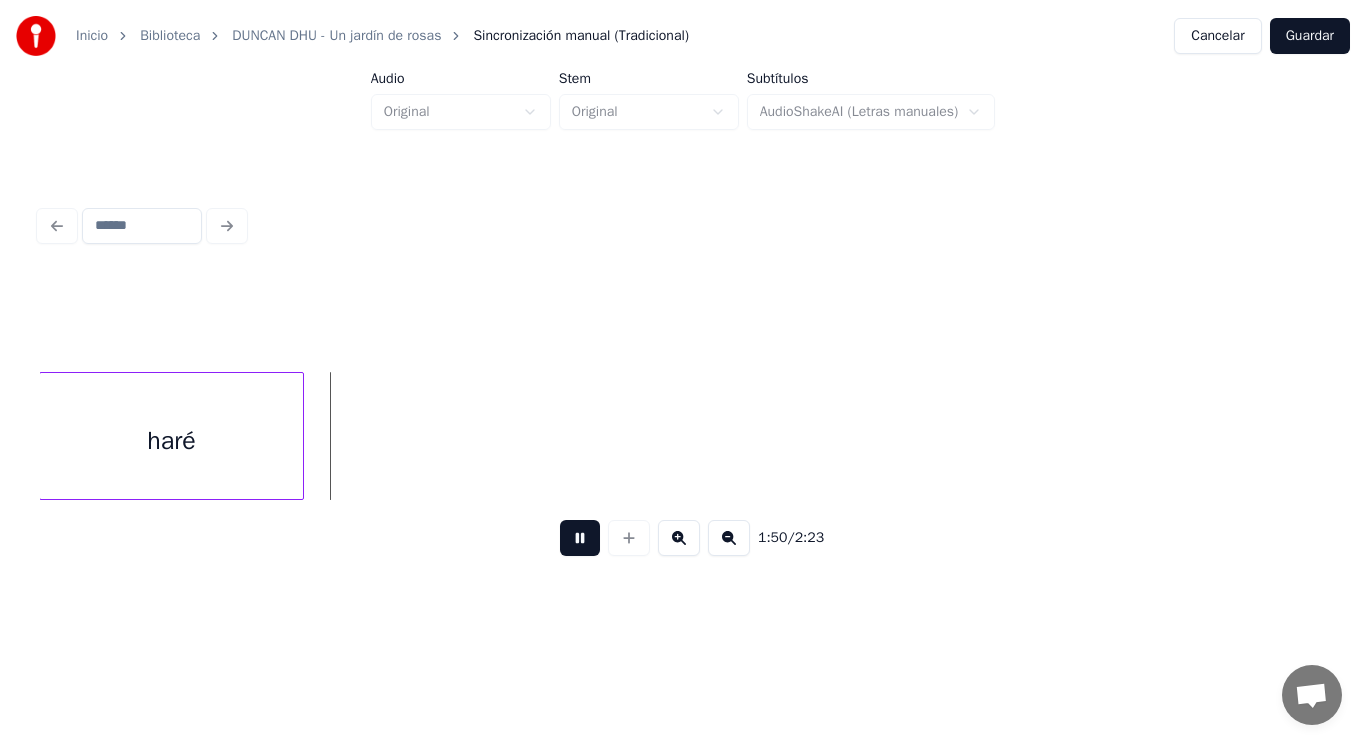 click at bounding box center [580, 538] 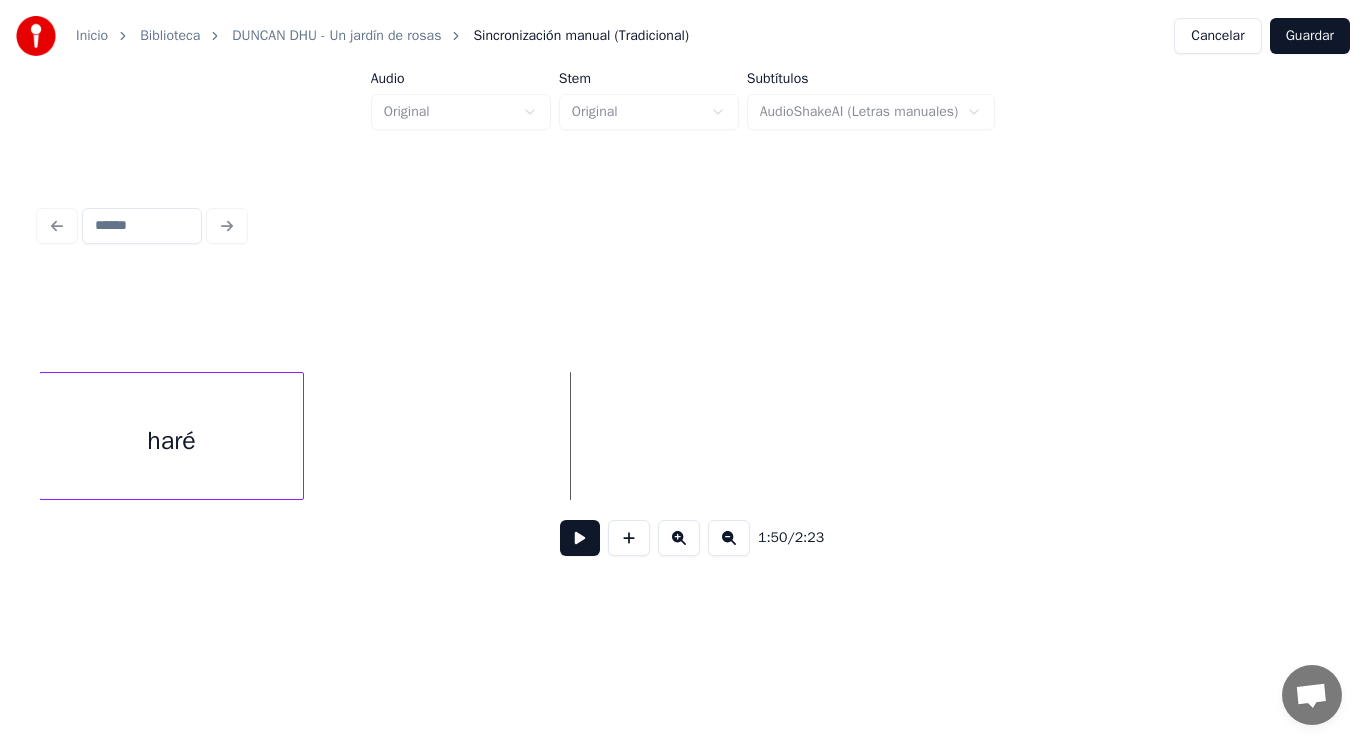 click on "haré" at bounding box center (-54332, 436) 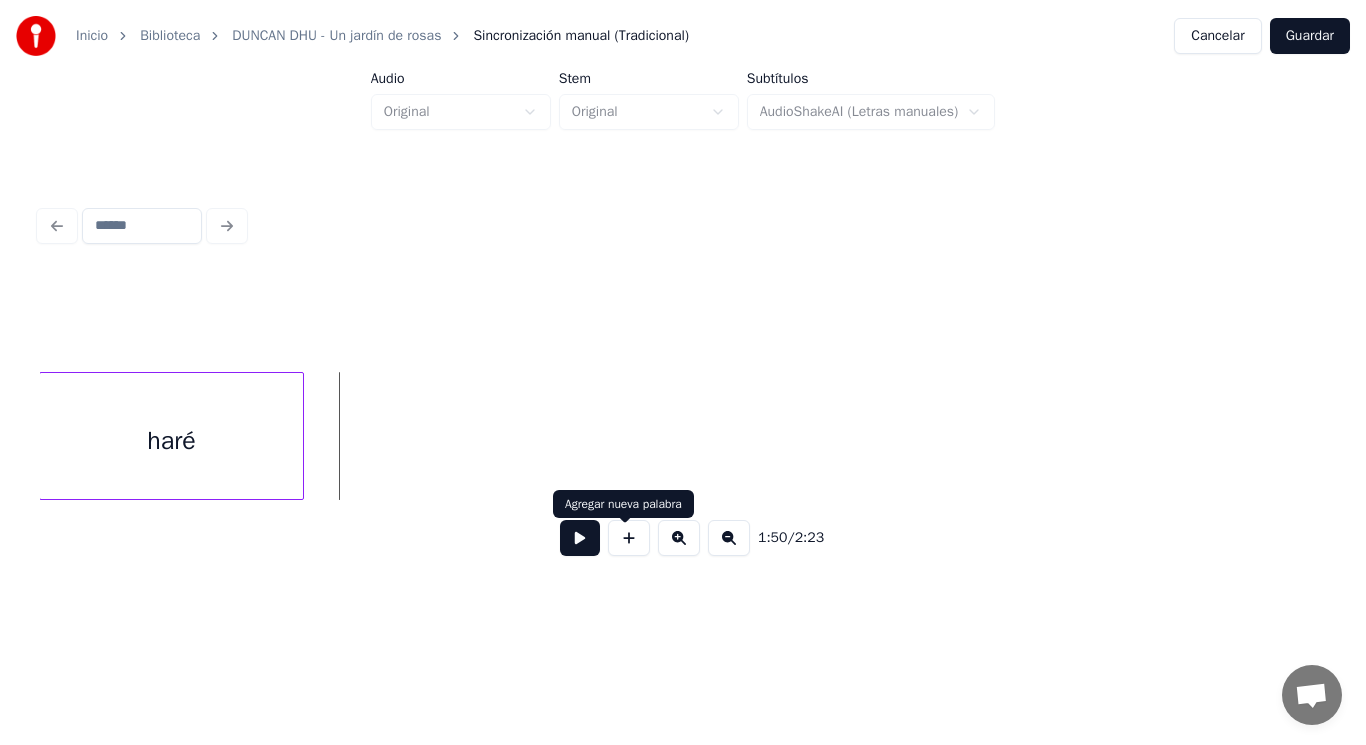 click at bounding box center [629, 538] 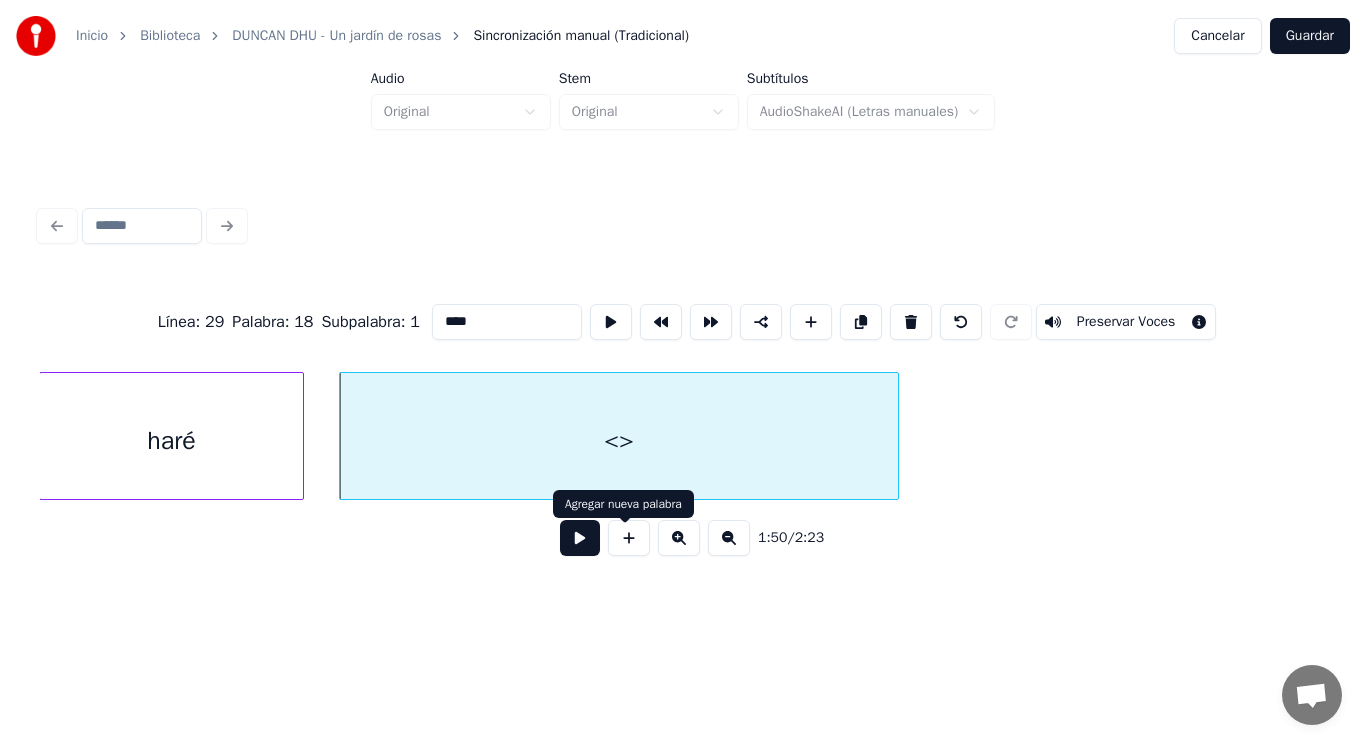 type on "**" 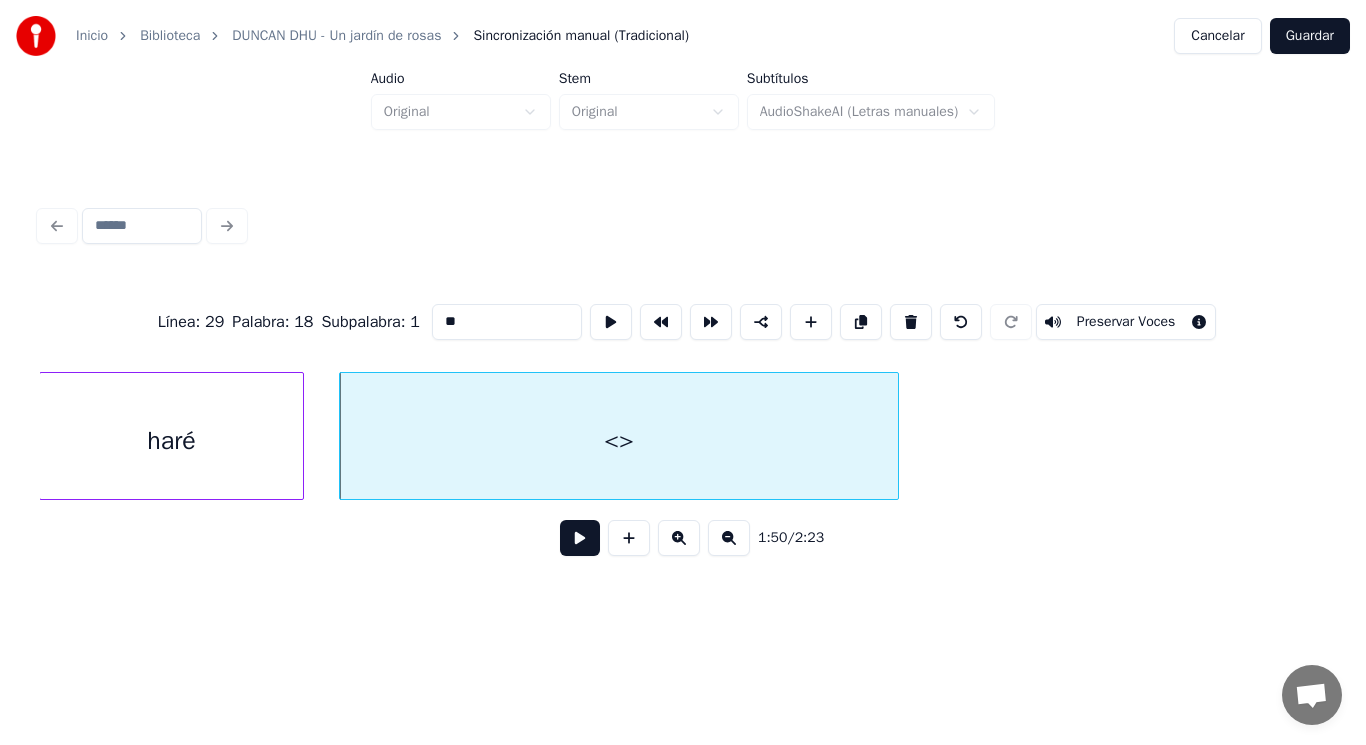 drag, startPoint x: 437, startPoint y: 310, endPoint x: 332, endPoint y: 312, distance: 105.01904 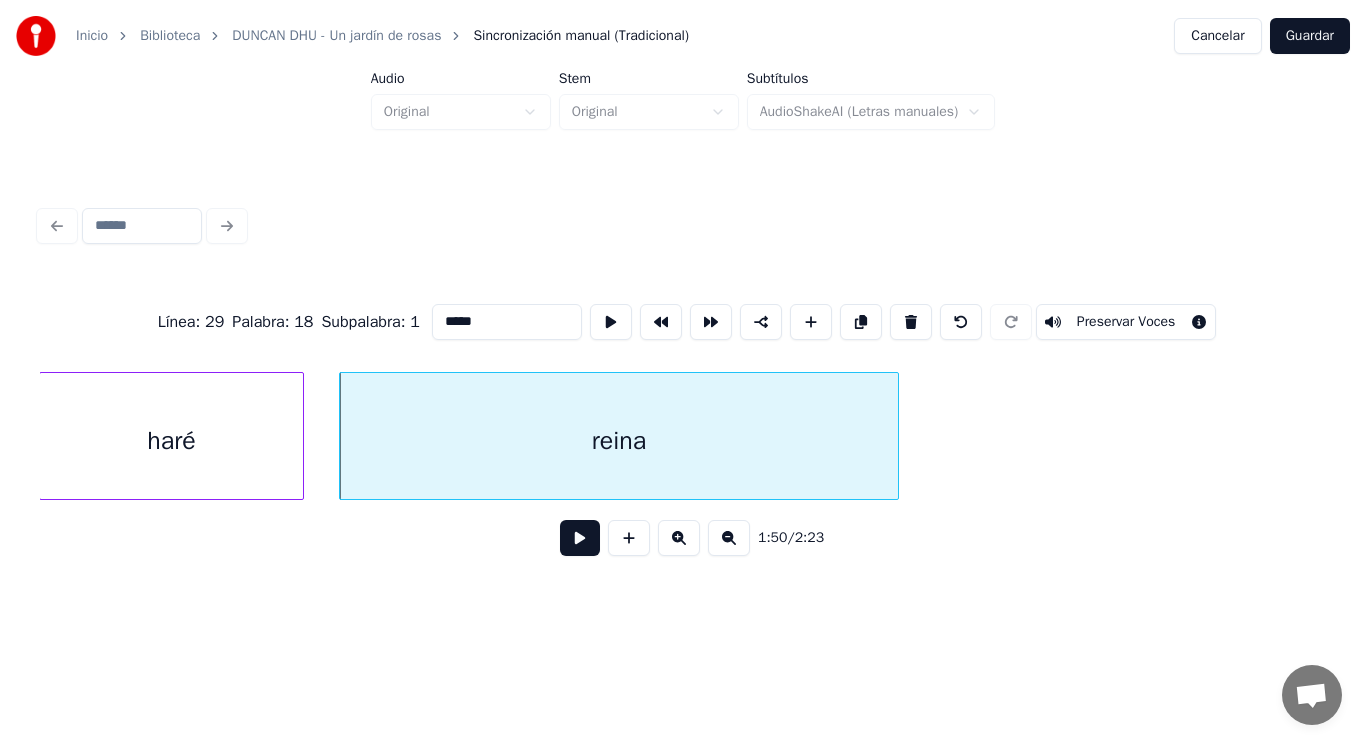 type on "*****" 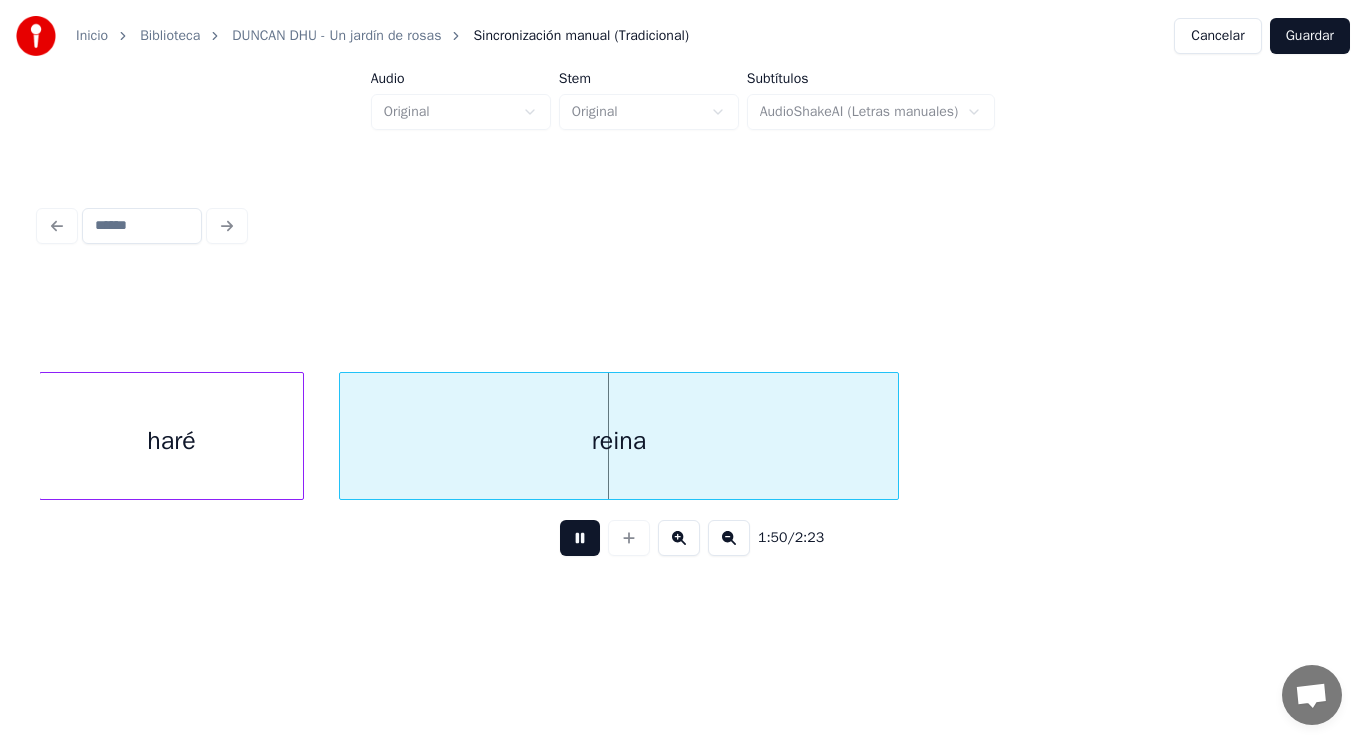 click at bounding box center (580, 538) 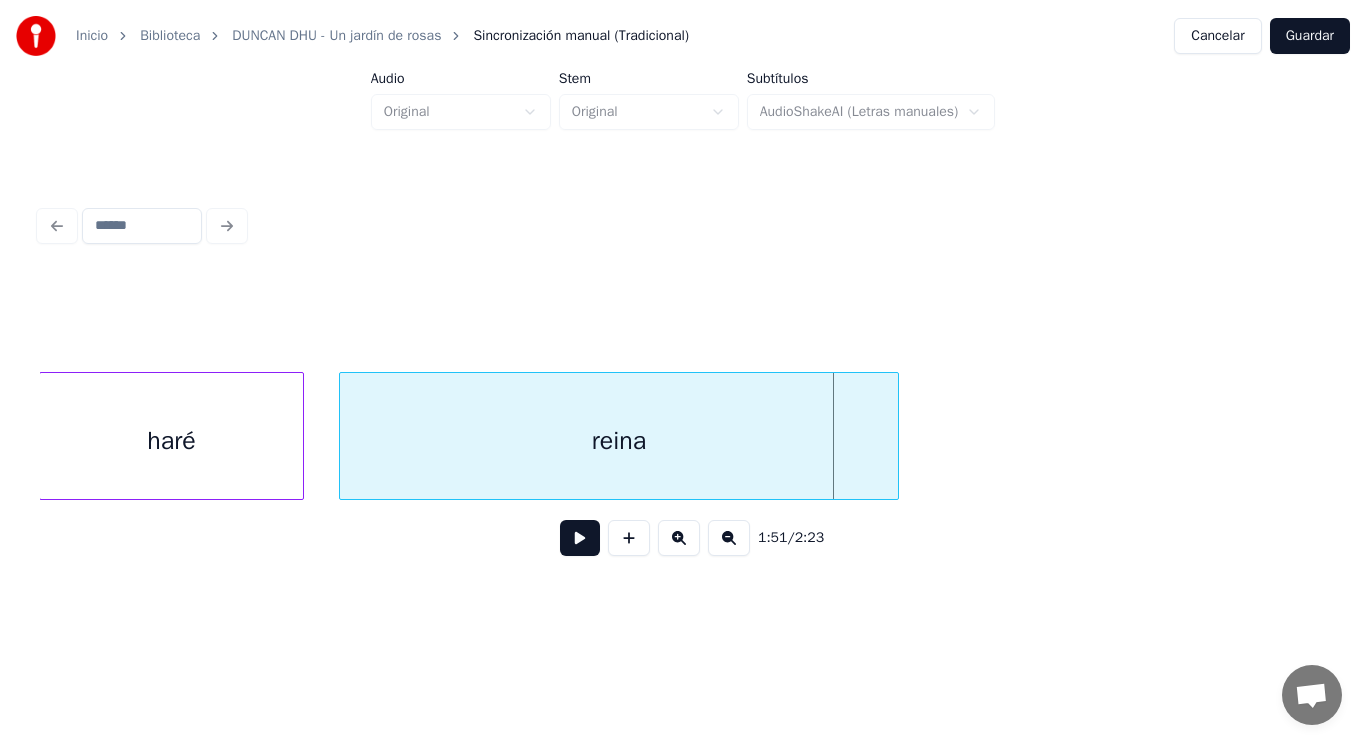 click on "reina" at bounding box center [619, 441] 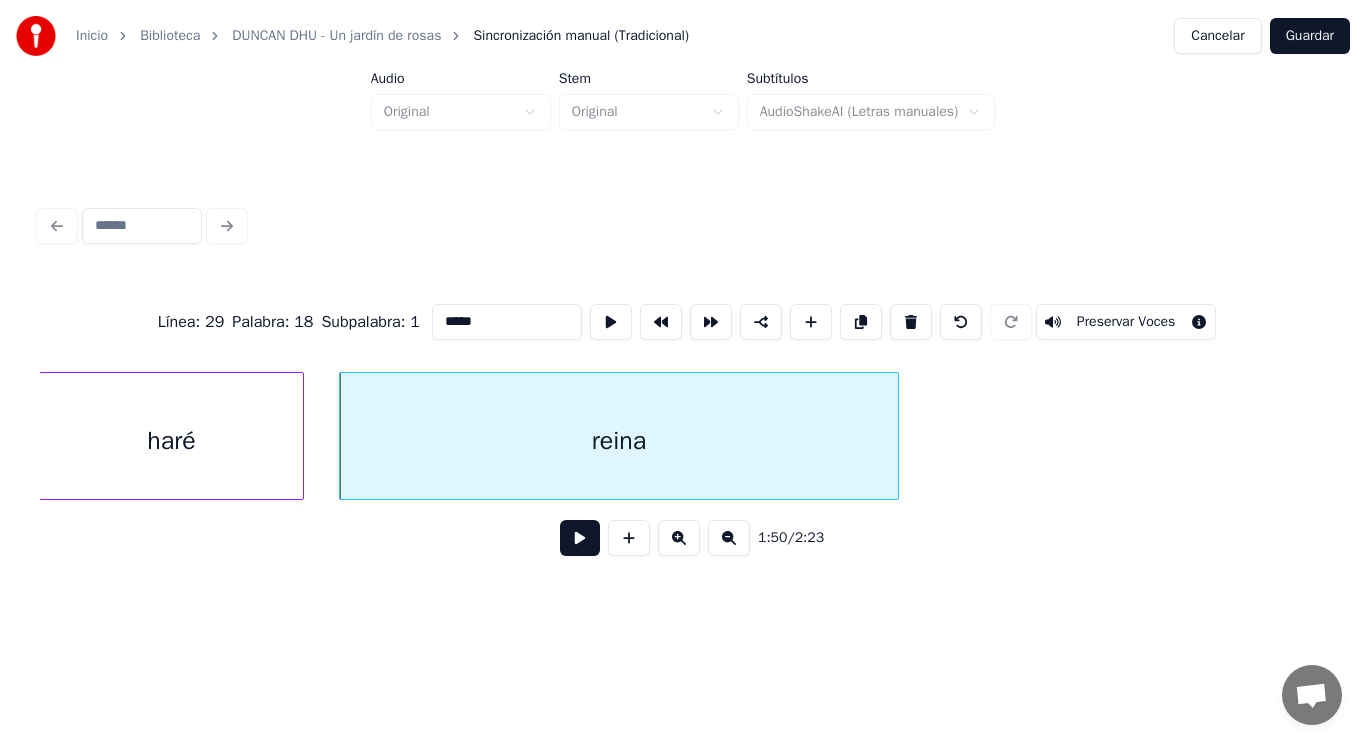 click at bounding box center [580, 538] 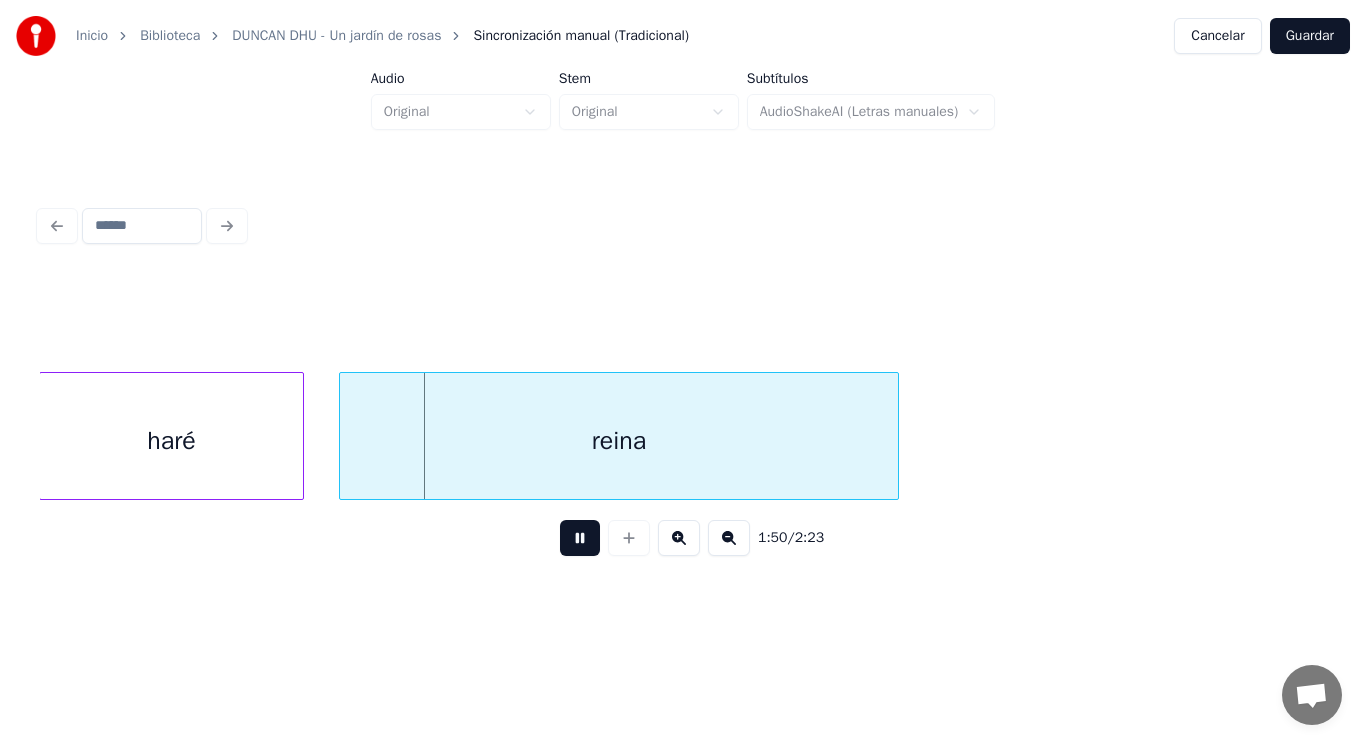 click at bounding box center [580, 538] 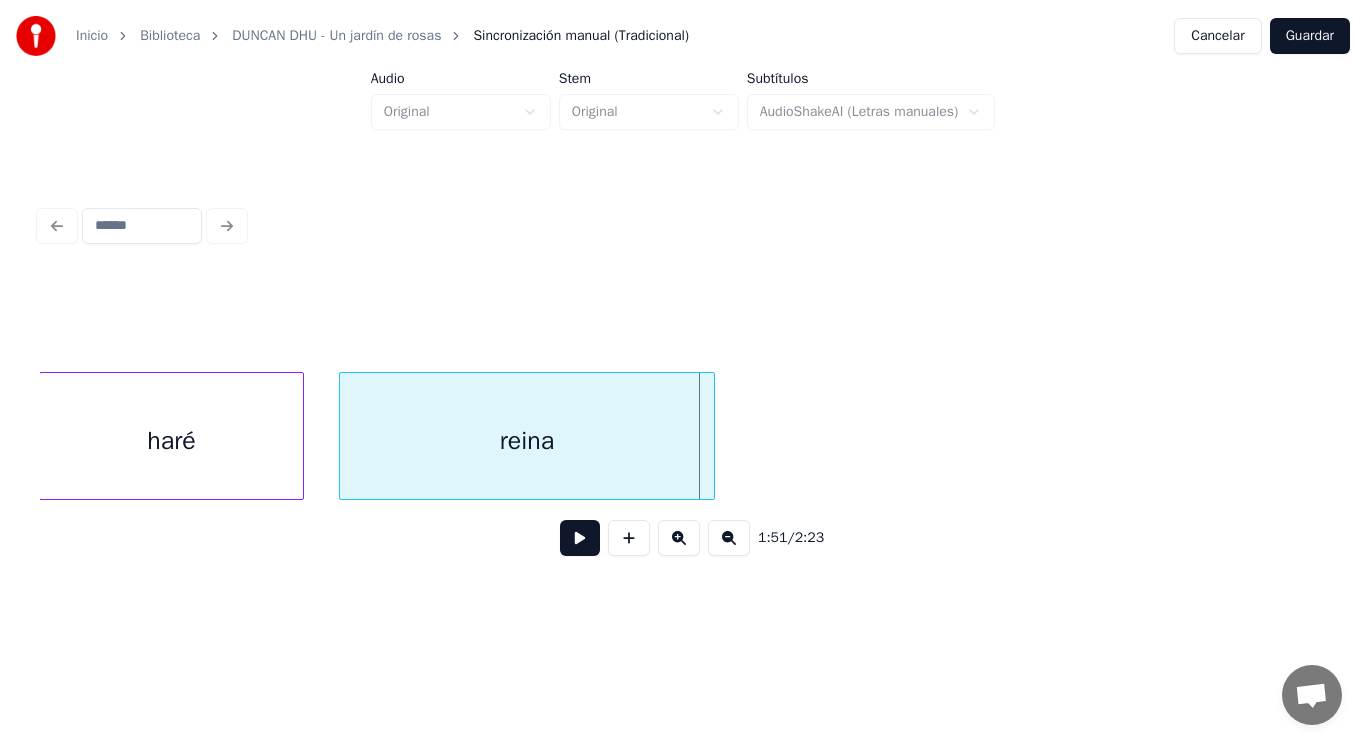click at bounding box center [711, 436] 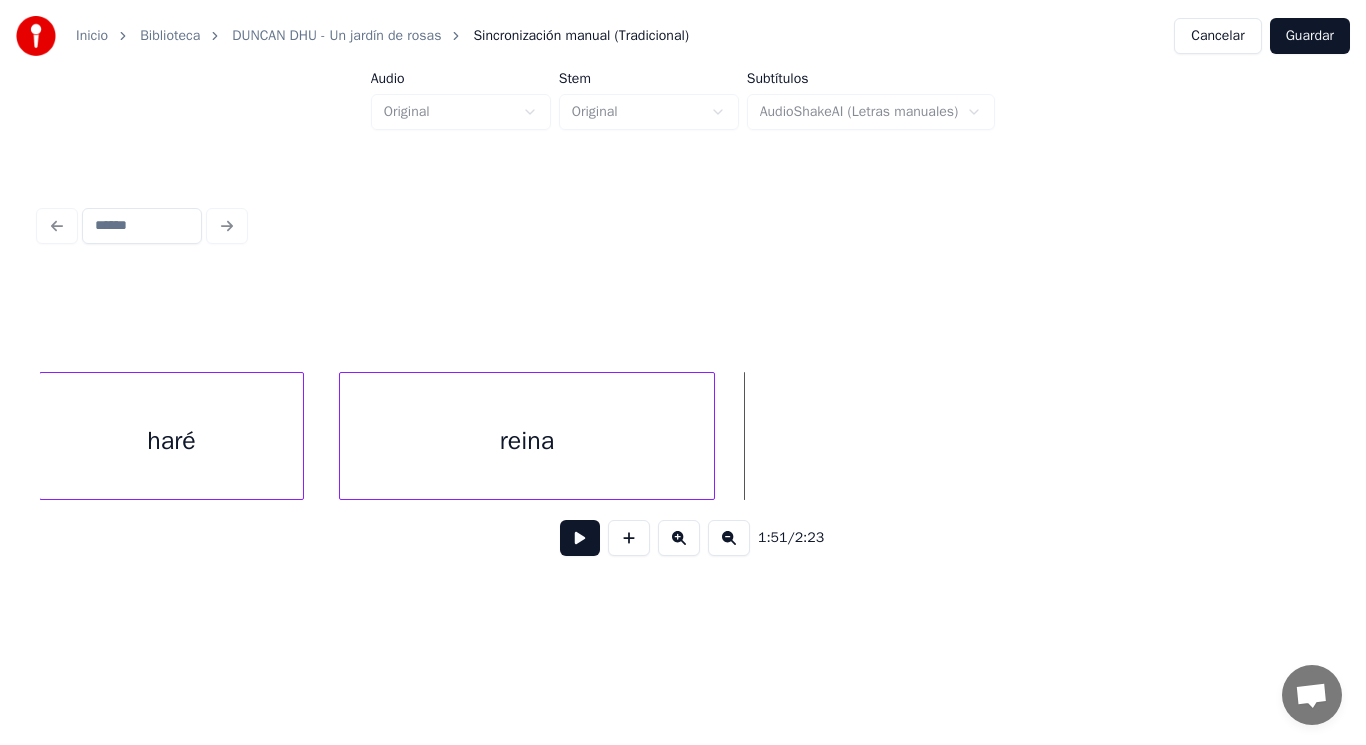 click at bounding box center [580, 538] 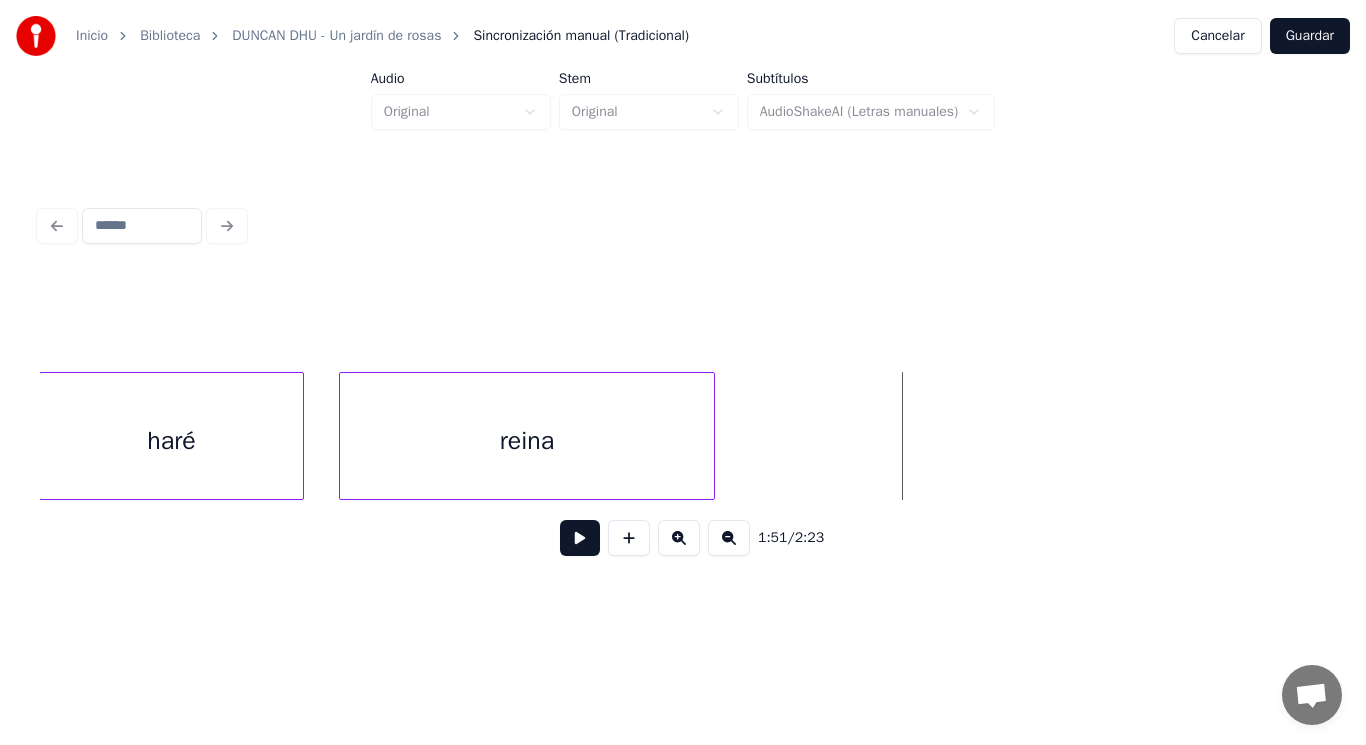 click on "haré reina" at bounding box center (-54332, 436) 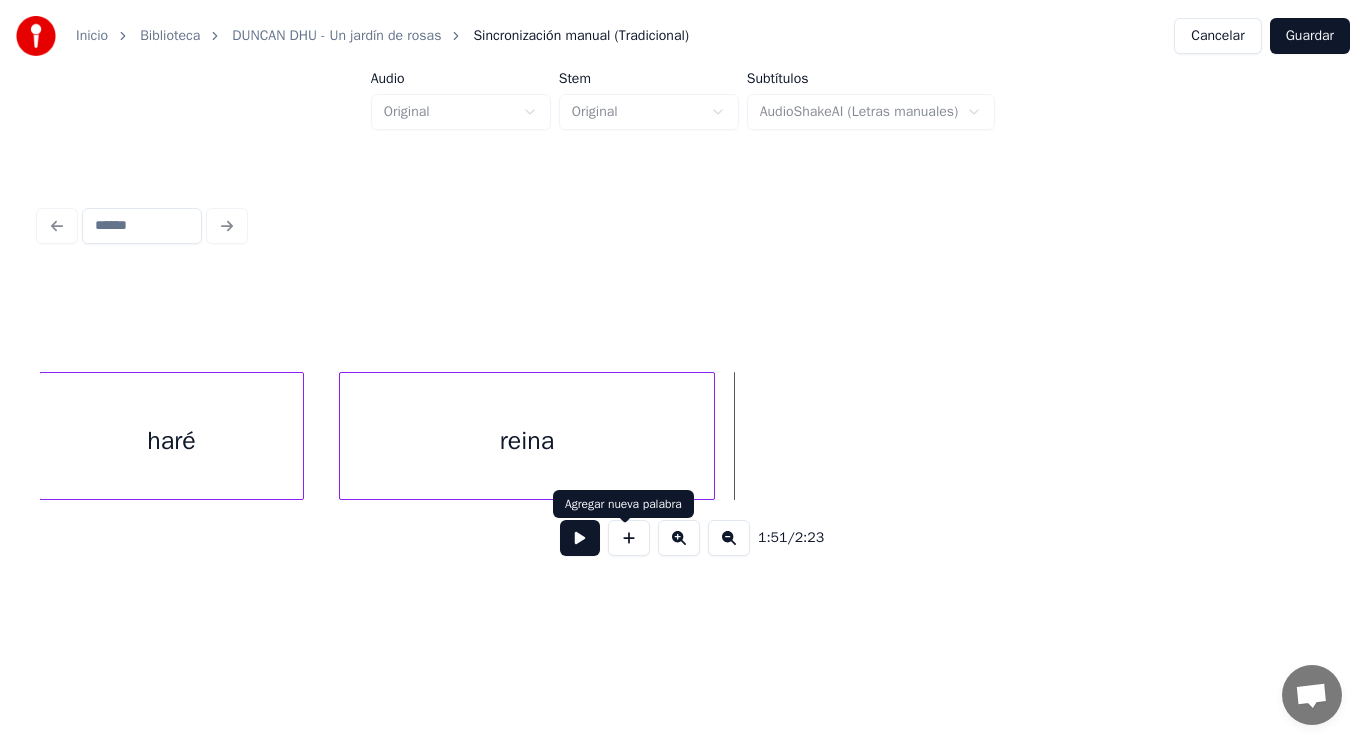 click at bounding box center (629, 538) 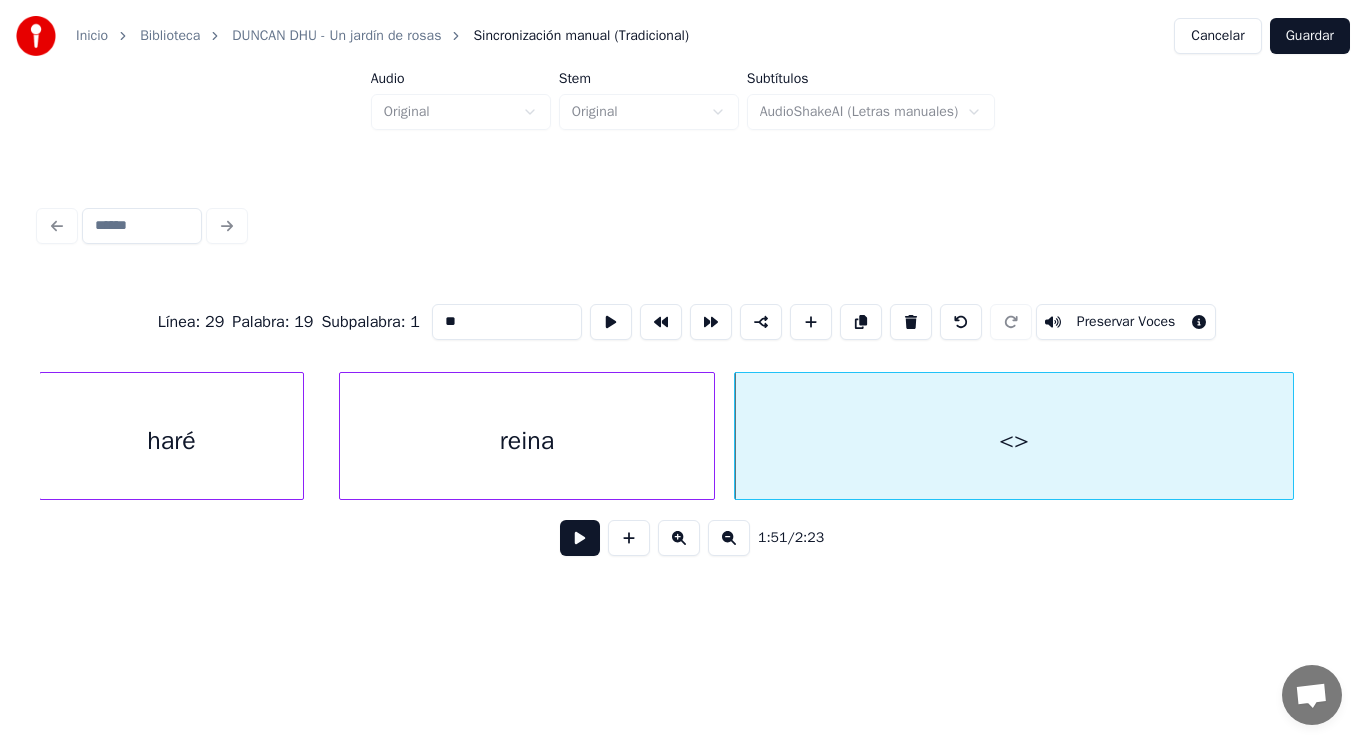drag, startPoint x: 422, startPoint y: 312, endPoint x: 316, endPoint y: 321, distance: 106.381386 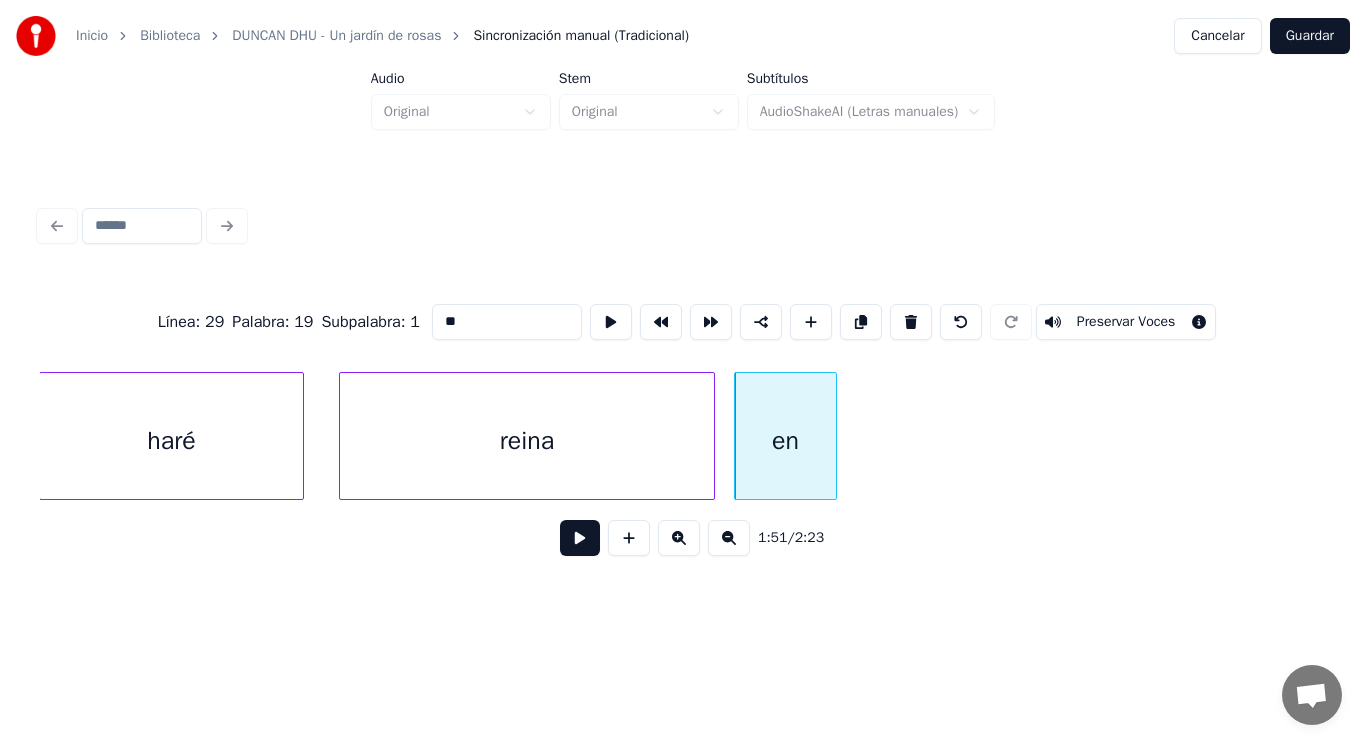 click at bounding box center [833, 436] 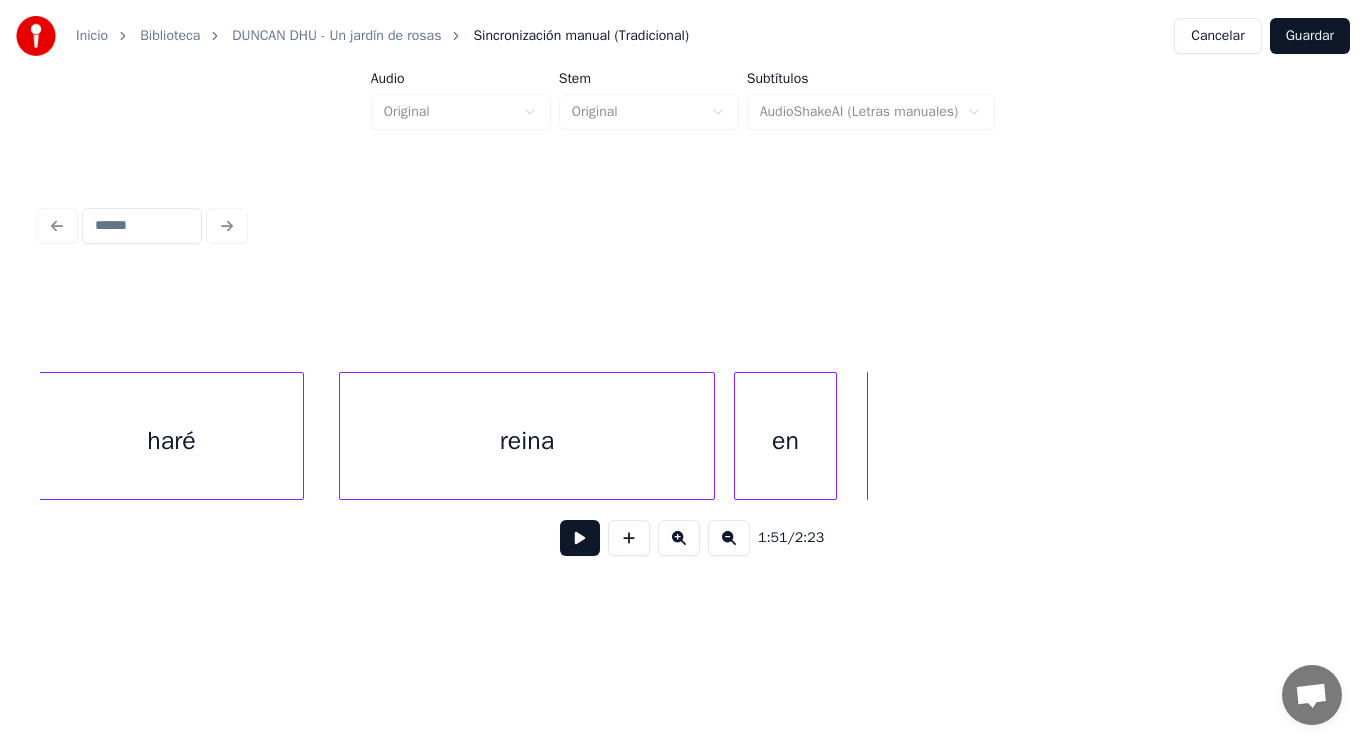 click at bounding box center [580, 538] 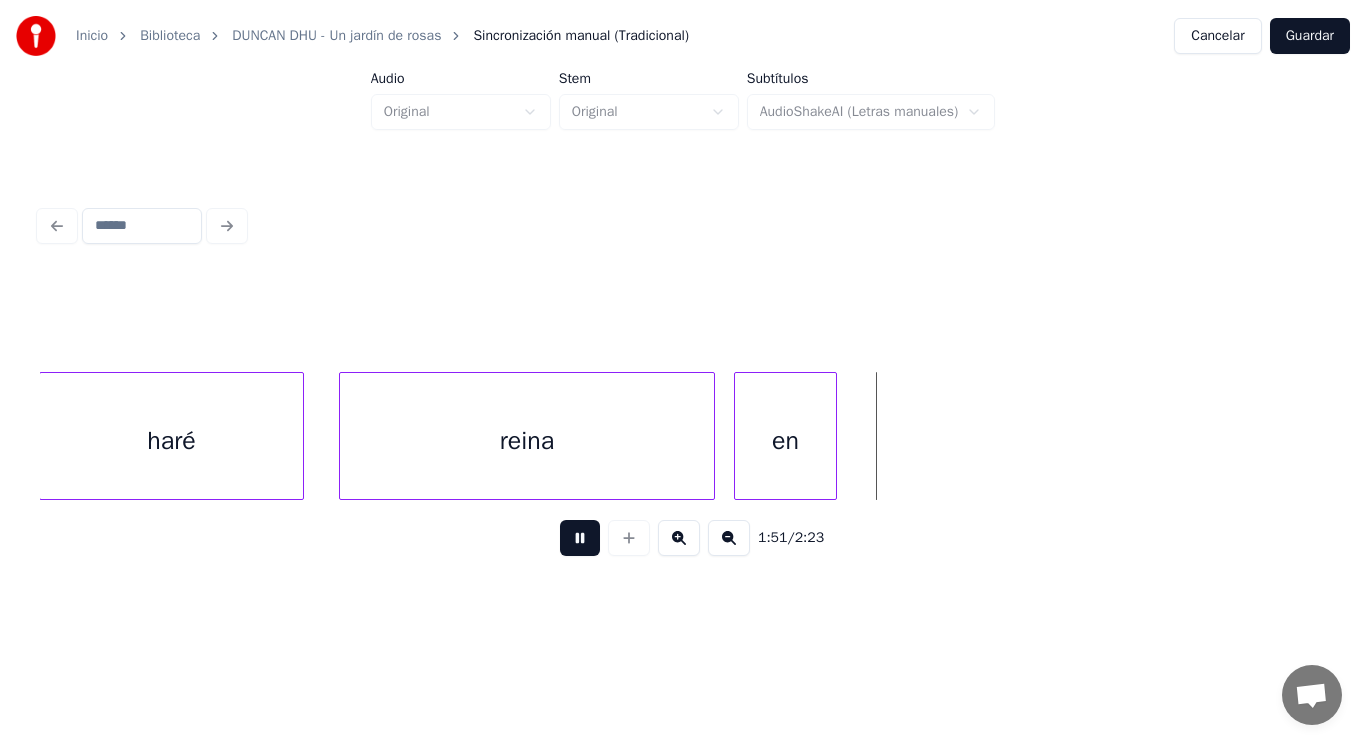 click at bounding box center (580, 538) 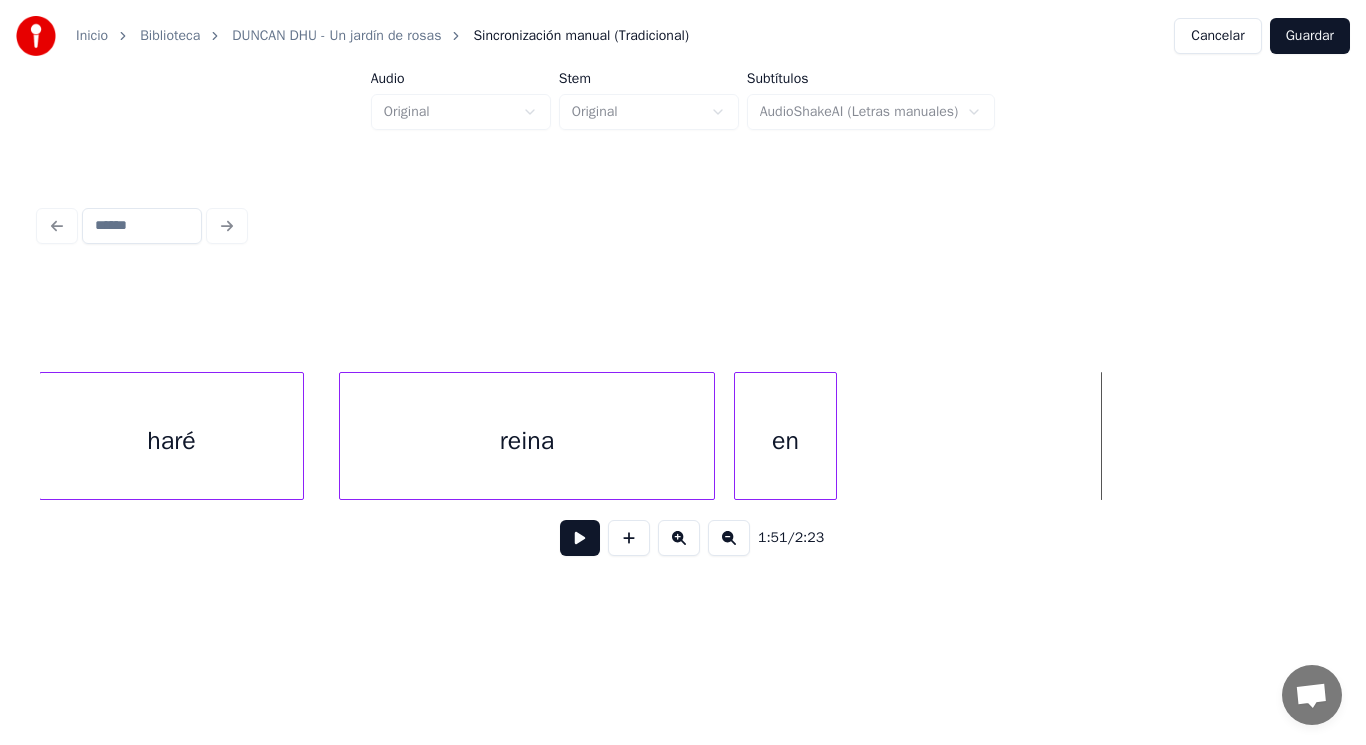 click on "haré reina en" at bounding box center [-54332, 436] 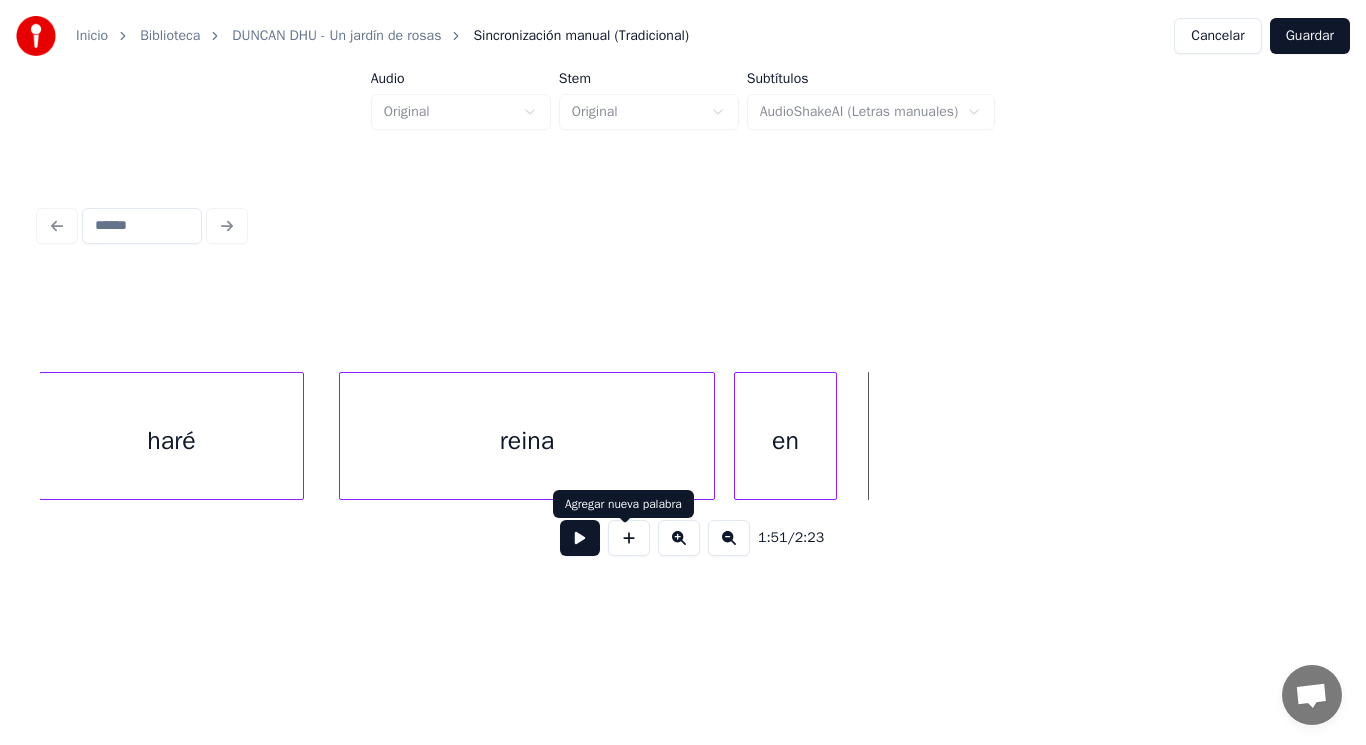 click at bounding box center (629, 538) 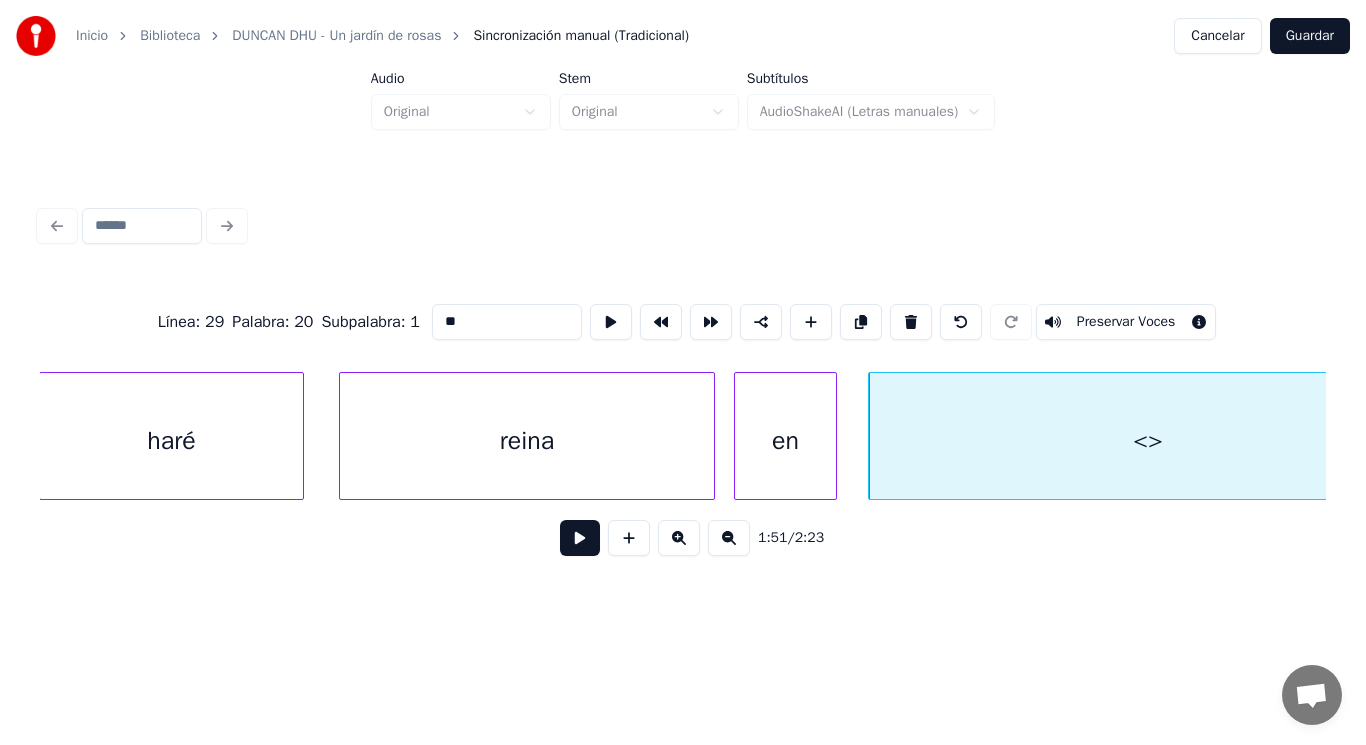 drag, startPoint x: 436, startPoint y: 313, endPoint x: 320, endPoint y: 324, distance: 116.520386 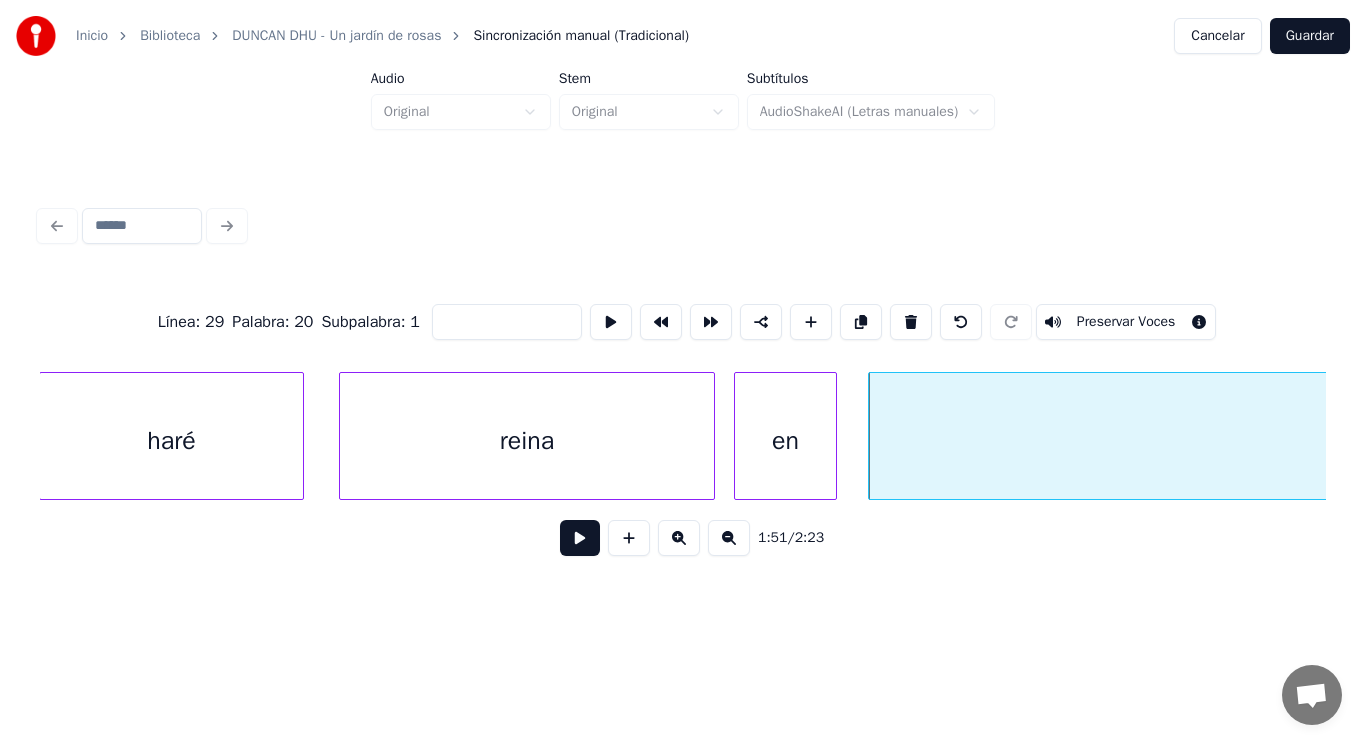 type on "*" 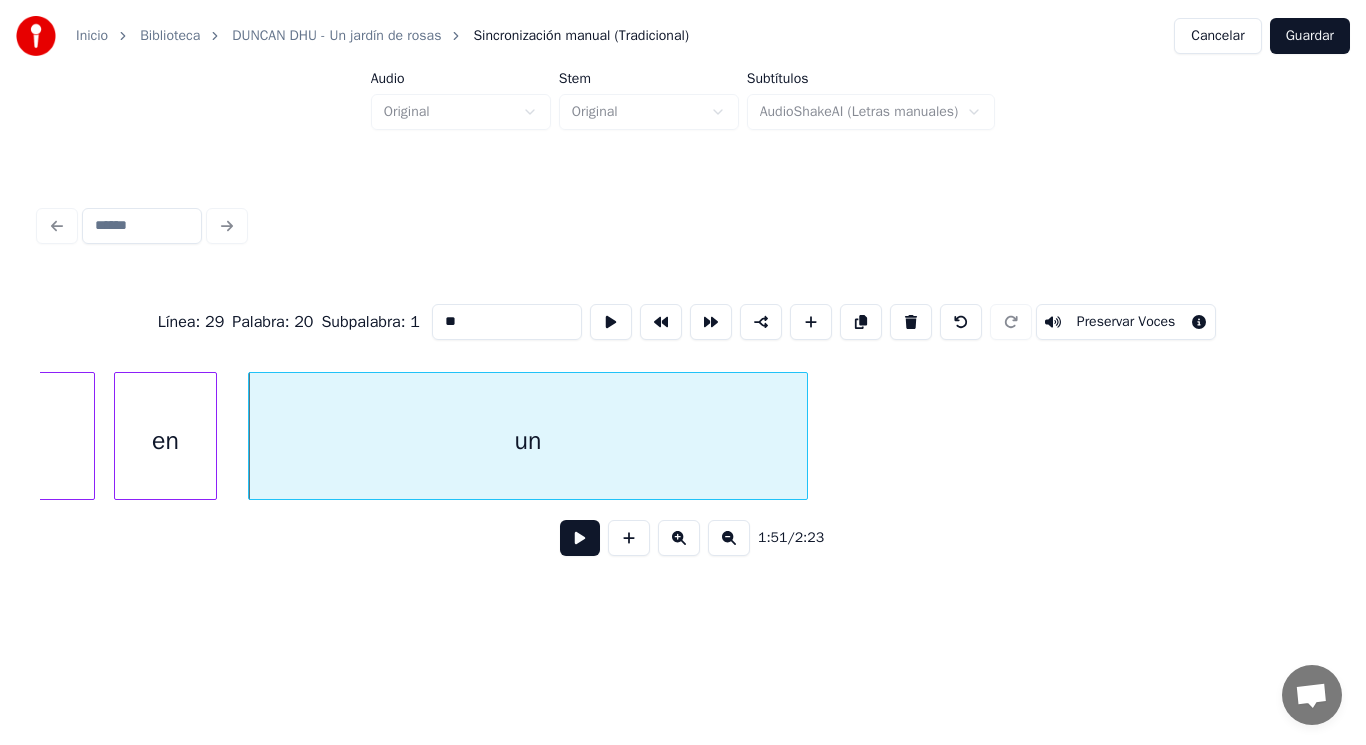 scroll, scrollTop: 0, scrollLeft: 155397, axis: horizontal 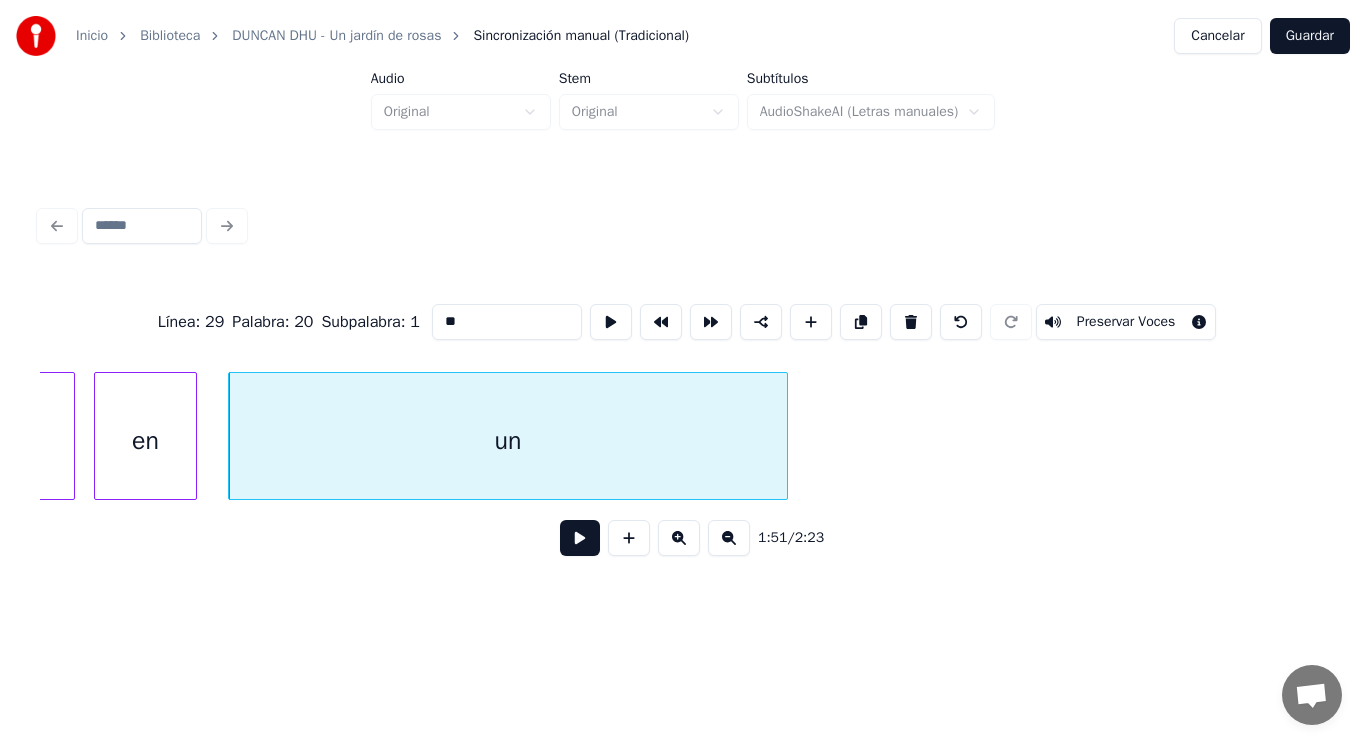 type on "**" 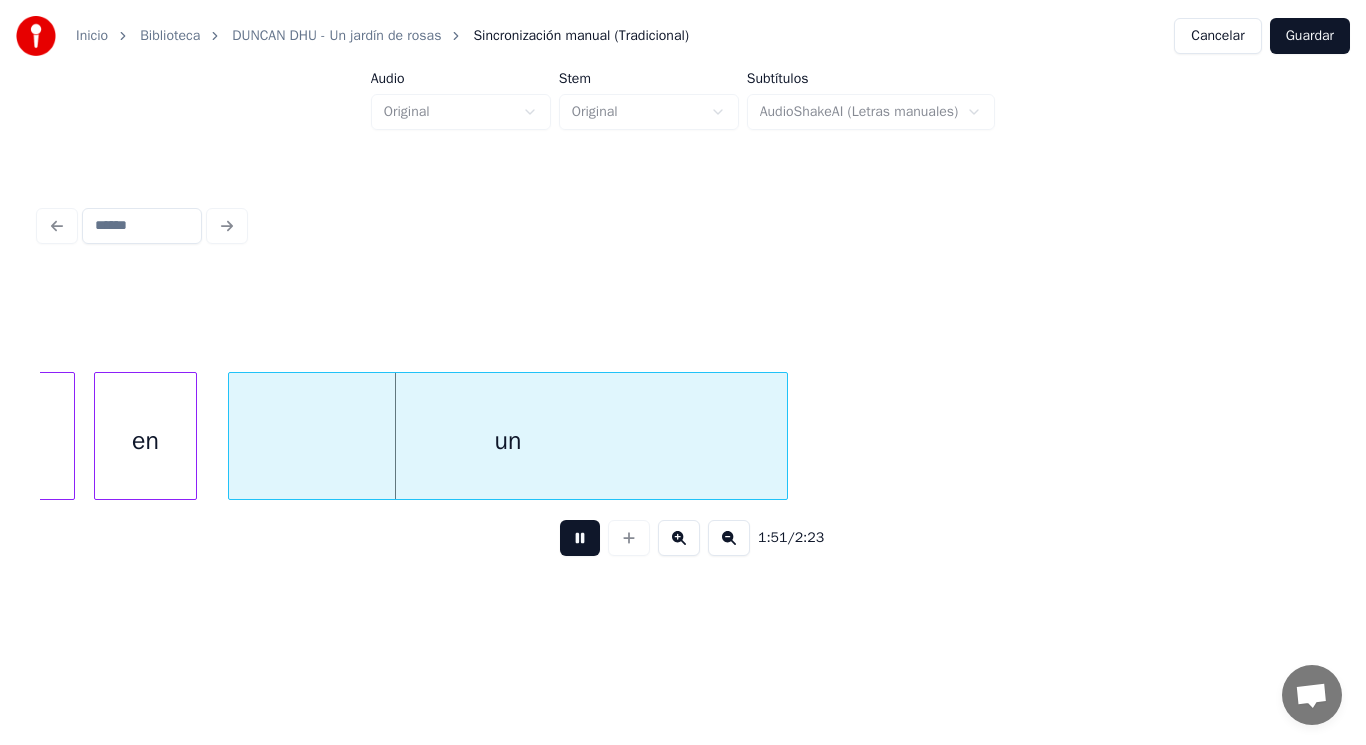 click at bounding box center [580, 538] 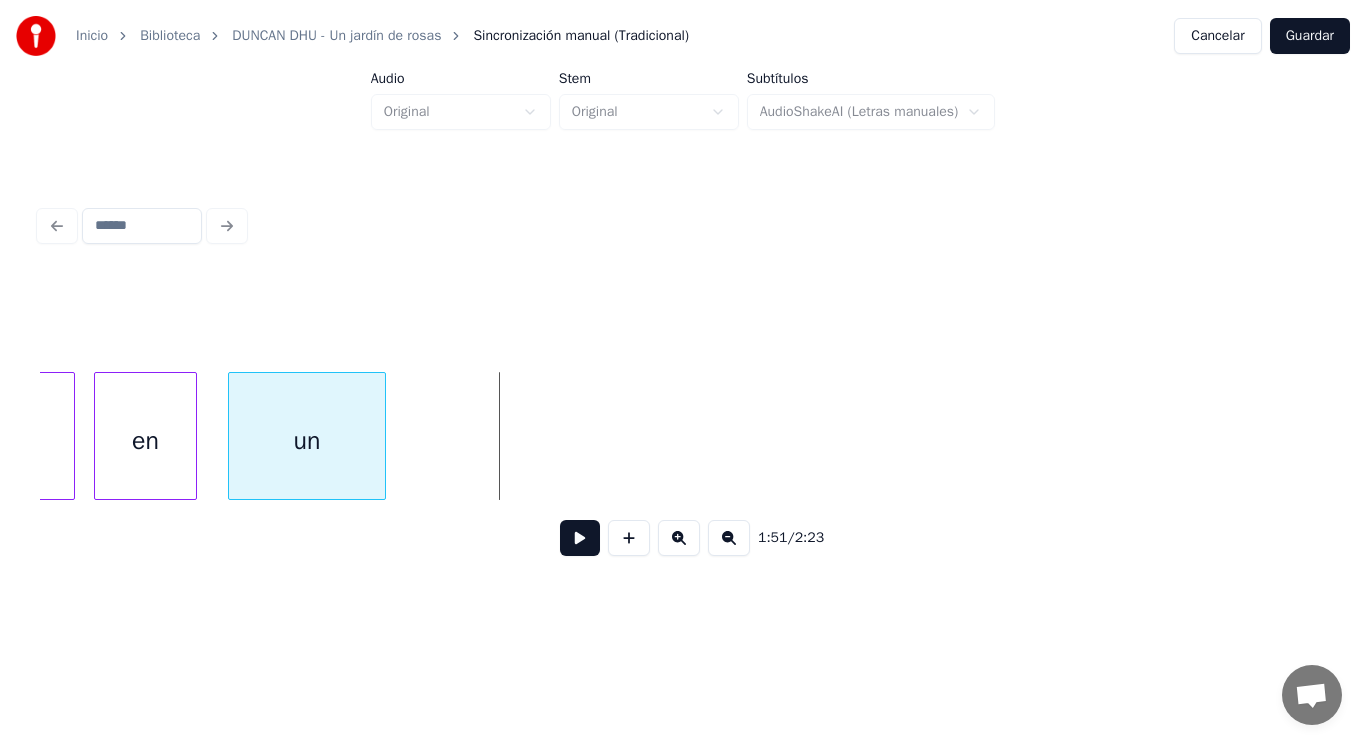 click at bounding box center [382, 436] 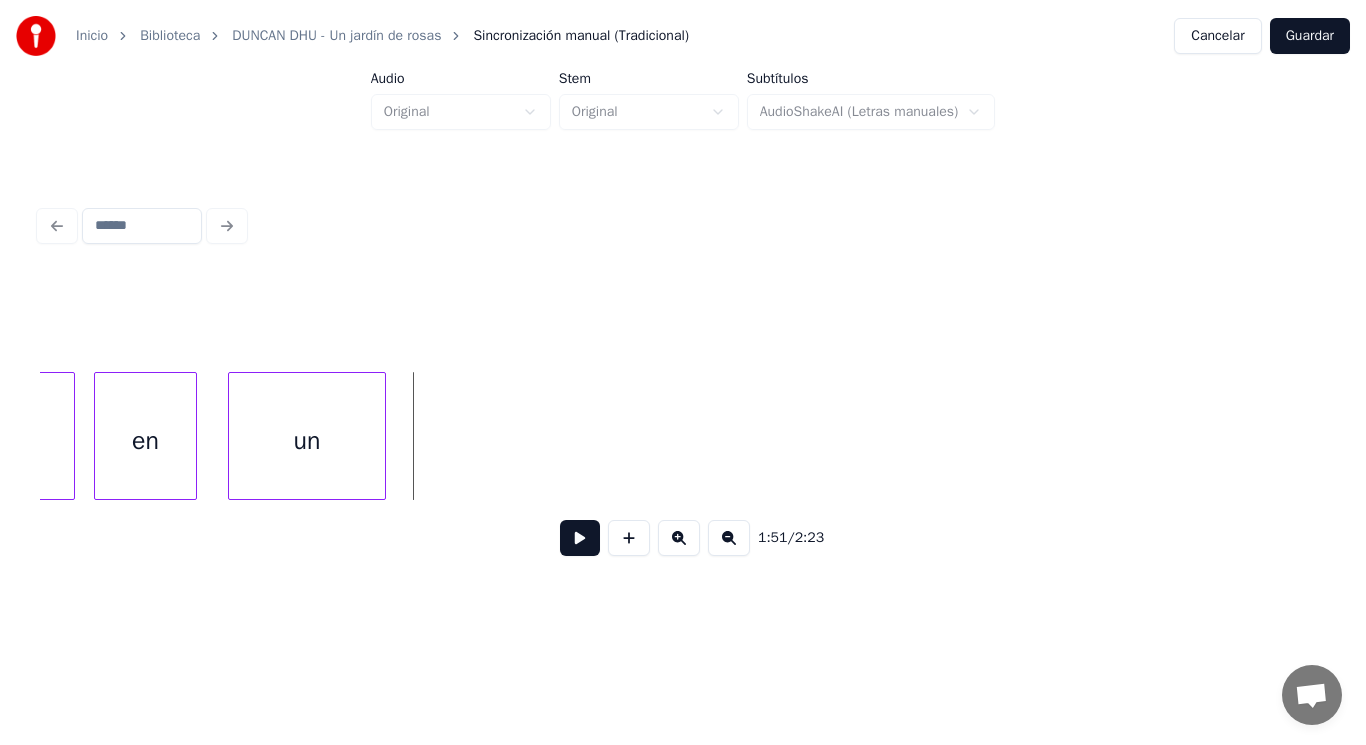 click at bounding box center [580, 538] 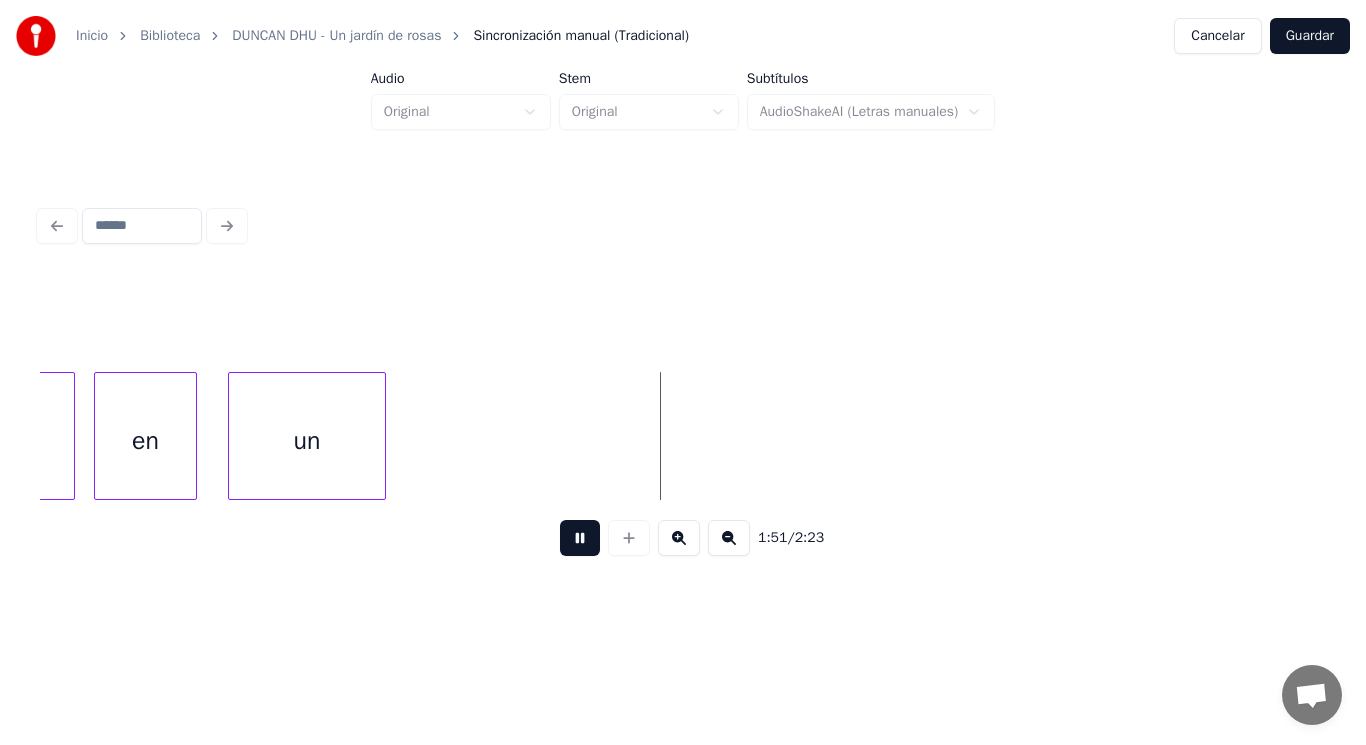 click at bounding box center (580, 538) 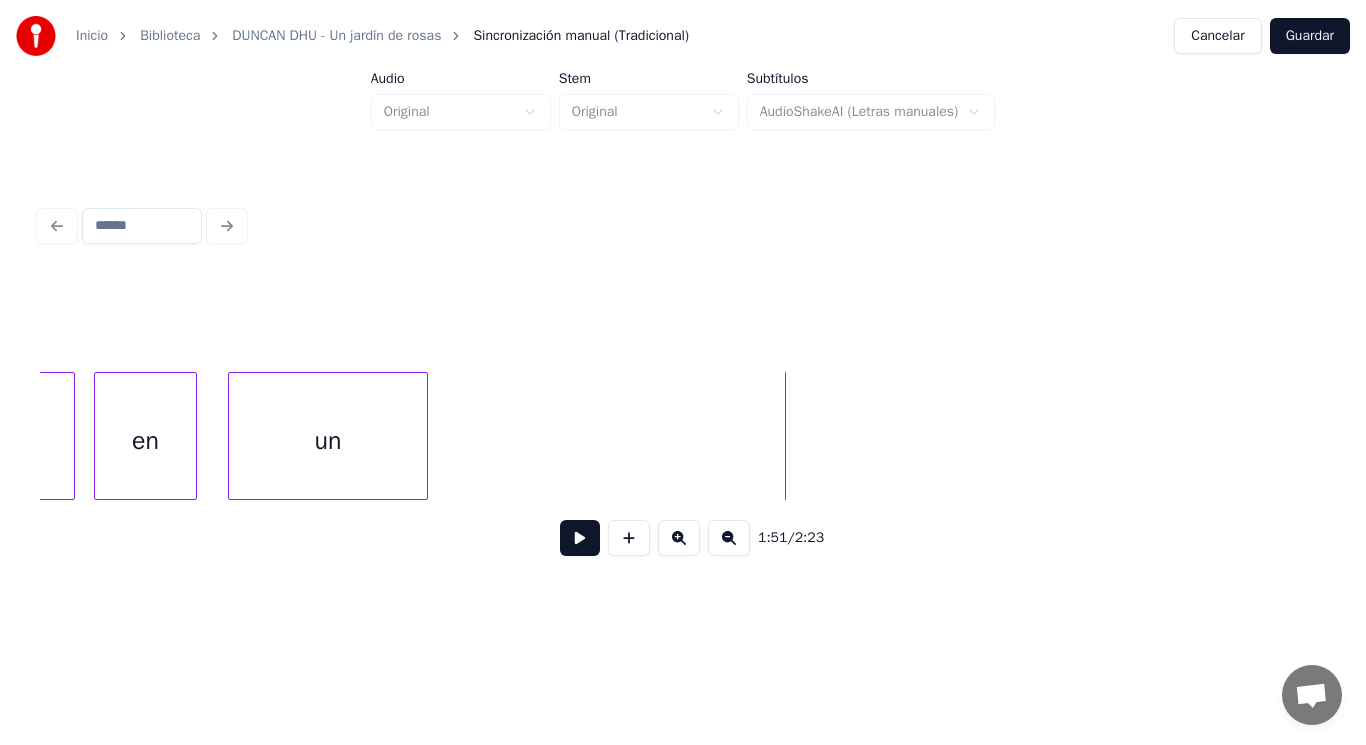 click at bounding box center (424, 436) 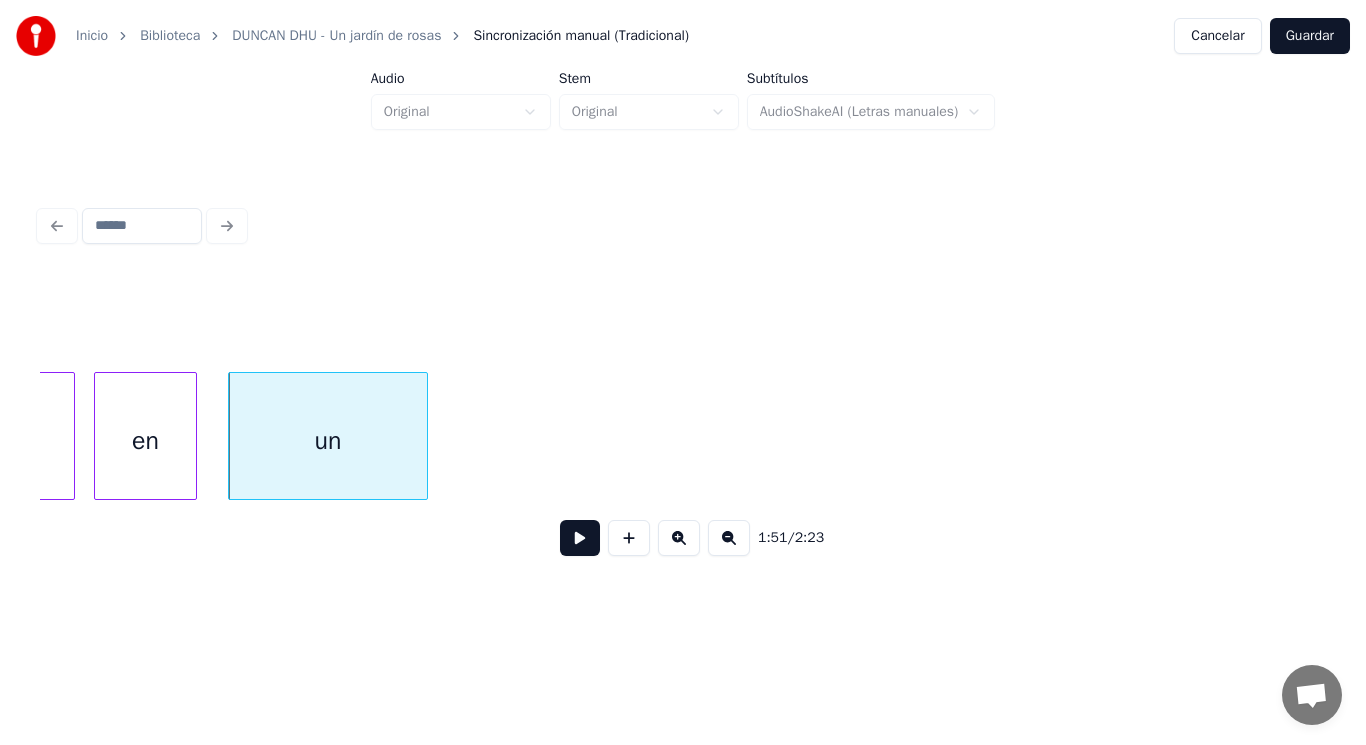 click at bounding box center (580, 538) 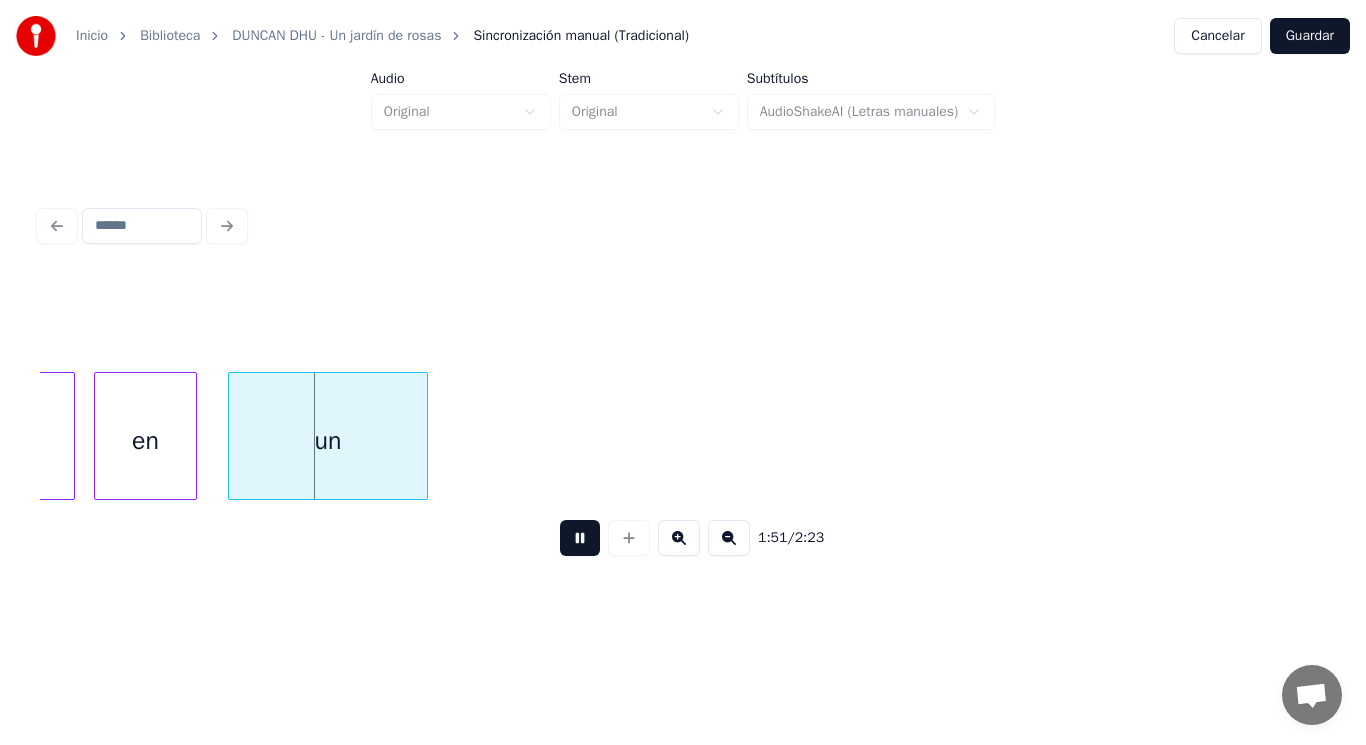 click at bounding box center [580, 538] 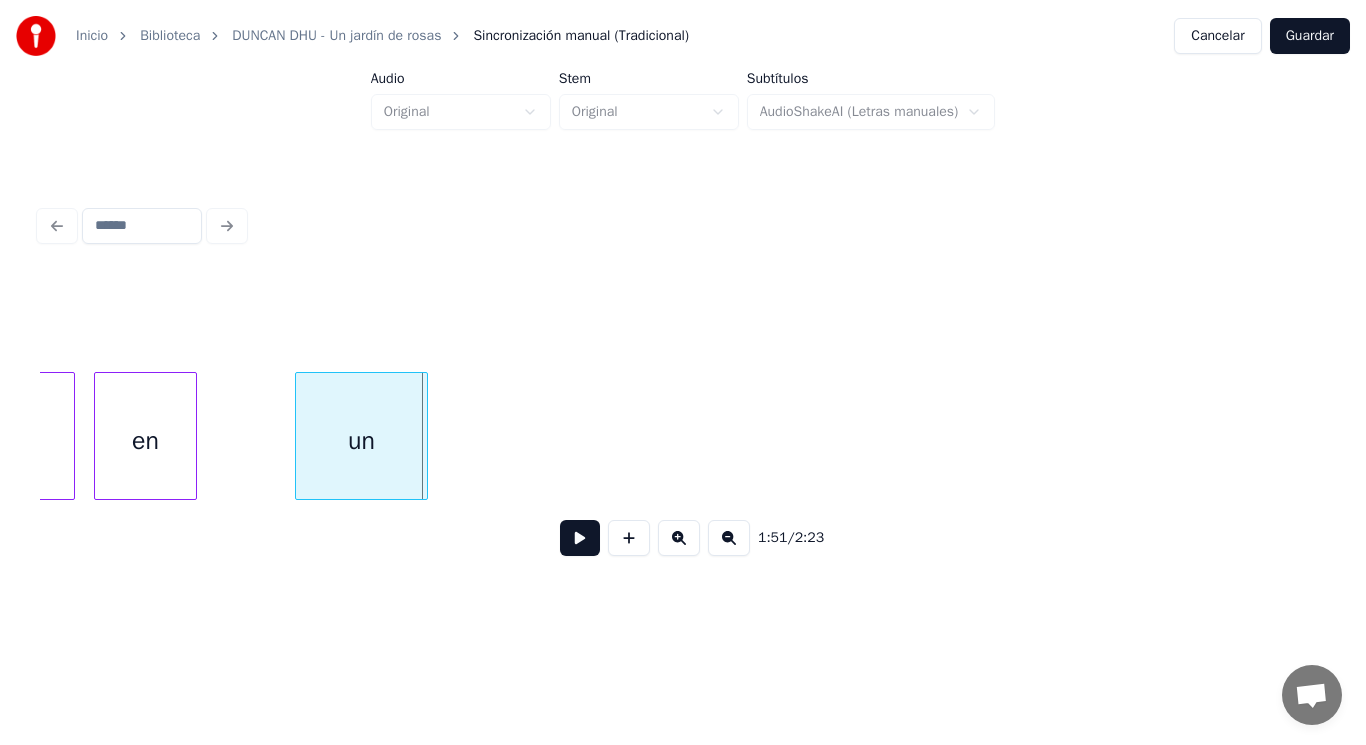 click at bounding box center (299, 436) 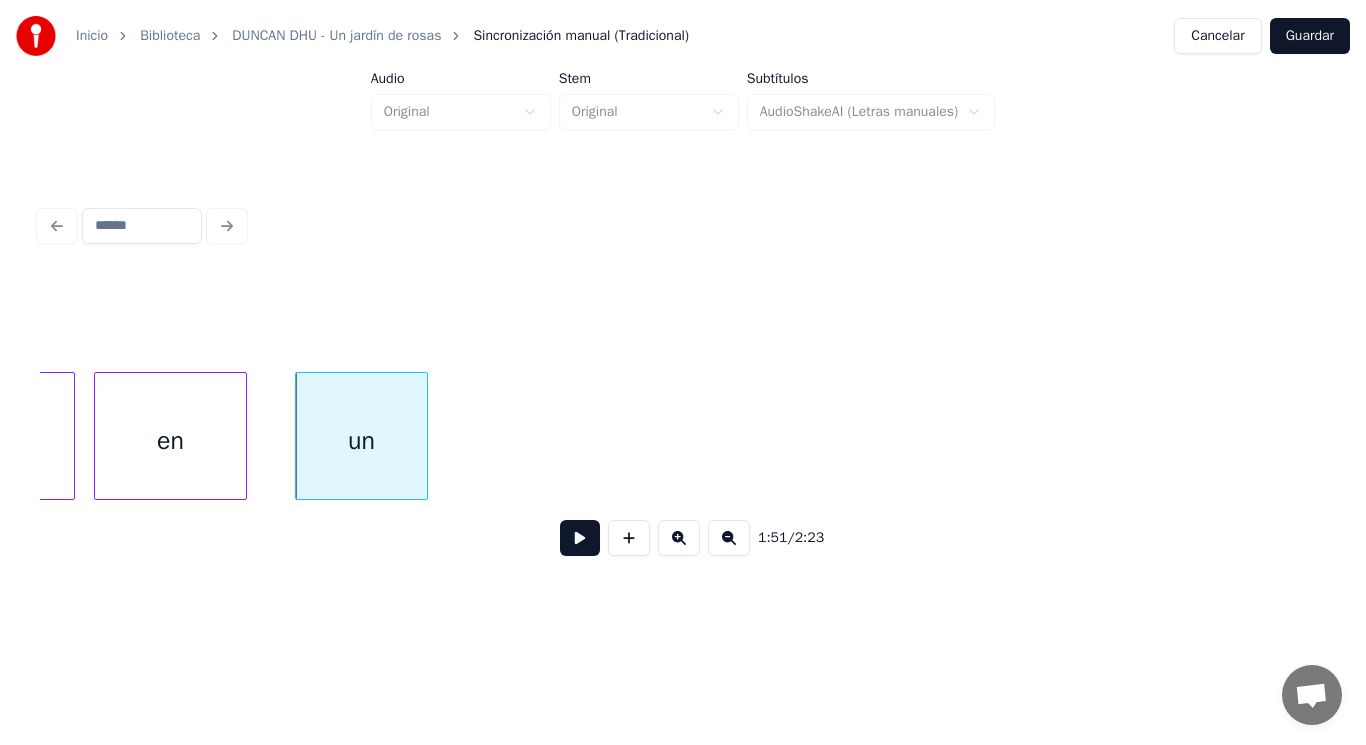 click at bounding box center (243, 436) 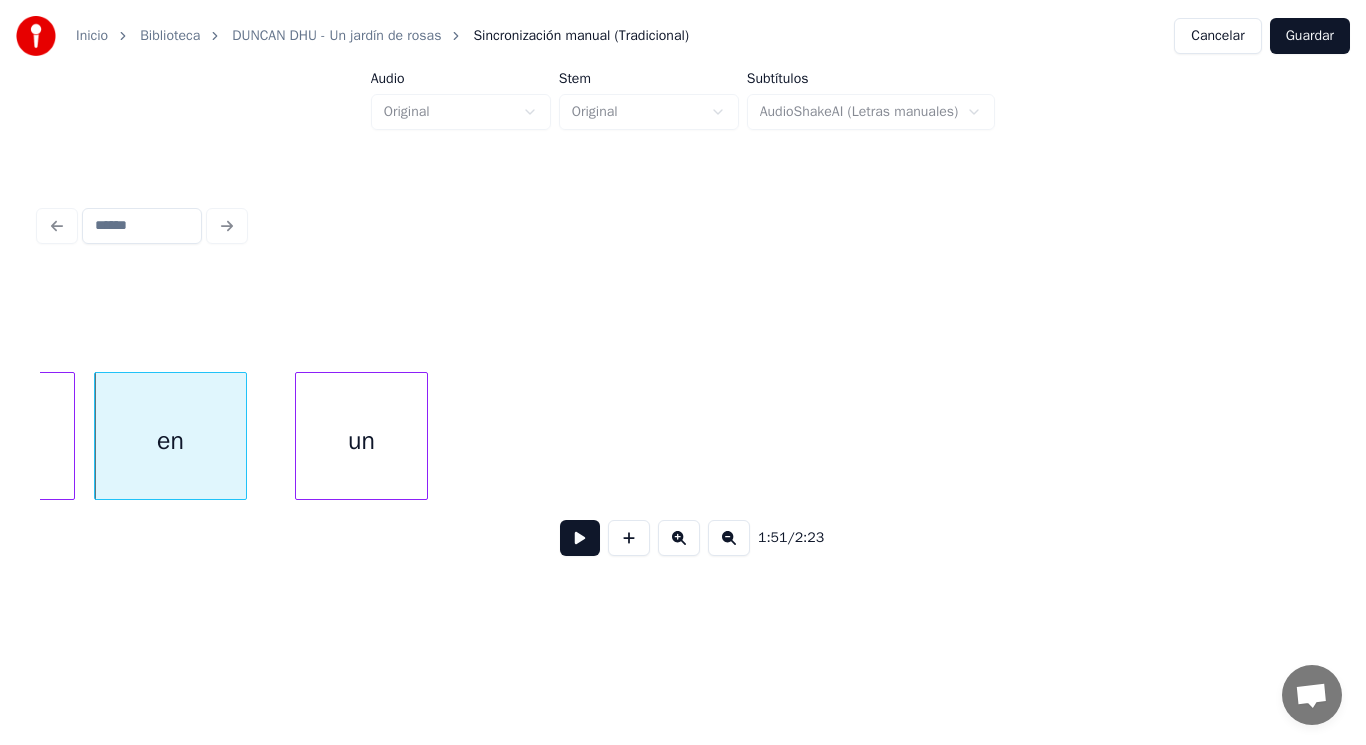 click on "un" at bounding box center (361, 441) 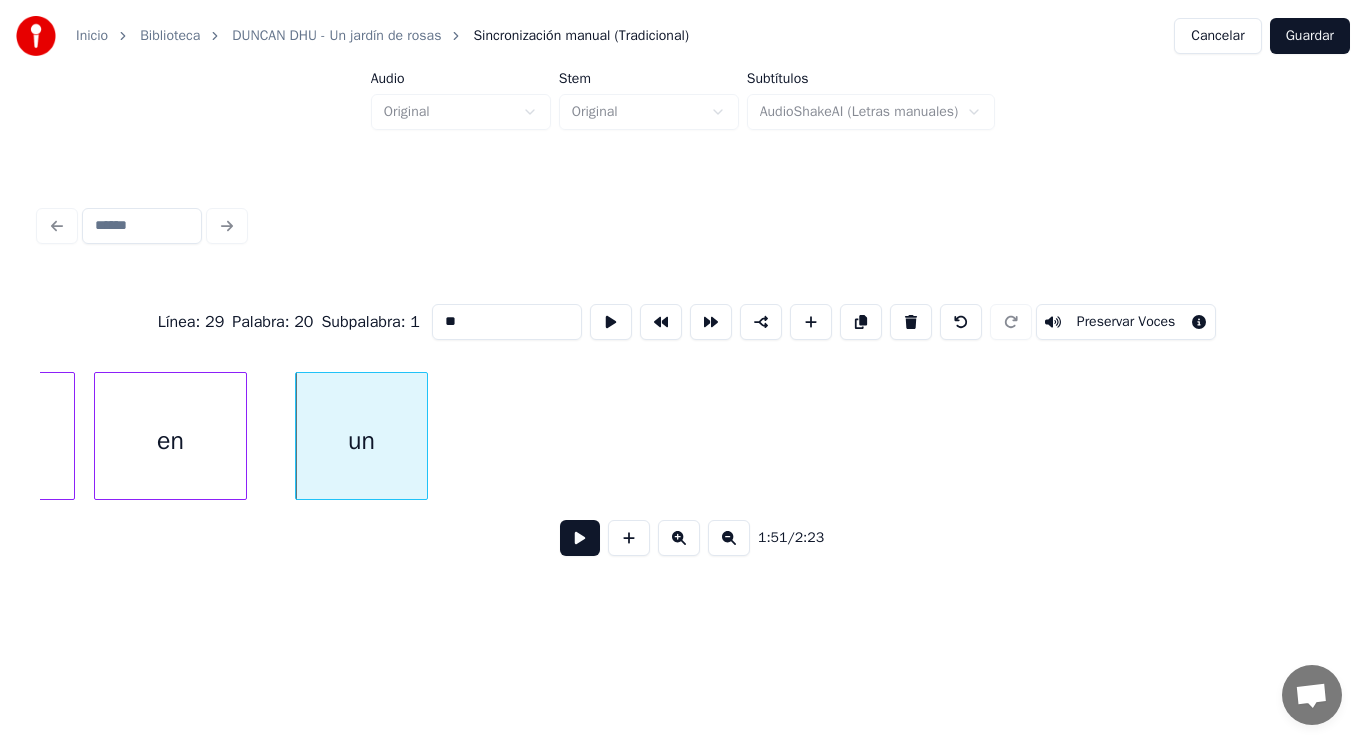 click at bounding box center [580, 538] 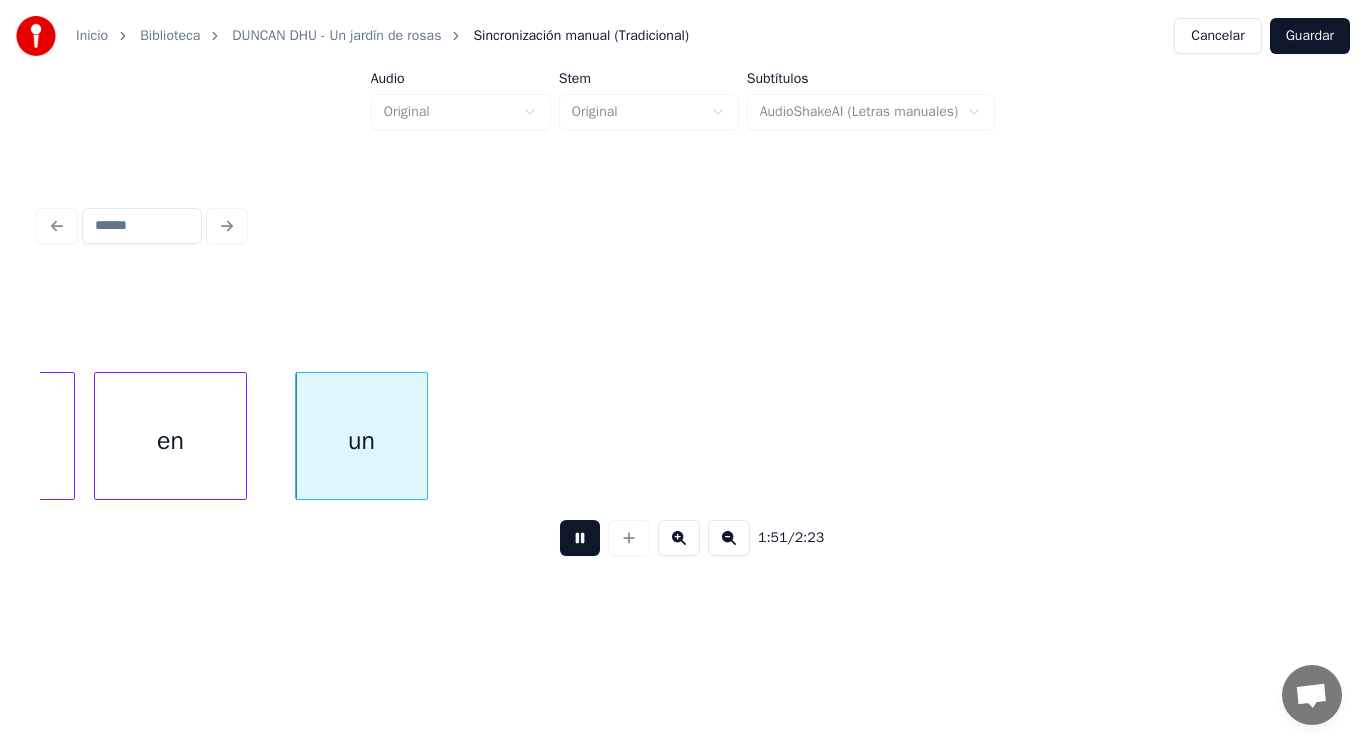 click at bounding box center (580, 538) 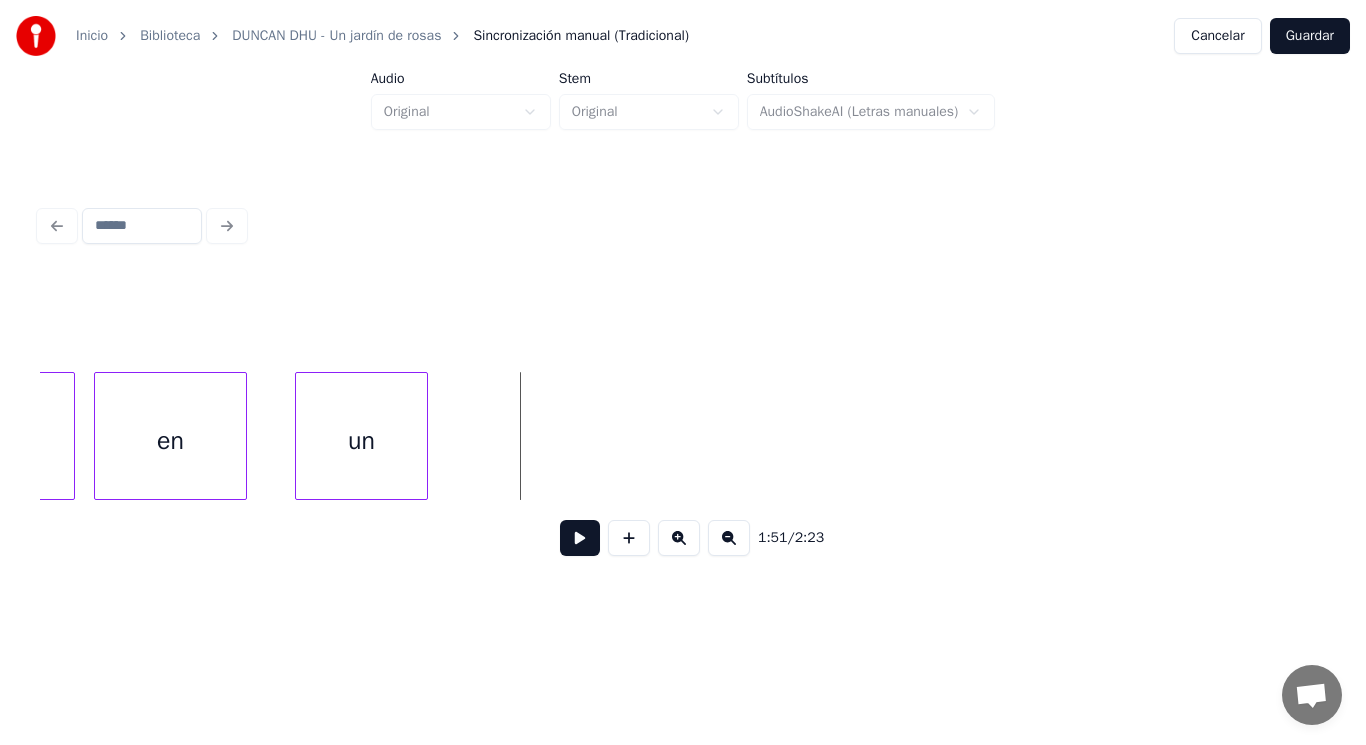 click on "reina en un" at bounding box center [-54972, 436] 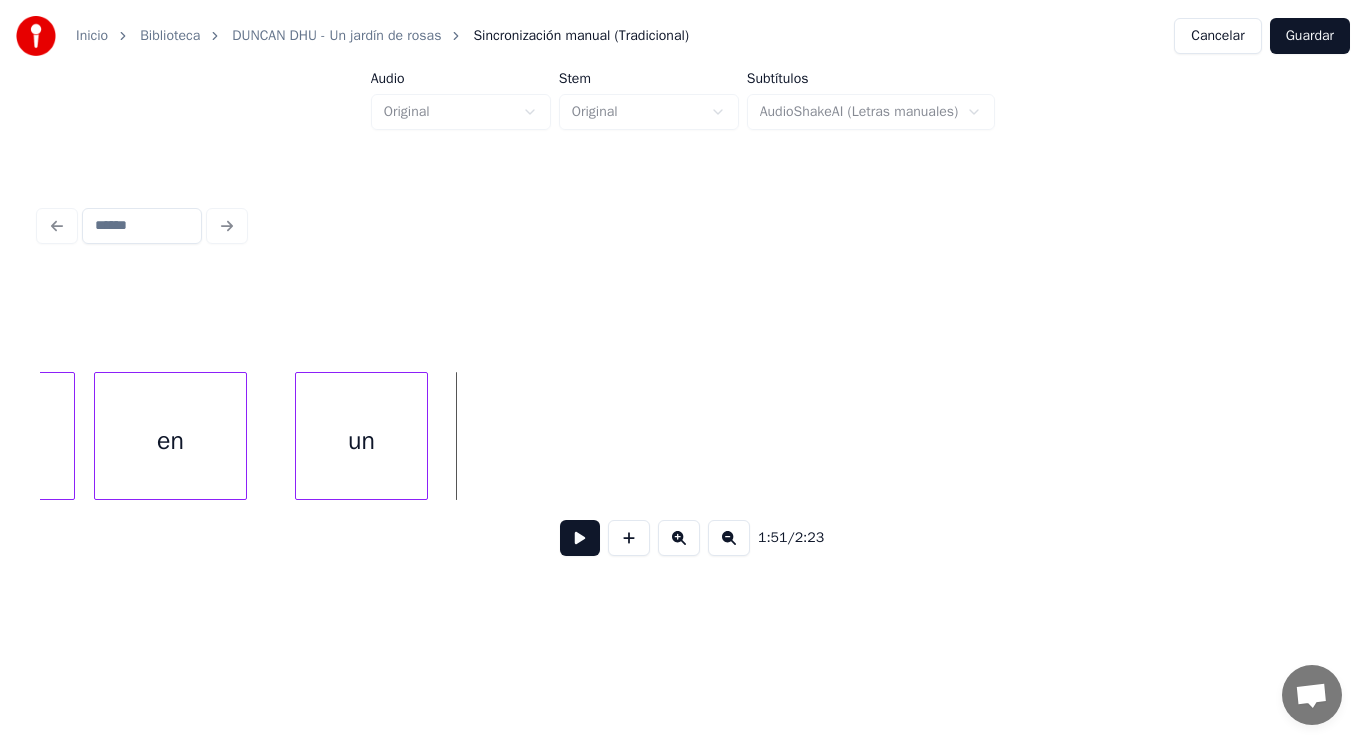 click at bounding box center (580, 538) 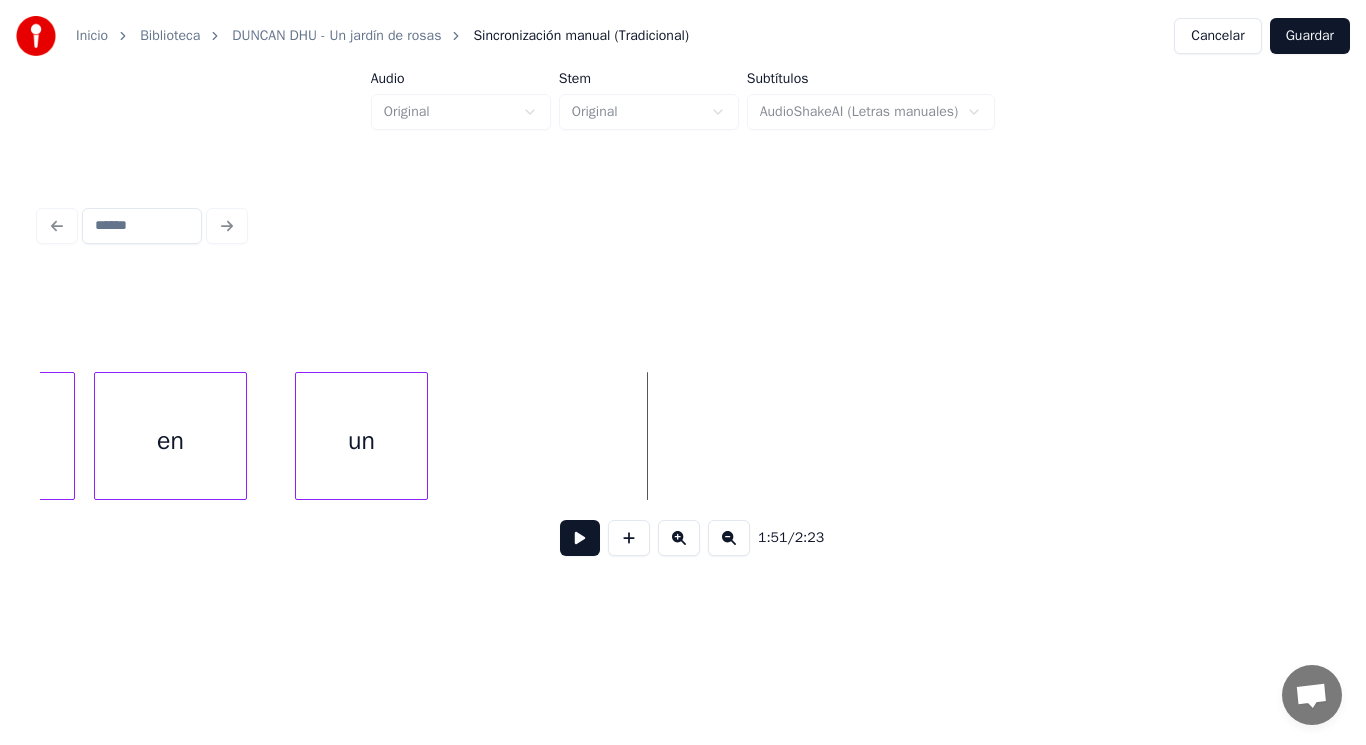 click on "reina en un" at bounding box center [-54972, 436] 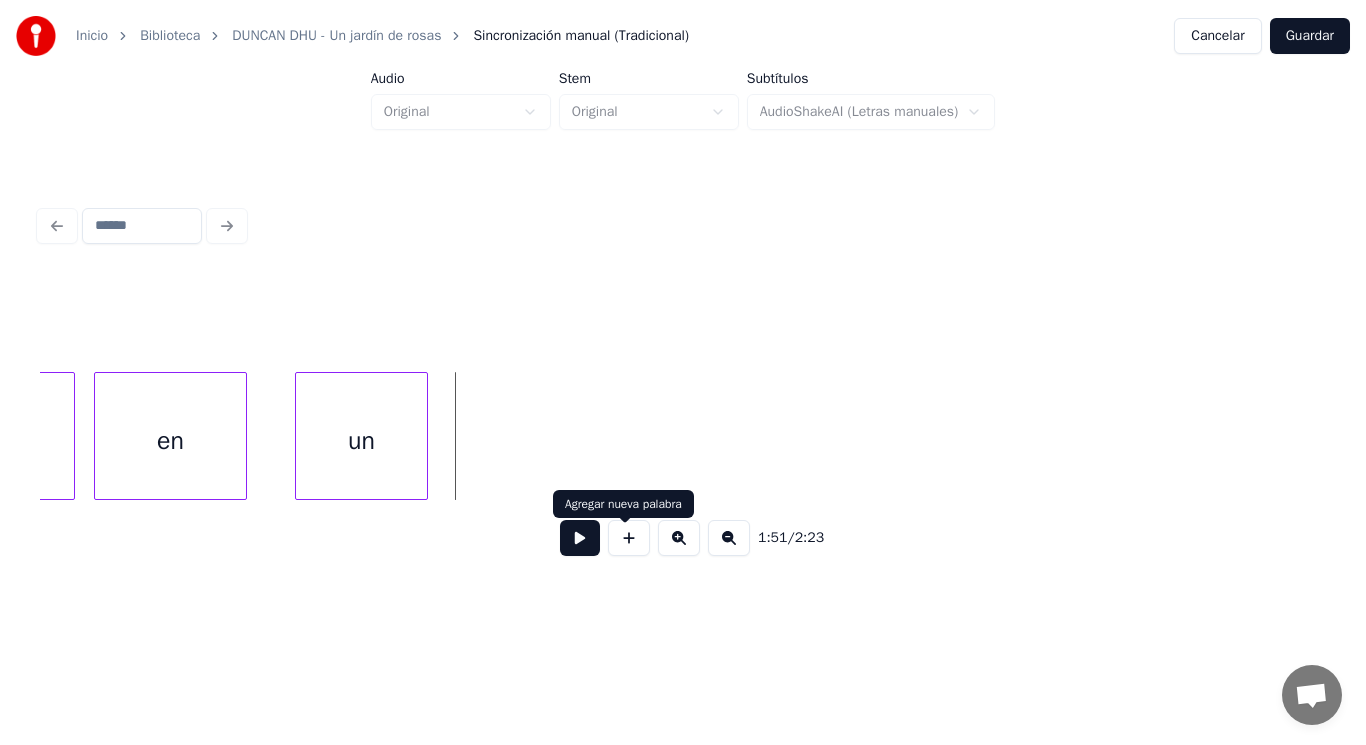 click at bounding box center (629, 538) 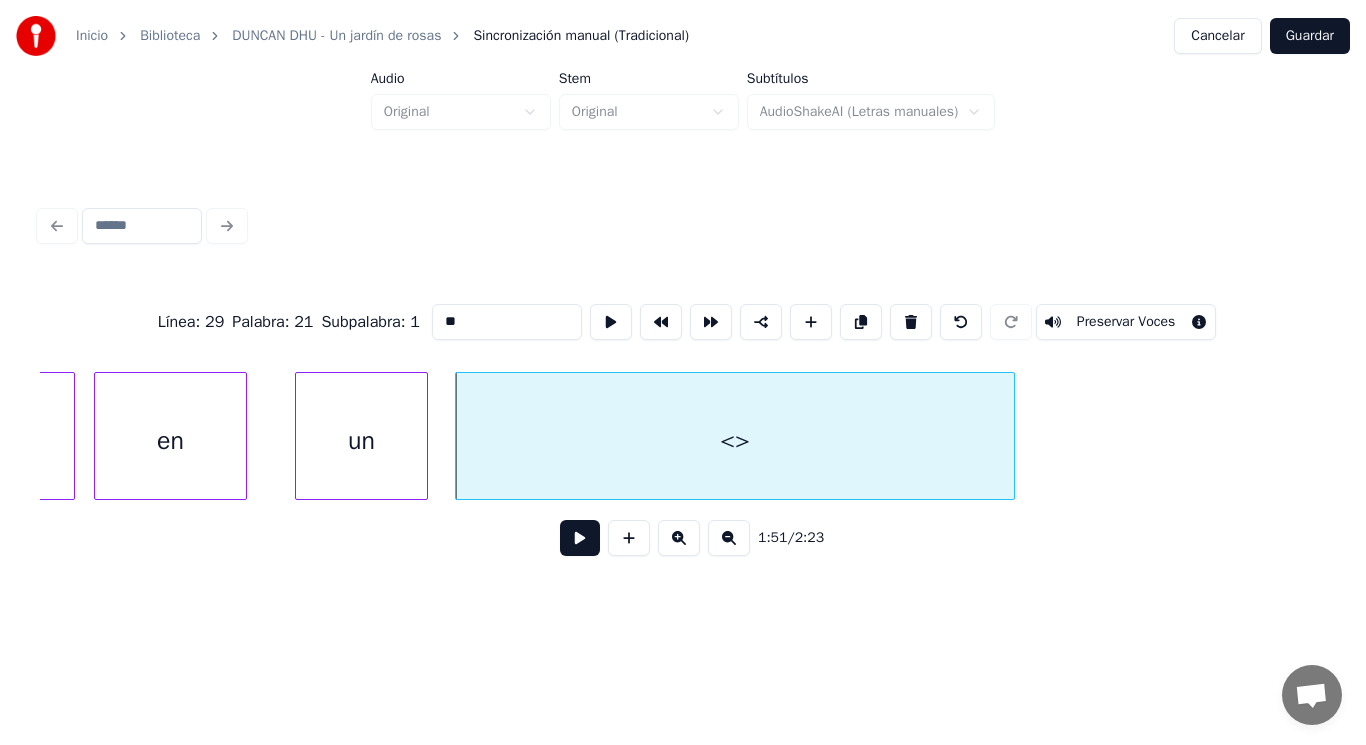 drag, startPoint x: 427, startPoint y: 308, endPoint x: 302, endPoint y: 301, distance: 125.19585 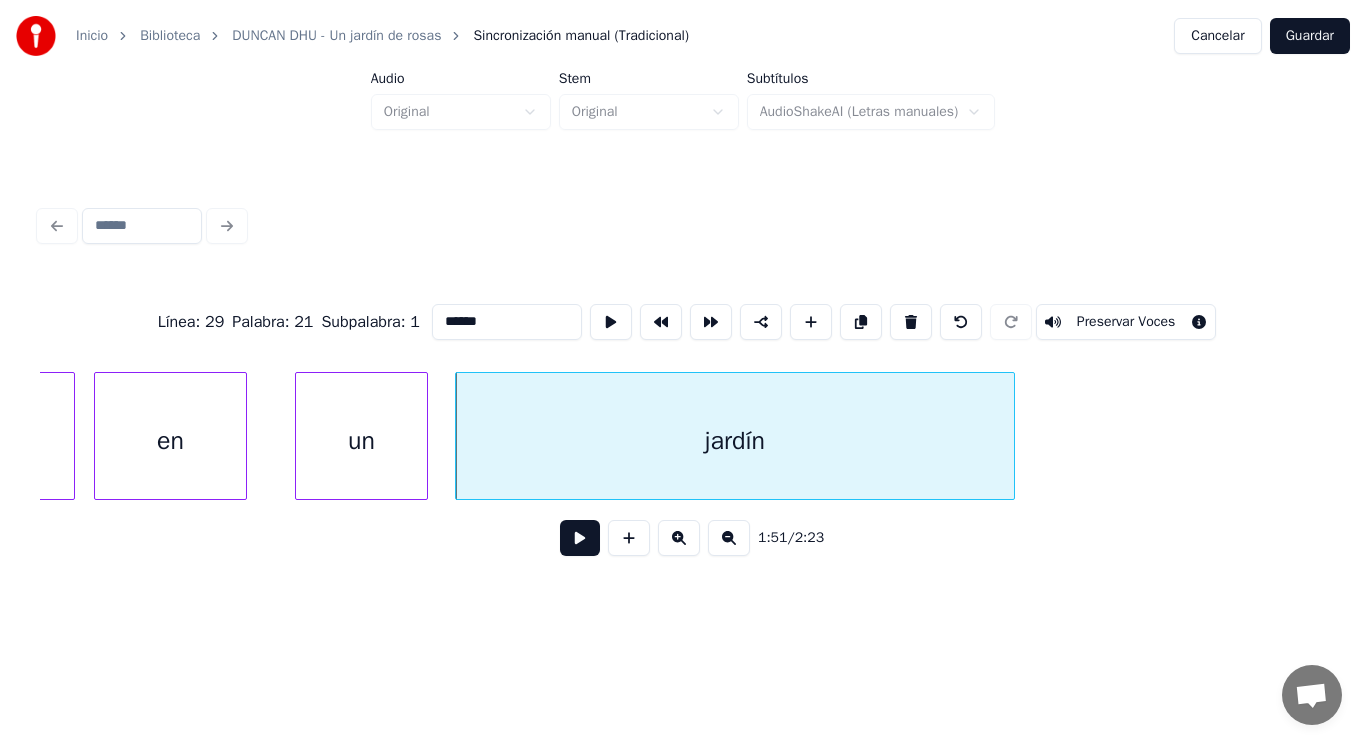 type on "******" 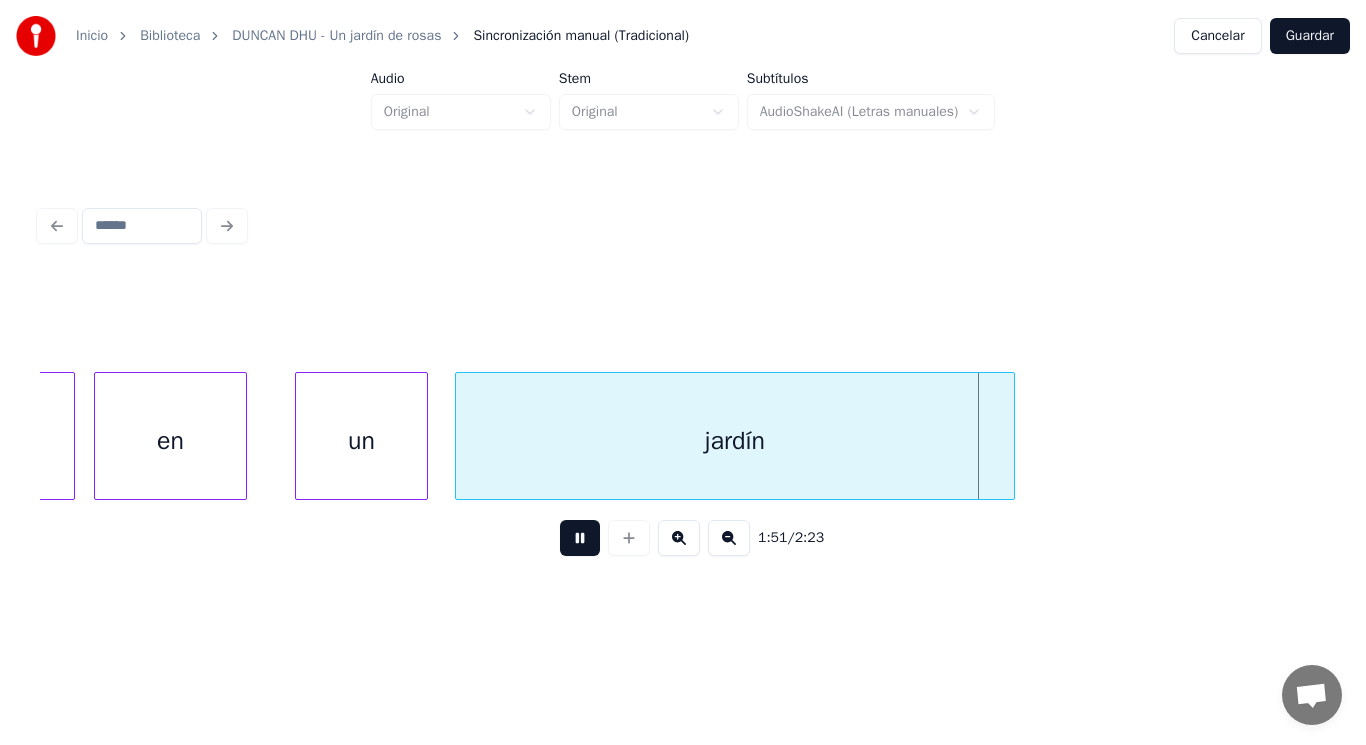 click at bounding box center (580, 538) 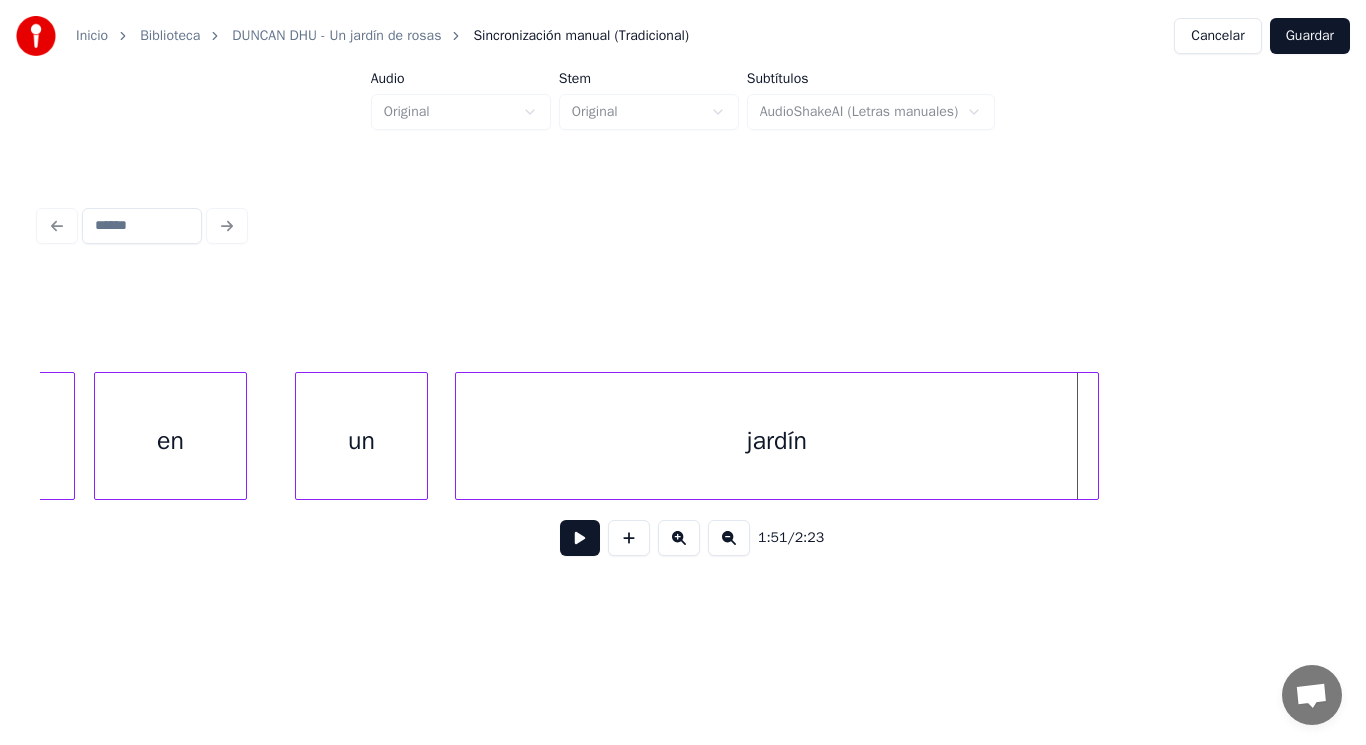 click at bounding box center [1095, 436] 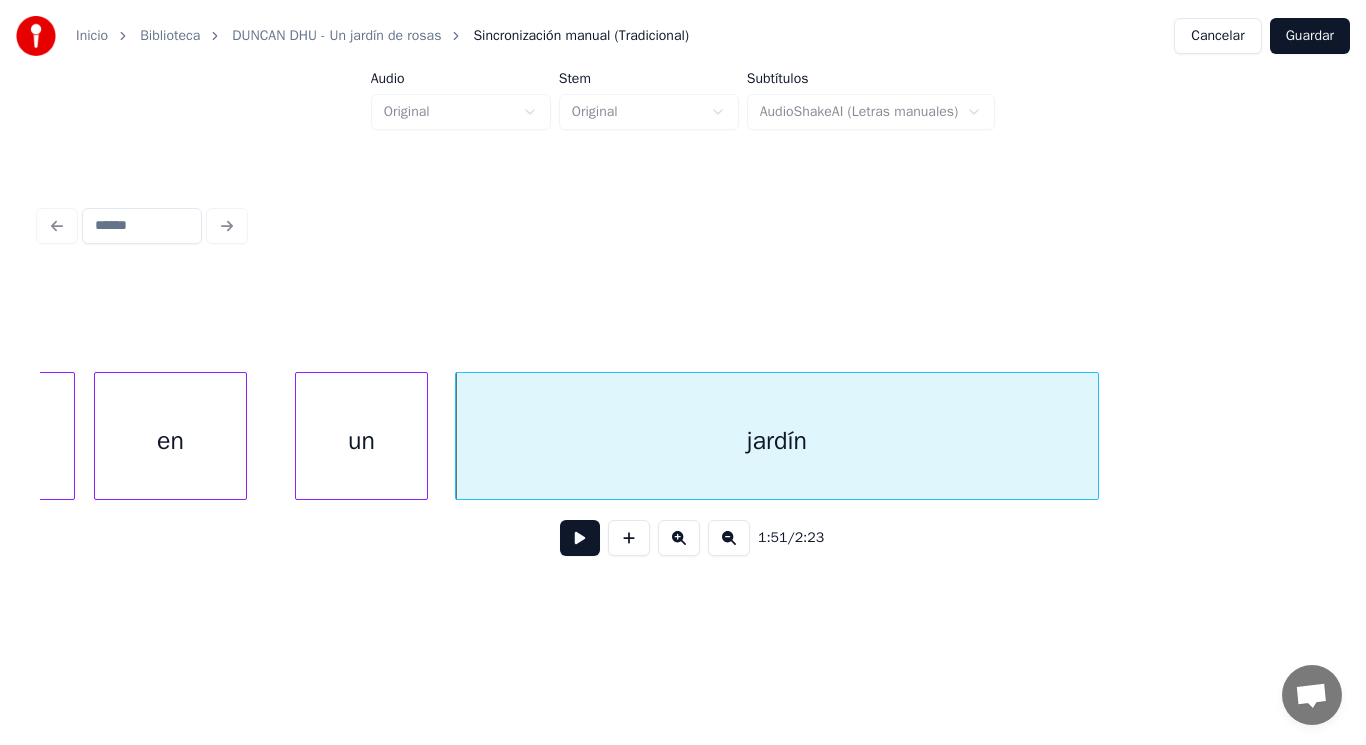 click at bounding box center (580, 538) 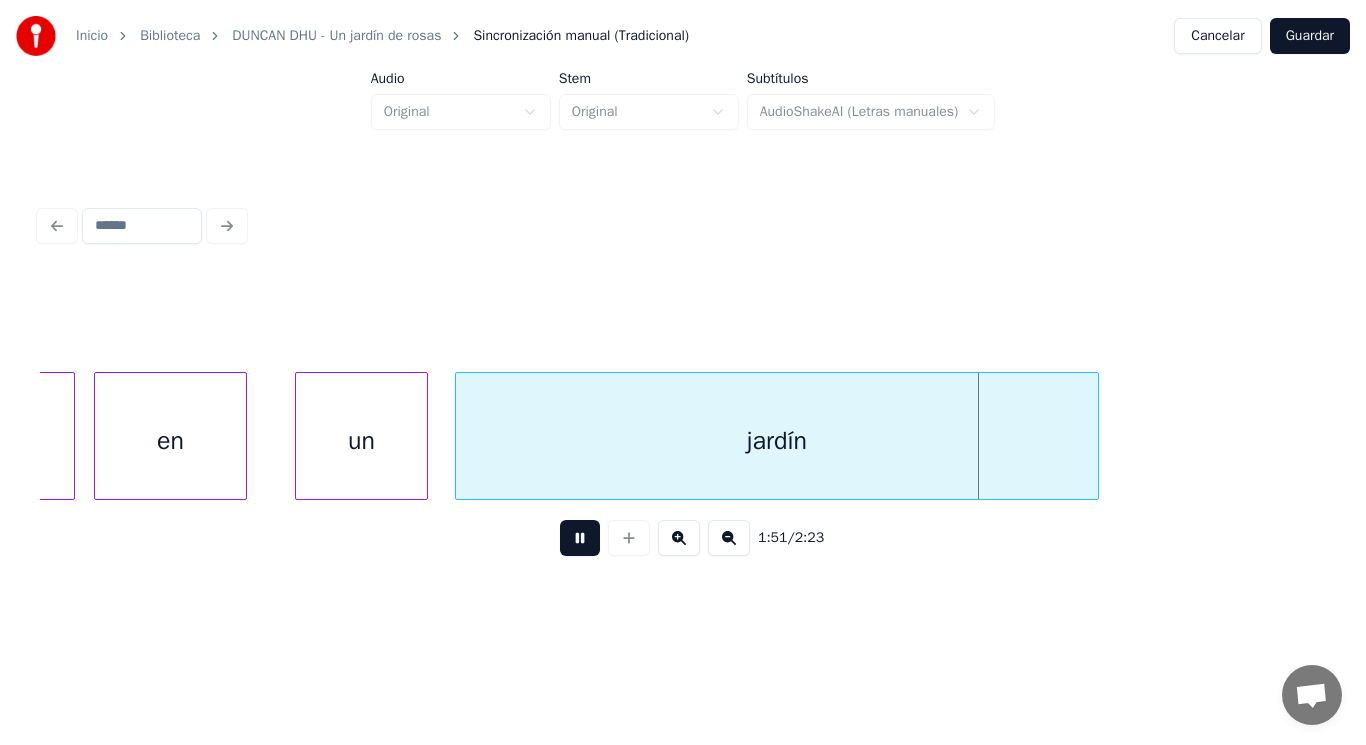 click at bounding box center [580, 538] 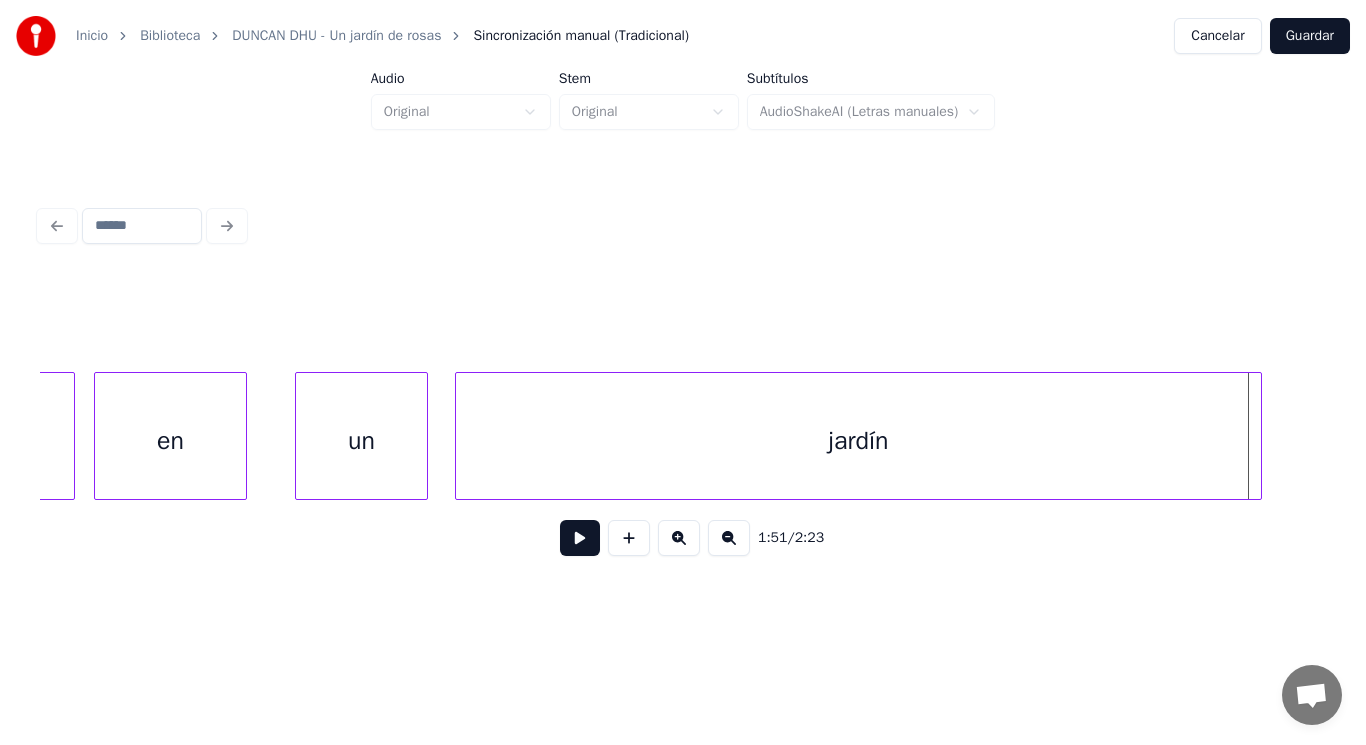 click at bounding box center [1258, 436] 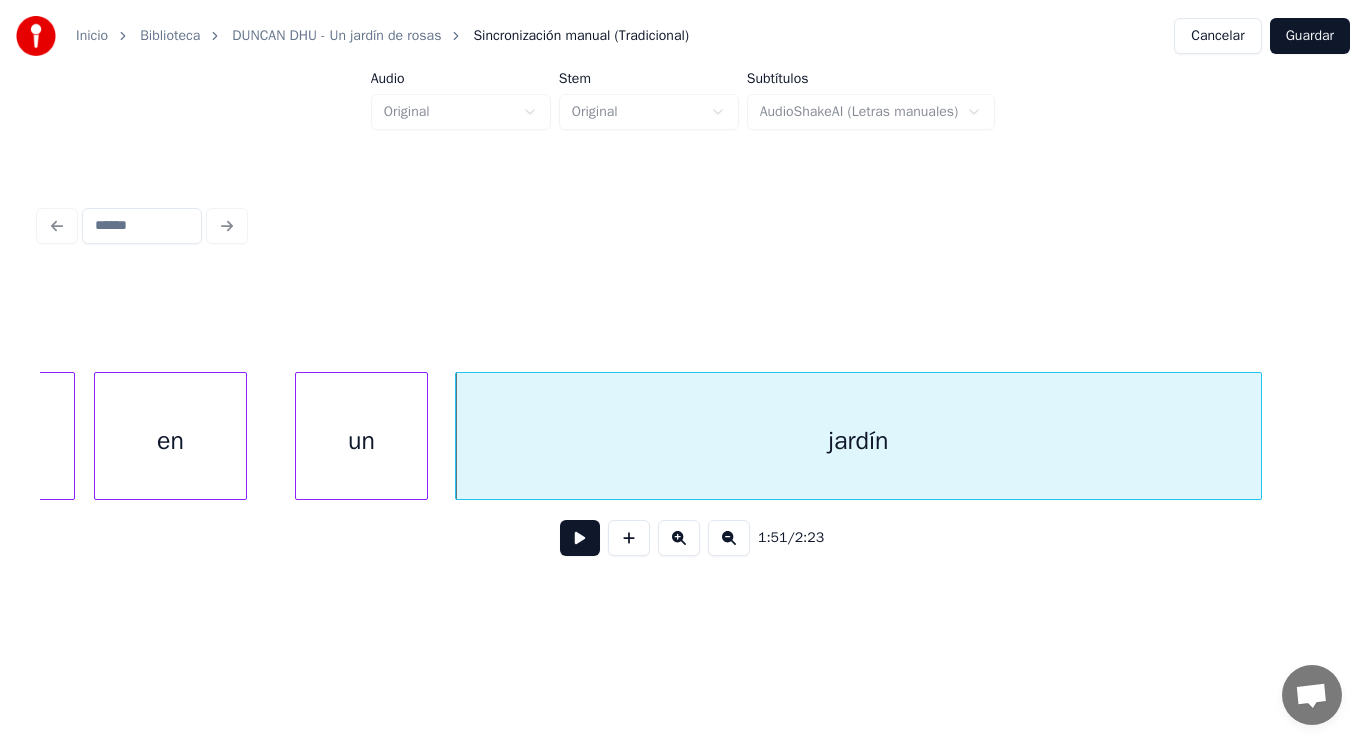 click at bounding box center (580, 538) 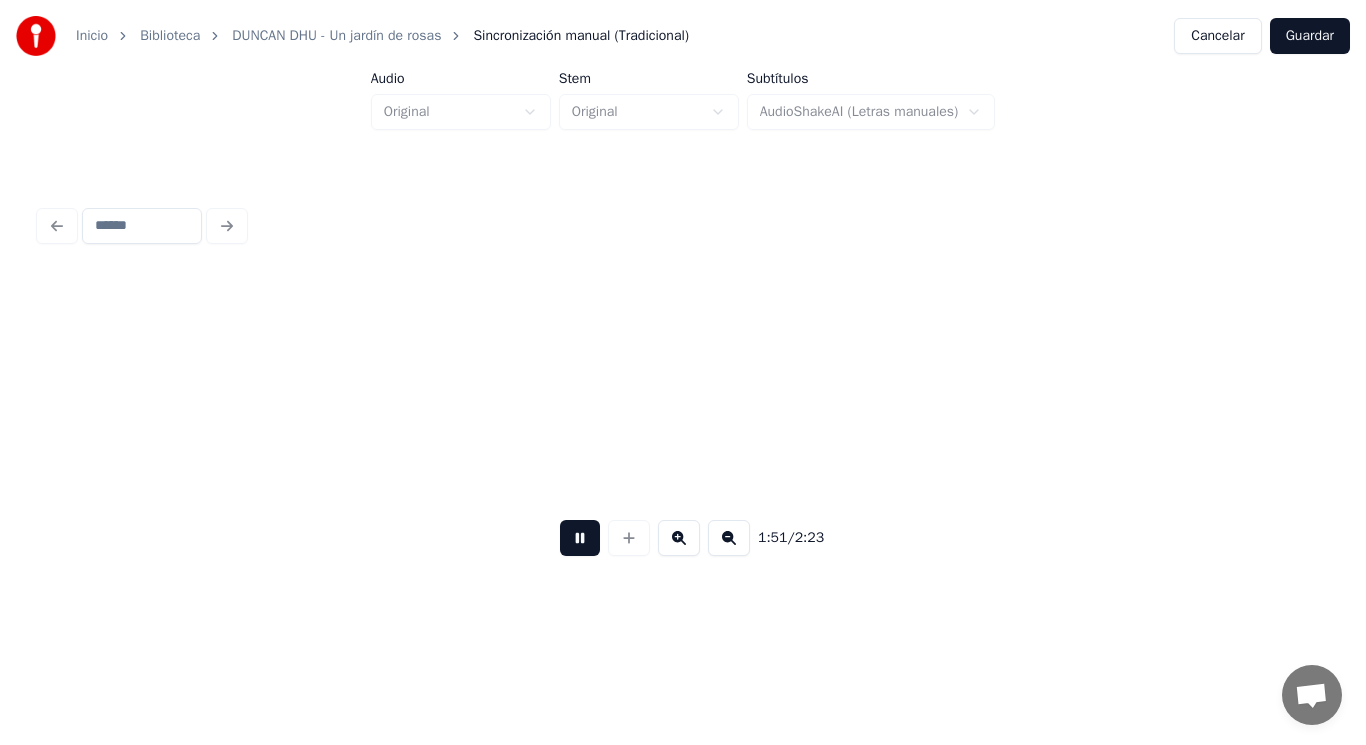 click at bounding box center (580, 538) 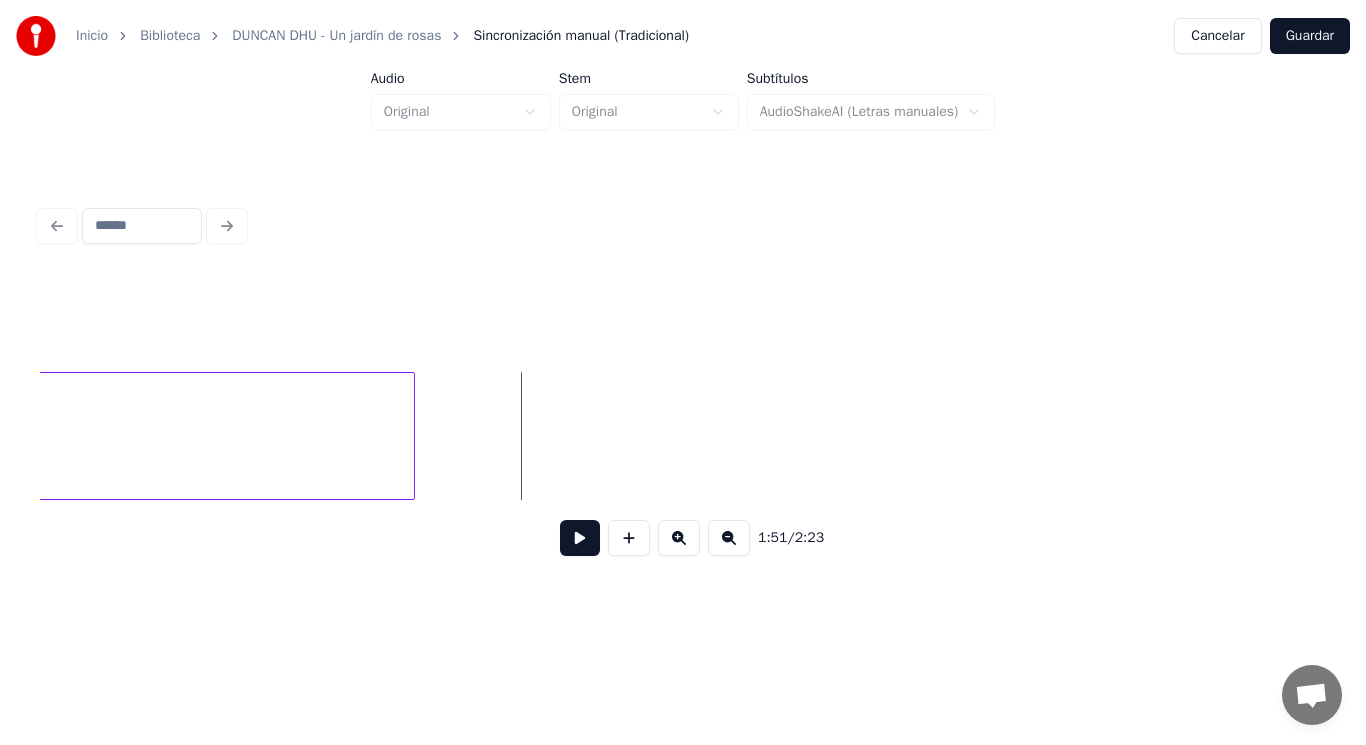 scroll, scrollTop: 0, scrollLeft: 156243, axis: horizontal 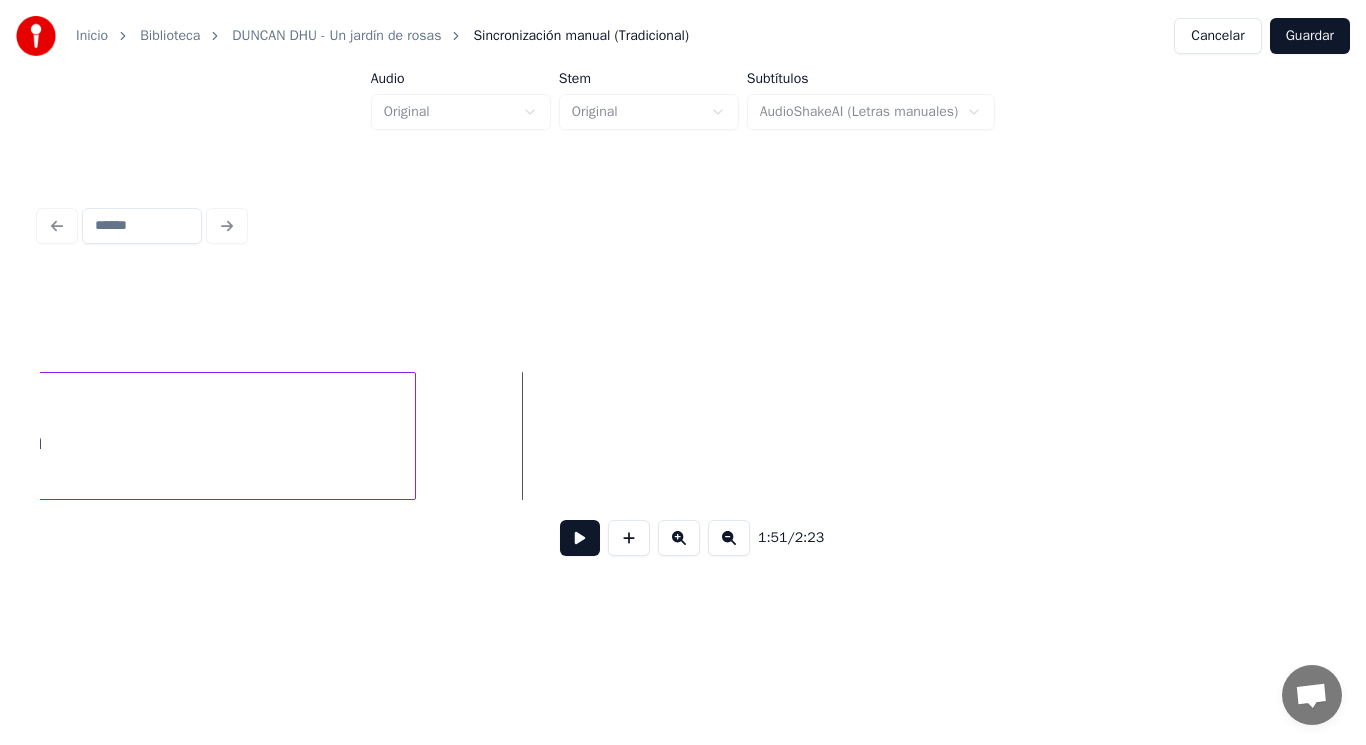 click on "jardín" at bounding box center (-55818, 436) 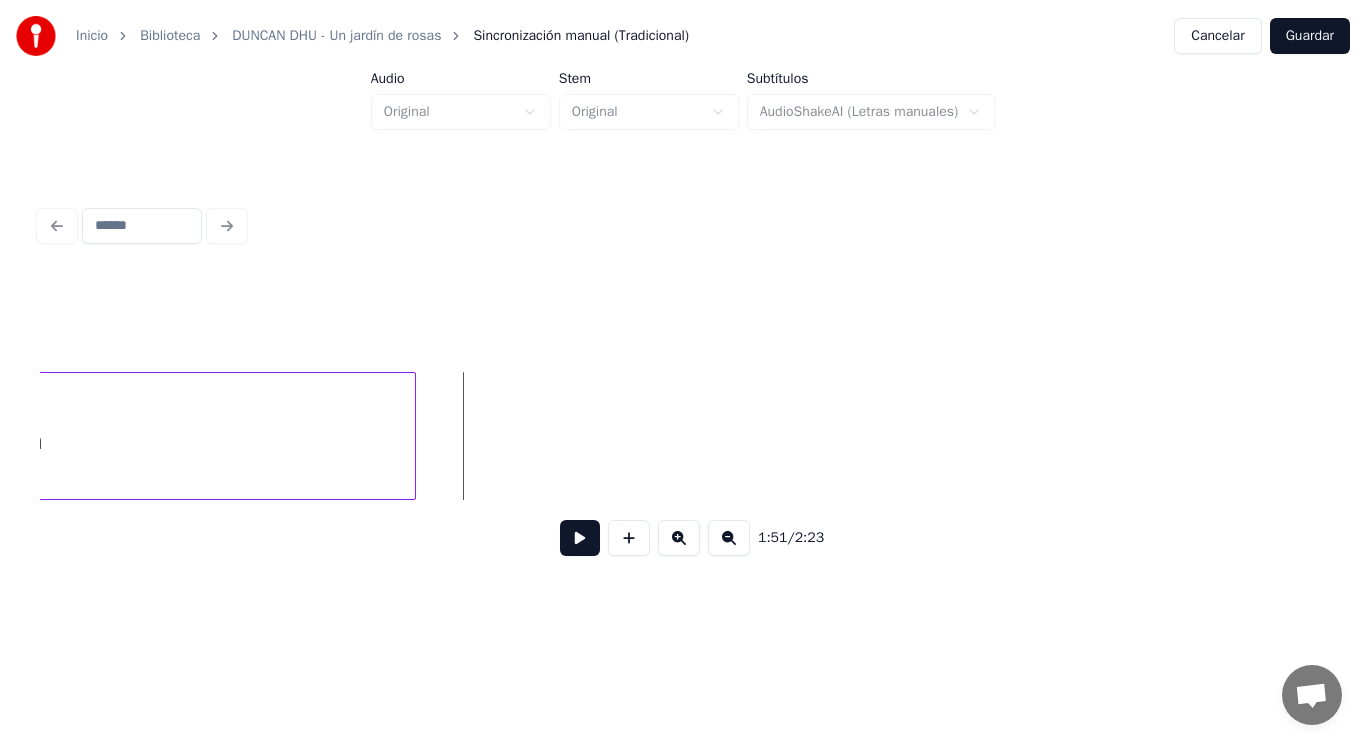 click at bounding box center [580, 538] 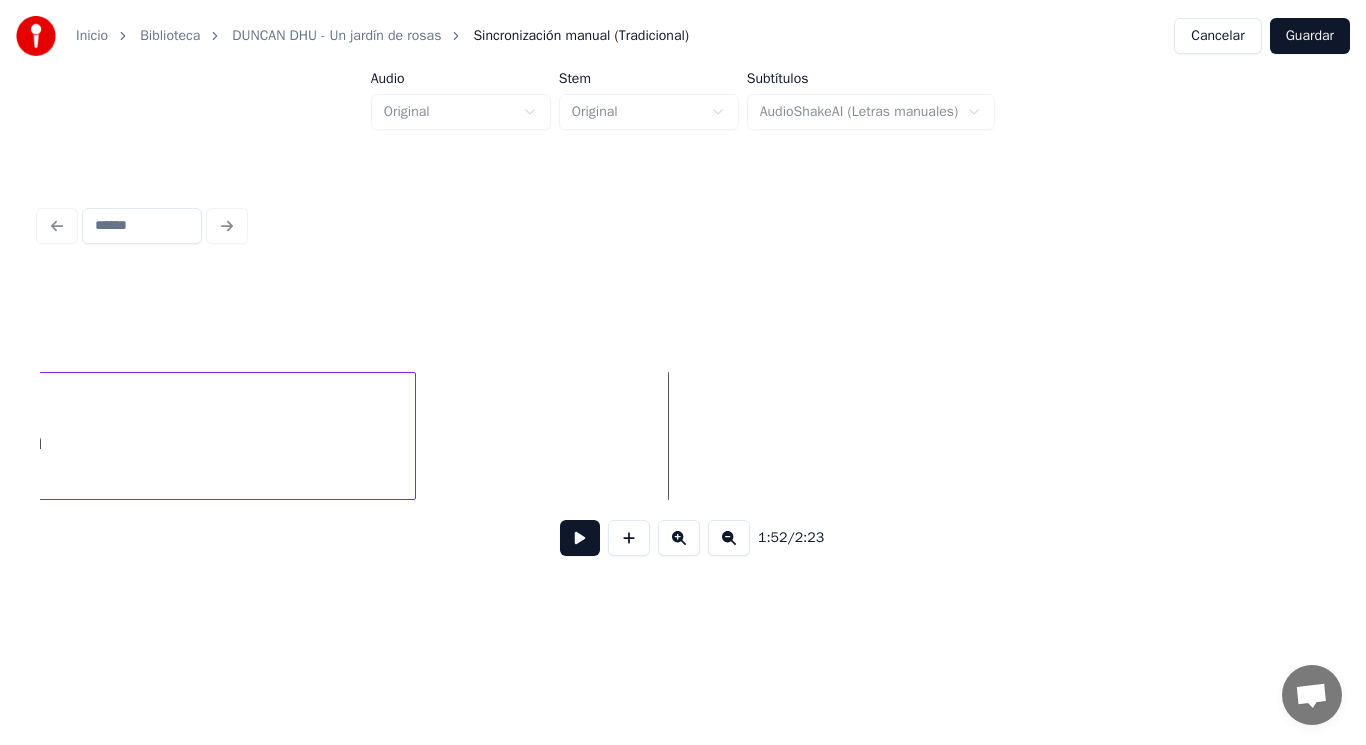 click on "jardín" at bounding box center [-55818, 436] 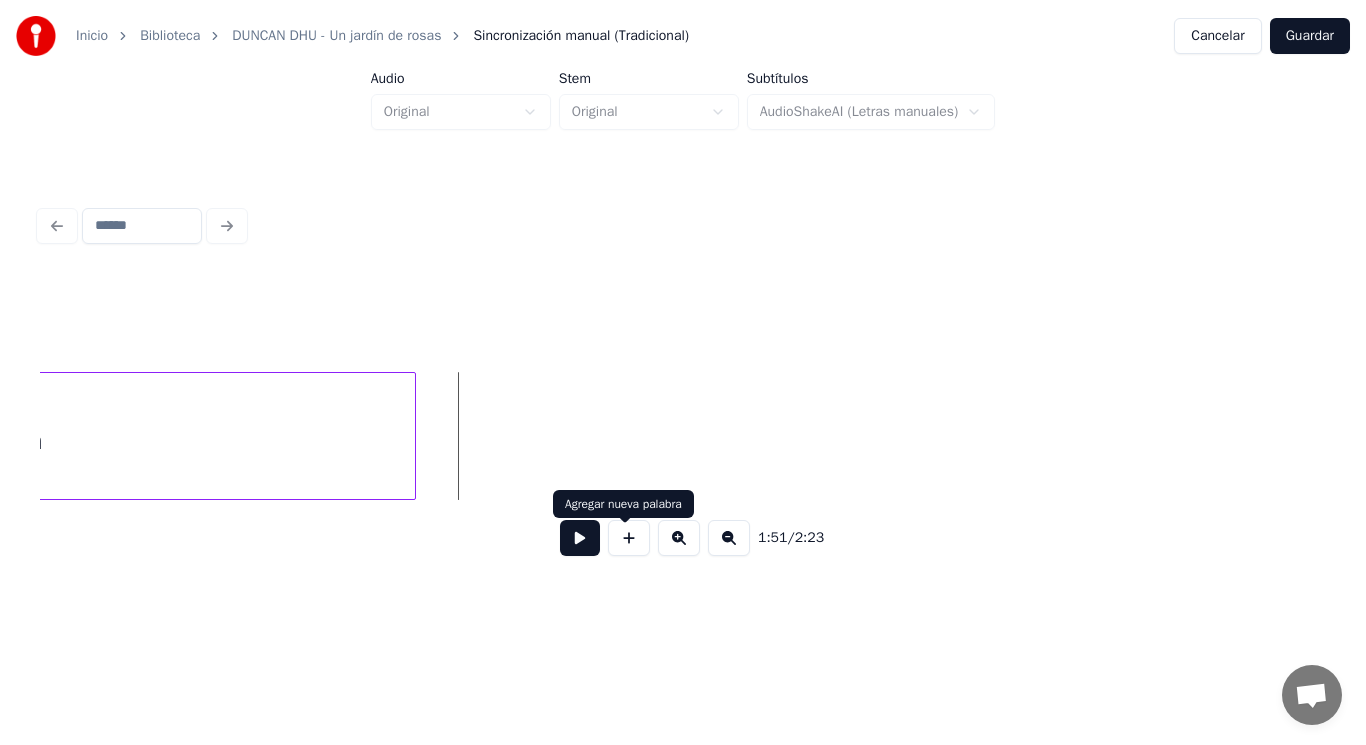 click at bounding box center [629, 538] 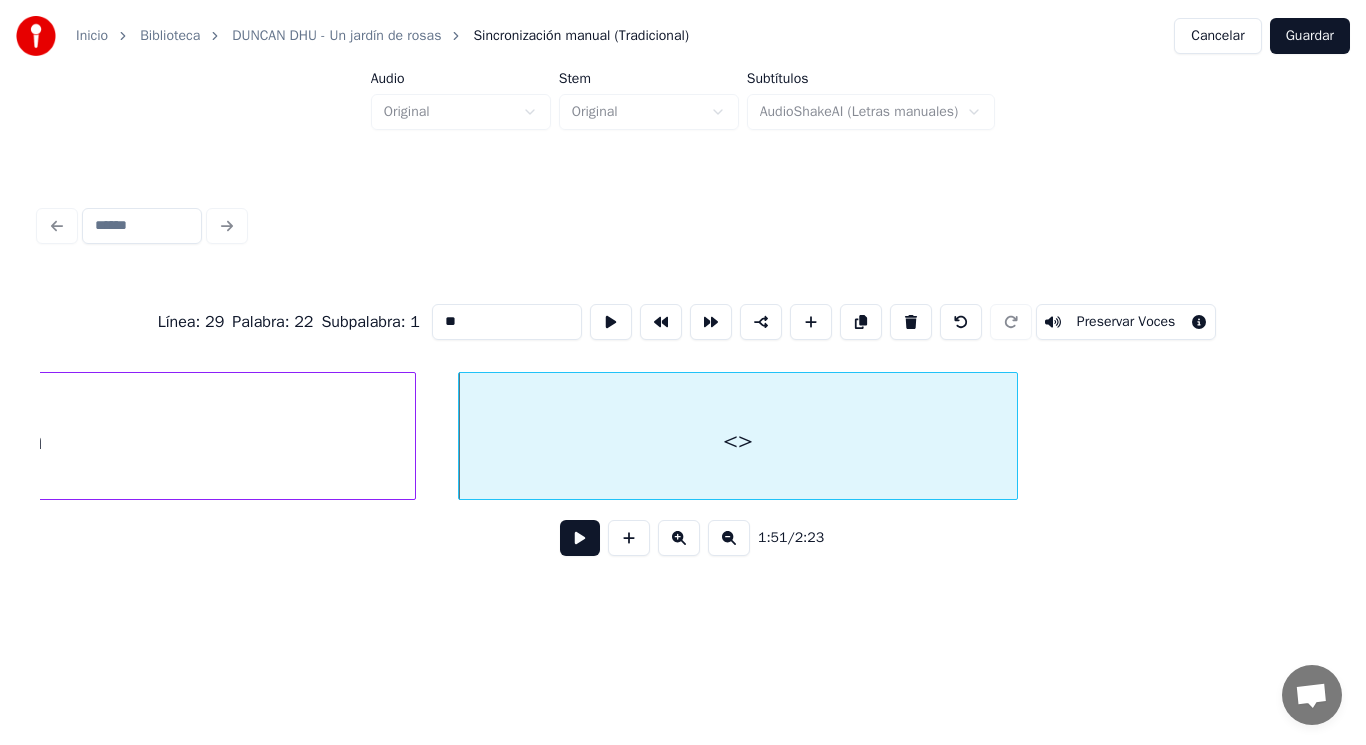 drag, startPoint x: 436, startPoint y: 317, endPoint x: 296, endPoint y: 314, distance: 140.03214 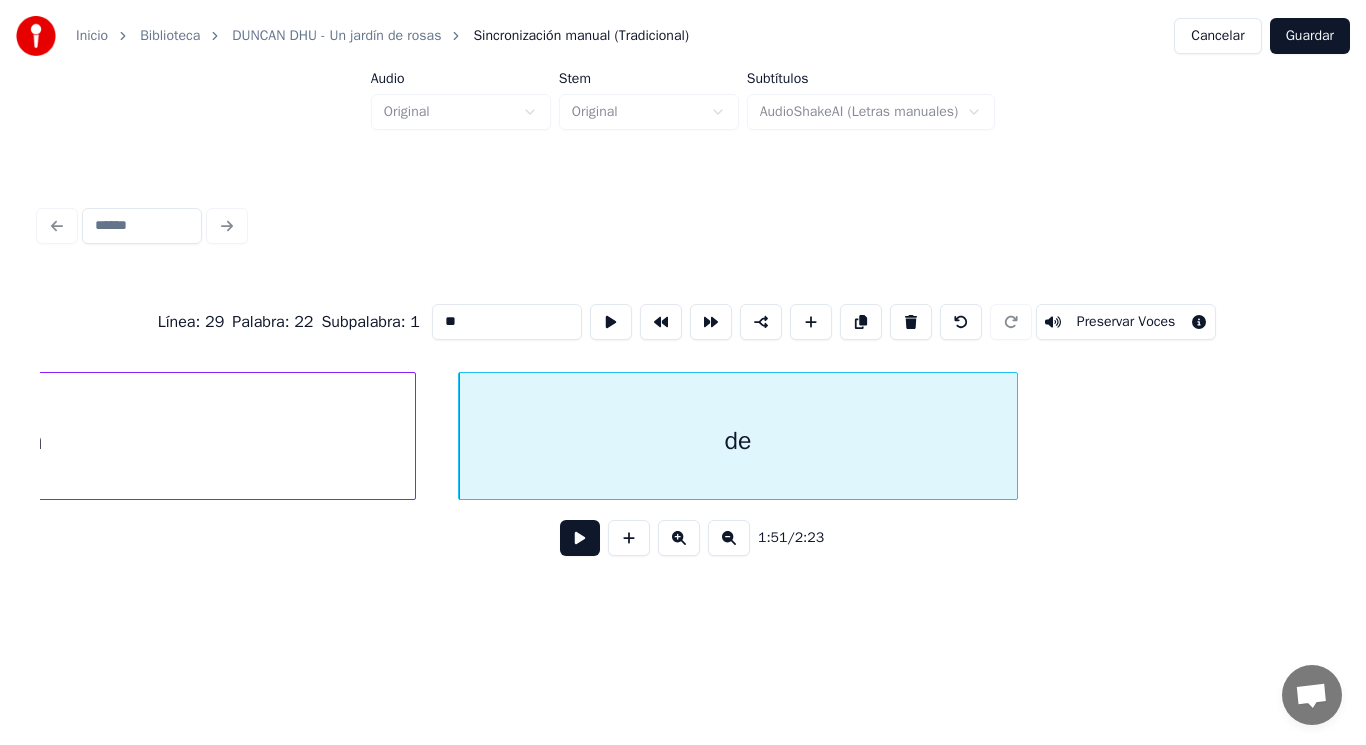 type on "**" 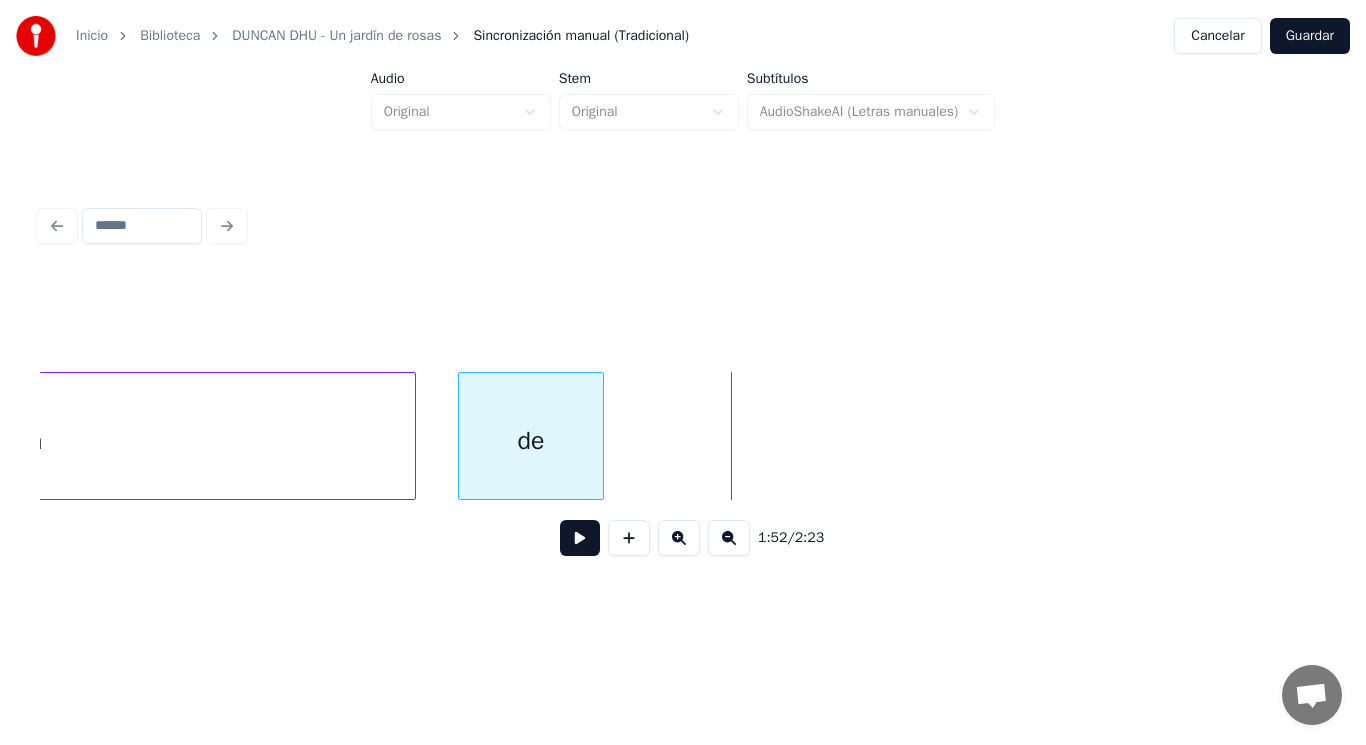 click at bounding box center [600, 436] 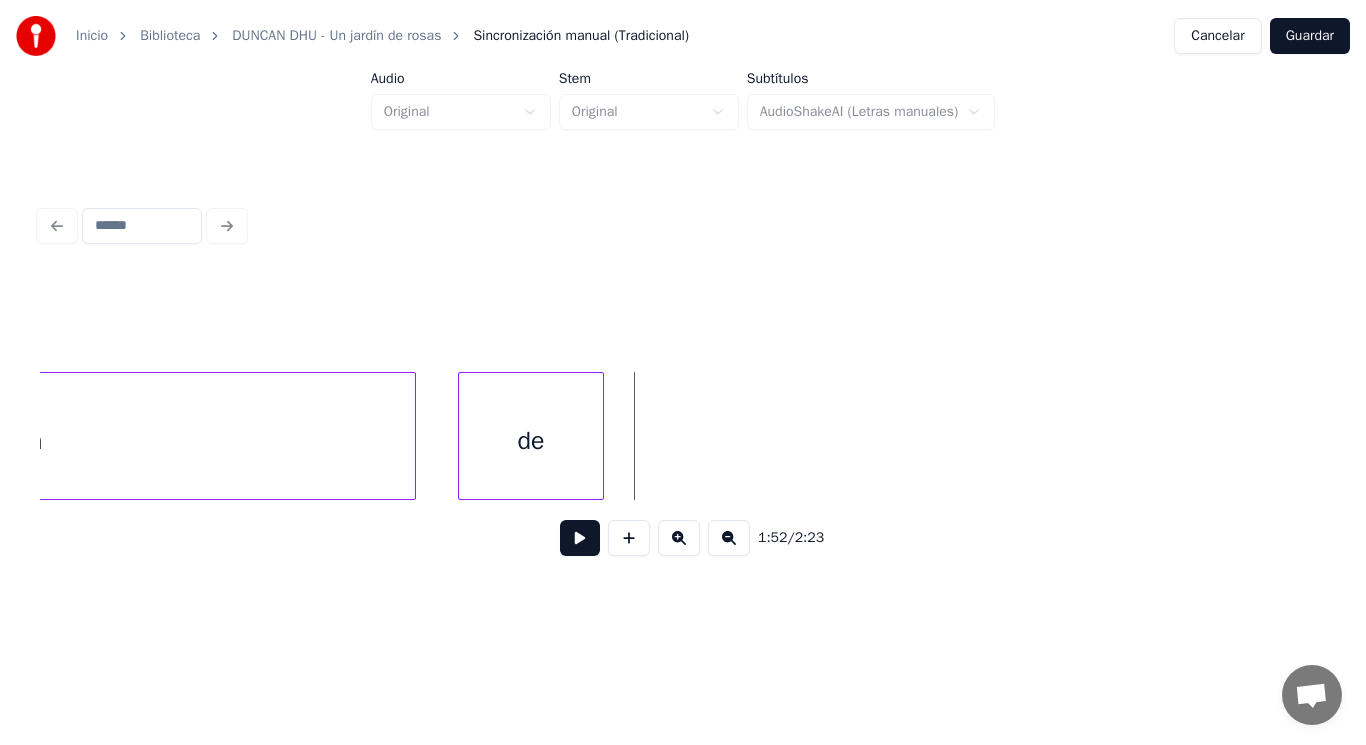 click at bounding box center (580, 538) 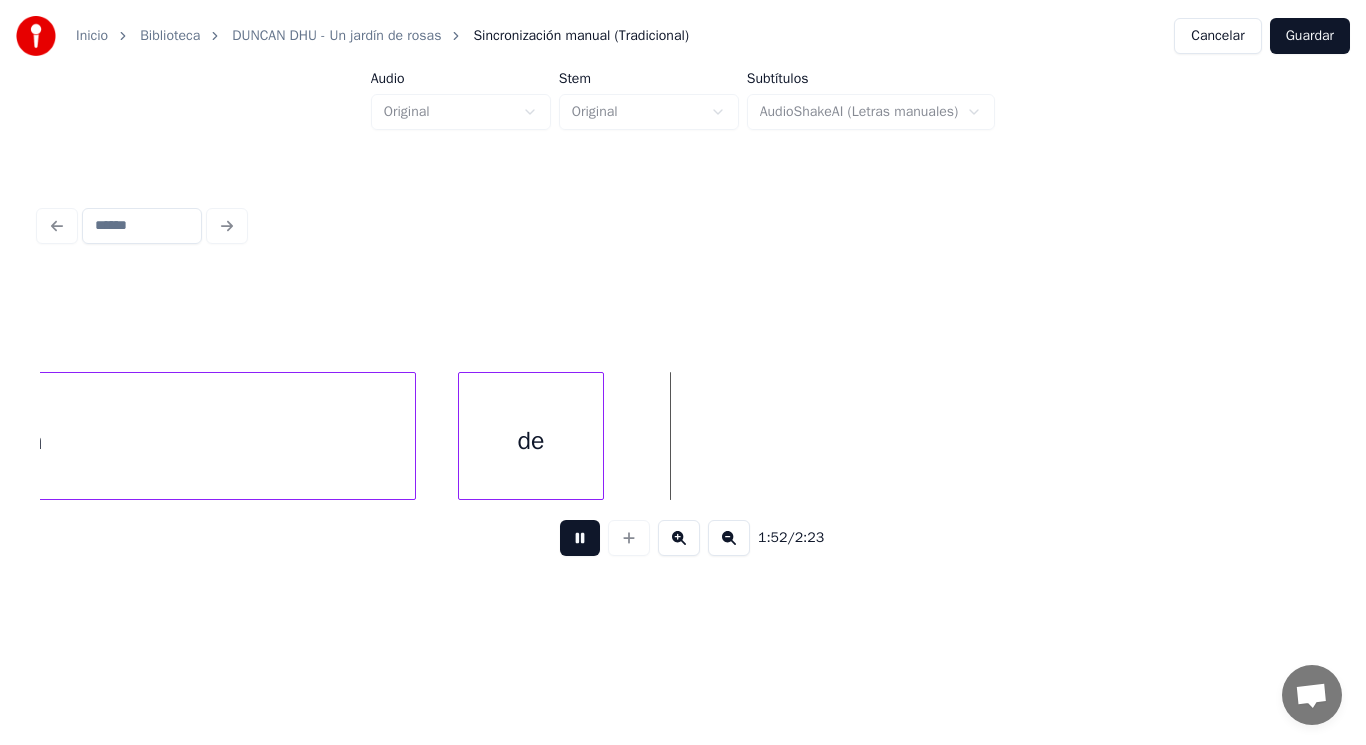 click at bounding box center (580, 538) 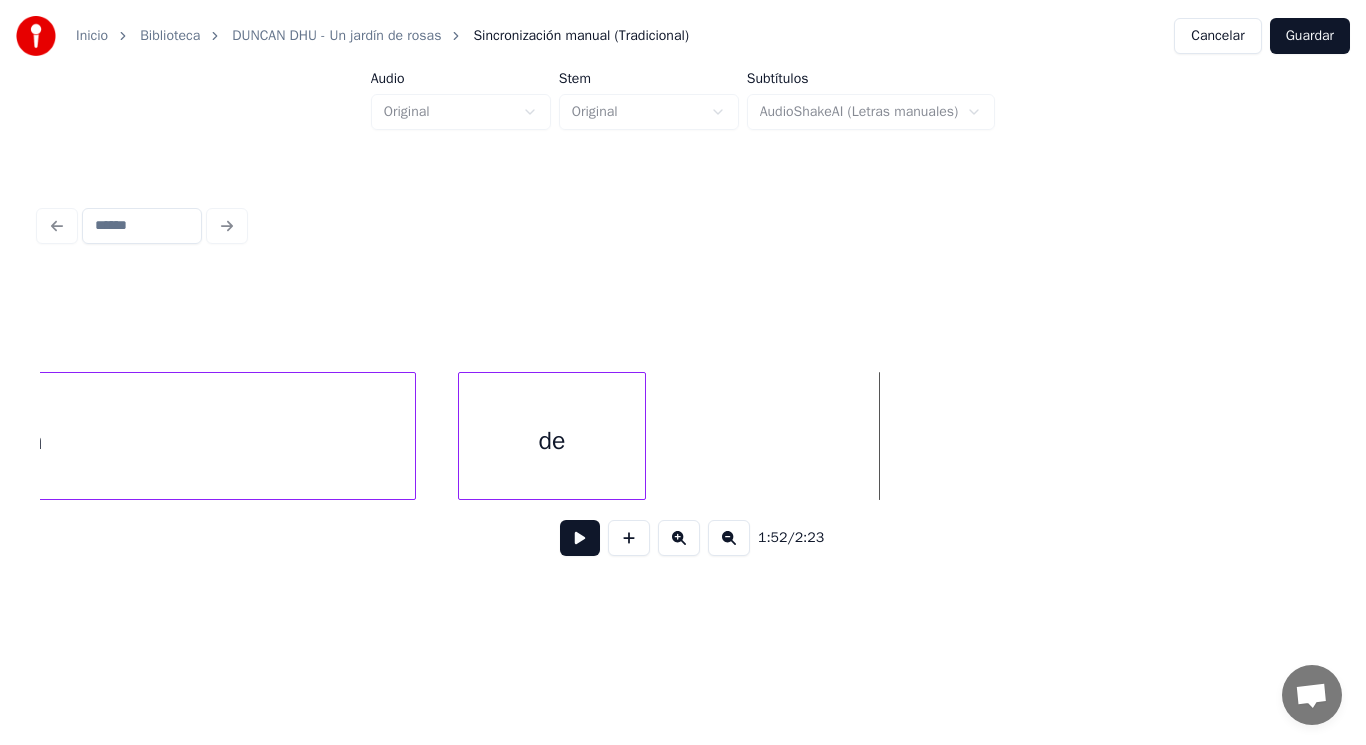 click at bounding box center (642, 436) 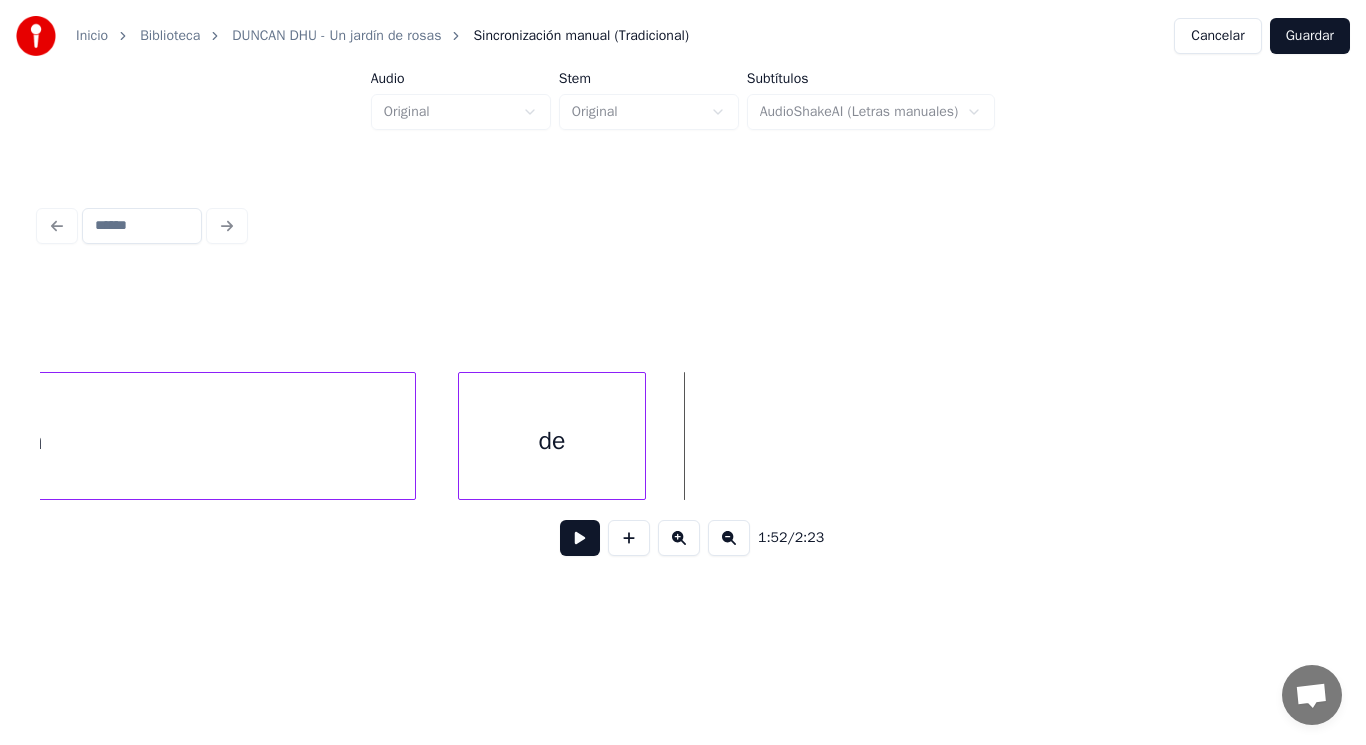 click at bounding box center (580, 538) 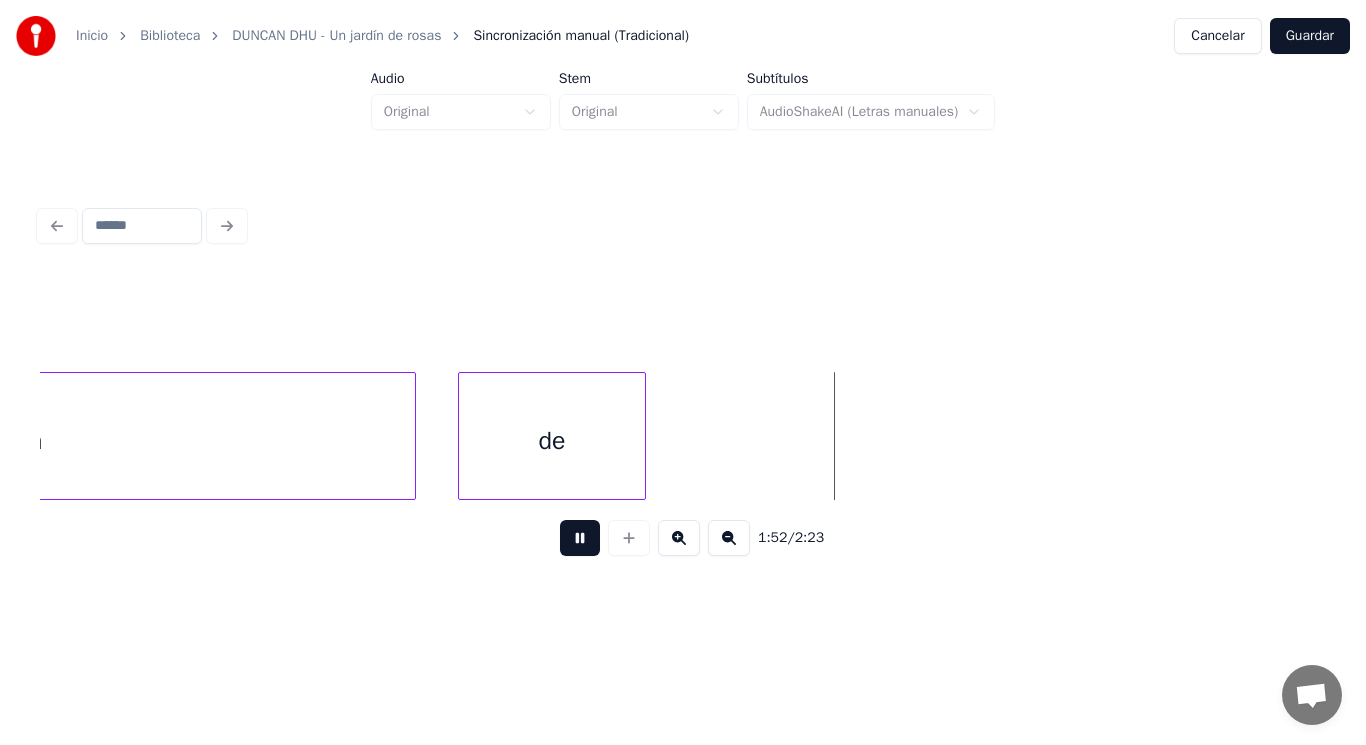 click at bounding box center [580, 538] 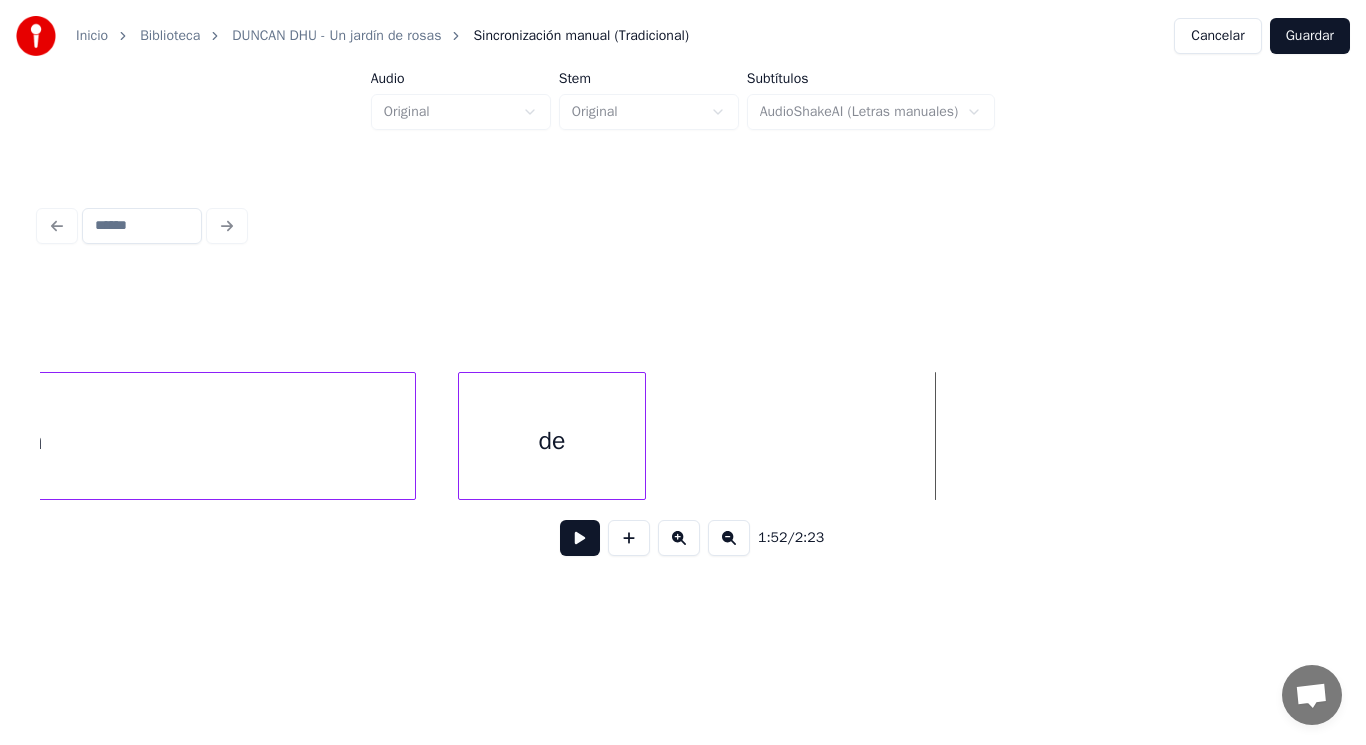click on "jardín de" at bounding box center [-55818, 436] 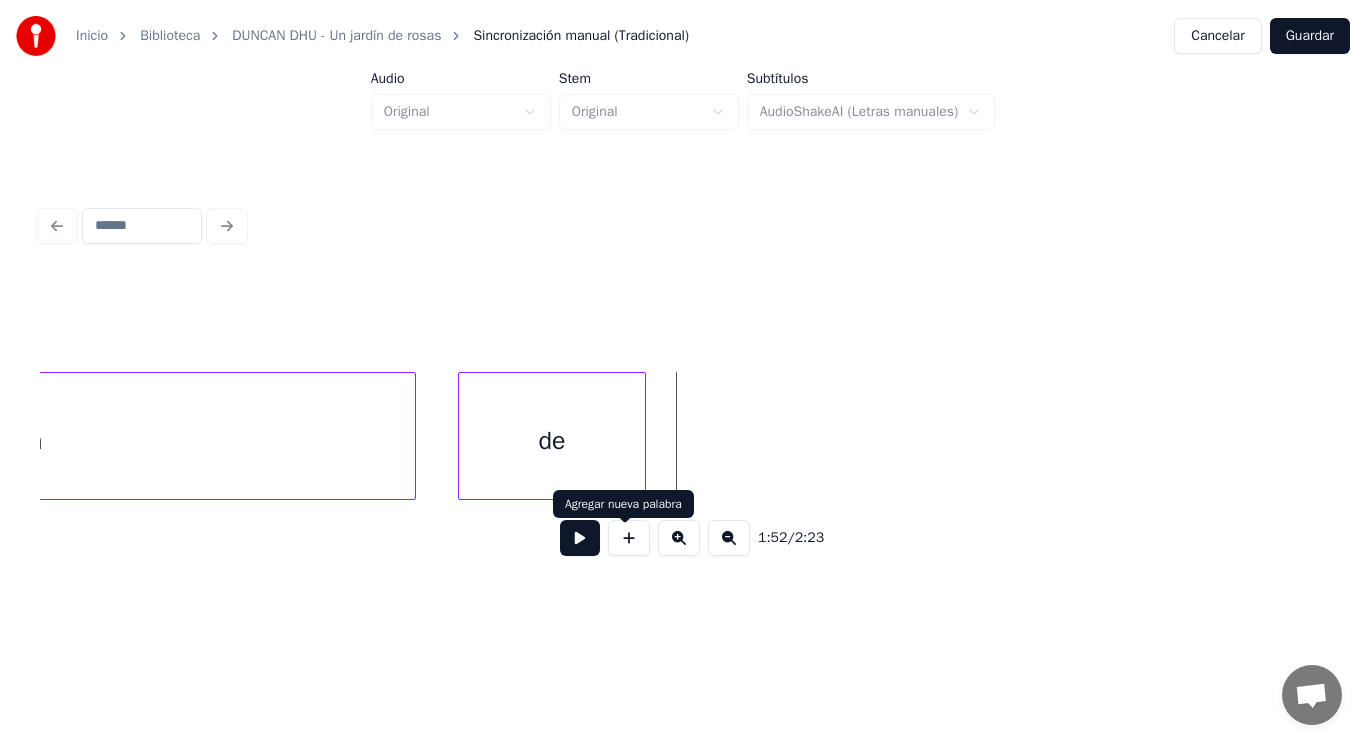 click at bounding box center (629, 538) 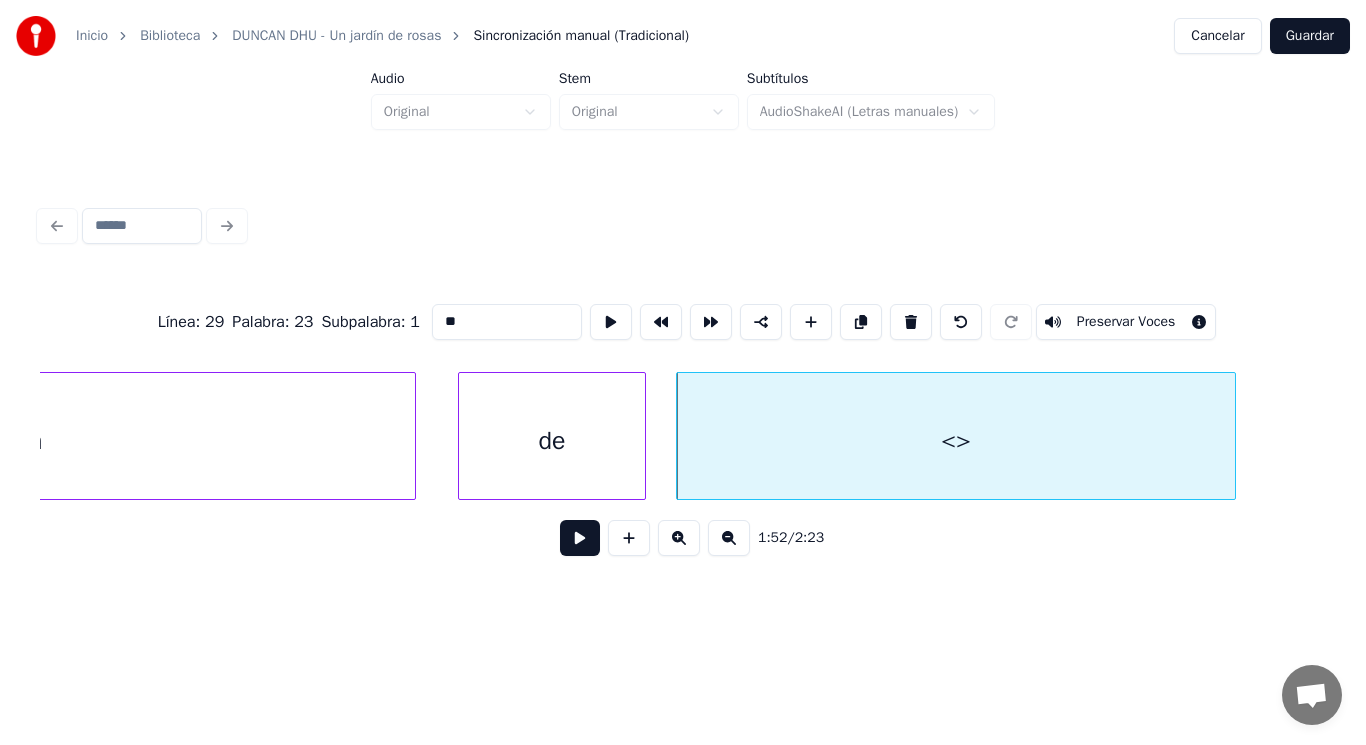 drag, startPoint x: 433, startPoint y: 313, endPoint x: 358, endPoint y: 321, distance: 75.42546 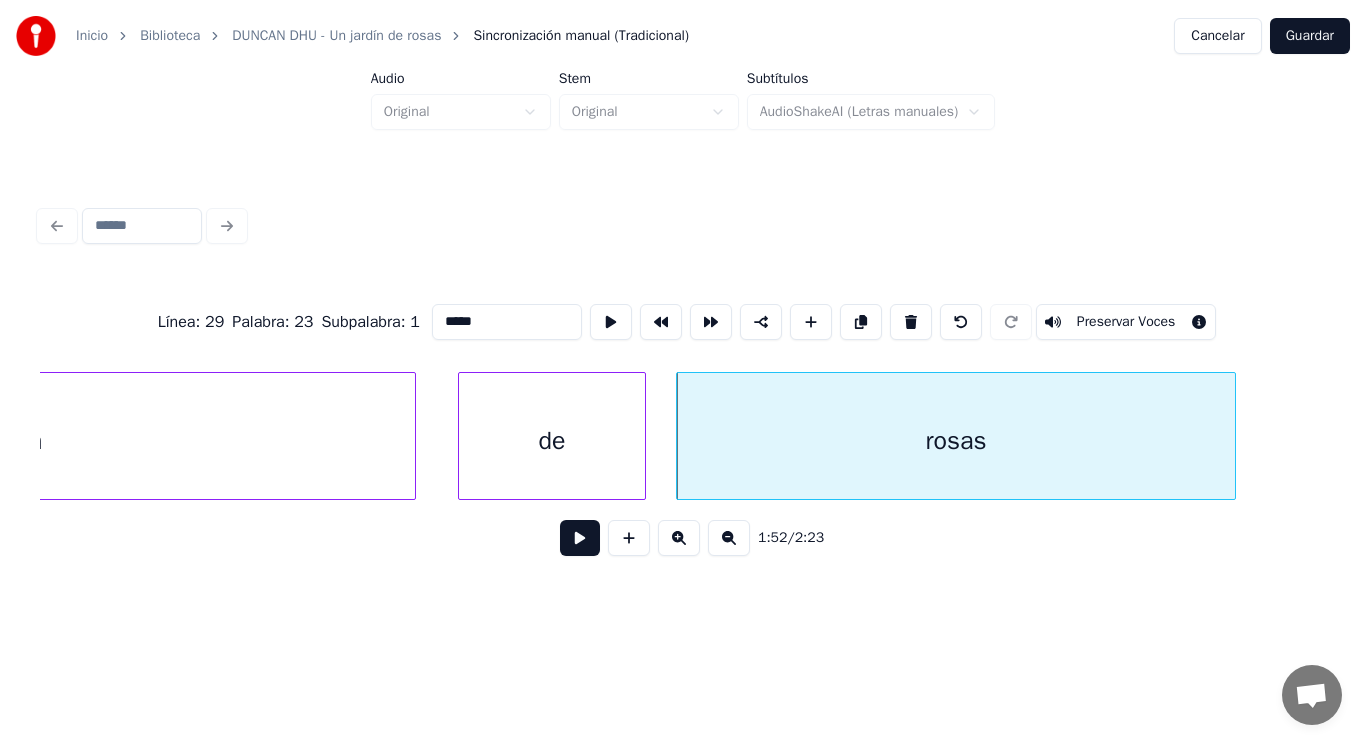 type on "*****" 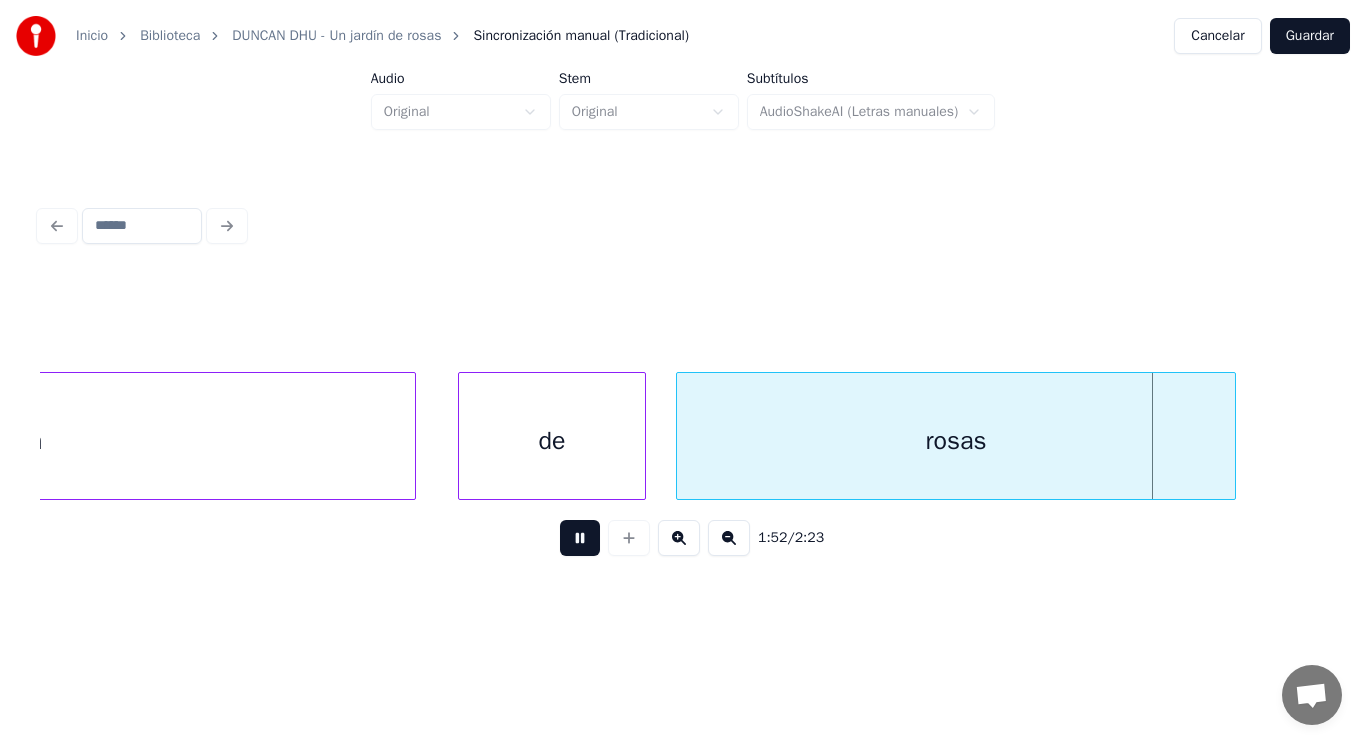 scroll, scrollTop: 0, scrollLeft: 157529, axis: horizontal 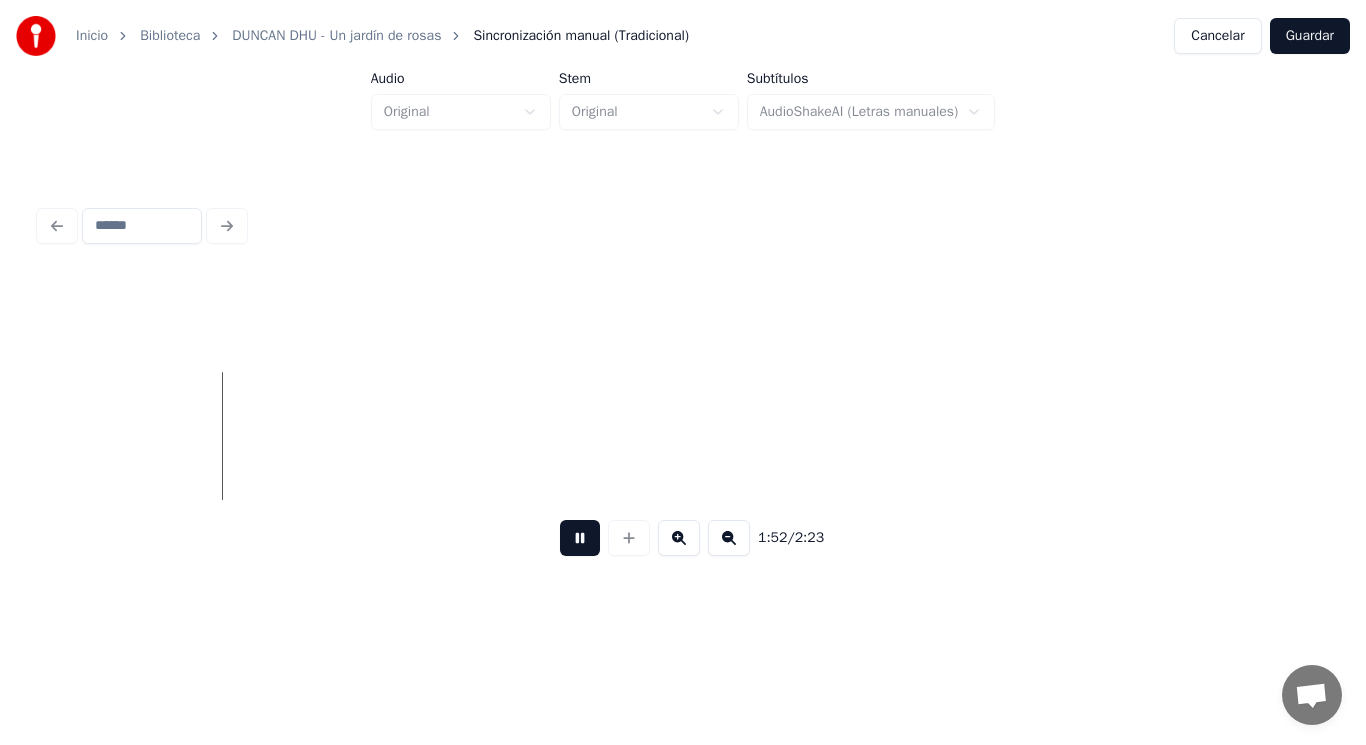 click at bounding box center [580, 538] 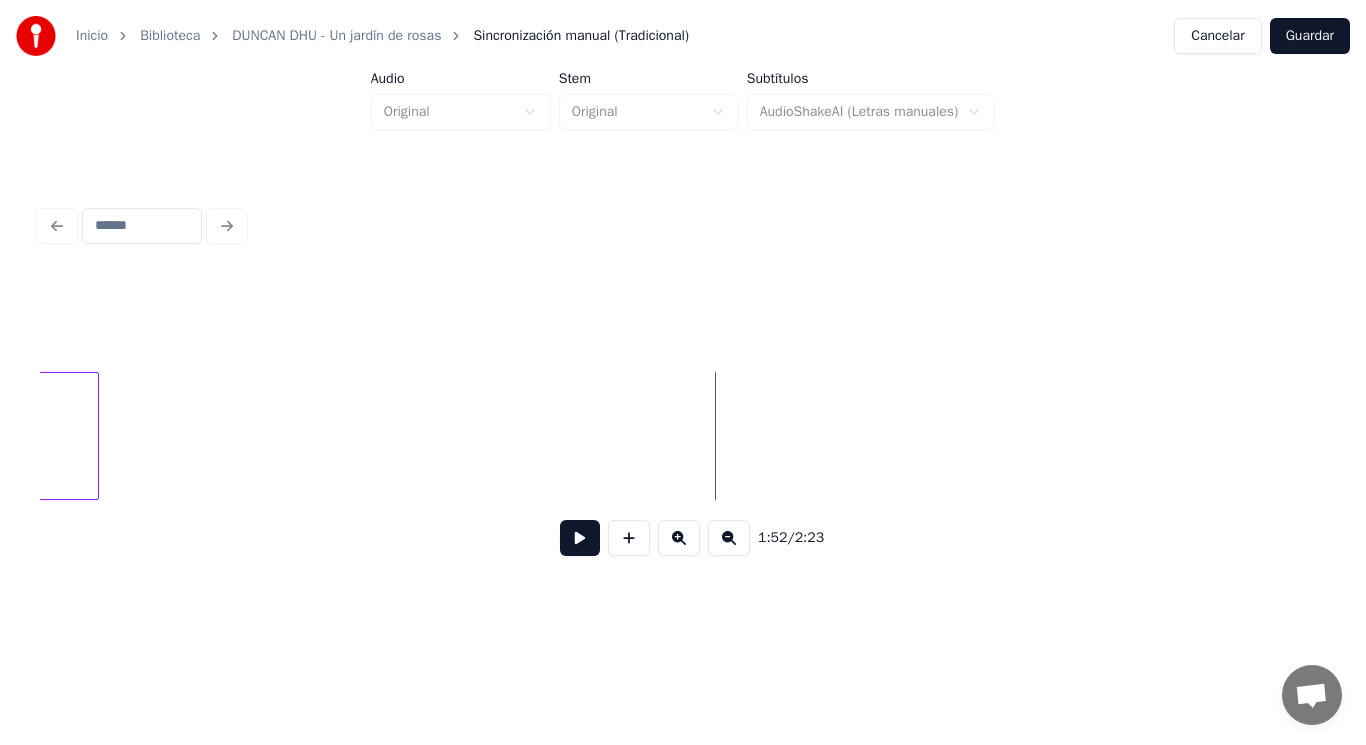 scroll, scrollTop: 0, scrollLeft: 157369, axis: horizontal 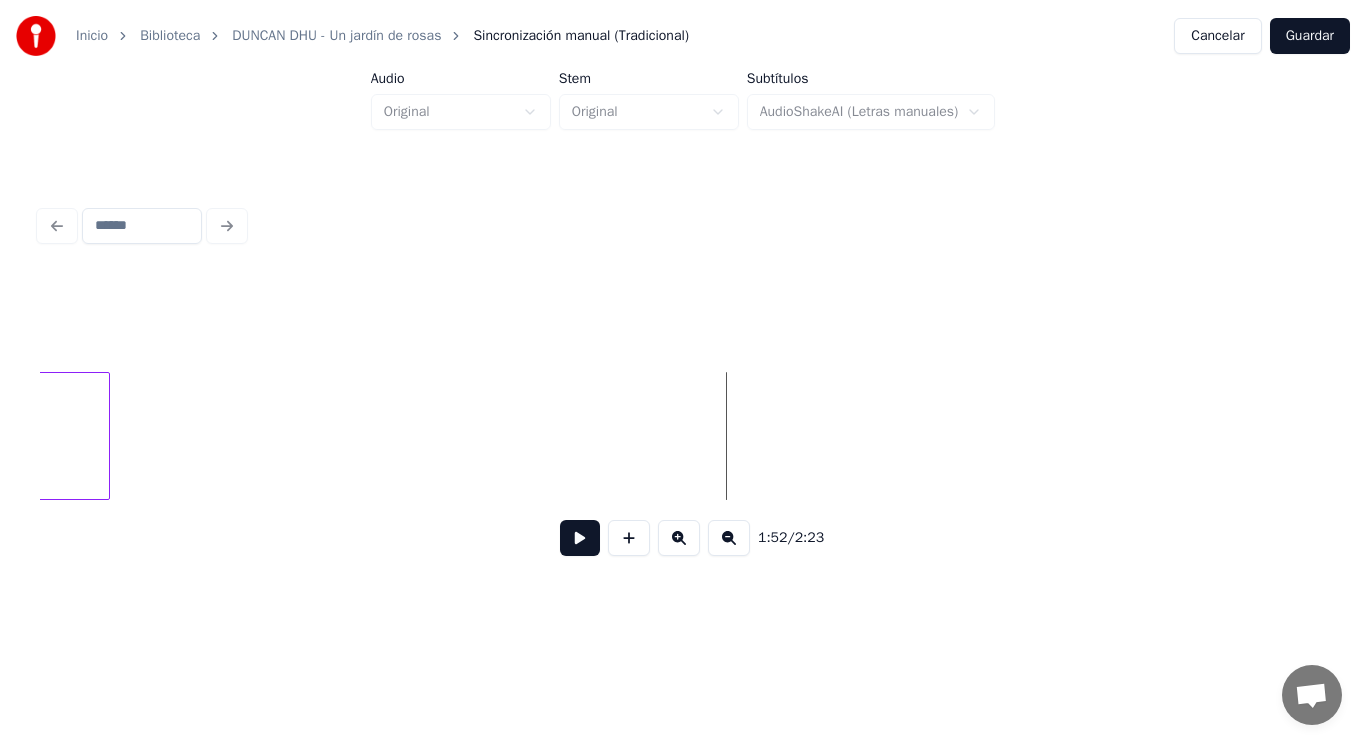 click on "rosas" at bounding box center (-170, 436) 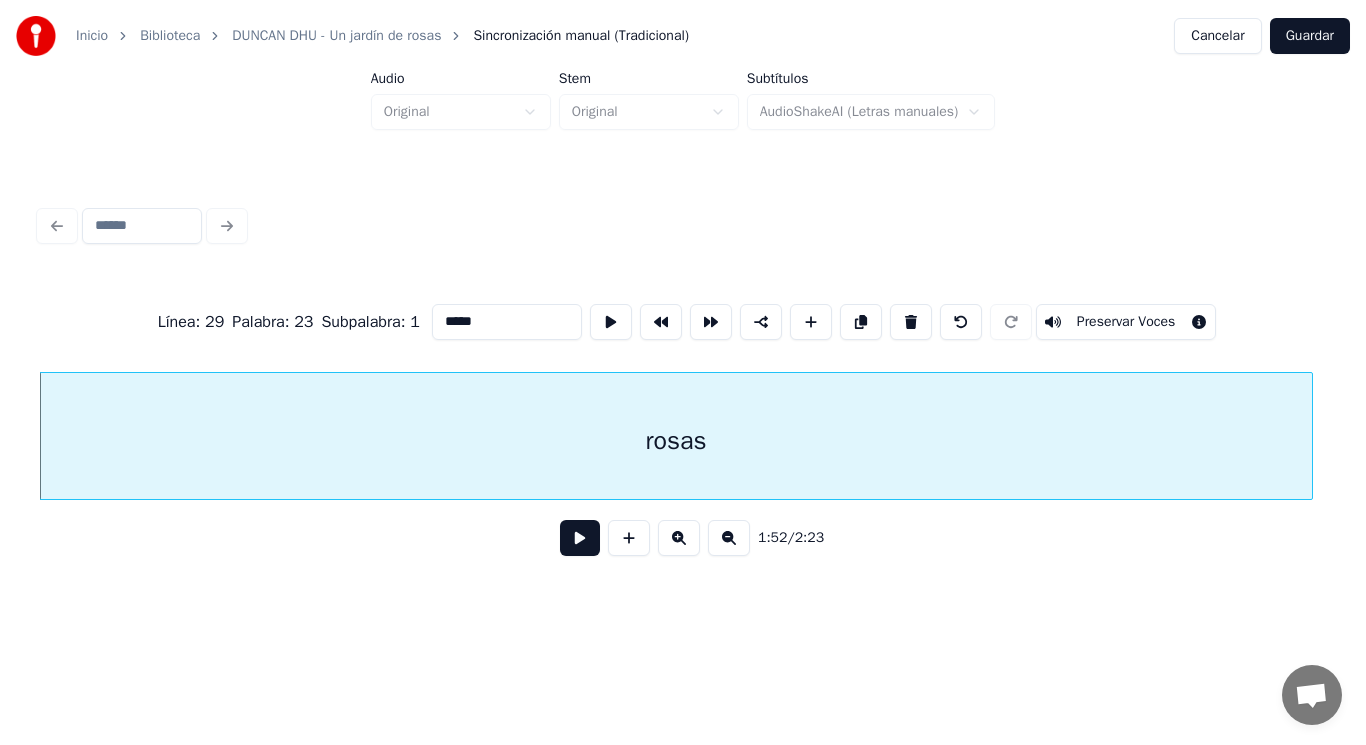 click at bounding box center (1309, 436) 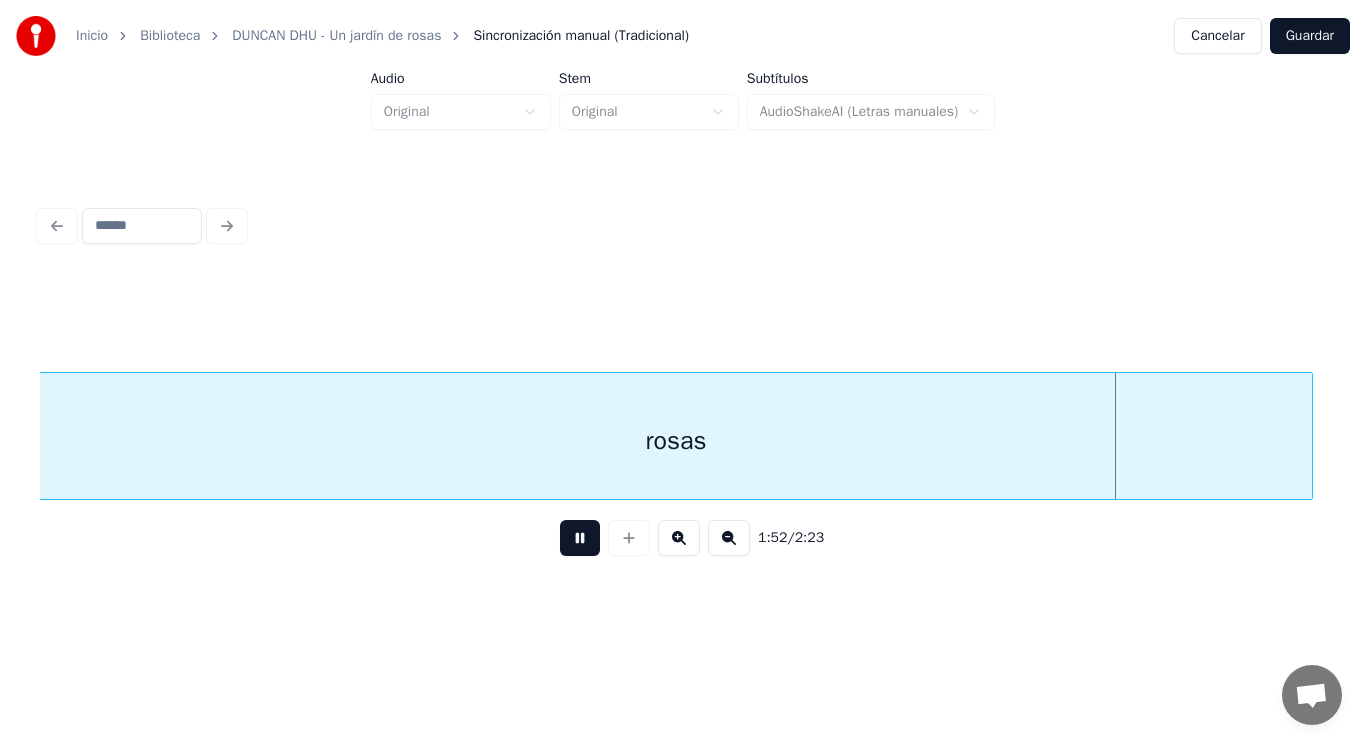 click at bounding box center (580, 538) 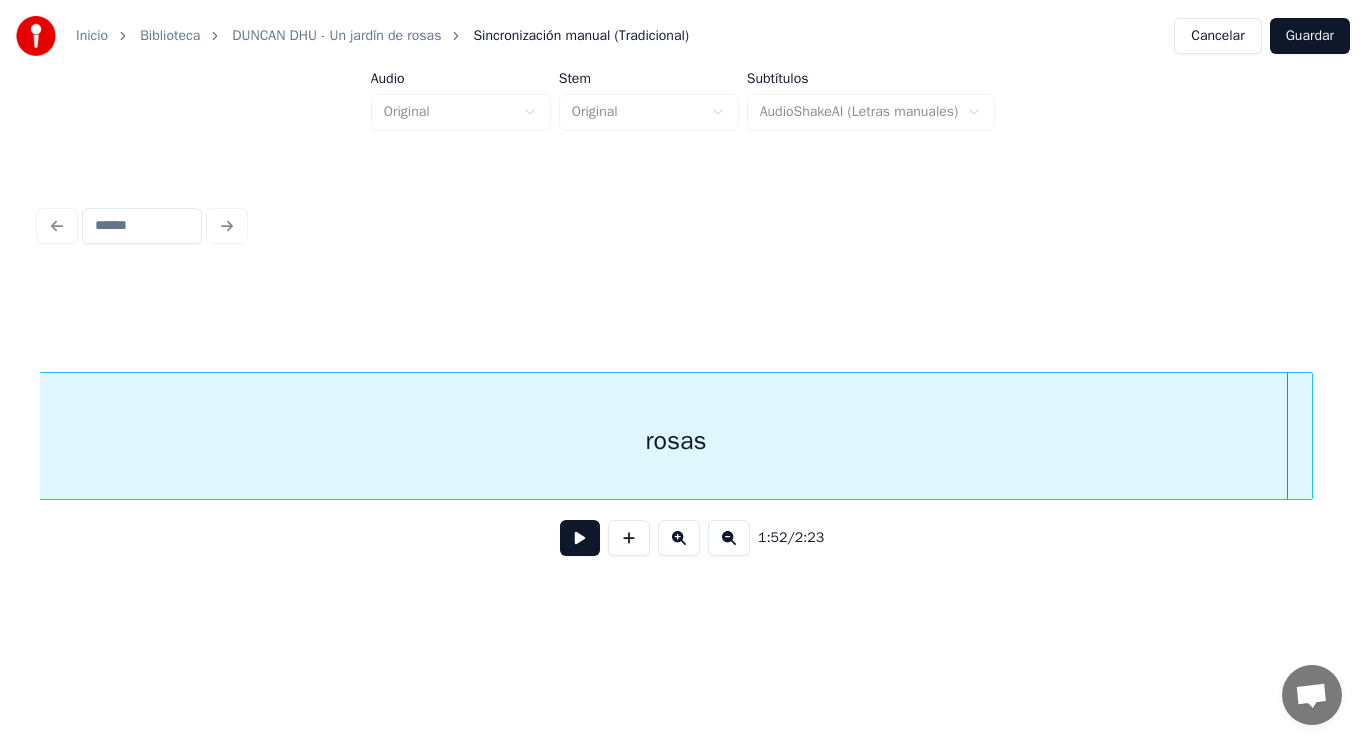 click at bounding box center [580, 538] 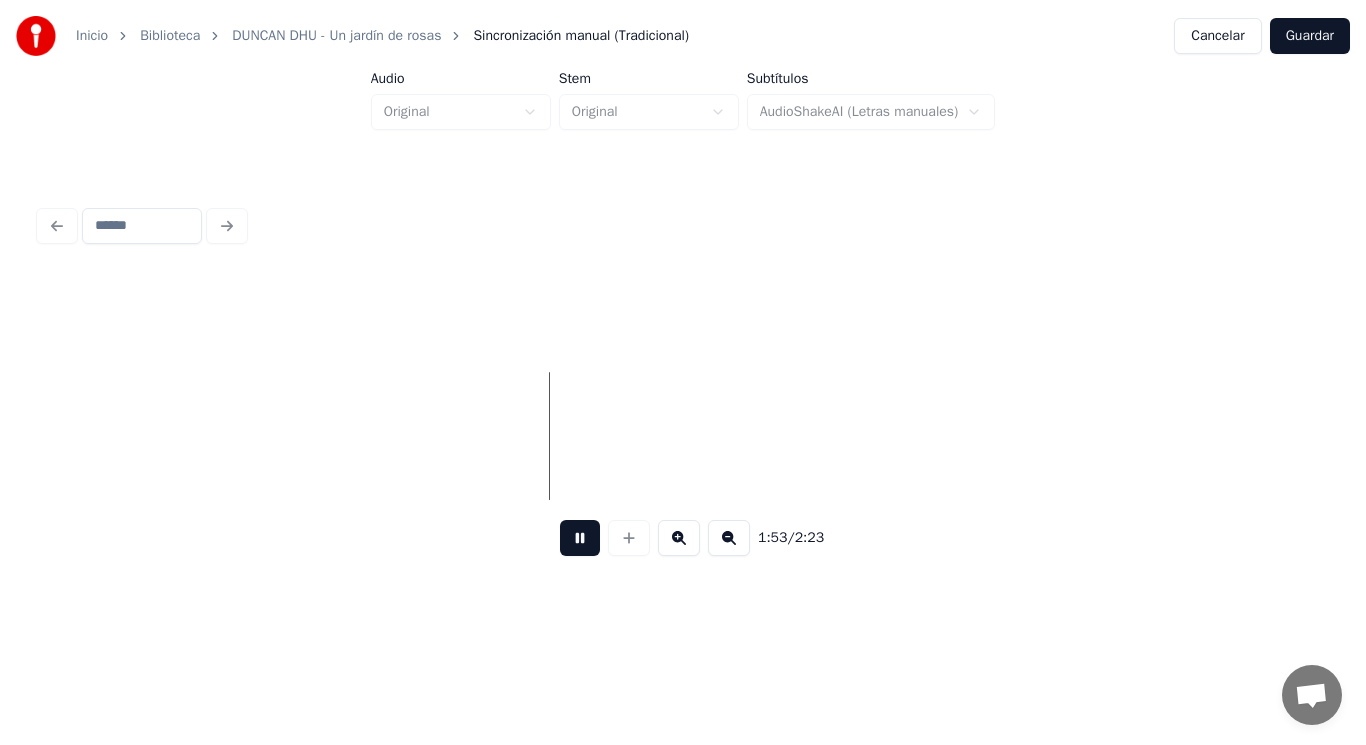click at bounding box center (580, 538) 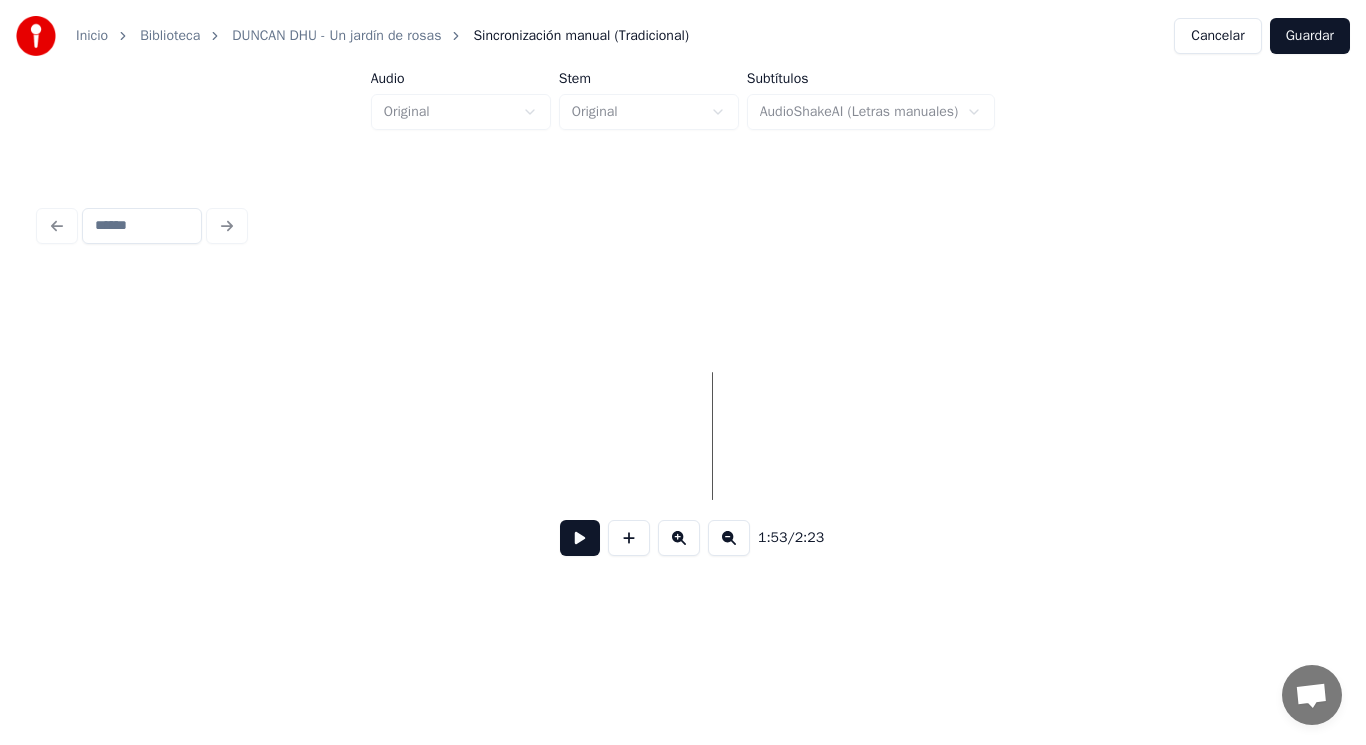 drag, startPoint x: 218, startPoint y: 445, endPoint x: 439, endPoint y: 559, distance: 248.67047 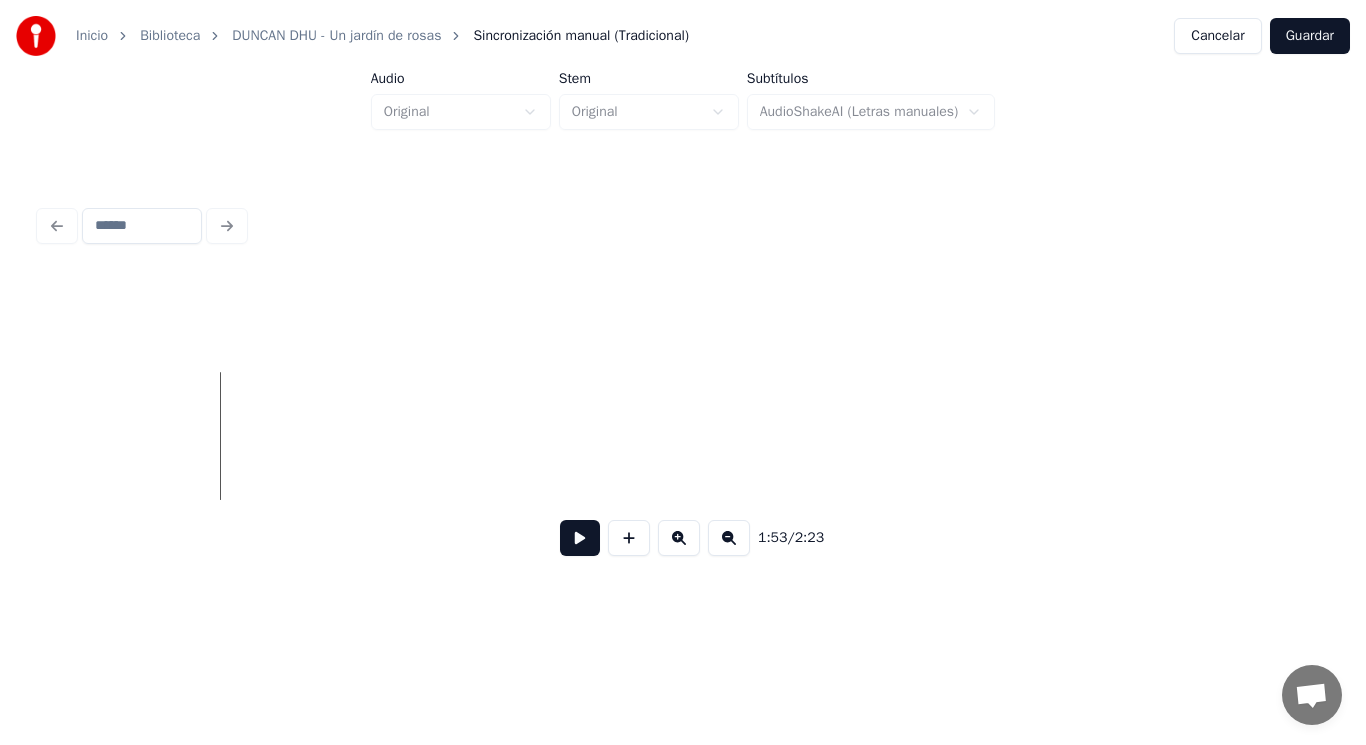 click at bounding box center (580, 538) 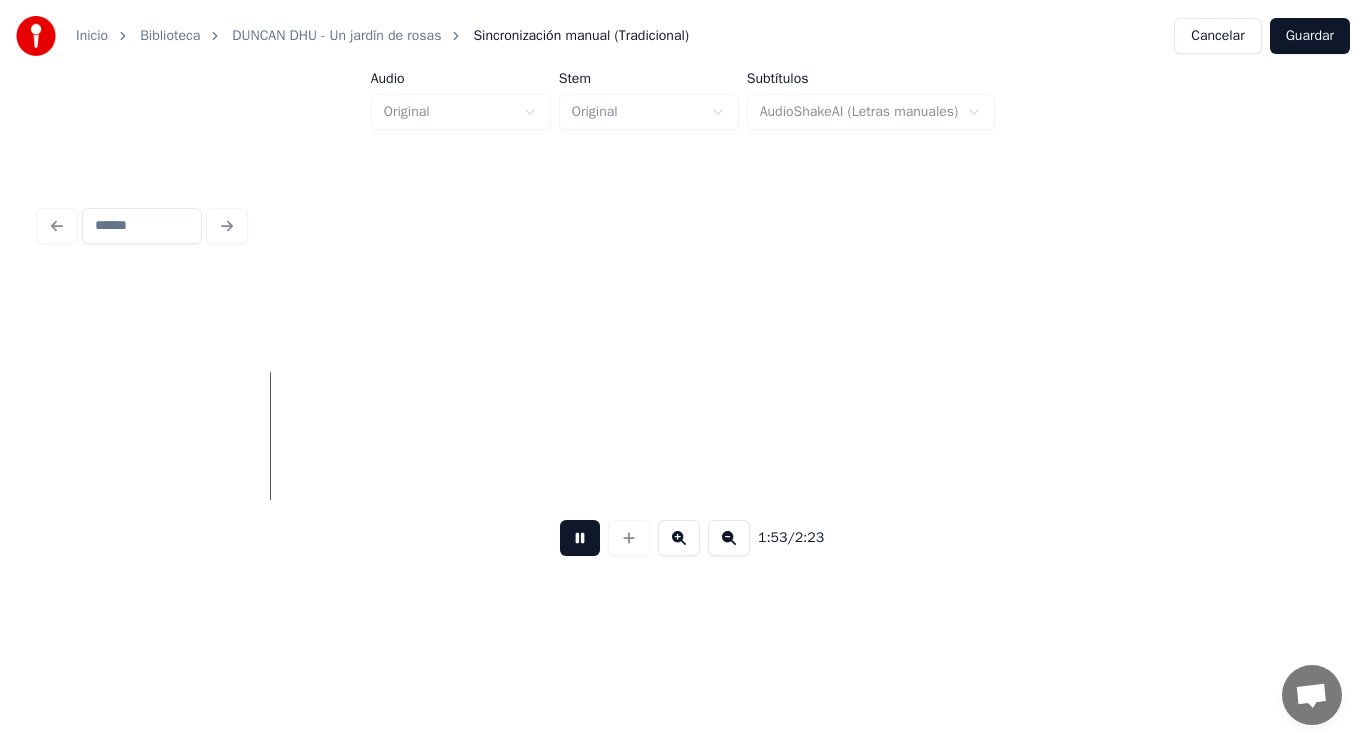 click at bounding box center (580, 538) 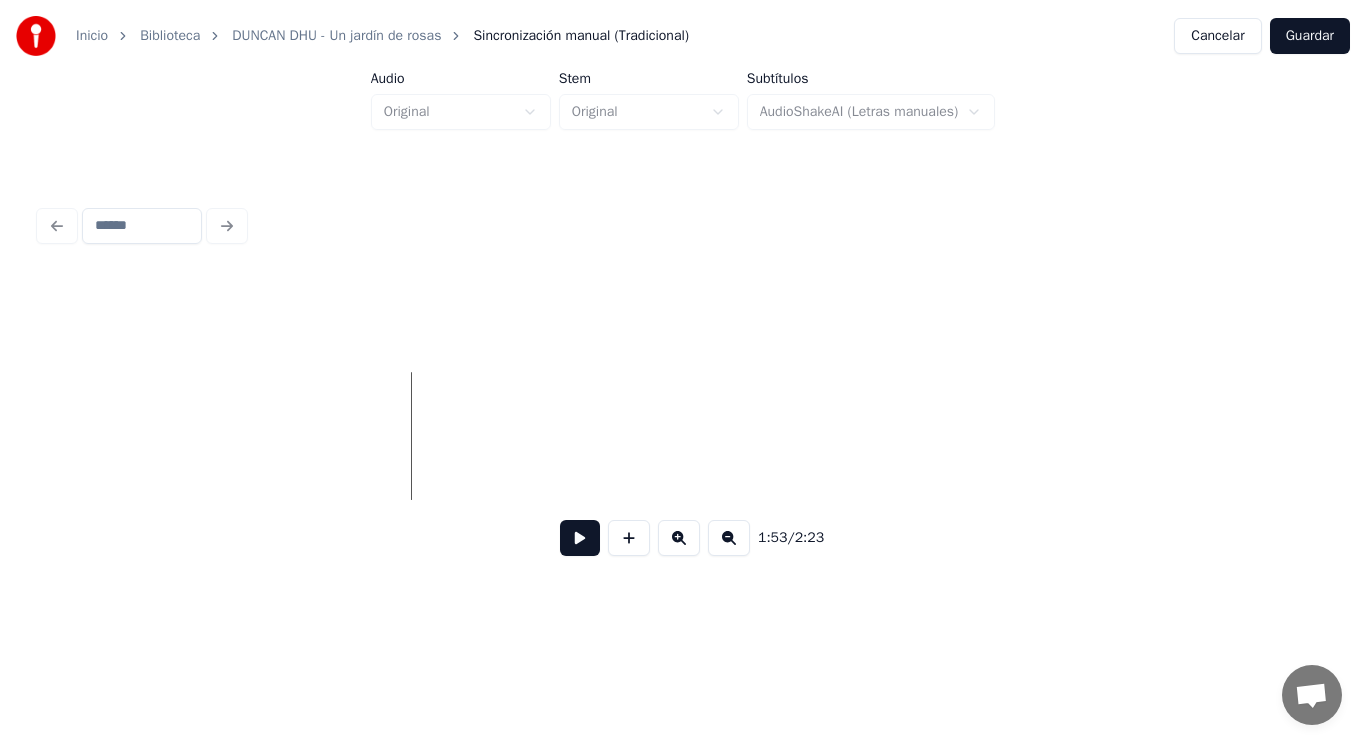 click at bounding box center (-57771, 436) 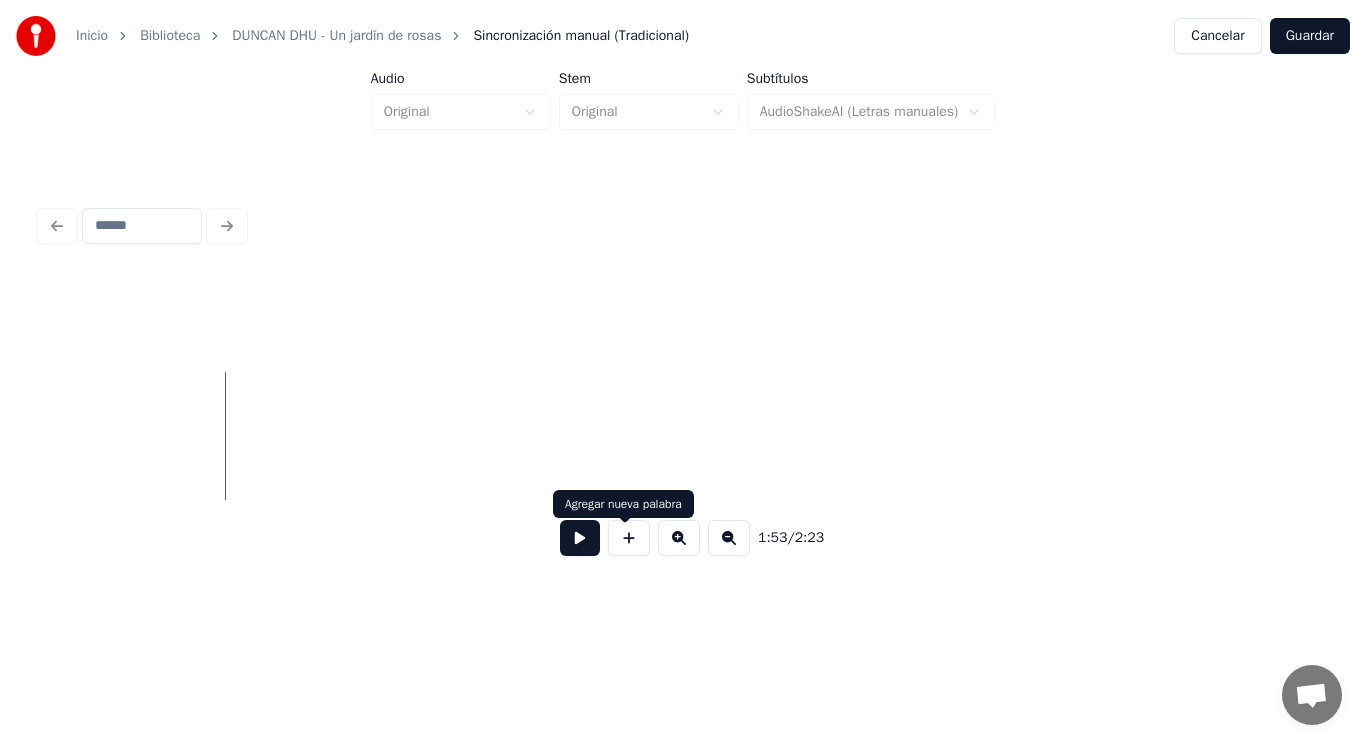 click at bounding box center [629, 538] 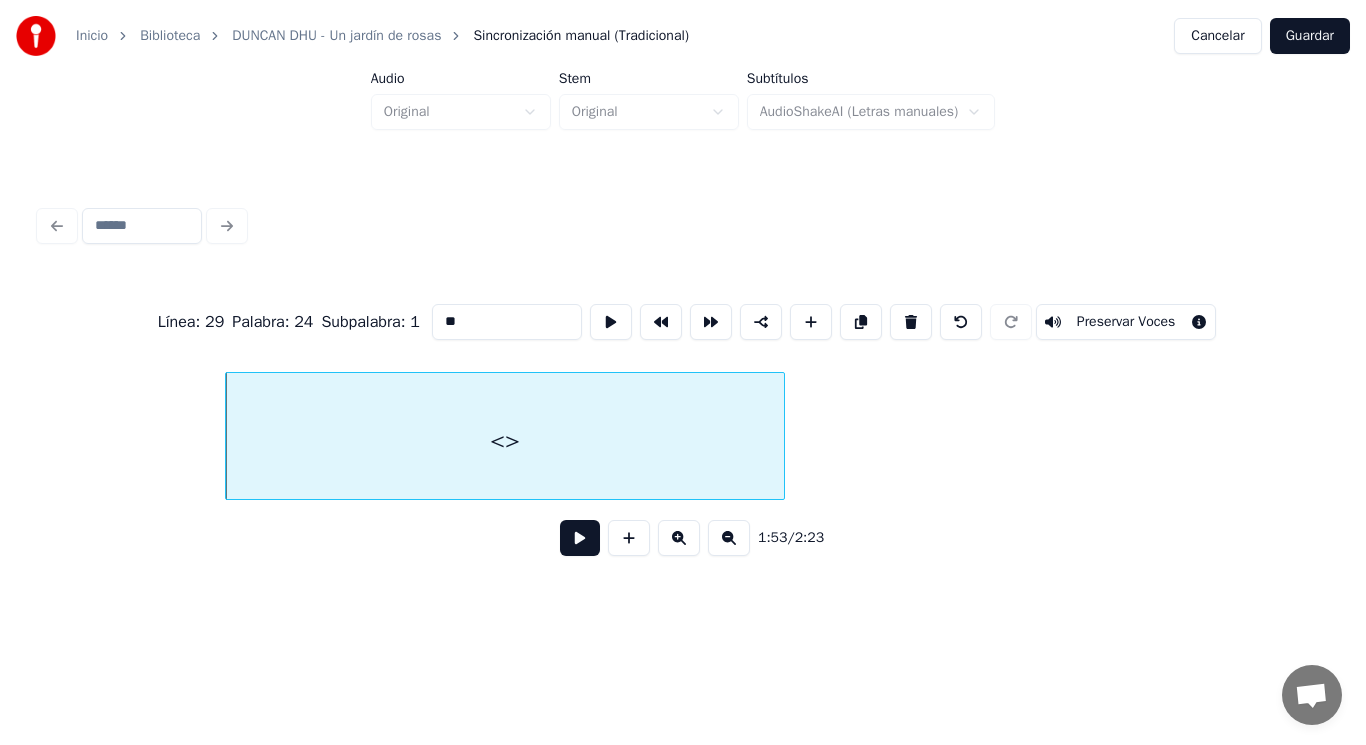 drag, startPoint x: 433, startPoint y: 310, endPoint x: 345, endPoint y: 313, distance: 88.051125 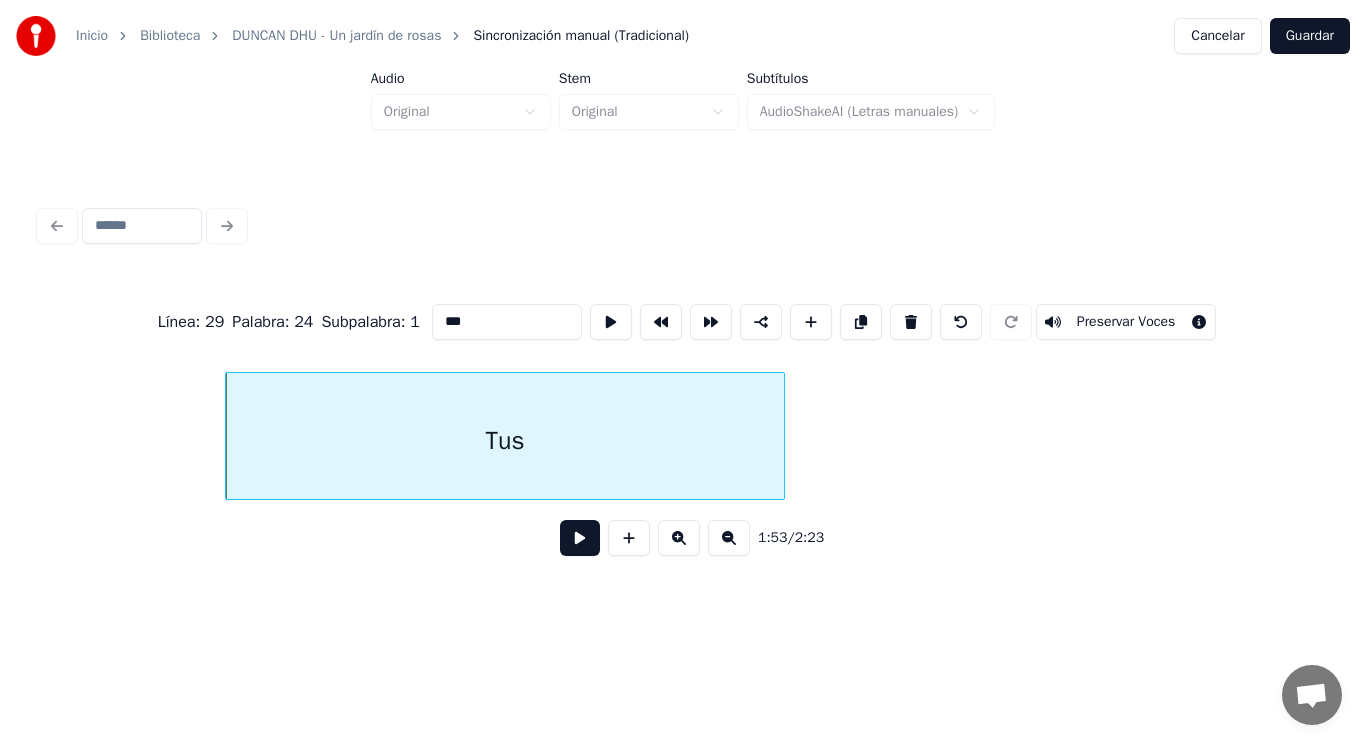 type on "***" 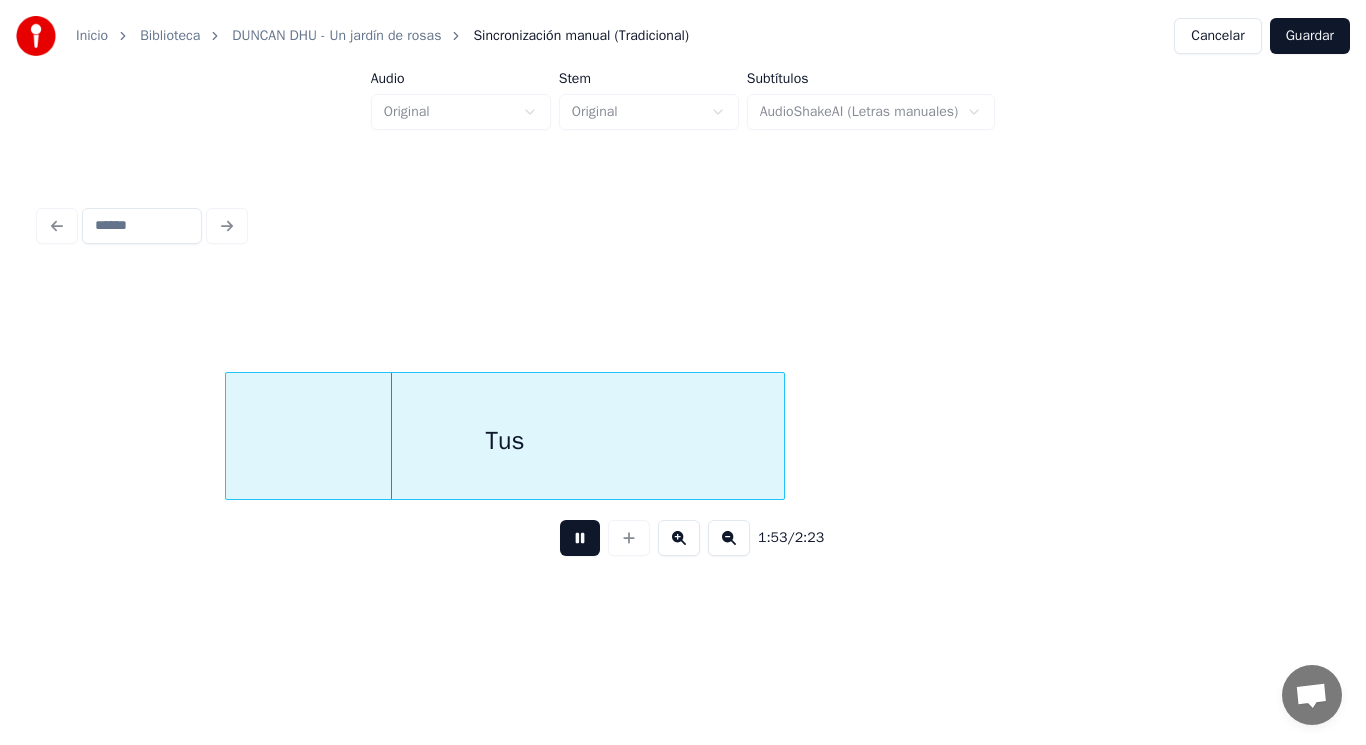 click at bounding box center [580, 538] 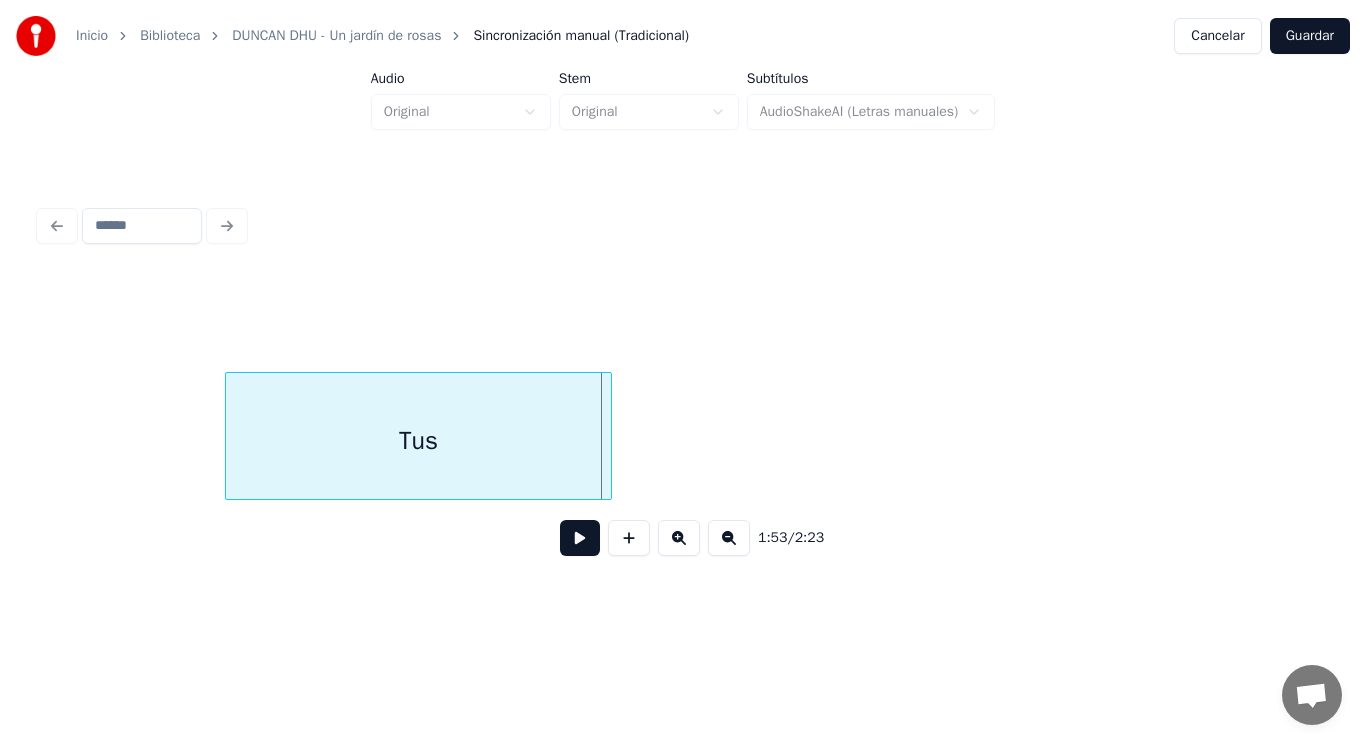 click at bounding box center [608, 436] 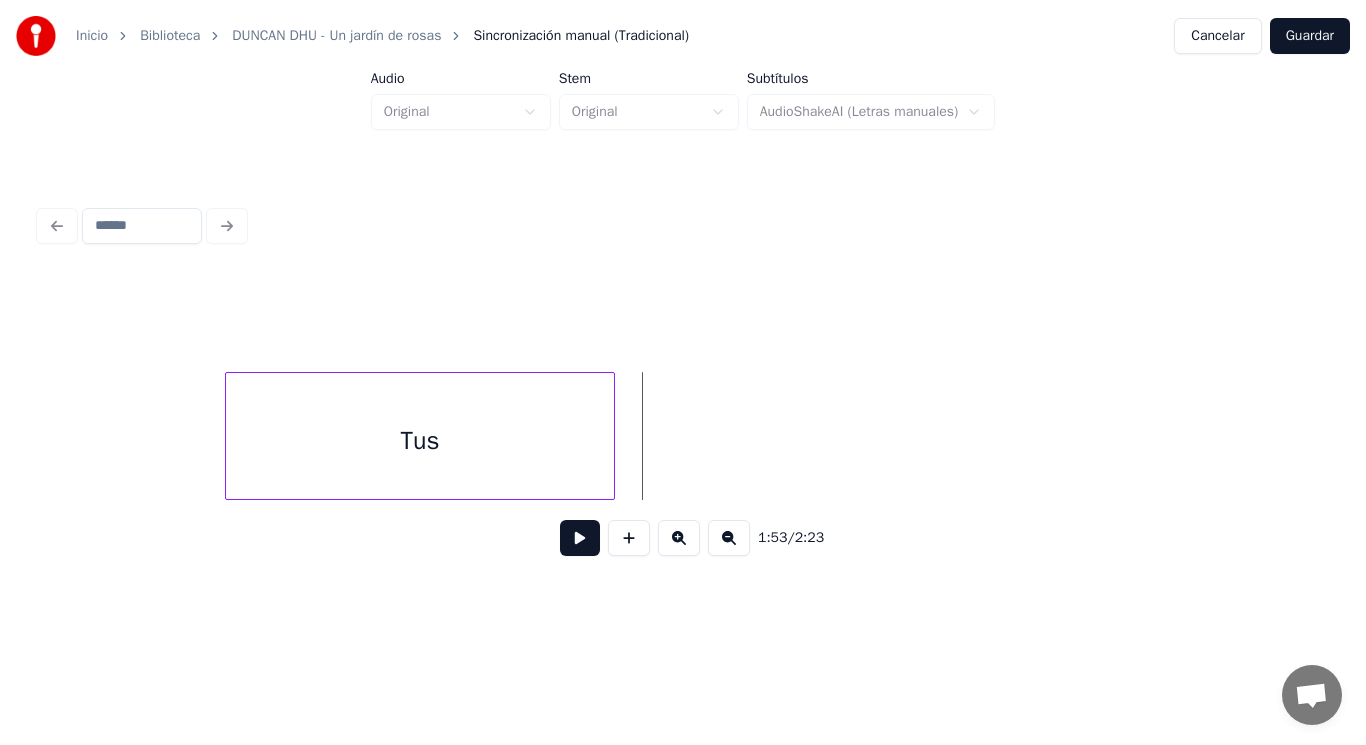click at bounding box center [580, 538] 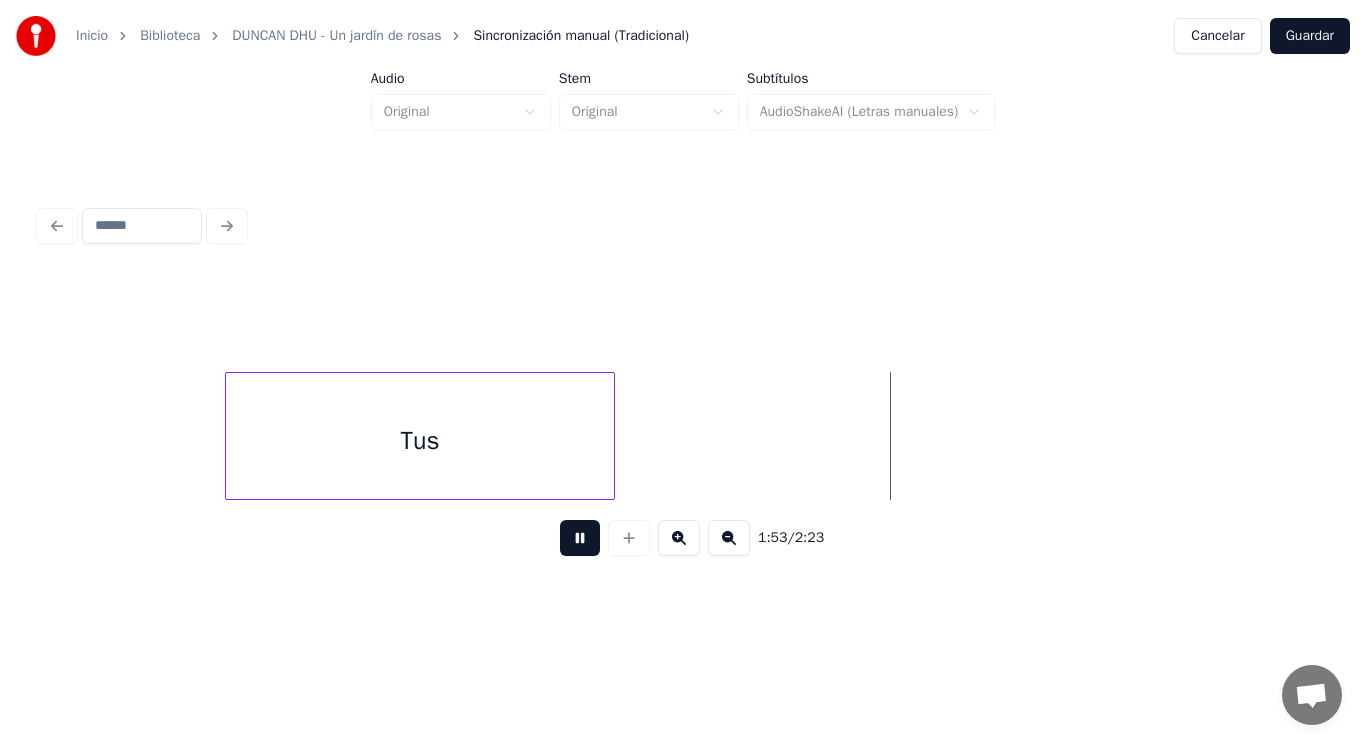 click at bounding box center (580, 538) 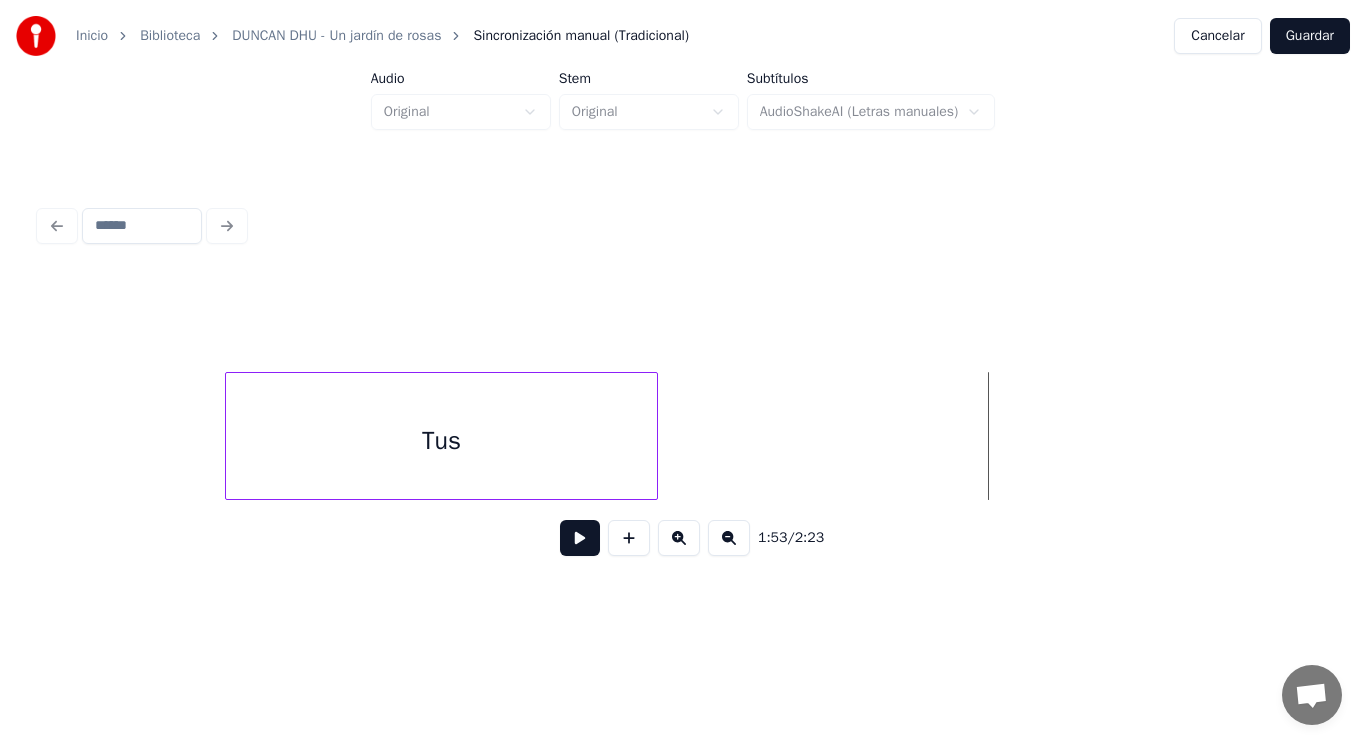 click at bounding box center [654, 436] 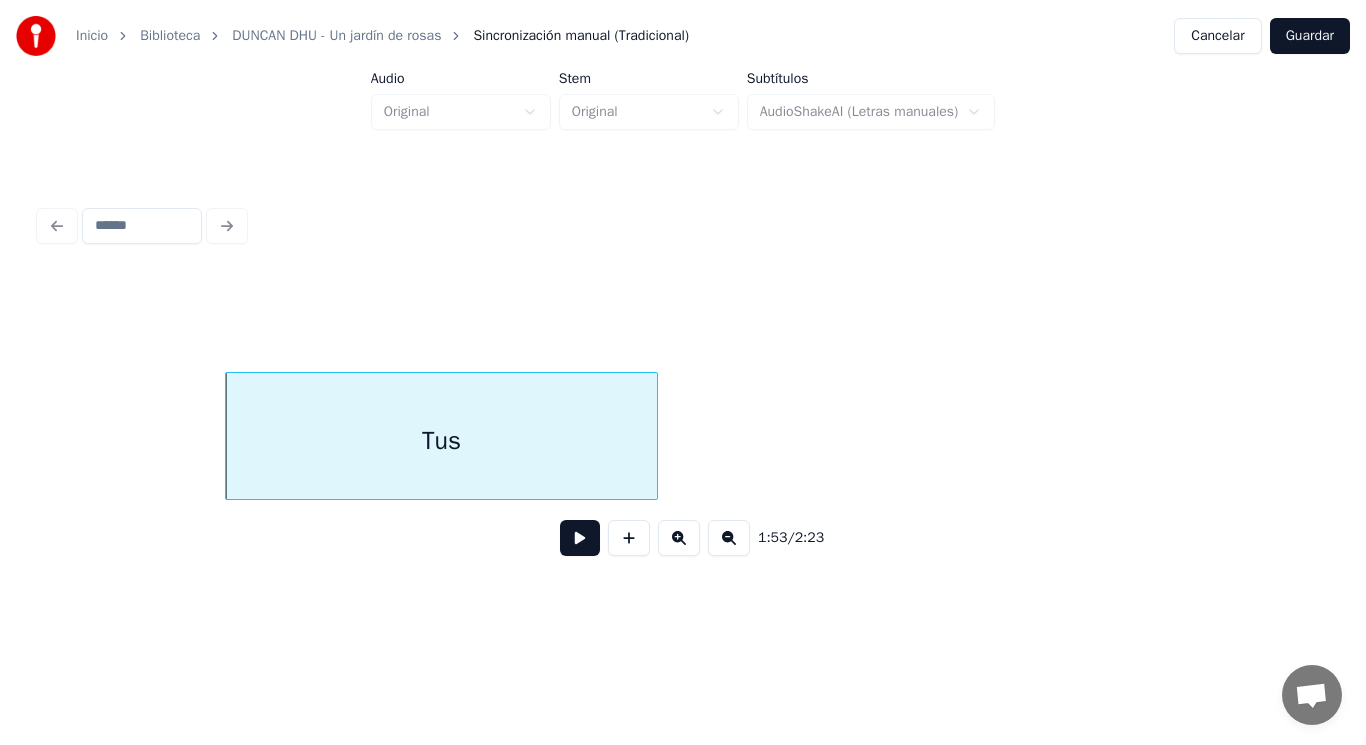 click at bounding box center [580, 538] 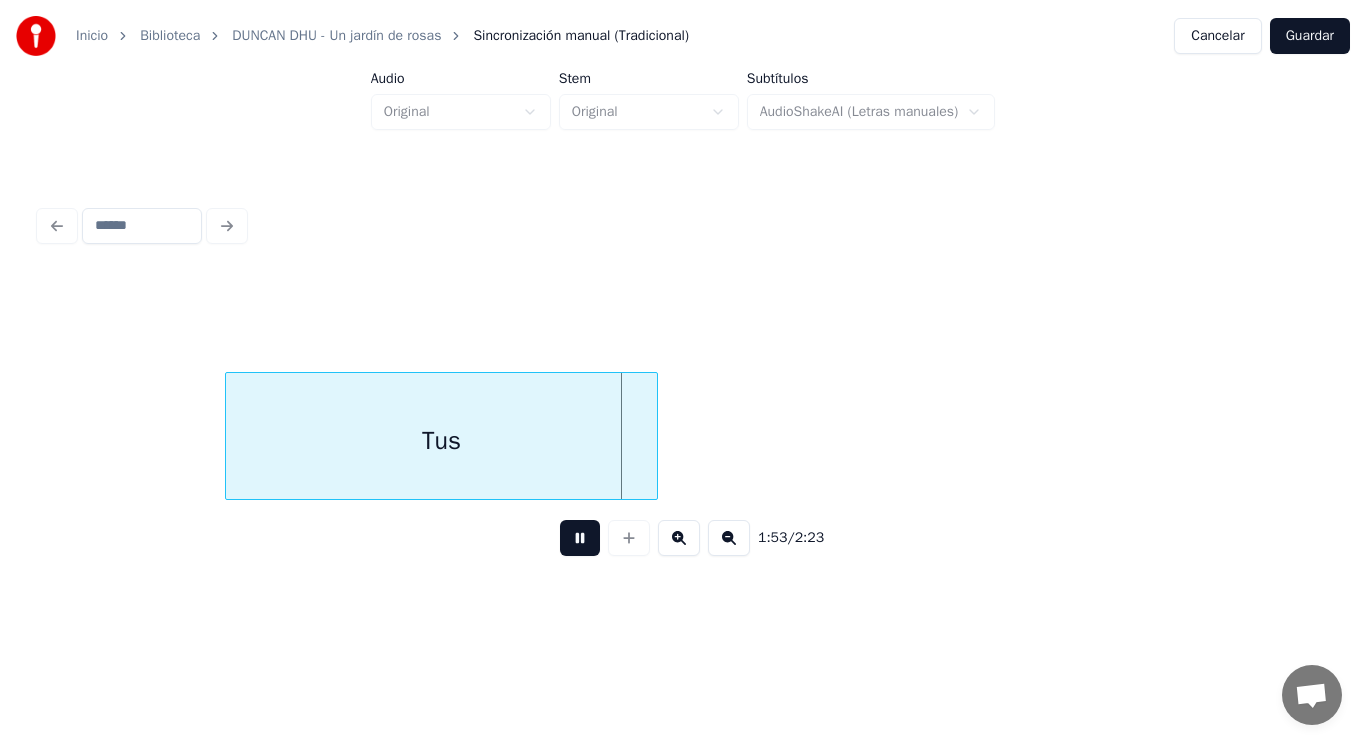 click at bounding box center [580, 538] 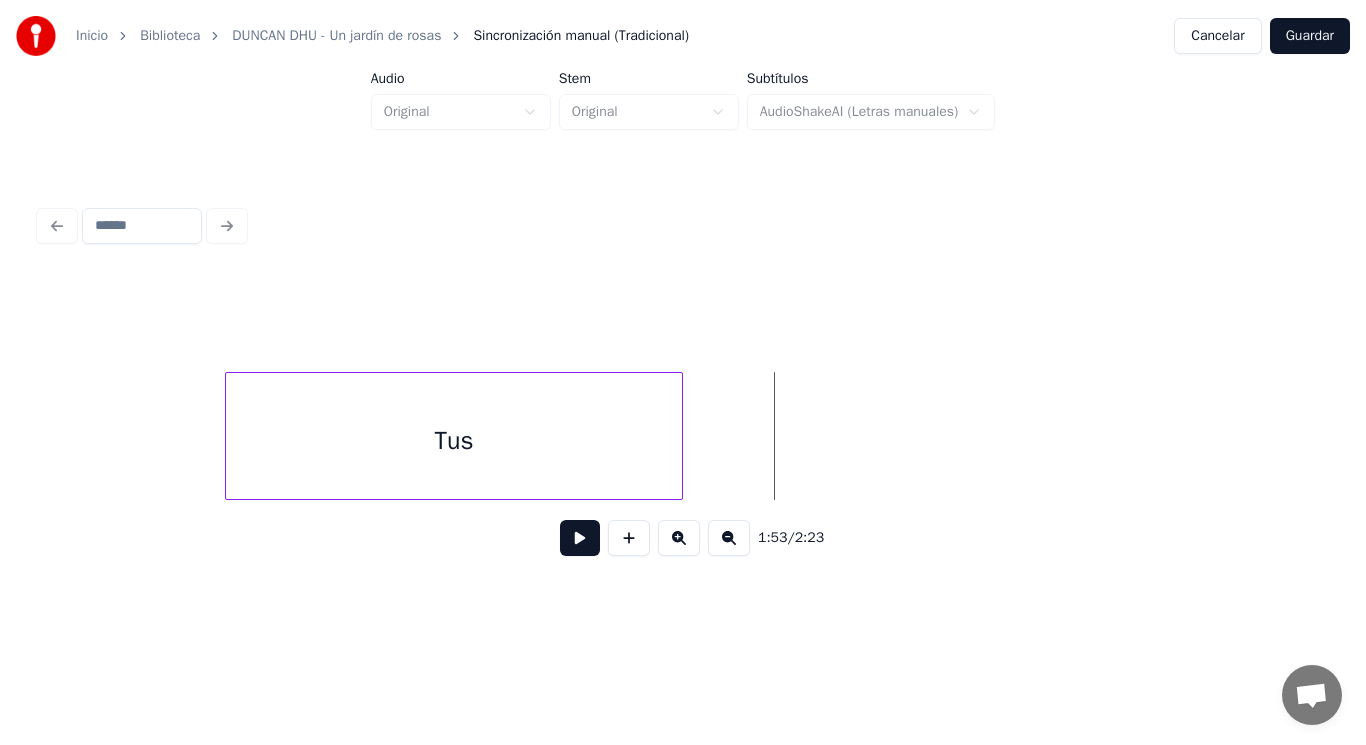 click at bounding box center (679, 436) 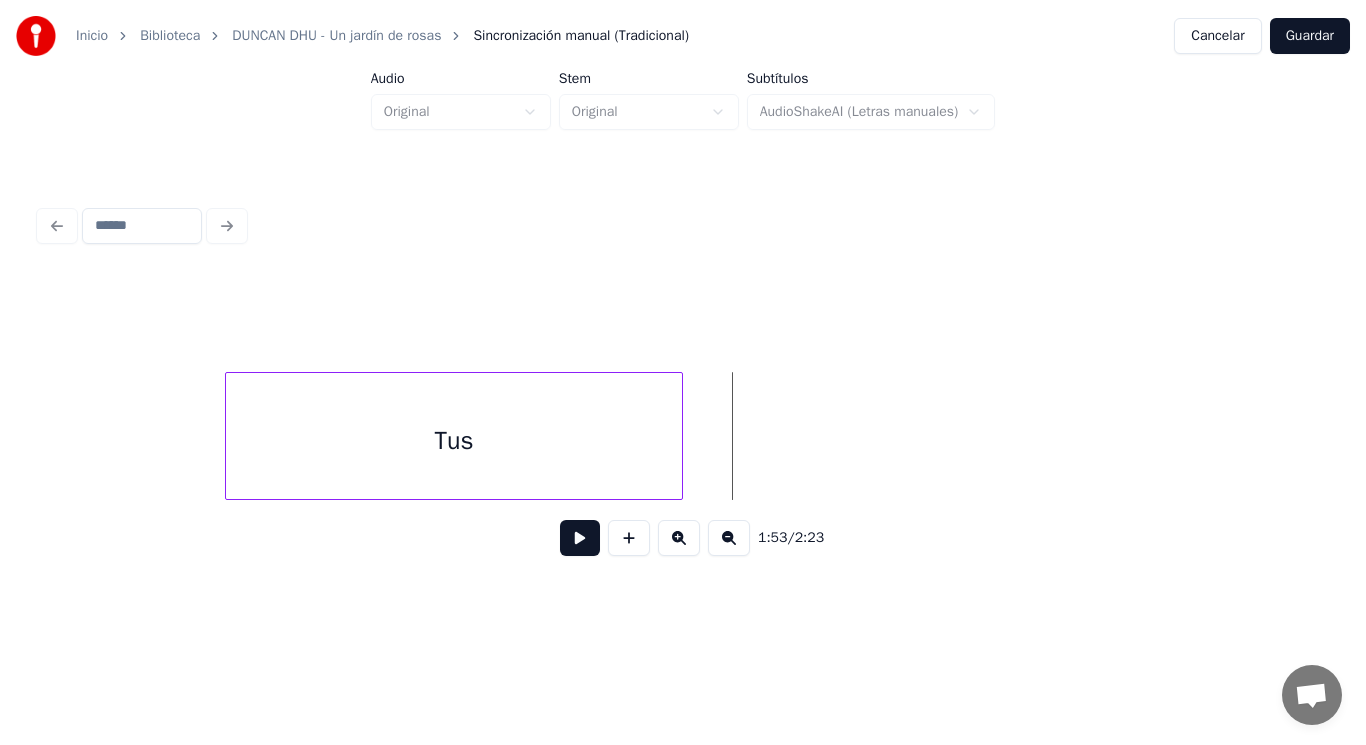 click at bounding box center [580, 538] 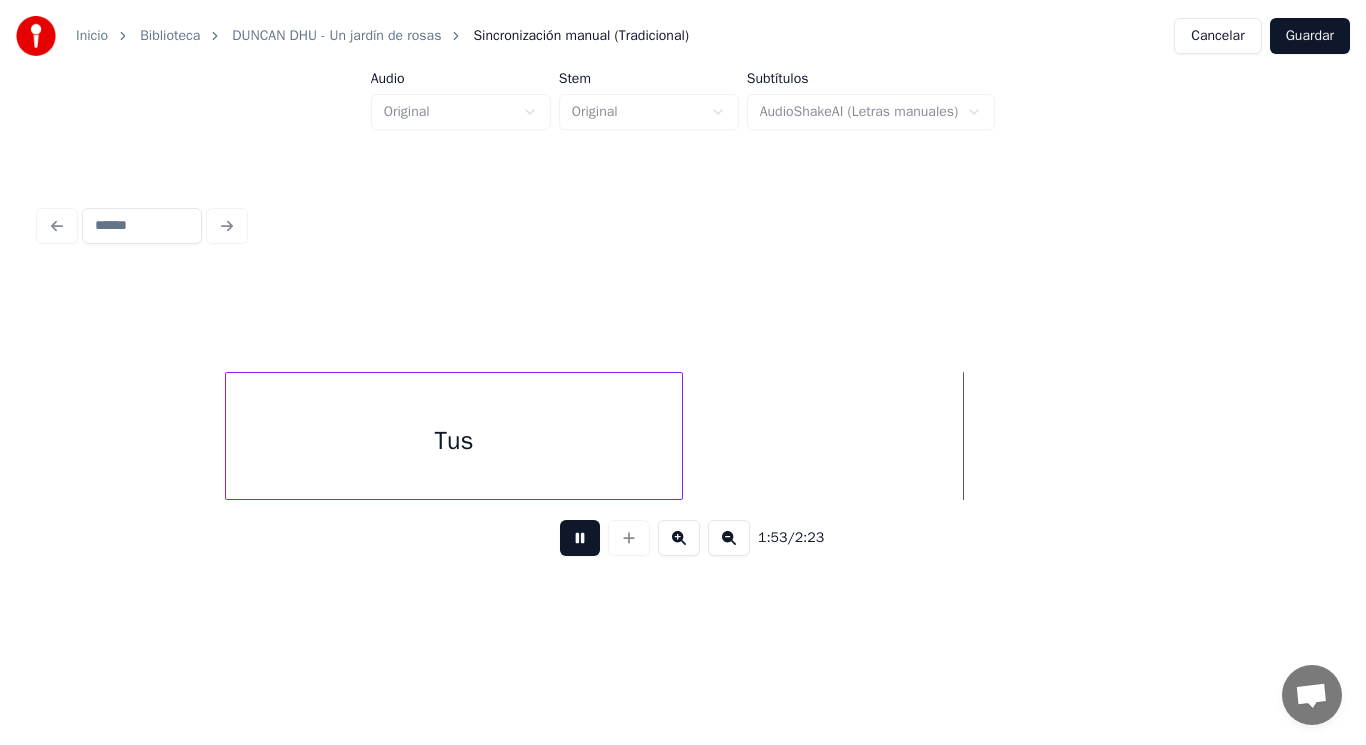 click at bounding box center (580, 538) 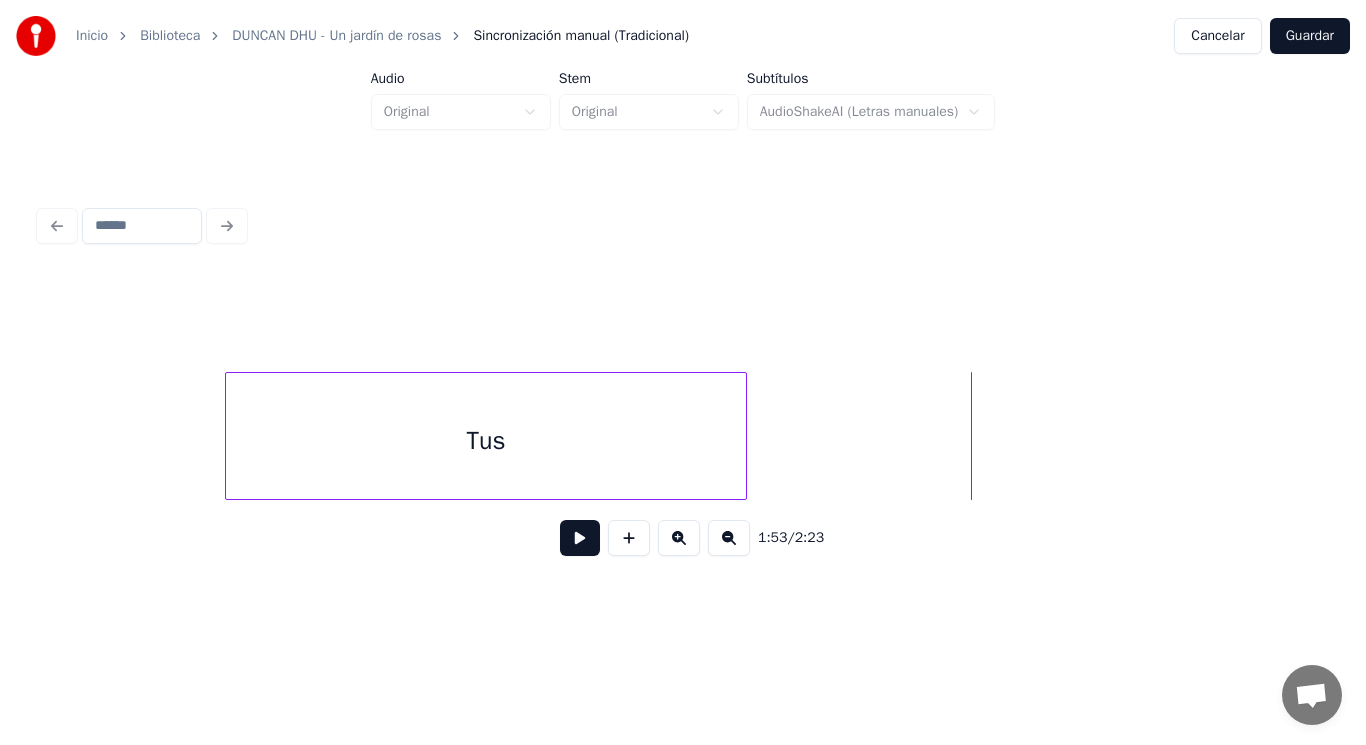 click at bounding box center [743, 436] 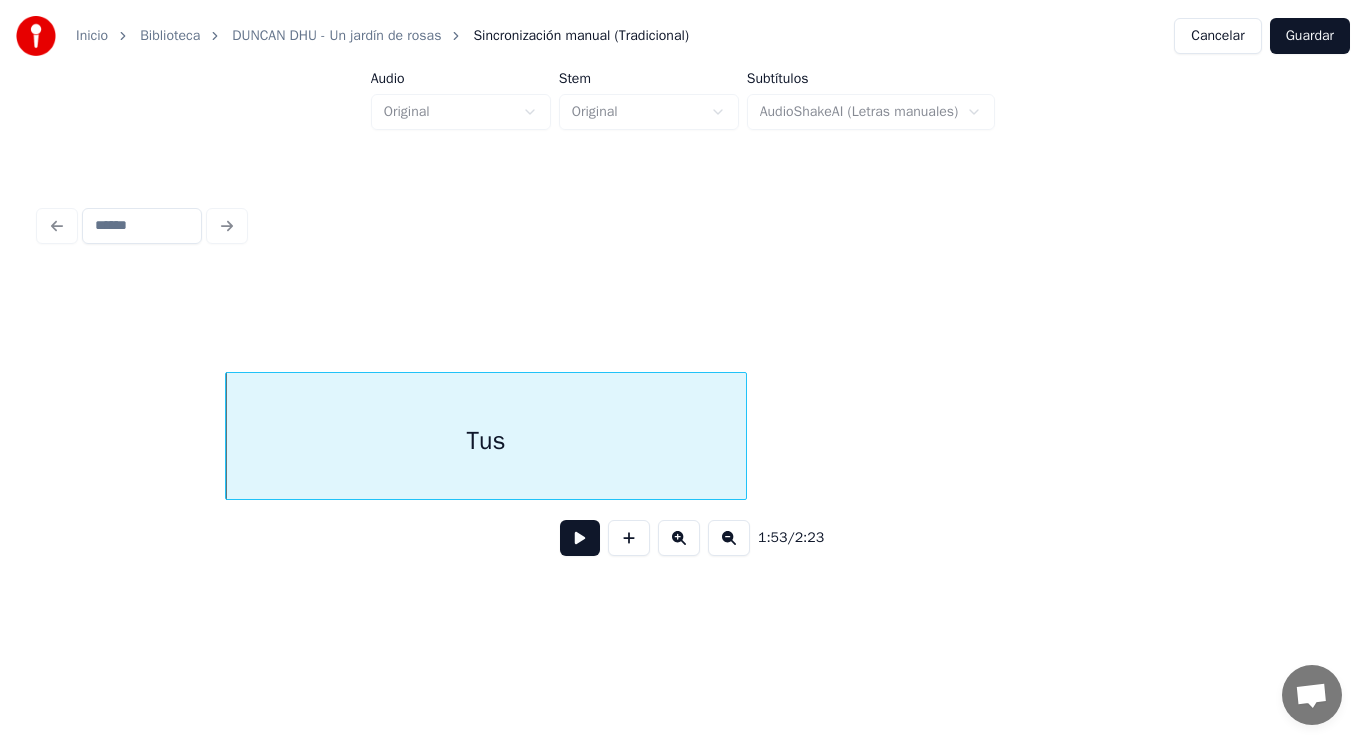 click at bounding box center (580, 538) 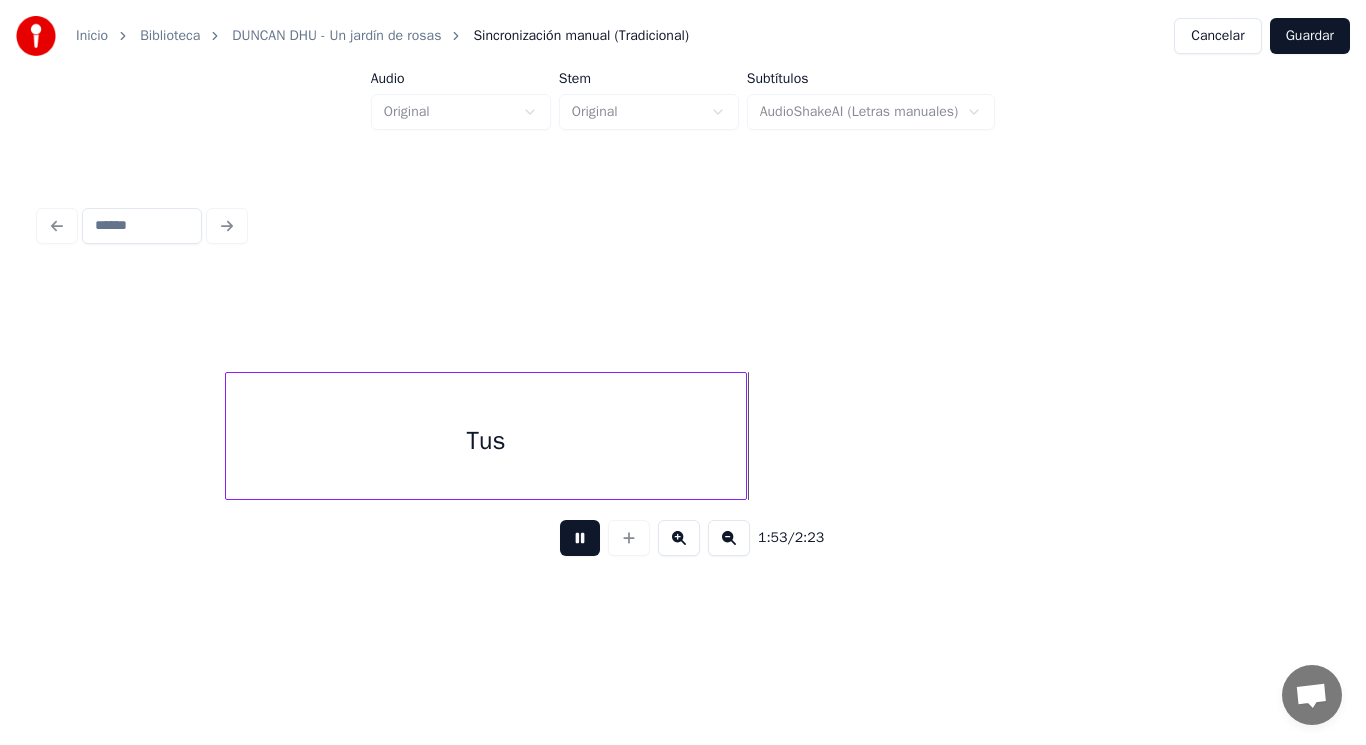 click at bounding box center (580, 538) 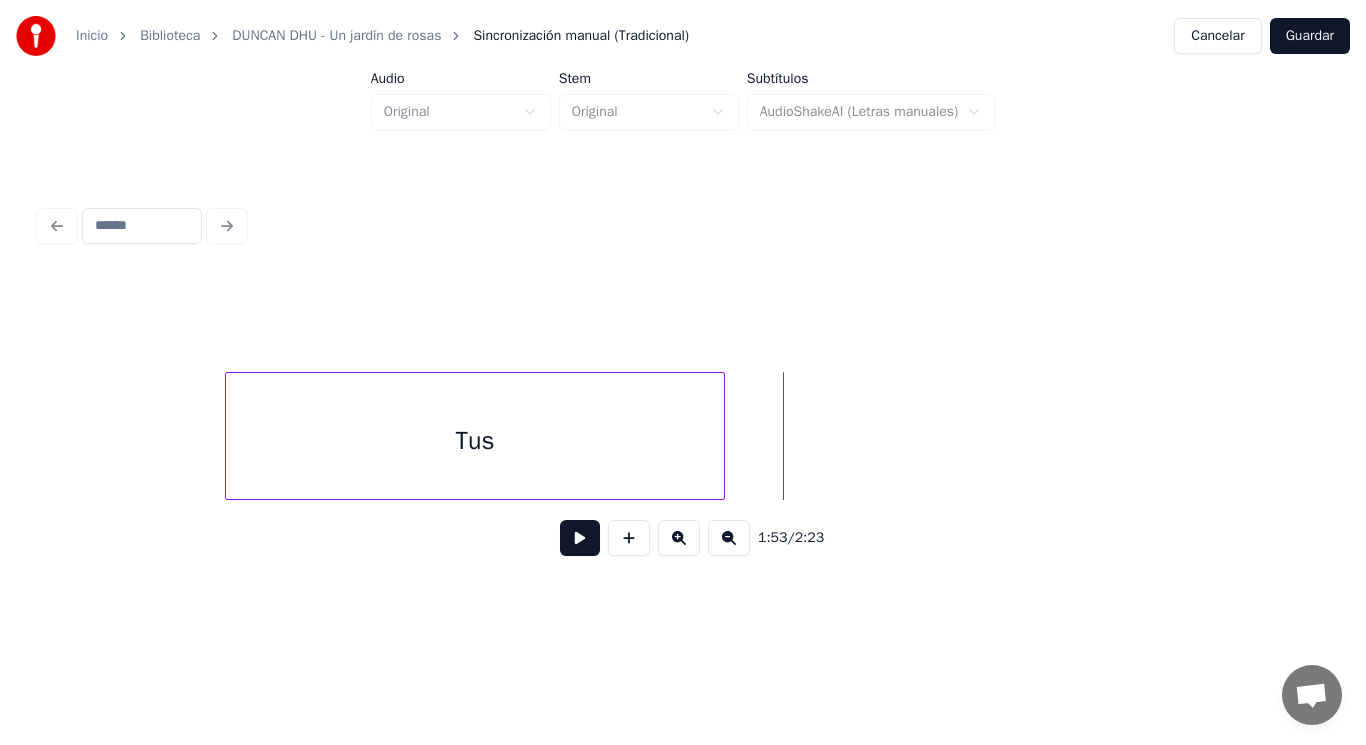 click at bounding box center (721, 436) 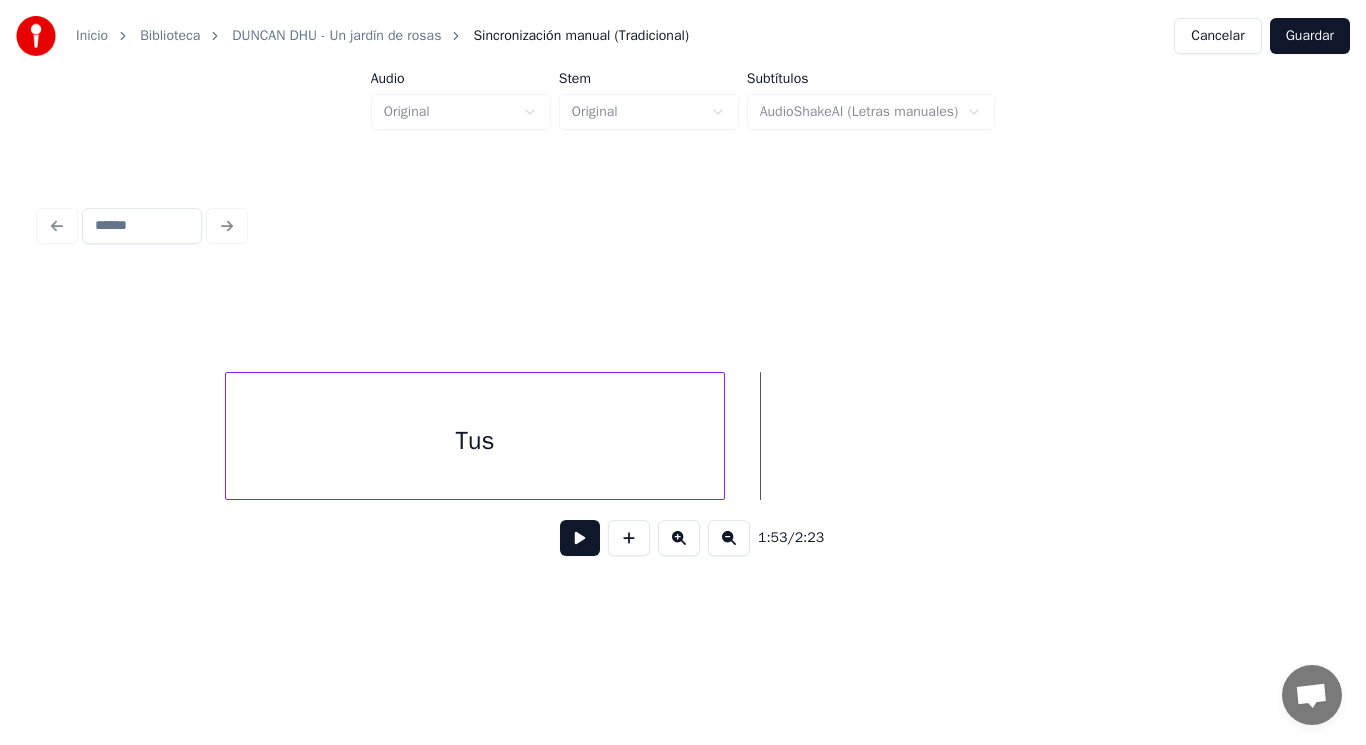 click at bounding box center [580, 538] 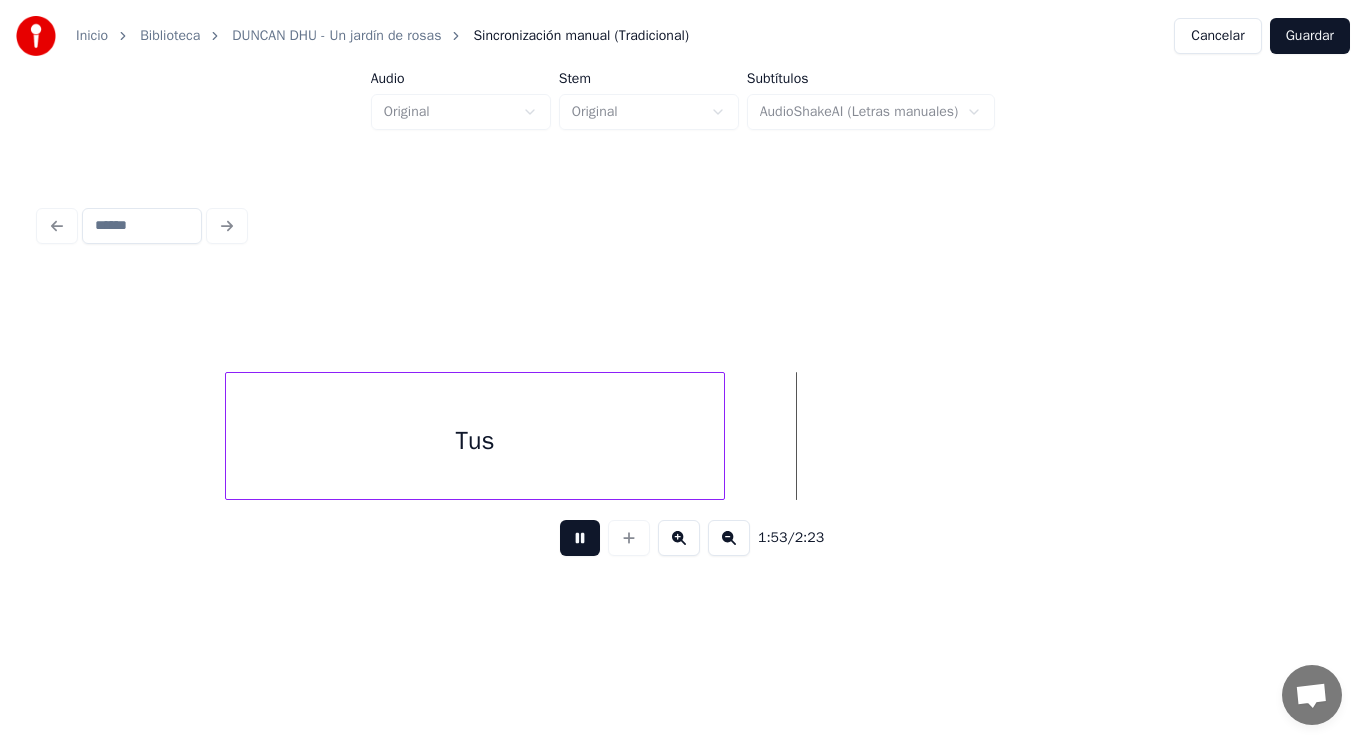 click at bounding box center [580, 538] 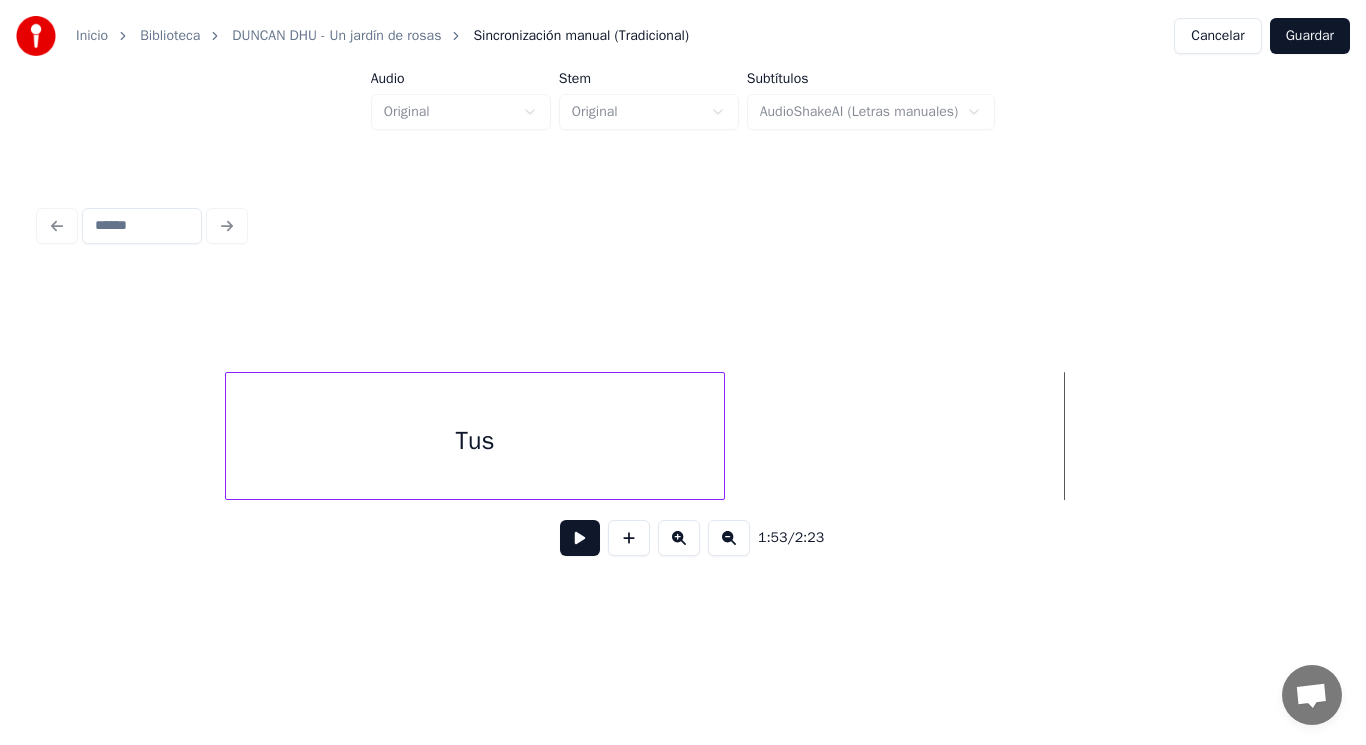 click on "Tus" at bounding box center [-57771, 436] 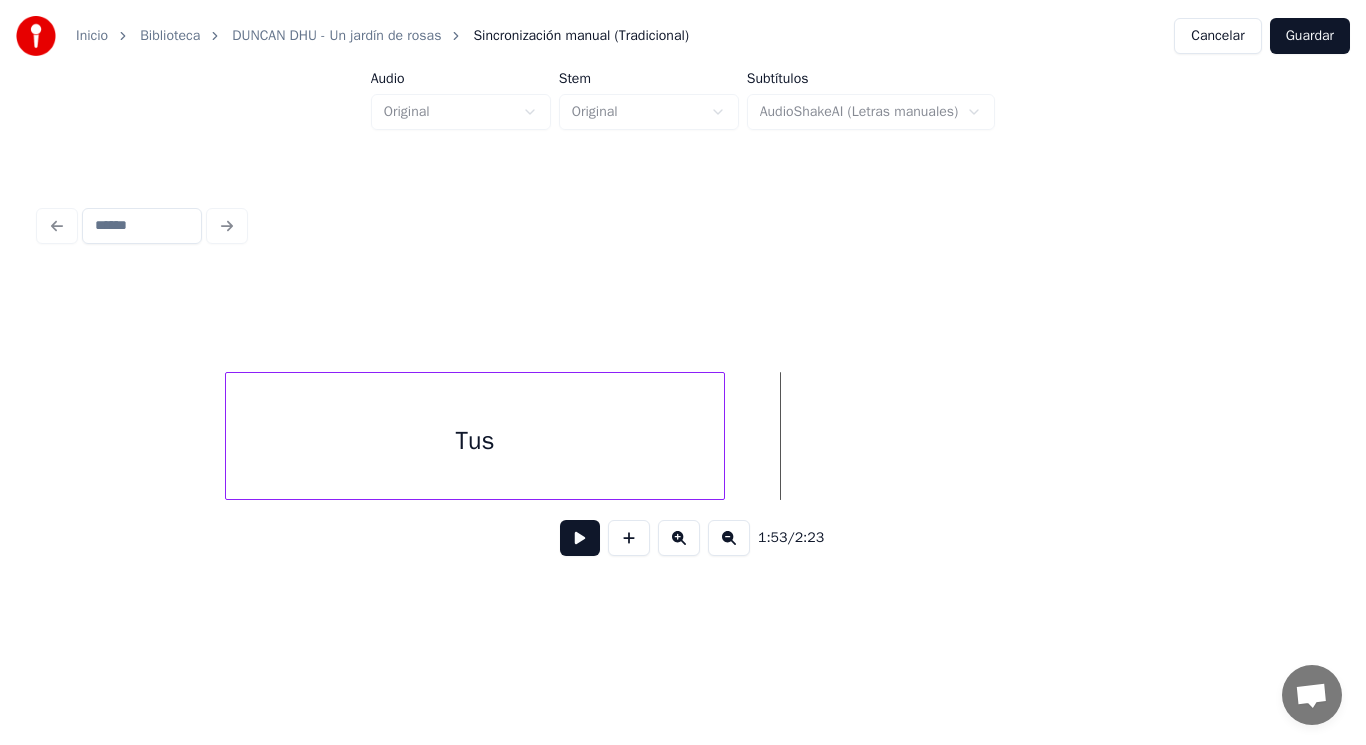 click at bounding box center (580, 538) 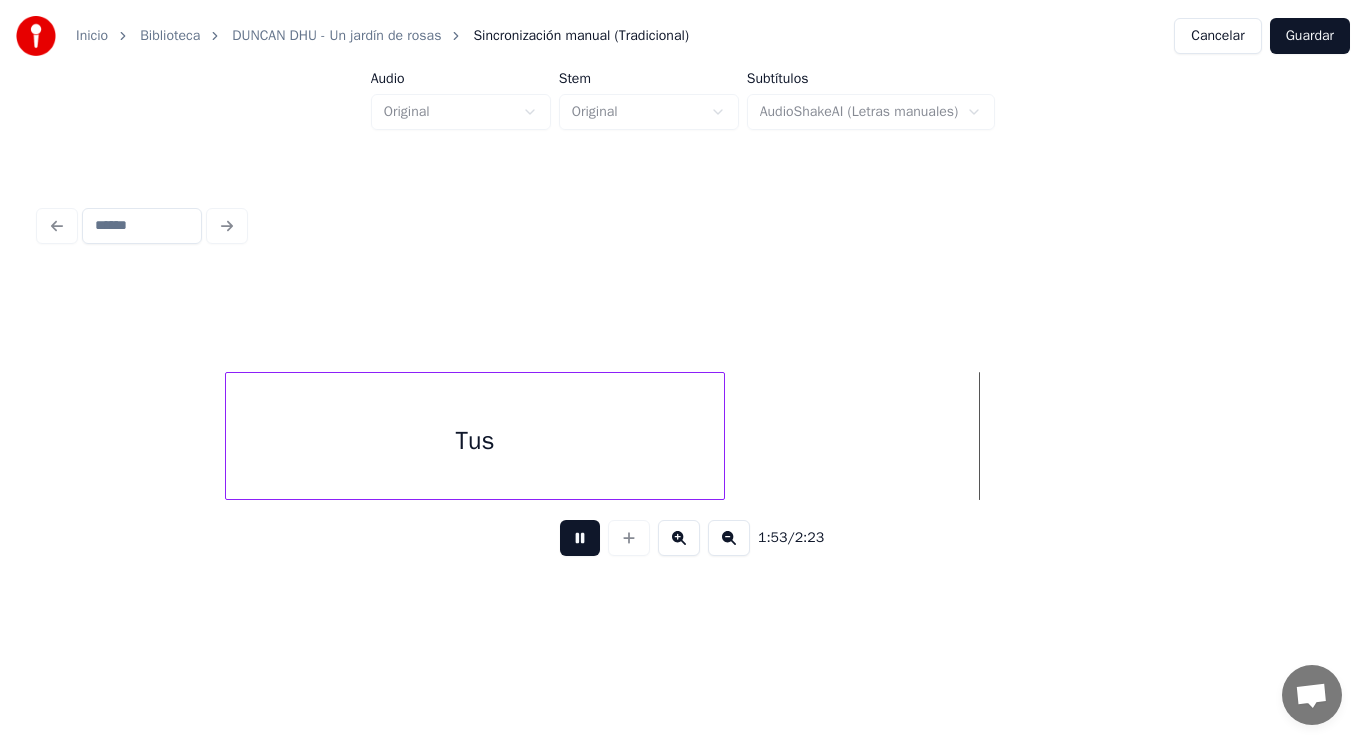 click at bounding box center [580, 538] 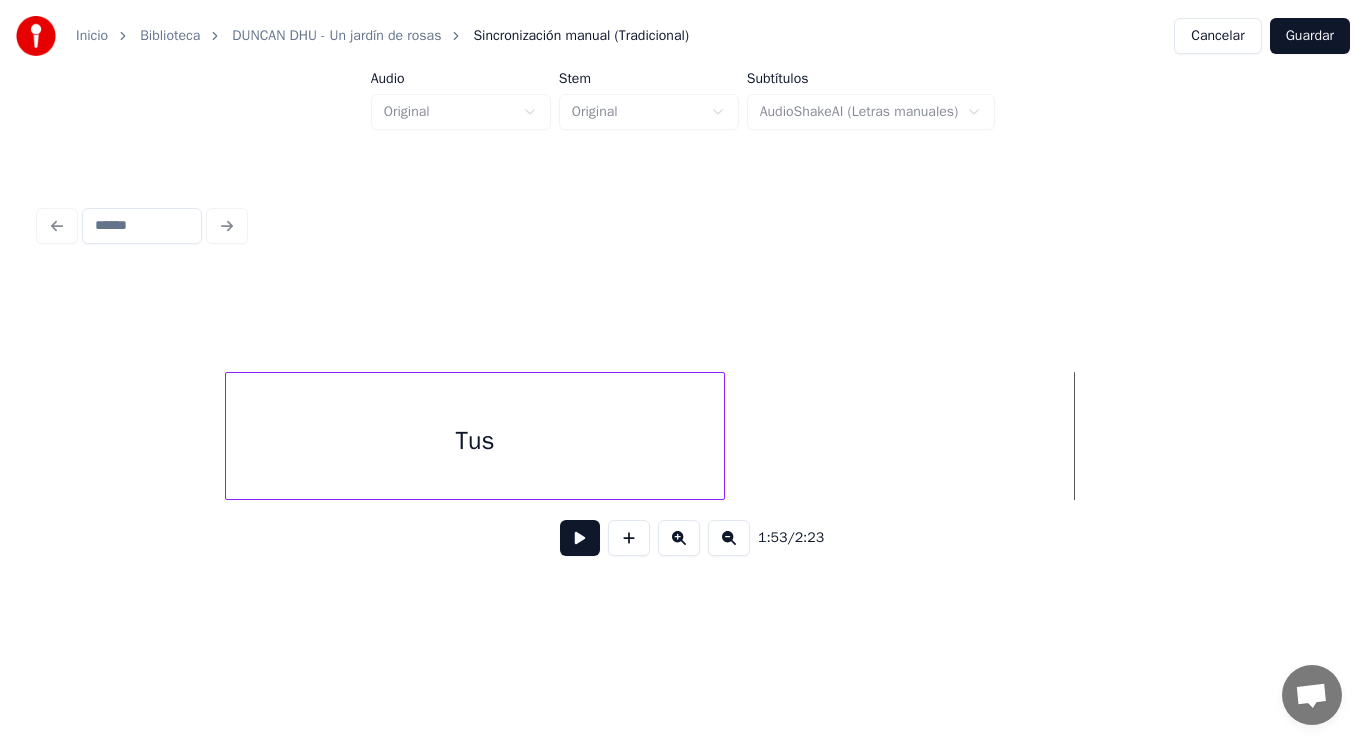 click on "Tus" at bounding box center (475, 441) 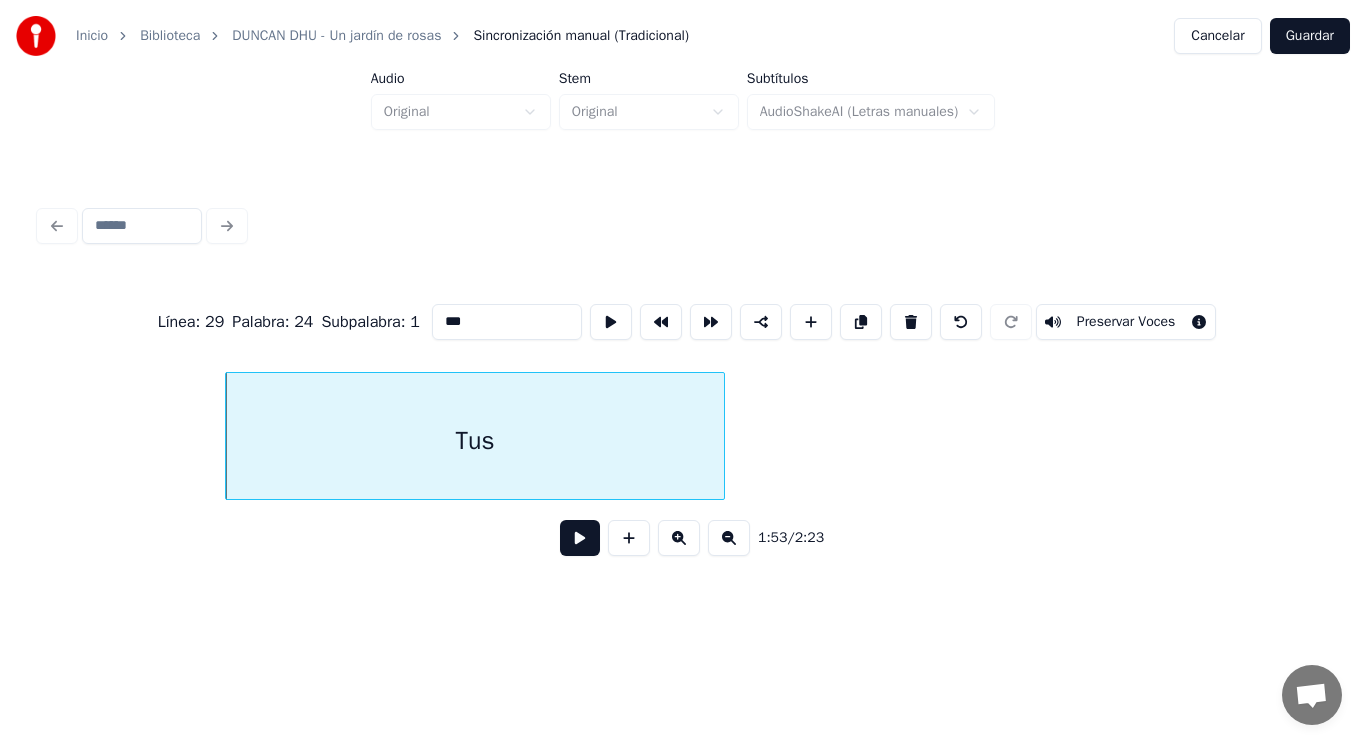 click at bounding box center (580, 538) 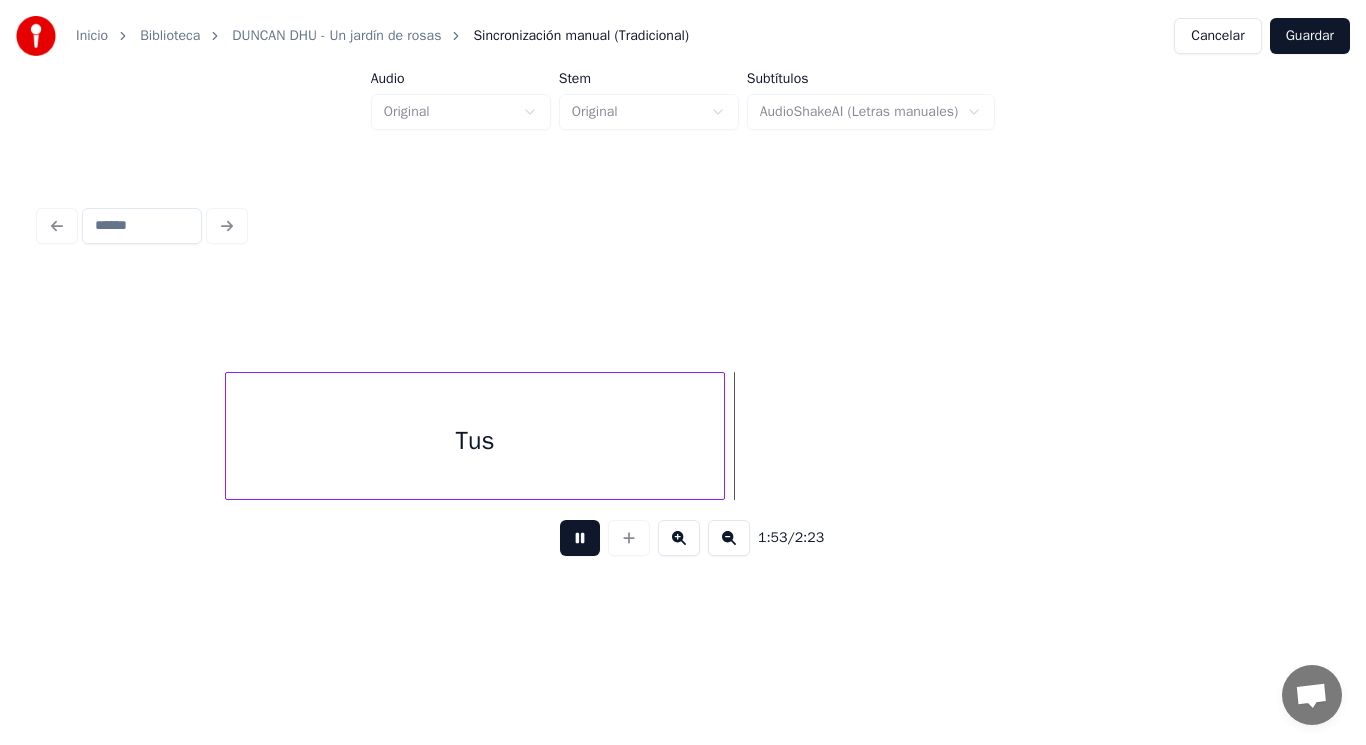 click at bounding box center [580, 538] 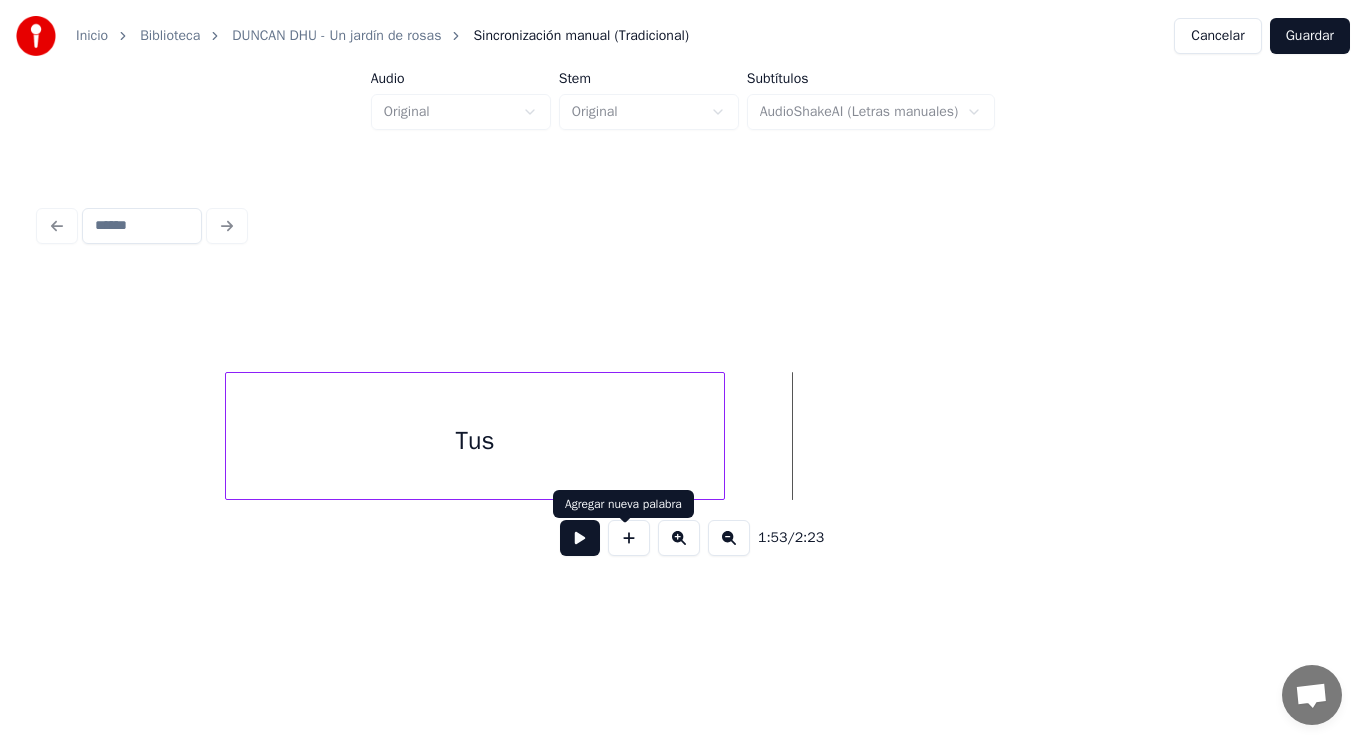 click at bounding box center (629, 538) 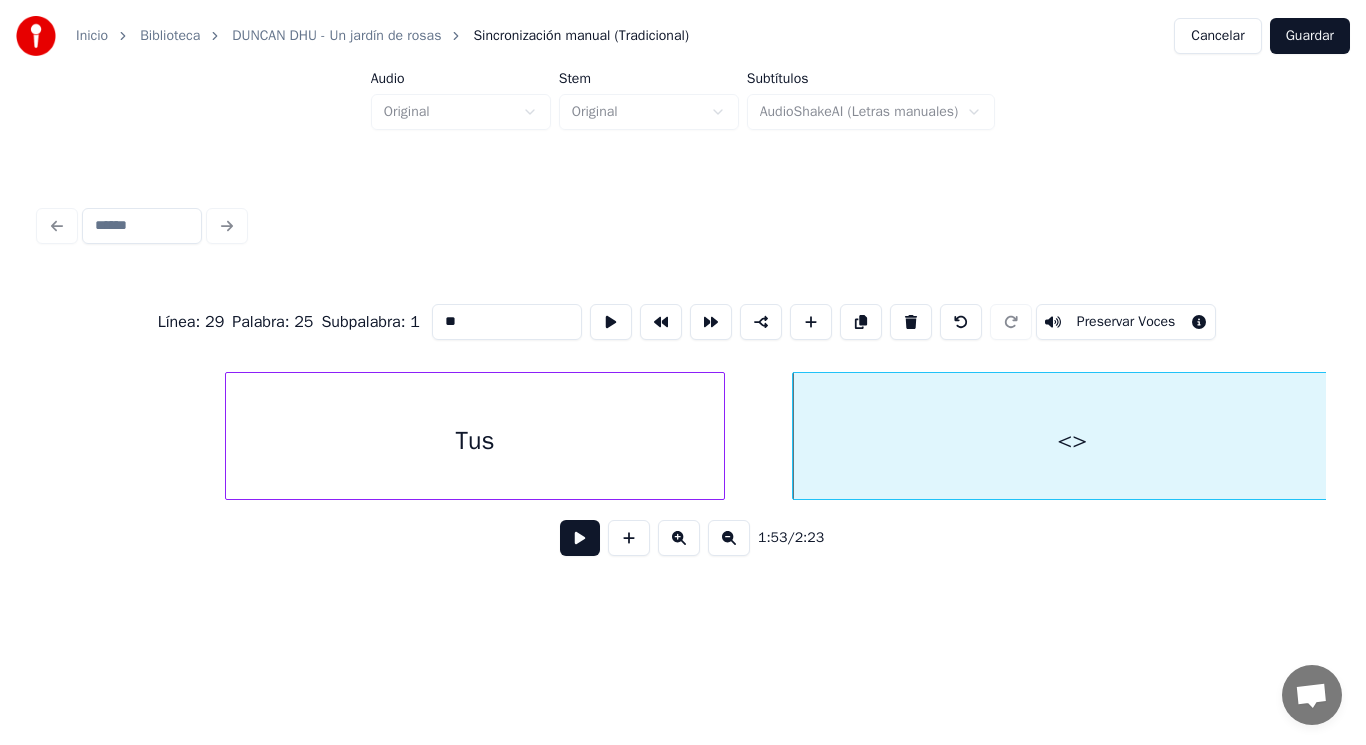 drag, startPoint x: 438, startPoint y: 309, endPoint x: 336, endPoint y: 325, distance: 103.24728 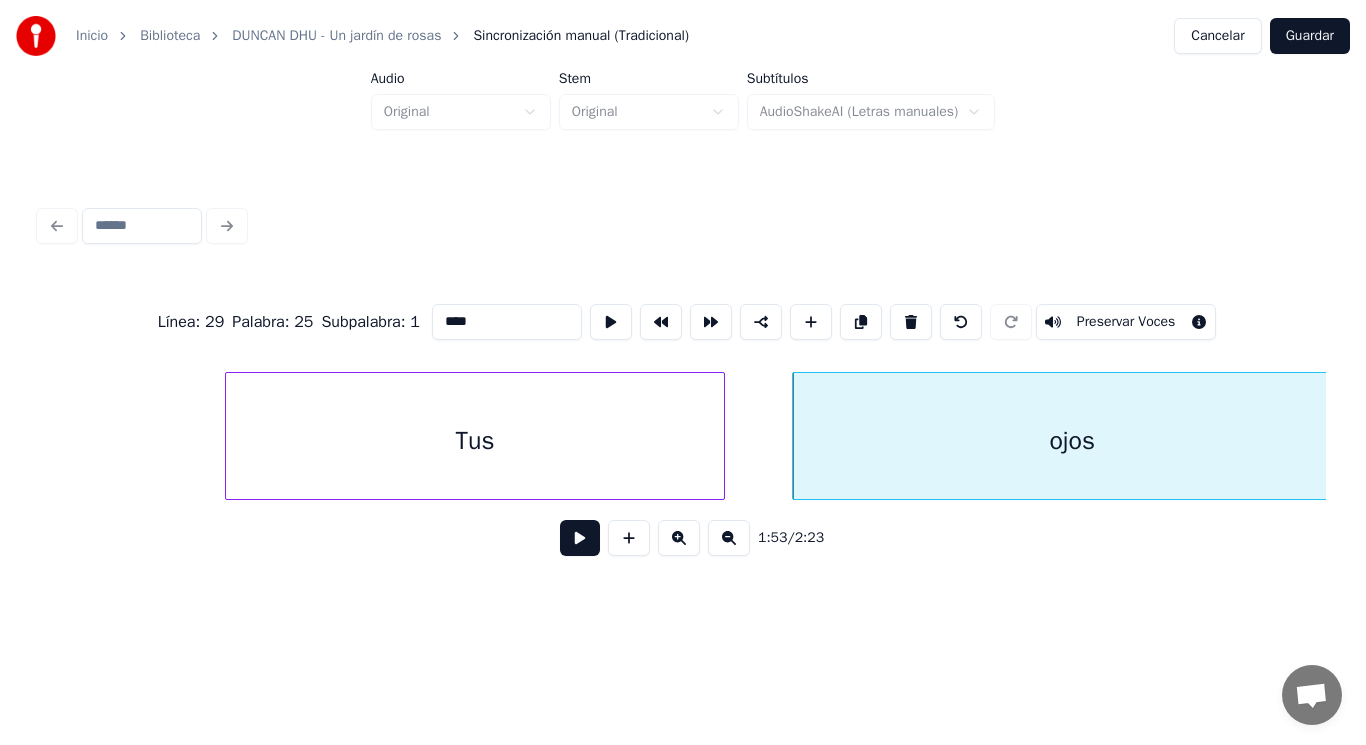 type on "****" 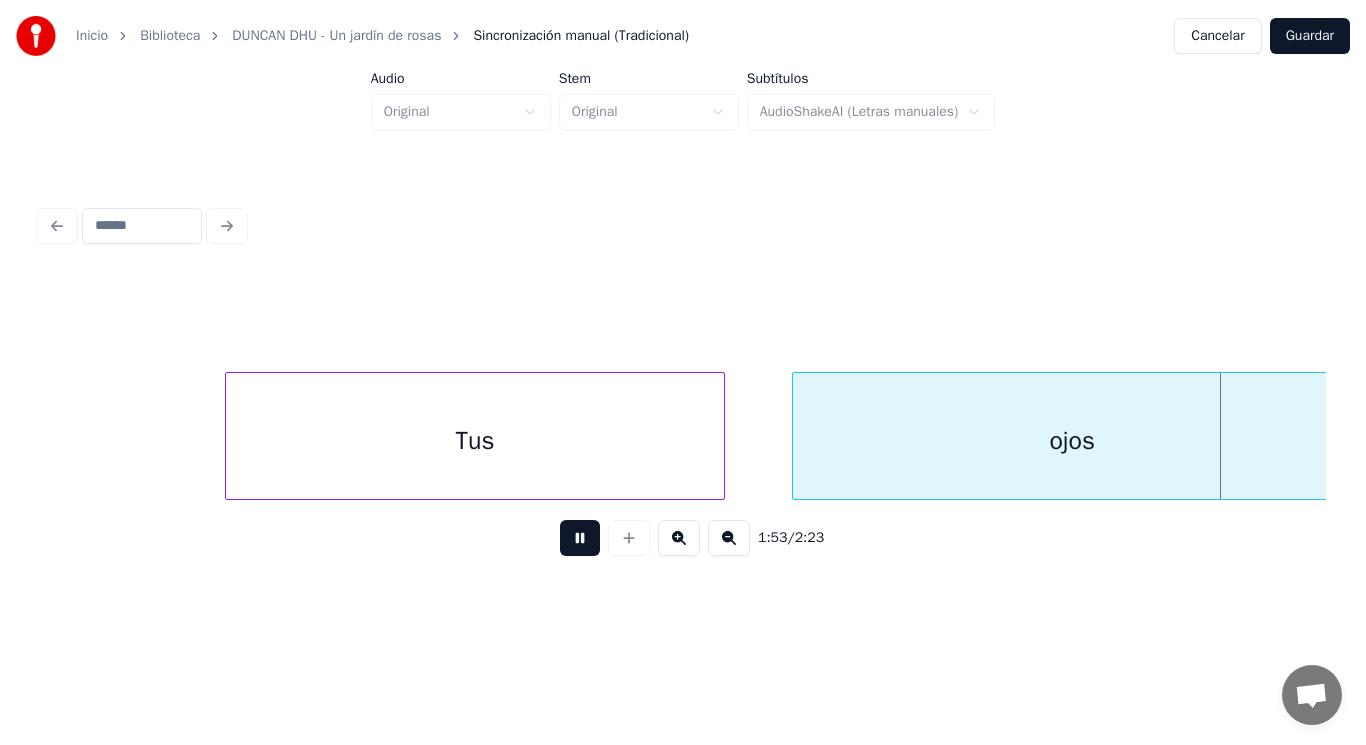 click at bounding box center (580, 538) 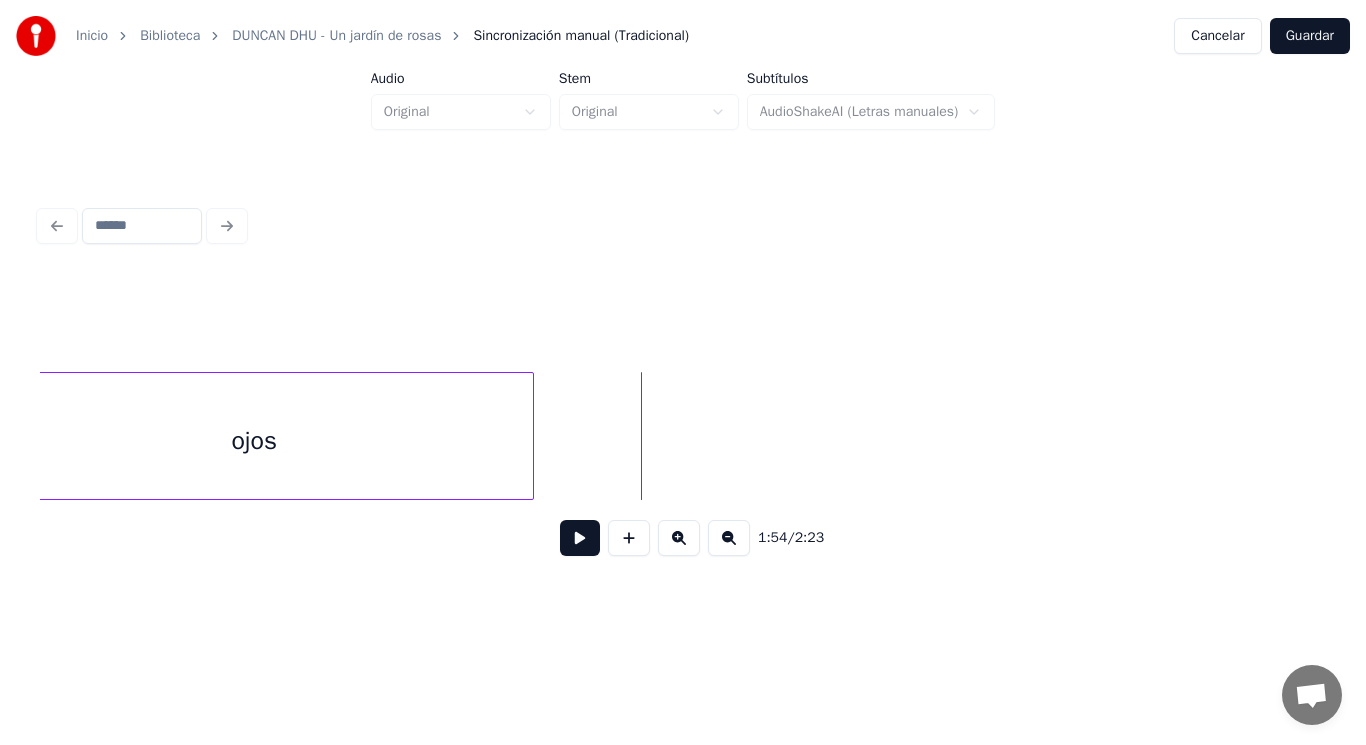 click on "ojos" at bounding box center [254, 441] 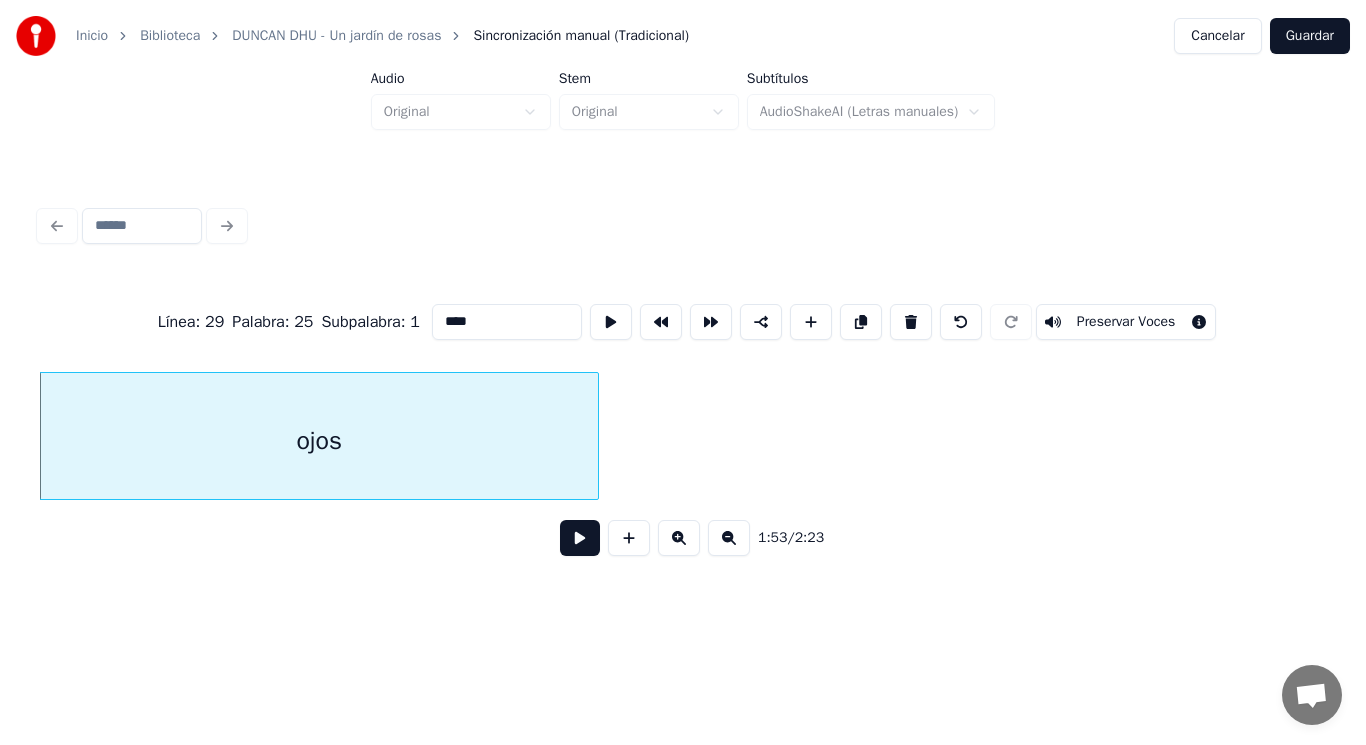 click at bounding box center [580, 538] 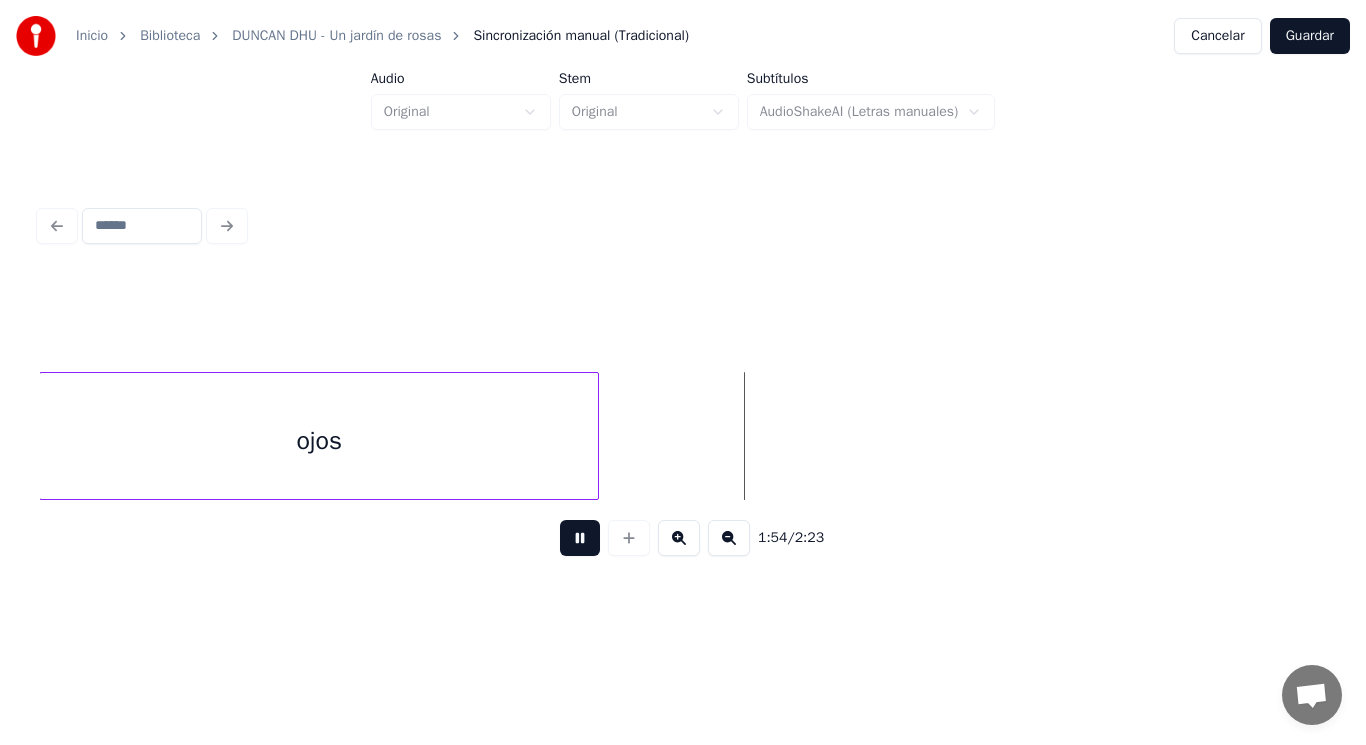 click at bounding box center [580, 538] 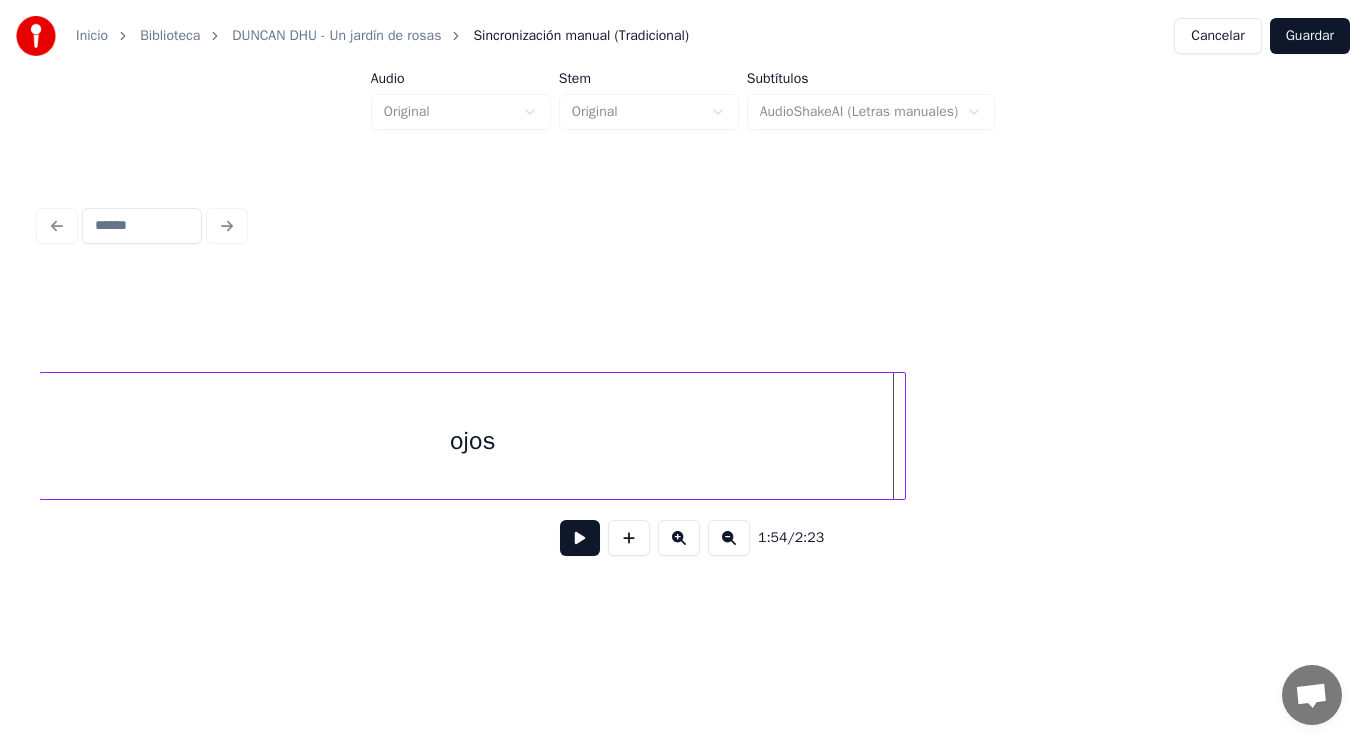 click at bounding box center (902, 436) 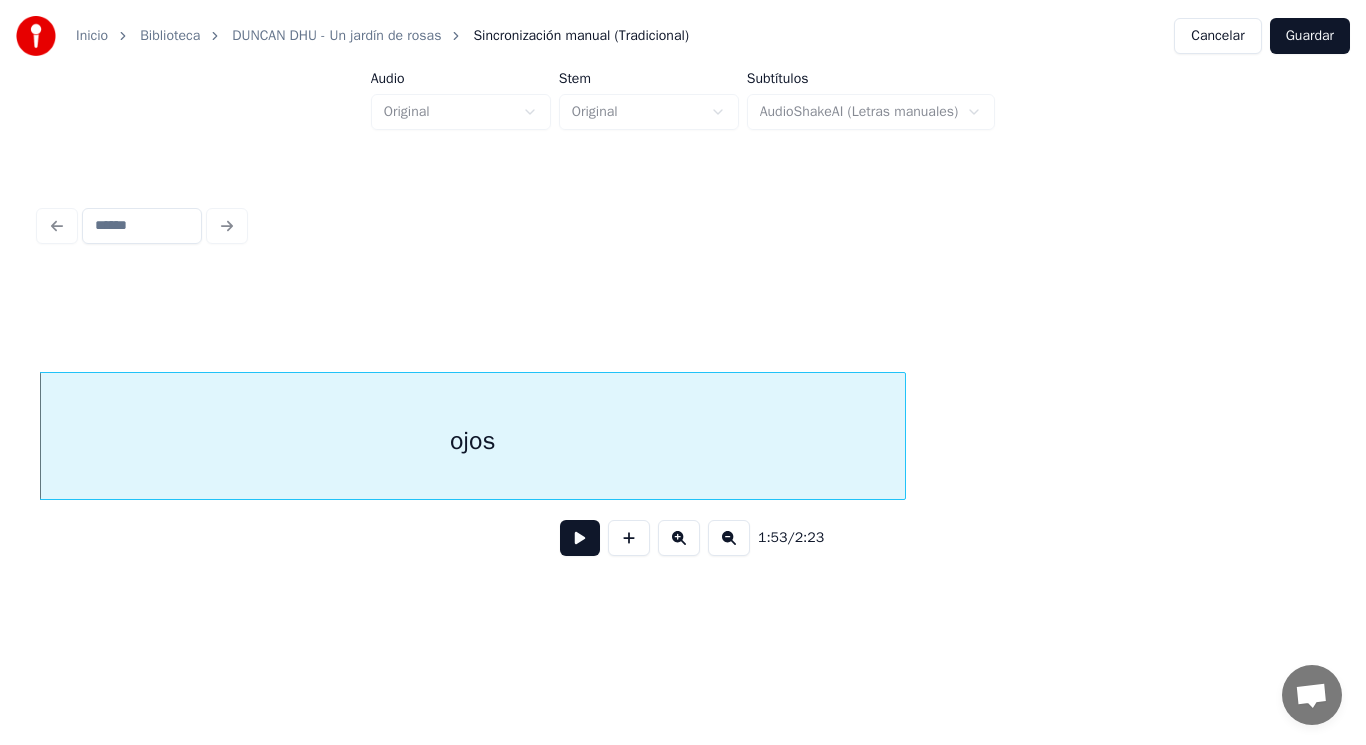 click at bounding box center (580, 538) 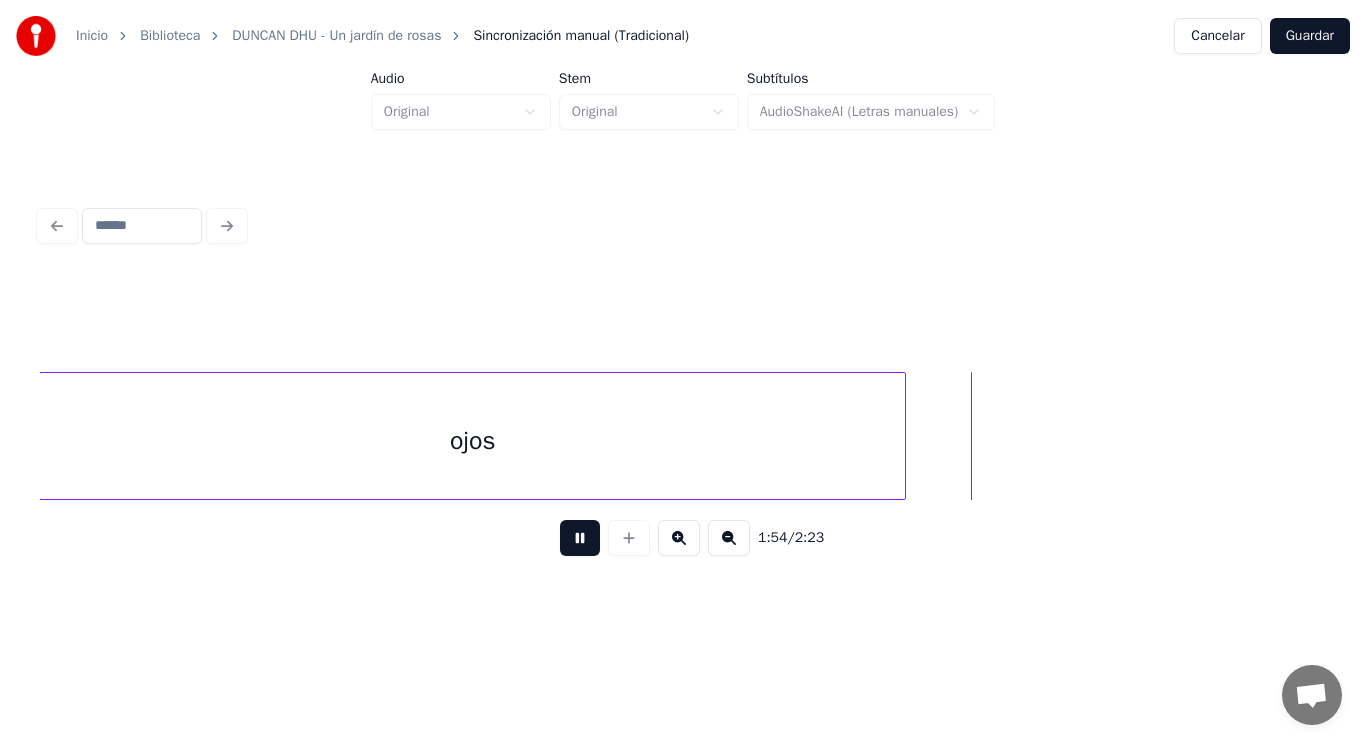 click at bounding box center (580, 538) 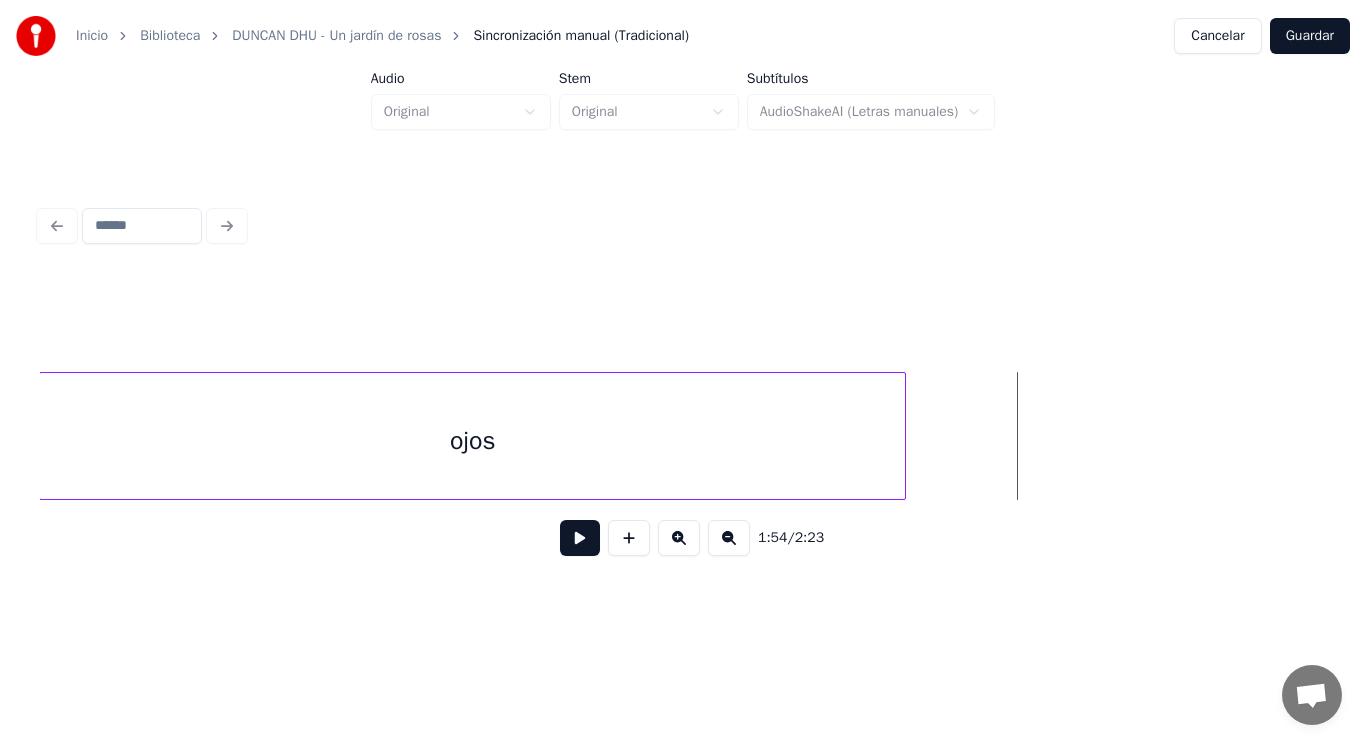 click on "ojos" at bounding box center [472, 441] 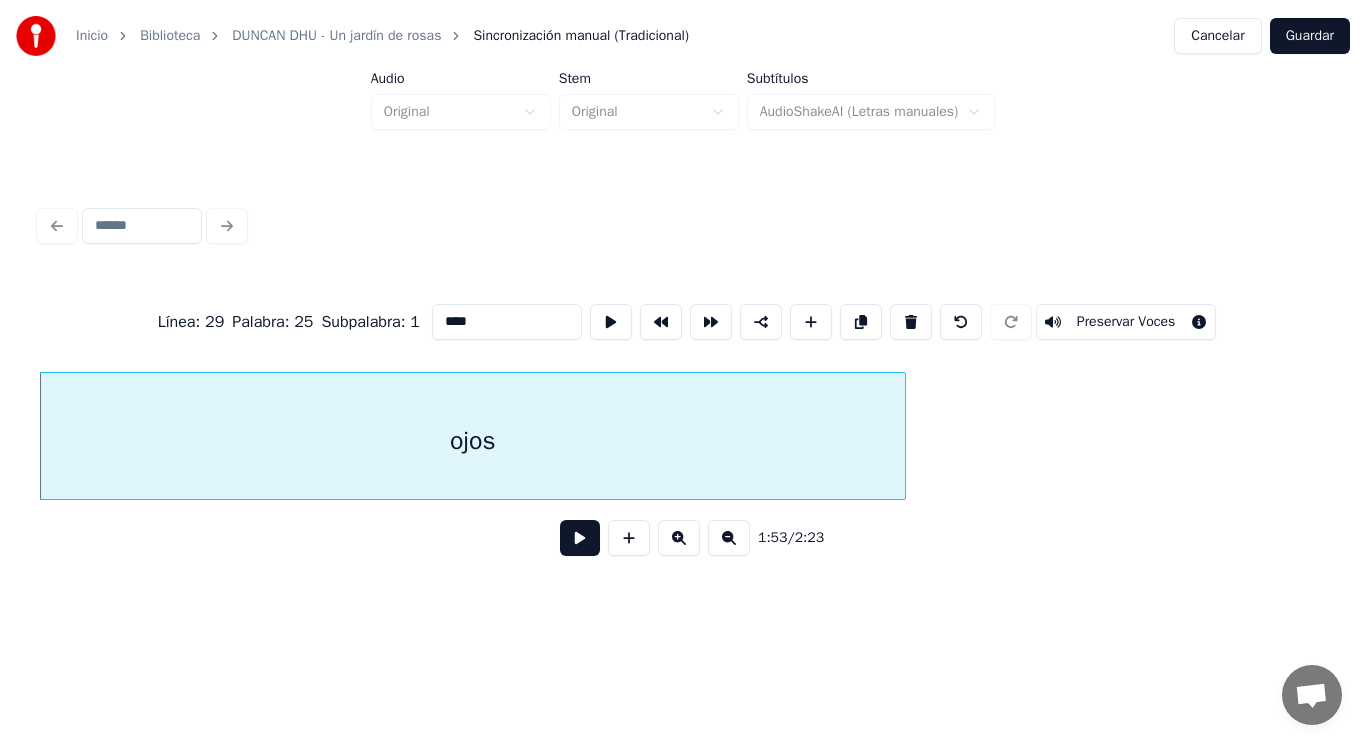 click at bounding box center (580, 538) 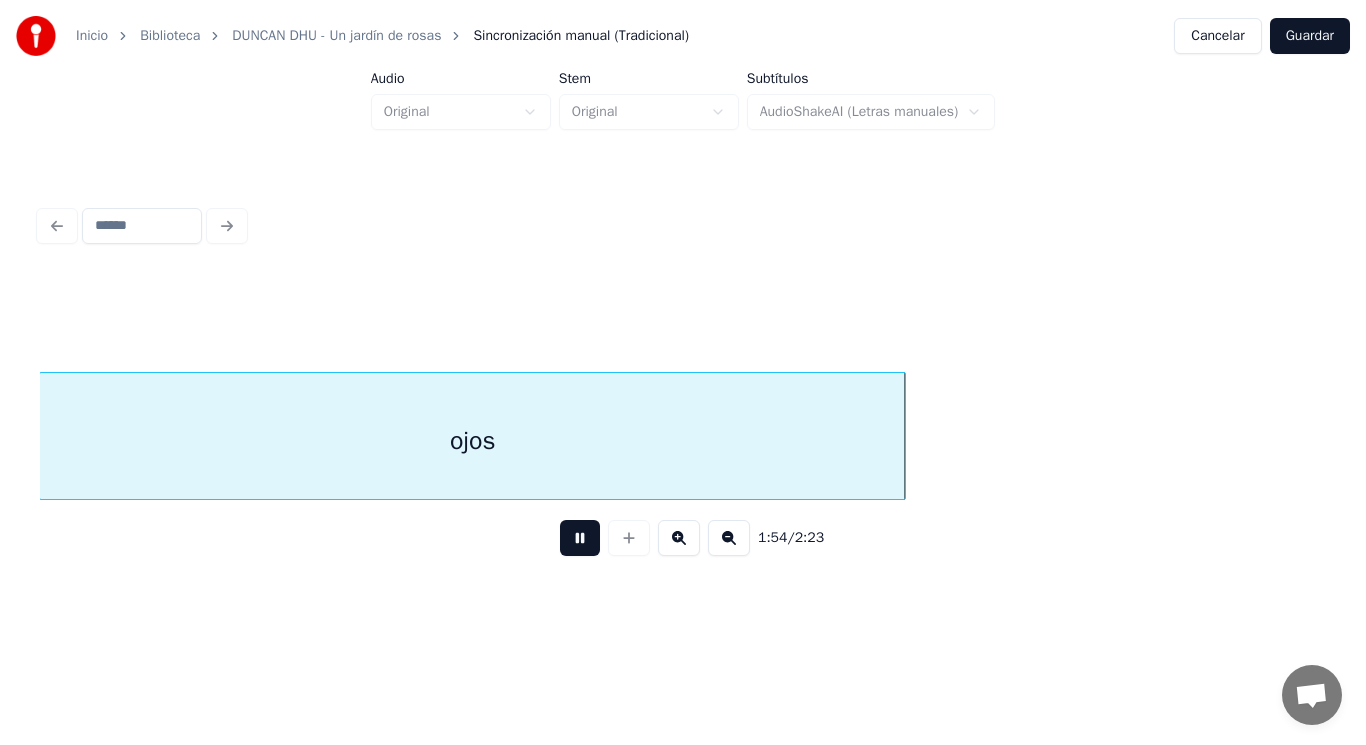 click at bounding box center (580, 538) 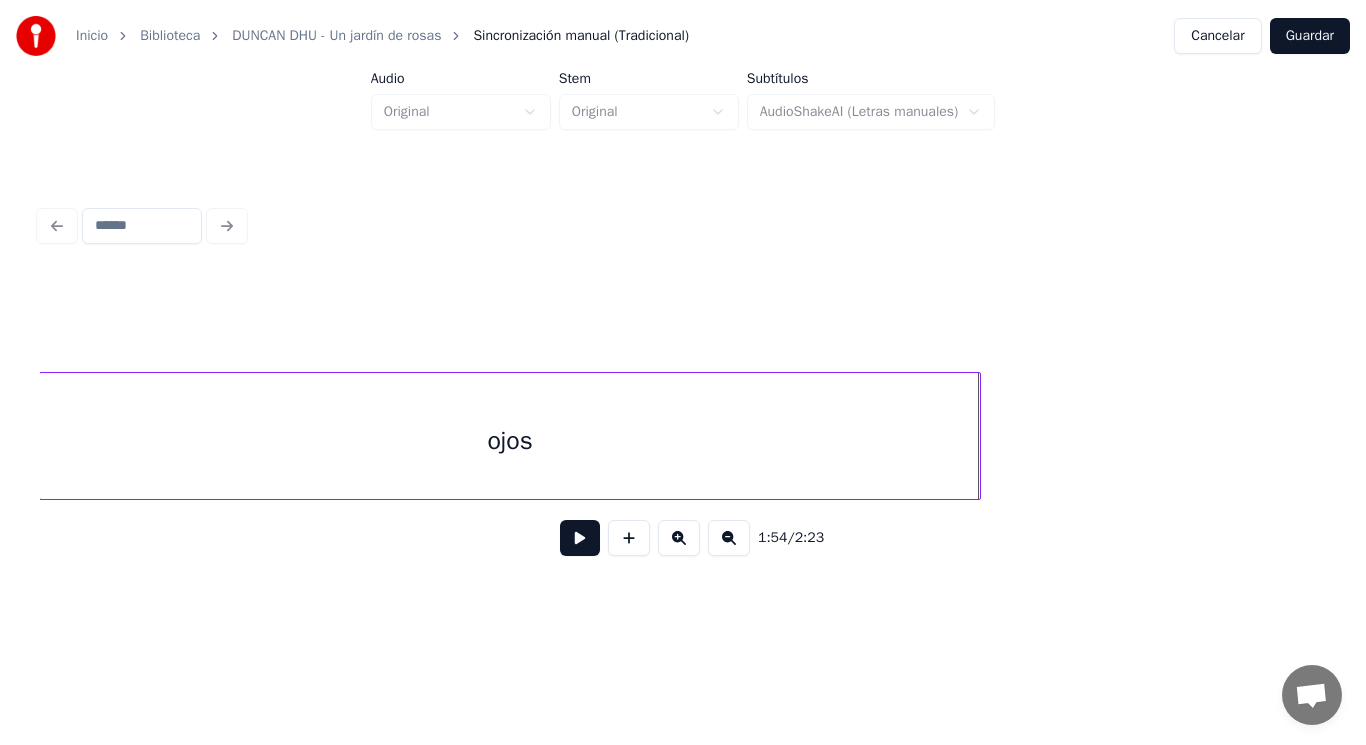 click at bounding box center [977, 436] 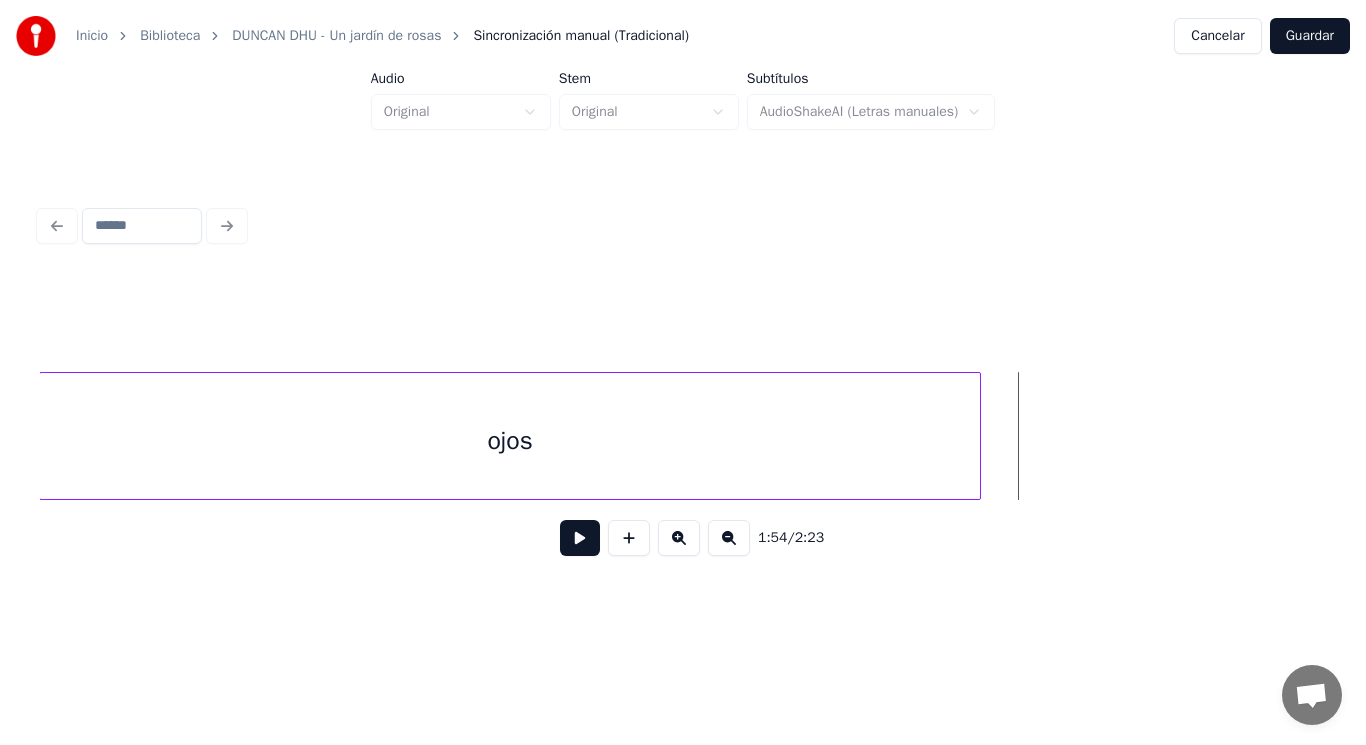 click at bounding box center [580, 538] 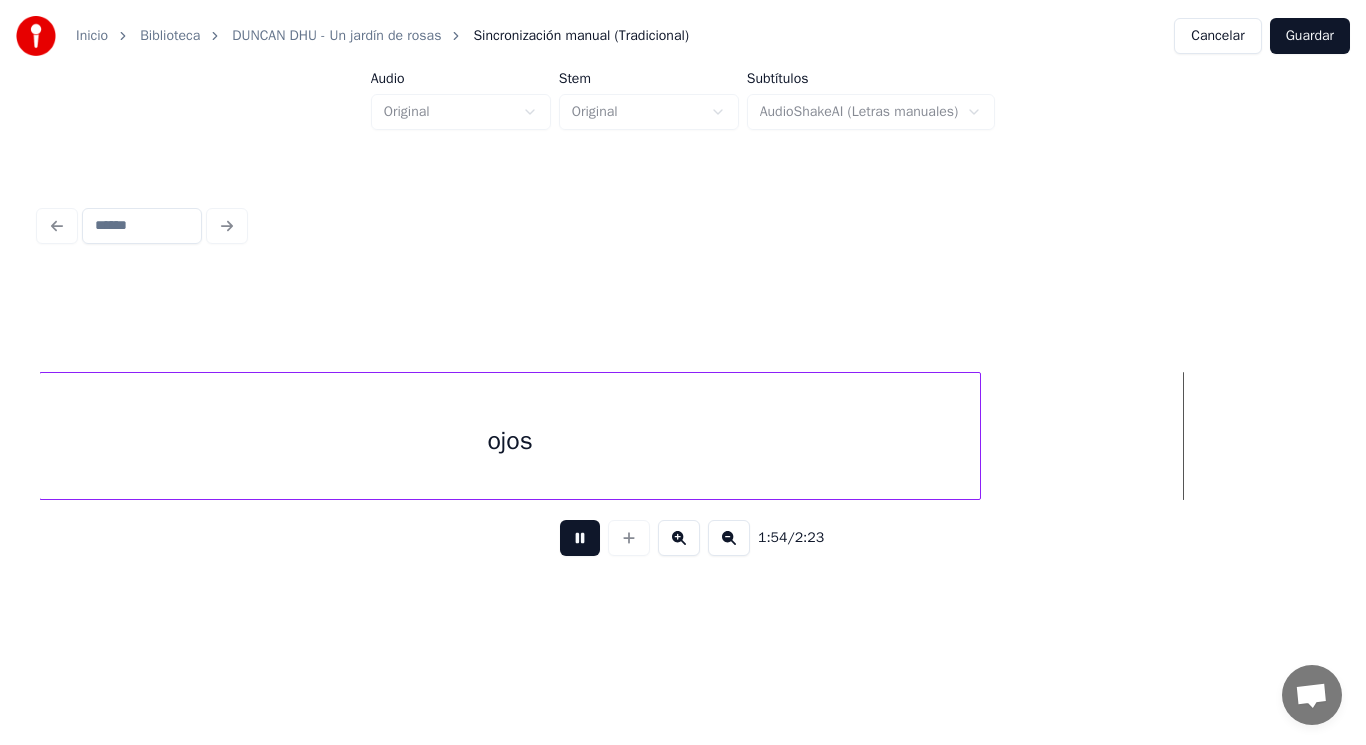 click at bounding box center (580, 538) 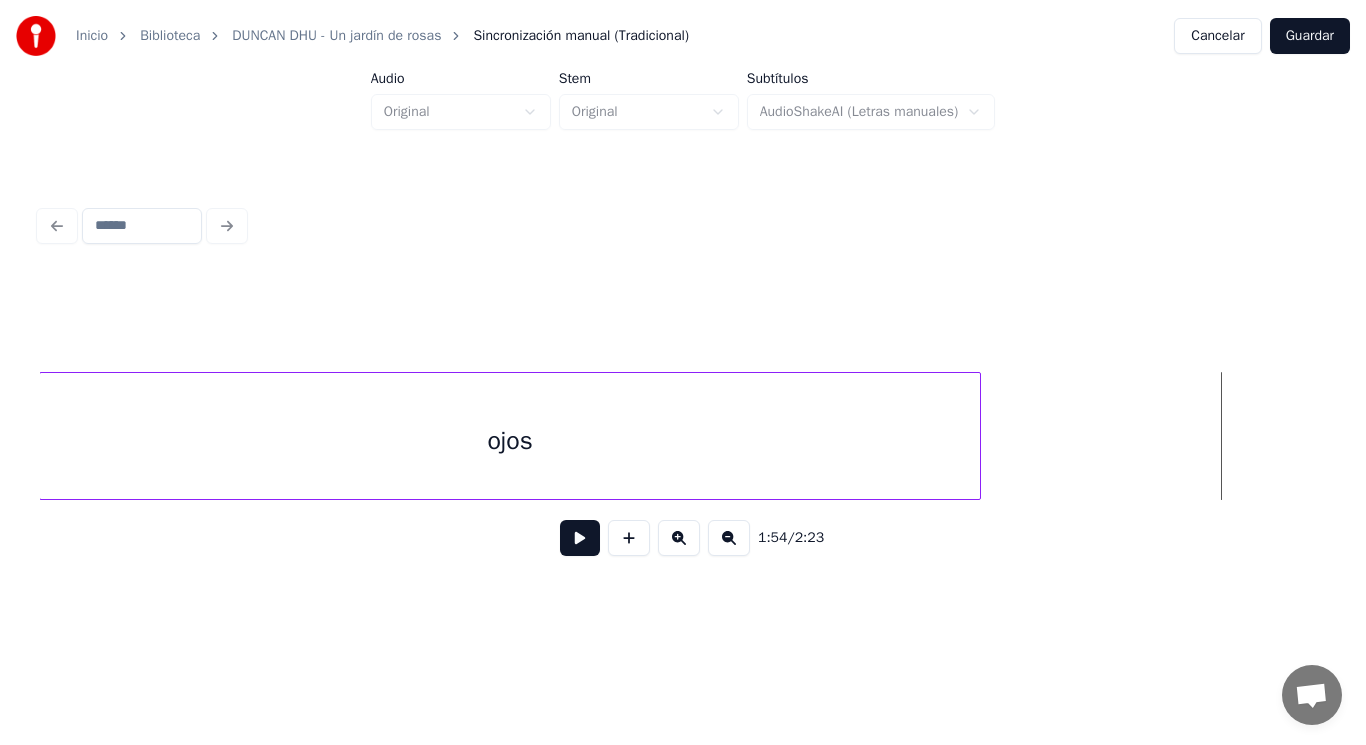 click on "ojos" at bounding box center (-58524, 436) 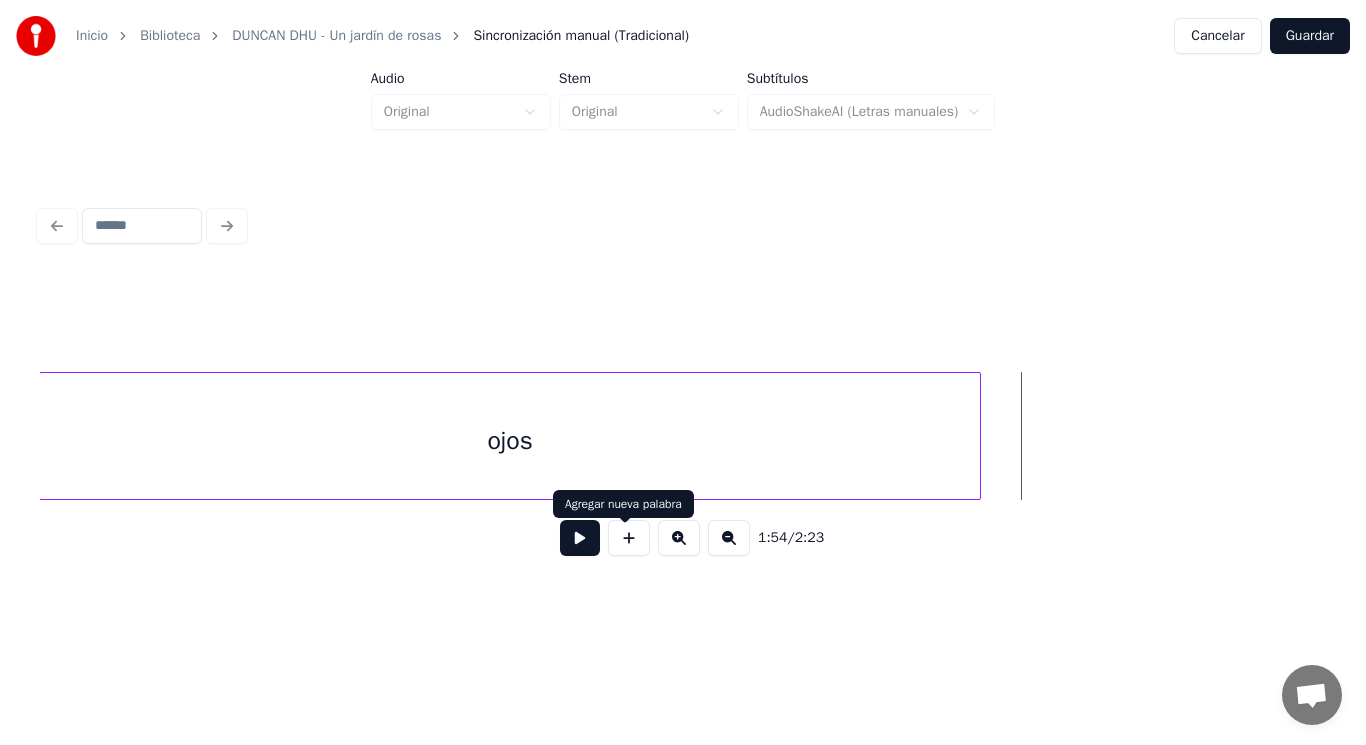 click at bounding box center (629, 538) 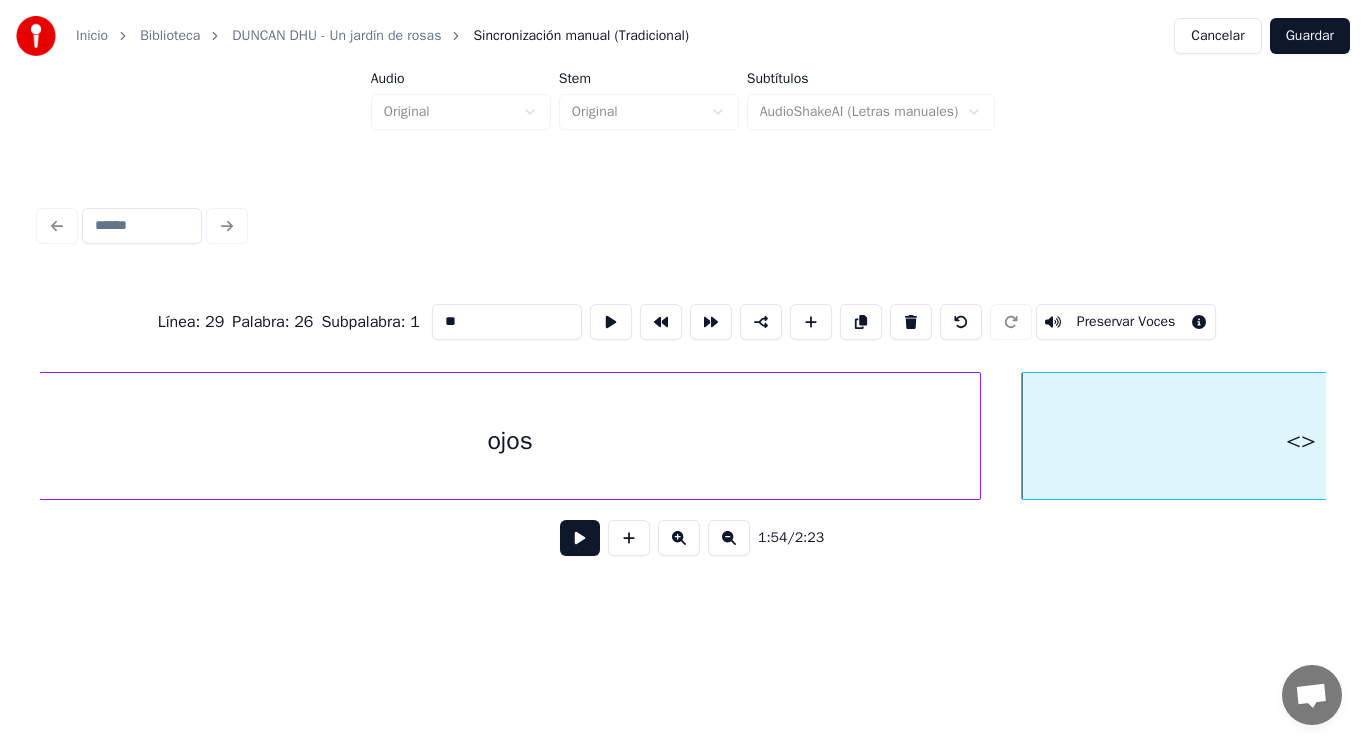 drag, startPoint x: 435, startPoint y: 302, endPoint x: 339, endPoint y: 305, distance: 96.04687 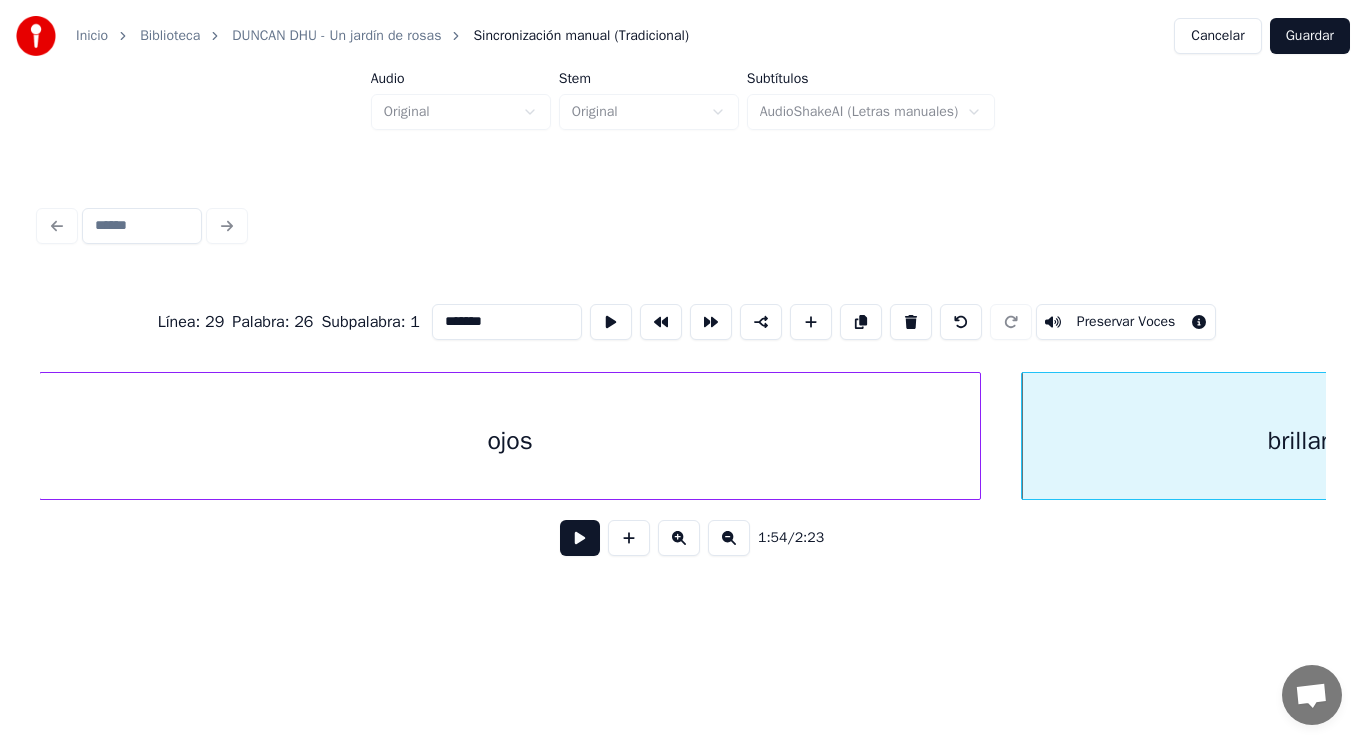 click on "ojos" at bounding box center [510, 441] 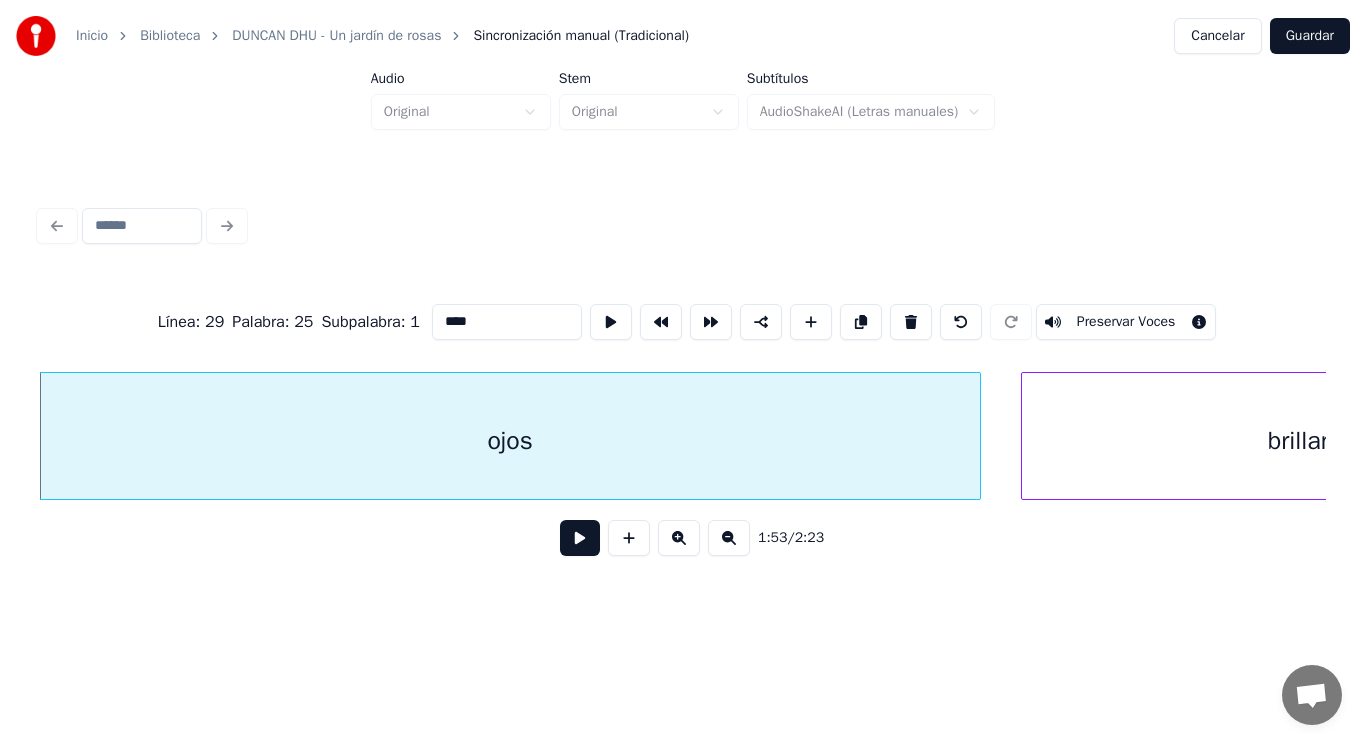 type on "****" 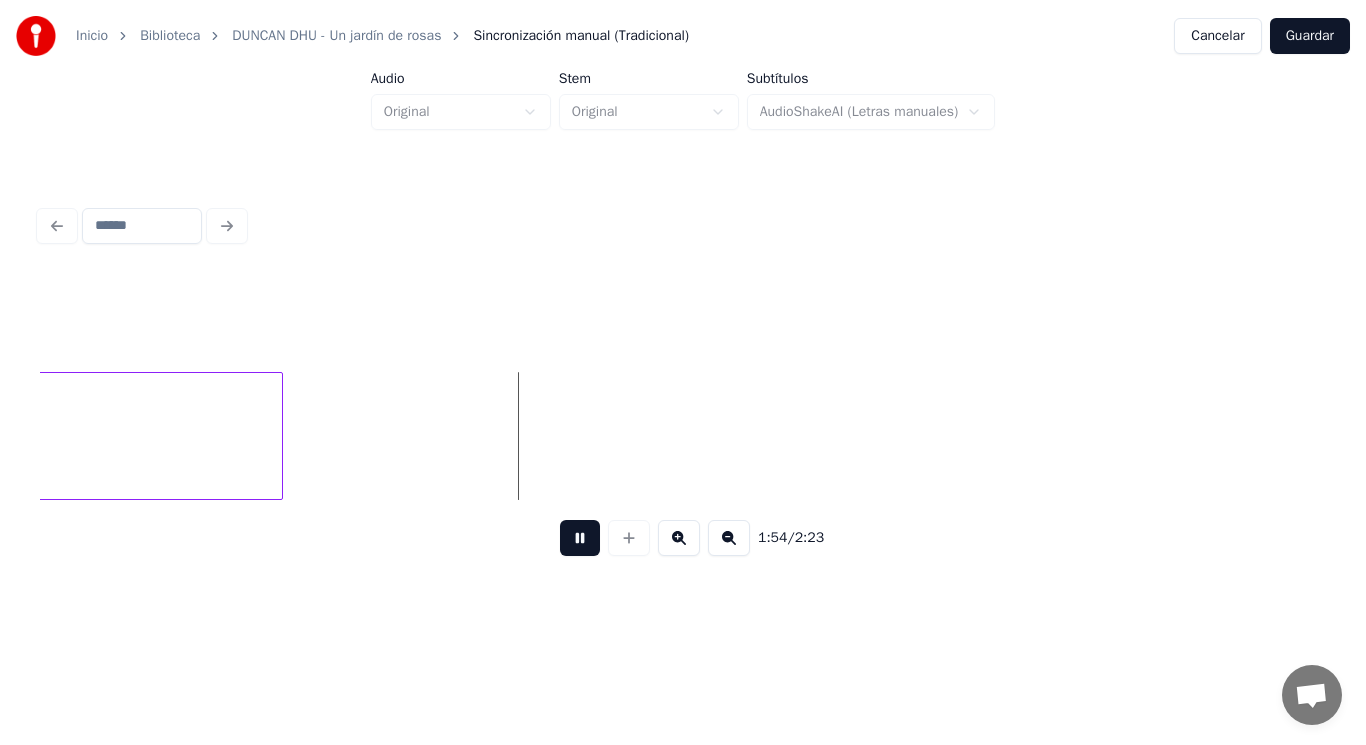 drag, startPoint x: 566, startPoint y: 547, endPoint x: 159, endPoint y: 406, distance: 430.73193 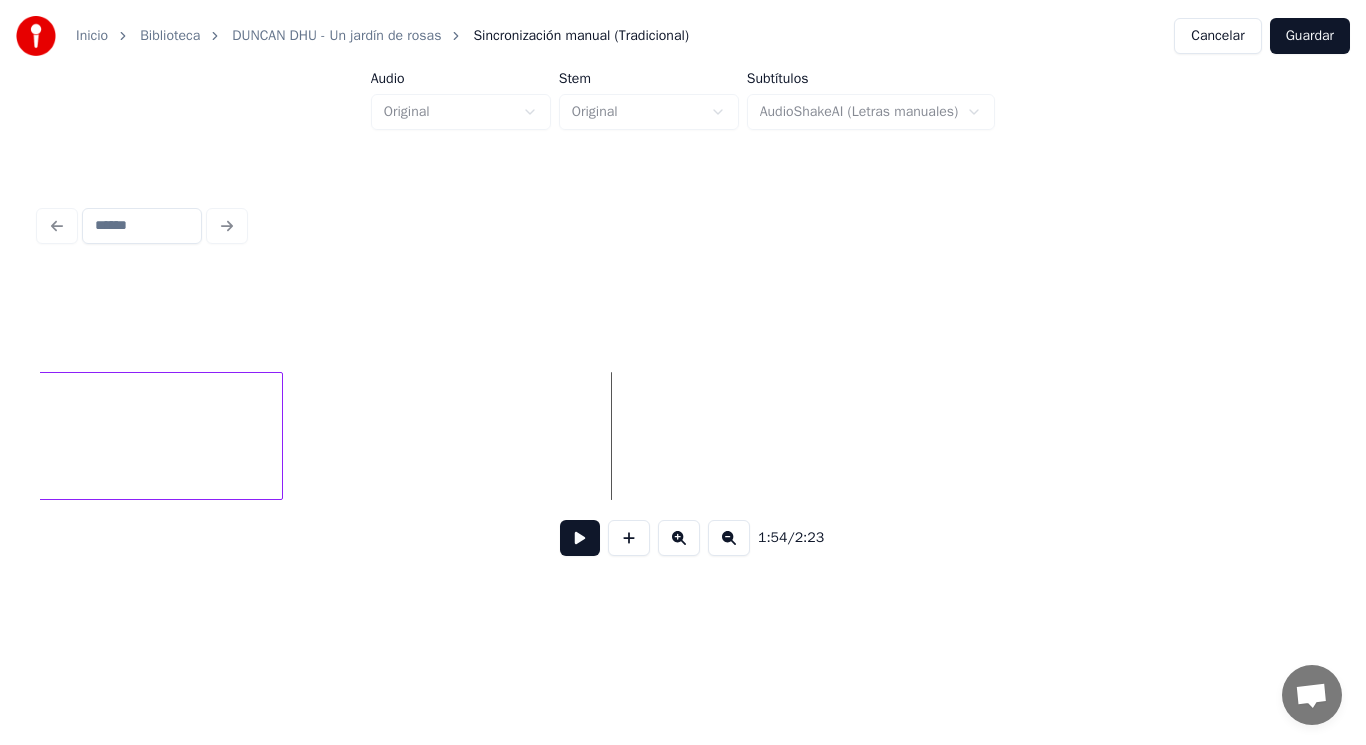 click on "brillan" at bounding box center (3, 441) 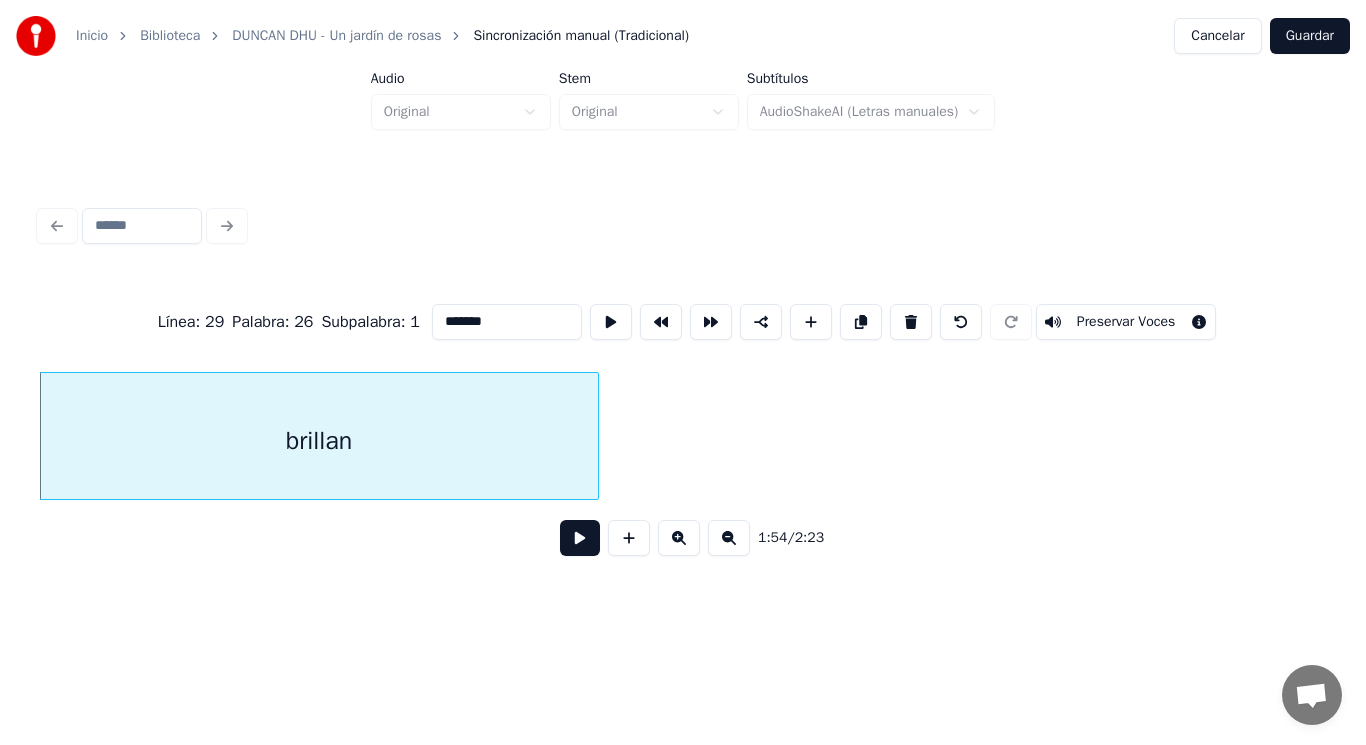click on "*******" at bounding box center [507, 322] 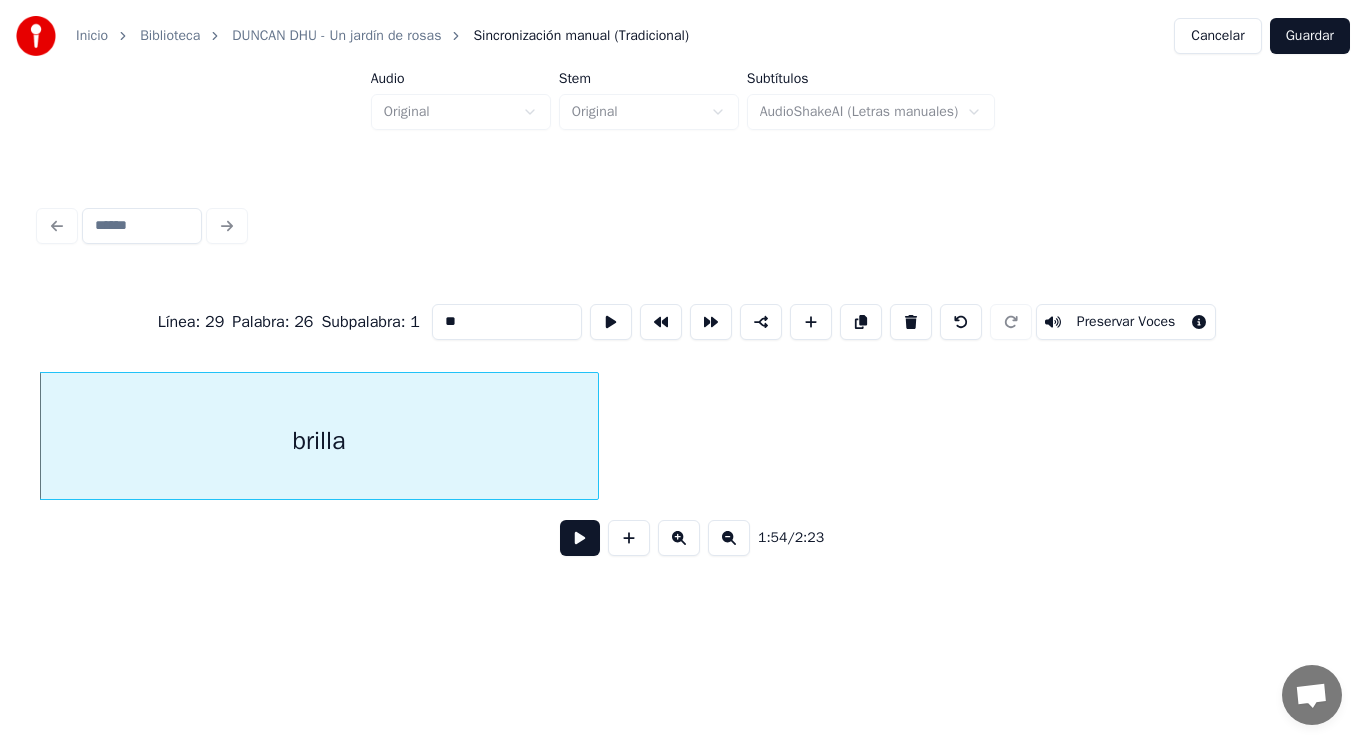 type on "*" 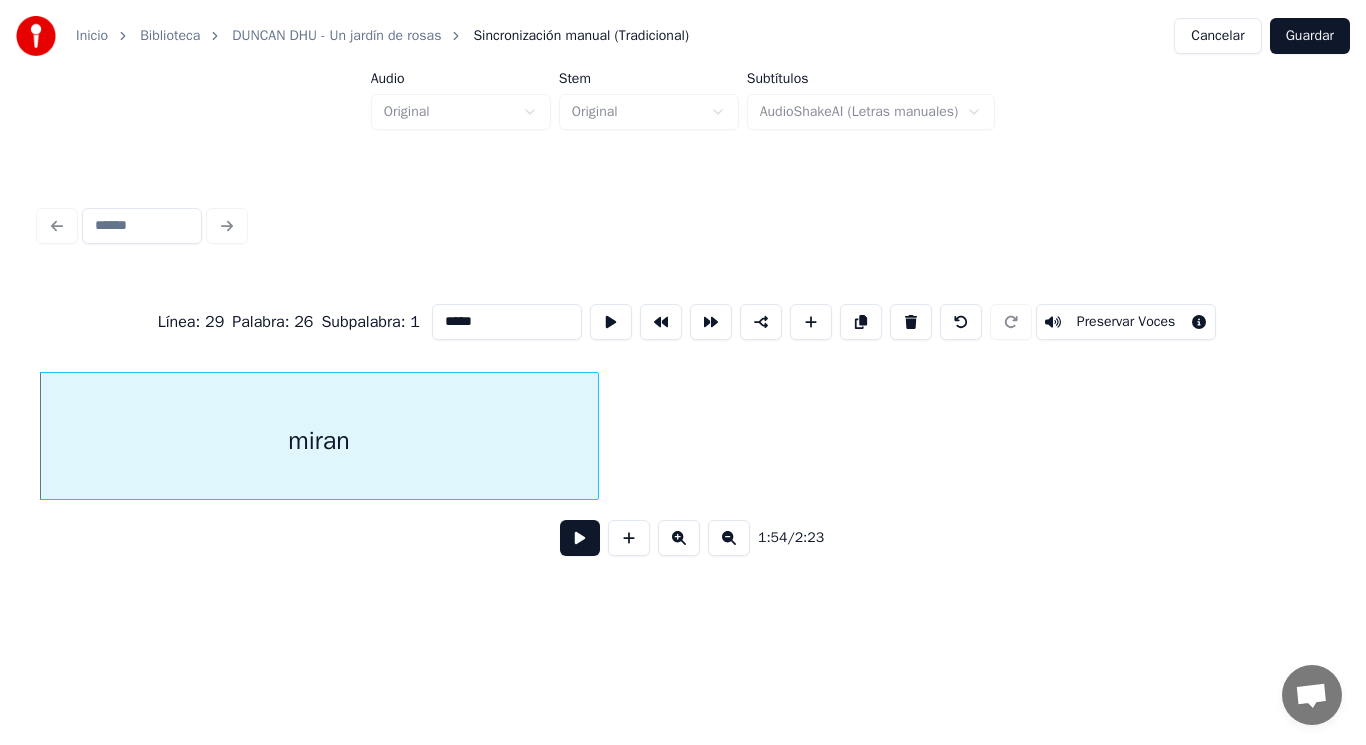 type on "*****" 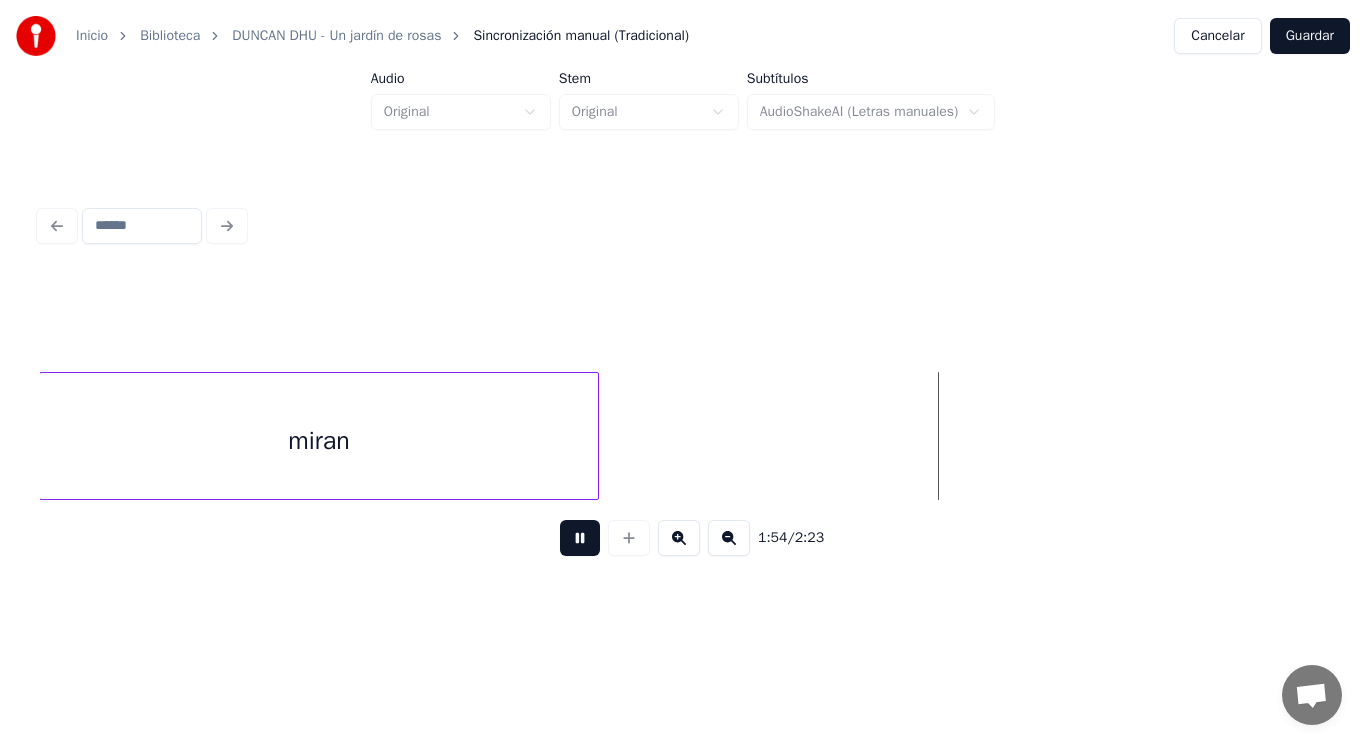 click at bounding box center [580, 538] 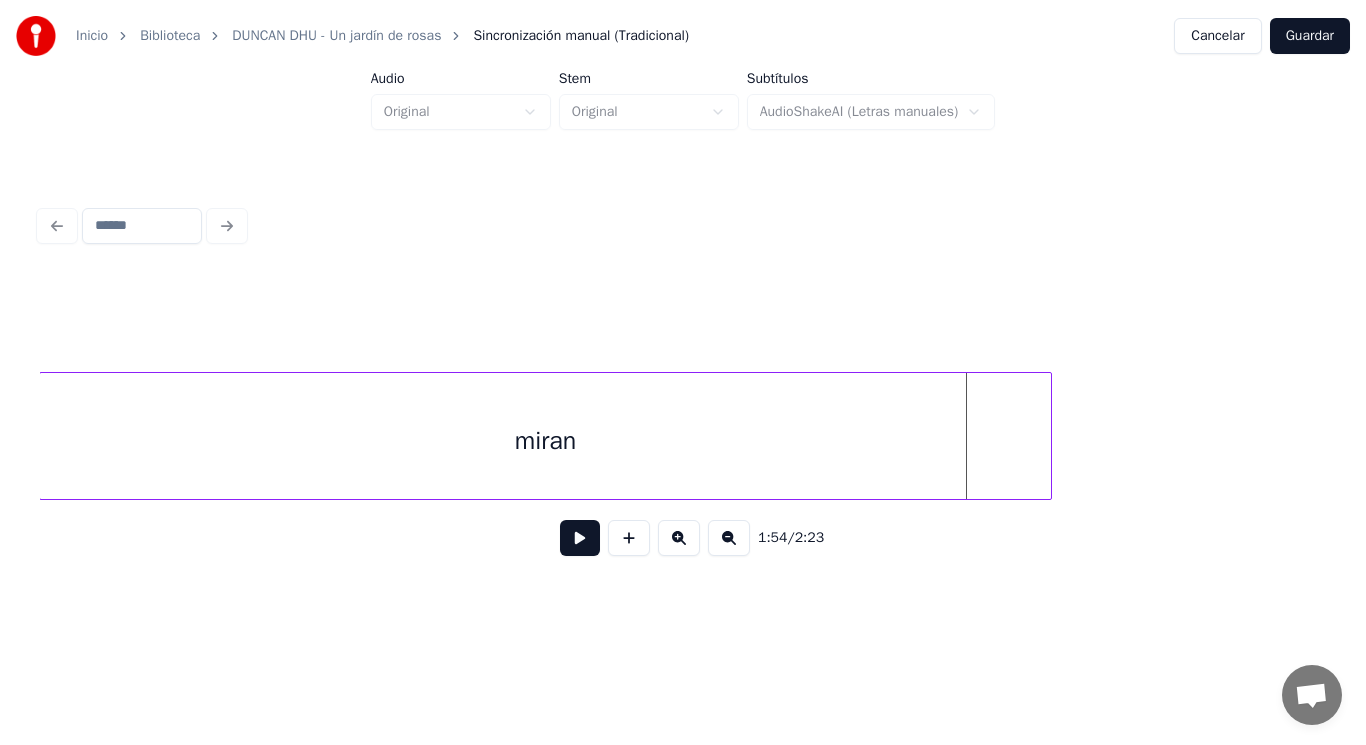 click at bounding box center (1048, 436) 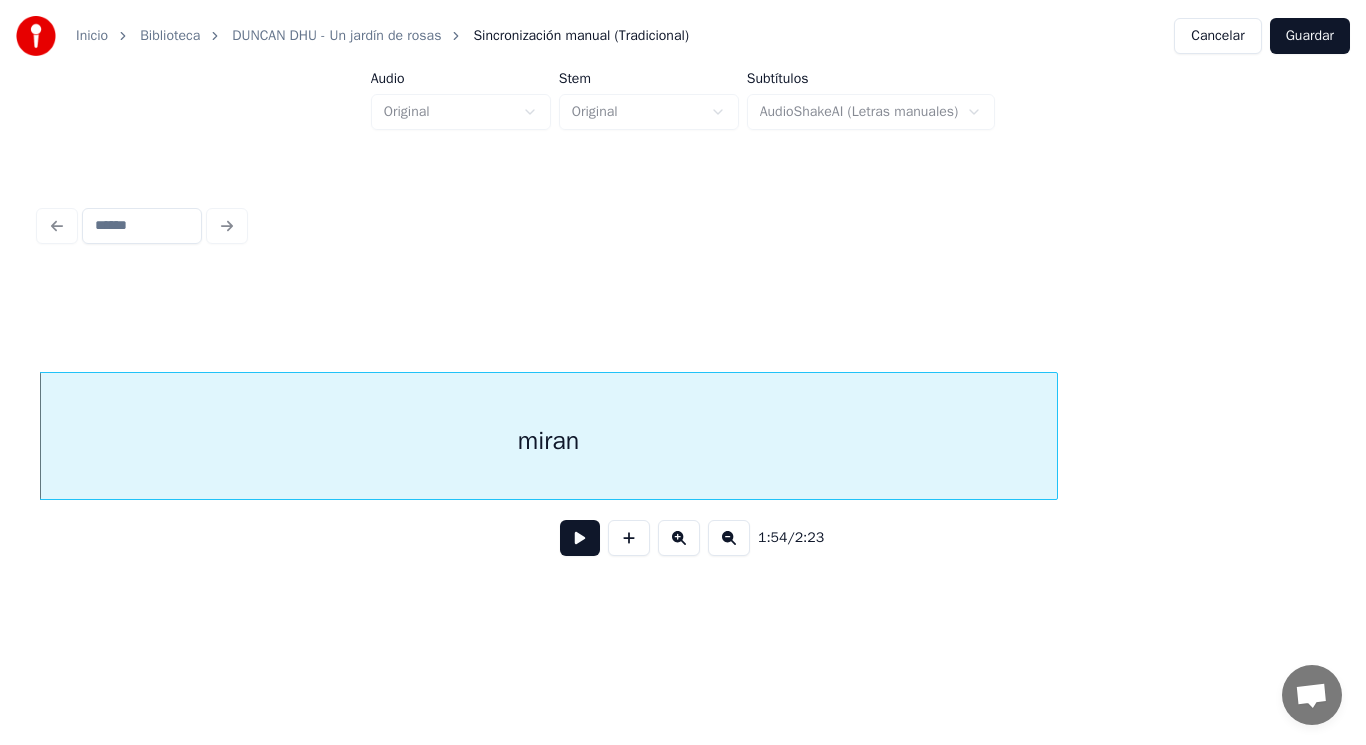 click at bounding box center [580, 538] 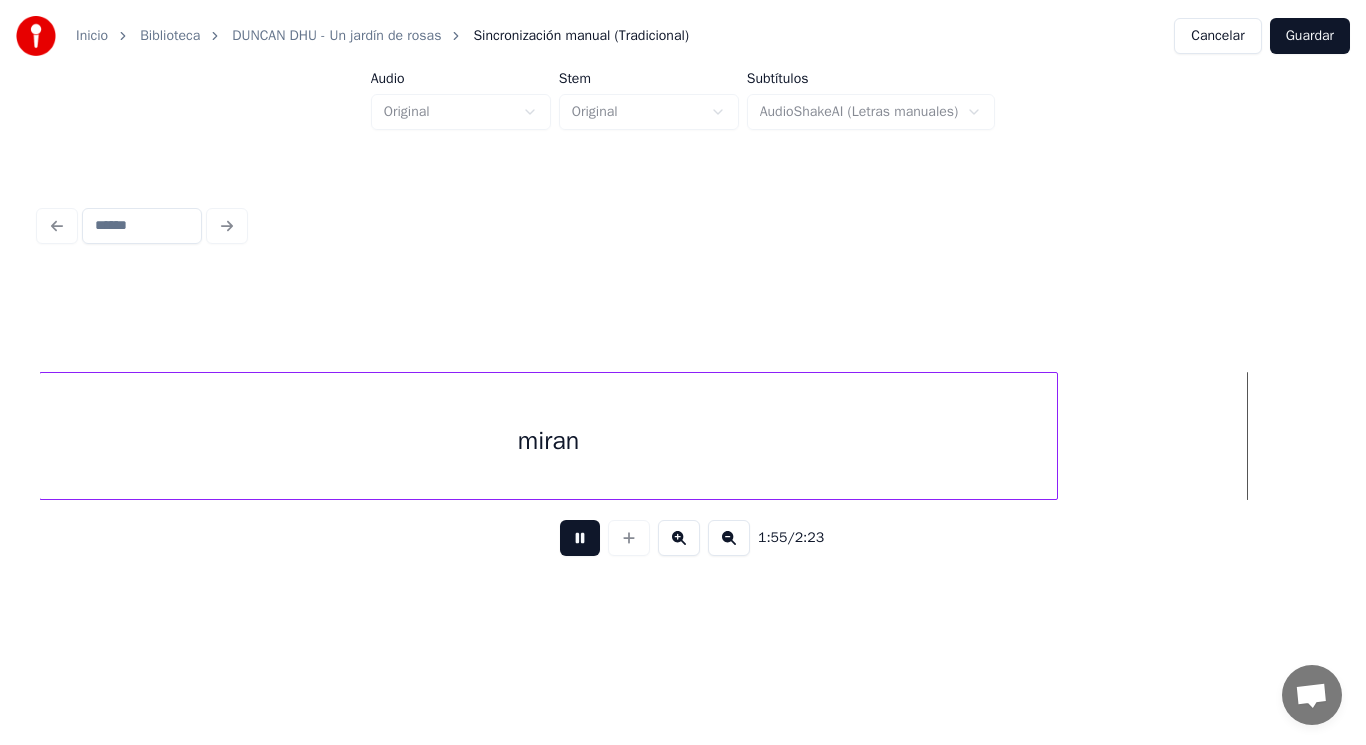 scroll, scrollTop: 0, scrollLeft: 161229, axis: horizontal 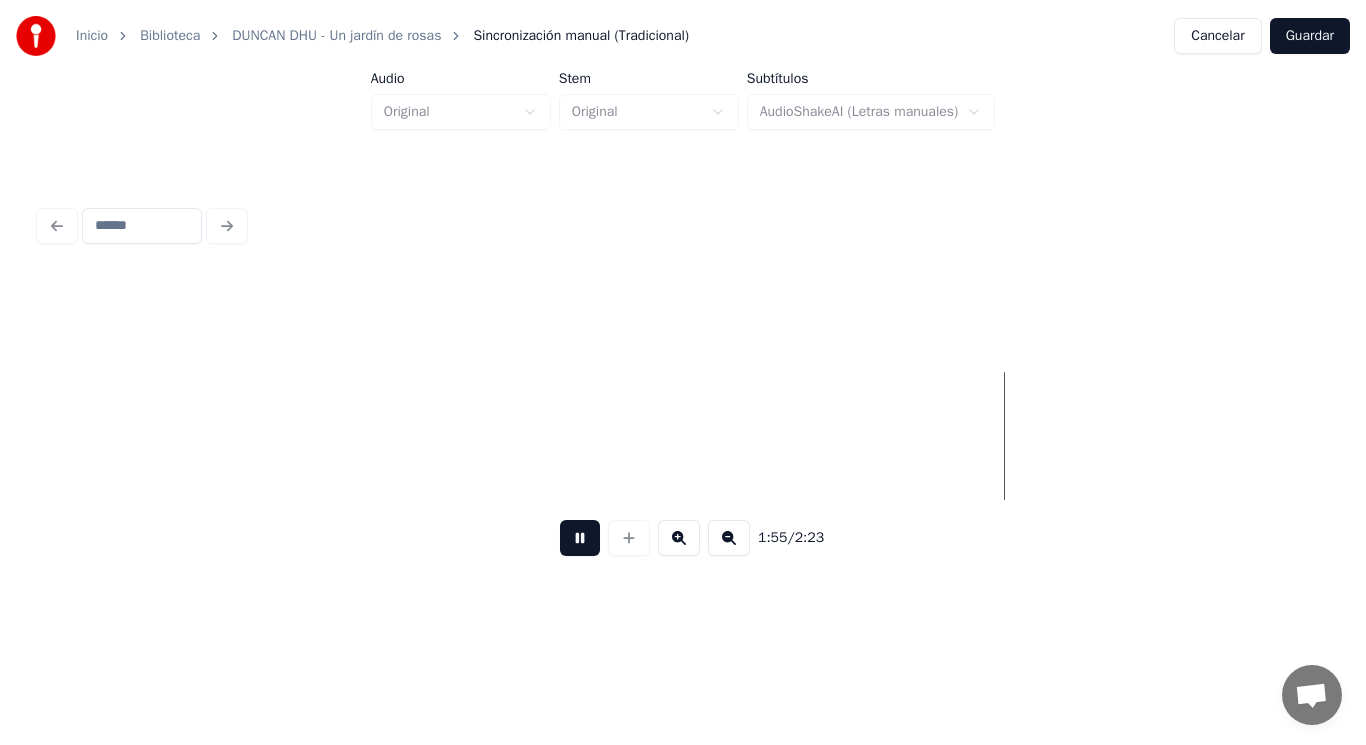 click at bounding box center [580, 538] 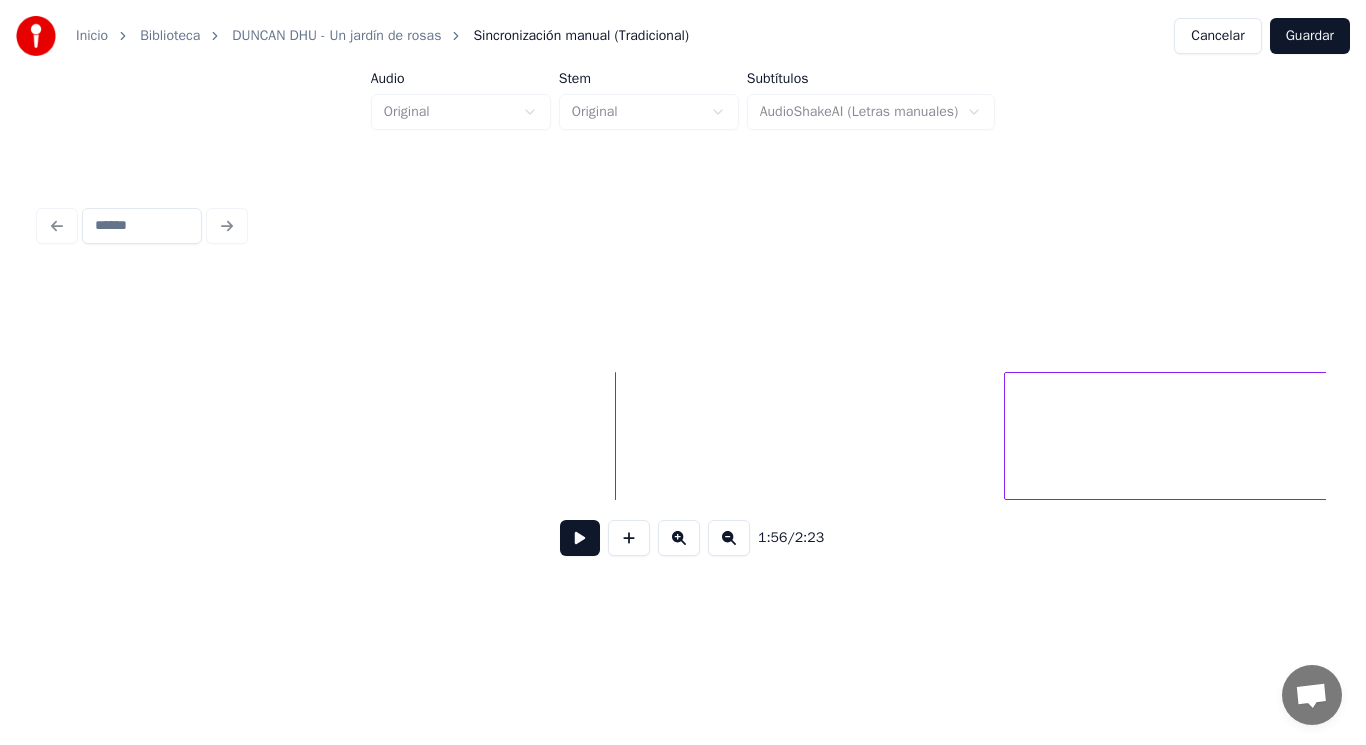scroll, scrollTop: 0, scrollLeft: 161909, axis: horizontal 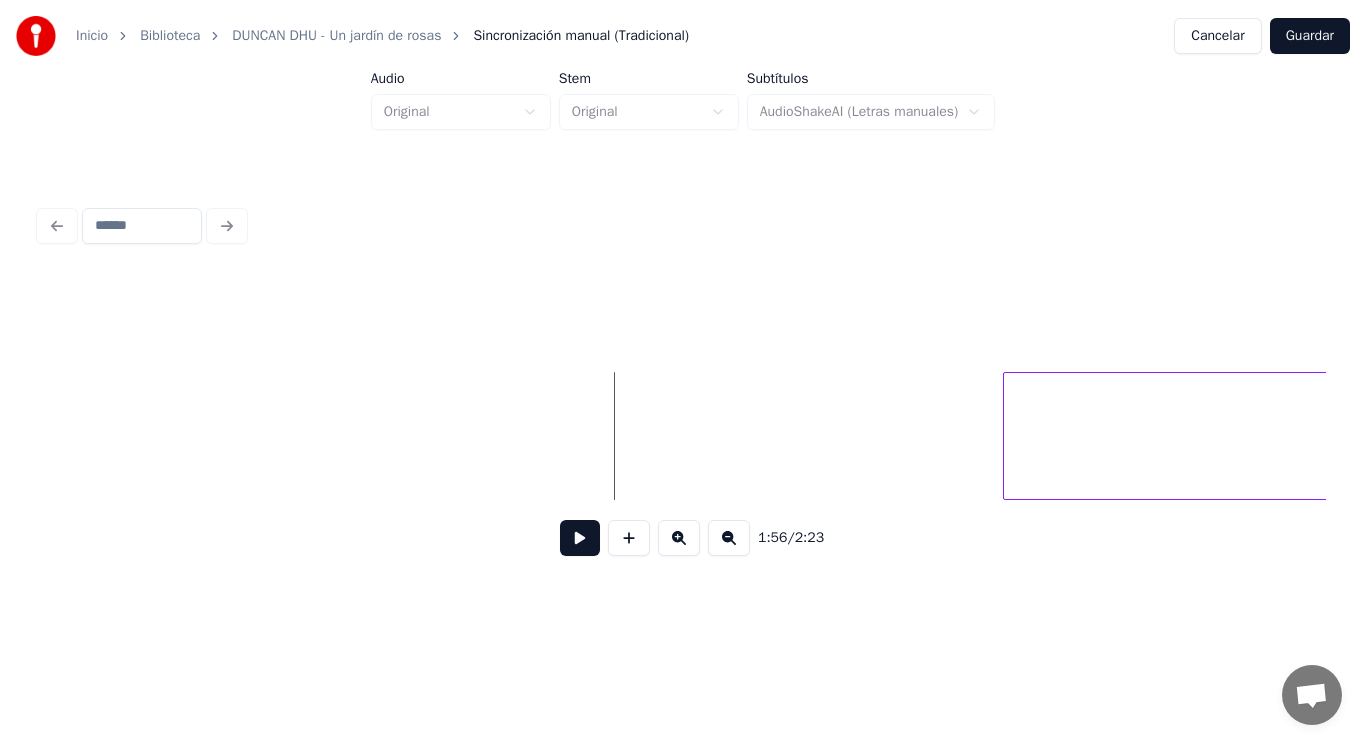 click on "lugar" at bounding box center [2459, 441] 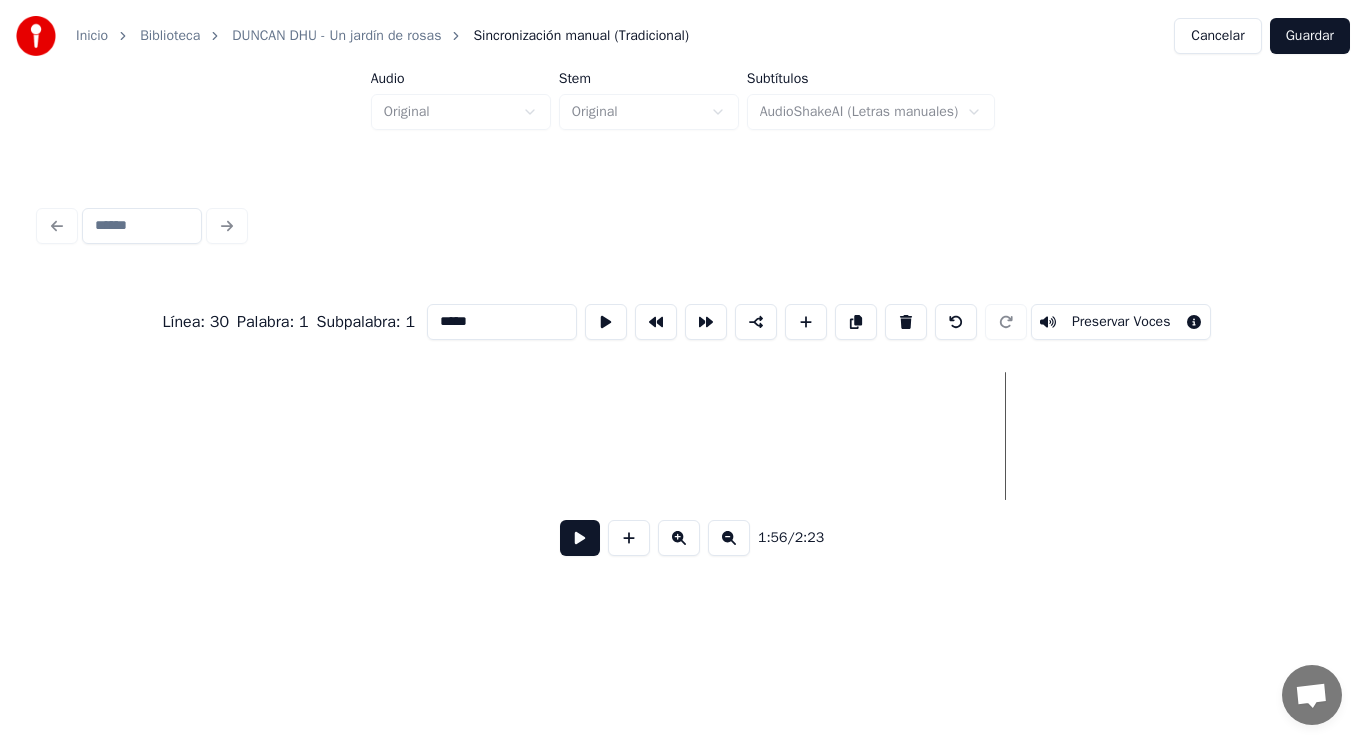 click on "Inicio Biblioteca [NAME] [NAME] - Un jardín de rosas Sincronización manual (Tradicional) Cancelar Guardar Audio Original Stem Original Subtítulos AudioShakeAI (Letras manuales) Línea :   30 Palabra :   1 Subpalabra :   1 ***** Preservar Voces 1:56  /  2:23" at bounding box center (683, 304) 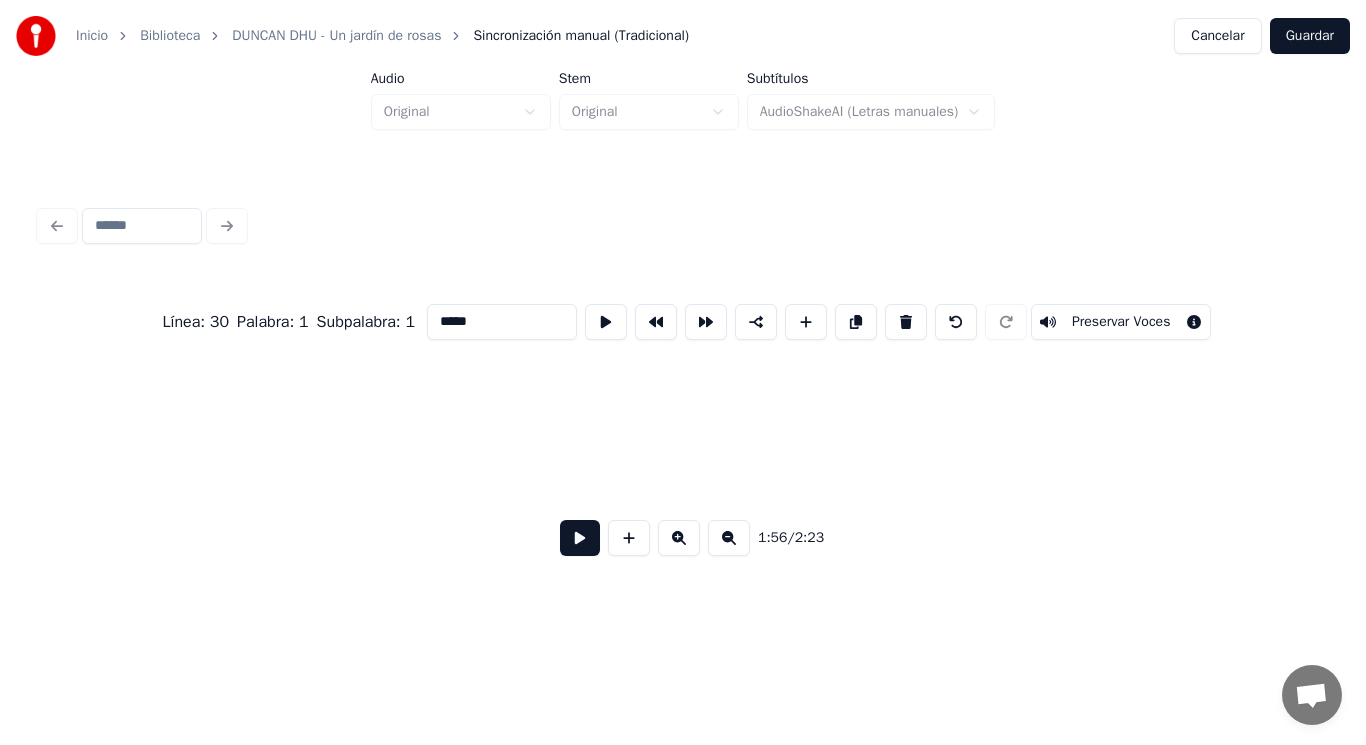 scroll, scrollTop: 0, scrollLeft: 163232, axis: horizontal 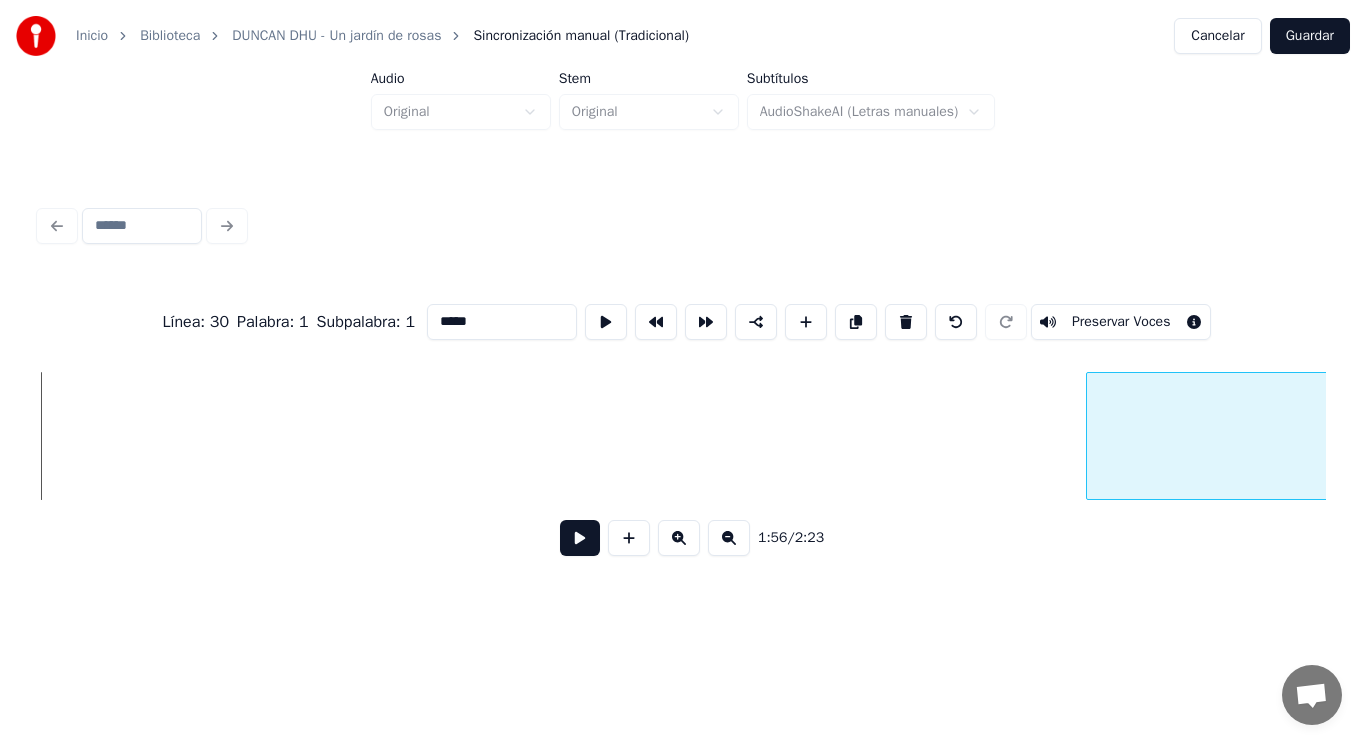 click at bounding box center [1090, 436] 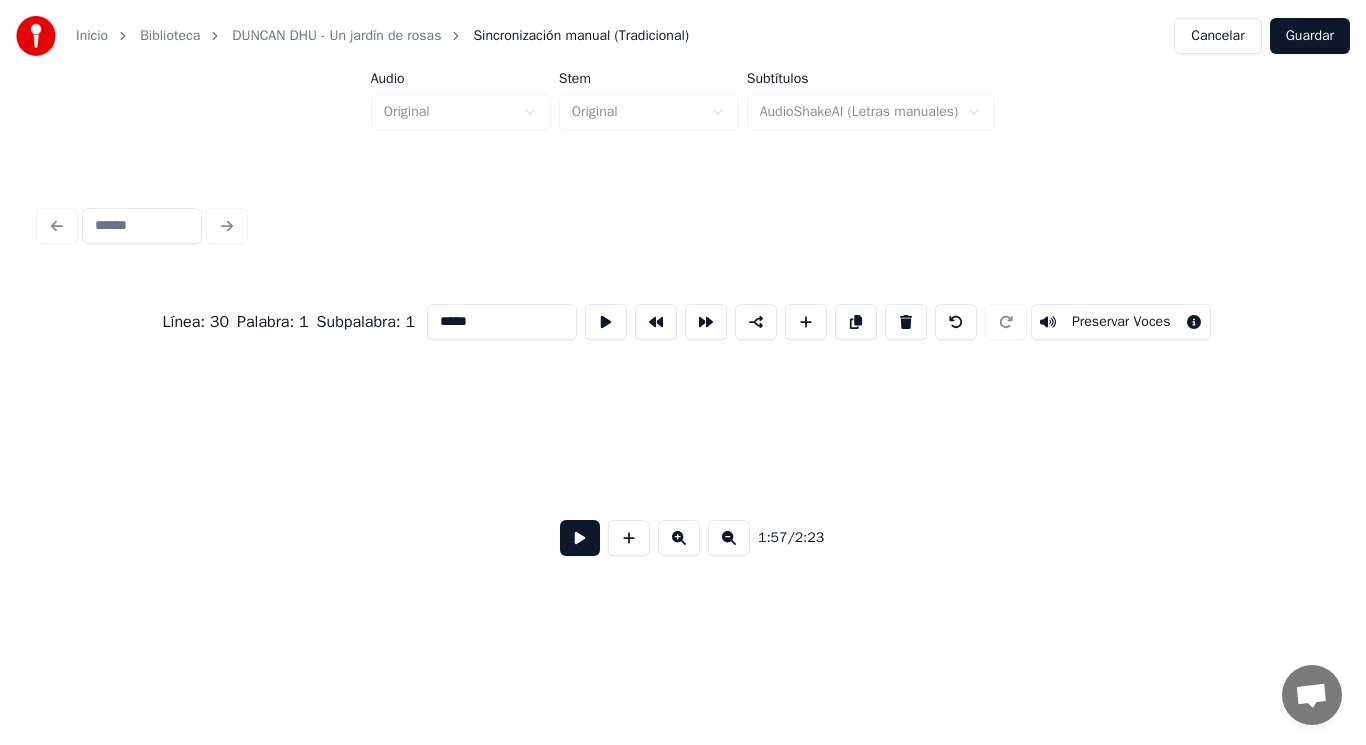 scroll, scrollTop: 0, scrollLeft: 161992, axis: horizontal 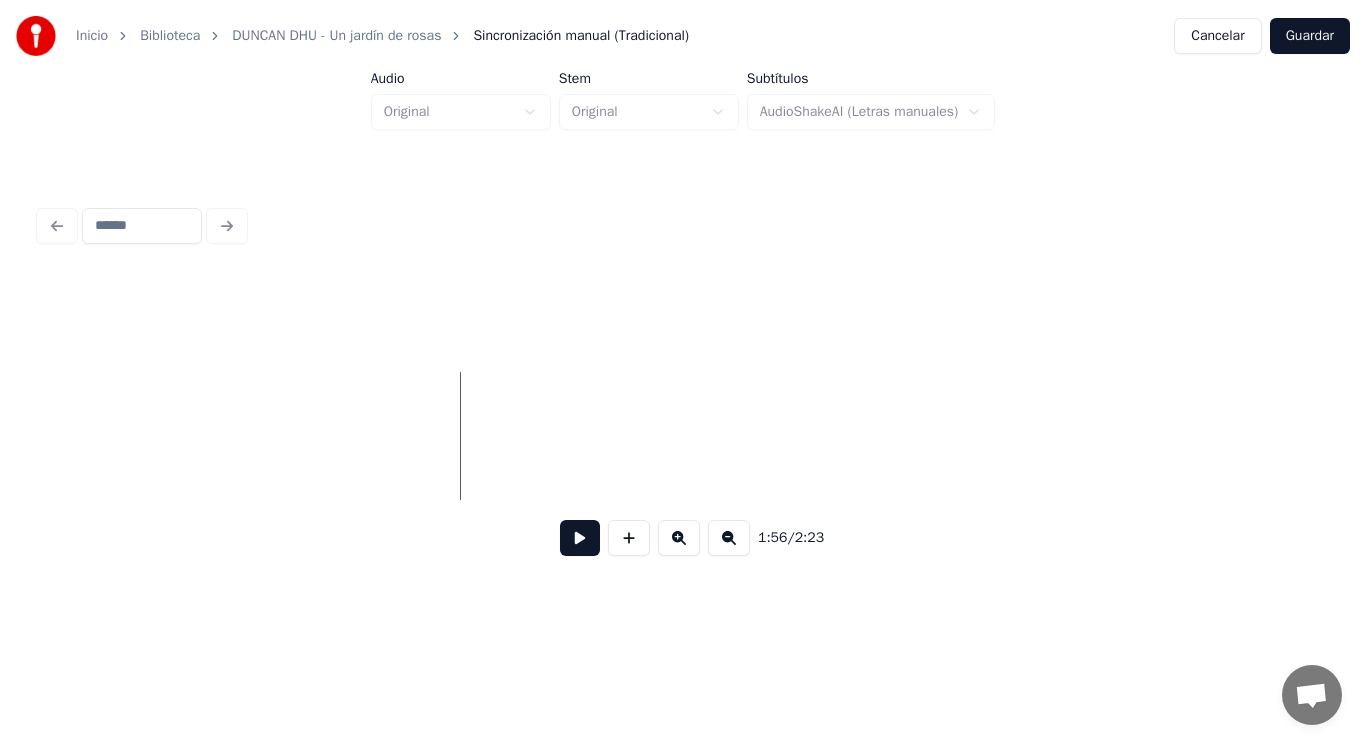 click at bounding box center (629, 538) 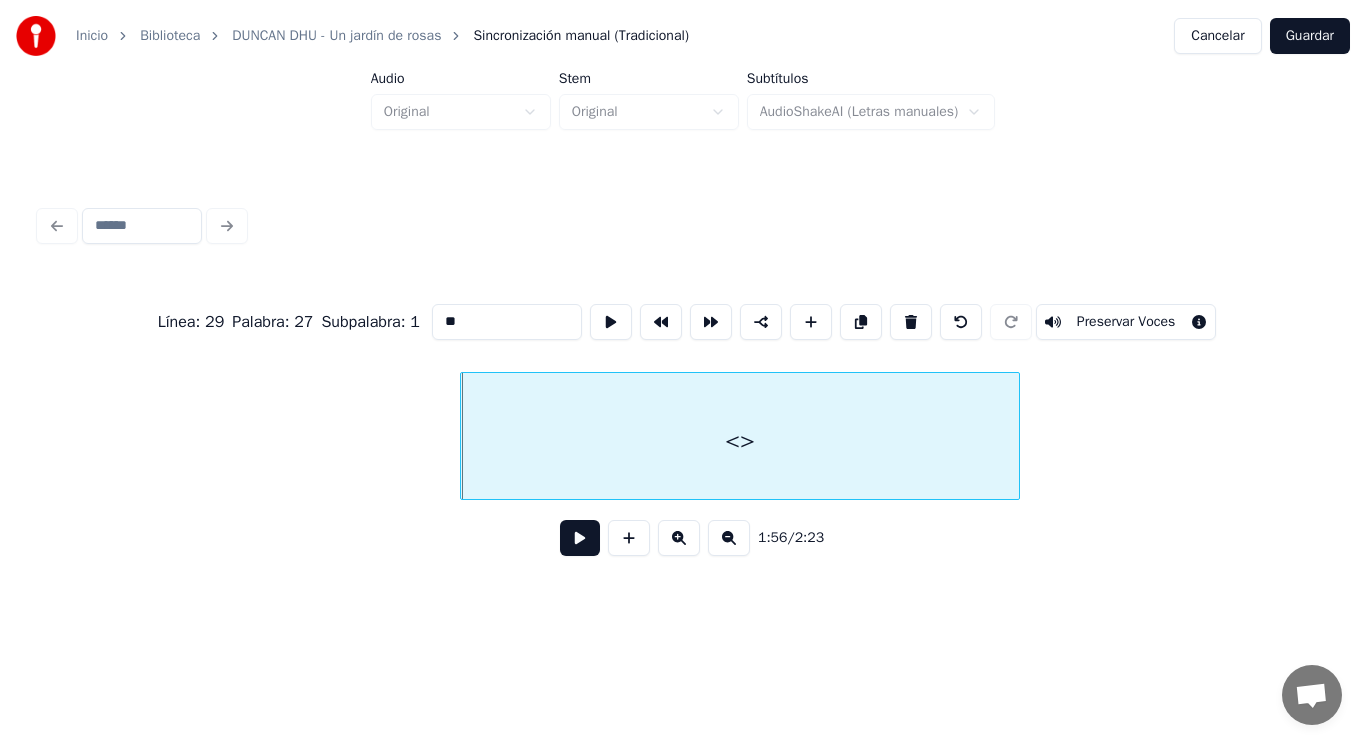 drag, startPoint x: 433, startPoint y: 307, endPoint x: 307, endPoint y: 301, distance: 126.14278 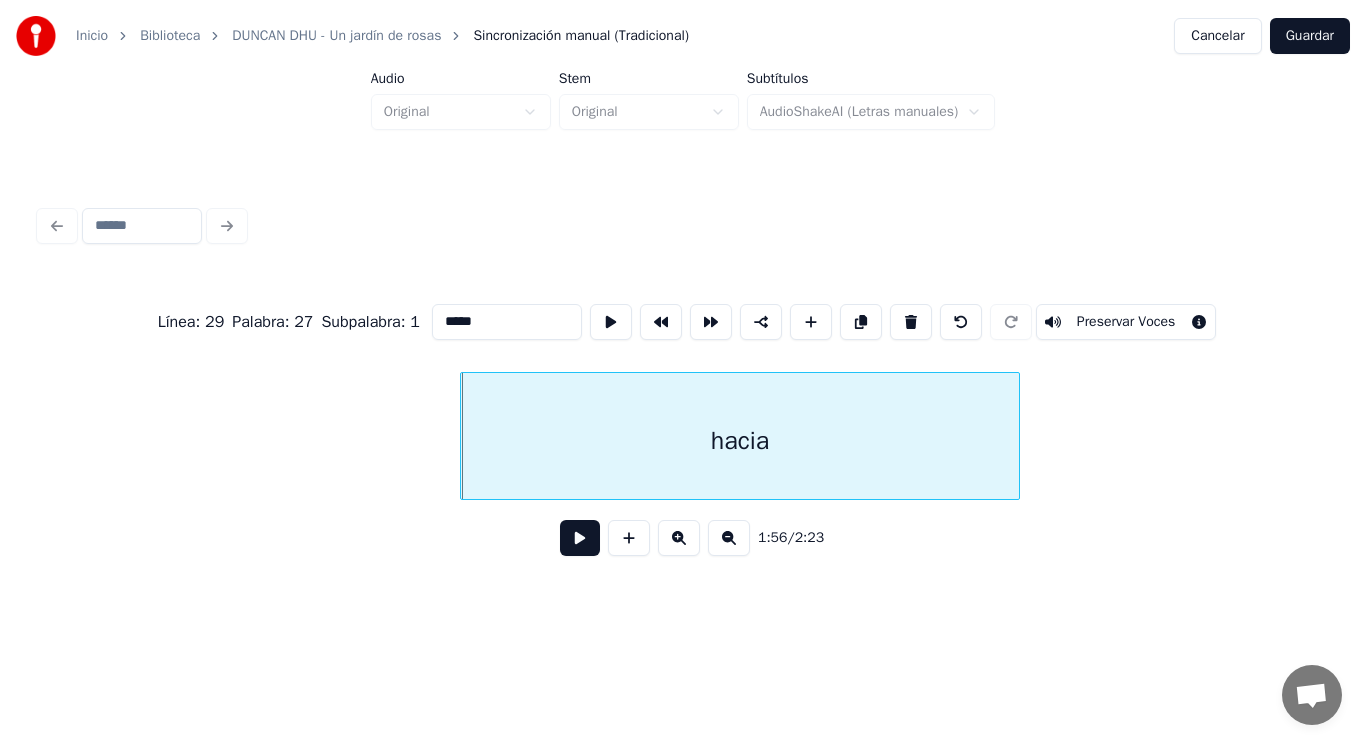 type on "*****" 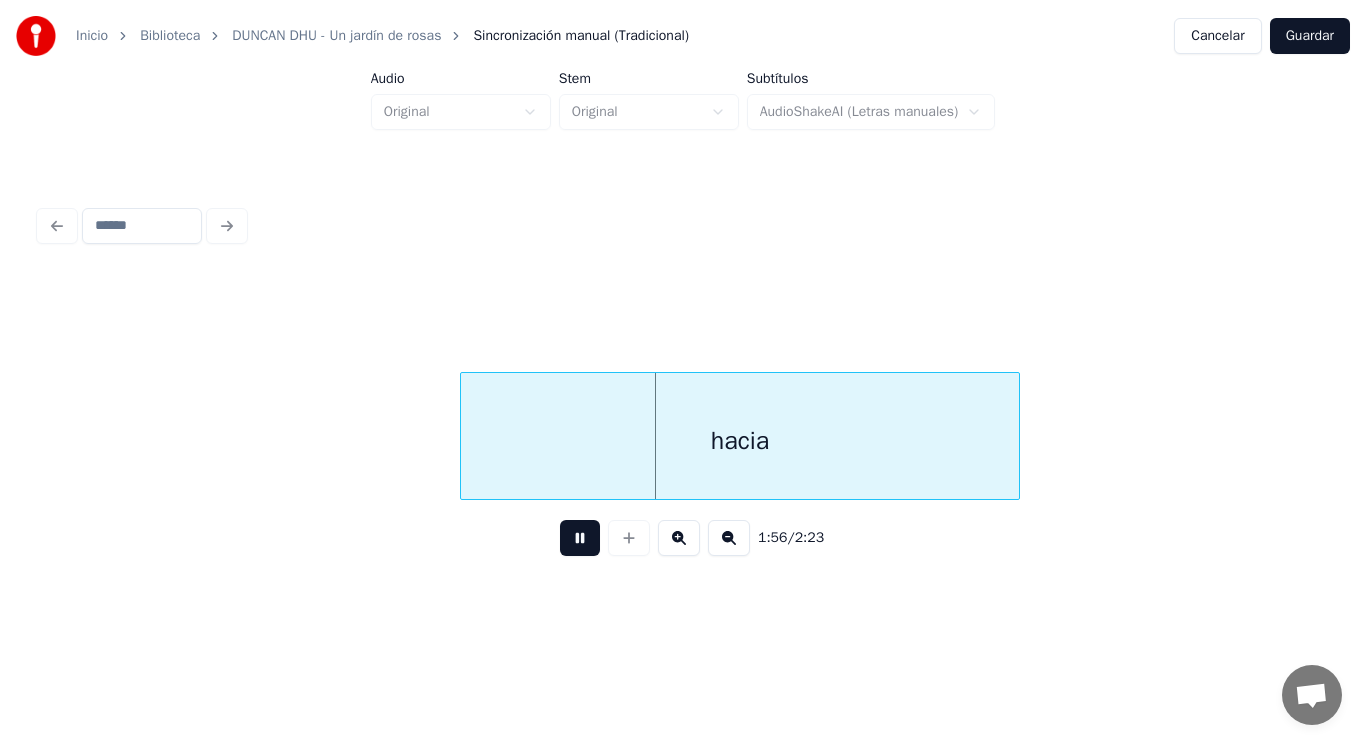 click at bounding box center [580, 538] 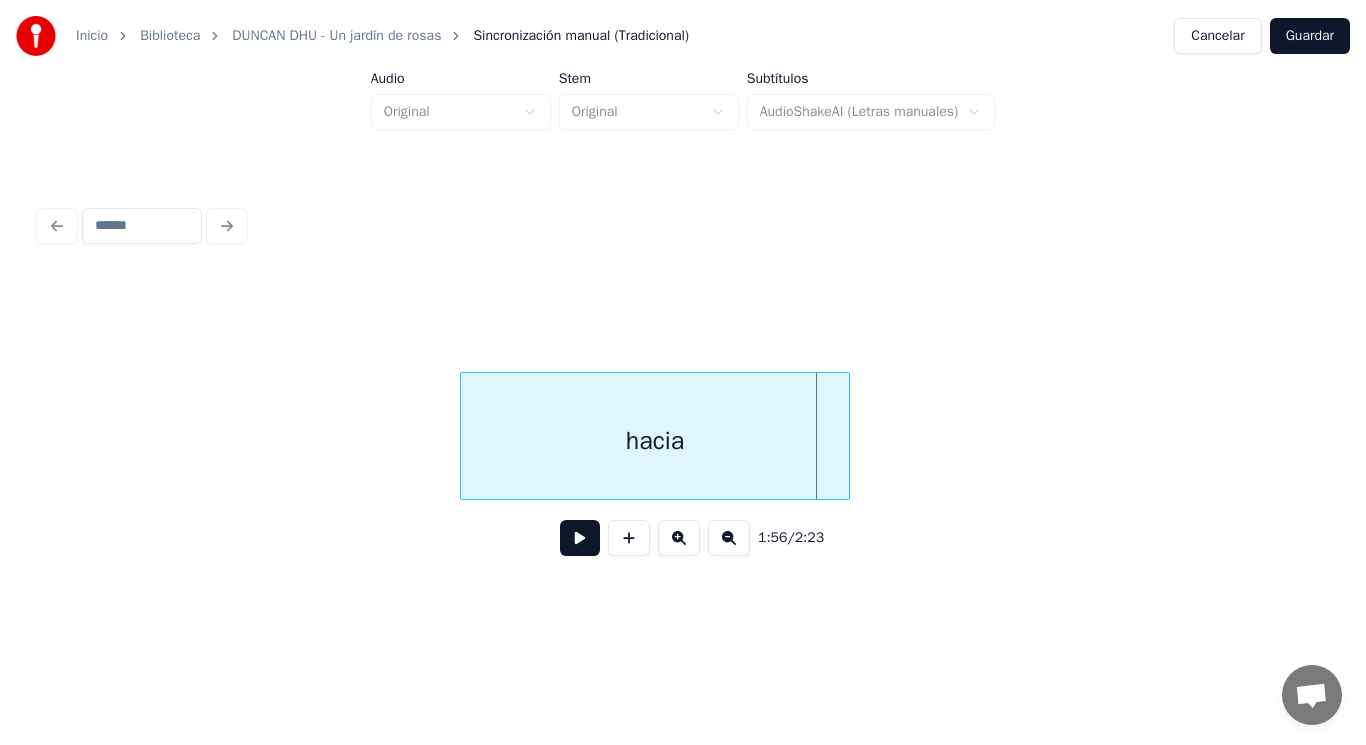 click at bounding box center [846, 436] 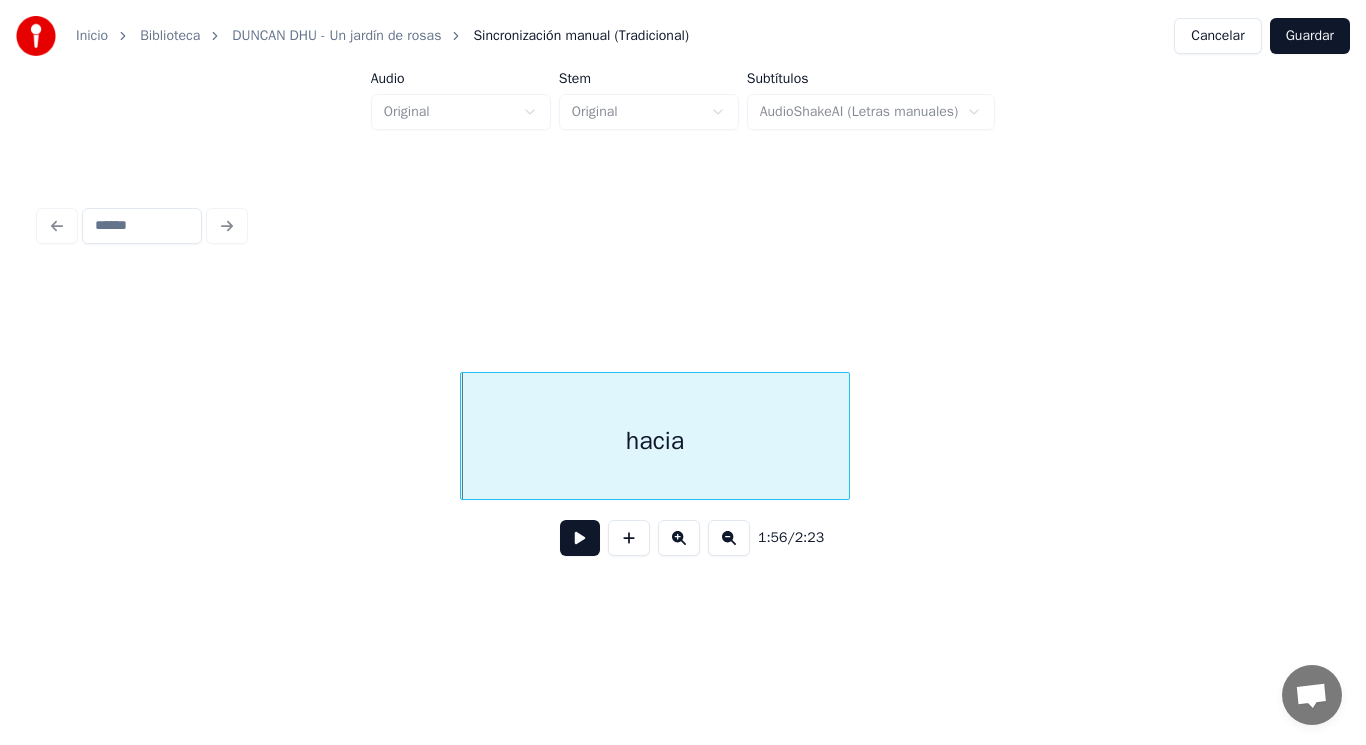 click at bounding box center (580, 538) 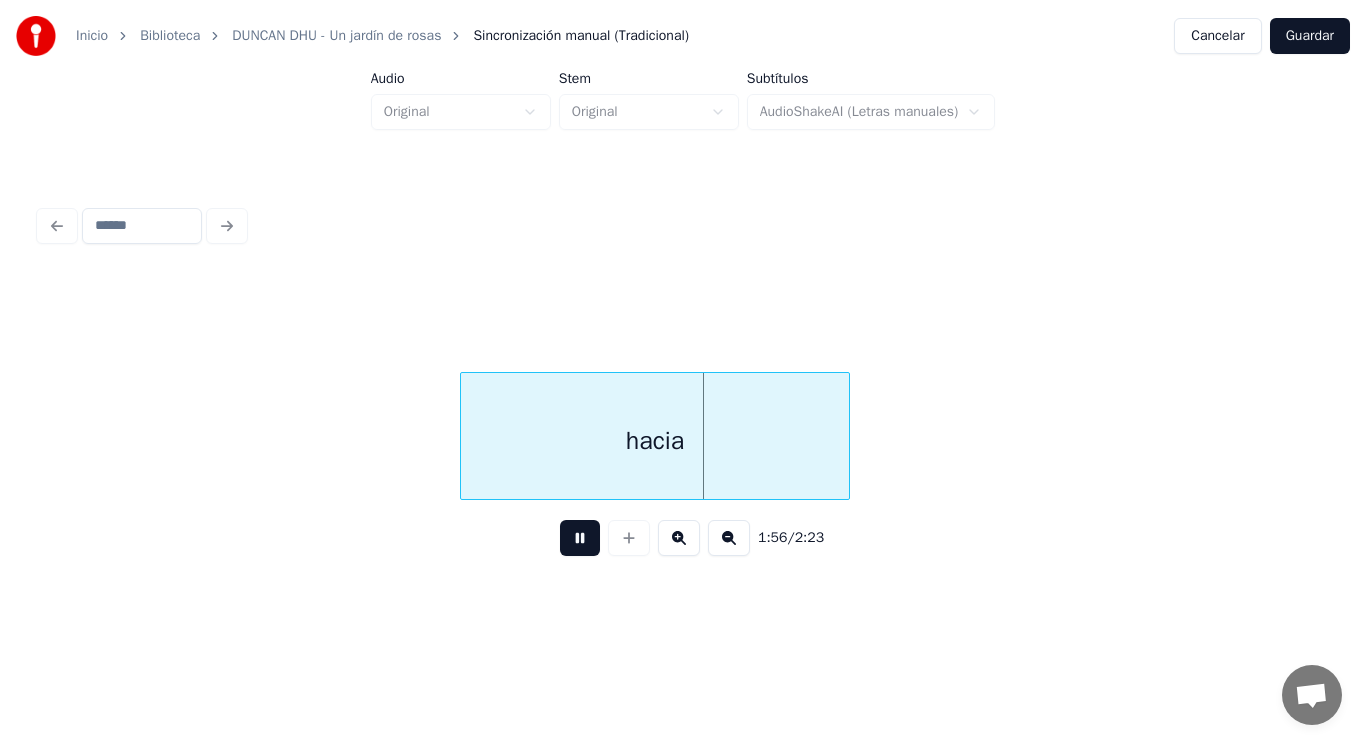 click at bounding box center [580, 538] 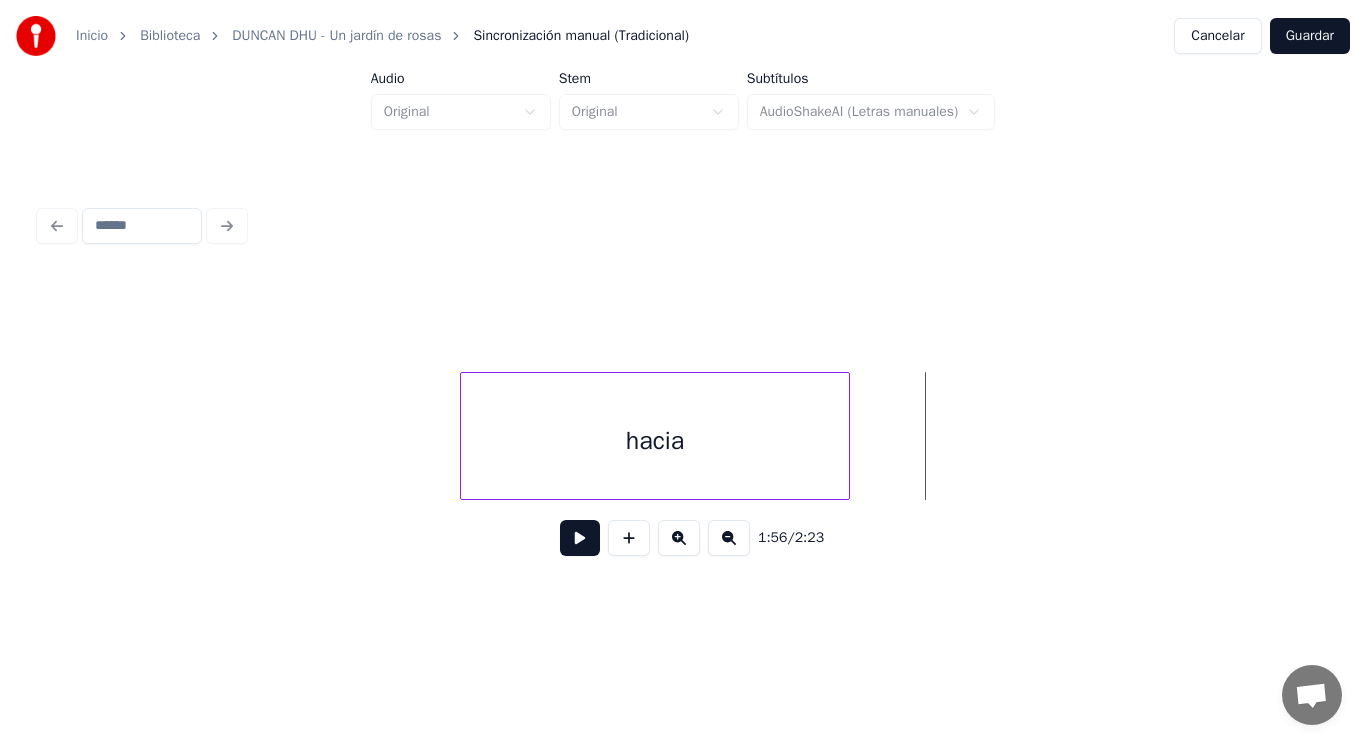 click on "hacia" at bounding box center [-61567, 436] 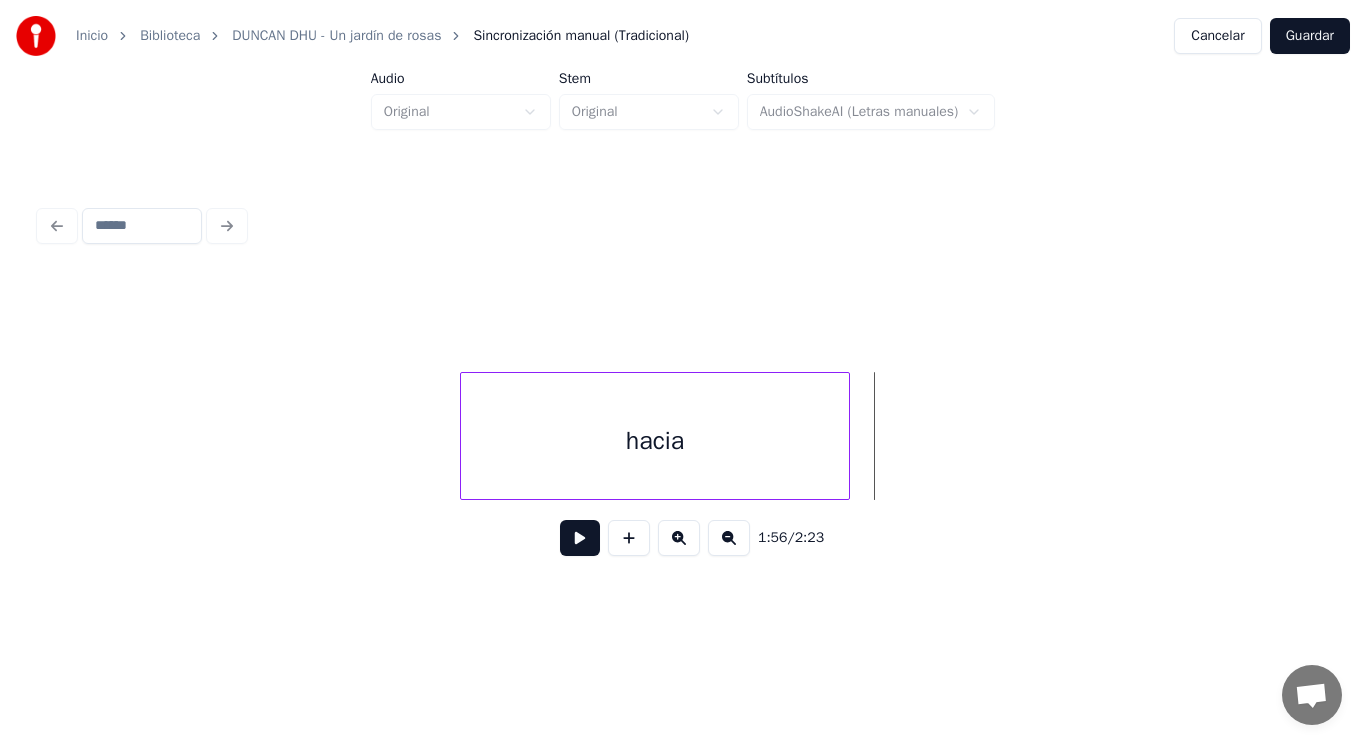 click at bounding box center [580, 538] 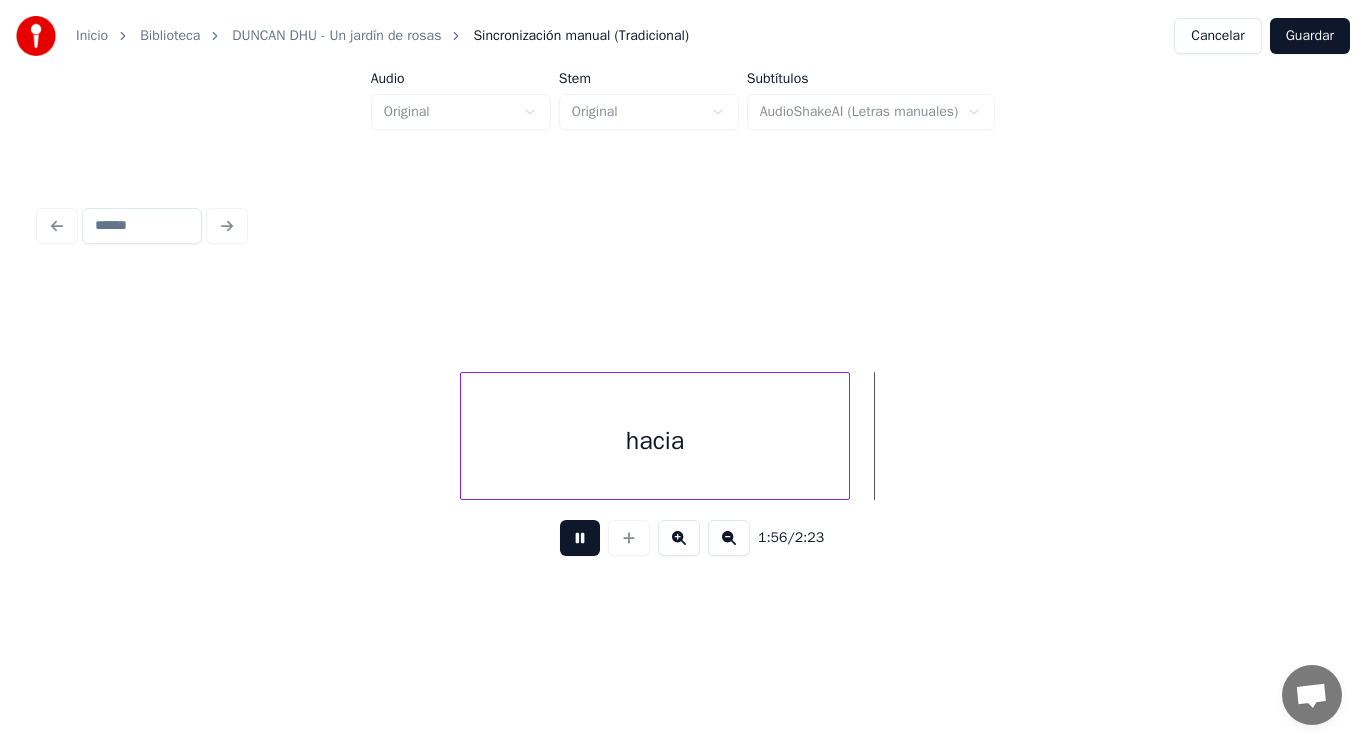 click at bounding box center (580, 538) 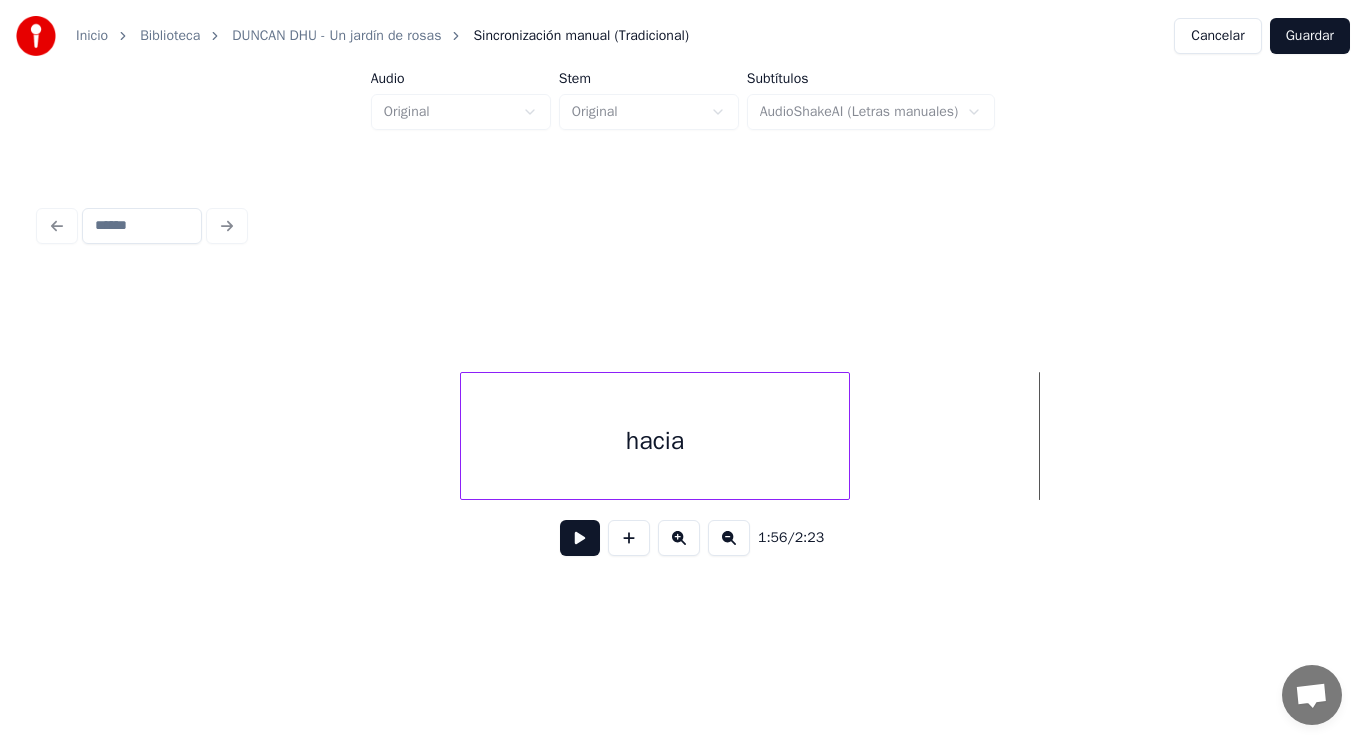 click at bounding box center [846, 436] 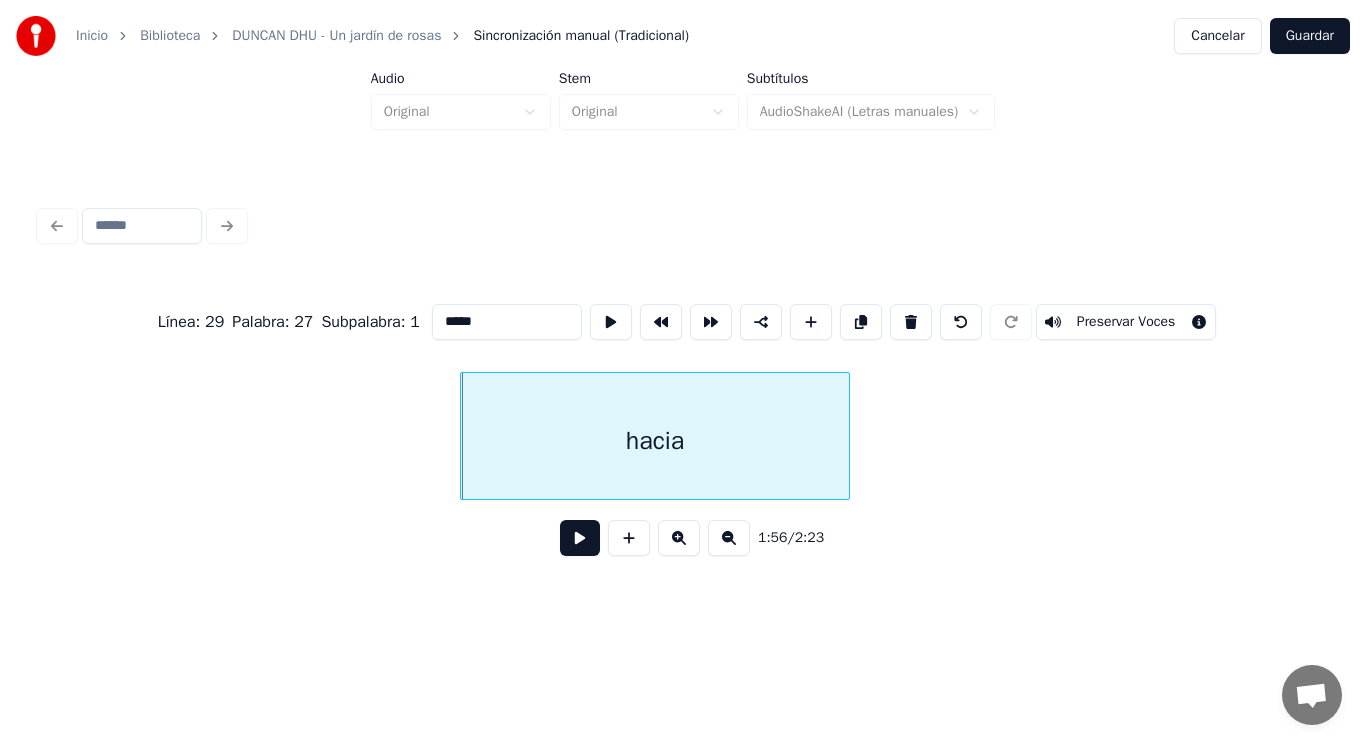 click at bounding box center (580, 538) 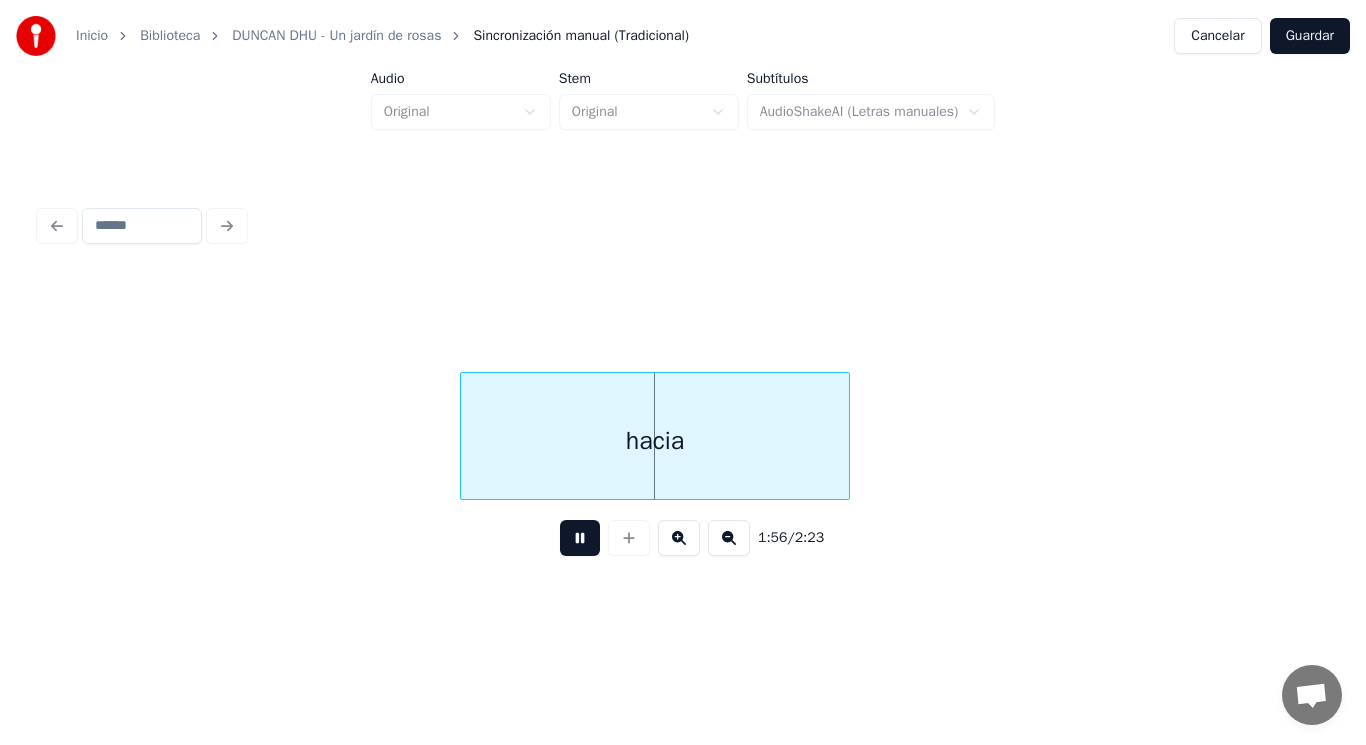 click at bounding box center [580, 538] 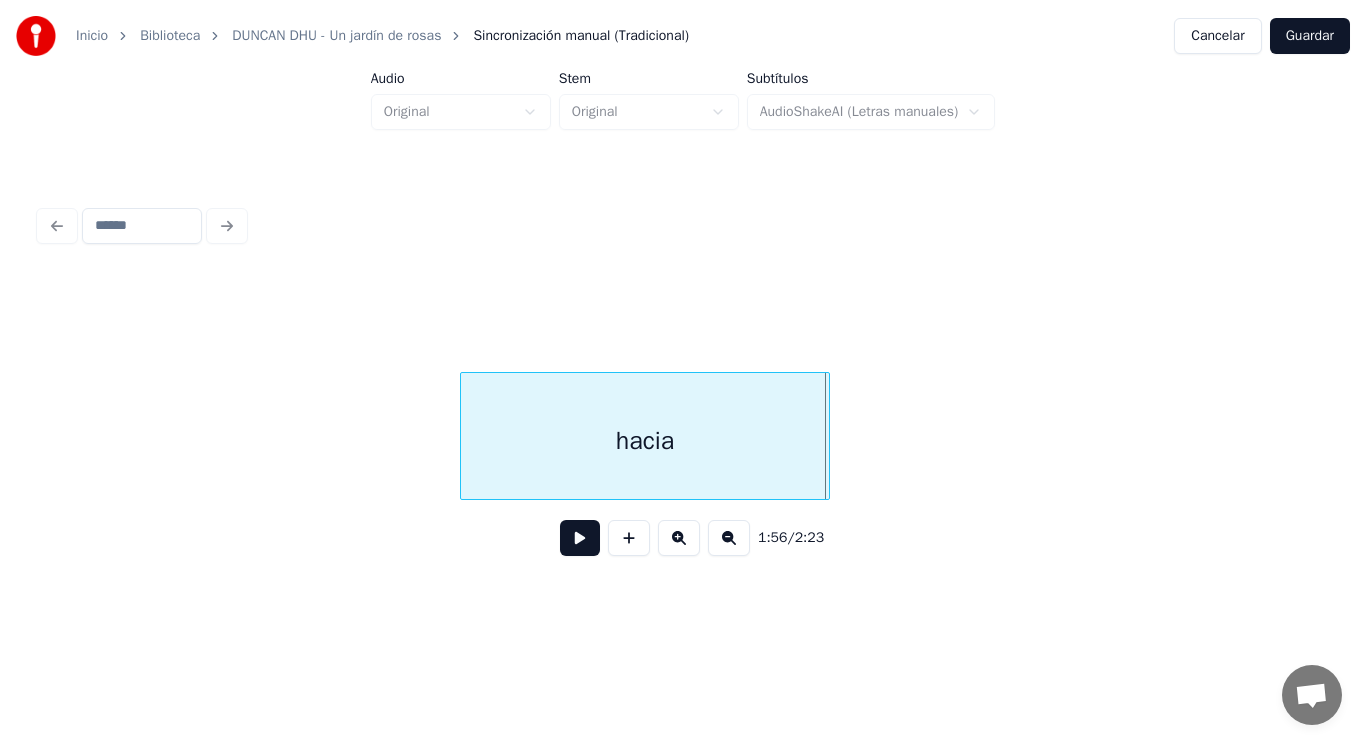 click at bounding box center [826, 436] 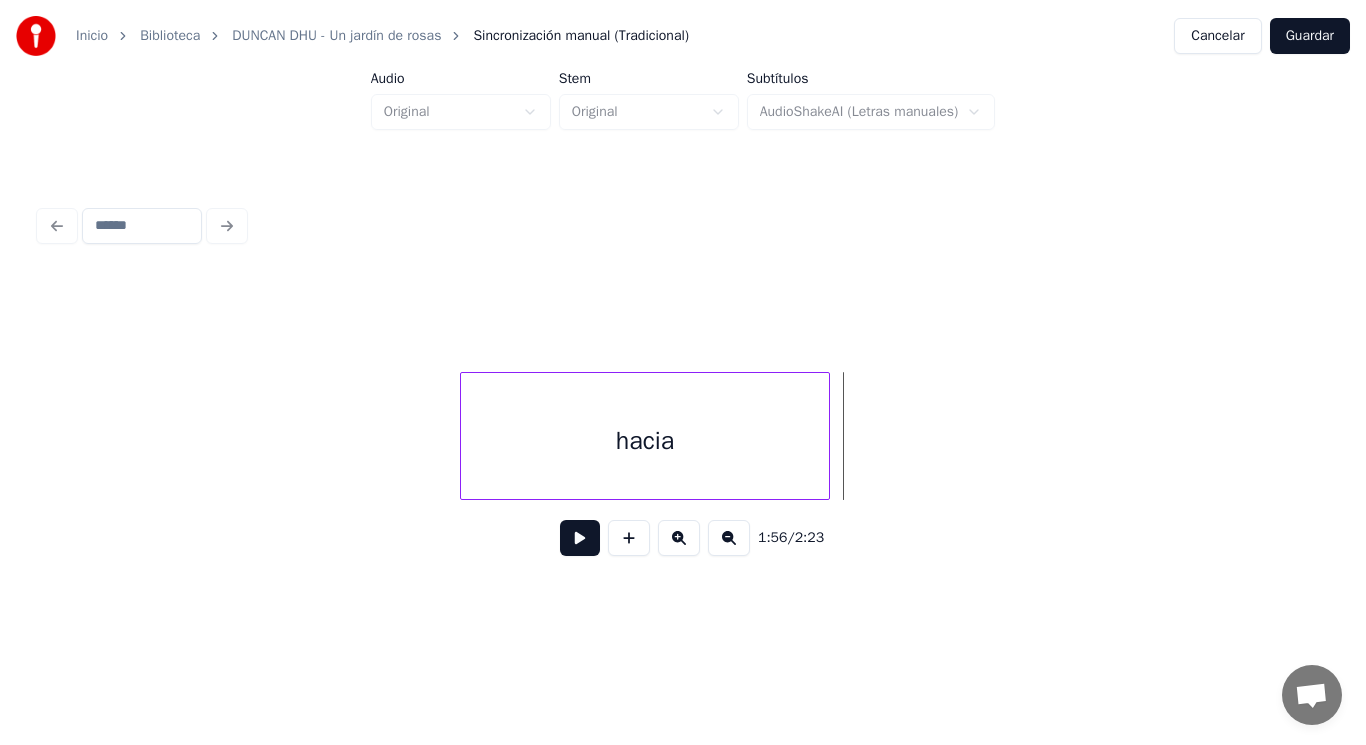 click at bounding box center [580, 538] 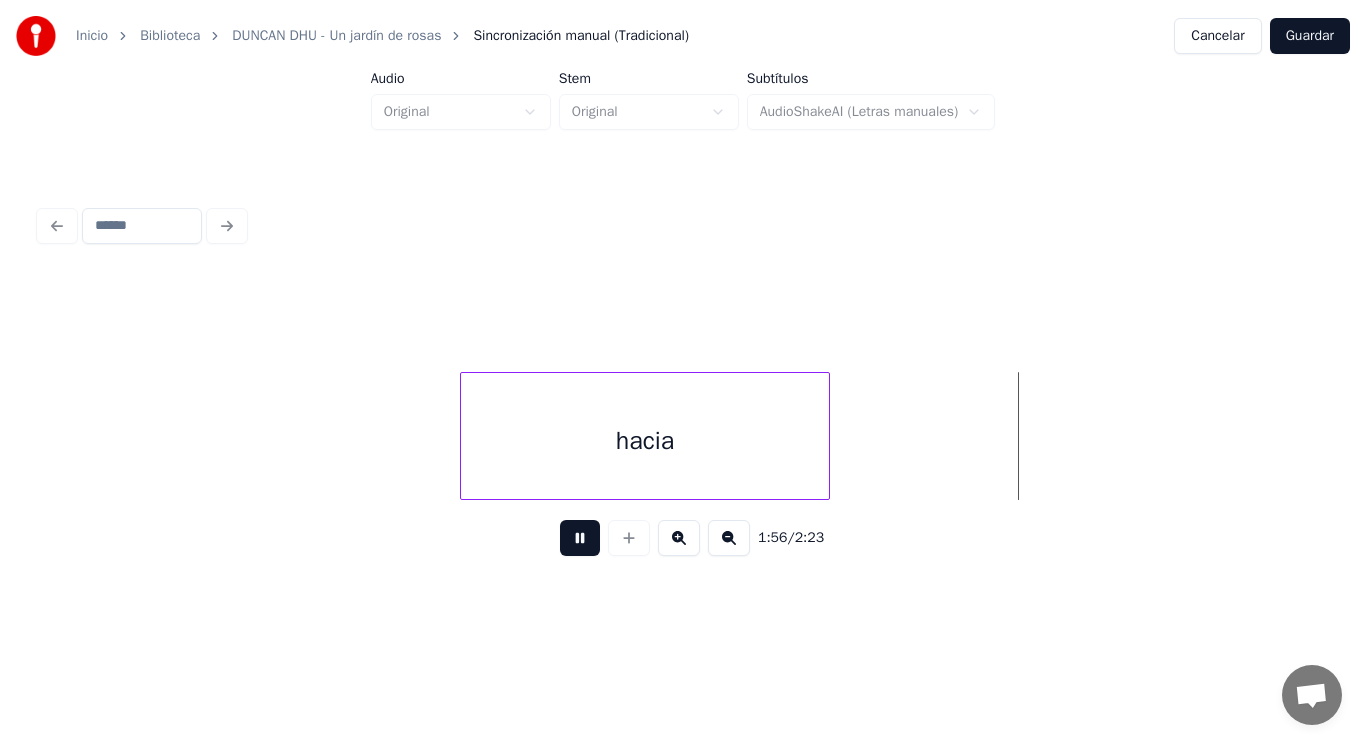 click at bounding box center [580, 538] 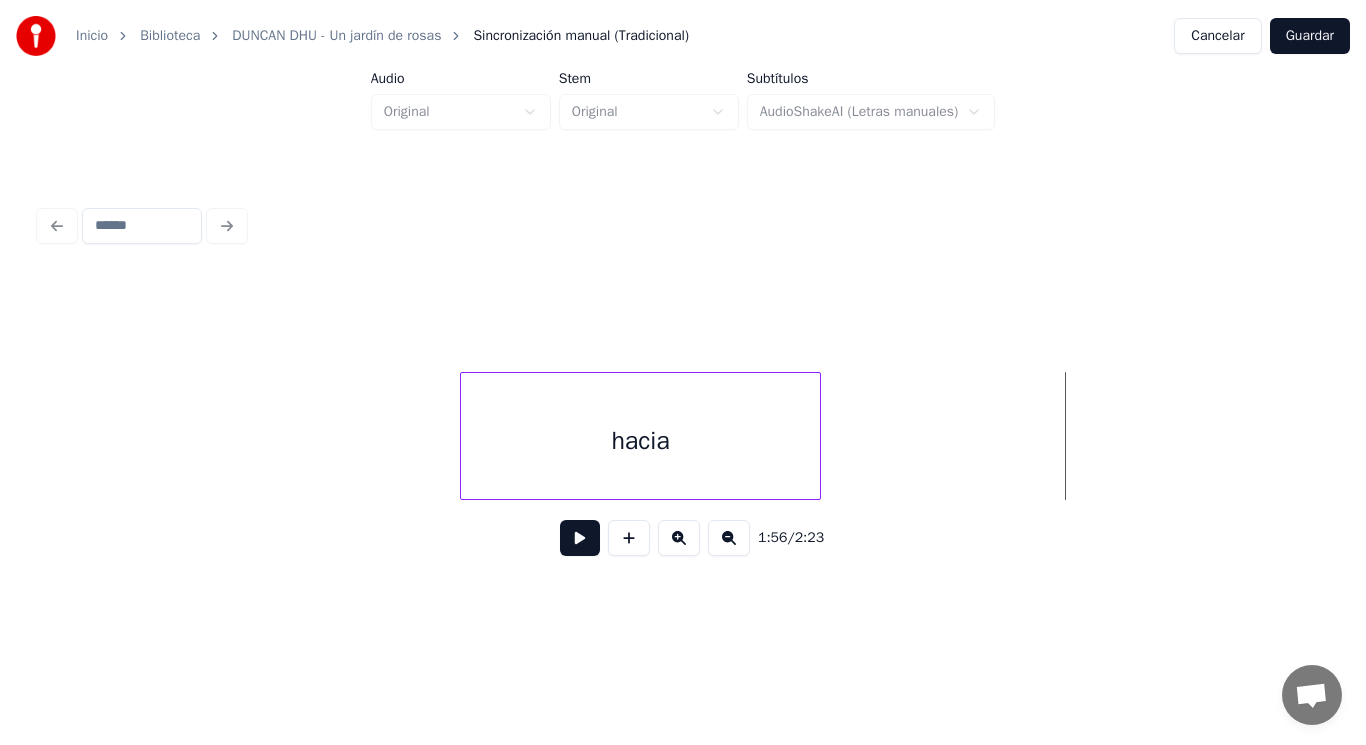 click at bounding box center (817, 436) 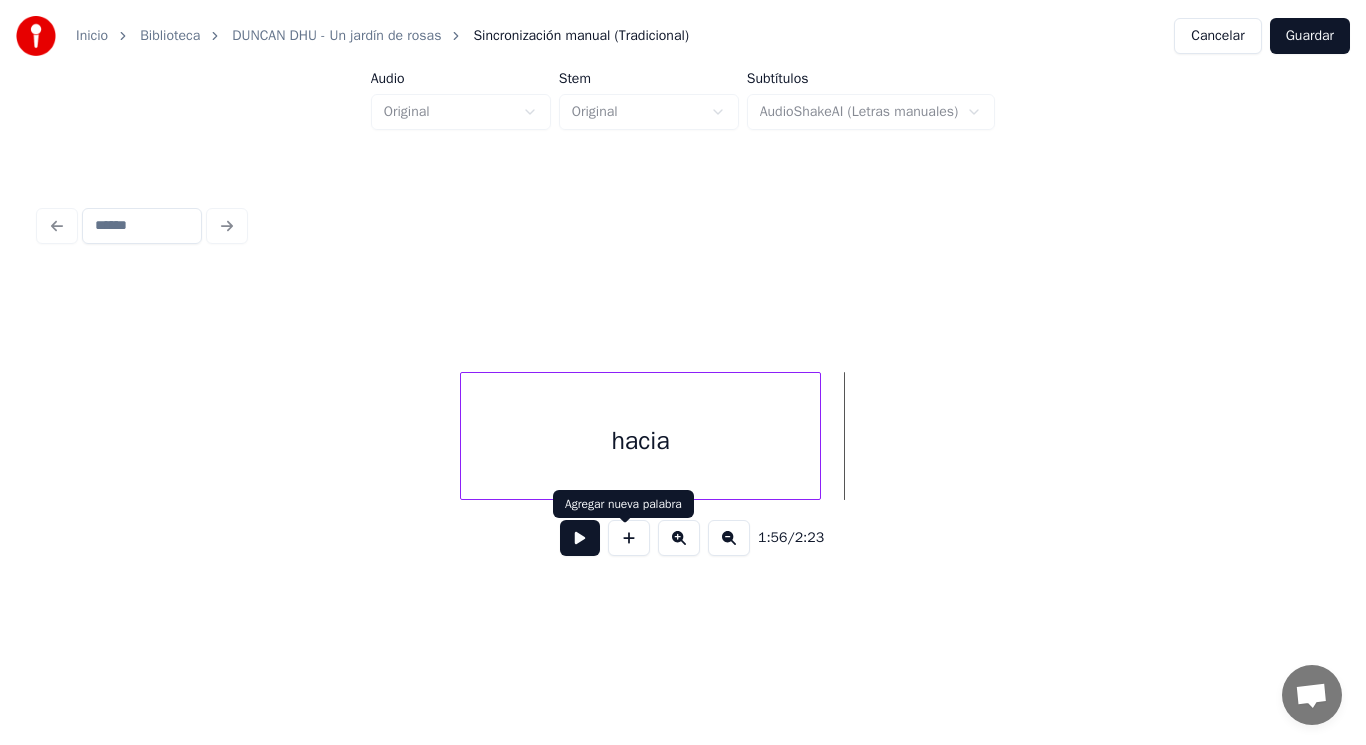 click at bounding box center (629, 538) 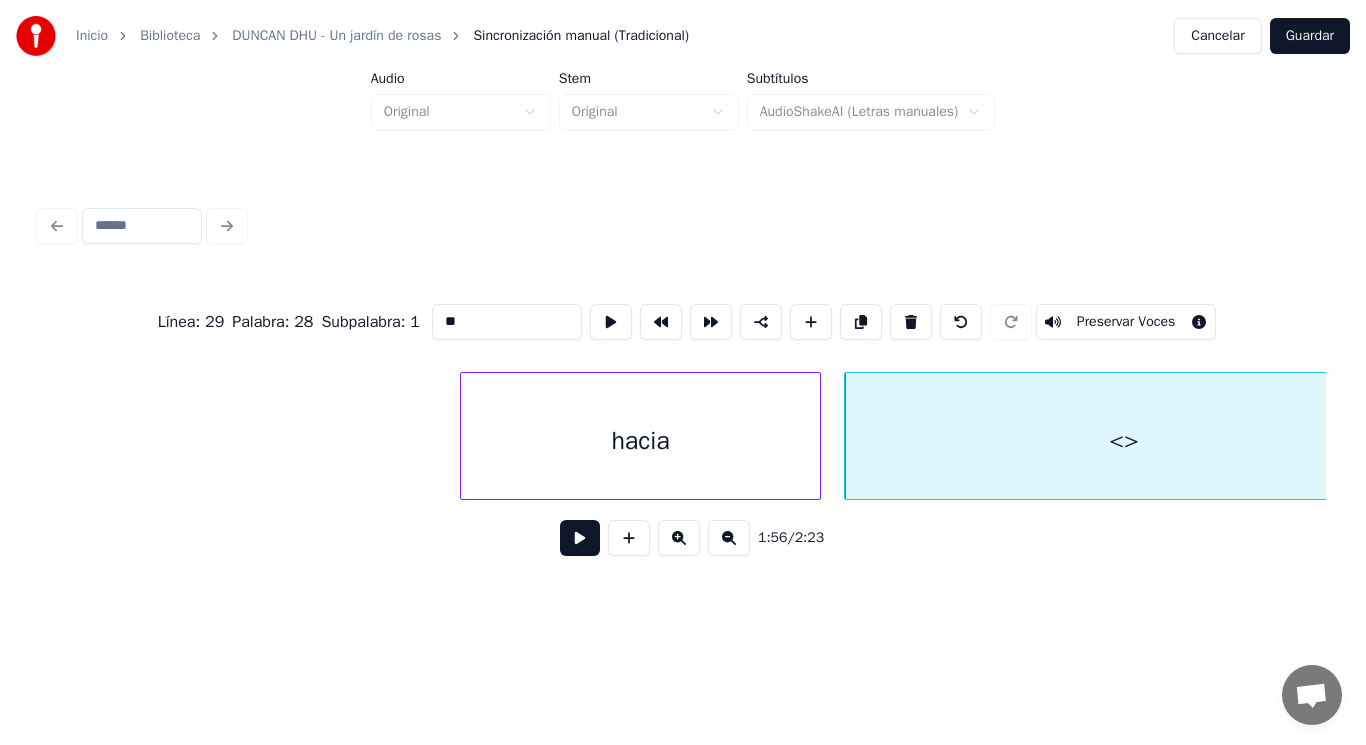 drag, startPoint x: 443, startPoint y: 313, endPoint x: 156, endPoint y: 334, distance: 287.76727 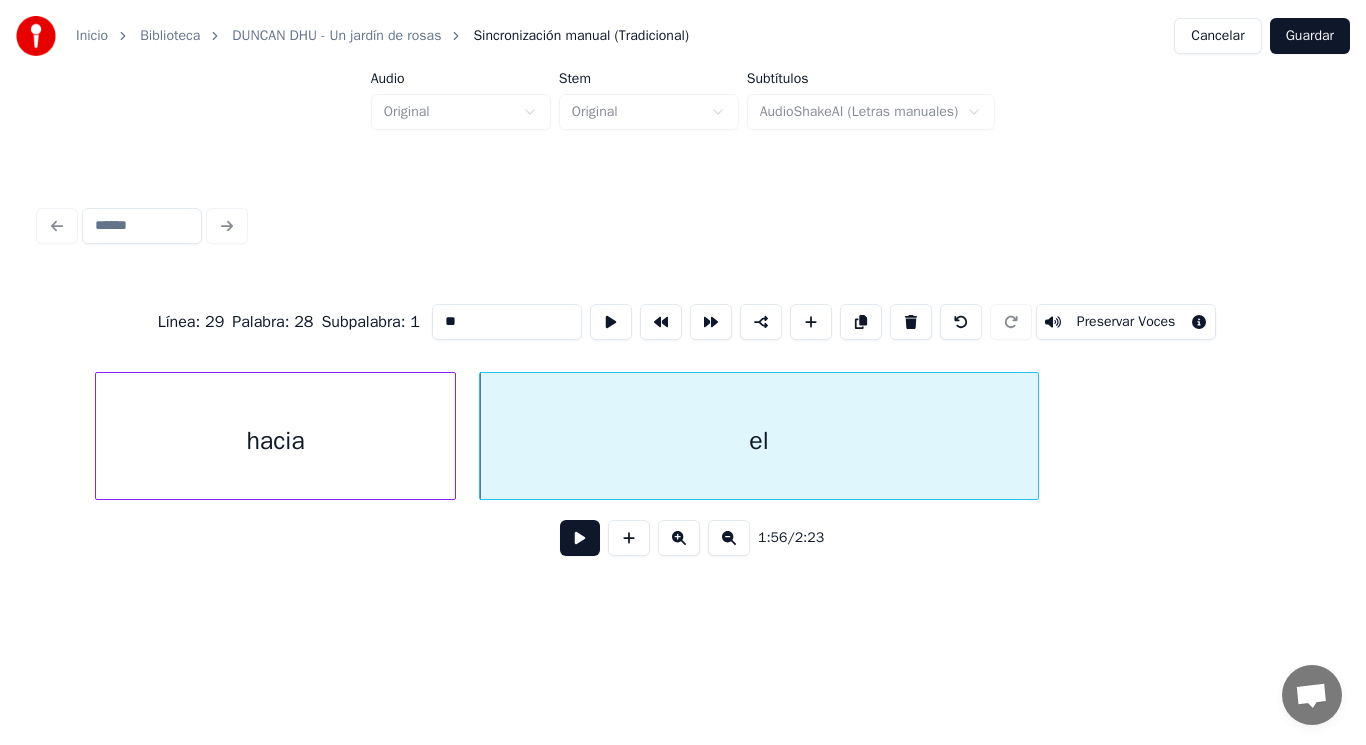 scroll, scrollTop: 0, scrollLeft: 162392, axis: horizontal 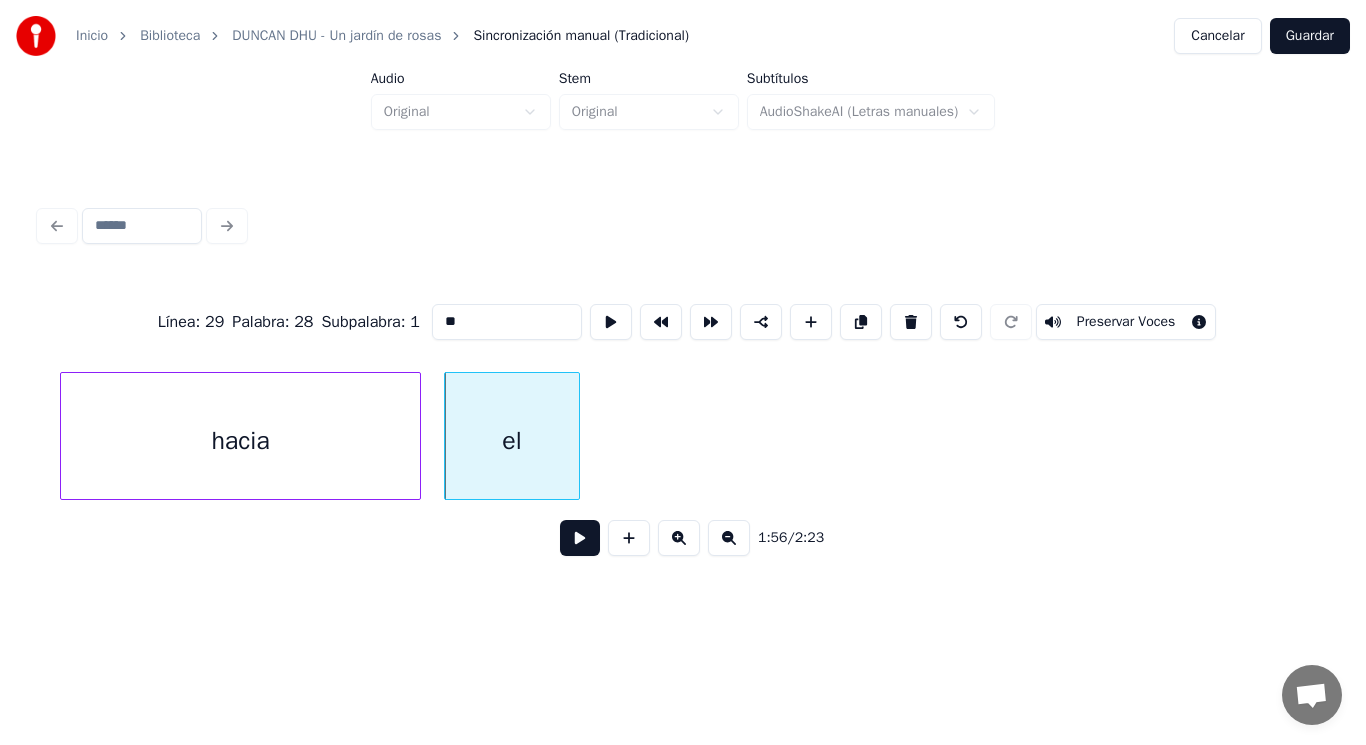 click at bounding box center (576, 436) 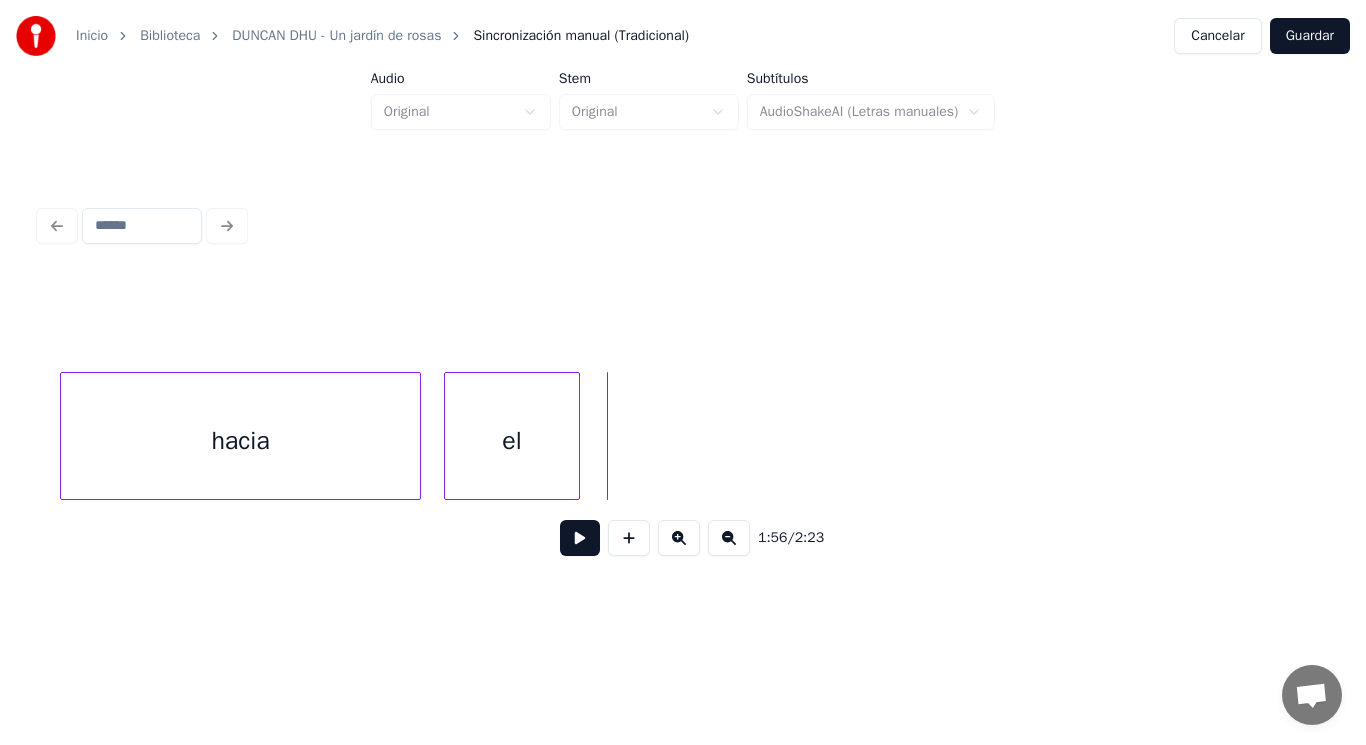 click at bounding box center (580, 538) 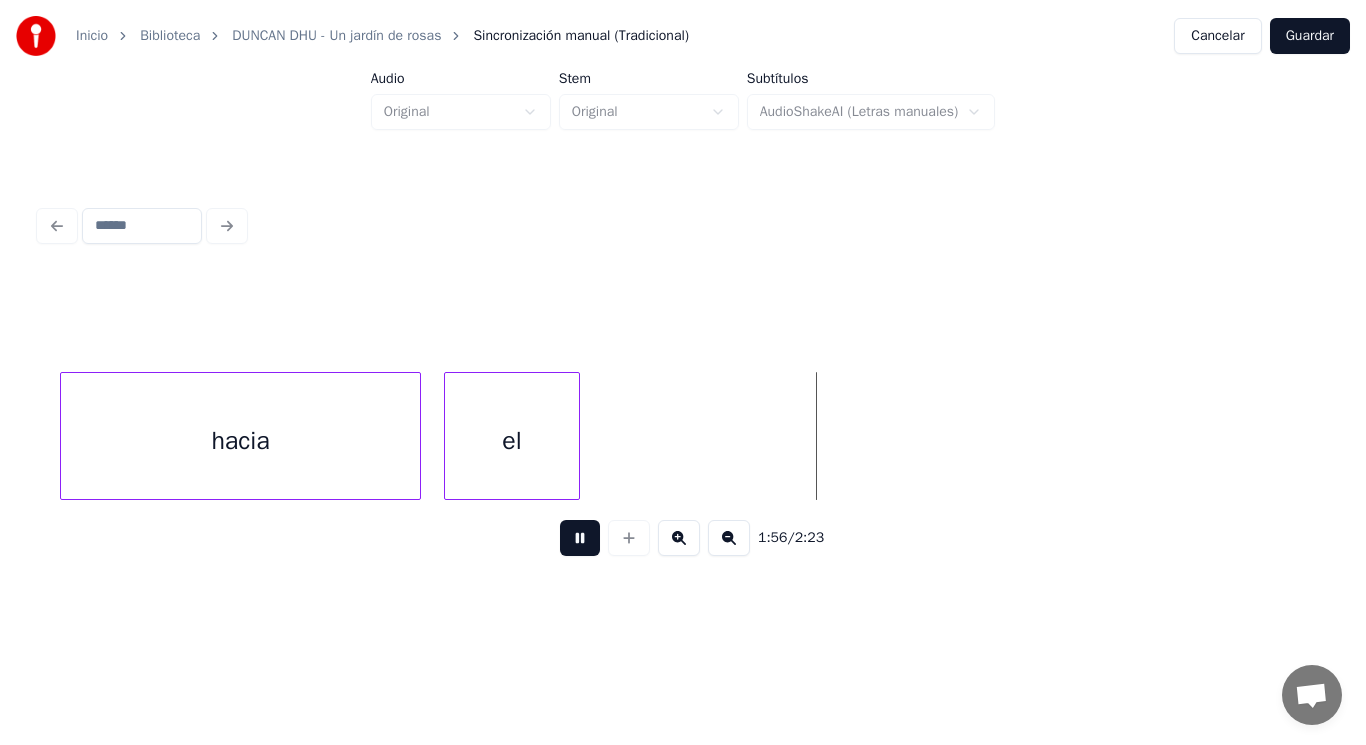 click at bounding box center (580, 538) 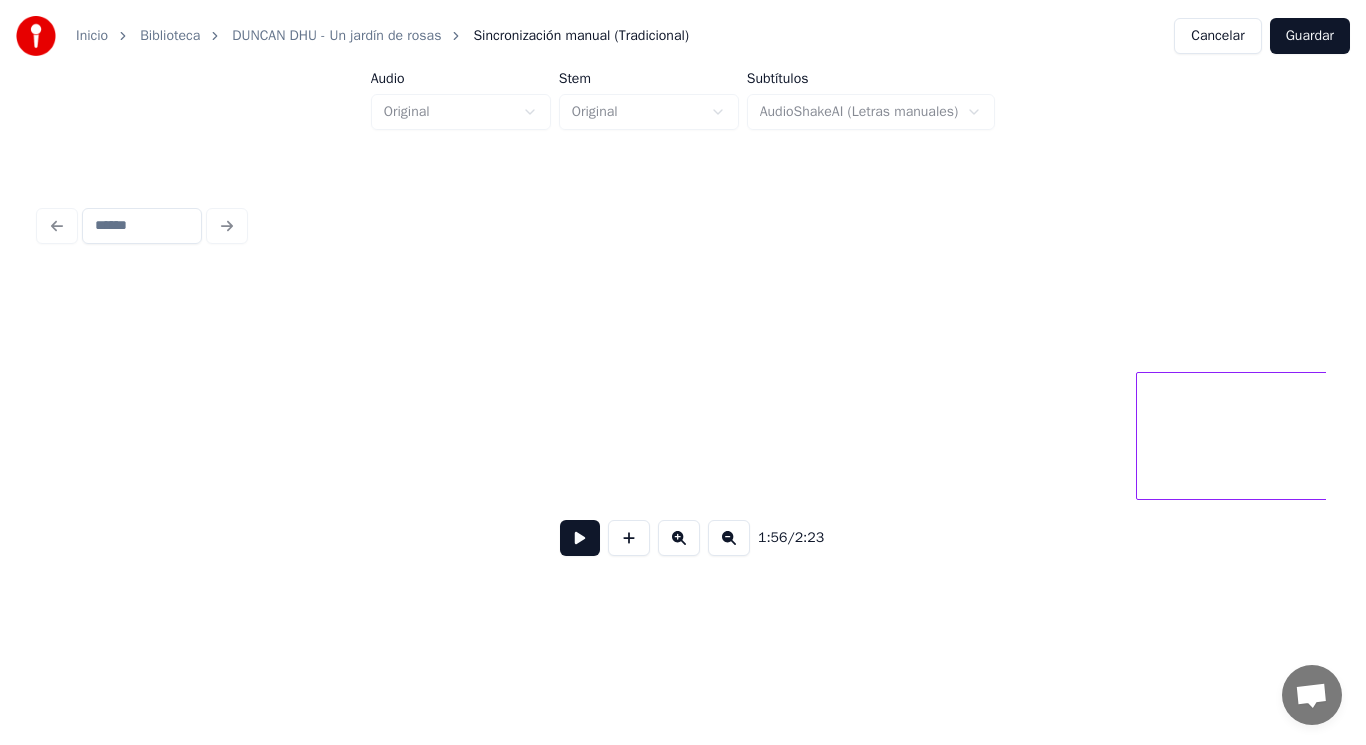 scroll, scrollTop: 0, scrollLeft: 163272, axis: horizontal 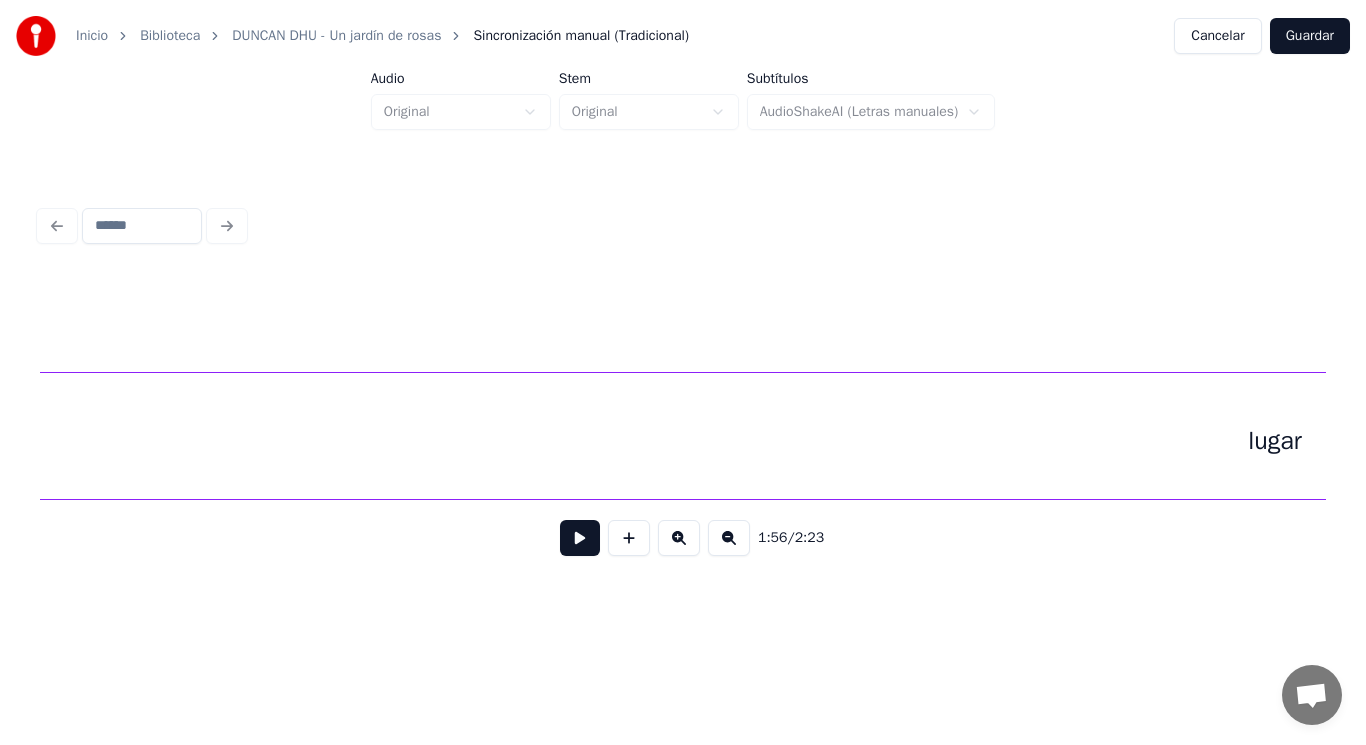 click on "Inicio Biblioteca DUNCAN DHU - Un jardín de rosas Sincronización manual (Tradicional) Cancelar Guardar Audio Original Stem Original Subtítulos AudioShakeAI (Letras manuales) 1:56  /  2:23" at bounding box center (683, 304) 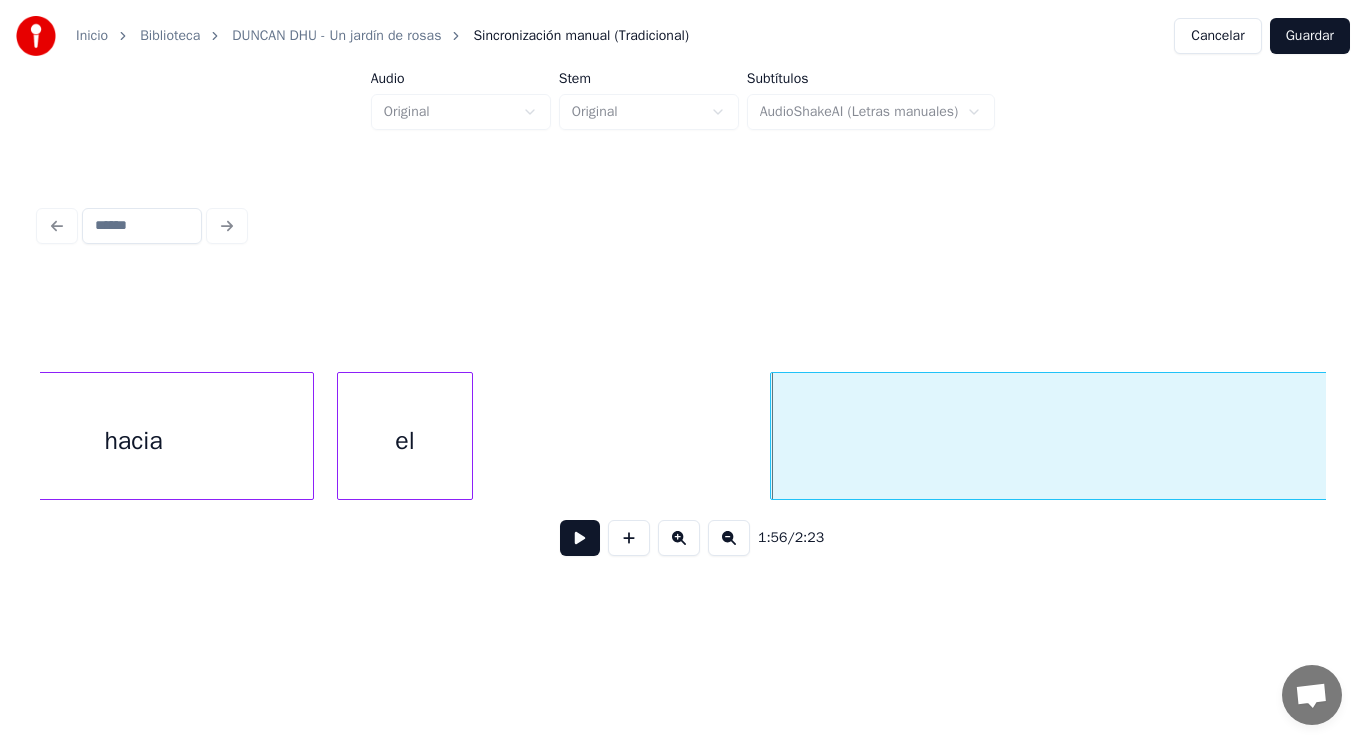 scroll, scrollTop: 0, scrollLeft: 162470, axis: horizontal 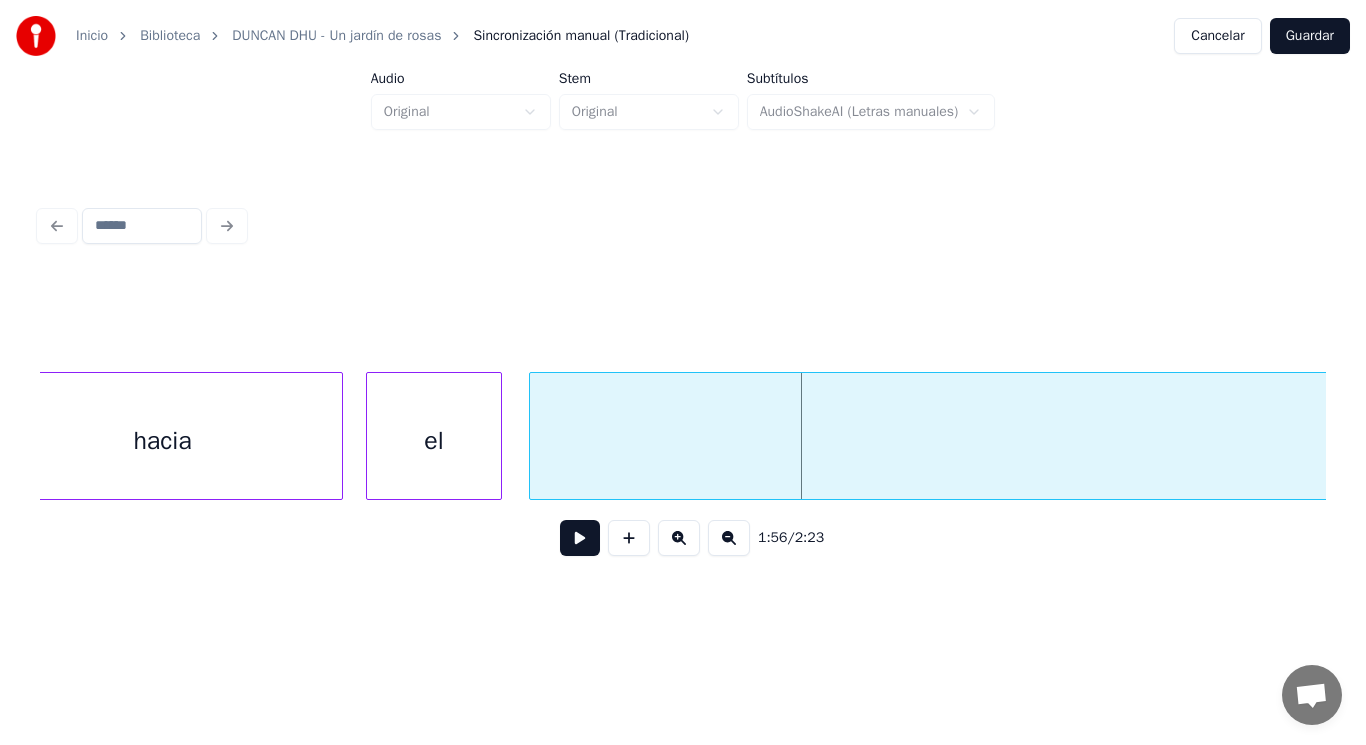 click at bounding box center [533, 436] 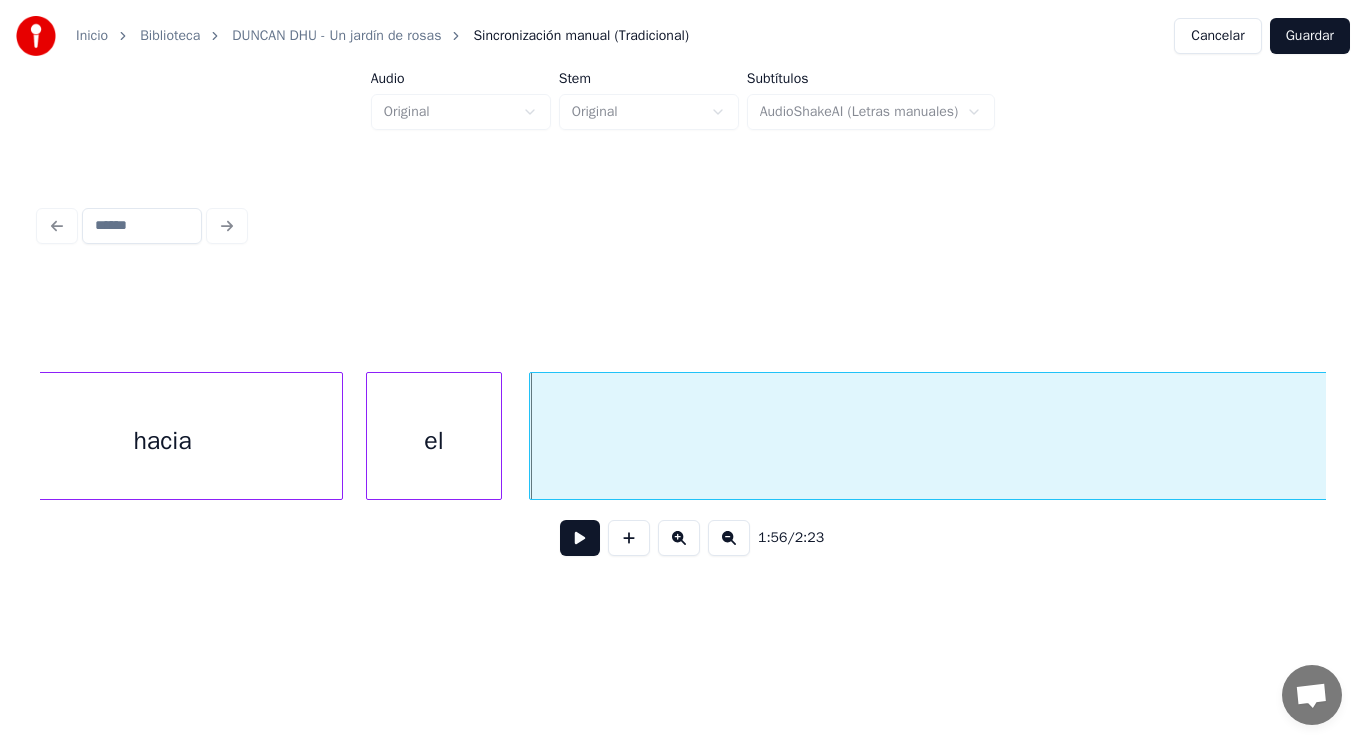 click at bounding box center (580, 538) 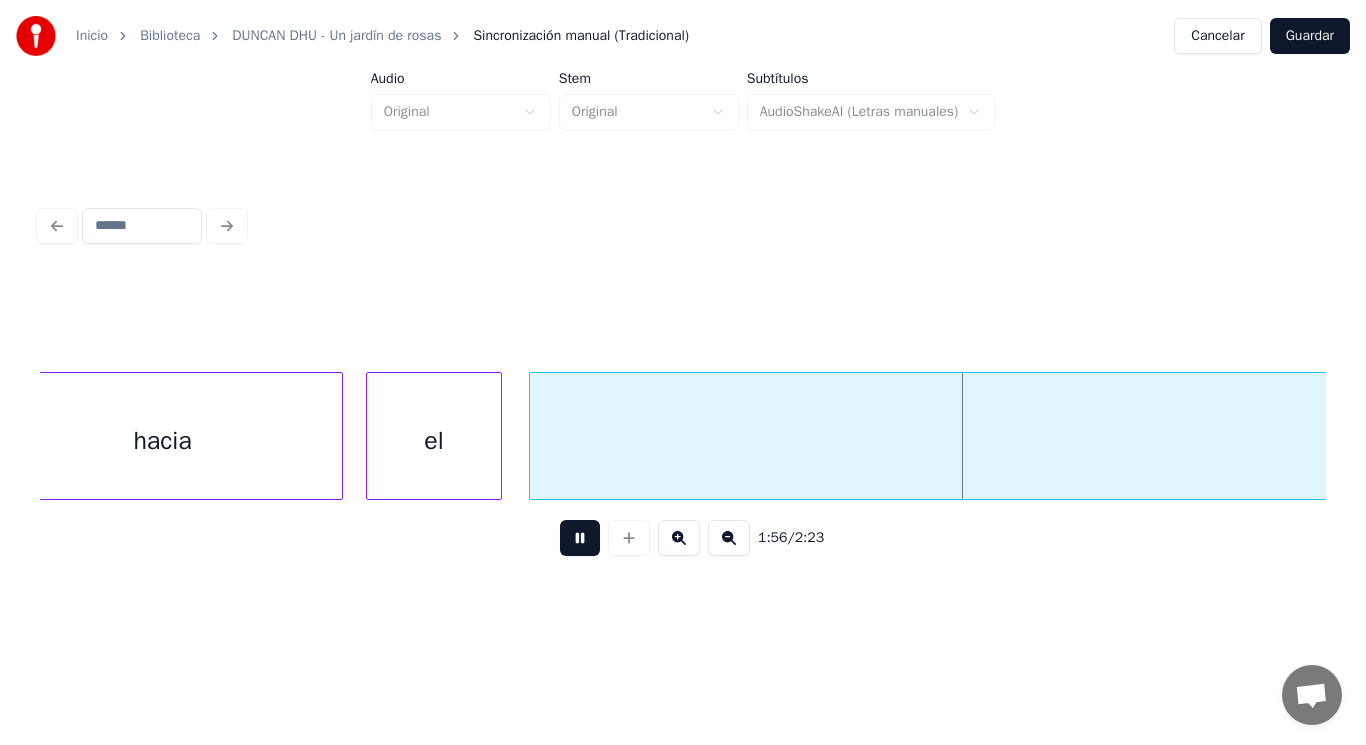 click at bounding box center (580, 538) 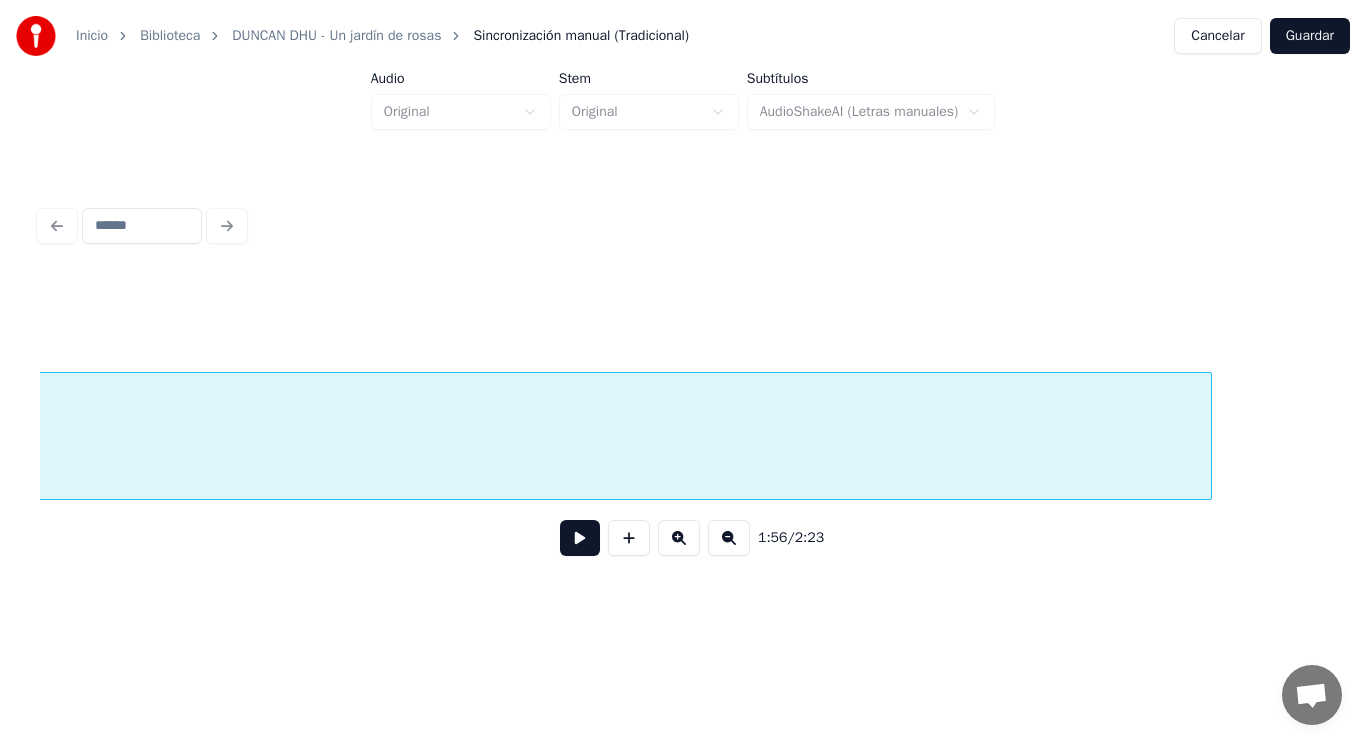 scroll, scrollTop: 0, scrollLeft: 164630, axis: horizontal 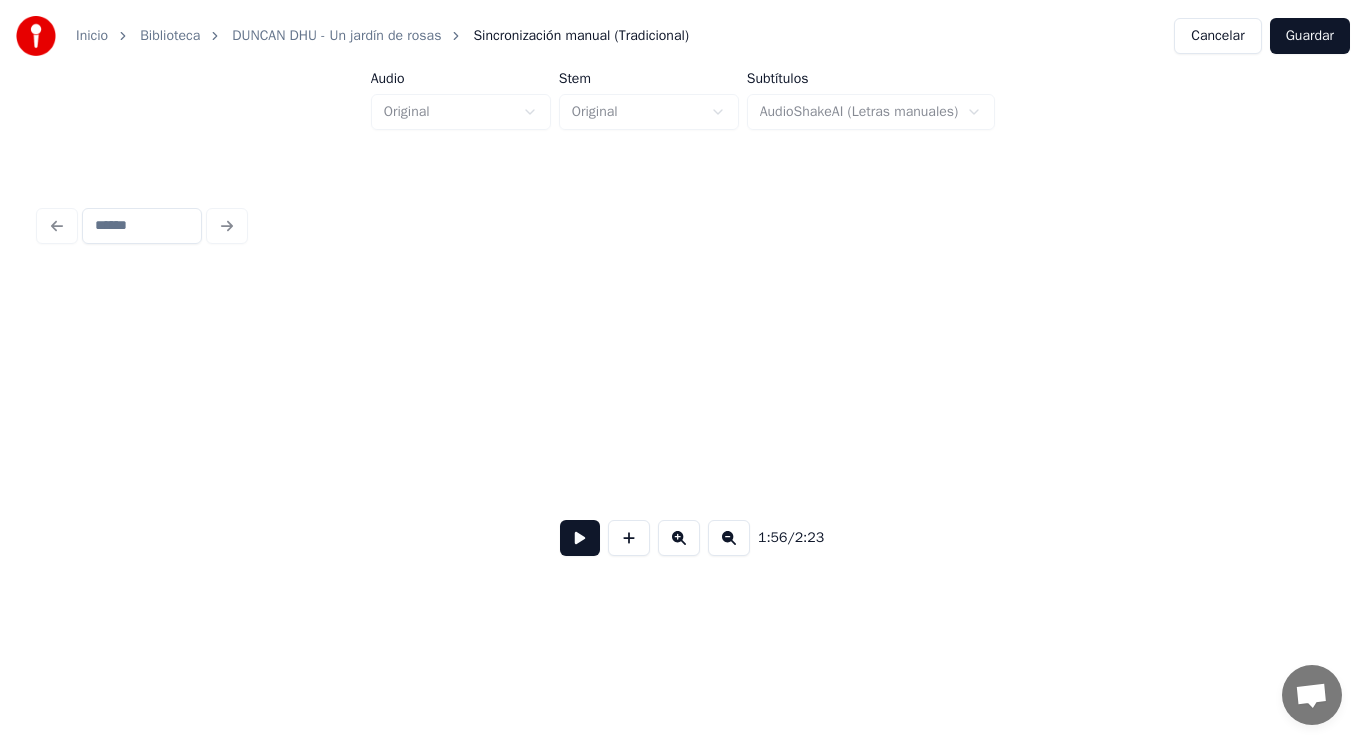 click on "Inicio Biblioteca DUNCAN DHU - Un jardín de rosas Sincronización manual (Tradicional) Cancelar Guardar Audio Original Stem Original Subtítulos AudioShakeAI (Letras manuales) 1:56  /  2:23" at bounding box center [683, 304] 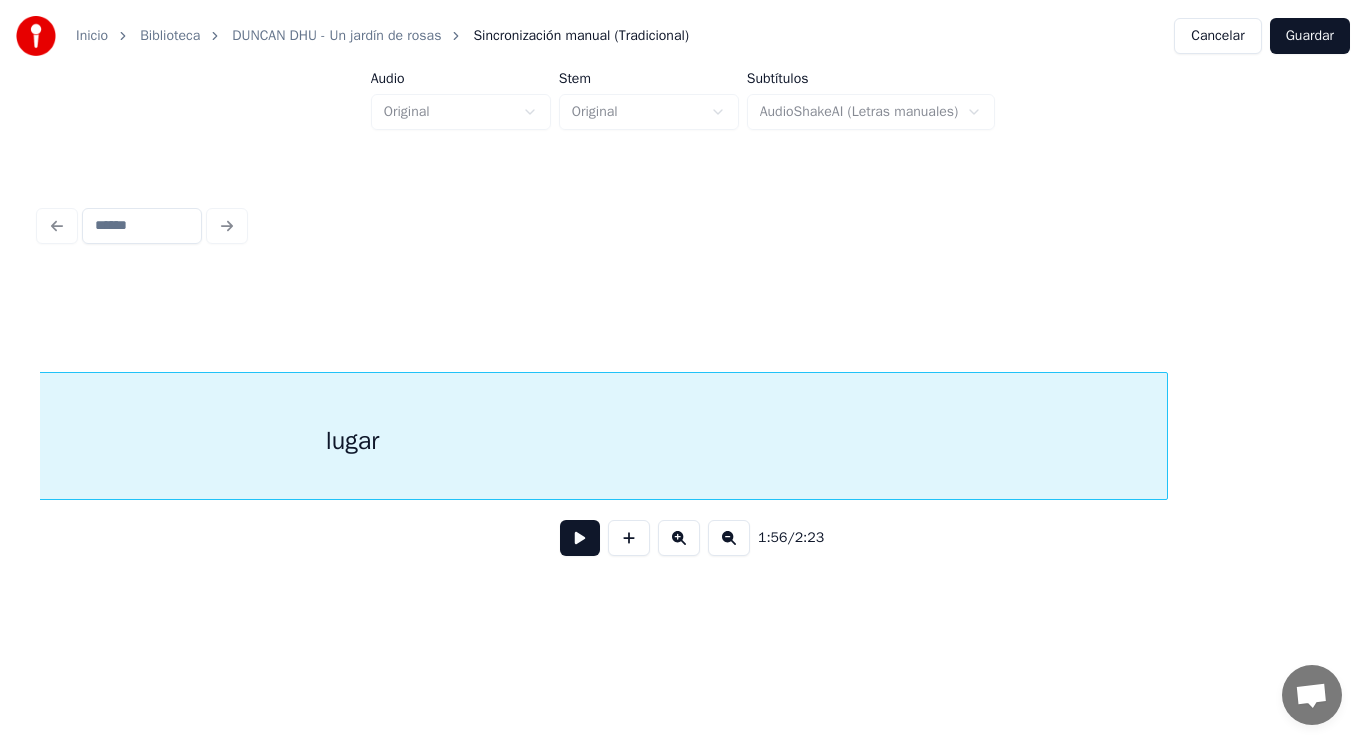 scroll, scrollTop: 0, scrollLeft: 163625, axis: horizontal 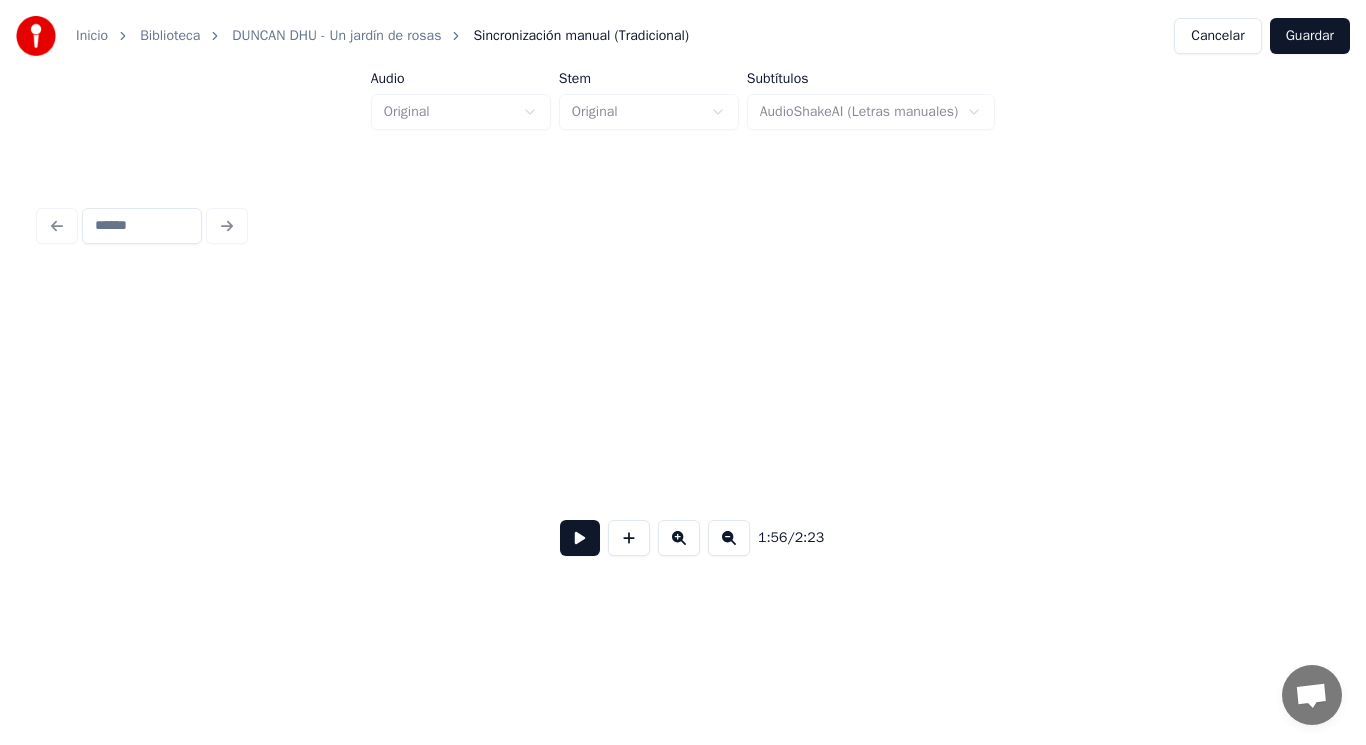 click on "Inicio Biblioteca DUNCAN DHU - Un jardín de rosas Sincronización manual (Tradicional) Cancelar Guardar Audio Original Stem Original Subtítulos AudioShakeAI (Letras manuales) 1:56  /  2:23" at bounding box center [683, 304] 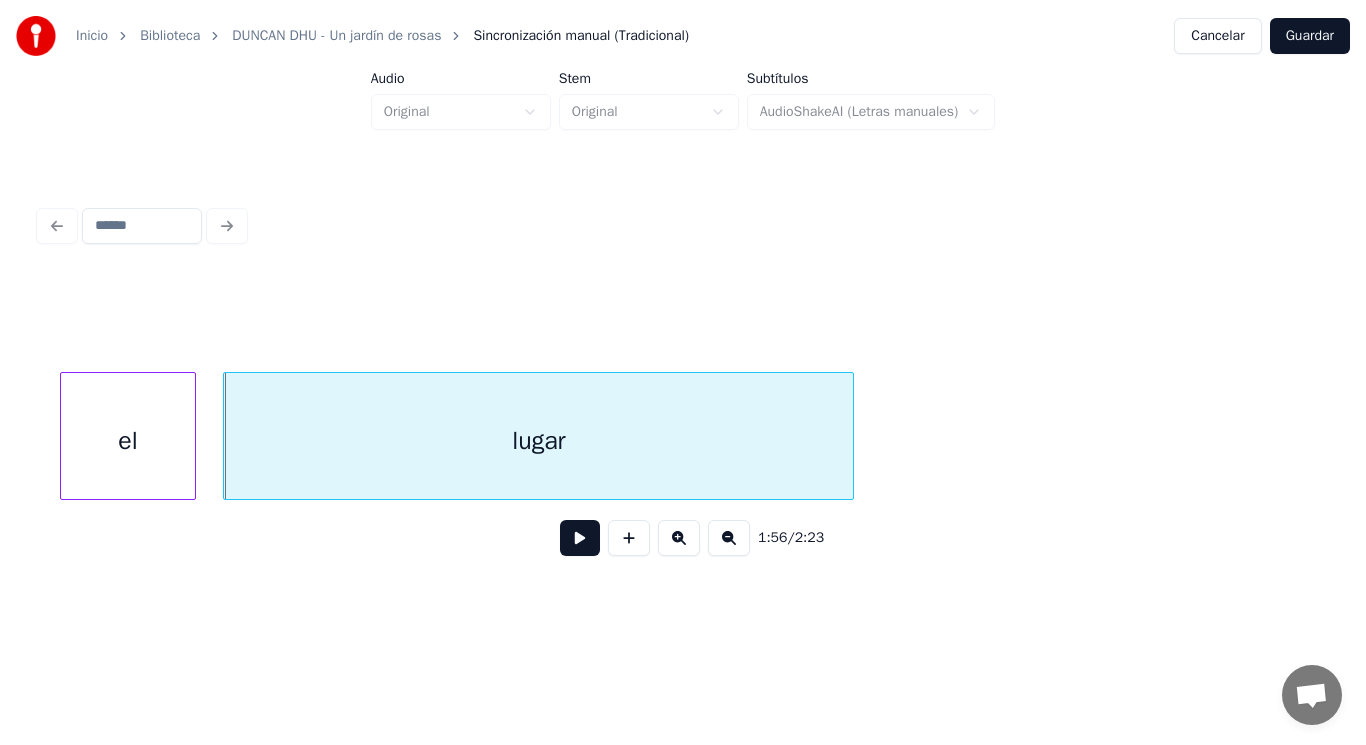 scroll, scrollTop: 0, scrollLeft: 162680, axis: horizontal 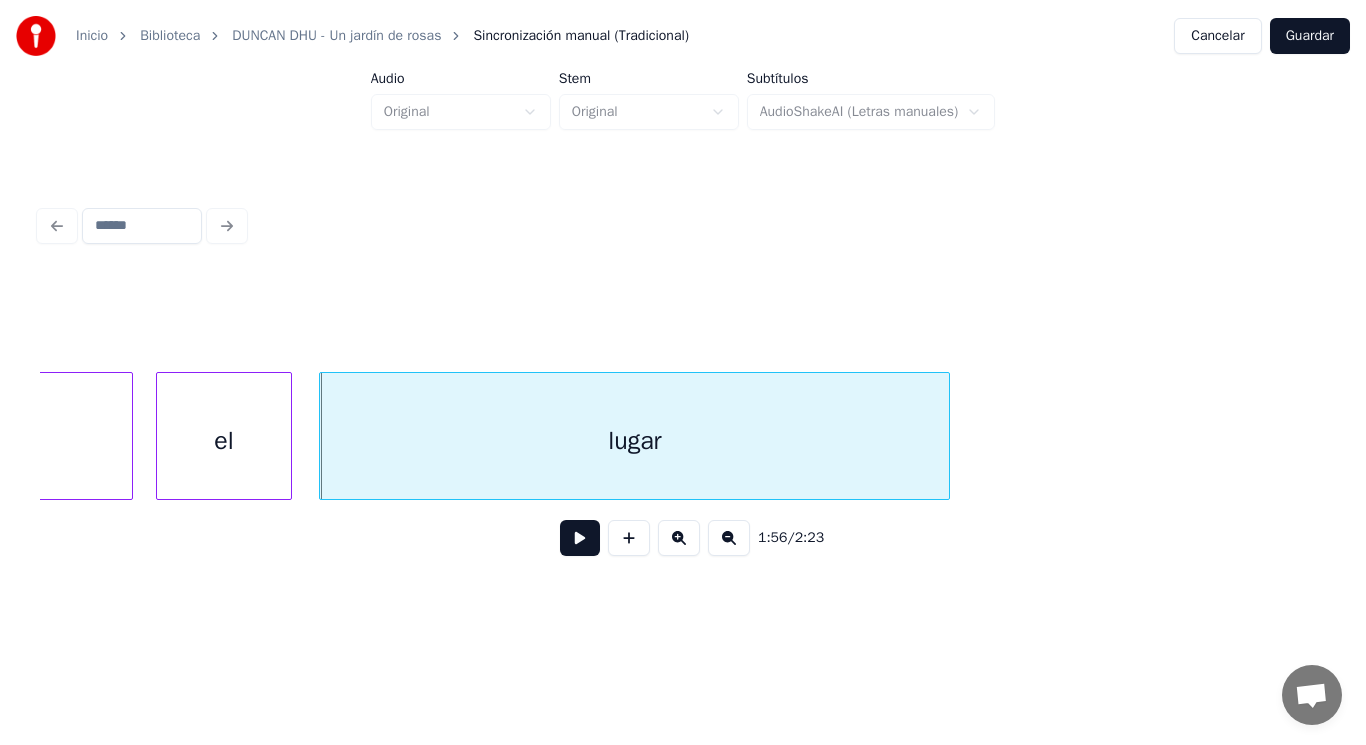 click at bounding box center (580, 538) 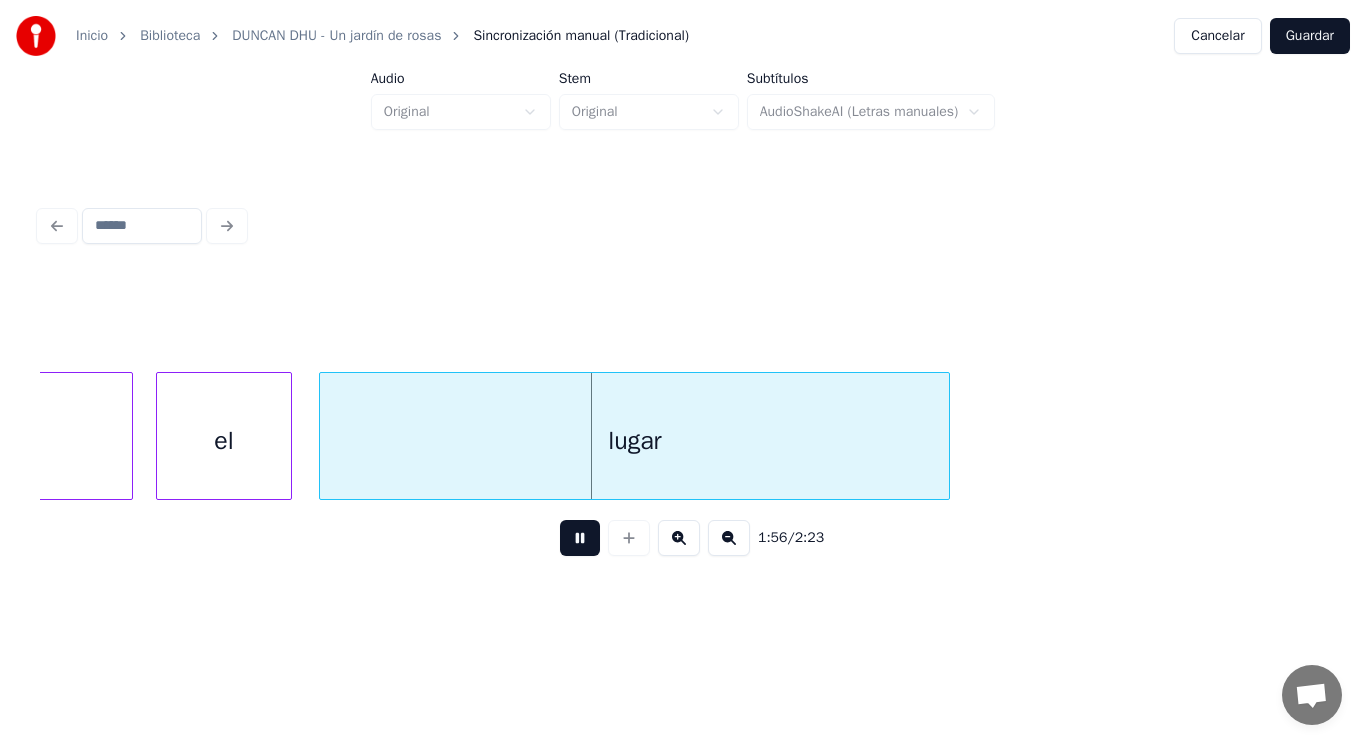 click at bounding box center [580, 538] 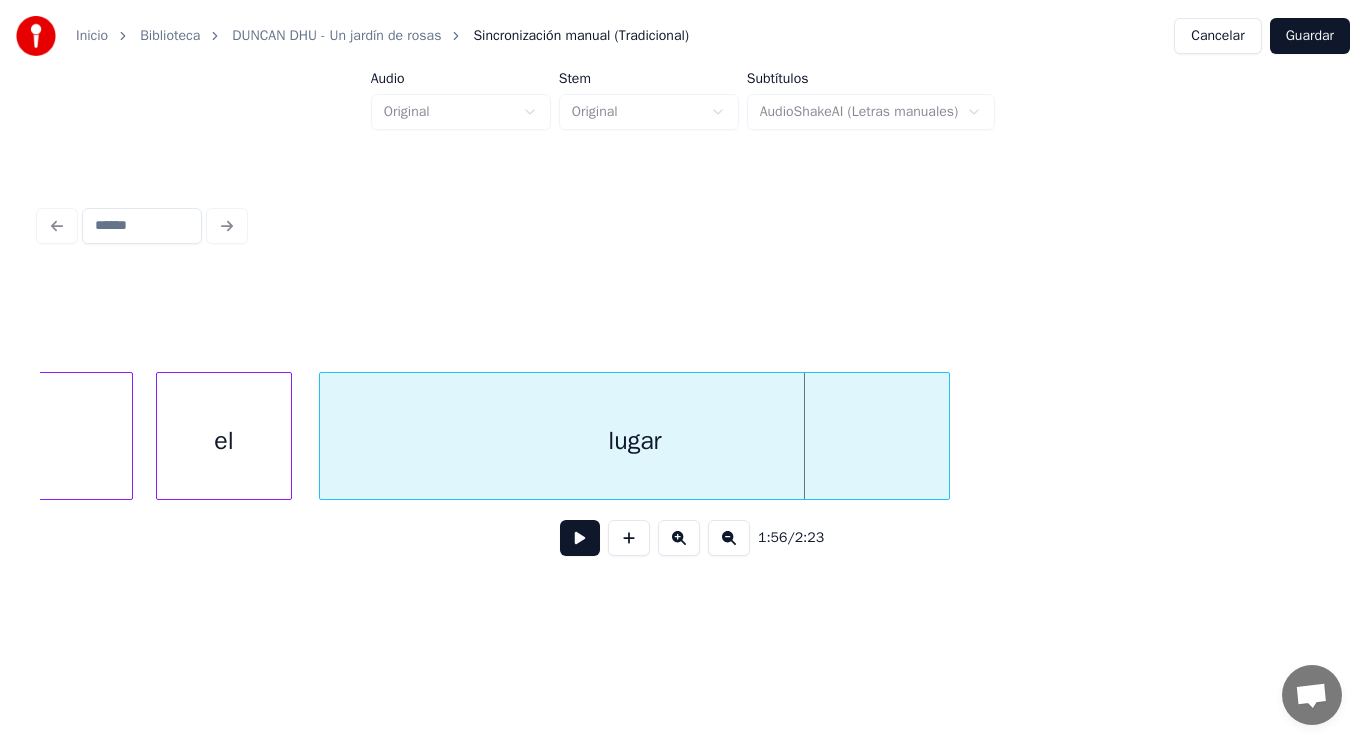 click on "lugar" at bounding box center (634, 441) 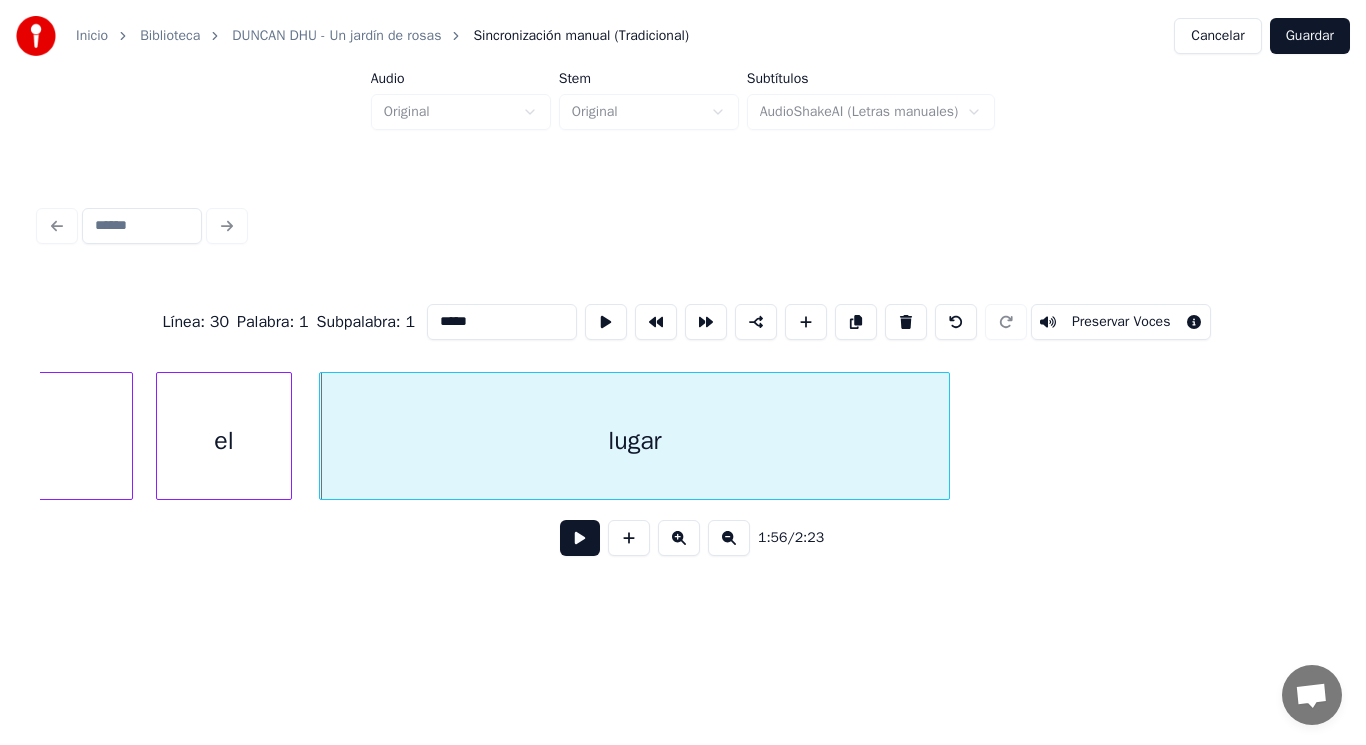 click at bounding box center (580, 538) 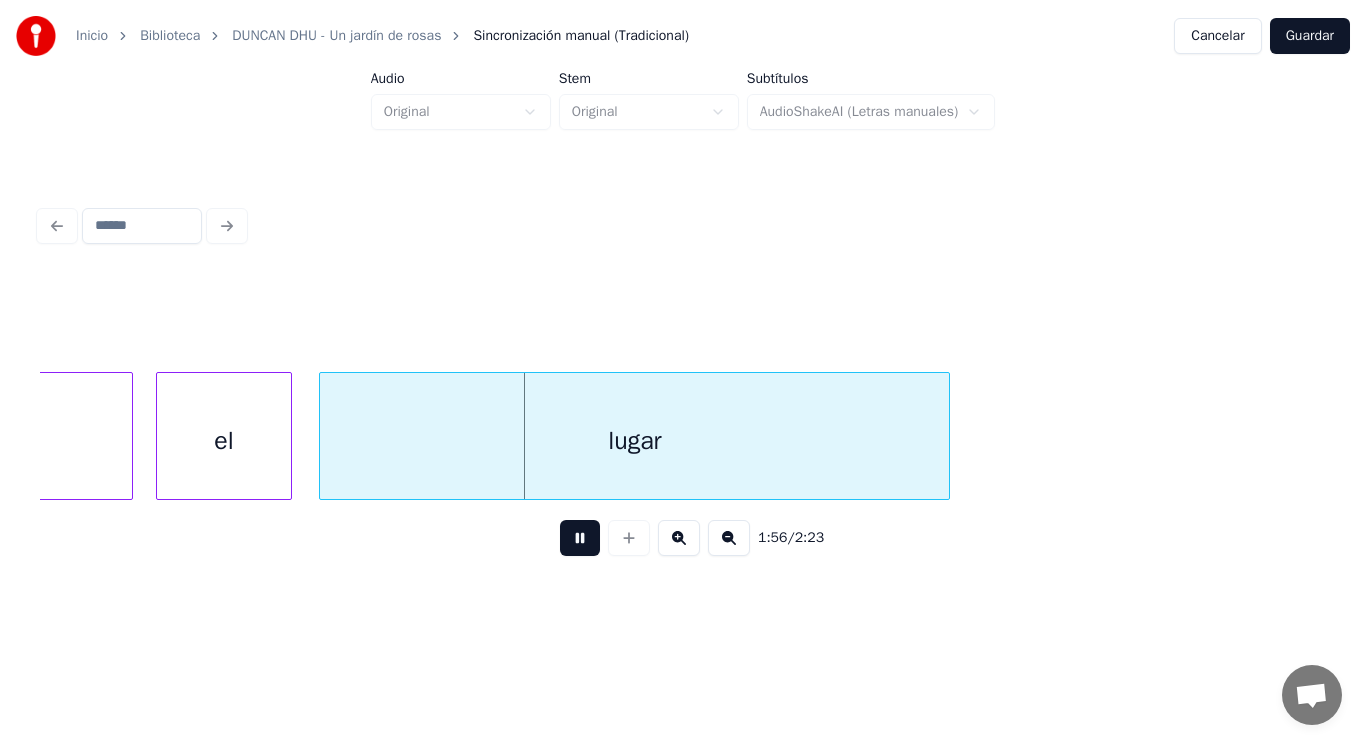 click at bounding box center (580, 538) 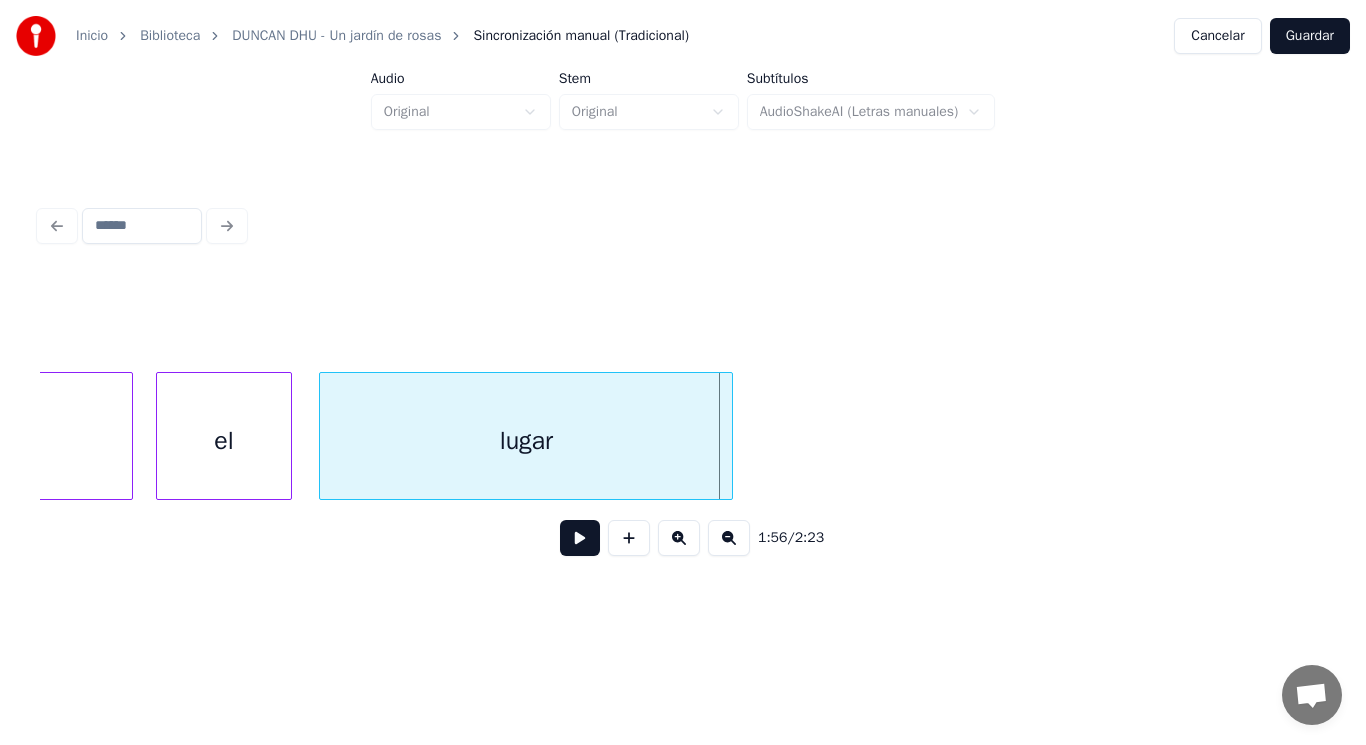 click at bounding box center [729, 436] 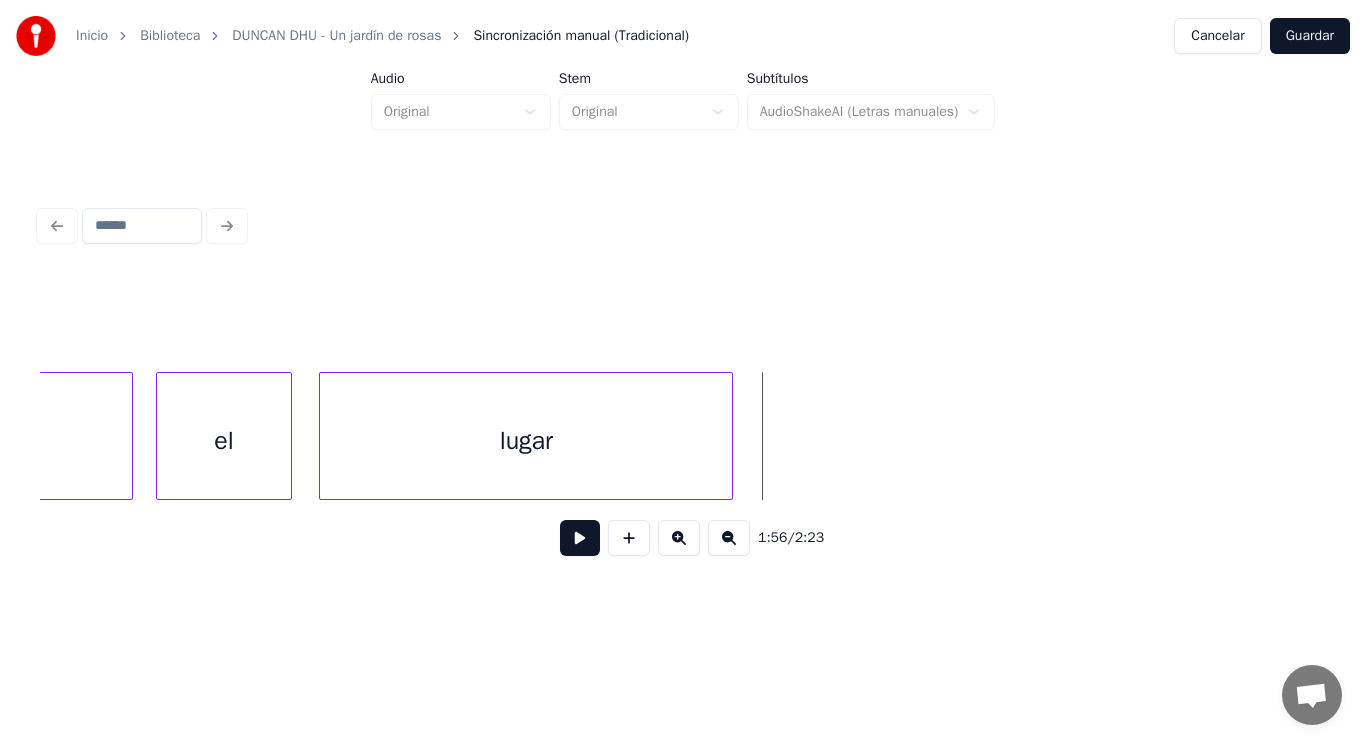 click at bounding box center [580, 538] 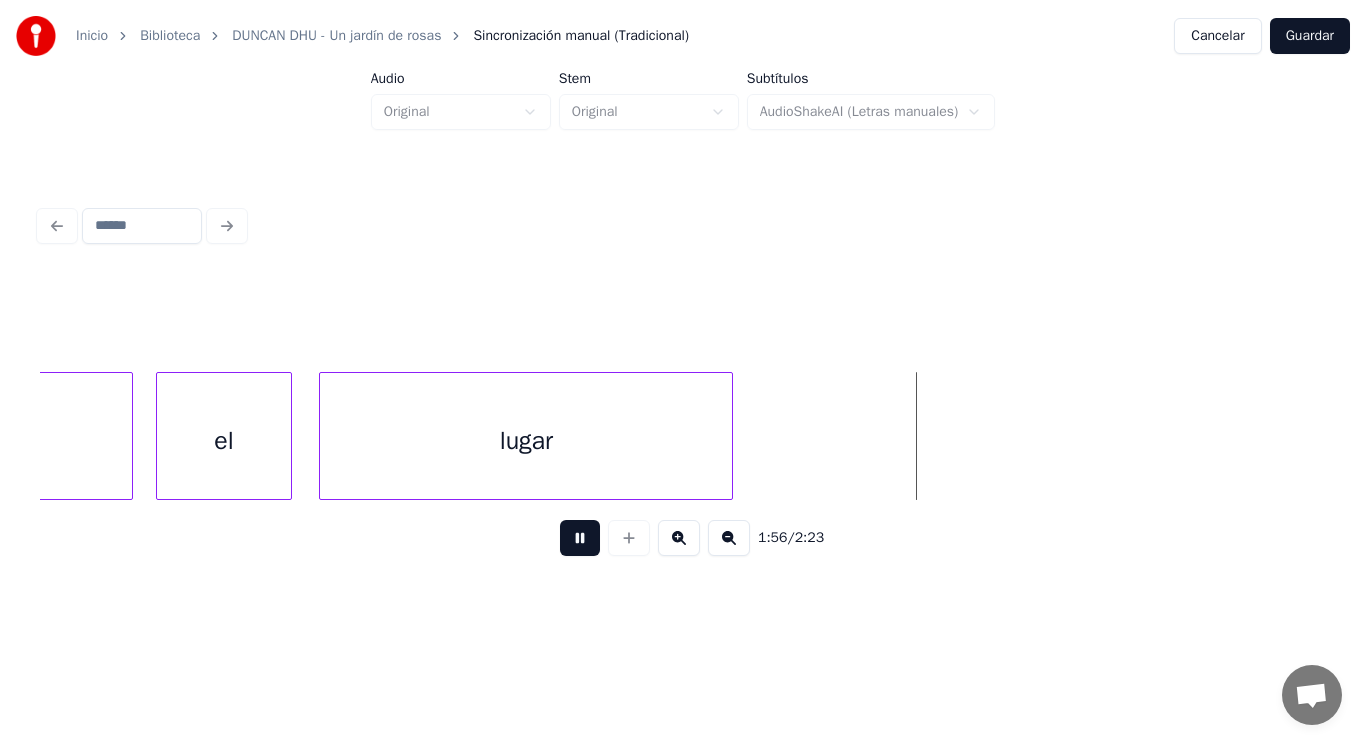 click at bounding box center (580, 538) 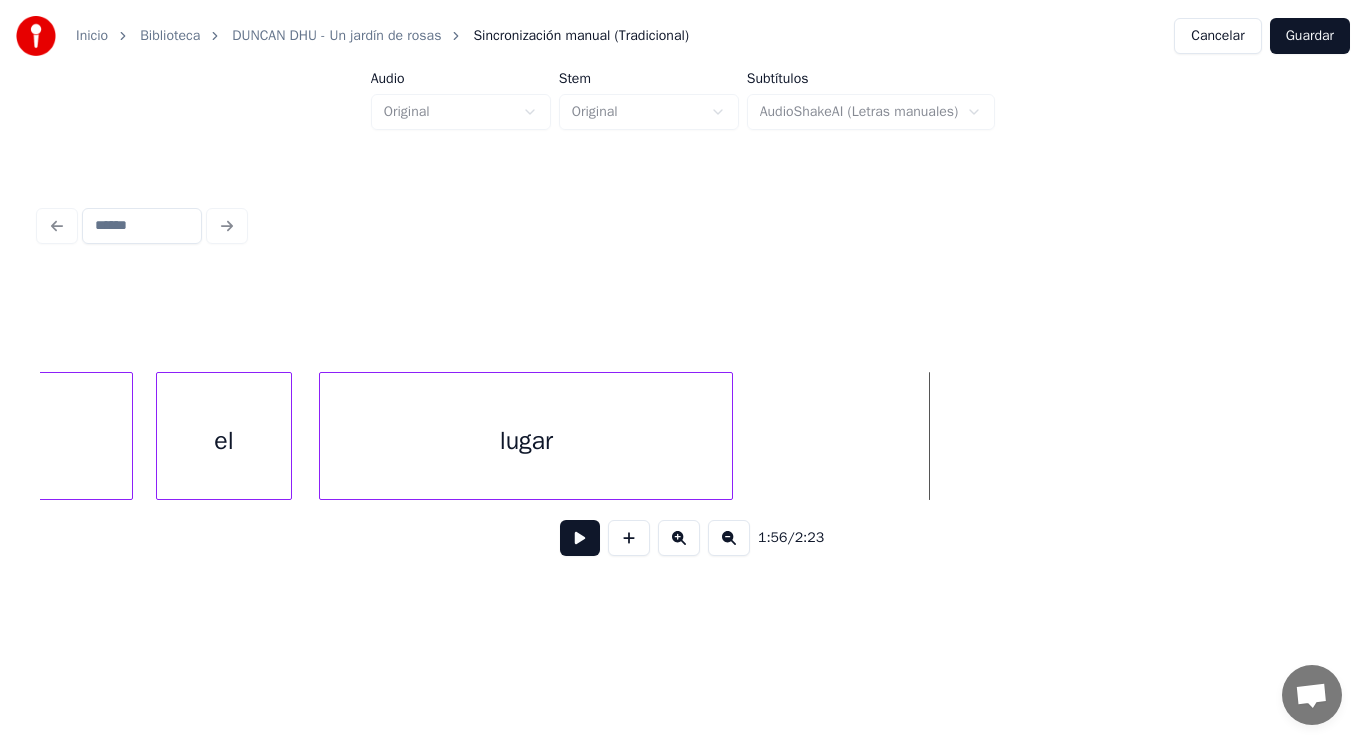 click on "lugar el hacia" at bounding box center (-62255, 436) 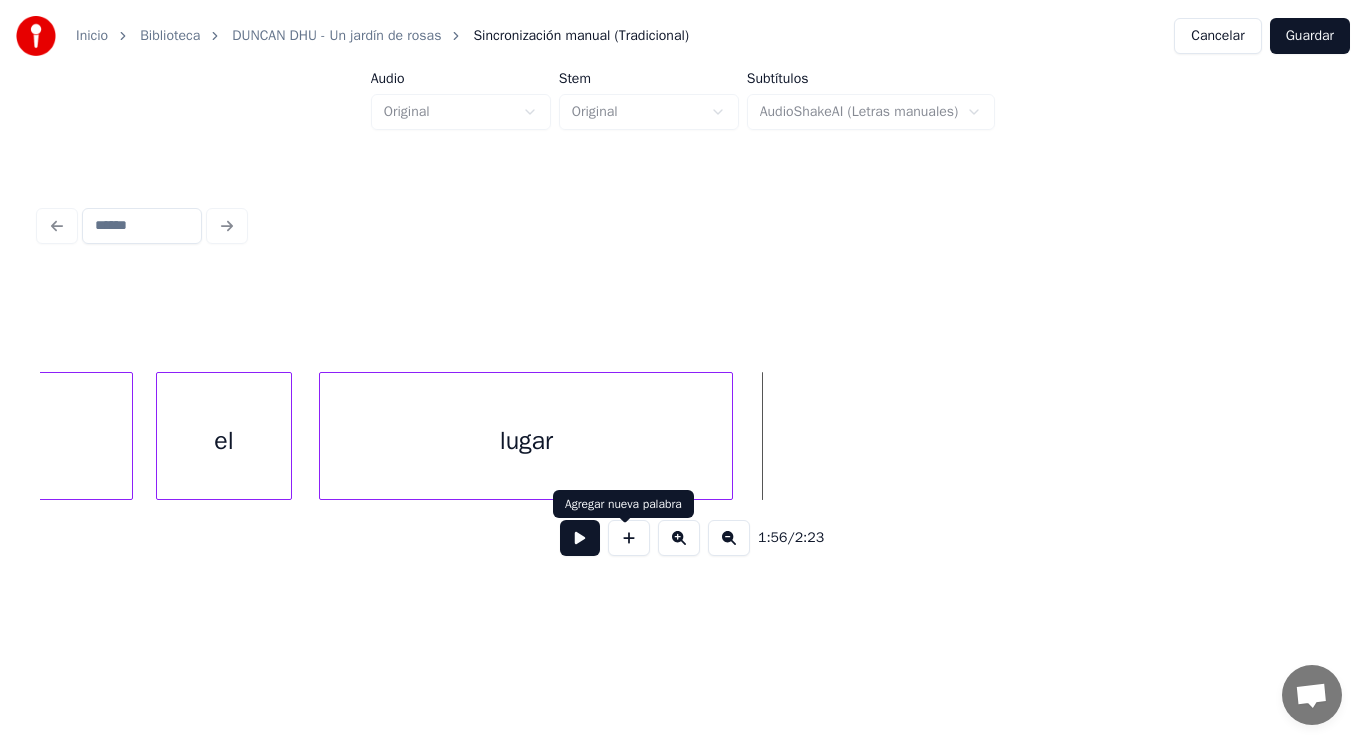 click at bounding box center (629, 538) 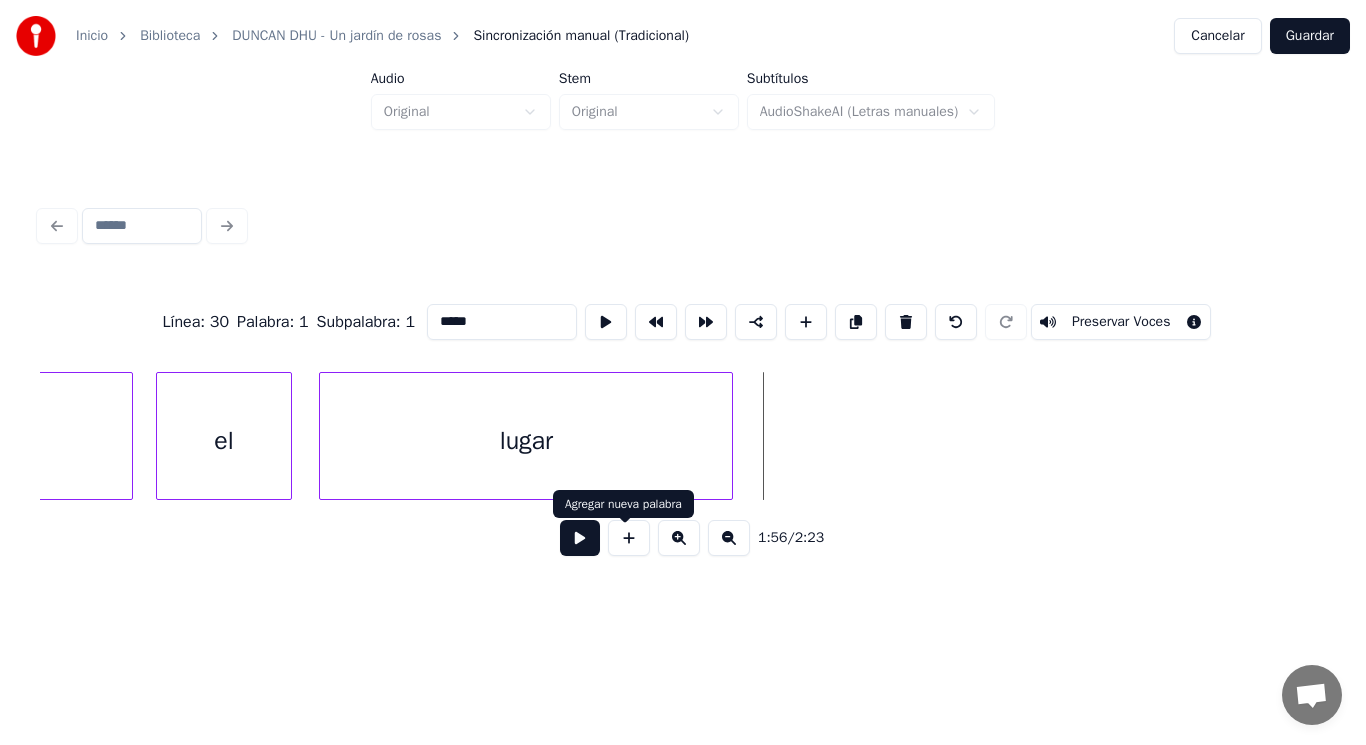 type on "**" 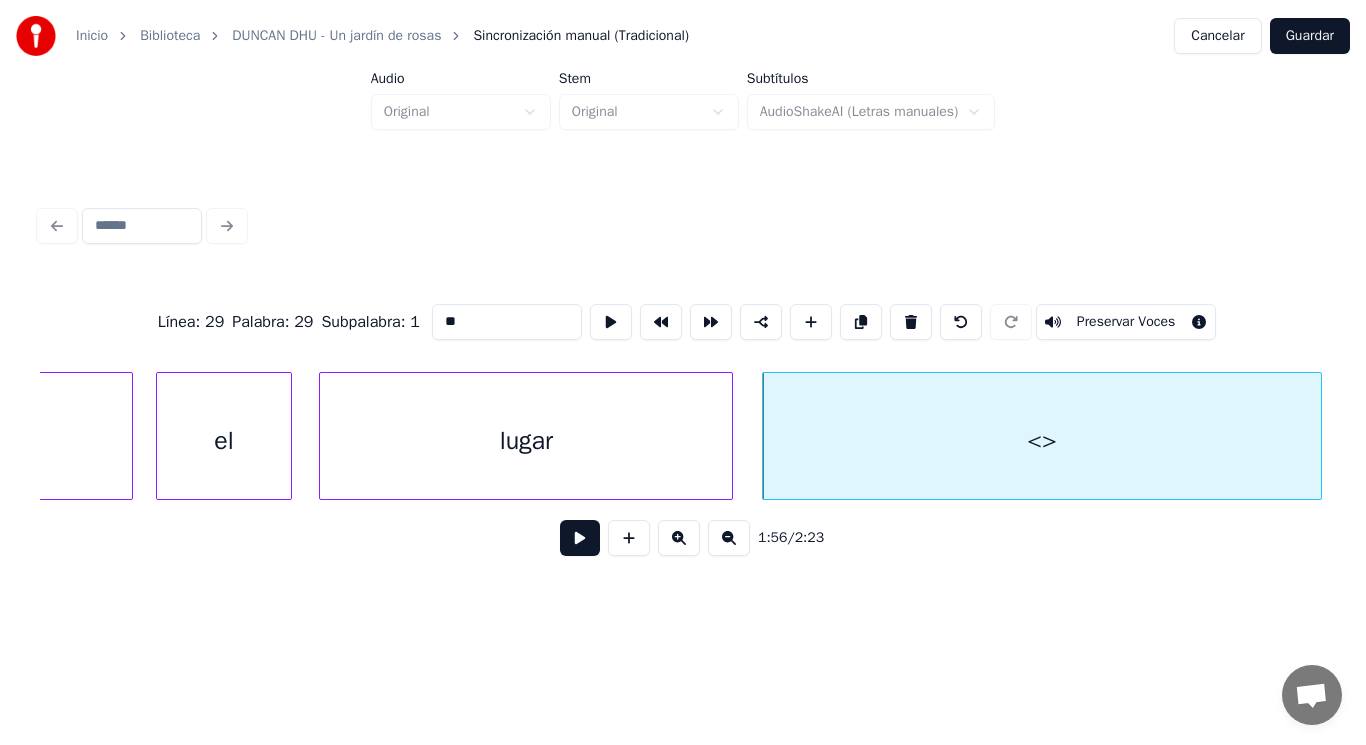 drag, startPoint x: 425, startPoint y: 320, endPoint x: 289, endPoint y: 326, distance: 136.1323 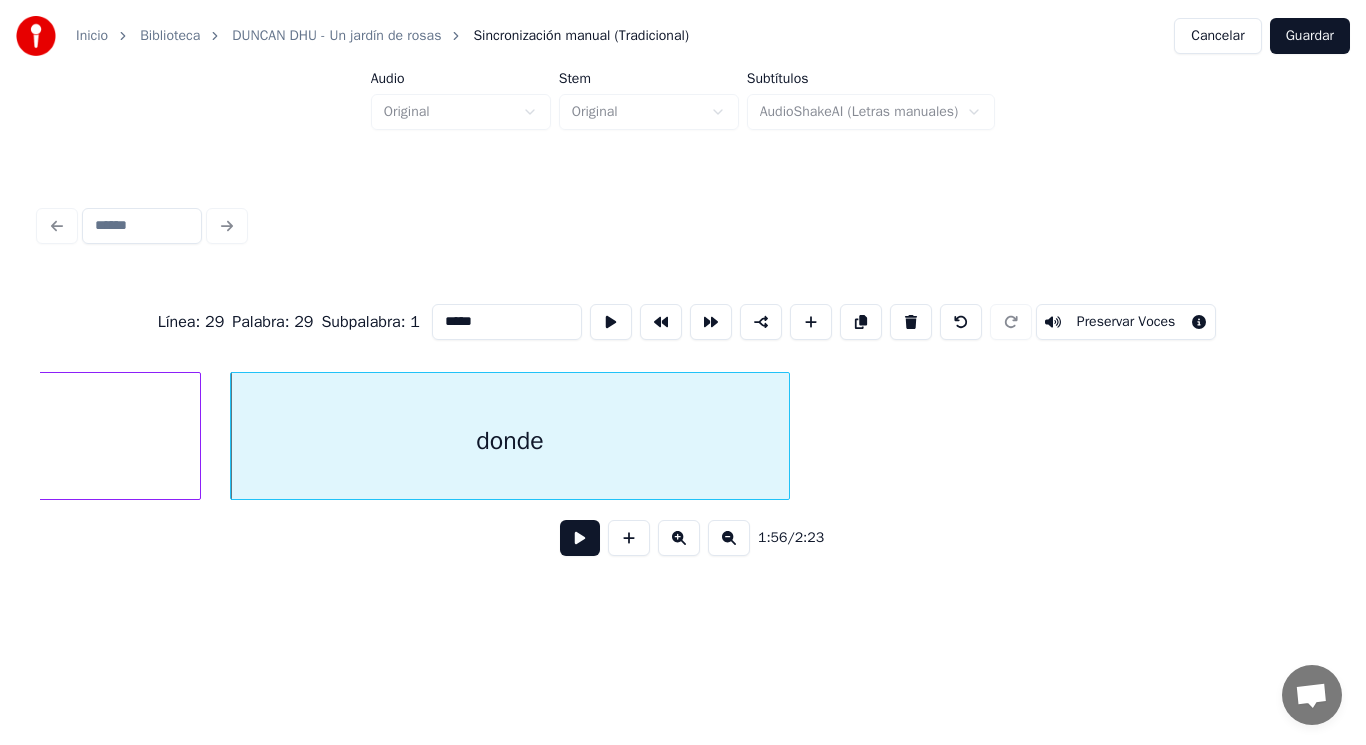 scroll, scrollTop: 0, scrollLeft: 163240, axis: horizontal 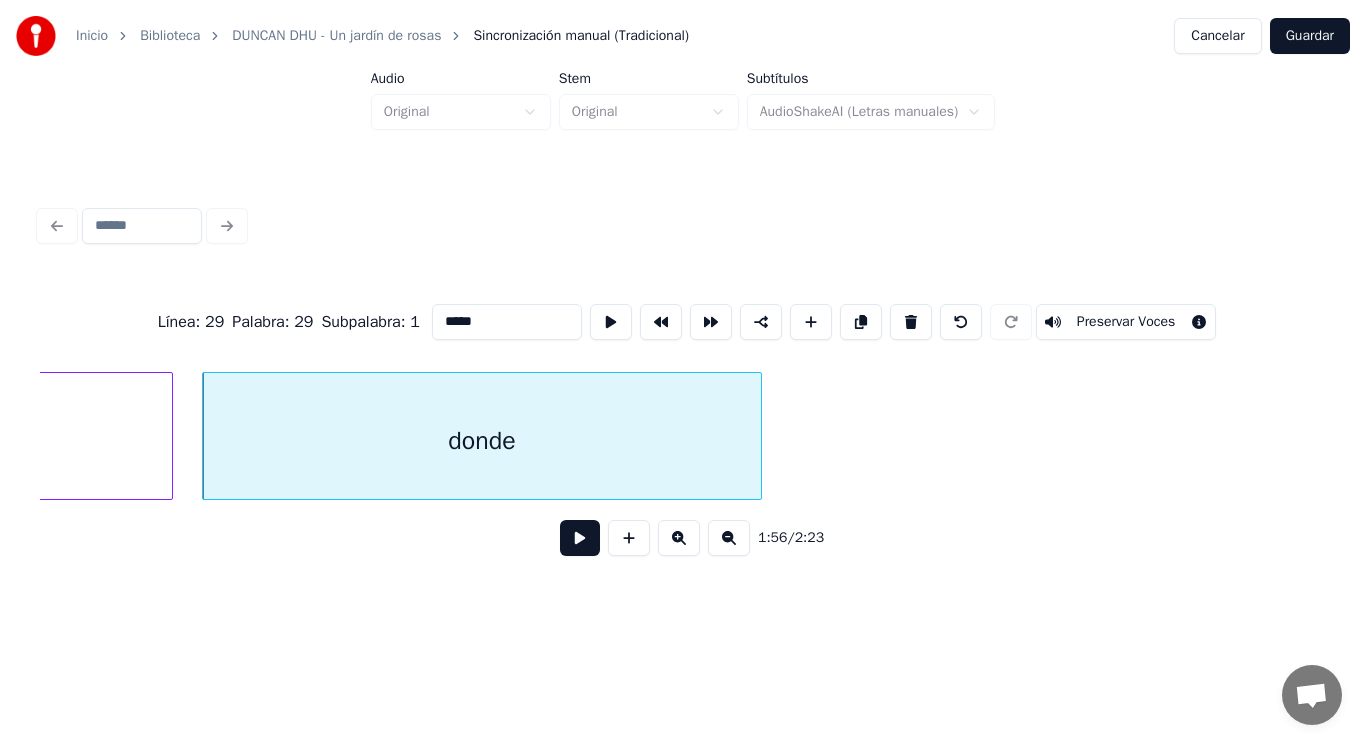 type on "*****" 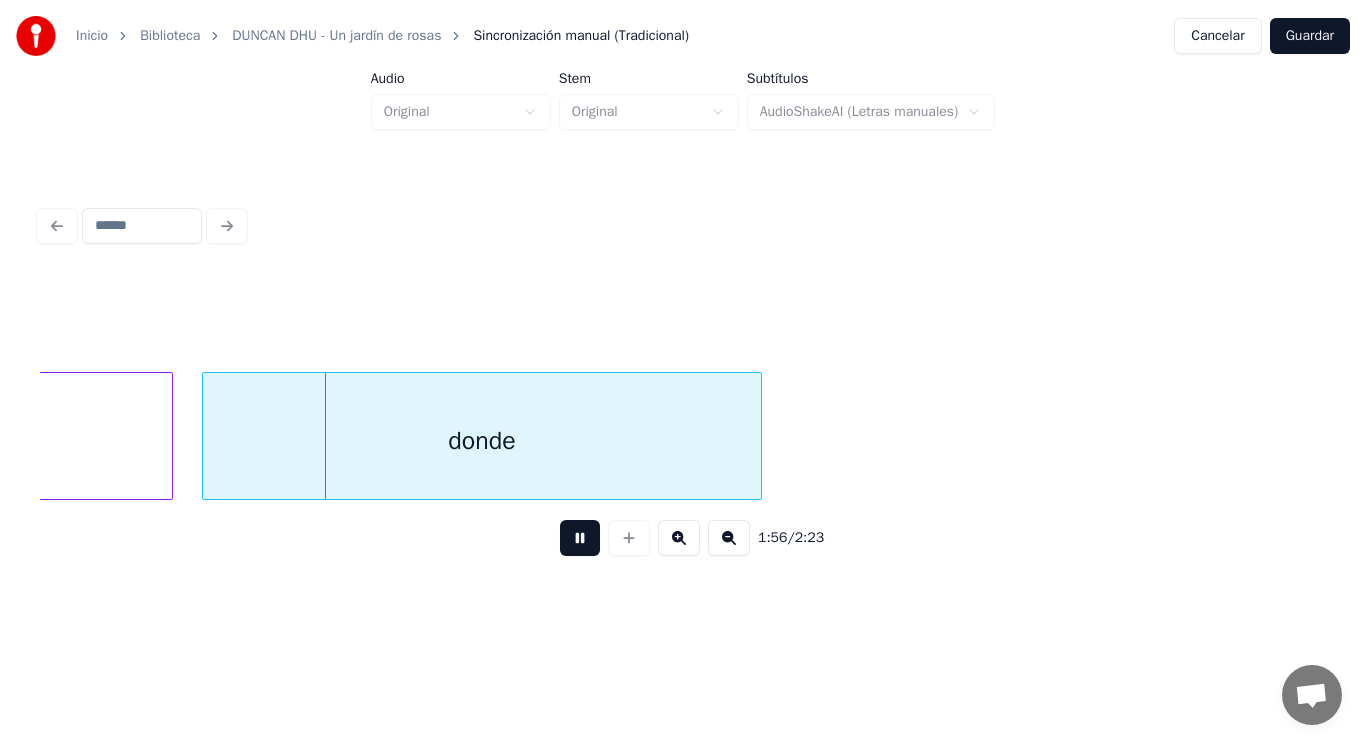 click at bounding box center (580, 538) 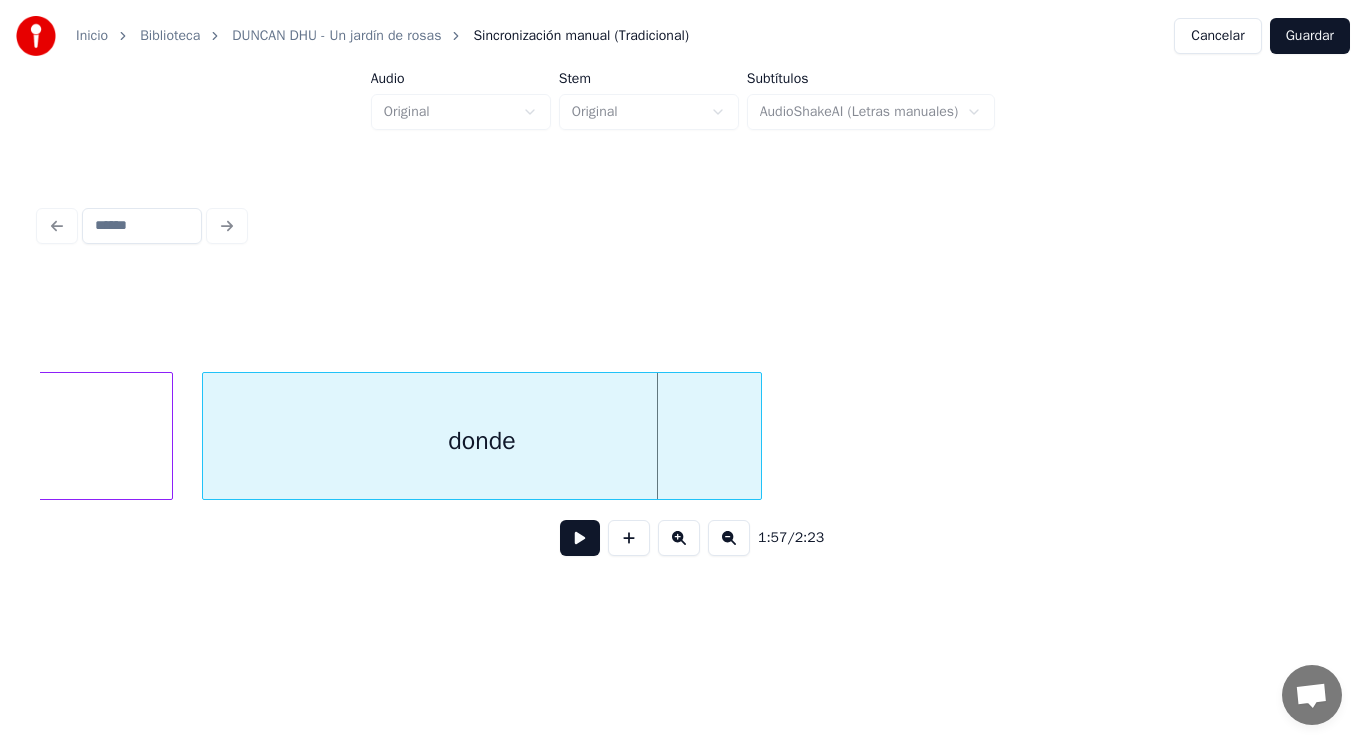 click on "donde" at bounding box center [482, 441] 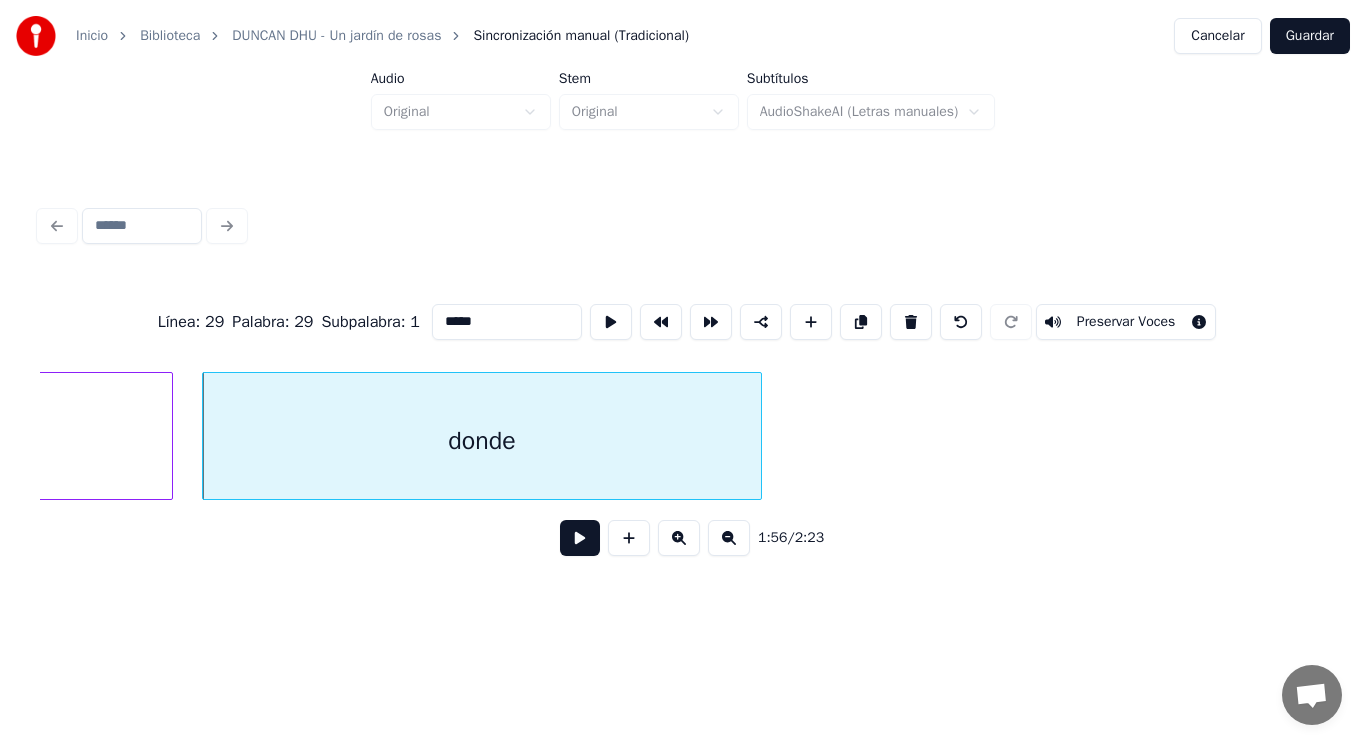 click at bounding box center [580, 538] 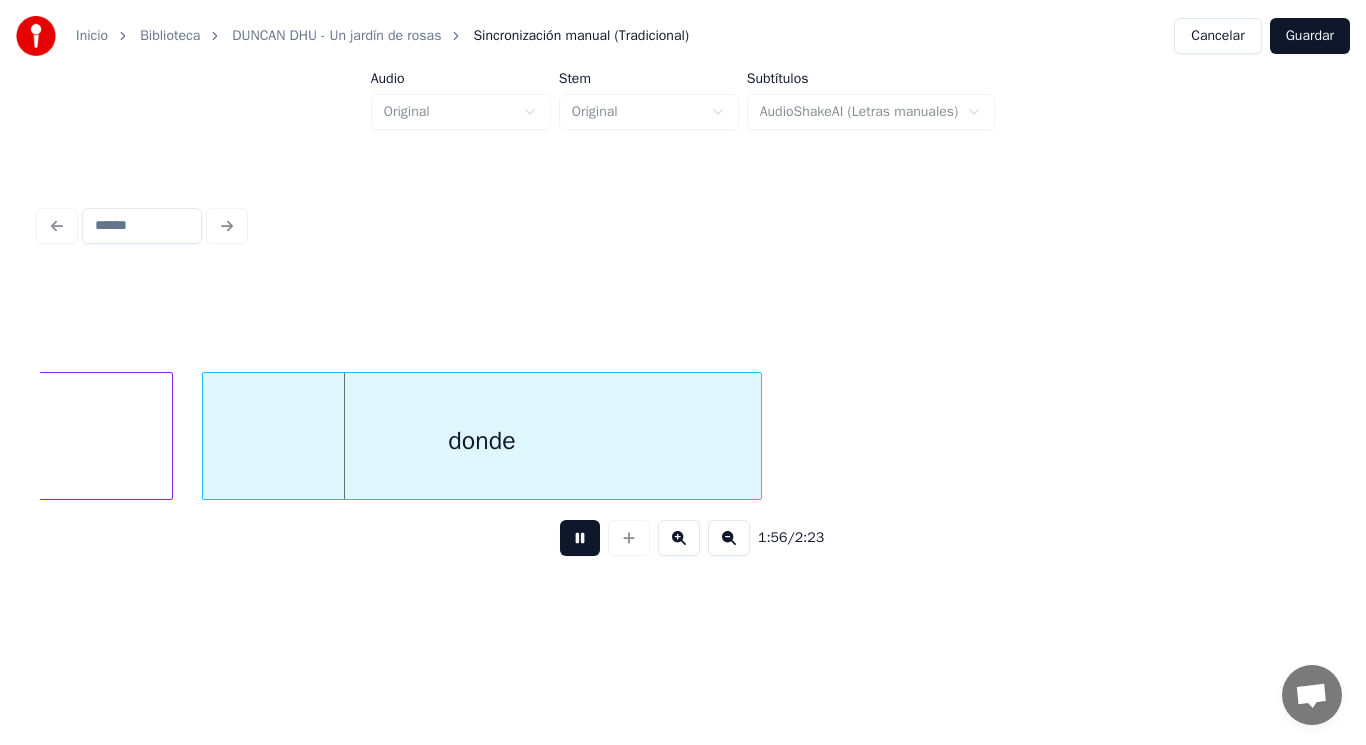 click at bounding box center (580, 538) 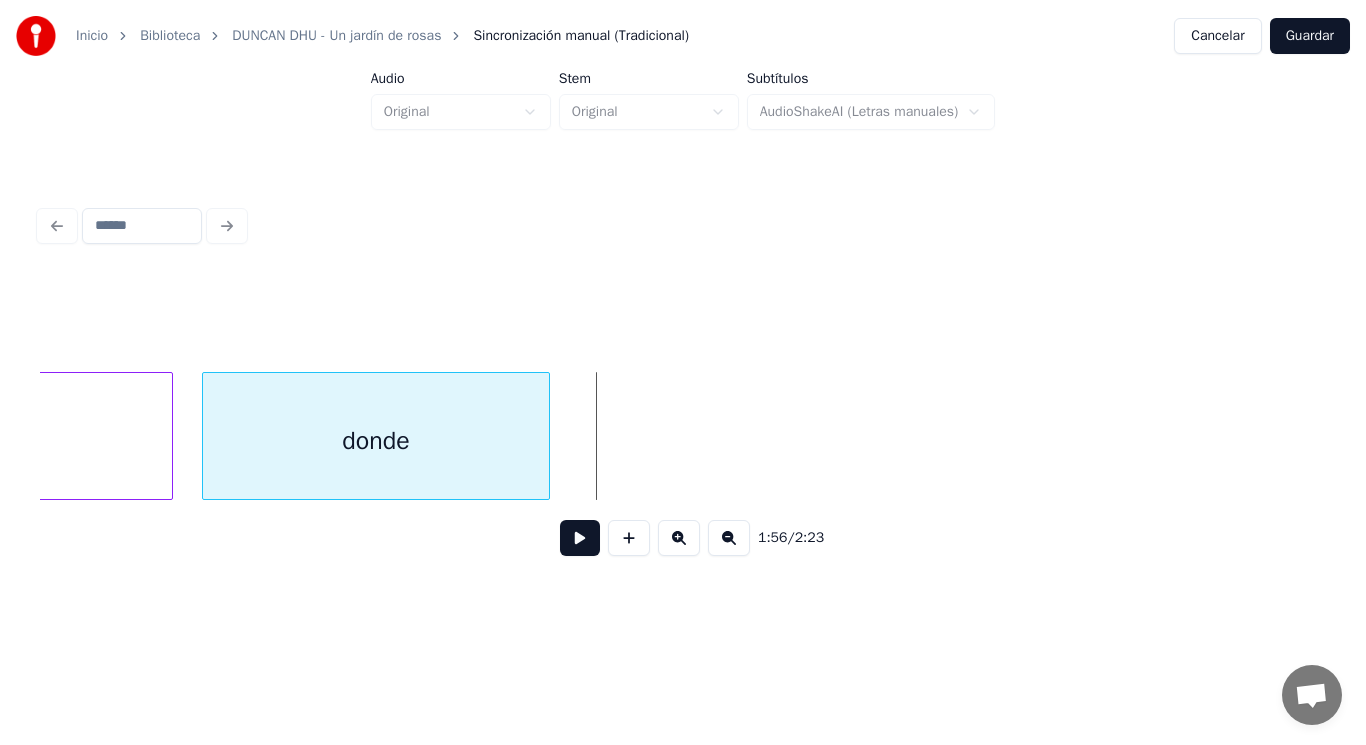 click at bounding box center (546, 436) 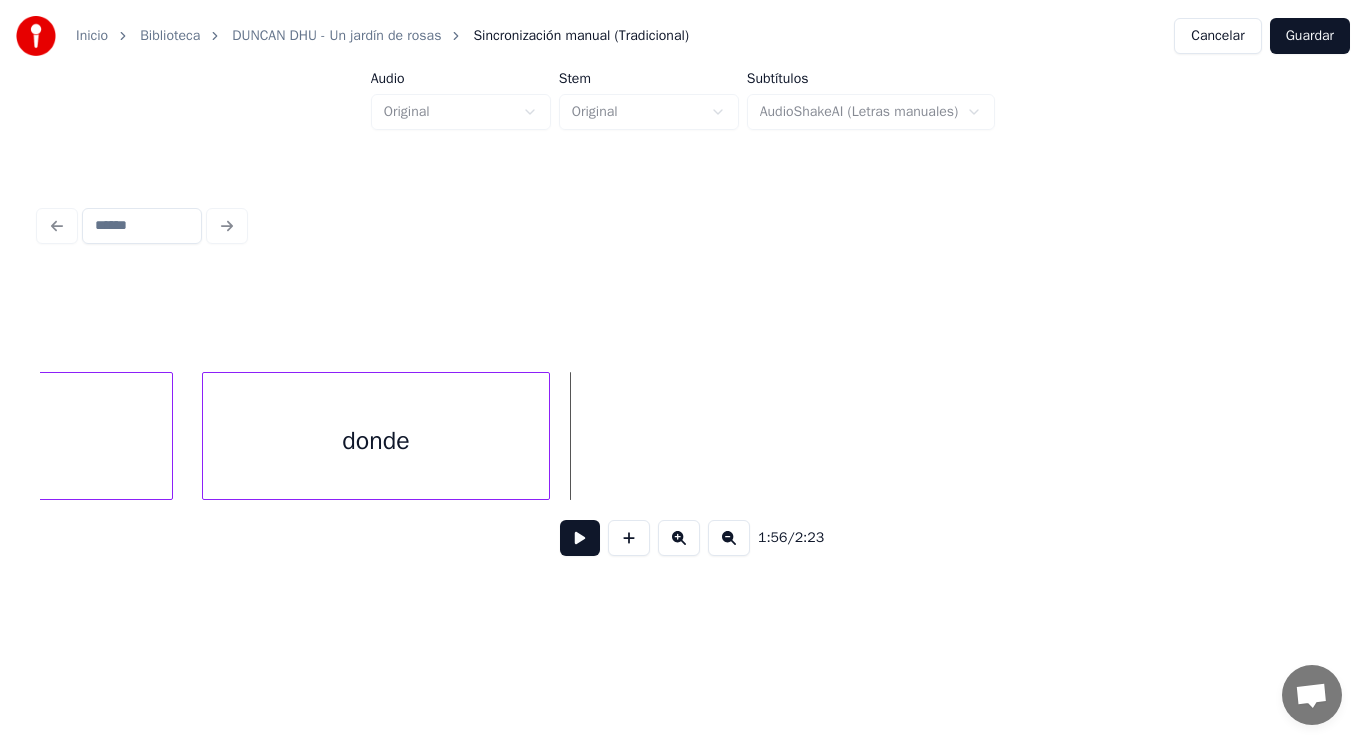 click at bounding box center [580, 538] 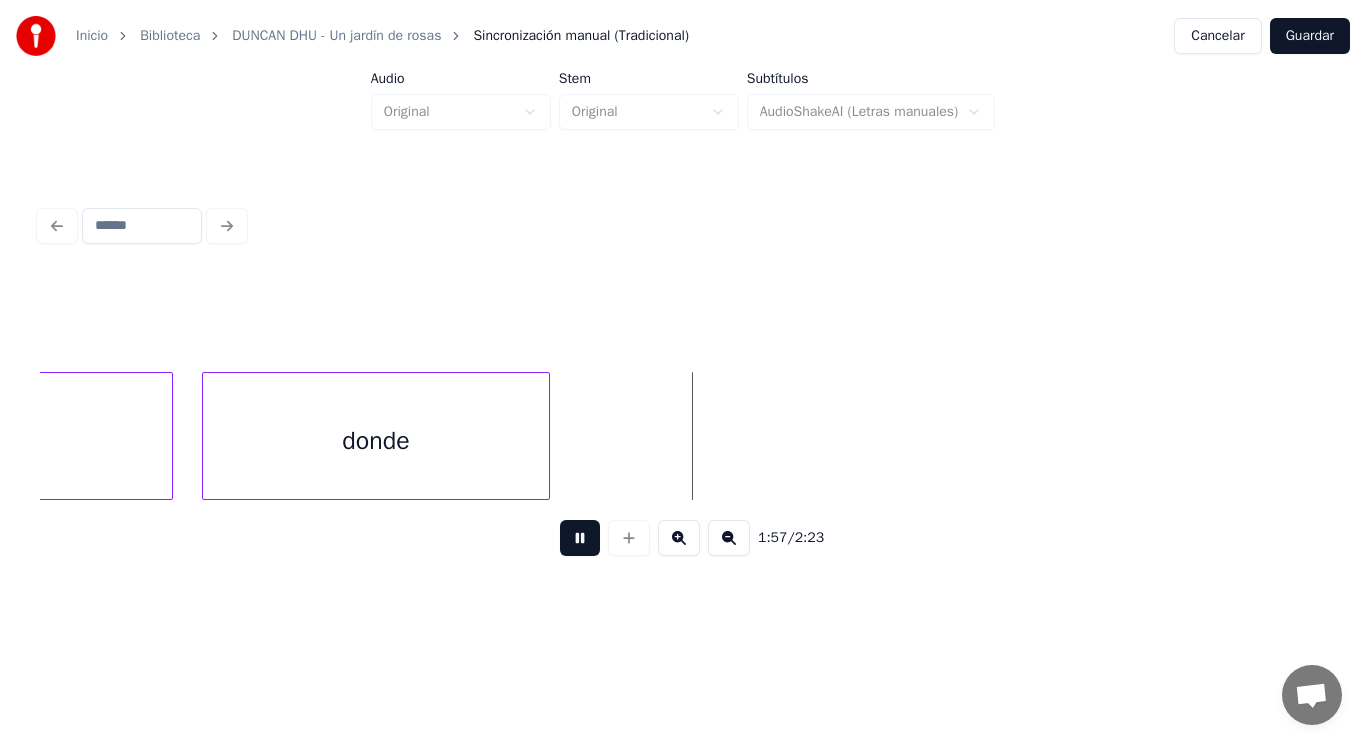click at bounding box center (580, 538) 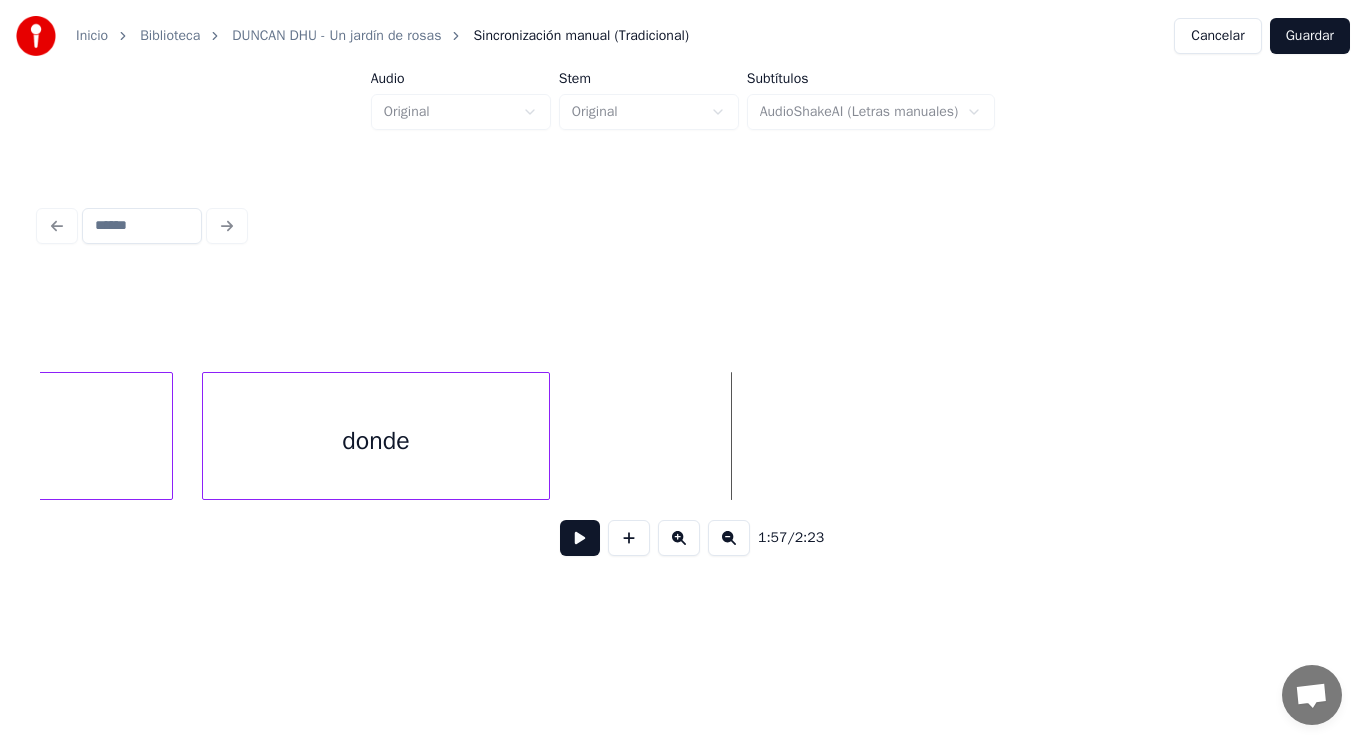 click at bounding box center [546, 436] 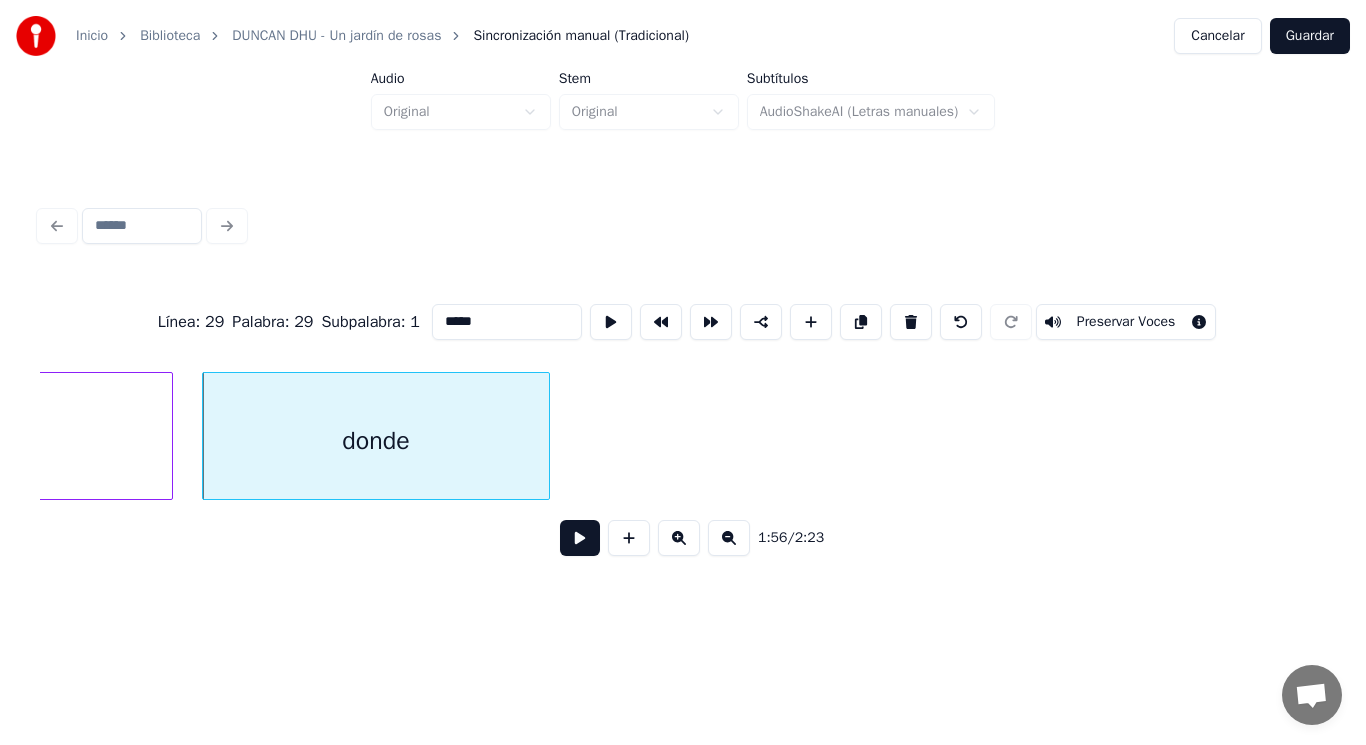 click at bounding box center (580, 538) 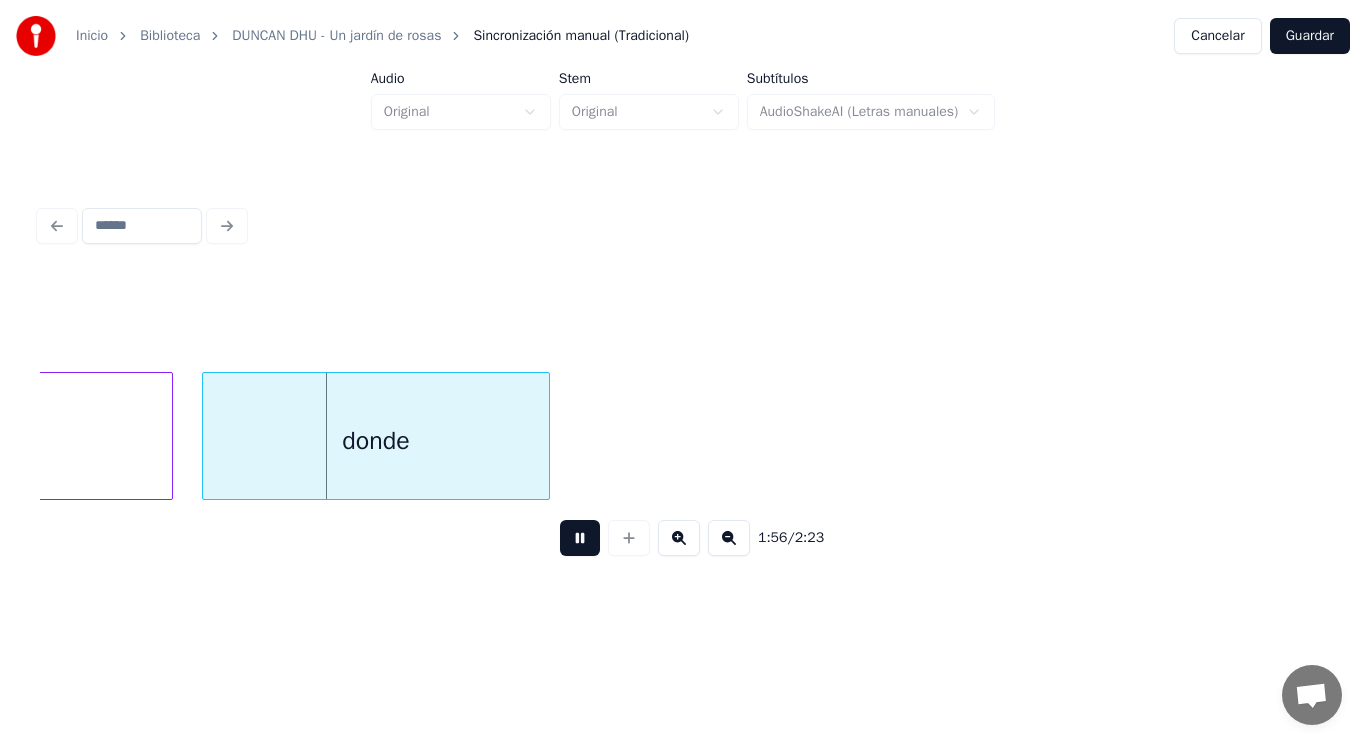 click at bounding box center (580, 538) 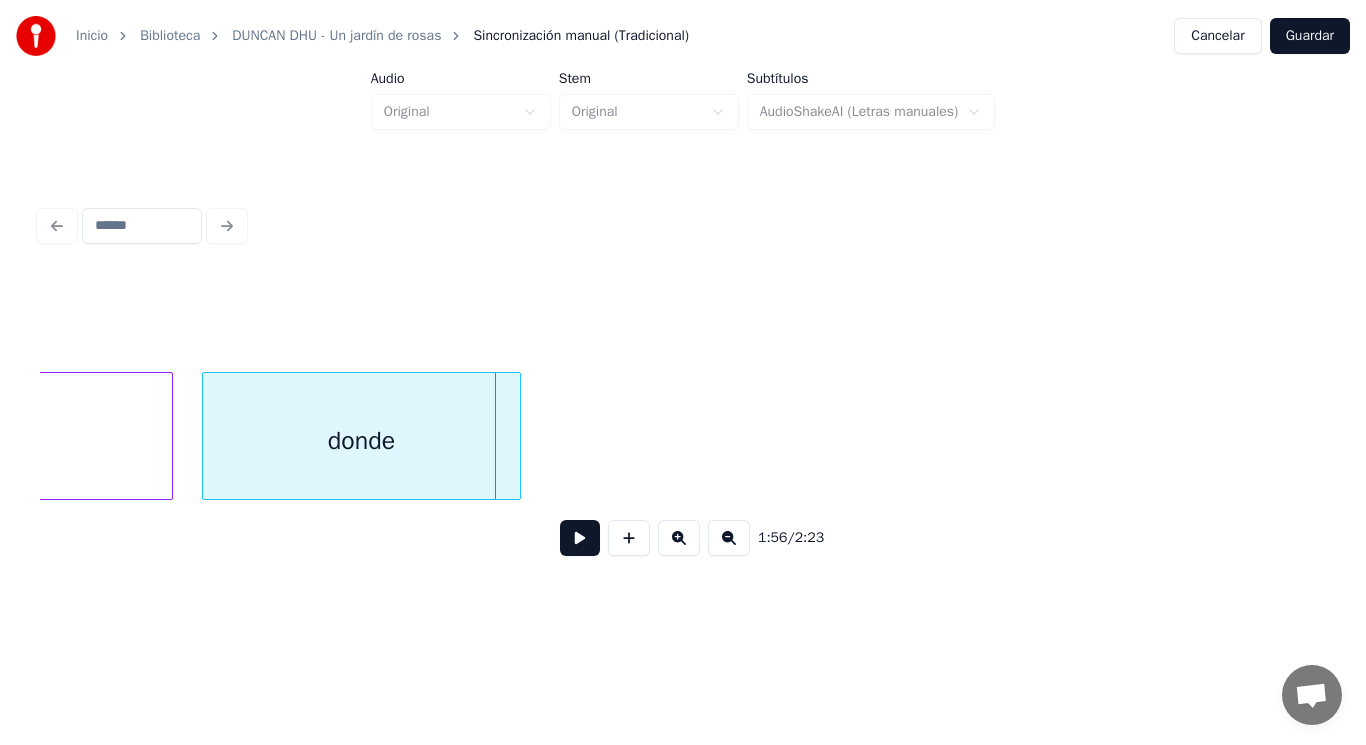 click at bounding box center (517, 436) 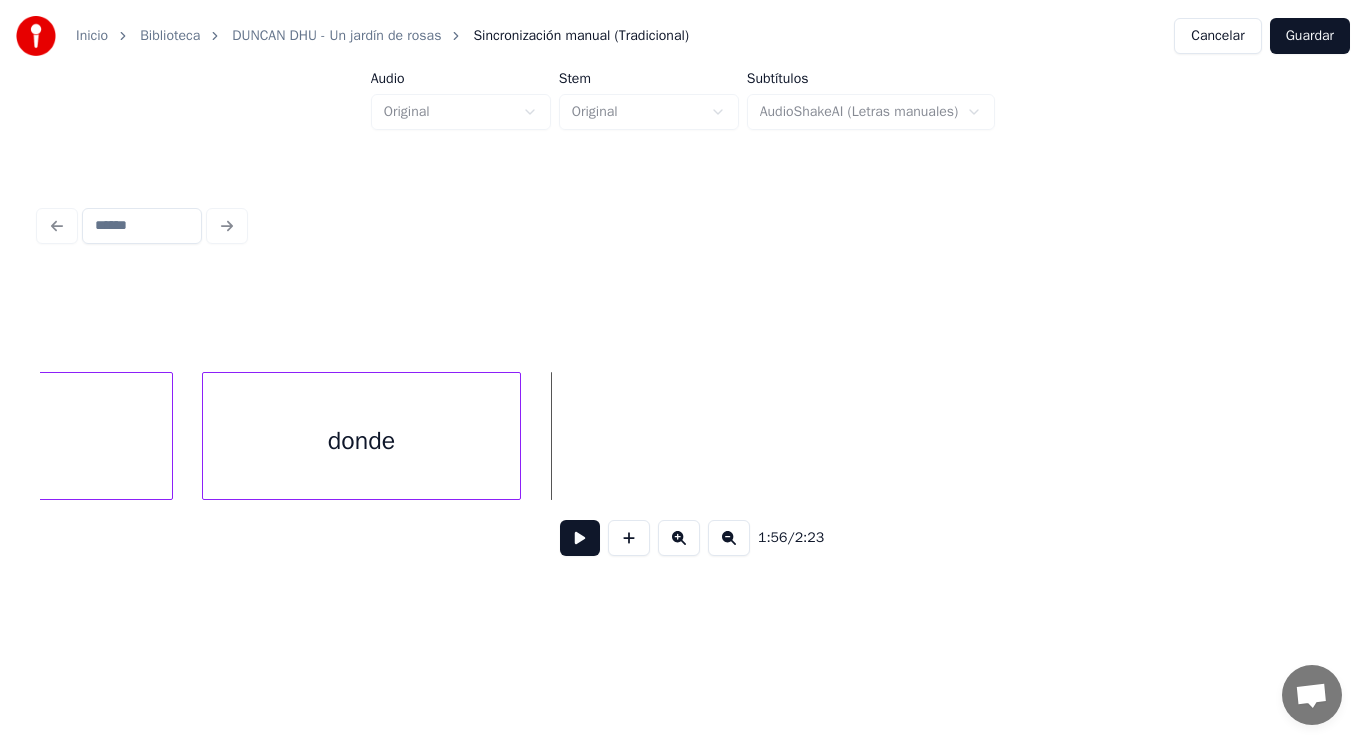 click at bounding box center (580, 538) 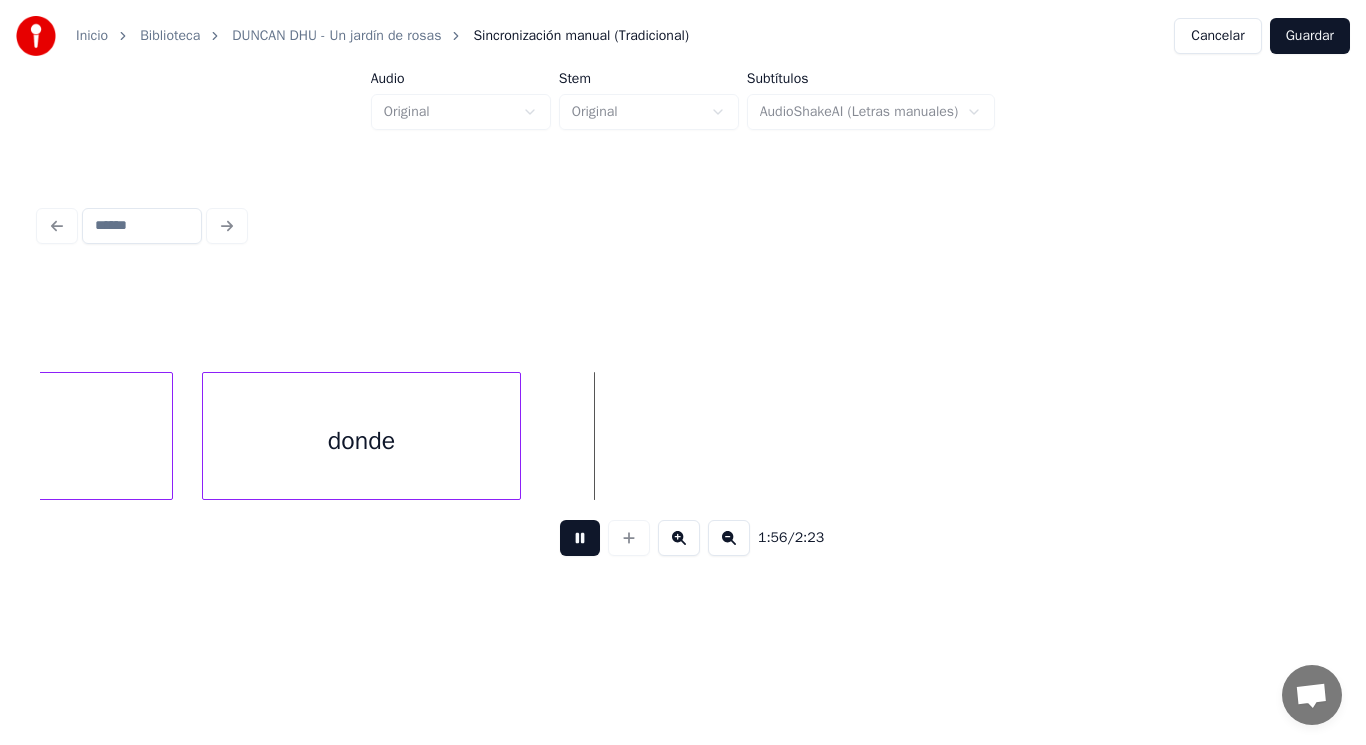 click at bounding box center (580, 538) 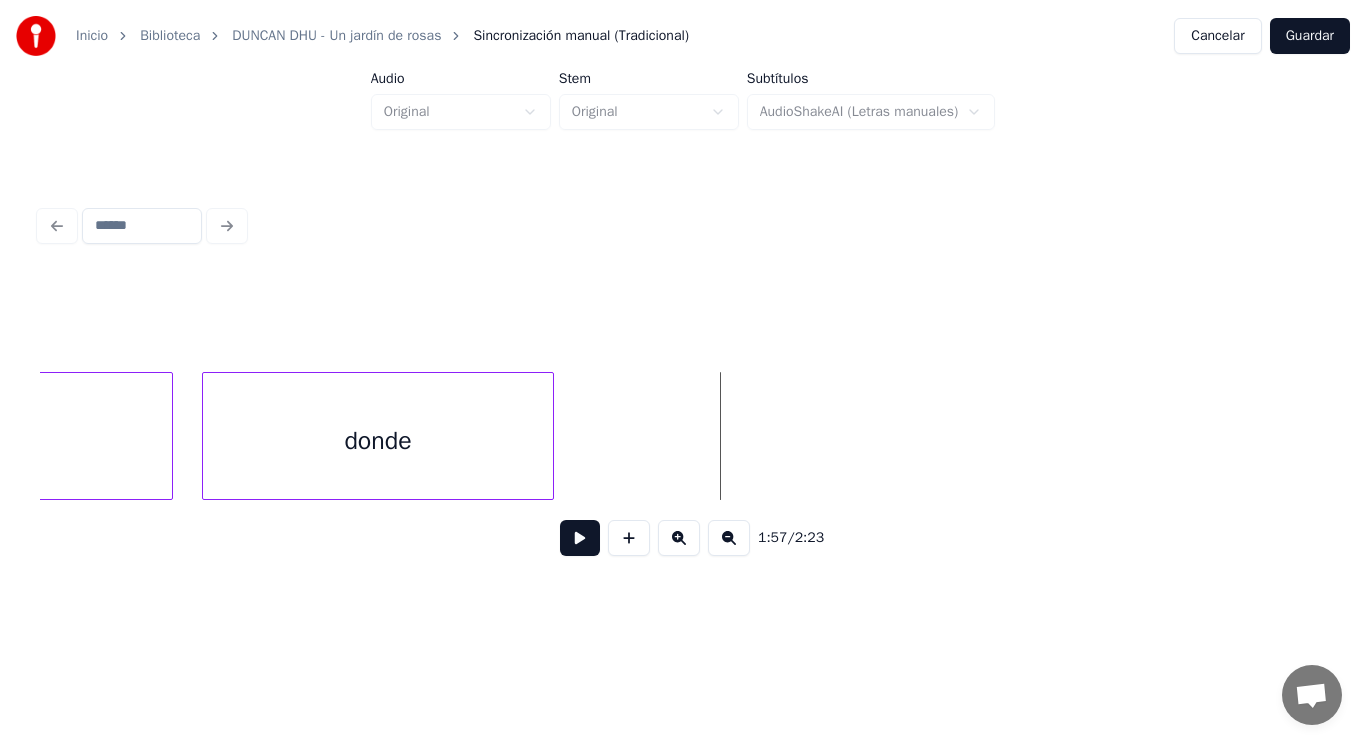 click on "donde" at bounding box center (378, 436) 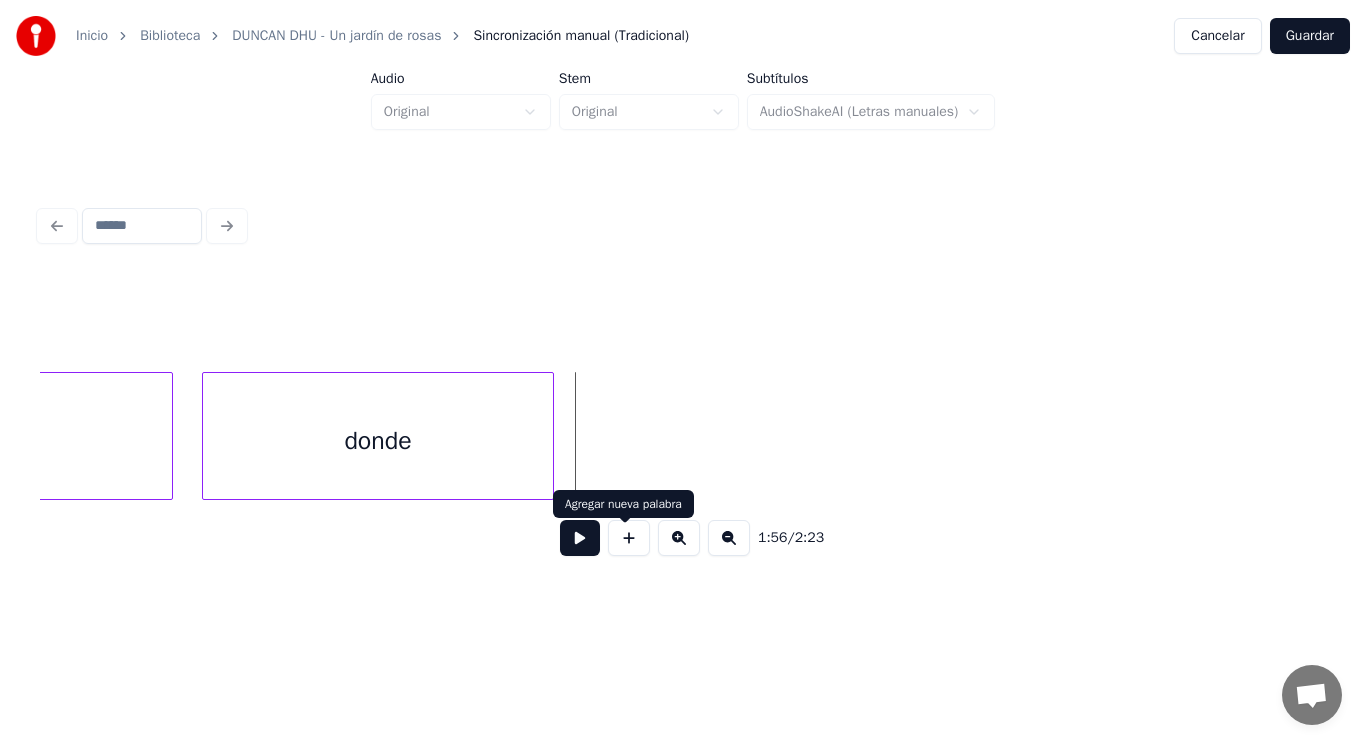 click at bounding box center [629, 538] 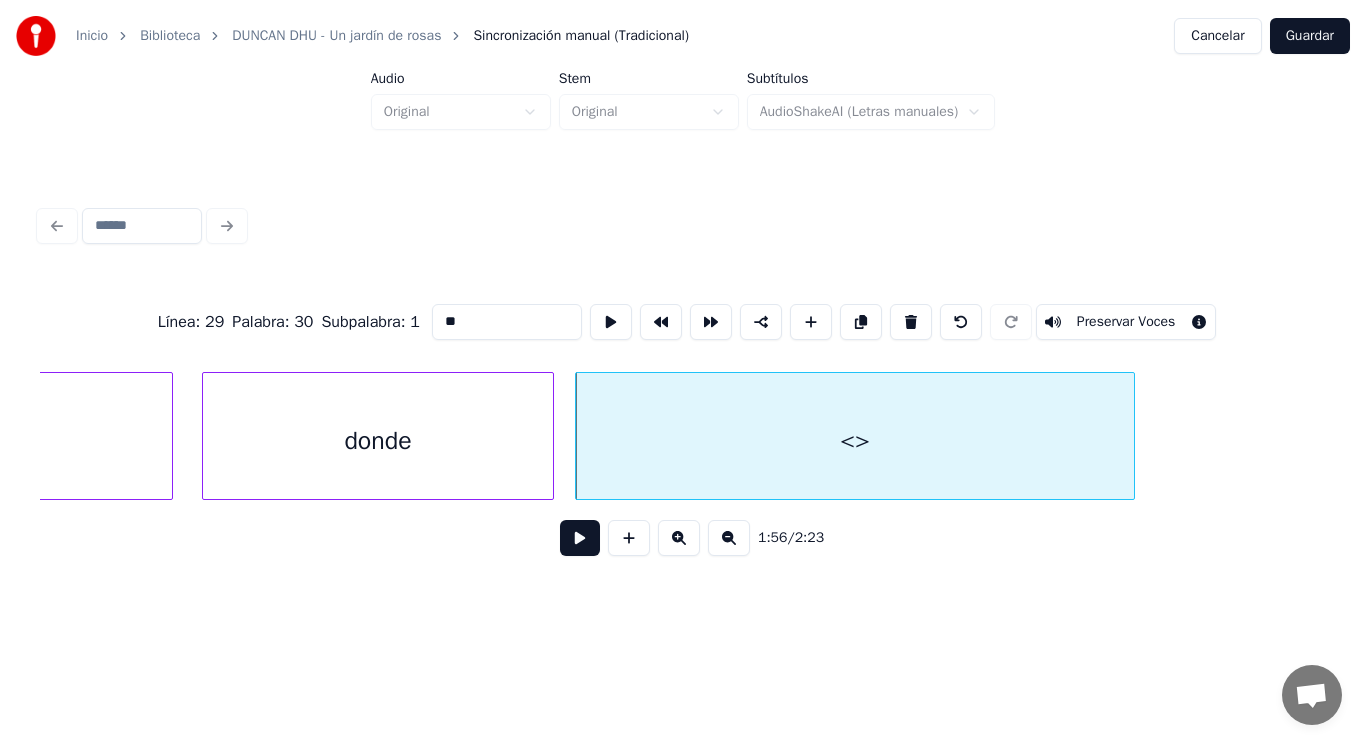drag, startPoint x: 431, startPoint y: 316, endPoint x: 321, endPoint y: 316, distance: 110 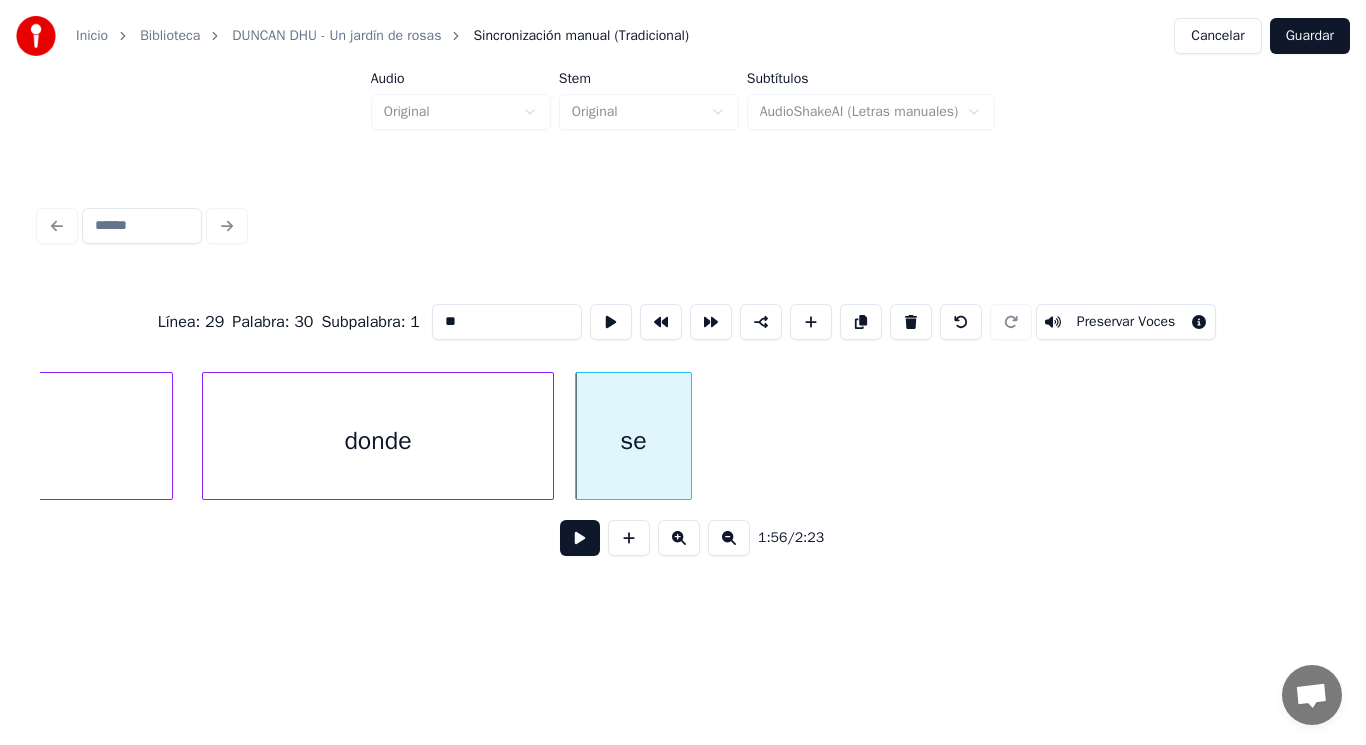 click at bounding box center [688, 436] 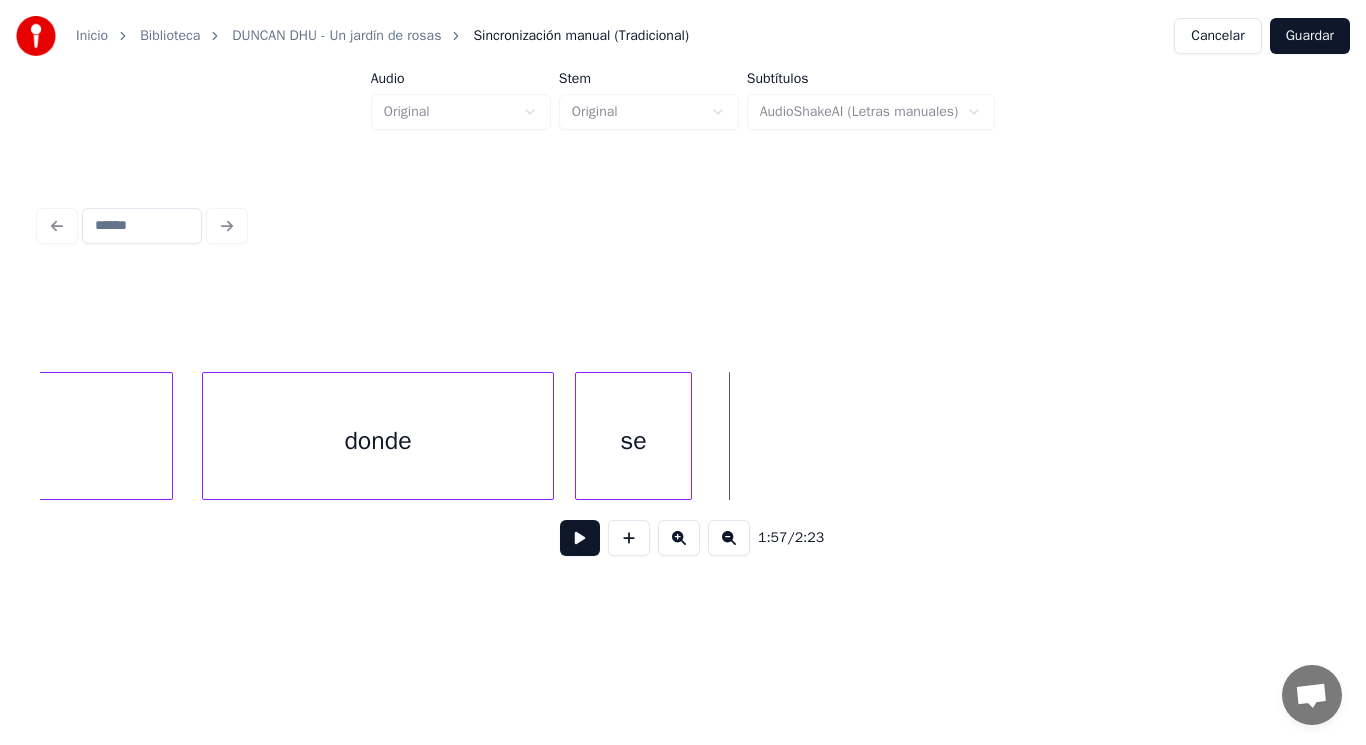 click at bounding box center [580, 538] 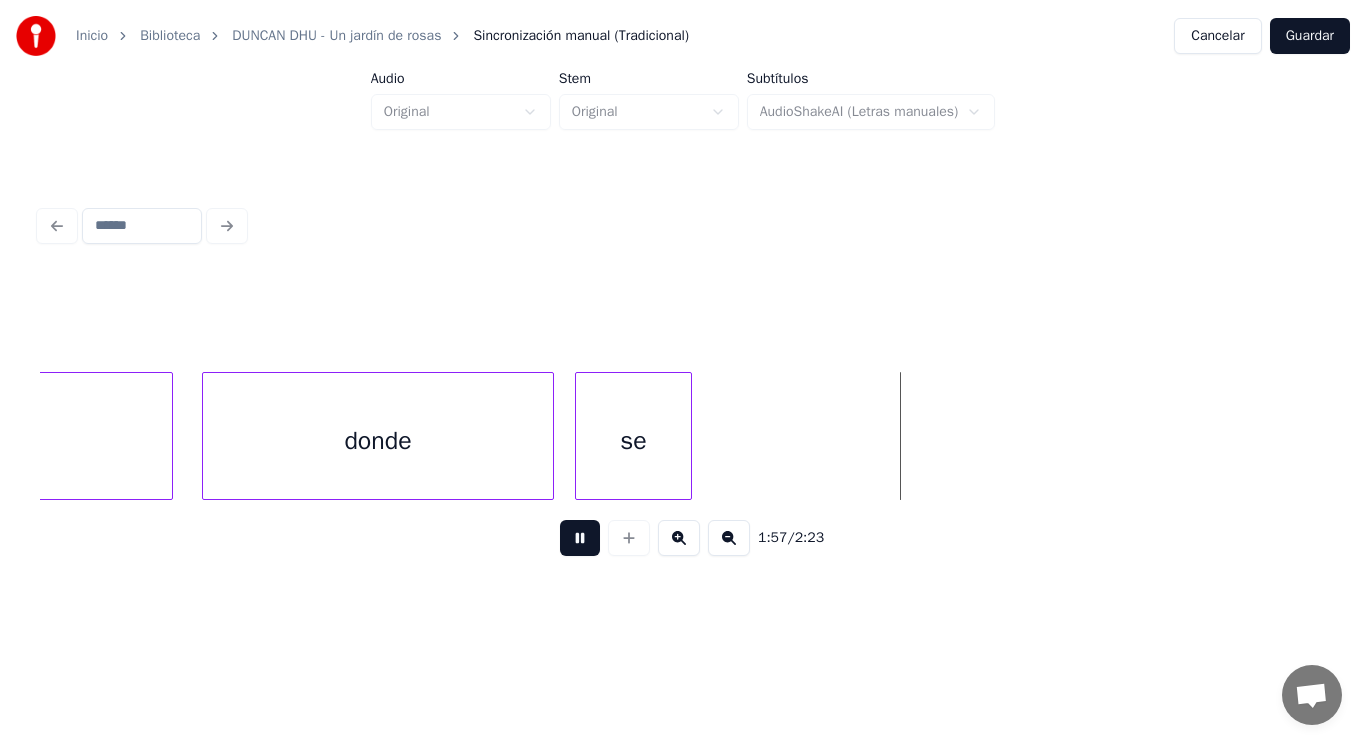click at bounding box center [580, 538] 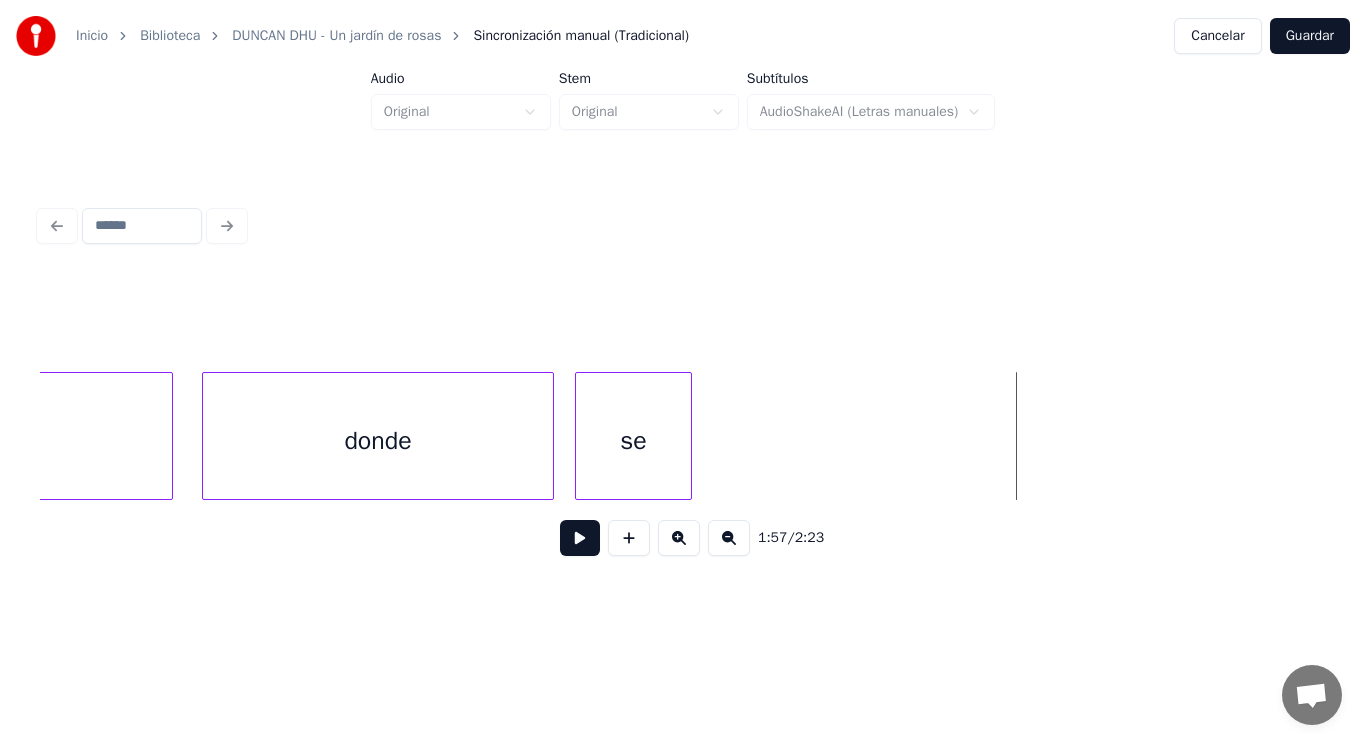 click on "se" at bounding box center (633, 441) 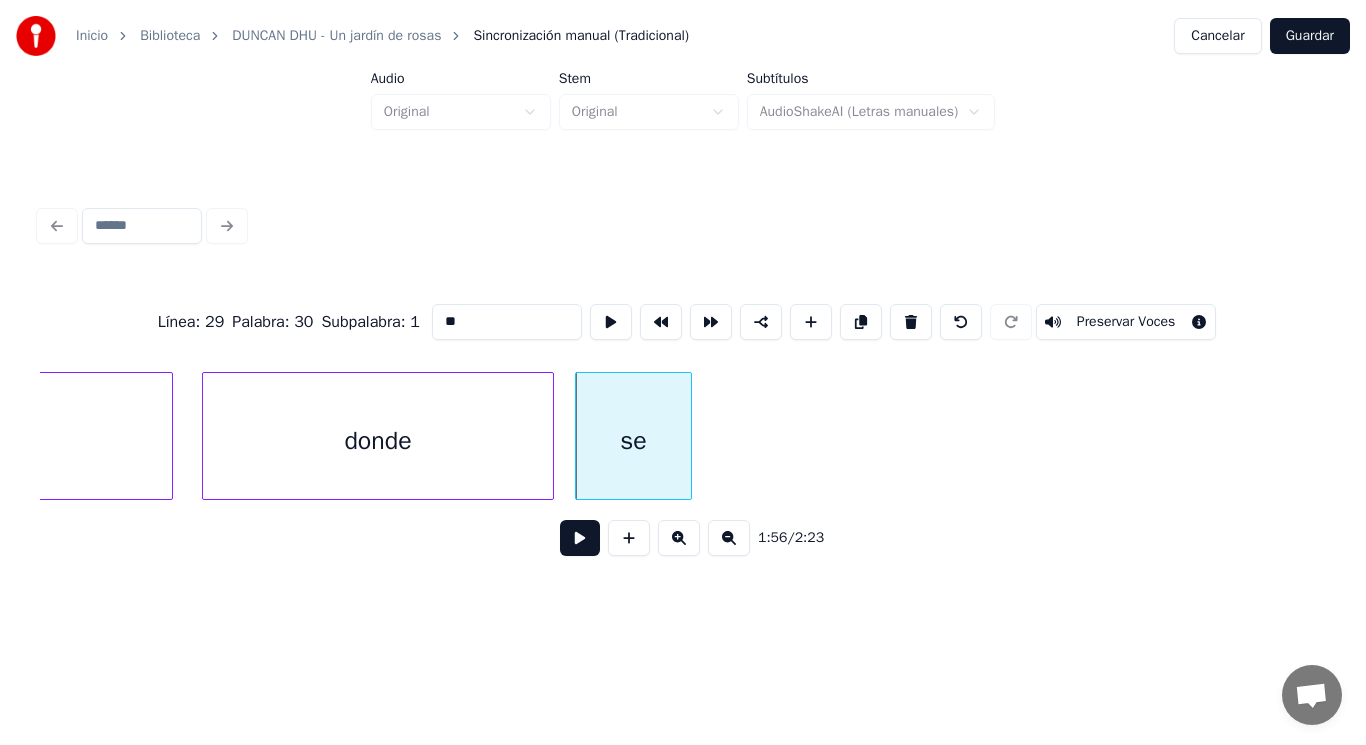 click at bounding box center (580, 538) 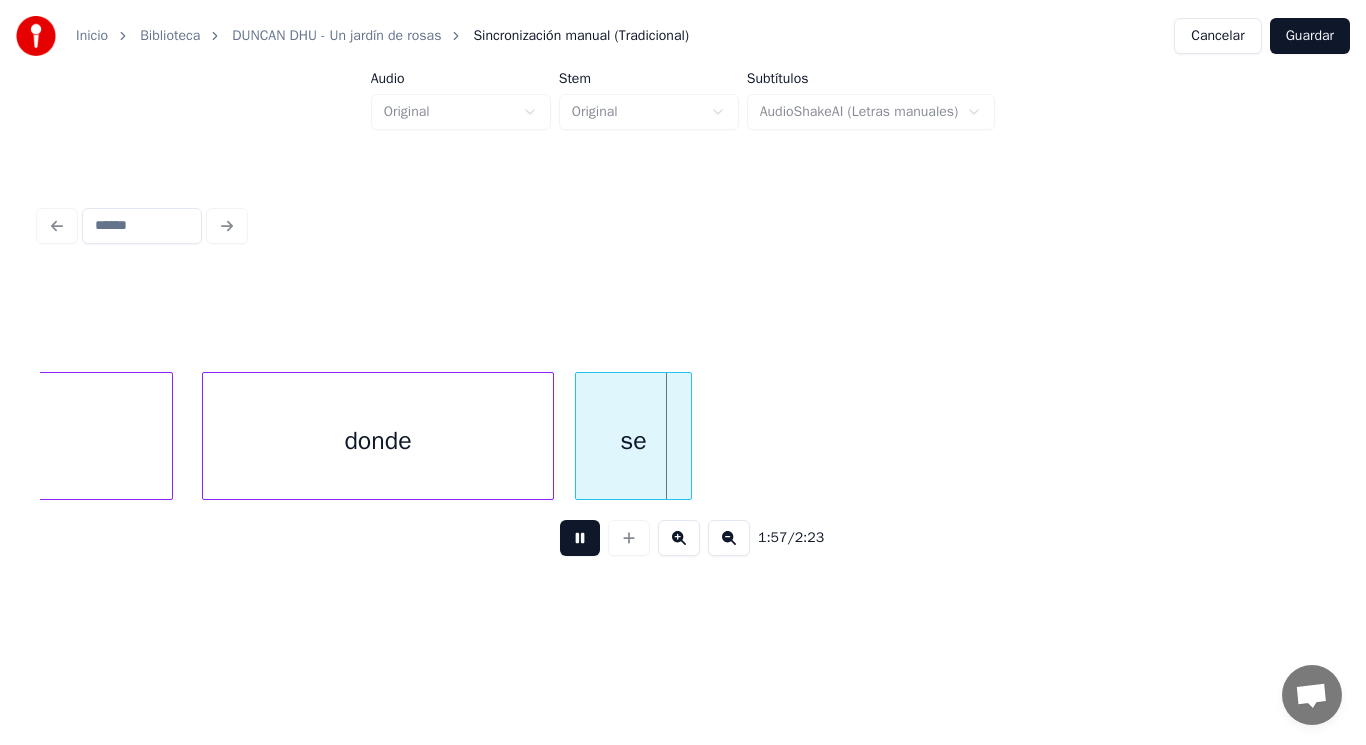 click at bounding box center (580, 538) 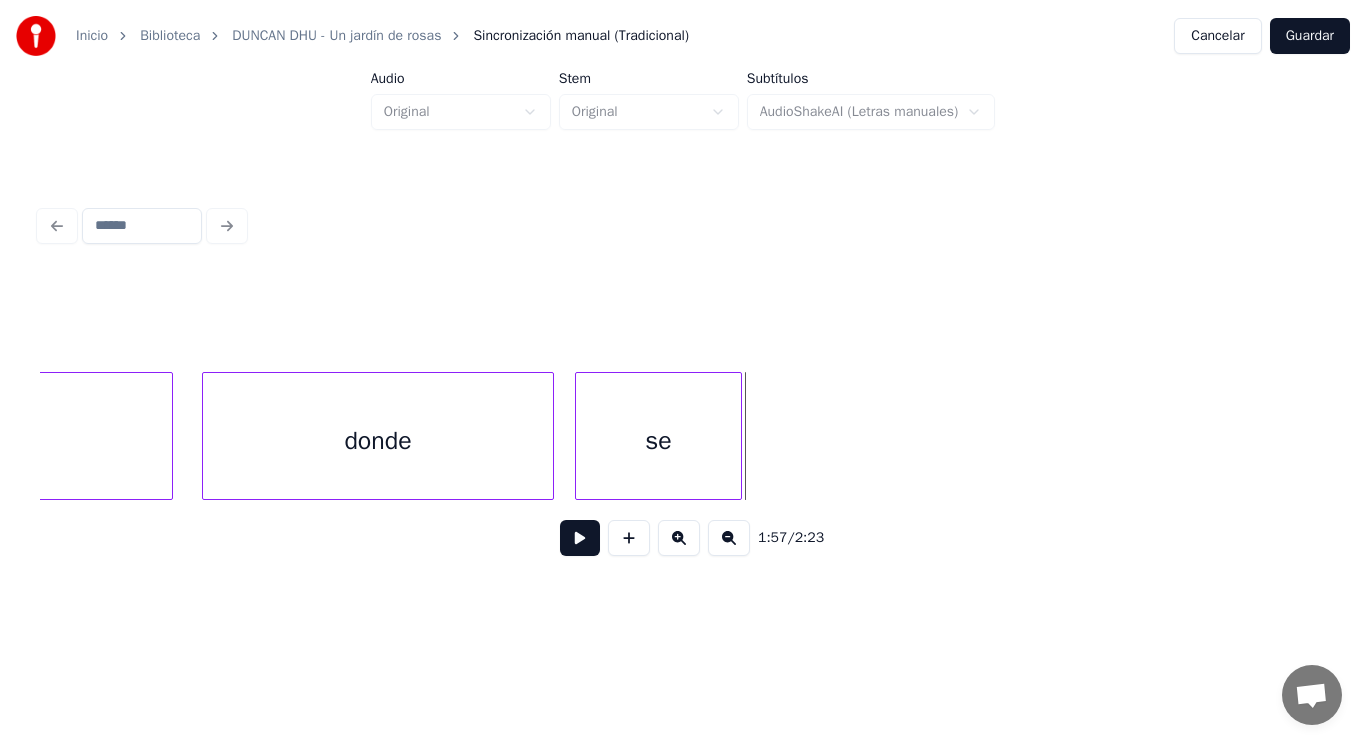 click at bounding box center (738, 436) 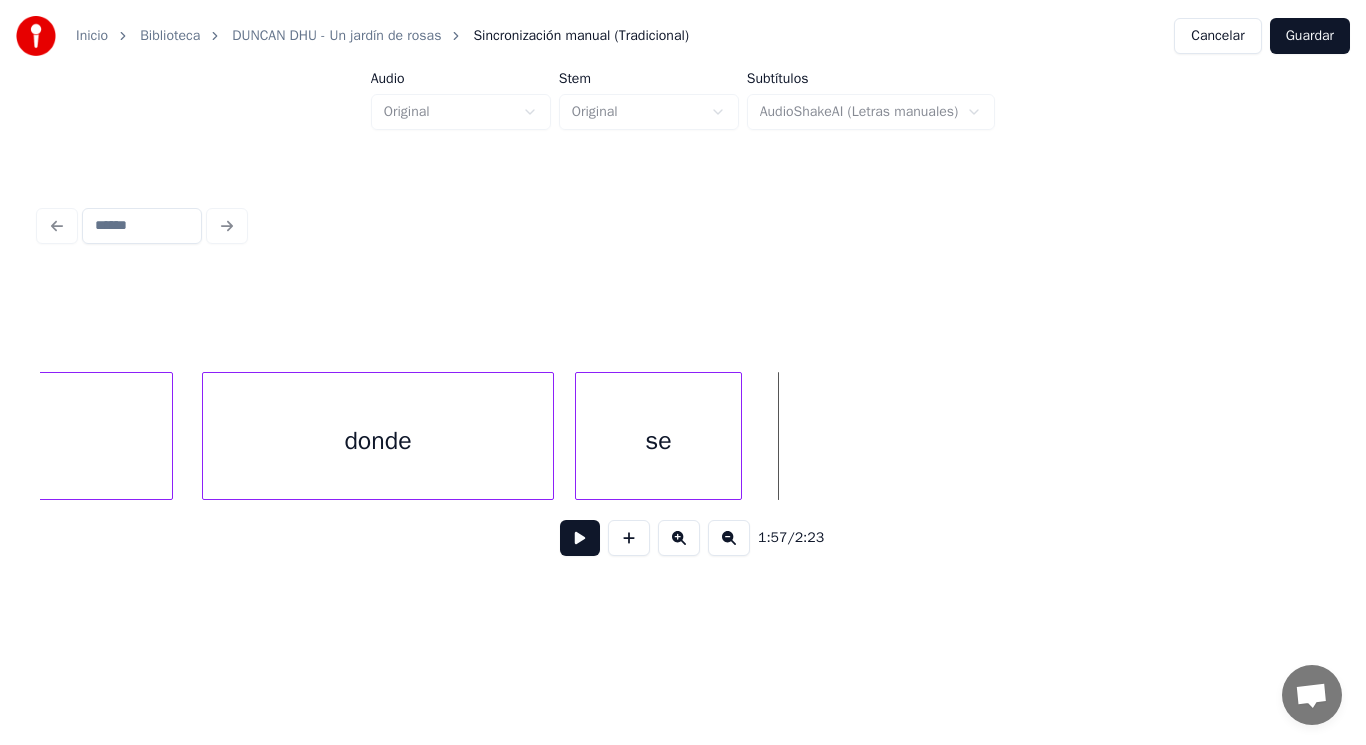 click at bounding box center (580, 538) 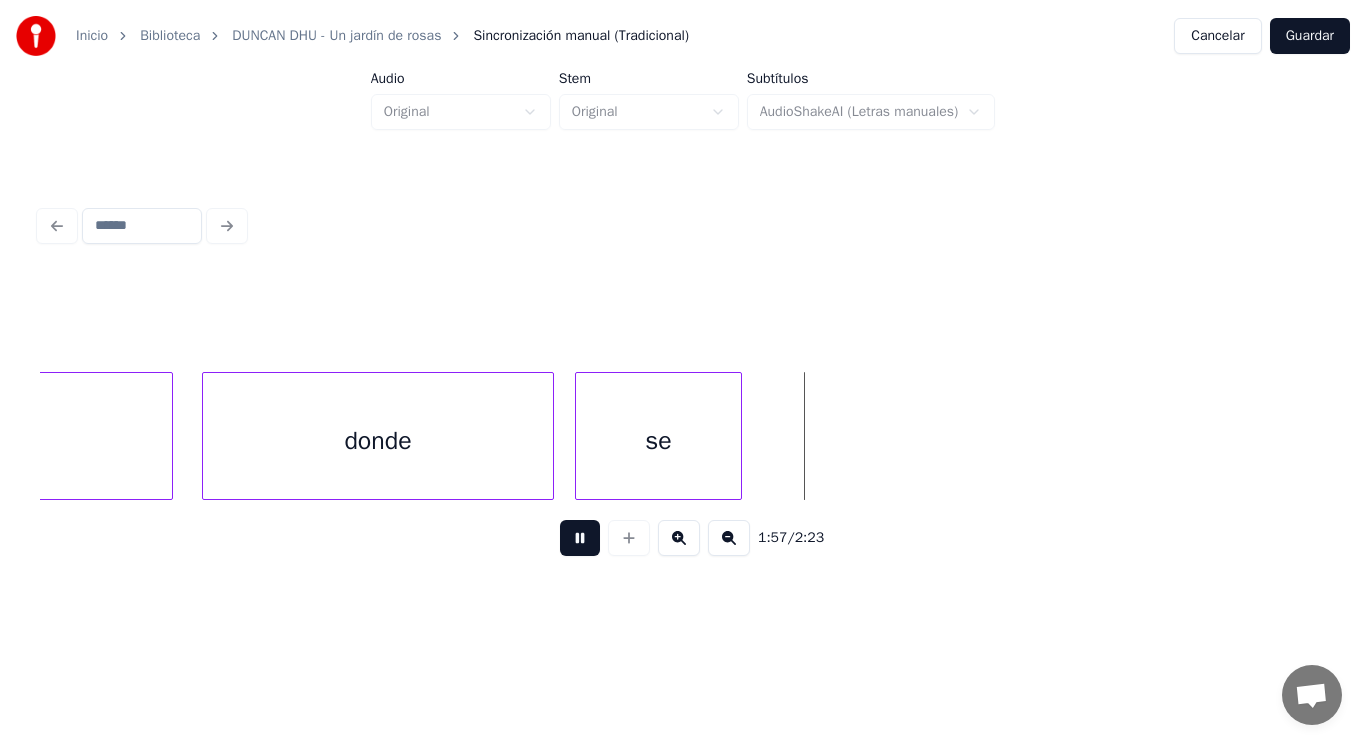 click at bounding box center (580, 538) 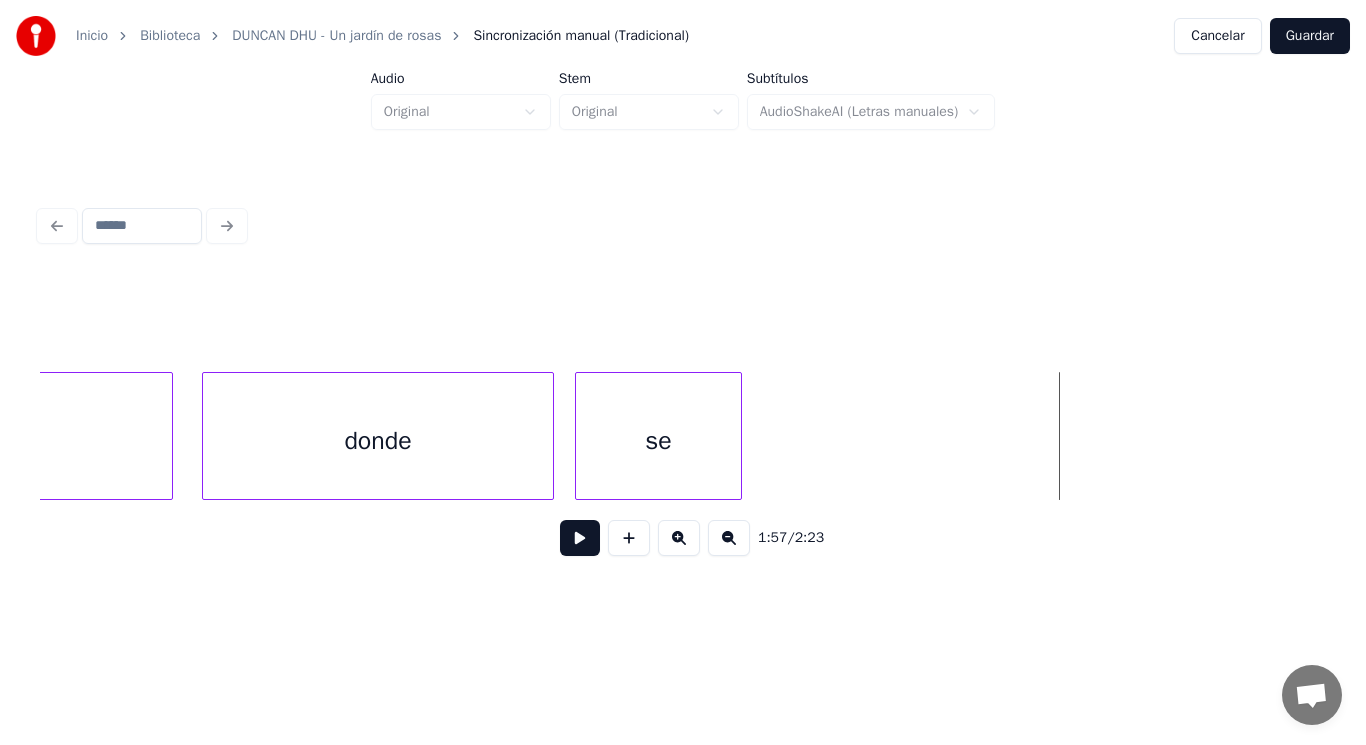click on "lugar donde se" at bounding box center [-62815, 436] 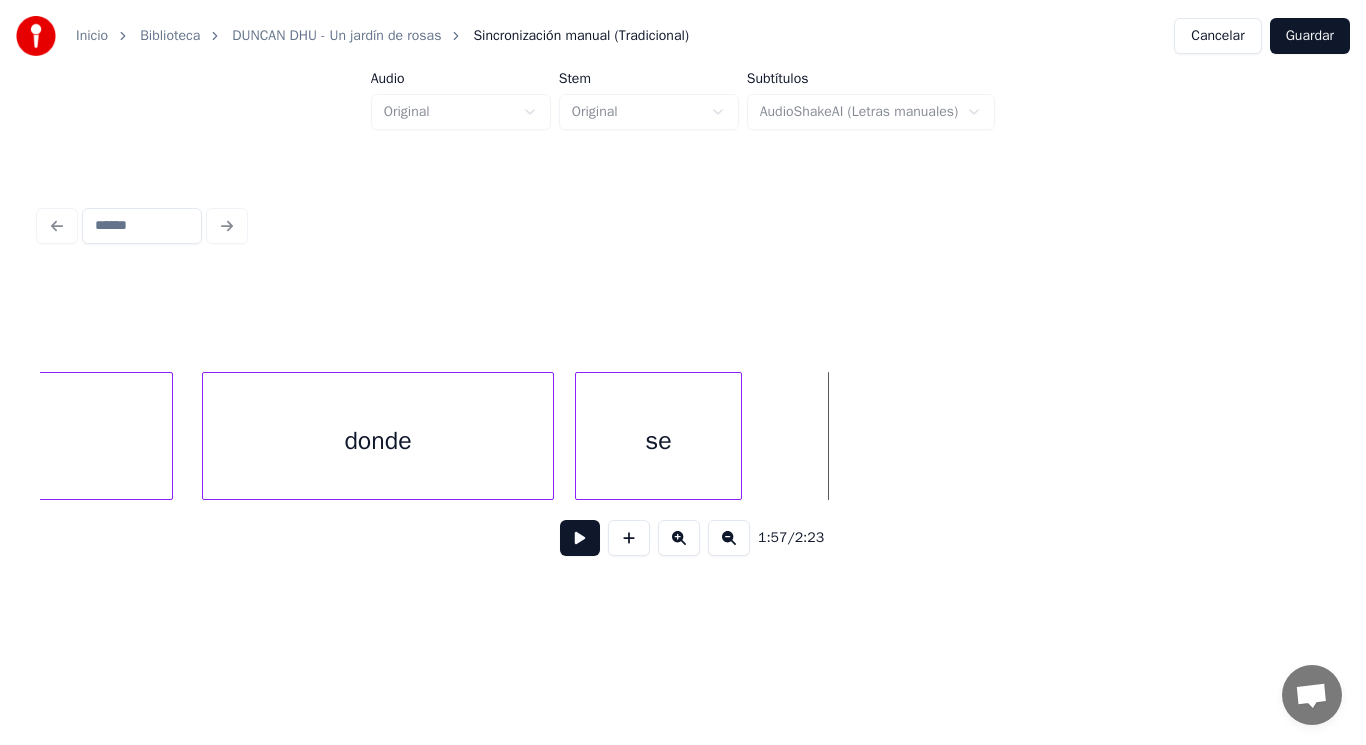 click at bounding box center (580, 538) 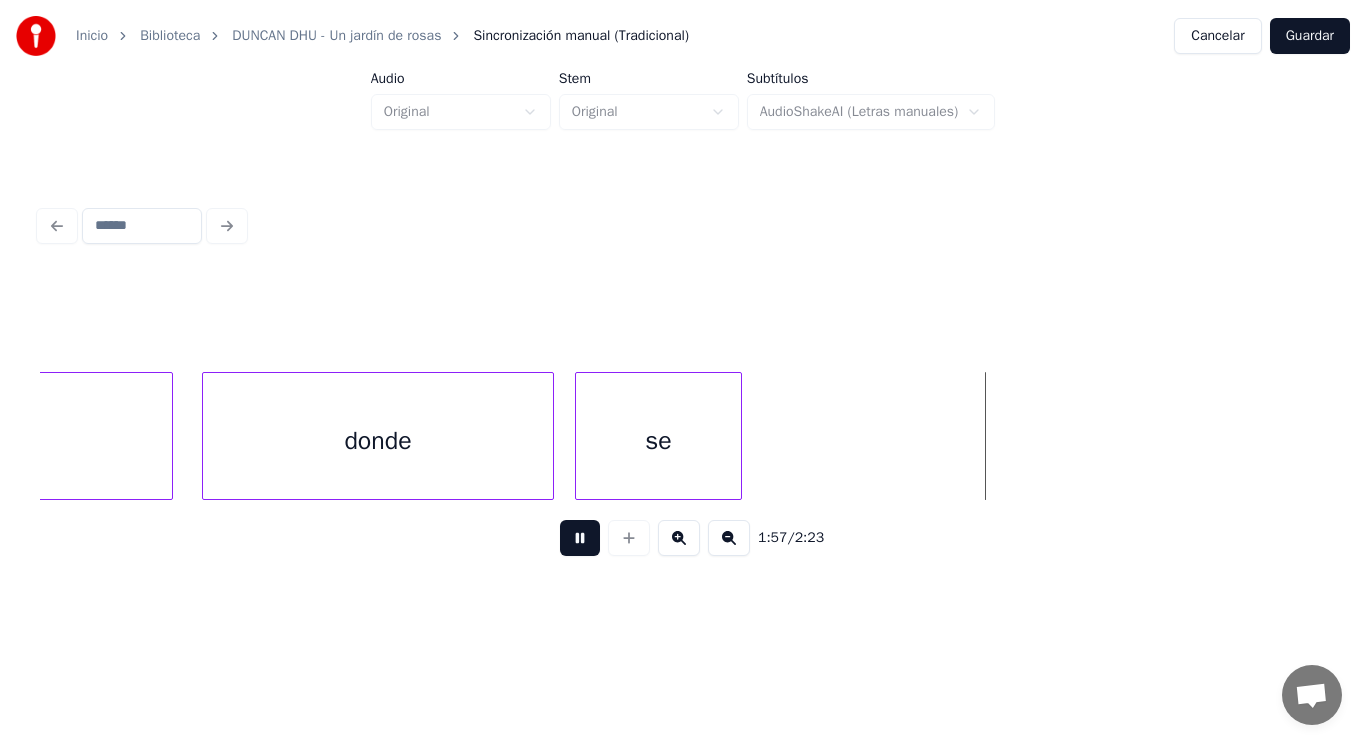 click at bounding box center (580, 538) 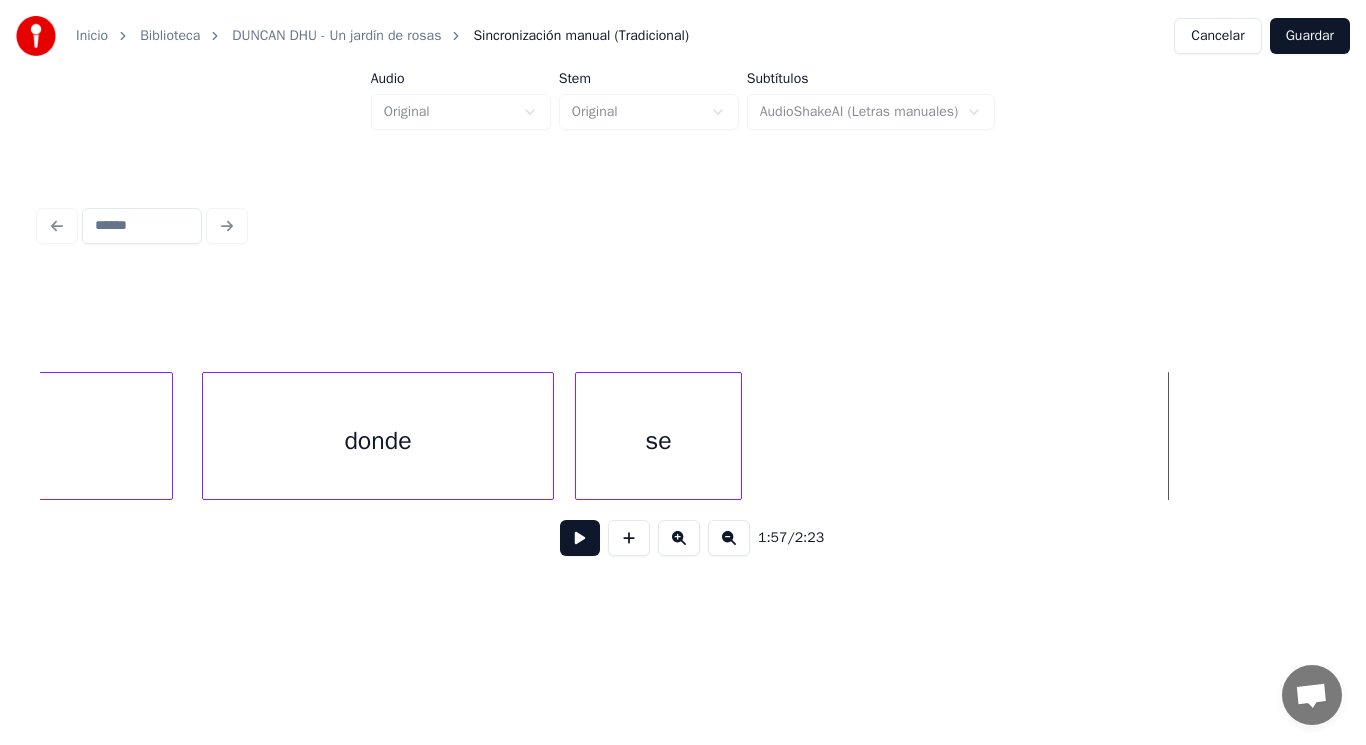 click on "lugar donde se" at bounding box center [-62815, 436] 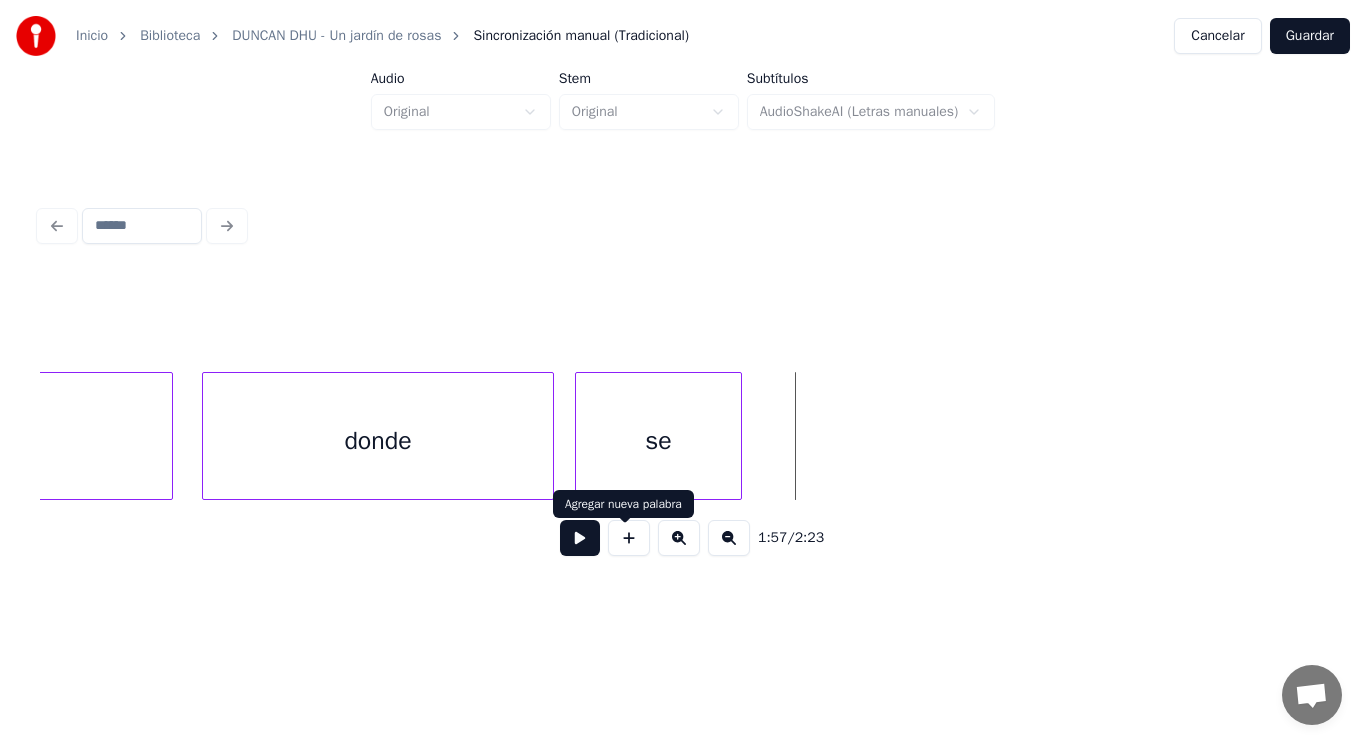 click at bounding box center [629, 538] 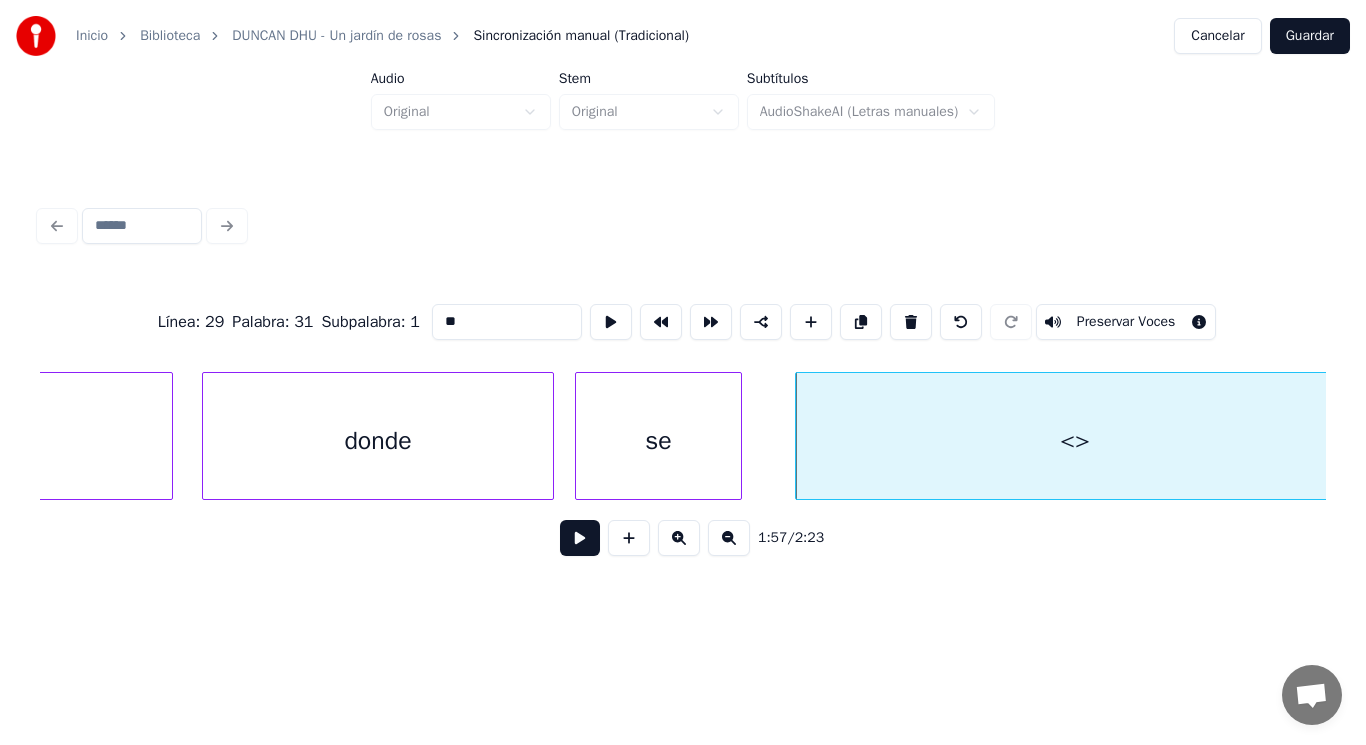 drag, startPoint x: 445, startPoint y: 321, endPoint x: 377, endPoint y: 315, distance: 68.26419 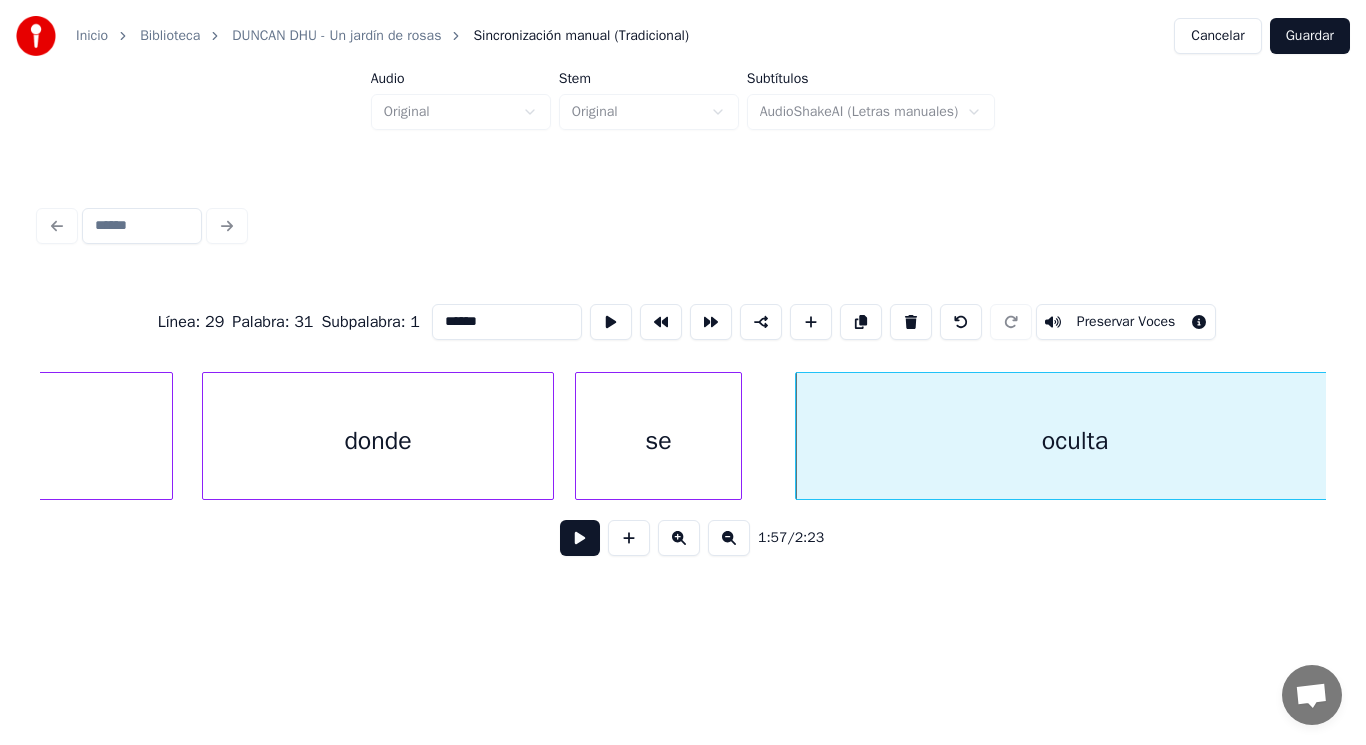 click on "donde" at bounding box center [378, 441] 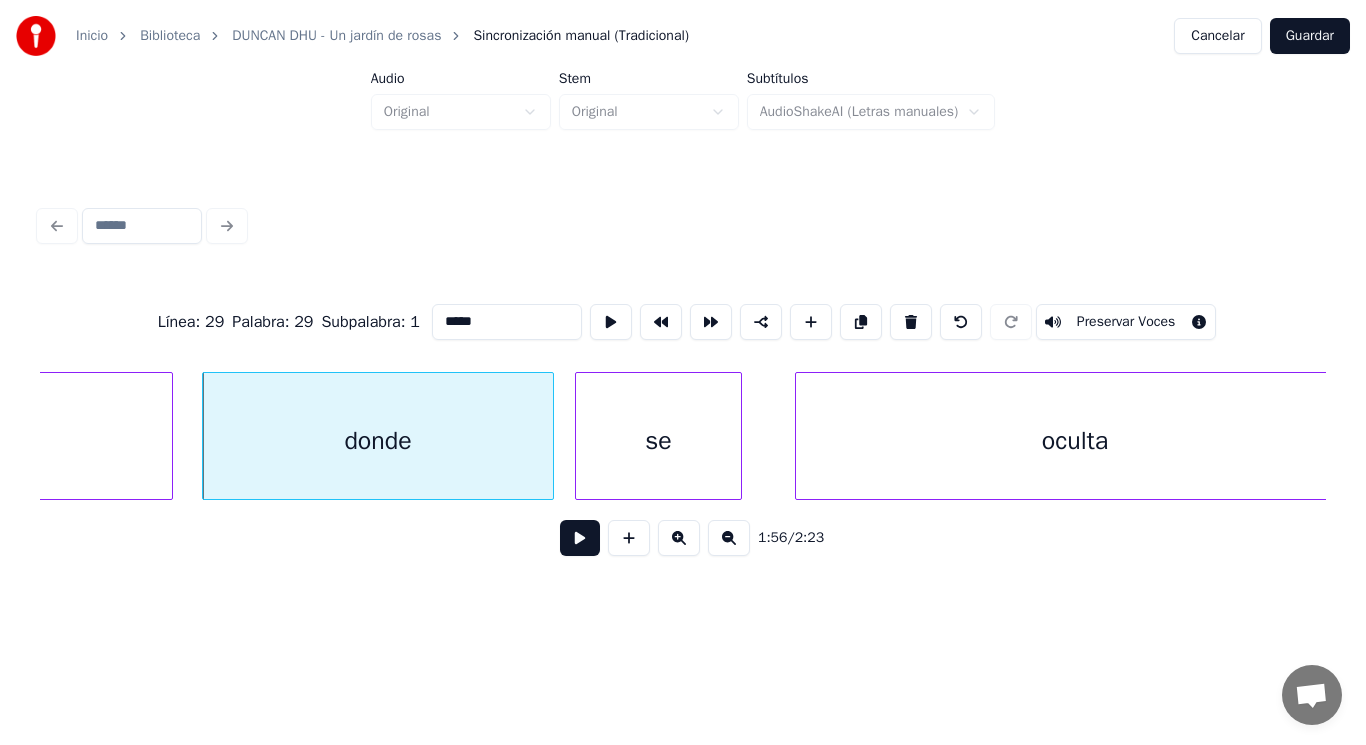 type on "*****" 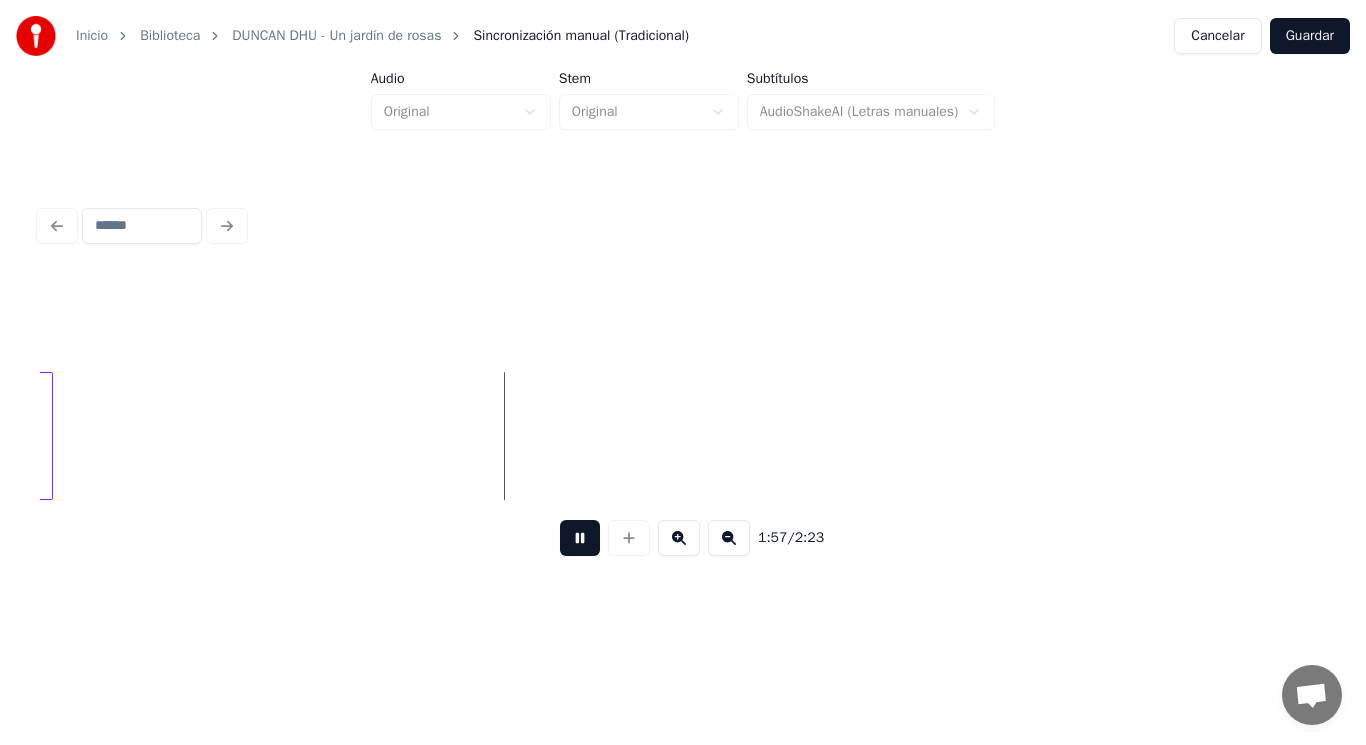 drag, startPoint x: 551, startPoint y: 545, endPoint x: 66, endPoint y: 434, distance: 497.53995 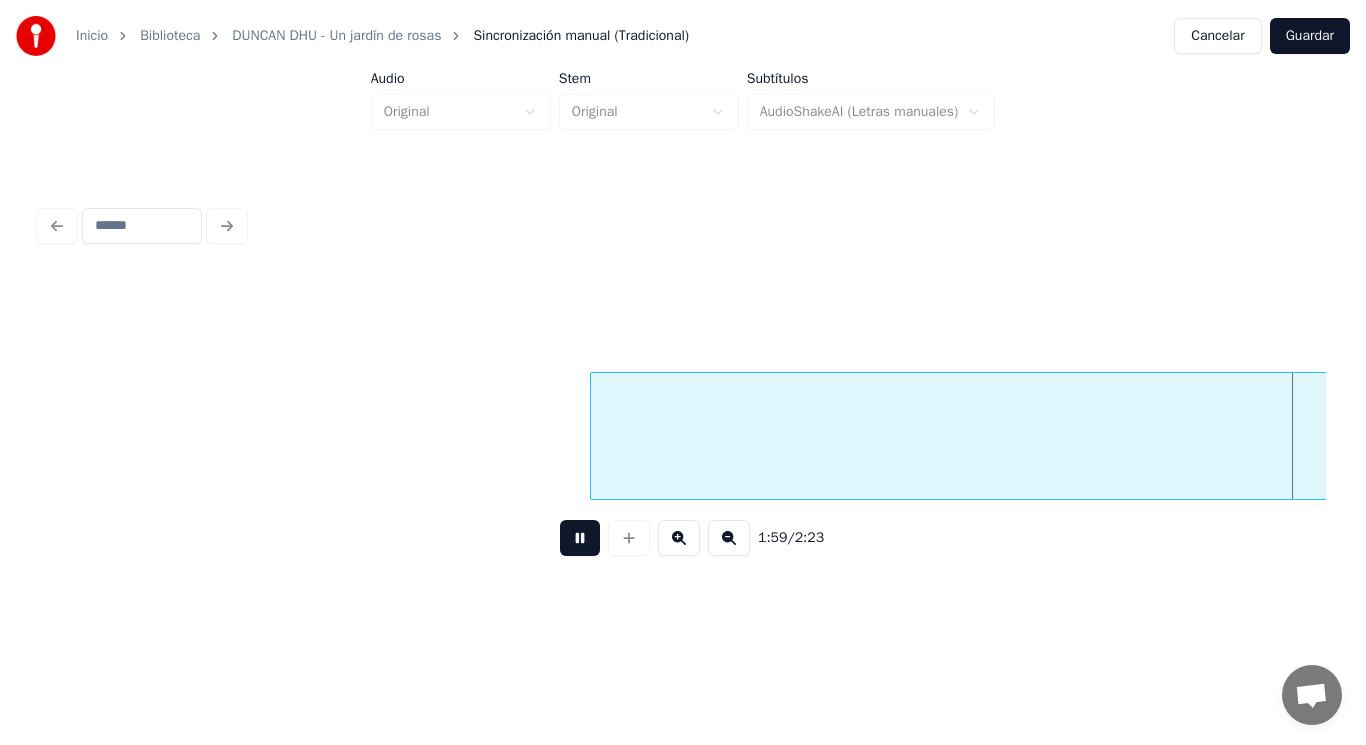 click at bounding box center [580, 538] 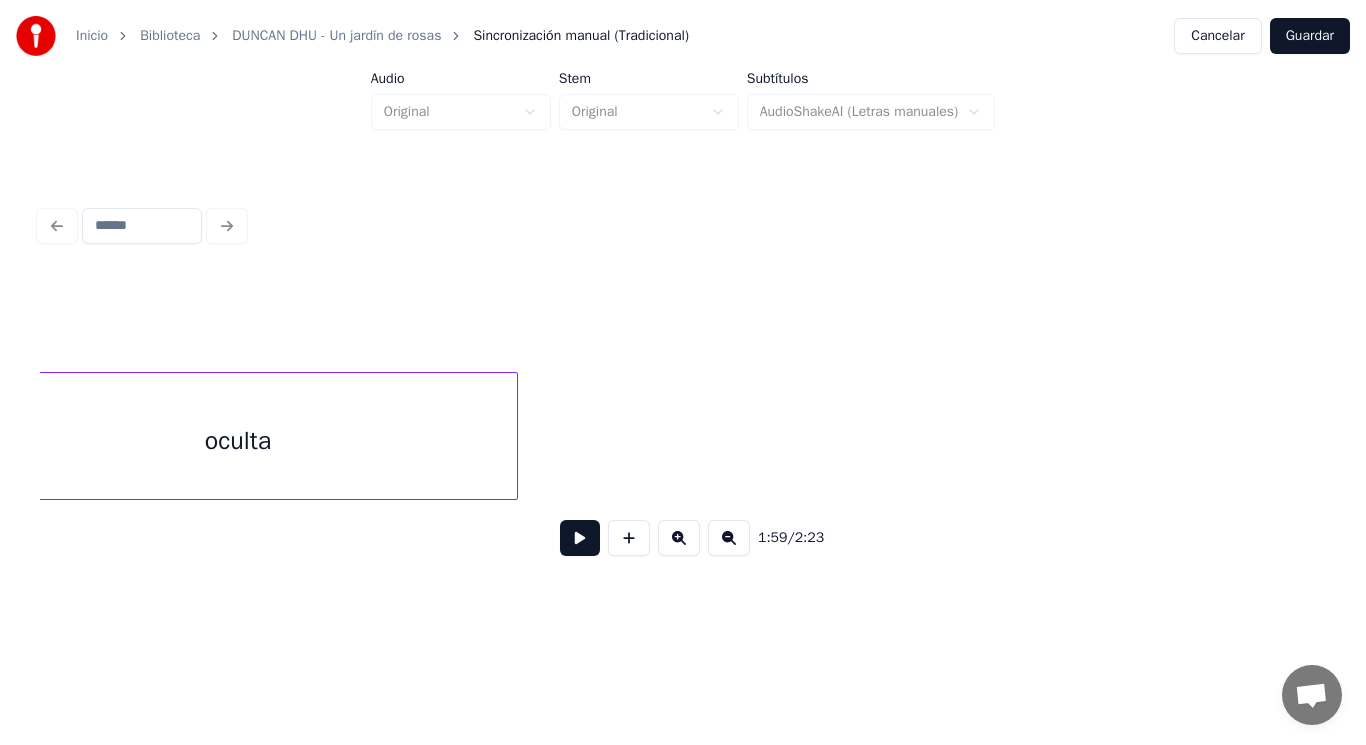 click on "oculta" at bounding box center (238, 441) 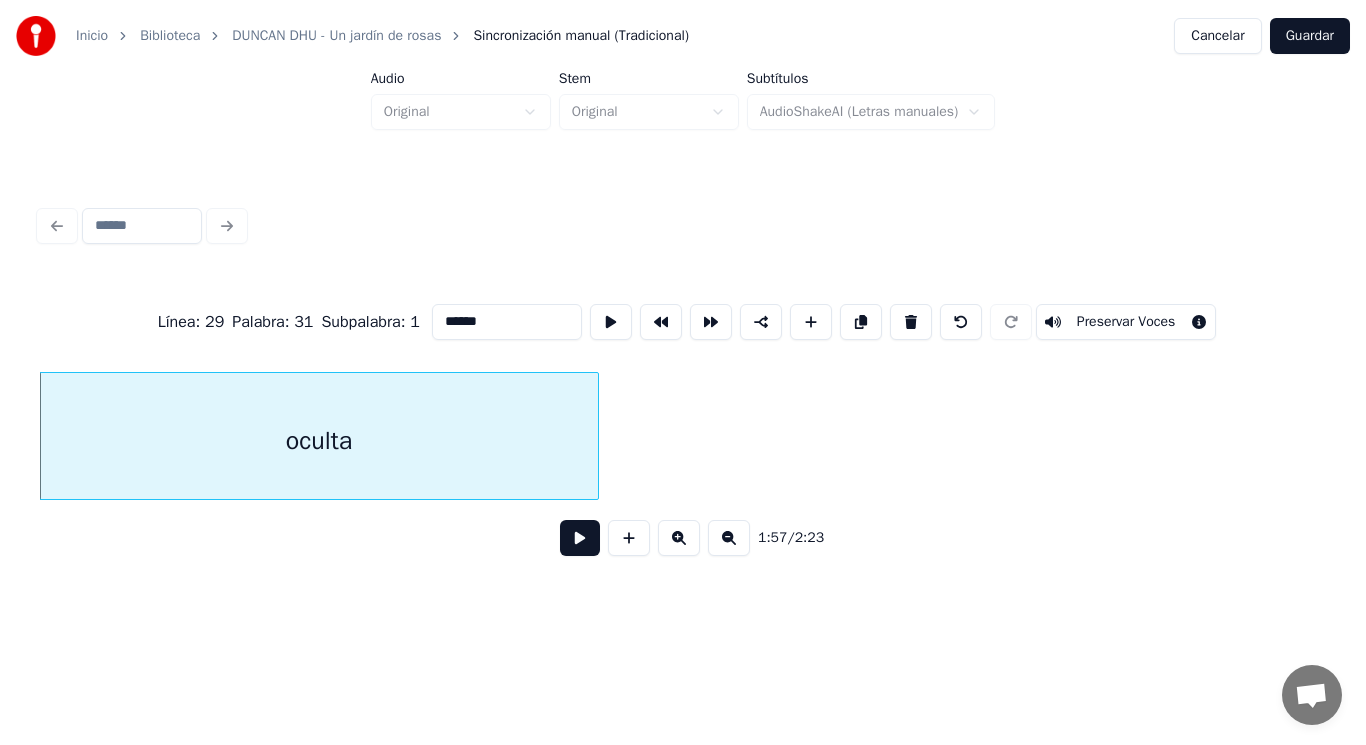 click at bounding box center (580, 538) 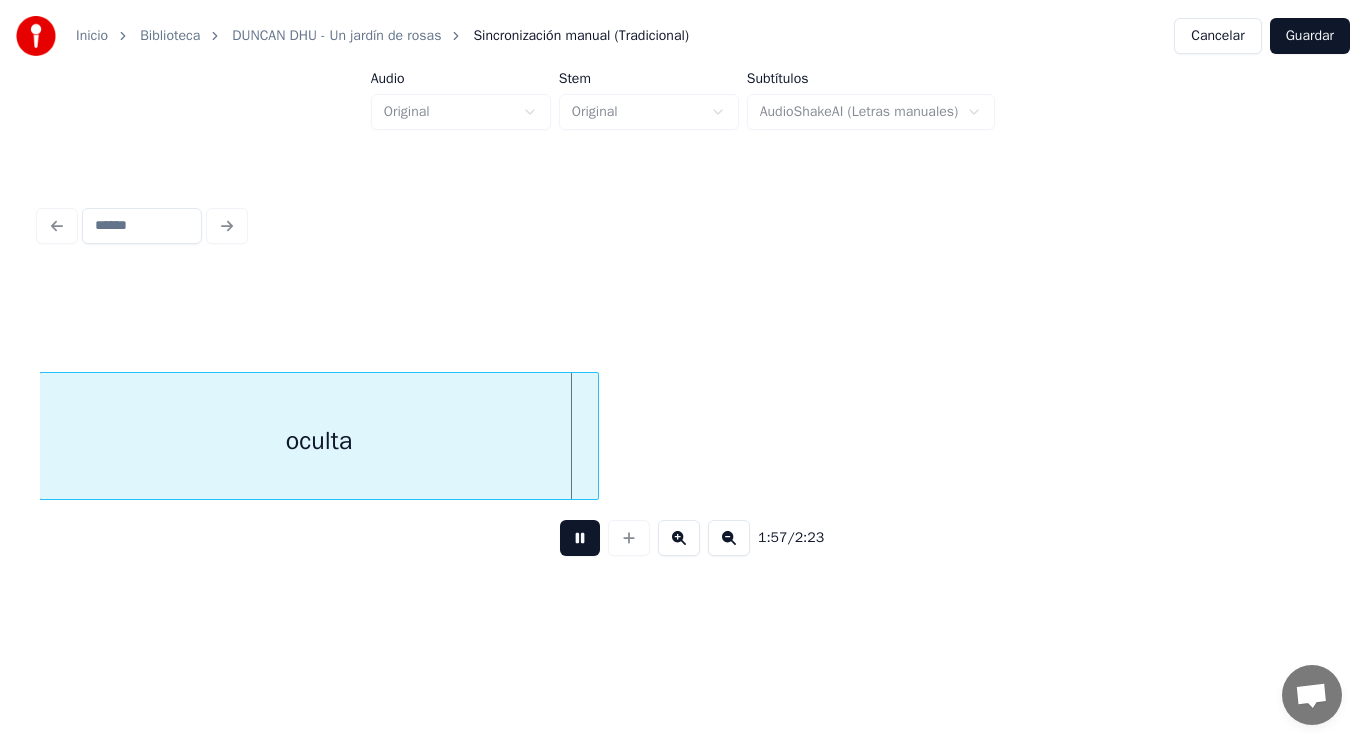 click at bounding box center [580, 538] 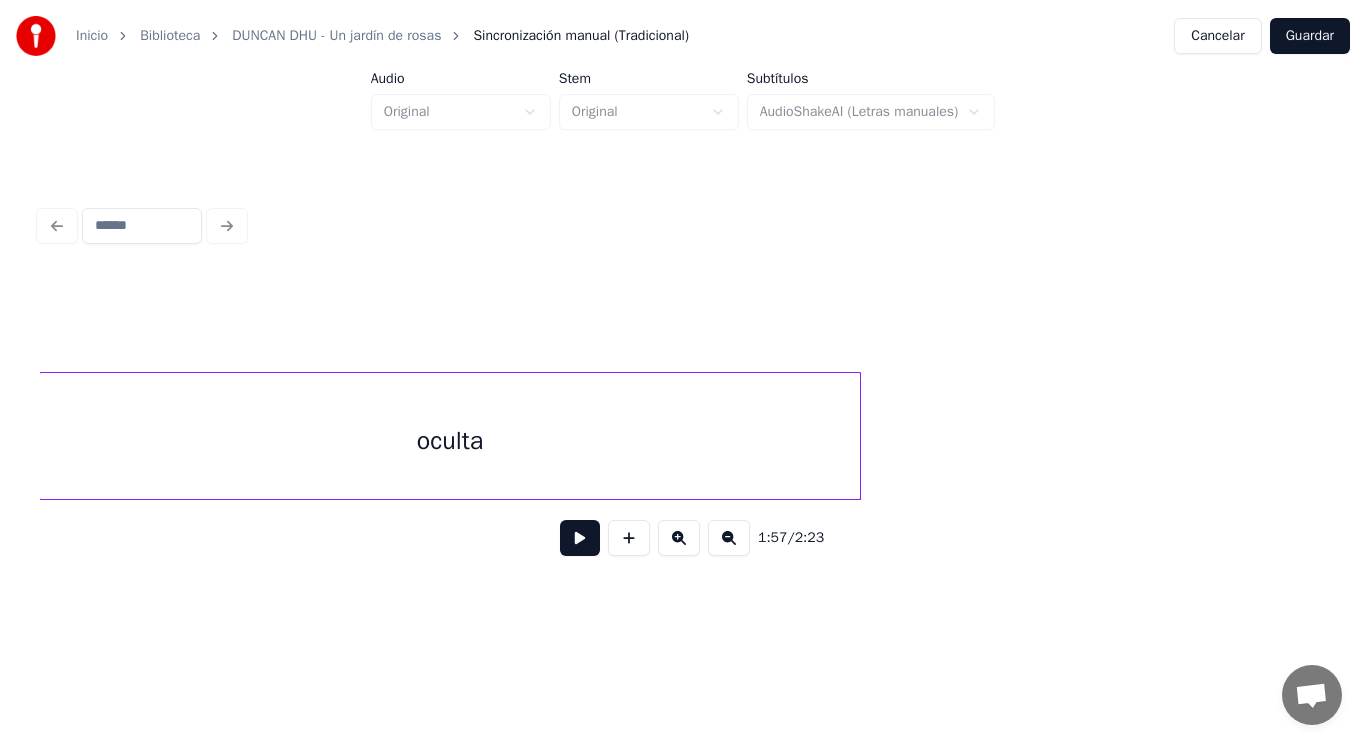 click at bounding box center [857, 436] 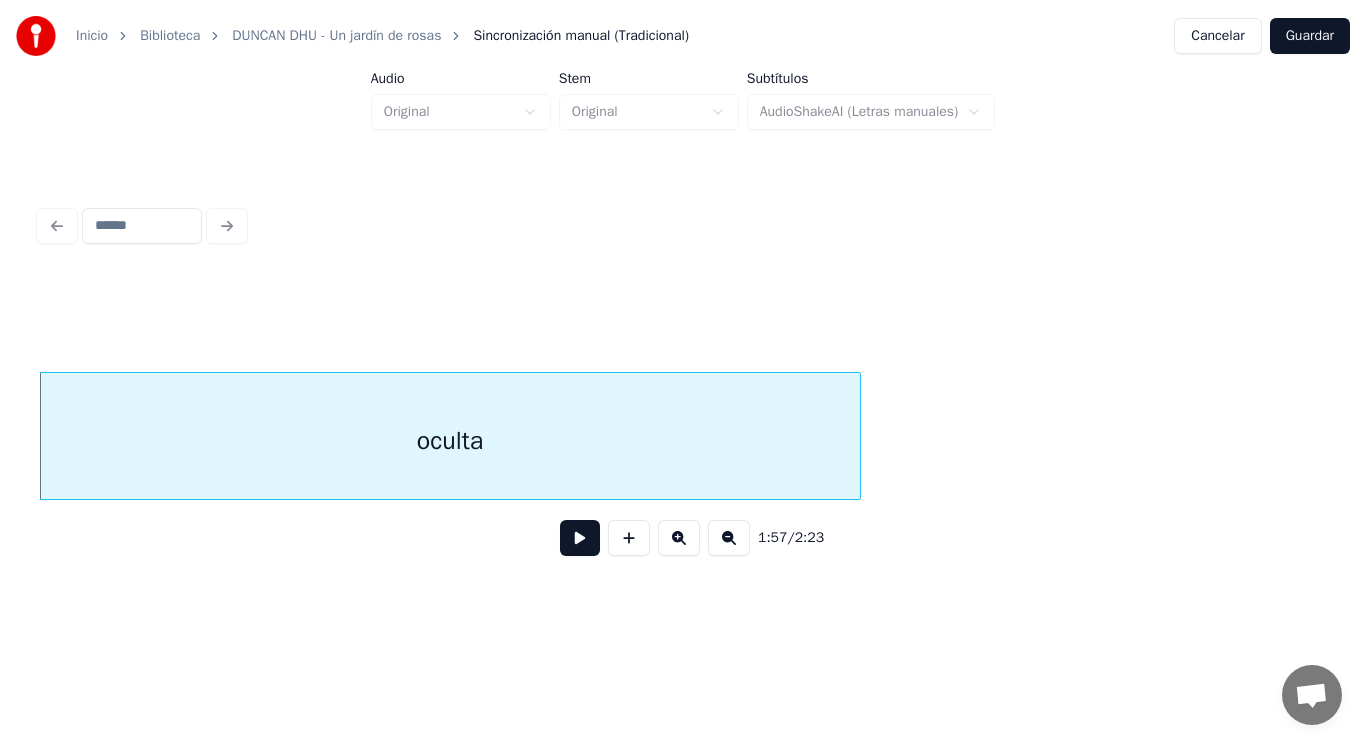 click at bounding box center [580, 538] 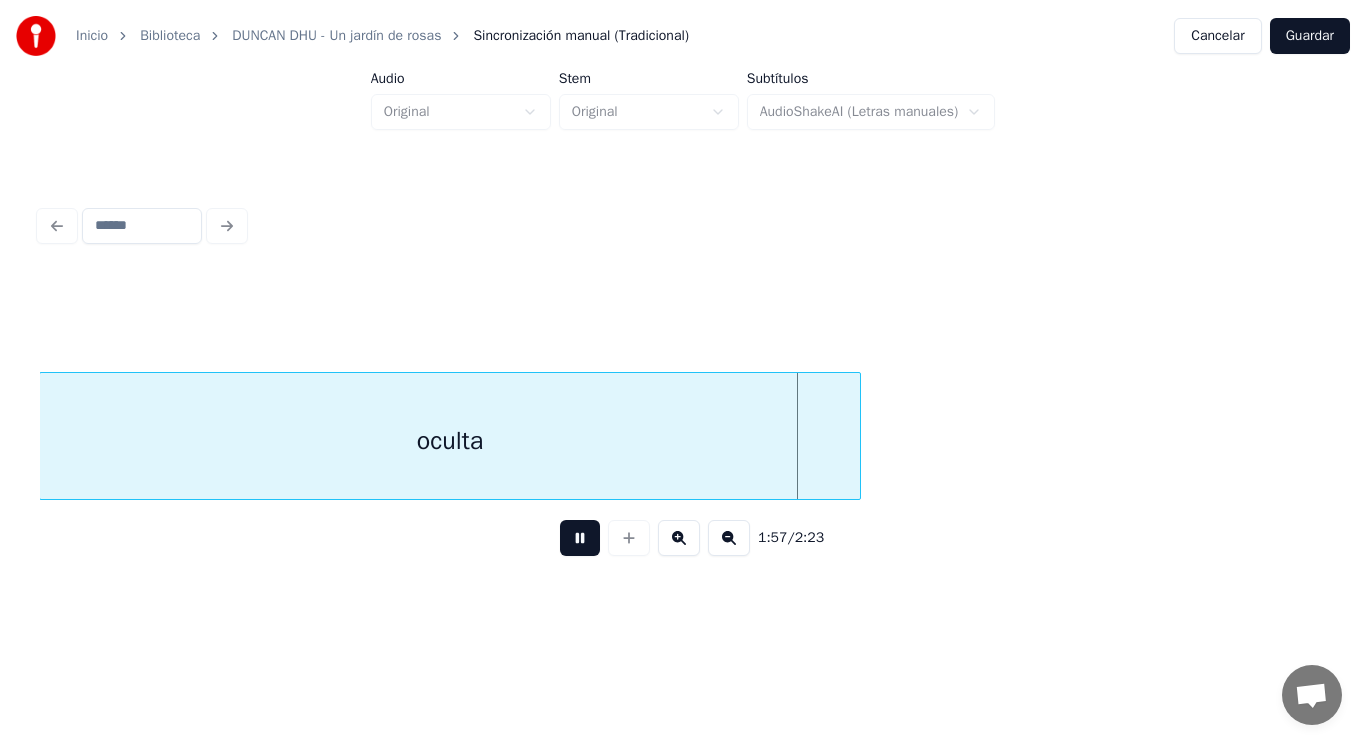 click at bounding box center (580, 538) 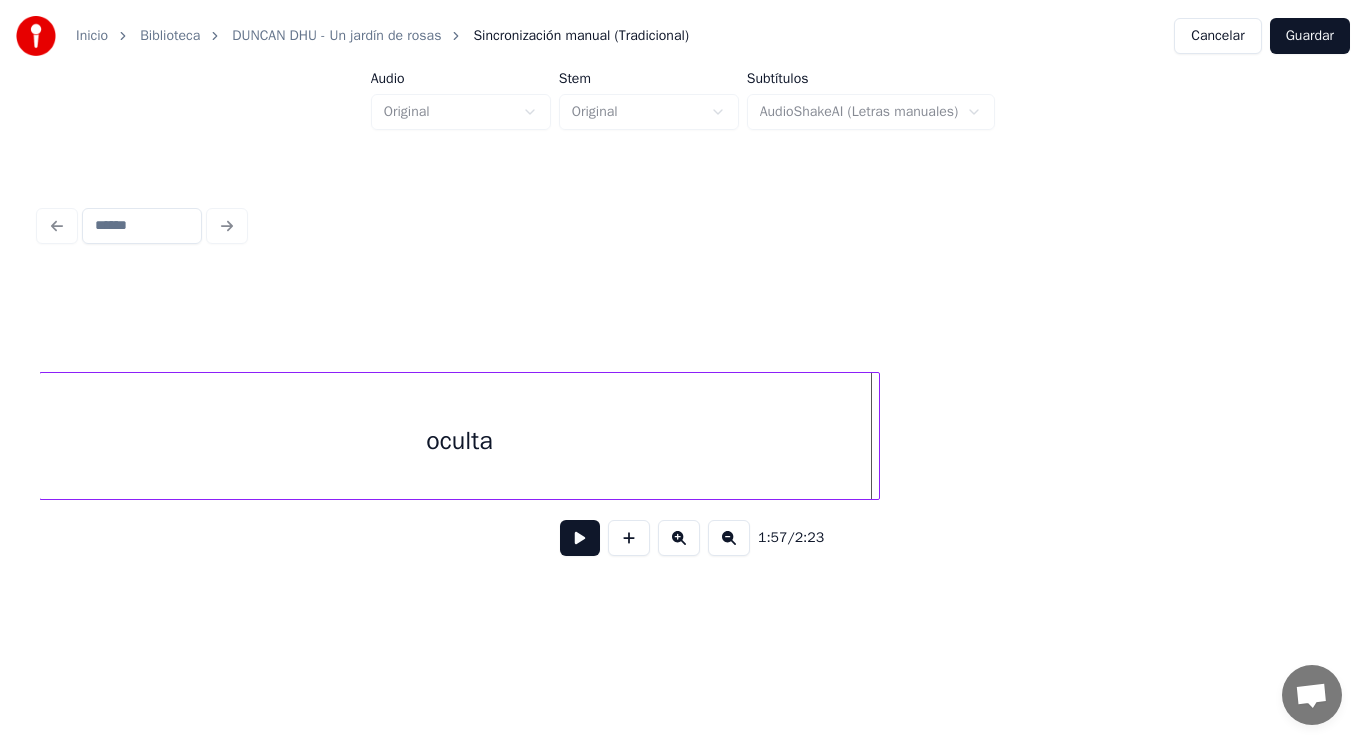 click at bounding box center (876, 436) 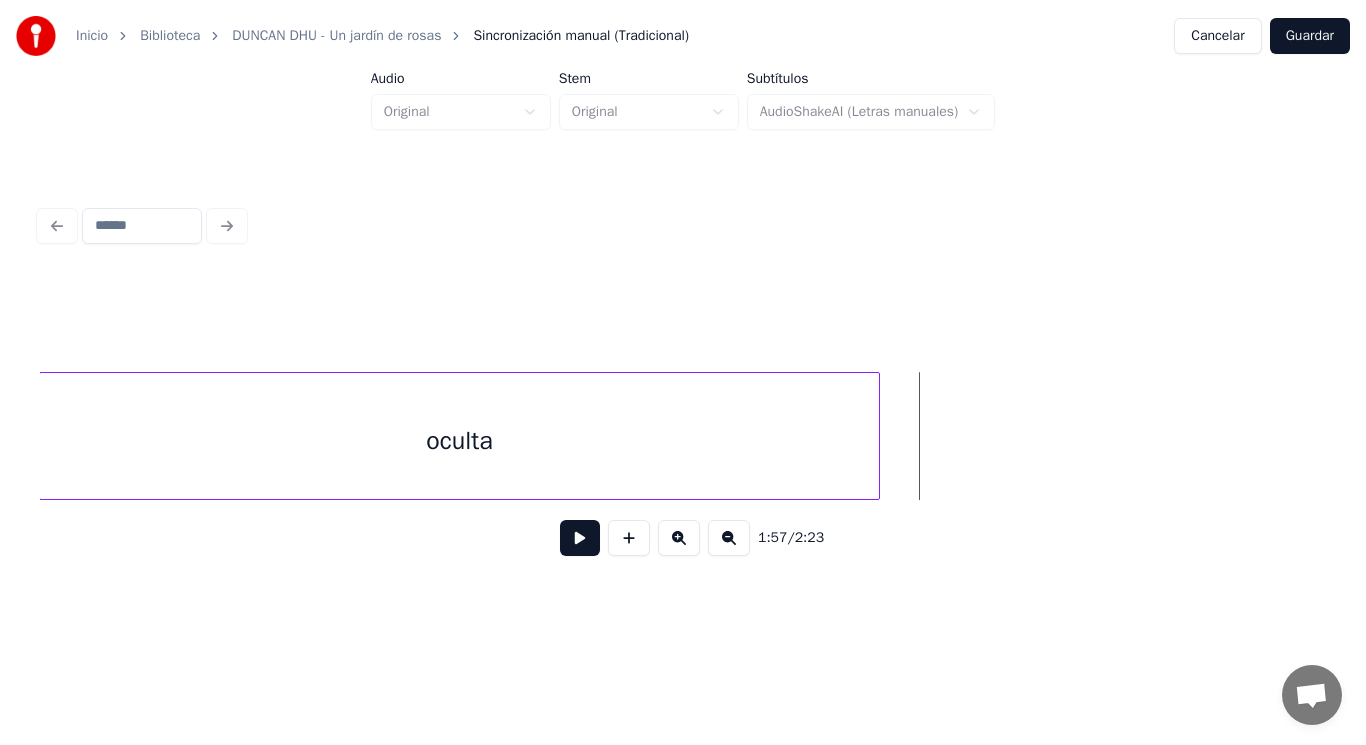 click at bounding box center [580, 538] 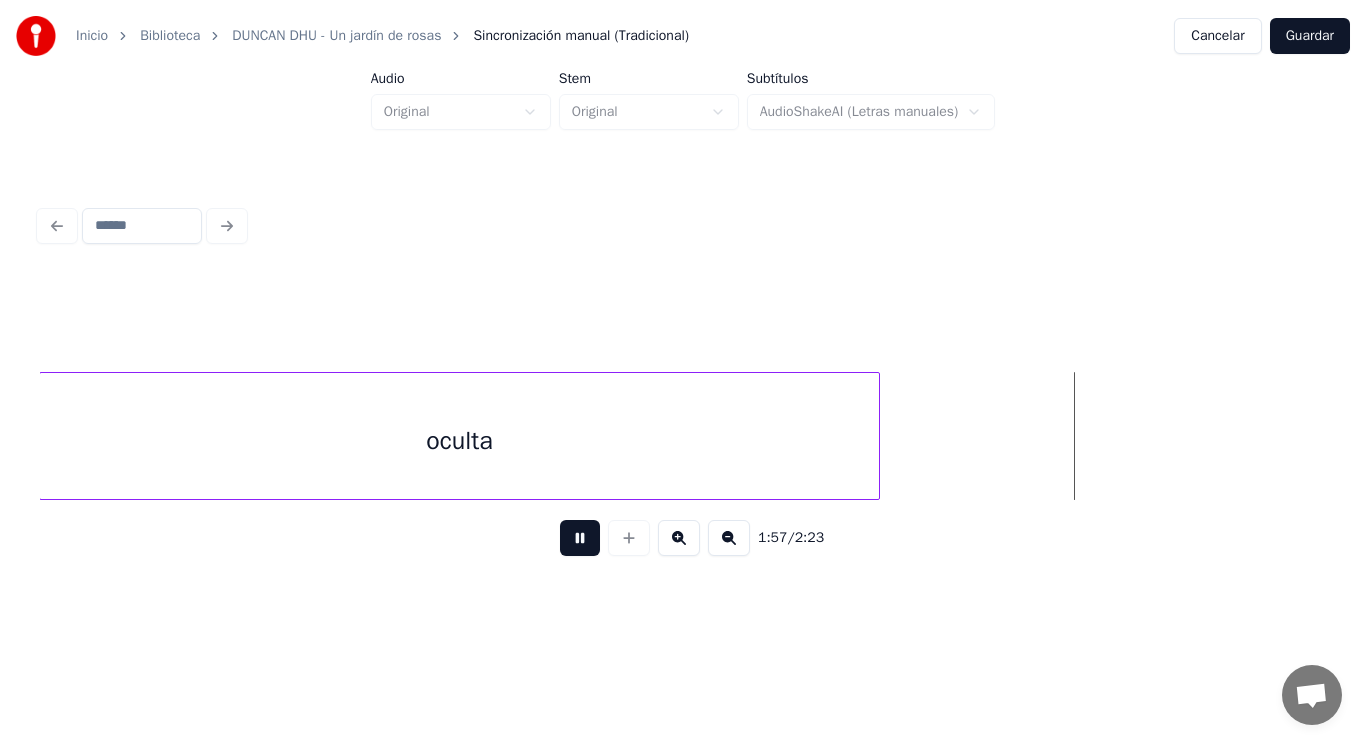 click at bounding box center (580, 538) 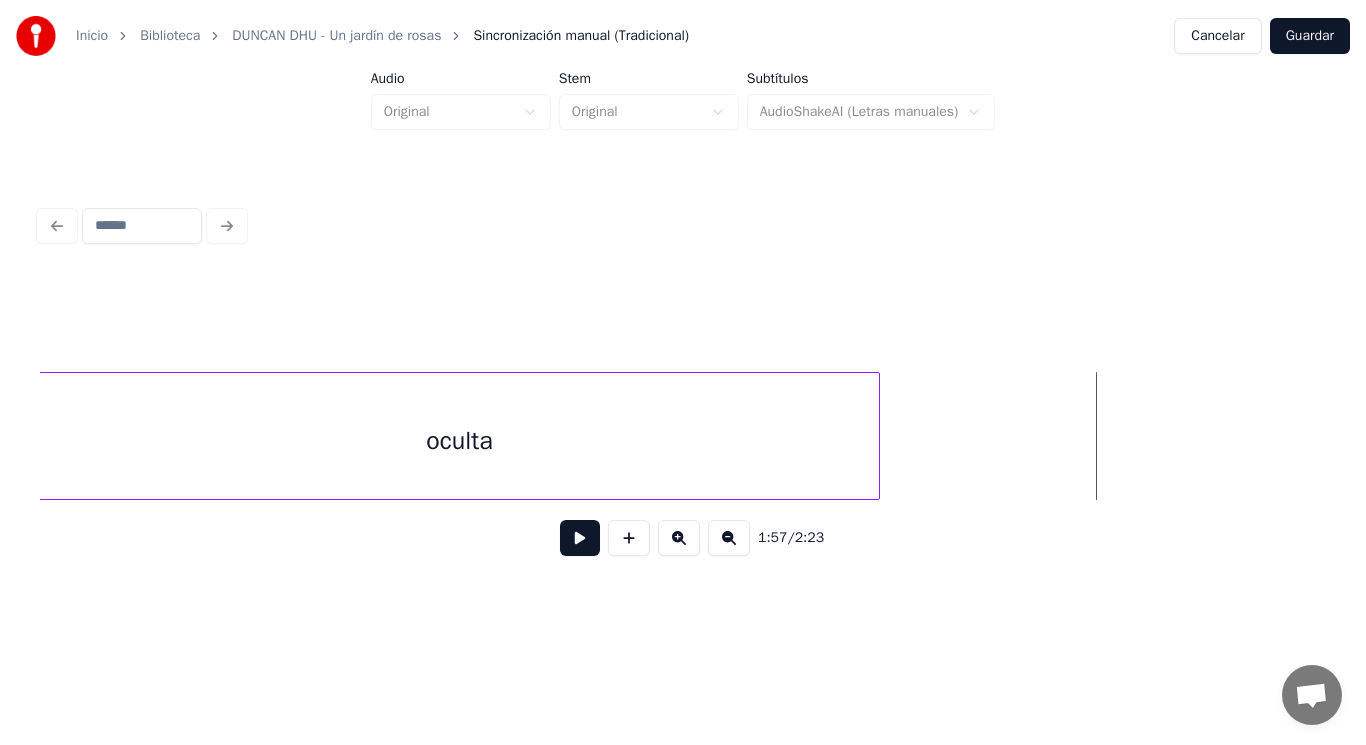 click on "oculta" at bounding box center [-63571, 436] 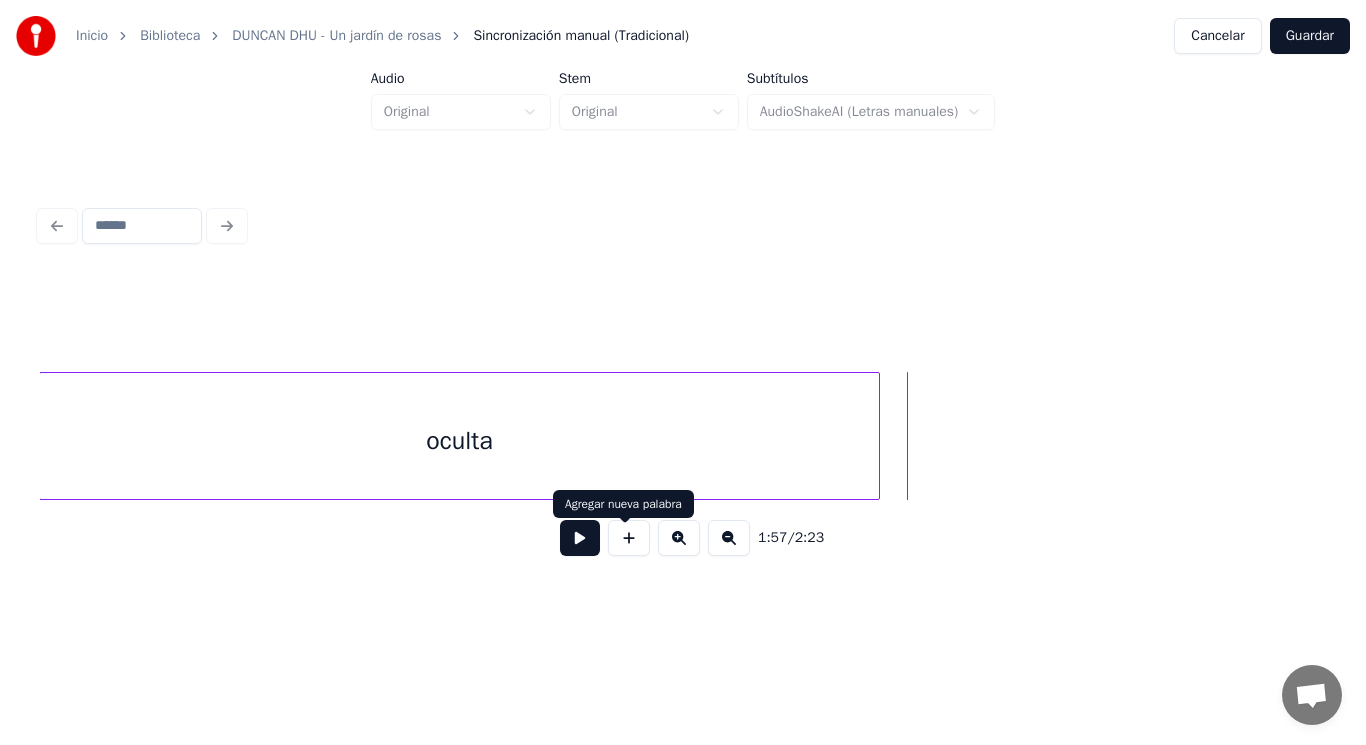 click at bounding box center (629, 538) 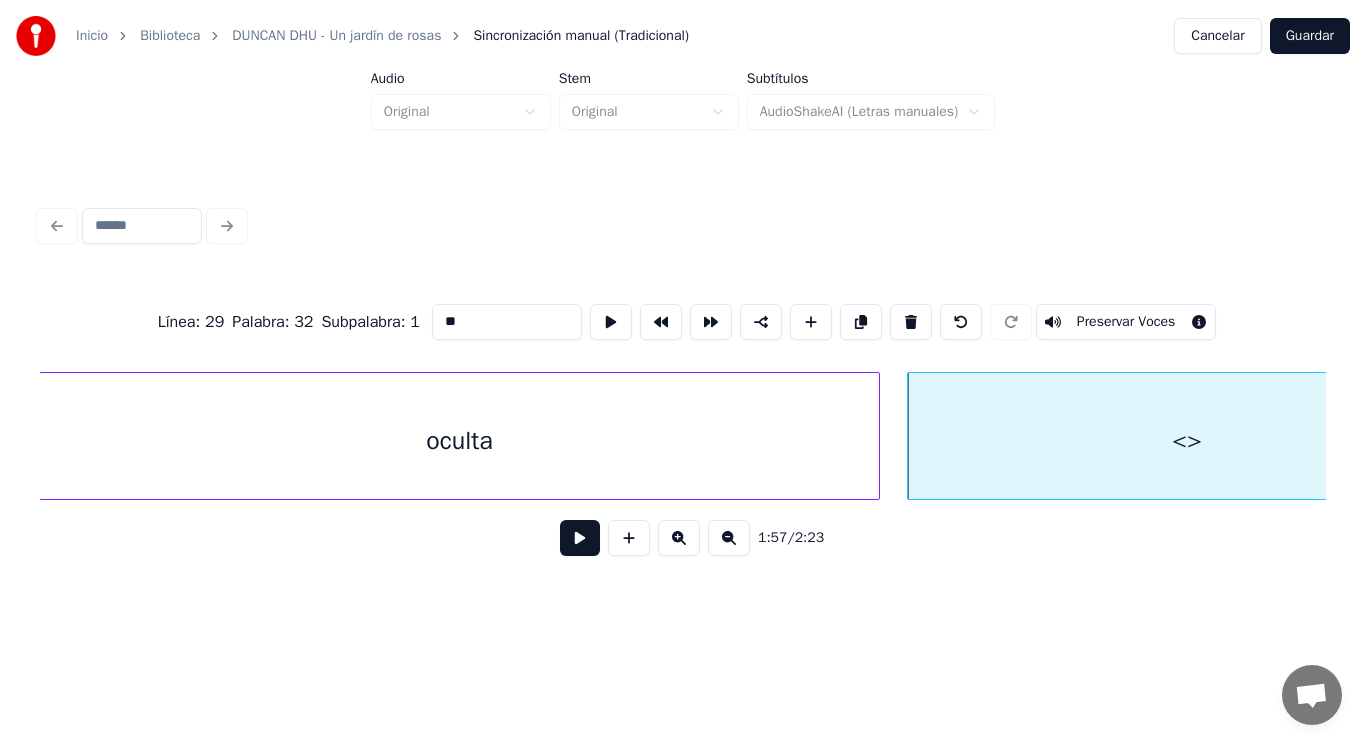 drag, startPoint x: 446, startPoint y: 316, endPoint x: 306, endPoint y: 315, distance: 140.00357 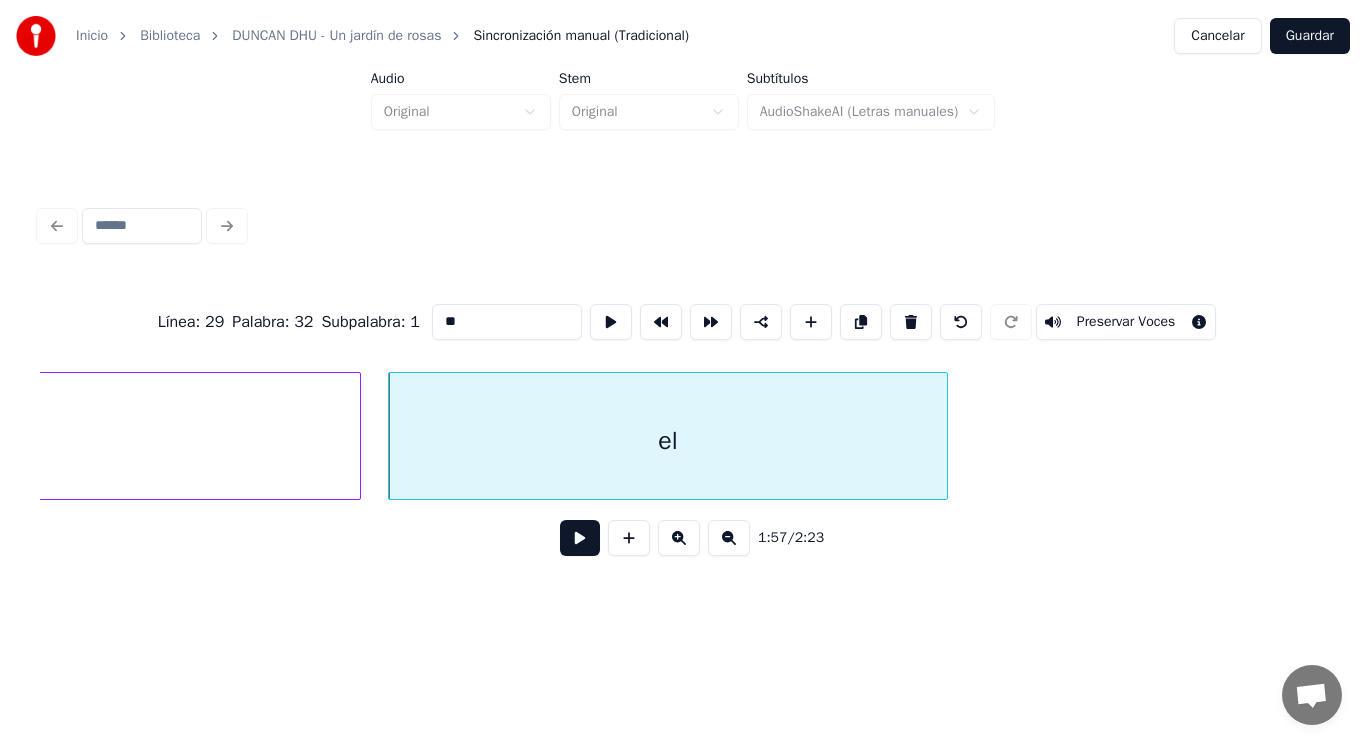 scroll, scrollTop: 0, scrollLeft: 164516, axis: horizontal 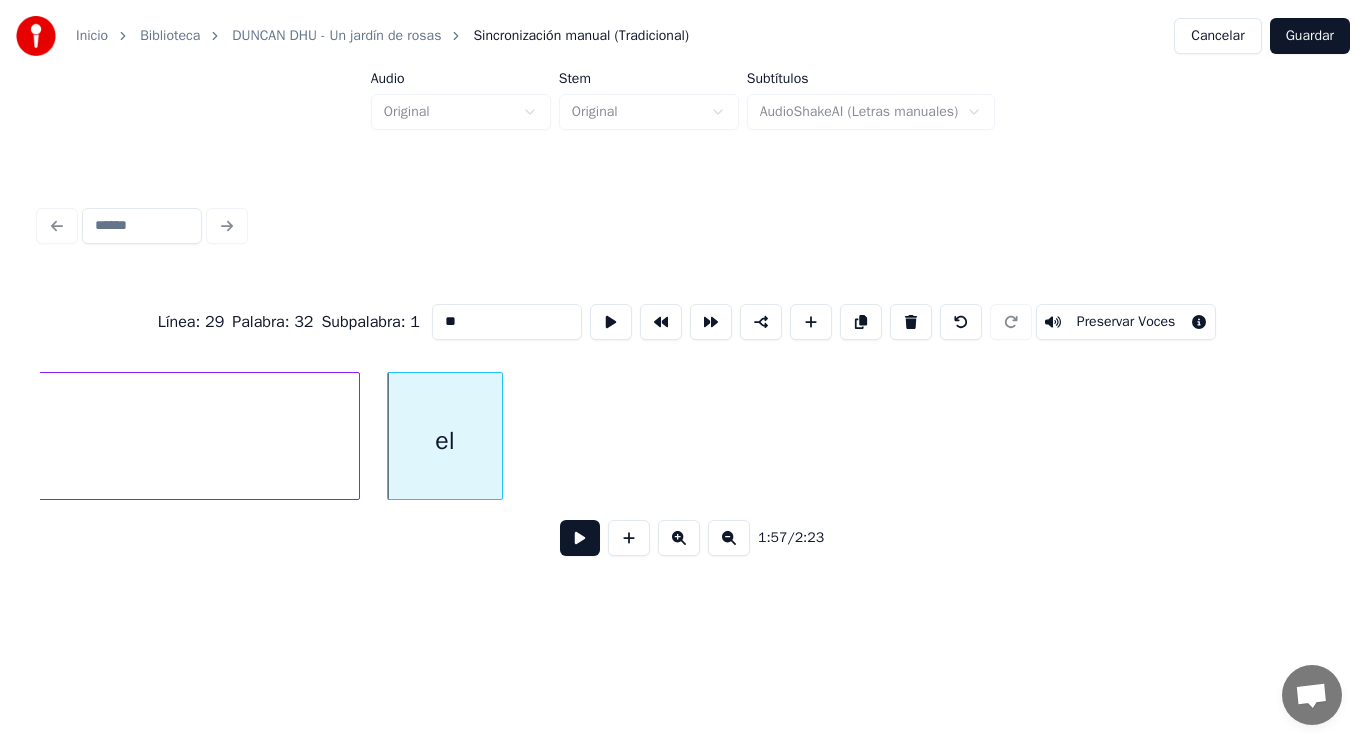 click at bounding box center [499, 436] 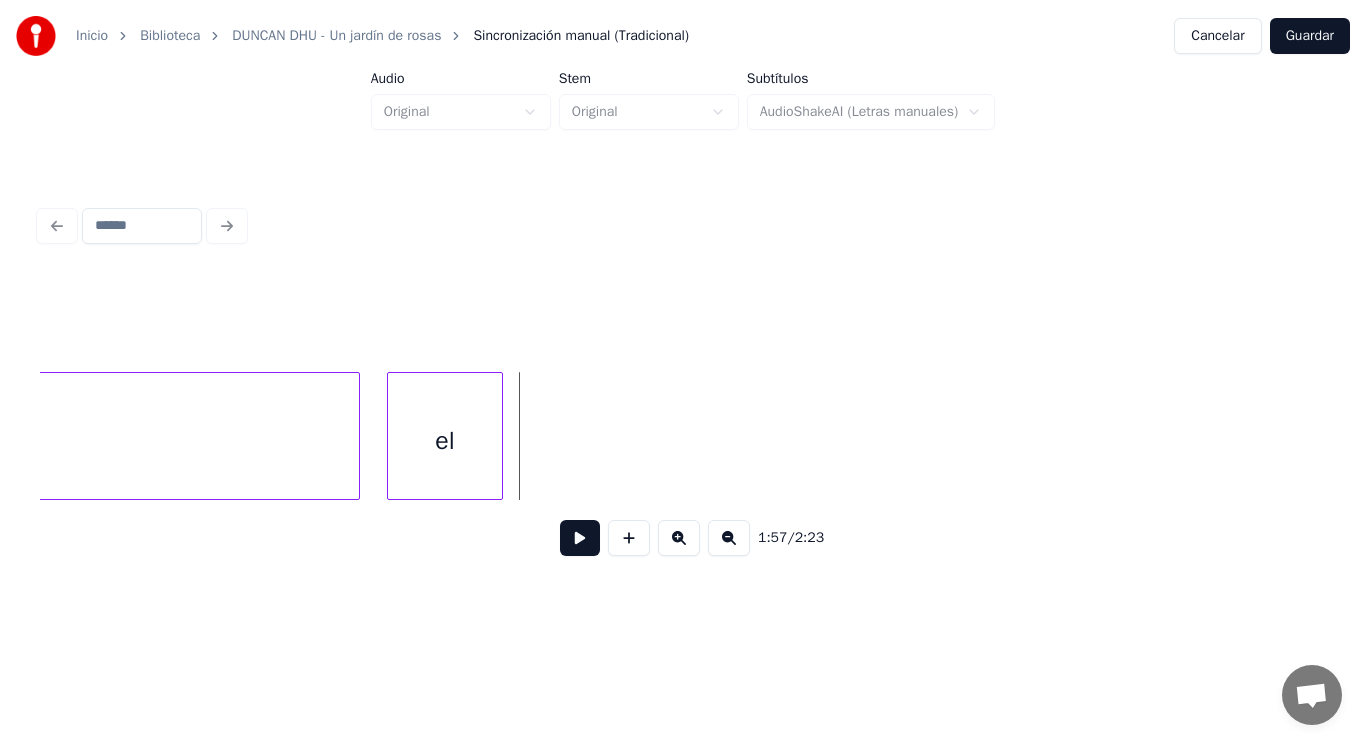 click at bounding box center (580, 538) 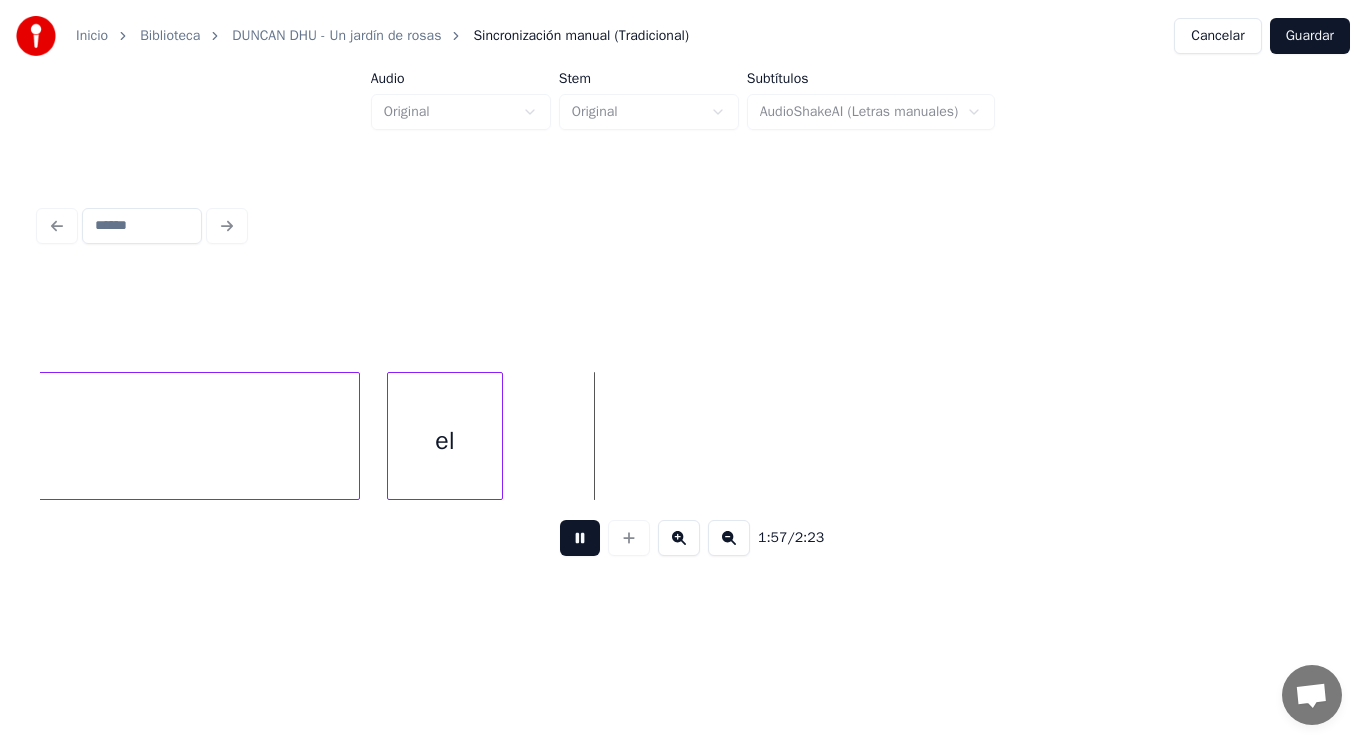 click at bounding box center (580, 538) 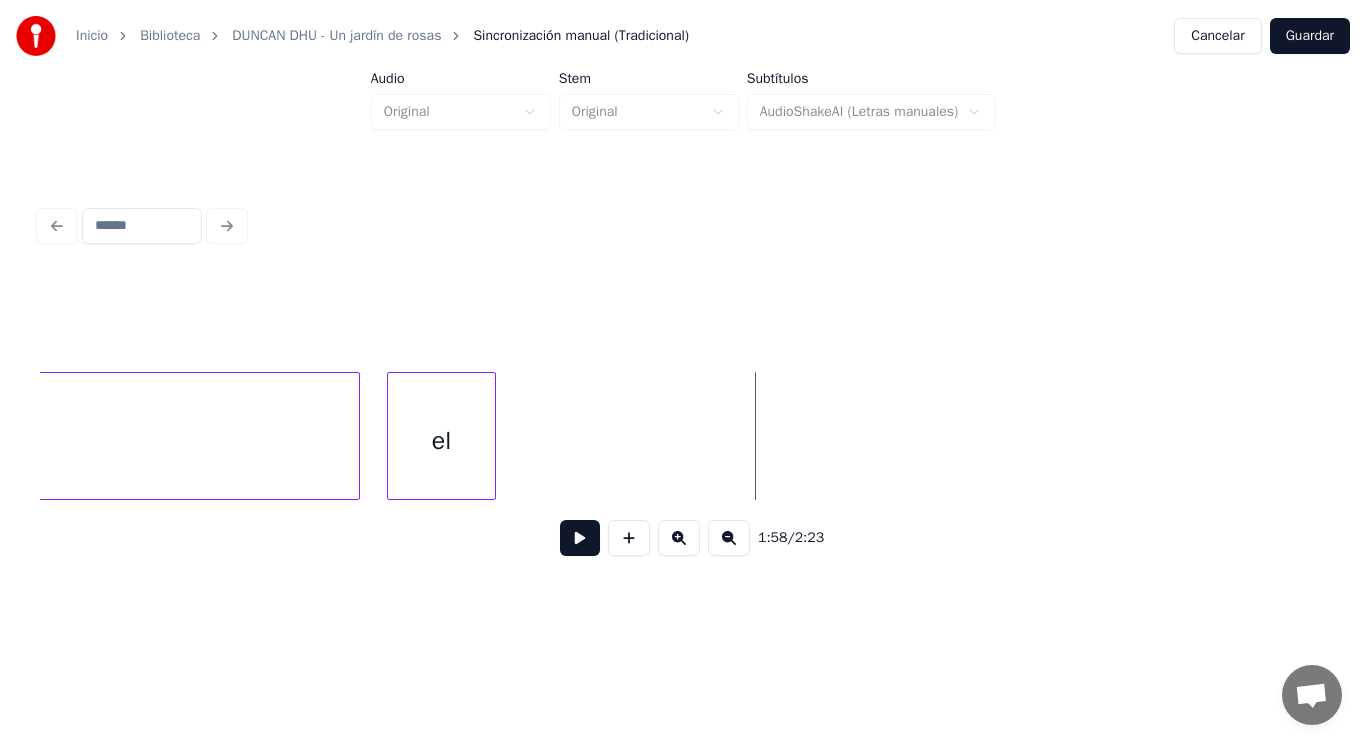 click at bounding box center (492, 436) 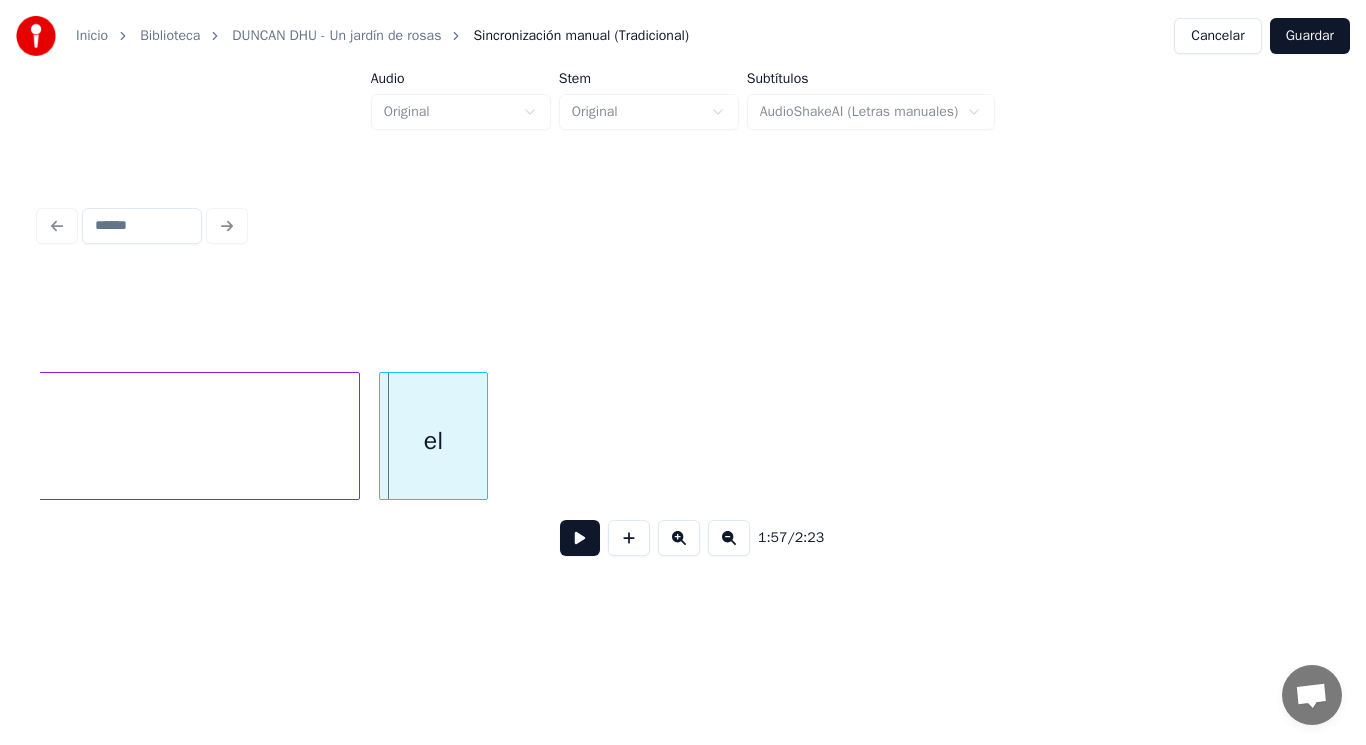 click on "el" at bounding box center (433, 441) 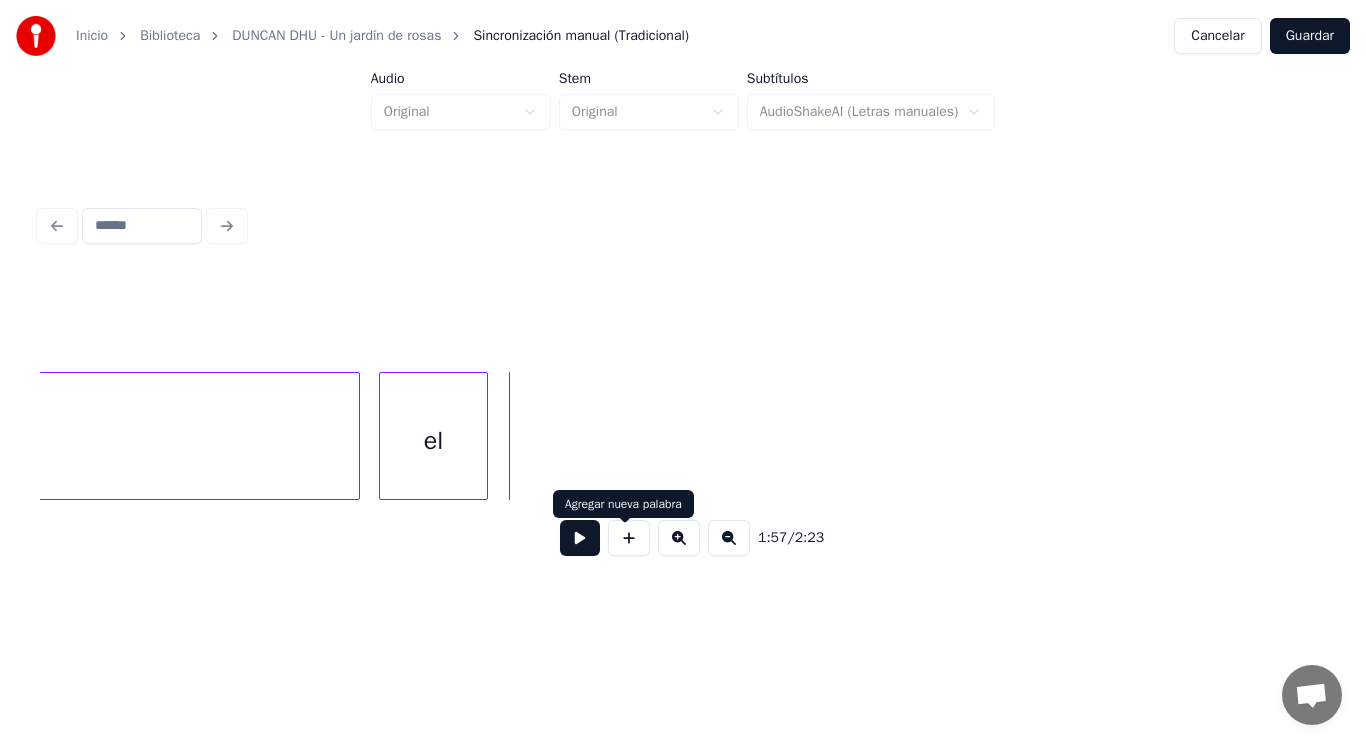 click at bounding box center [629, 538] 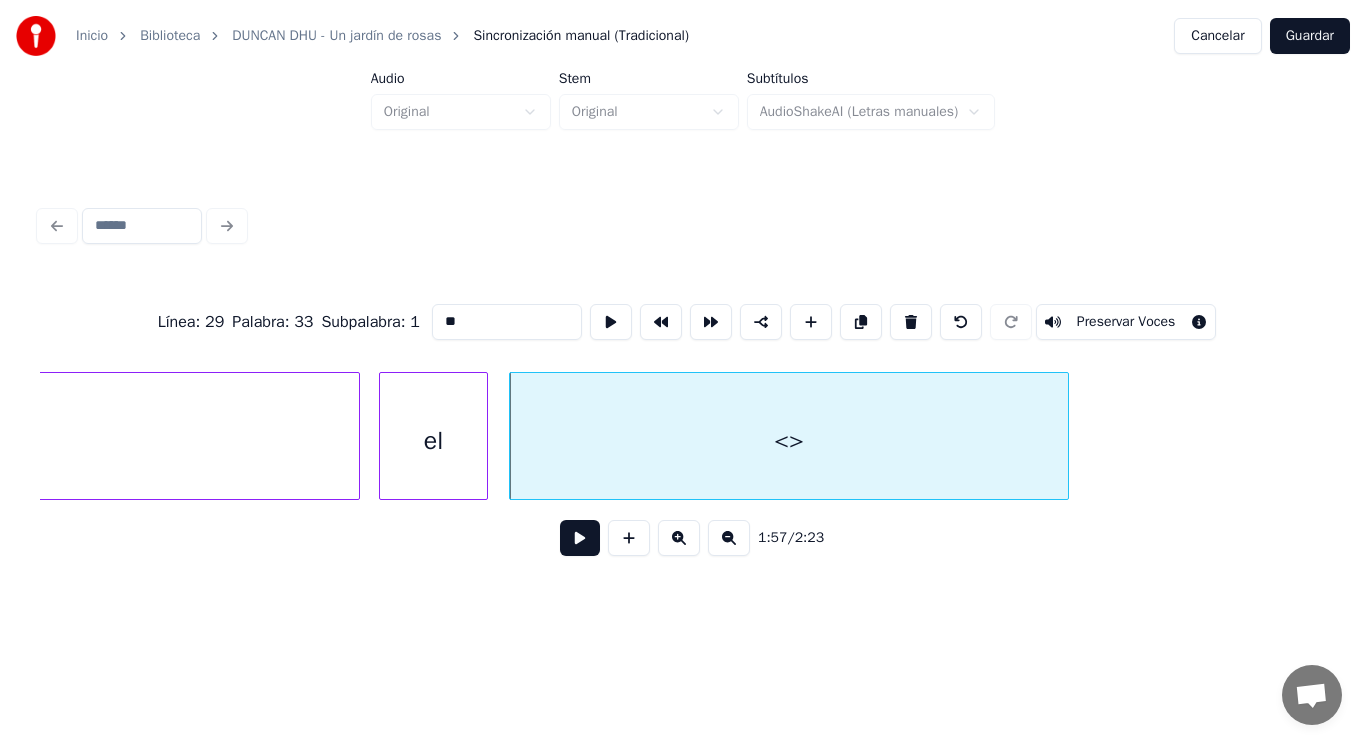 drag, startPoint x: 430, startPoint y: 312, endPoint x: 329, endPoint y: 314, distance: 101.0198 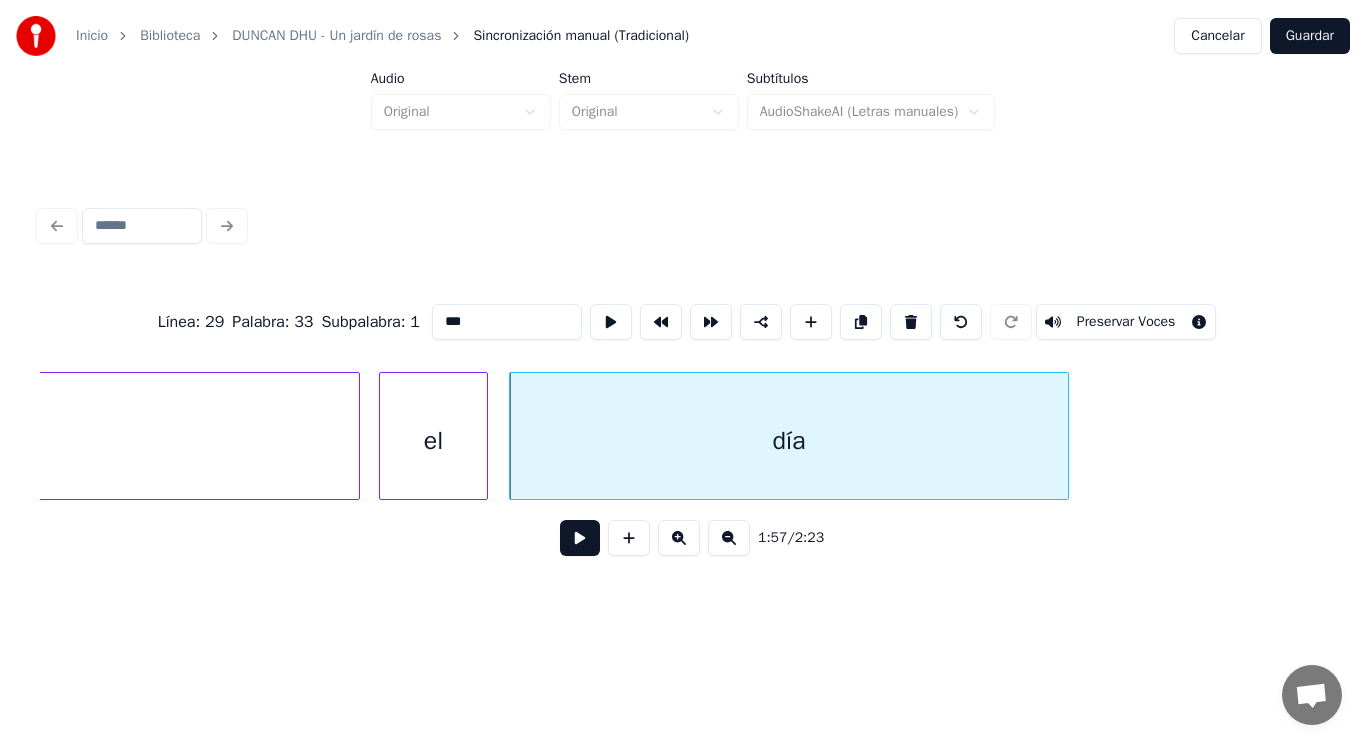 type on "***" 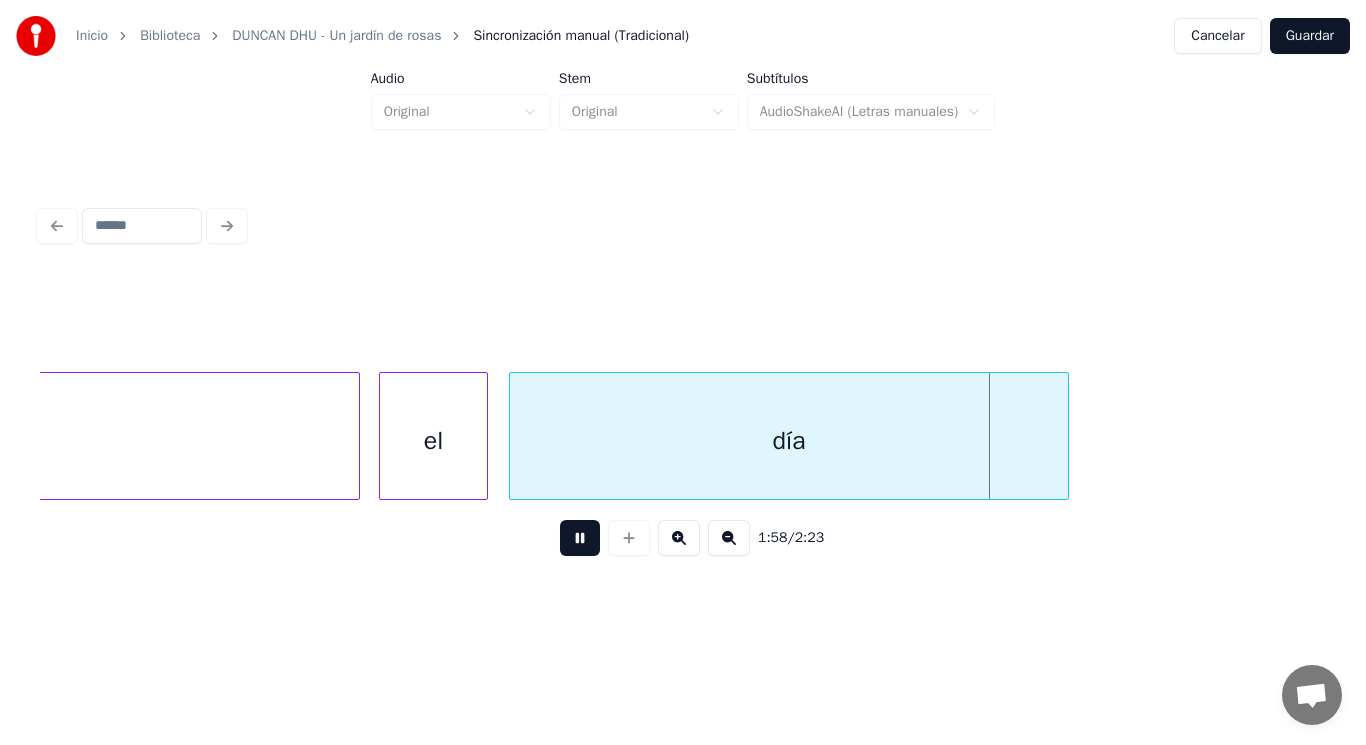click at bounding box center [580, 538] 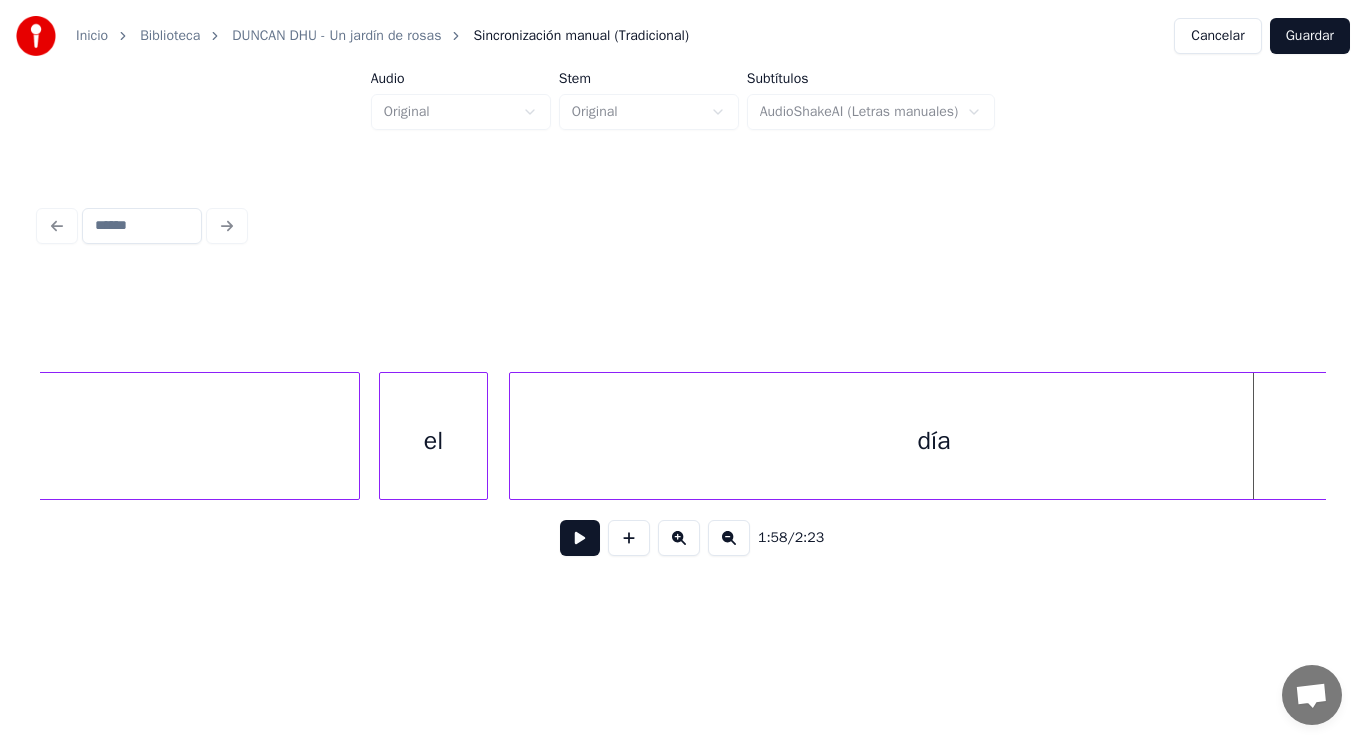 click on "Inicio Biblioteca DUNCAN DHU - Un jardín de rosas Sincronización manual (Tradicional) Cancelar Guardar Audio Original Stem Original Subtítulos AudioShakeAI (Letras manuales) 1:58  /  2:23" at bounding box center (683, 304) 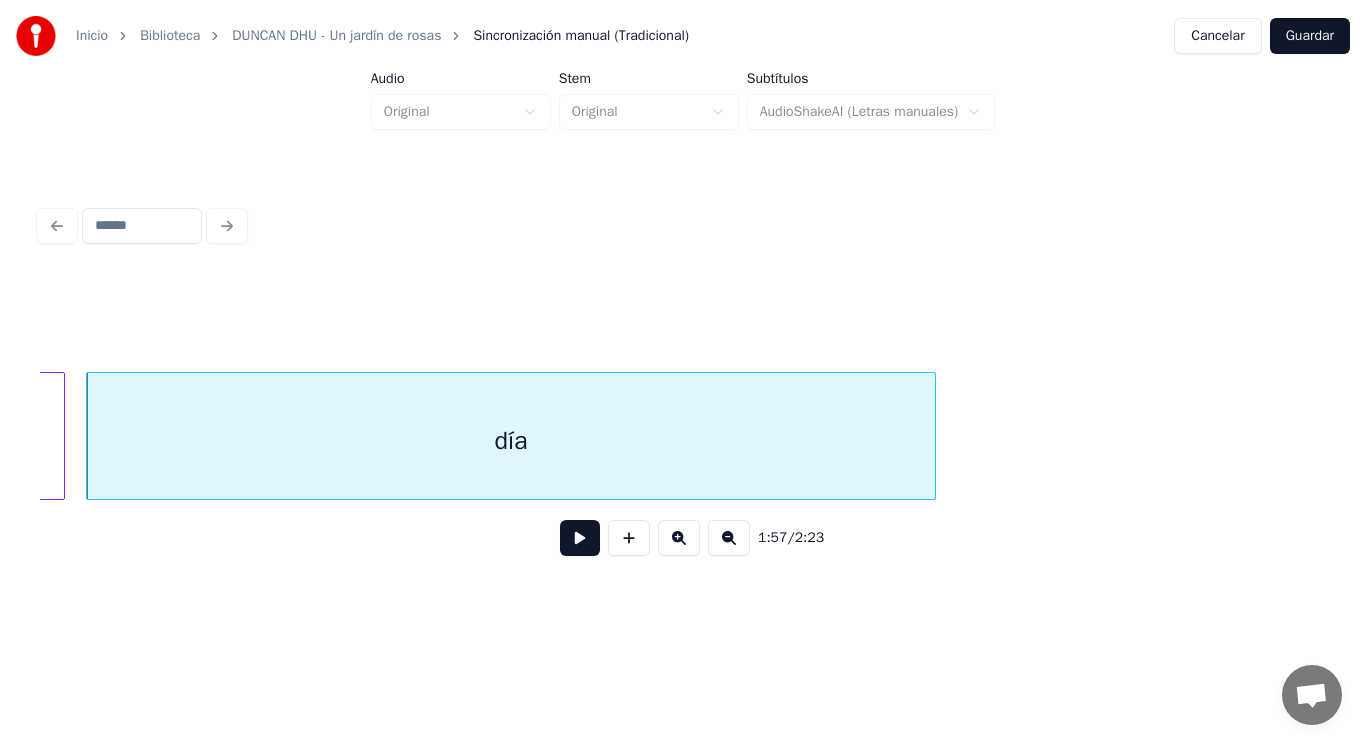 scroll, scrollTop: 0, scrollLeft: 164956, axis: horizontal 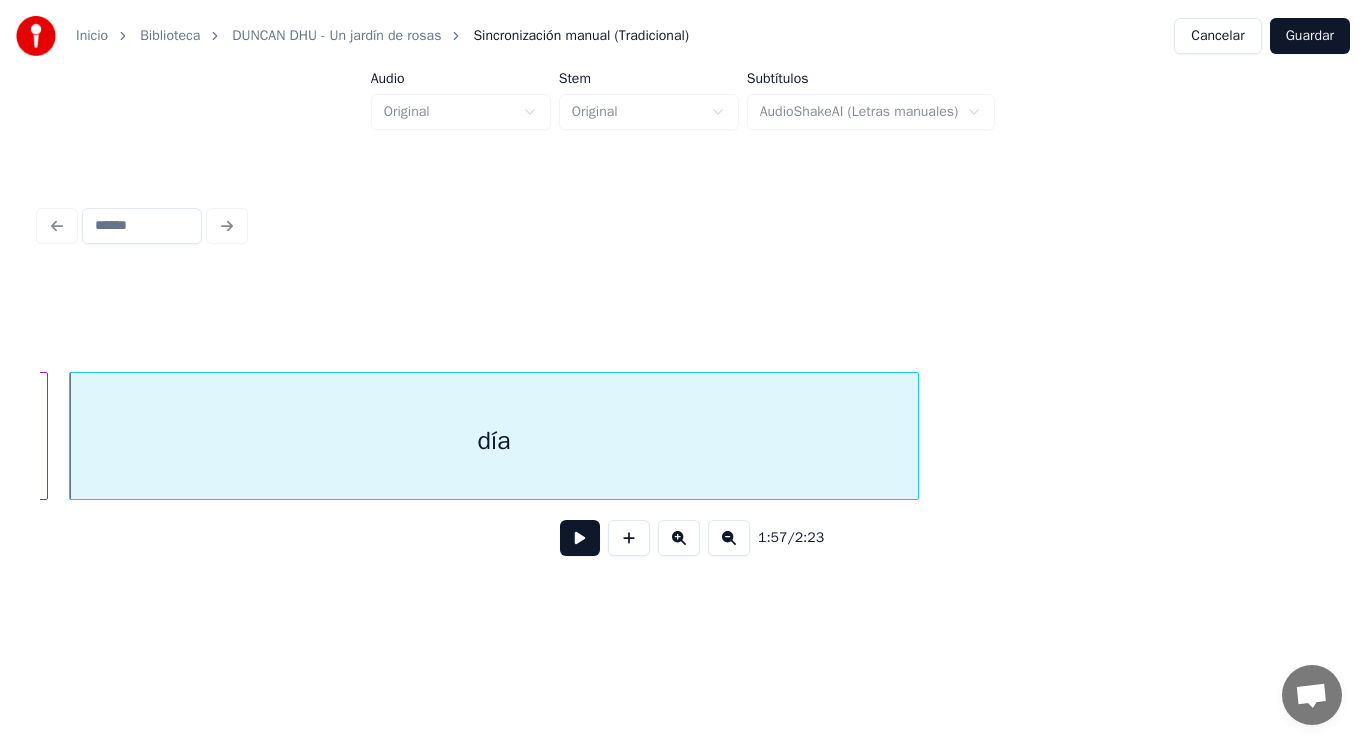 click at bounding box center [580, 538] 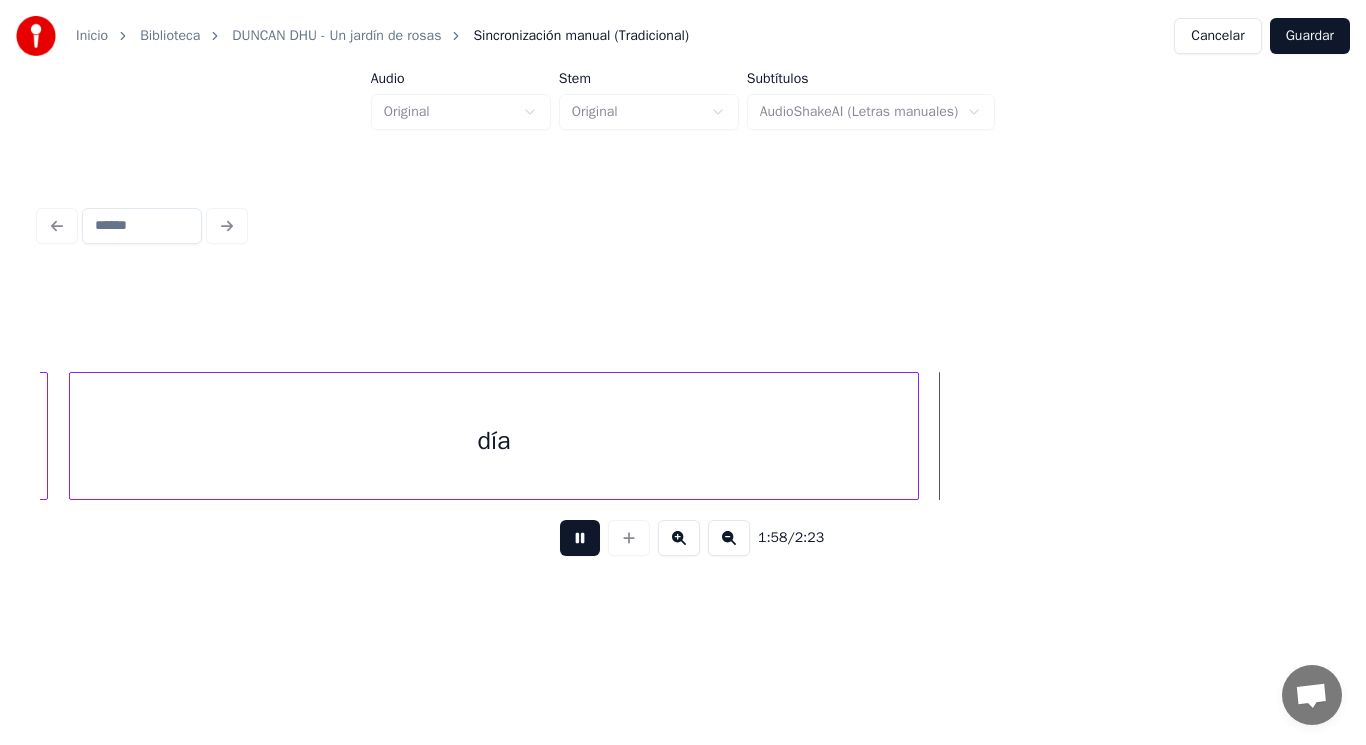 click at bounding box center (580, 538) 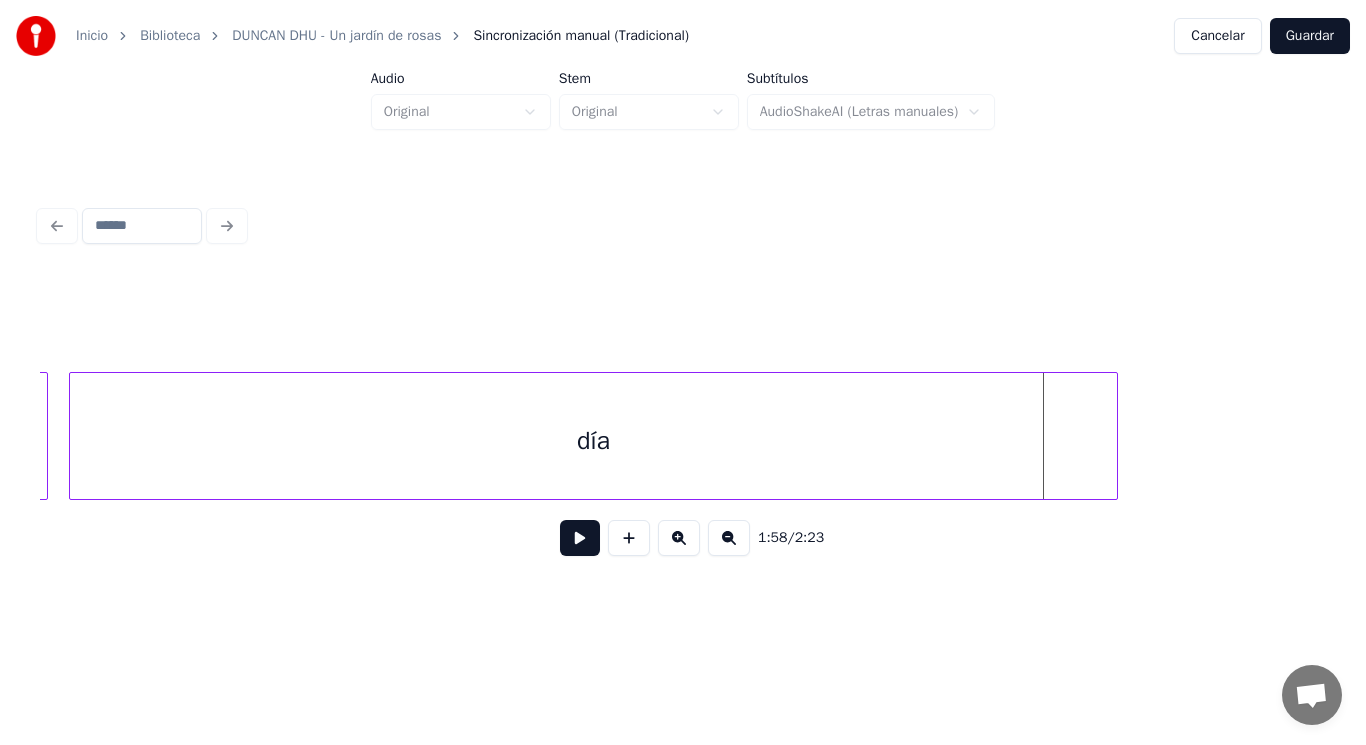 click at bounding box center [1114, 436] 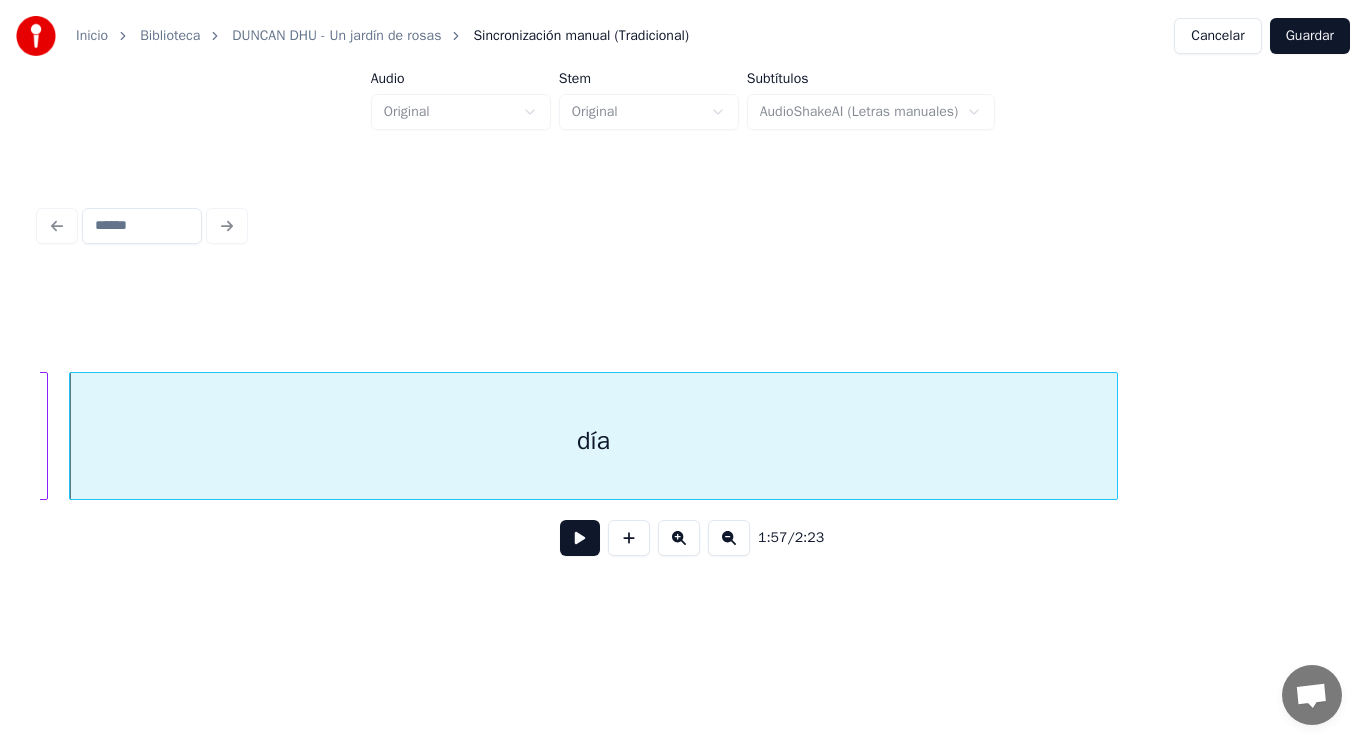 click at bounding box center [580, 538] 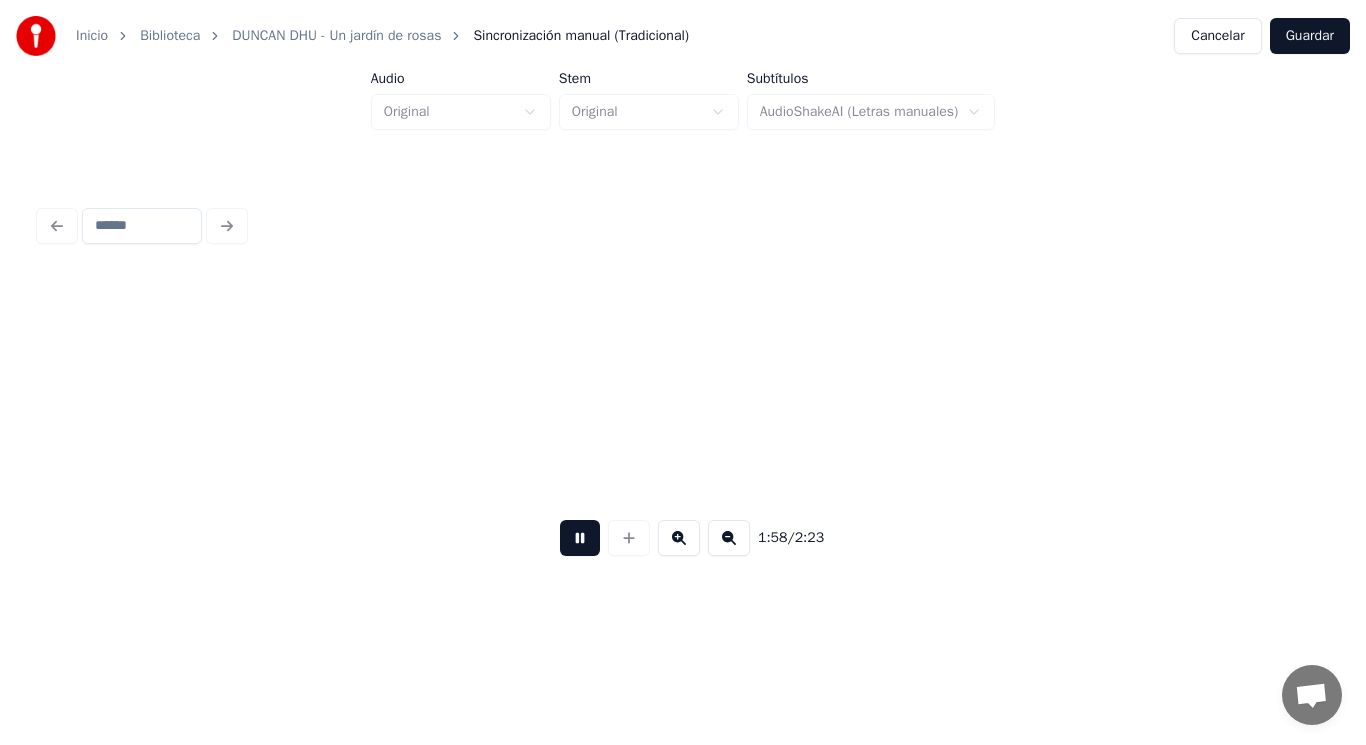 scroll, scrollTop: 0, scrollLeft: 166245, axis: horizontal 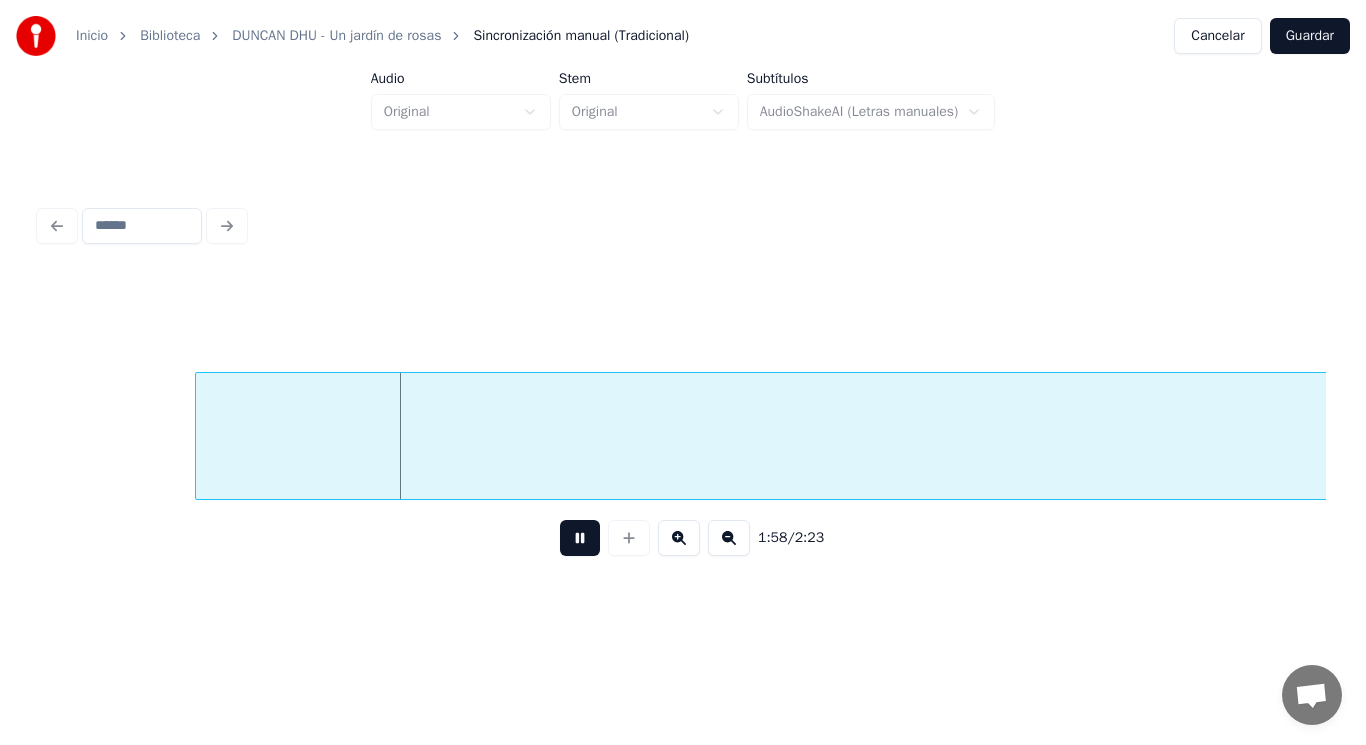 click at bounding box center [580, 538] 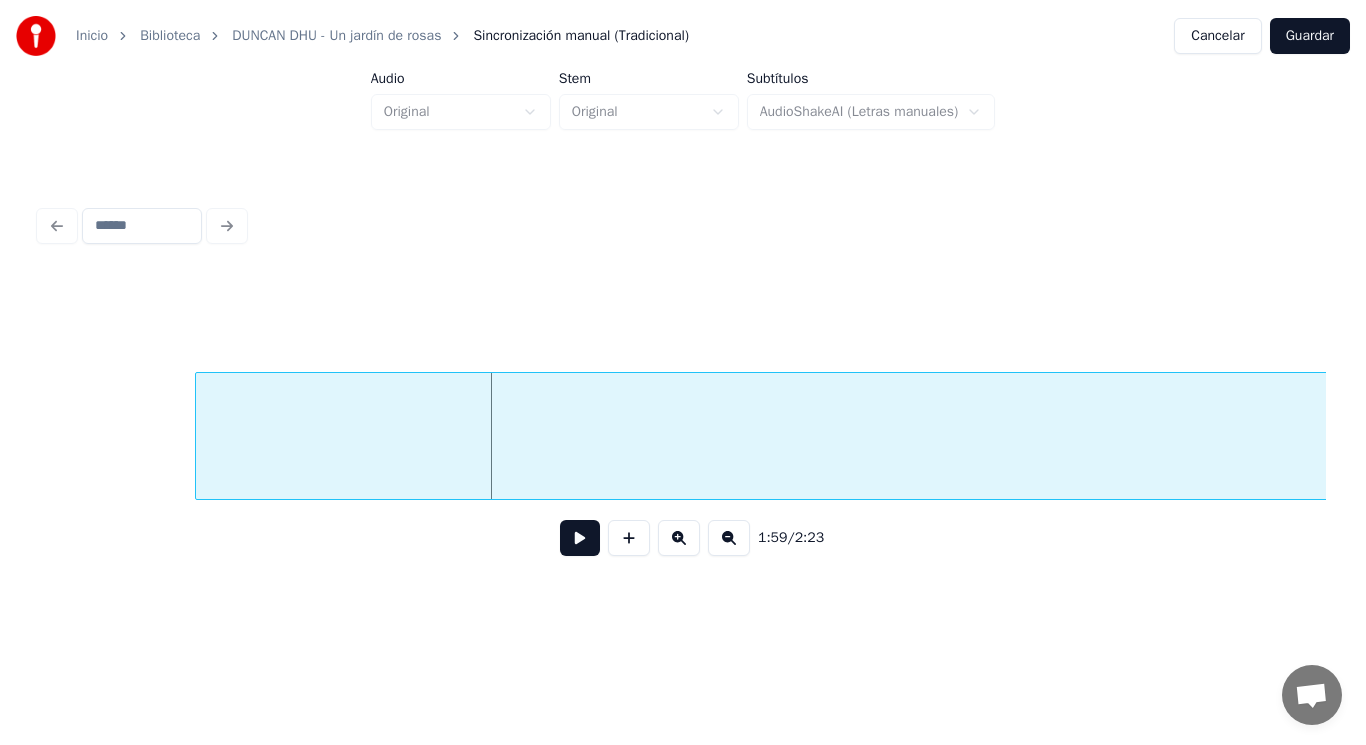 click on "dónde" at bounding box center [5347, 441] 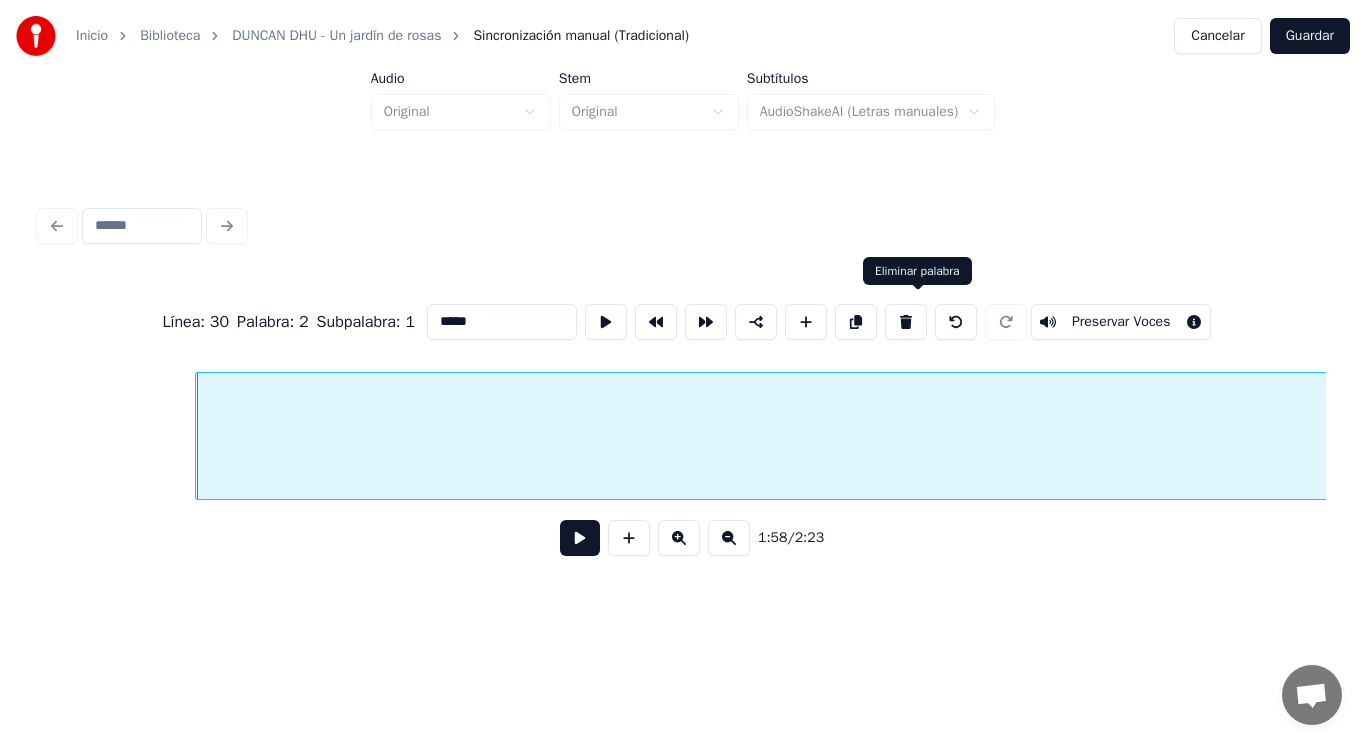 click at bounding box center (906, 322) 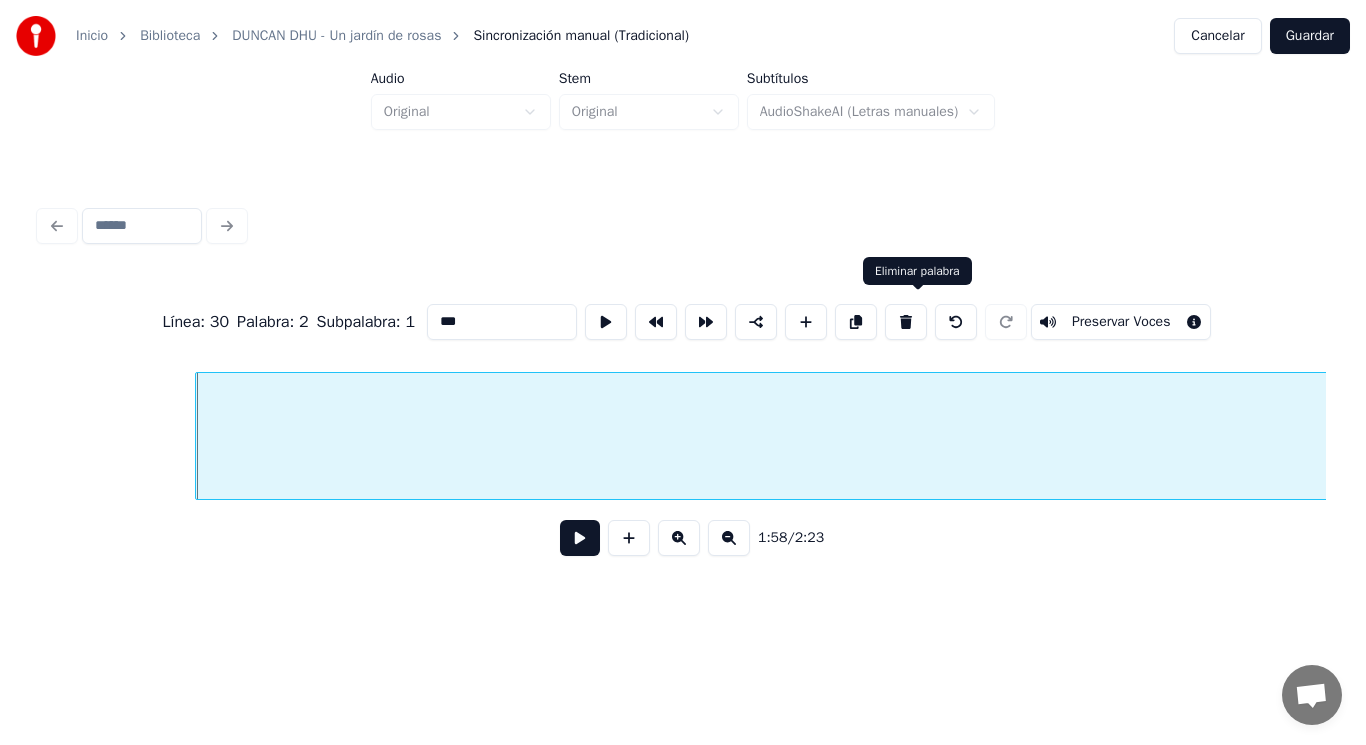 scroll, scrollTop: 0, scrollLeft: 164986, axis: horizontal 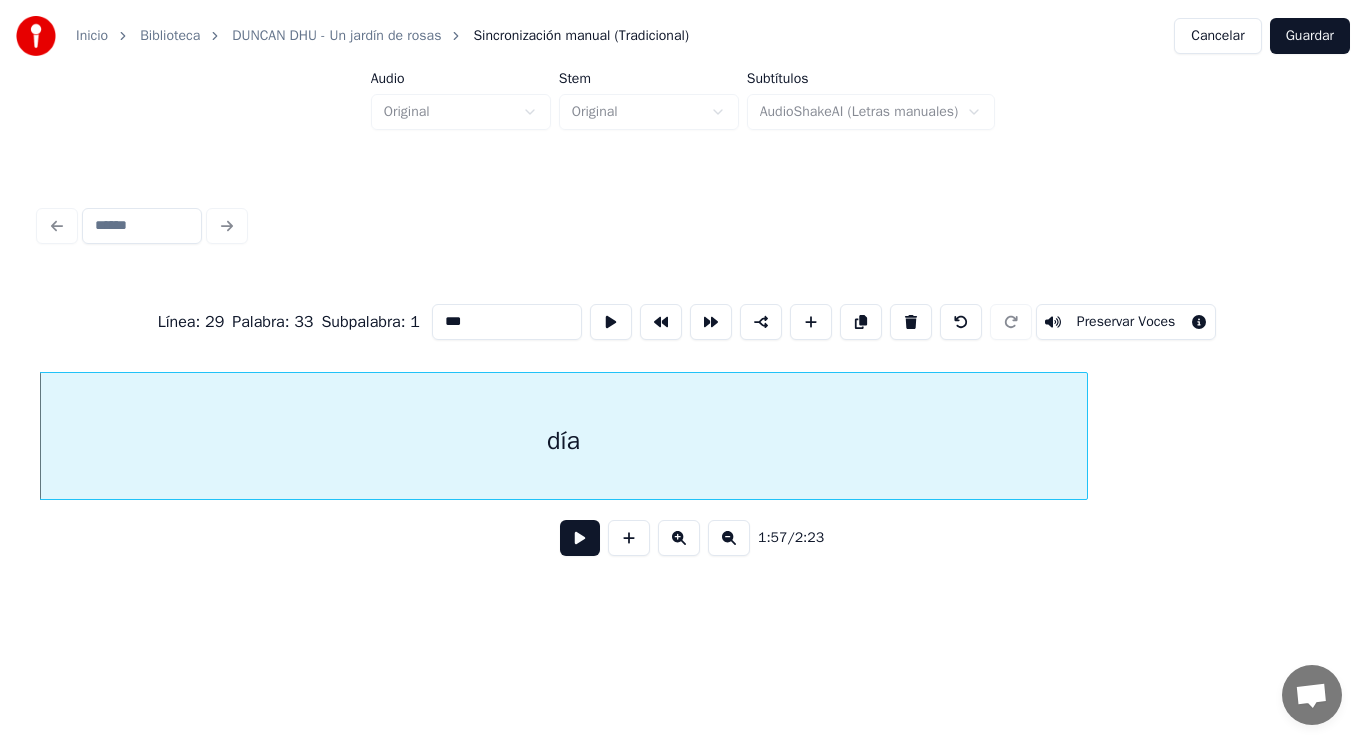 click at bounding box center [580, 538] 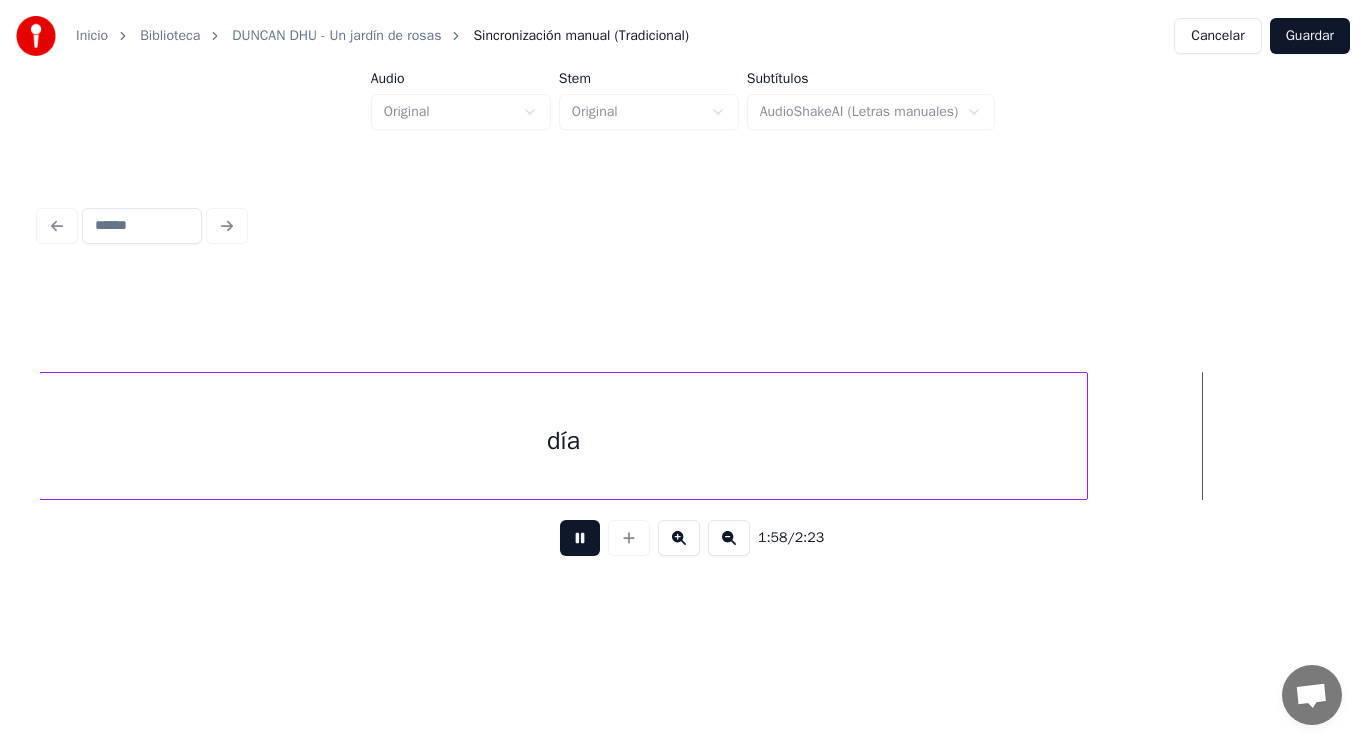 scroll, scrollTop: 0, scrollLeft: 166277, axis: horizontal 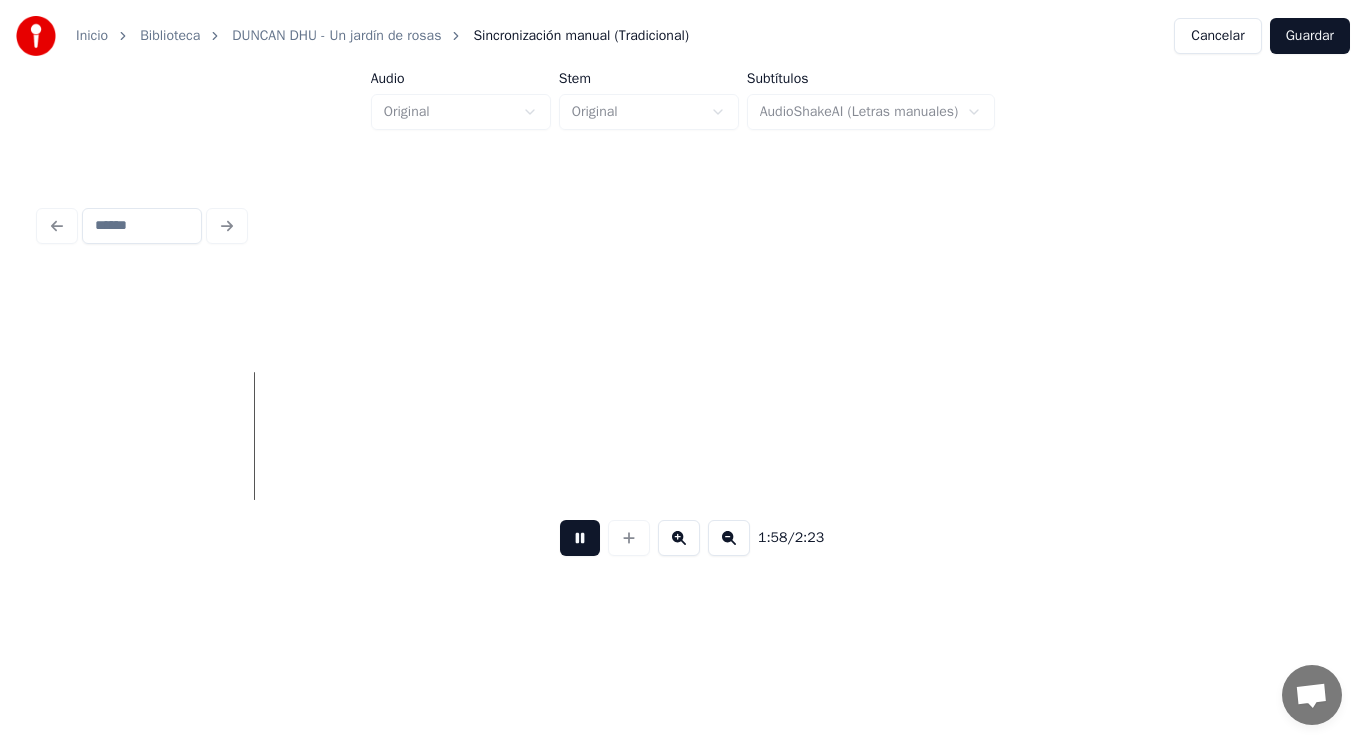 click at bounding box center (580, 538) 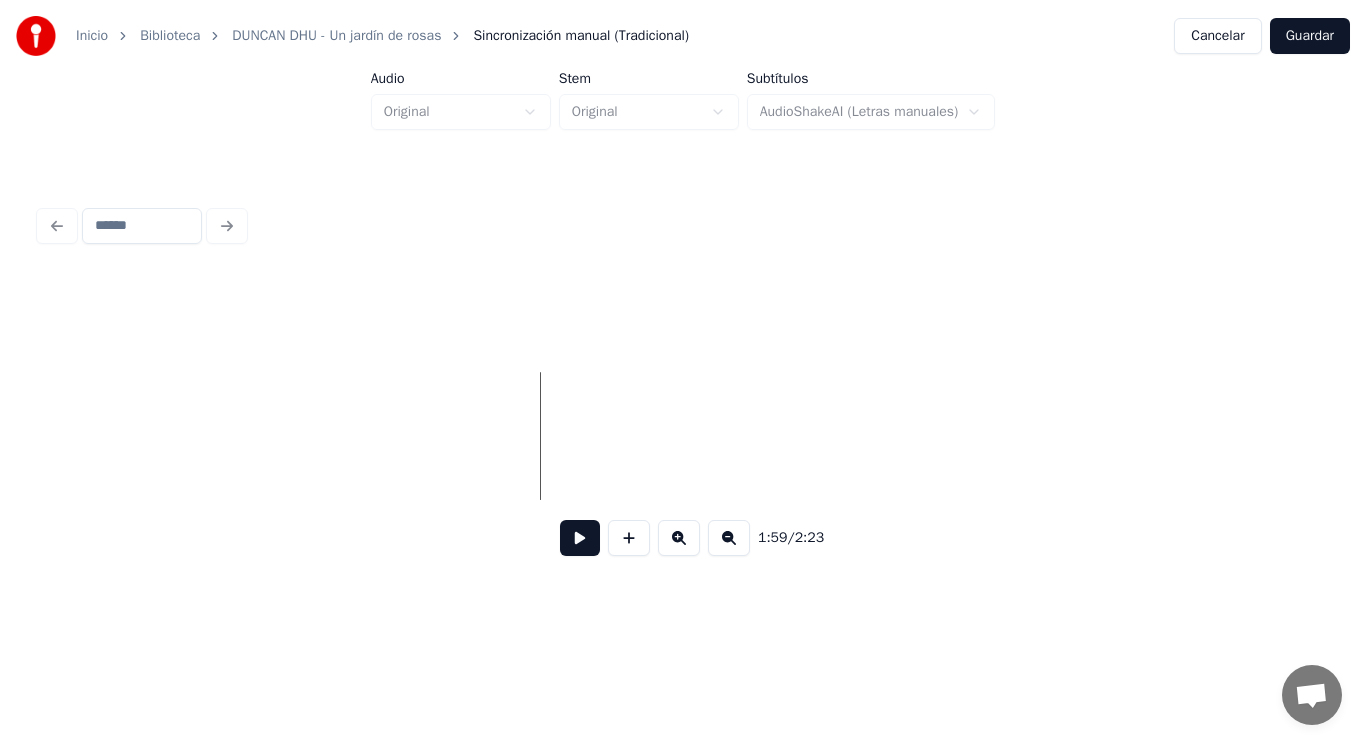 click at bounding box center [-65852, 436] 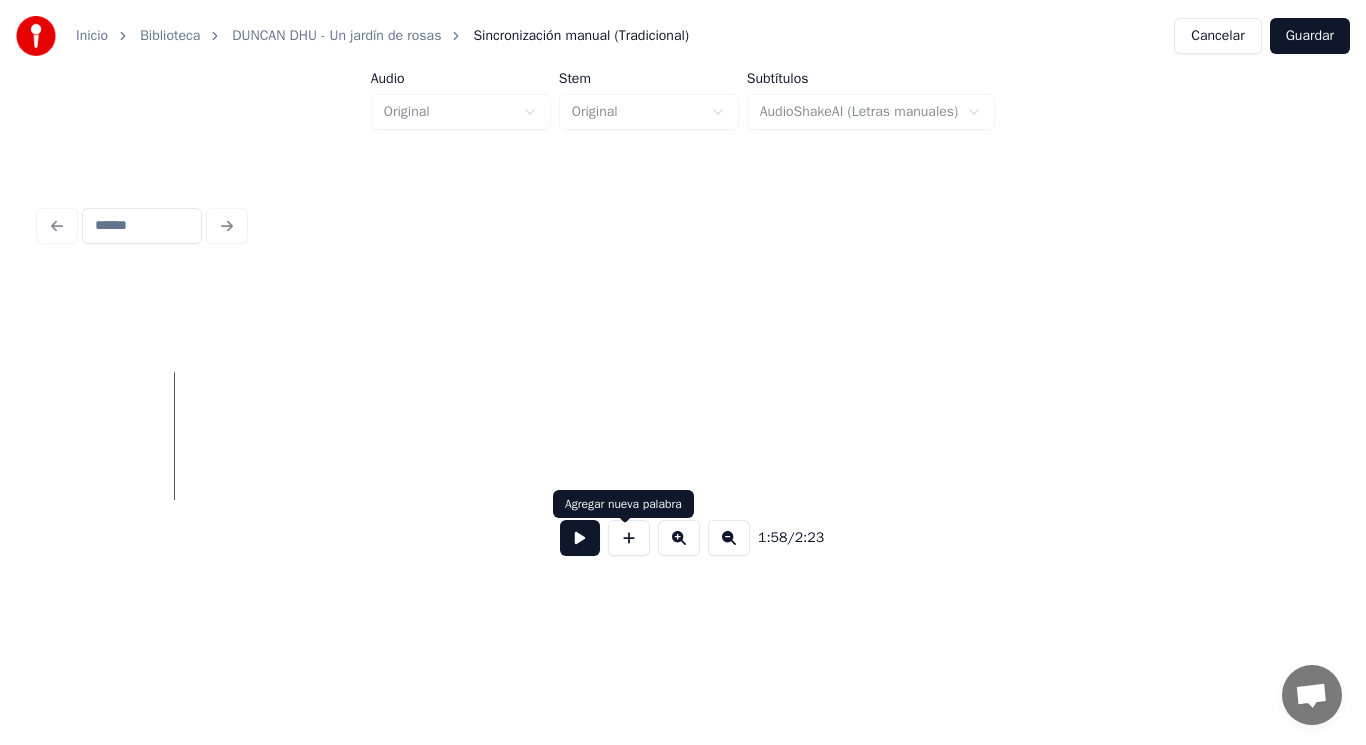 click at bounding box center (629, 538) 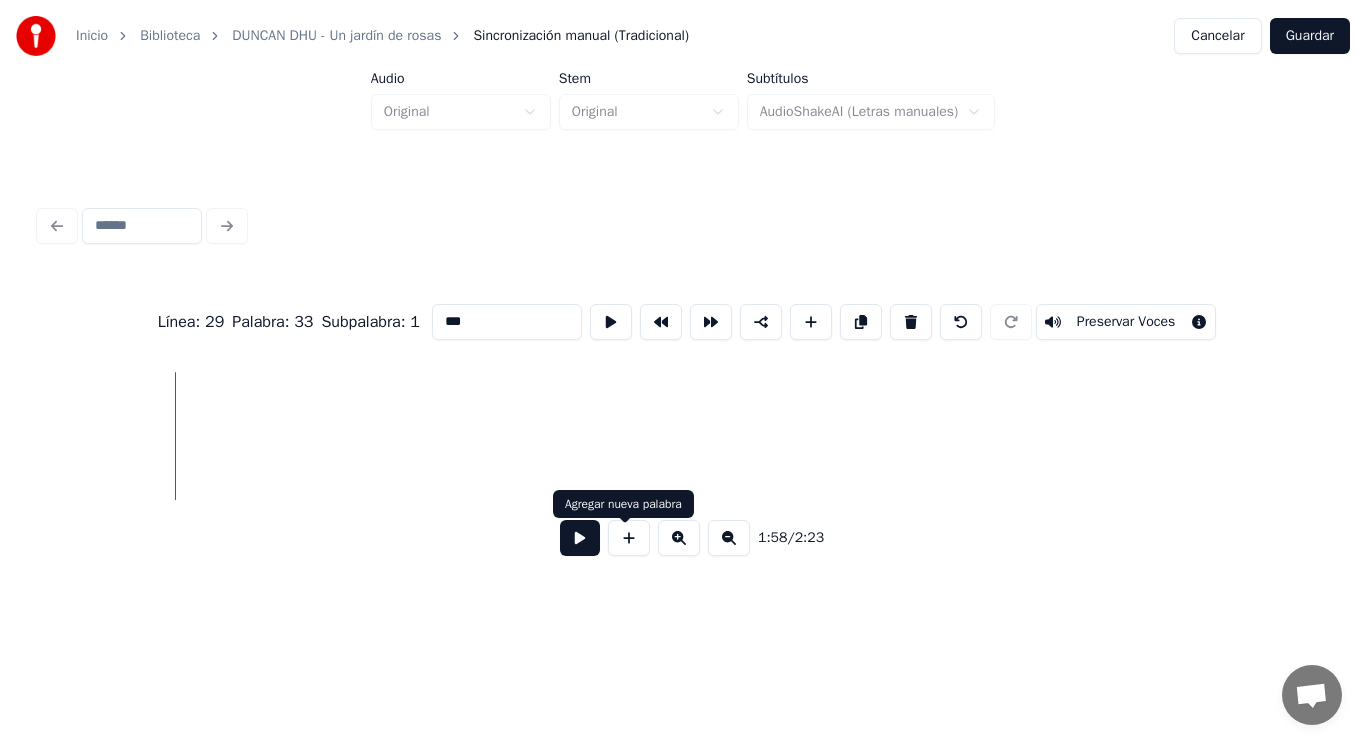 type on "**" 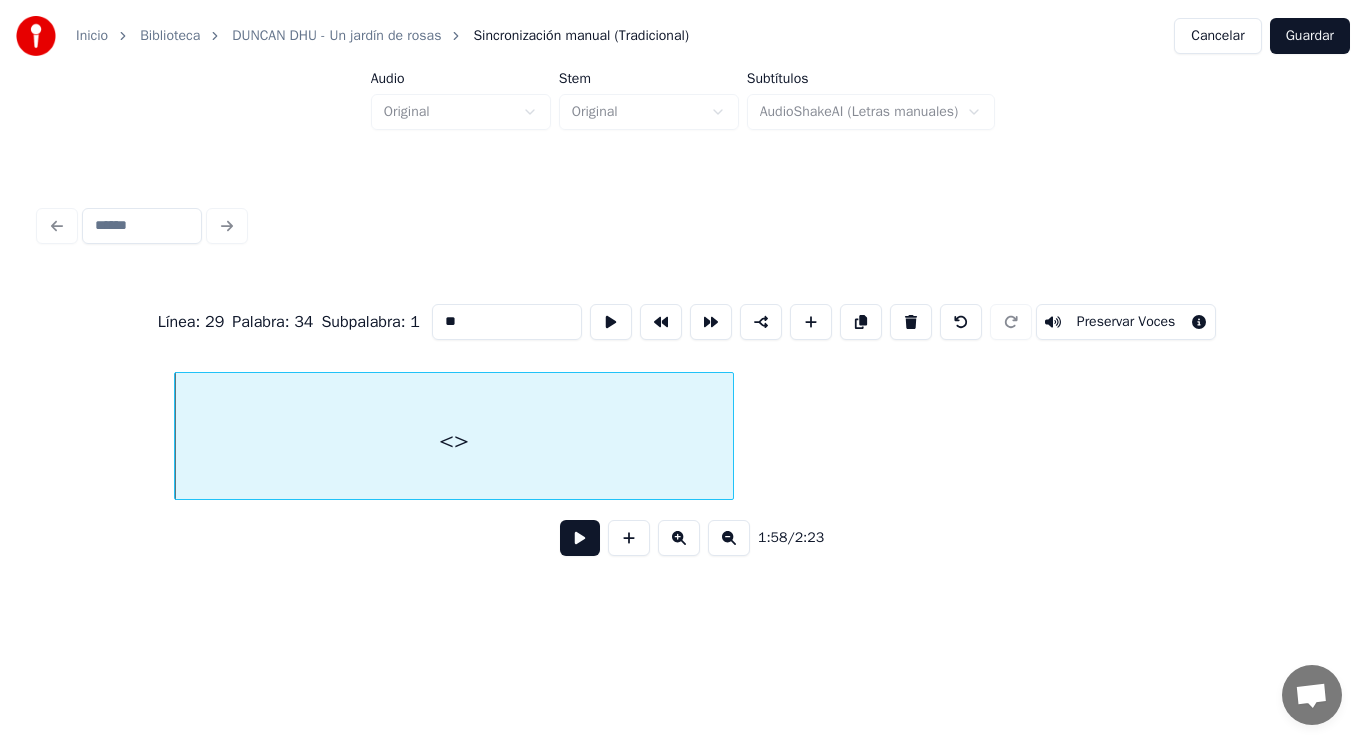 drag, startPoint x: 442, startPoint y: 309, endPoint x: 285, endPoint y: 309, distance: 157 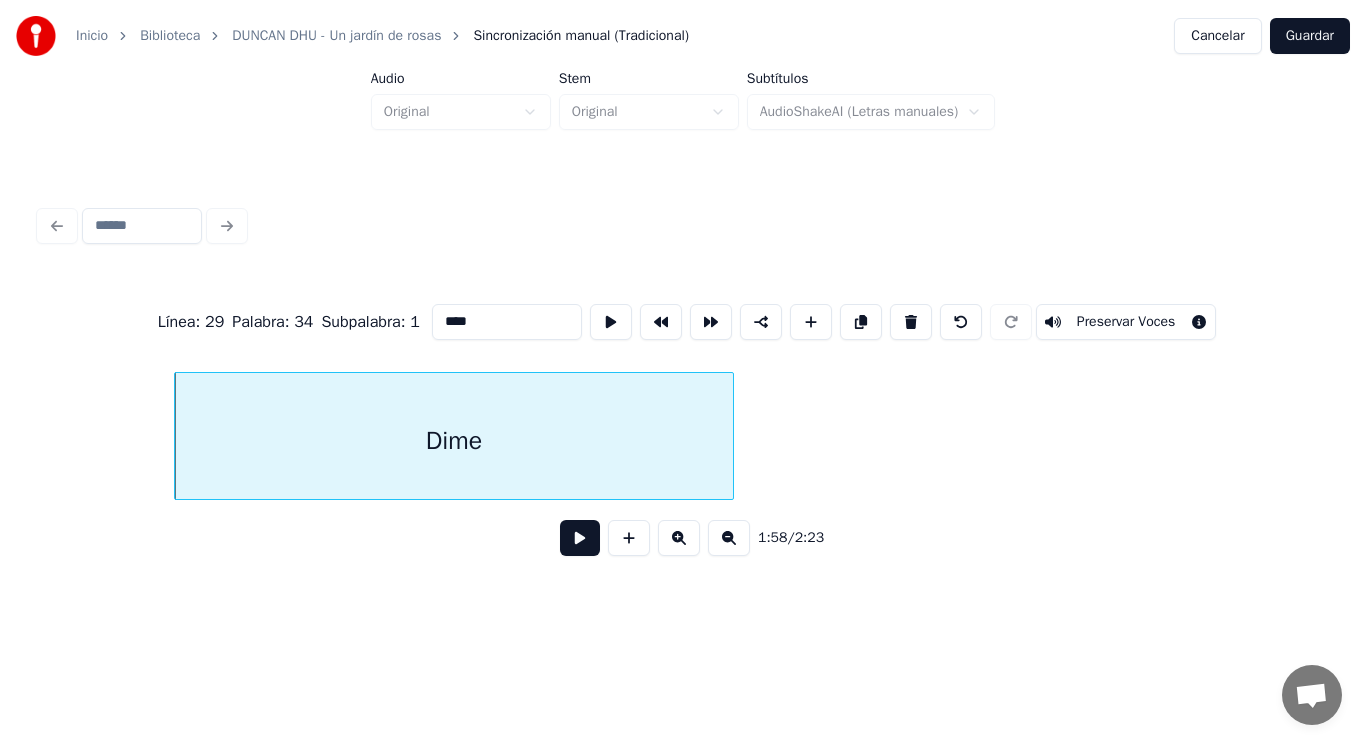 type on "****" 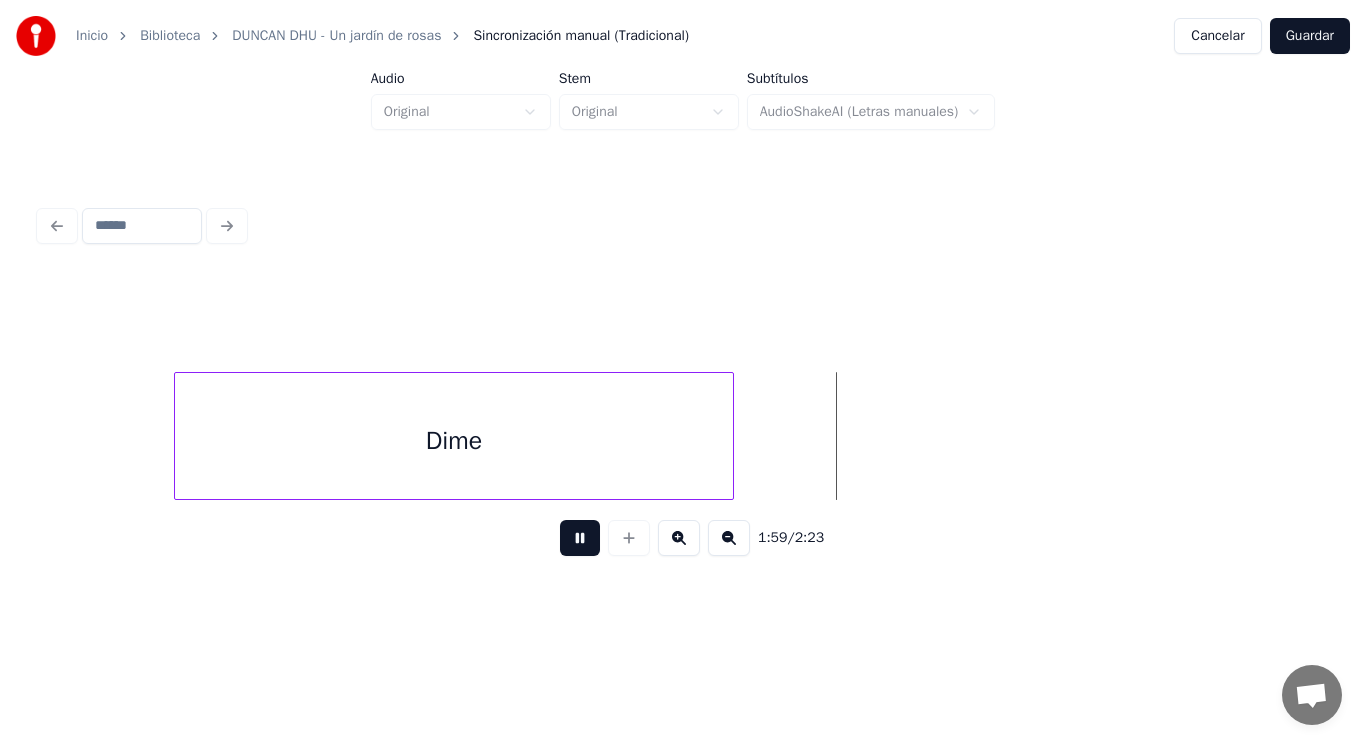 click at bounding box center (580, 538) 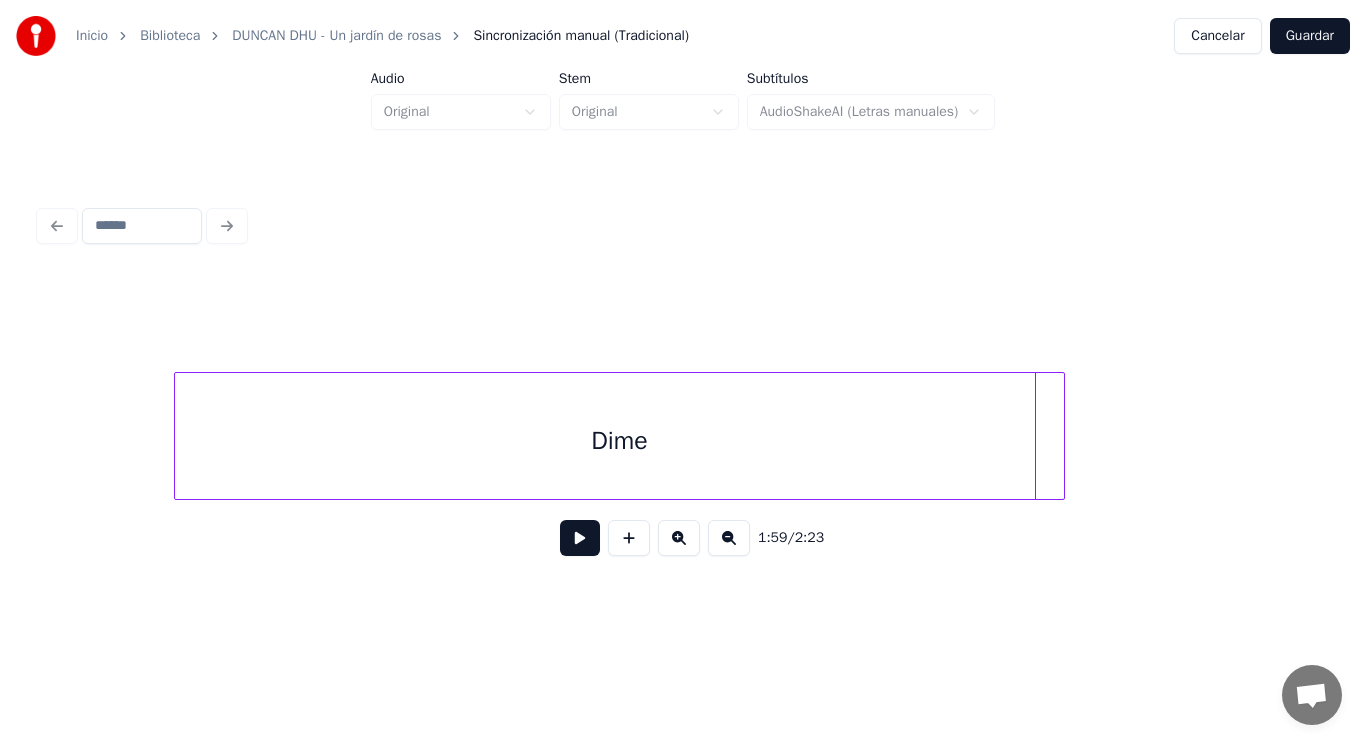 click at bounding box center (1061, 436) 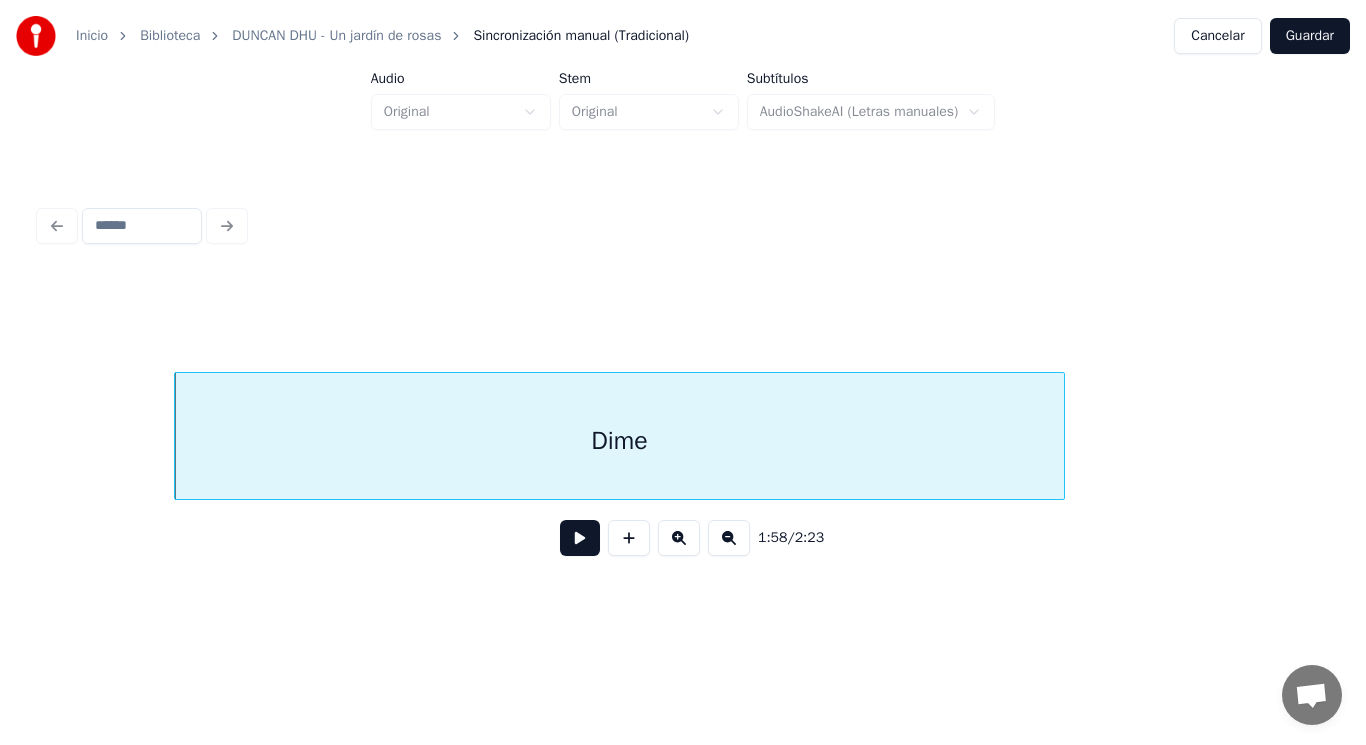 click at bounding box center (580, 538) 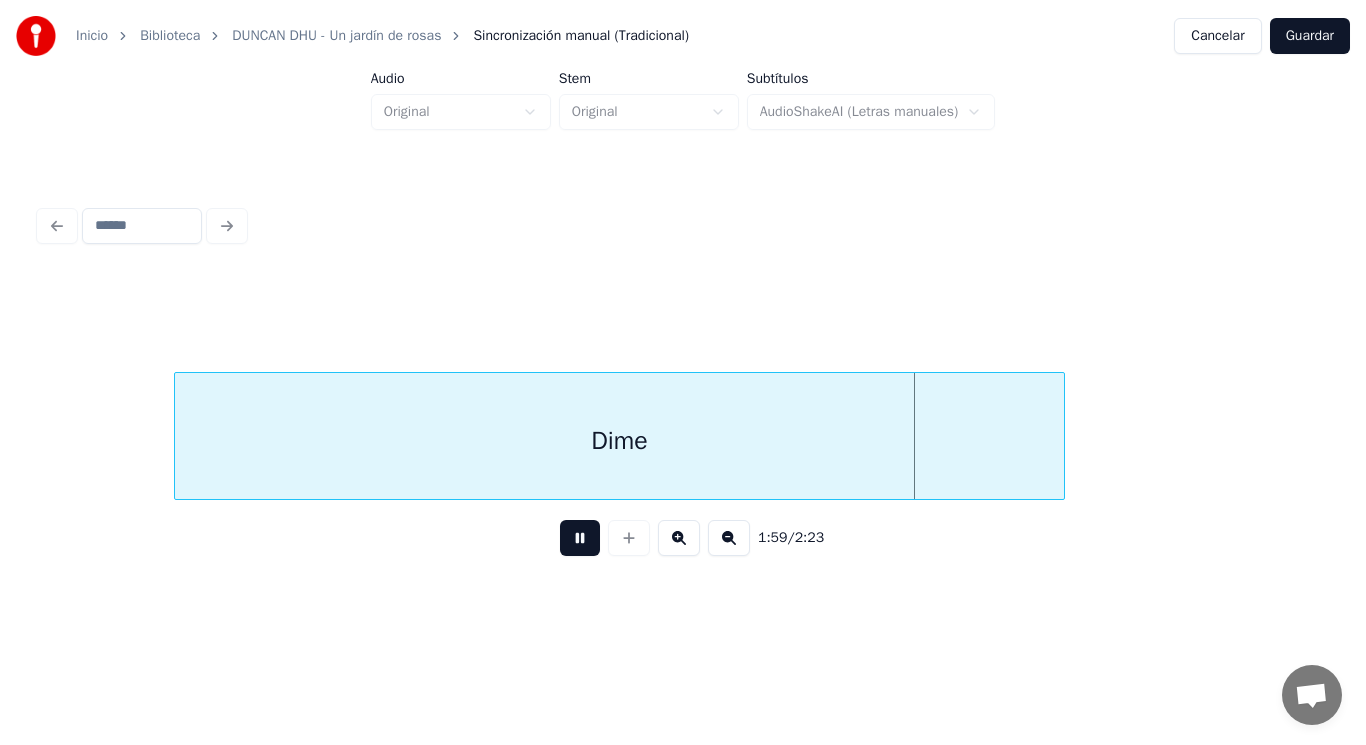 click at bounding box center (580, 538) 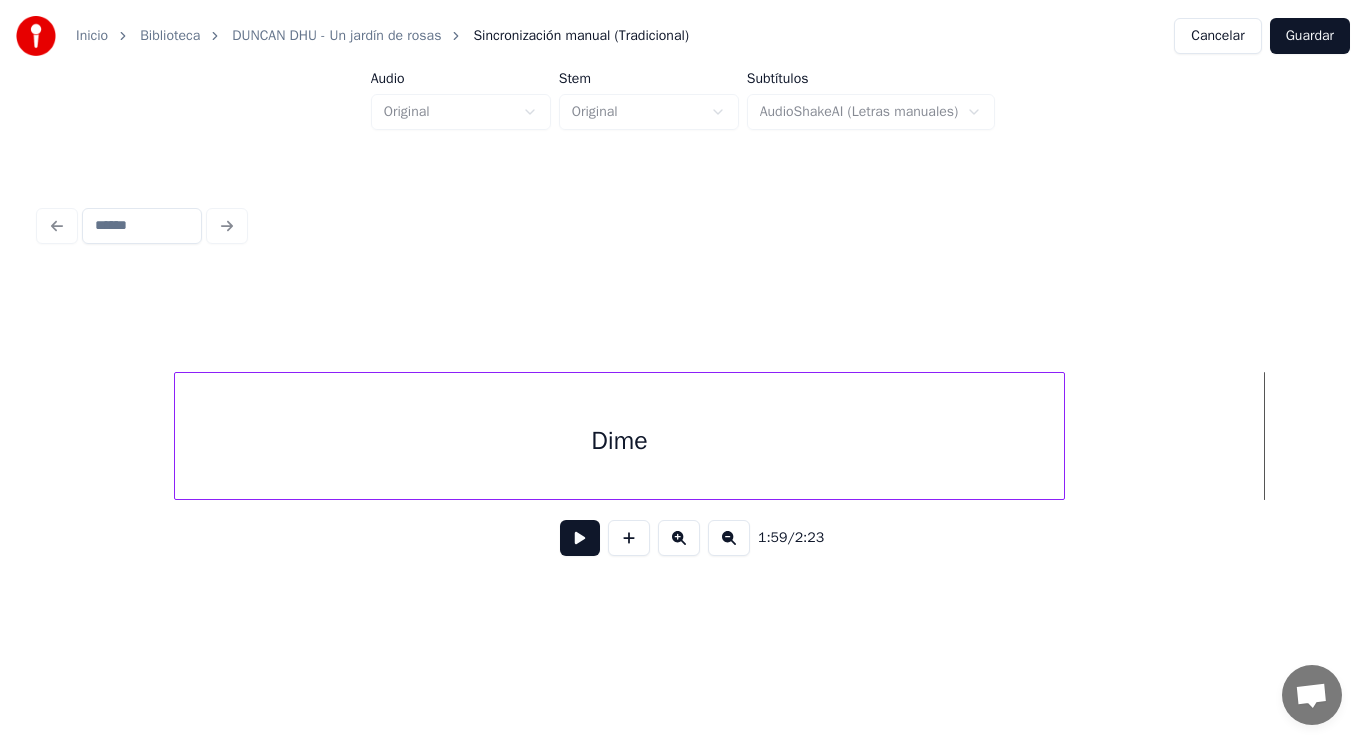 click at bounding box center [1061, 436] 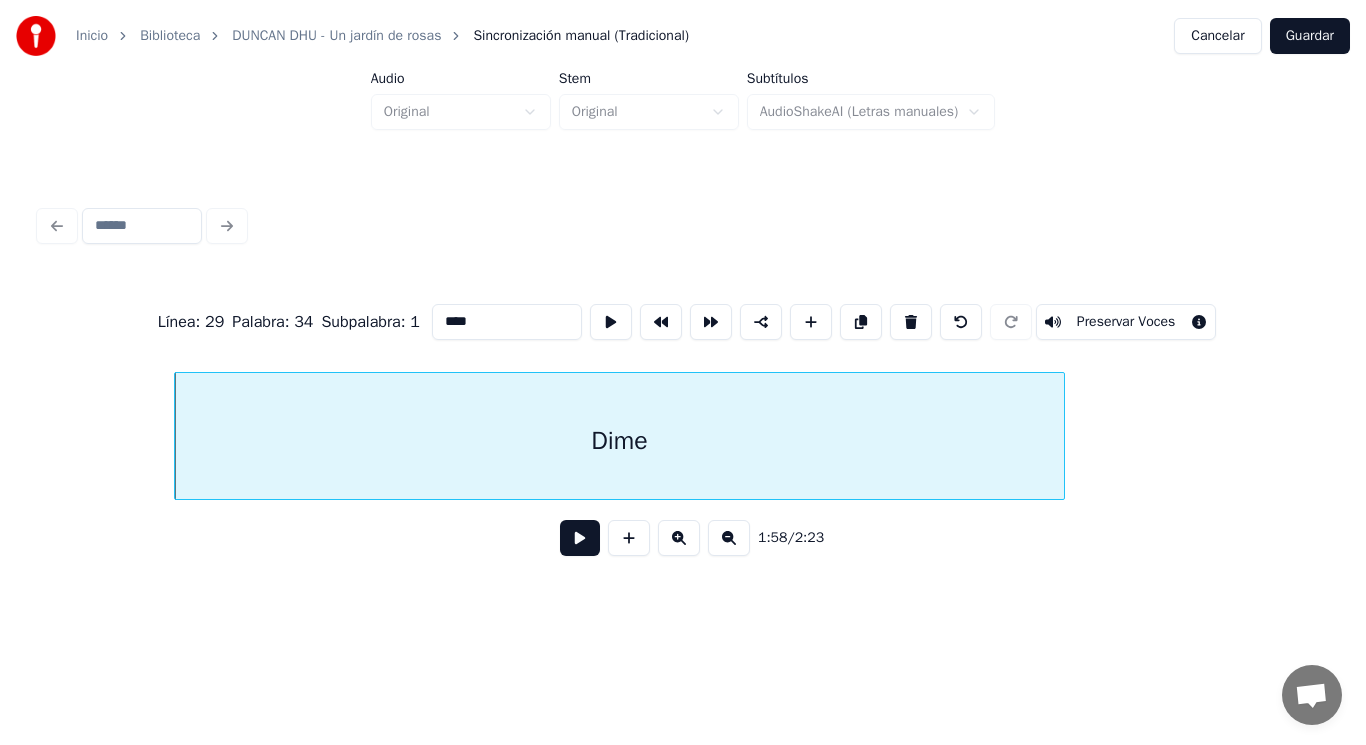 click at bounding box center [580, 538] 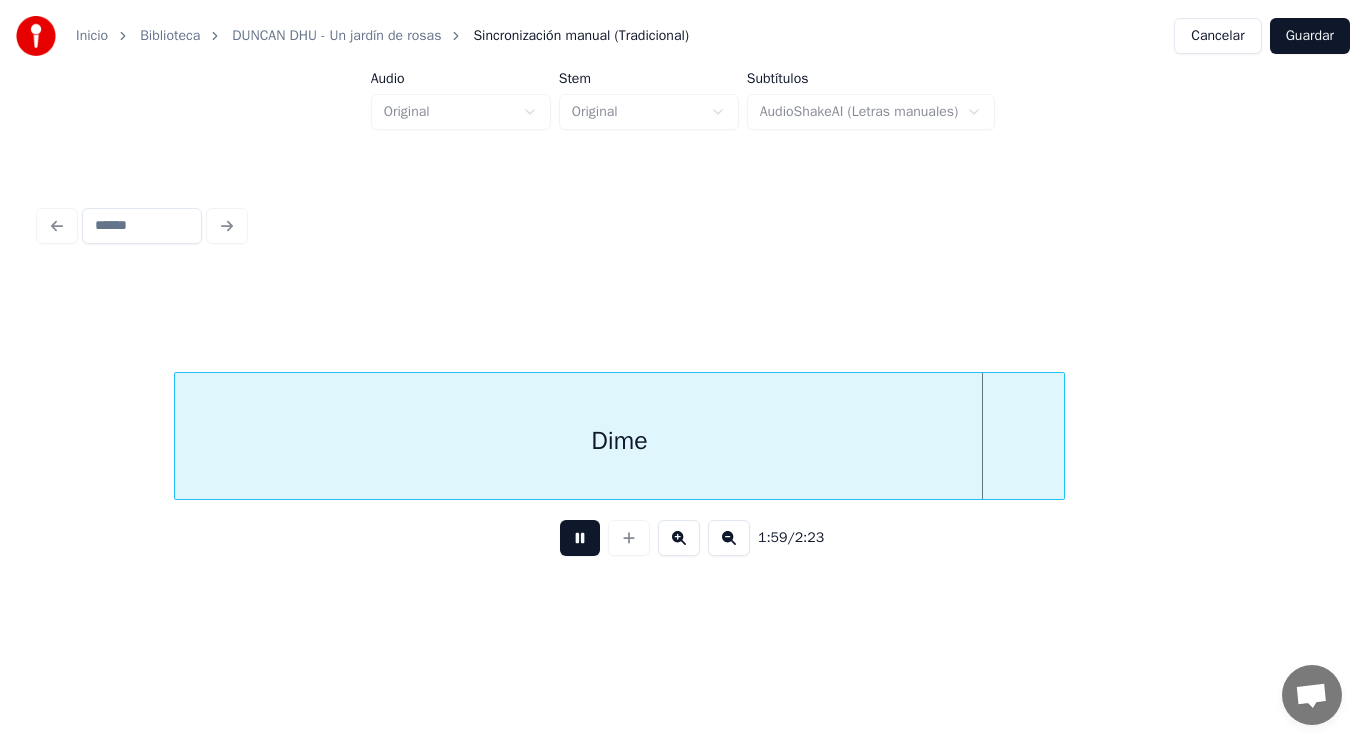 click at bounding box center (580, 538) 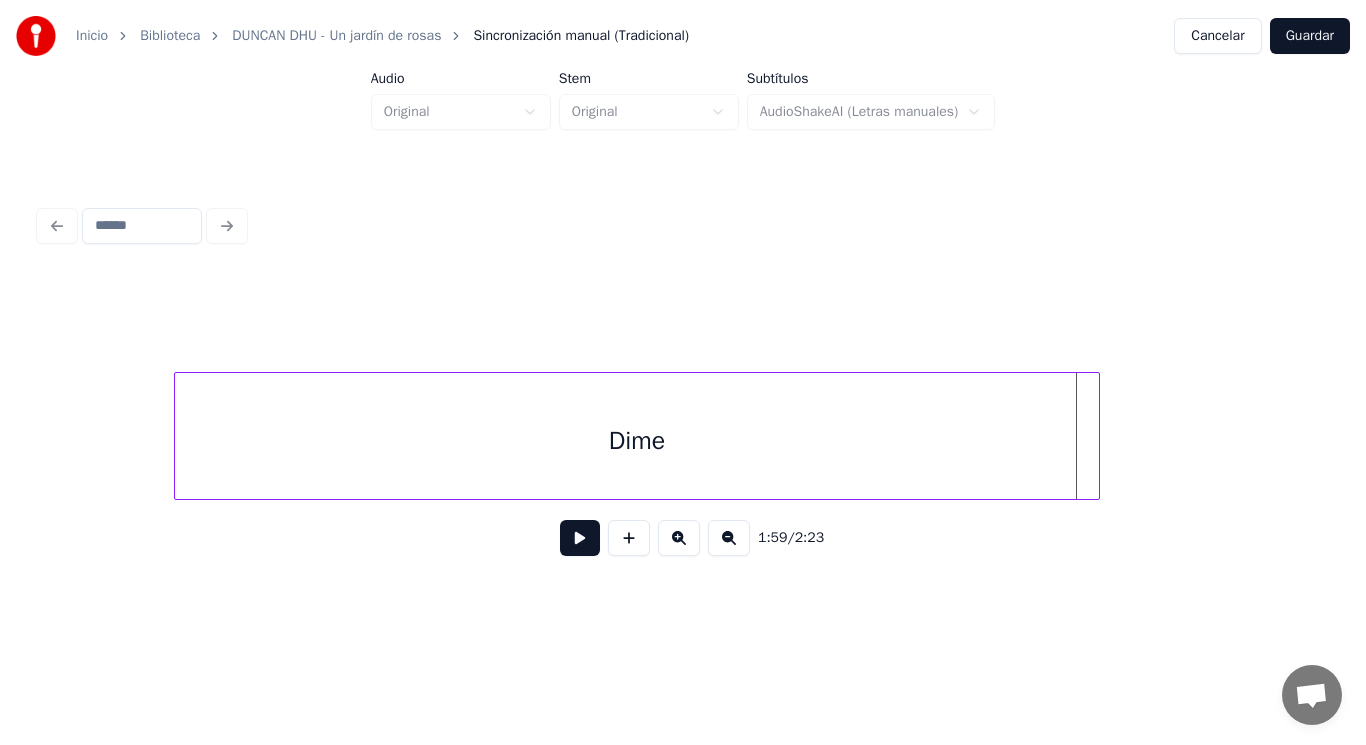click at bounding box center (1096, 436) 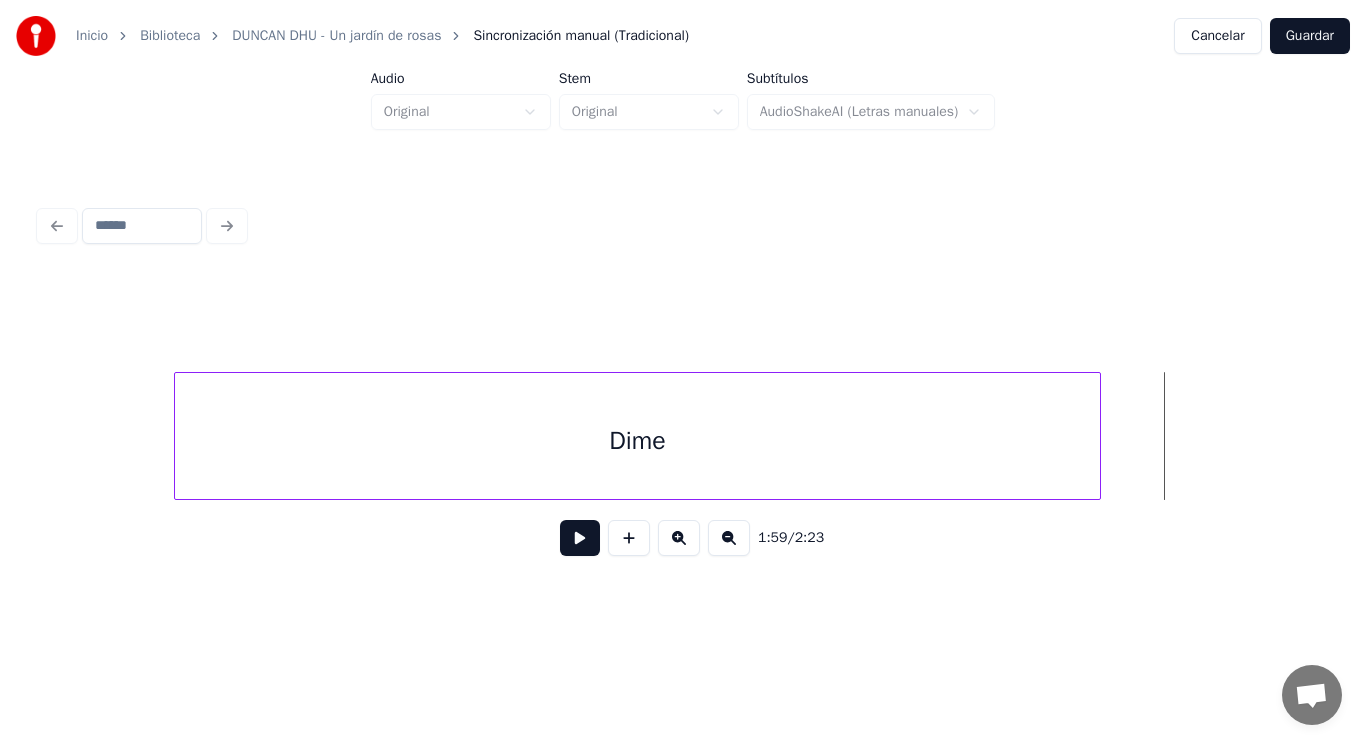 click at bounding box center [580, 538] 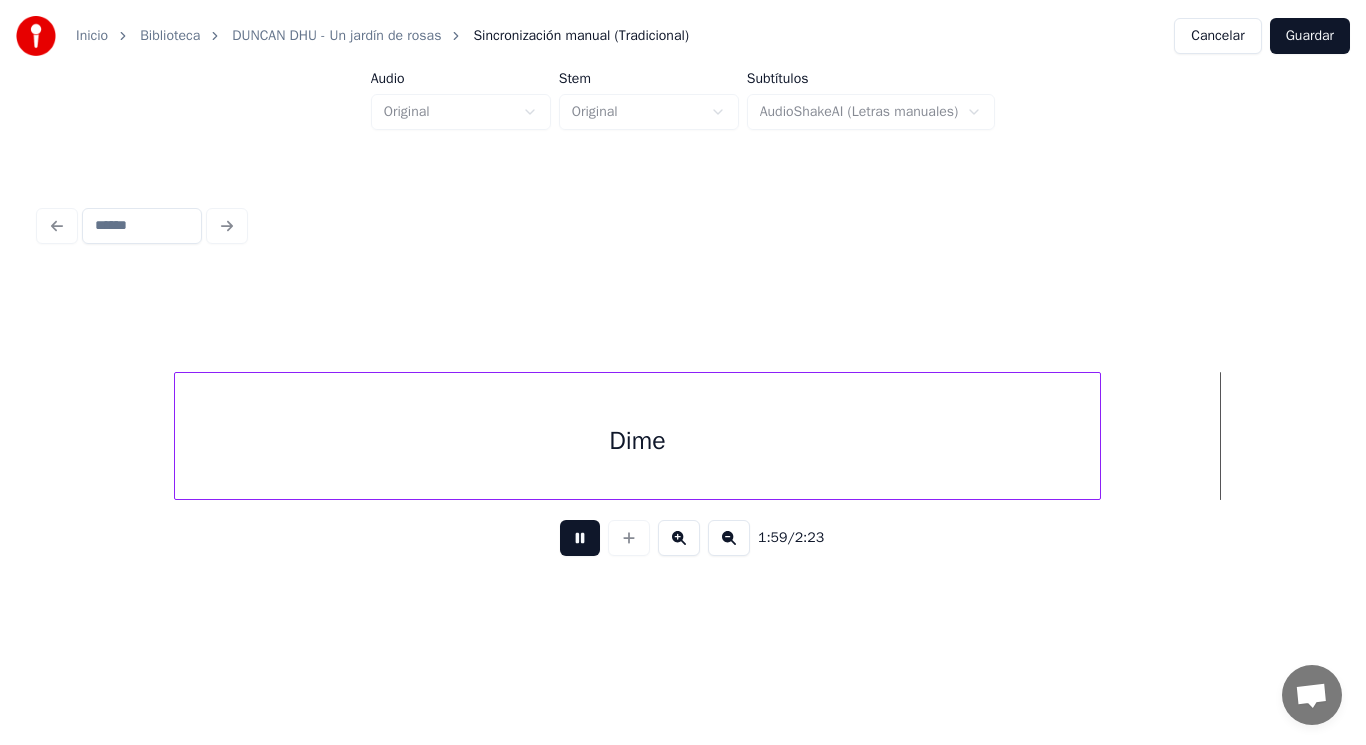 click at bounding box center [580, 538] 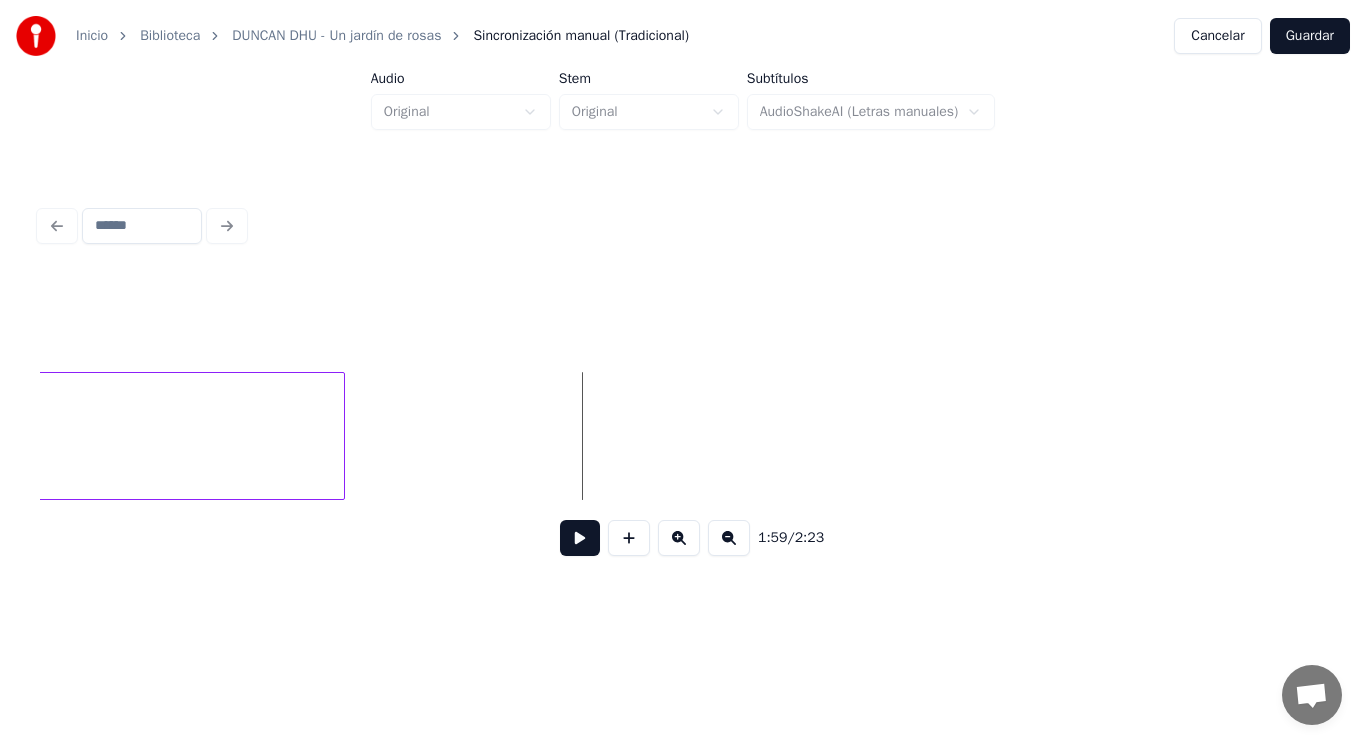 scroll, scrollTop: 0, scrollLeft: 166975, axis: horizontal 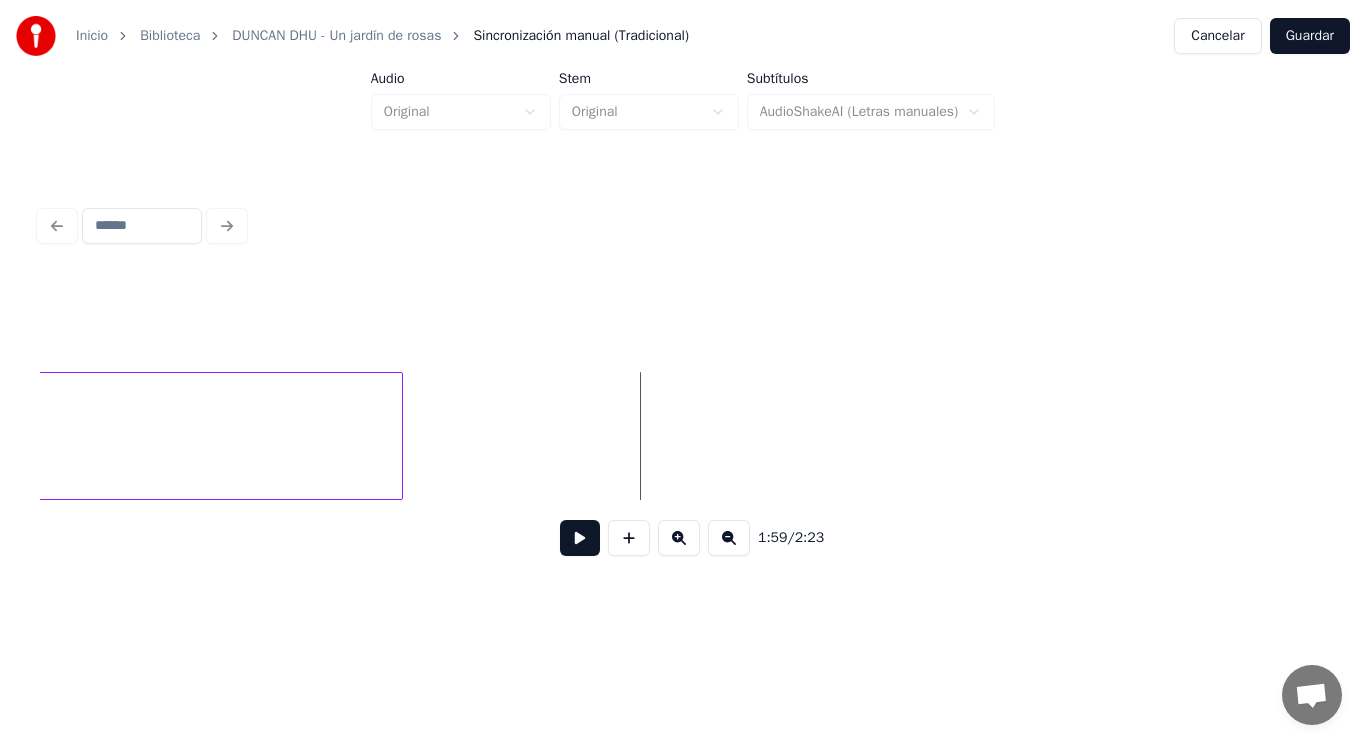 click on "Dime" at bounding box center [-66550, 436] 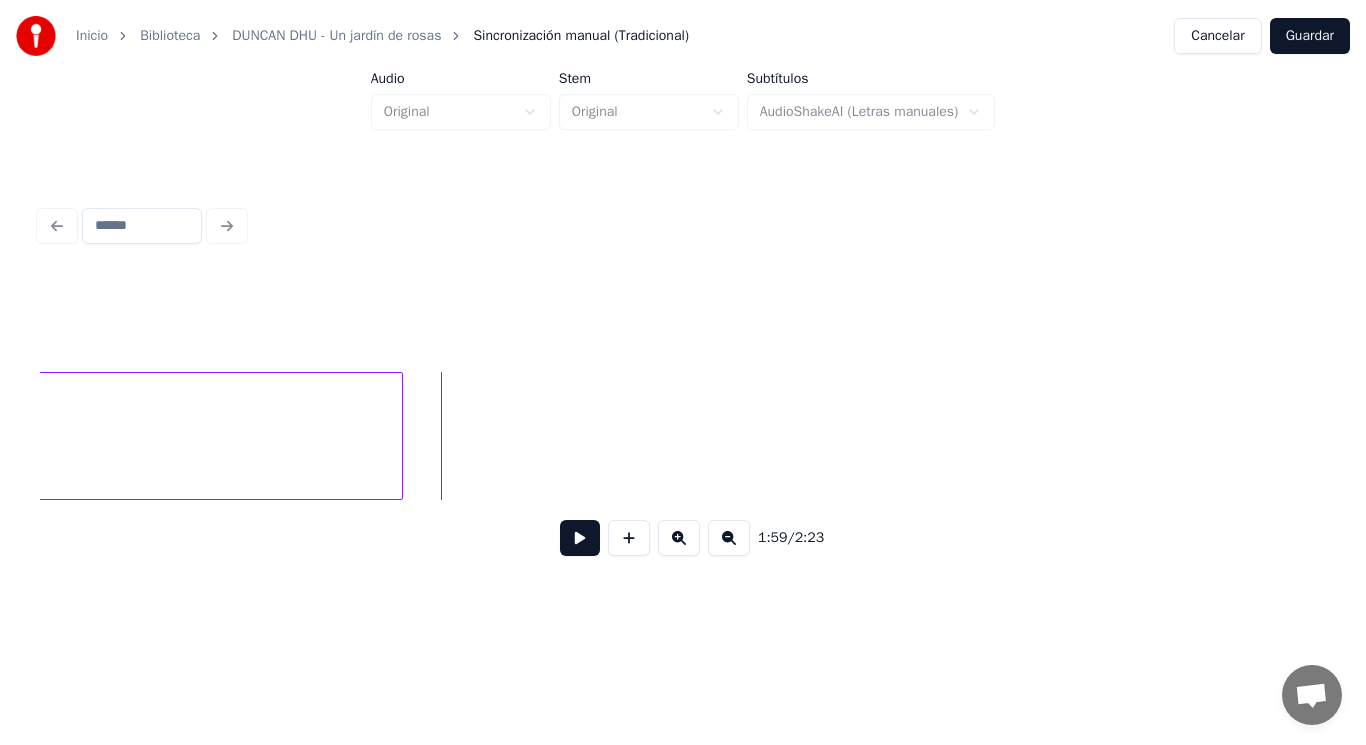 click at bounding box center (580, 538) 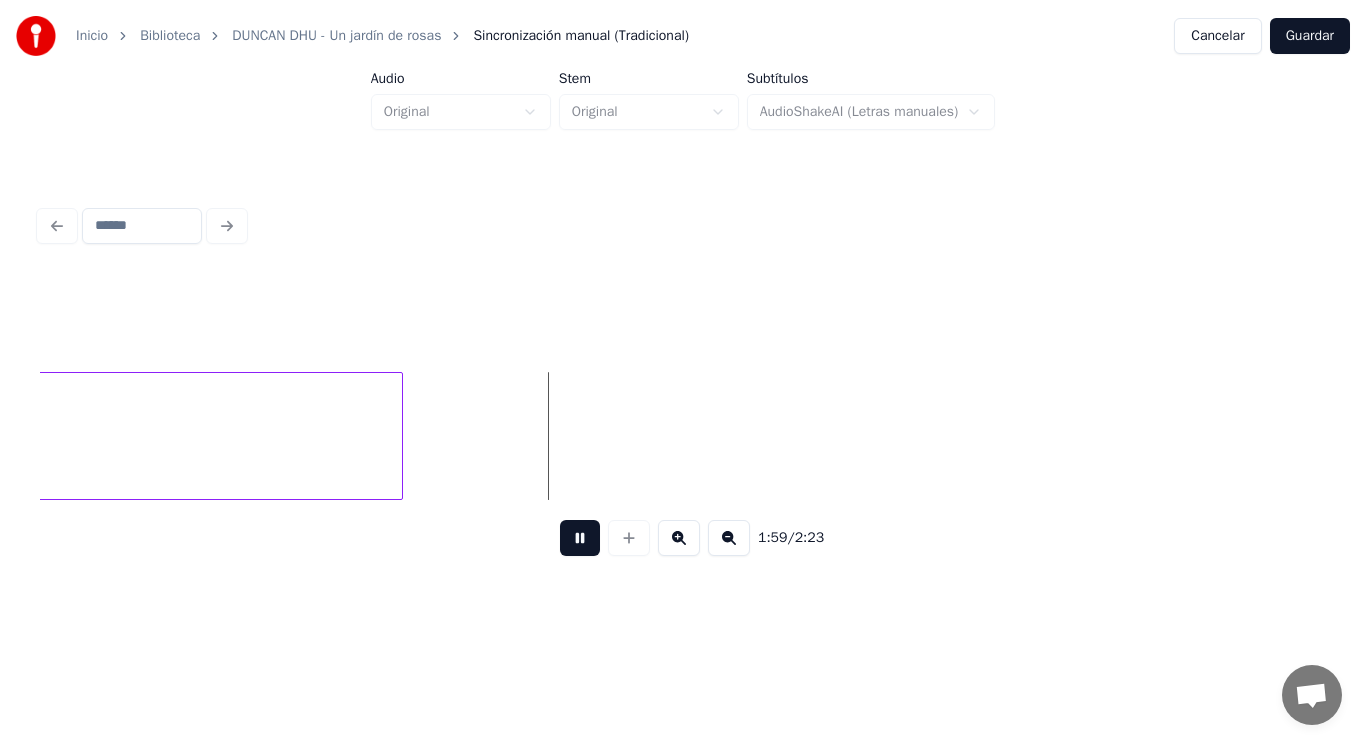 click at bounding box center (580, 538) 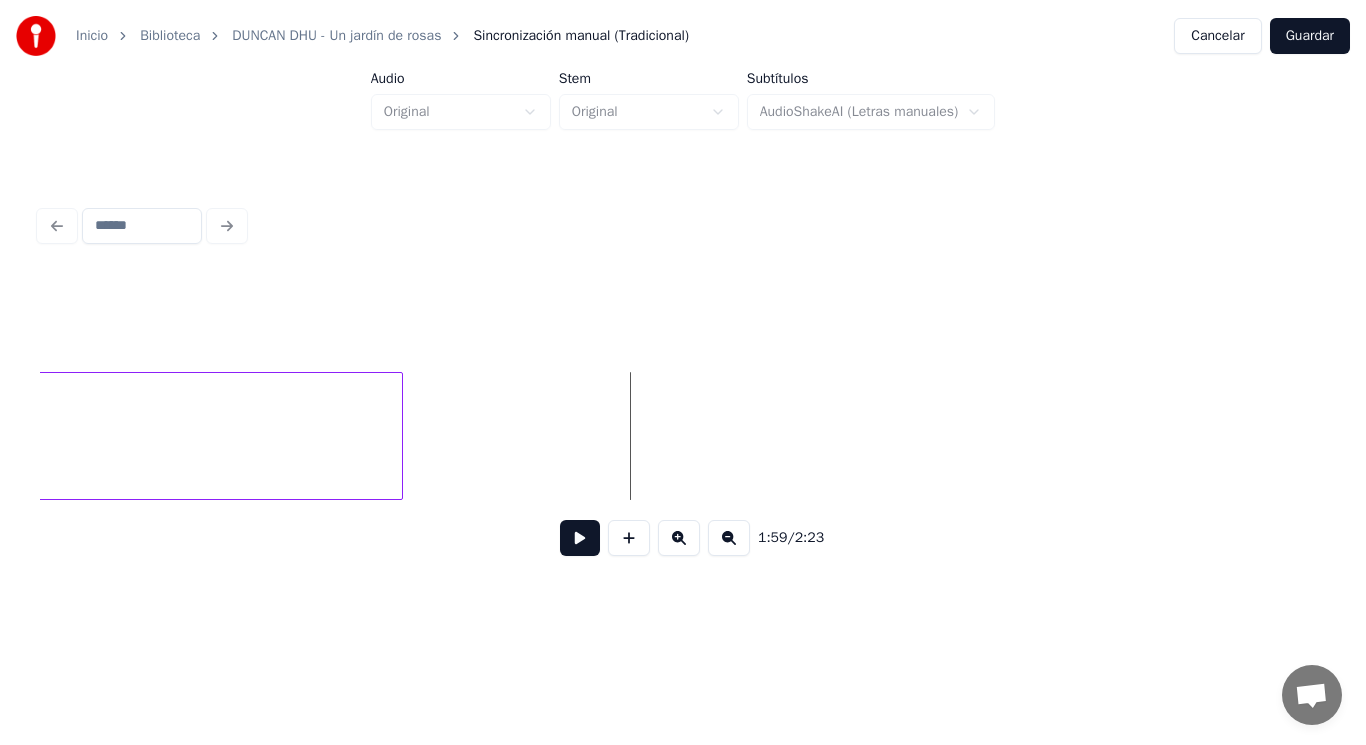 click on "Dime" at bounding box center (-66550, 436) 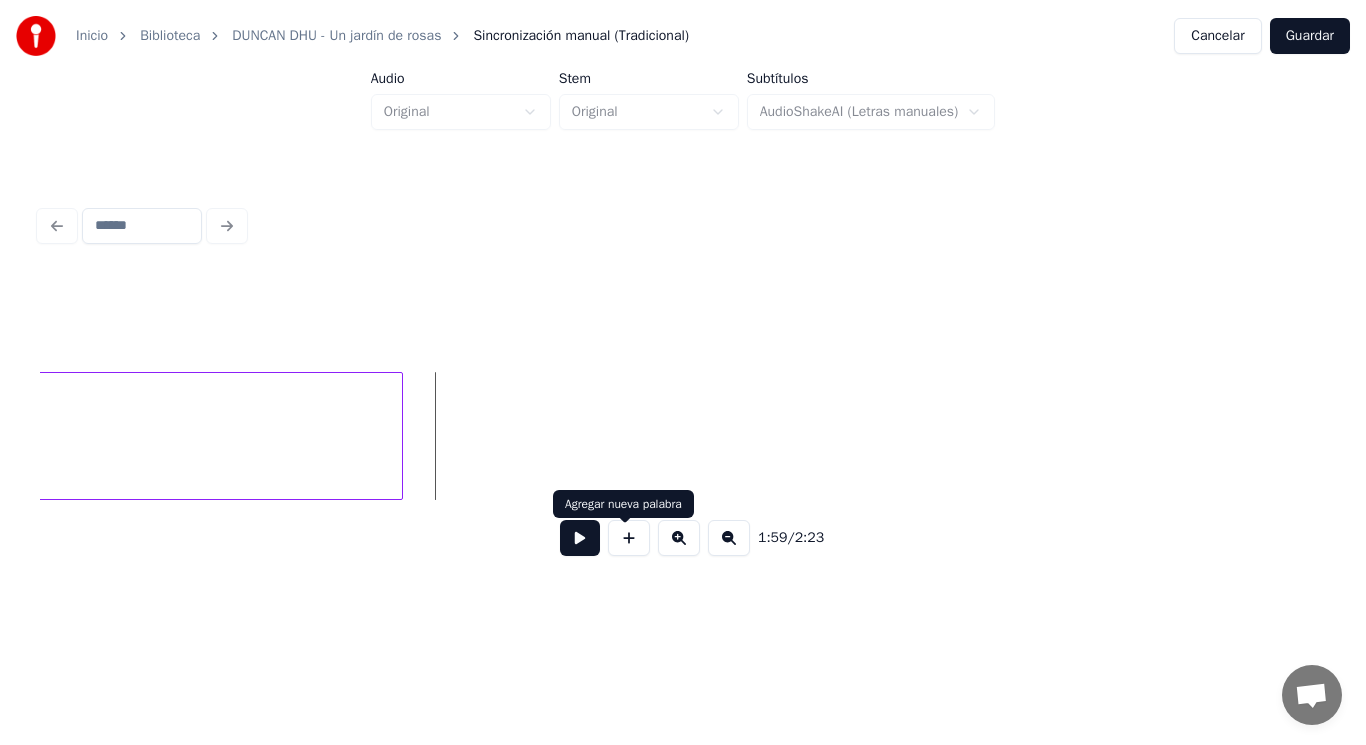 click at bounding box center [629, 538] 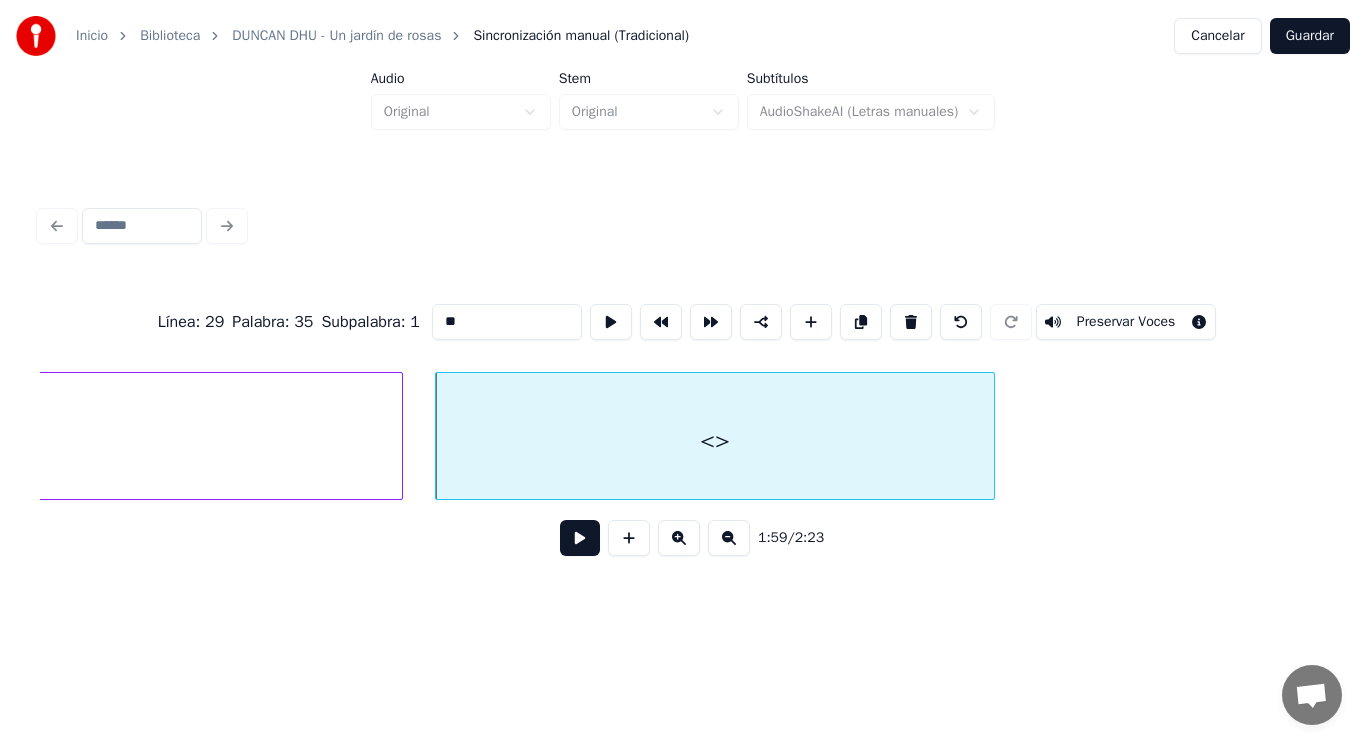 drag, startPoint x: 433, startPoint y: 316, endPoint x: 296, endPoint y: 319, distance: 137.03284 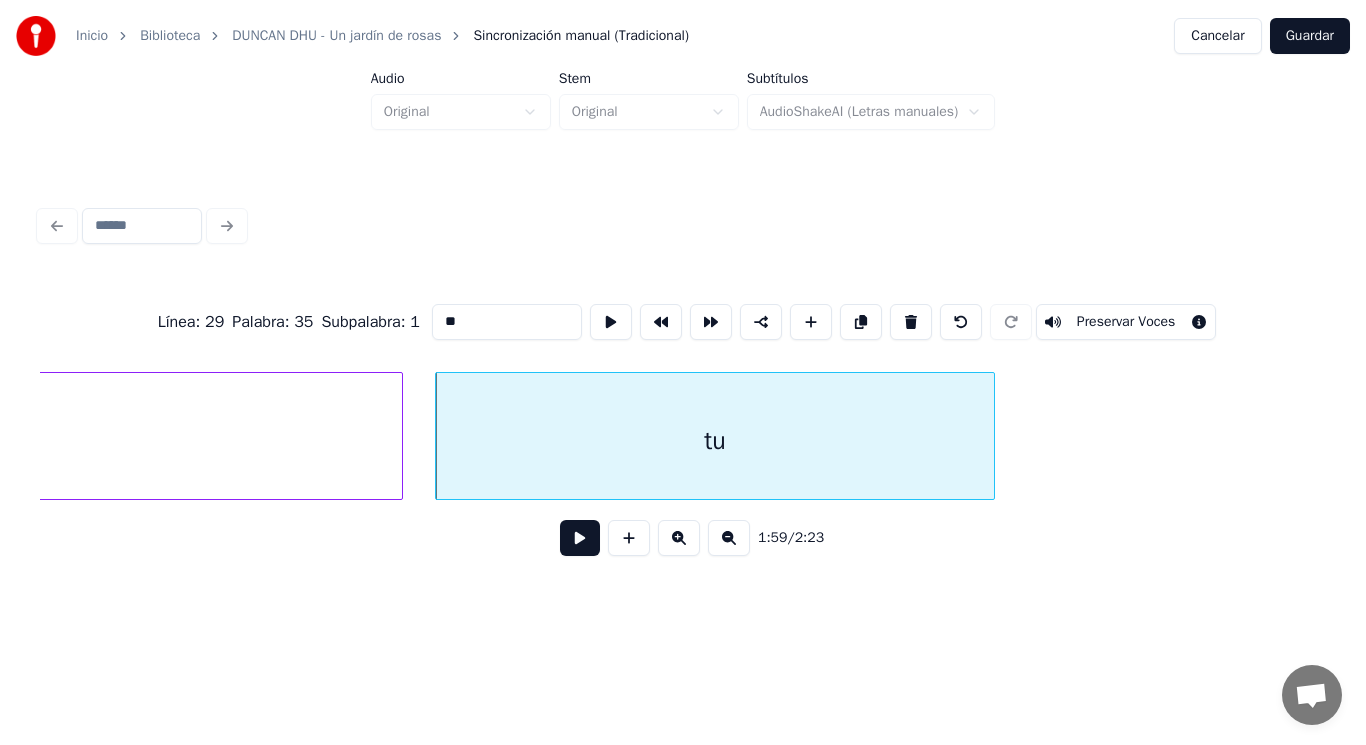 type on "**" 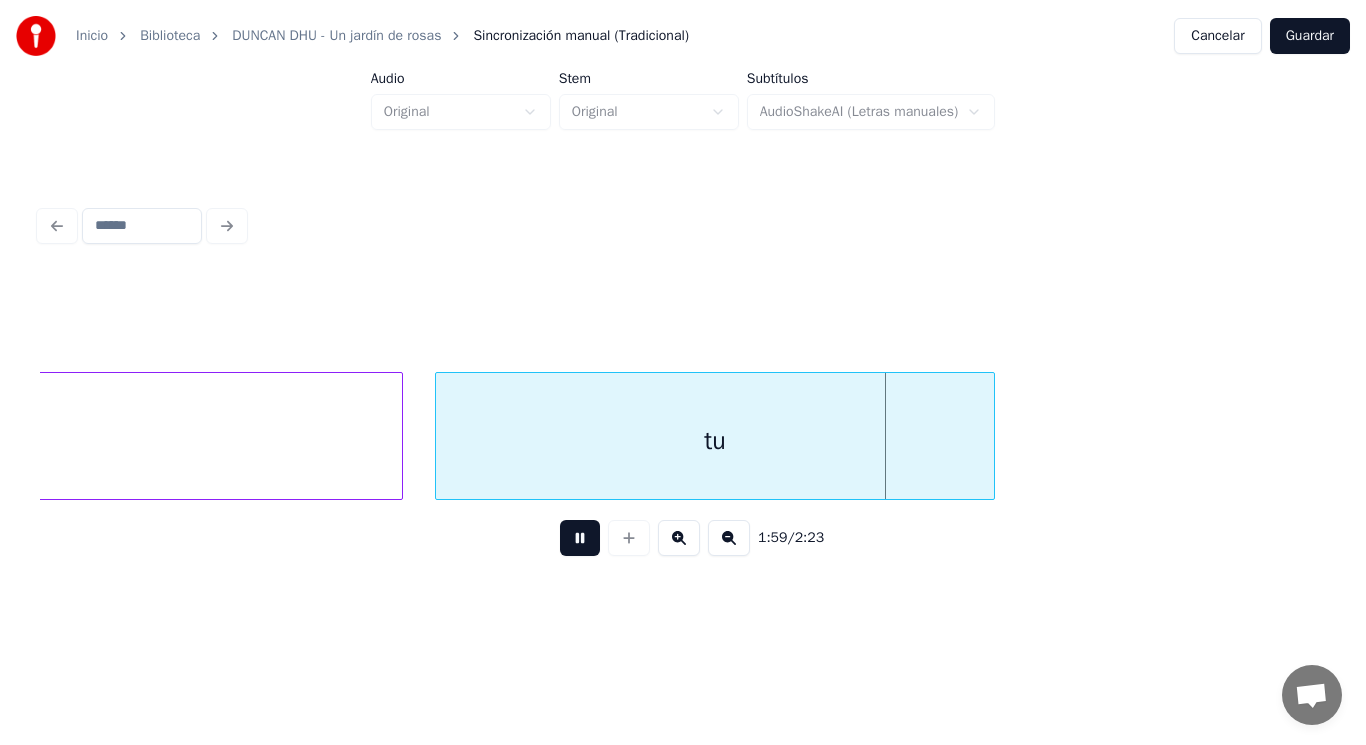click at bounding box center (580, 538) 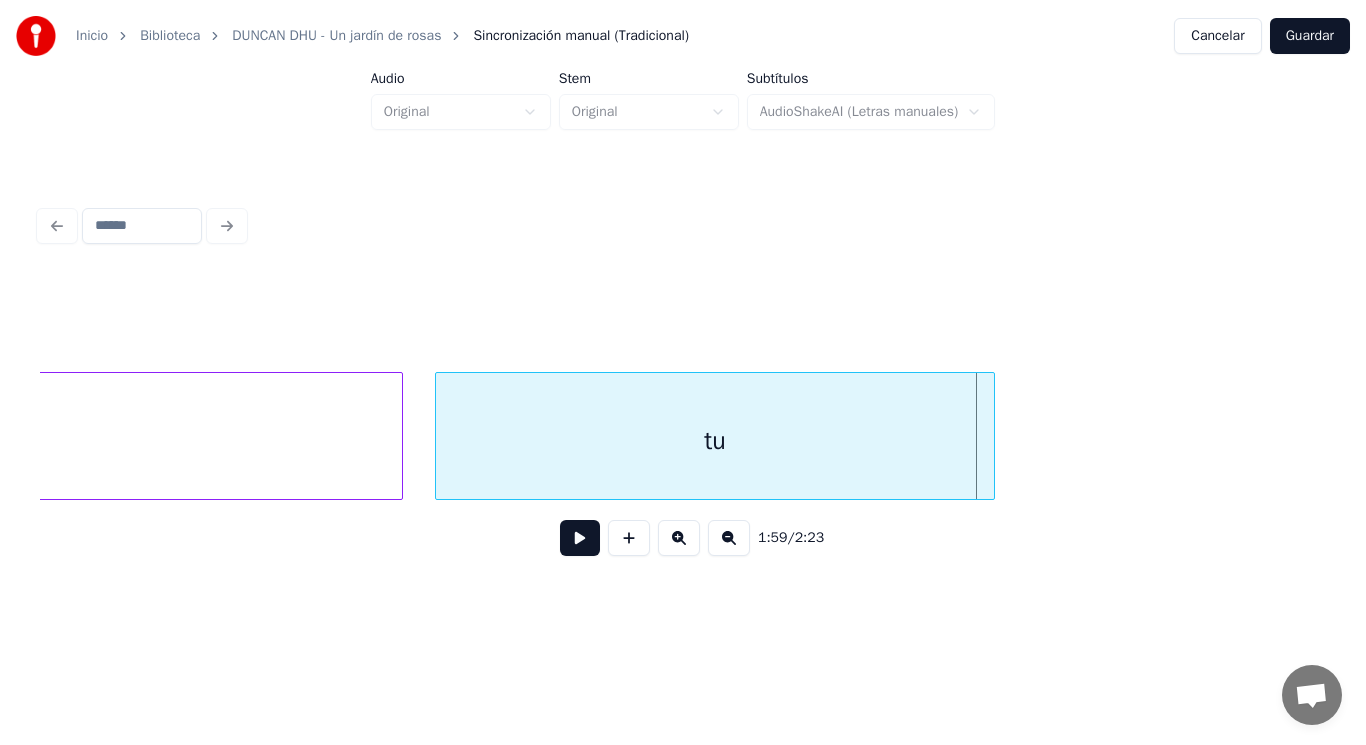 click on "tu" at bounding box center [715, 441] 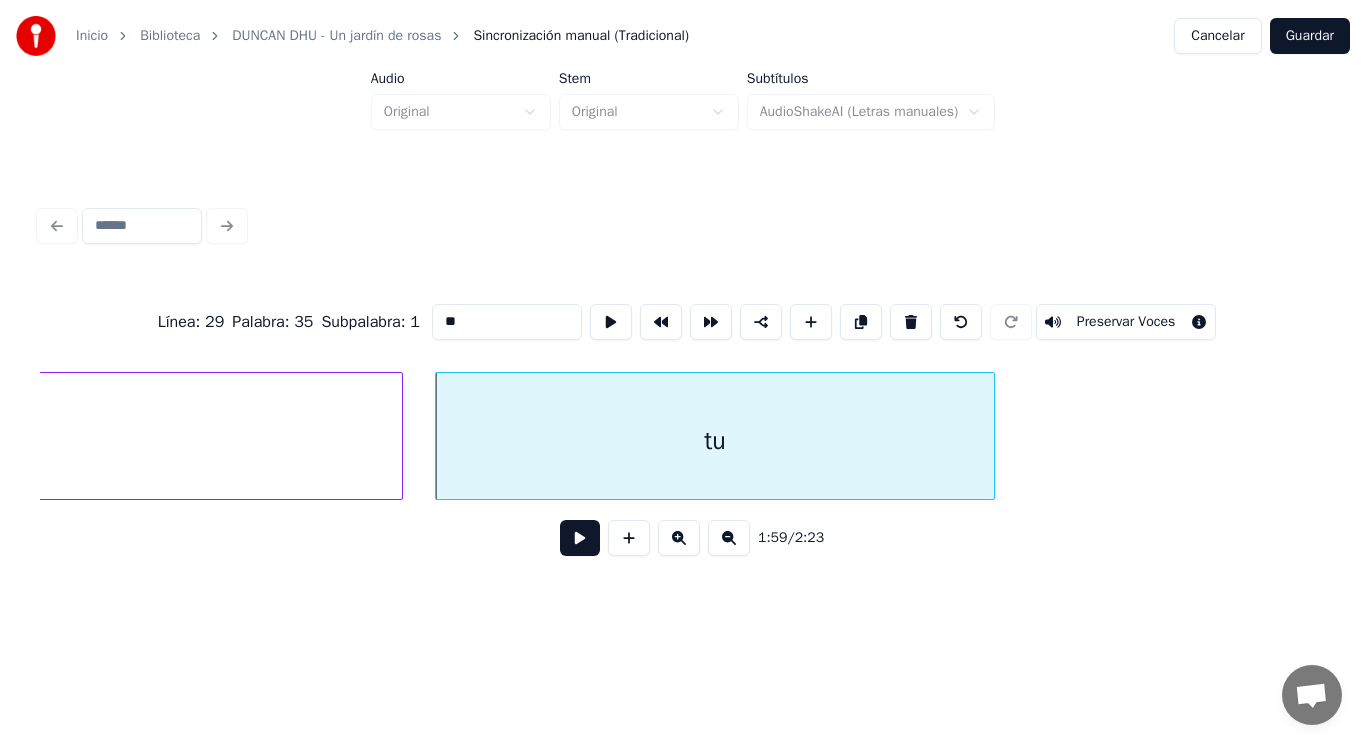 click at bounding box center (580, 538) 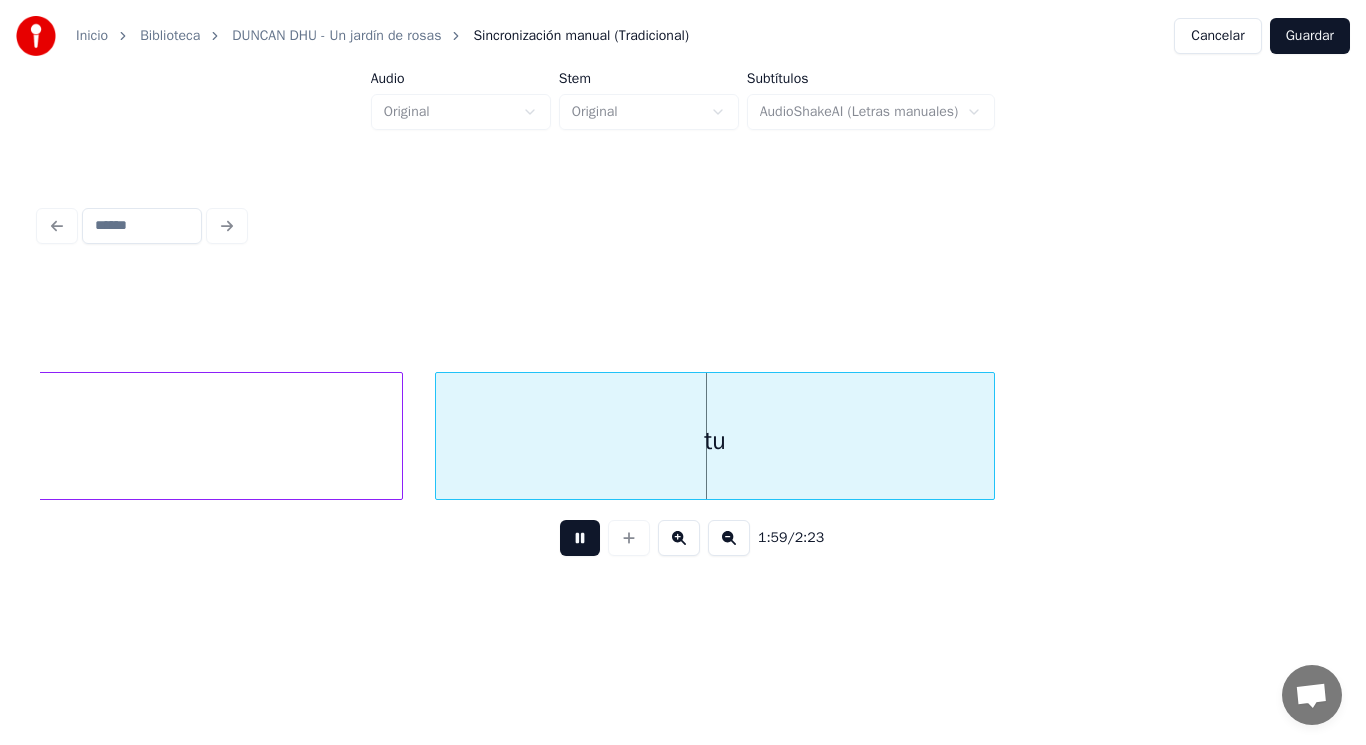 click at bounding box center (580, 538) 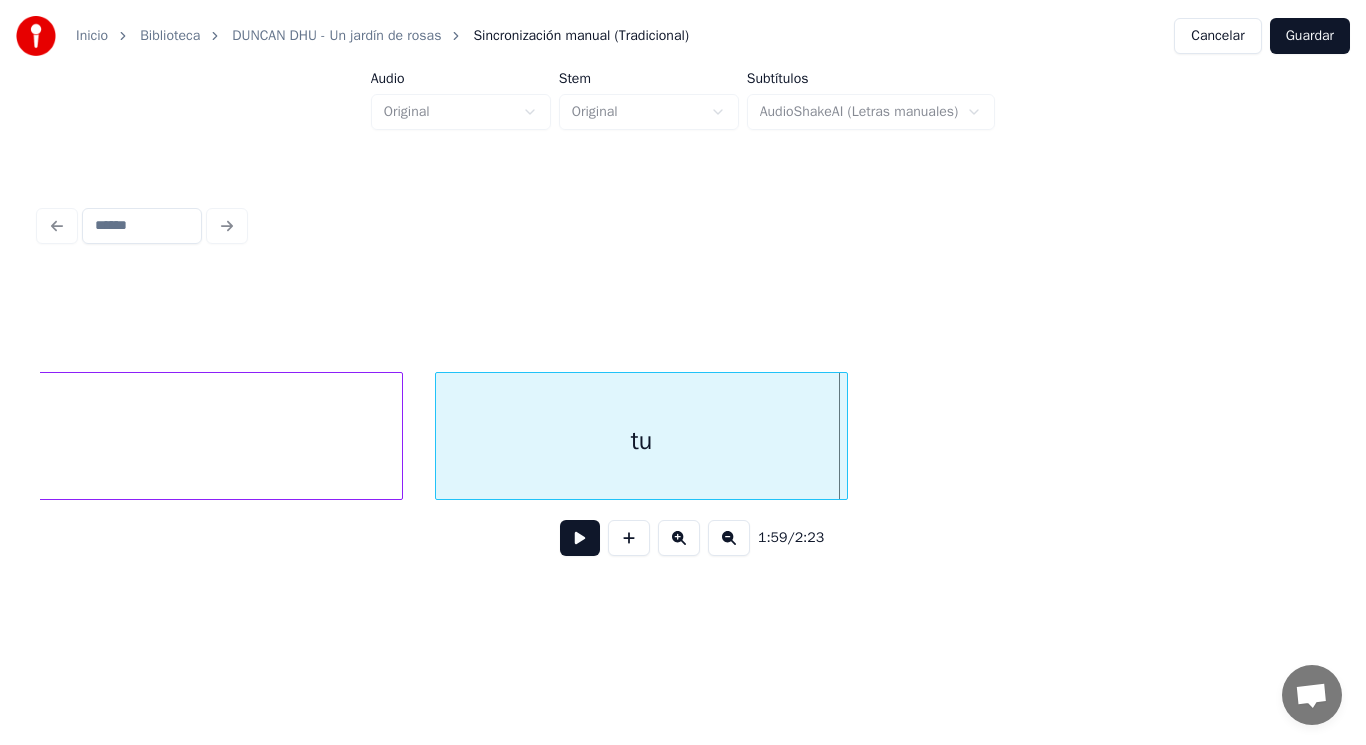 click at bounding box center [844, 436] 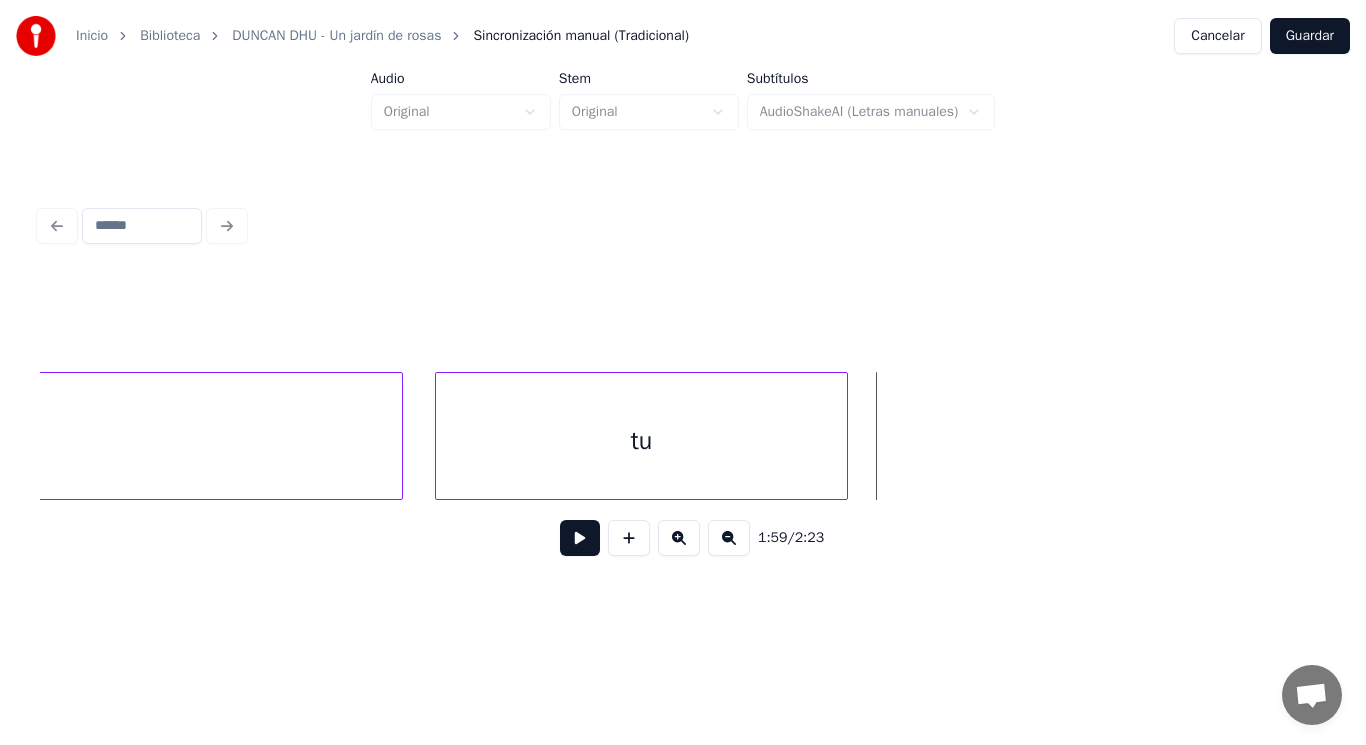 click at bounding box center (580, 538) 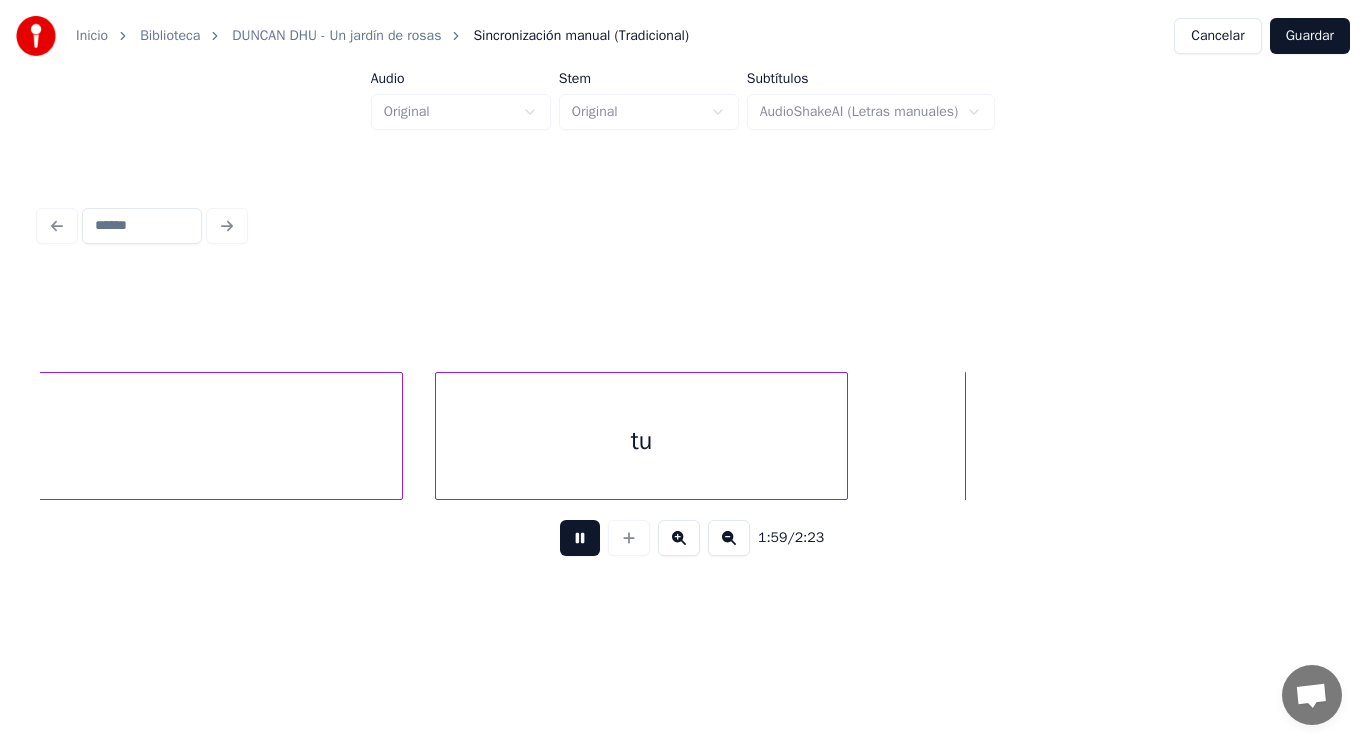click at bounding box center [580, 538] 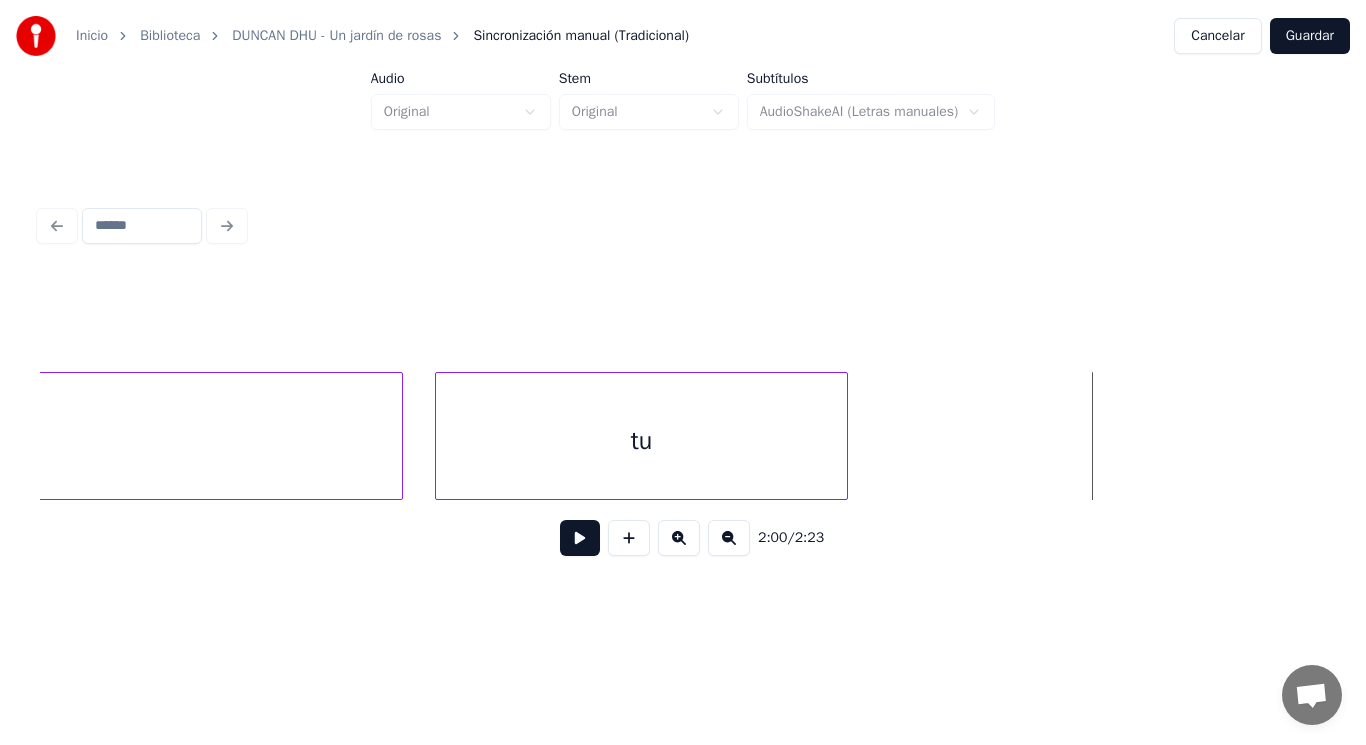 click on "Dime tu" at bounding box center [-66550, 436] 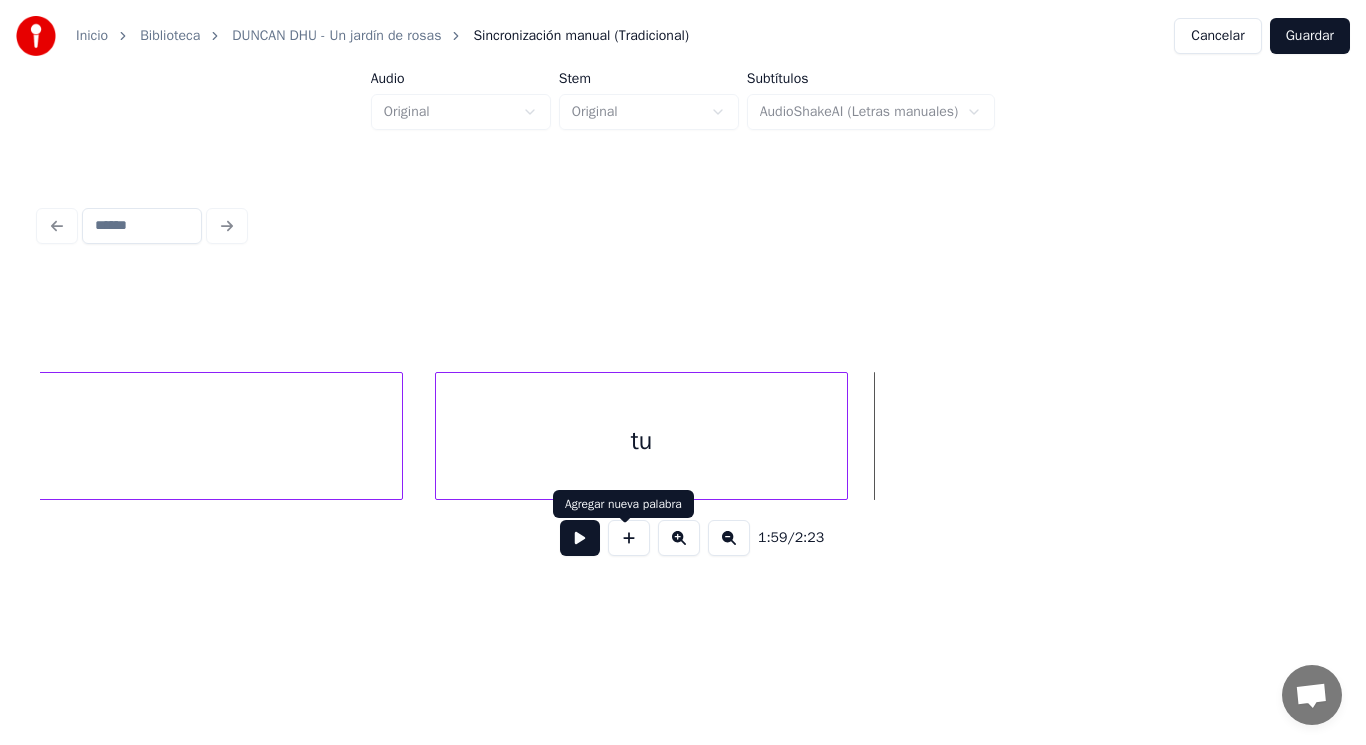 click at bounding box center (629, 538) 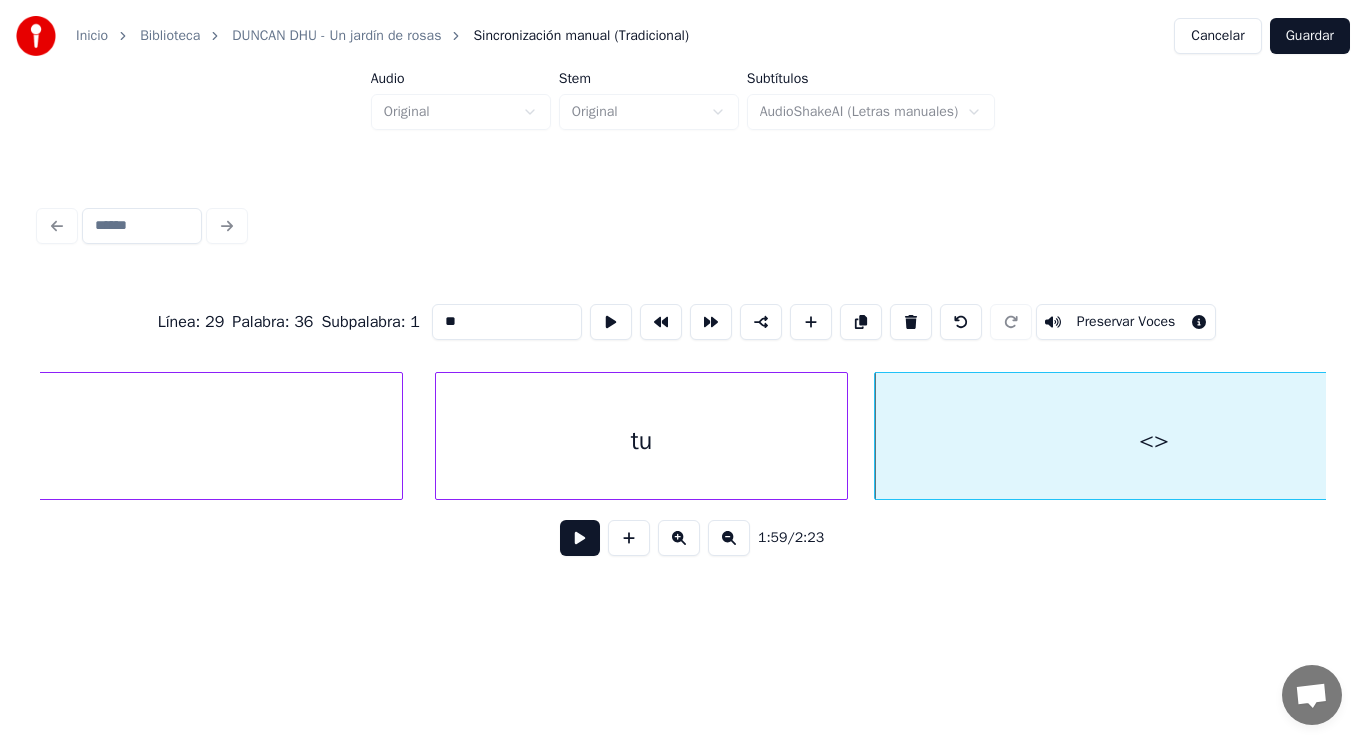 drag, startPoint x: 441, startPoint y: 307, endPoint x: 332, endPoint y: 324, distance: 110.317726 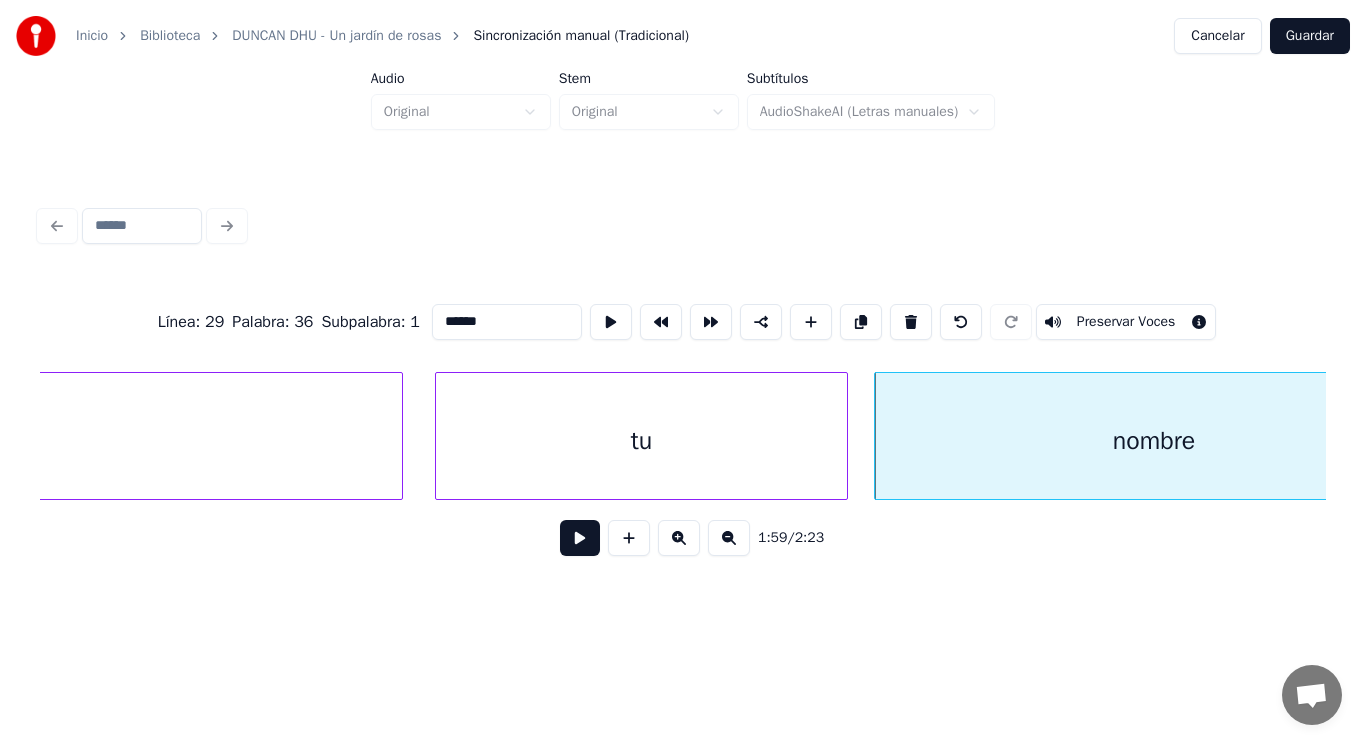 click on "tu" at bounding box center (641, 441) 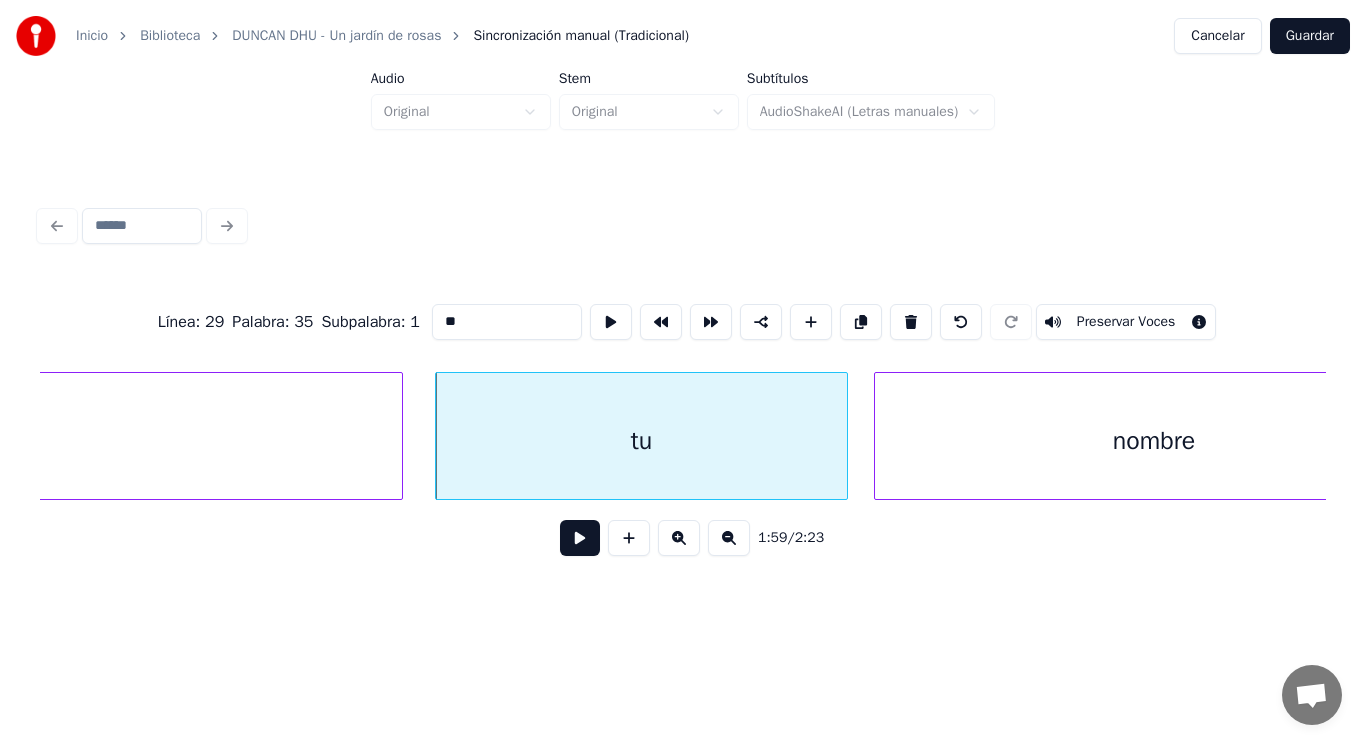 type on "**" 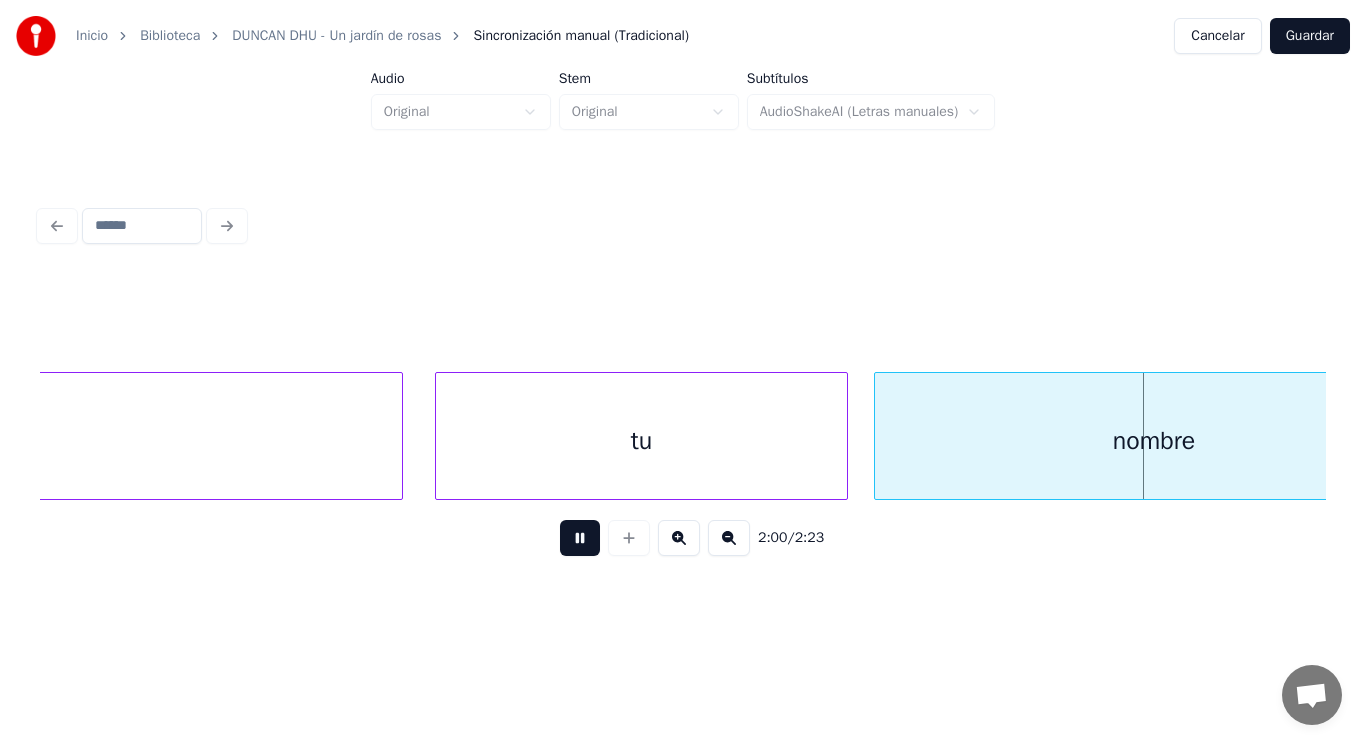 scroll, scrollTop: 0, scrollLeft: 168263, axis: horizontal 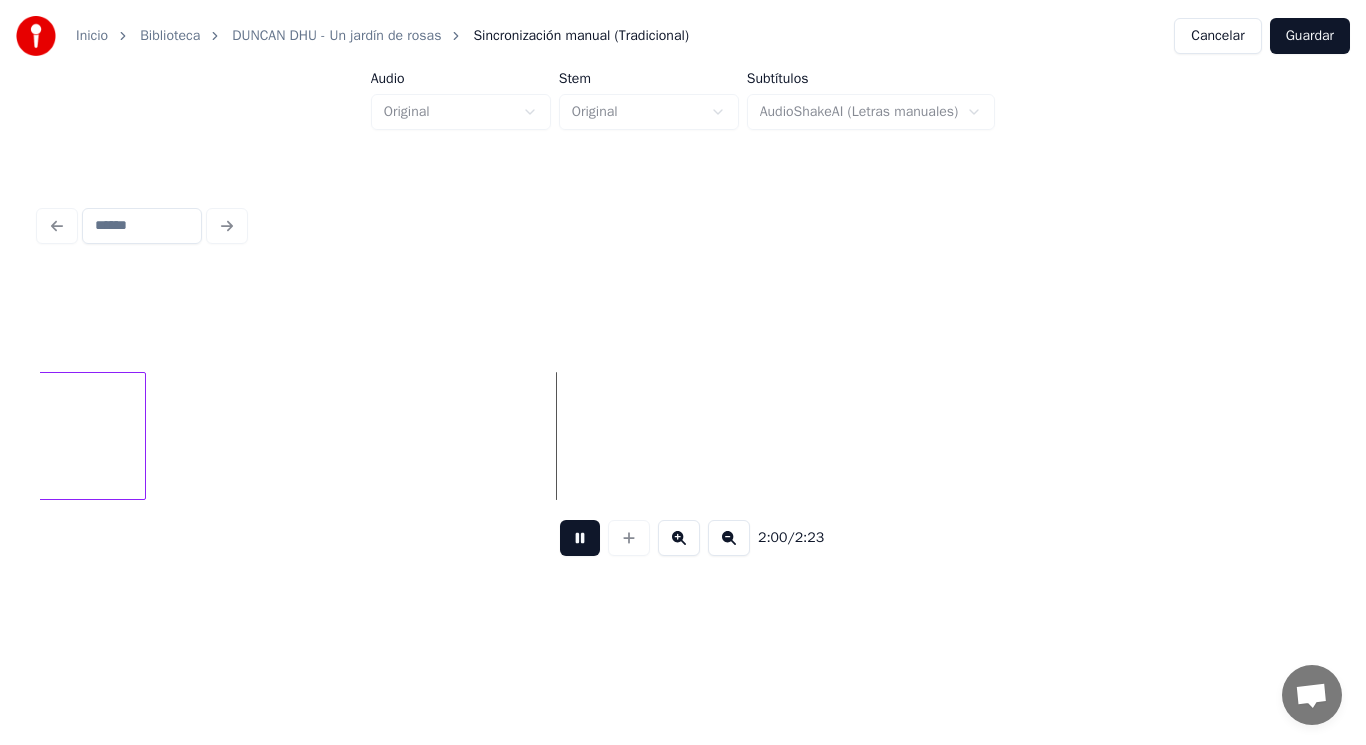 click at bounding box center (580, 538) 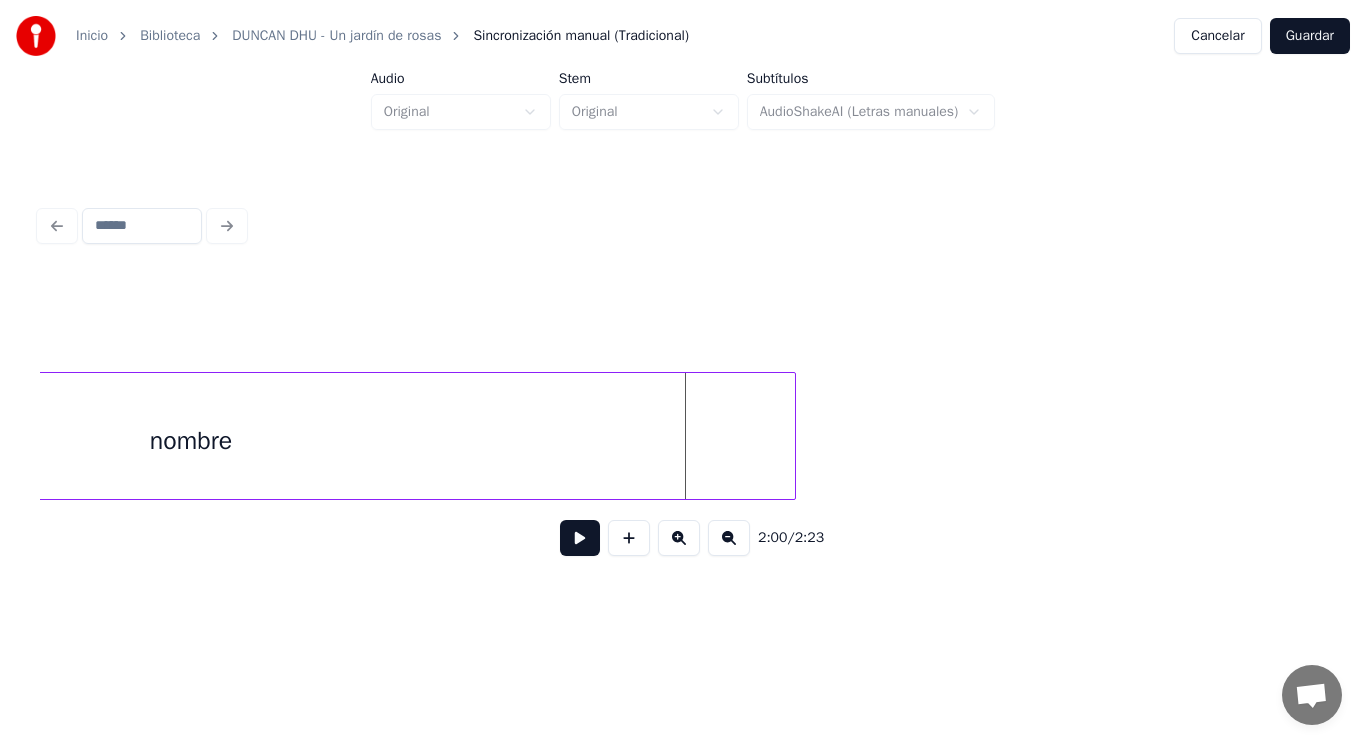 click at bounding box center [792, 436] 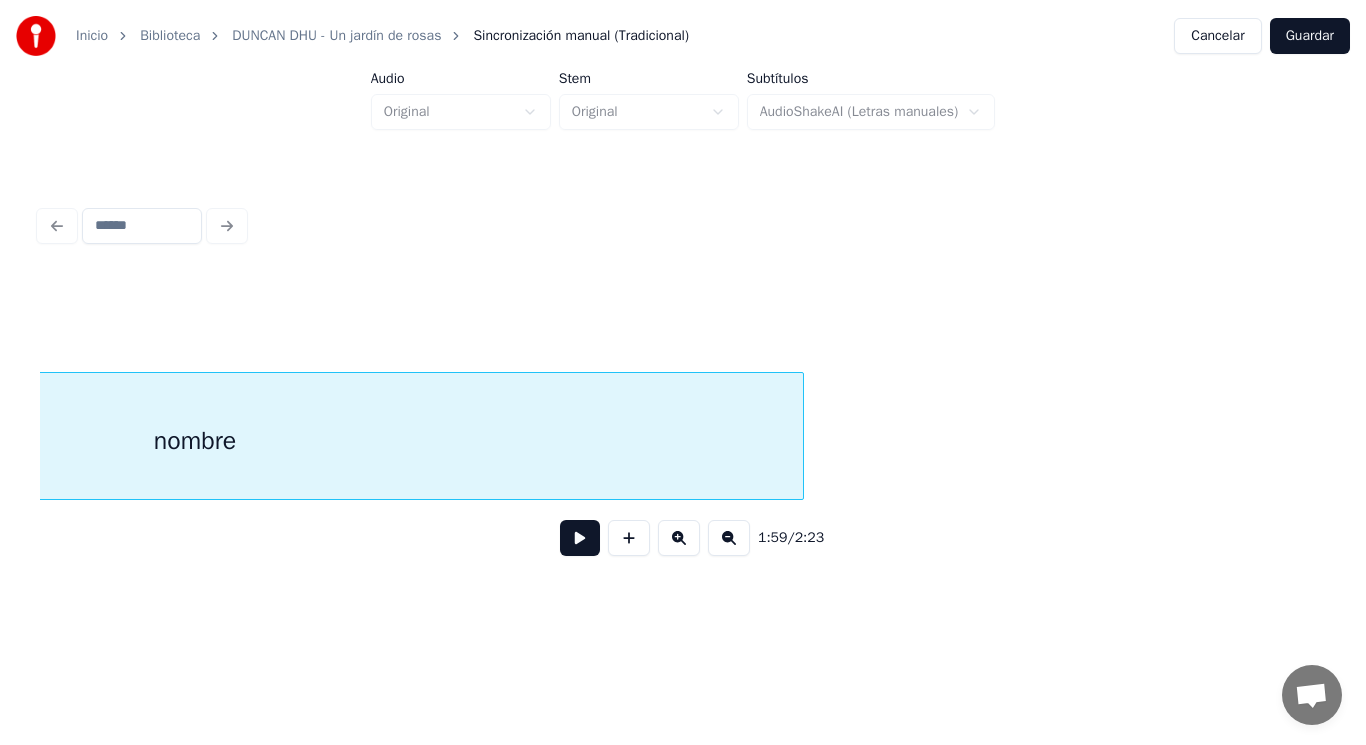 scroll, scrollTop: 0, scrollLeft: 167810, axis: horizontal 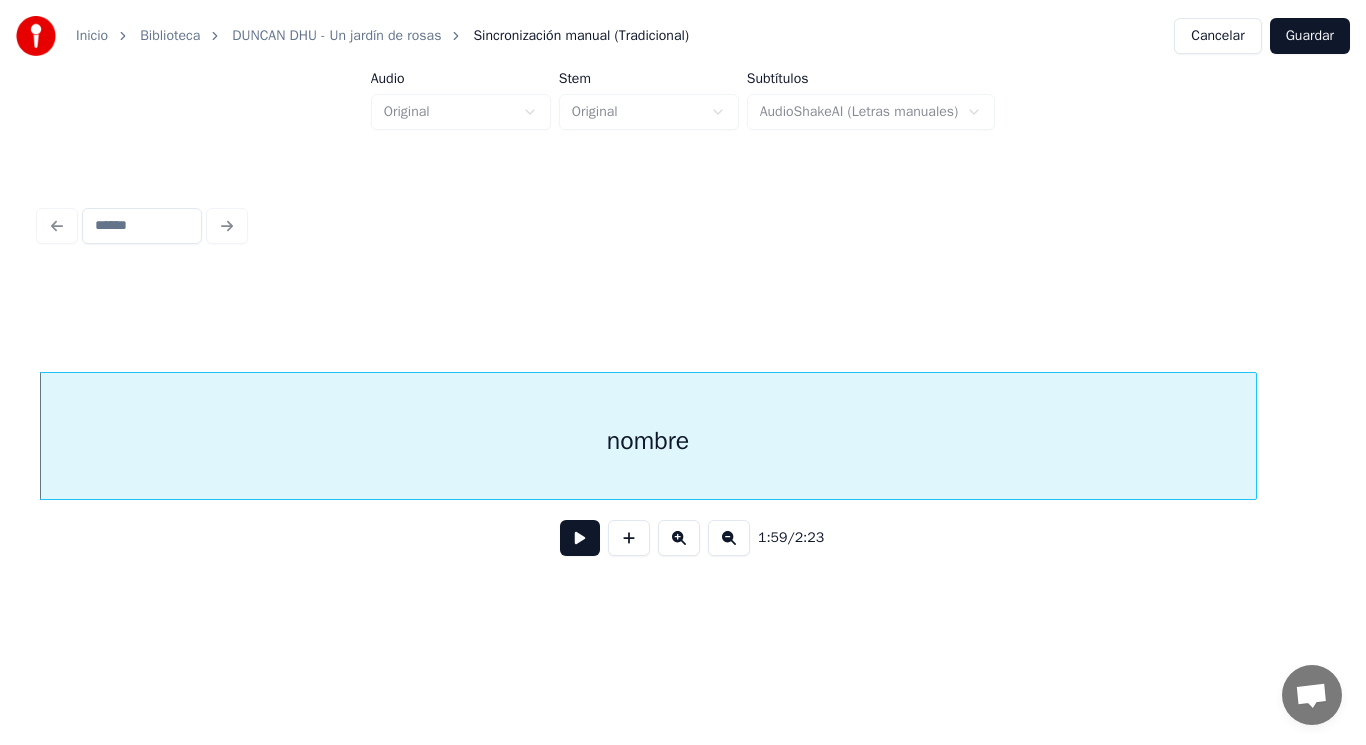 click at bounding box center [580, 538] 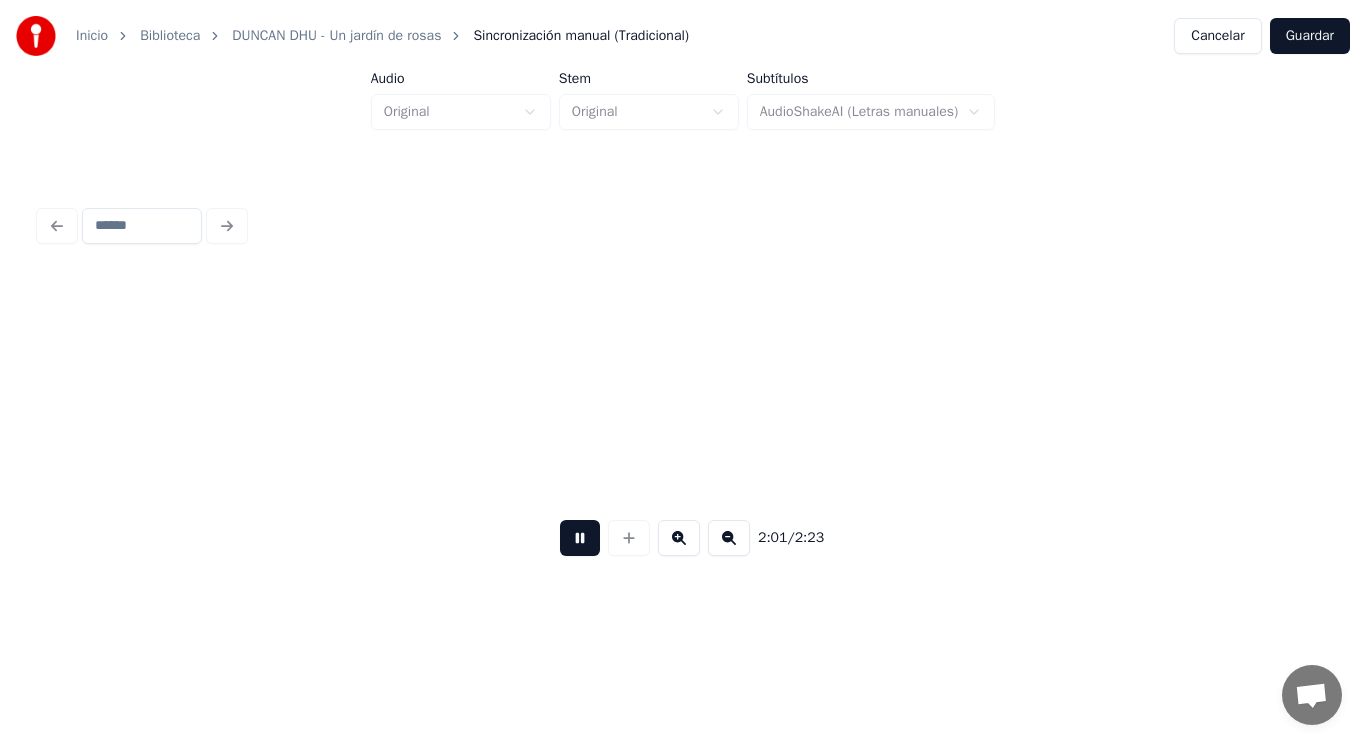 scroll, scrollTop: 0, scrollLeft: 170404, axis: horizontal 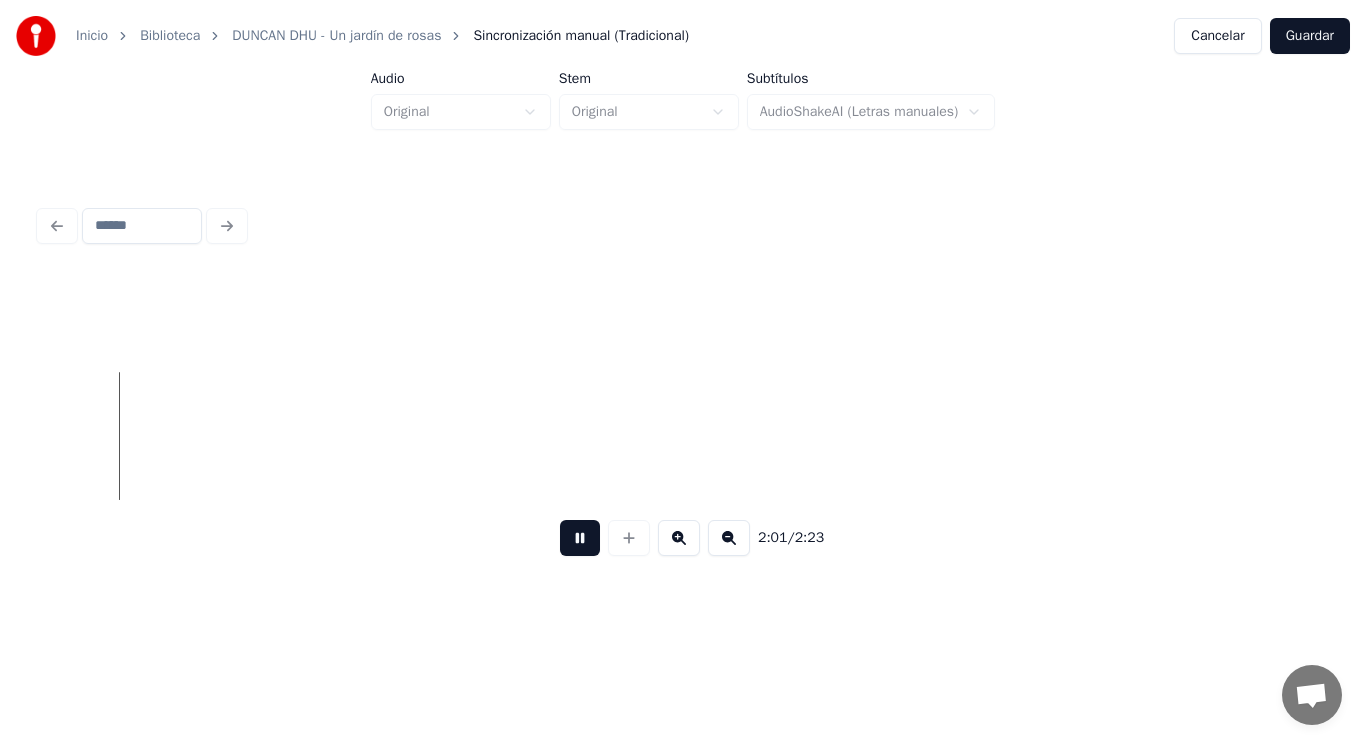 click at bounding box center (580, 538) 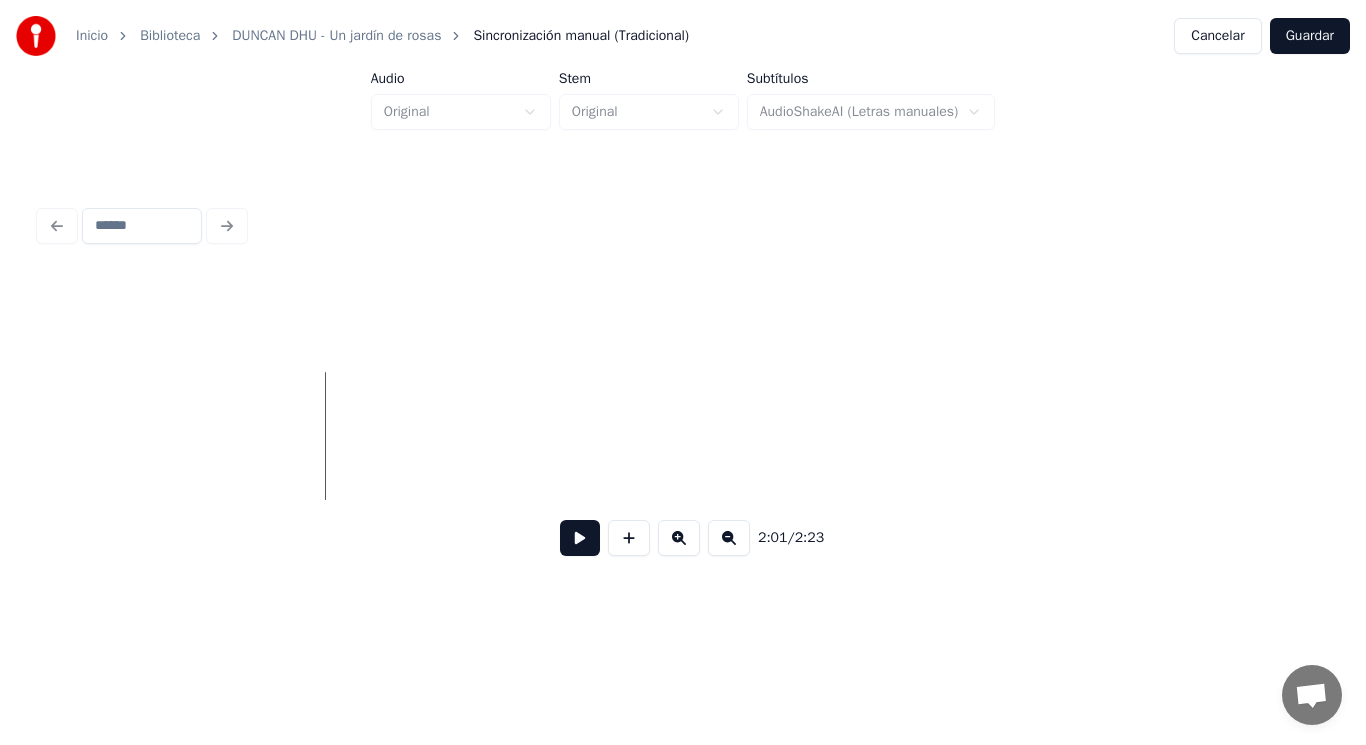 click at bounding box center (-69979, 436) 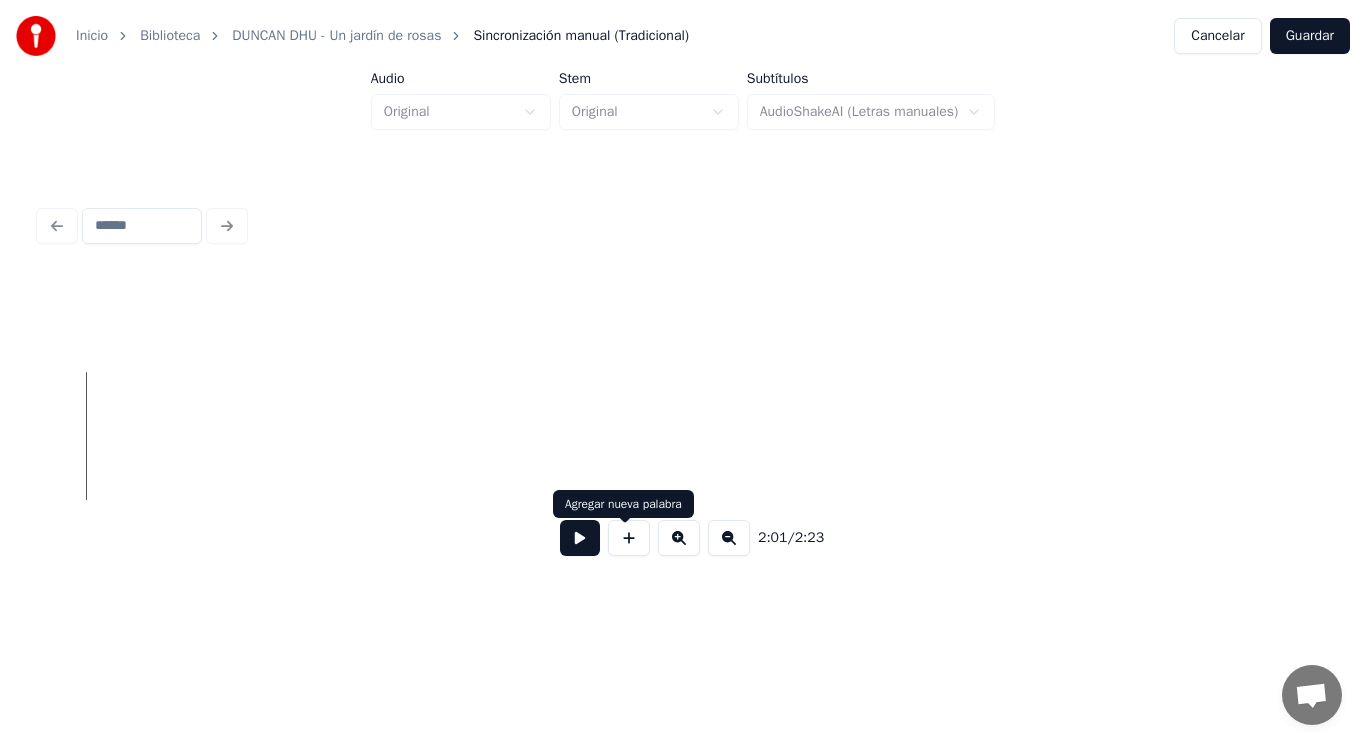 click at bounding box center [629, 538] 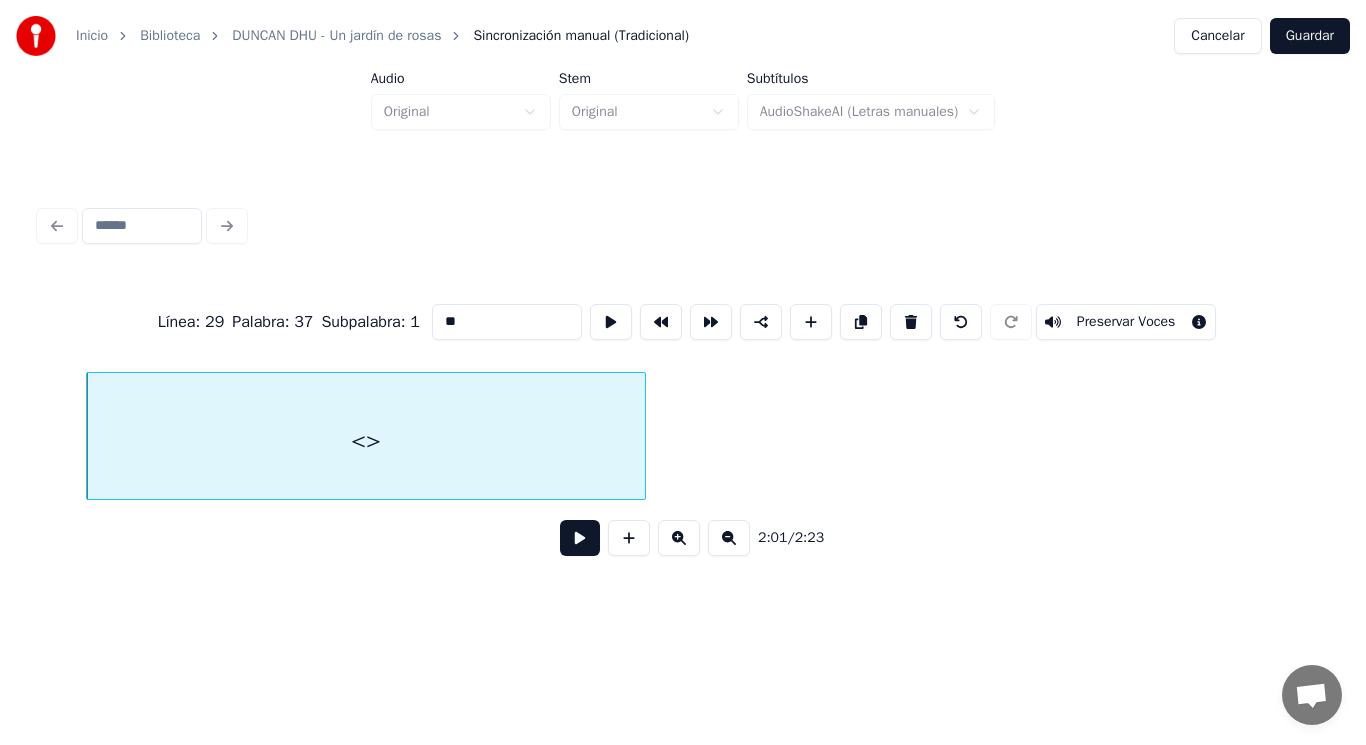 drag, startPoint x: 434, startPoint y: 318, endPoint x: 351, endPoint y: 310, distance: 83.38465 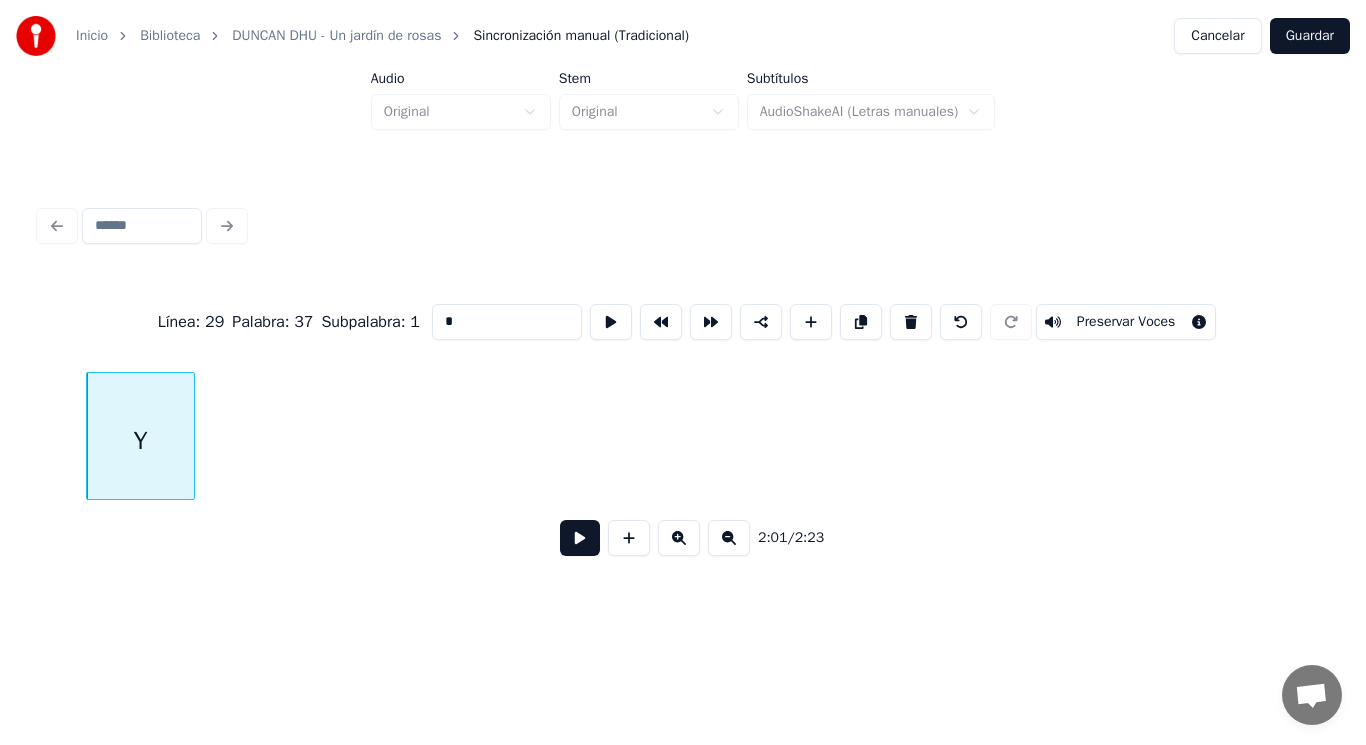 click at bounding box center [191, 436] 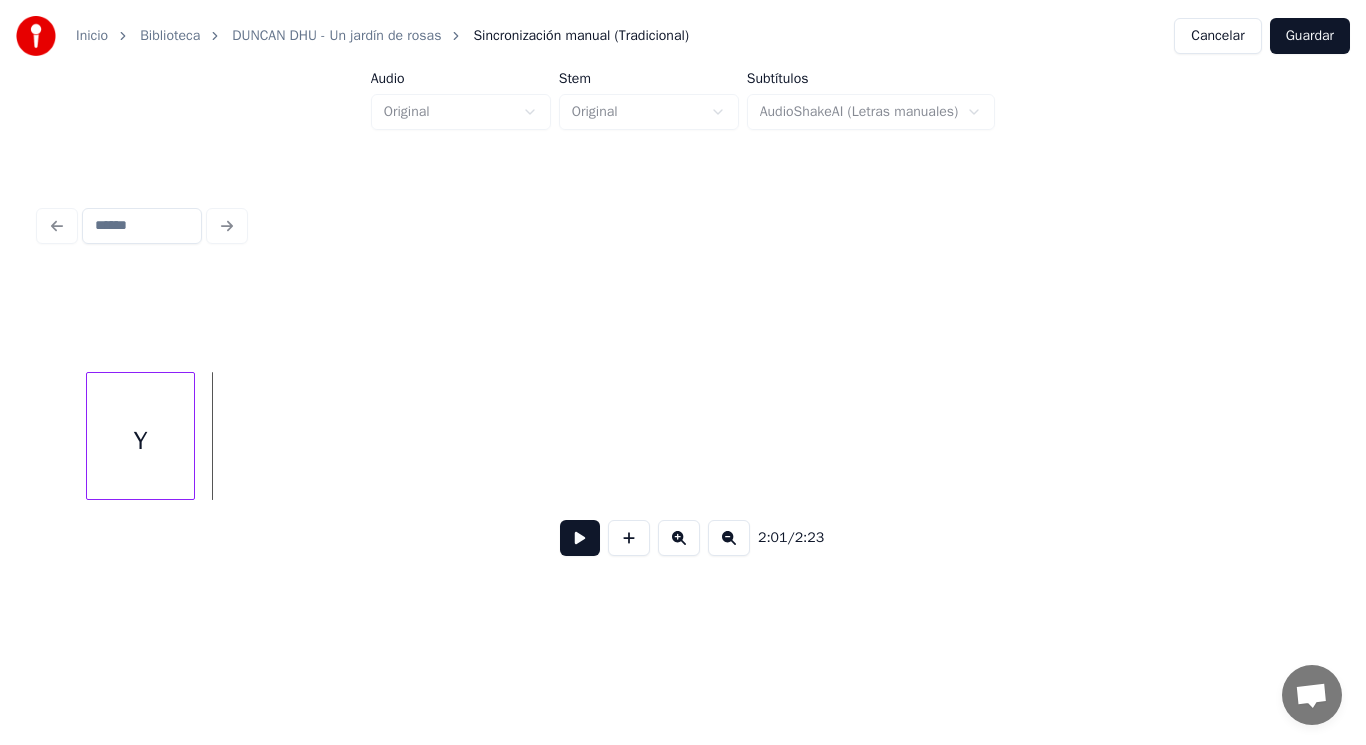 click at bounding box center [580, 538] 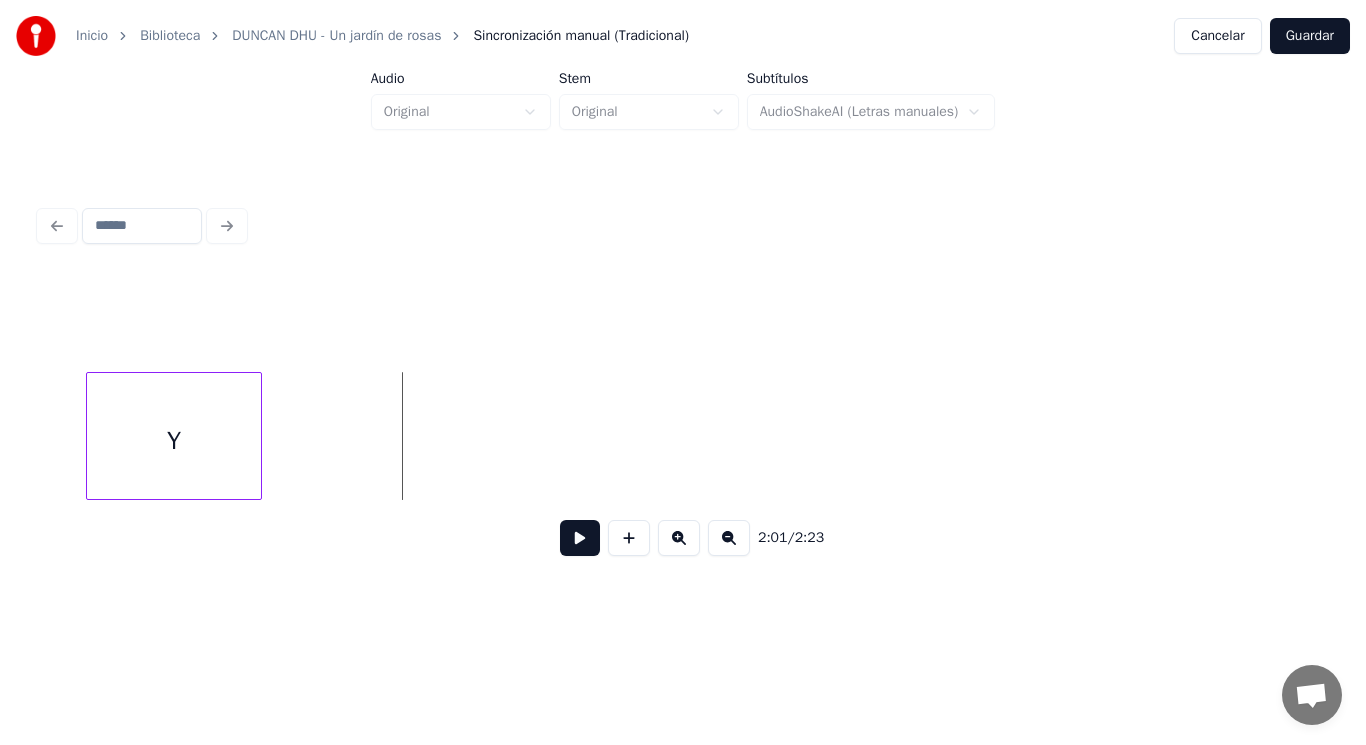 click at bounding box center (258, 436) 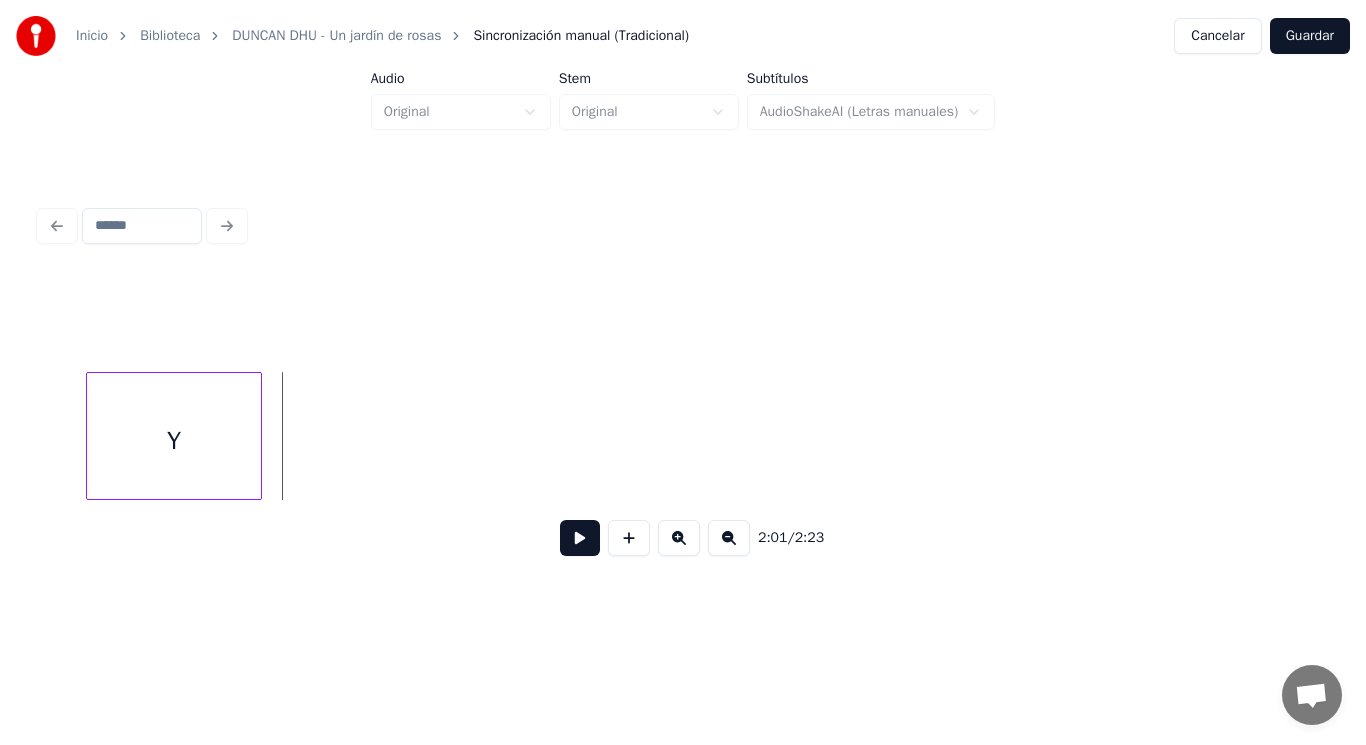 click at bounding box center [580, 538] 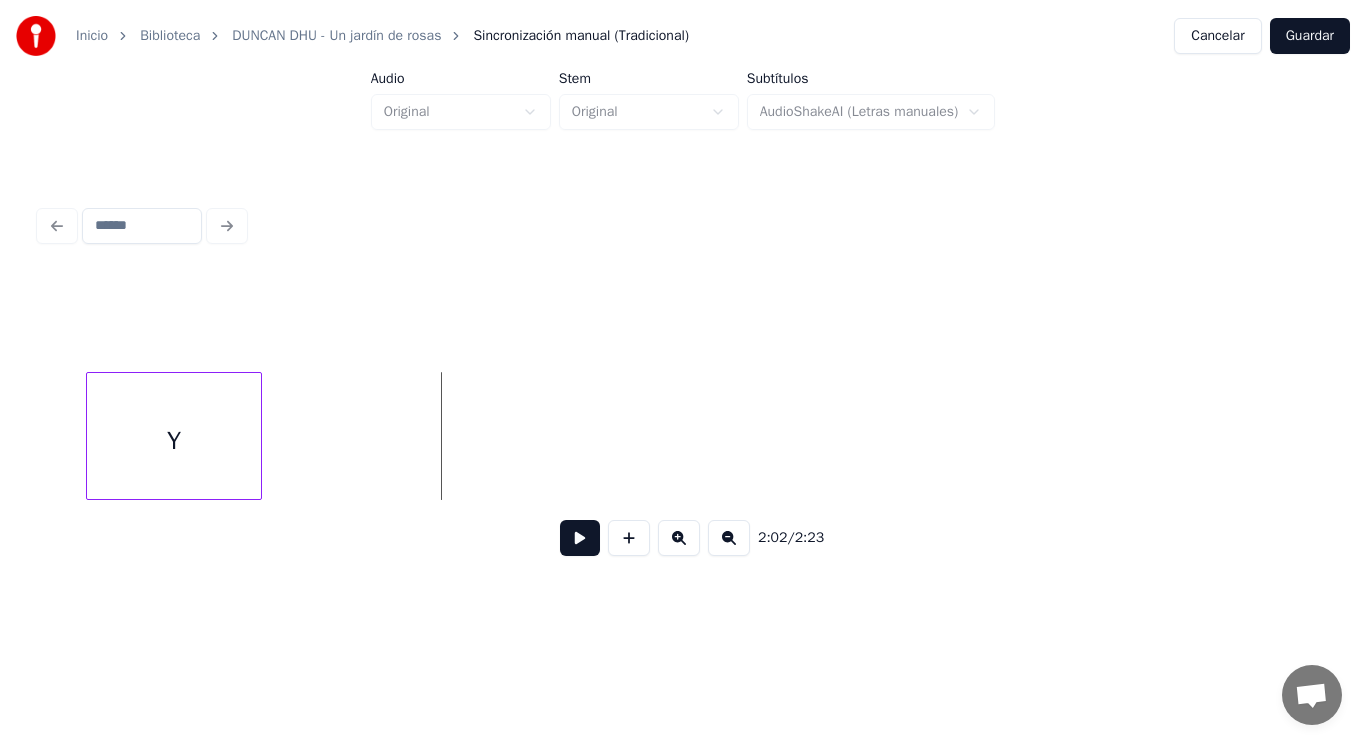click on "Y" at bounding box center [-69979, 436] 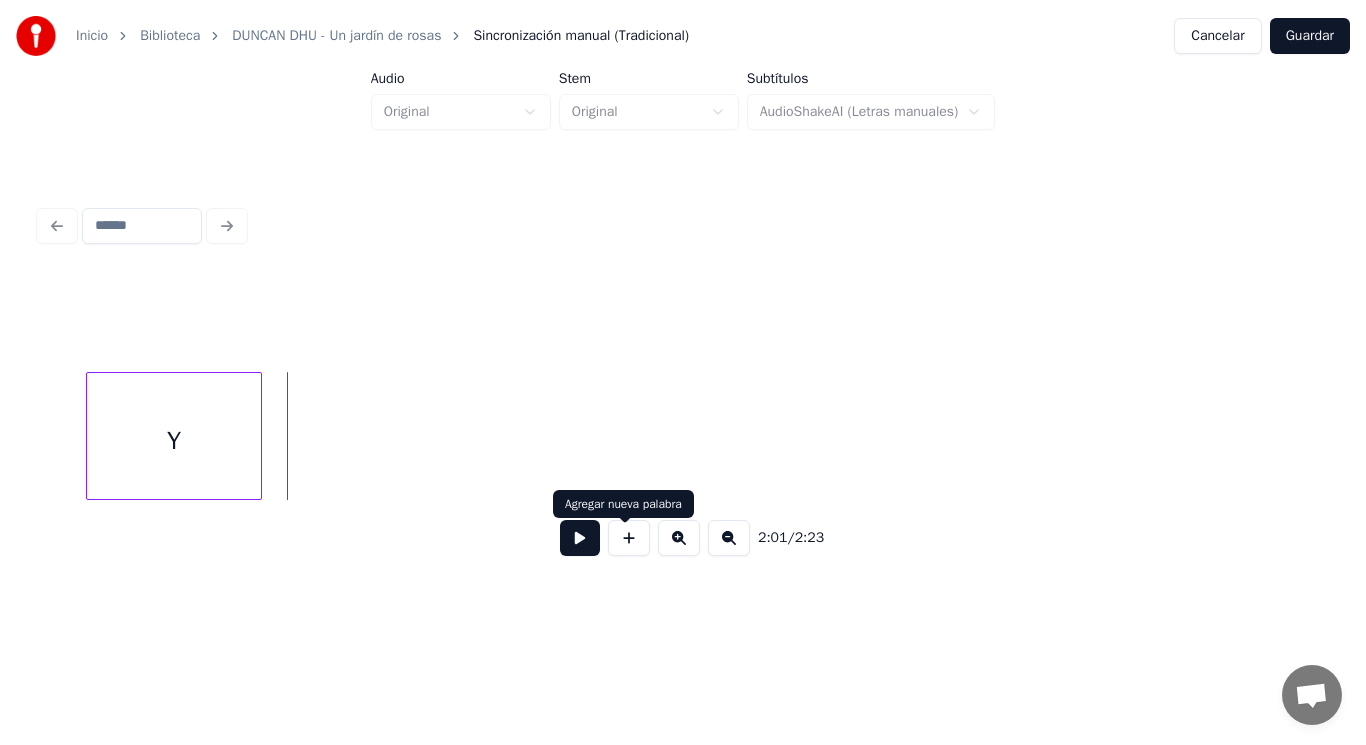 click at bounding box center [629, 538] 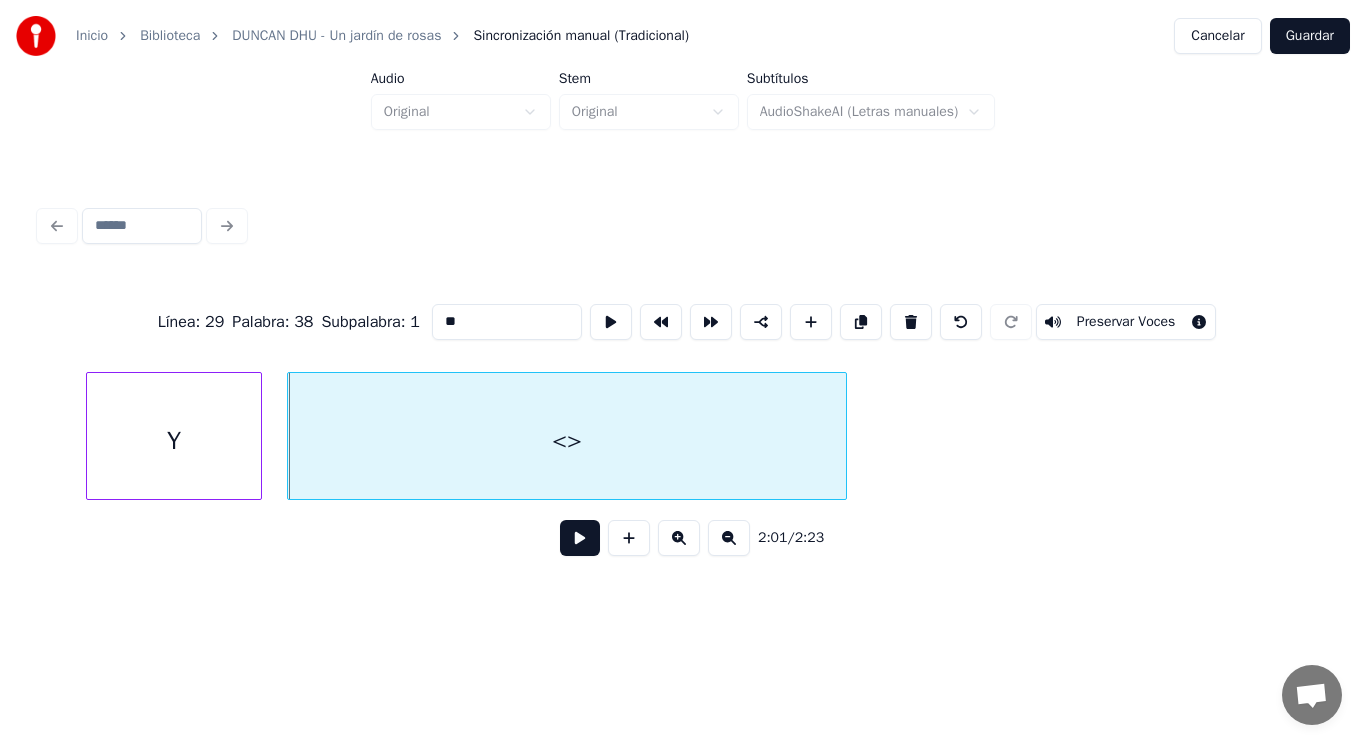drag, startPoint x: 425, startPoint y: 309, endPoint x: 330, endPoint y: 313, distance: 95.084175 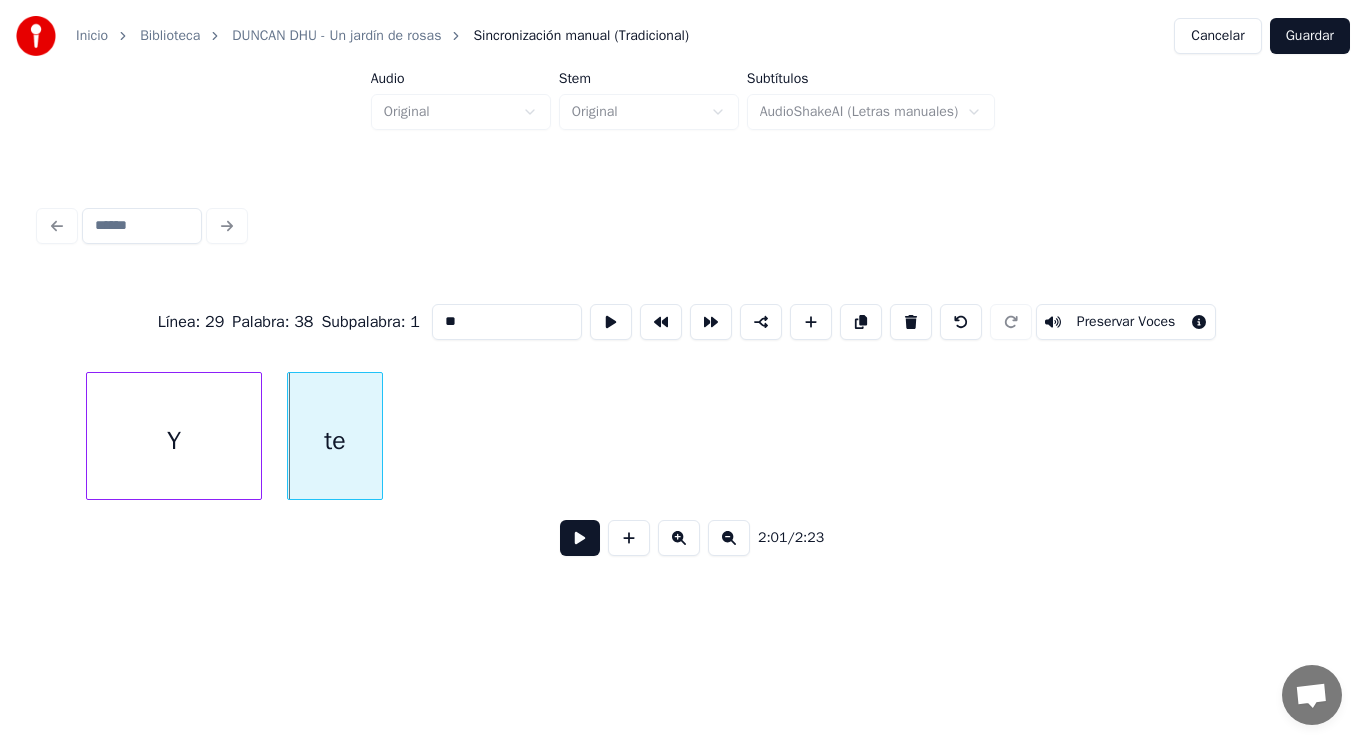 click at bounding box center (379, 436) 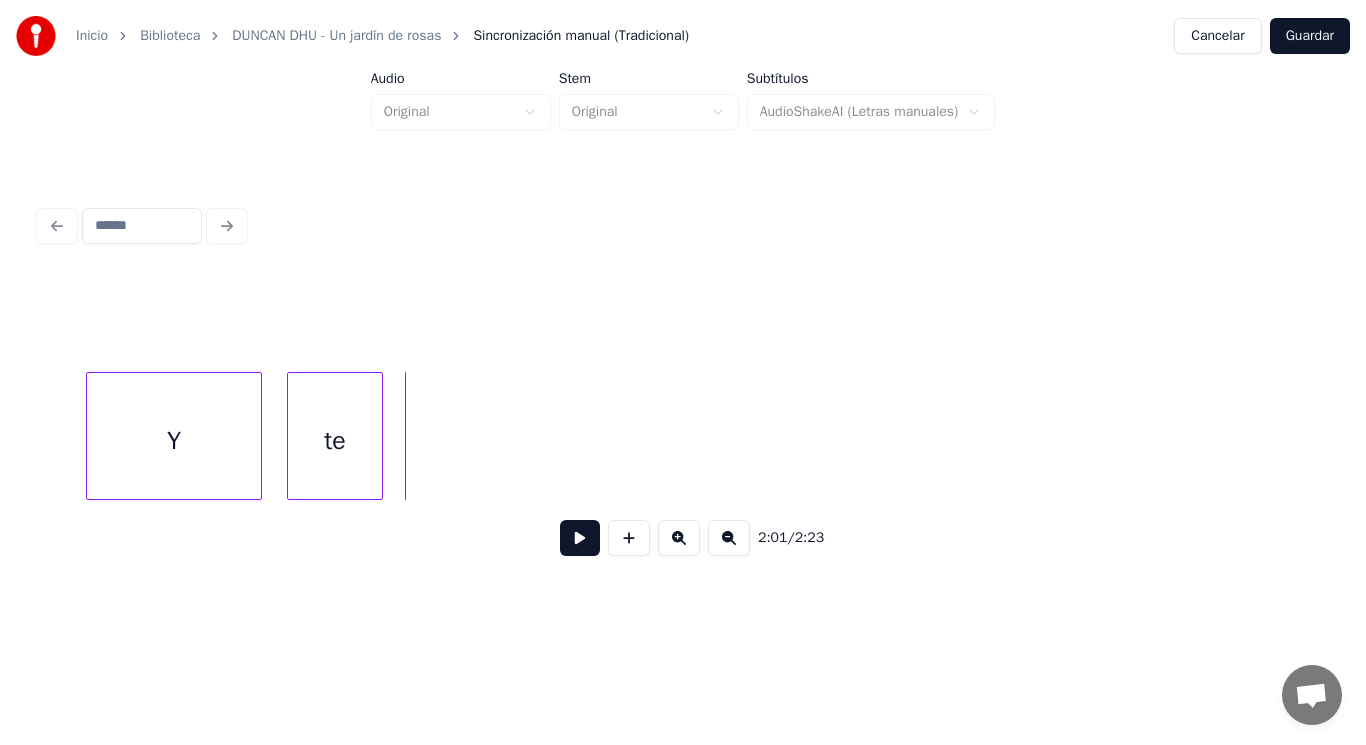 click at bounding box center [580, 538] 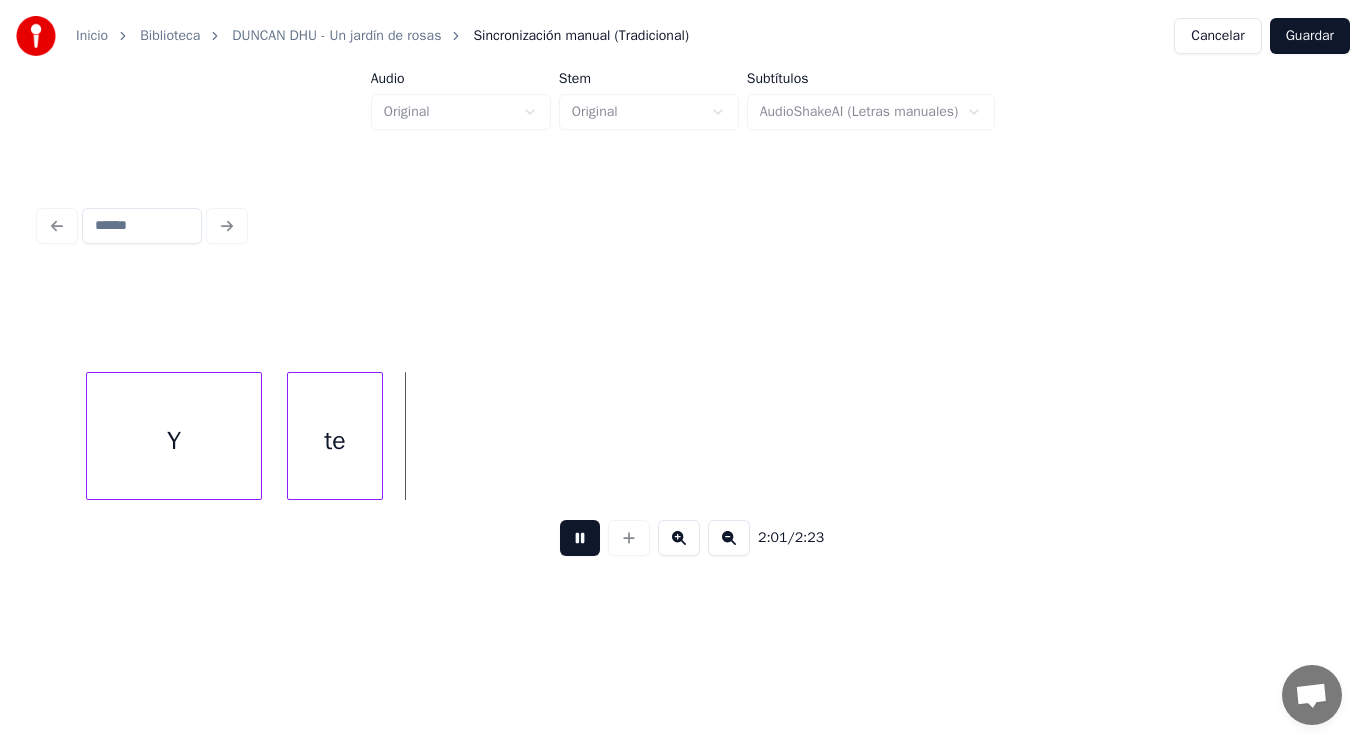 click at bounding box center (580, 538) 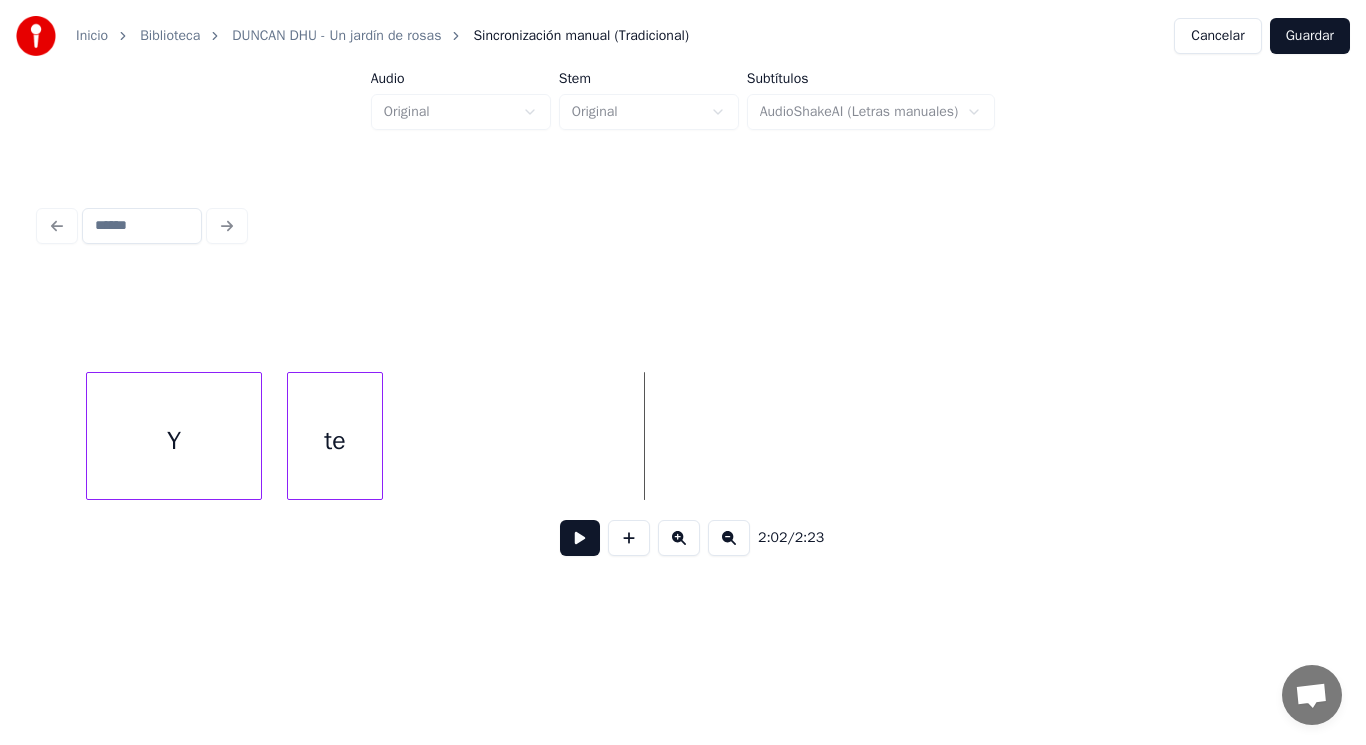 drag, startPoint x: 448, startPoint y: 475, endPoint x: 564, endPoint y: 566, distance: 147.43474 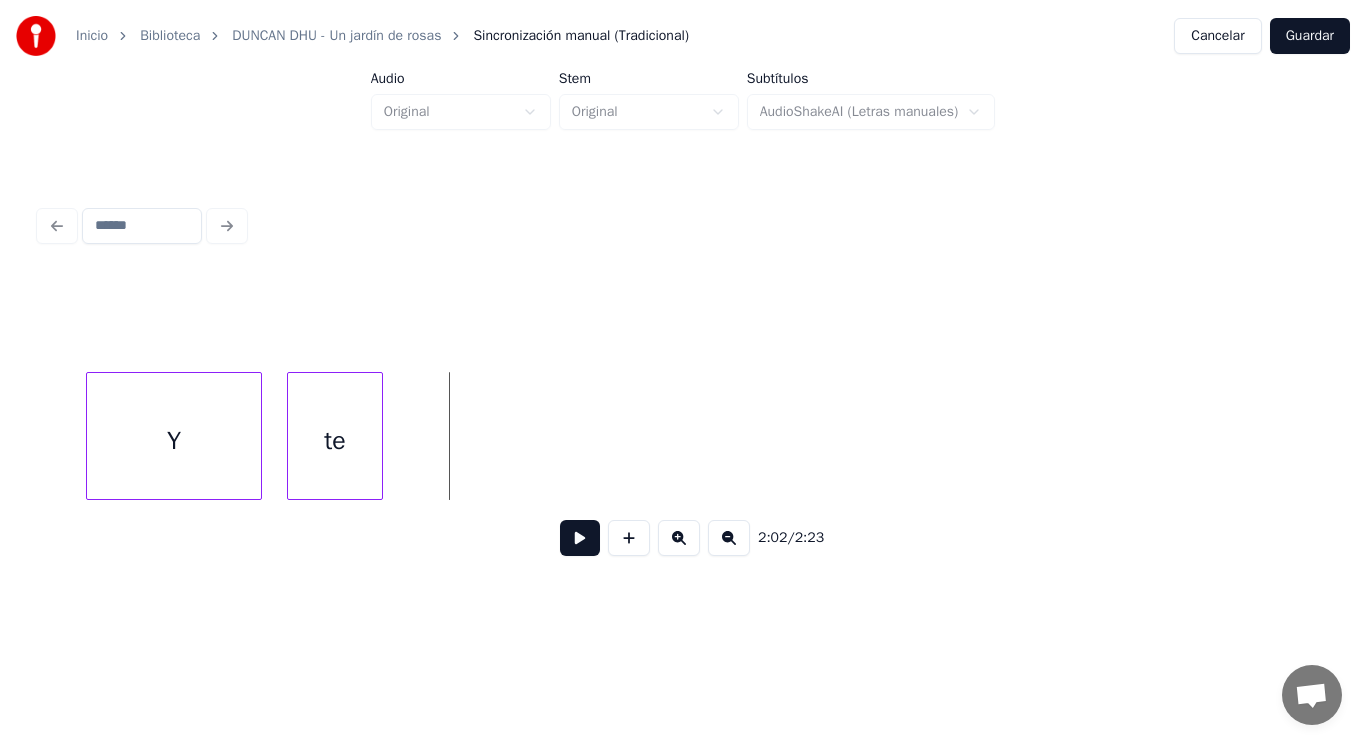 click at bounding box center (580, 538) 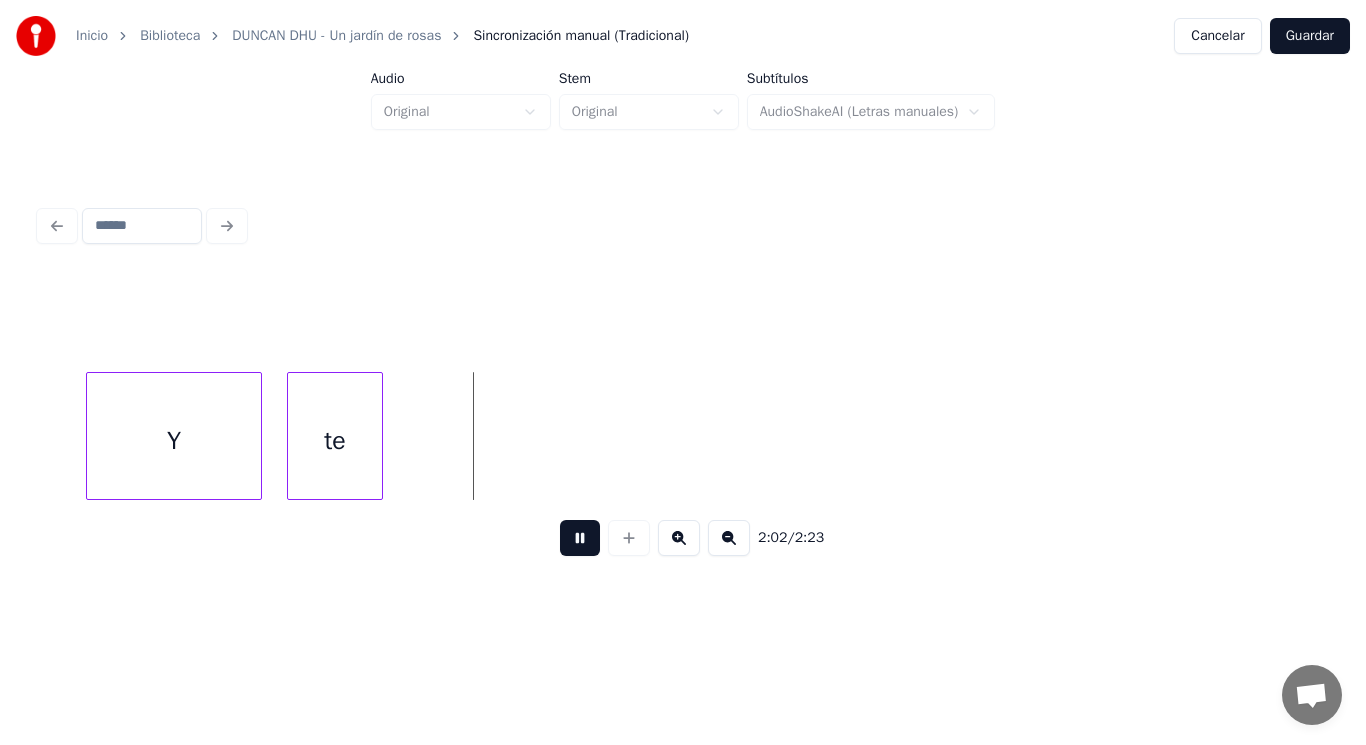 click at bounding box center (580, 538) 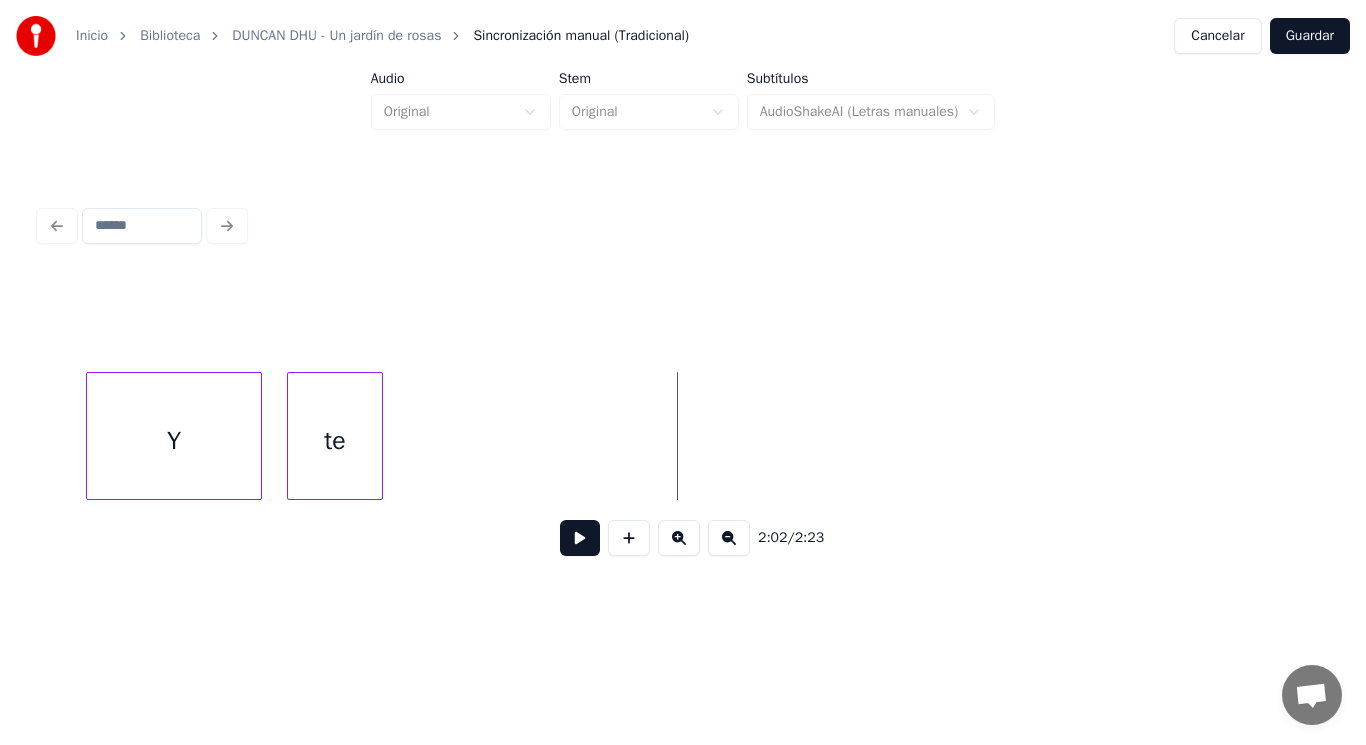 click on "Y te" at bounding box center [-69979, 436] 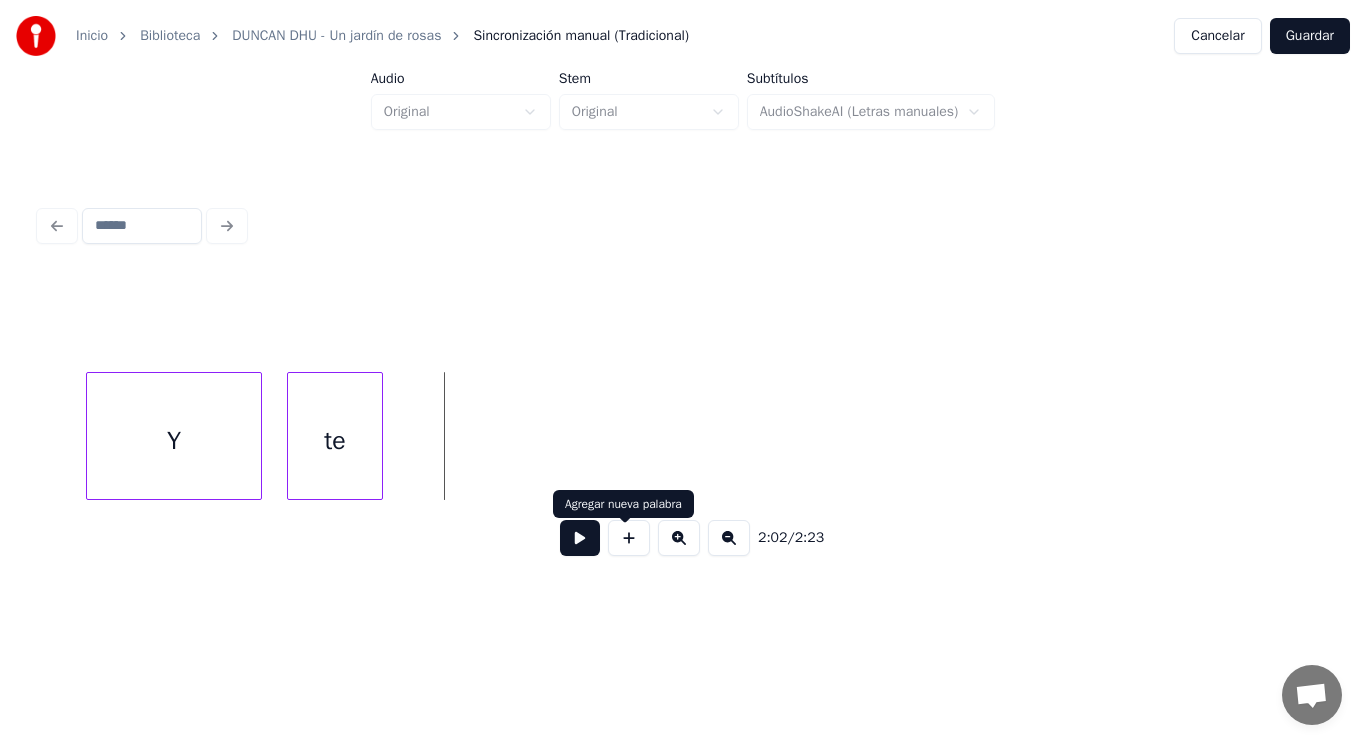 click at bounding box center (629, 538) 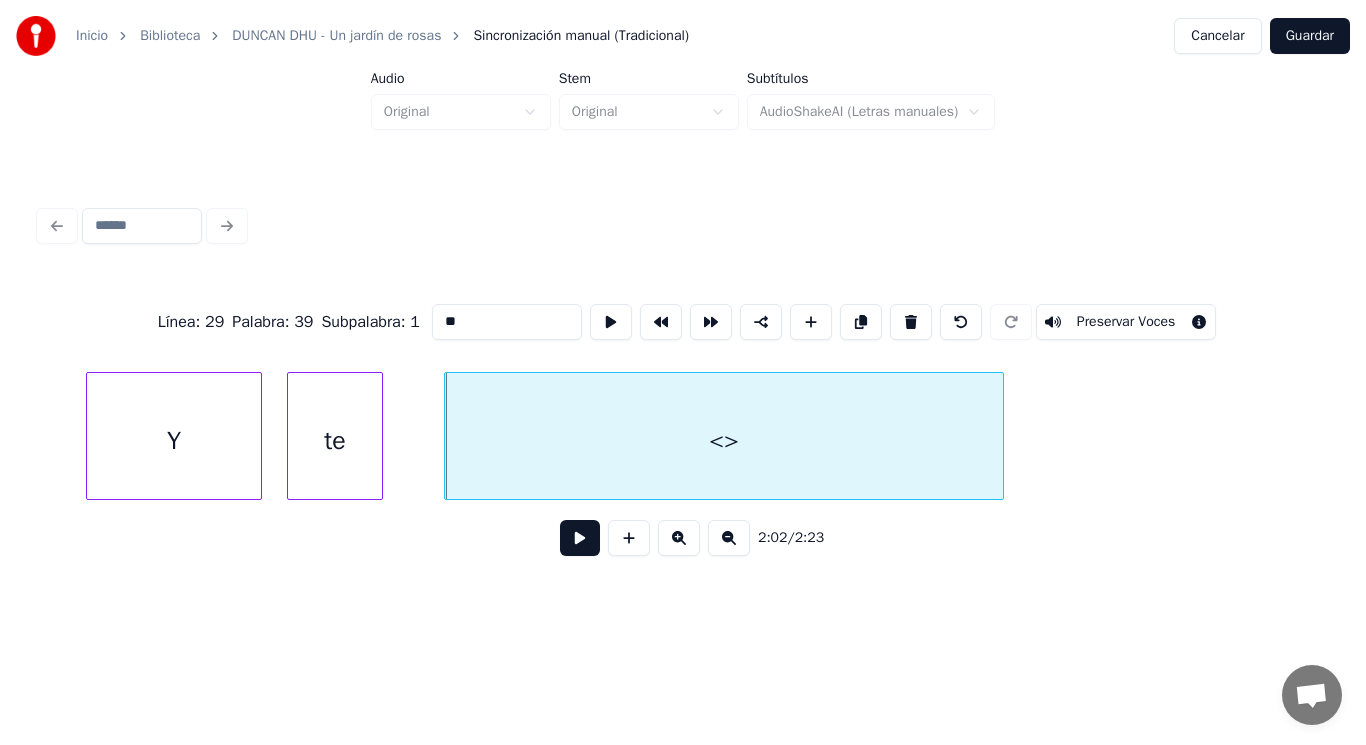 drag, startPoint x: 439, startPoint y: 313, endPoint x: 342, endPoint y: 310, distance: 97.04638 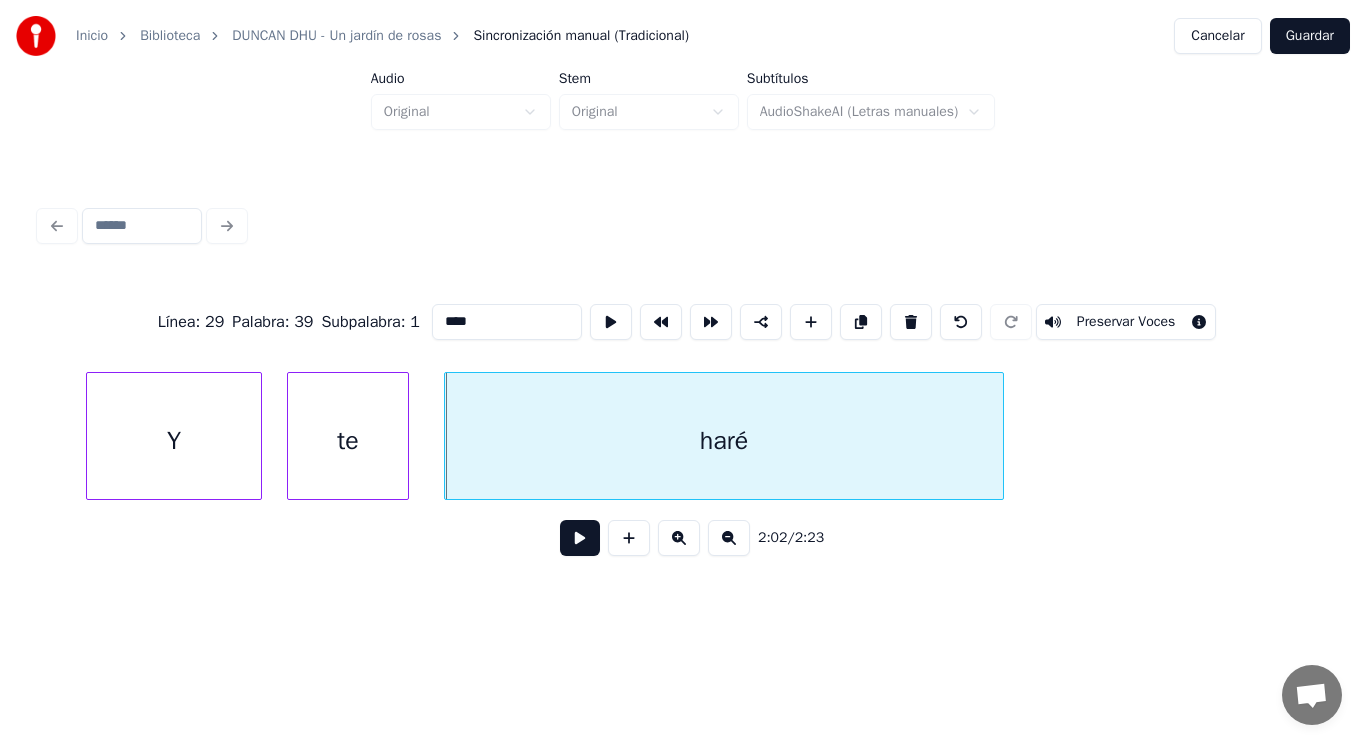 click at bounding box center [405, 436] 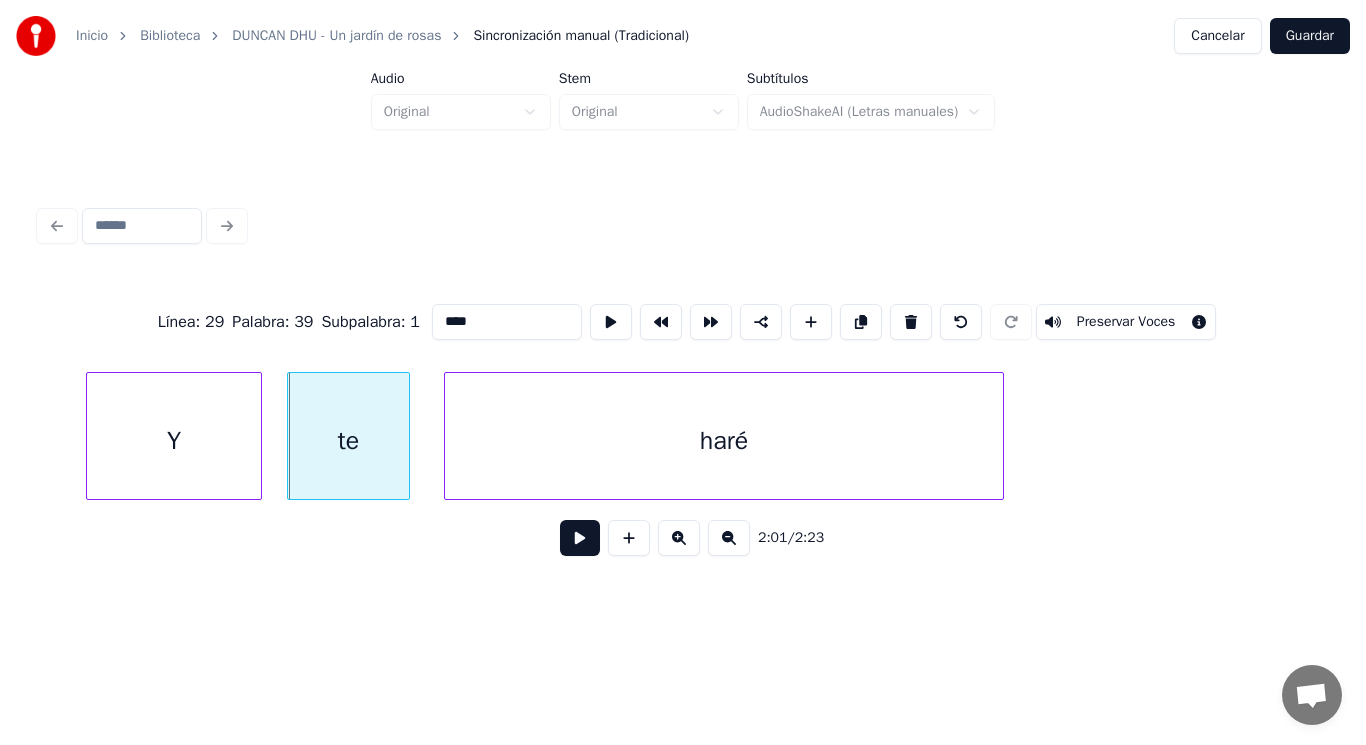 type on "****" 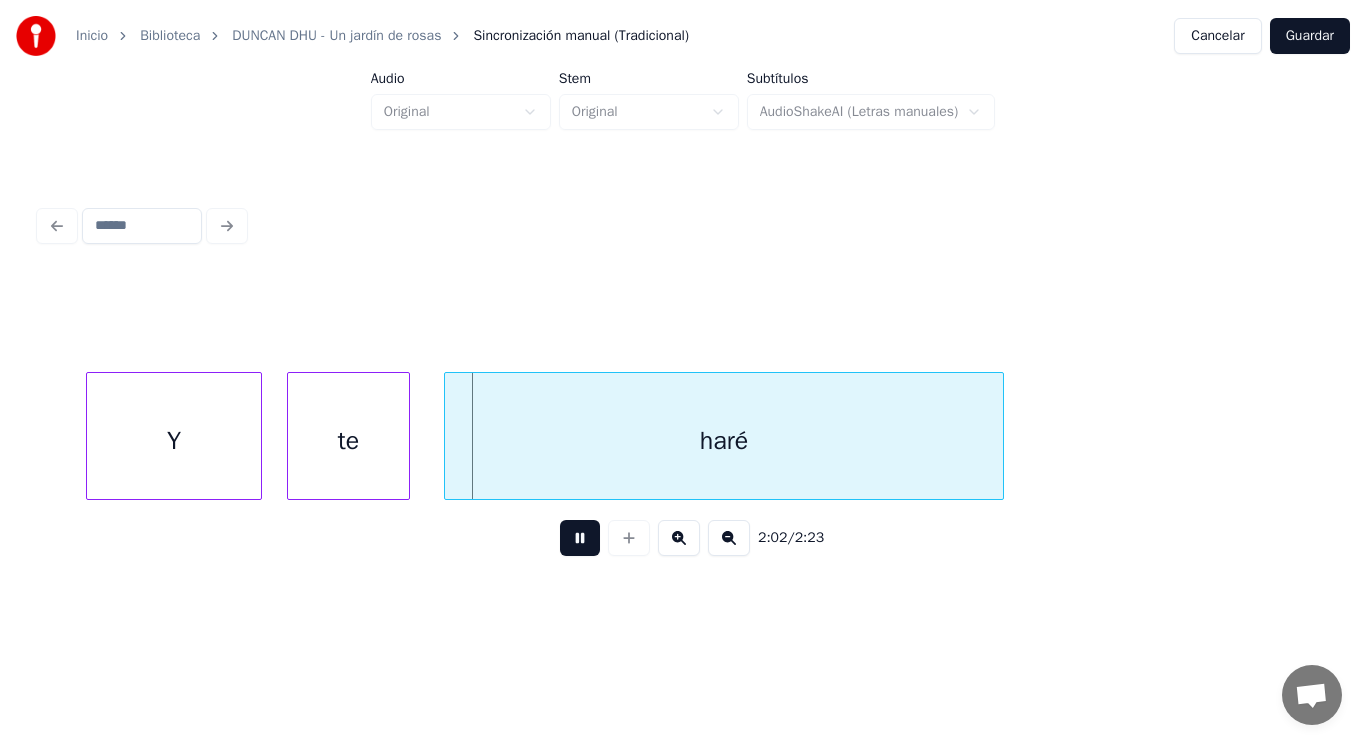click at bounding box center (580, 538) 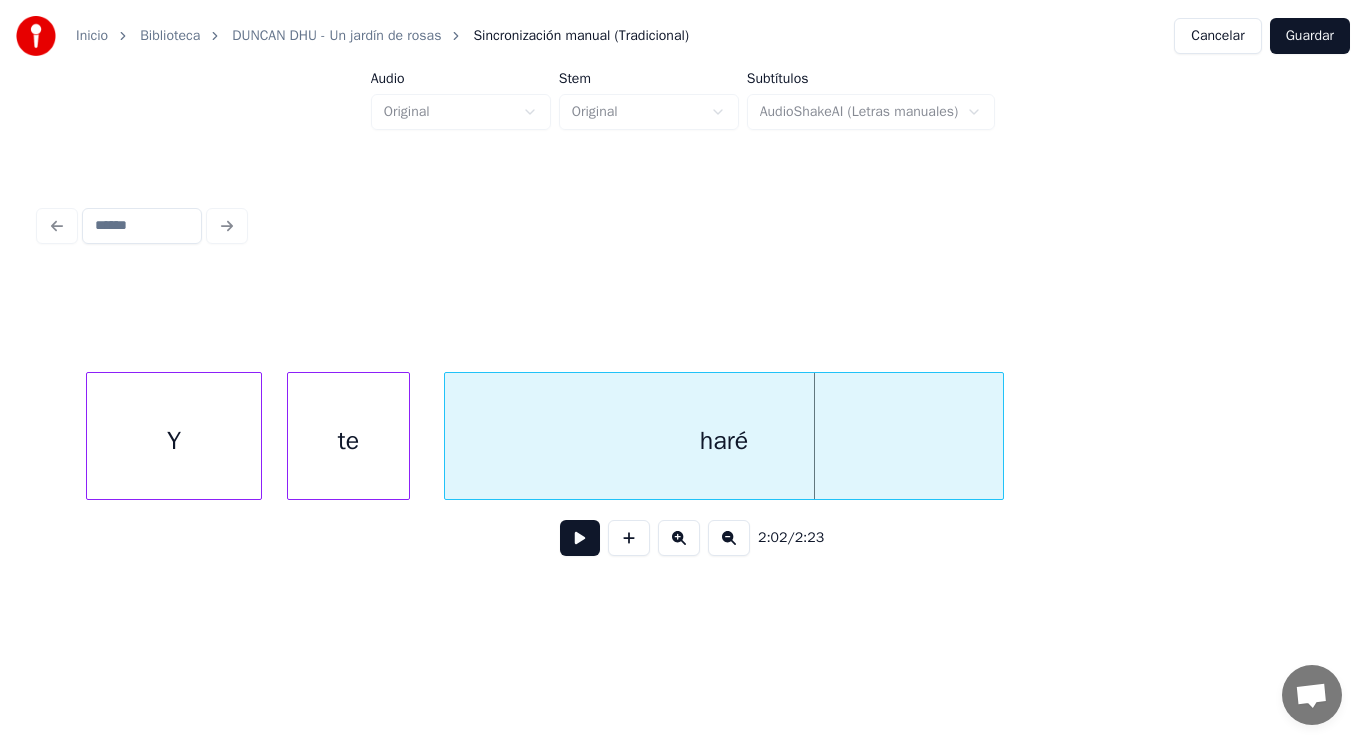 click on "haré" at bounding box center (724, 441) 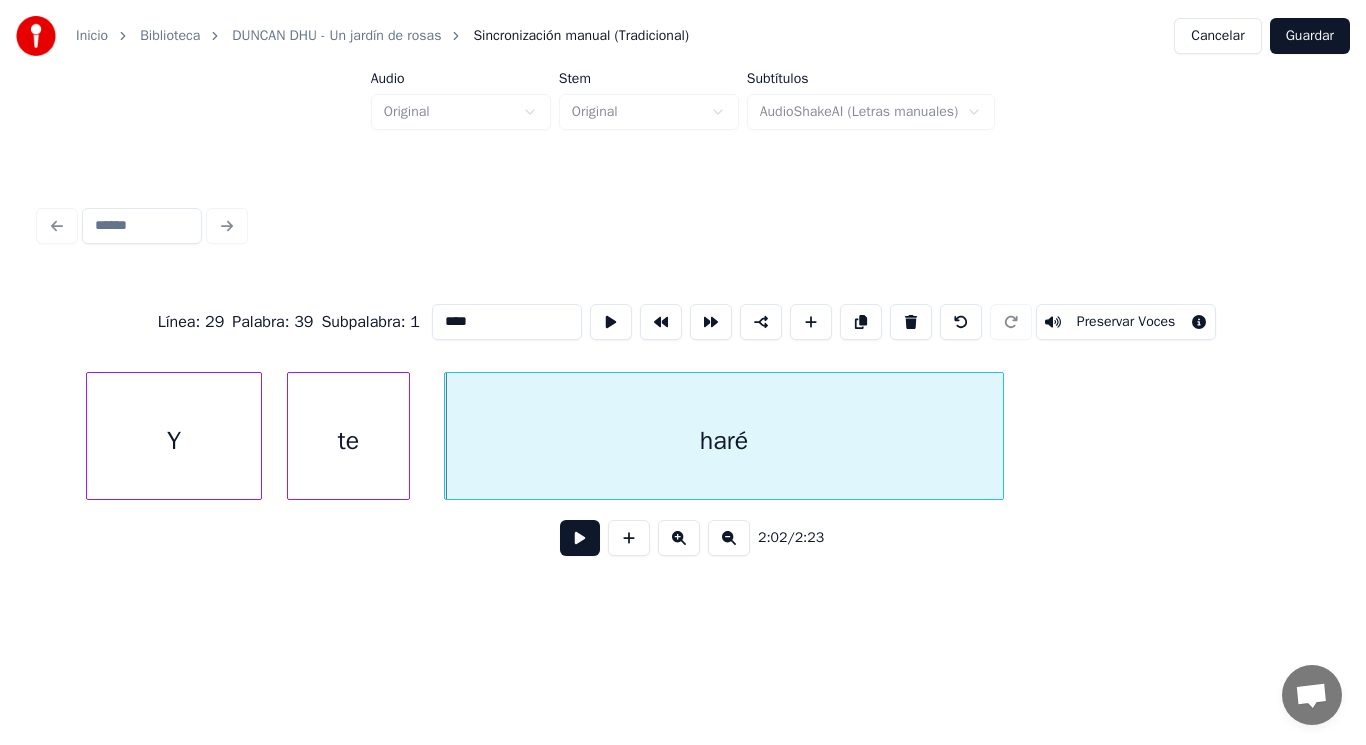 click at bounding box center [580, 538] 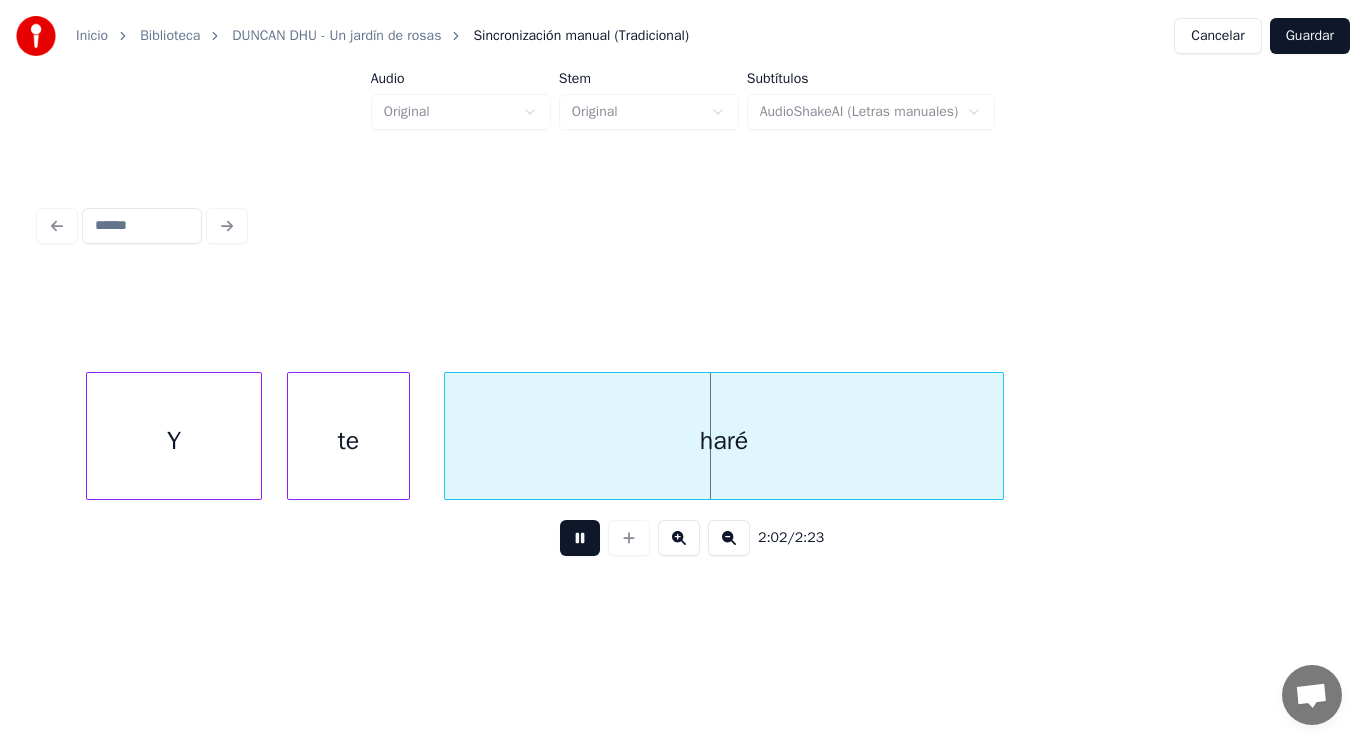 click at bounding box center (580, 538) 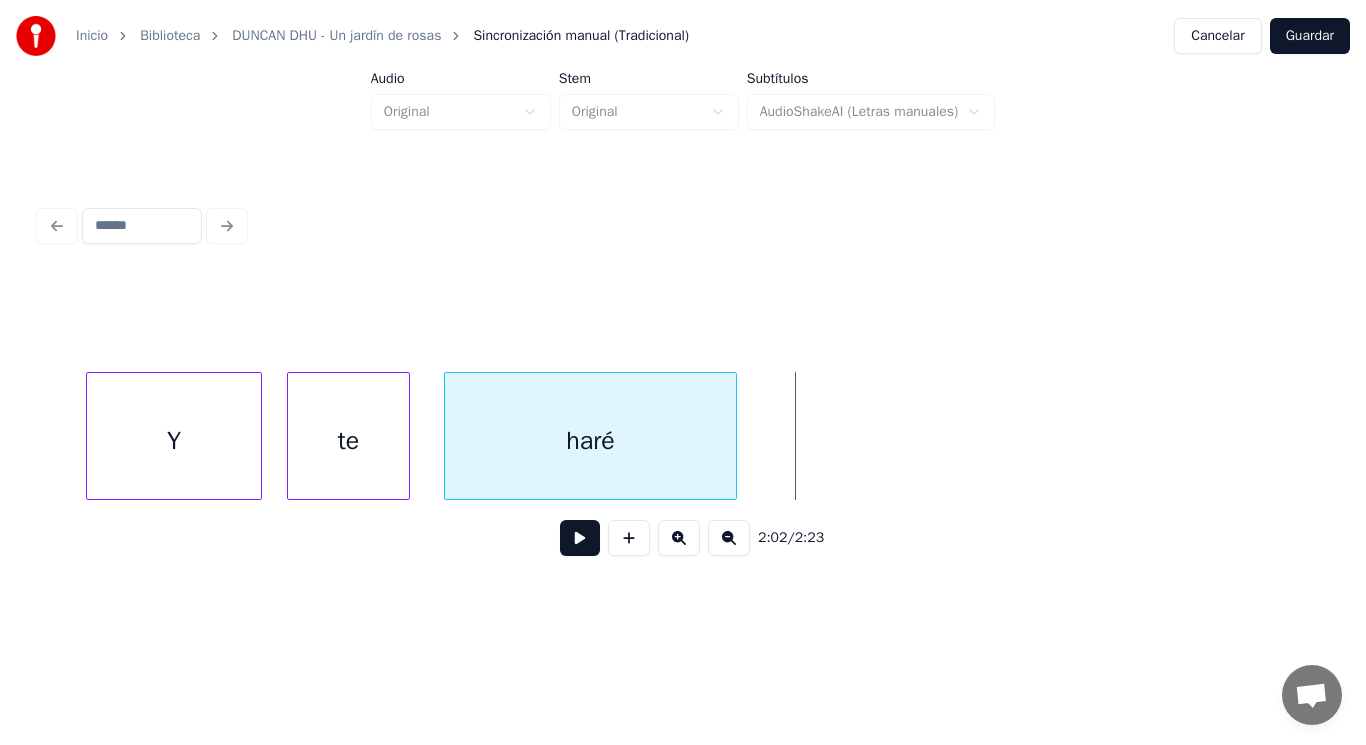 click at bounding box center [733, 436] 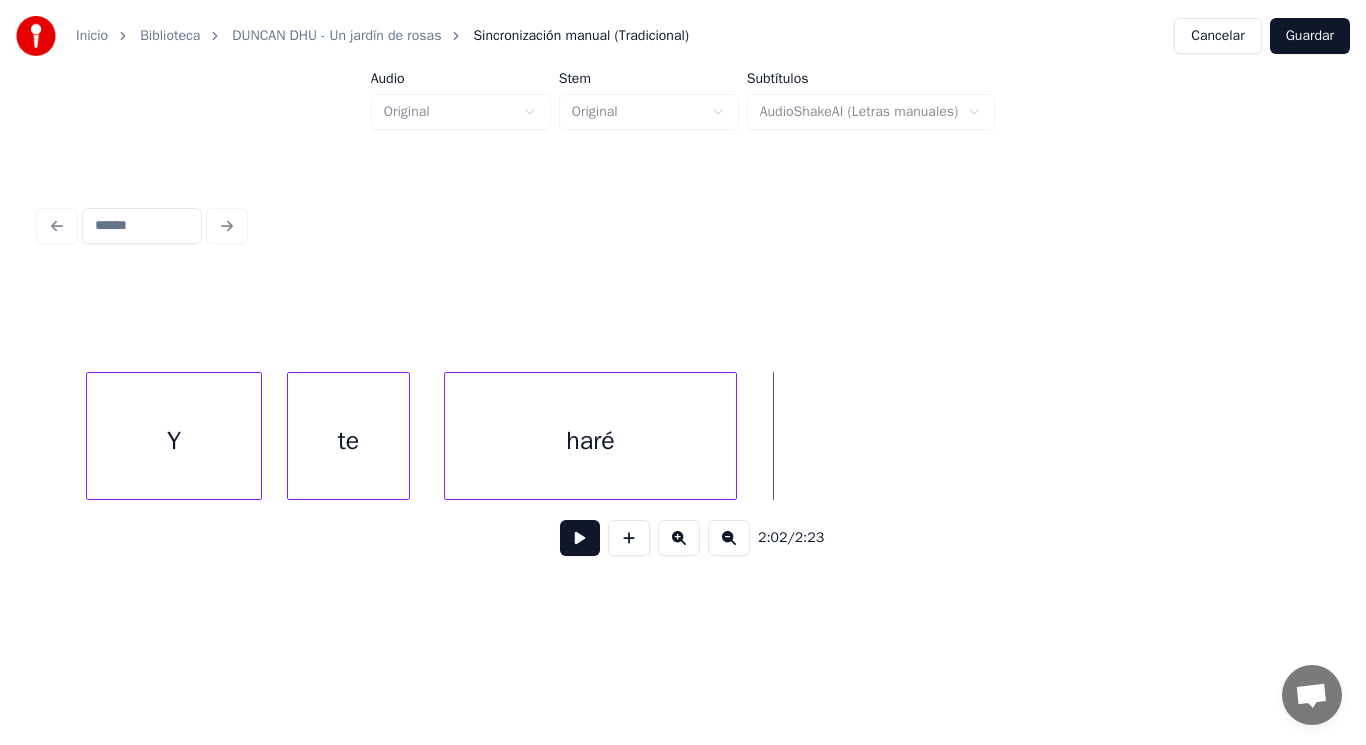 click at bounding box center [580, 538] 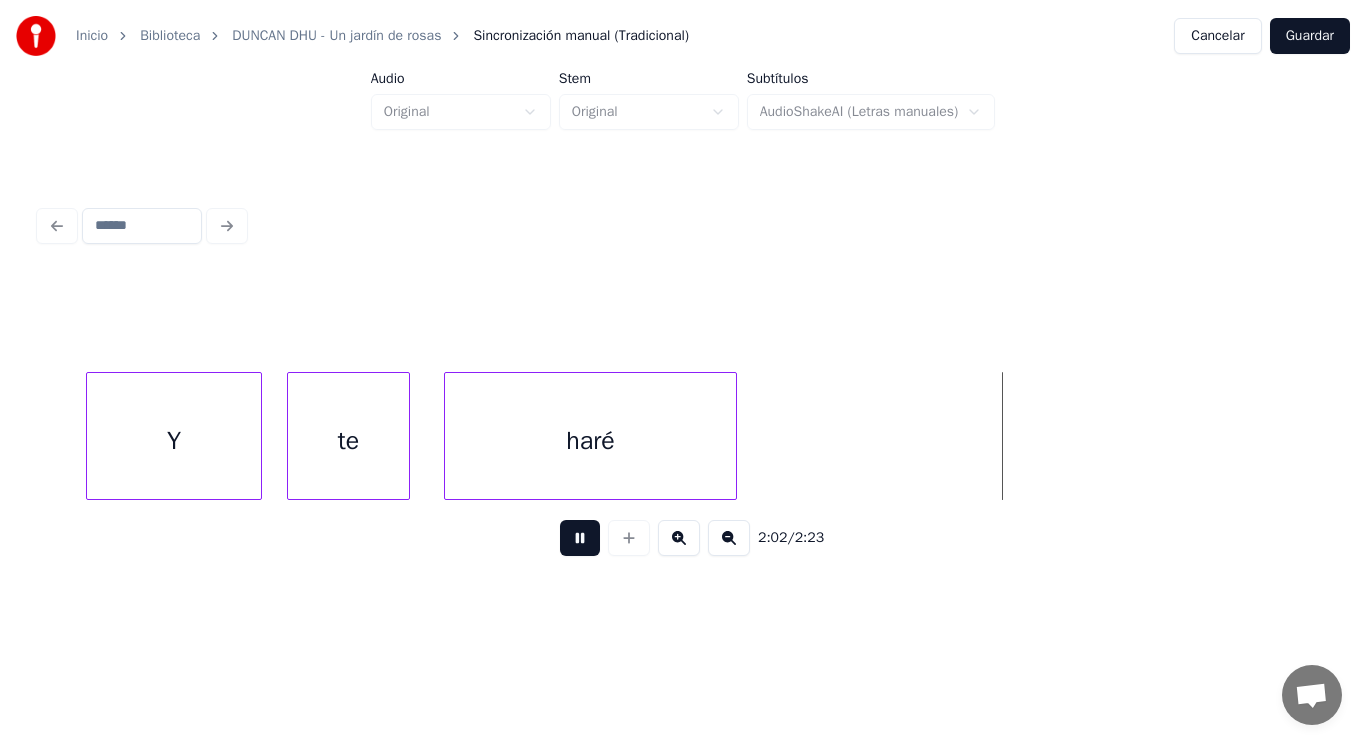 click at bounding box center [580, 538] 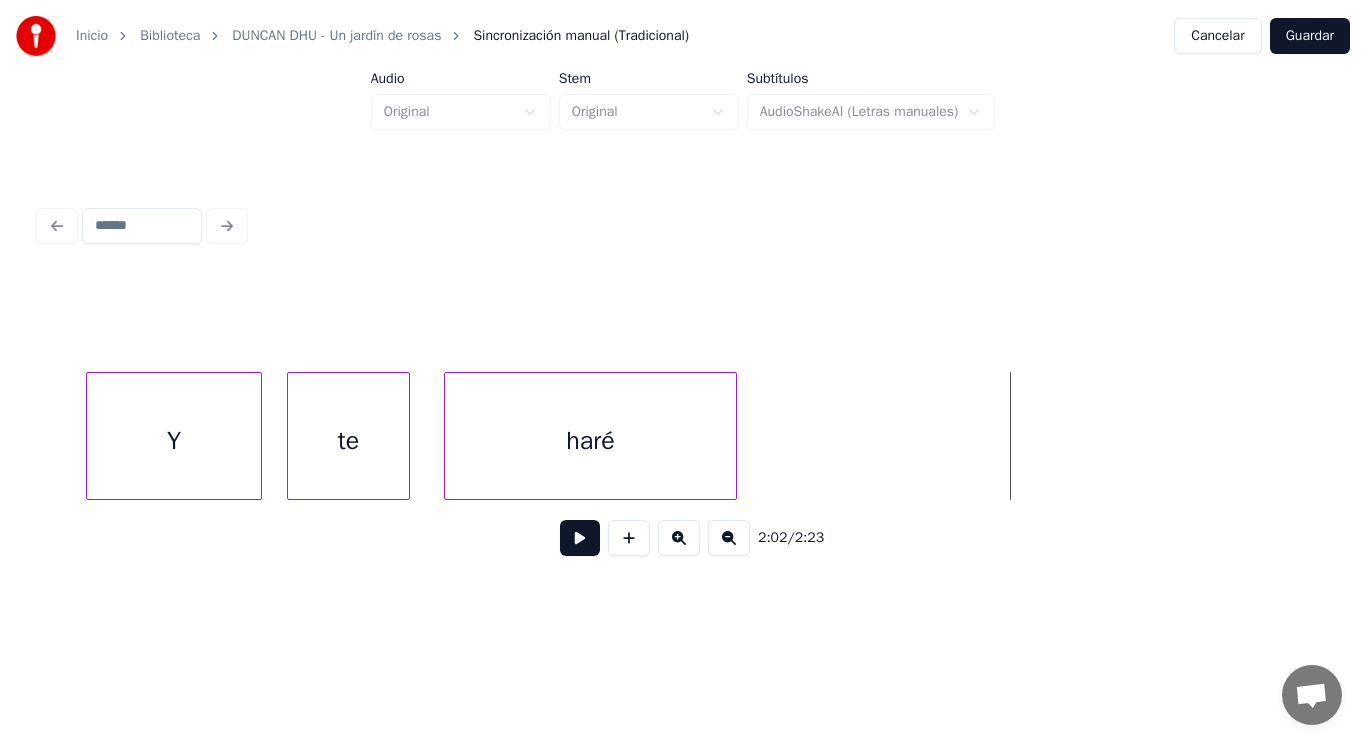 click on "Y te haré" at bounding box center (-69979, 436) 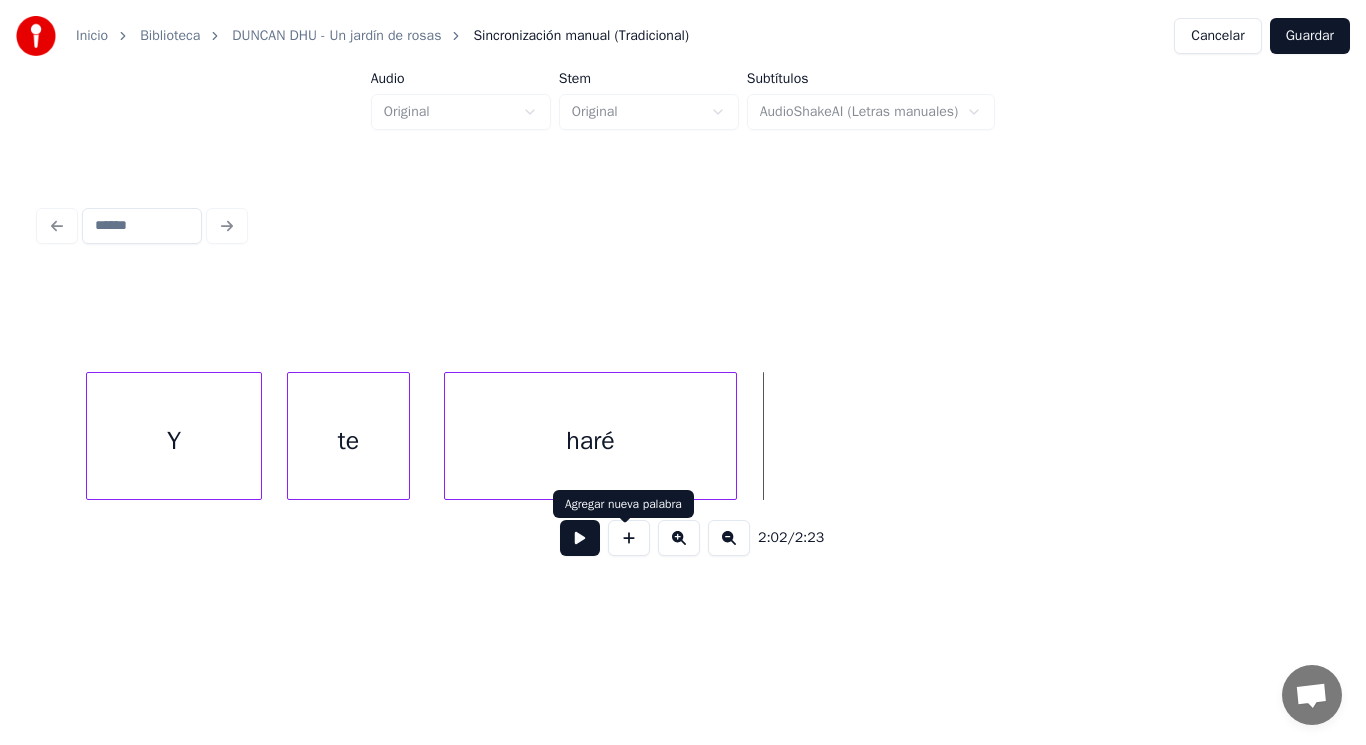 click at bounding box center (629, 538) 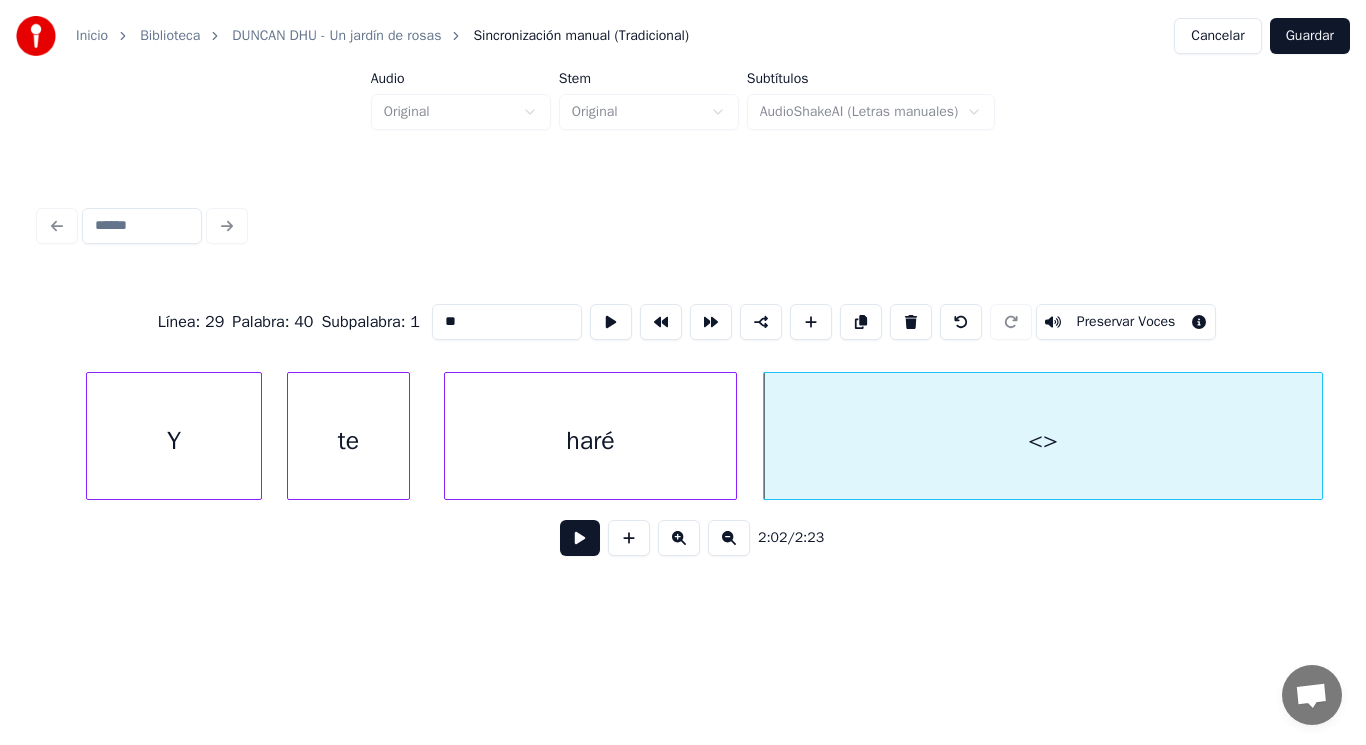 drag, startPoint x: 433, startPoint y: 316, endPoint x: 269, endPoint y: 311, distance: 164.0762 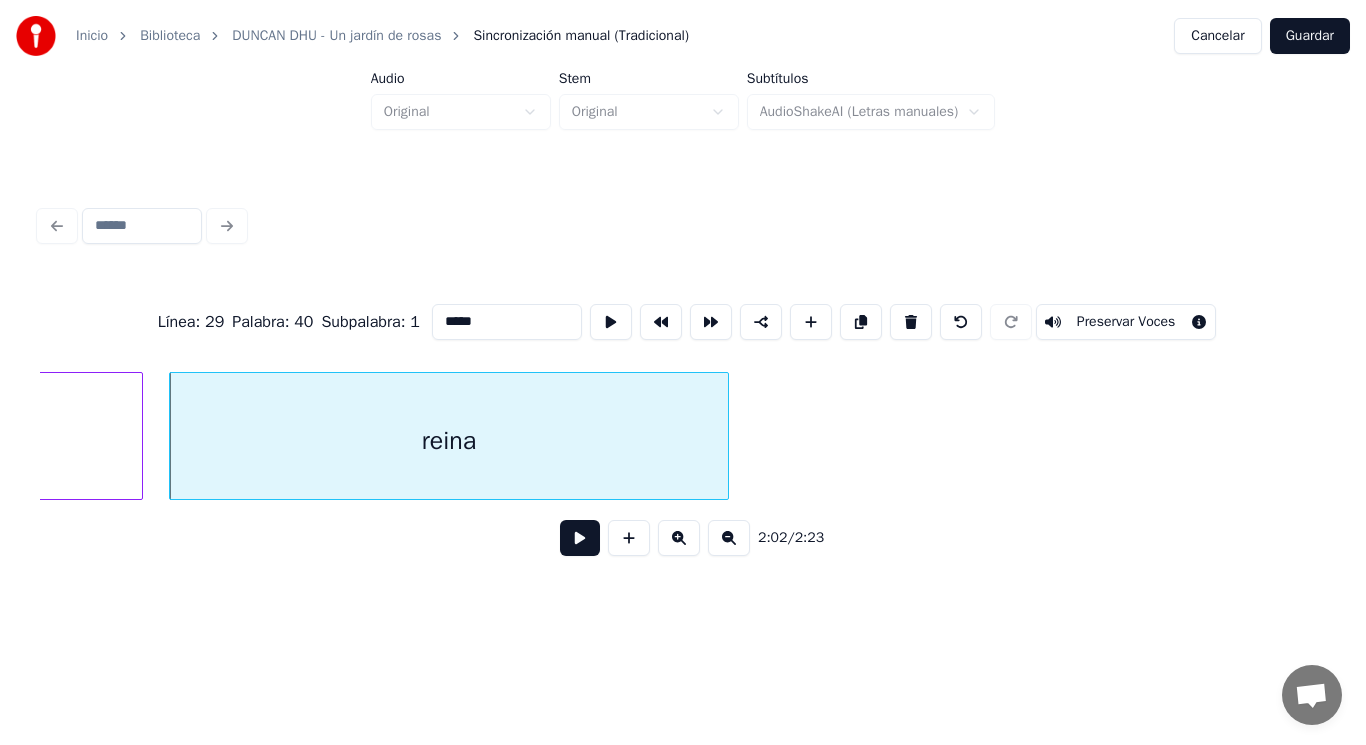 scroll, scrollTop: 0, scrollLeft: 171004, axis: horizontal 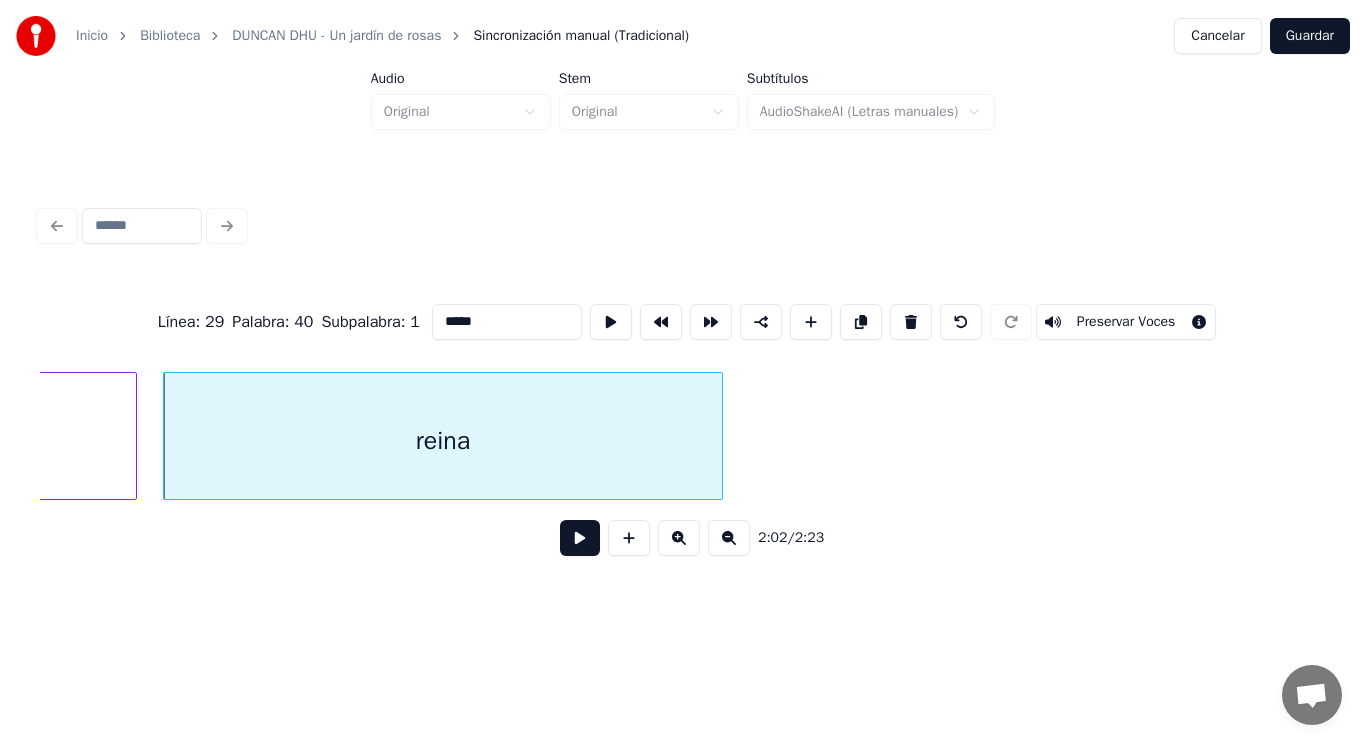 type on "*****" 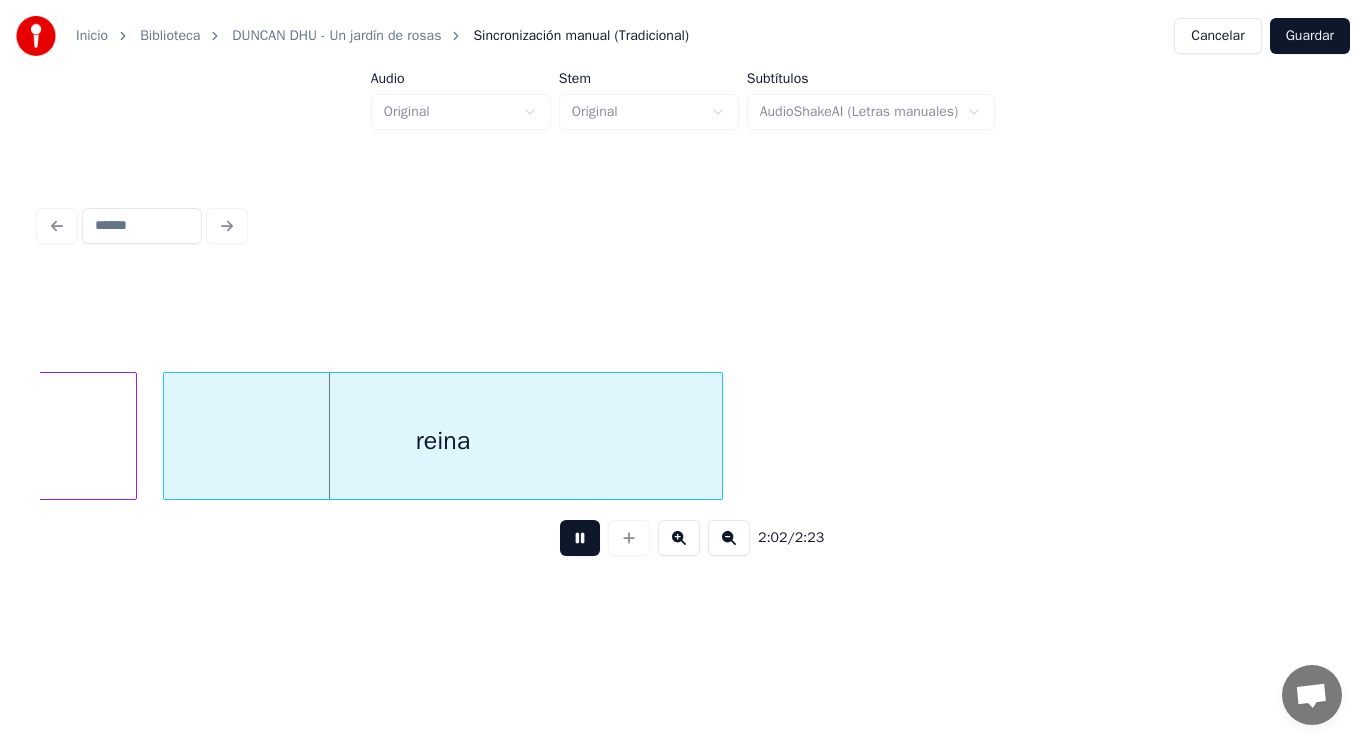 click at bounding box center [580, 538] 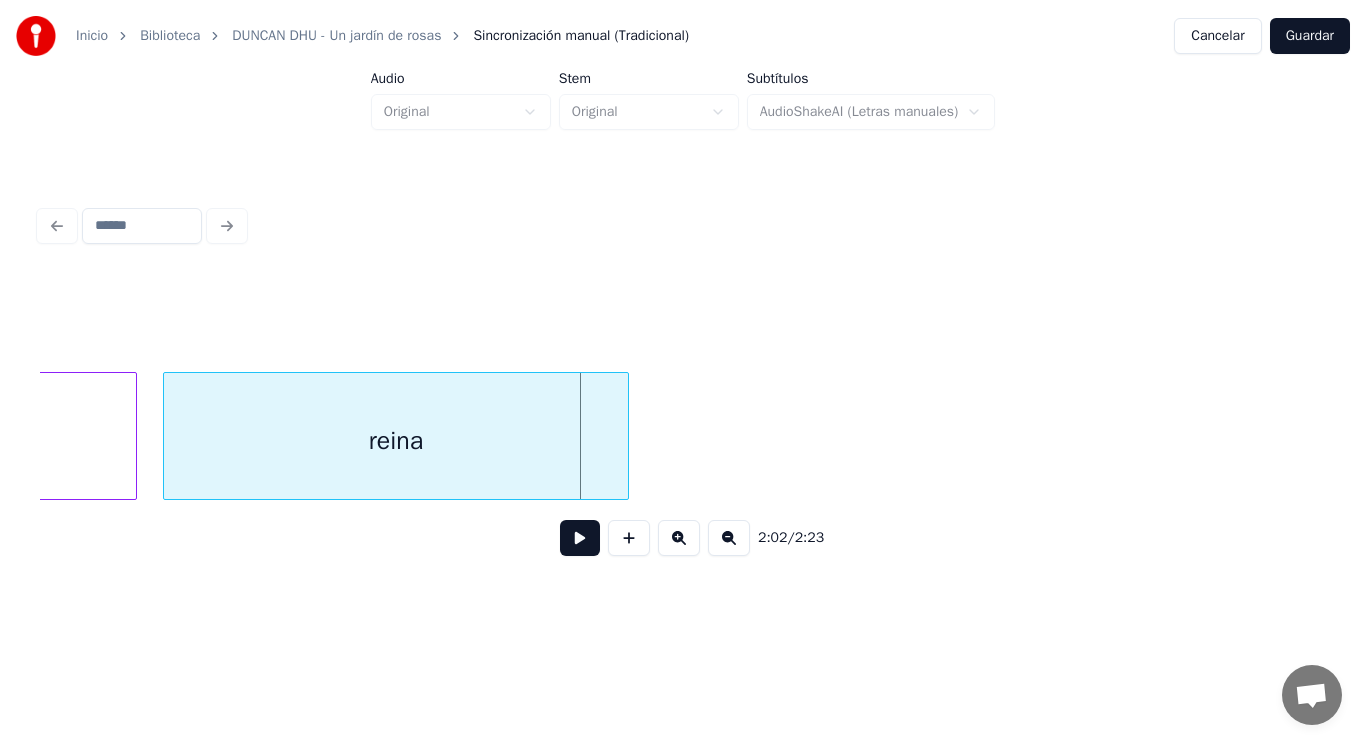 click at bounding box center (625, 436) 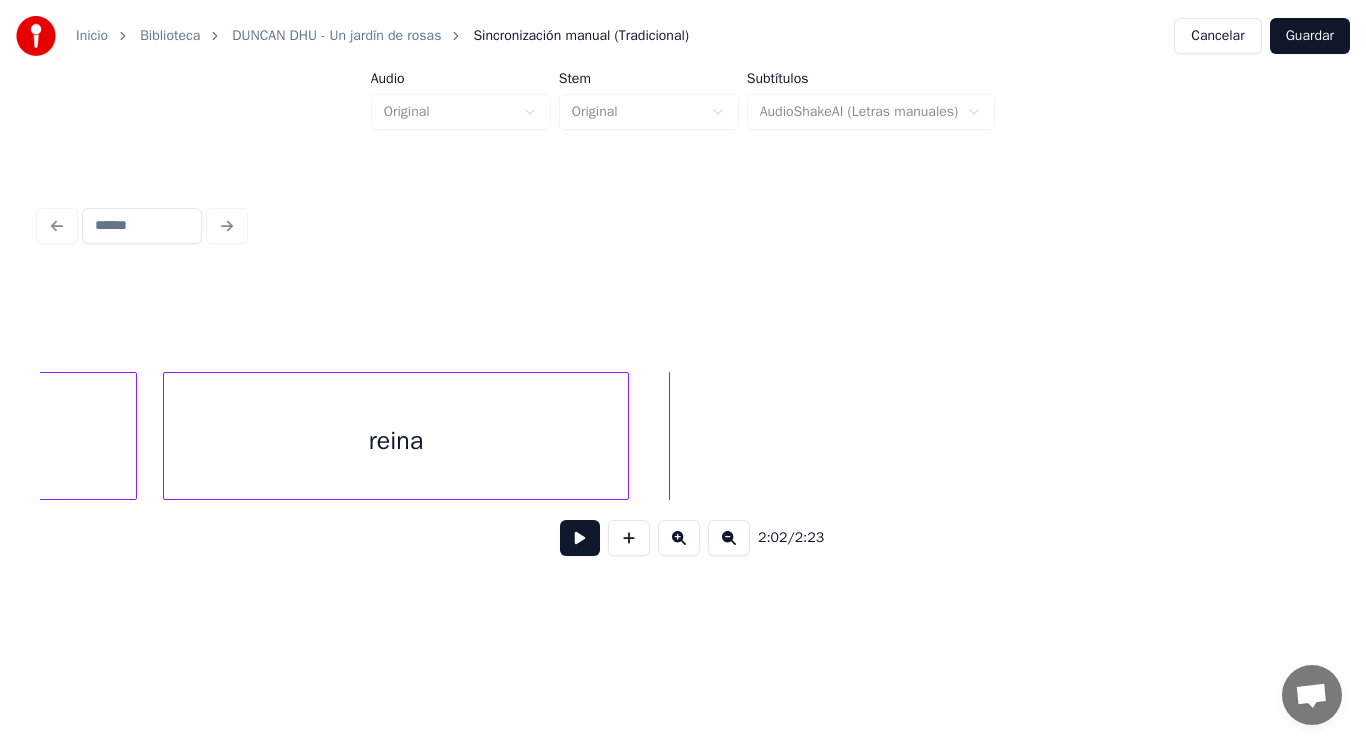 click at bounding box center (580, 538) 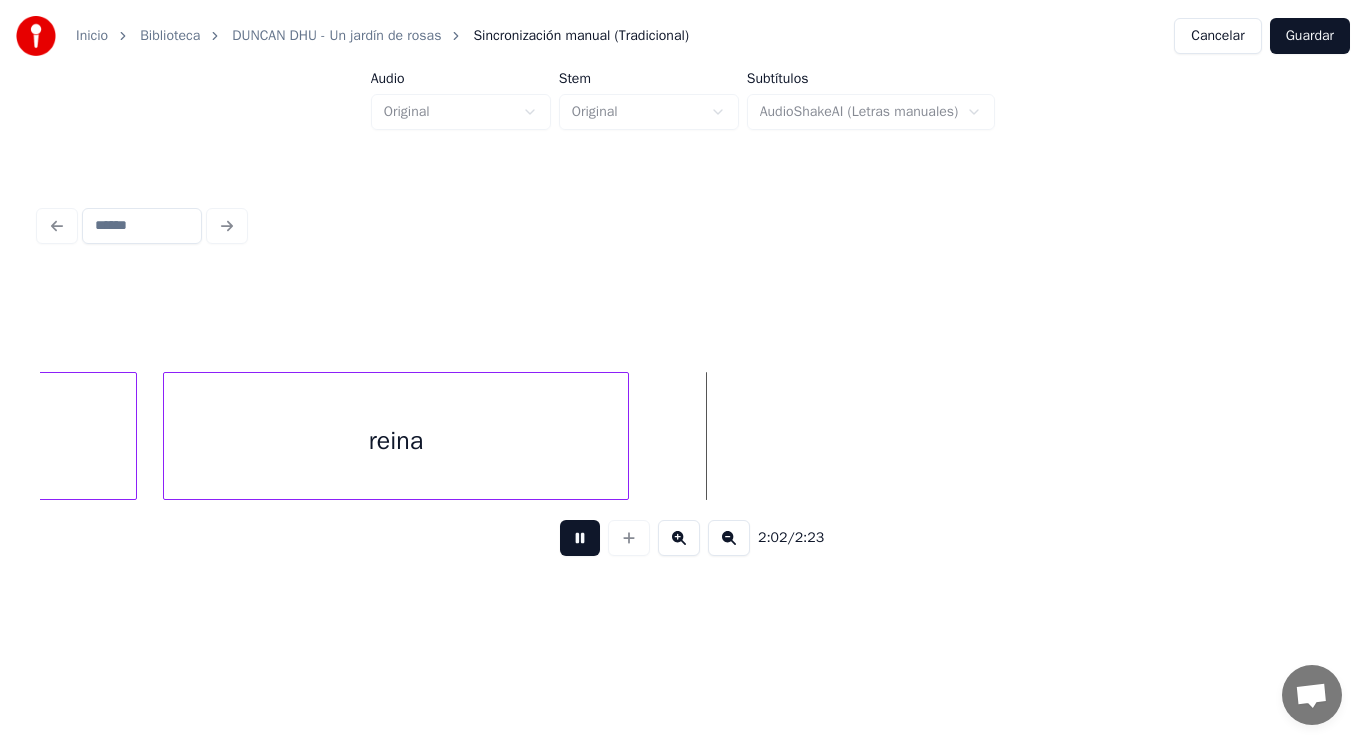 click at bounding box center [580, 538] 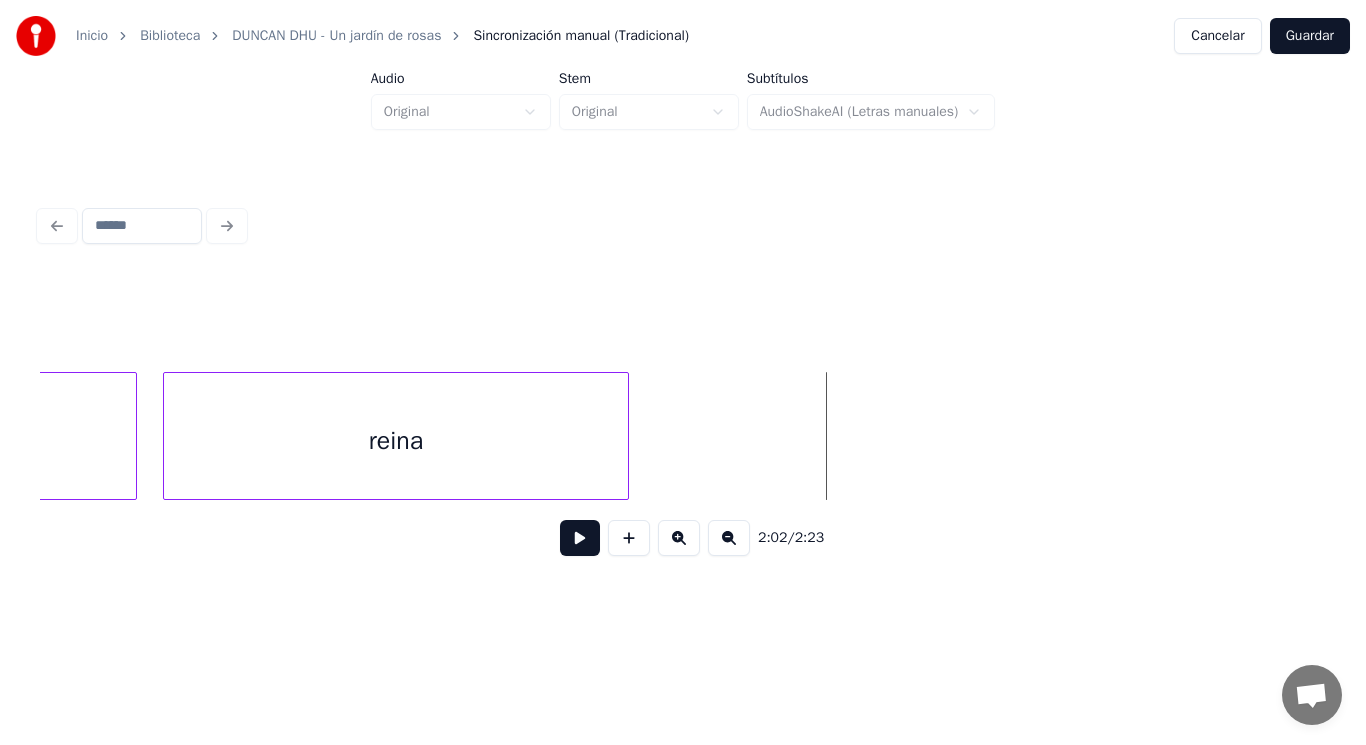 click on "reina" at bounding box center [396, 441] 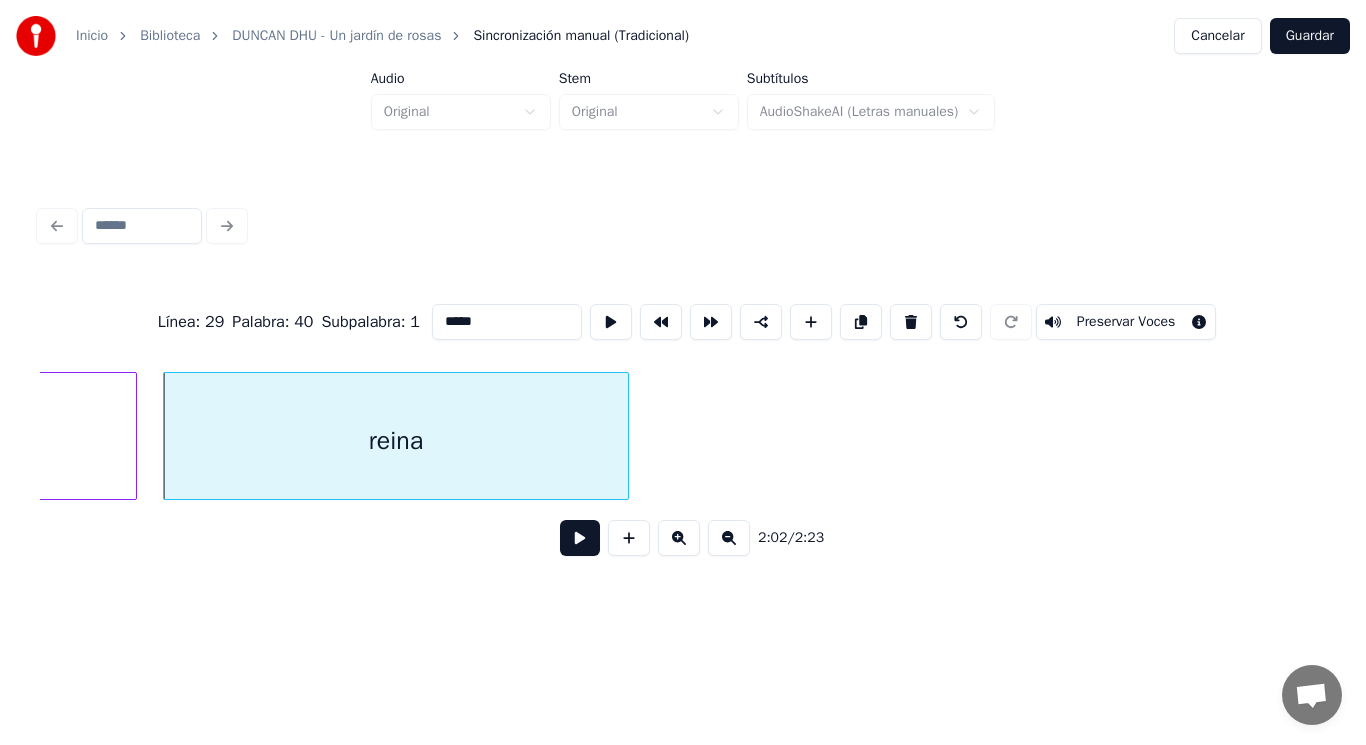 click at bounding box center [580, 538] 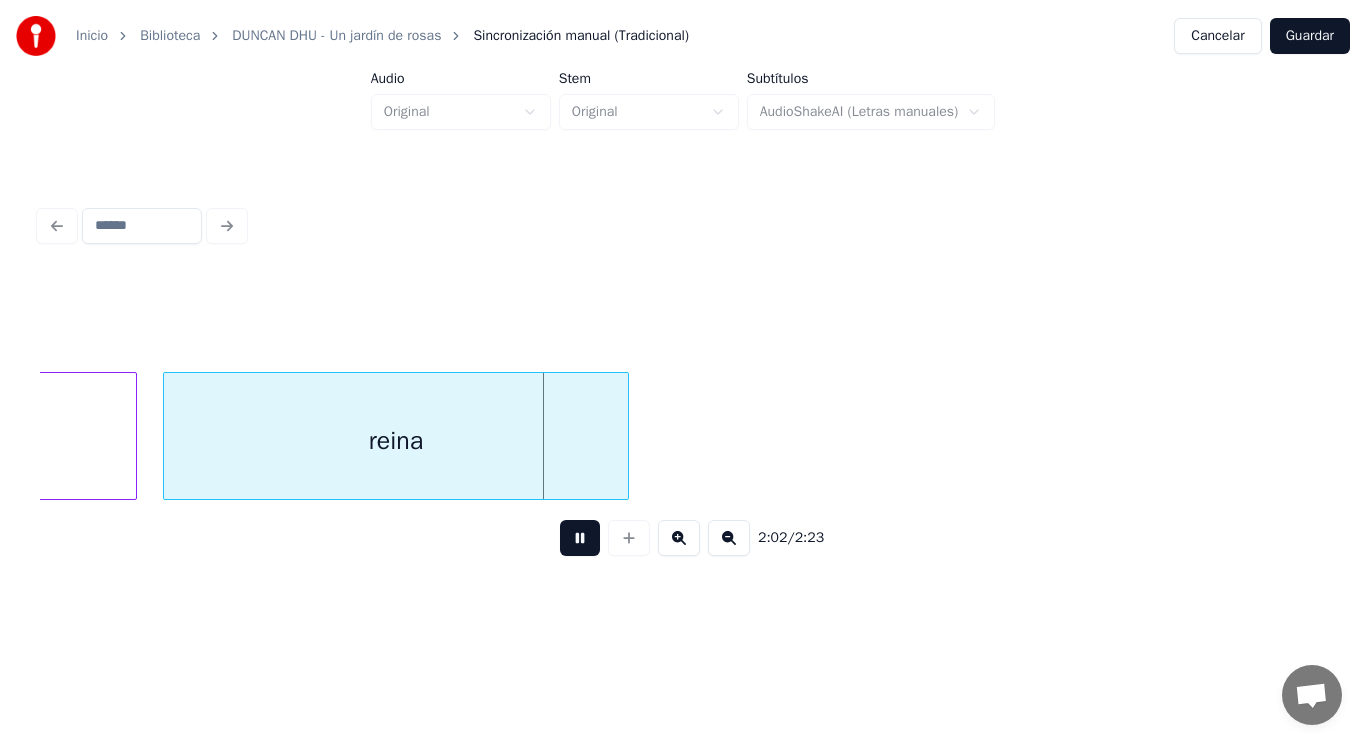 click at bounding box center (580, 538) 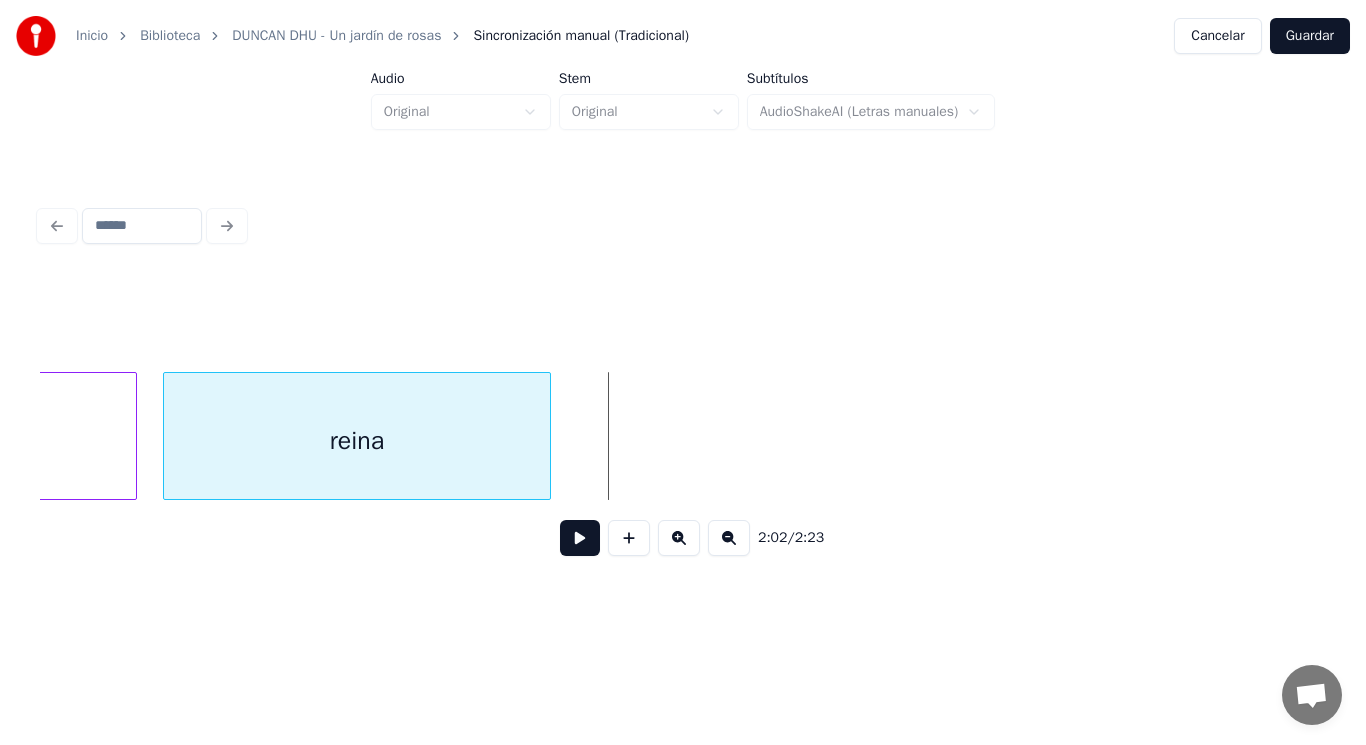 click at bounding box center [547, 436] 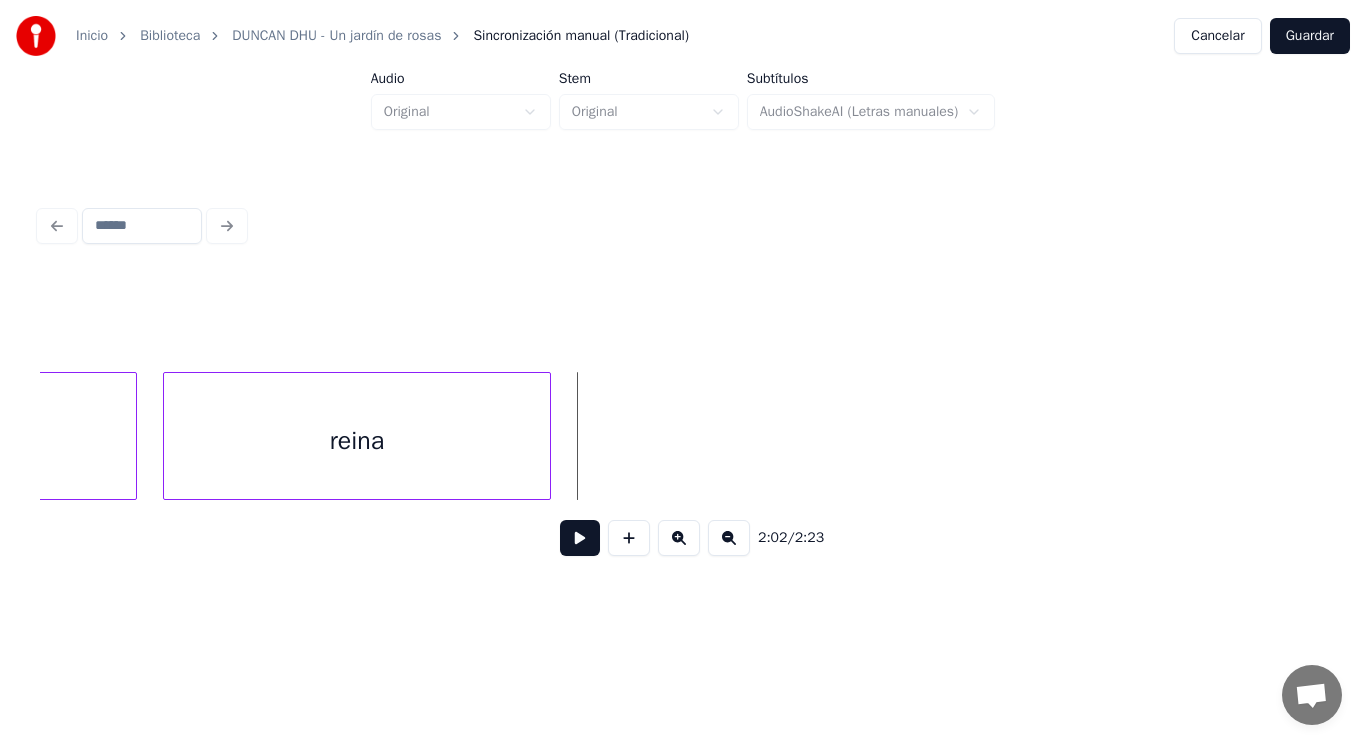 click at bounding box center [580, 538] 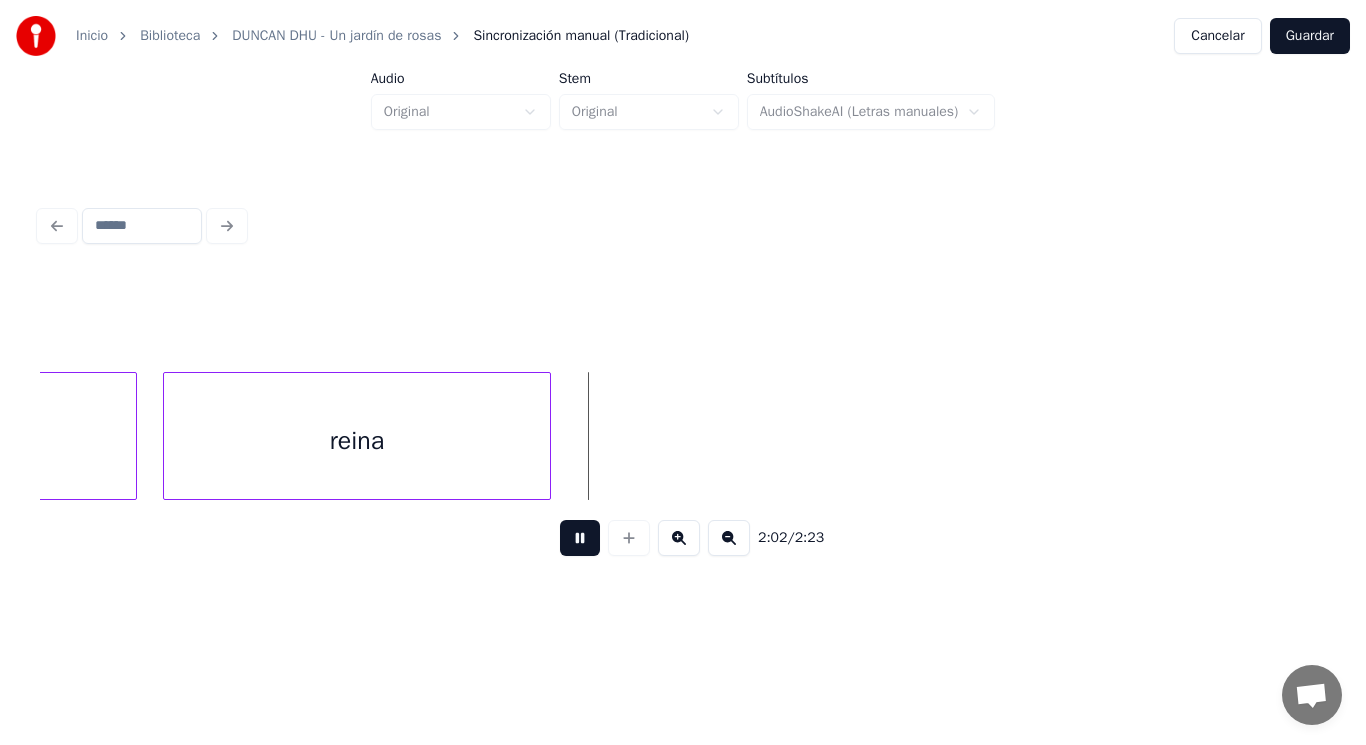 click at bounding box center [580, 538] 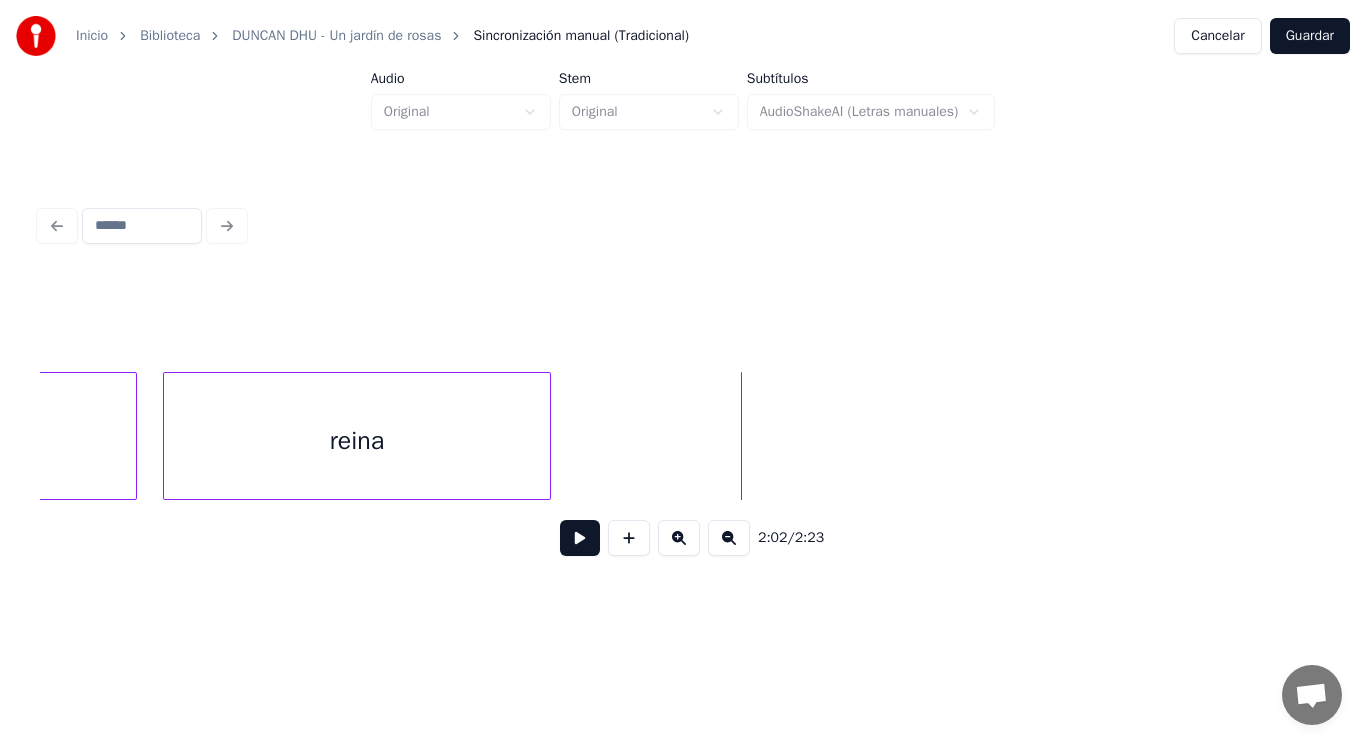 click on "haré reina" at bounding box center [-70579, 436] 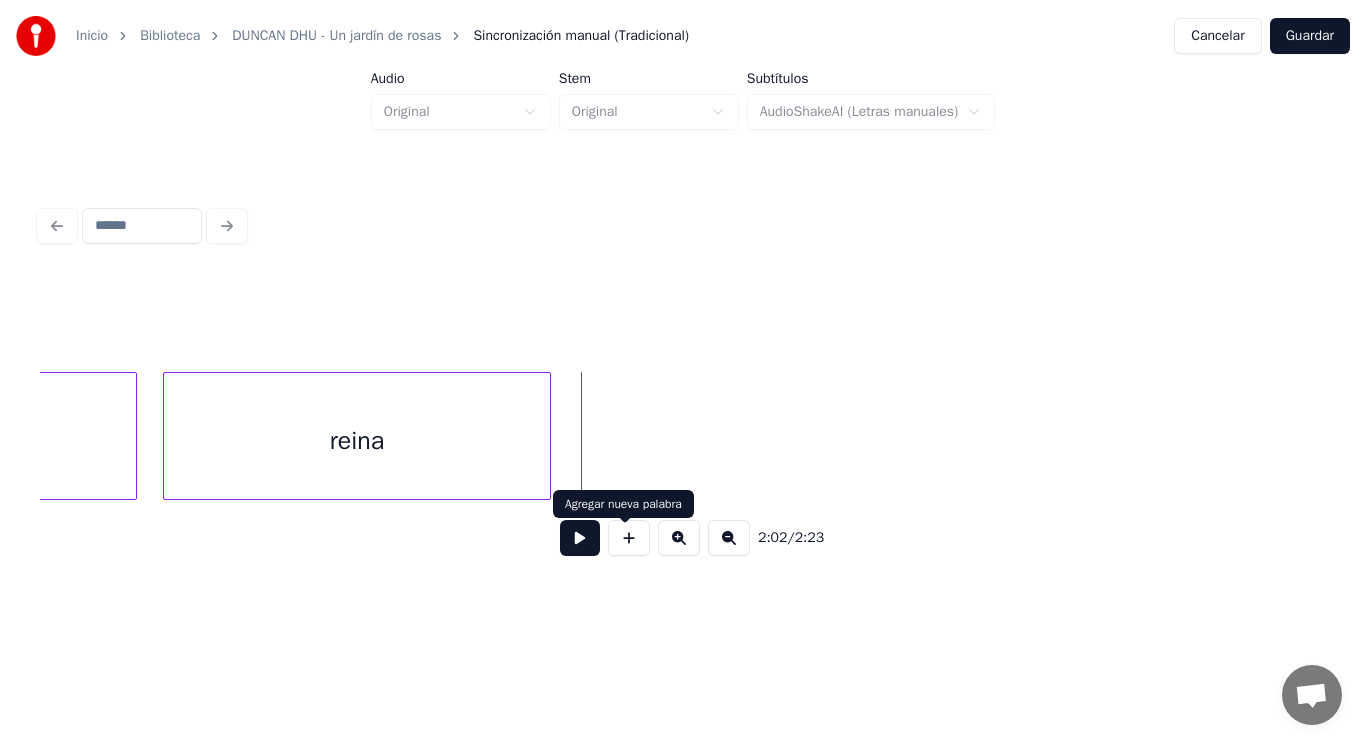 click at bounding box center (629, 538) 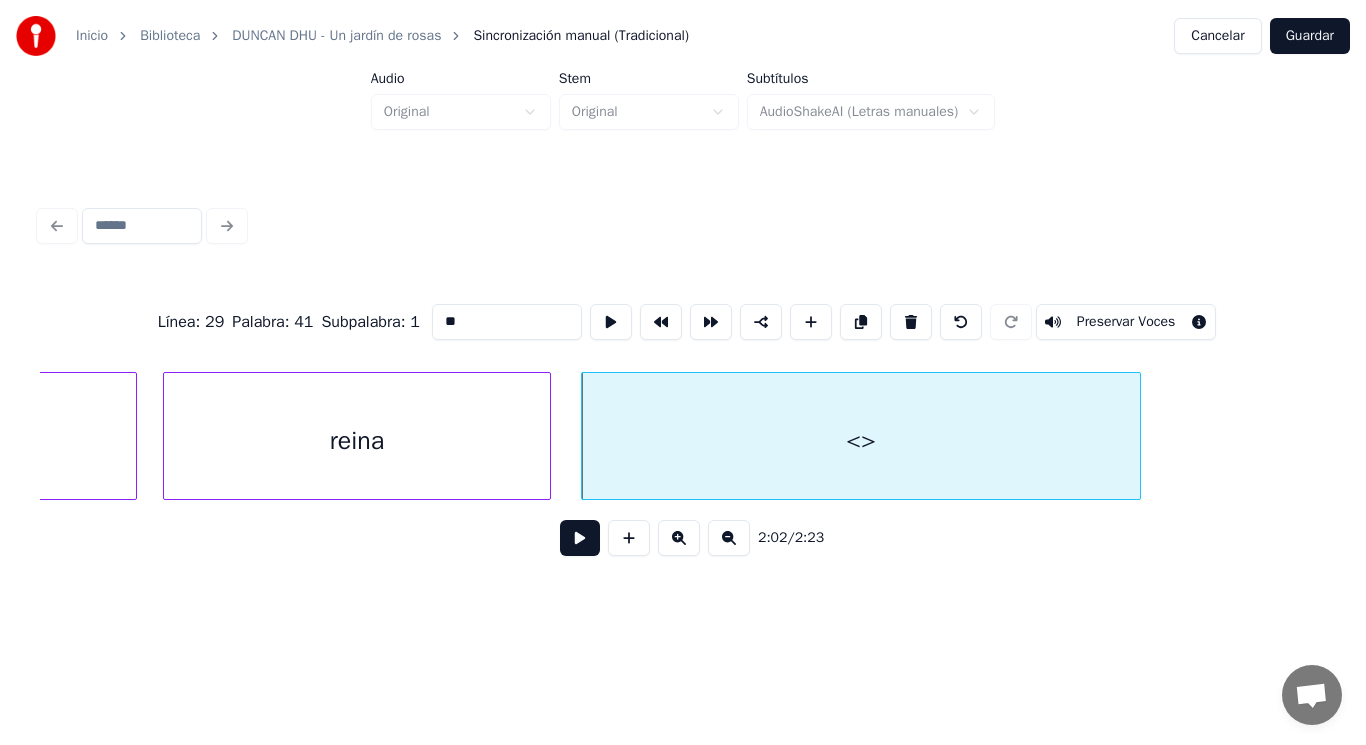 drag, startPoint x: 432, startPoint y: 313, endPoint x: 363, endPoint y: 308, distance: 69.18092 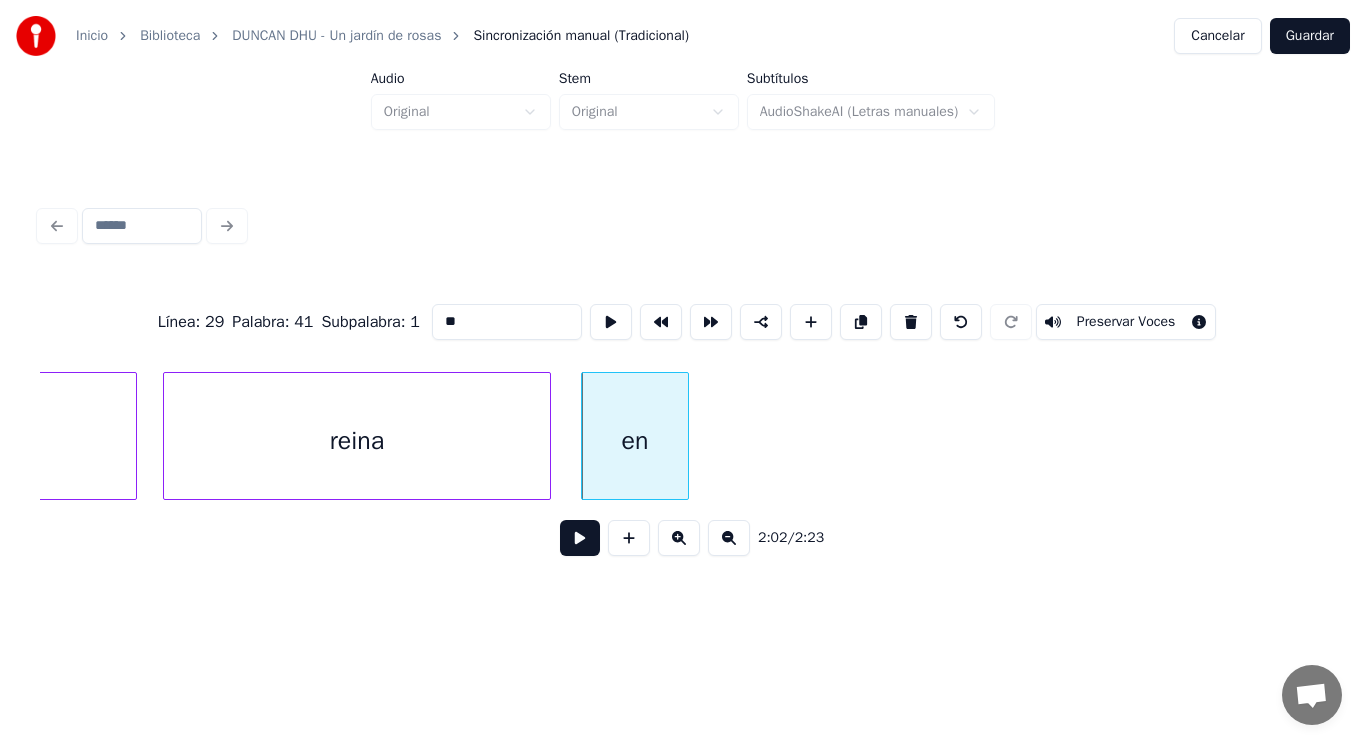 click at bounding box center (685, 436) 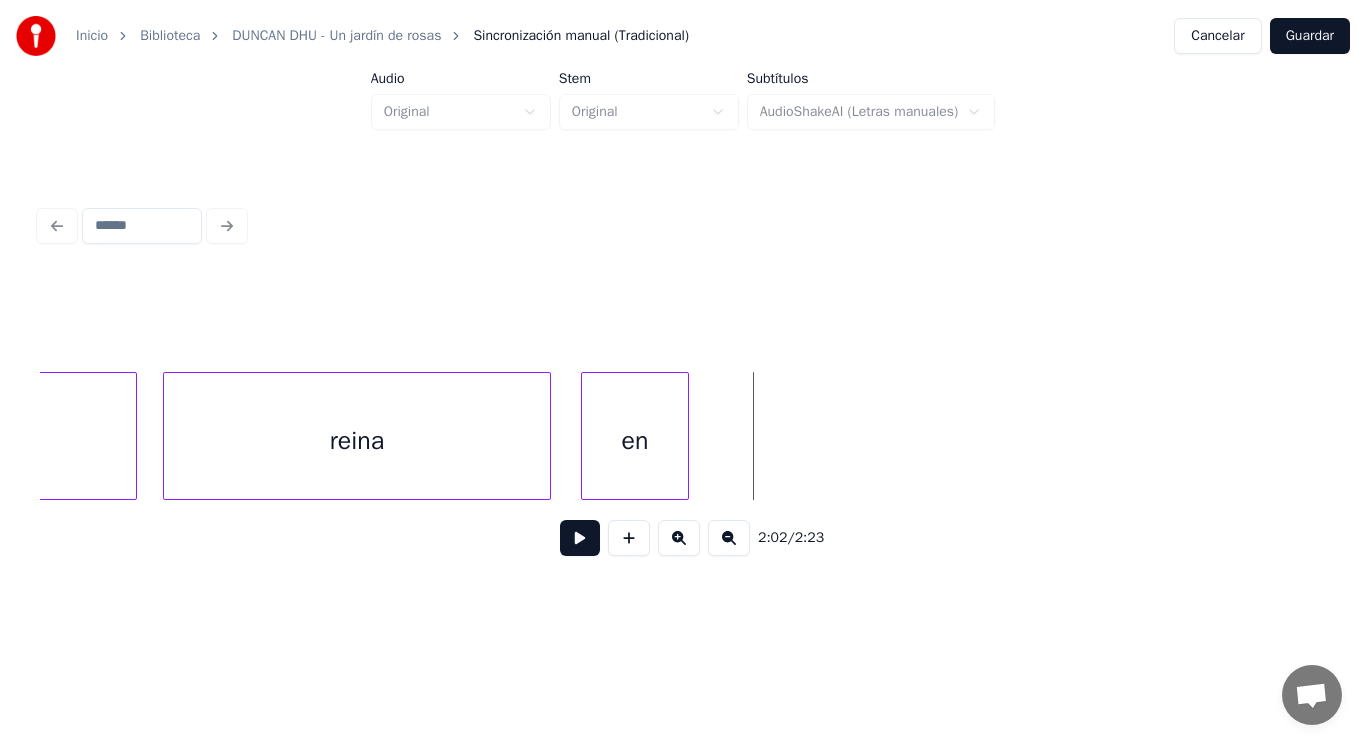 click at bounding box center (580, 538) 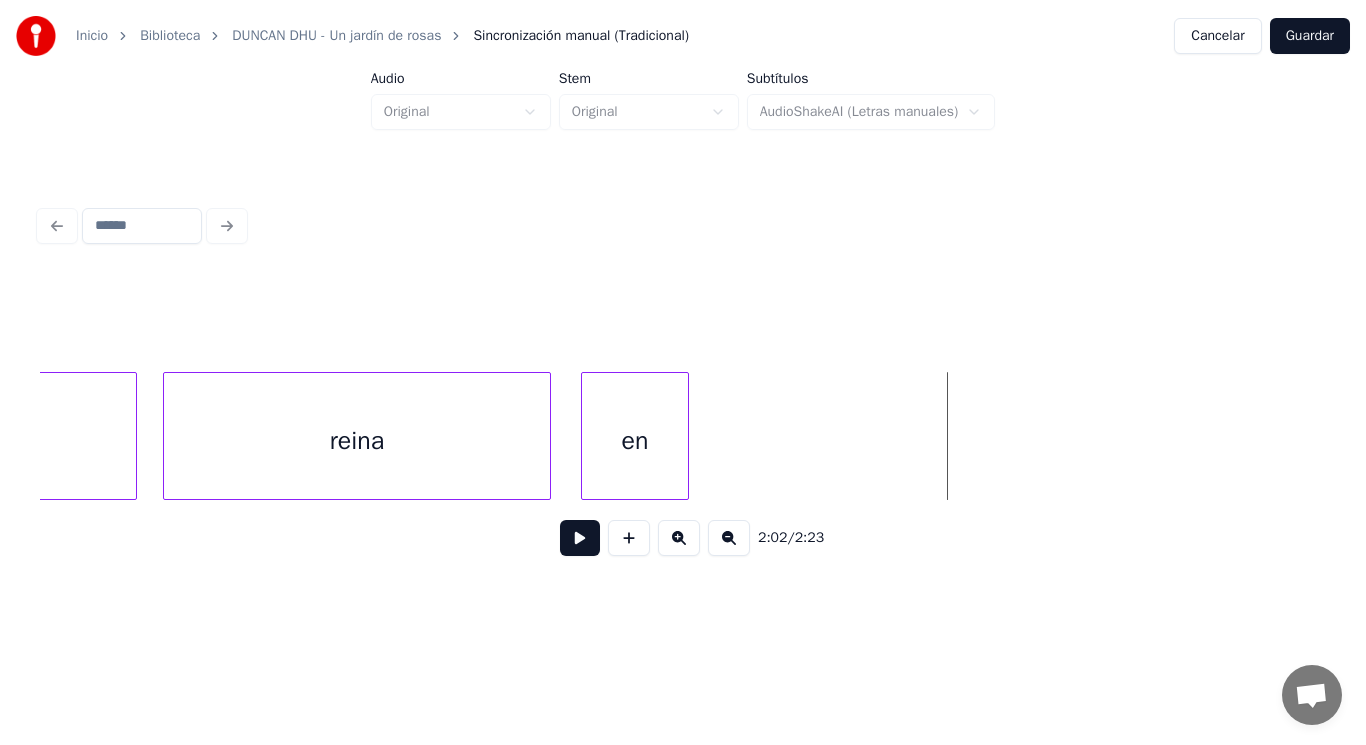 click on "haré reina en" at bounding box center (-70579, 436) 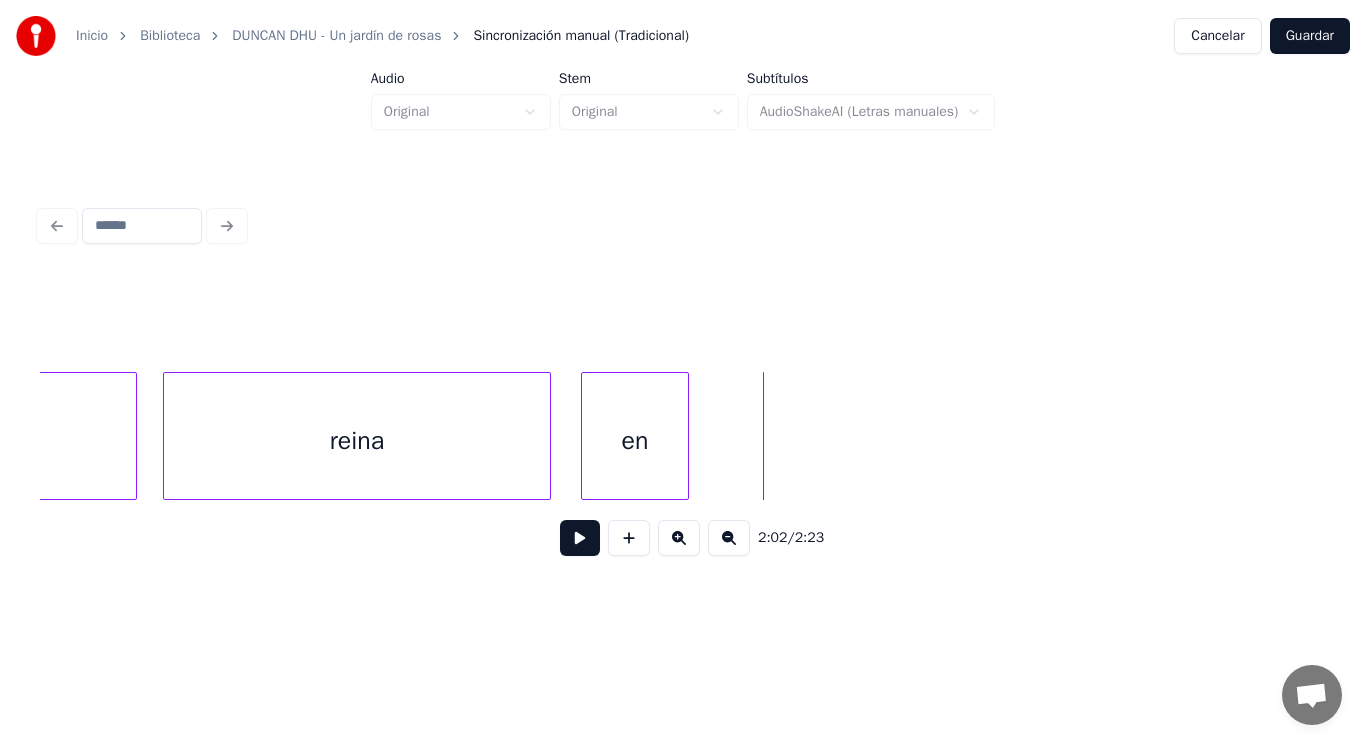 click at bounding box center [580, 538] 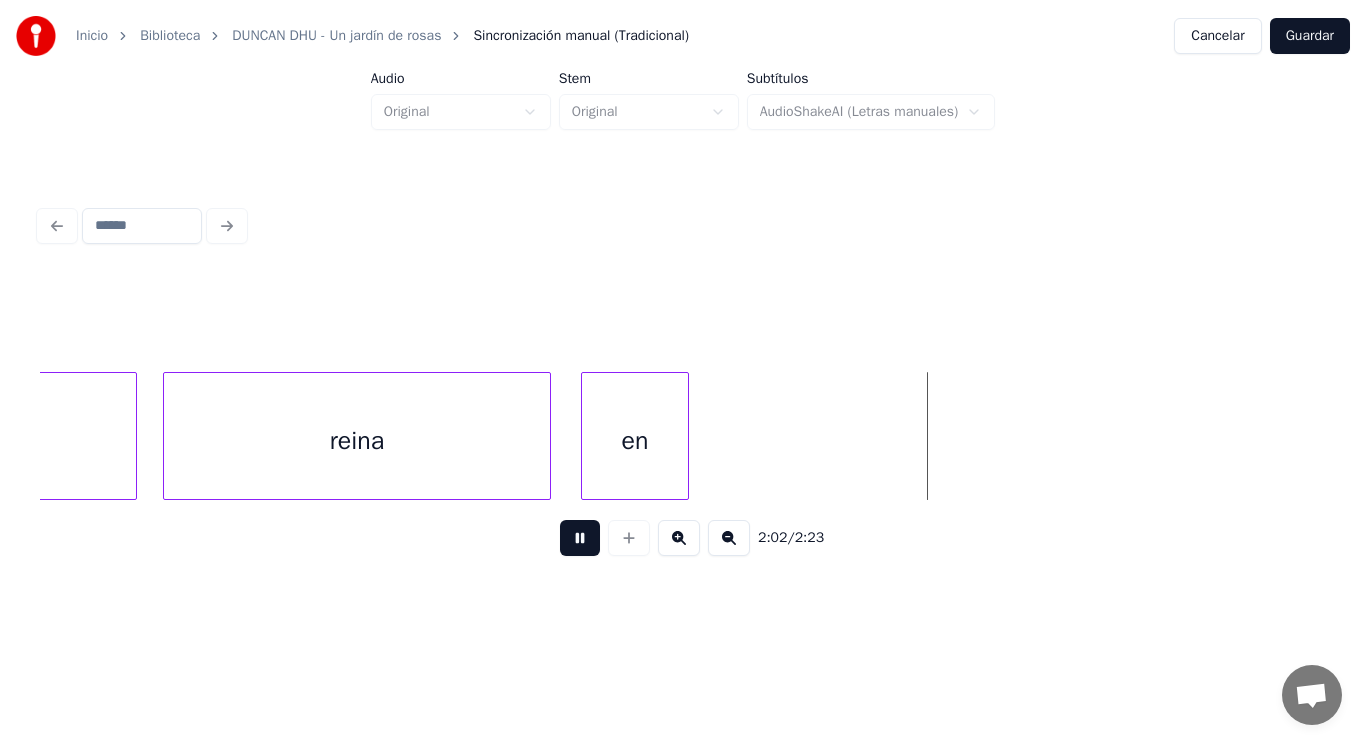 click at bounding box center (580, 538) 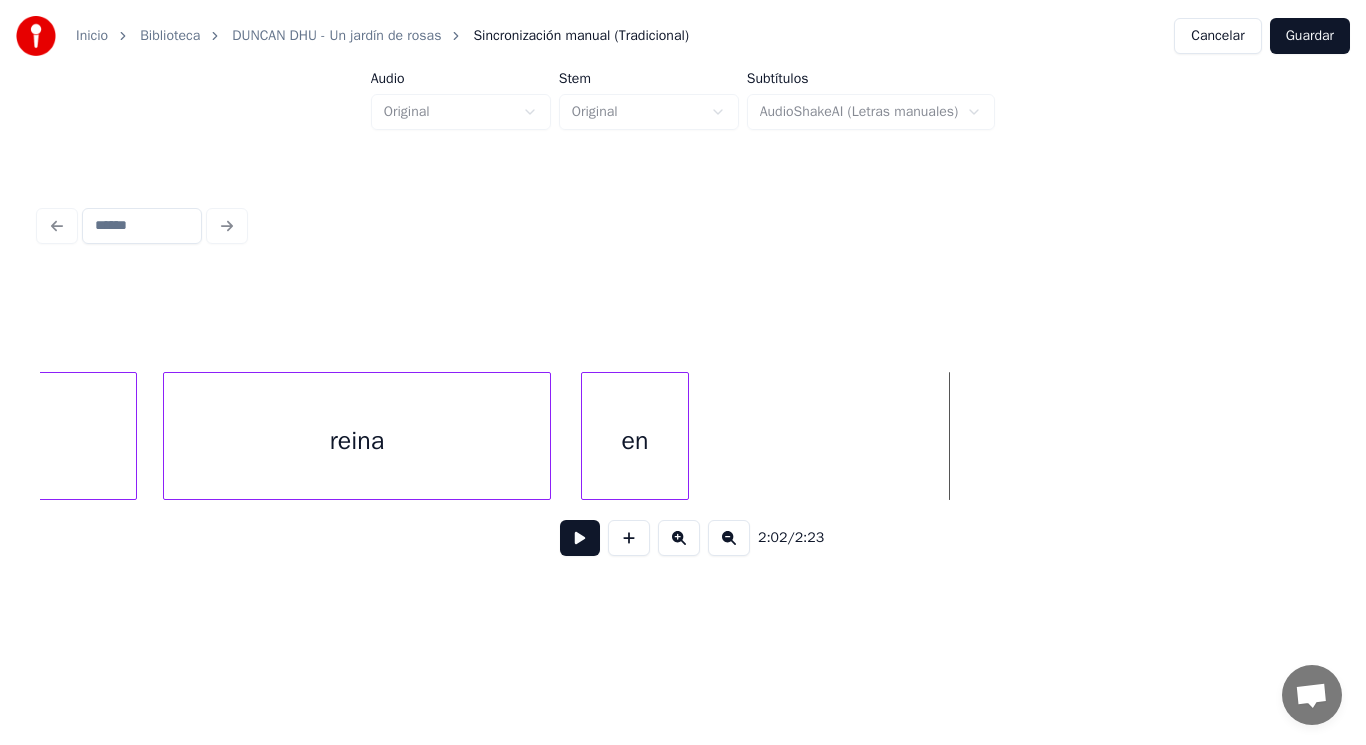 click on "haré reina en" at bounding box center [-70579, 436] 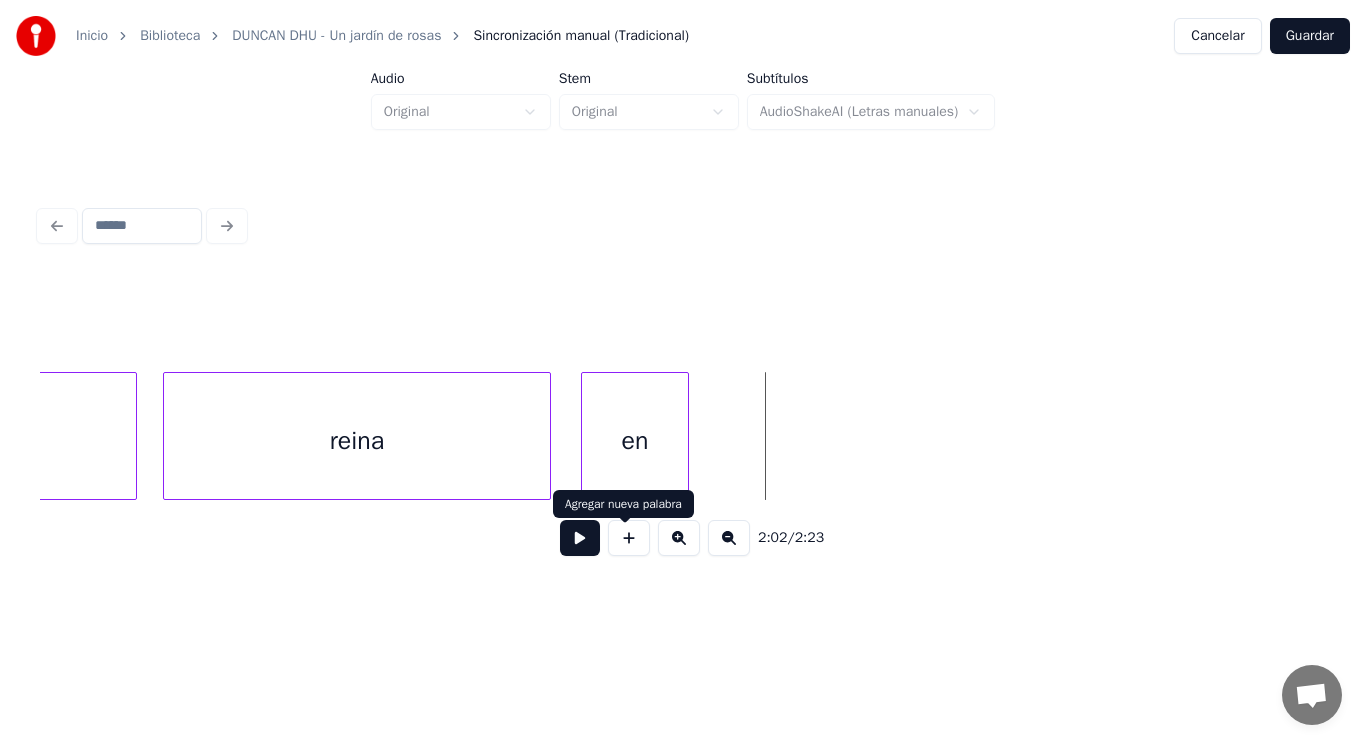 click at bounding box center [629, 538] 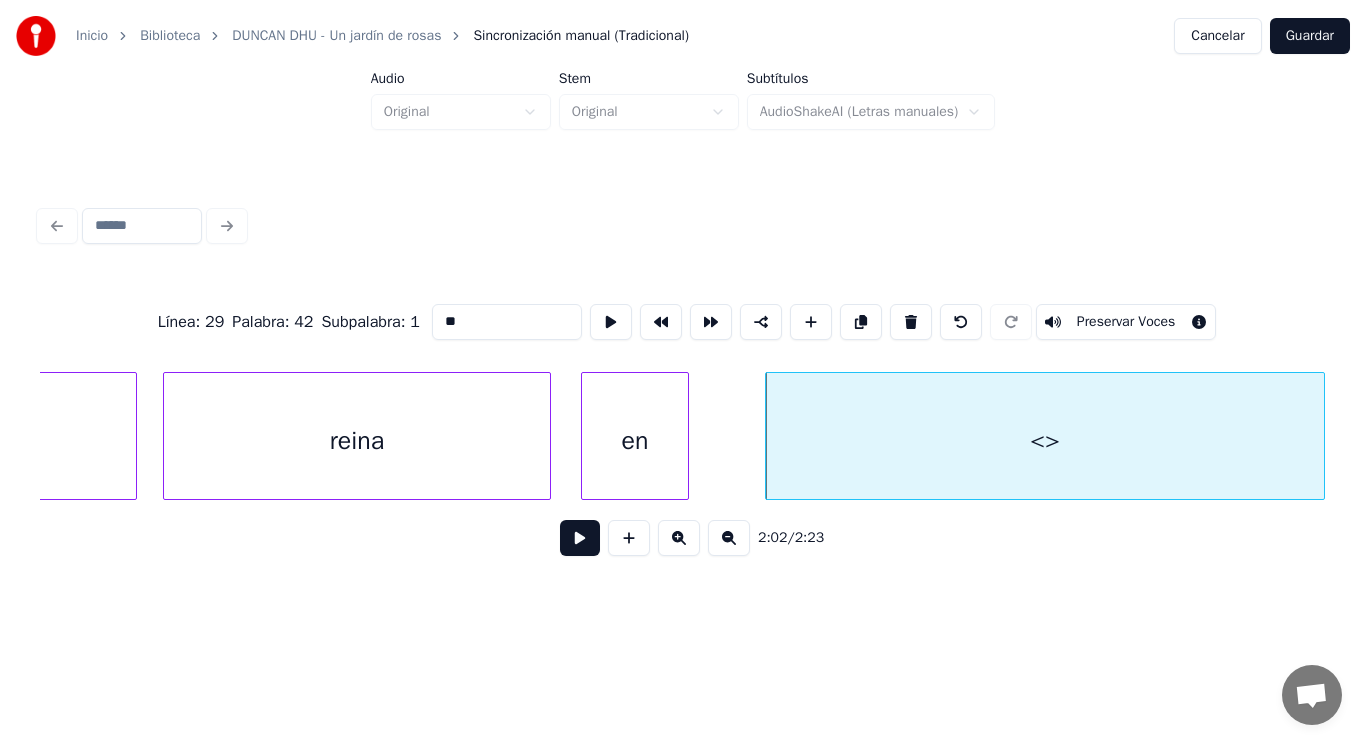 drag, startPoint x: 438, startPoint y: 316, endPoint x: 299, endPoint y: 332, distance: 139.91783 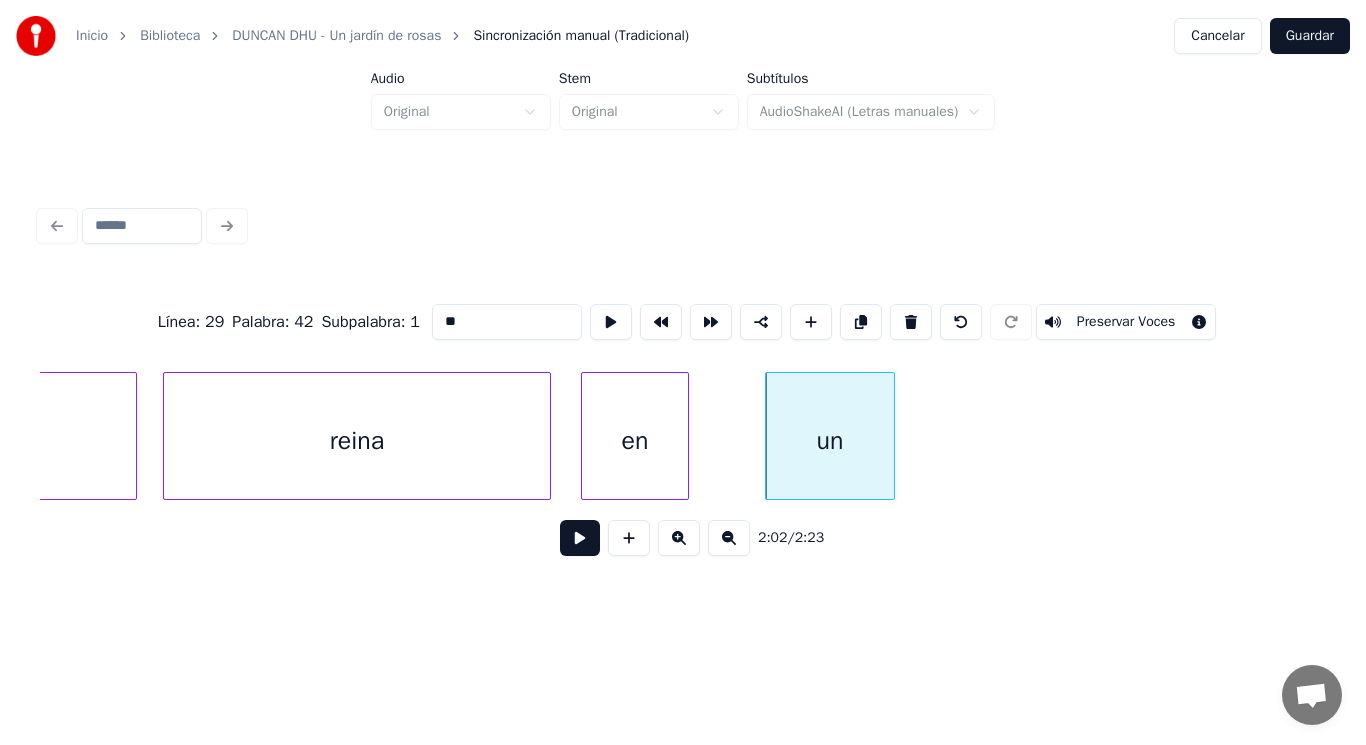 click at bounding box center [891, 436] 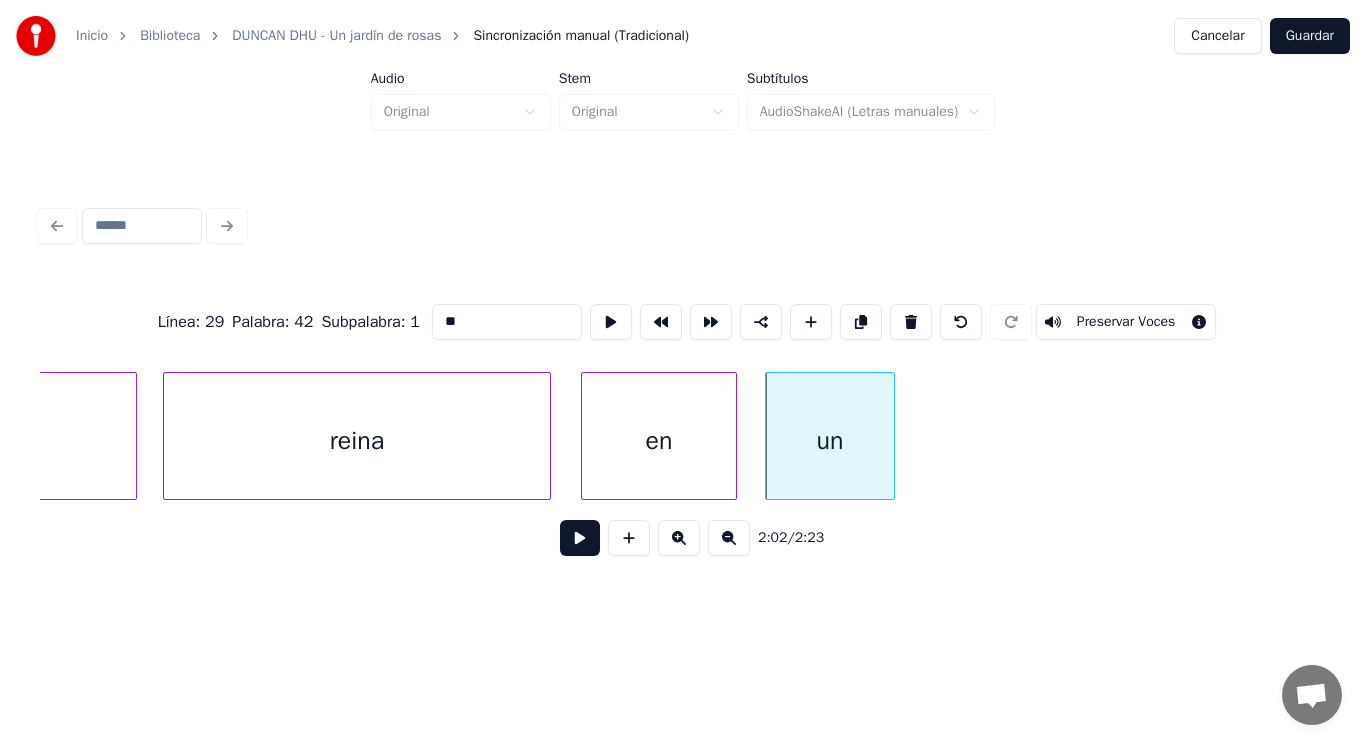 click at bounding box center [733, 436] 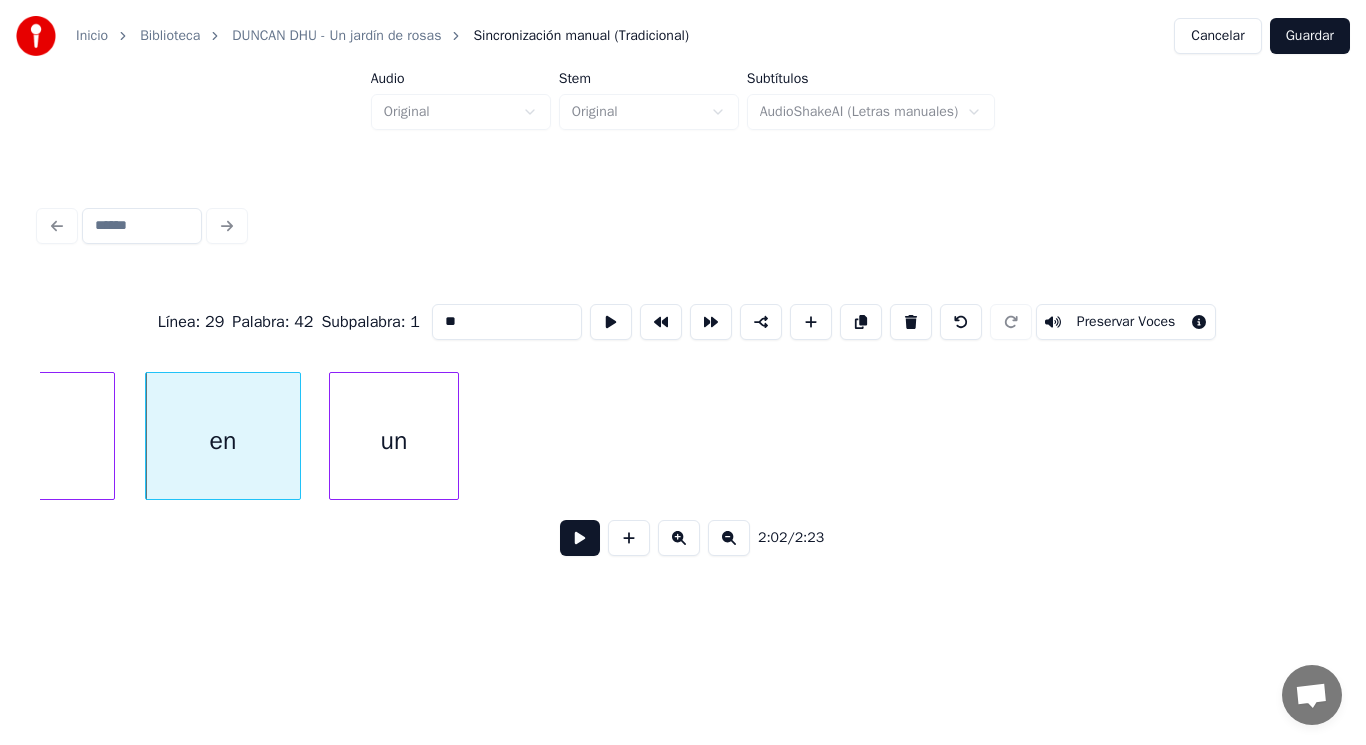scroll, scrollTop: 0, scrollLeft: 171444, axis: horizontal 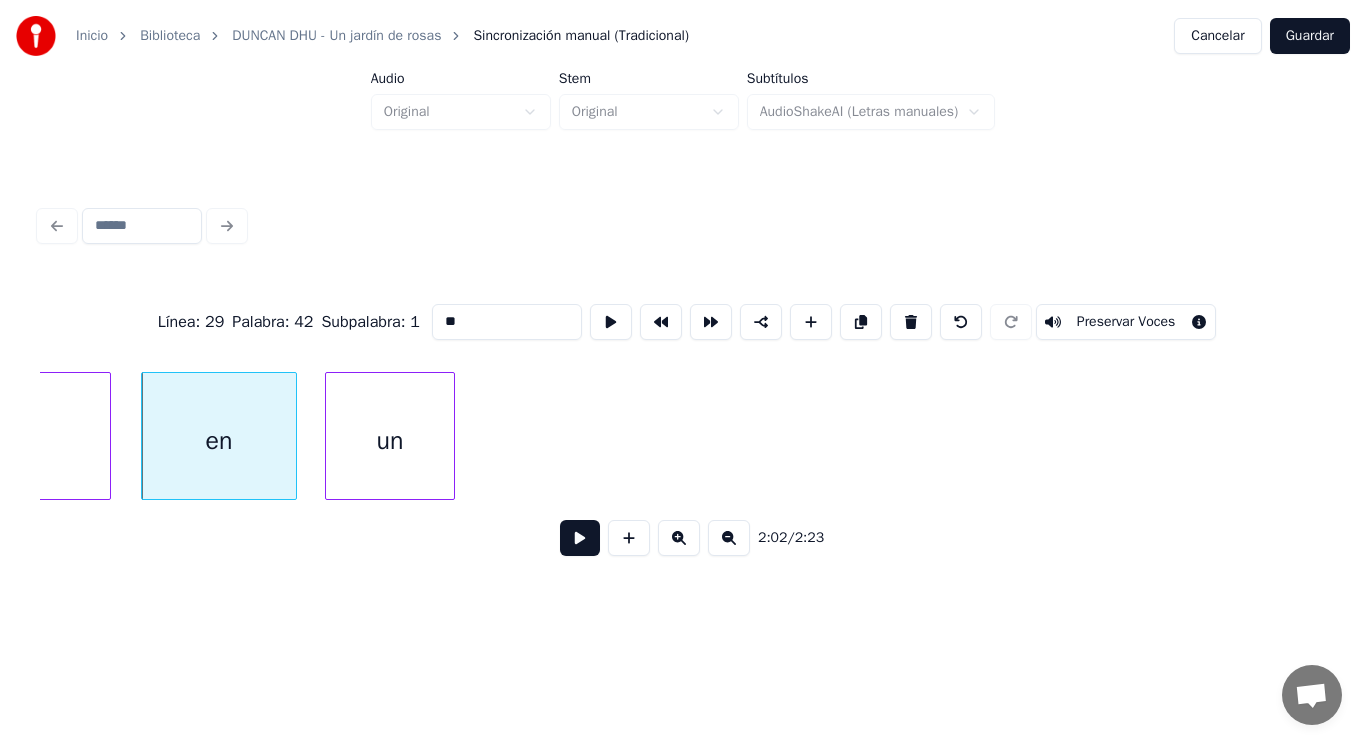 click on "un" at bounding box center (390, 441) 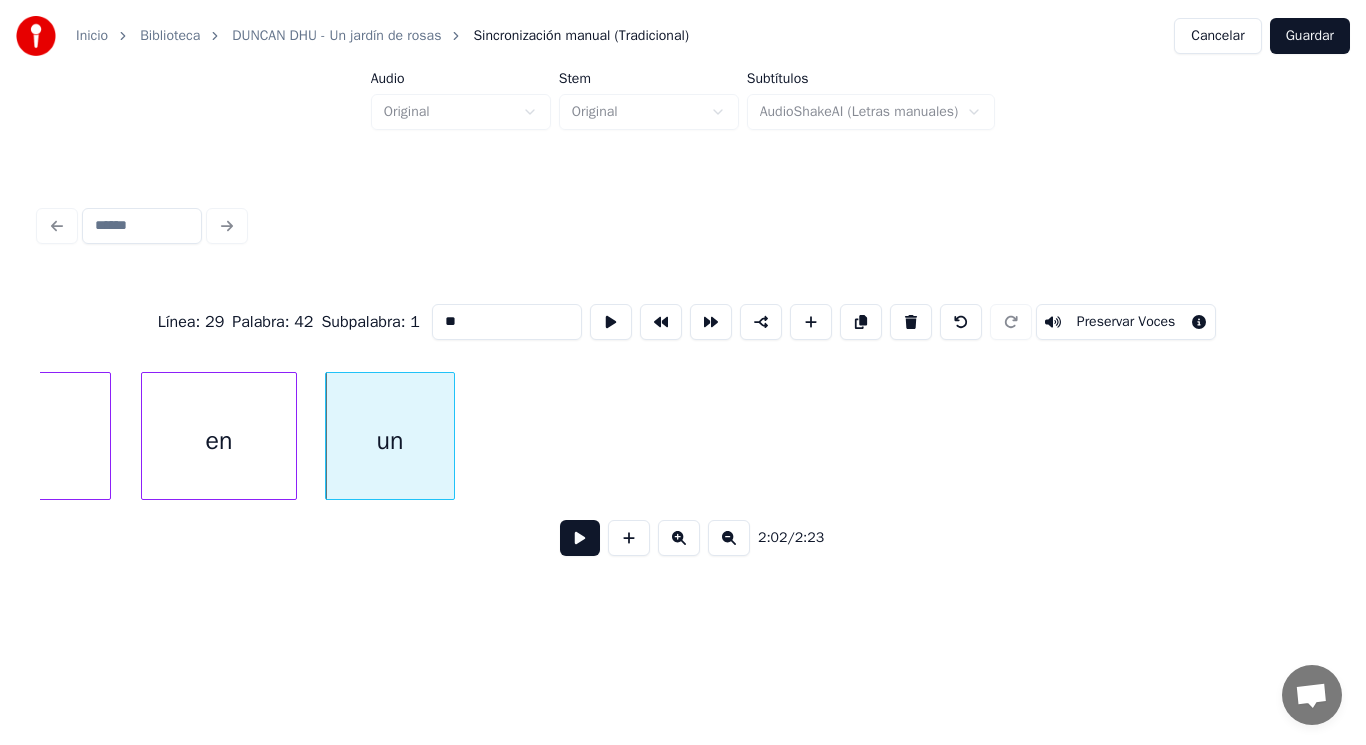 type on "**" 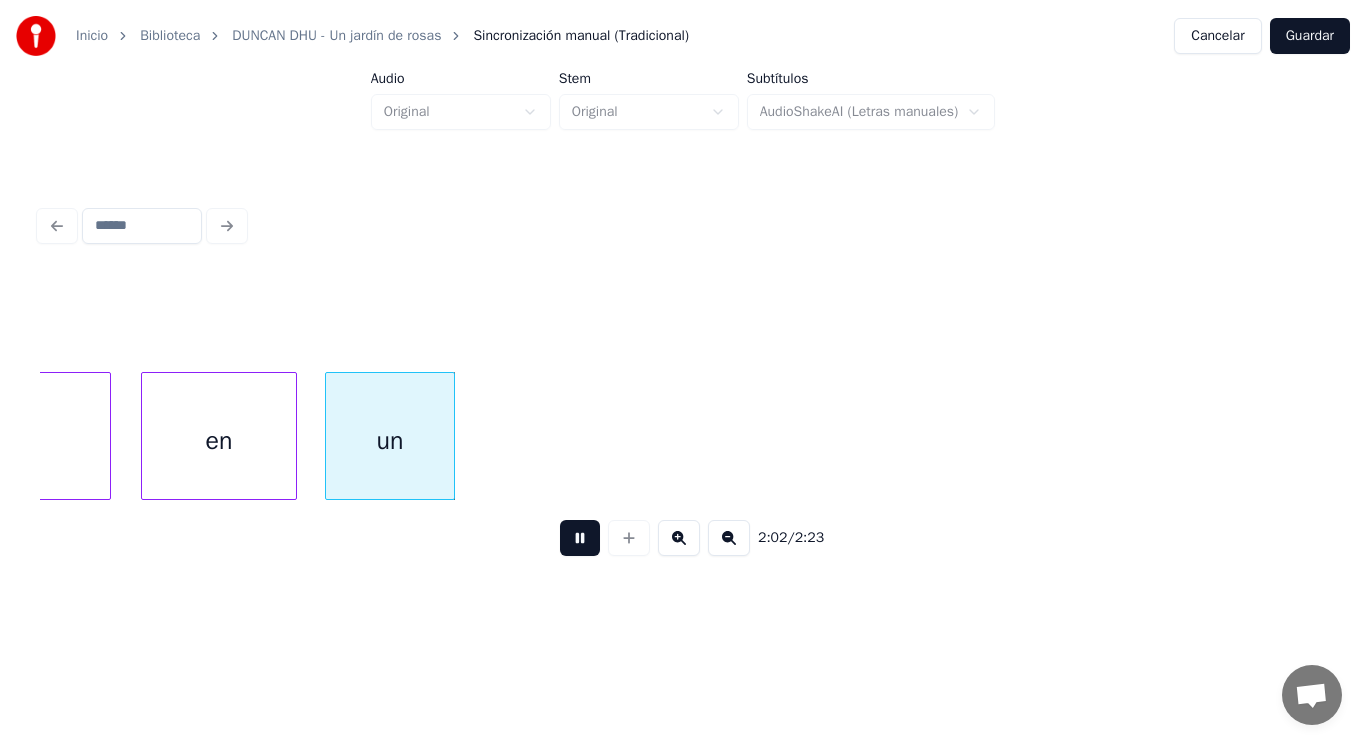 click at bounding box center [580, 538] 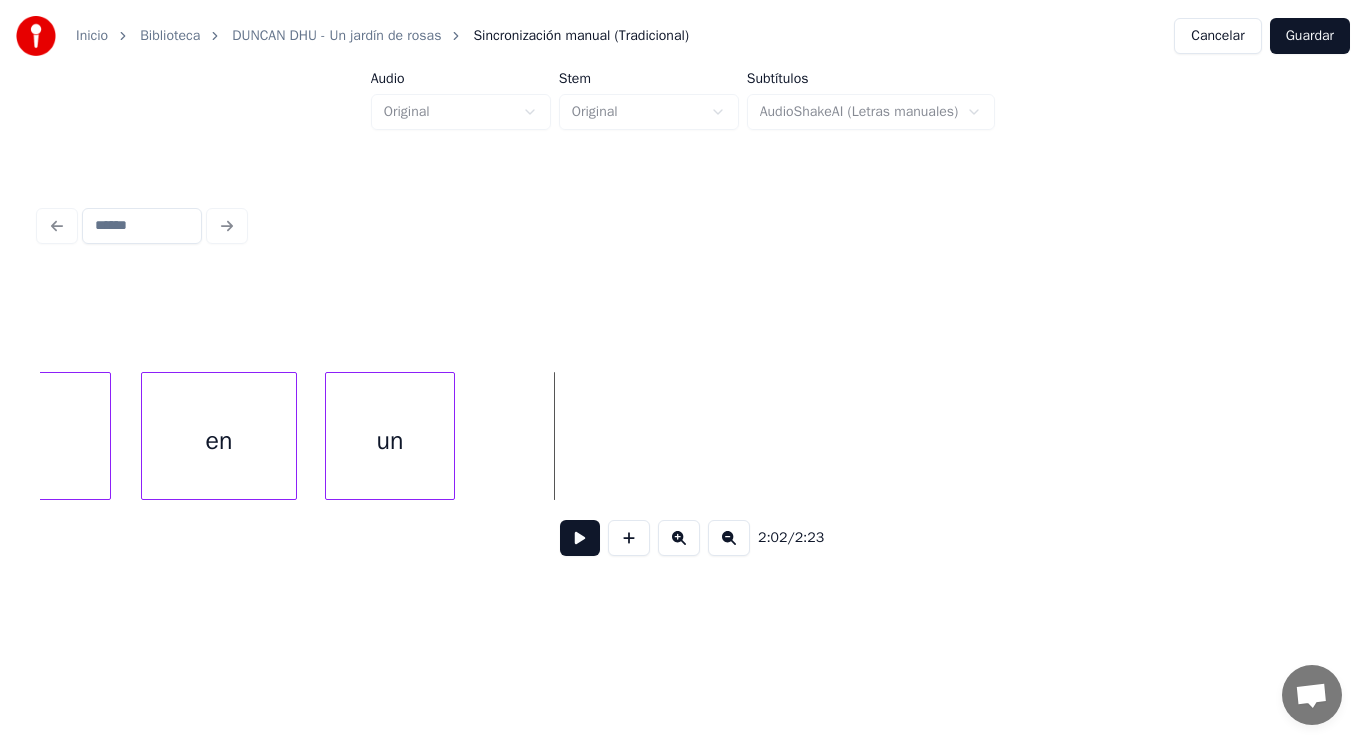 click on "reina en un" at bounding box center (-71019, 436) 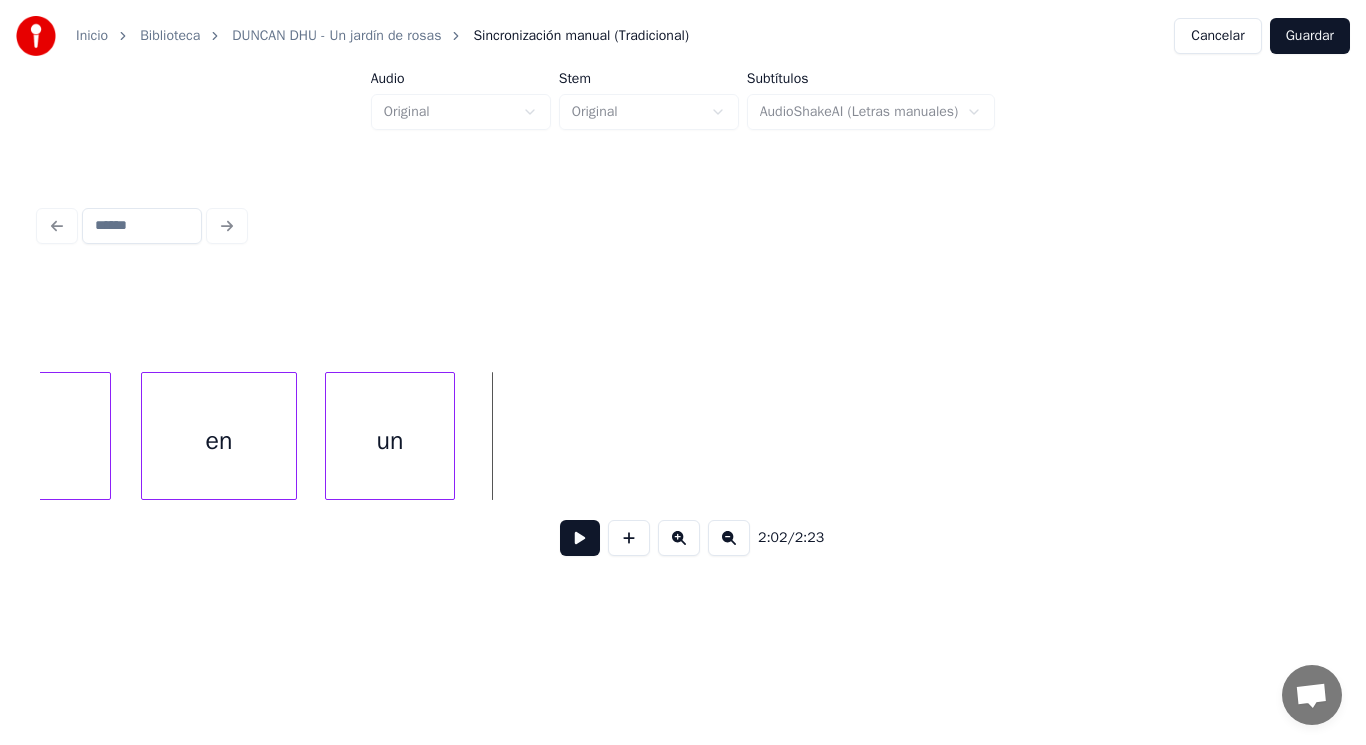 click at bounding box center [580, 538] 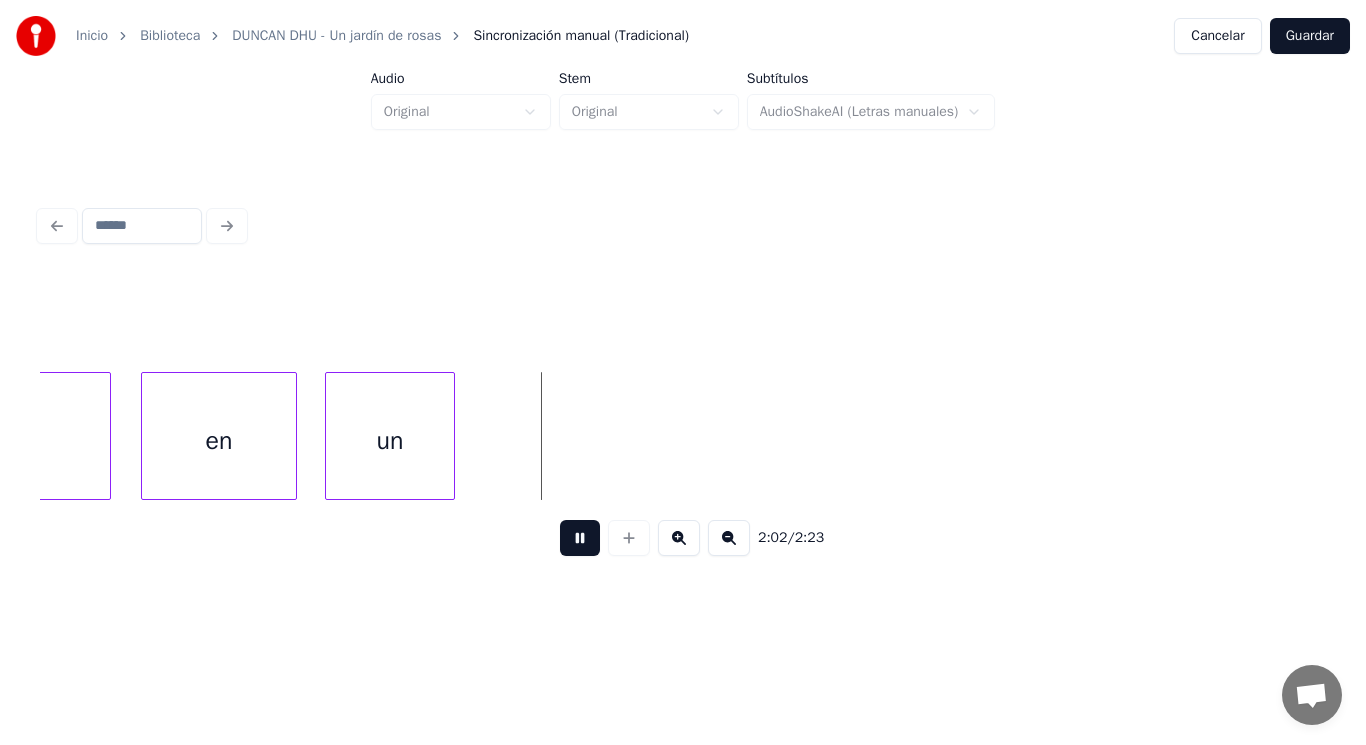 click at bounding box center [580, 538] 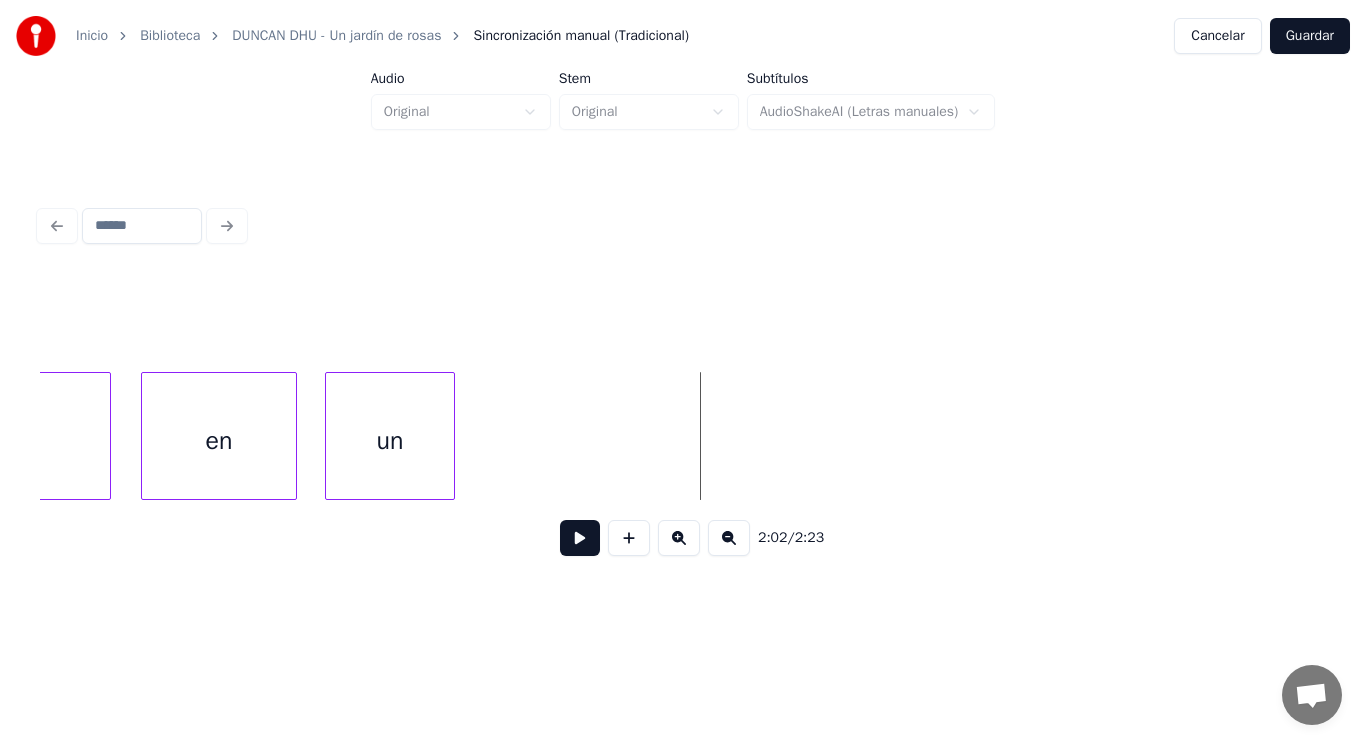 drag, startPoint x: 485, startPoint y: 443, endPoint x: 603, endPoint y: 535, distance: 149.6262 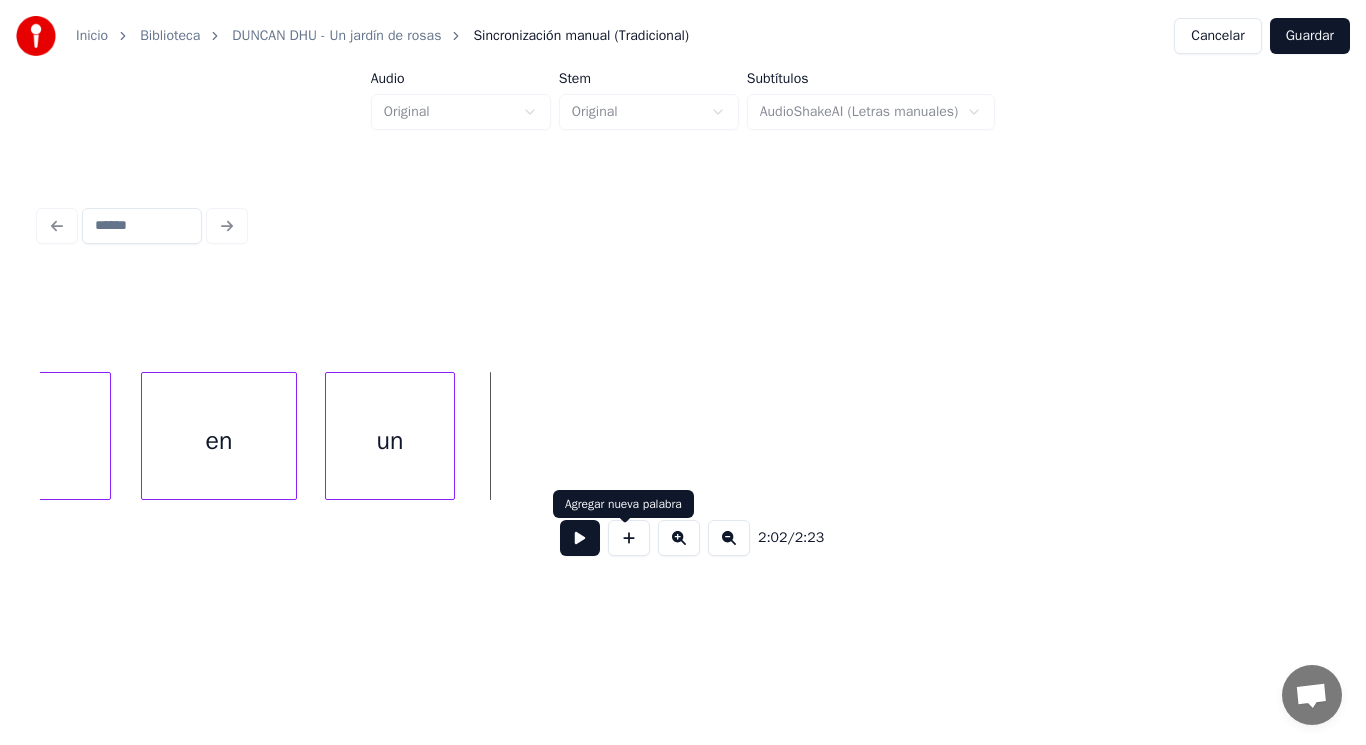 click at bounding box center (629, 538) 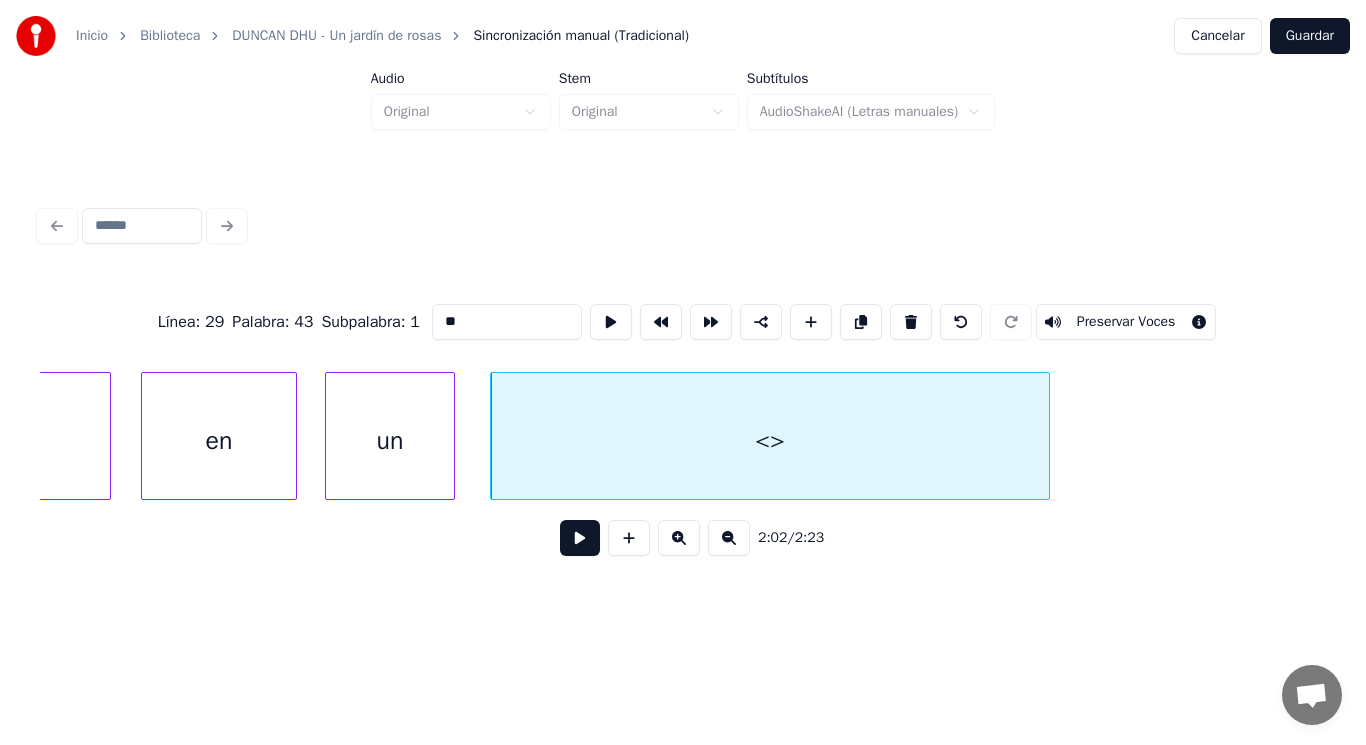 drag, startPoint x: 436, startPoint y: 308, endPoint x: 237, endPoint y: 312, distance: 199.04019 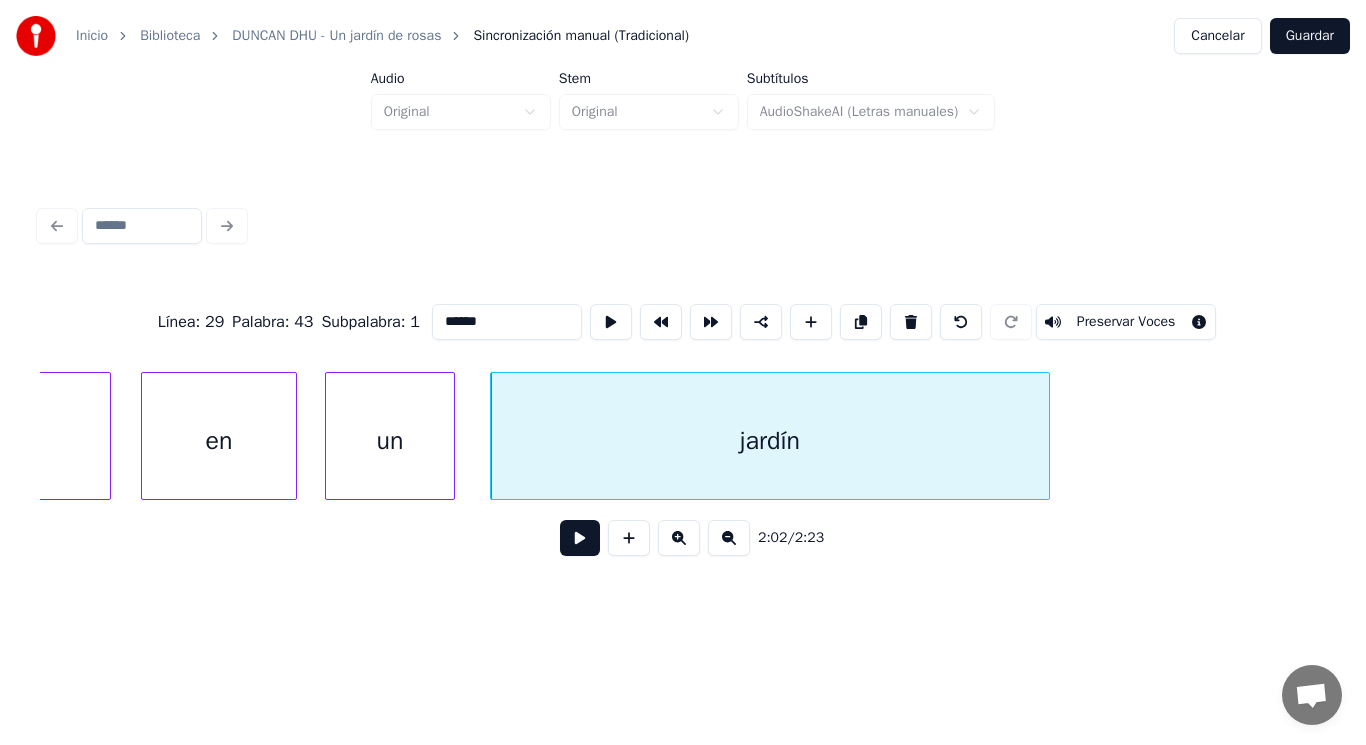 type on "******" 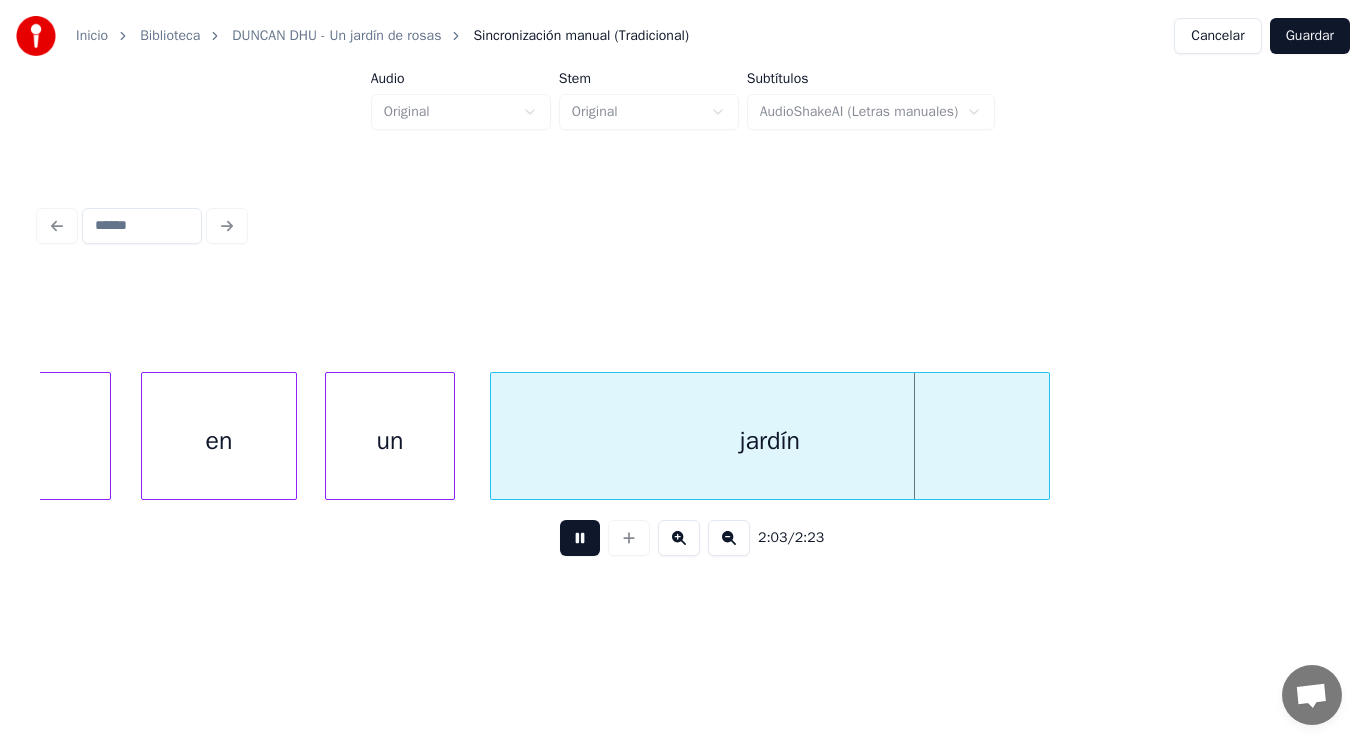 click at bounding box center [580, 538] 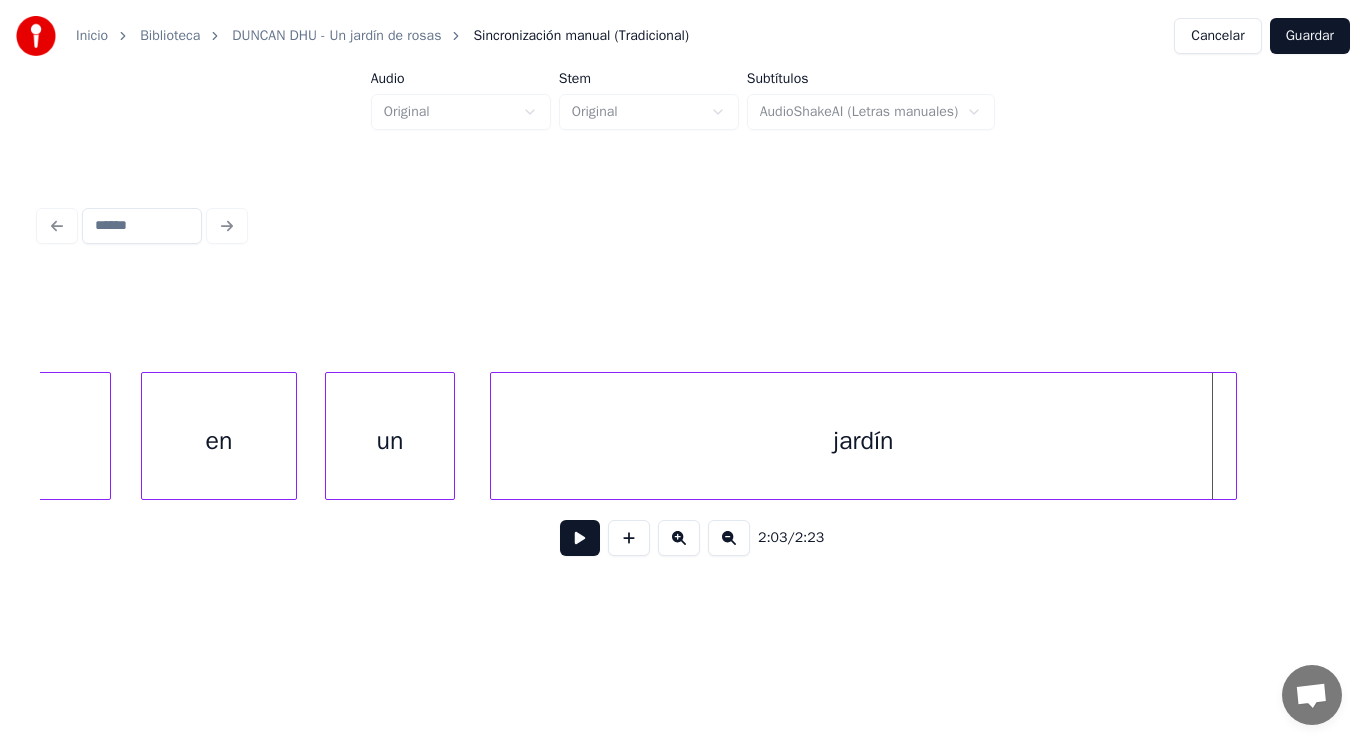 click at bounding box center (1233, 436) 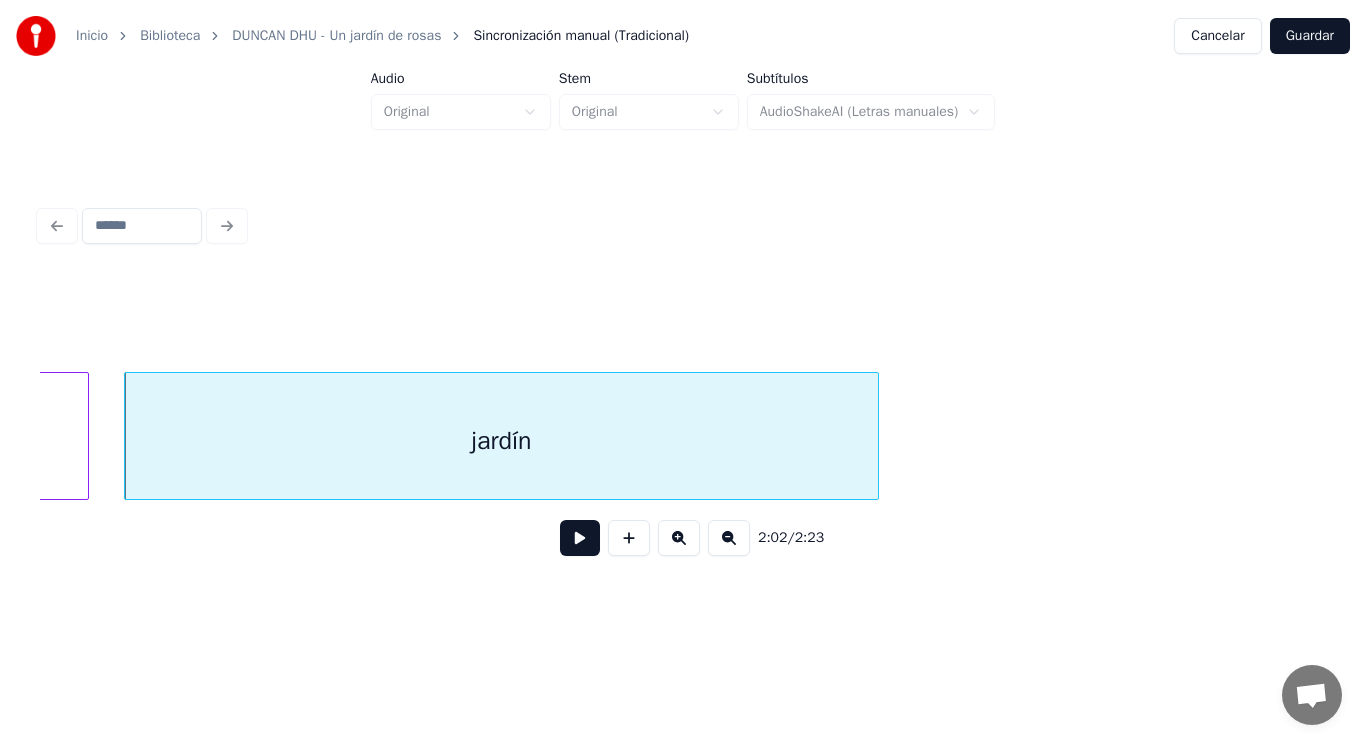scroll, scrollTop: 0, scrollLeft: 171884, axis: horizontal 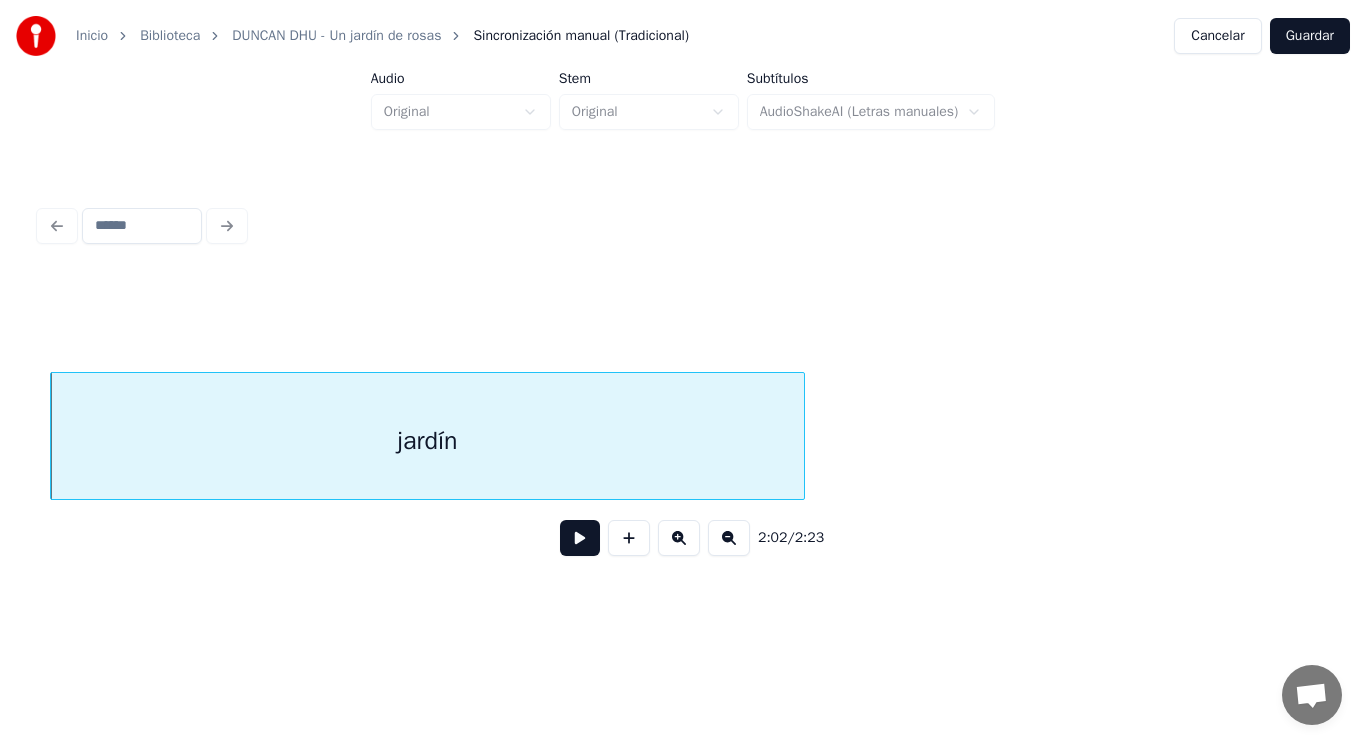 click at bounding box center (580, 538) 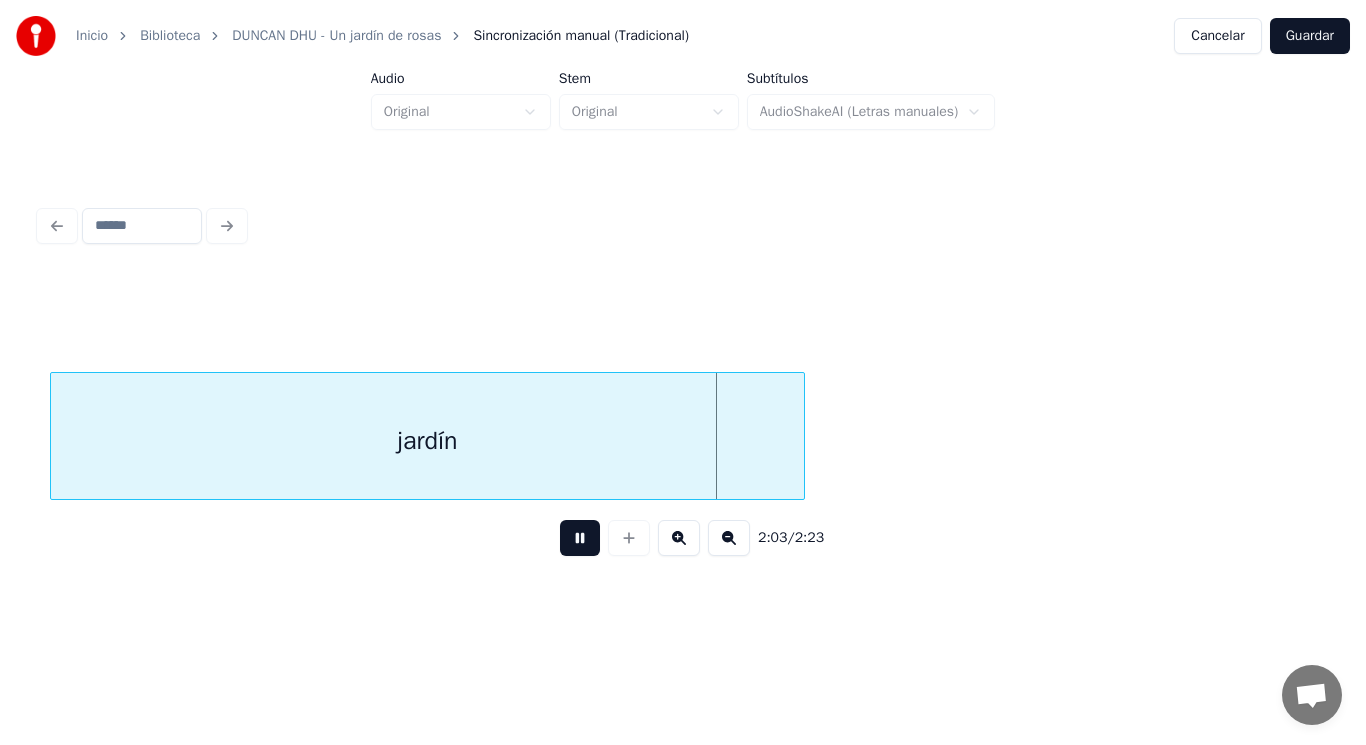 click at bounding box center [580, 538] 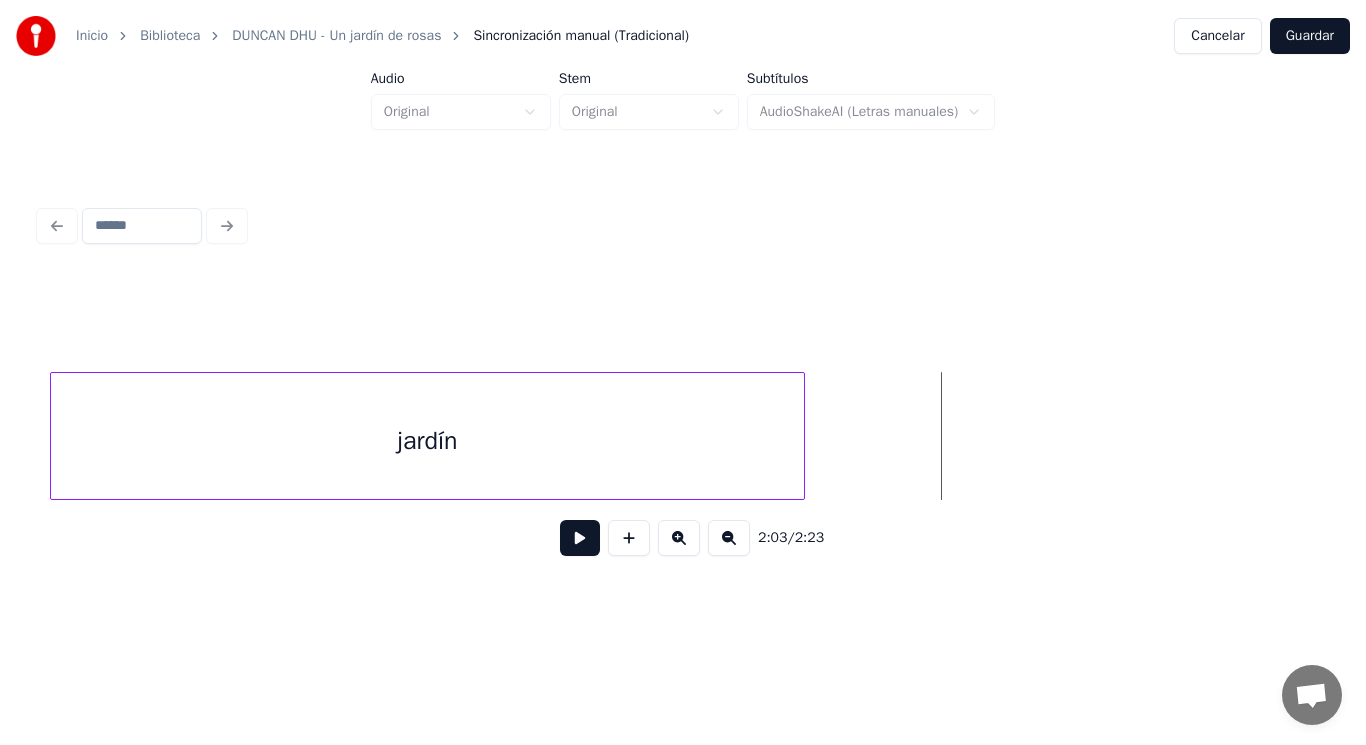 click on "jardín" at bounding box center [-71459, 436] 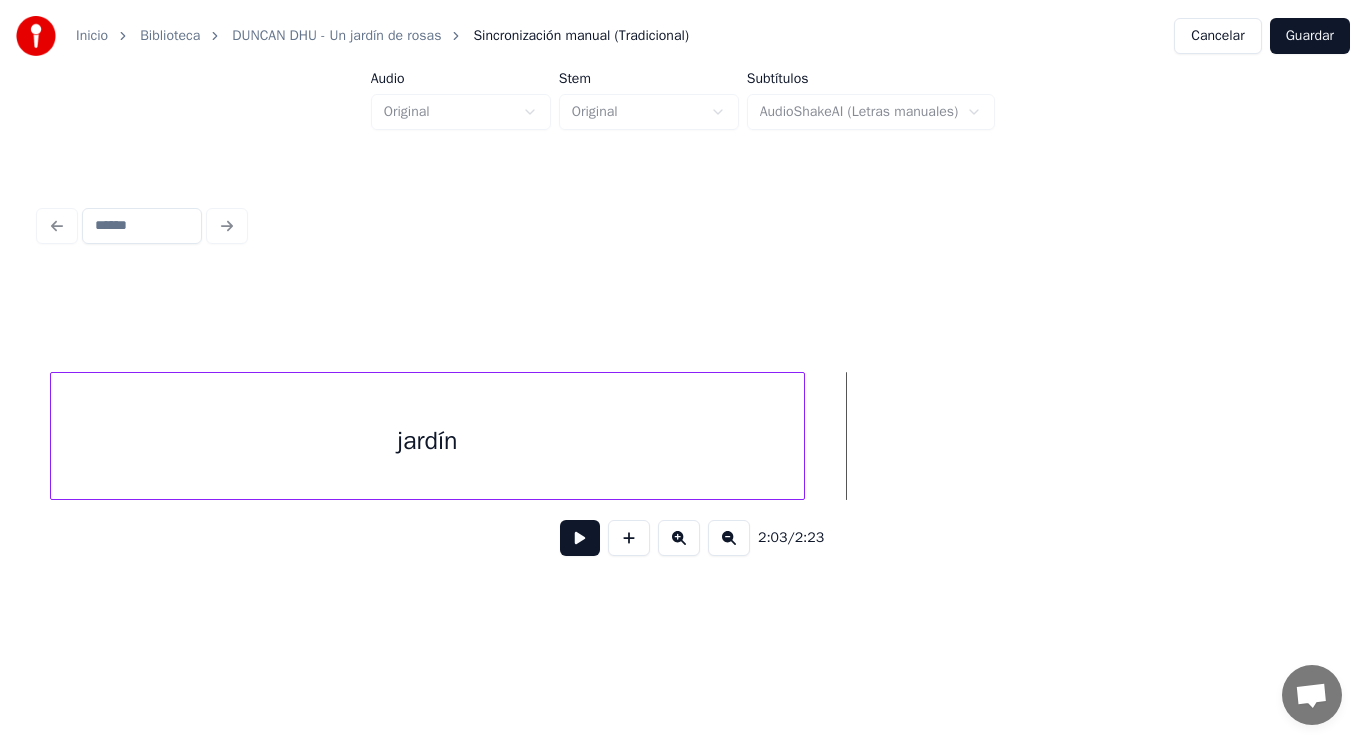 click at bounding box center [580, 538] 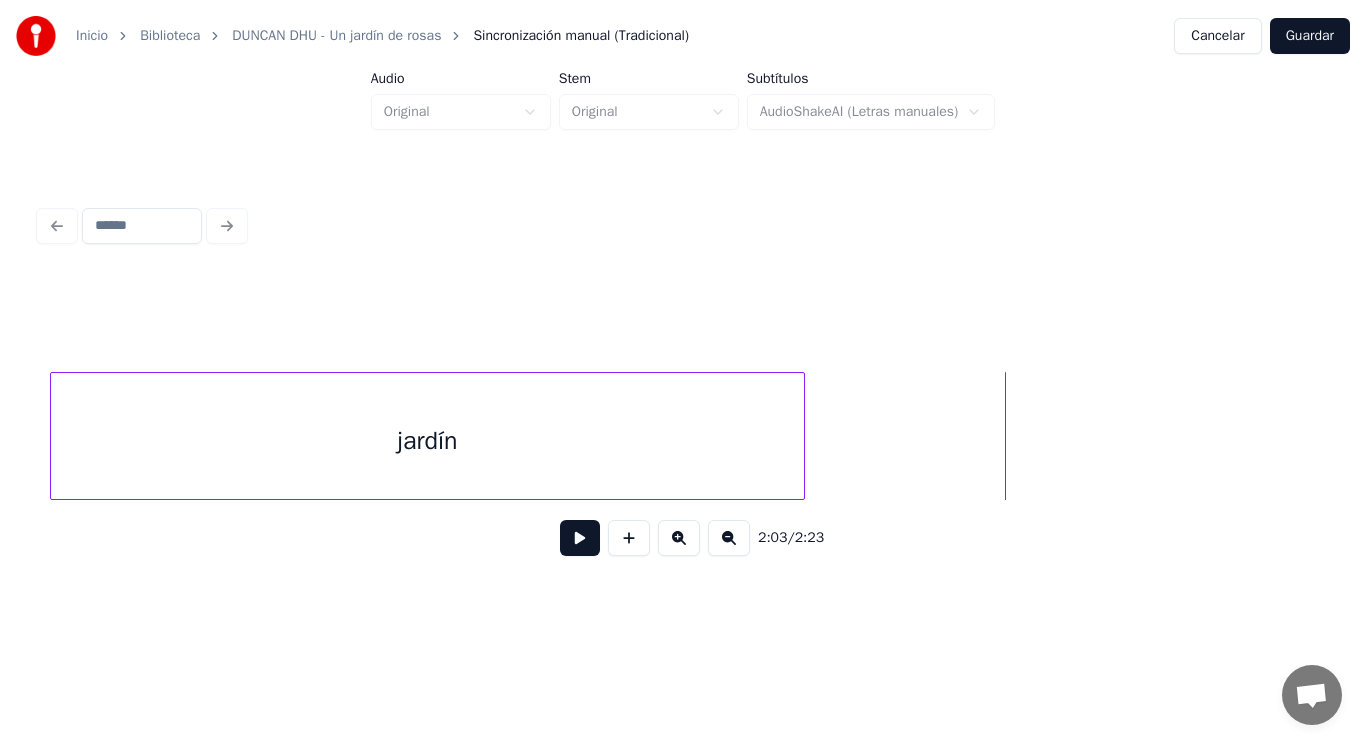 click on "jardín" at bounding box center [-71459, 436] 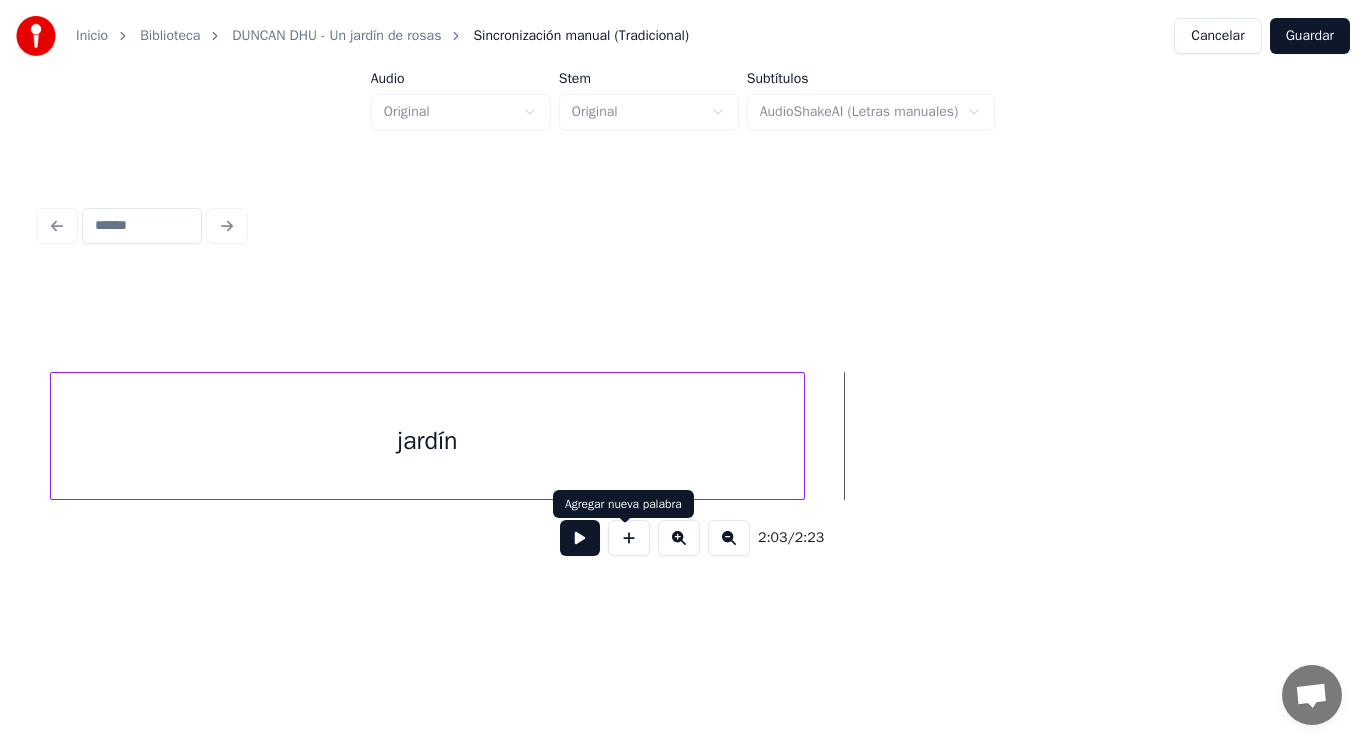click at bounding box center (629, 538) 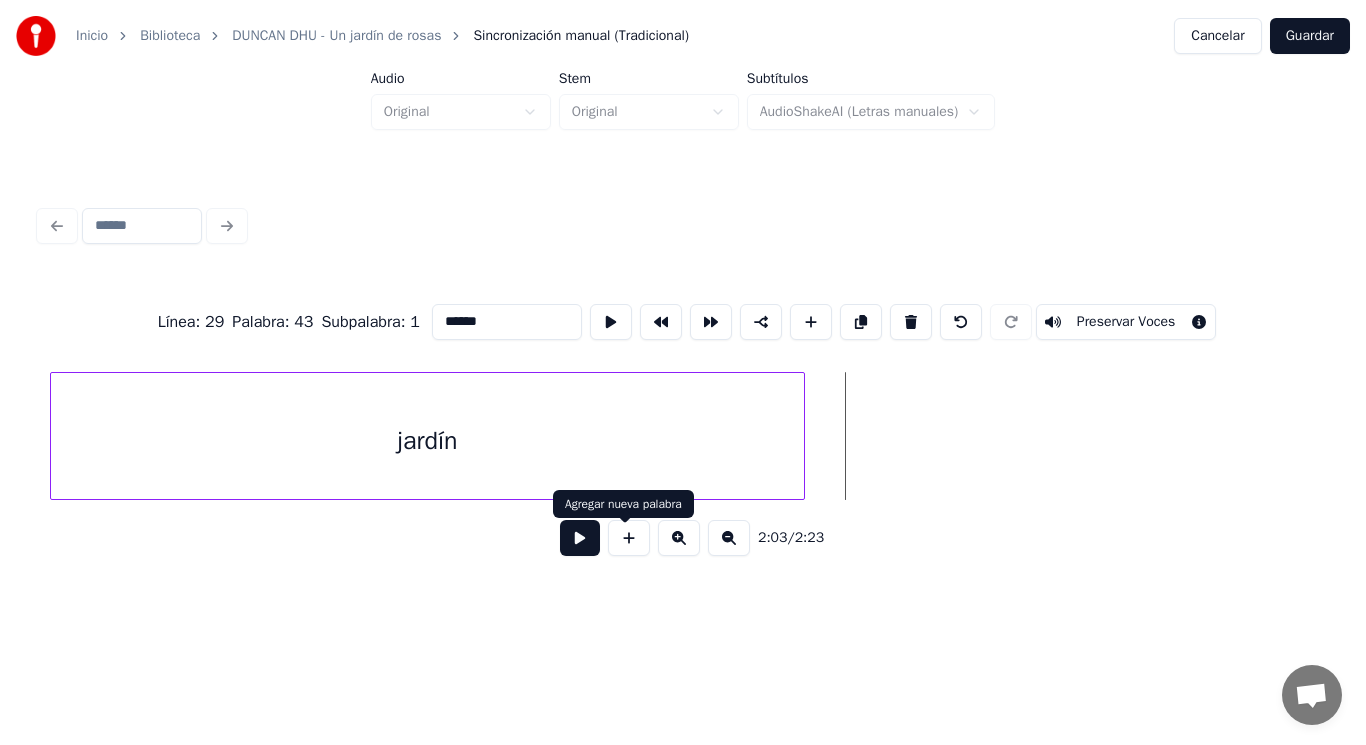 type on "**" 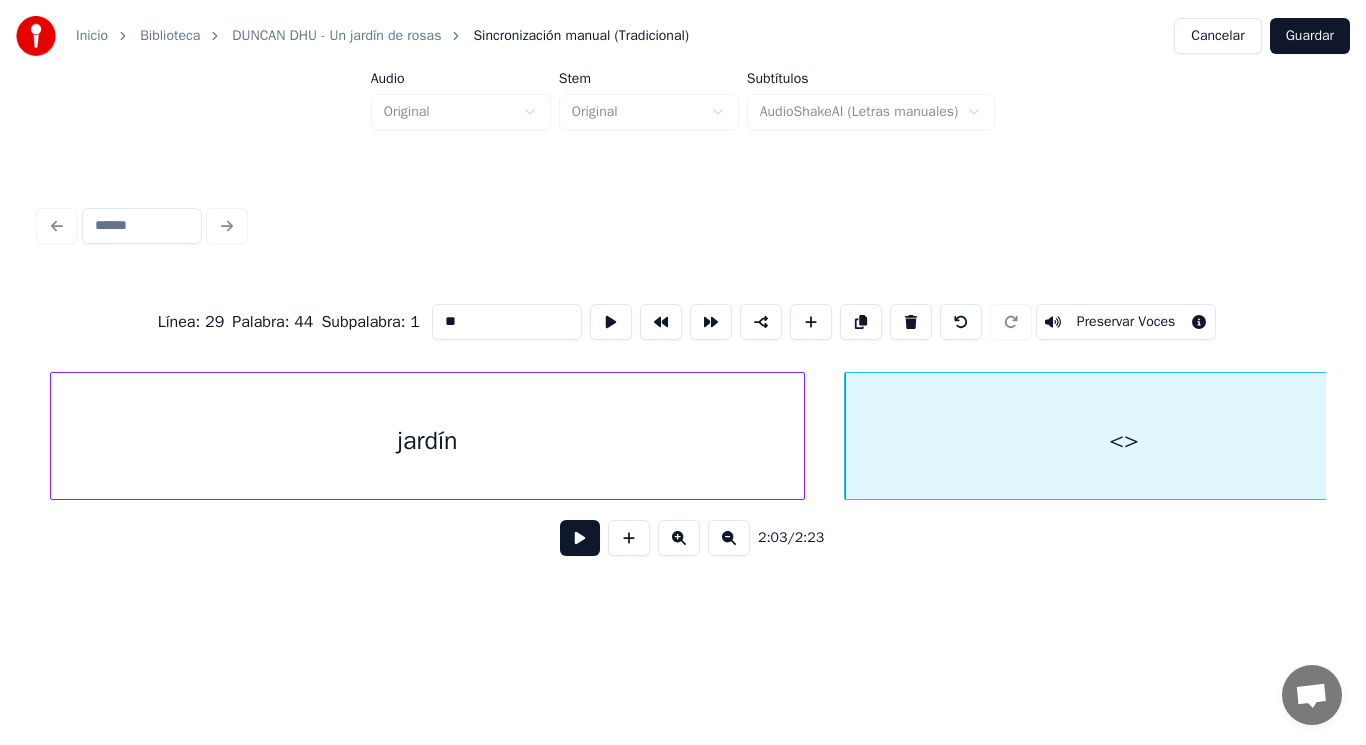 drag, startPoint x: 430, startPoint y: 307, endPoint x: 251, endPoint y: 307, distance: 179 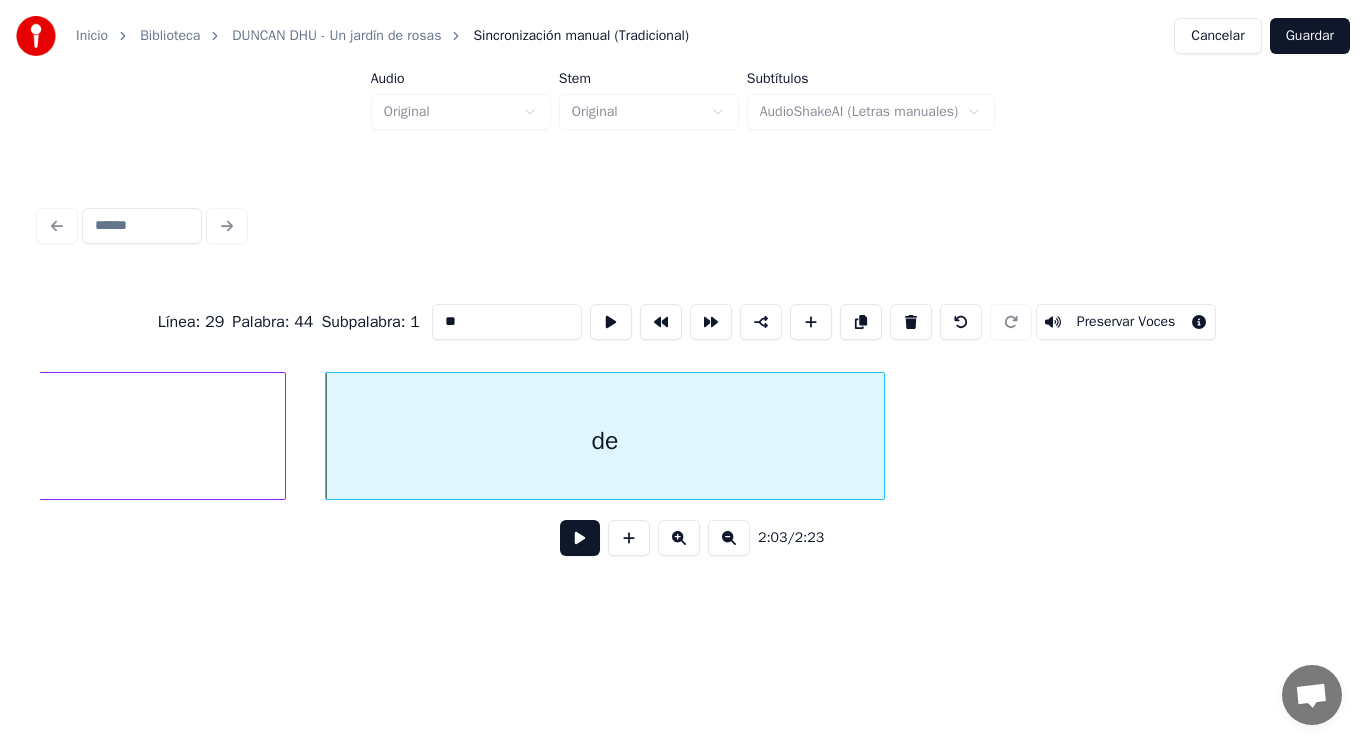 scroll, scrollTop: 0, scrollLeft: 172404, axis: horizontal 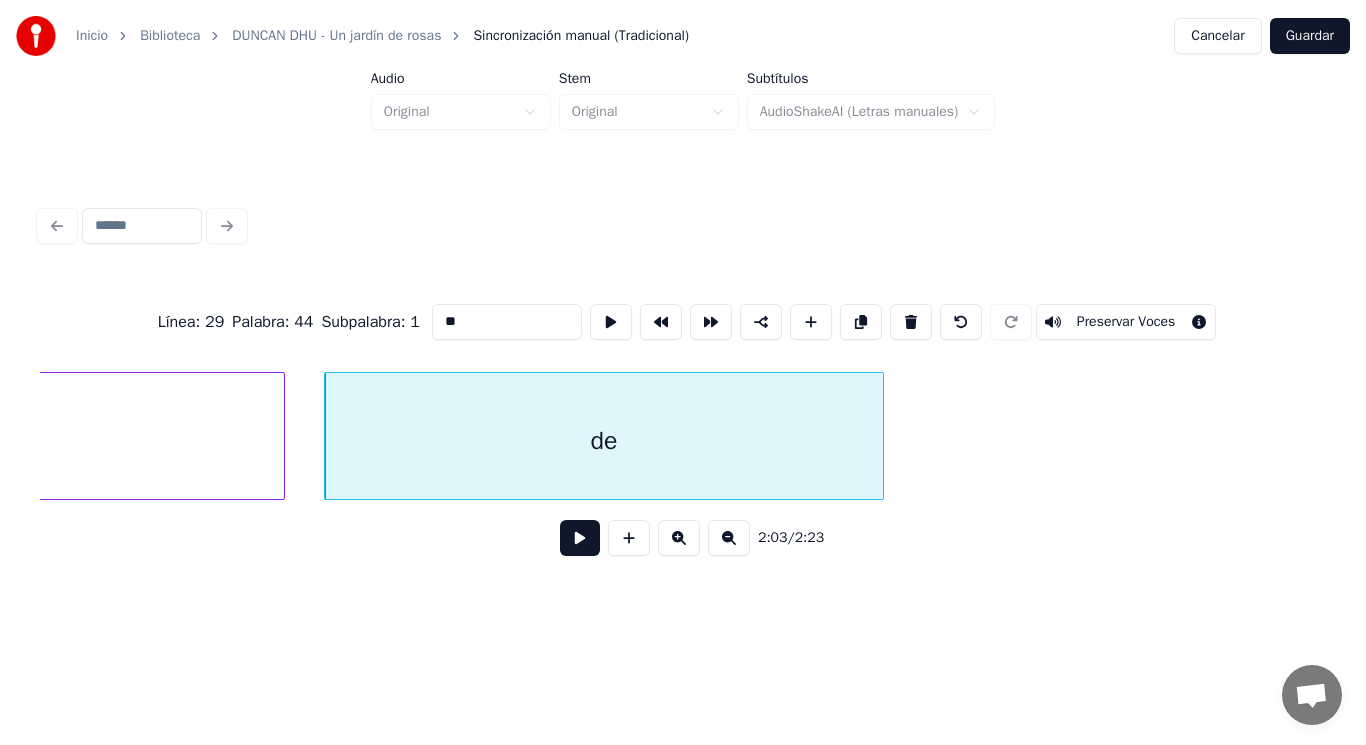 type on "**" 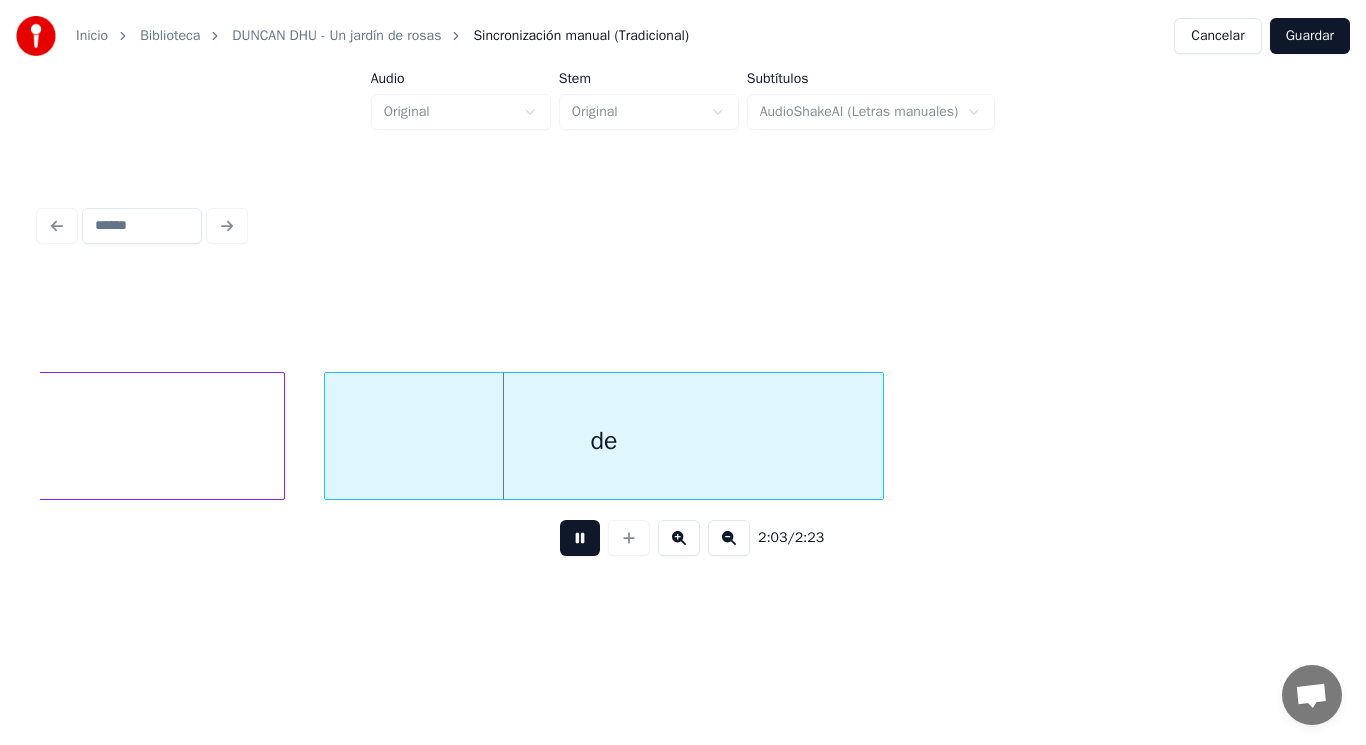 click at bounding box center (580, 538) 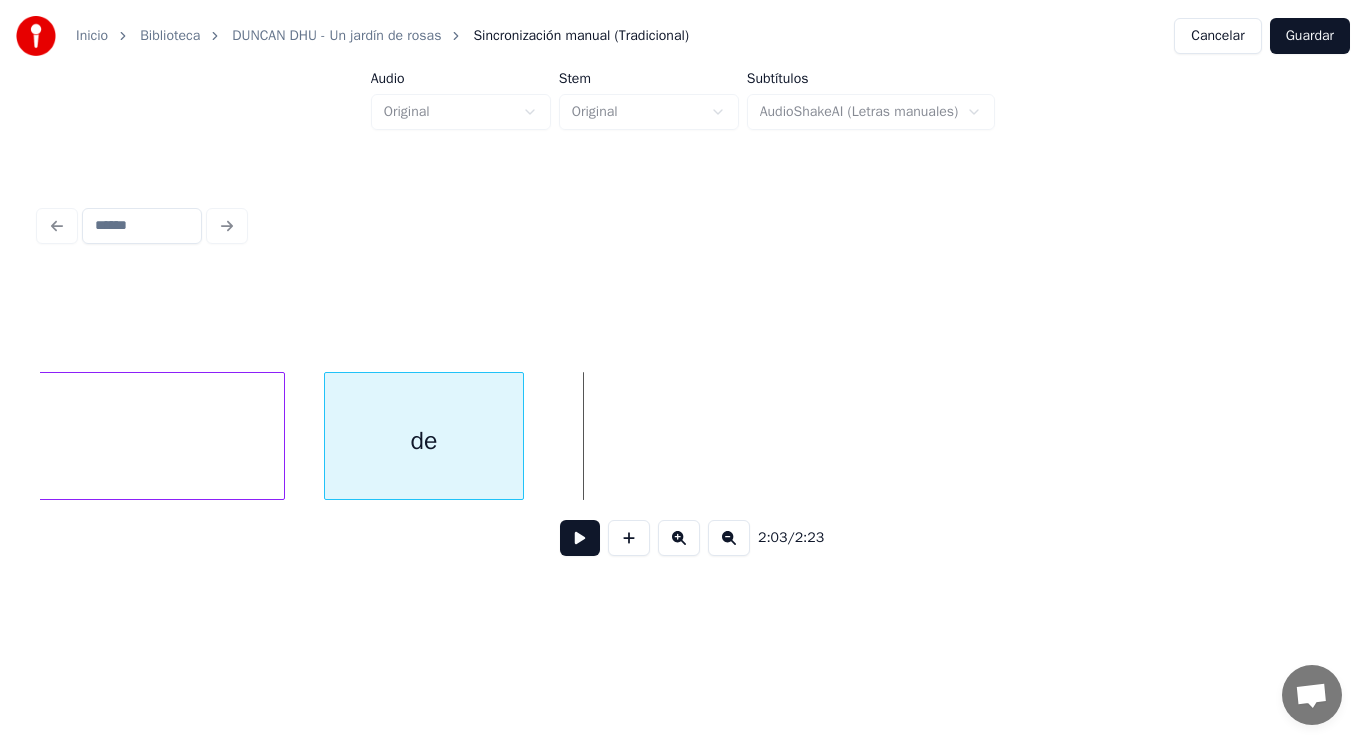 click at bounding box center (520, 436) 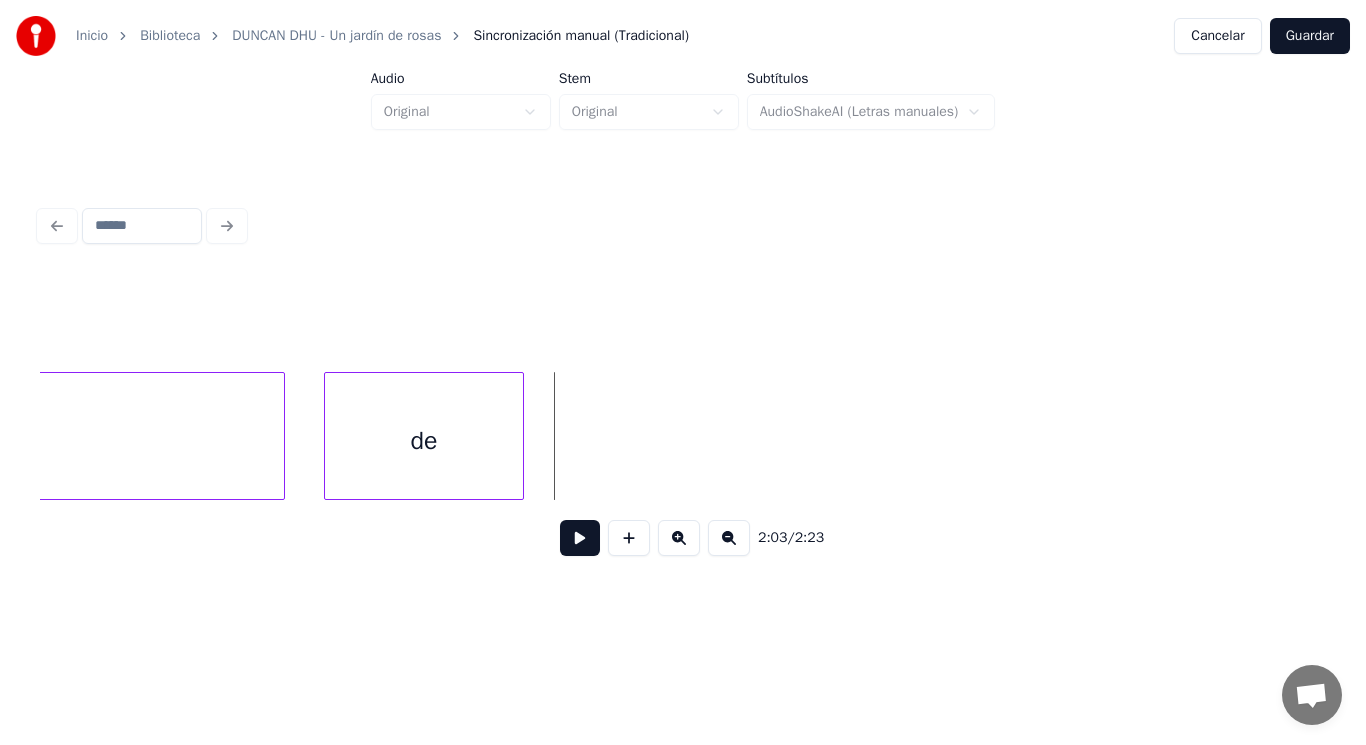 click at bounding box center (580, 538) 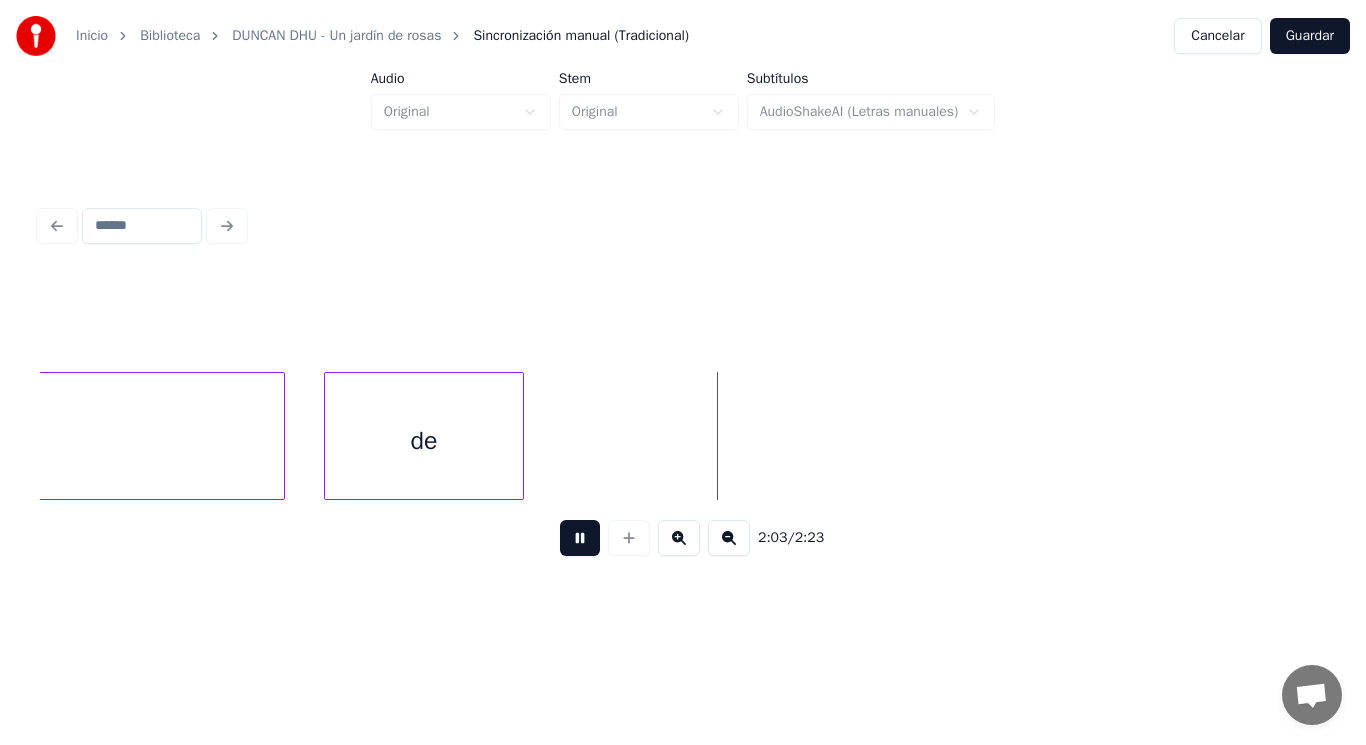 click at bounding box center [580, 538] 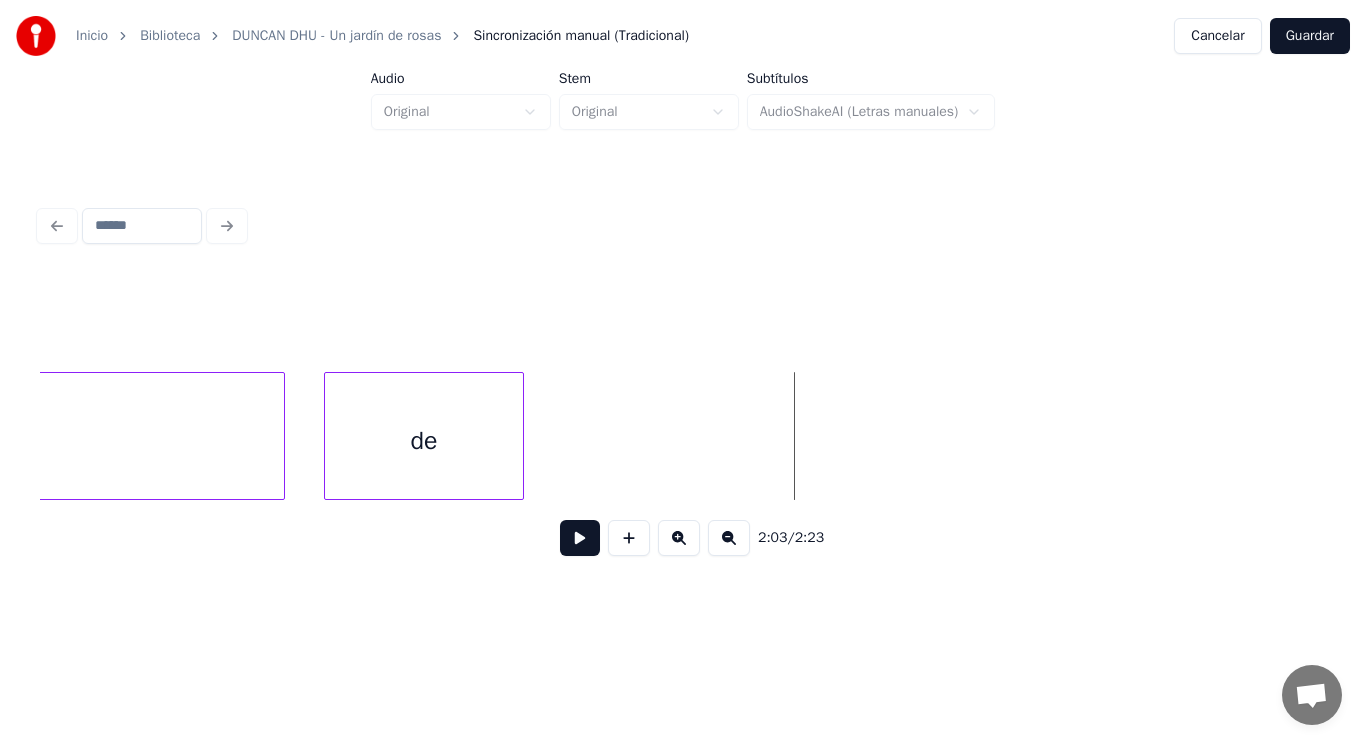 click on "jardín de" at bounding box center (-71979, 436) 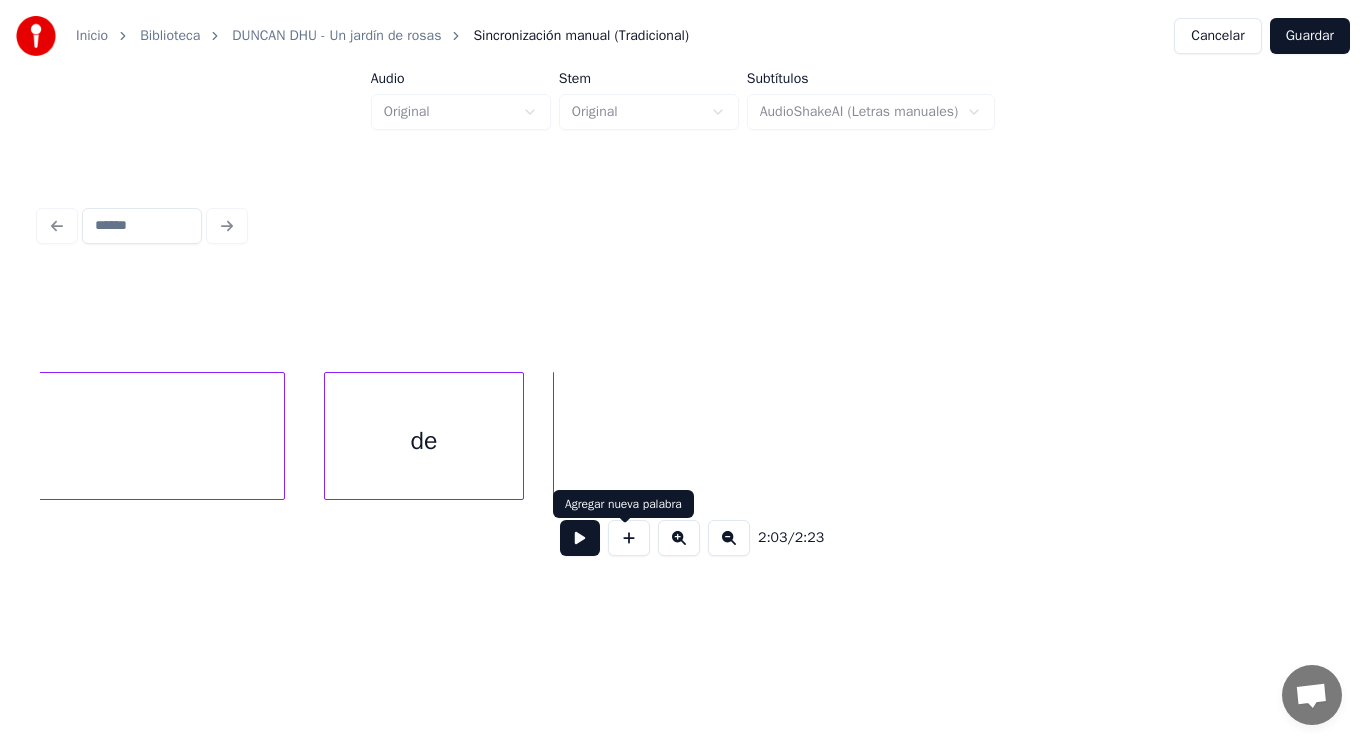 click at bounding box center [629, 538] 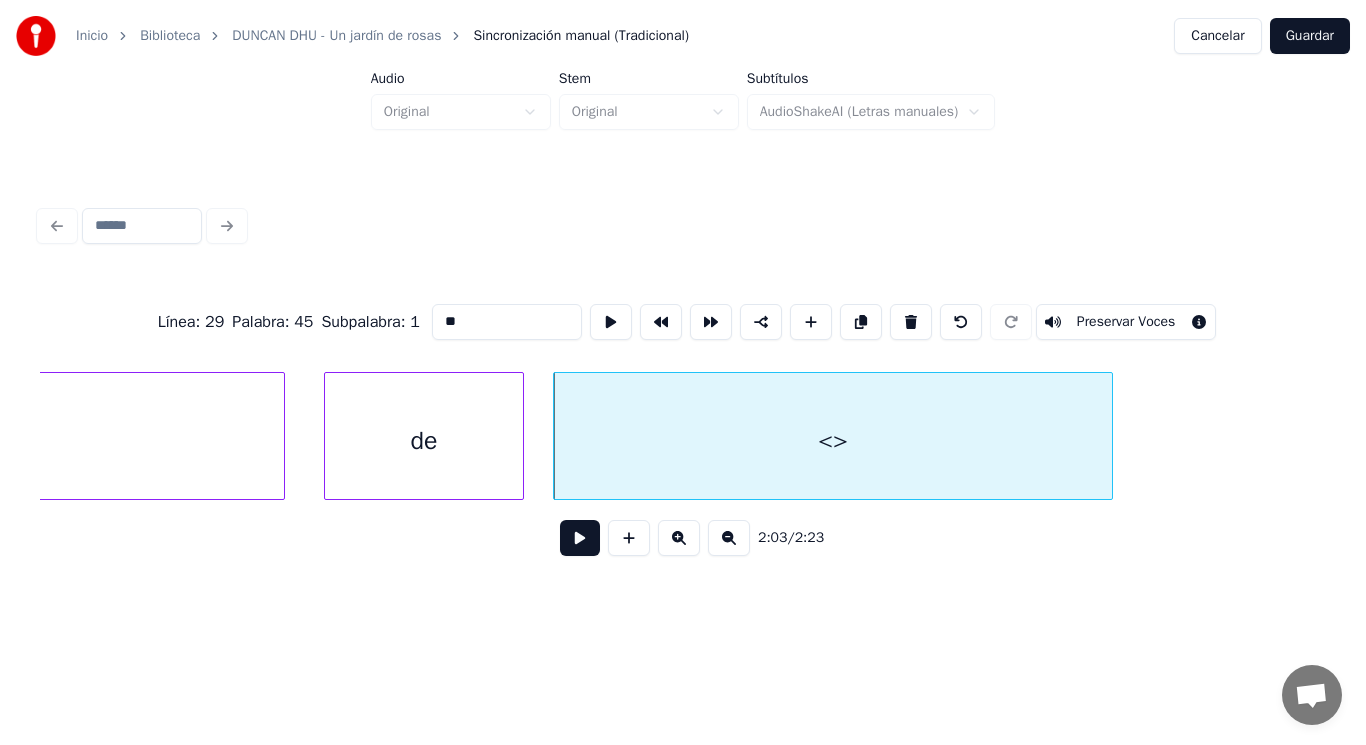 drag, startPoint x: 434, startPoint y: 310, endPoint x: 381, endPoint y: 313, distance: 53.08484 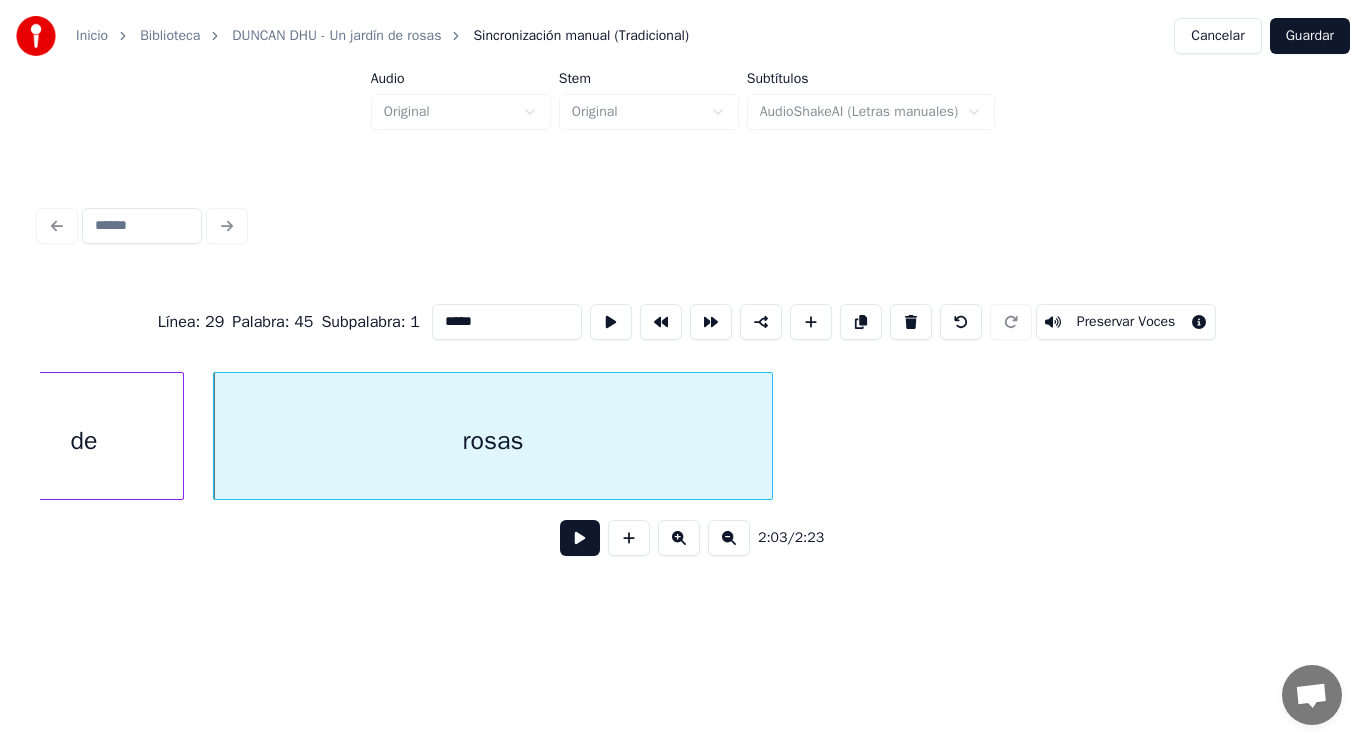 scroll, scrollTop: 0, scrollLeft: 172884, axis: horizontal 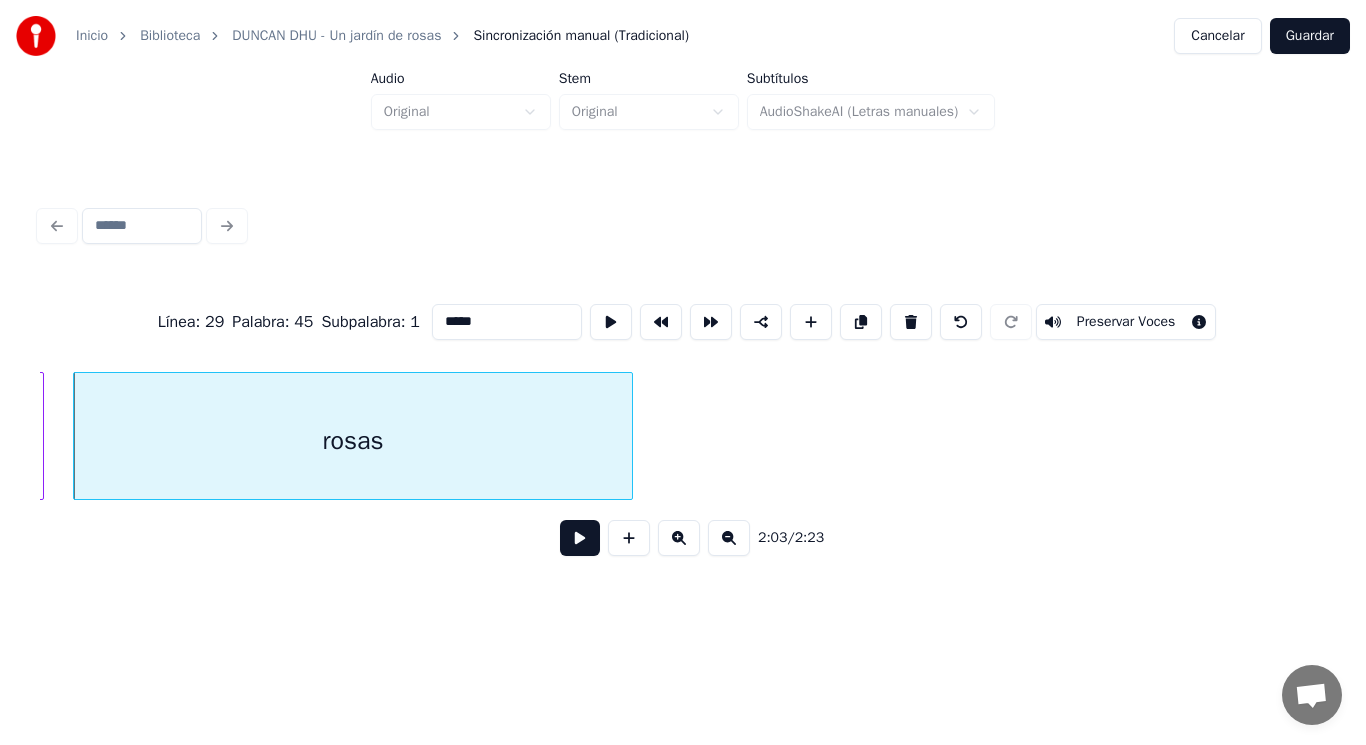 type on "*****" 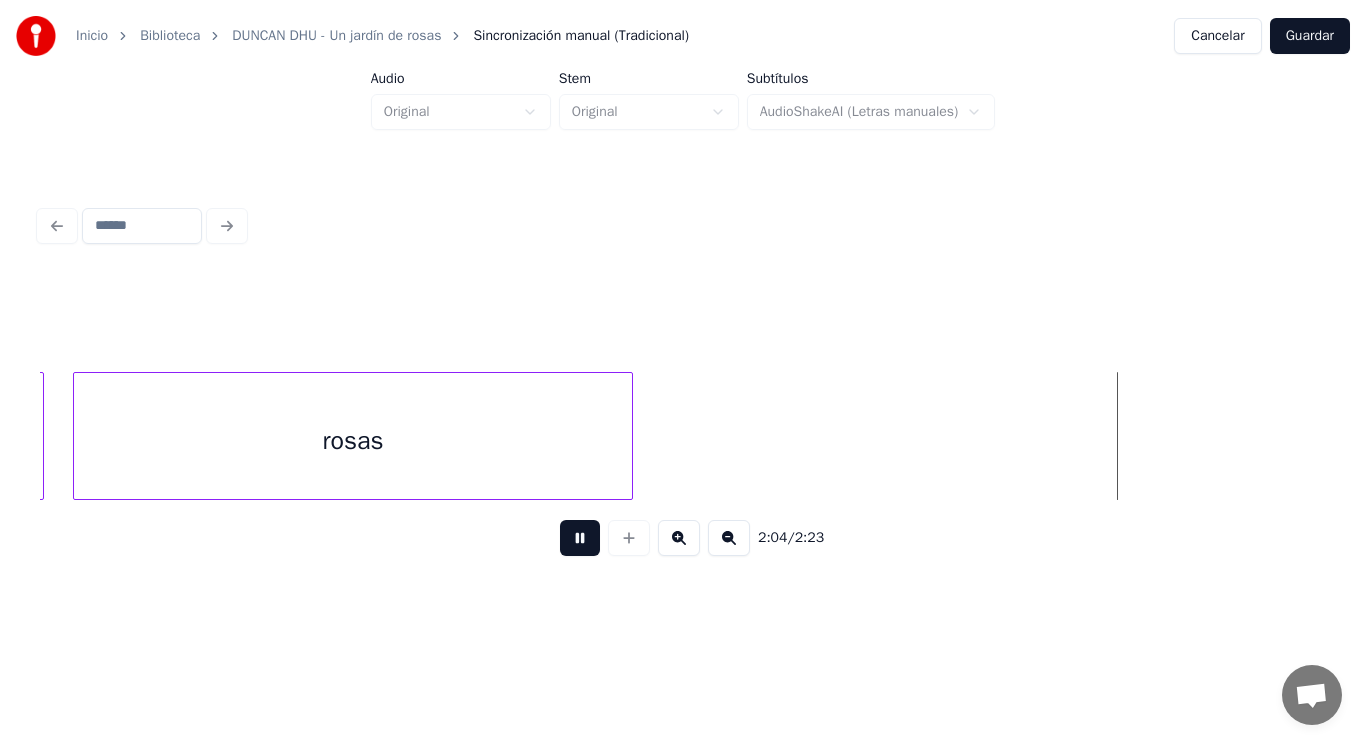click at bounding box center (580, 538) 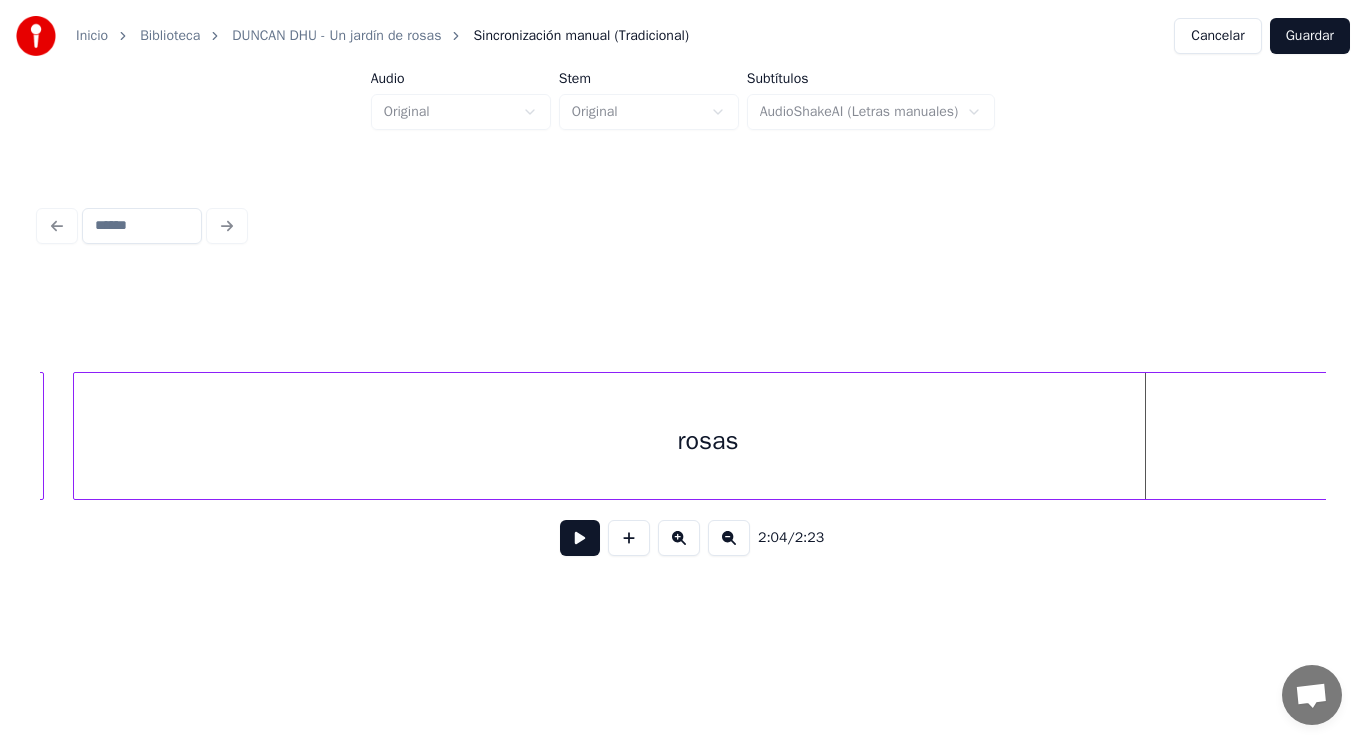 click on "Inicio Biblioteca DUNCAN DHU - Un jardín de rosas Sincronización manual (Tradicional) Cancelar Guardar Audio Original Stem Original Subtítulos AudioShakeAI (Letras manuales) 2:04  /  2:23" at bounding box center [683, 304] 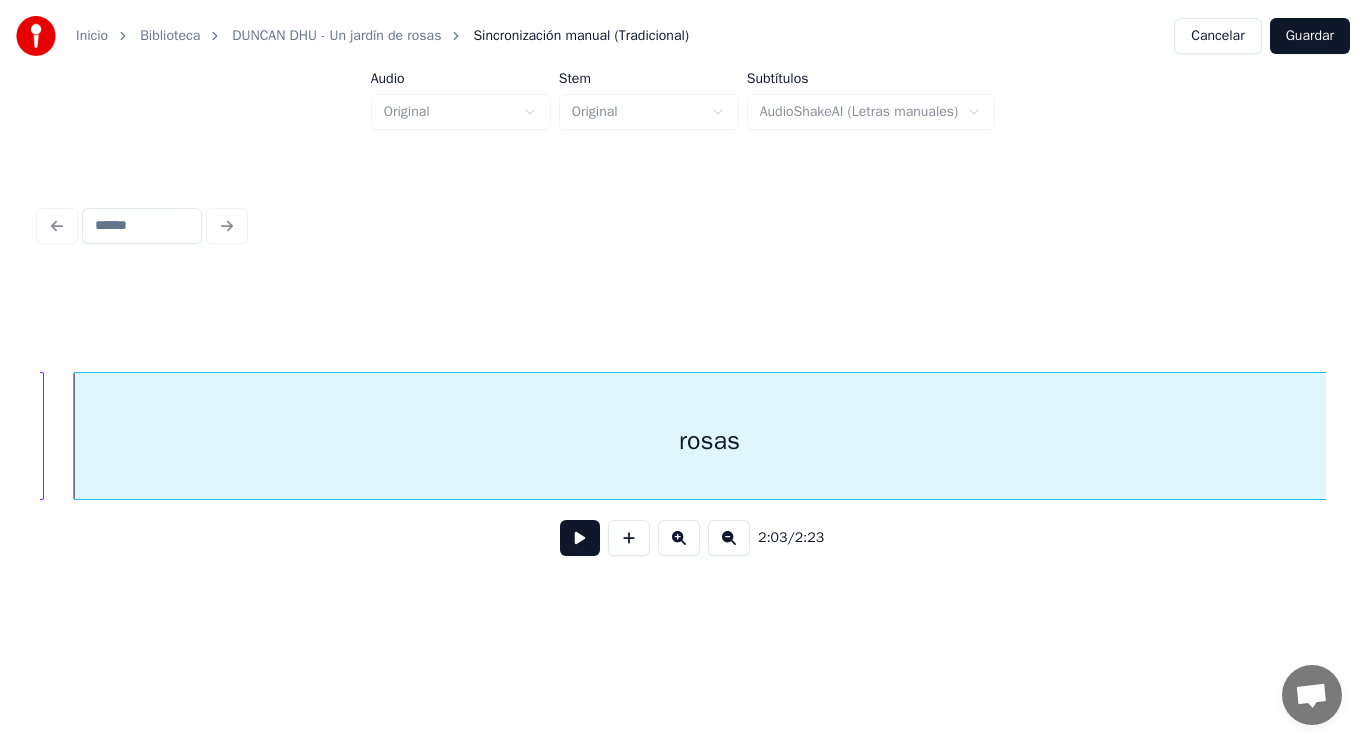click at bounding box center (580, 538) 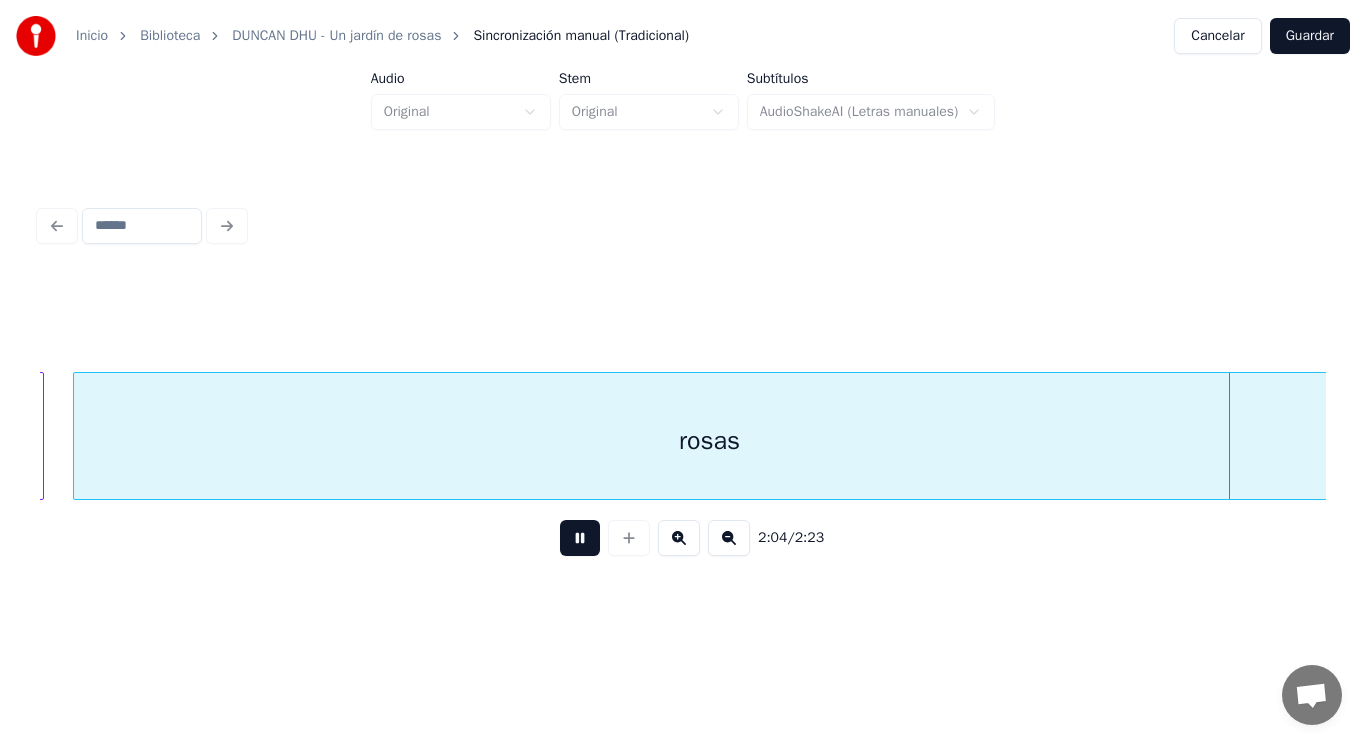 click at bounding box center (580, 538) 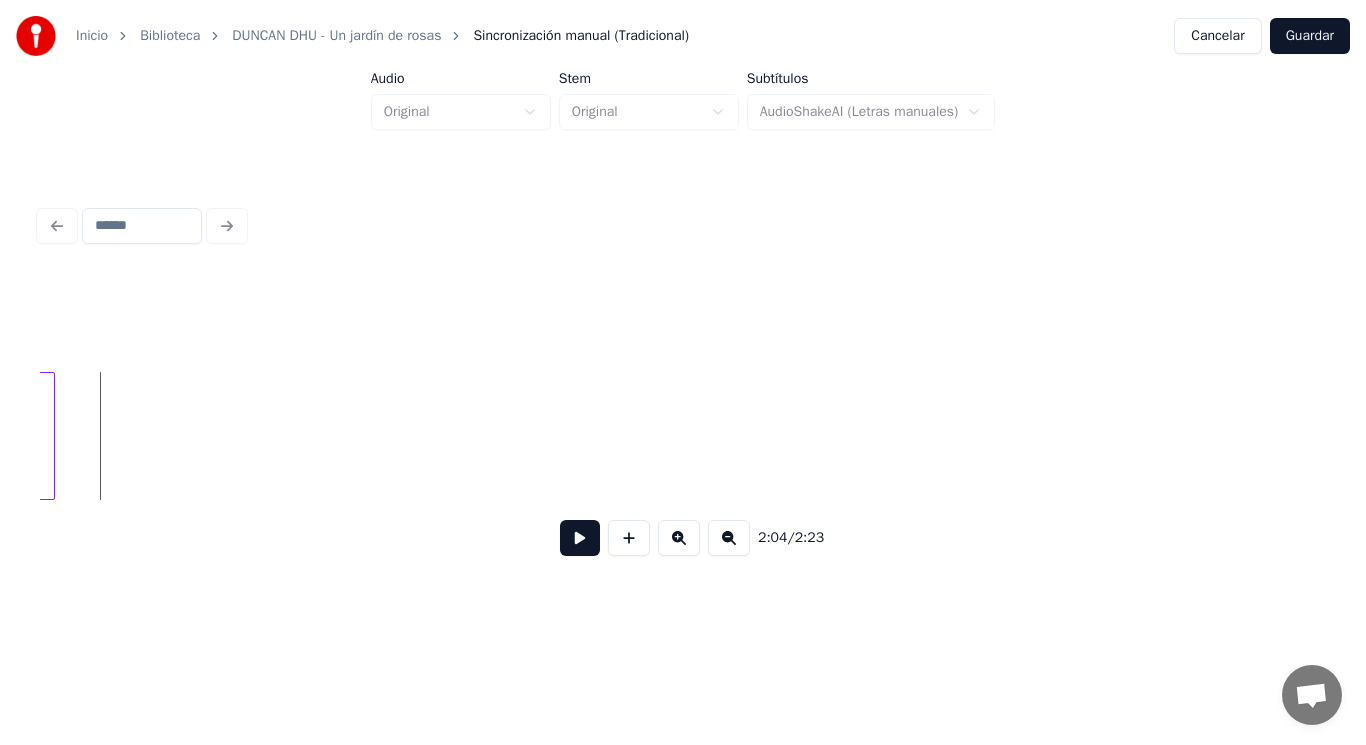 click at bounding box center [580, 538] 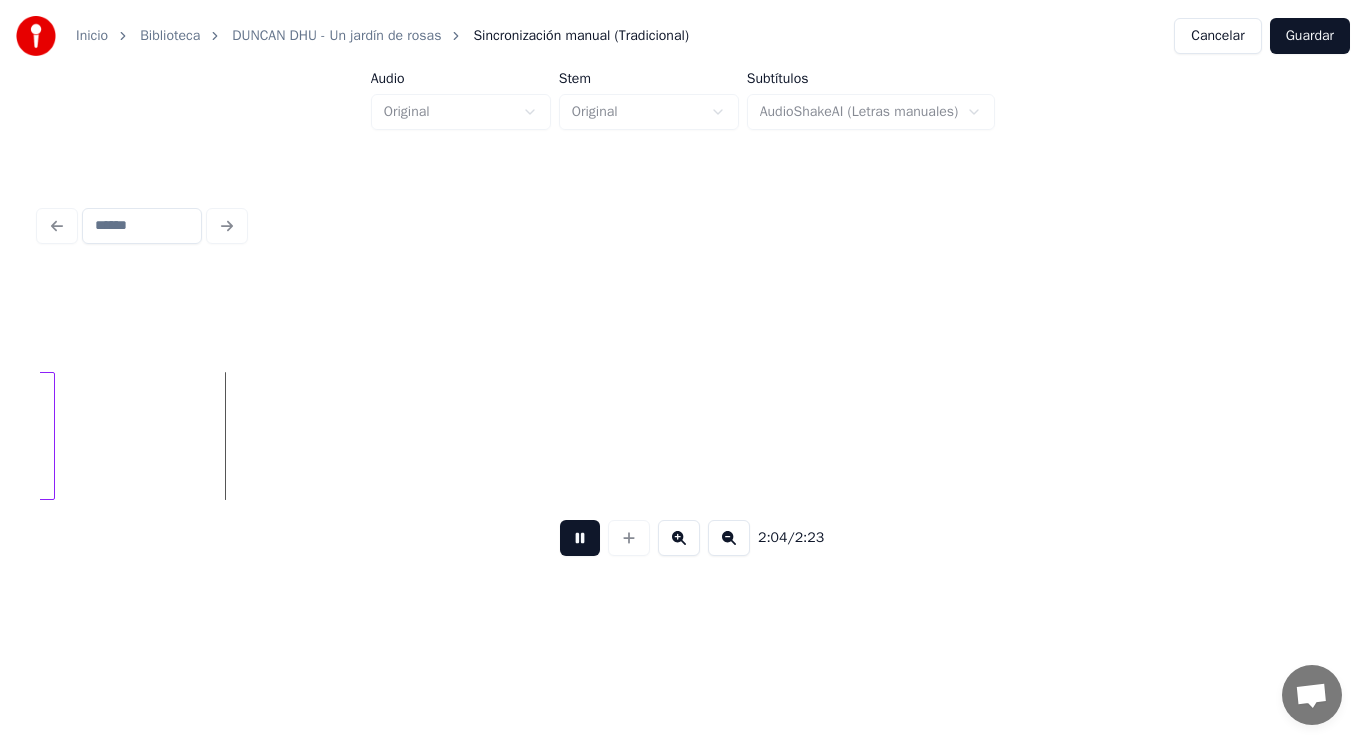 click at bounding box center [580, 538] 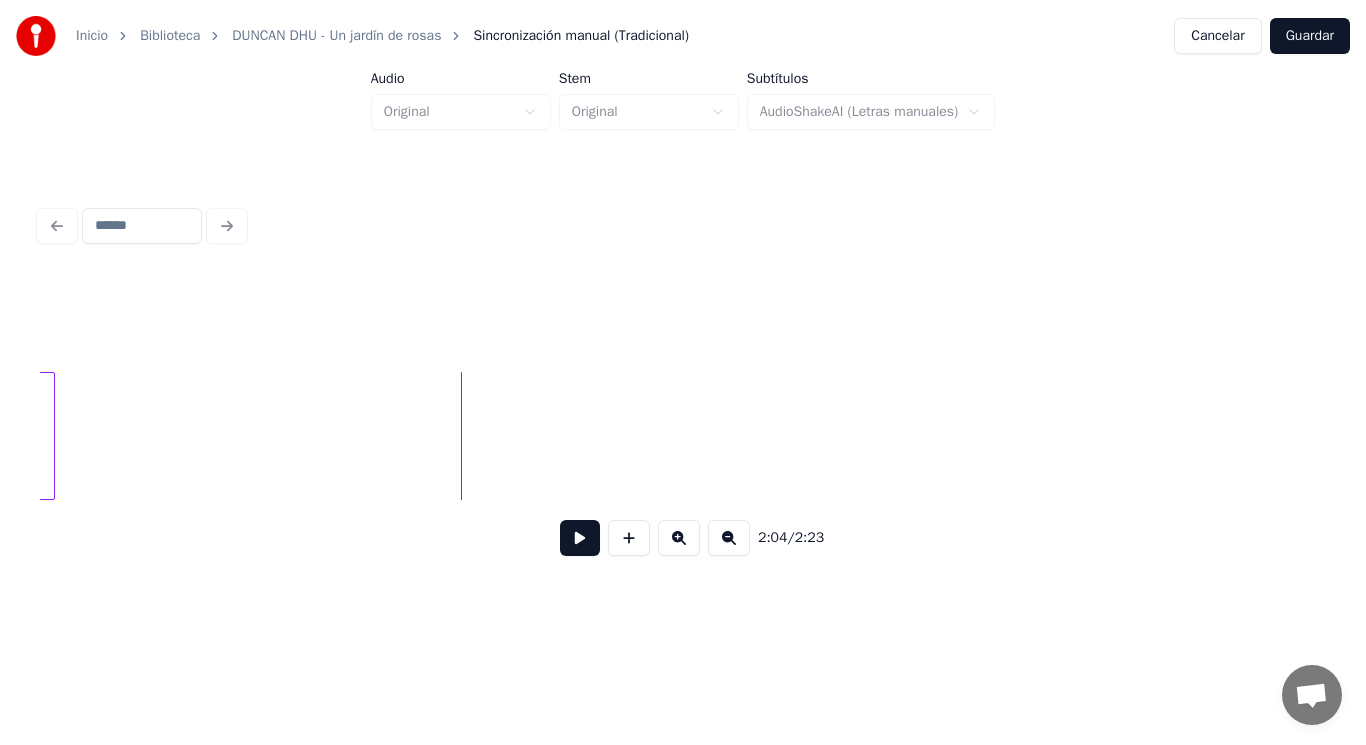 click on "rosas" at bounding box center (-73750, 436) 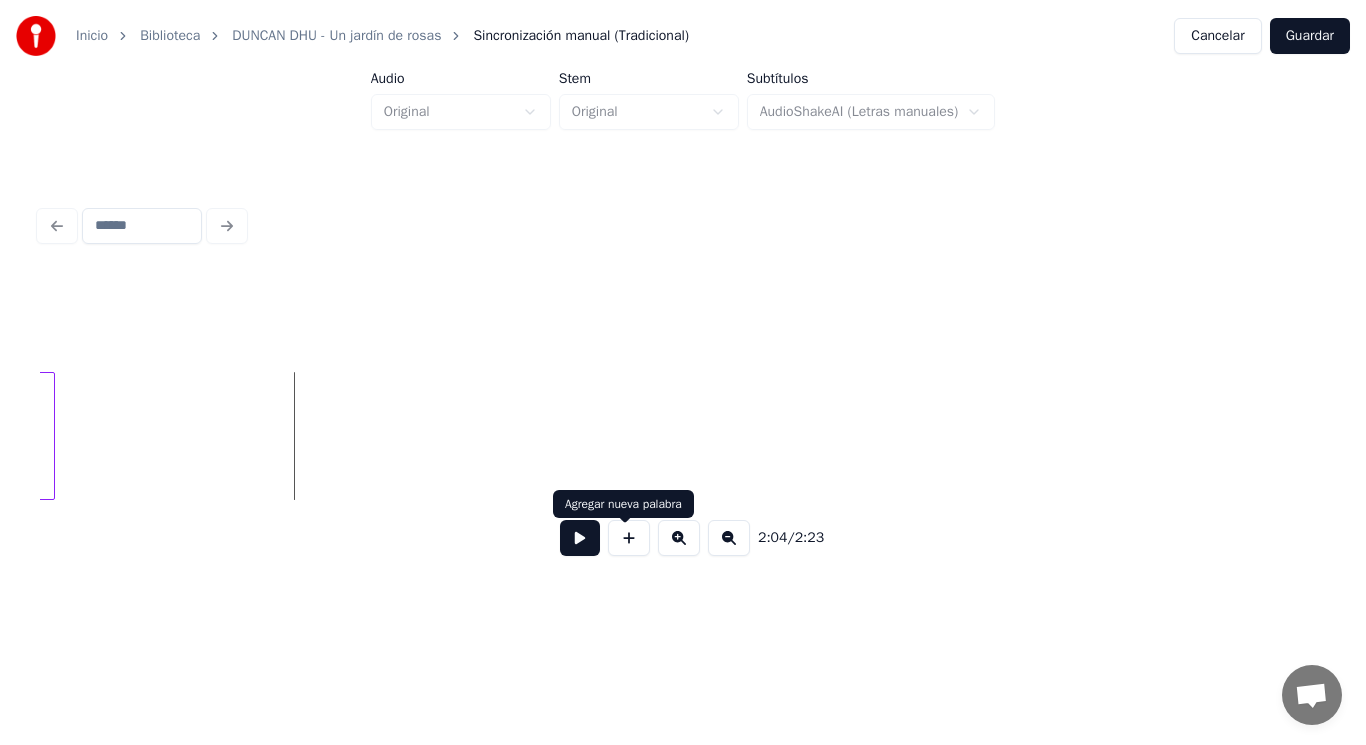 click at bounding box center [629, 538] 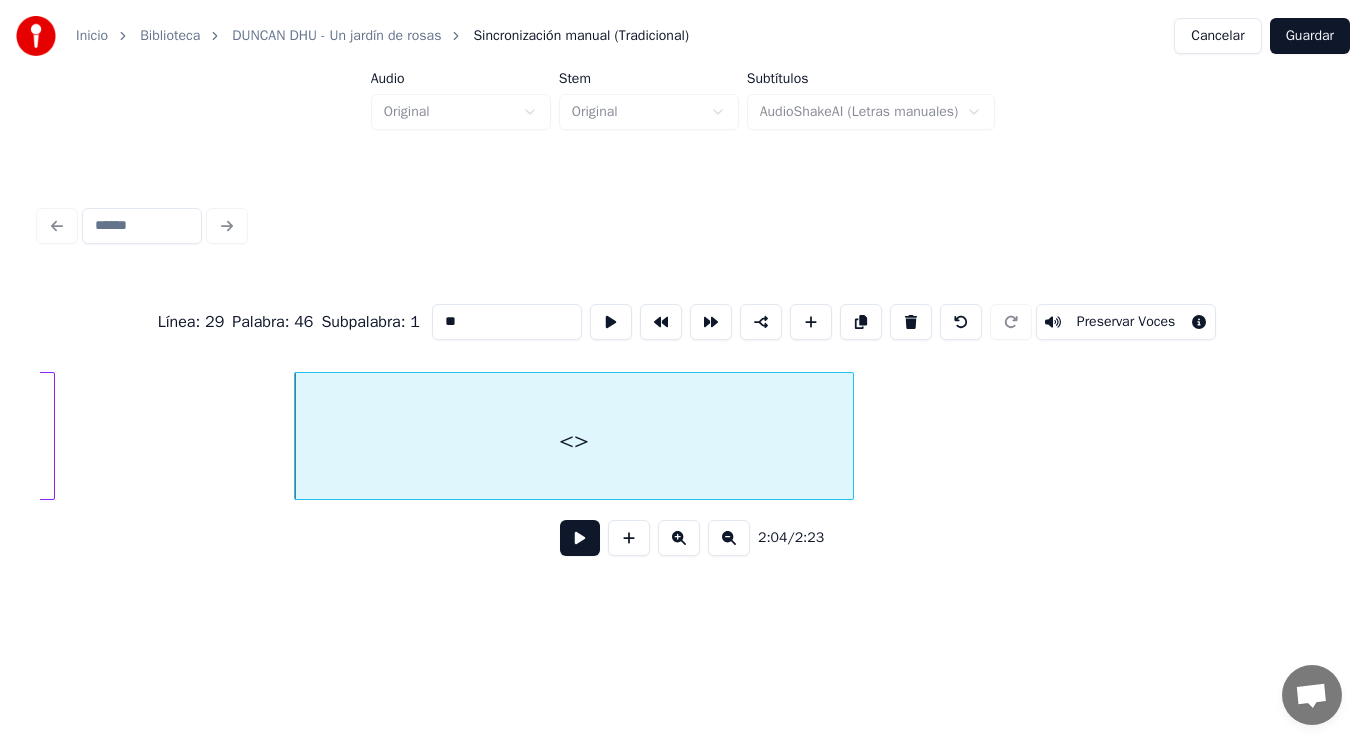 drag, startPoint x: 439, startPoint y: 312, endPoint x: 284, endPoint y: 318, distance: 155.11609 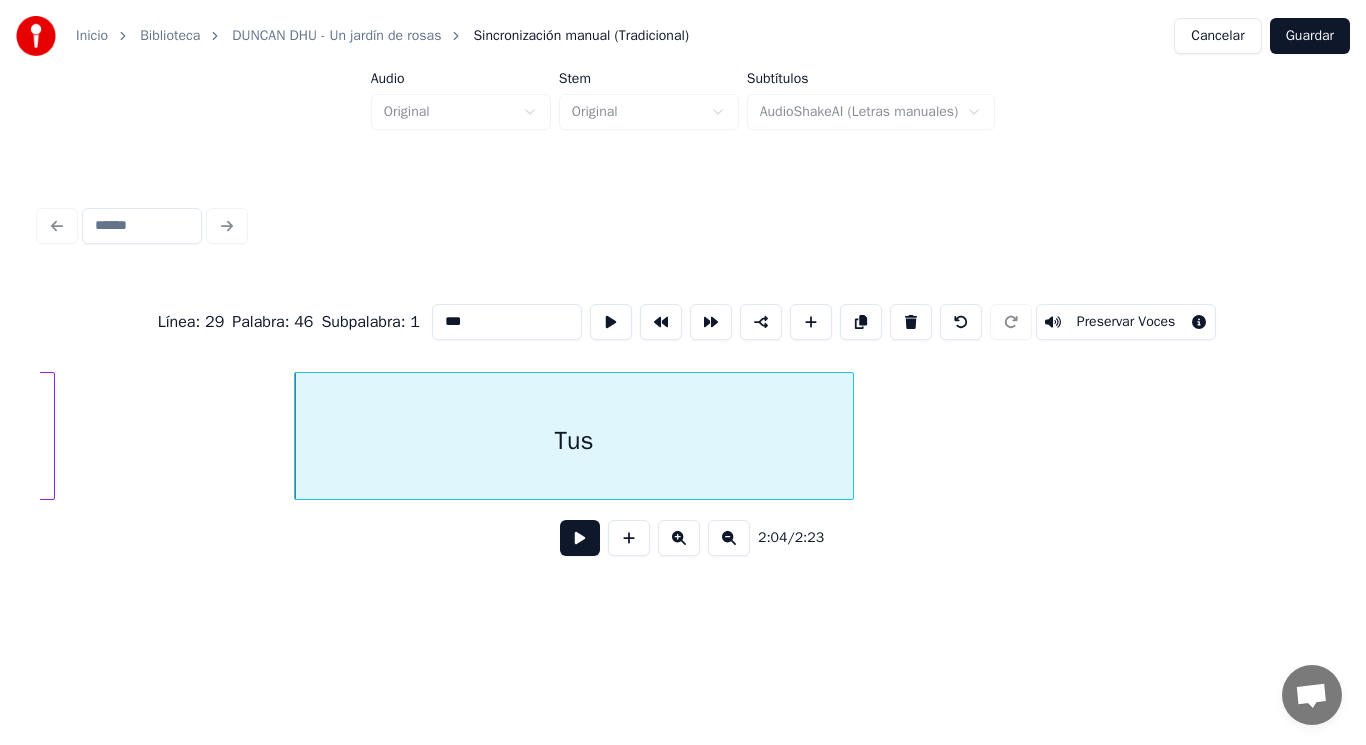 type on "***" 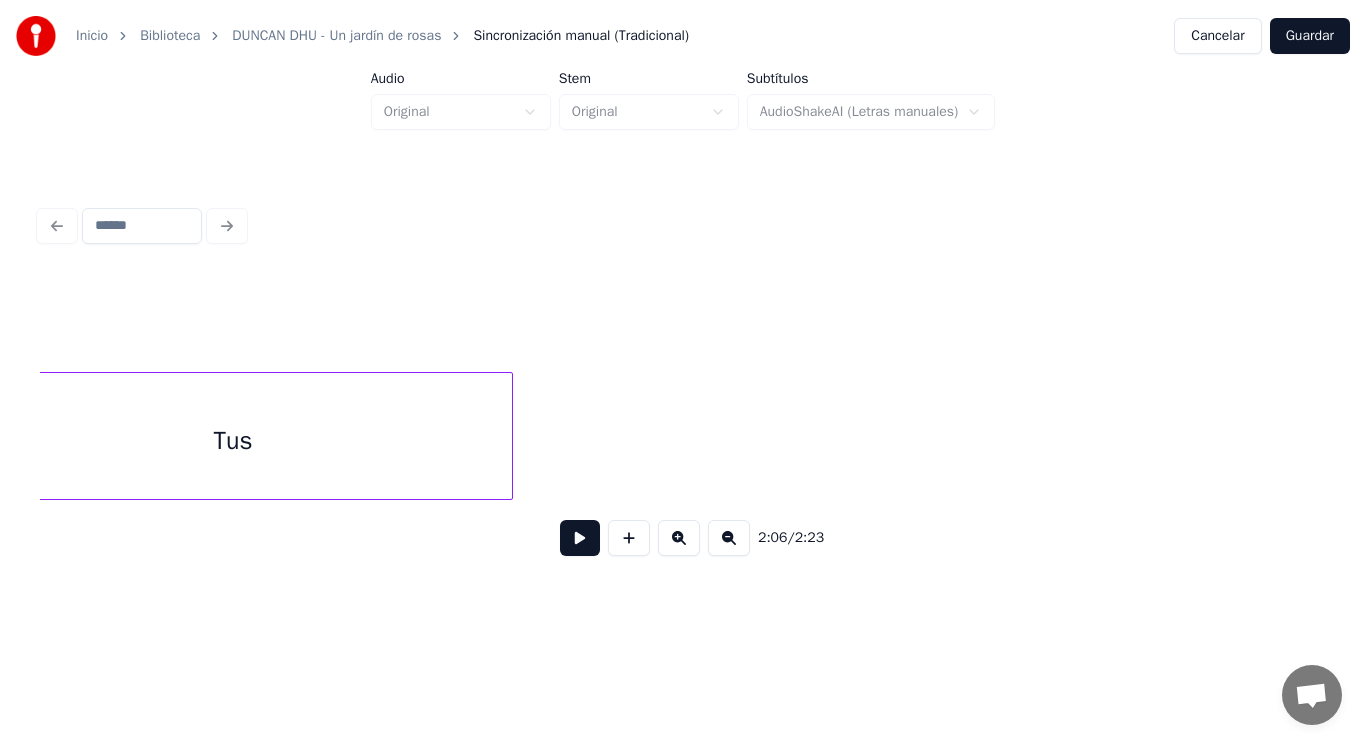 scroll, scrollTop: 0, scrollLeft: 174430, axis: horizontal 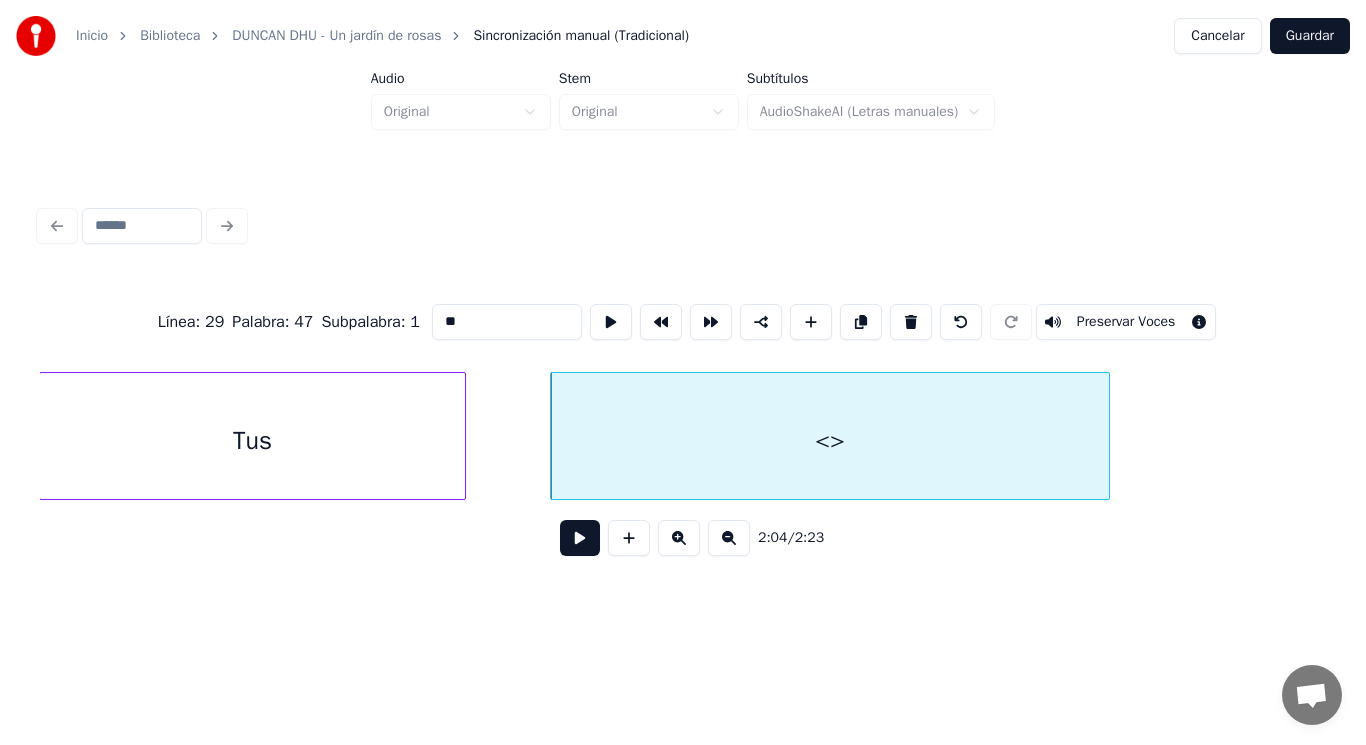 drag, startPoint x: 441, startPoint y: 319, endPoint x: 331, endPoint y: 324, distance: 110.11358 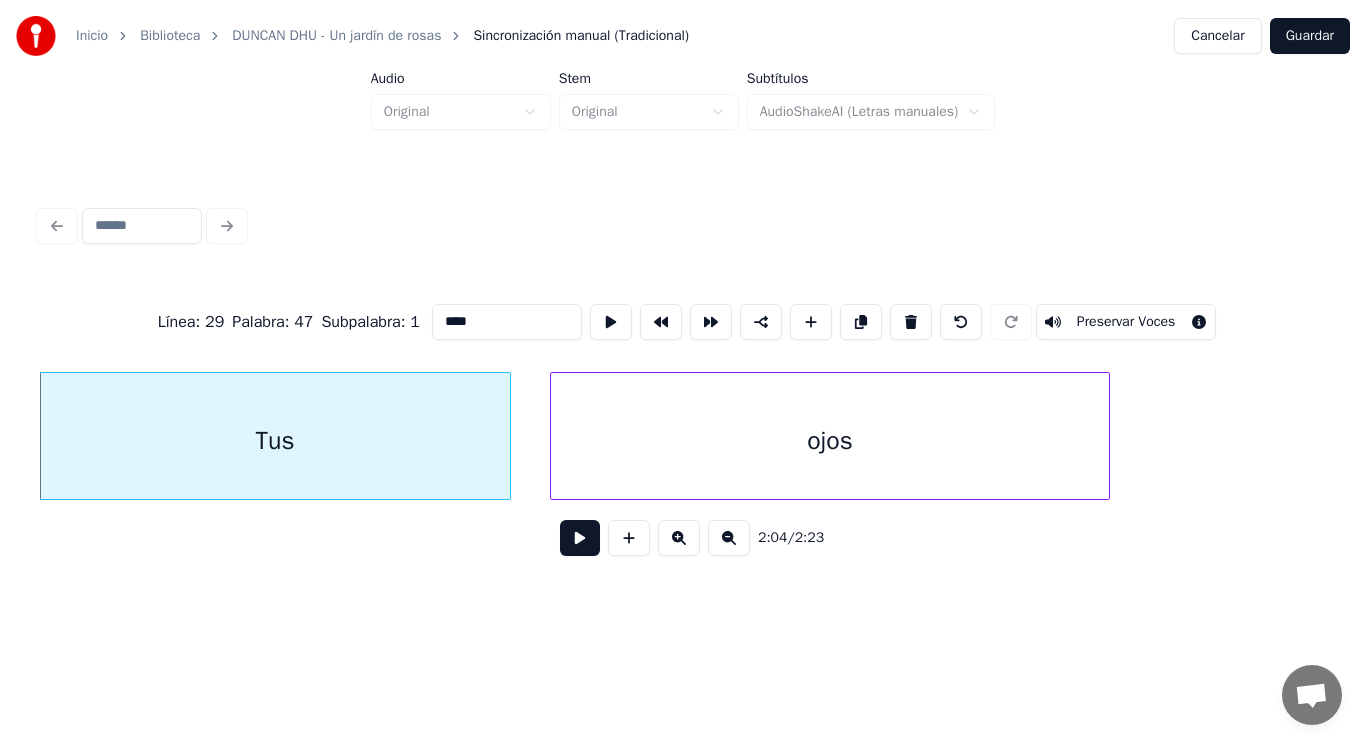 type on "****" 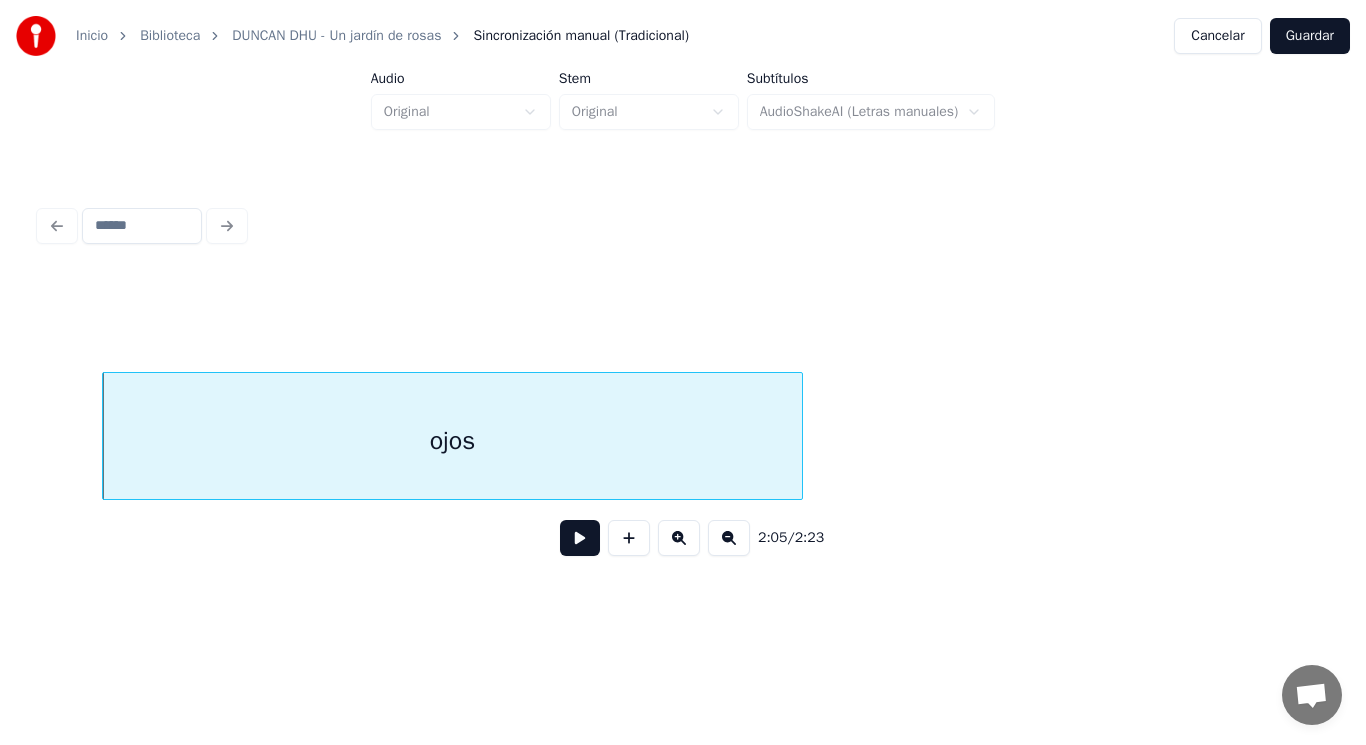 scroll, scrollTop: 0, scrollLeft: 175030, axis: horizontal 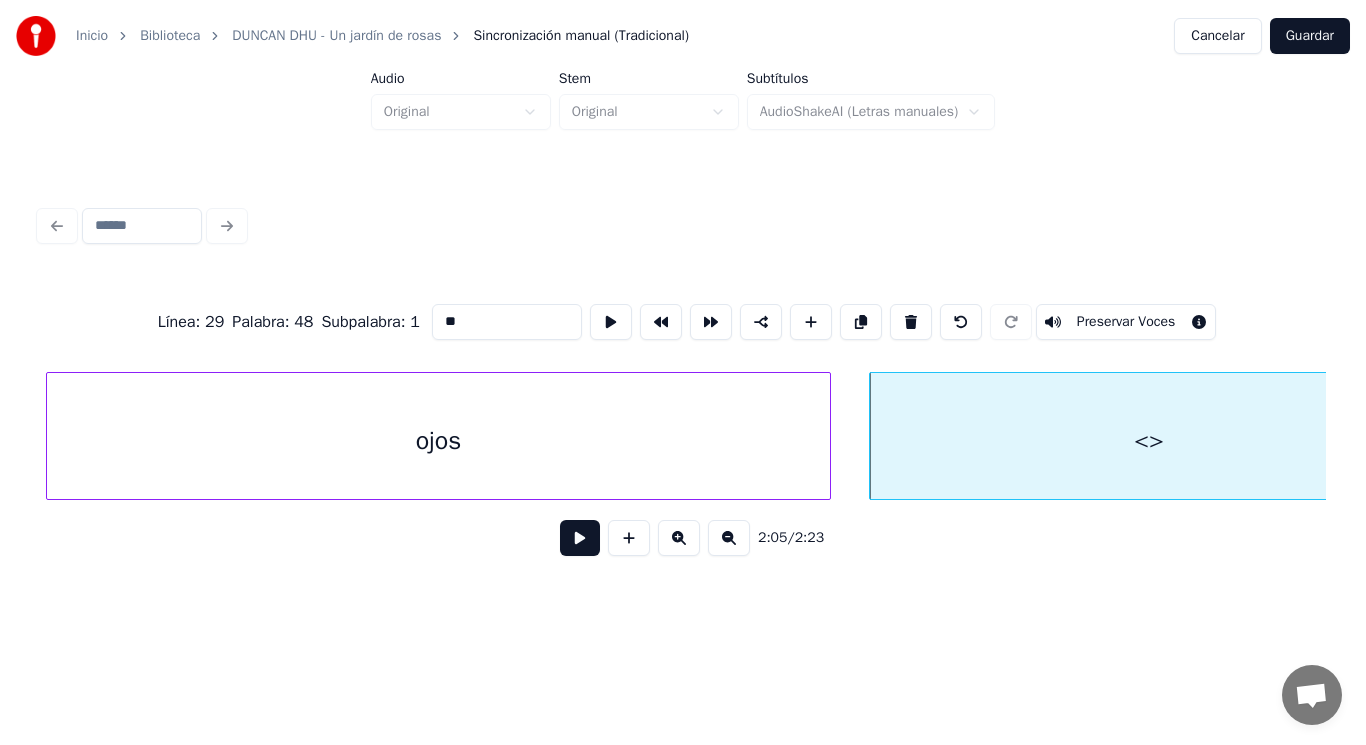 drag, startPoint x: 433, startPoint y: 315, endPoint x: 274, endPoint y: 324, distance: 159.25452 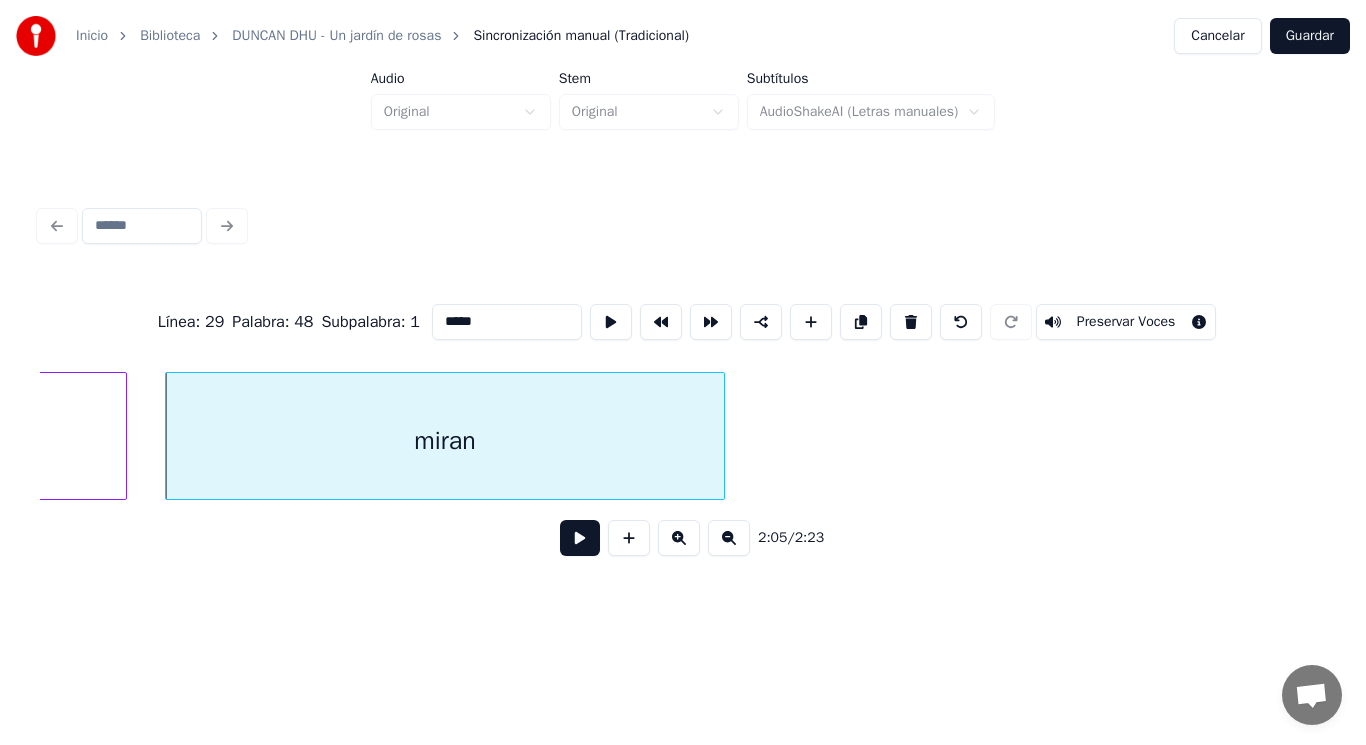 scroll, scrollTop: 0, scrollLeft: 175870, axis: horizontal 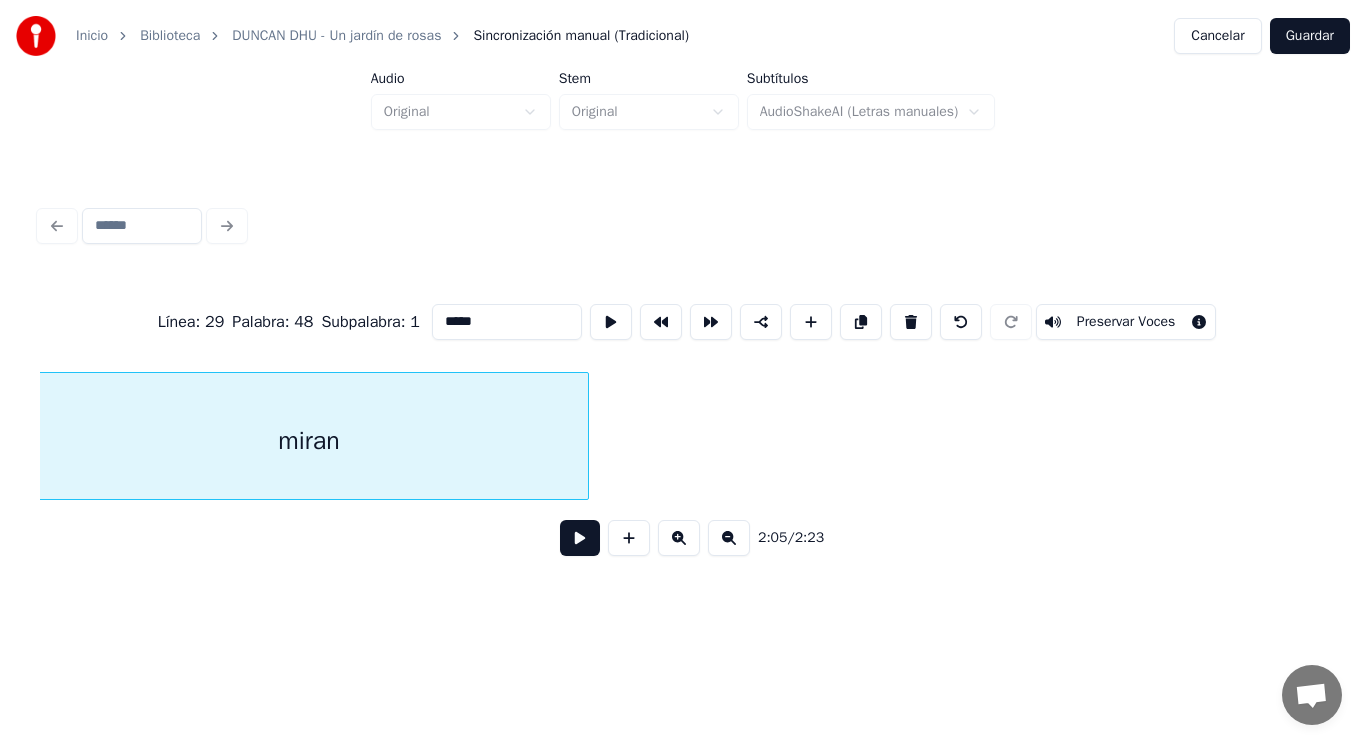 type on "*****" 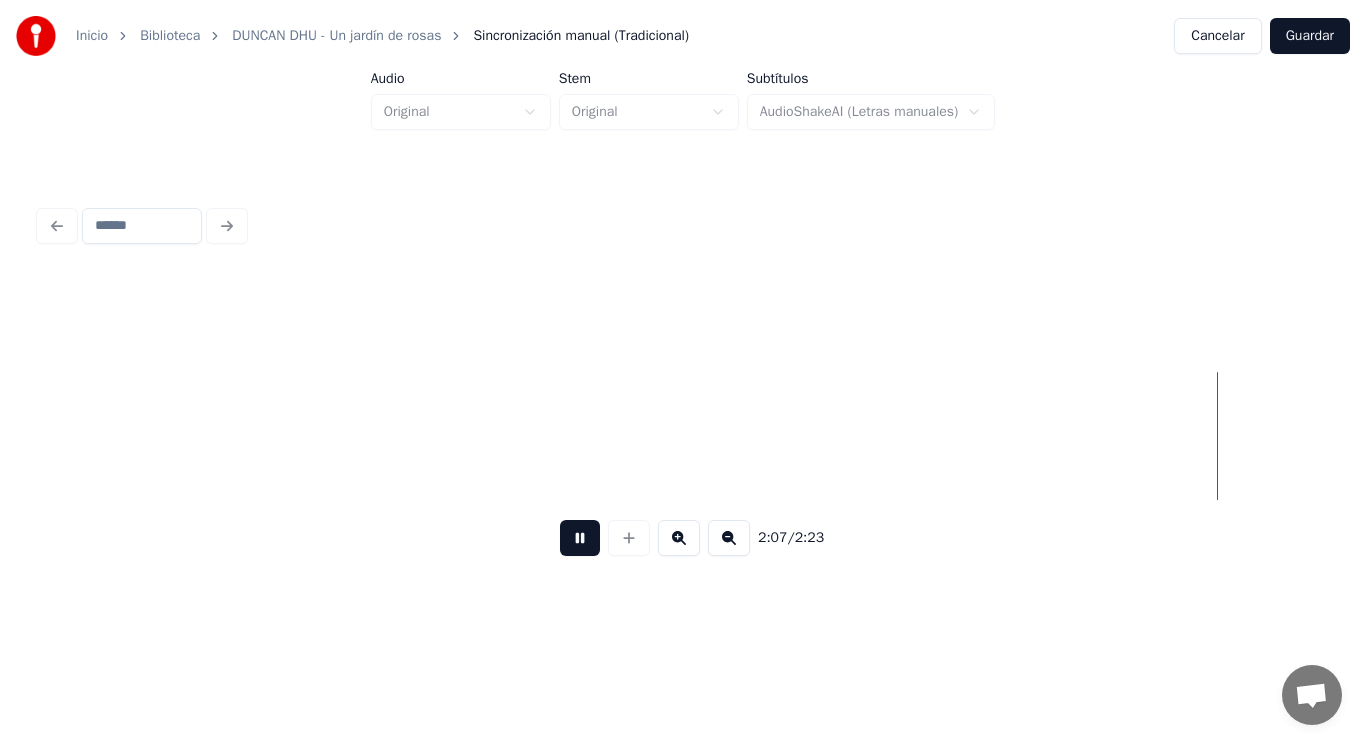 scroll, scrollTop: 0, scrollLeft: 178460, axis: horizontal 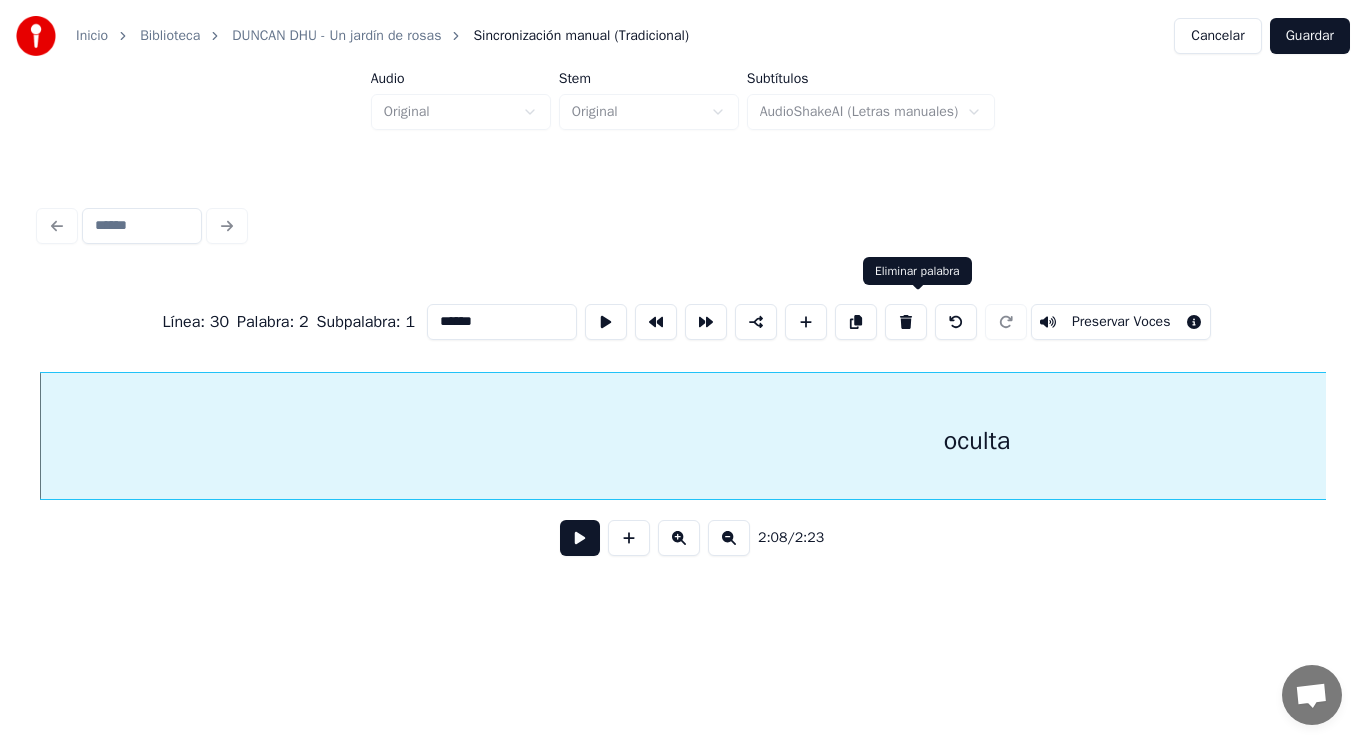 type on "*****" 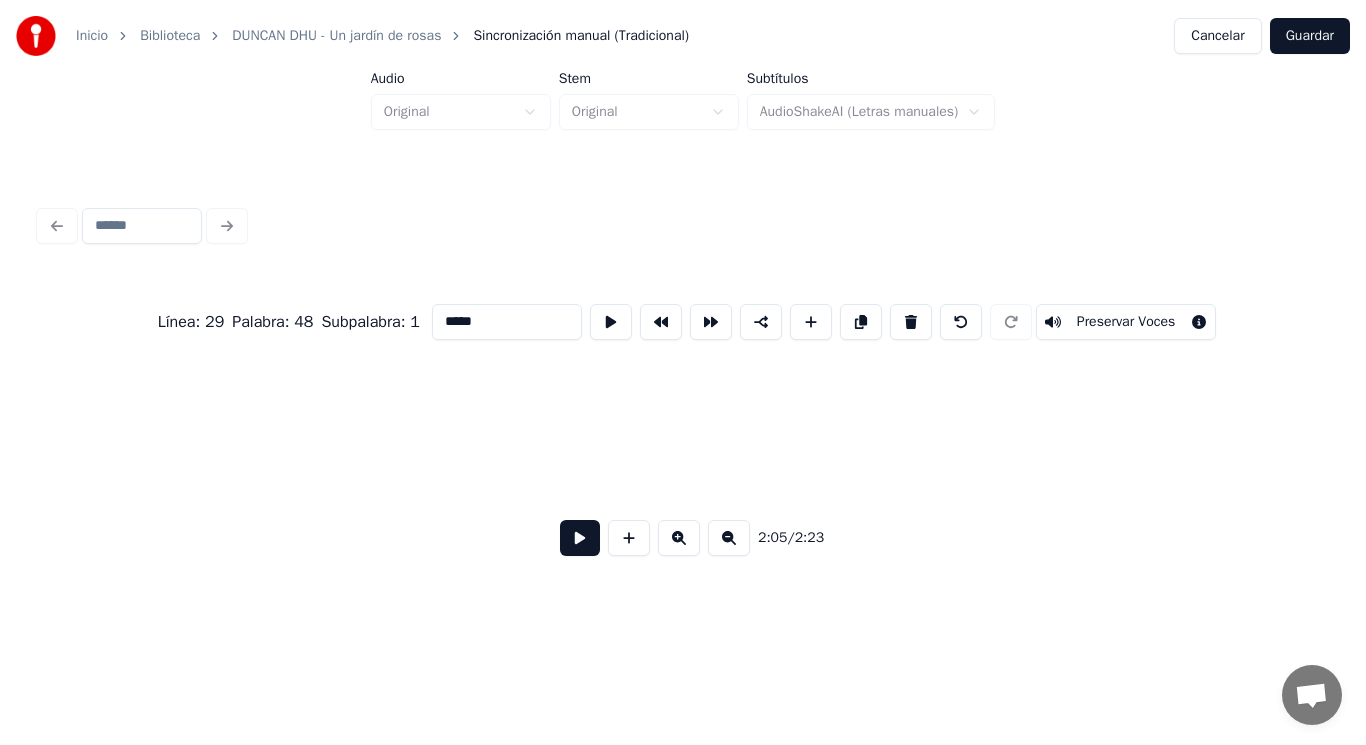 scroll, scrollTop: 0, scrollLeft: 175860, axis: horizontal 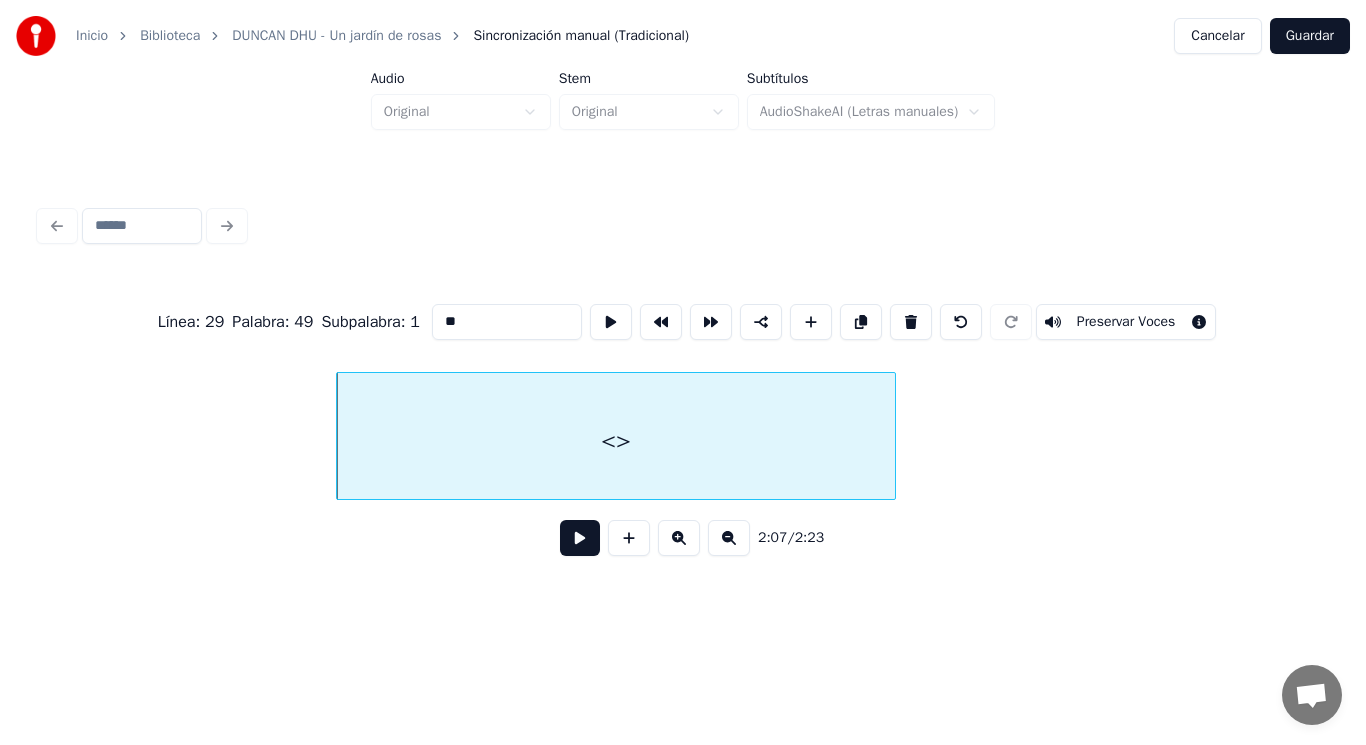 drag, startPoint x: 421, startPoint y: 310, endPoint x: 338, endPoint y: 327, distance: 84.723076 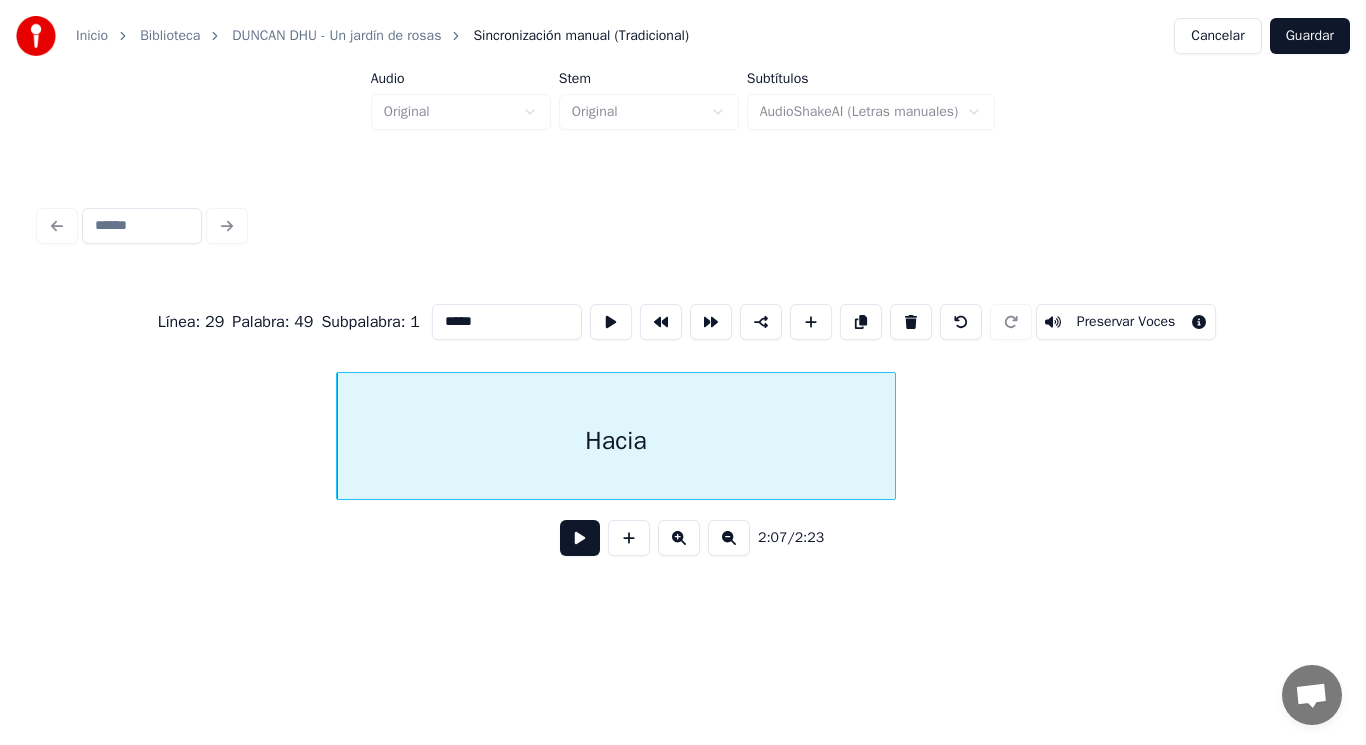 type on "*****" 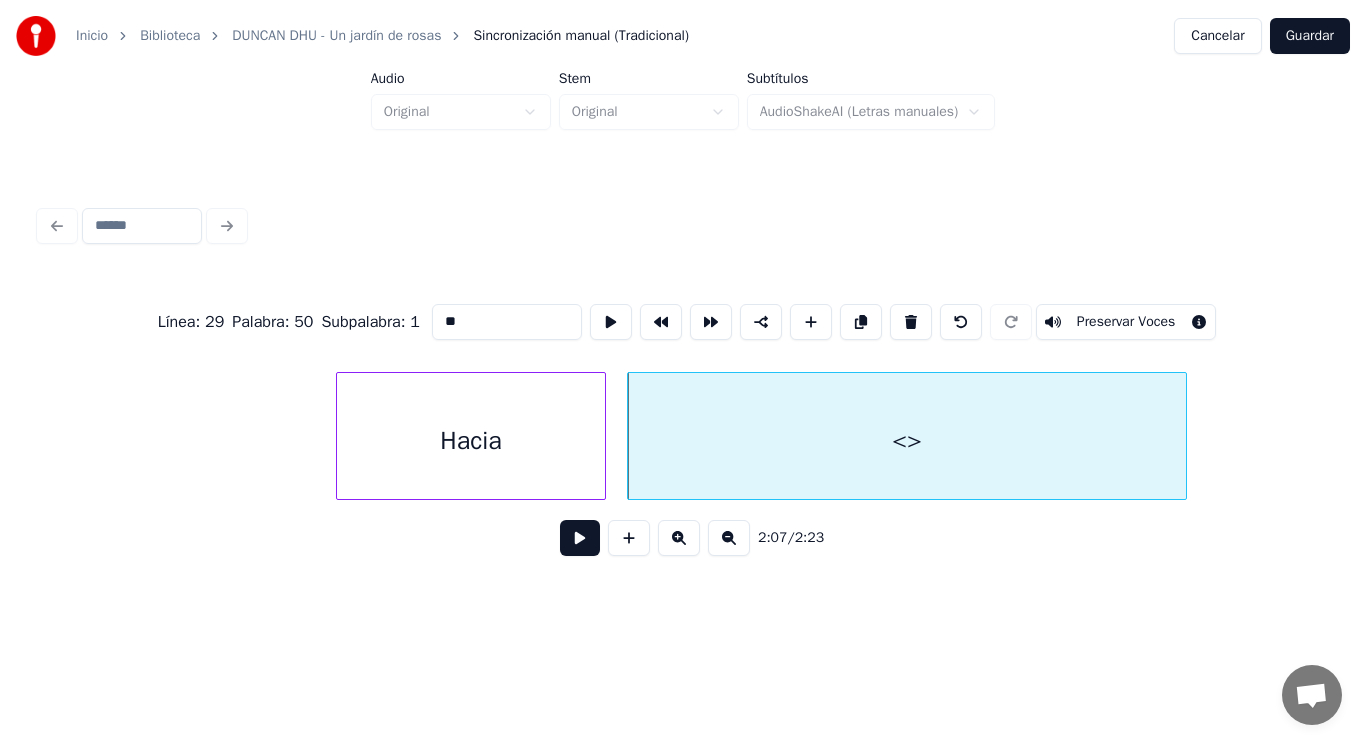 drag, startPoint x: 437, startPoint y: 311, endPoint x: 308, endPoint y: 323, distance: 129.55693 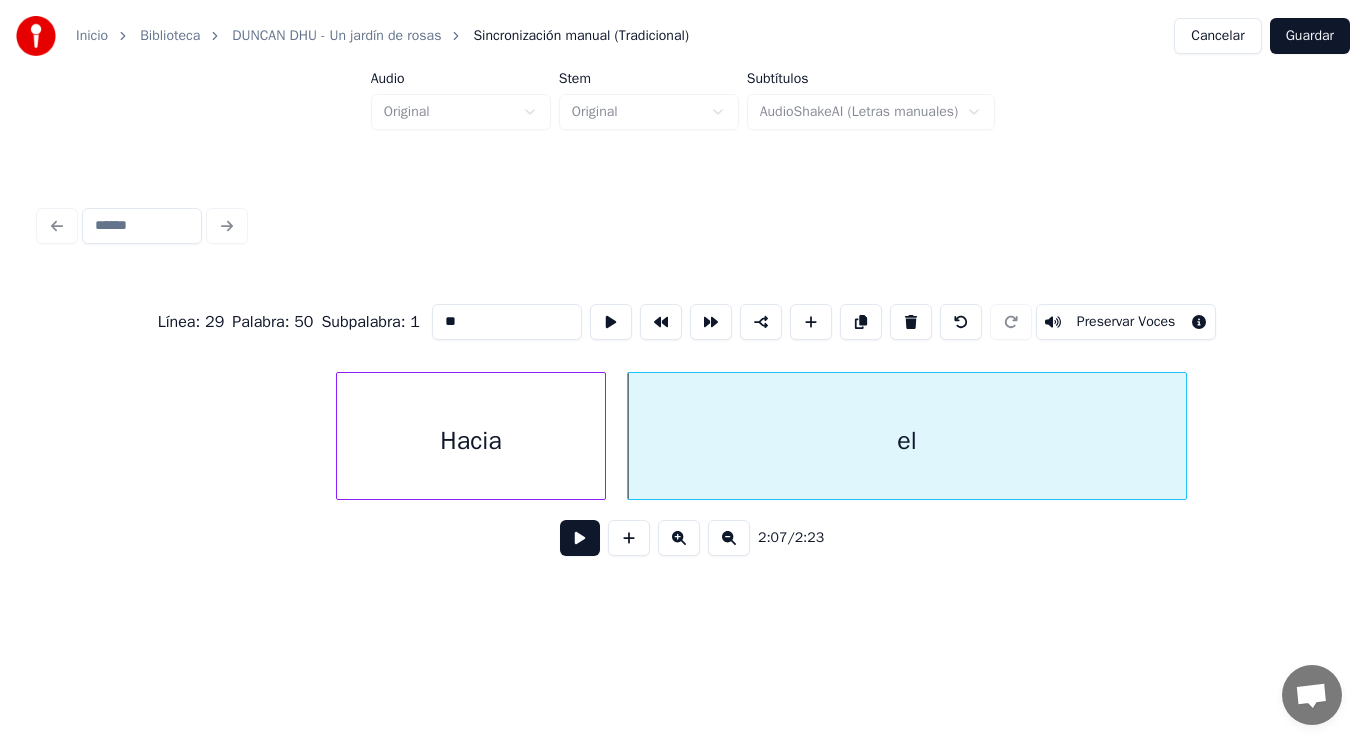 type on "**" 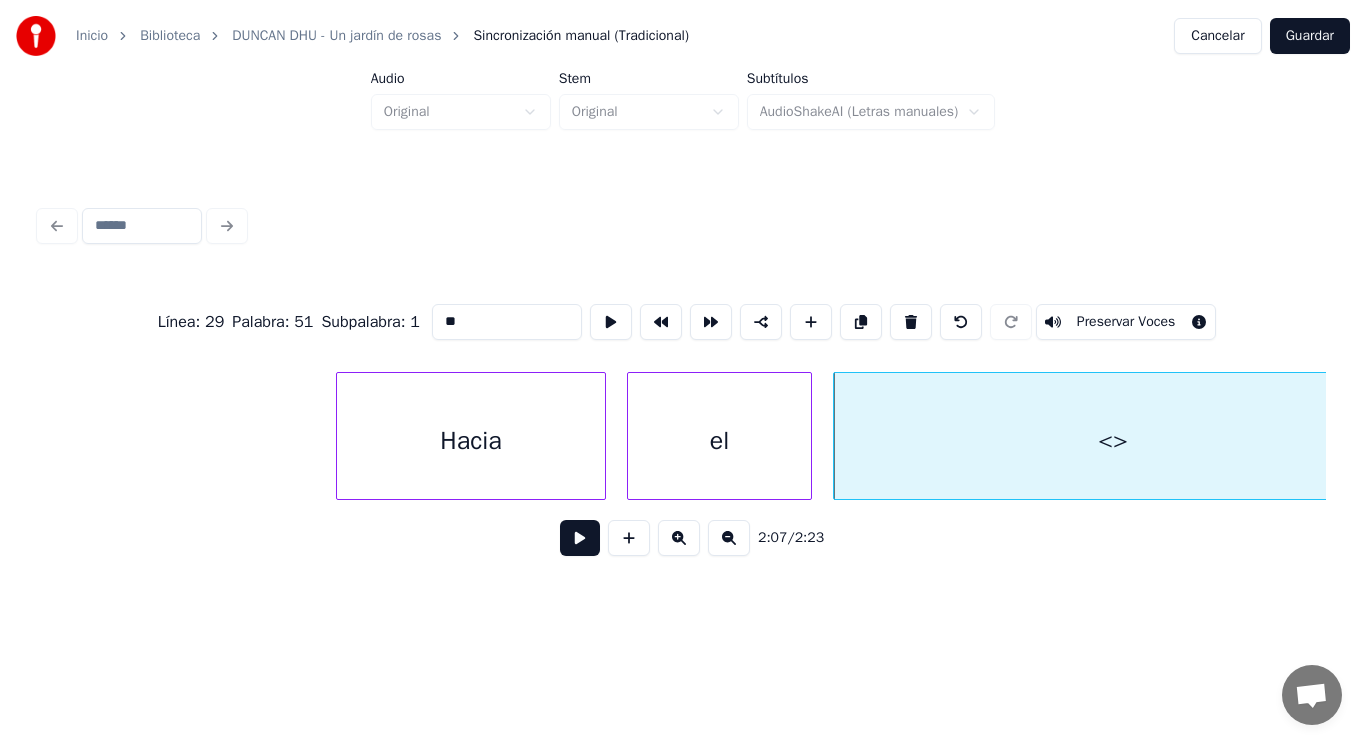 drag, startPoint x: 436, startPoint y: 312, endPoint x: 288, endPoint y: 324, distance: 148.48569 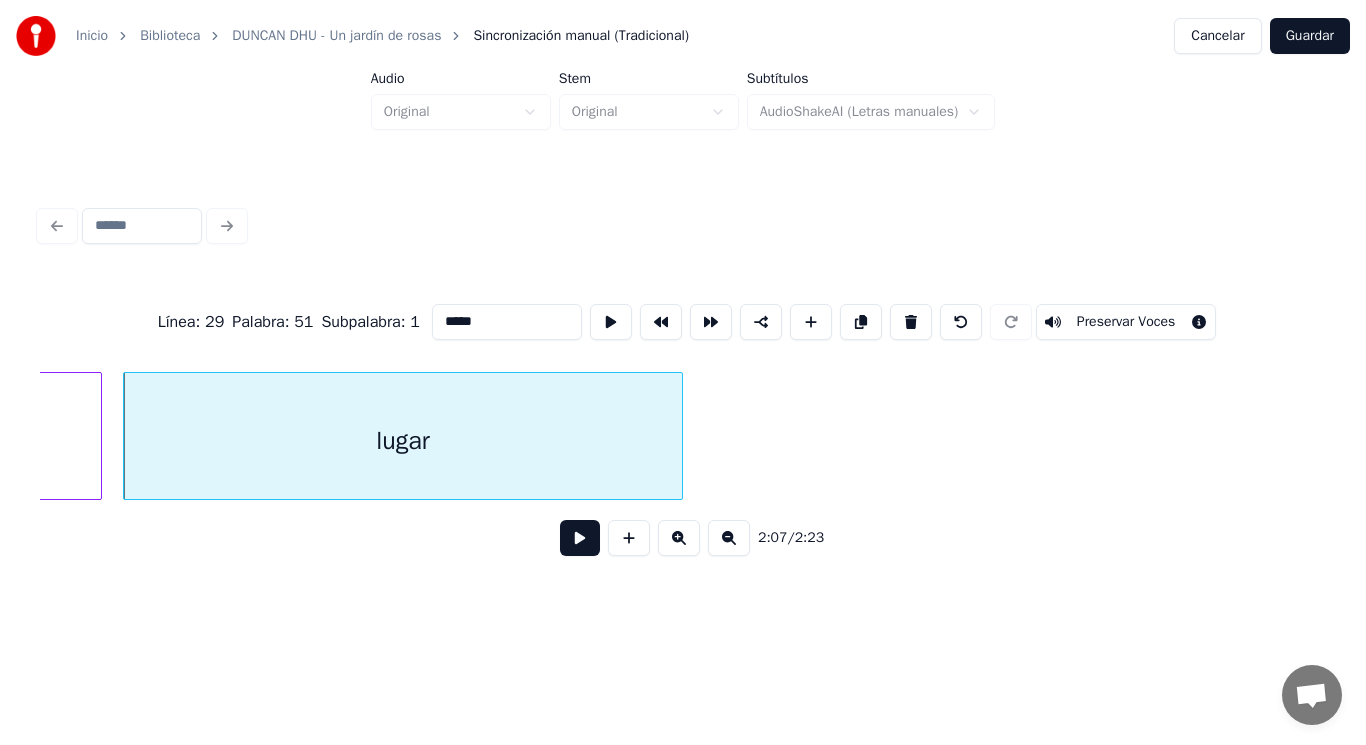 scroll, scrollTop: 0, scrollLeft: 178865, axis: horizontal 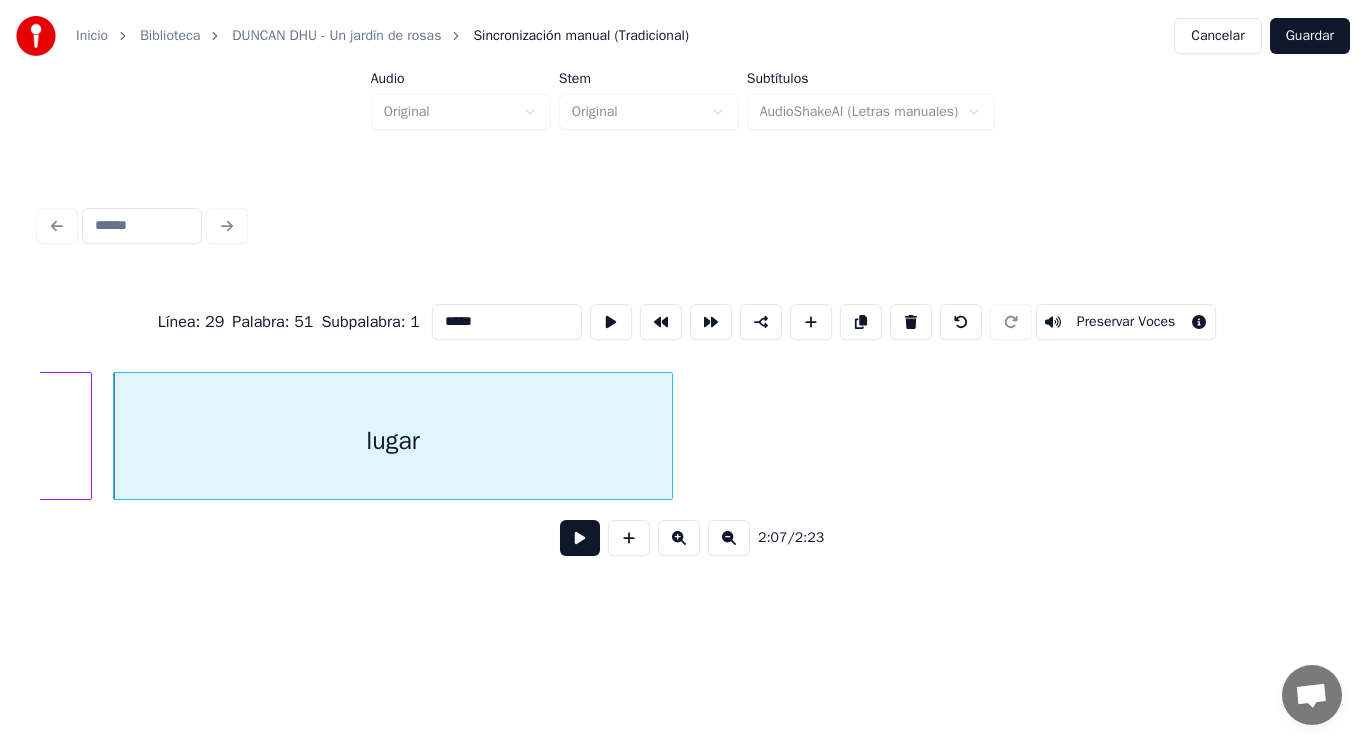 type on "*****" 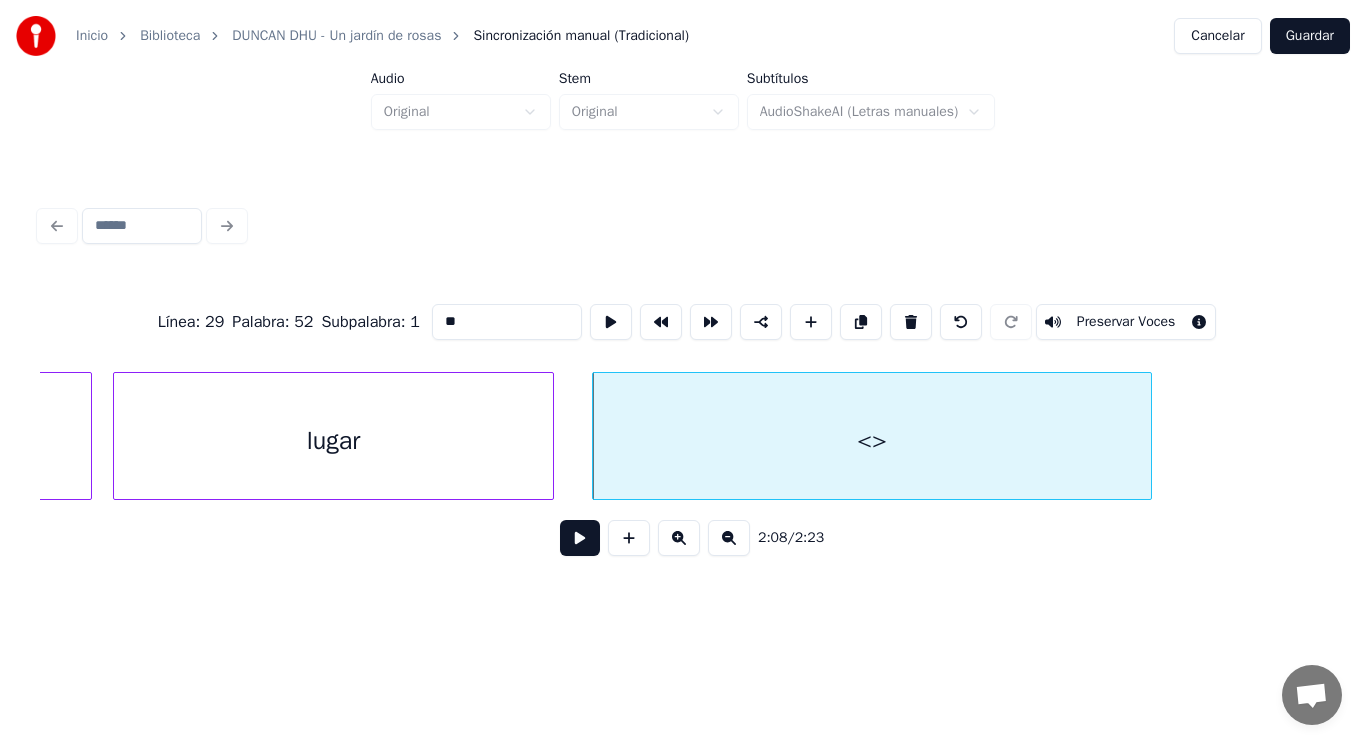 drag, startPoint x: 454, startPoint y: 318, endPoint x: 372, endPoint y: 324, distance: 82.219215 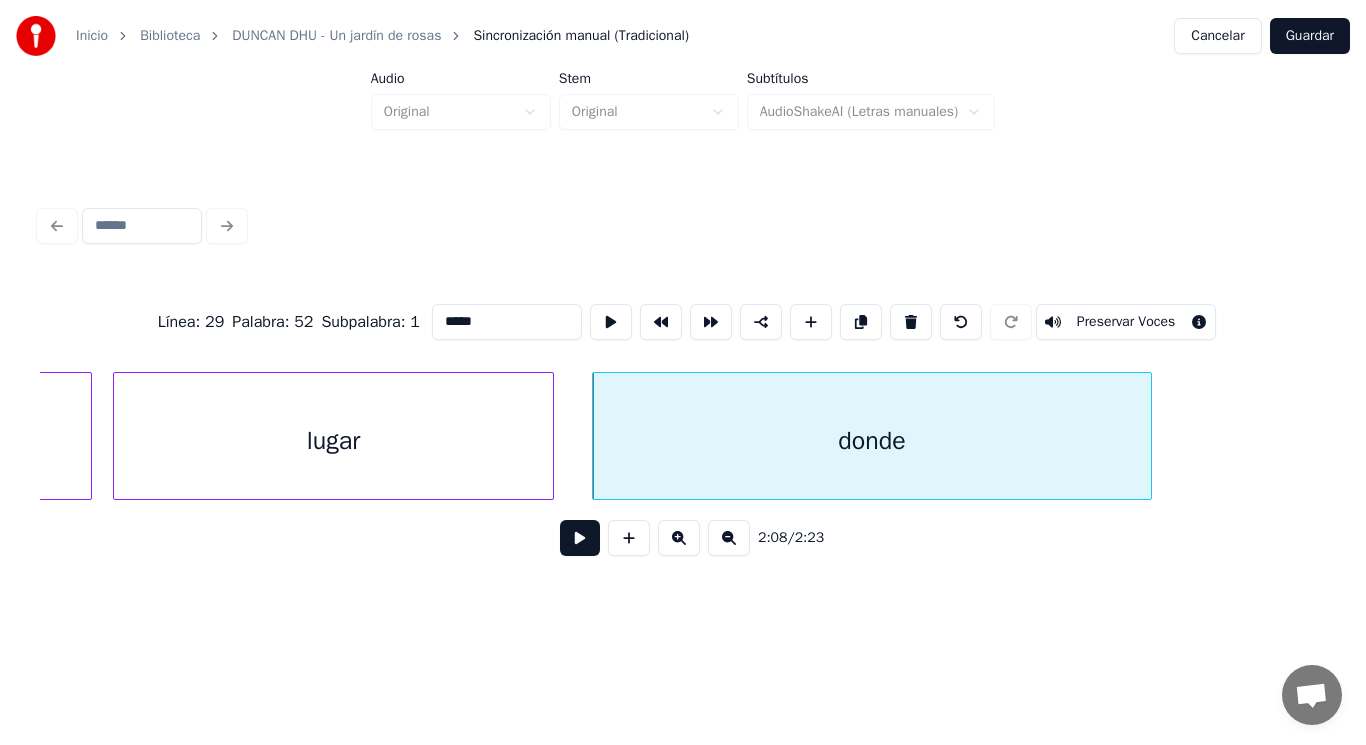 type on "*****" 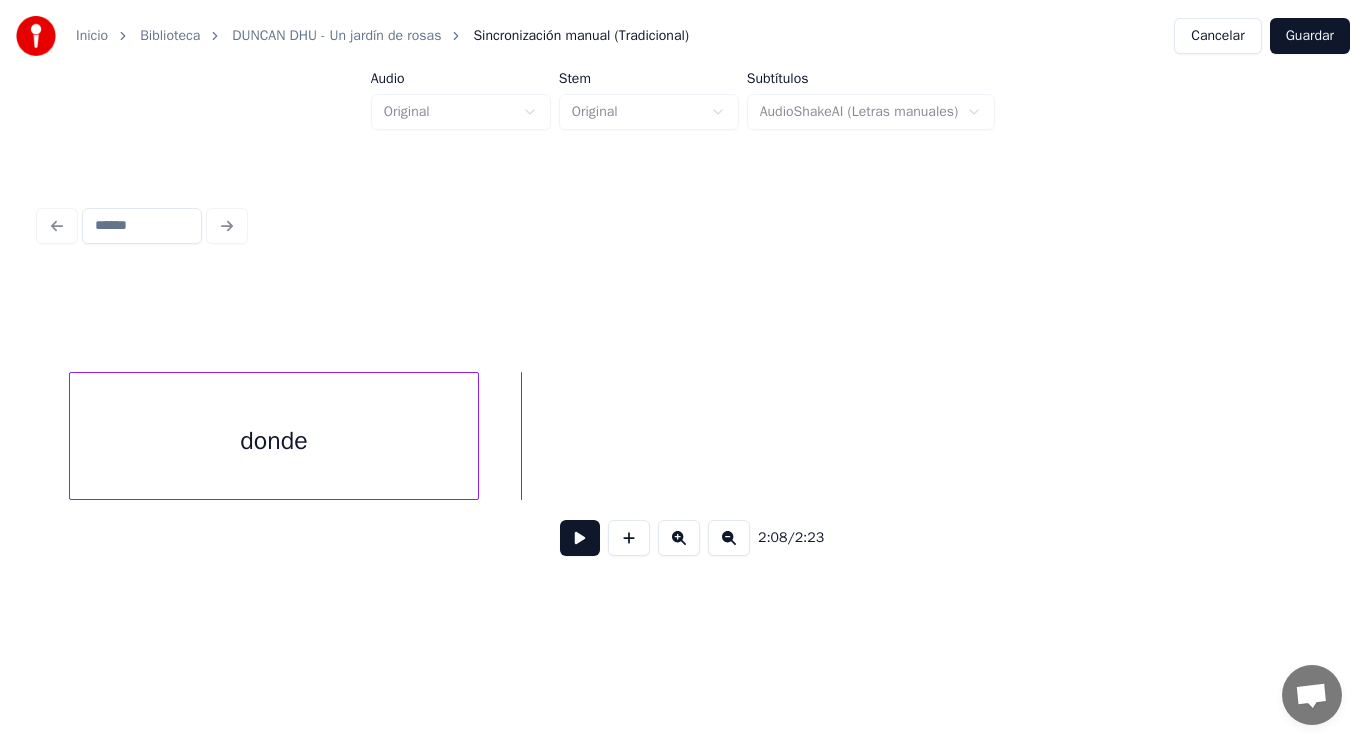 scroll, scrollTop: 0, scrollLeft: 179465, axis: horizontal 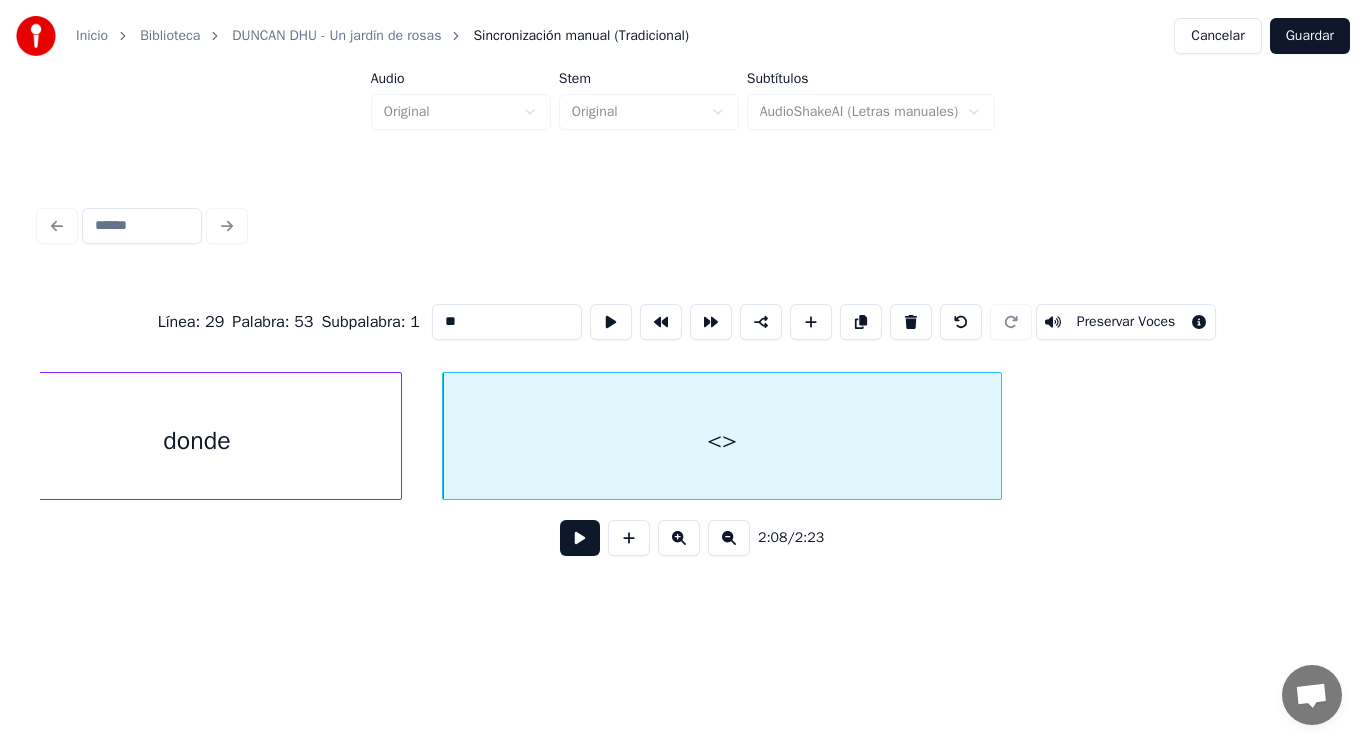 drag, startPoint x: 436, startPoint y: 306, endPoint x: 221, endPoint y: 320, distance: 215.45534 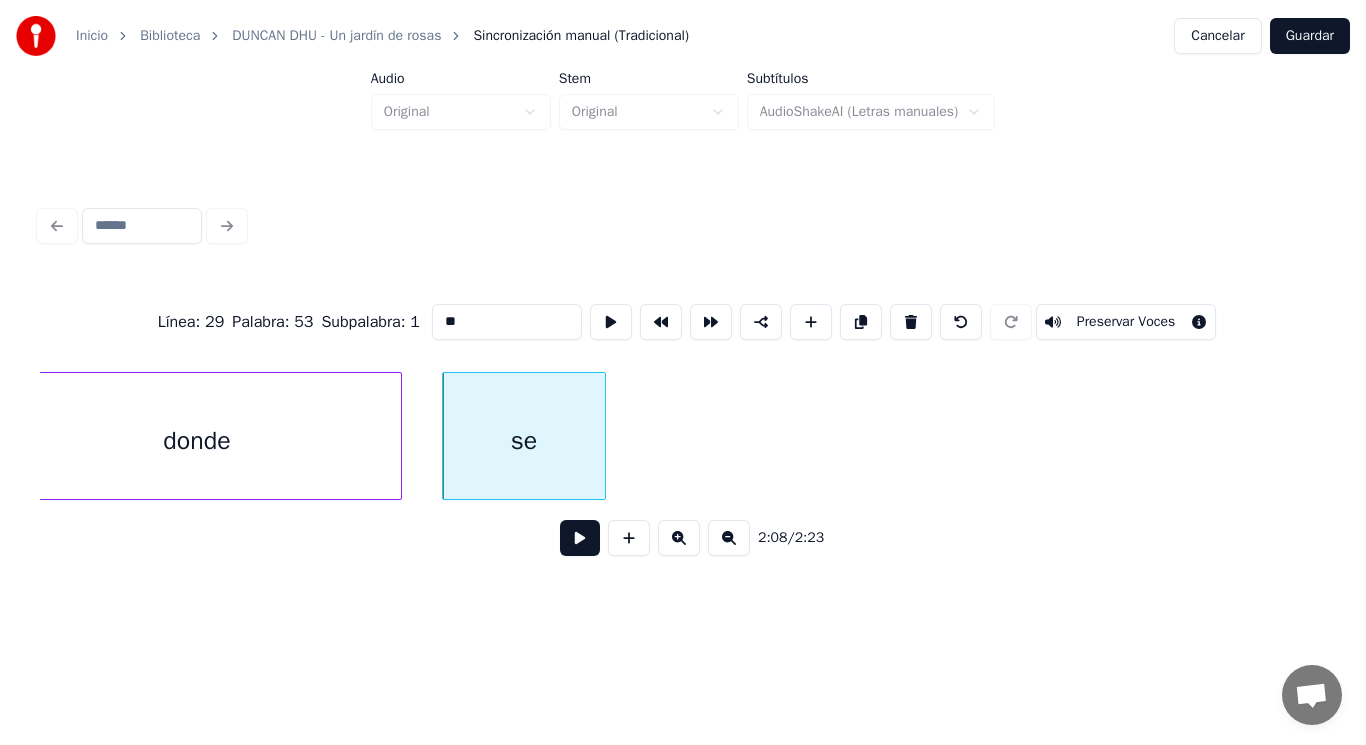 type on "**" 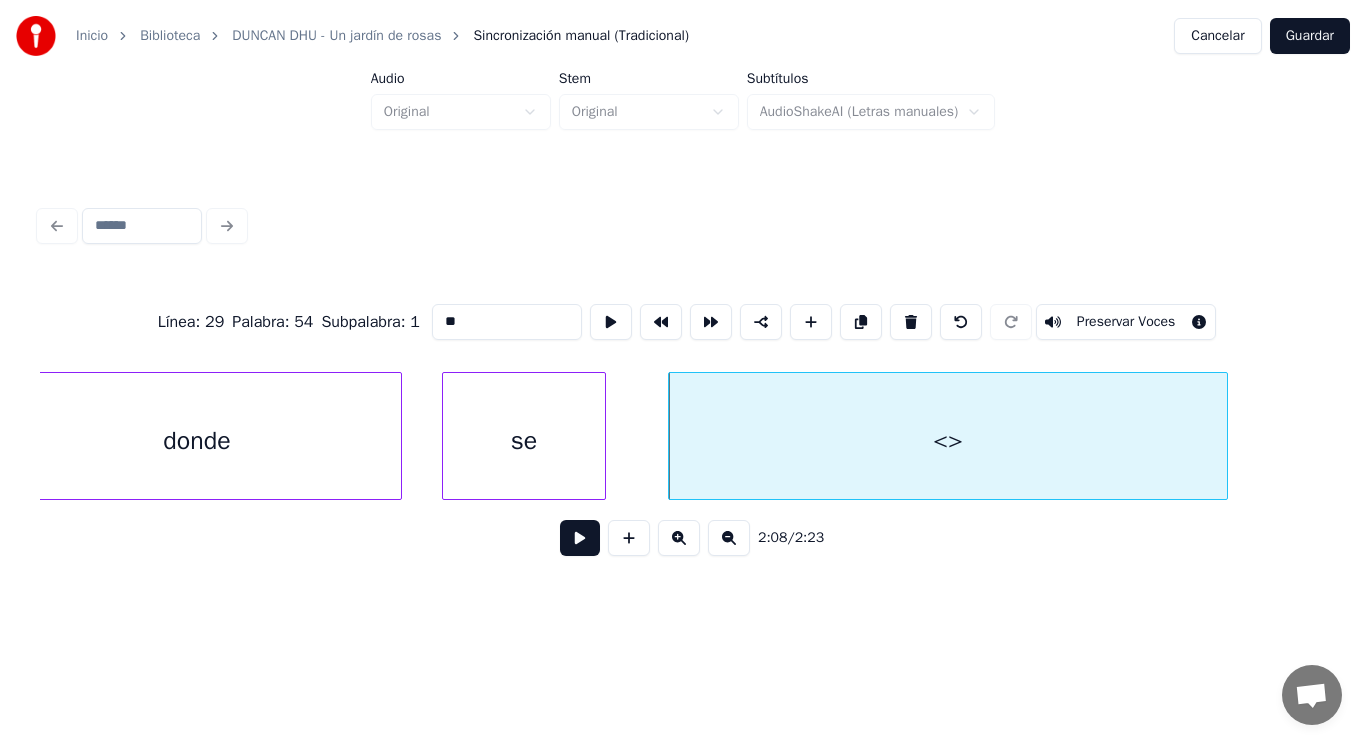drag, startPoint x: 433, startPoint y: 318, endPoint x: 382, endPoint y: 322, distance: 51.156624 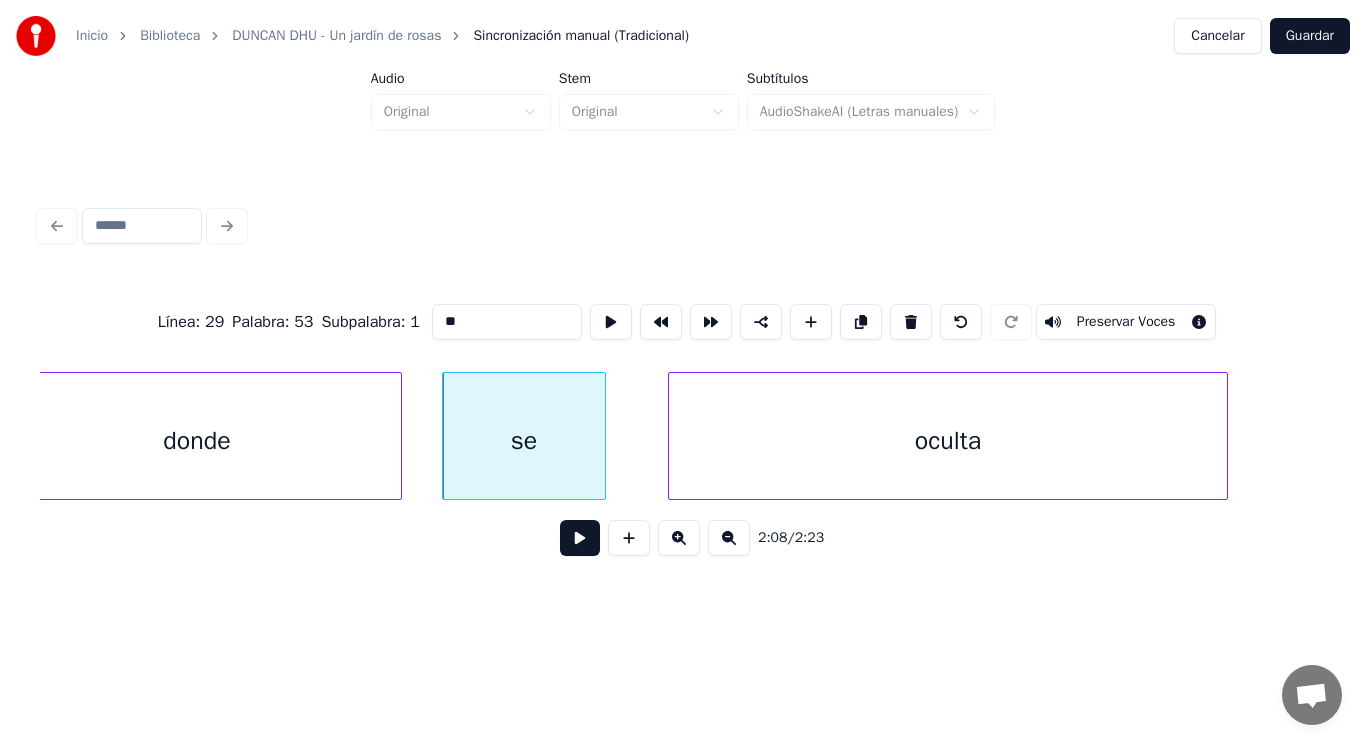 type on "**" 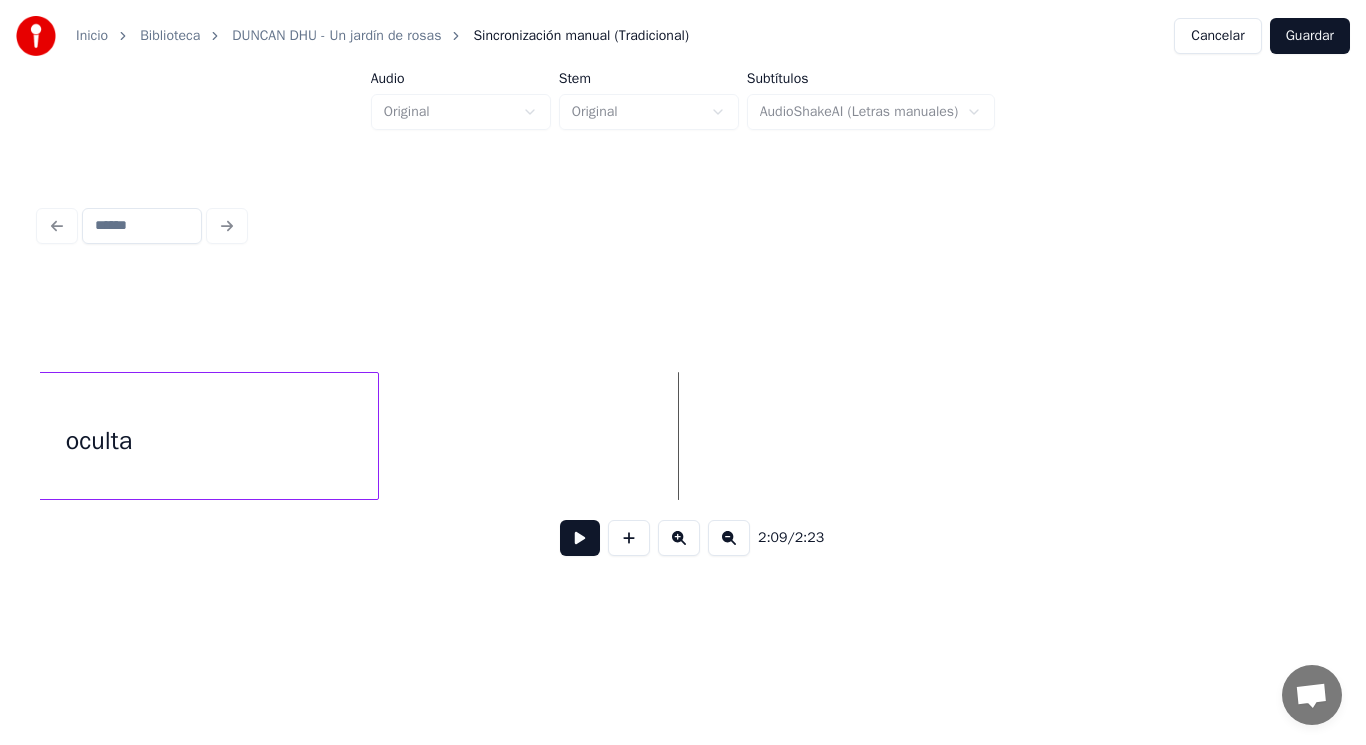 scroll, scrollTop: 0, scrollLeft: 180094, axis: horizontal 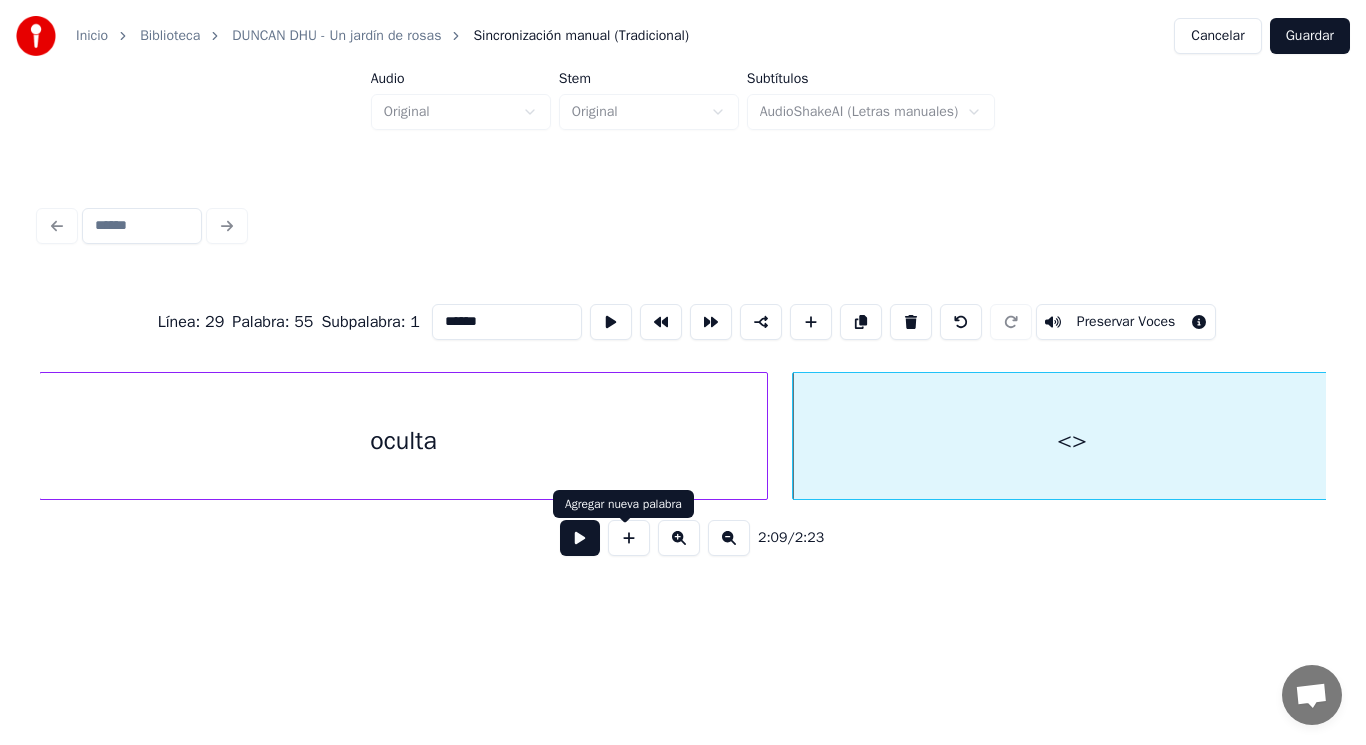 type on "**" 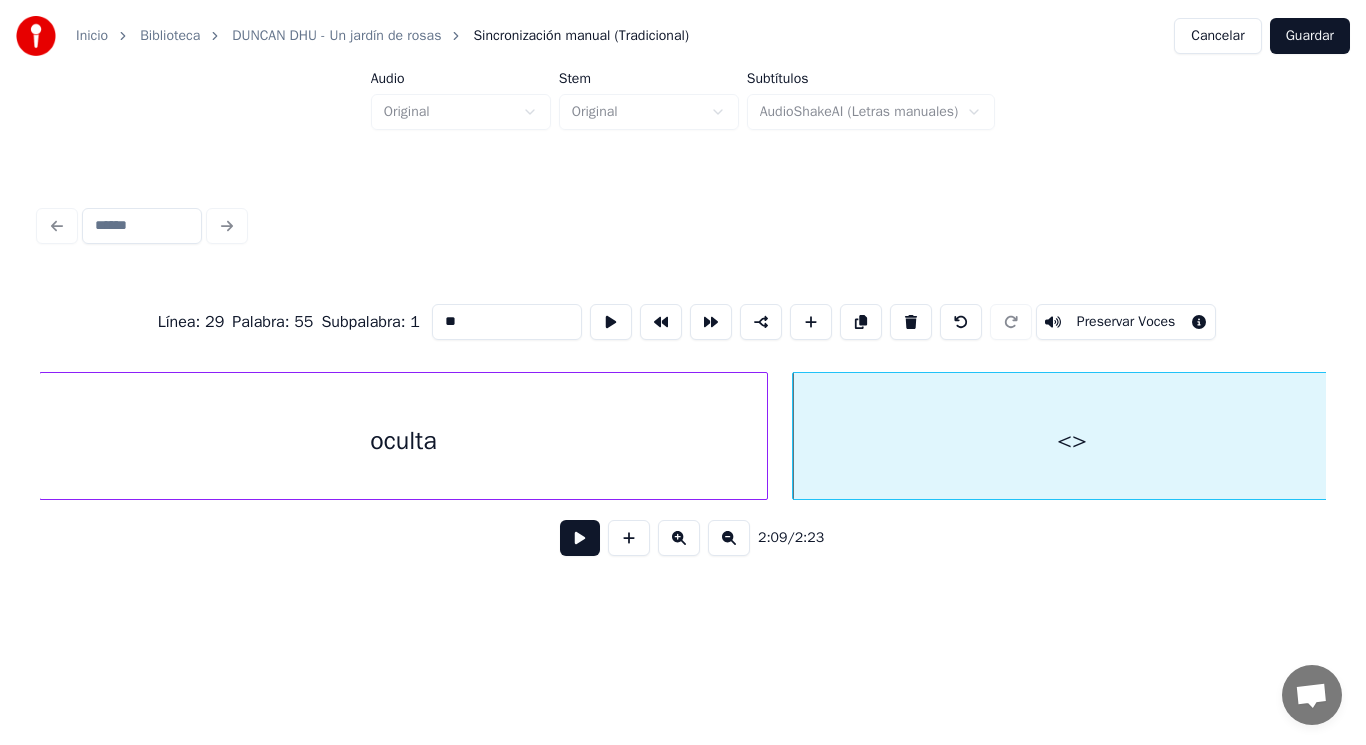 drag, startPoint x: 435, startPoint y: 314, endPoint x: 271, endPoint y: 350, distance: 167.90474 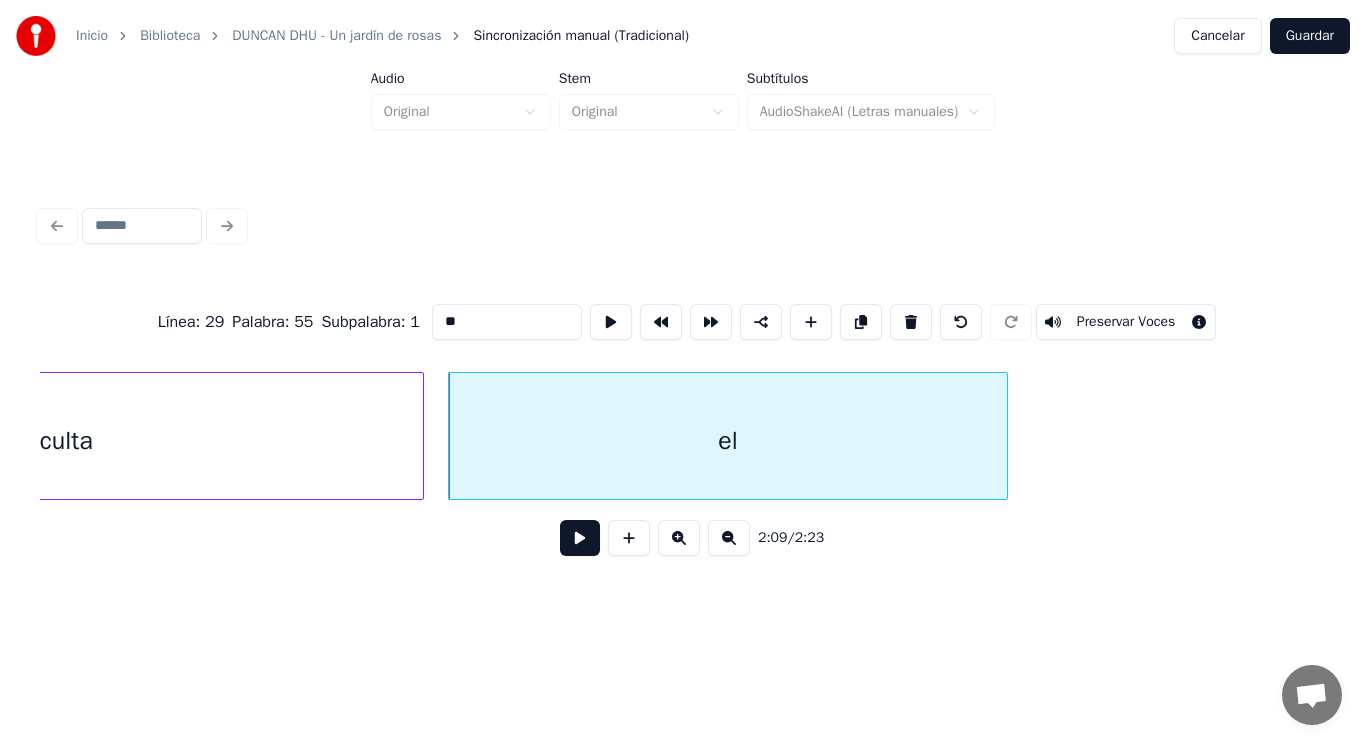 scroll, scrollTop: 0, scrollLeft: 180454, axis: horizontal 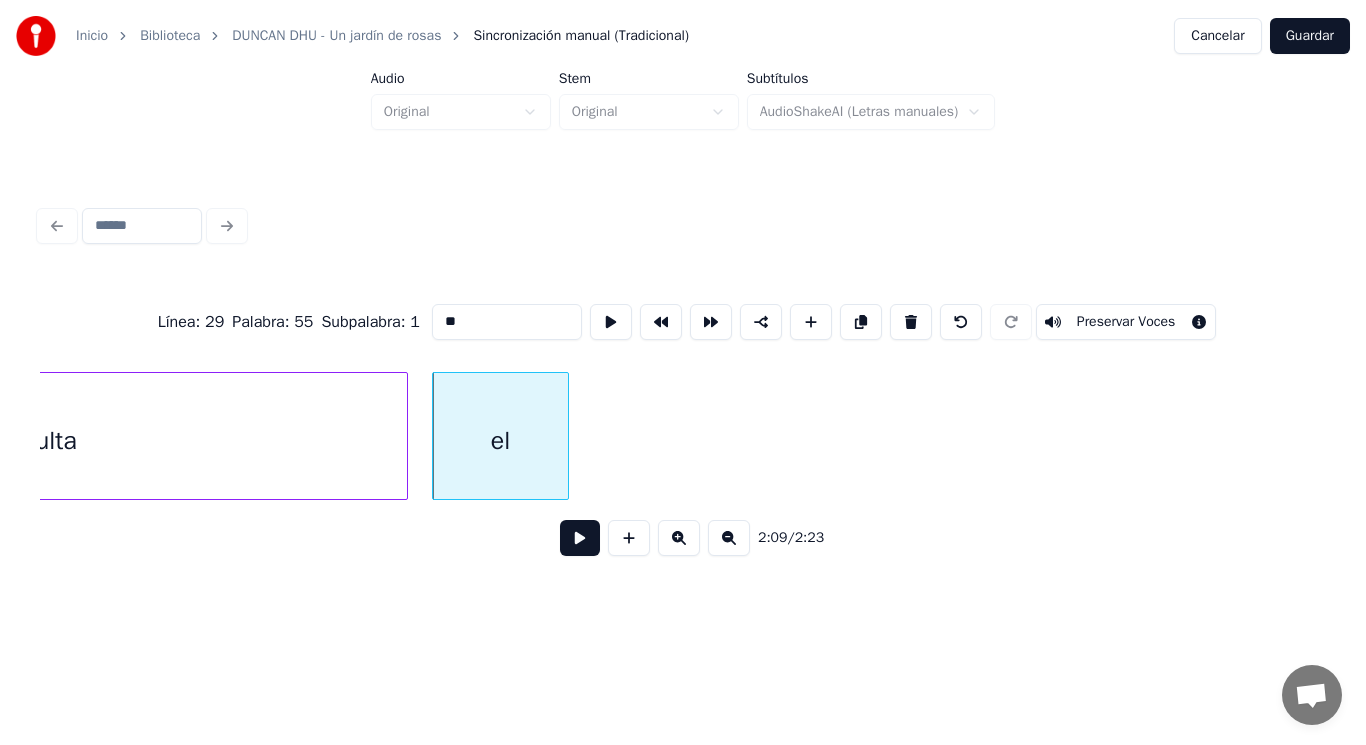 type on "**" 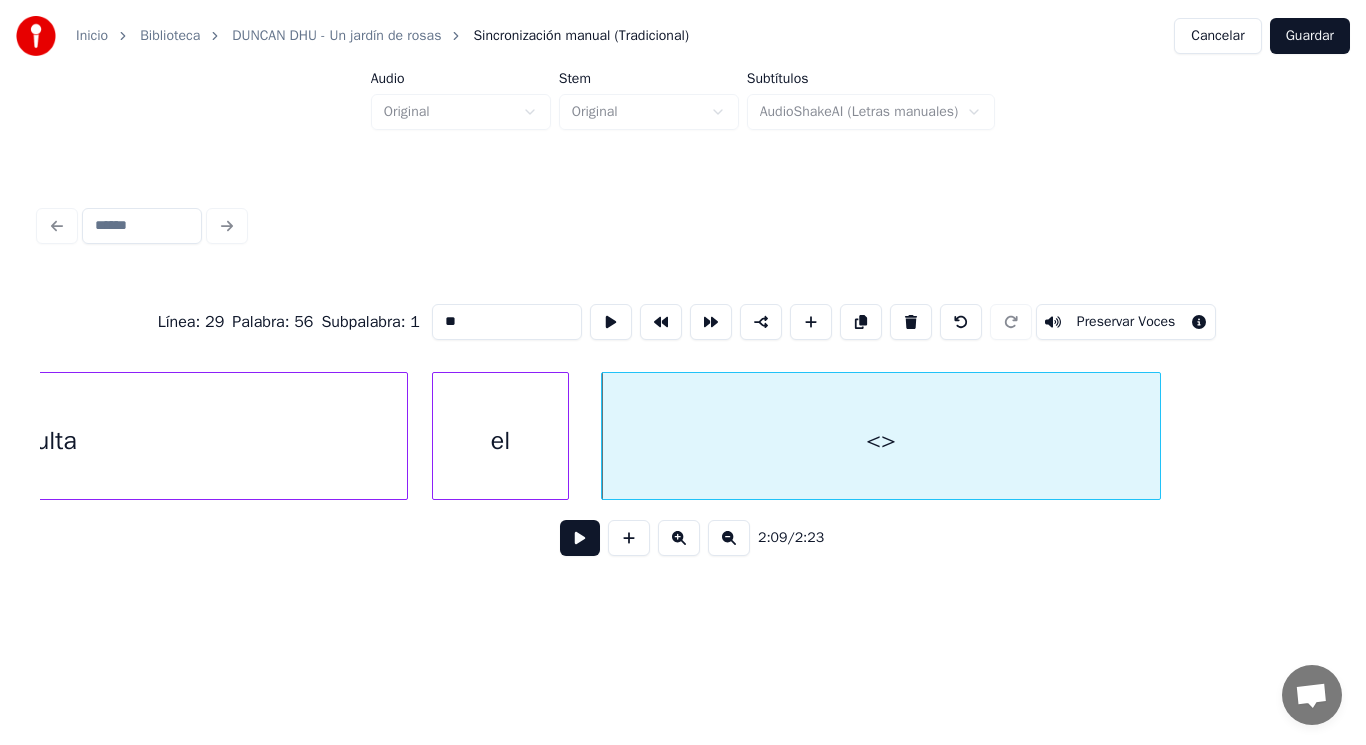 drag, startPoint x: 435, startPoint y: 314, endPoint x: 293, endPoint y: 310, distance: 142.05632 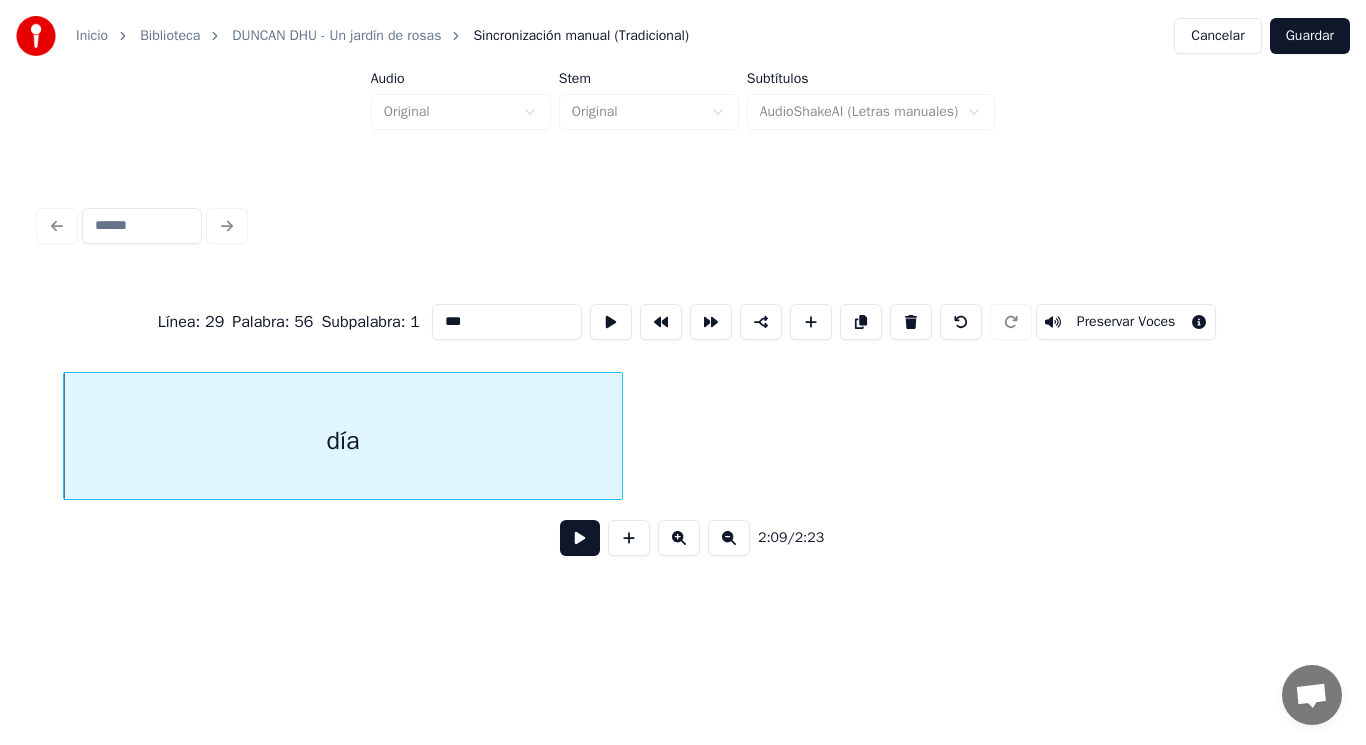 scroll, scrollTop: 0, scrollLeft: 181014, axis: horizontal 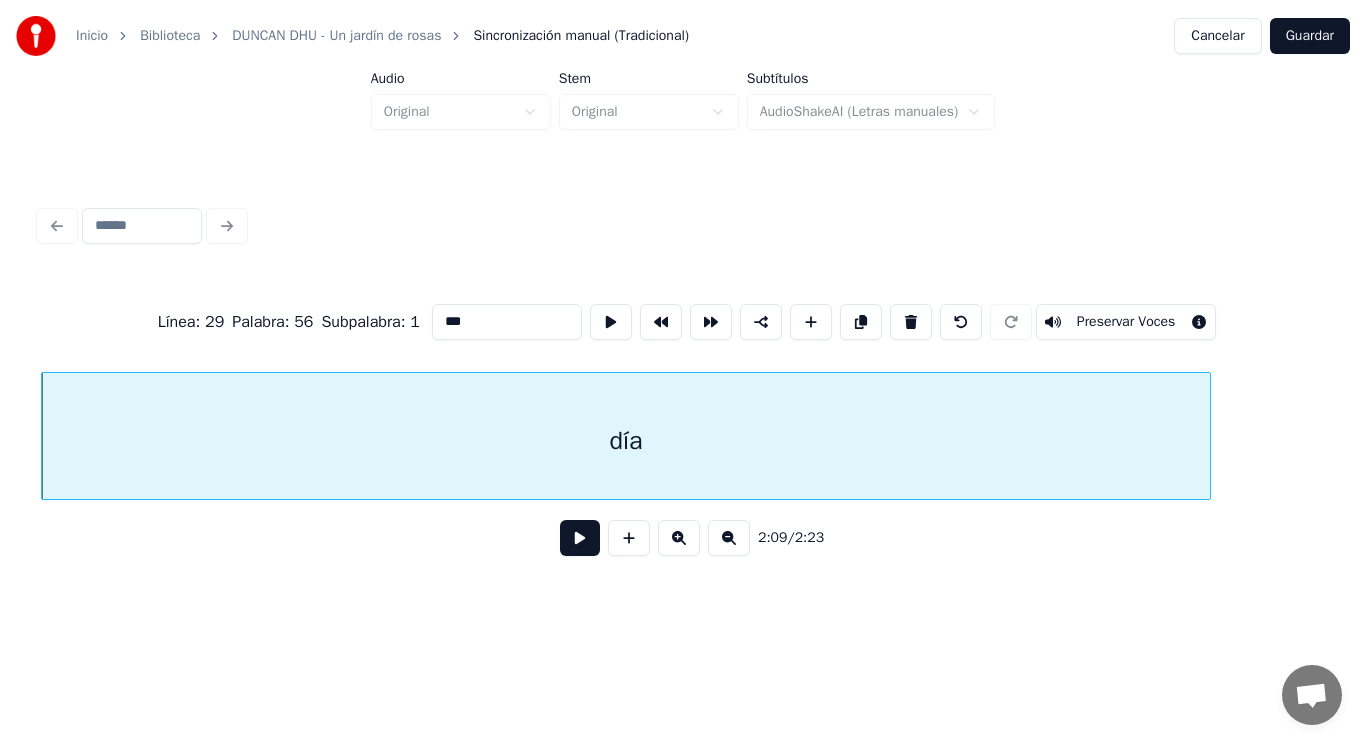 type on "***" 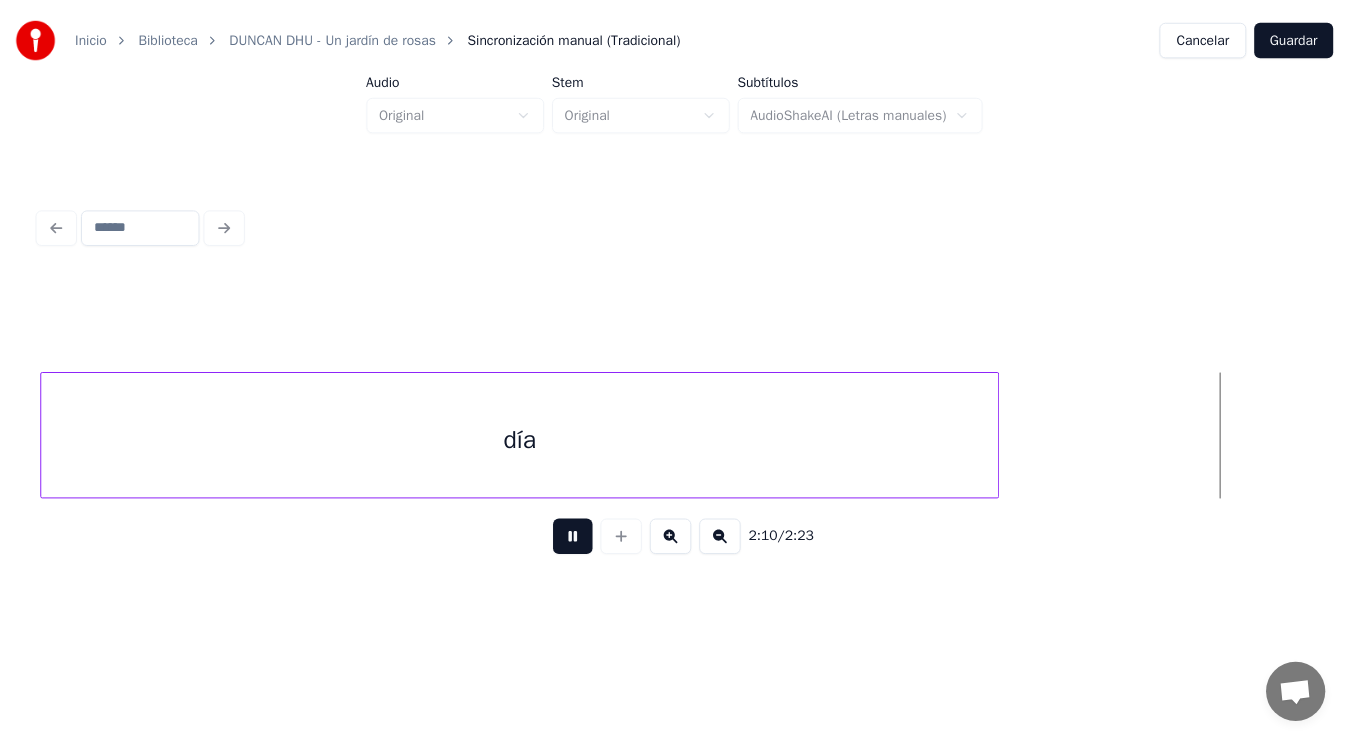 scroll, scrollTop: 0, scrollLeft: 182300, axis: horizontal 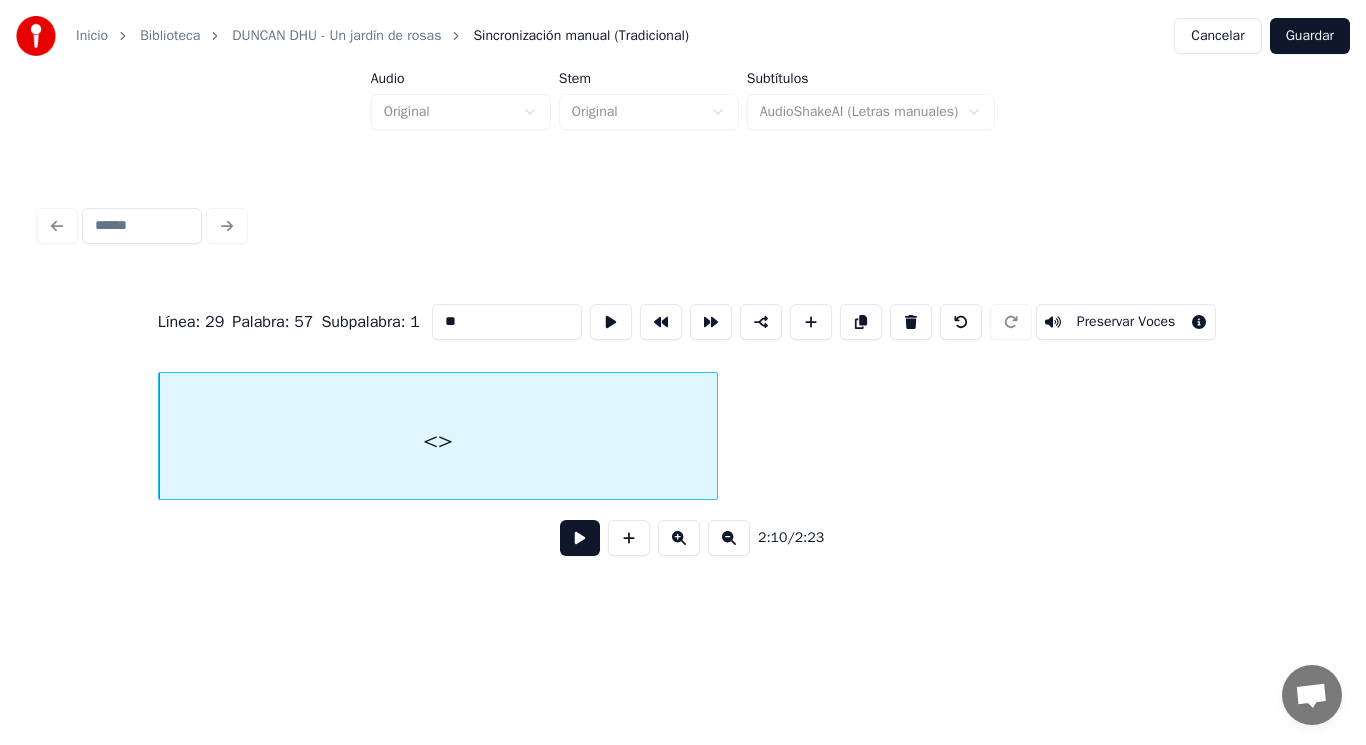 drag, startPoint x: 433, startPoint y: 313, endPoint x: 320, endPoint y: 317, distance: 113.07078 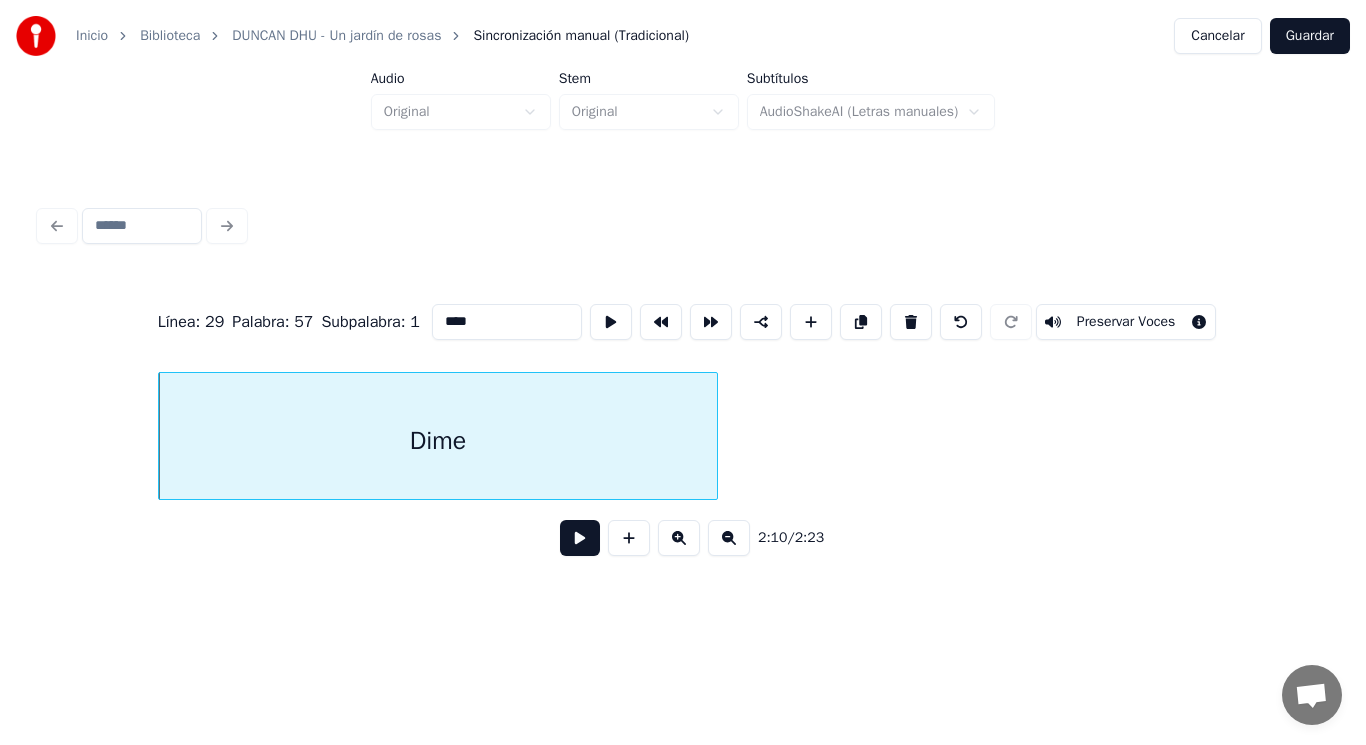 type on "****" 